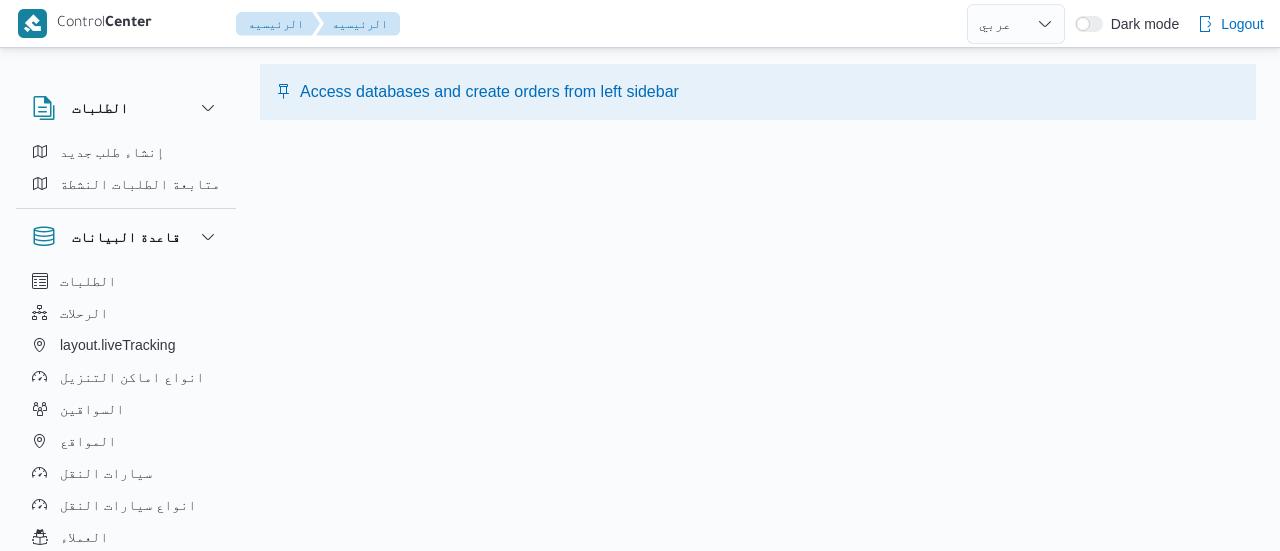select on "ar" 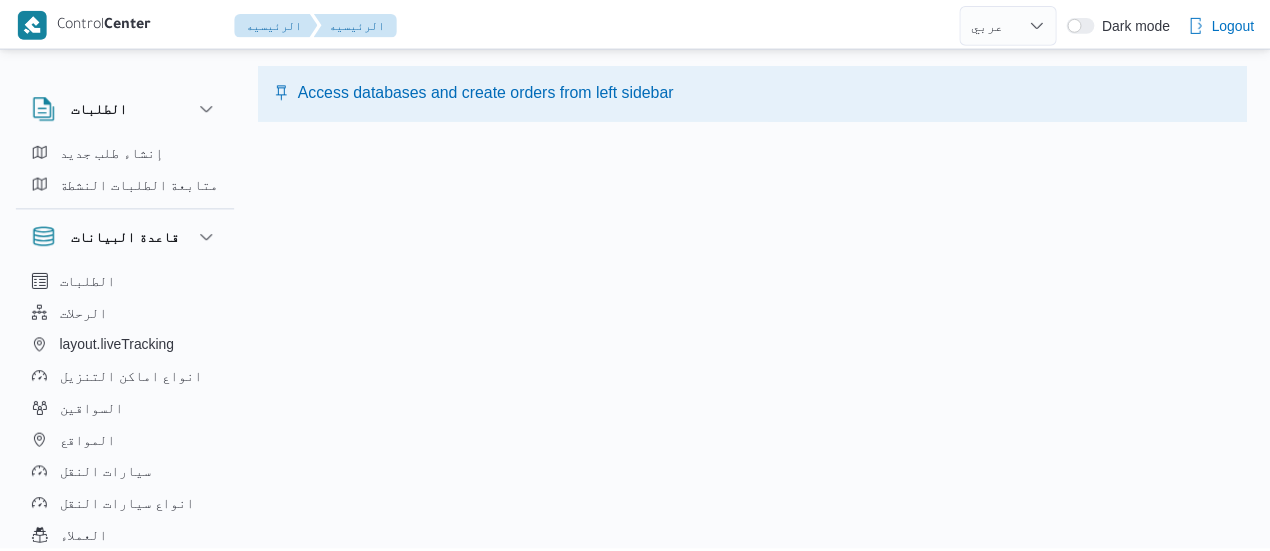 scroll, scrollTop: 0, scrollLeft: 0, axis: both 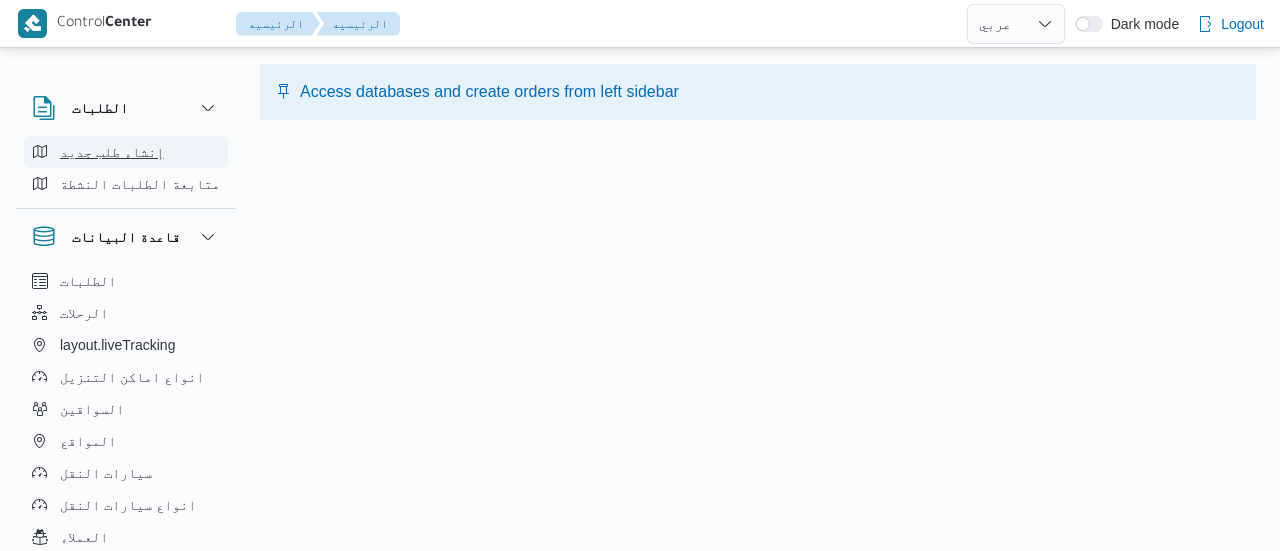 click on "إنشاء طلب جديد" at bounding box center (112, 152) 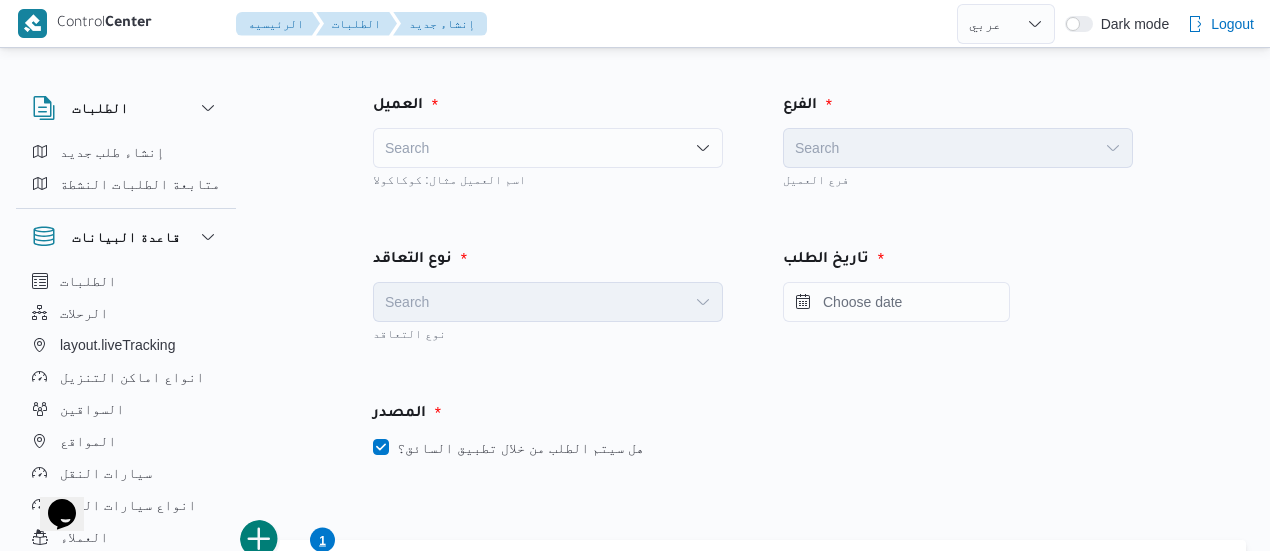 scroll, scrollTop: 0, scrollLeft: 0, axis: both 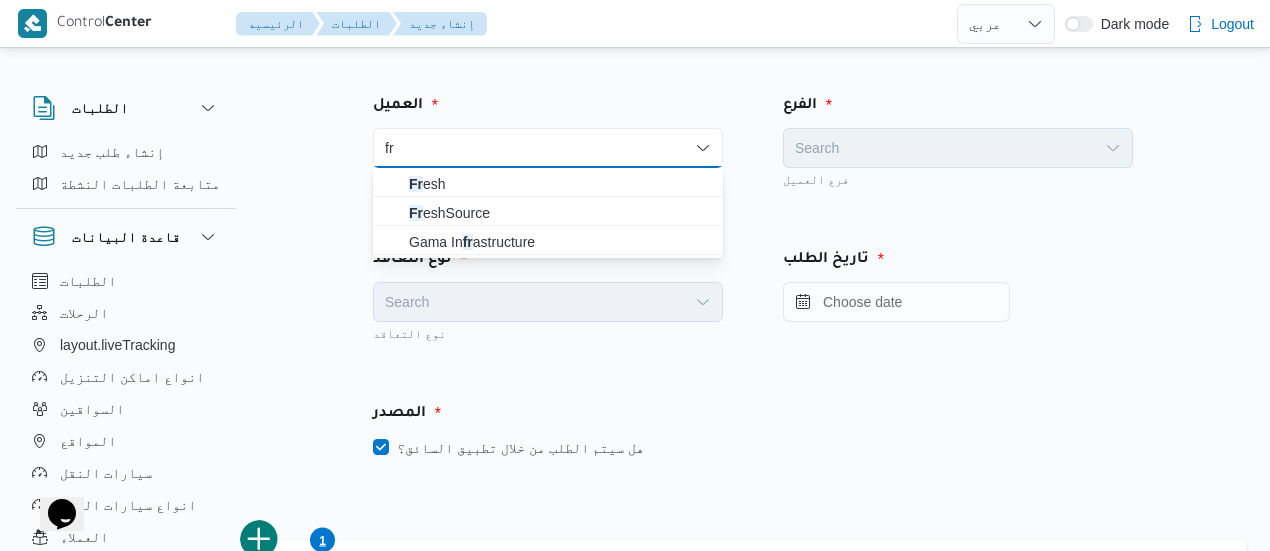 type on "f" 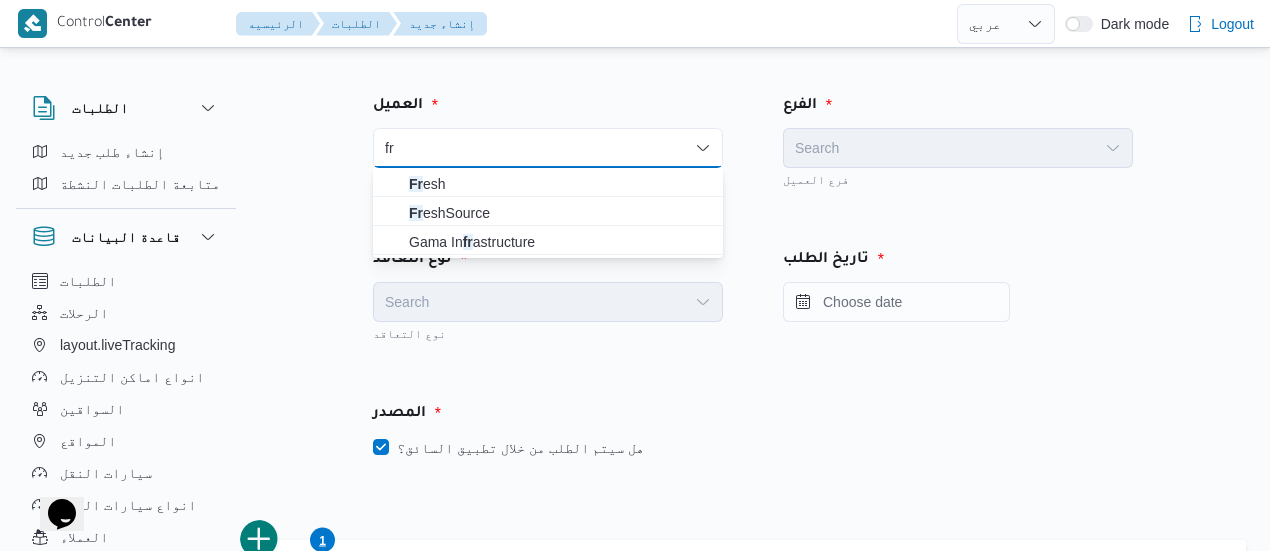 type on "fr" 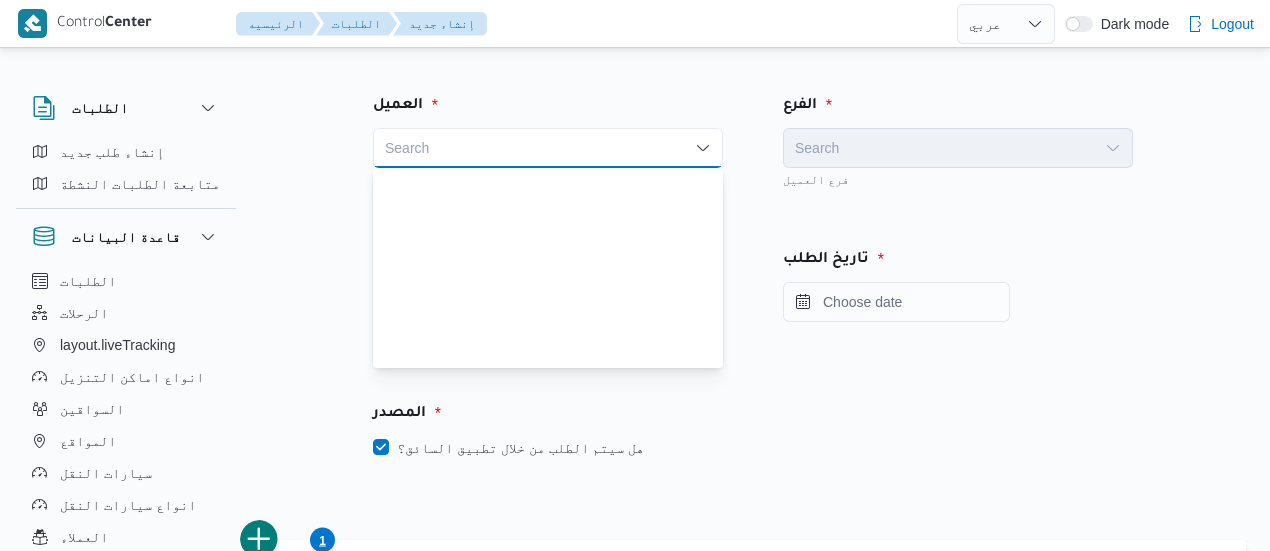 select on "ar" 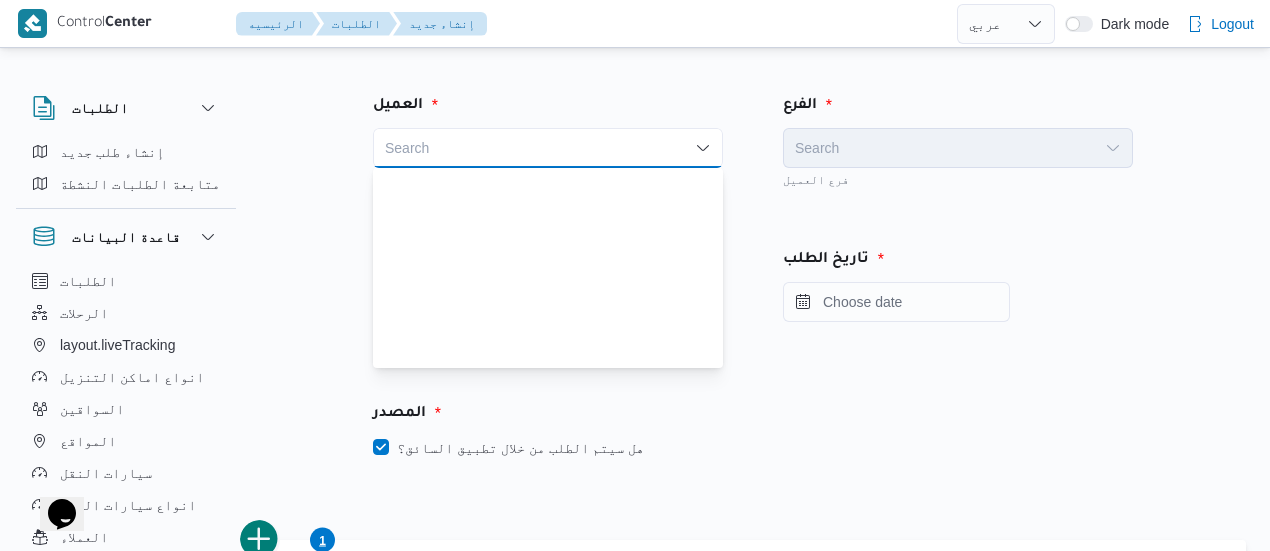 scroll, scrollTop: 0, scrollLeft: 0, axis: both 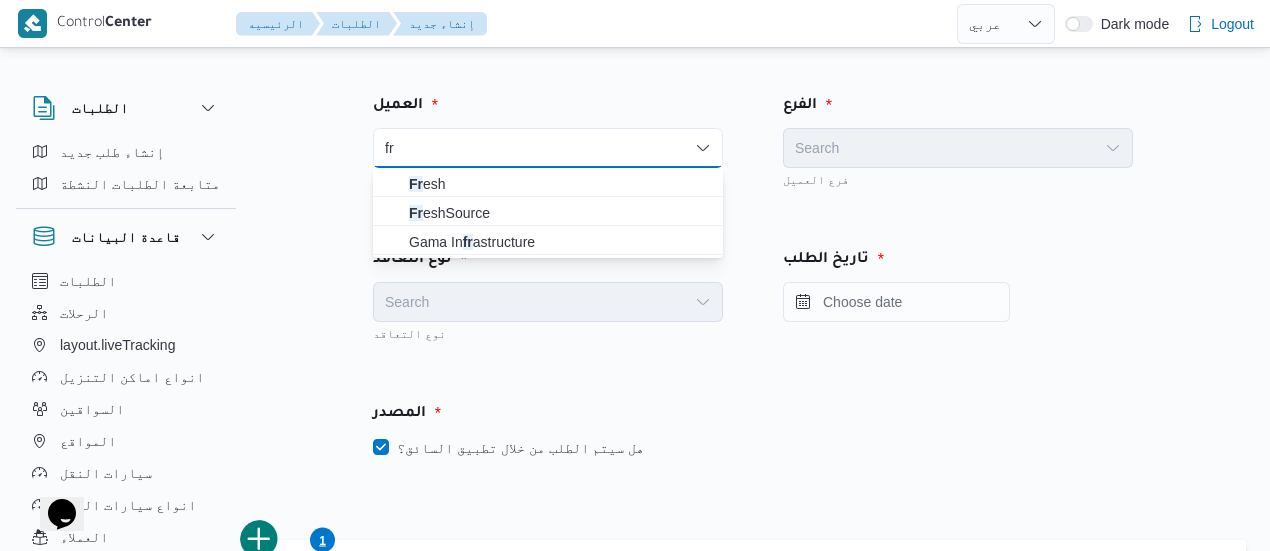click on "Search" at bounding box center (958, 148) 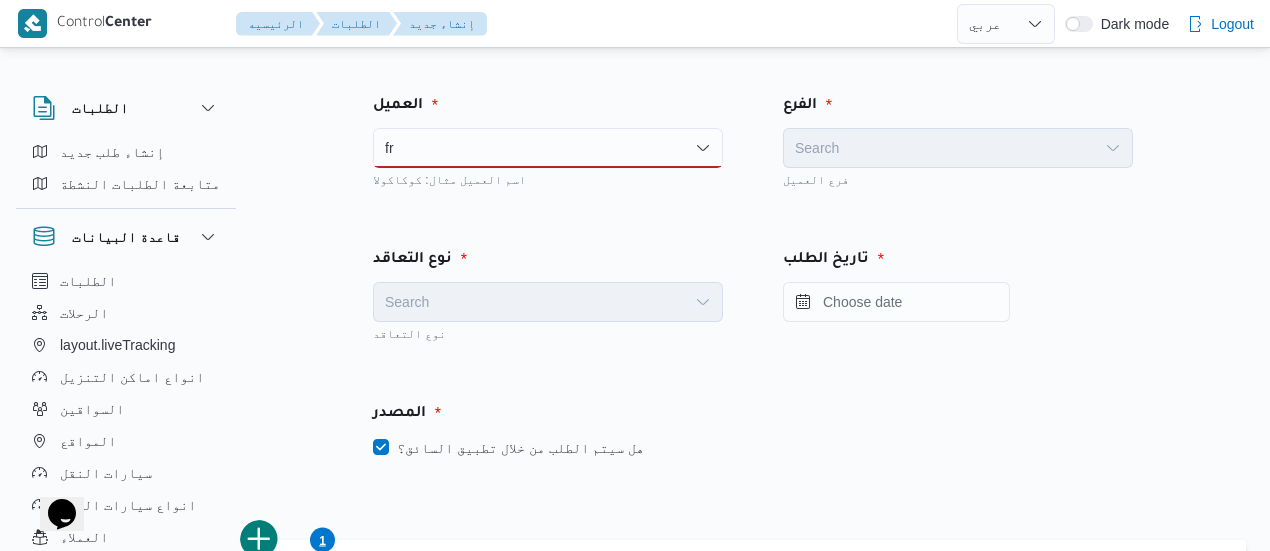 click on "Search" at bounding box center [958, 148] 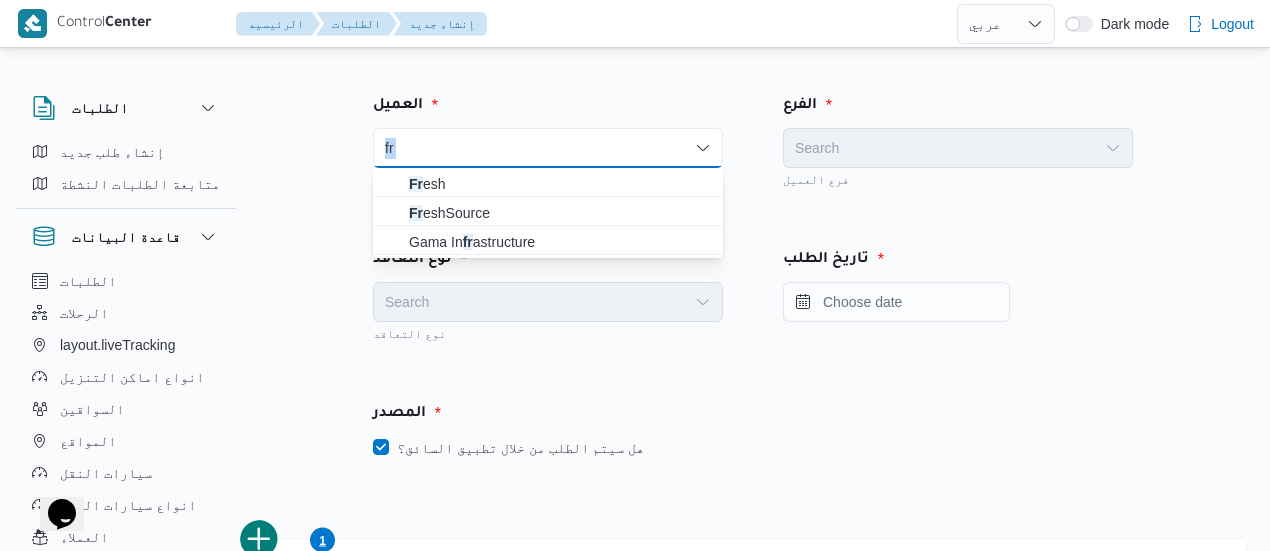 click on "fr fr" at bounding box center (548, 148) 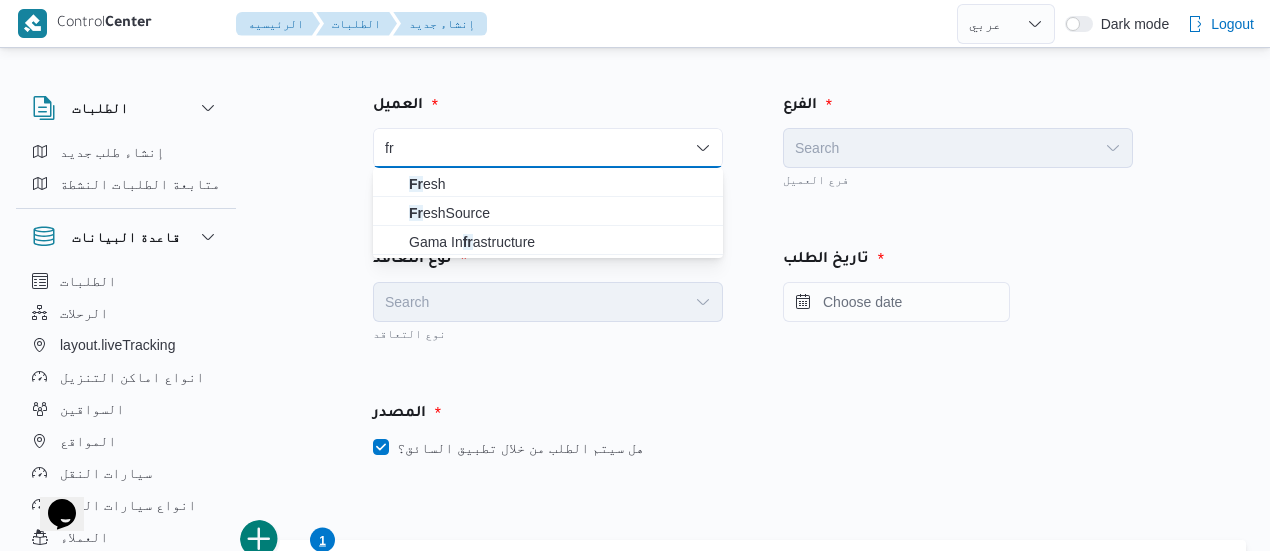 type on "f" 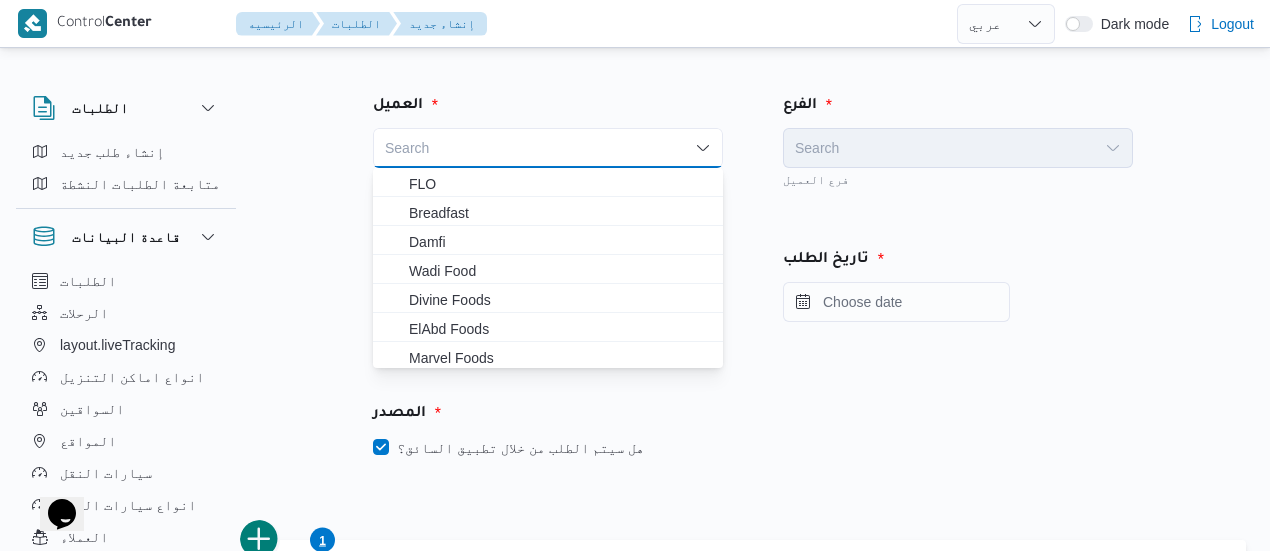 type 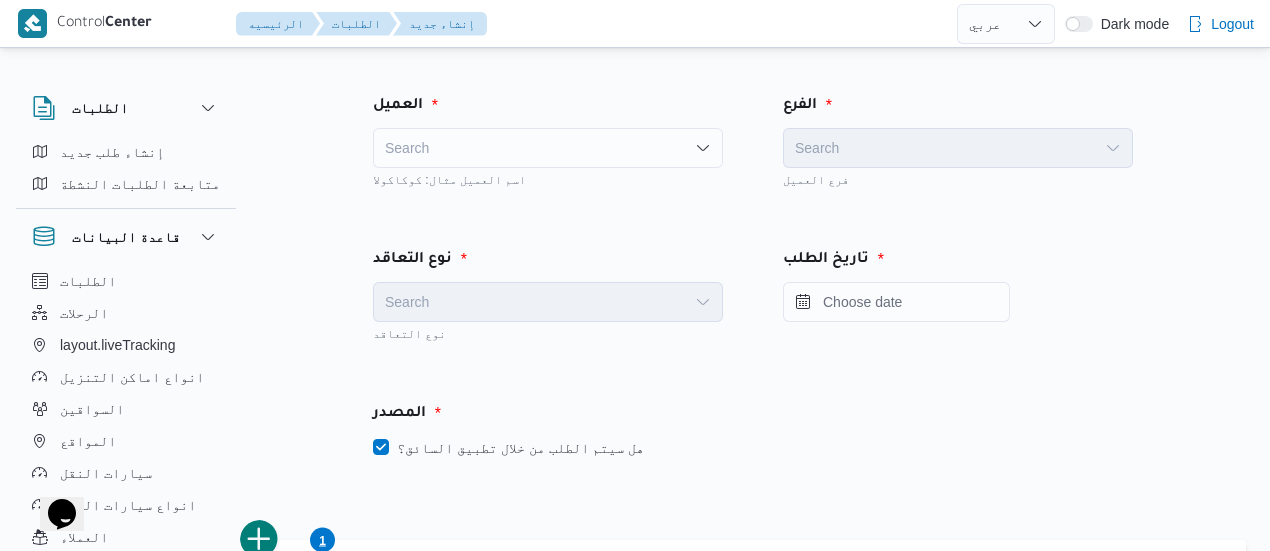 click on "Search" at bounding box center [958, 148] 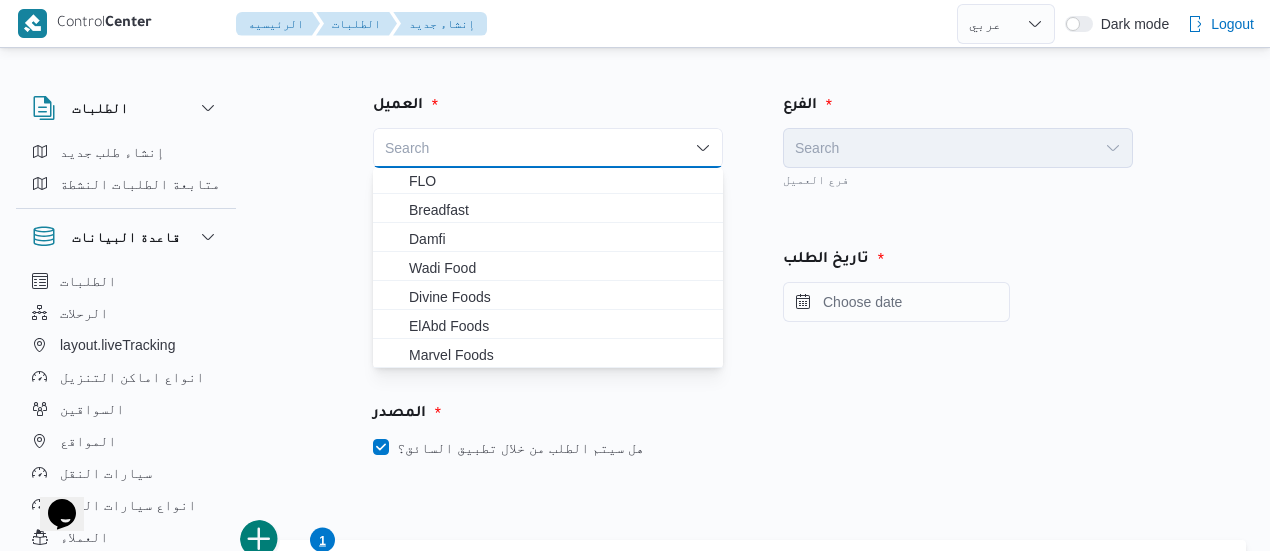 scroll, scrollTop: 0, scrollLeft: 0, axis: both 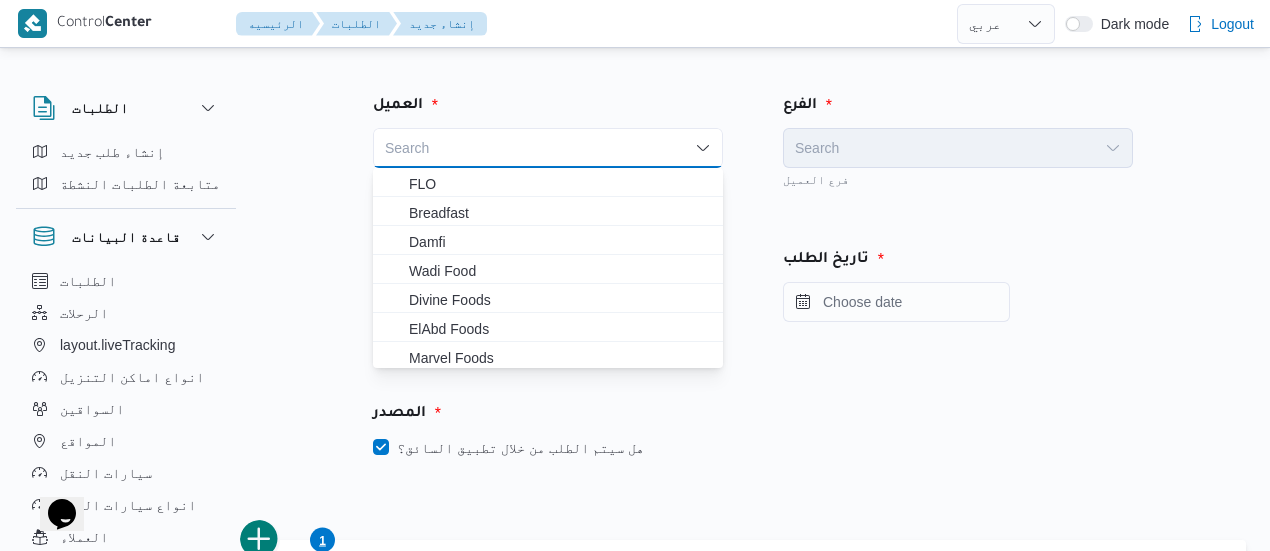 click on "العميل Search Combo box. Selected. Combo box input. Search. Type some text or, to display a list of choices, press Down Arrow. To exit the list of choices, press Escape. اسم العميل مثال: كوكاكولا الفرع Search فرع العميل نوع التعاقد Search نوع التعاقد تاريخ الطلب المصدر هل سيتم الطلب من خلال تطبيق السائق؟ 1 تفاصيل الرحلة المقاول Search مقاول الرحلة نوع العملية Search order-form.help-txt-operation-model السواق Search السواق الذي سيقوم بالرحلة سيارة النقل Search سيارة الرحلة نوع سيارة النقل Search نوع سيارة النقل تاريخ و وقت التحميل اماكن التحميل و التنزيل Step 1 1 نقطة التحميل المدينه Search اسم المكان Search Step 2 is disabled 2 اضافة نقطة تنزيل الملحقات اختار ملف لالحاقه الملاحظات" at bounding box center [753, 1048] 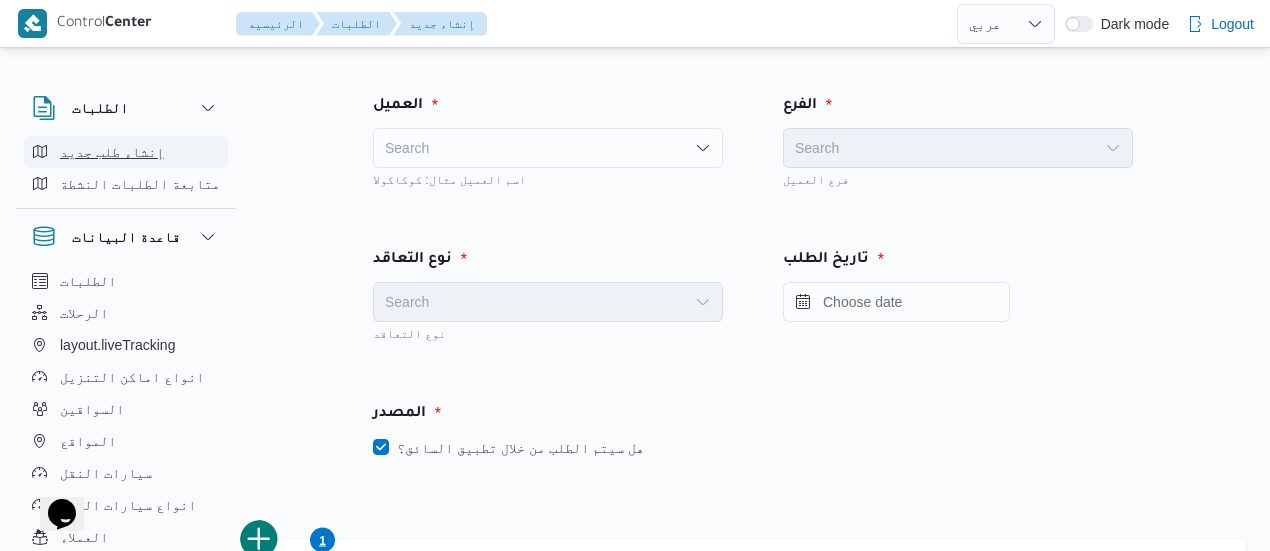 click on "إنشاء طلب جديد" at bounding box center [112, 152] 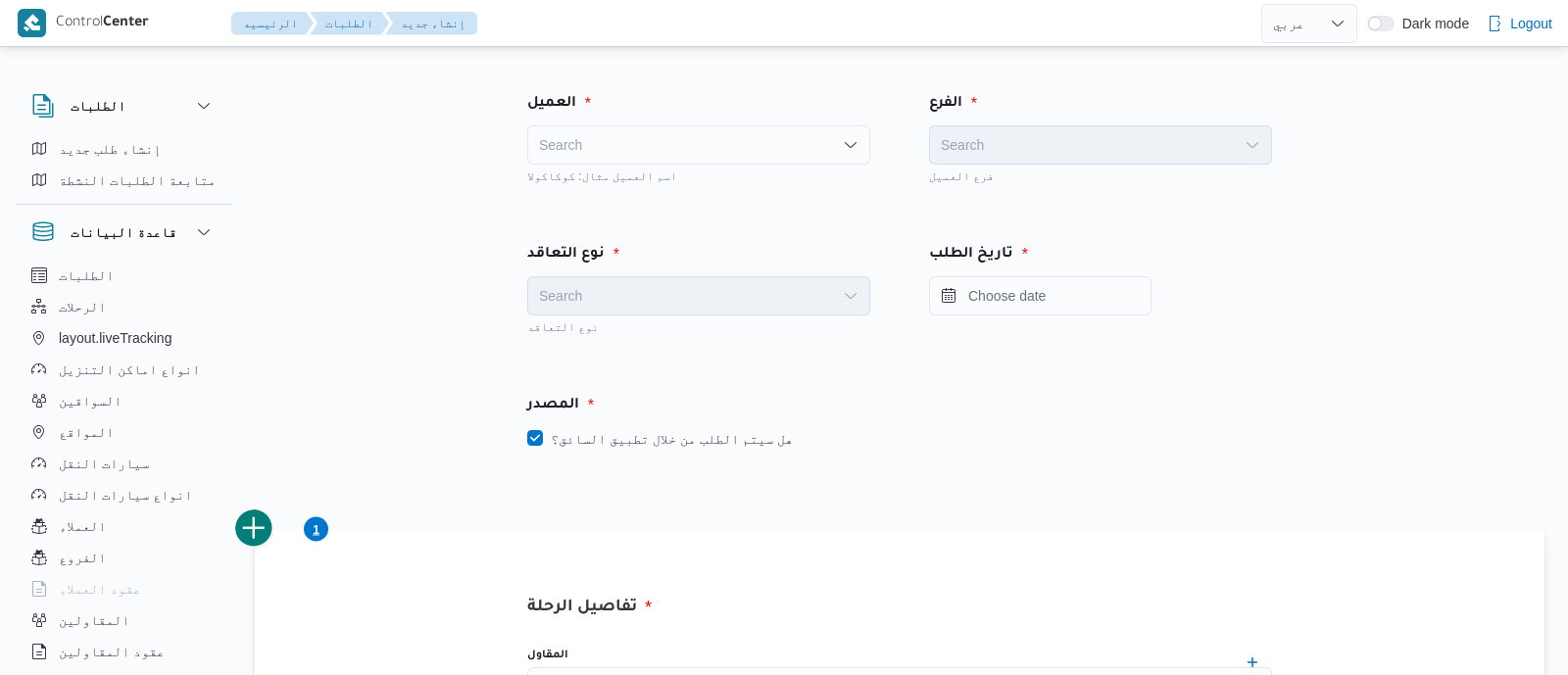 select on "ar" 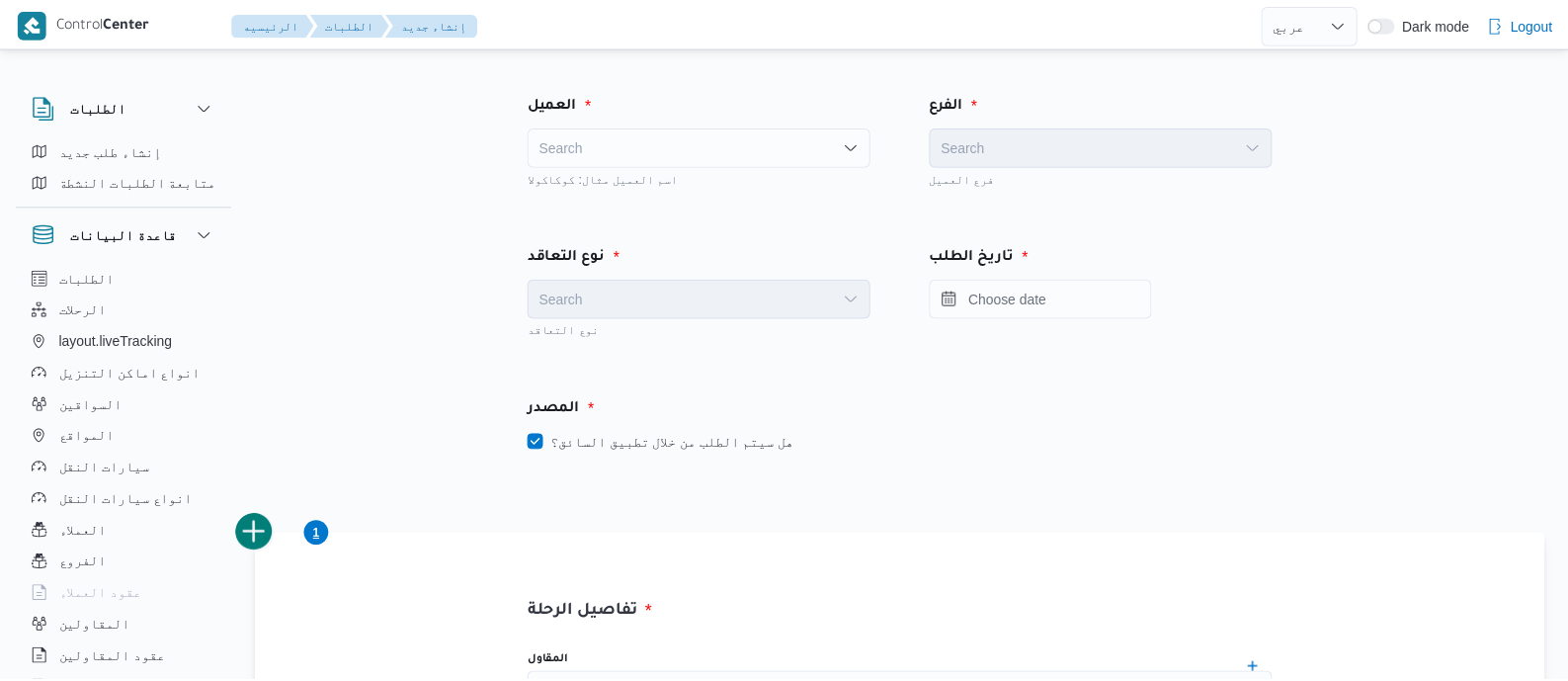 scroll, scrollTop: 0, scrollLeft: 0, axis: both 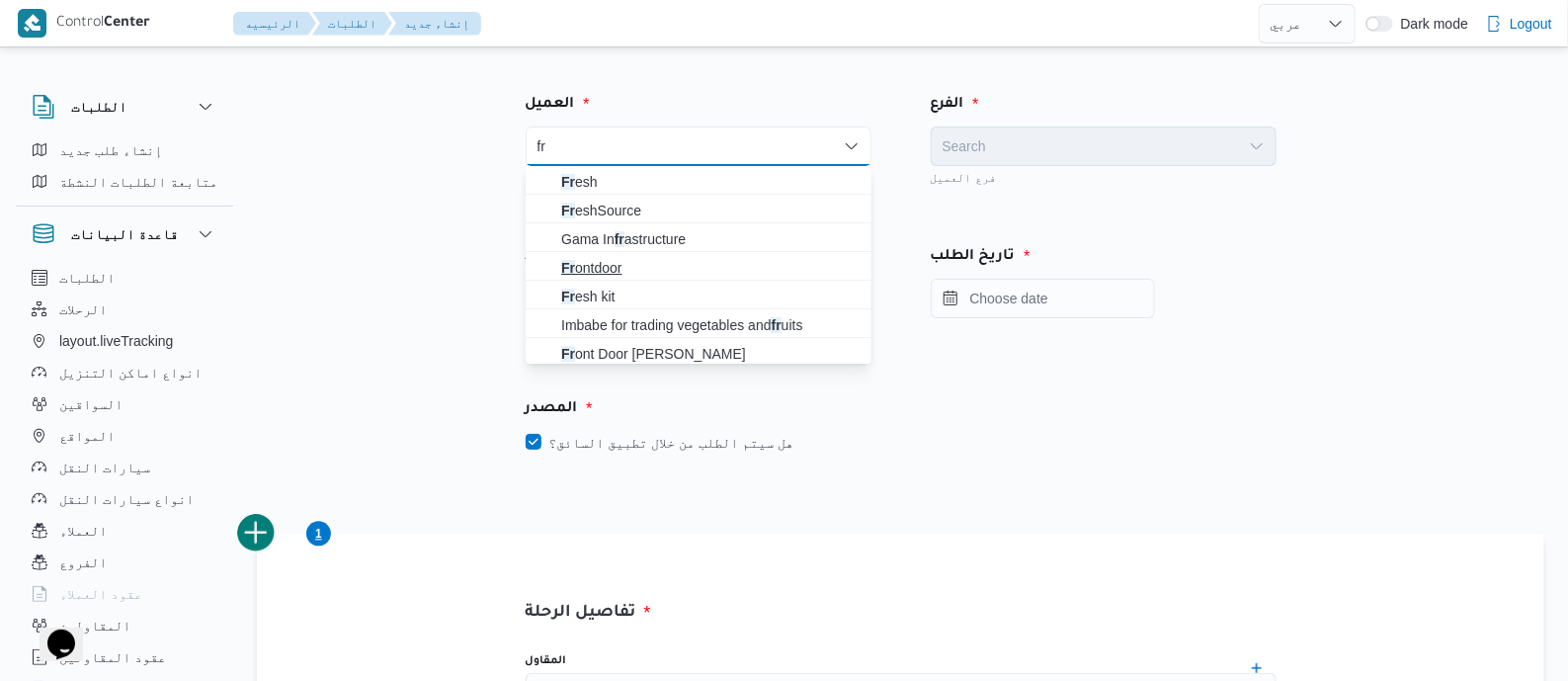 type on "fr" 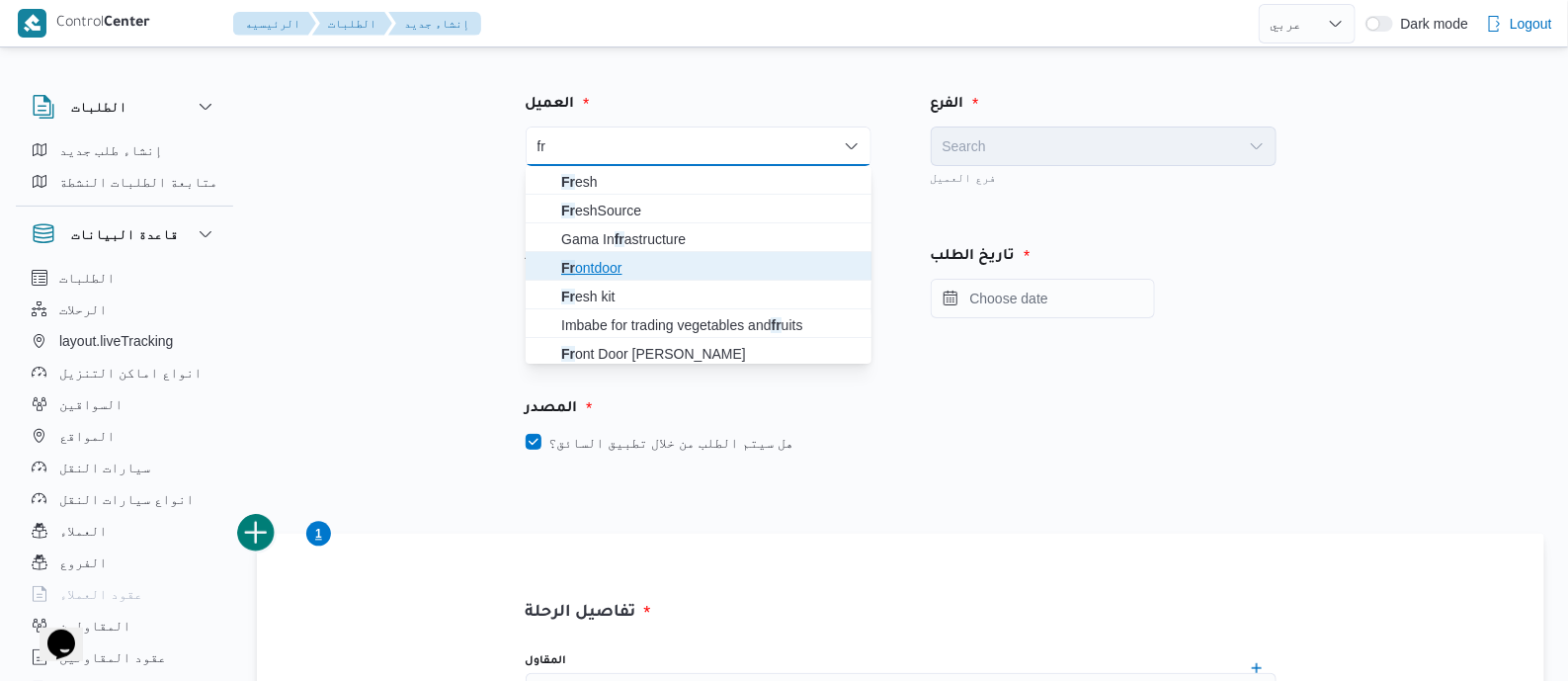 click on "Fr ontdoor" at bounding box center (710, 268) 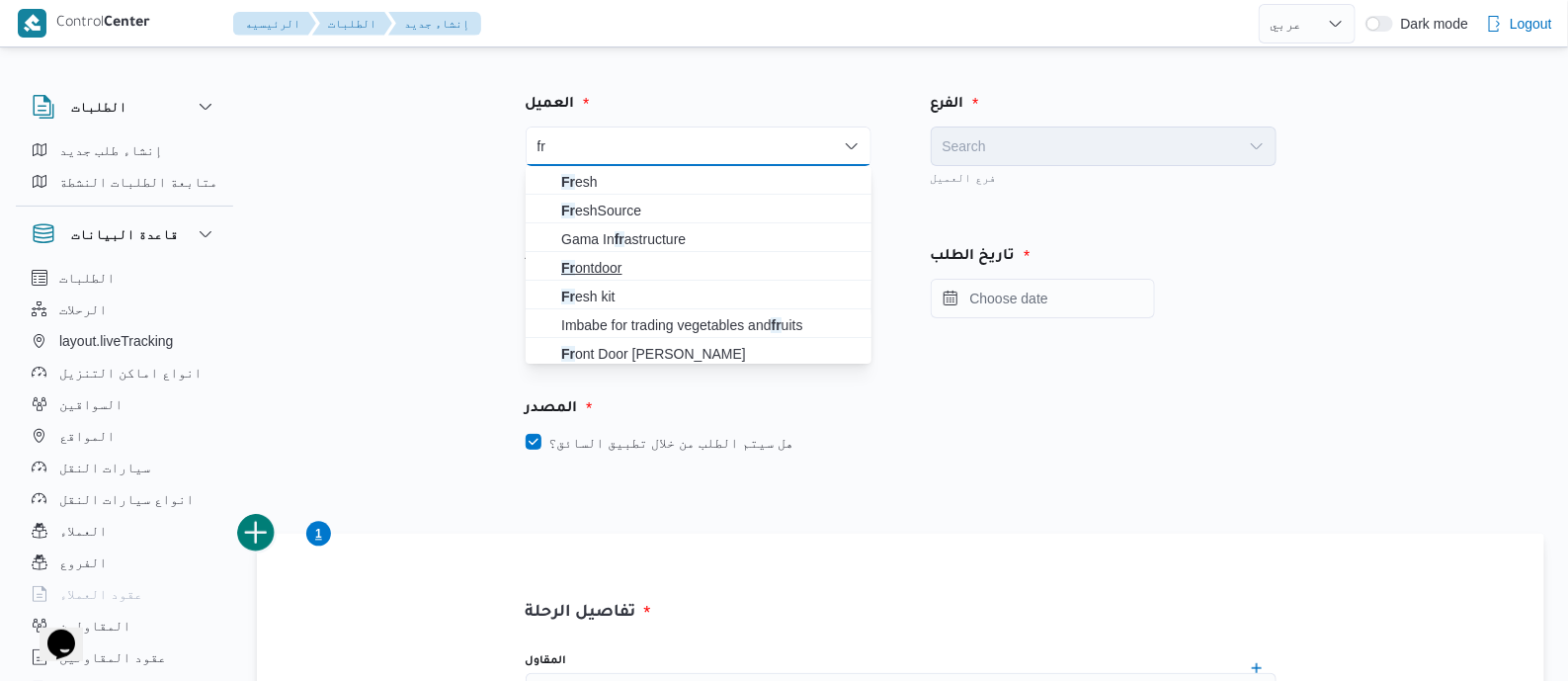 type 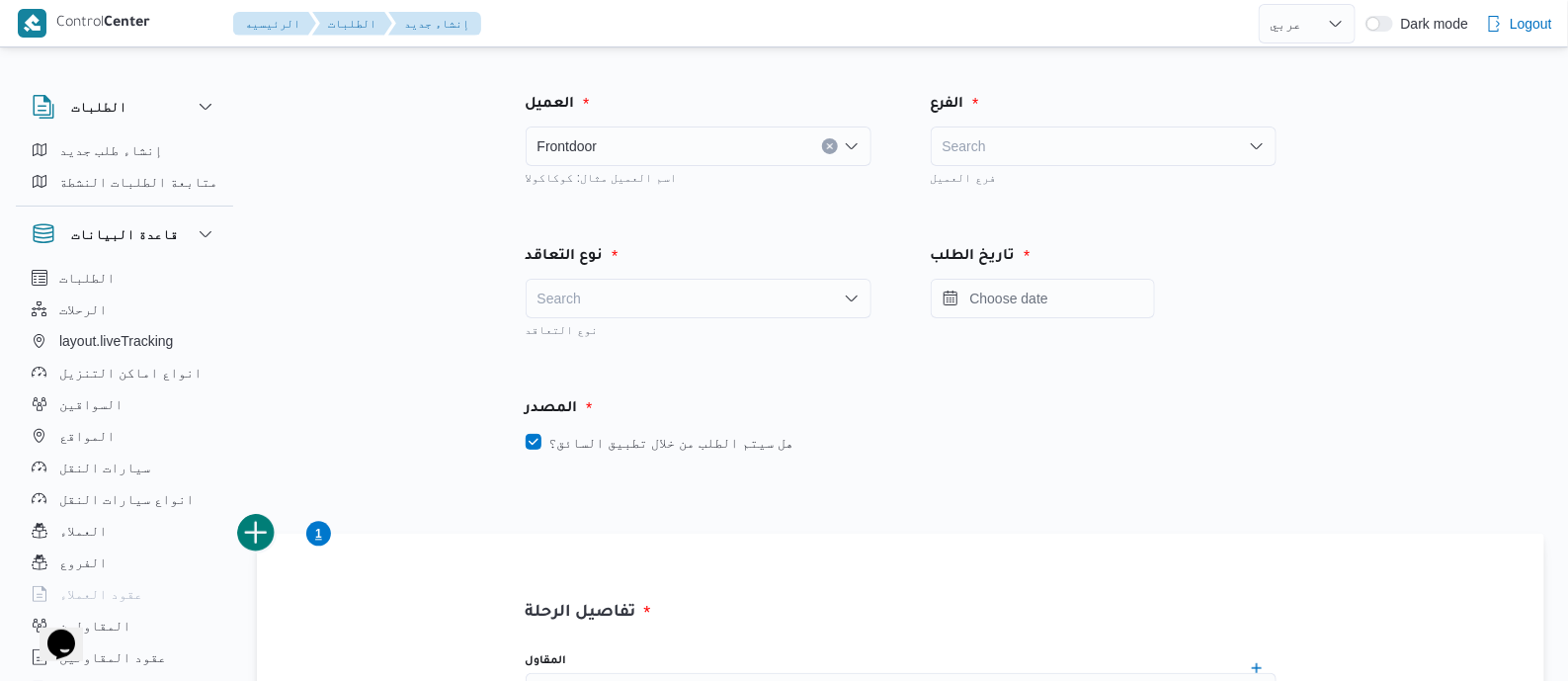 click on "Search" at bounding box center [1104, 146] 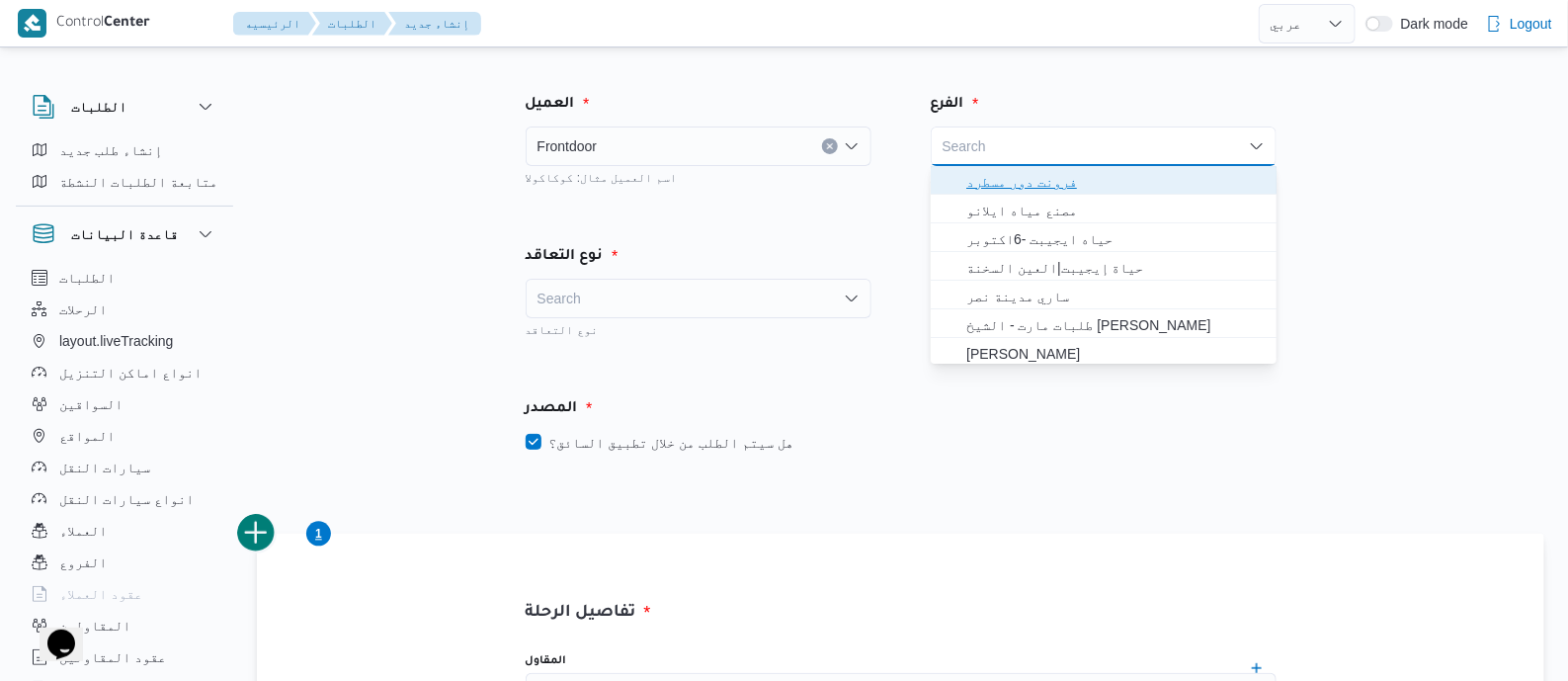click on "فرونت دور مسطرد" at bounding box center [1115, 182] 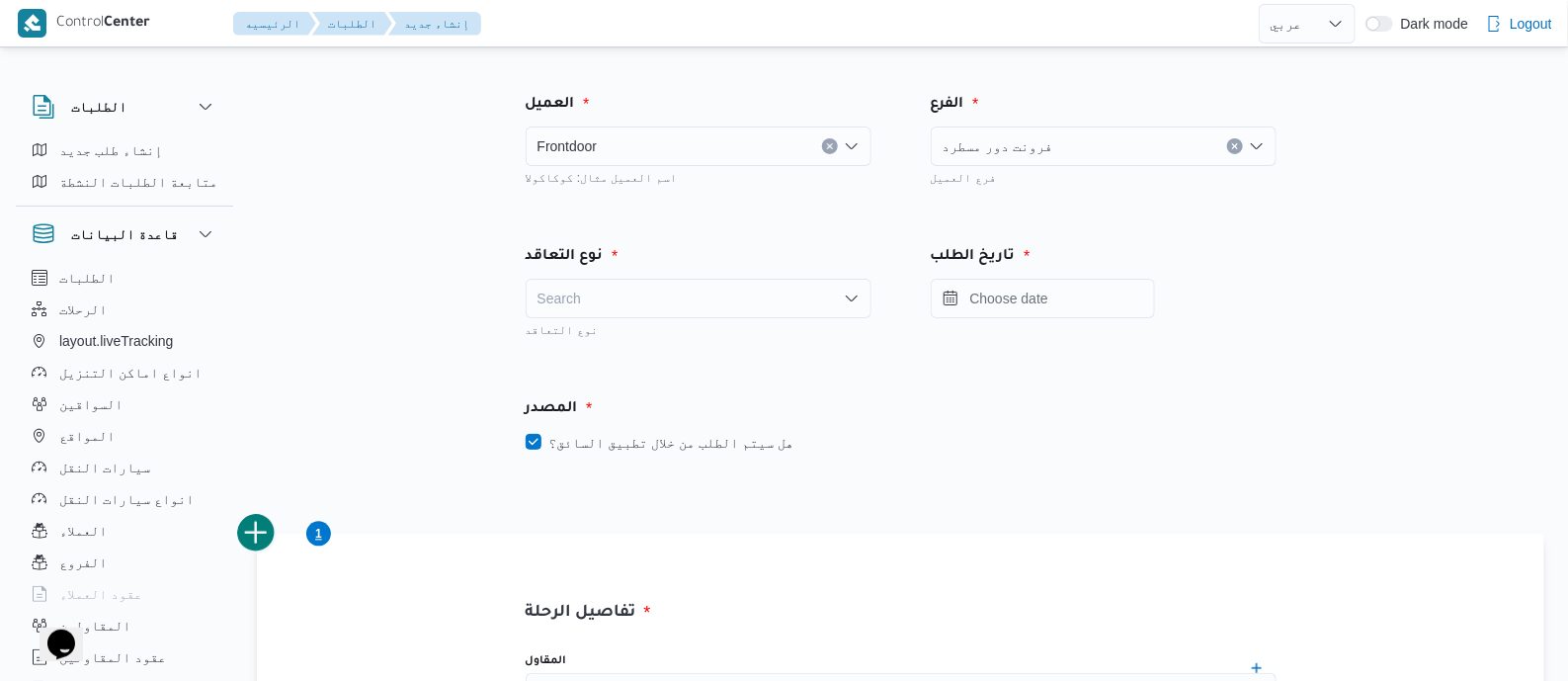 click on "Search" at bounding box center (699, 298) 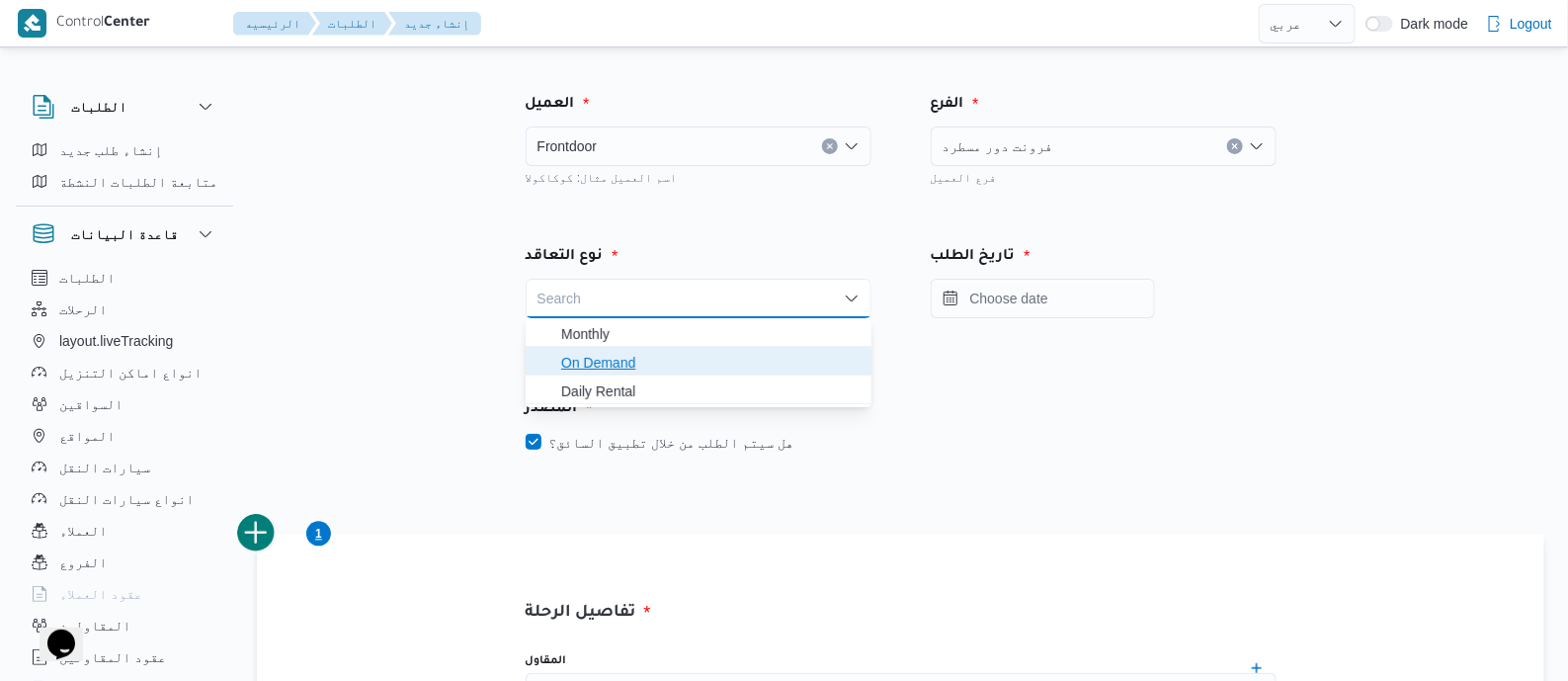 click on "On Demand" at bounding box center (710, 363) 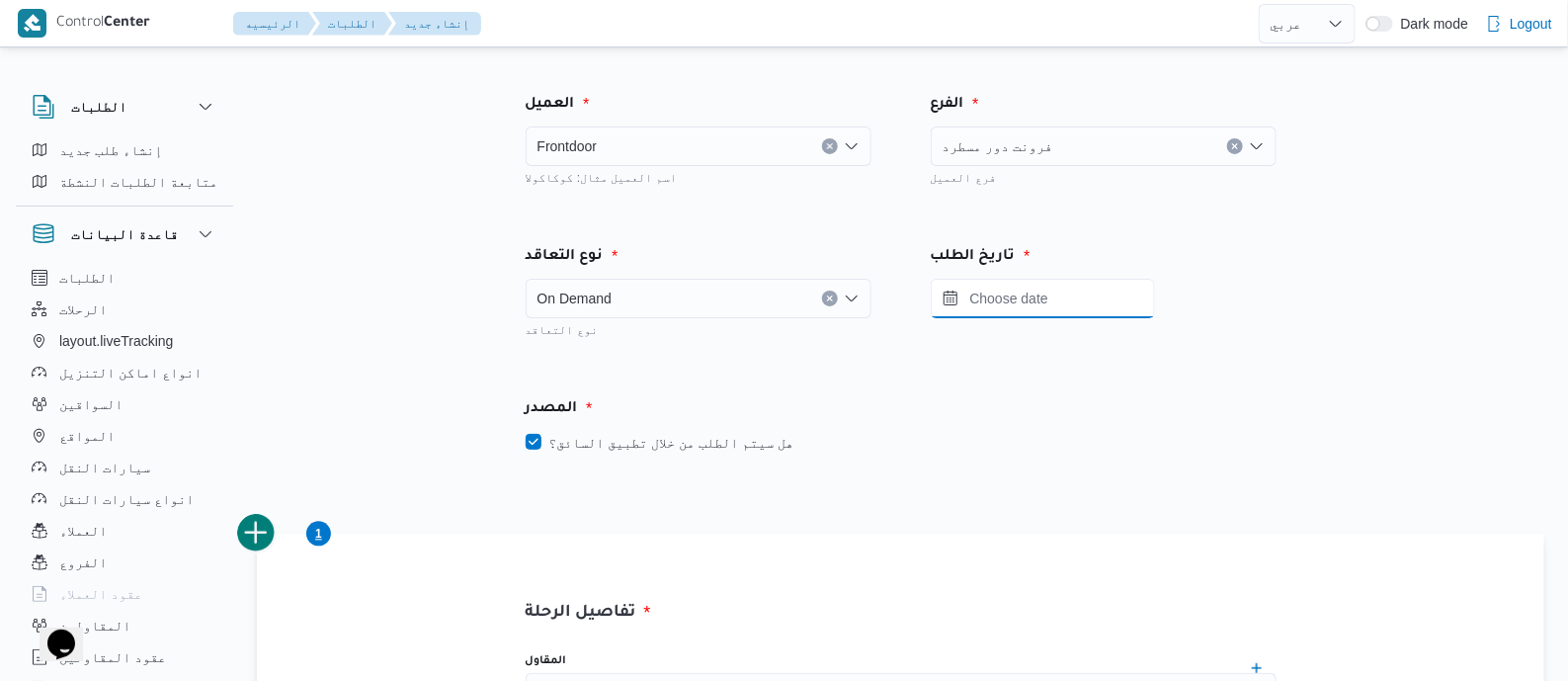 click at bounding box center [1042, 298] 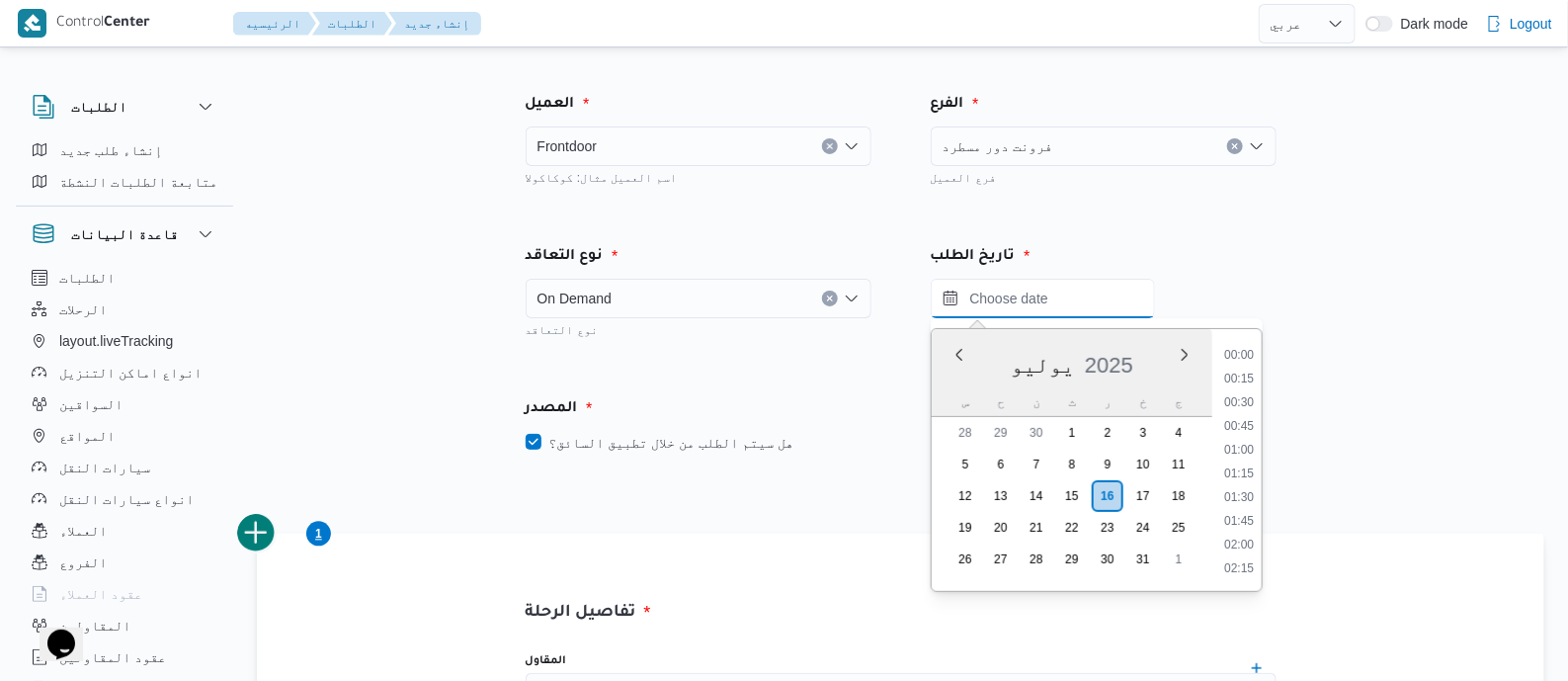 scroll, scrollTop: 1706, scrollLeft: 0, axis: vertical 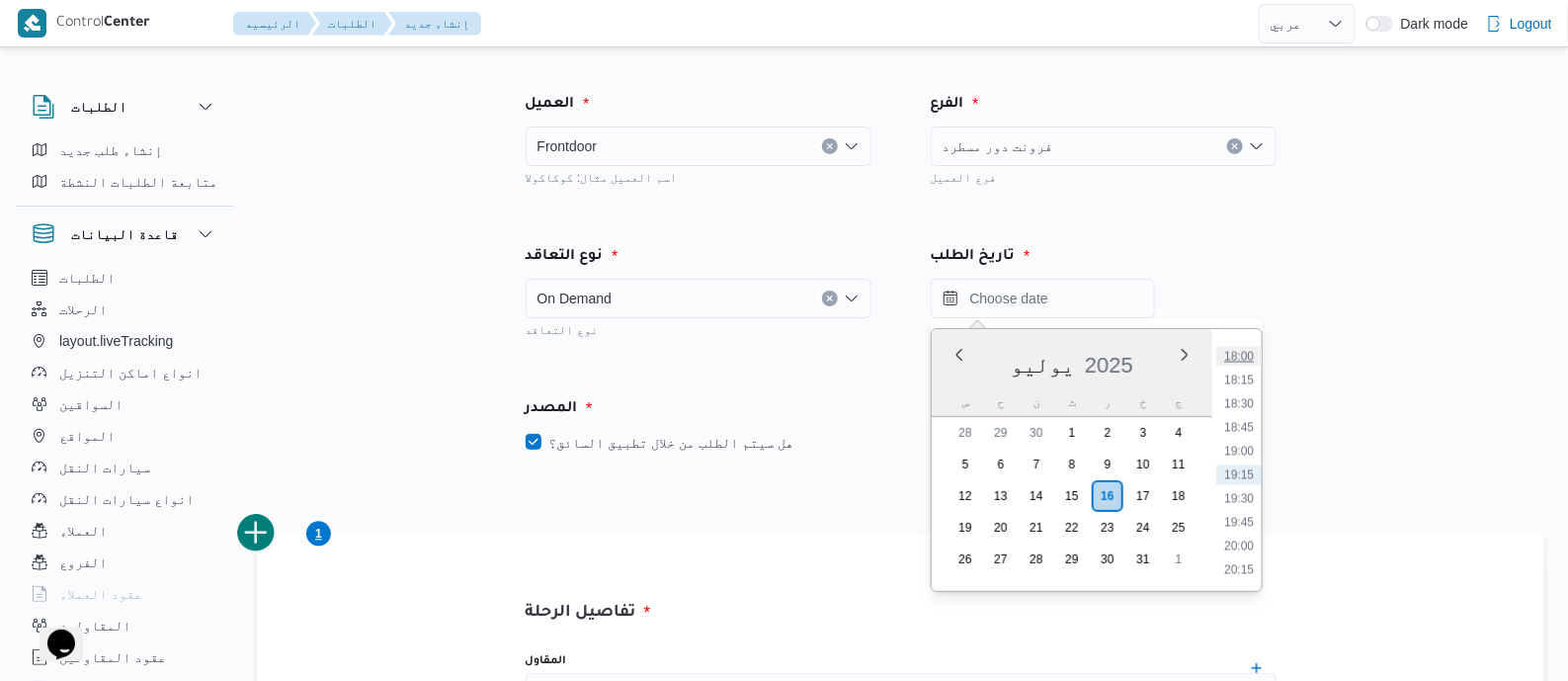 click on "18:00" at bounding box center (1239, 357) 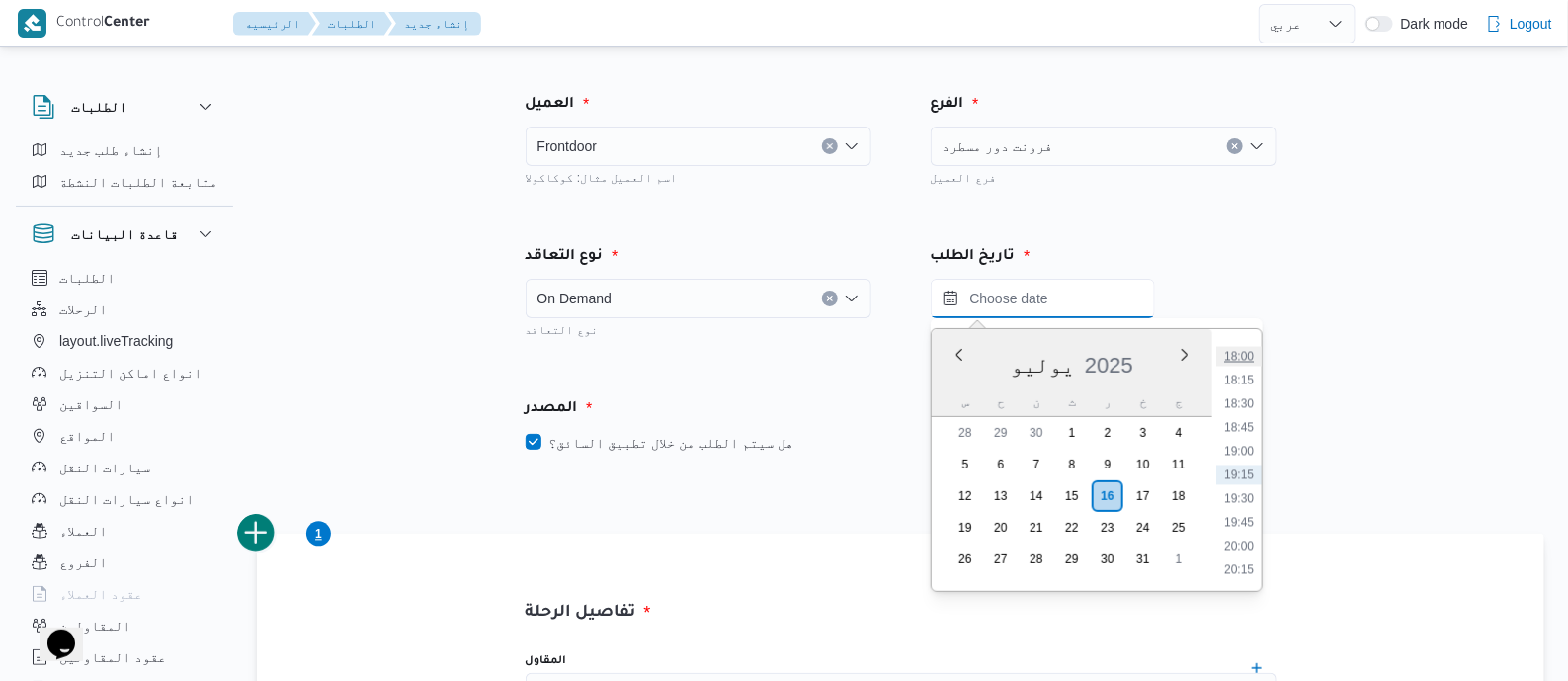 type on "١٦/٠٧/٢٠٢٥ ١٨:٠٠" 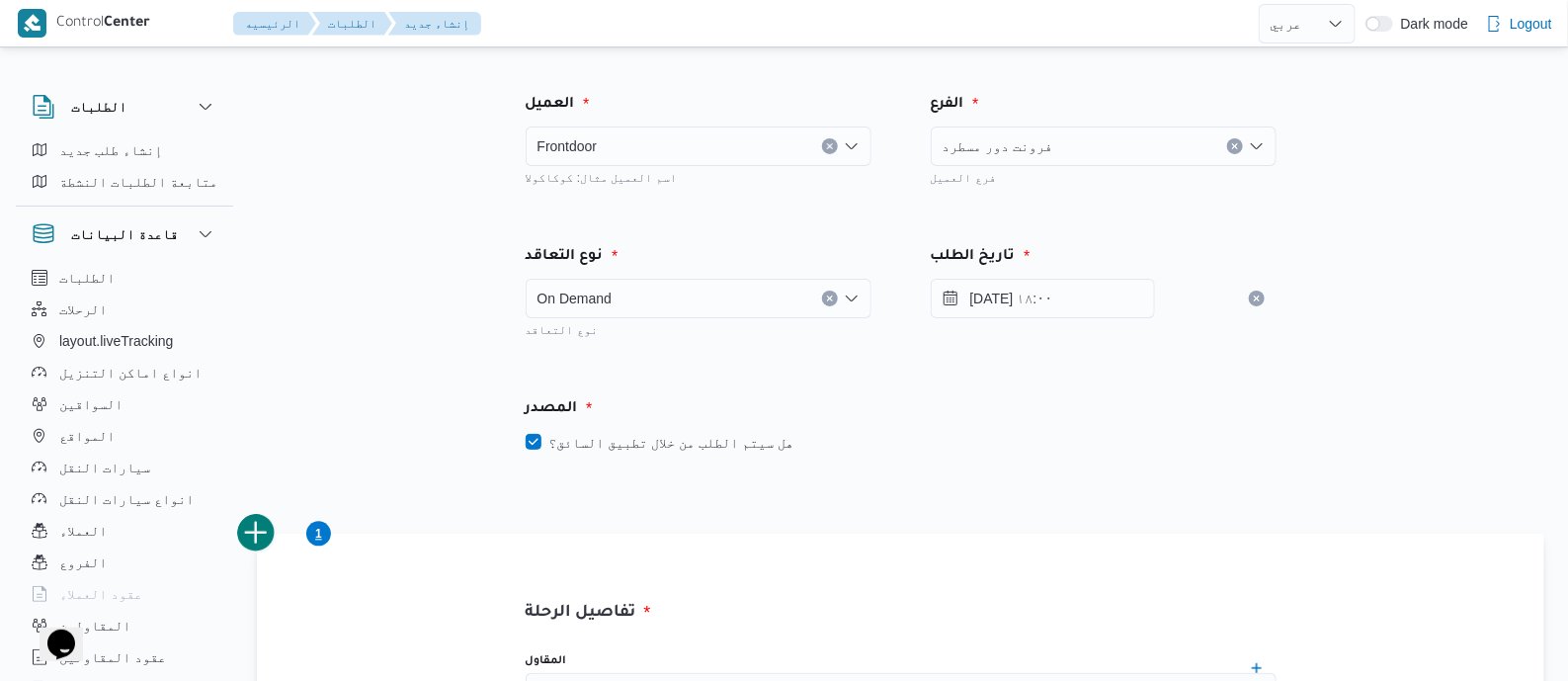 click on "هل سيتم الطلب من خلال تطبيق السائق؟" at bounding box center [659, 443] 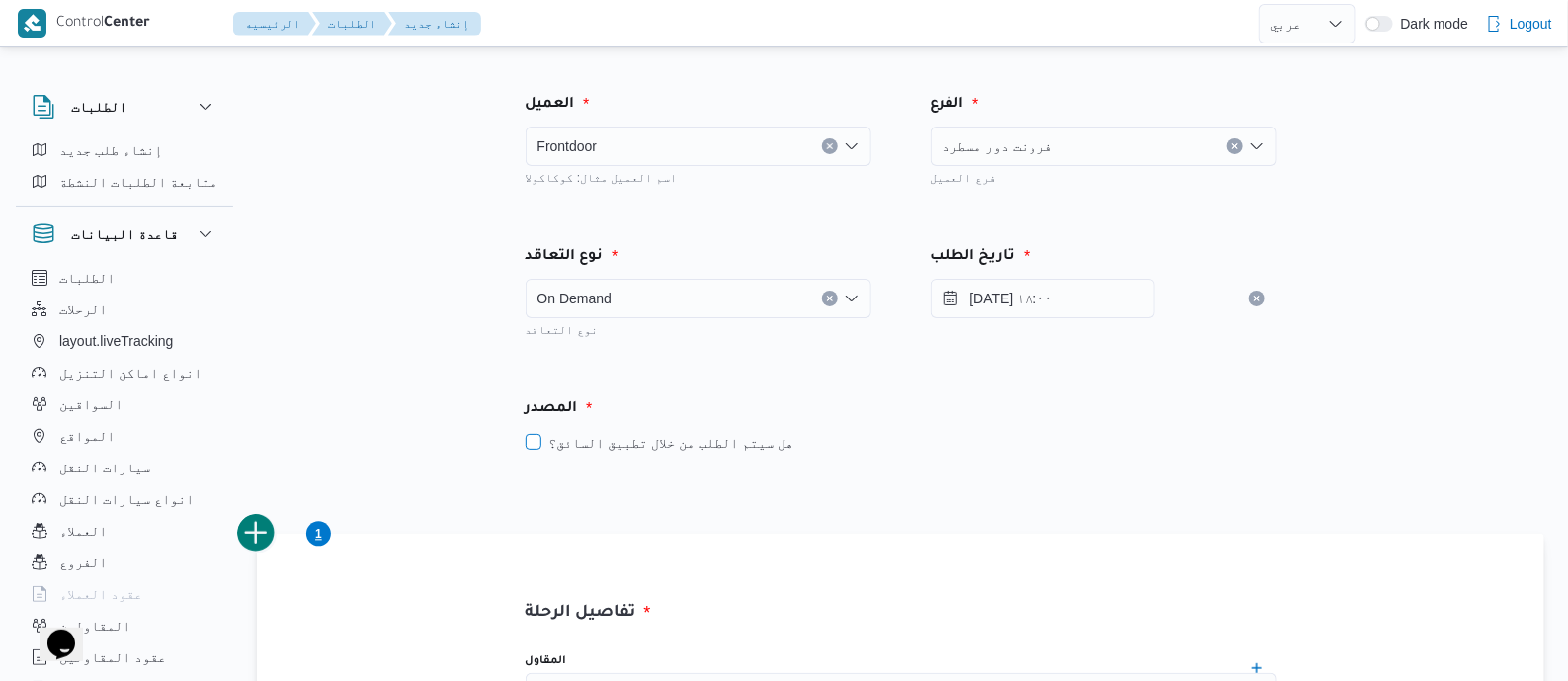 checkbox on "false" 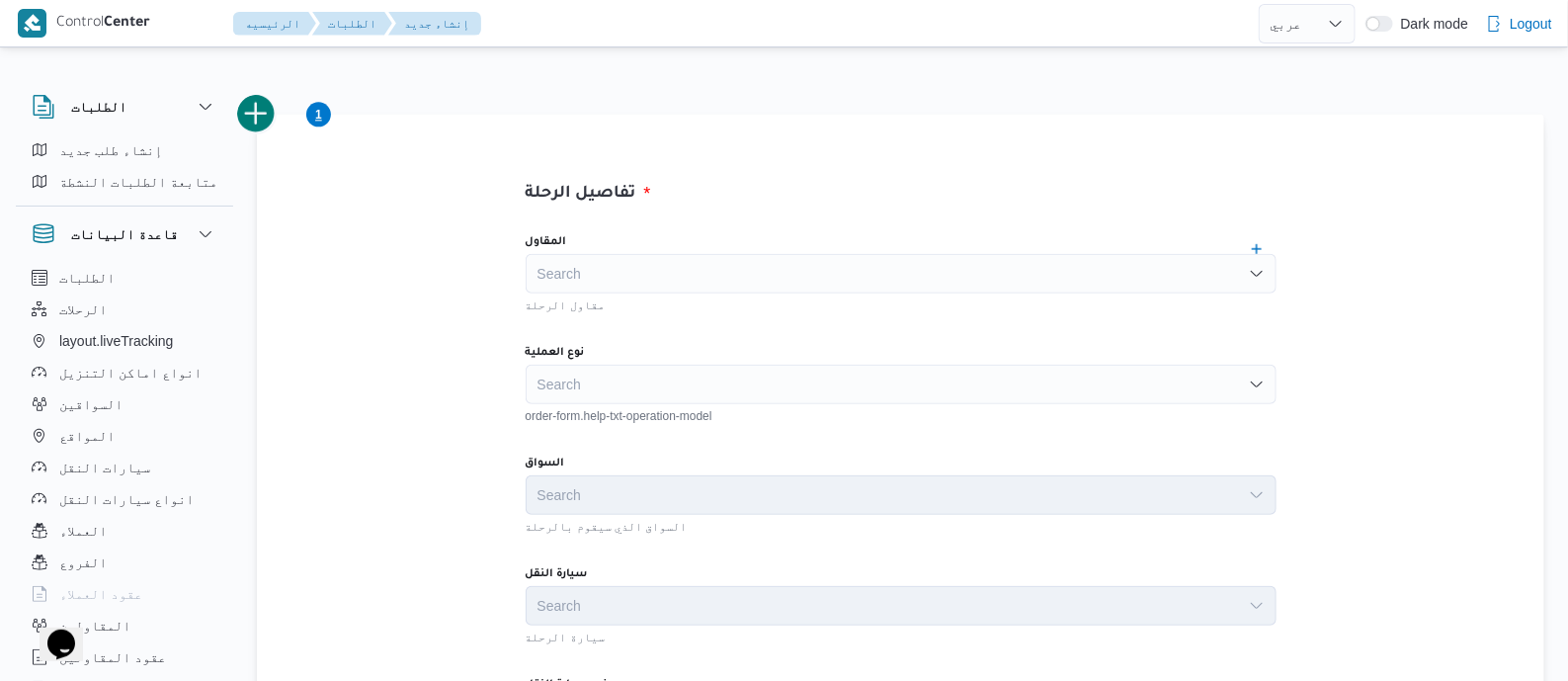 scroll, scrollTop: 493, scrollLeft: 0, axis: vertical 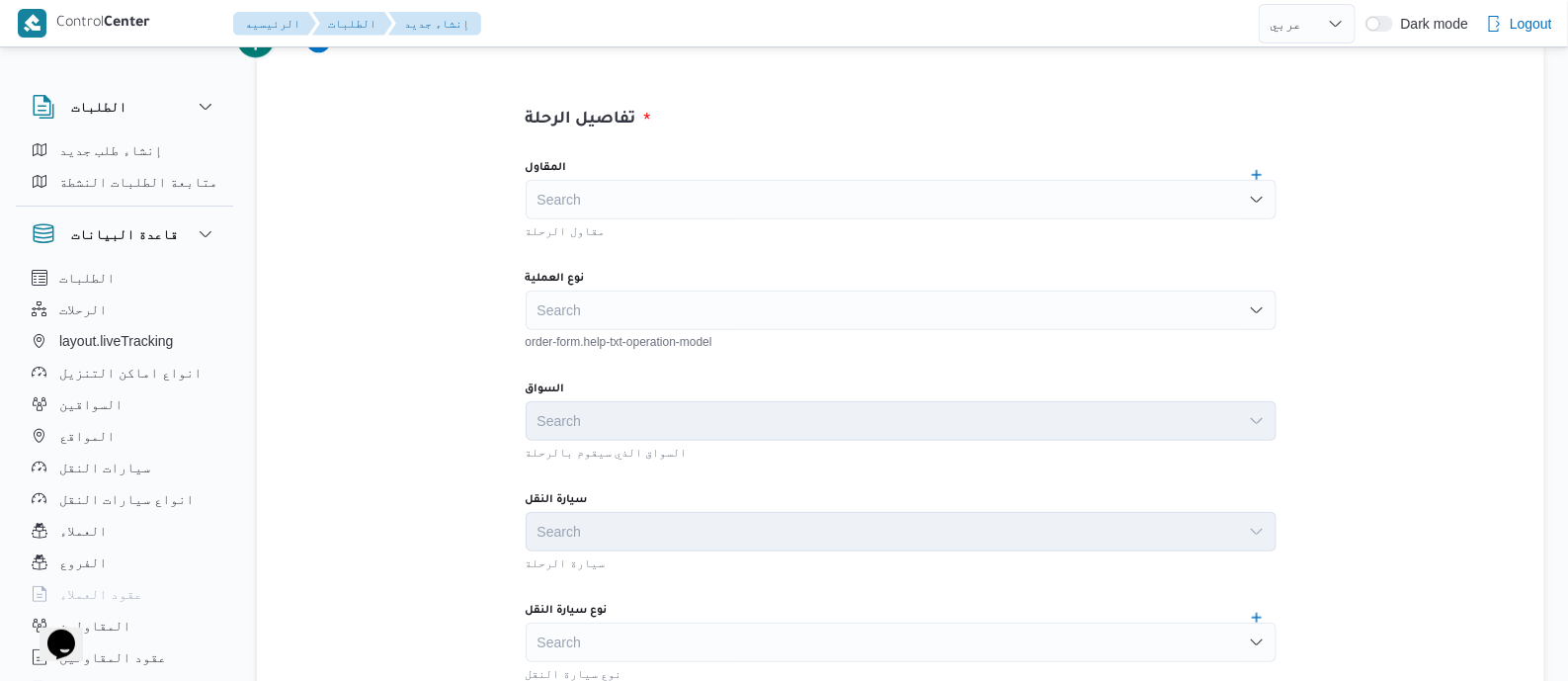 click on "Search" at bounding box center [901, 200] 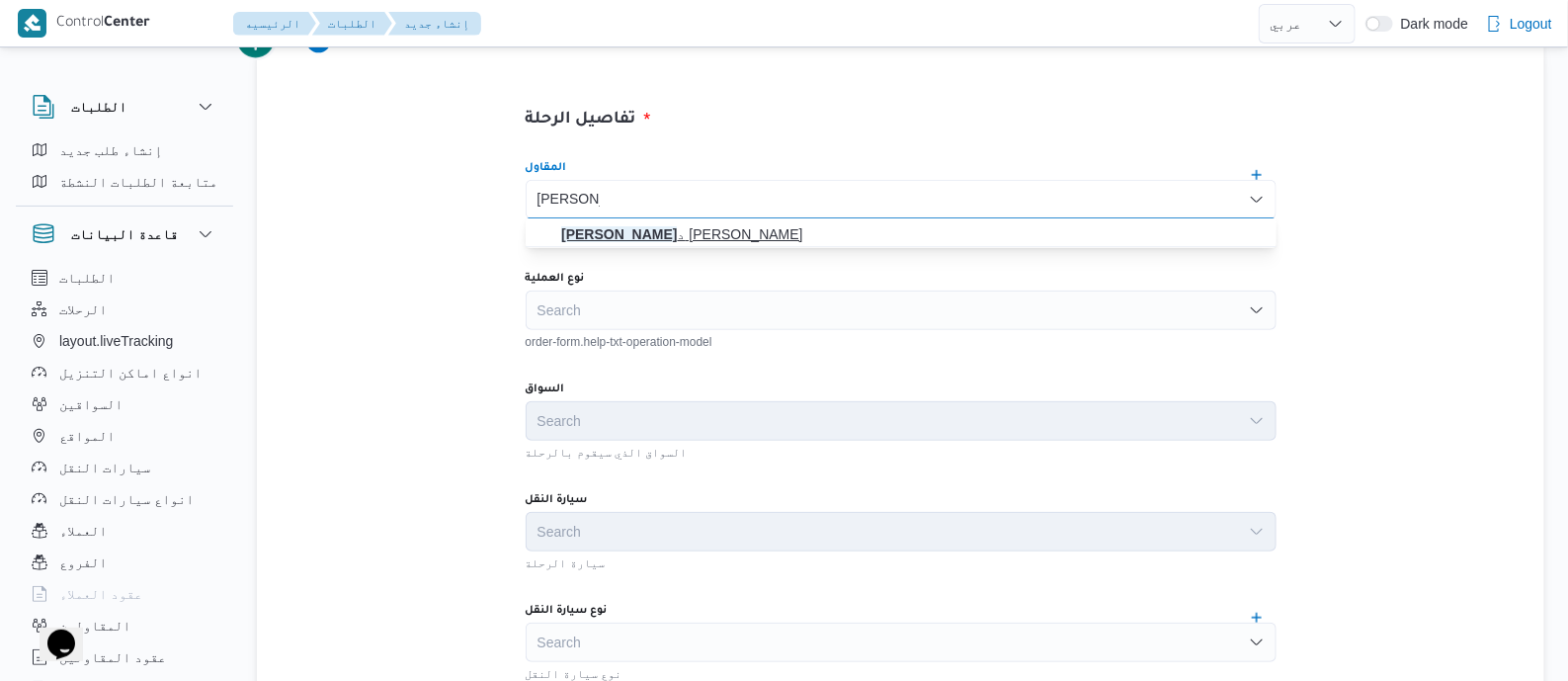 type on "عبدالله عي" 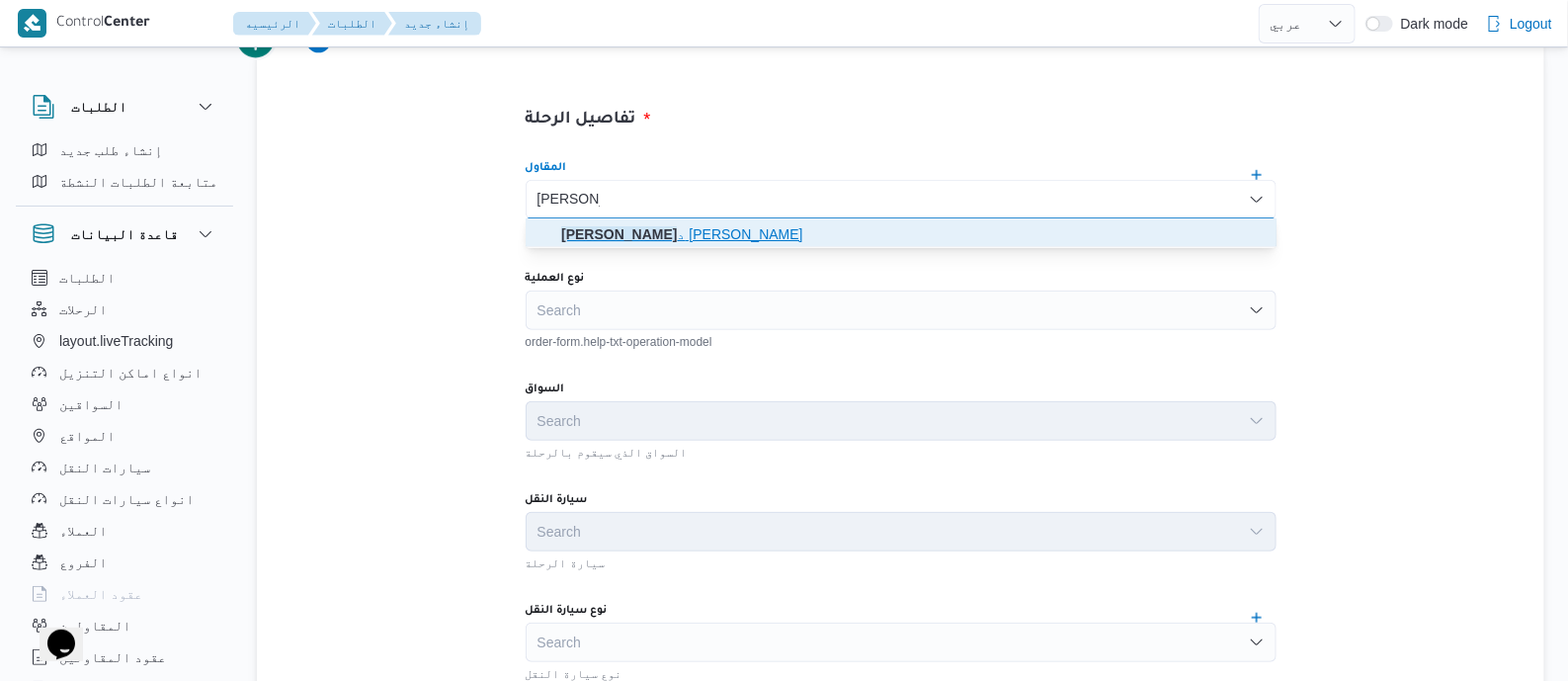 click on "عبدالله عي" 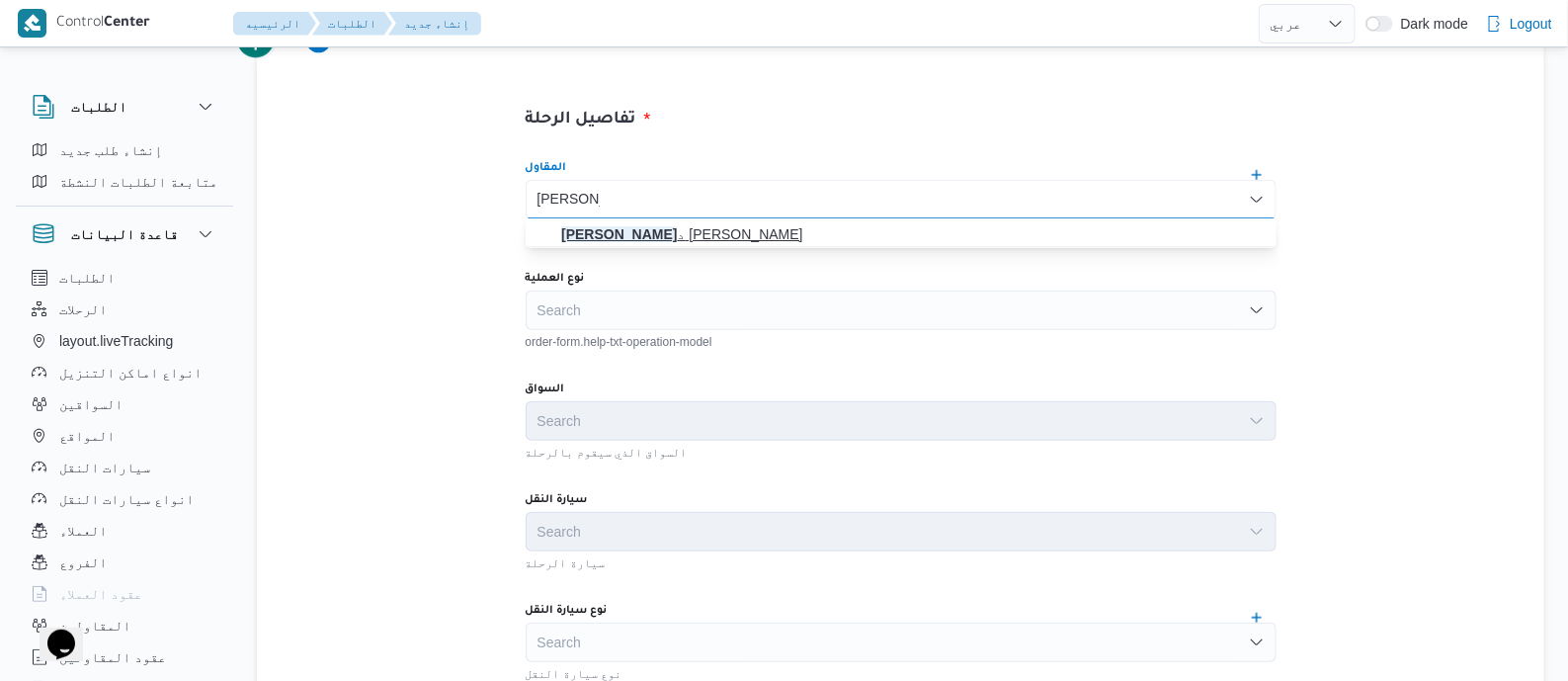 type 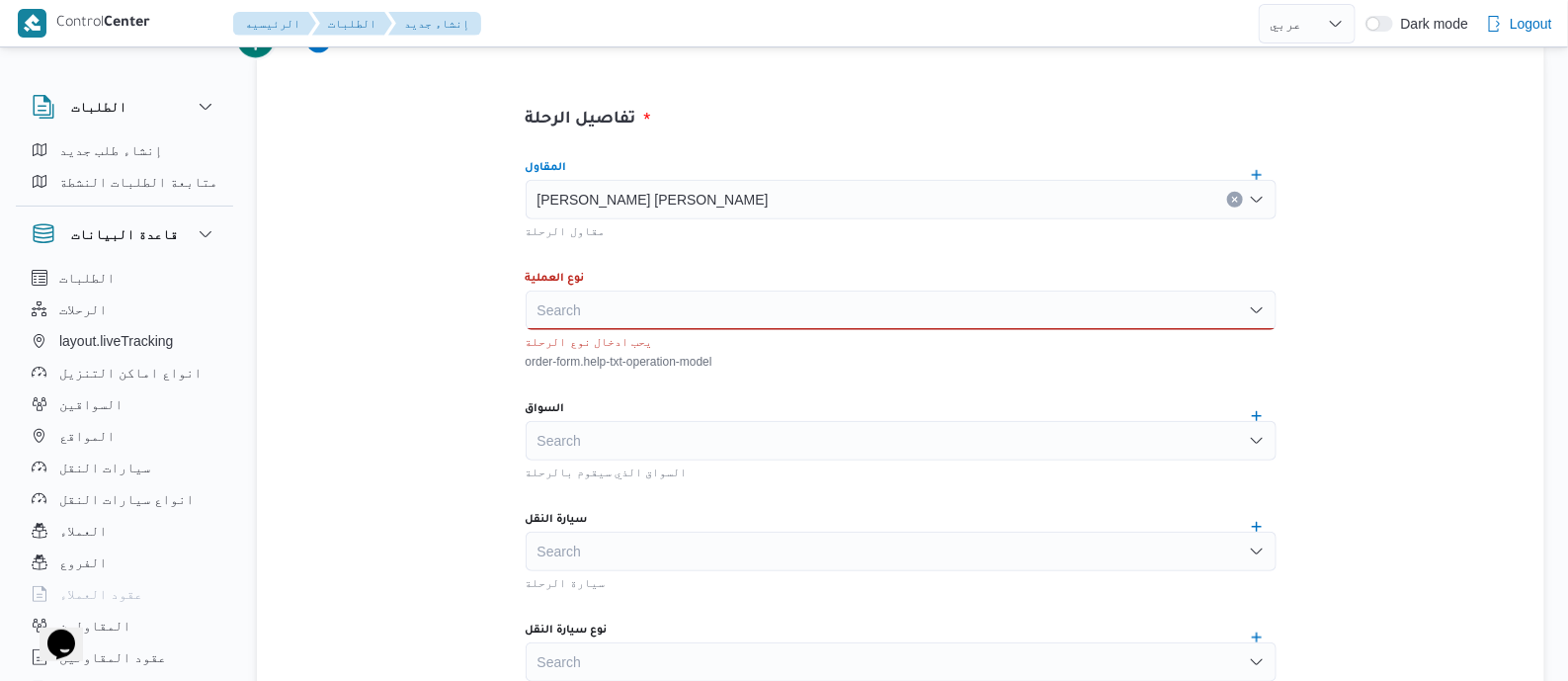 click on "Search" at bounding box center (901, 310) 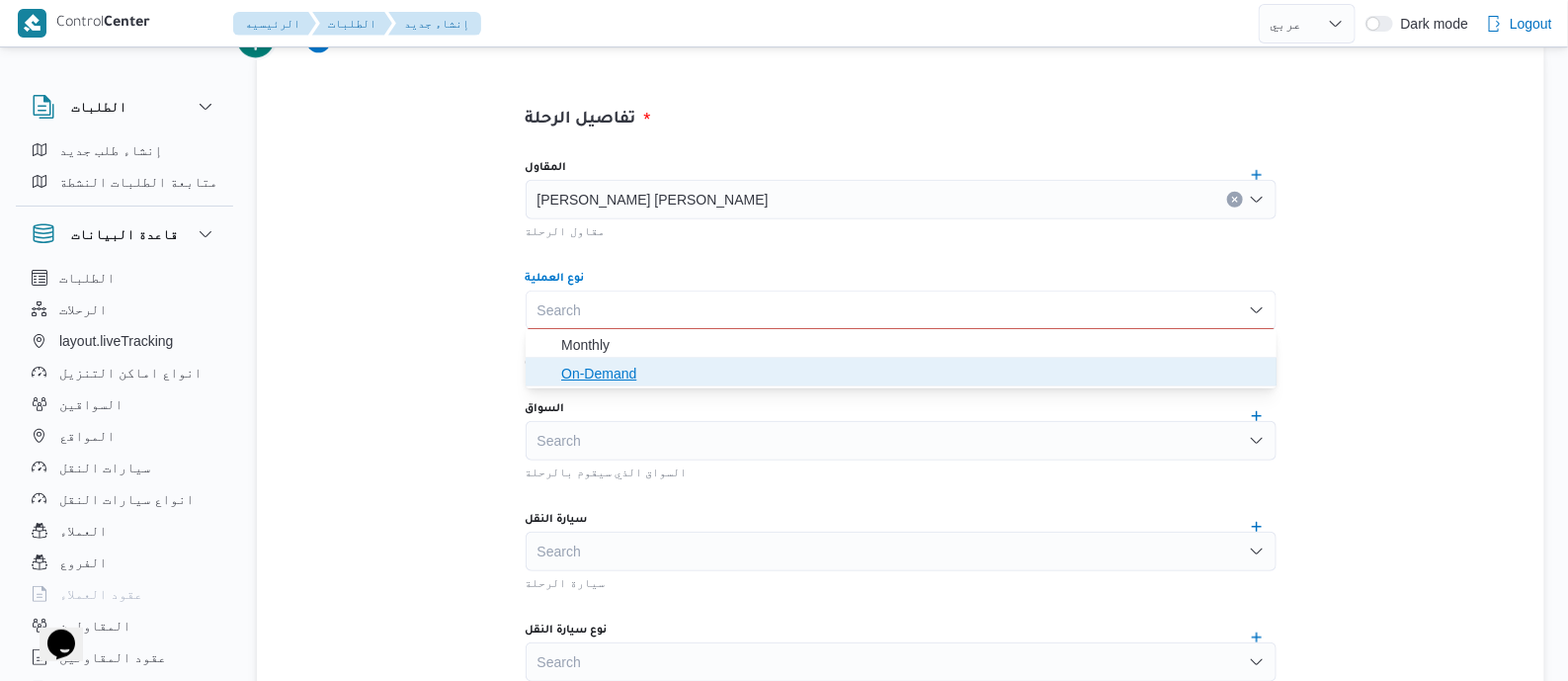 click on "On-Demand" at bounding box center [901, 374] 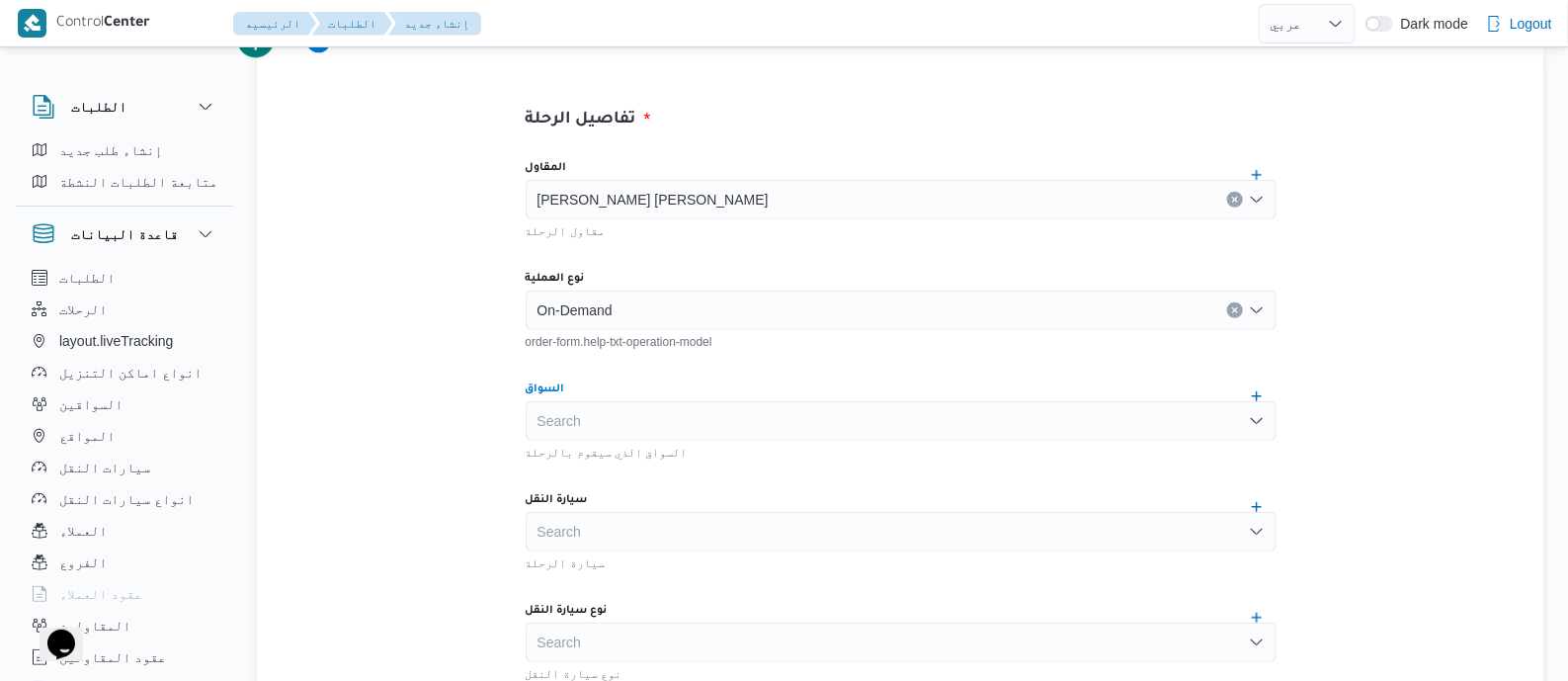 click on "Search" at bounding box center [901, 421] 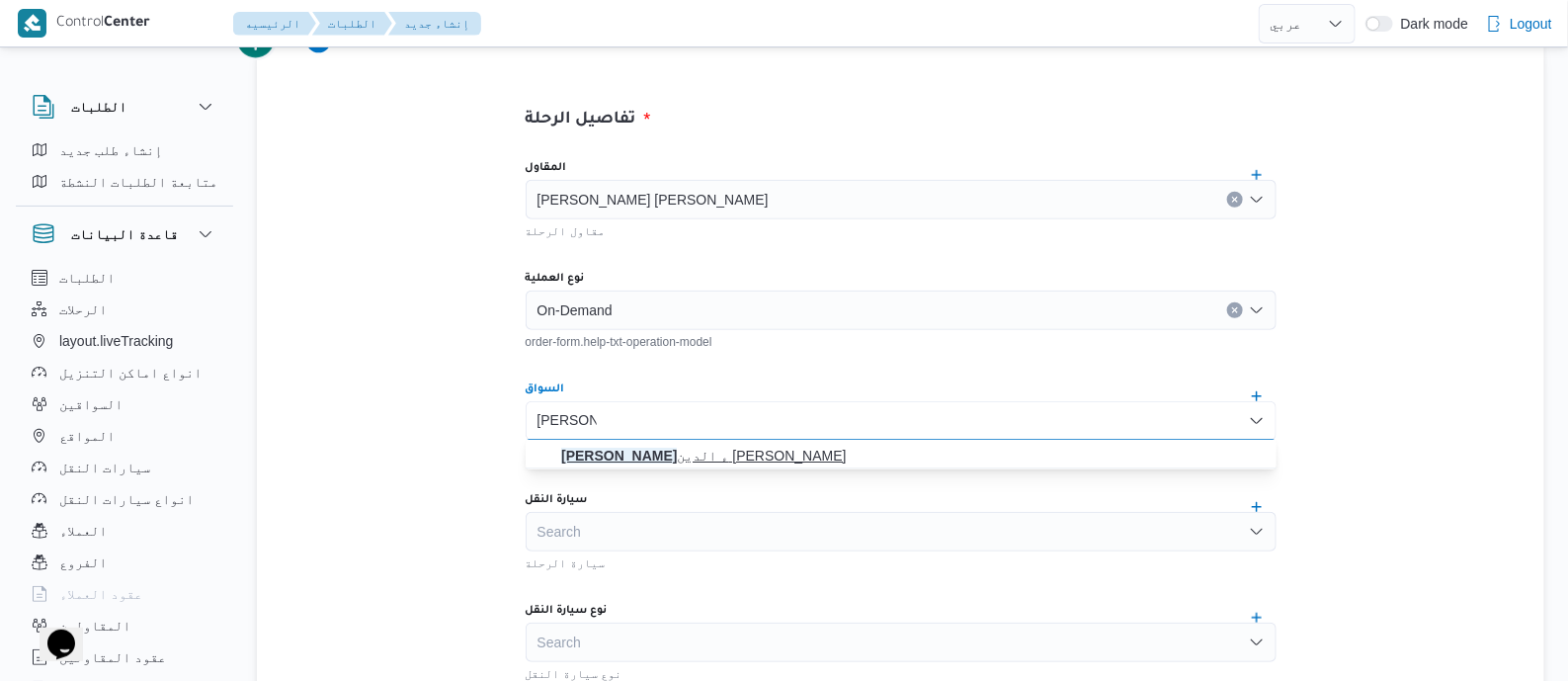 type on "محمد ضيا" 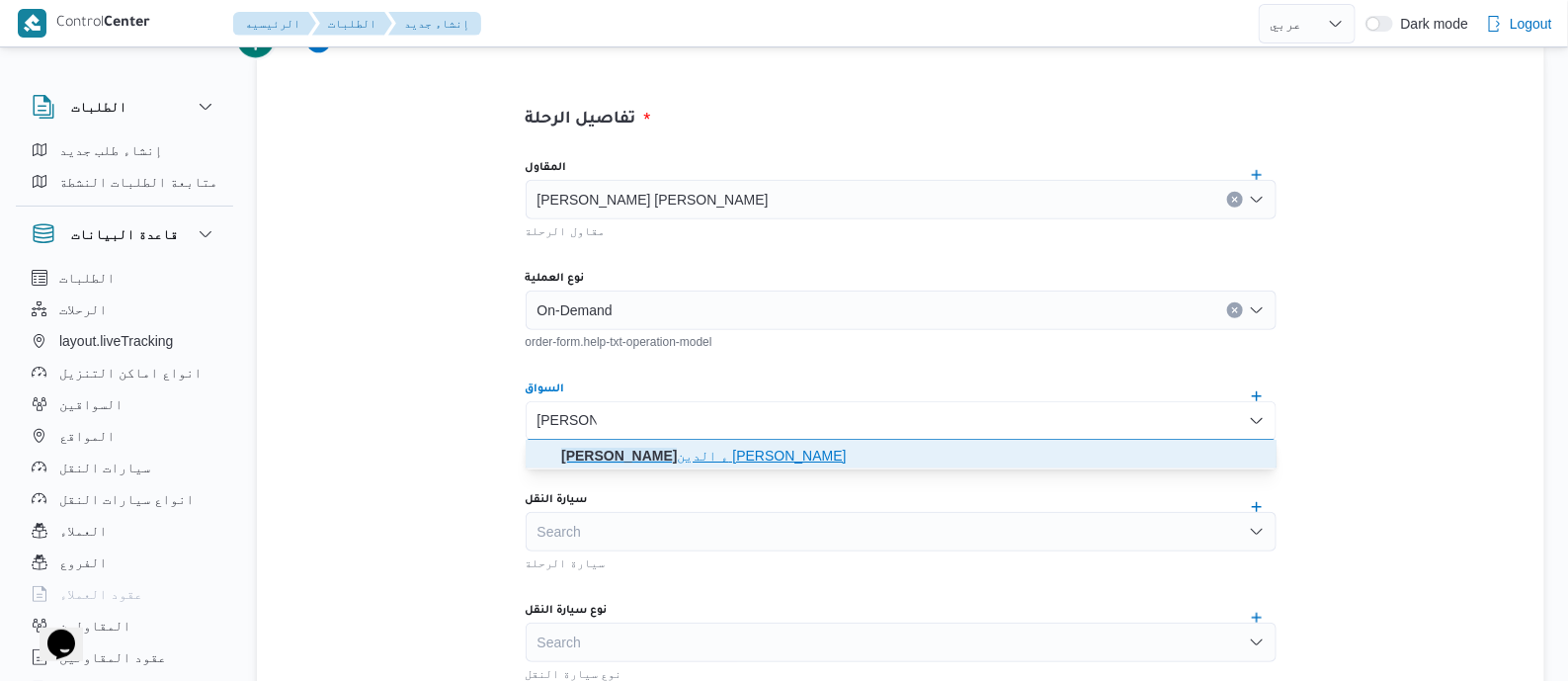 click on "محمد ضيا" 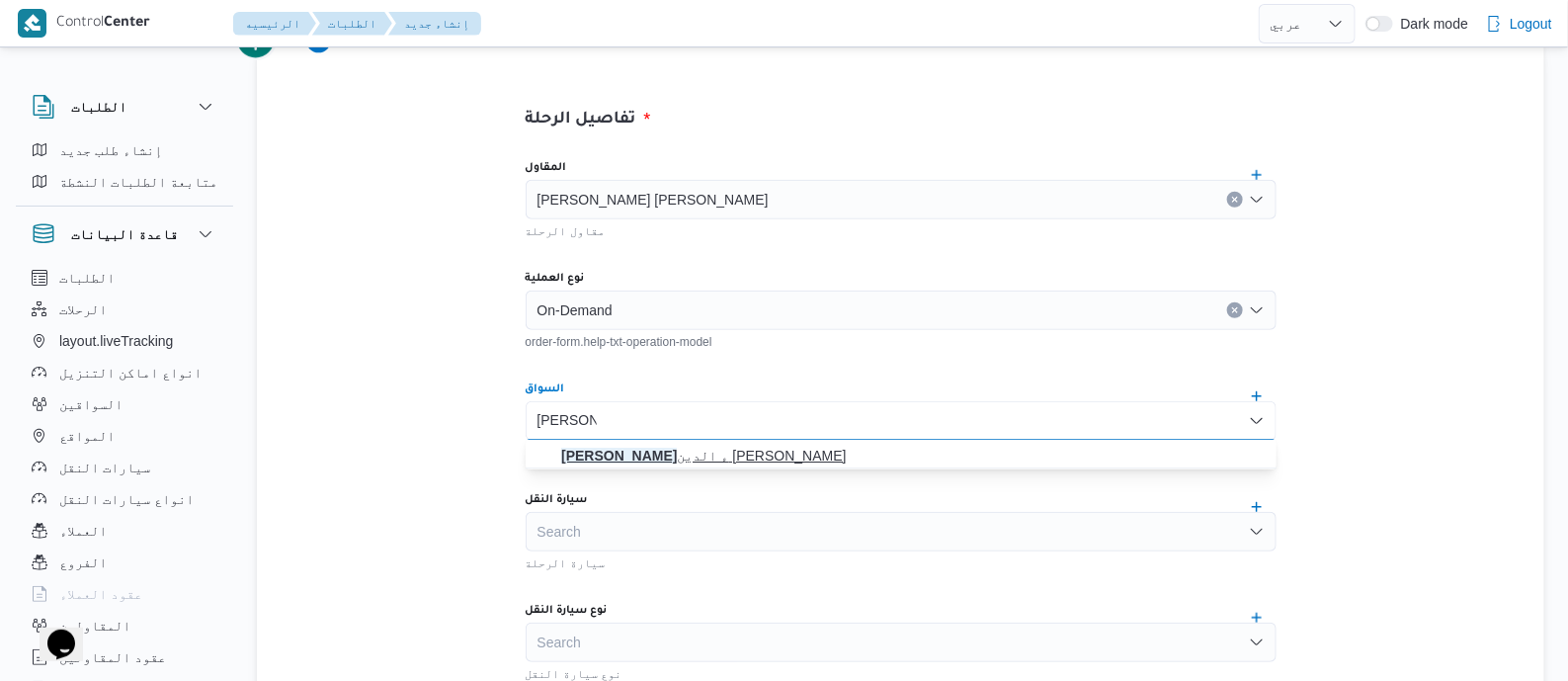 type 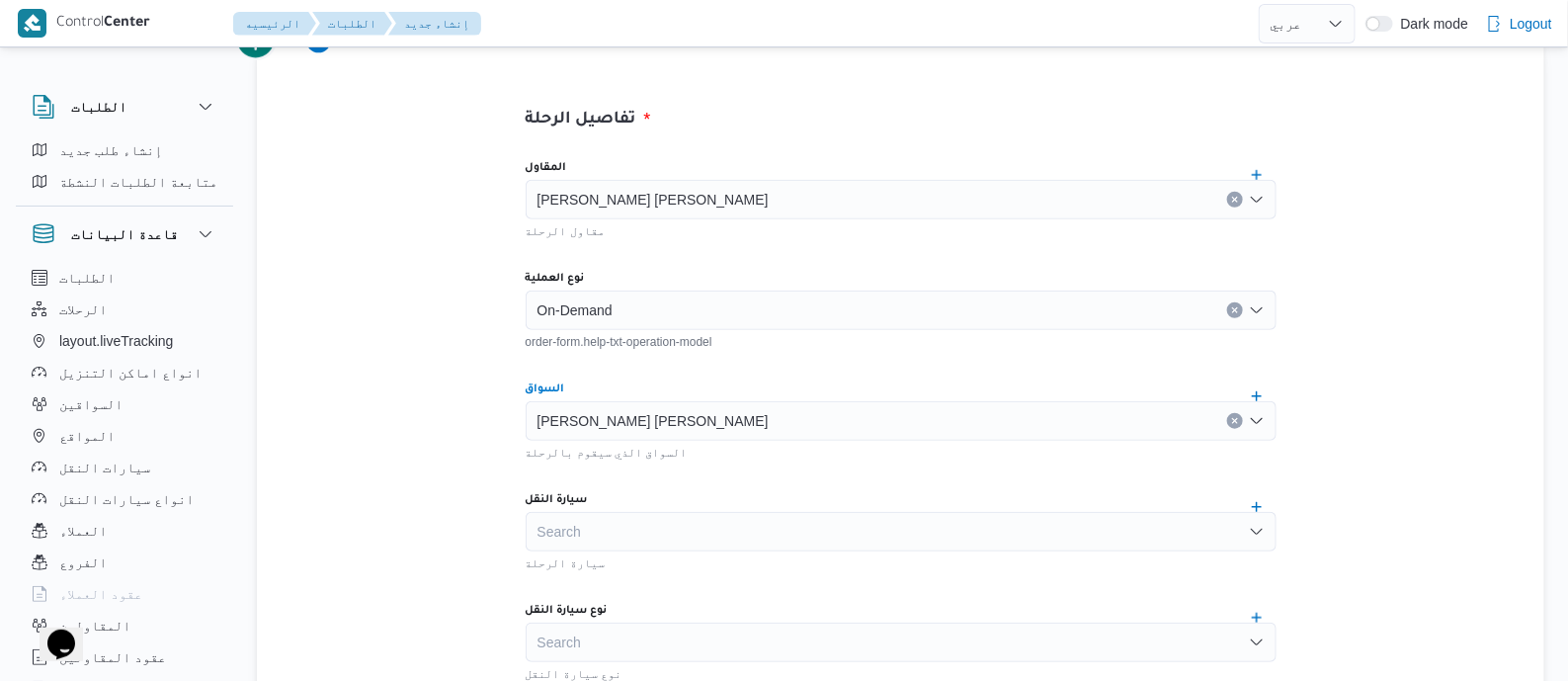 click on "Search" at bounding box center [901, 532] 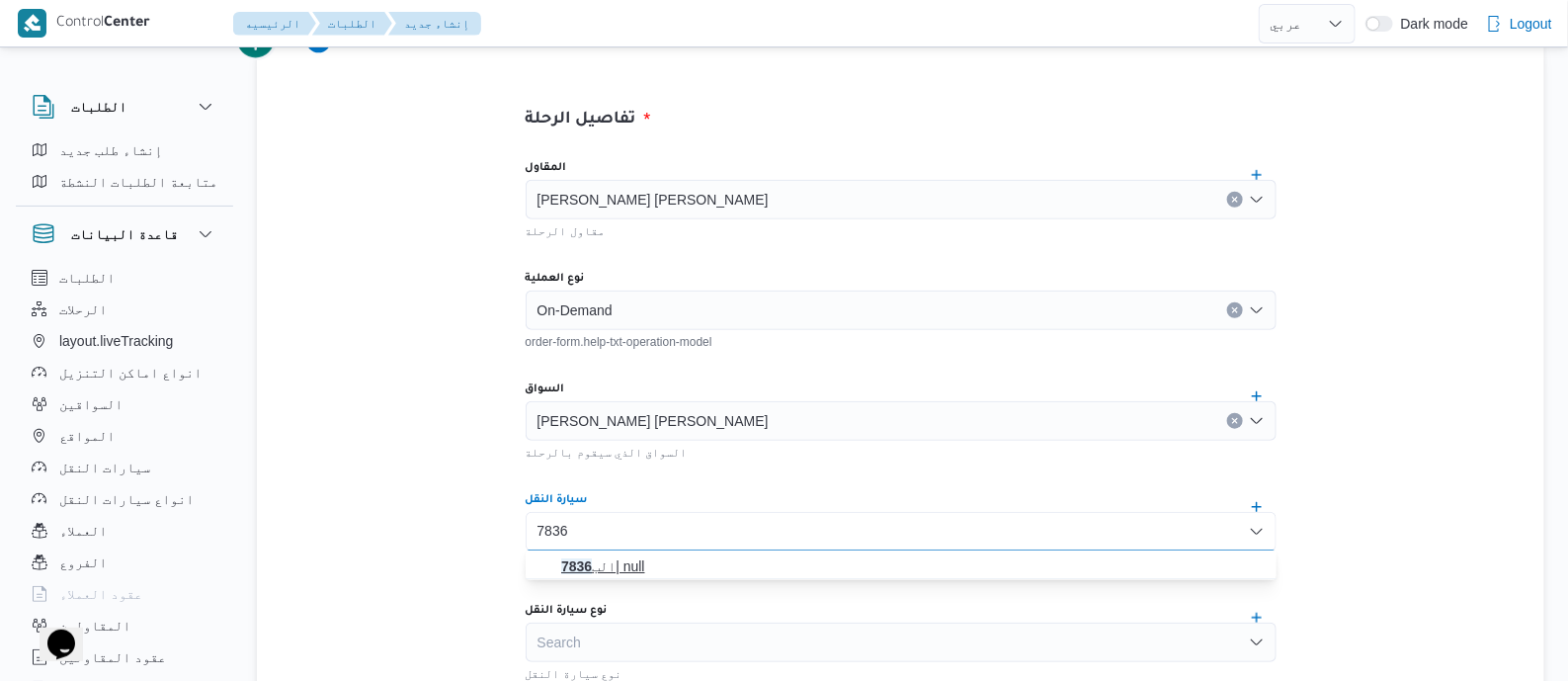 type on "7836" 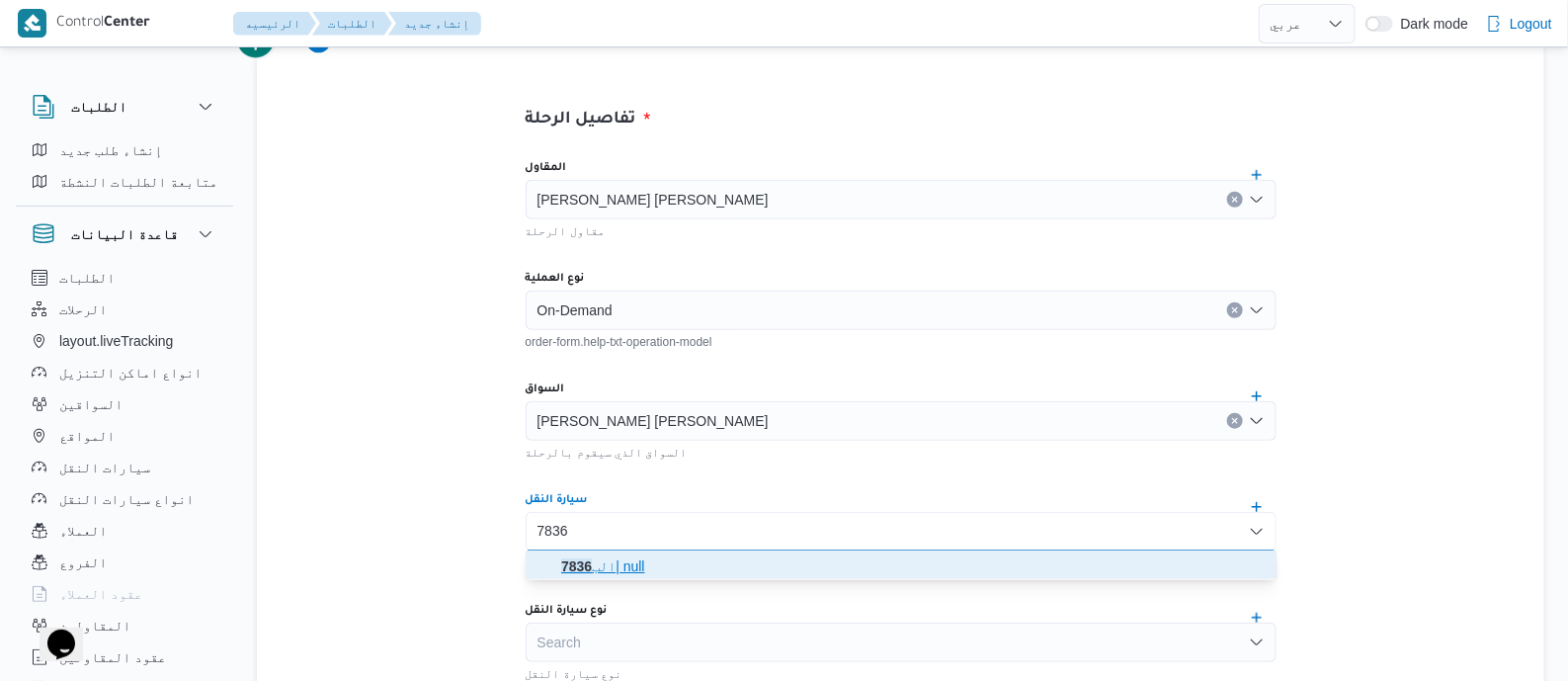 click on "الب 7836  | null" at bounding box center (913, 566) 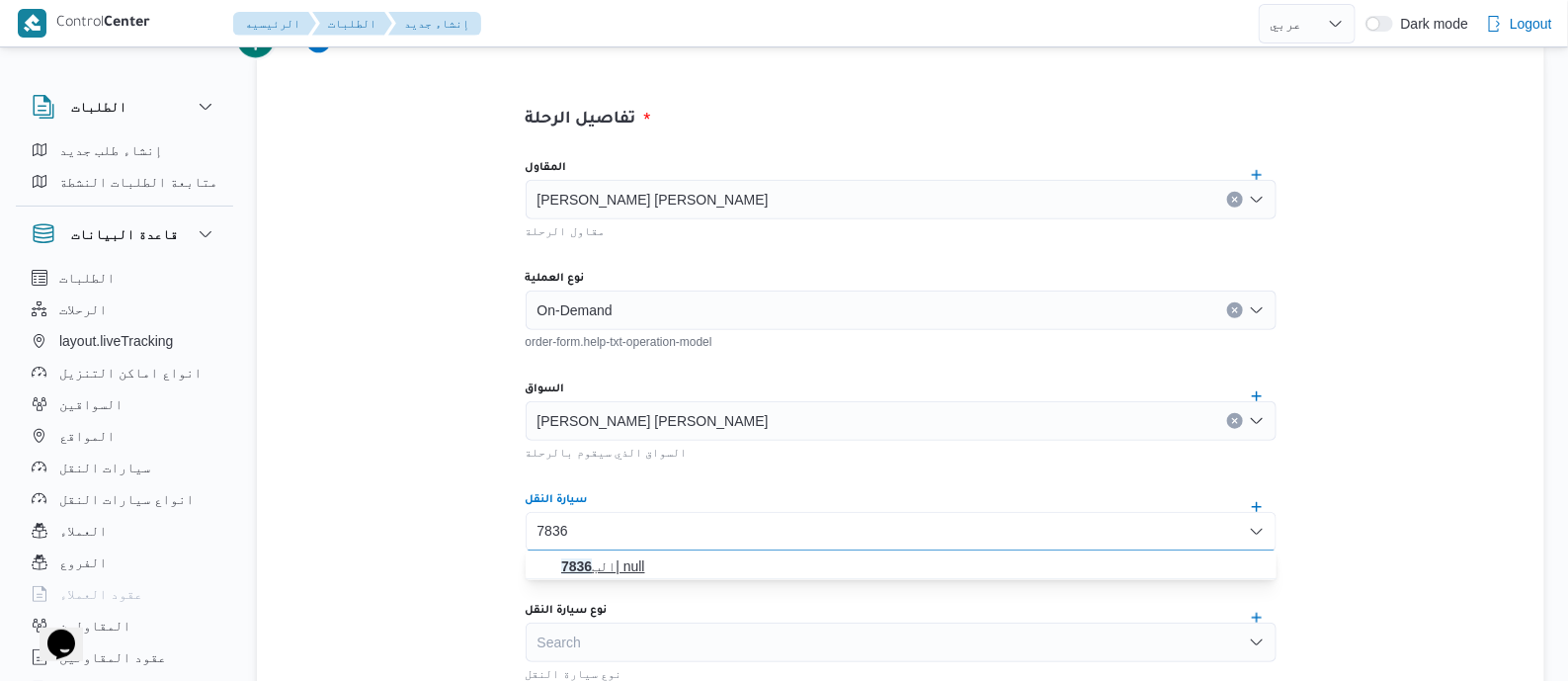 type 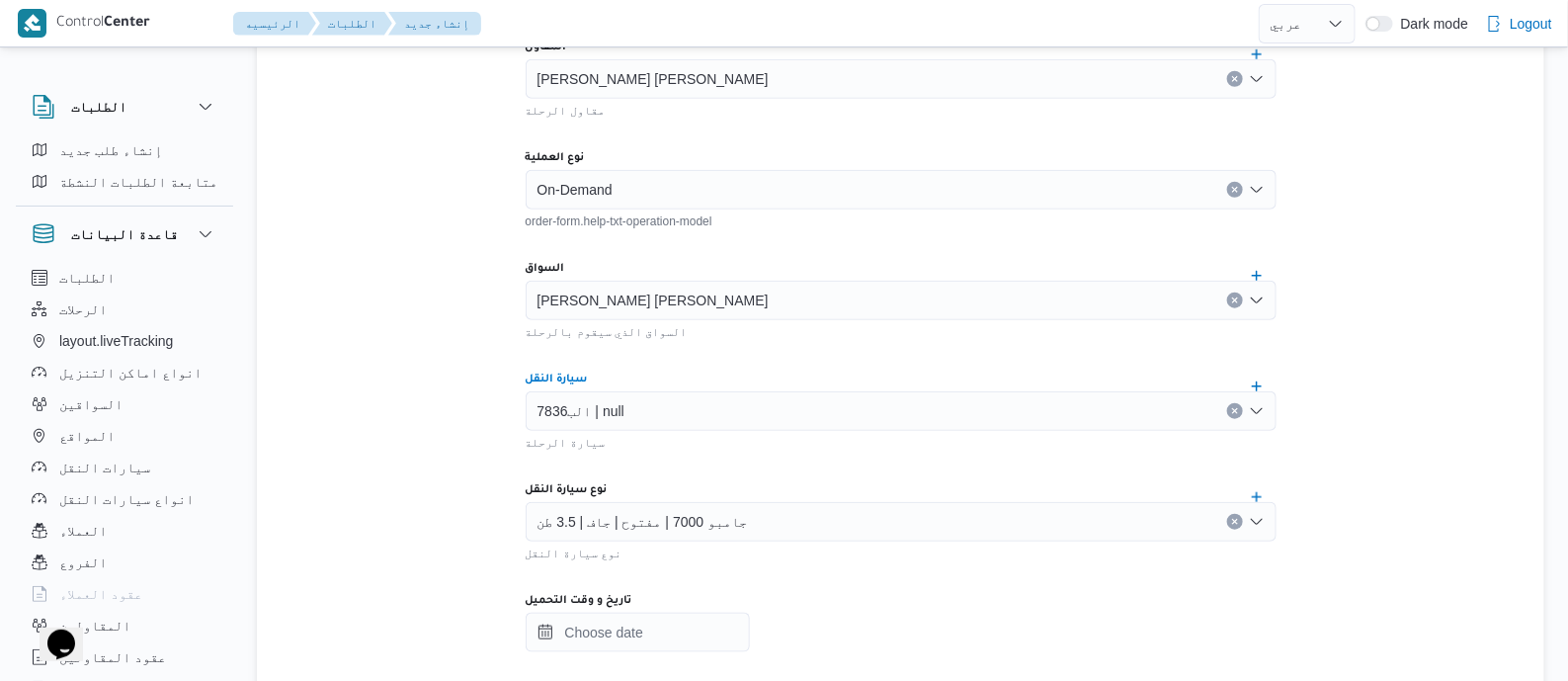 scroll, scrollTop: 864, scrollLeft: 0, axis: vertical 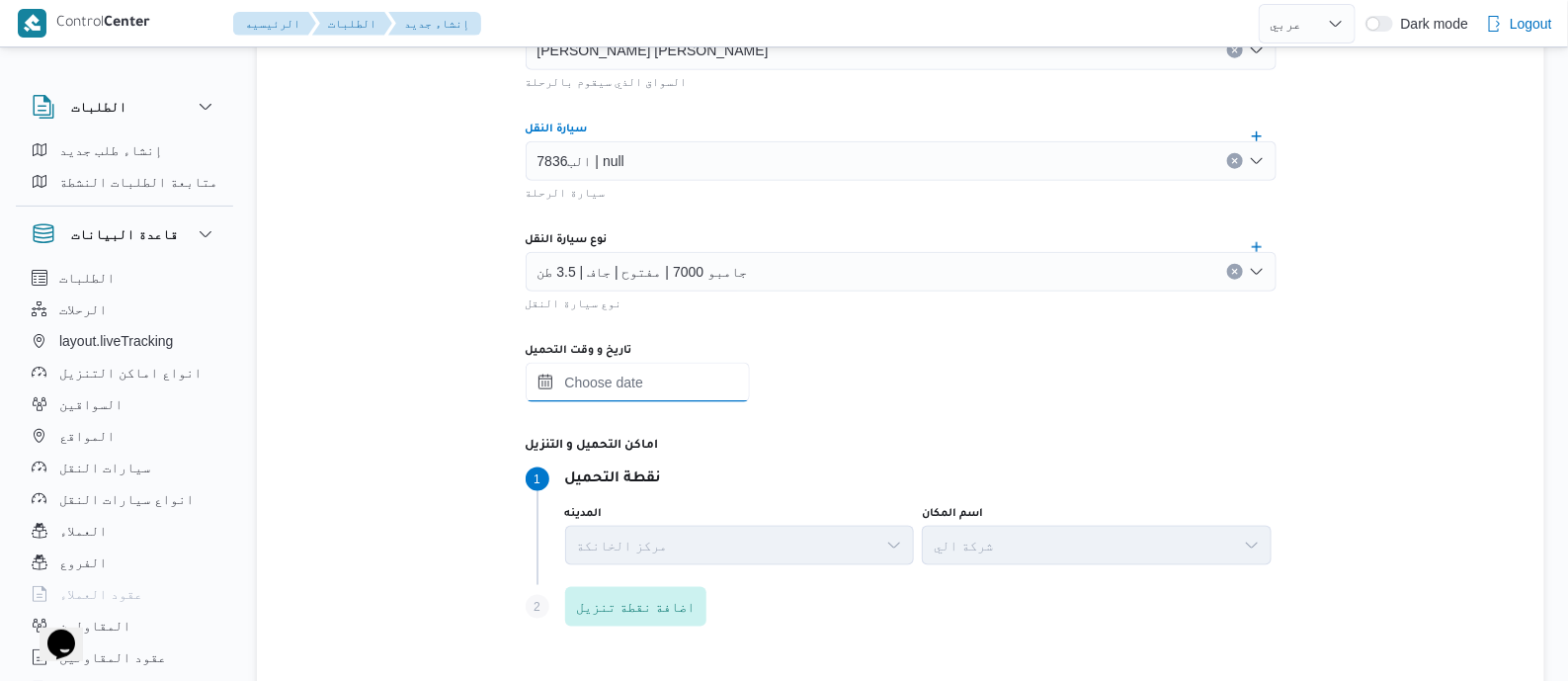 click on "تاريخ و وقت التحميل" at bounding box center [637, 383] 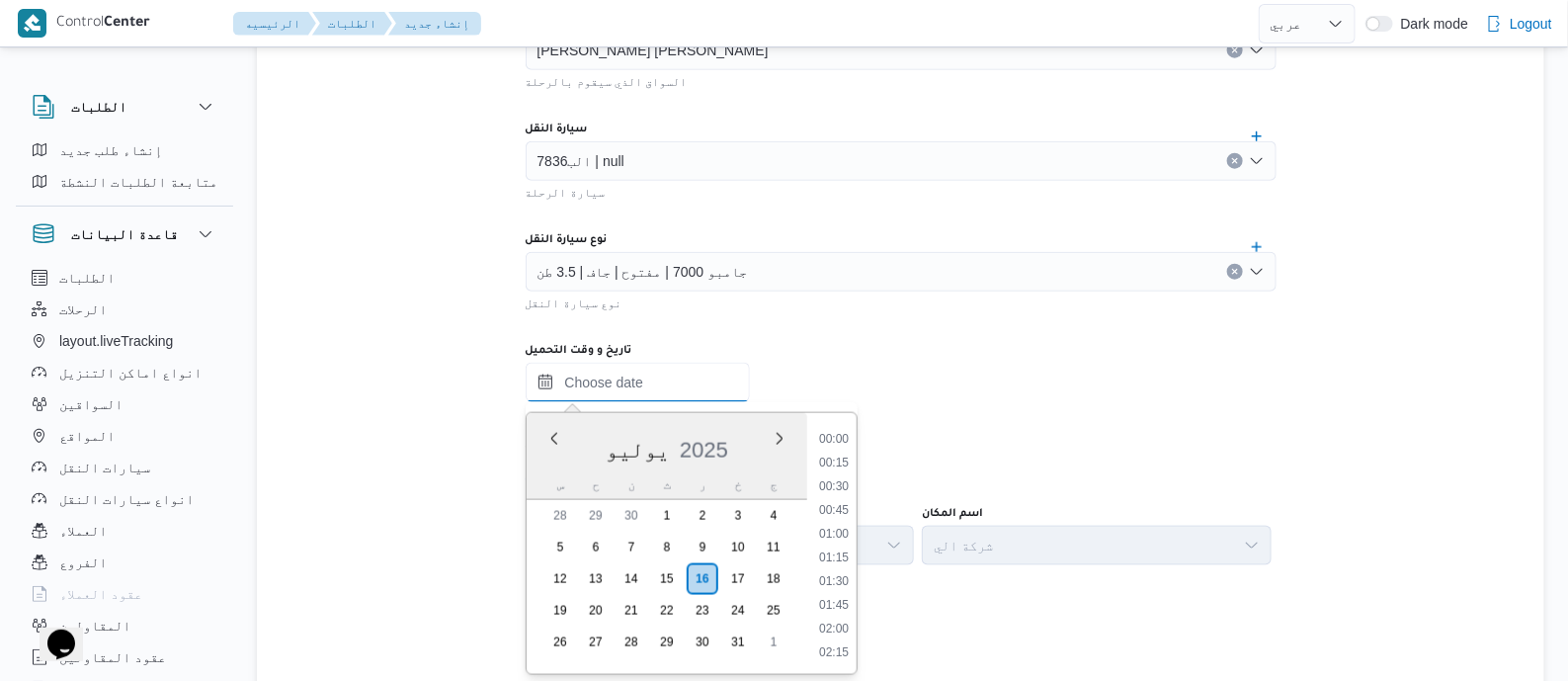 scroll, scrollTop: 1708, scrollLeft: 0, axis: vertical 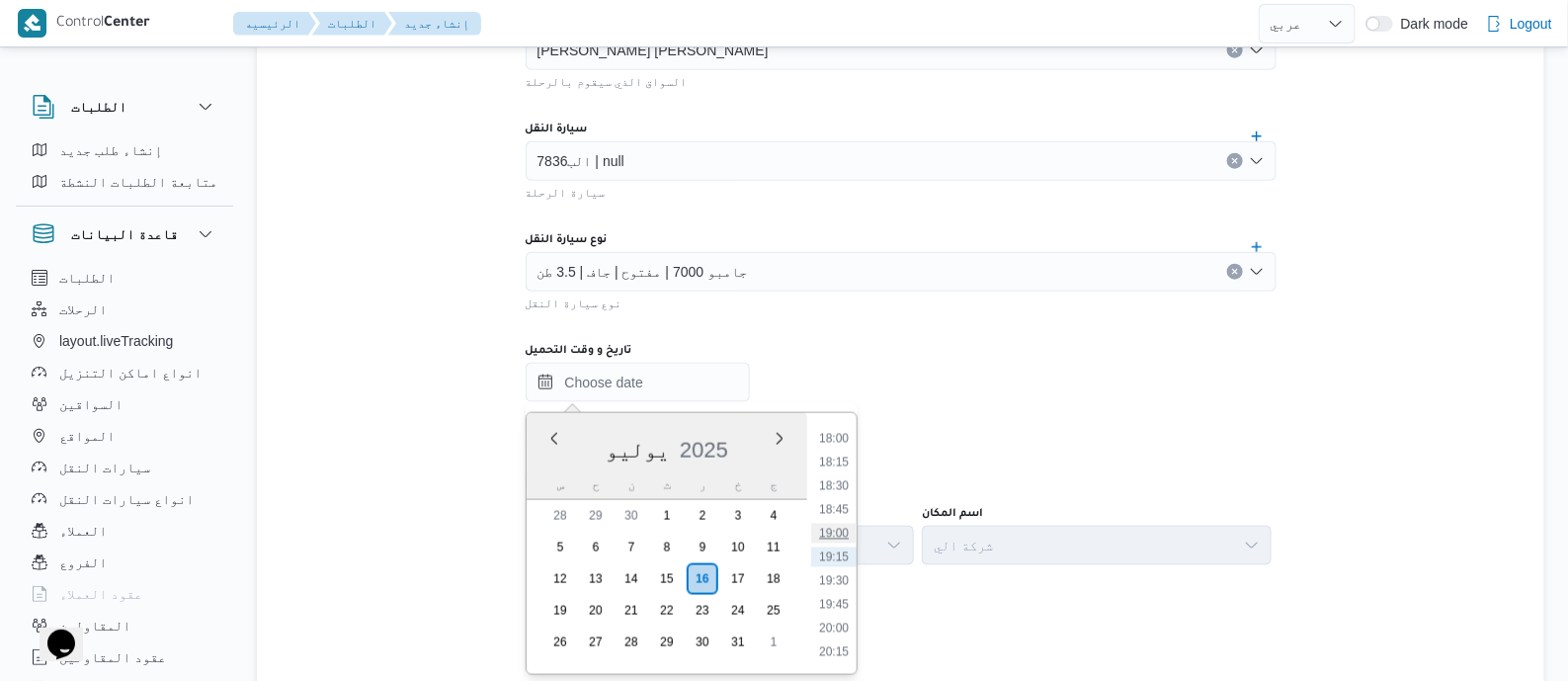 click on "19:00" at bounding box center (834, 534) 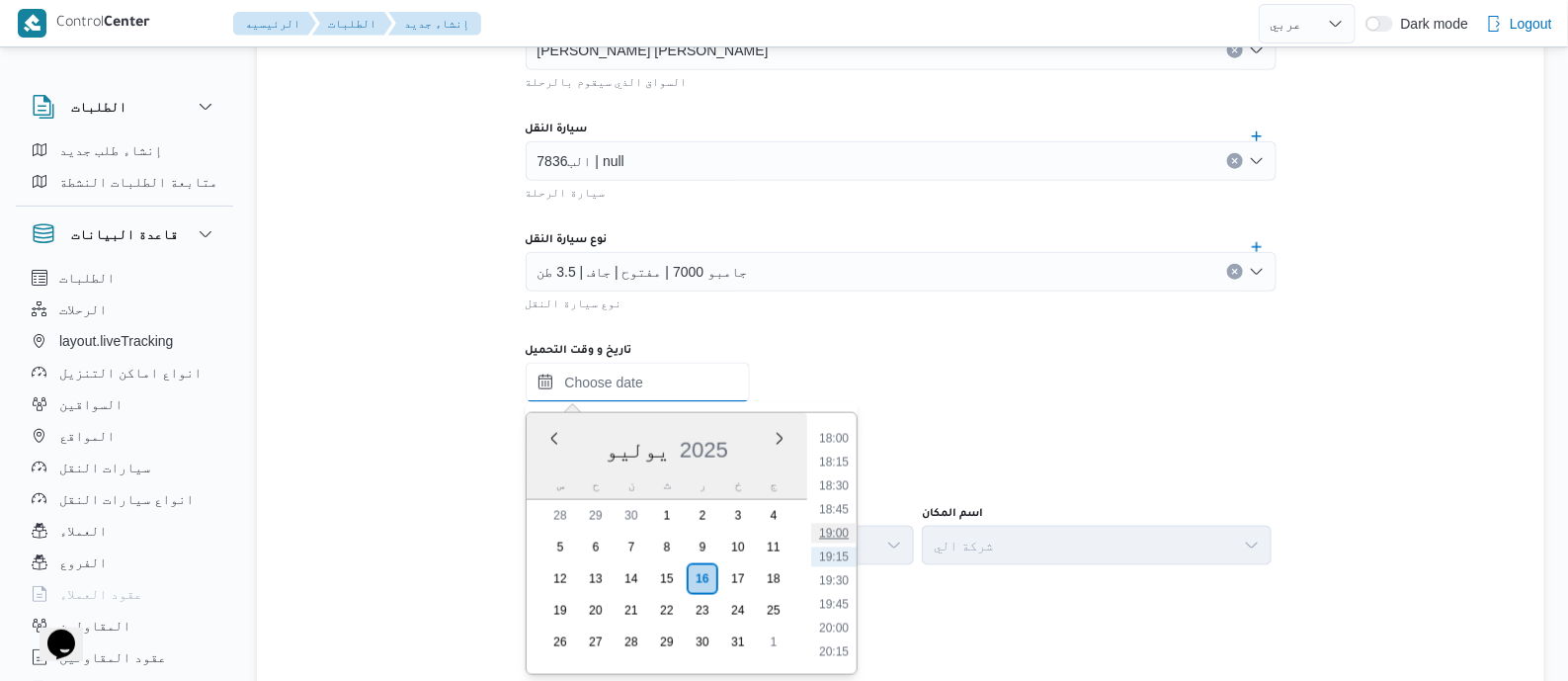 type on "[DATE] ١٩:٠٠" 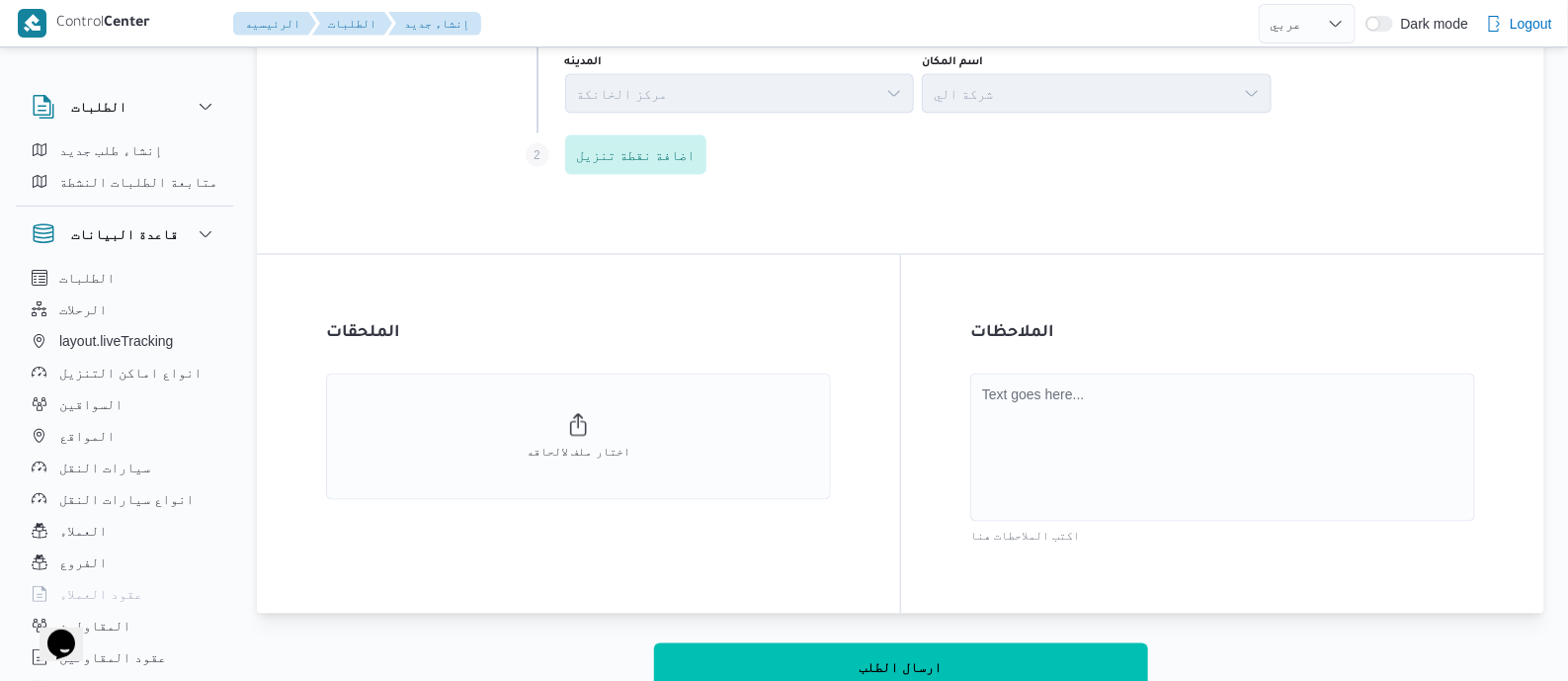 scroll, scrollTop: 1351, scrollLeft: 0, axis: vertical 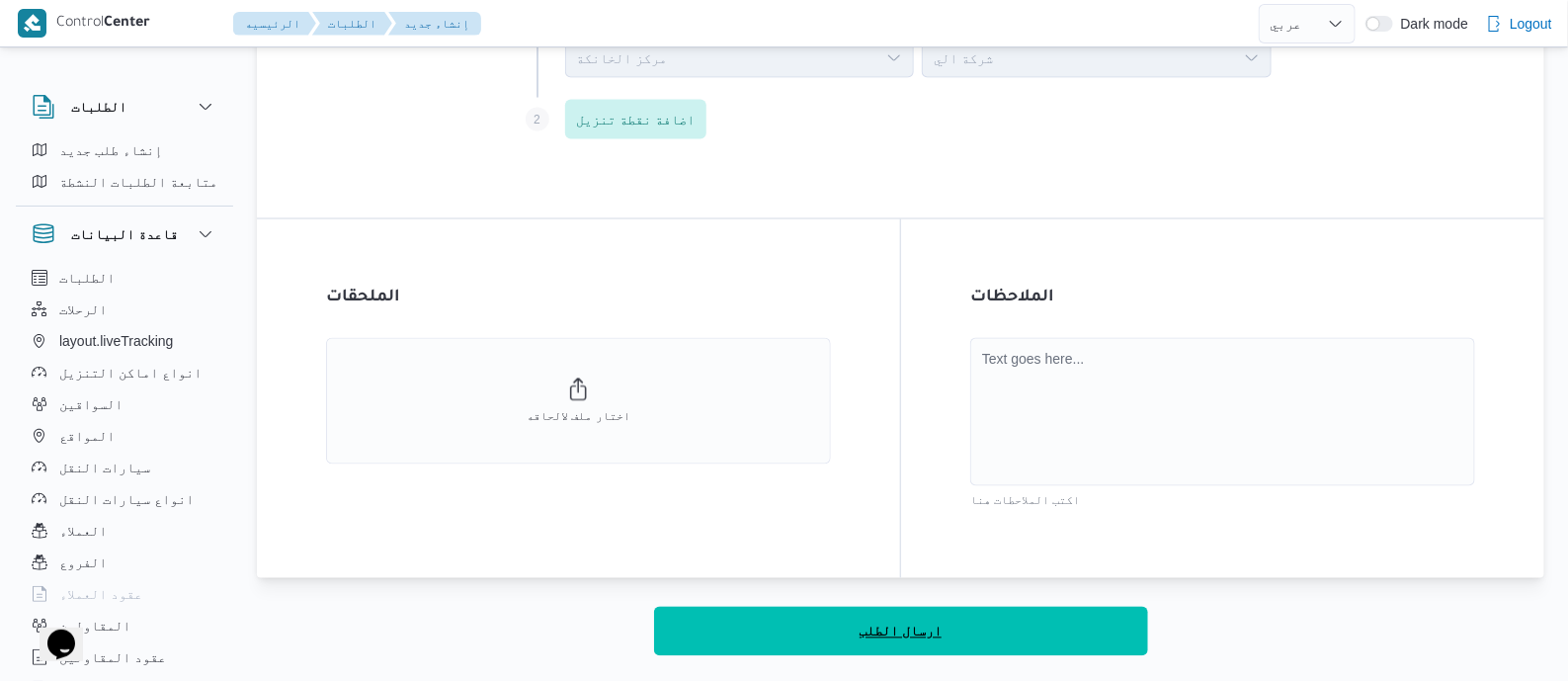 click on "ارسال الطلب" at bounding box center (901, 632) 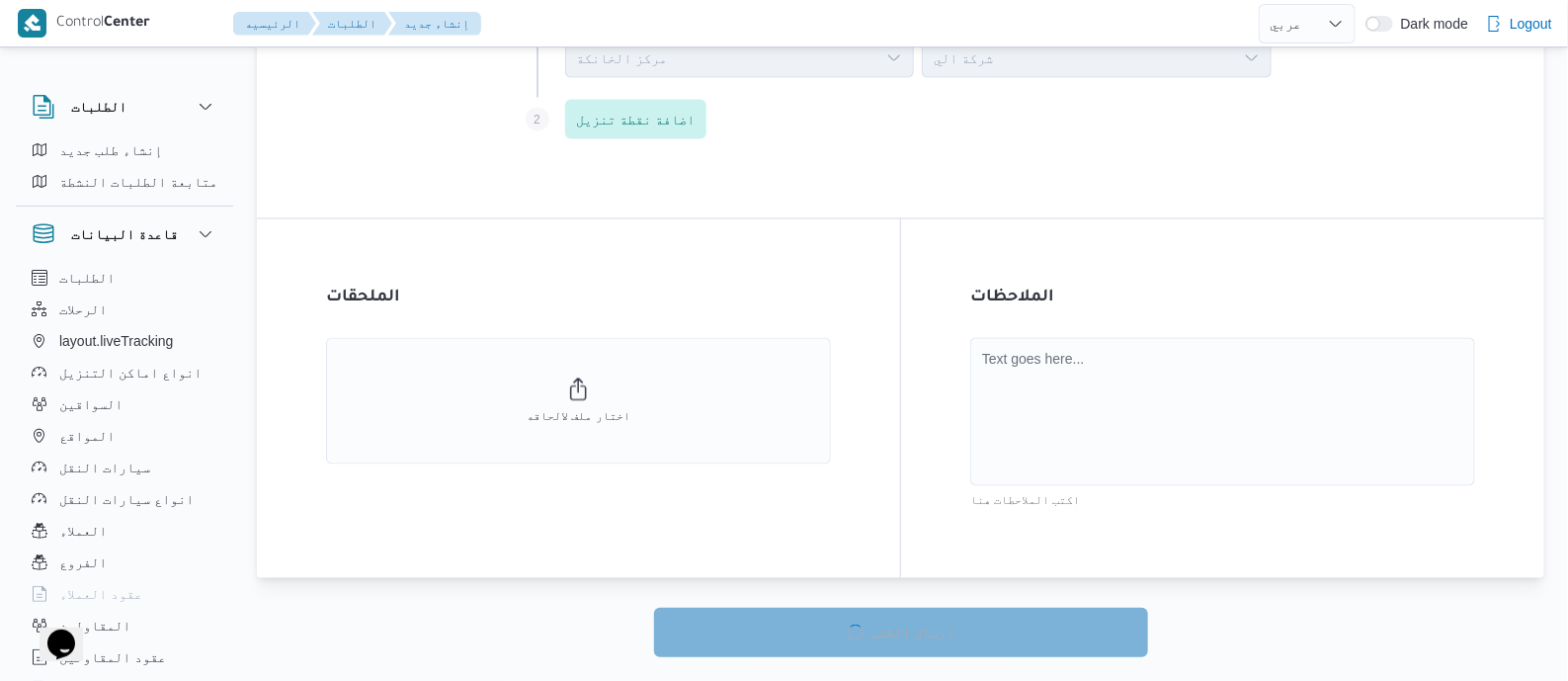 select on "ar" 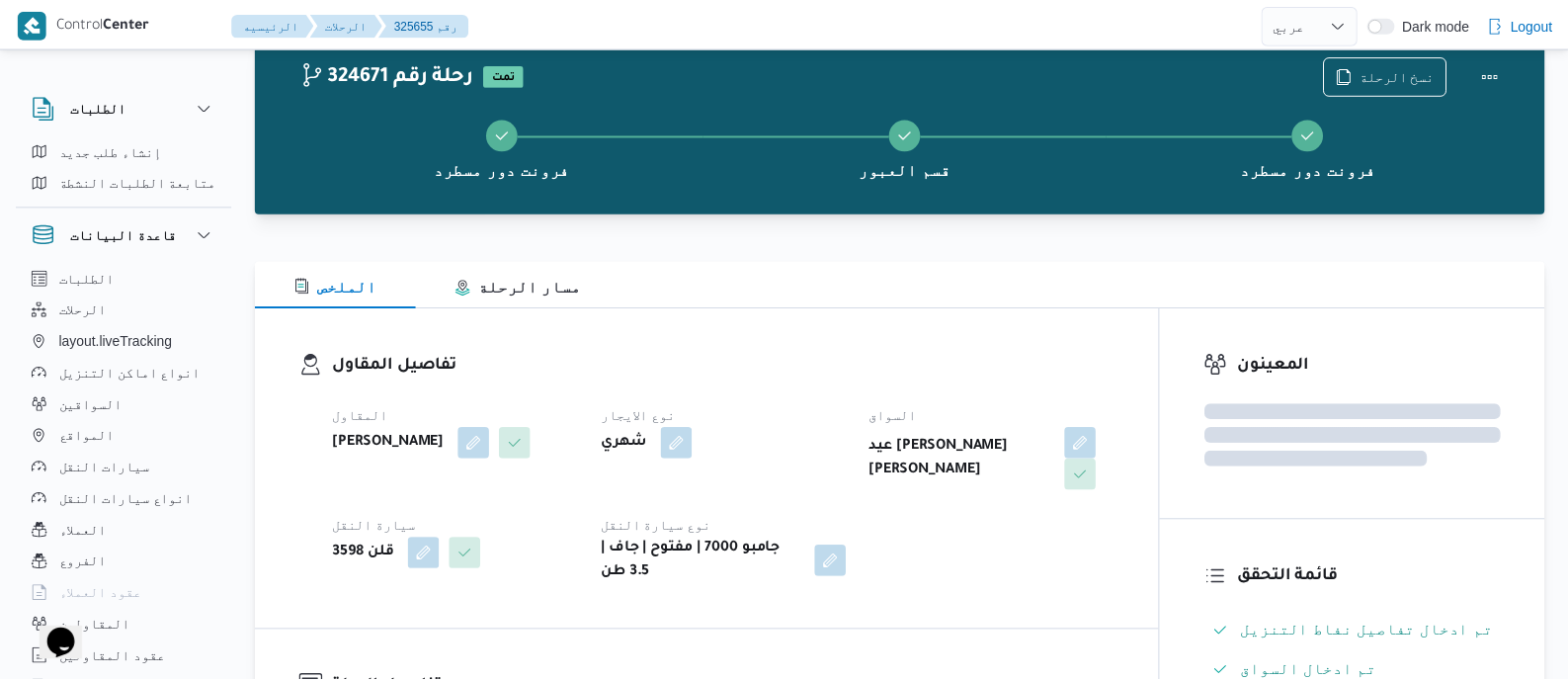 scroll, scrollTop: 1351, scrollLeft: 0, axis: vertical 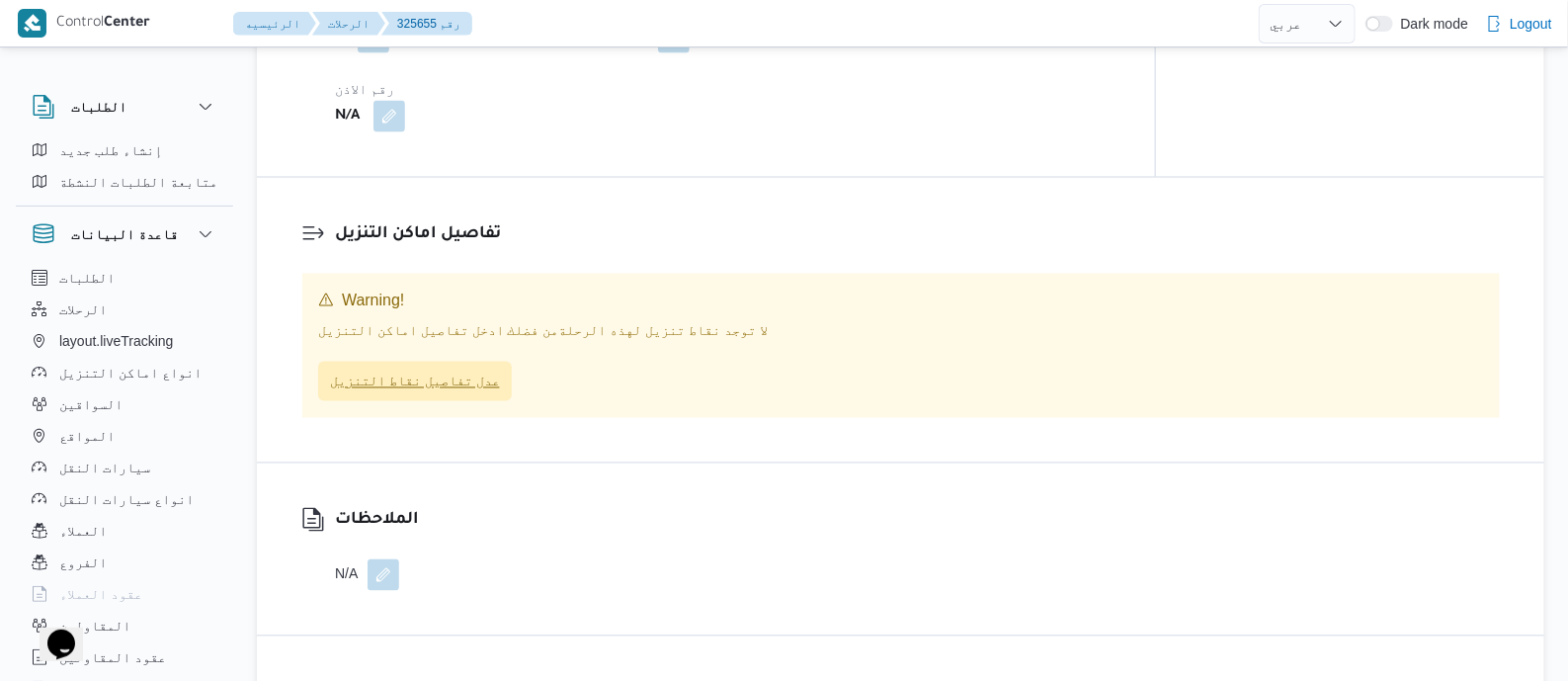 click on "عدل تفاصيل نقاط التنزيل" at bounding box center [415, 382] 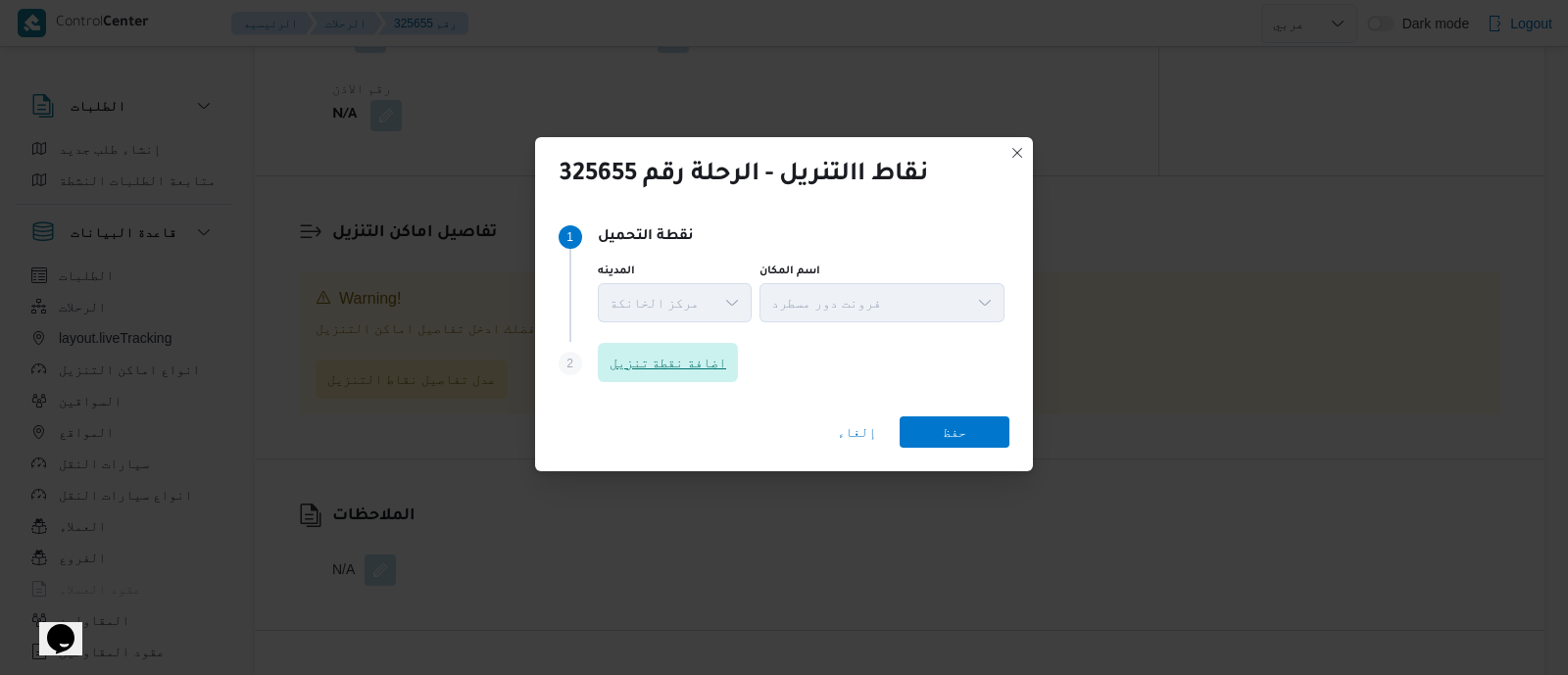 click on "اضافة نقطة تنزيل" at bounding box center (668, 362) 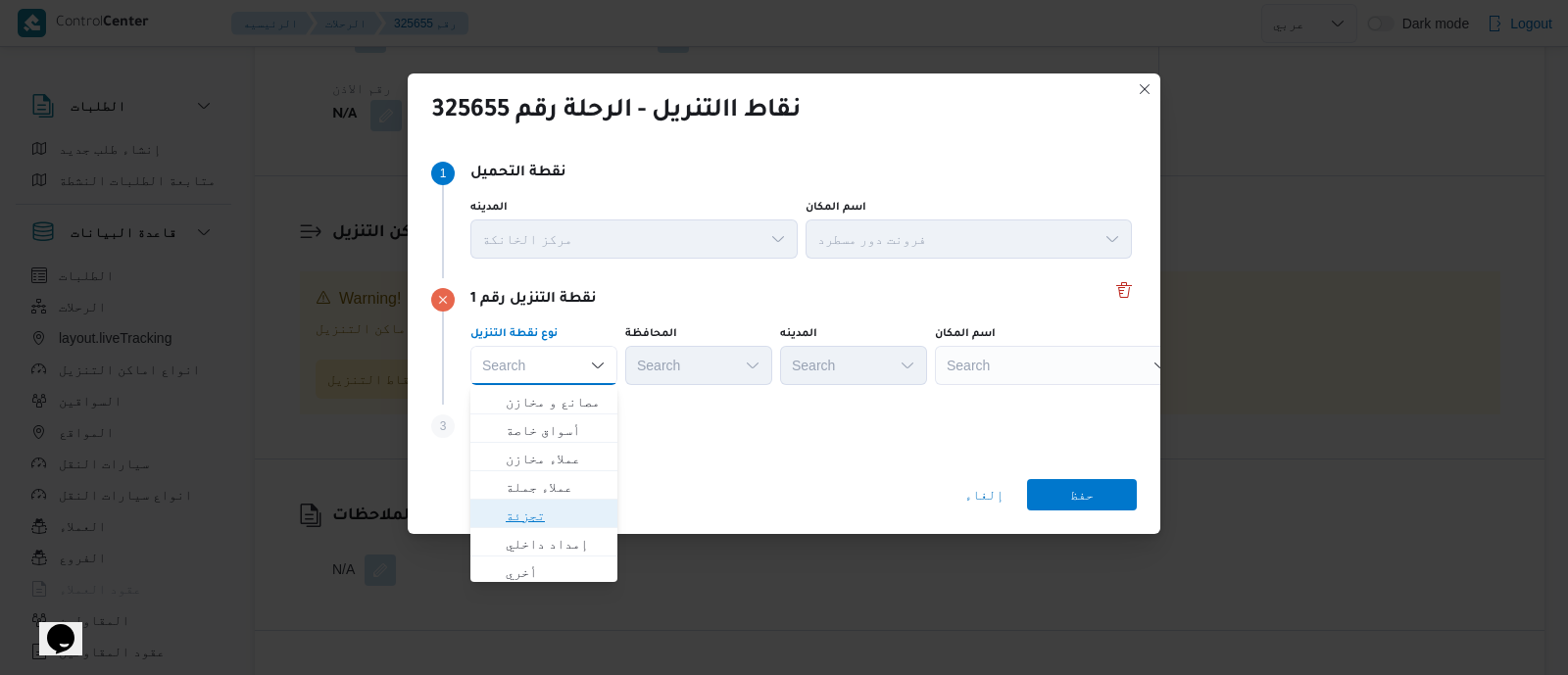 click on "تجزئة" at bounding box center (556, 515) 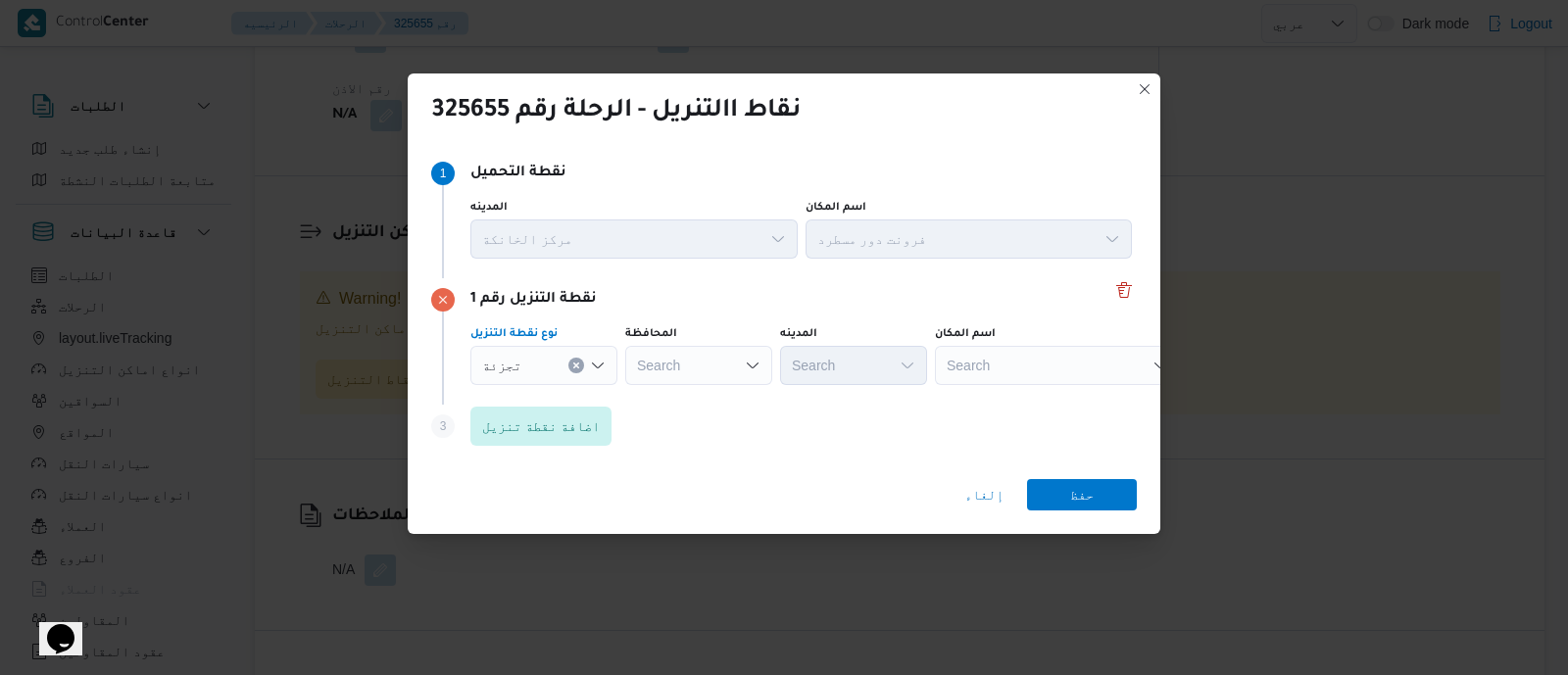 click on "Search" at bounding box center [699, 365] 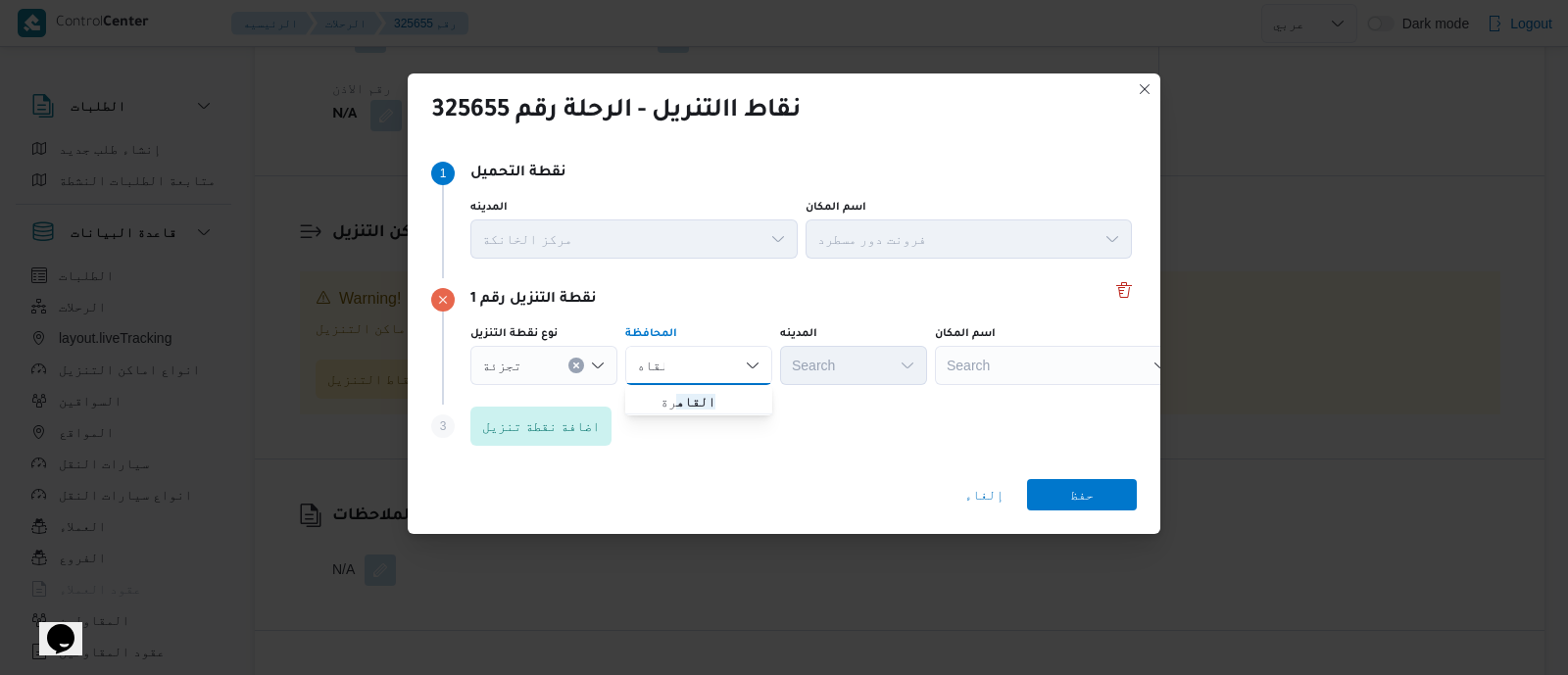 type on "القاه" 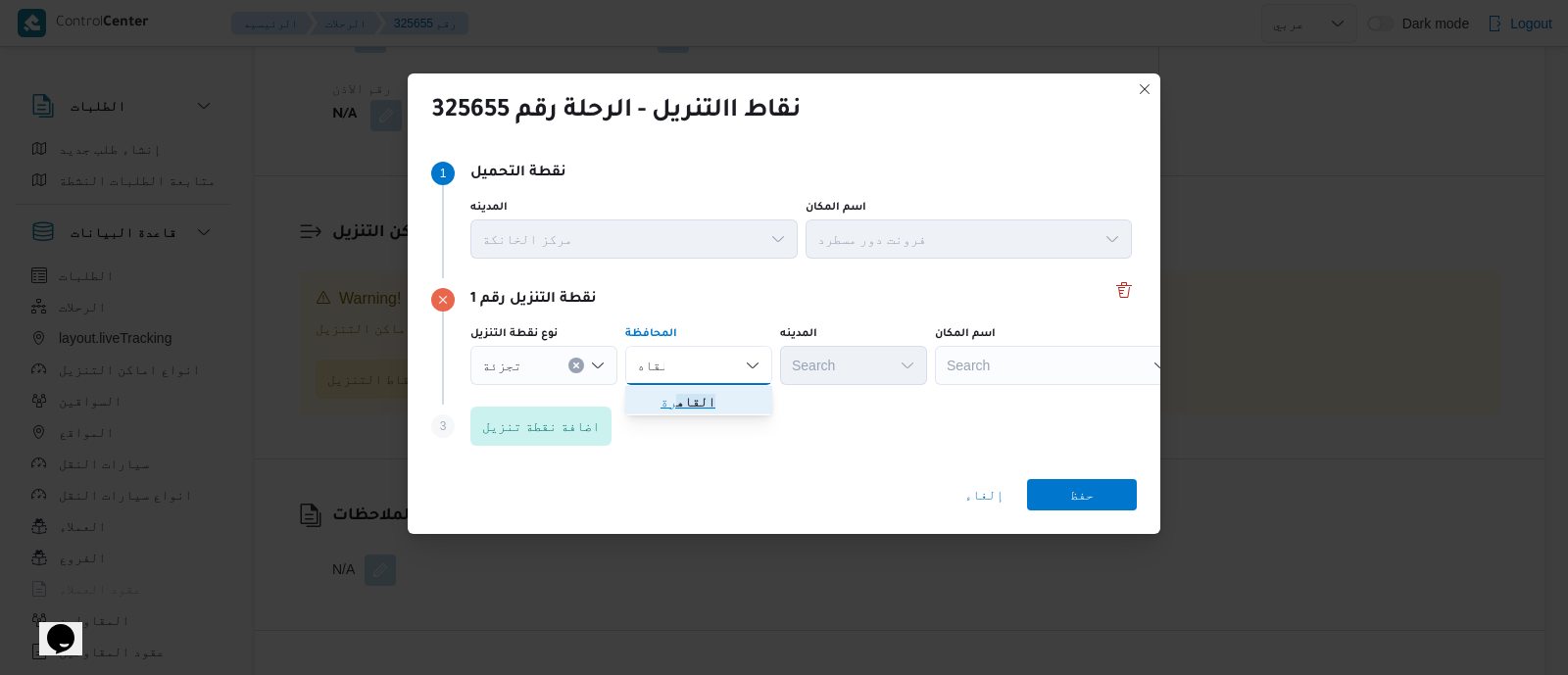 drag, startPoint x: 701, startPoint y: 391, endPoint x: 764, endPoint y: 370, distance: 66.40783 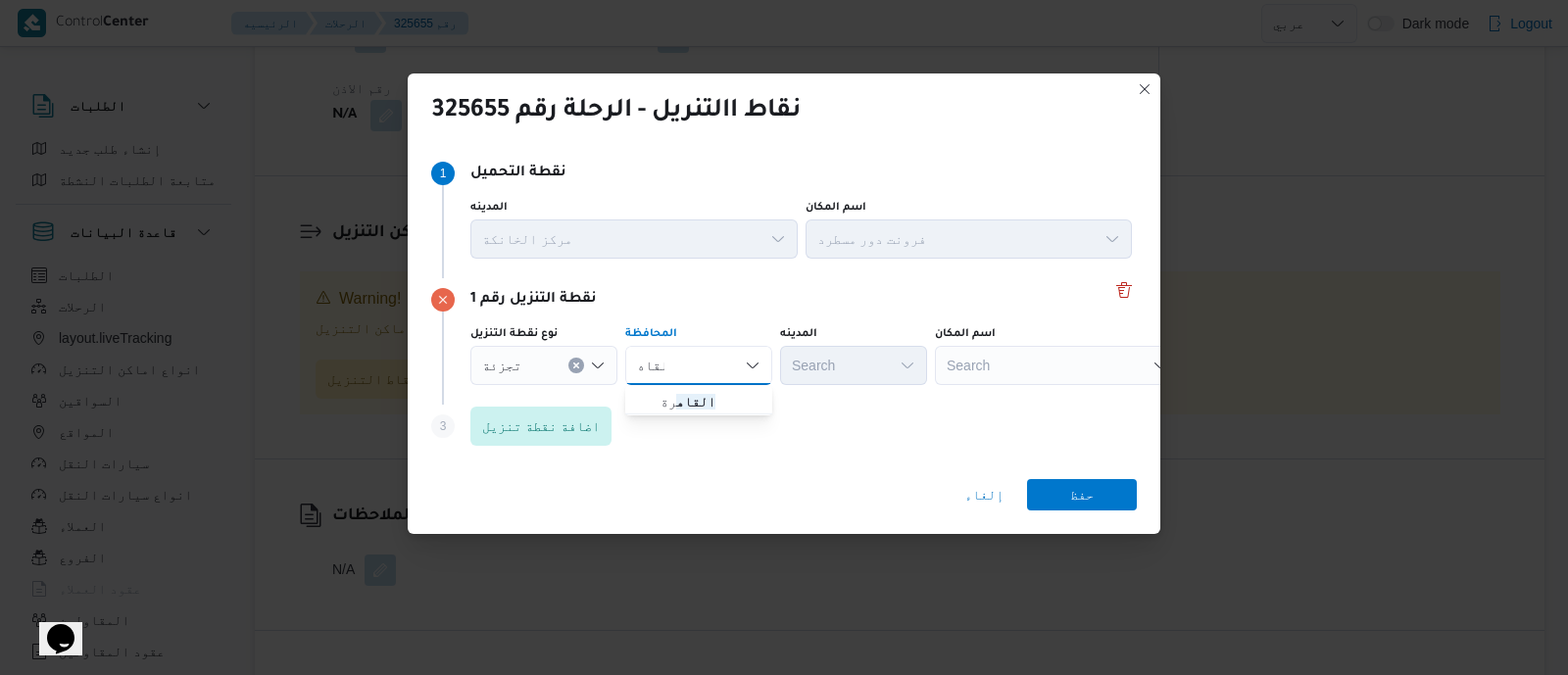 type 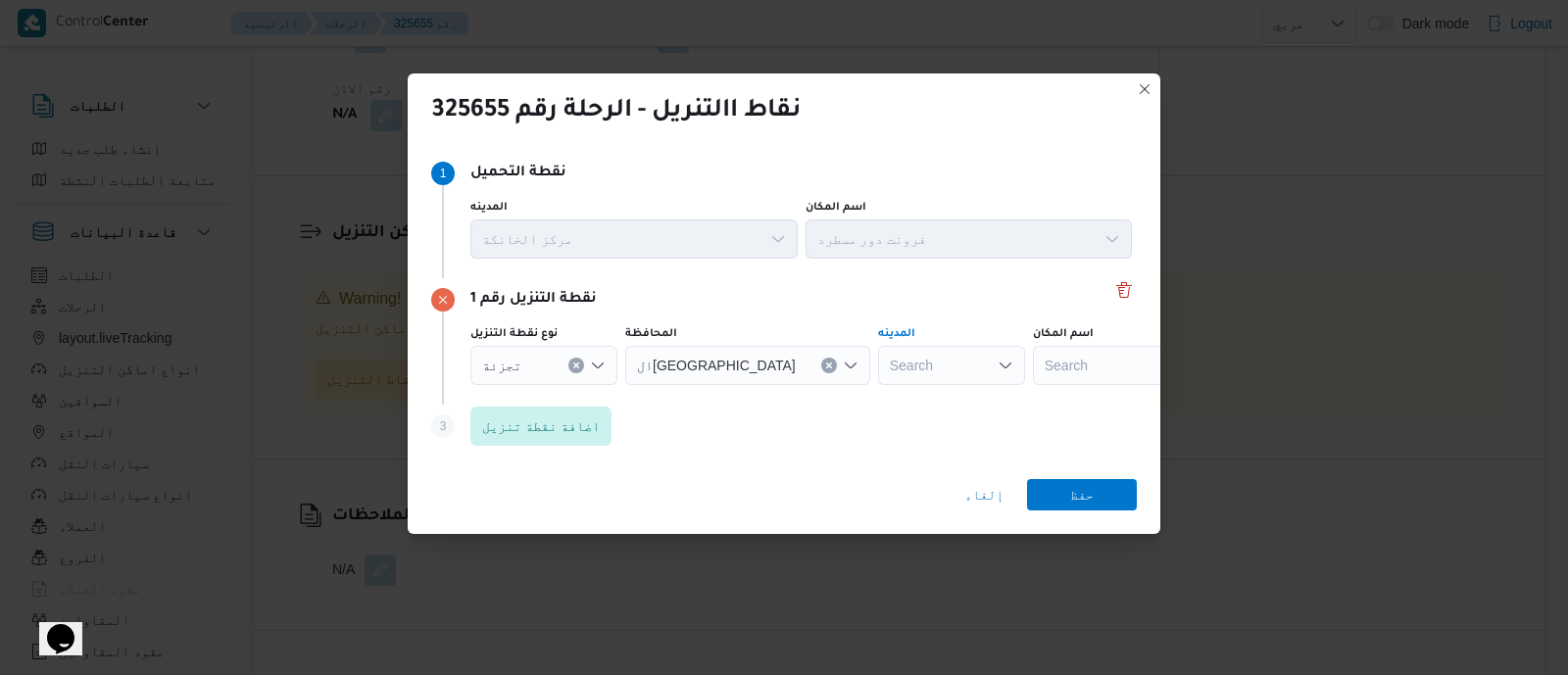 click on "Search" at bounding box center (952, 365) 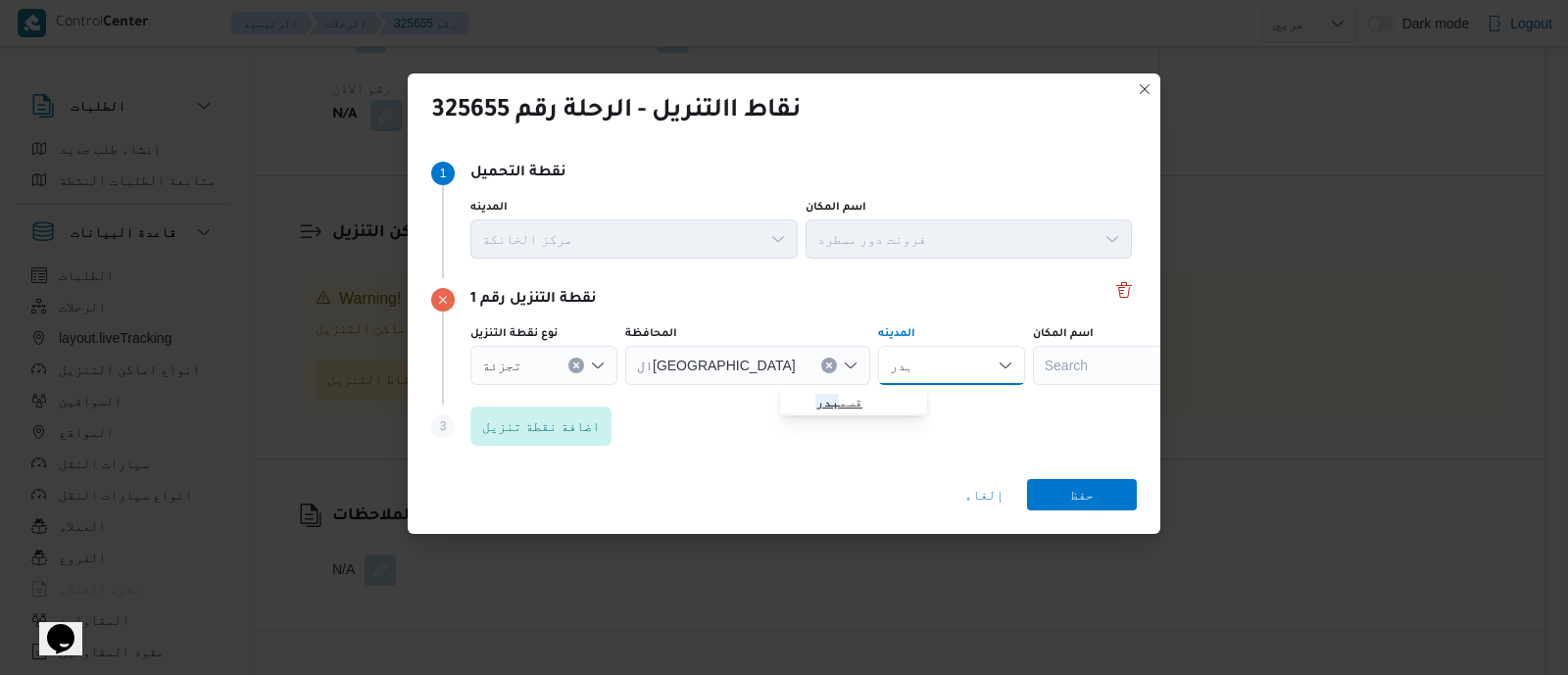 type on "بدر" 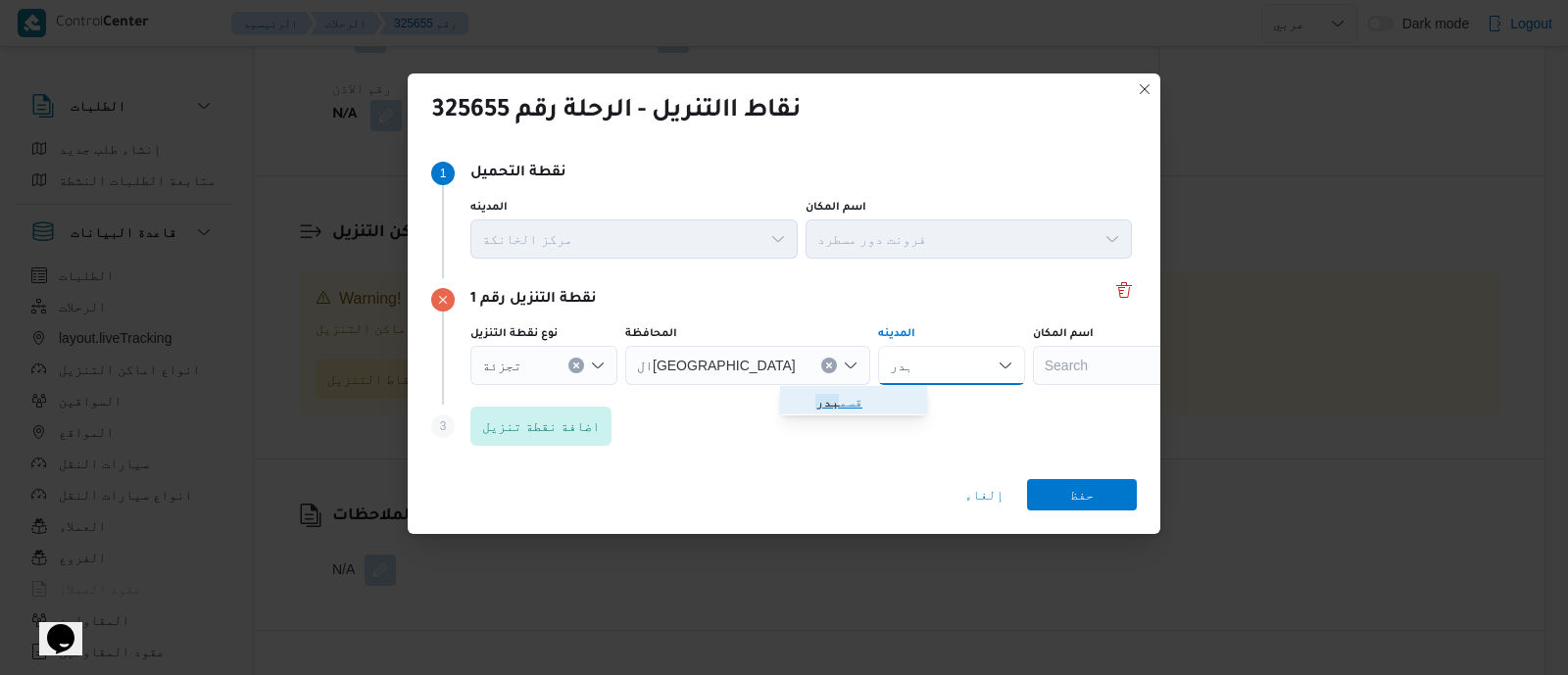 click on "قسم  بدر" at bounding box center [865, 402] 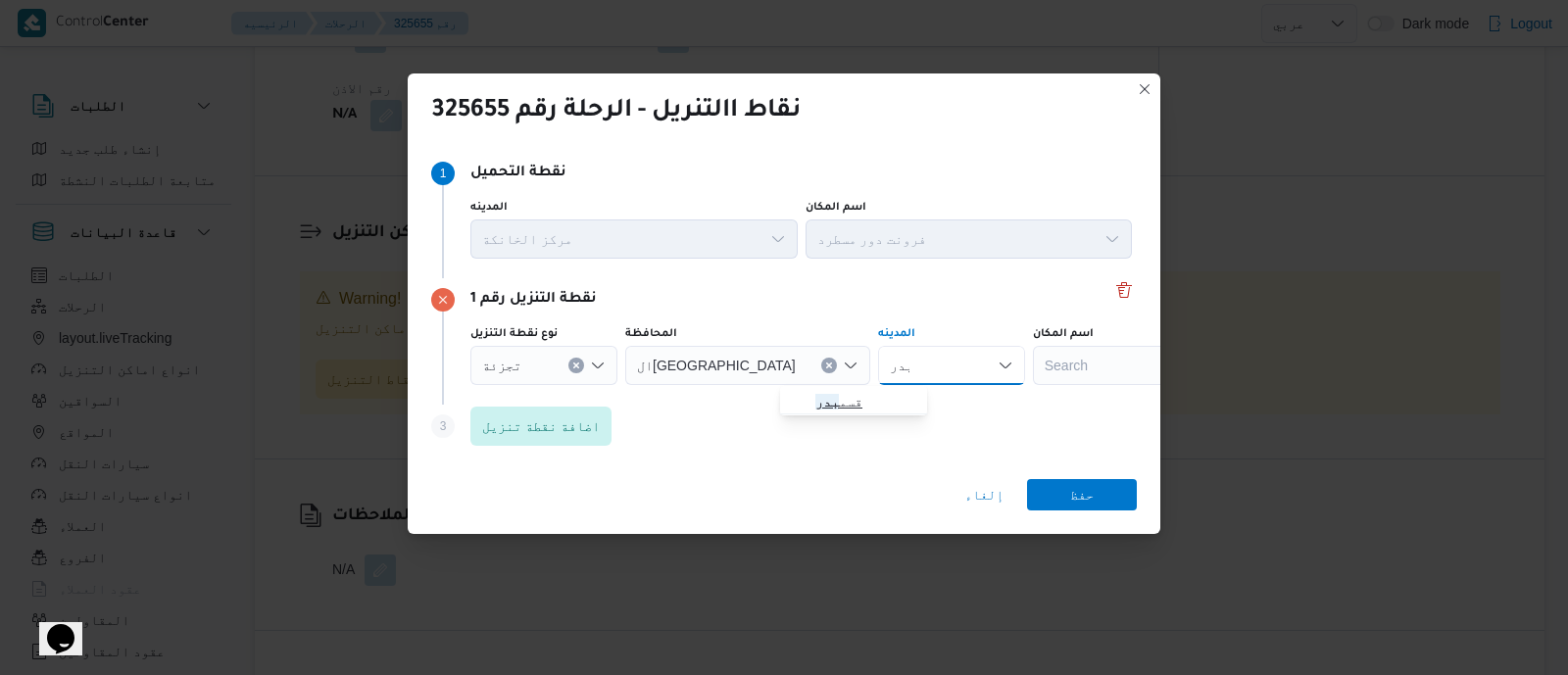 type 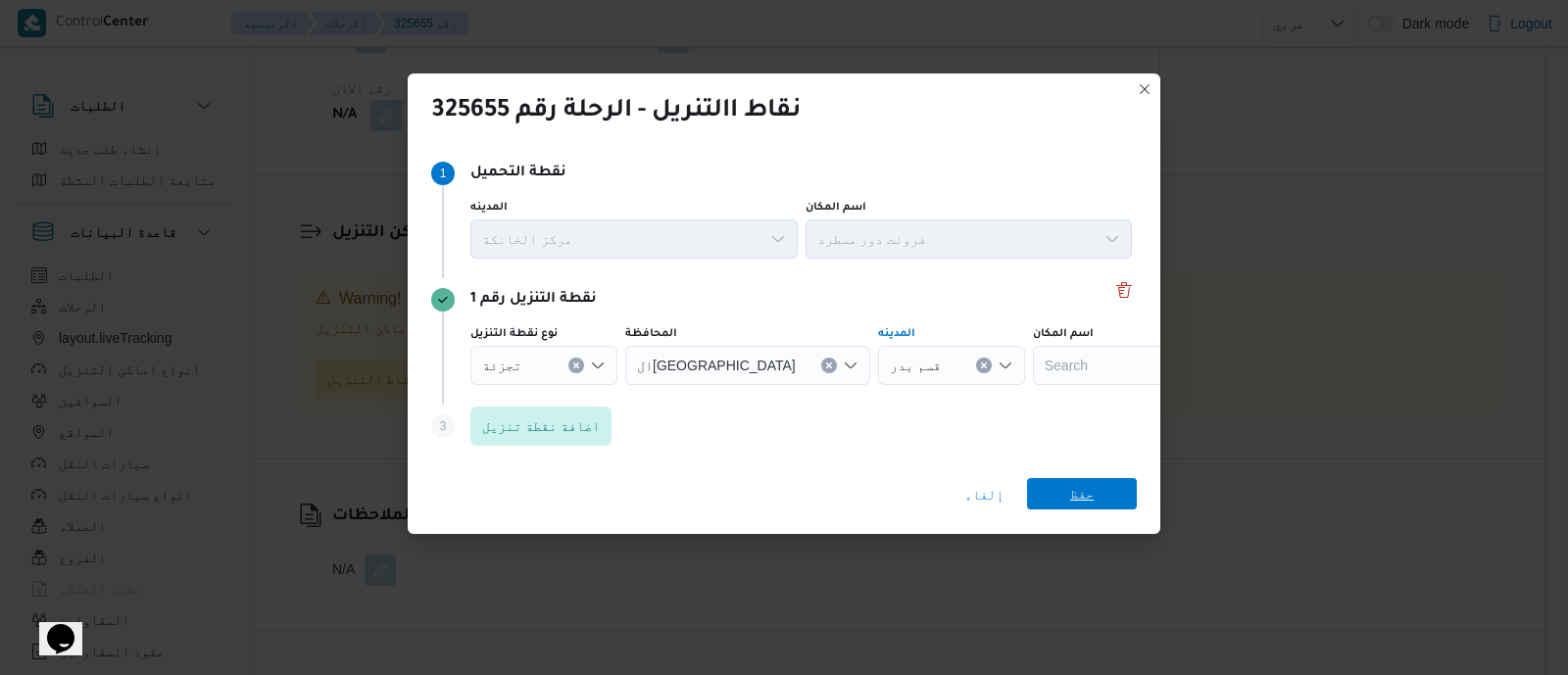 click on "حفظ" at bounding box center (1082, 494) 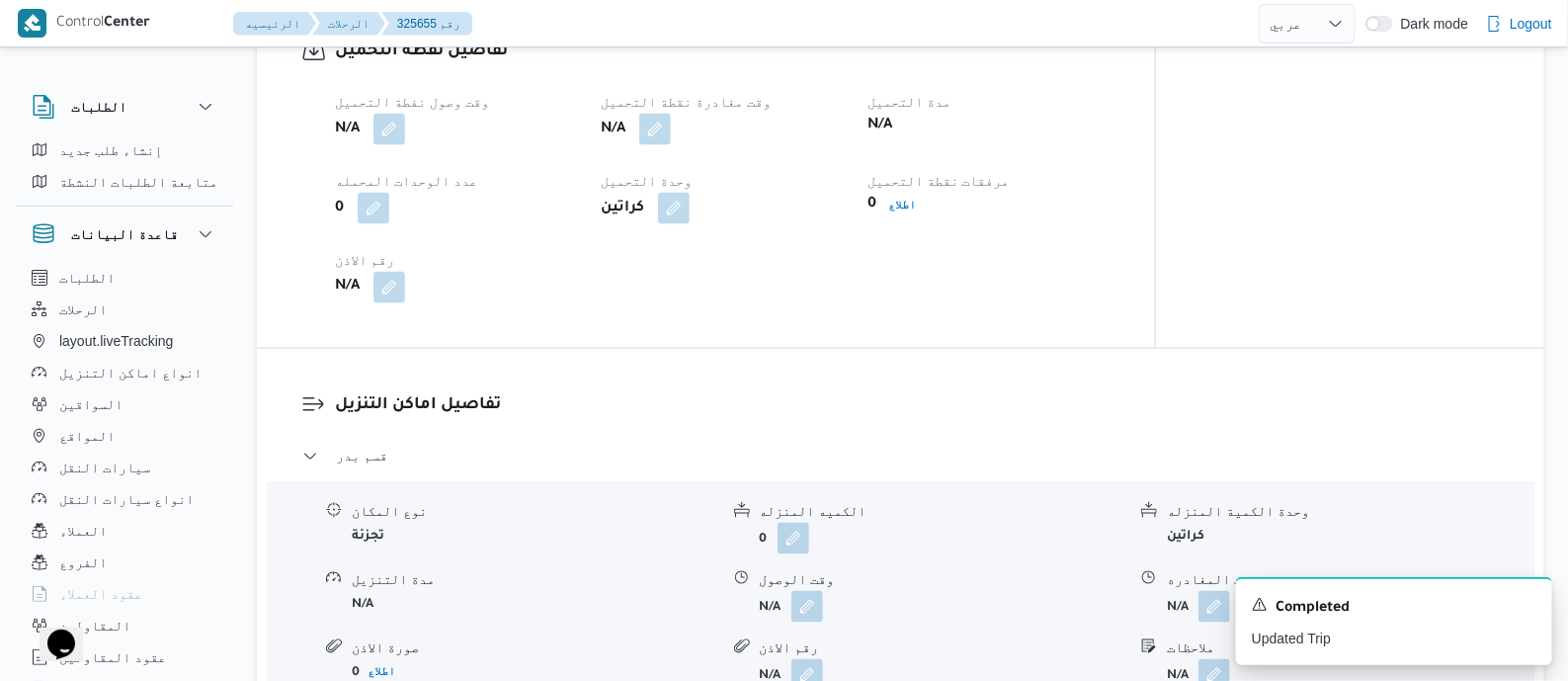 scroll, scrollTop: 1083, scrollLeft: 0, axis: vertical 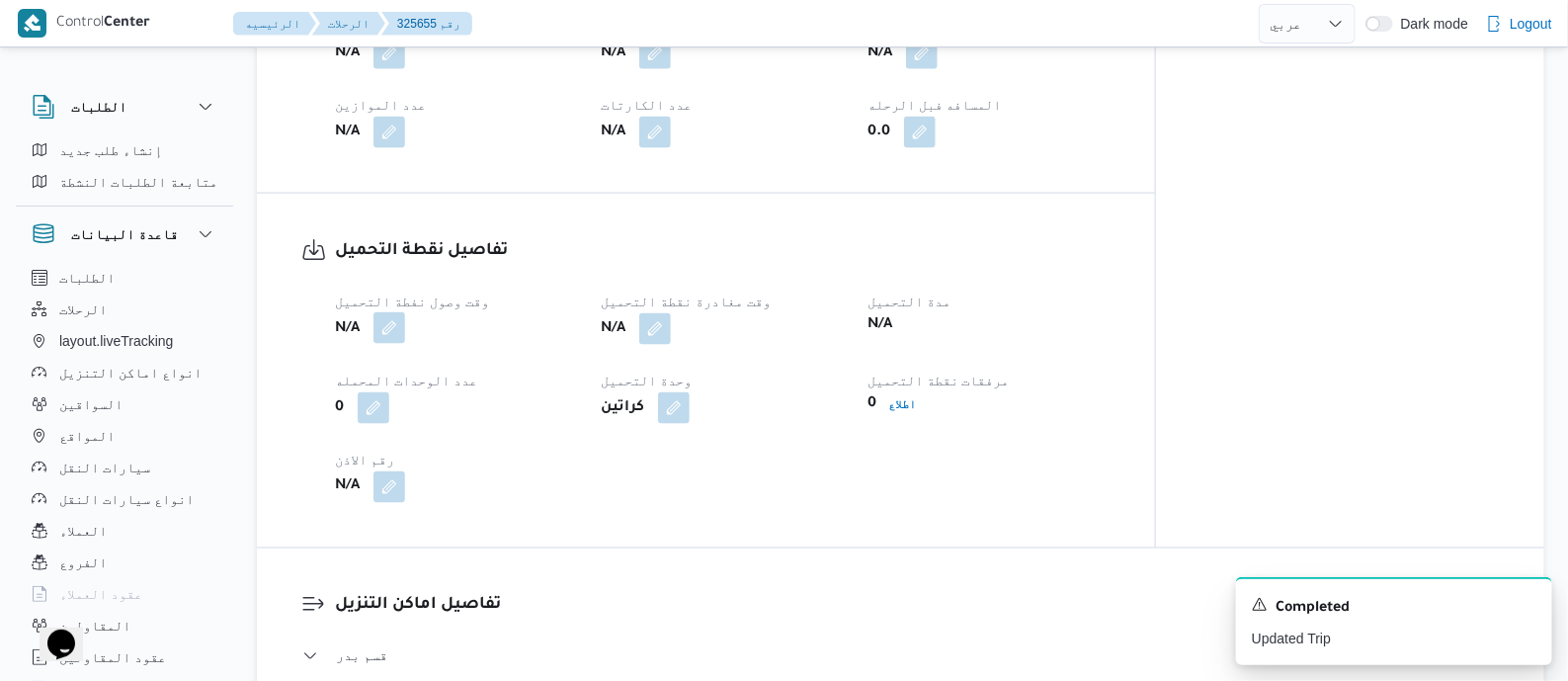 click at bounding box center [389, 328] 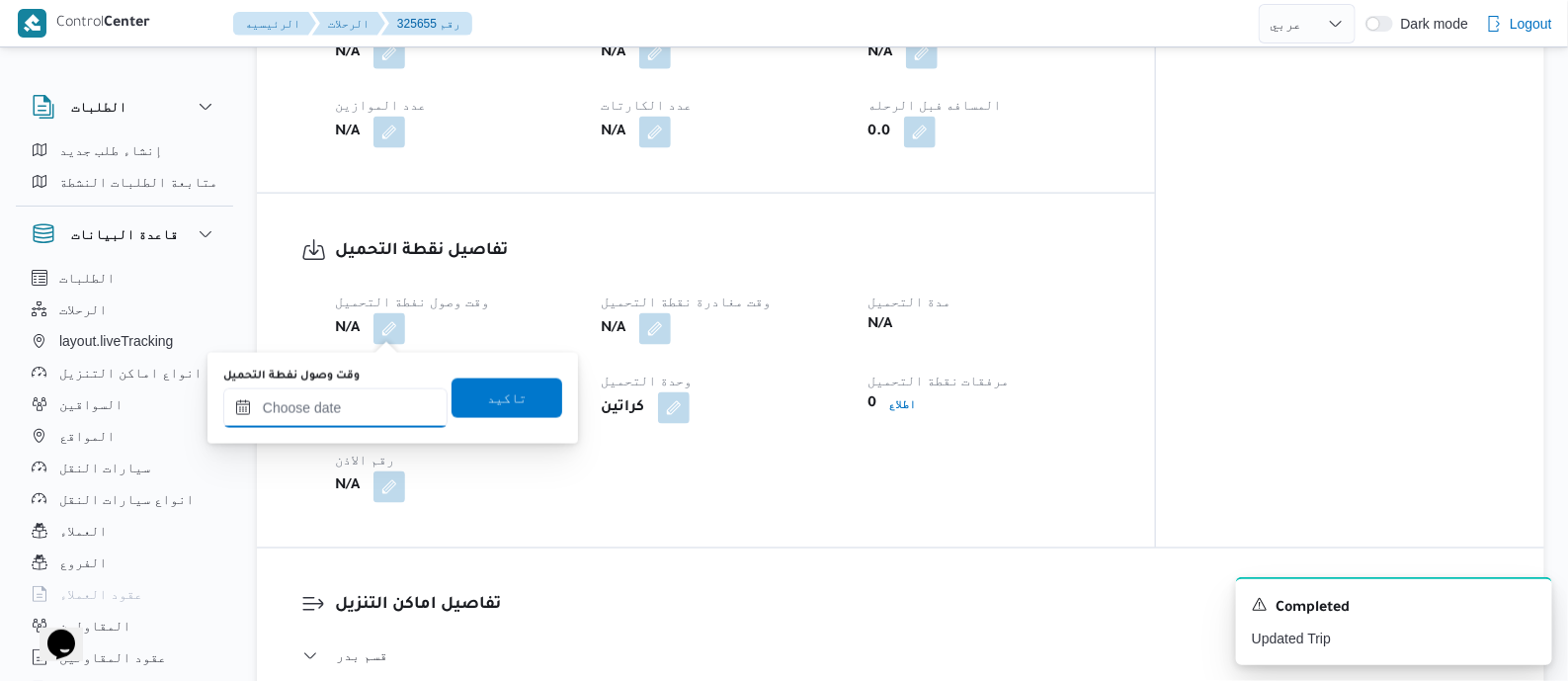 click on "وقت وصول نفطة التحميل" at bounding box center (335, 408) 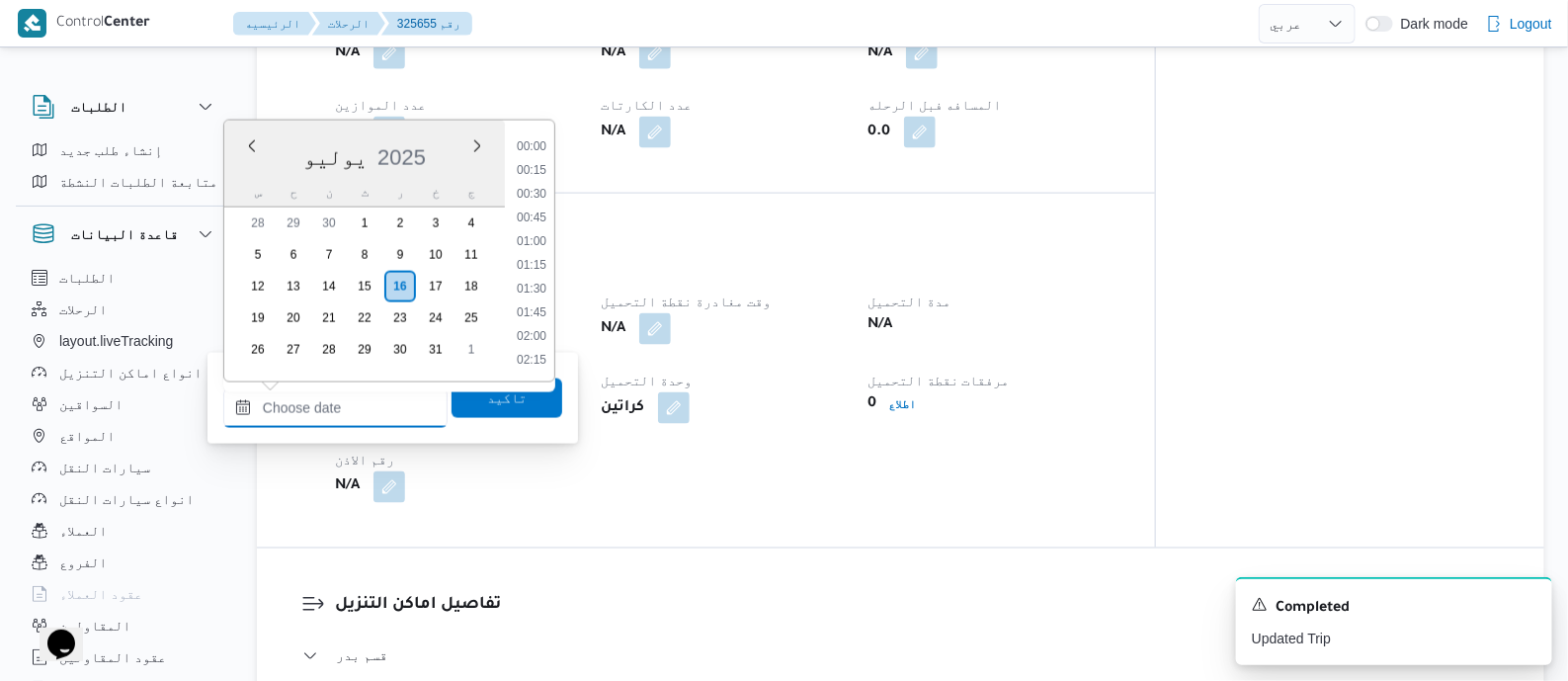 scroll, scrollTop: 1708, scrollLeft: 0, axis: vertical 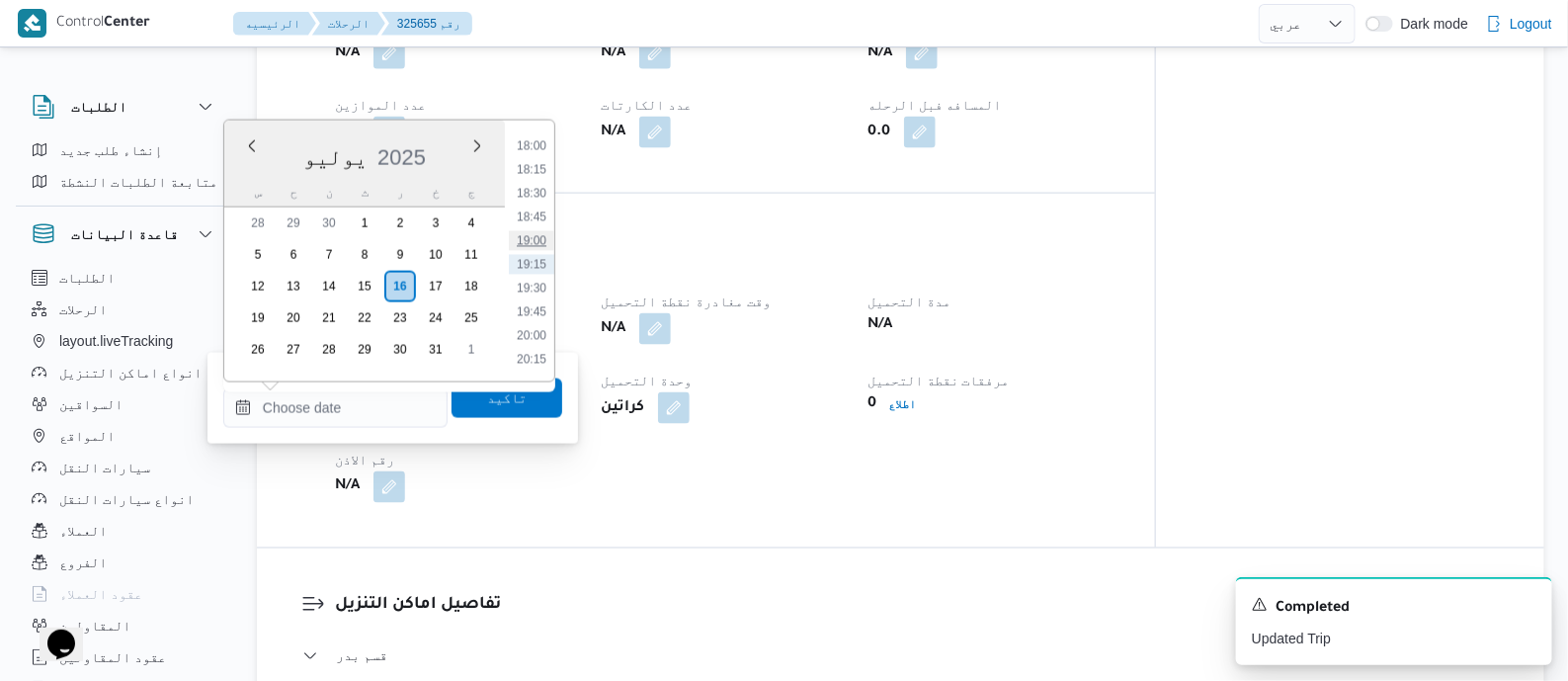 click on "19:00" at bounding box center [532, 241] 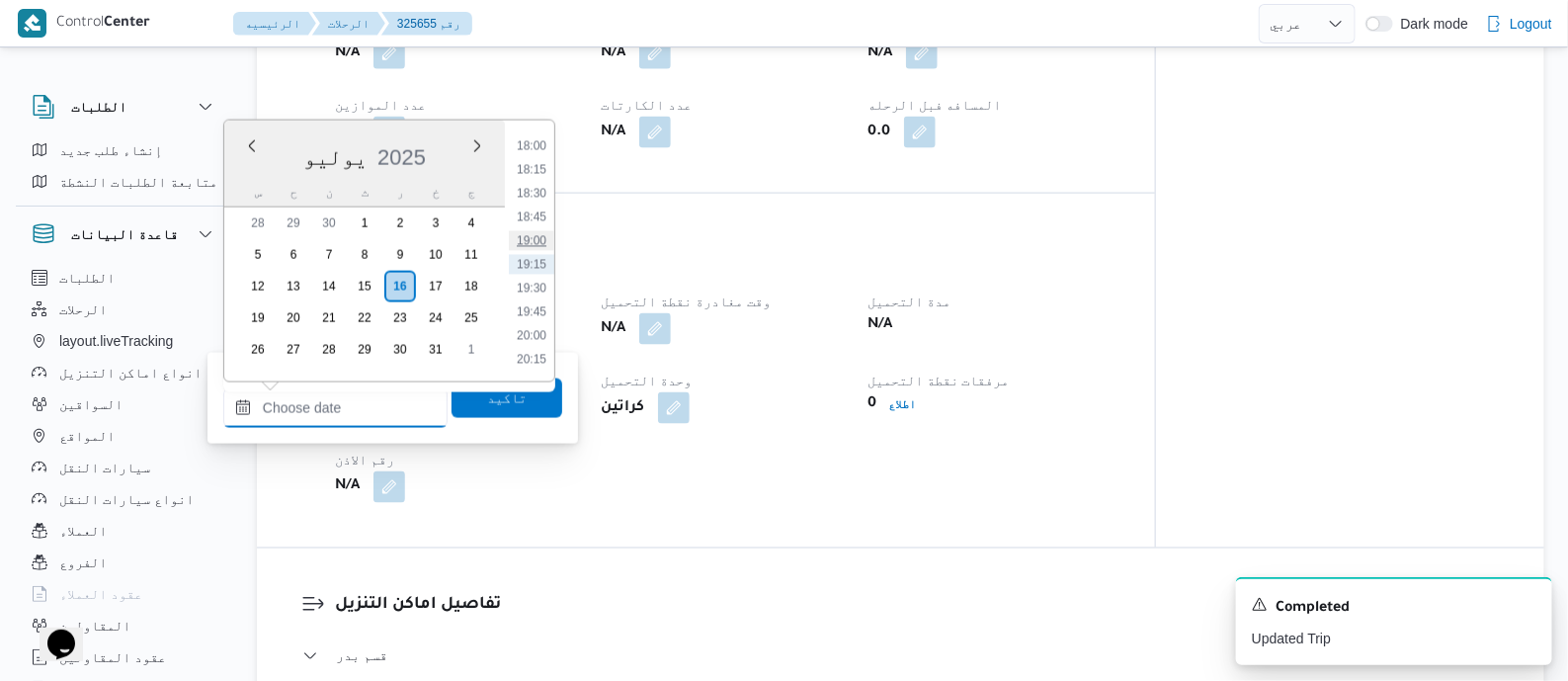 type on "١٦/٠٧/٢٠٢٥ ١٩:٠٠" 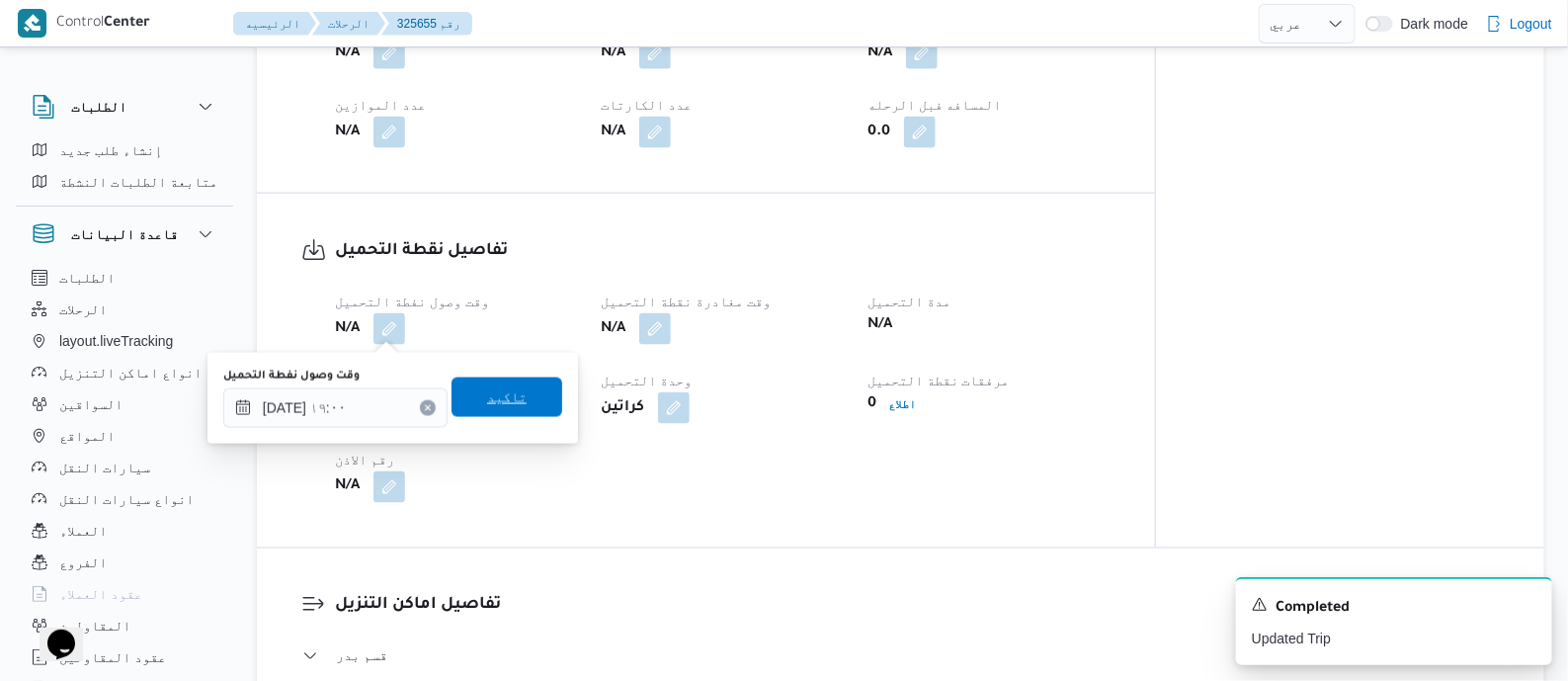 click on "تاكيد" at bounding box center [507, 397] 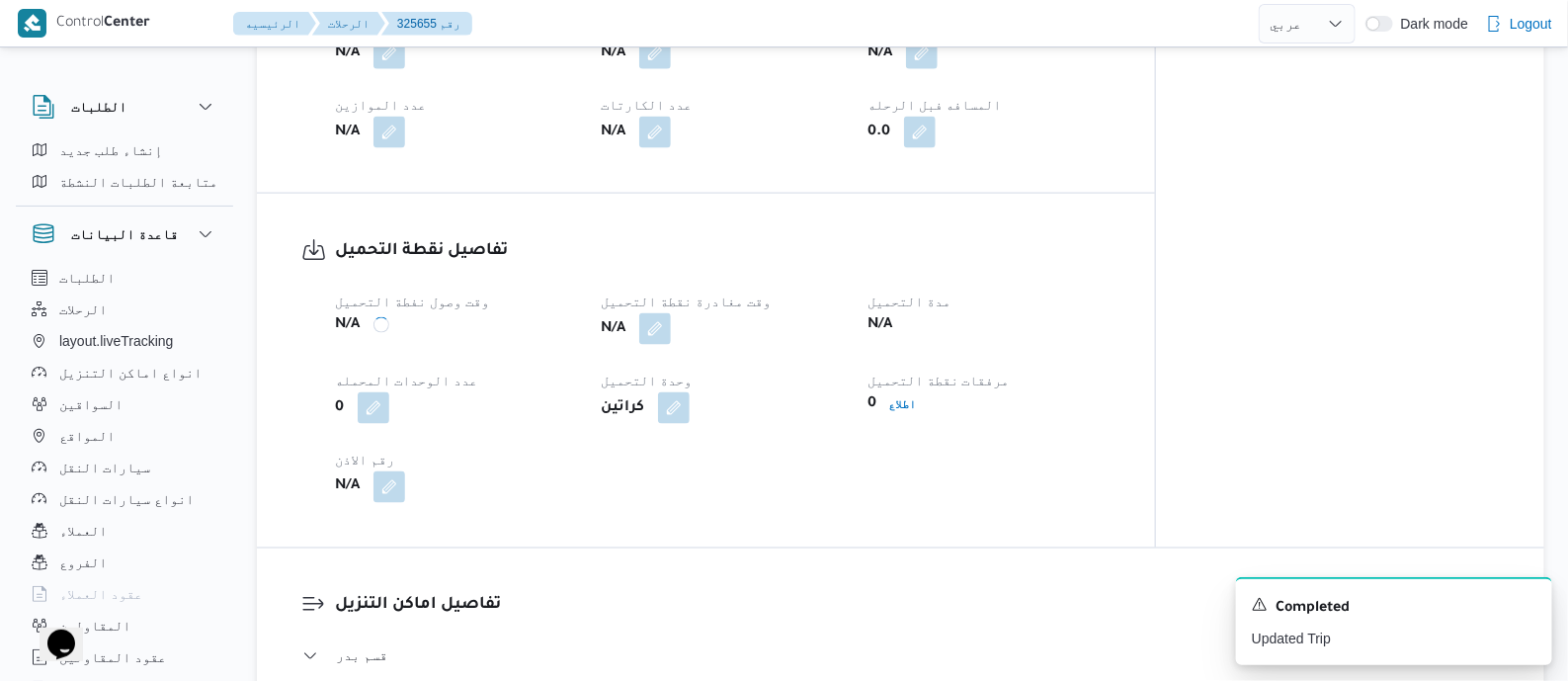 click on "وقت مغادرة نقطة التحميل" at bounding box center (721, 301) 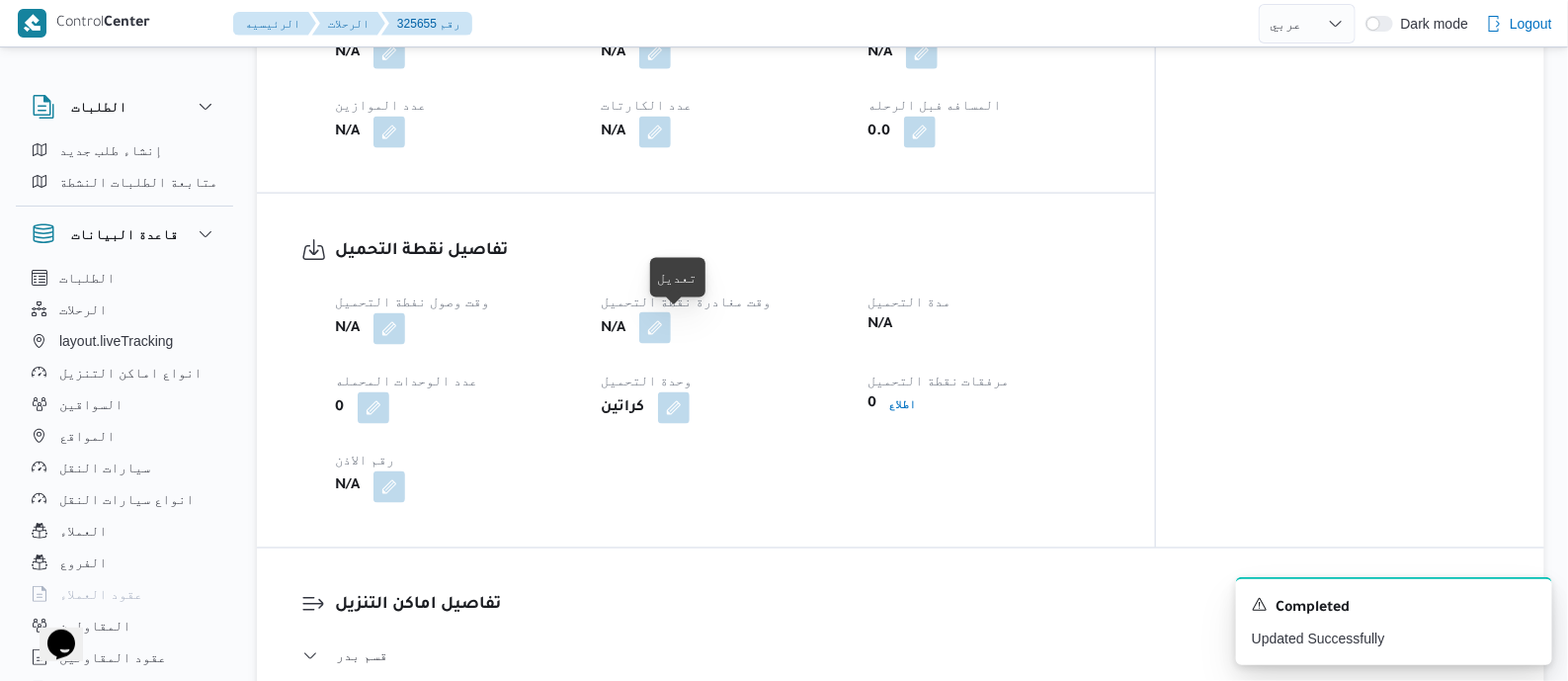 click at bounding box center [655, 328] 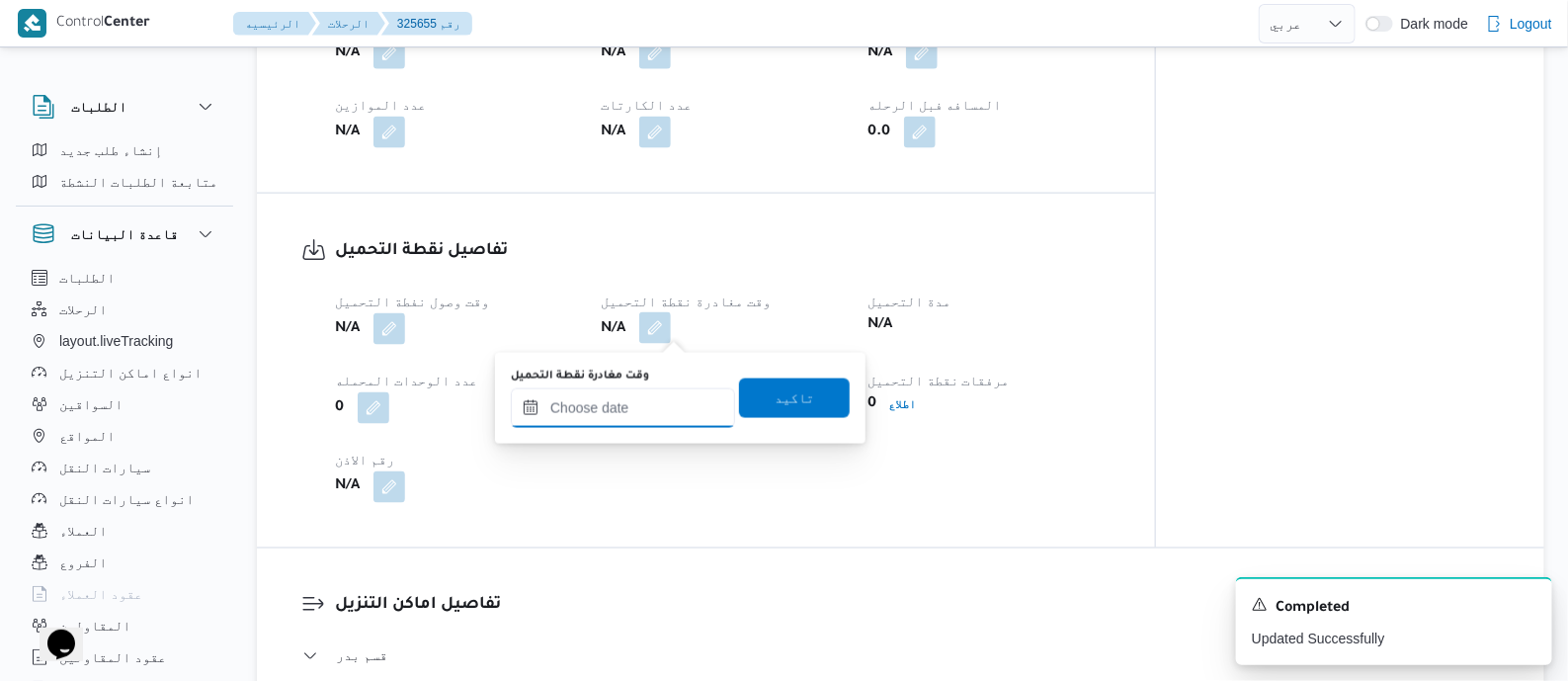 click on "وقت مغادرة نقطة التحميل" at bounding box center [622, 408] 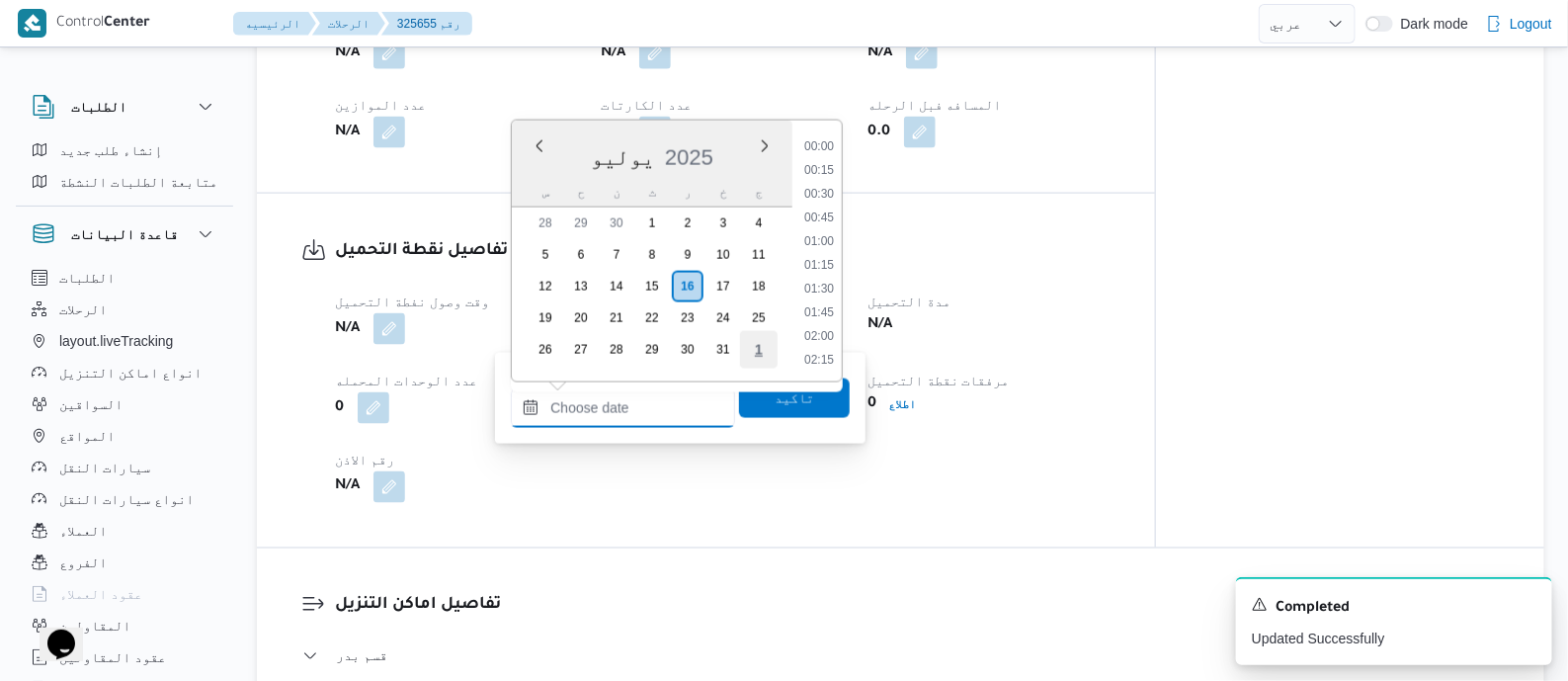 scroll, scrollTop: 1708, scrollLeft: 0, axis: vertical 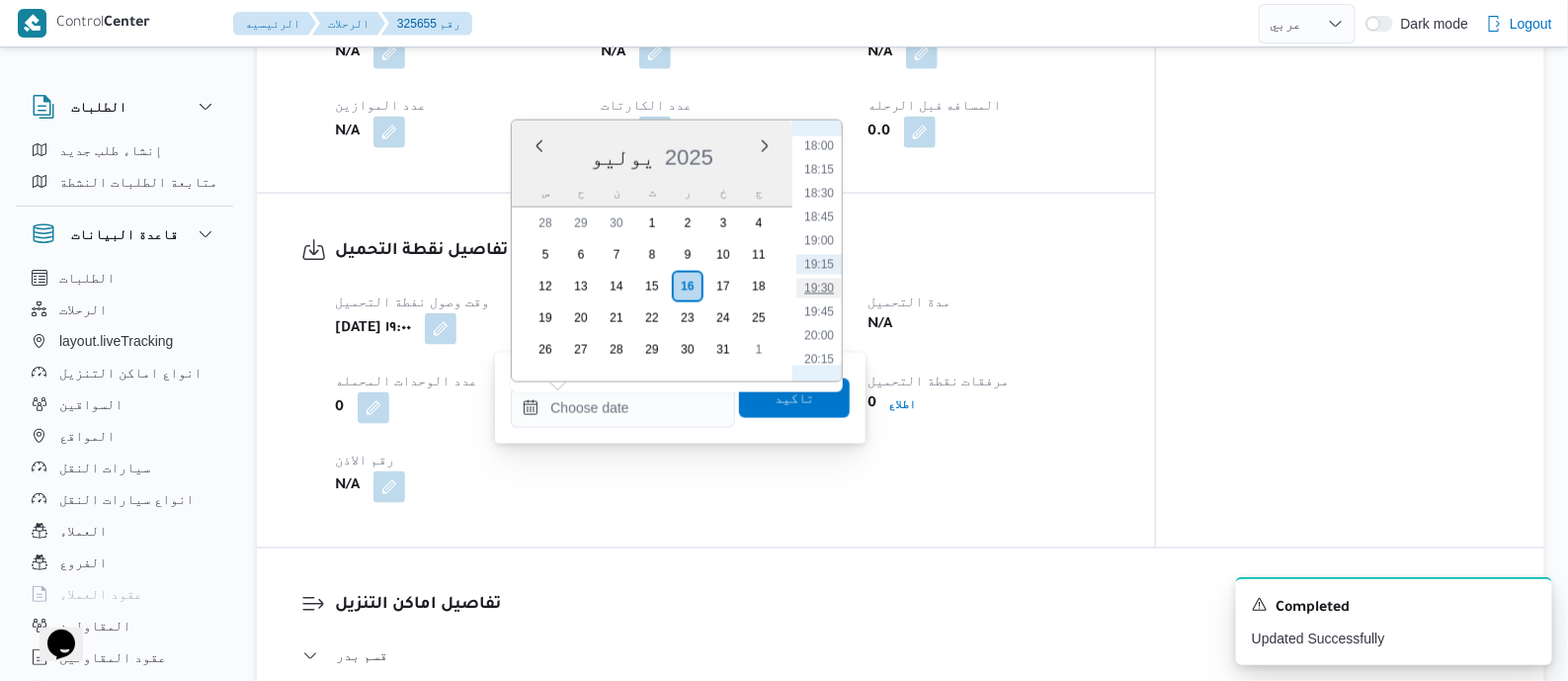 click on "19:30" at bounding box center (819, 289) 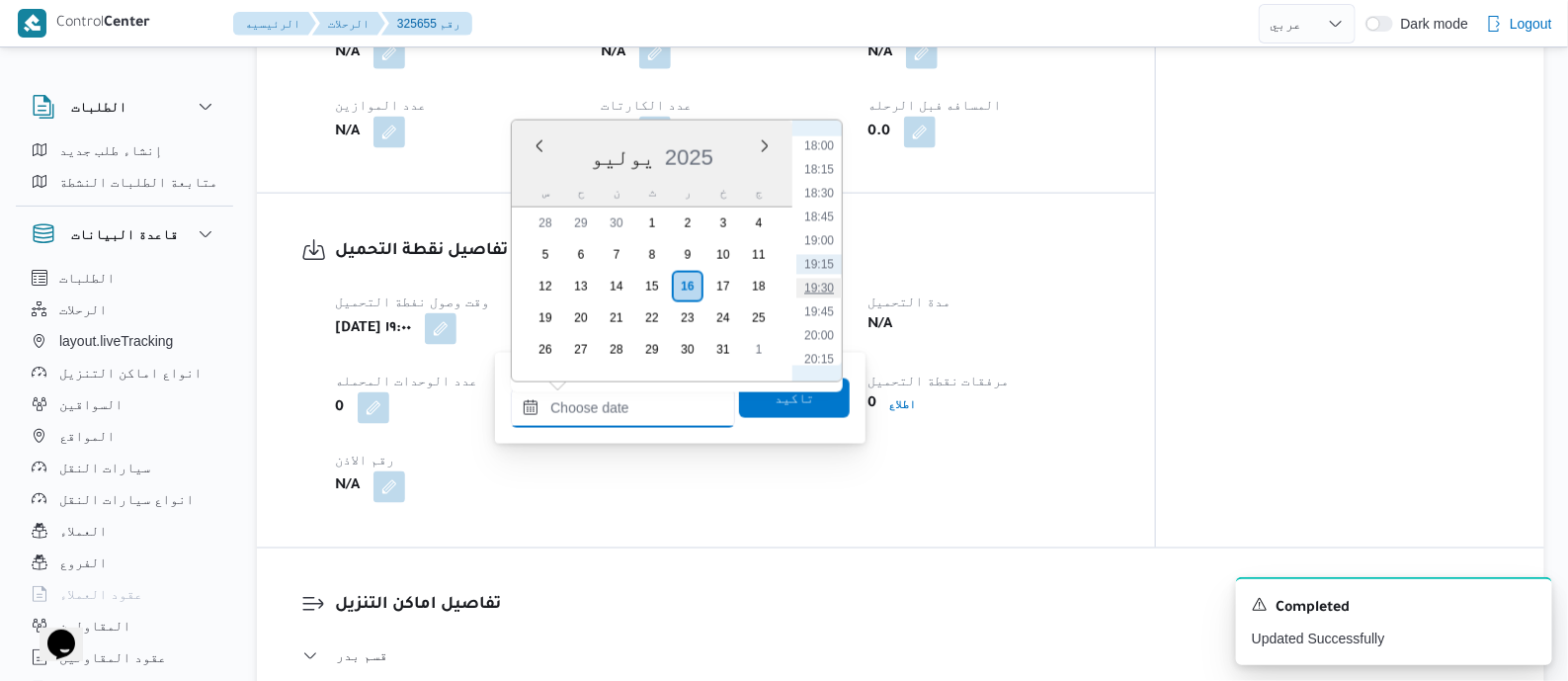type on "١٦/٠٧/٢٠٢٥ ١٩:٣٠" 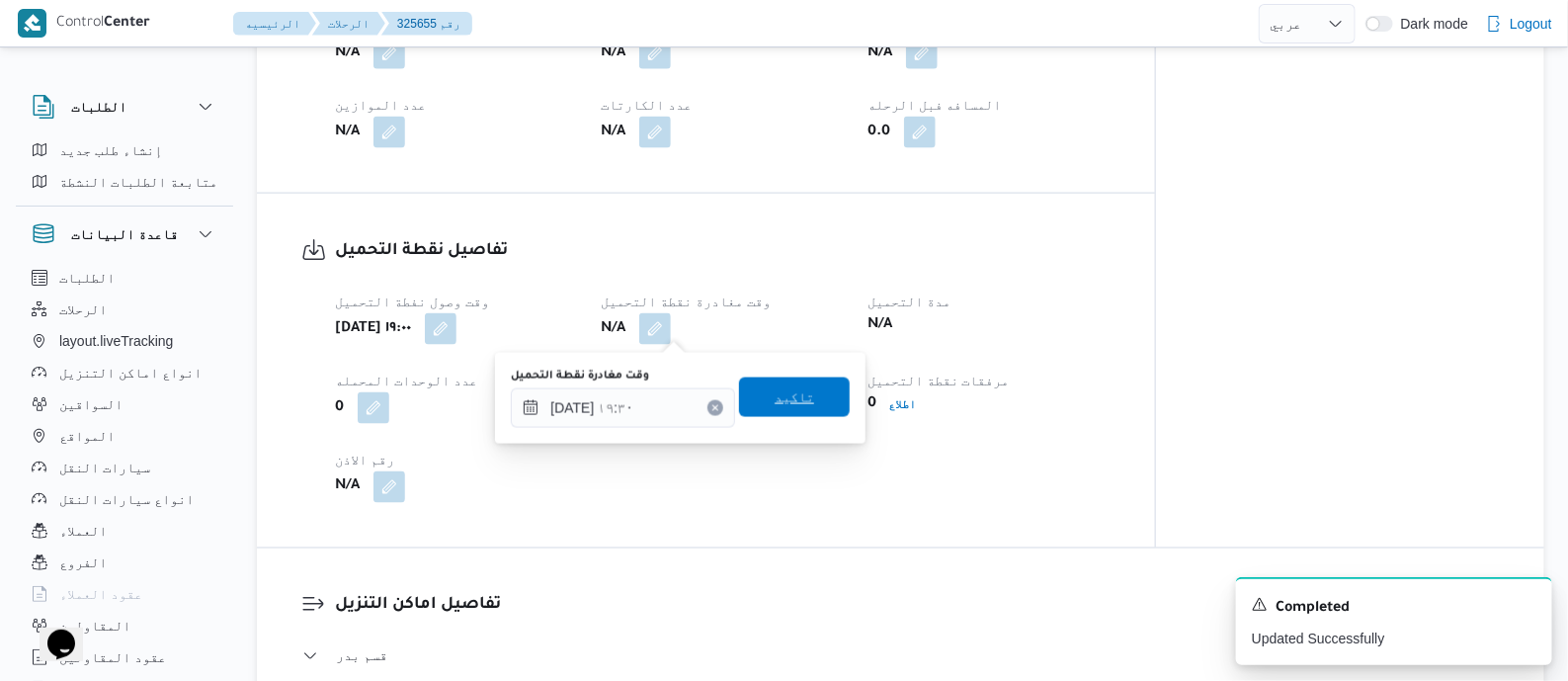 click on "تاكيد" at bounding box center (794, 397) 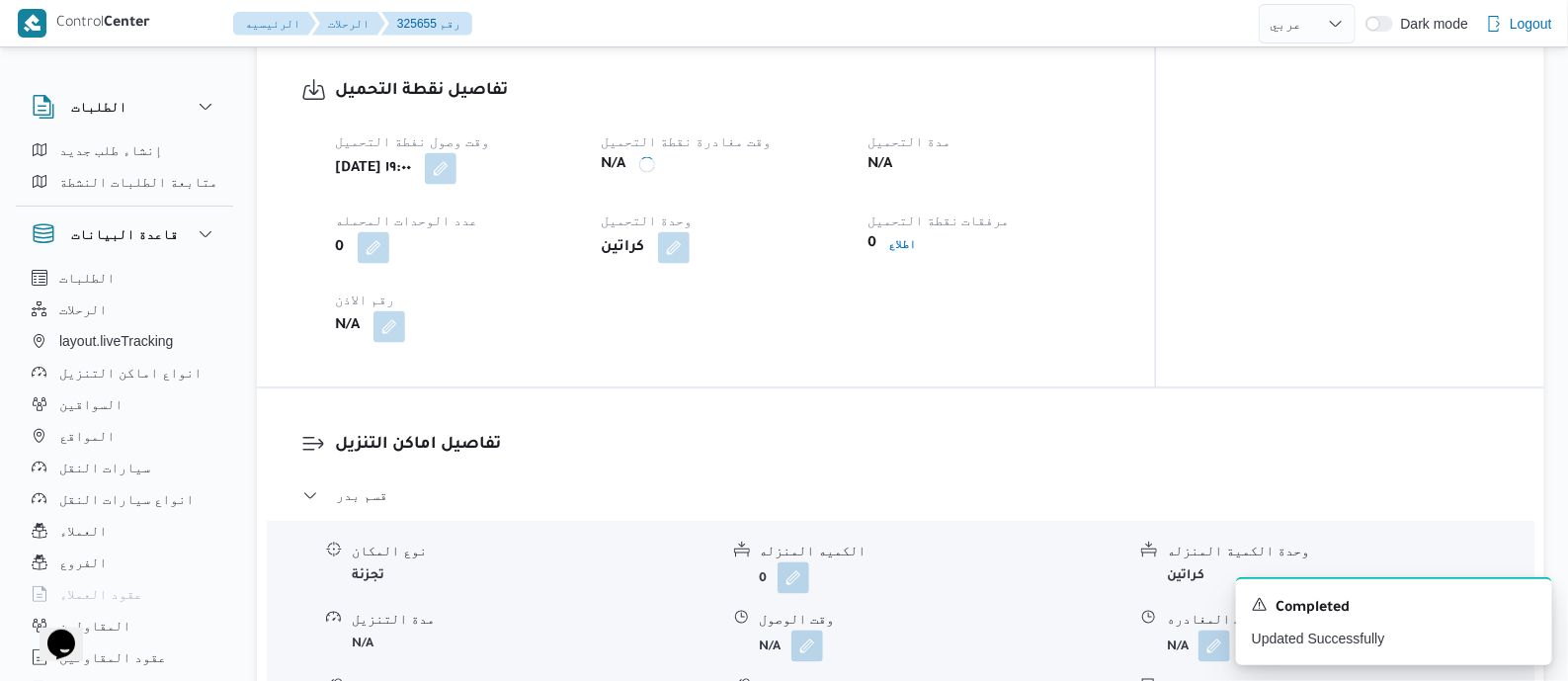 scroll, scrollTop: 1330, scrollLeft: 0, axis: vertical 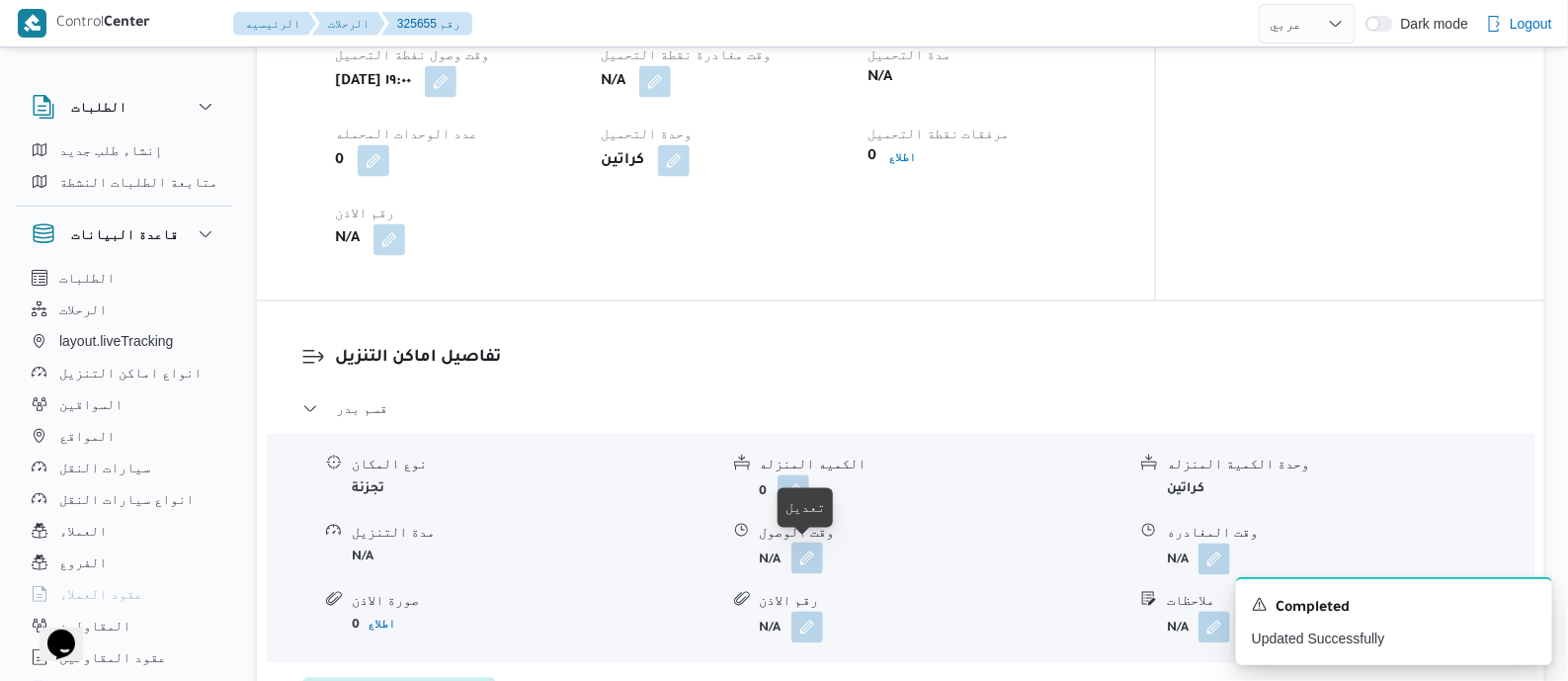 click at bounding box center [807, 558] 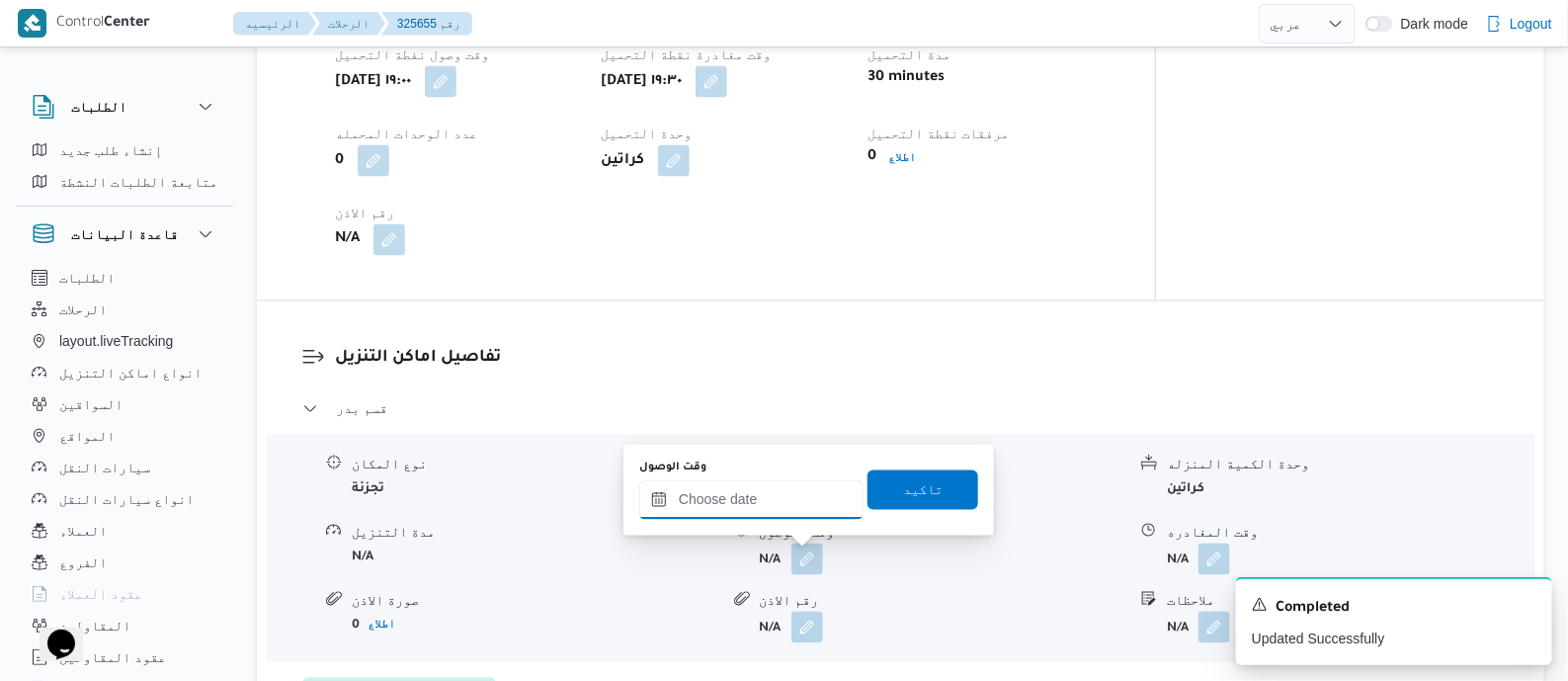 click on "وقت الوصول" at bounding box center [751, 500] 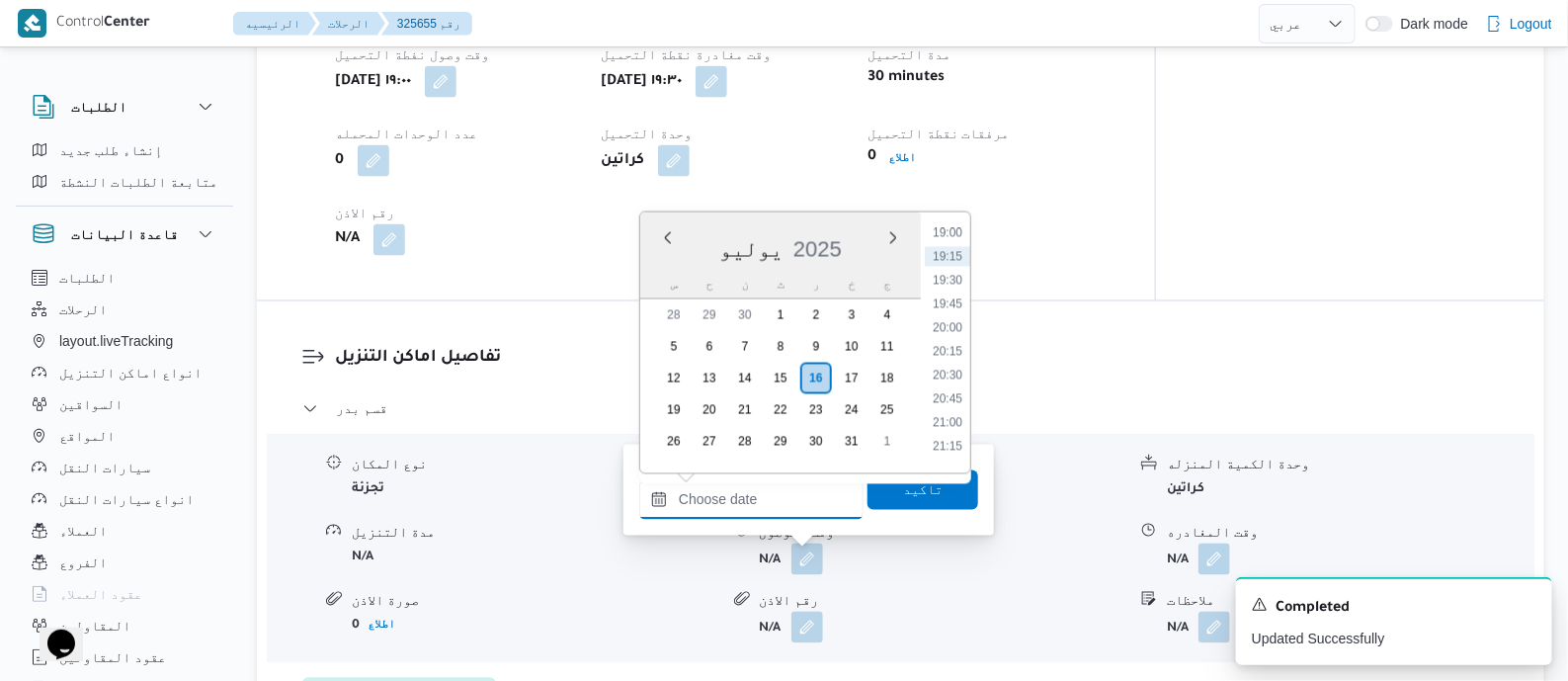 scroll, scrollTop: 1831, scrollLeft: 0, axis: vertical 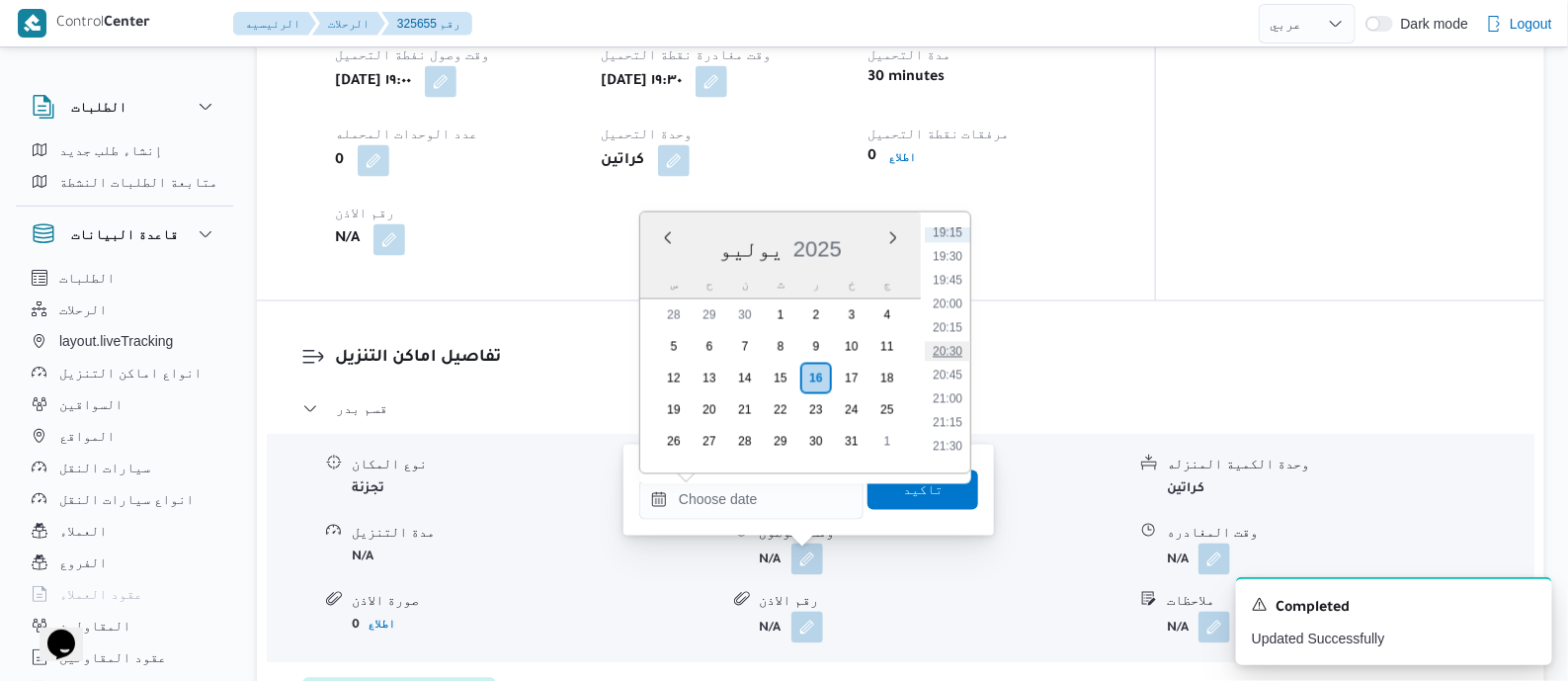 click on "20:30" at bounding box center (948, 352) 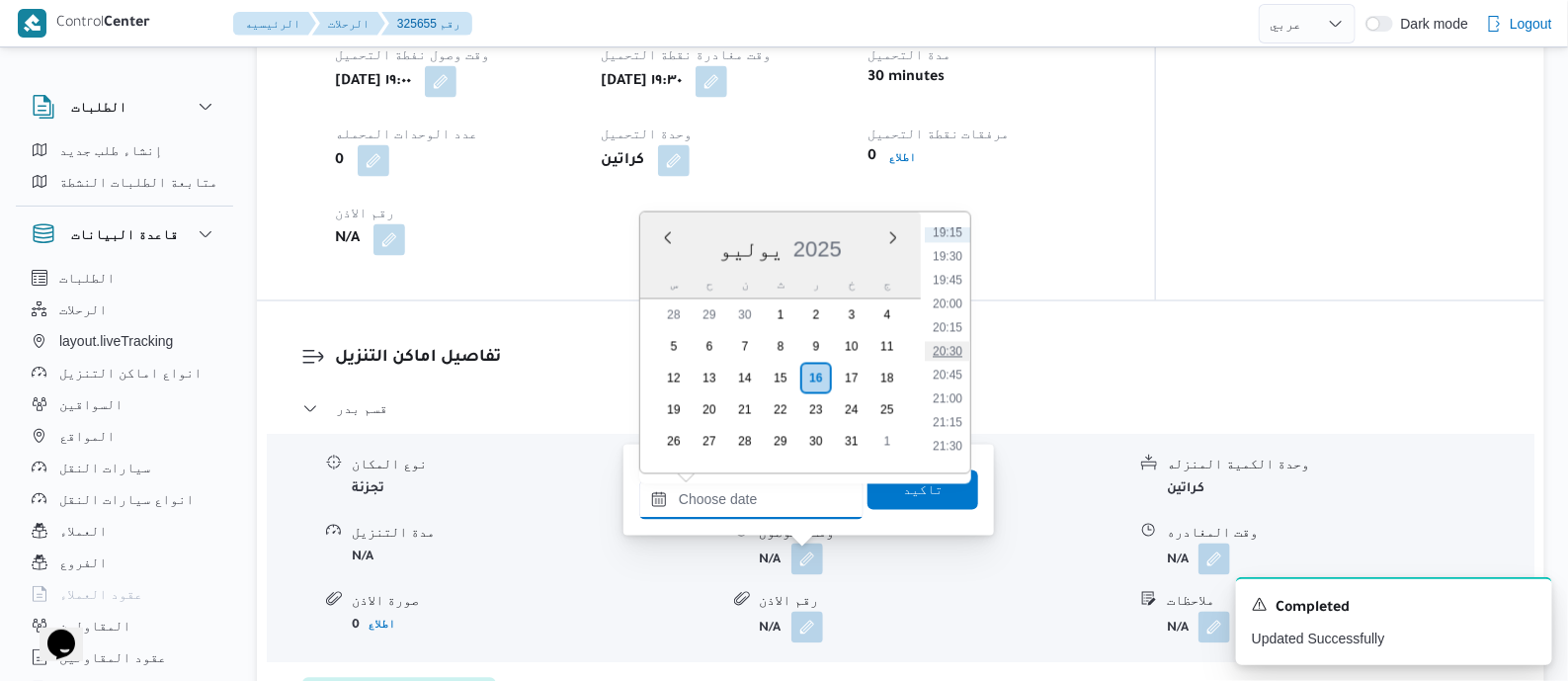 type on "١٦/٠٧/٢٠٢٥ ٢٠:٣٠" 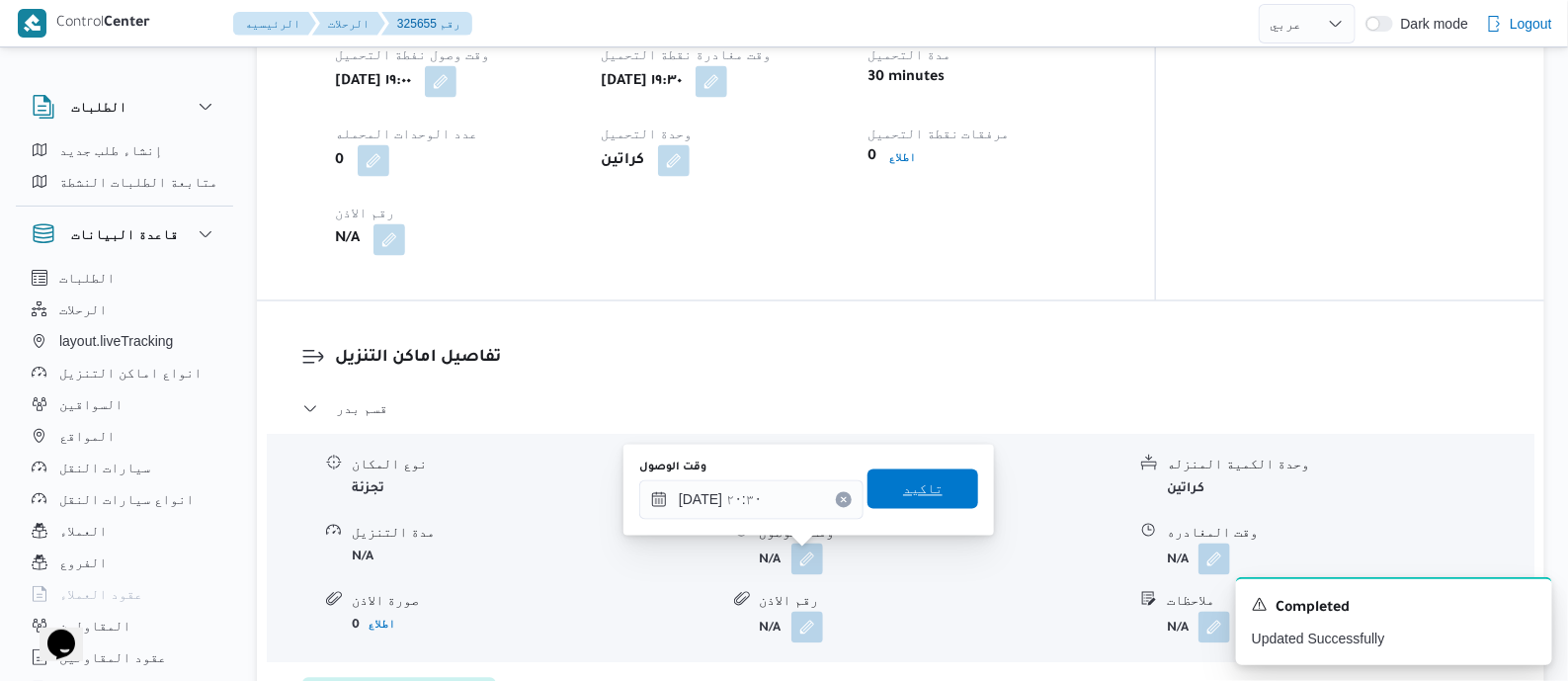 click on "تاكيد" at bounding box center (923, 489) 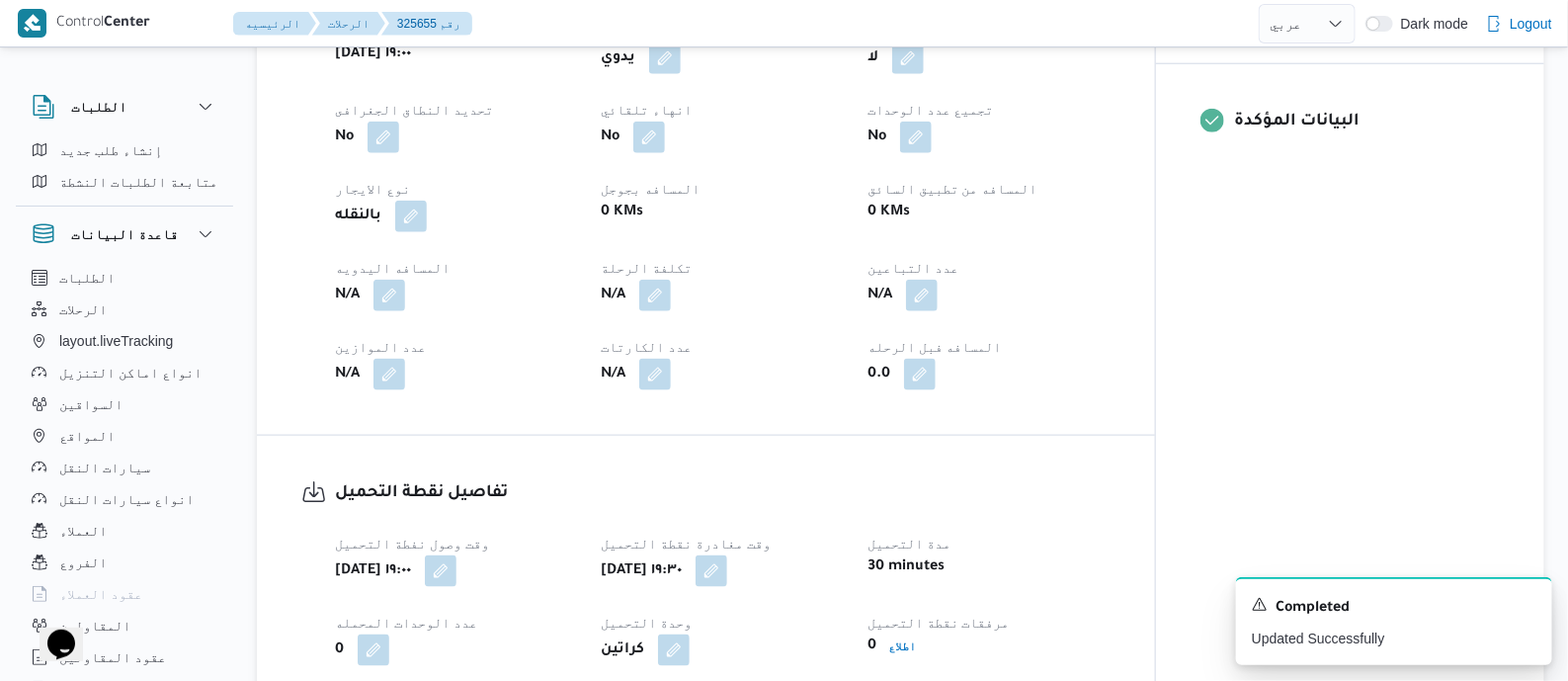 scroll, scrollTop: 836, scrollLeft: 0, axis: vertical 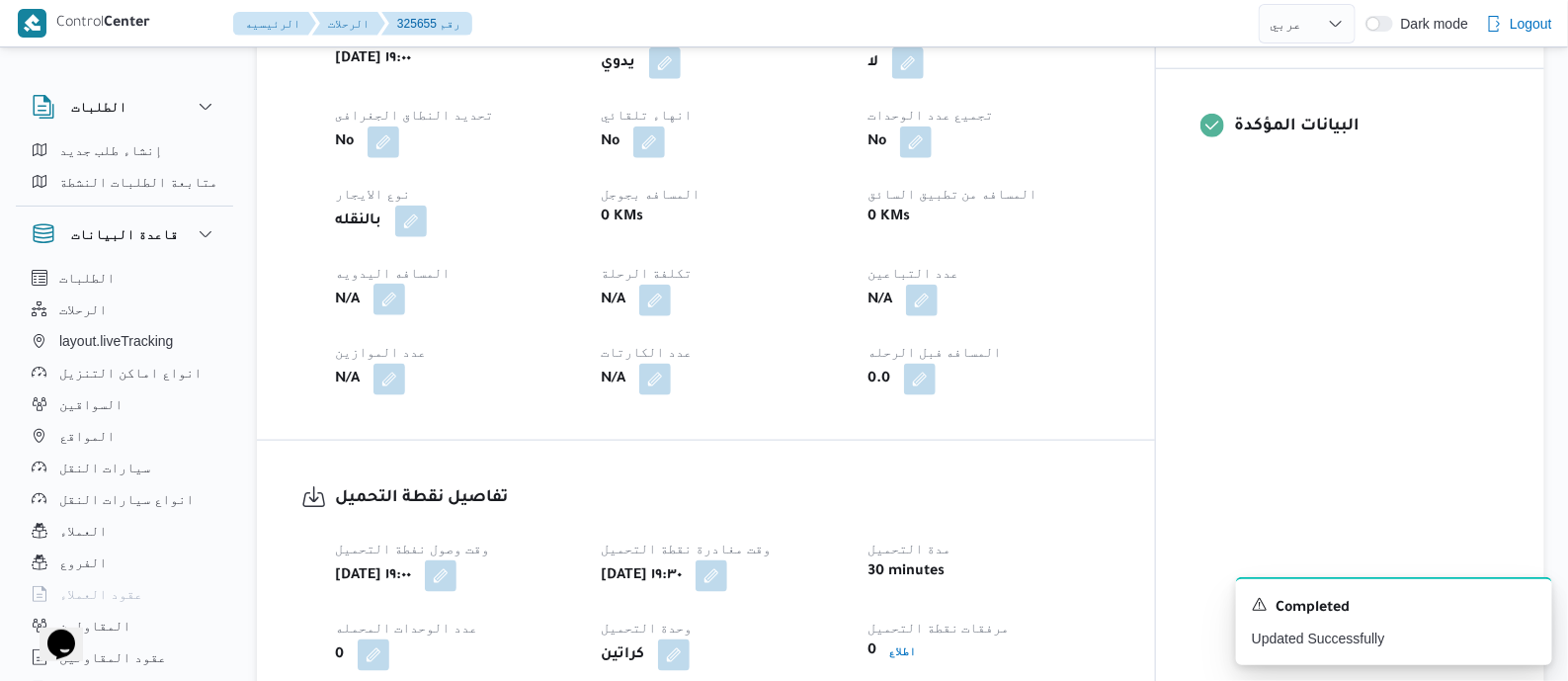 click at bounding box center [389, 299] 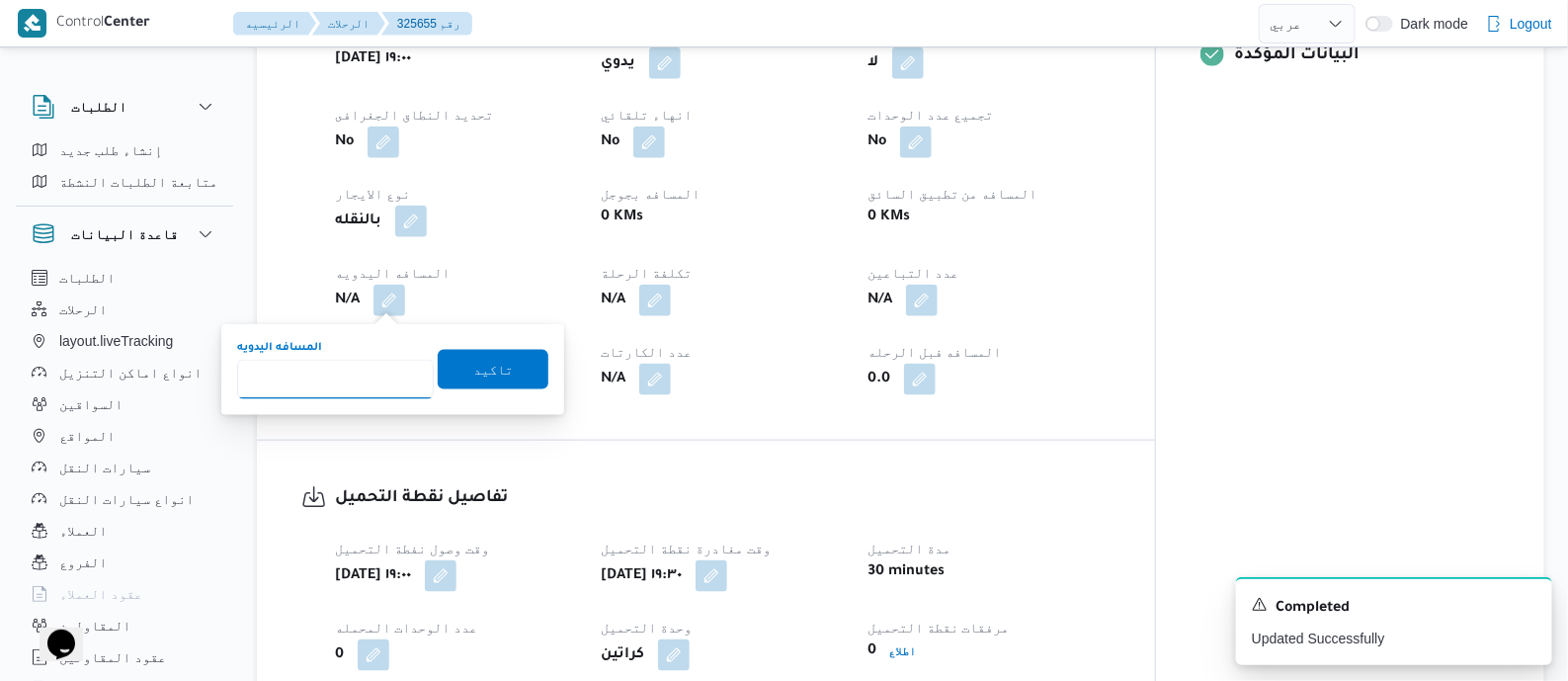 click on "المسافه اليدويه" at bounding box center (335, 380) 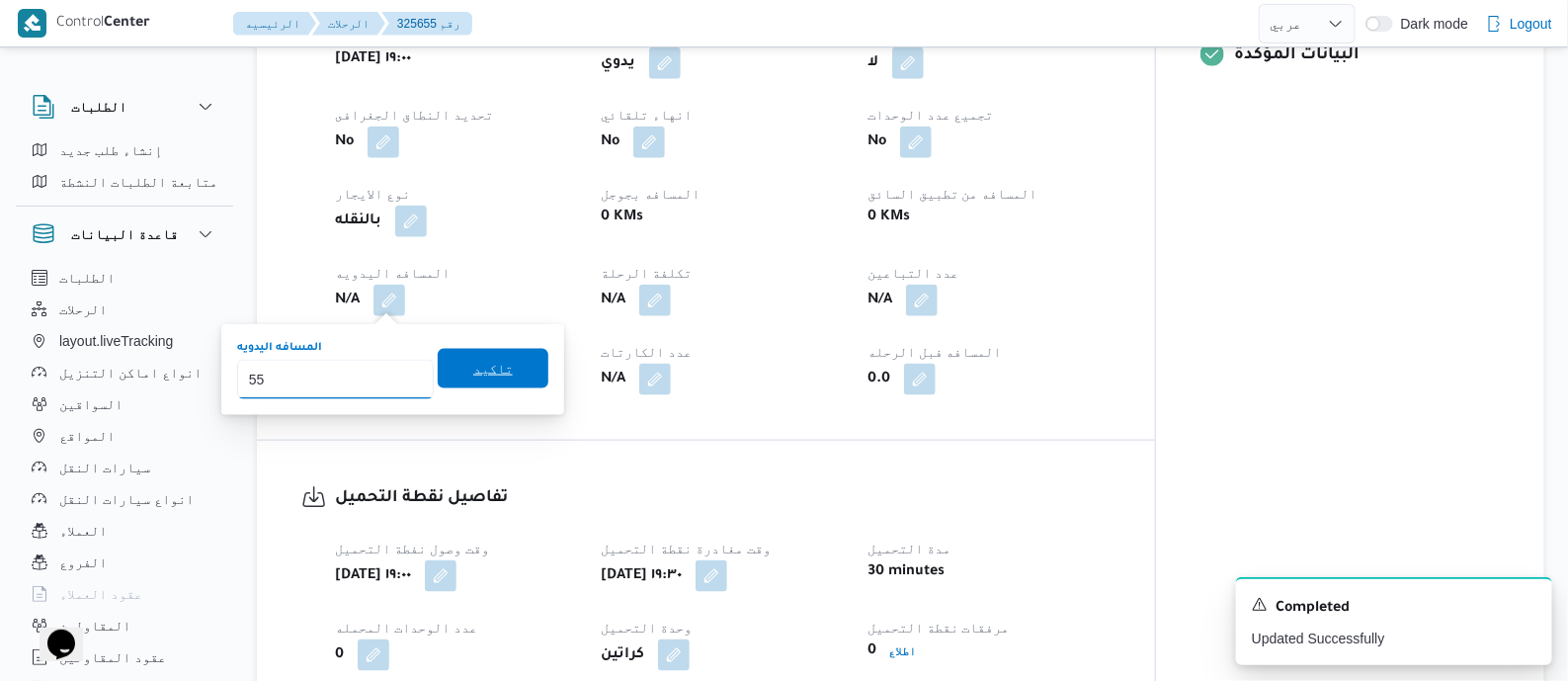 type on "55" 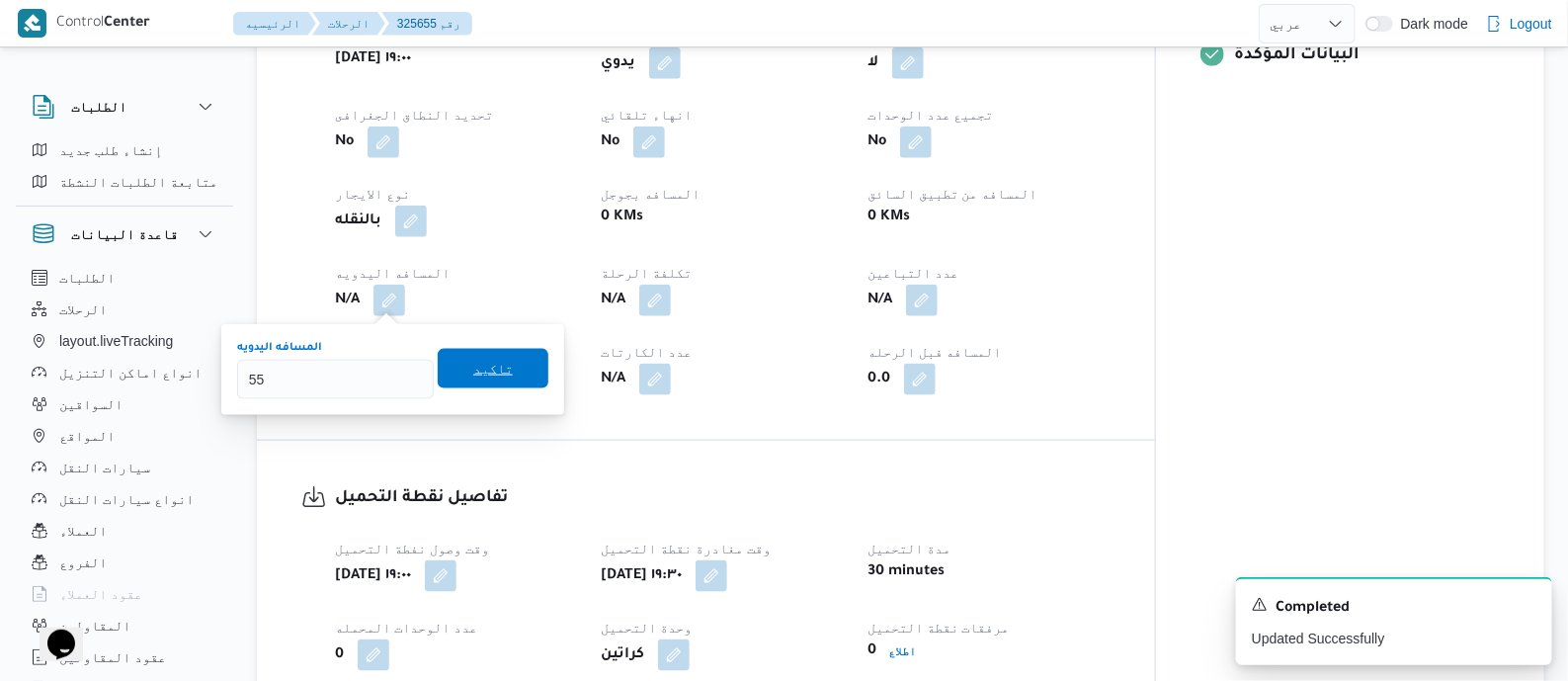 click on "تاكيد" at bounding box center [493, 369] 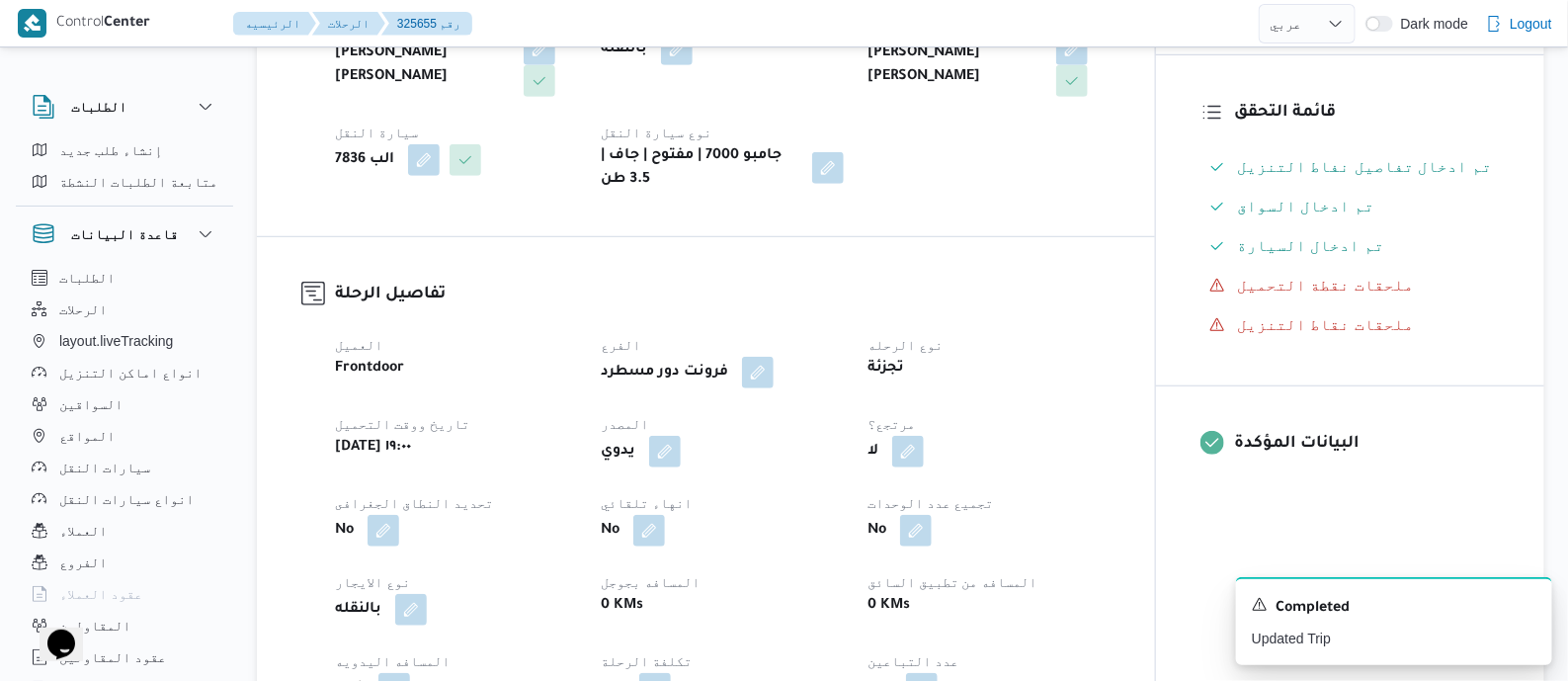 scroll, scrollTop: 218, scrollLeft: 0, axis: vertical 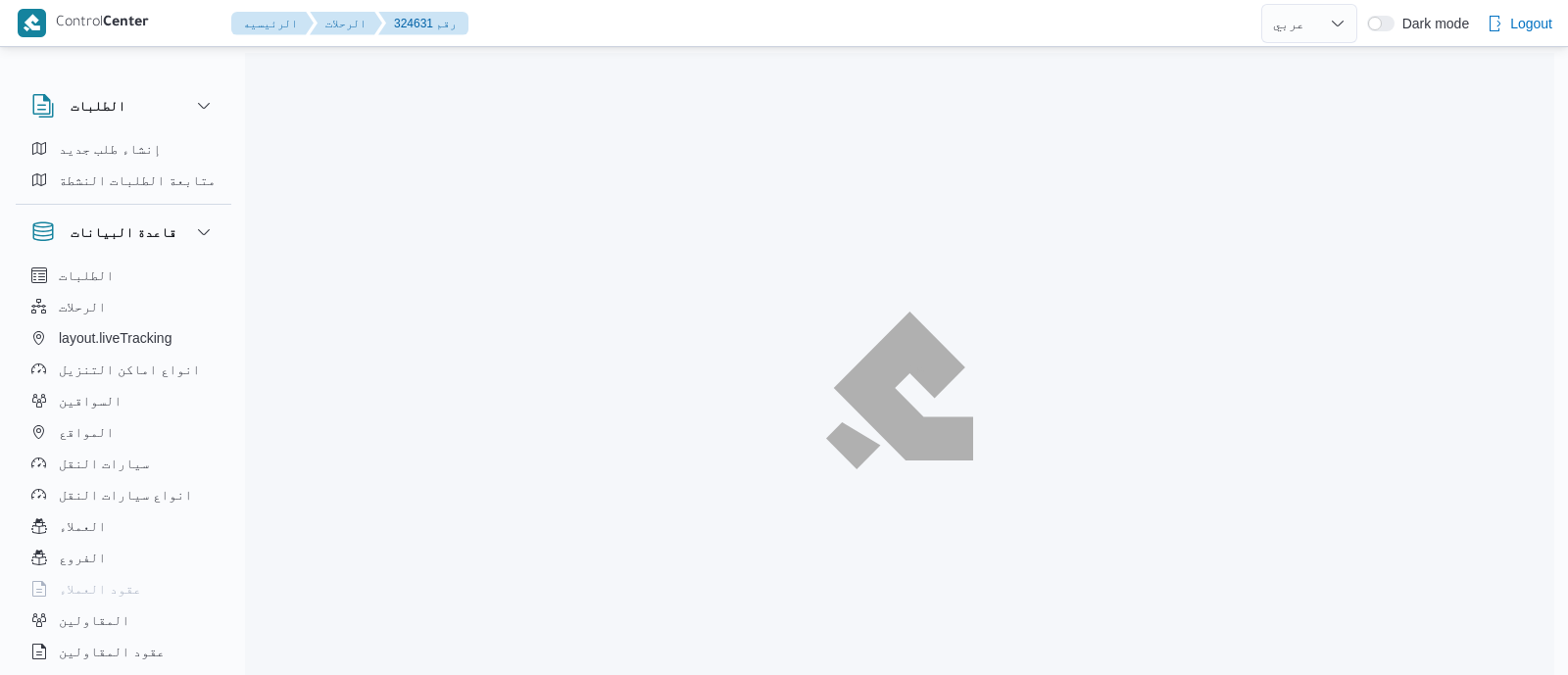 select on "ar" 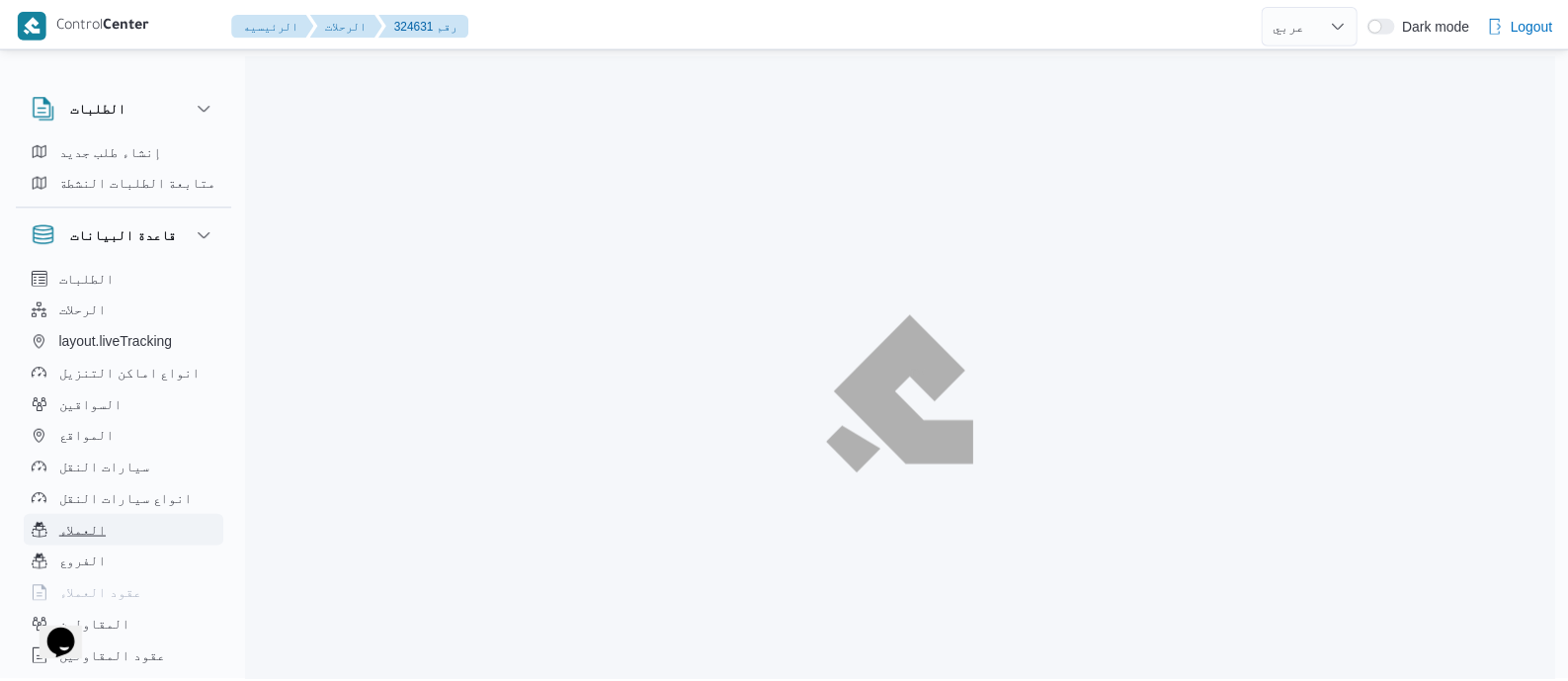 scroll, scrollTop: 0, scrollLeft: 0, axis: both 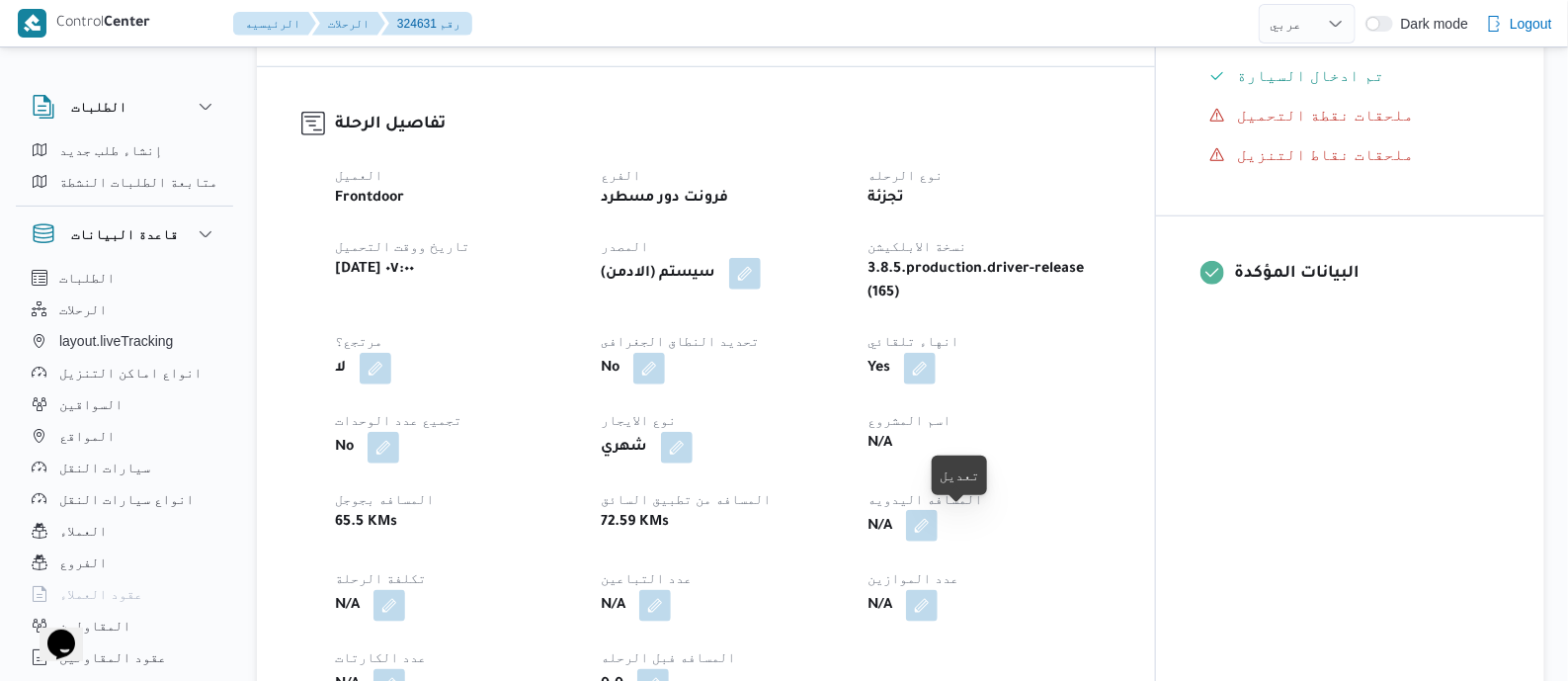 drag, startPoint x: 967, startPoint y: 527, endPoint x: 957, endPoint y: 539, distance: 15.6205 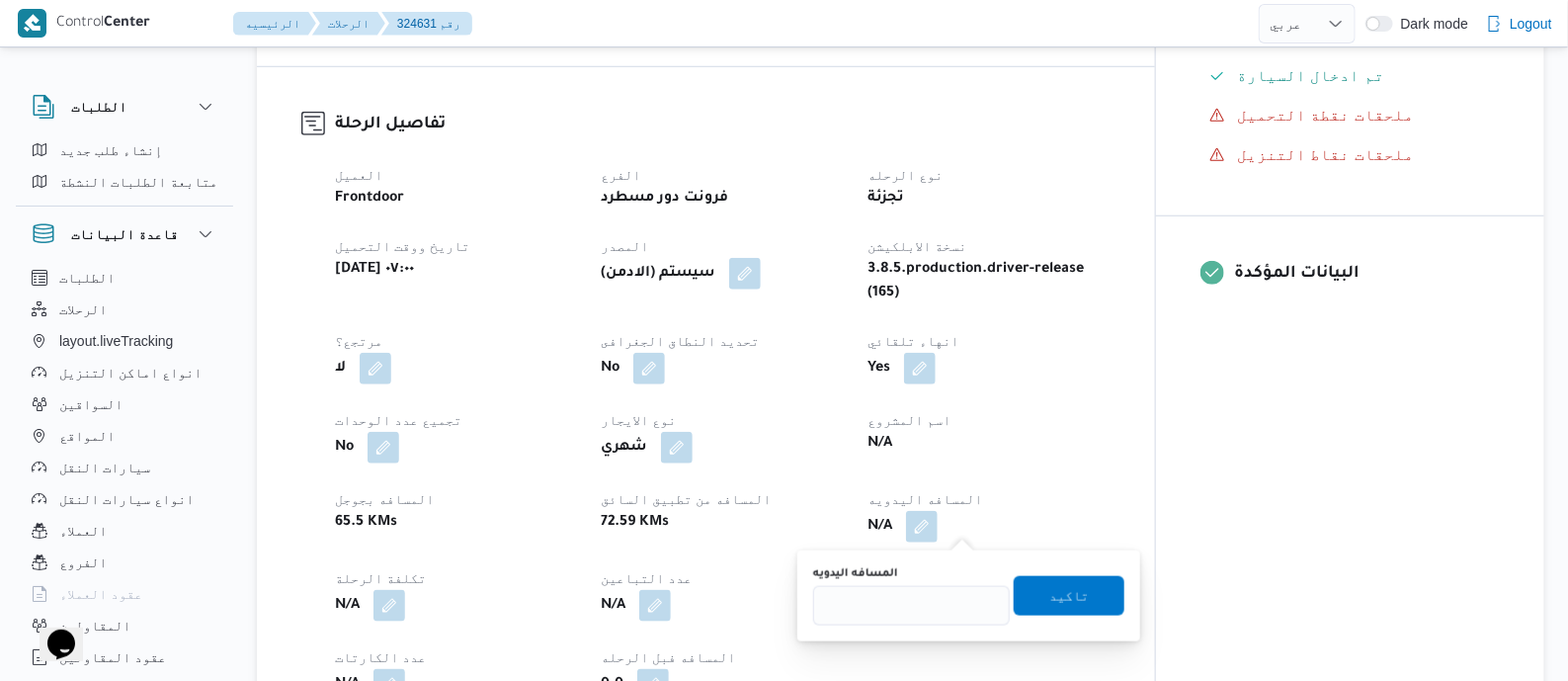 drag, startPoint x: 904, startPoint y: 576, endPoint x: 908, endPoint y: 588, distance: 12.649111 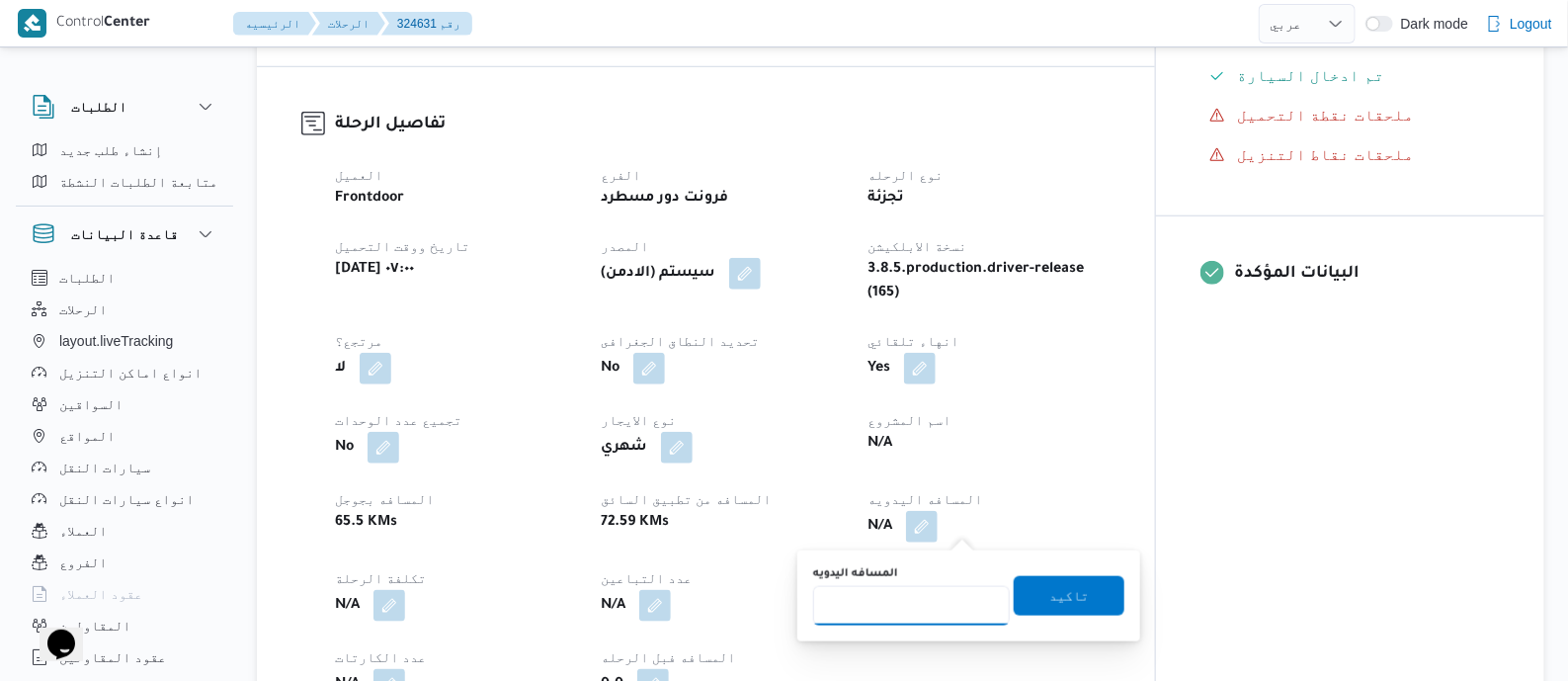 click on "المسافه اليدويه" at bounding box center [911, 606] 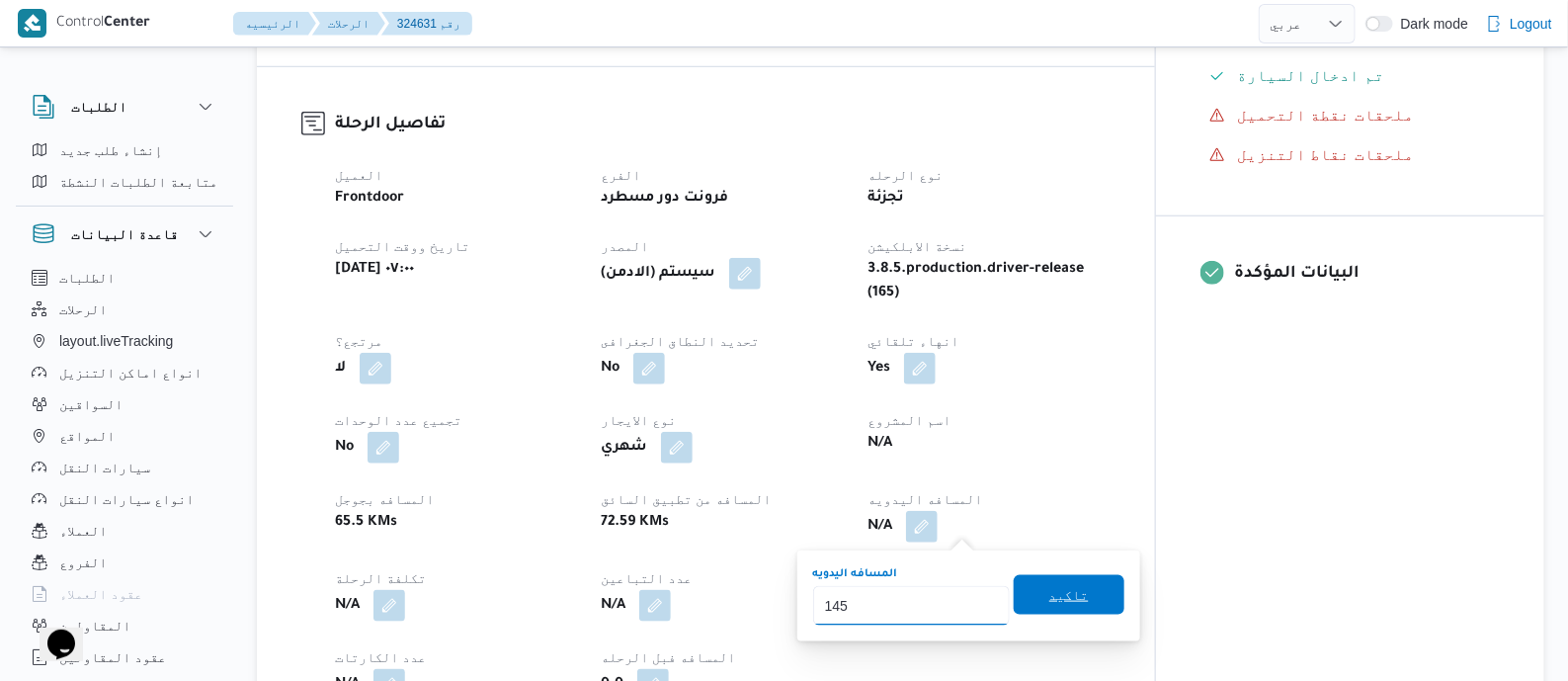 type on "145" 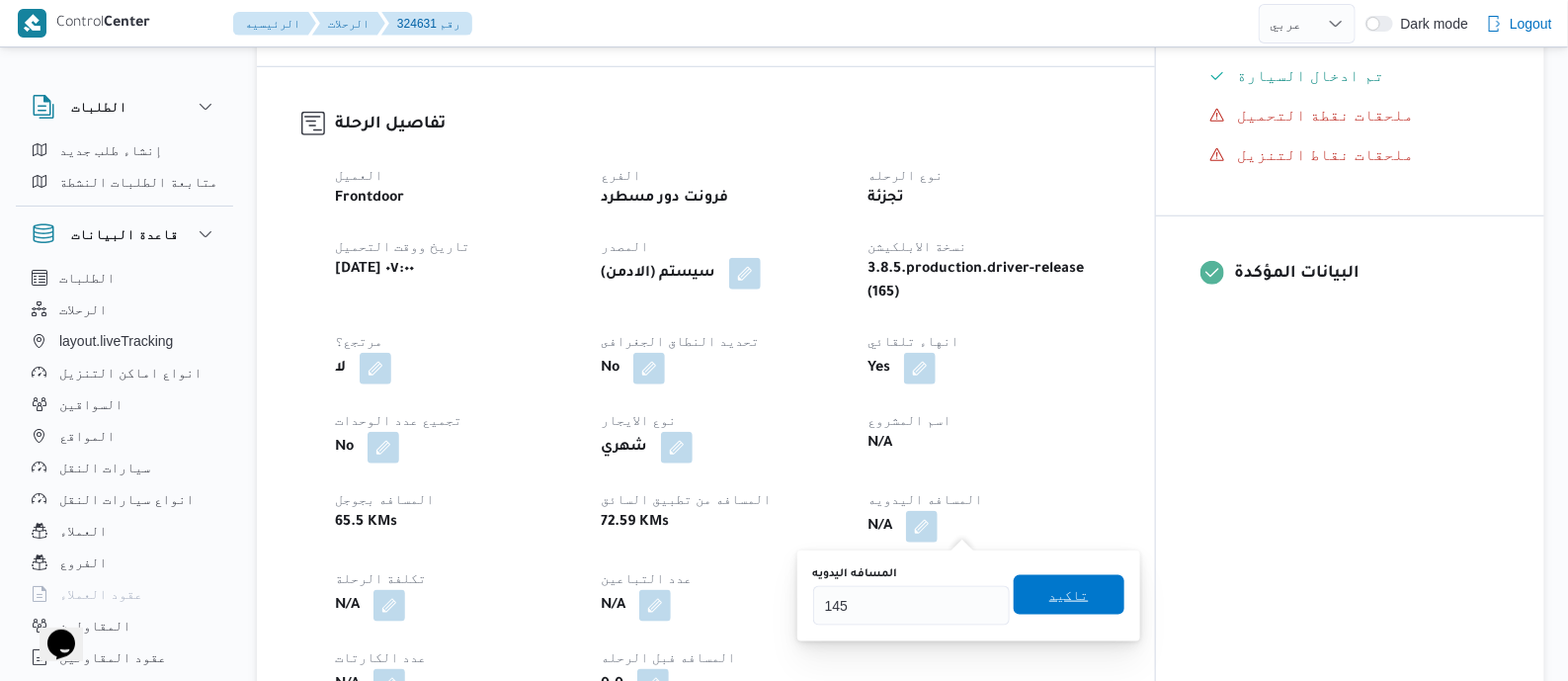 click on "تاكيد" at bounding box center [1069, 595] 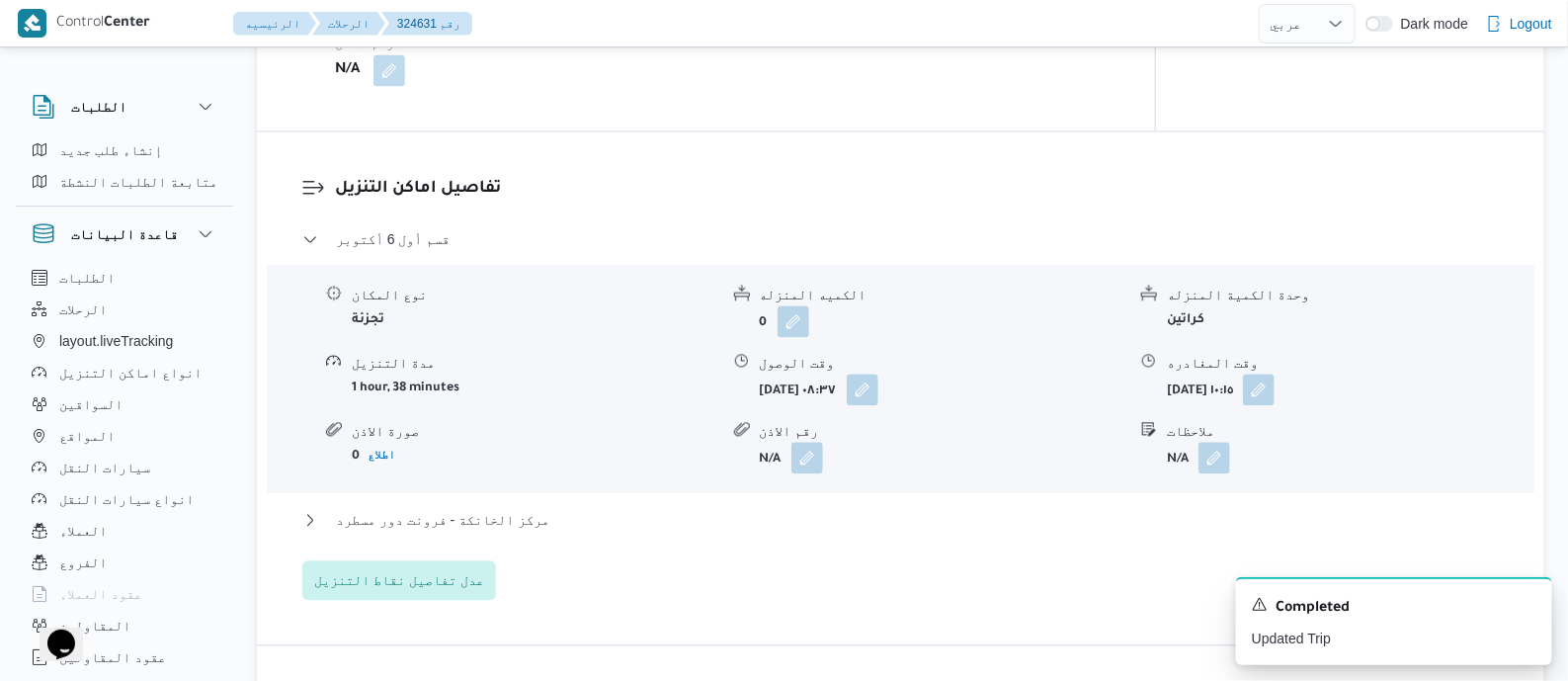 scroll, scrollTop: 1729, scrollLeft: 0, axis: vertical 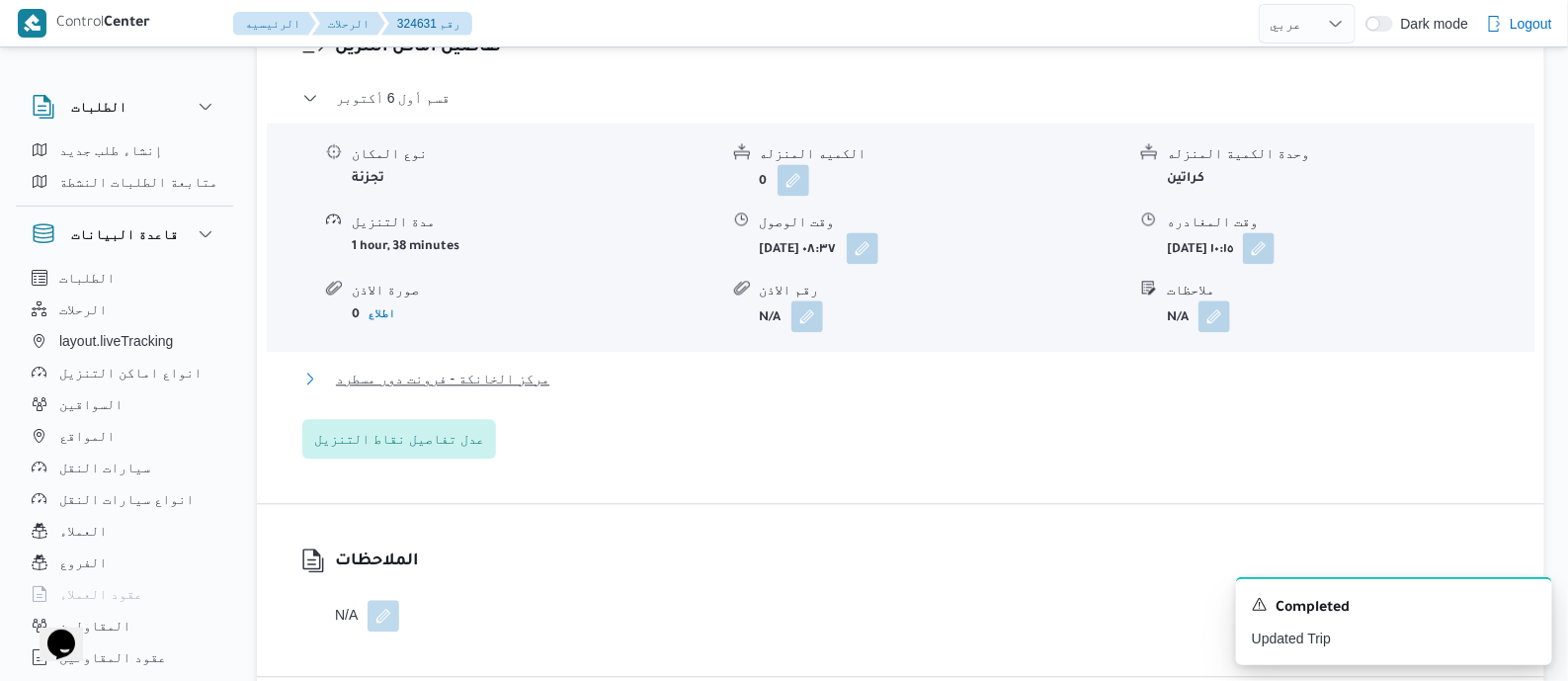click on "مركز الخانكة -
فرونت دور مسطرد" at bounding box center [443, 379] 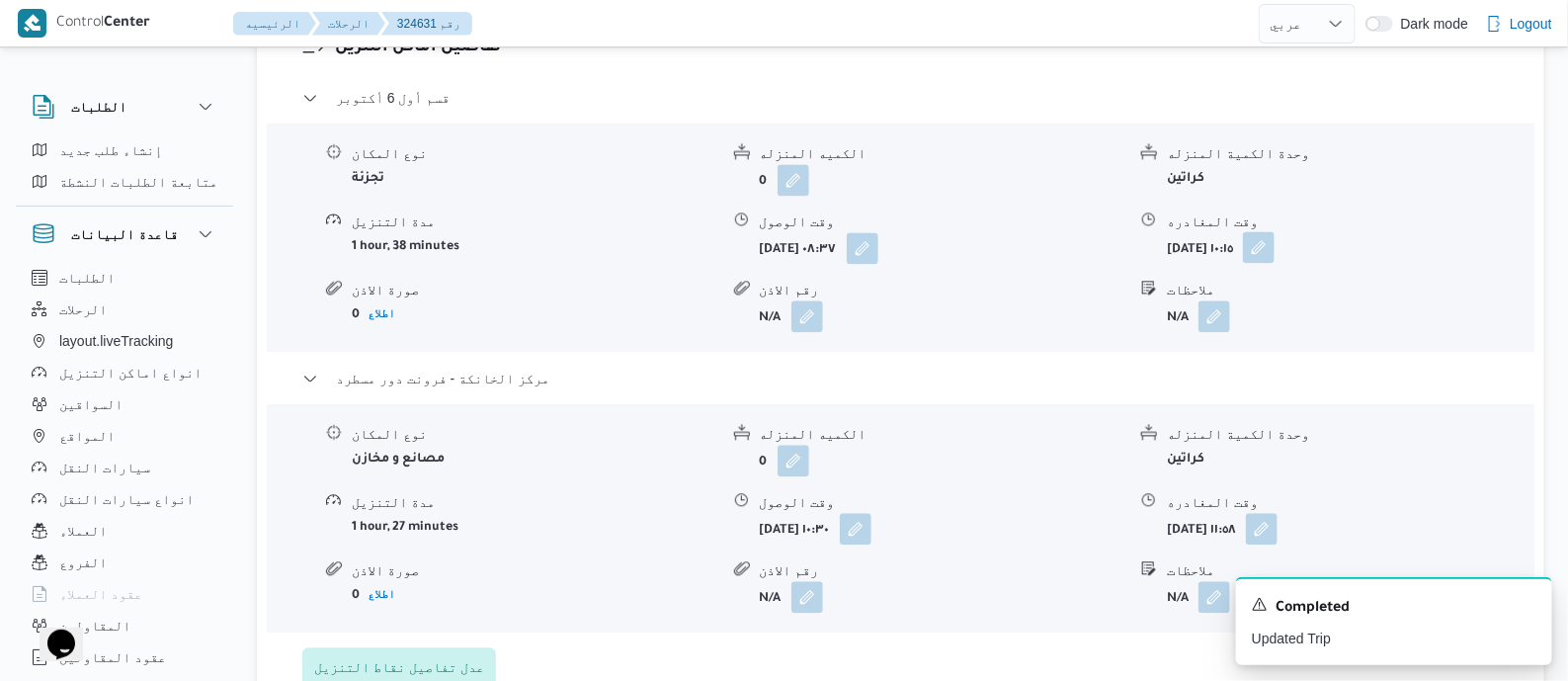 drag, startPoint x: 1329, startPoint y: 235, endPoint x: 1330, endPoint y: 257, distance: 22.022716 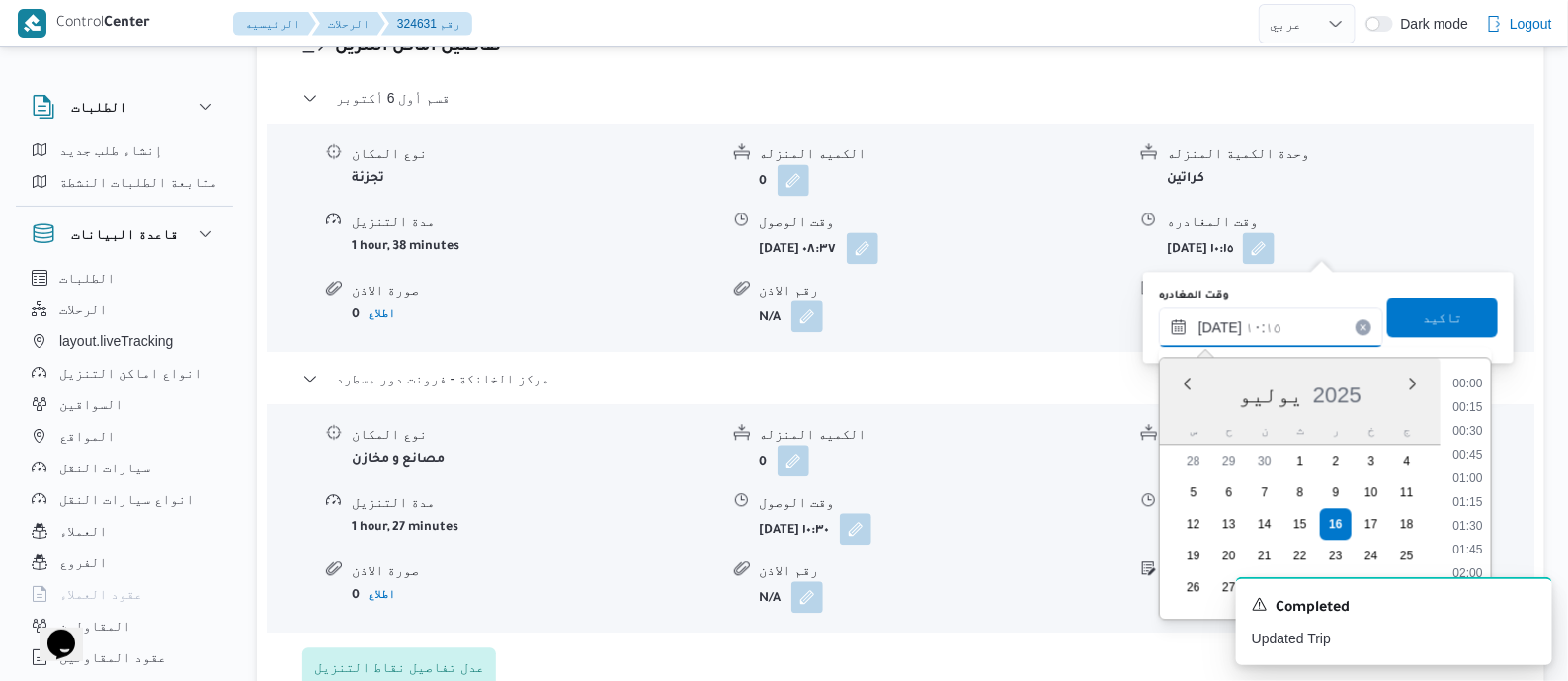 click on "١٦/٠٧/٢٠٢٥ ١٠:١٥" at bounding box center [1271, 327] 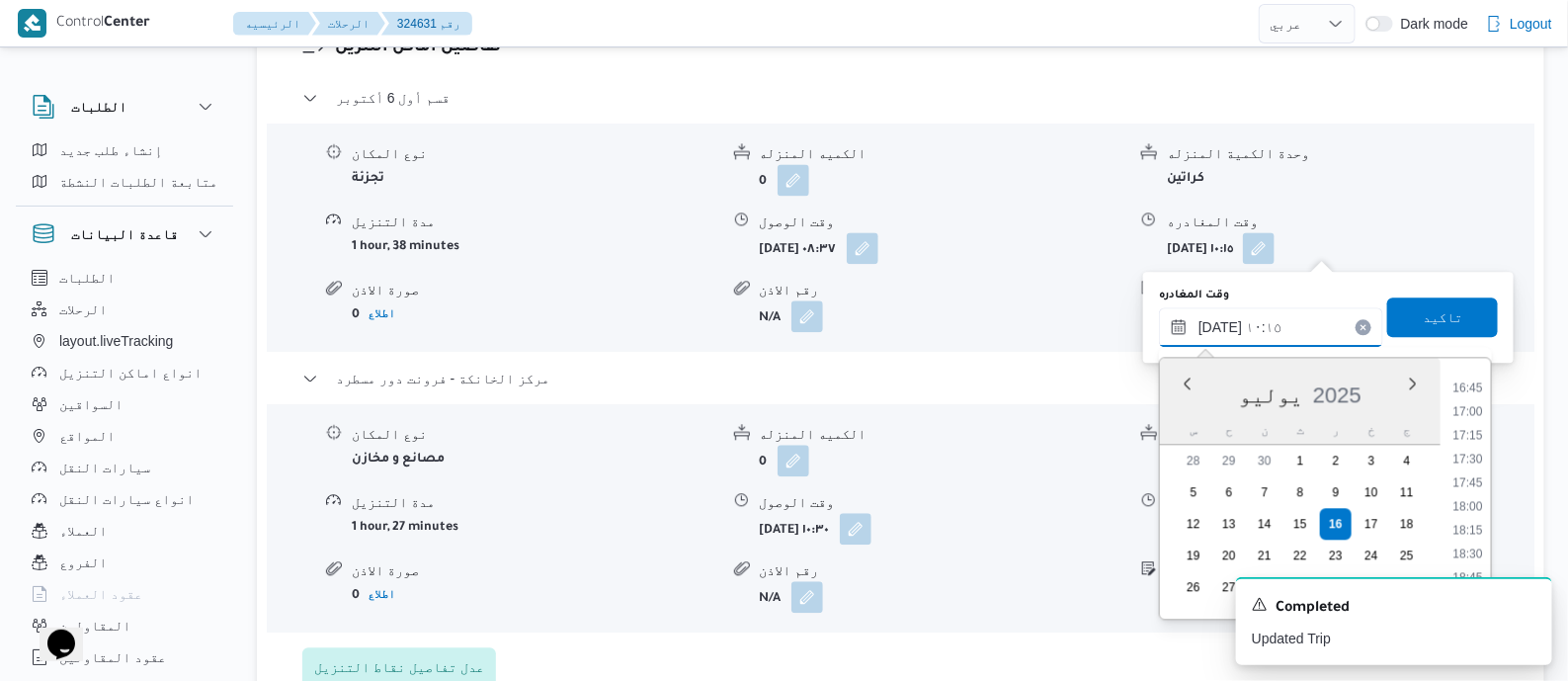 scroll, scrollTop: 1594, scrollLeft: 0, axis: vertical 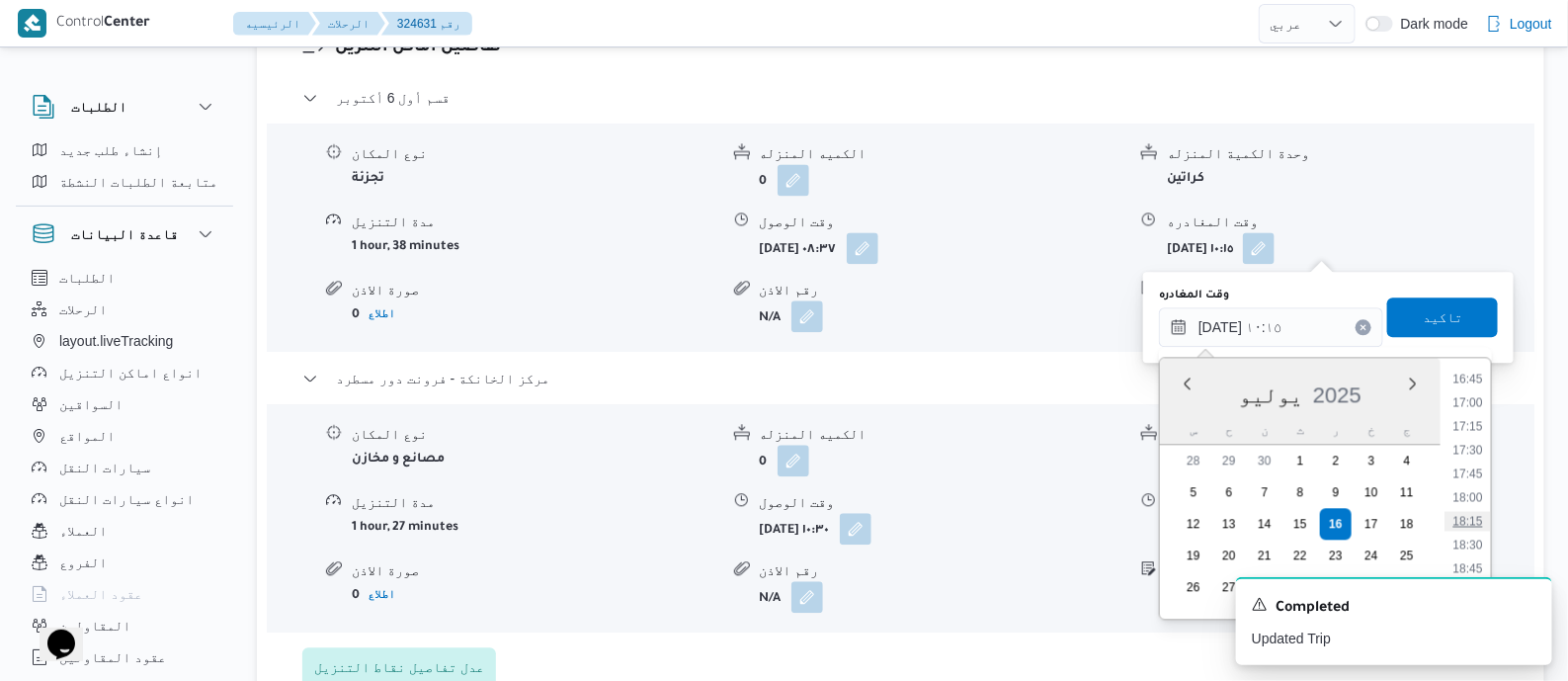 click on "18:15" at bounding box center [1467, 521] 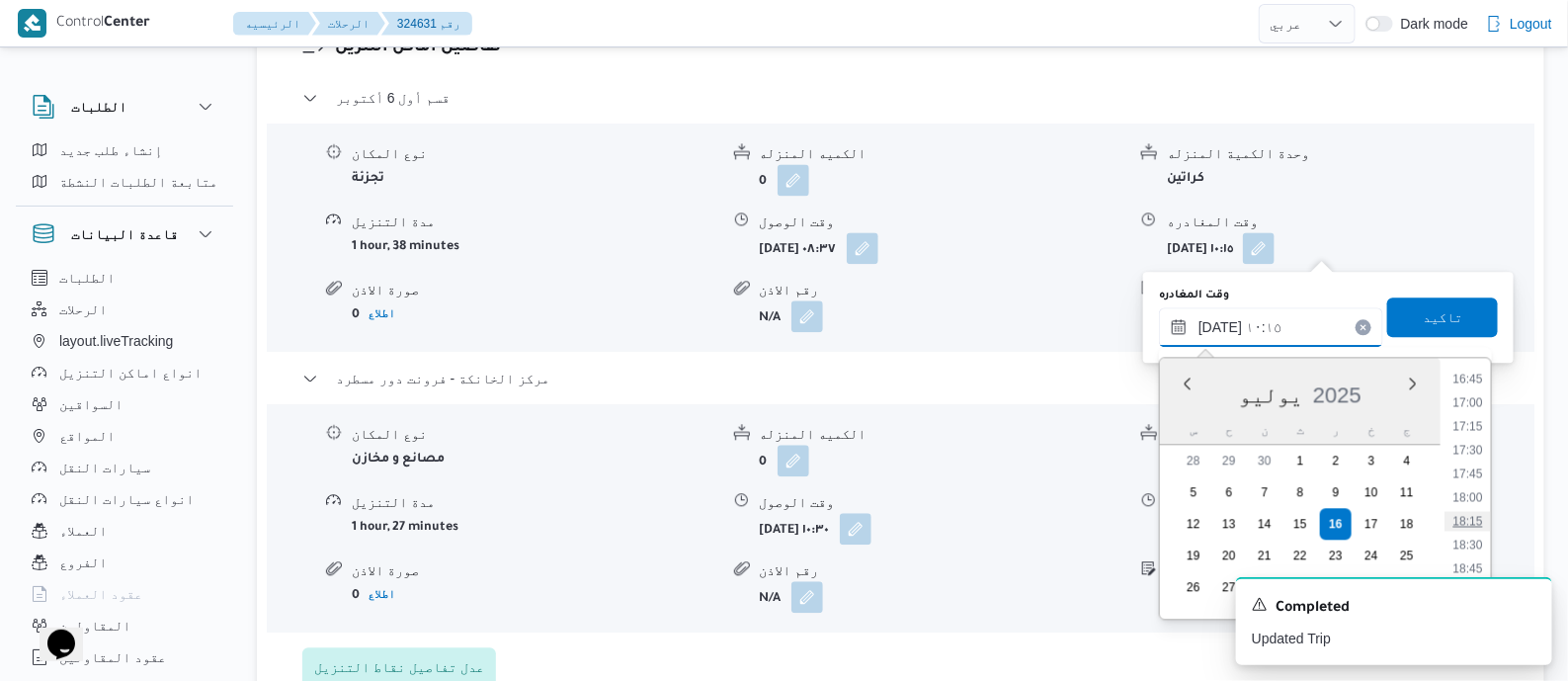 type on "١٦/٠٧/٢٠٢٥ ١٨:١٥" 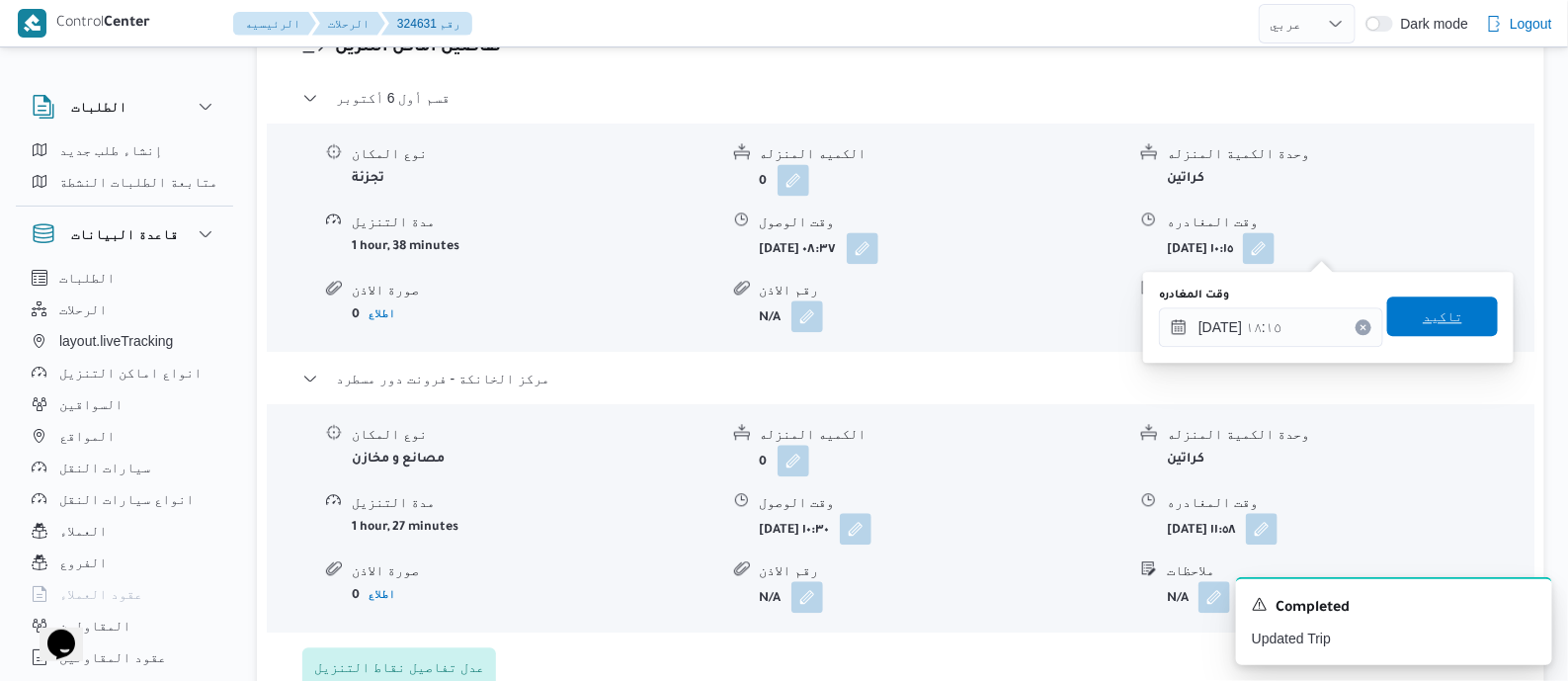 click on "تاكيد" at bounding box center [1443, 316] 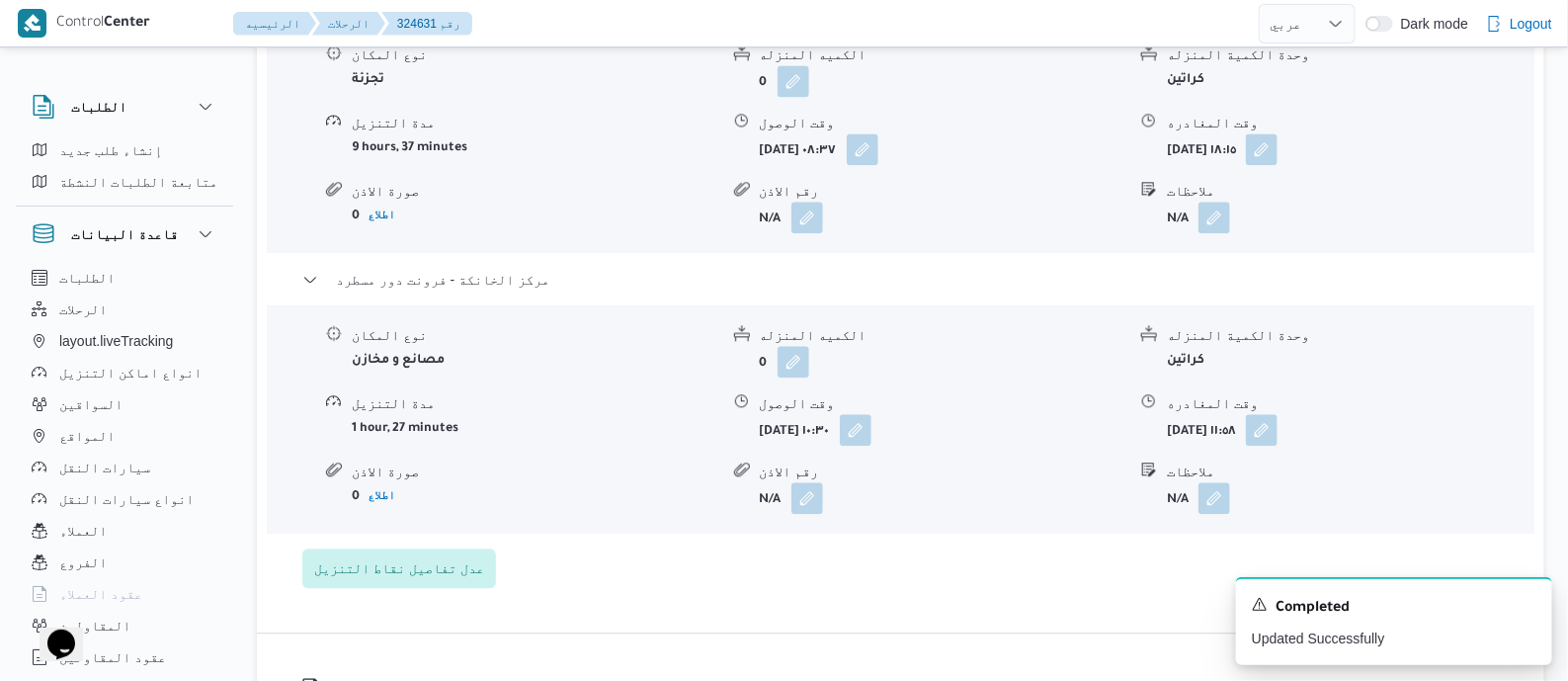 scroll, scrollTop: 1976, scrollLeft: 0, axis: vertical 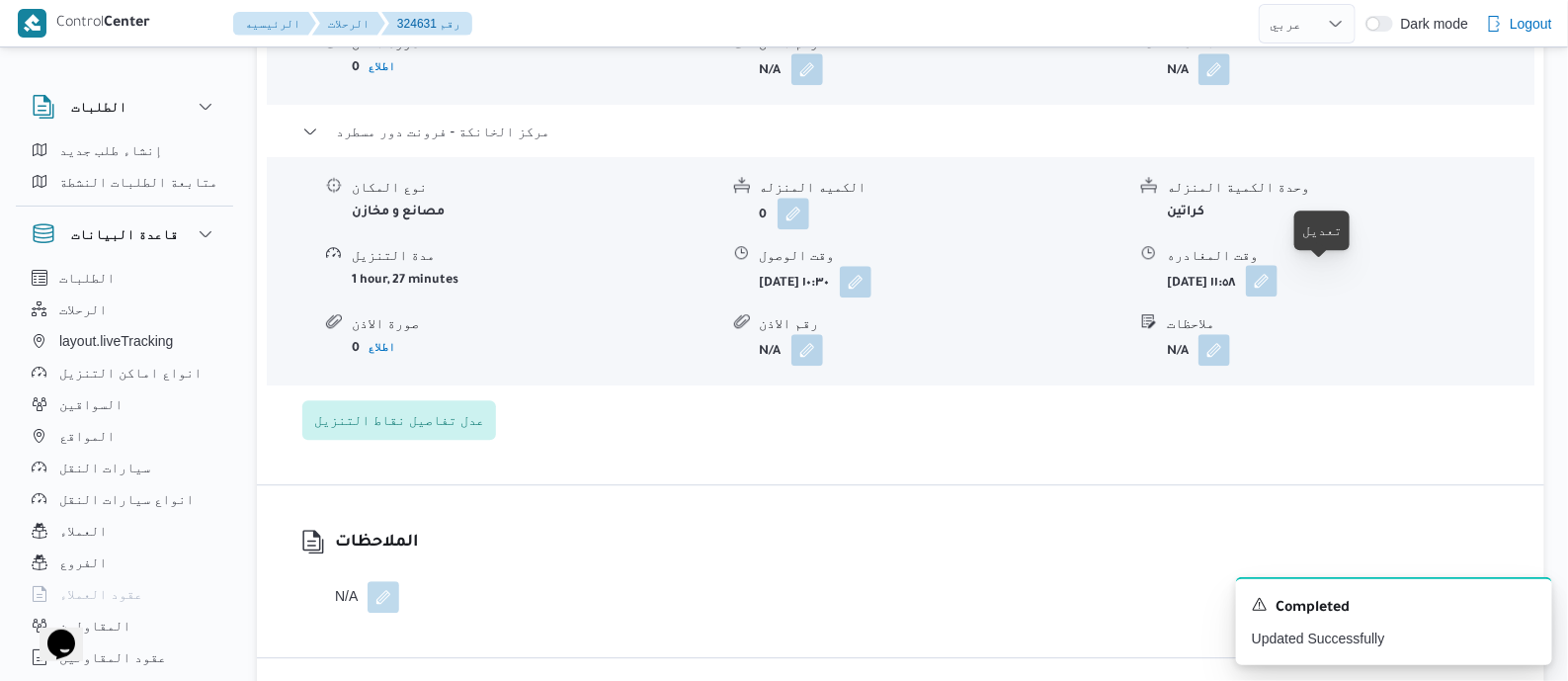 click at bounding box center [1262, 281] 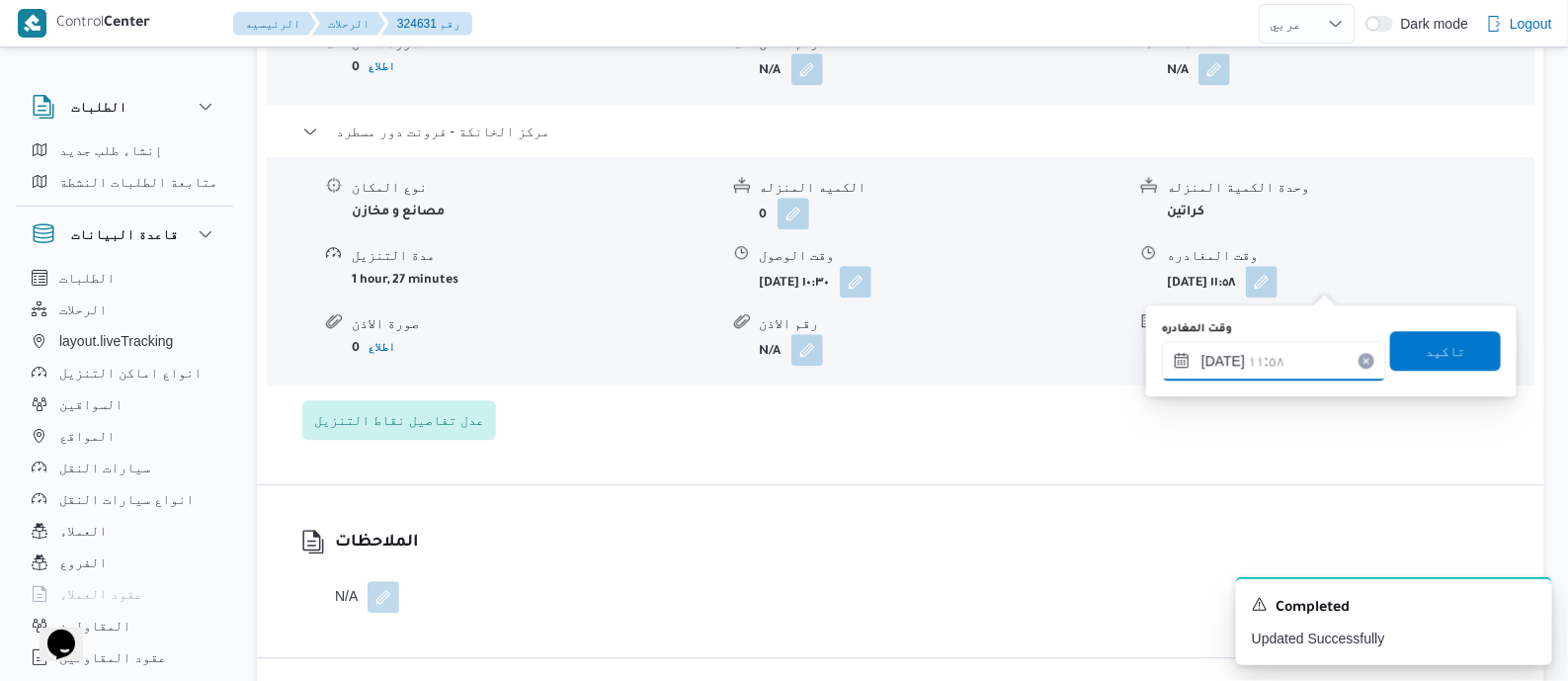 click on "١٦/٠٧/٢٠٢٥ ١١:٥٨" at bounding box center (1274, 361) 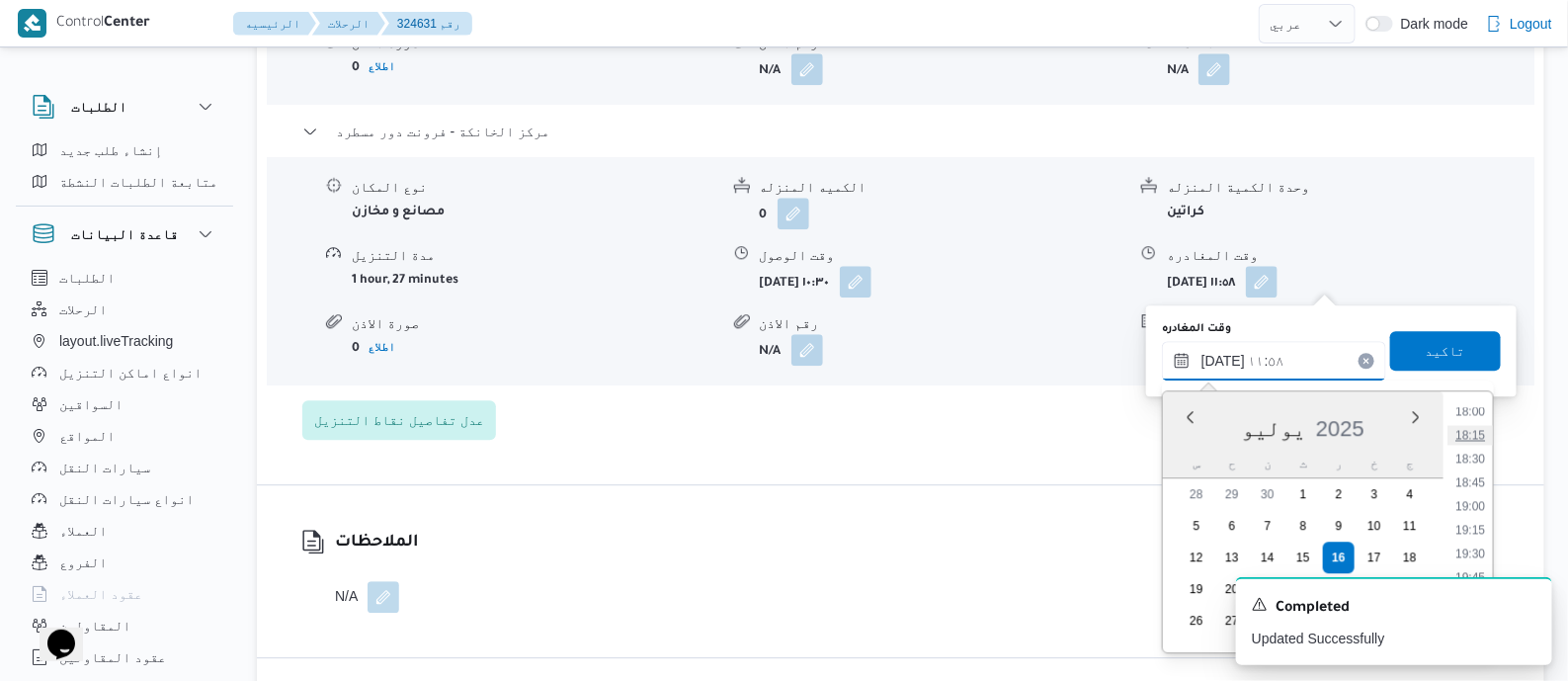 scroll, scrollTop: 1737, scrollLeft: 0, axis: vertical 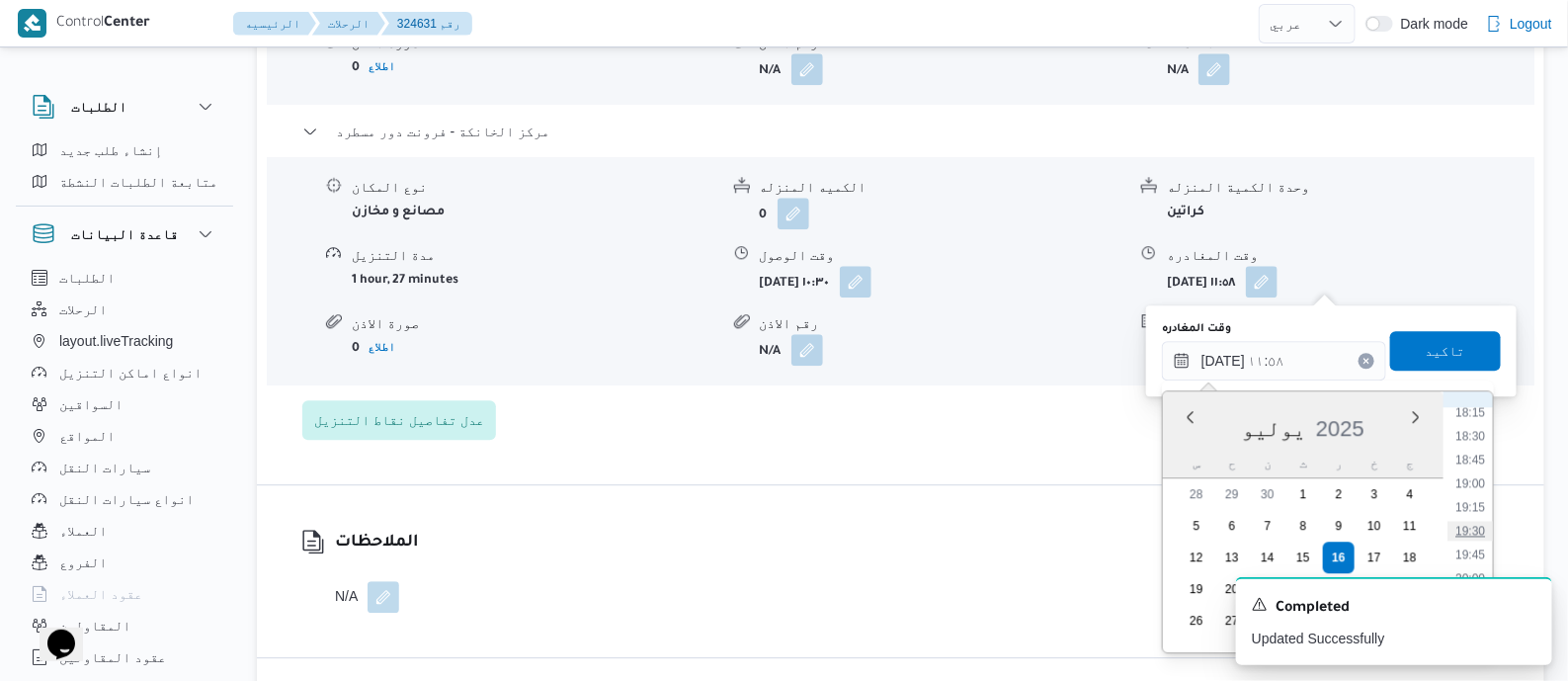 click on "19:30" at bounding box center [1470, 531] 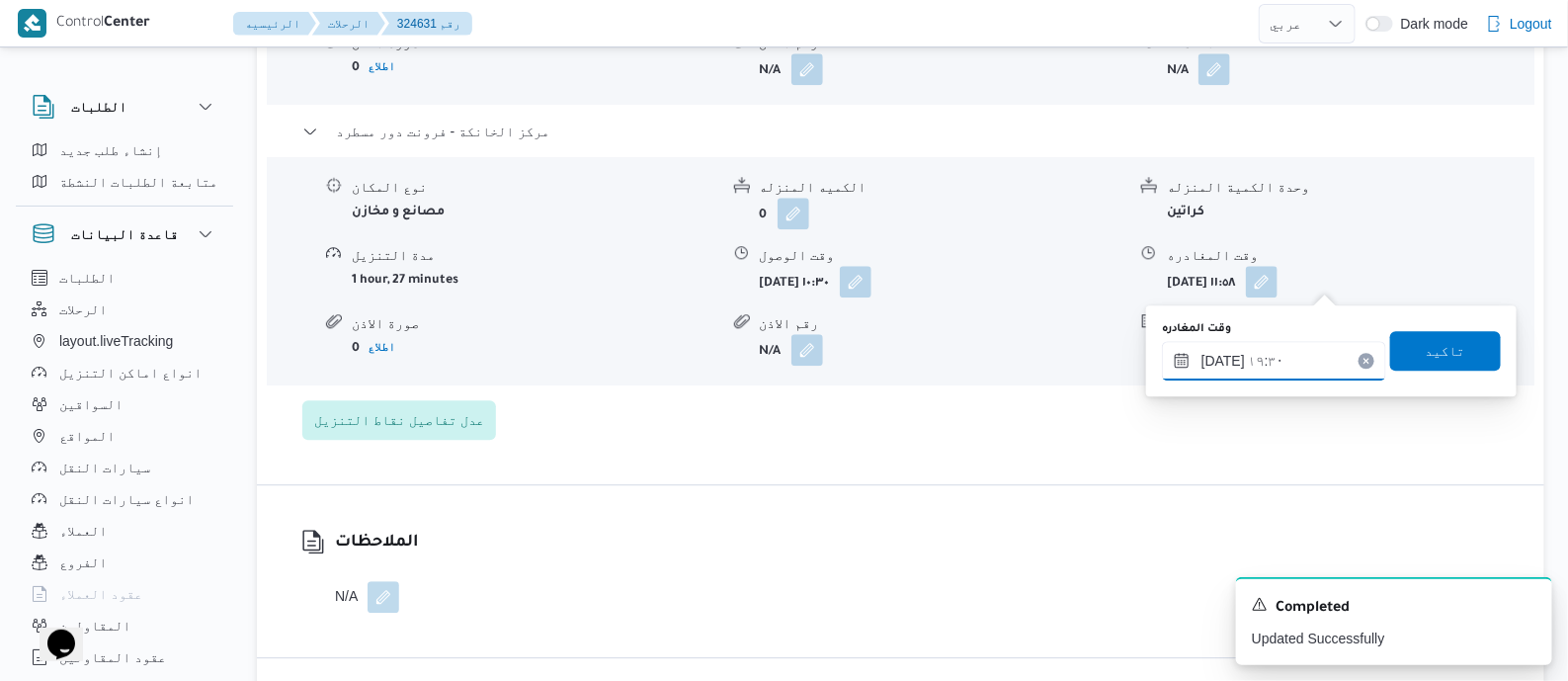 click on "١٦/٠٧/٢٠٢٥ ١٩:٣٠" at bounding box center [1274, 361] 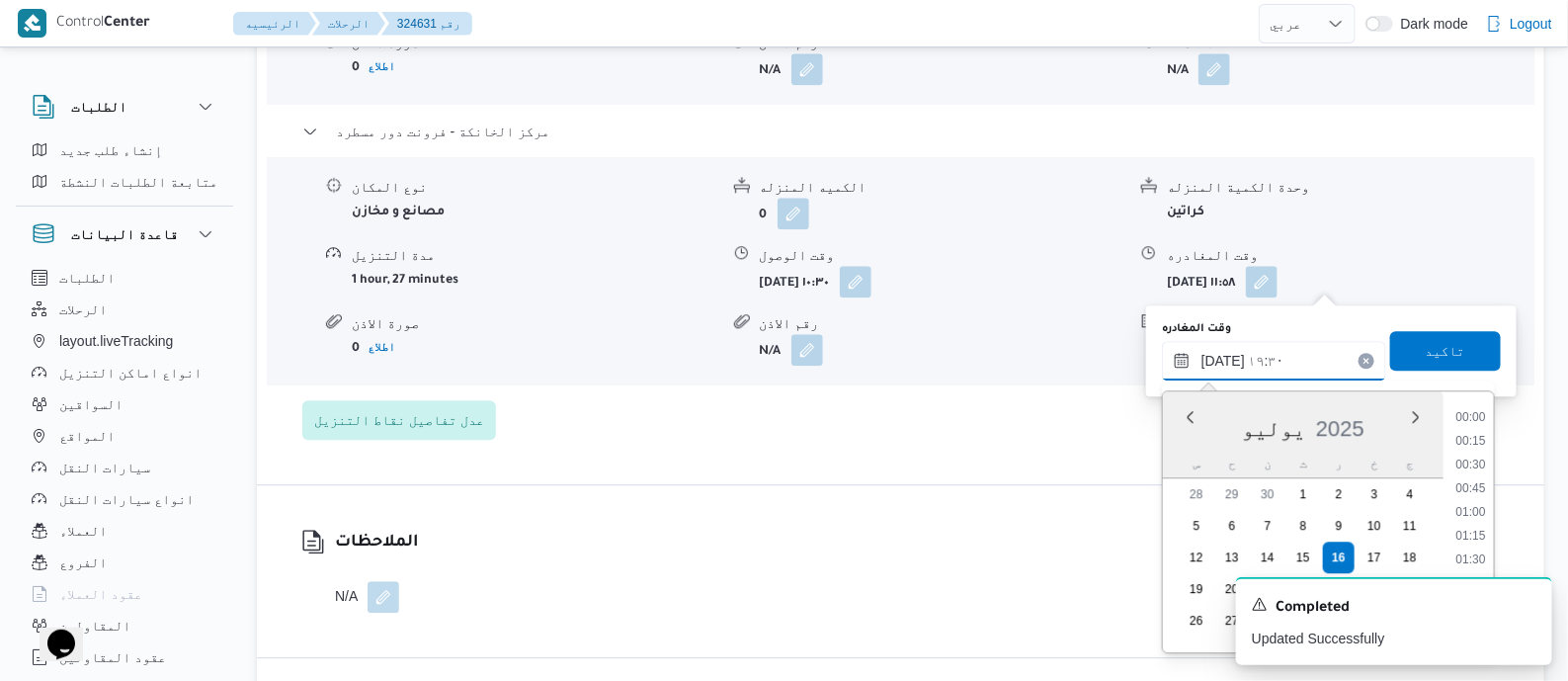 scroll, scrollTop: 1731, scrollLeft: 0, axis: vertical 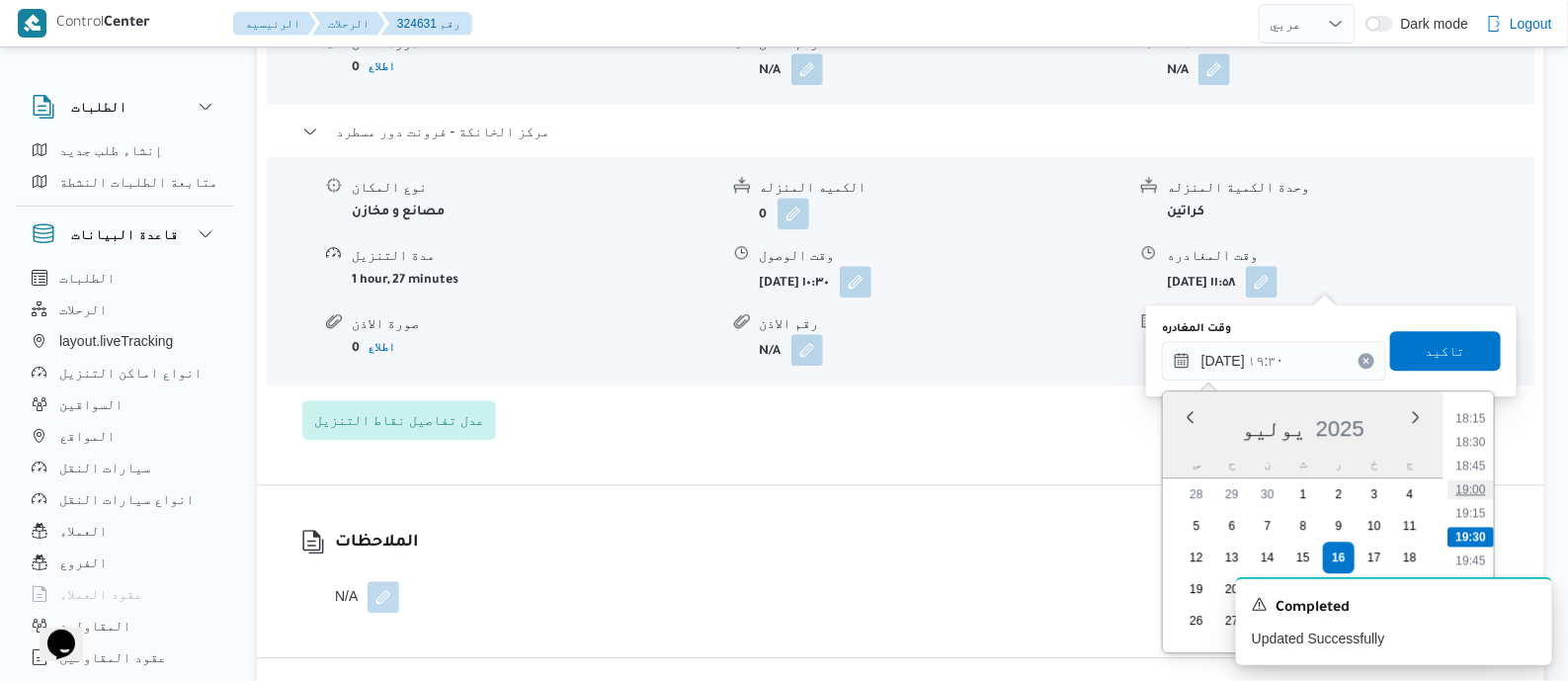 click on "19:00" at bounding box center (1470, 489) 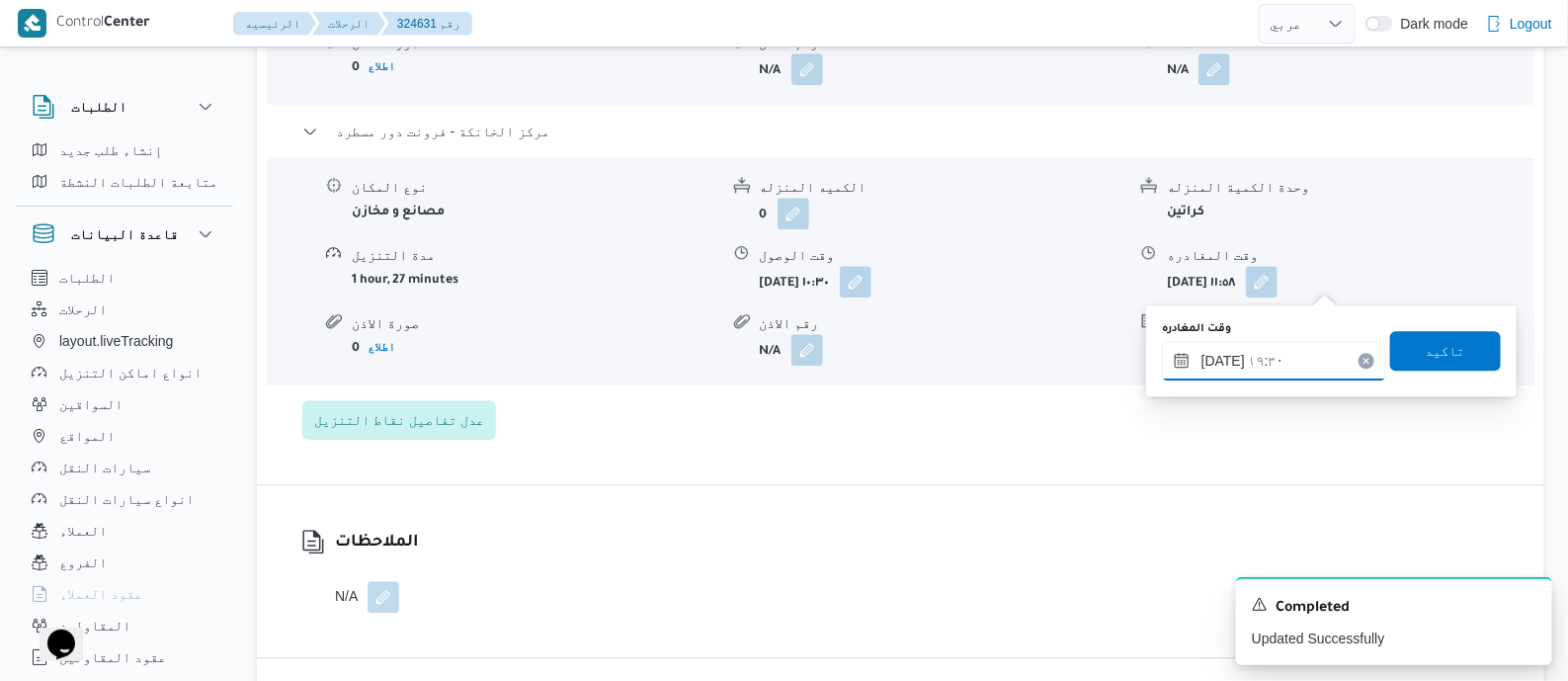 type on "[DATE] ١٩:٠٠" 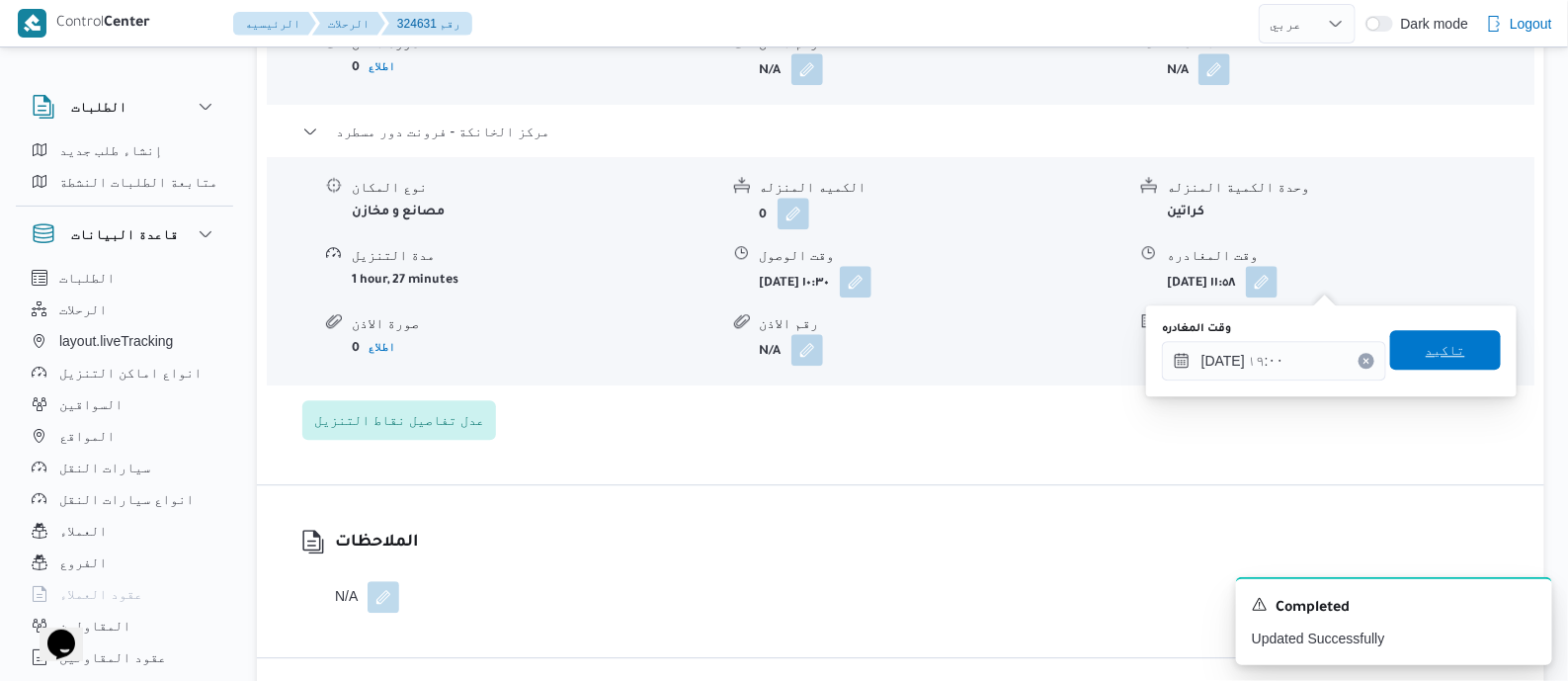 click on "تاكيد" at bounding box center (1445, 350) 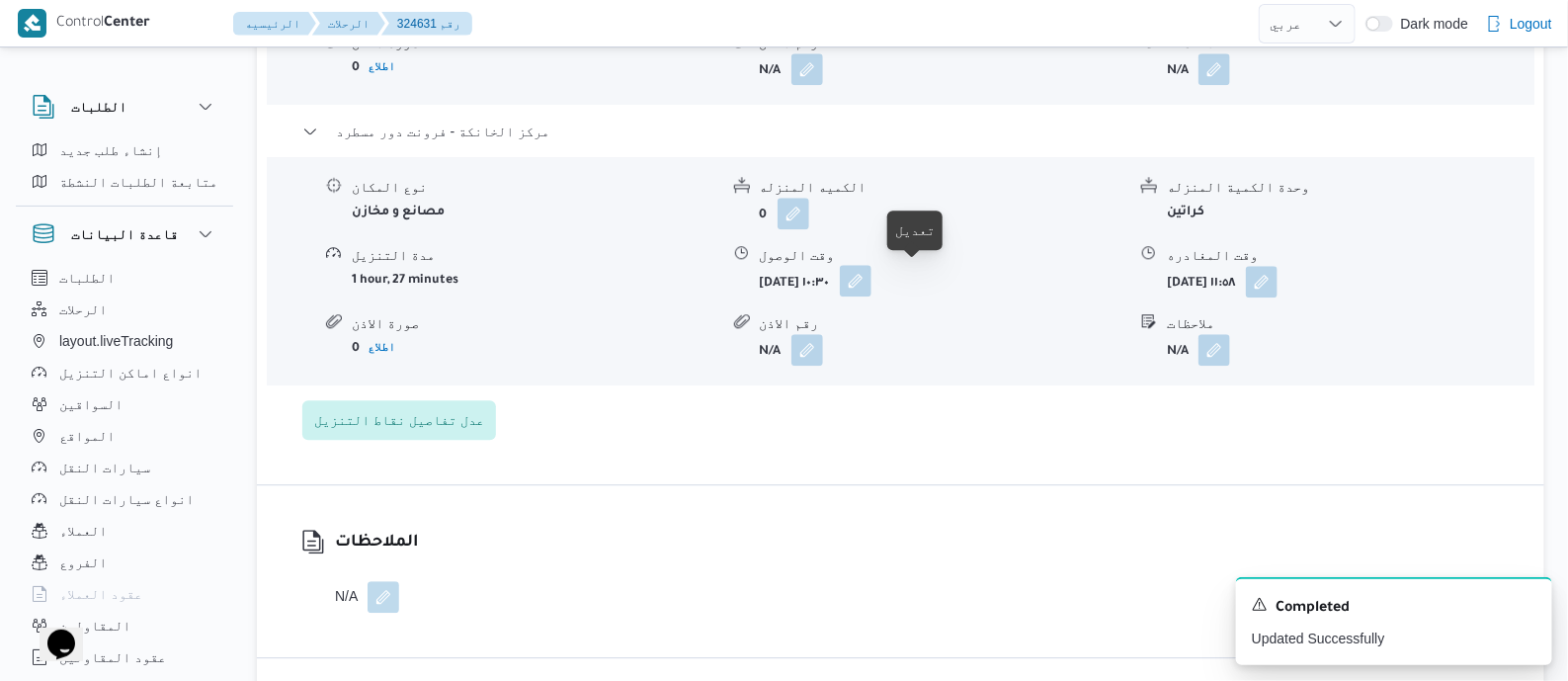 click at bounding box center [856, 281] 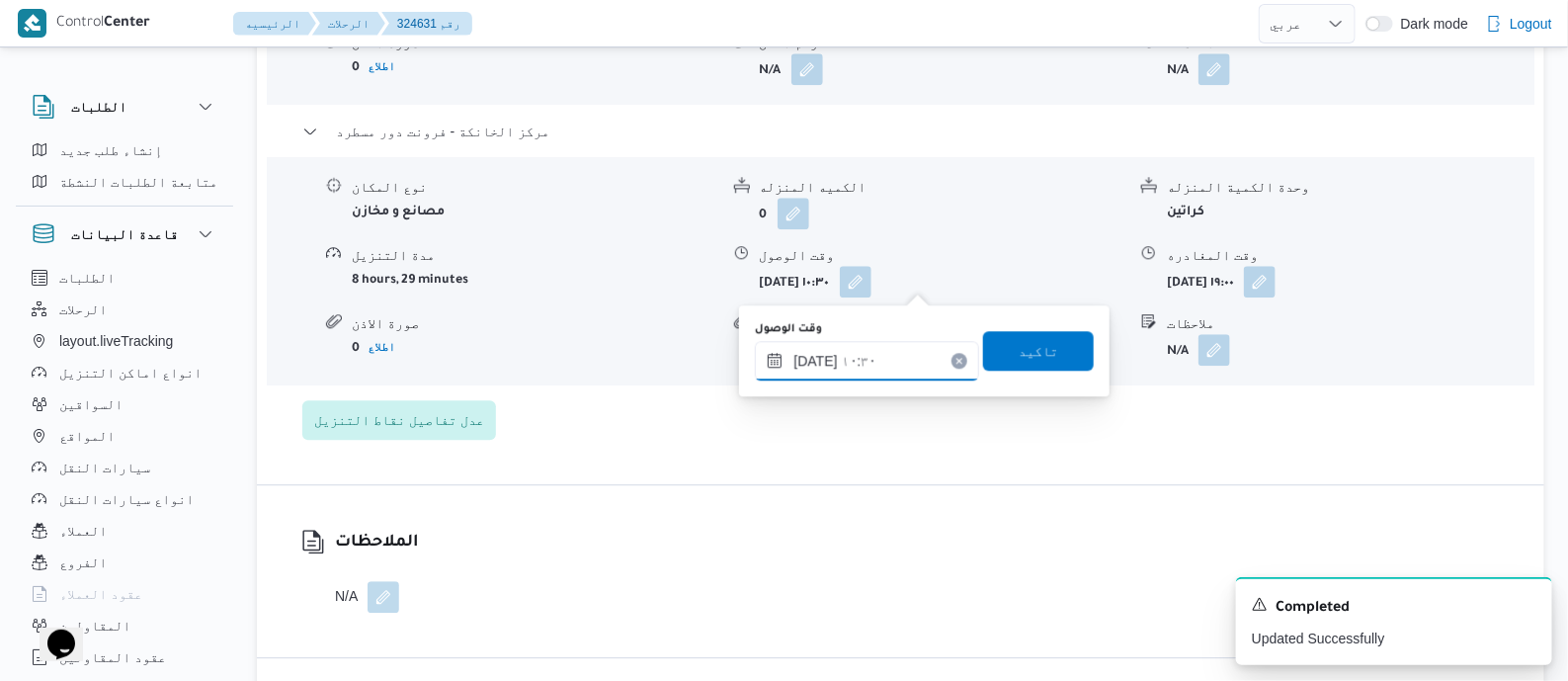 click on "١٦/٠٧/٢٠٢٥ ١٠:٣٠" at bounding box center (867, 361) 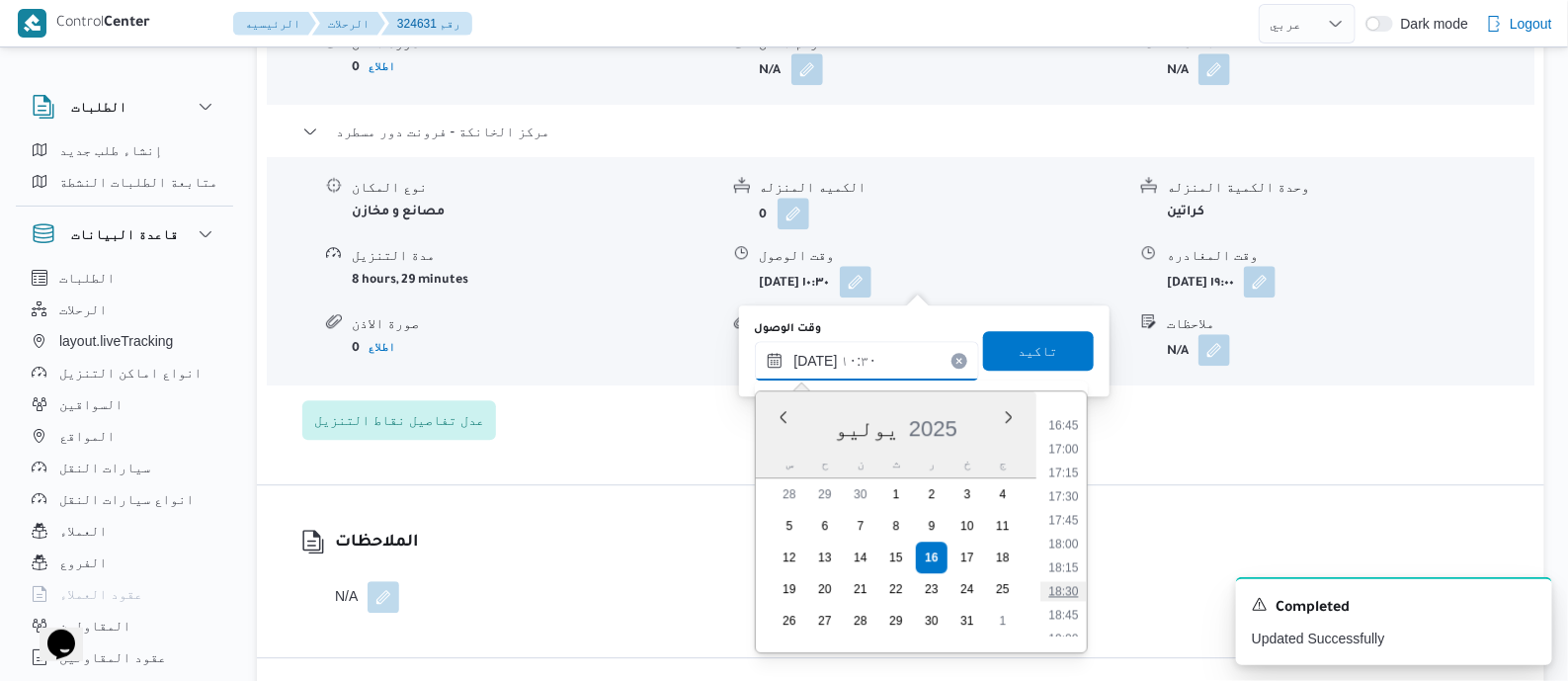 scroll, scrollTop: 1618, scrollLeft: 0, axis: vertical 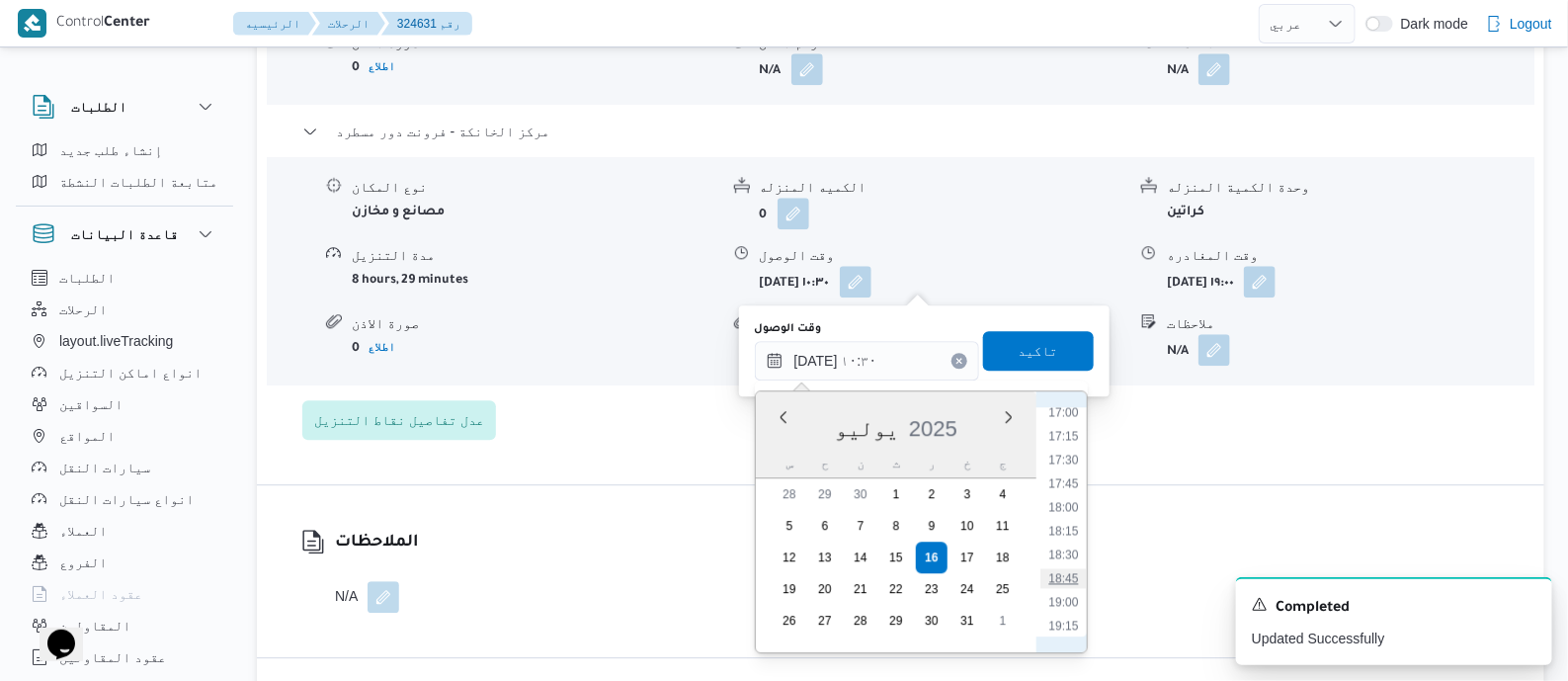 click on "18:45" at bounding box center (1063, 578) 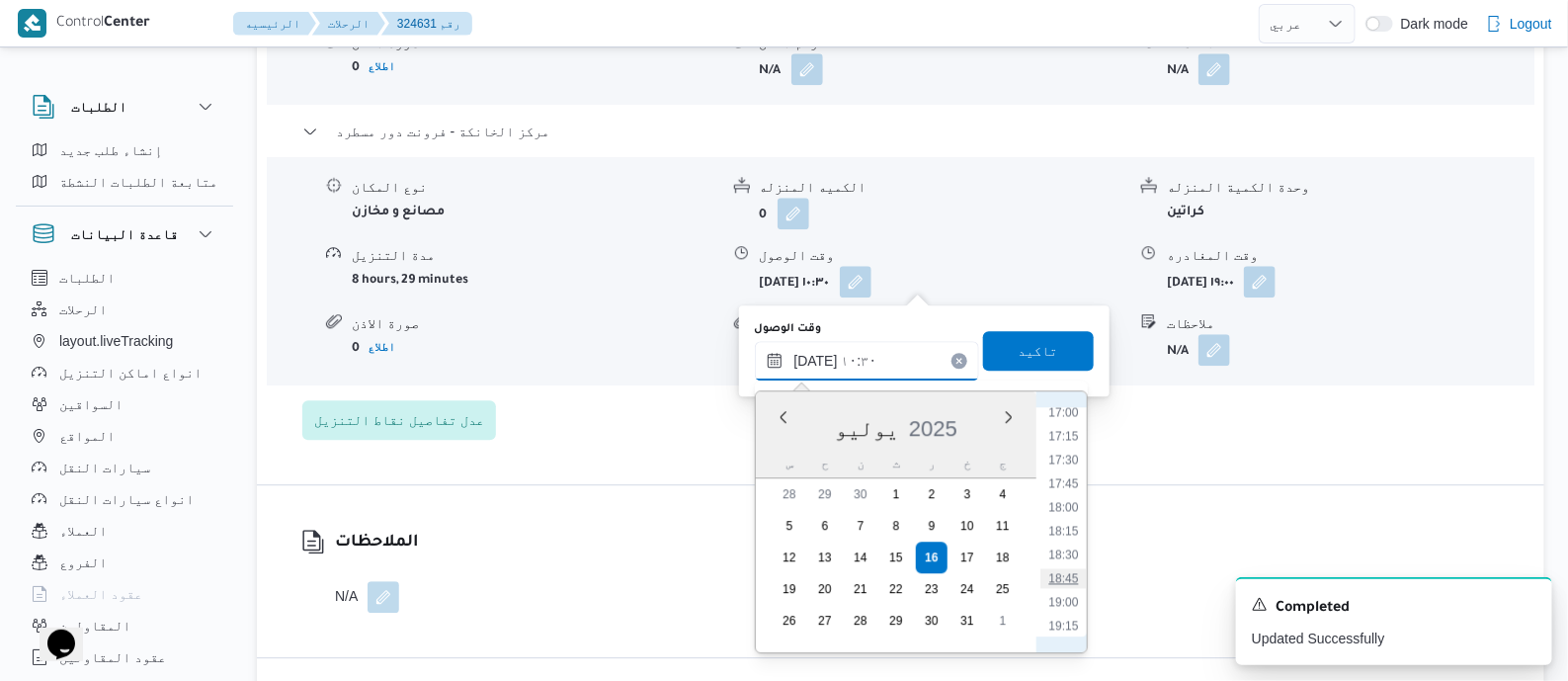 type on "١٦/٠٧/٢٠٢٥ ١٨:٤٥" 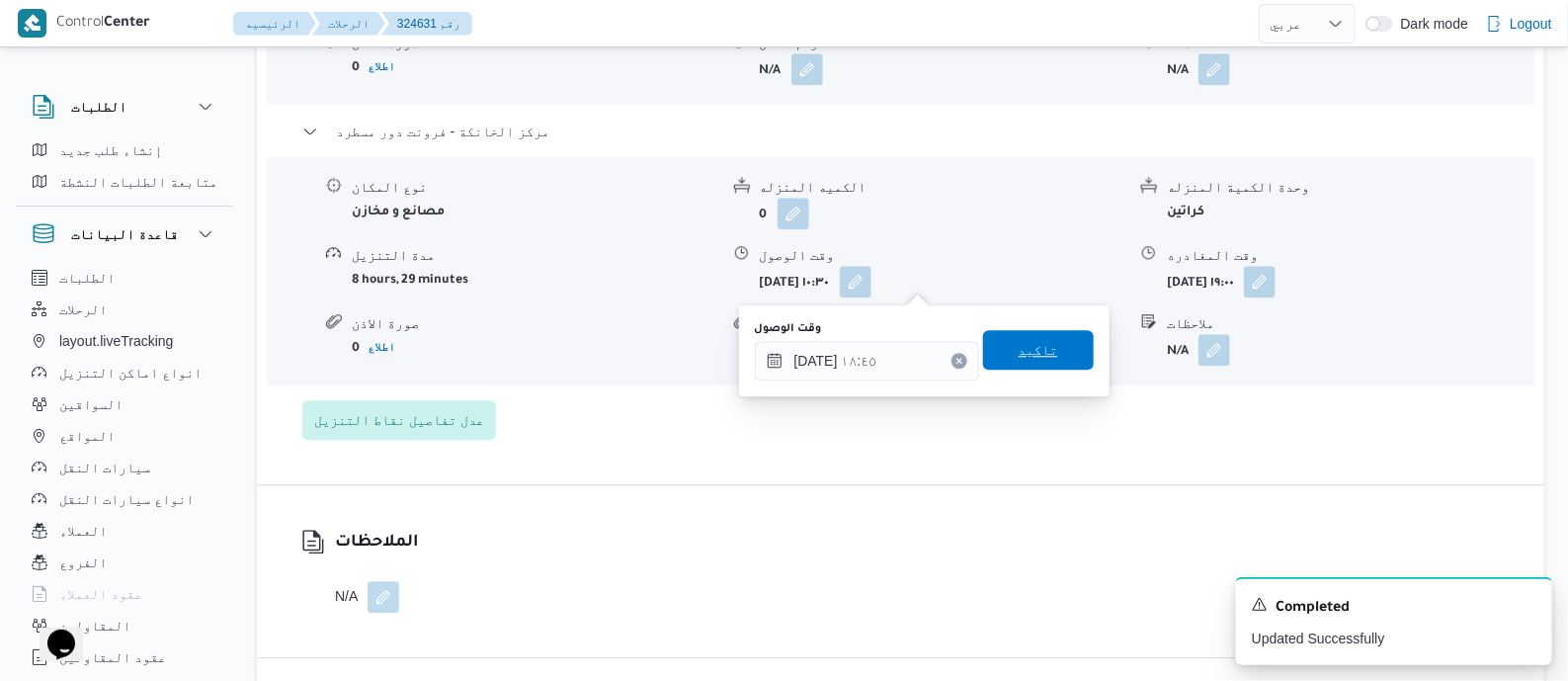 click on "تاكيد" at bounding box center (1038, 350) 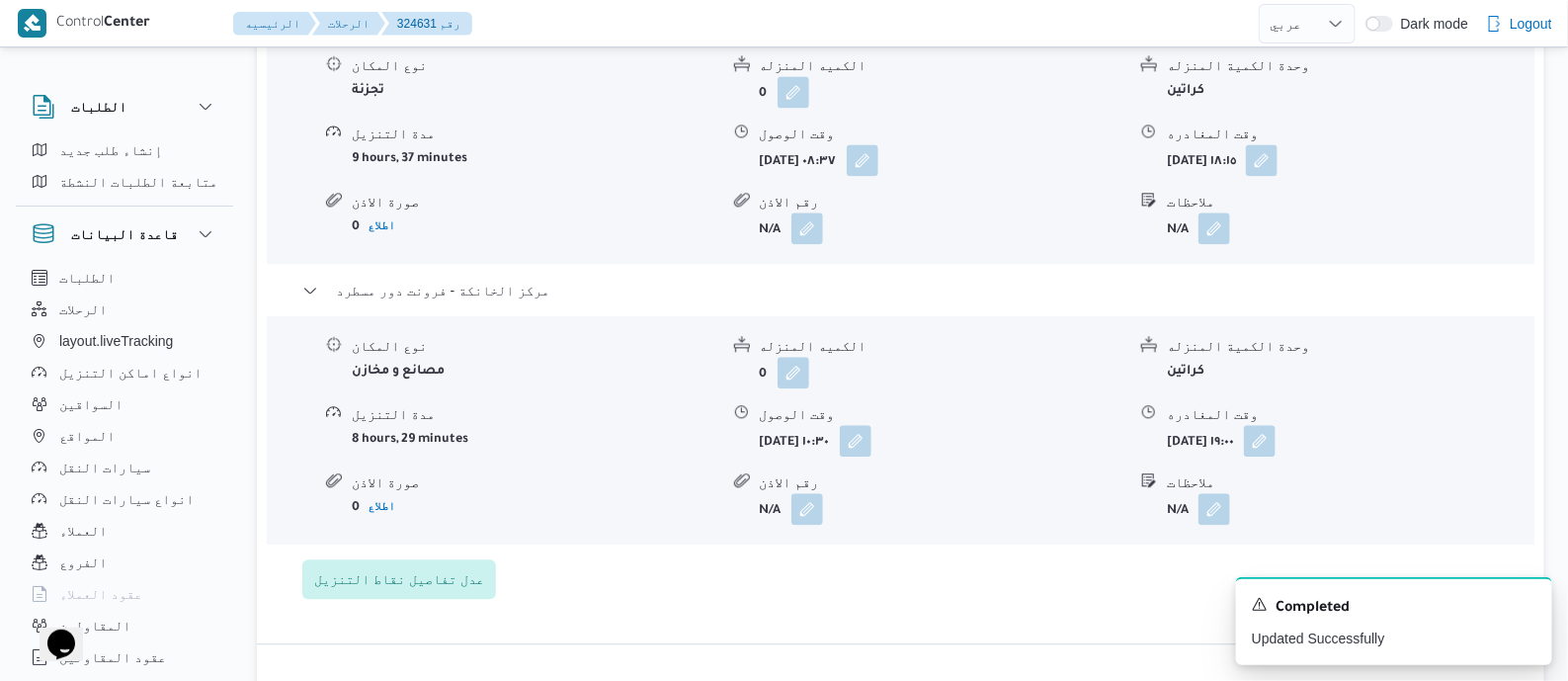 scroll, scrollTop: 1605, scrollLeft: 0, axis: vertical 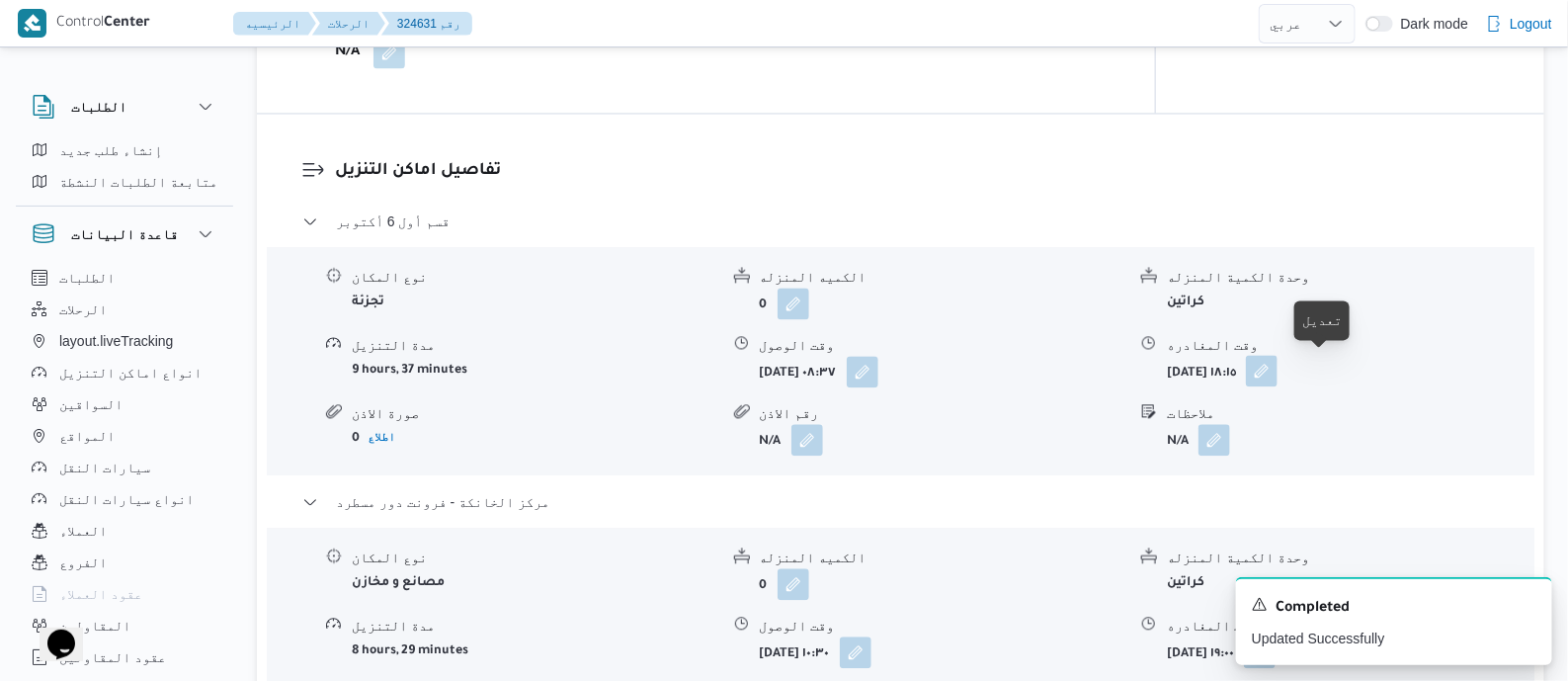 drag, startPoint x: 1319, startPoint y: 364, endPoint x: 1324, endPoint y: 374, distance: 11.18034 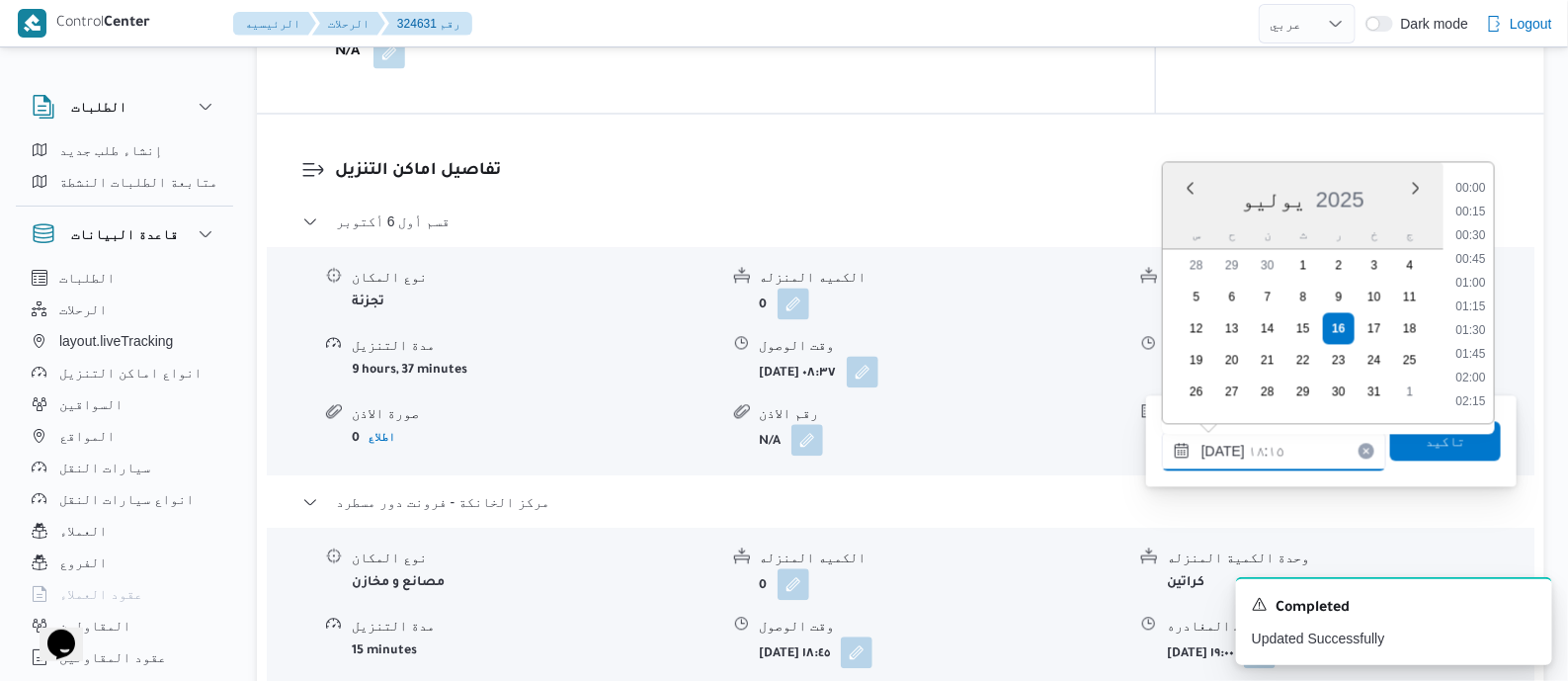 click on "[DATE] ١٨:١٥" at bounding box center (1274, 451) 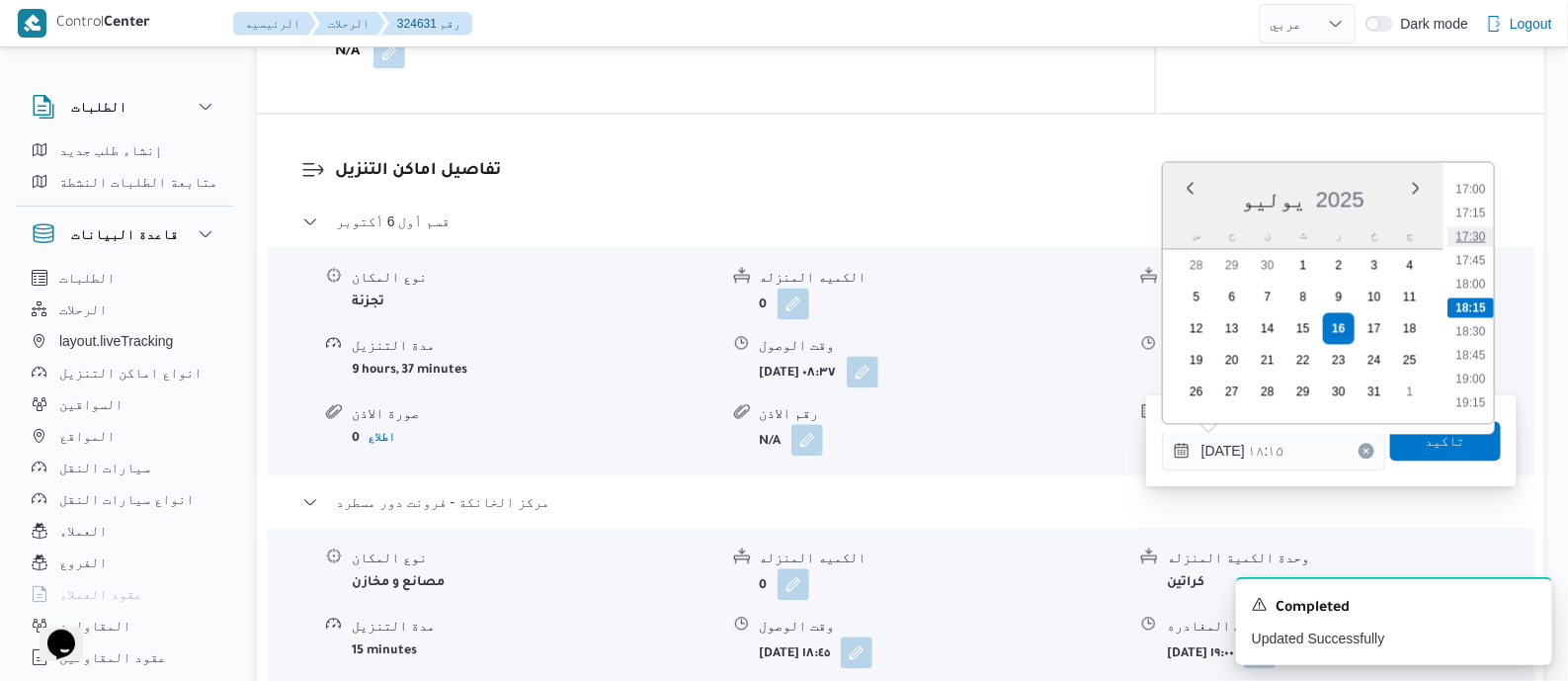 click on "17:30" at bounding box center [1470, 236] 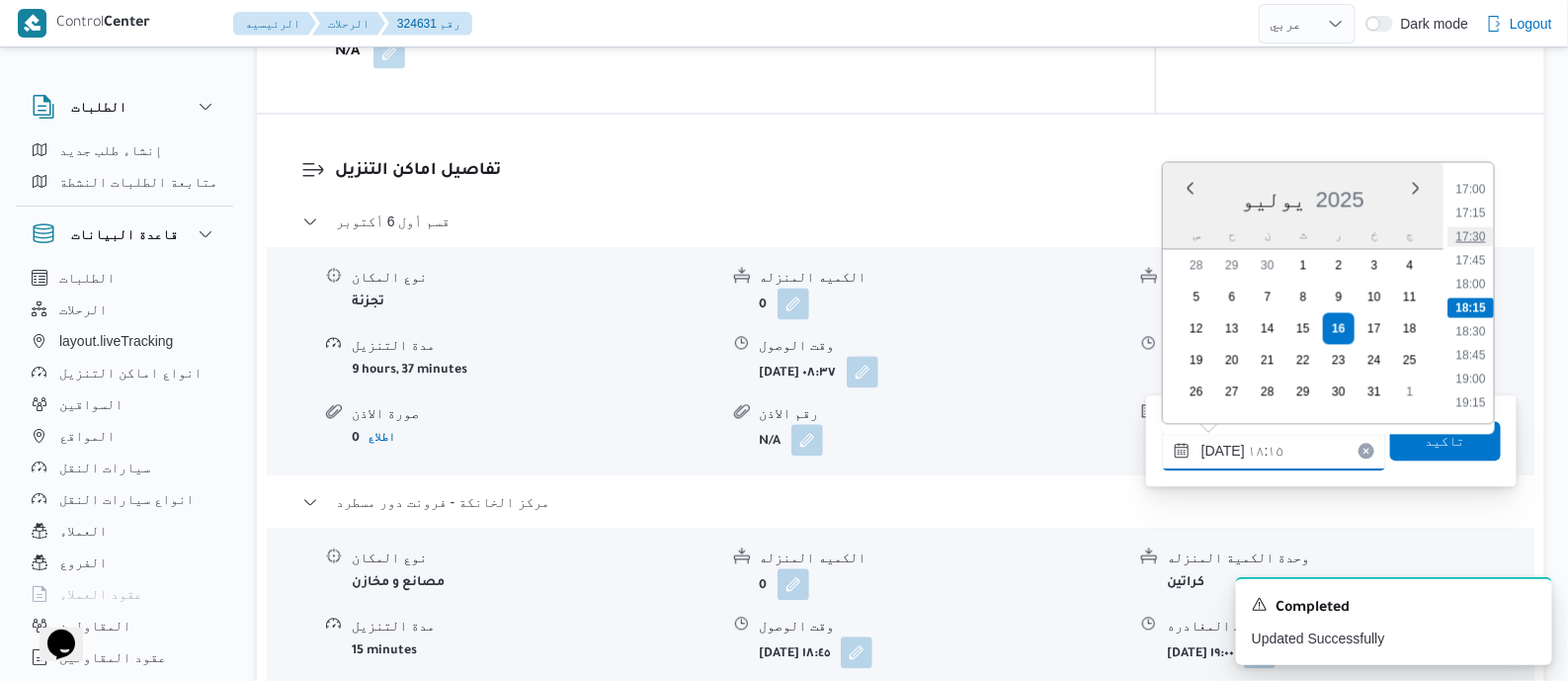 type on "١٦/٠٧/٢٠٢٥ ١٧:٣٠" 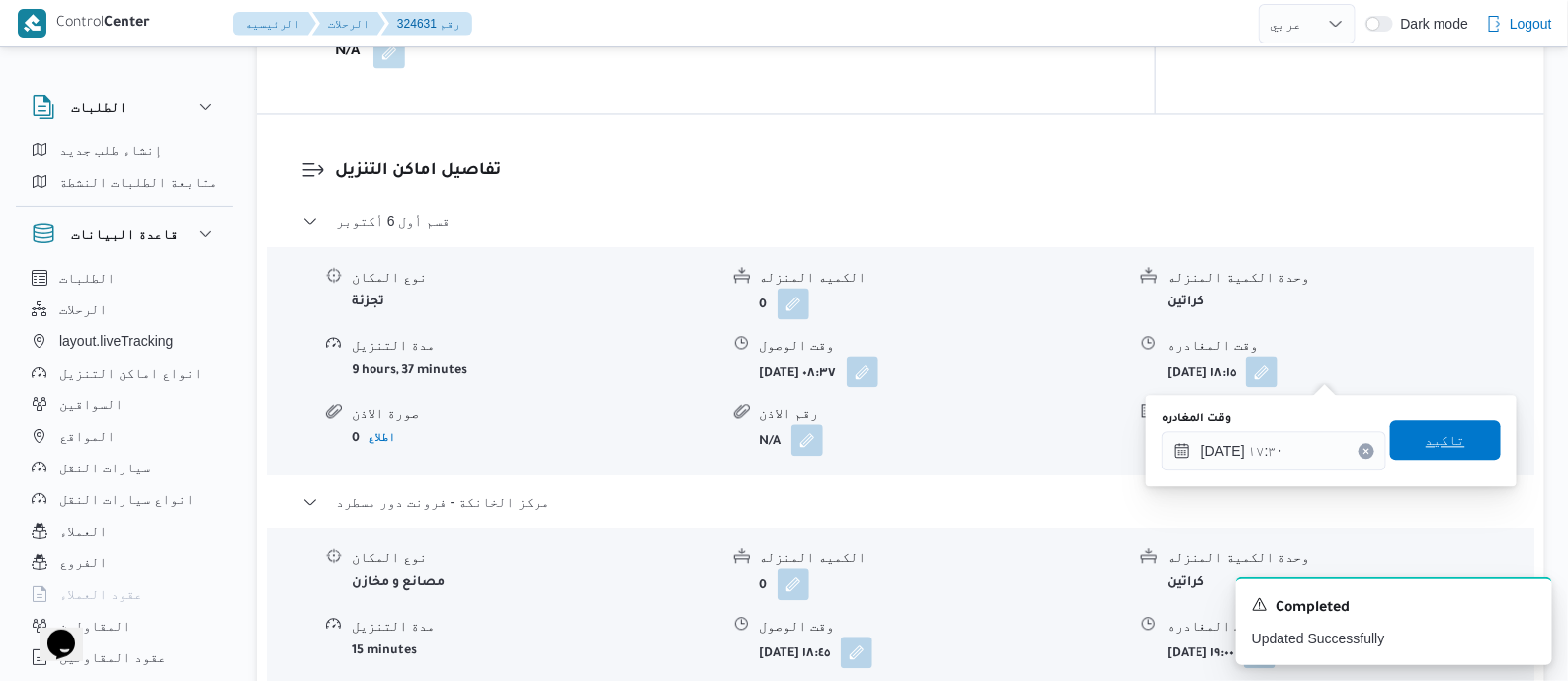 click on "تاكيد" at bounding box center [1445, 440] 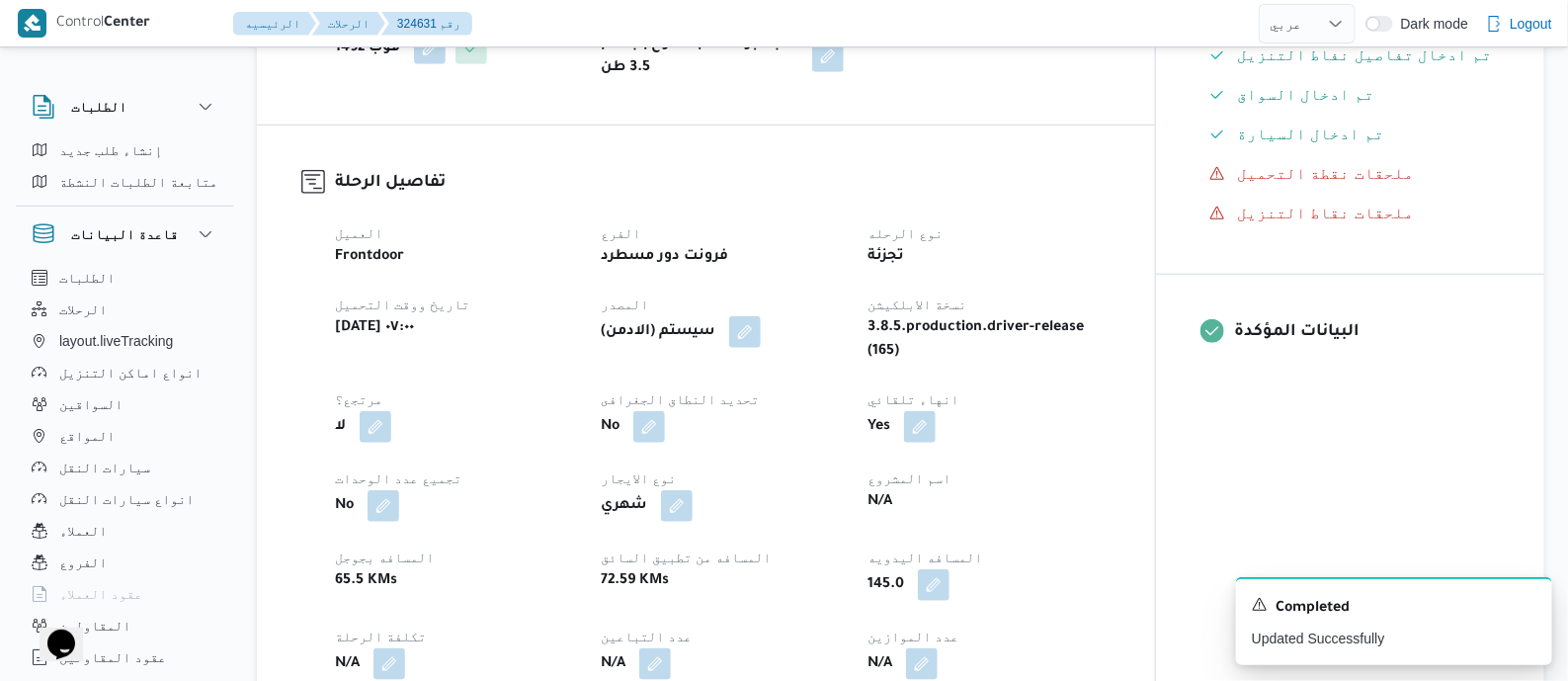 scroll, scrollTop: 0, scrollLeft: 0, axis: both 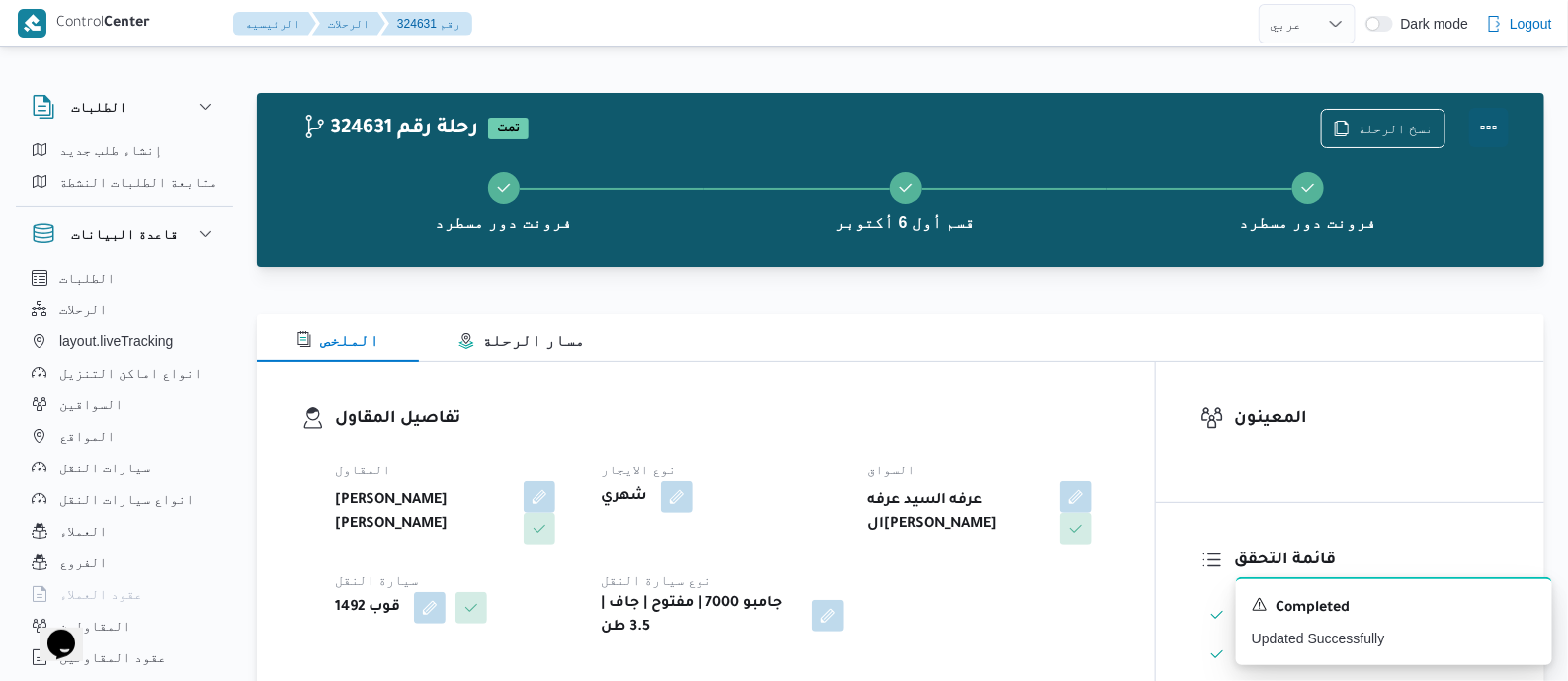 drag, startPoint x: 1494, startPoint y: 121, endPoint x: 1460, endPoint y: 121, distance: 34 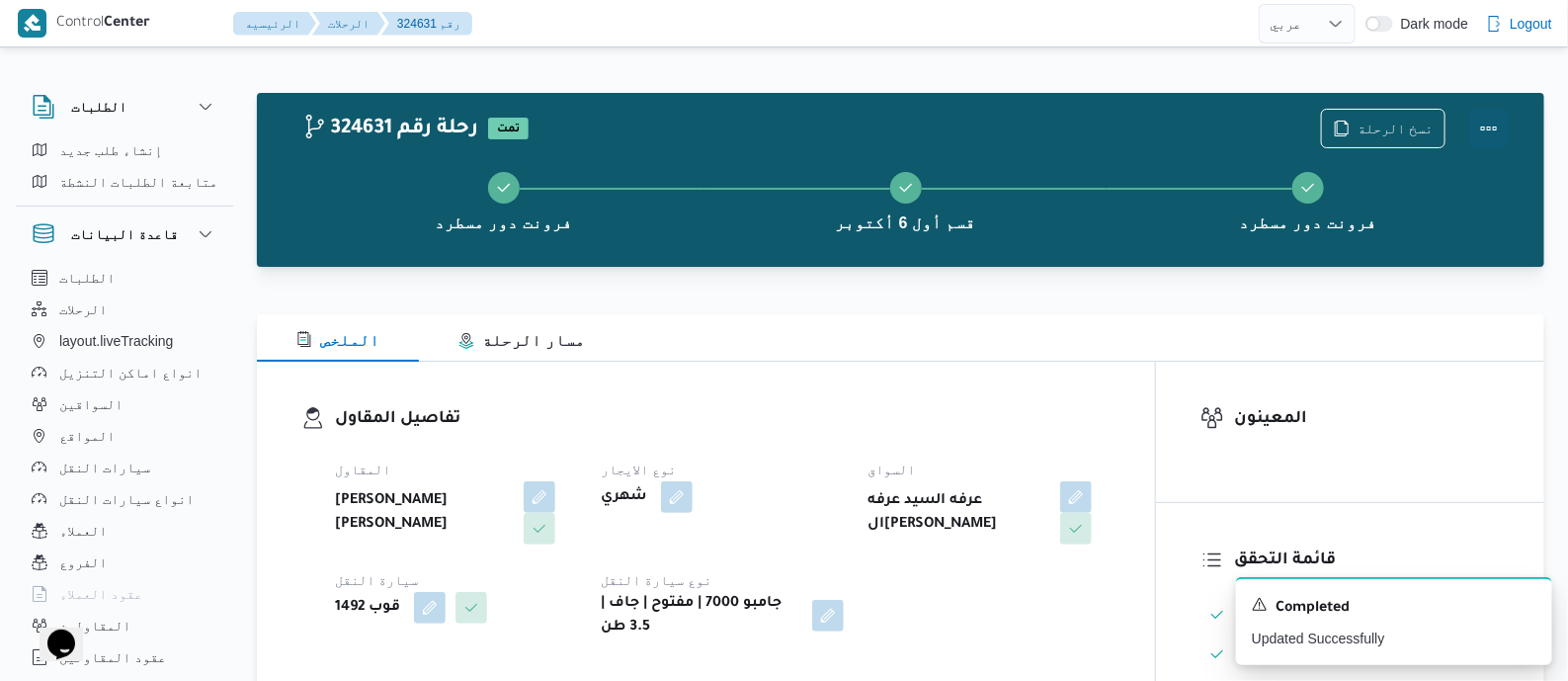 click at bounding box center (1489, 128) 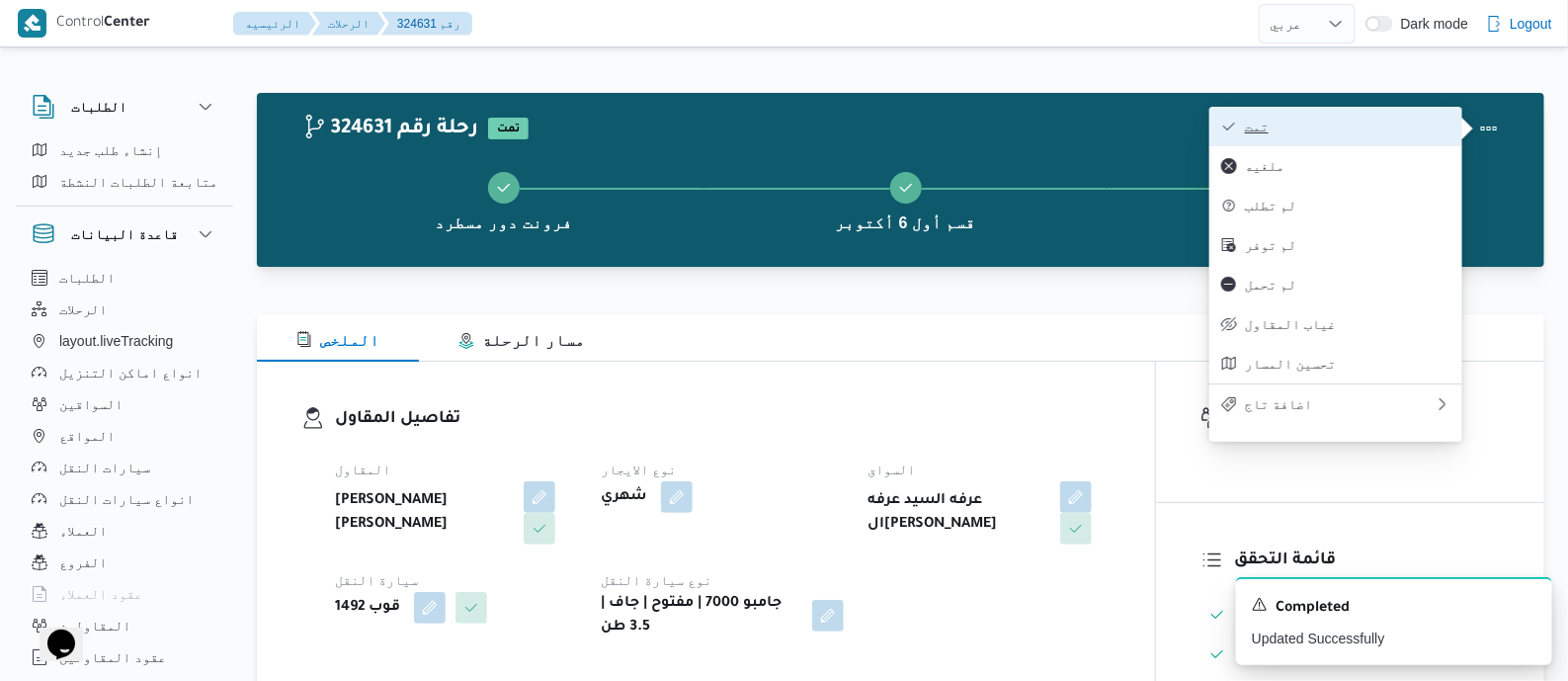 click on "تمت" at bounding box center [1348, 127] 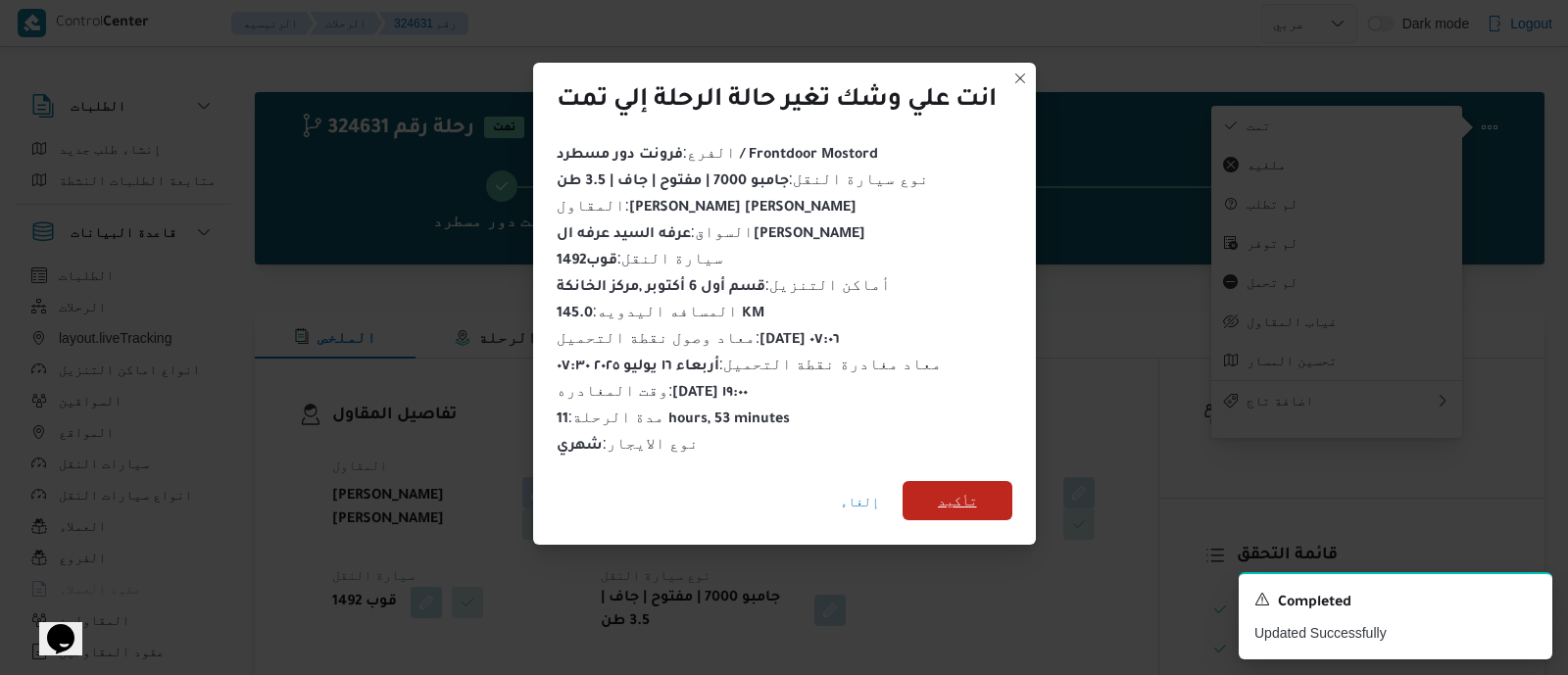 click on "تأكيد" at bounding box center (957, 501) 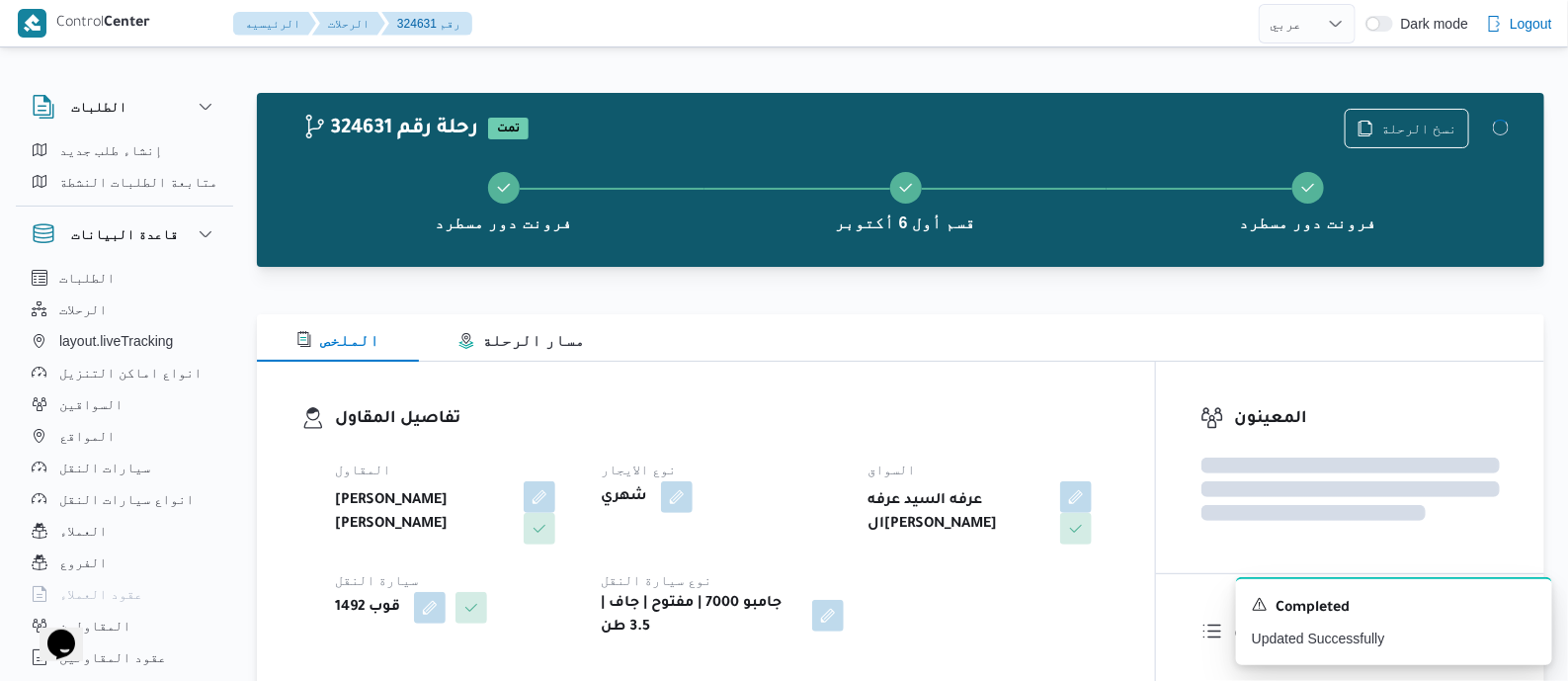 click on "تفاصيل المقاول المقاول عبدالمنعم مجدي السيد عواد نوع الايجار شهري السواق عرفه السيد عرفه السيد علي سيارة النقل قوب 1492 نوع سيارة النقل جامبو 7000 | مفتوح | جاف | 3.5 طن" at bounding box center [722, 523] 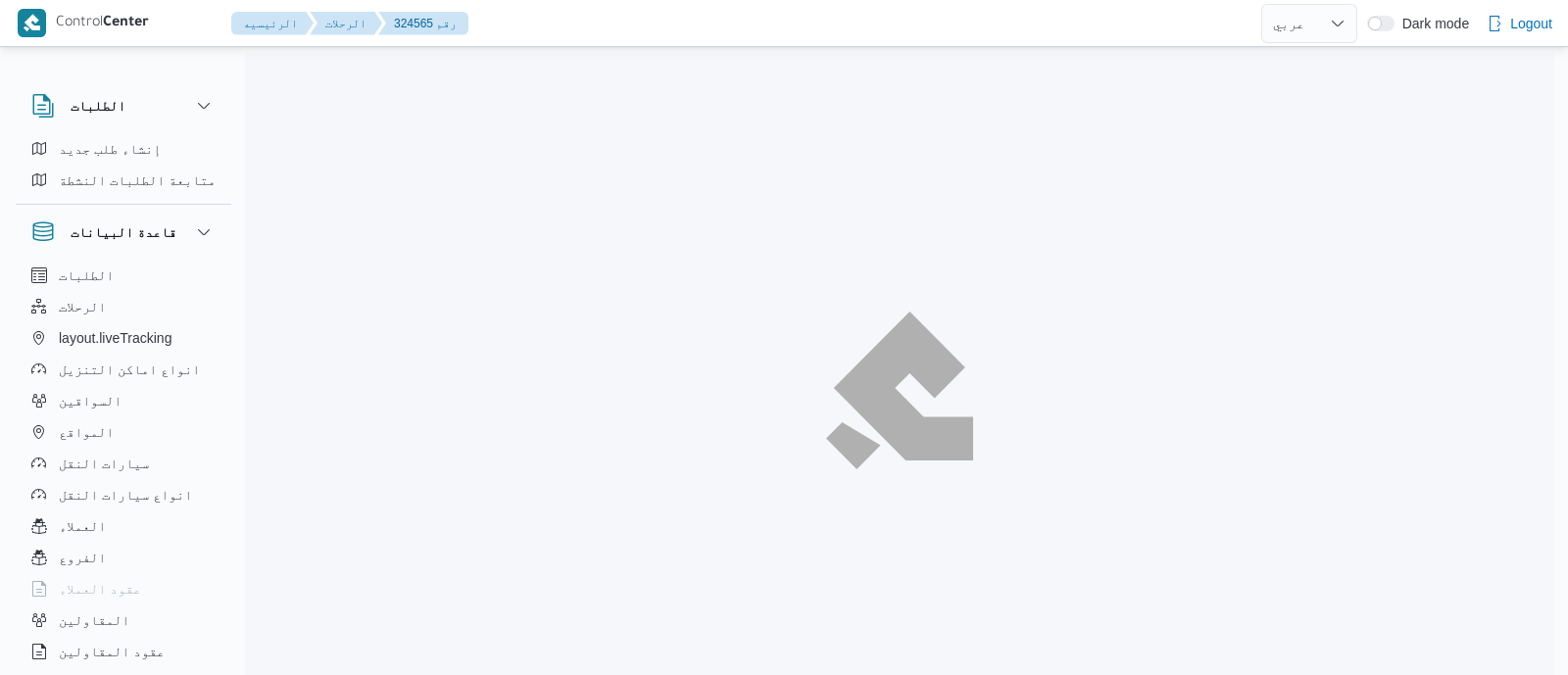 select on "ar" 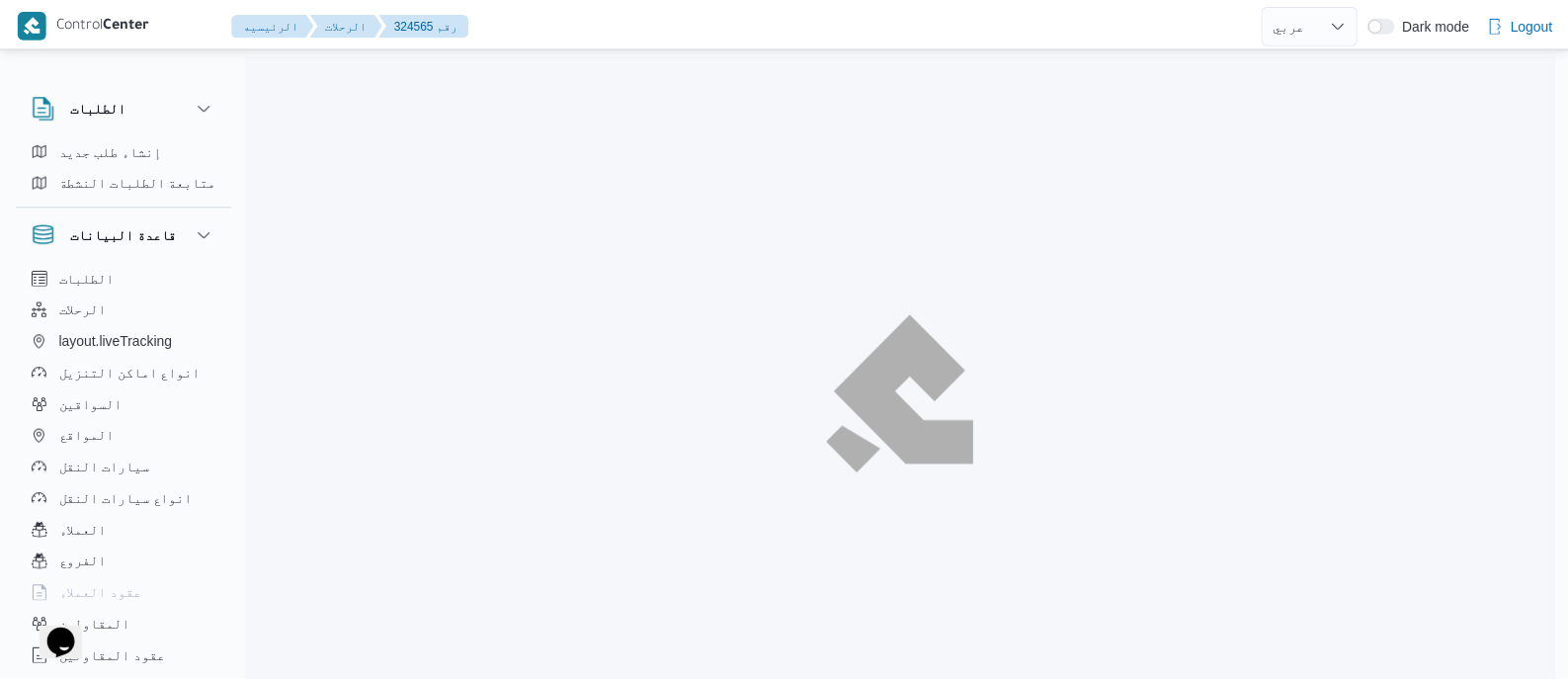scroll, scrollTop: 0, scrollLeft: 0, axis: both 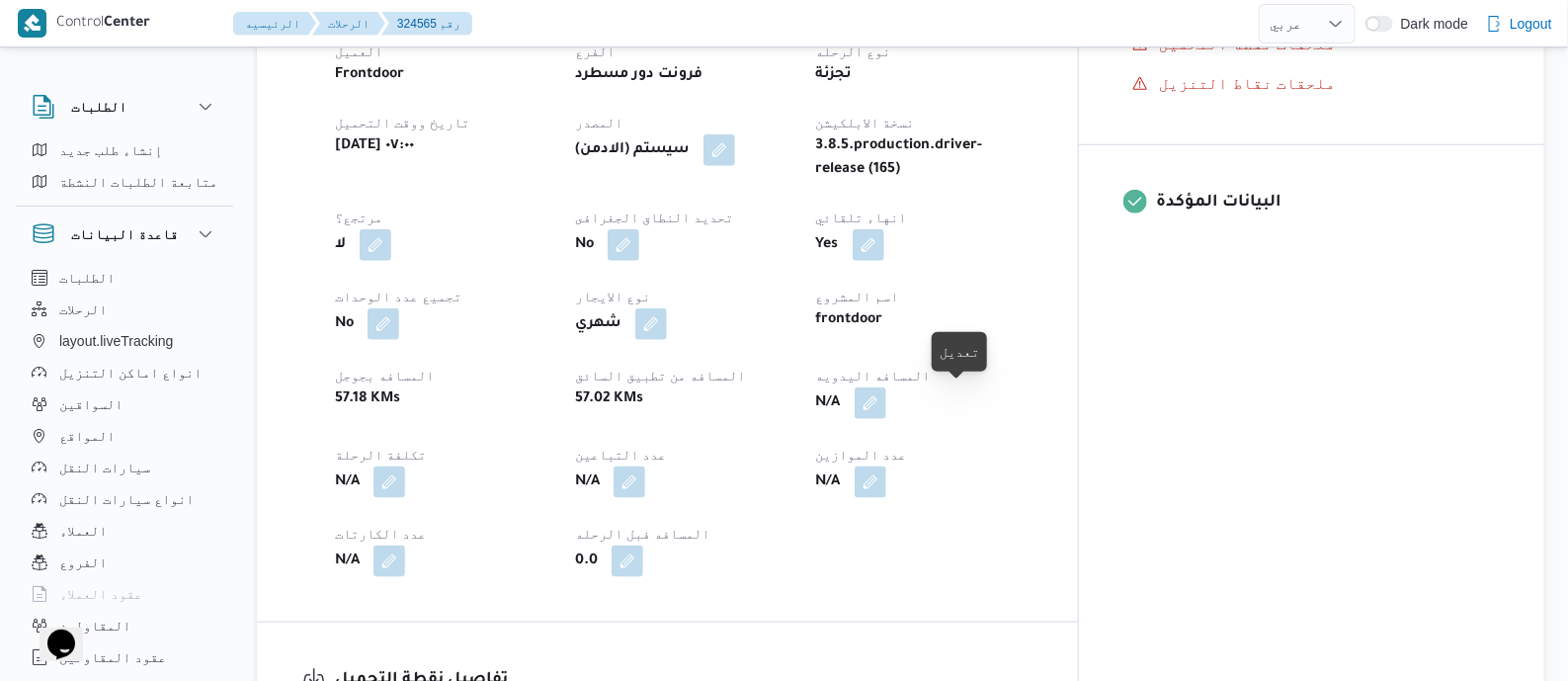 click at bounding box center (870, 403) 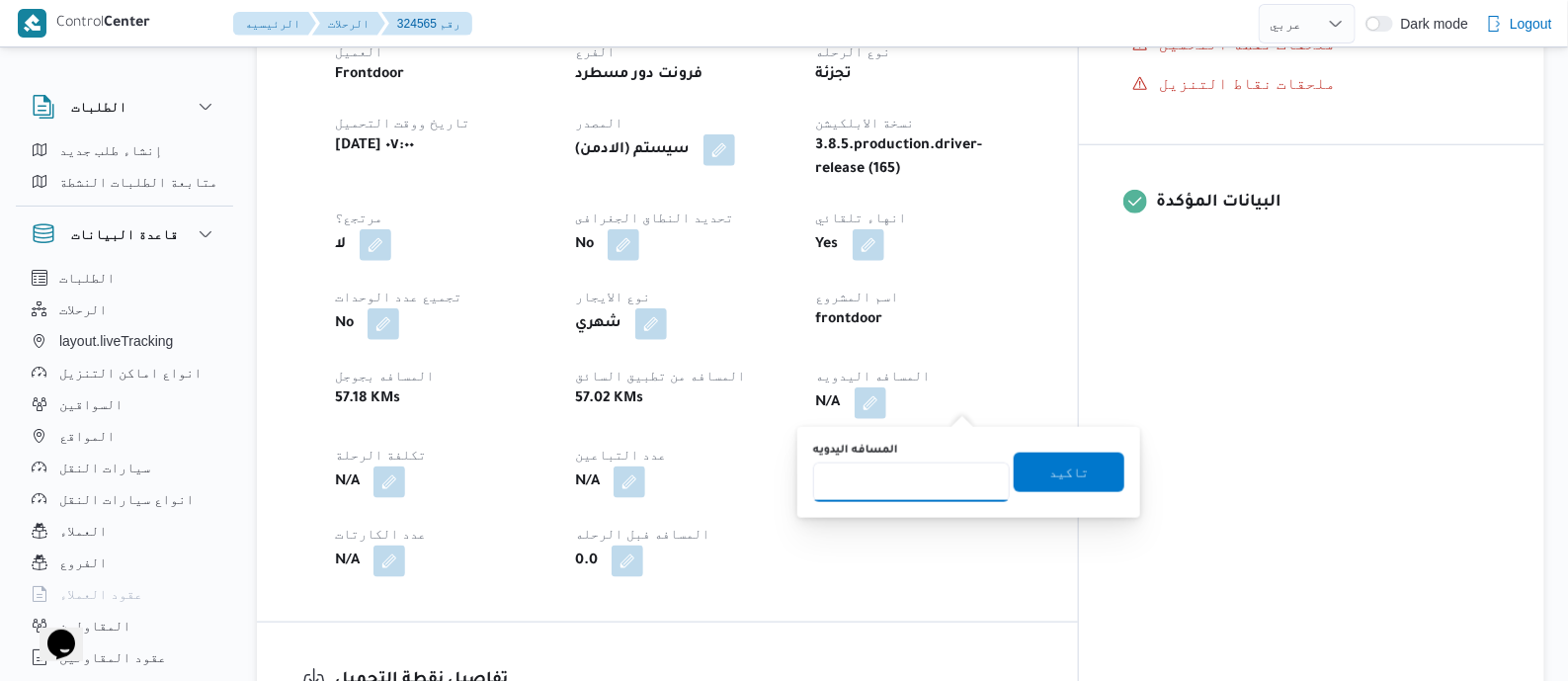 click on "المسافه اليدويه" at bounding box center (911, 482) 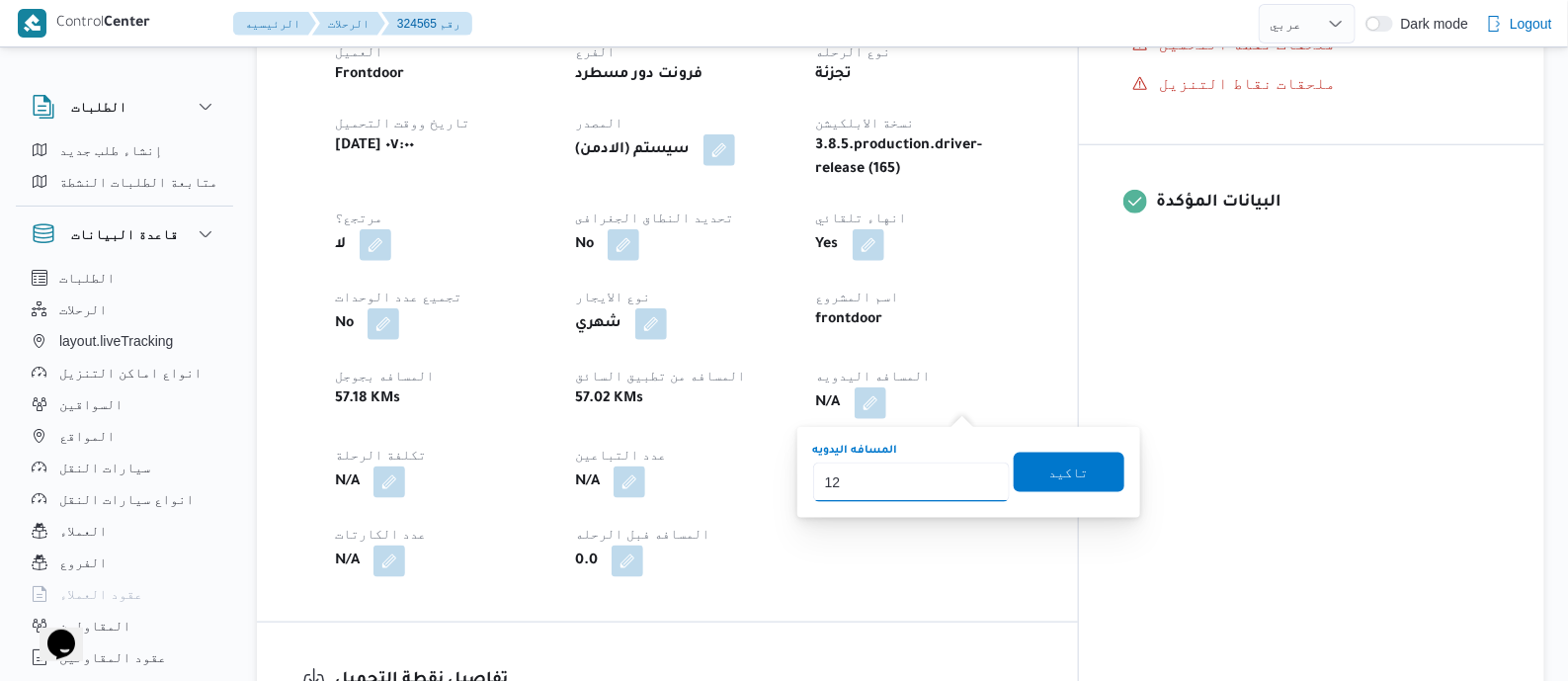 type on "125" 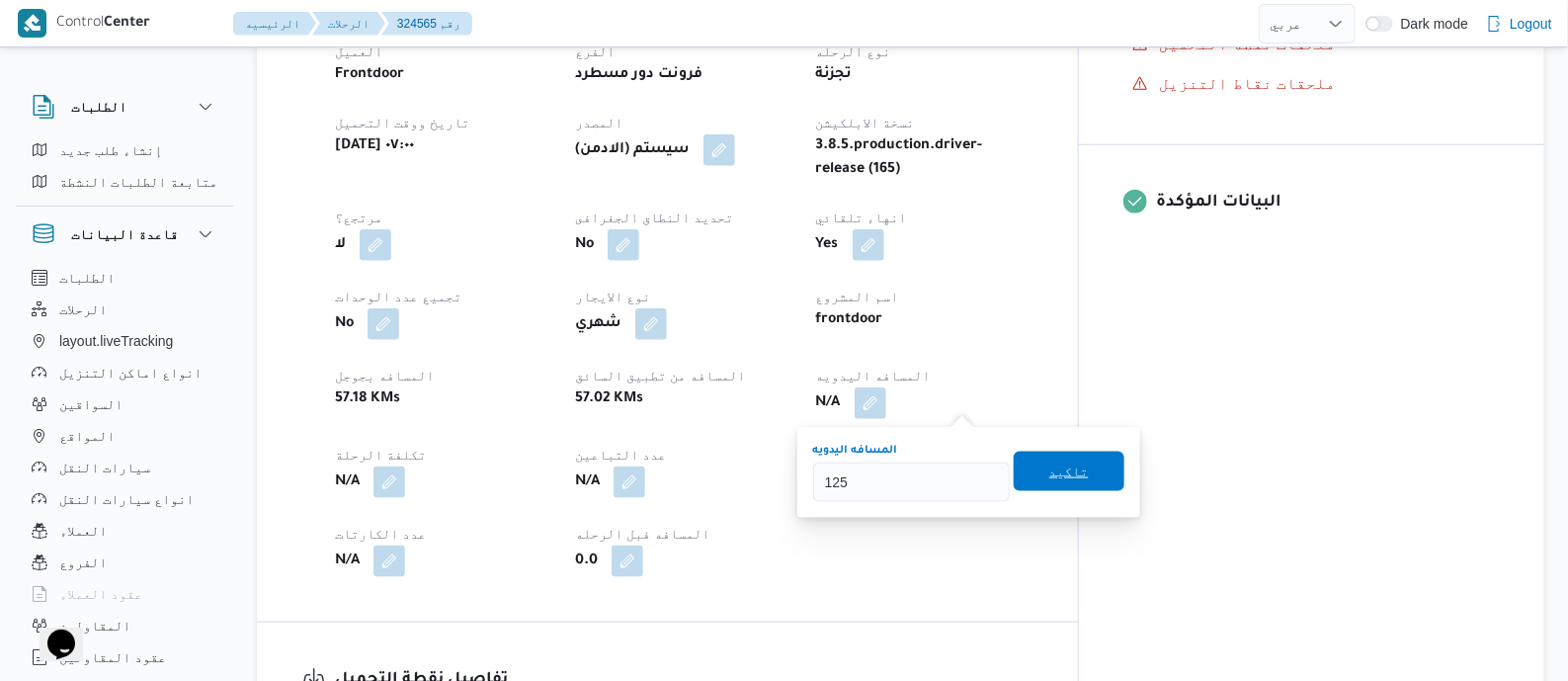 click on "تاكيد" at bounding box center (1069, 471) 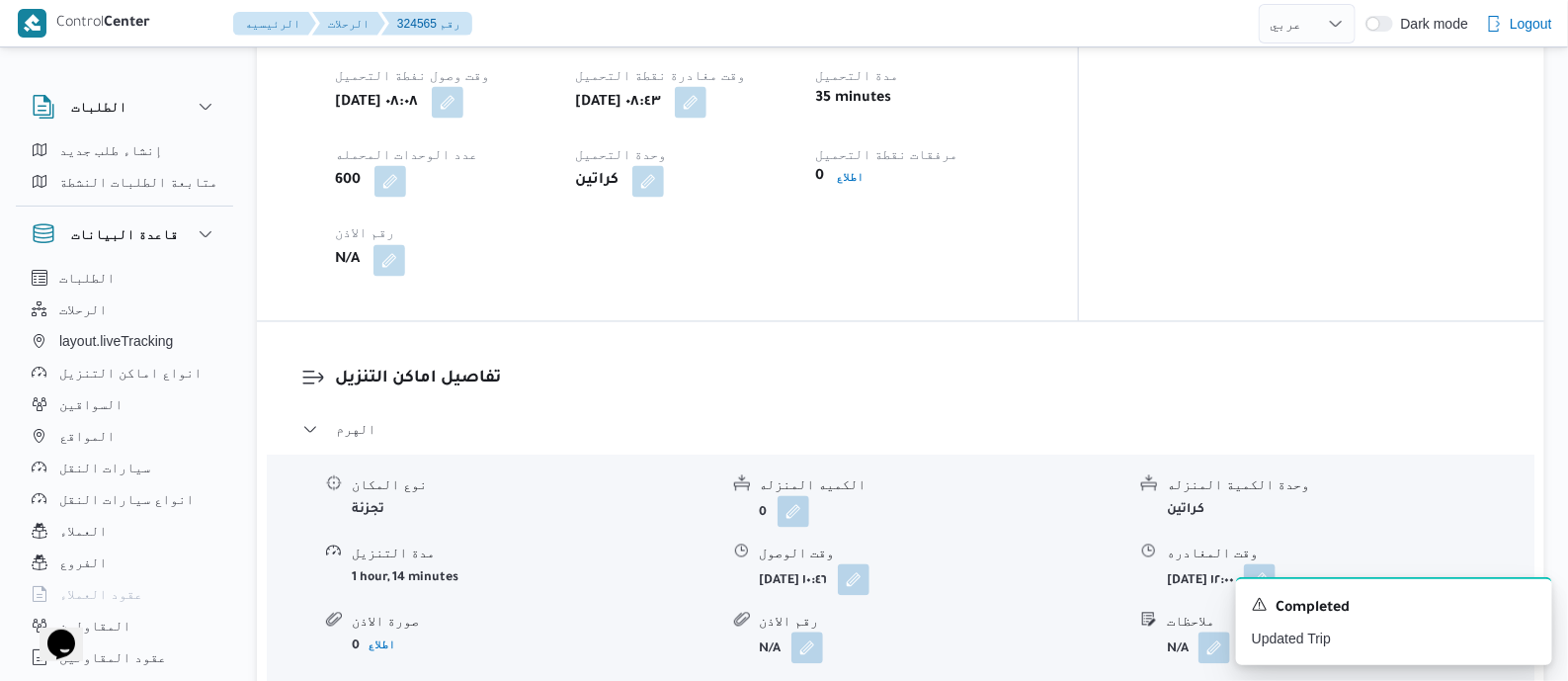 scroll, scrollTop: 1359, scrollLeft: 0, axis: vertical 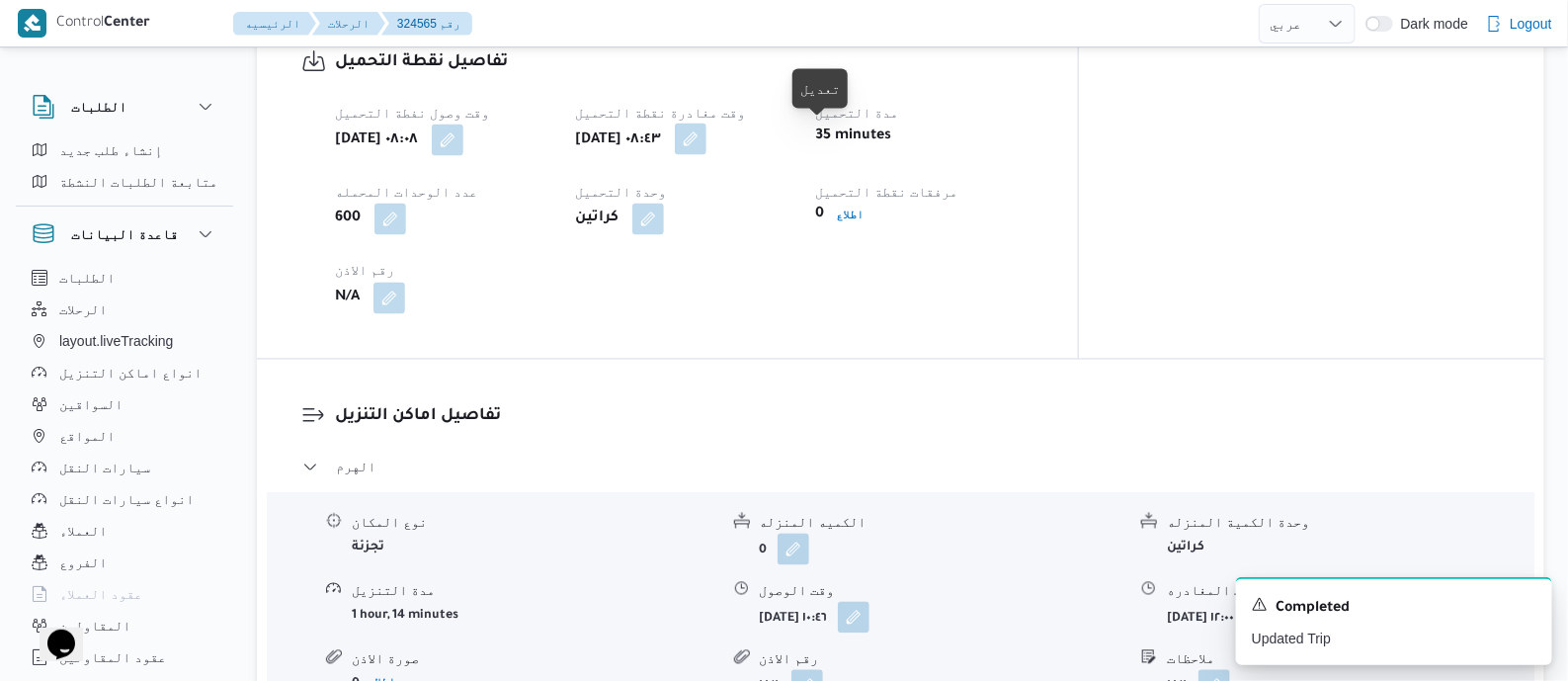 click at bounding box center (691, 139) 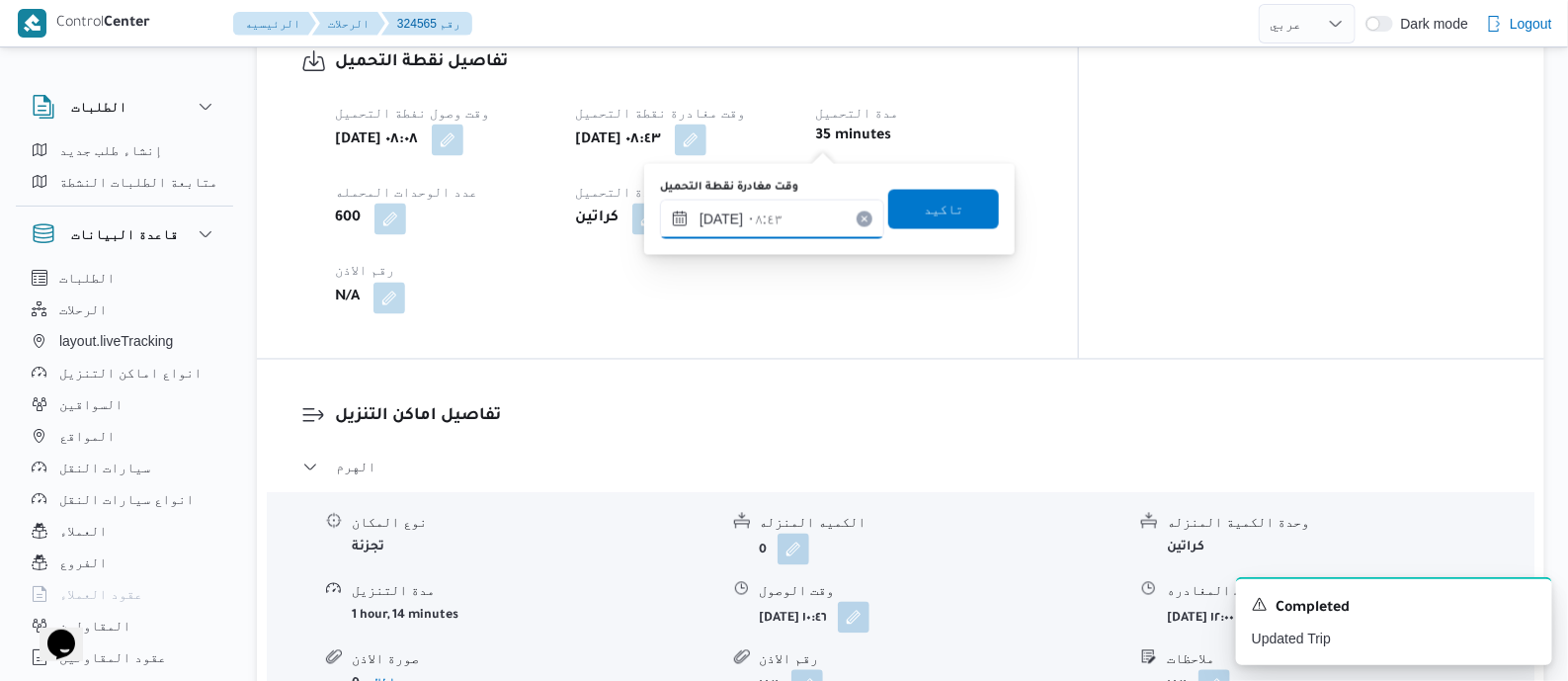 click on "١٦/٠٧/٢٠٢٥ ٠٨:٤٣" at bounding box center (772, 219) 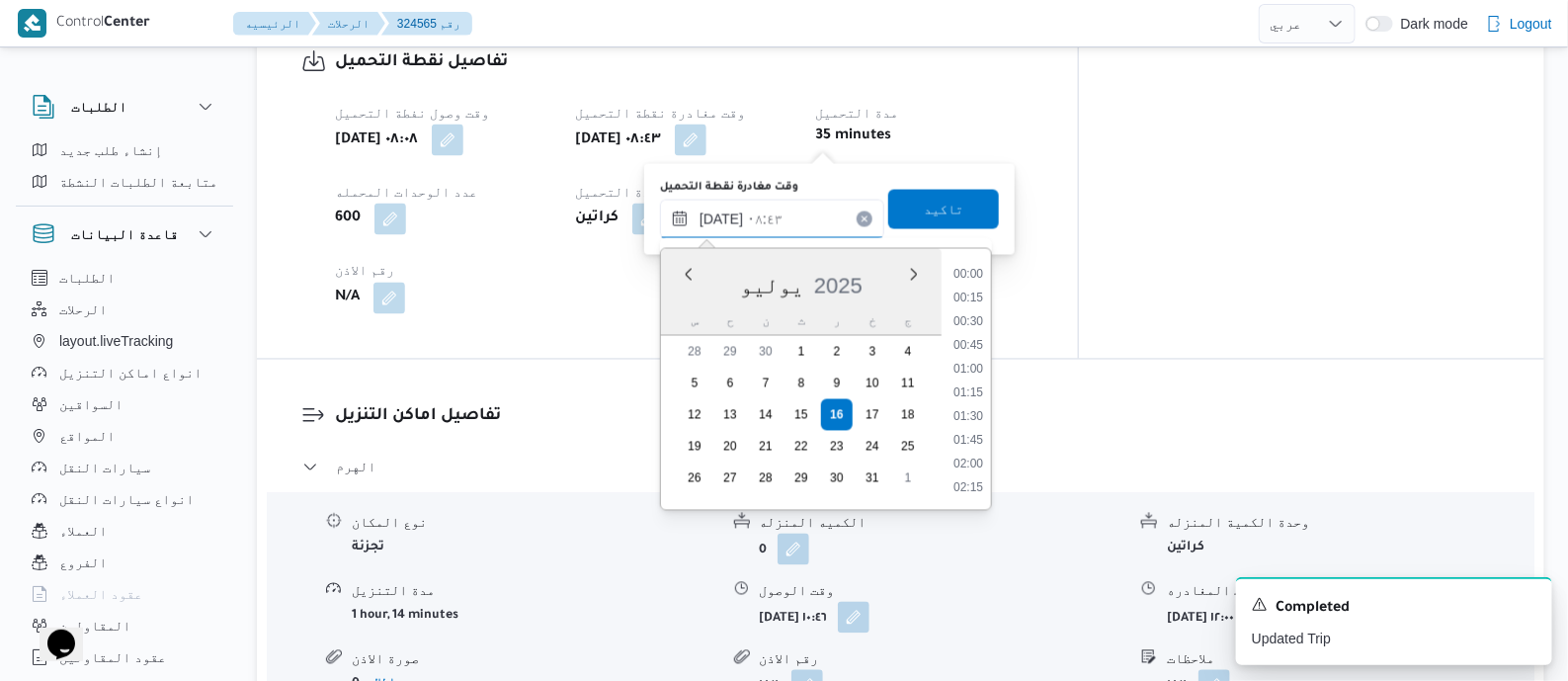 scroll, scrollTop: 687, scrollLeft: 0, axis: vertical 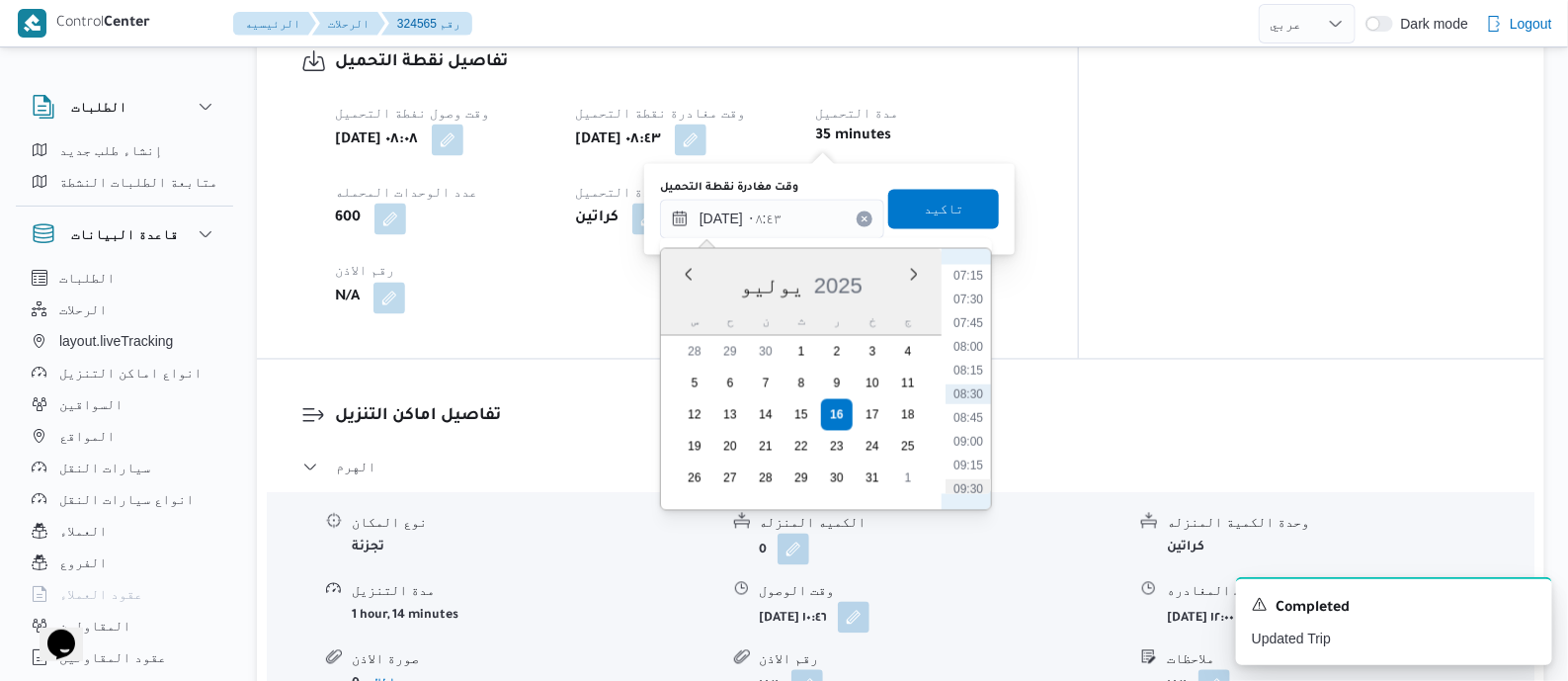 click on "09:30" at bounding box center (968, 489) 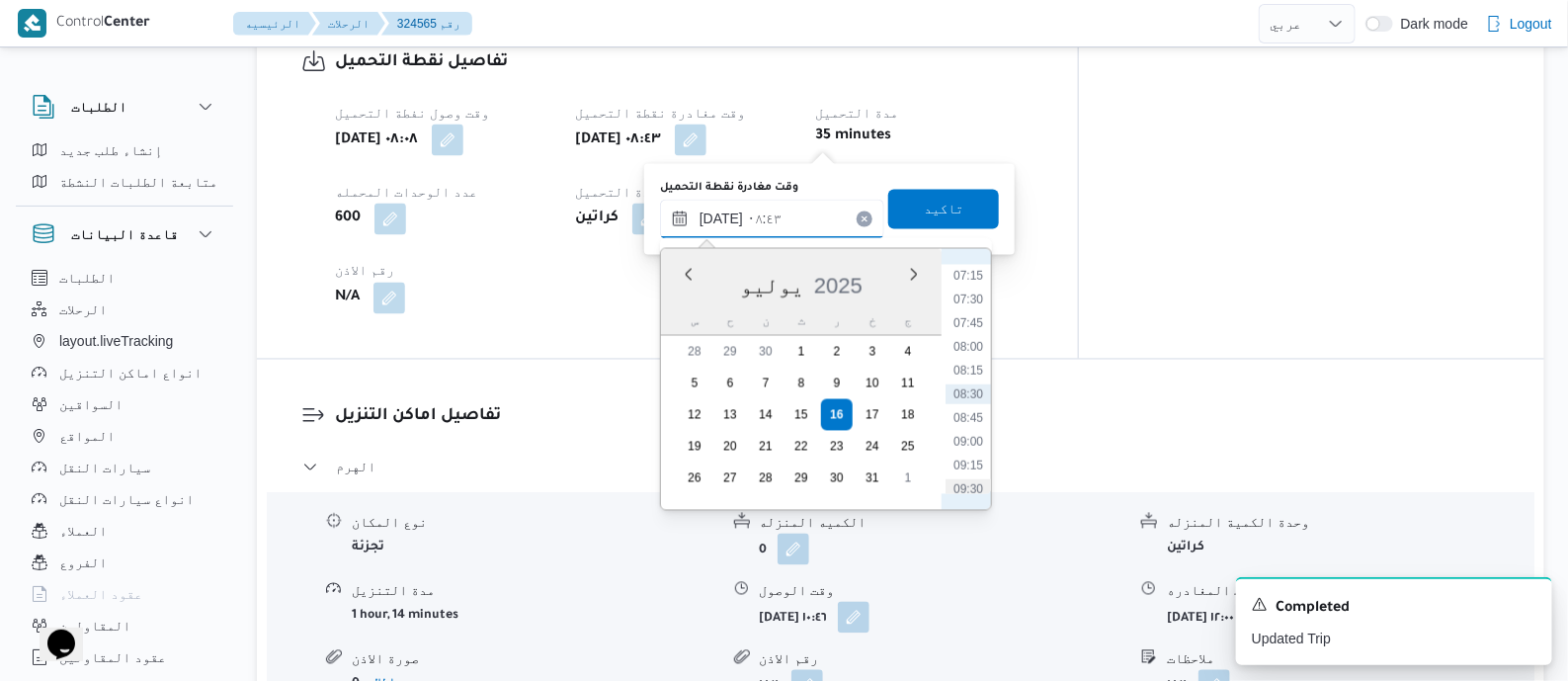 type on "١٦/٠٧/٢٠٢٥ ٠٩:٣٠" 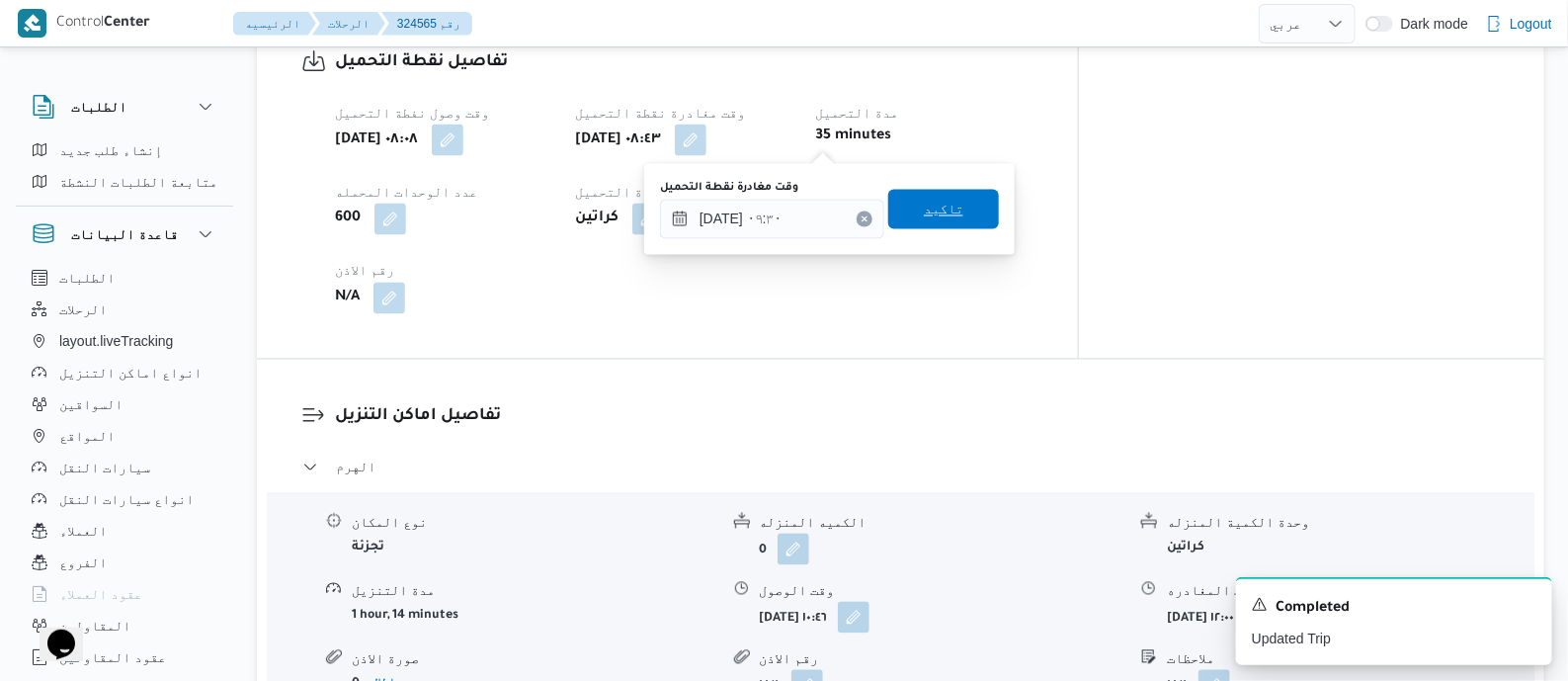 drag, startPoint x: 938, startPoint y: 200, endPoint x: 940, endPoint y: 210, distance: 10.198039 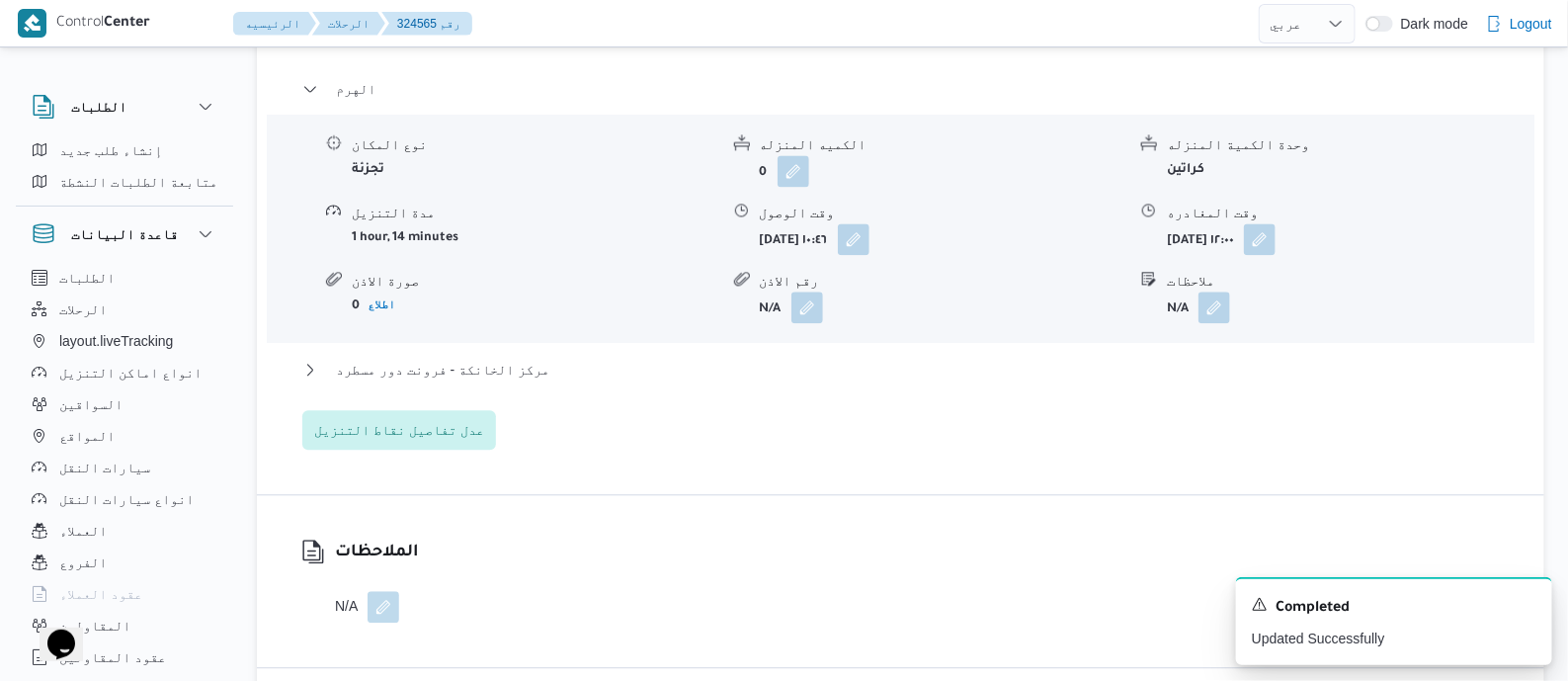 scroll, scrollTop: 1852, scrollLeft: 0, axis: vertical 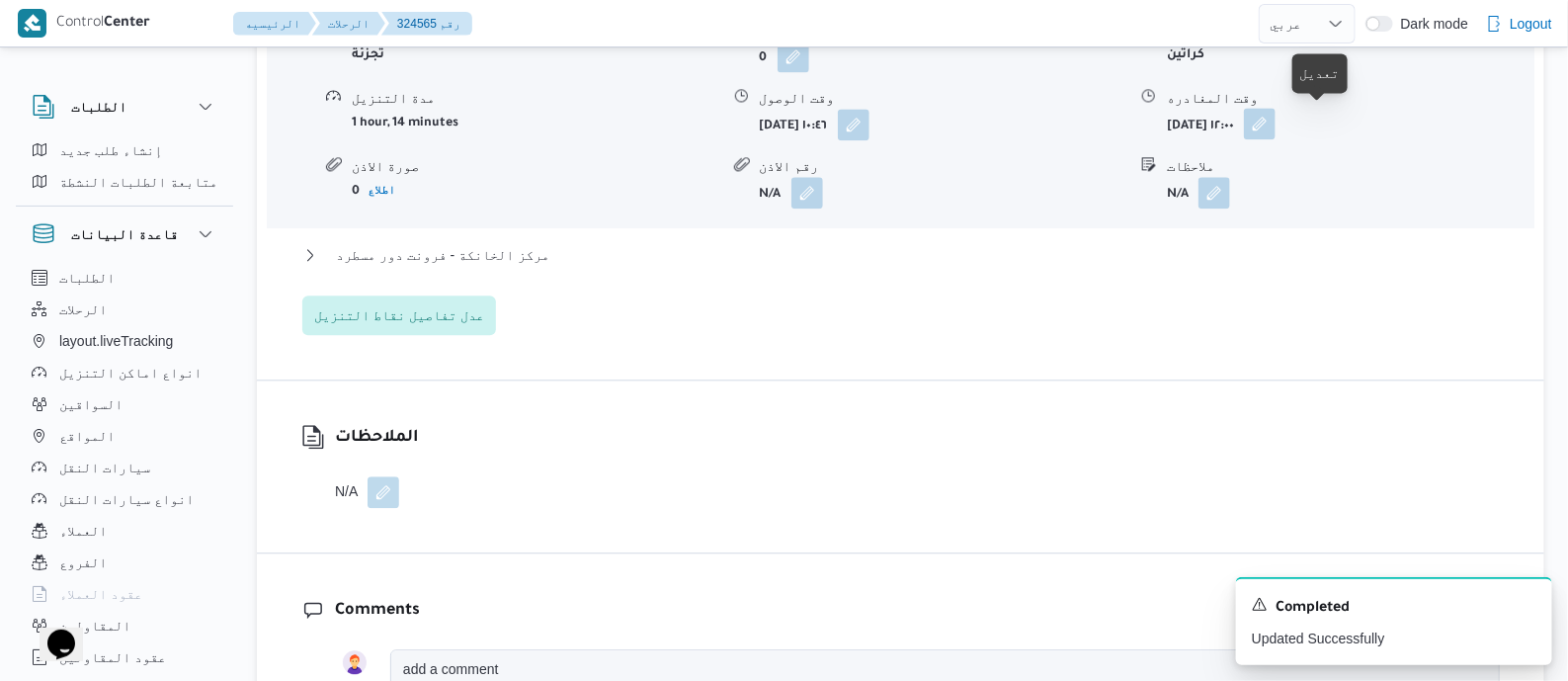 click at bounding box center [1260, 124] 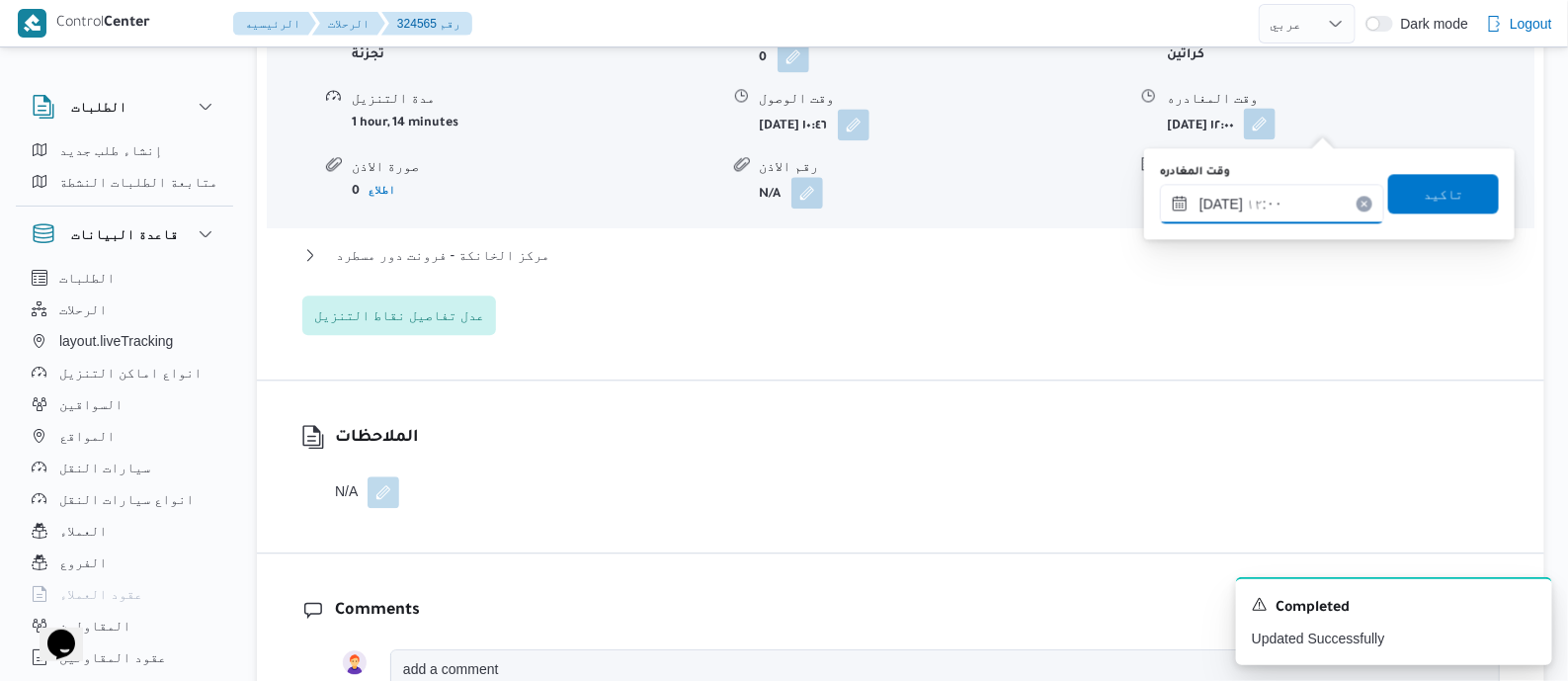 click on "١٦/٠٧/٢٠٢٥ ١٢:٠٠" at bounding box center [1272, 204] 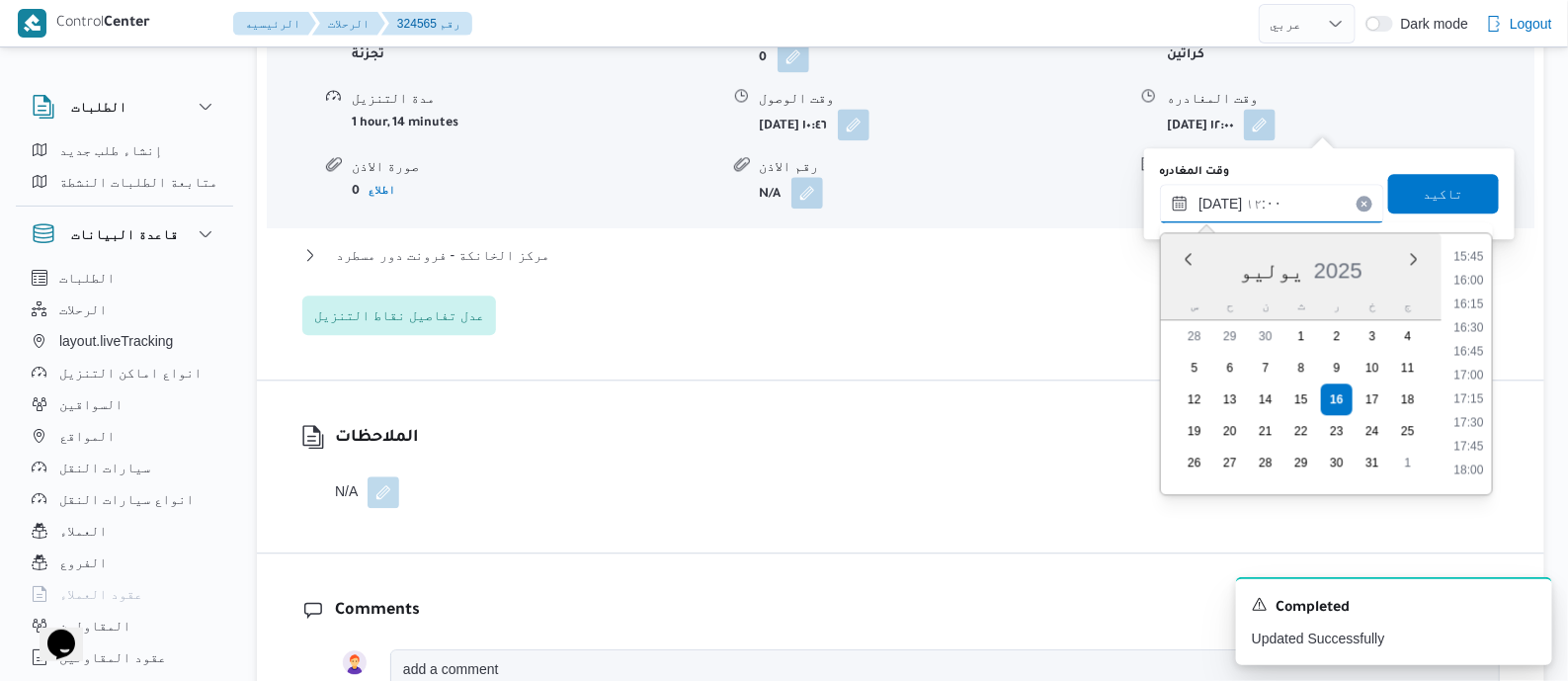 scroll, scrollTop: 1513, scrollLeft: 0, axis: vertical 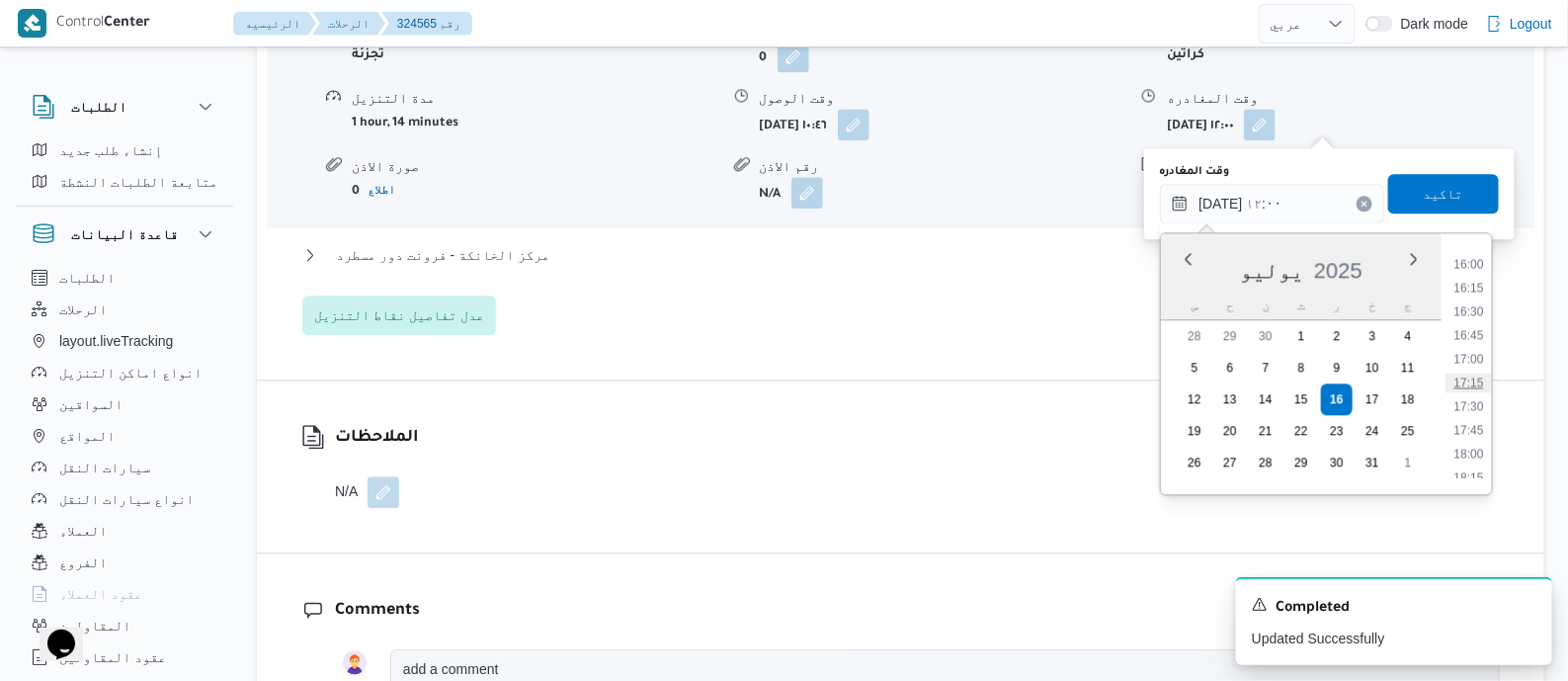 click on "17:15" at bounding box center [1468, 383] 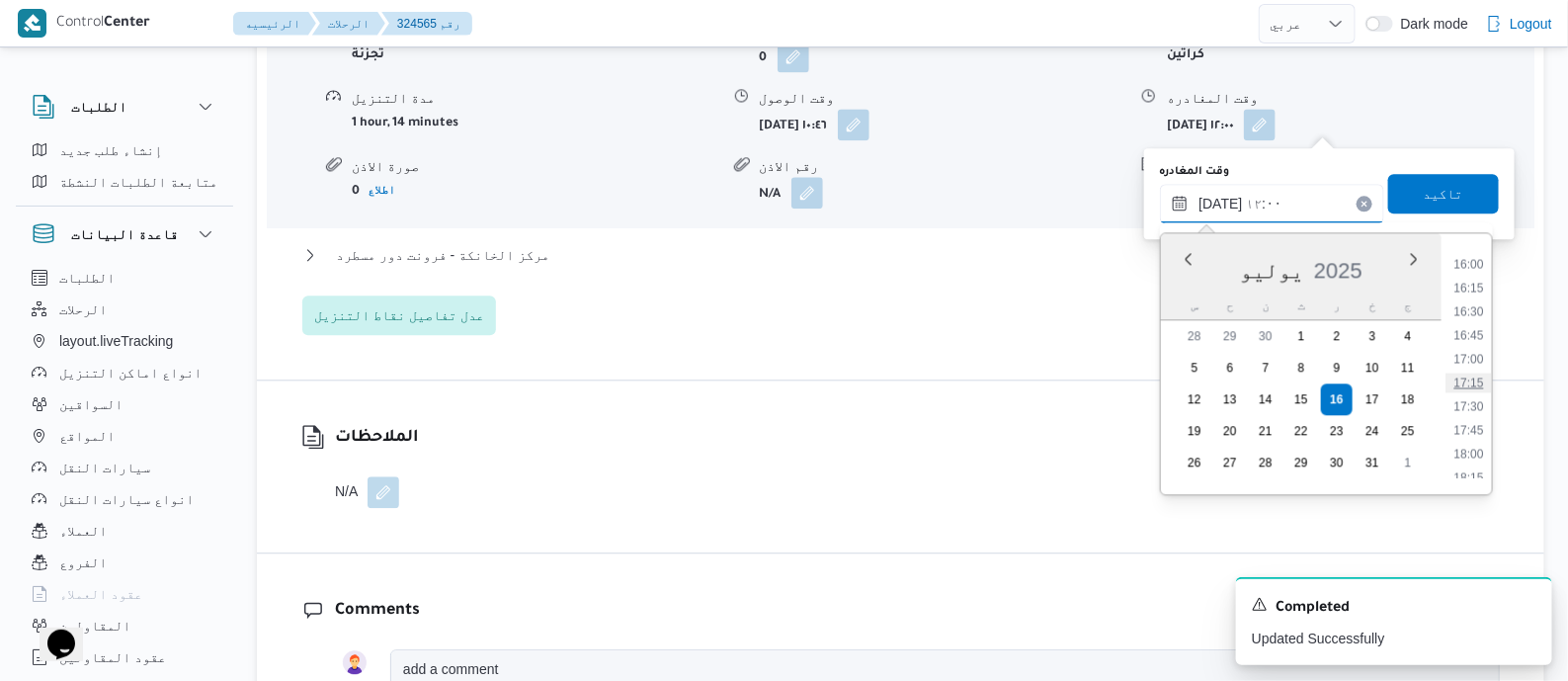 type on "١٦/٠٧/٢٠٢٥ ١٧:١٥" 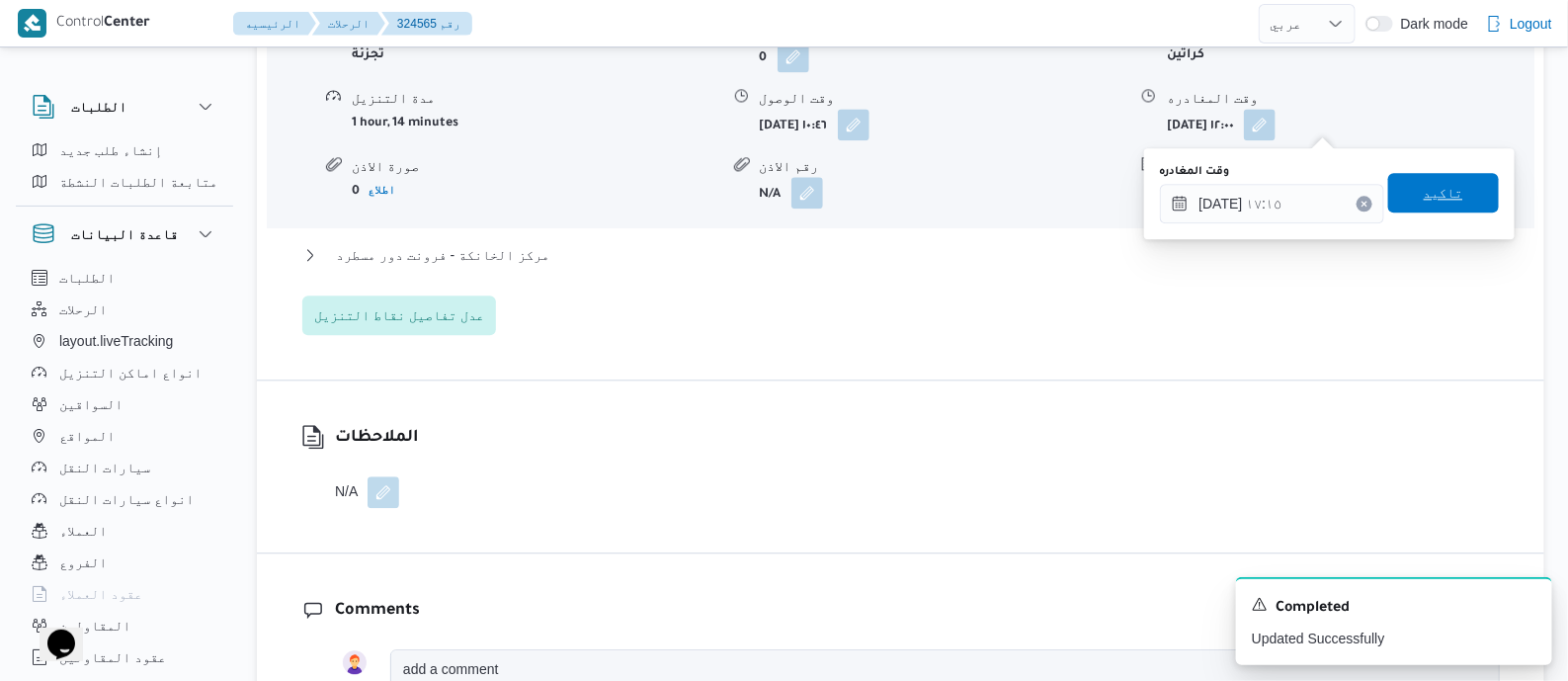 click on "تاكيد" at bounding box center [1444, 193] 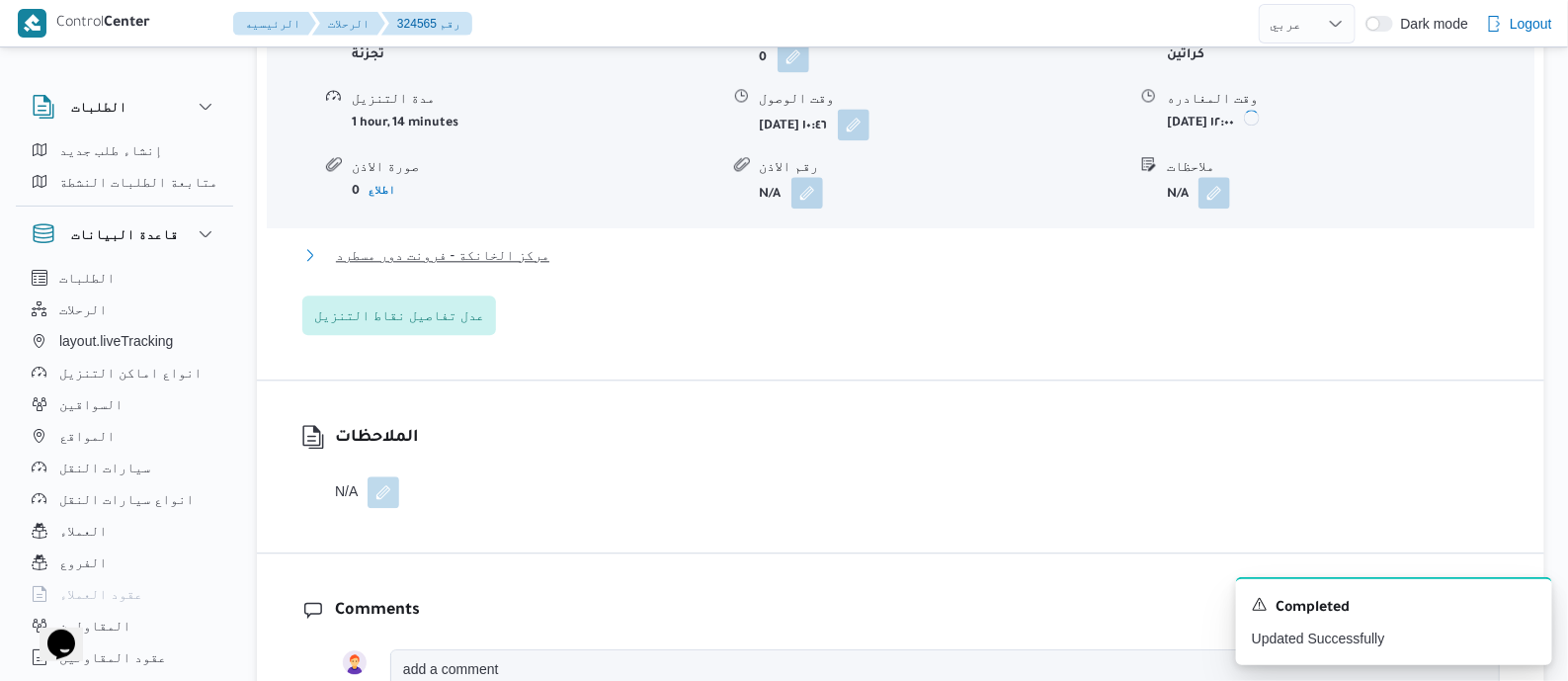 click on "مركز الخانكة -
فرونت دور مسطرد" at bounding box center [443, 255] 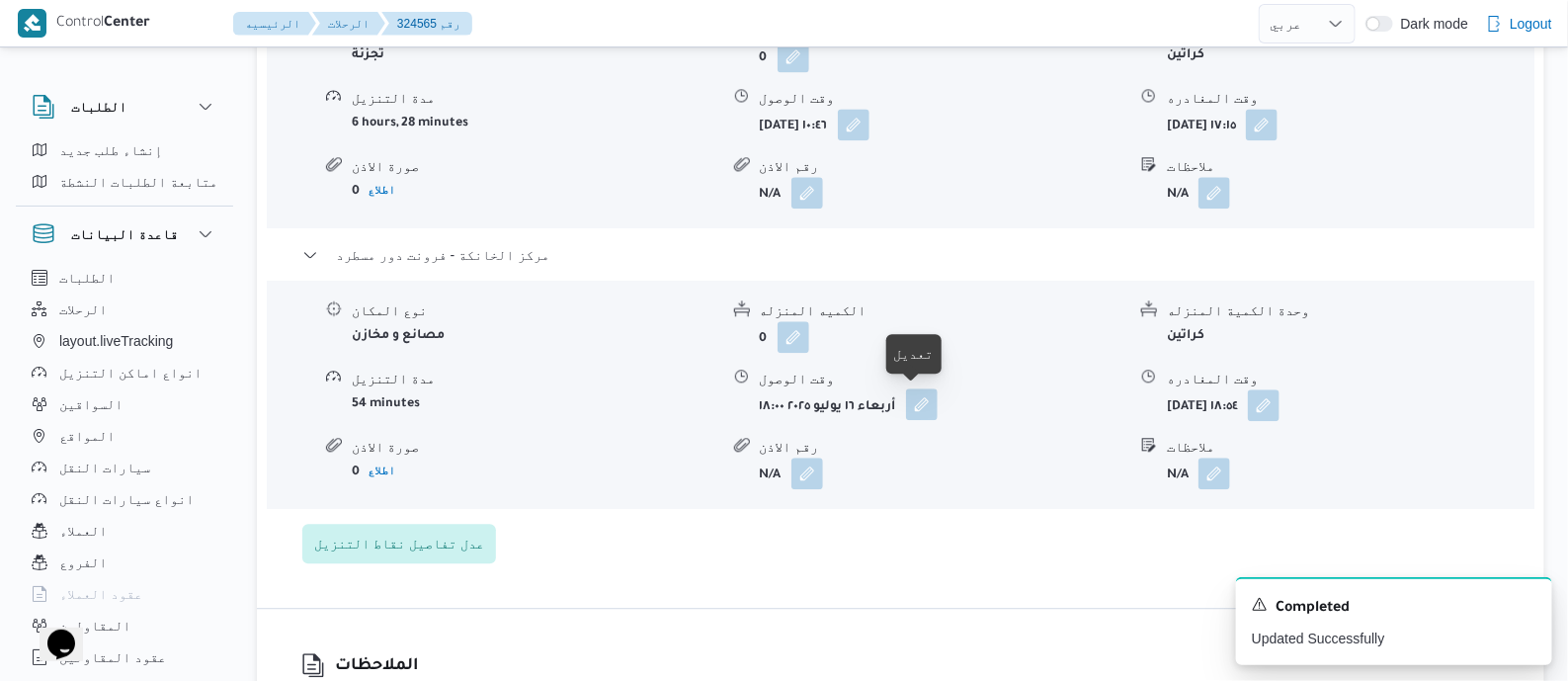 click at bounding box center [922, 404] 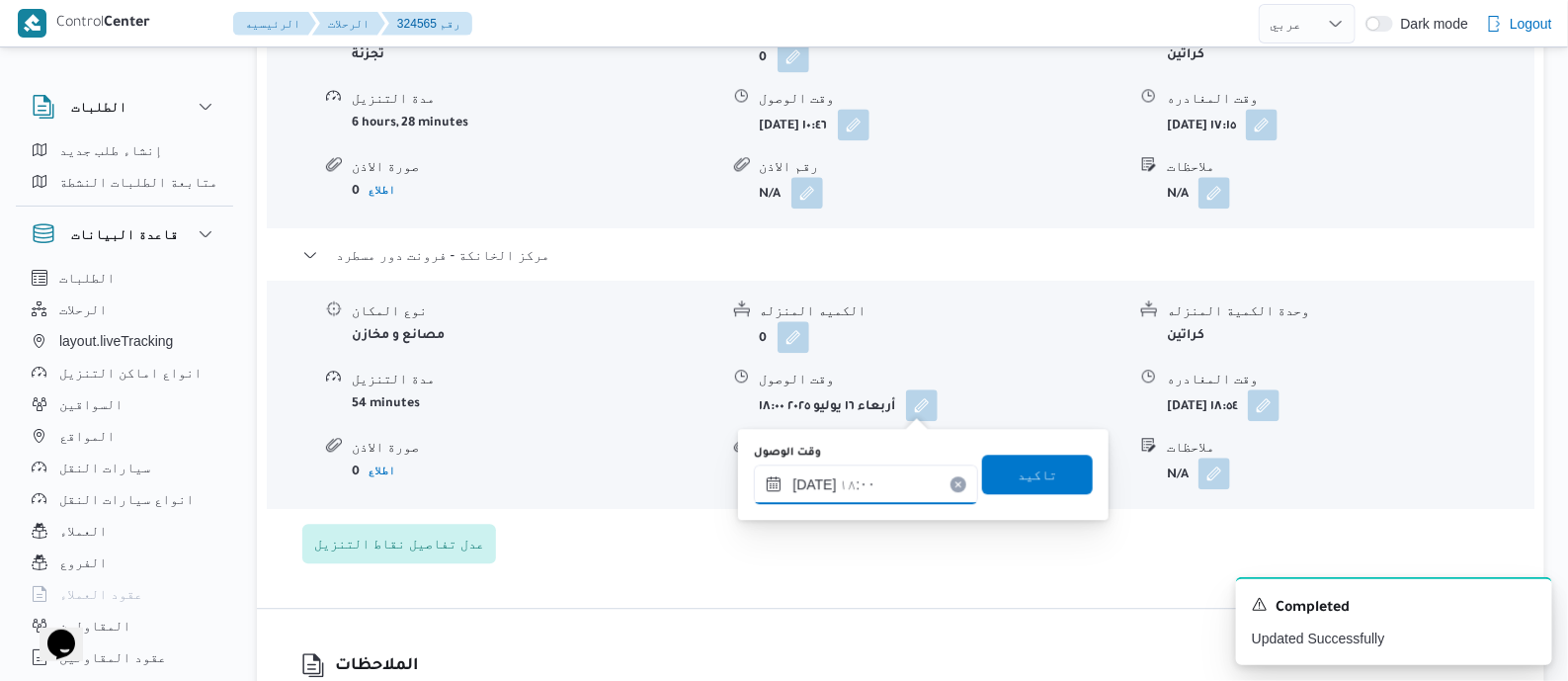 click on "١٦/٠٧/٢٠٢٥ ١٨:٠٠" at bounding box center [866, 484] 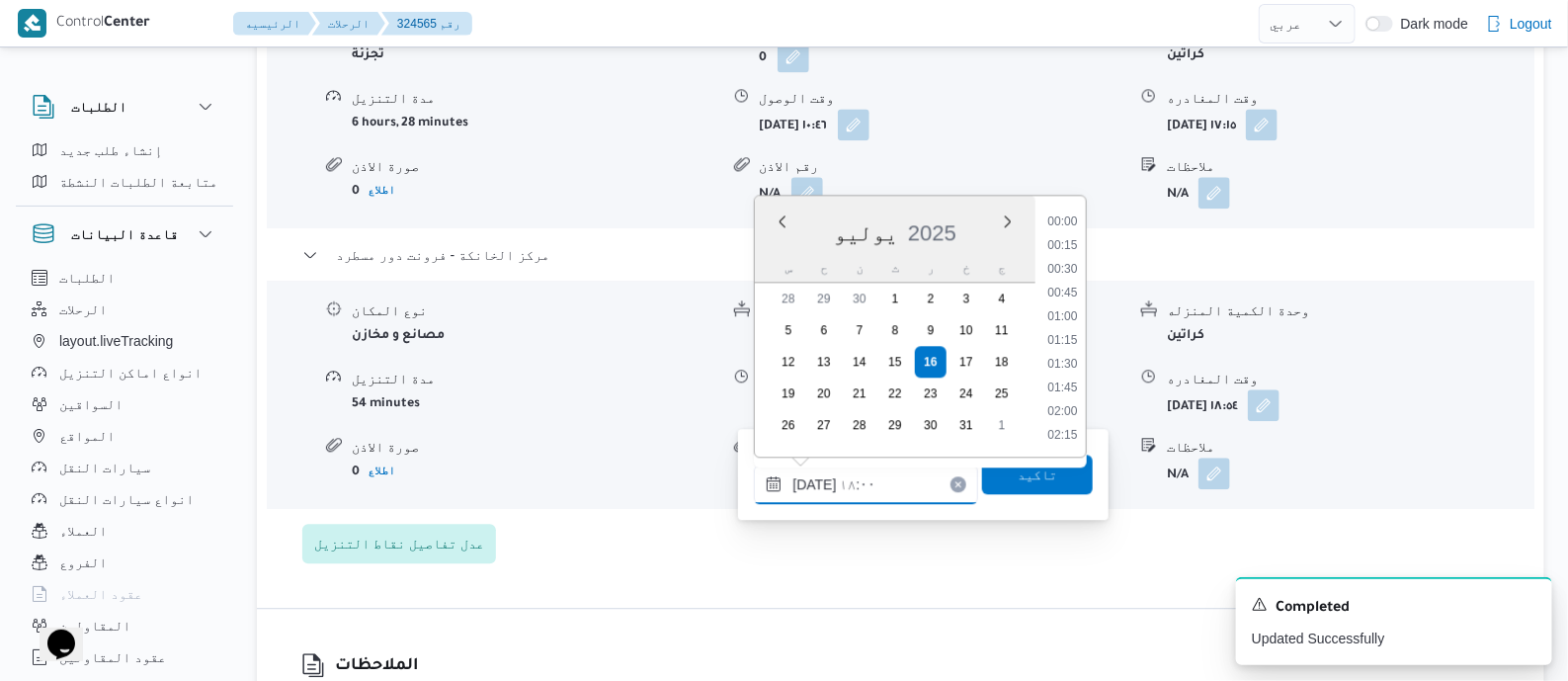 scroll, scrollTop: 1588, scrollLeft: 0, axis: vertical 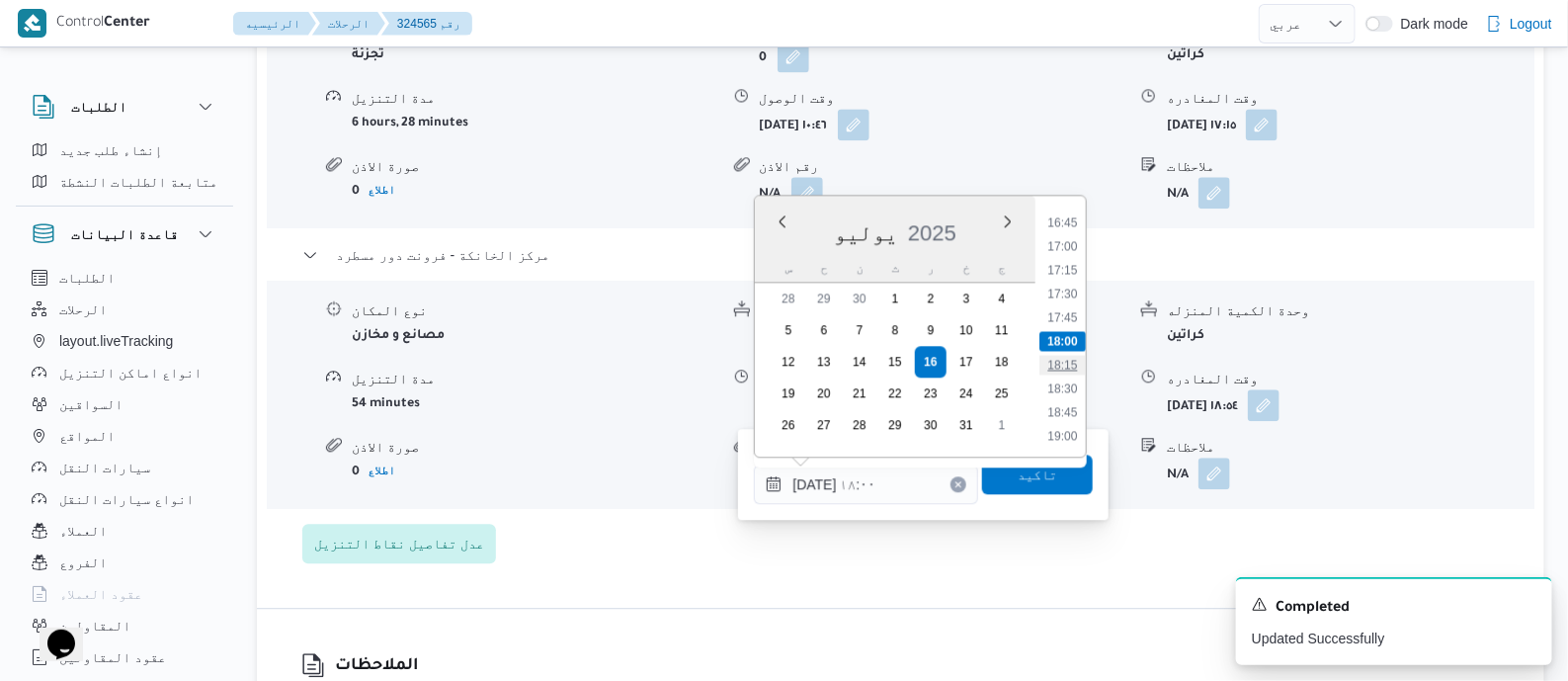 click on "18:15" at bounding box center [1062, 365] 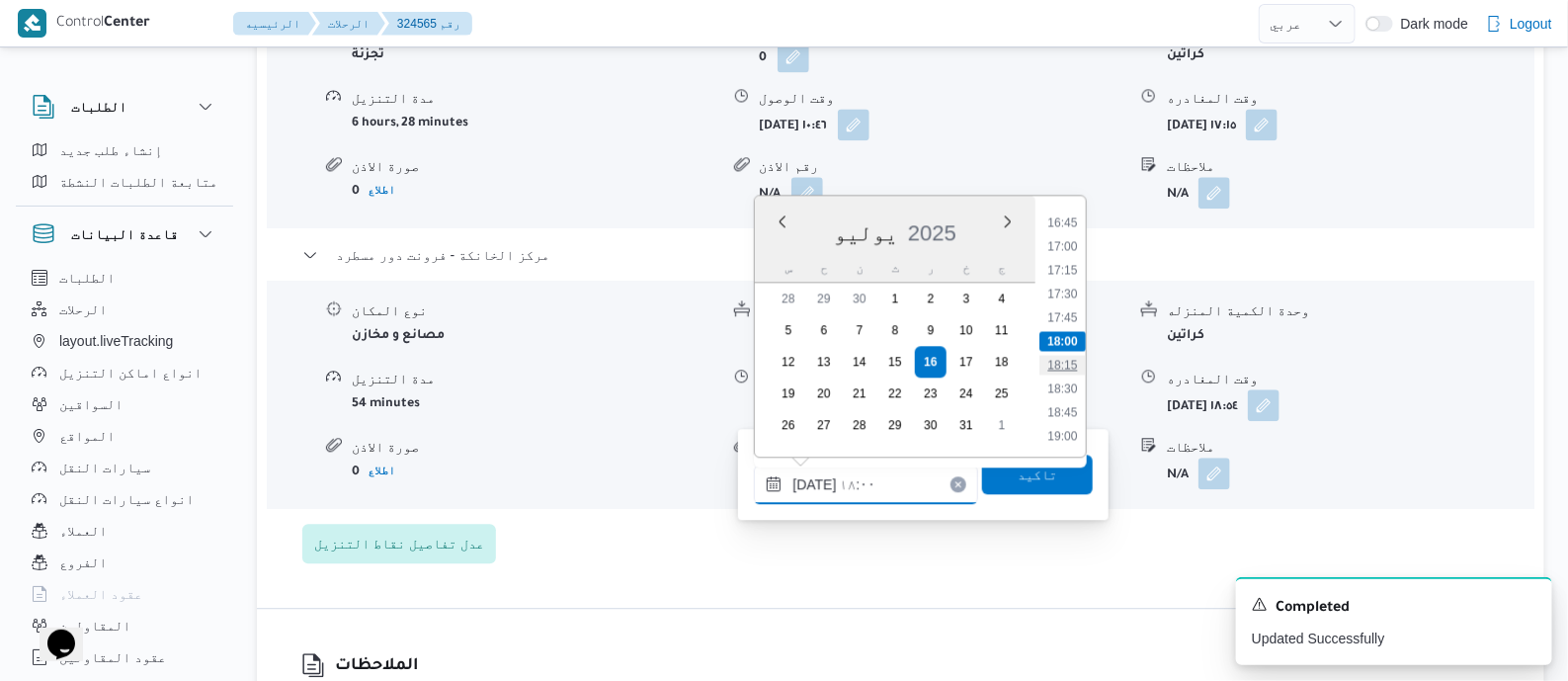 type on "١٦/٠٧/٢٠٢٥ ١٨:١٥" 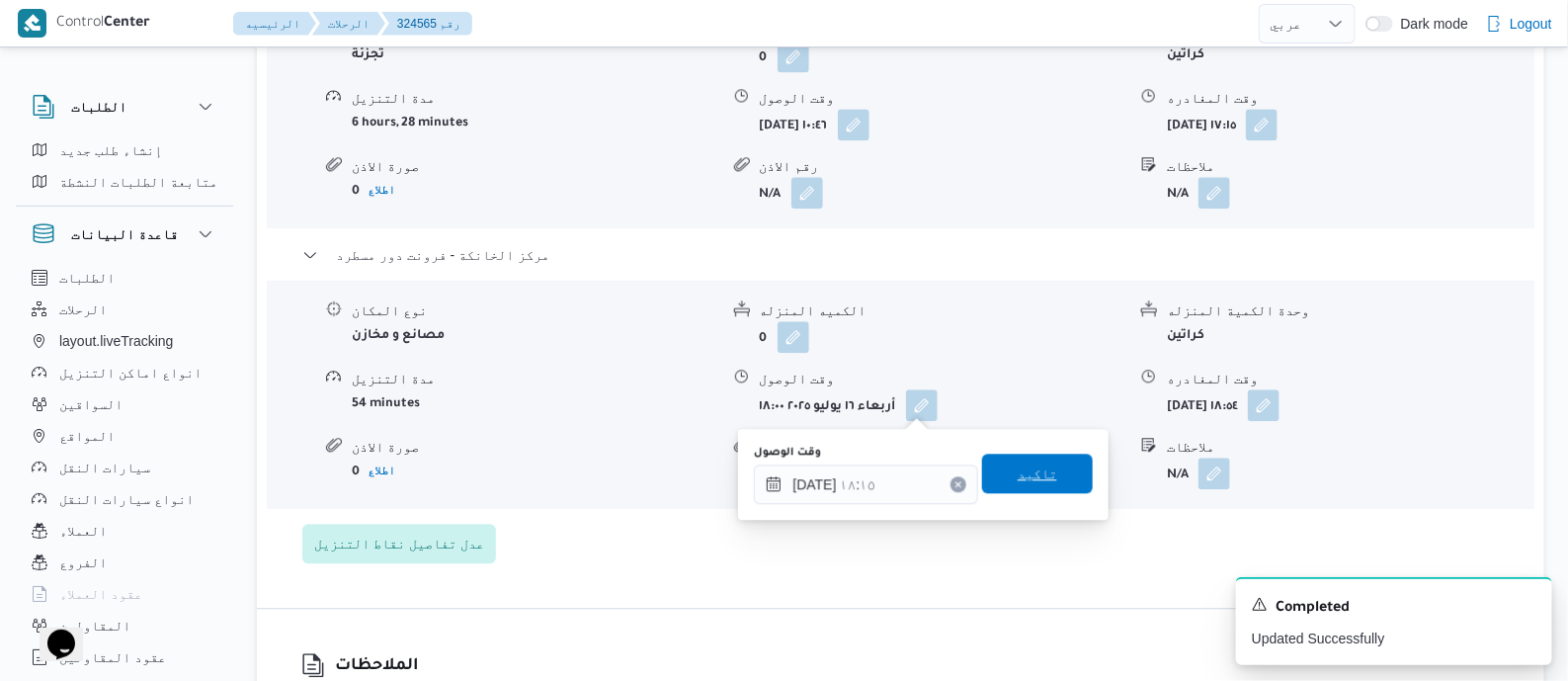 click on "تاكيد" at bounding box center [1037, 473] 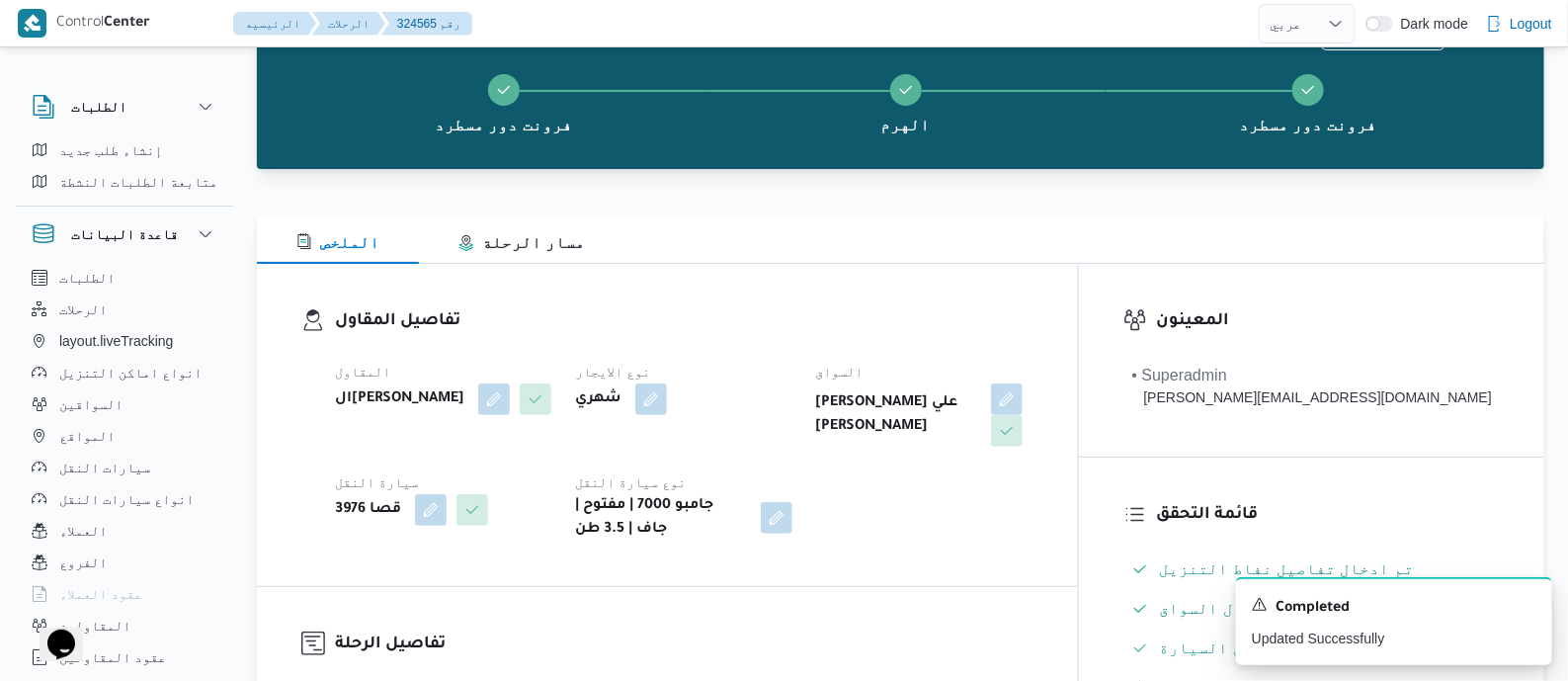 scroll, scrollTop: 48, scrollLeft: 0, axis: vertical 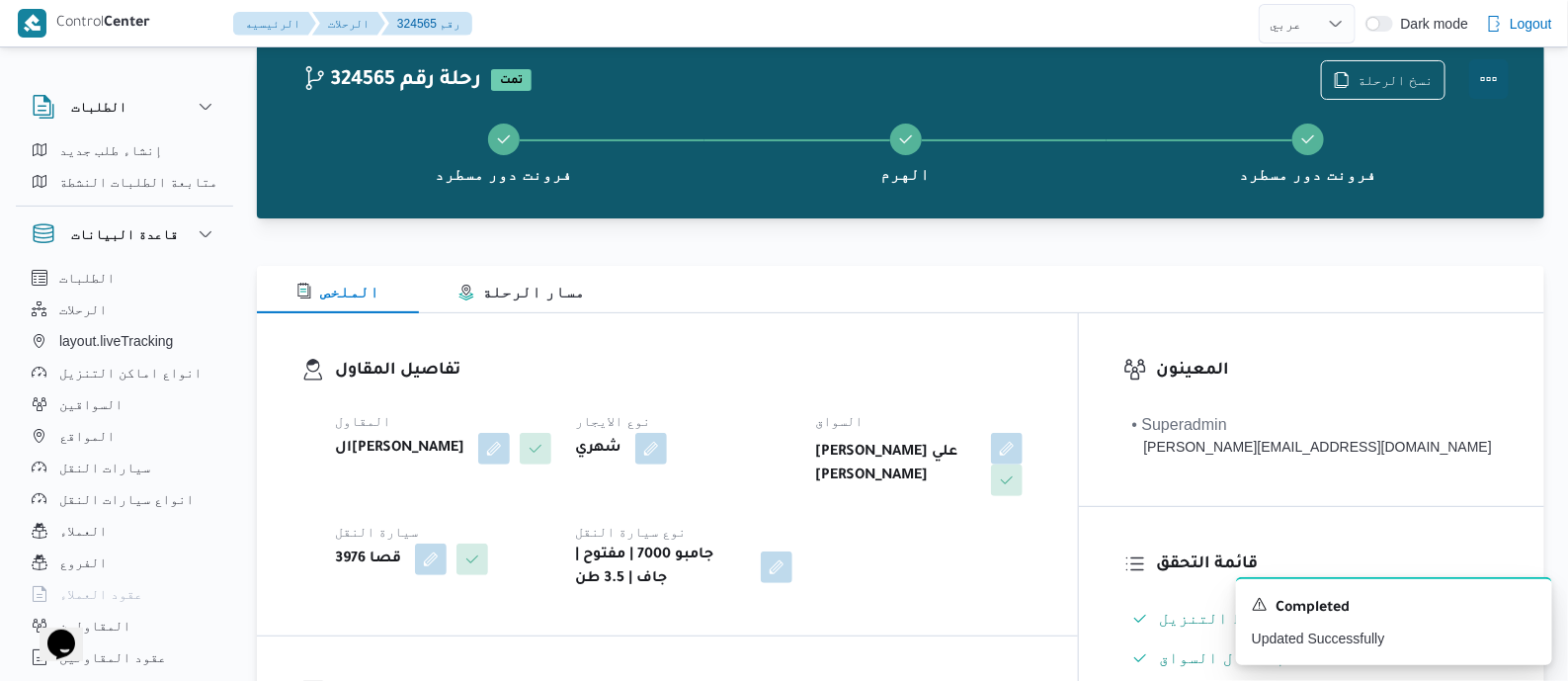 click at bounding box center (1489, 79) 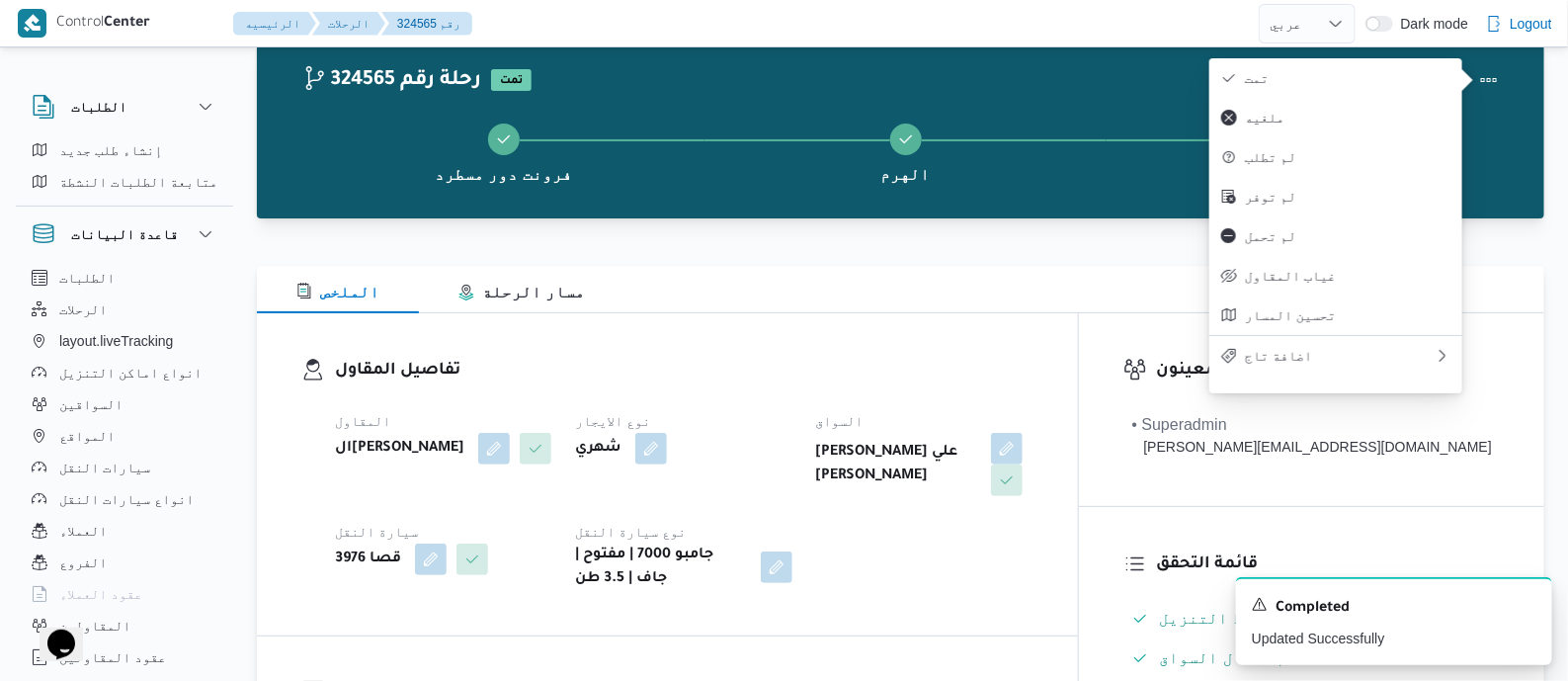 click on "تمت" at bounding box center (1348, 78) 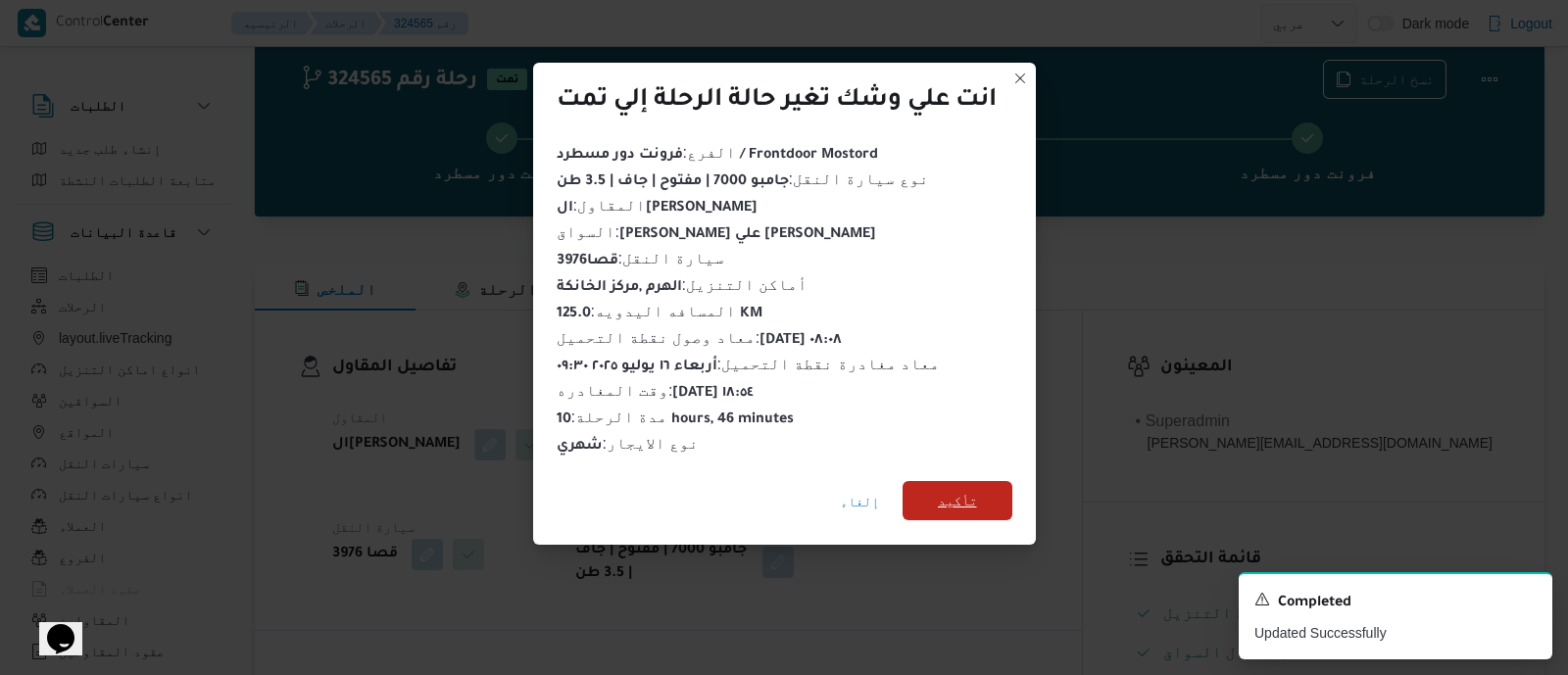 click on "تأكيد" at bounding box center (957, 501) 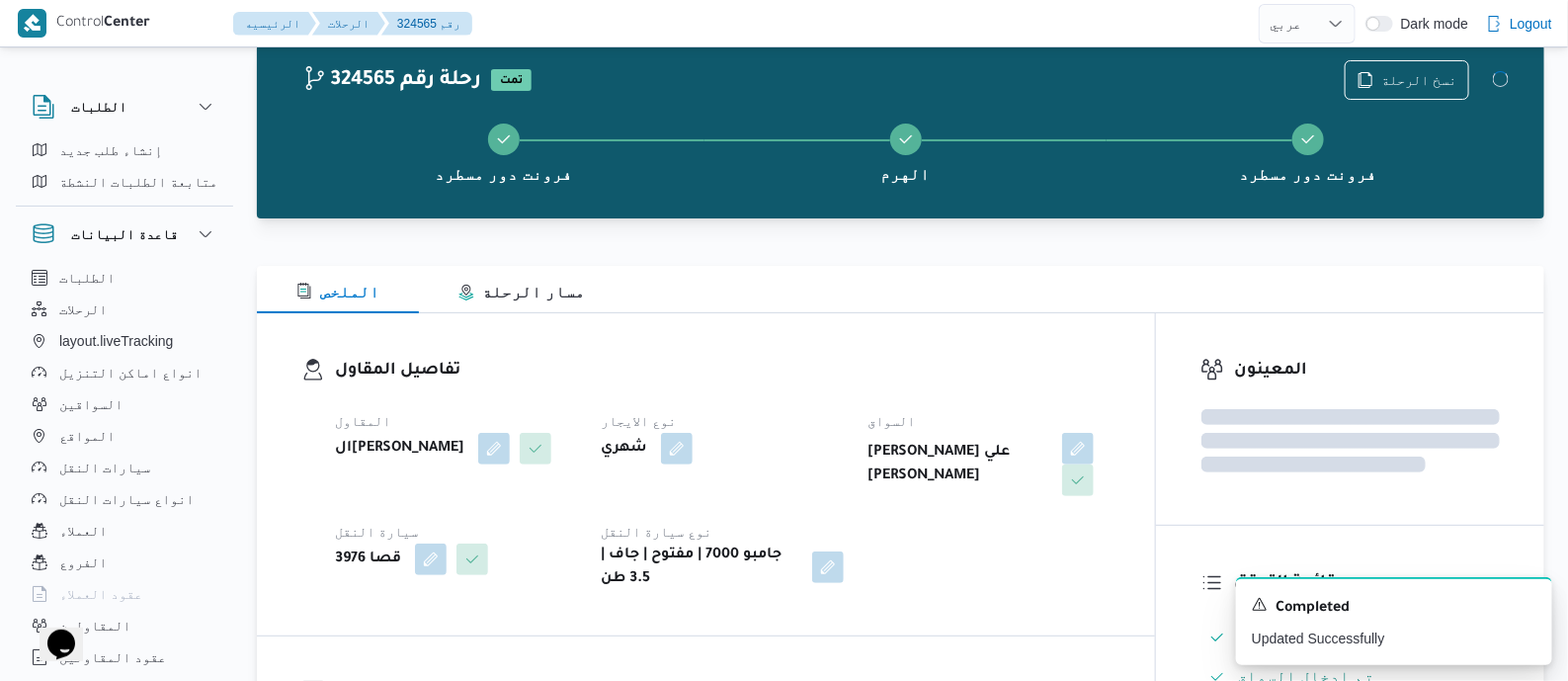 click on "شهري" at bounding box center [721, 449] 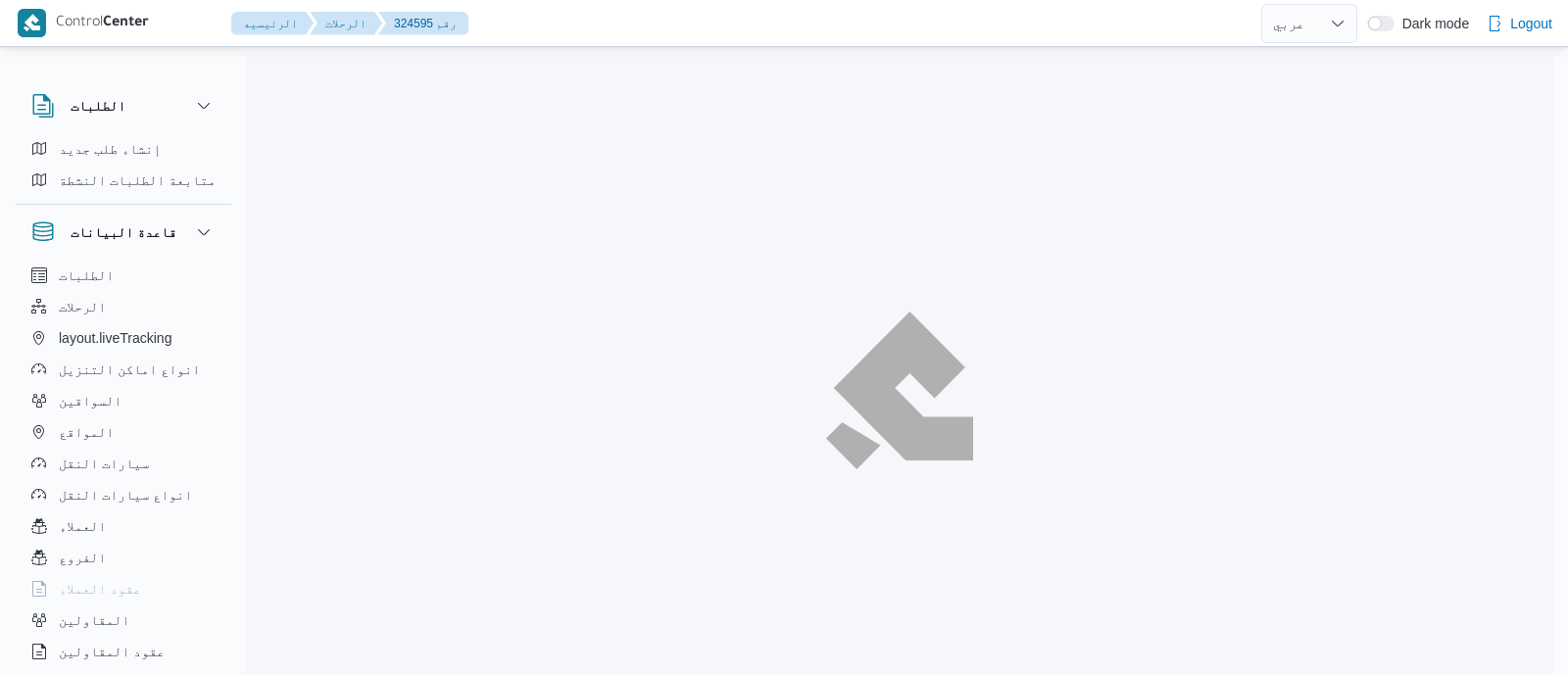 select on "ar" 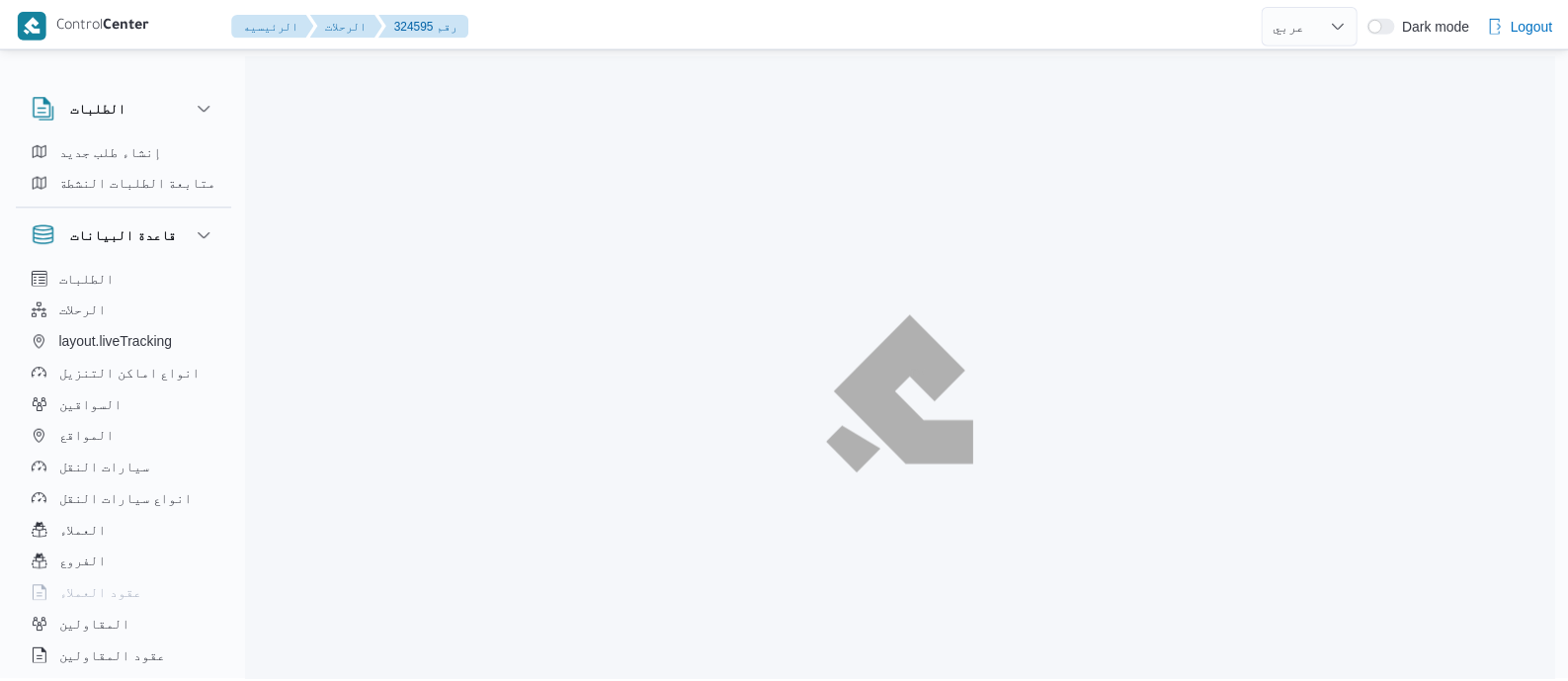 scroll, scrollTop: 0, scrollLeft: 0, axis: both 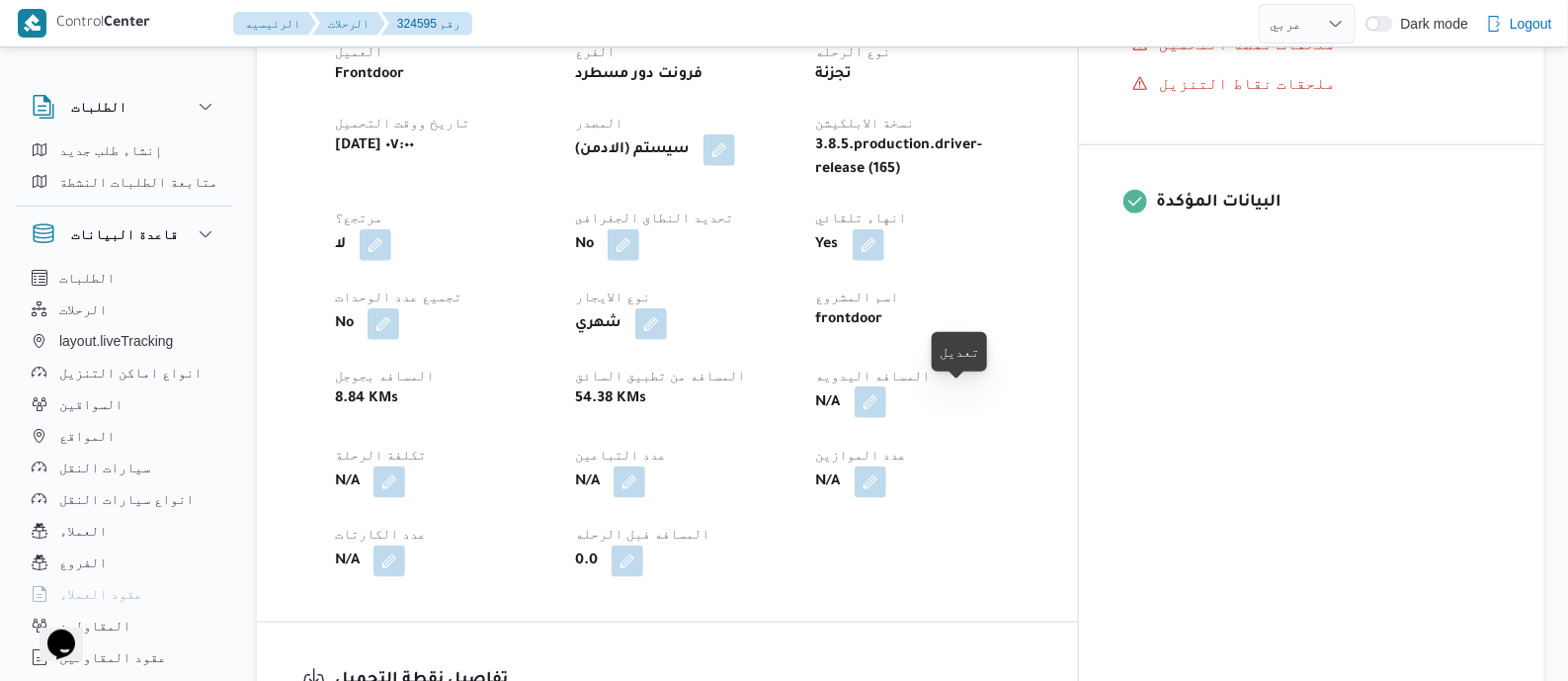 click at bounding box center (870, 402) 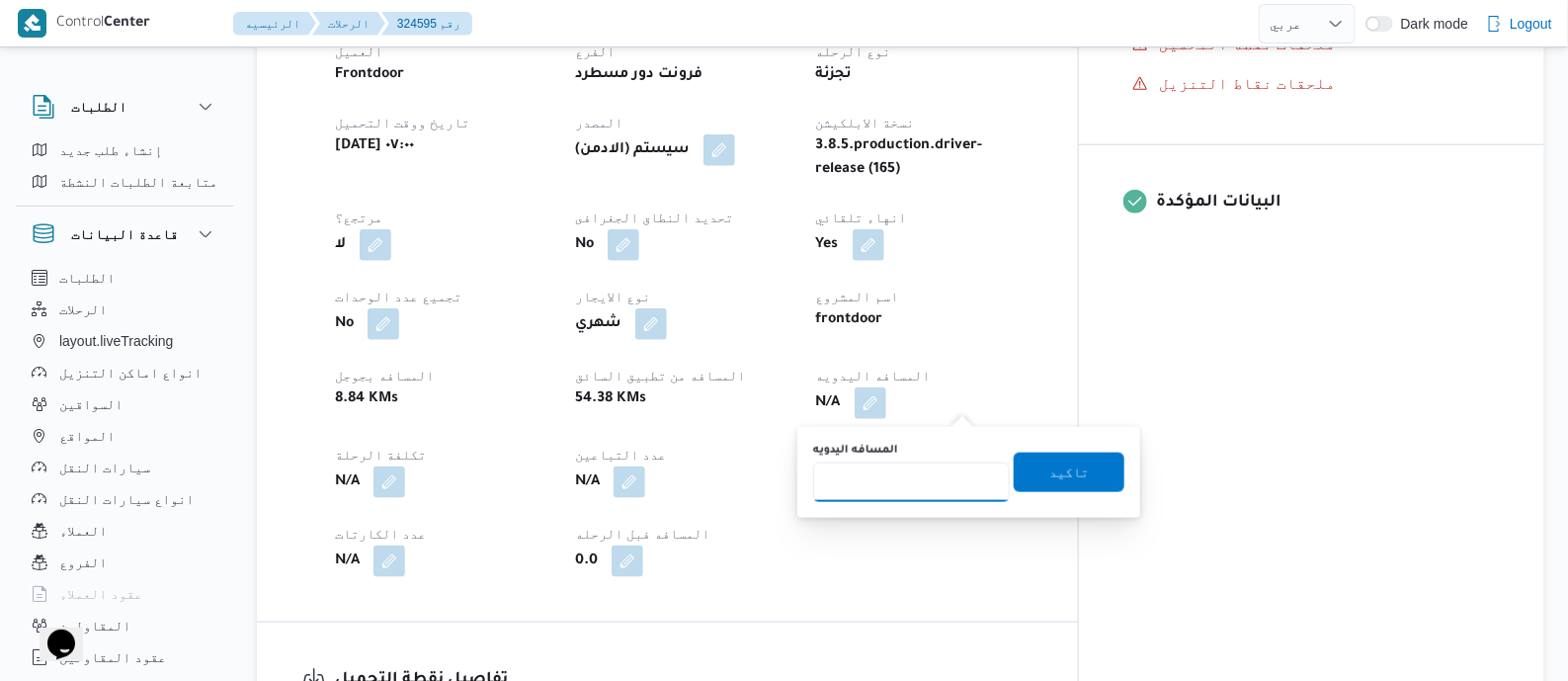 click on "المسافه اليدويه" at bounding box center [911, 482] 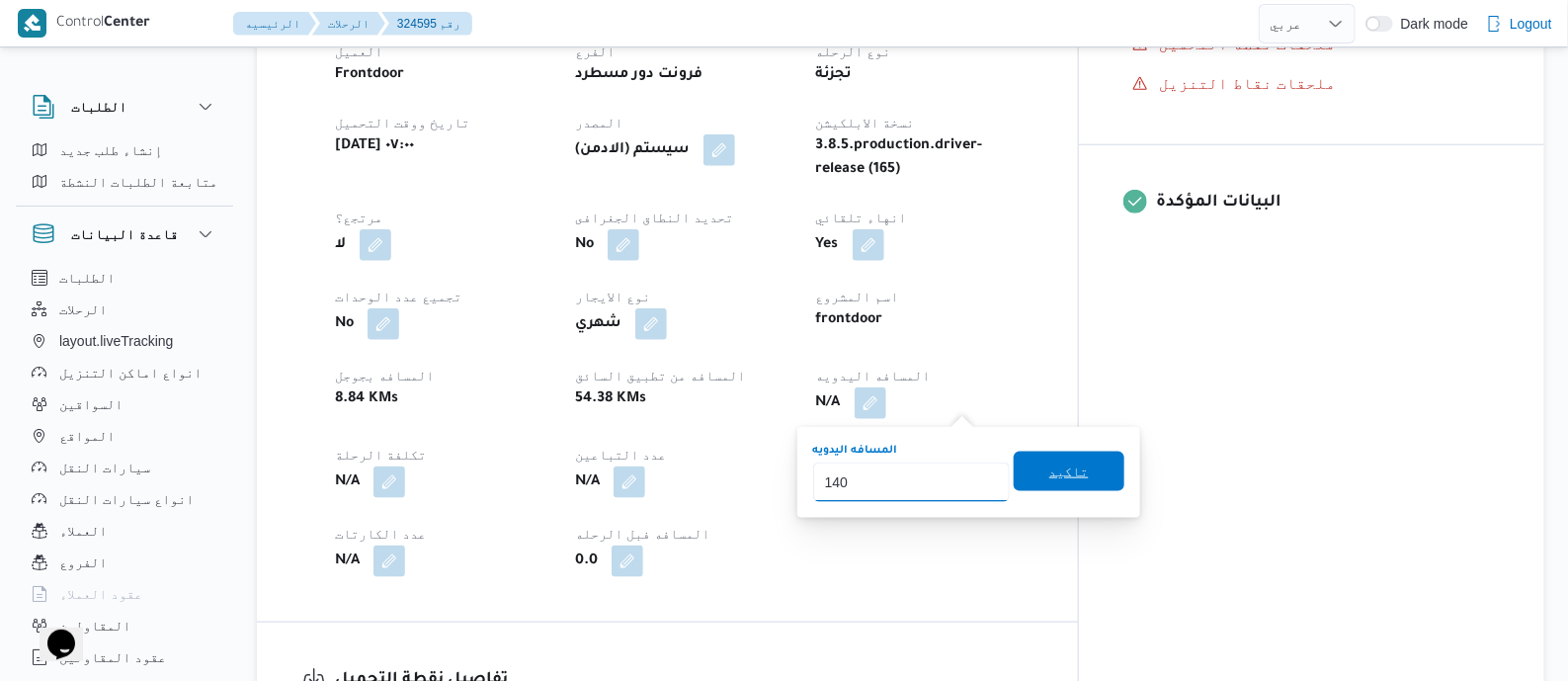 type on "140" 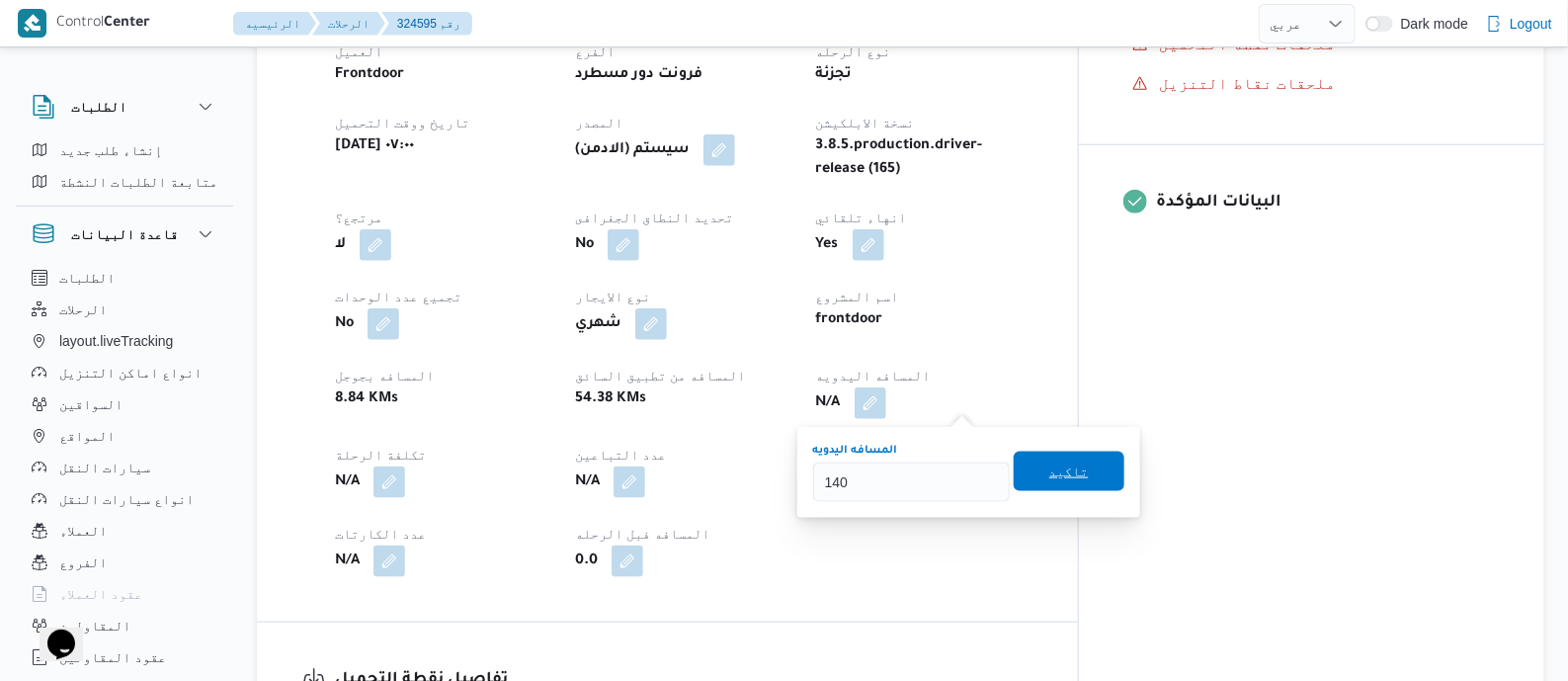click on "تاكيد" at bounding box center (1069, 471) 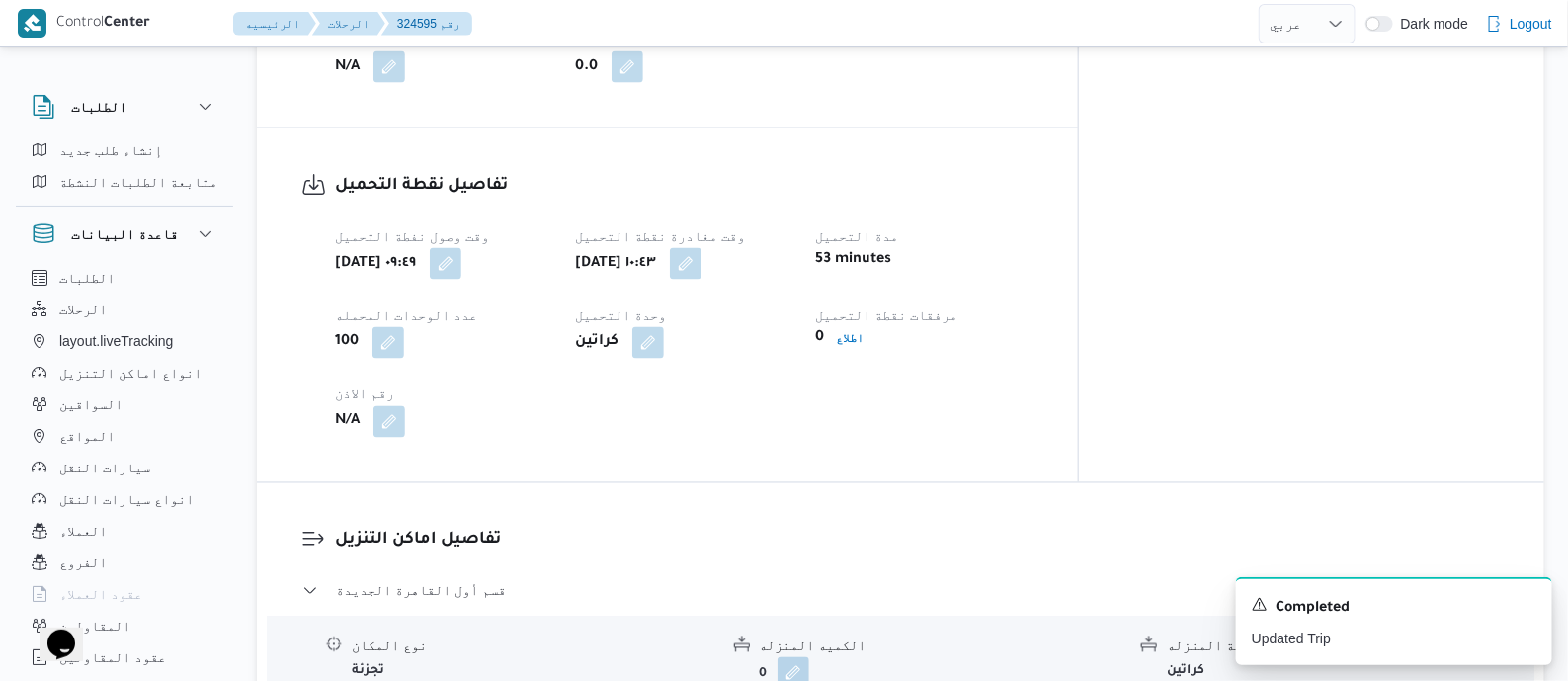 scroll, scrollTop: 1483, scrollLeft: 0, axis: vertical 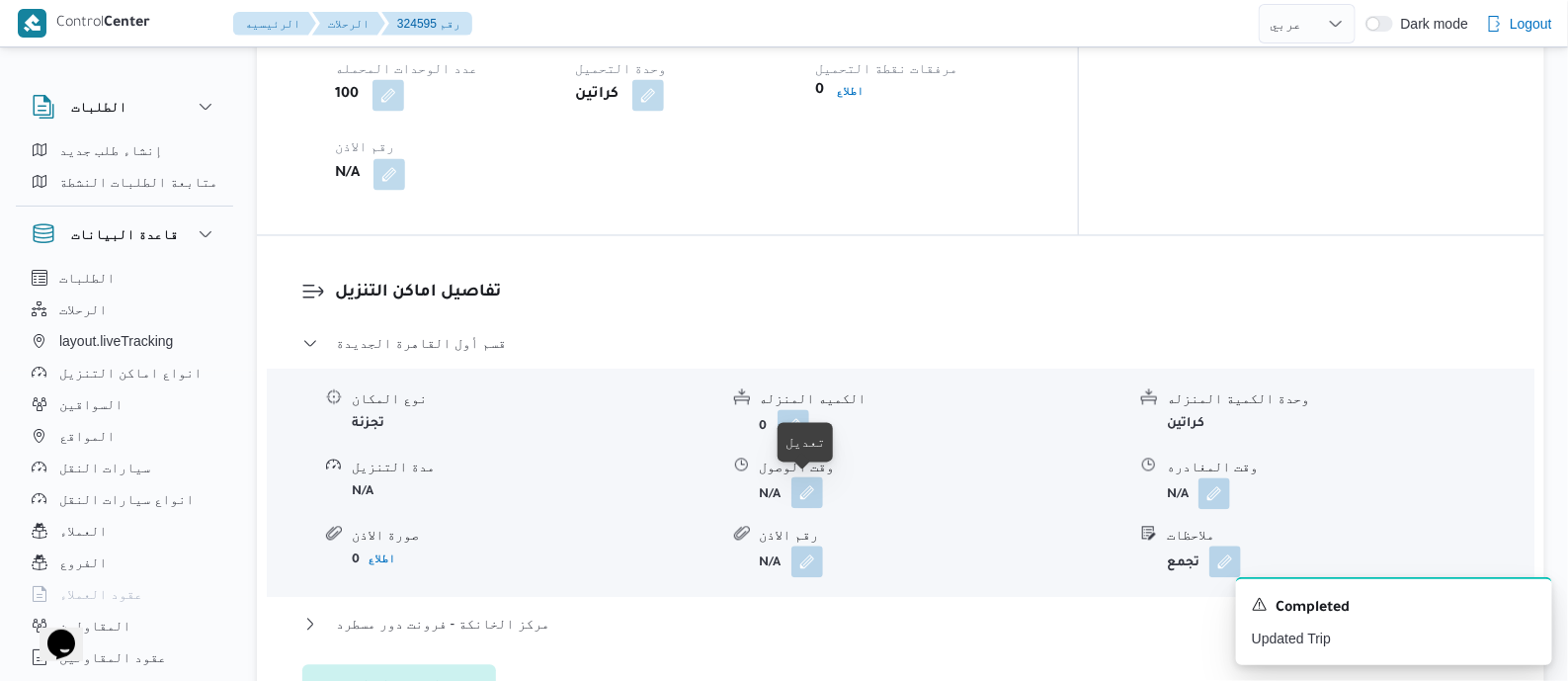 click at bounding box center (807, 493) 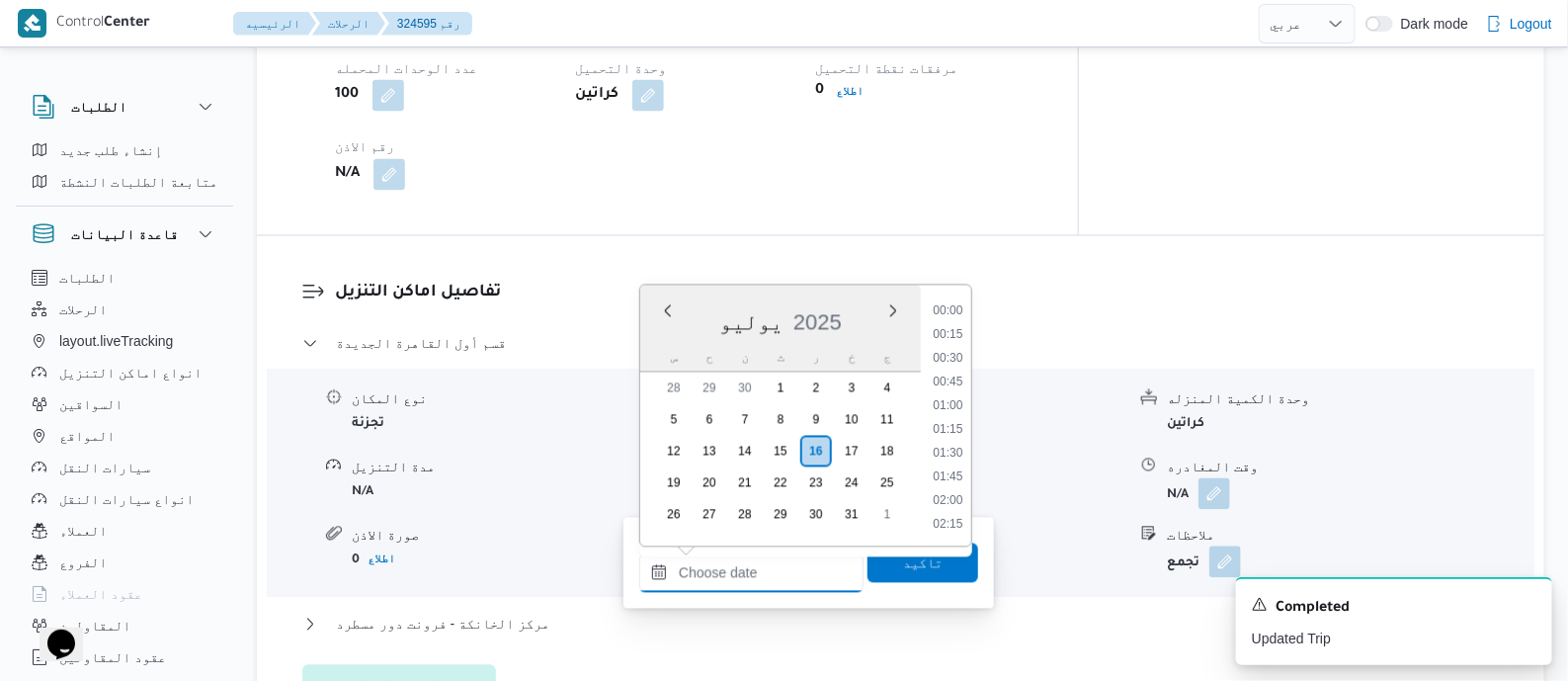click on "وقت الوصول" at bounding box center [751, 573] 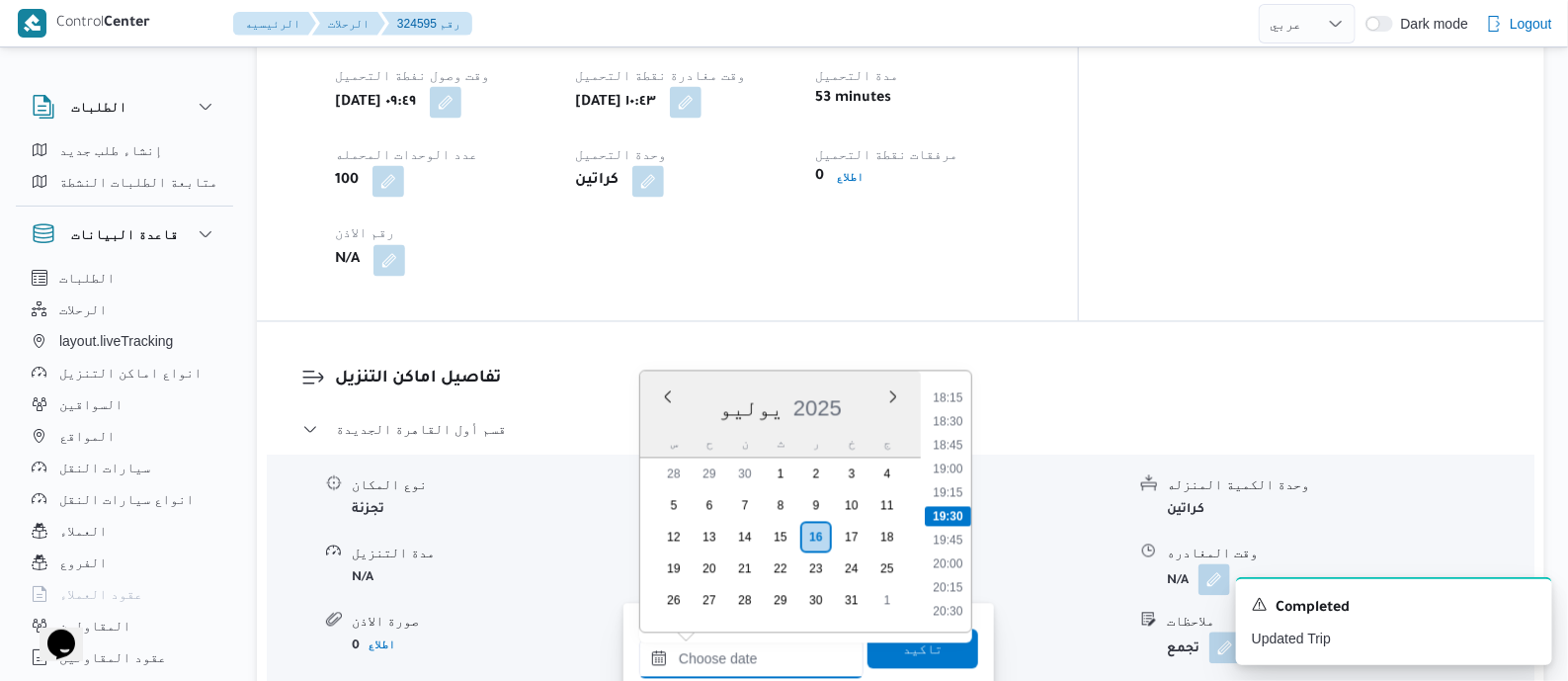 scroll, scrollTop: 1359, scrollLeft: 0, axis: vertical 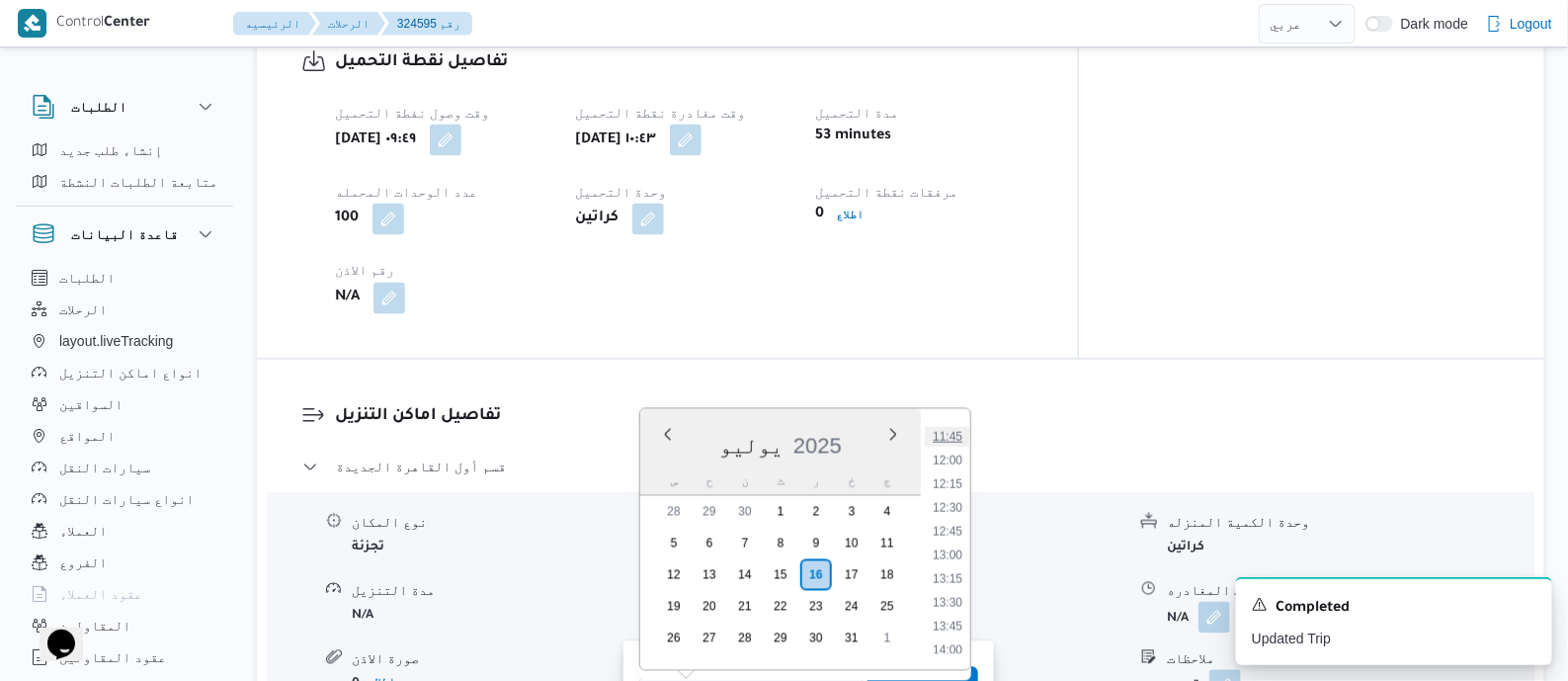 click on "11:45" at bounding box center (948, 437) 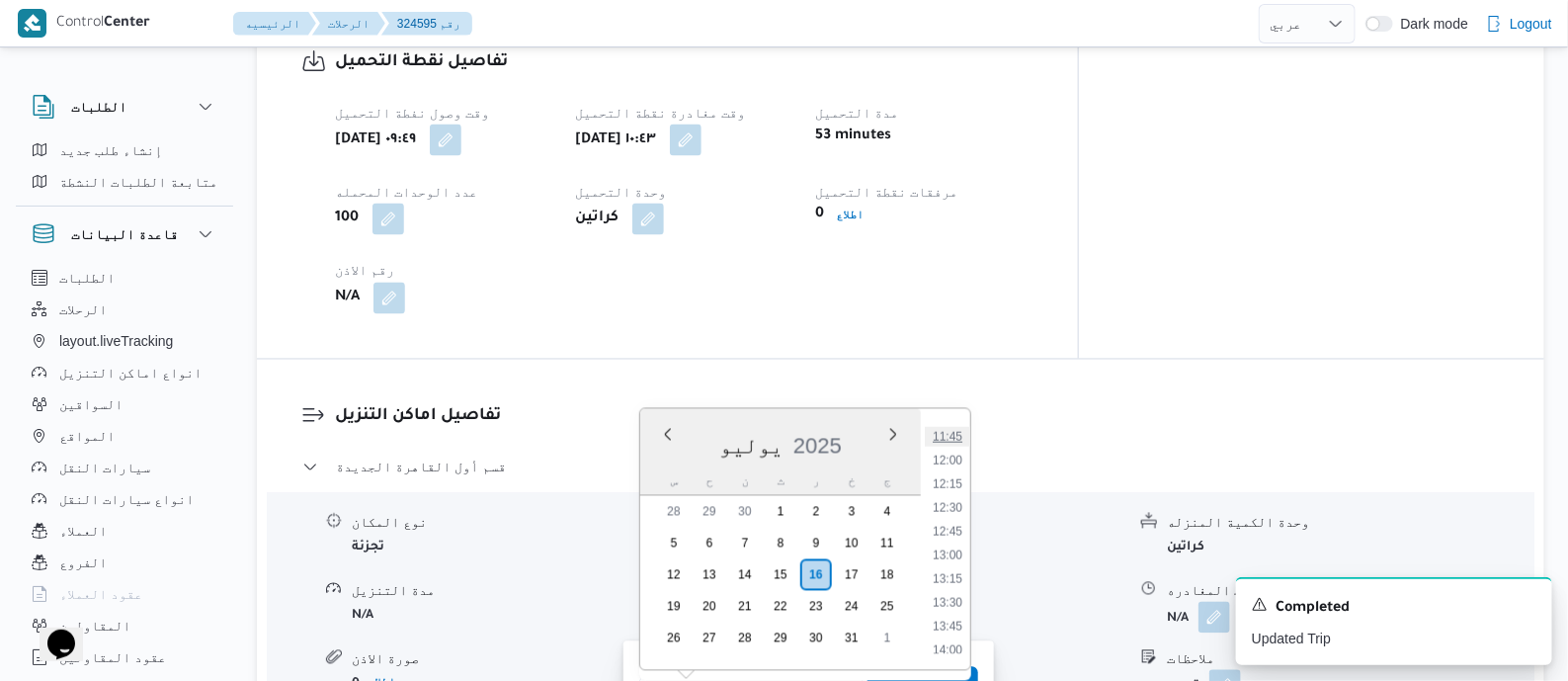 type on "[DATE] ١١:٤٥" 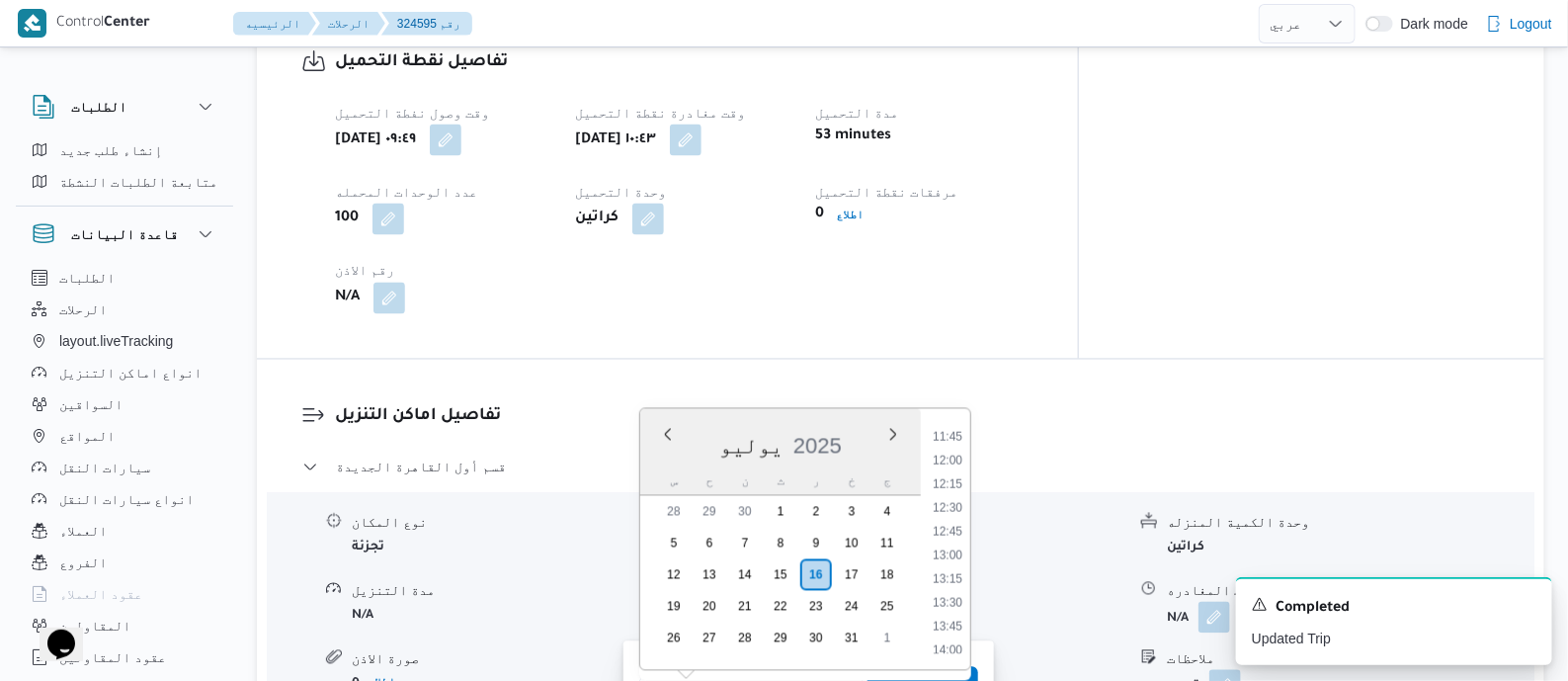 scroll, scrollTop: 1394, scrollLeft: 0, axis: vertical 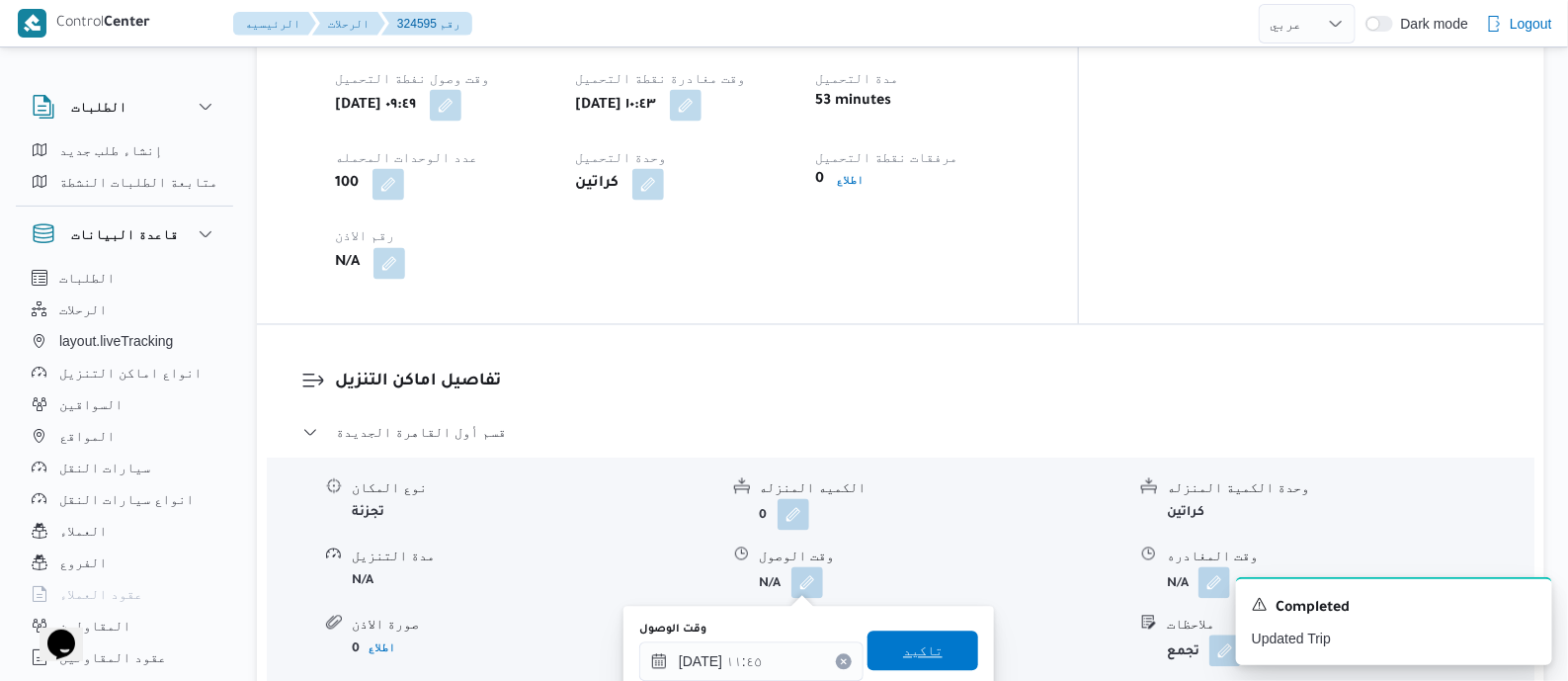 click on "تاكيد" at bounding box center (923, 651) 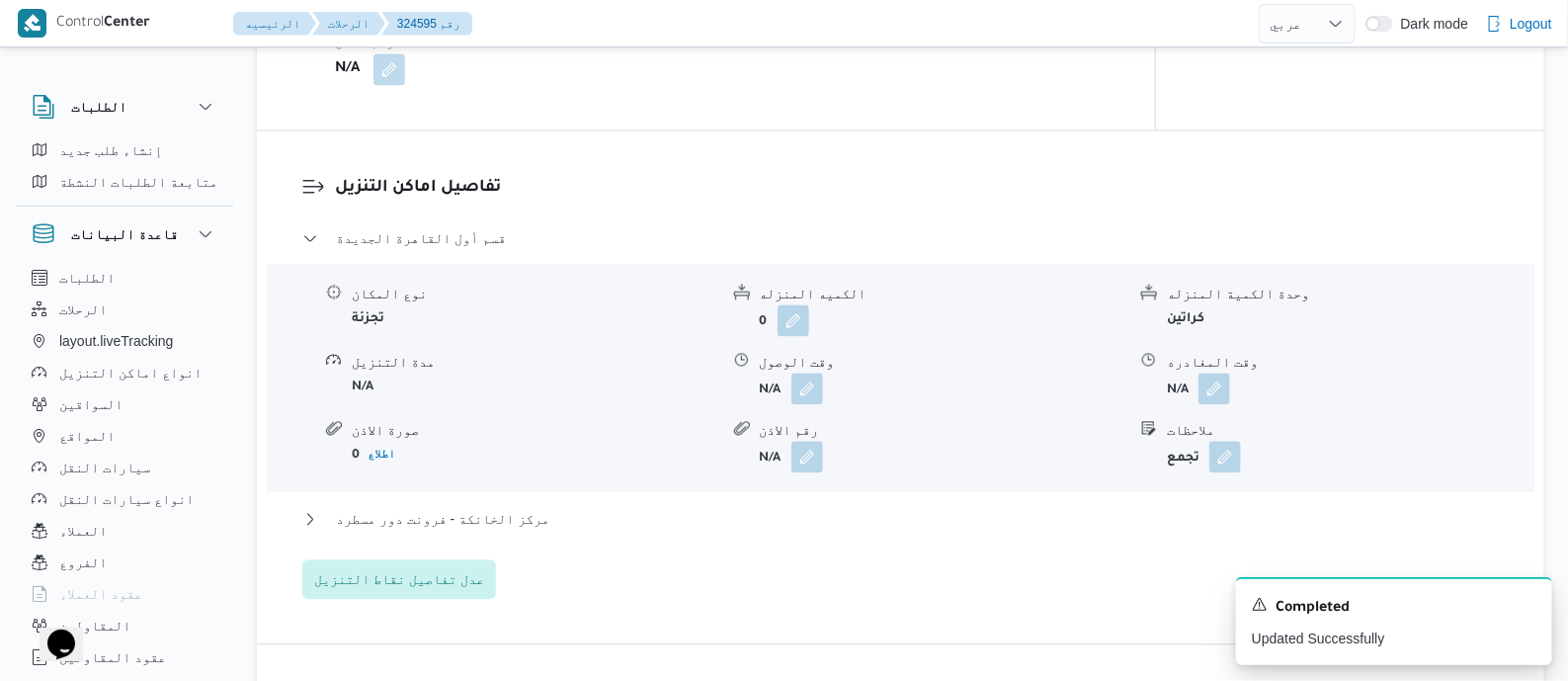 scroll, scrollTop: 1640, scrollLeft: 0, axis: vertical 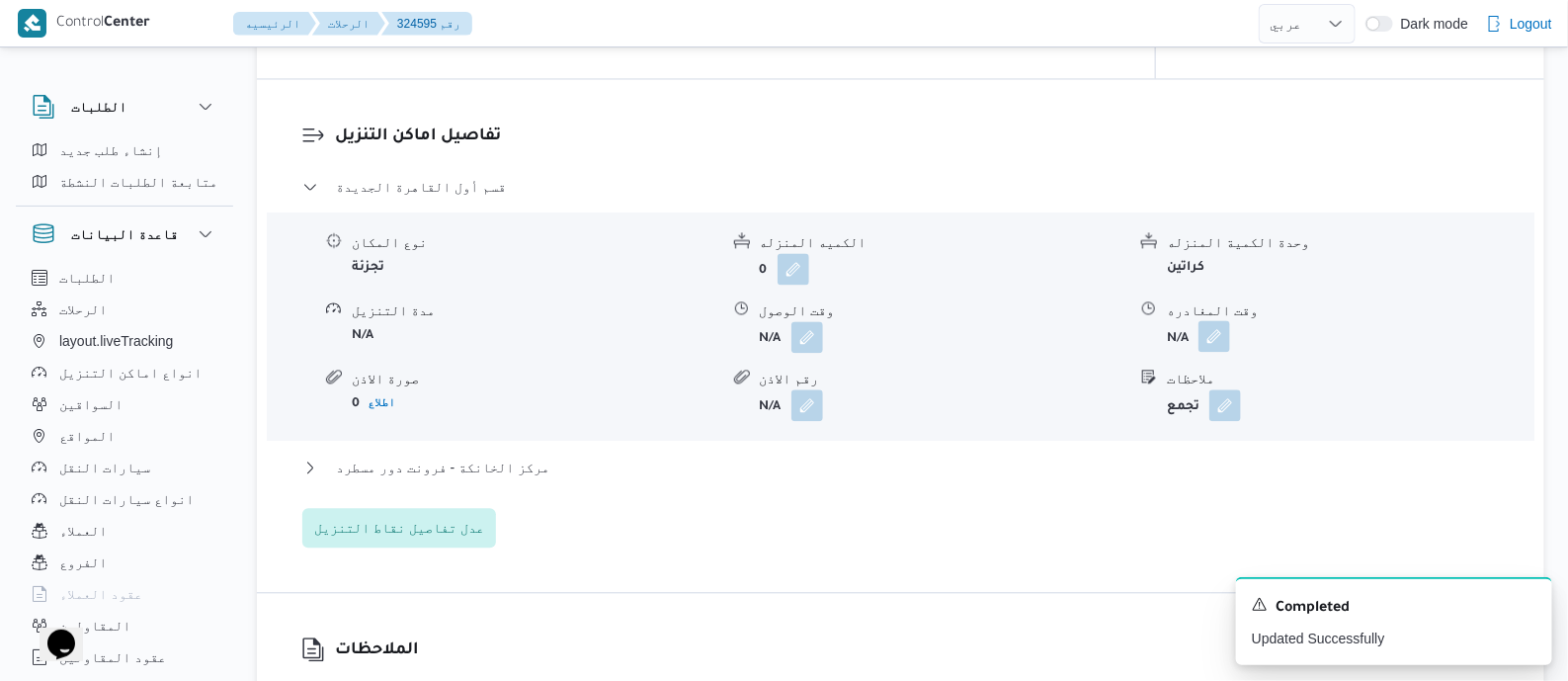 click at bounding box center (1214, 336) 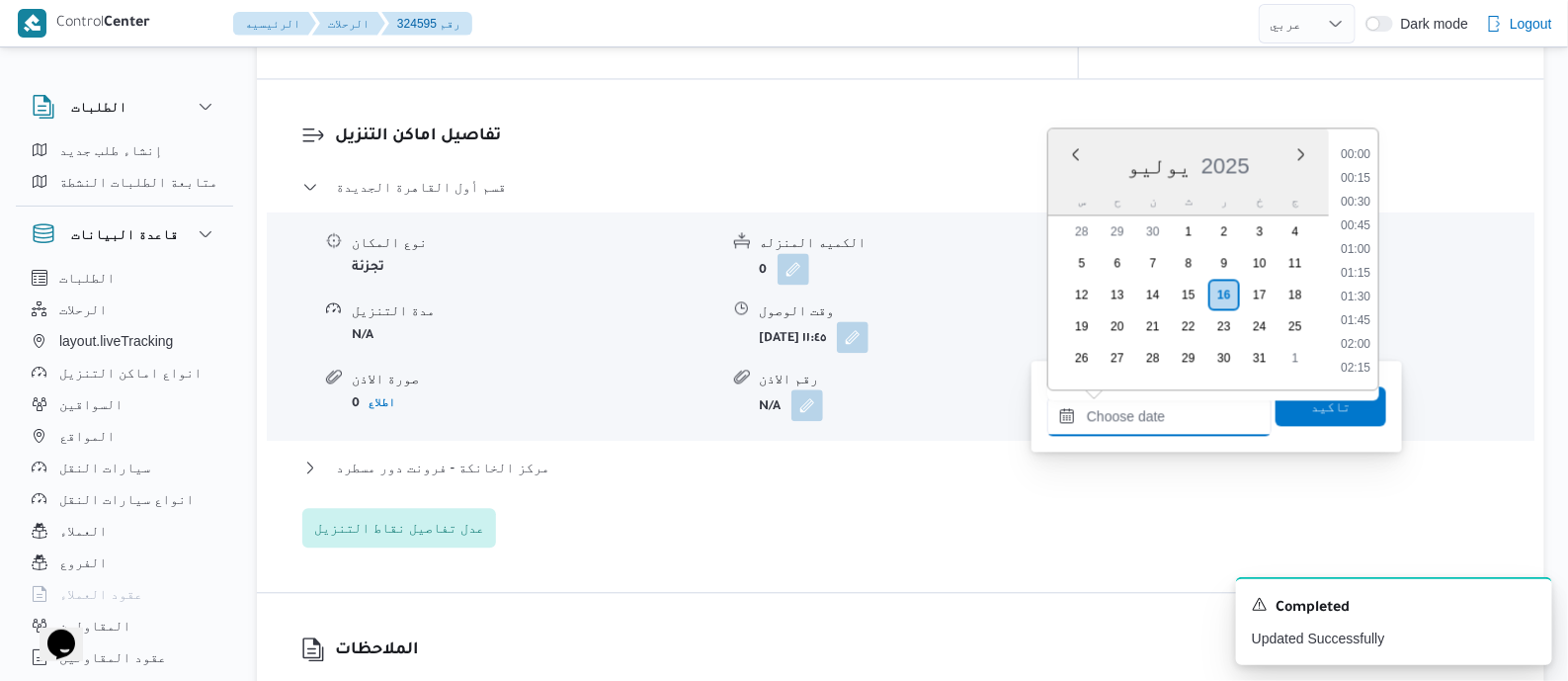 click on "وقت المغادره" at bounding box center (1159, 416) 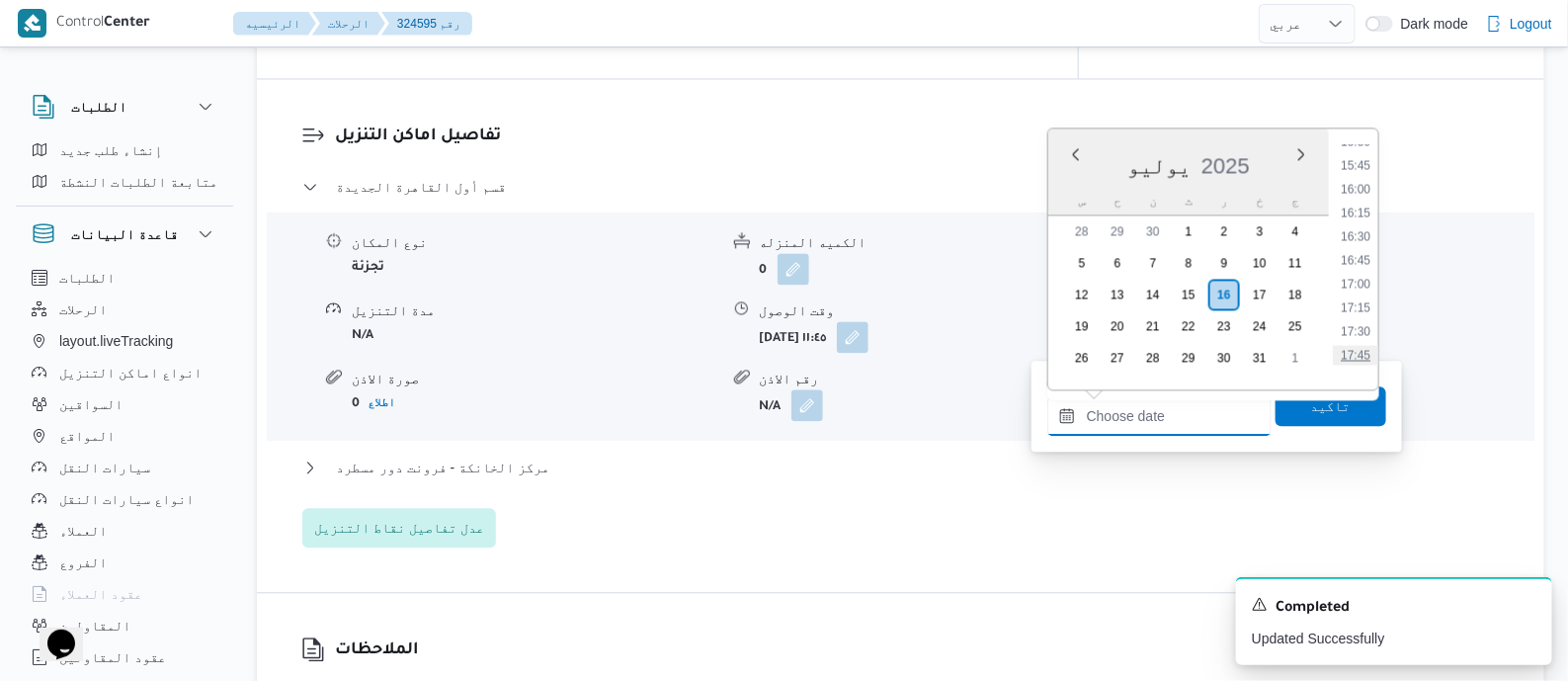 scroll, scrollTop: 1607, scrollLeft: 0, axis: vertical 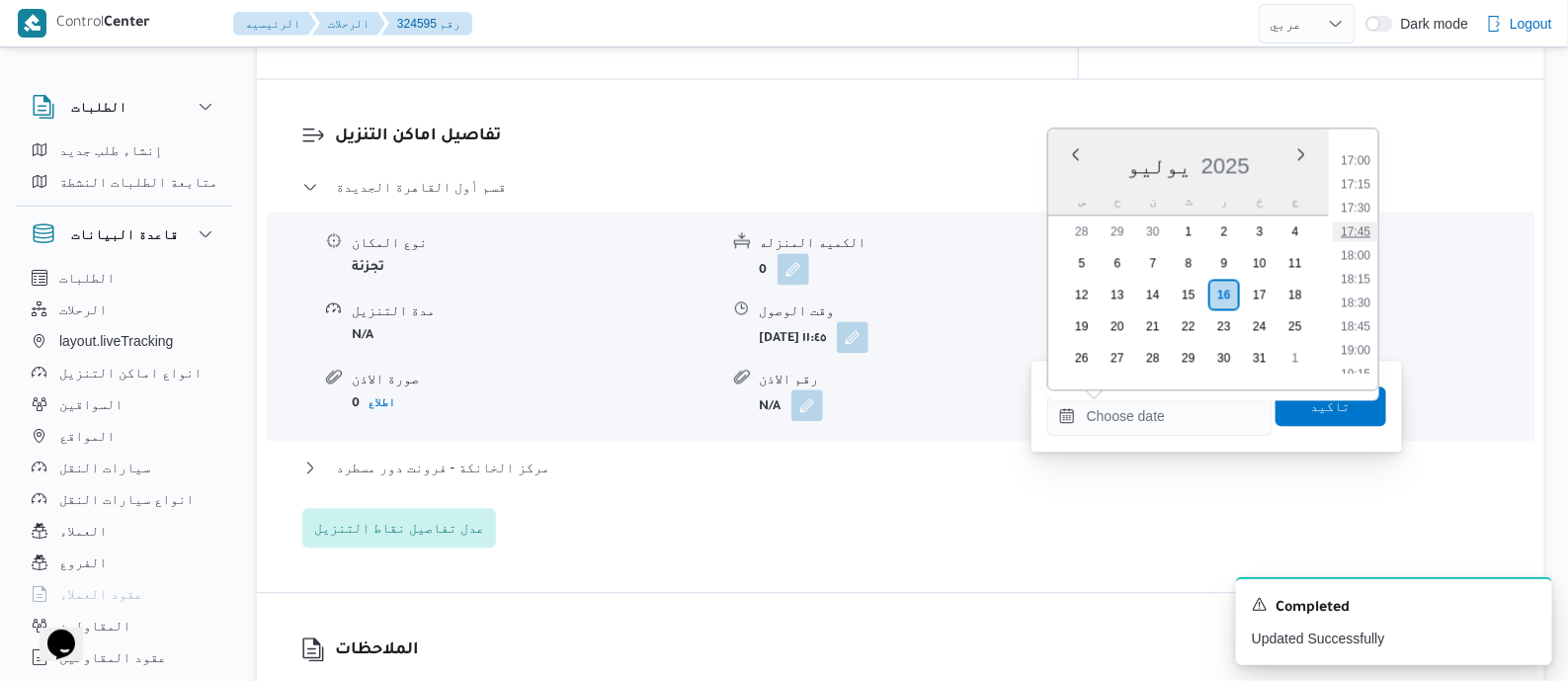 click on "17:45" at bounding box center (1356, 231) 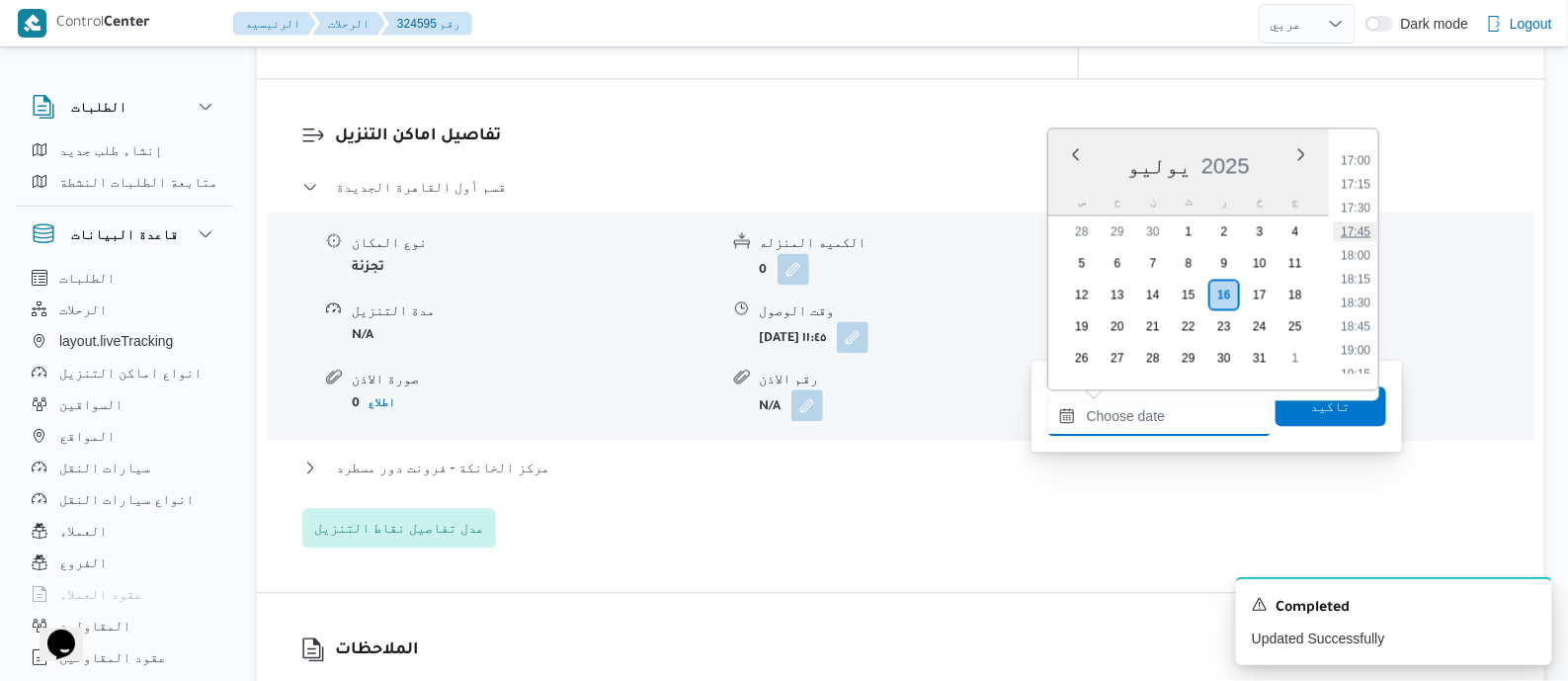 type on "[DATE] ١٧:٤٥" 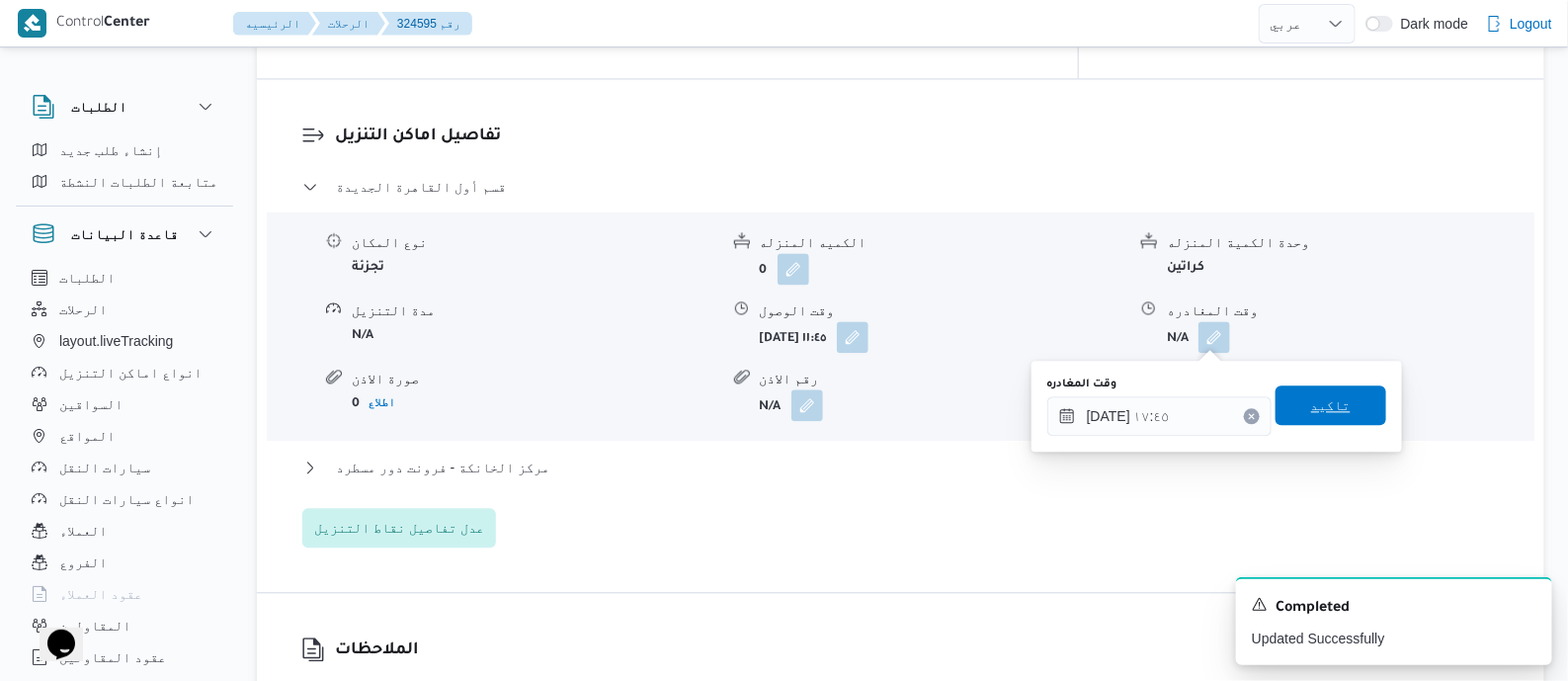 click on "تاكيد" at bounding box center (1331, 405) 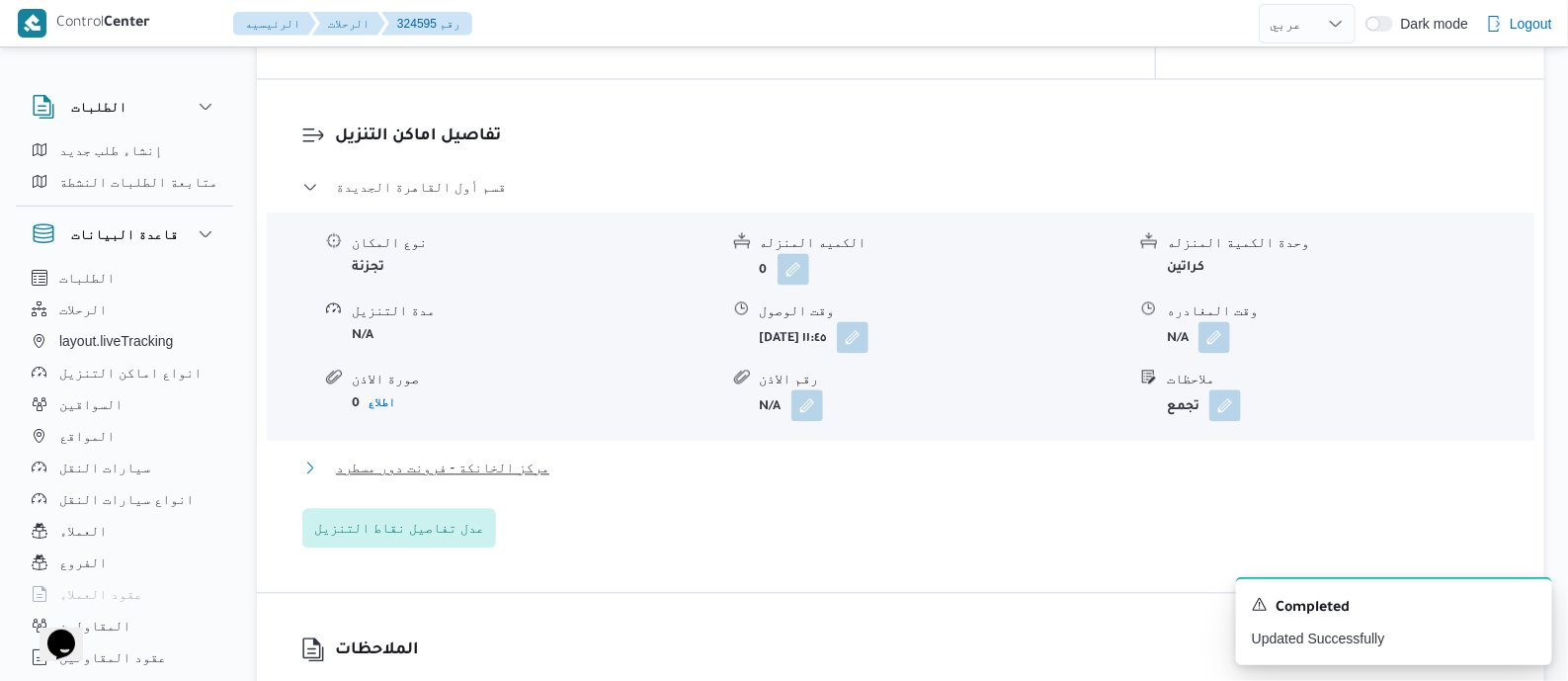 click on "مركز الخانكة -
فرونت دور مسطرد" at bounding box center (443, 468) 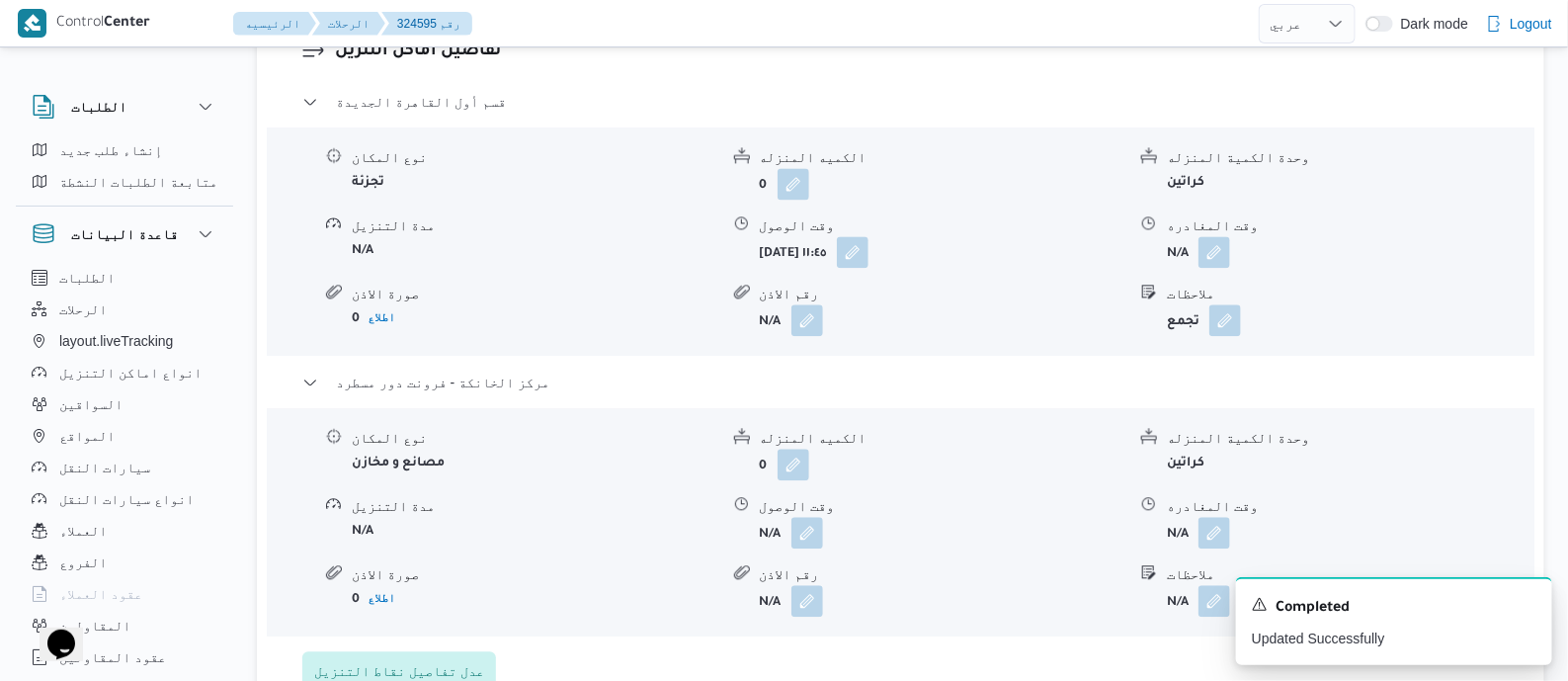 scroll, scrollTop: 1763, scrollLeft: 0, axis: vertical 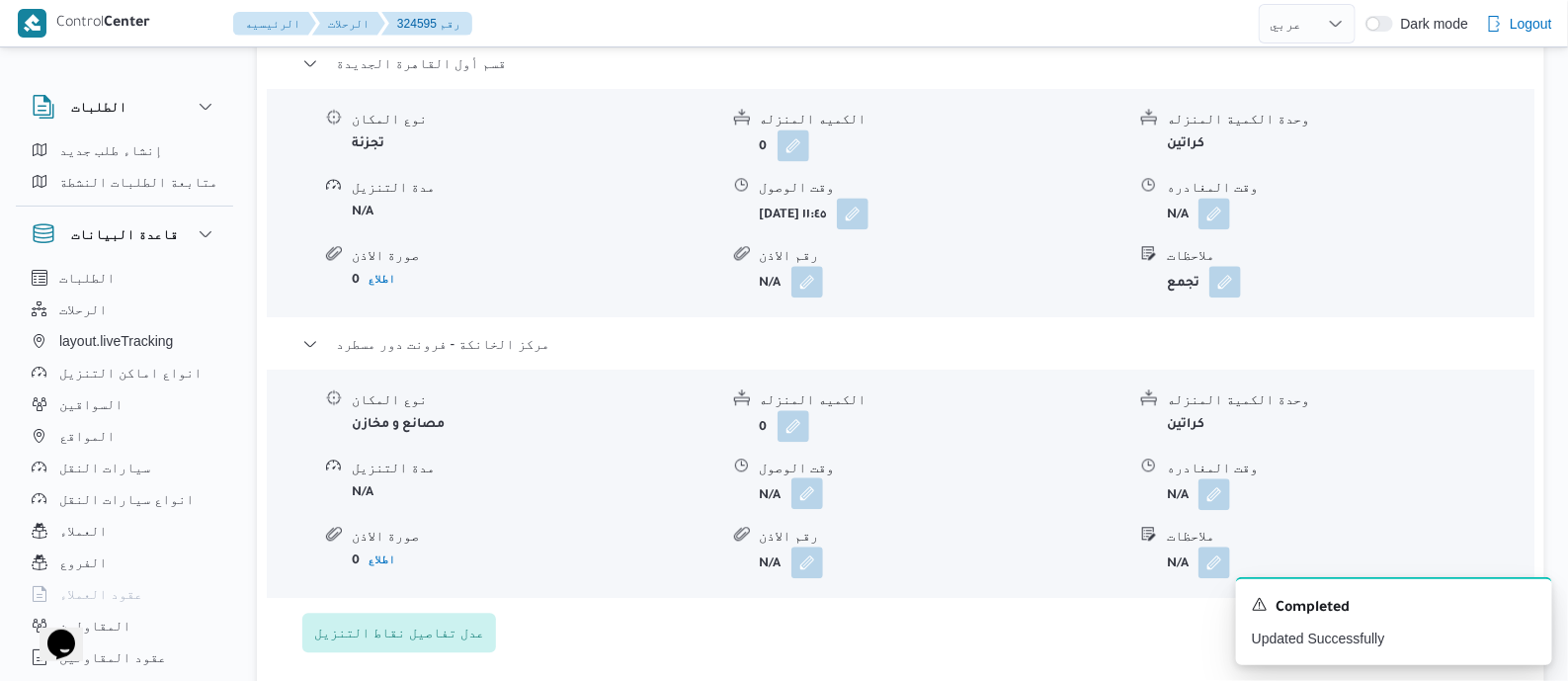 click at bounding box center [807, 493] 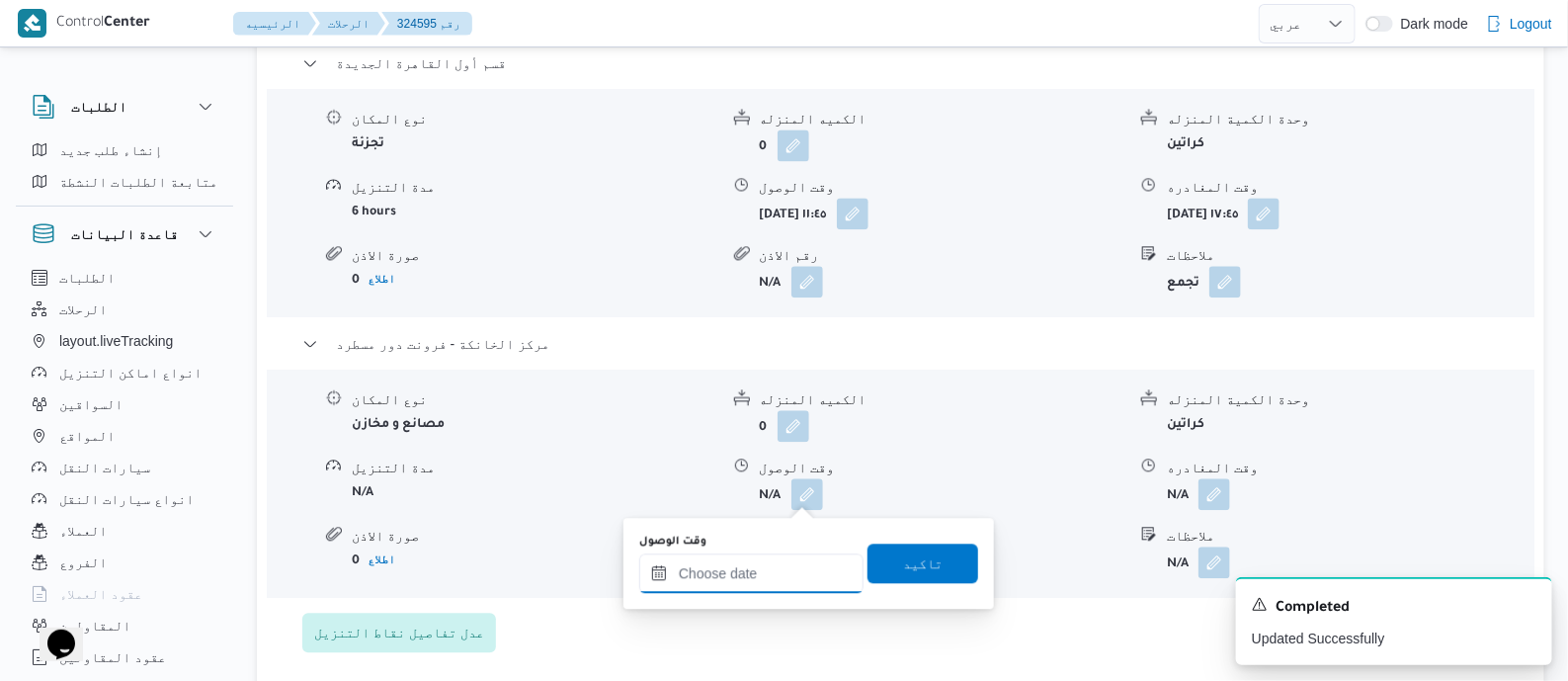 click on "وقت الوصول" at bounding box center [751, 573] 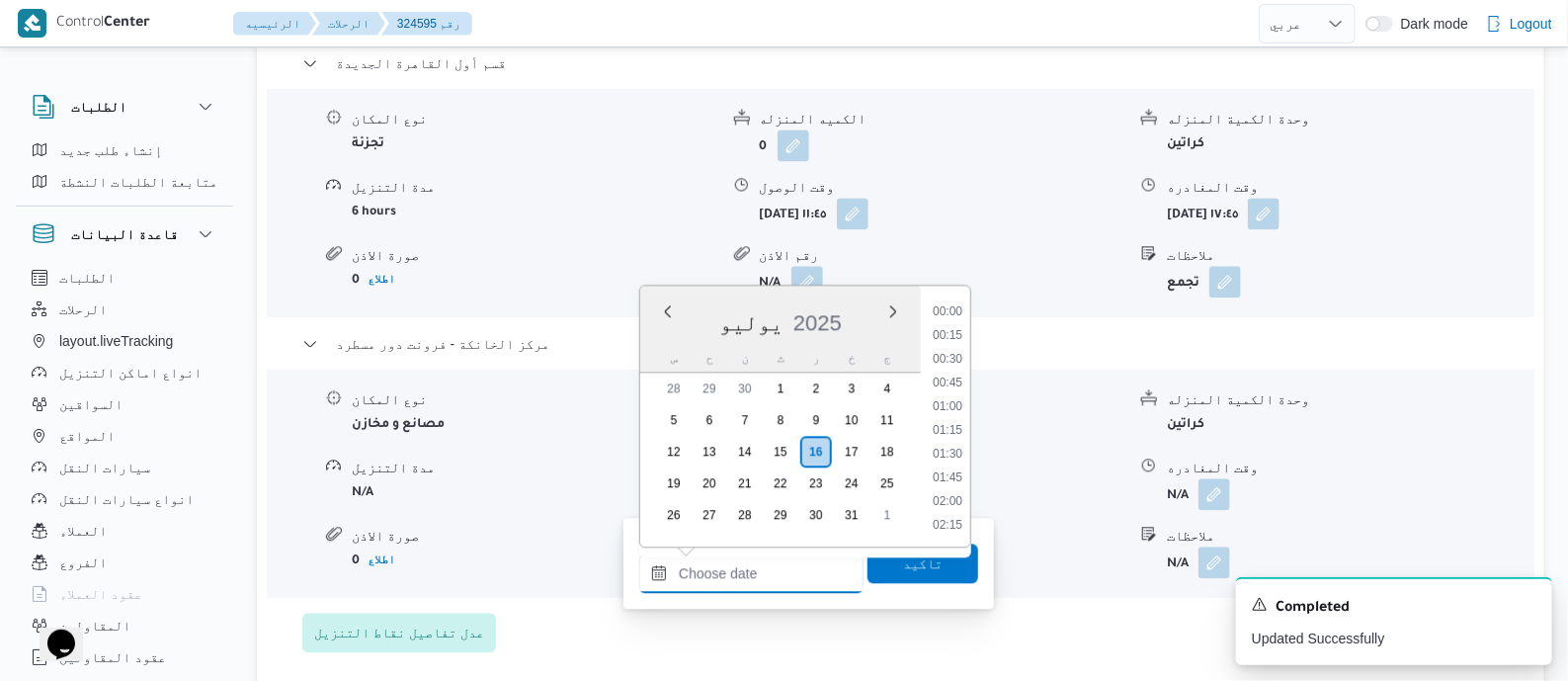 scroll, scrollTop: 1731, scrollLeft: 0, axis: vertical 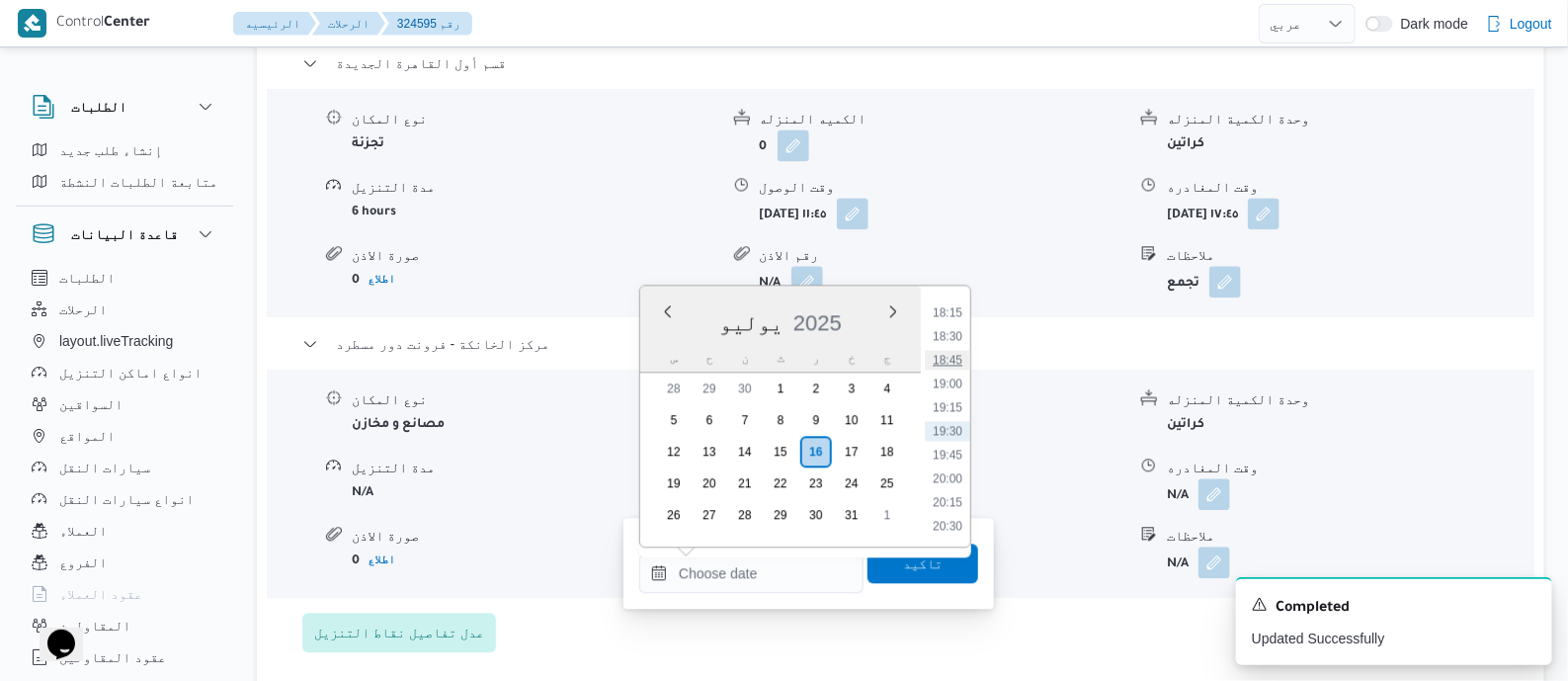 click on "18:45" at bounding box center [948, 360] 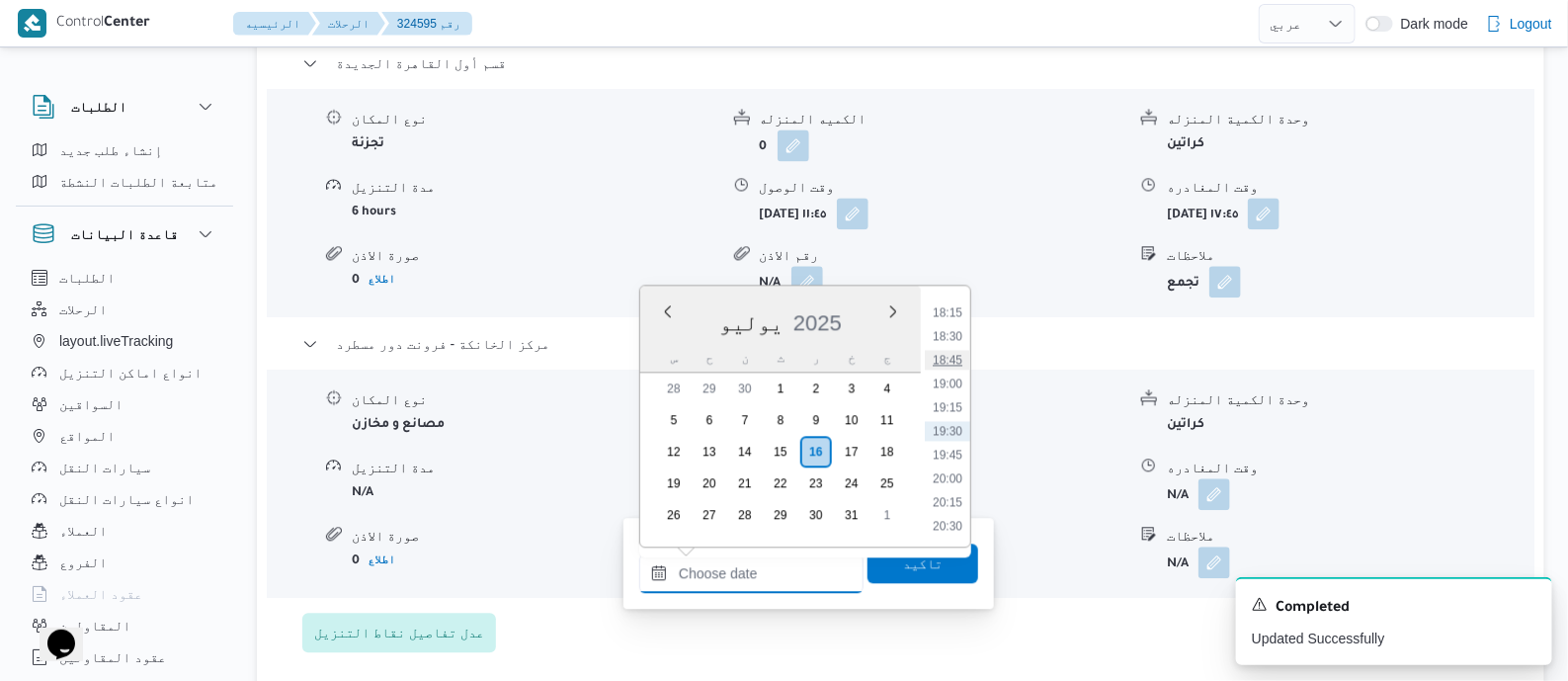 type on "[DATE] ١٨:٤٥" 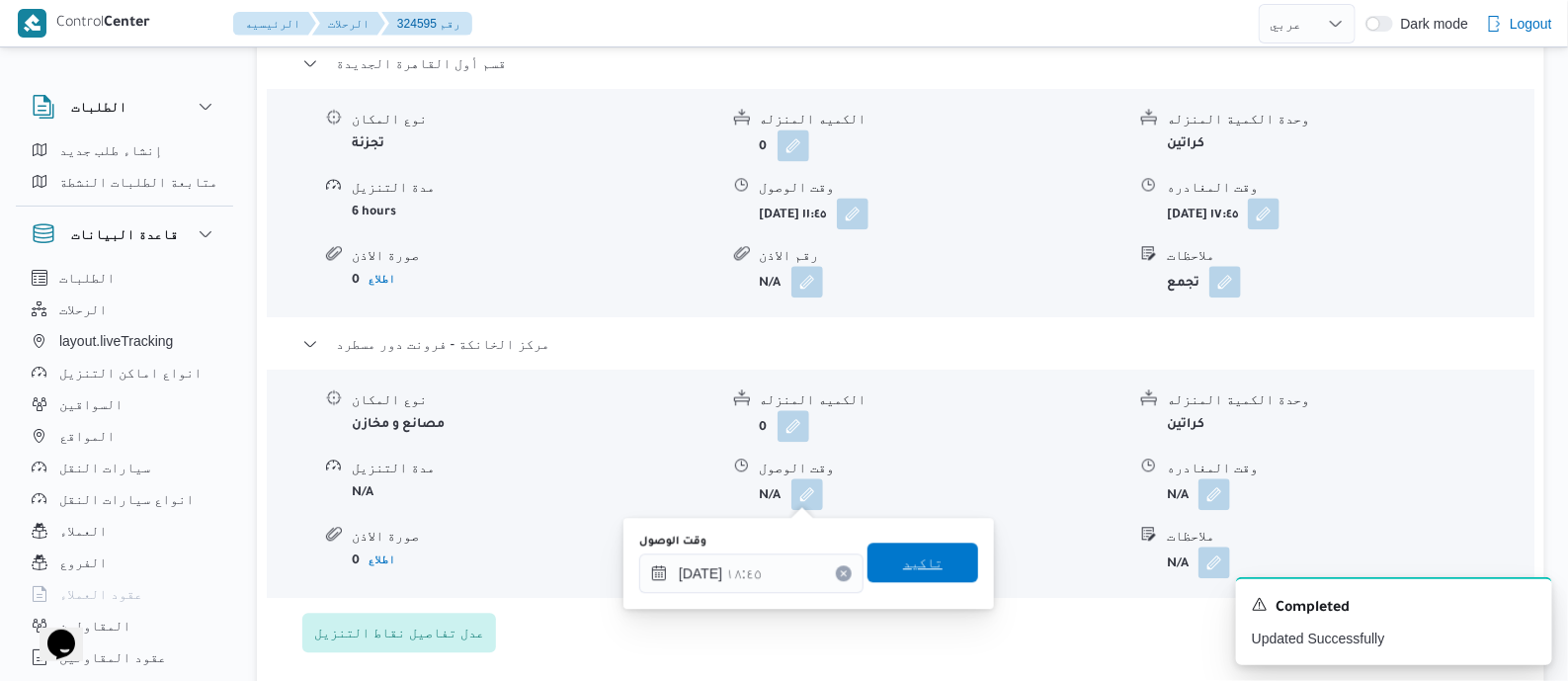 click on "تاكيد" at bounding box center (923, 562) 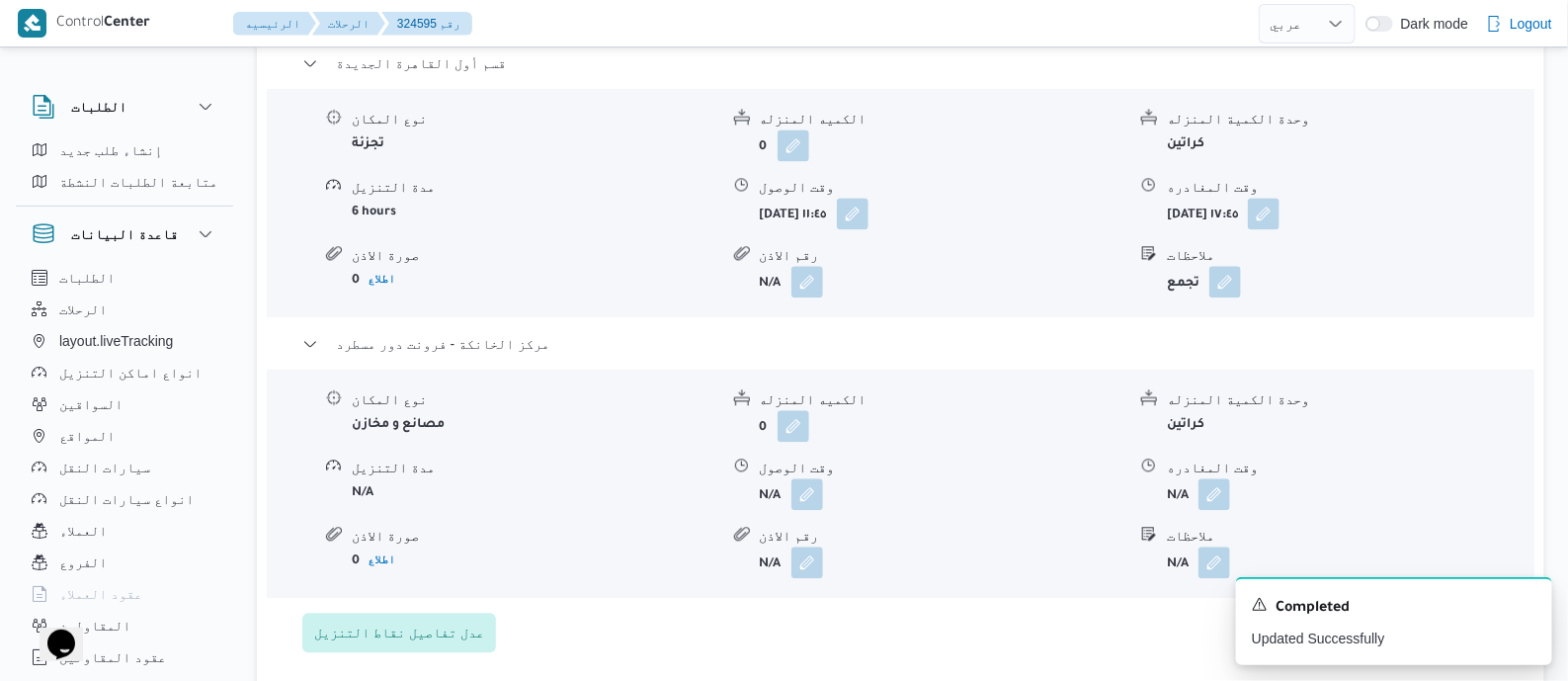 drag, startPoint x: 1207, startPoint y: 491, endPoint x: 1191, endPoint y: 521, distance: 34 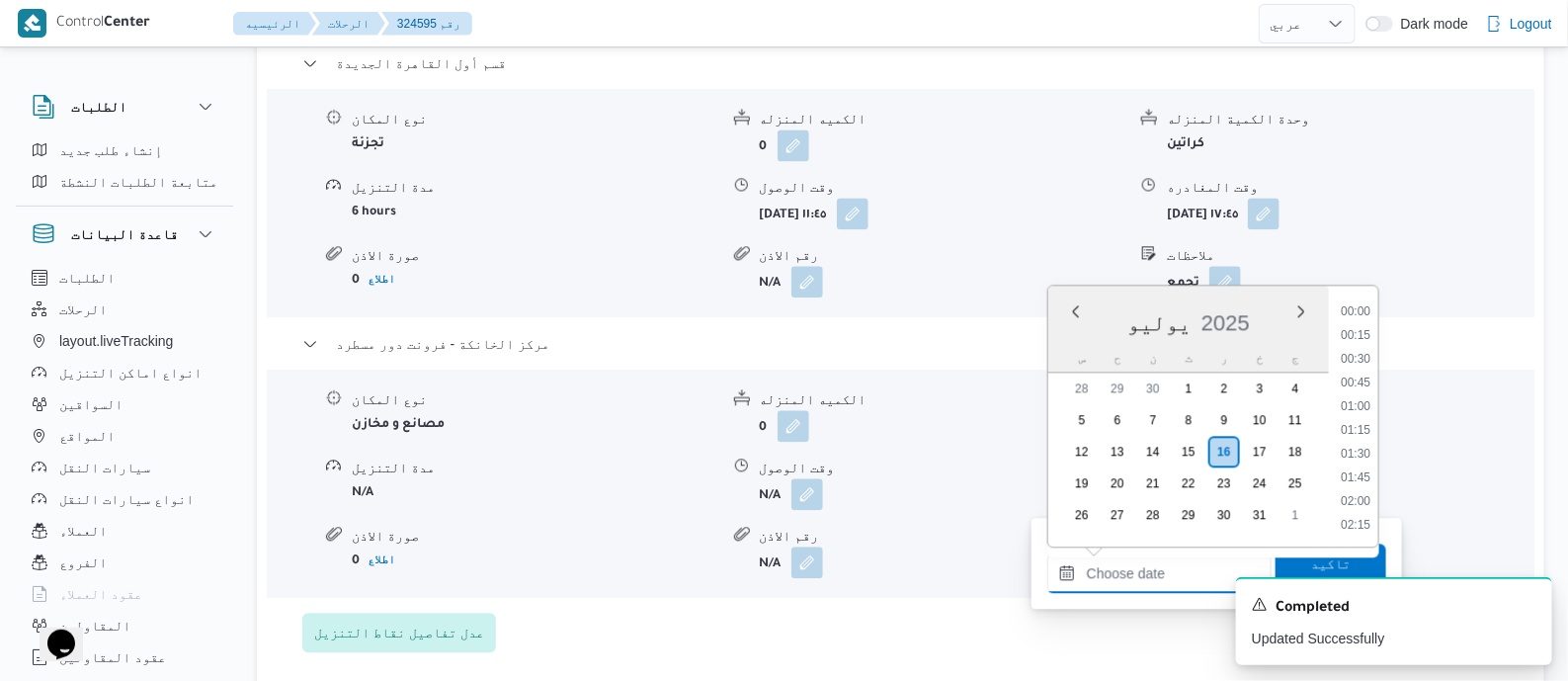 click on "وقت المغادره" at bounding box center [1159, 573] 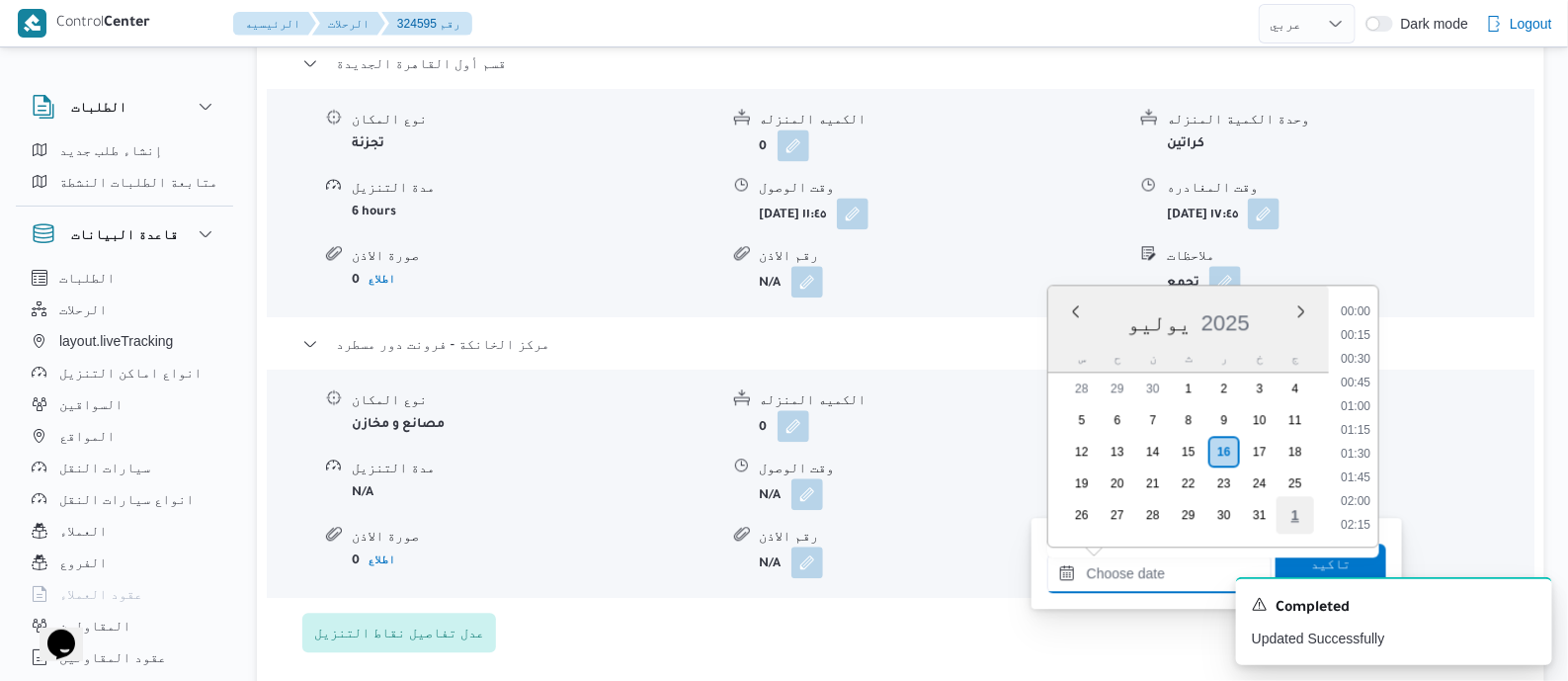 scroll, scrollTop: 1731, scrollLeft: 0, axis: vertical 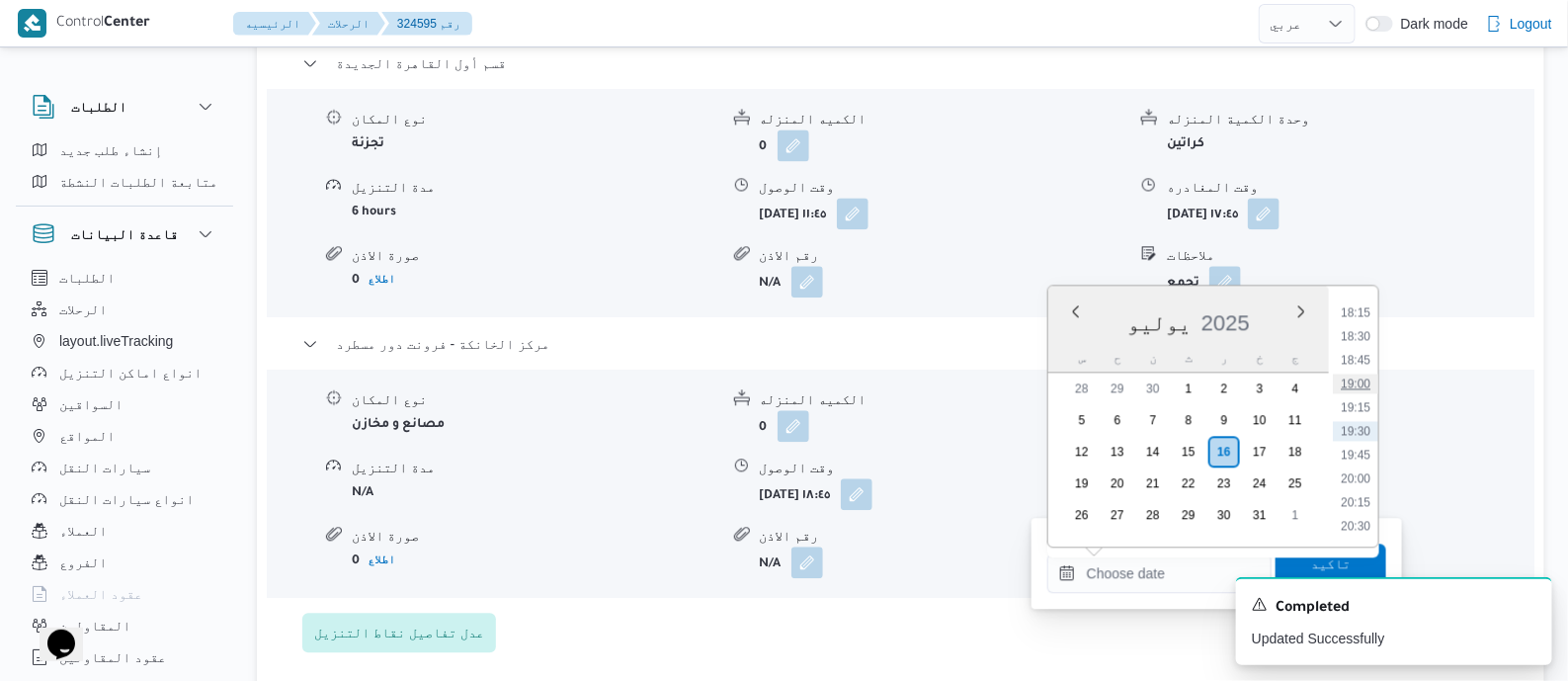 click on "19:00" at bounding box center [1356, 383] 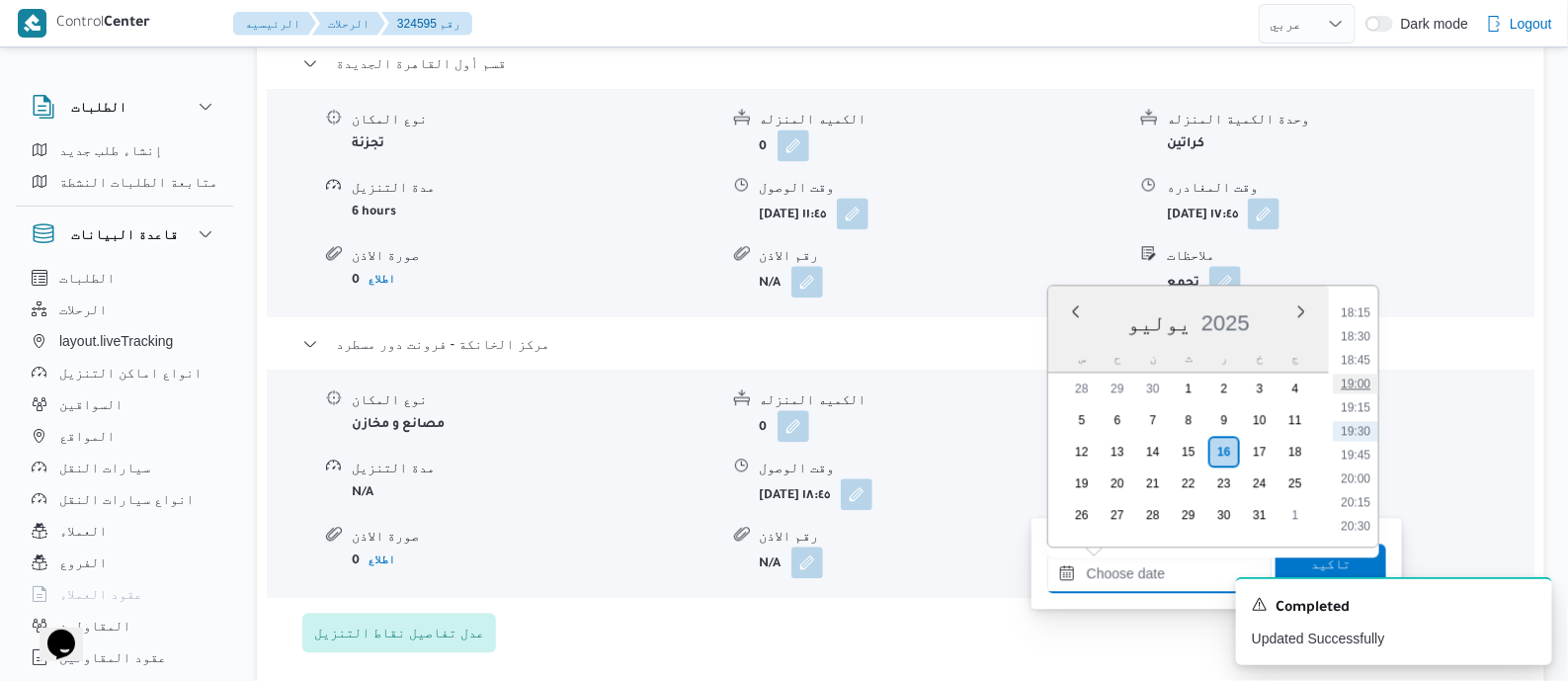 type on "[DATE] ١٩:٠٠" 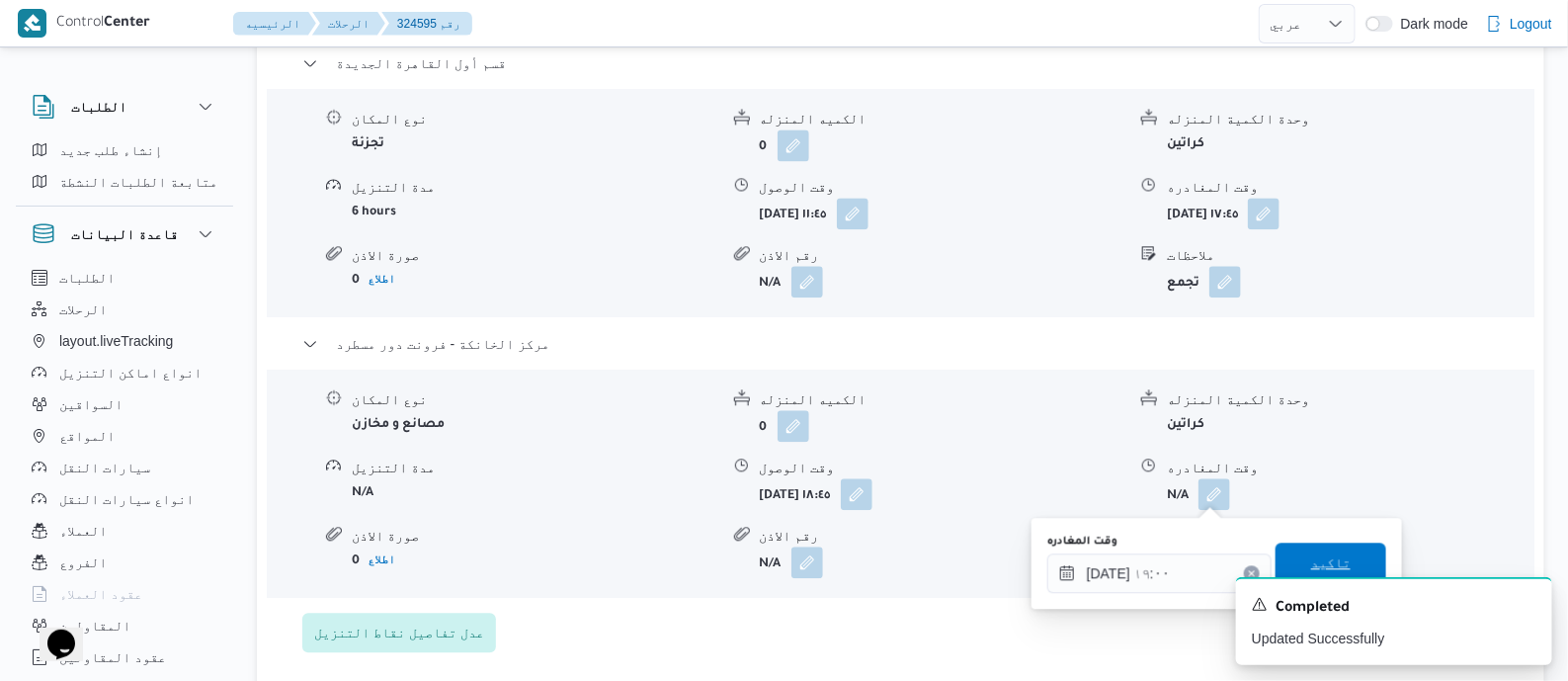 click on "تاكيد" at bounding box center (1331, 562) 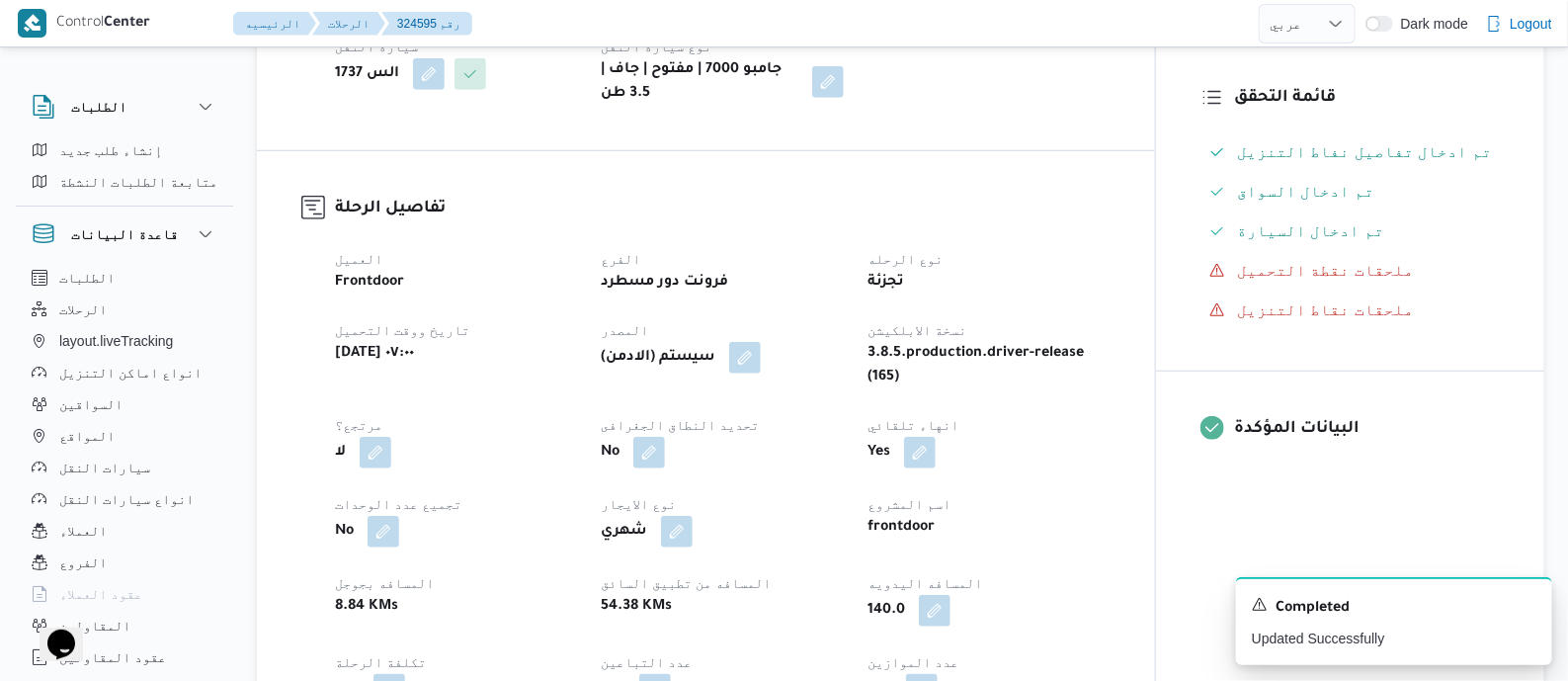 scroll, scrollTop: 0, scrollLeft: 0, axis: both 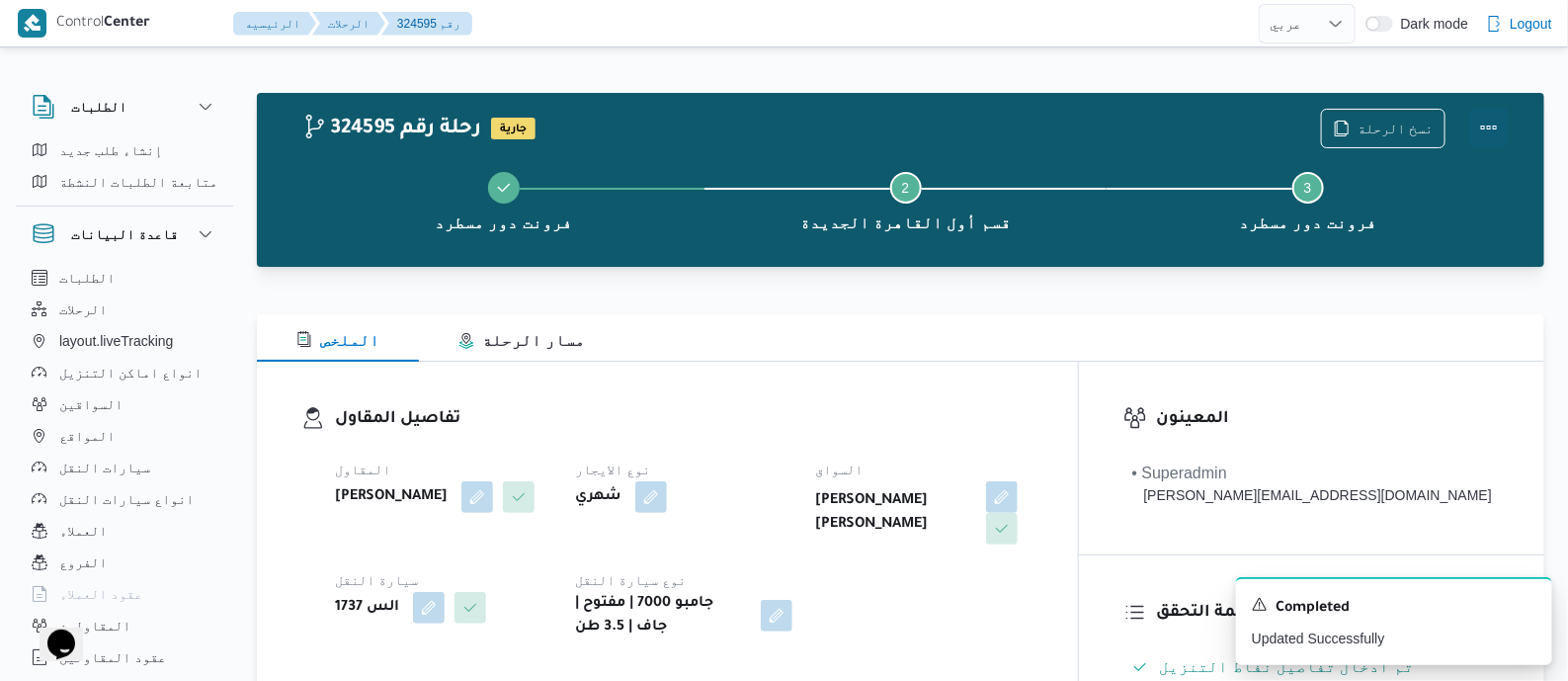 drag, startPoint x: 1492, startPoint y: 121, endPoint x: 1462, endPoint y: 128, distance: 30.805844 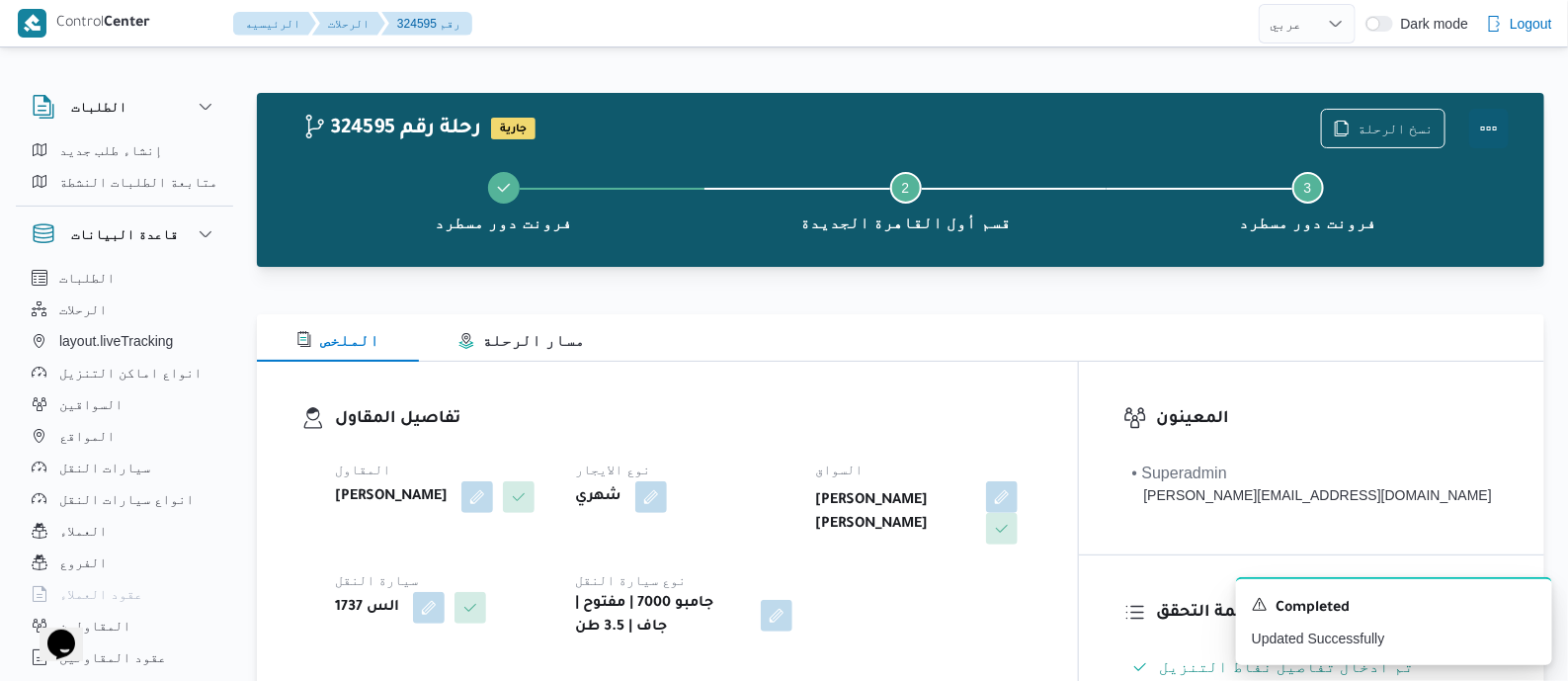 click at bounding box center [1489, 128] 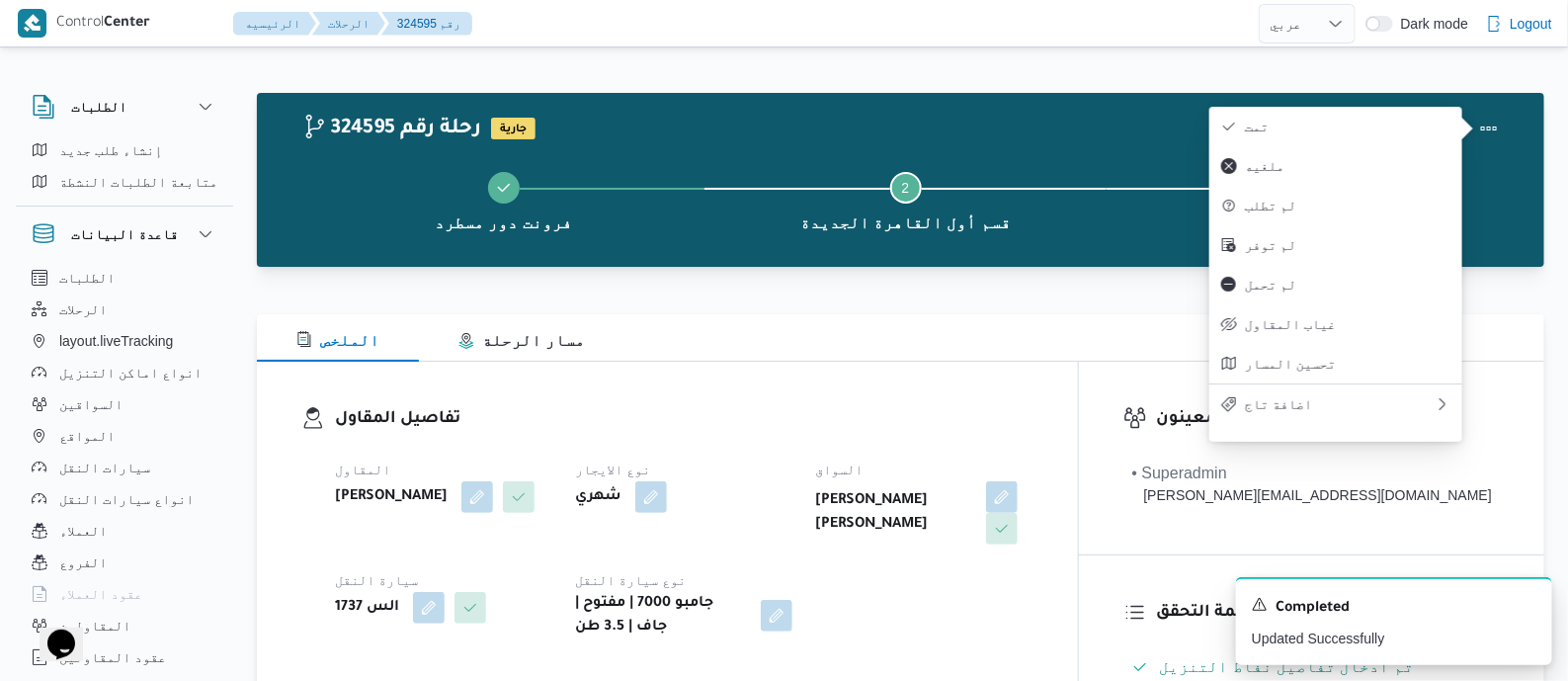click on "تمت" at bounding box center (1348, 127) 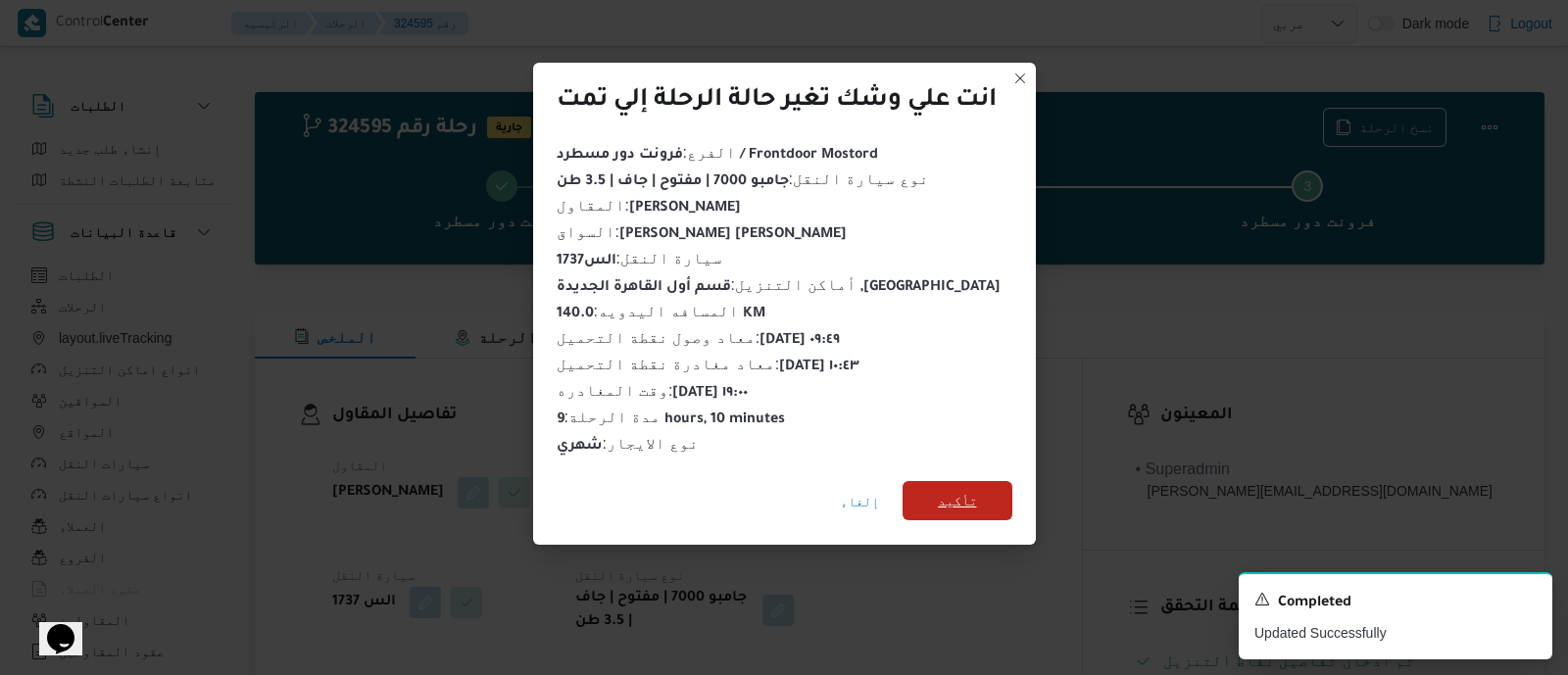 click on "تأكيد" at bounding box center [957, 501] 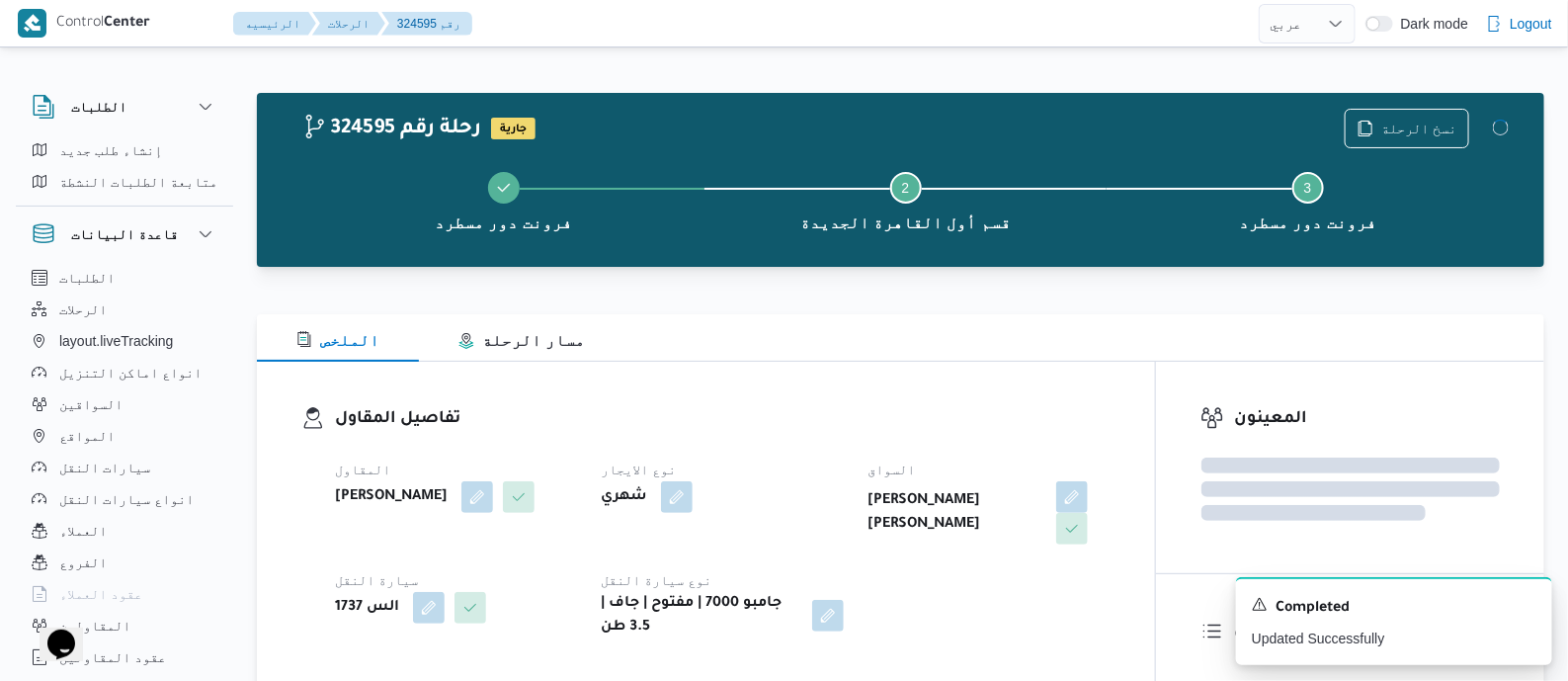 click on "المقاول [PERSON_NAME] نوع الايجار شهري السواق [PERSON_NAME] [PERSON_NAME] سيارة النقل الس 1737 نوع سيارة النقل جامبو 7000 | مفتوح | جاف | 3.5 طن" at bounding box center [722, 549] 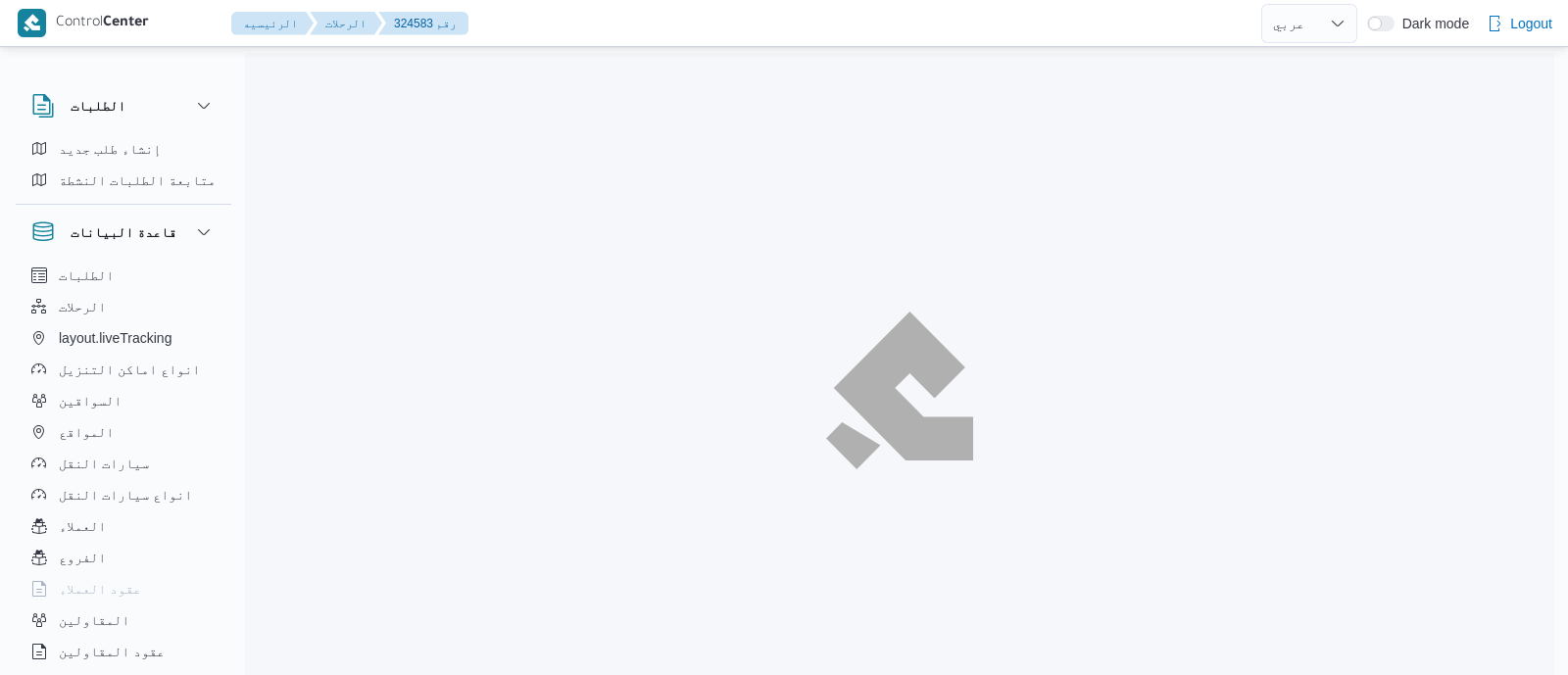 select on "ar" 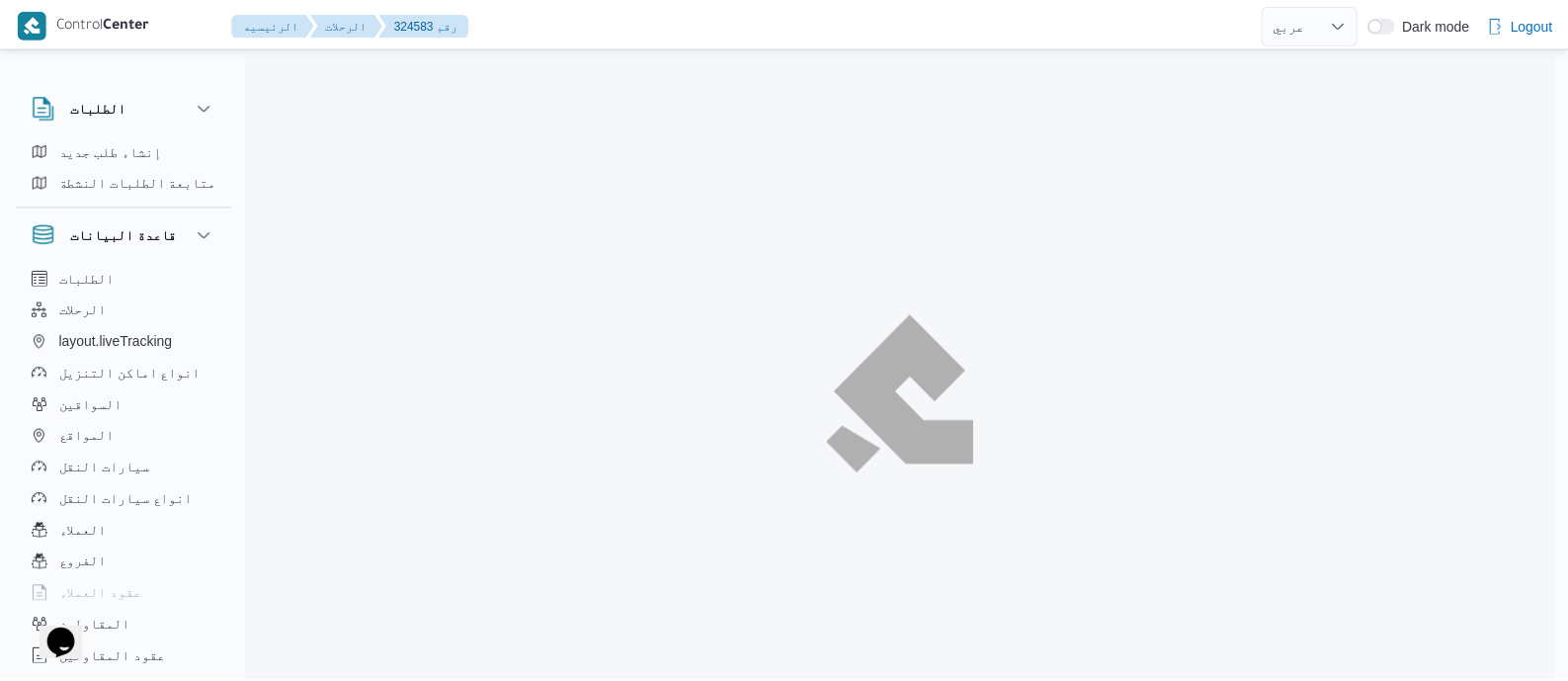 scroll, scrollTop: 0, scrollLeft: 0, axis: both 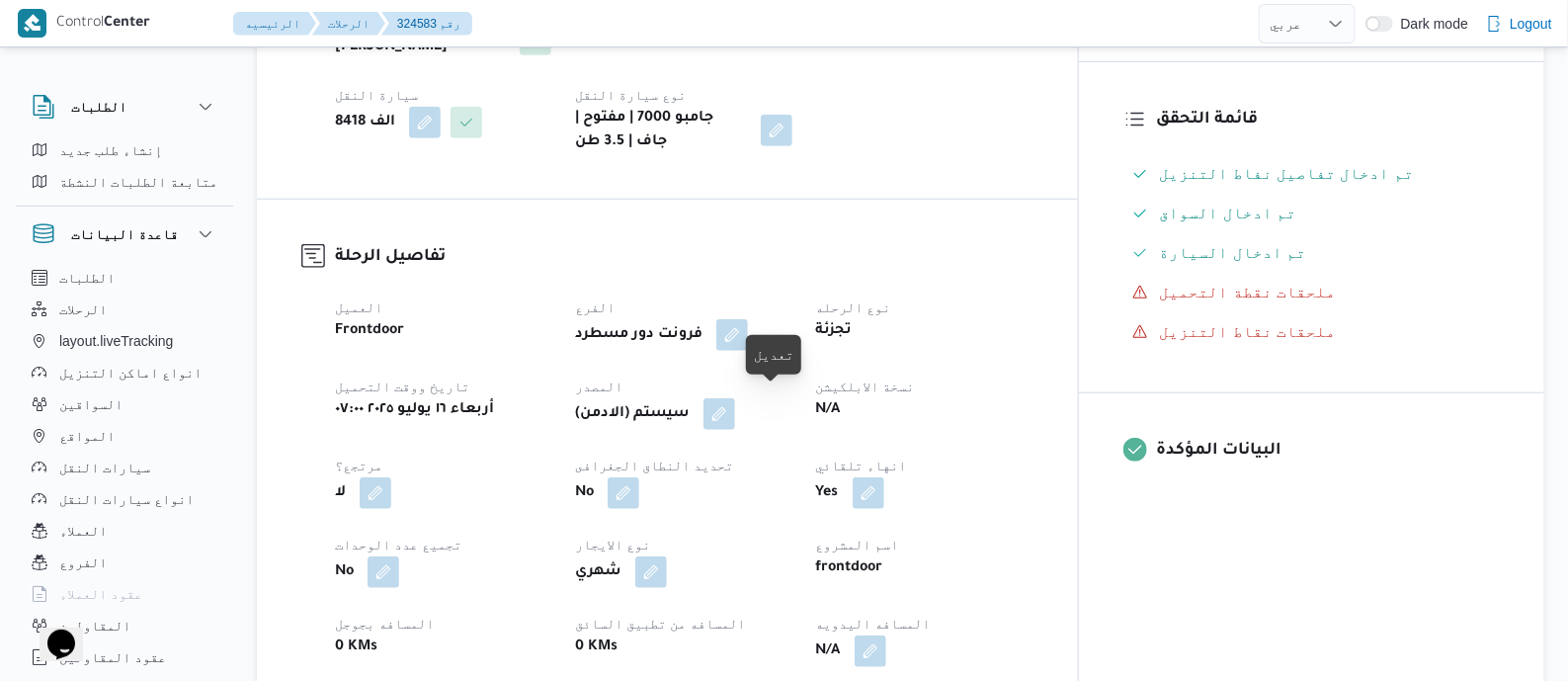 drag, startPoint x: 777, startPoint y: 412, endPoint x: 793, endPoint y: 423, distance: 19.416488 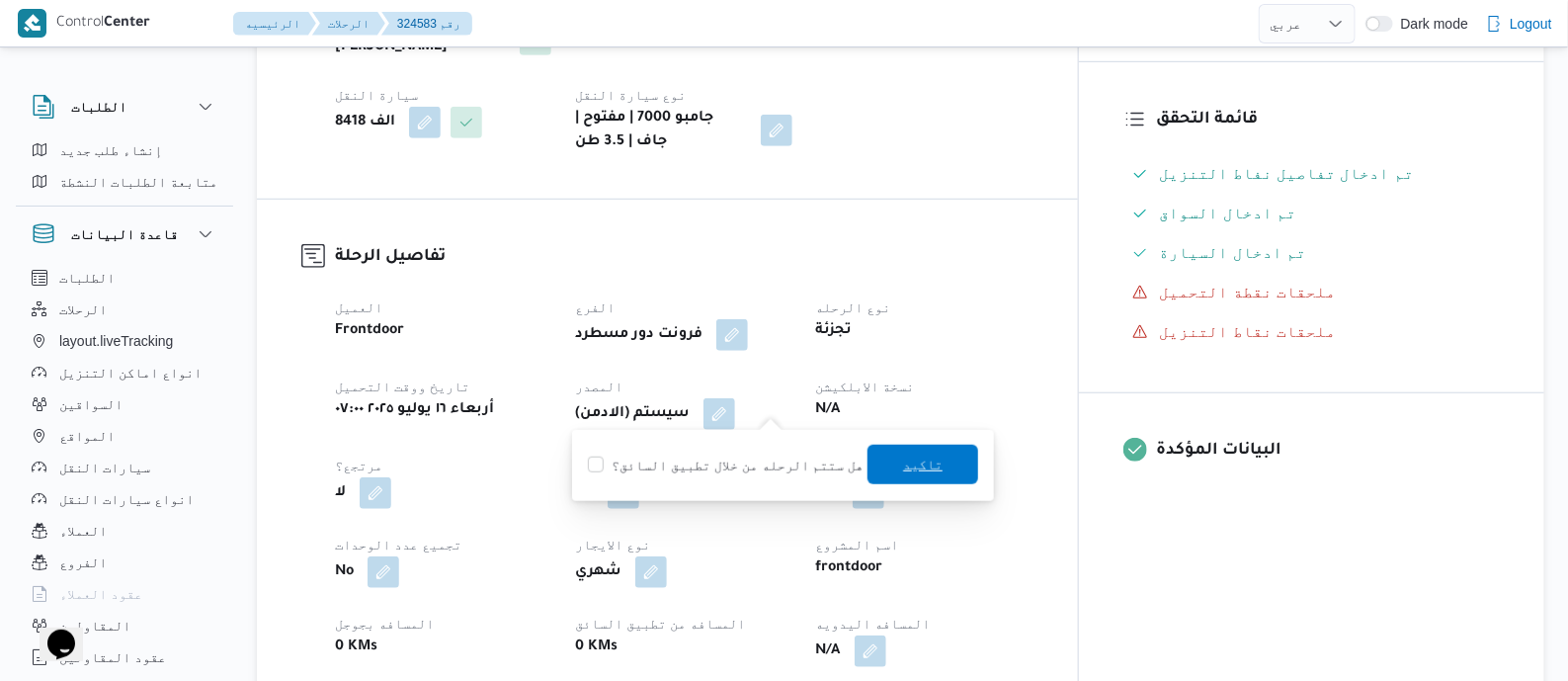 click on "تاكيد" at bounding box center [923, 465] 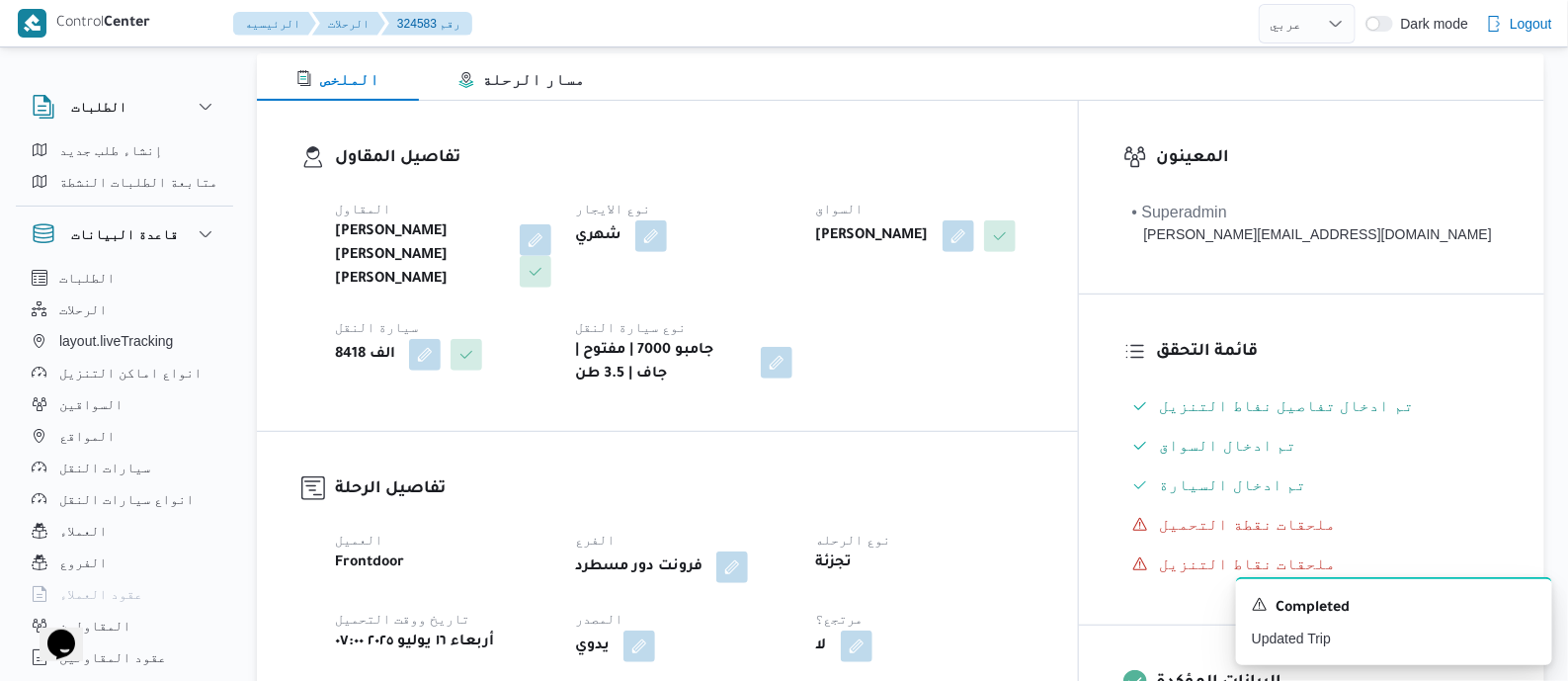 scroll, scrollTop: 864, scrollLeft: 0, axis: vertical 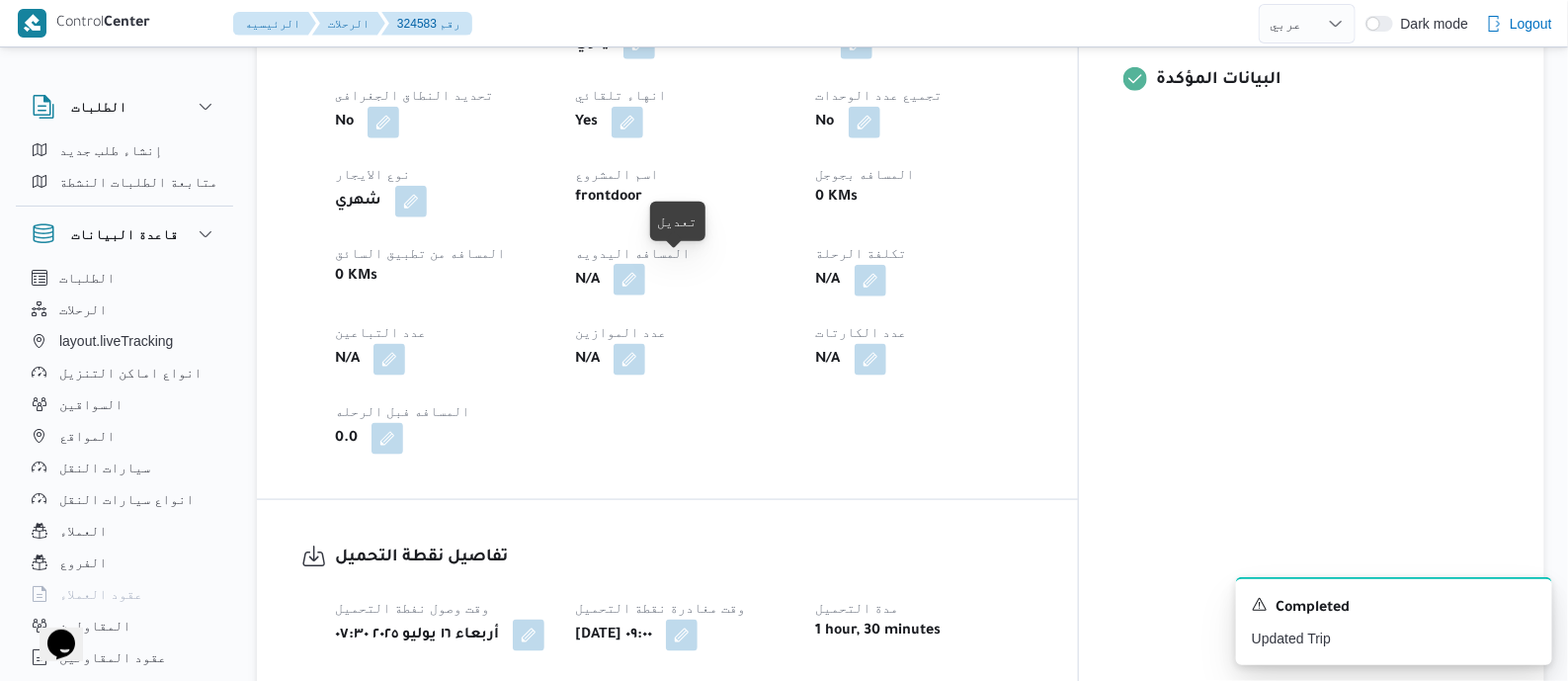 click at bounding box center [629, 280] 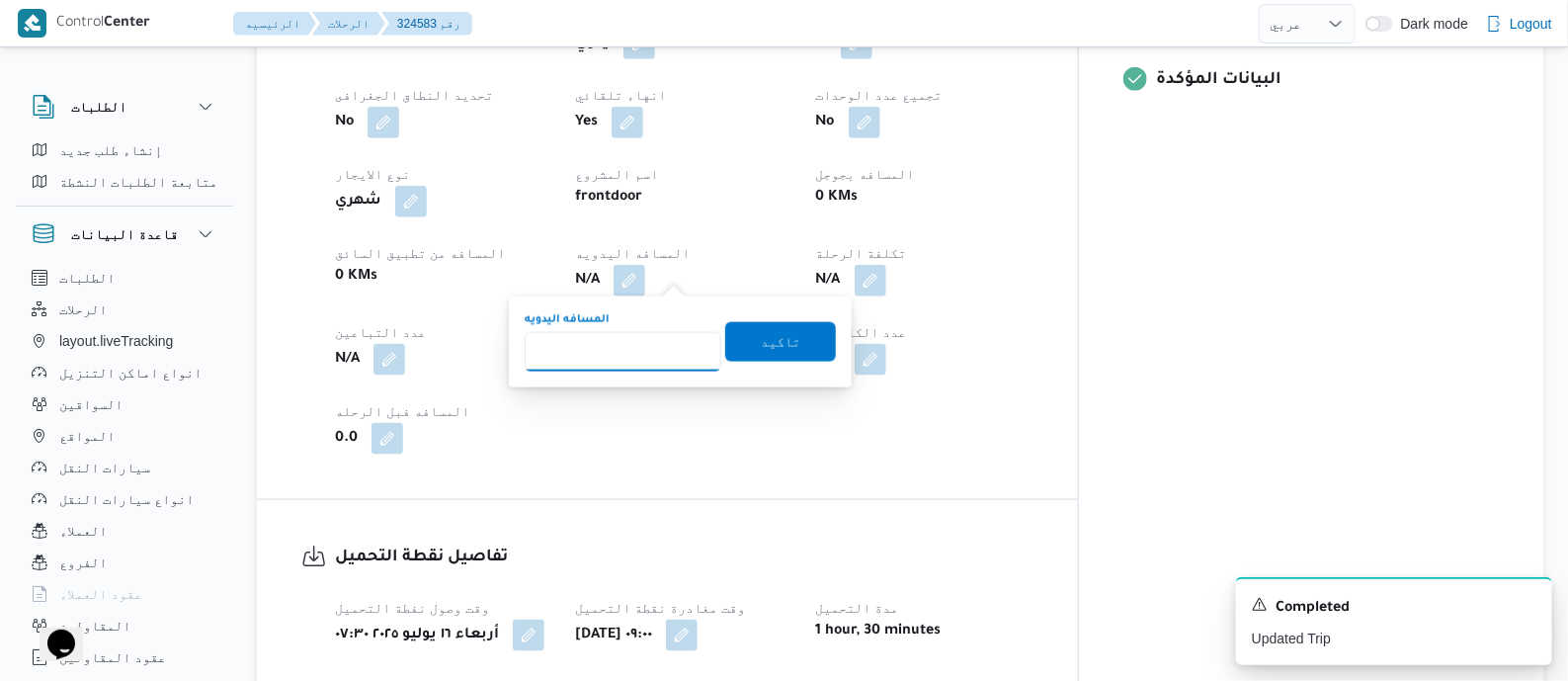 click on "المسافه اليدويه" at bounding box center (622, 352) 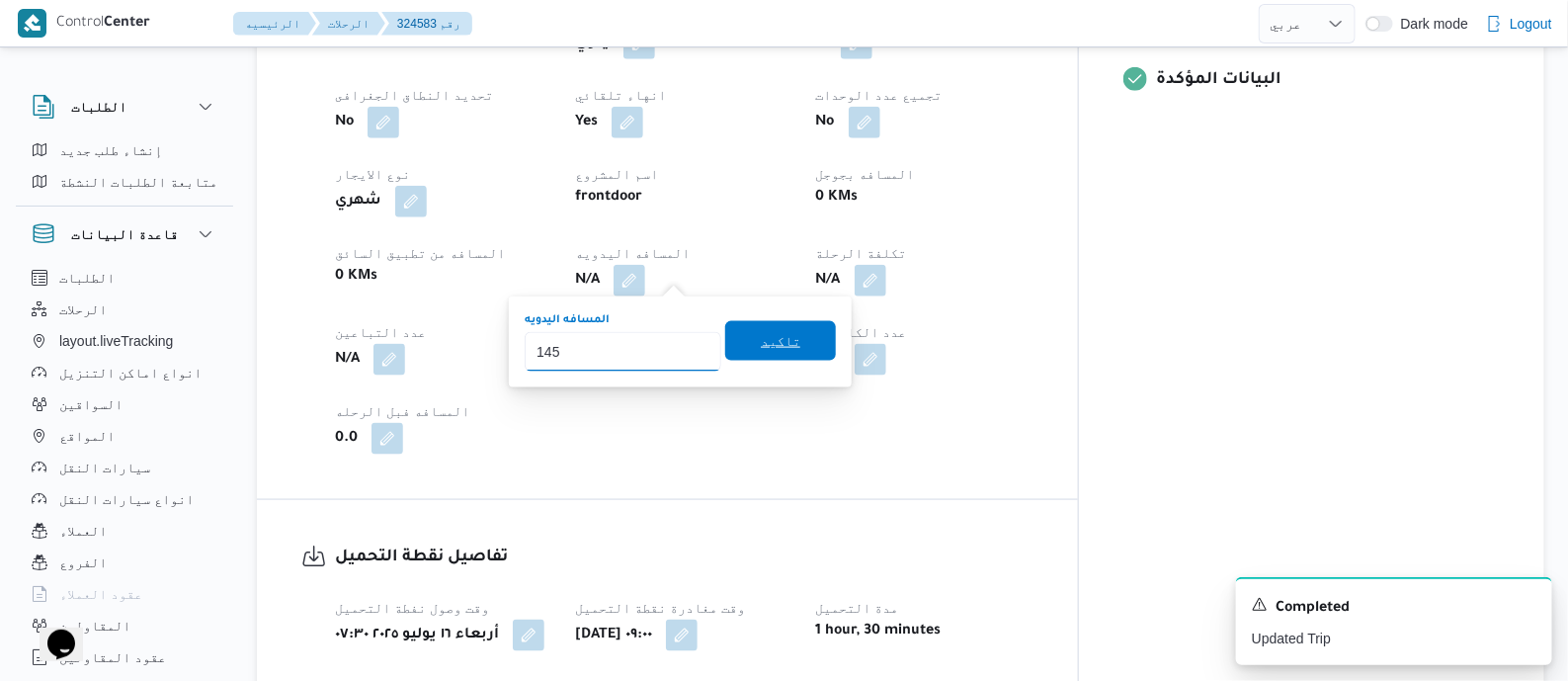 type on "145" 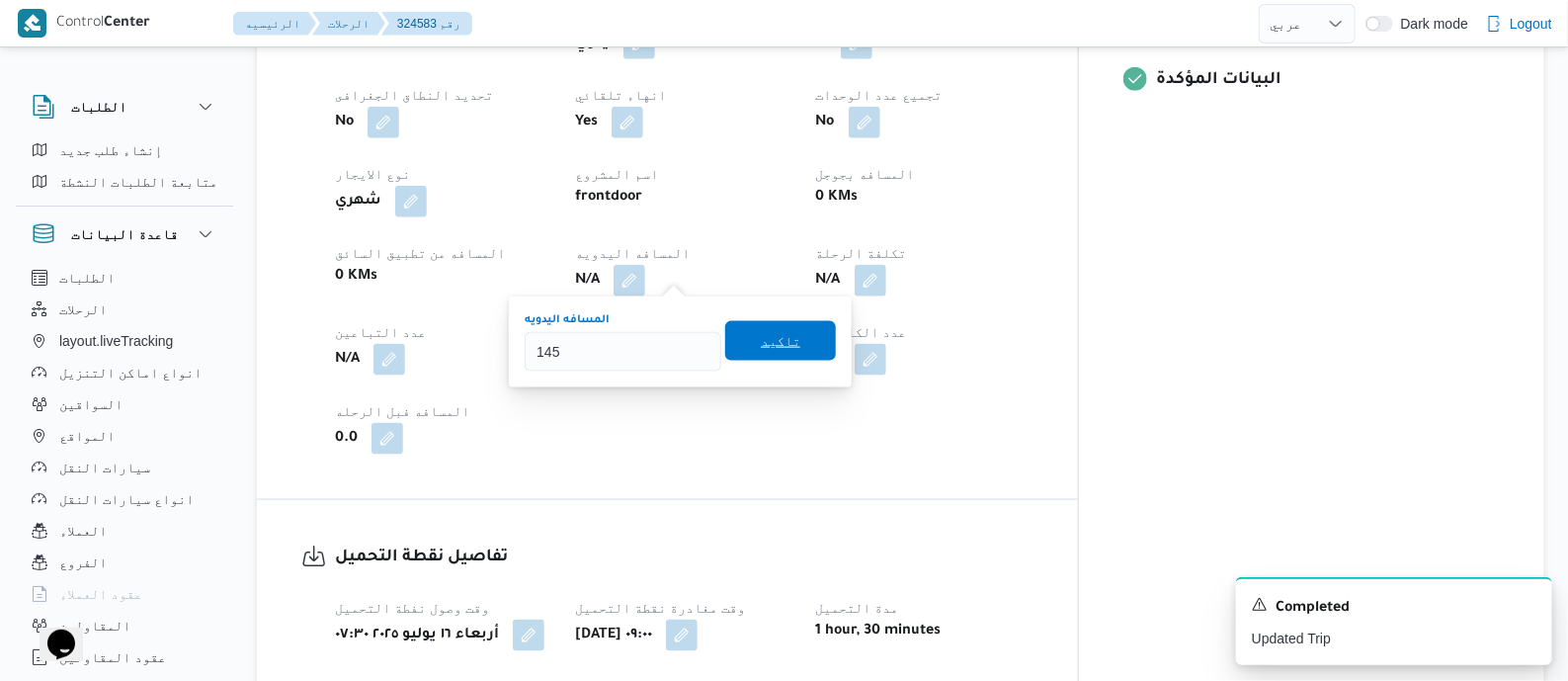 click on "تاكيد" at bounding box center (781, 341) 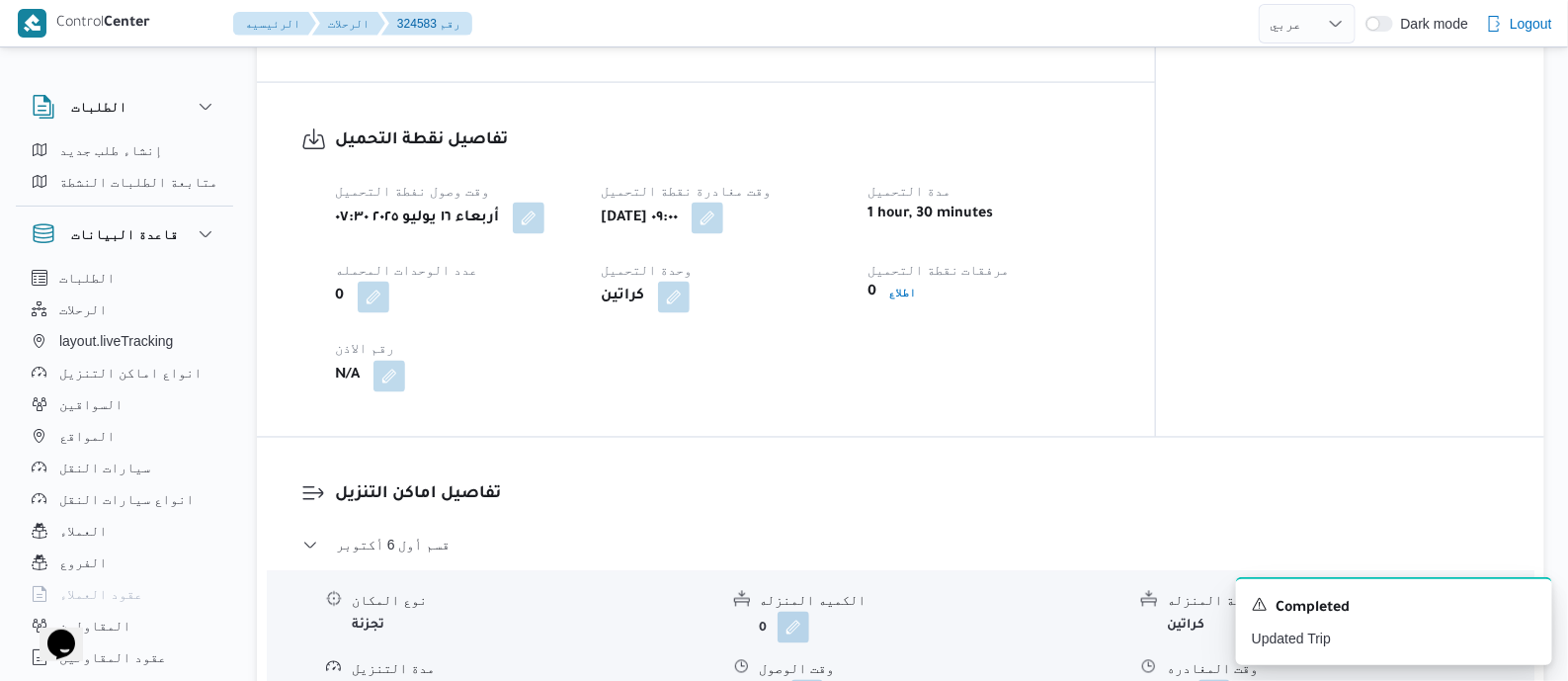 scroll, scrollTop: 1483, scrollLeft: 0, axis: vertical 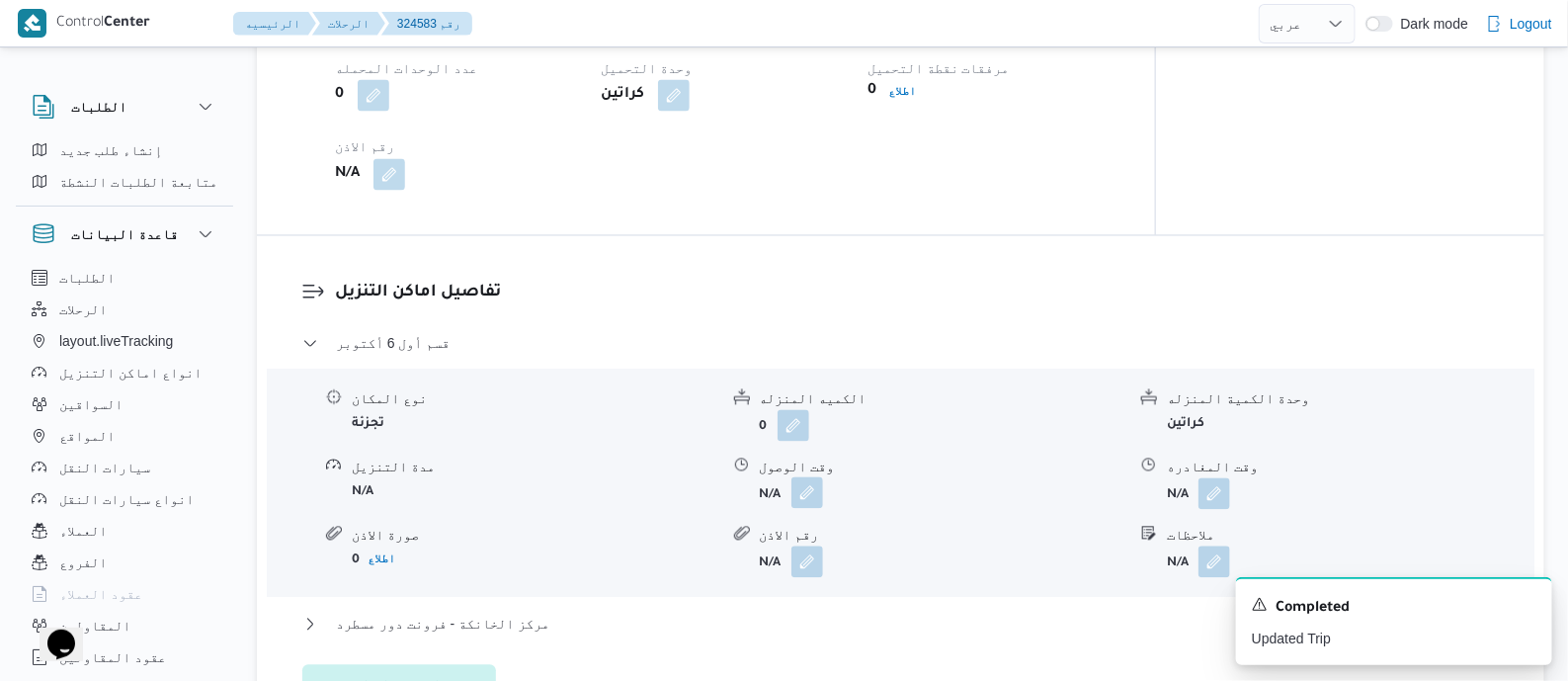 drag, startPoint x: 812, startPoint y: 480, endPoint x: 805, endPoint y: 495, distance: 16.552945 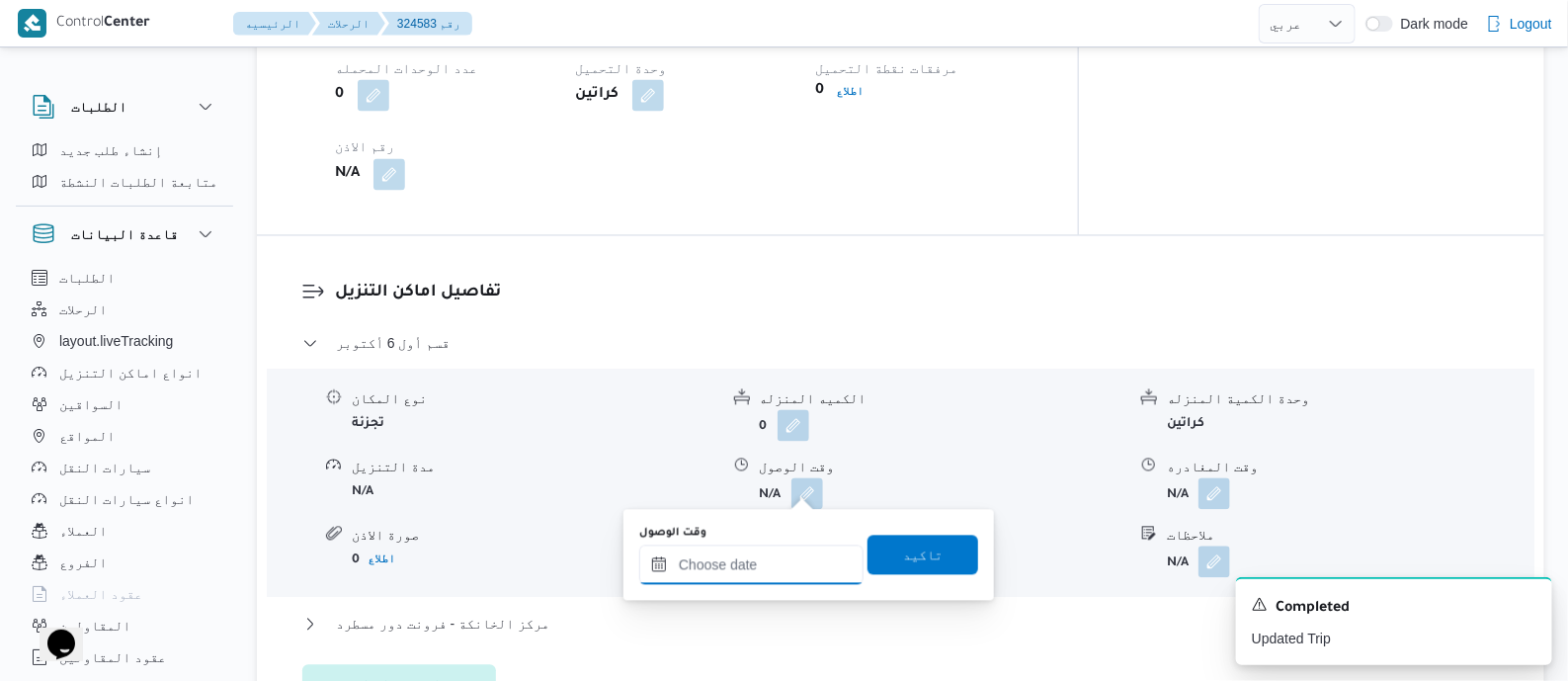click on "وقت الوصول" at bounding box center (751, 565) 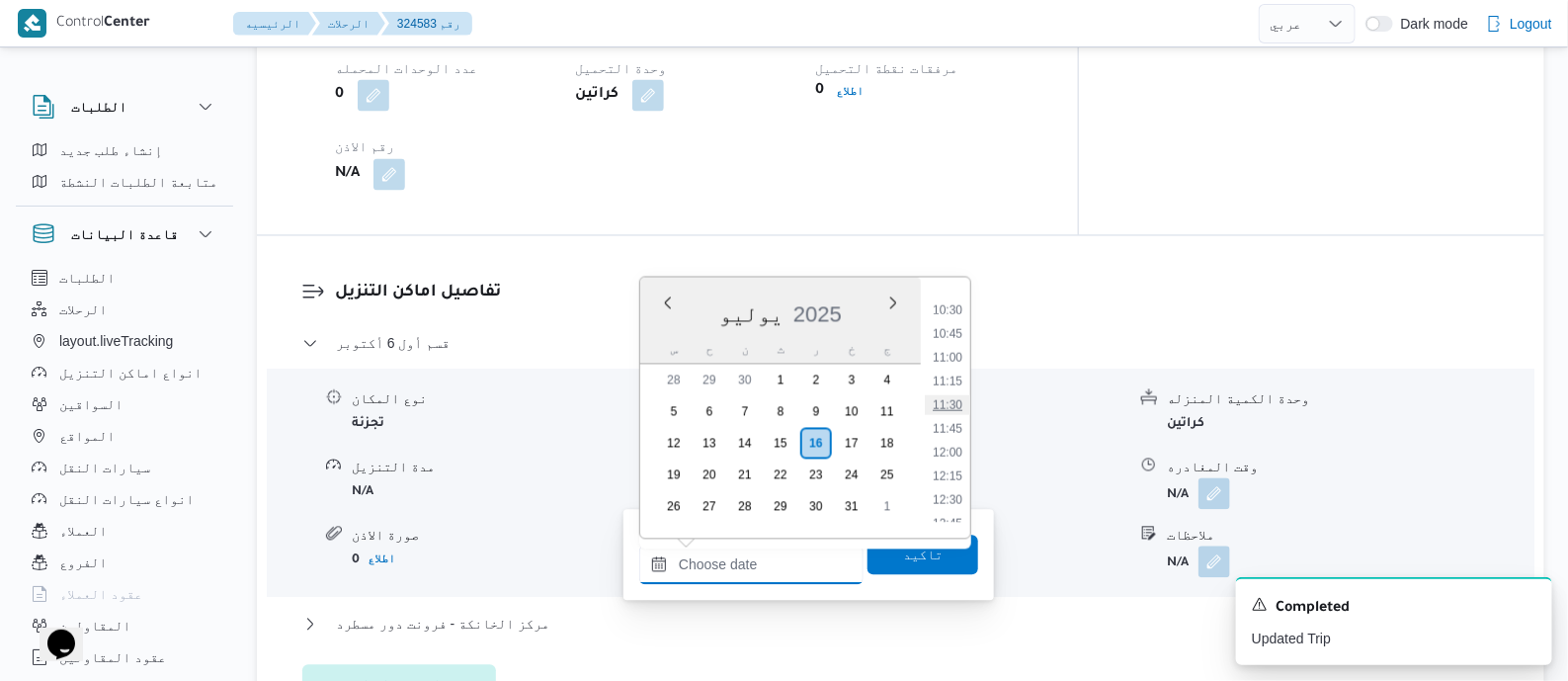 scroll, scrollTop: 742, scrollLeft: 0, axis: vertical 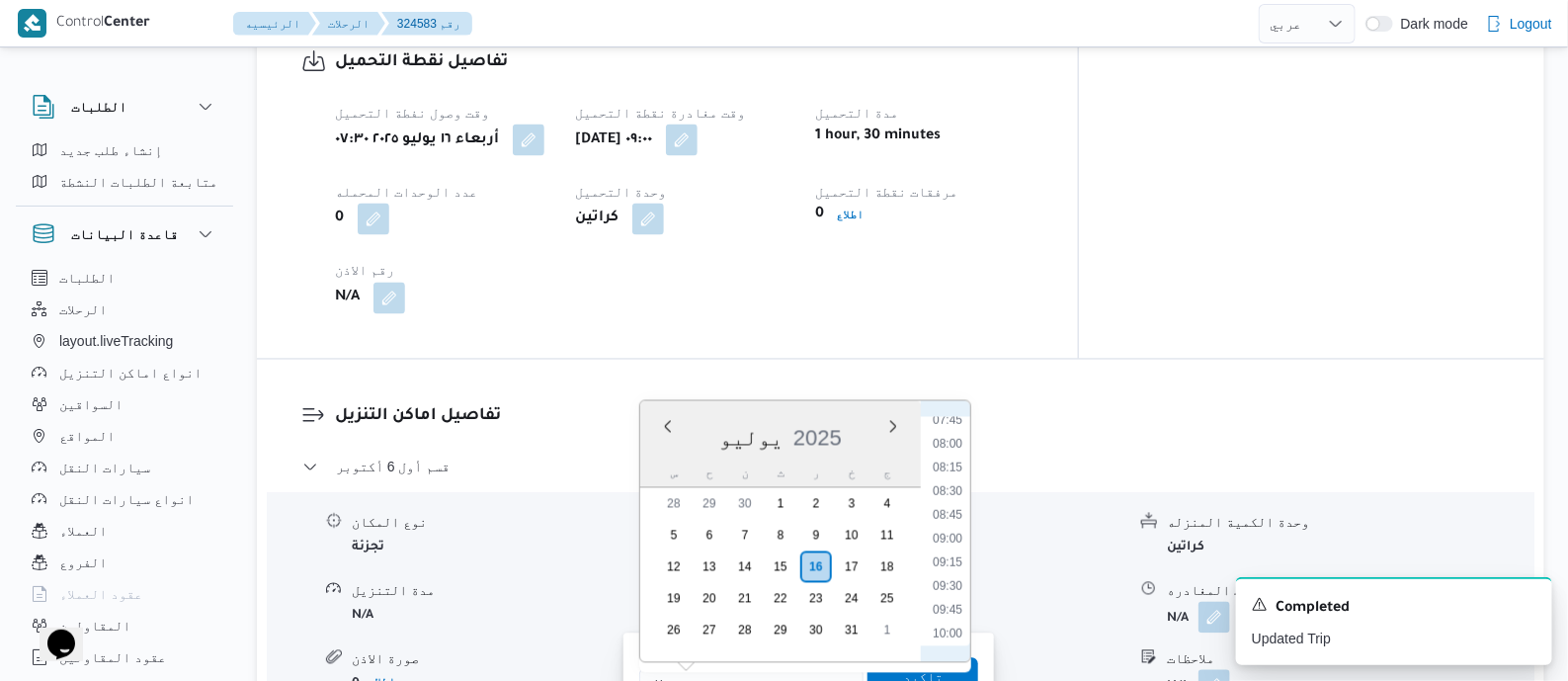 click on "10:00" at bounding box center (948, 634) 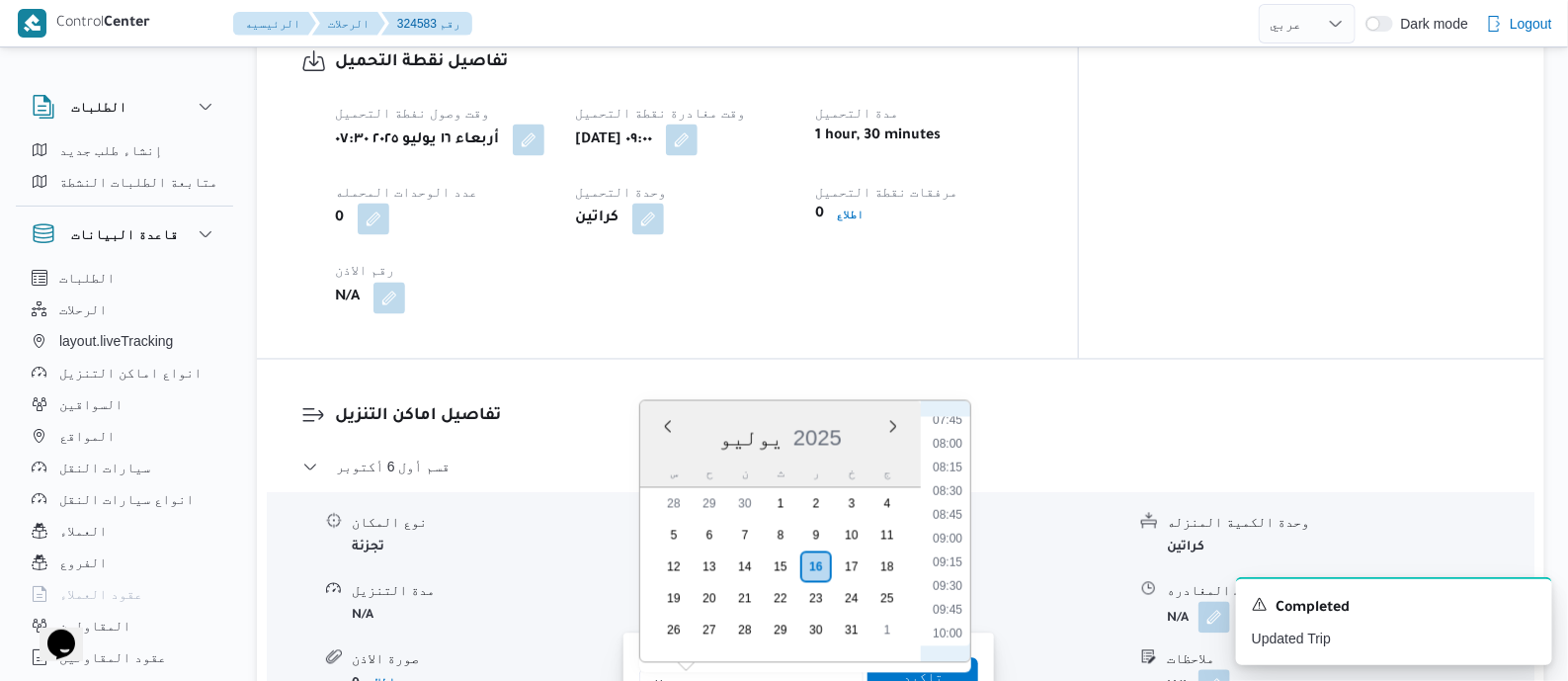type on "[DATE] ١٠:٠٠" 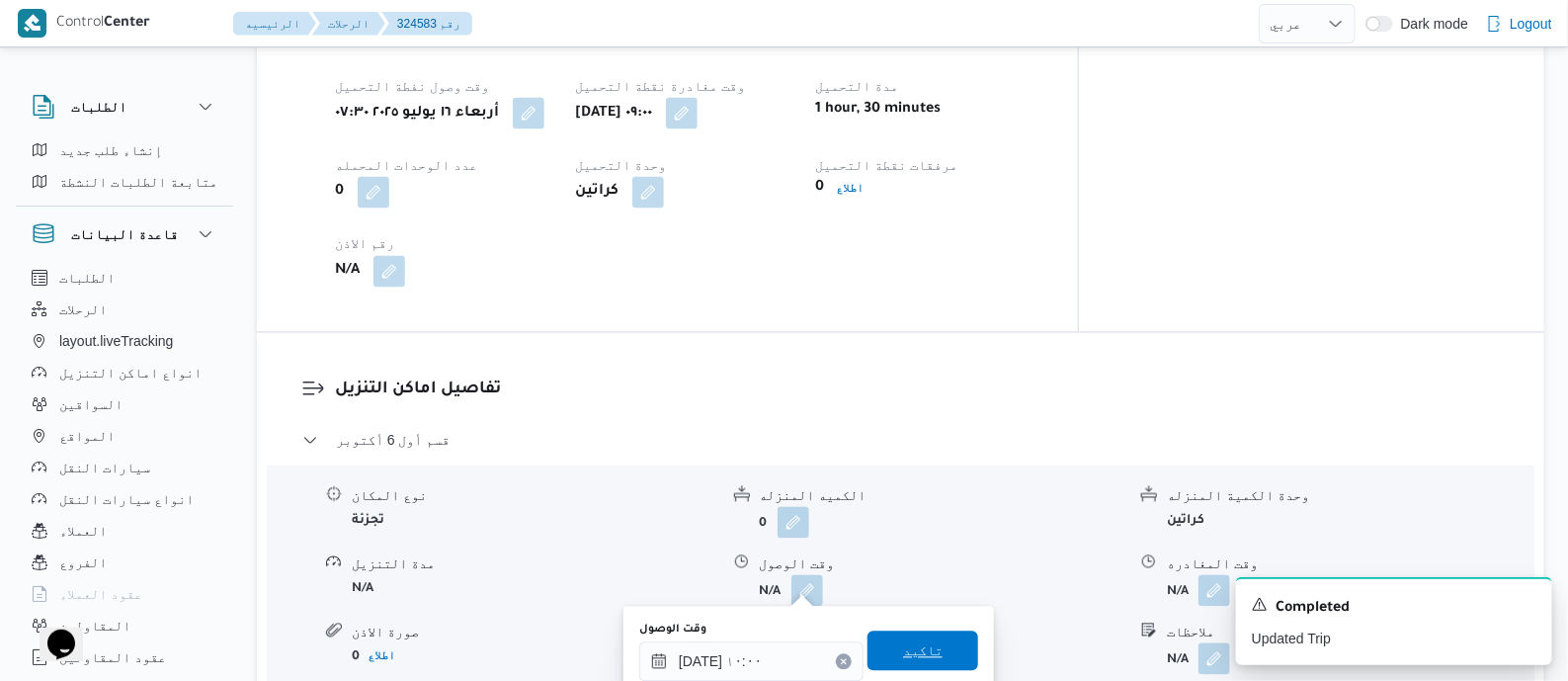 click on "تاكيد" at bounding box center (923, 651) 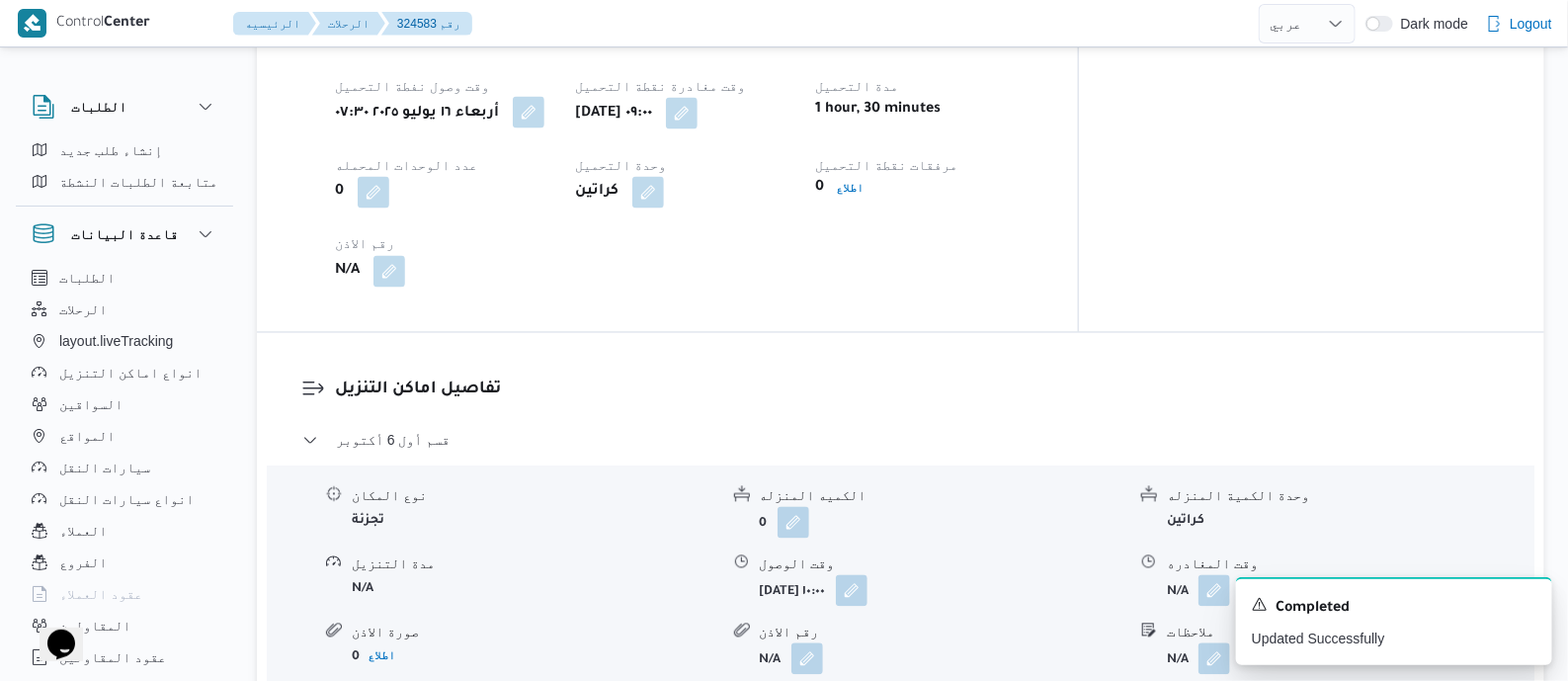 click at bounding box center (529, 113) 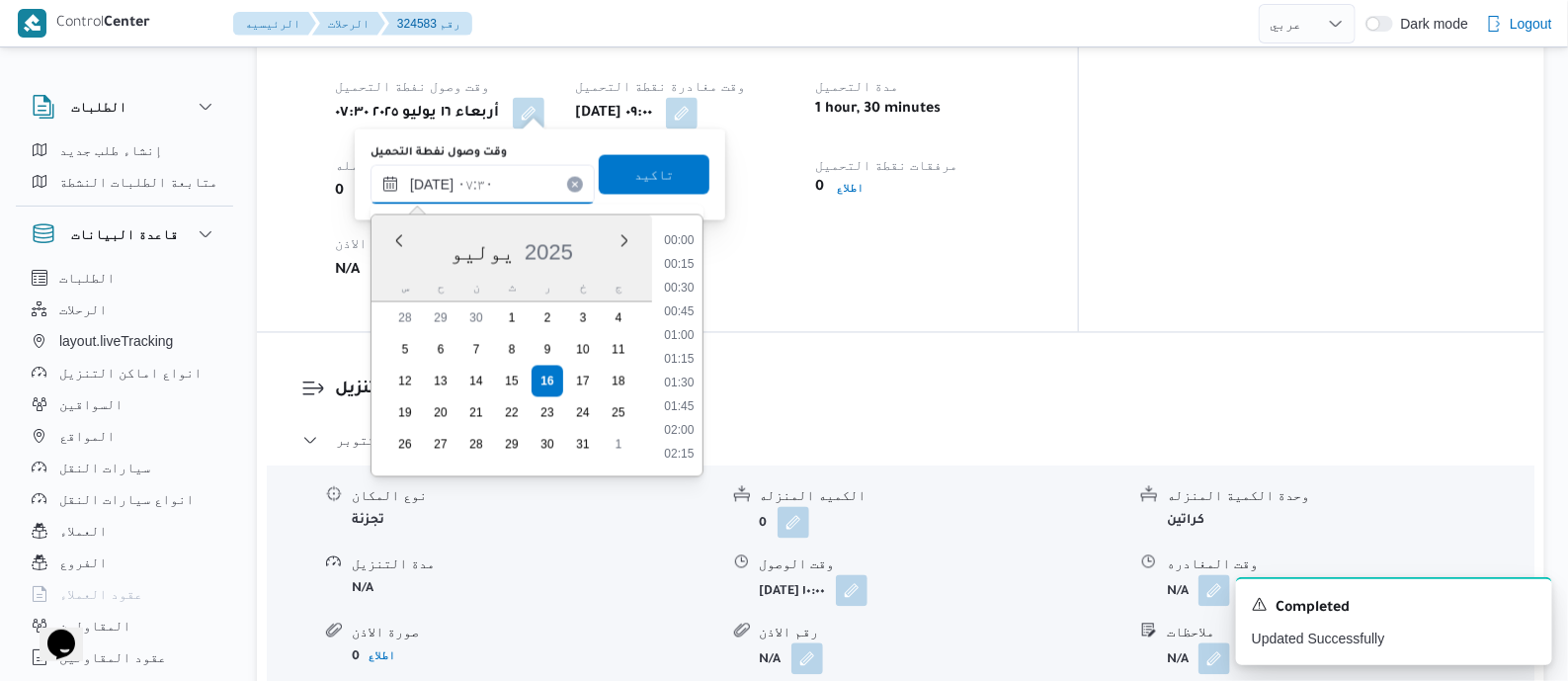 click on "١٦/٠٧/٢٠٢٥ ٠٧:٣٠" at bounding box center (482, 185) 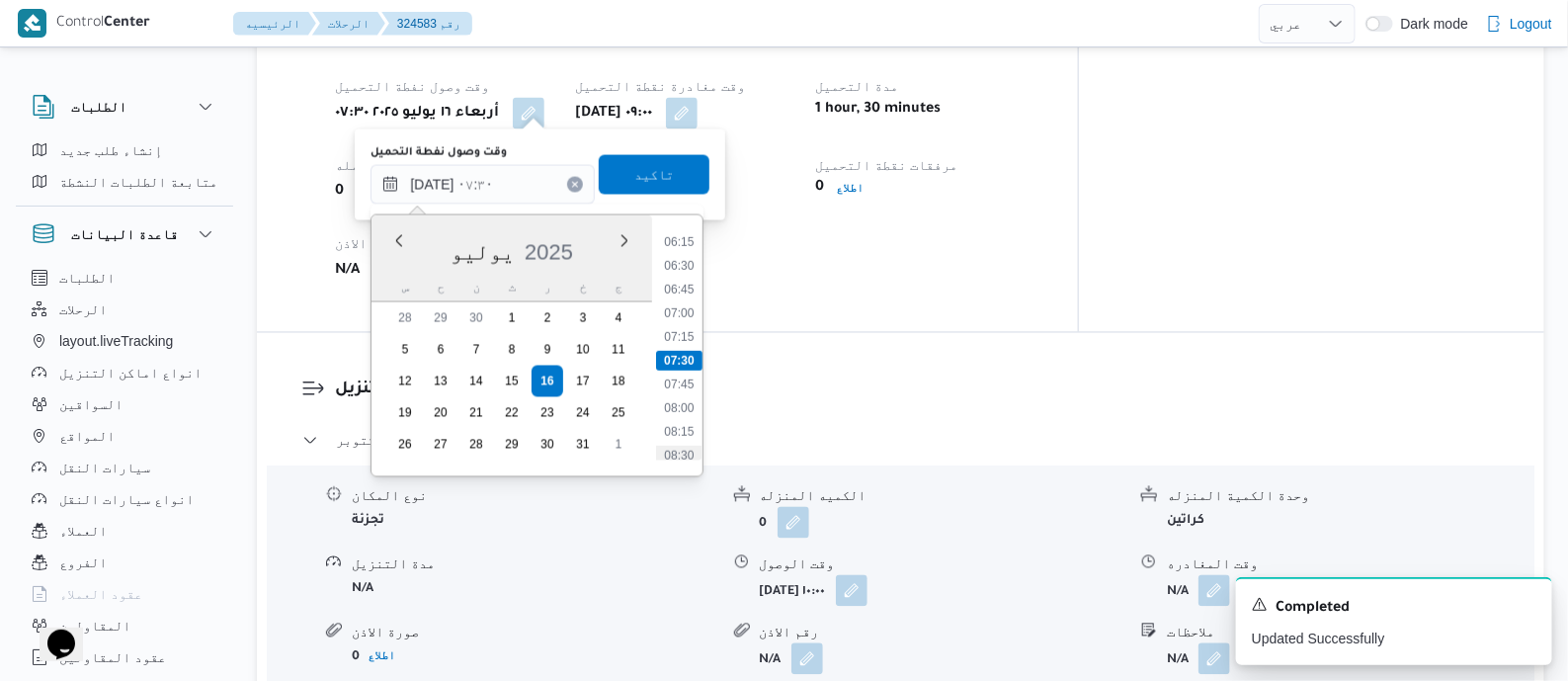 click on "08:30" at bounding box center [680, 456] 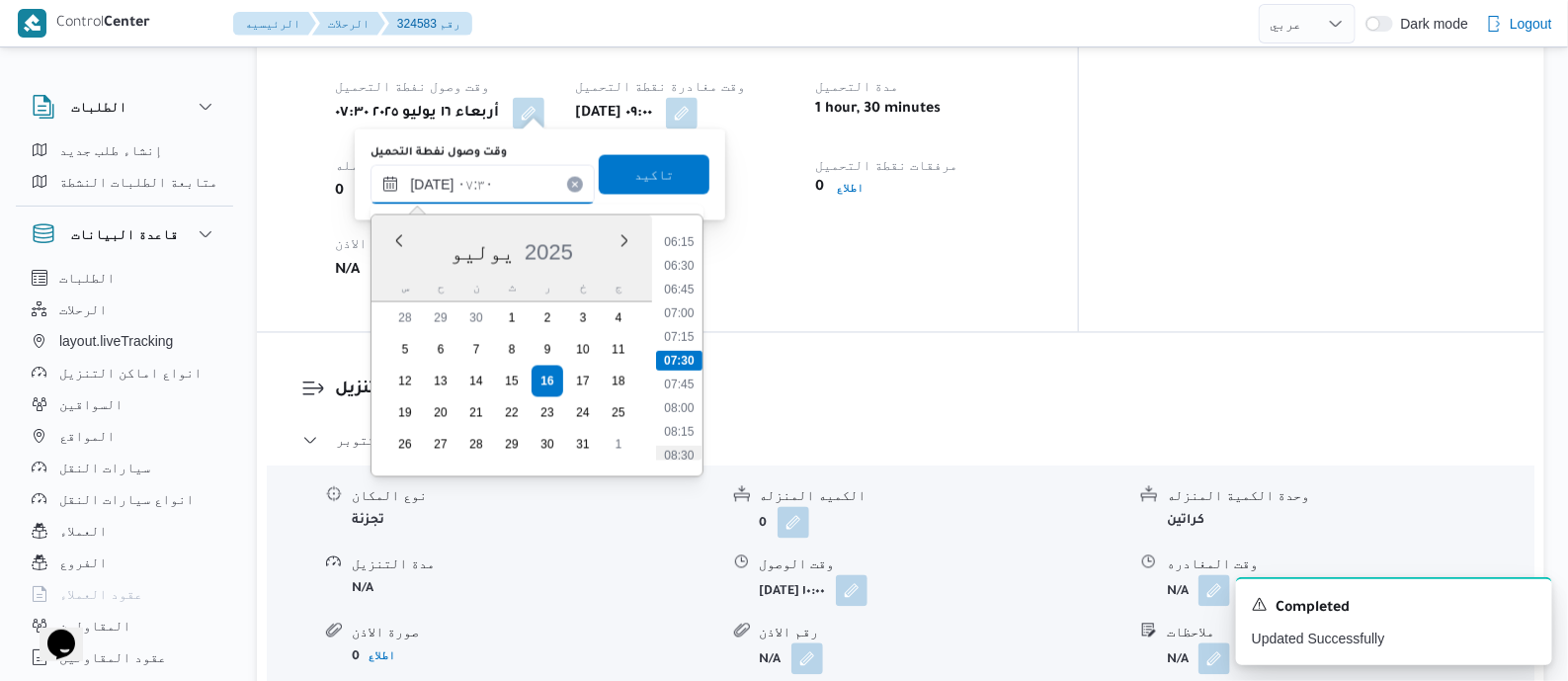 type on "١٦/٠٧/٢٠٢٥ ٠٨:٣٠" 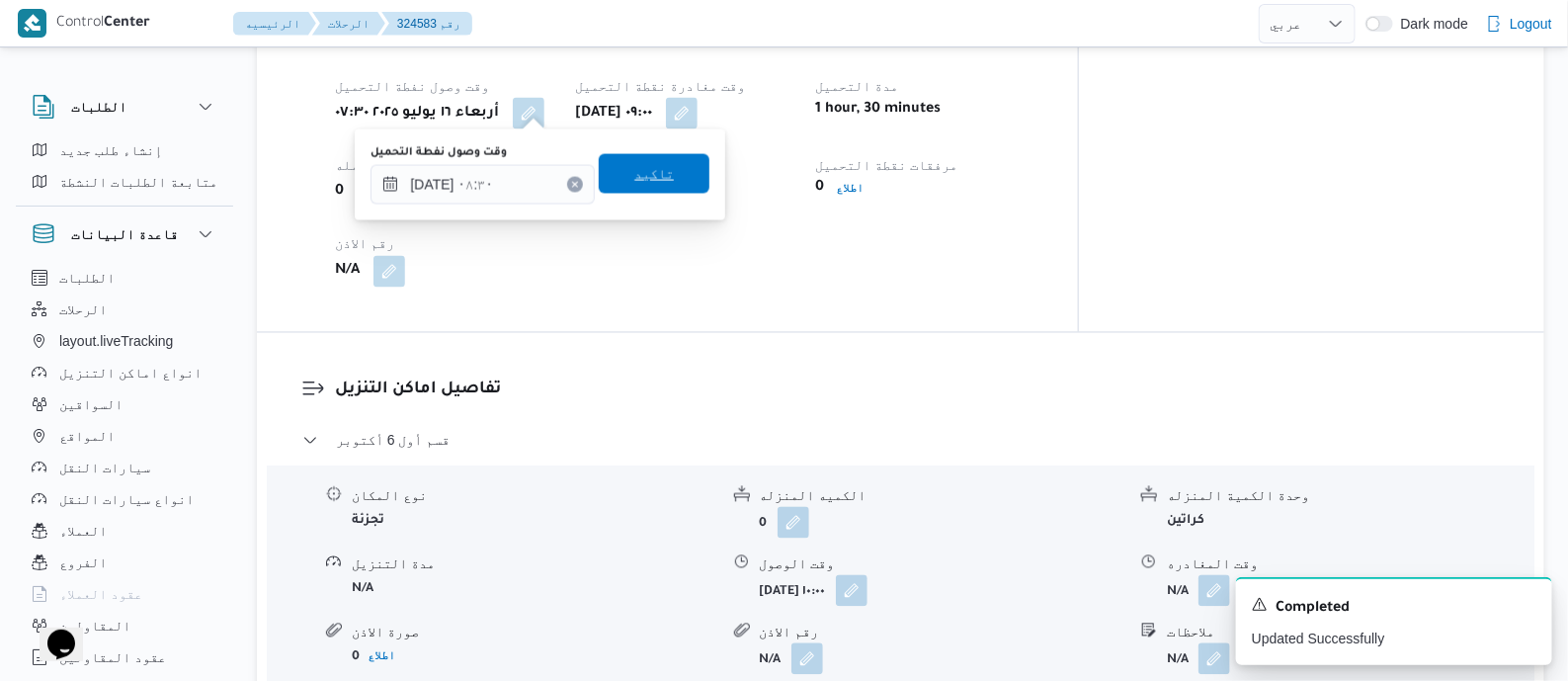 click on "تاكيد" at bounding box center (654, 174) 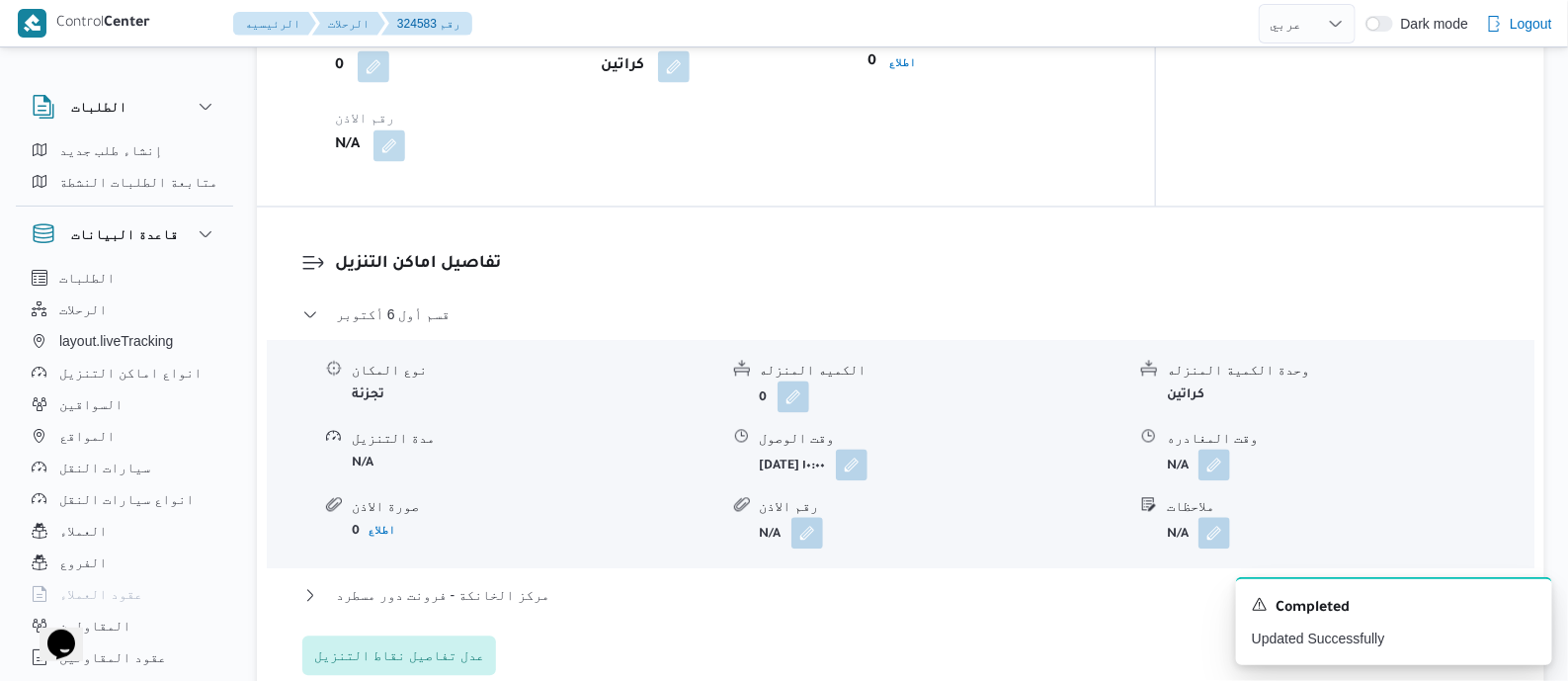 scroll, scrollTop: 1633, scrollLeft: 0, axis: vertical 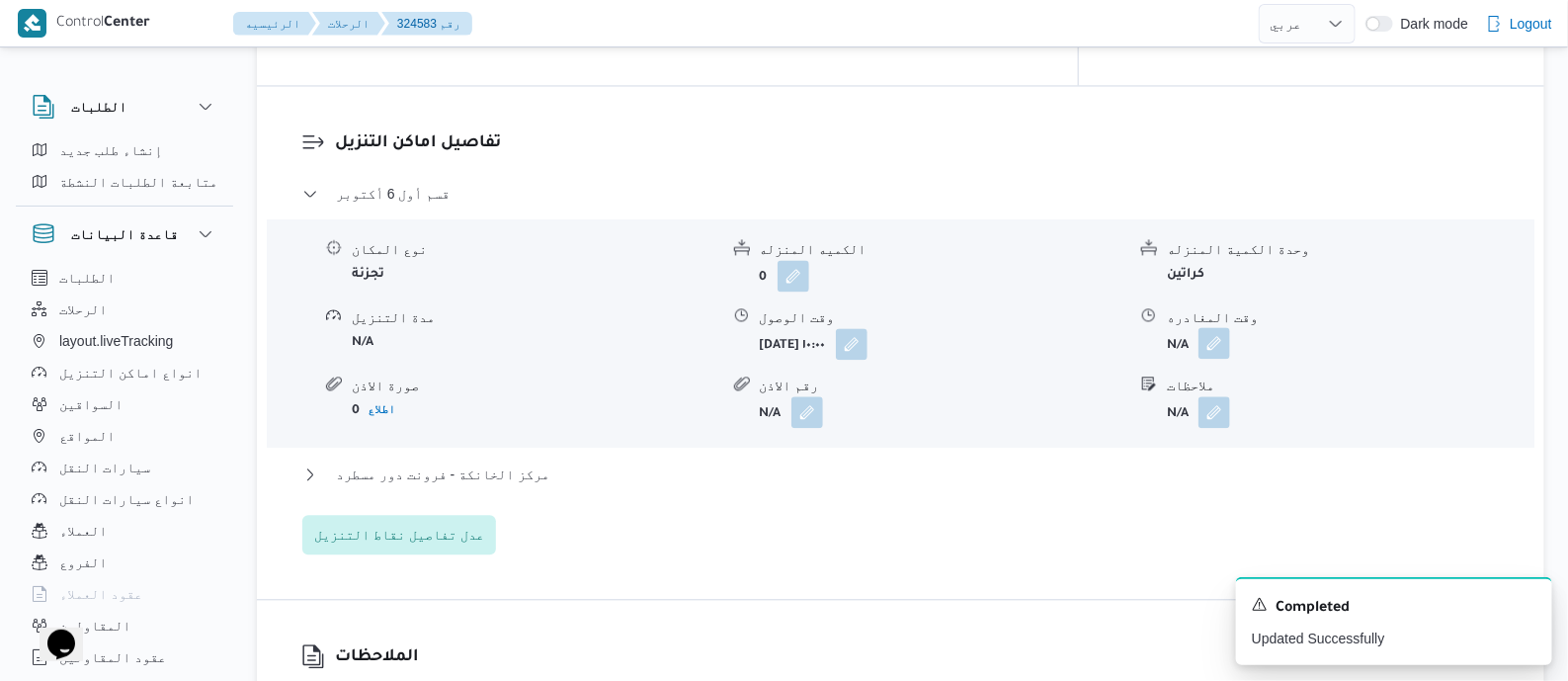 click at bounding box center [1214, 343] 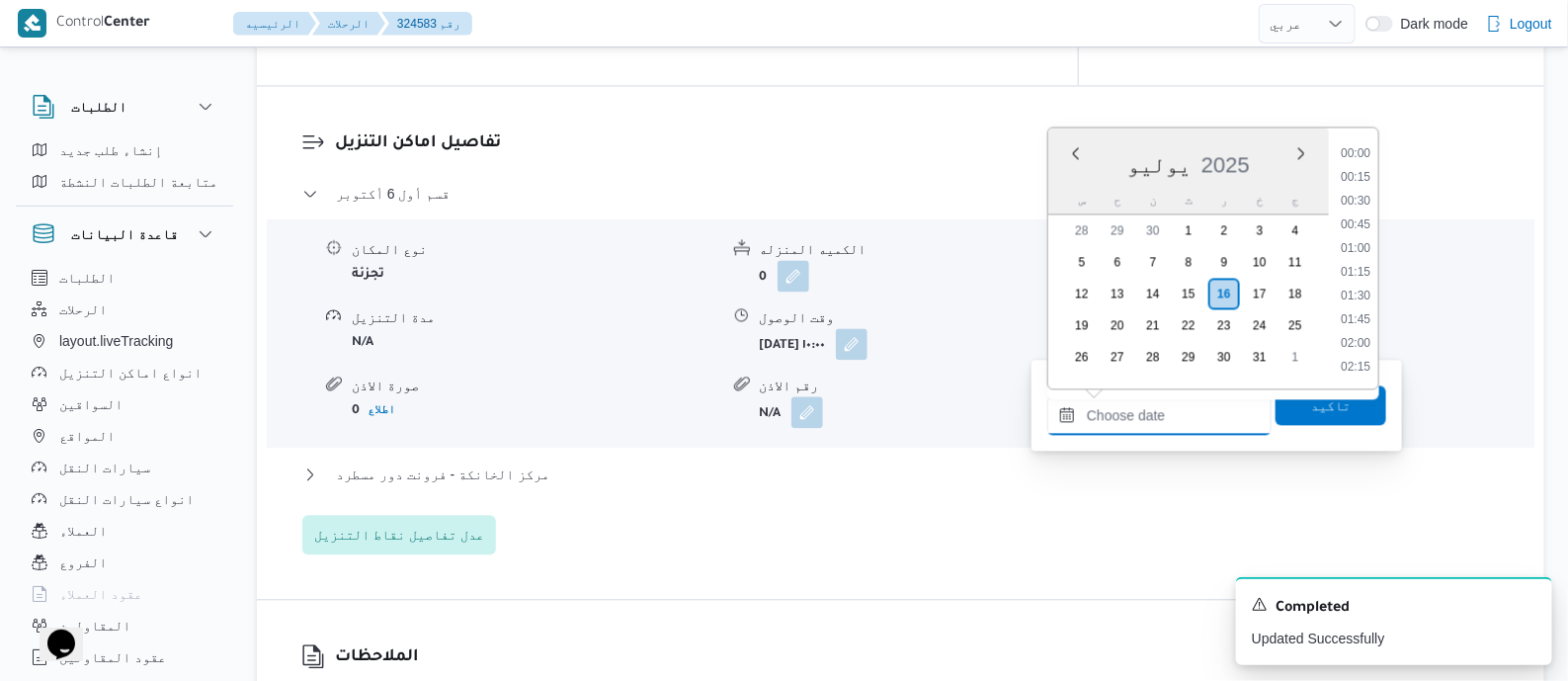 click on "وقت المغادره" at bounding box center [1159, 415] 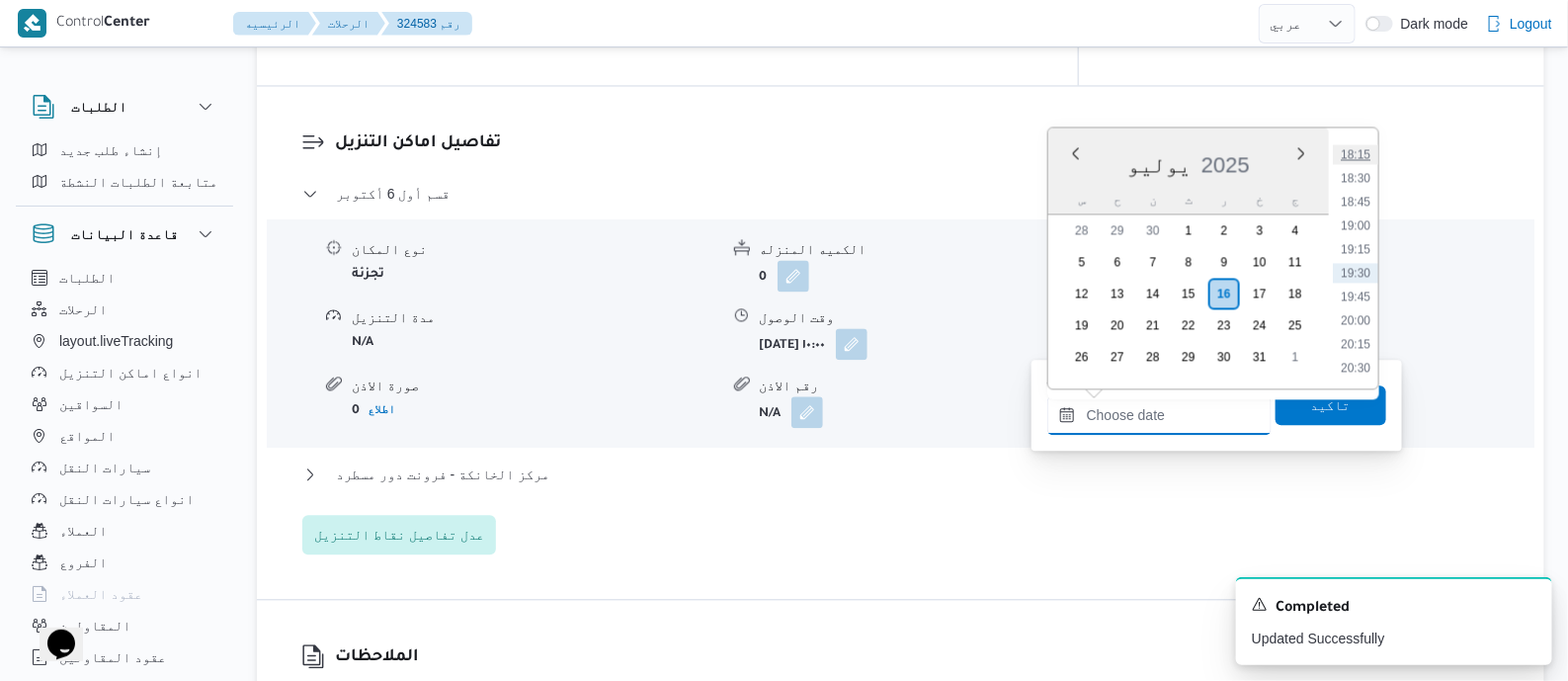 scroll, scrollTop: 1607, scrollLeft: 0, axis: vertical 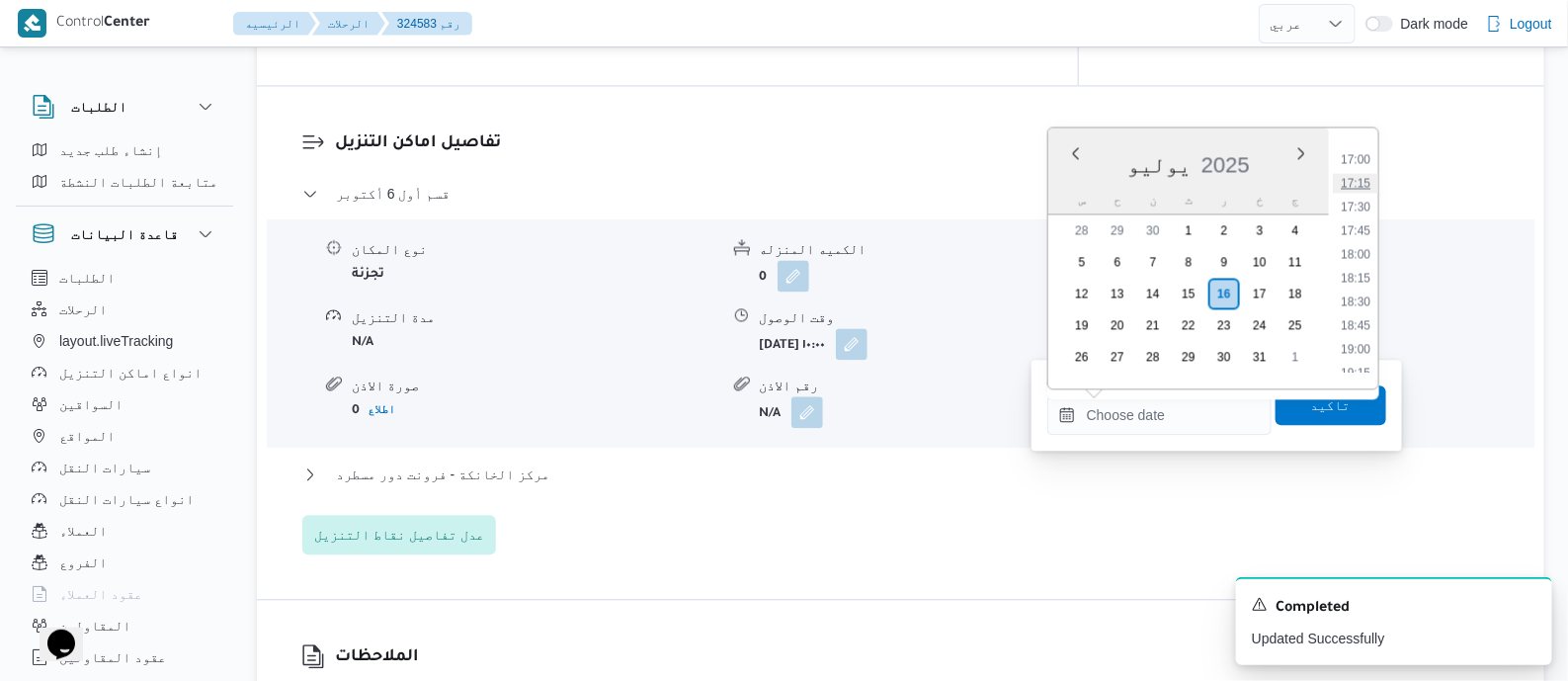 click on "17:15" at bounding box center (1356, 183) 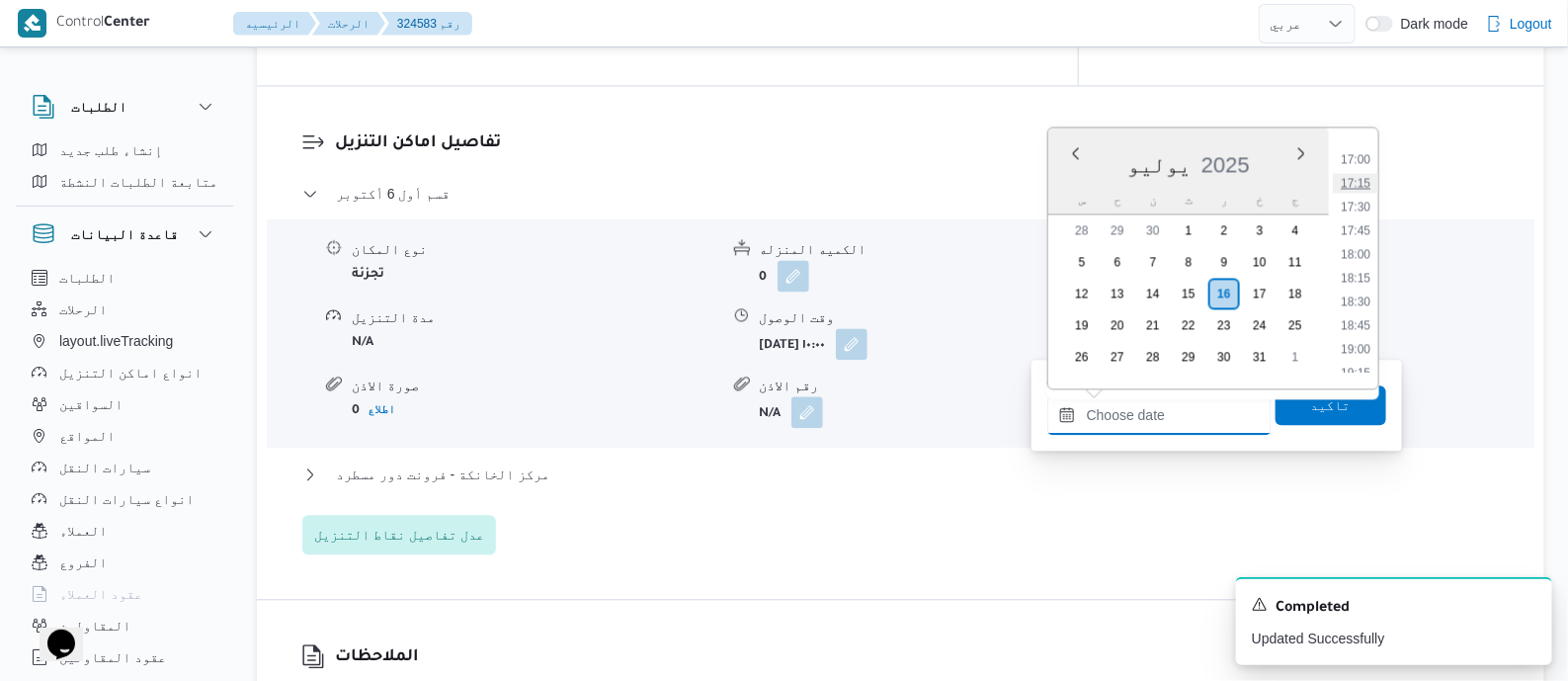 type on "١٦/٠٧/٢٠٢٥ ١٧:١٥" 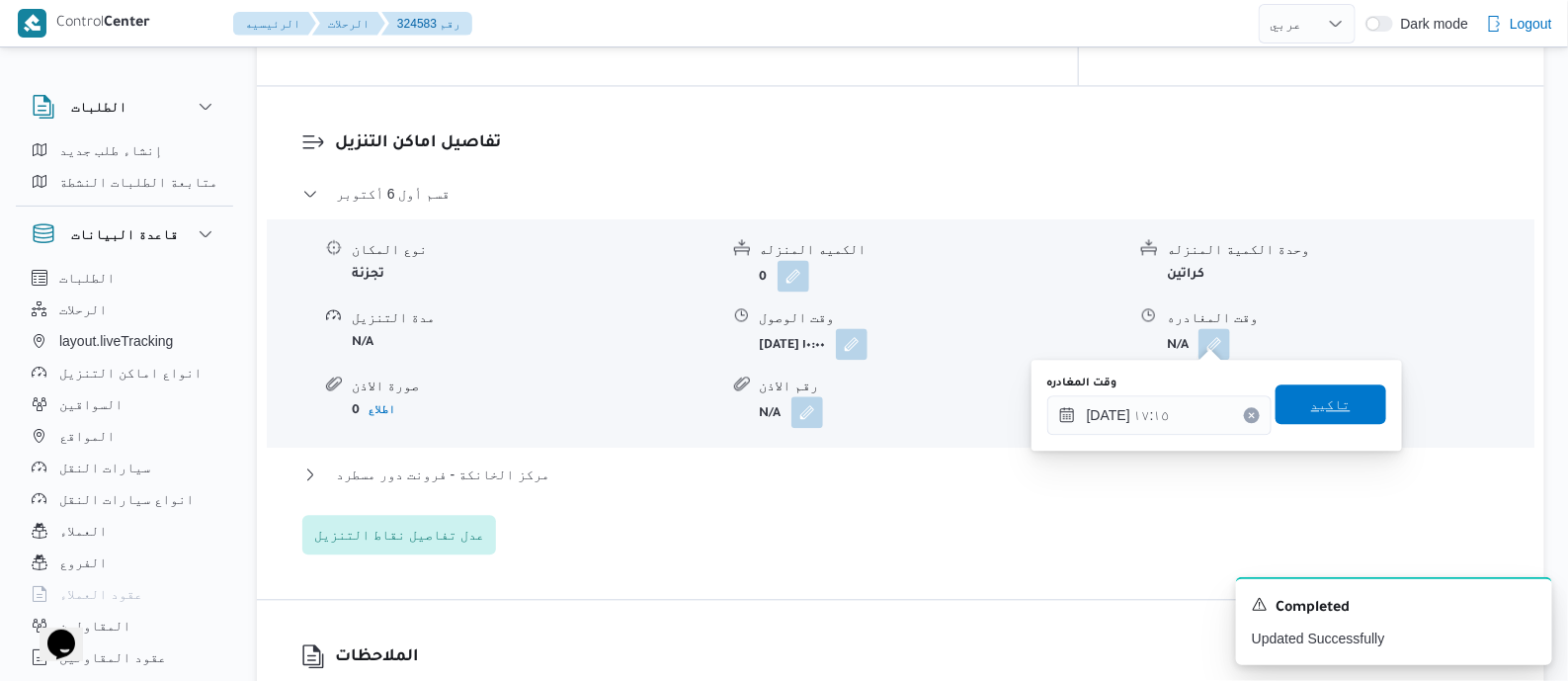 click on "تاكيد" at bounding box center (1331, 404) 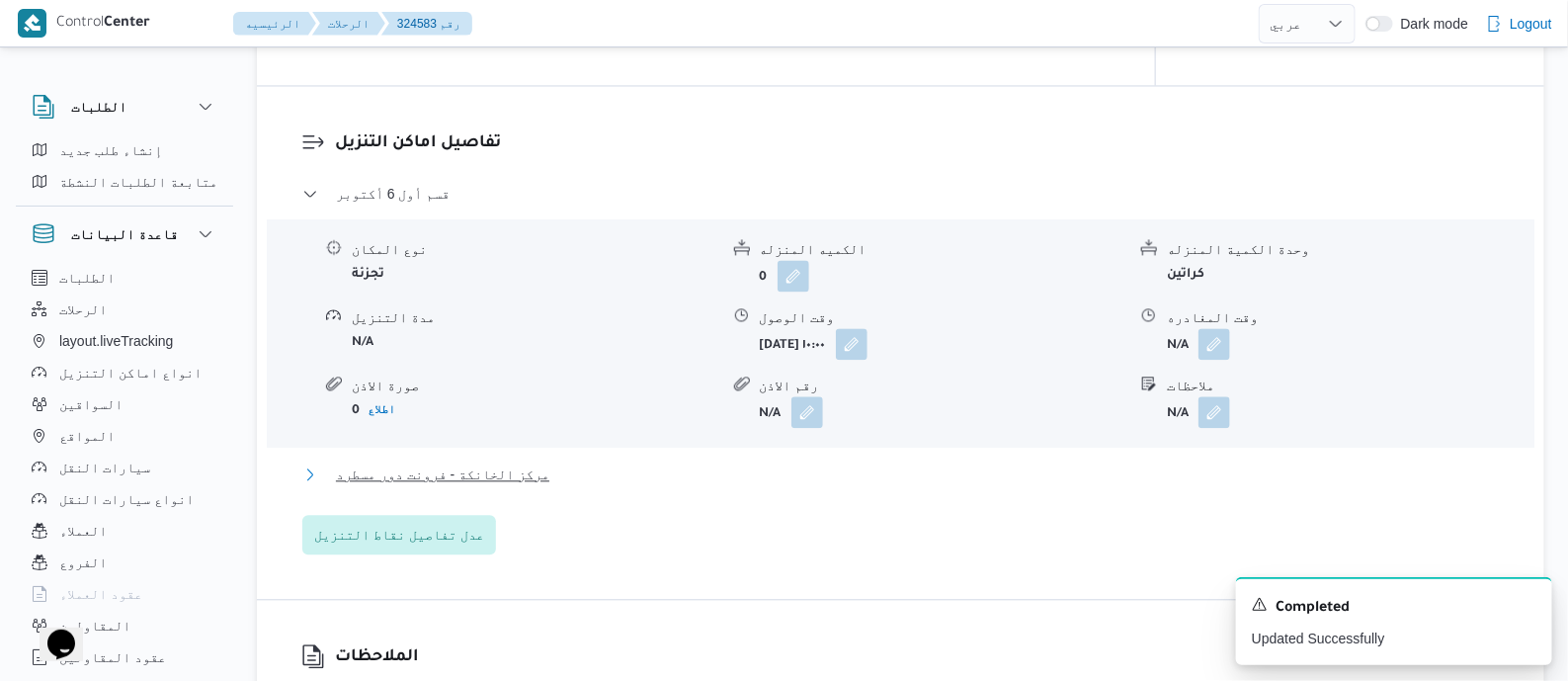 click on "مركز الخانكة -
فرونت دور مسطرد" at bounding box center [443, 474] 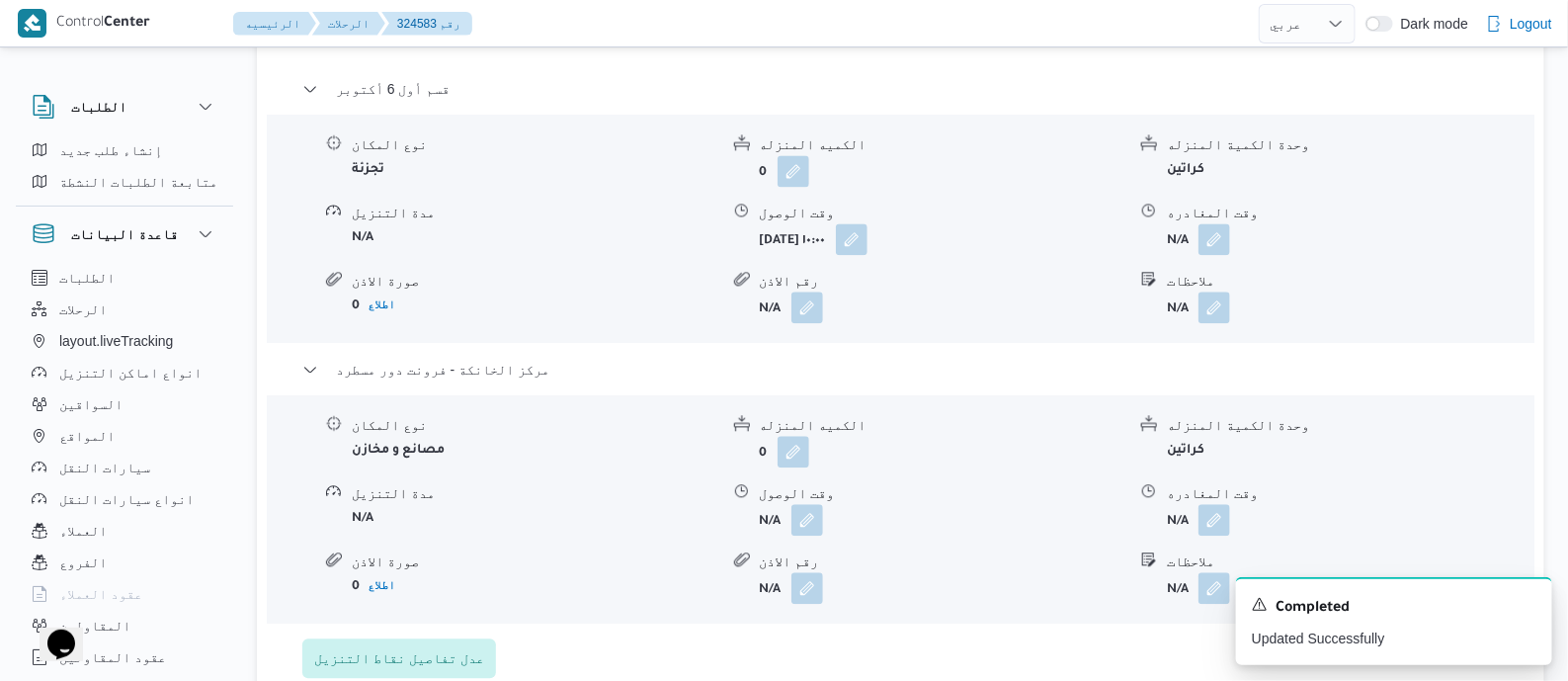 scroll, scrollTop: 1880, scrollLeft: 0, axis: vertical 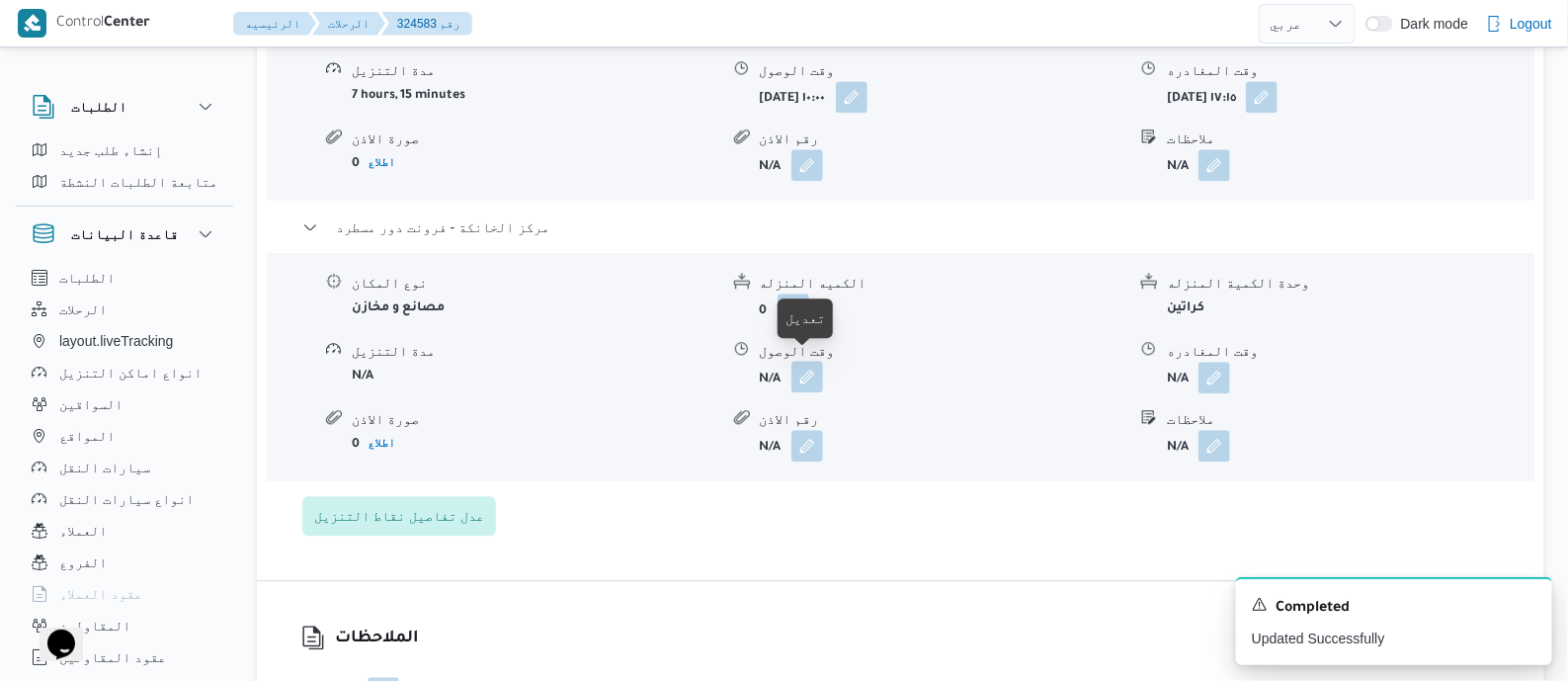 click at bounding box center (807, 377) 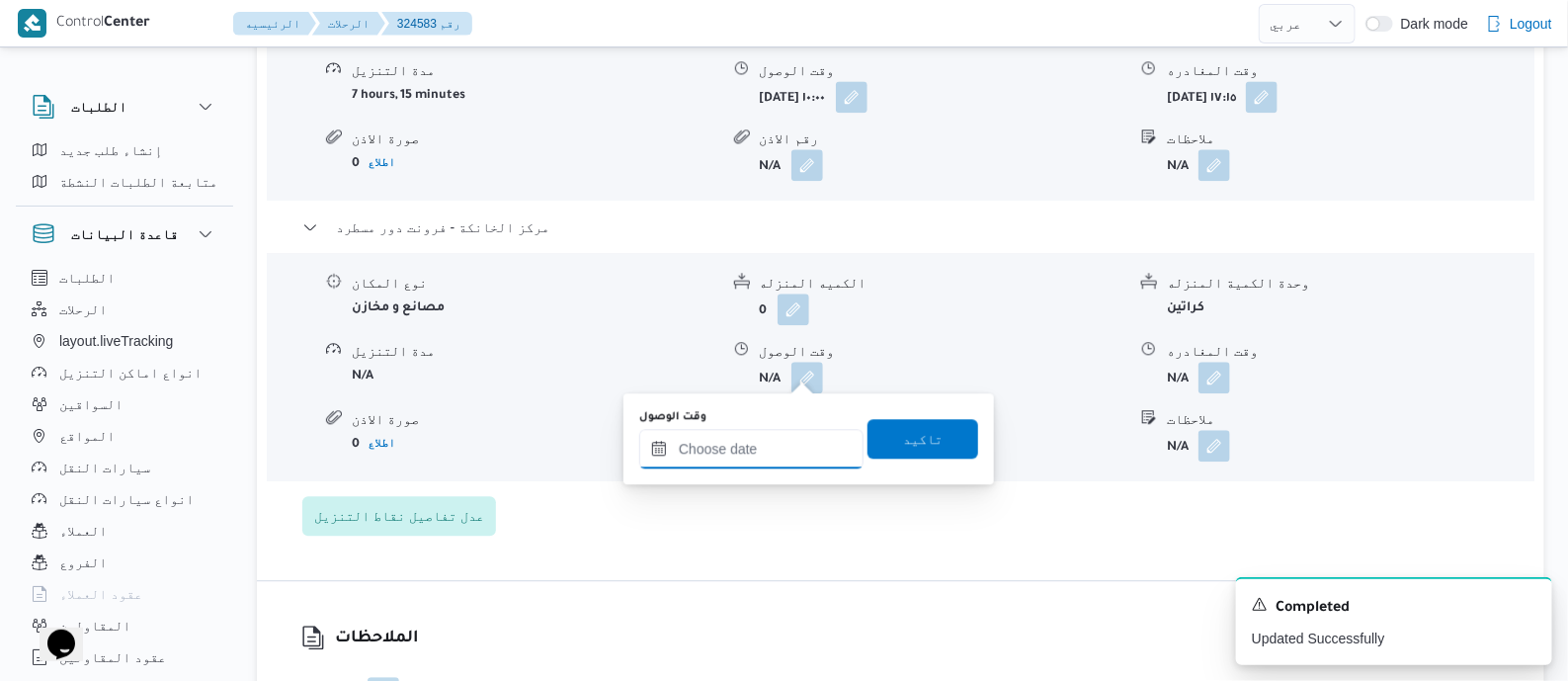 click on "وقت الوصول" at bounding box center [751, 449] 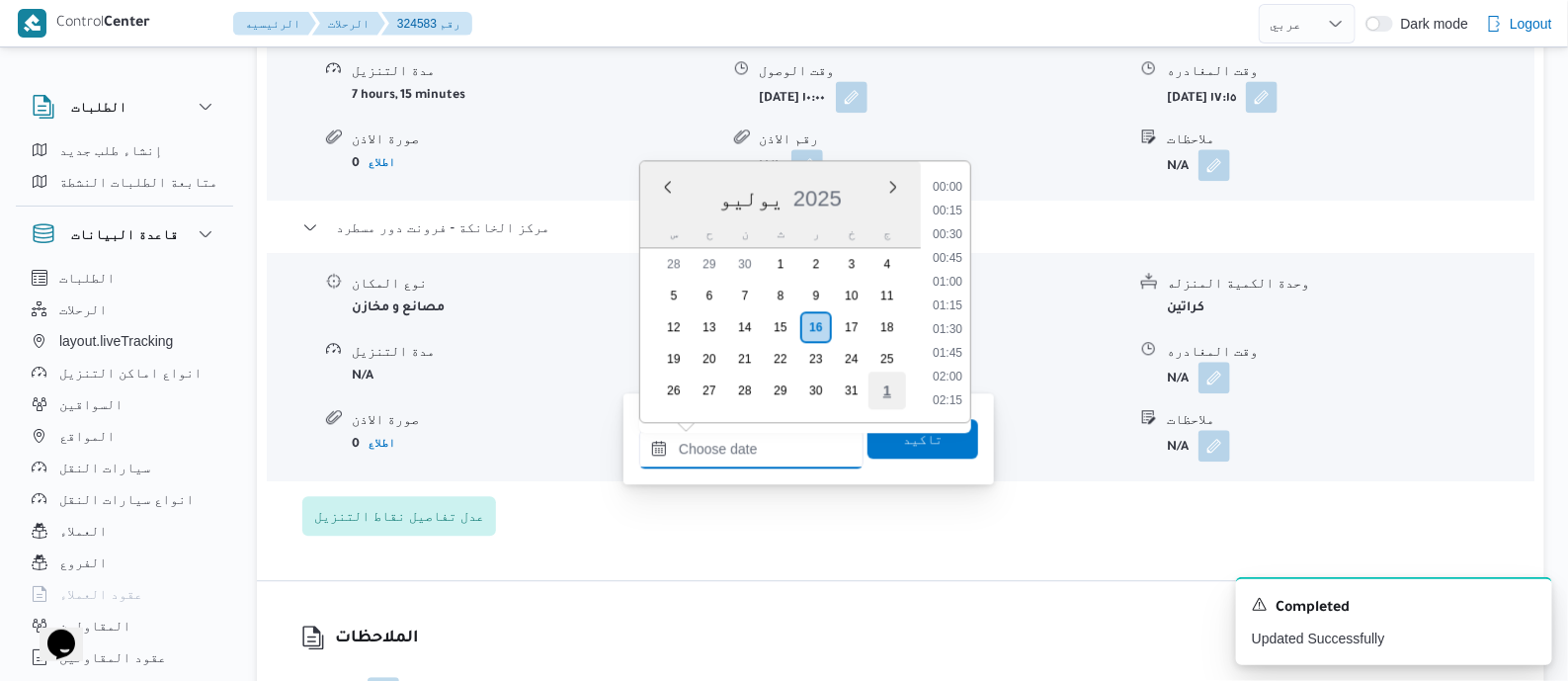 scroll, scrollTop: 1731, scrollLeft: 0, axis: vertical 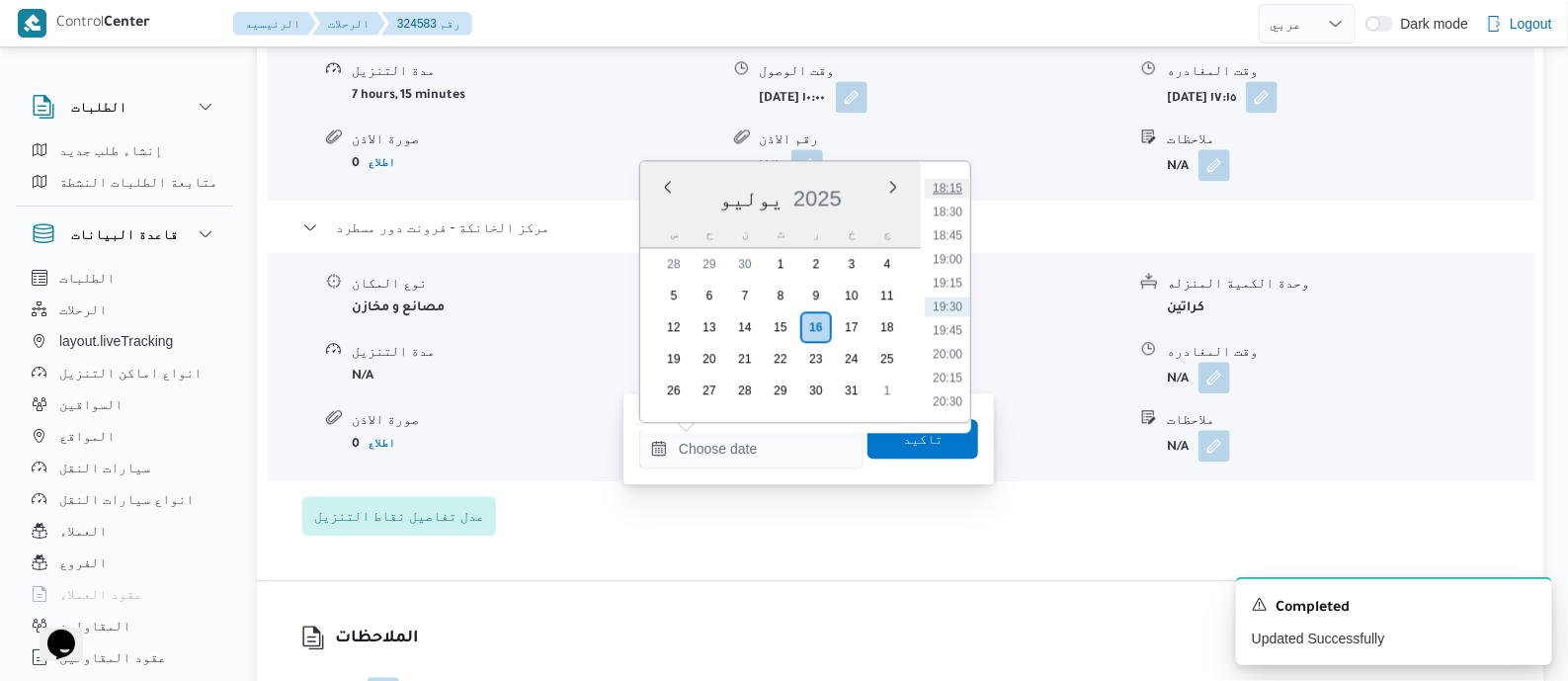 click on "18:15" at bounding box center [948, 188] 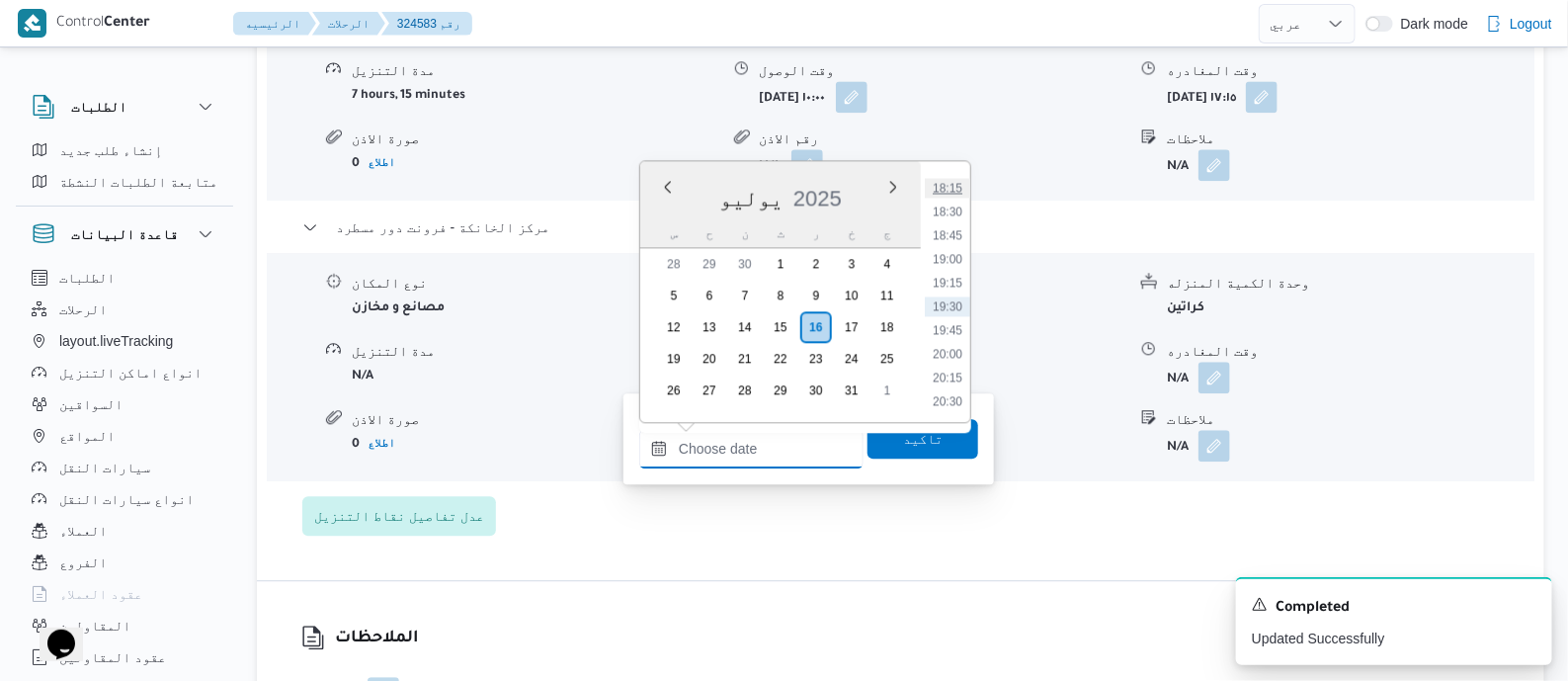 type on "١٦/٠٧/٢٠٢٥ ١٨:١٥" 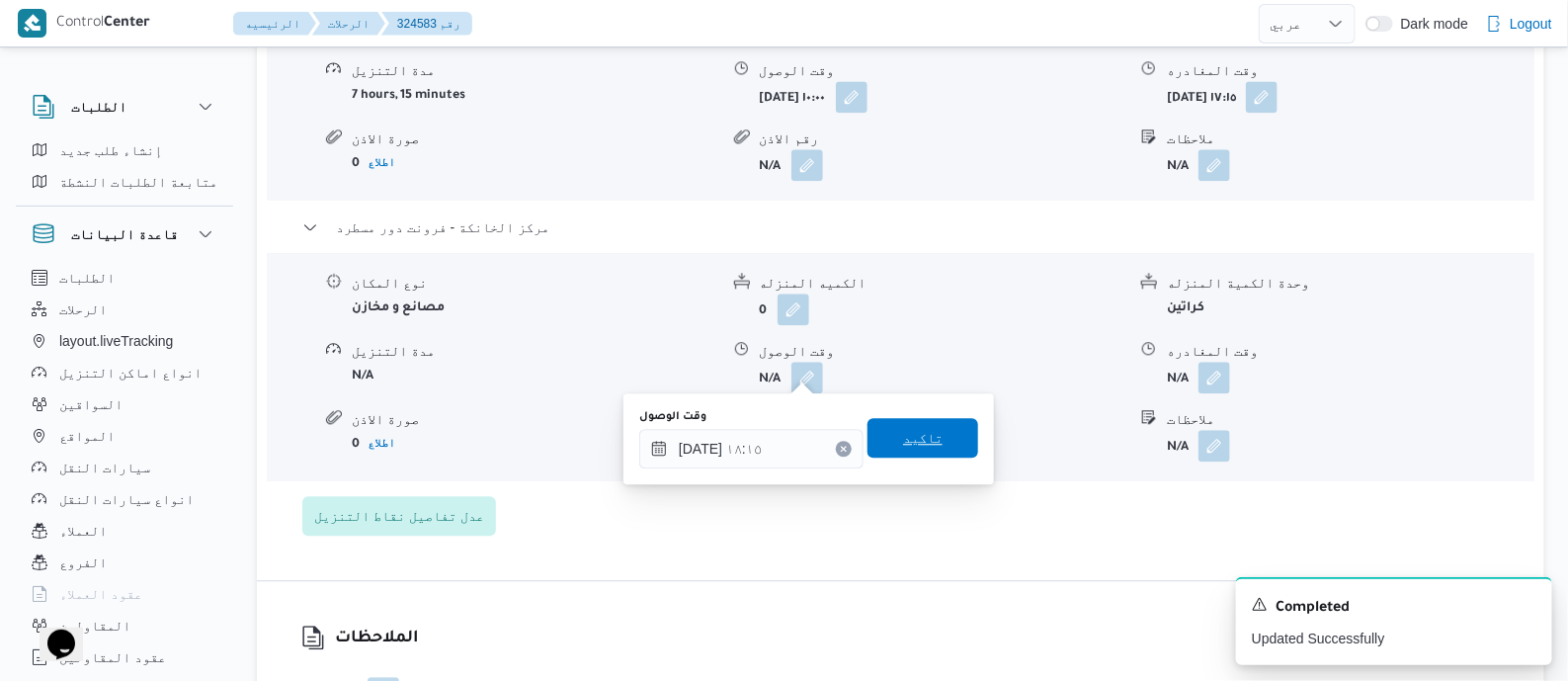 click on "تاكيد" at bounding box center (923, 438) 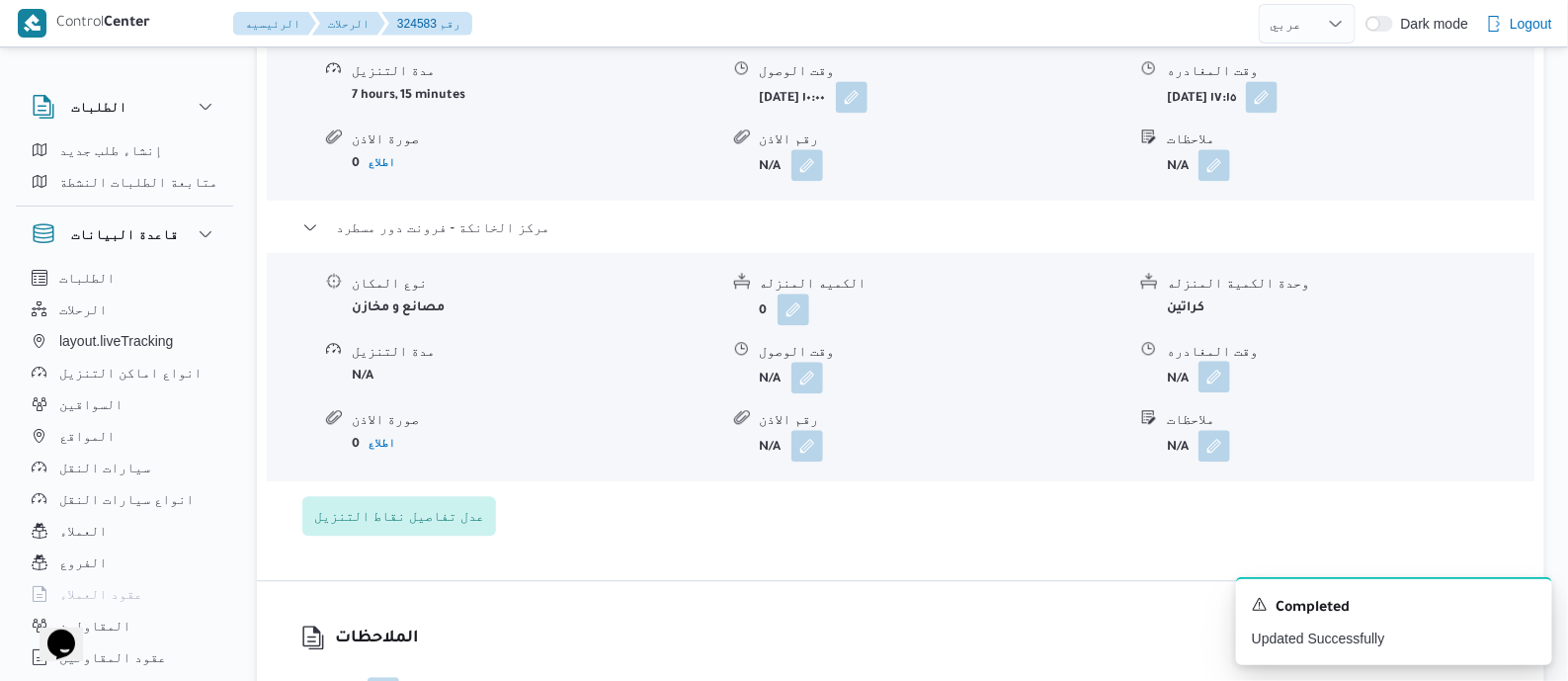 click at bounding box center [1214, 377] 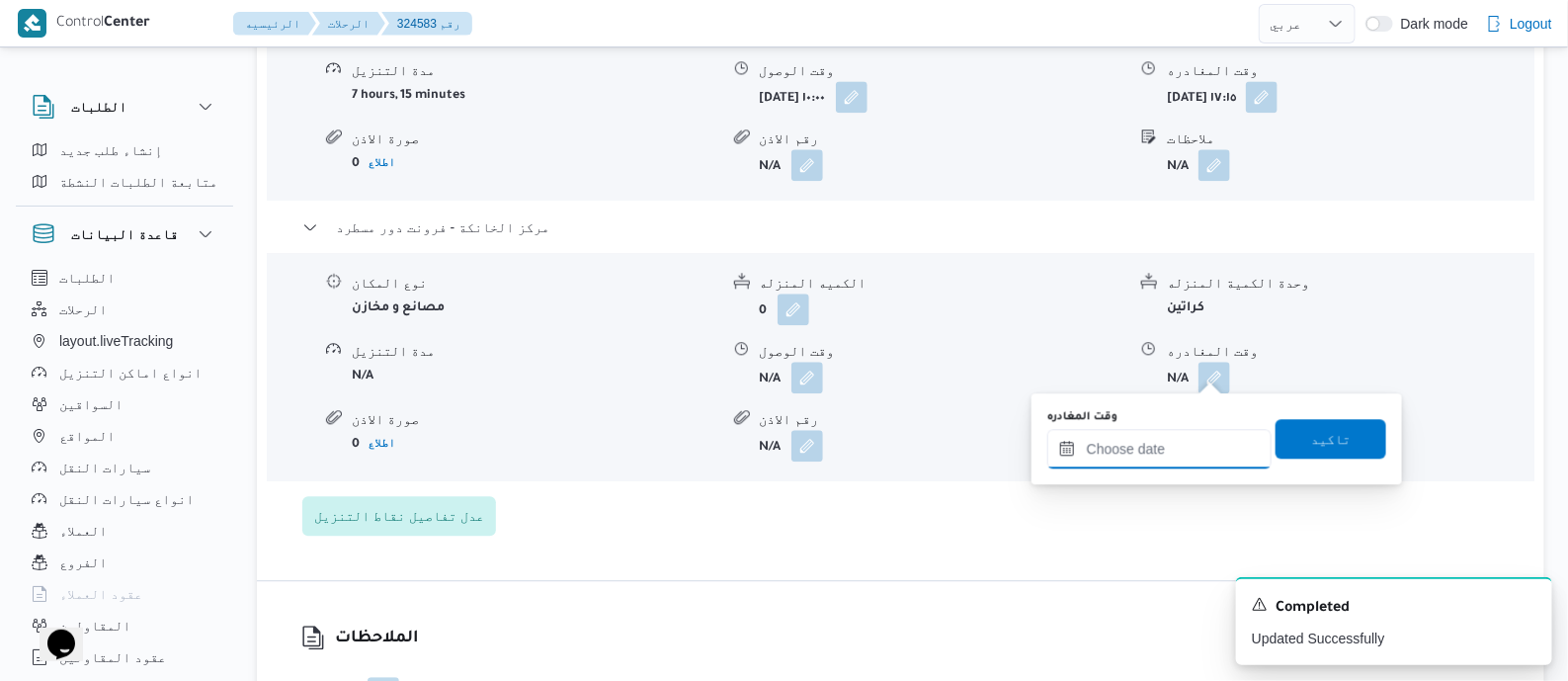 click on "وقت المغادره" at bounding box center (1159, 449) 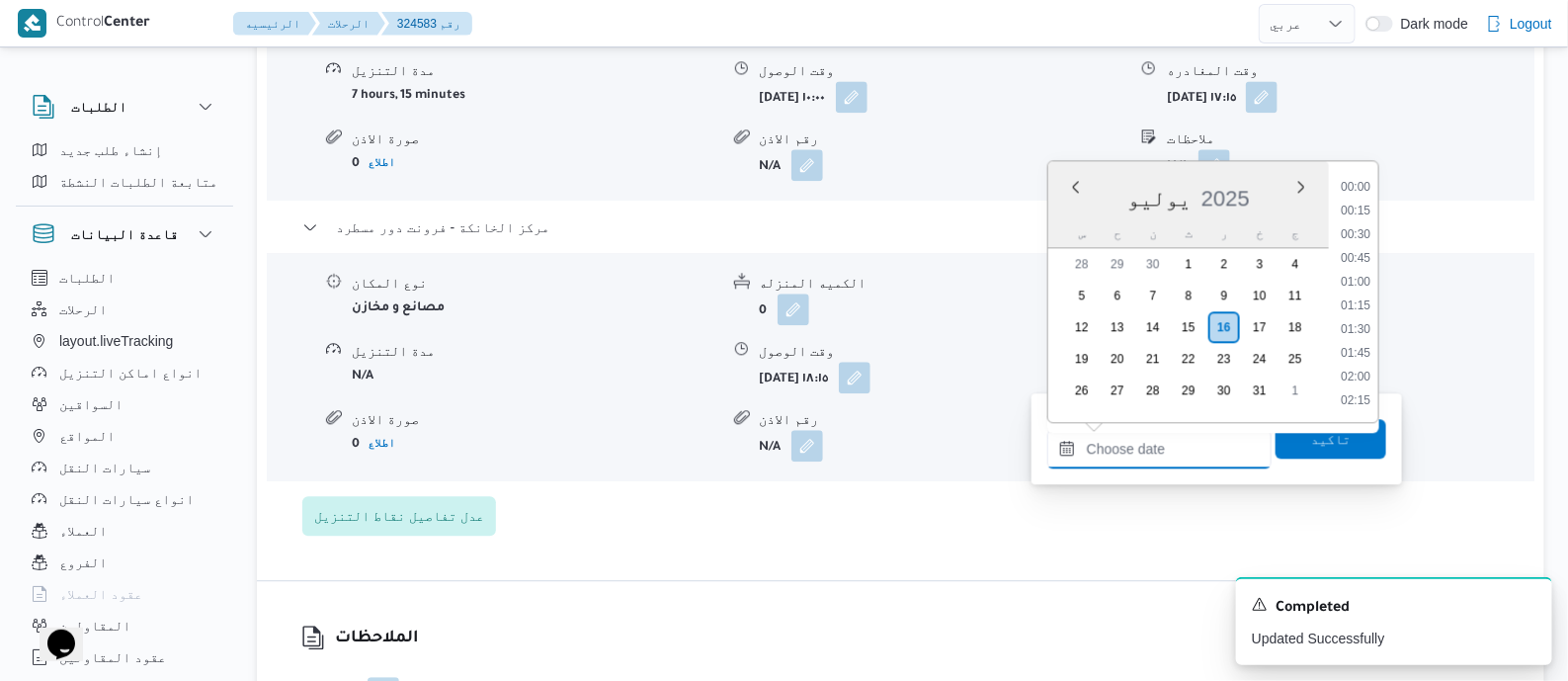 scroll, scrollTop: 1731, scrollLeft: 0, axis: vertical 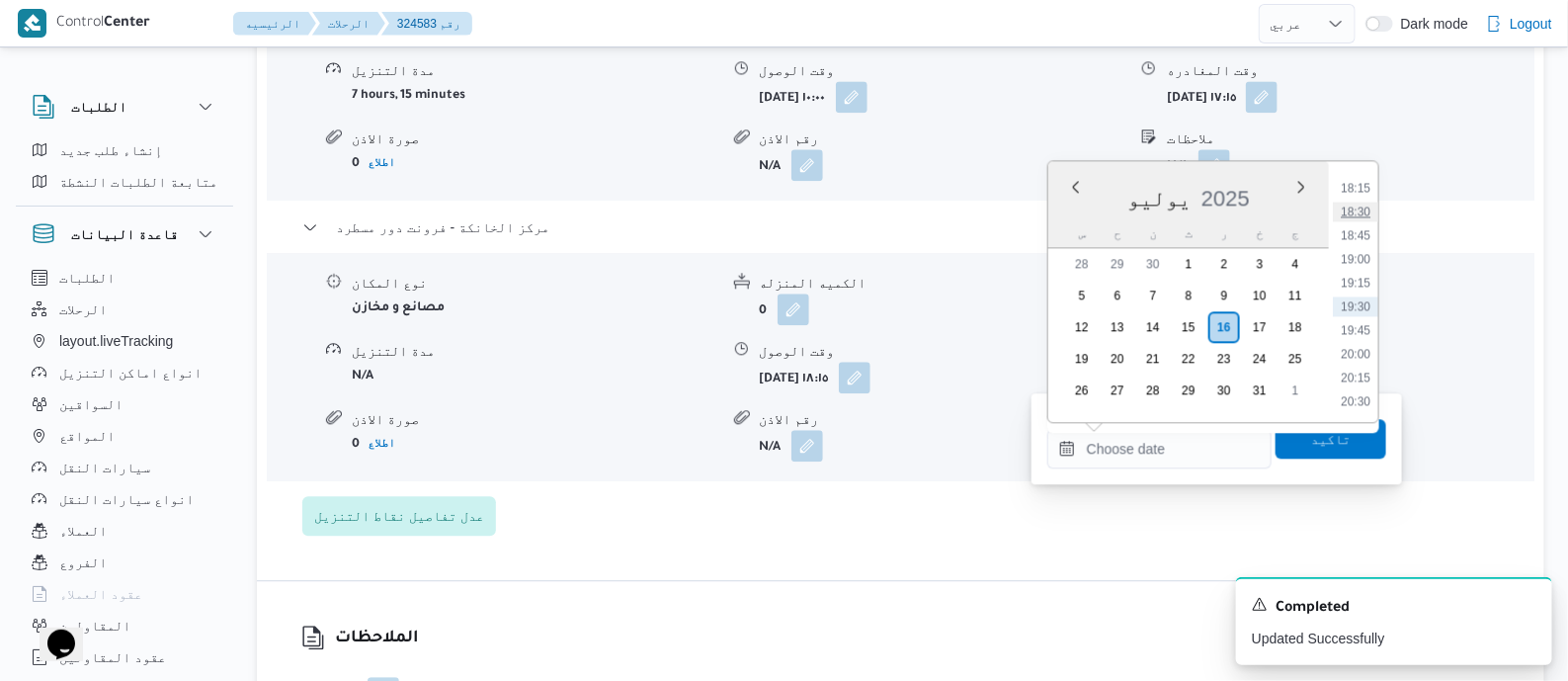 click on "18:30" at bounding box center (1356, 212) 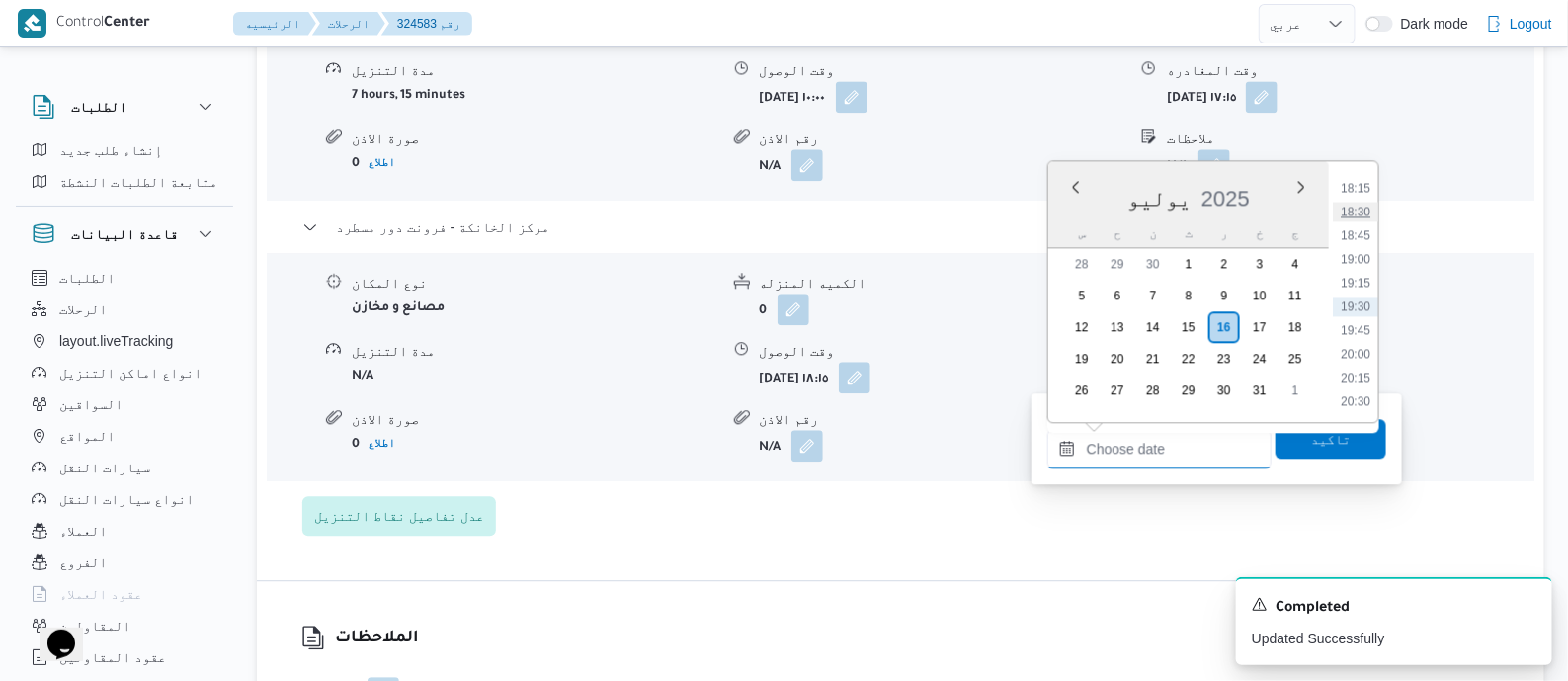 type on "[DATE] ١٨:٣٠" 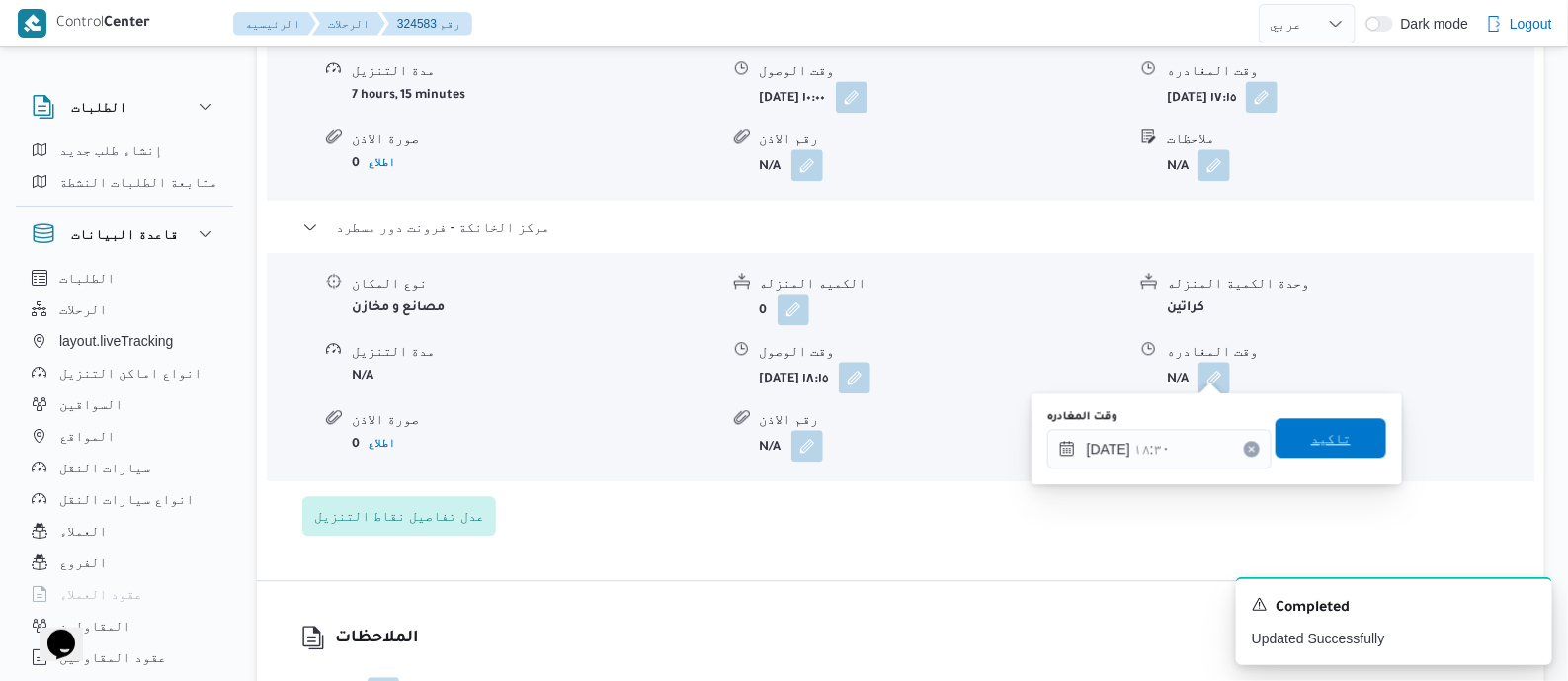 click on "تاكيد" at bounding box center [1331, 438] 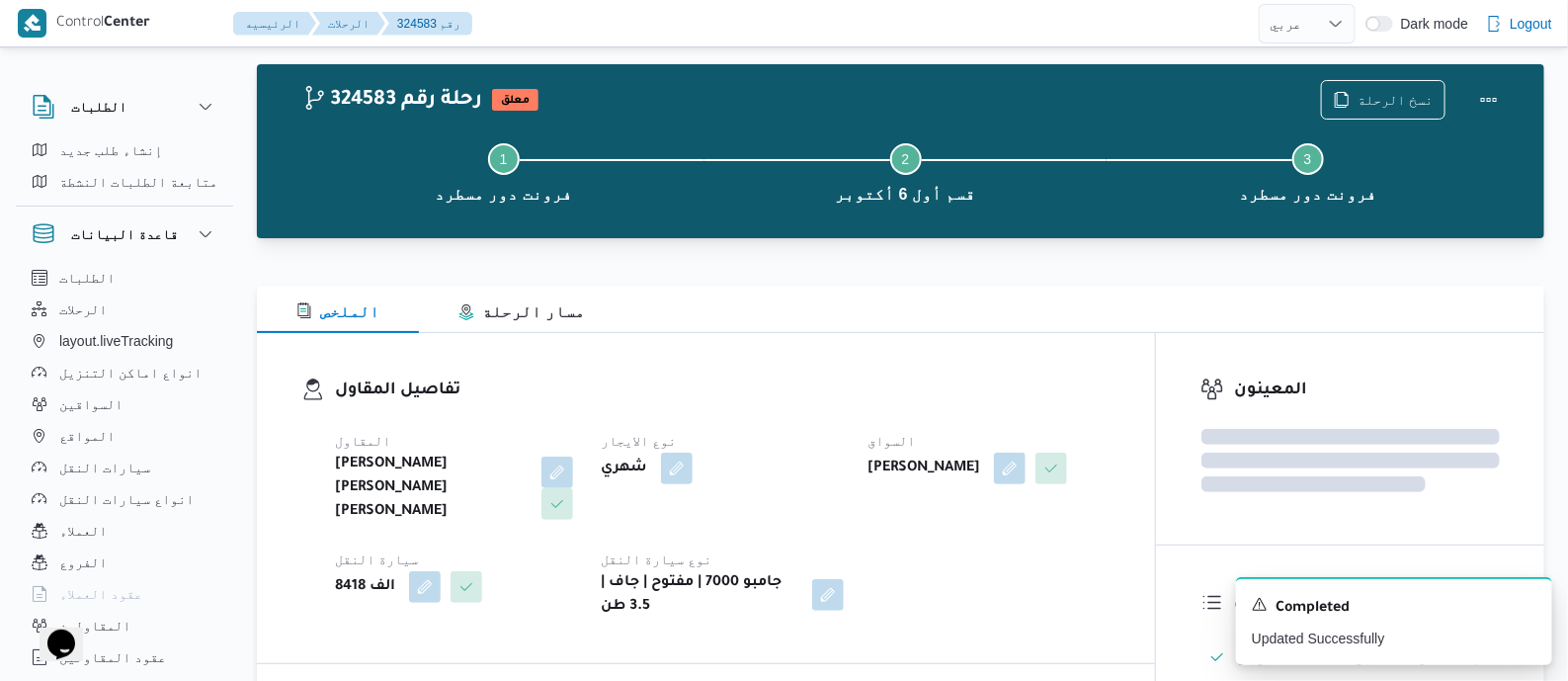 scroll, scrollTop: 0, scrollLeft: 0, axis: both 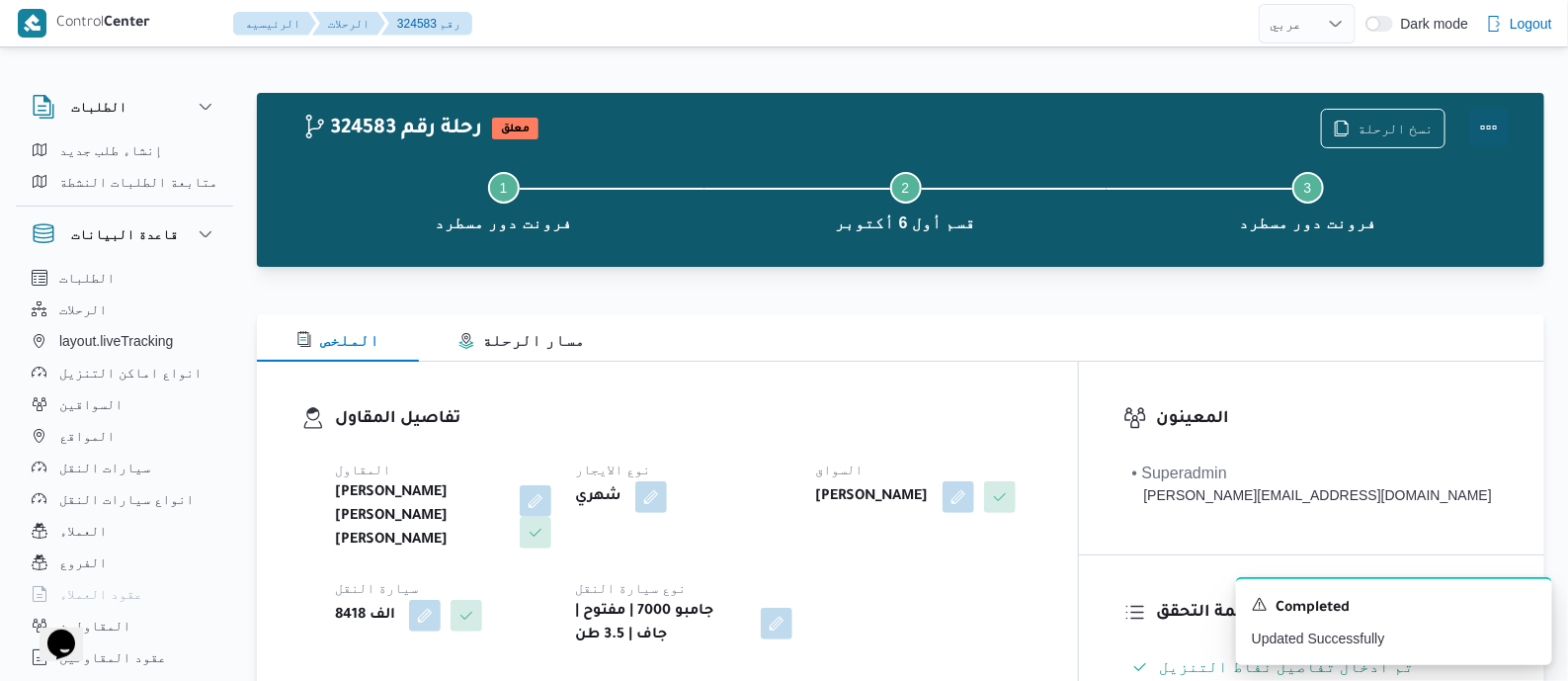click at bounding box center [1489, 128] 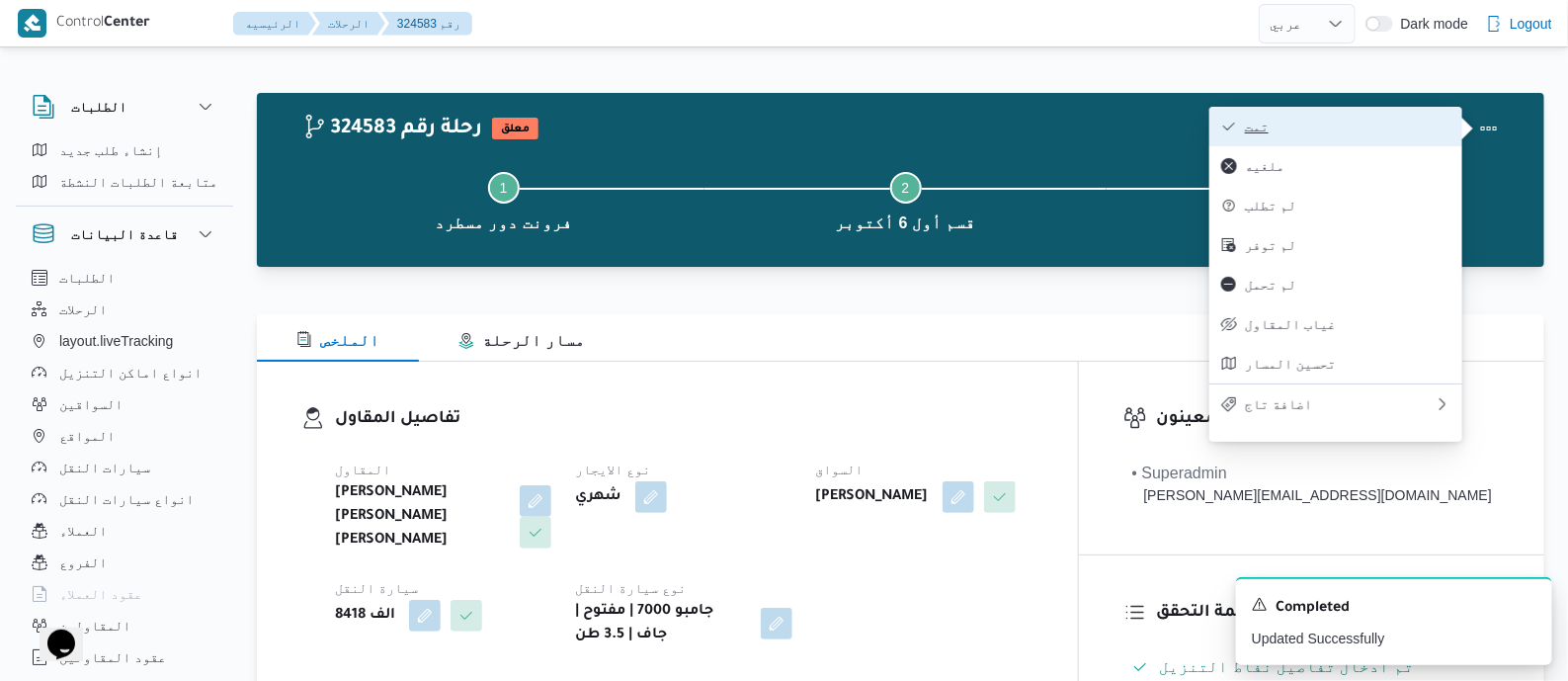 click on "تمت" at bounding box center (1348, 127) 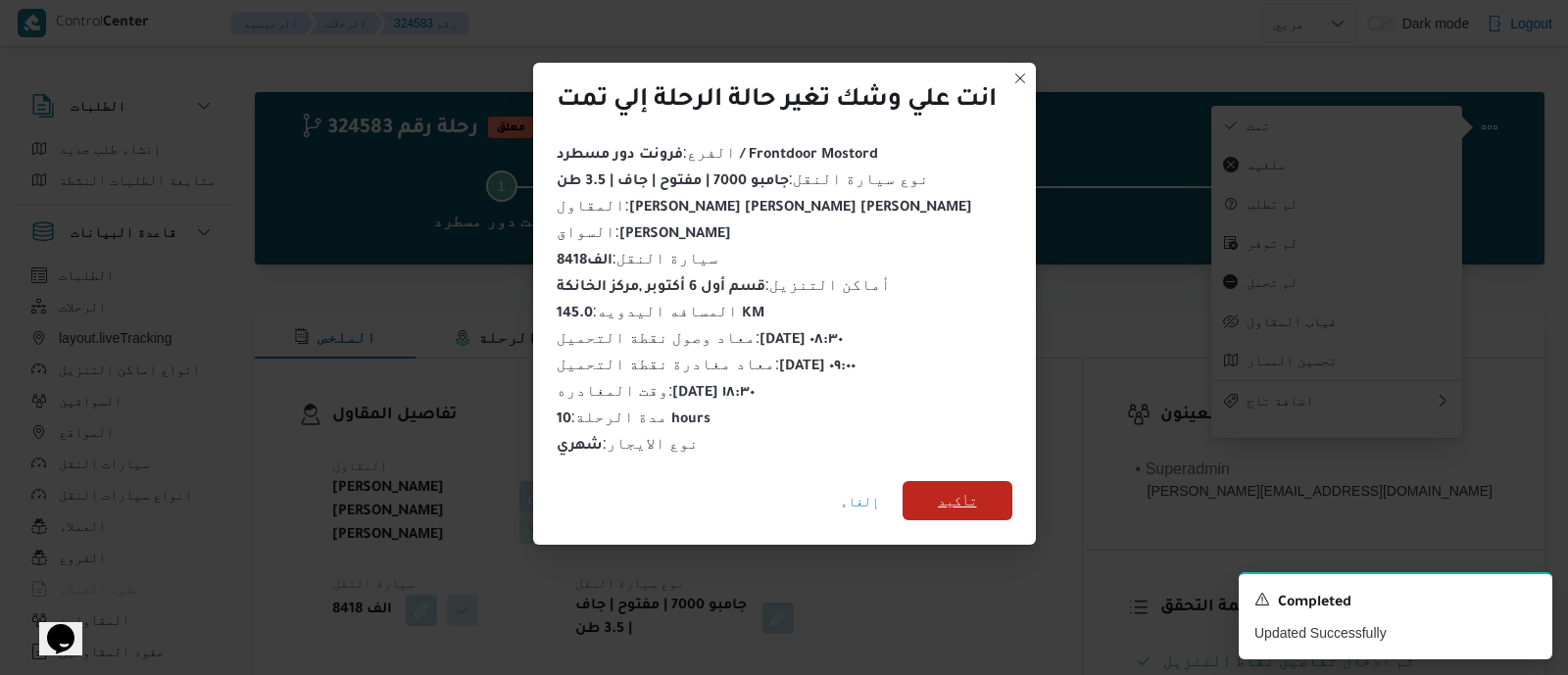 click on "تأكيد" at bounding box center [957, 501] 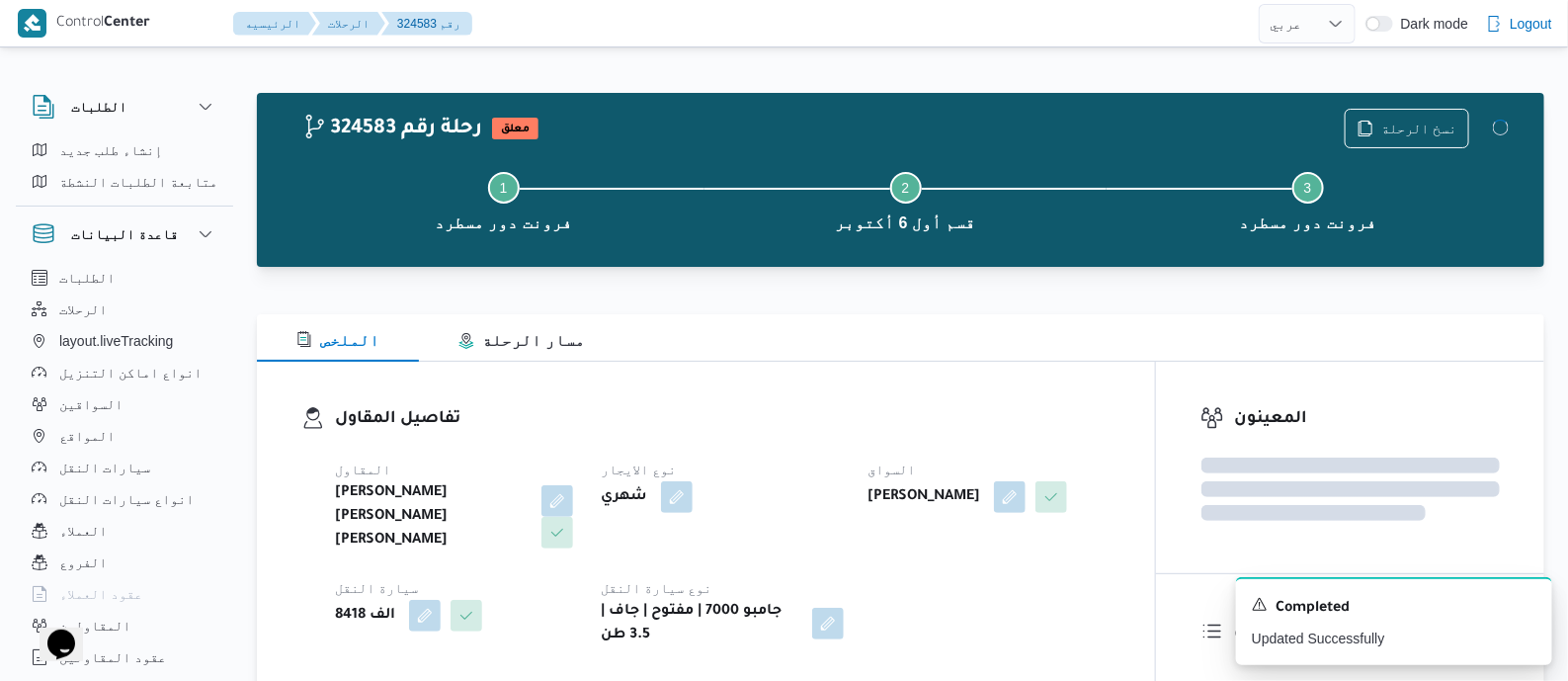 click on "تفاصيل المقاول" at bounding box center [722, 419] 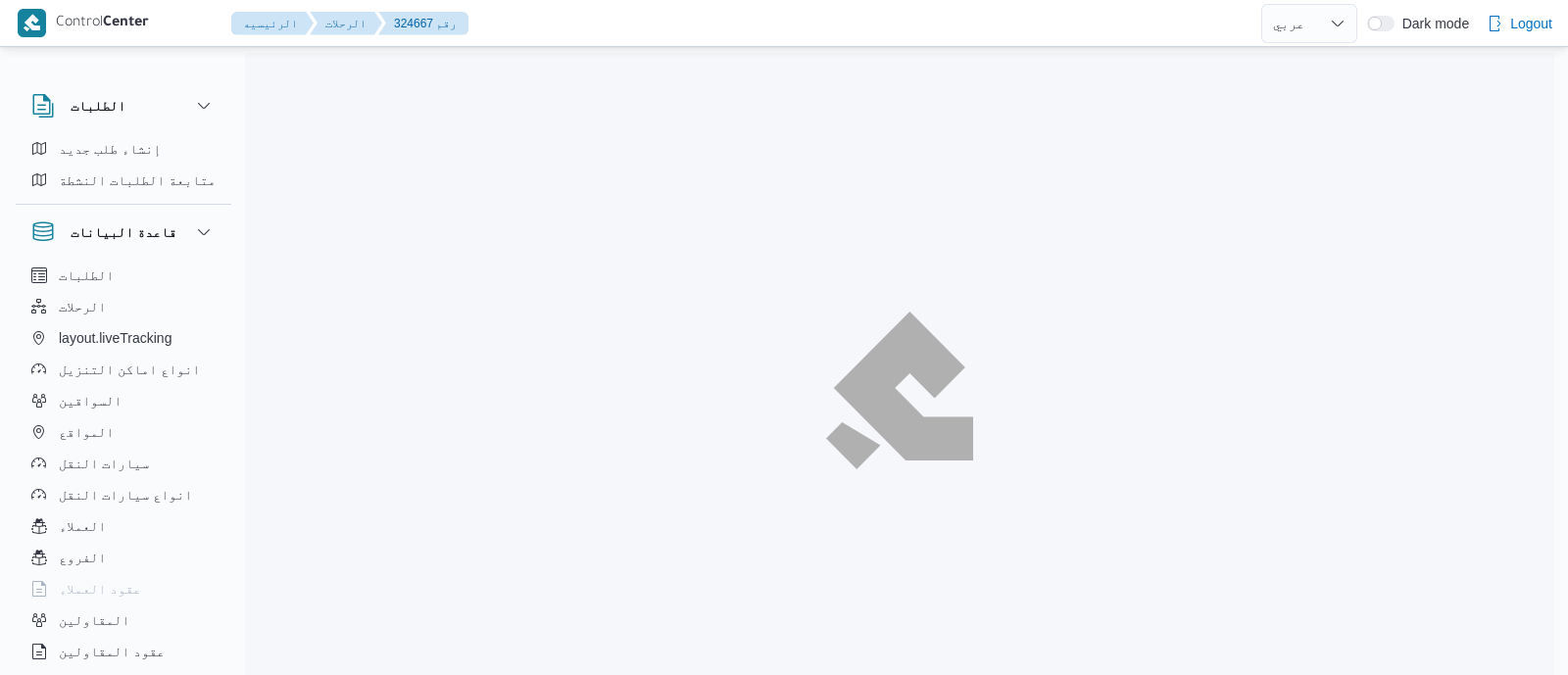 select on "ar" 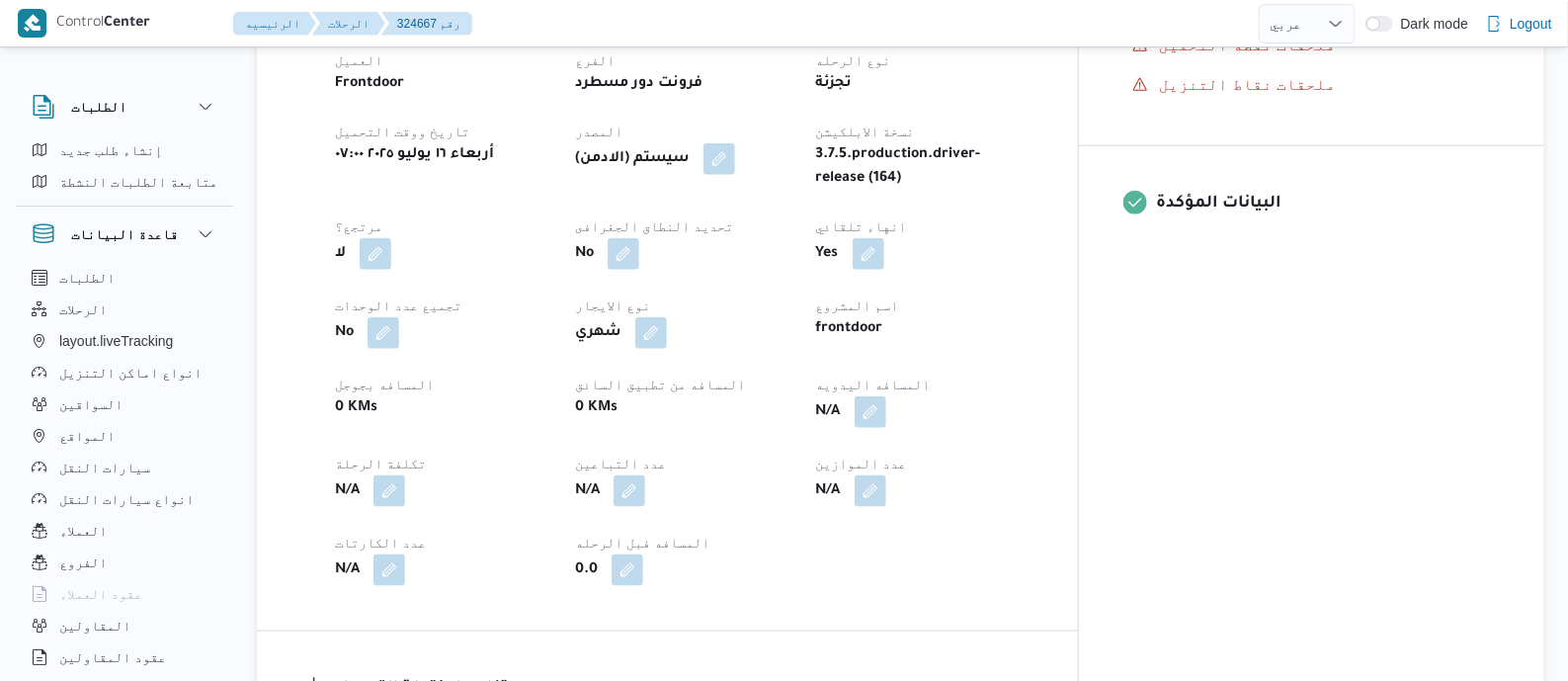 scroll, scrollTop: 741, scrollLeft: 0, axis: vertical 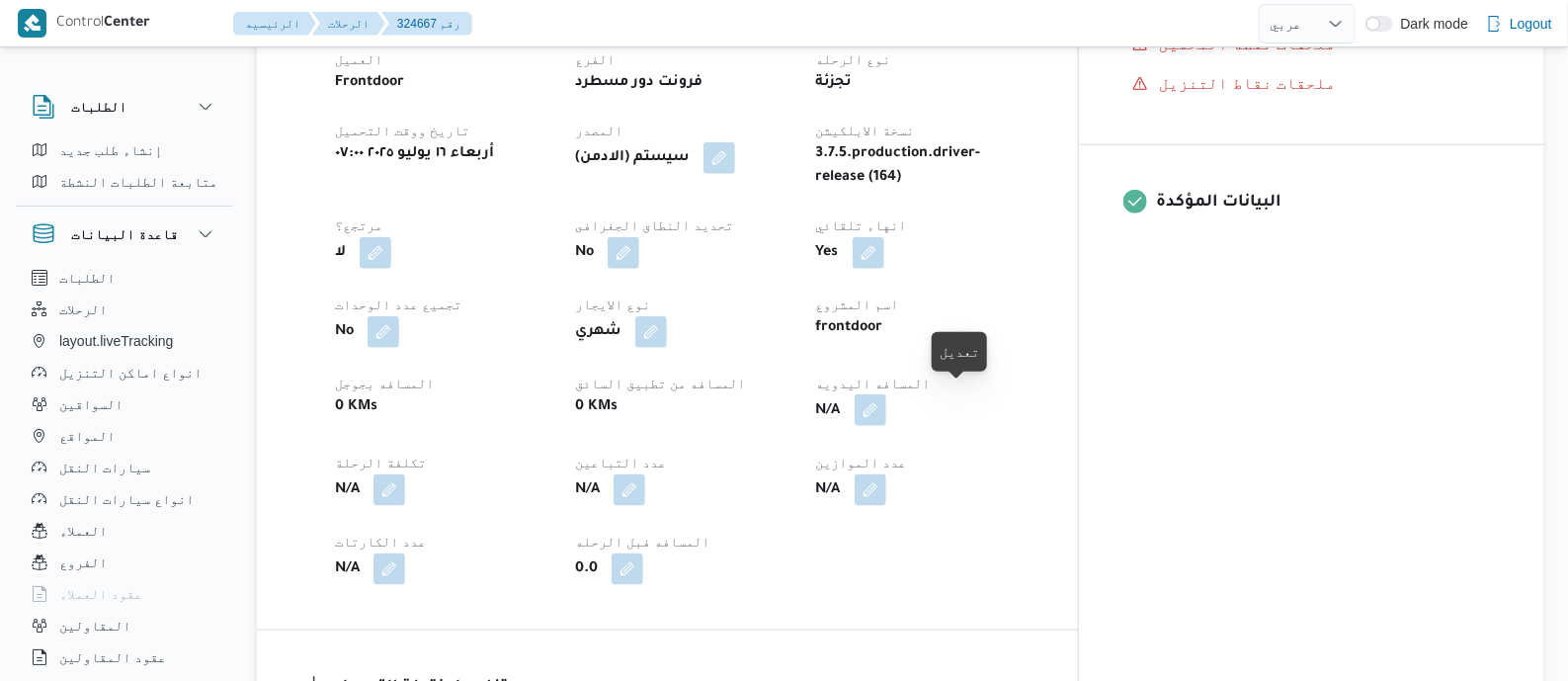 drag, startPoint x: 974, startPoint y: 397, endPoint x: 967, endPoint y: 408, distance: 13.038405 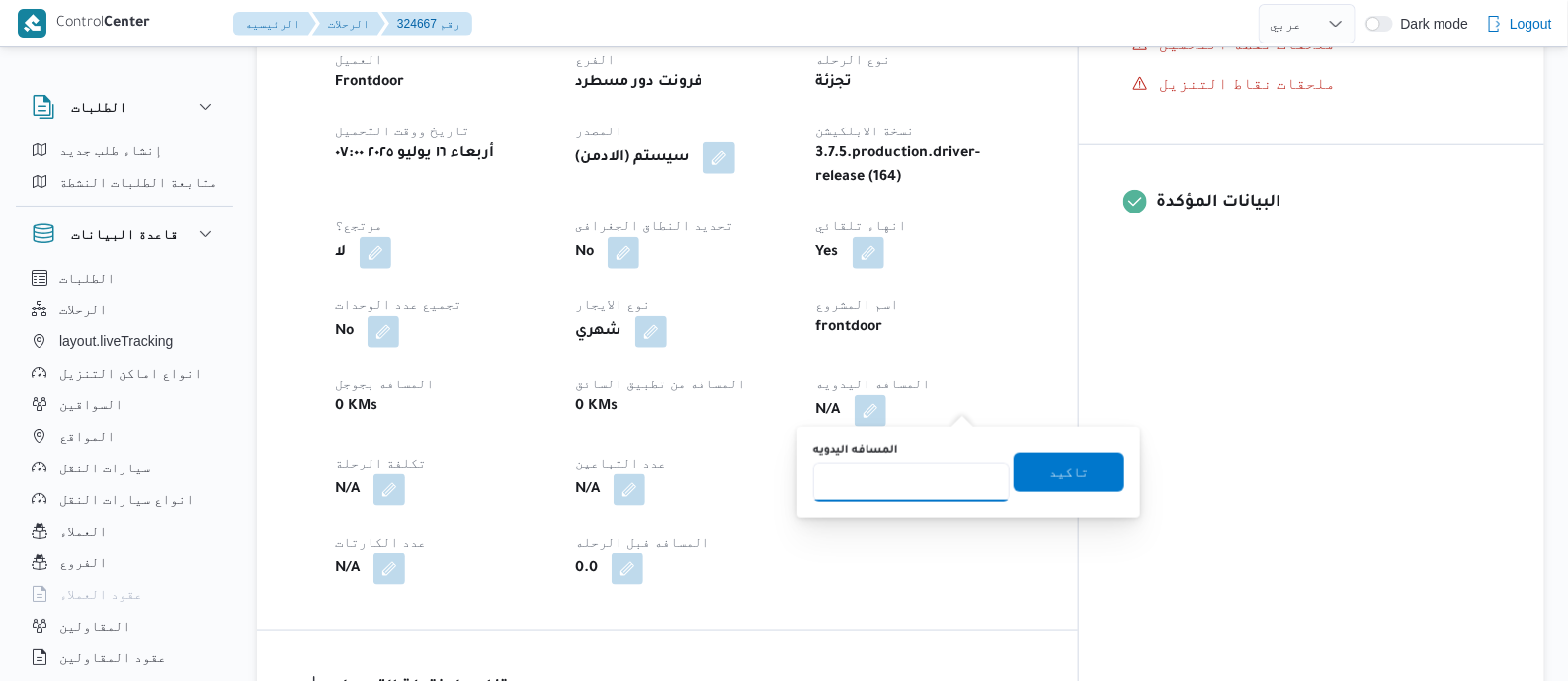 click on "المسافه اليدويه" at bounding box center (911, 482) 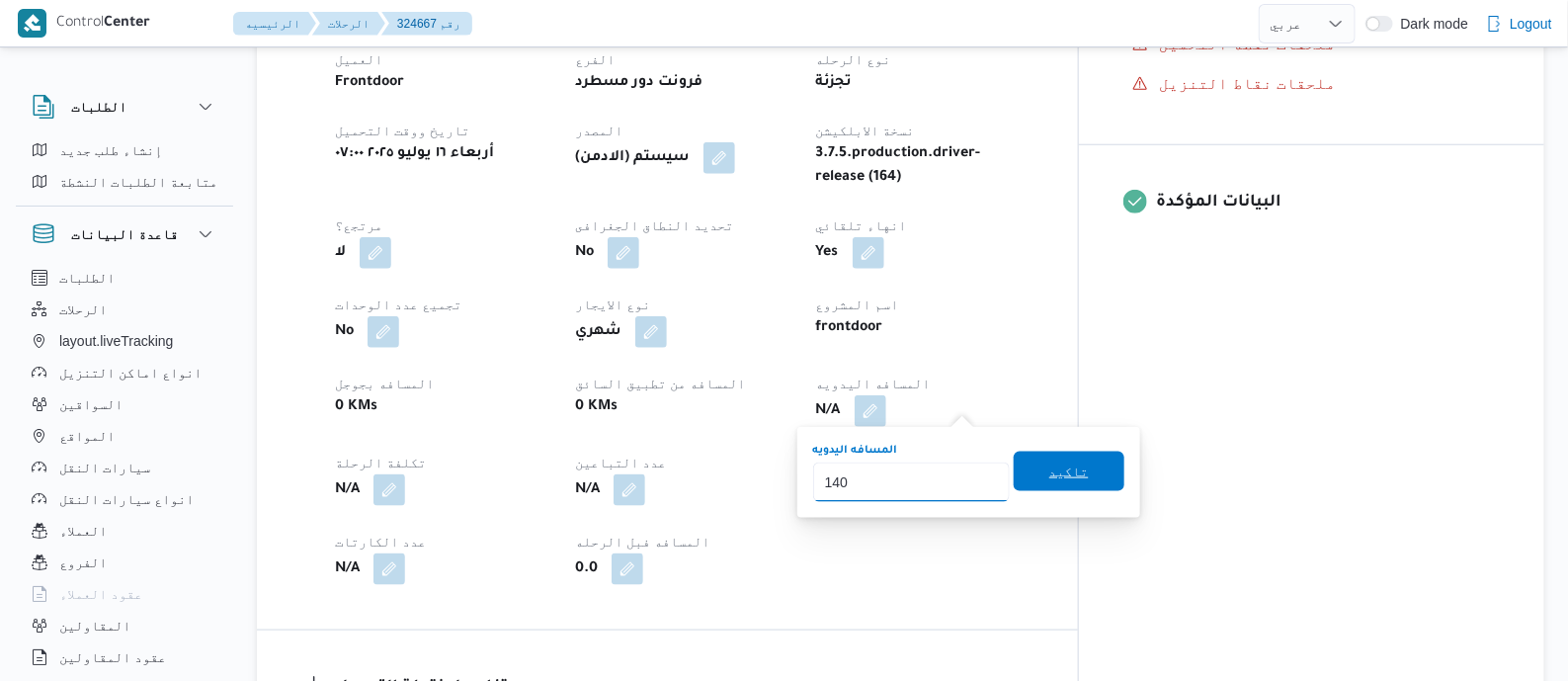 type on "140" 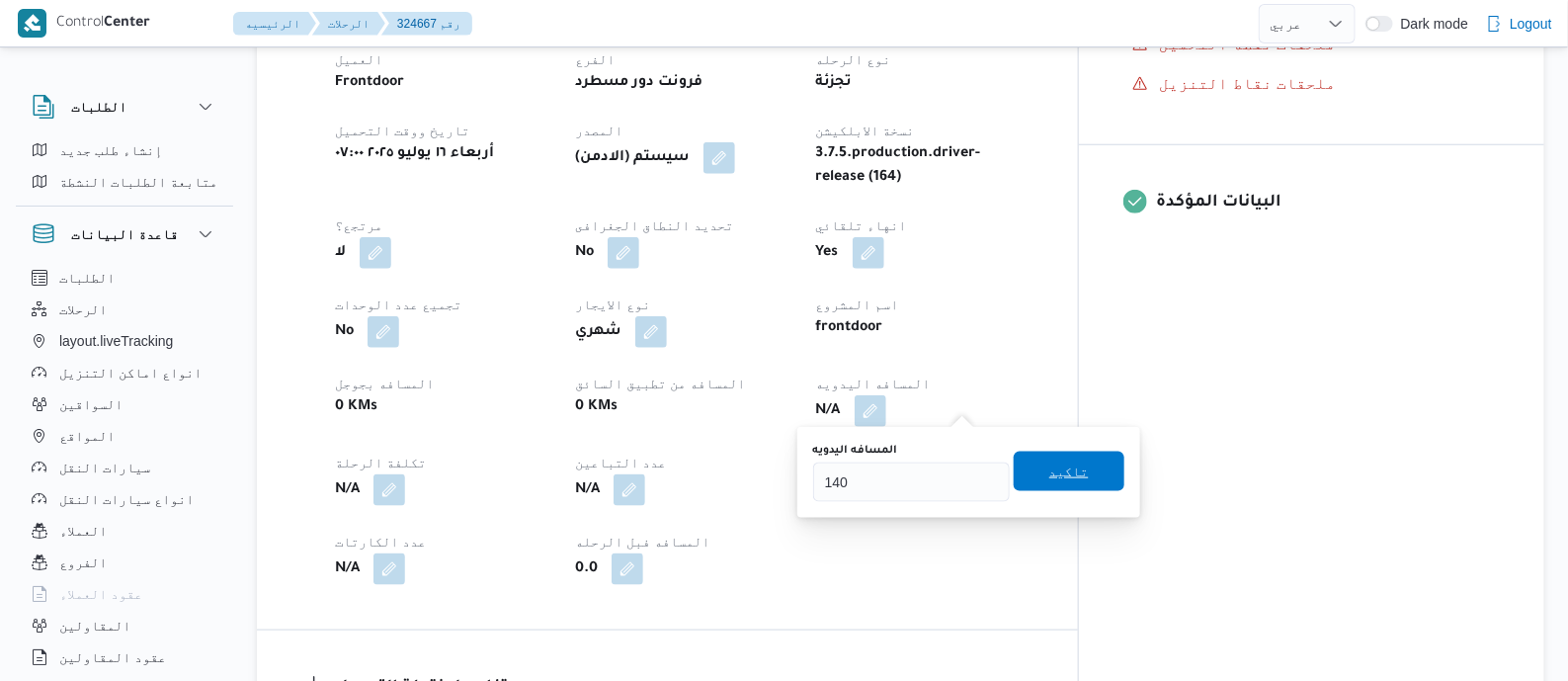 click on "تاكيد" at bounding box center (1069, 471) 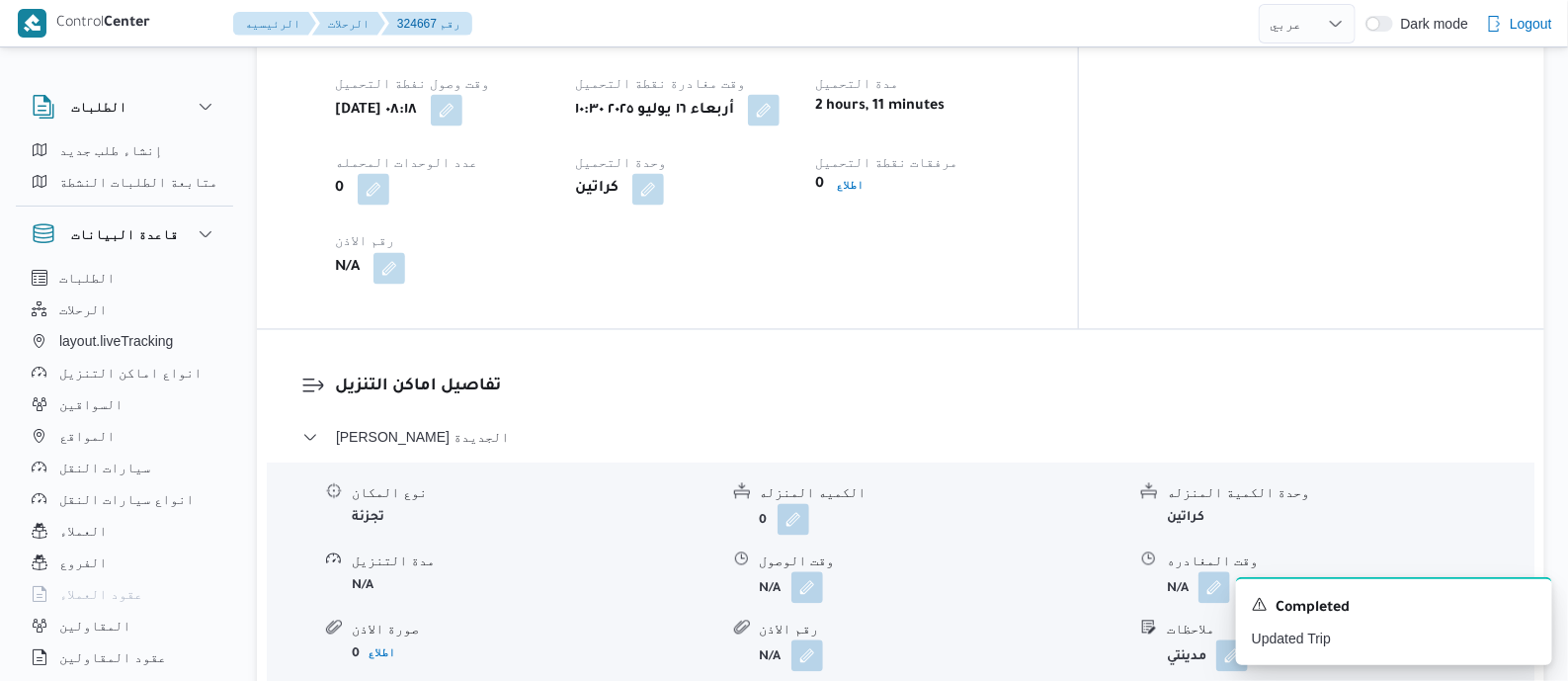 scroll, scrollTop: 1359, scrollLeft: 0, axis: vertical 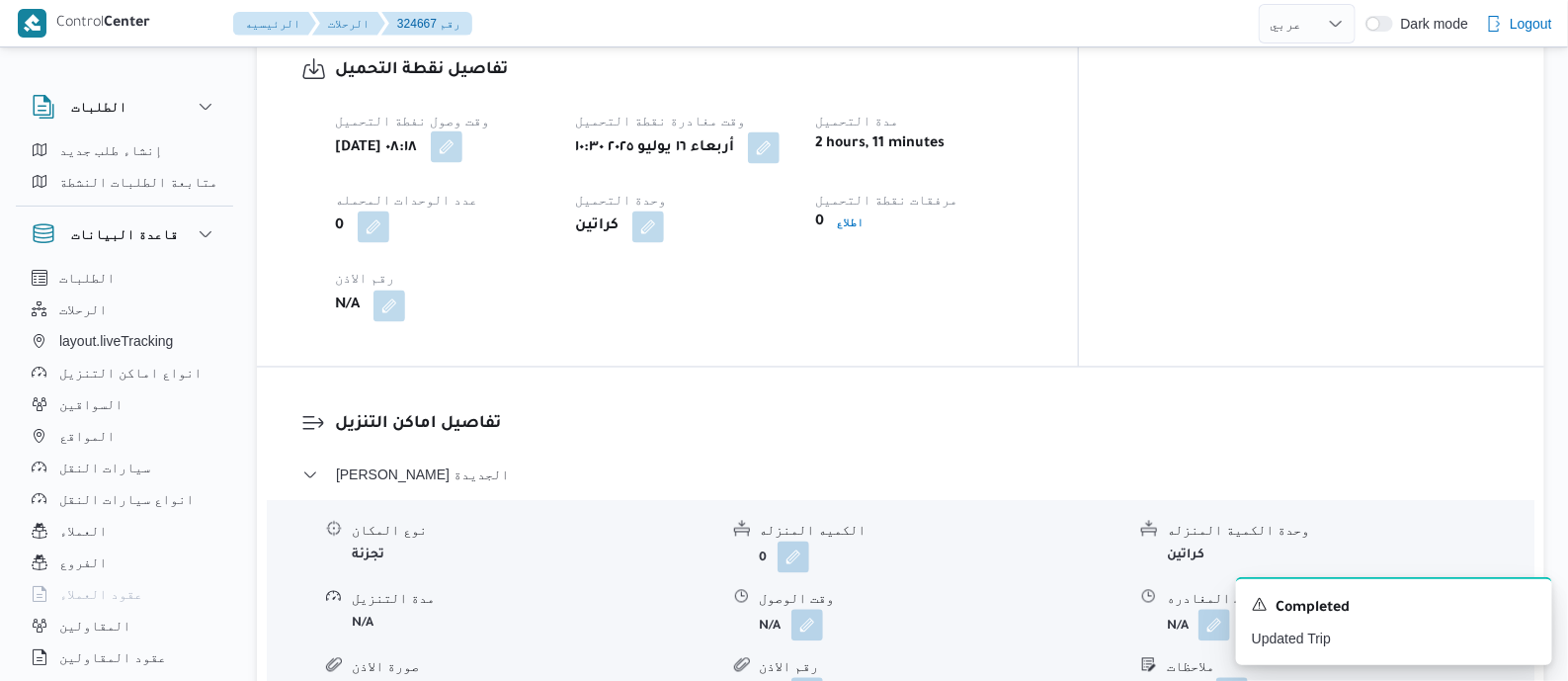 drag, startPoint x: 538, startPoint y: 145, endPoint x: 536, endPoint y: 155, distance: 10.198039 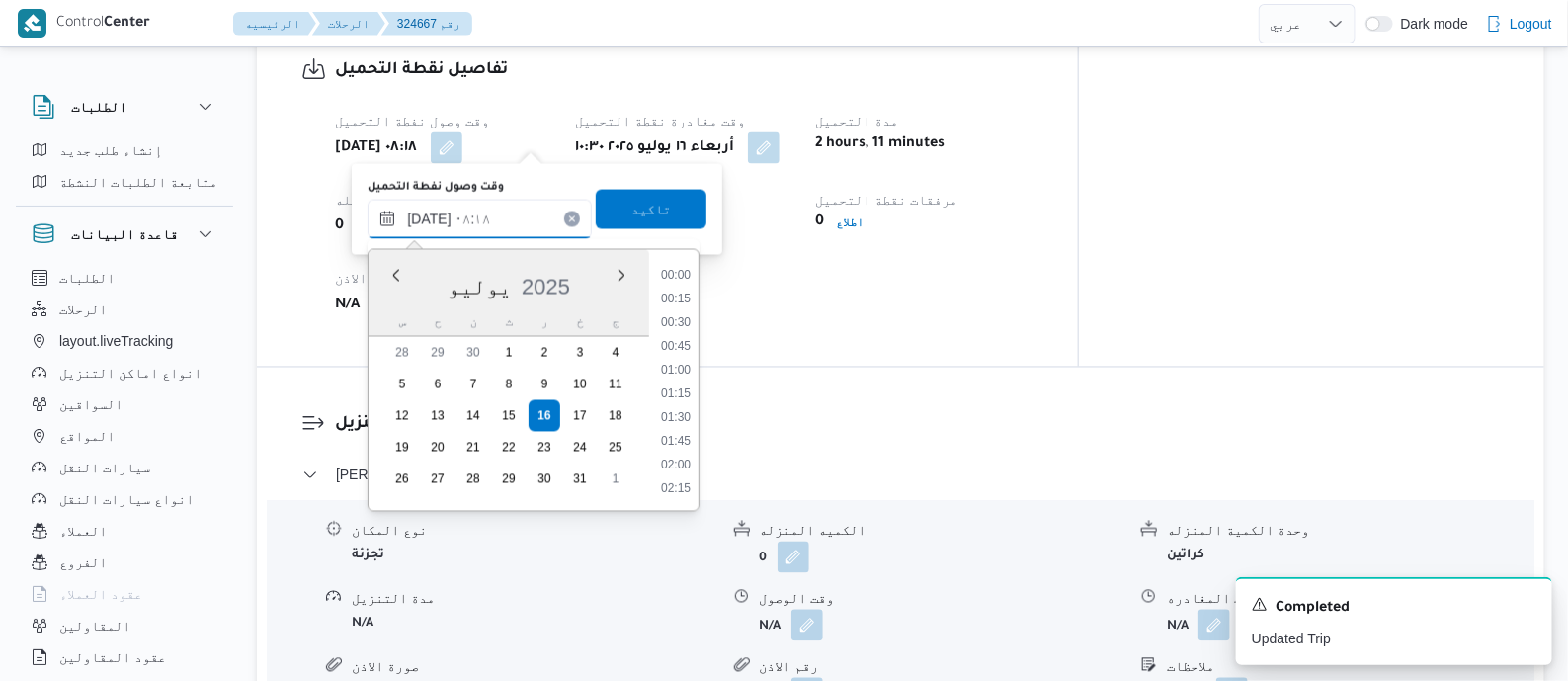 click on "١٦/٠٧/٢٠٢٥ ٠٨:١٨" at bounding box center (479, 219) 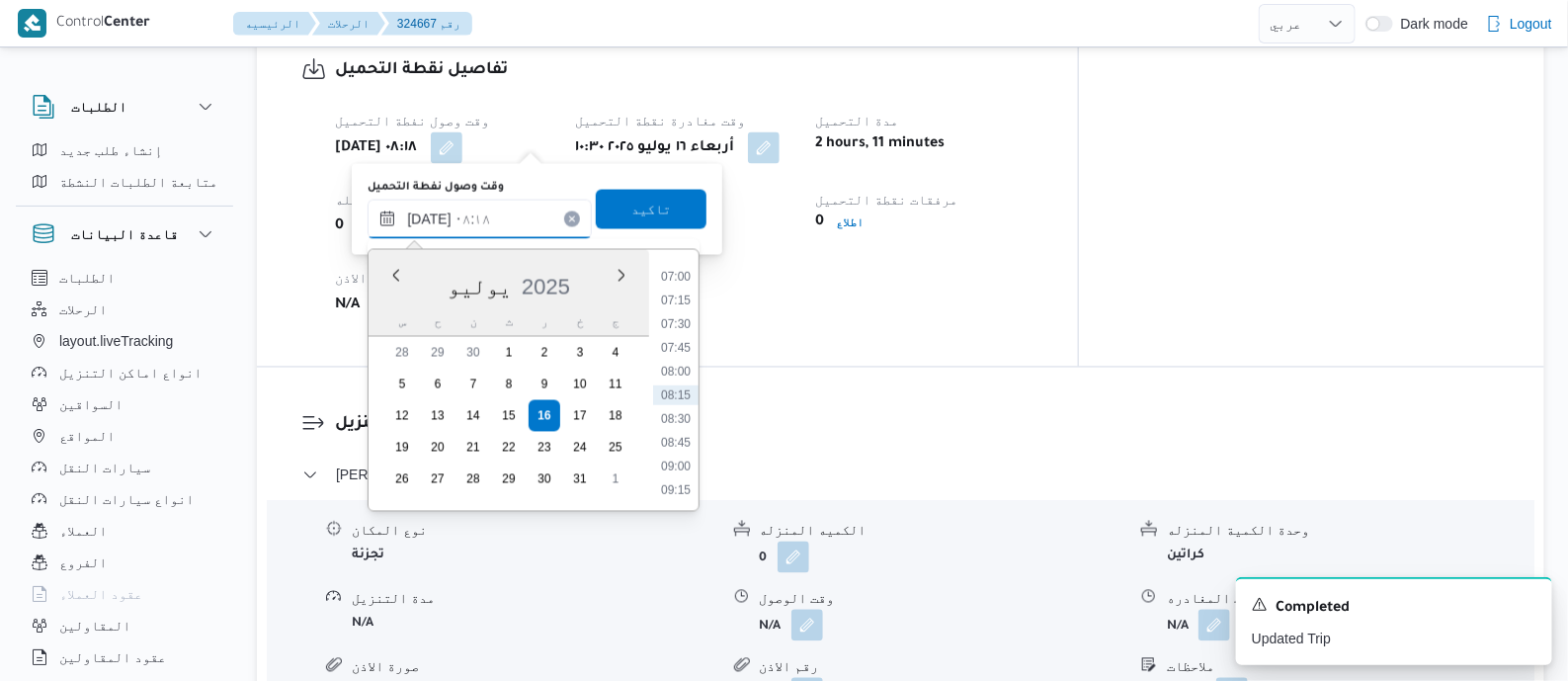 scroll, scrollTop: 787, scrollLeft: 0, axis: vertical 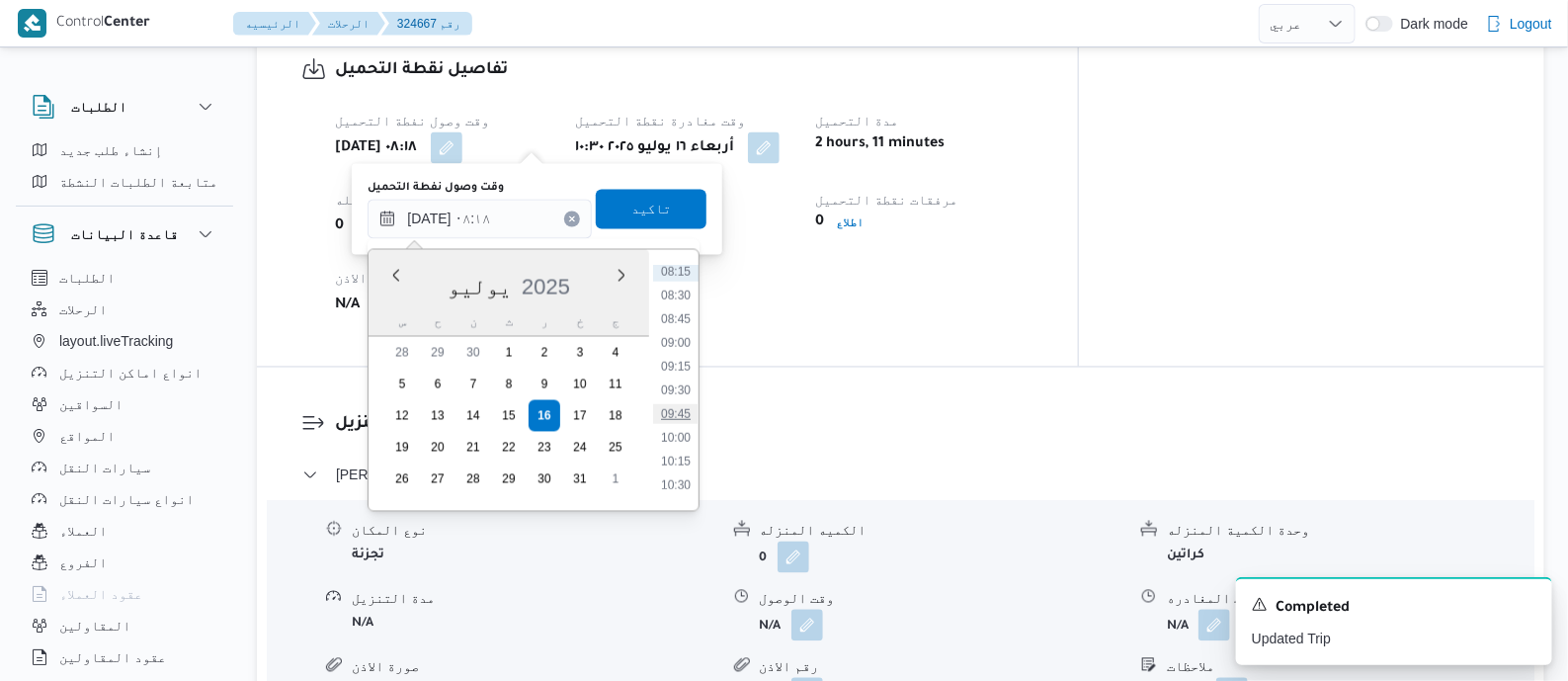 click on "09:45" at bounding box center [676, 414] 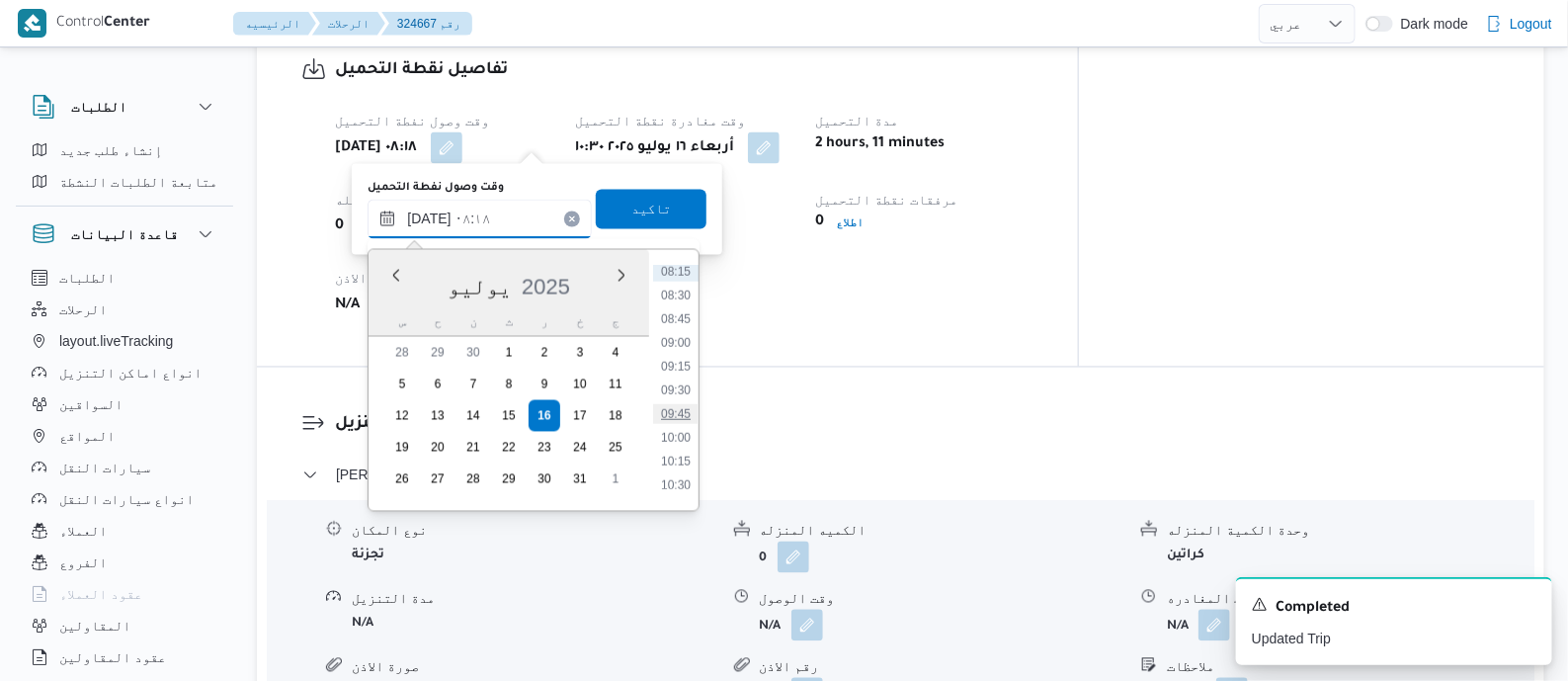 type on "١٦/٠٧/٢٠٢٥ ٠٩:٤٥" 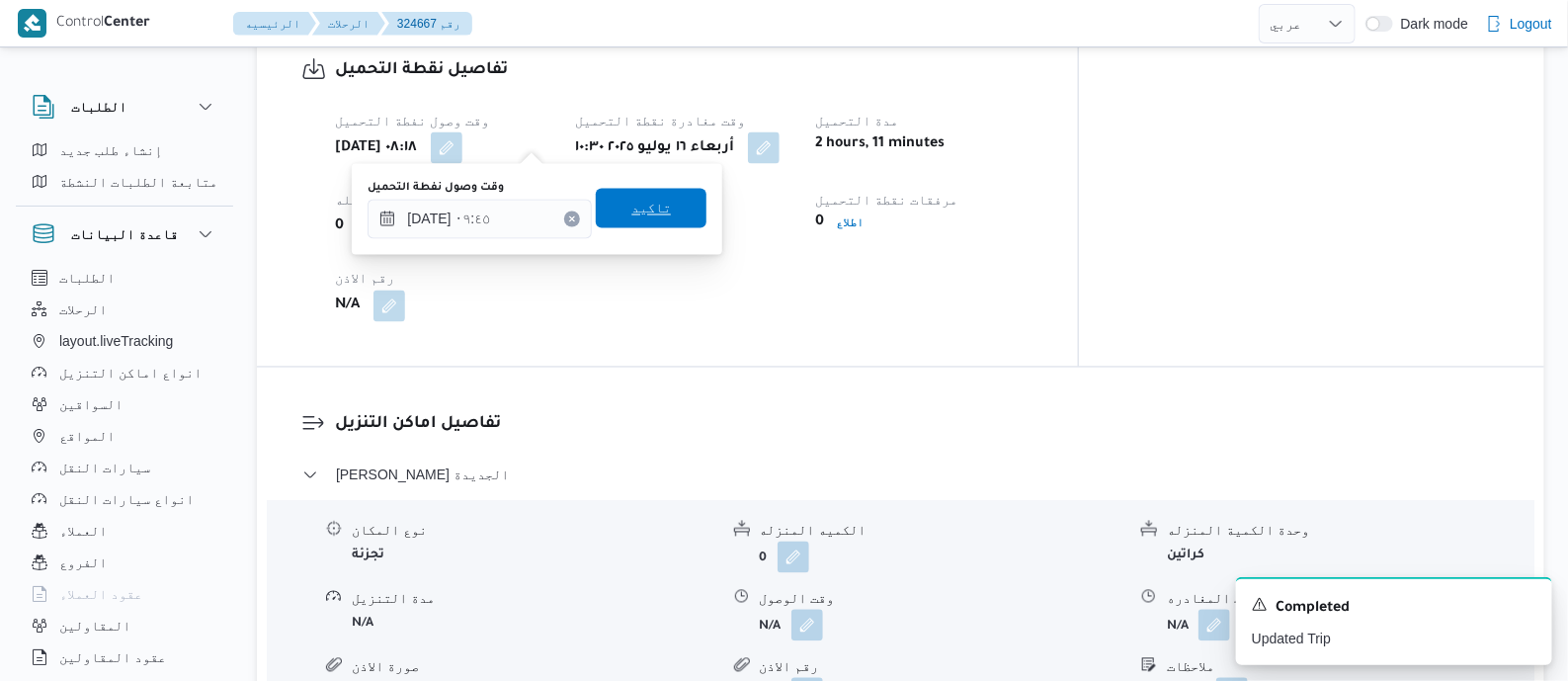click on "تاكيد" at bounding box center (651, 209) 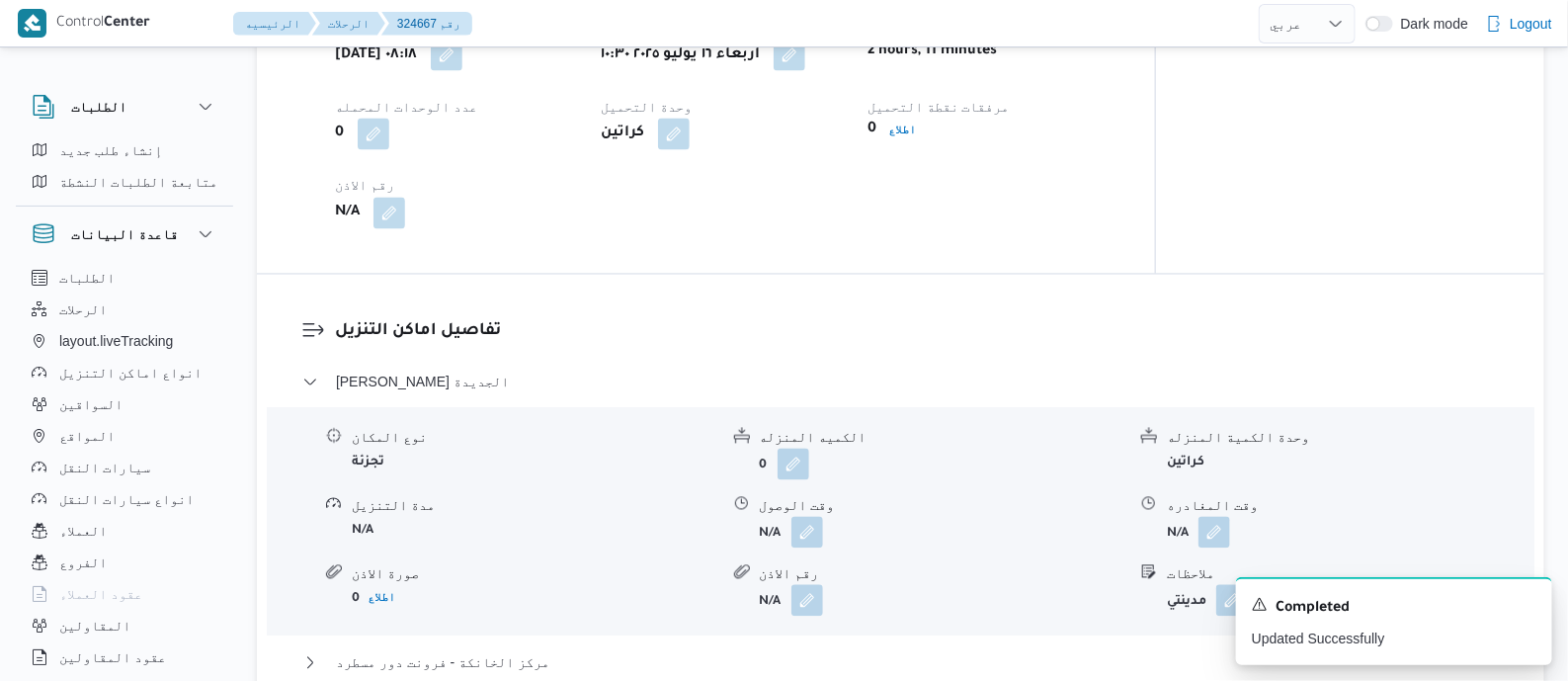 scroll, scrollTop: 1483, scrollLeft: 0, axis: vertical 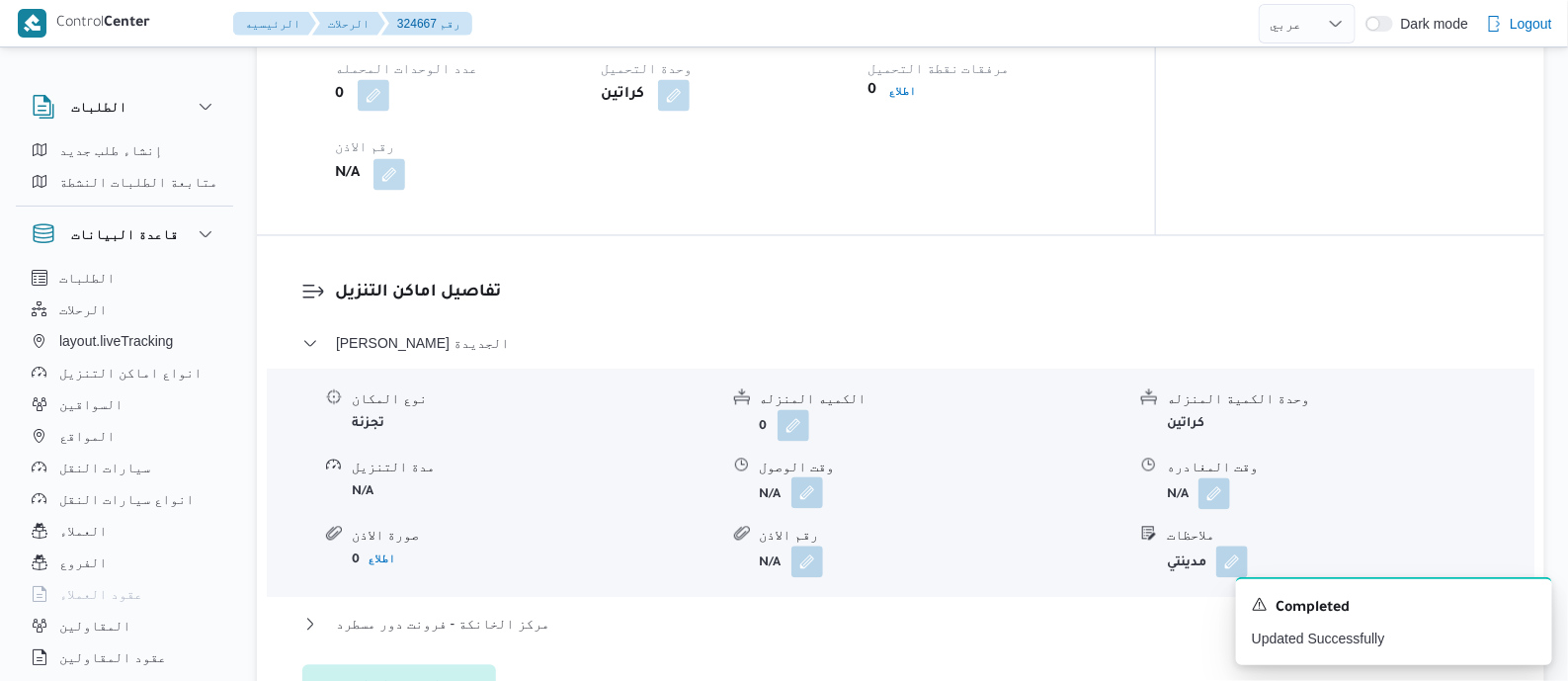 click at bounding box center [807, 493] 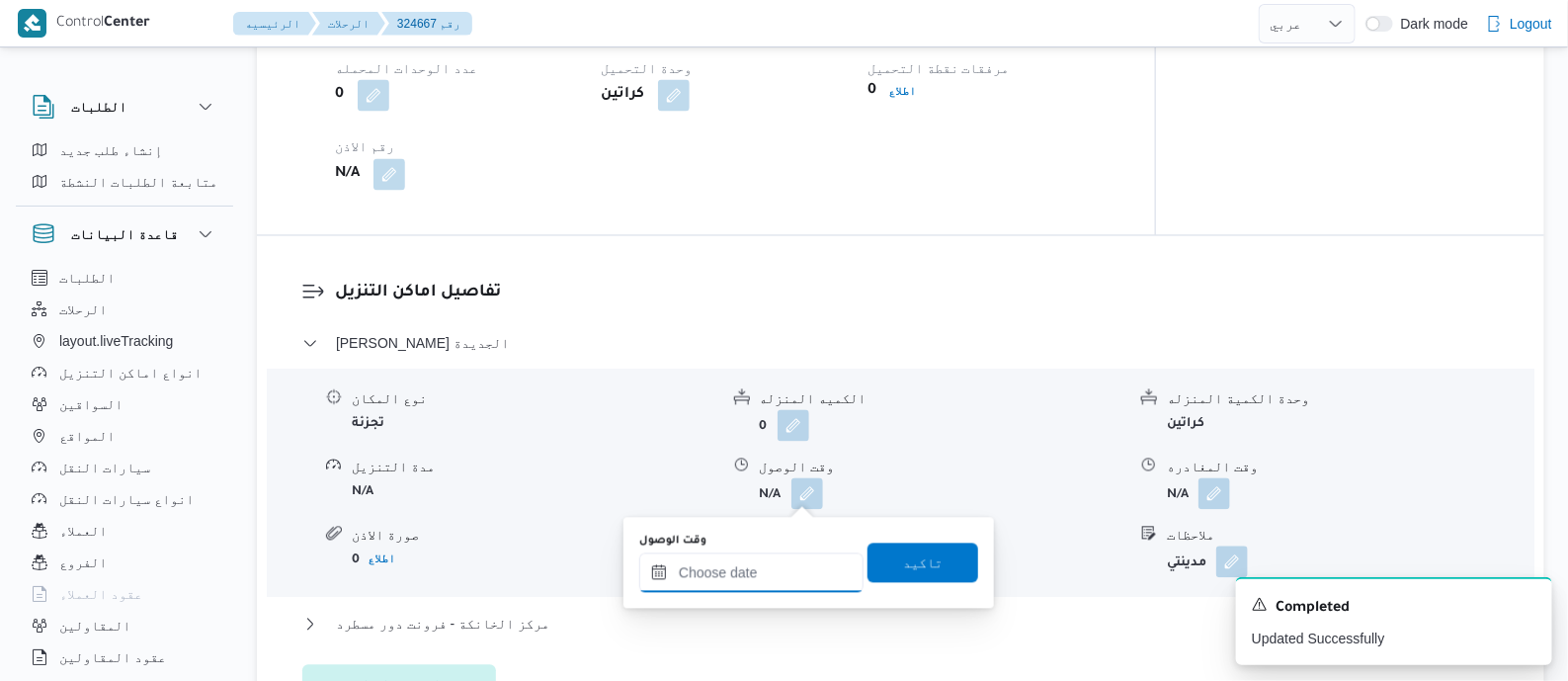 click on "وقت الوصول" at bounding box center (751, 573) 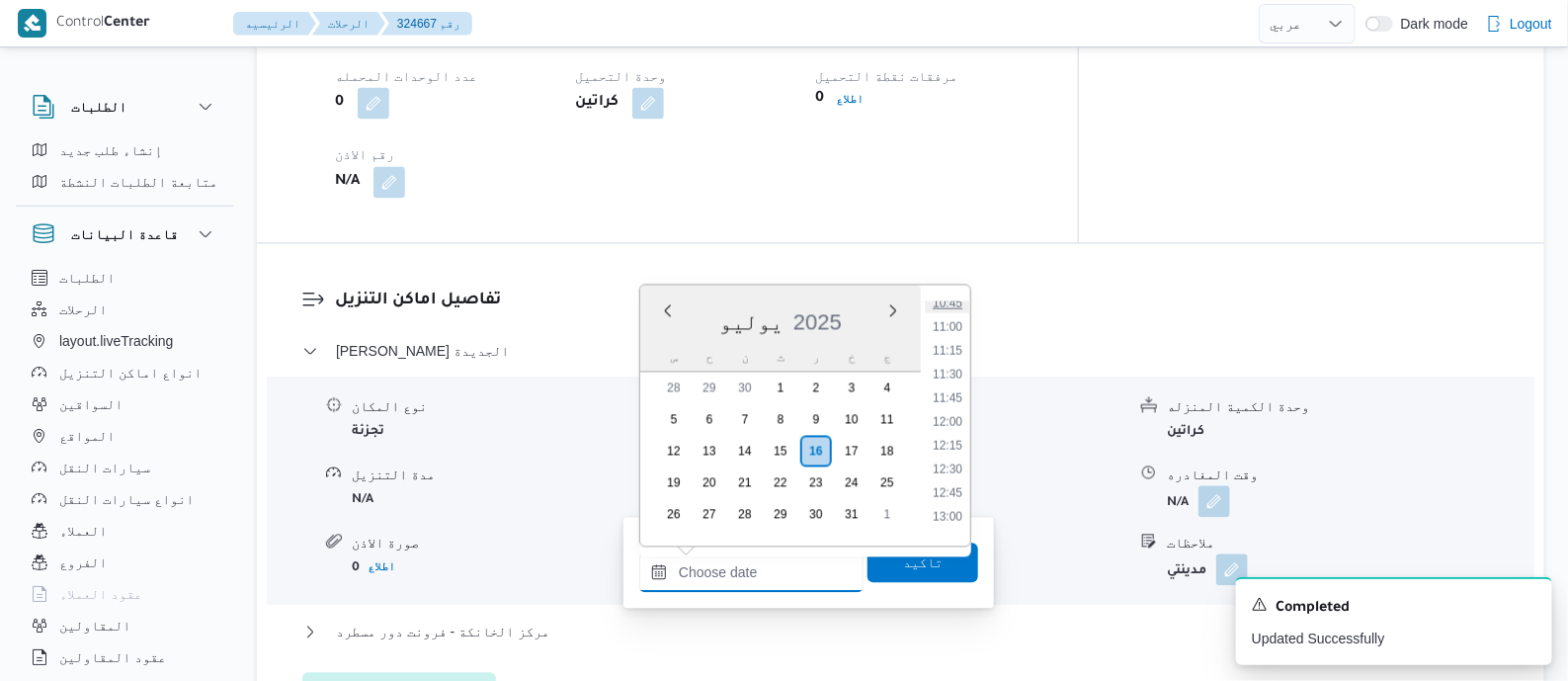 scroll, scrollTop: 989, scrollLeft: 0, axis: vertical 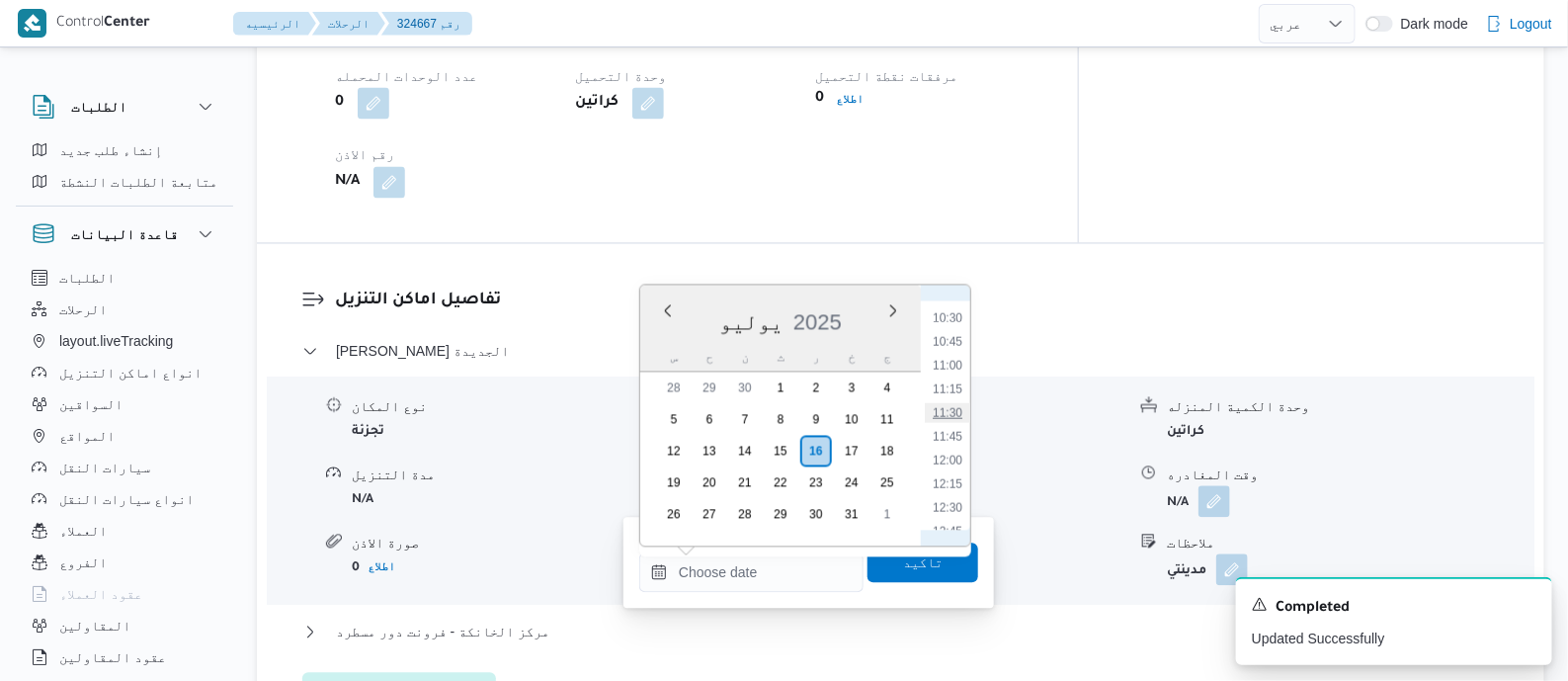 click on "11:30" at bounding box center (948, 413) 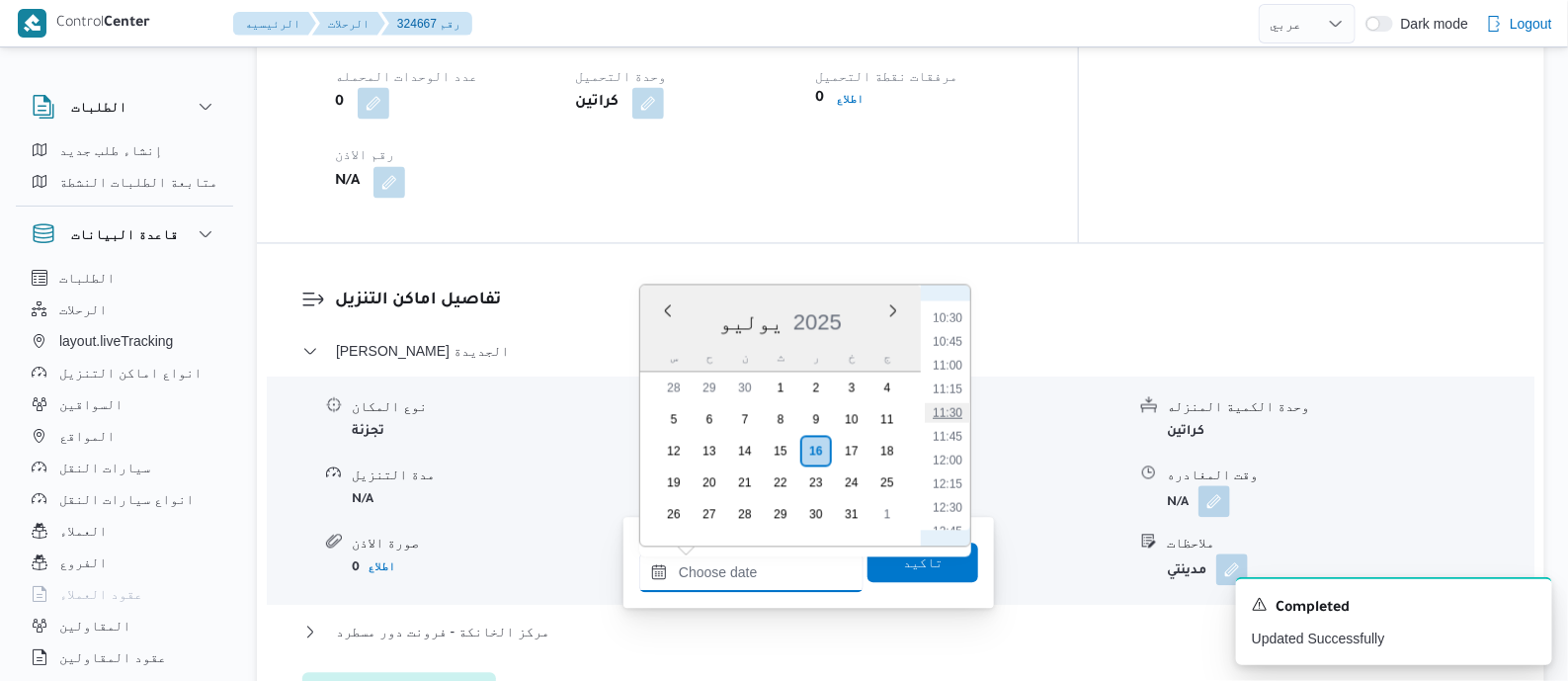 type on "١٦/٠٧/٢٠٢٥ ١١:٣٠" 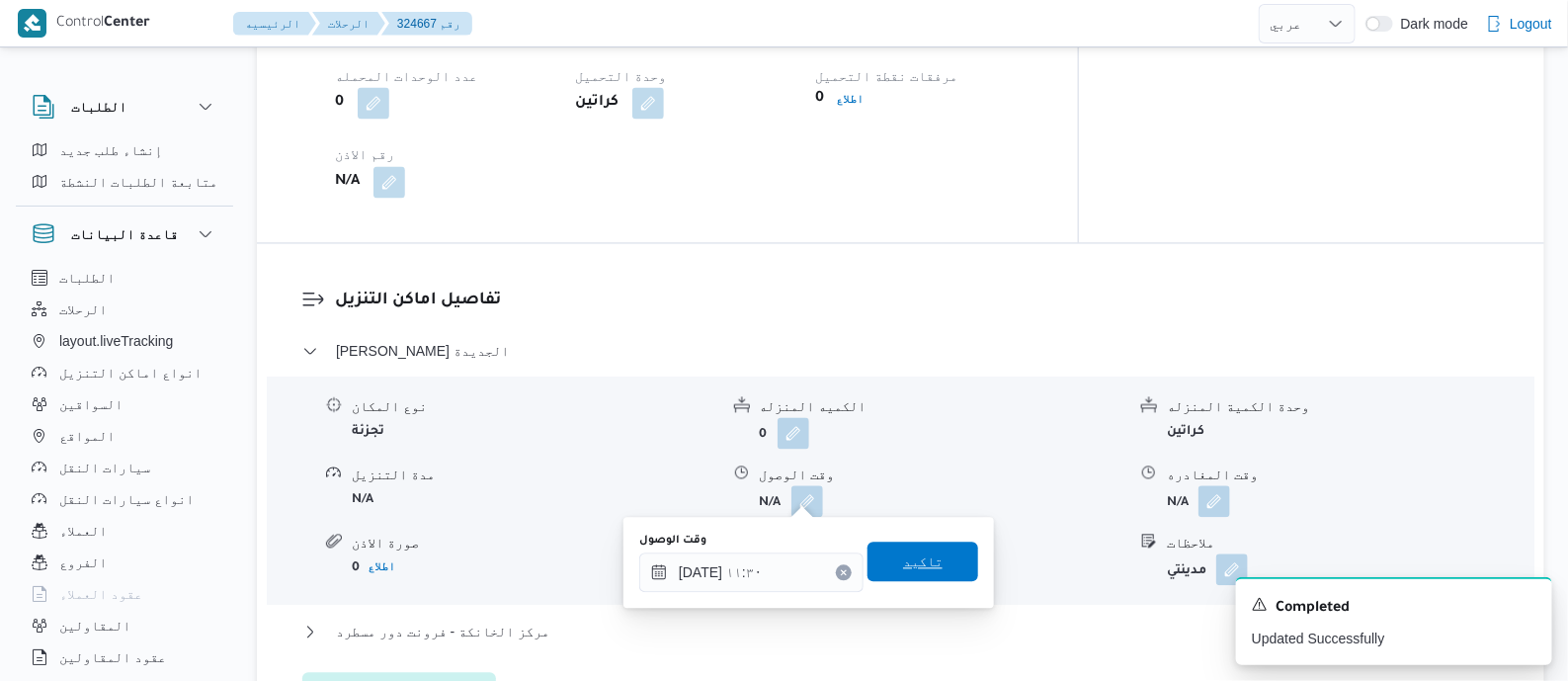 click on "تاكيد" at bounding box center [923, 562] 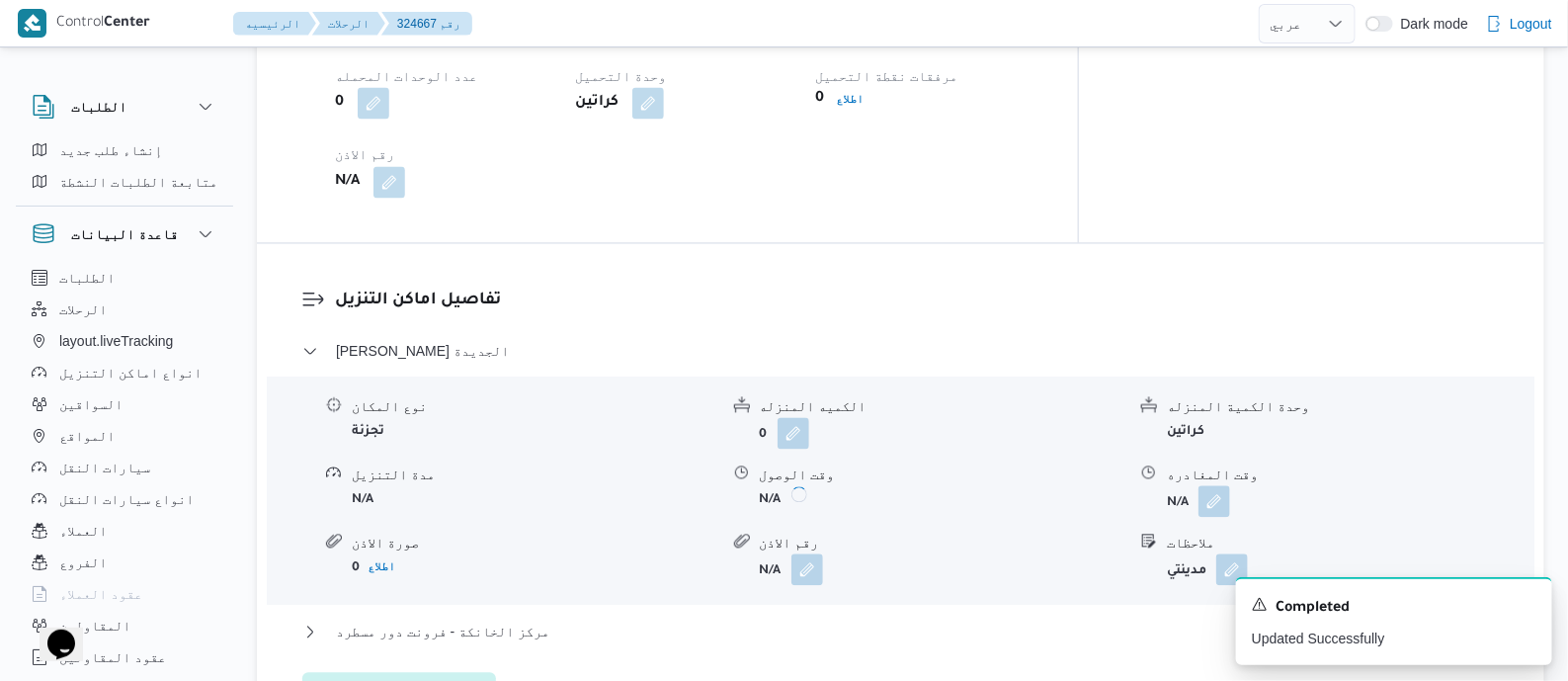 scroll, scrollTop: 0, scrollLeft: 0, axis: both 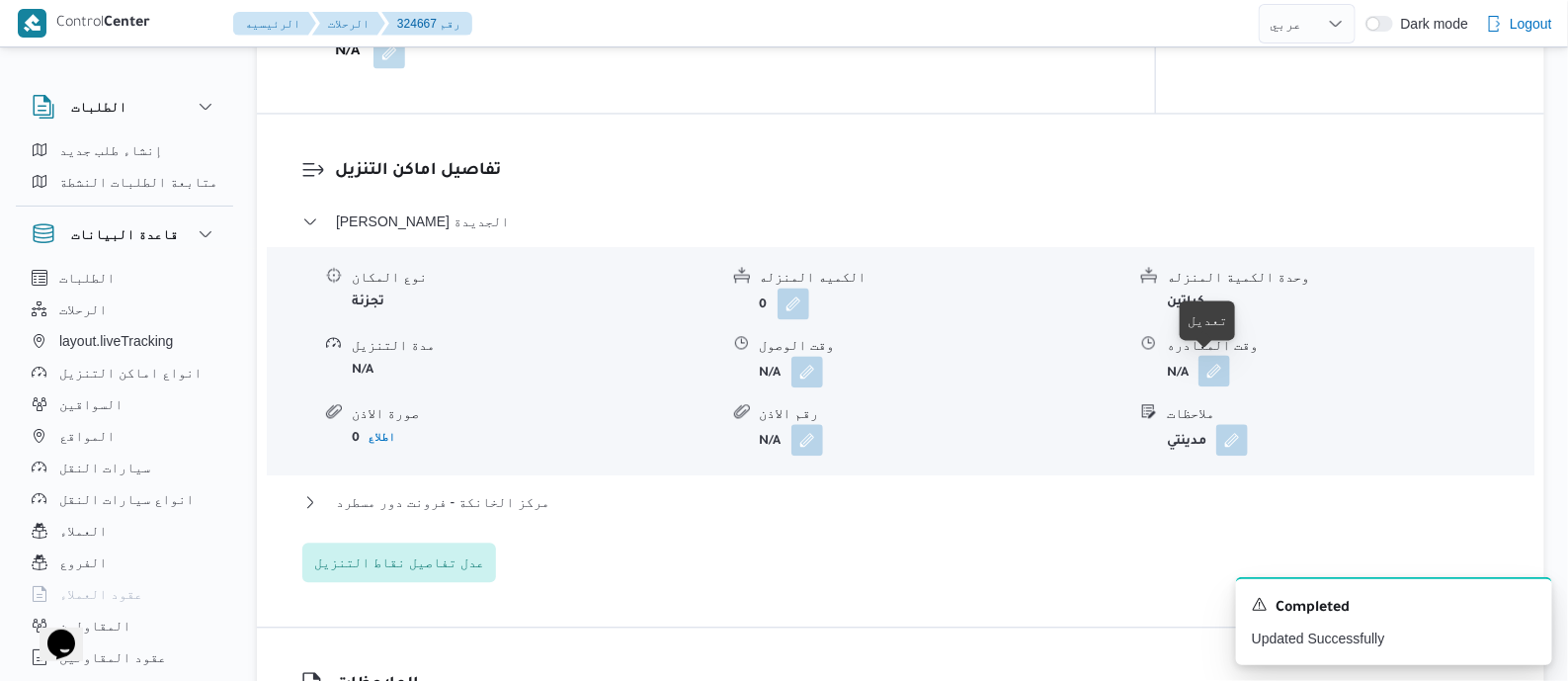 click at bounding box center [1214, 371] 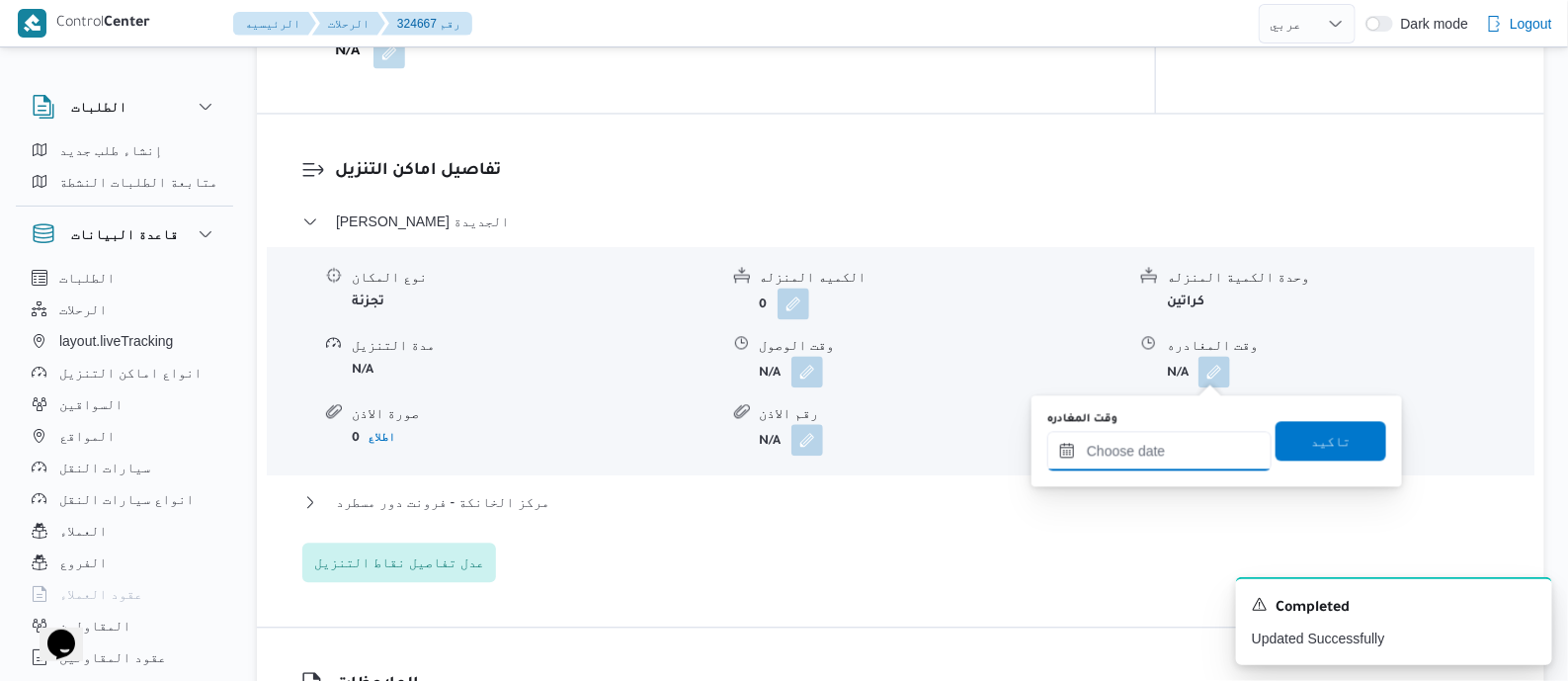 click on "وقت المغادره" at bounding box center [1159, 451] 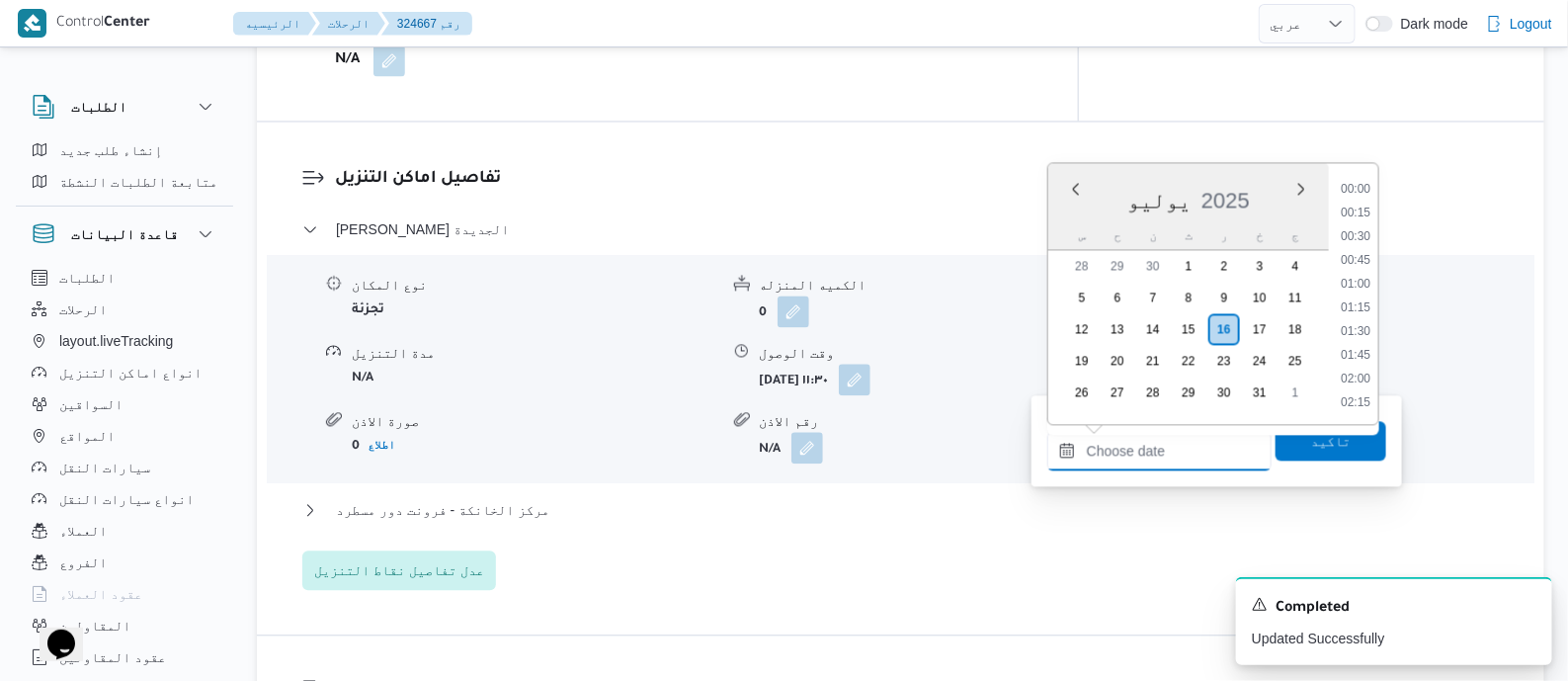 scroll, scrollTop: 1731, scrollLeft: 0, axis: vertical 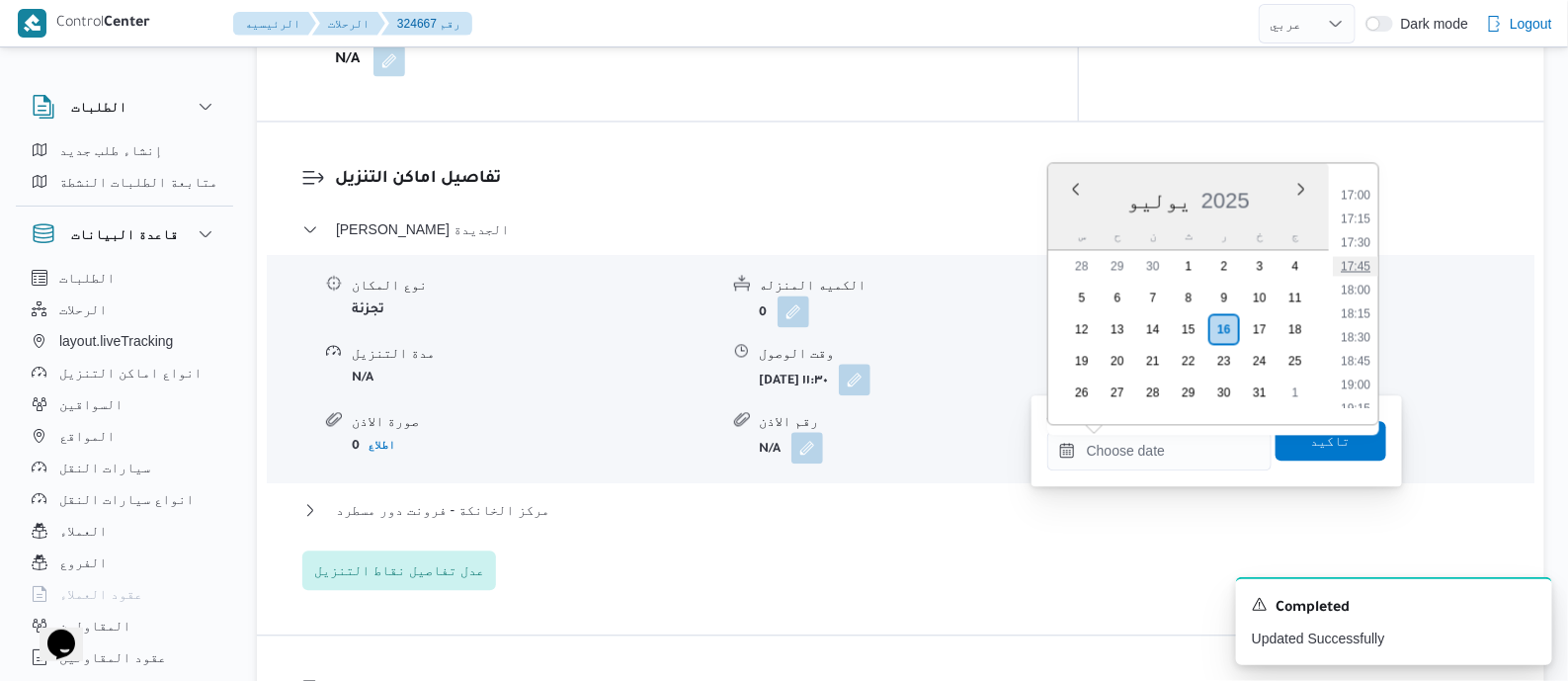 click on "17:45" at bounding box center (1356, 266) 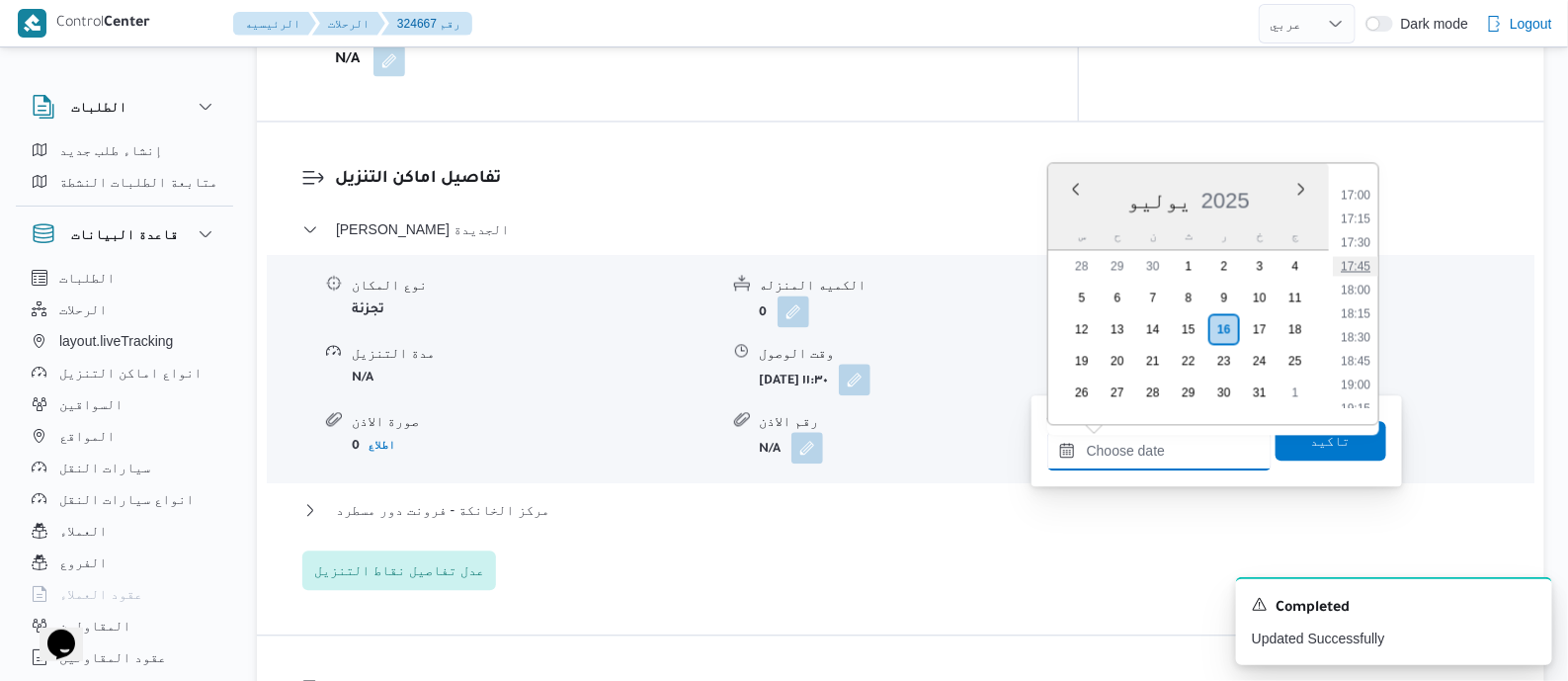 type on "١٦/٠٧/٢٠٢٥ ١٧:٤٥" 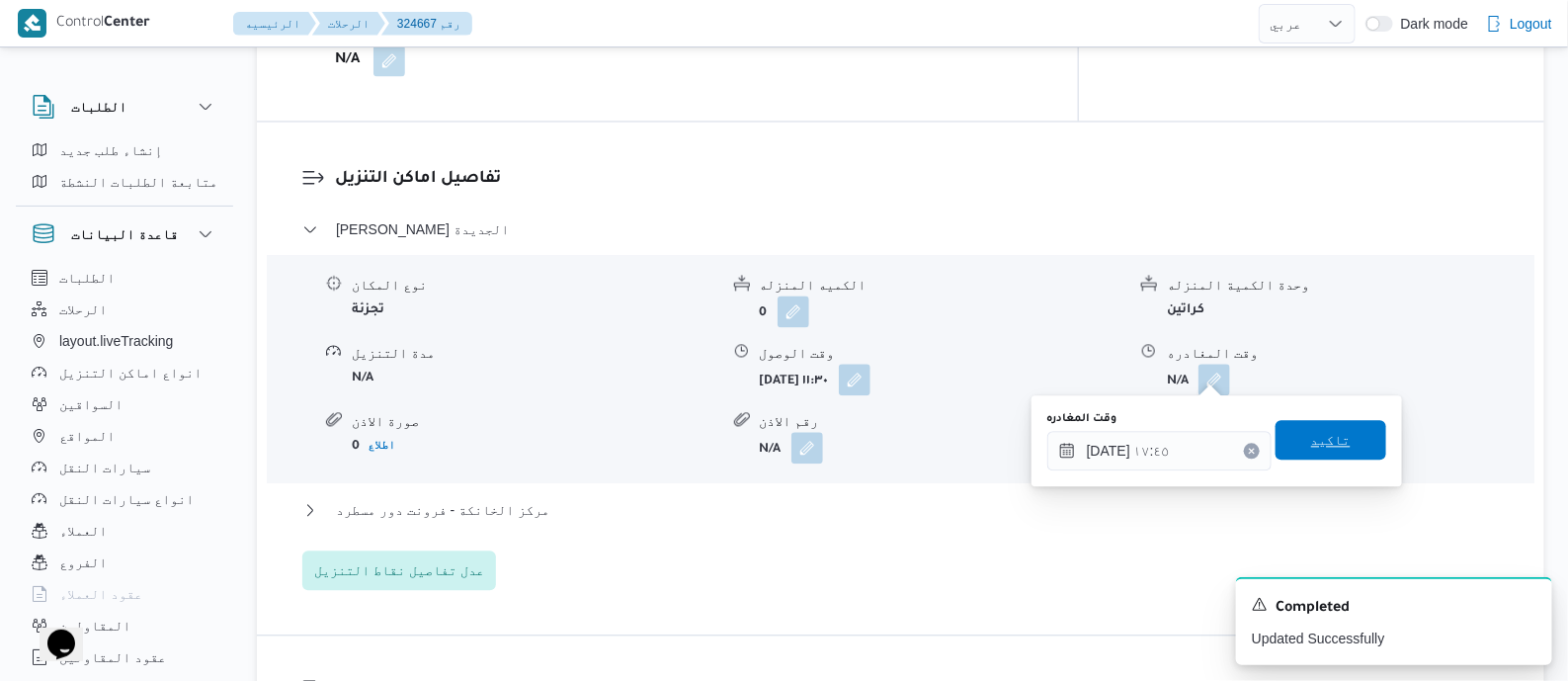 click on "تاكيد" at bounding box center [1331, 440] 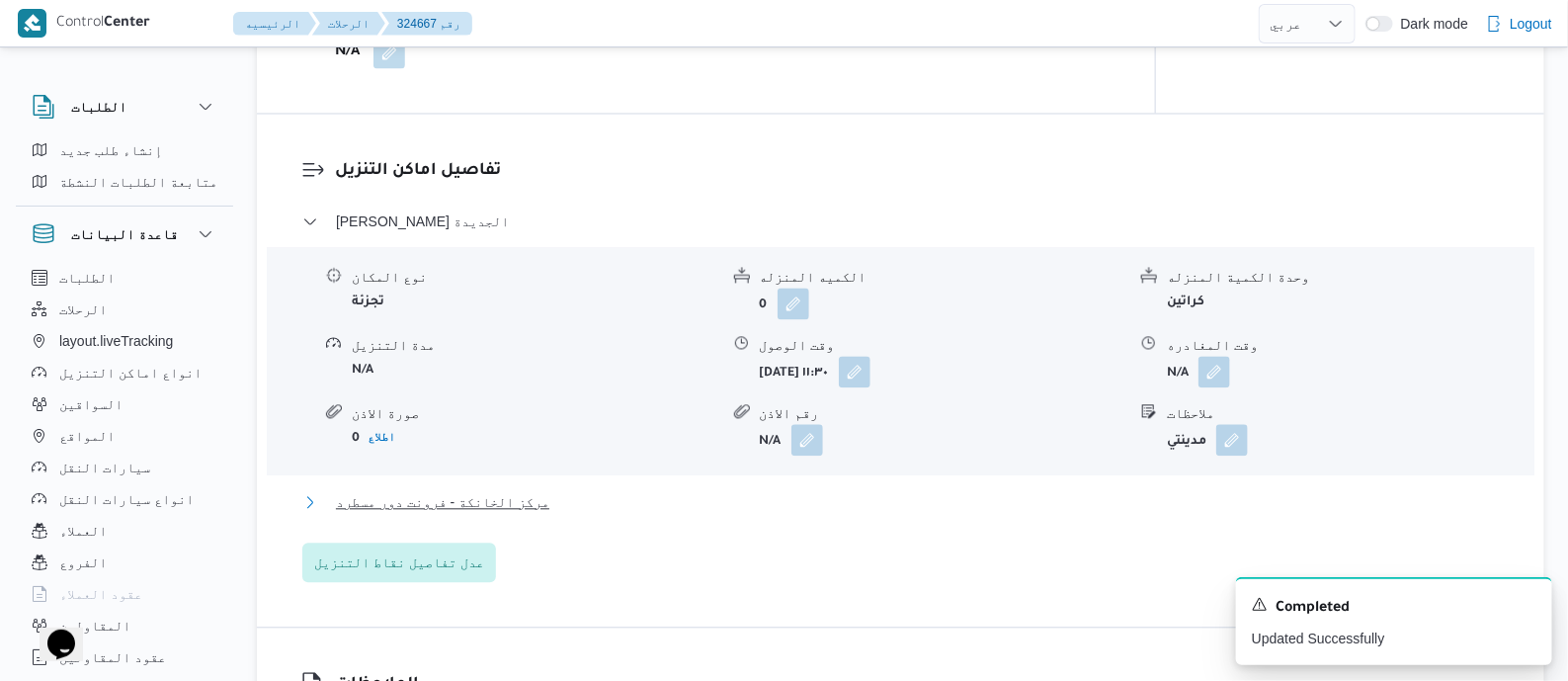 click on "مركز الخانكة -
فرونت دور مسطرد" at bounding box center [443, 502] 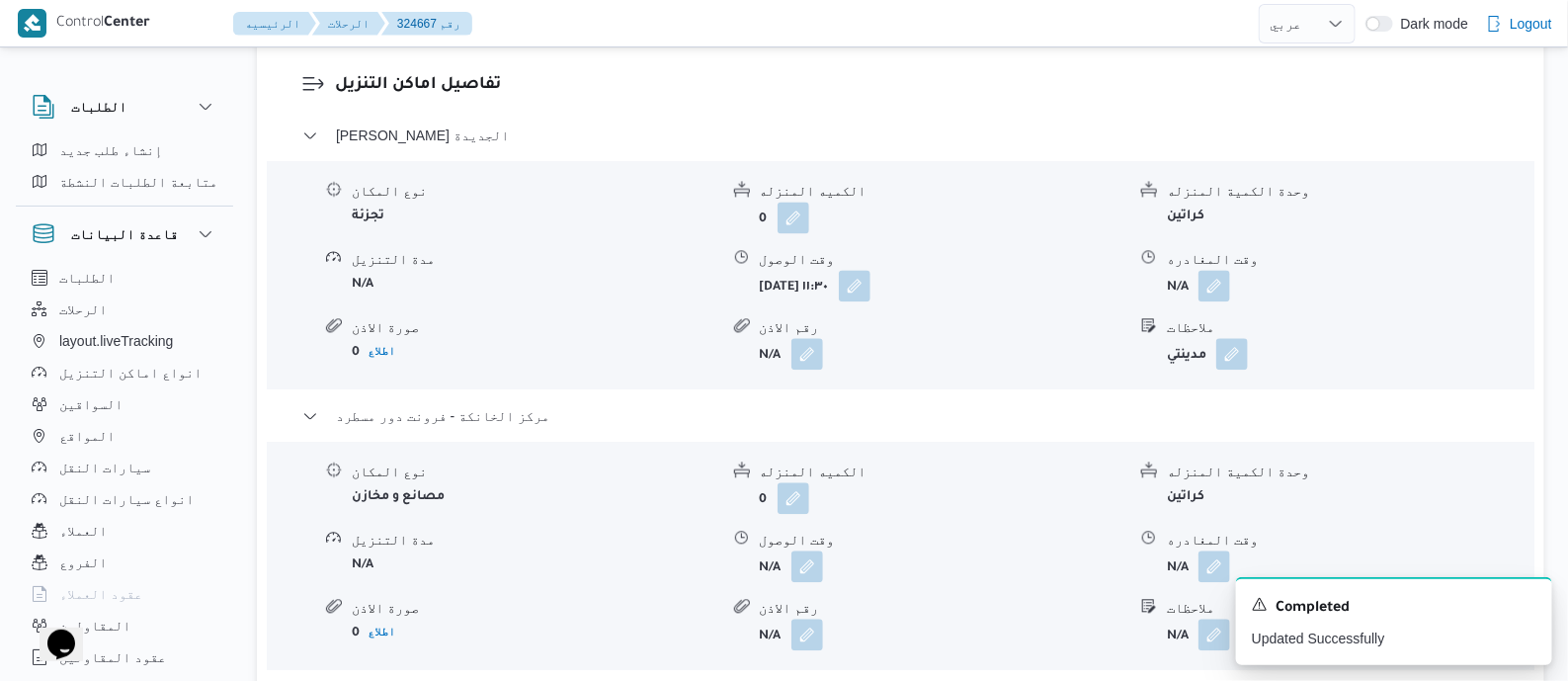 scroll, scrollTop: 1729, scrollLeft: 0, axis: vertical 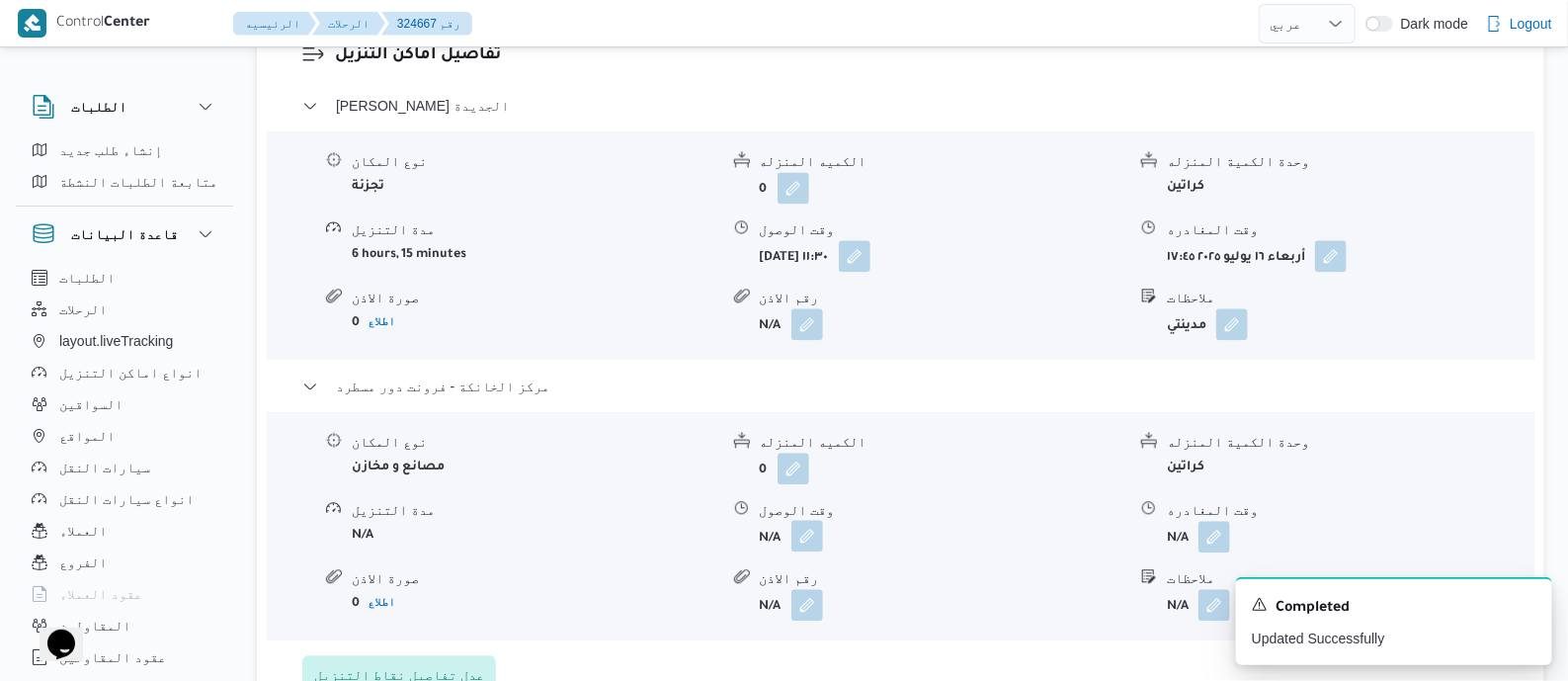 click at bounding box center [807, 536] 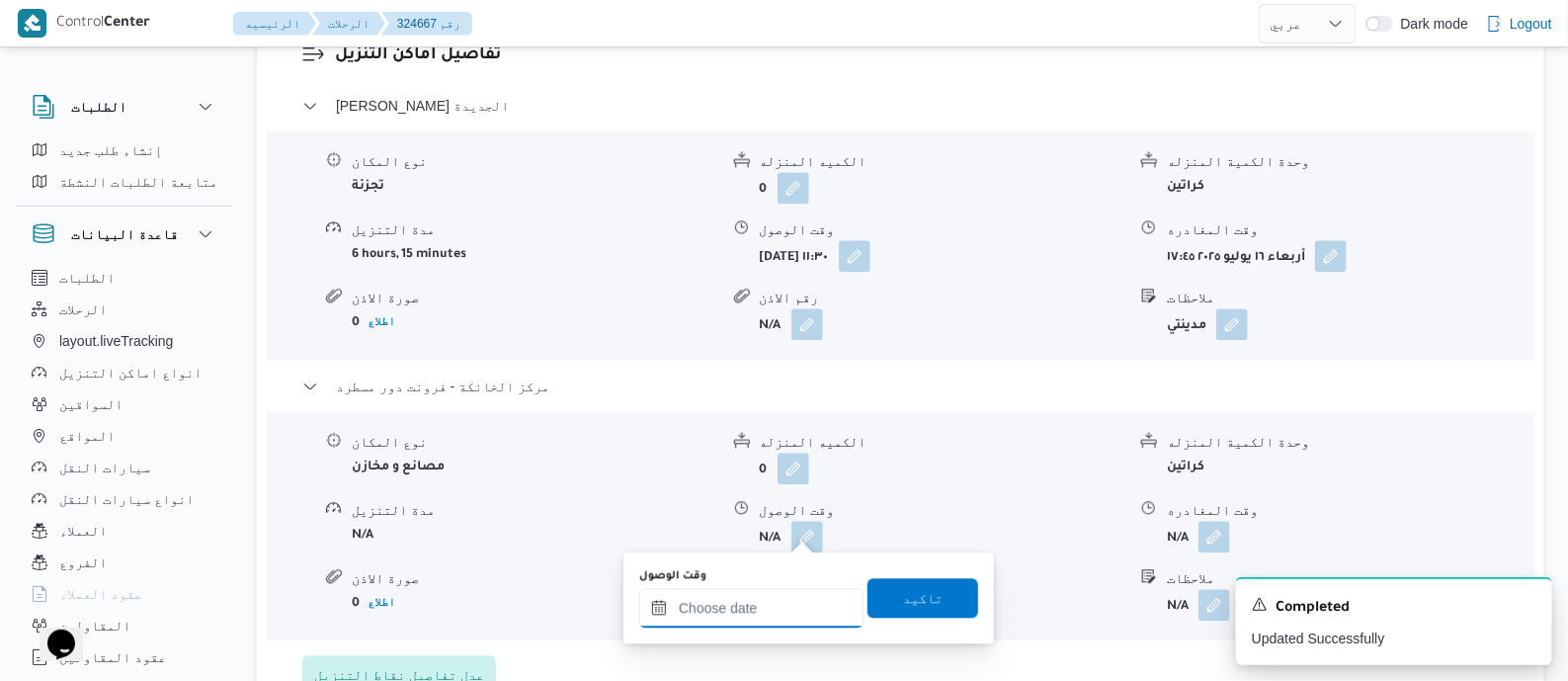 click on "وقت الوصول" at bounding box center [751, 608] 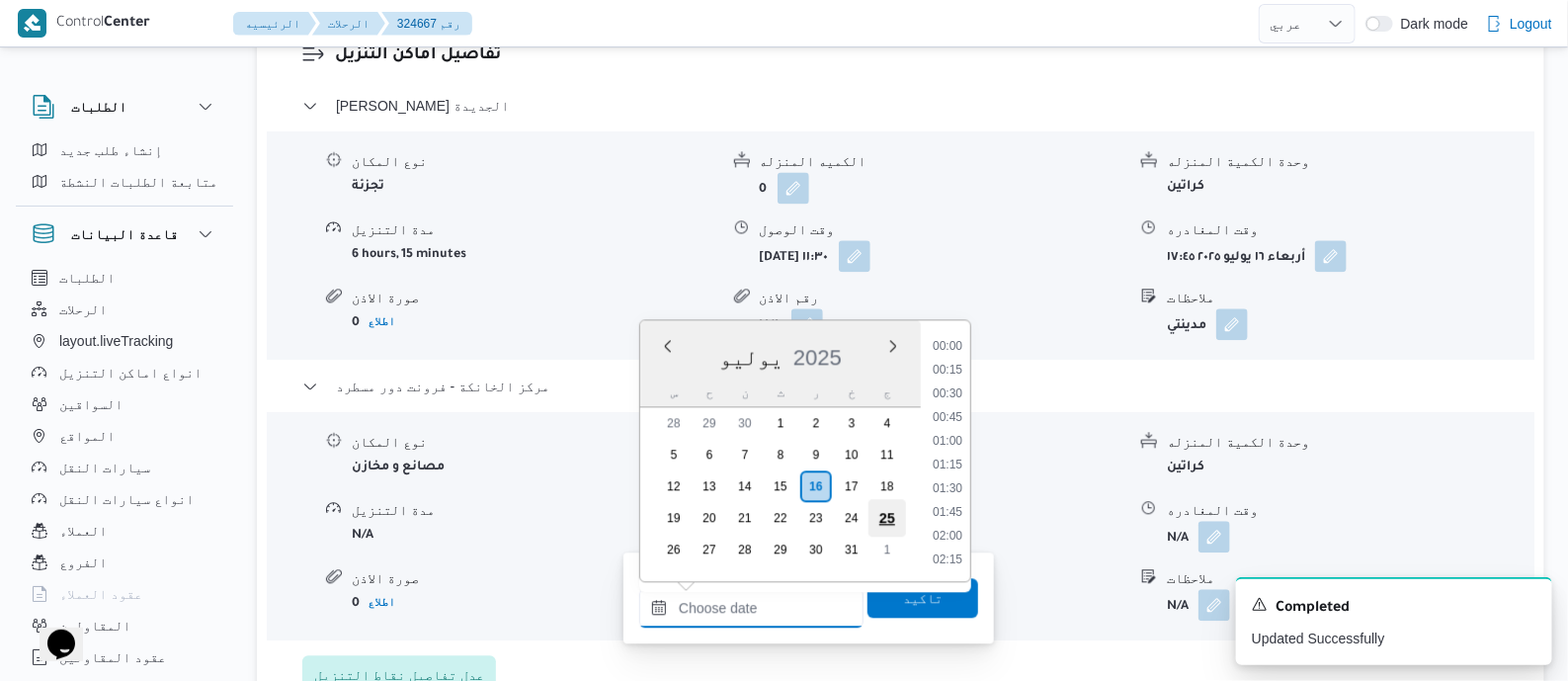 scroll, scrollTop: 1731, scrollLeft: 0, axis: vertical 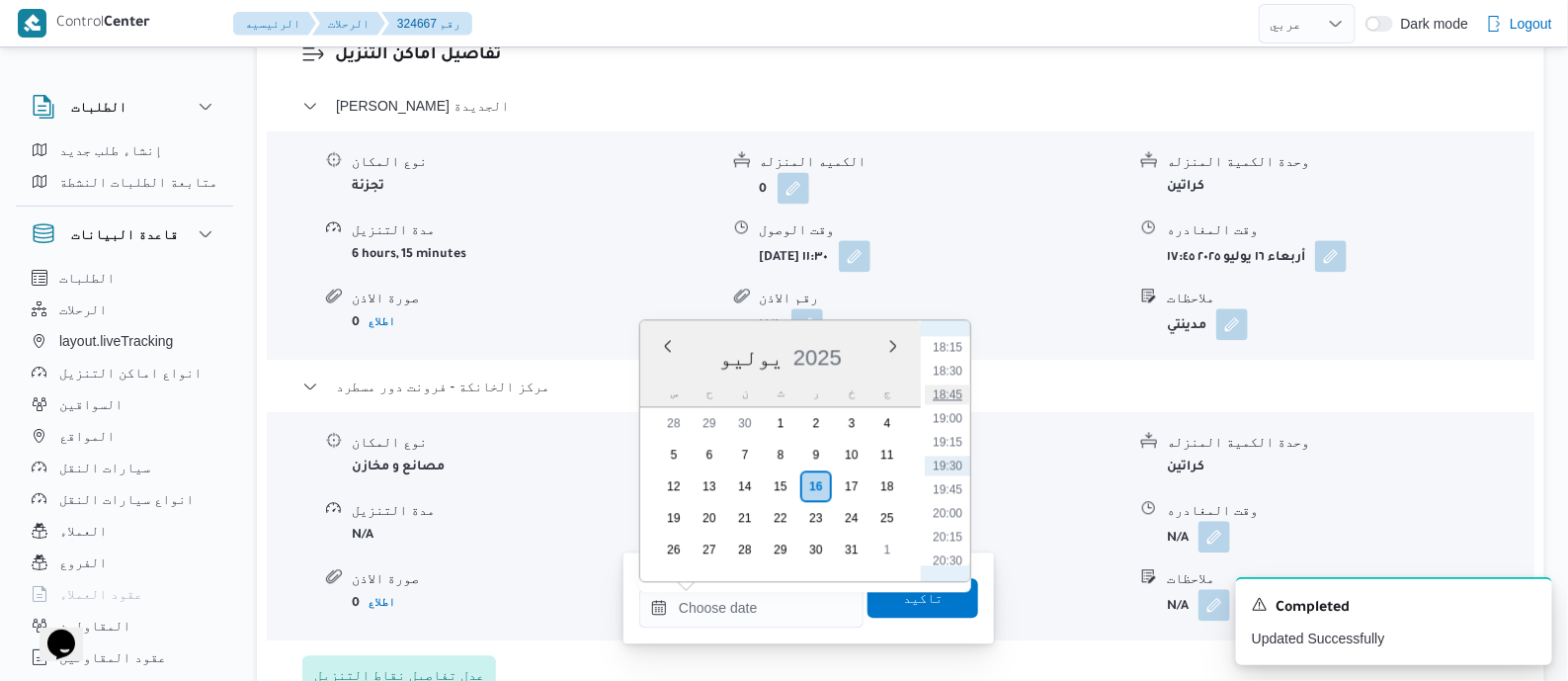 click on "18:45" at bounding box center [948, 394] 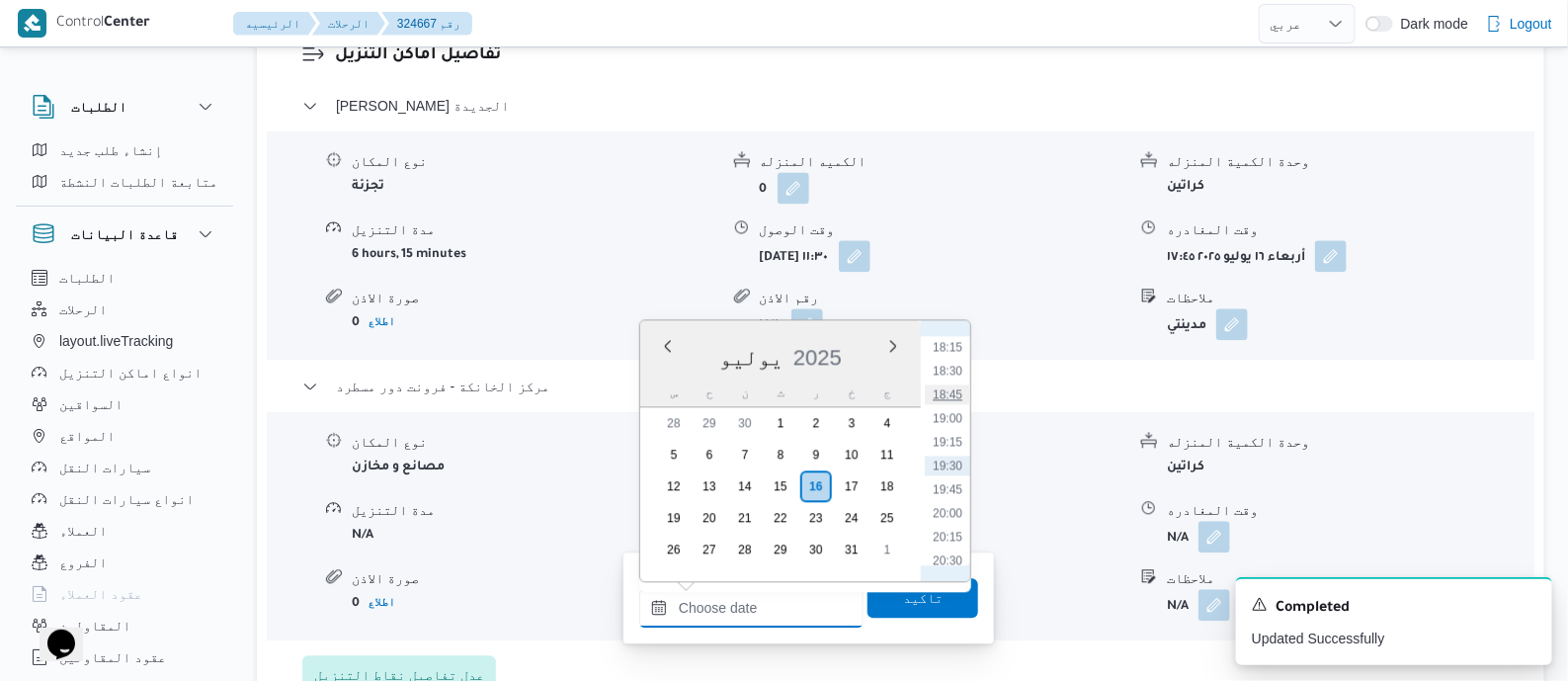 type on "١٦/٠٧/٢٠٢٥ ١٨:٤٥" 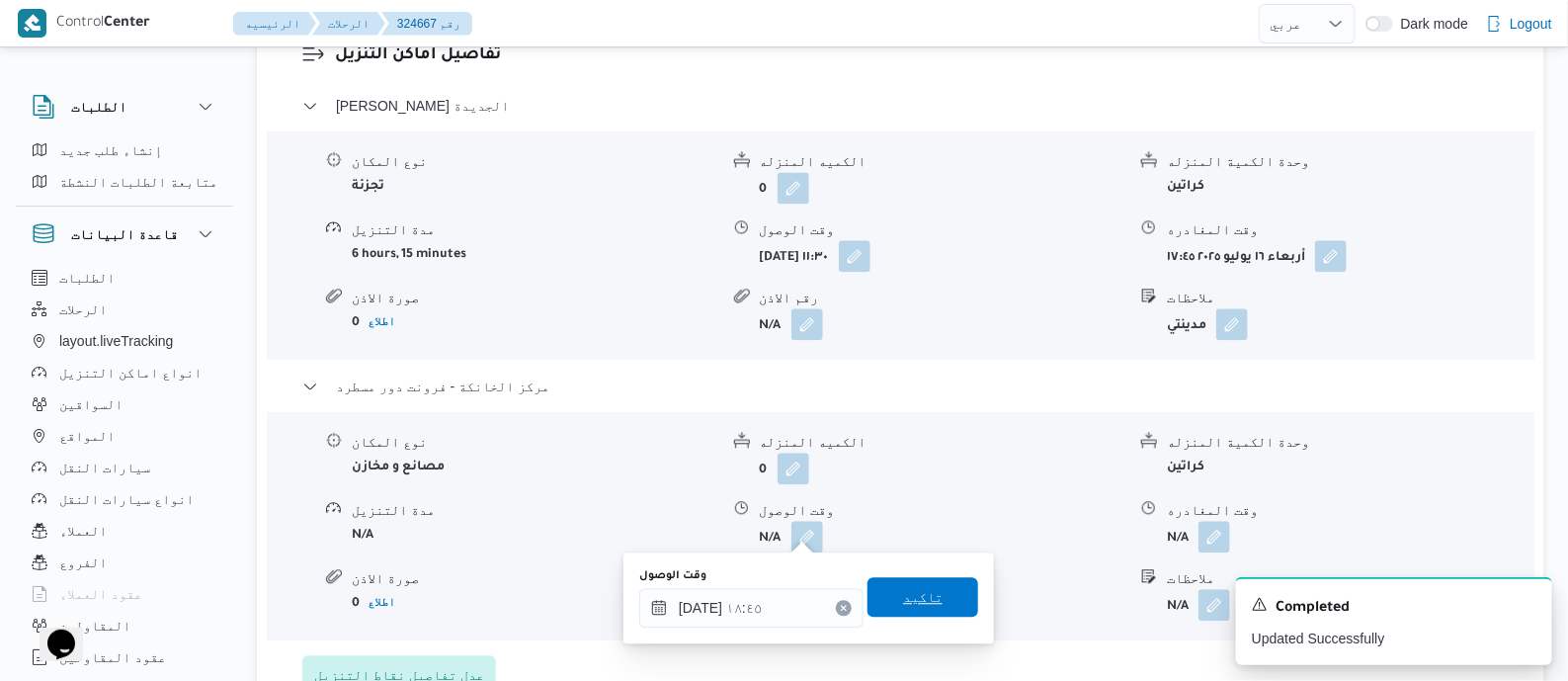 click on "تاكيد" at bounding box center (923, 597) 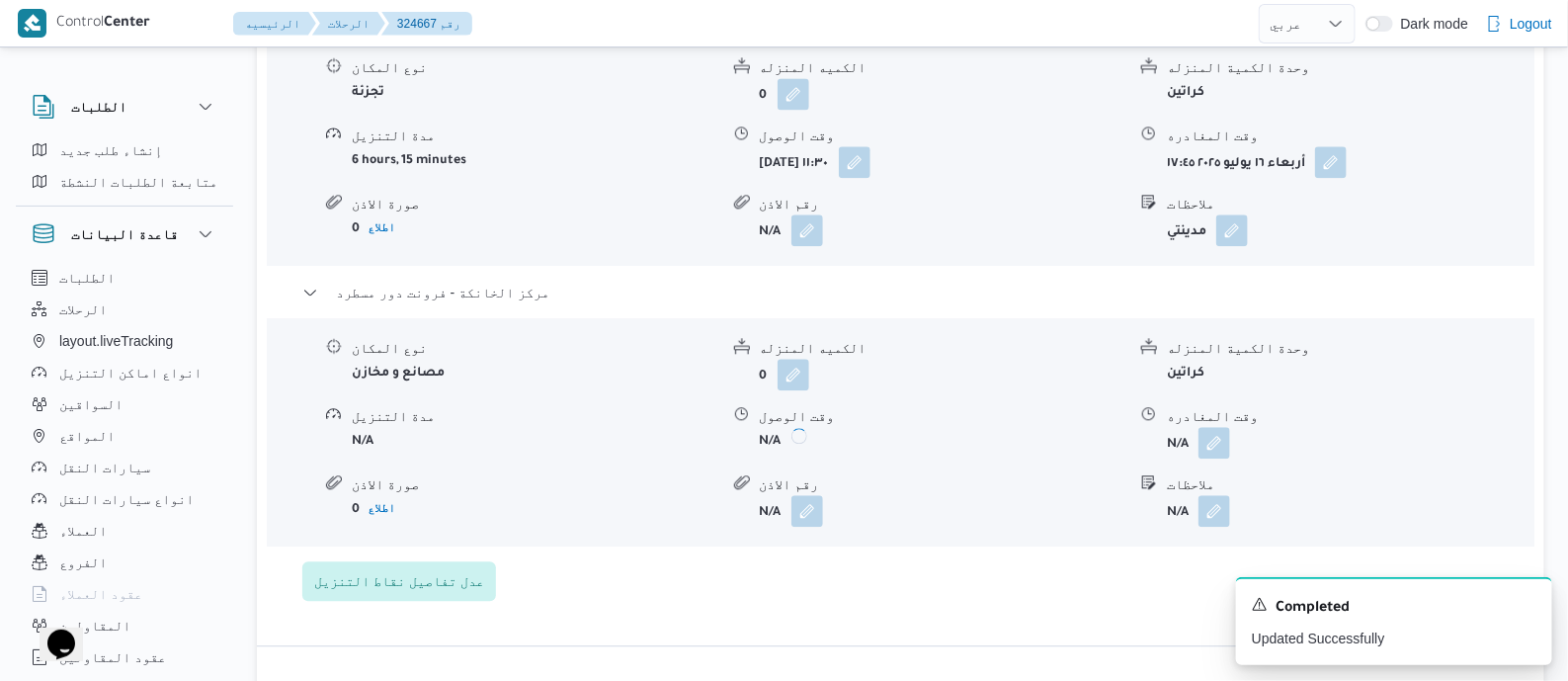 scroll, scrollTop: 1976, scrollLeft: 0, axis: vertical 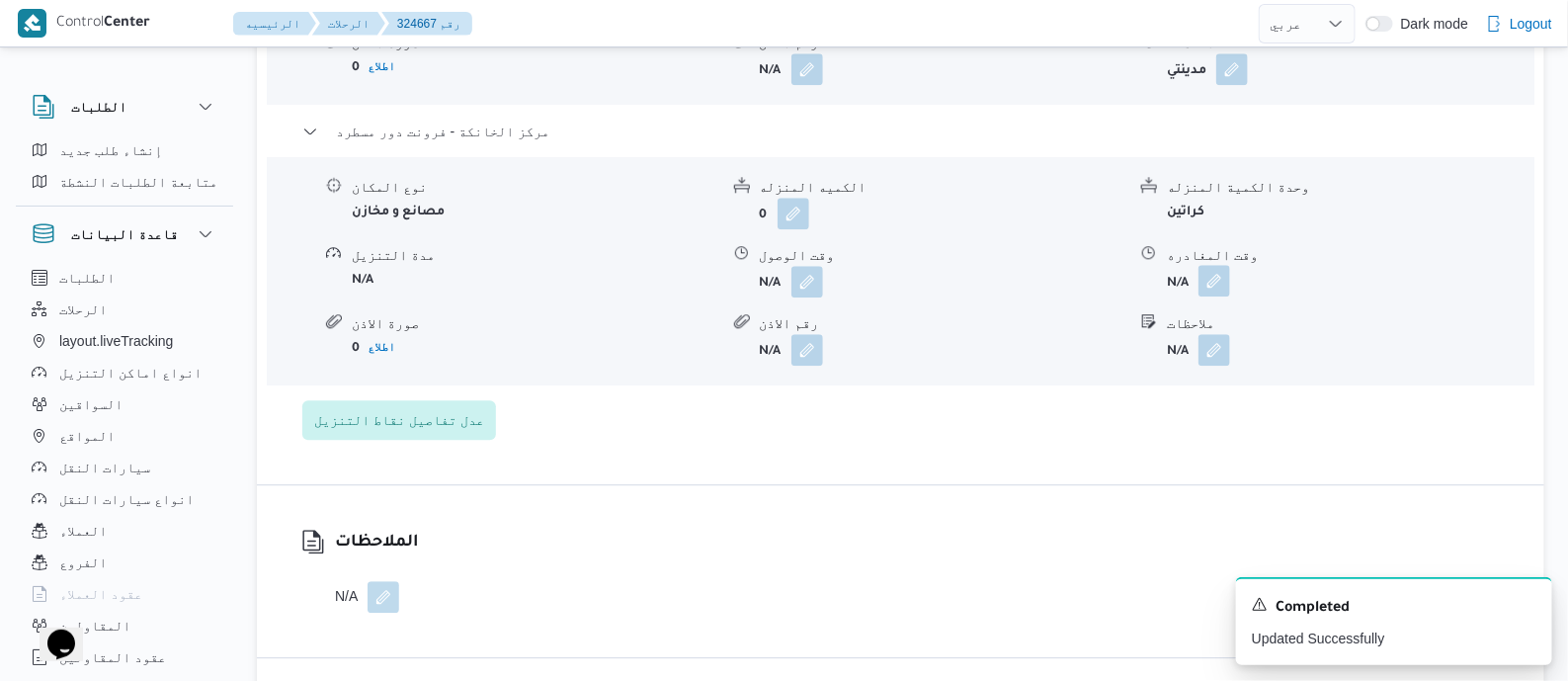 click at bounding box center [1214, 281] 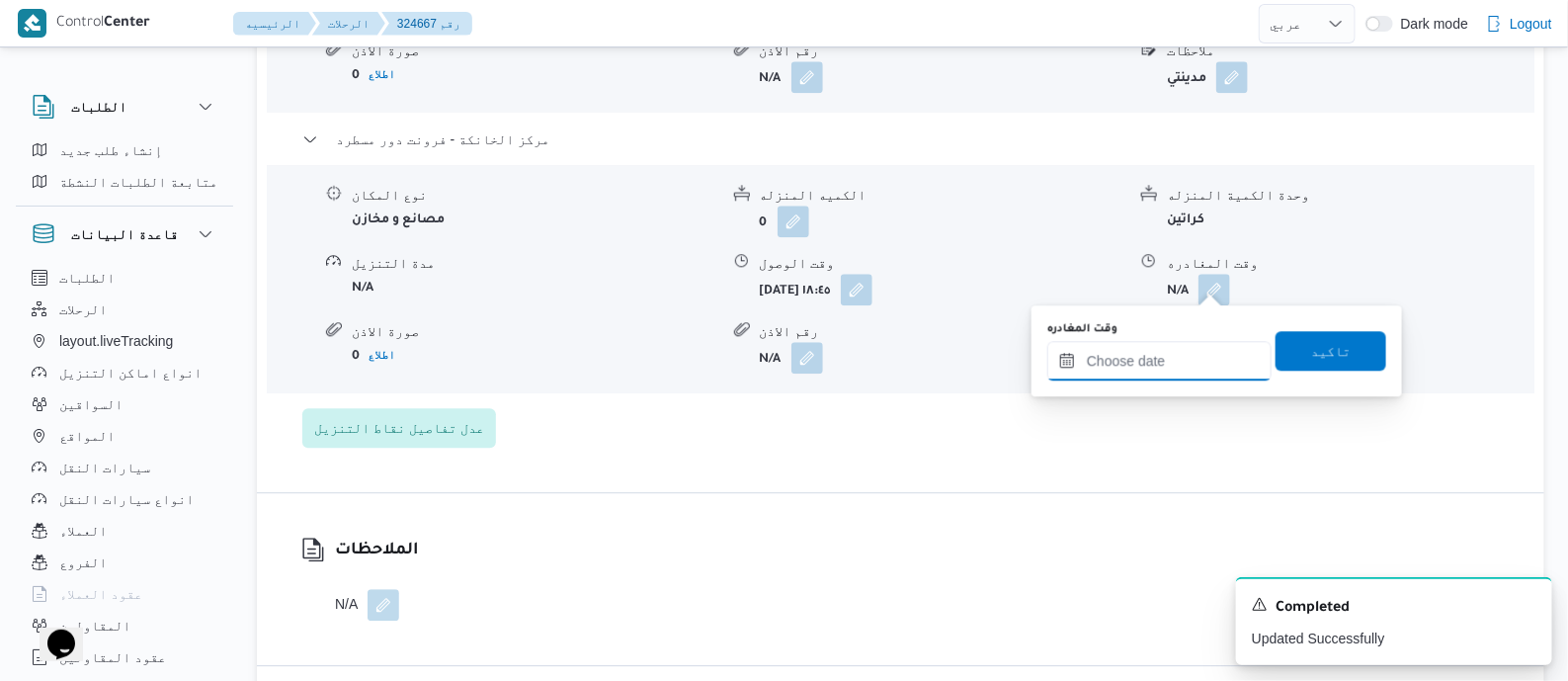 click on "وقت المغادره" at bounding box center (1159, 361) 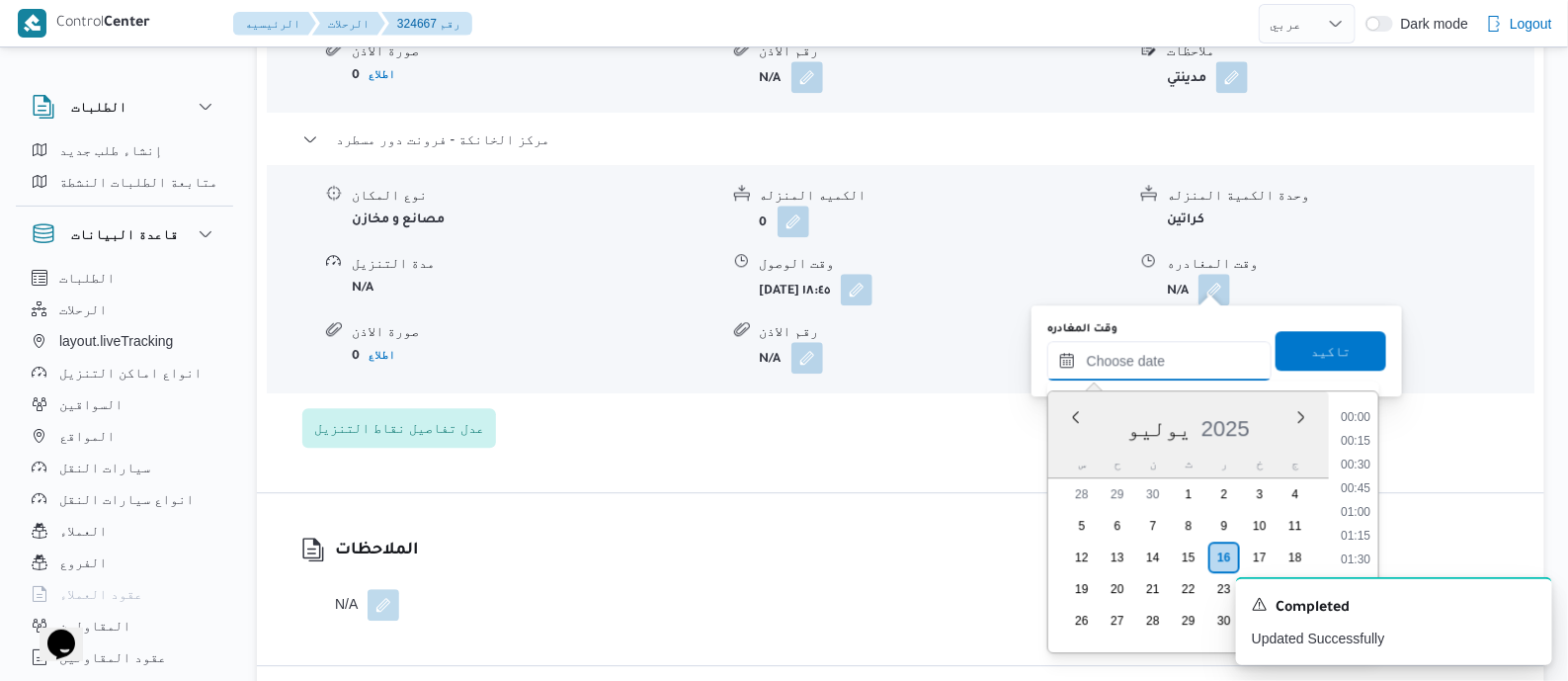scroll, scrollTop: 1731, scrollLeft: 0, axis: vertical 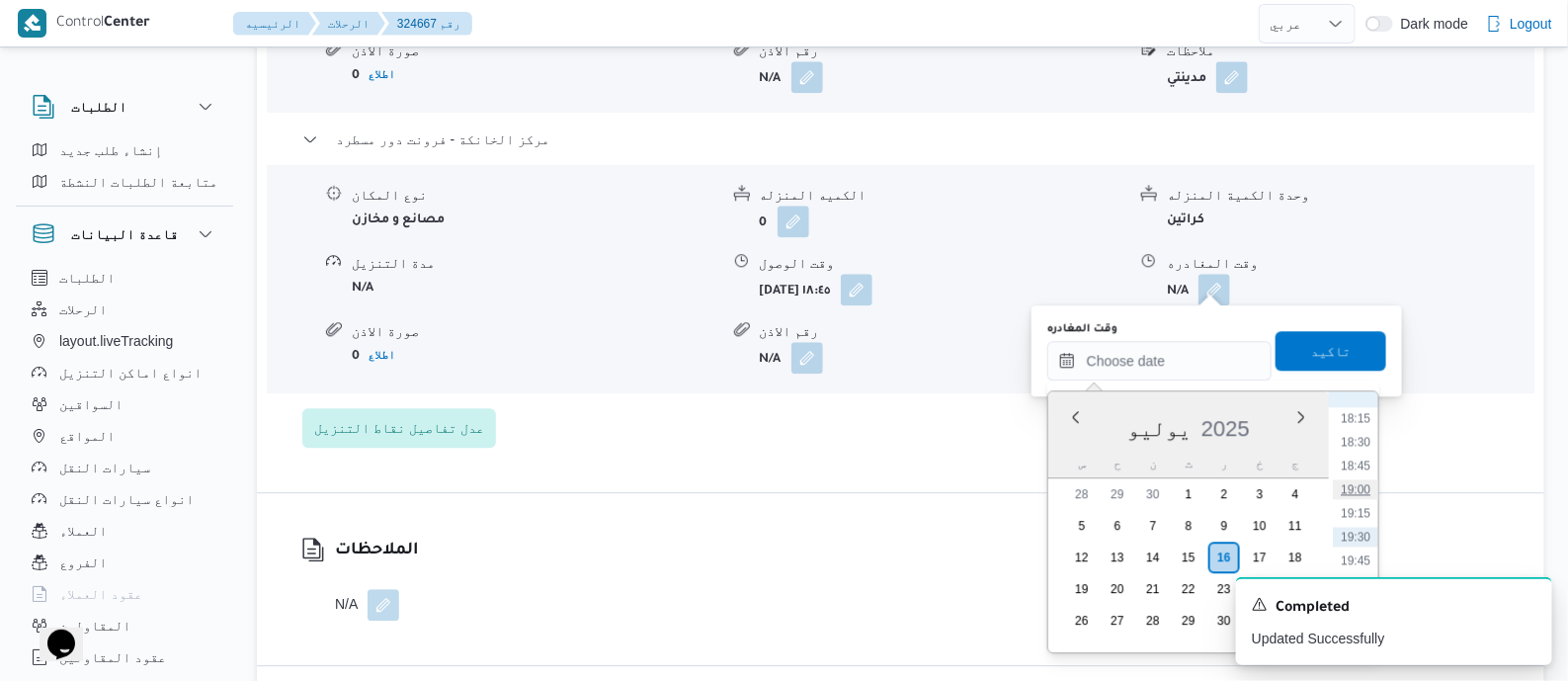 click on "19:00" at bounding box center (1356, 489) 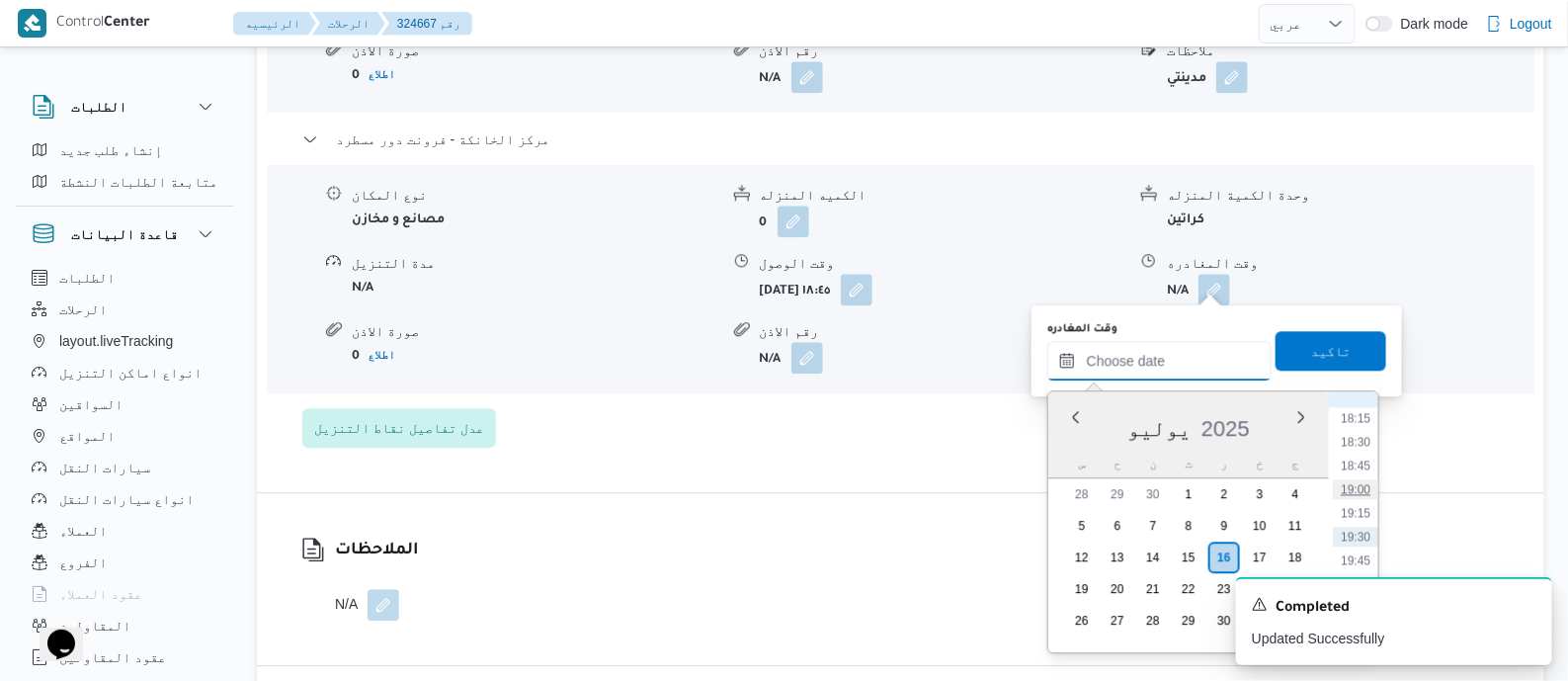 type on "١٦/٠٧/٢٠٢٥ ١٩:٠٠" 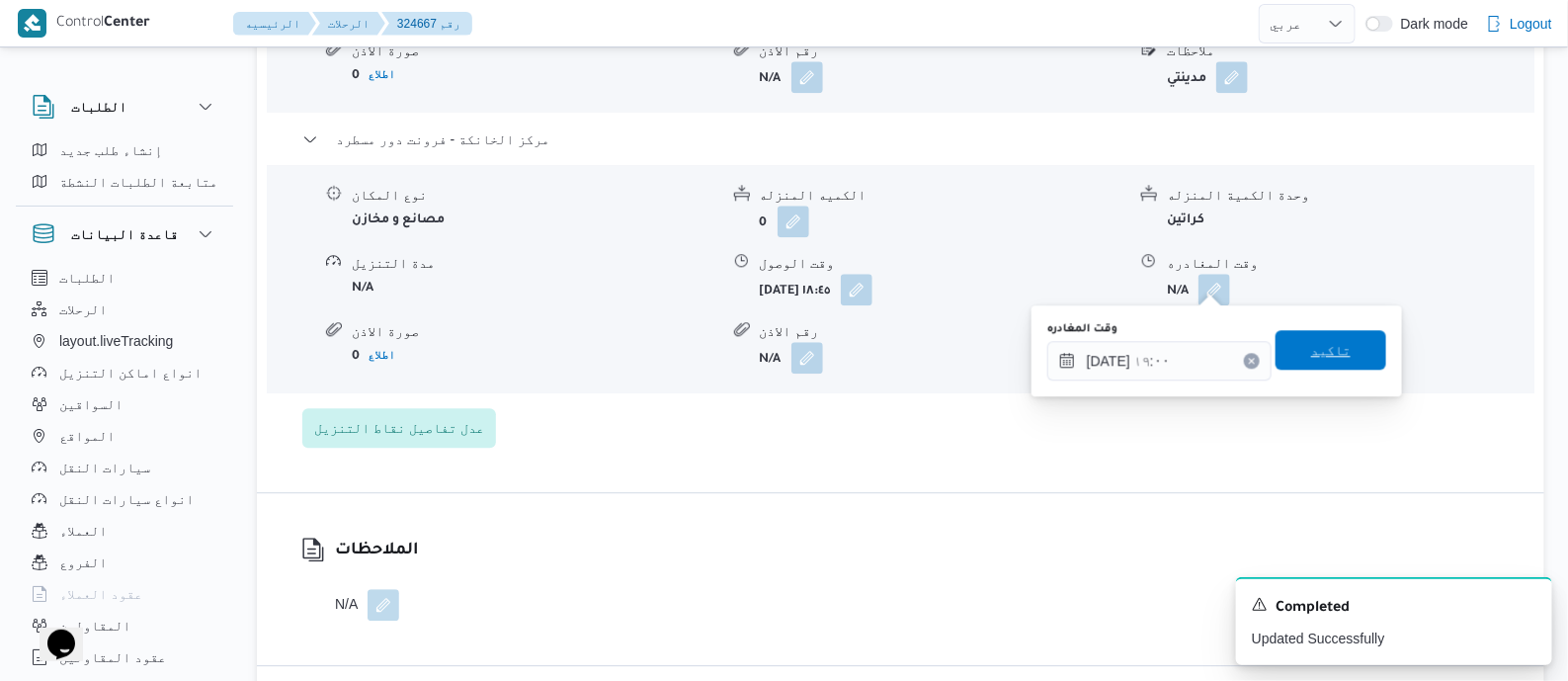 click on "تاكيد" at bounding box center [1331, 350] 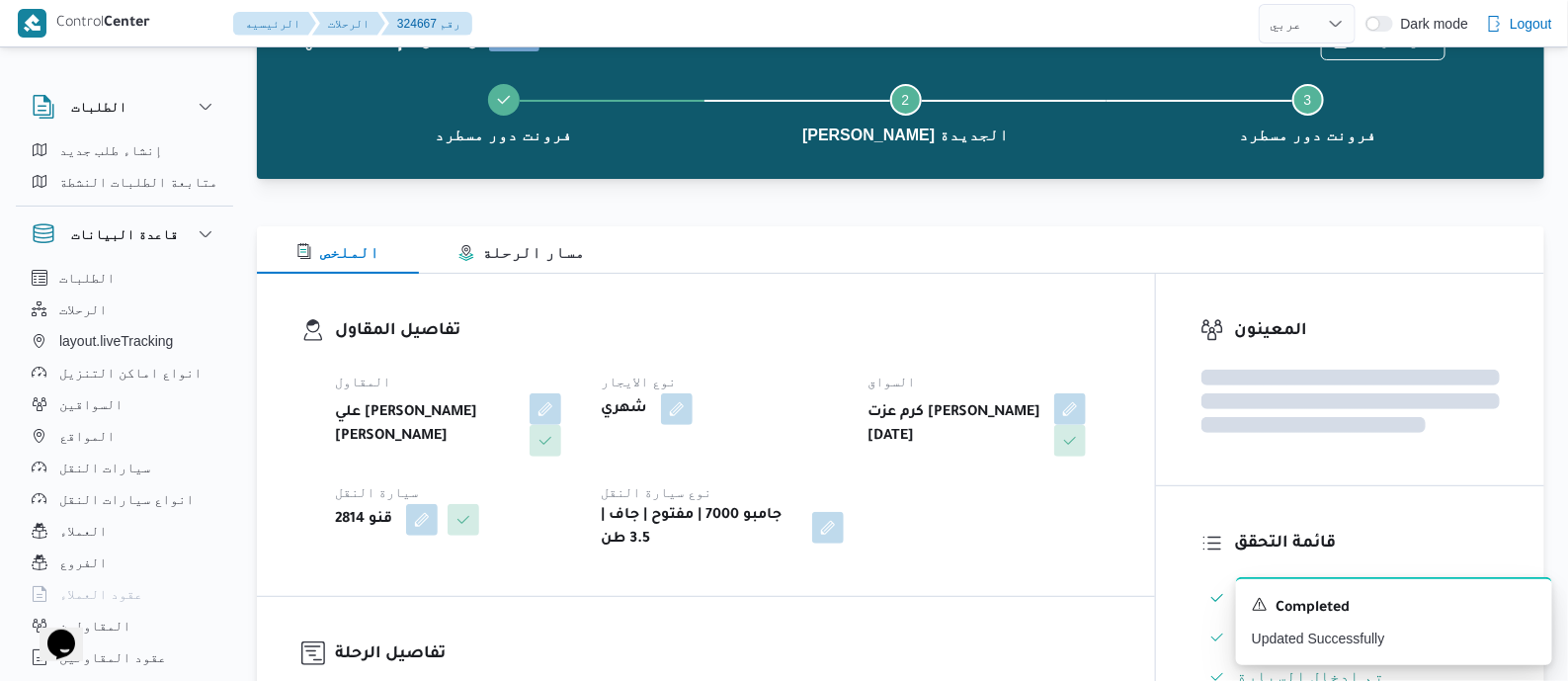 scroll, scrollTop: 0, scrollLeft: 0, axis: both 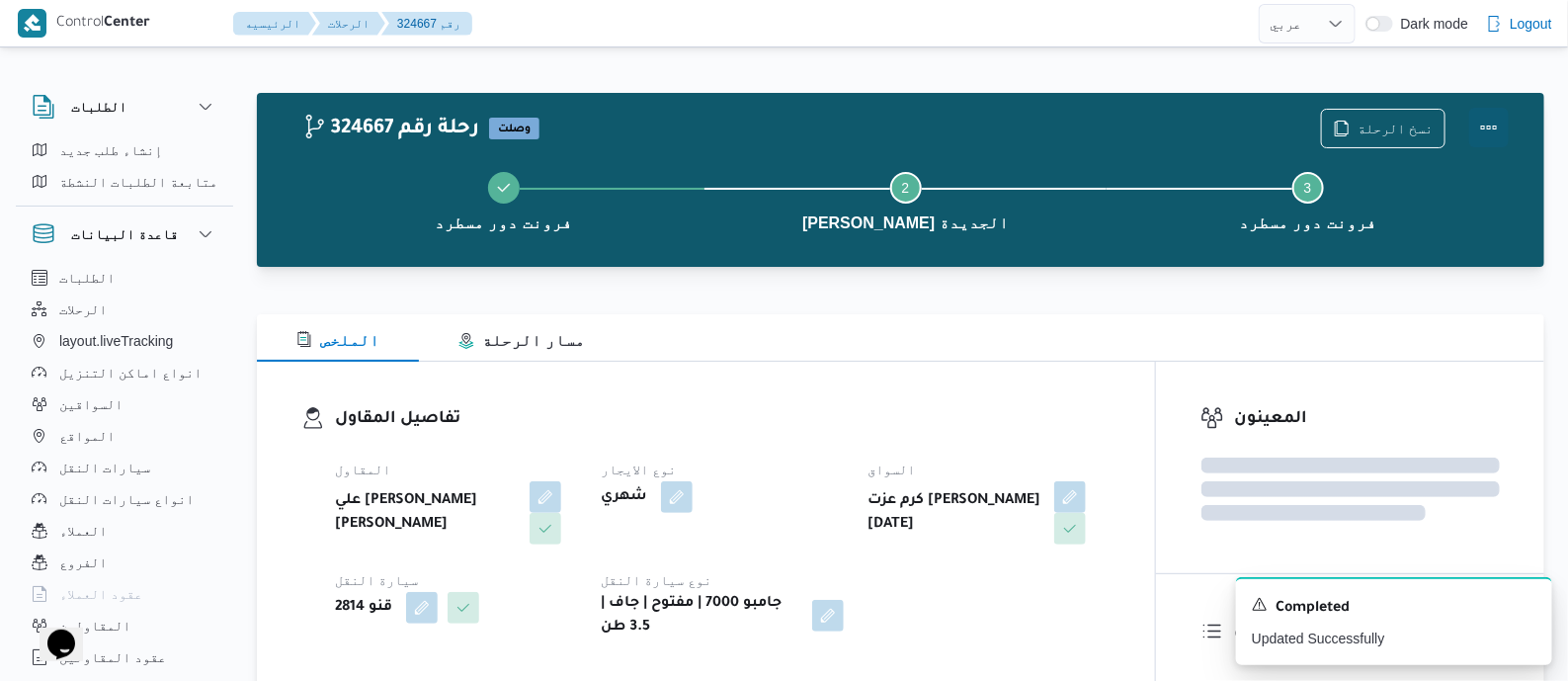 click at bounding box center [1489, 128] 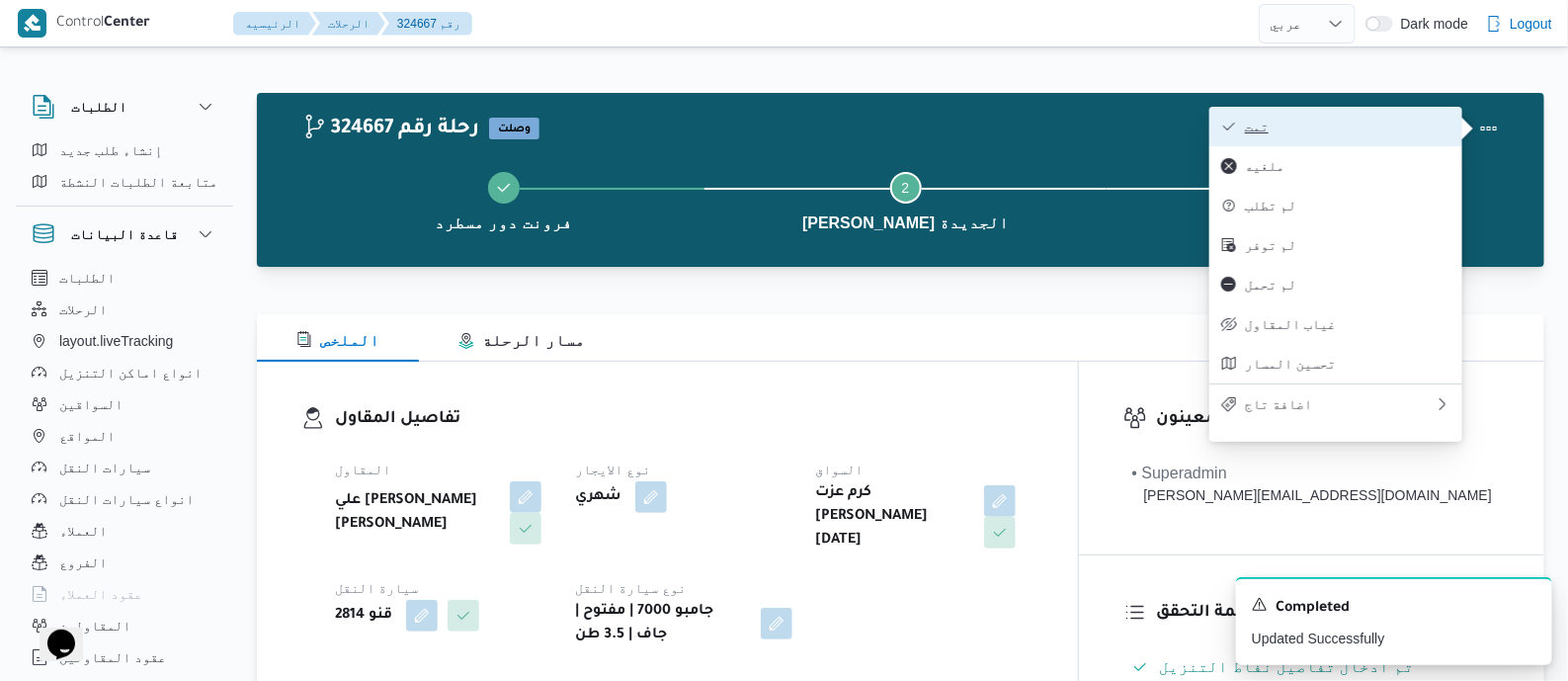 click on "تمت" at bounding box center [1348, 127] 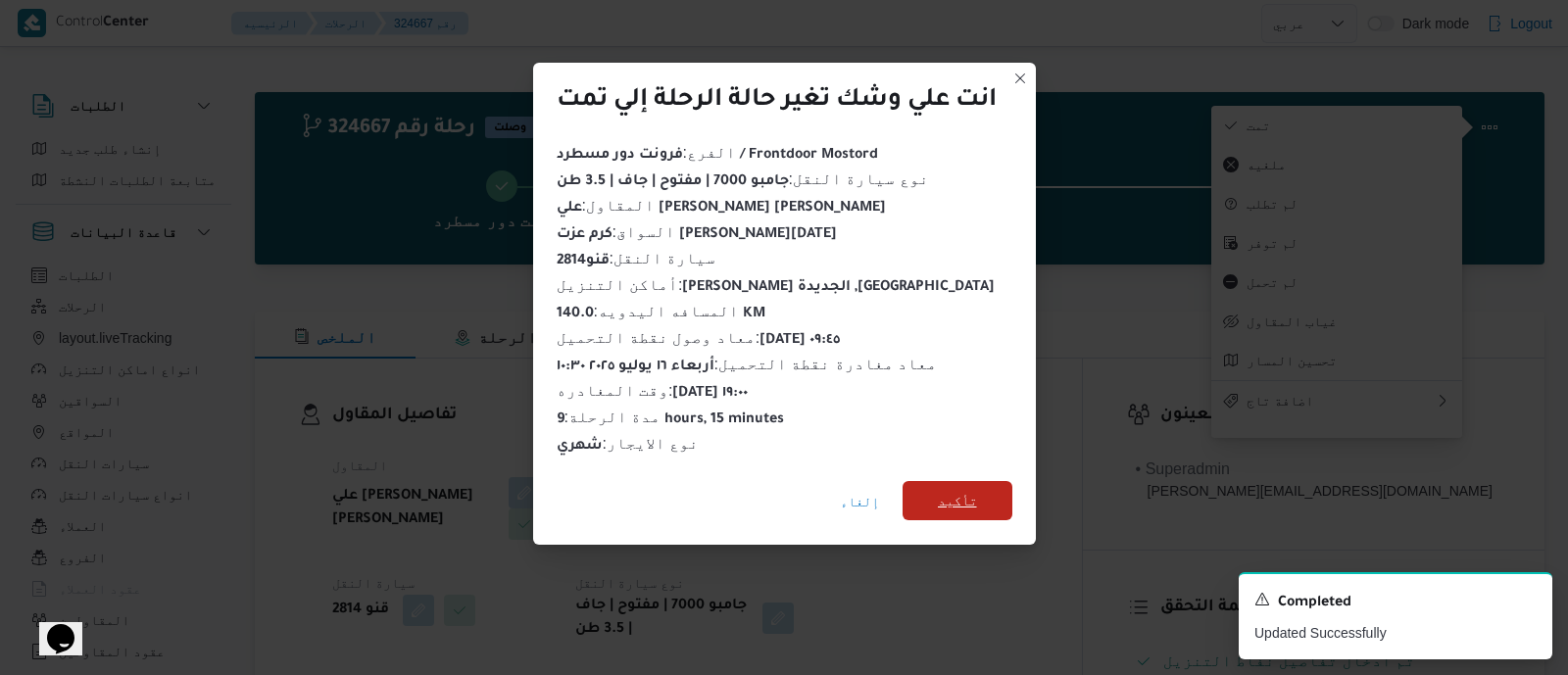 click on "تأكيد" at bounding box center (957, 501) 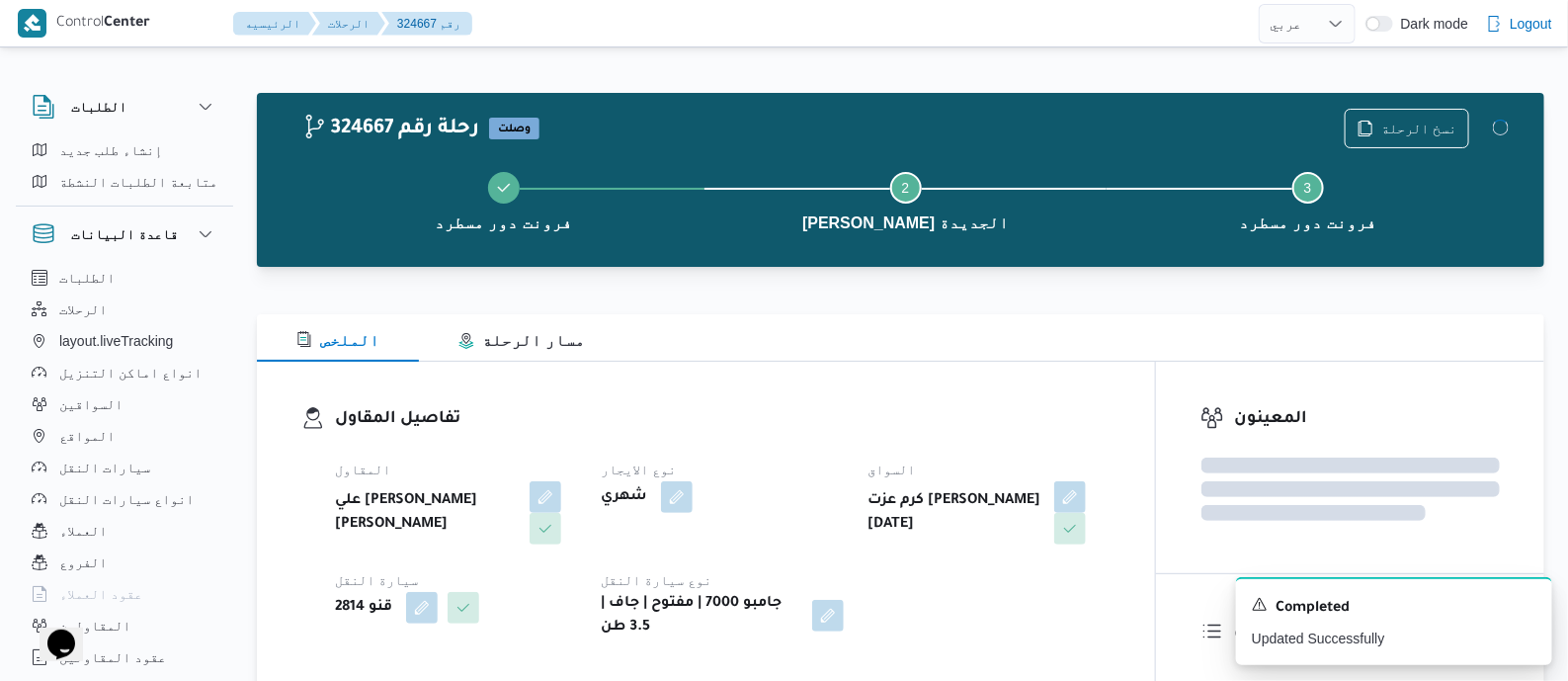 click on "تفاصيل المقاول المقاول علي يحيي علي مهران حسنين نوع الايجار شهري السواق كرم عزت السيد بيومى جمعة سيارة النقل قنو 2814 نوع سيارة النقل جامبو 7000 | مفتوح | جاف | 3.5 طن" at bounding box center (722, 523) 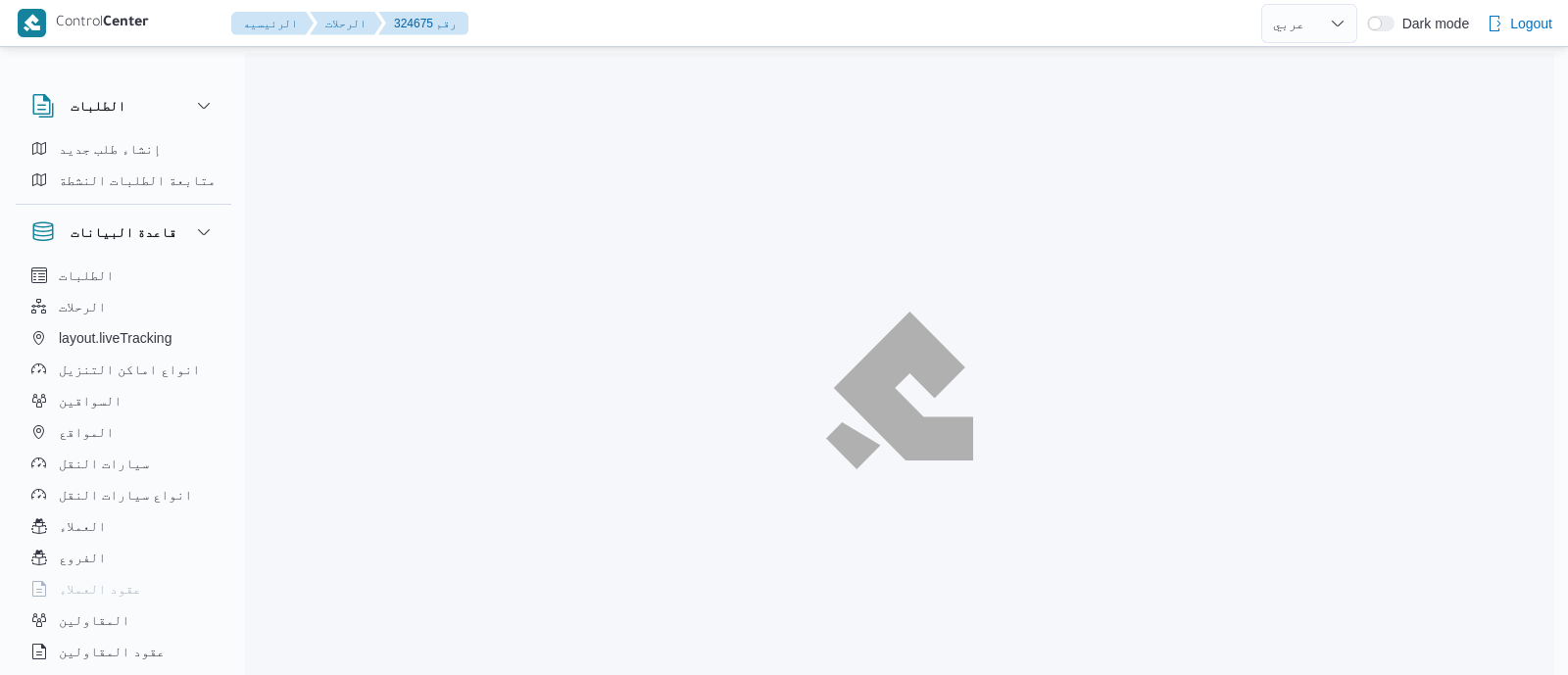 select on "ar" 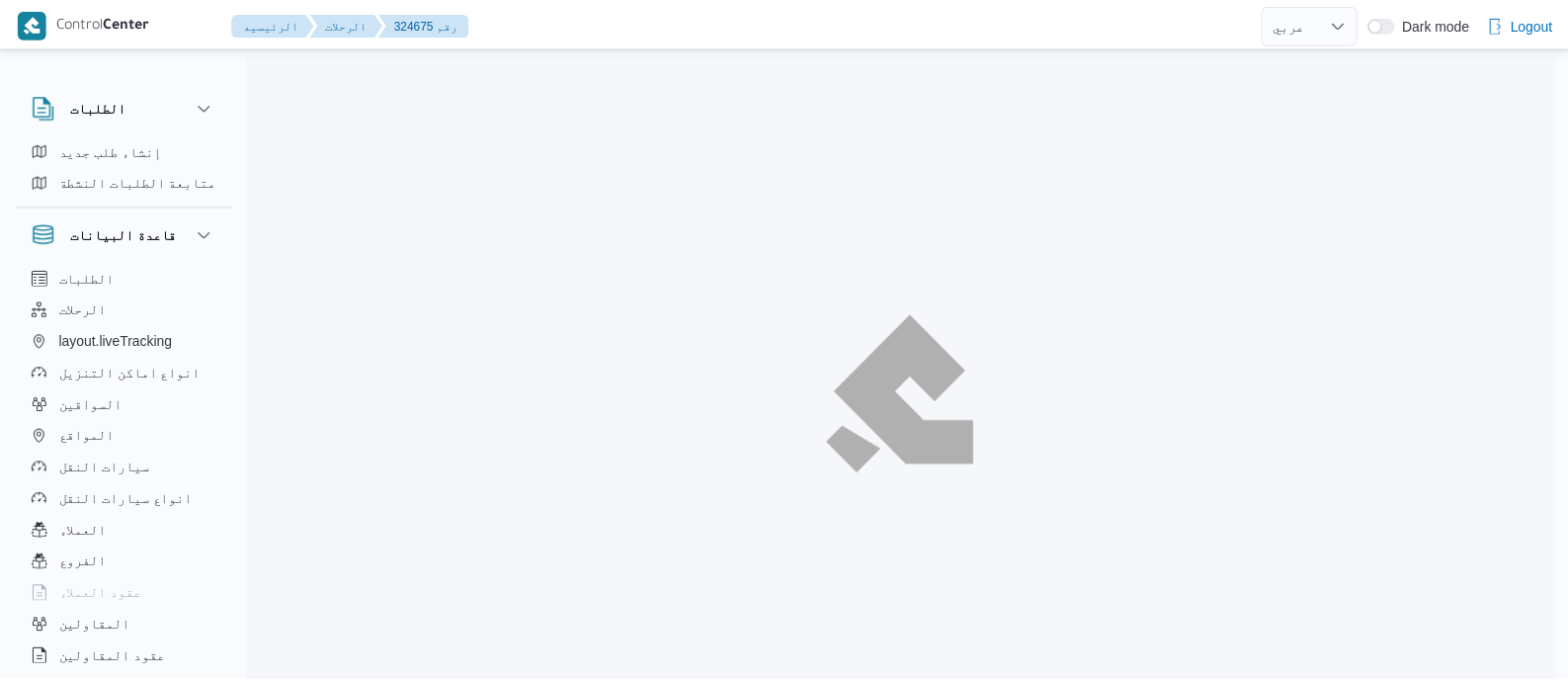 scroll, scrollTop: 0, scrollLeft: 0, axis: both 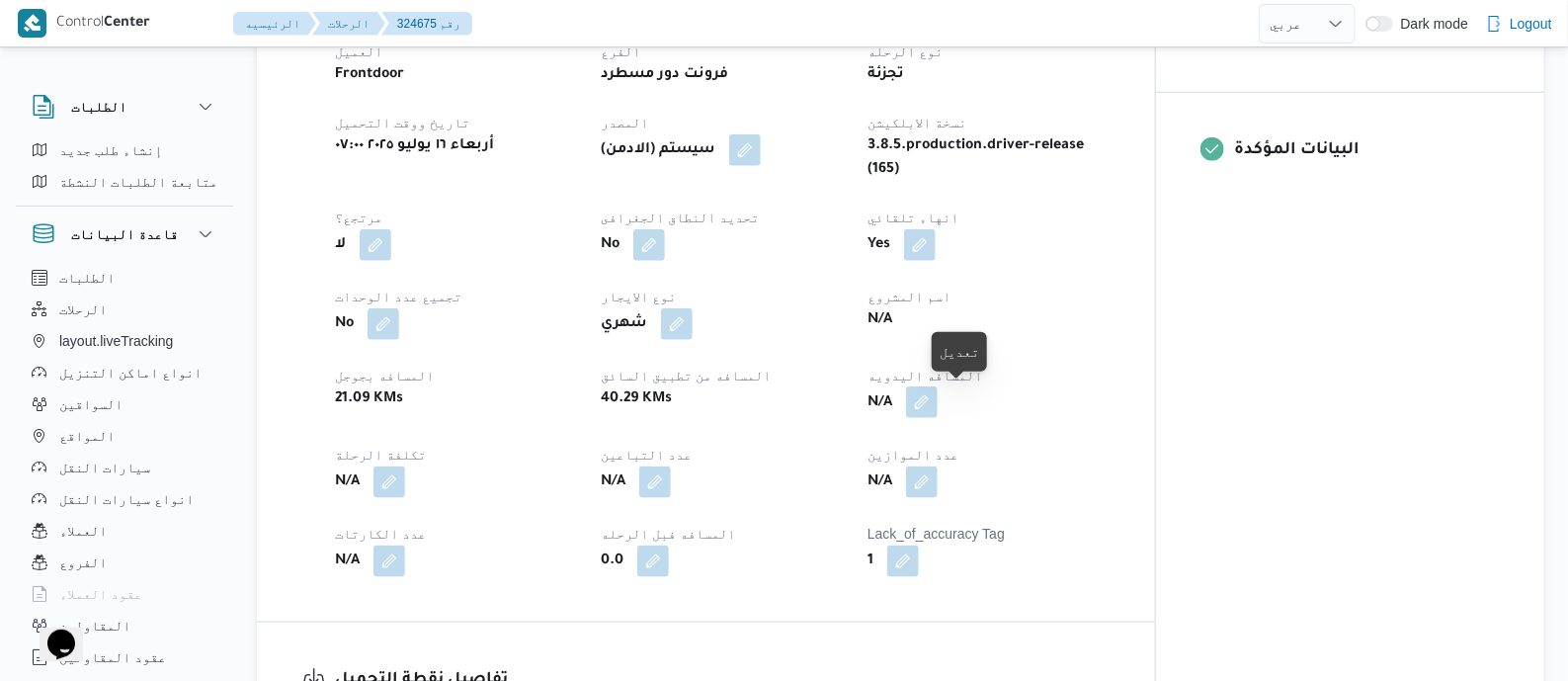 click at bounding box center (922, 402) 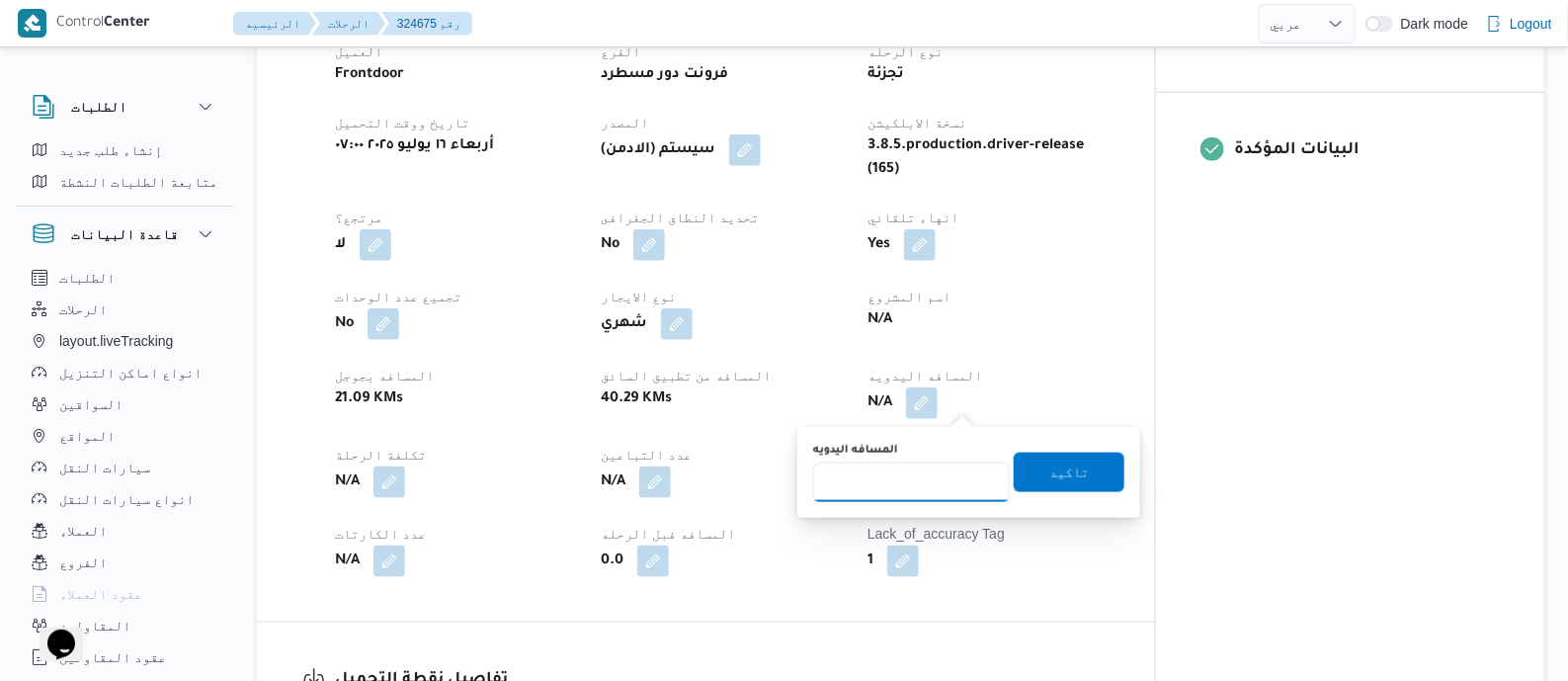 click on "المسافه اليدويه" at bounding box center [911, 482] 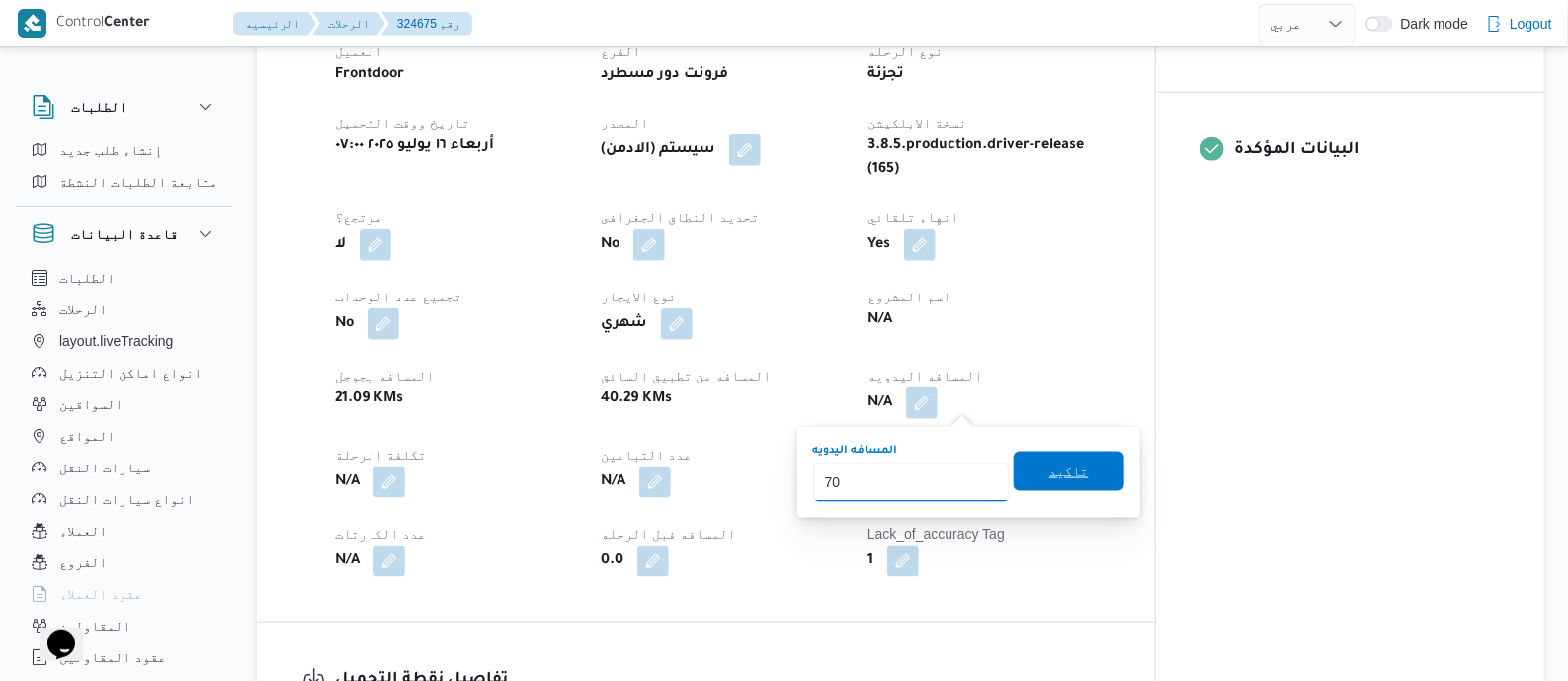 type on "70" 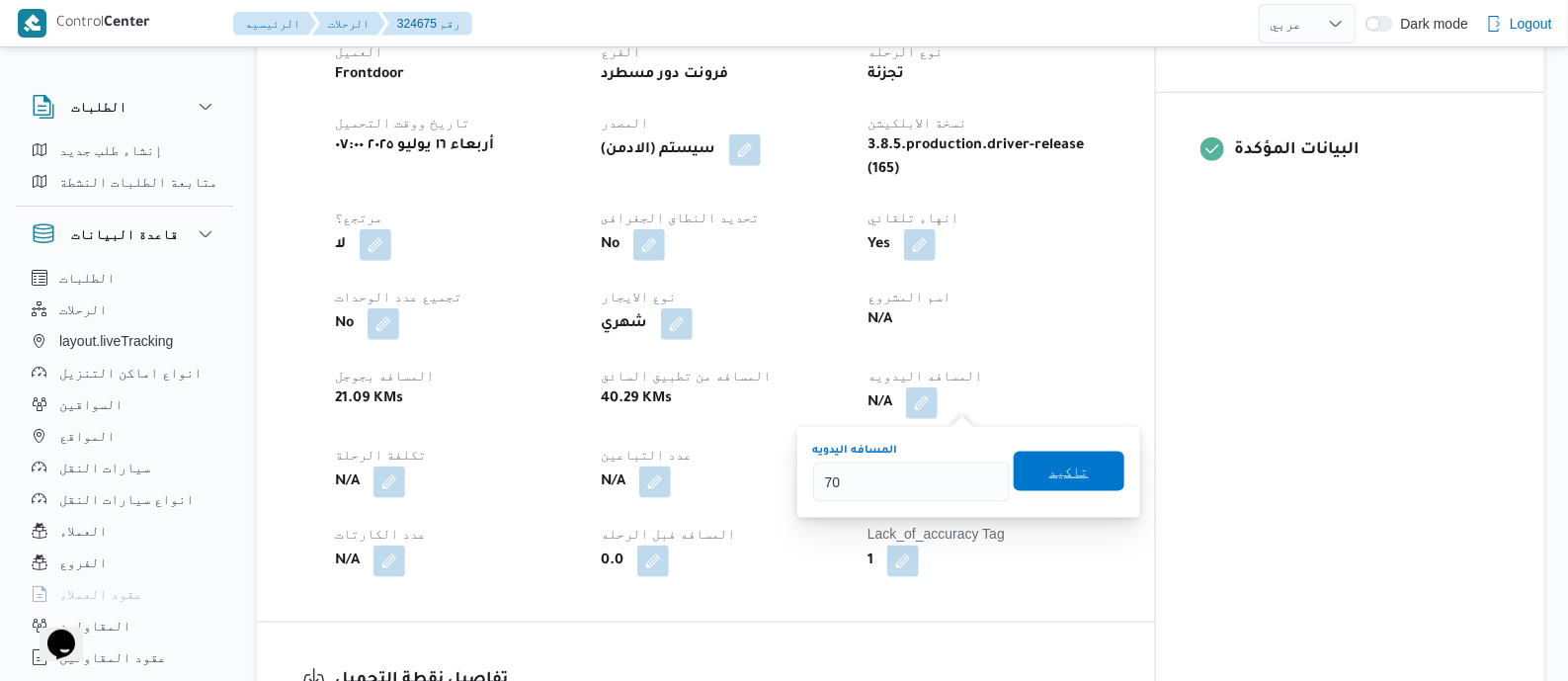 click on "تاكيد" at bounding box center [1069, 471] 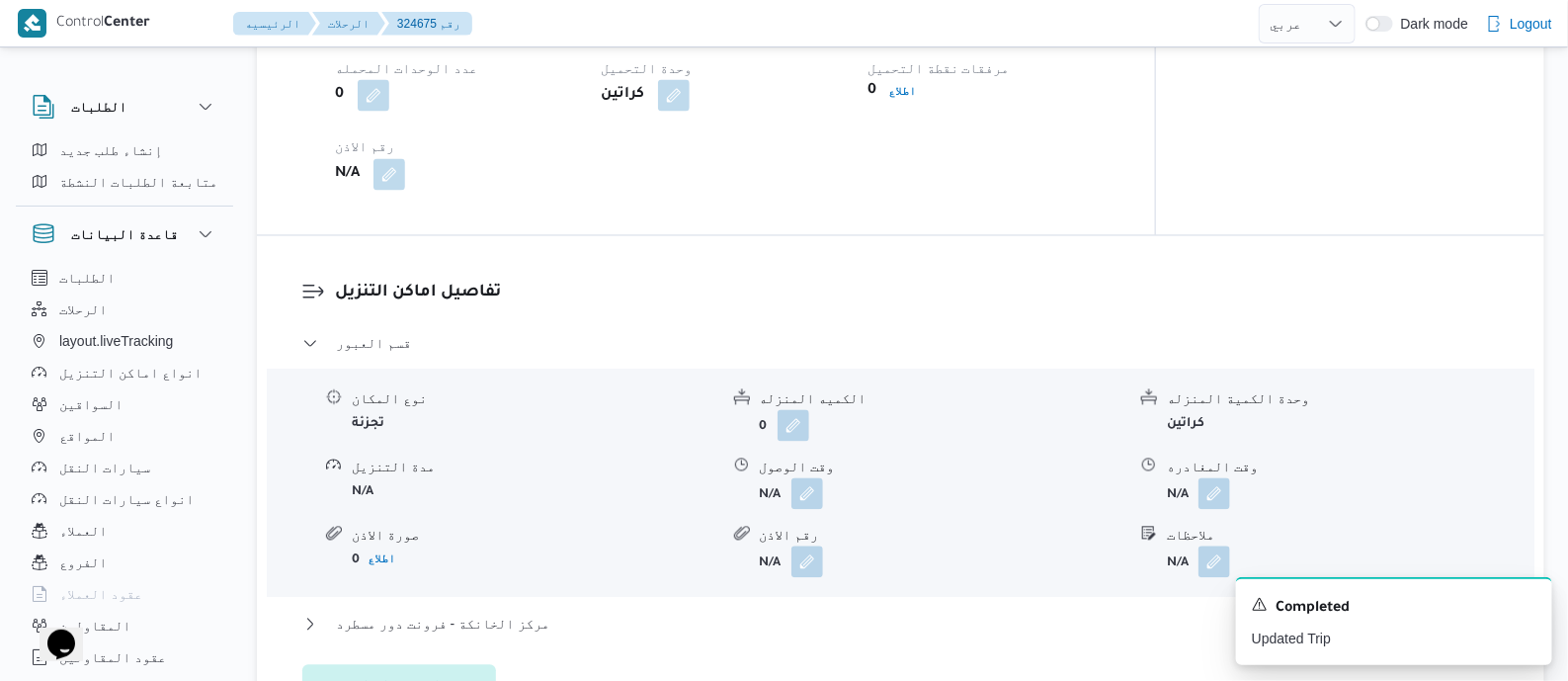 scroll, scrollTop: 1235, scrollLeft: 0, axis: vertical 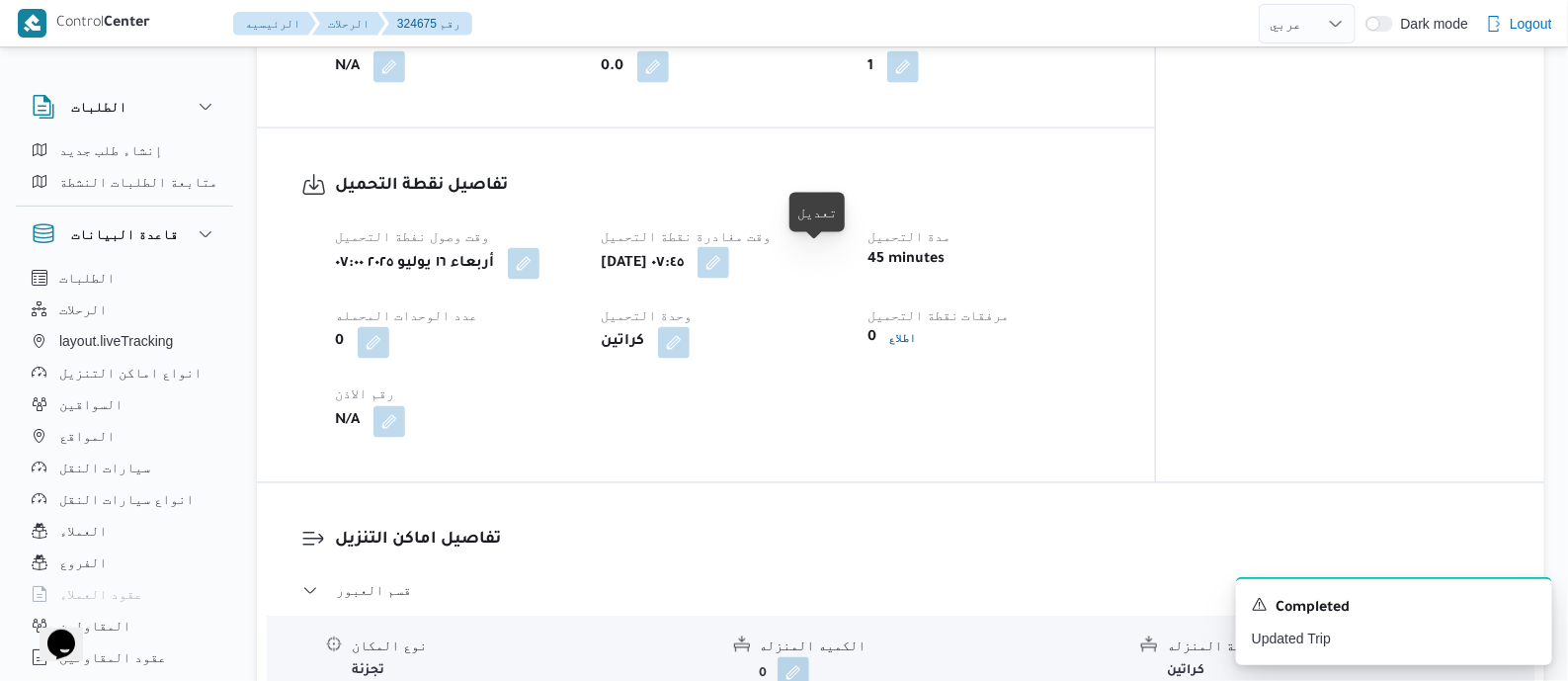 click at bounding box center (713, 263) 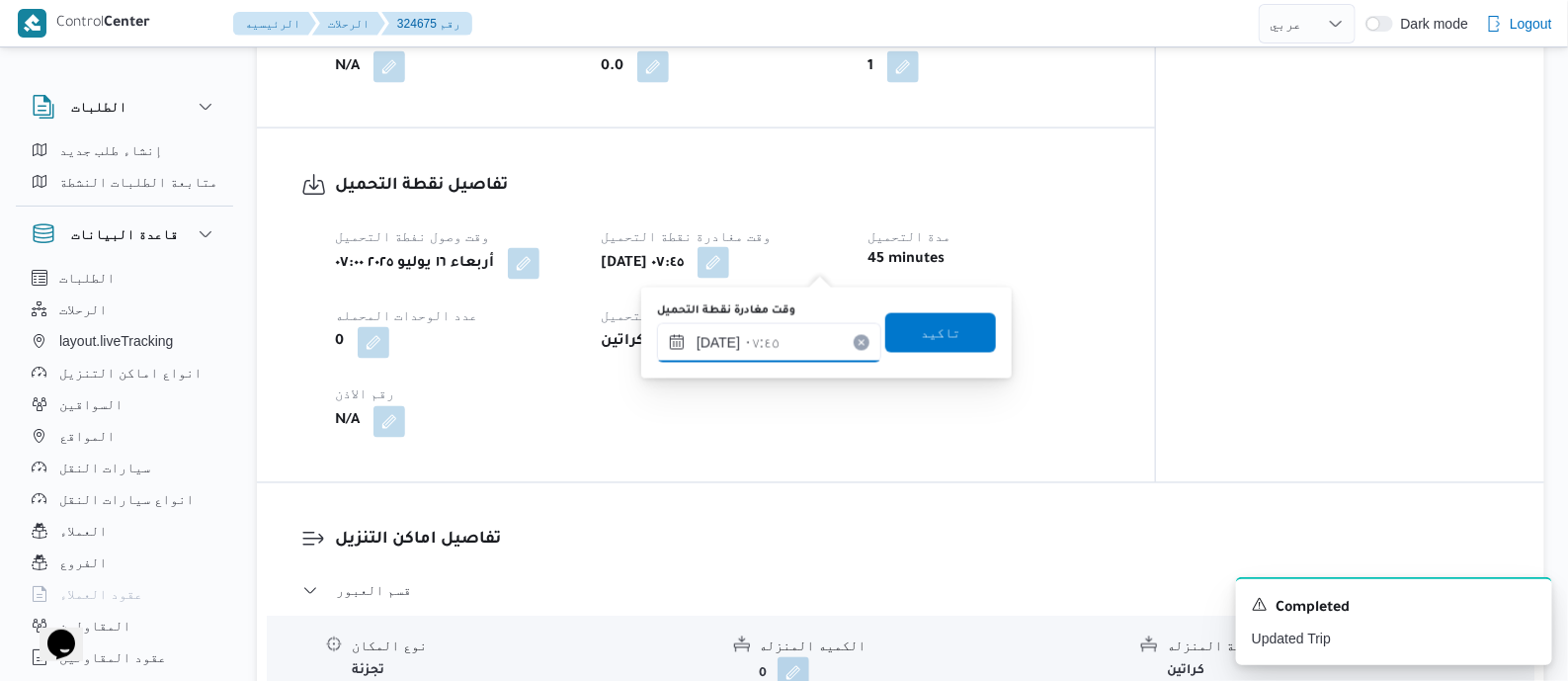 click on "١٦/٠٧/٢٠٢٥ ٠٧:٤٥" at bounding box center [769, 343] 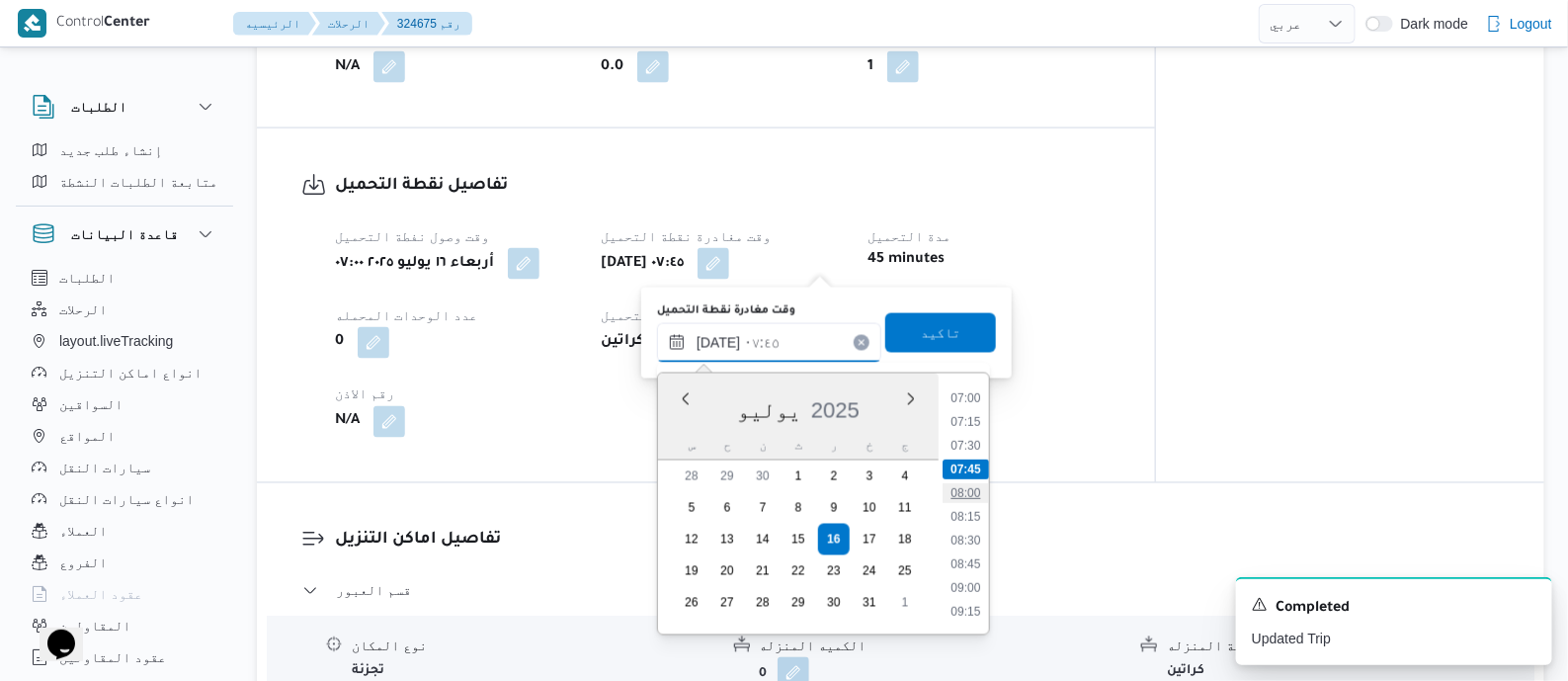 scroll, scrollTop: 739, scrollLeft: 0, axis: vertical 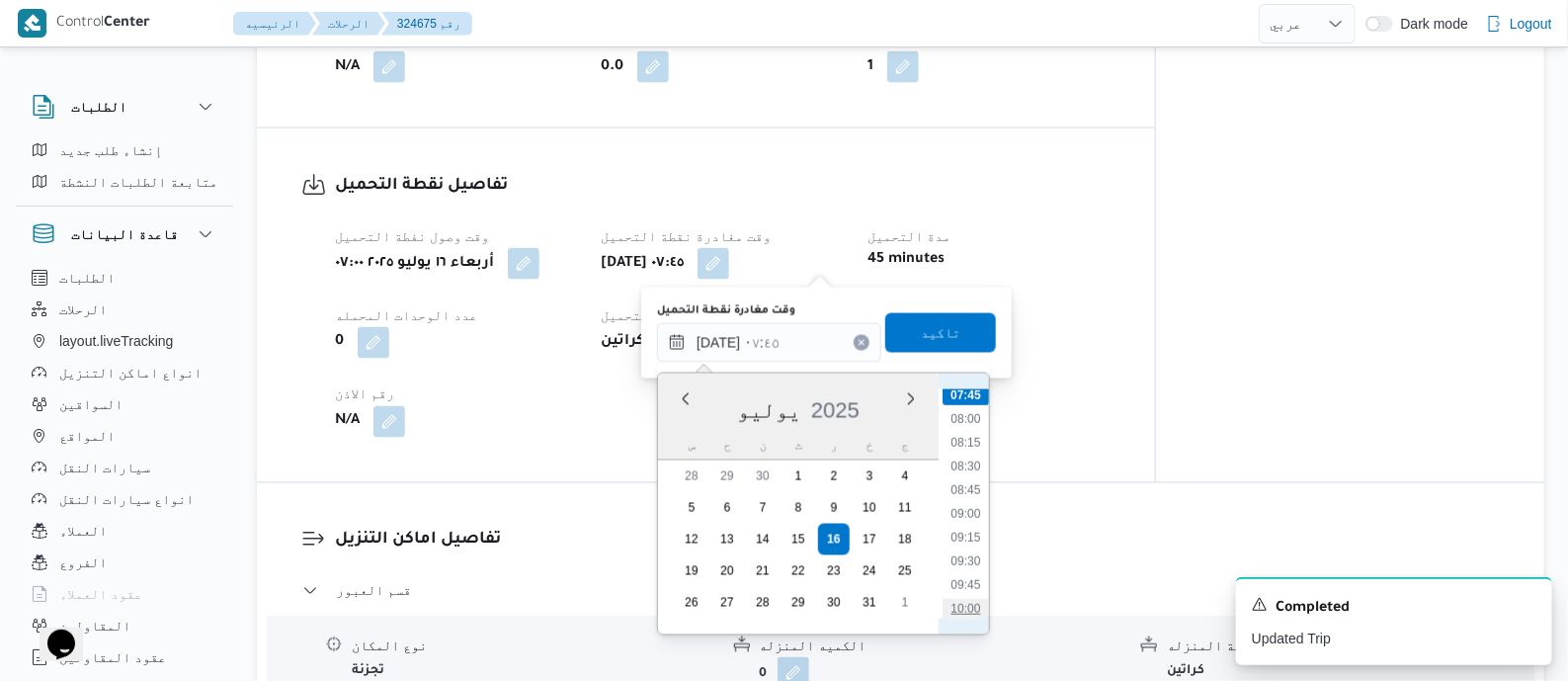 click on "10:00" at bounding box center [965, 609] 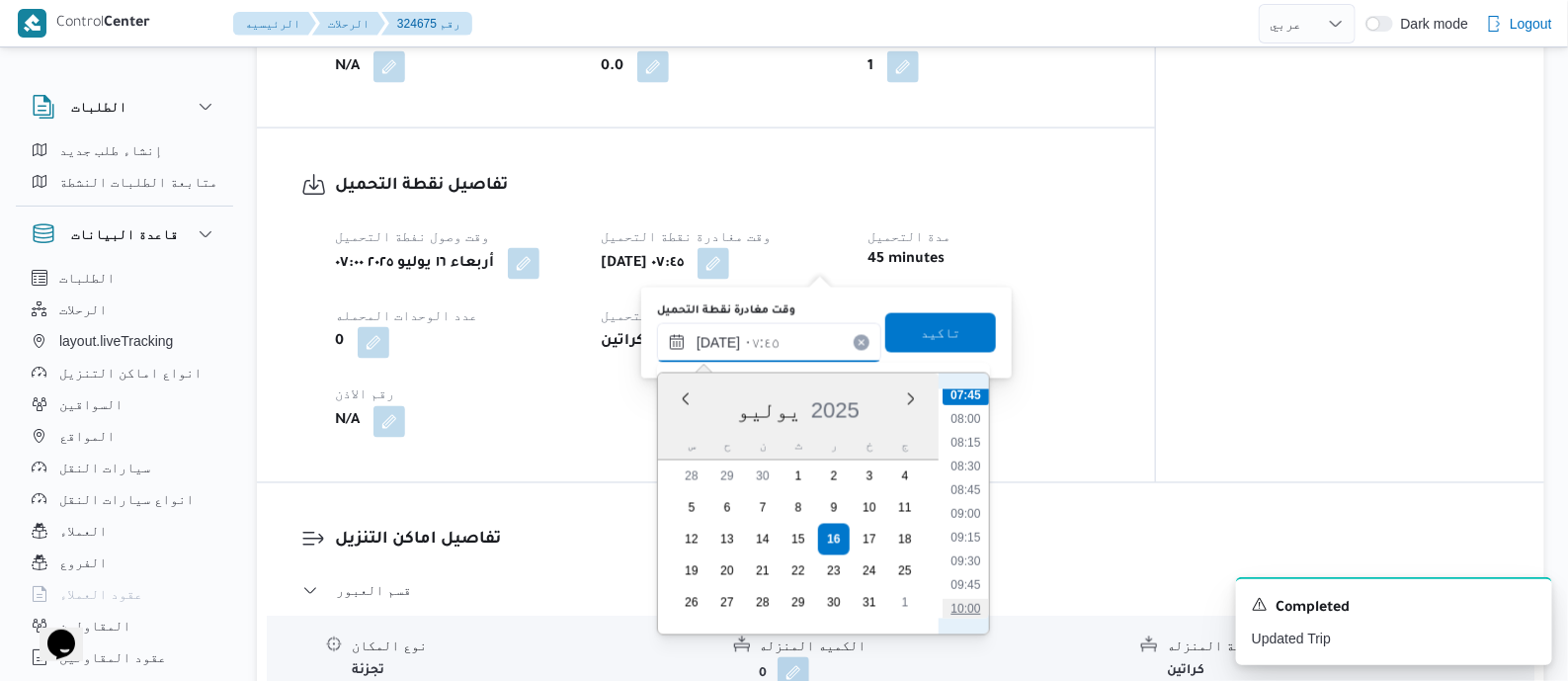 type on "١٦/٠٧/٢٠٢٥ ١٠:٠٠" 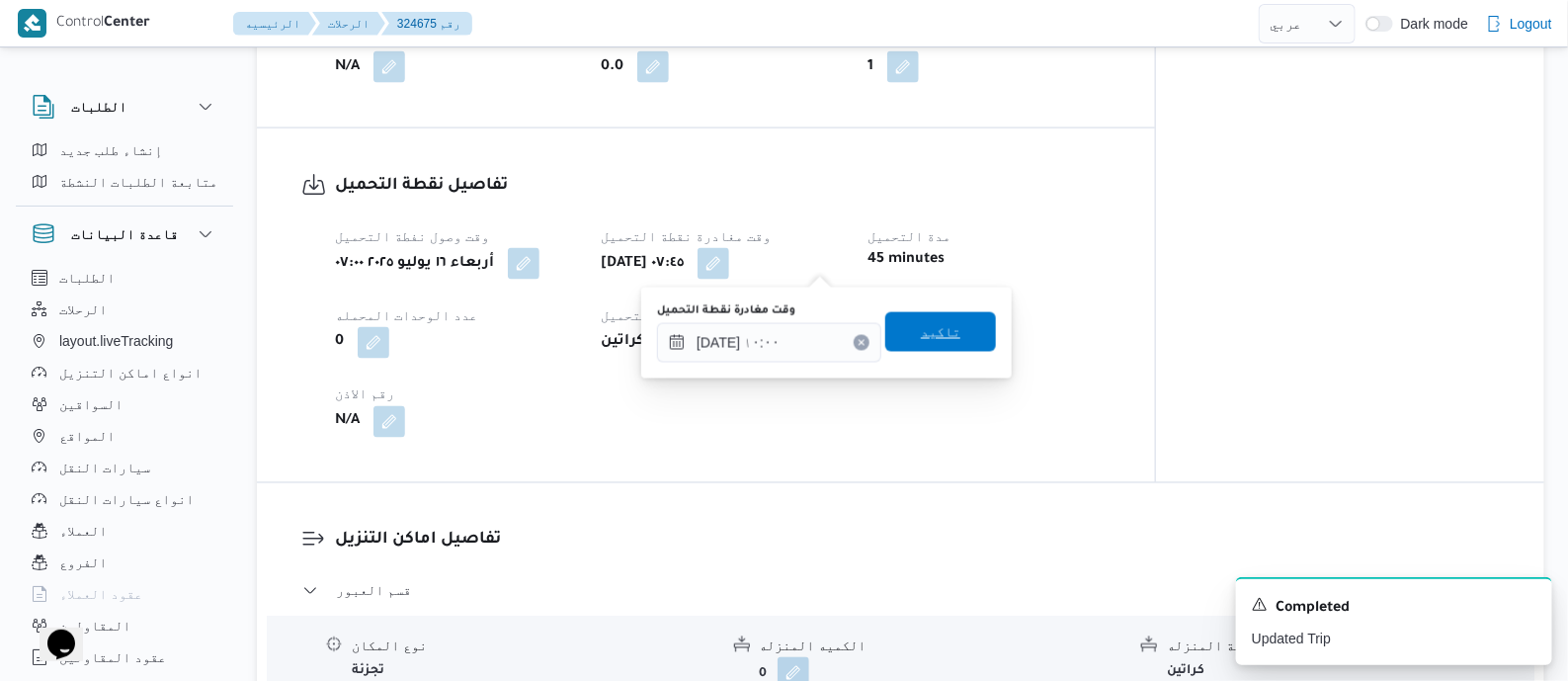 click on "تاكيد" at bounding box center [941, 332] 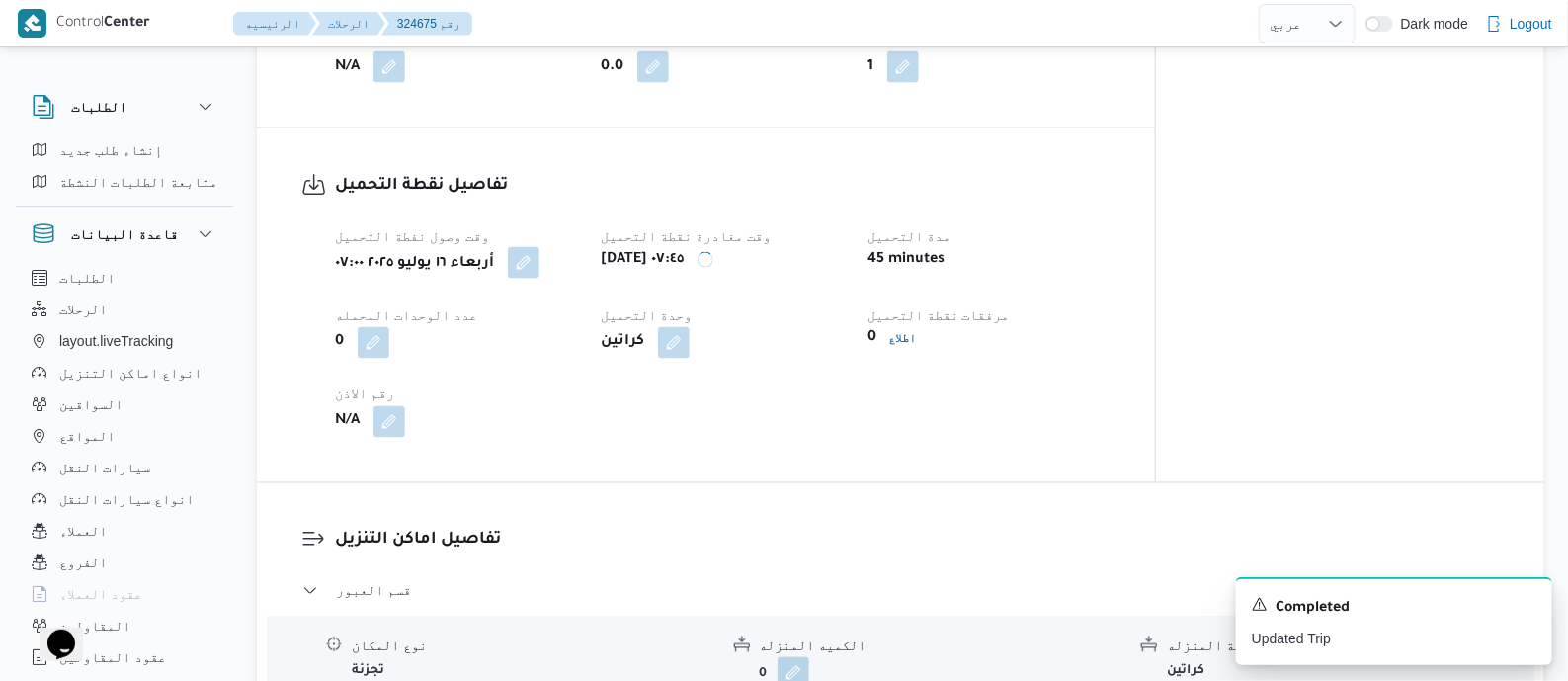 click at bounding box center (524, 263) 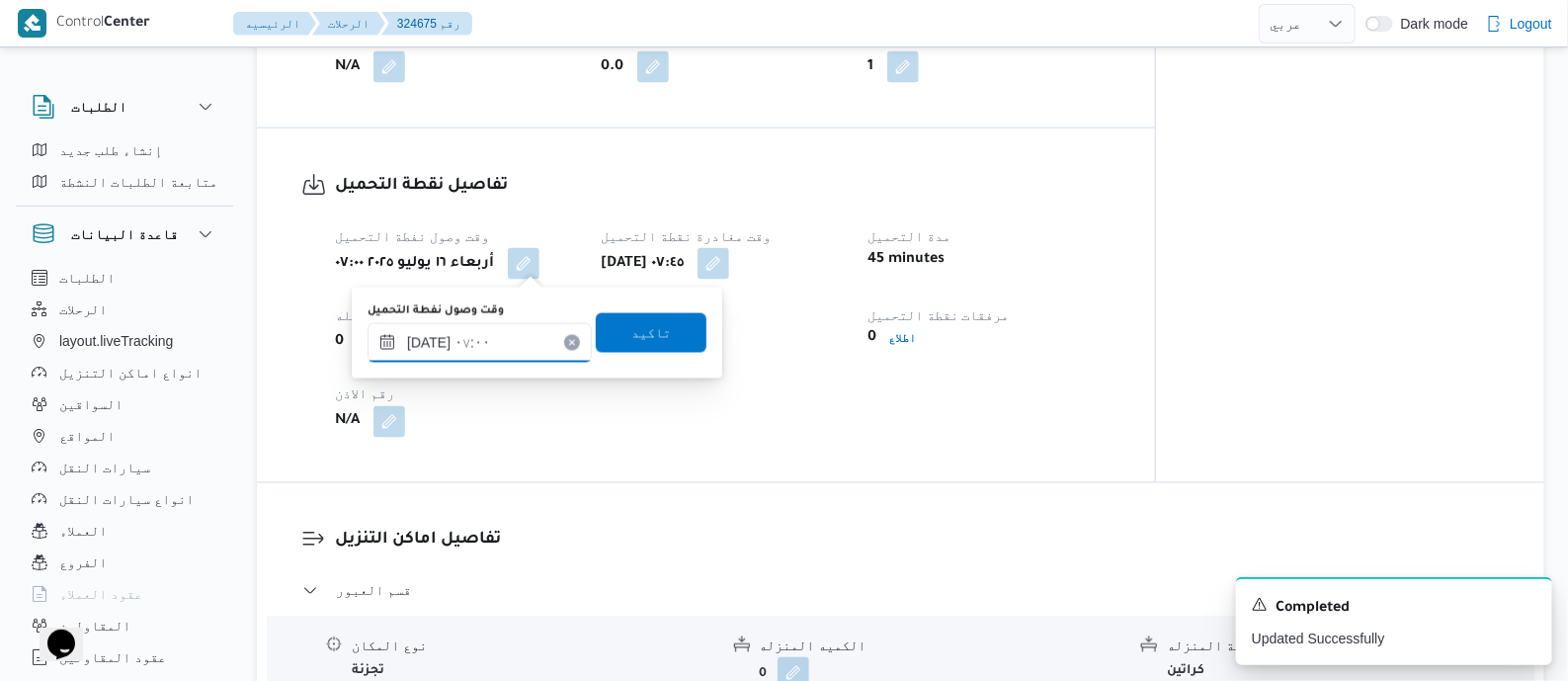 click on "١٦/٠٧/٢٠٢٥ ٠٧:٠٠" at bounding box center (479, 343) 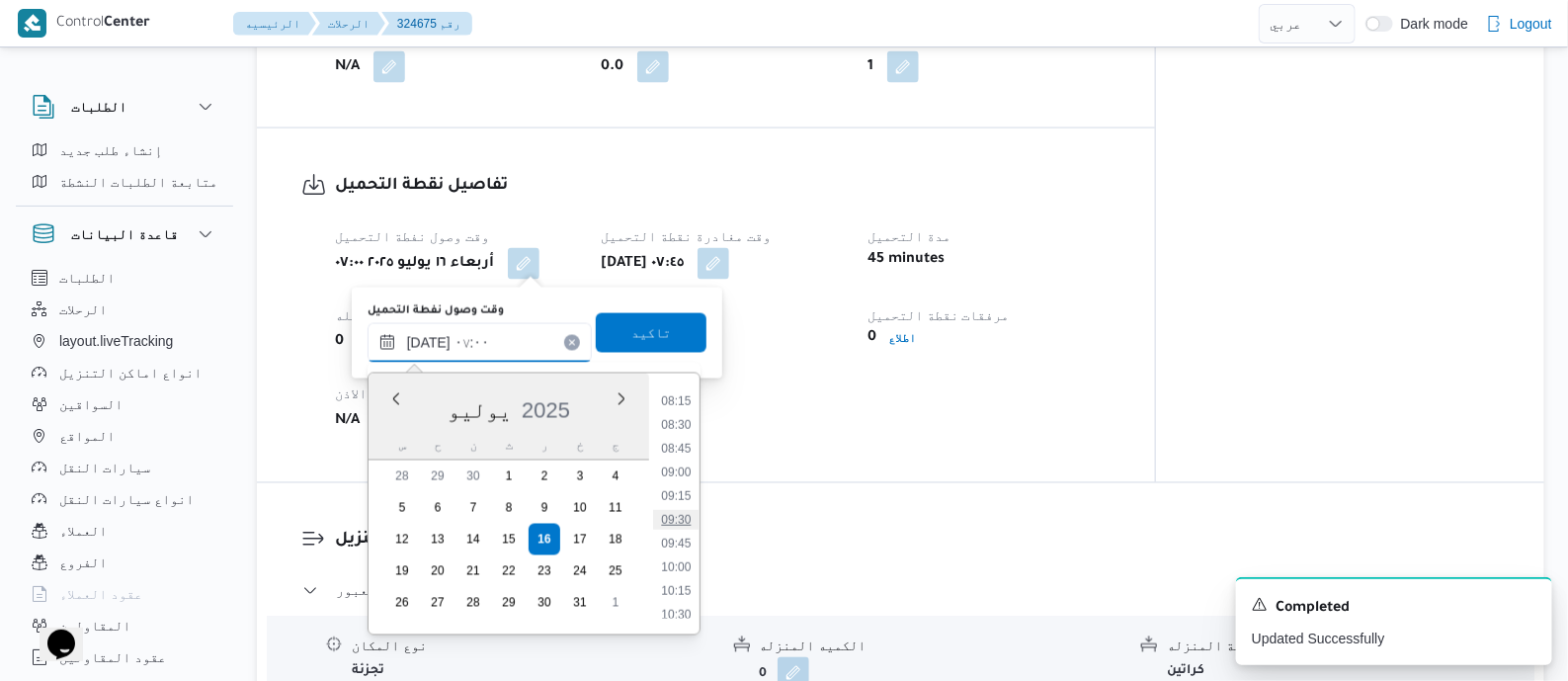 scroll, scrollTop: 792, scrollLeft: 0, axis: vertical 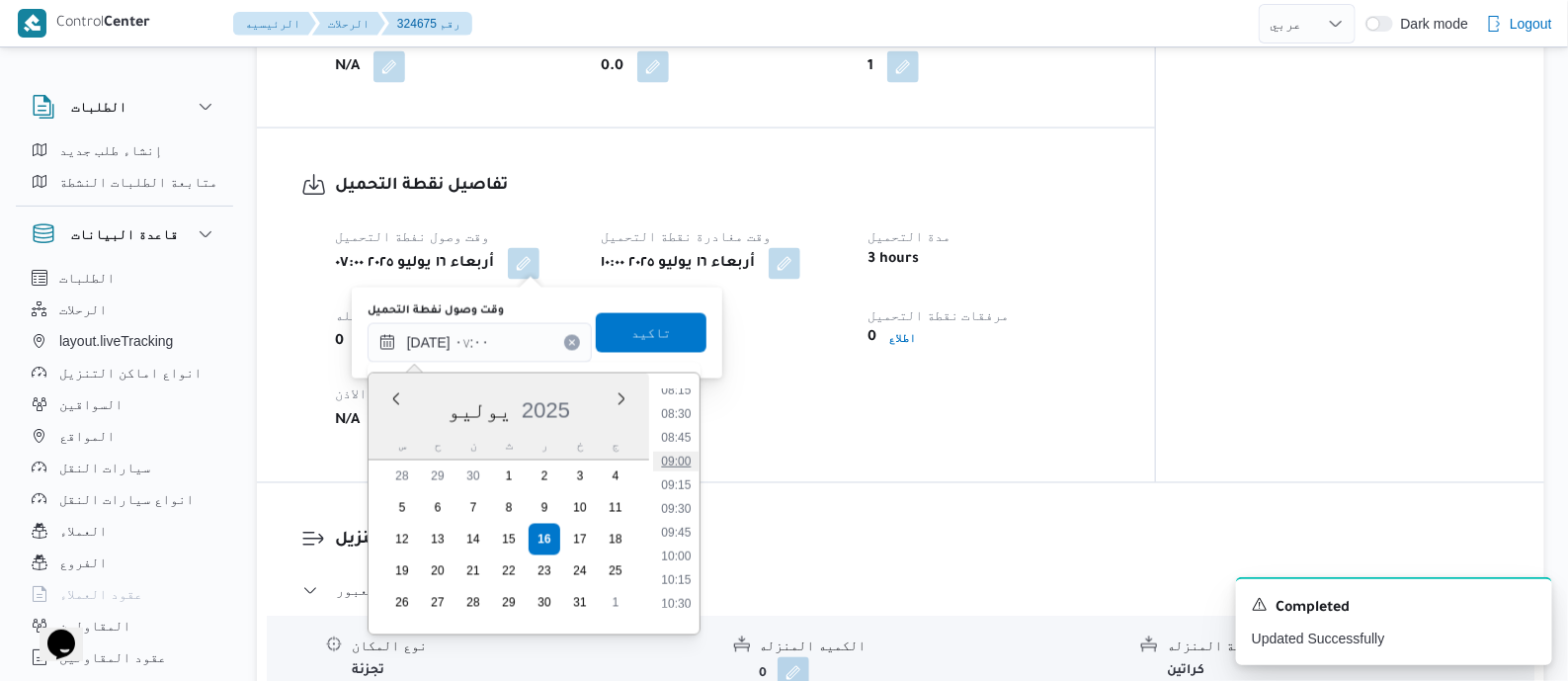 click on "09:00" at bounding box center (676, 462) 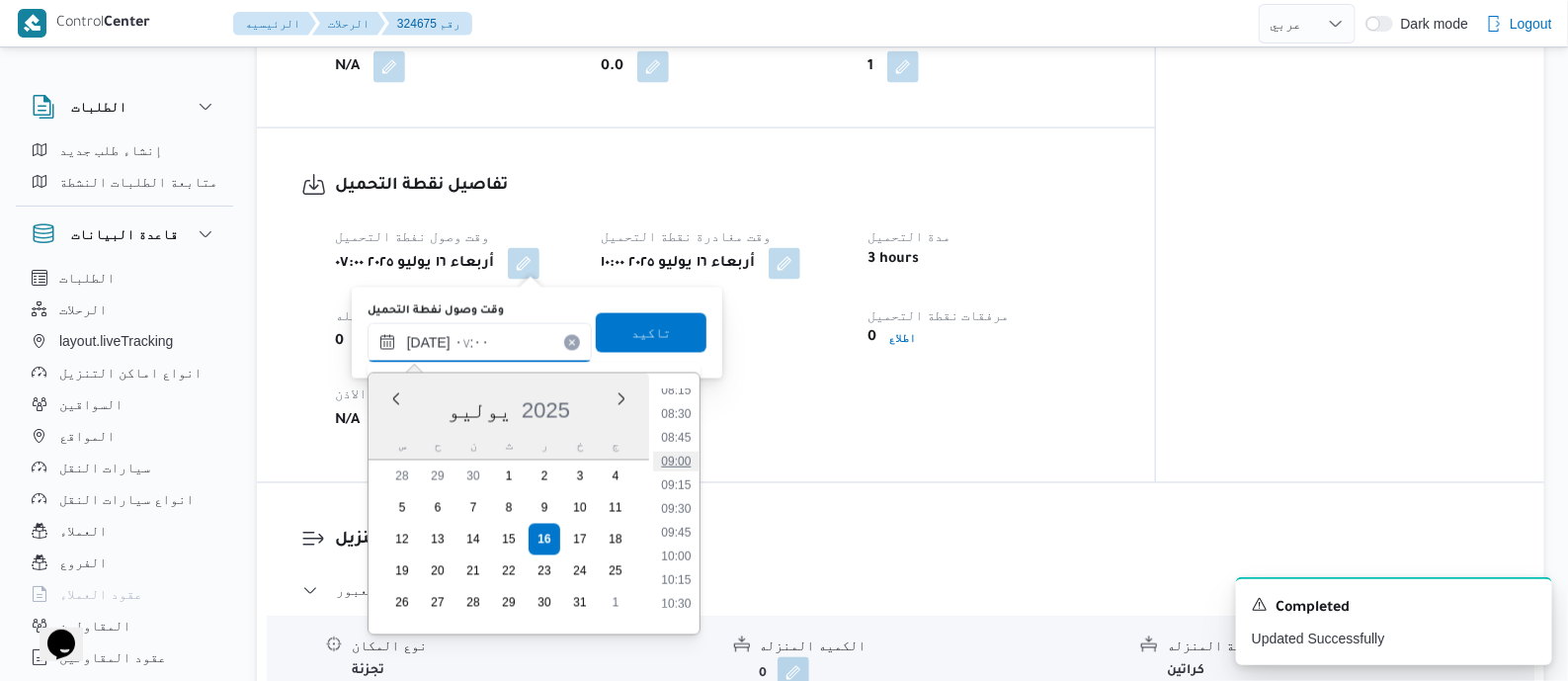 type on "١٦/٠٧/٢٠٢٥ ٠٩:٠٠" 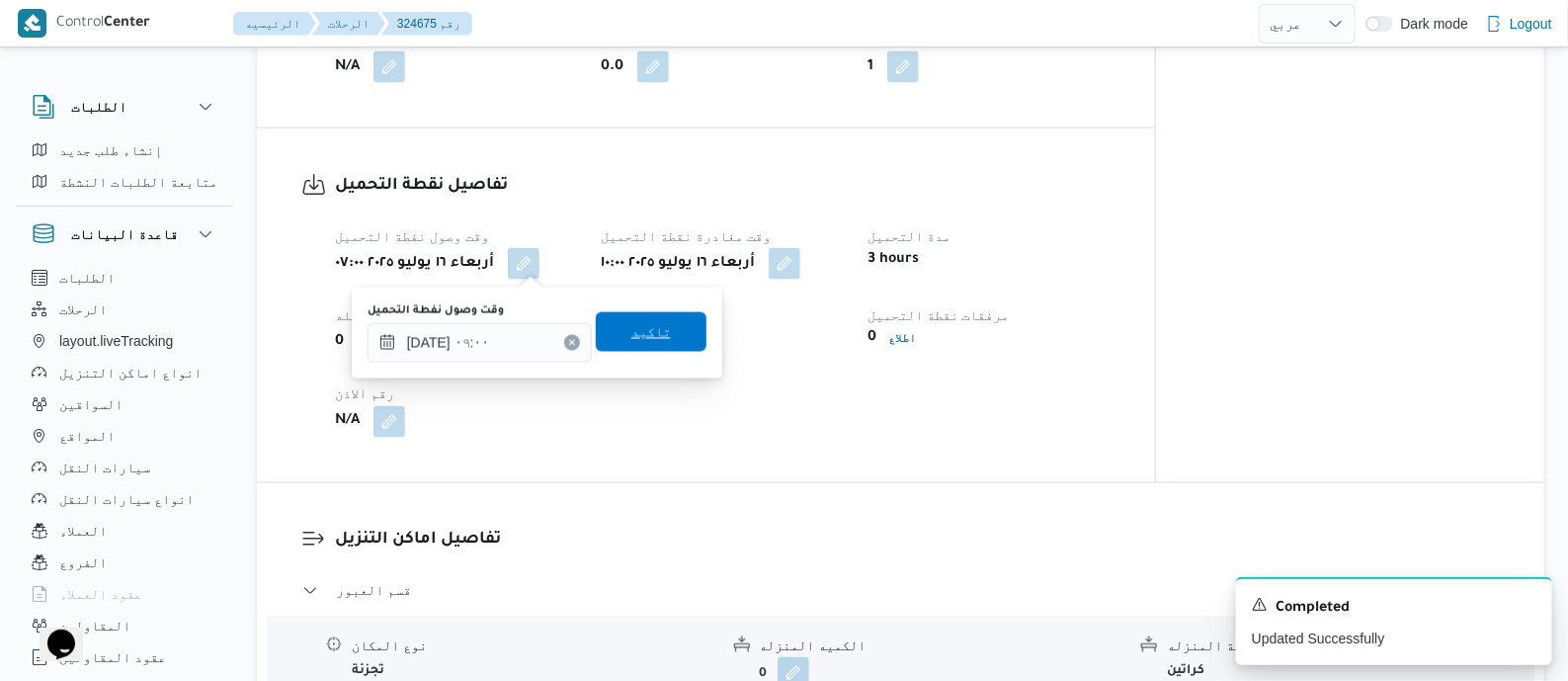click on "تاكيد" at bounding box center [651, 332] 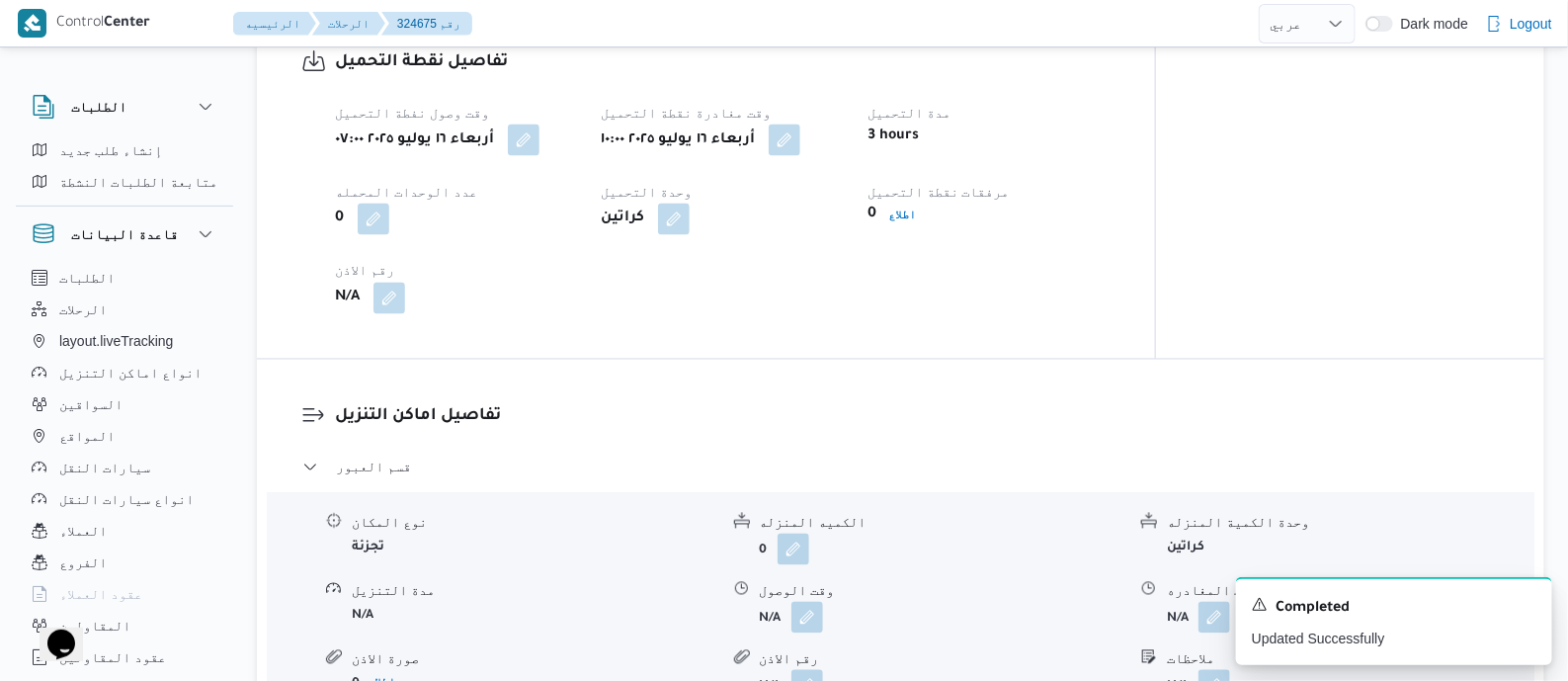 scroll, scrollTop: 1483, scrollLeft: 0, axis: vertical 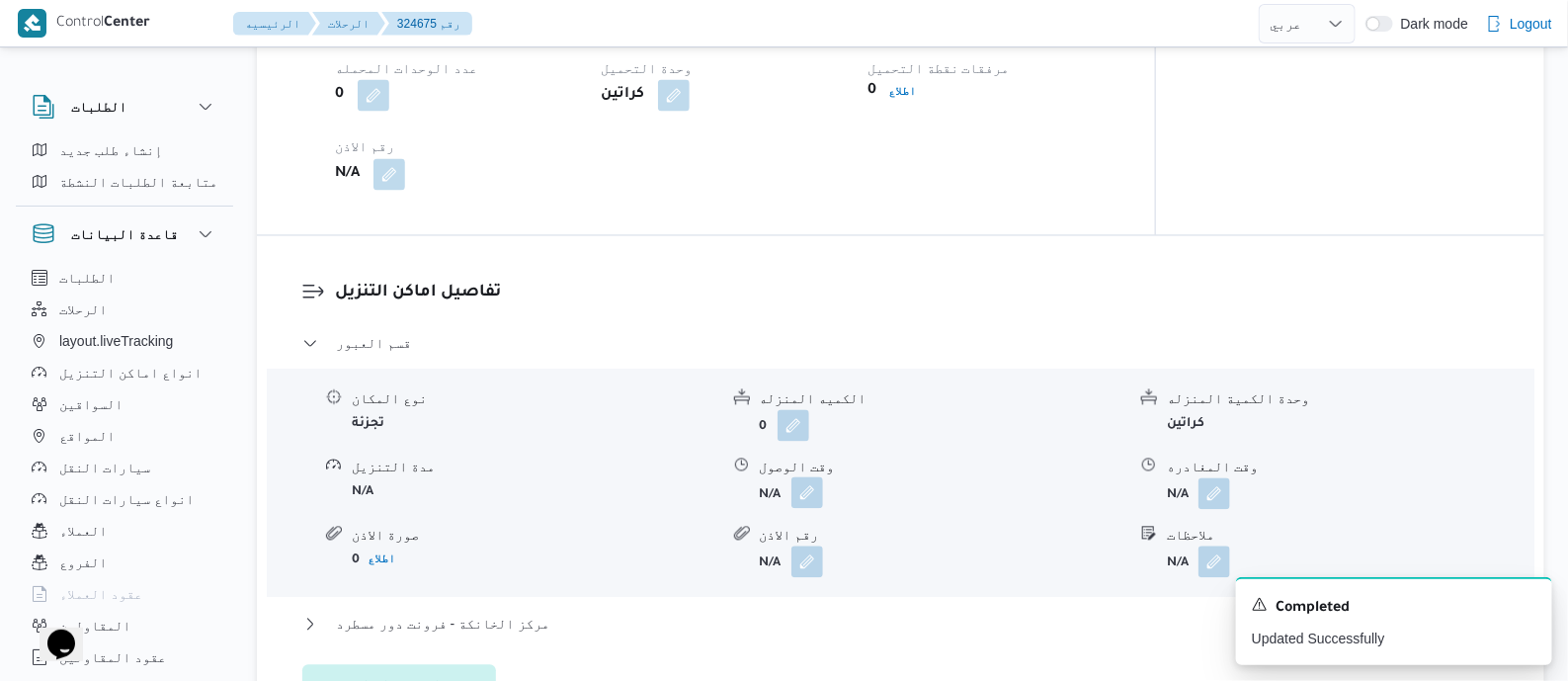 click at bounding box center [807, 493] 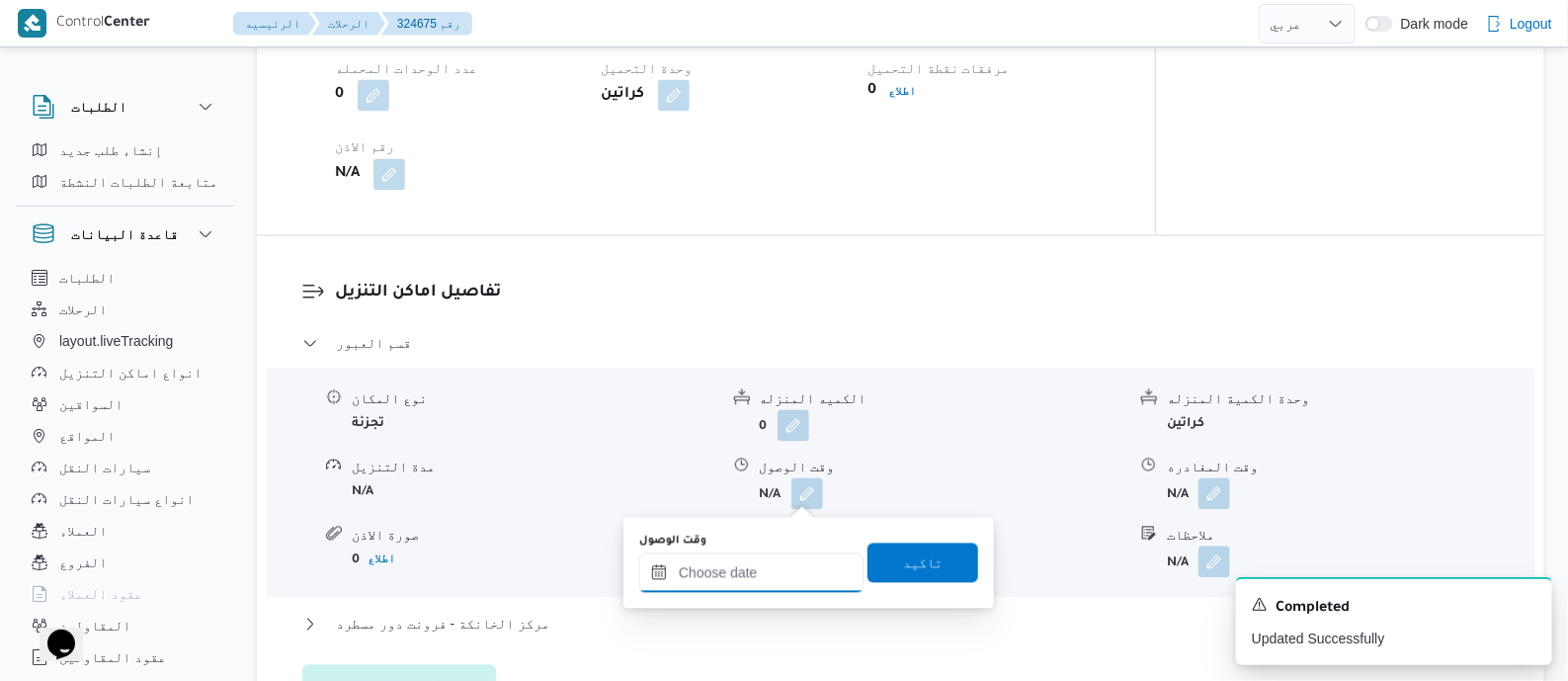 click on "وقت الوصول" at bounding box center [751, 573] 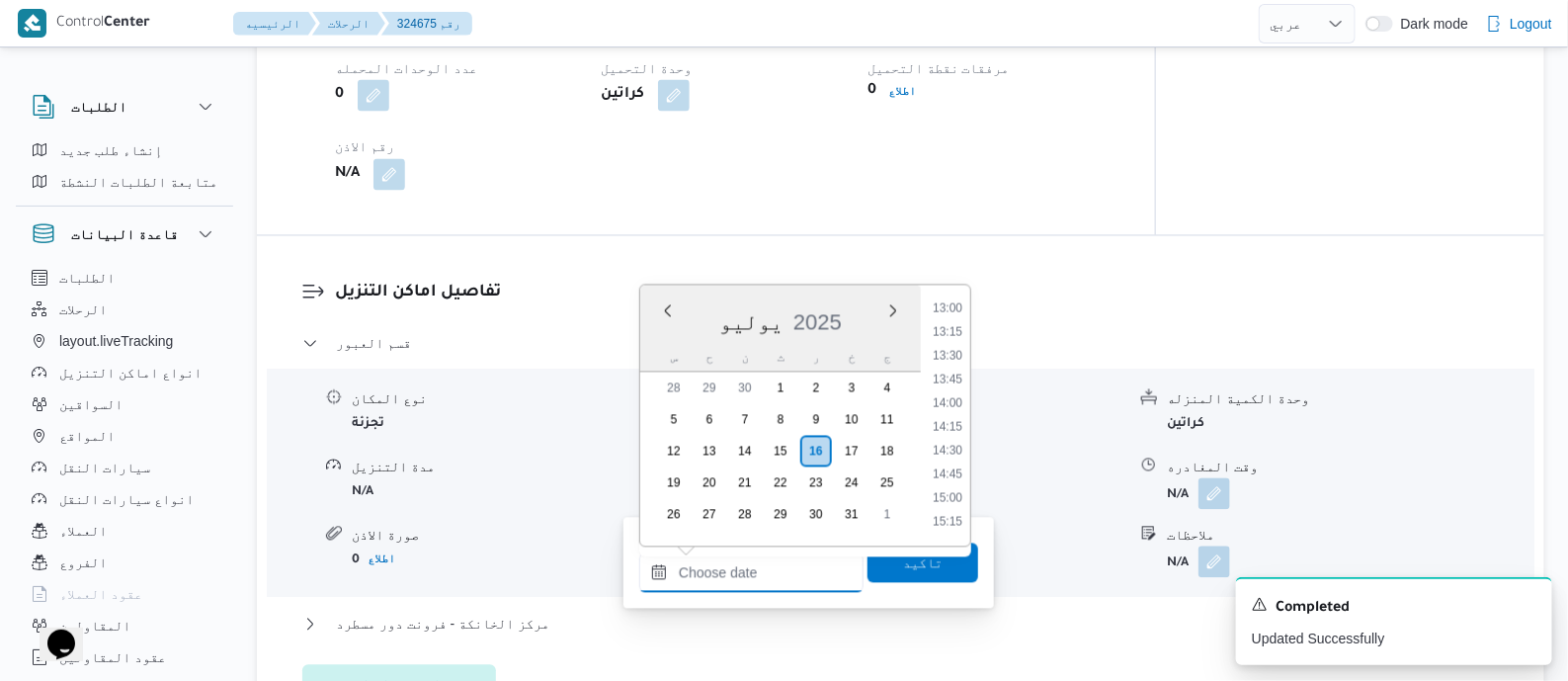 scroll, scrollTop: 989, scrollLeft: 0, axis: vertical 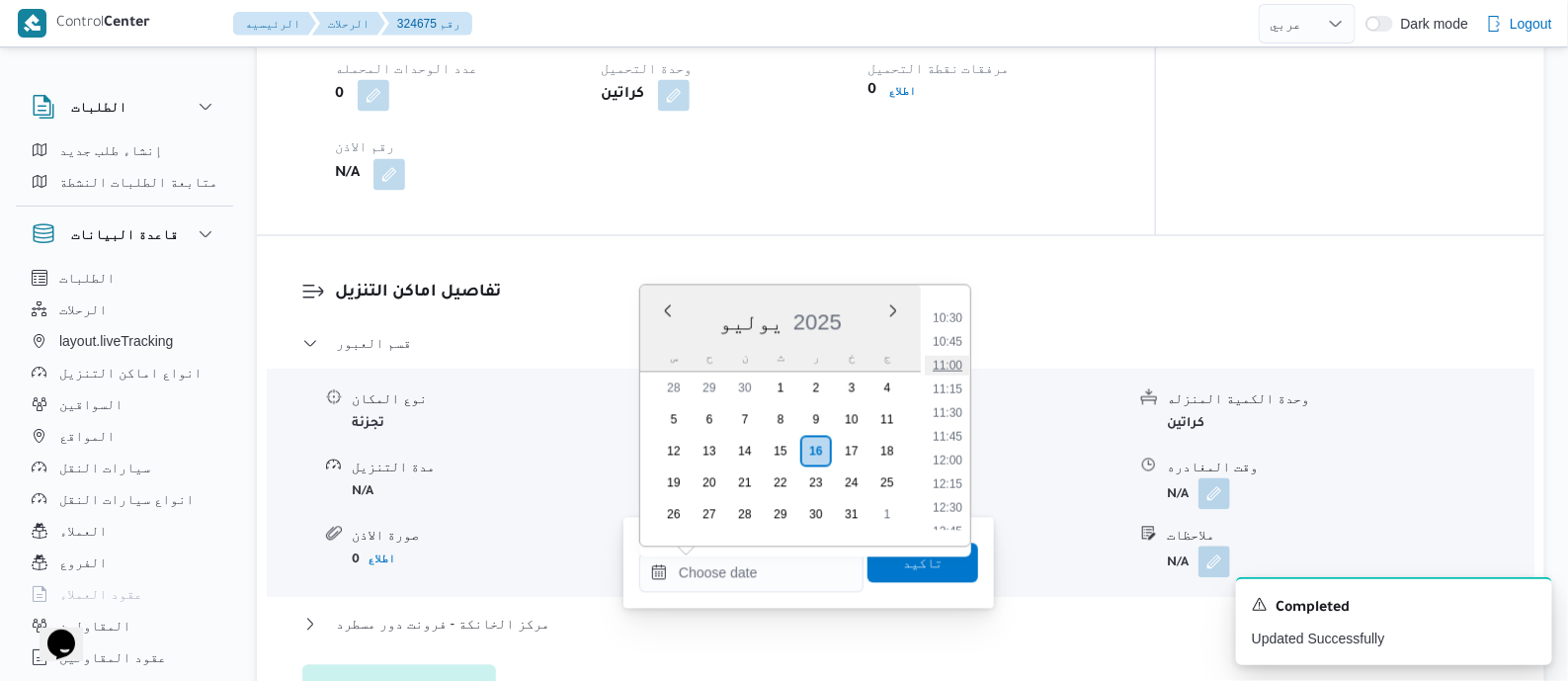 click on "11:00" at bounding box center (948, 366) 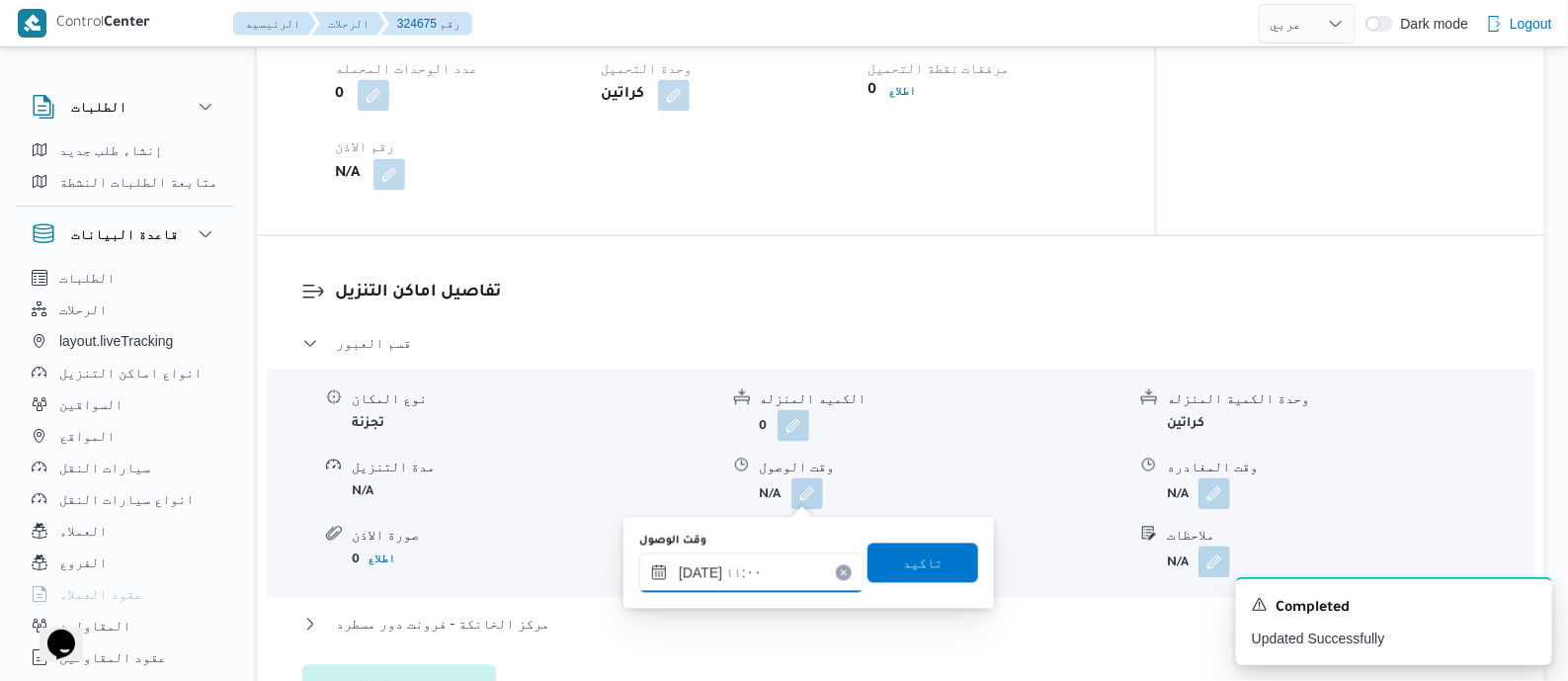 type on "١٦/٠٧/٢٠٢٥ ١١:٠٠" 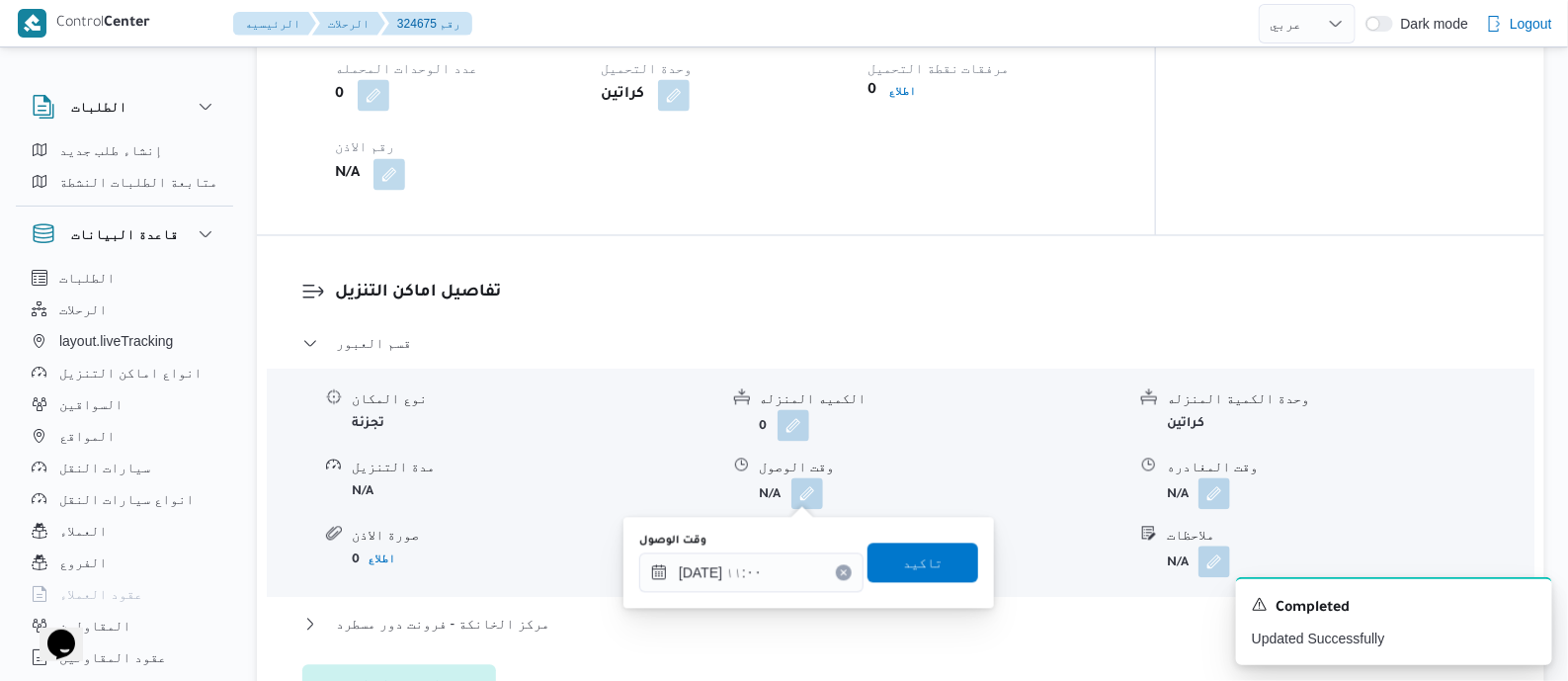click on "وقت الوصول ١٦/٠٧/٢٠٢٥ ١١:٠٠ تاكيد" at bounding box center (808, 563) 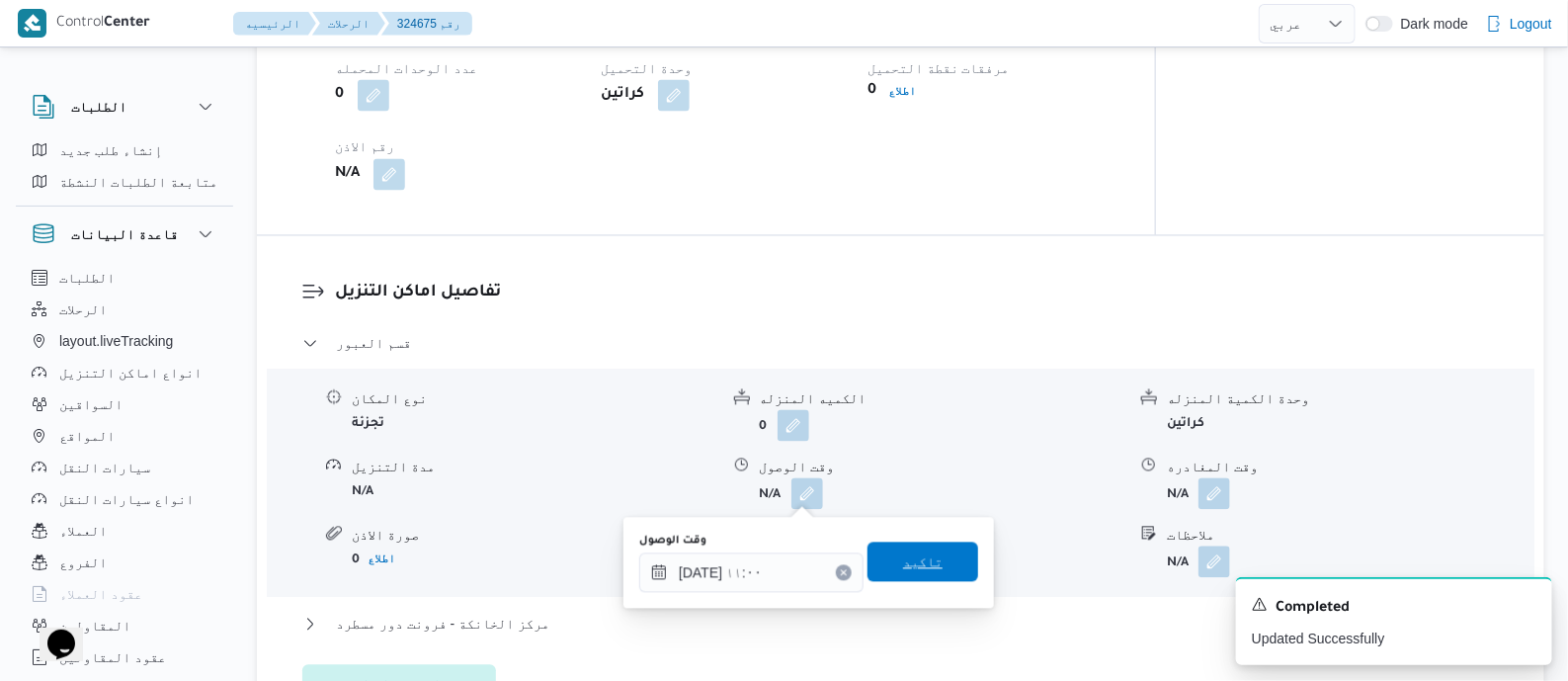 click on "تاكيد" at bounding box center (923, 562) 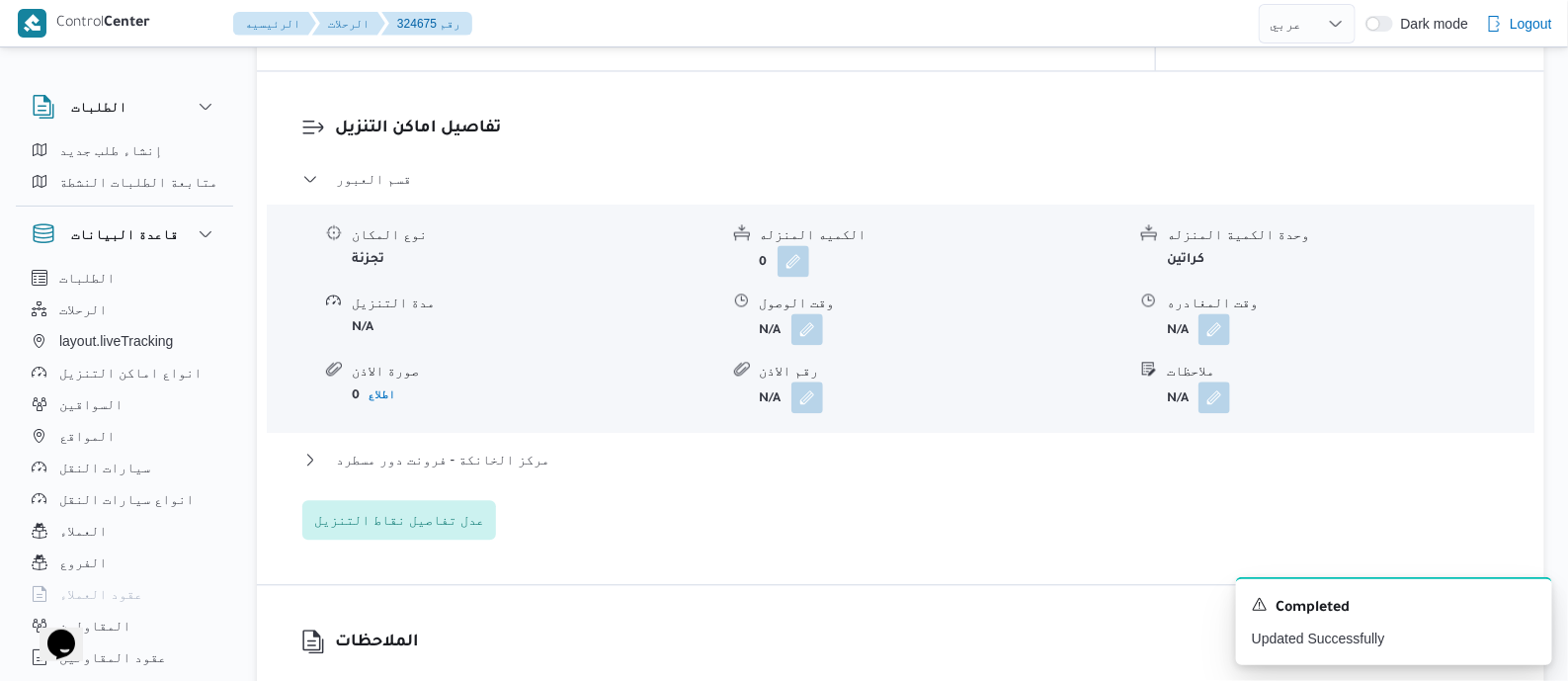 scroll, scrollTop: 1729, scrollLeft: 0, axis: vertical 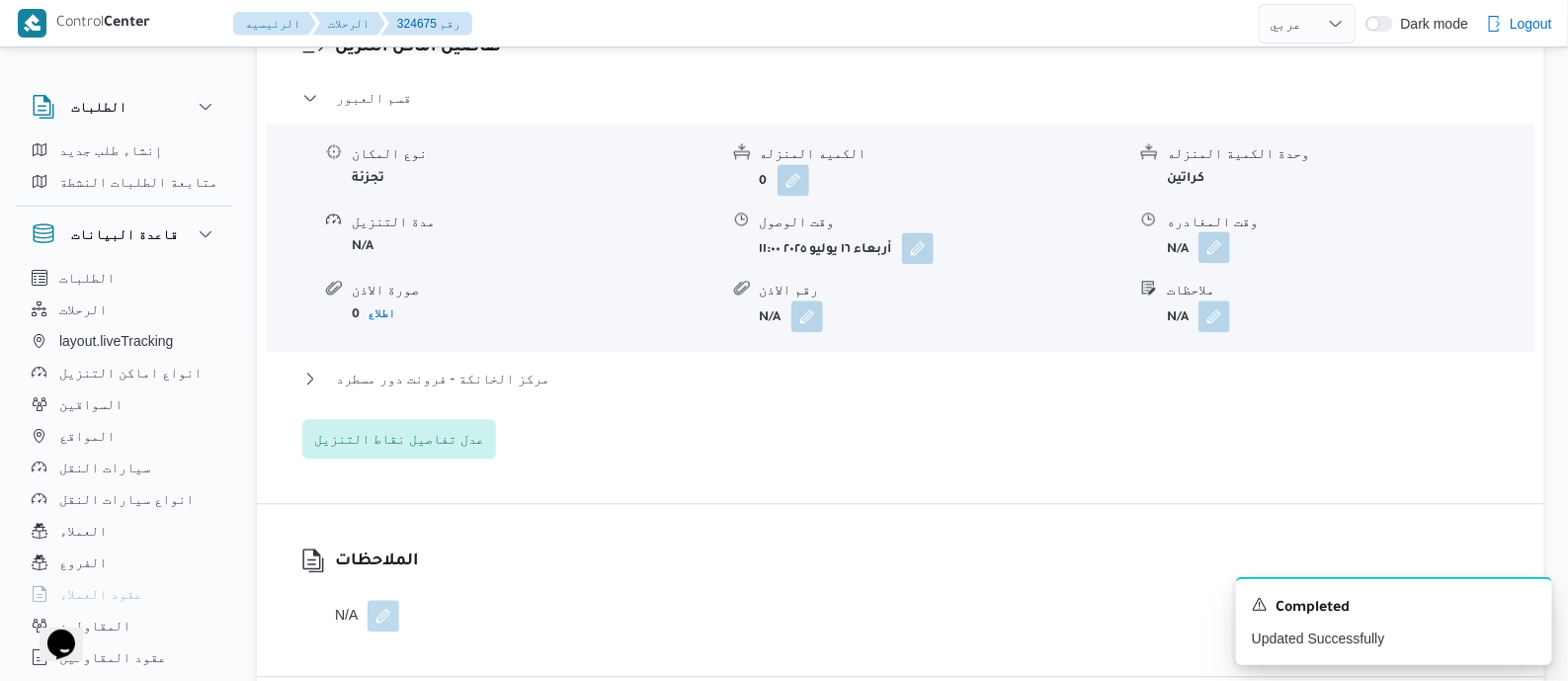 click at bounding box center (1214, 247) 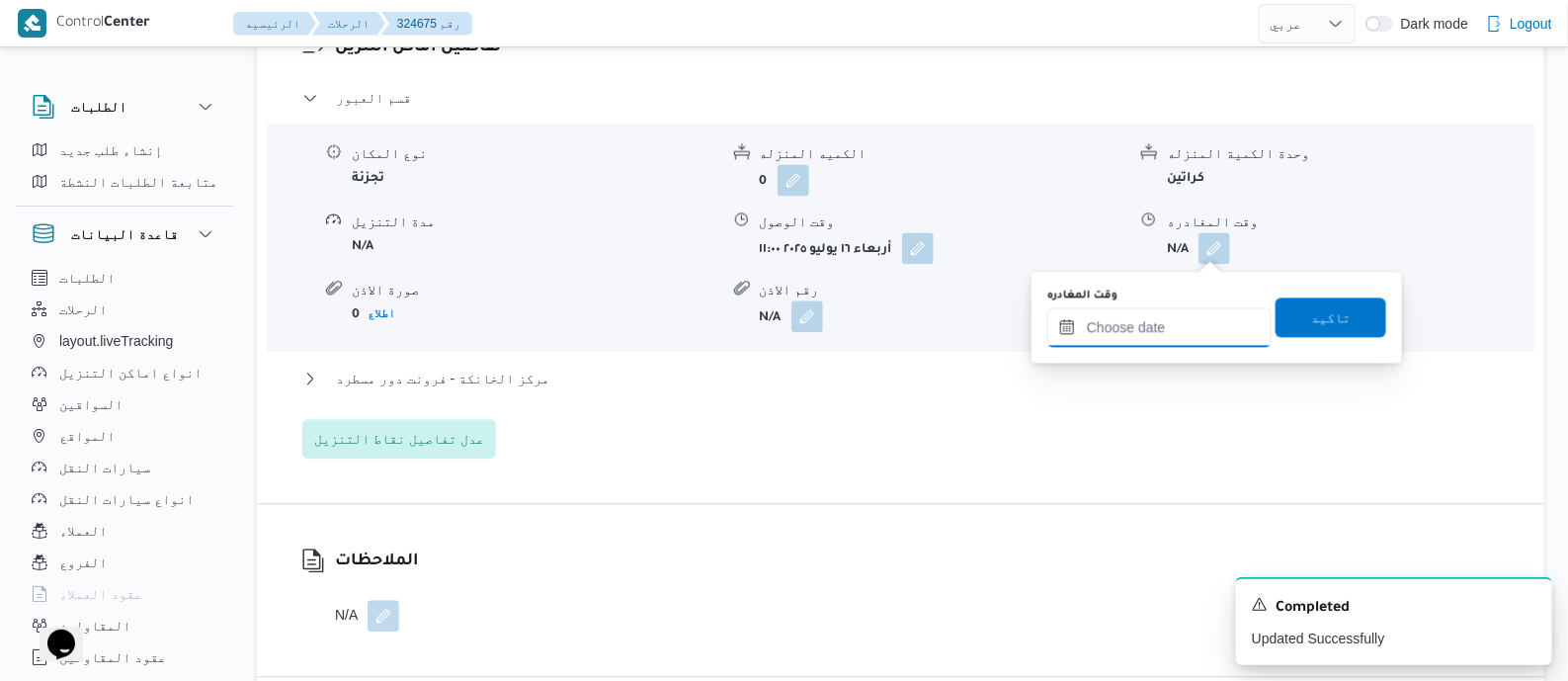 click on "وقت المغادره" at bounding box center [1159, 327] 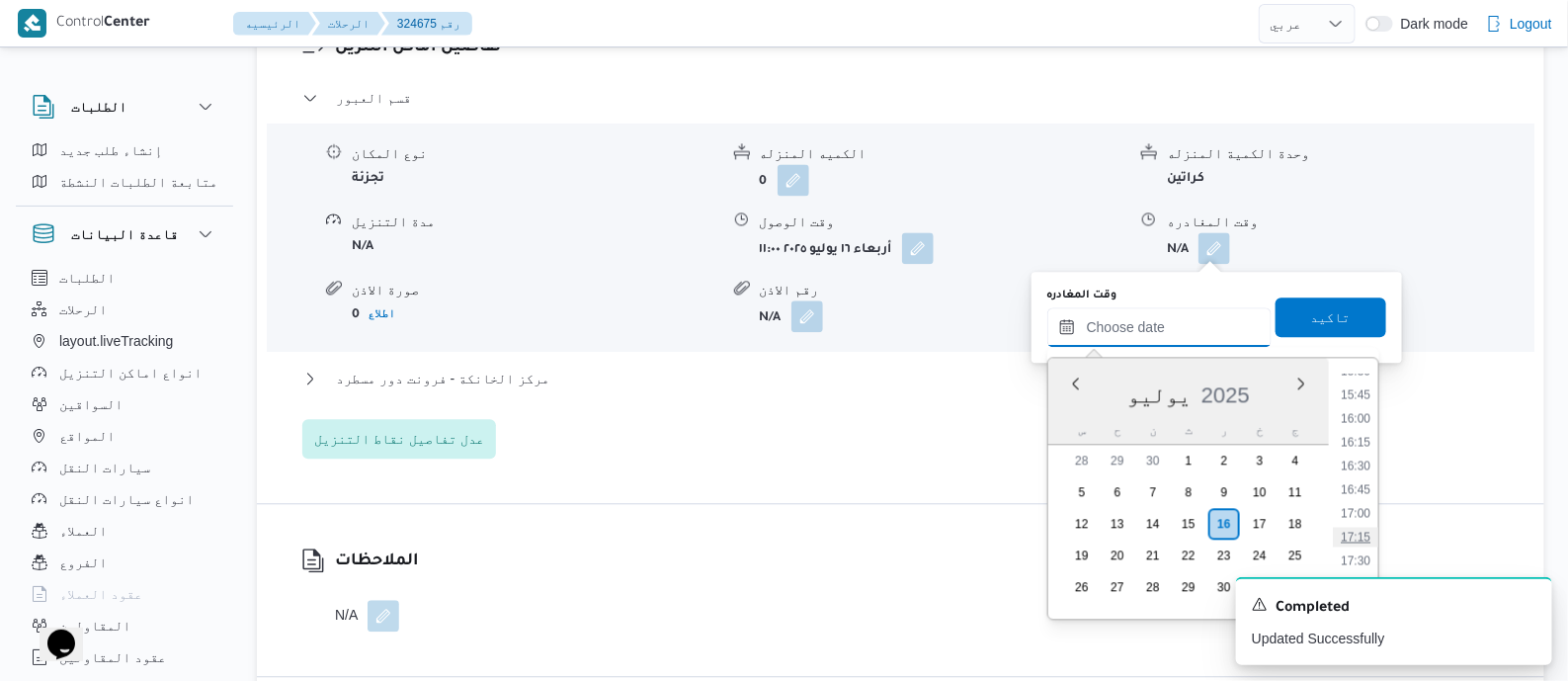 scroll, scrollTop: 1607, scrollLeft: 0, axis: vertical 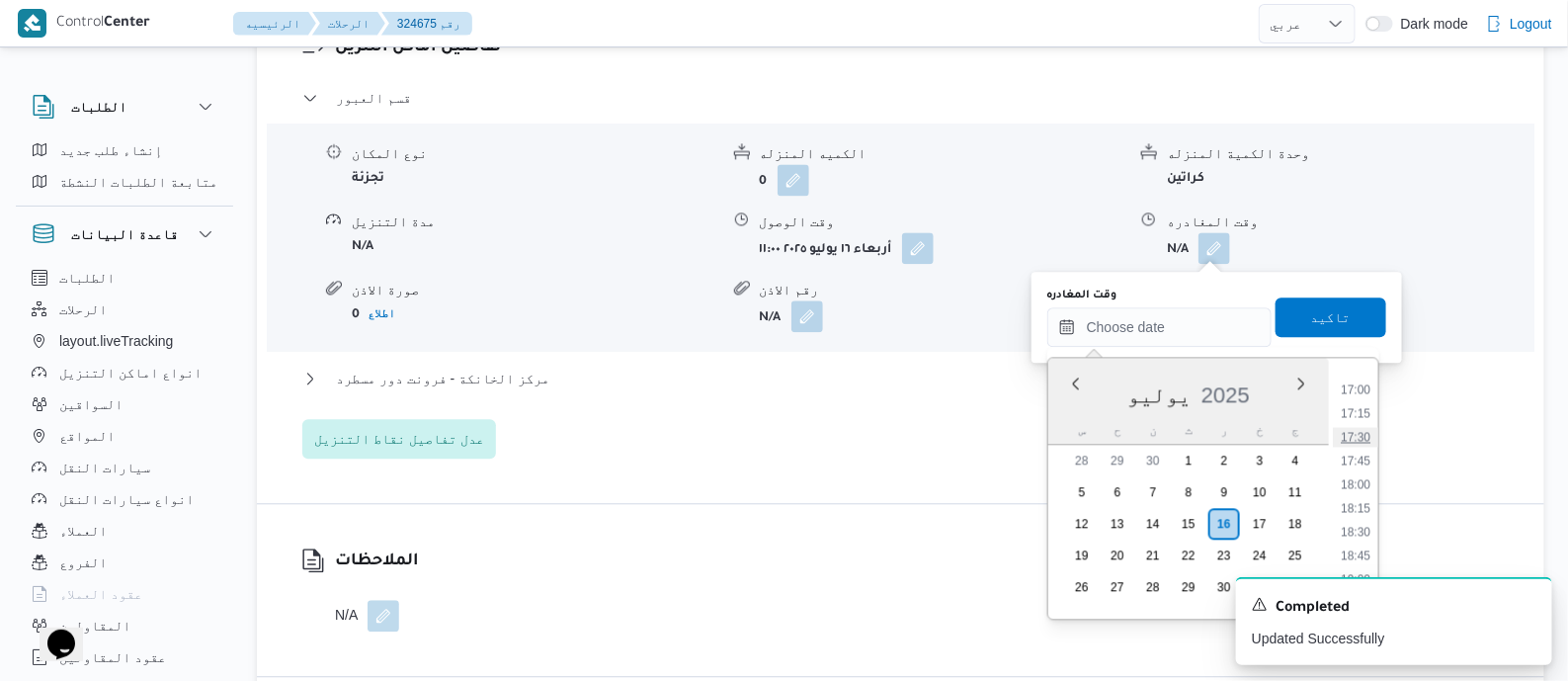 click on "17:30" at bounding box center (1356, 437) 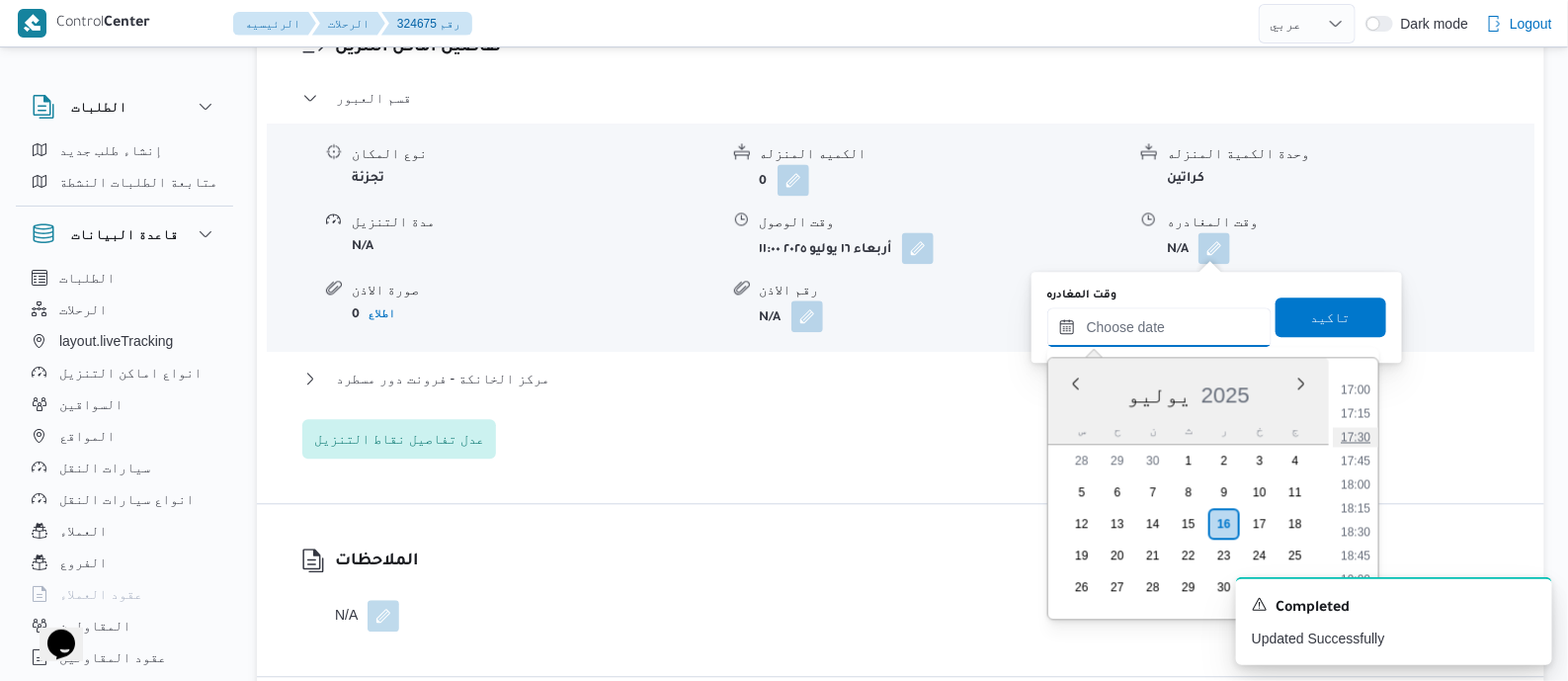 type on "[DATE] ١٧:٣٠" 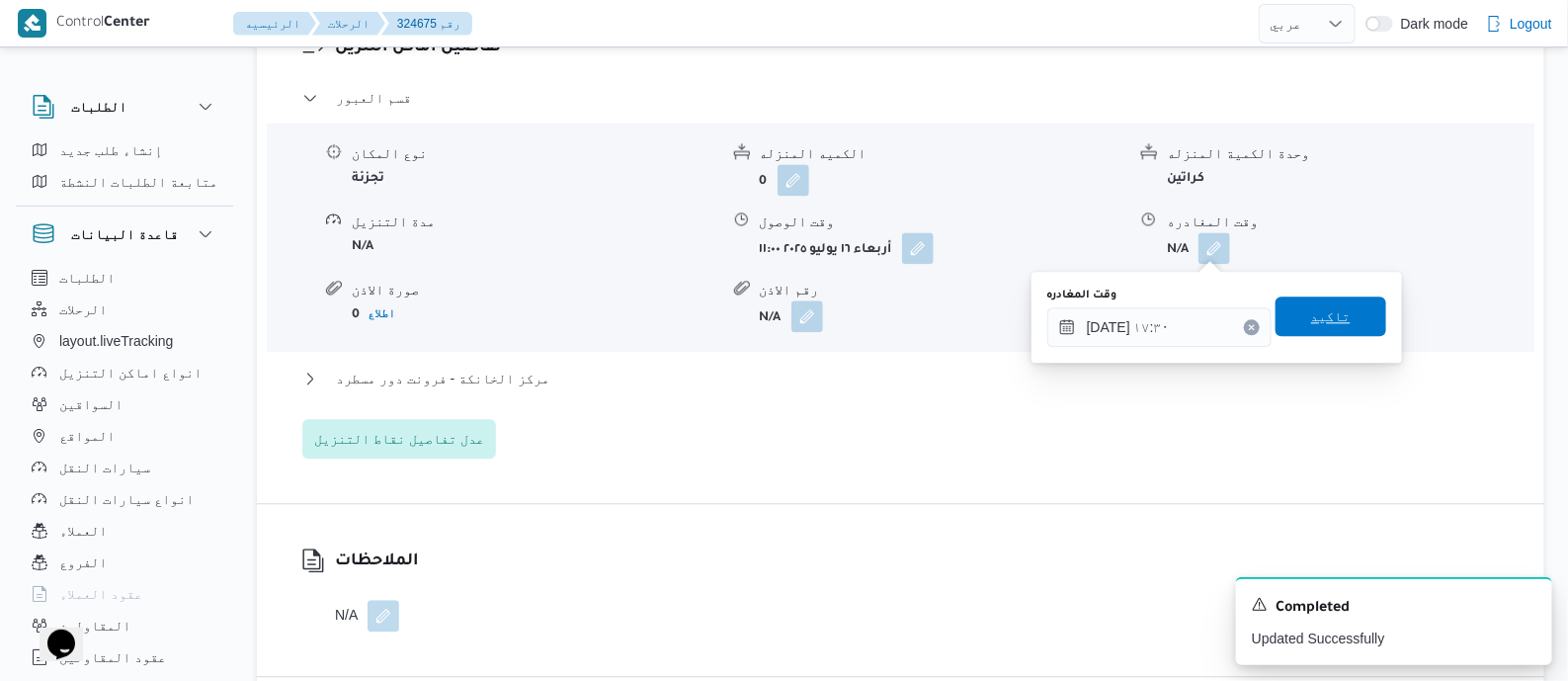 drag, startPoint x: 1352, startPoint y: 316, endPoint x: 960, endPoint y: 373, distance: 396.12246 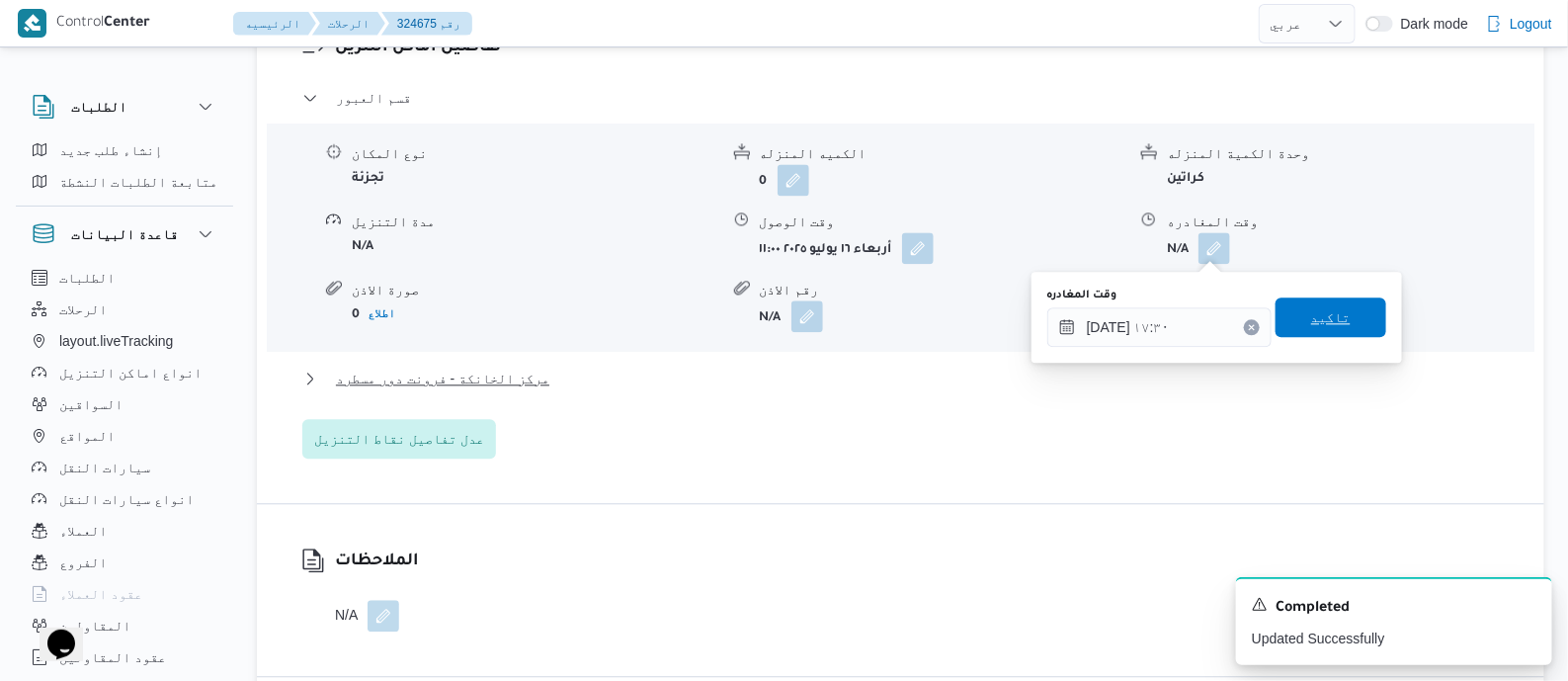click on "تاكيد" at bounding box center (1331, 317) 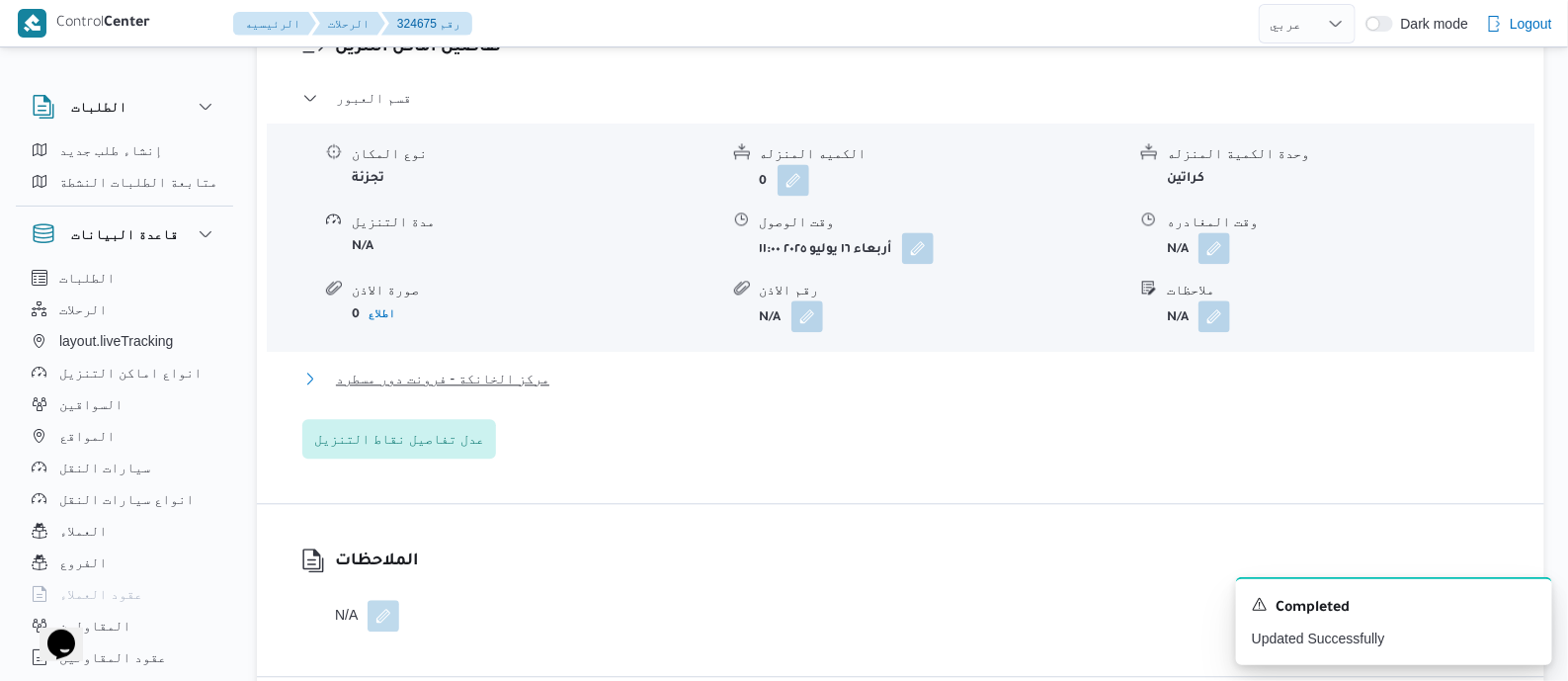 click on "مركز الخانكة -
فرونت دور مسطرد" at bounding box center (443, 379) 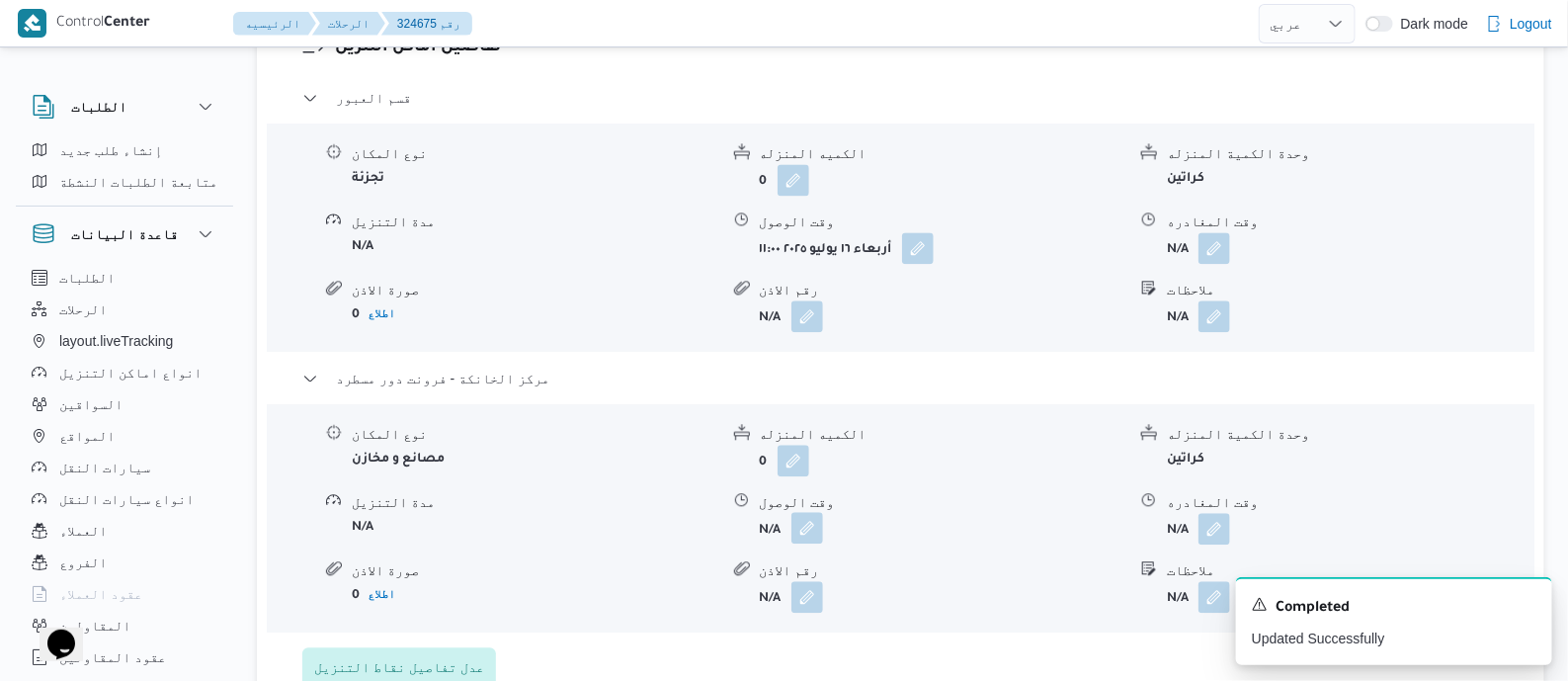 click at bounding box center [807, 528] 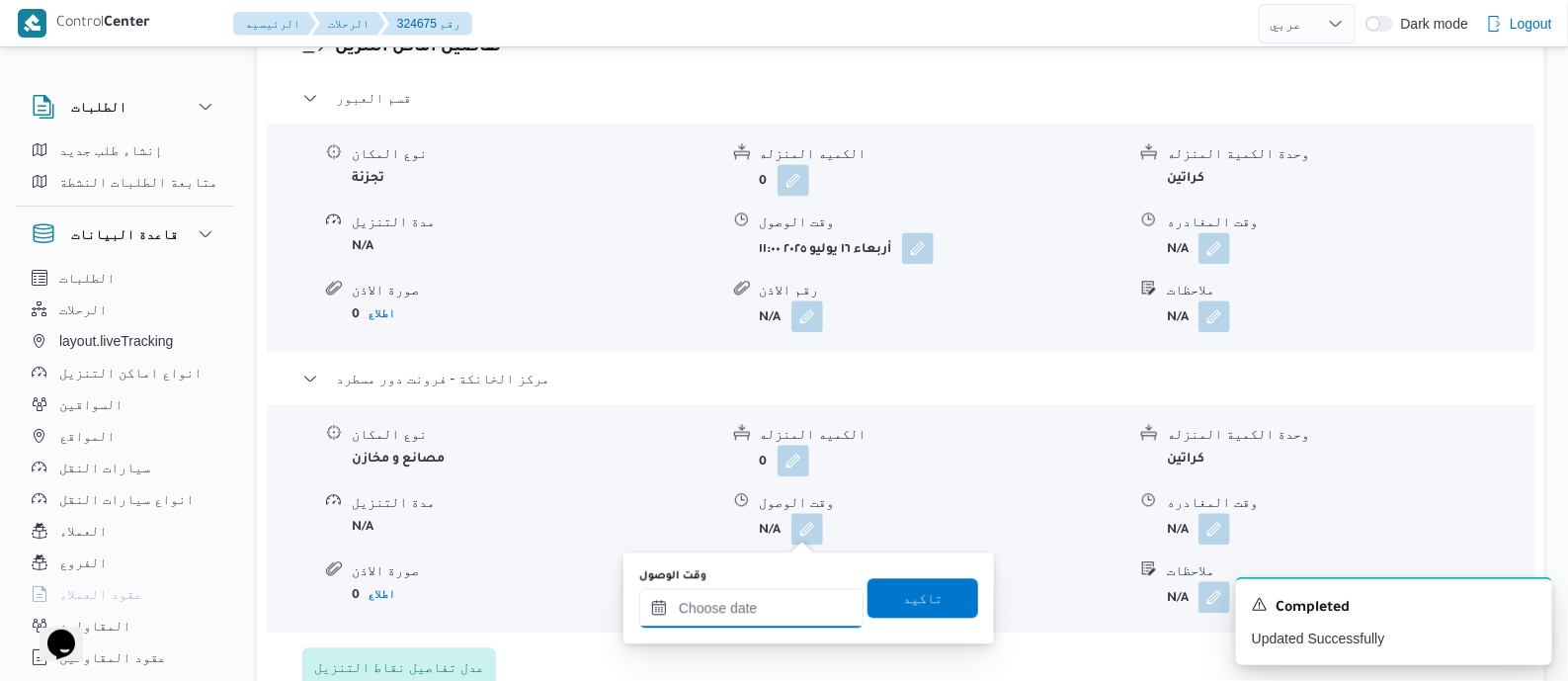 click on "وقت الوصول" at bounding box center (751, 608) 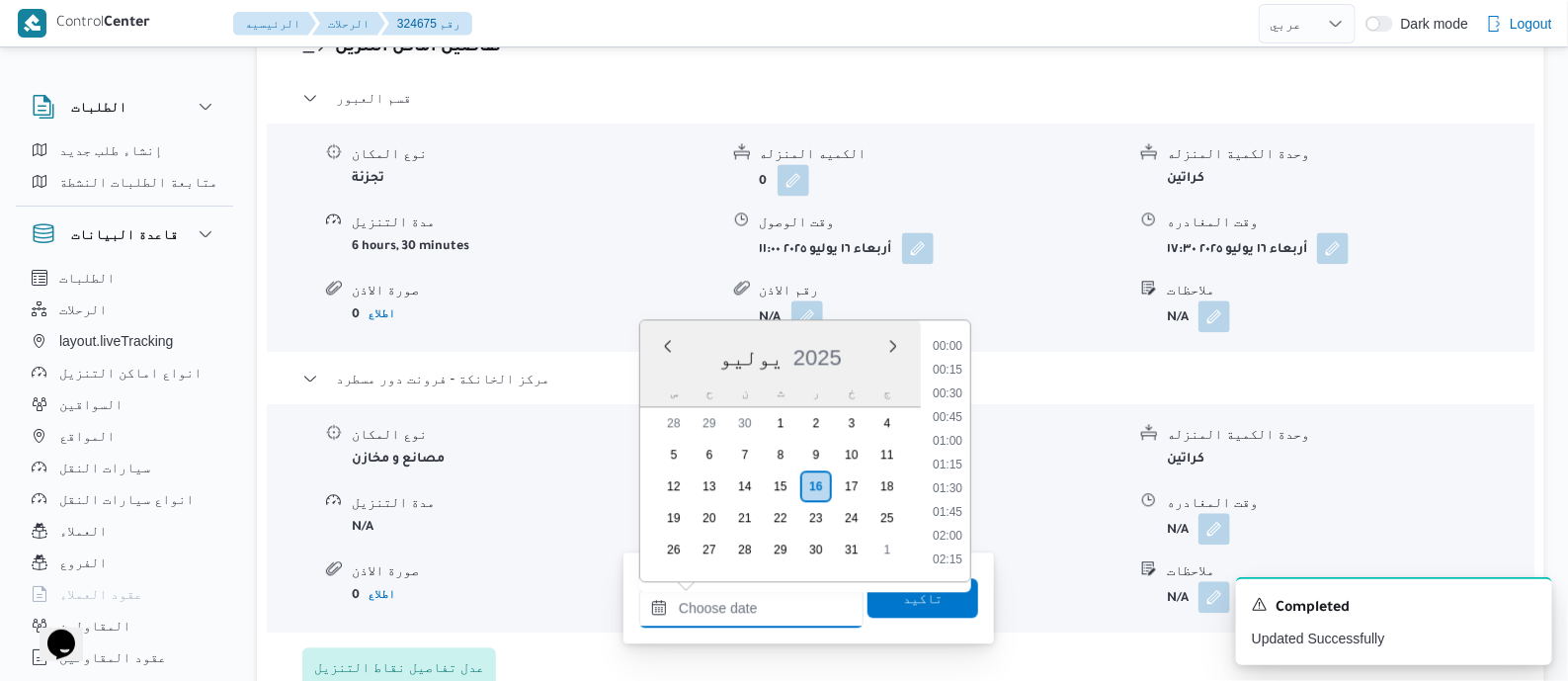 scroll, scrollTop: 1731, scrollLeft: 0, axis: vertical 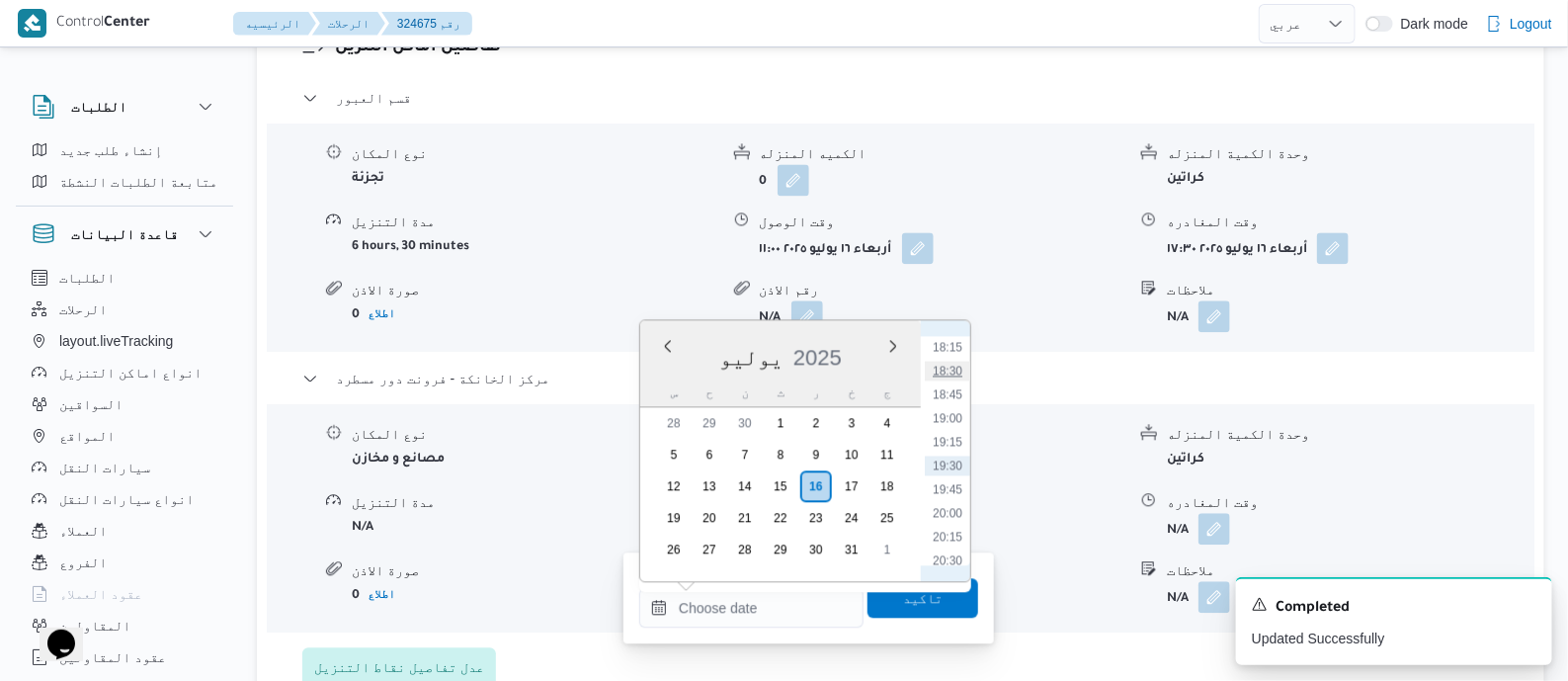 click on "18:30" at bounding box center [948, 371] 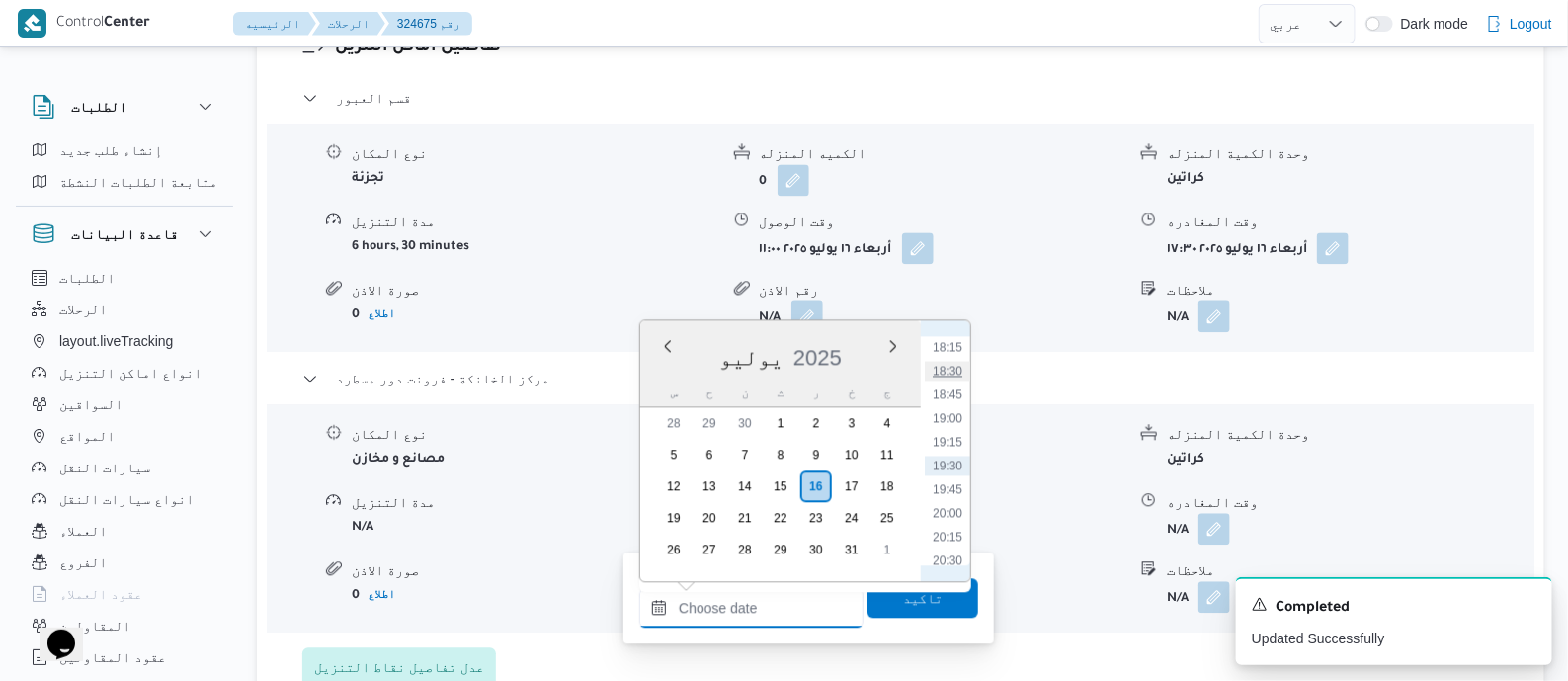 type on "١٦/٠٧/٢٠٢٥ ١٨:٣٠" 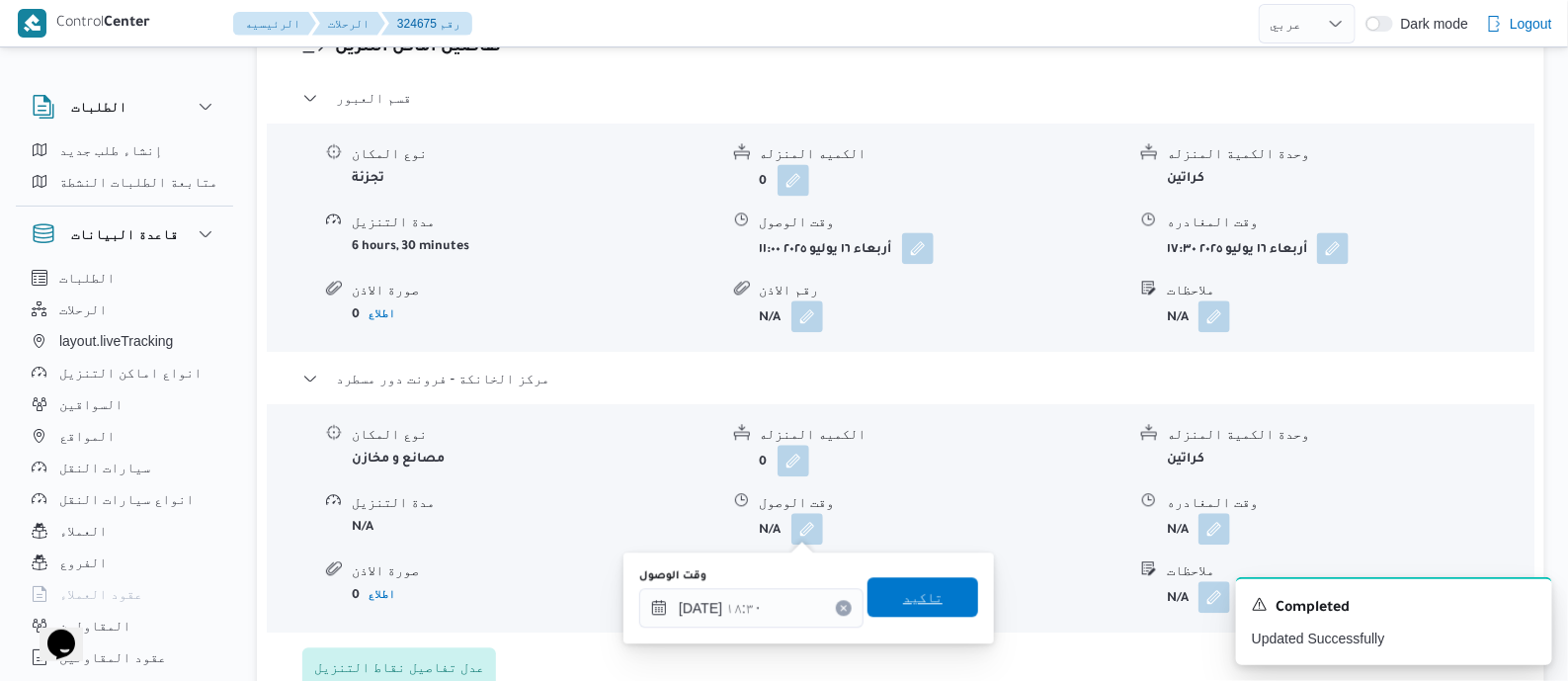 click on "تاكيد" at bounding box center (923, 597) 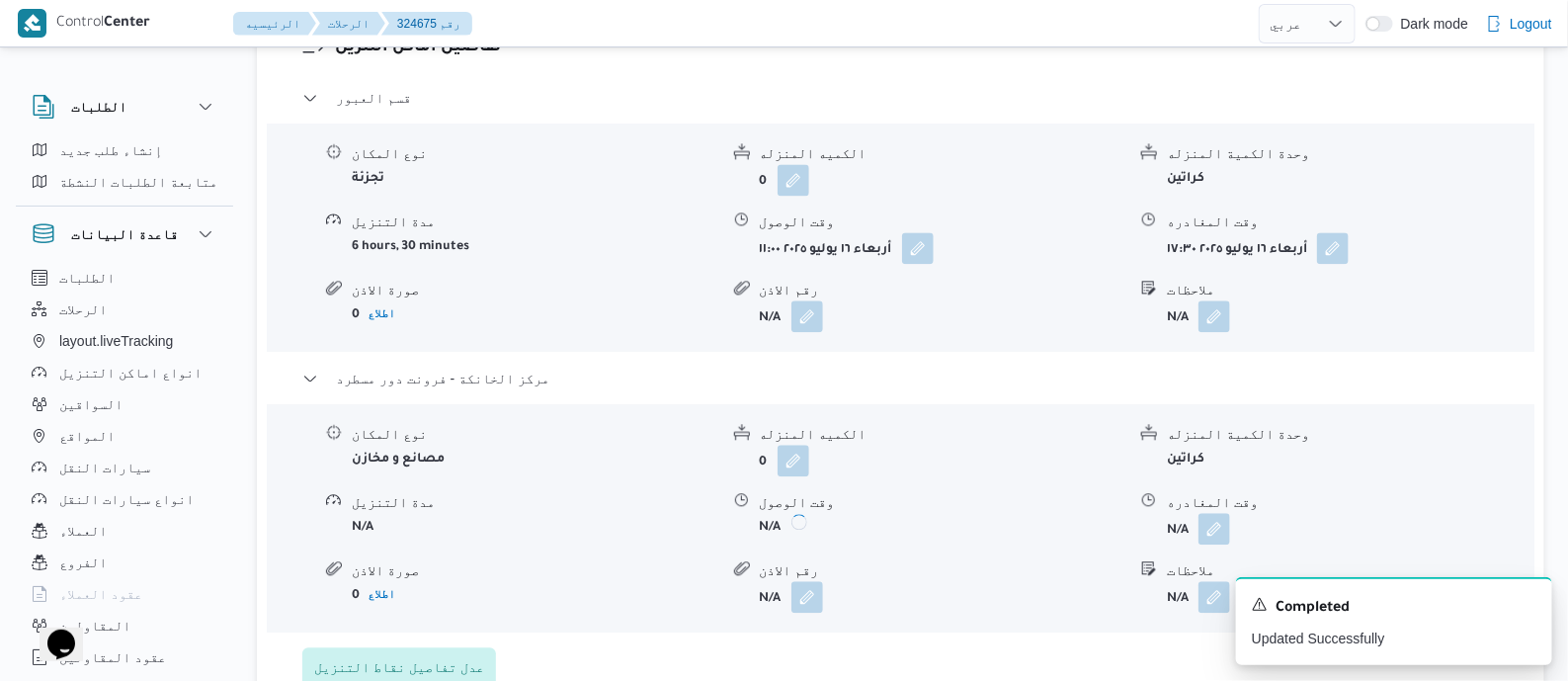 scroll, scrollTop: 1976, scrollLeft: 0, axis: vertical 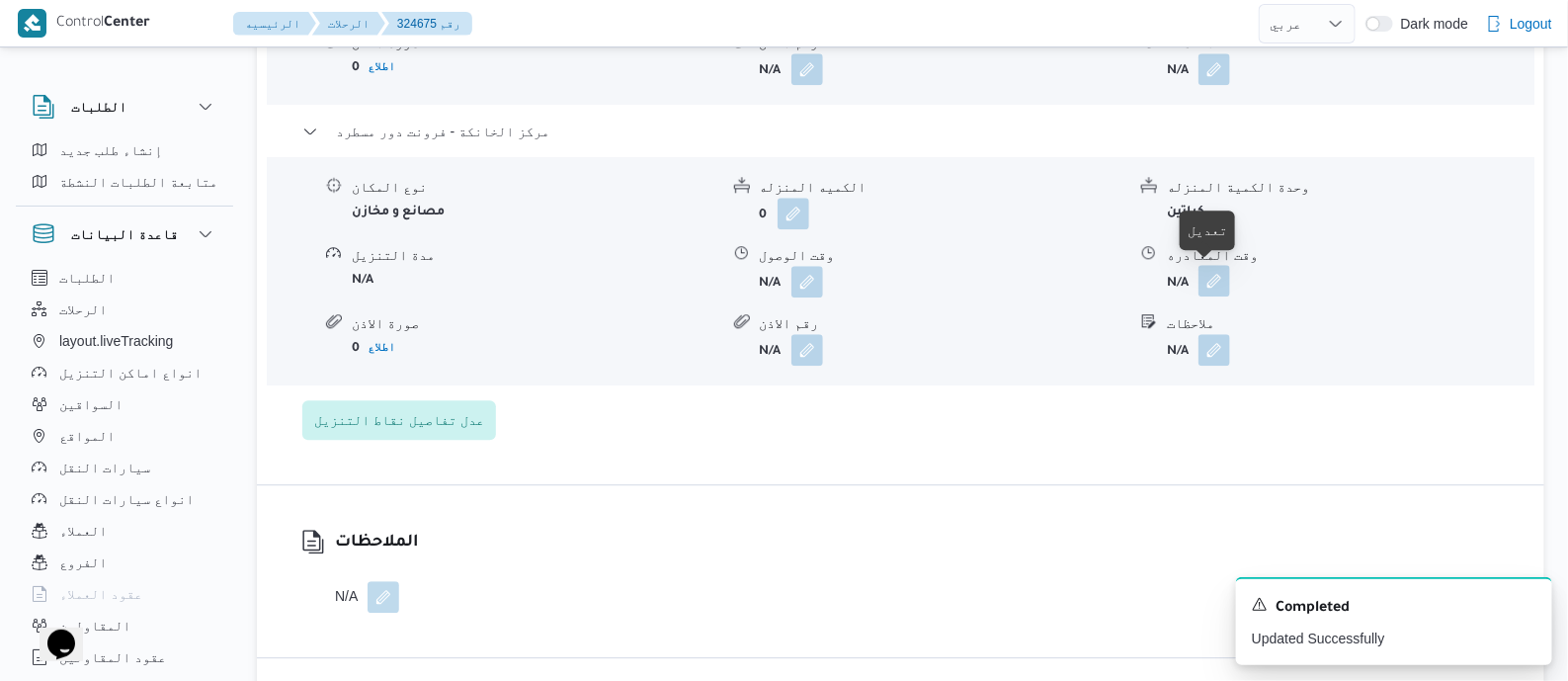 click at bounding box center (1214, 281) 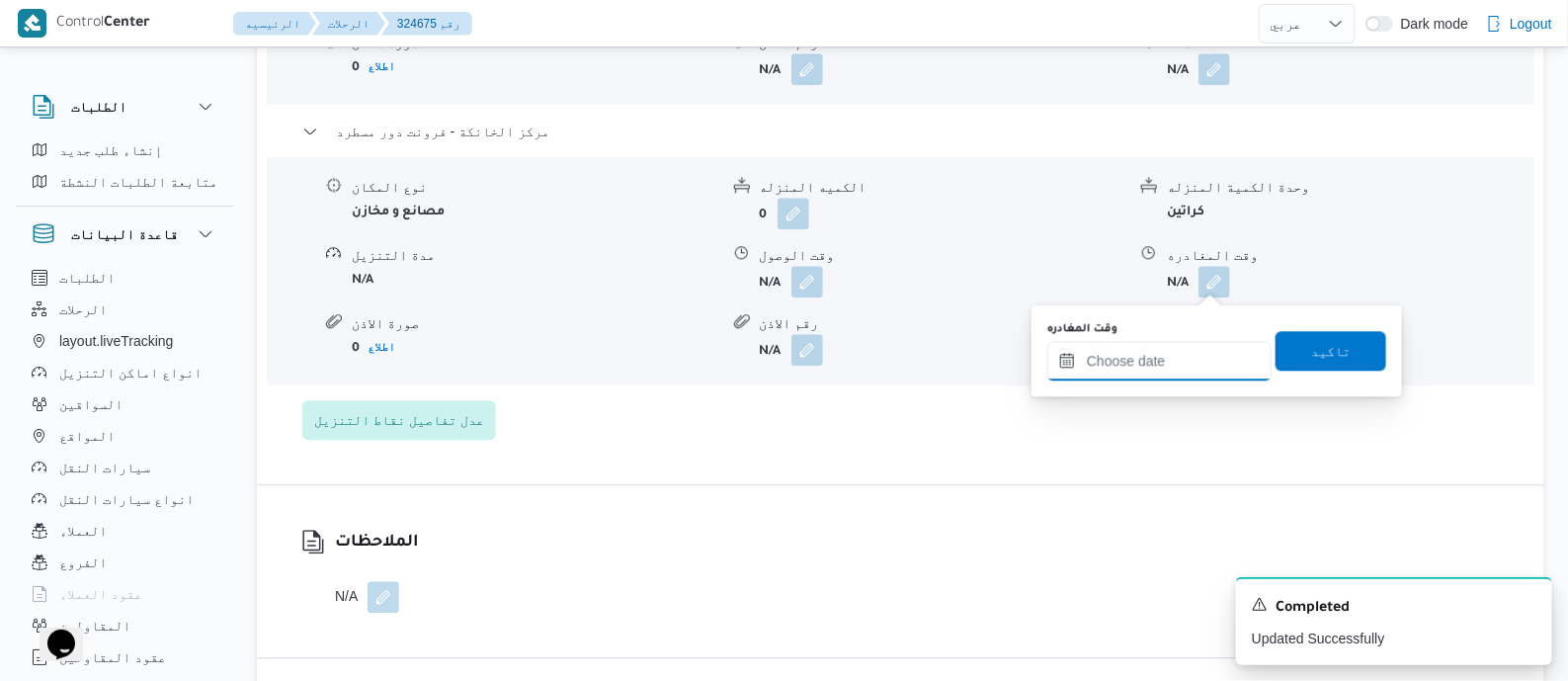 drag, startPoint x: 1215, startPoint y: 289, endPoint x: 1209, endPoint y: 373, distance: 84.214 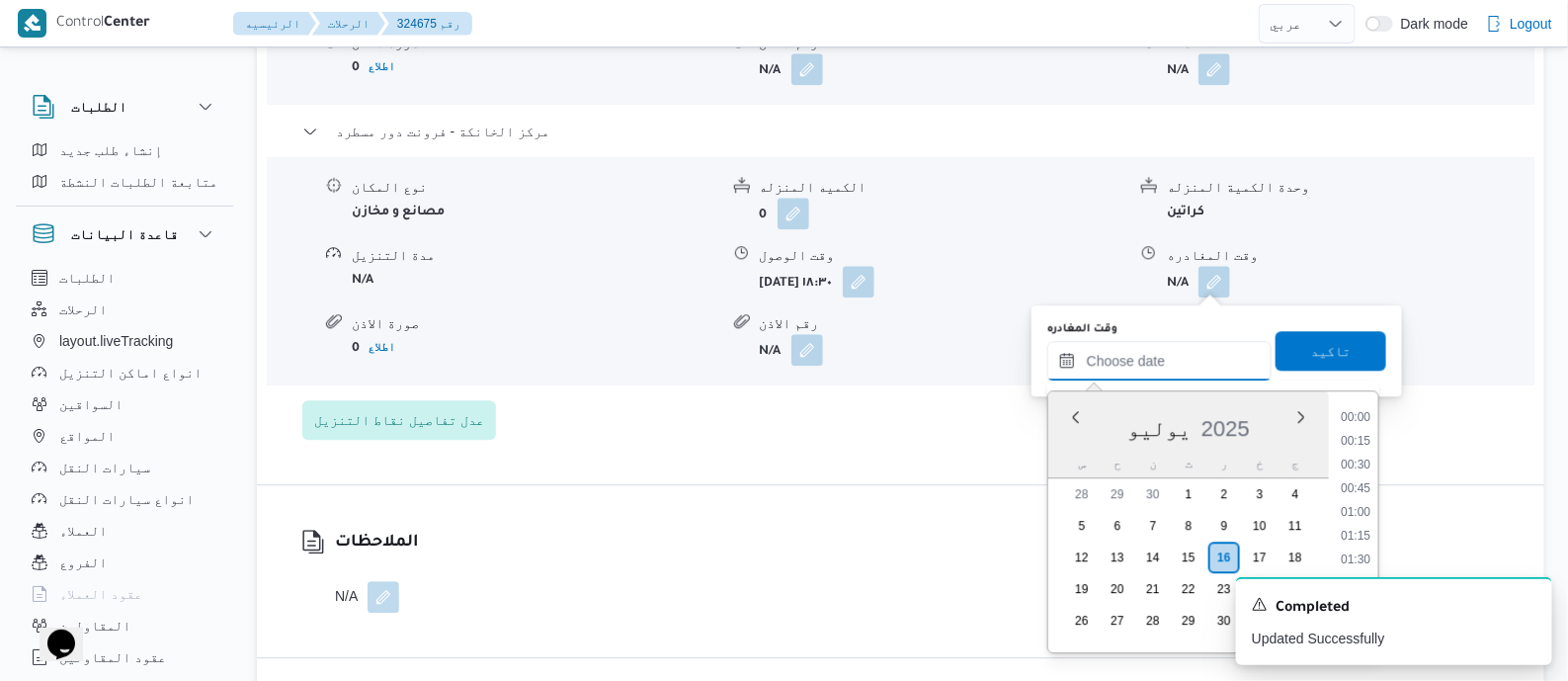 scroll, scrollTop: 1731, scrollLeft: 0, axis: vertical 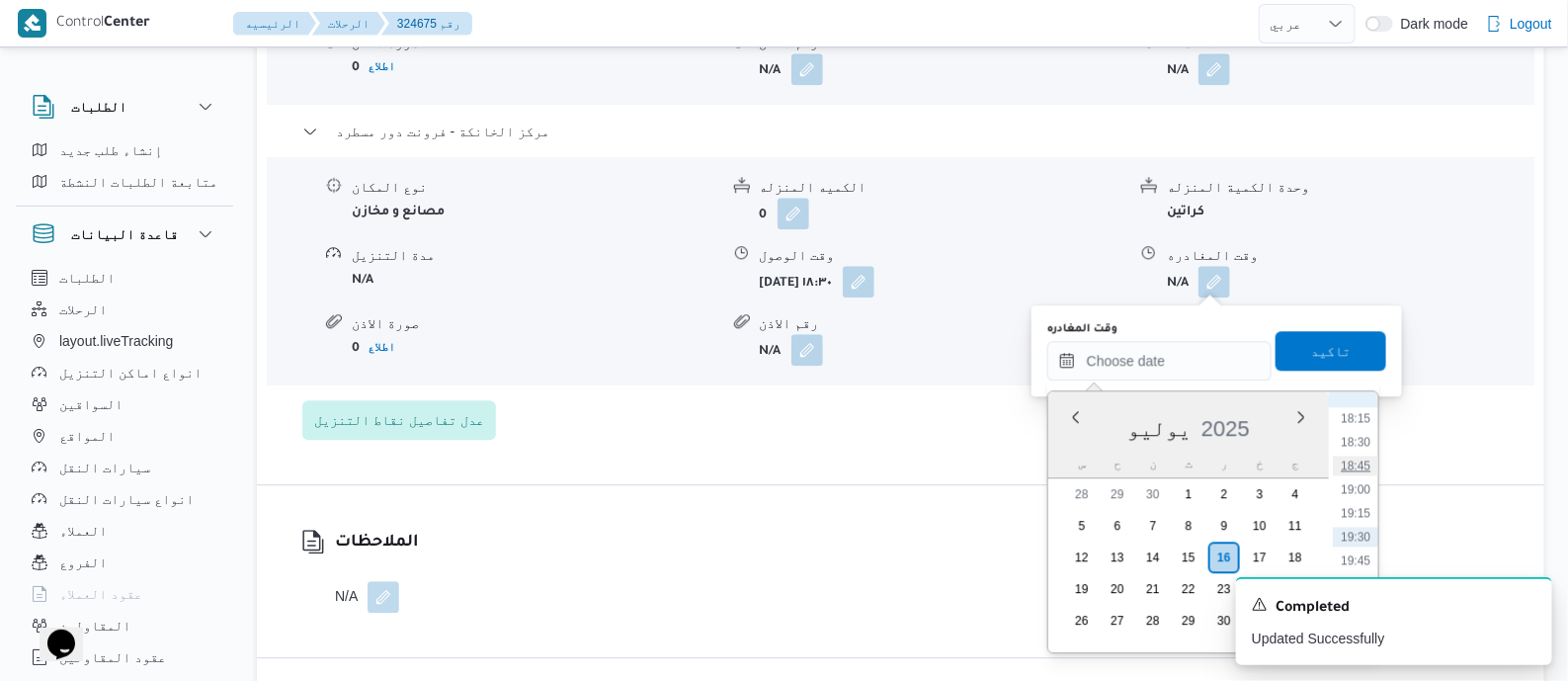 click on "18:45" at bounding box center [1356, 466] 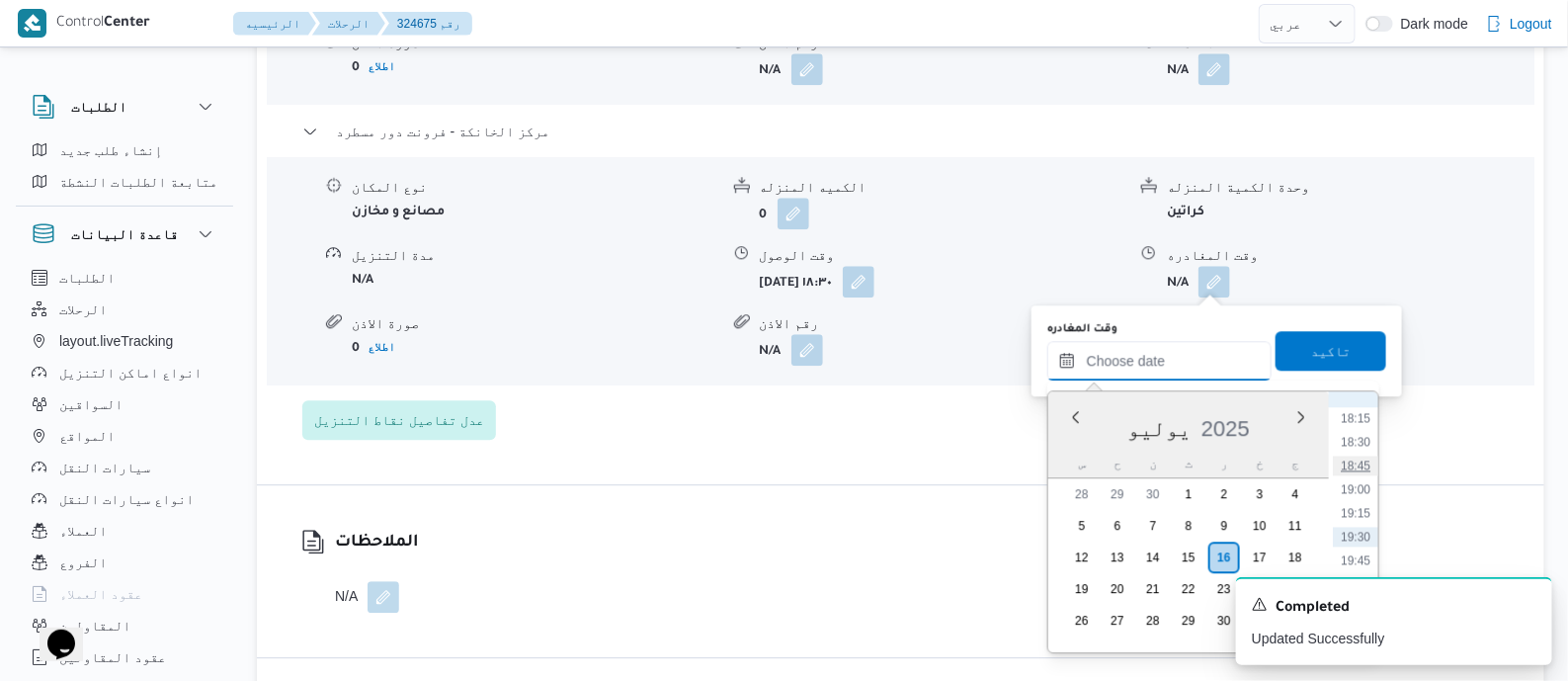 type on "١٦/٠٧/٢٠٢٥ ١٨:٤٥" 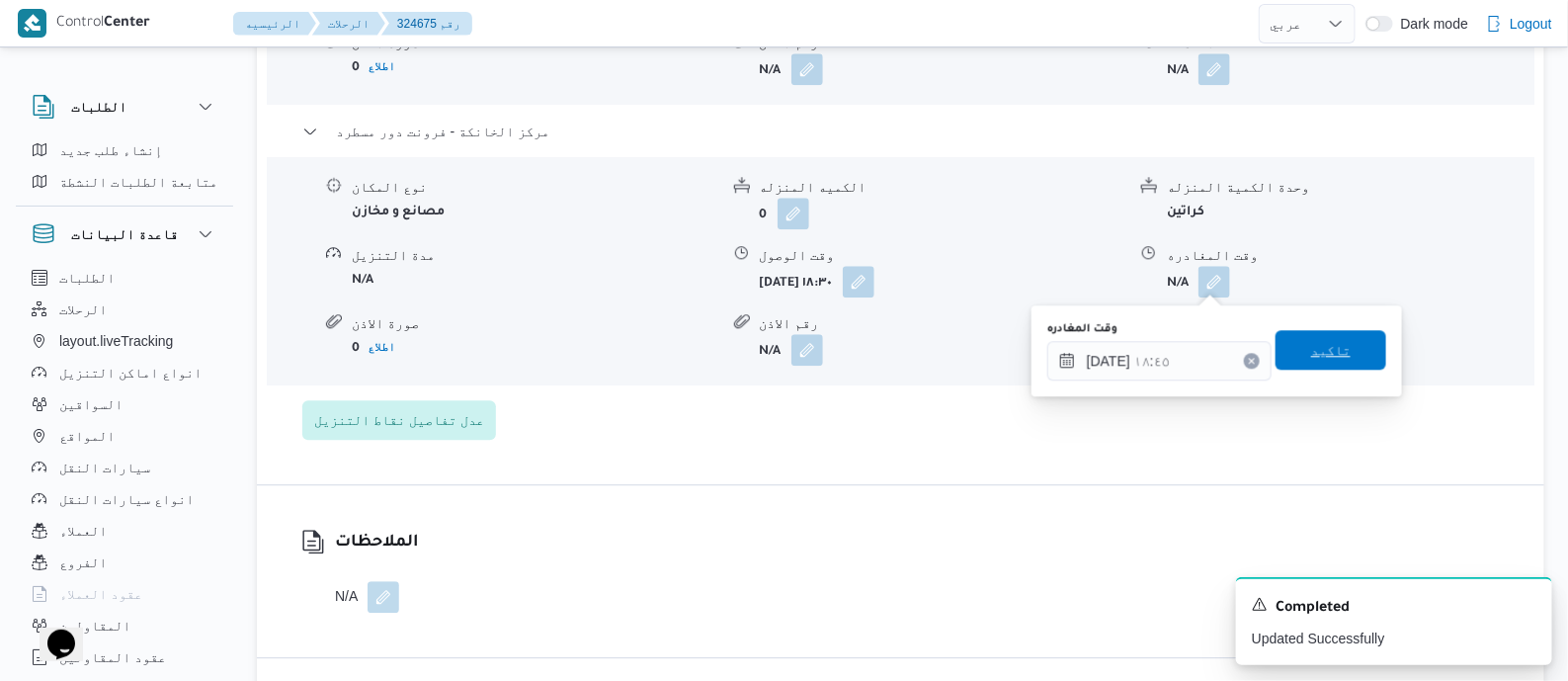click on "تاكيد" at bounding box center [1331, 350] 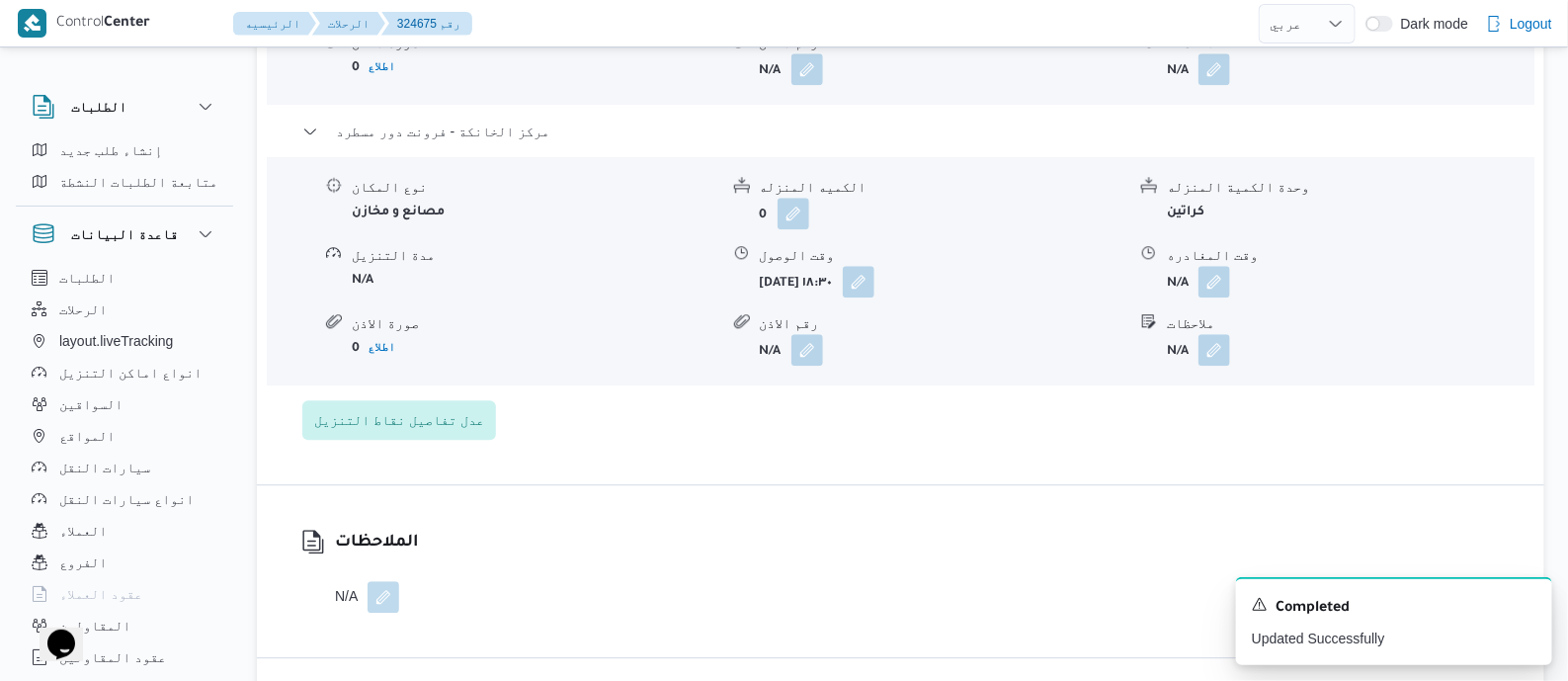 scroll, scrollTop: 0, scrollLeft: 0, axis: both 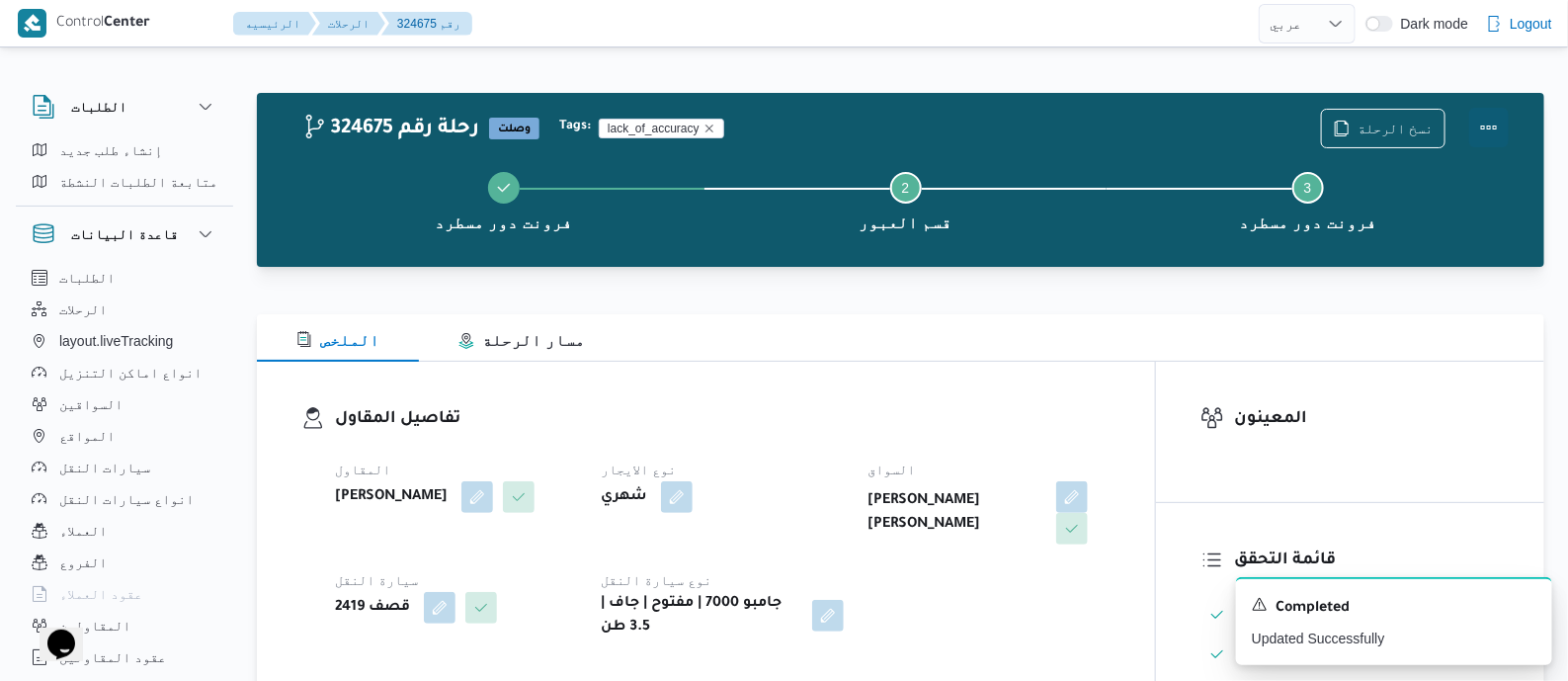 drag, startPoint x: 1490, startPoint y: 118, endPoint x: 1462, endPoint y: 133, distance: 31.76476 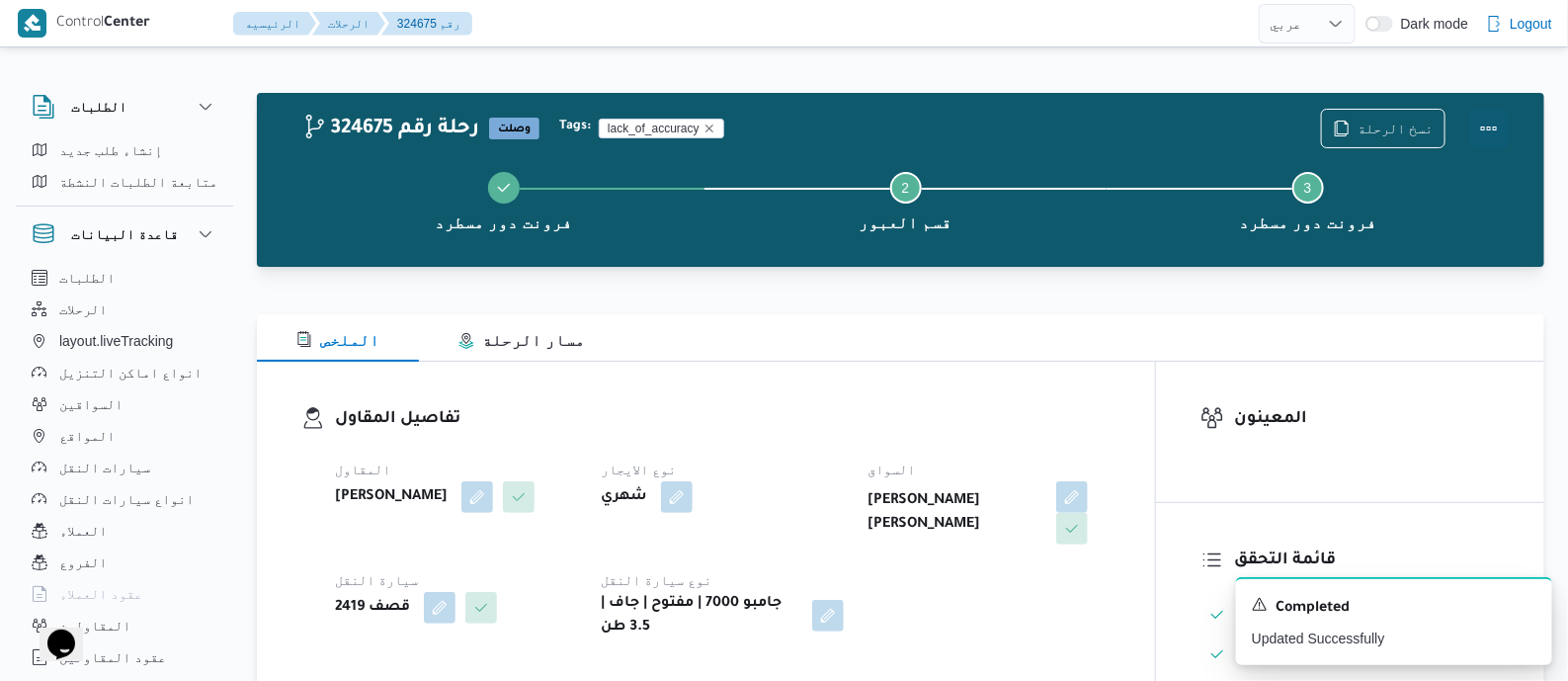 click at bounding box center (1489, 128) 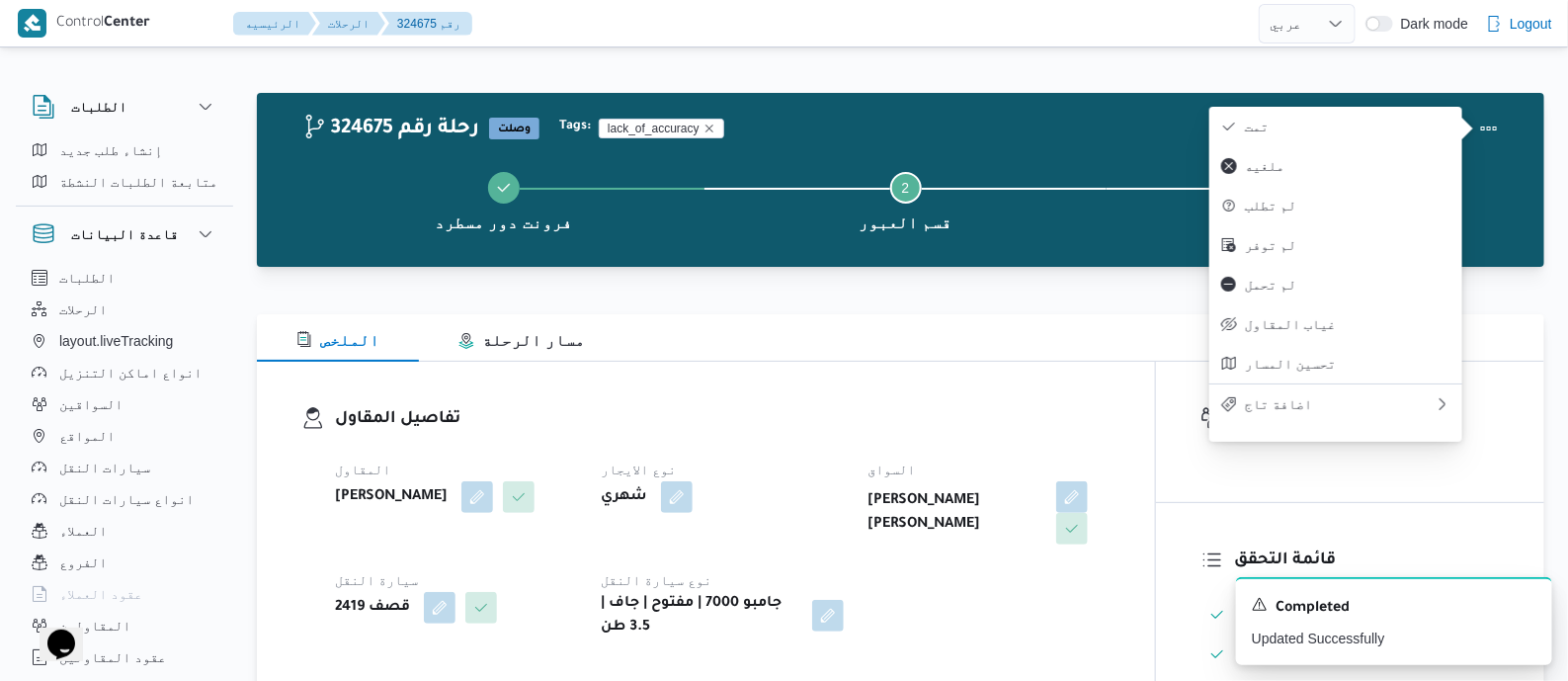 click on "تمت" at bounding box center (1336, 127) 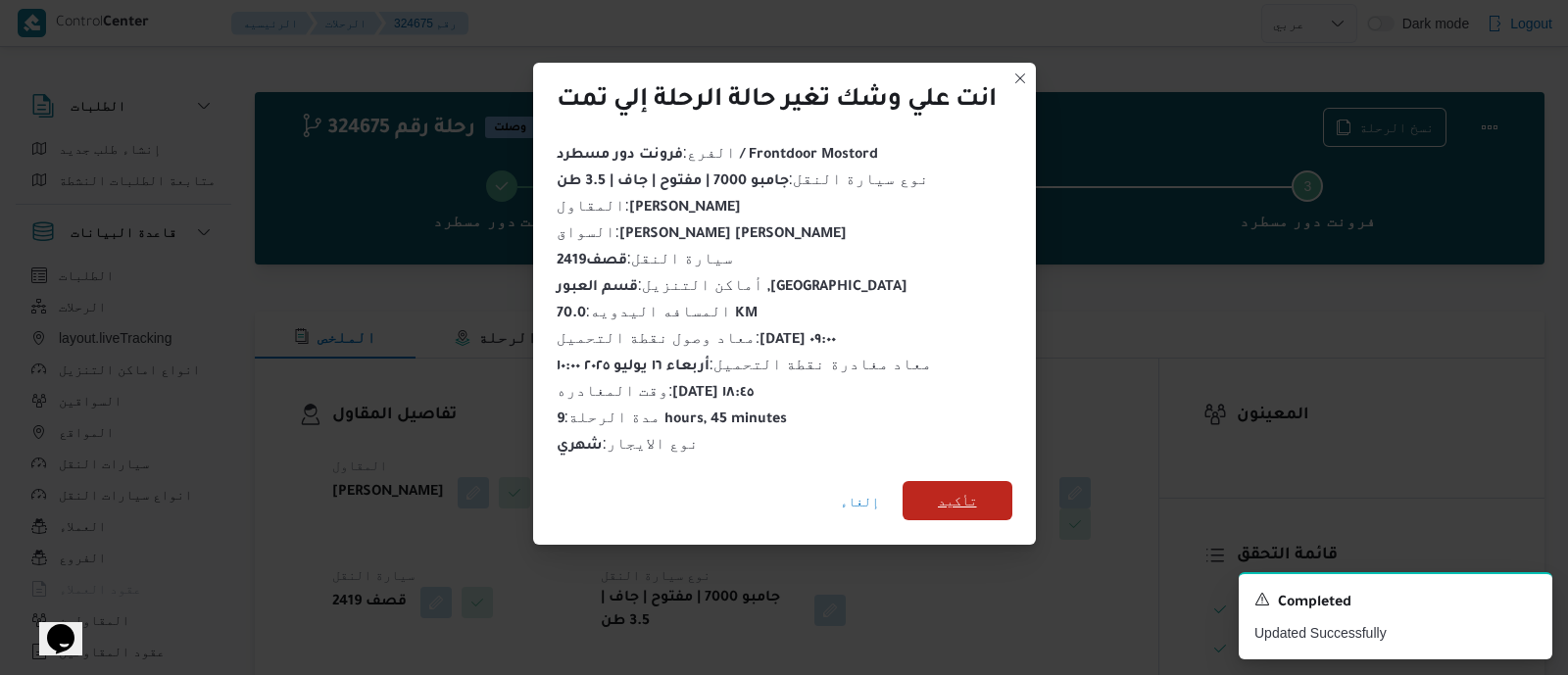 click on "تأكيد" at bounding box center (957, 501) 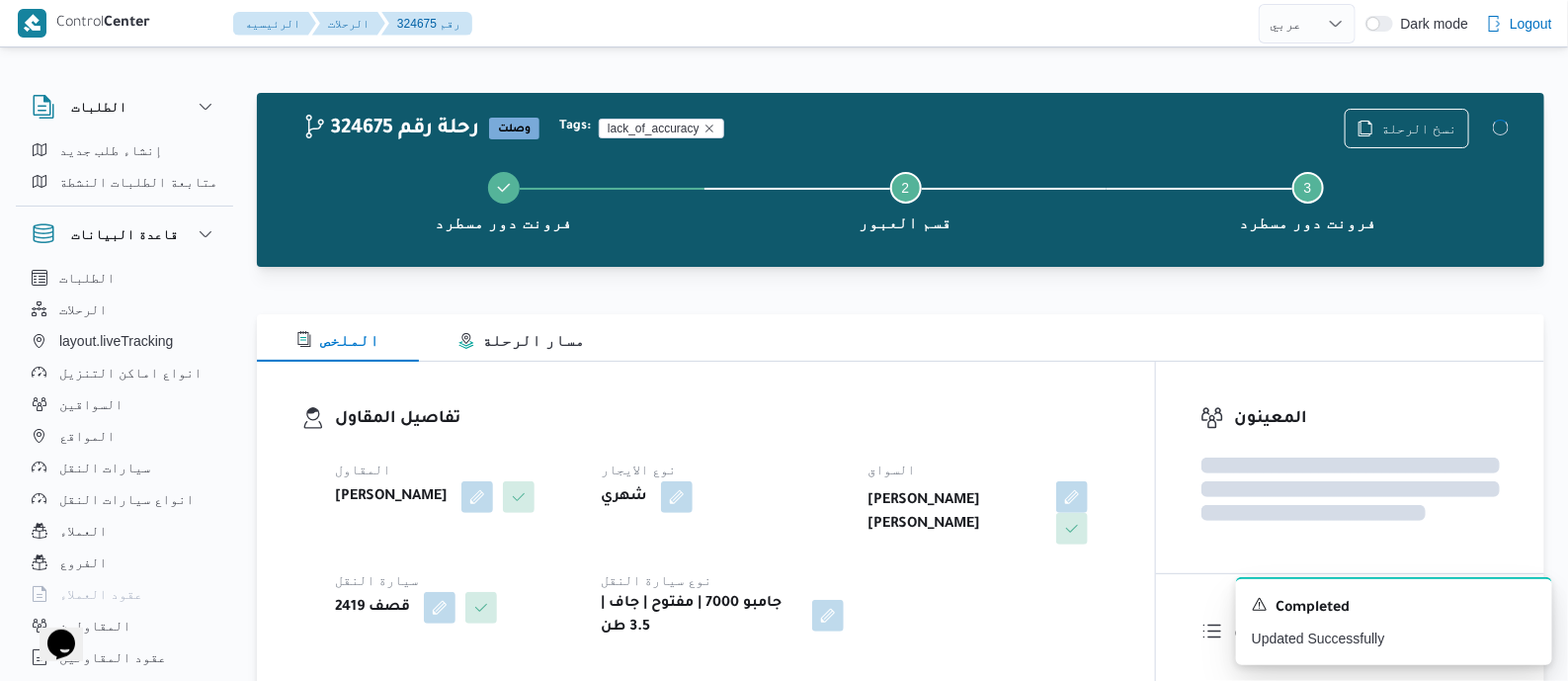 click on "تفاصيل المقاول المقاول عبدالقادر عادل عبدالقادر الحسيني نوع الايجار شهري السواق محمد عزت السيد بيومى جمعه سيارة النقل قصف 2419 نوع سيارة النقل جامبو 7000 | مفتوح | جاف | 3.5 طن" at bounding box center [705, 523] 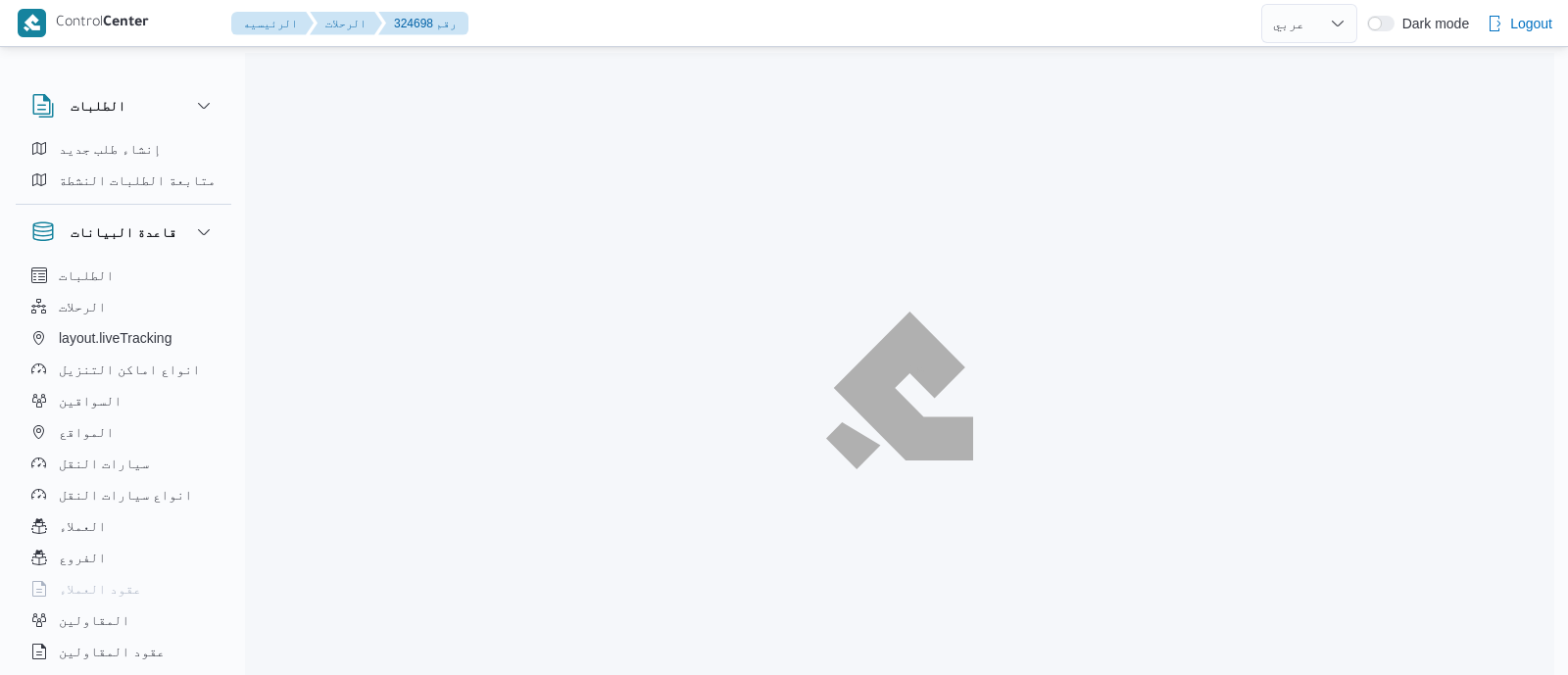 select on "ar" 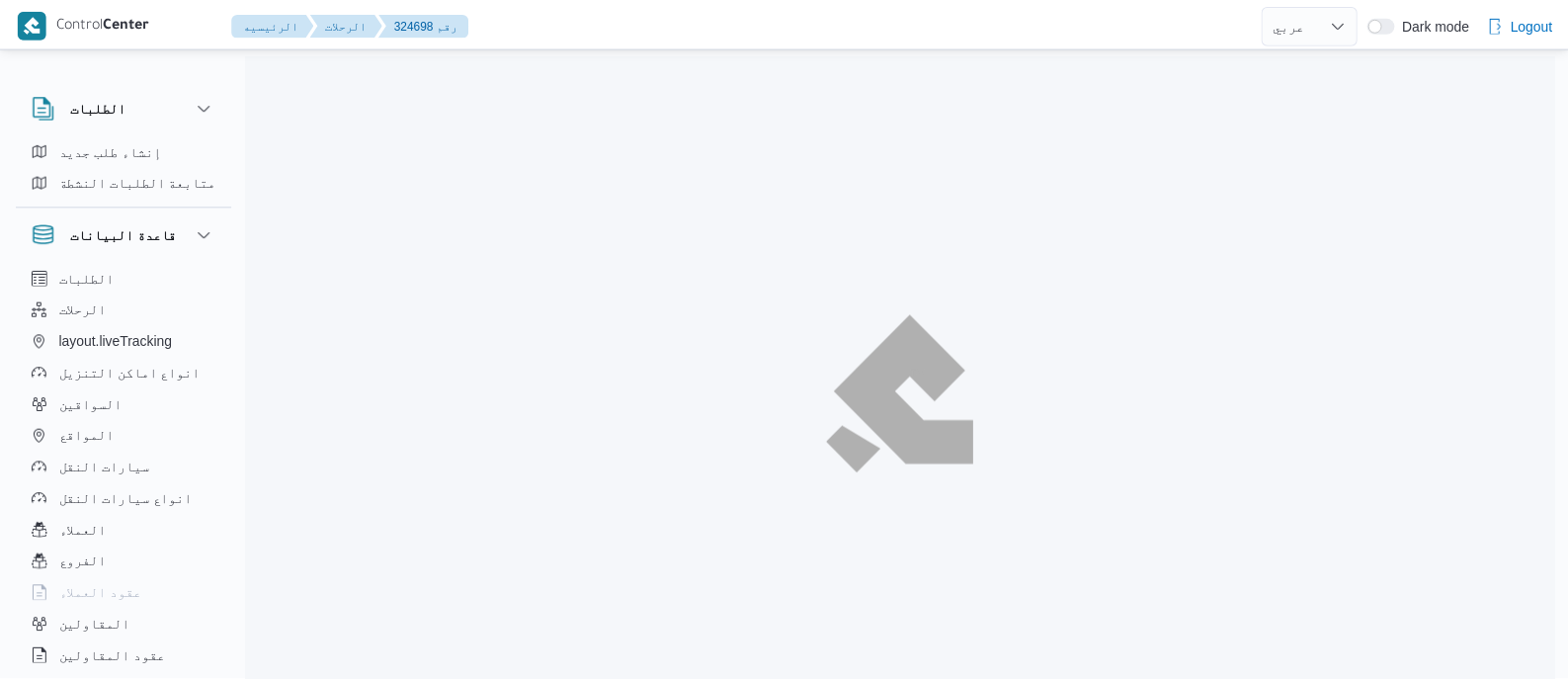scroll, scrollTop: 0, scrollLeft: 0, axis: both 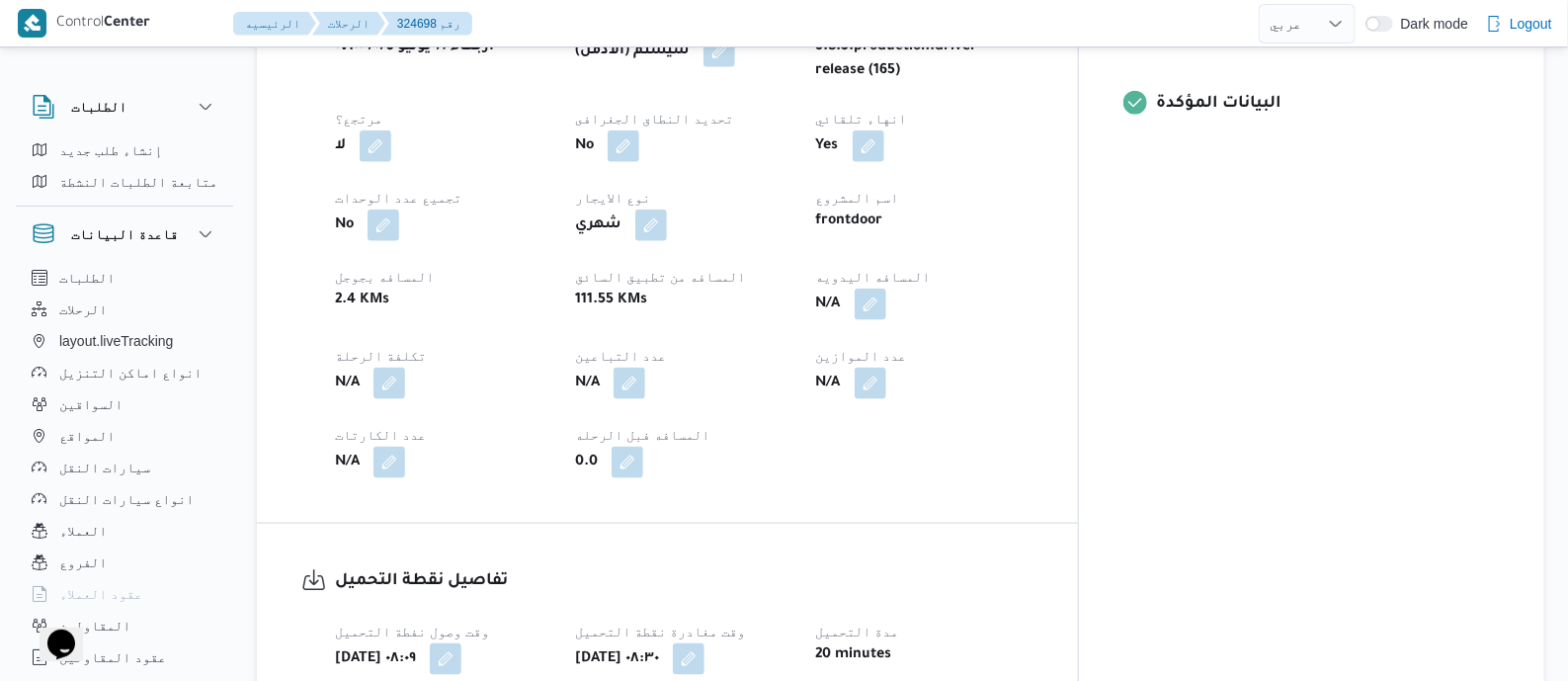 drag, startPoint x: 964, startPoint y: 276, endPoint x: 949, endPoint y: 367, distance: 92.22798 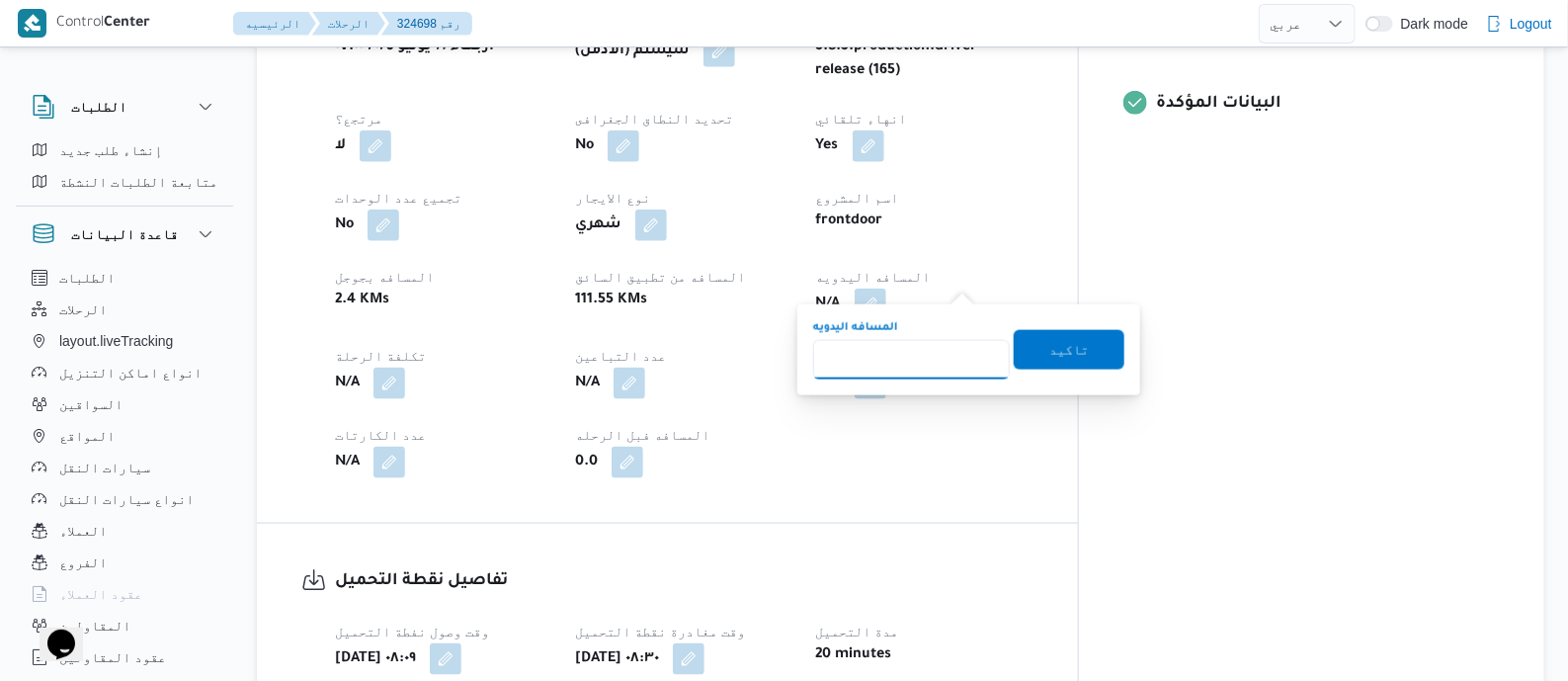 click on "المسافه اليدويه" at bounding box center (911, 360) 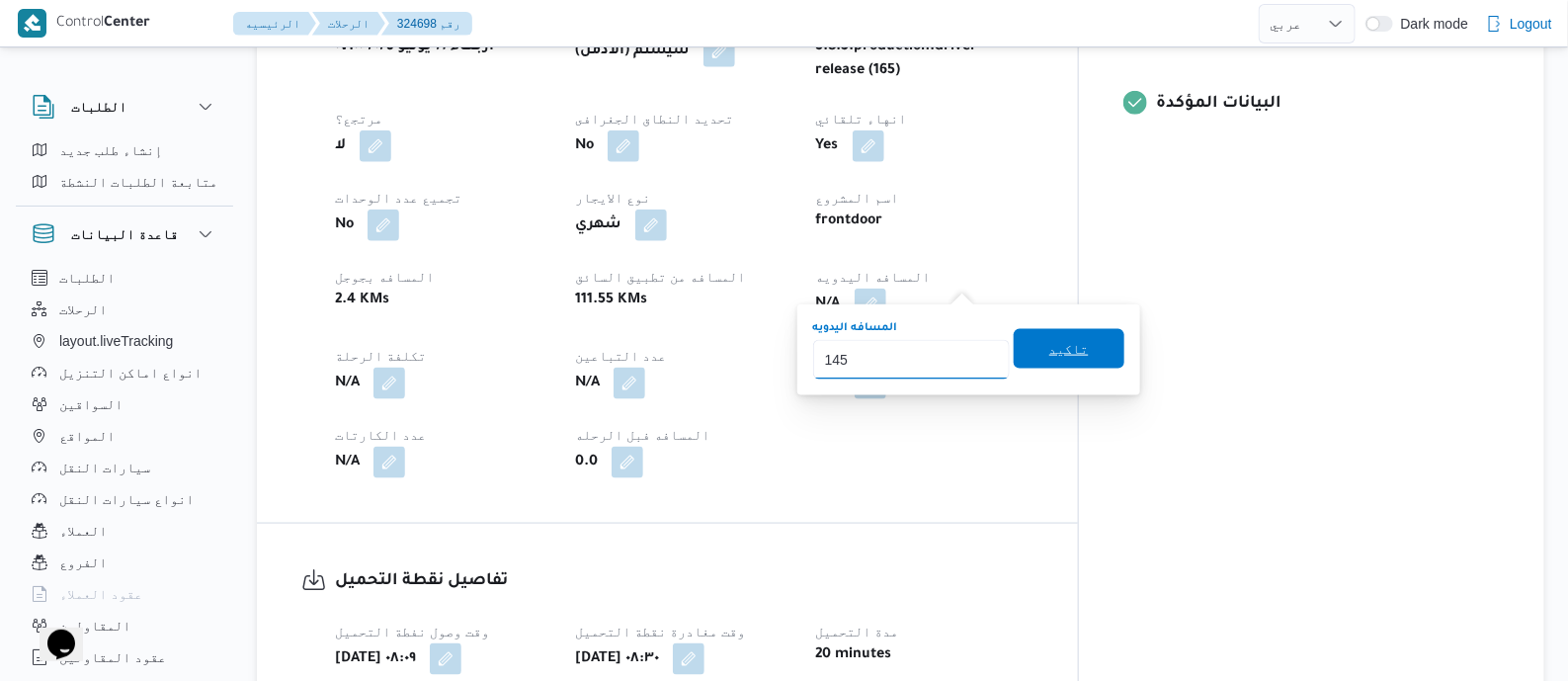 type on "145" 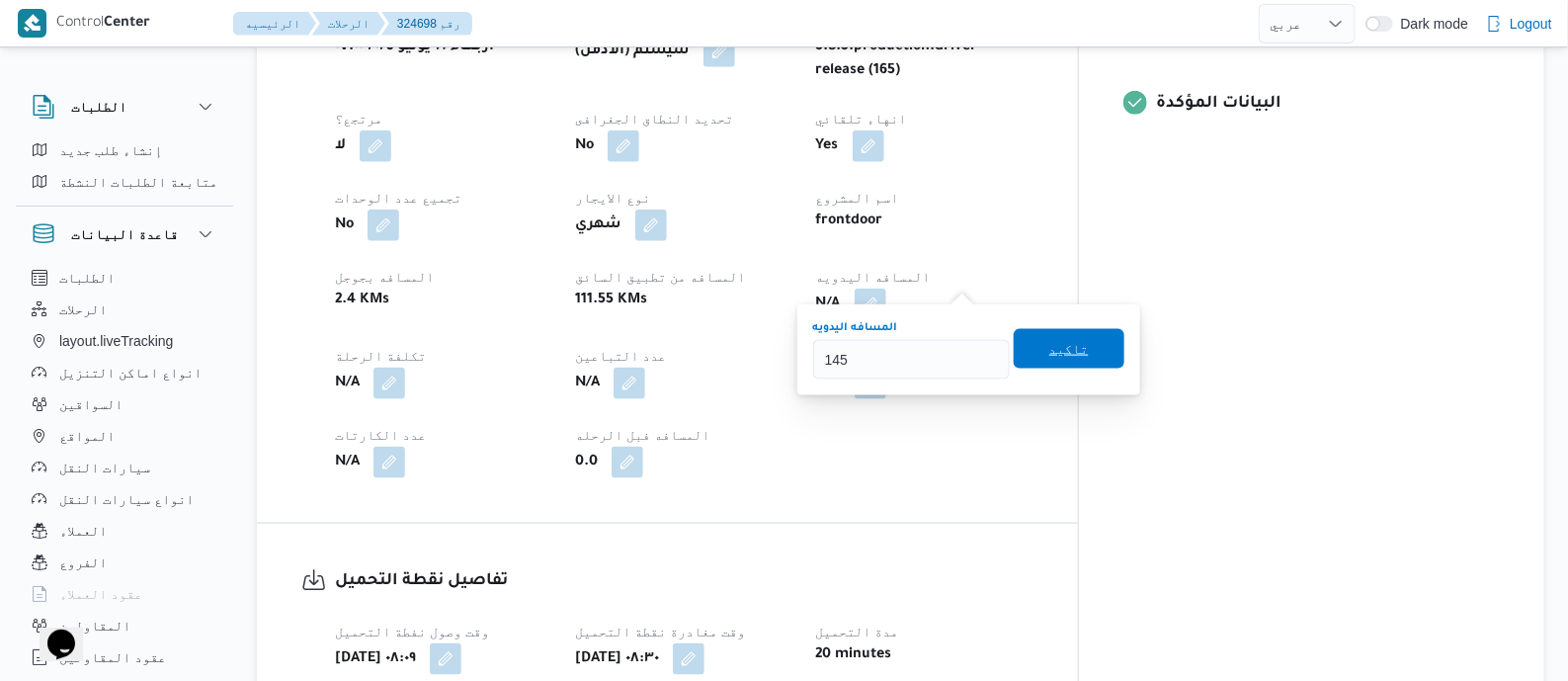click on "تاكيد" at bounding box center (1069, 349) 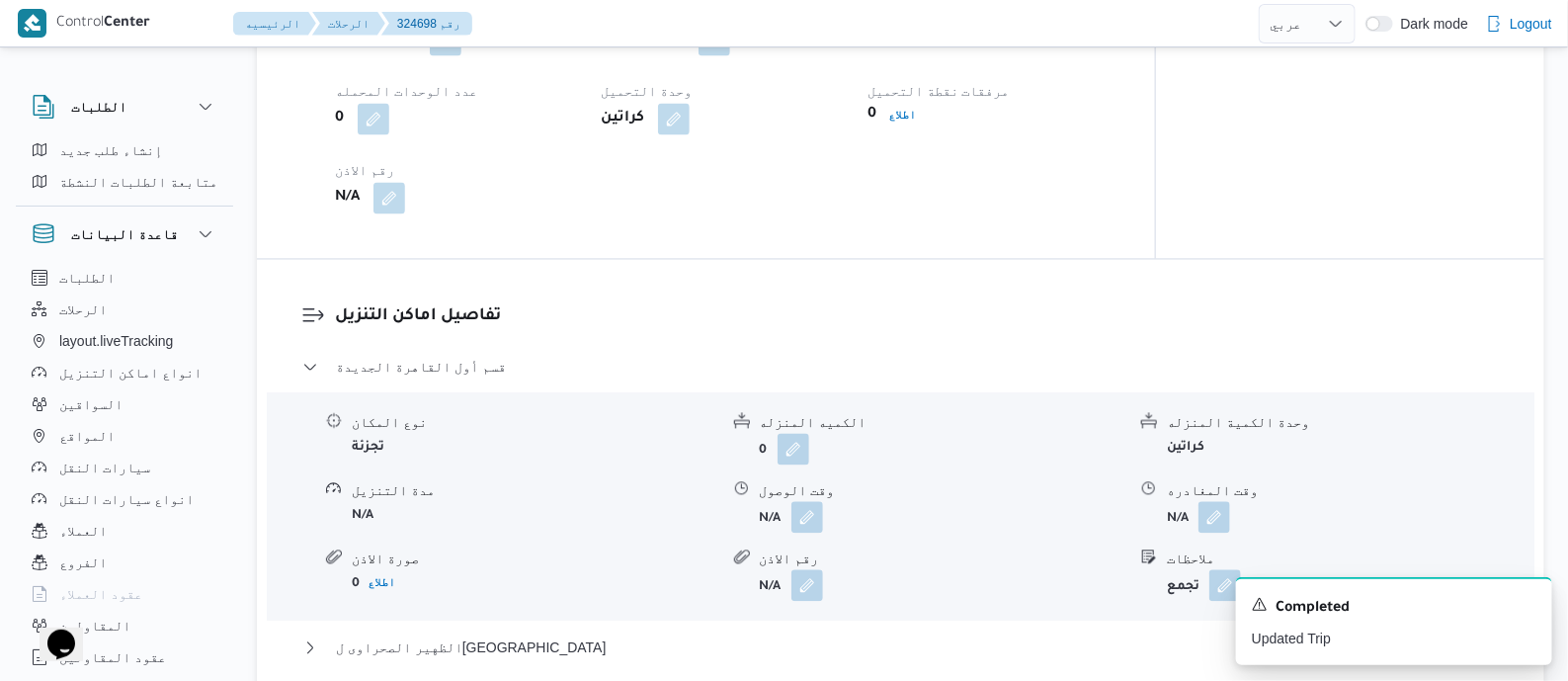 scroll, scrollTop: 1614, scrollLeft: 0, axis: vertical 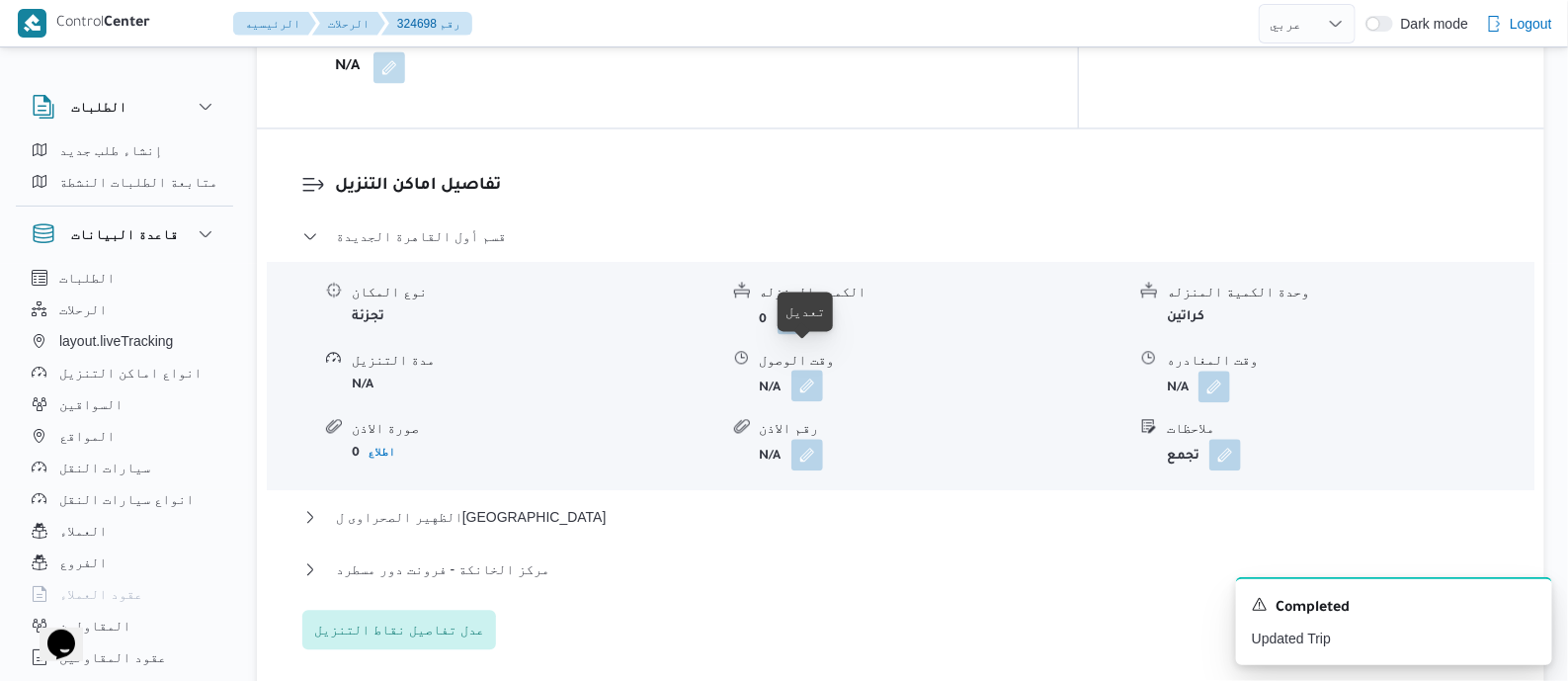 click at bounding box center [807, 385] 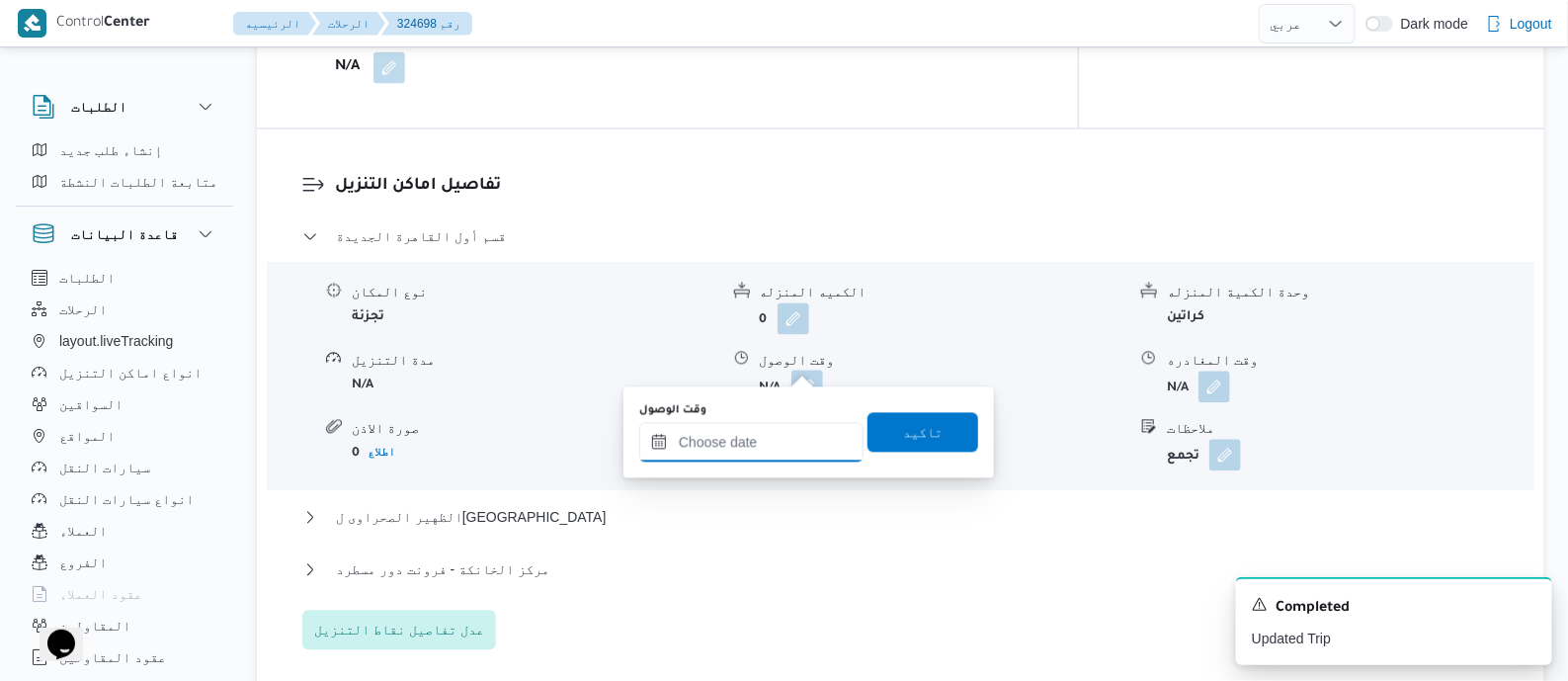 click on "وقت الوصول" at bounding box center [751, 442] 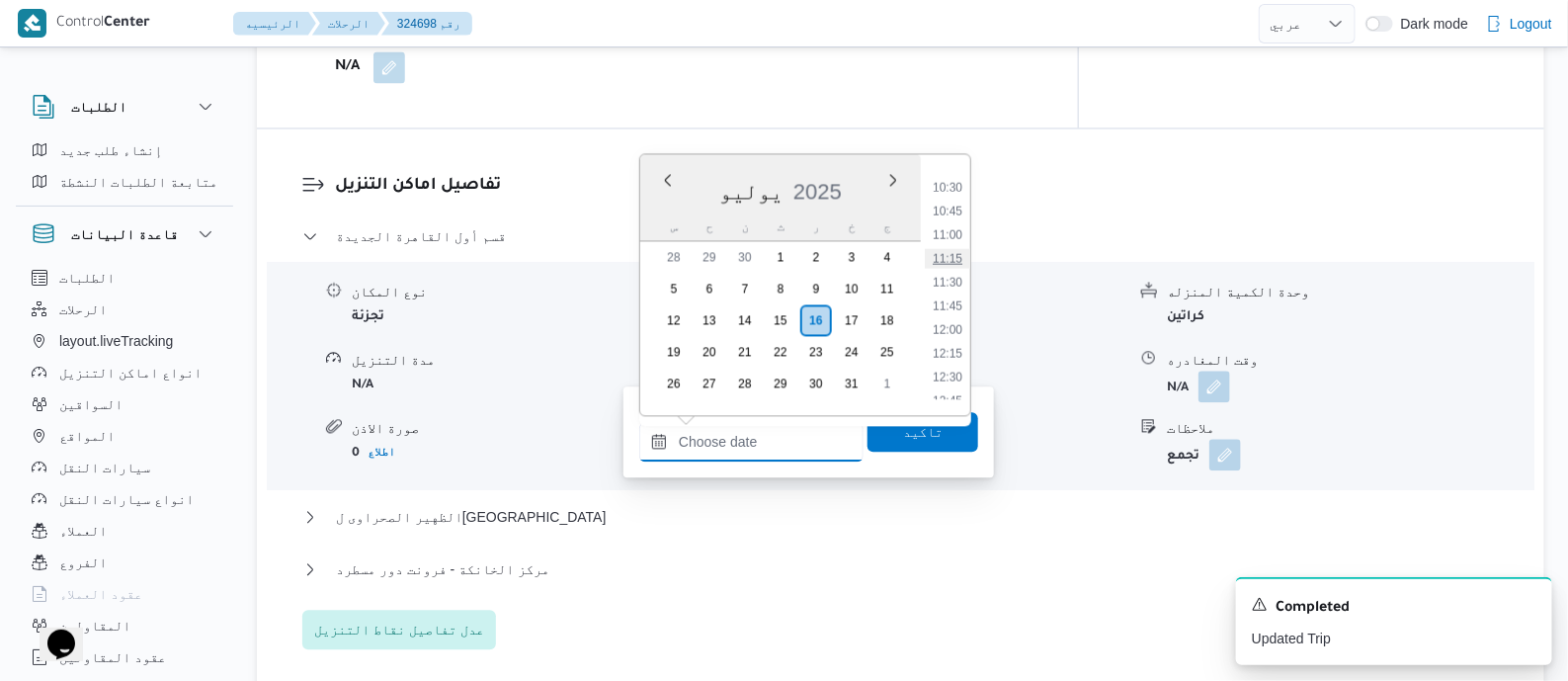 scroll, scrollTop: 742, scrollLeft: 0, axis: vertical 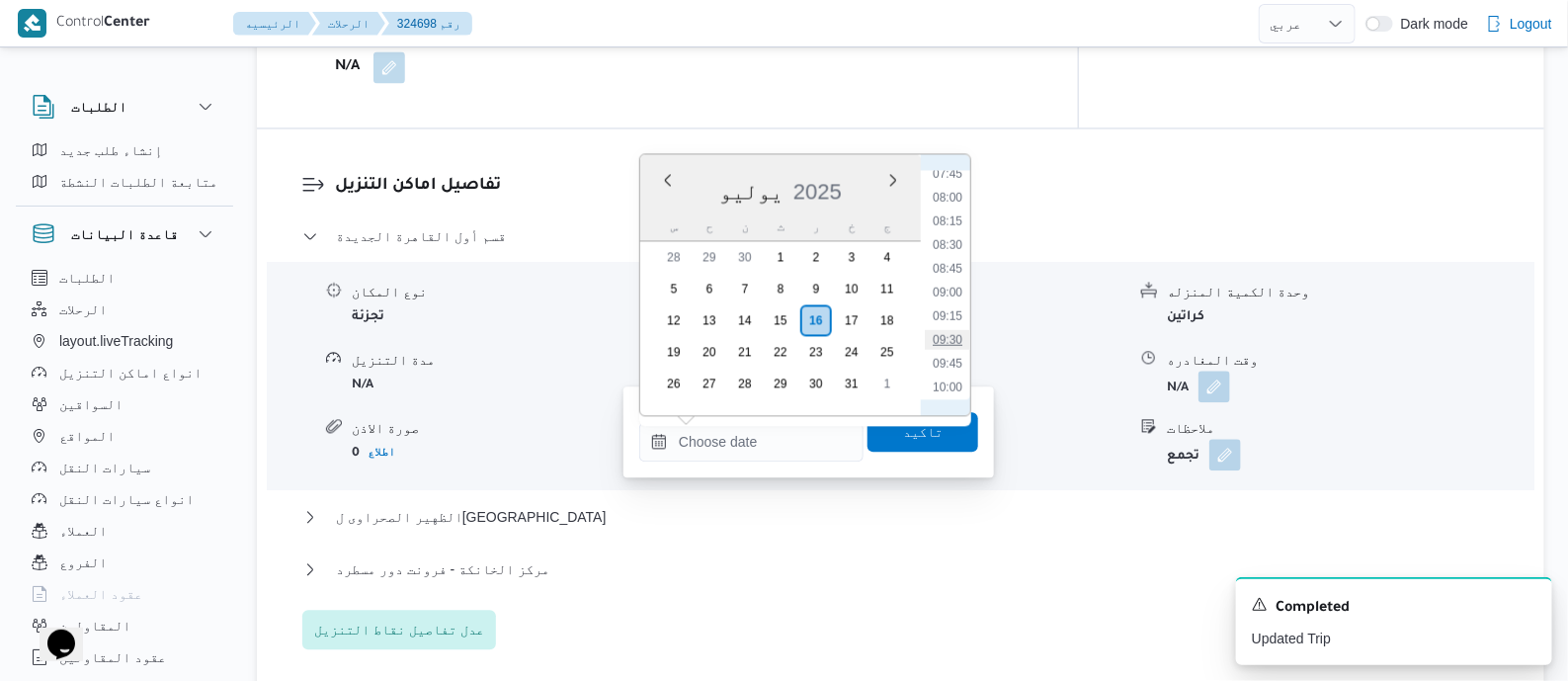 click on "09:30" at bounding box center (948, 339) 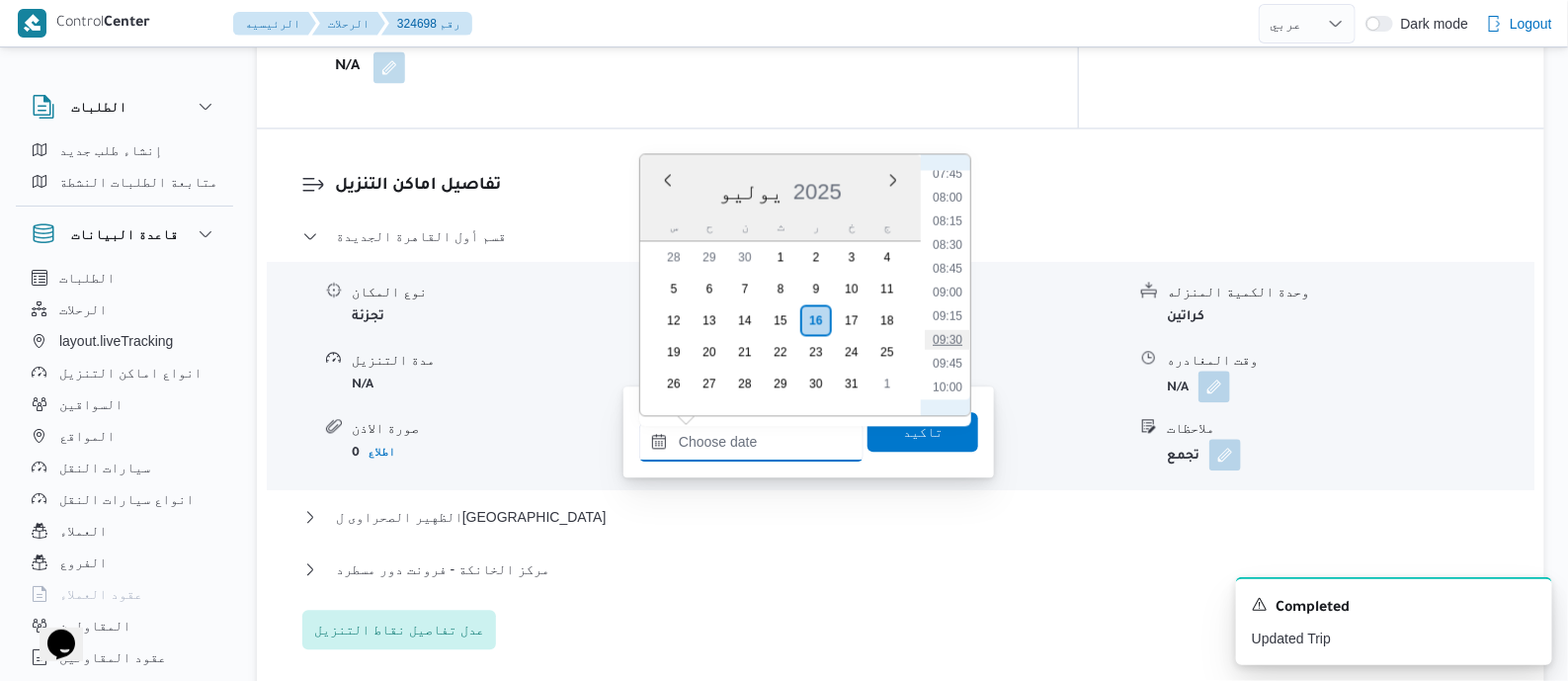 type on "١٦/٠٧/٢٠٢٥ ٠٩:٣٠" 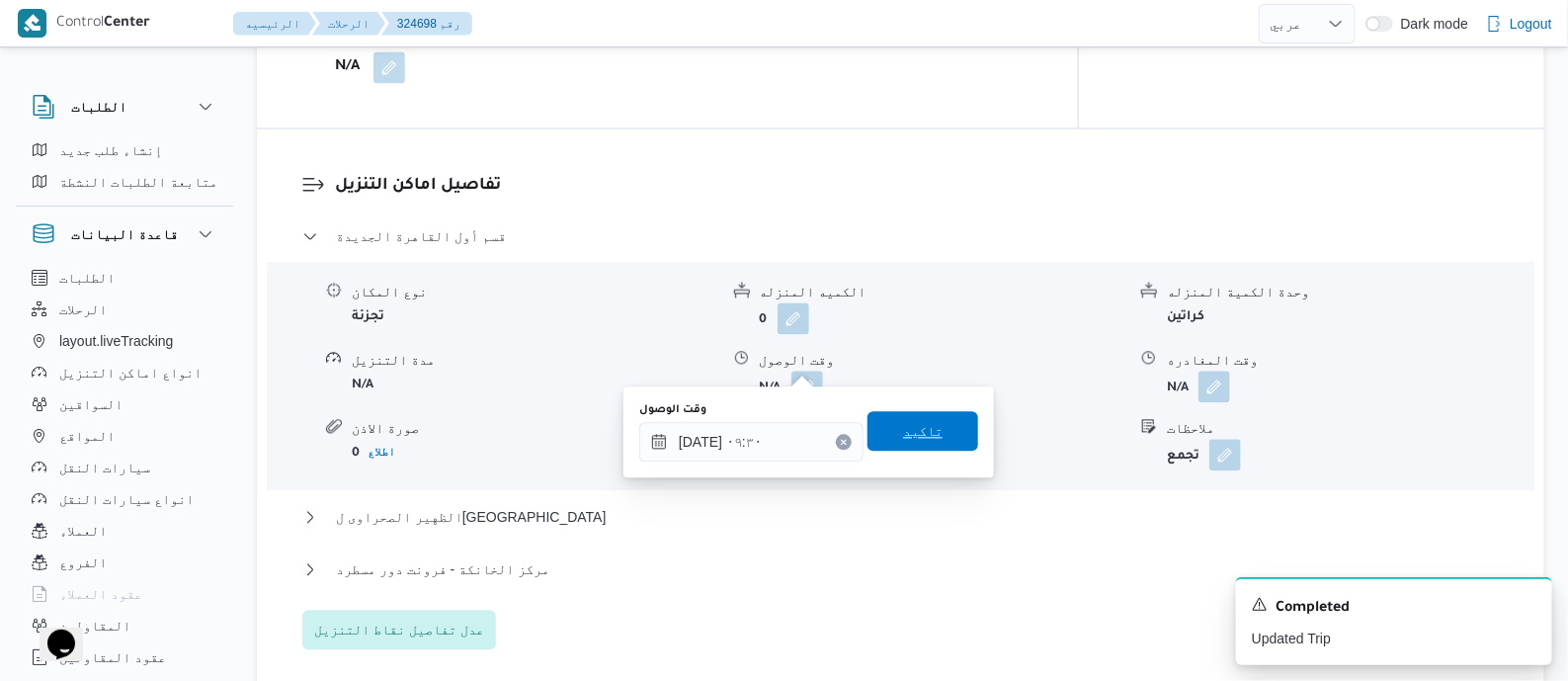 click on "تاكيد" at bounding box center (923, 431) 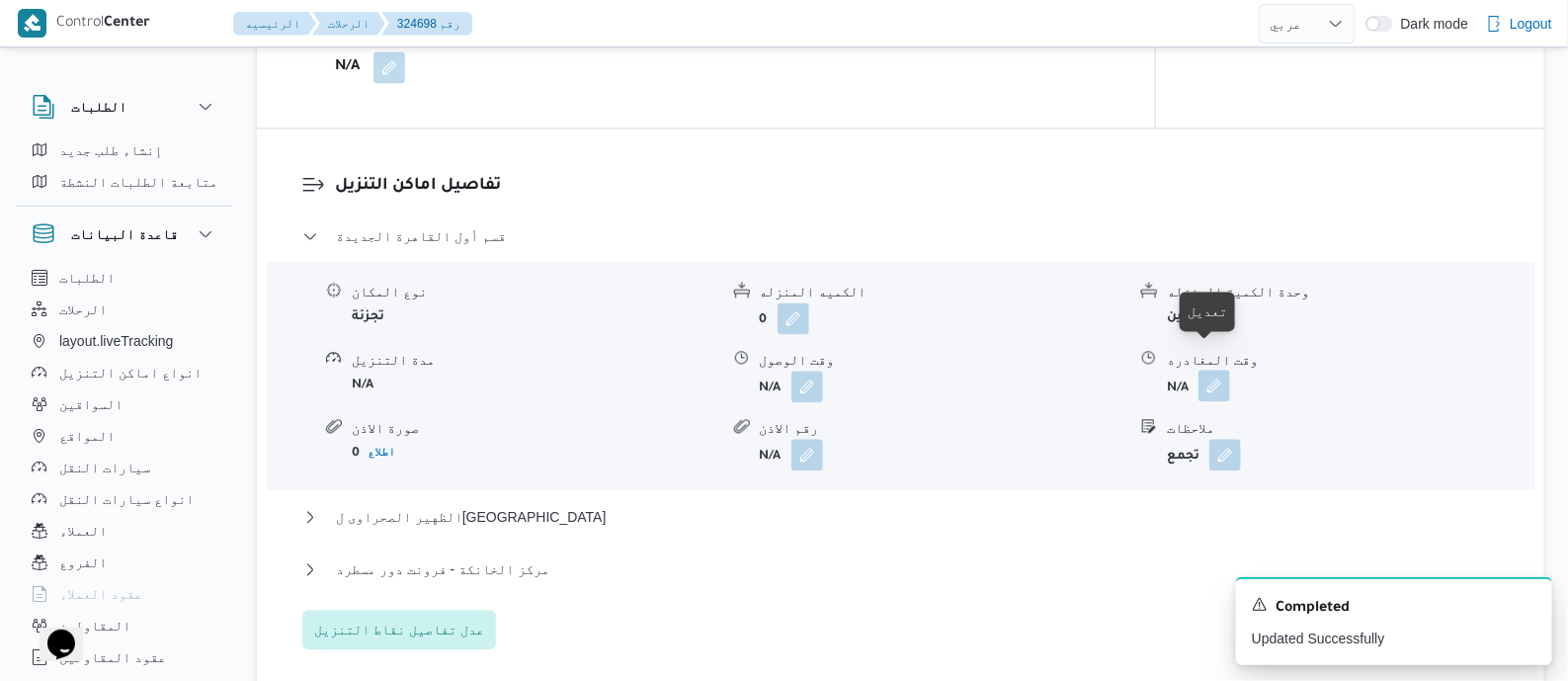 click at bounding box center [1214, 385] 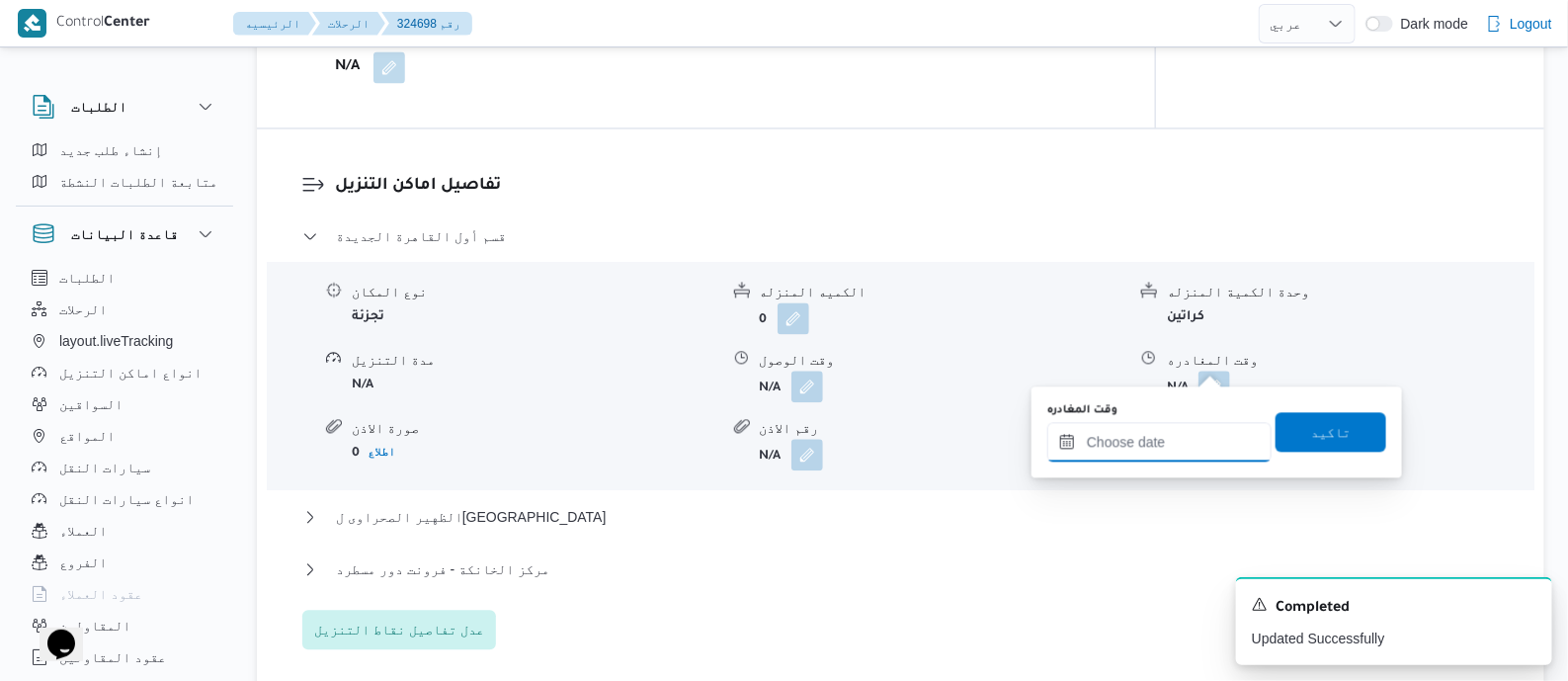 click on "وقت المغادره" at bounding box center [1159, 442] 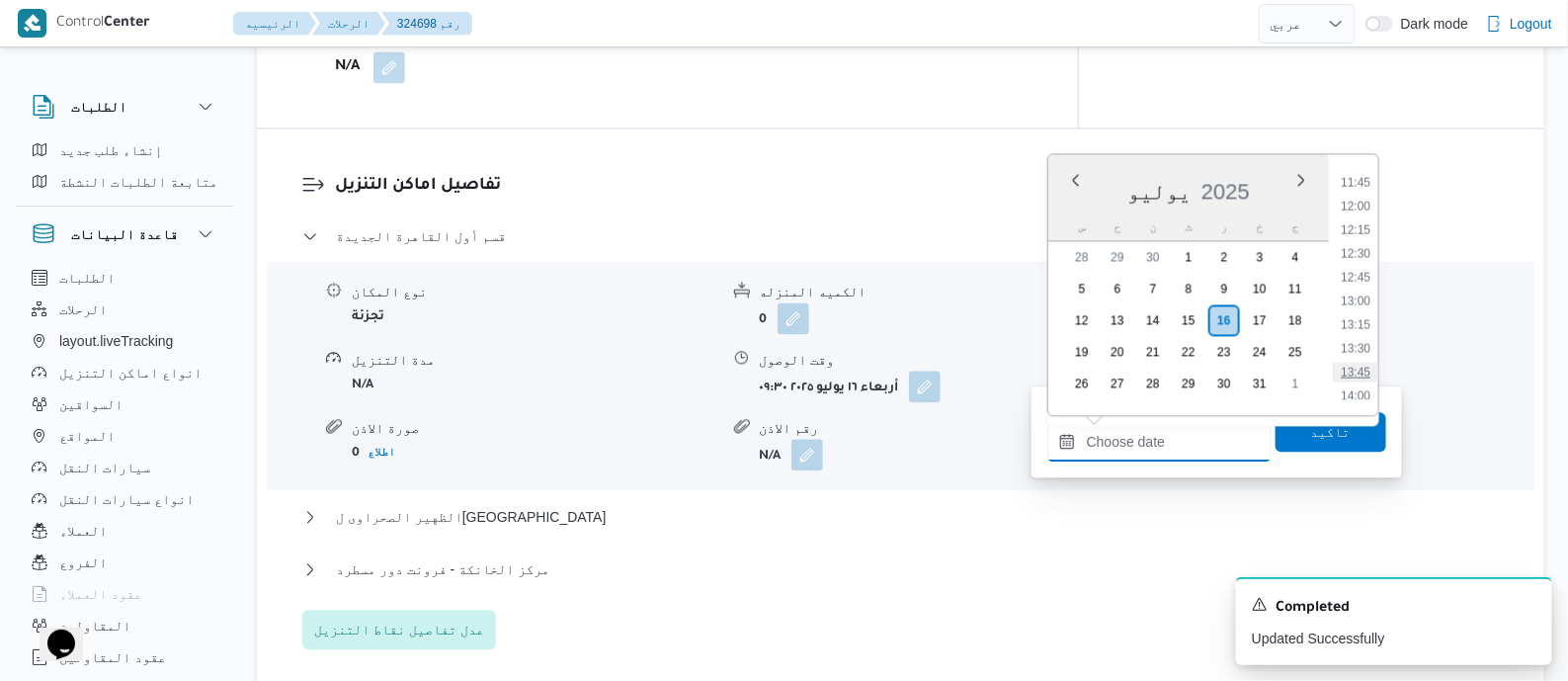 scroll, scrollTop: 1236, scrollLeft: 0, axis: vertical 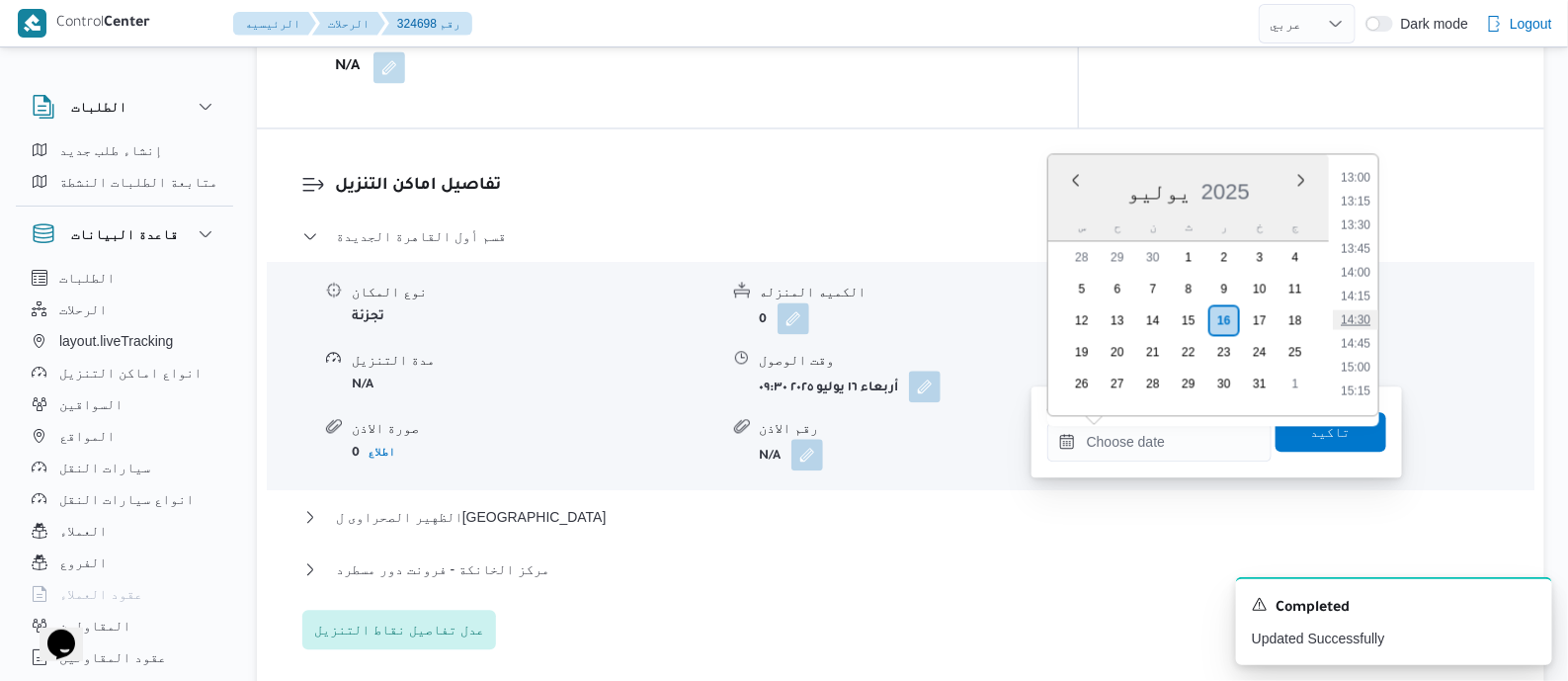 click on "14:30" at bounding box center (1356, 319) 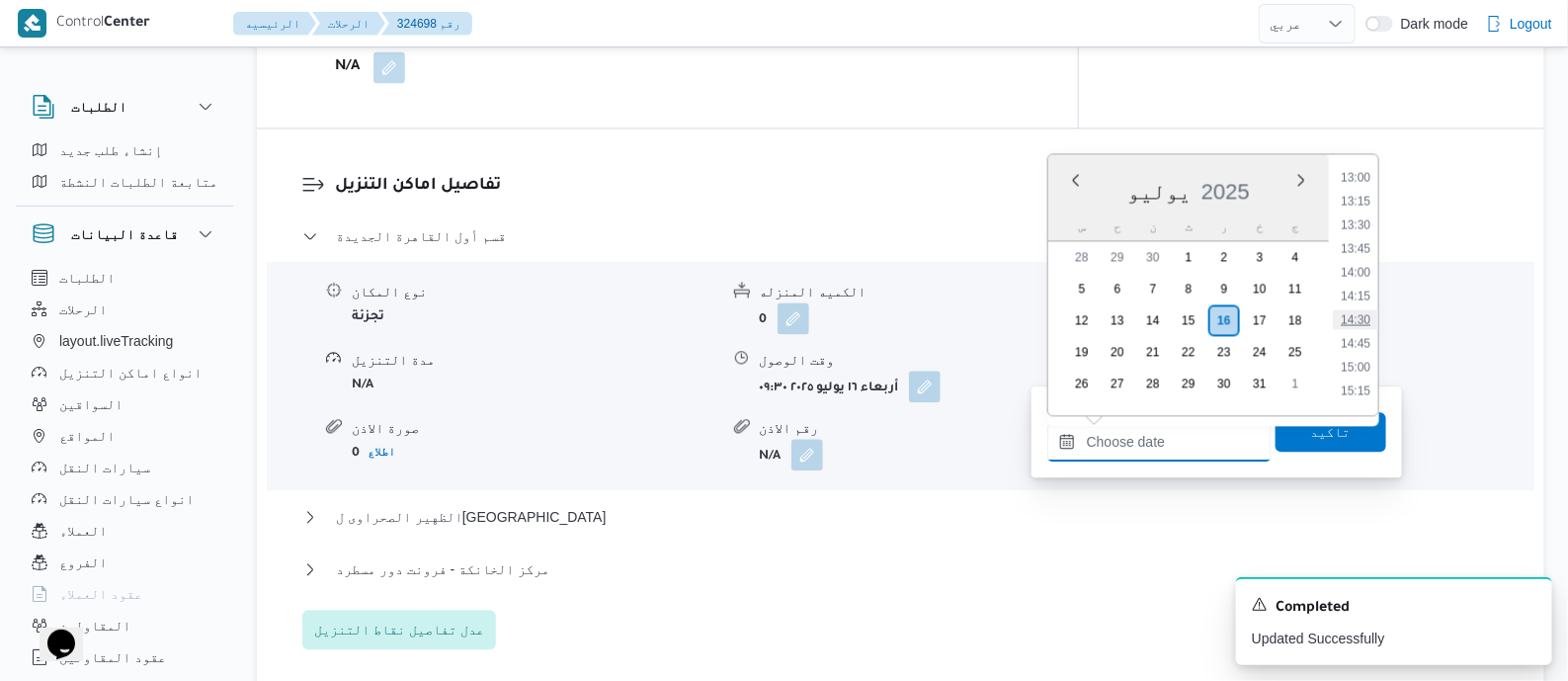 type on "١٦/٠٧/٢٠٢٥ ١٤:٣٠" 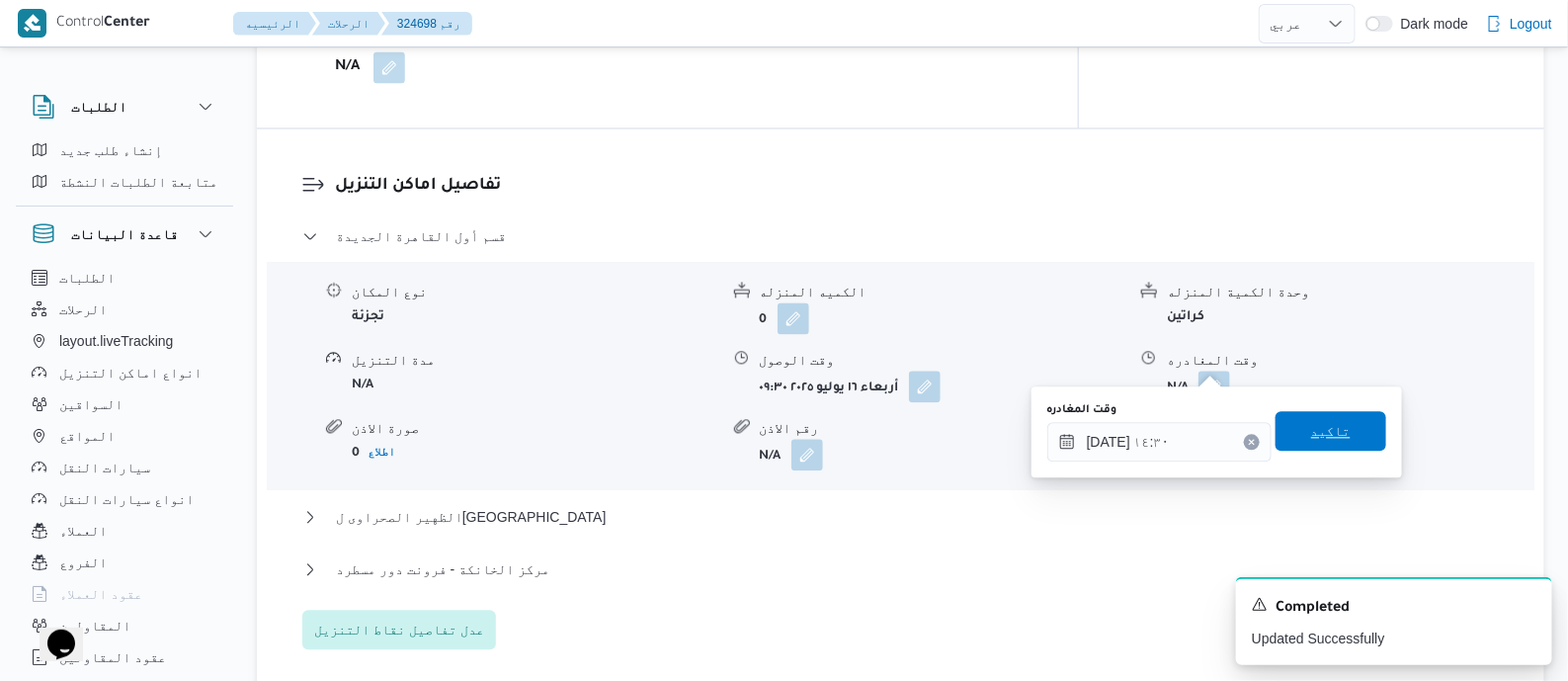drag, startPoint x: 1329, startPoint y: 436, endPoint x: 895, endPoint y: 457, distance: 434.50777 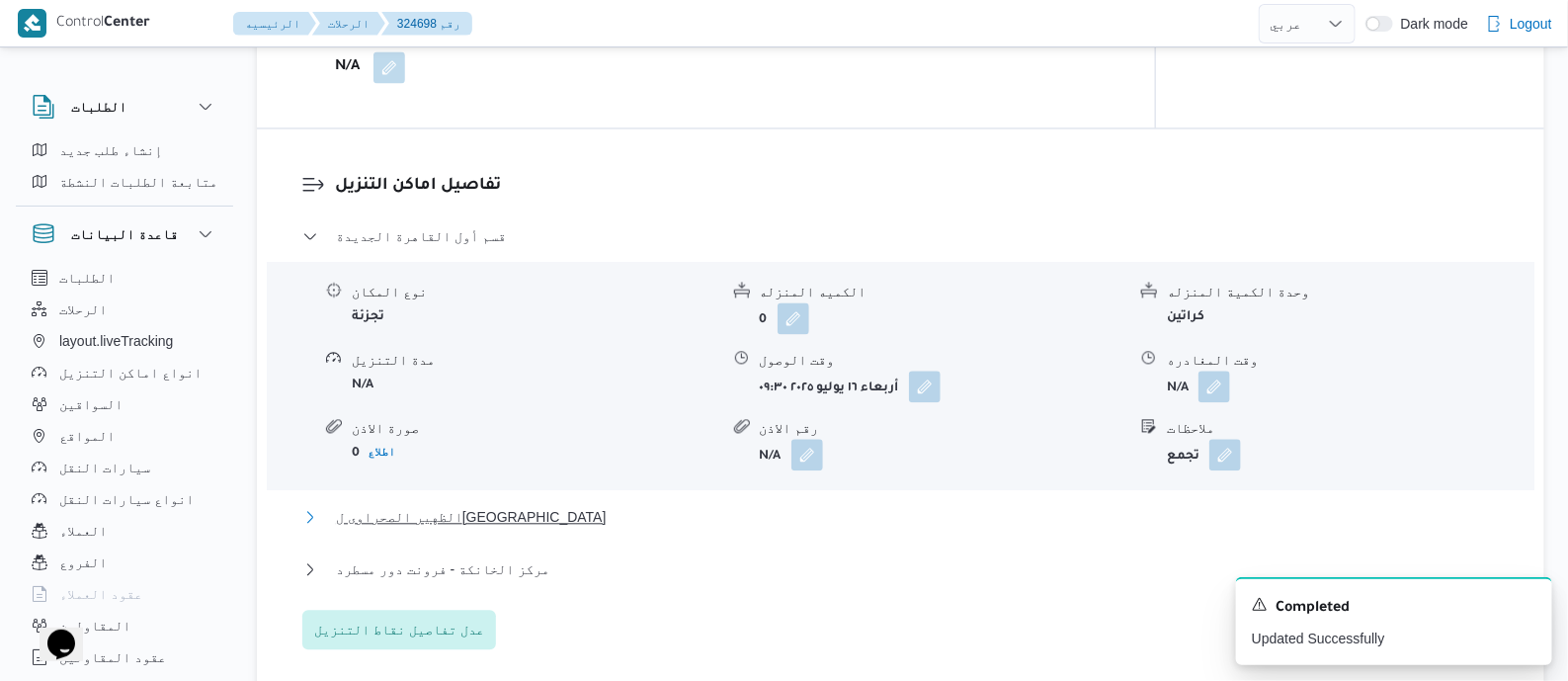 click on "الظهير الصحراوى لمحافظة القاهرة" at bounding box center [471, 517] 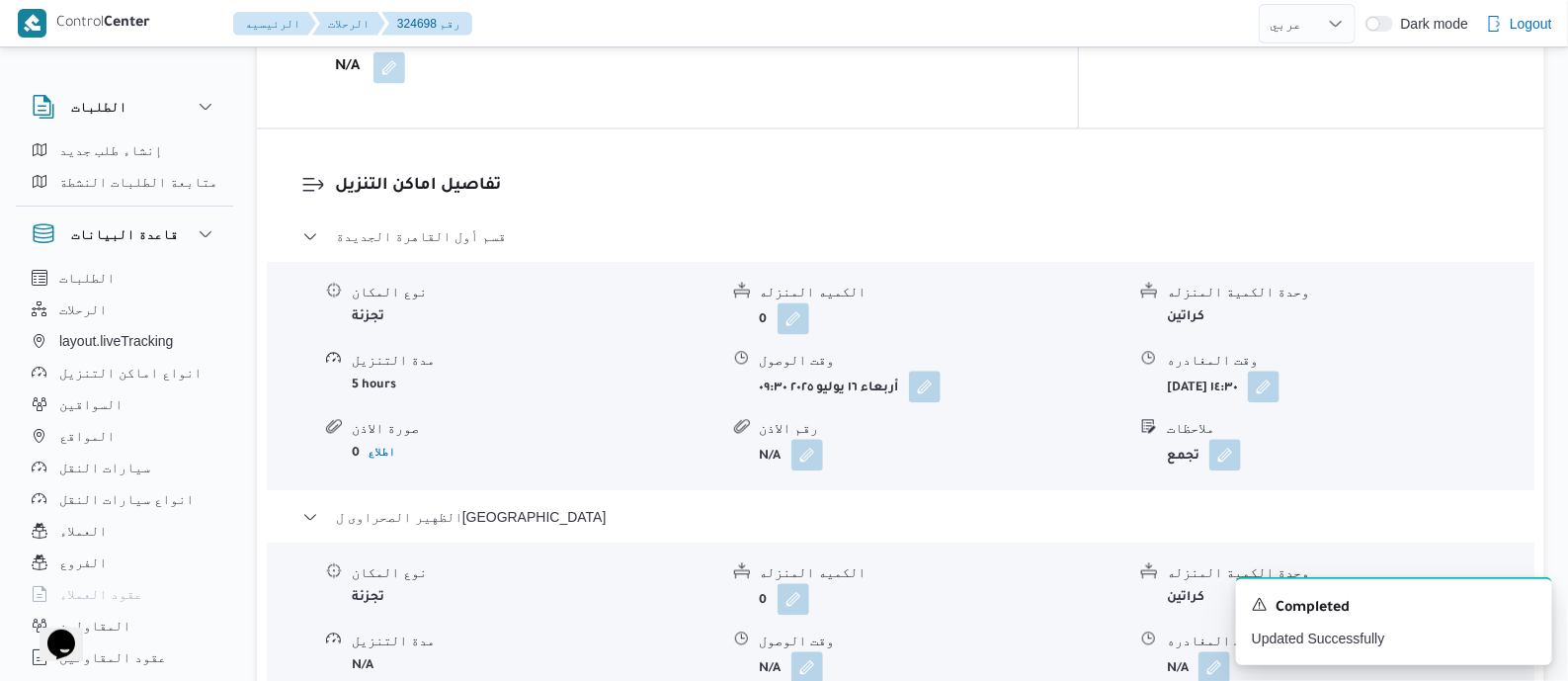 scroll, scrollTop: 1861, scrollLeft: 0, axis: vertical 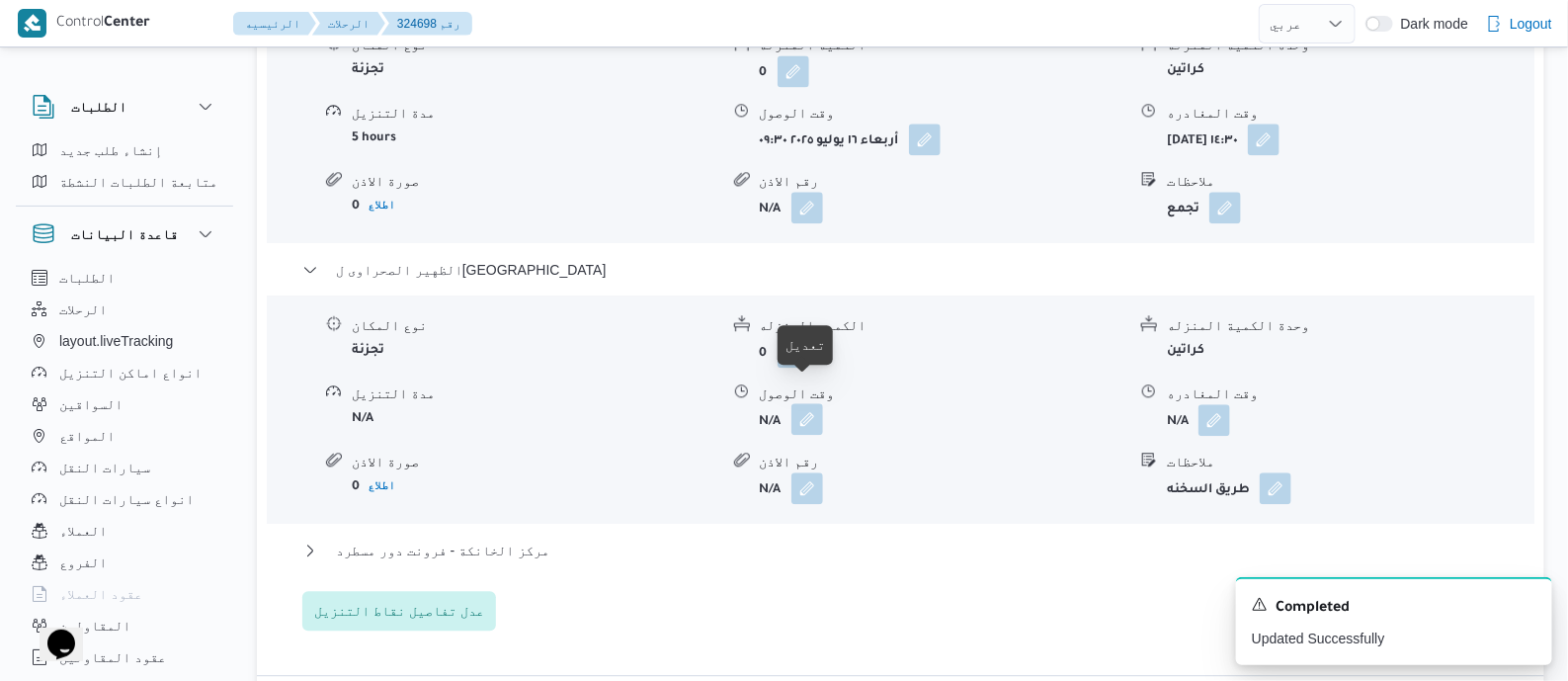 click at bounding box center (807, 419) 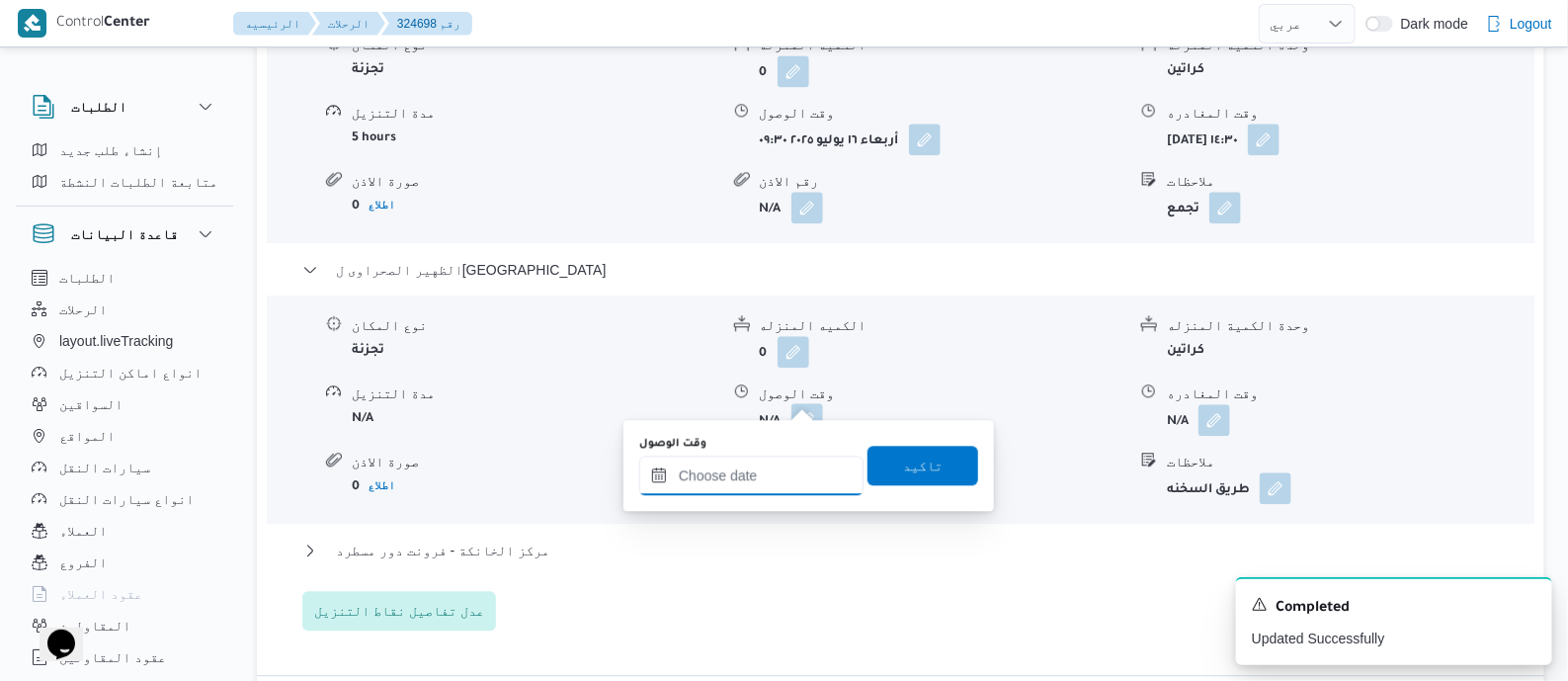 click on "وقت الوصول" at bounding box center [751, 475] 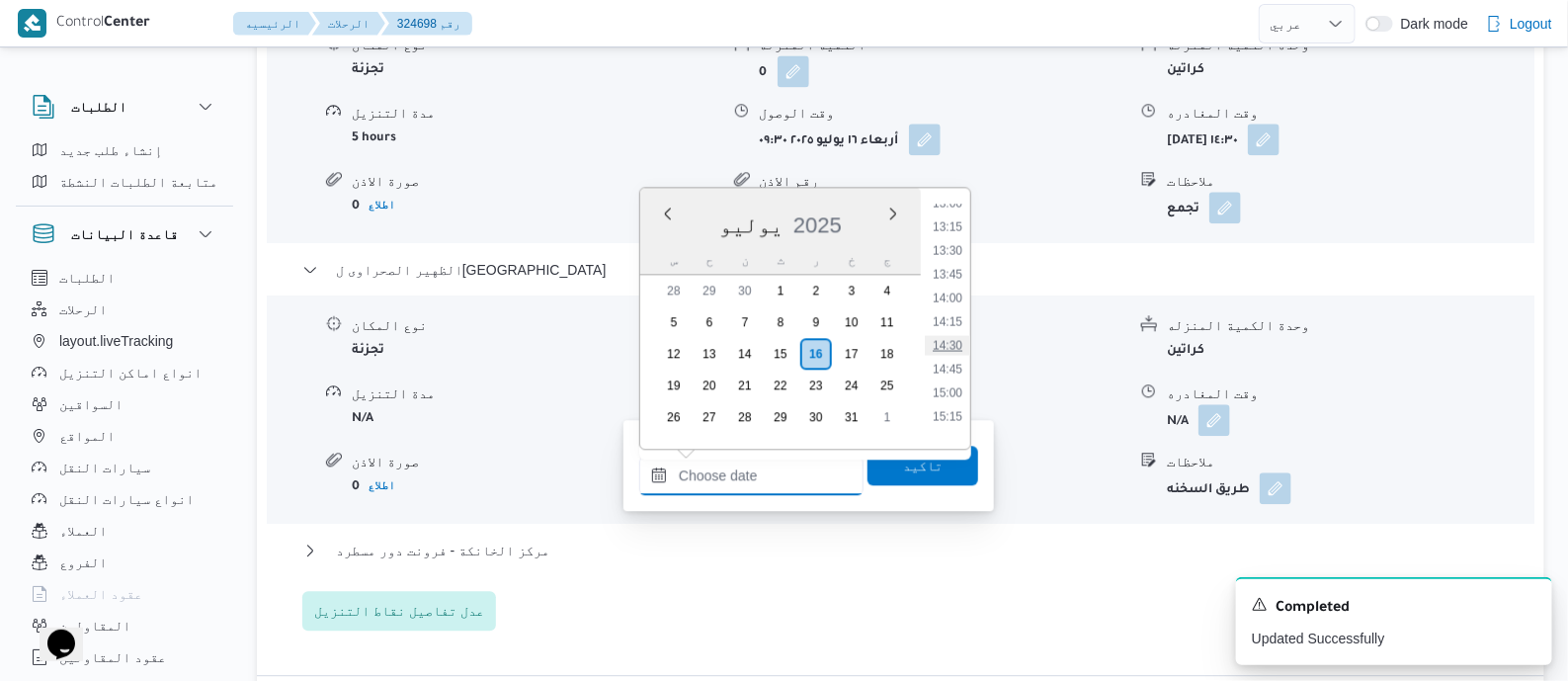 scroll, scrollTop: 1236, scrollLeft: 0, axis: vertical 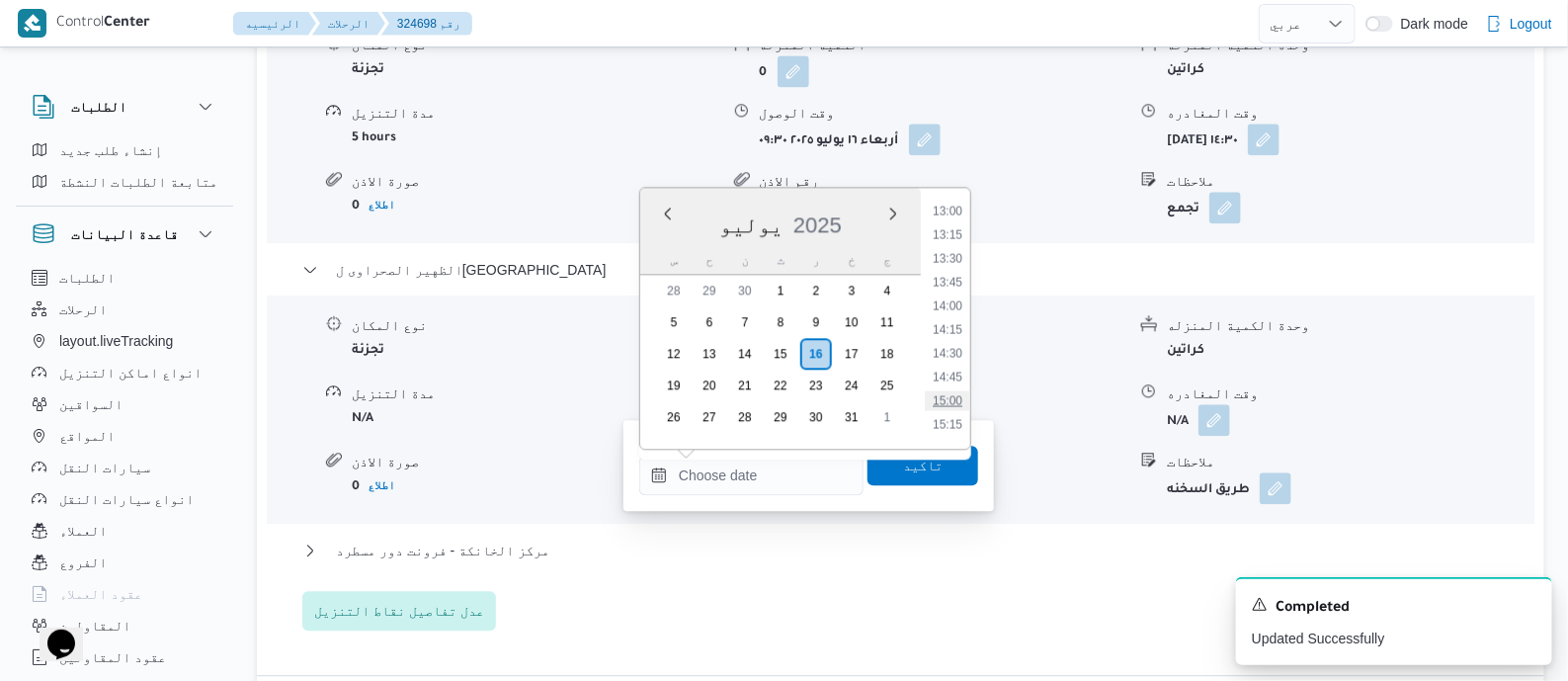 click on "15:00" at bounding box center [948, 400] 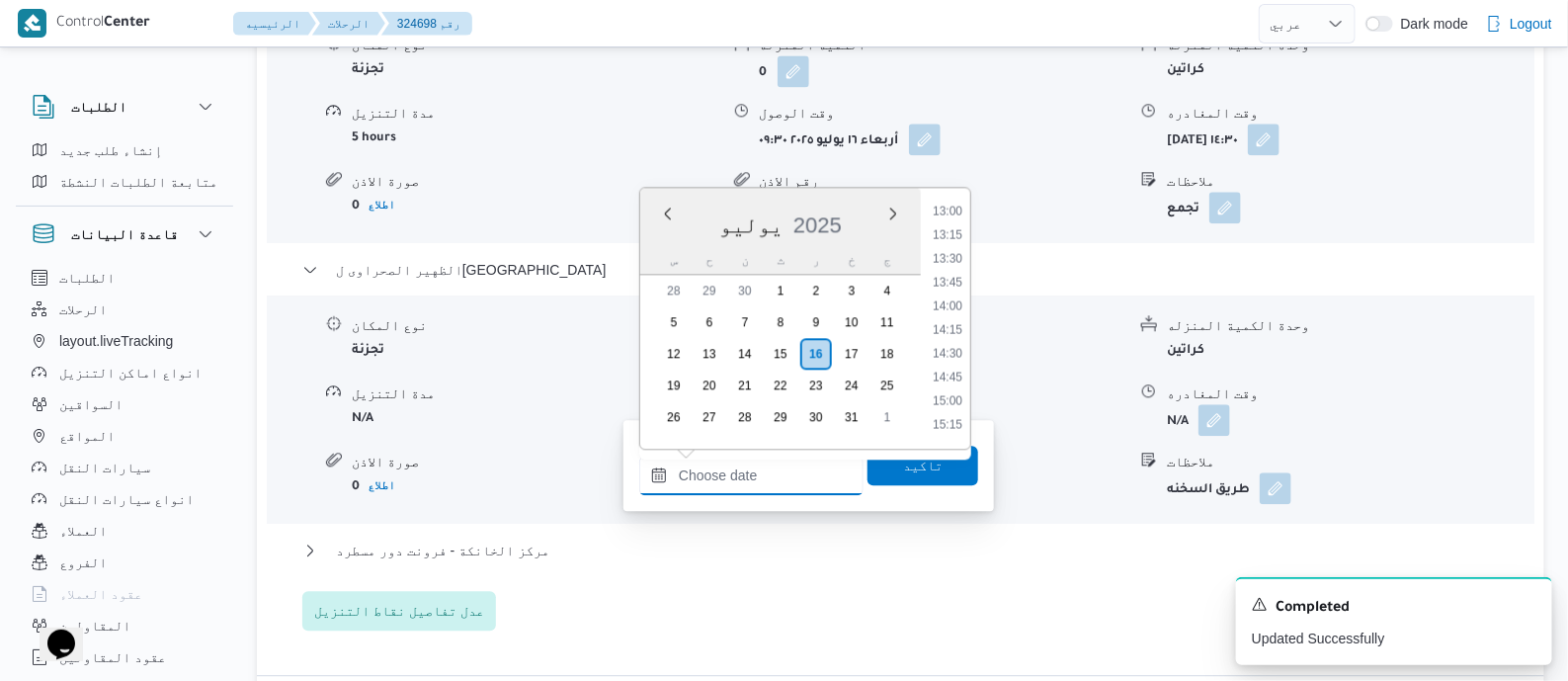 type on "١٦/٠٧/٢٠٢٥ ١٥:٠٠" 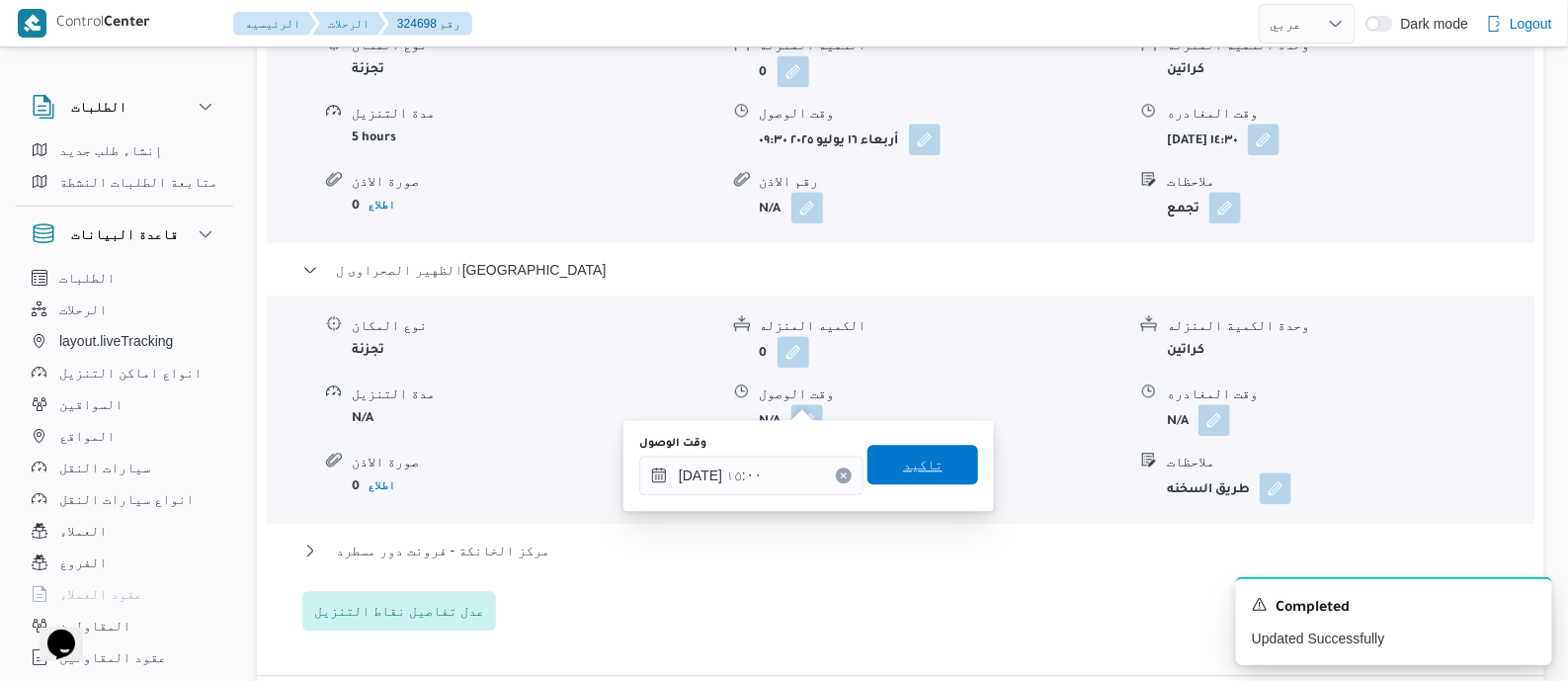 click on "تاكيد" at bounding box center (923, 465) 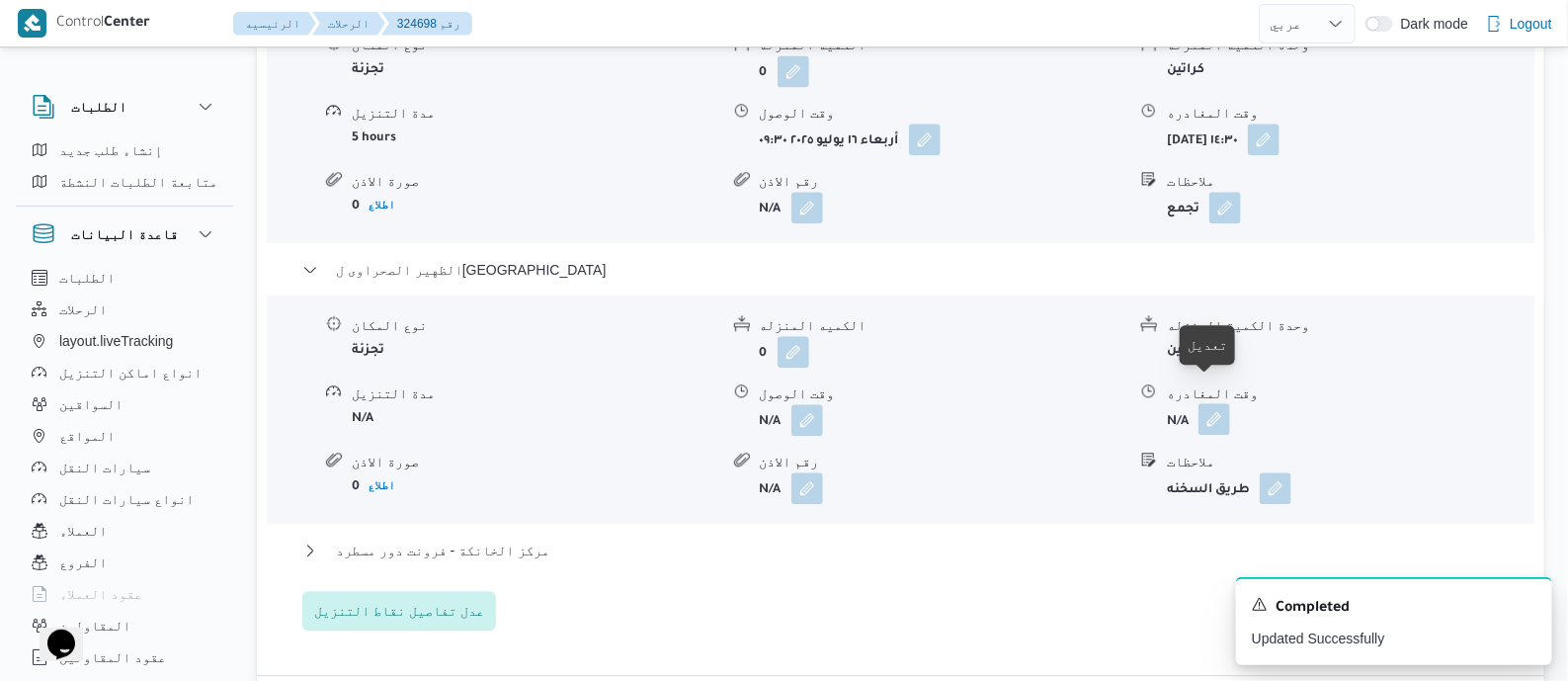 drag, startPoint x: 1206, startPoint y: 396, endPoint x: 1210, endPoint y: 411, distance: 15.524175 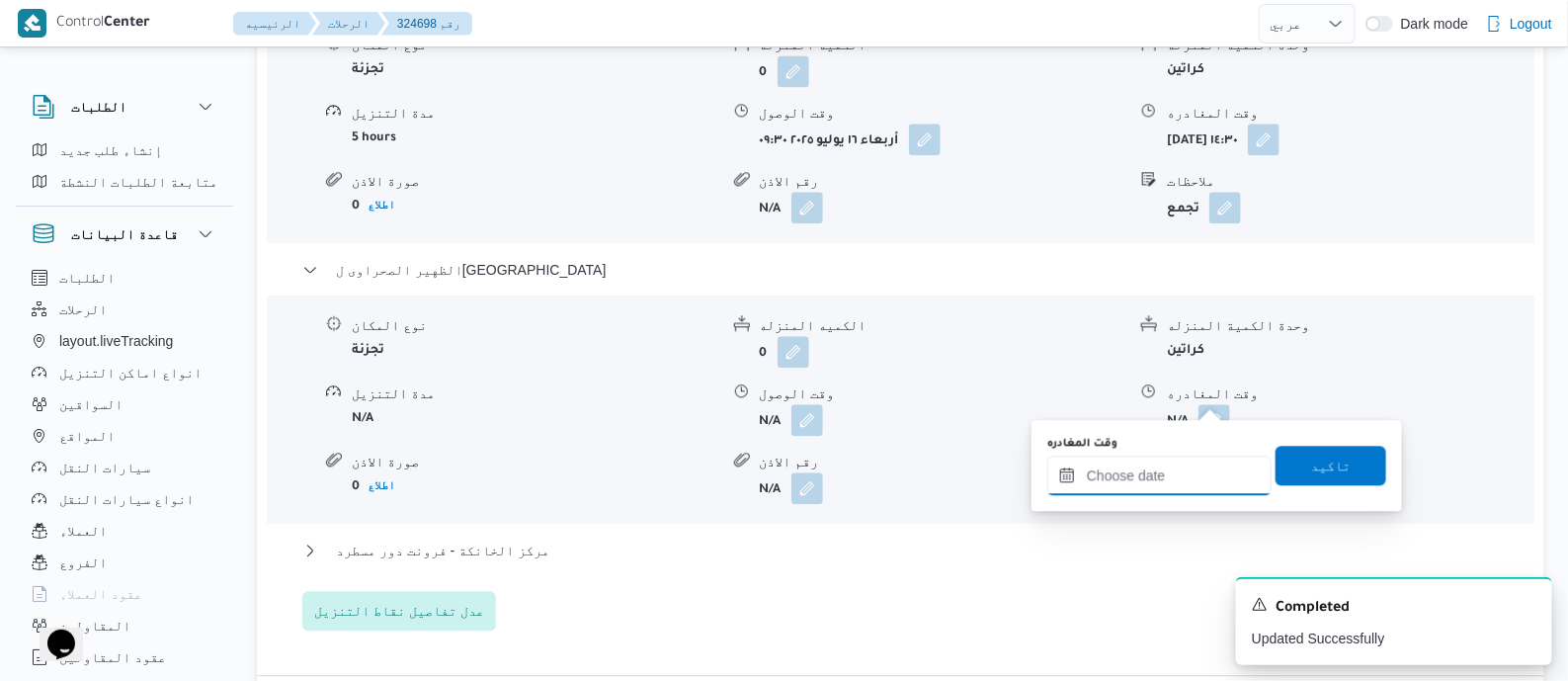 click on "وقت المغادره" at bounding box center [1159, 475] 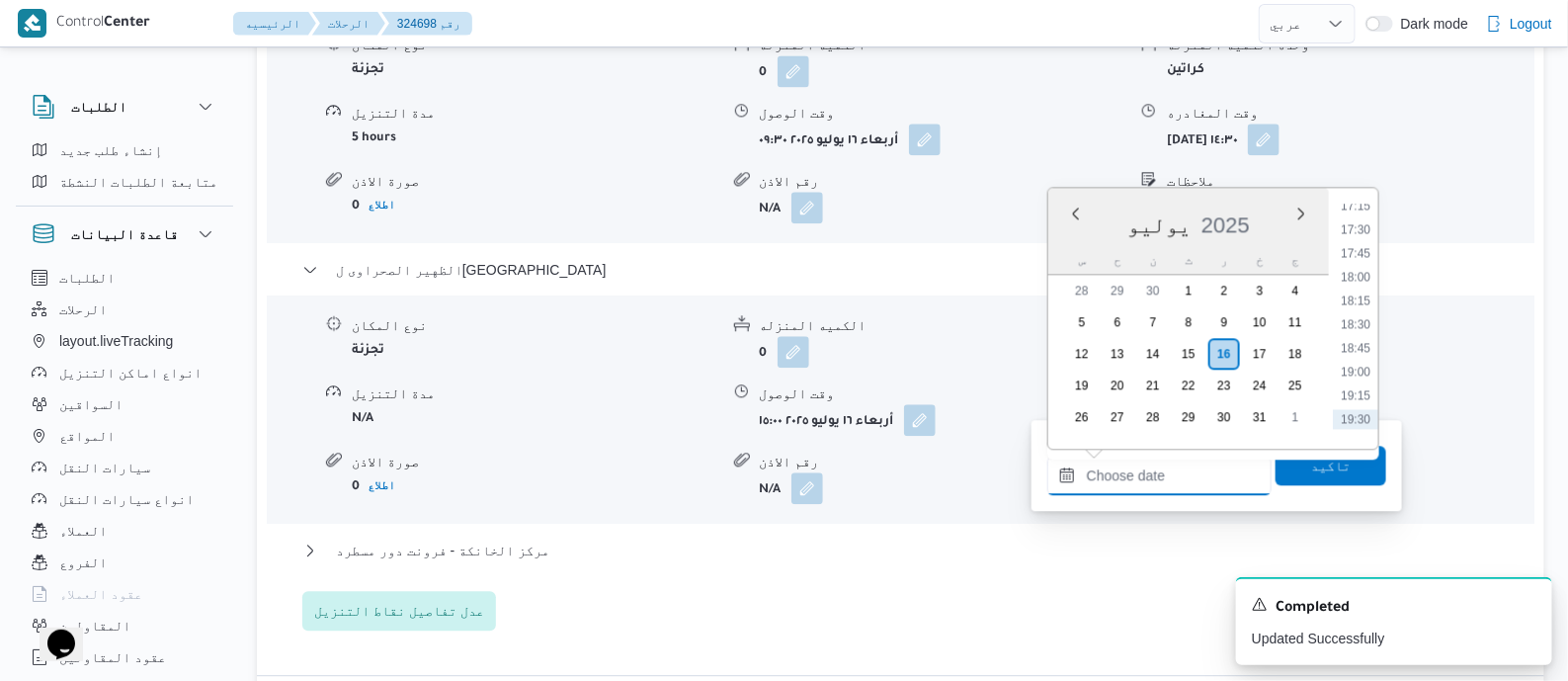 scroll, scrollTop: 1607, scrollLeft: 0, axis: vertical 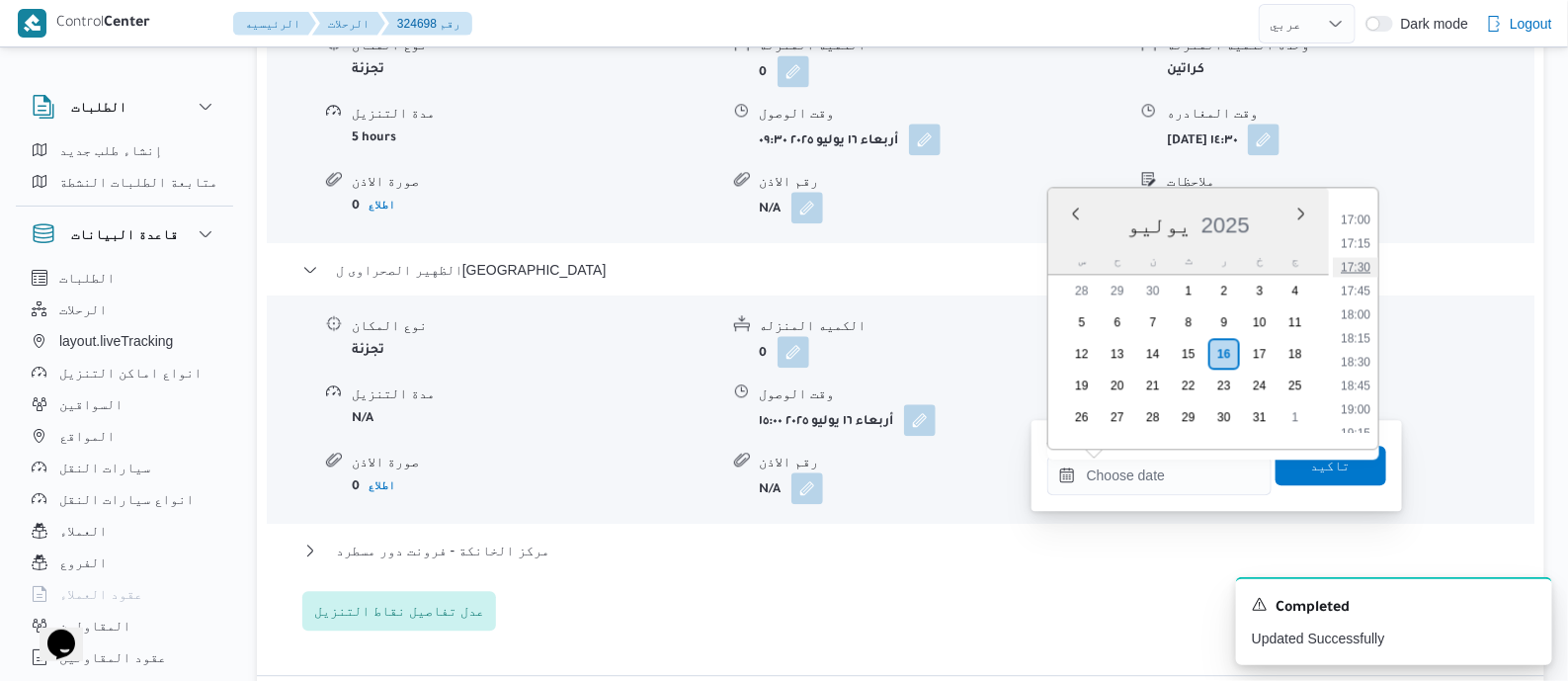 click on "17:30" at bounding box center (1356, 267) 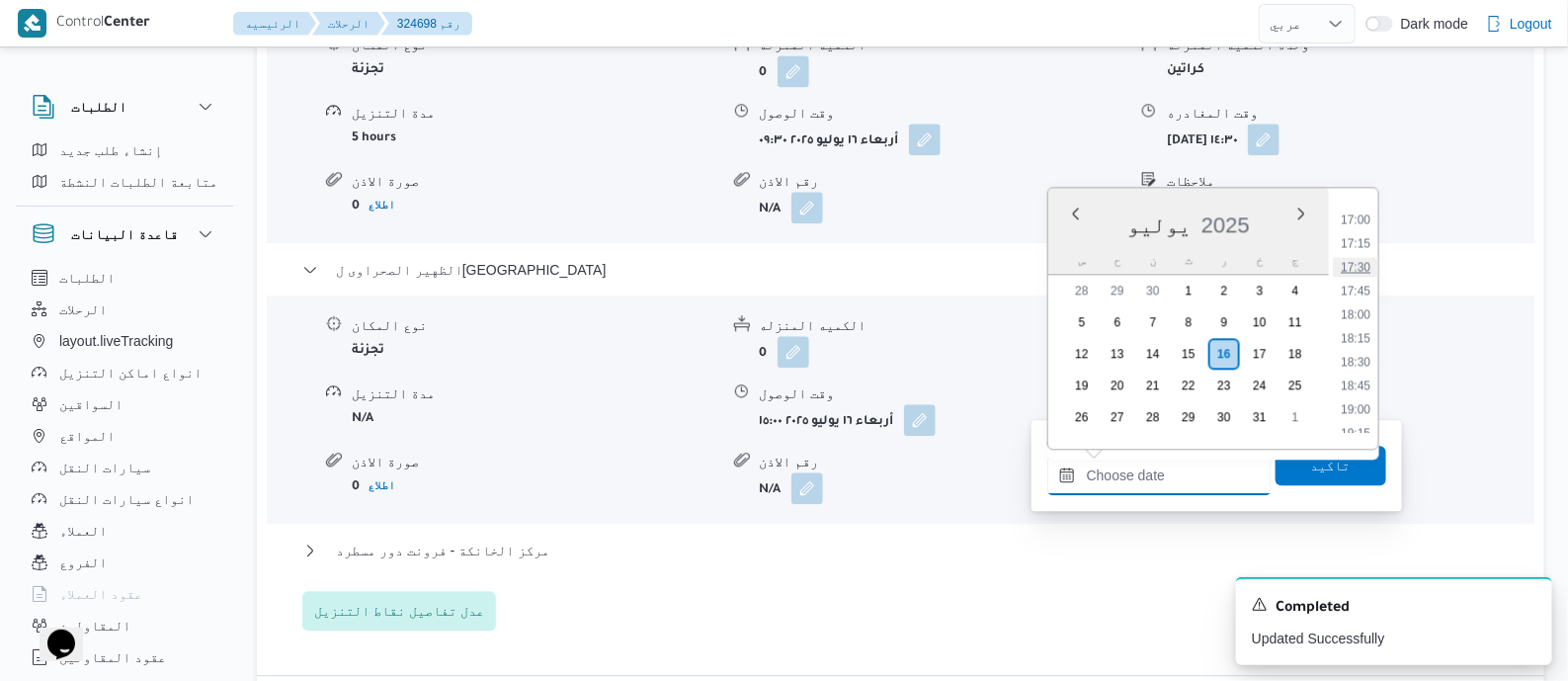 type on "[DATE] ١٧:٣٠" 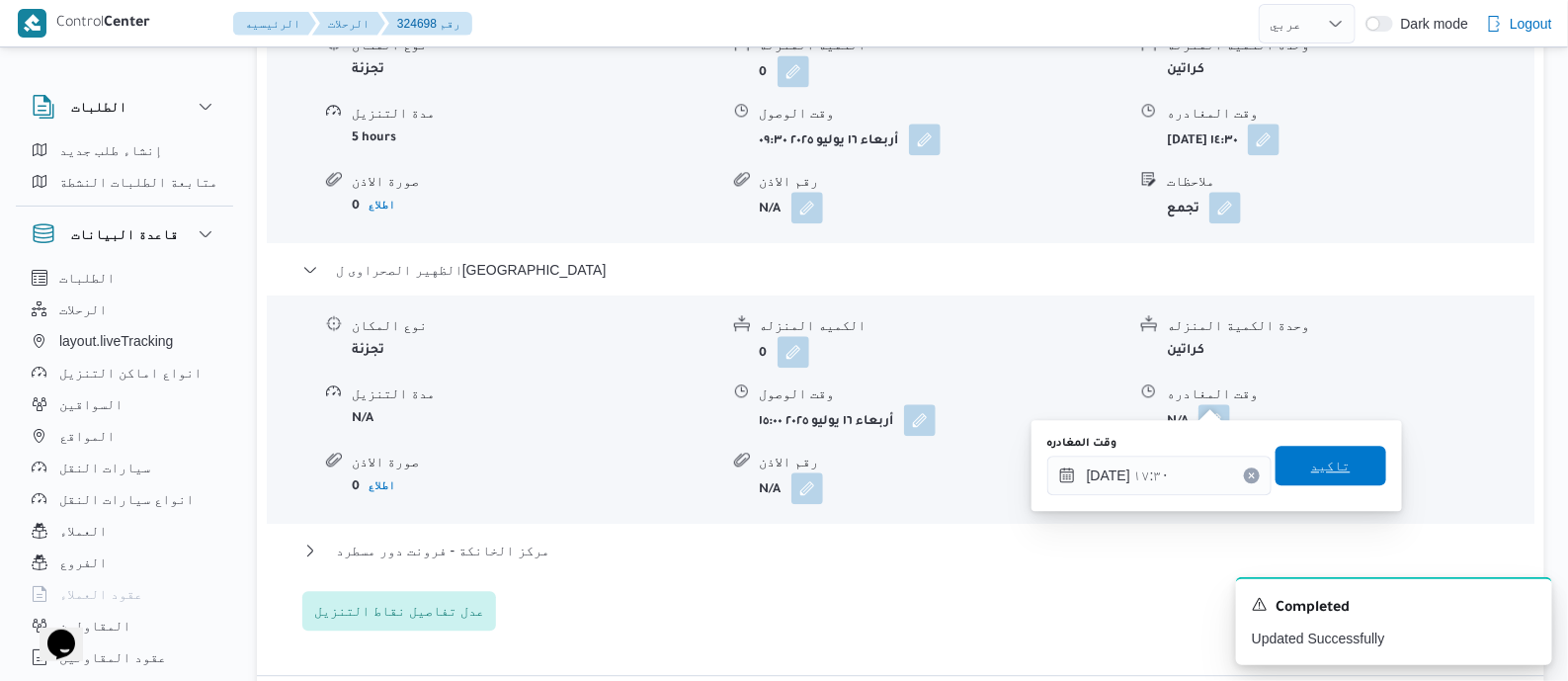 drag, startPoint x: 1356, startPoint y: 446, endPoint x: 1342, endPoint y: 465, distance: 23.600847 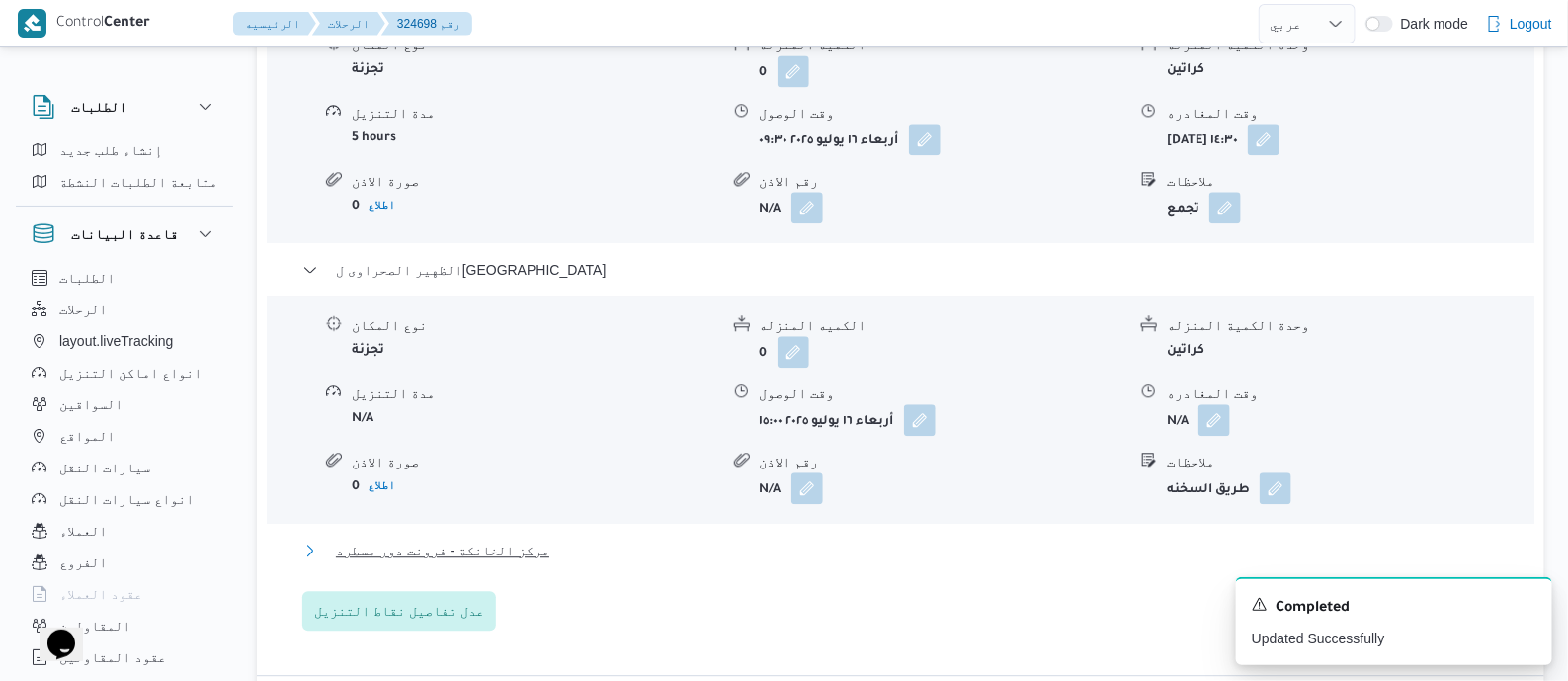 click on "مركز الخانكة -
فرونت دور مسطرد" at bounding box center (443, 551) 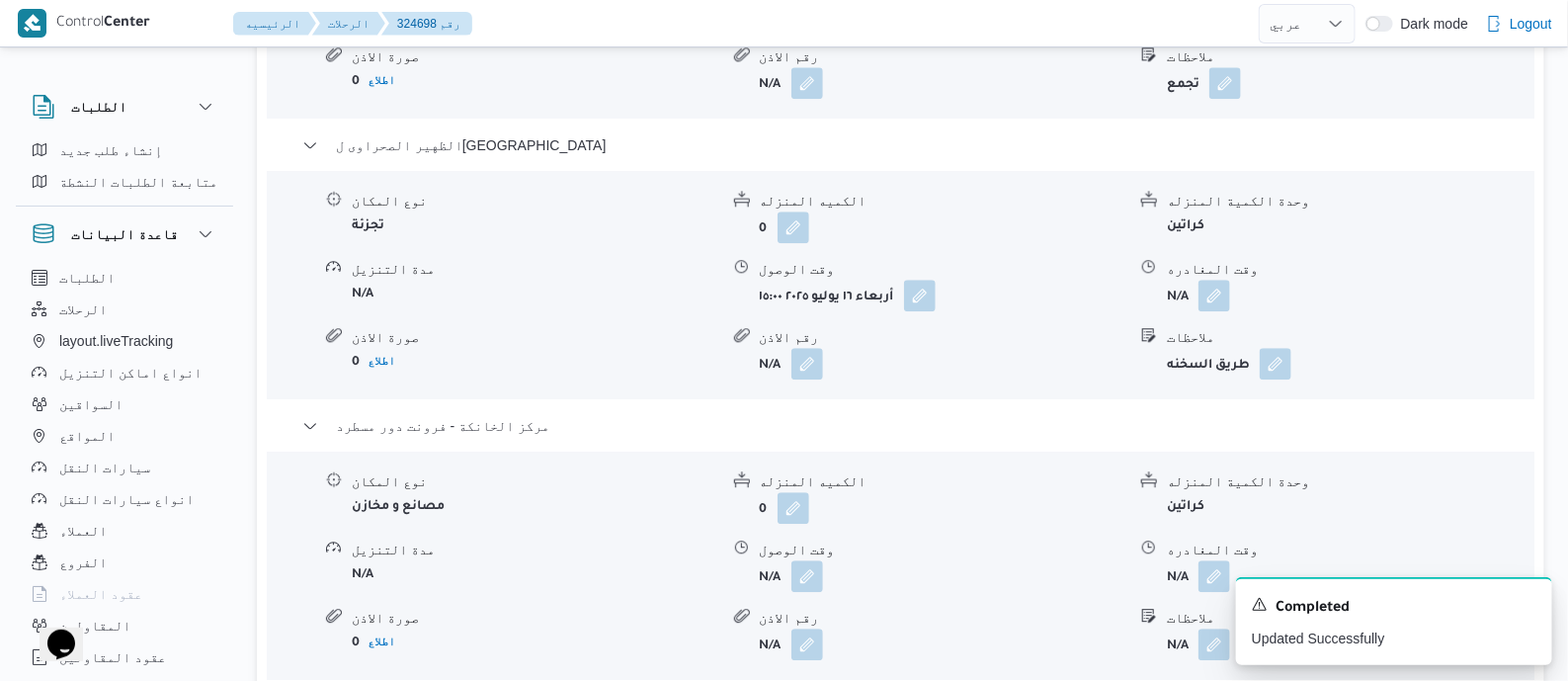 scroll, scrollTop: 2108, scrollLeft: 0, axis: vertical 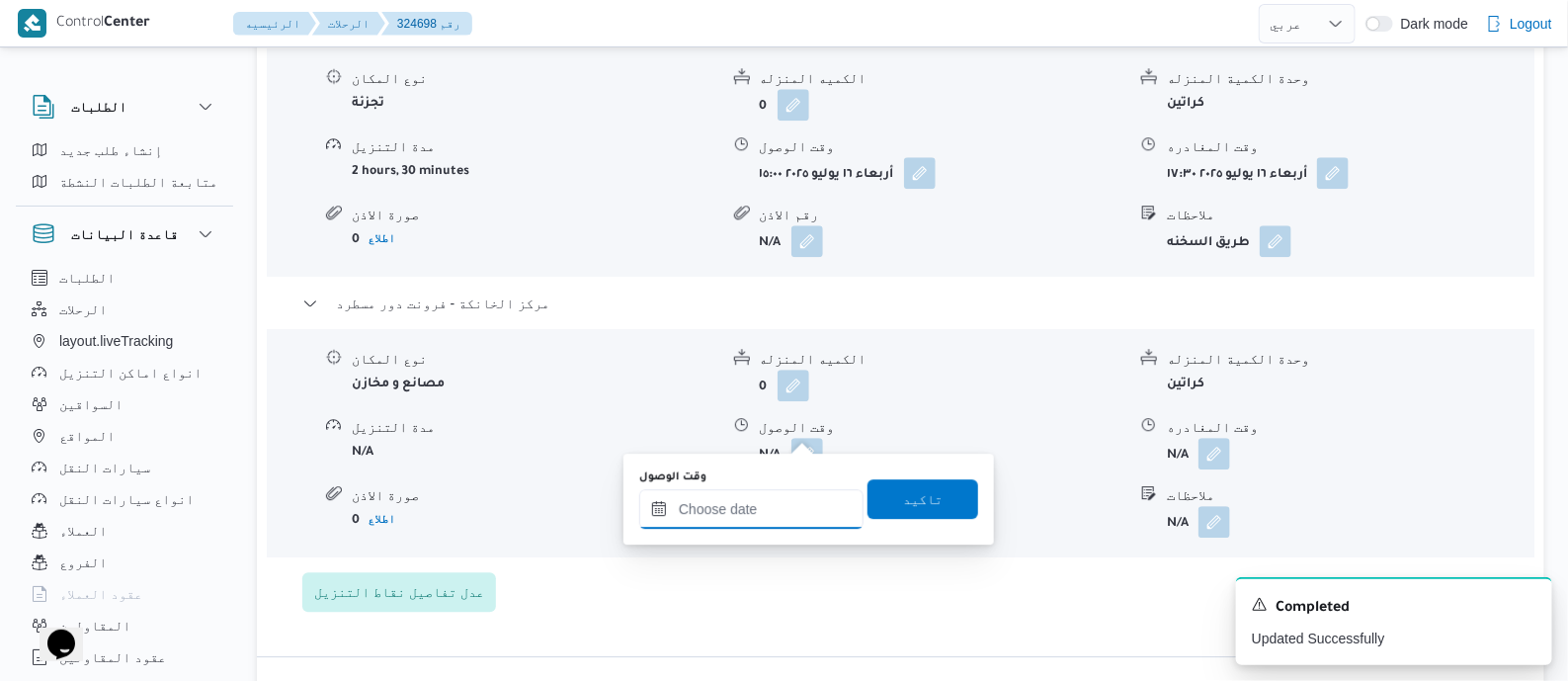 click on "وقت الوصول" at bounding box center (751, 509) 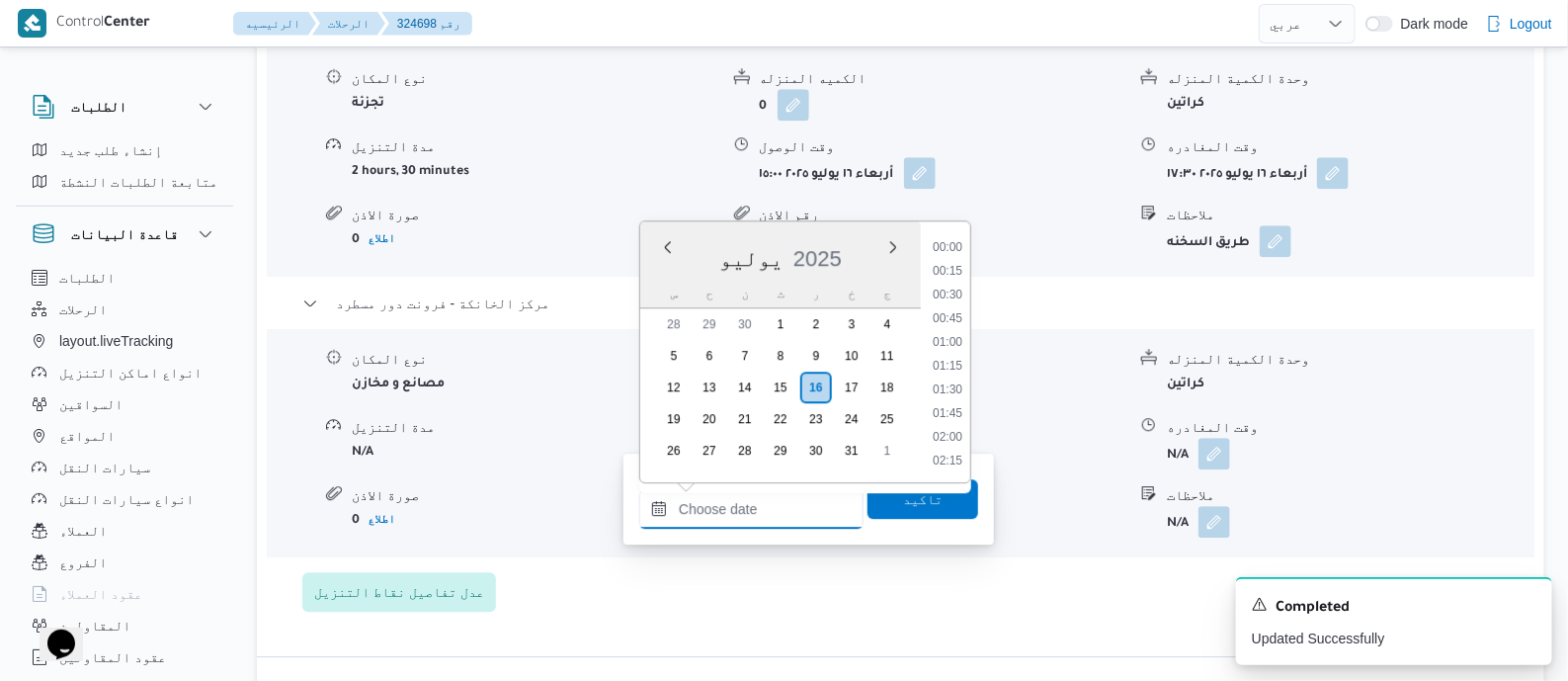 scroll, scrollTop: 1731, scrollLeft: 0, axis: vertical 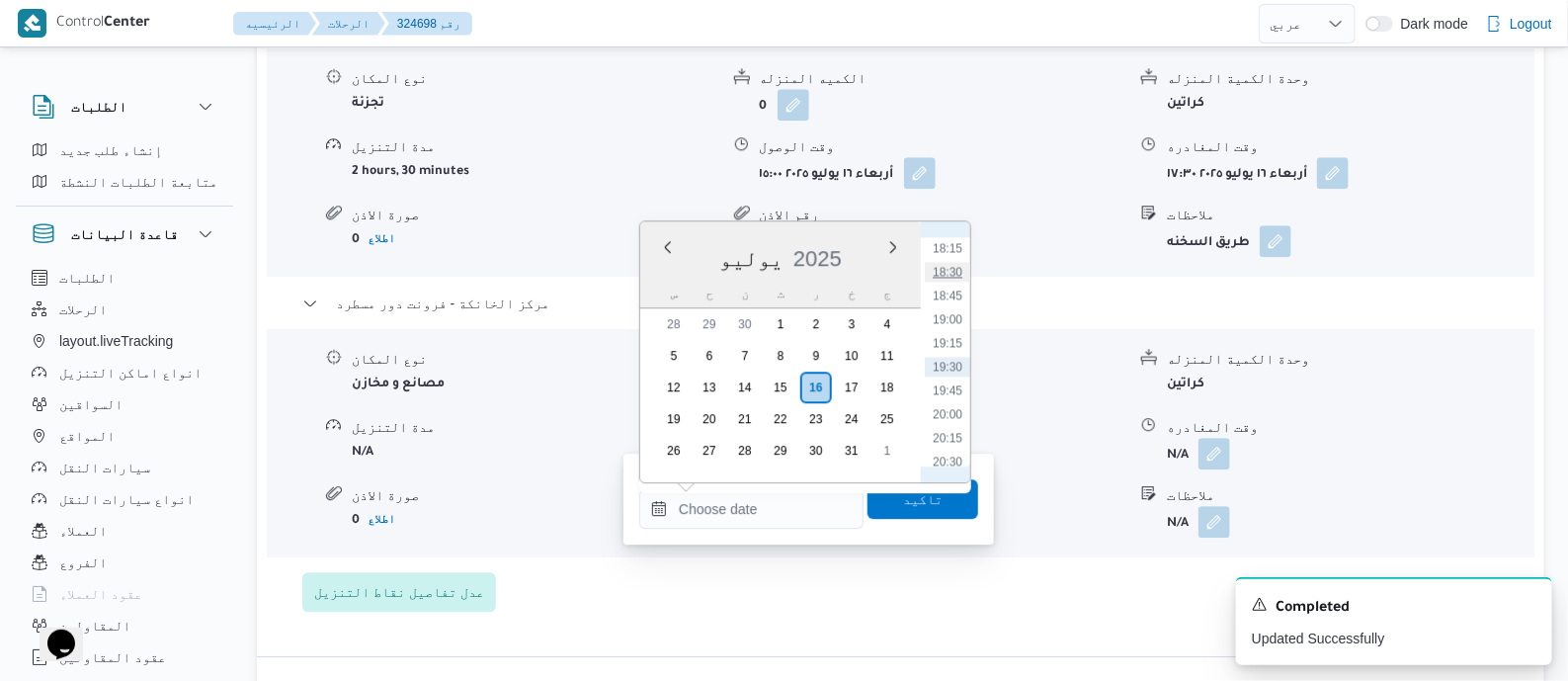 click on "18:30" at bounding box center [948, 272] 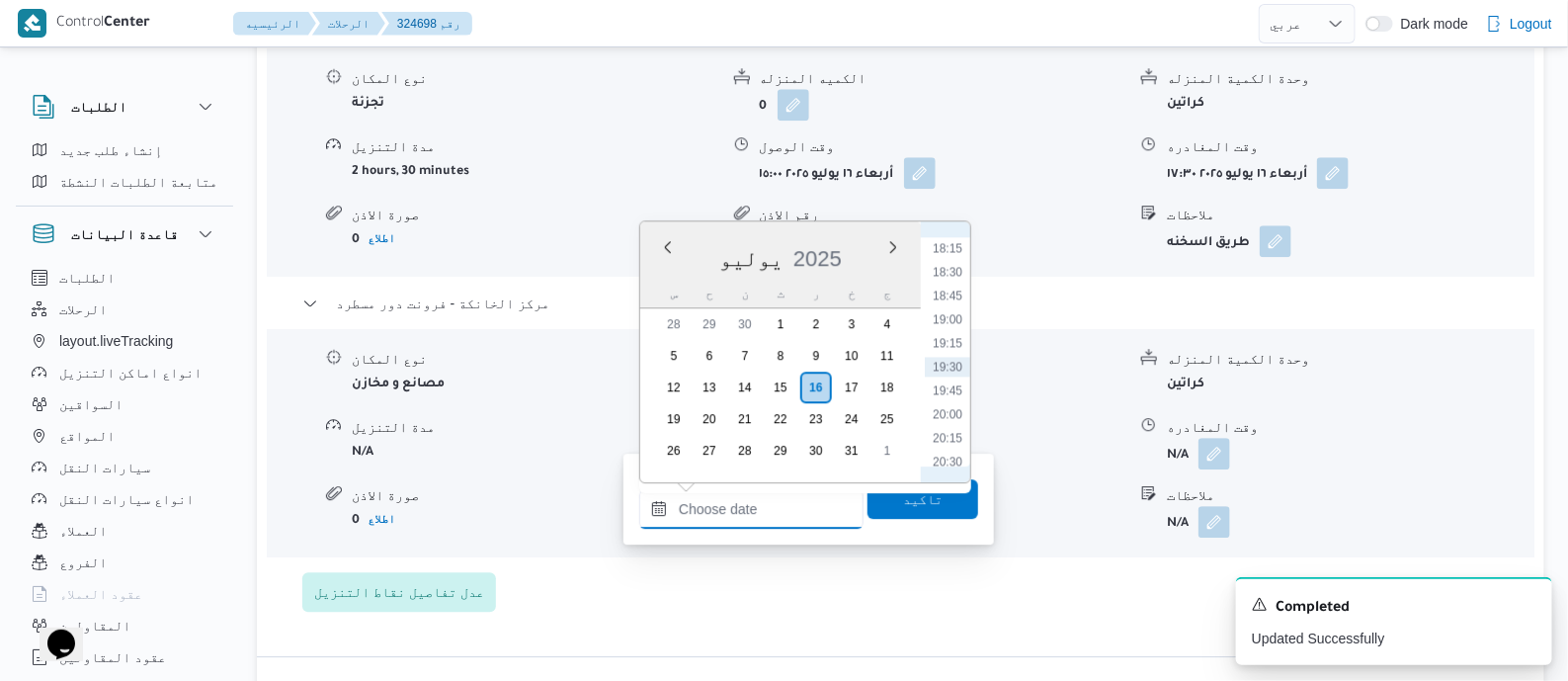 type on "[DATE] ١٨:٣٠" 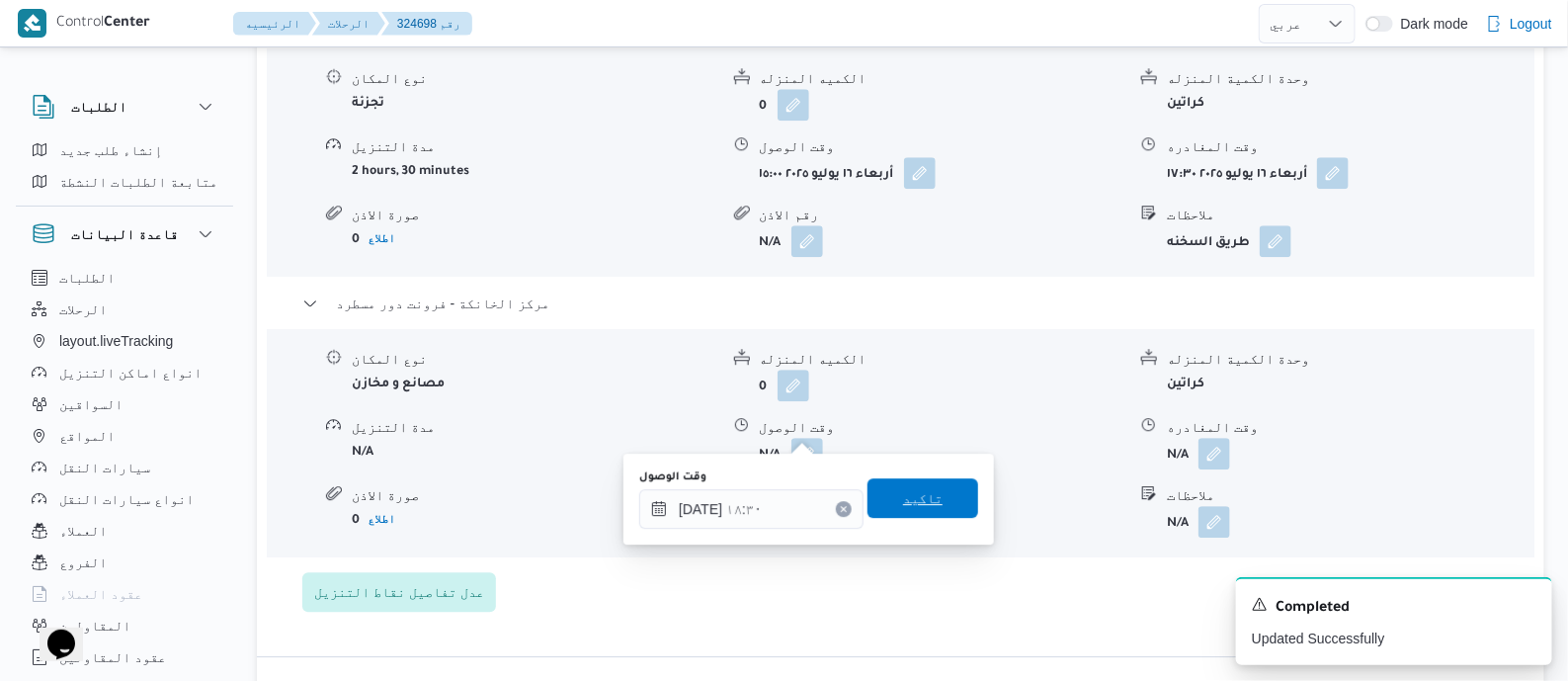 click on "تاكيد" at bounding box center (923, 498) 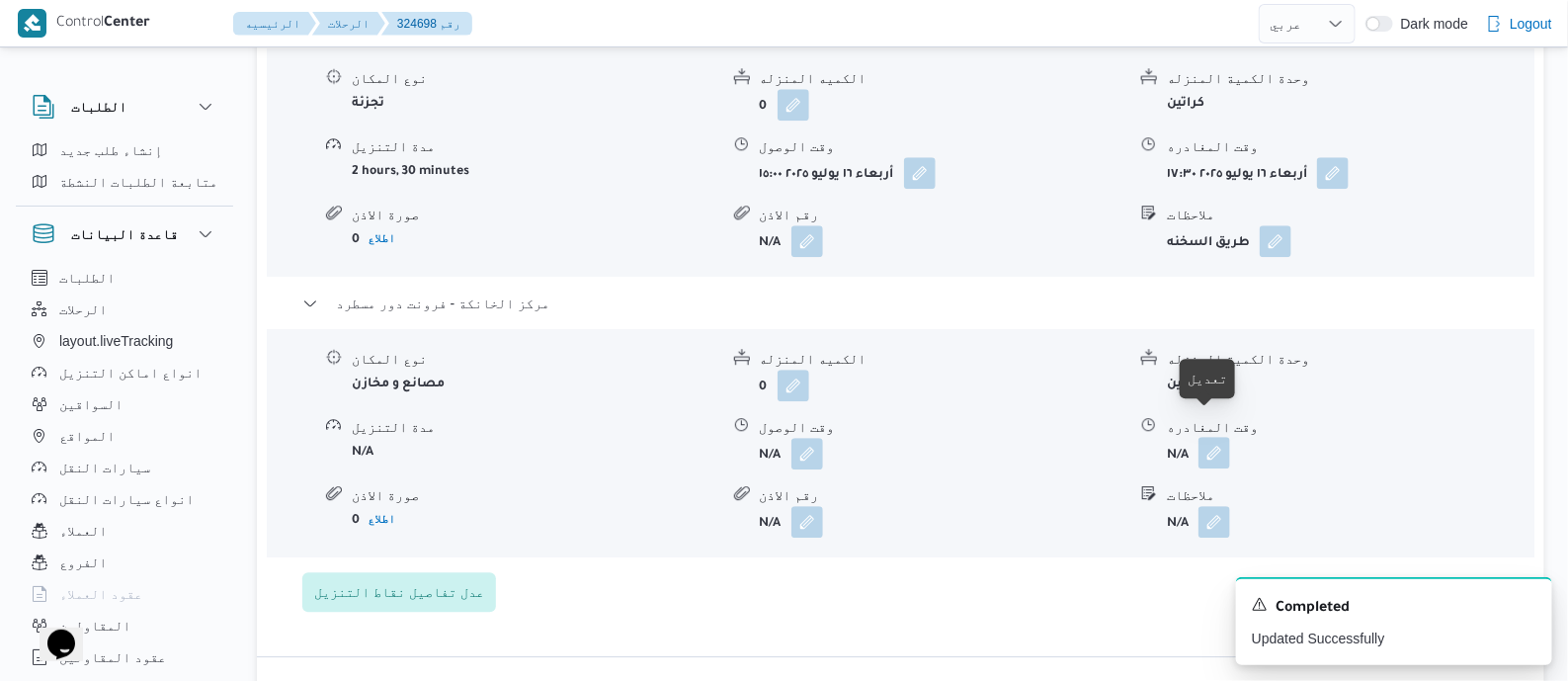 click at bounding box center [1214, 453] 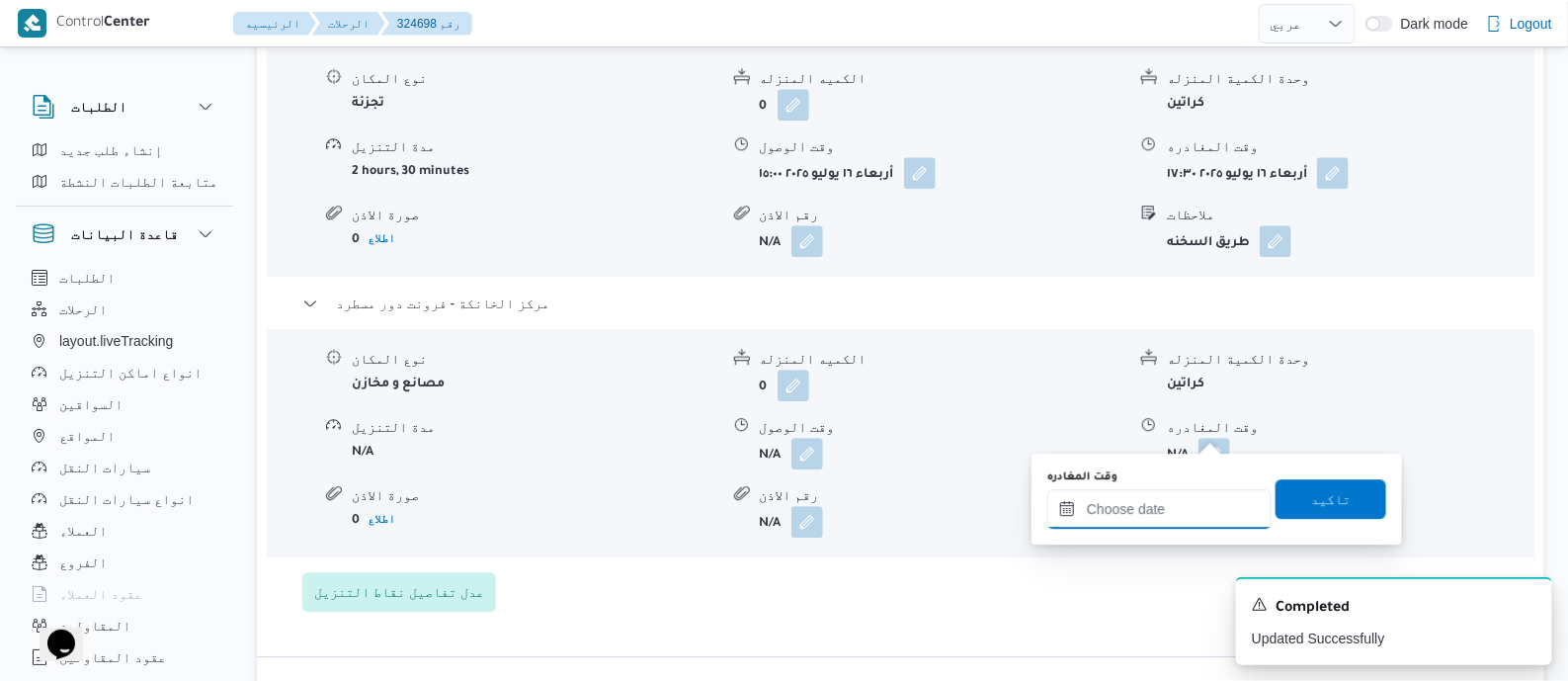 drag, startPoint x: 1206, startPoint y: 445, endPoint x: 1208, endPoint y: 490, distance: 45.044423 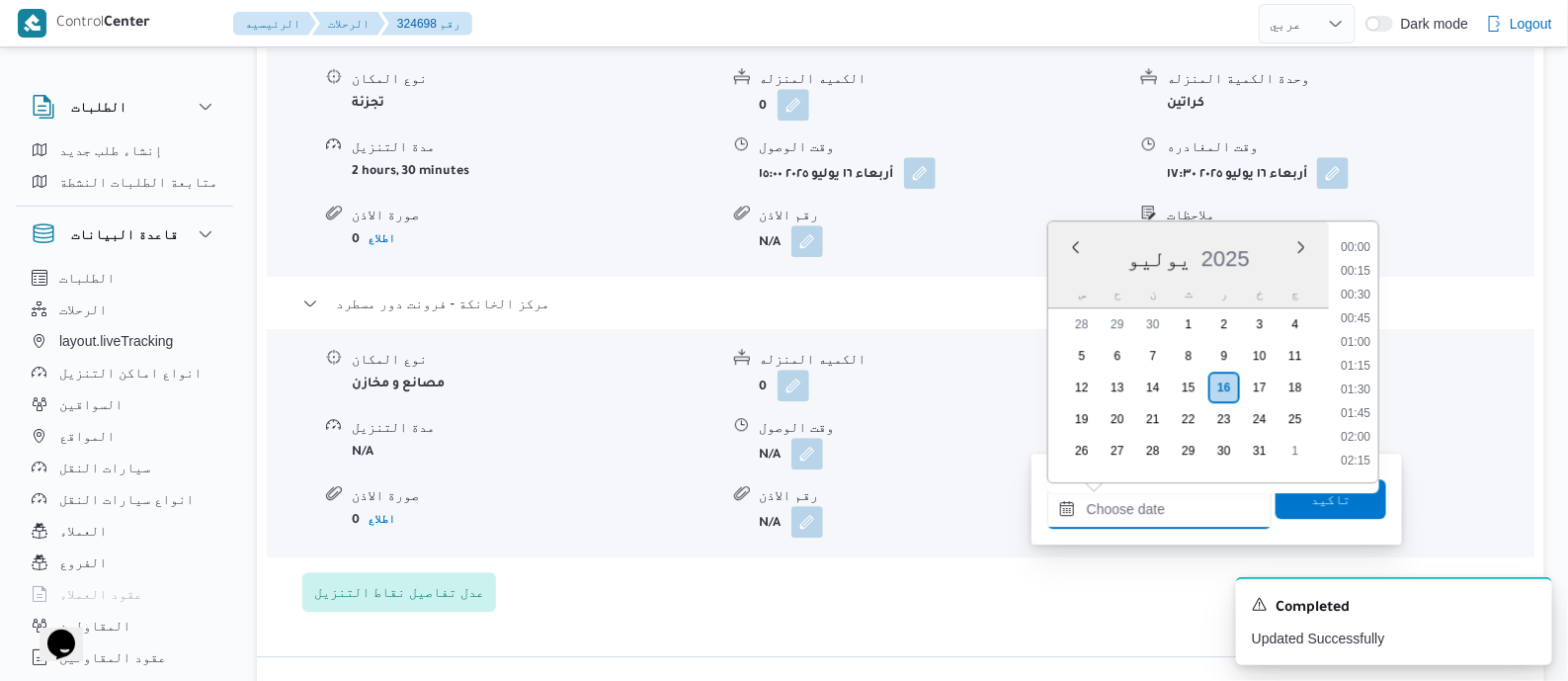 scroll, scrollTop: 1731, scrollLeft: 0, axis: vertical 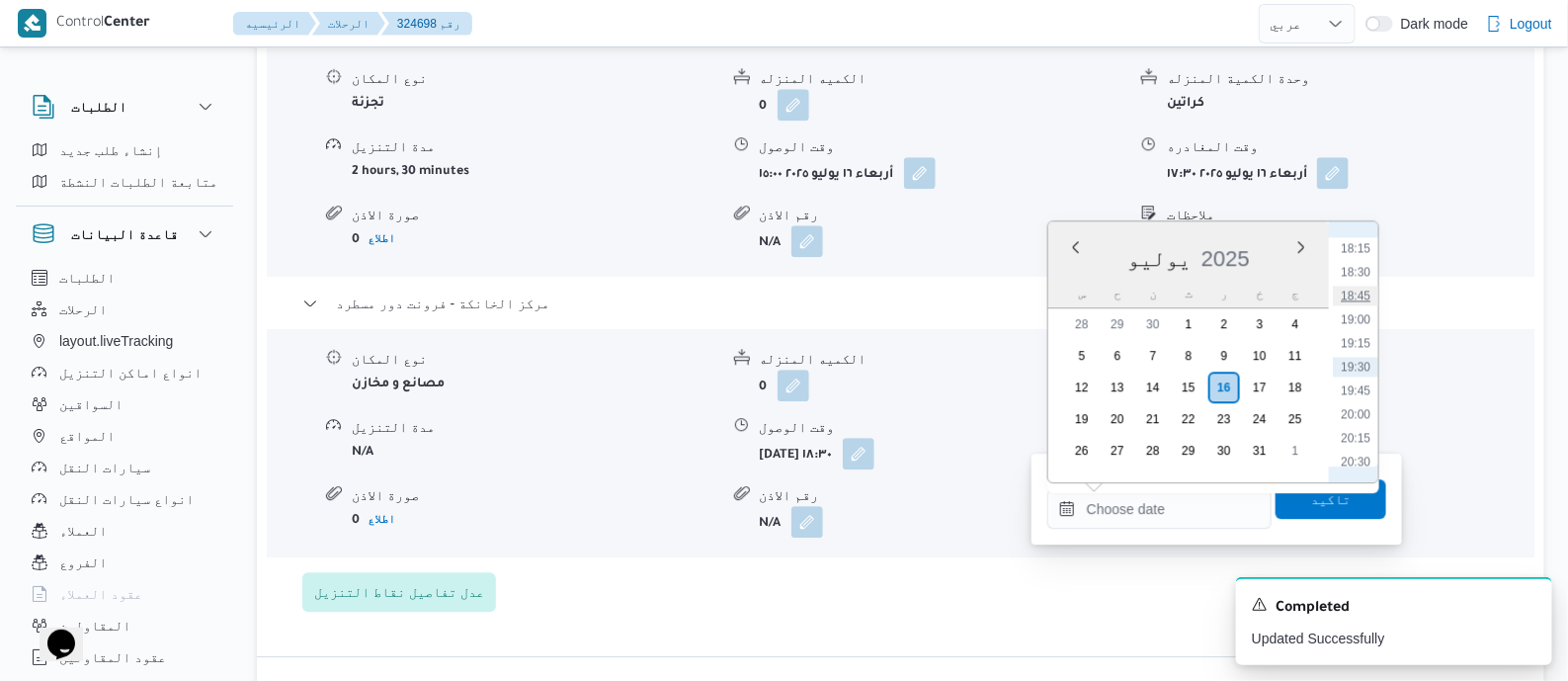 drag, startPoint x: 1363, startPoint y: 294, endPoint x: 1346, endPoint y: 399, distance: 106.367288 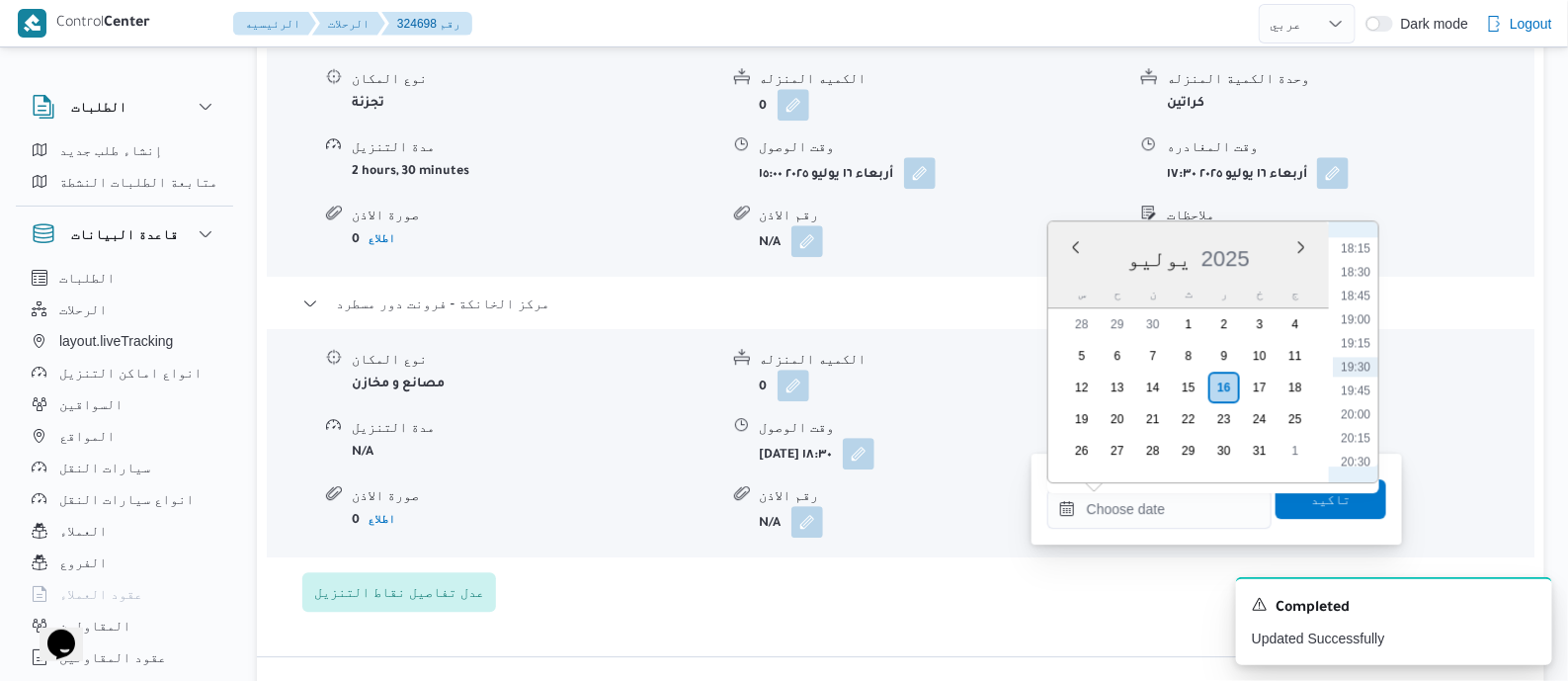 click on "18:45" at bounding box center [1356, 296] 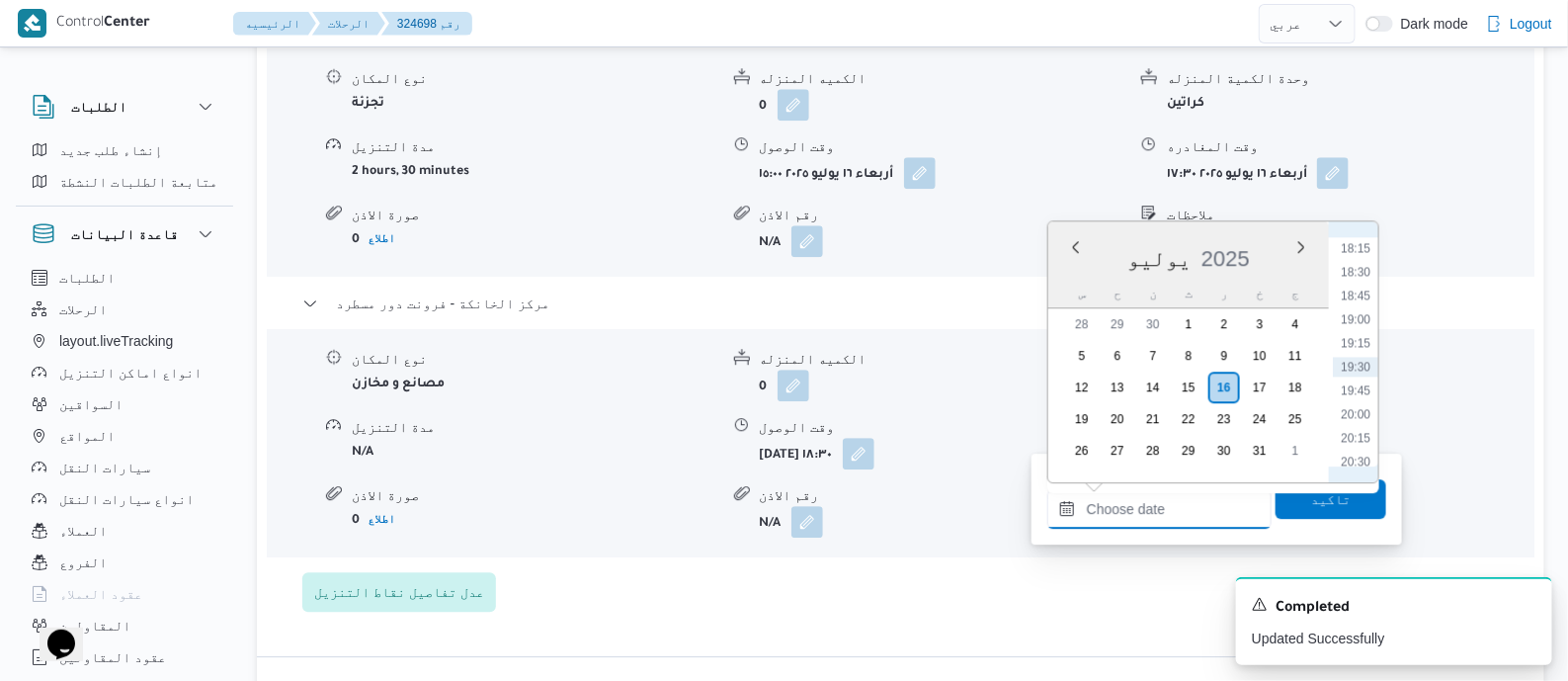 type on "[DATE] ١٨:٤٥" 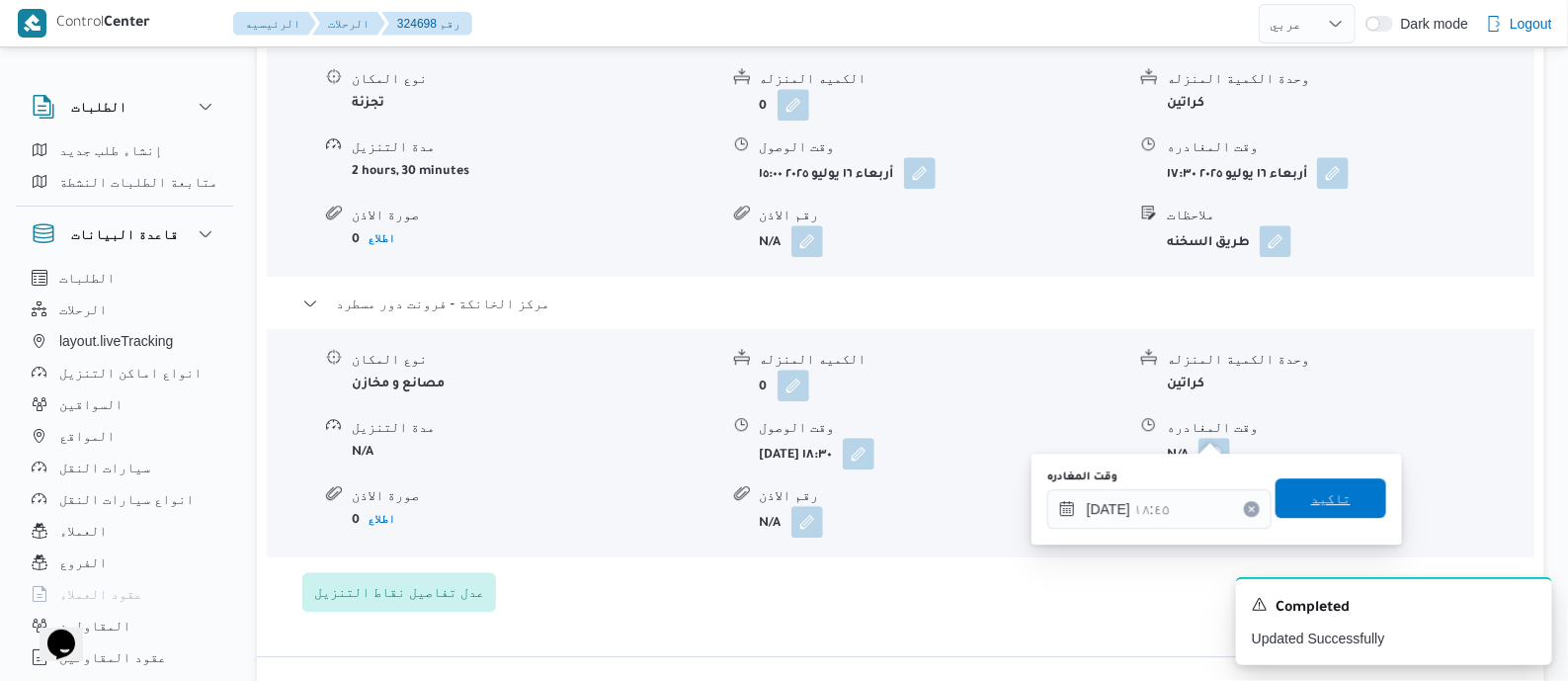 click on "تاكيد" at bounding box center (1331, 498) 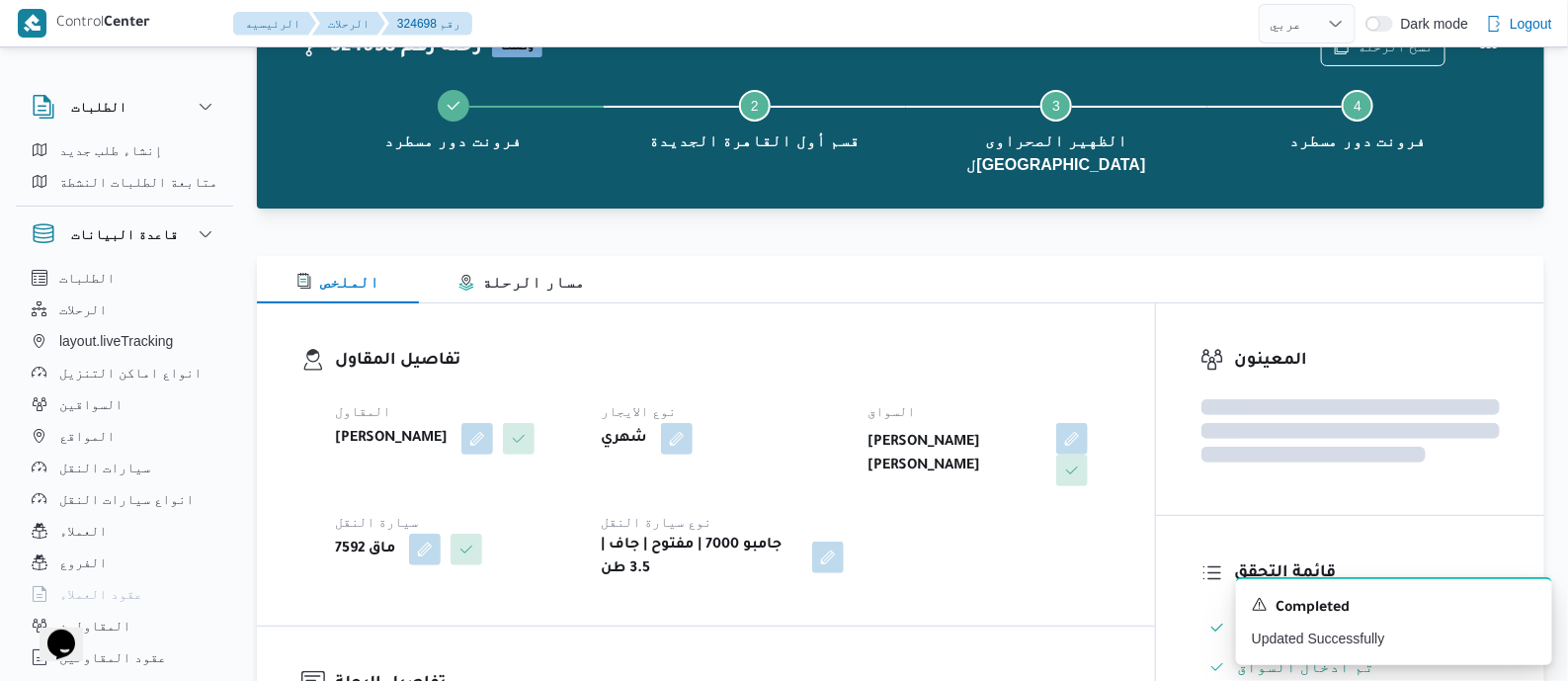 scroll, scrollTop: 42, scrollLeft: 0, axis: vertical 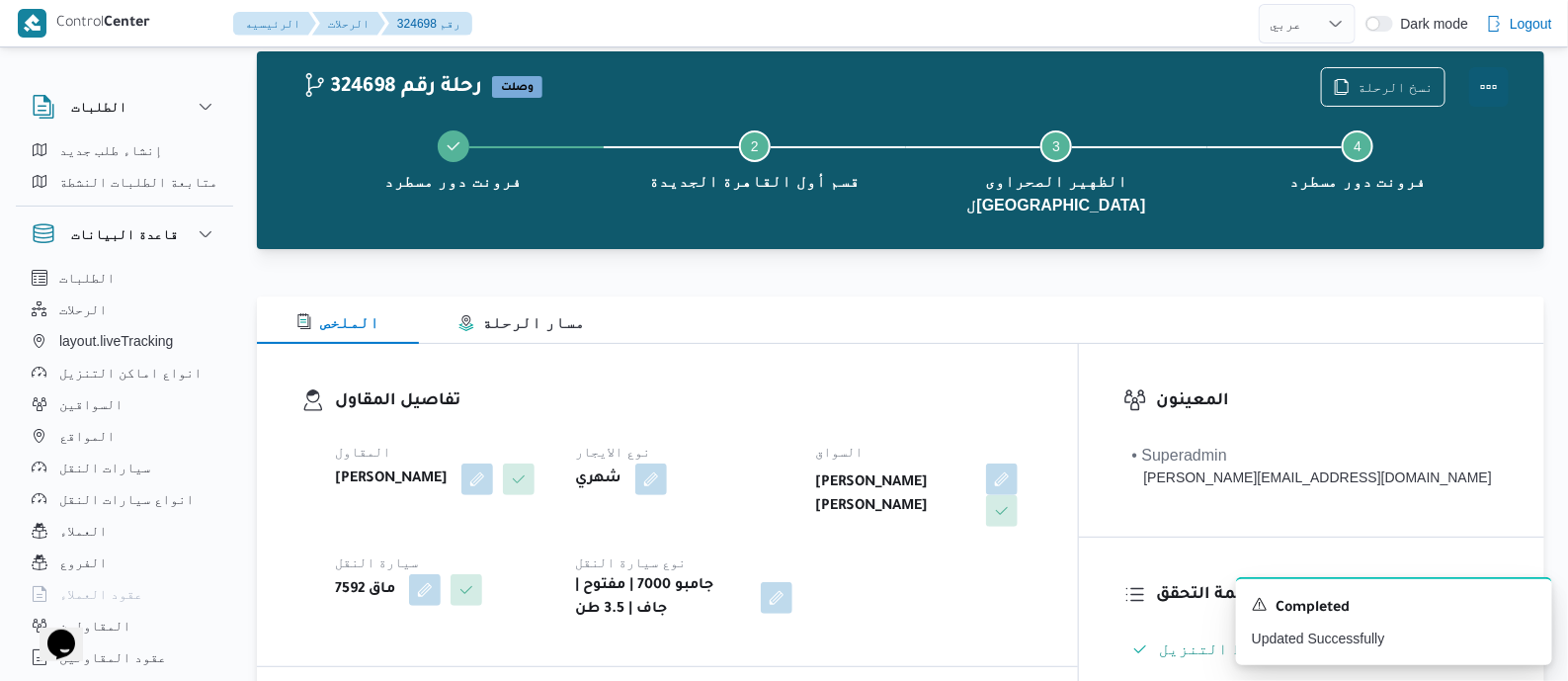drag, startPoint x: 1499, startPoint y: 74, endPoint x: 1462, endPoint y: 79, distance: 37.336309 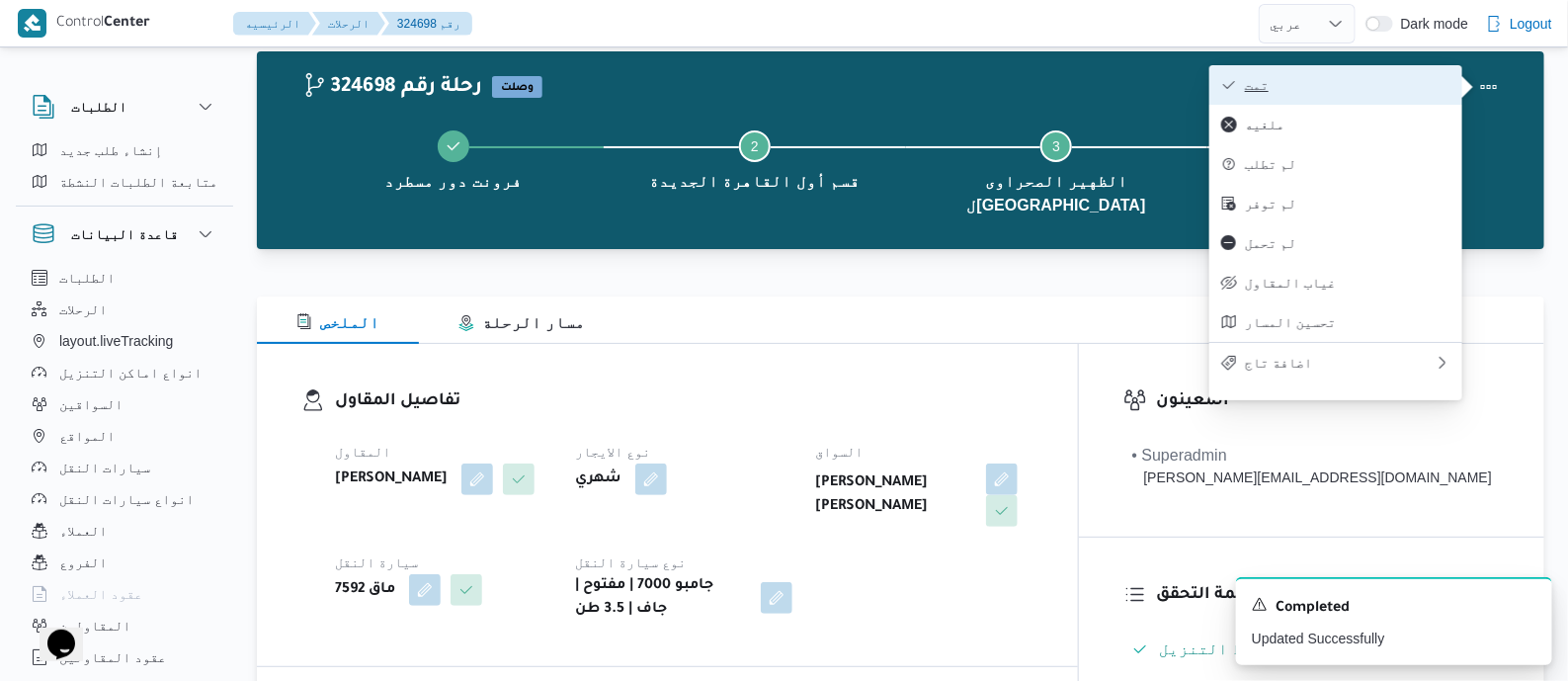 click on "تمت" at bounding box center (1348, 85) 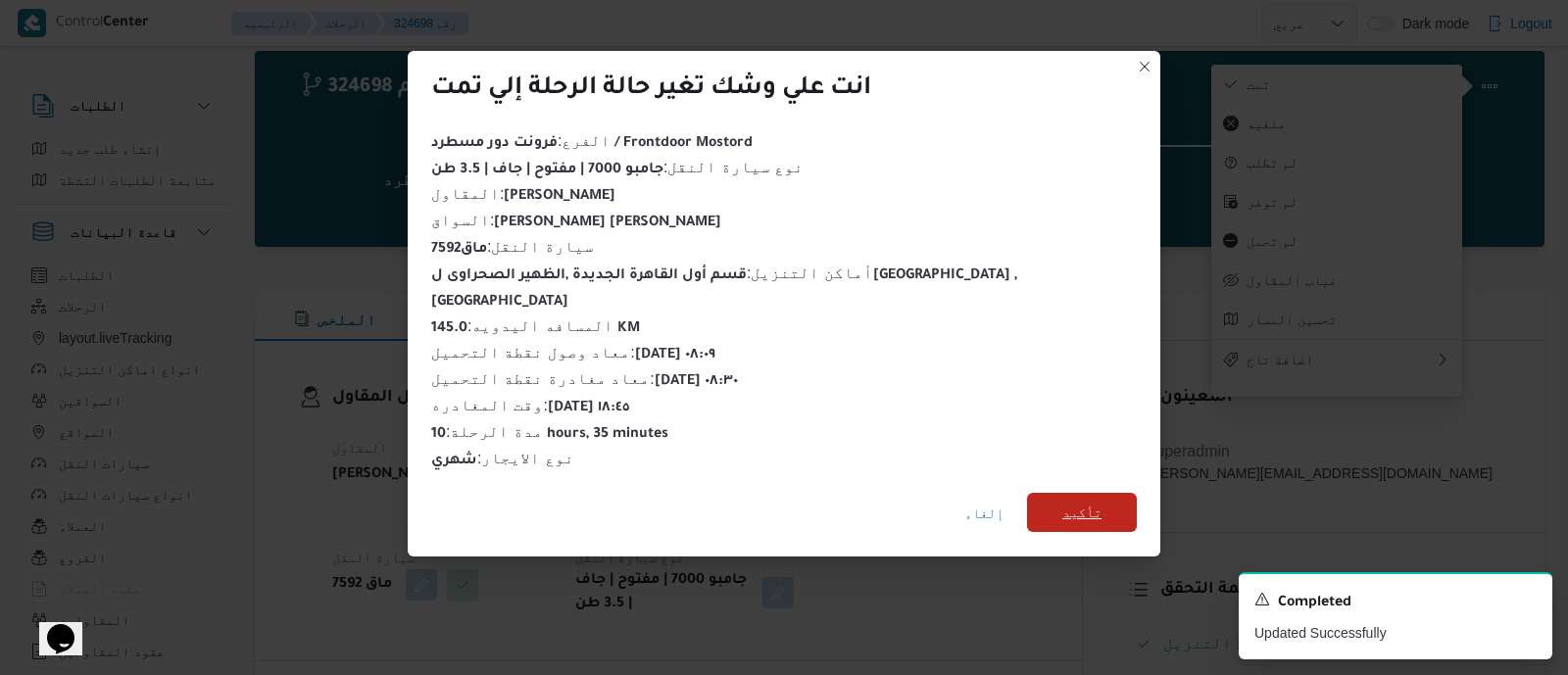 click on "تأكيد" at bounding box center (1082, 512) 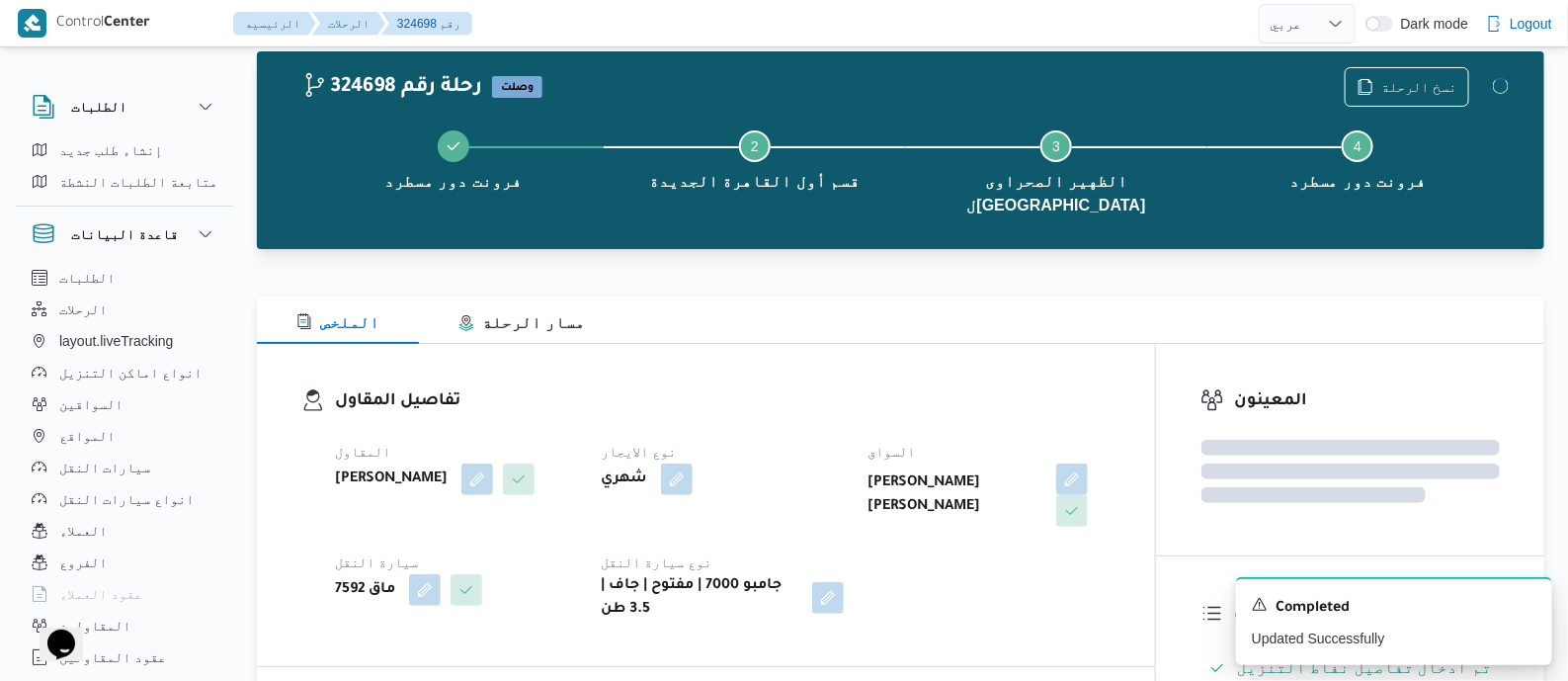 click on "يحيى شرف معوض ابراهيم" at bounding box center [988, 495] 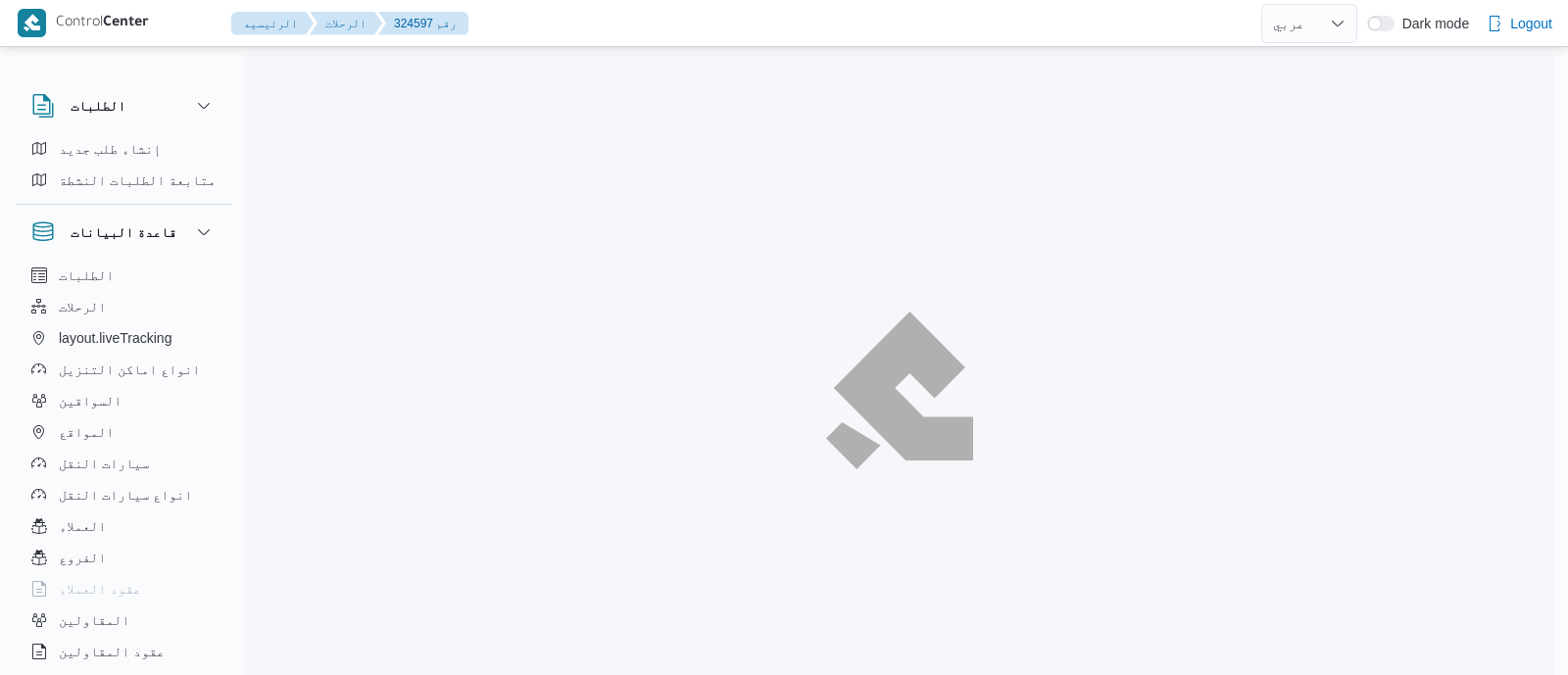 select on "ar" 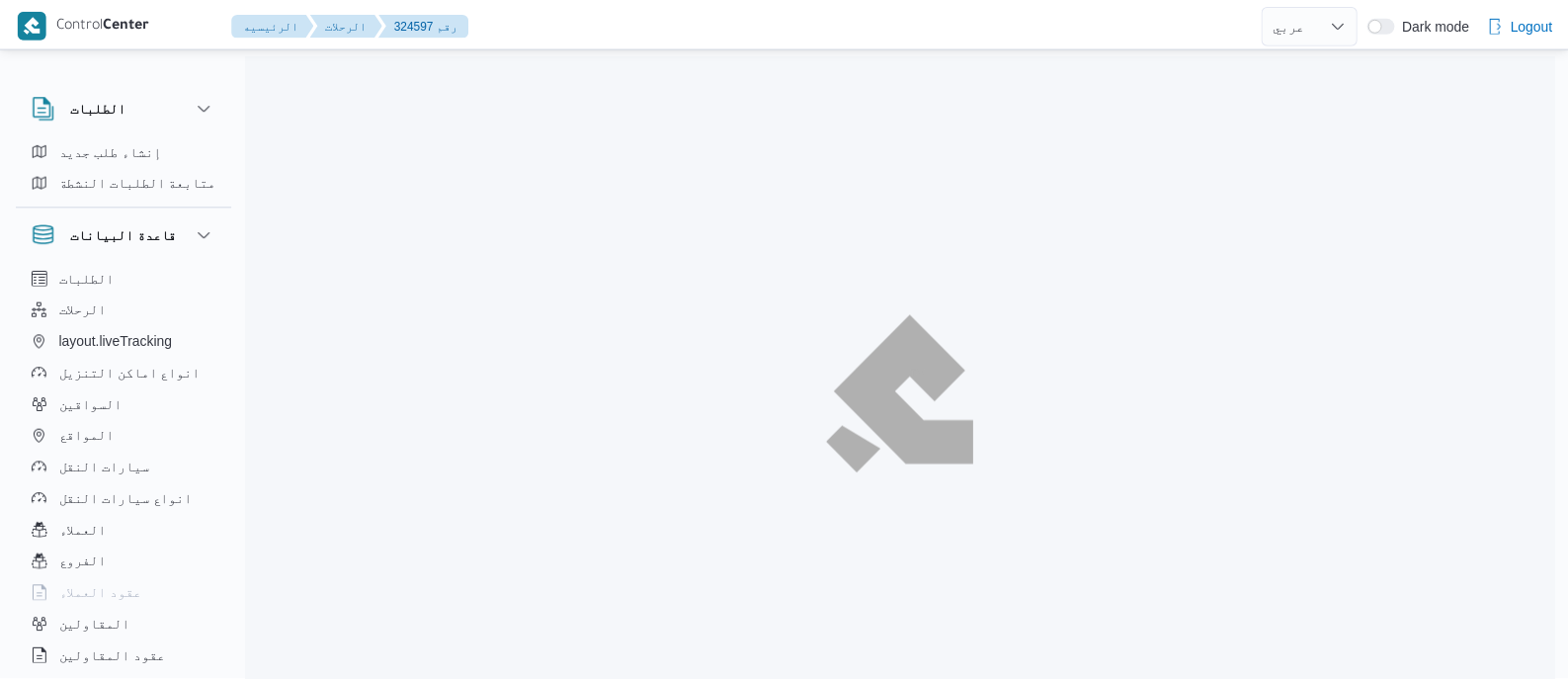 scroll, scrollTop: 0, scrollLeft: 0, axis: both 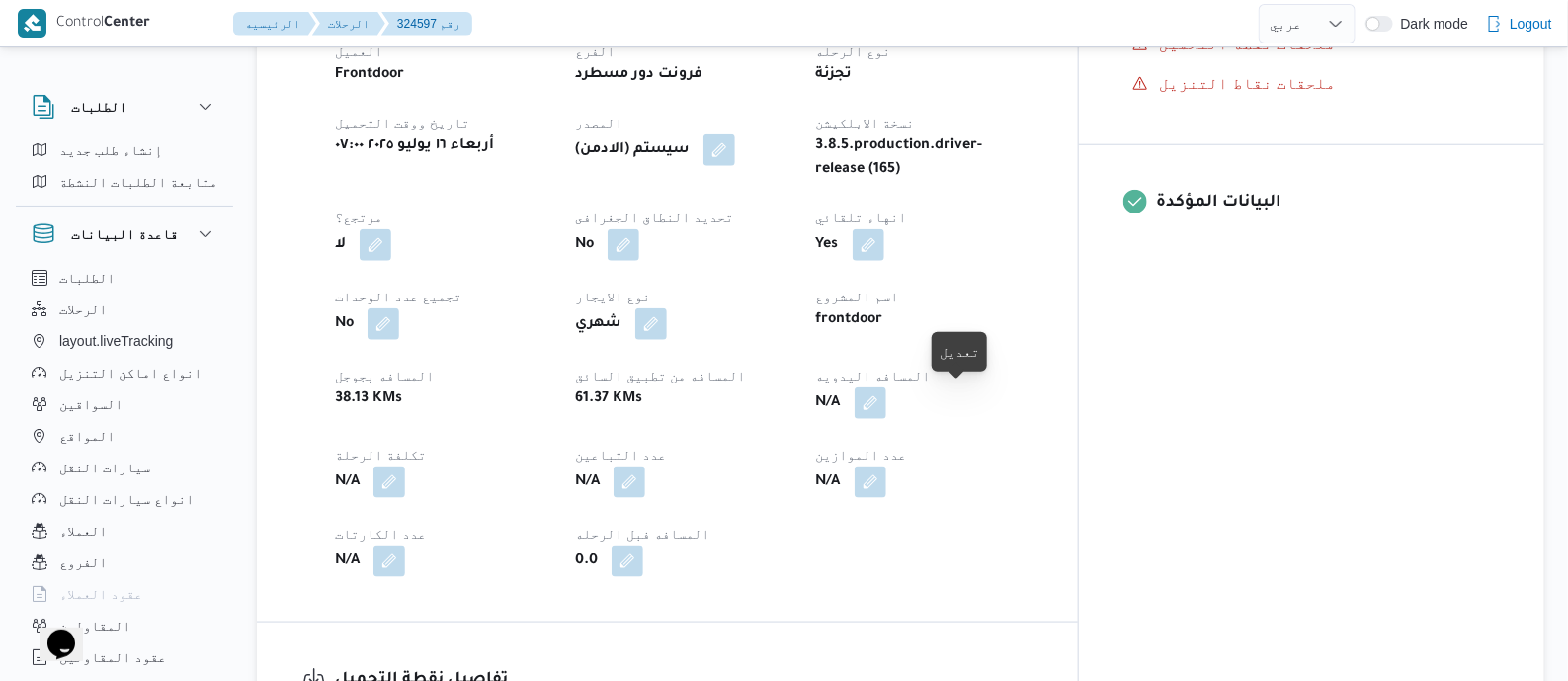 drag, startPoint x: 958, startPoint y: 399, endPoint x: 933, endPoint y: 470, distance: 75.27284 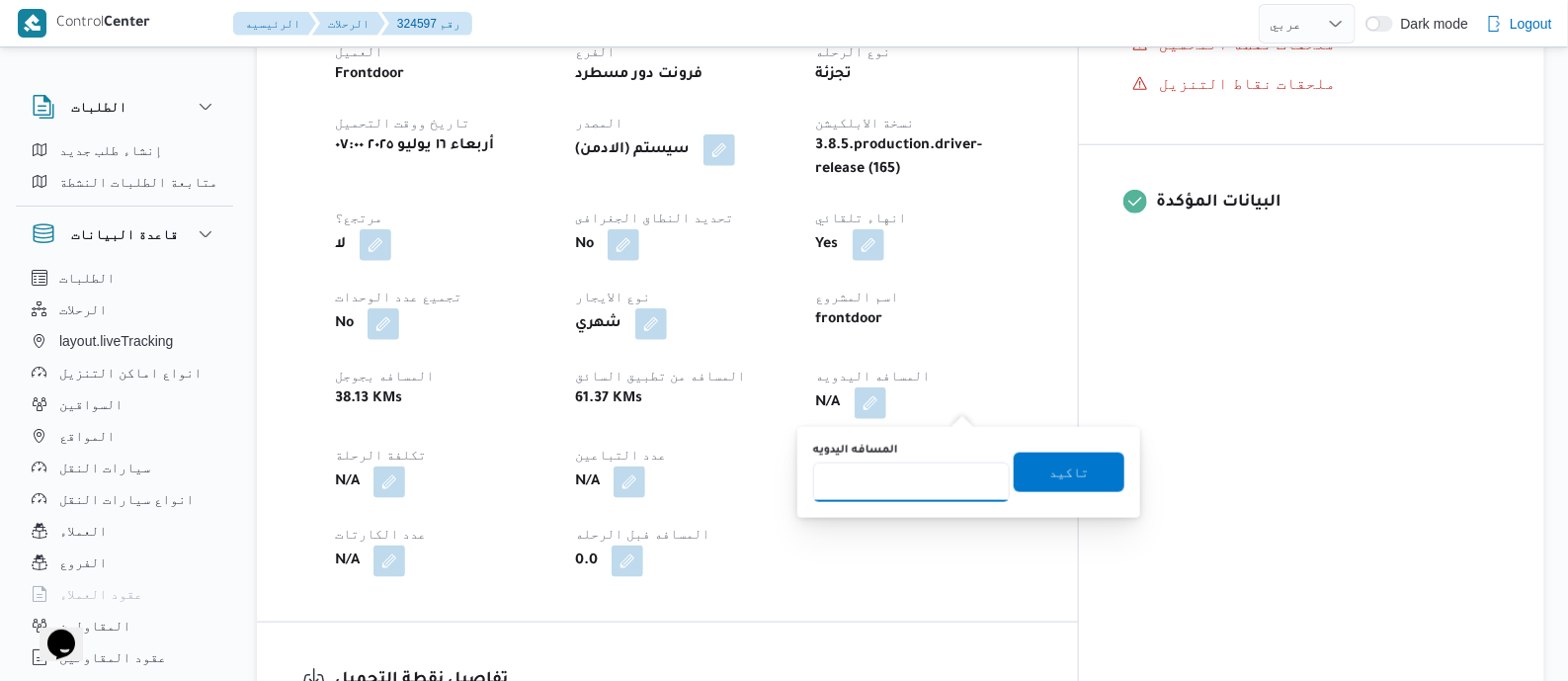 click on "المسافه اليدويه" at bounding box center [911, 482] 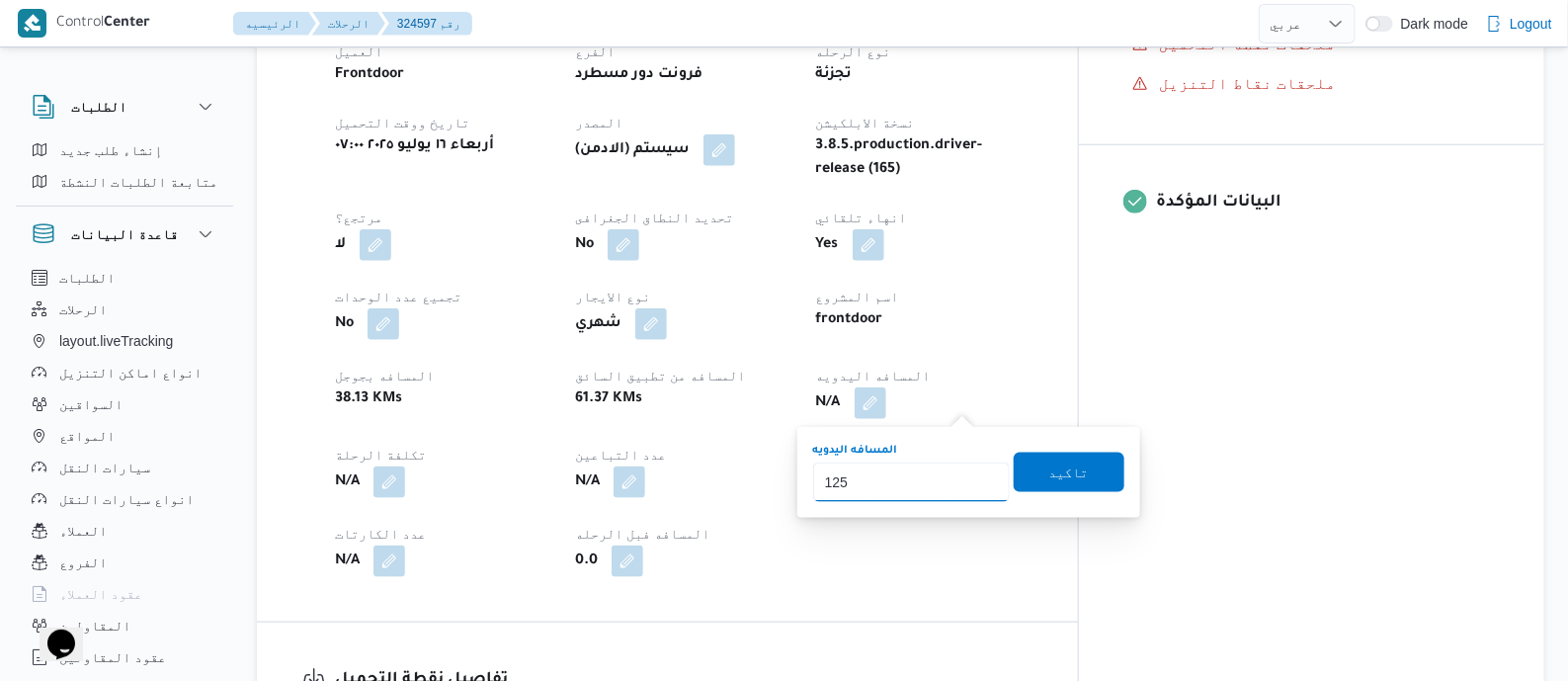 type on "125" 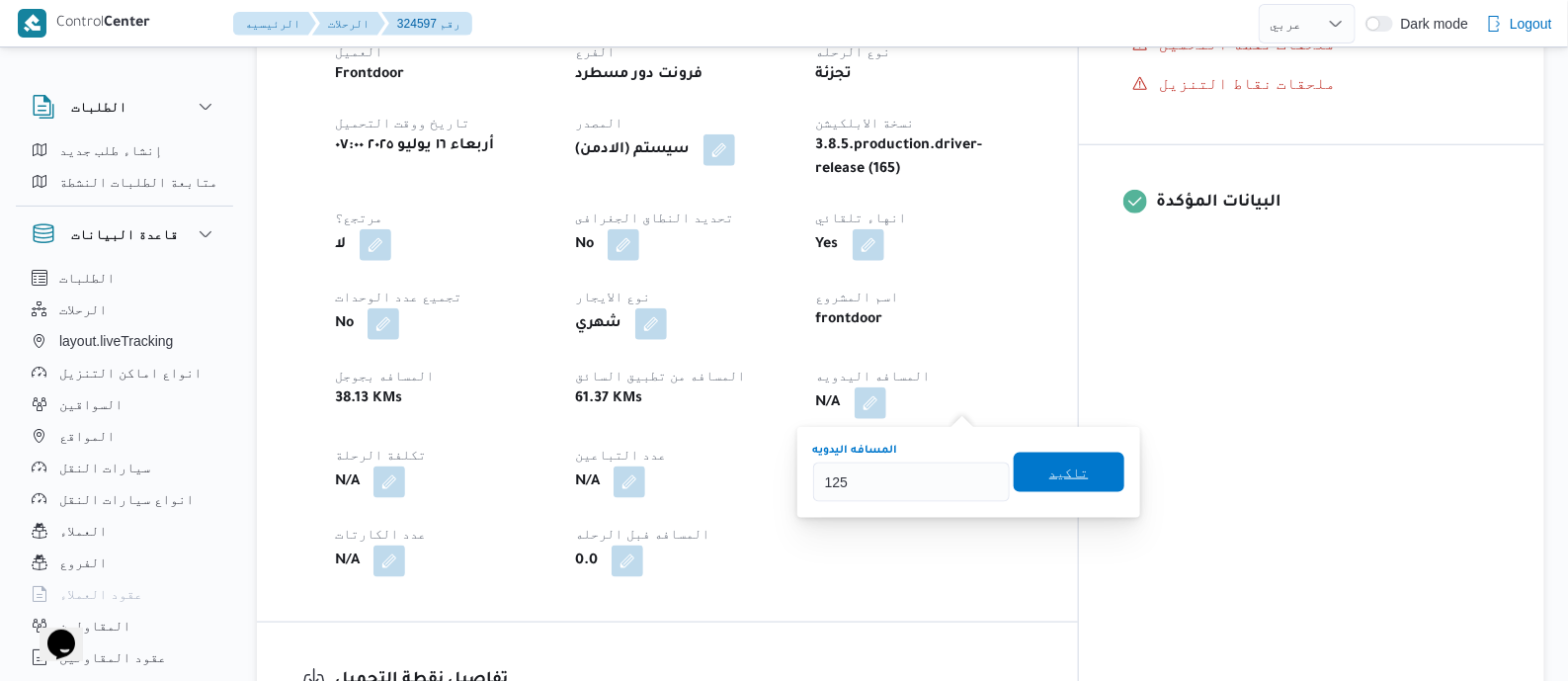 click on "تاكيد" at bounding box center (1069, 472) 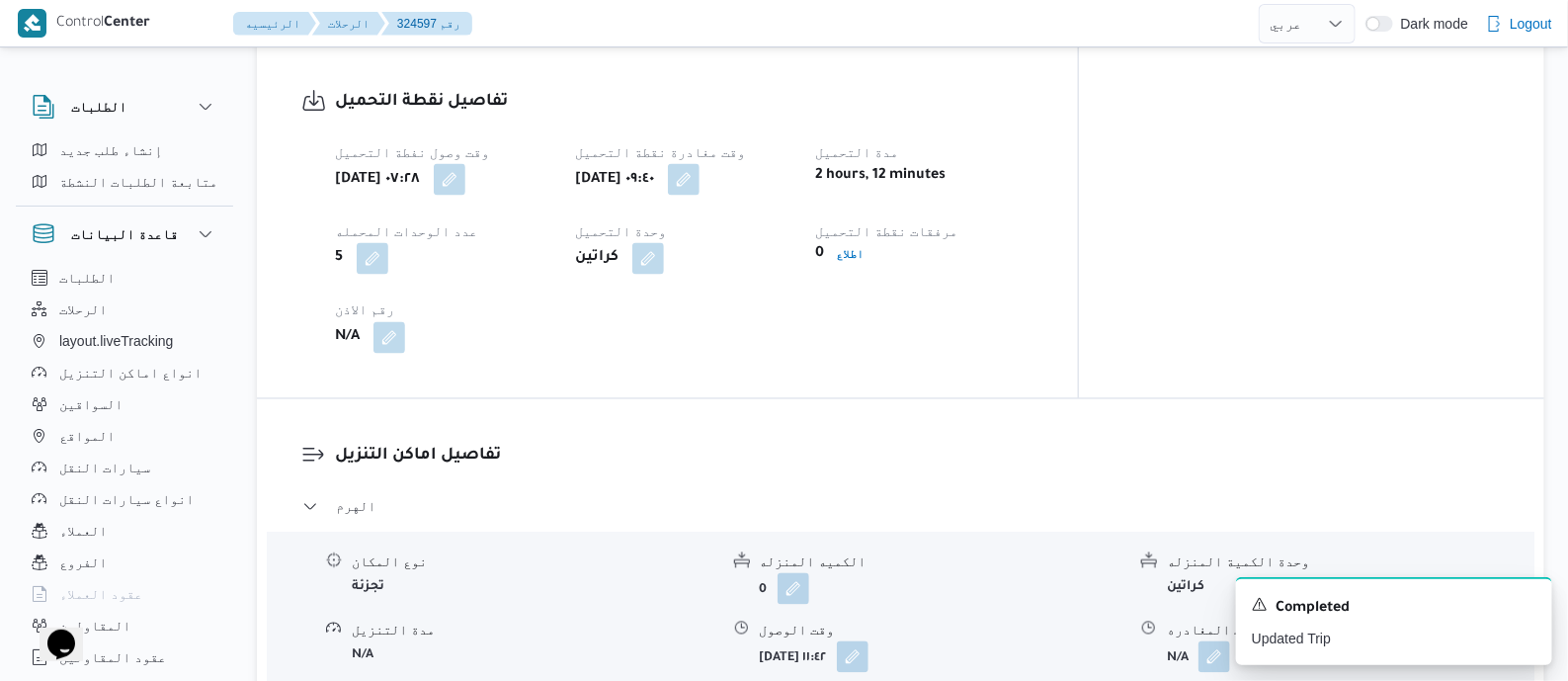 scroll, scrollTop: 1359, scrollLeft: 0, axis: vertical 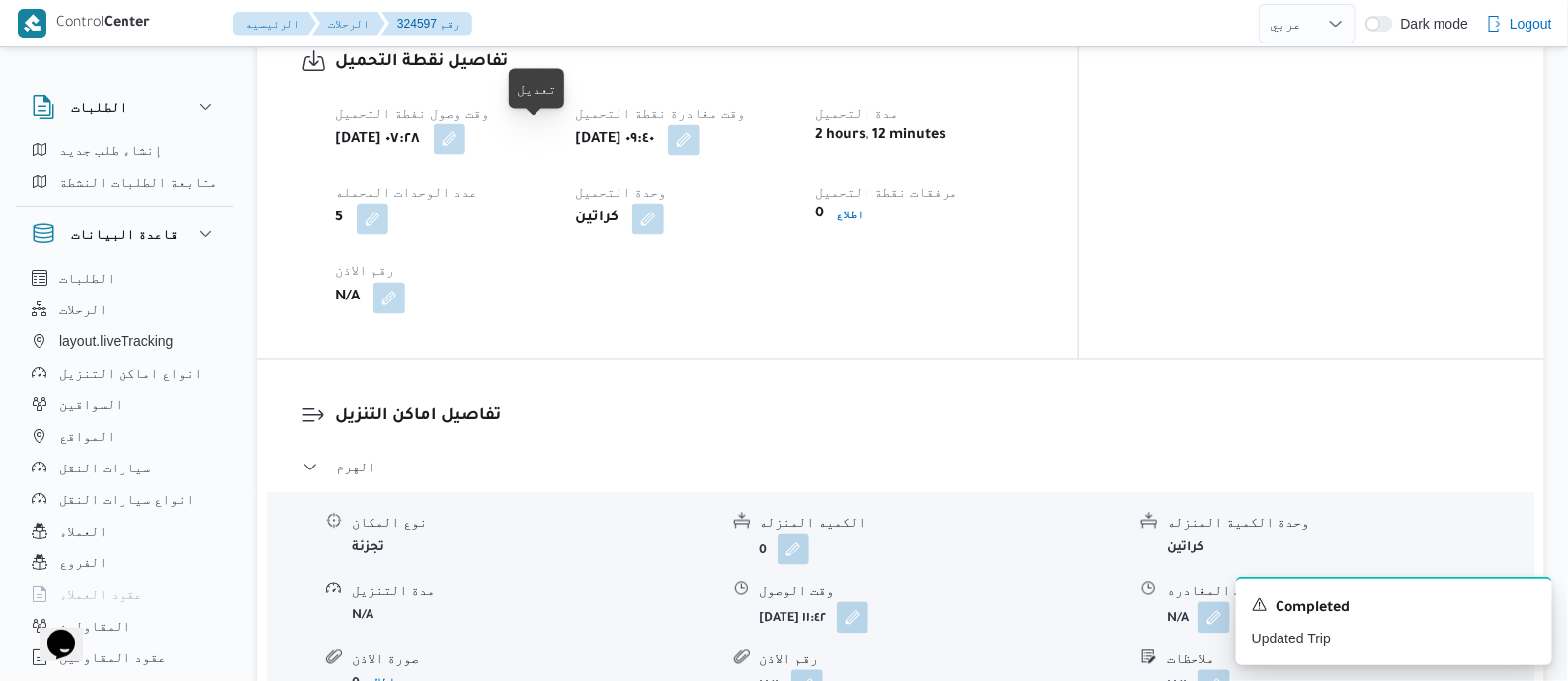 click at bounding box center [450, 139] 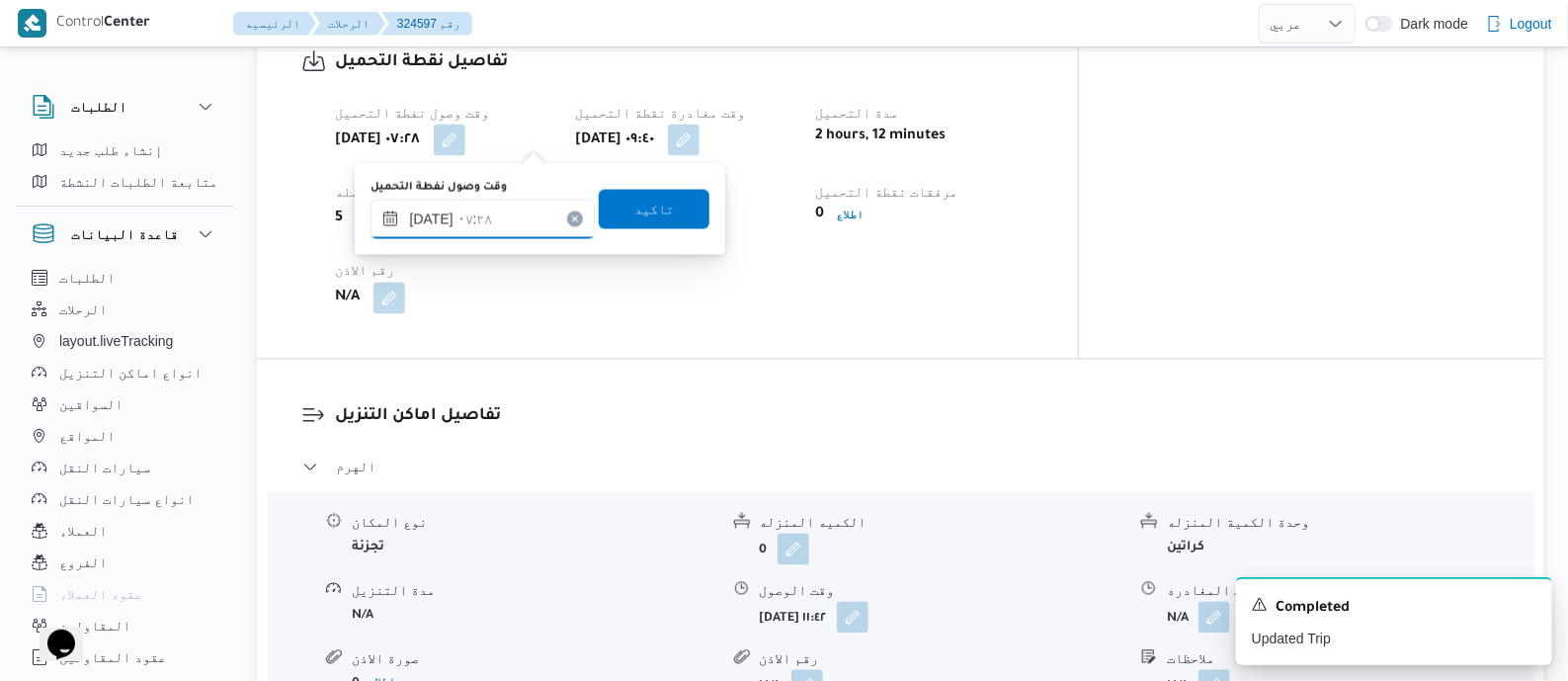 click on "١٦/٠٧/٢٠٢٥ ٠٧:٢٨" at bounding box center [482, 219] 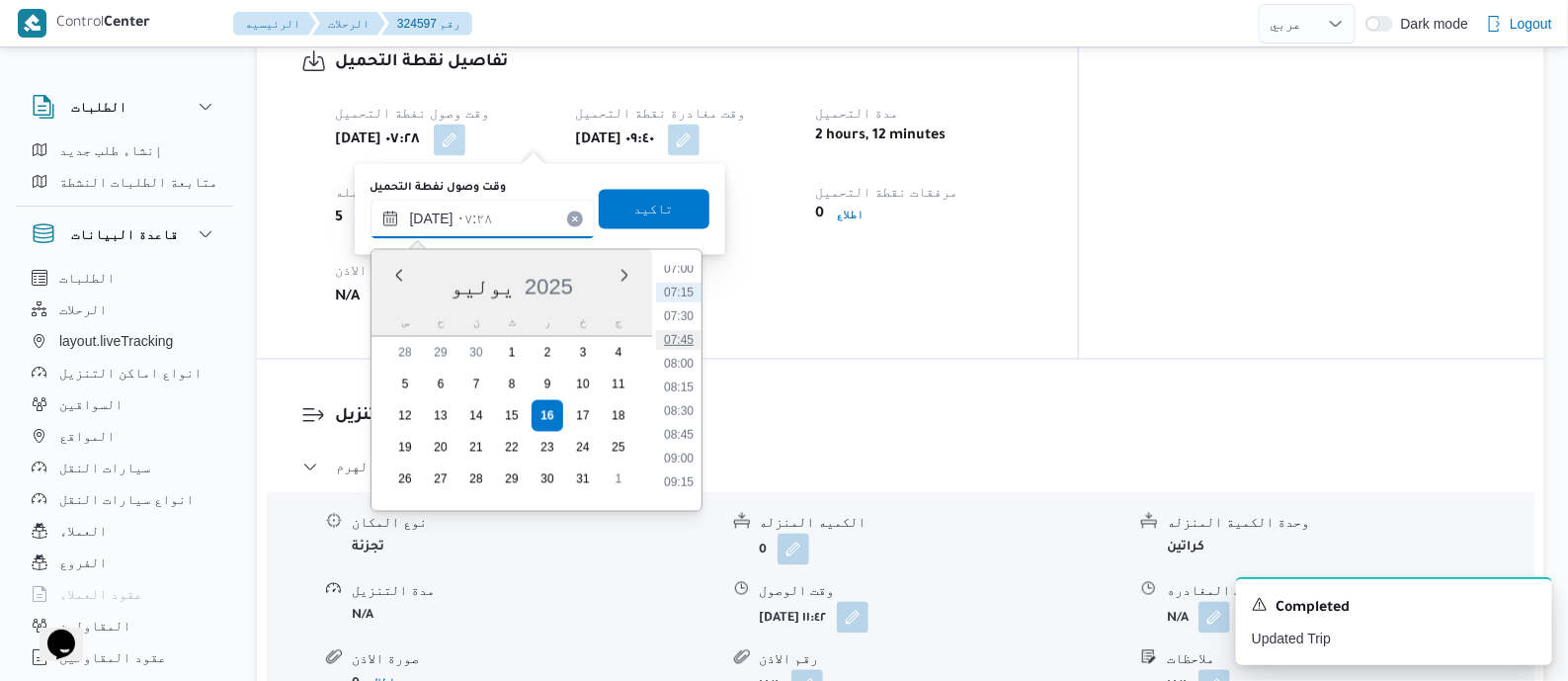 scroll, scrollTop: 692, scrollLeft: 0, axis: vertical 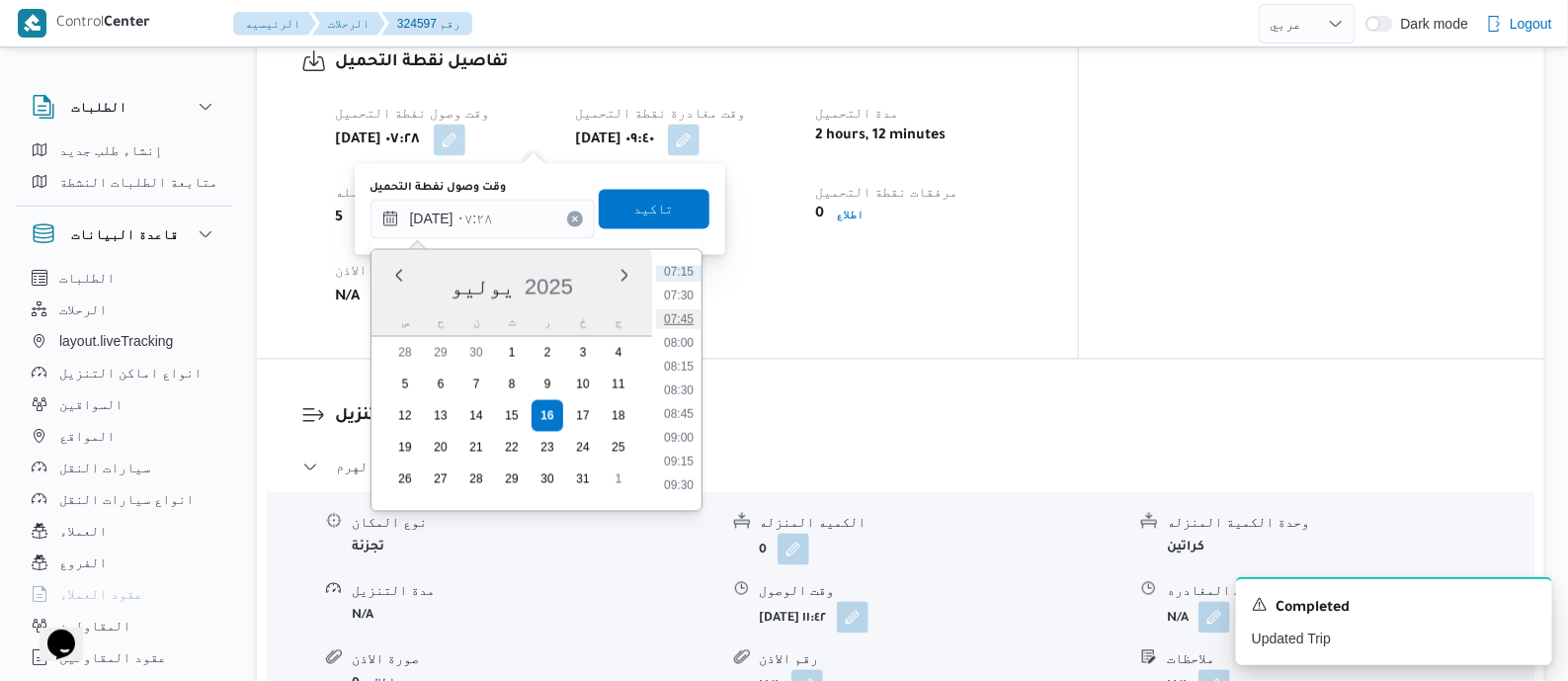 click on "09:00" at bounding box center [679, 438] 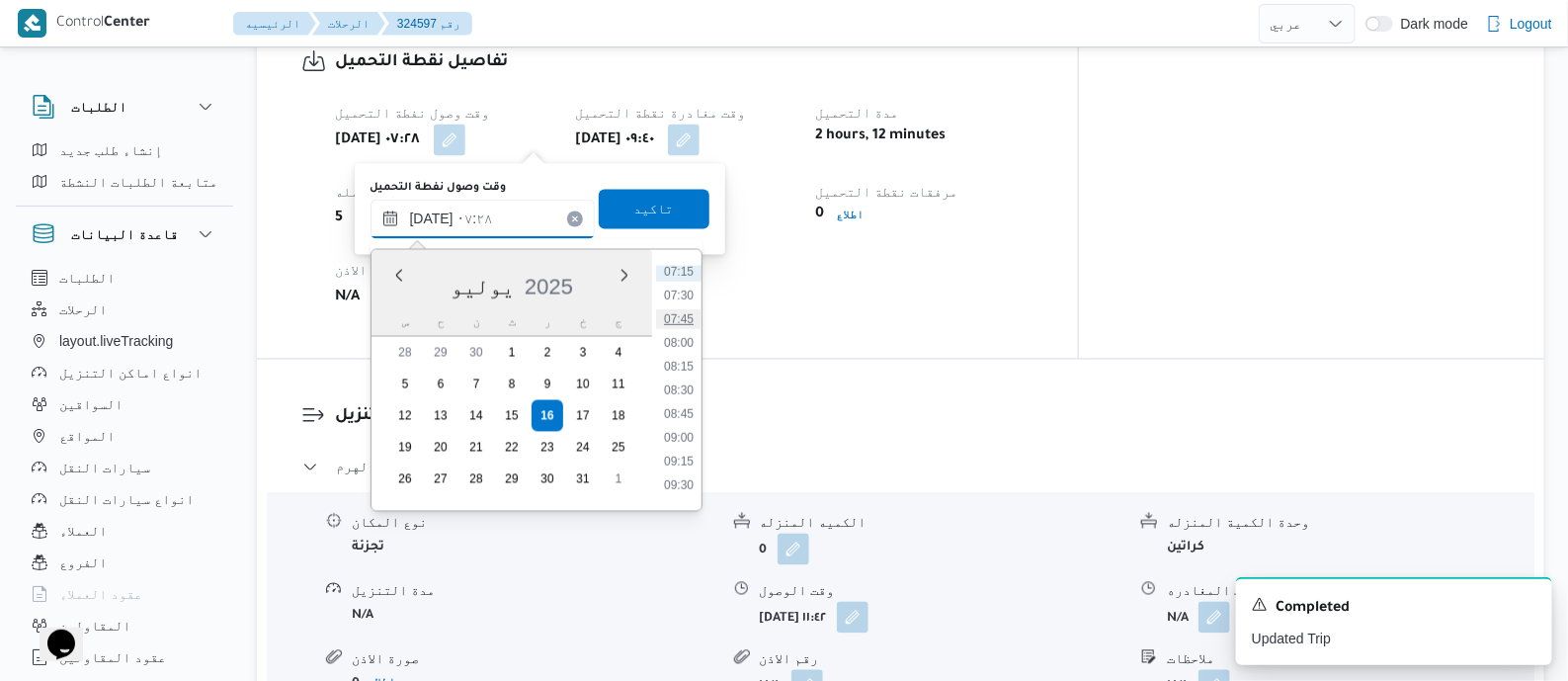 type on "١٦/٠٧/٢٠٢٥ ٠٩:٠٠" 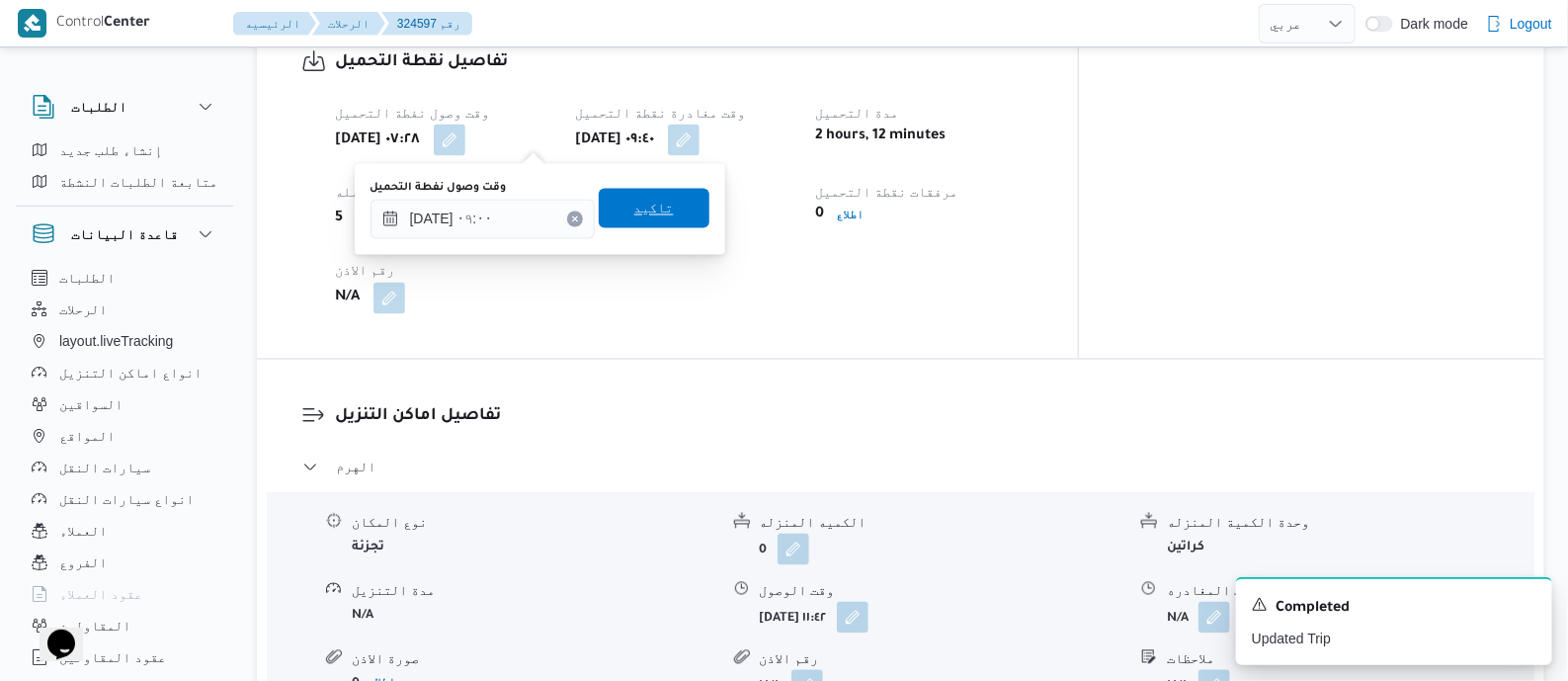 click on "تاكيد" at bounding box center (654, 209) 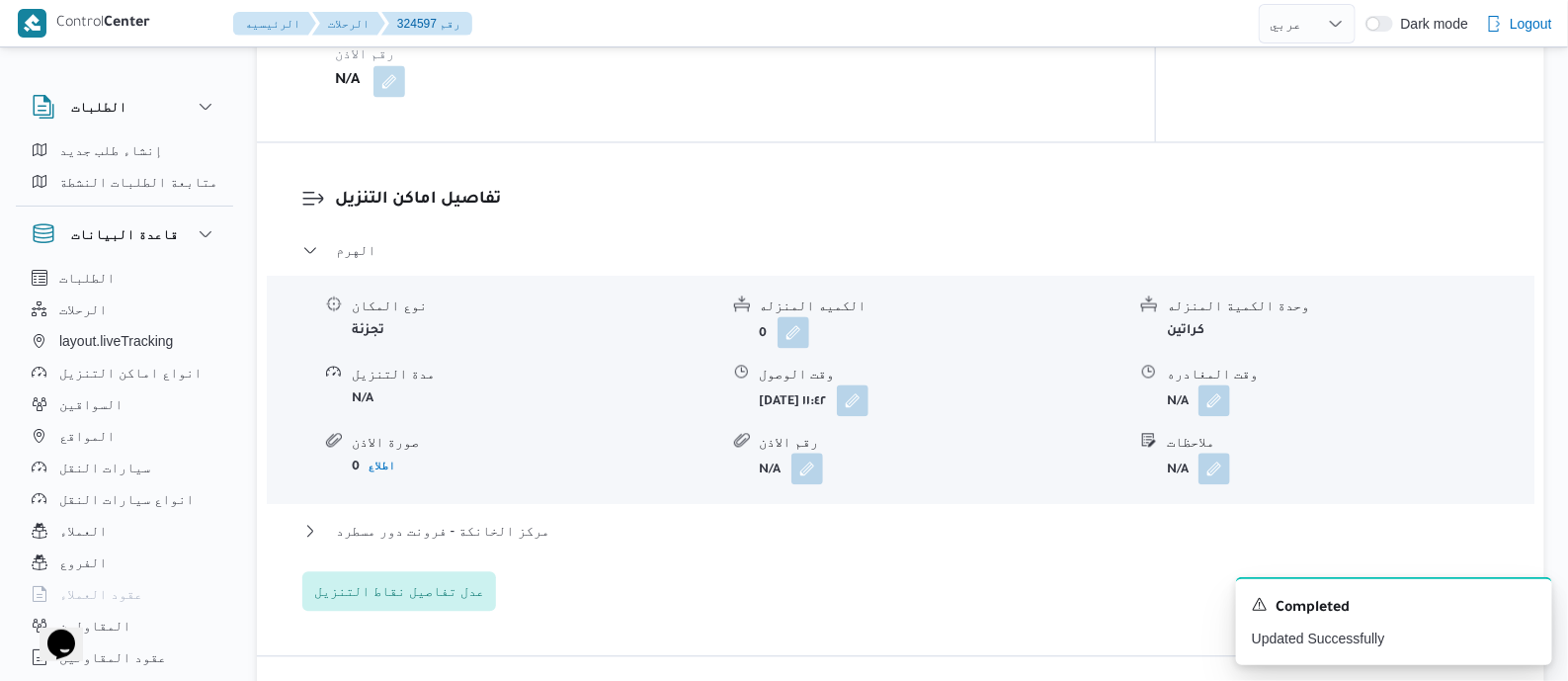 scroll, scrollTop: 1605, scrollLeft: 0, axis: vertical 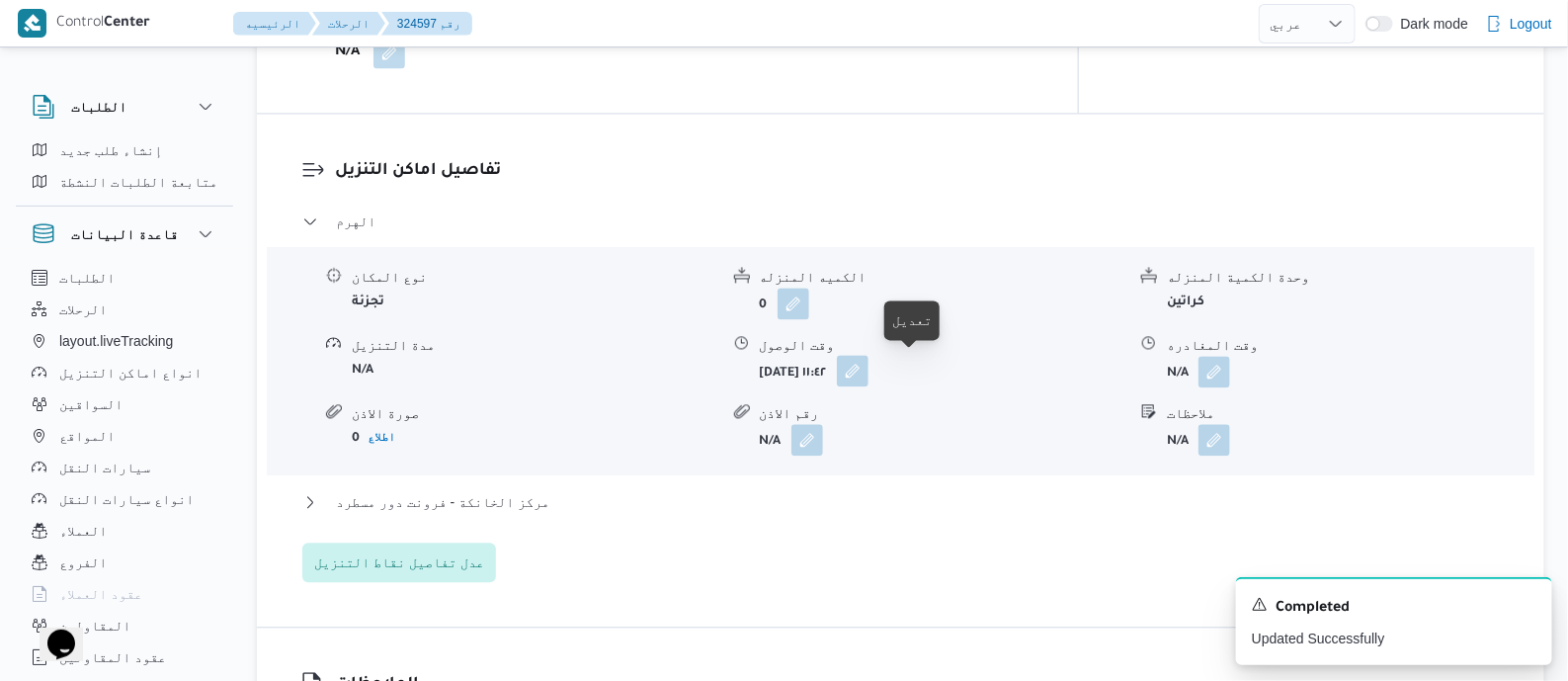 click at bounding box center (853, 371) 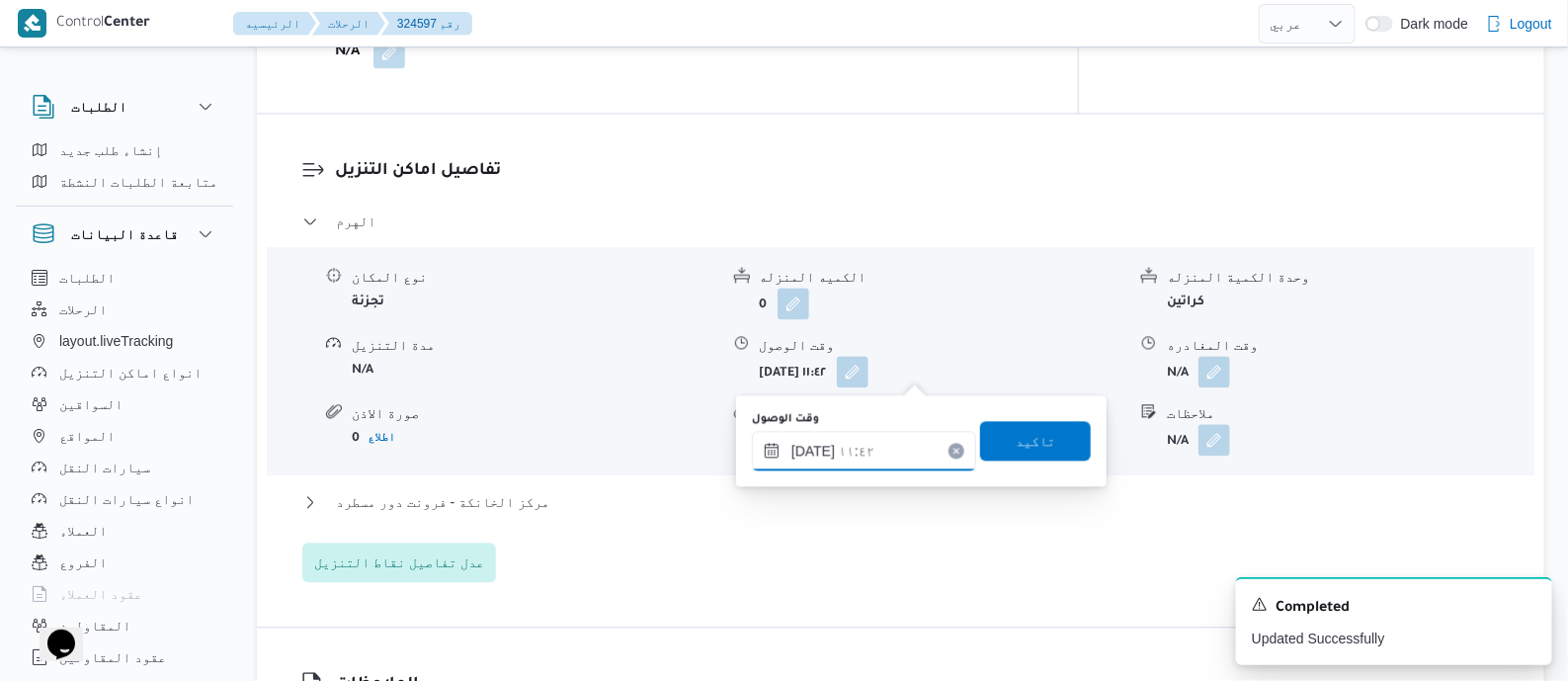 drag, startPoint x: 904, startPoint y: 446, endPoint x: 915, endPoint y: 437, distance: 14.21267 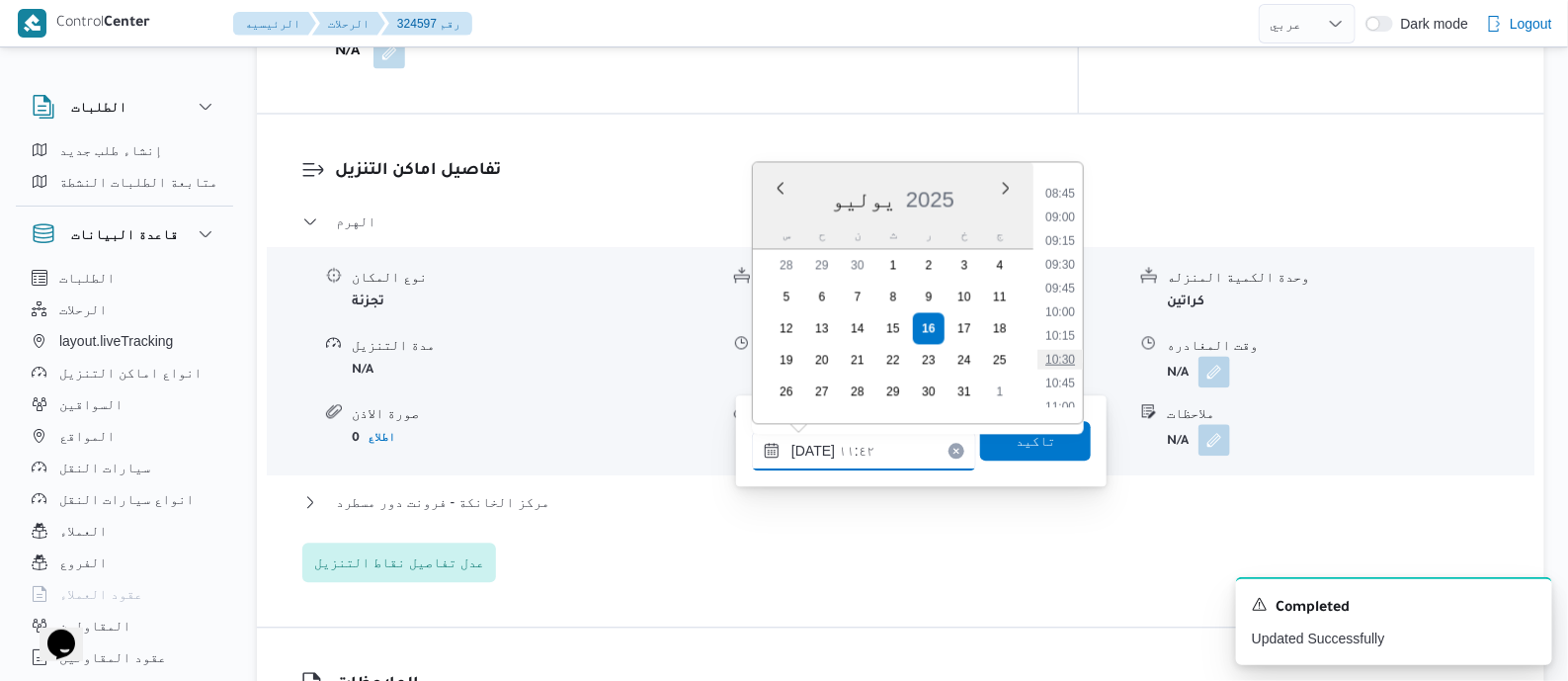 scroll, scrollTop: 848, scrollLeft: 0, axis: vertical 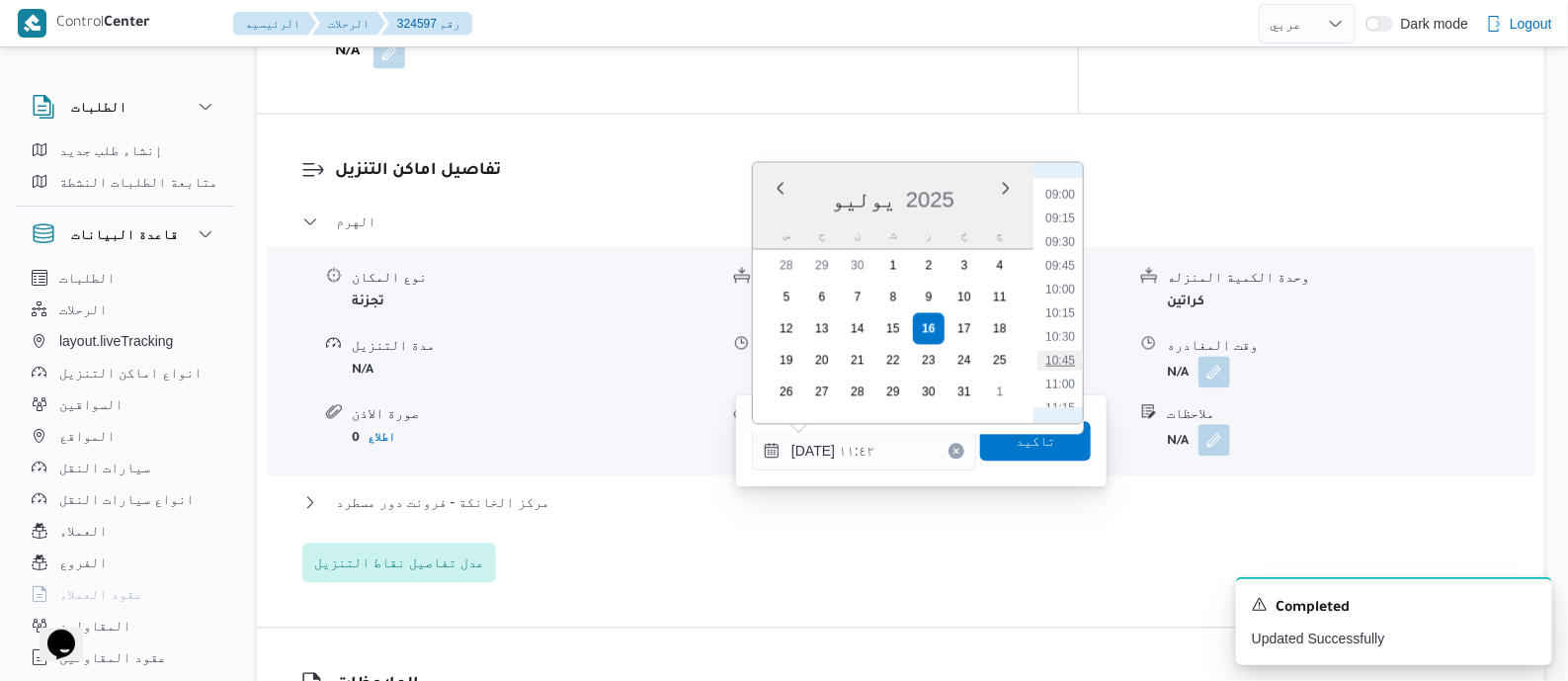click on "10:45" at bounding box center (1060, 360) 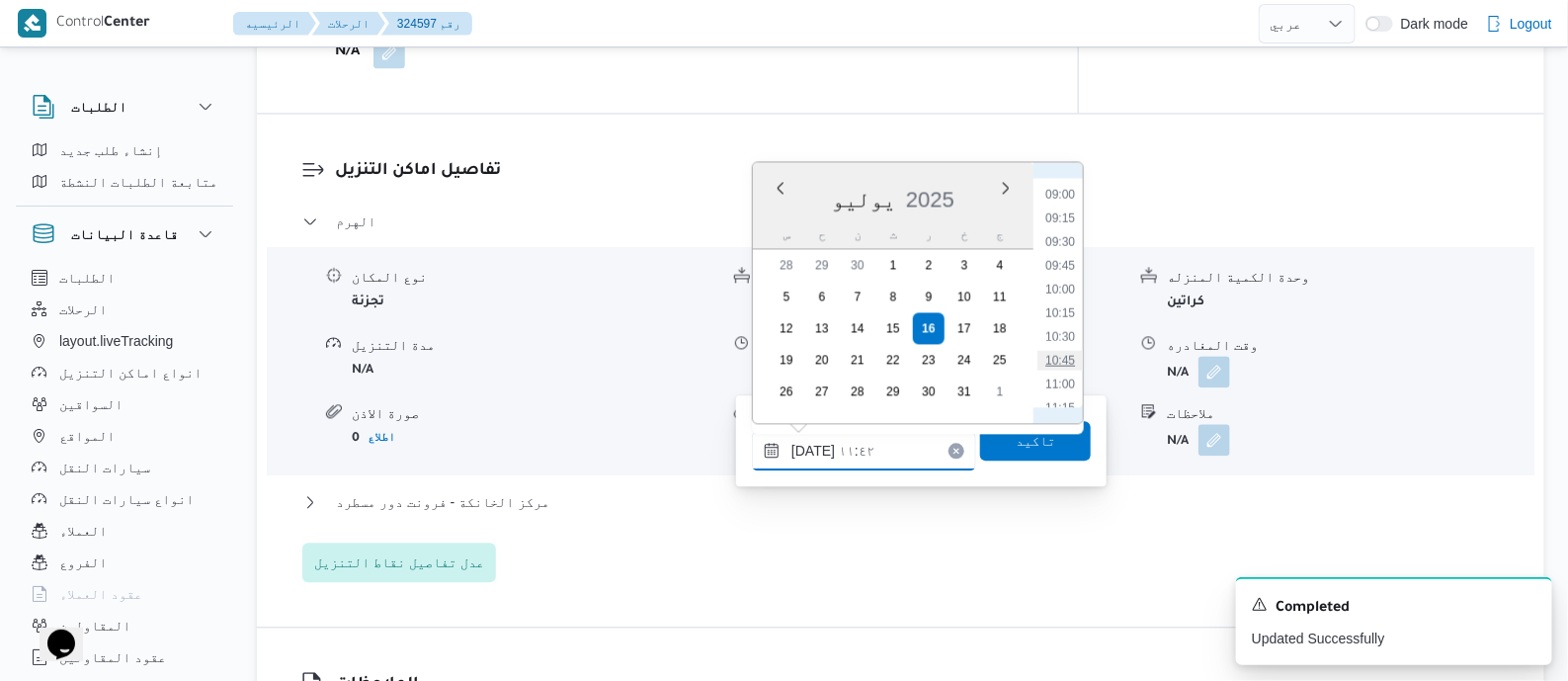 type on "١٦/٠٧/٢٠٢٥ ١٠:٤٥" 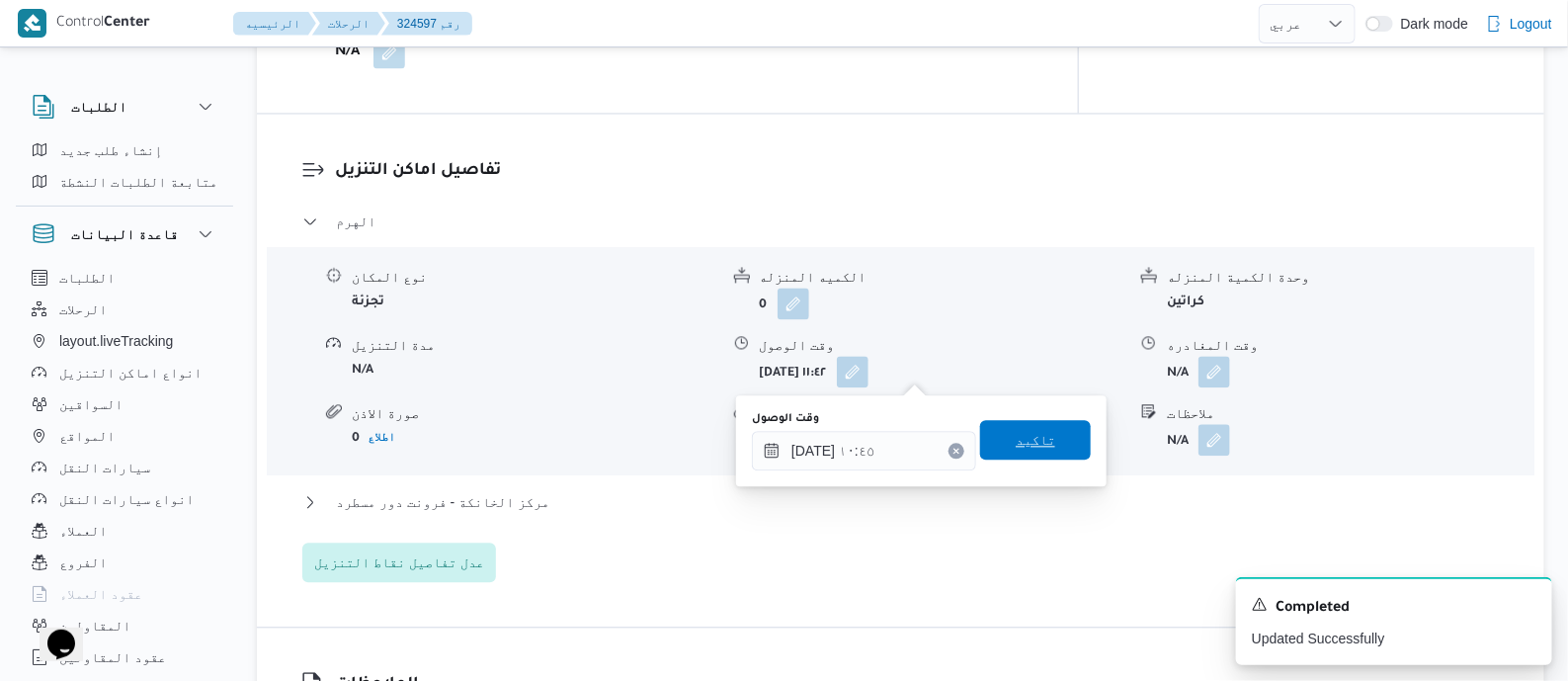 click on "تاكيد" at bounding box center [1035, 440] 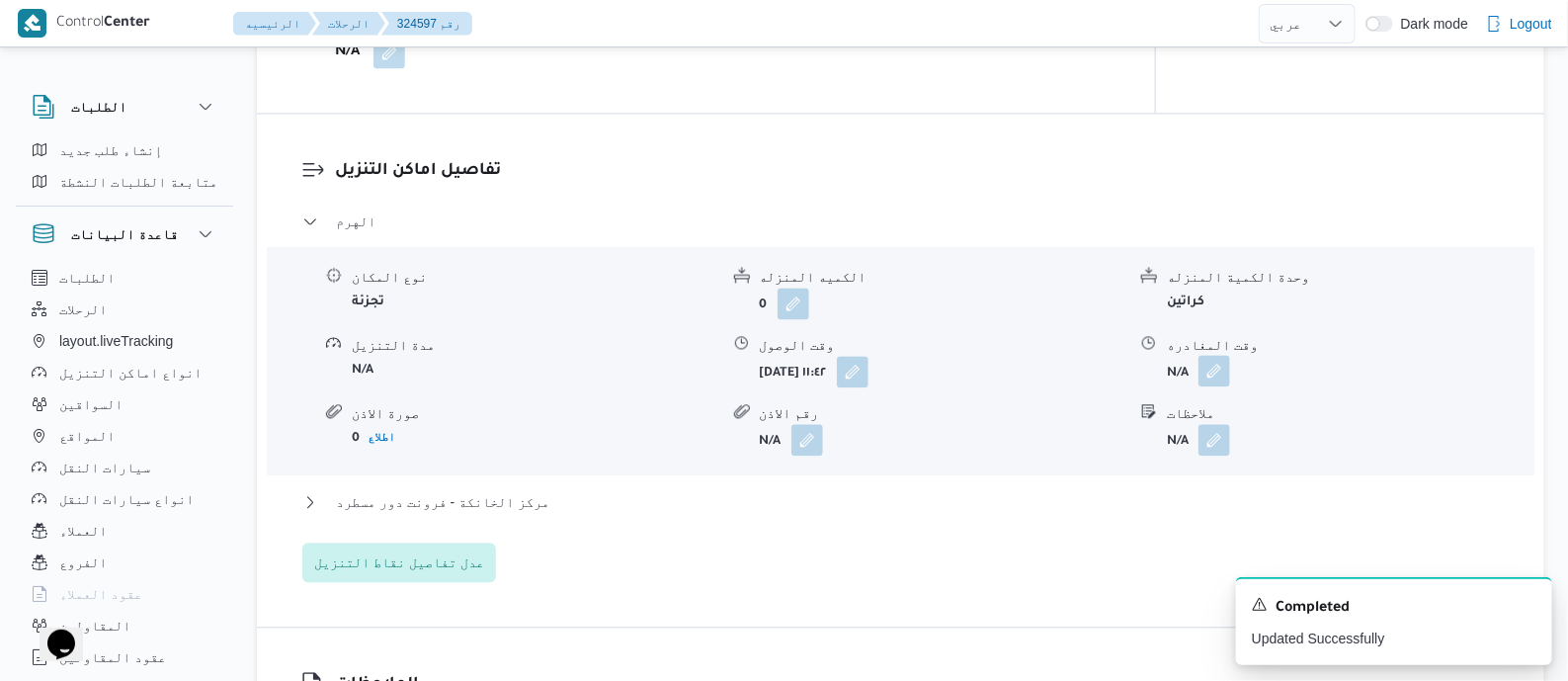 click at bounding box center (1214, 371) 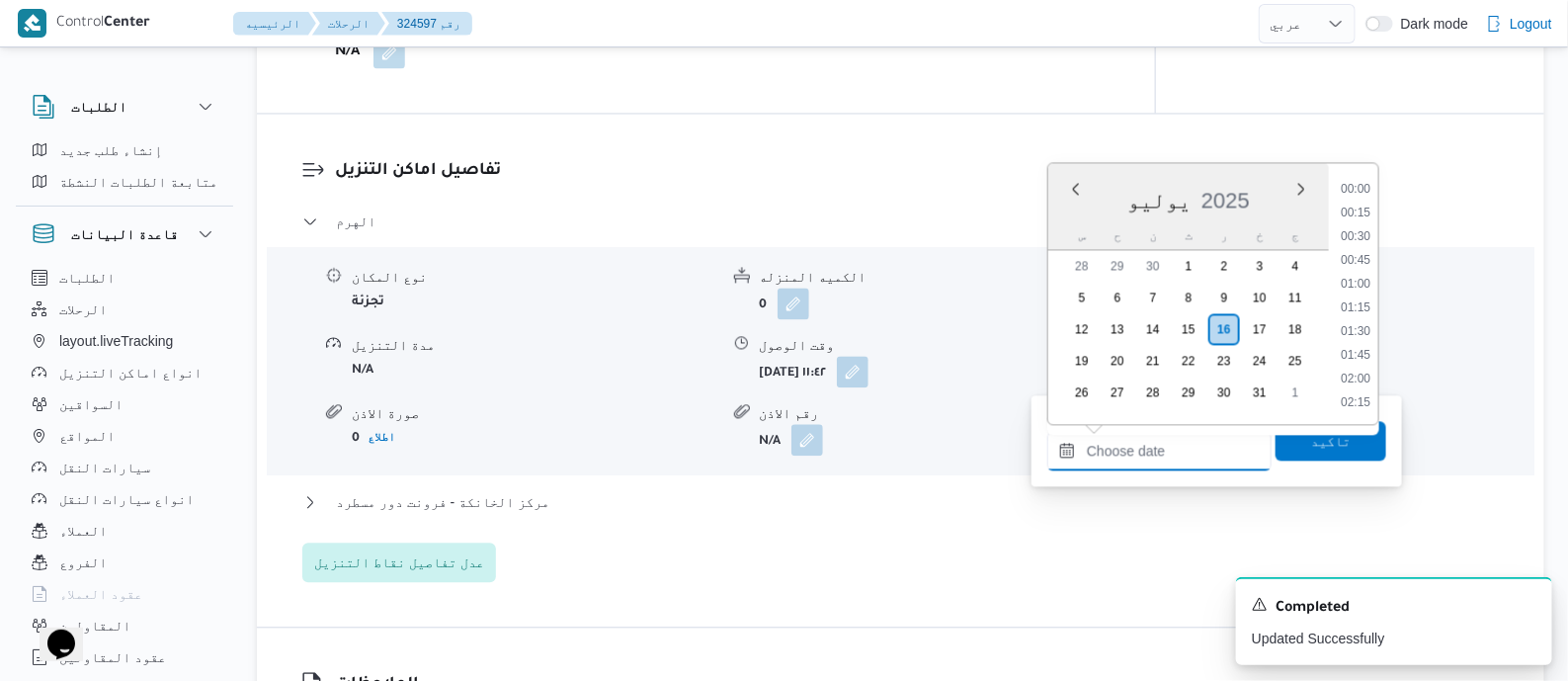 click on "وقت المغادره" at bounding box center (1159, 451) 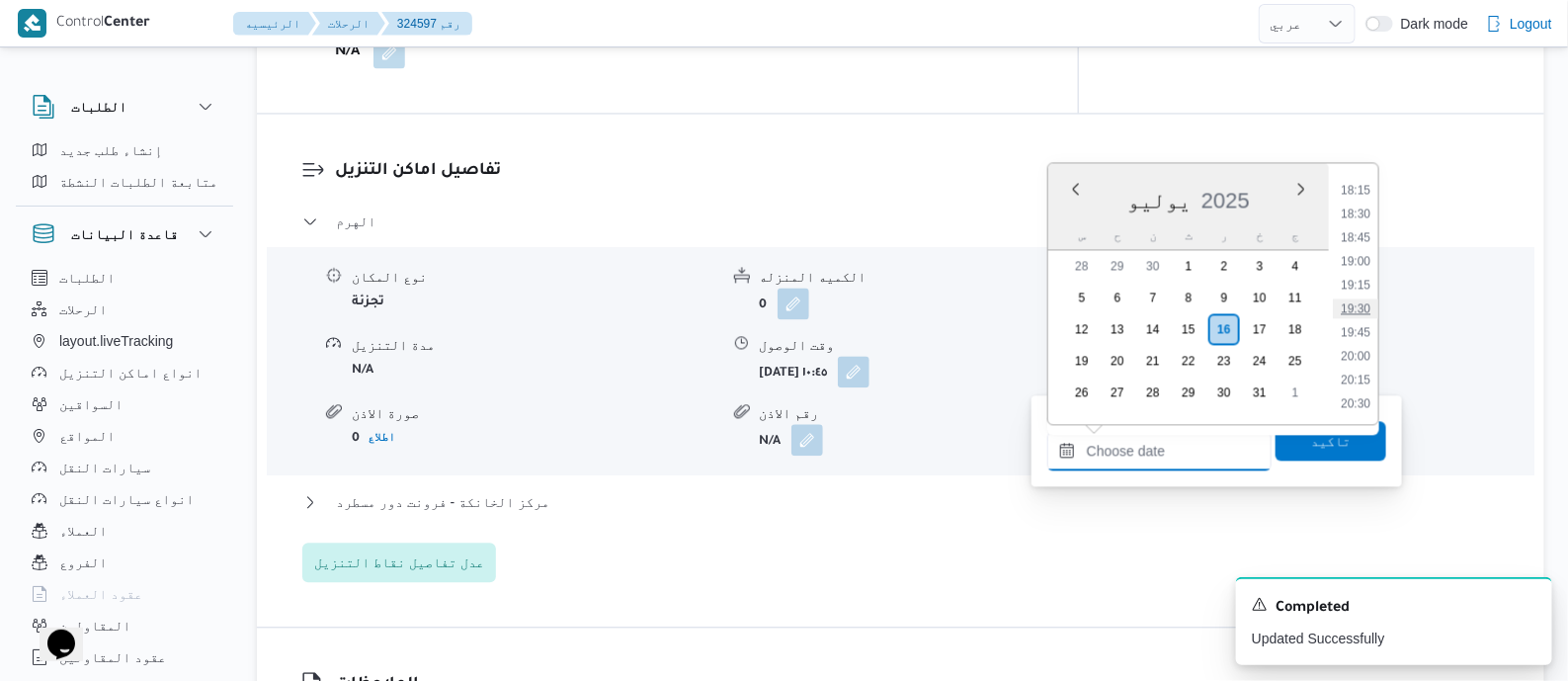 scroll, scrollTop: 1607, scrollLeft: 0, axis: vertical 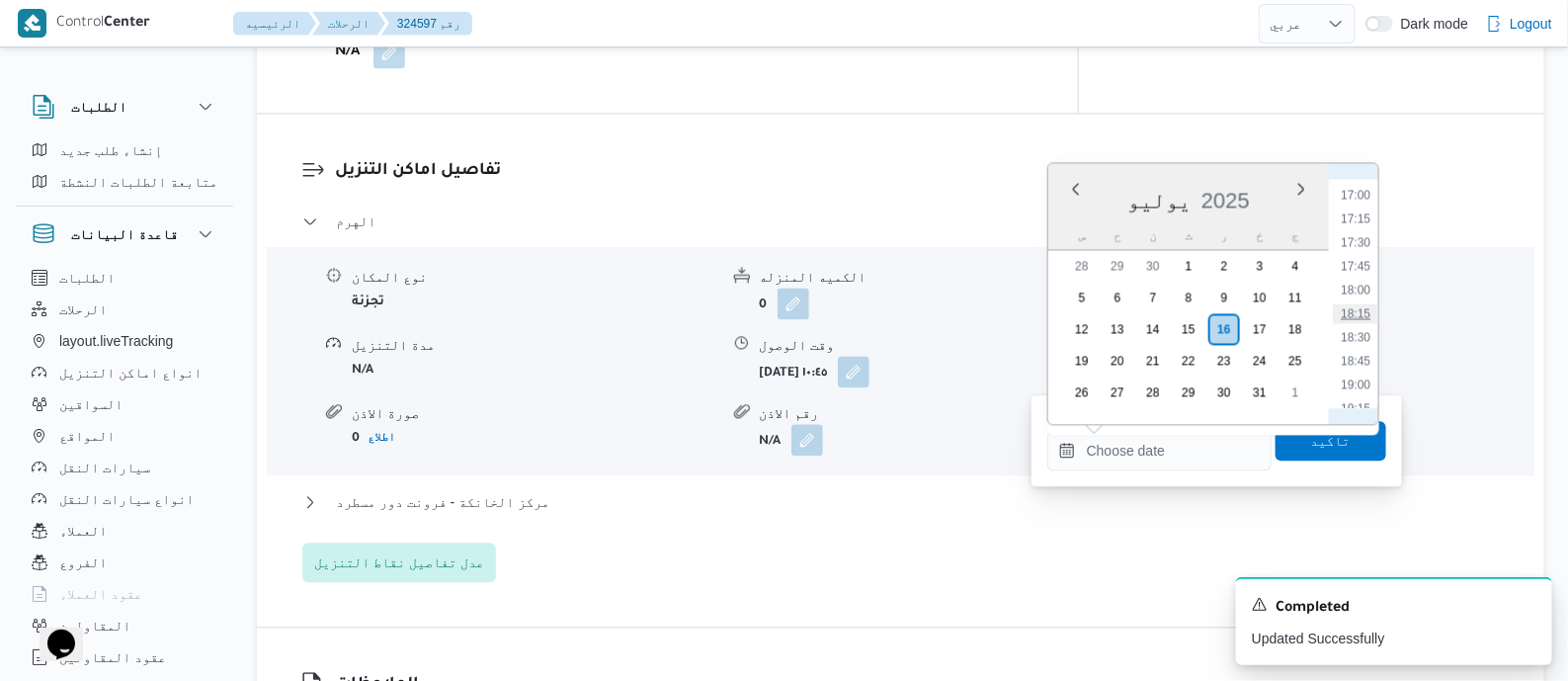 click on "18:15" at bounding box center (1356, 313) 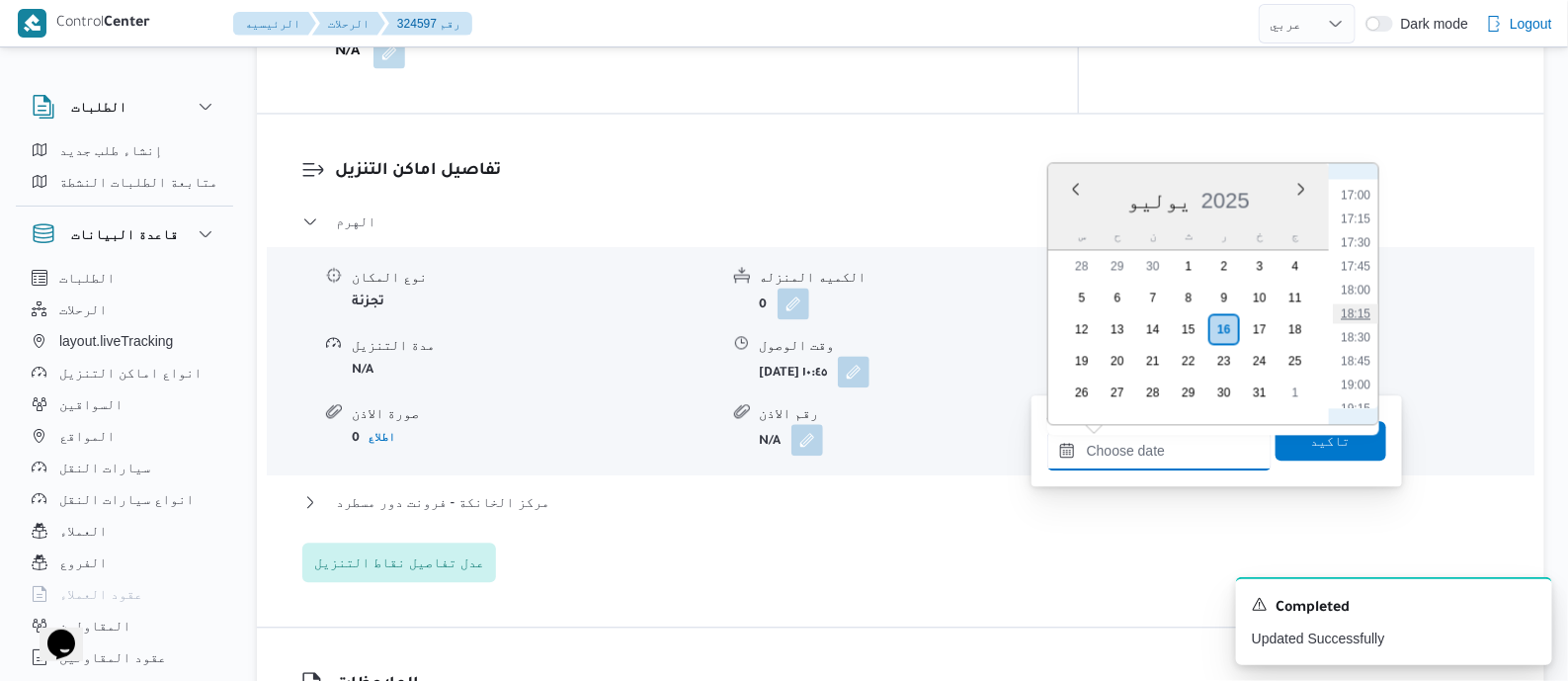 type on "١٦/٠٧/٢٠٢٥ ١٨:١٥" 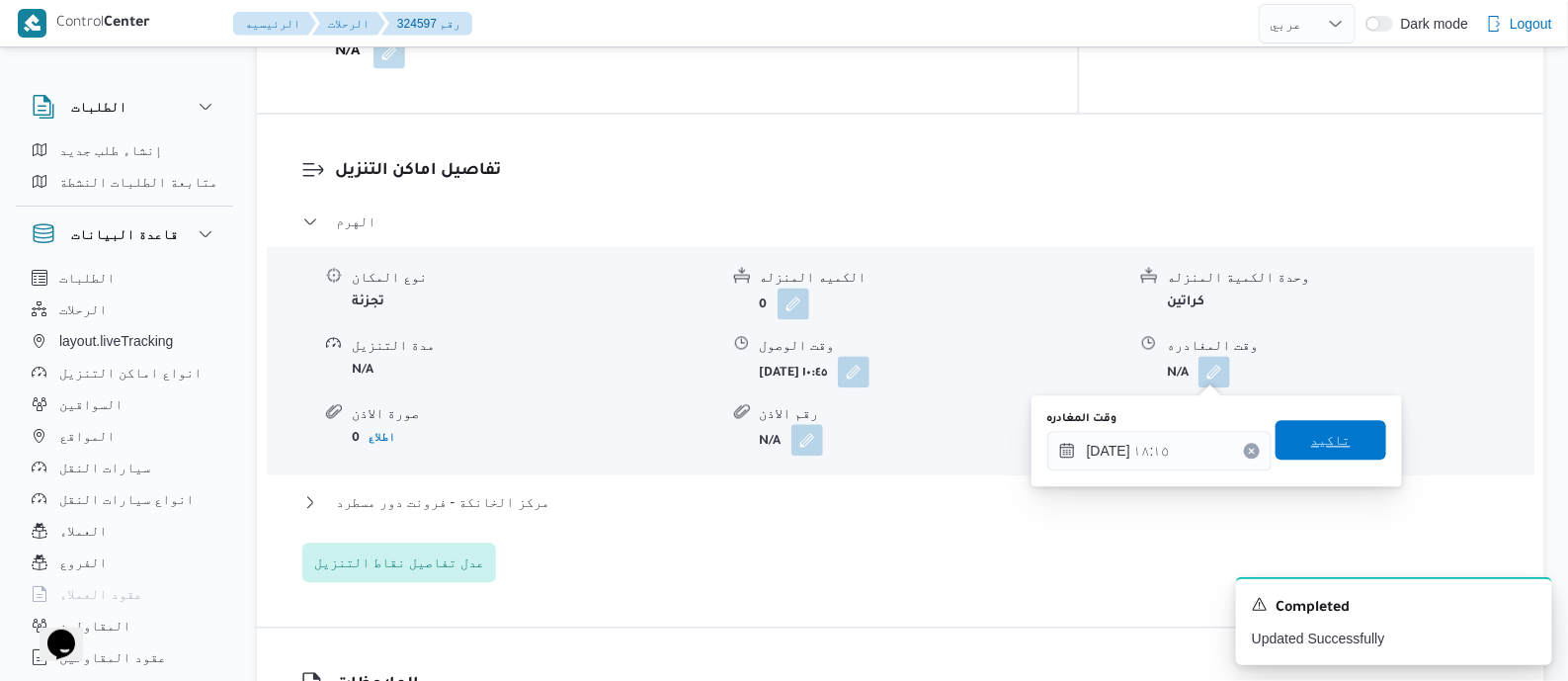 click on "تاكيد" at bounding box center (1331, 440) 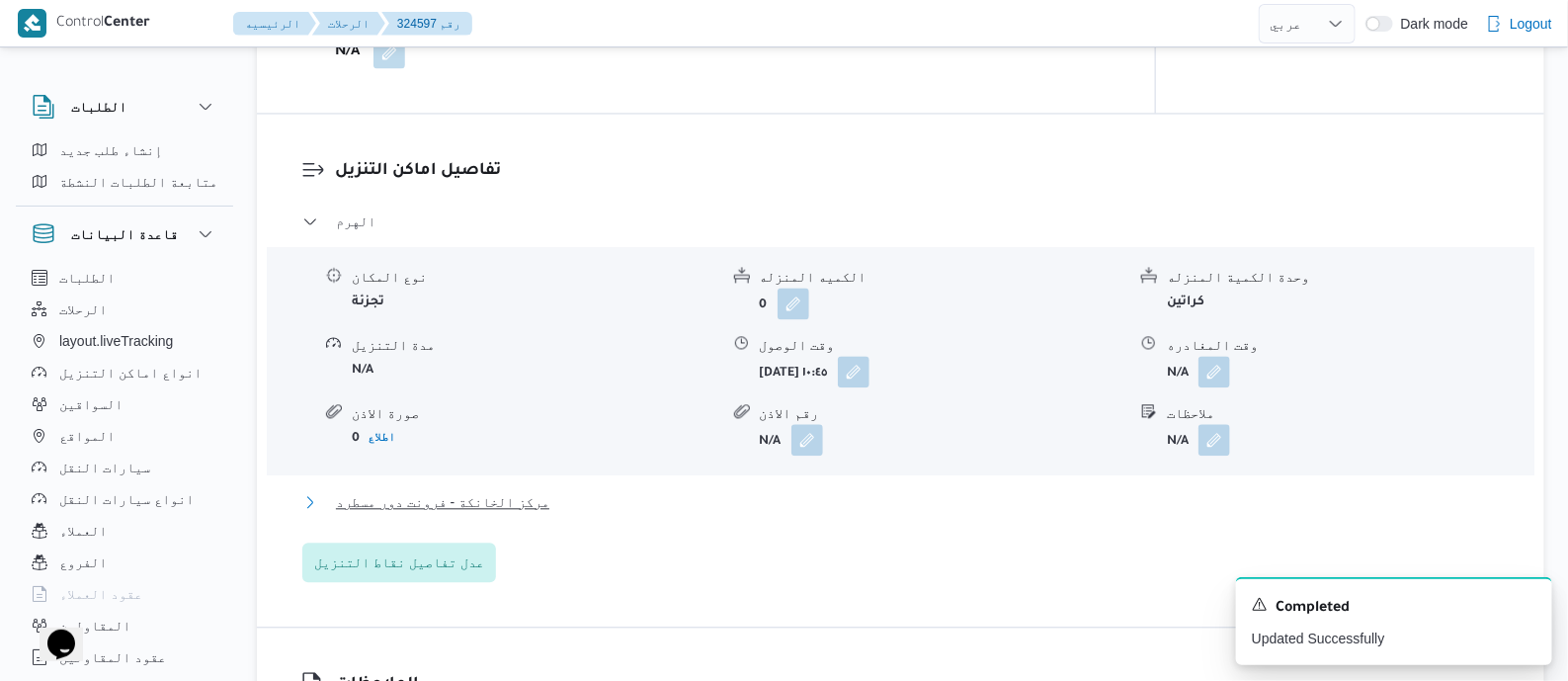 click on "مركز الخانكة -
فرونت دور مسطرد" at bounding box center [443, 502] 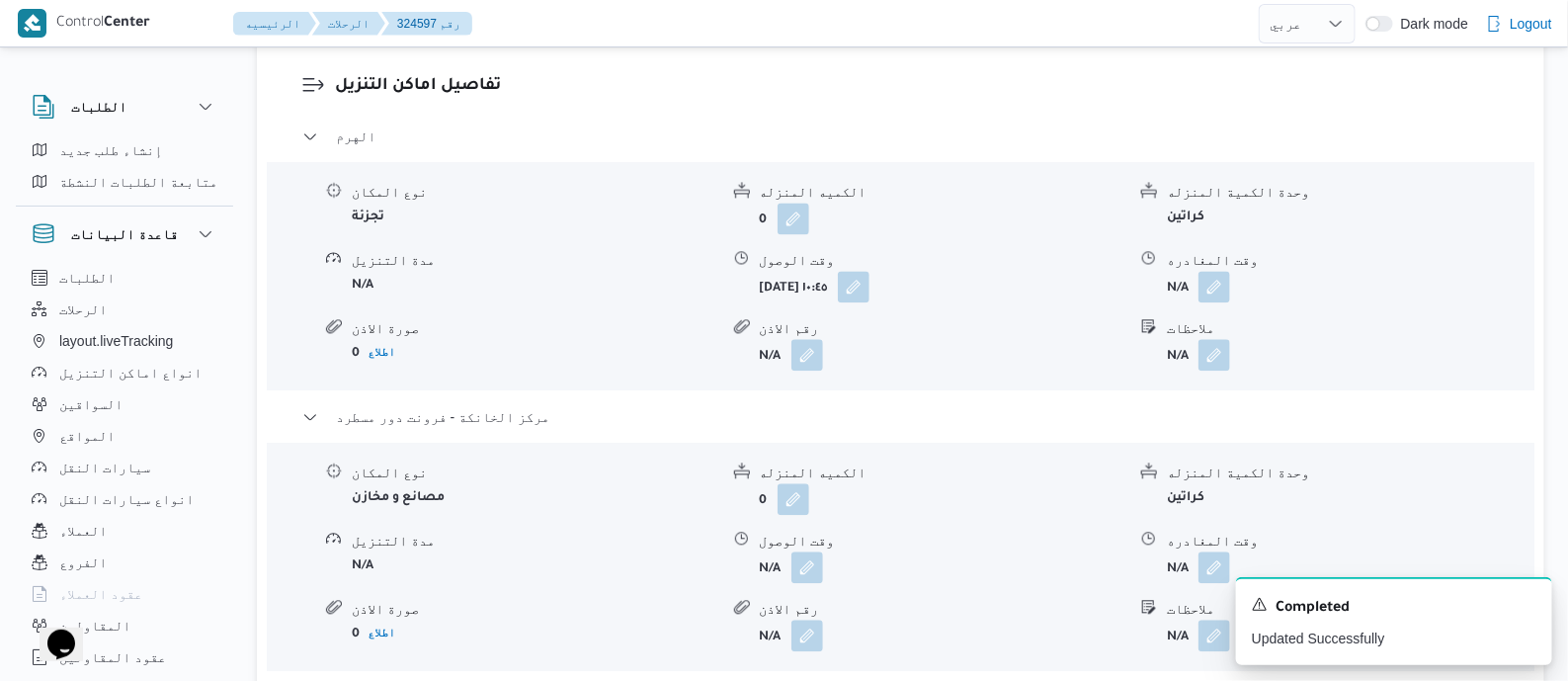 scroll, scrollTop: 1729, scrollLeft: 0, axis: vertical 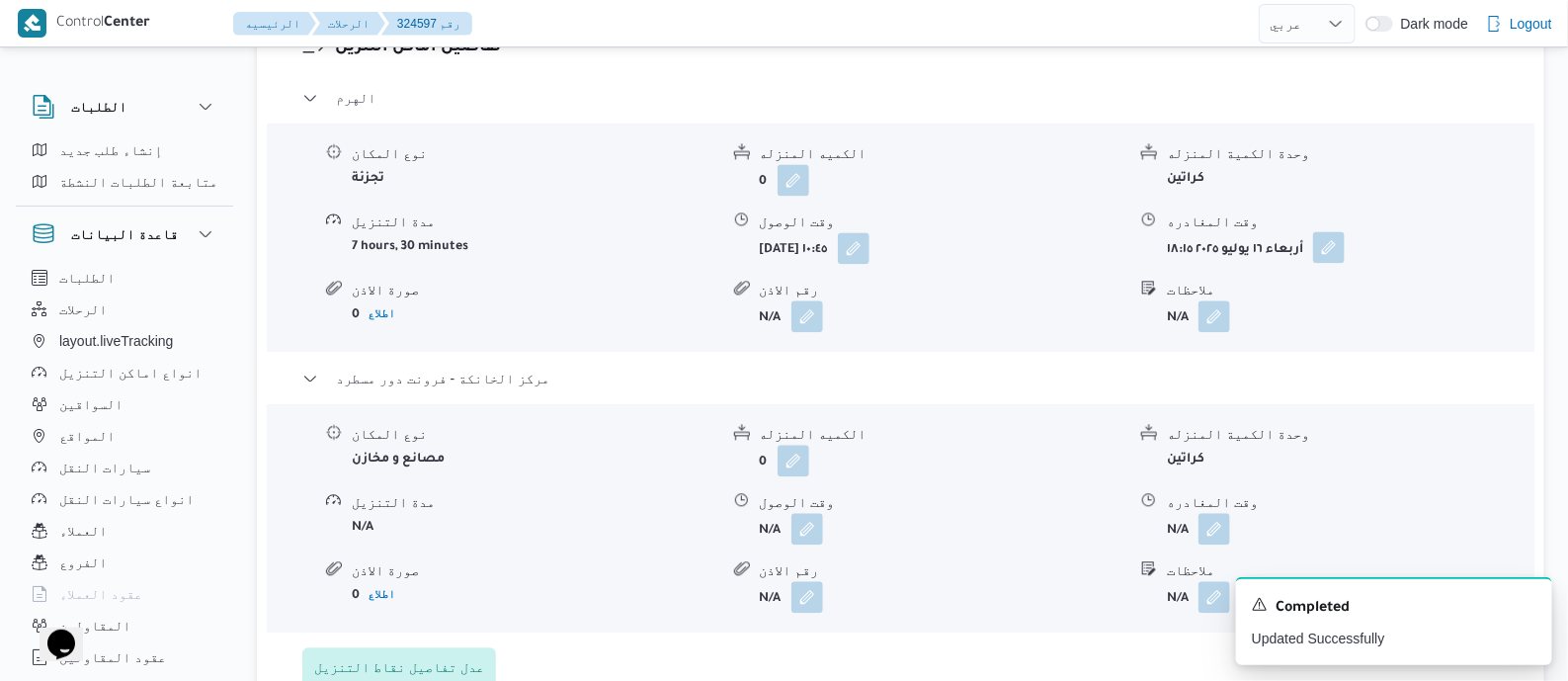 click at bounding box center (1329, 247) 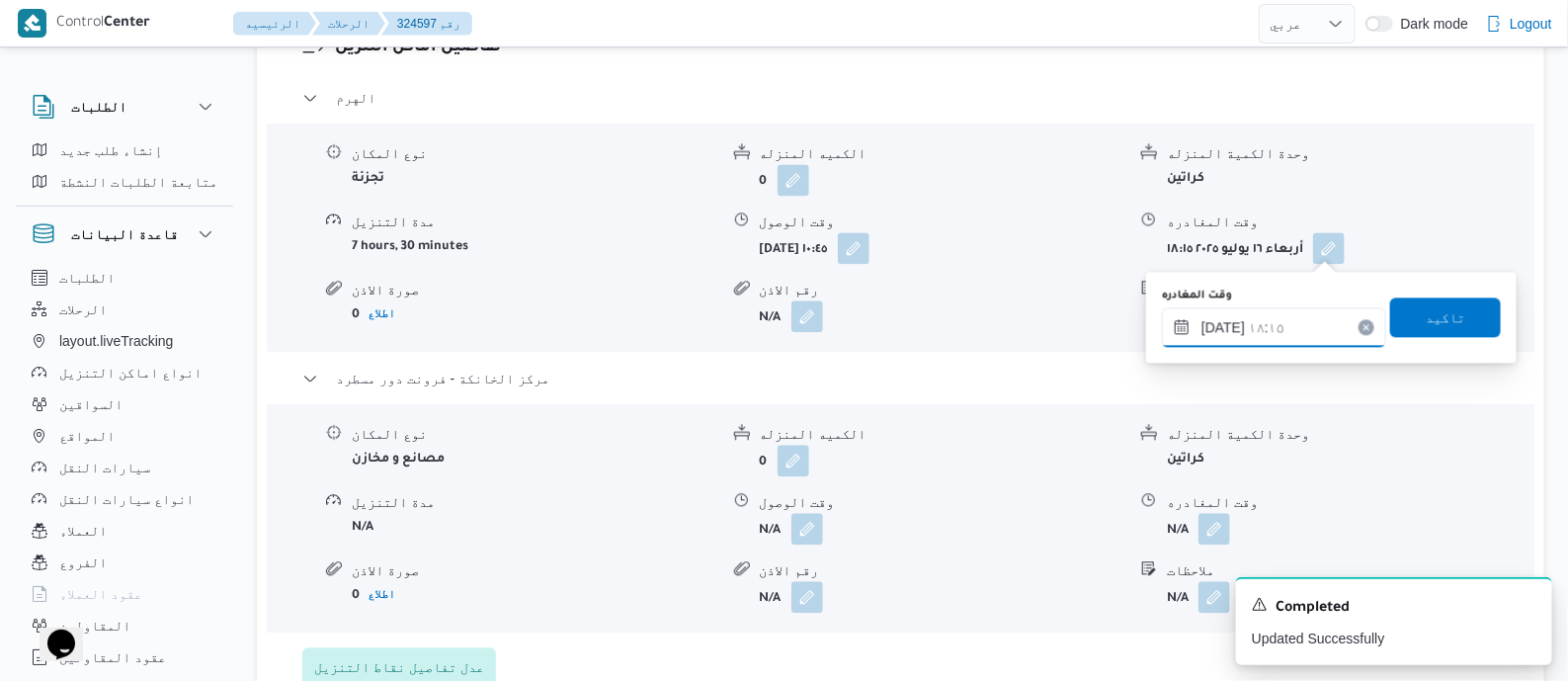 click on "[DATE] ١٨:١٥" at bounding box center [1274, 327] 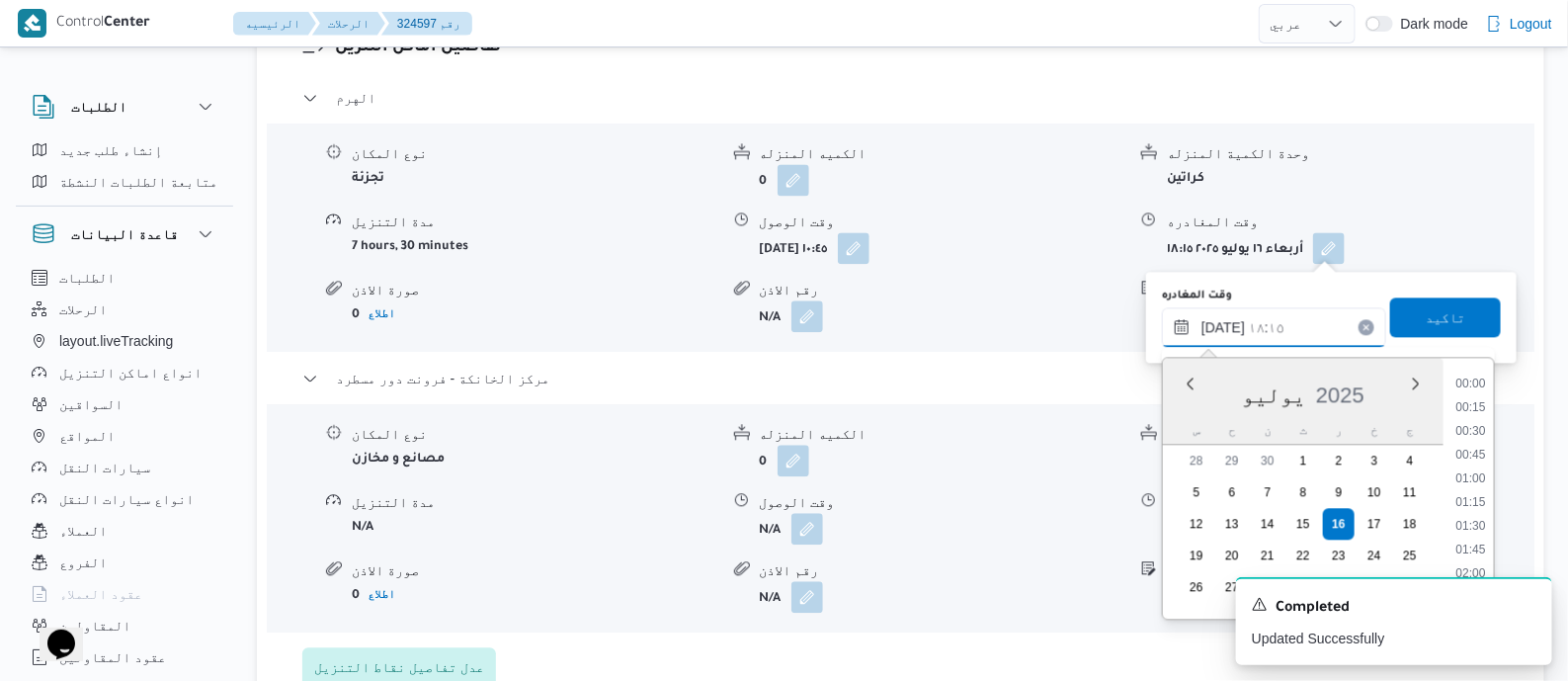scroll, scrollTop: 1612, scrollLeft: 0, axis: vertical 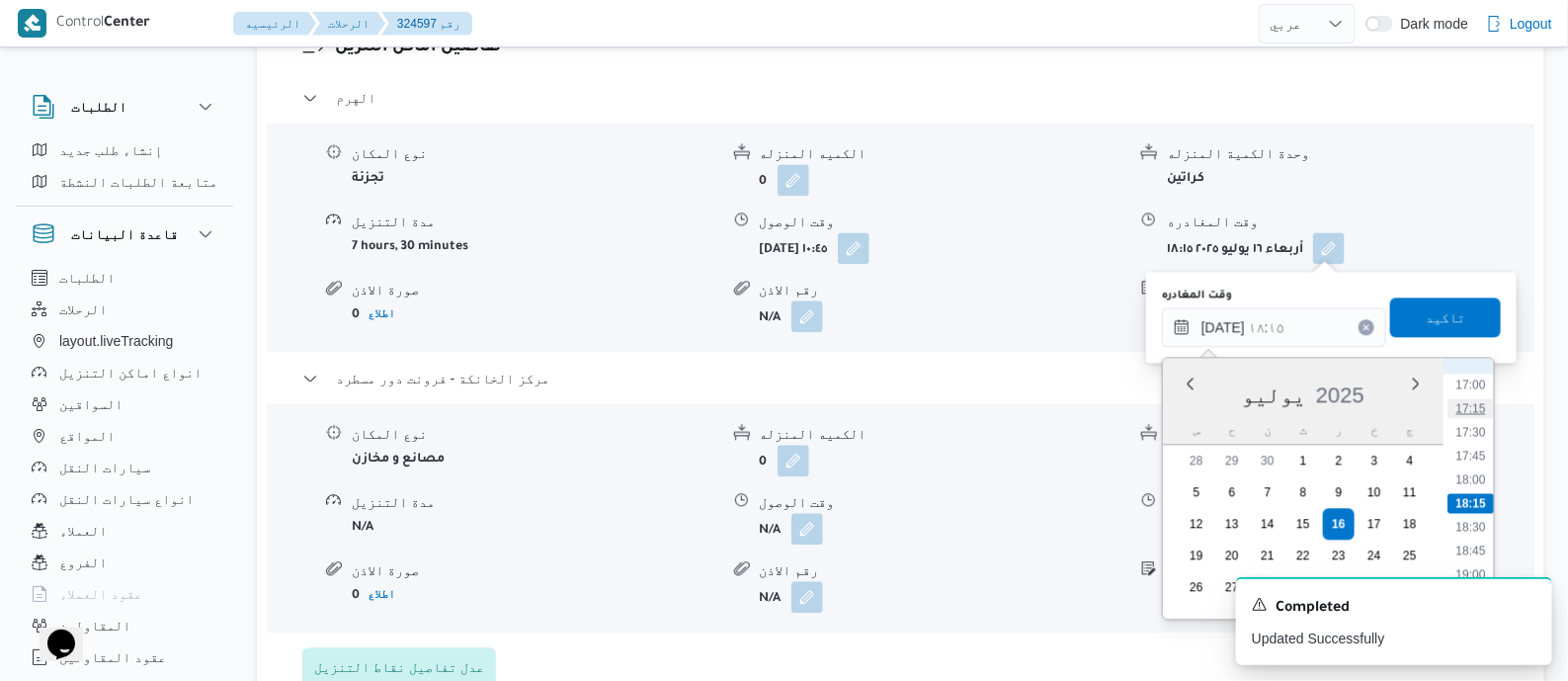 click on "17:15" at bounding box center [1470, 408] 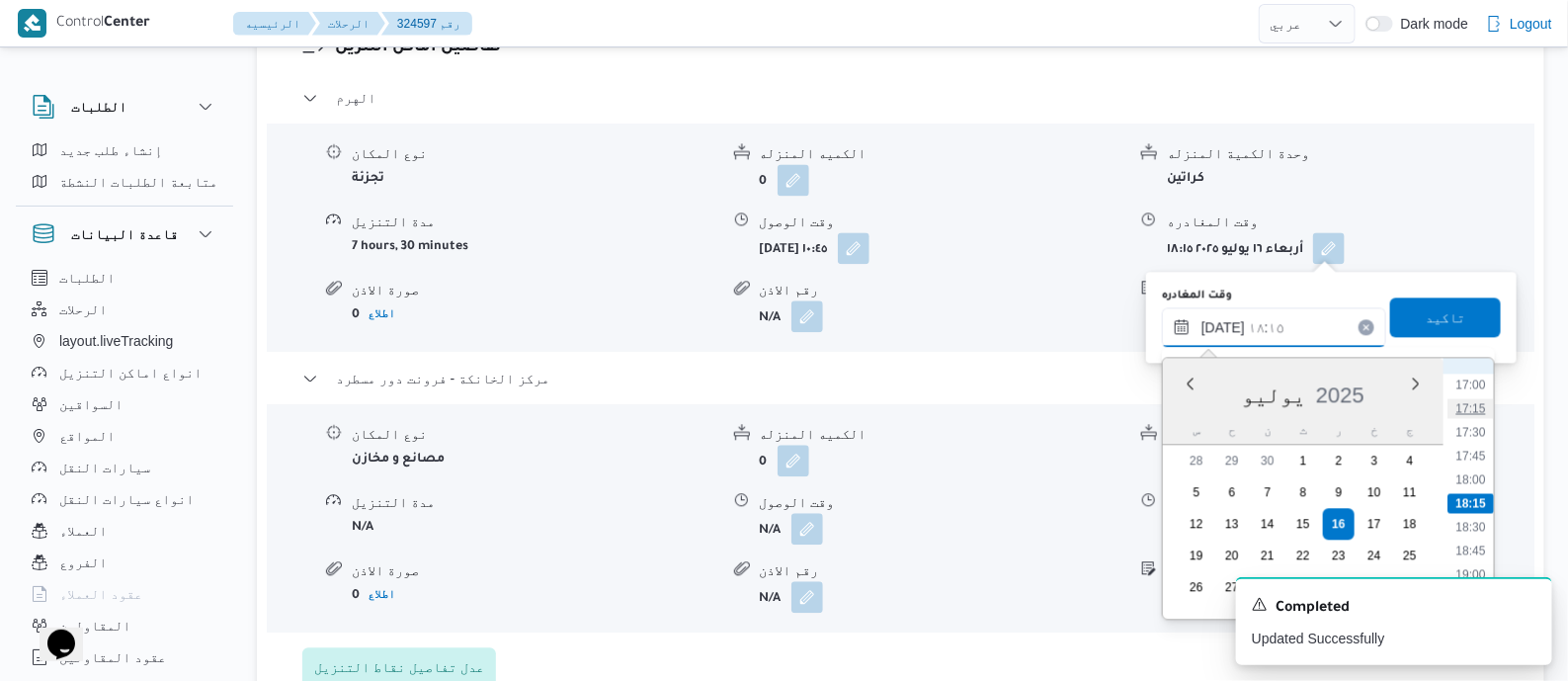 type on "١٦/٠٧/٢٠٢٥ ١٧:١٥" 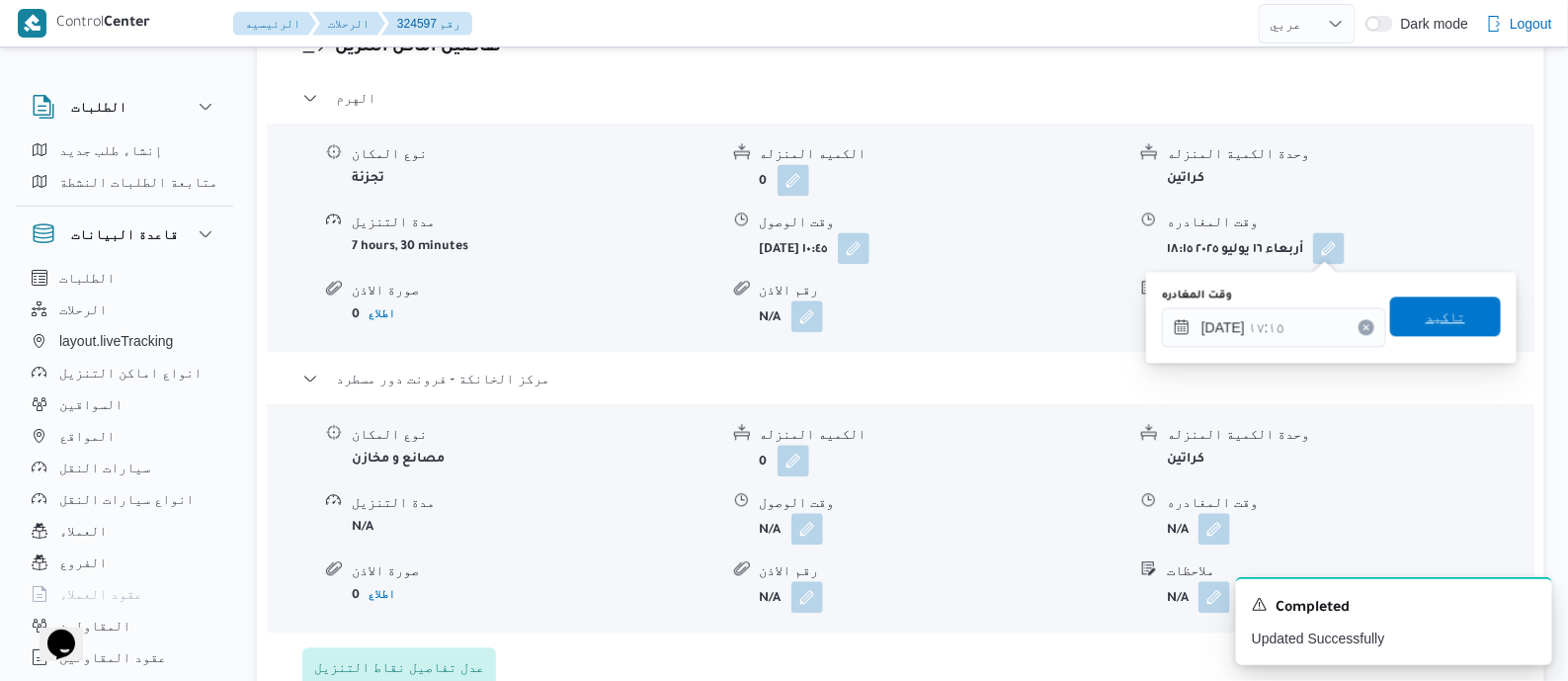 click on "تاكيد" at bounding box center [1445, 316] 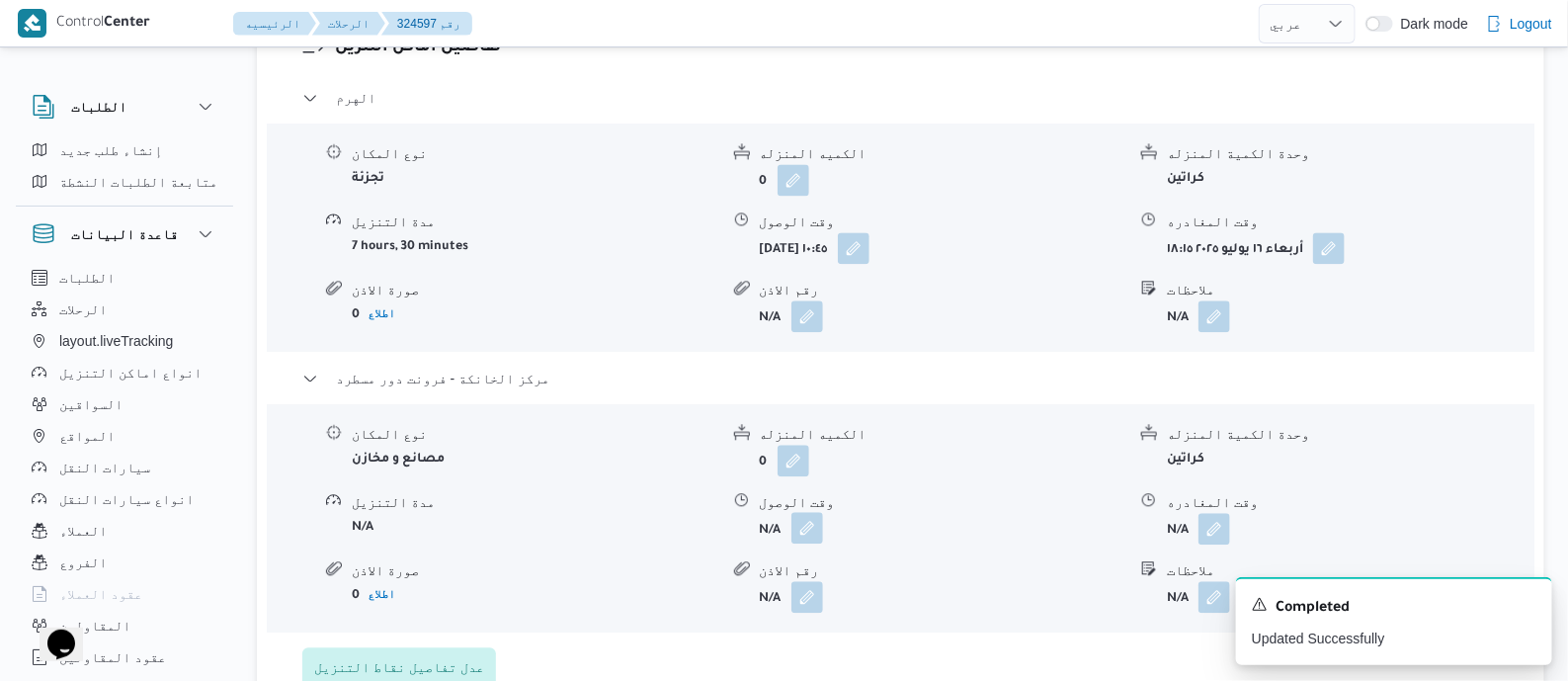 click at bounding box center (807, 528) 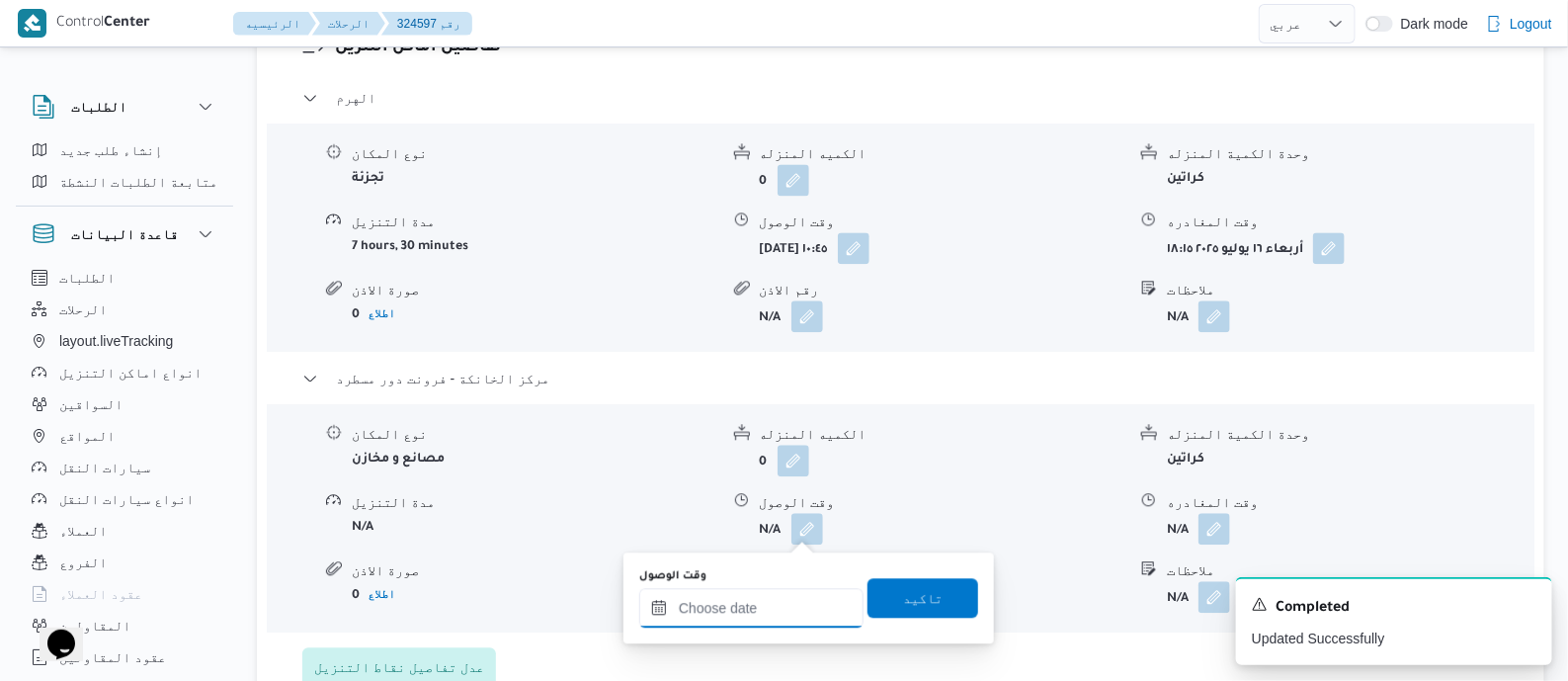 click on "وقت الوصول" at bounding box center [751, 608] 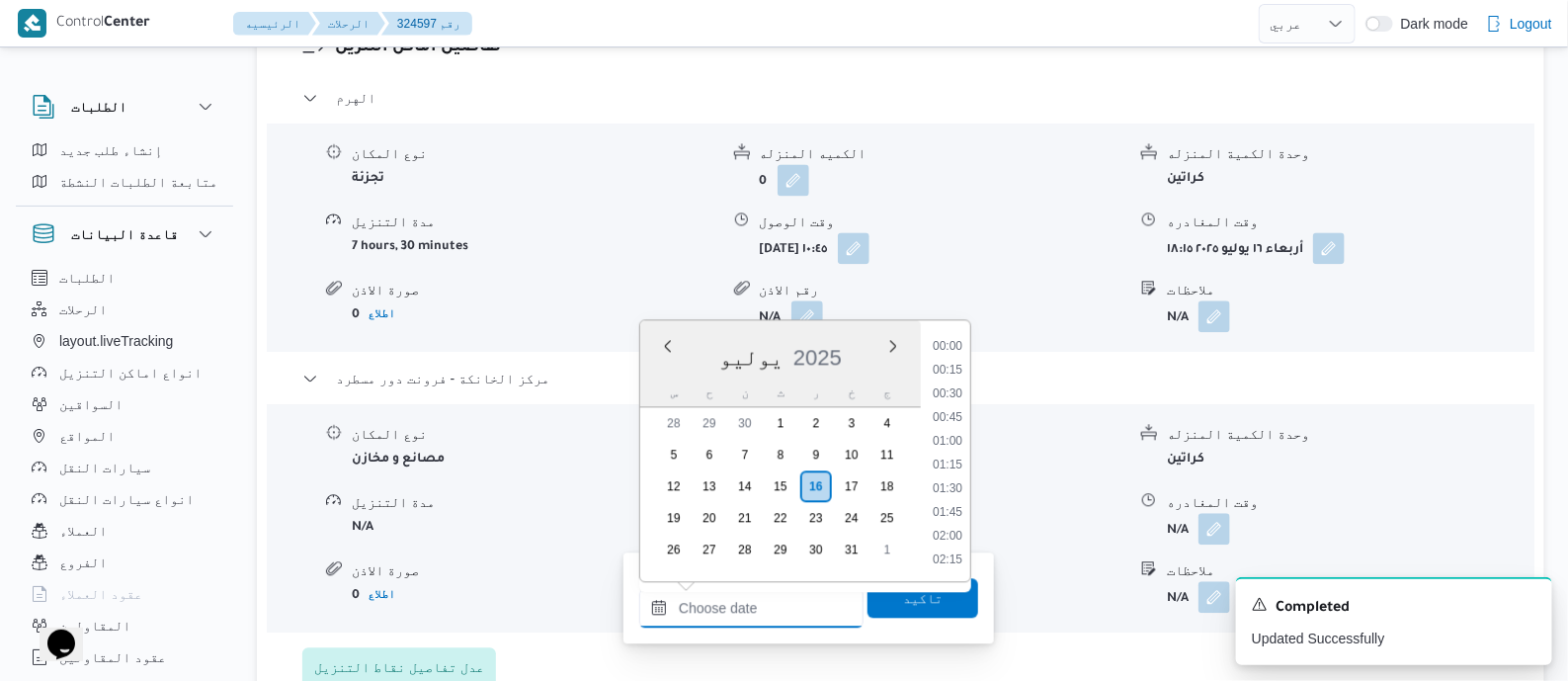 scroll, scrollTop: 1731, scrollLeft: 0, axis: vertical 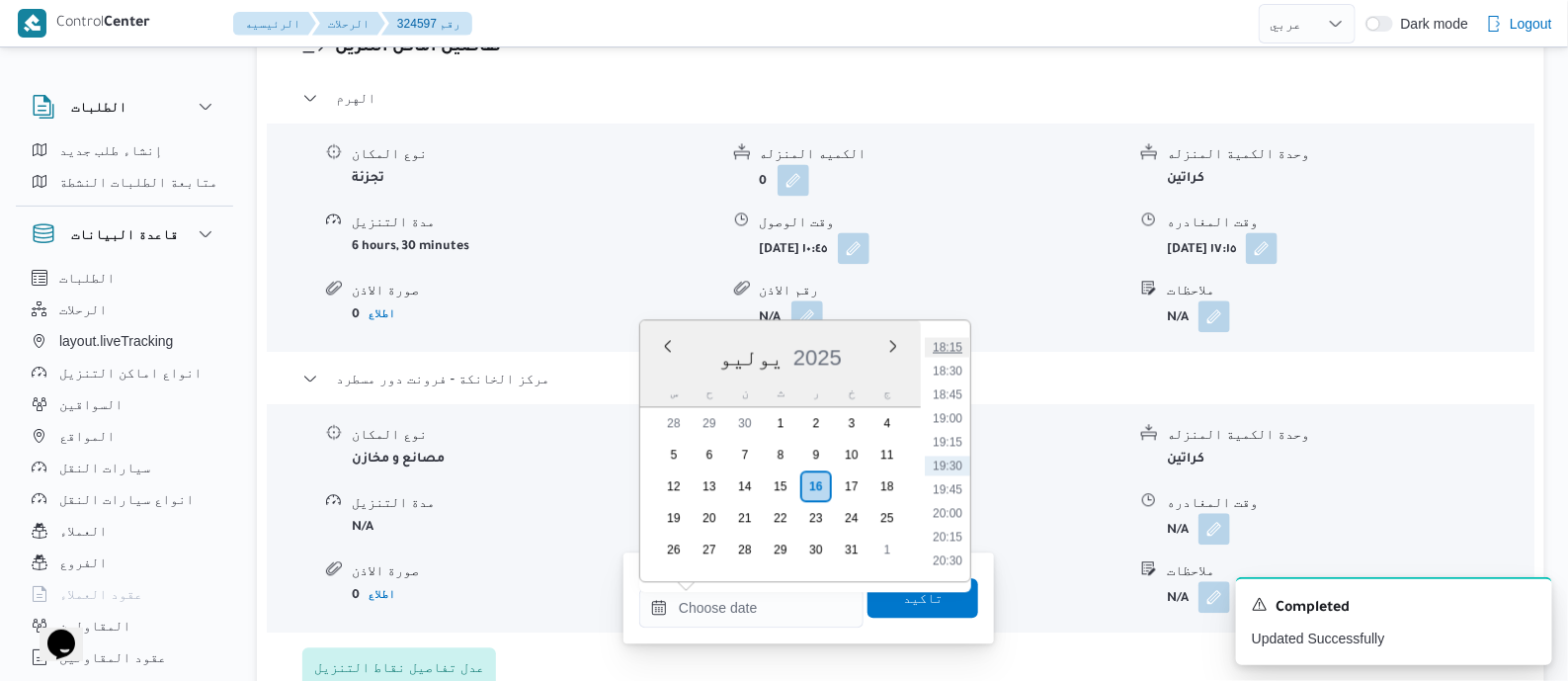click on "18:15" at bounding box center [948, 347] 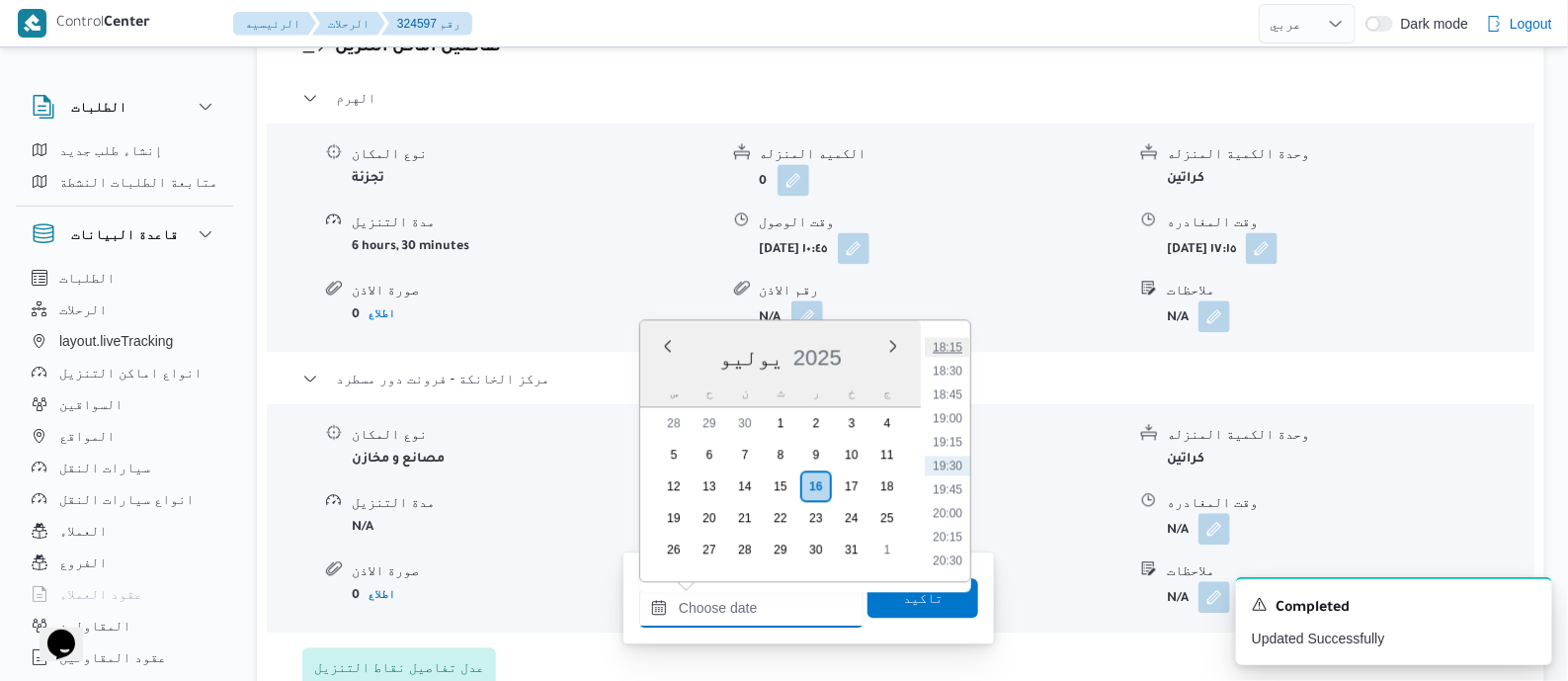 type on "[DATE] ١٨:١٥" 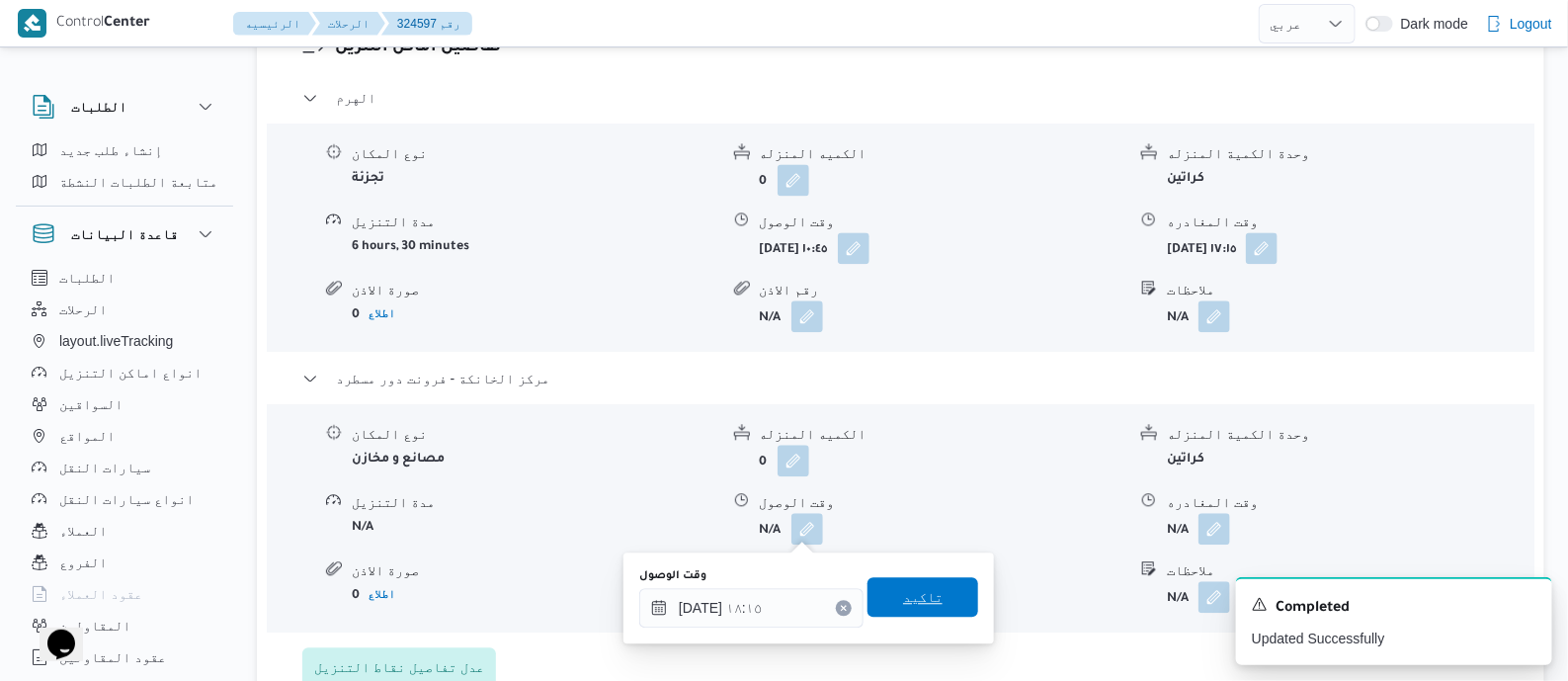 click on "تاكيد" at bounding box center (923, 597) 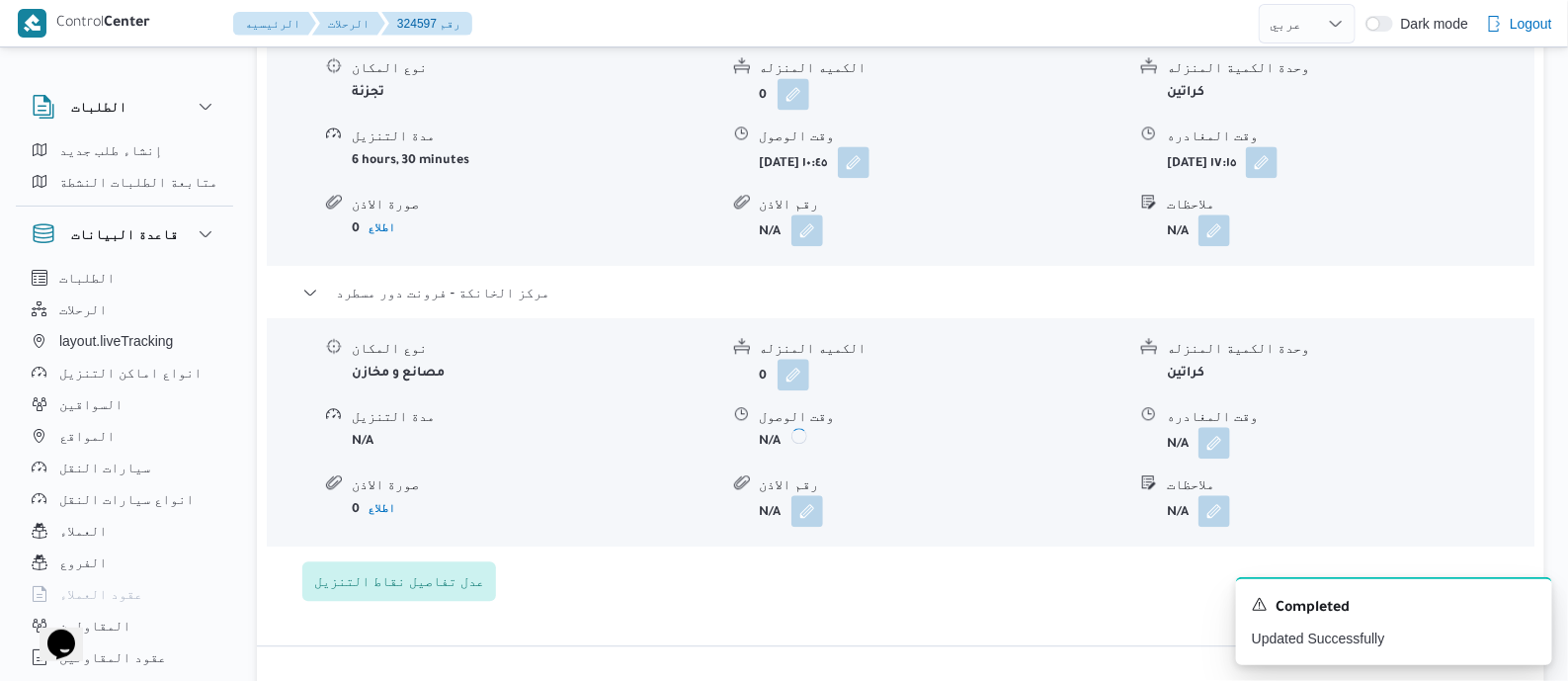 scroll, scrollTop: 1852, scrollLeft: 0, axis: vertical 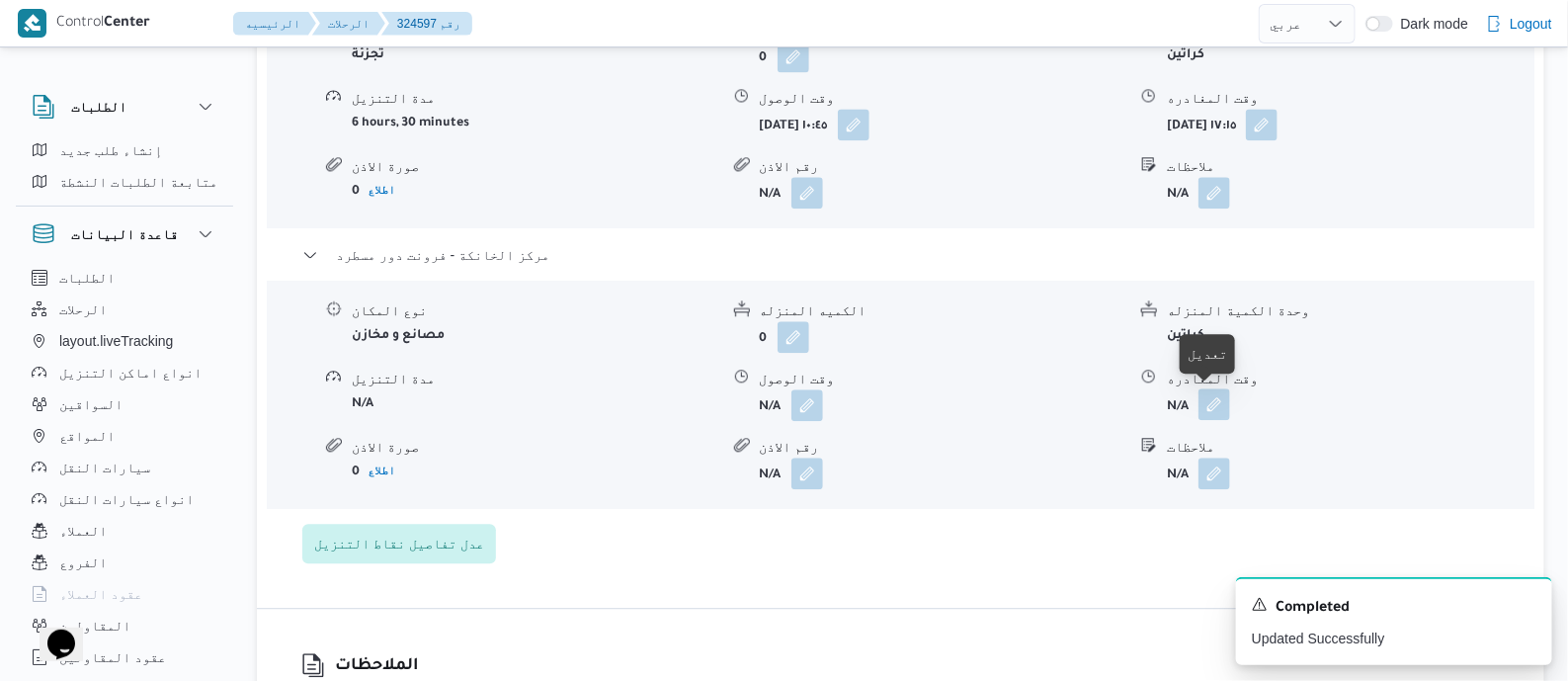 drag, startPoint x: 1221, startPoint y: 390, endPoint x: 1215, endPoint y: 407, distance: 18.027756 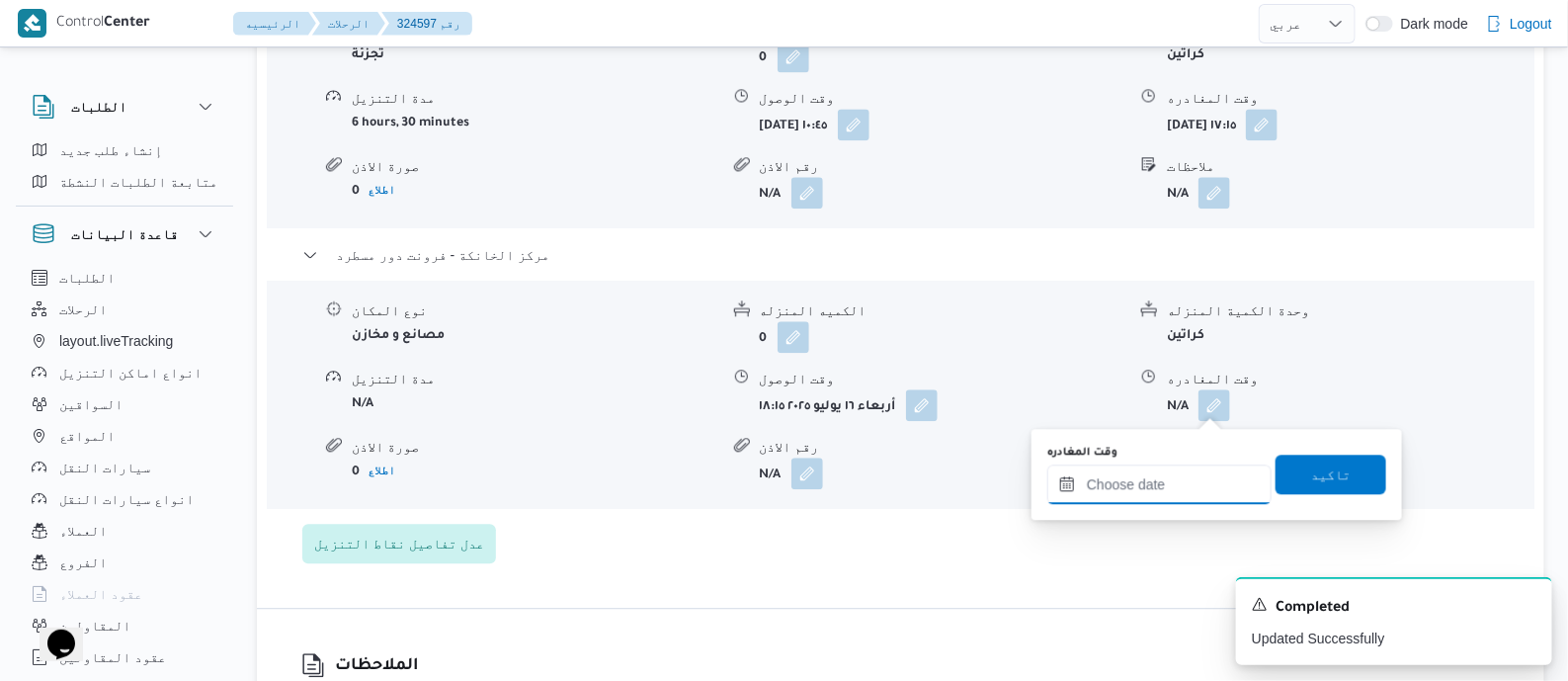 click on "وقت المغادره" at bounding box center [1159, 484] 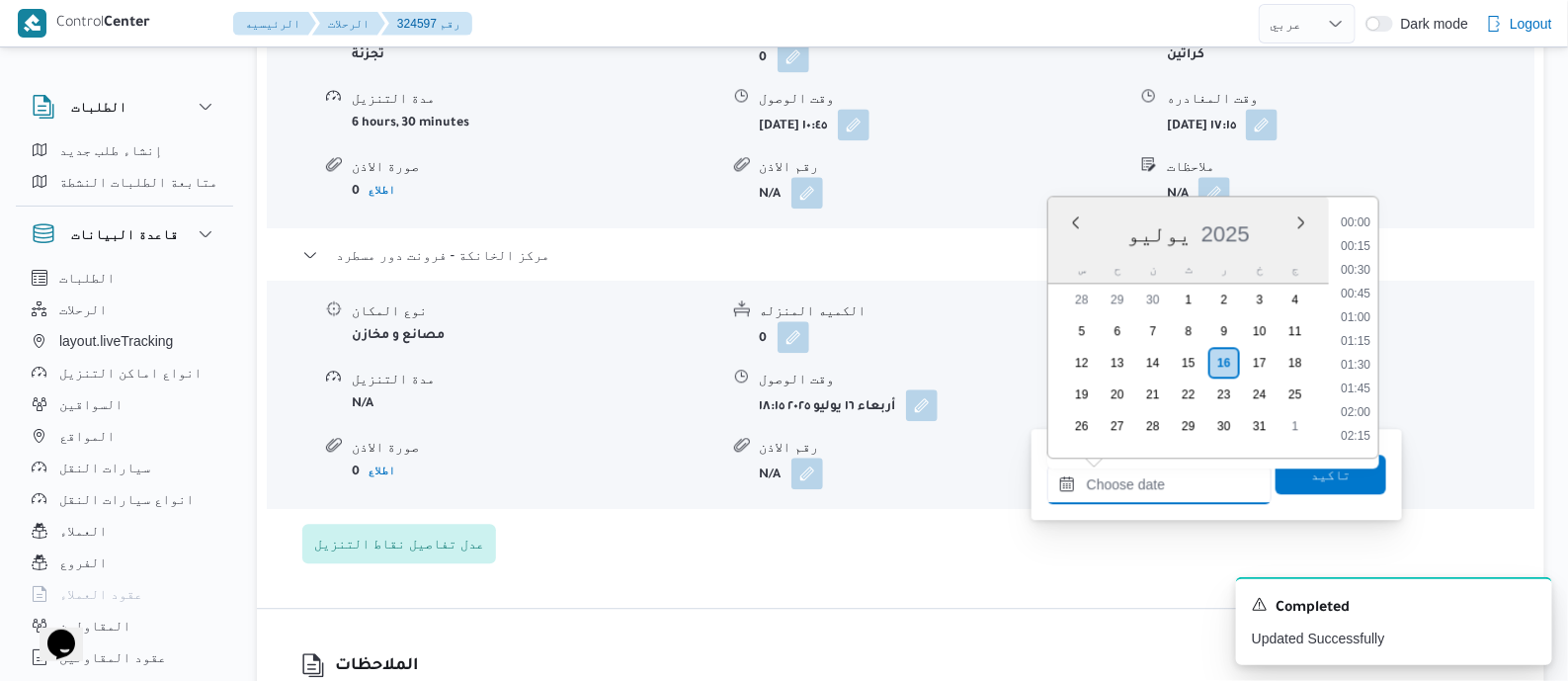 scroll, scrollTop: 1731, scrollLeft: 0, axis: vertical 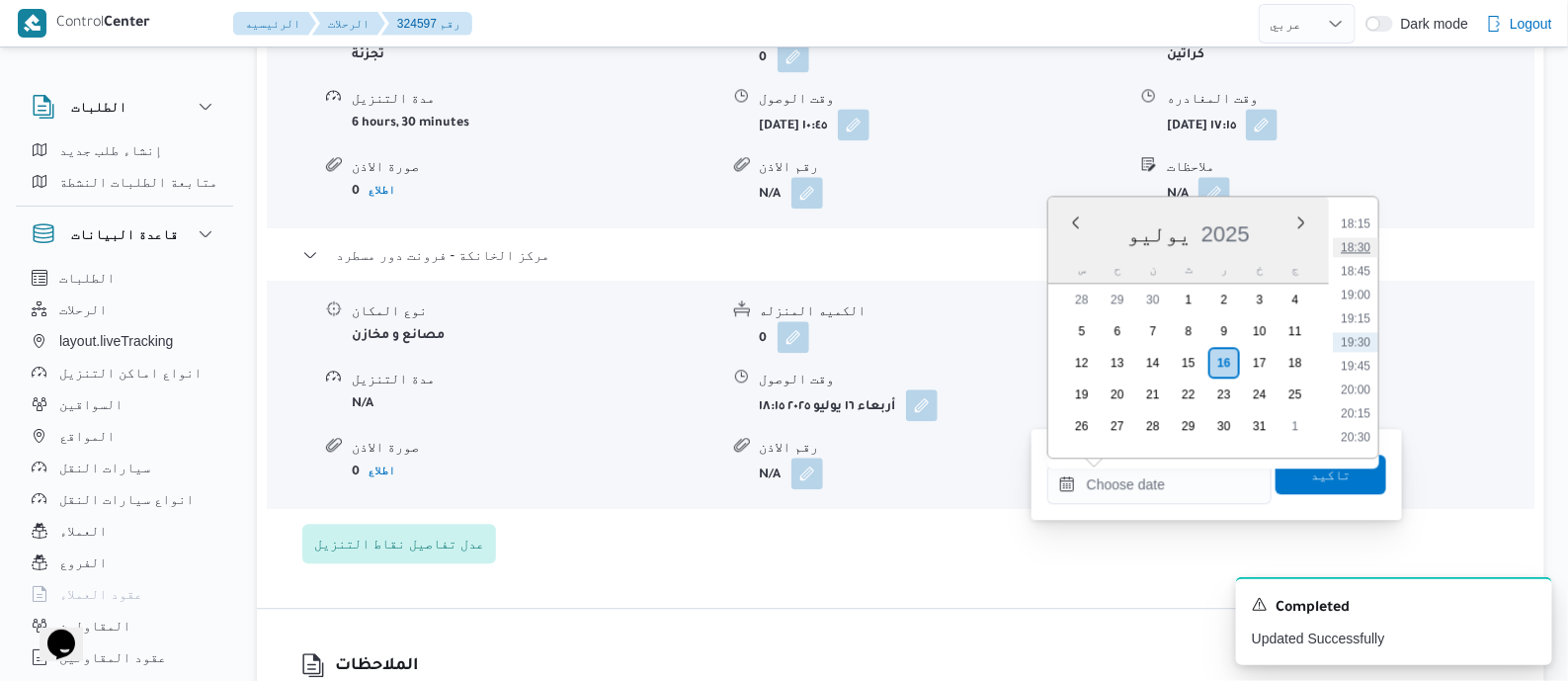 click on "18:30" at bounding box center [1356, 247] 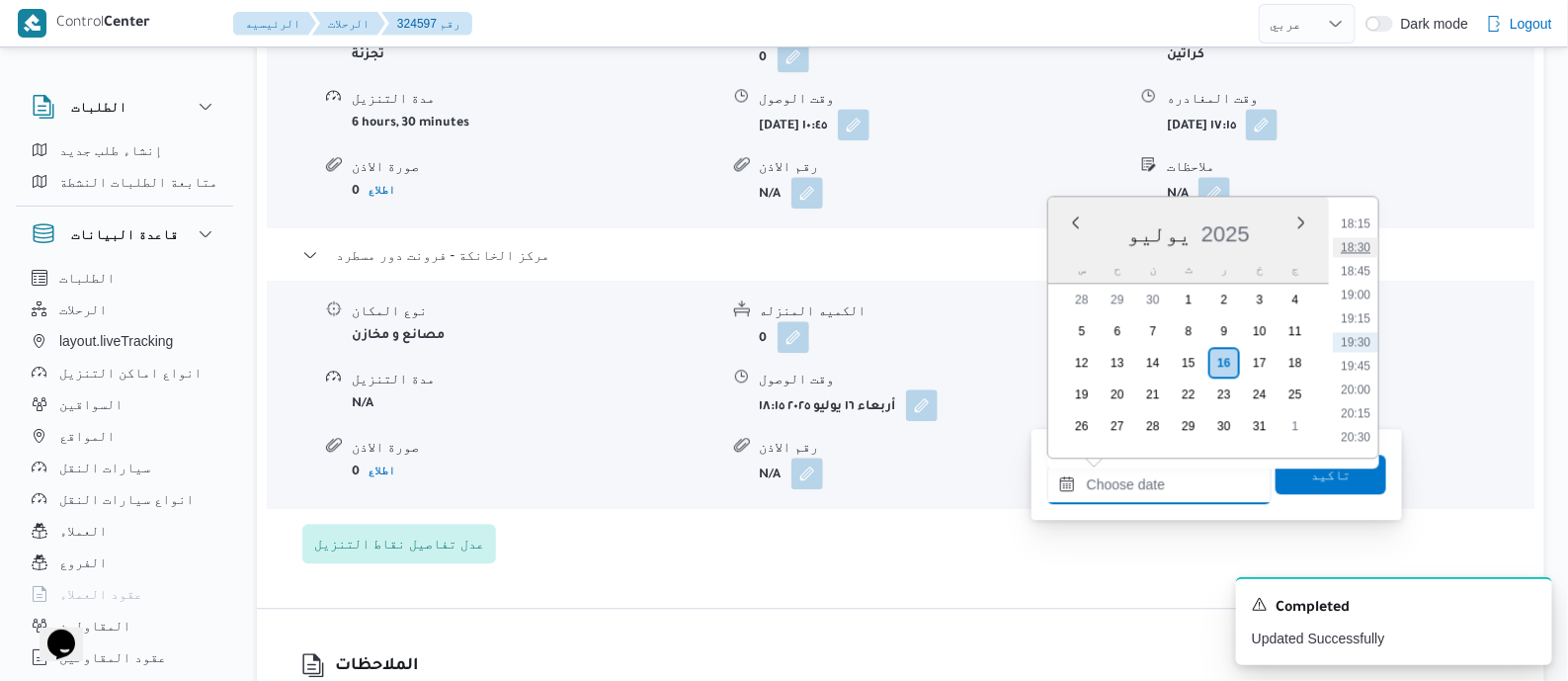 type on "١٦/٠٧/٢٠٢٥ ١٨:٣٠" 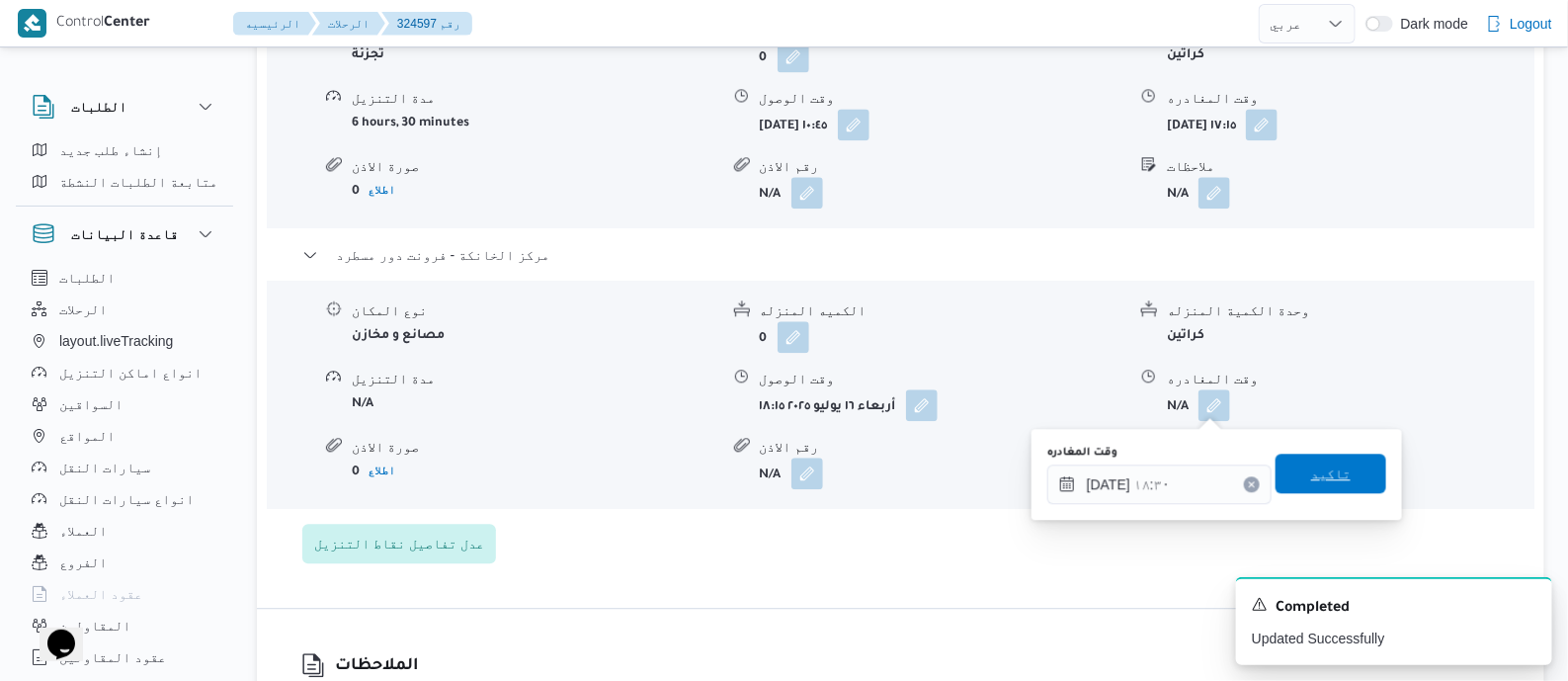 click on "تاكيد" at bounding box center (1331, 473) 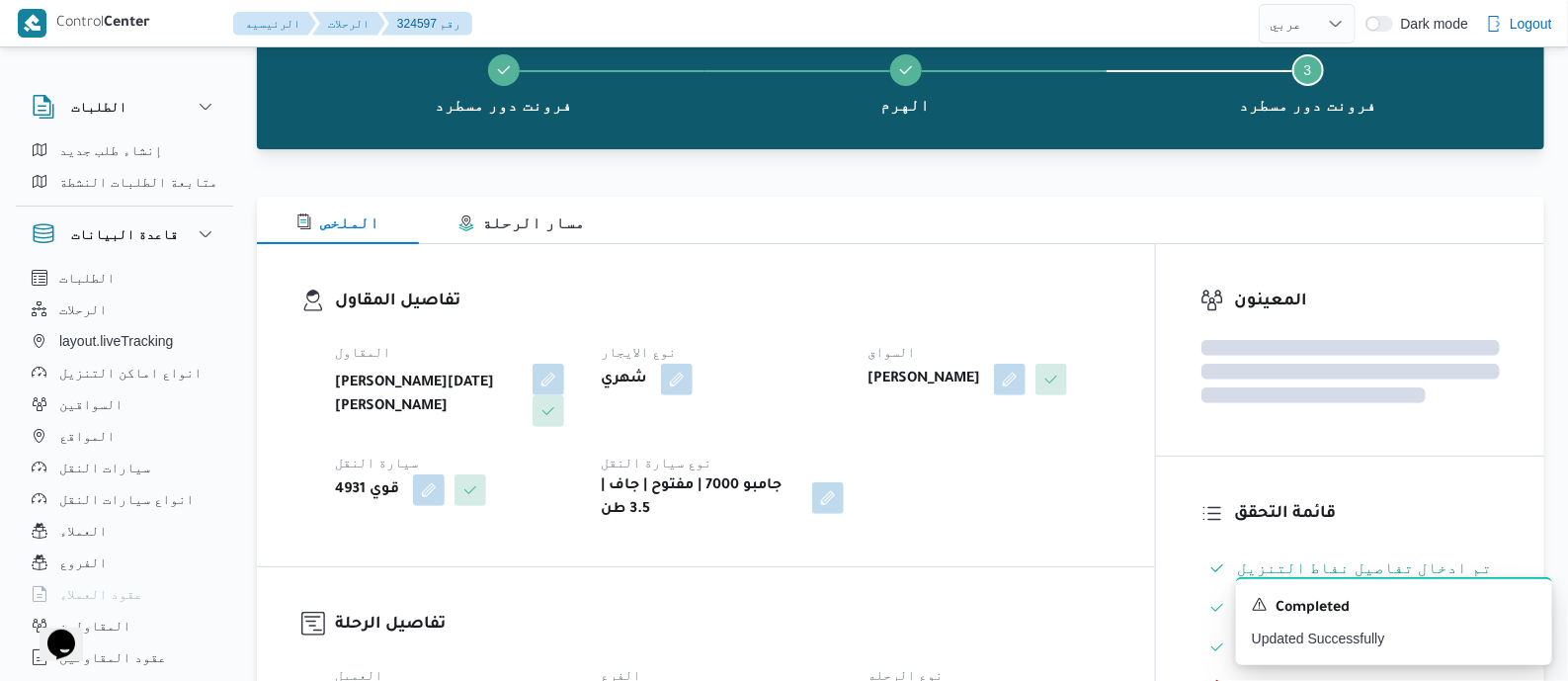 scroll, scrollTop: 0, scrollLeft: 0, axis: both 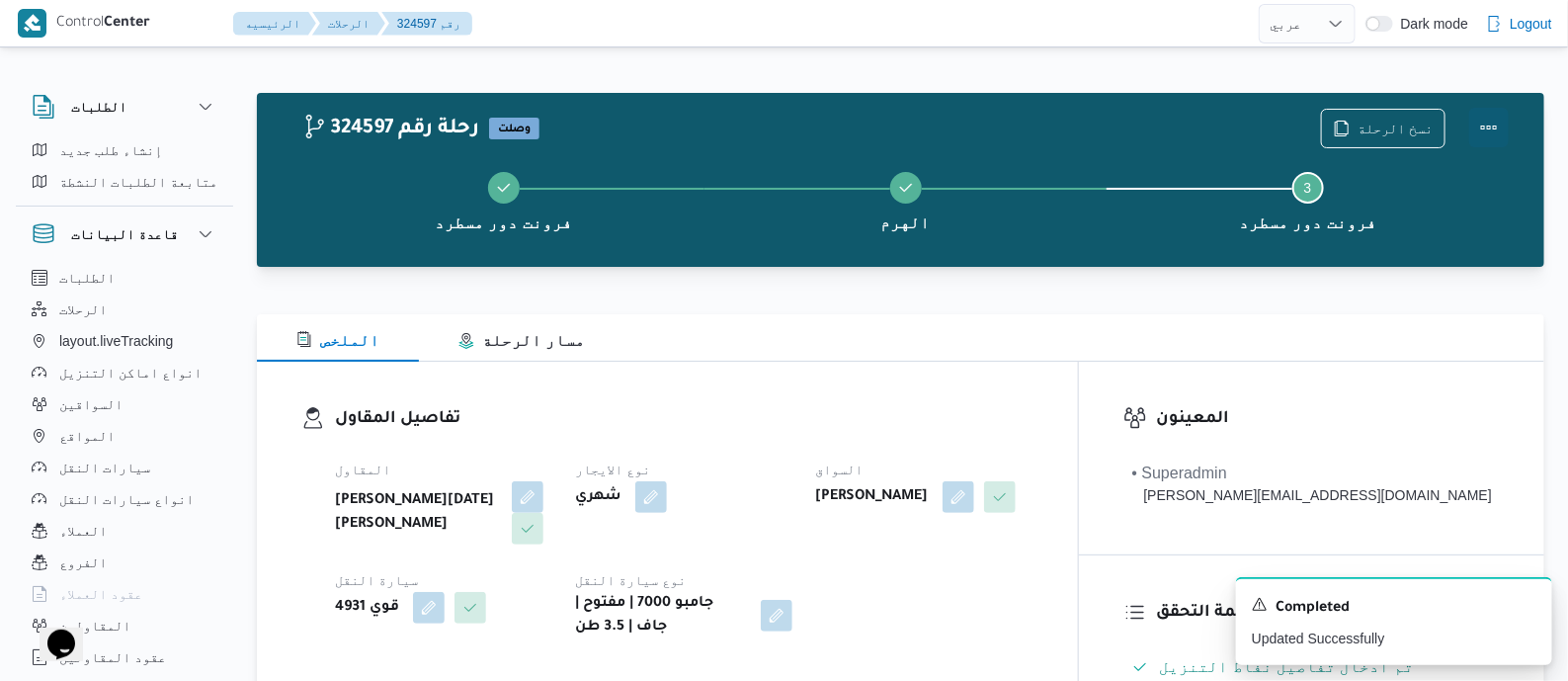 click at bounding box center [1489, 128] 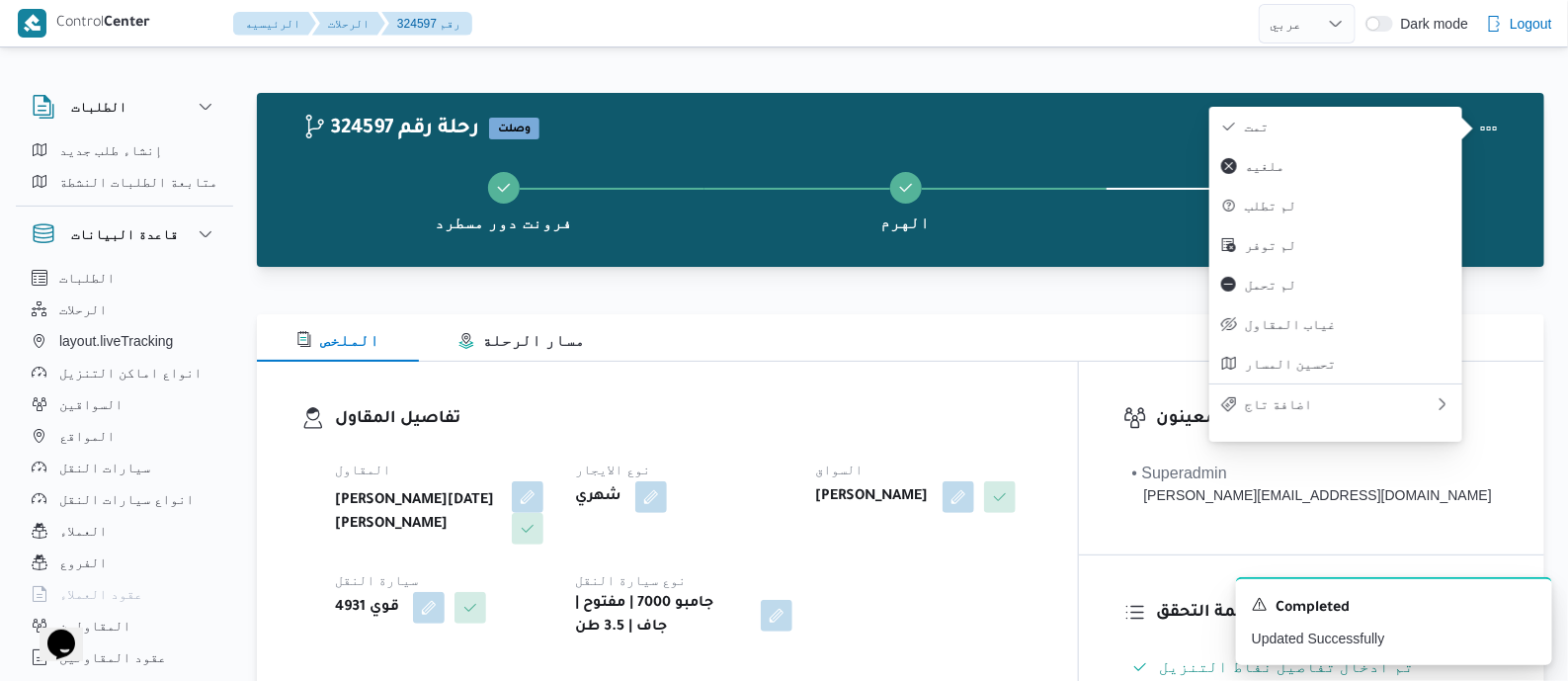 click on "تمت" at bounding box center [1348, 127] 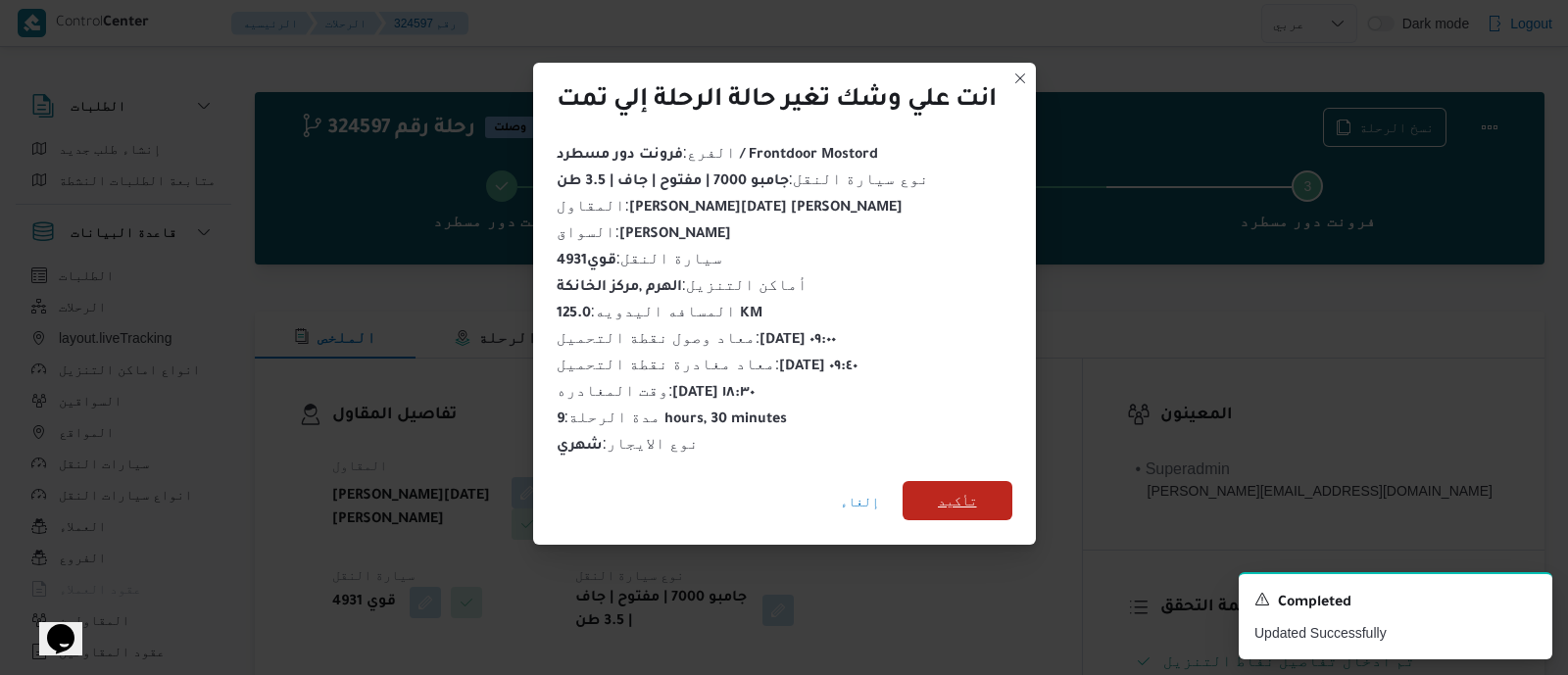 click on "تأكيد" at bounding box center [957, 501] 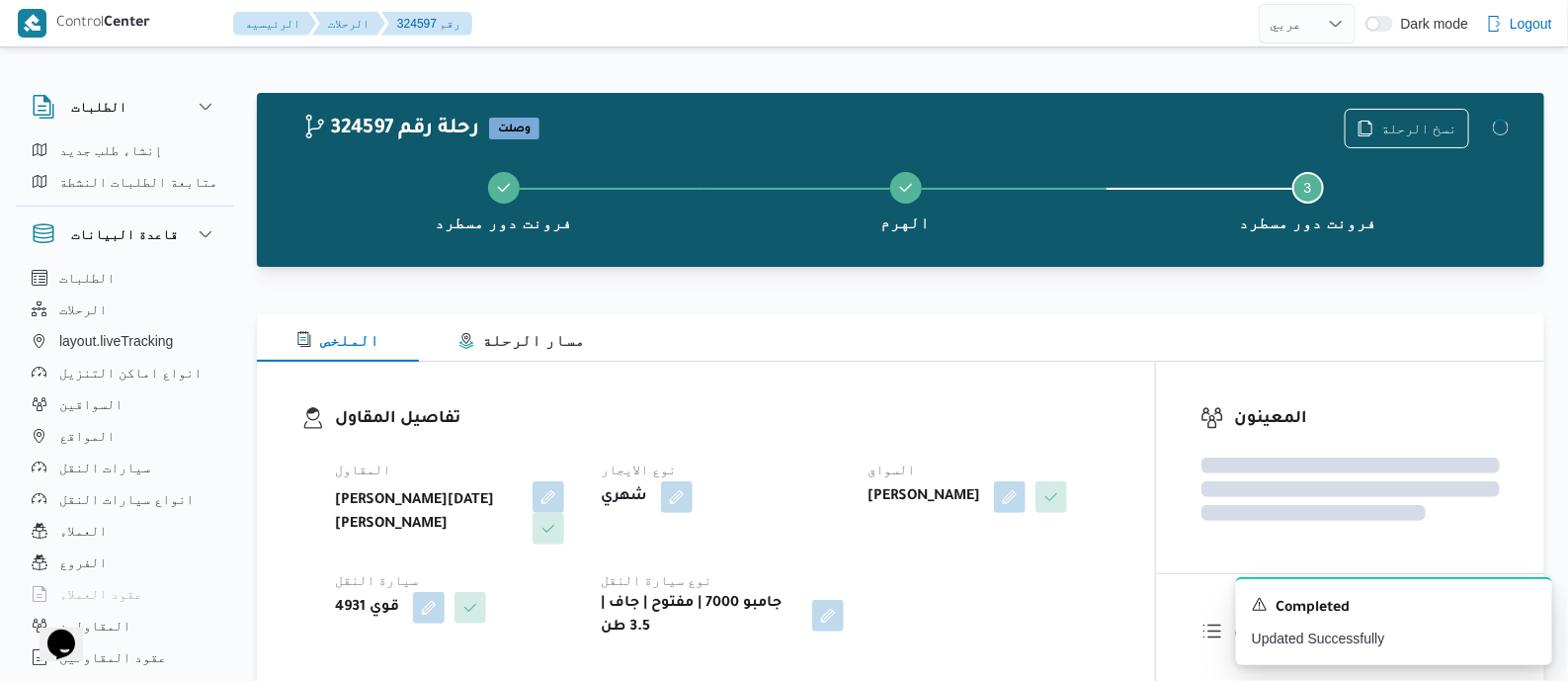 click on "تفاصيل المقاول المقاول ابراهيم رمضان ابراهيم عثمان ابوباشا نوع الايجار شهري السواق زياد محمد عواد محمد  سيارة النقل قوي 4931 نوع سيارة النقل جامبو 7000 | مفتوح | جاف | 3.5 طن" at bounding box center [722, 523] 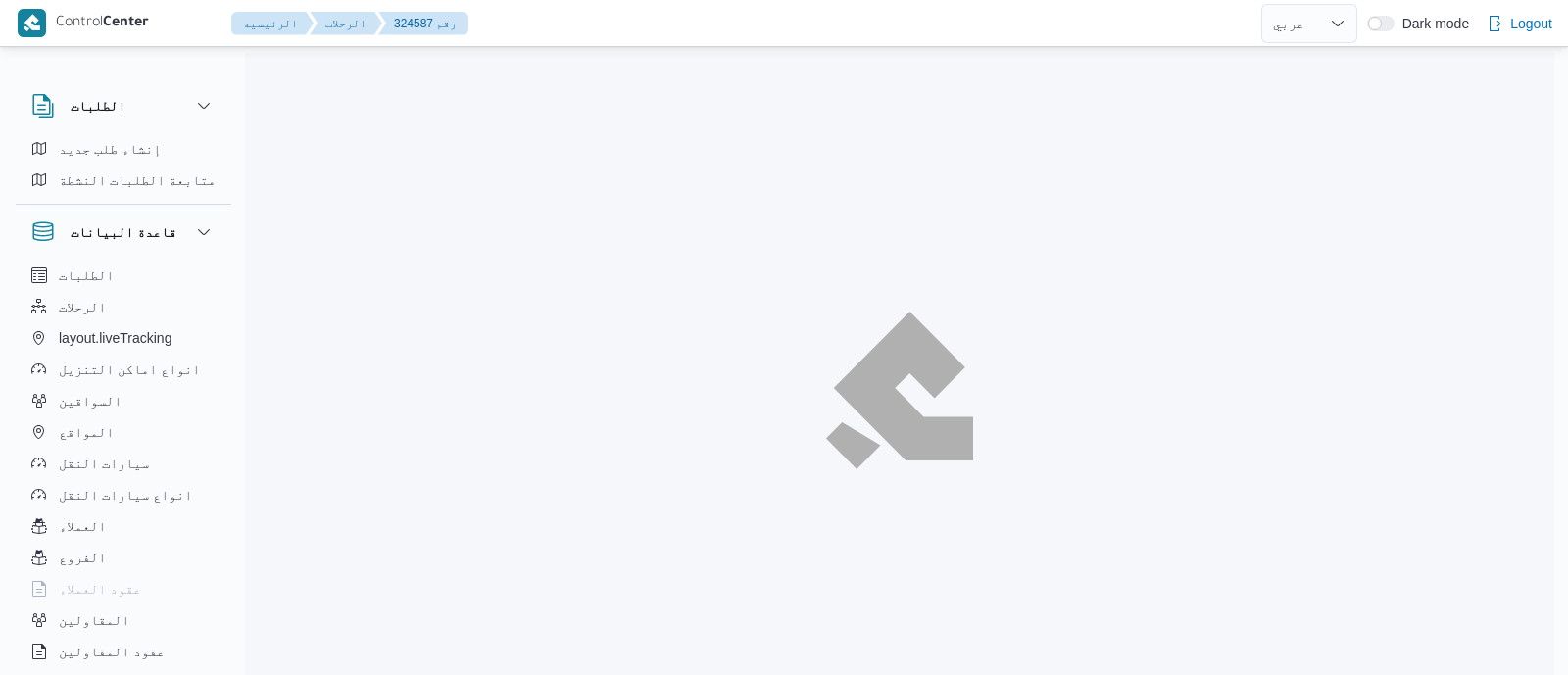 select on "ar" 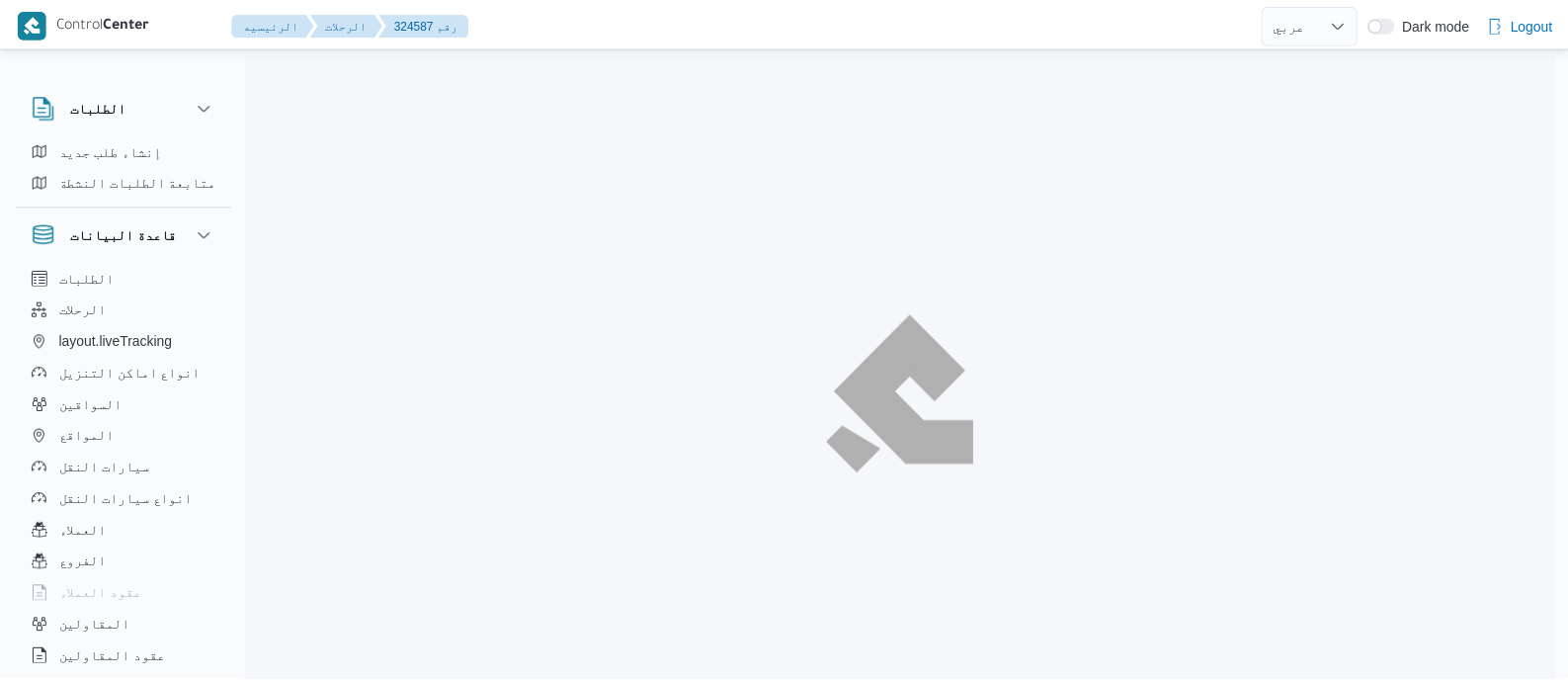 scroll, scrollTop: 0, scrollLeft: 0, axis: both 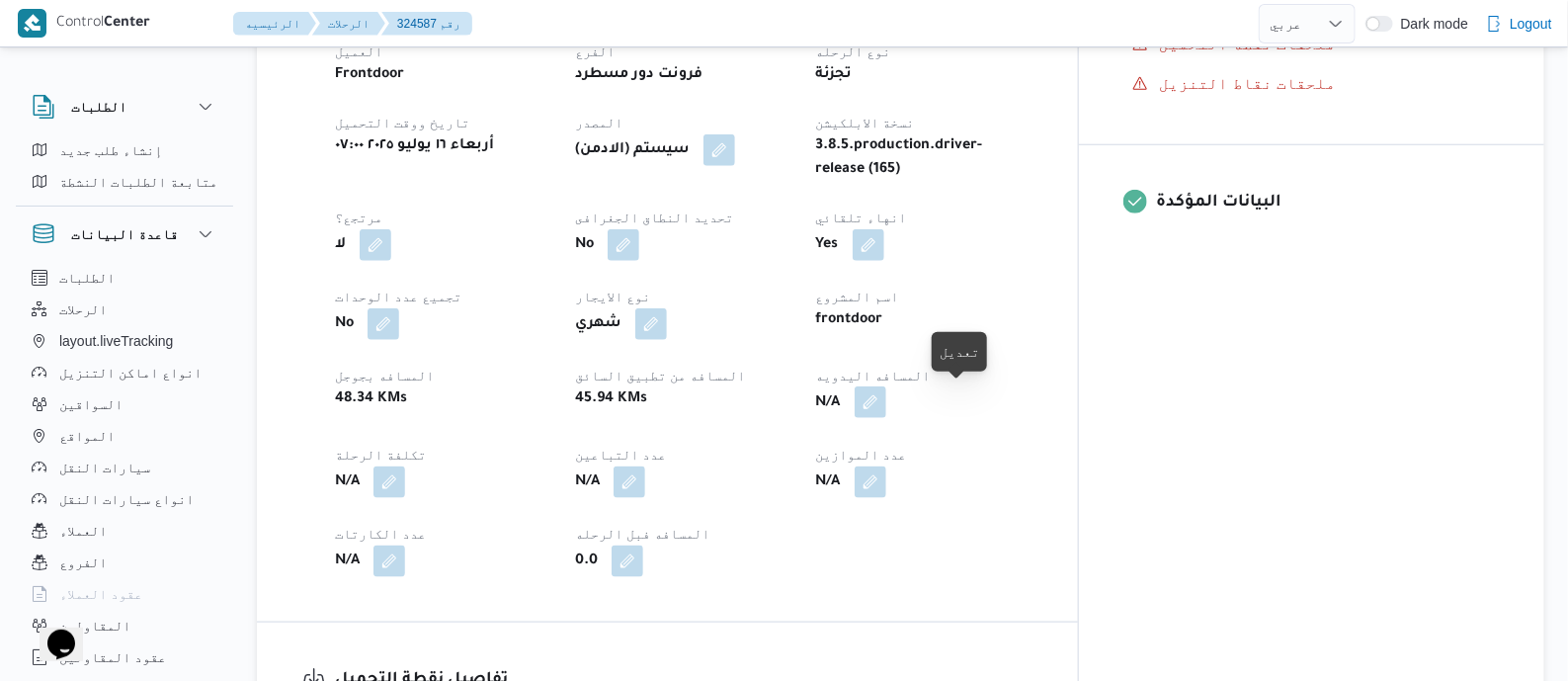 click at bounding box center (870, 402) 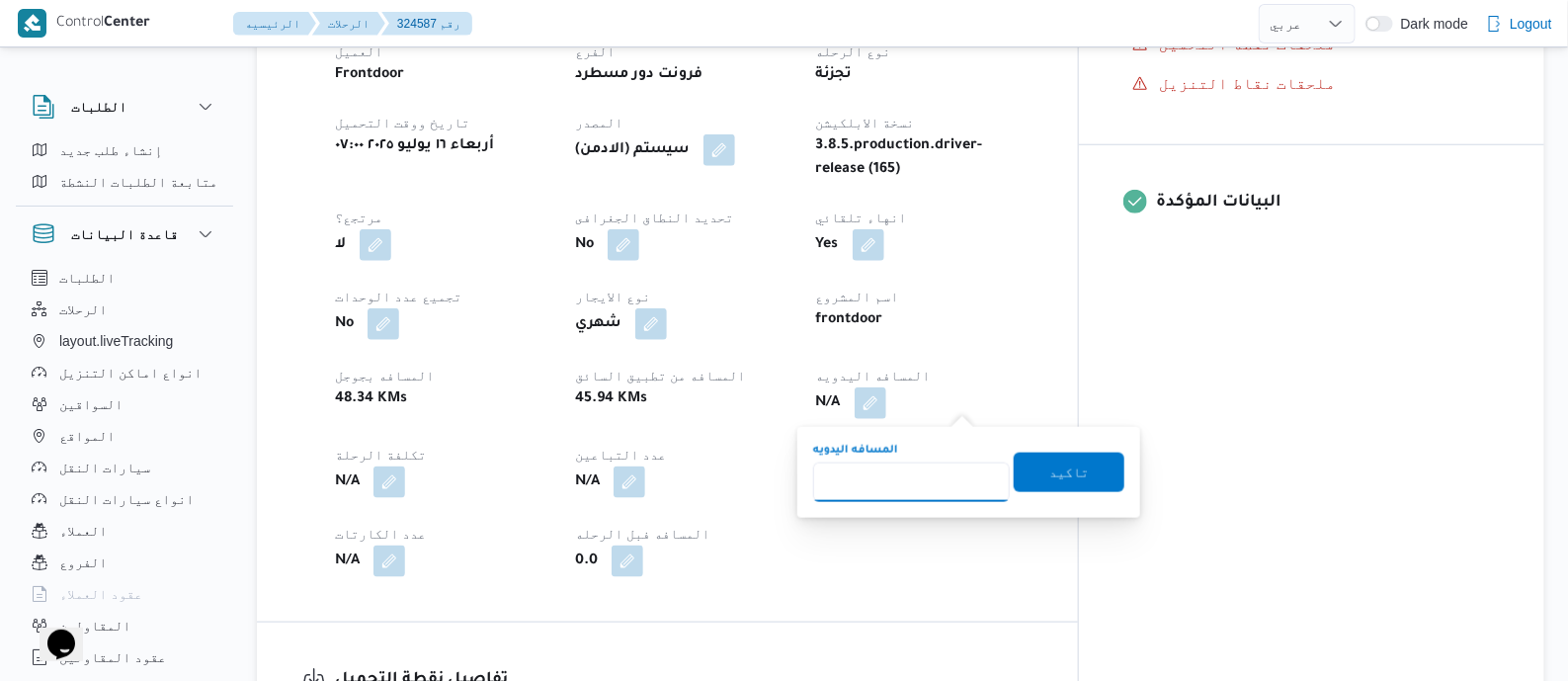 click on "المسافه اليدويه" at bounding box center [911, 482] 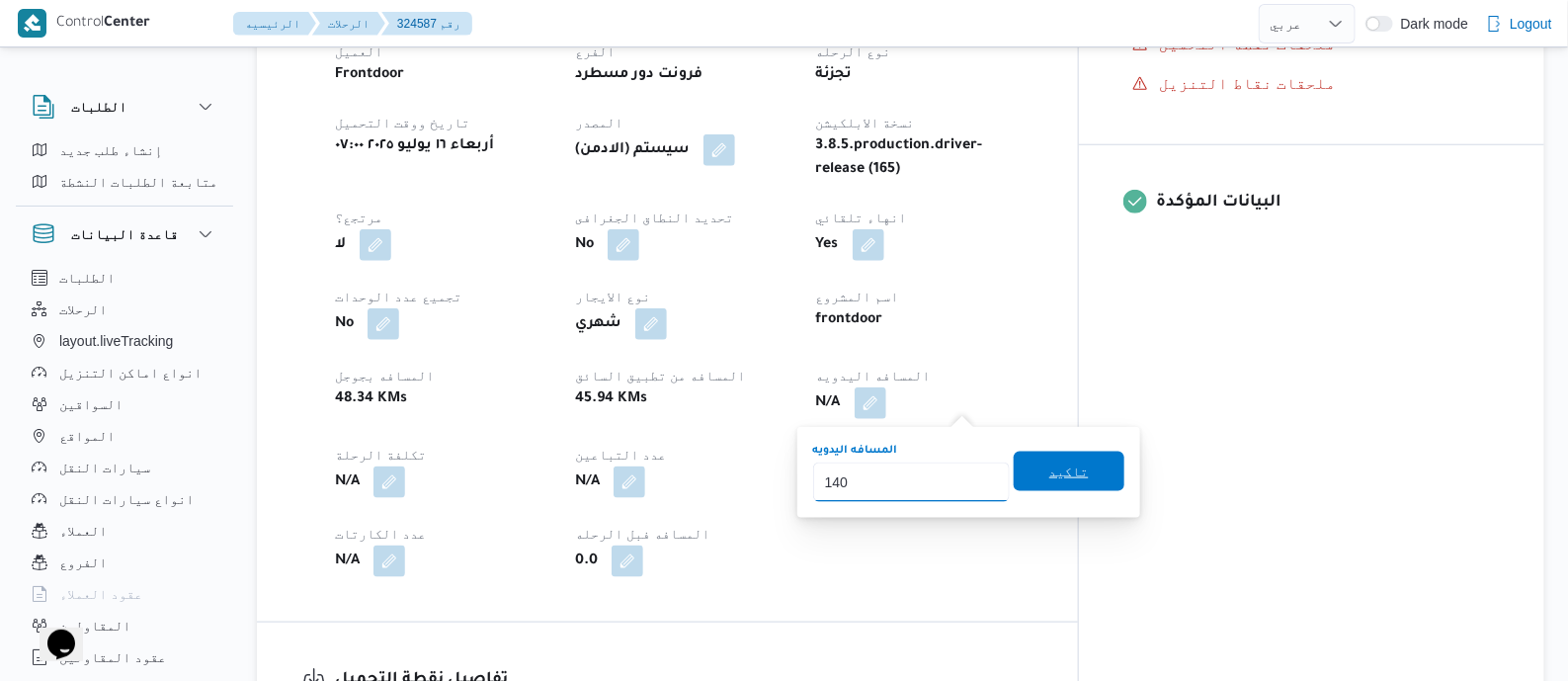type on "140" 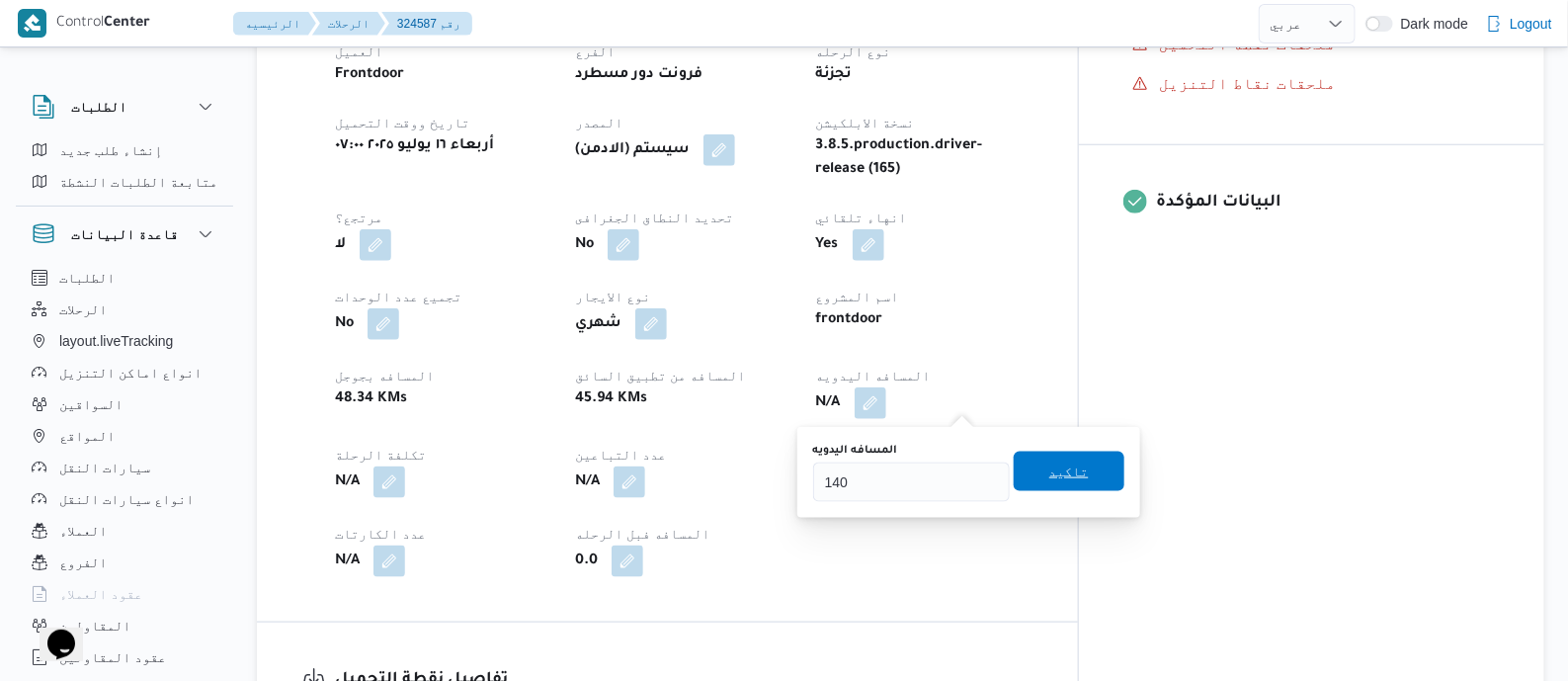 click on "تاكيد" at bounding box center (1069, 471) 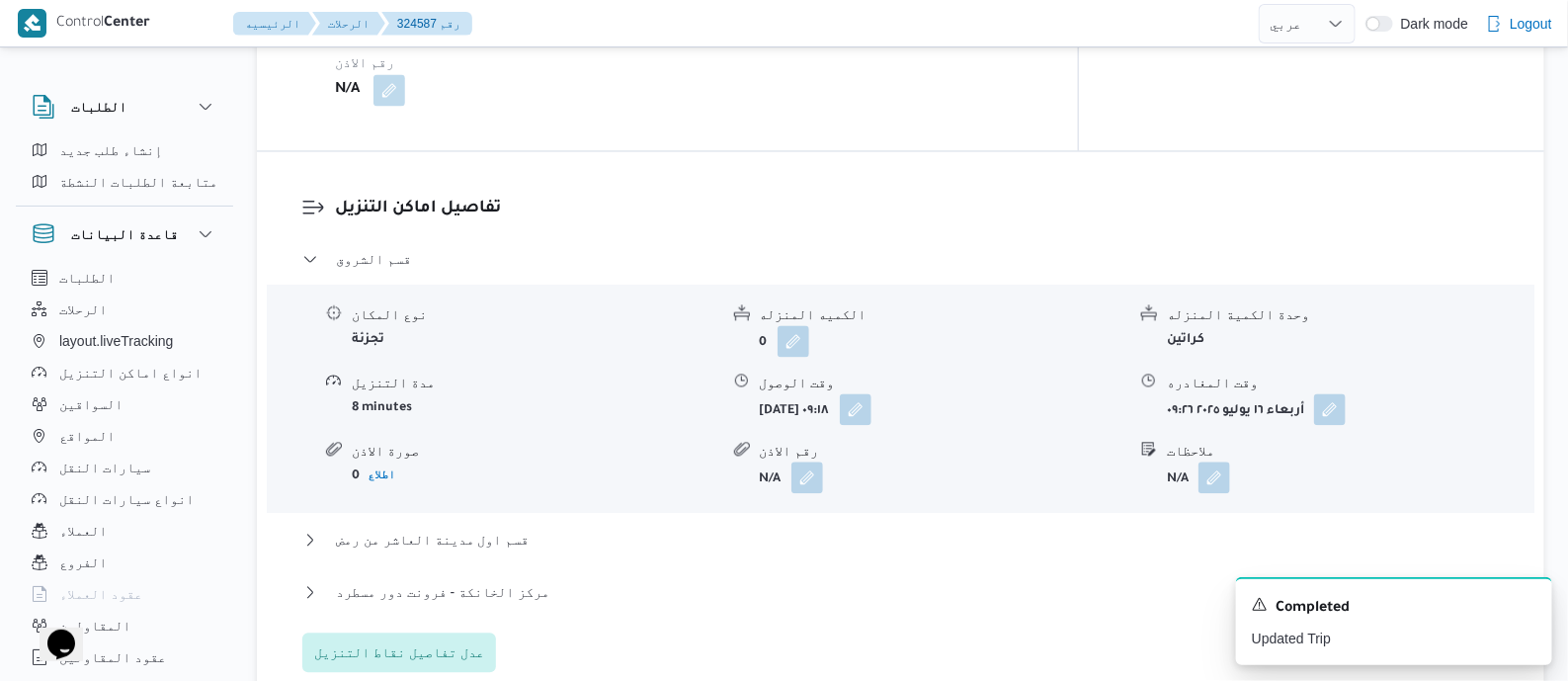 scroll, scrollTop: 1605, scrollLeft: 0, axis: vertical 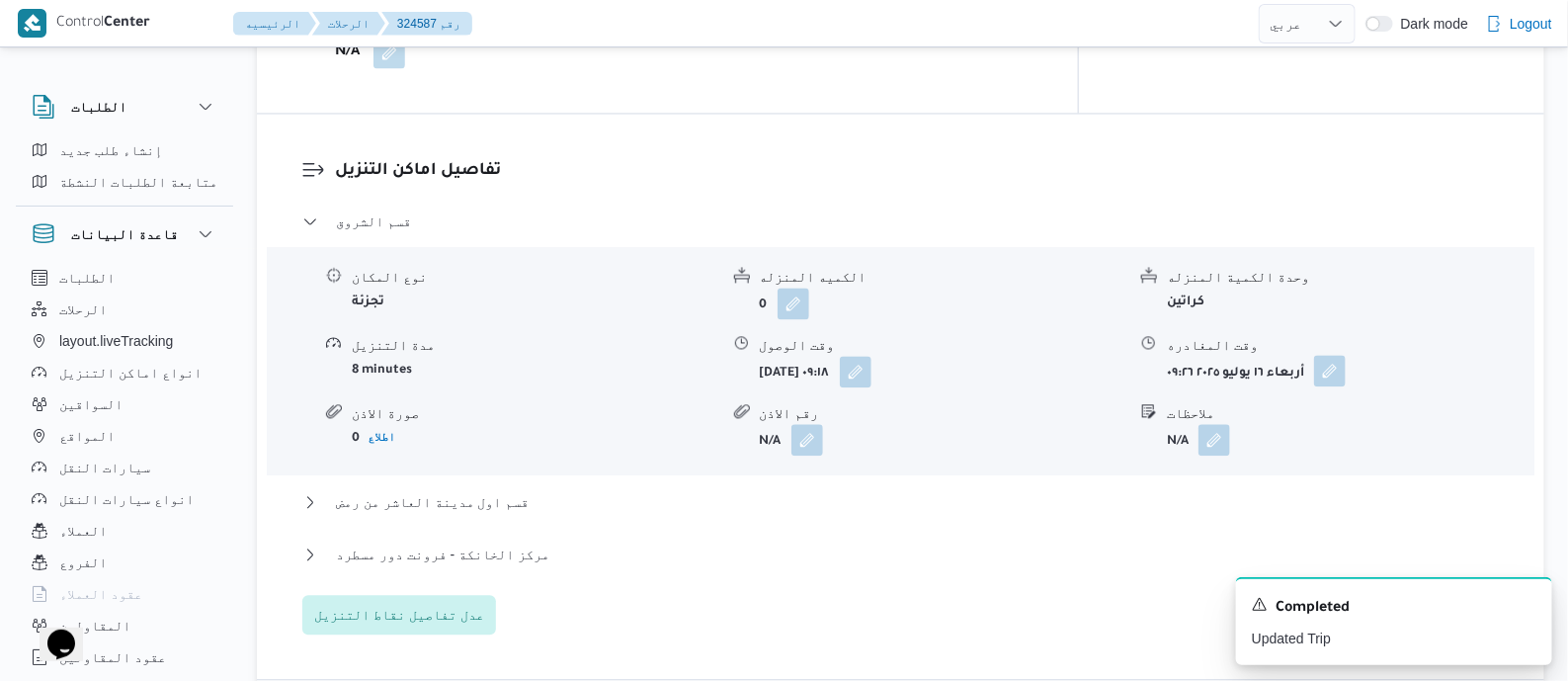 click at bounding box center (1330, 371) 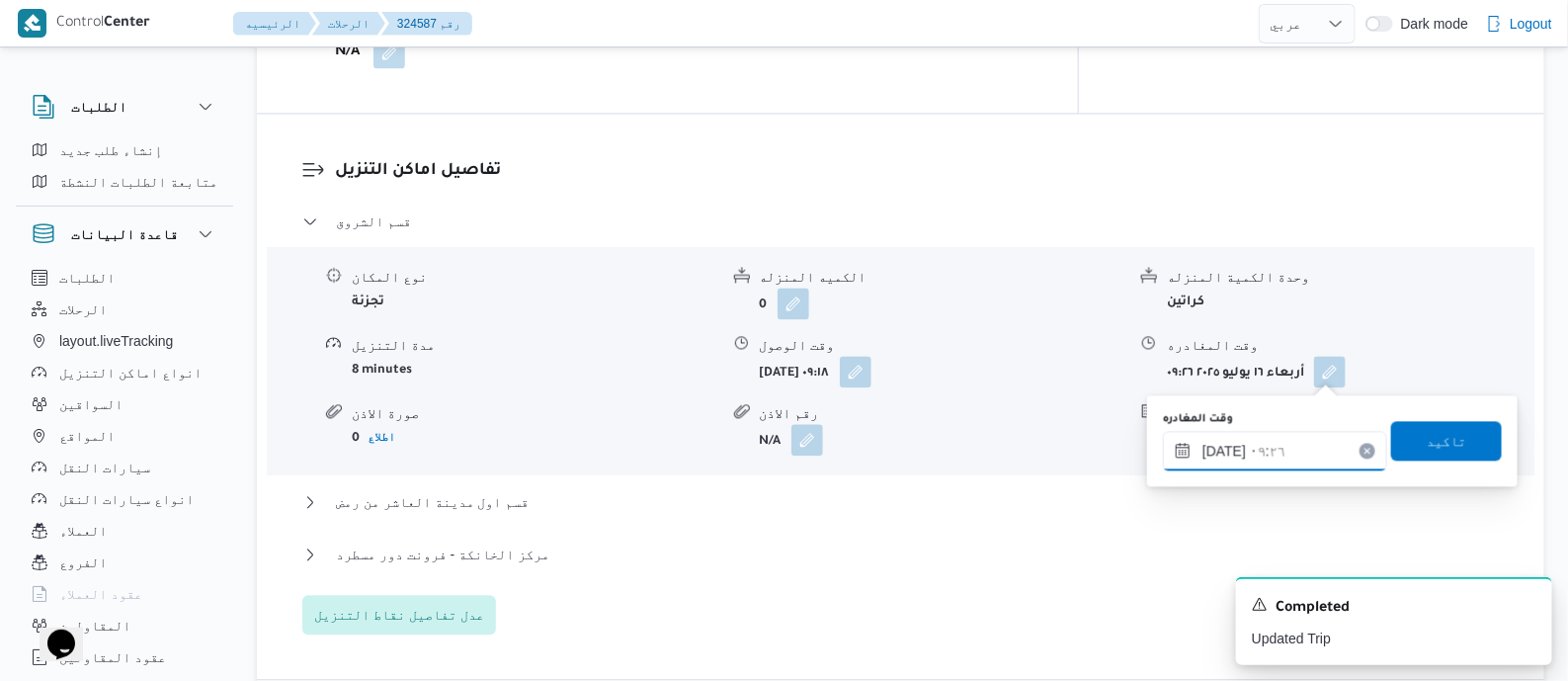 click on "[DATE] ٠٩:٢٦" at bounding box center (1275, 451) 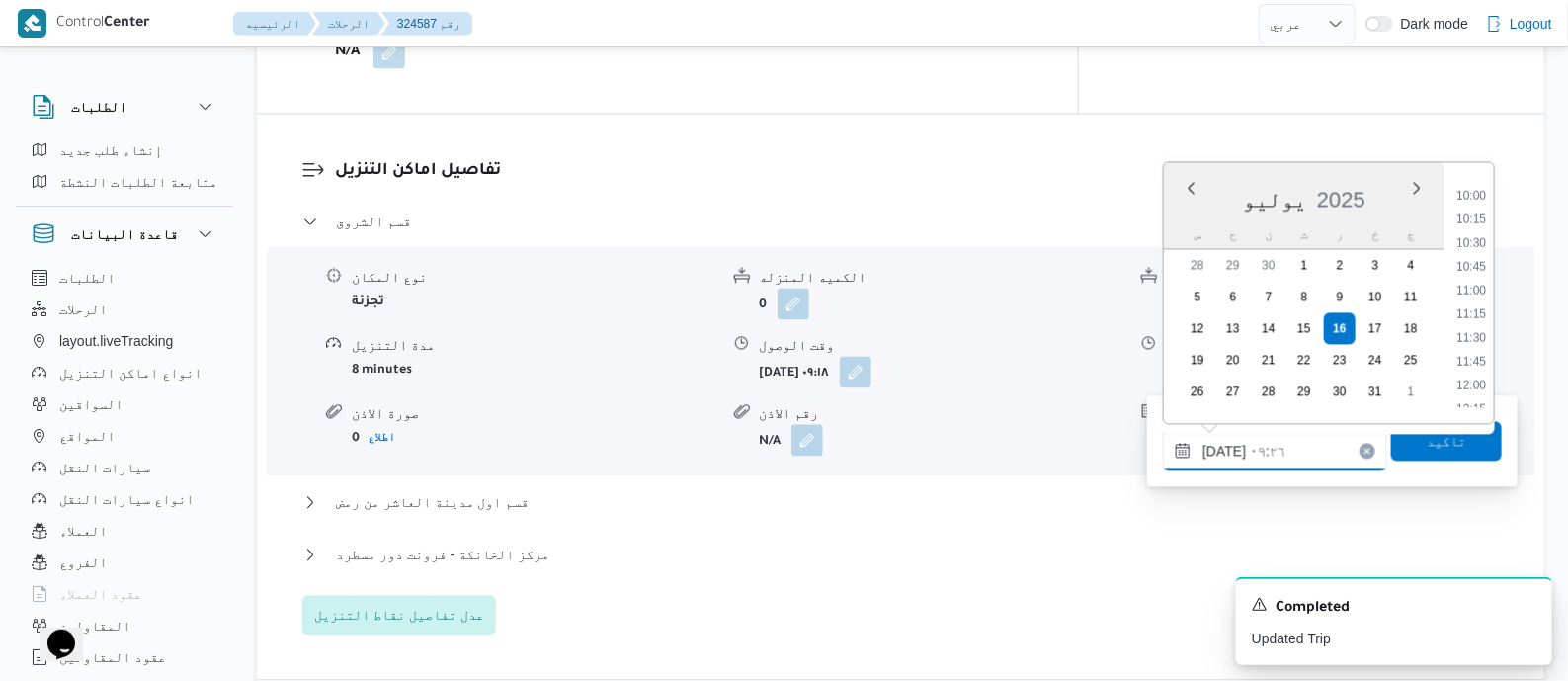 scroll, scrollTop: 1252, scrollLeft: 0, axis: vertical 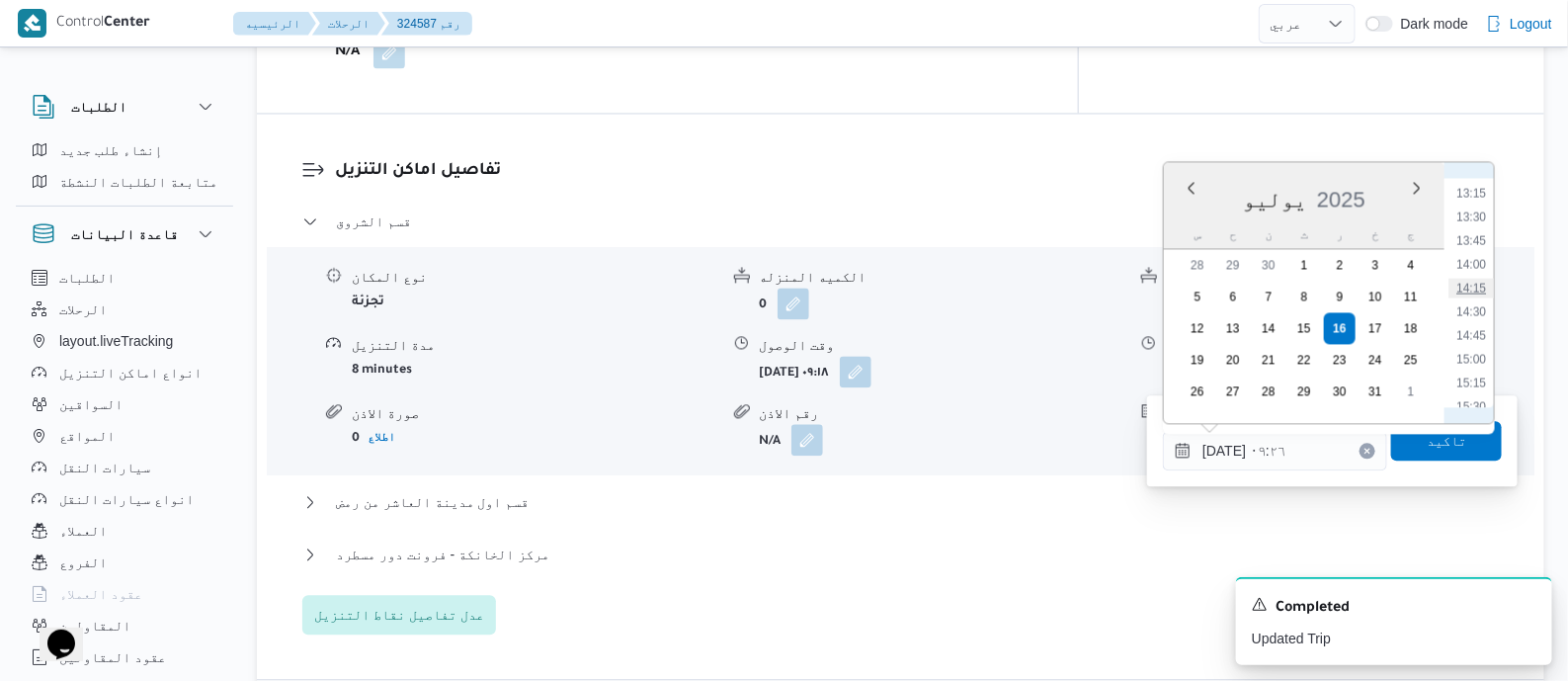click on "14:15" at bounding box center [1471, 288] 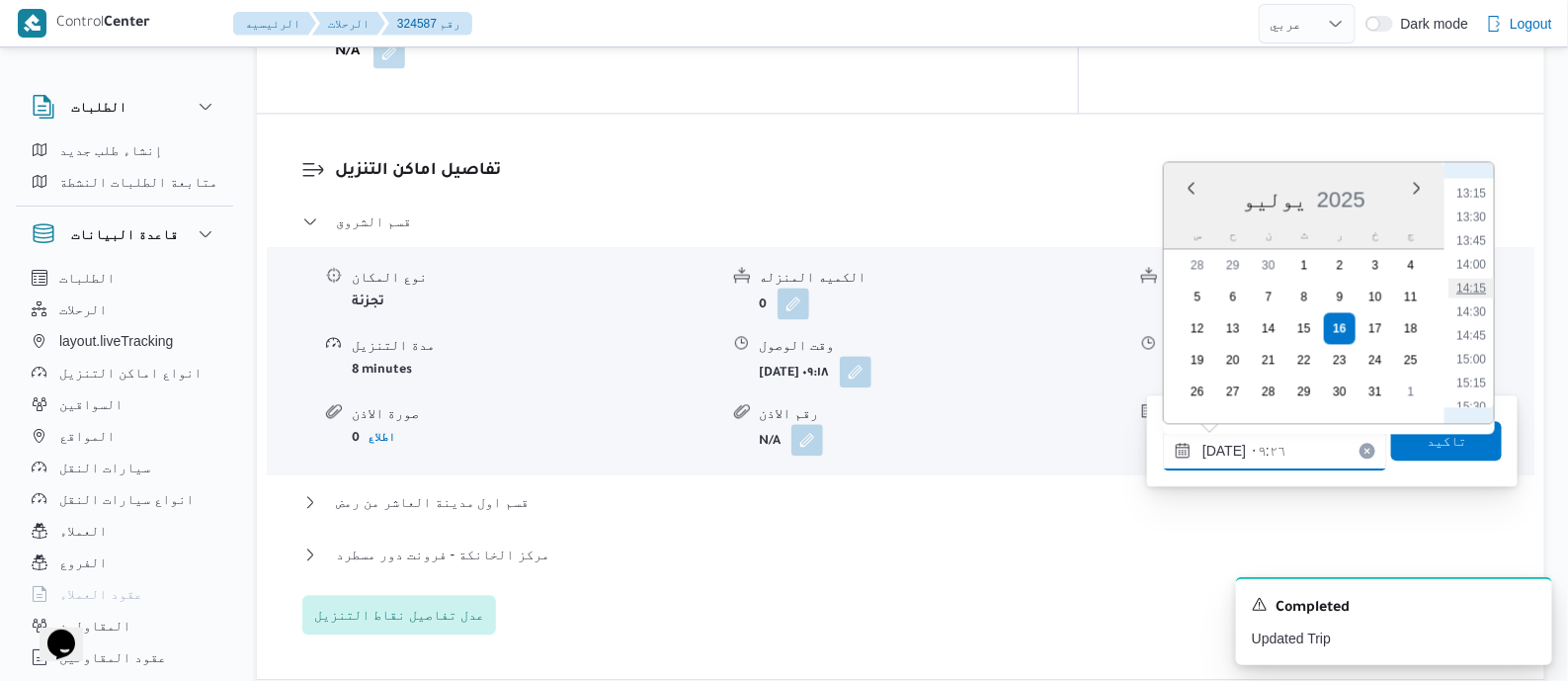 type on "[DATE] ١٤:١٥" 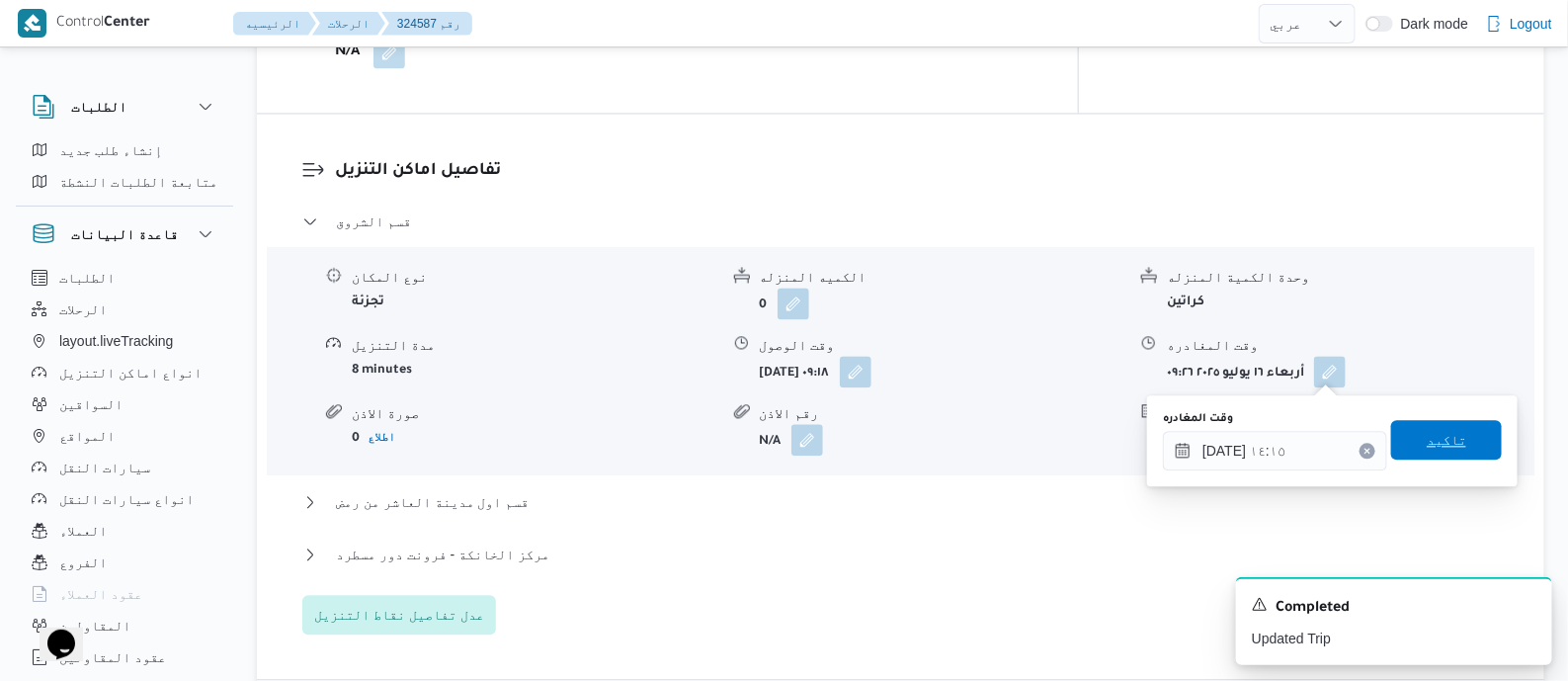 click on "تاكيد" at bounding box center [1446, 440] 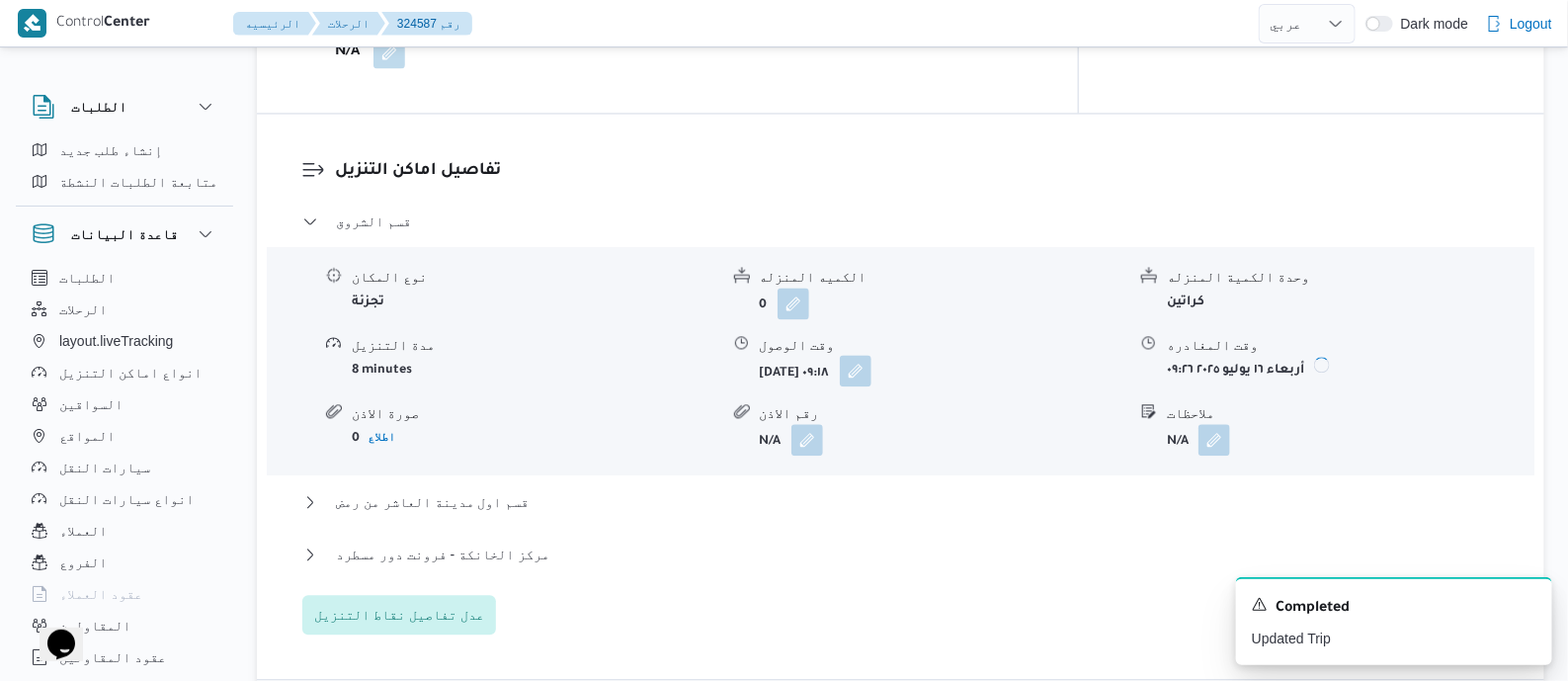 drag, startPoint x: 912, startPoint y: 363, endPoint x: 908, endPoint y: 427, distance: 64.12488 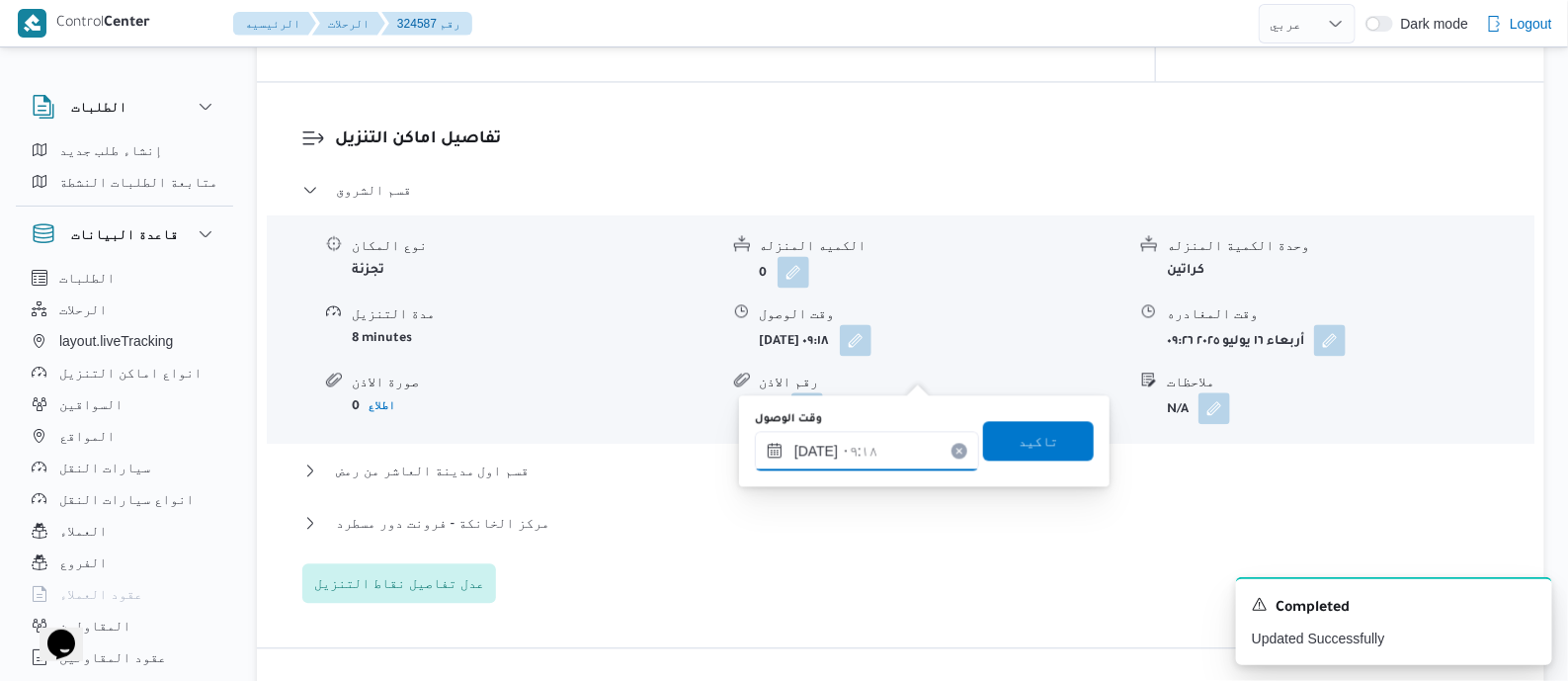 click on "[DATE] ٠٩:١٨" at bounding box center [867, 451] 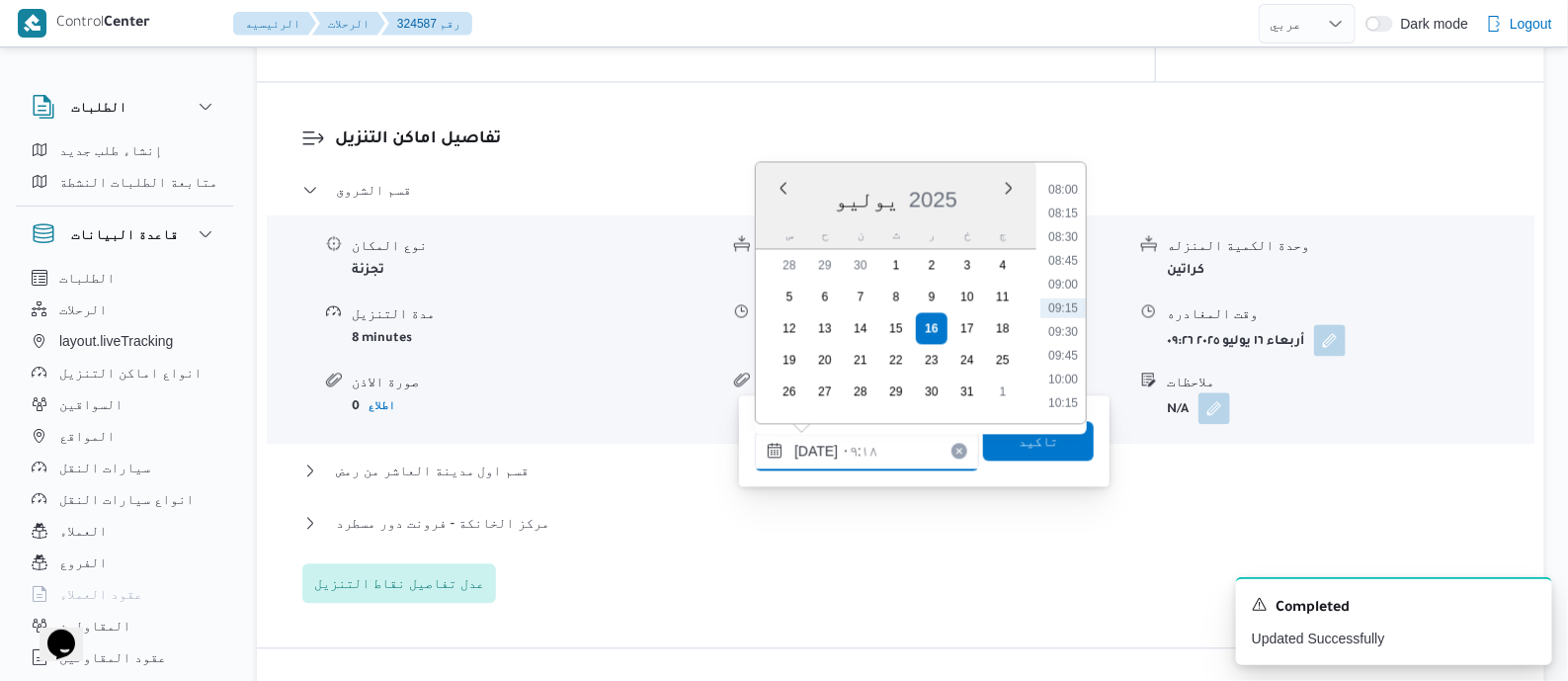scroll, scrollTop: 1005, scrollLeft: 0, axis: vertical 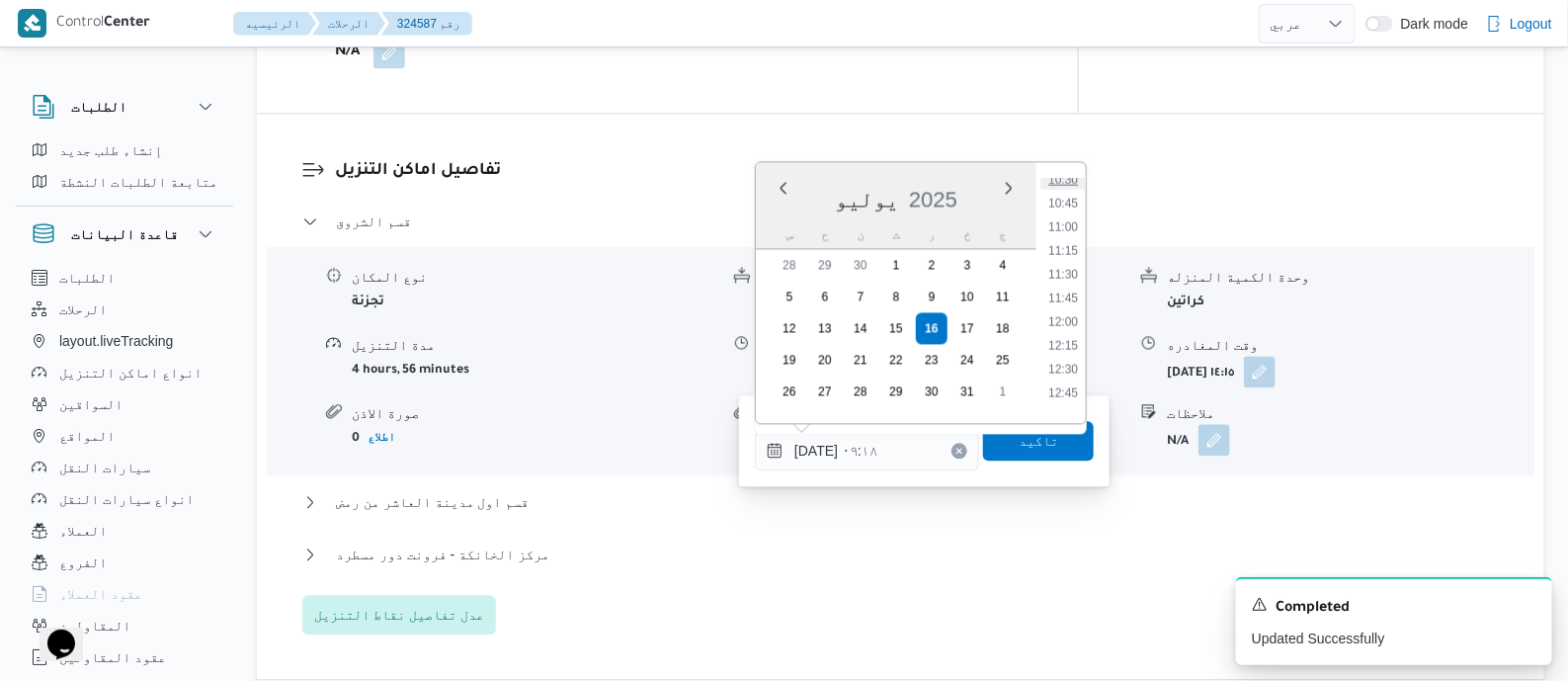 click on "10:30" at bounding box center (1063, 179) 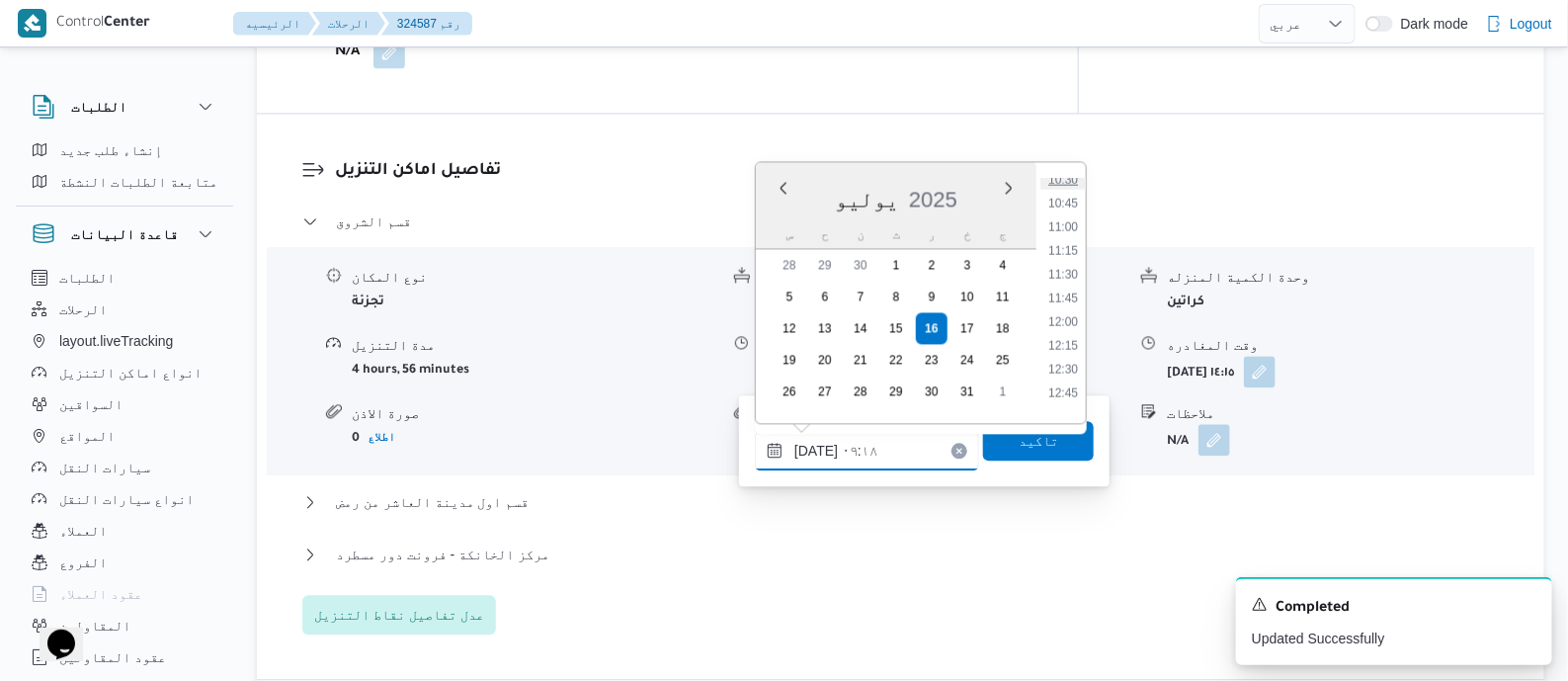 type on "[DATE] ١٠:٣٠" 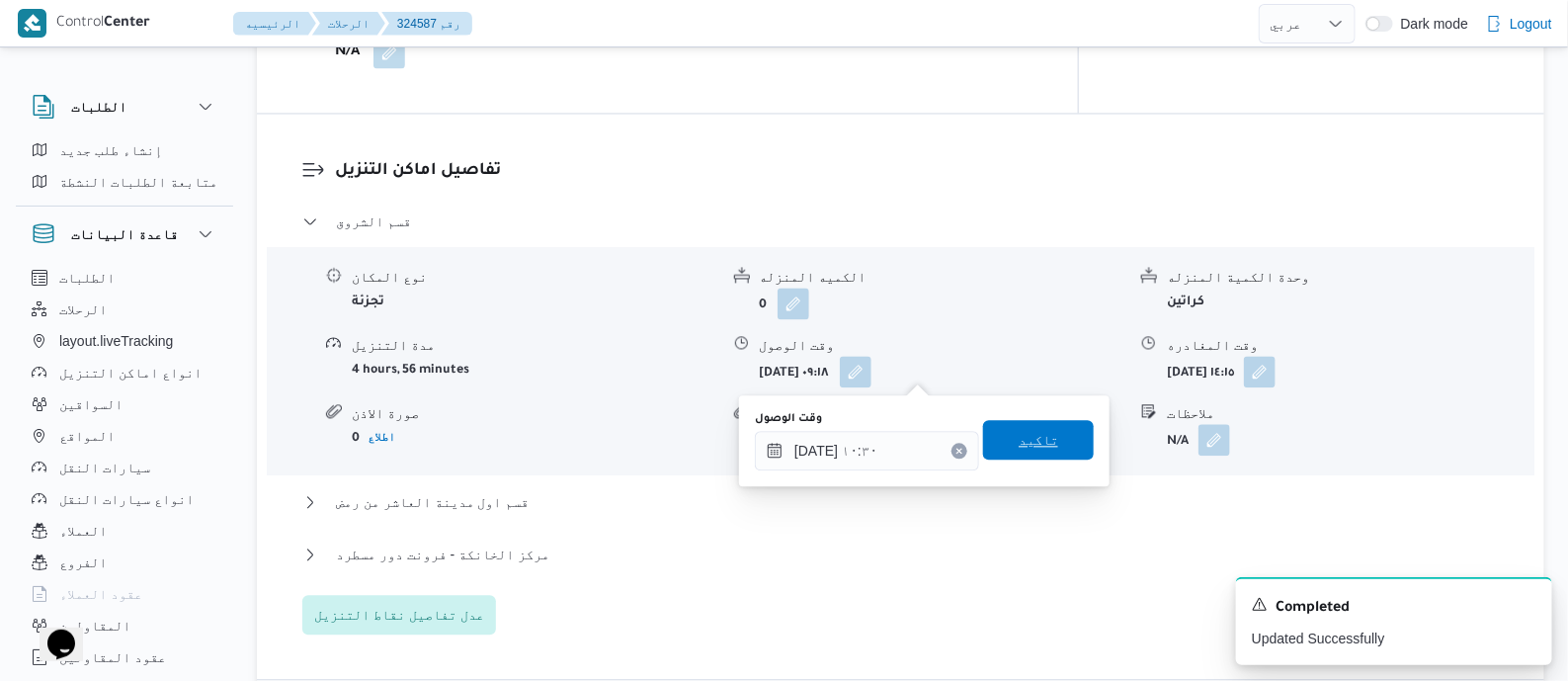click on "تاكيد" at bounding box center [1038, 440] 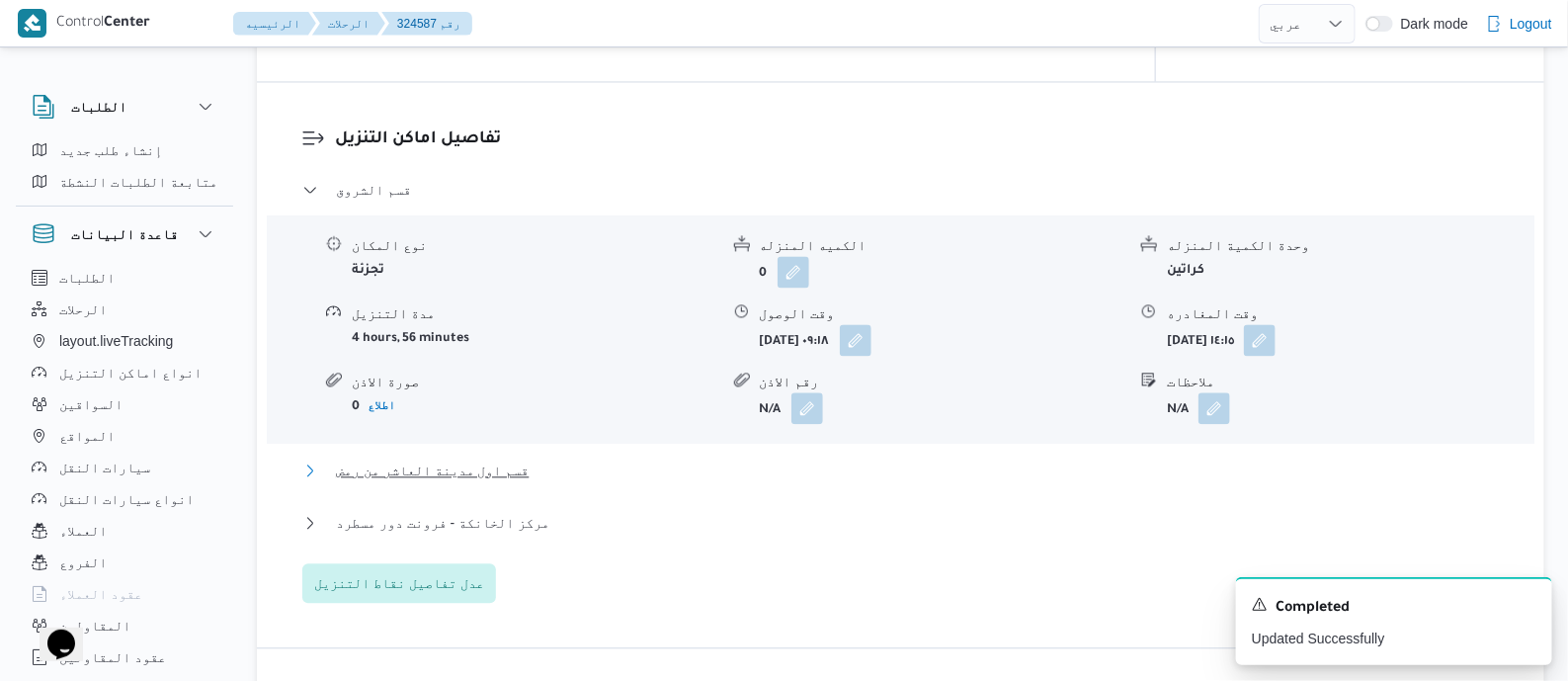 click on "قسم اول مدينة العاشر من رمض" at bounding box center [432, 470] 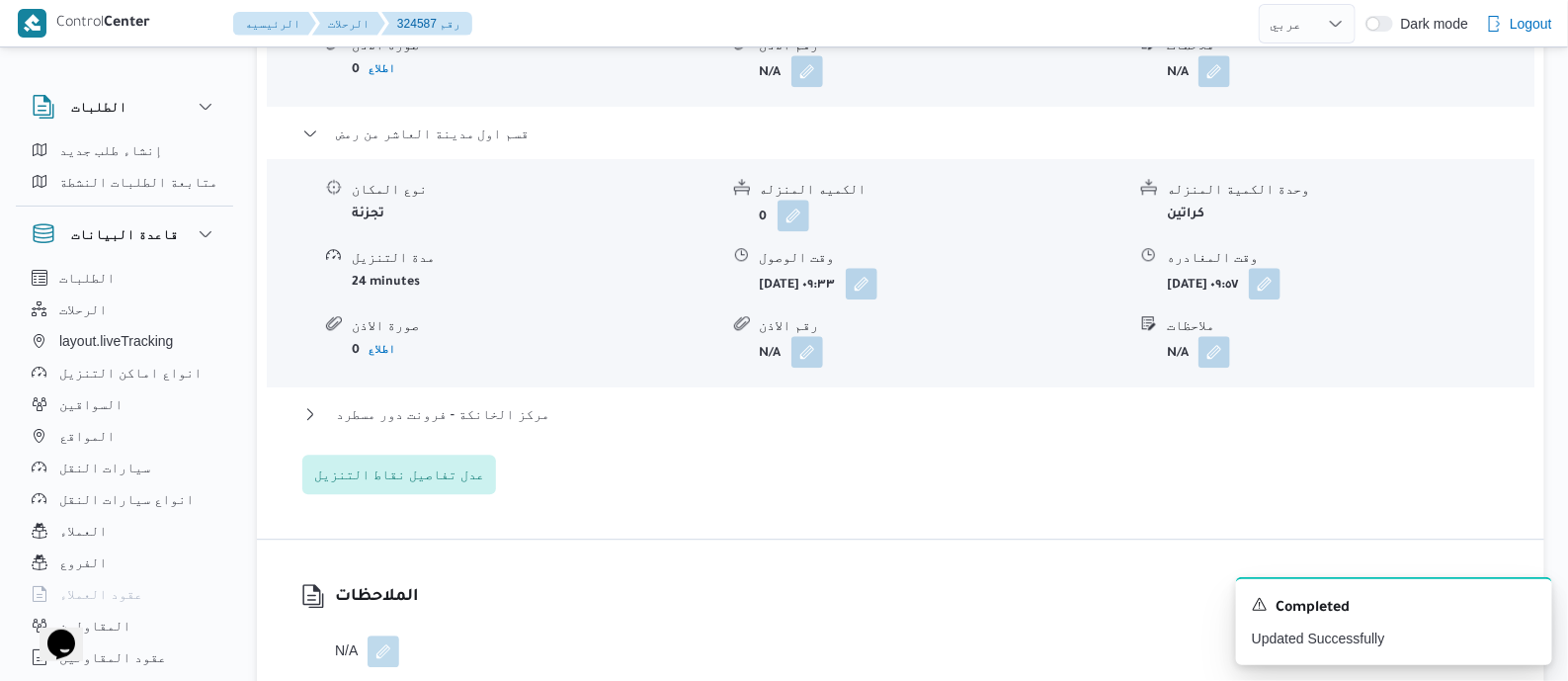 scroll, scrollTop: 2100, scrollLeft: 0, axis: vertical 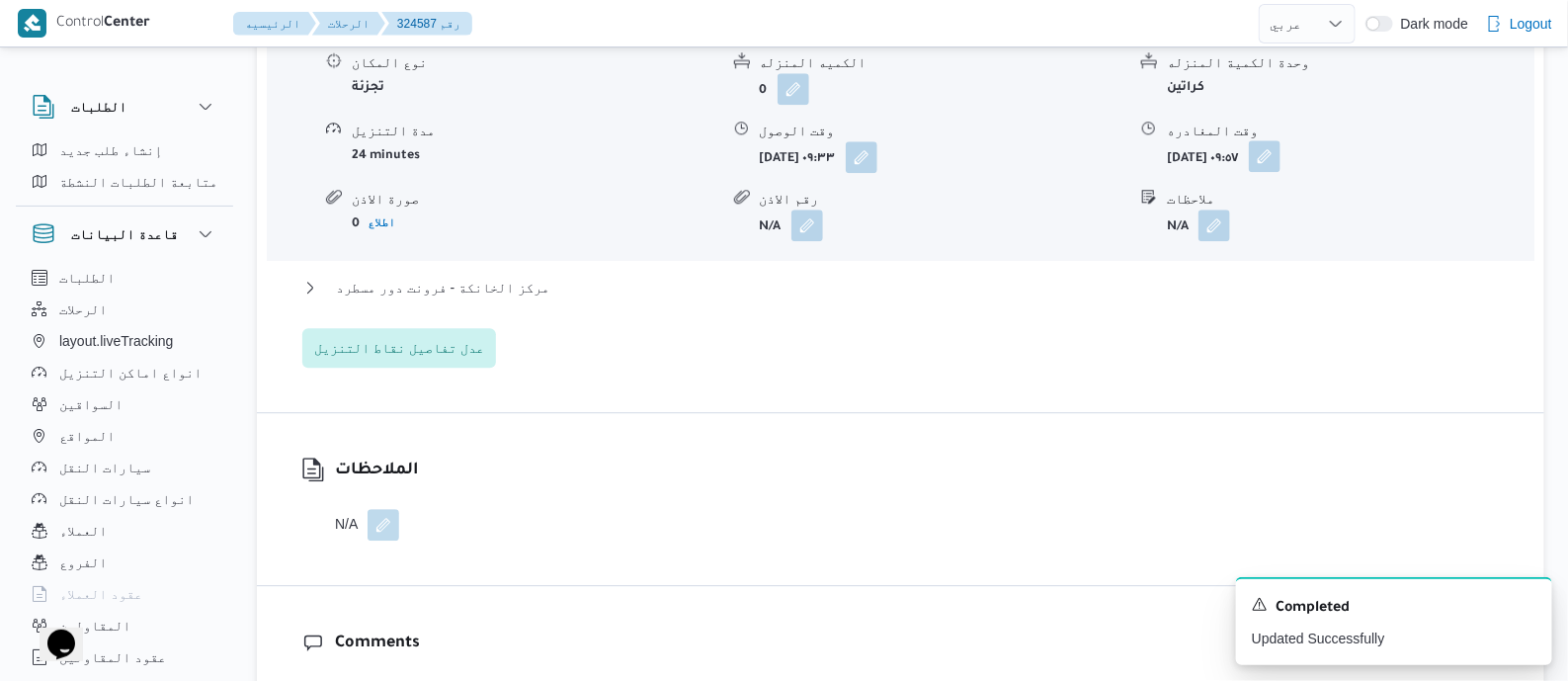 drag, startPoint x: 1330, startPoint y: 150, endPoint x: 1329, endPoint y: 165, distance: 15.033296 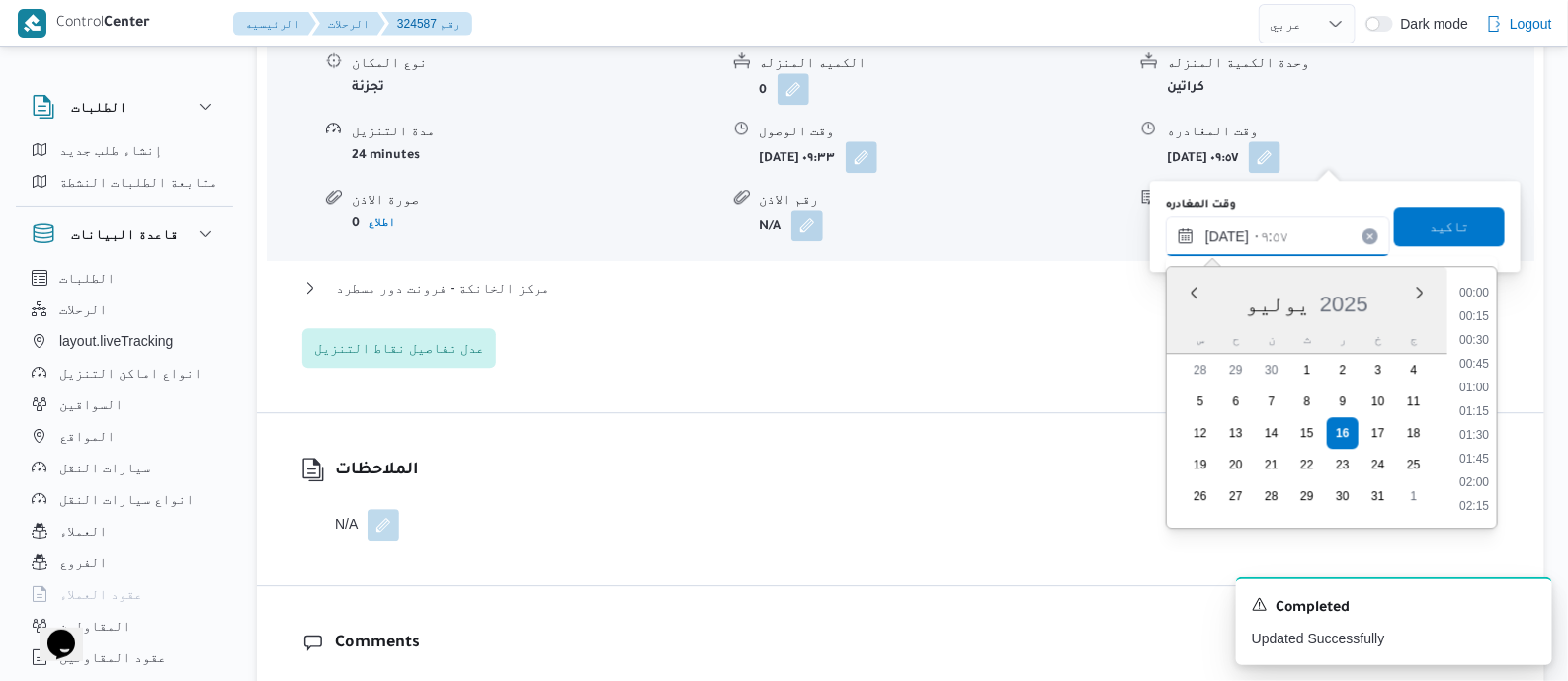 click on "١٦/٠٧/٢٠٢٥ ٠٩:٥٧" at bounding box center [1278, 236] 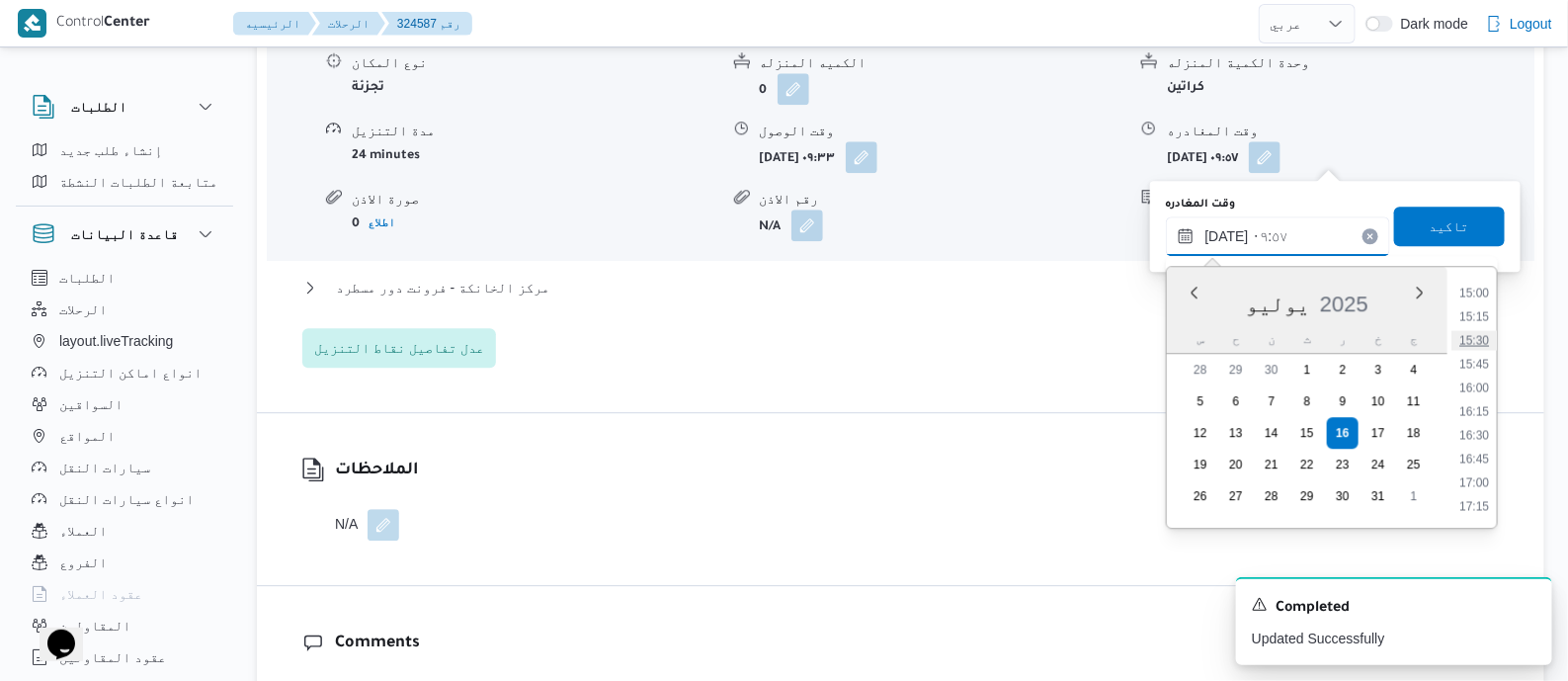 scroll, scrollTop: 1547, scrollLeft: 0, axis: vertical 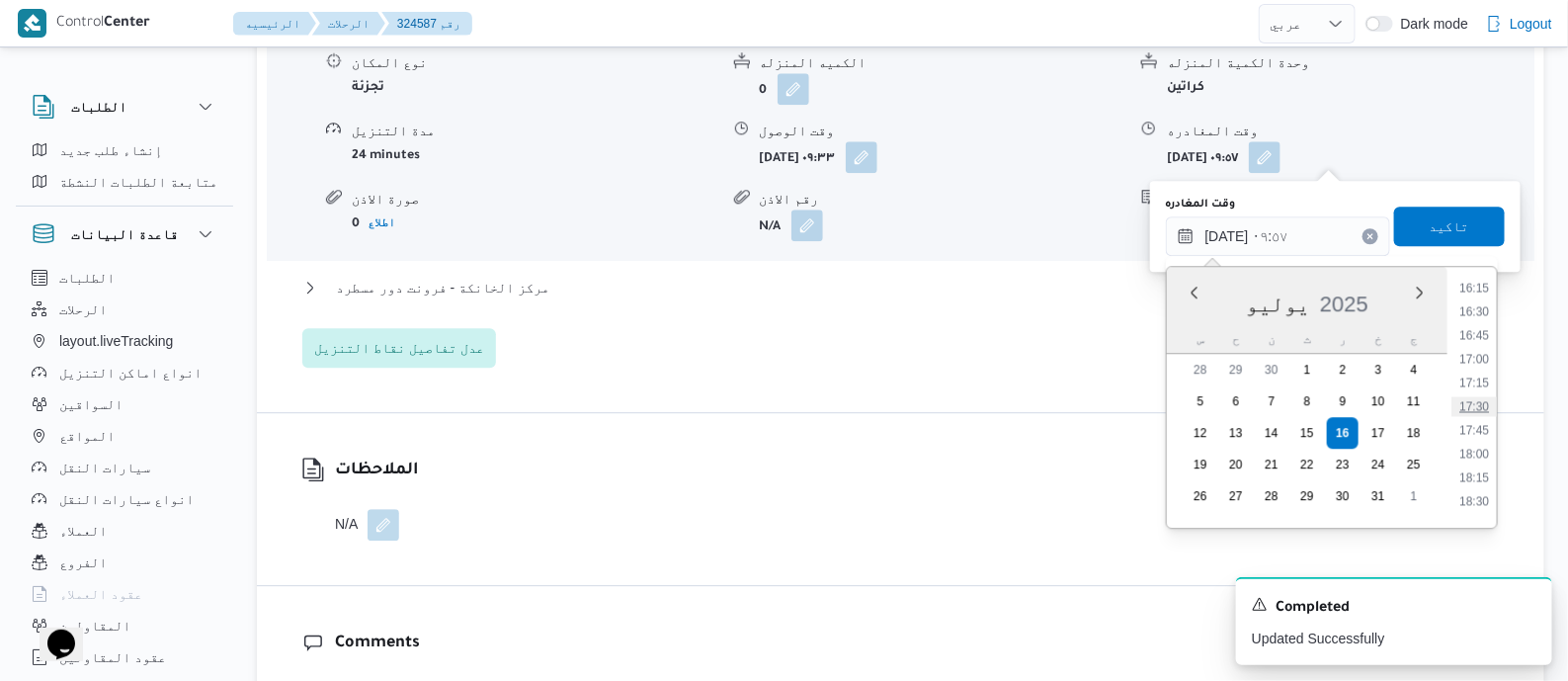 click on "17:30" at bounding box center [1474, 406] 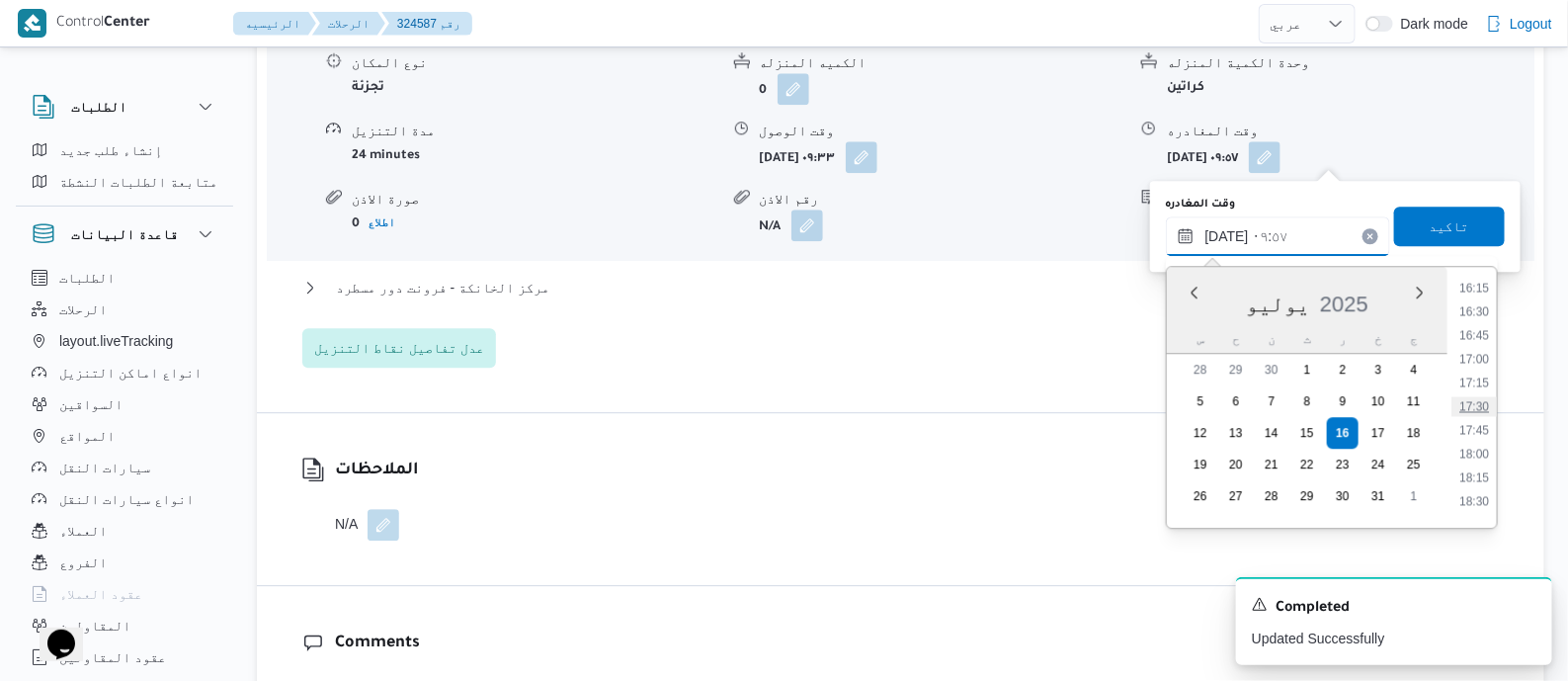 type on "١٦/٠٧/٢٠٢٥ ١٧:٣٠" 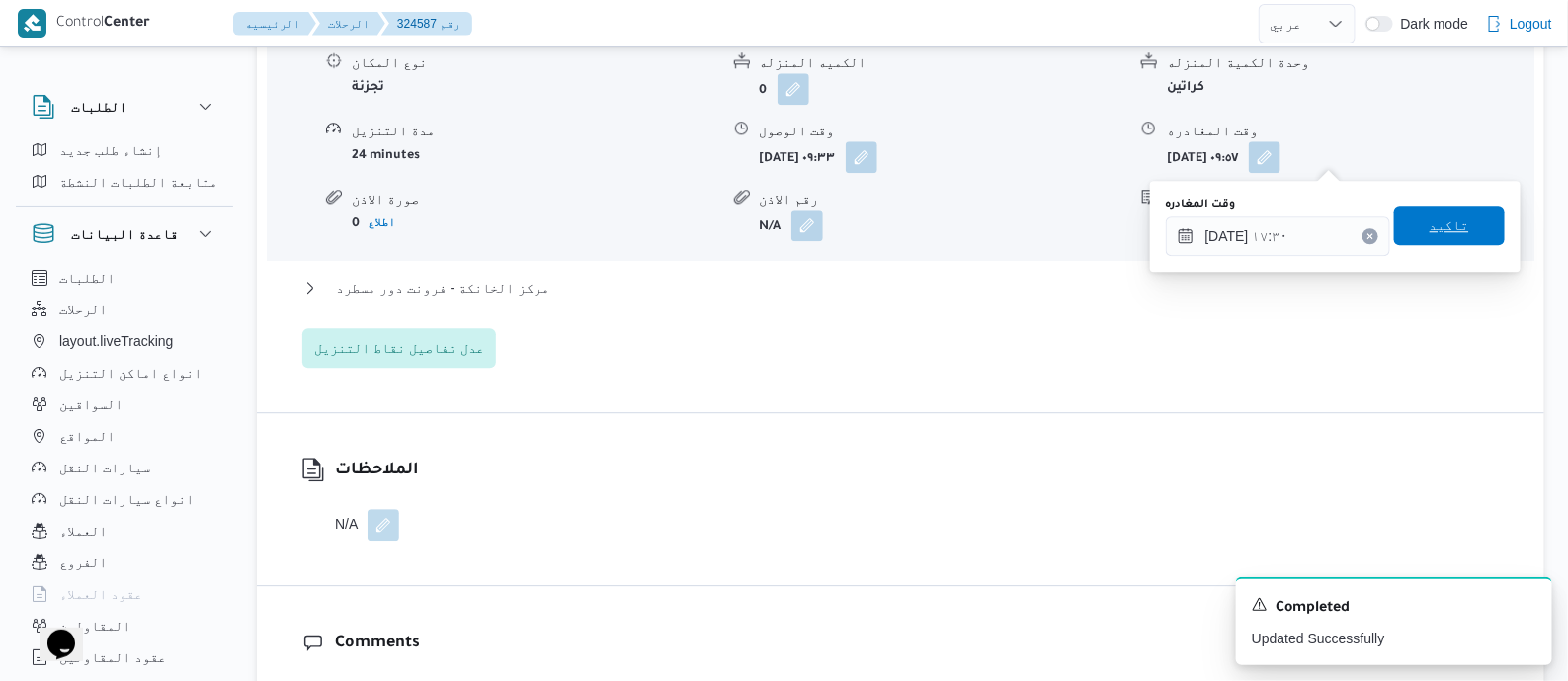 click on "تاكيد" at bounding box center (1449, 225) 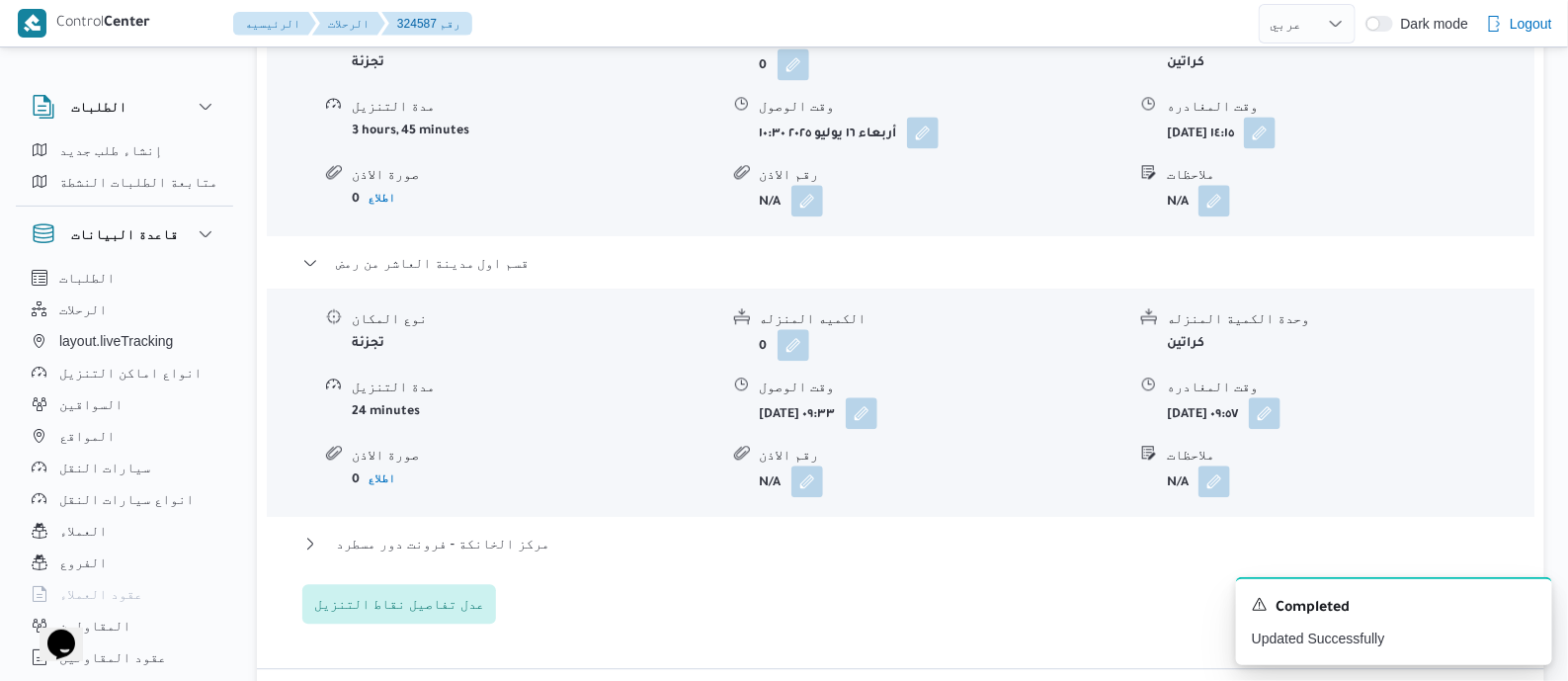 scroll, scrollTop: 1976, scrollLeft: 0, axis: vertical 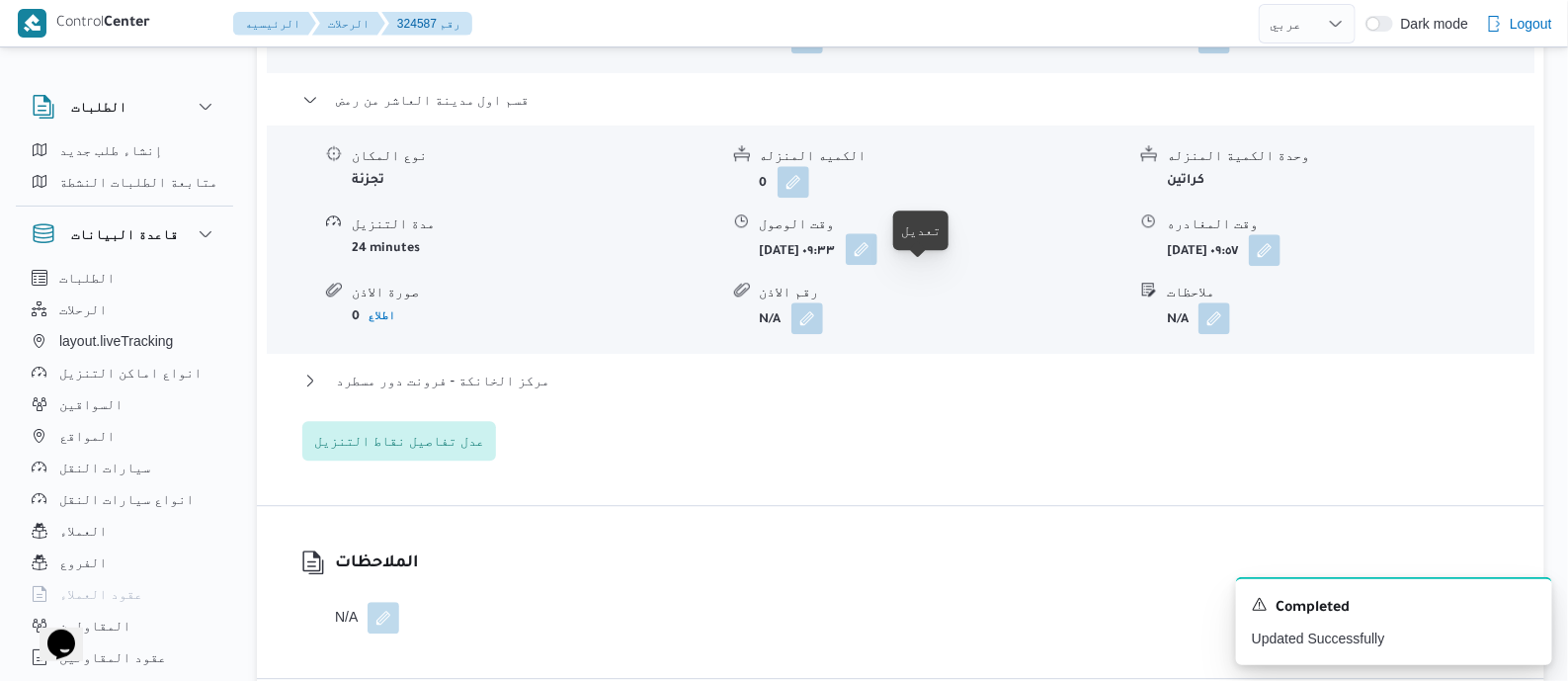 drag, startPoint x: 934, startPoint y: 273, endPoint x: 922, endPoint y: 326, distance: 54.34151 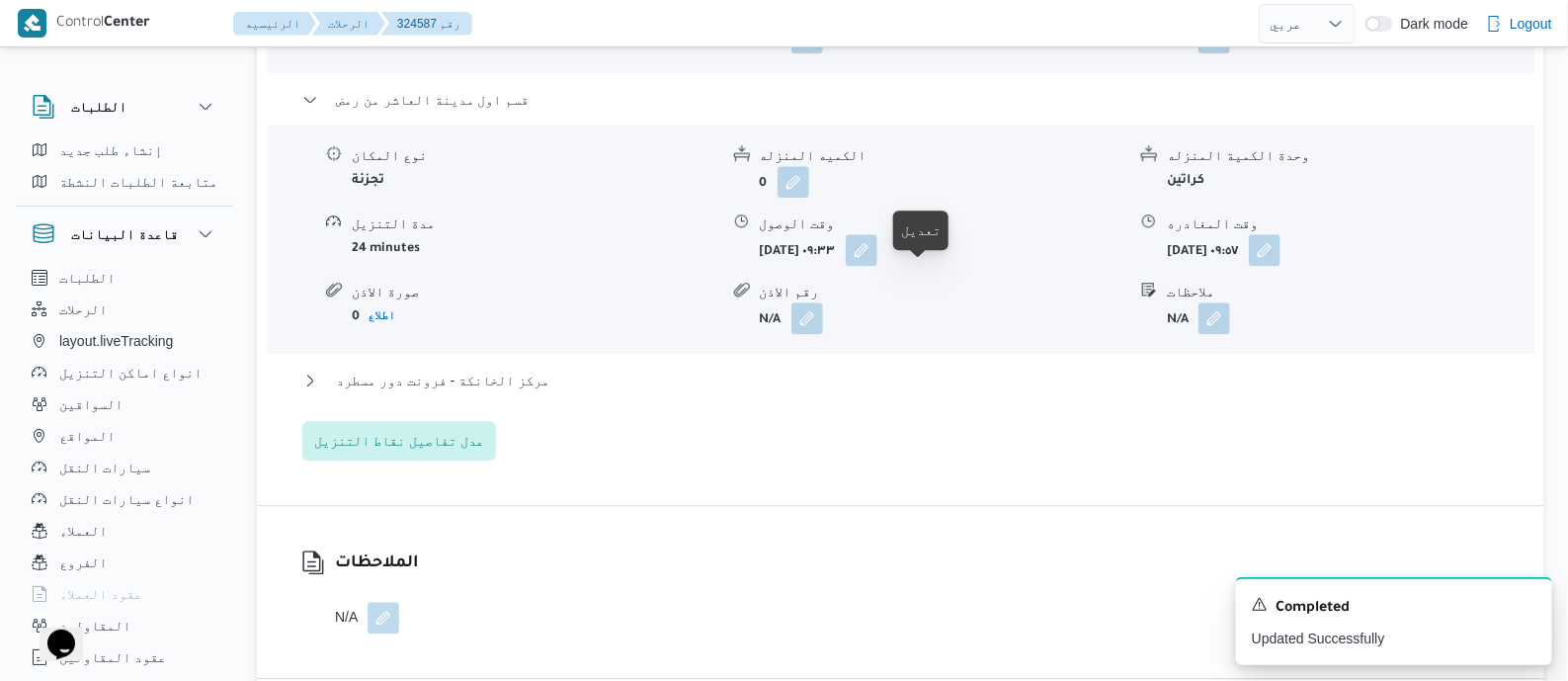 click at bounding box center (862, 250) 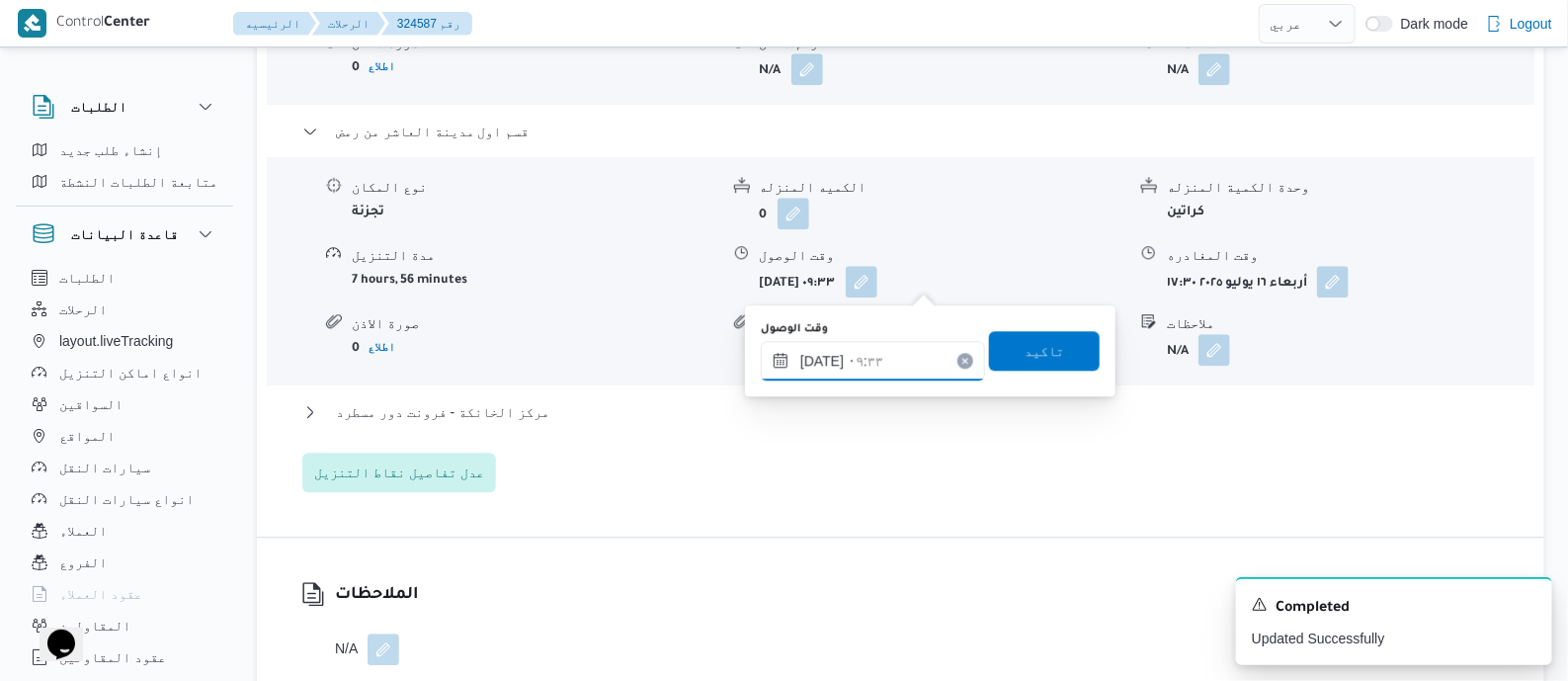 click on "١٦/٠٧/٢٠٢٥ ٠٩:٣٣" at bounding box center (872, 361) 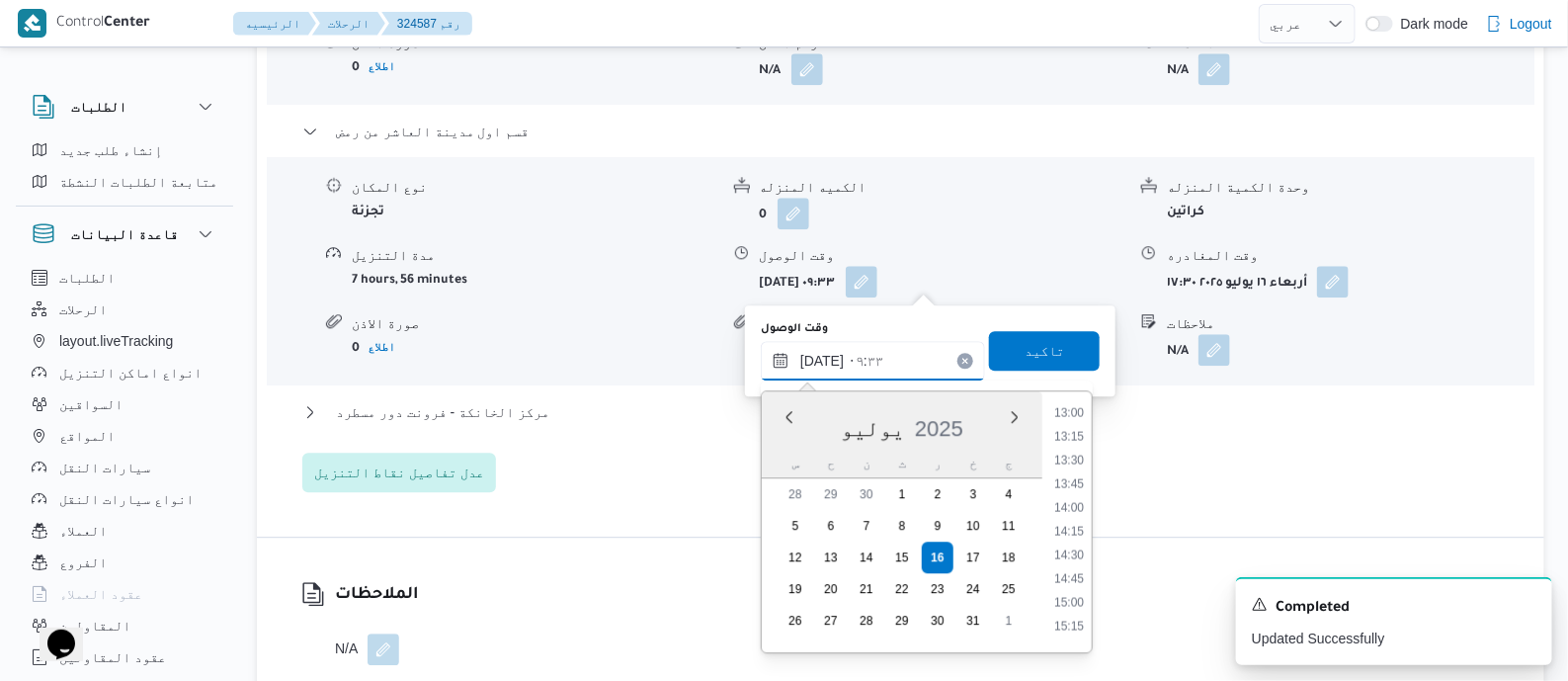scroll, scrollTop: 1276, scrollLeft: 0, axis: vertical 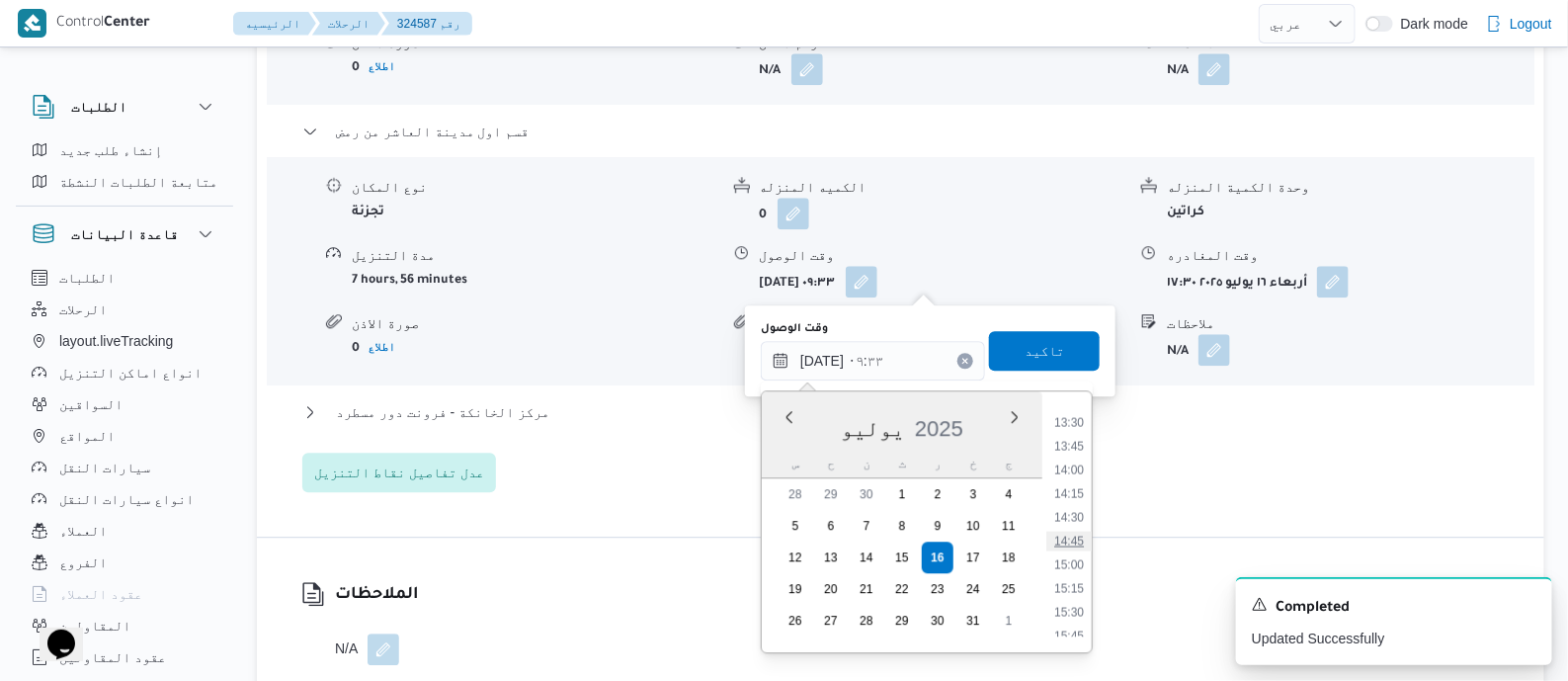 click on "14:45" at bounding box center (1069, 541) 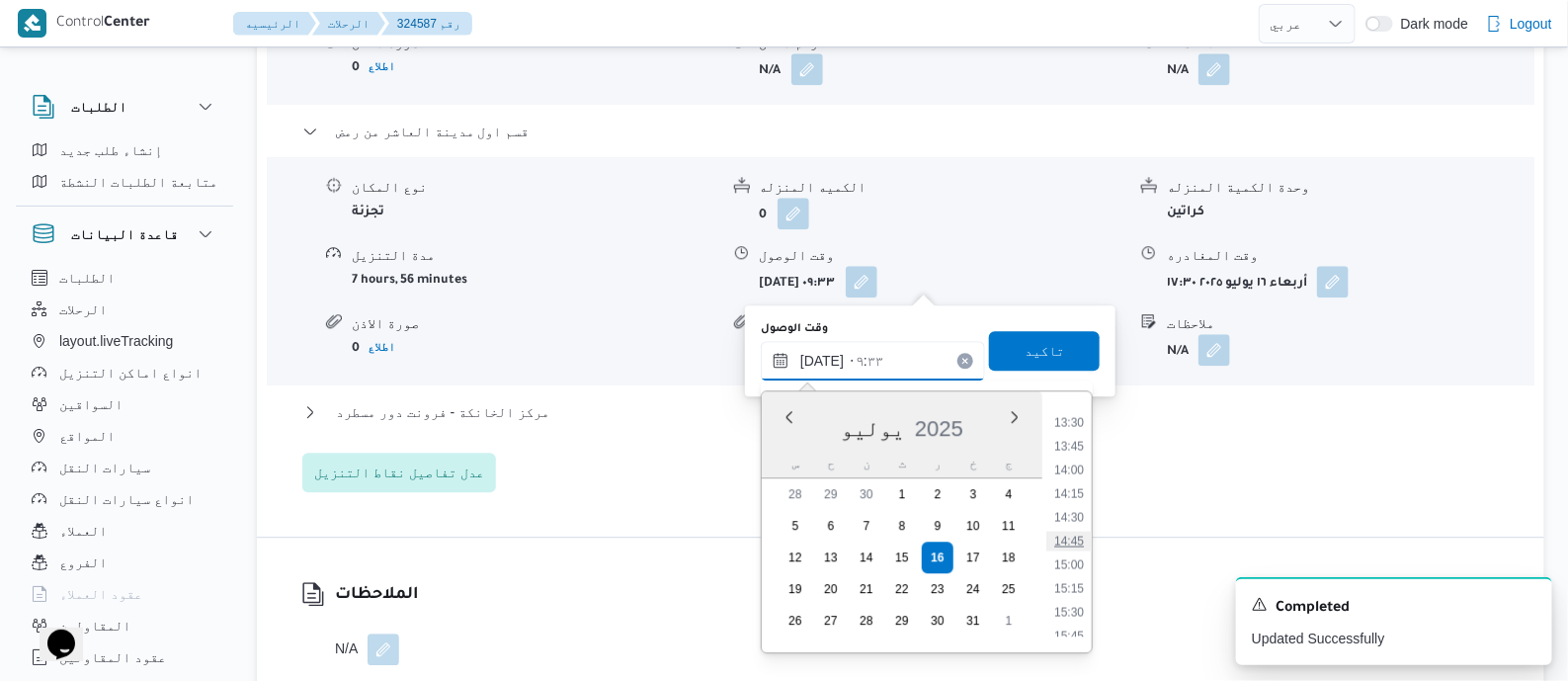 type on "١٦/٠٧/٢٠٢٥ ١٤:٤٥" 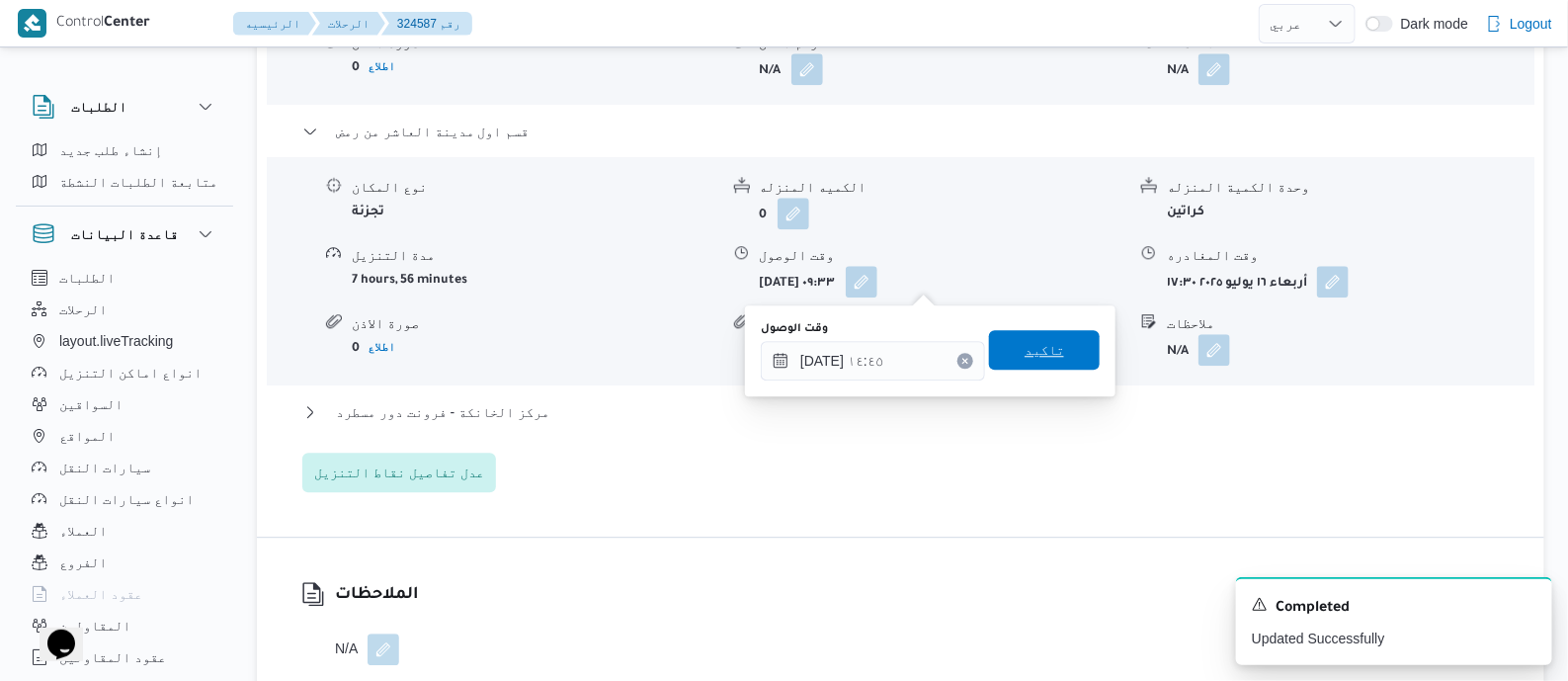 click on "تاكيد" at bounding box center (1044, 350) 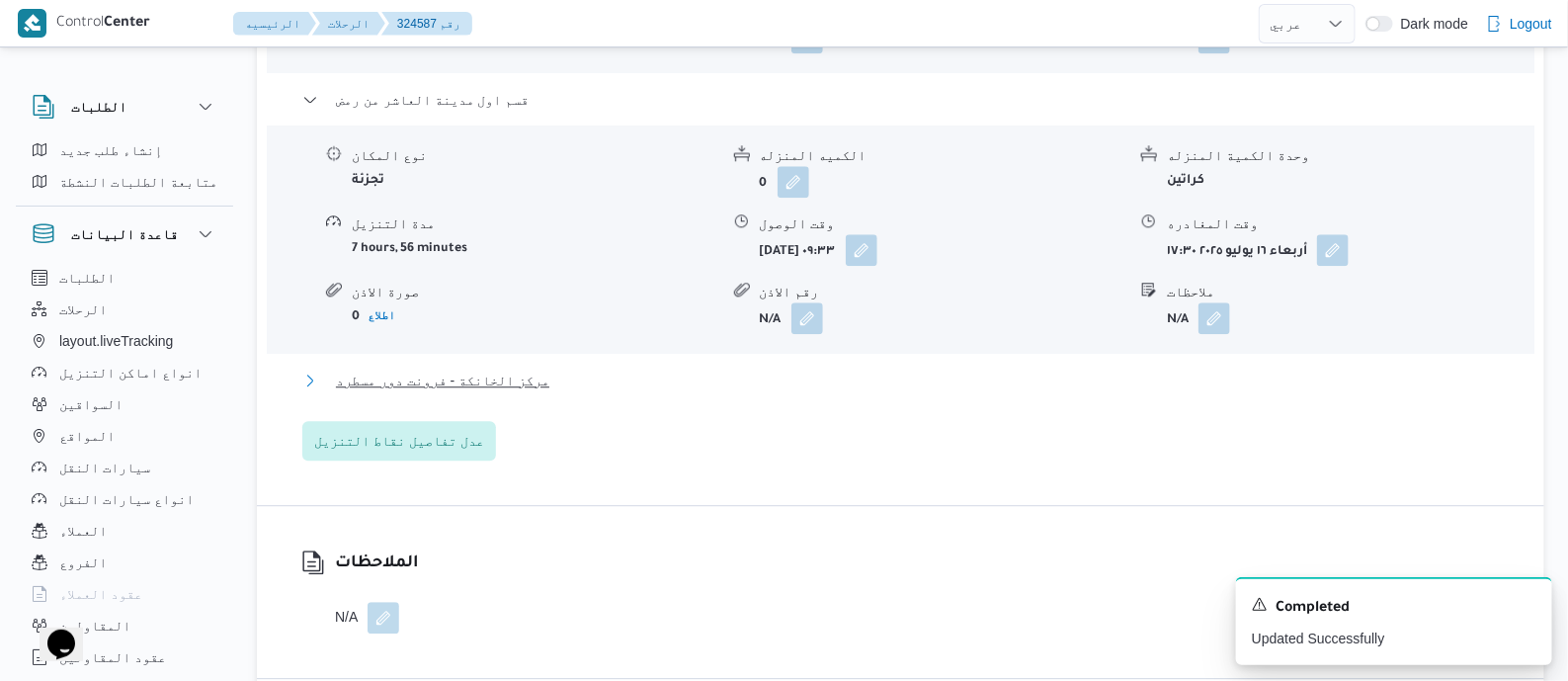 click on "مركز الخانكة -
فرونت دور مسطرد" at bounding box center [443, 381] 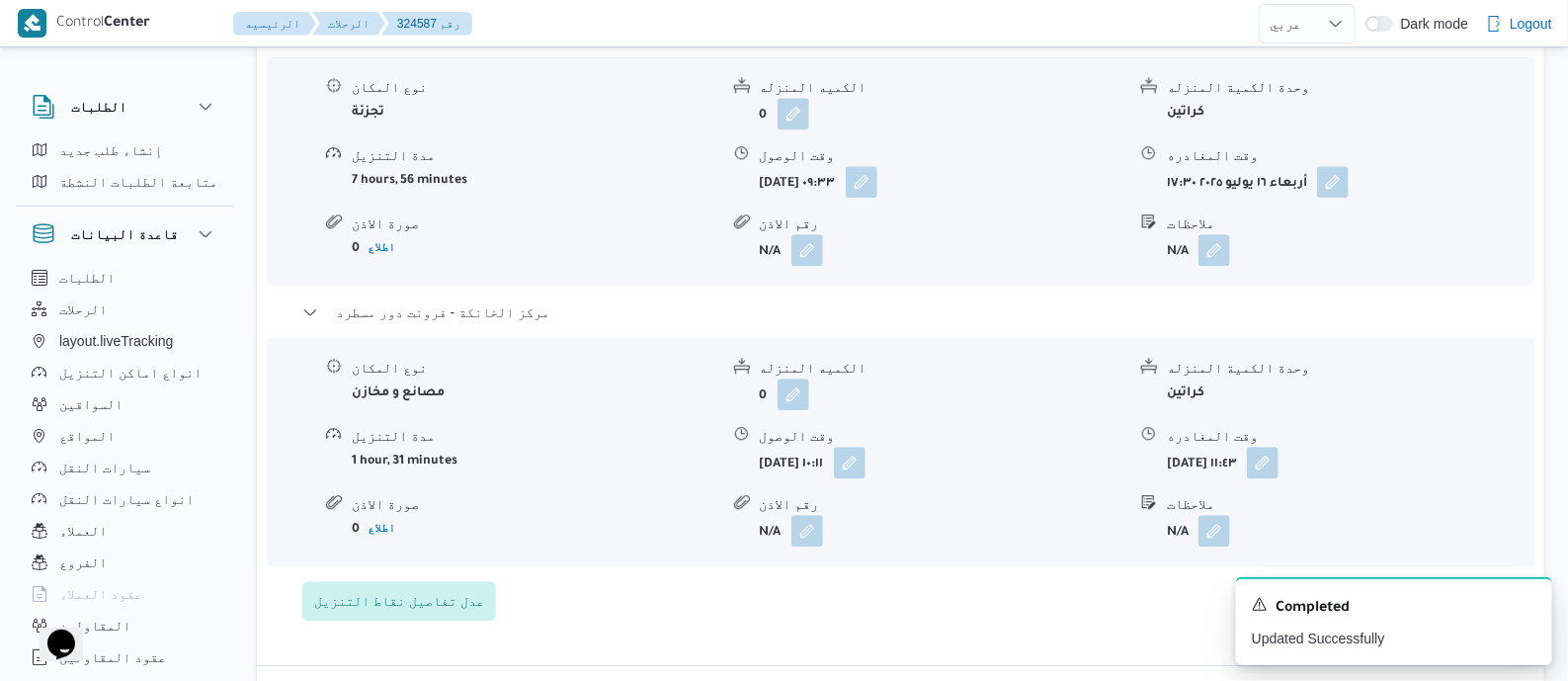 scroll, scrollTop: 2100, scrollLeft: 0, axis: vertical 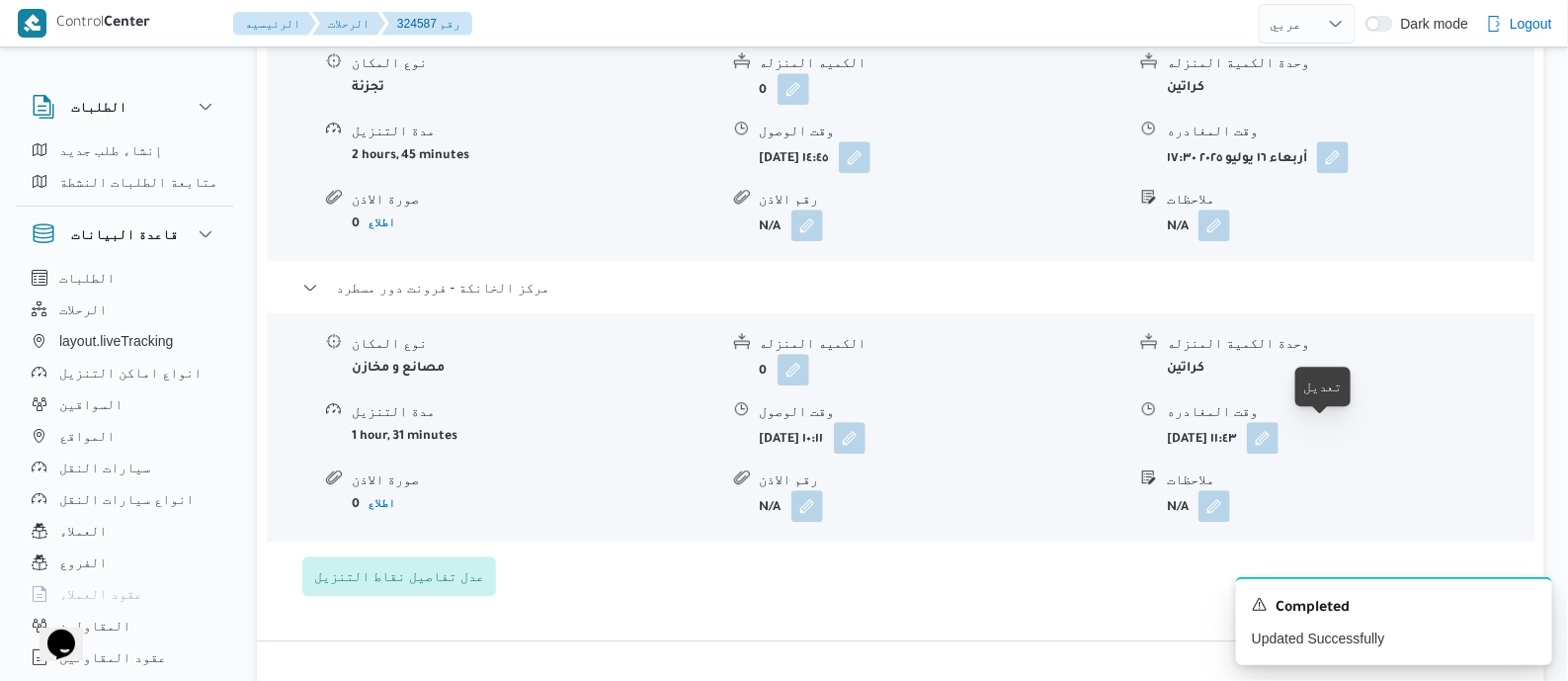drag, startPoint x: 1324, startPoint y: 439, endPoint x: 1327, endPoint y: 465, distance: 26.172505 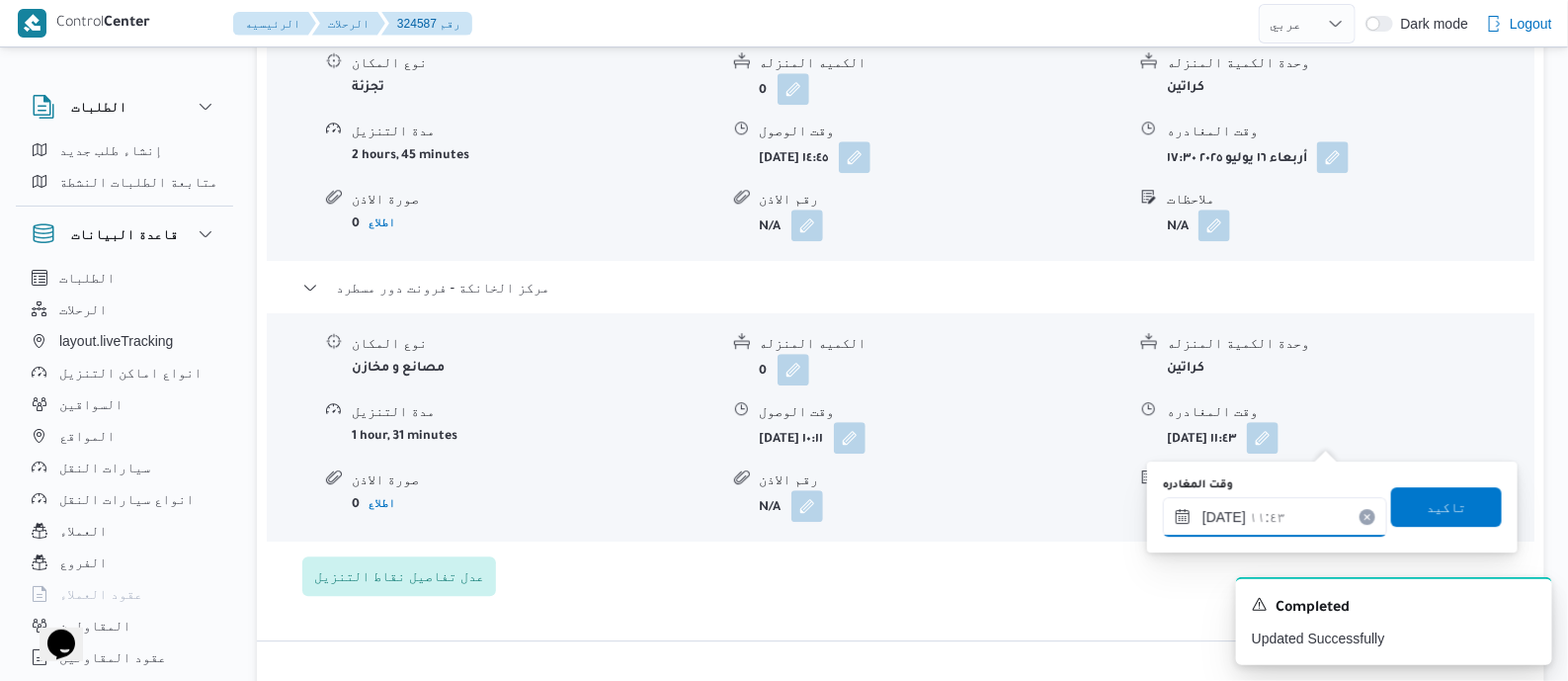 click on "١٦/٠٧/٢٠٢٥ ١١:٤٣" at bounding box center [1275, 517] 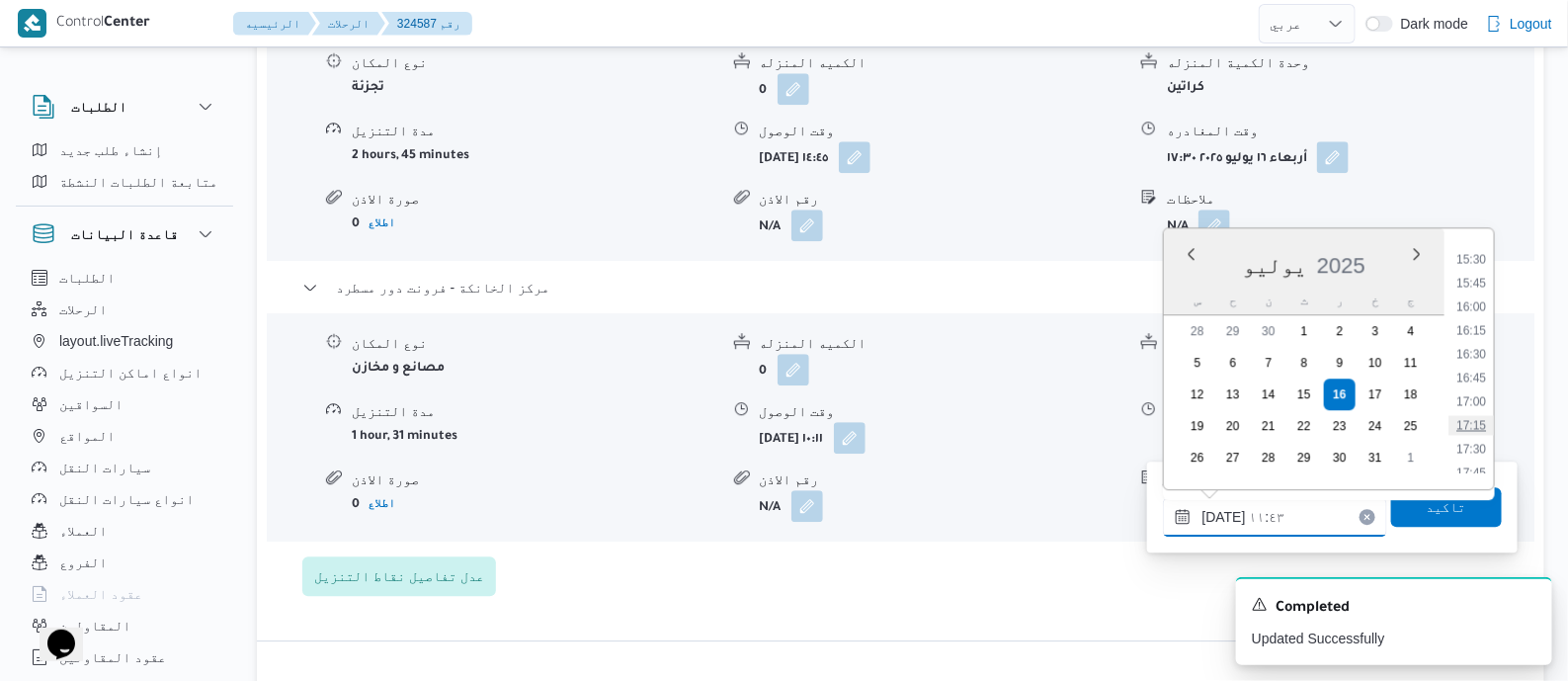 scroll, scrollTop: 1589, scrollLeft: 0, axis: vertical 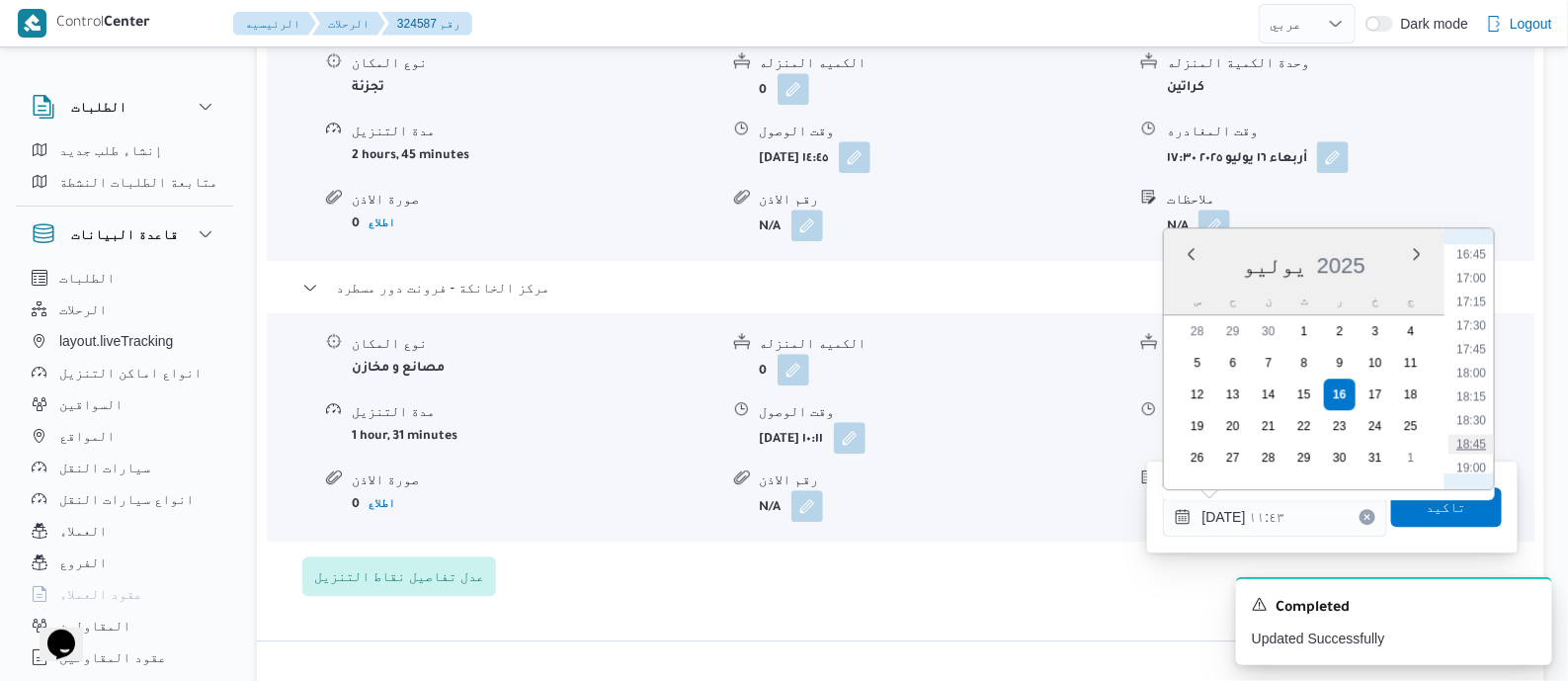click on "18:45" at bounding box center (1471, 444) 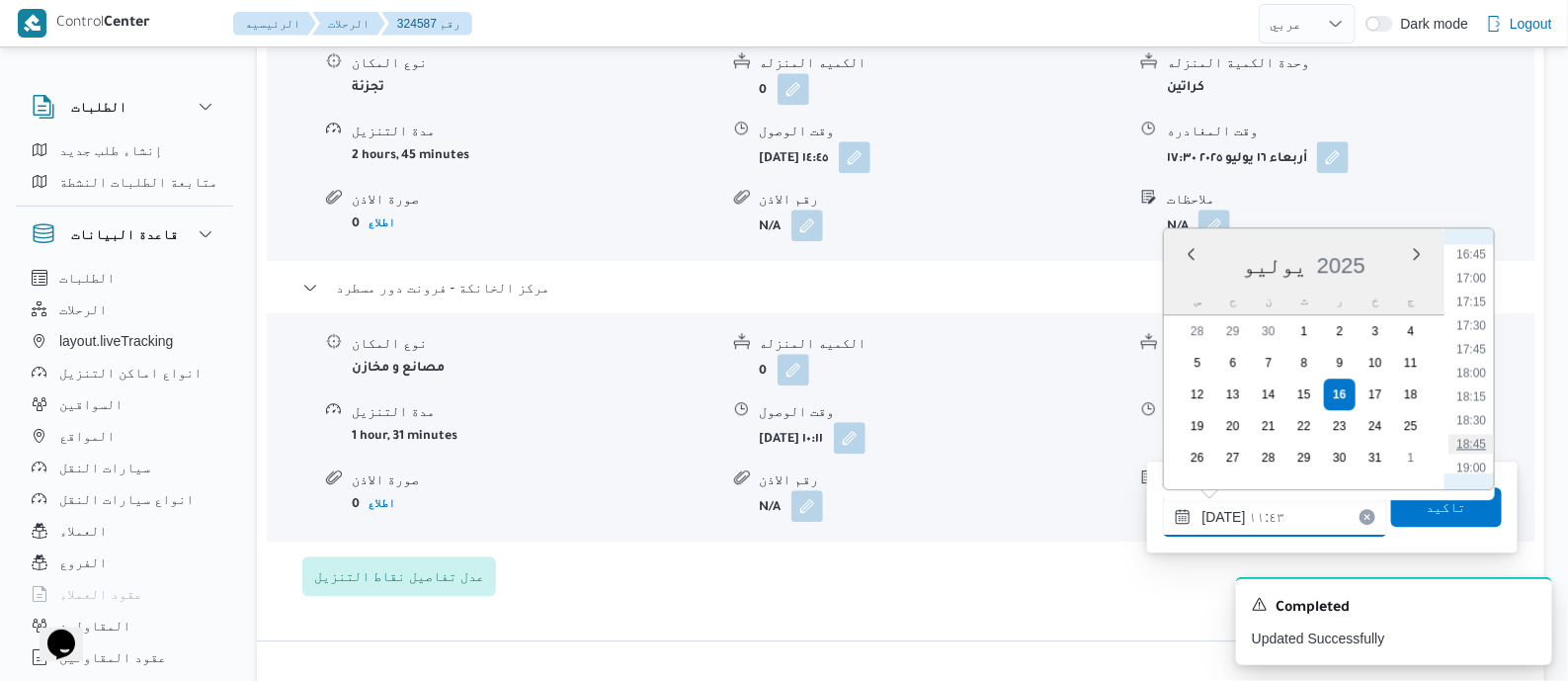 type on "١٦/٠٧/٢٠٢٥ ١٨:٤٥" 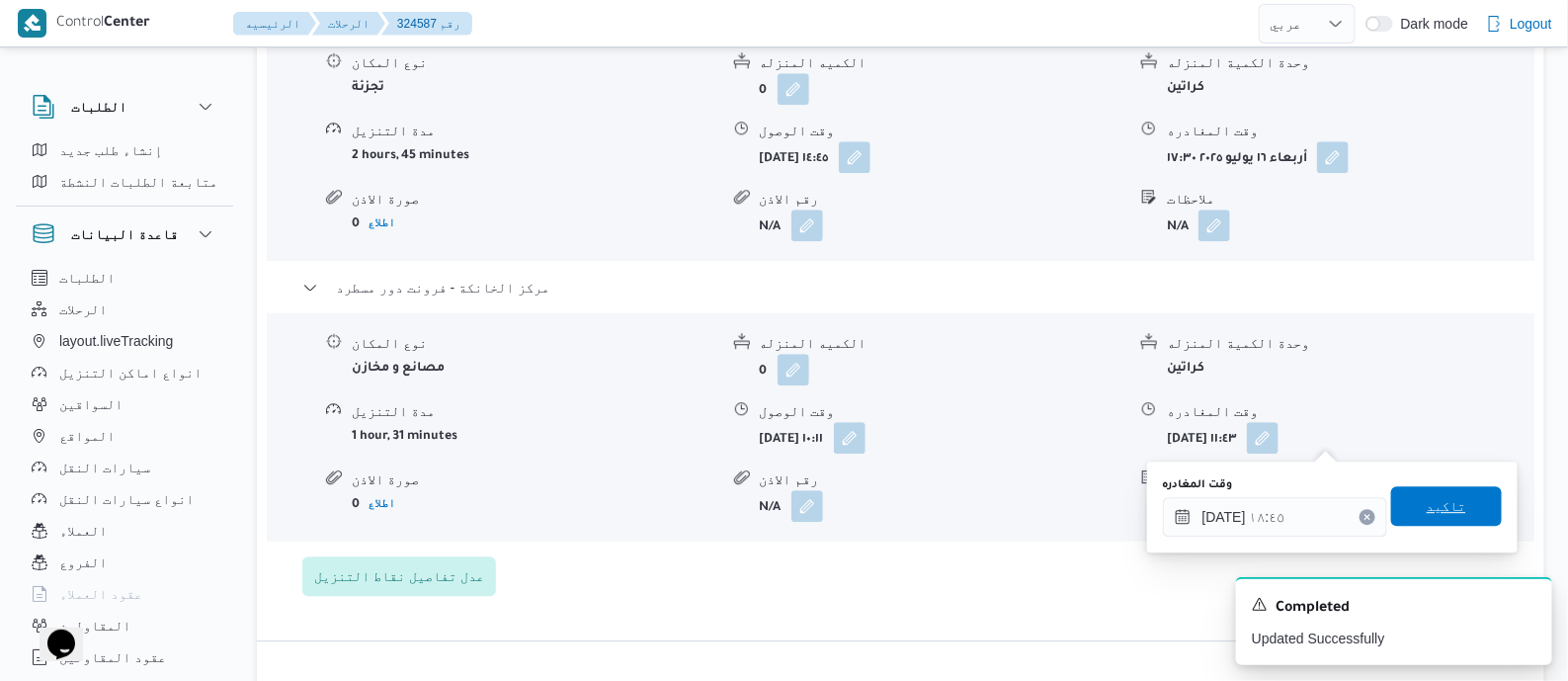 drag, startPoint x: 1463, startPoint y: 506, endPoint x: 1123, endPoint y: 488, distance: 340.4761 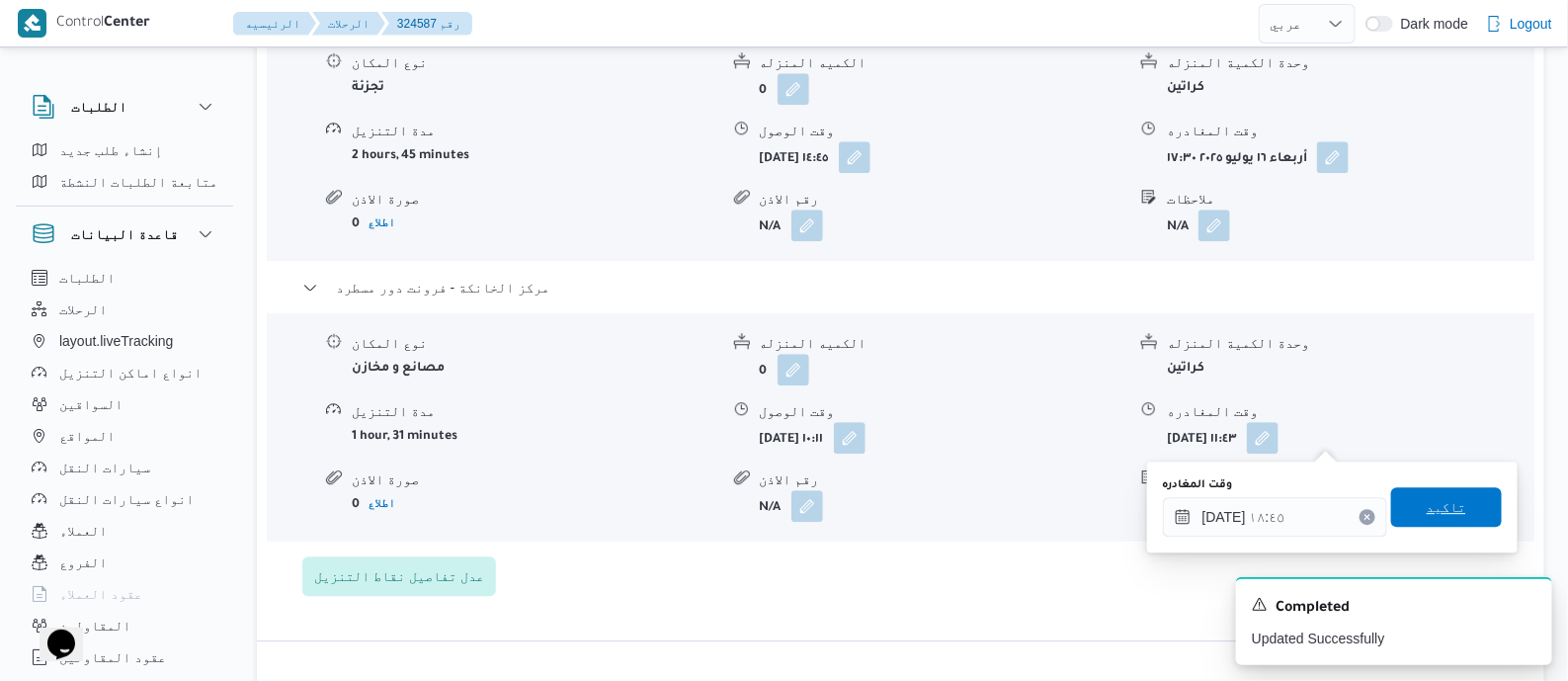 click on "تاكيد" at bounding box center (1446, 507) 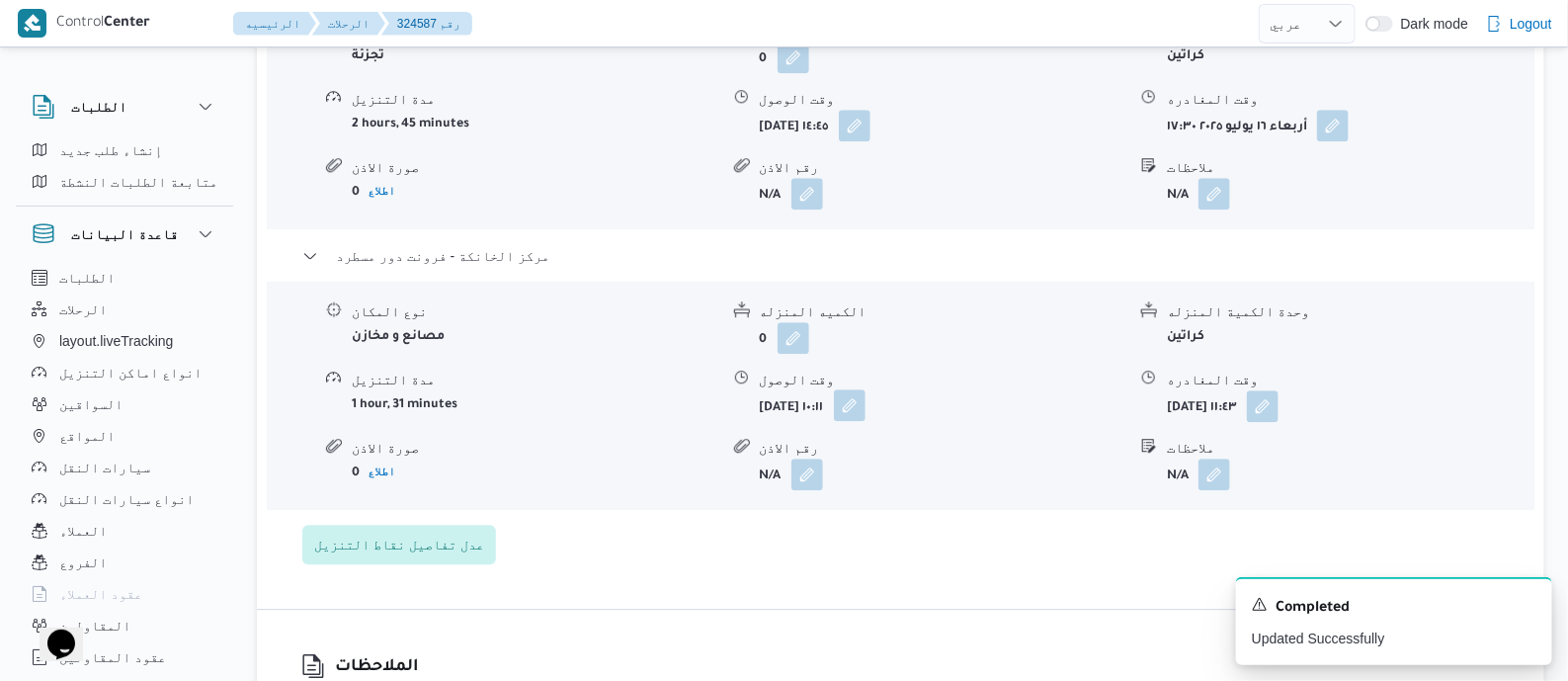 click at bounding box center (850, 405) 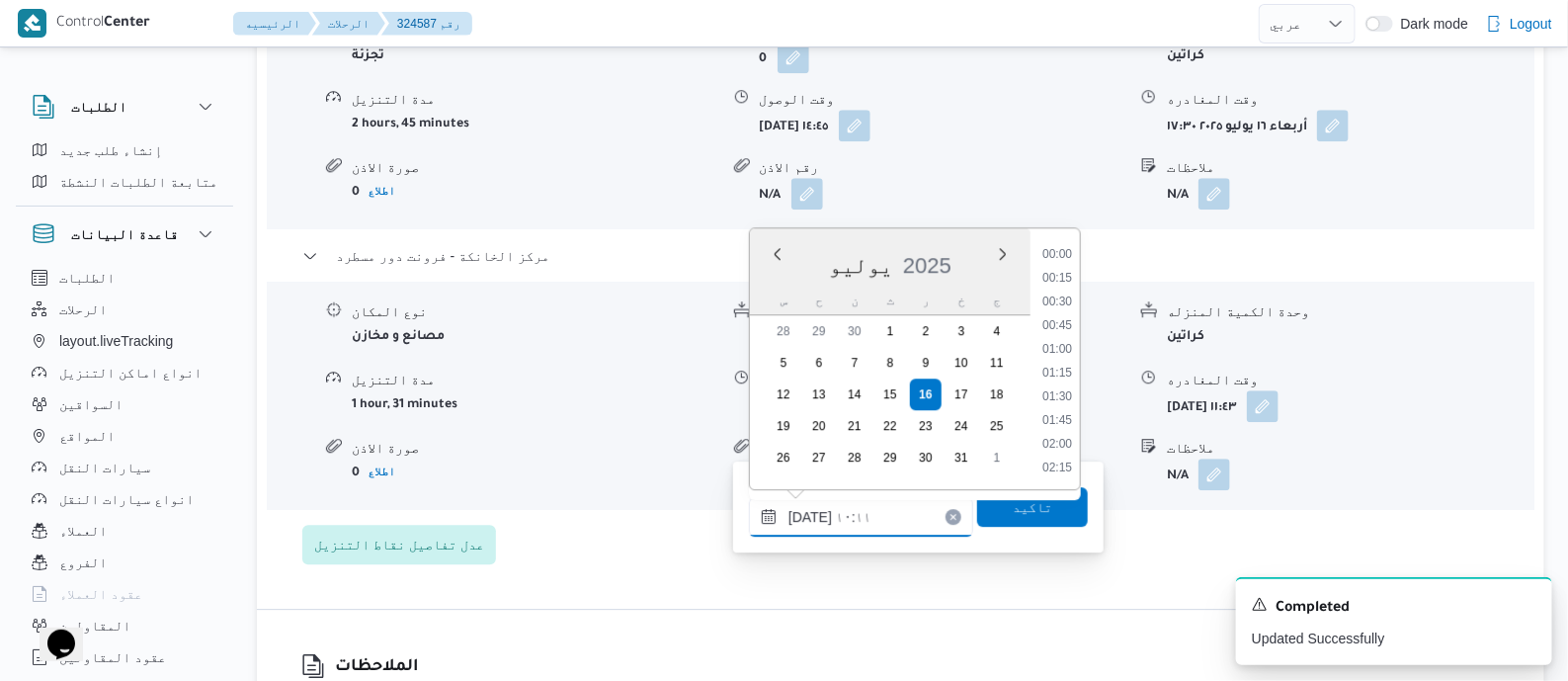 click on "١٦/٠٧/٢٠٢٥ ١٠:١١" at bounding box center (861, 517) 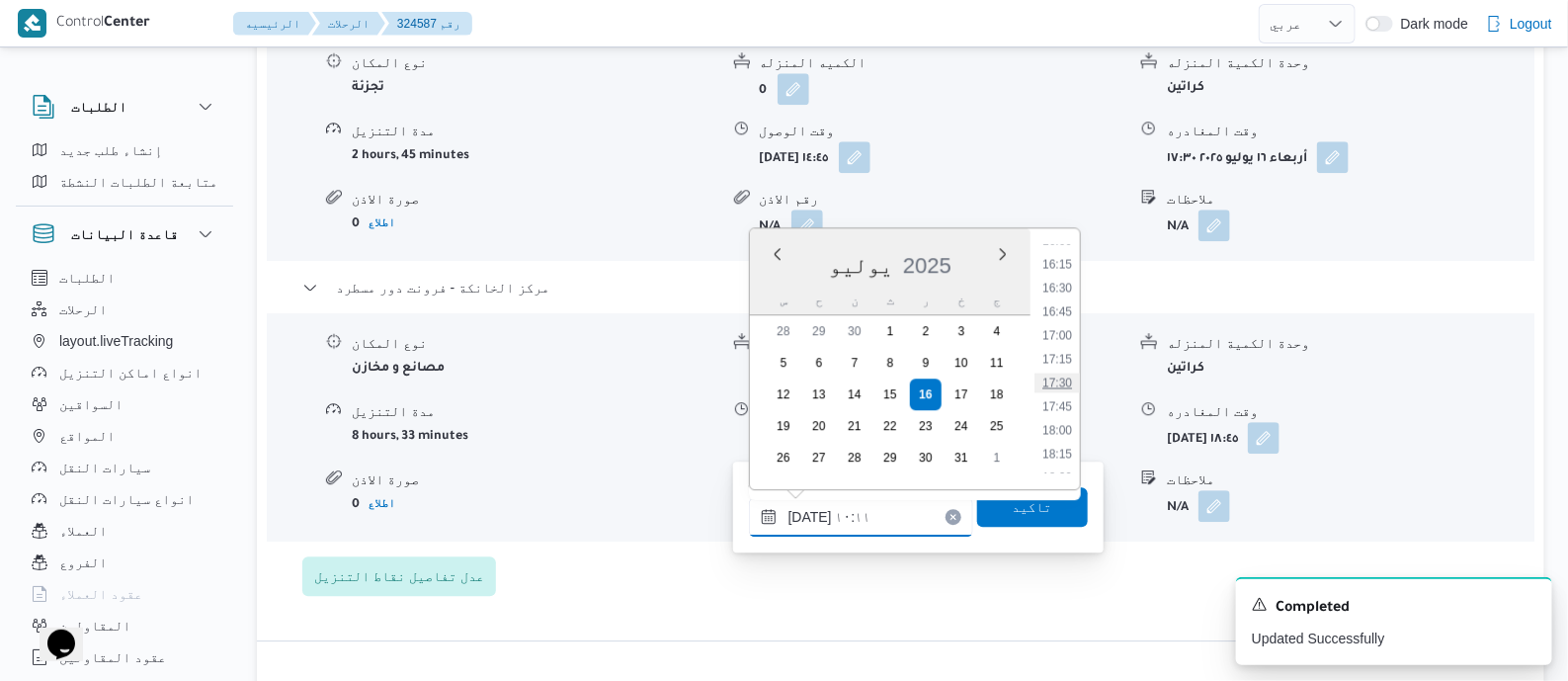 scroll, scrollTop: 1571, scrollLeft: 0, axis: vertical 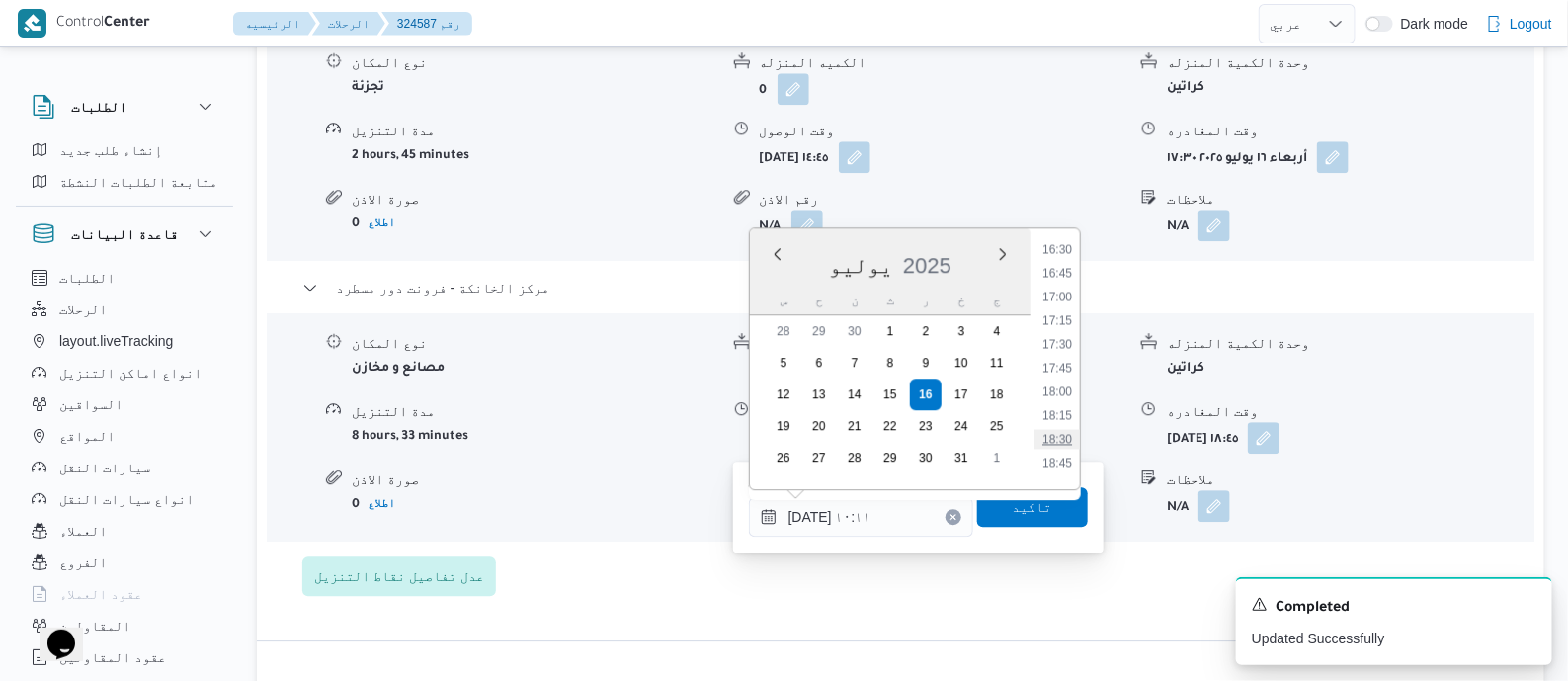 click on "18:30" at bounding box center (1057, 439) 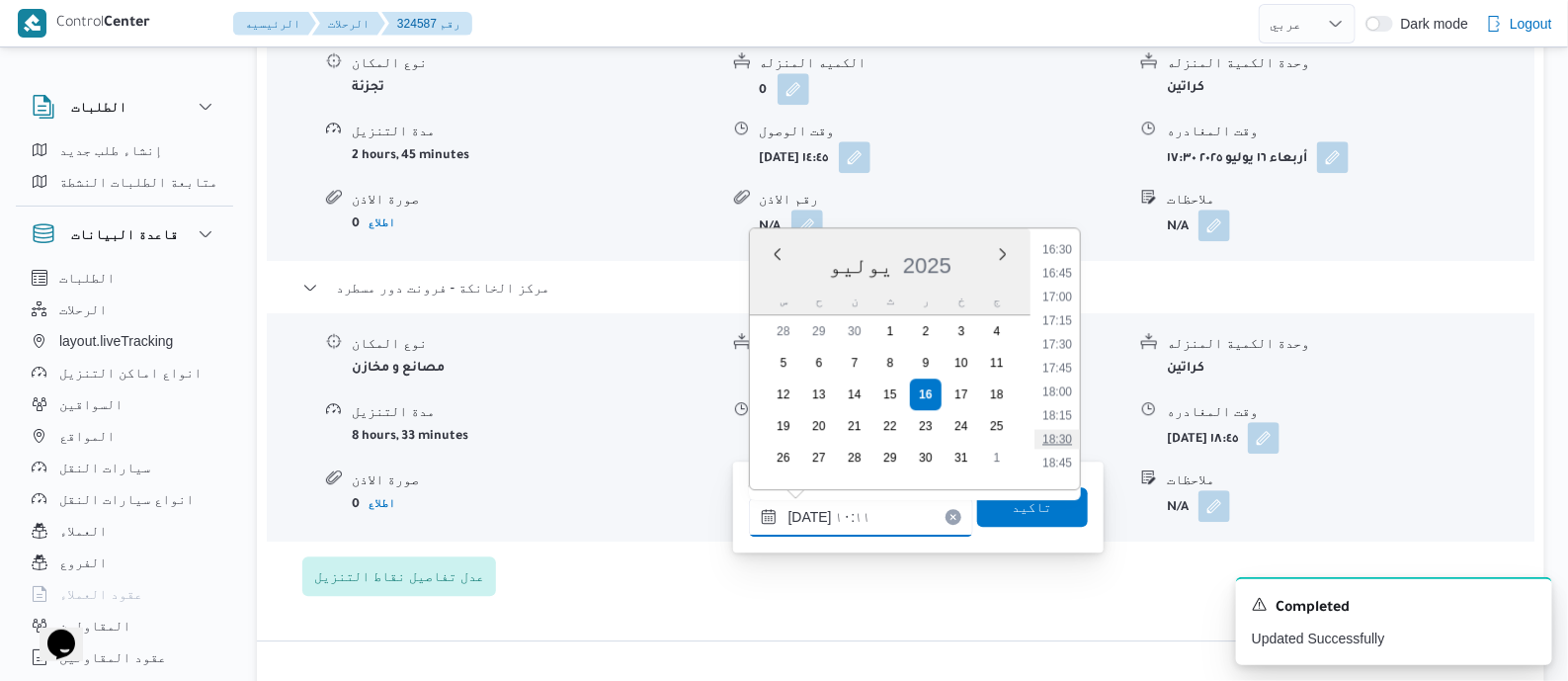 type on "١٦/٠٧/٢٠٢٥ ١٨:٣٠" 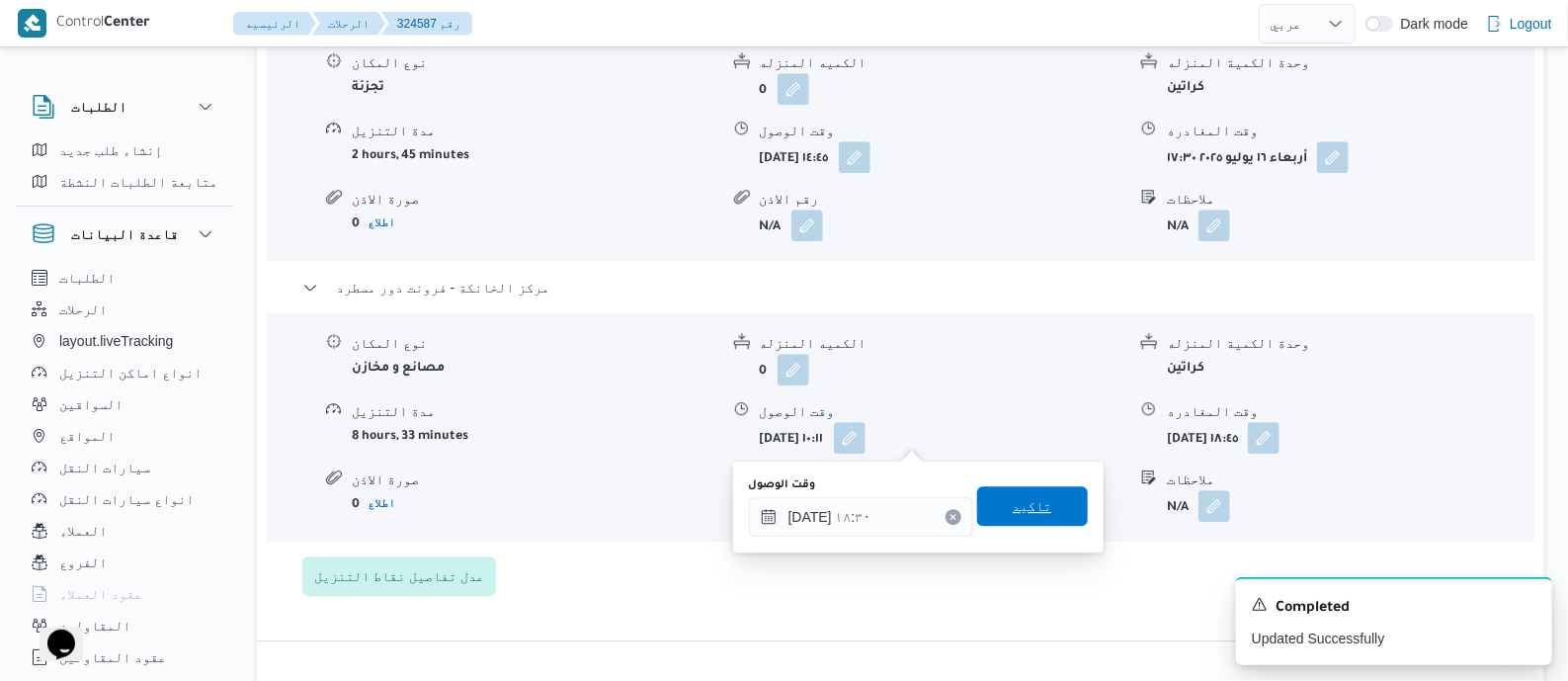click on "تاكيد" at bounding box center [1032, 506] 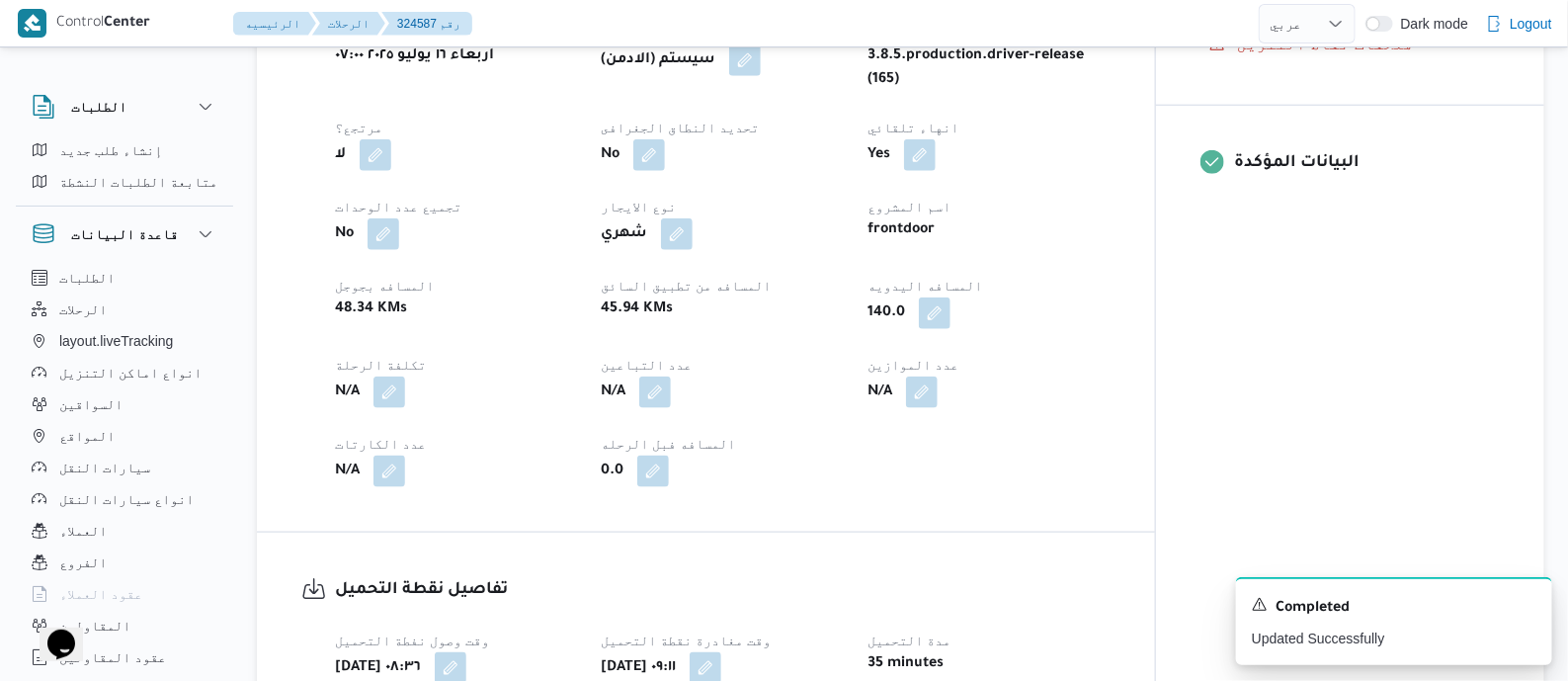 scroll, scrollTop: 0, scrollLeft: 0, axis: both 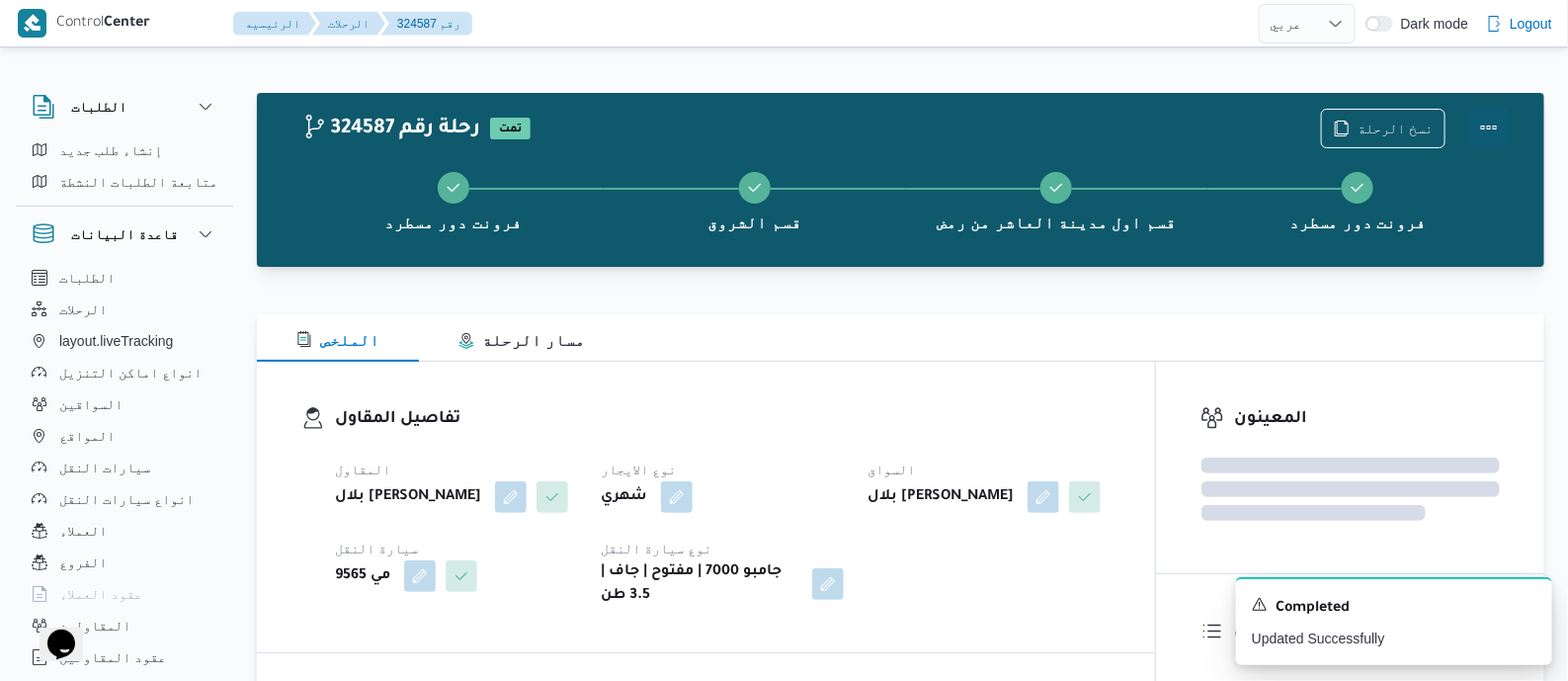 click at bounding box center [1489, 128] 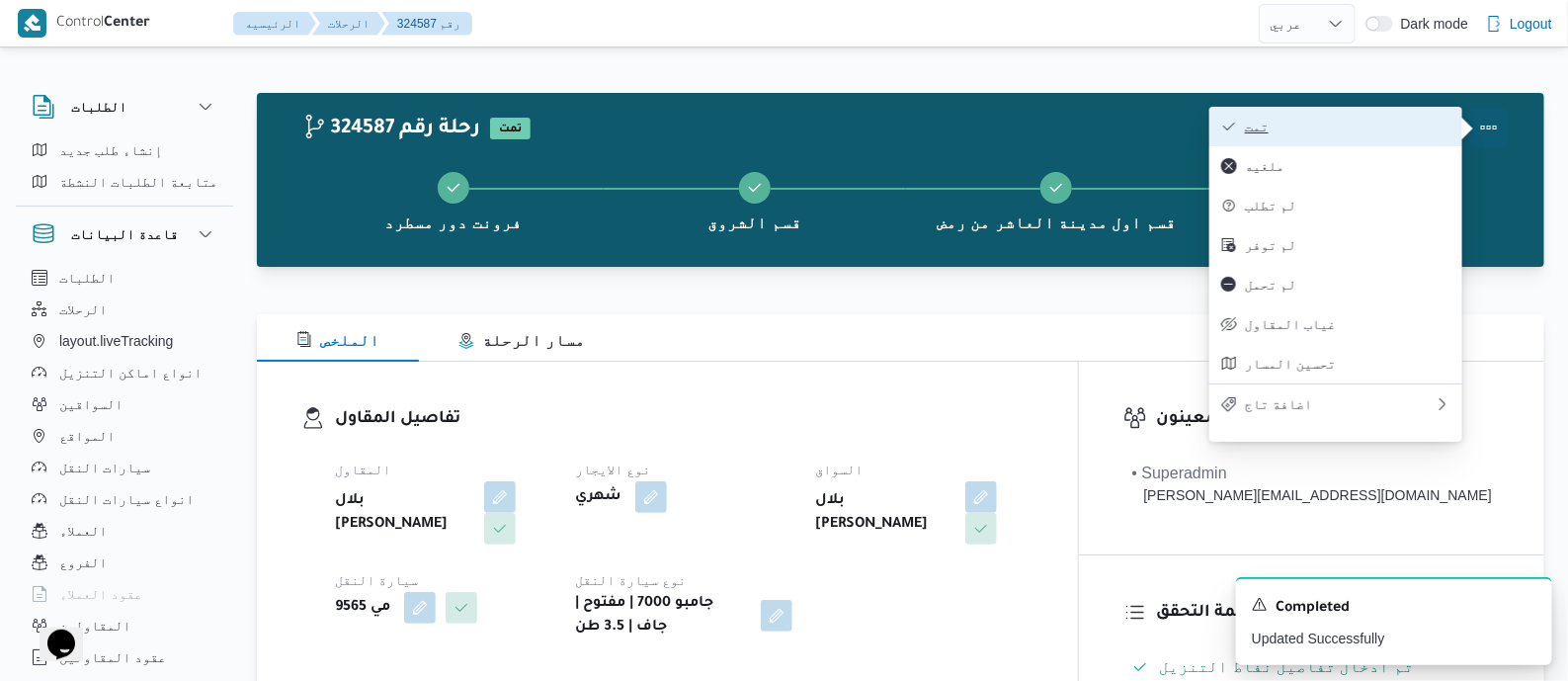 click on "تمت" at bounding box center (1348, 127) 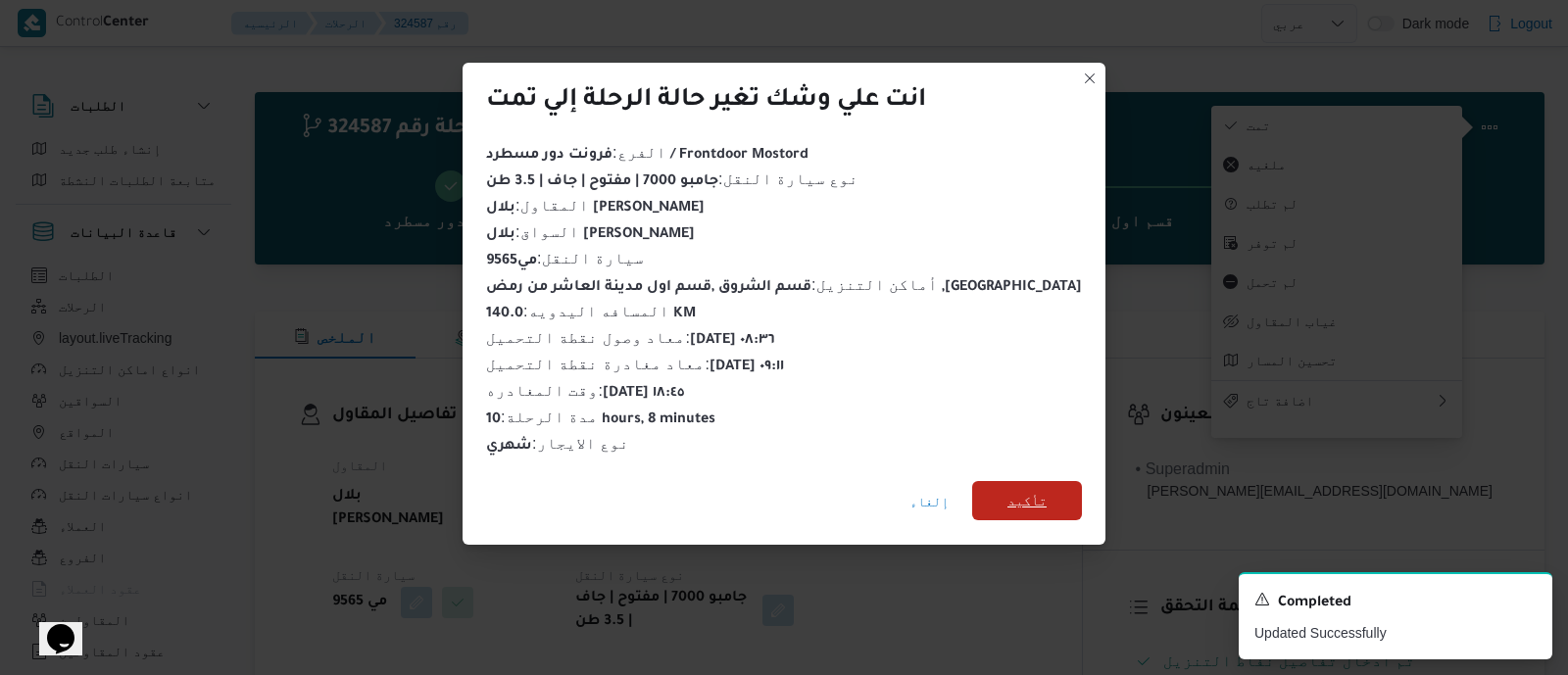 click on "تأكيد" at bounding box center [1027, 501] 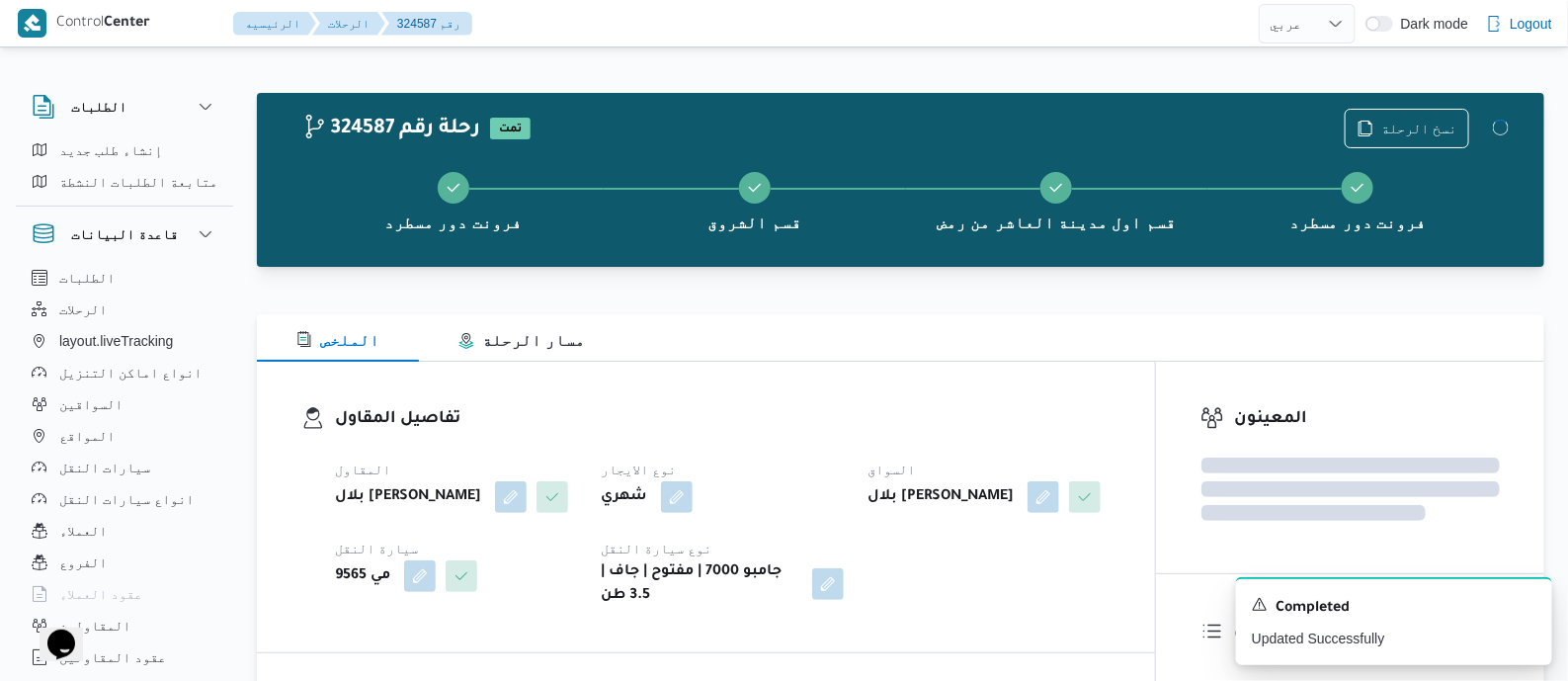click on "تفاصيل المقاول" at bounding box center [722, 419] 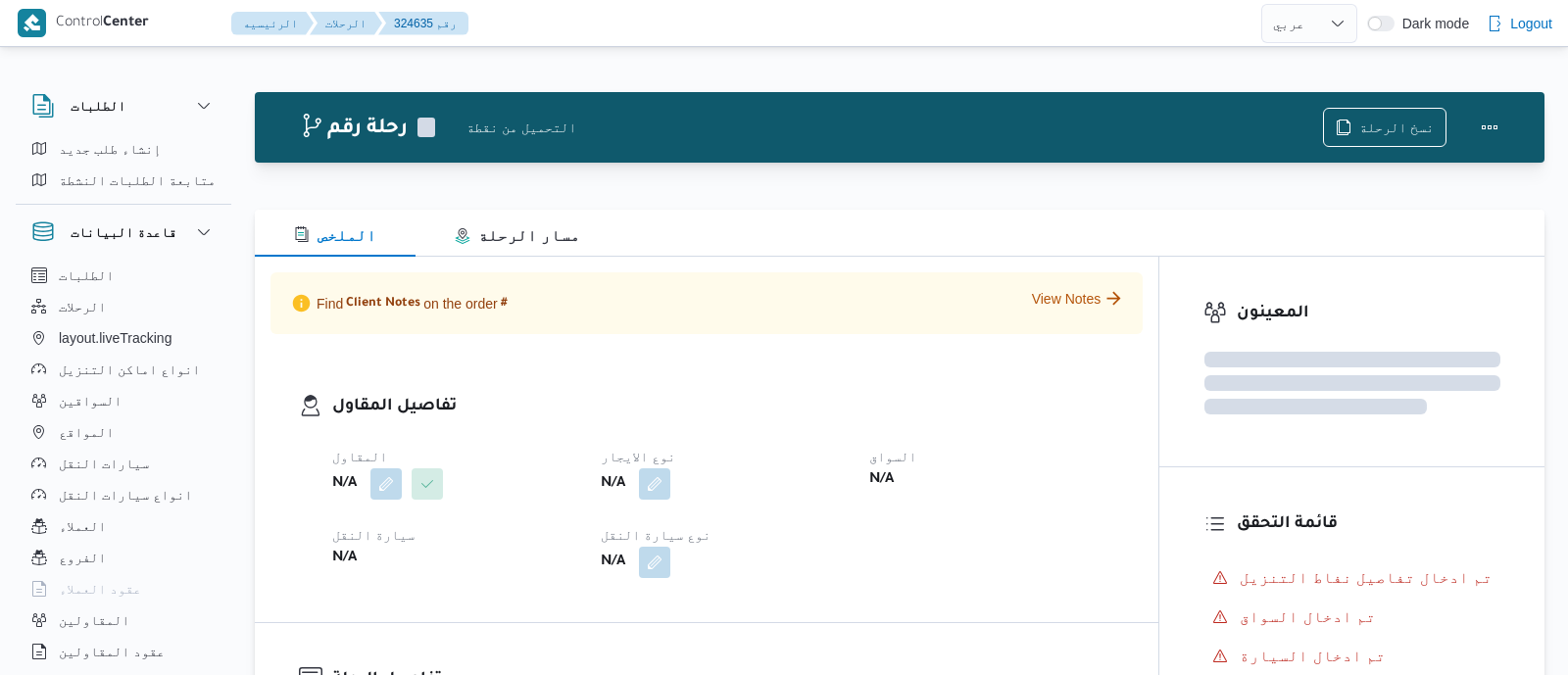 select on "ar" 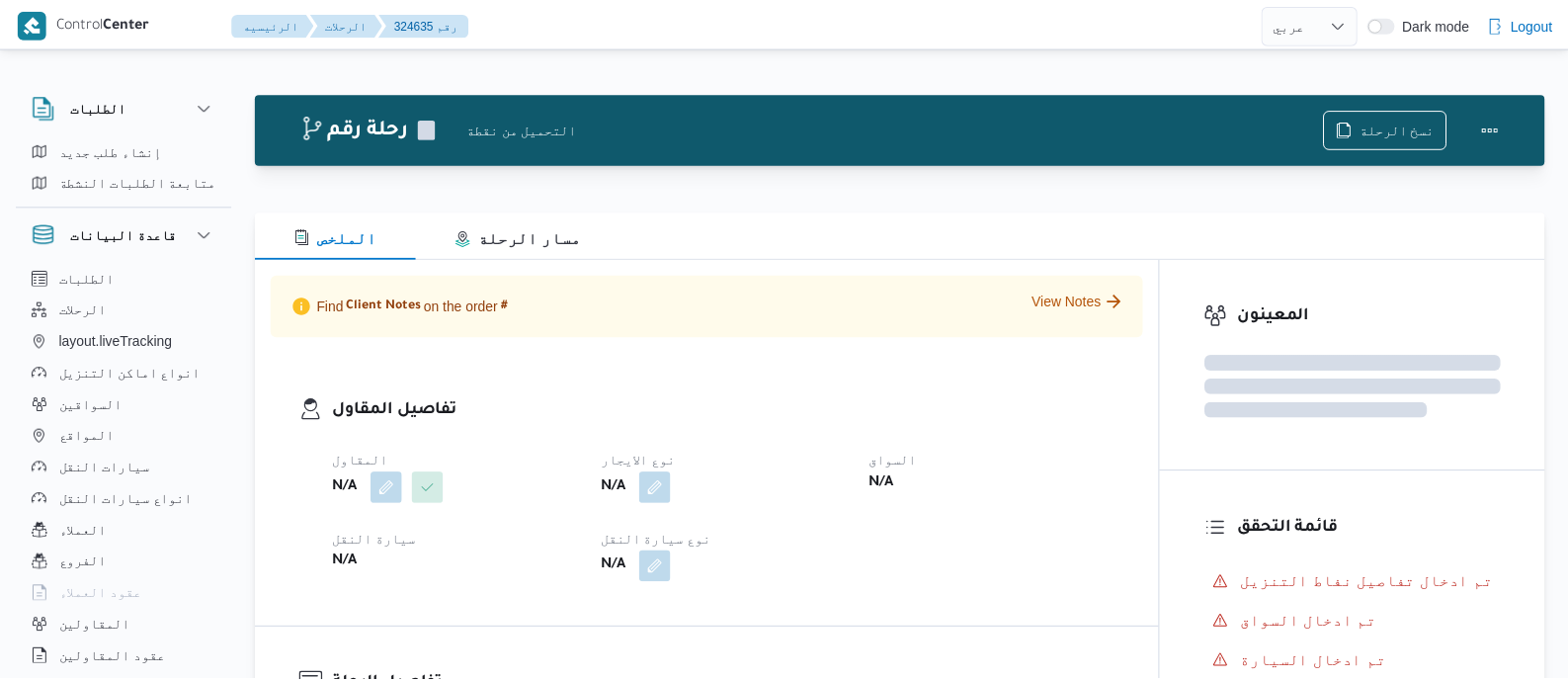 scroll, scrollTop: 0, scrollLeft: 0, axis: both 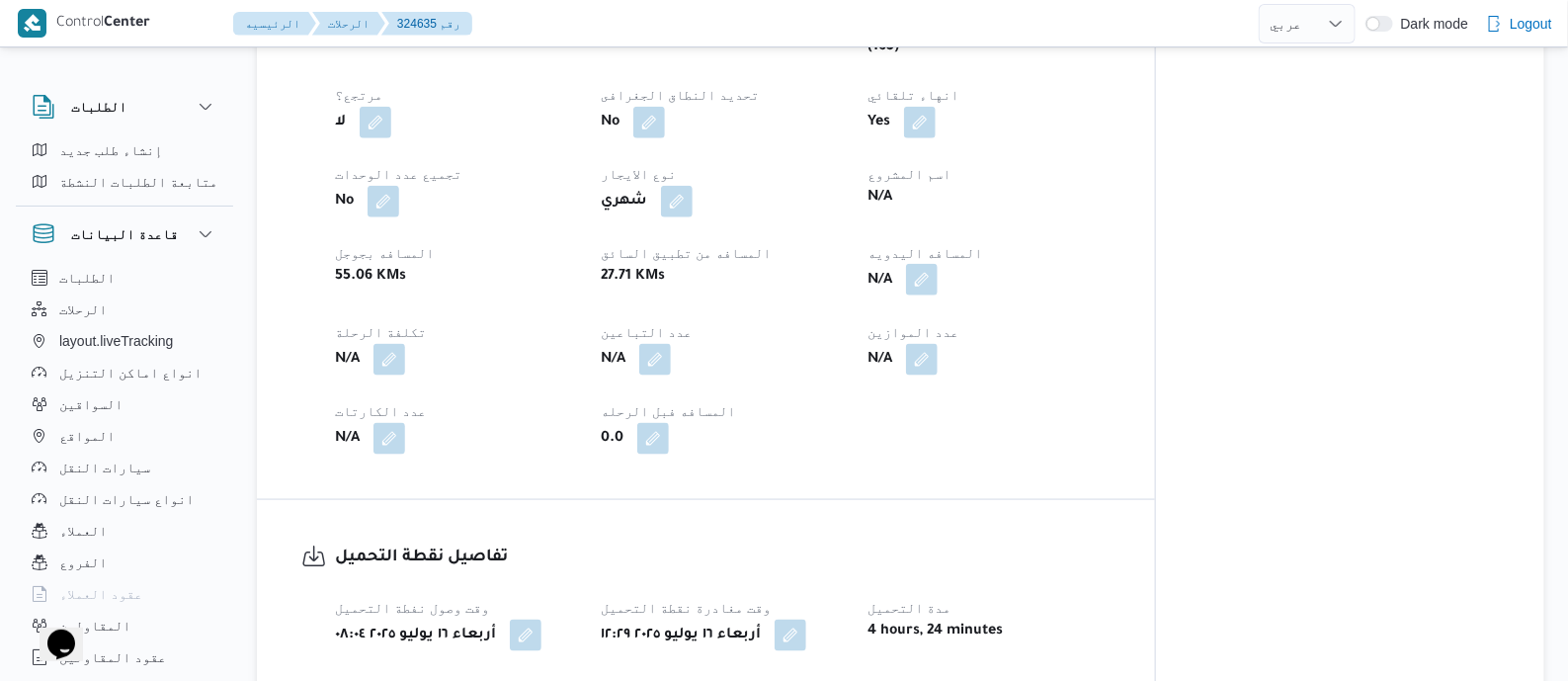 click at bounding box center [922, 280] 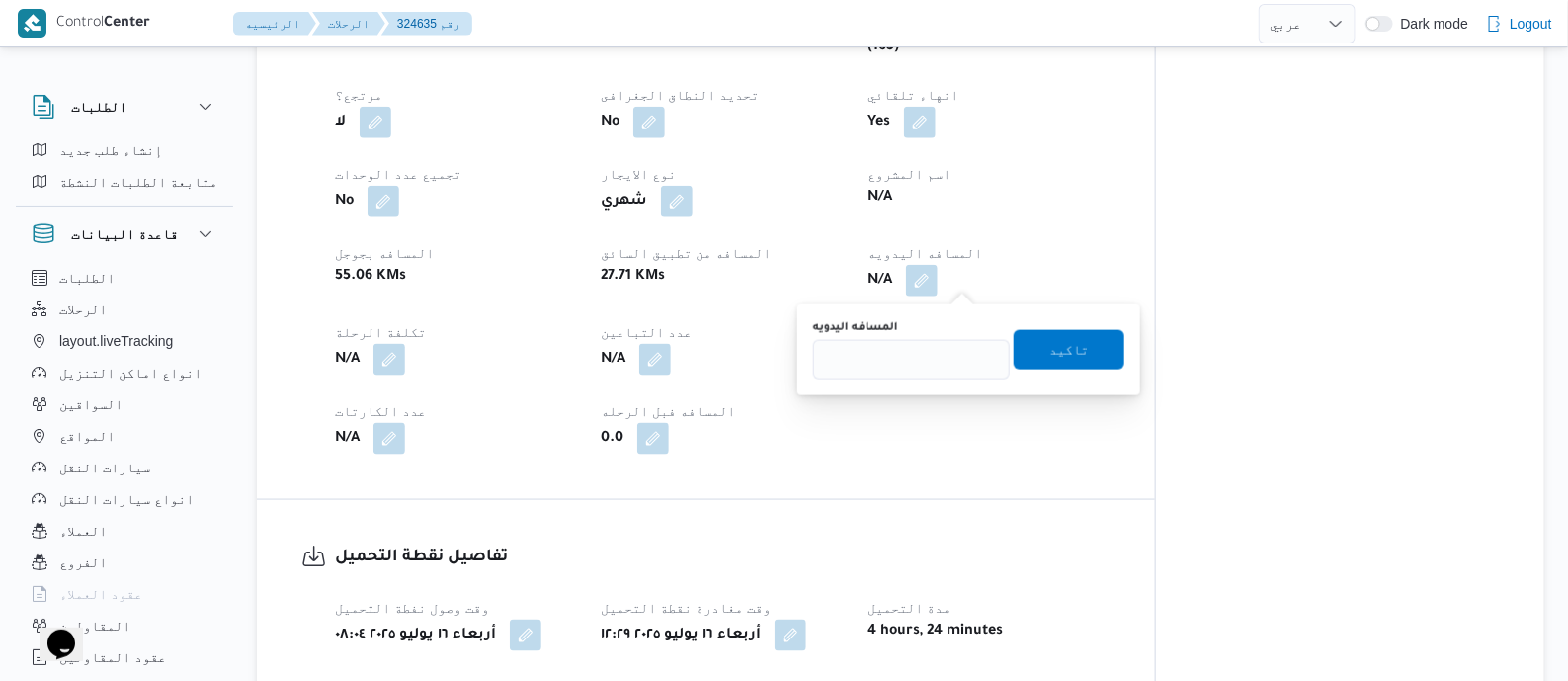 click on "المسافه اليدويه تاكيد" at bounding box center (968, 350) 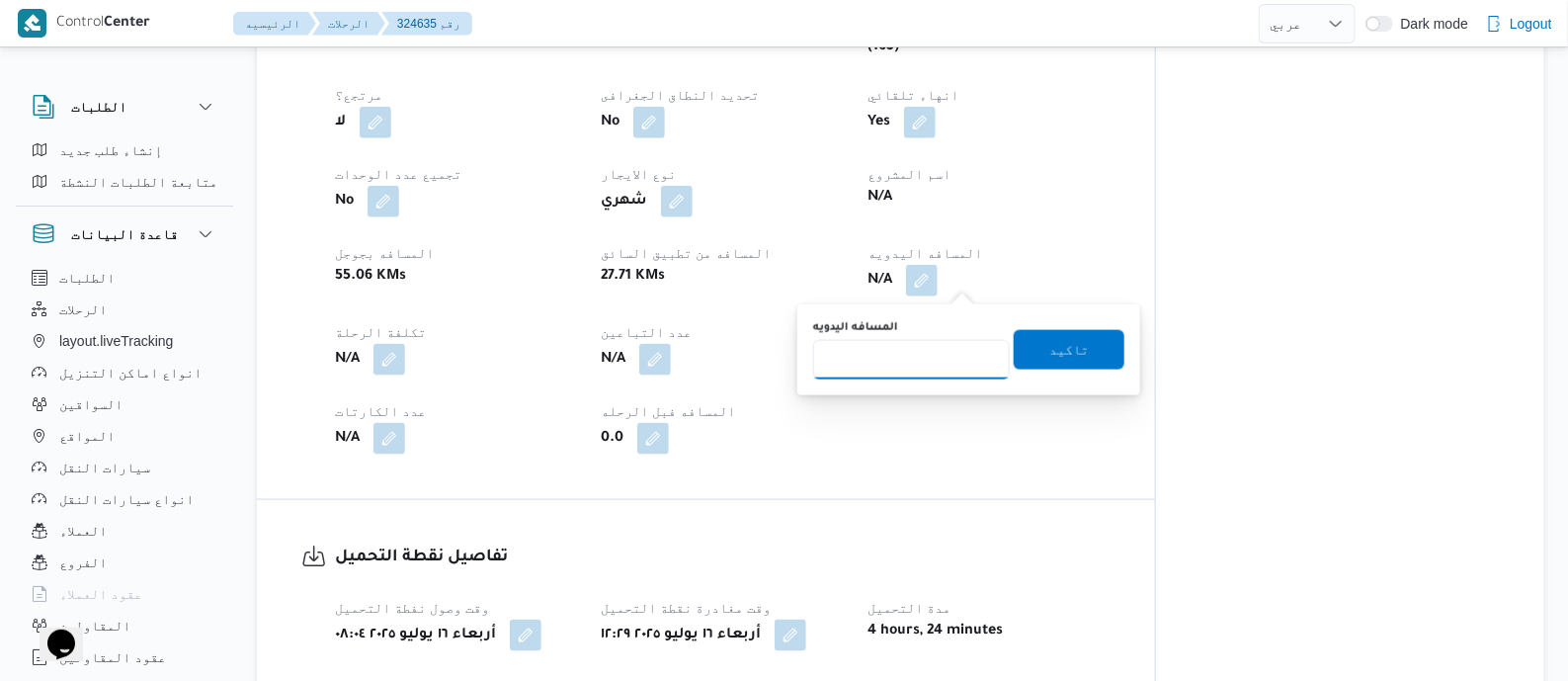 click on "المسافه اليدويه" at bounding box center (911, 360) 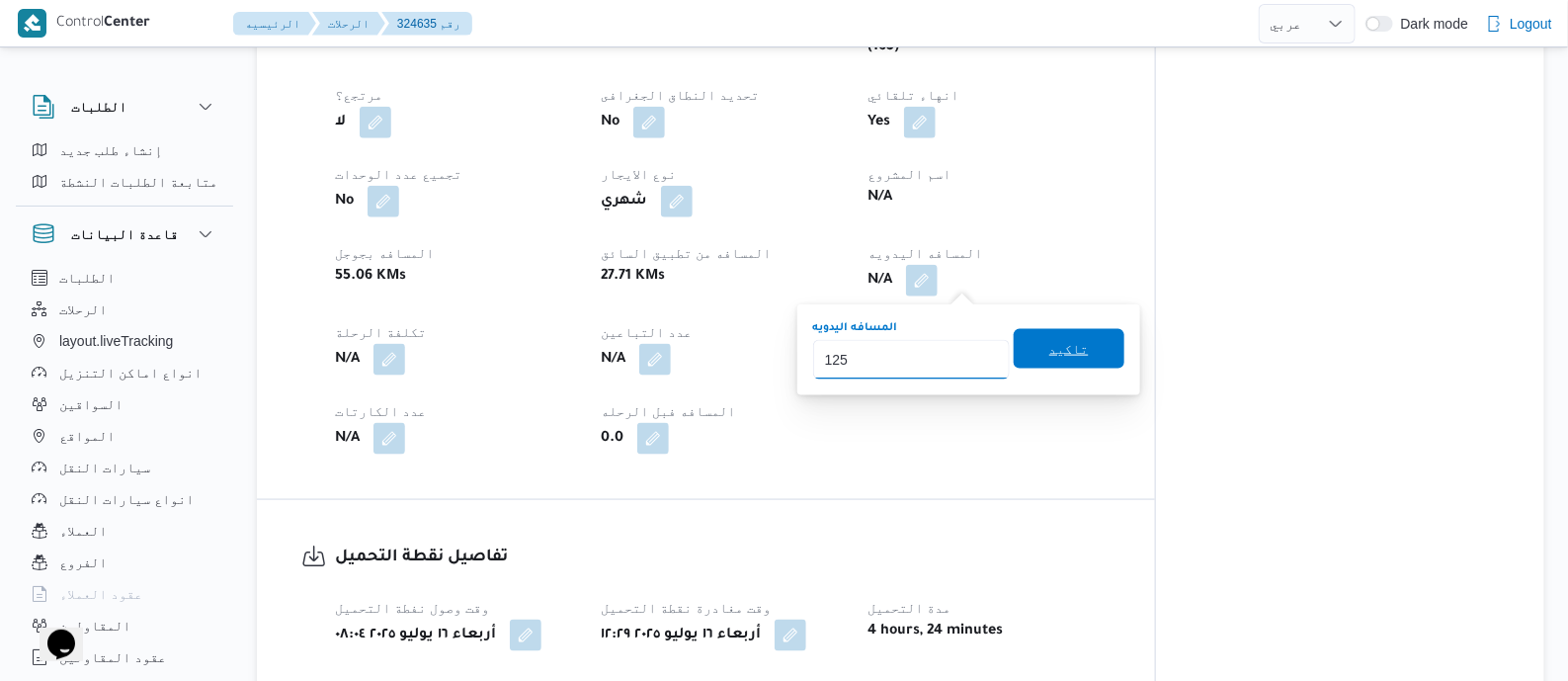 type on "125" 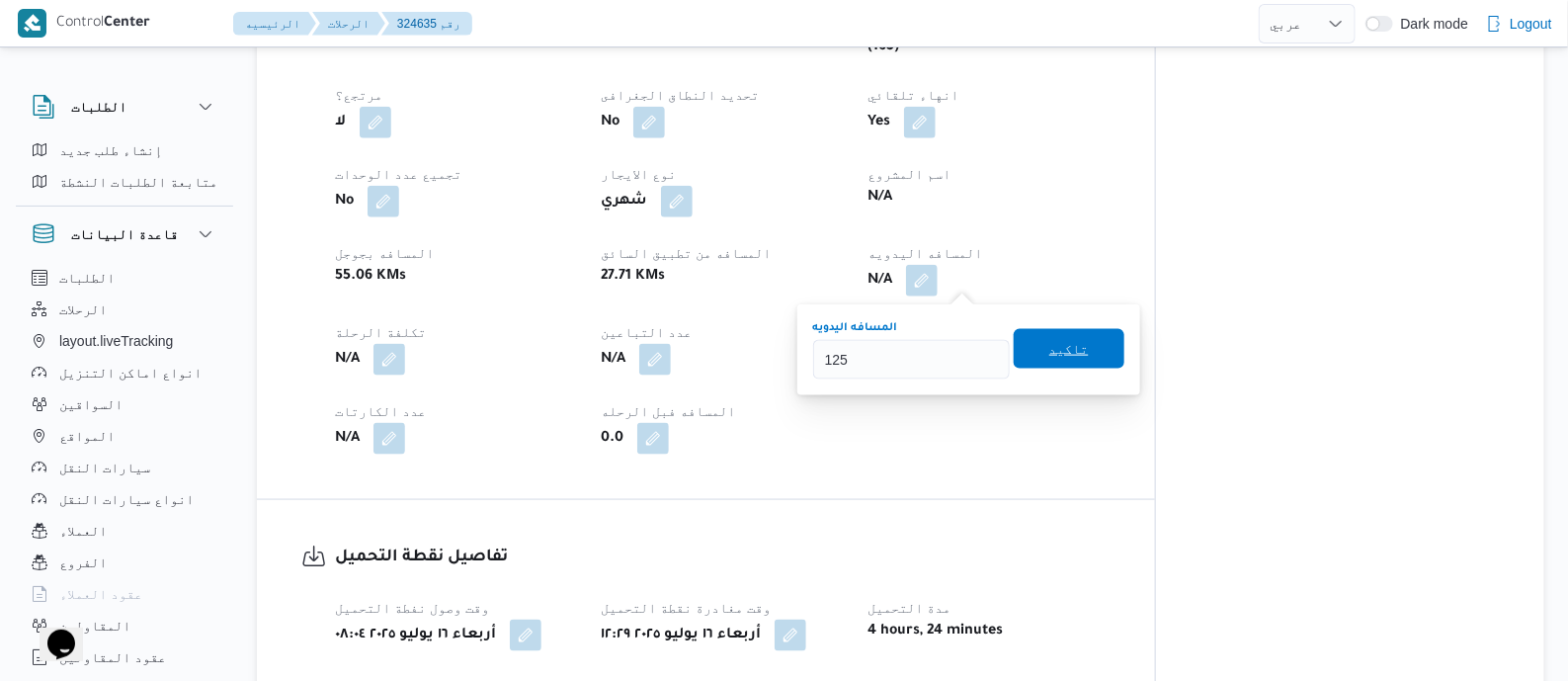 click on "تاكيد" at bounding box center [1069, 349] 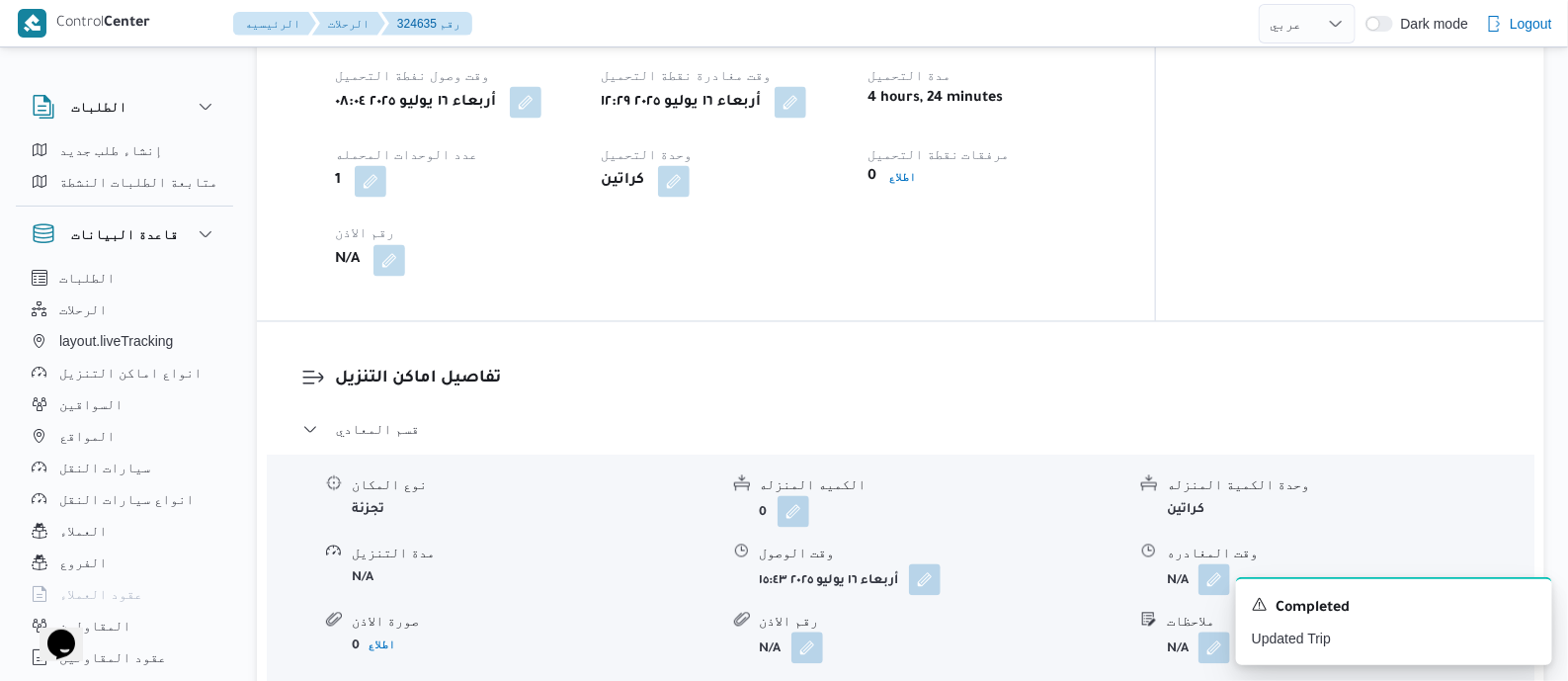 scroll, scrollTop: 1359, scrollLeft: 0, axis: vertical 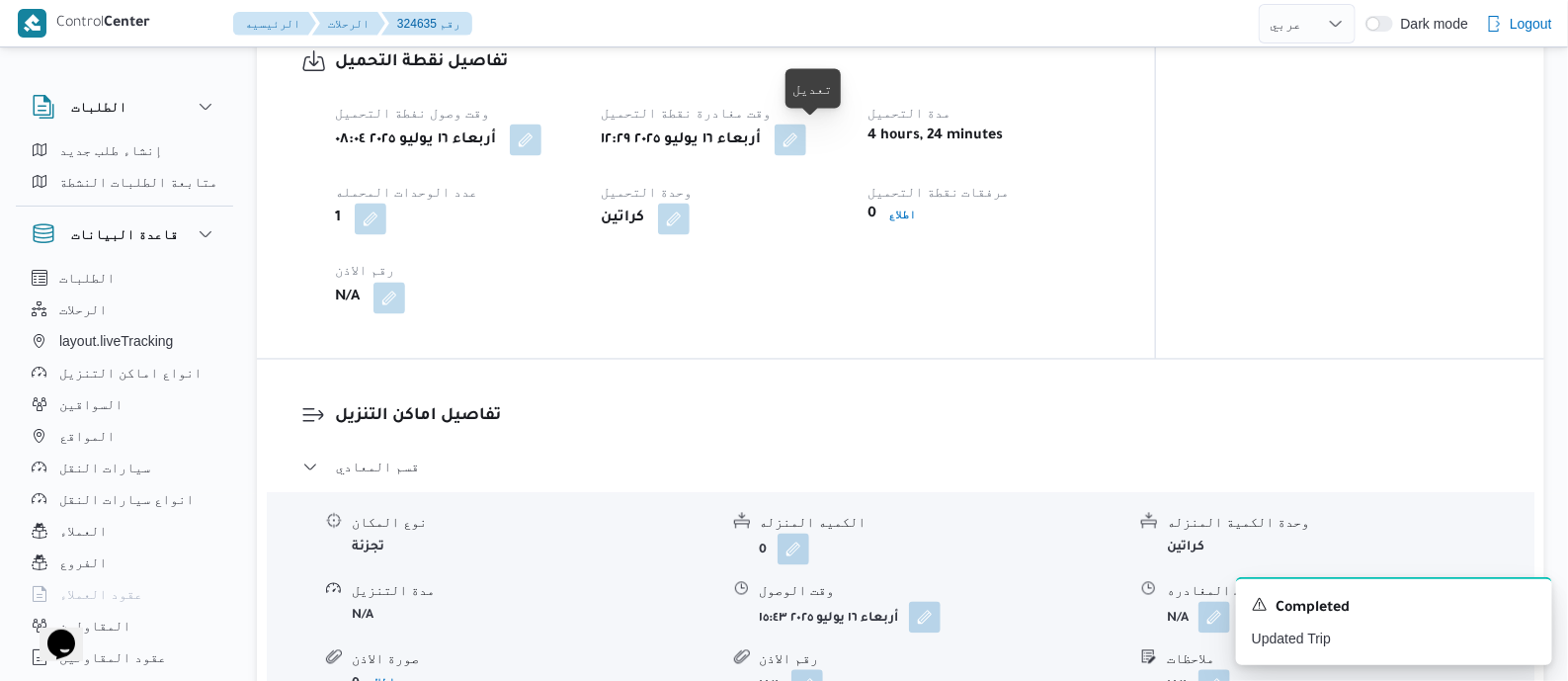 drag, startPoint x: 817, startPoint y: 136, endPoint x: 815, endPoint y: 156, distance: 20.09975 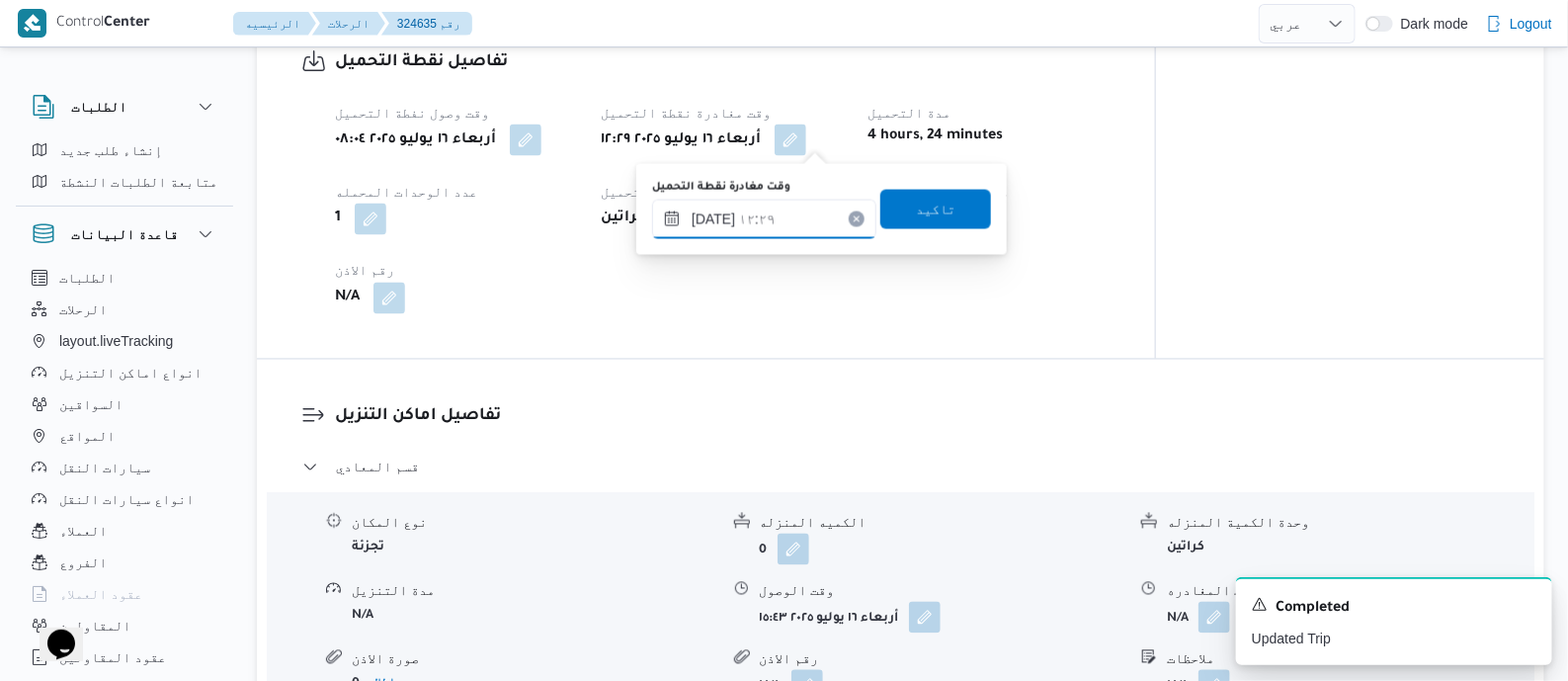 click on "[DATE] ١٢:٢٩" at bounding box center (764, 219) 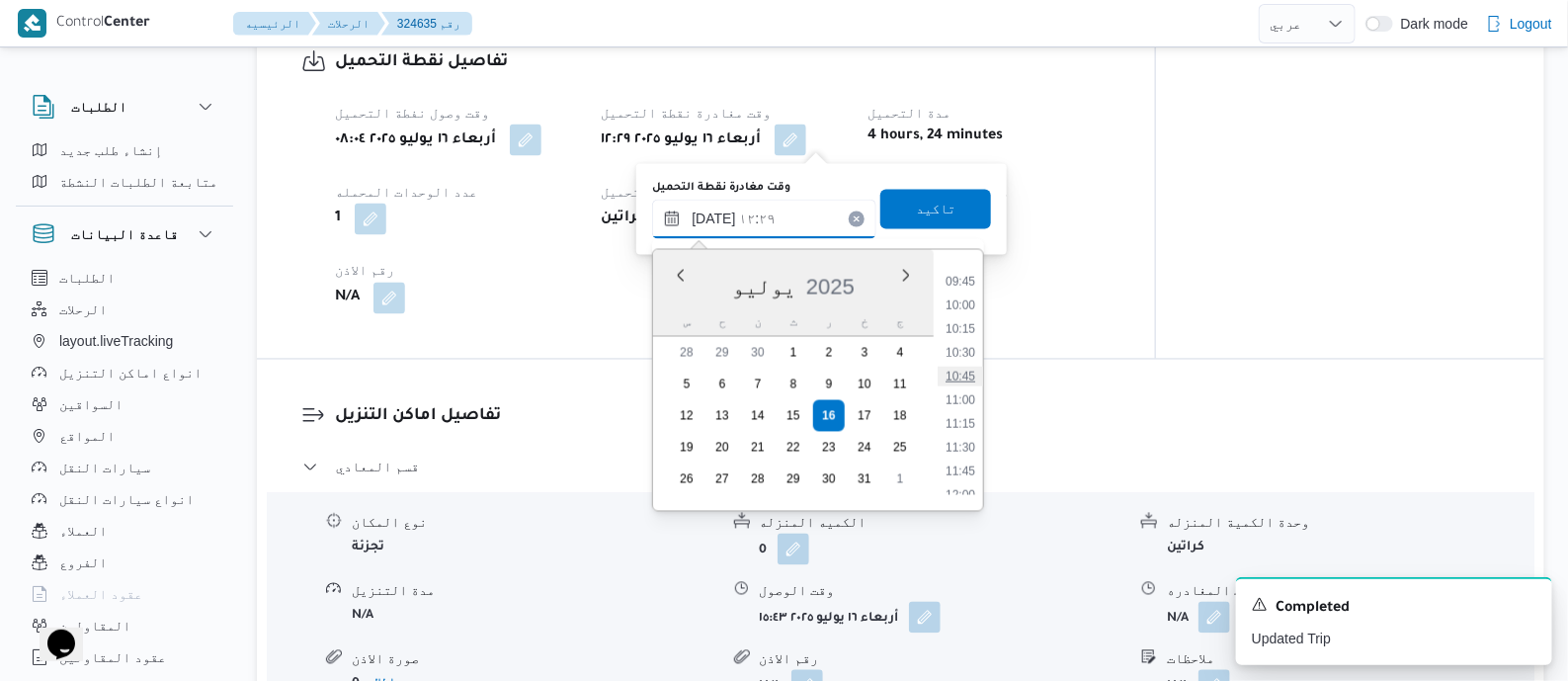 scroll, scrollTop: 796, scrollLeft: 0, axis: vertical 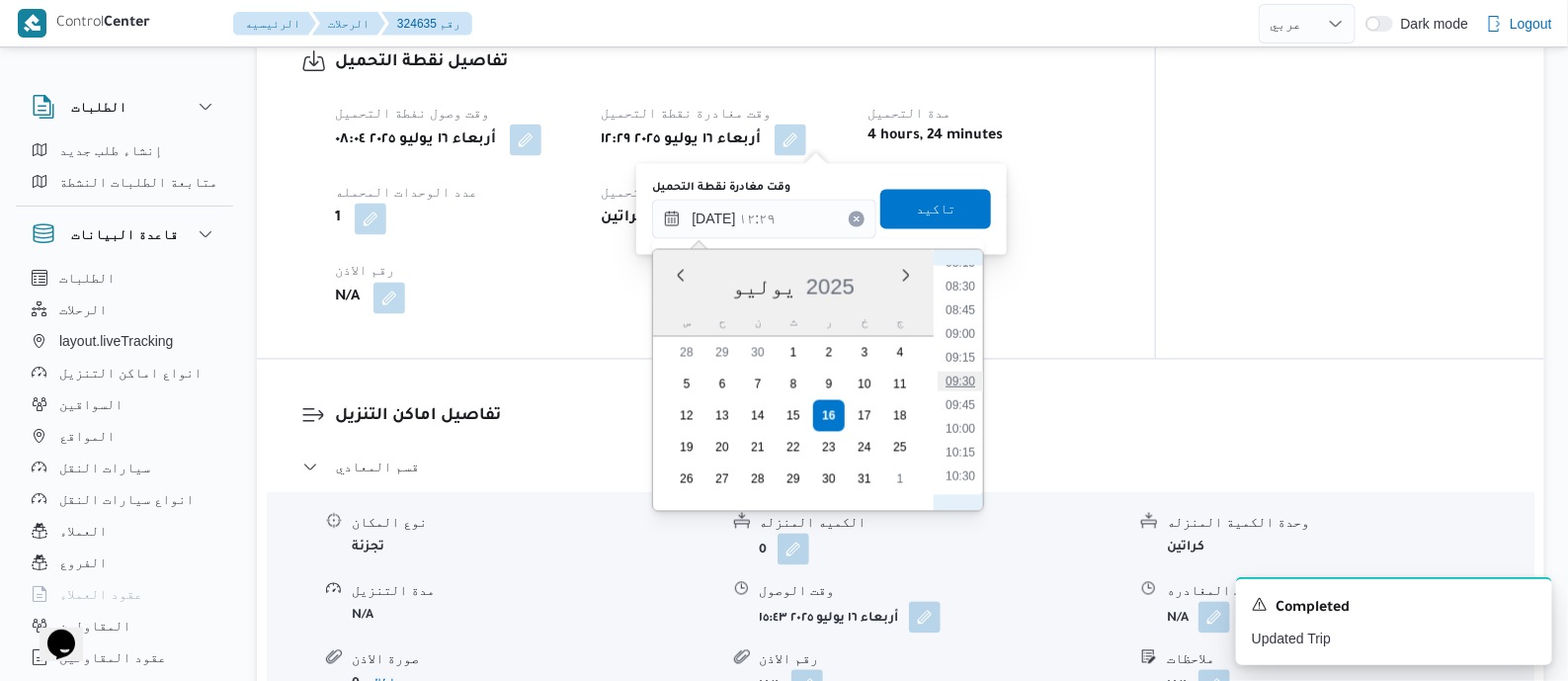 click on "09:30" at bounding box center (960, 382) 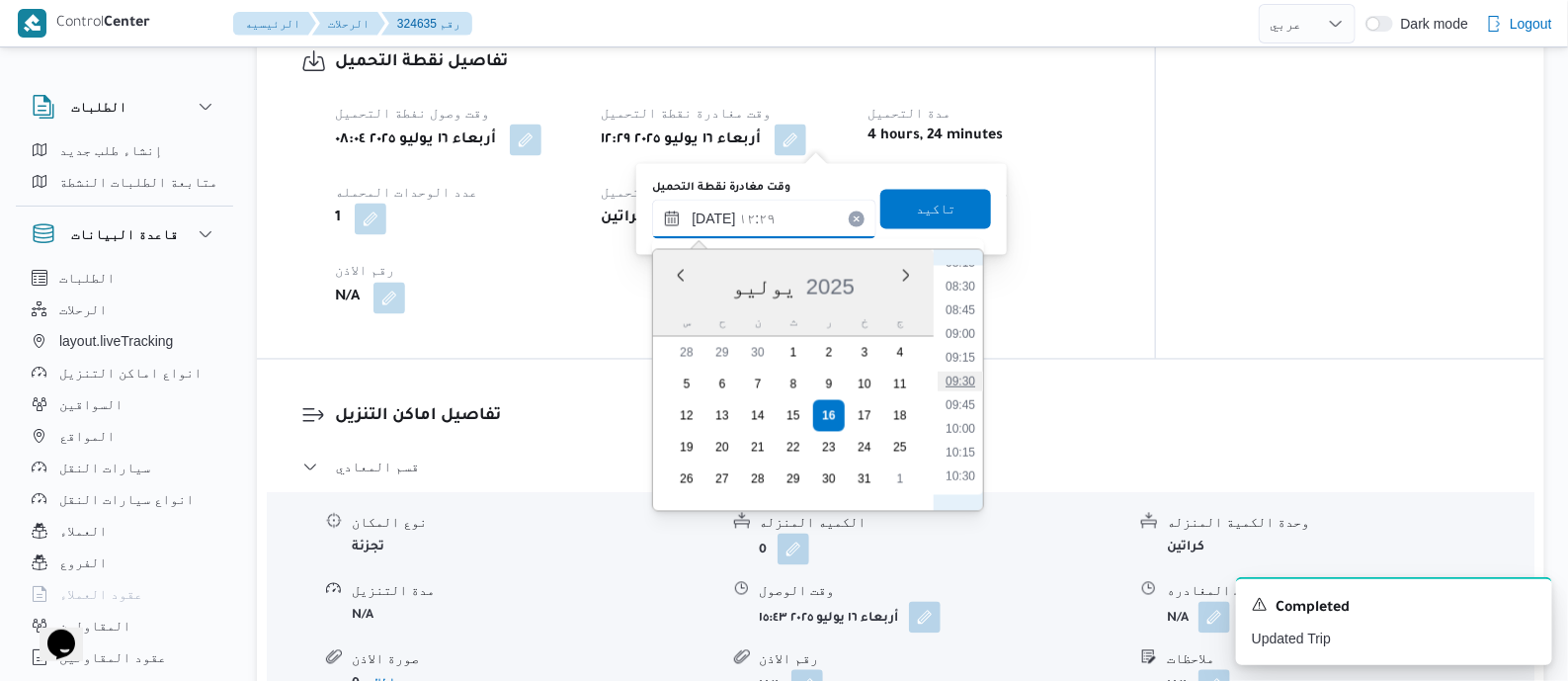 type on "[DATE] ٠٩:٣٠" 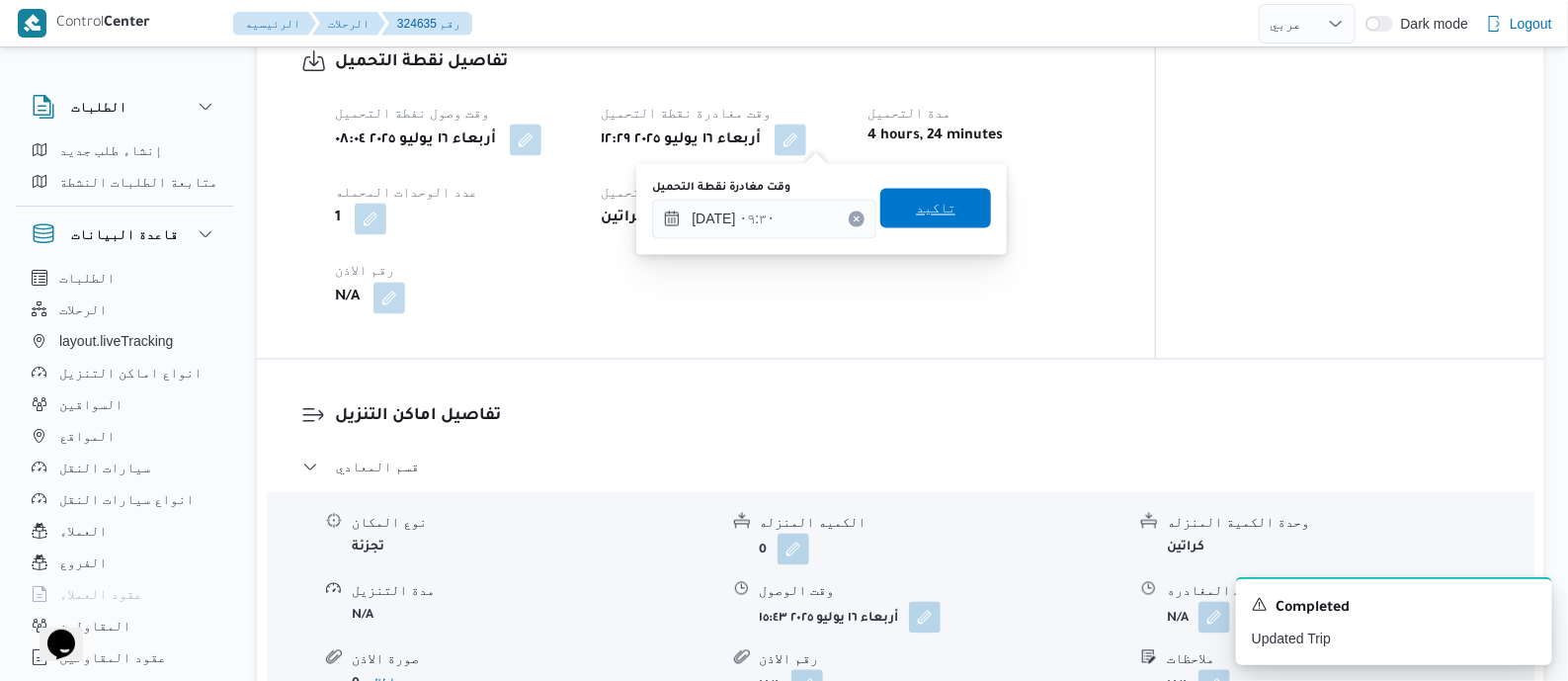 click on "تاكيد" at bounding box center (936, 209) 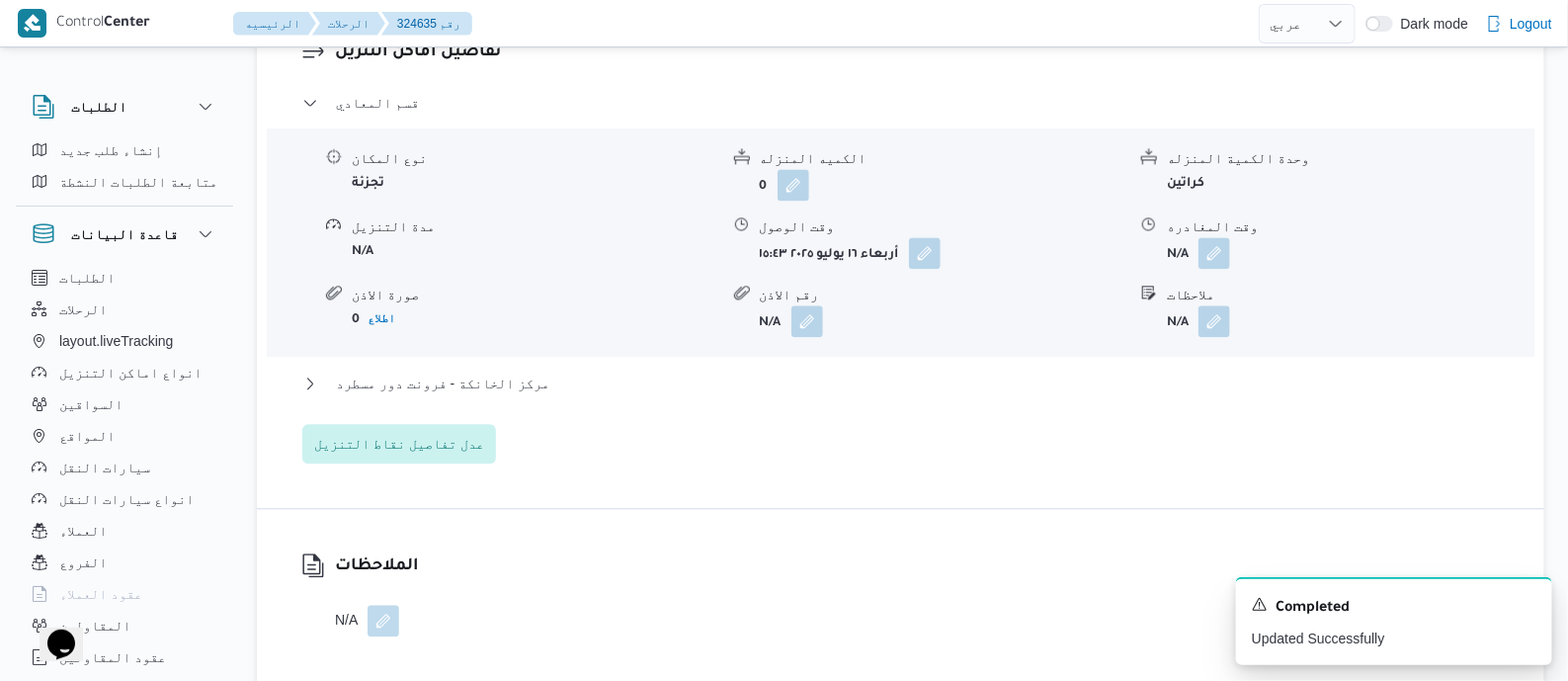 scroll, scrollTop: 1729, scrollLeft: 0, axis: vertical 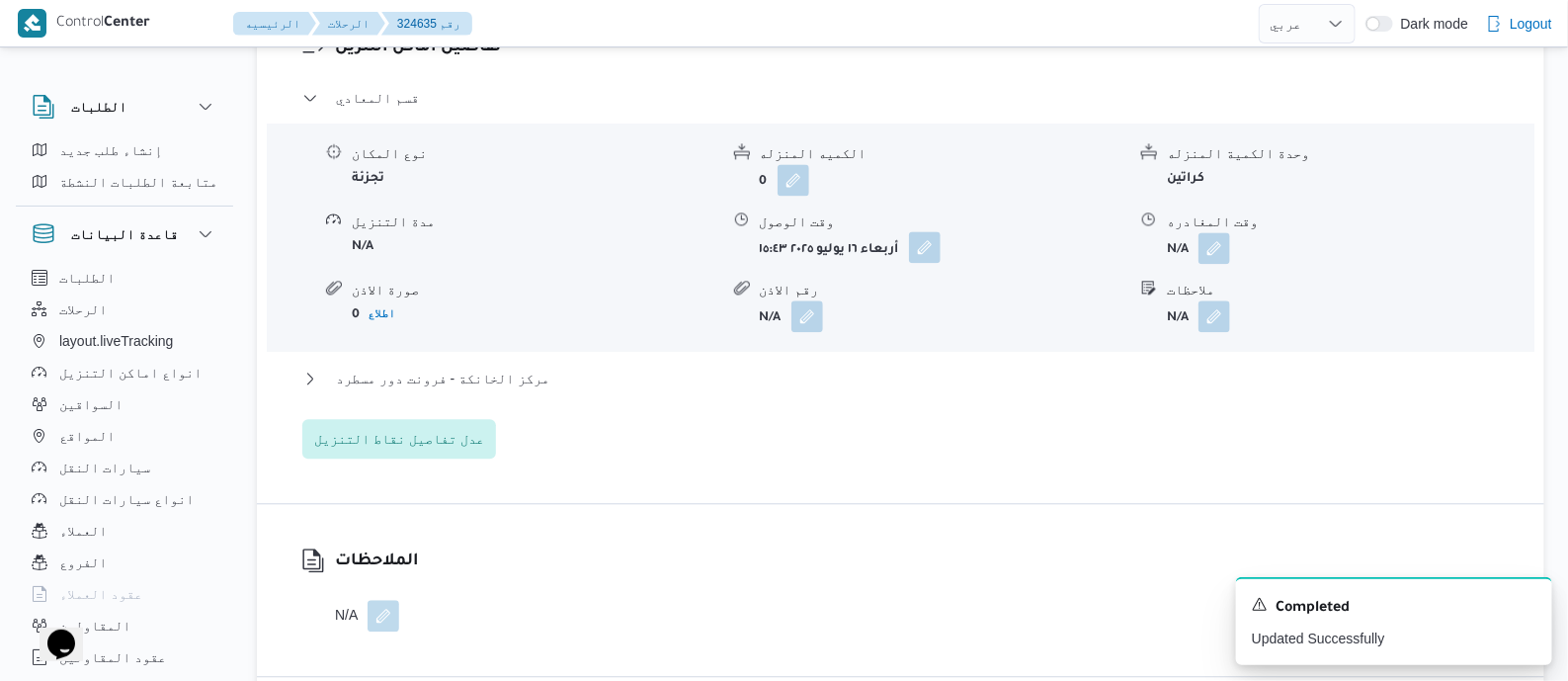 click at bounding box center (925, 247) 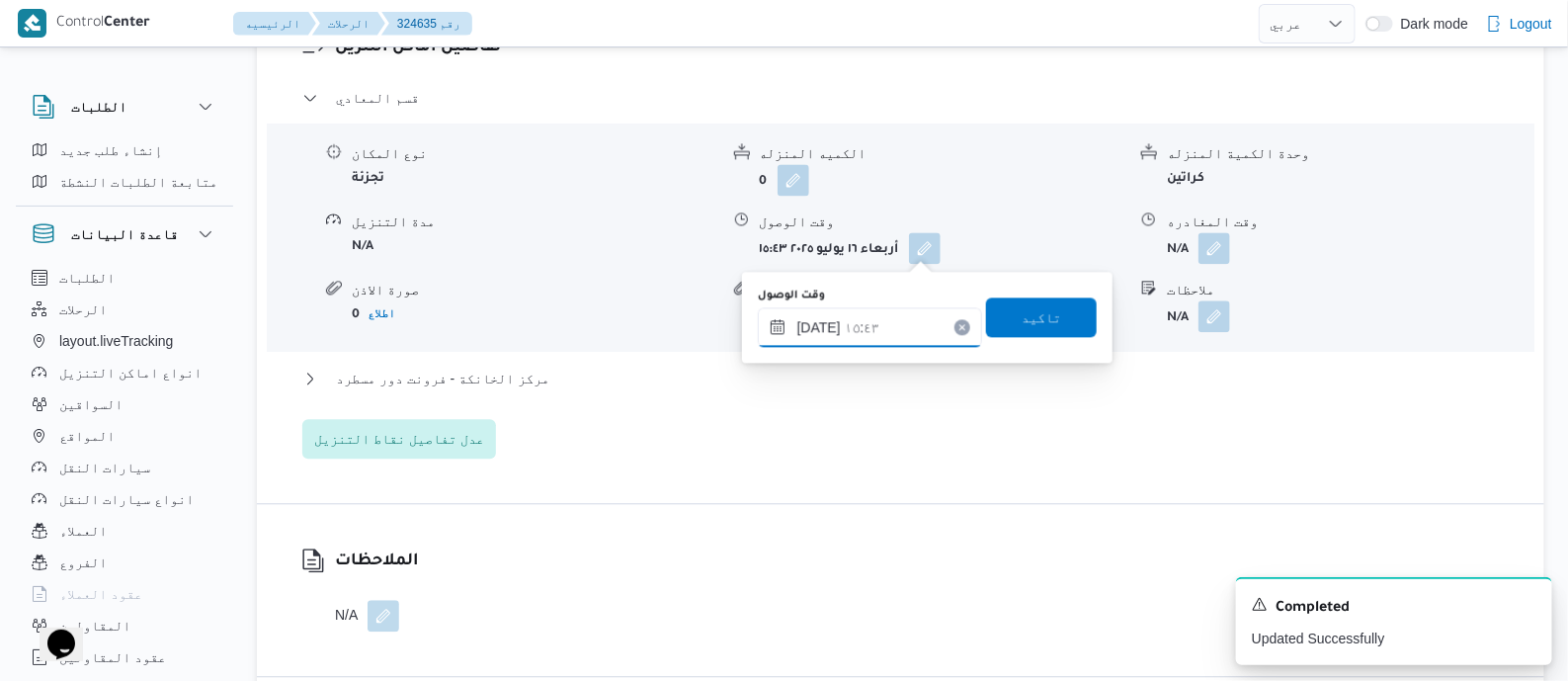 click on "١٦/٠٧/٢٠٢٥ ١٥:٤٣" at bounding box center (869, 327) 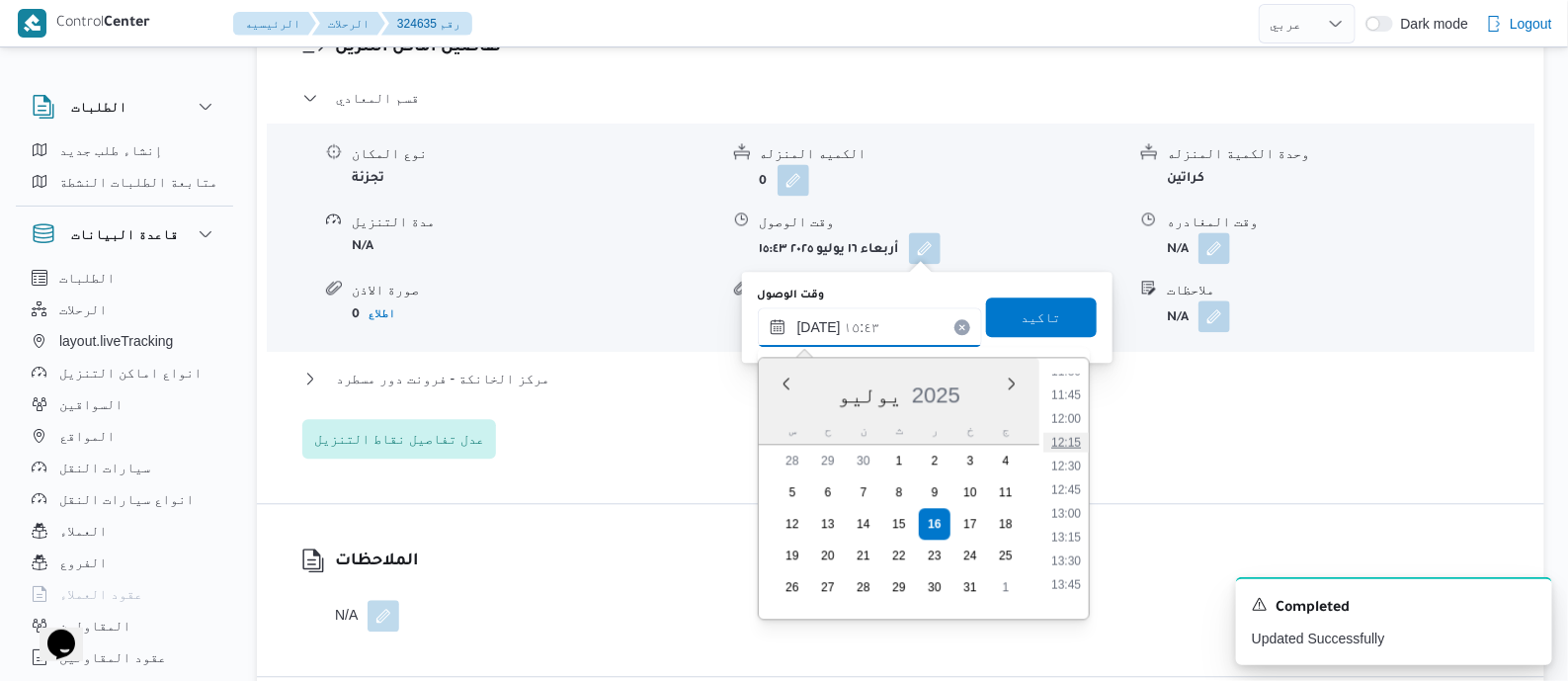scroll, scrollTop: 980, scrollLeft: 0, axis: vertical 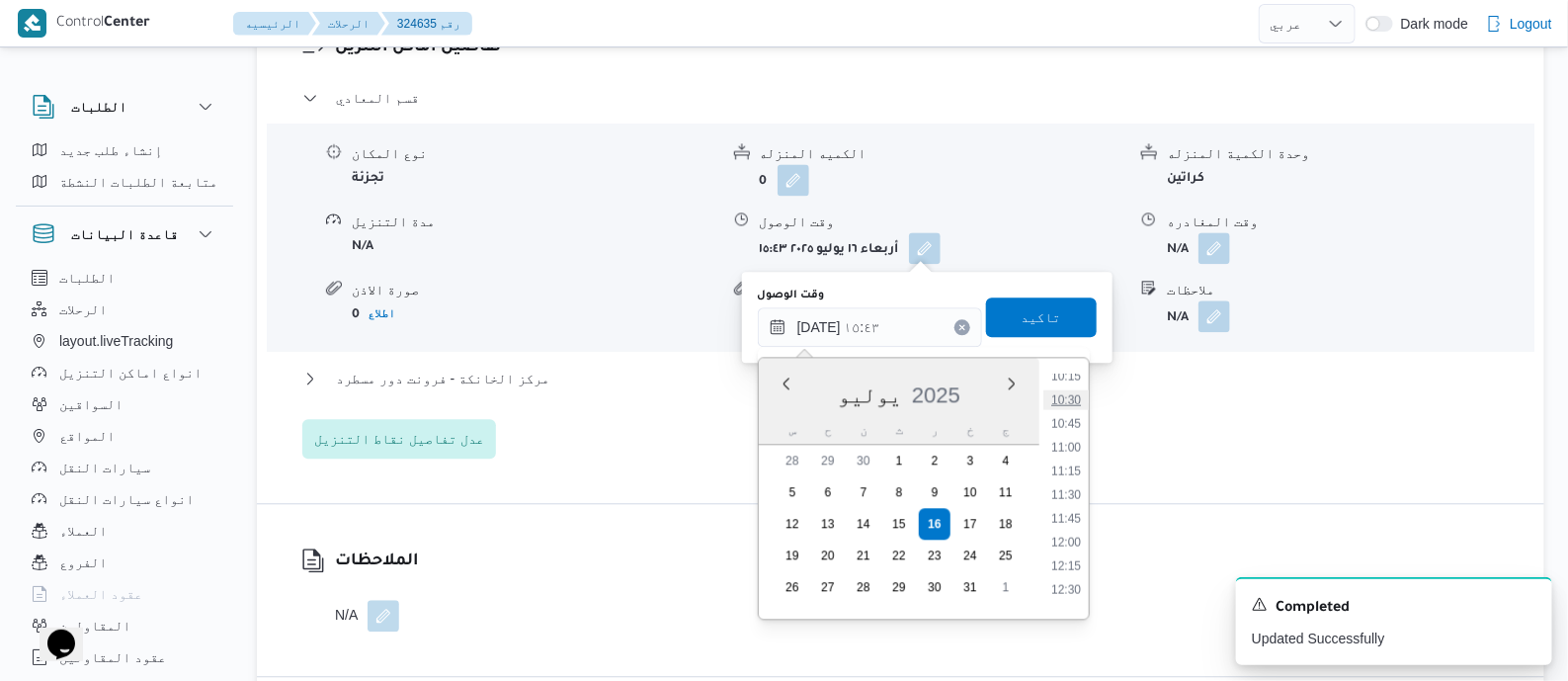 click on "10:30" at bounding box center (1066, 399) 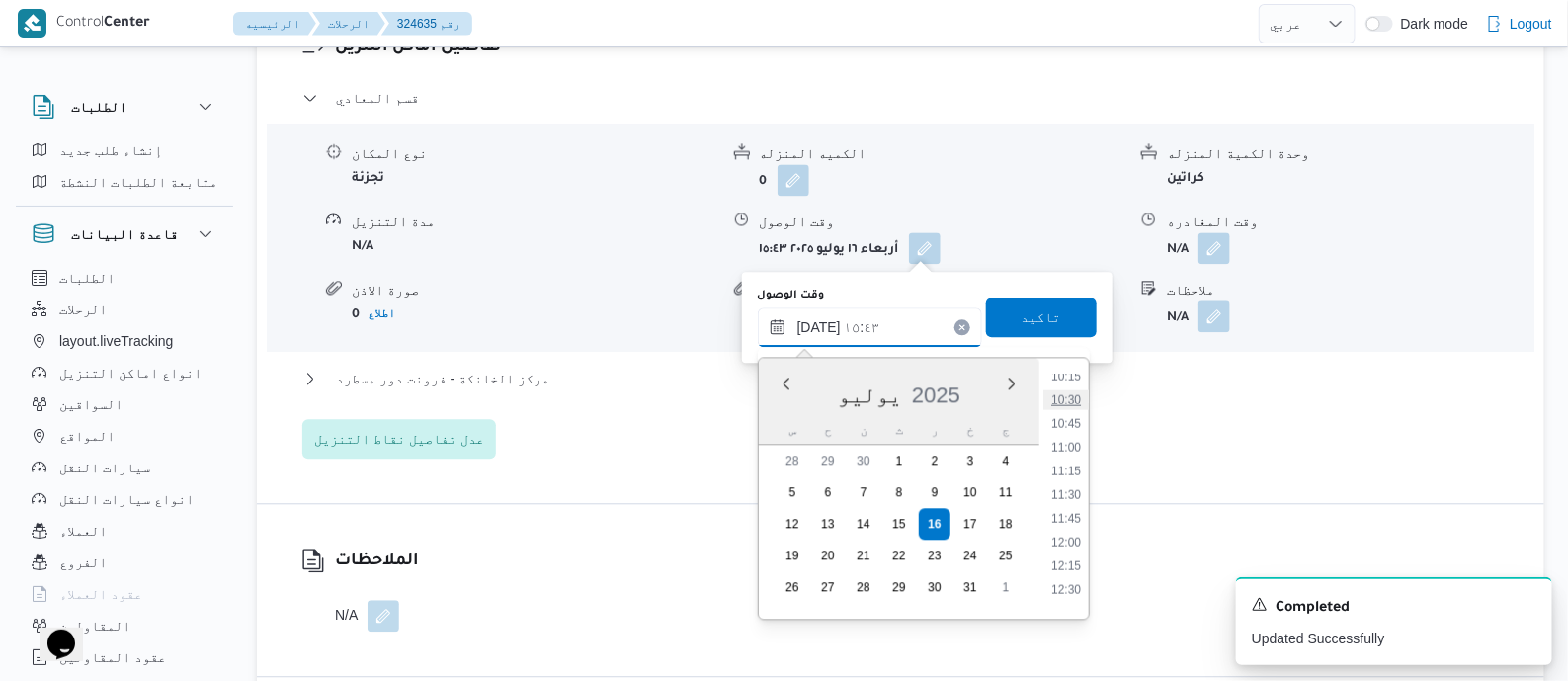 type on "١٦/٠٧/٢٠٢٥ ١٠:٣٠" 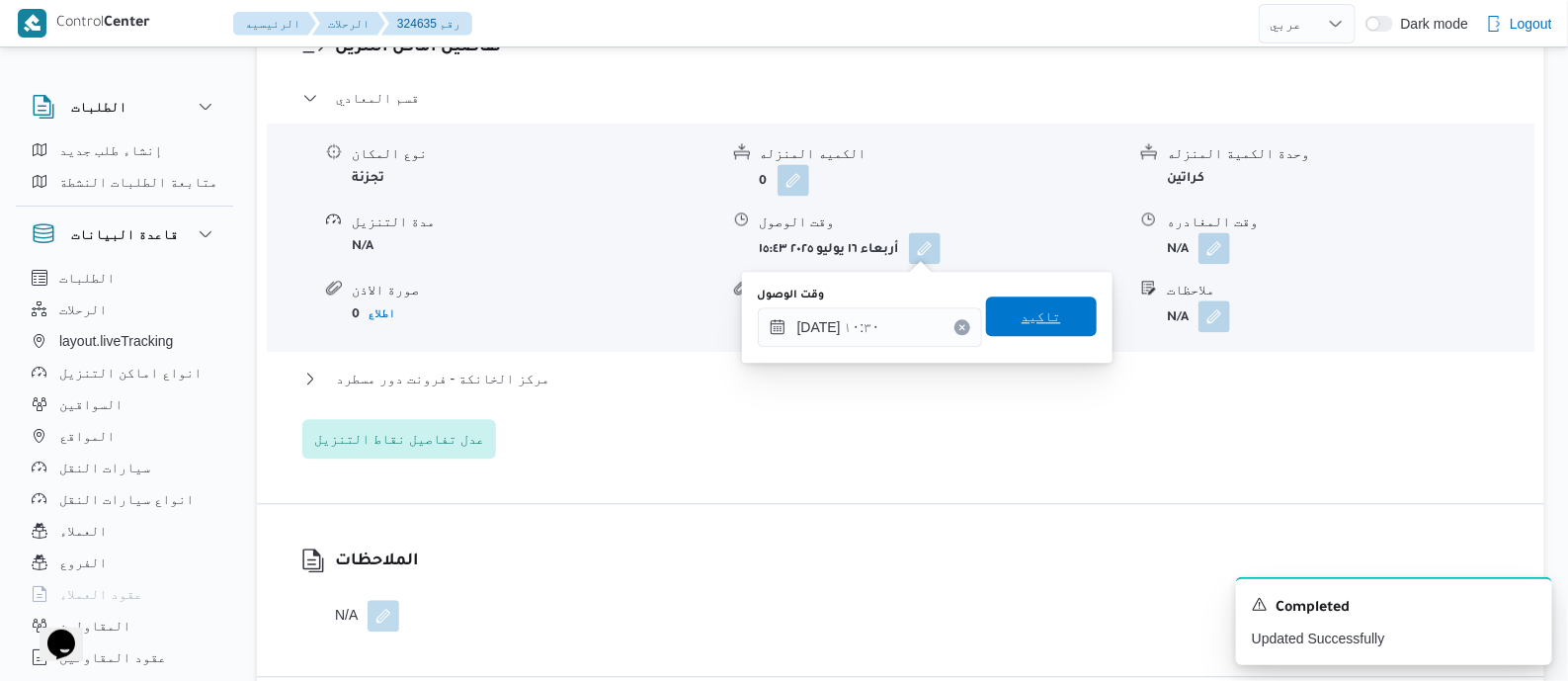click on "تاكيد" at bounding box center [1041, 316] 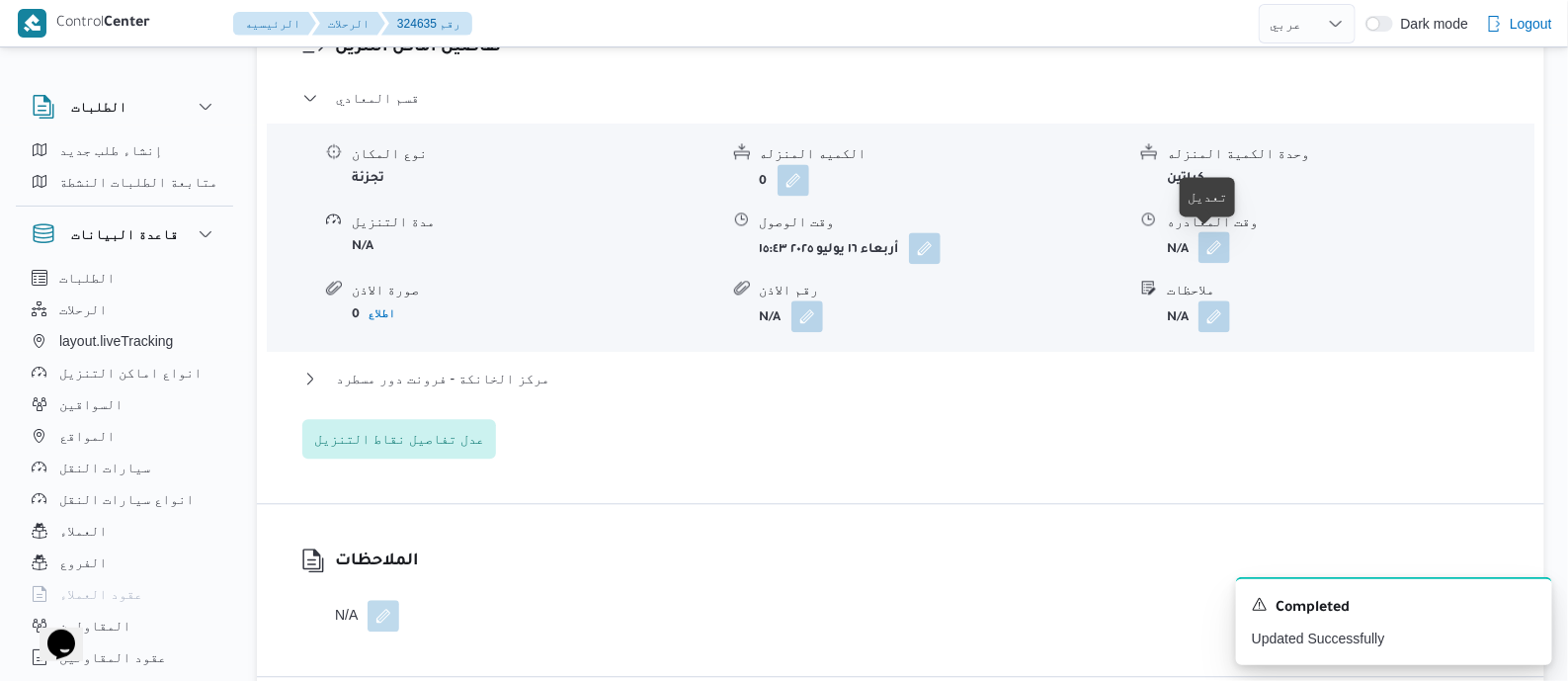 click at bounding box center [1214, 247] 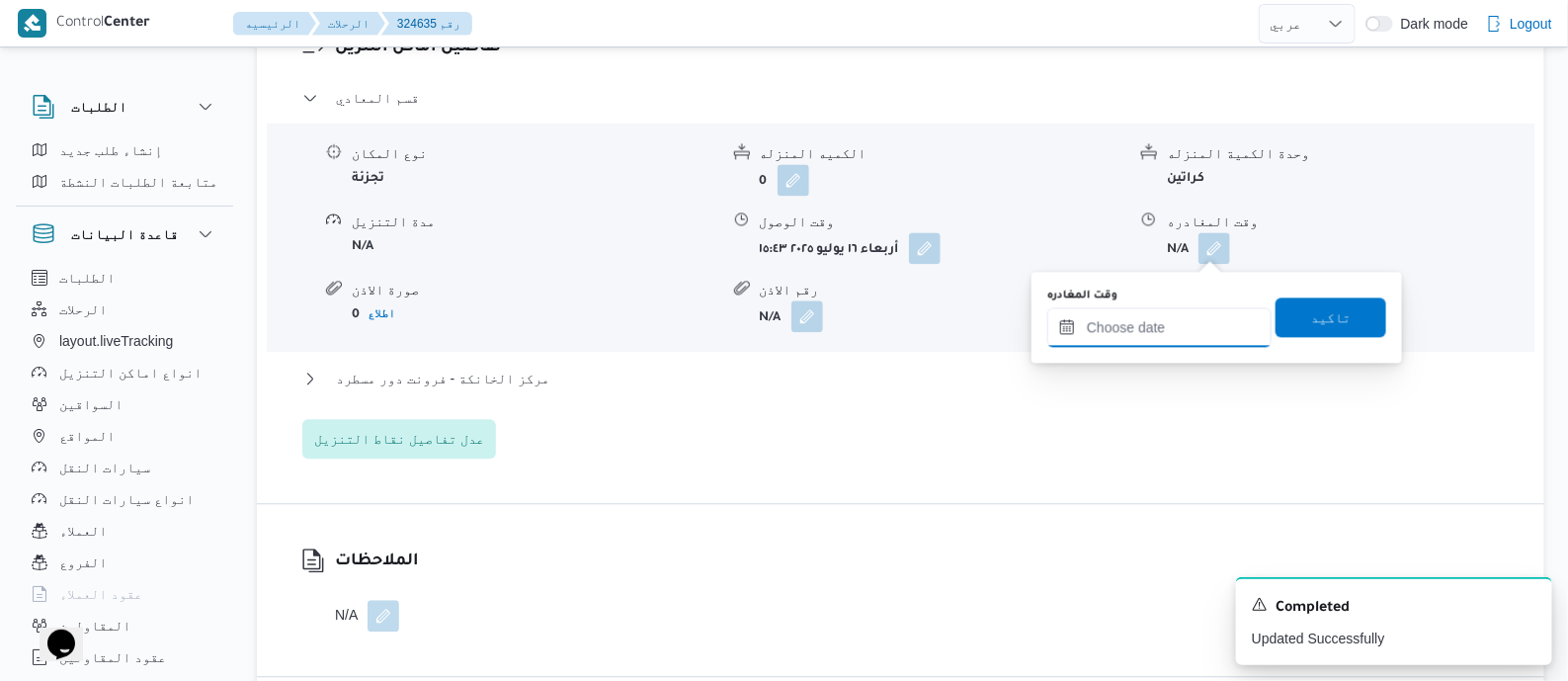 click on "وقت المغادره" at bounding box center [1159, 327] 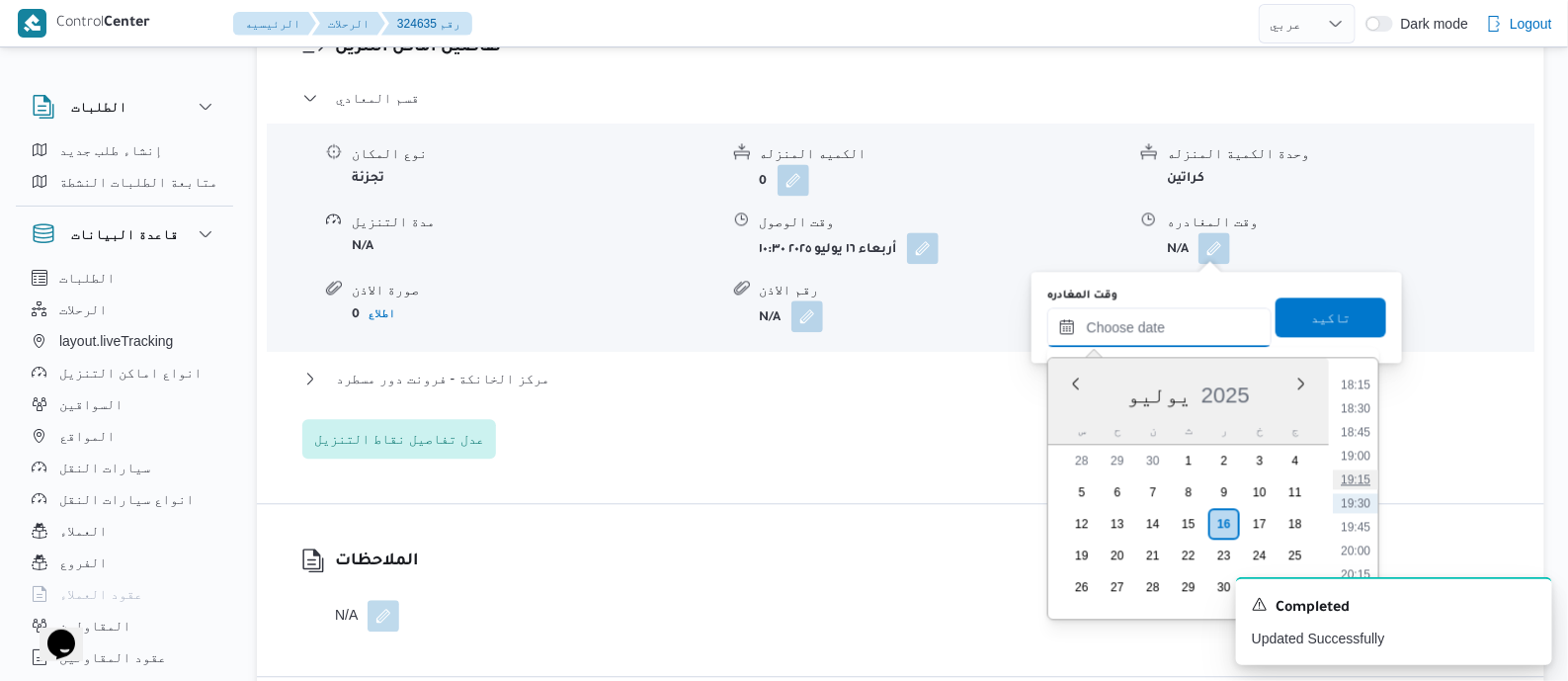 scroll, scrollTop: 1484, scrollLeft: 0, axis: vertical 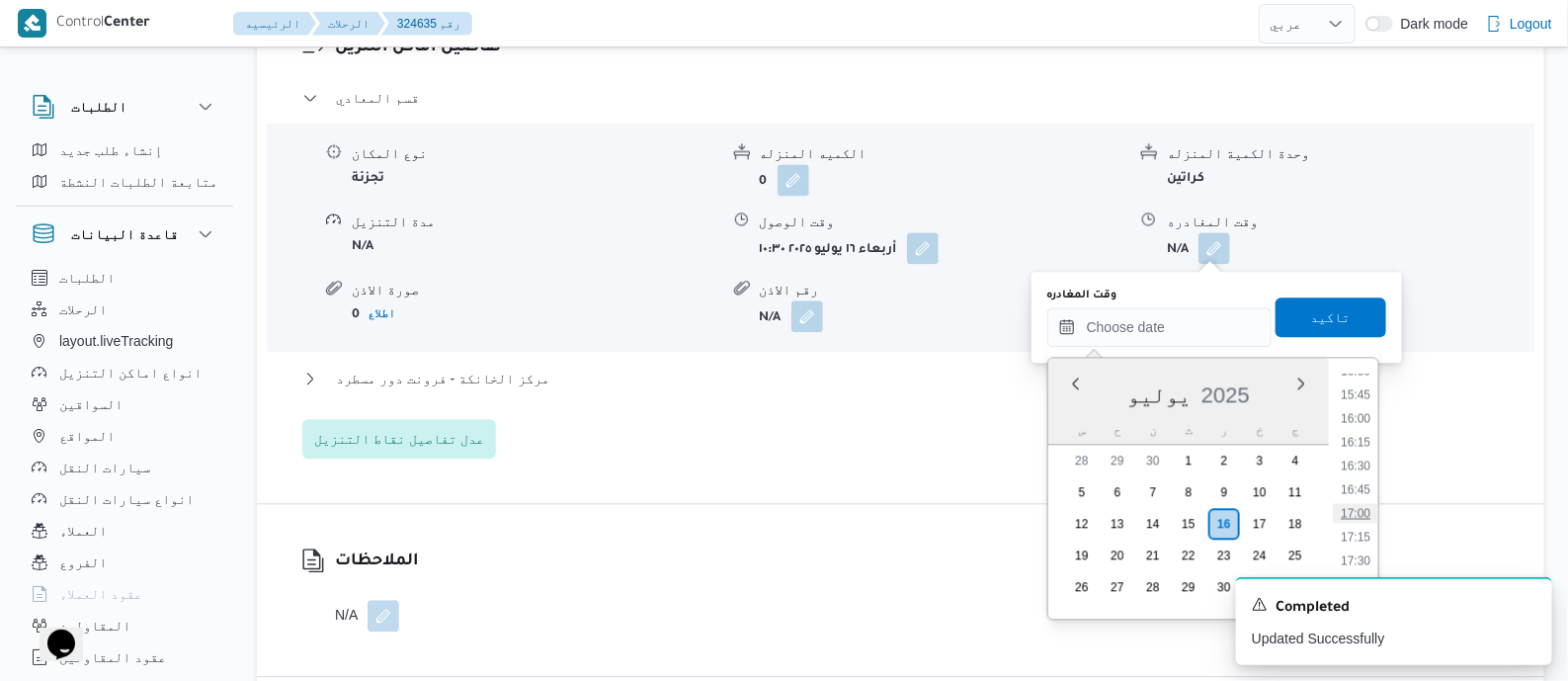 click on "17:00" at bounding box center (1356, 513) 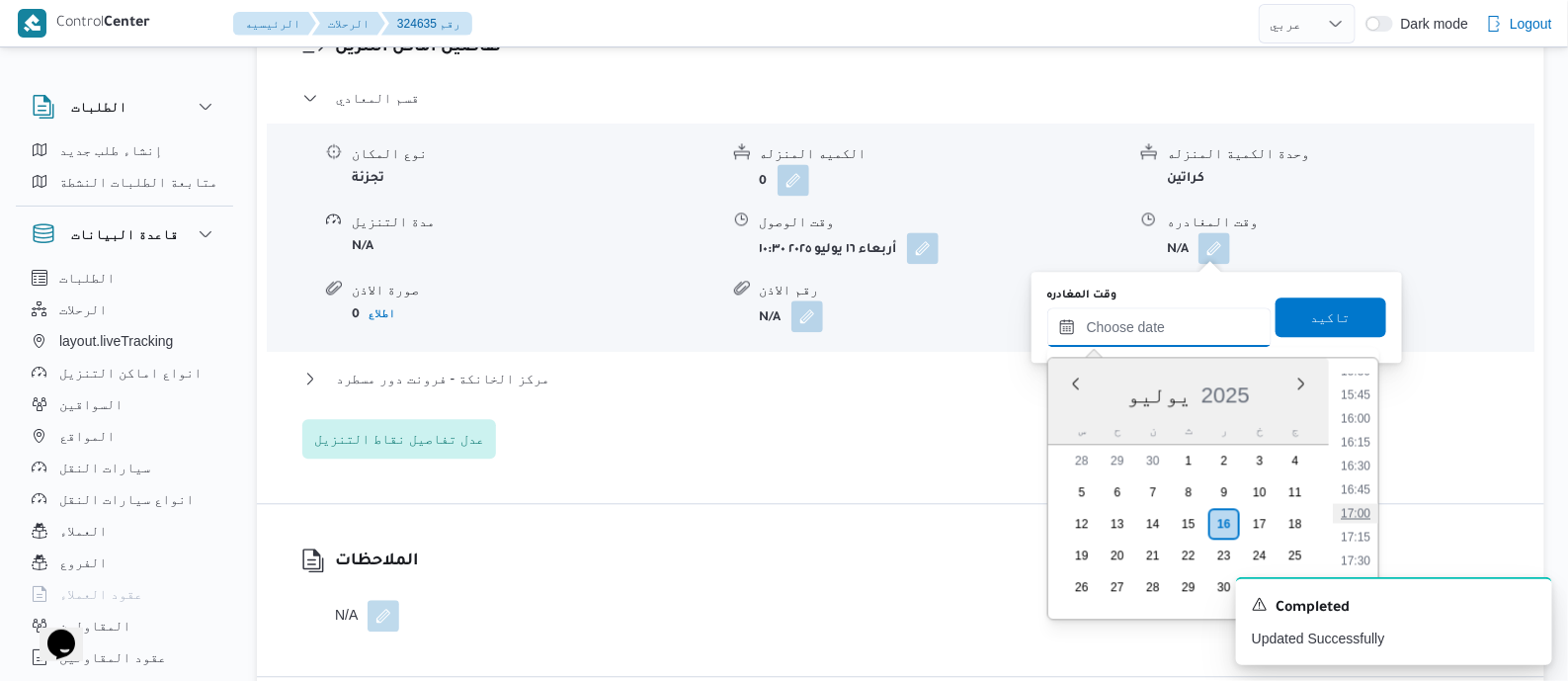 type on "١٦/٠٧/٢٠٢٥ ١٧:٠٠" 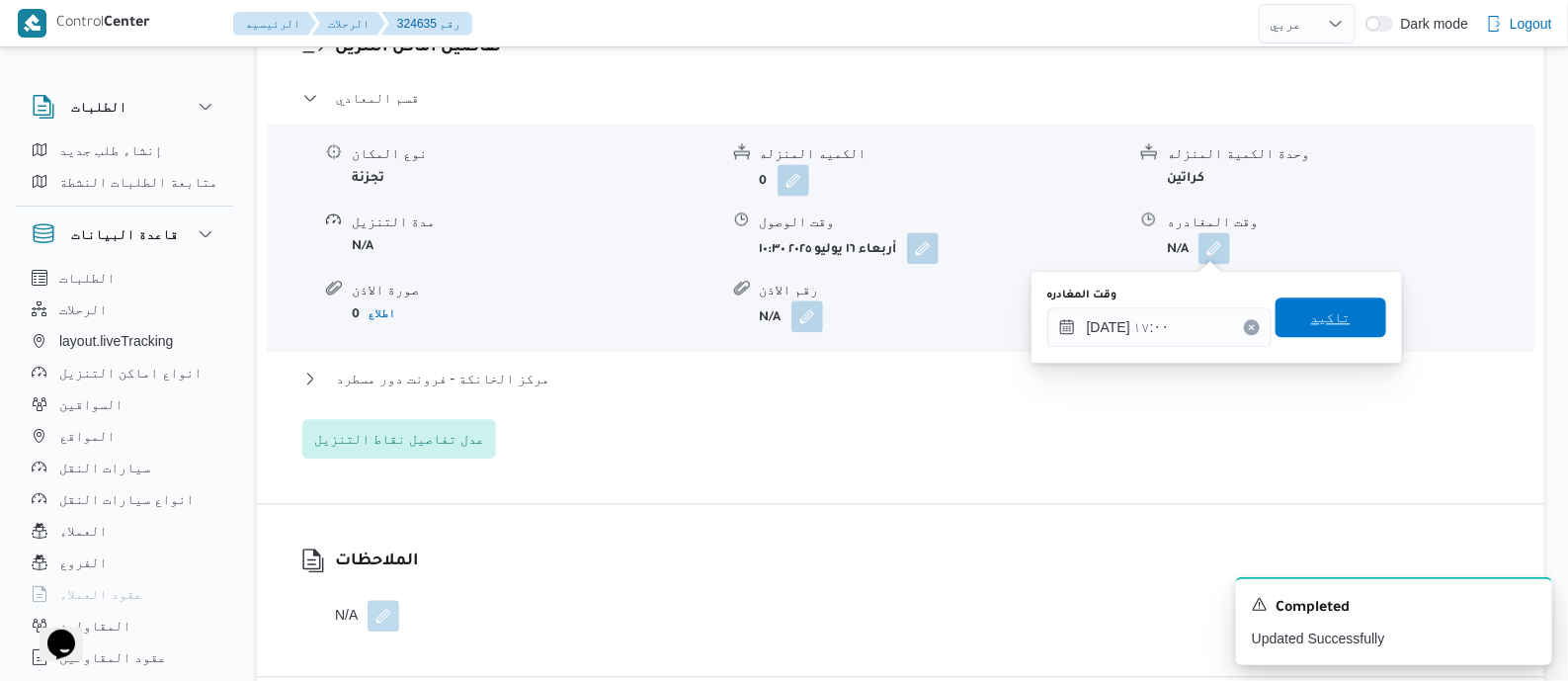 drag, startPoint x: 1349, startPoint y: 316, endPoint x: 1308, endPoint y: 326, distance: 42.201896 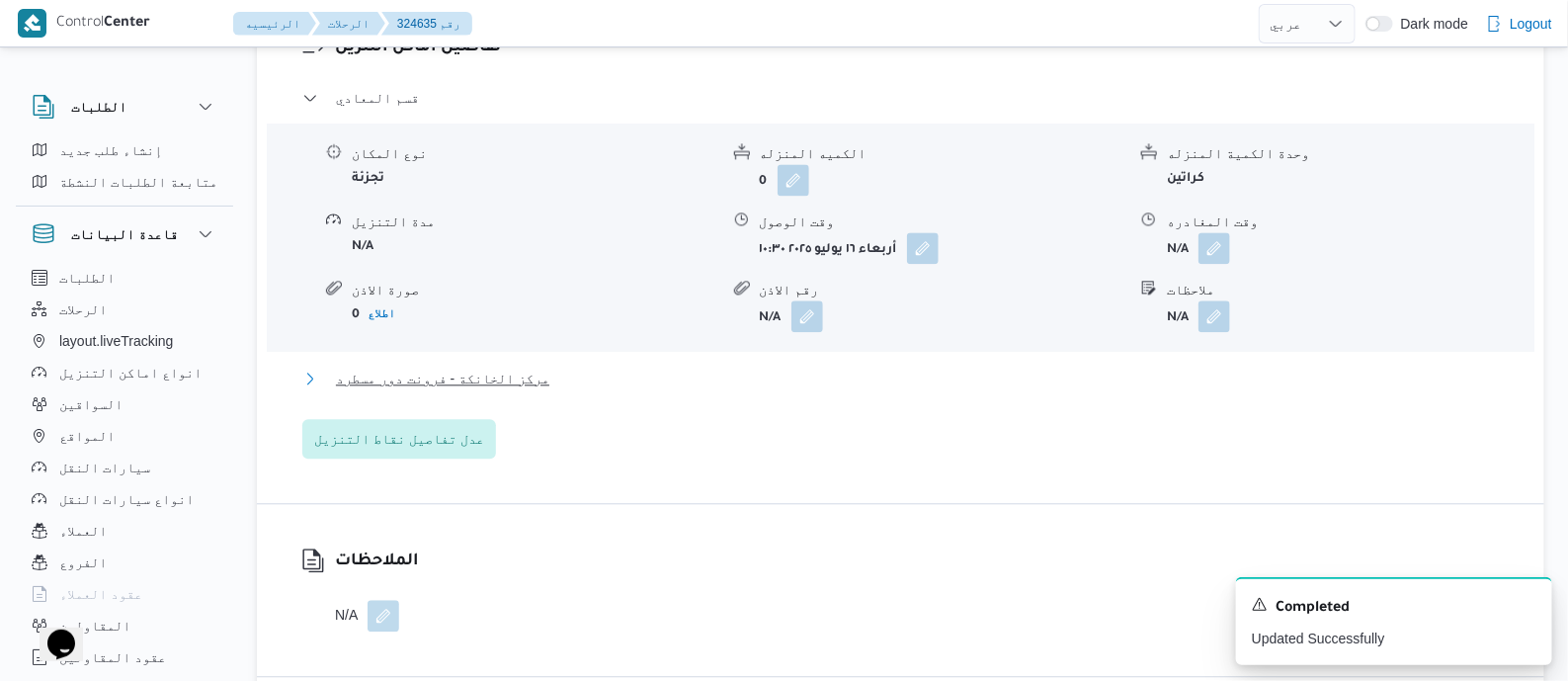 click on "مركز الخانكة -
فرونت دور مسطرد" at bounding box center (443, 379) 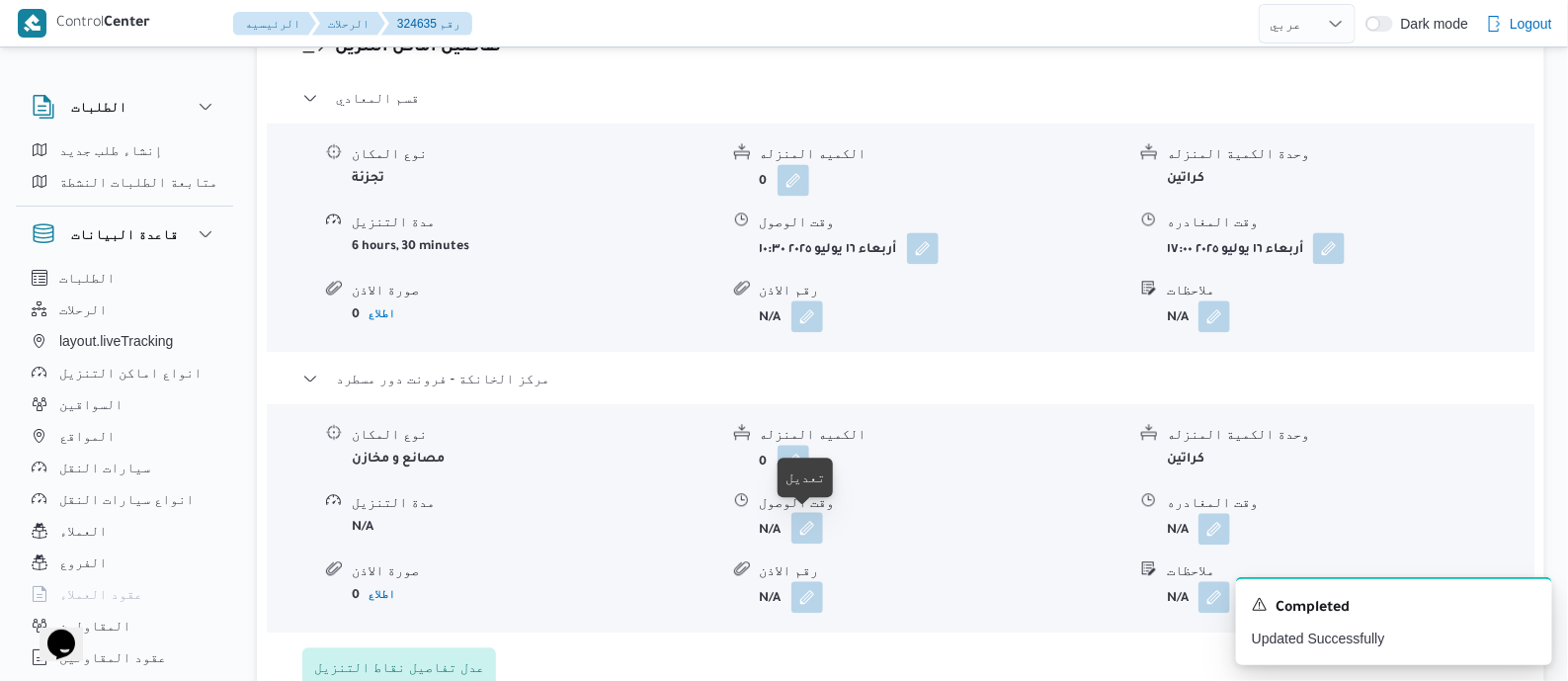 click at bounding box center (807, 528) 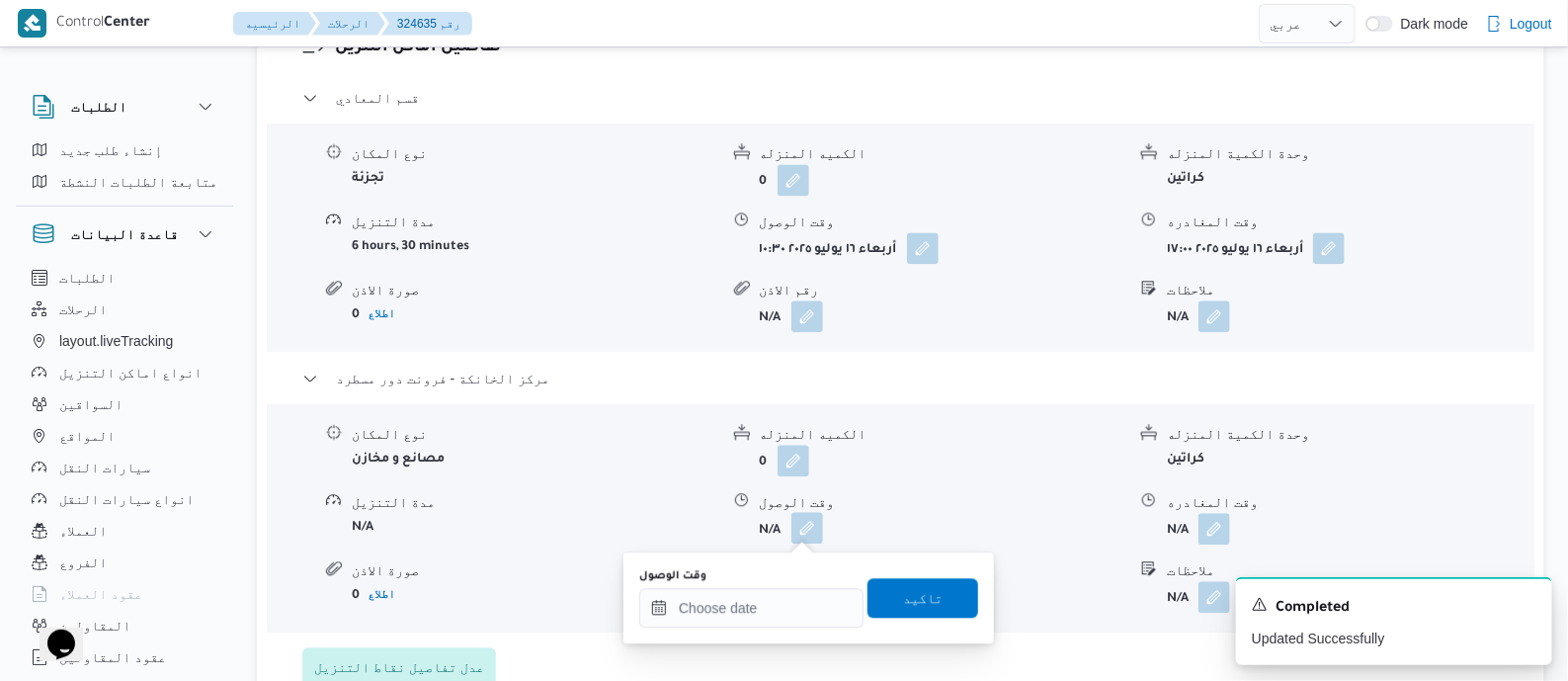 click on "وقت الوصول" at bounding box center [751, 598] 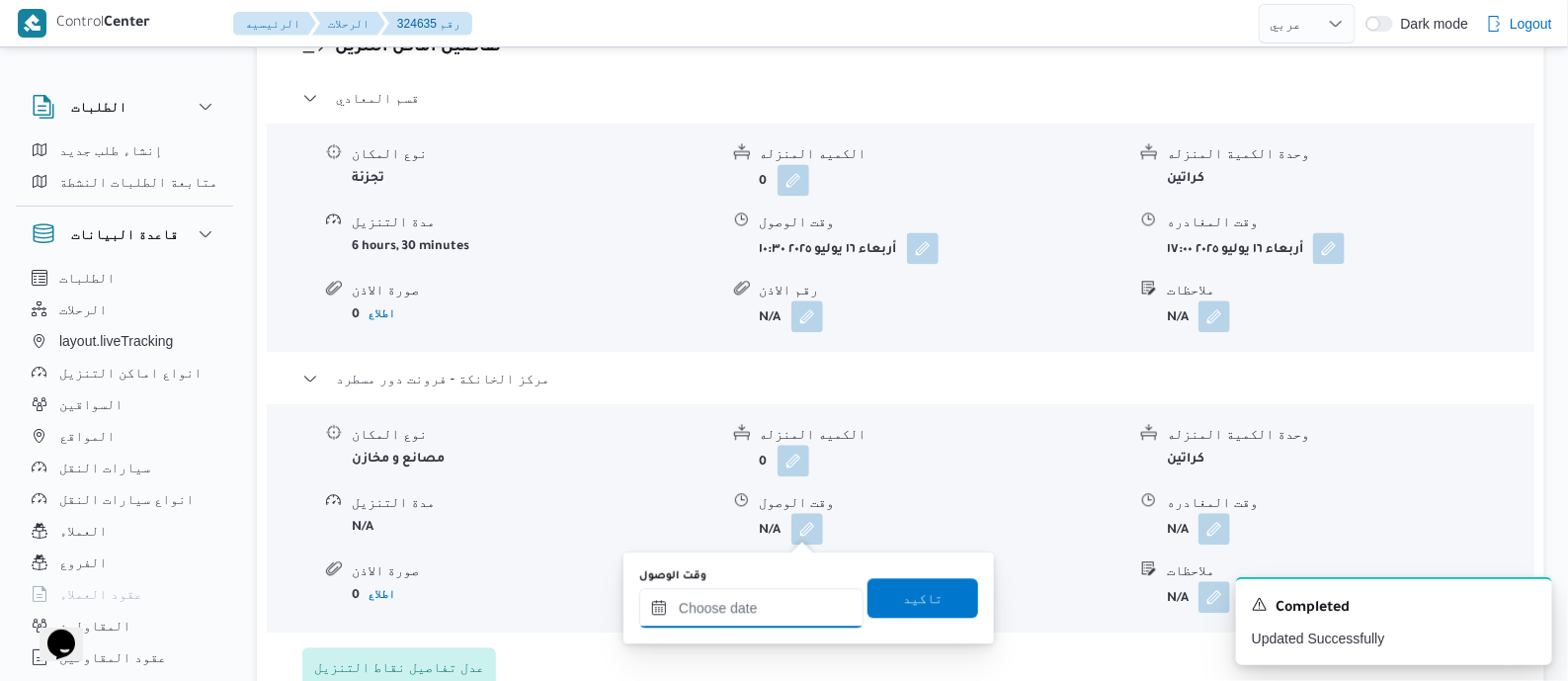 click on "وقت الوصول" at bounding box center (751, 608) 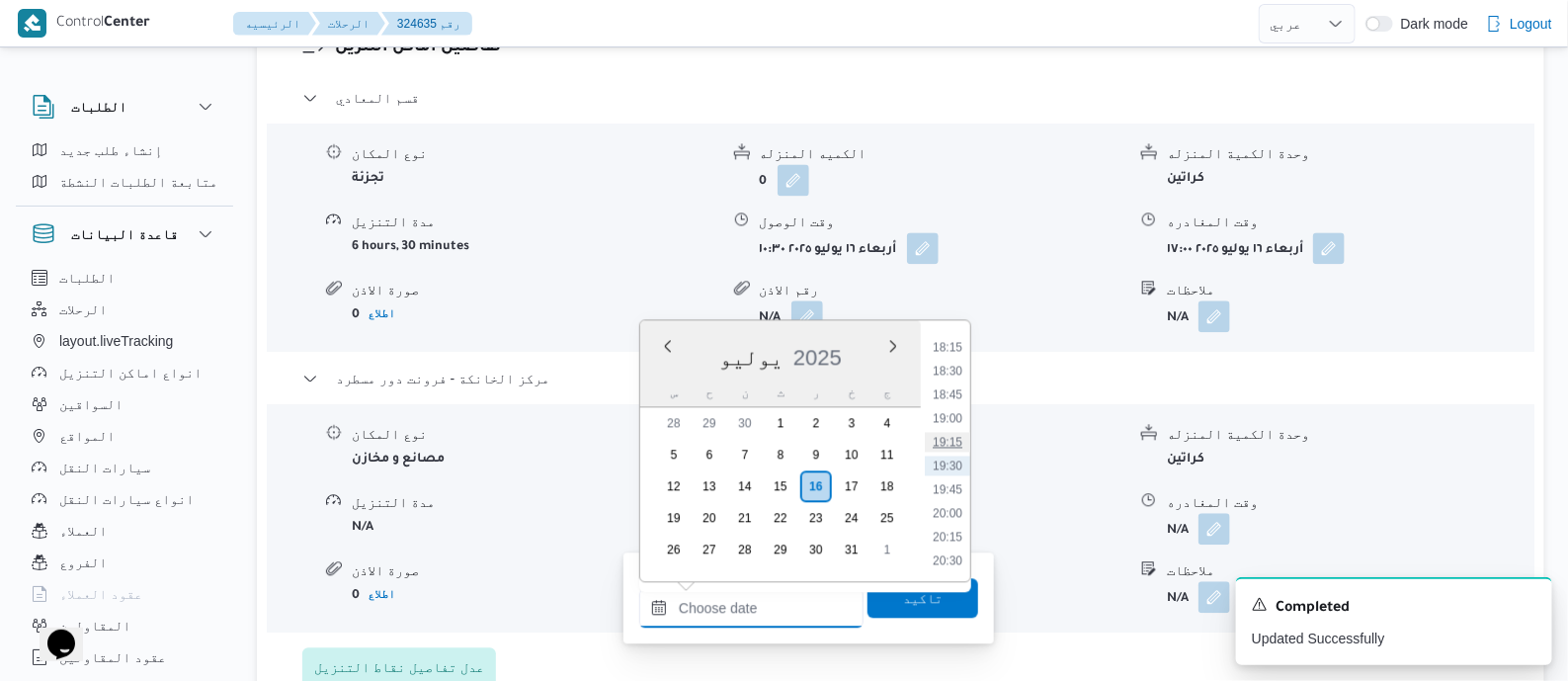 scroll, scrollTop: 1607, scrollLeft: 0, axis: vertical 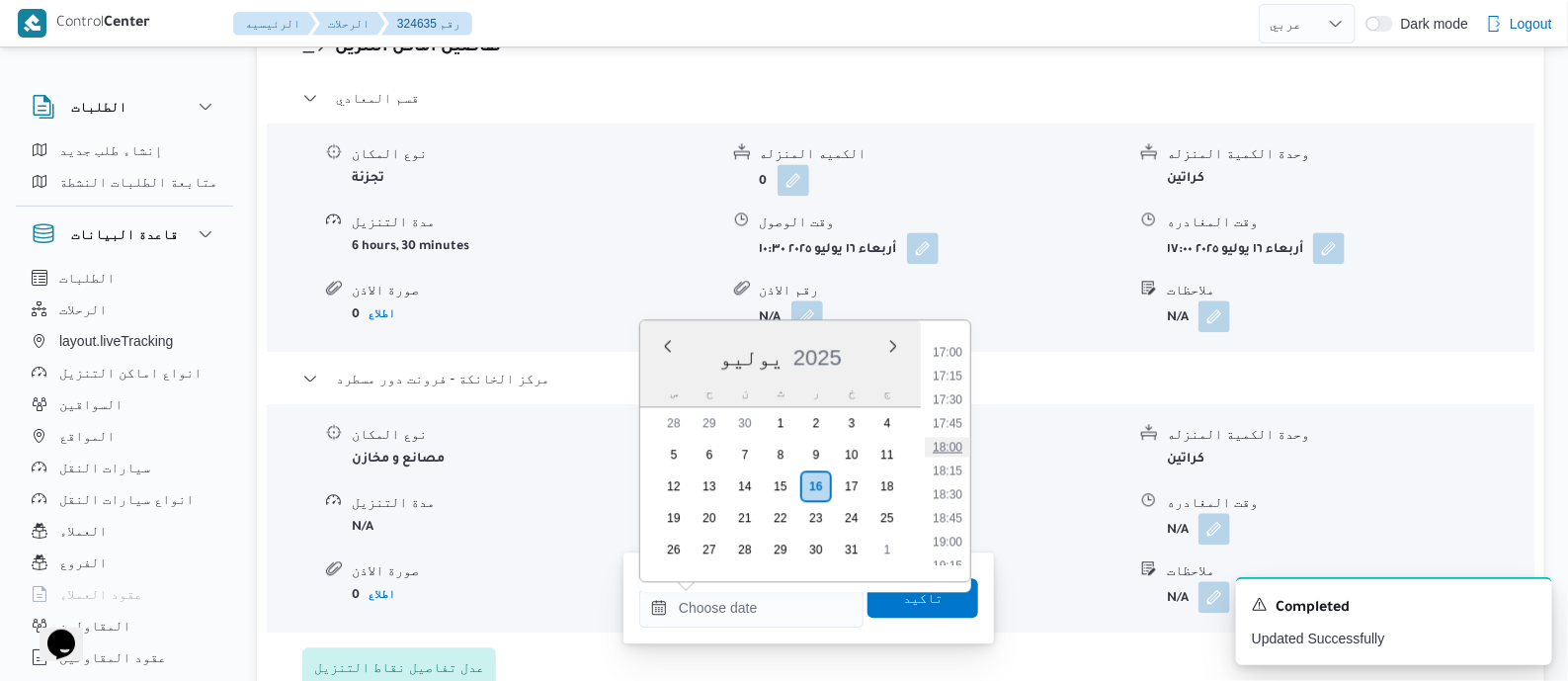 click on "18:00" at bounding box center (948, 447) 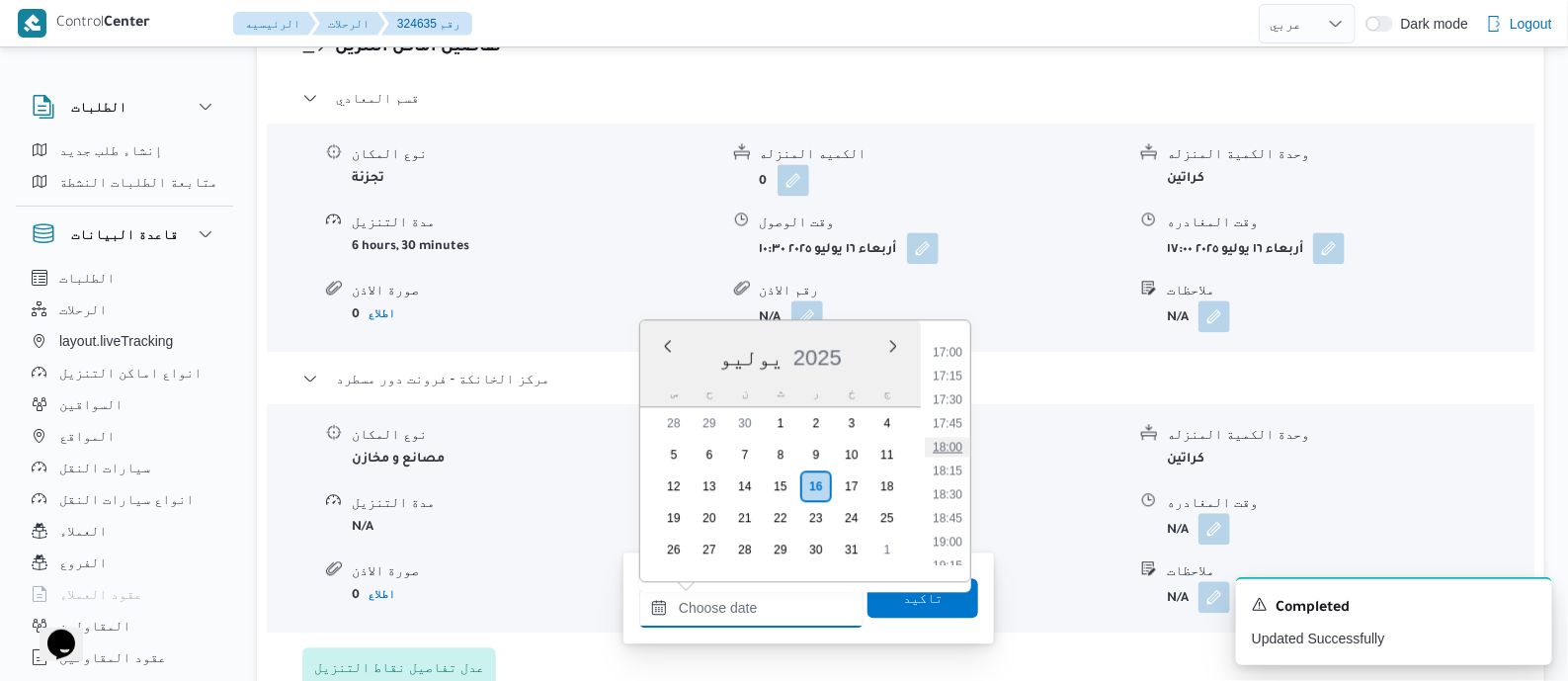 type on "١٦/٠٧/٢٠٢٥ ١٨:٠٠" 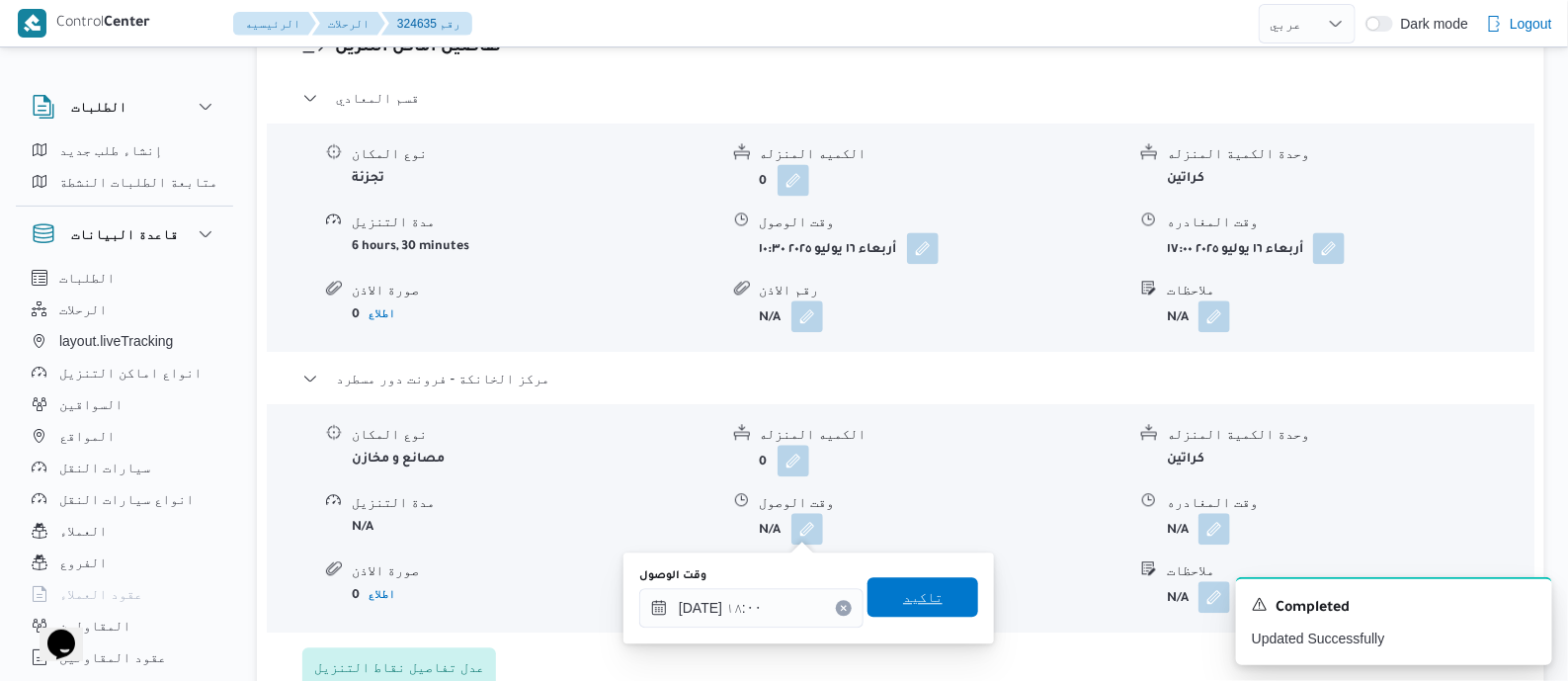 click on "تاكيد" at bounding box center [923, 597] 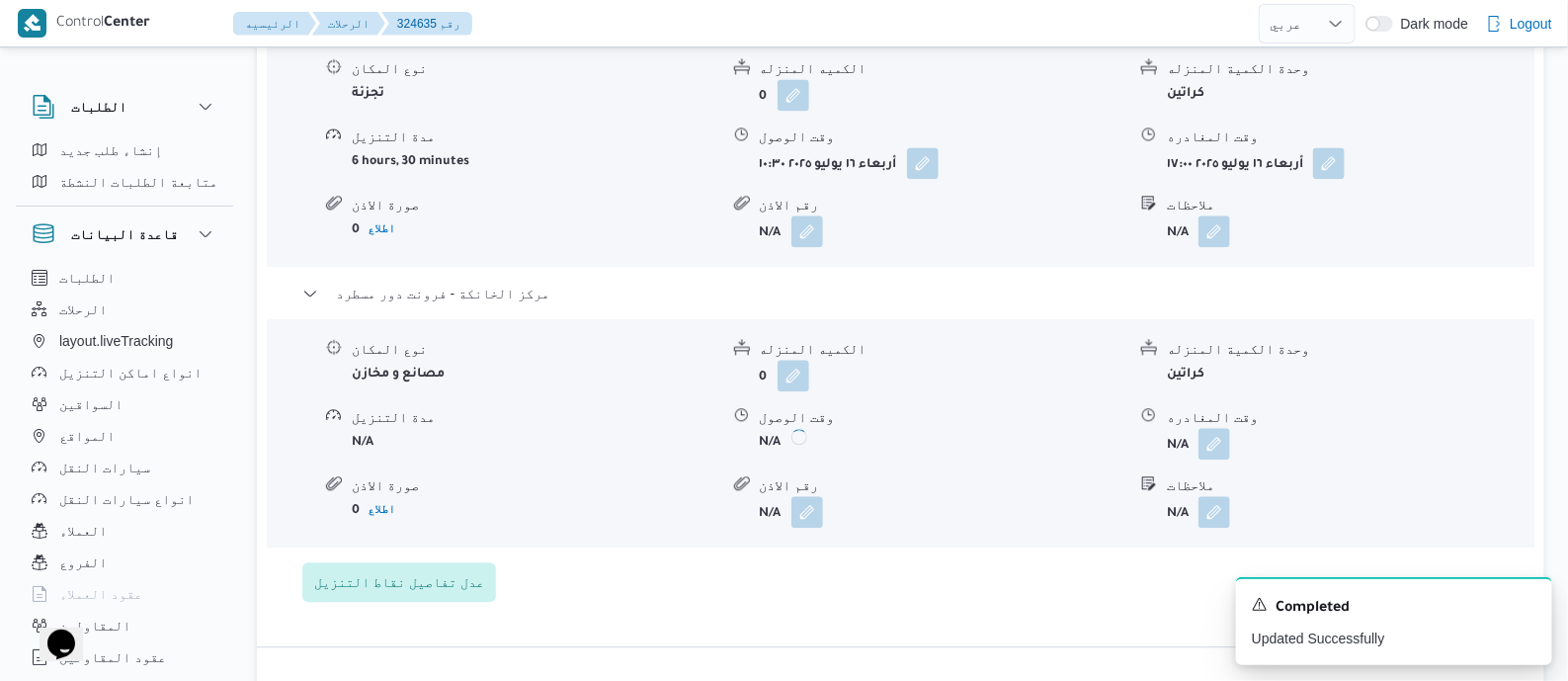 scroll, scrollTop: 1852, scrollLeft: 0, axis: vertical 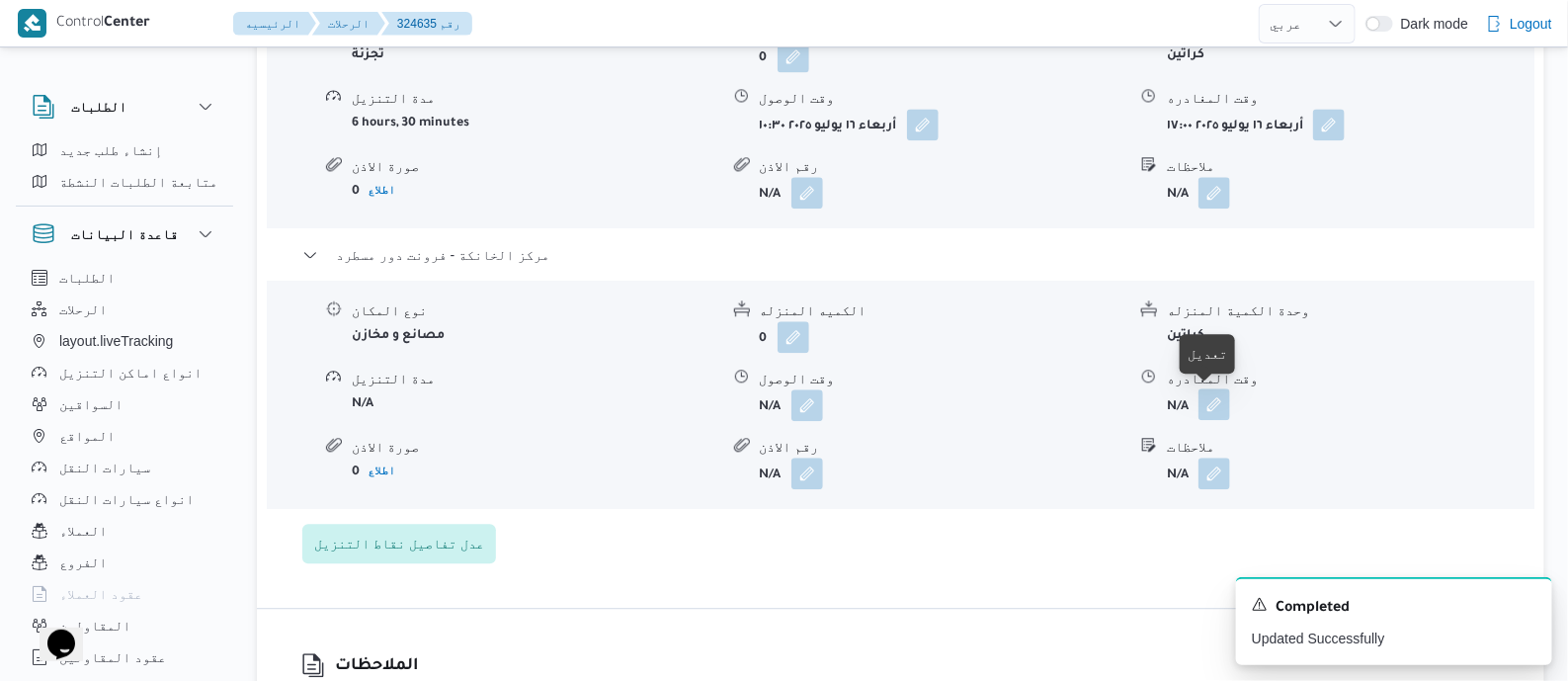 click at bounding box center [1214, 404] 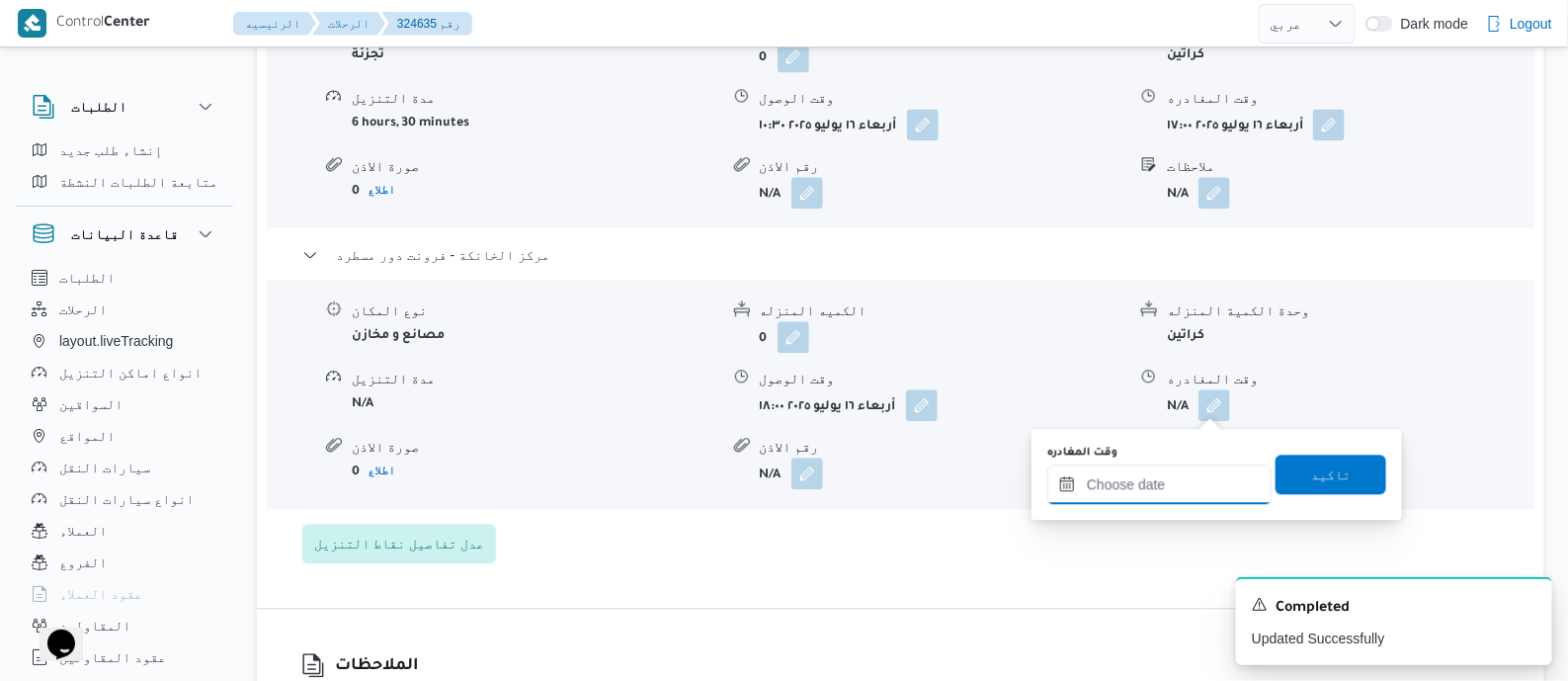 click on "وقت المغادره" at bounding box center [1159, 484] 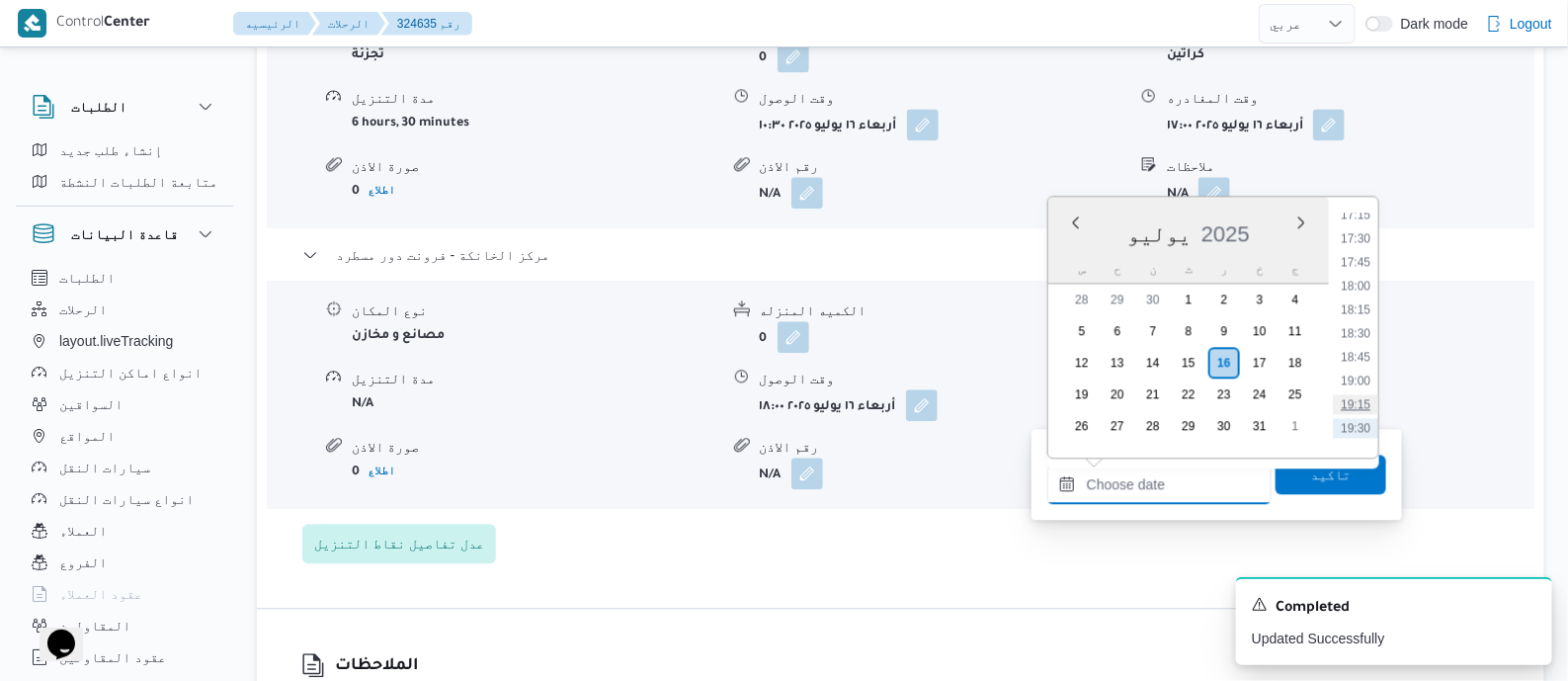 scroll, scrollTop: 1607, scrollLeft: 0, axis: vertical 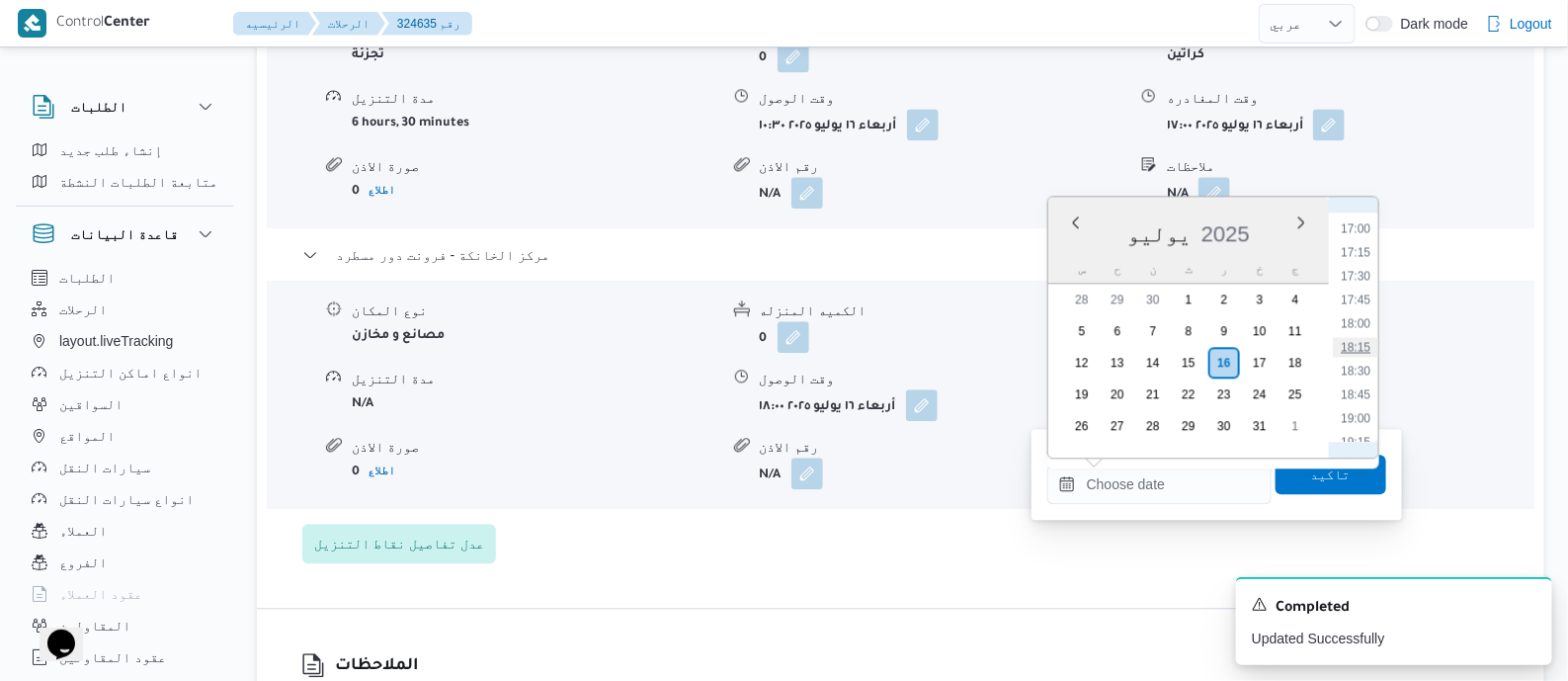 click on "18:15" at bounding box center (1356, 347) 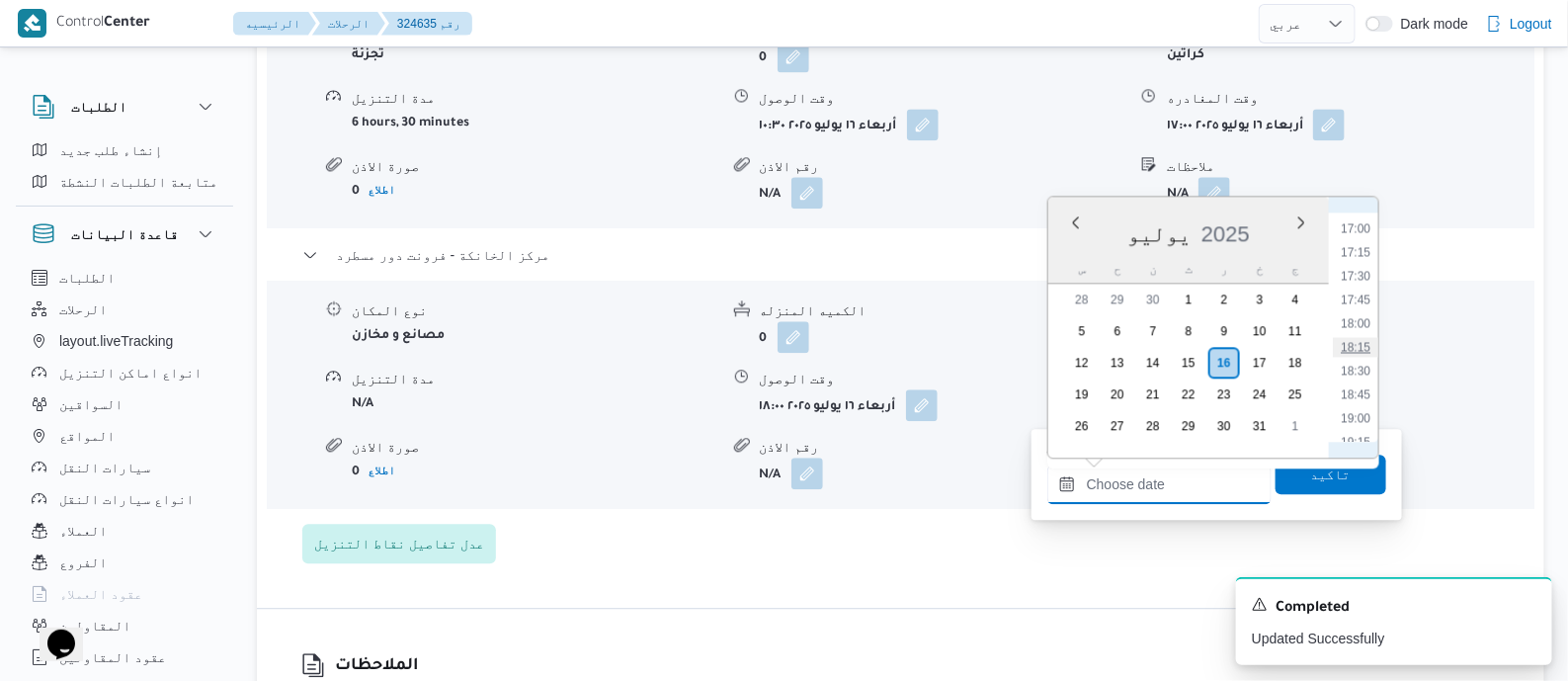 type on "١٦/٠٧/٢٠٢٥ ١٨:١٥" 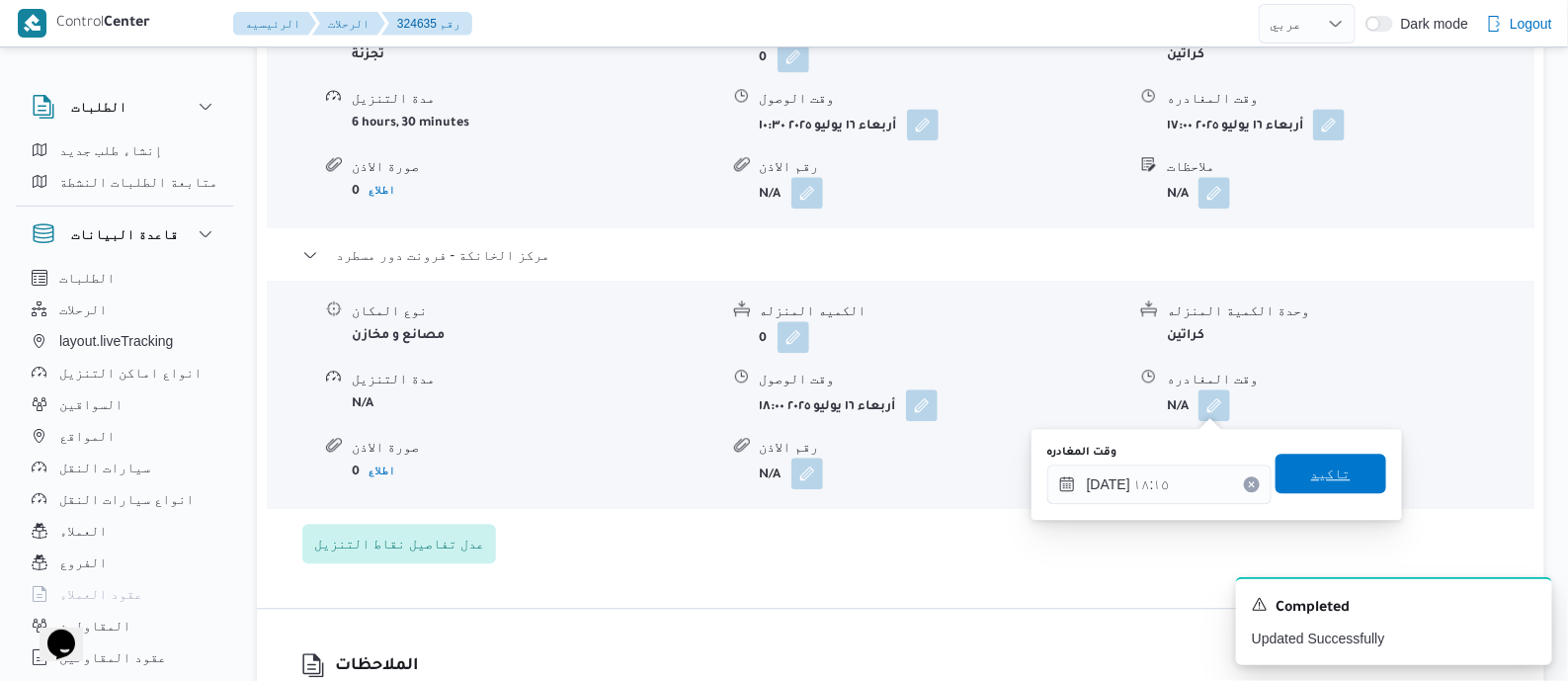 click on "تاكيد" at bounding box center [1331, 473] 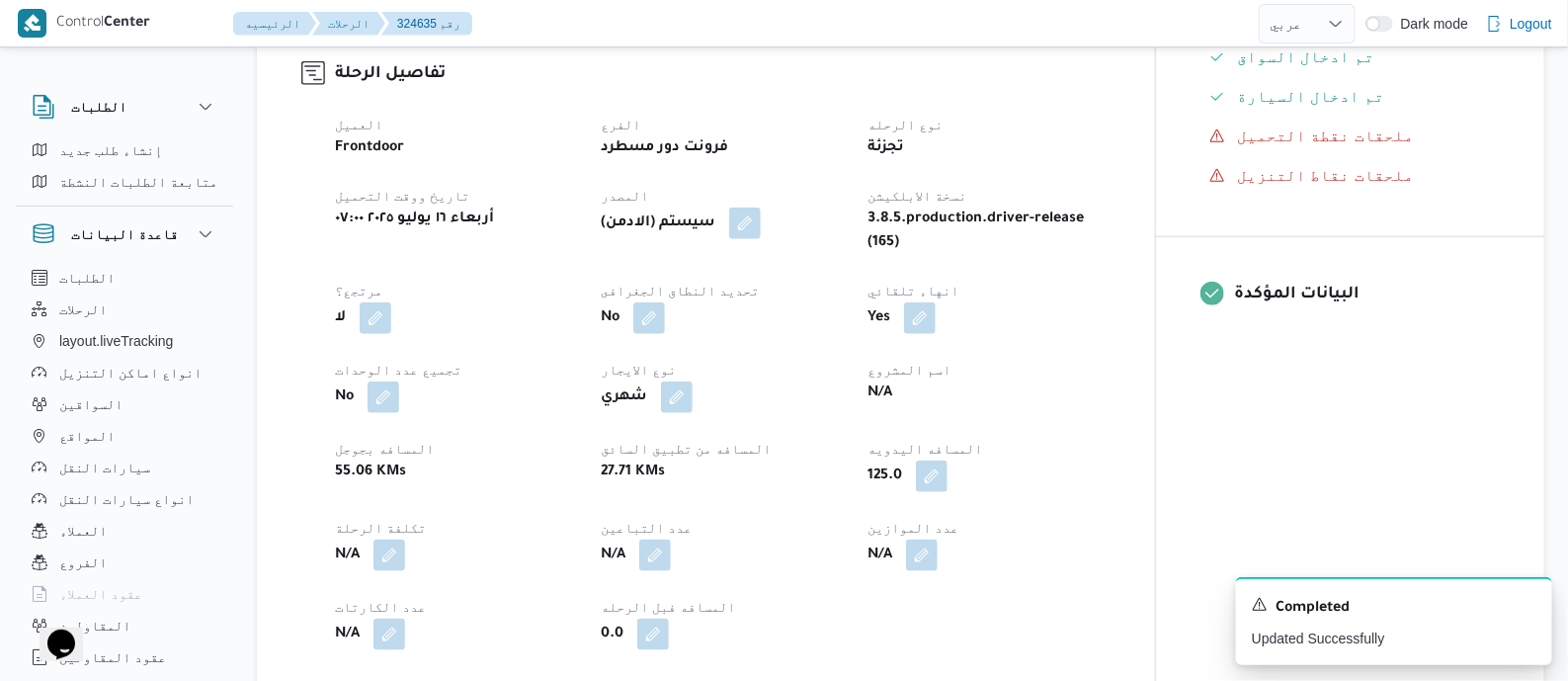 scroll, scrollTop: 0, scrollLeft: 0, axis: both 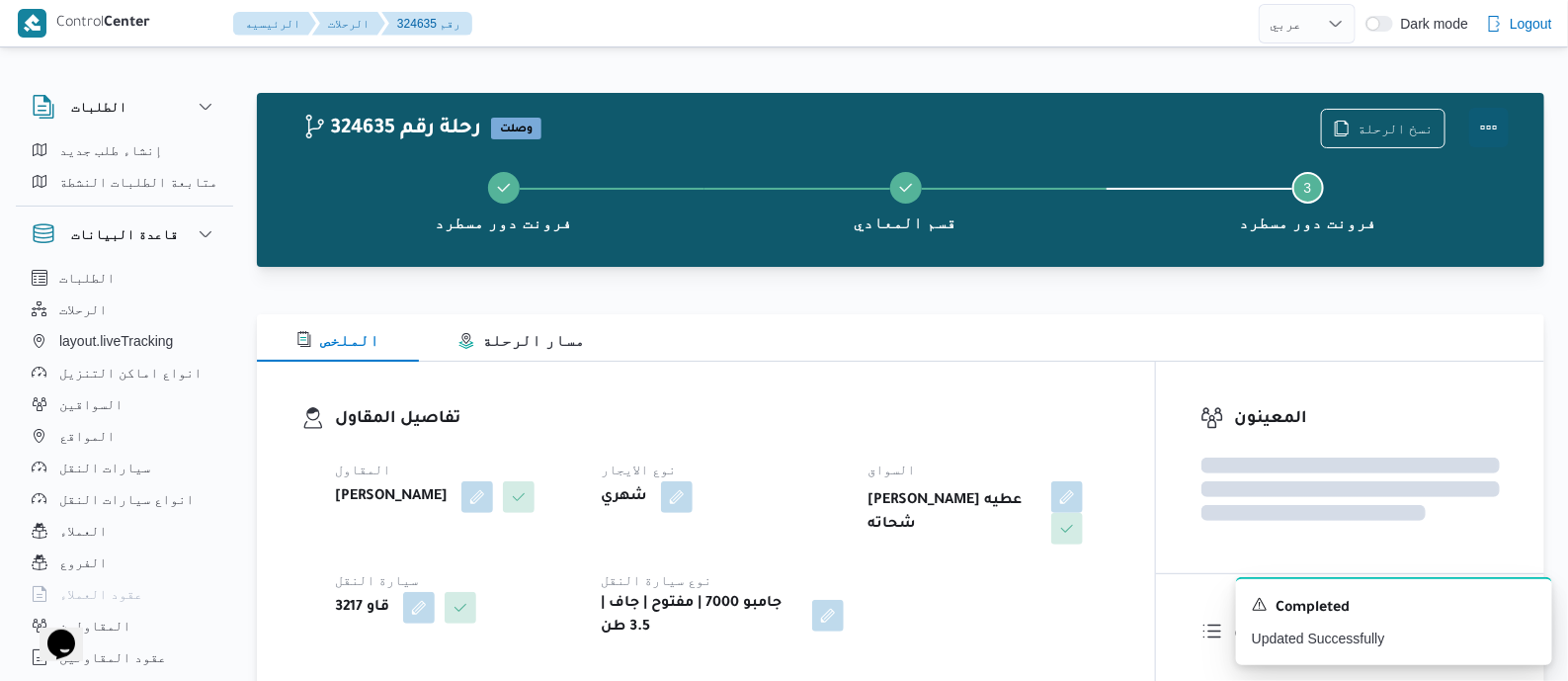 click at bounding box center [1489, 128] 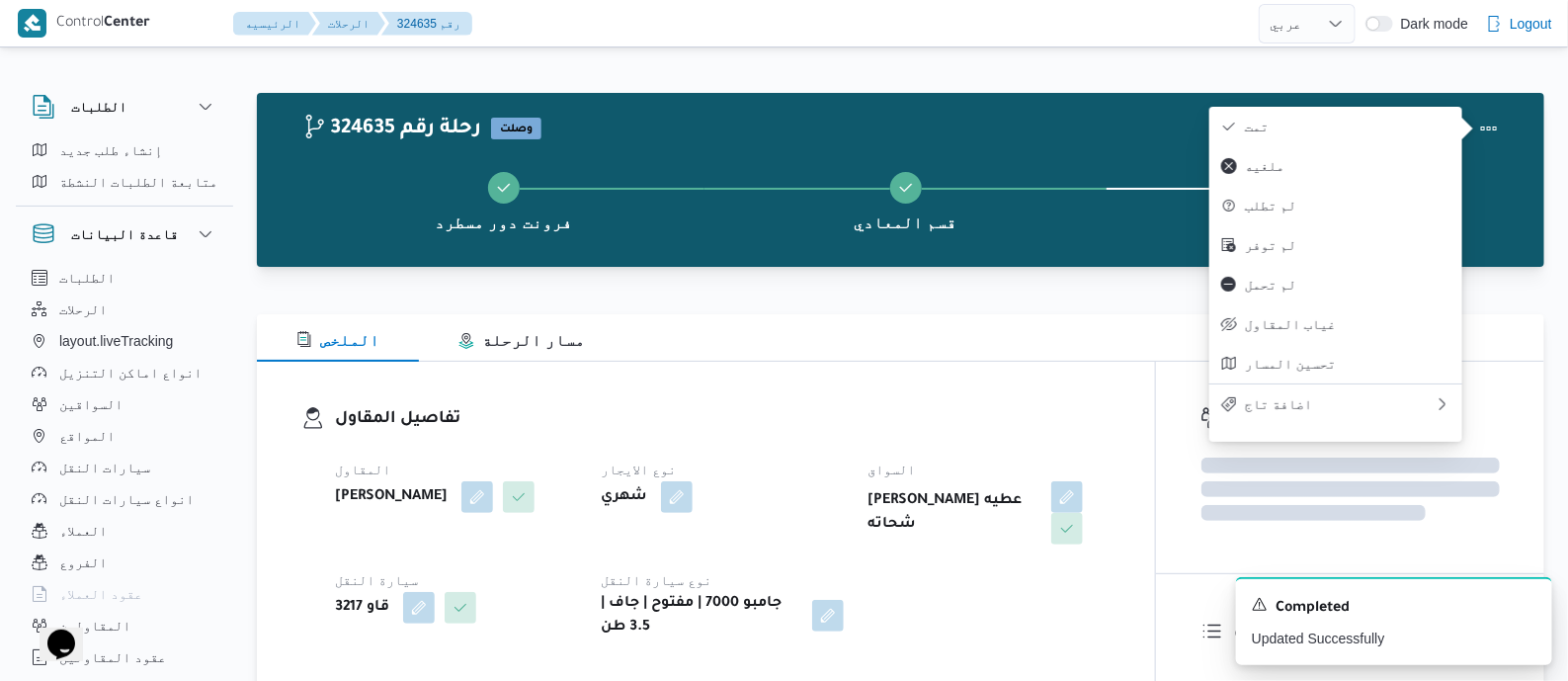 click on "تمت" at bounding box center (1348, 127) 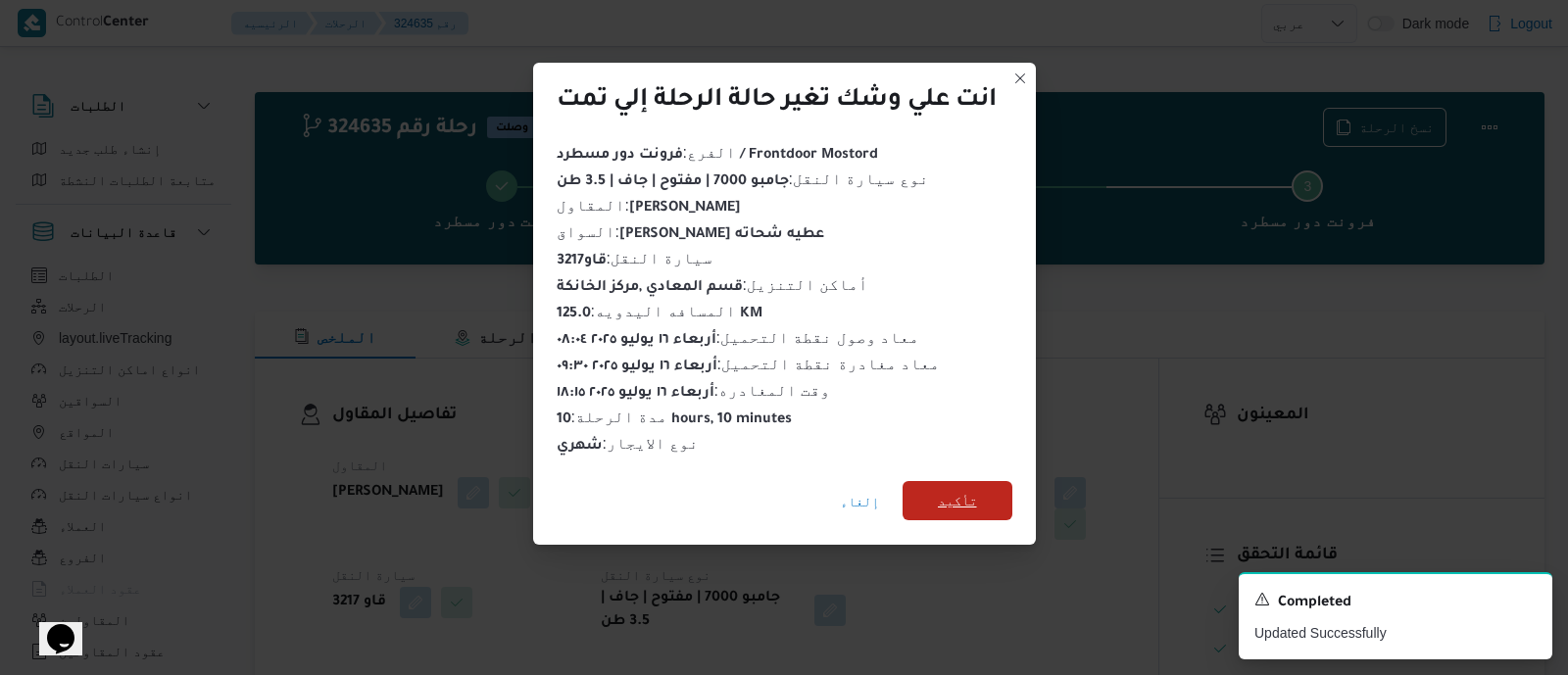 click on "تأكيد" at bounding box center (957, 501) 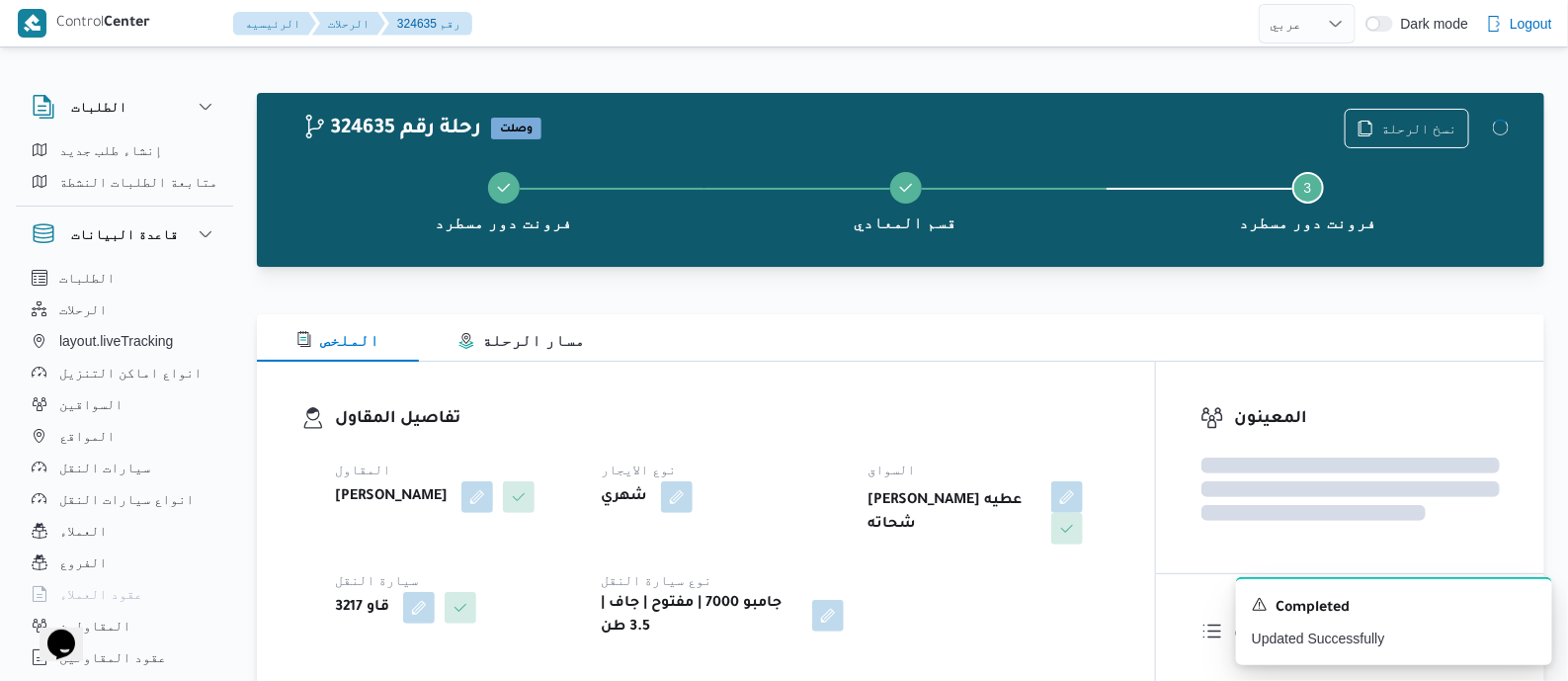 click on "تفاصيل المقاول" at bounding box center [722, 419] 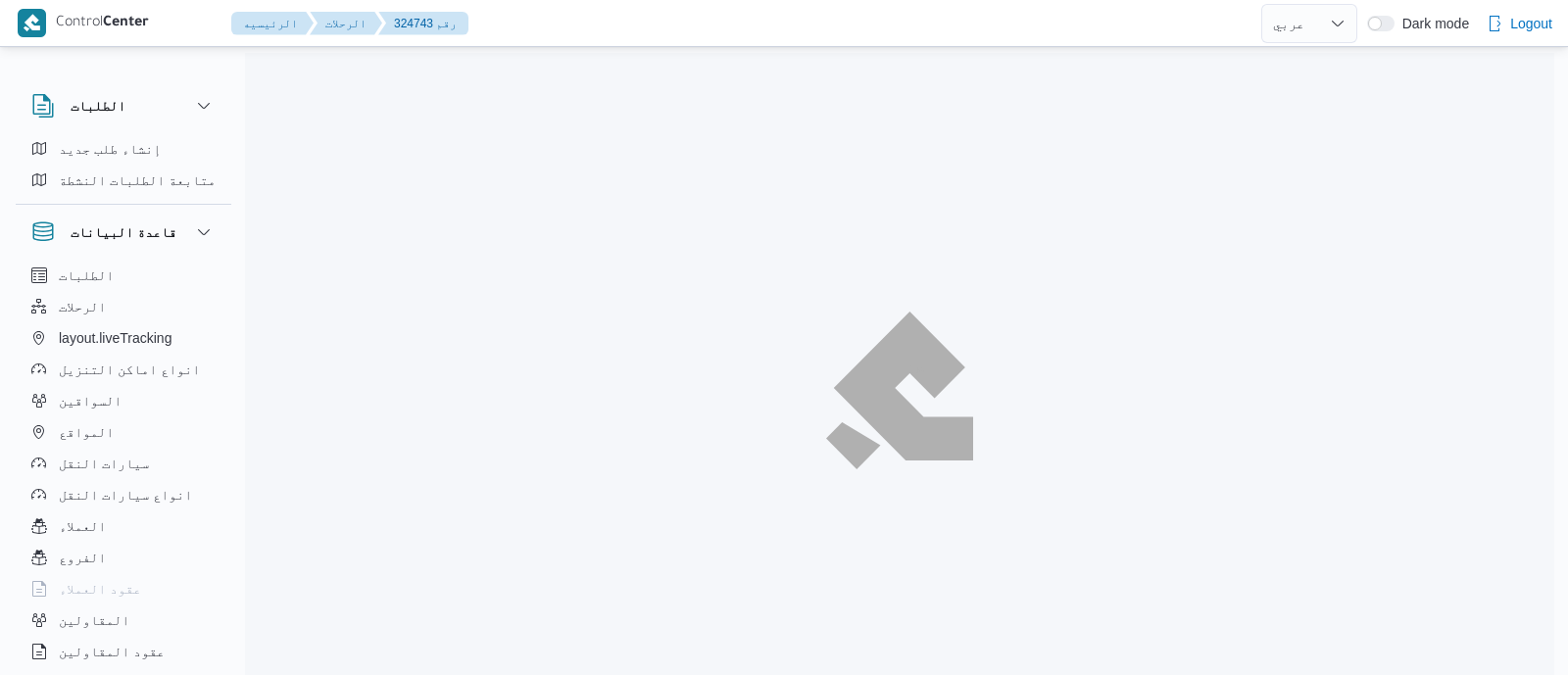 select on "ar" 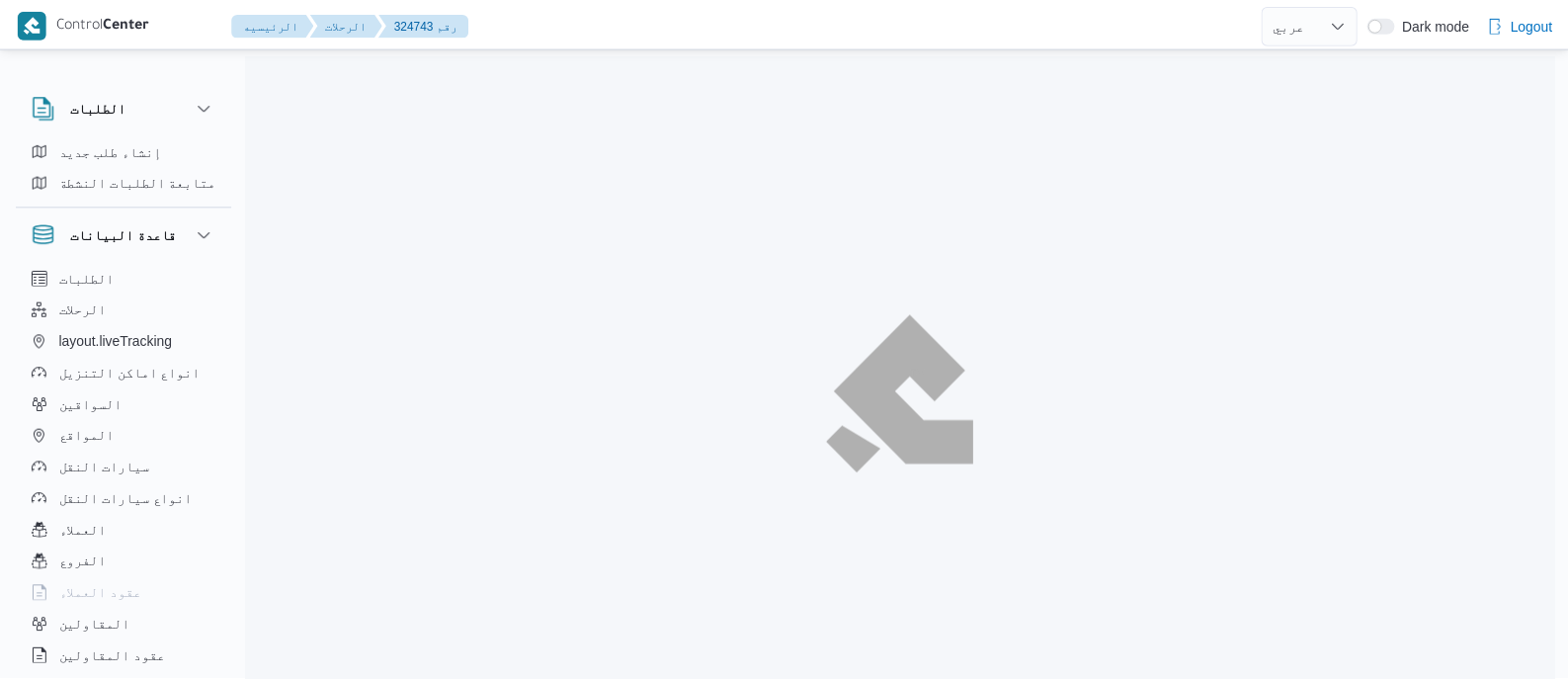 scroll, scrollTop: 0, scrollLeft: 0, axis: both 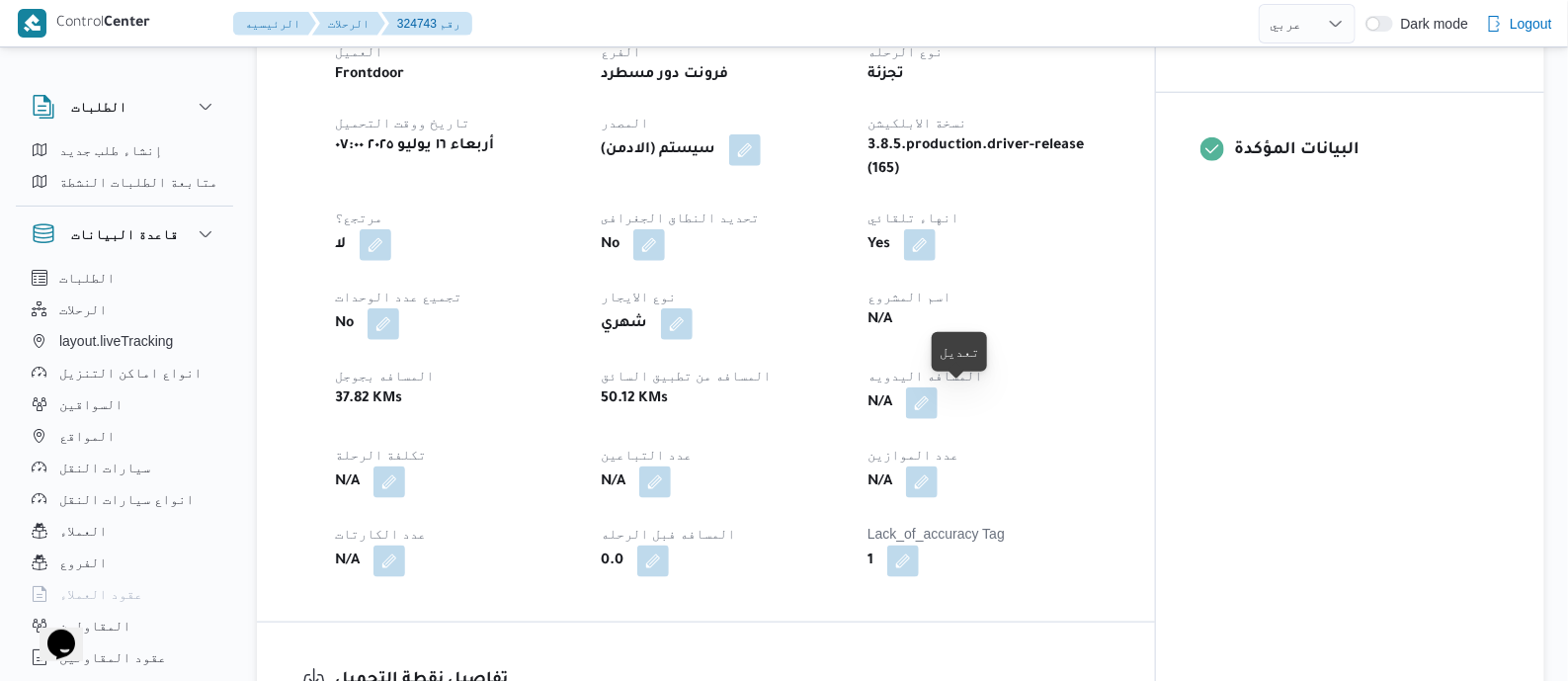 drag, startPoint x: 964, startPoint y: 402, endPoint x: 929, endPoint y: 475, distance: 80.95678 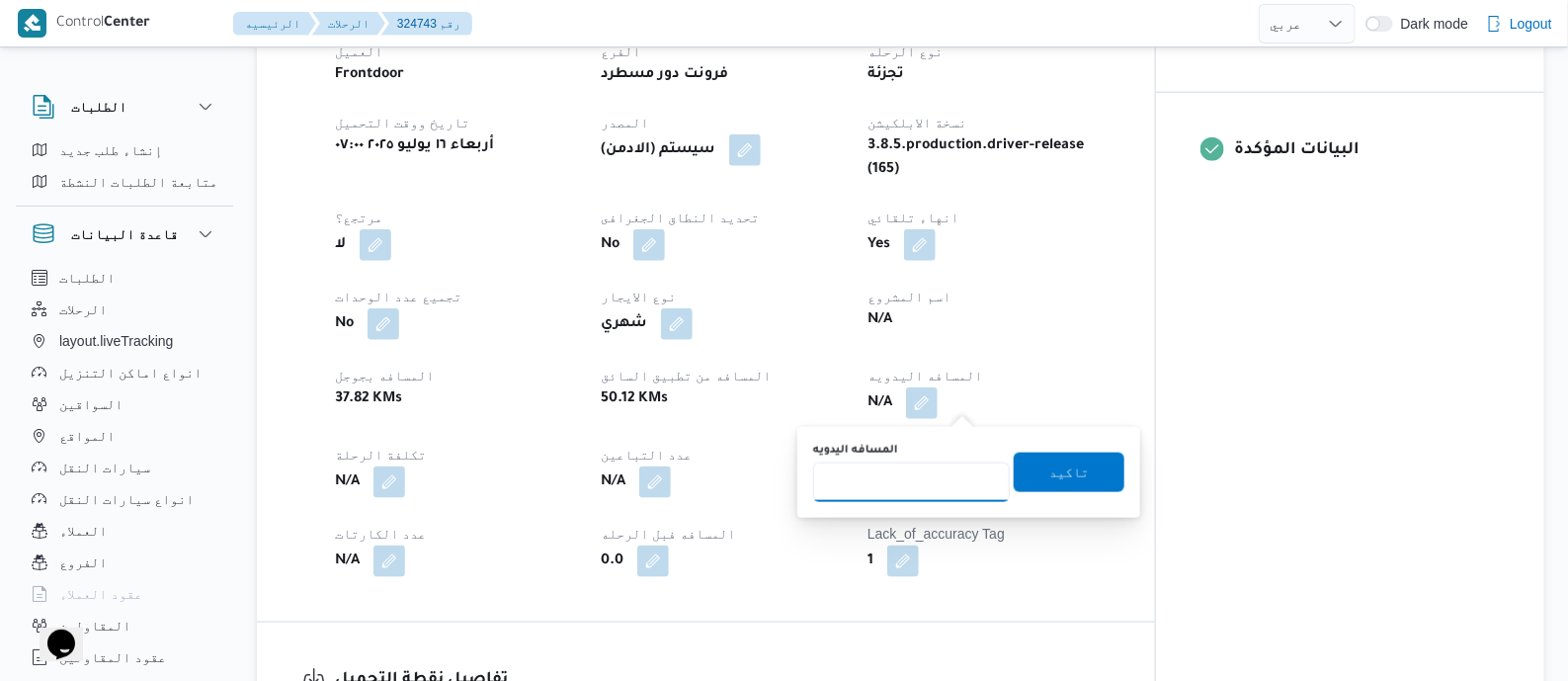 click on "المسافه اليدويه" at bounding box center (911, 482) 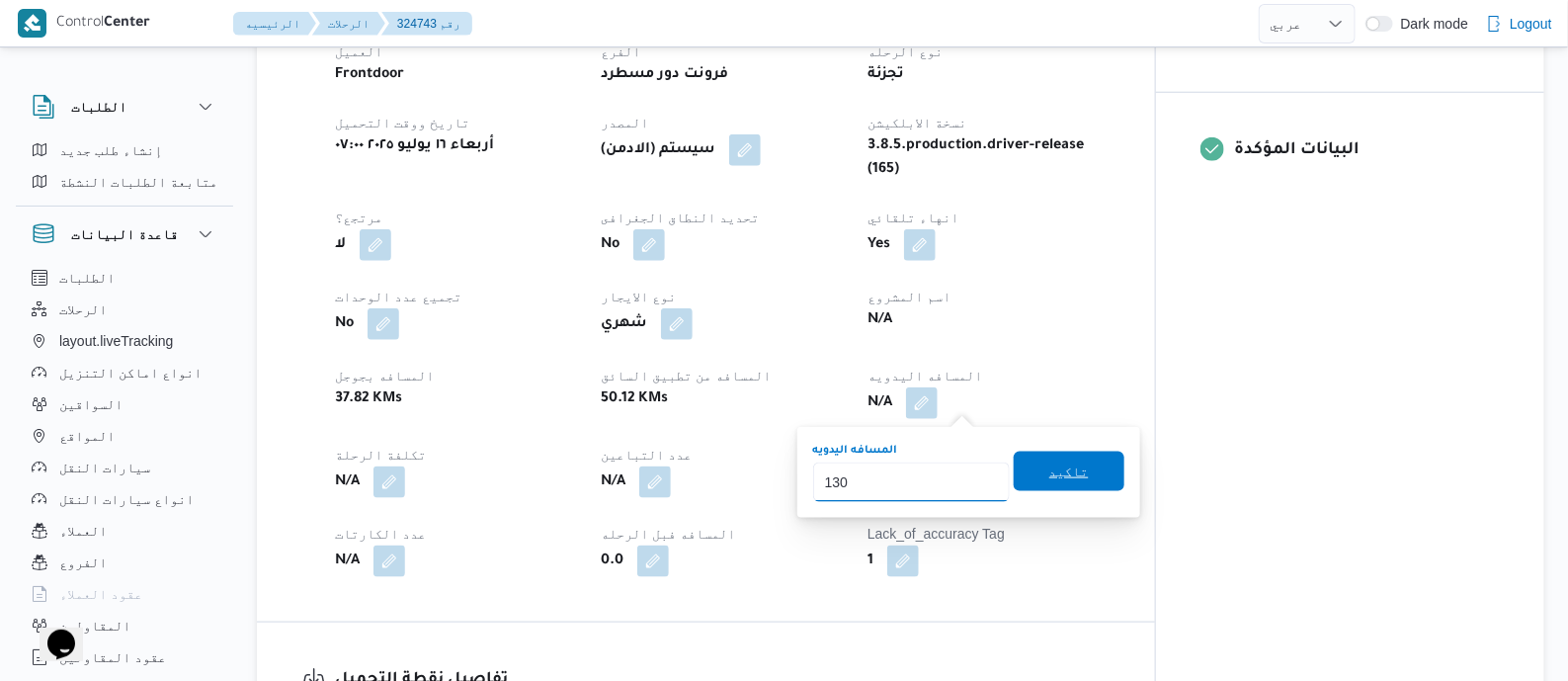 type on "130" 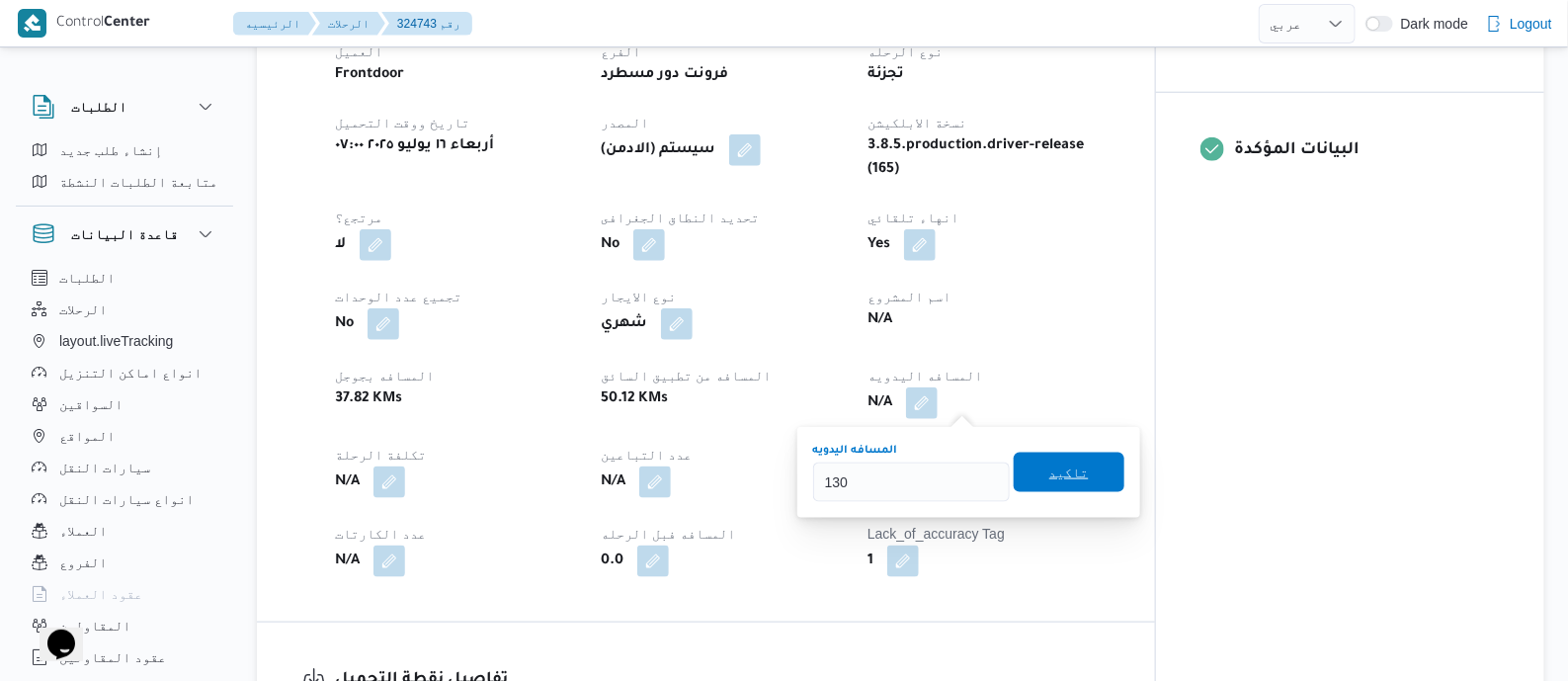 click on "تاكيد" at bounding box center [1069, 472] 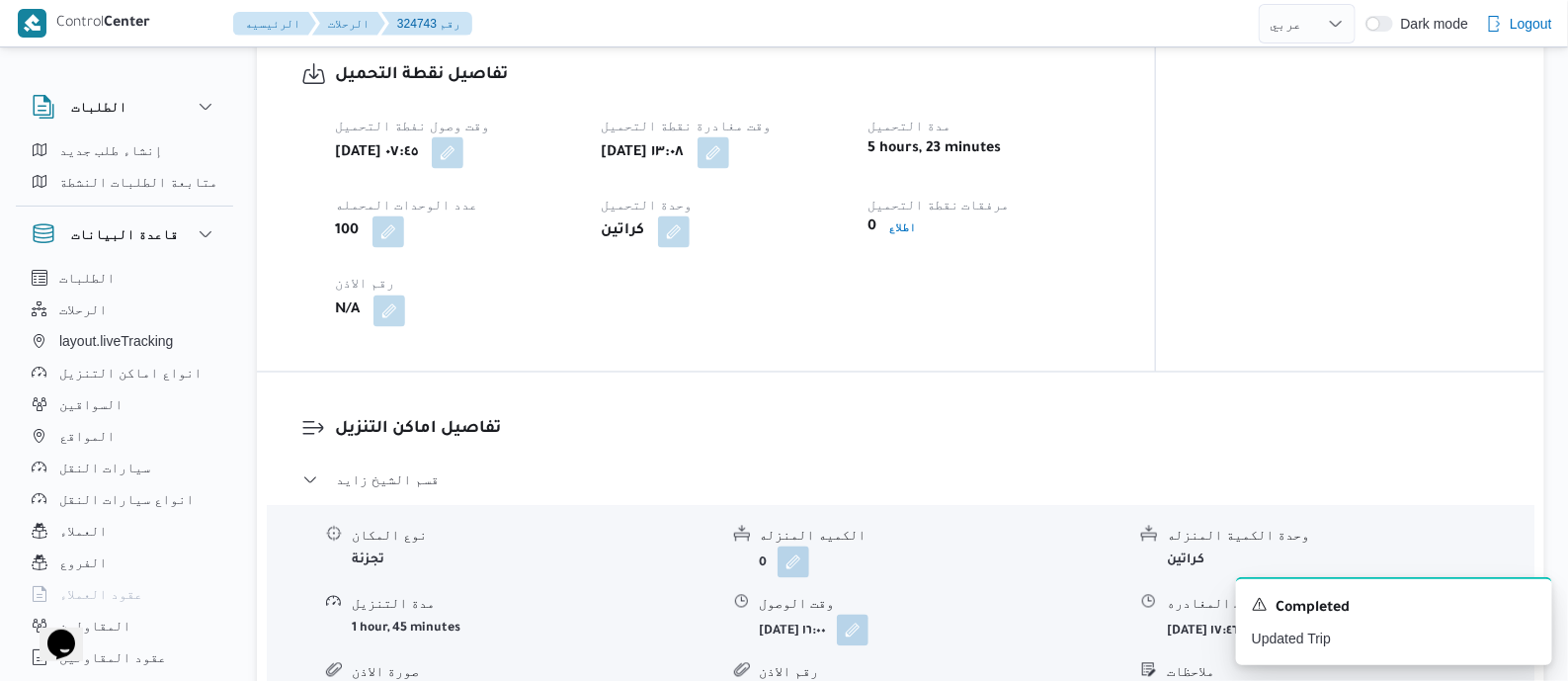 scroll, scrollTop: 1359, scrollLeft: 0, axis: vertical 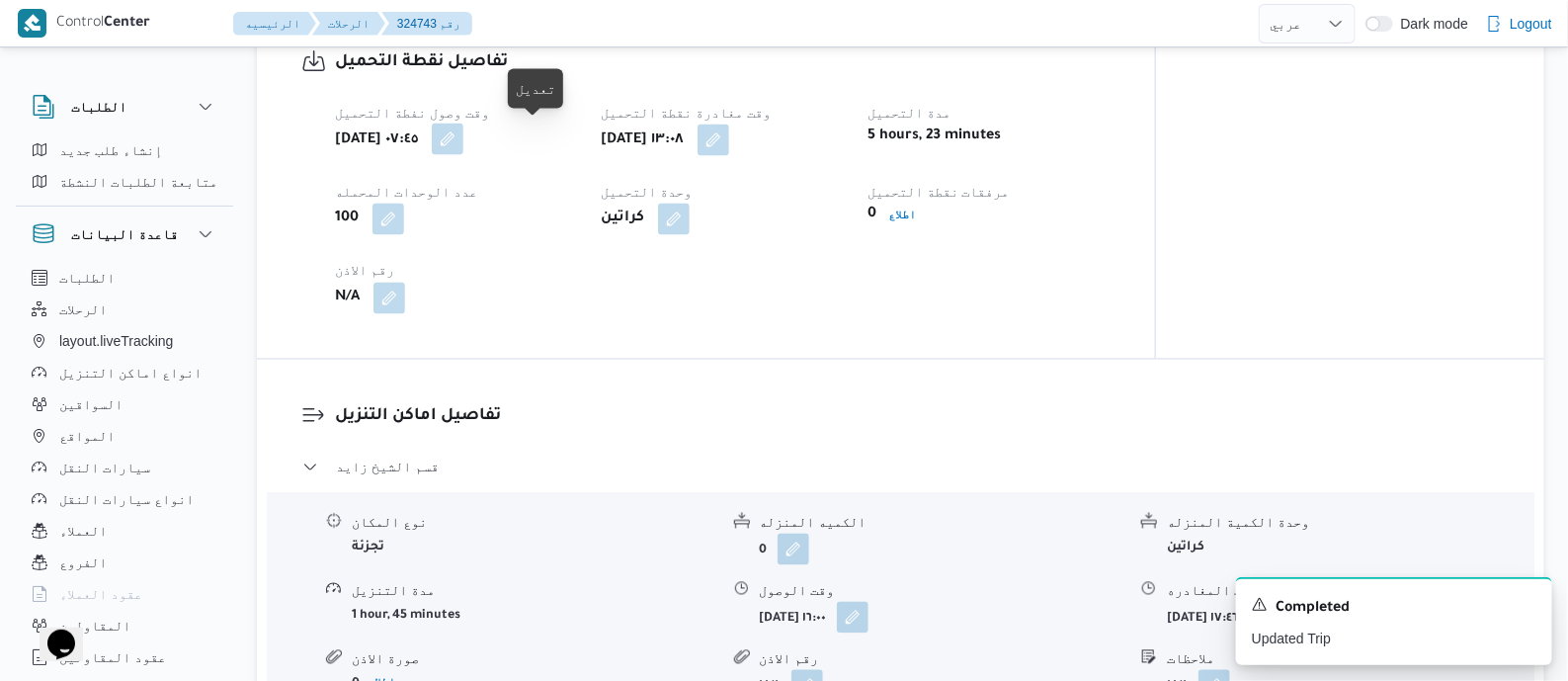 click at bounding box center (448, 139) 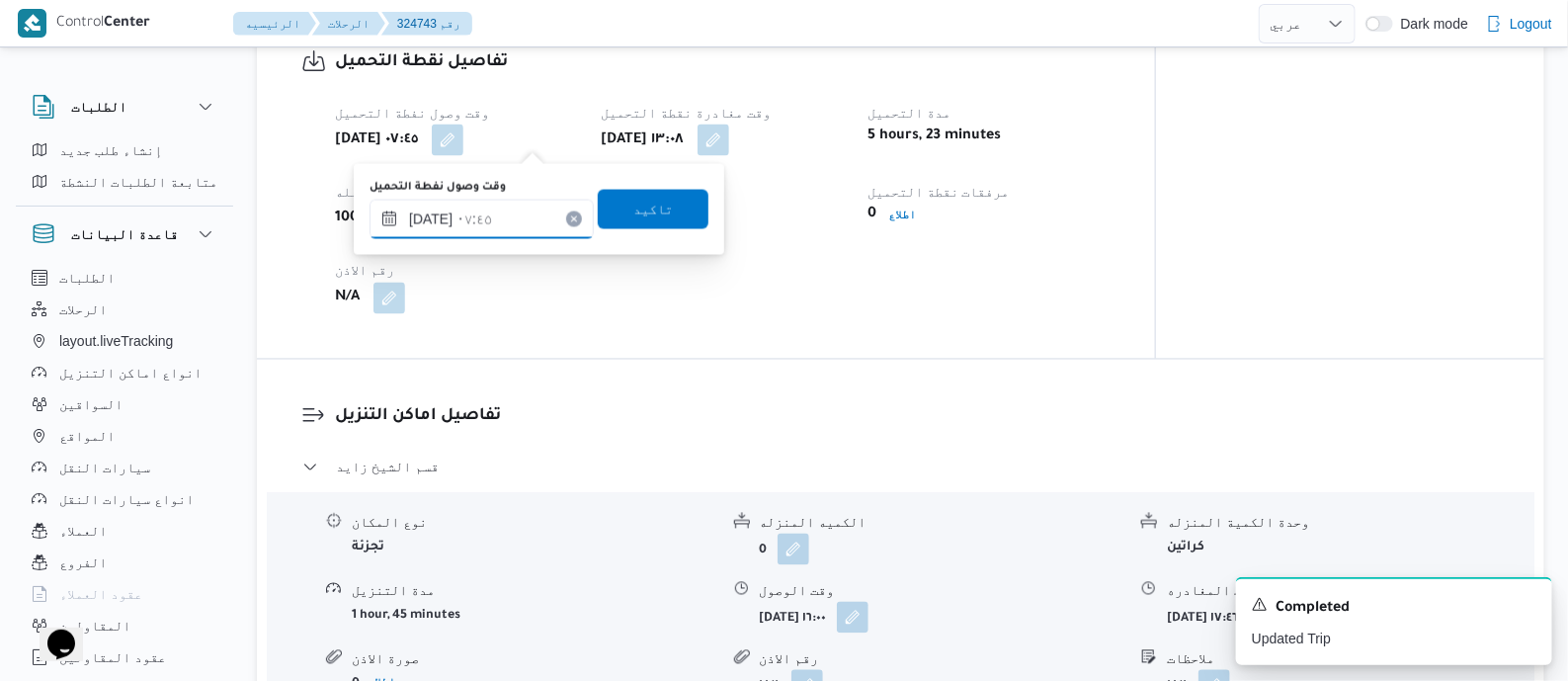 click on "١٦/٠٧/٢٠٢٥ ٠٧:٤٥" at bounding box center [481, 219] 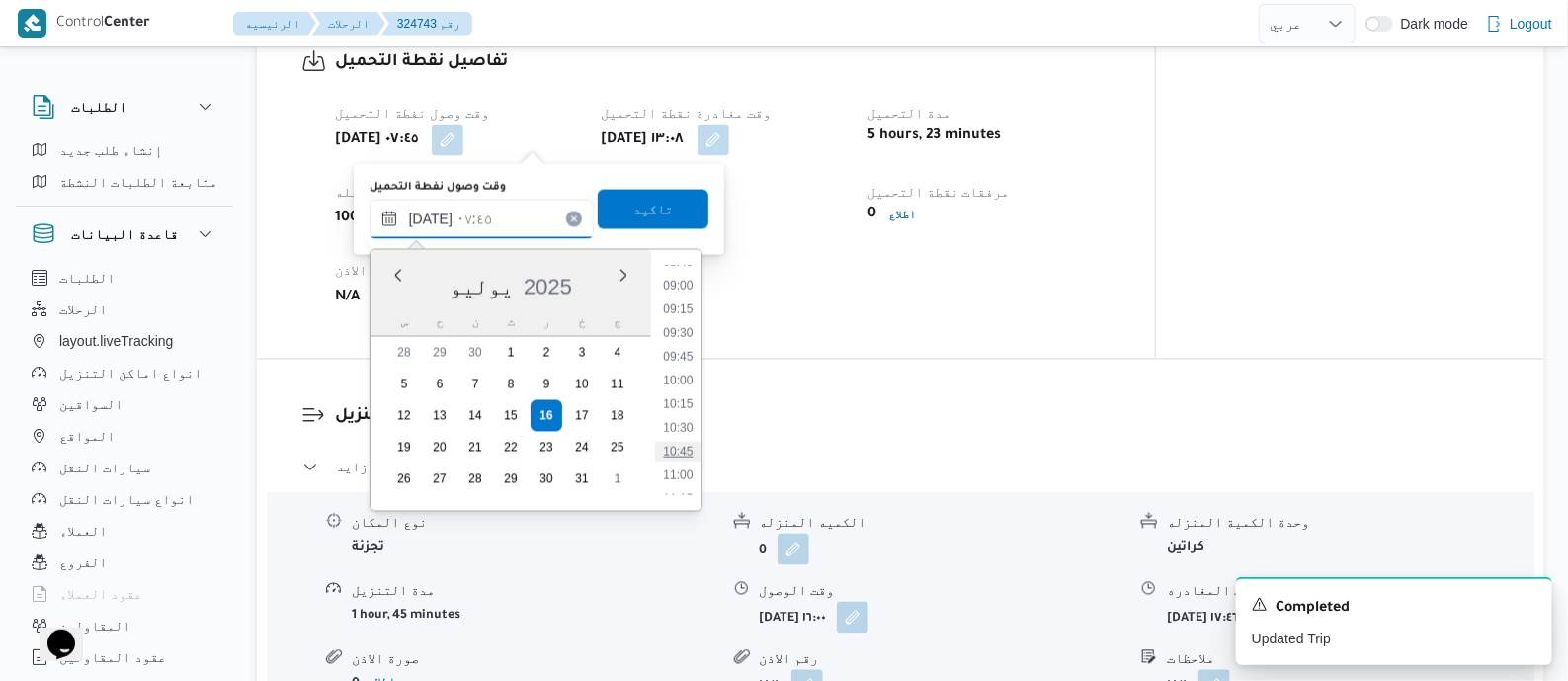 scroll, scrollTop: 863, scrollLeft: 0, axis: vertical 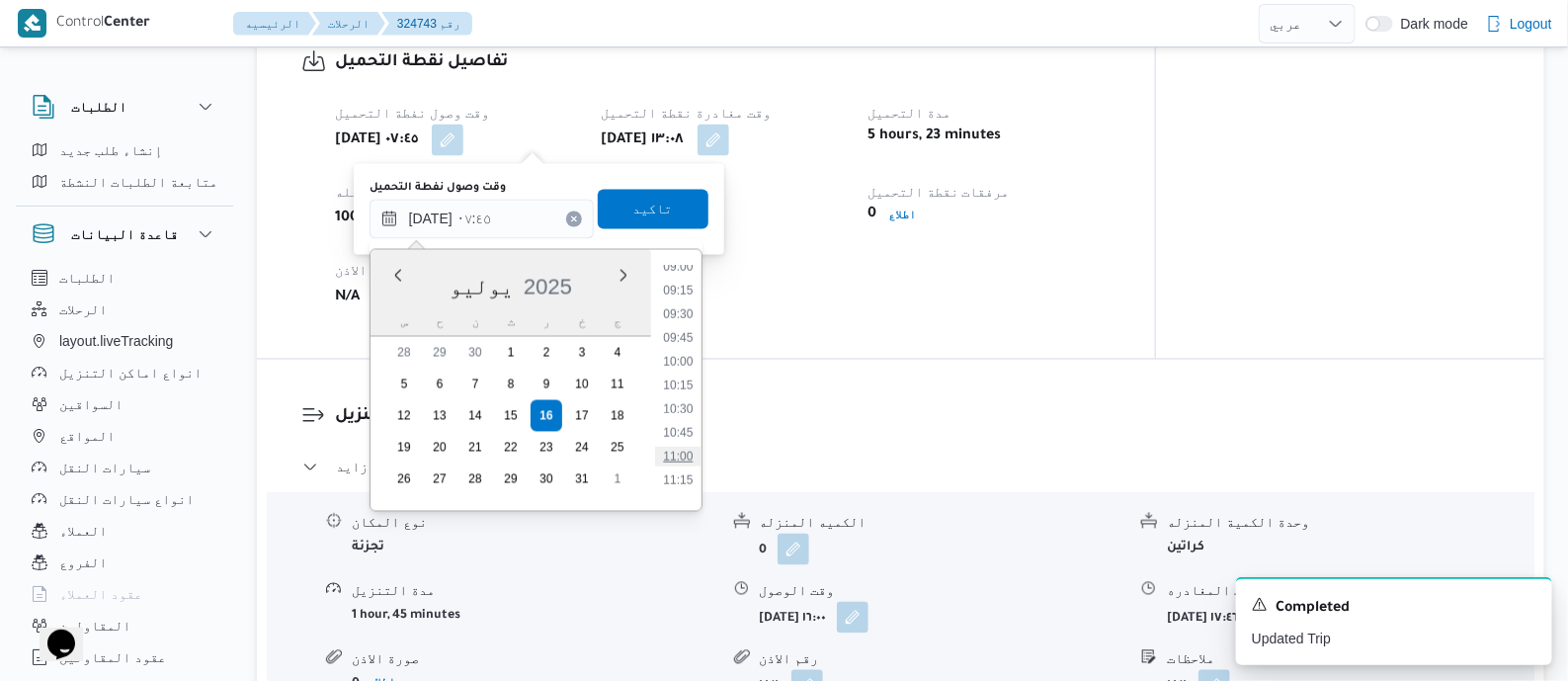click on "11:00" at bounding box center (678, 457) 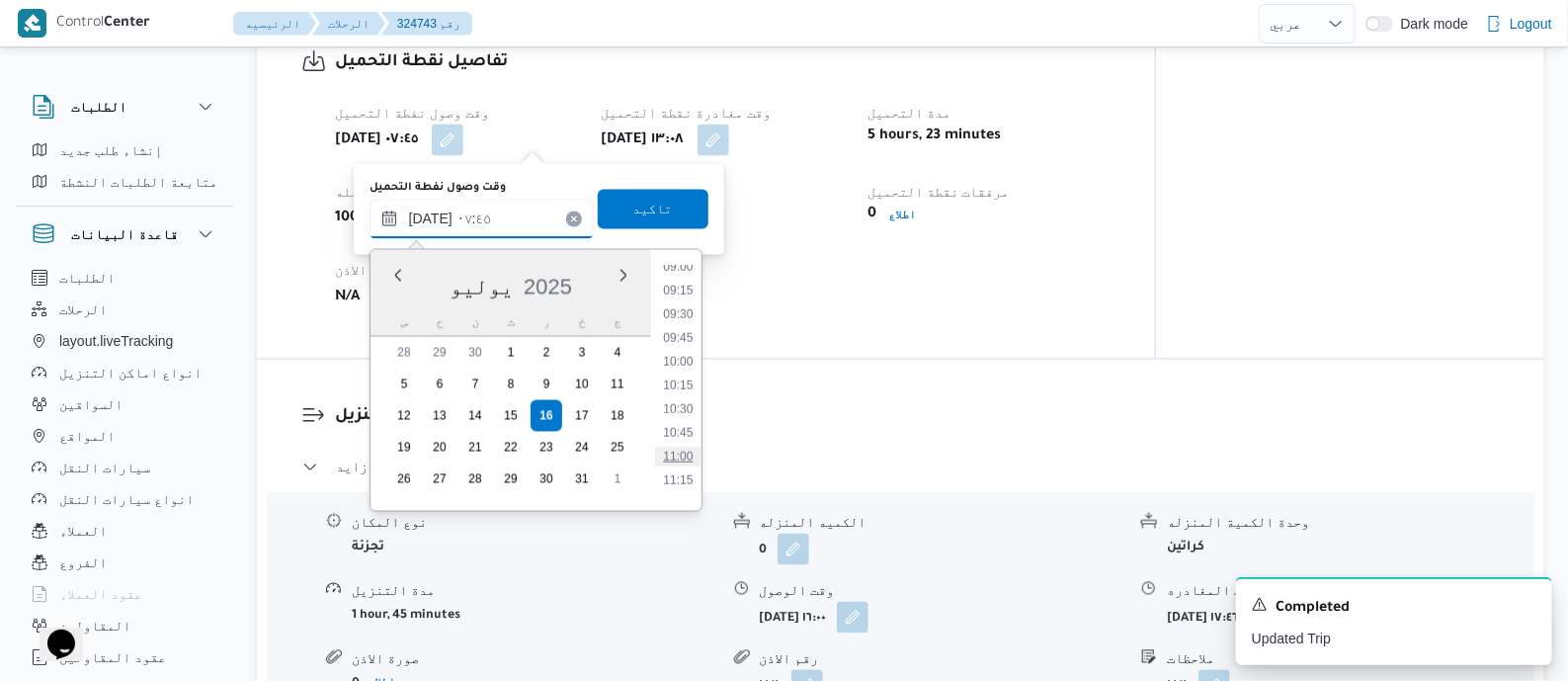type on "١٦/٠٧/٢٠٢٥ ١١:٠٠" 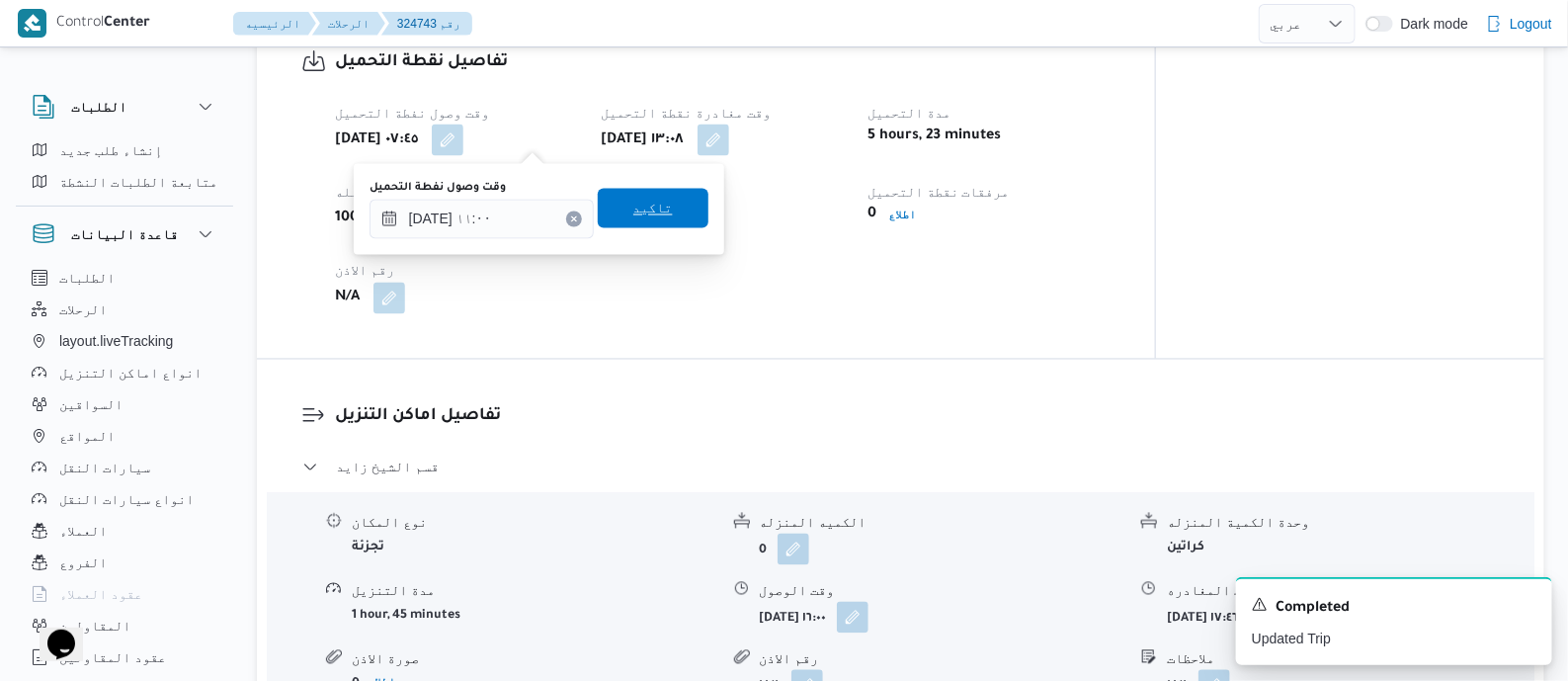 click on "تاكيد" at bounding box center (653, 209) 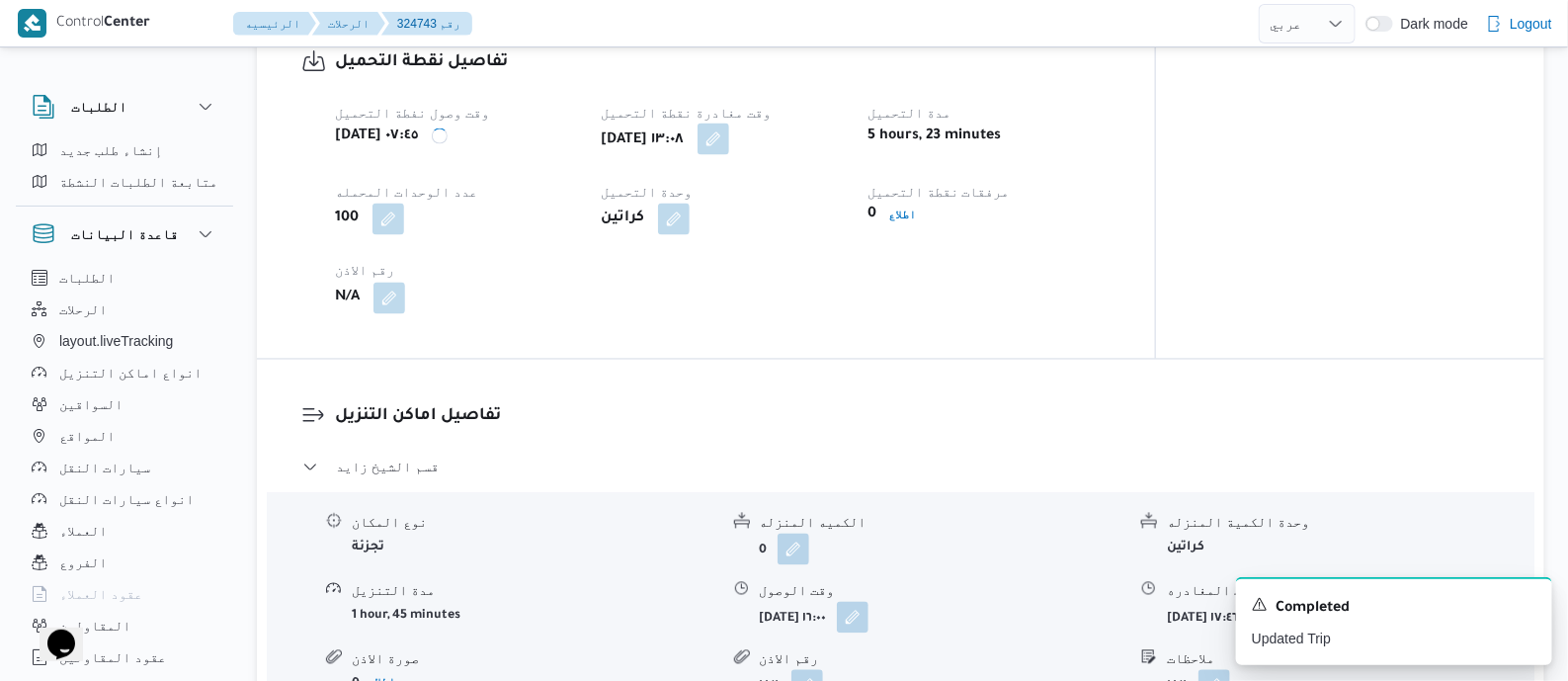 click at bounding box center (713, 139) 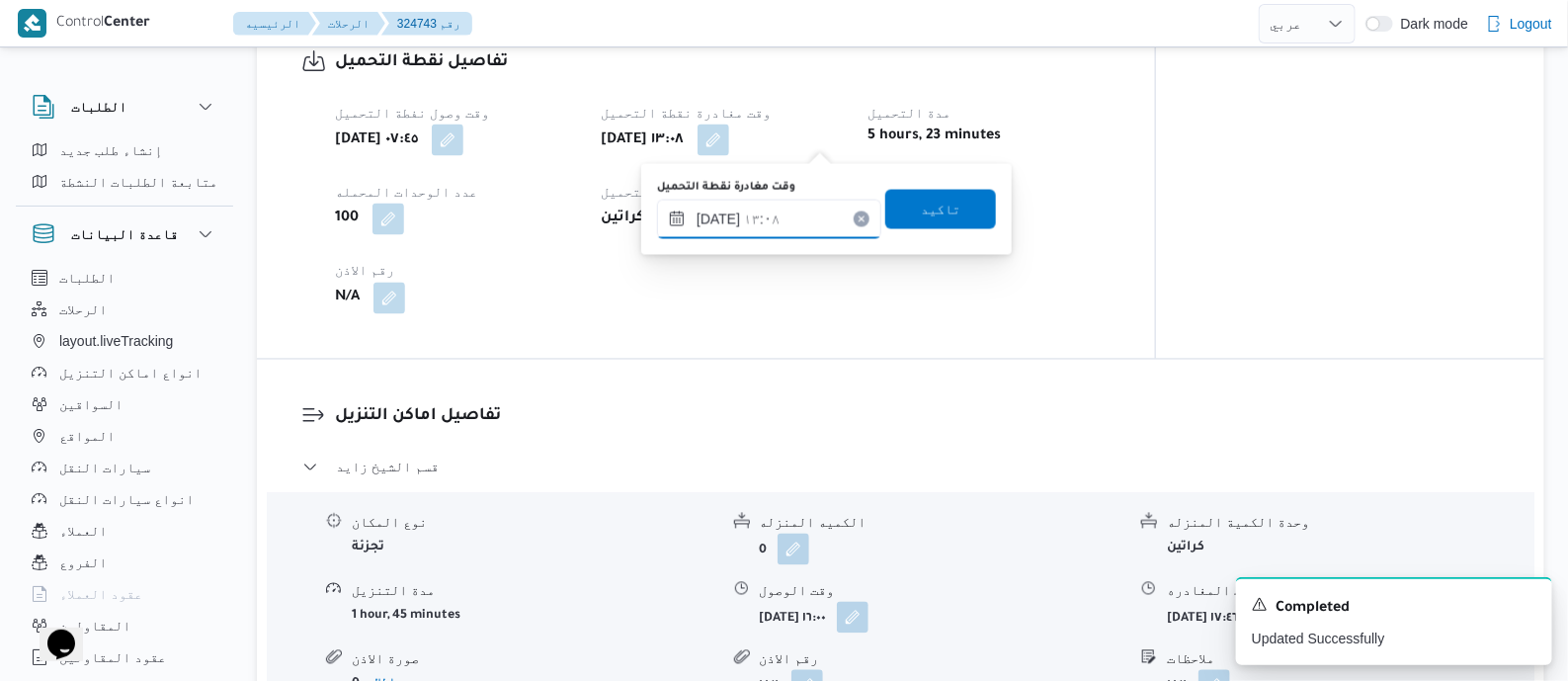 click on "١٦/٠٧/٢٠٢٥ ١٣:٠٨" at bounding box center (769, 219) 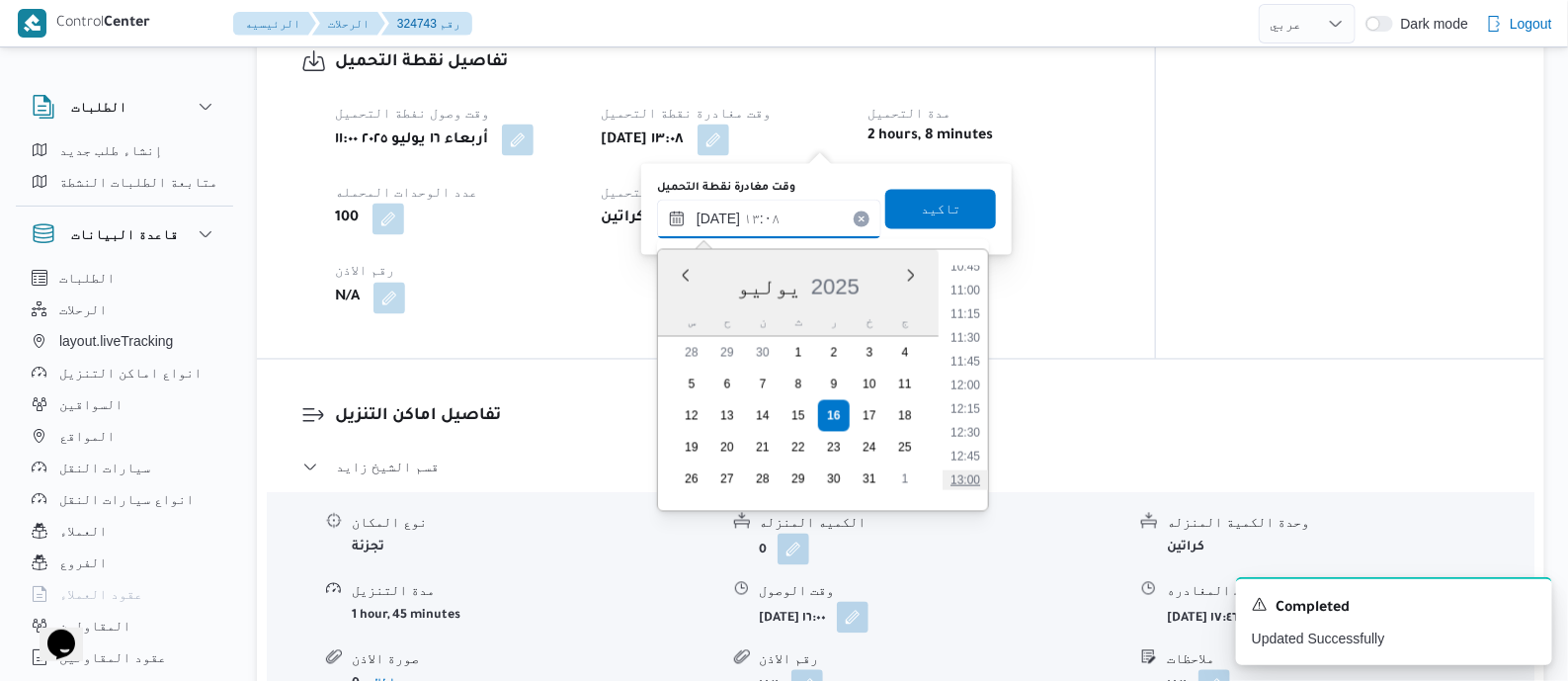 scroll, scrollTop: 990, scrollLeft: 0, axis: vertical 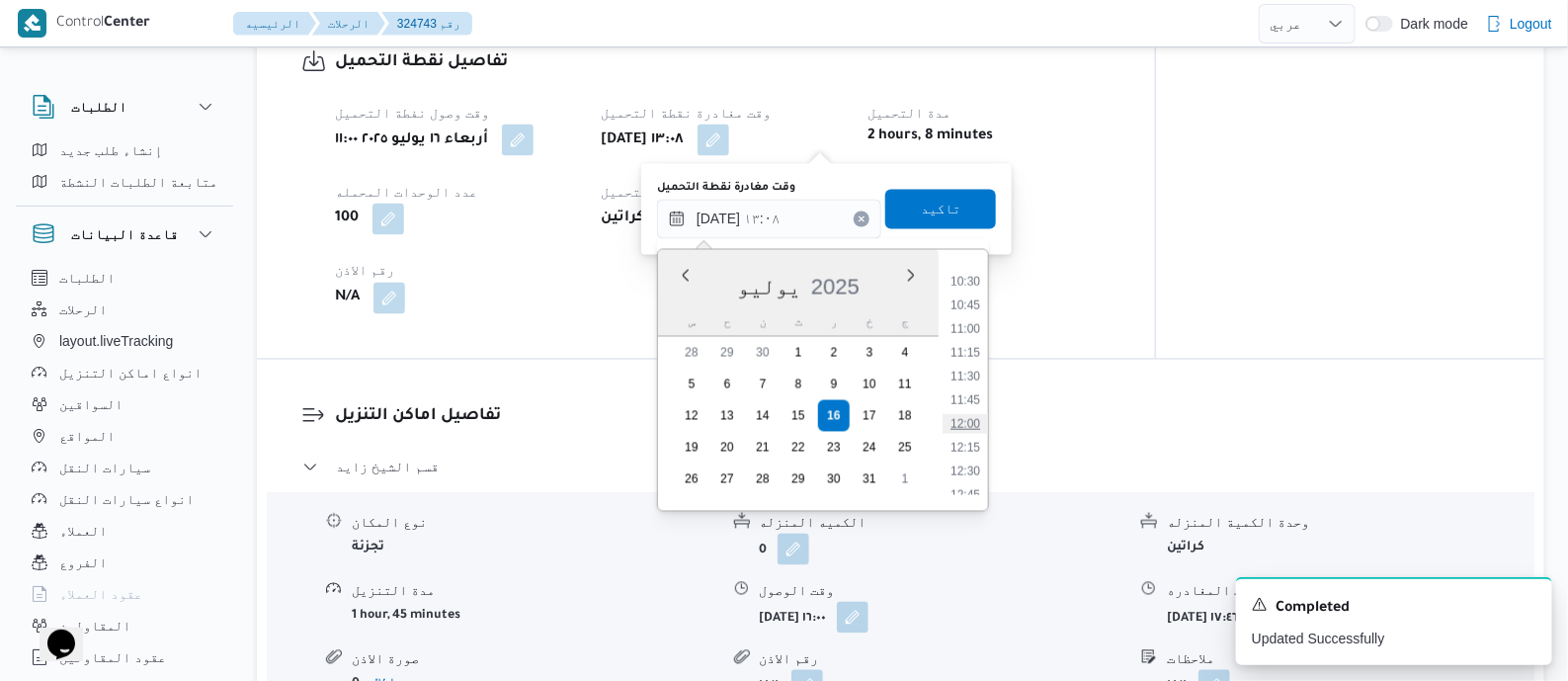 click on "12:00" at bounding box center (965, 424) 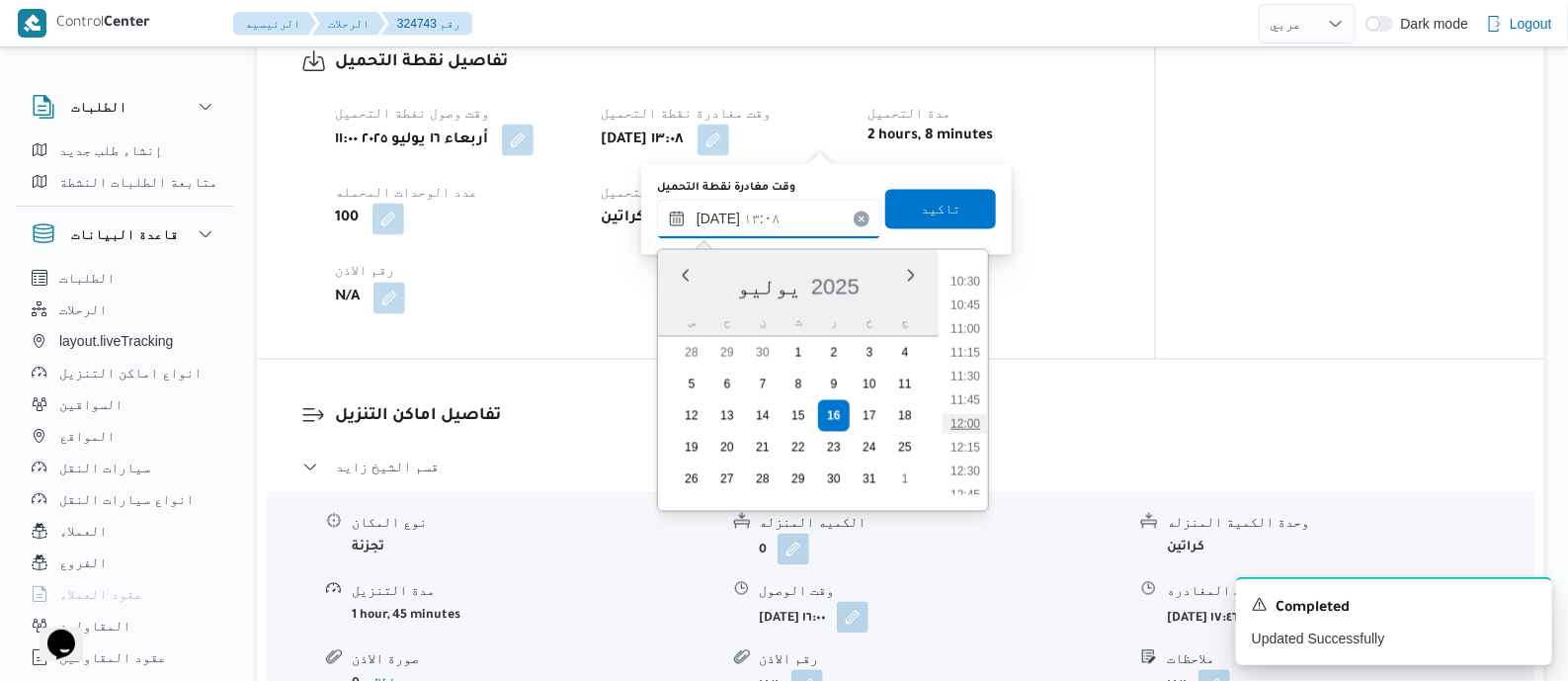 type on "١٦/٠٧/٢٠٢٥ ١٢:٠٠" 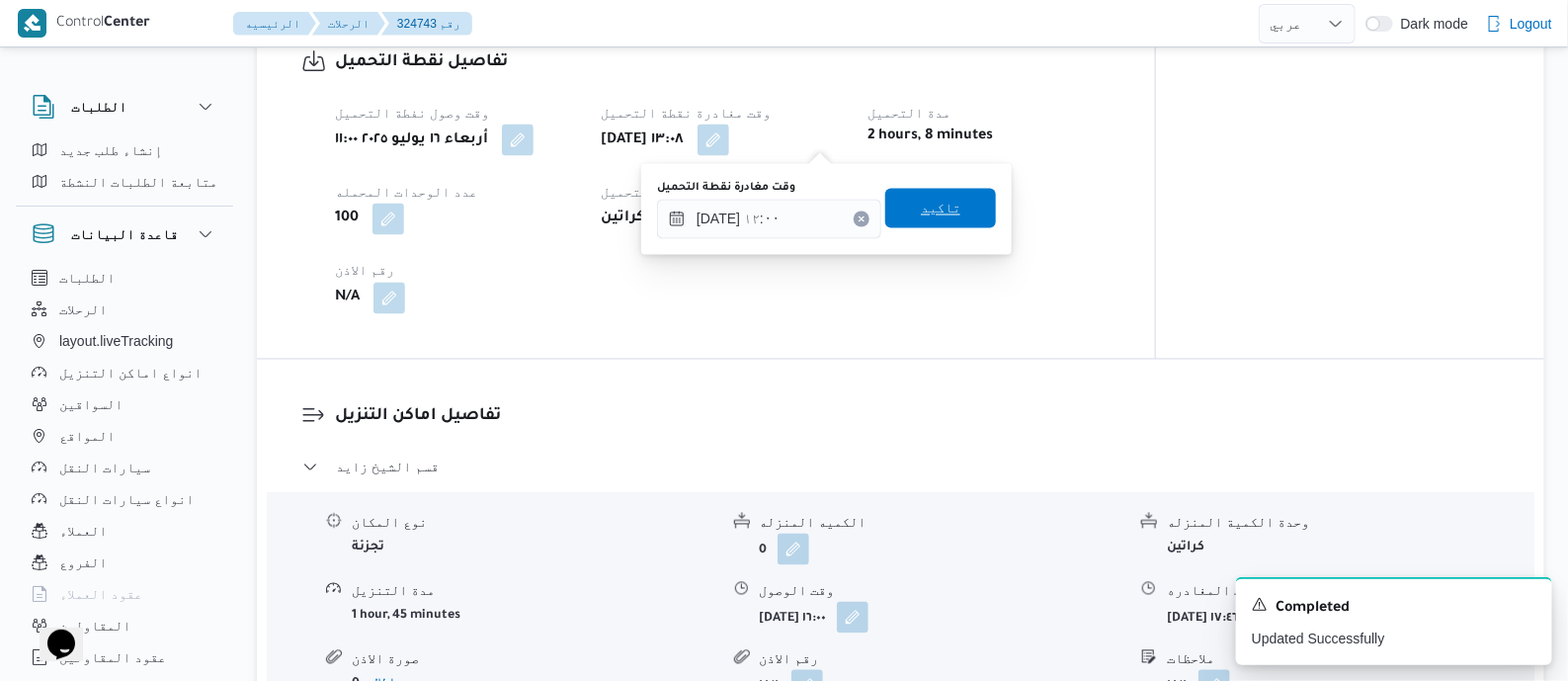 click on "تاكيد" at bounding box center [941, 209] 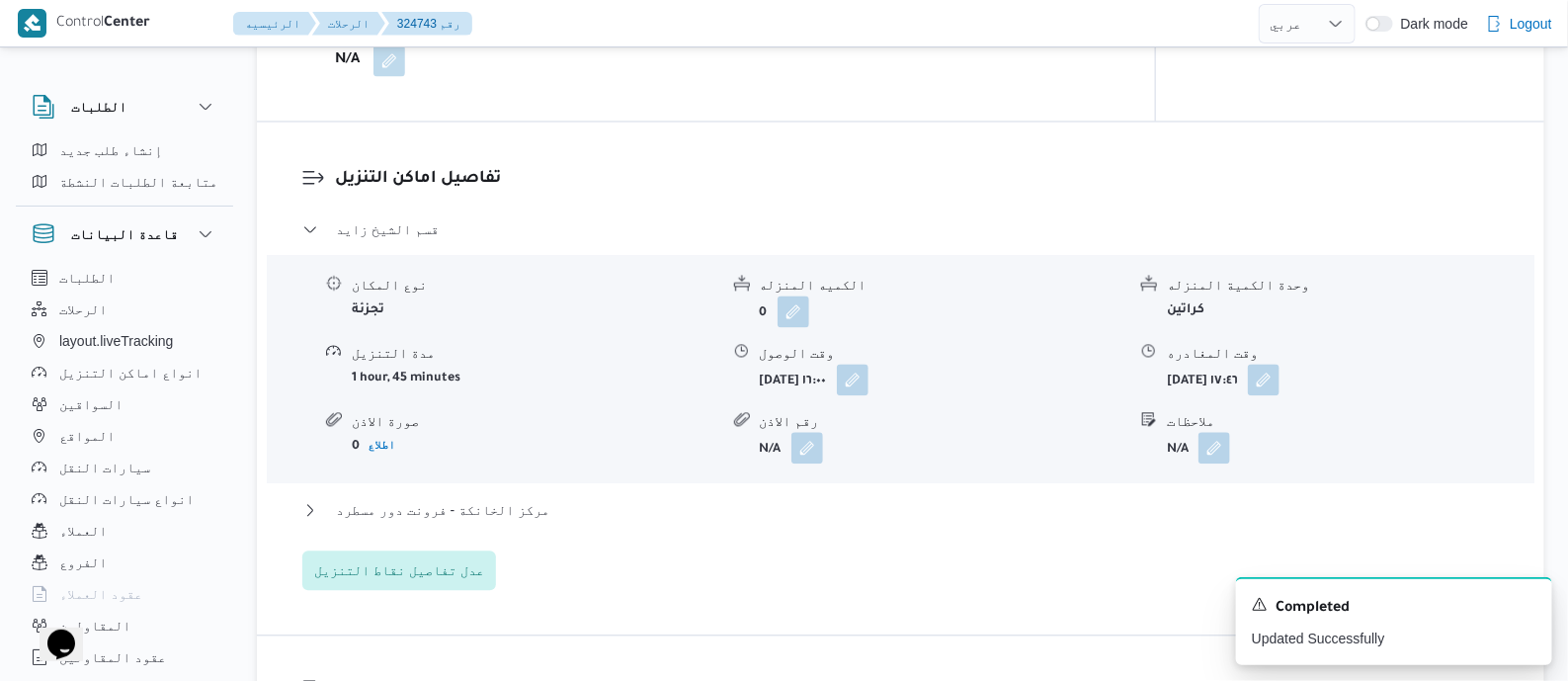scroll, scrollTop: 1605, scrollLeft: 0, axis: vertical 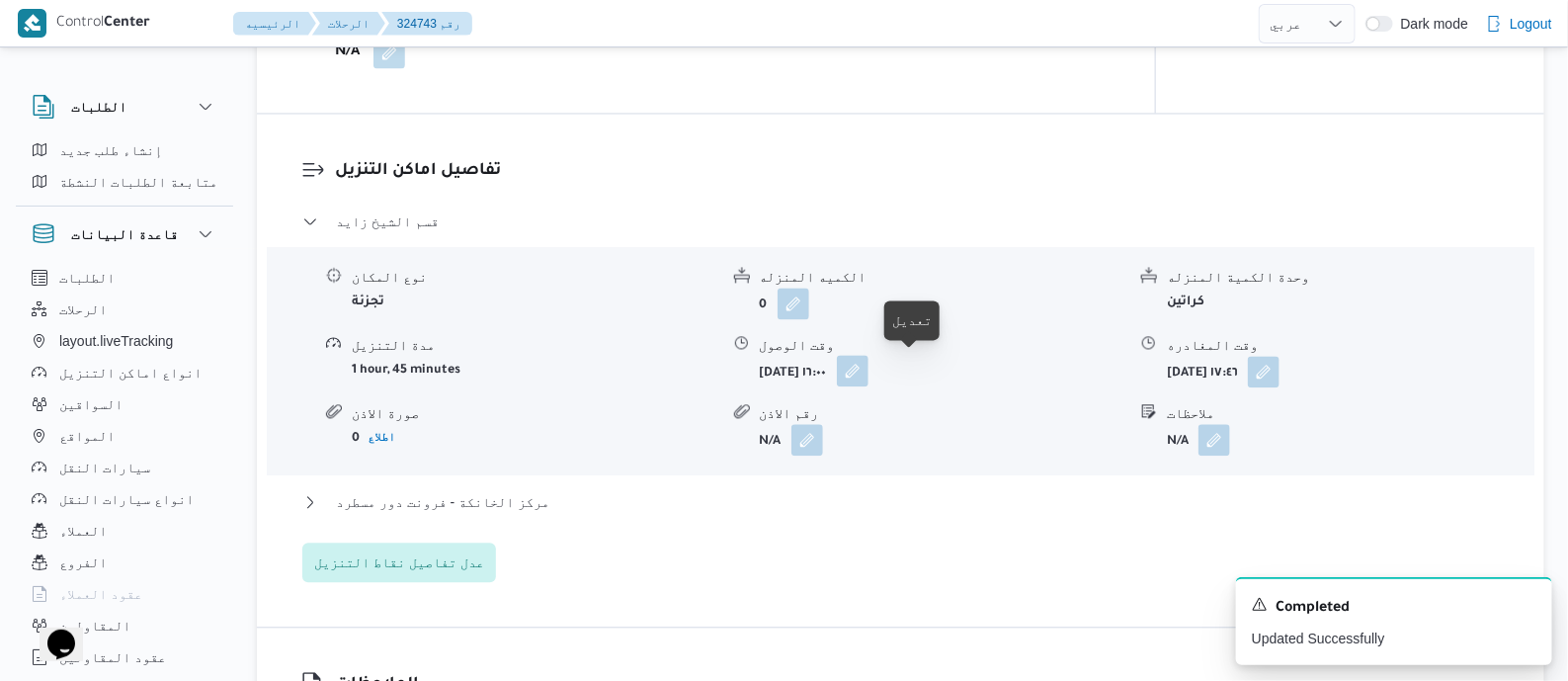 click at bounding box center (853, 371) 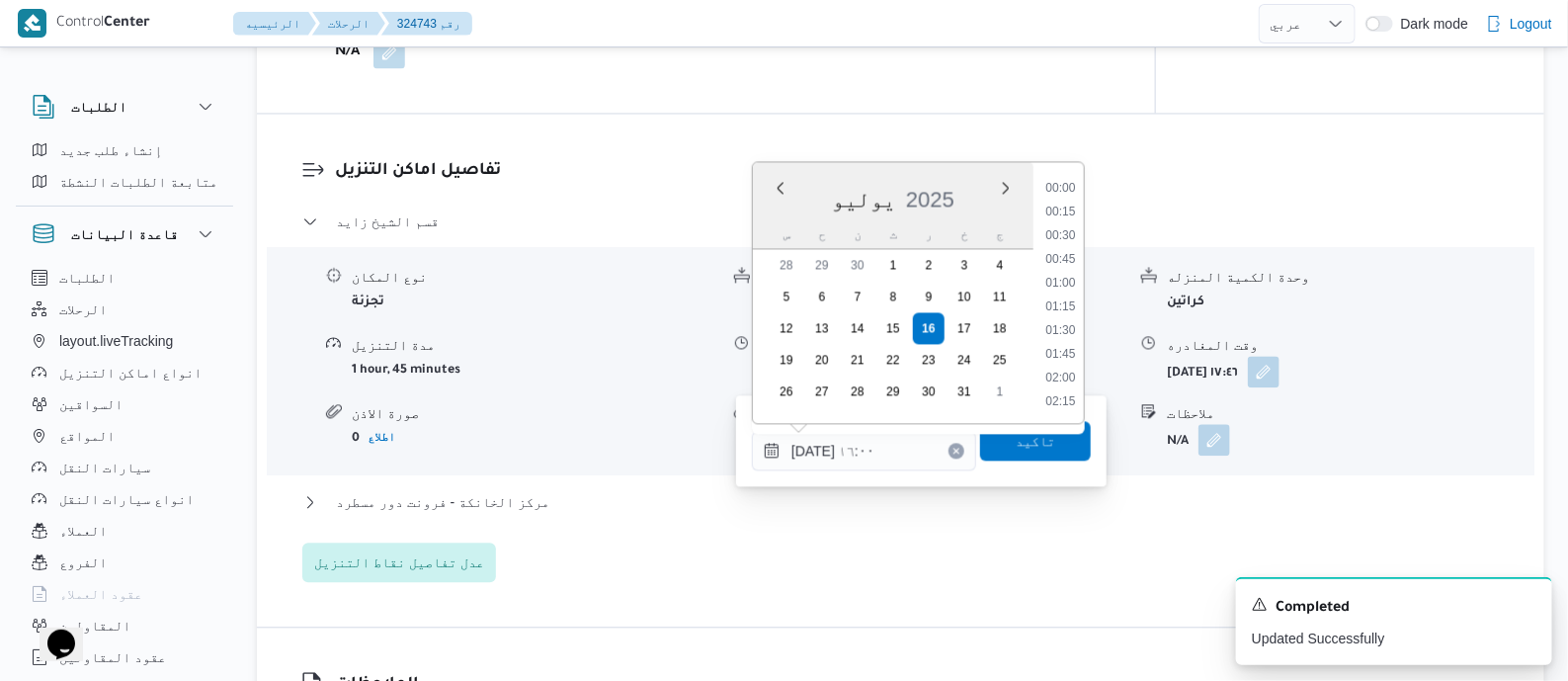 click on "١٦/٠٧/٢٠٢٥ ١٦:٠٠" at bounding box center (864, 451) 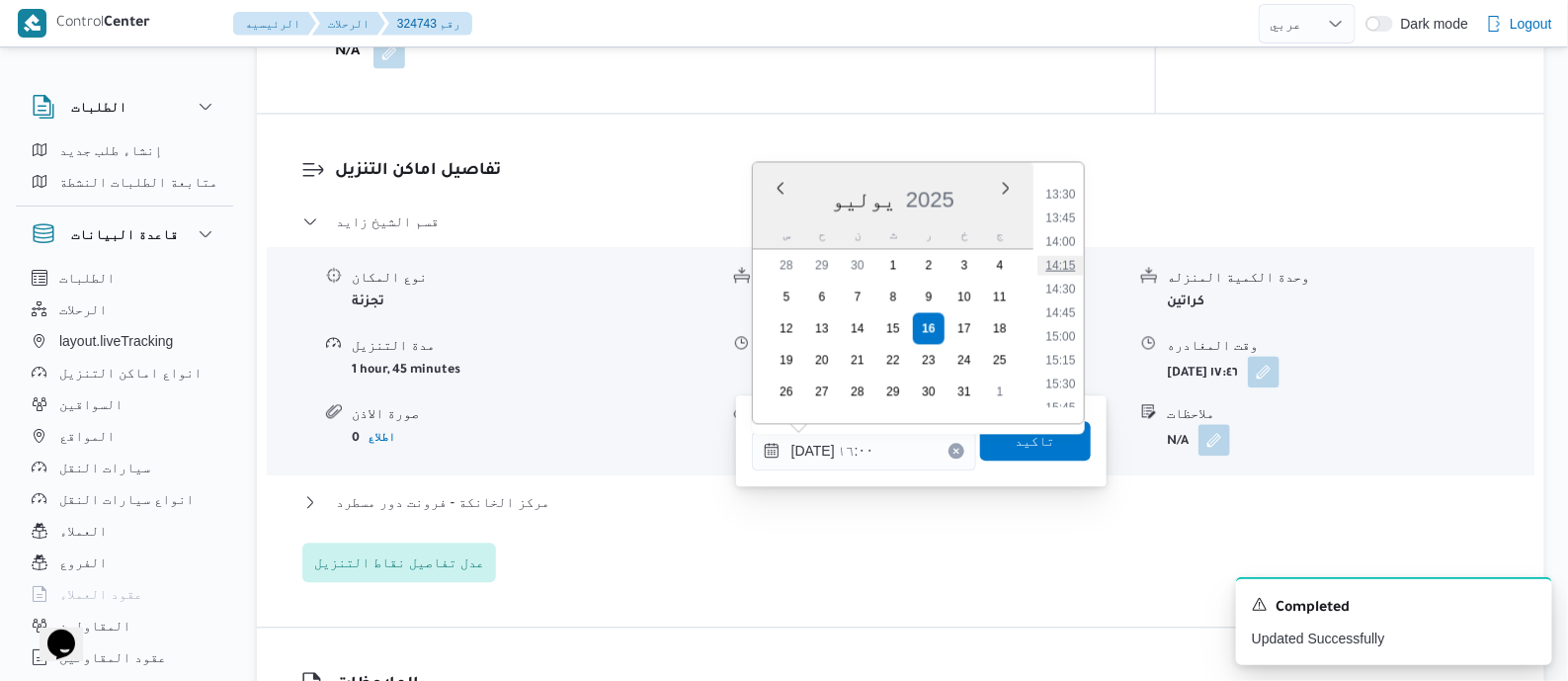 scroll, scrollTop: 1151, scrollLeft: 0, axis: vertical 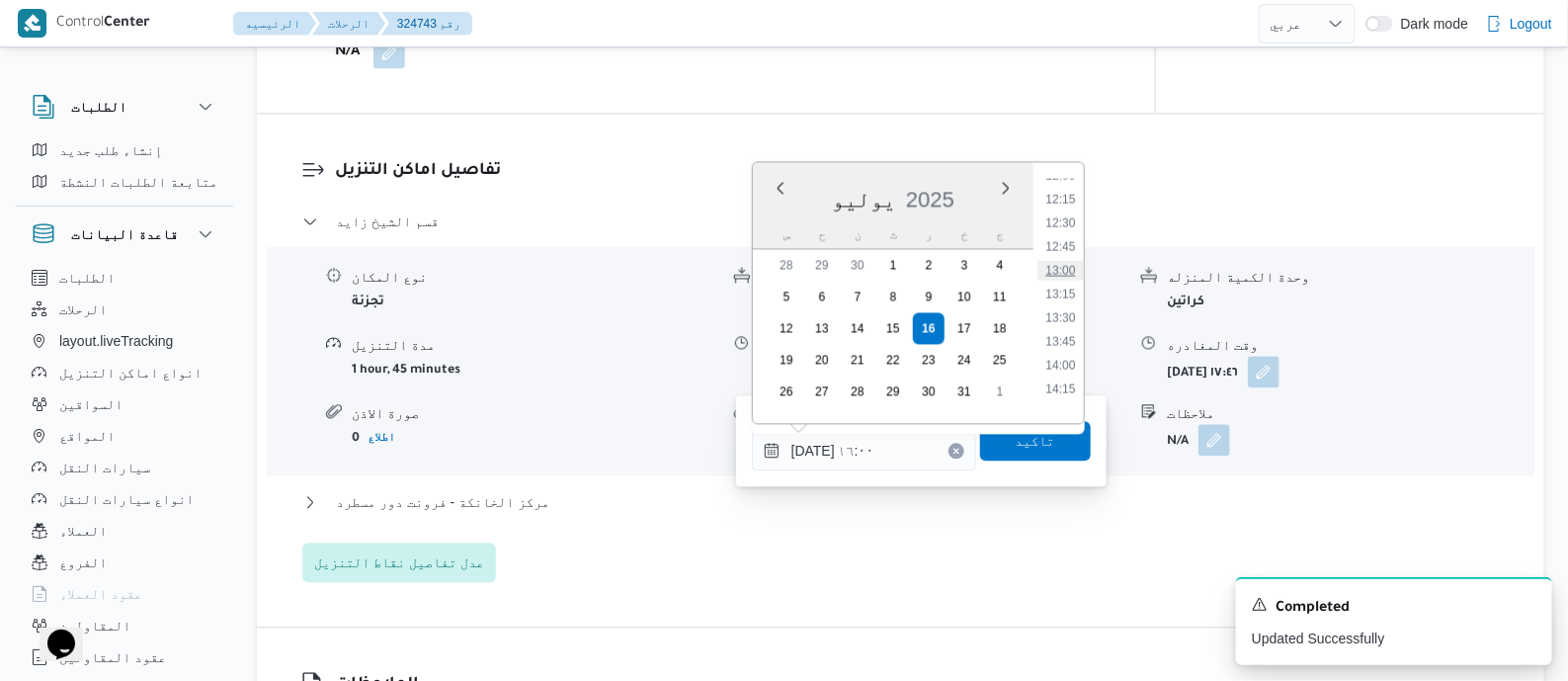 click on "13:00" at bounding box center (1060, 270) 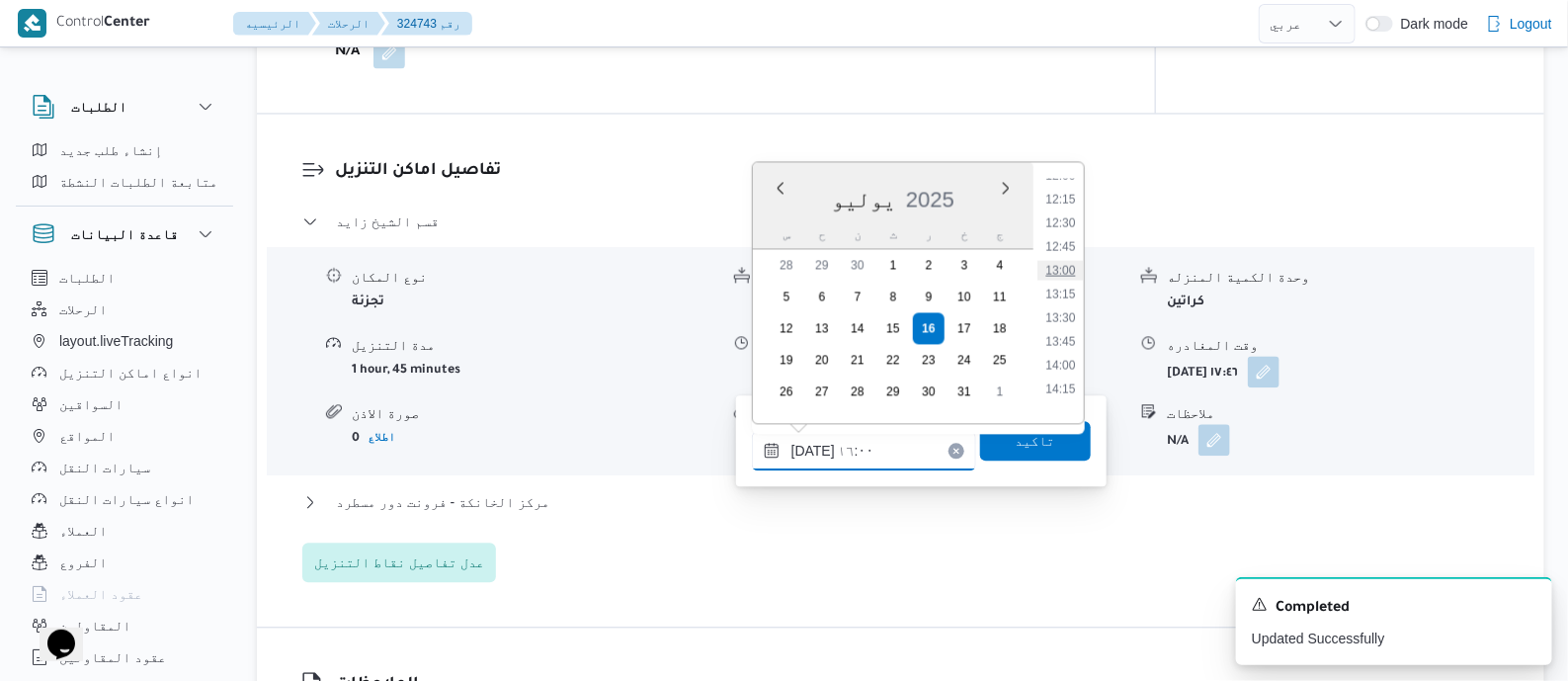 type on "١٦/٠٧/٢٠٢٥ ١٣:٠٠" 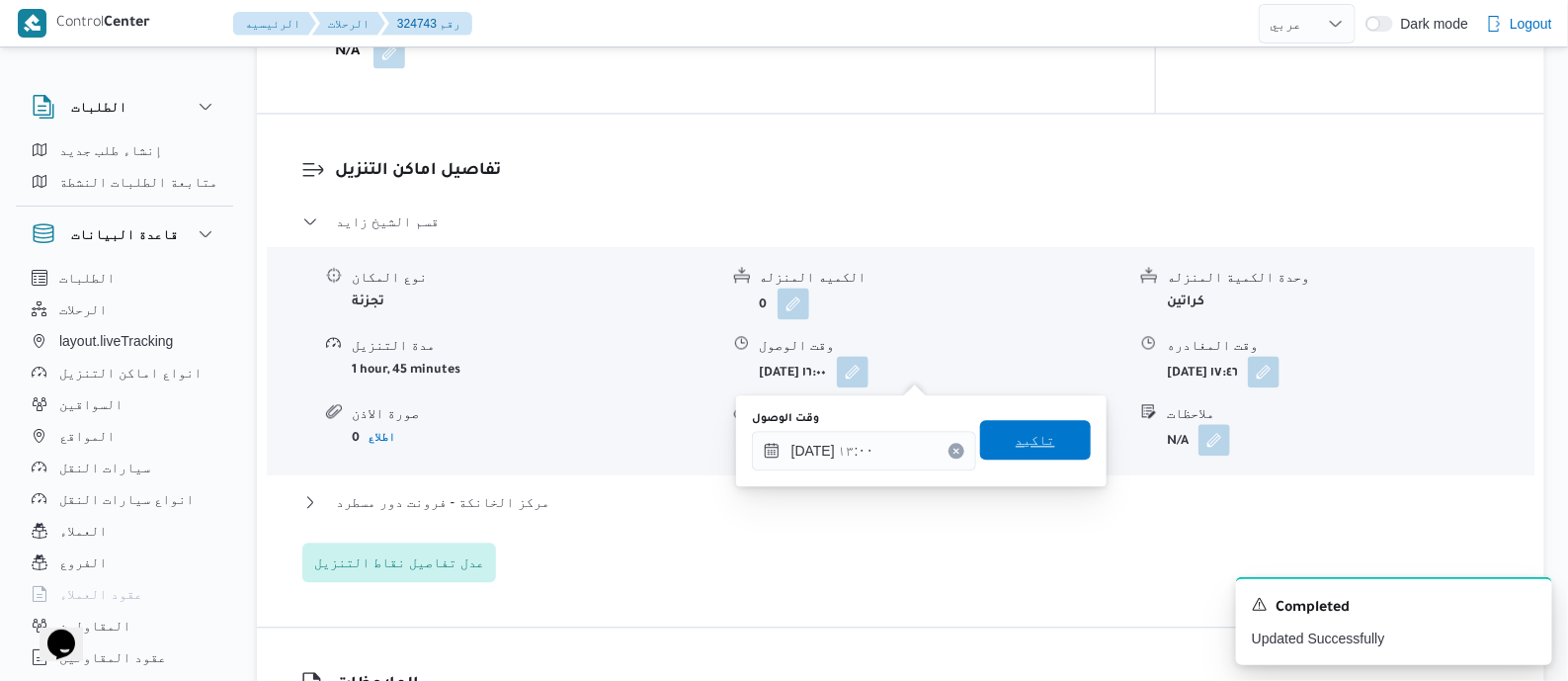 click on "تاكيد" at bounding box center [1035, 440] 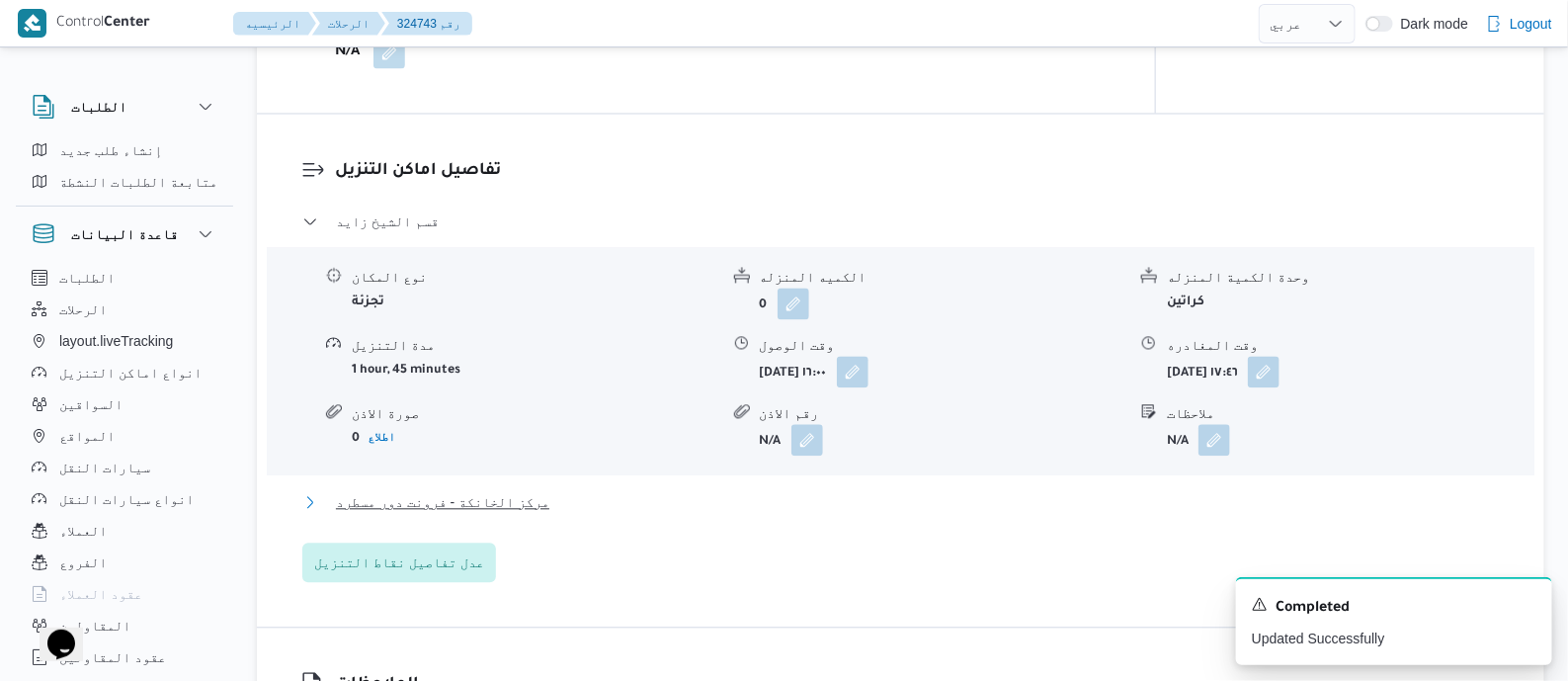 click on "مركز الخانكة -
فرونت دور مسطرد" at bounding box center [443, 502] 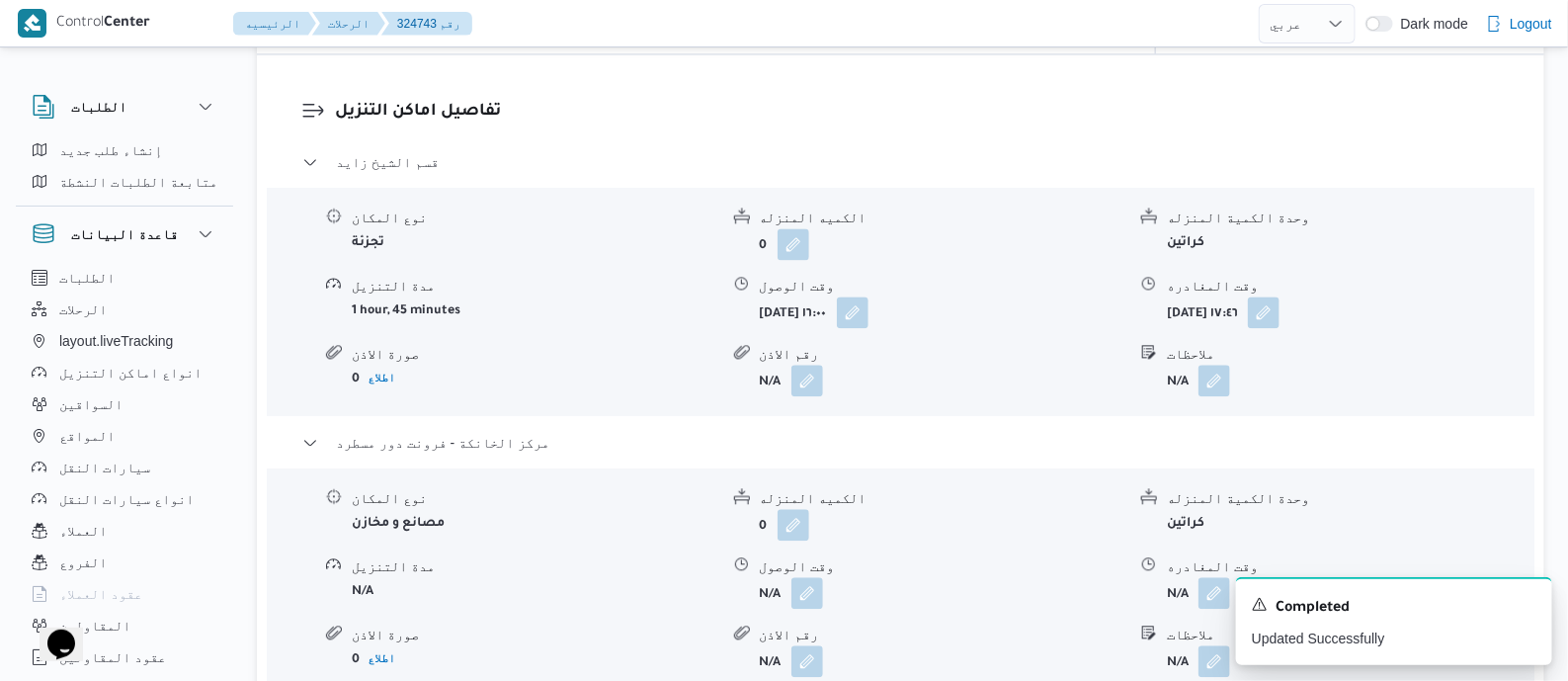 scroll, scrollTop: 1852, scrollLeft: 0, axis: vertical 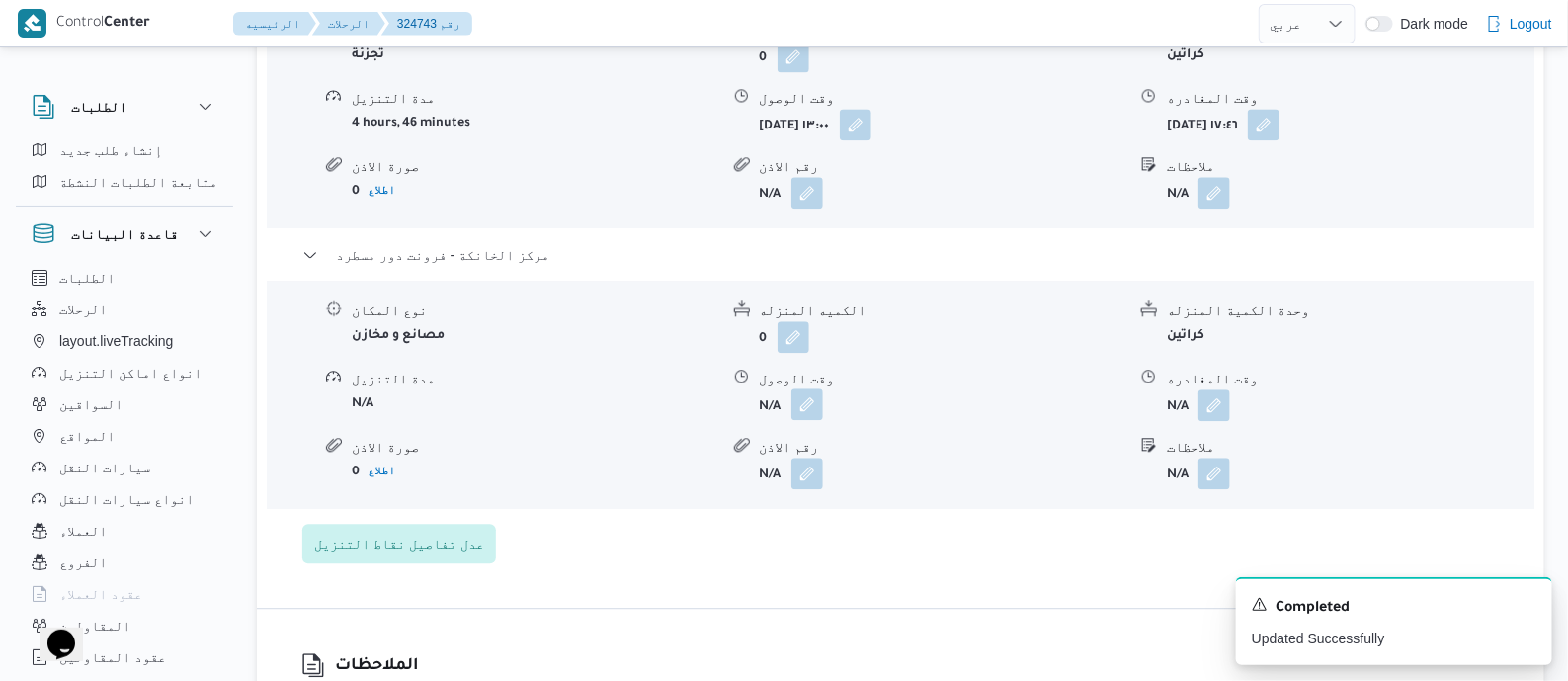 click at bounding box center (807, 404) 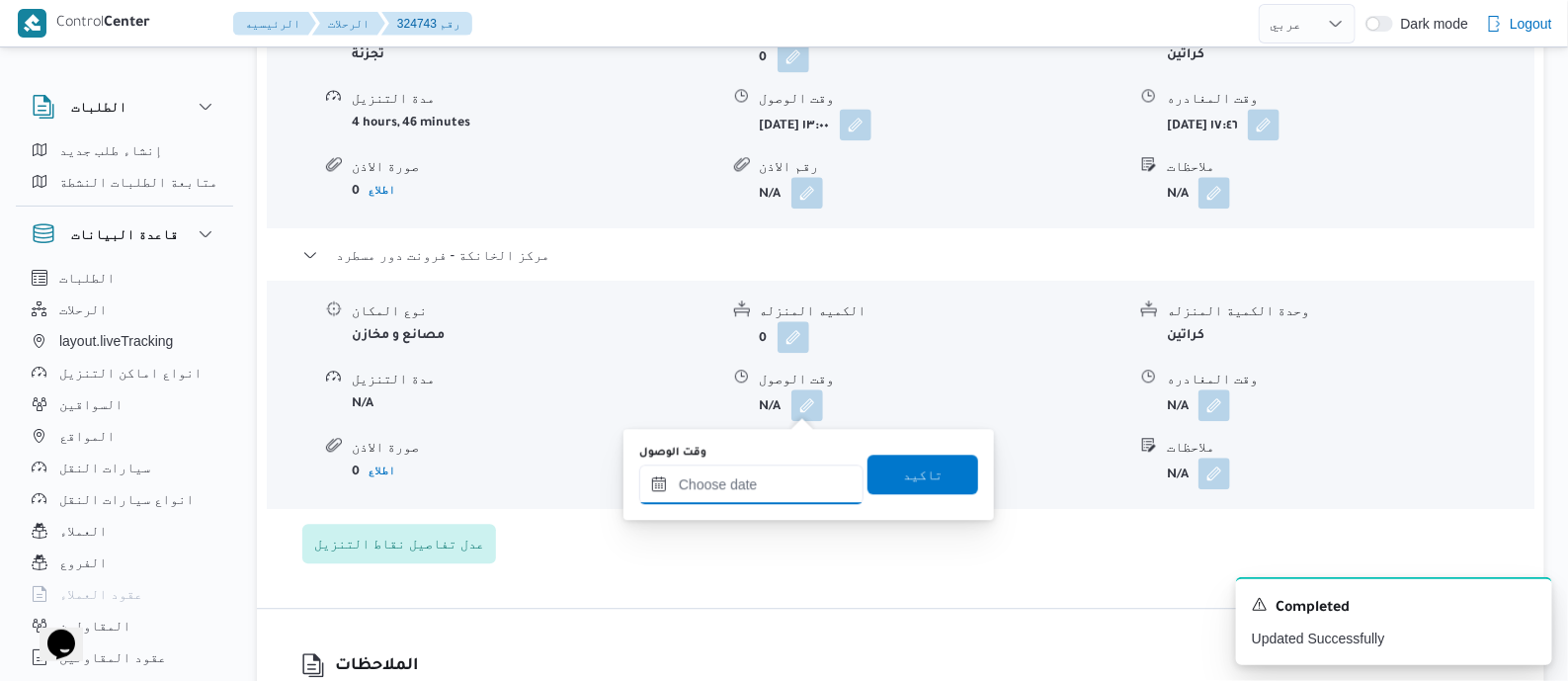 click on "وقت الوصول" at bounding box center [751, 484] 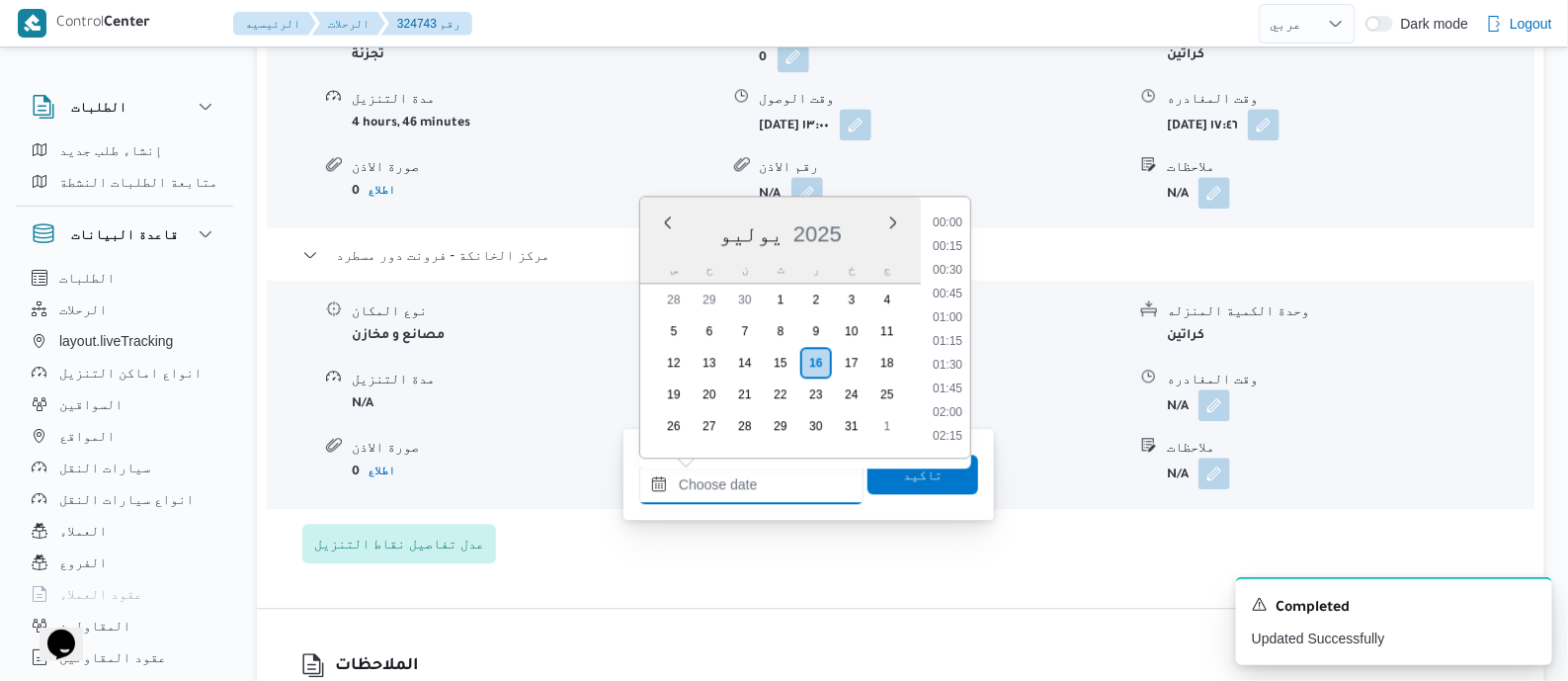 scroll, scrollTop: 1731, scrollLeft: 0, axis: vertical 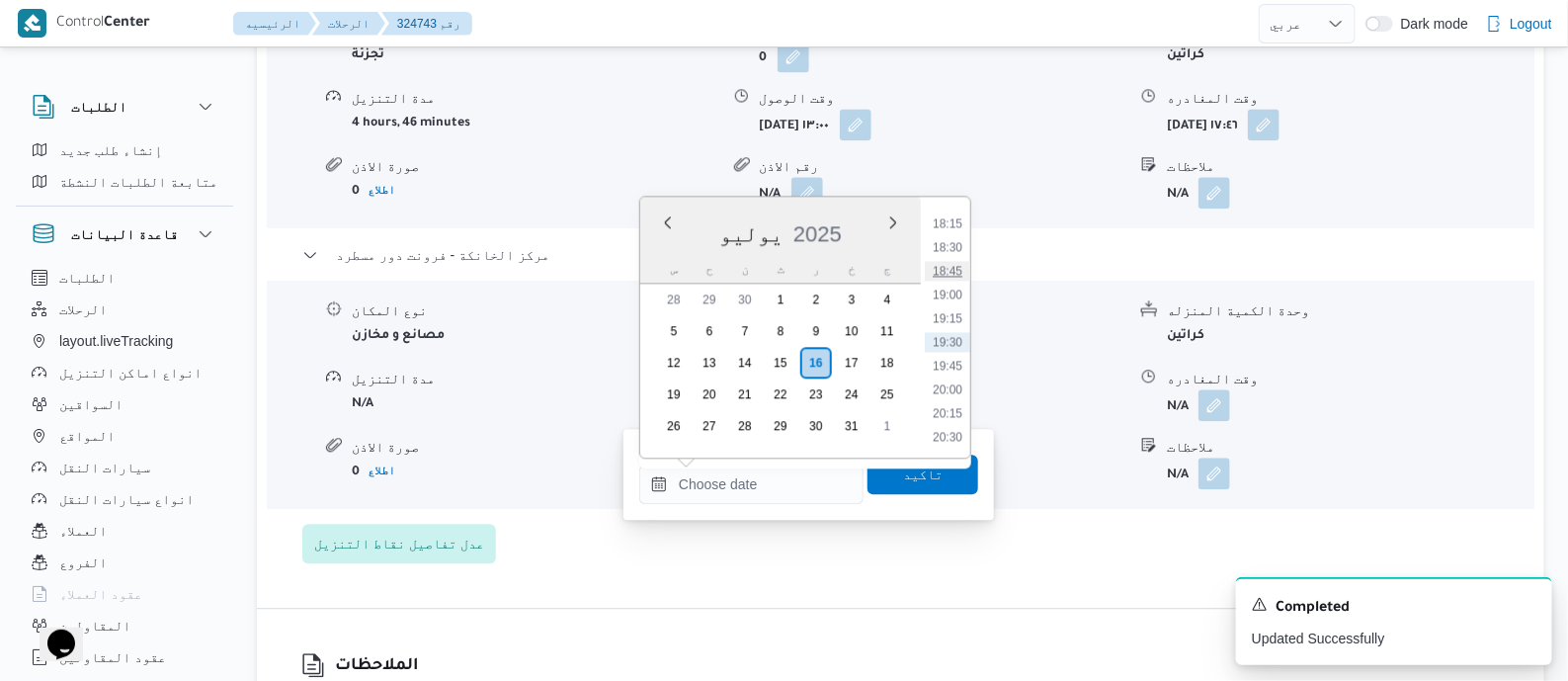 click on "18:45" at bounding box center (948, 271) 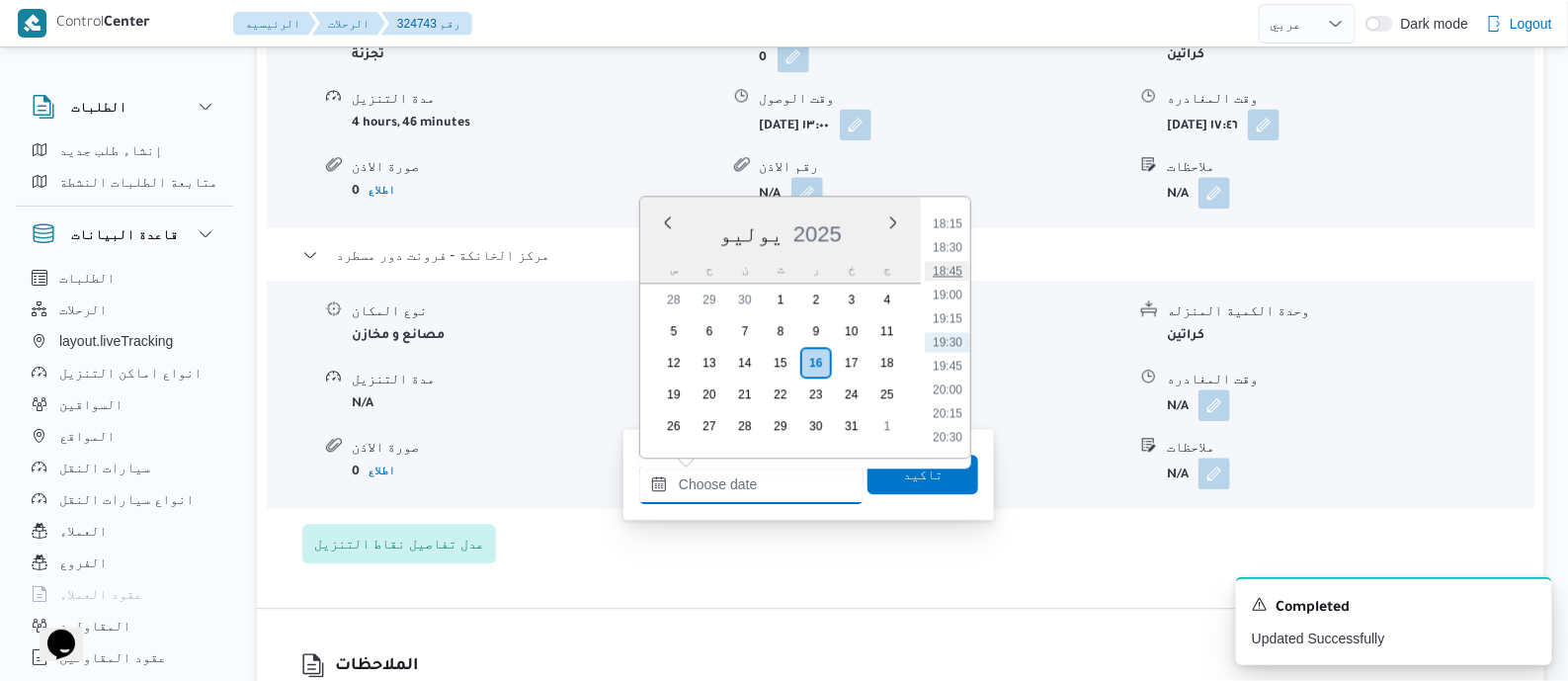 type on "١٦/٠٧/٢٠٢٥ ١٨:٤٥" 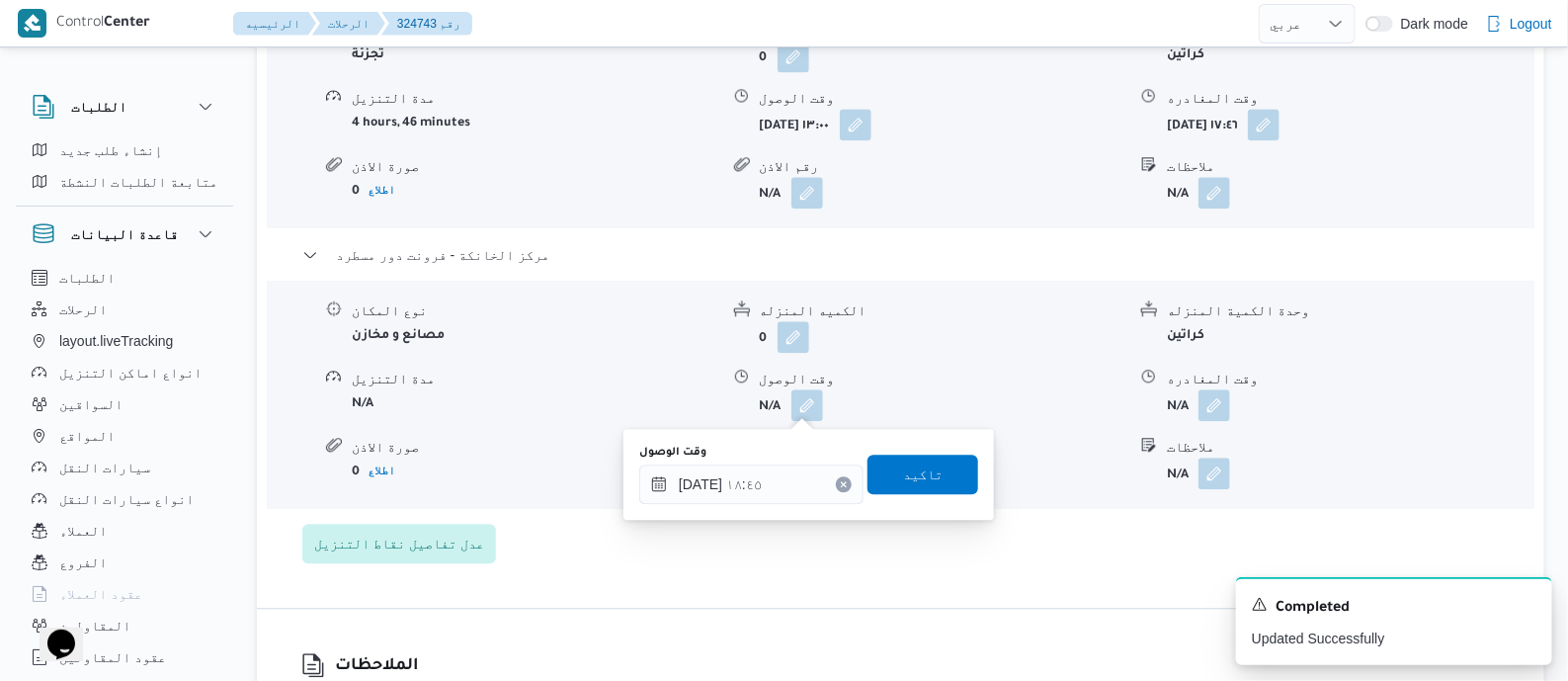 click on "You are in a dialog. To close this dialog, hit escape. وقت الوصول ١٦/٠٧/٢٠٢٥ ١٨:٤٥ تاكيد" at bounding box center (808, 474) 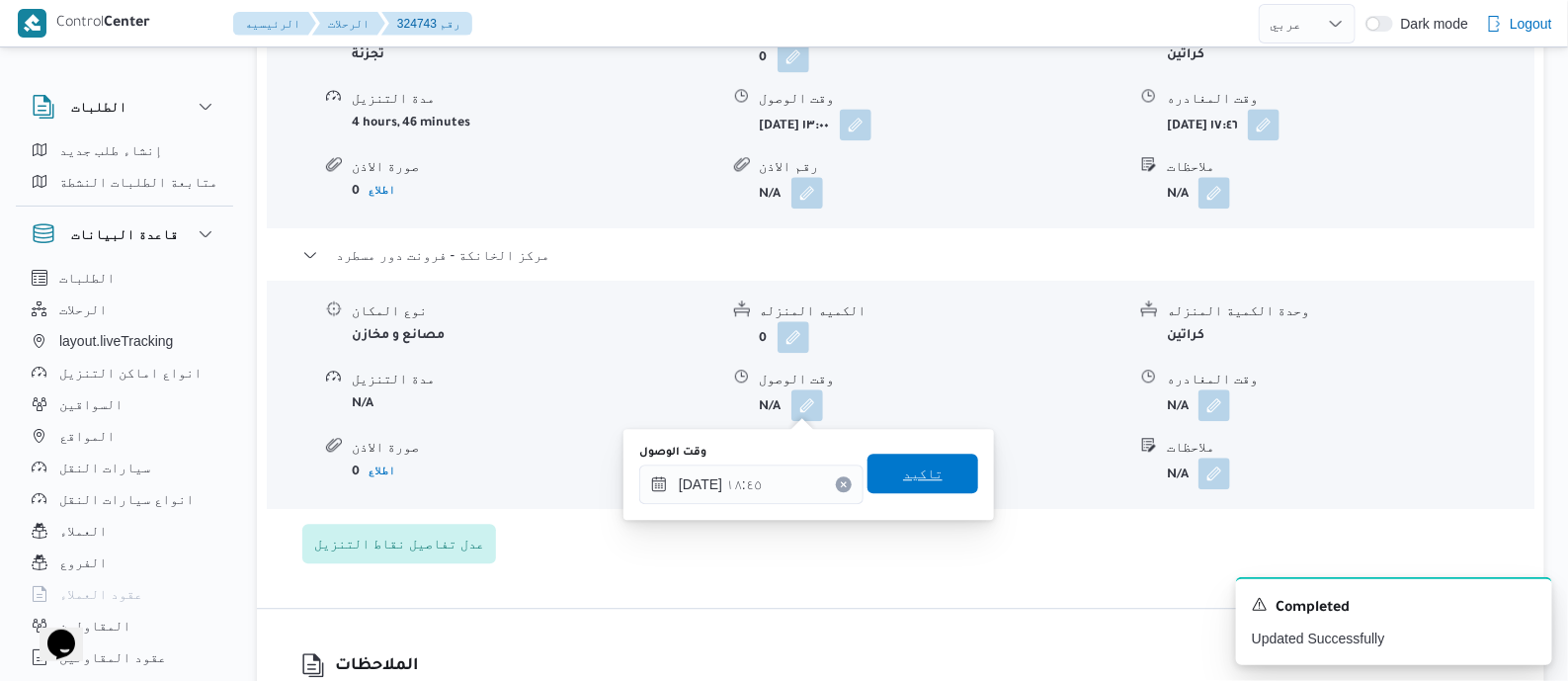 click on "تاكيد" at bounding box center (923, 473) 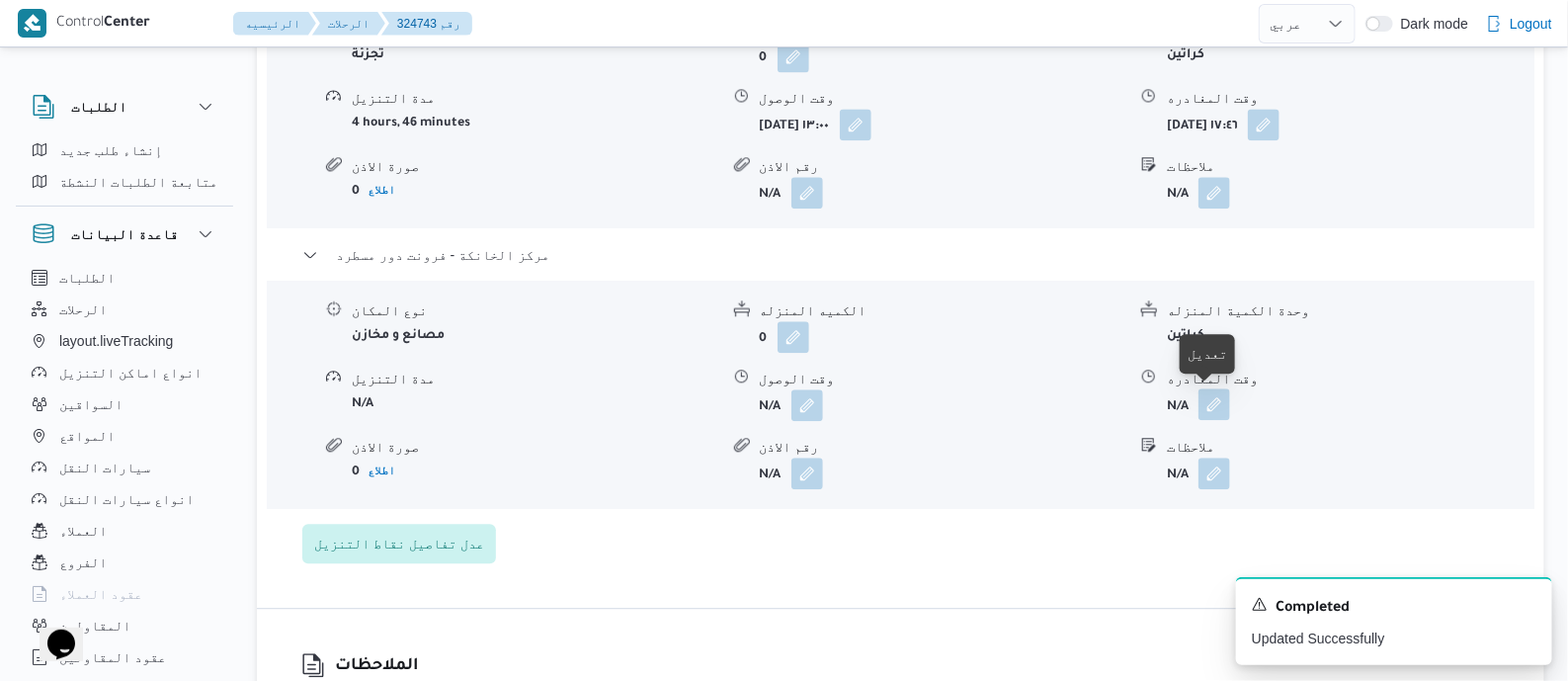 click at bounding box center [1214, 404] 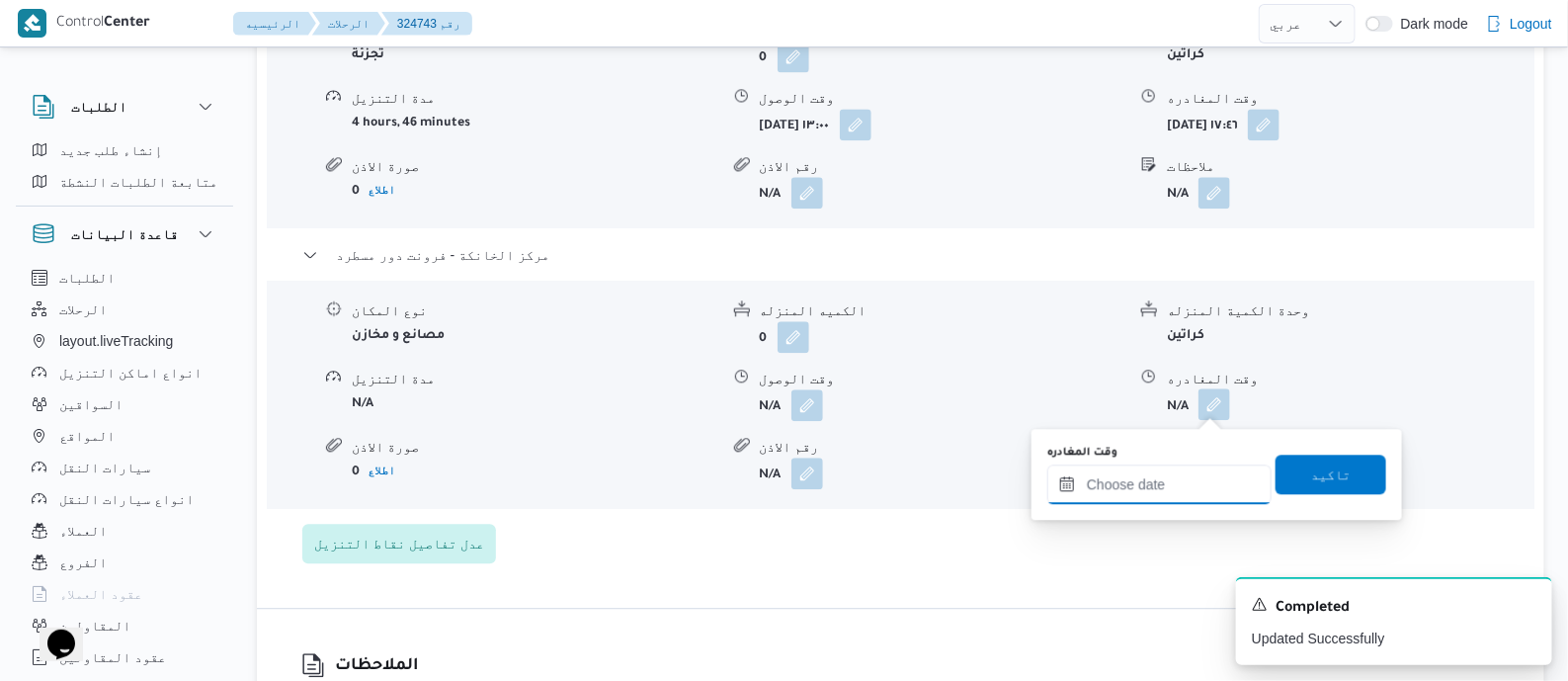 click on "وقت المغادره" at bounding box center (1159, 484) 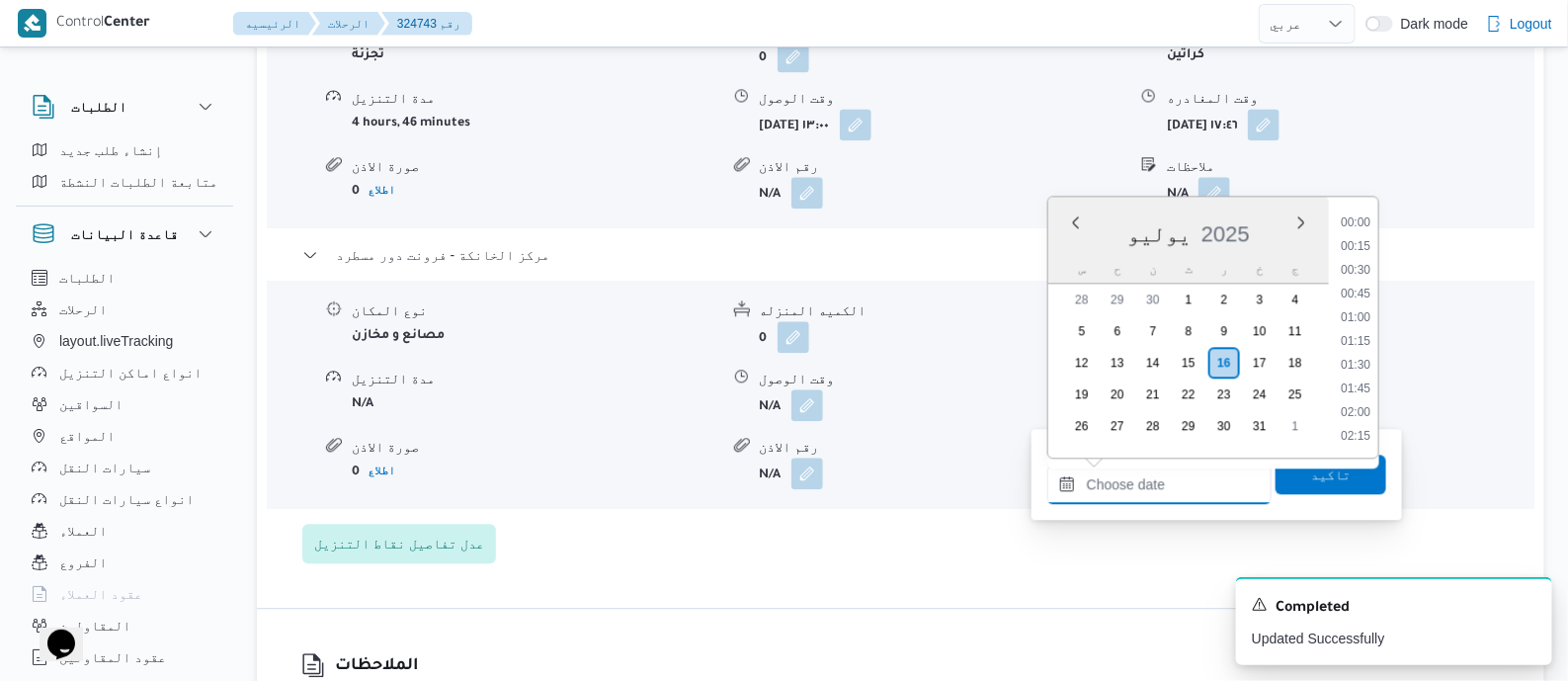 scroll, scrollTop: 1731, scrollLeft: 0, axis: vertical 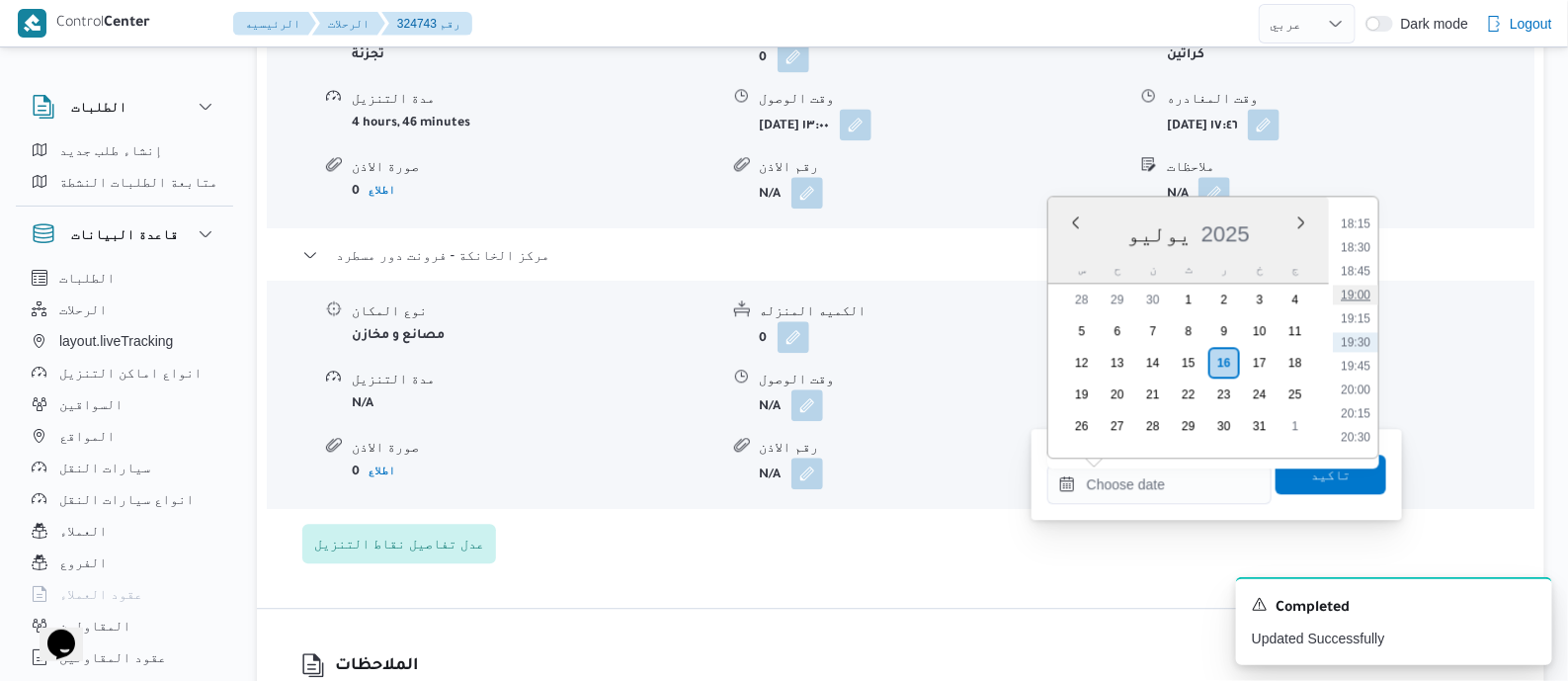 click on "19:00" at bounding box center [1356, 295] 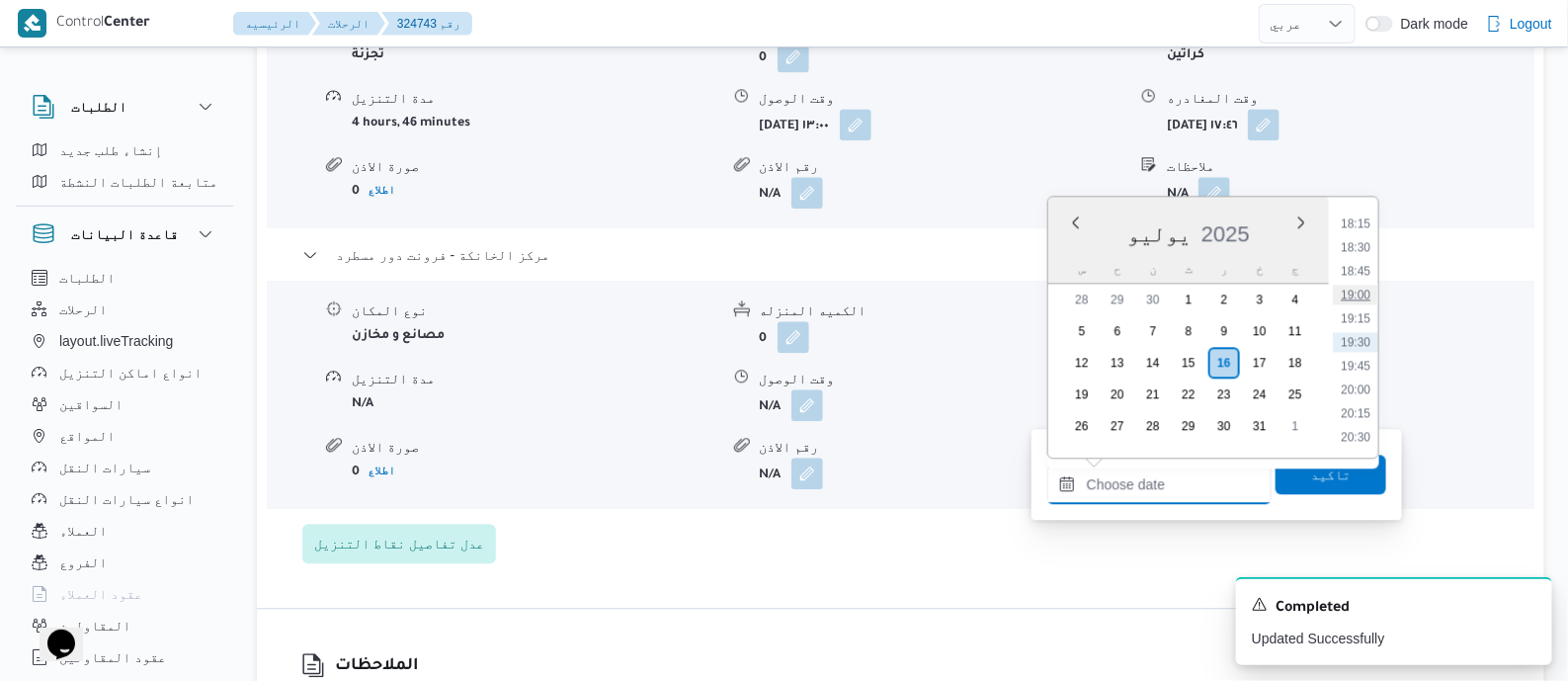 type on "١٦/٠٧/٢٠٢٥ ١٩:٠٠" 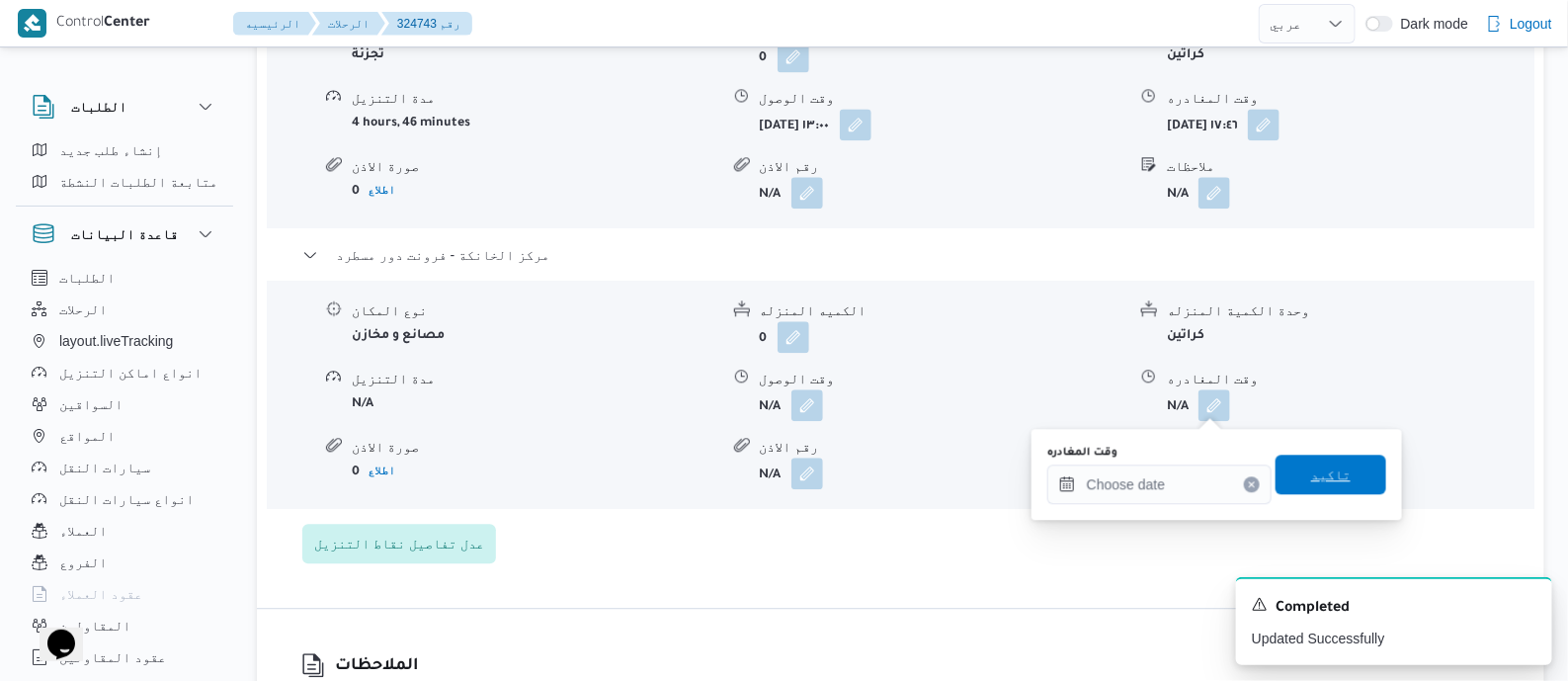 click on "تاكيد" at bounding box center (1331, 474) 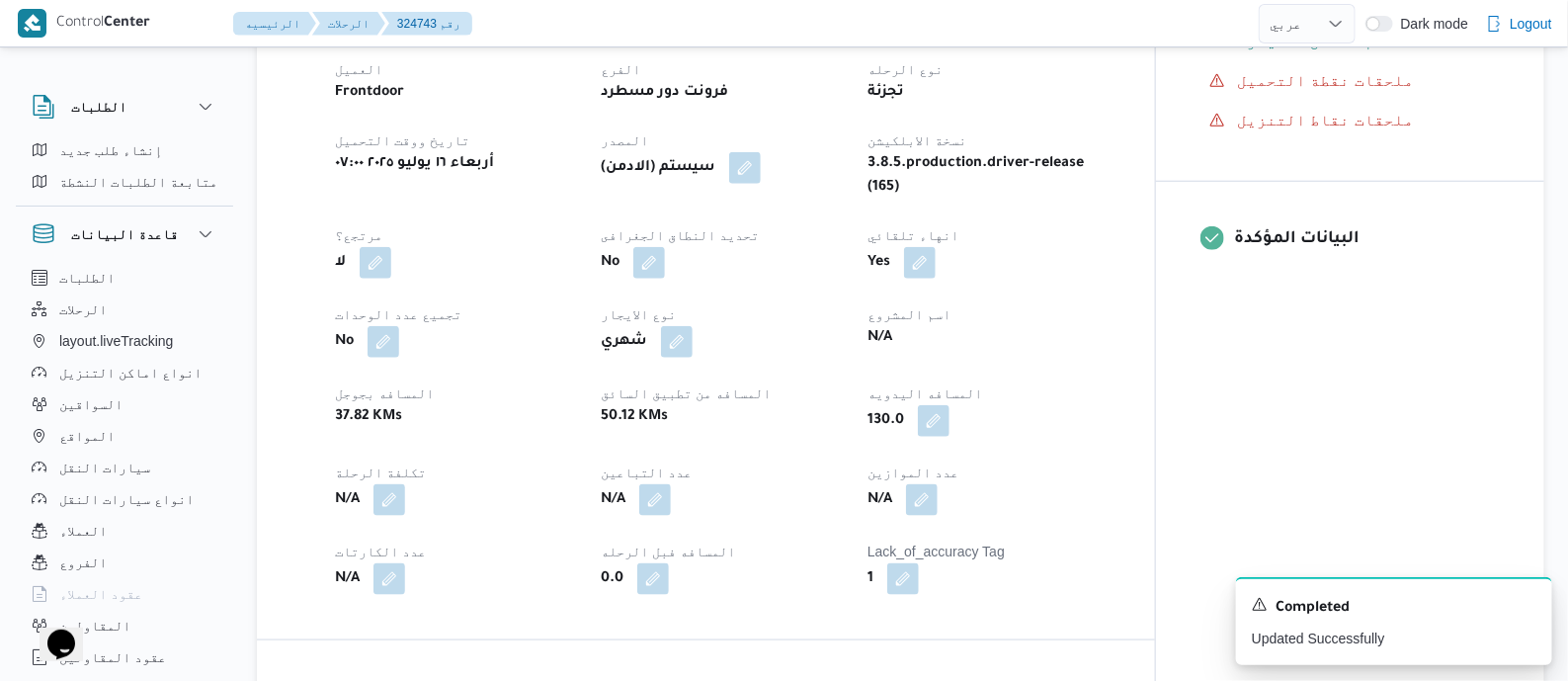 scroll, scrollTop: 0, scrollLeft: 0, axis: both 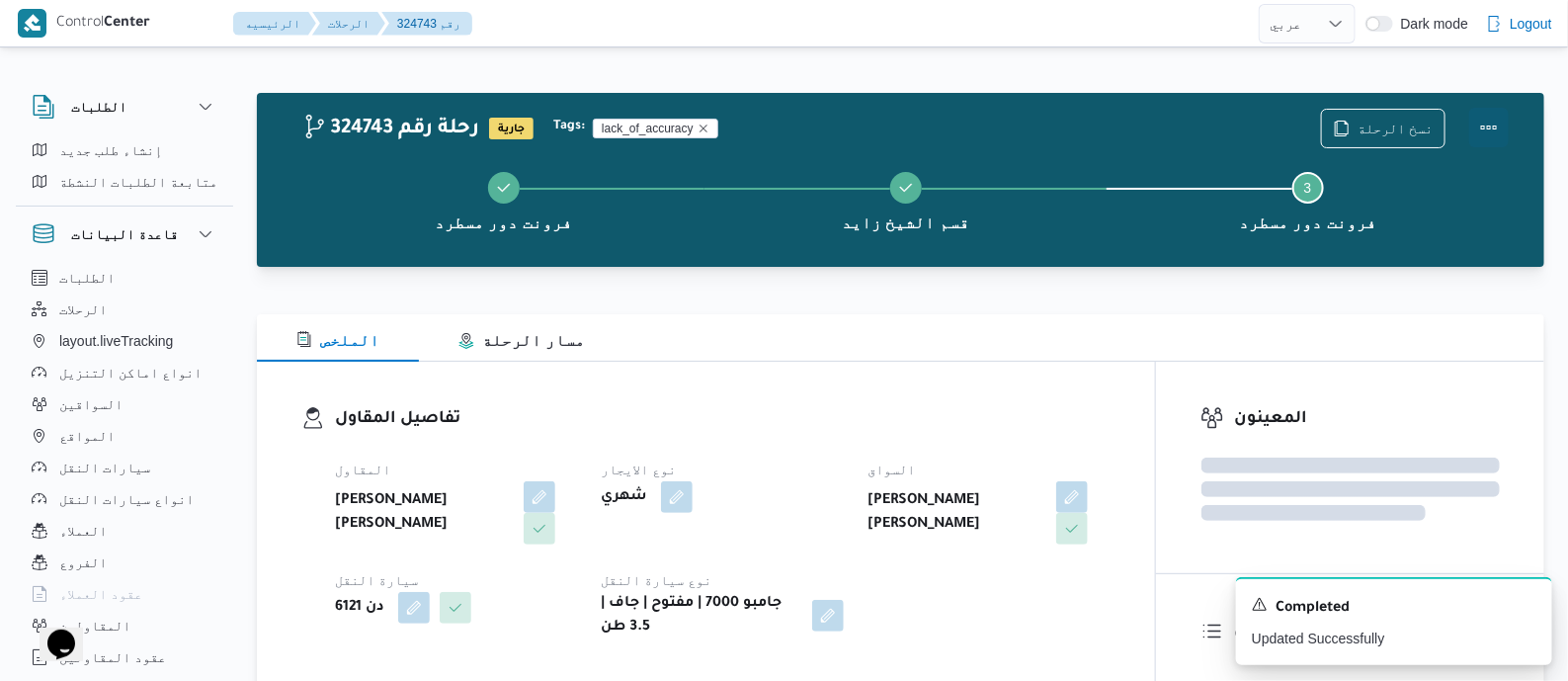 click at bounding box center (1489, 128) 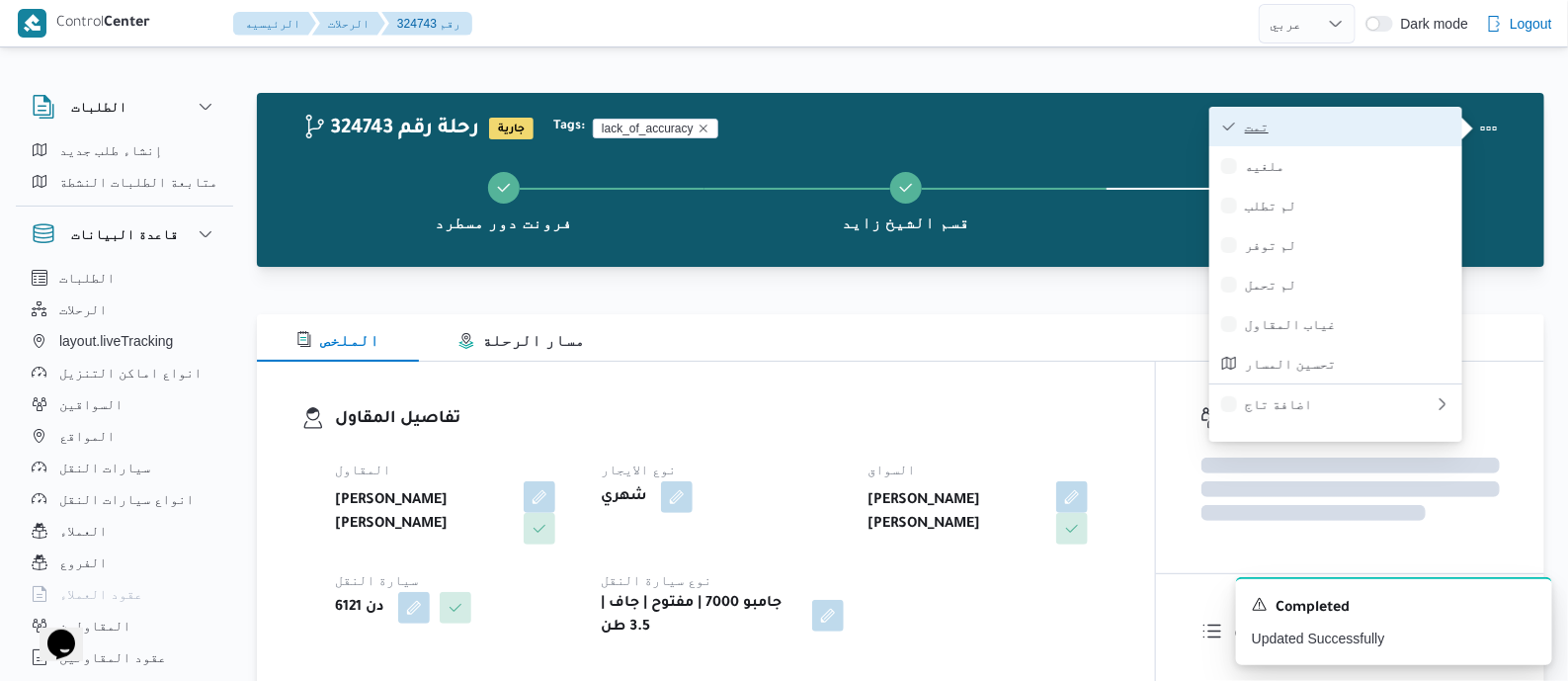 click on "تمت" at bounding box center [1336, 127] 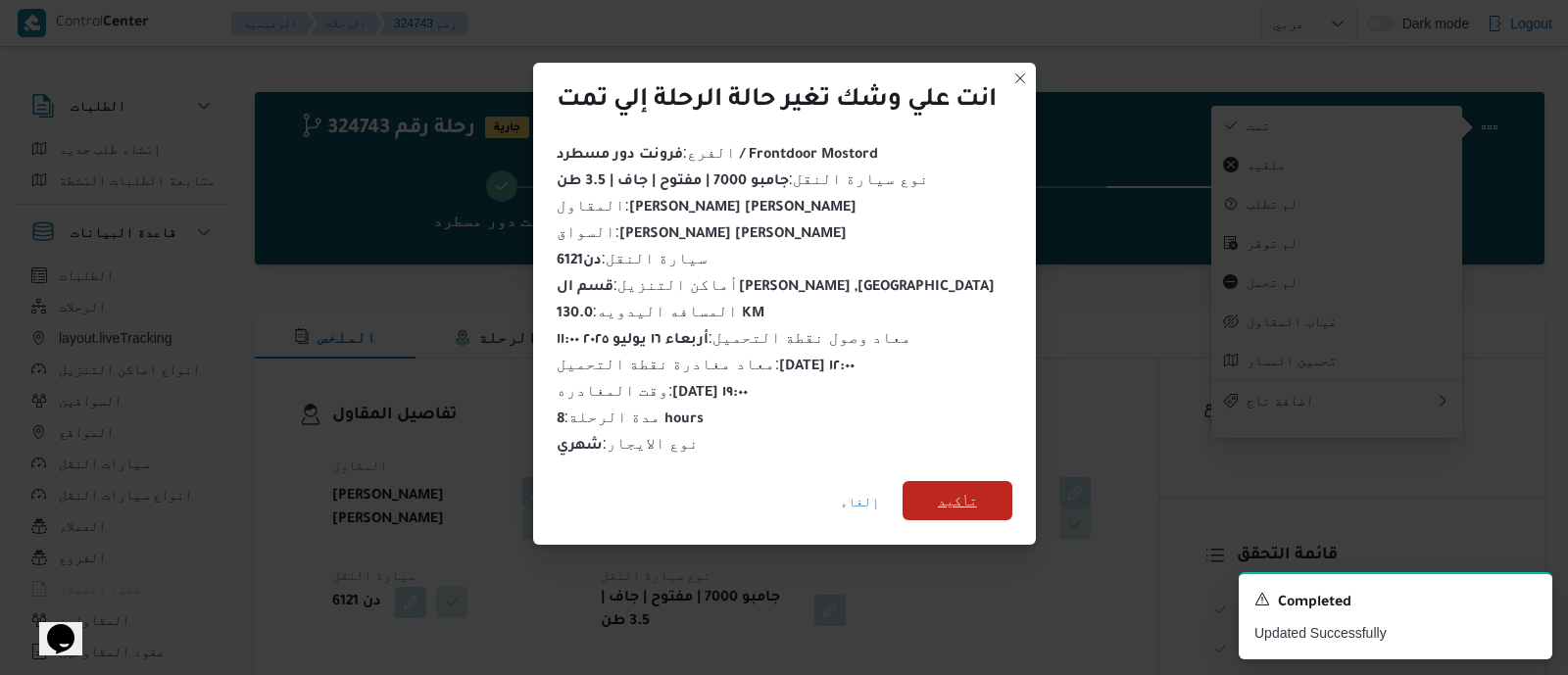 click on "تأكيد" at bounding box center [957, 501] 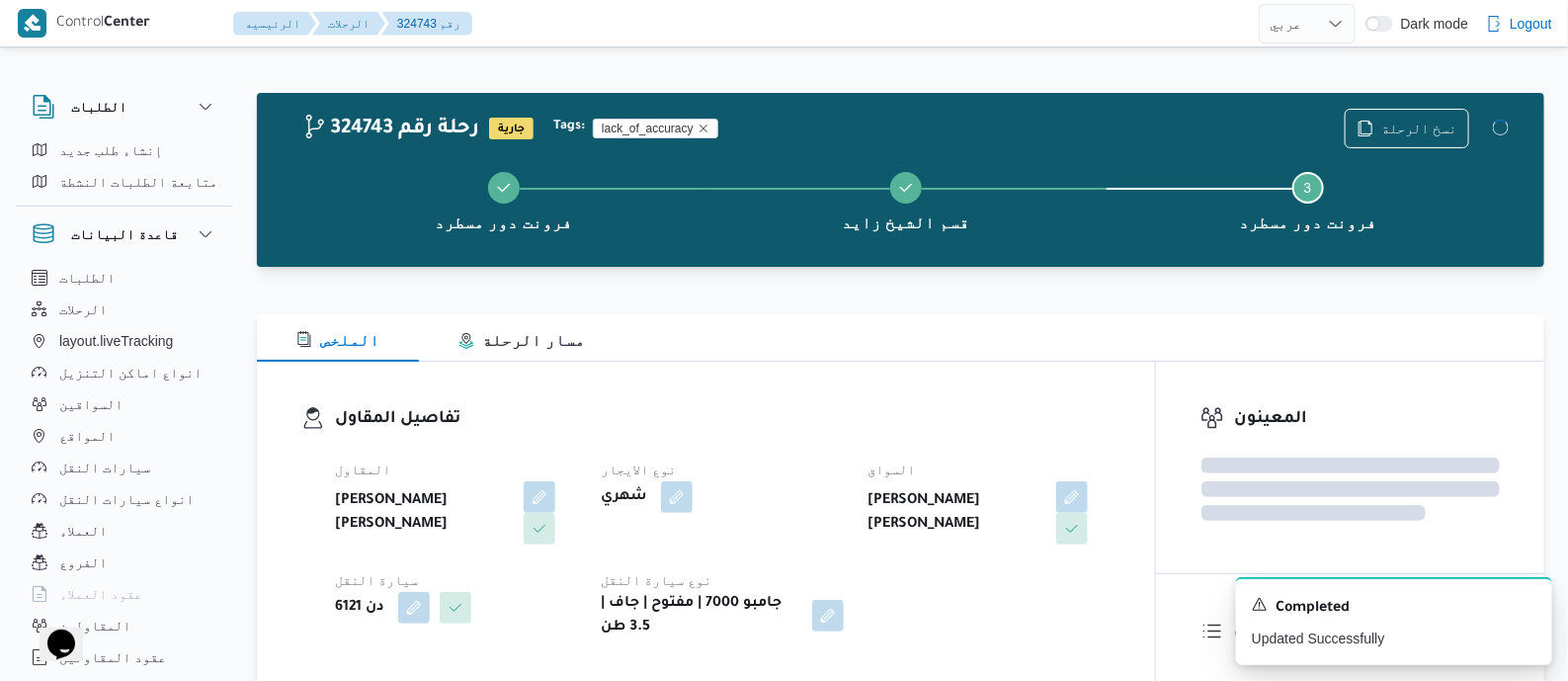 click on "تفاصيل المقاول" at bounding box center (722, 419) 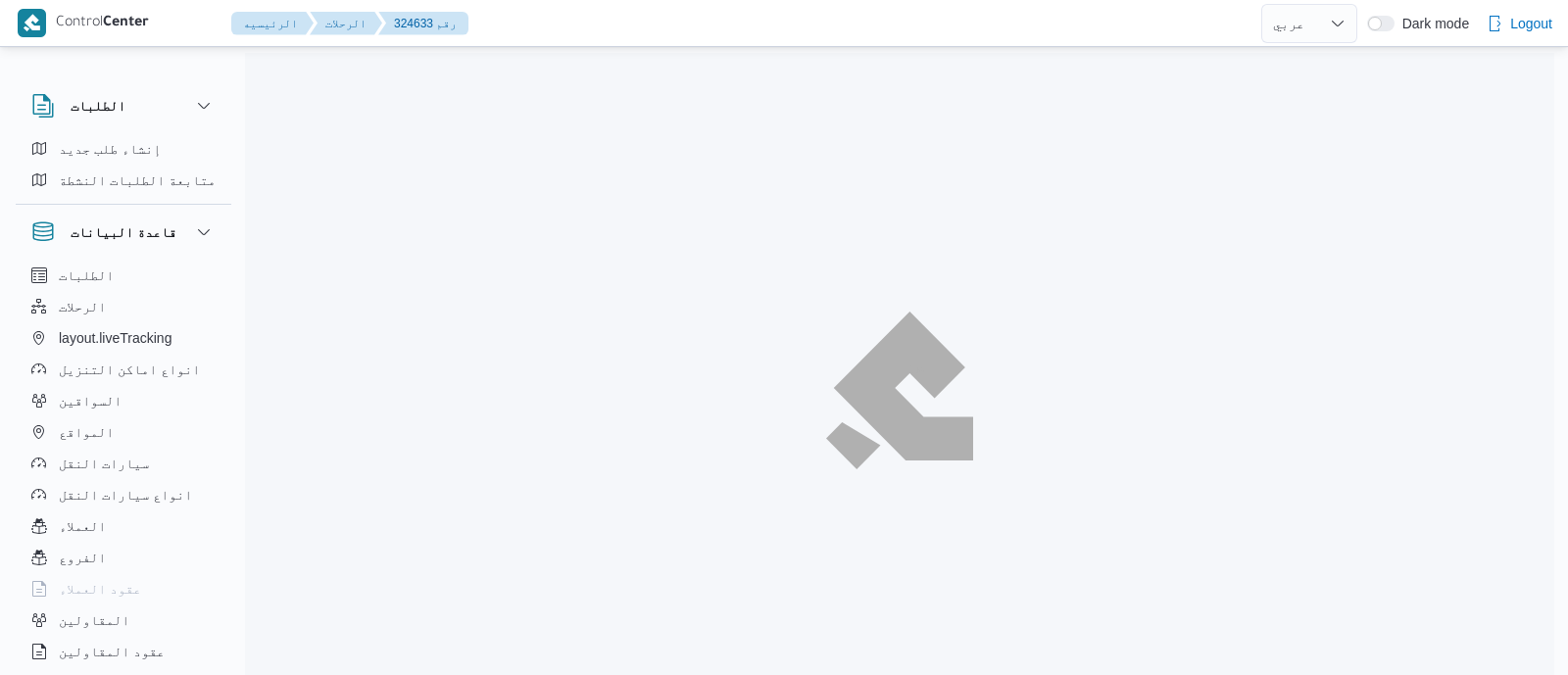 select on "ar" 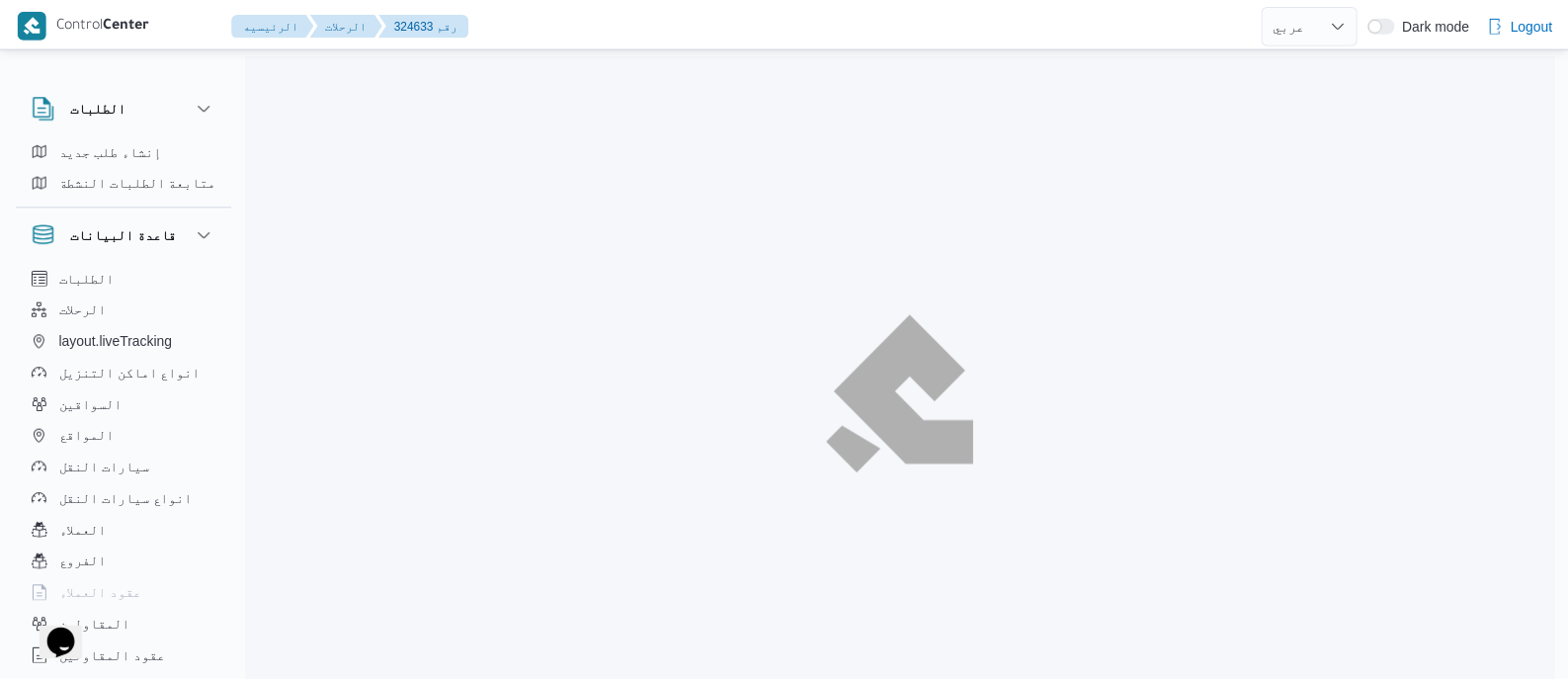 scroll, scrollTop: 0, scrollLeft: 0, axis: both 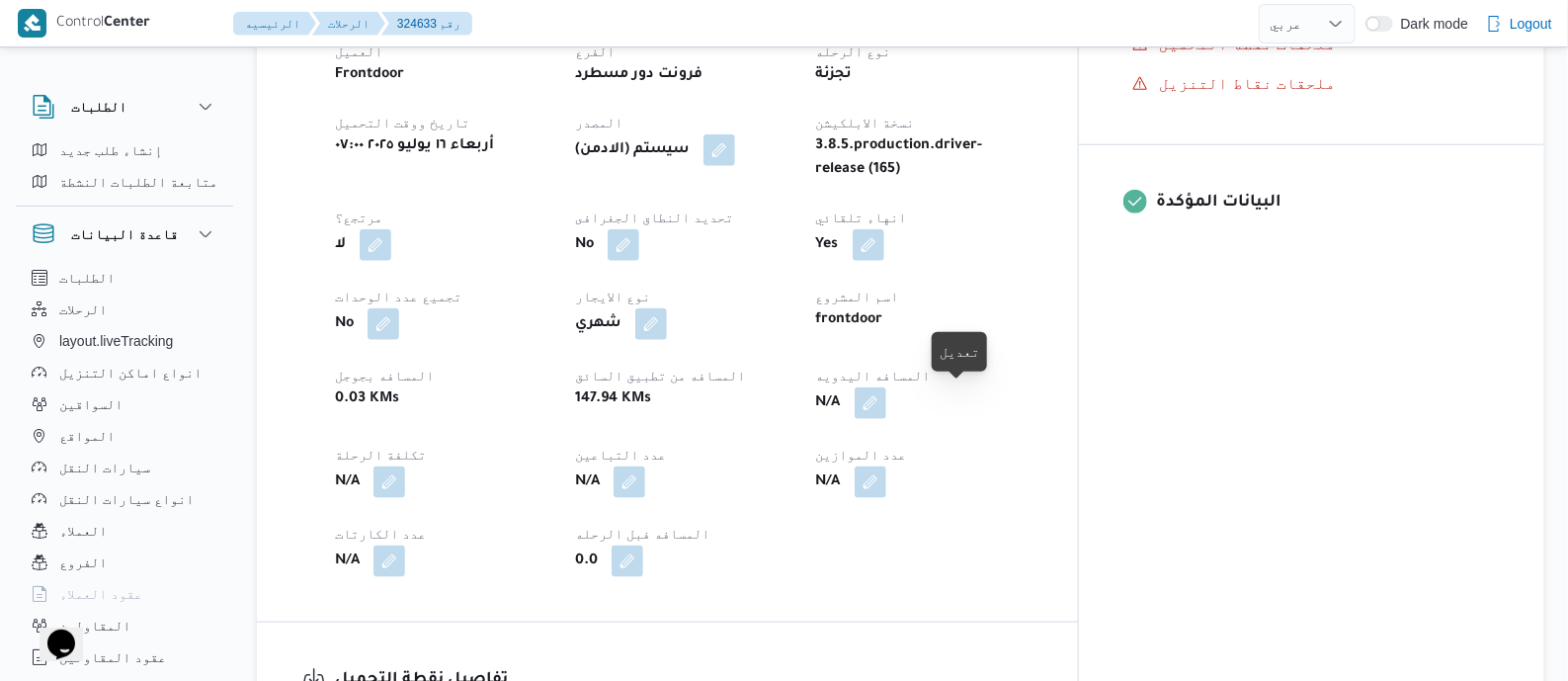 drag, startPoint x: 973, startPoint y: 400, endPoint x: 949, endPoint y: 447, distance: 52.773099 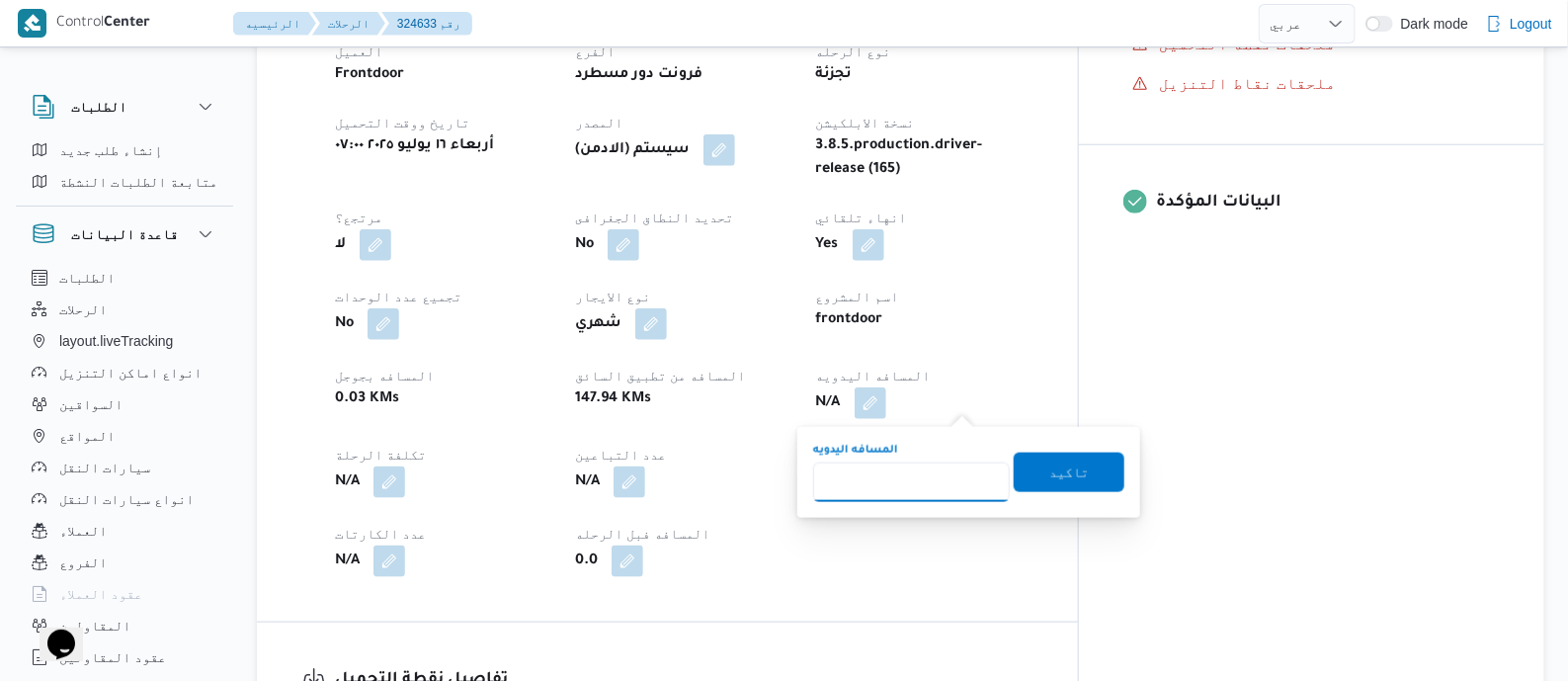 click on "المسافه اليدويه" at bounding box center [911, 482] 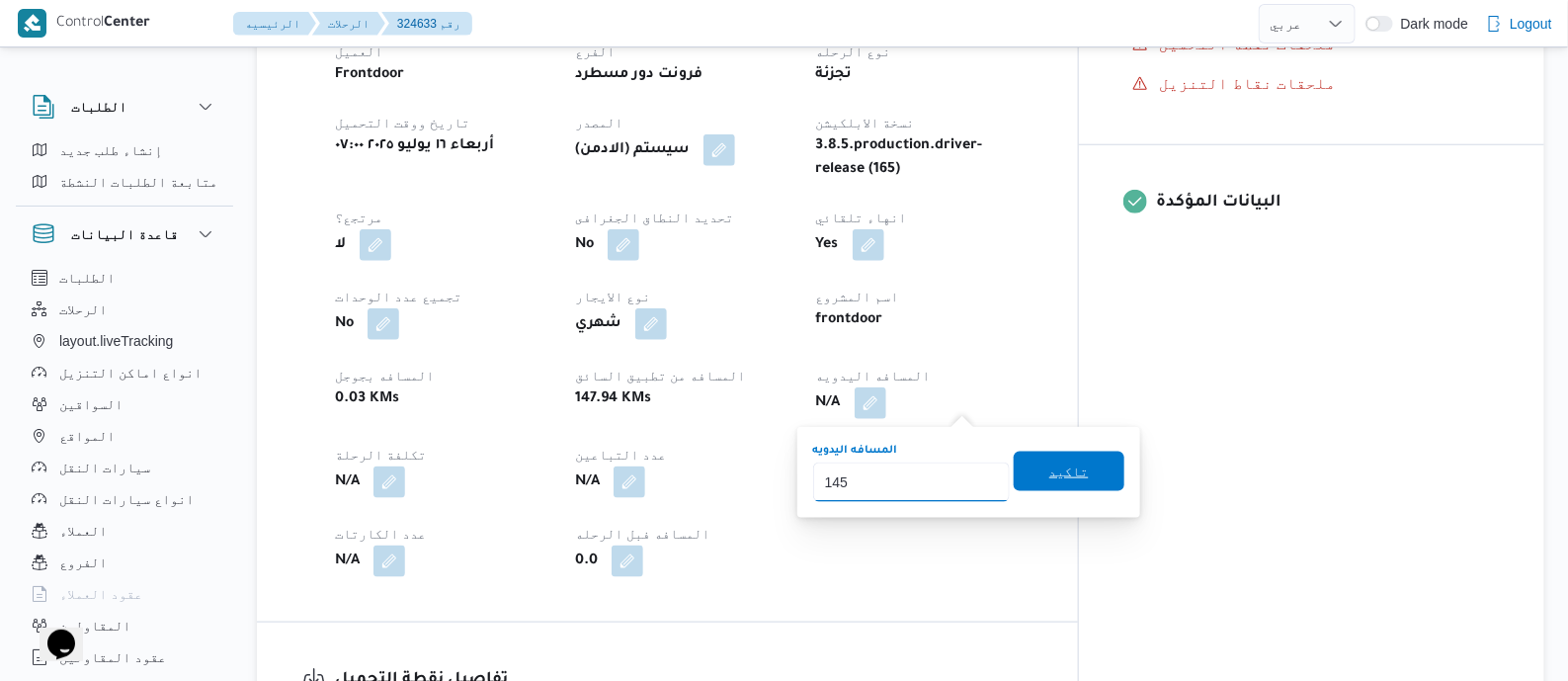 type on "145" 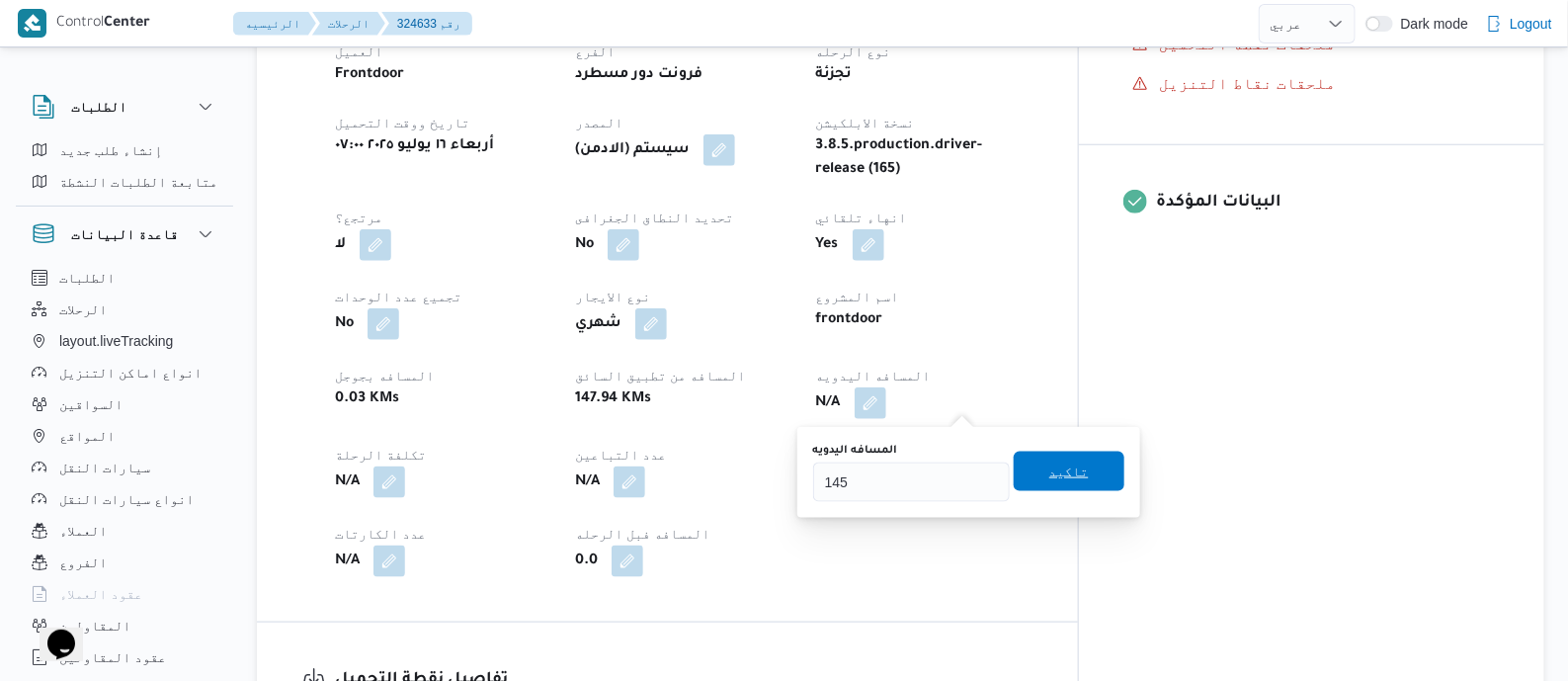 click on "تاكيد" at bounding box center (1069, 471) 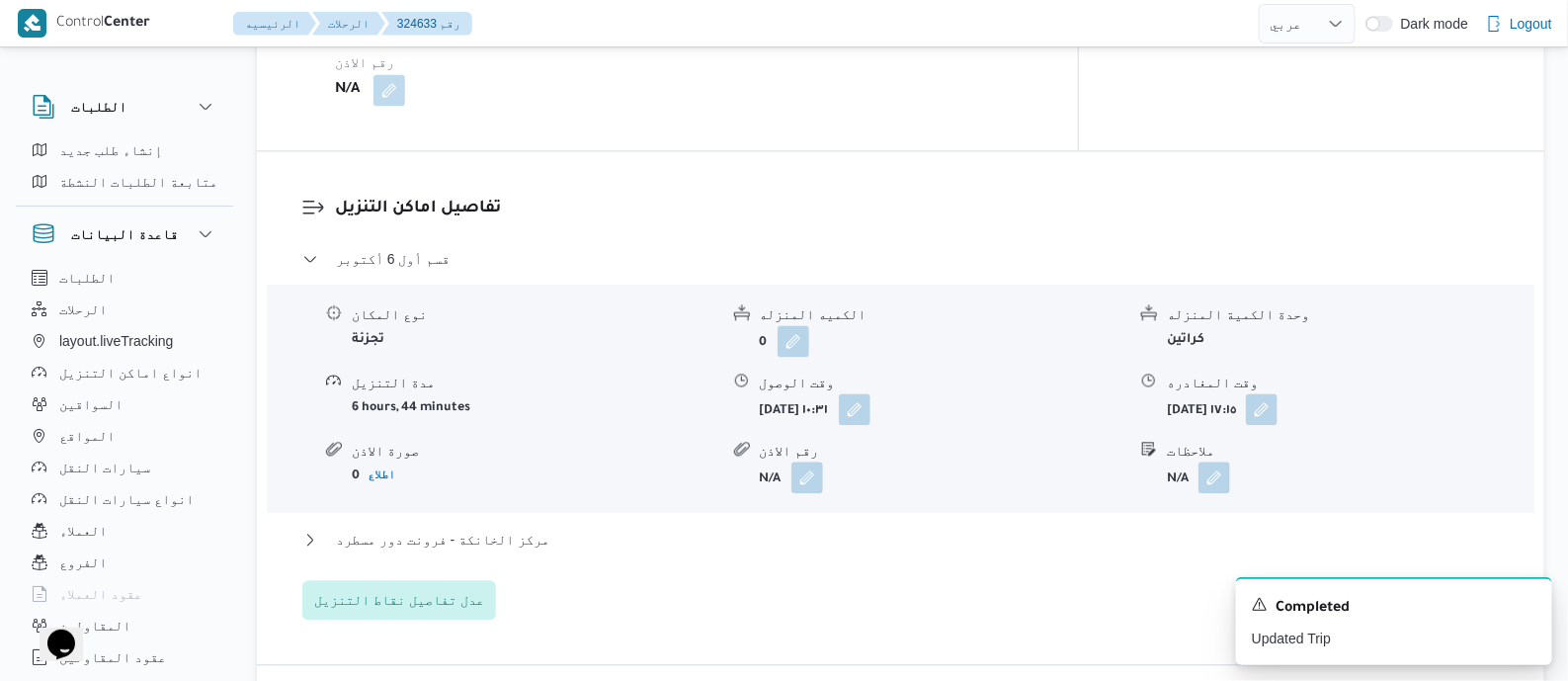 scroll, scrollTop: 1605, scrollLeft: 0, axis: vertical 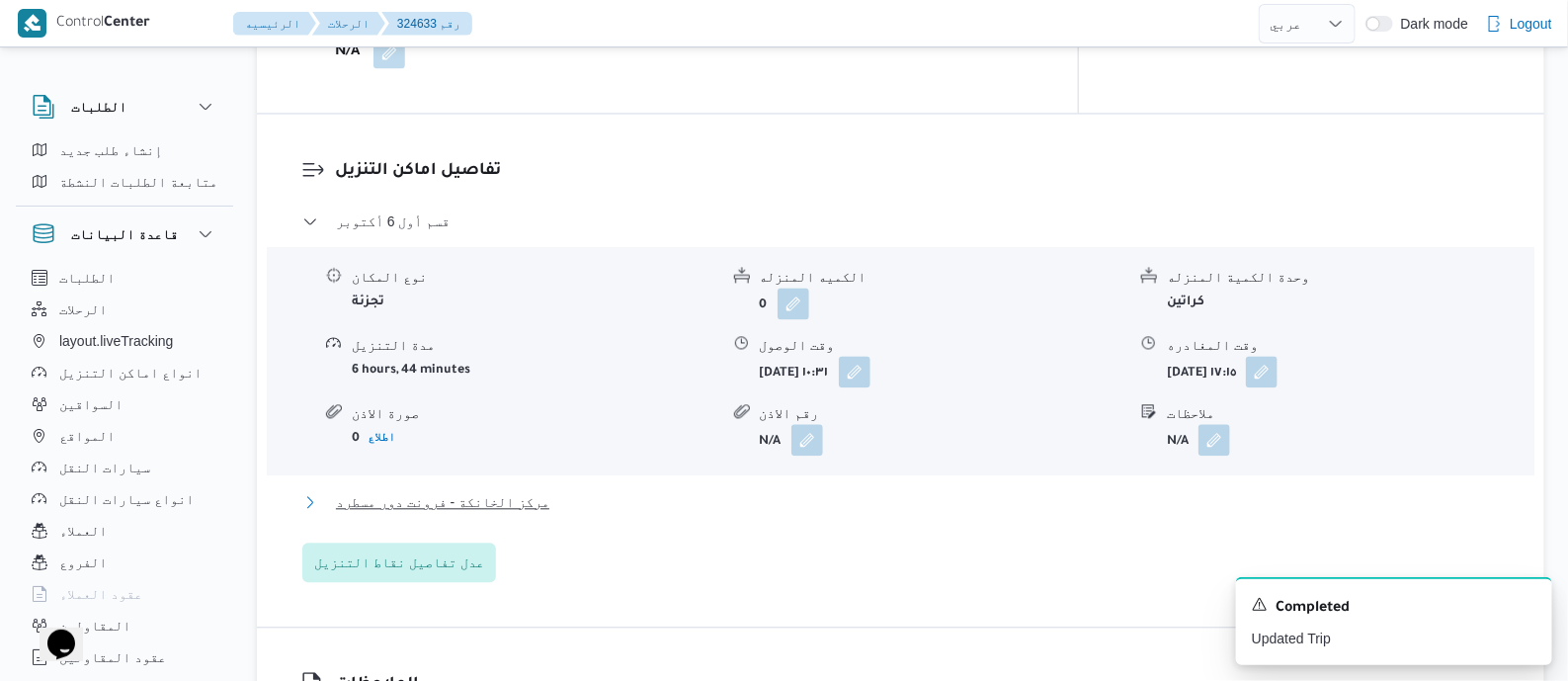 click on "مركز الخانكة -
فرونت دور مسطرد" at bounding box center (443, 502) 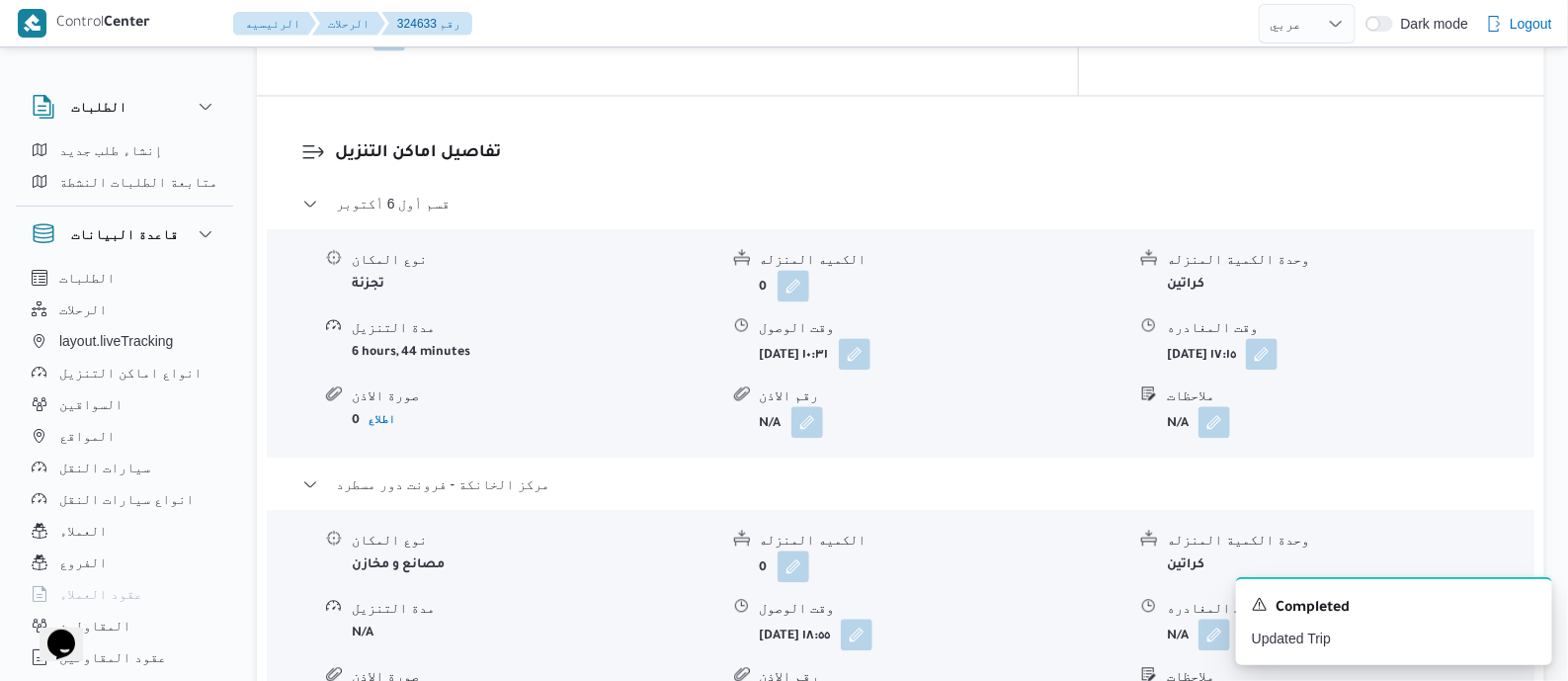 scroll, scrollTop: 1729, scrollLeft: 0, axis: vertical 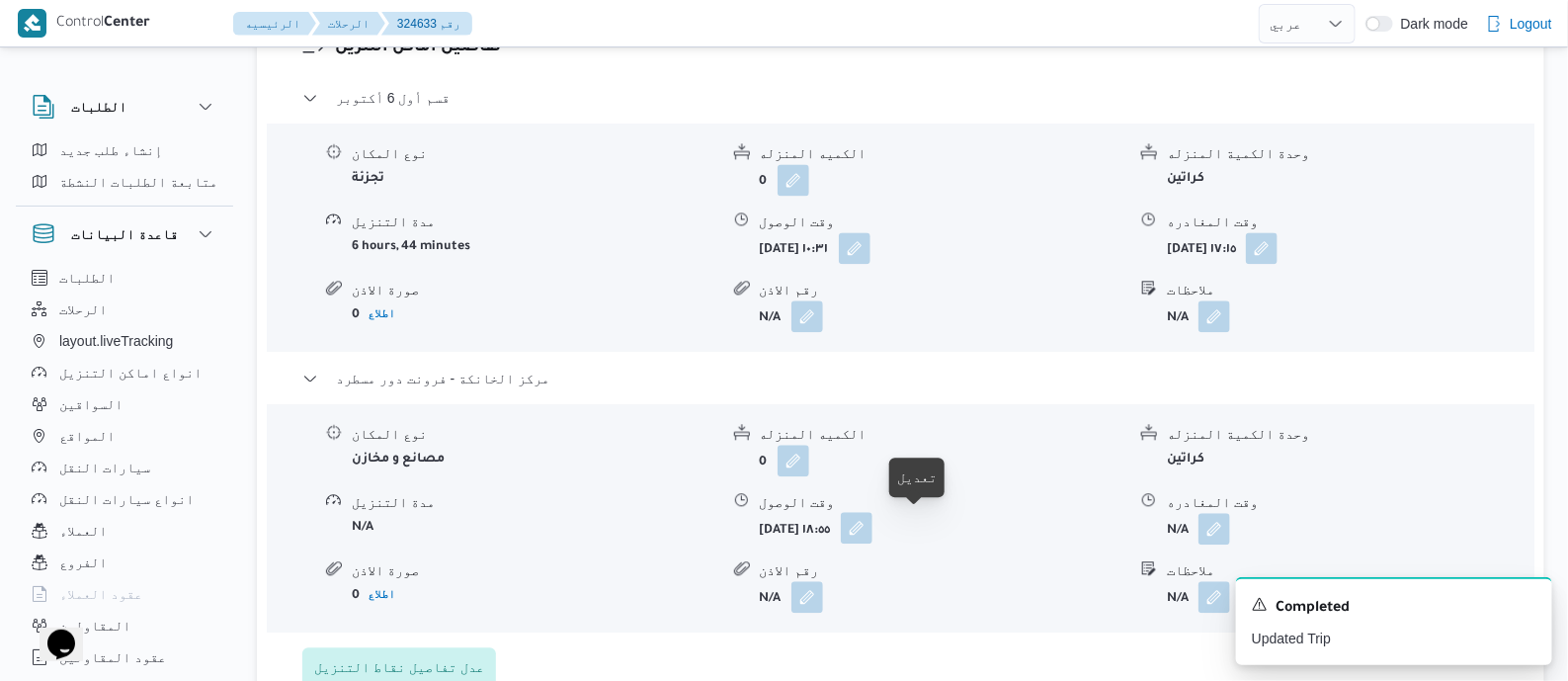 click at bounding box center [857, 528] 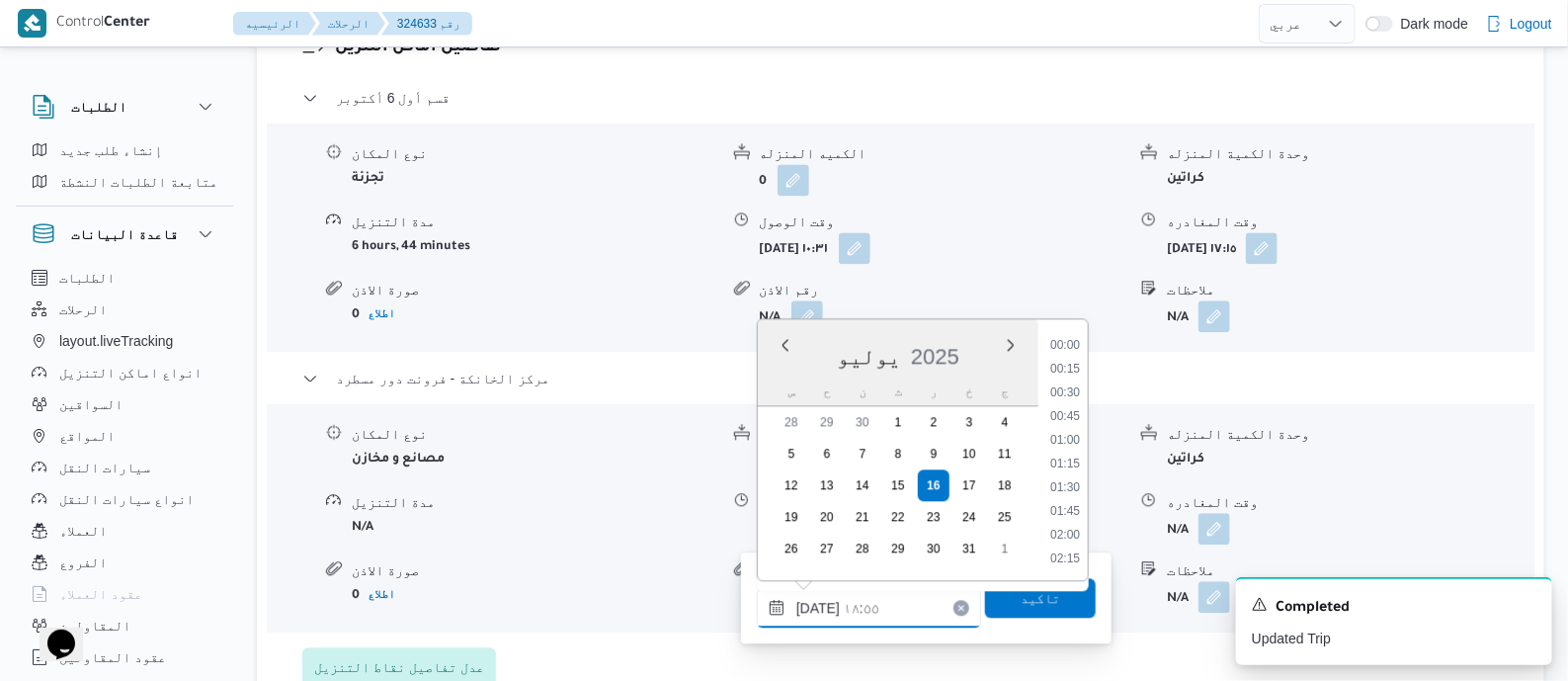 click on "١٦/٠٧/٢٠٢٥ ١٨:٥٥" at bounding box center (868, 608) 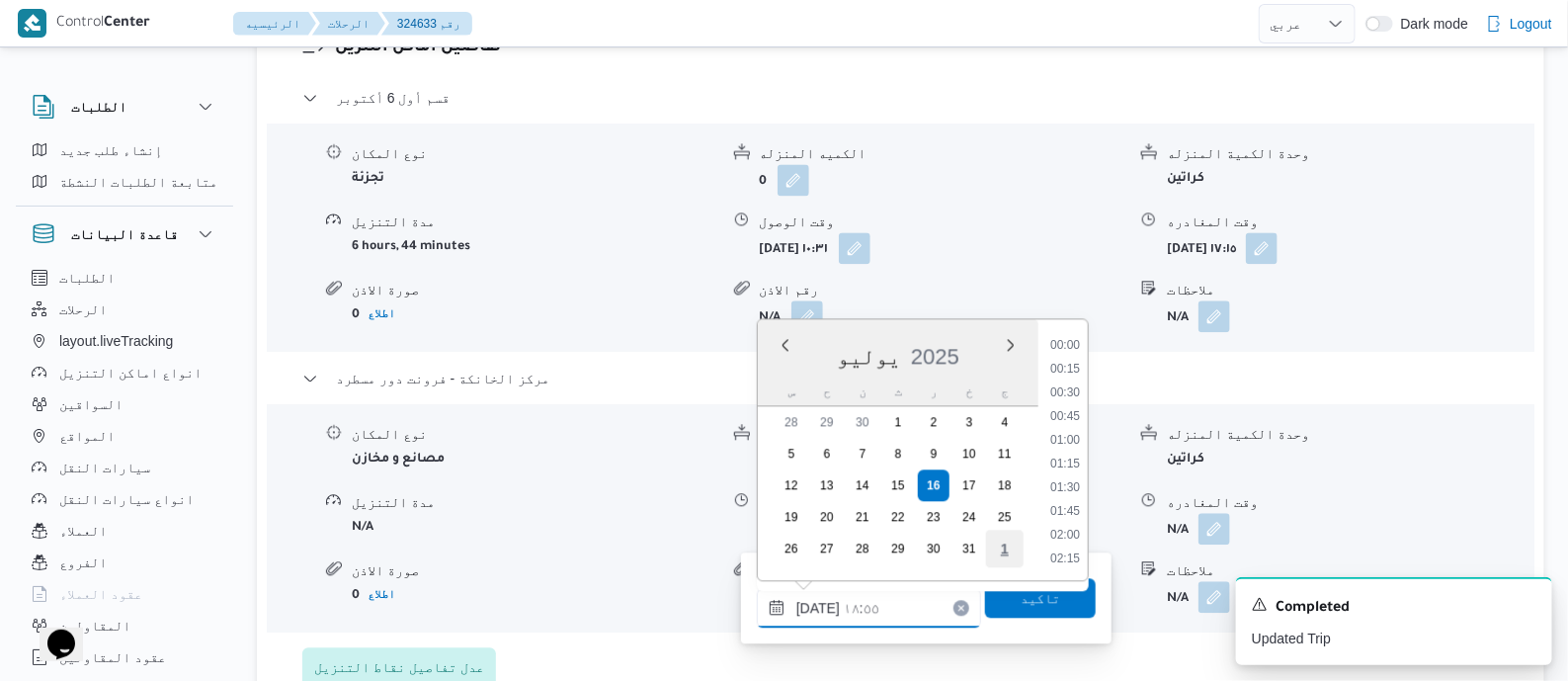 scroll, scrollTop: 1660, scrollLeft: 0, axis: vertical 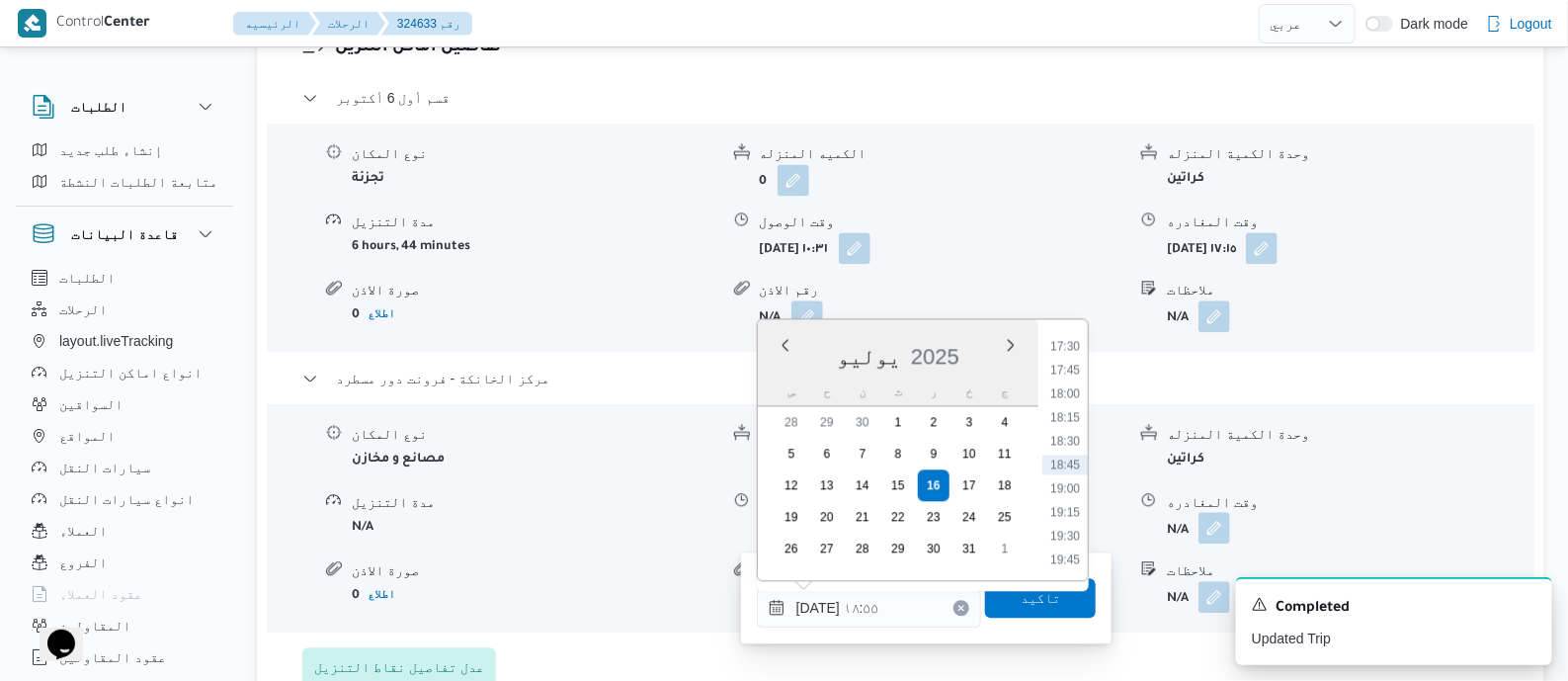 click at bounding box center (1214, 528) 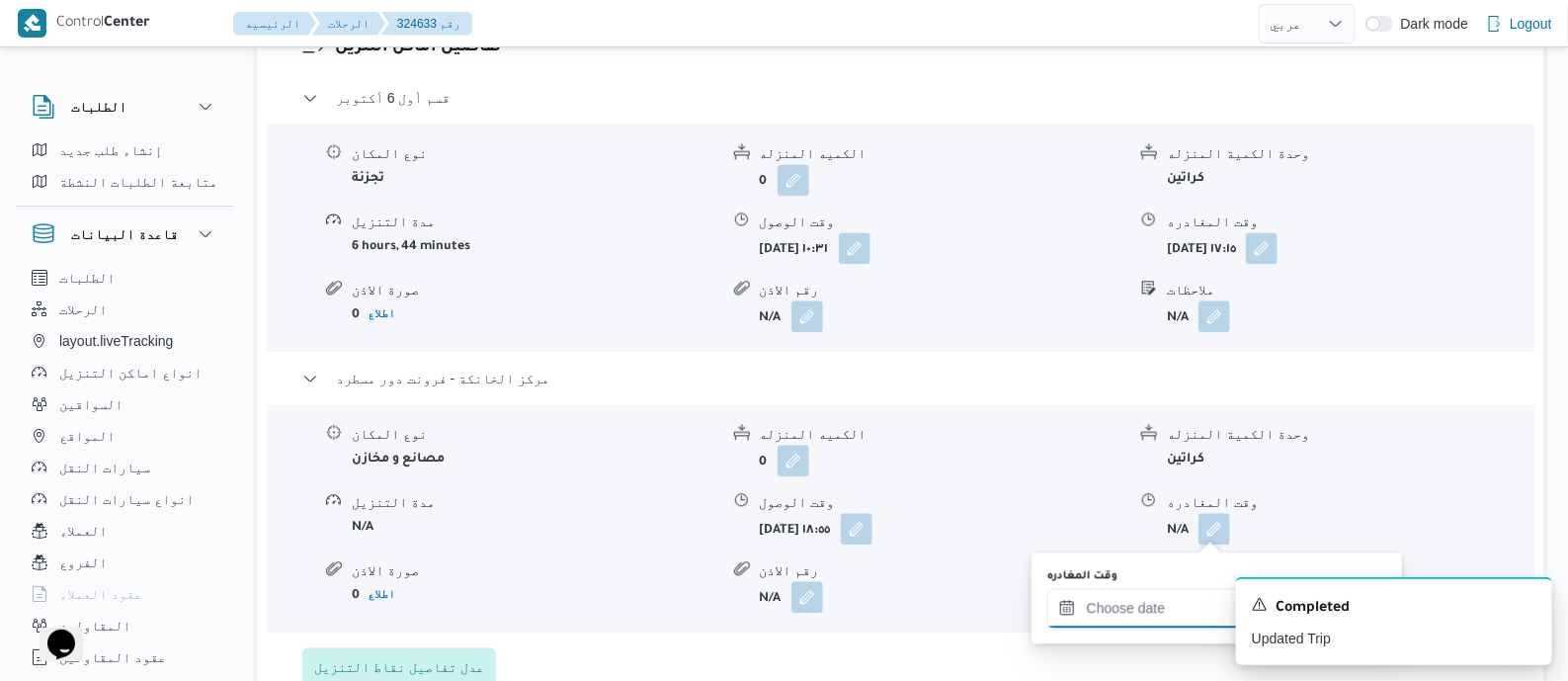 click on "وقت المغادره" at bounding box center (1159, 608) 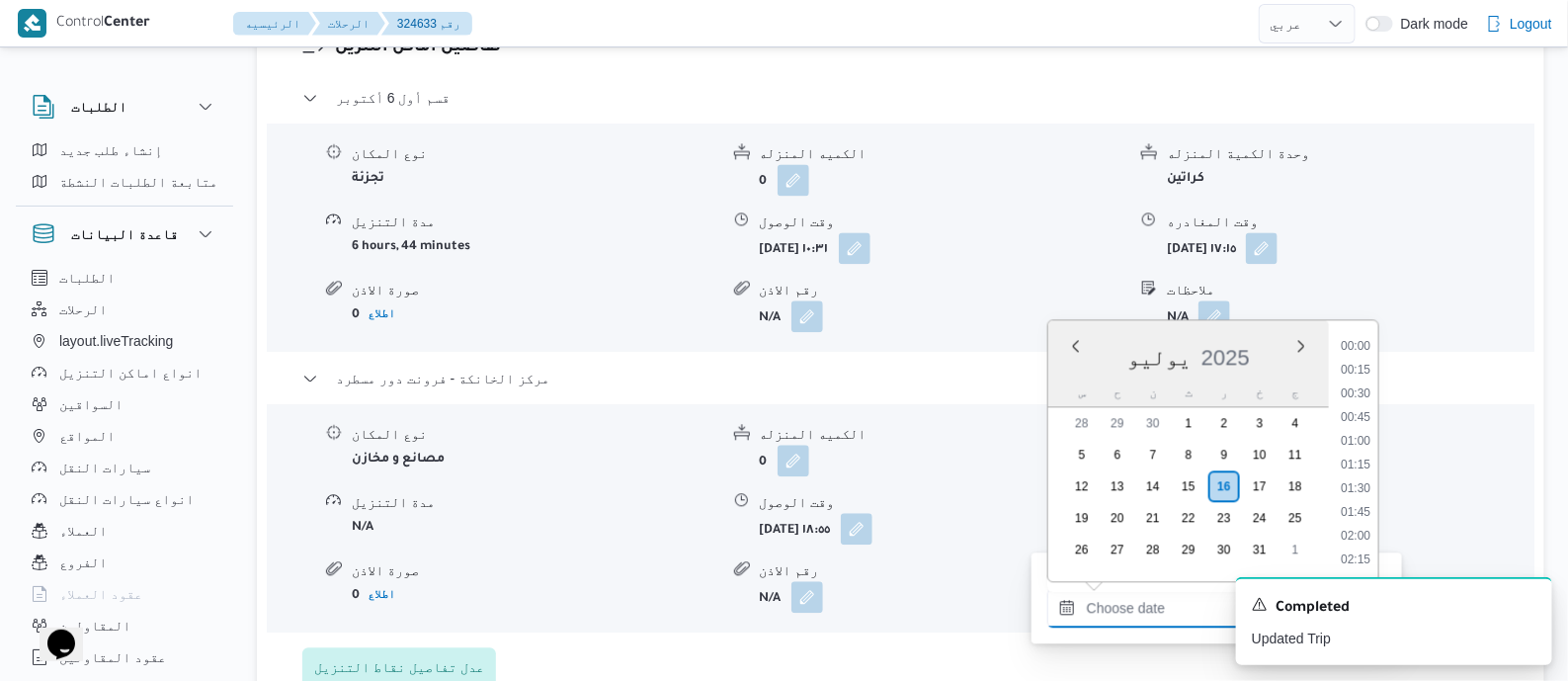 scroll, scrollTop: 1731, scrollLeft: 0, axis: vertical 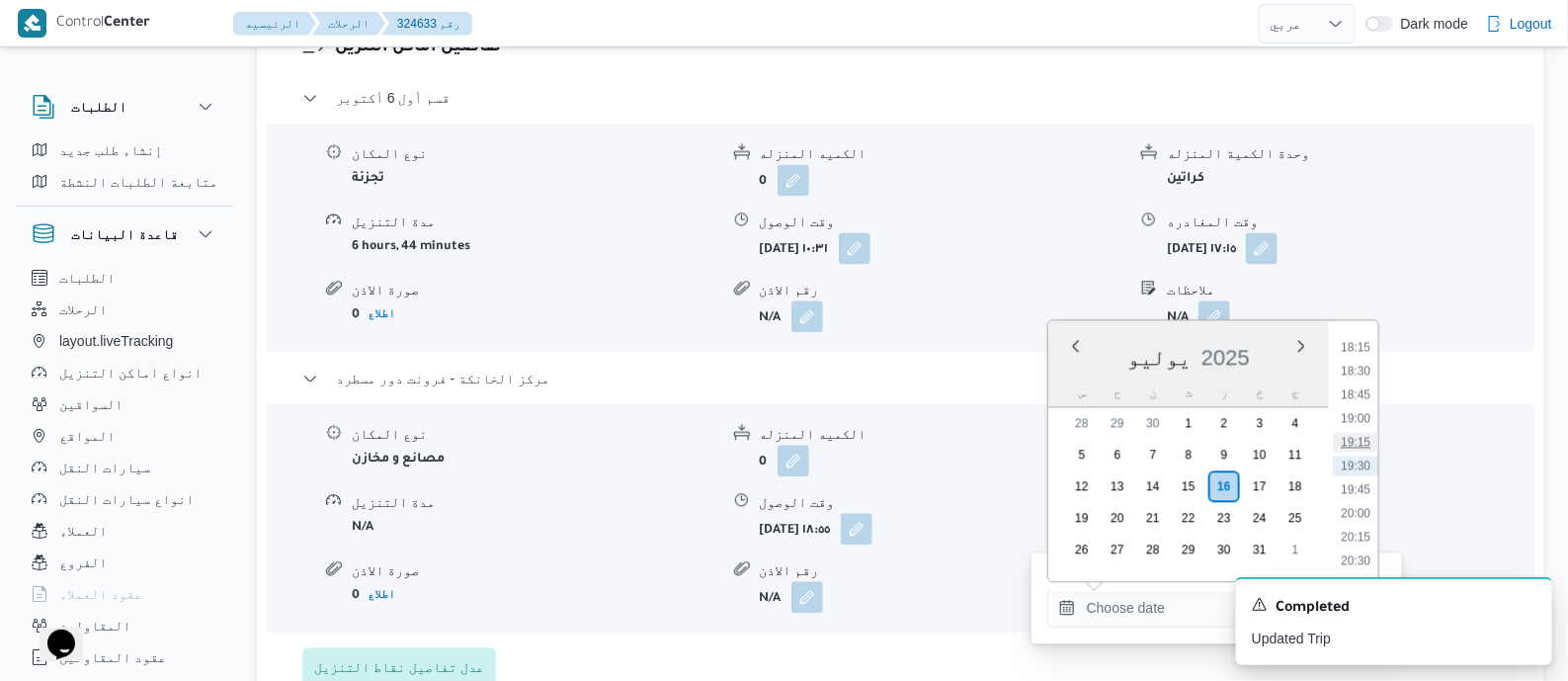 click on "19:15" at bounding box center (1356, 442) 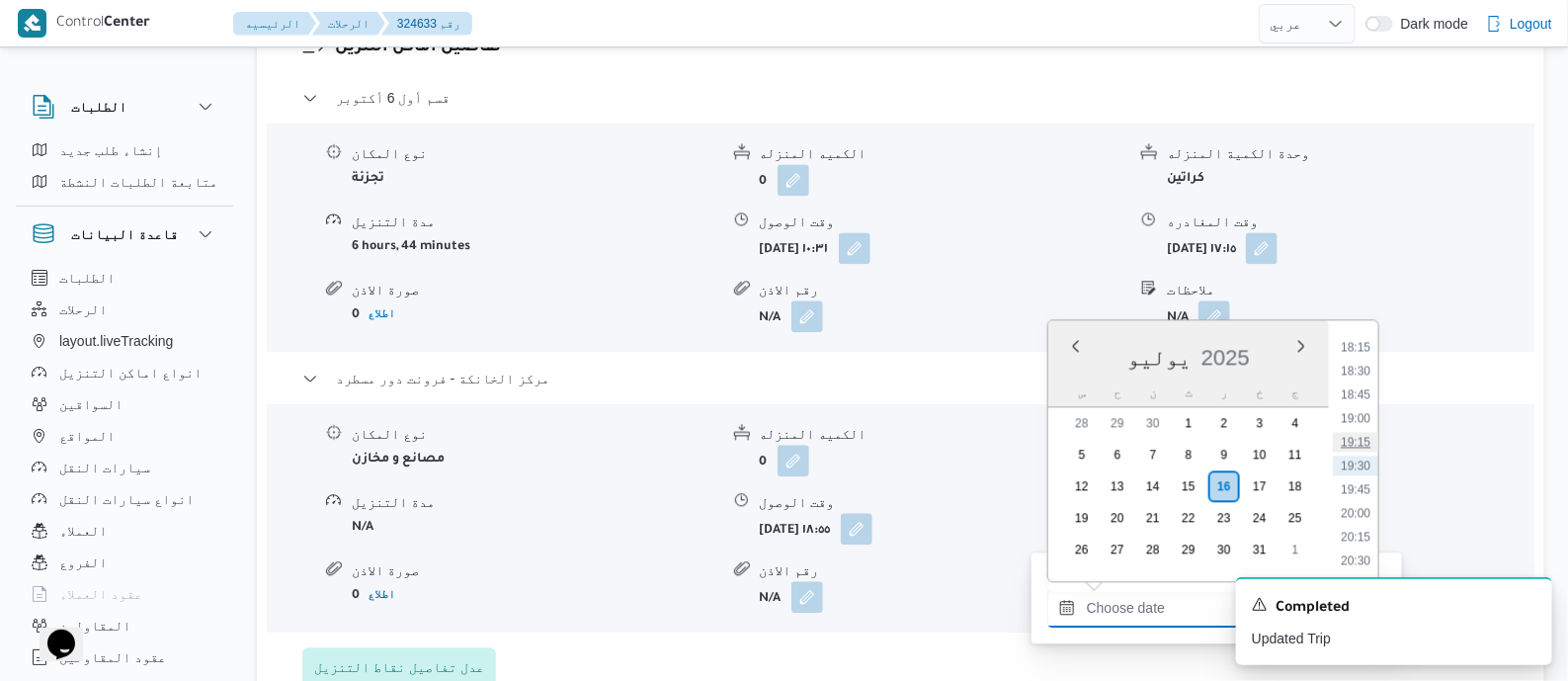 type on "[DATE] ١٩:١٥" 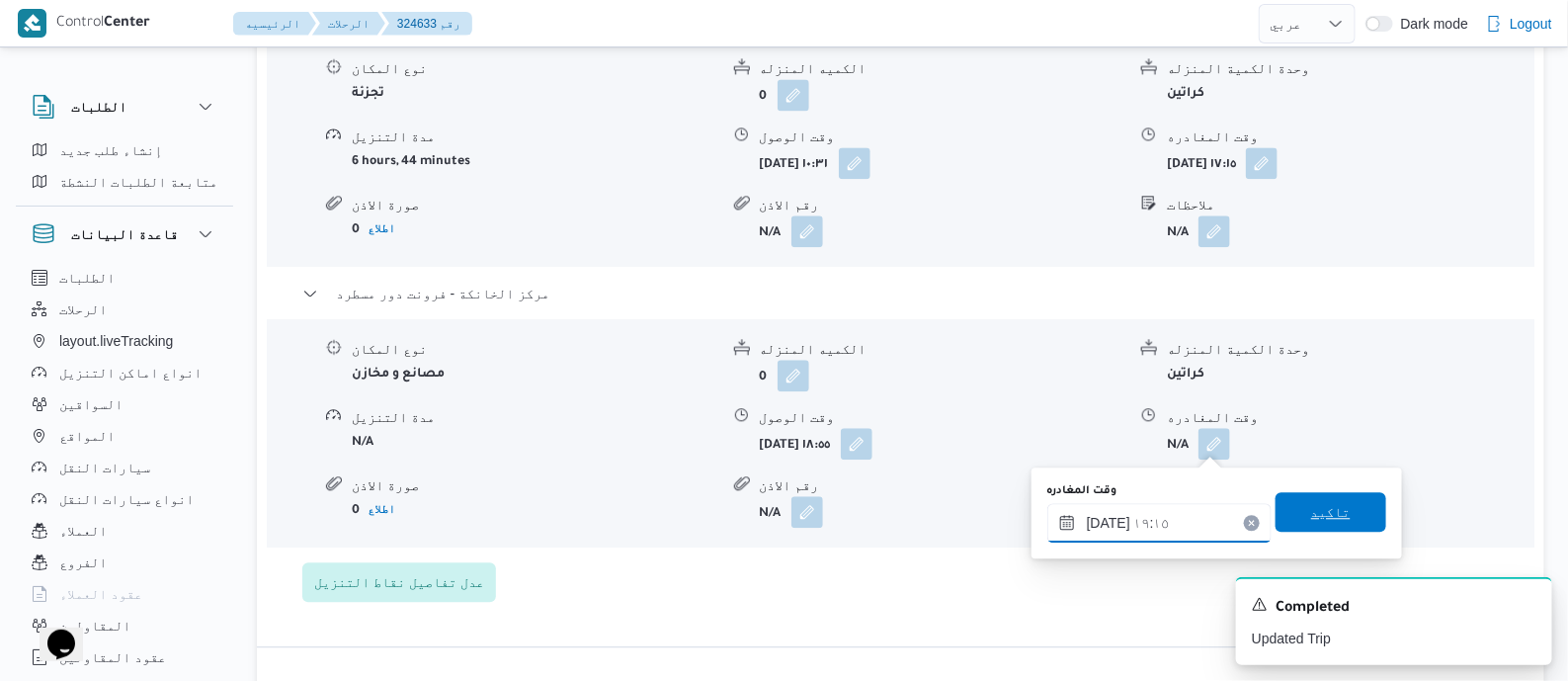 scroll, scrollTop: 1852, scrollLeft: 0, axis: vertical 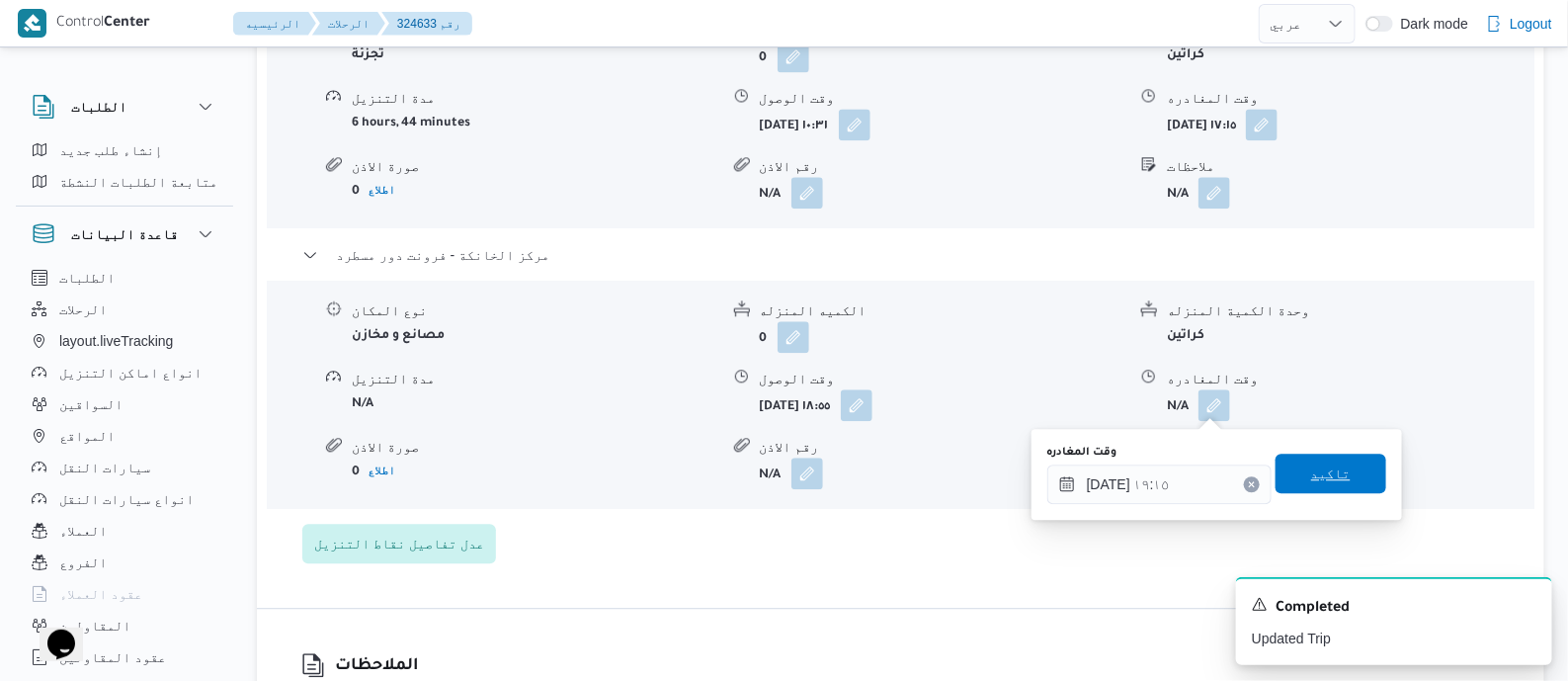 click on "تاكيد" at bounding box center [1331, 473] 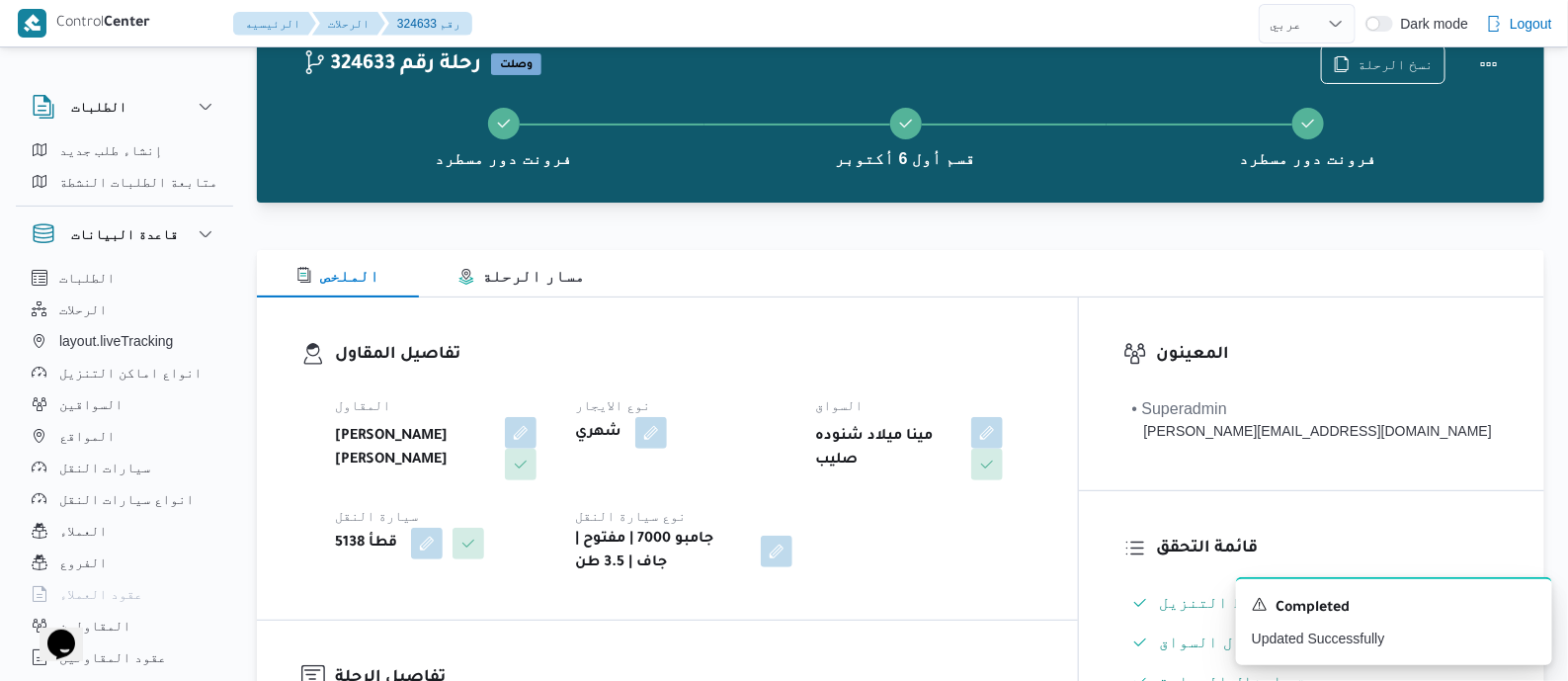 scroll, scrollTop: 53, scrollLeft: 0, axis: vertical 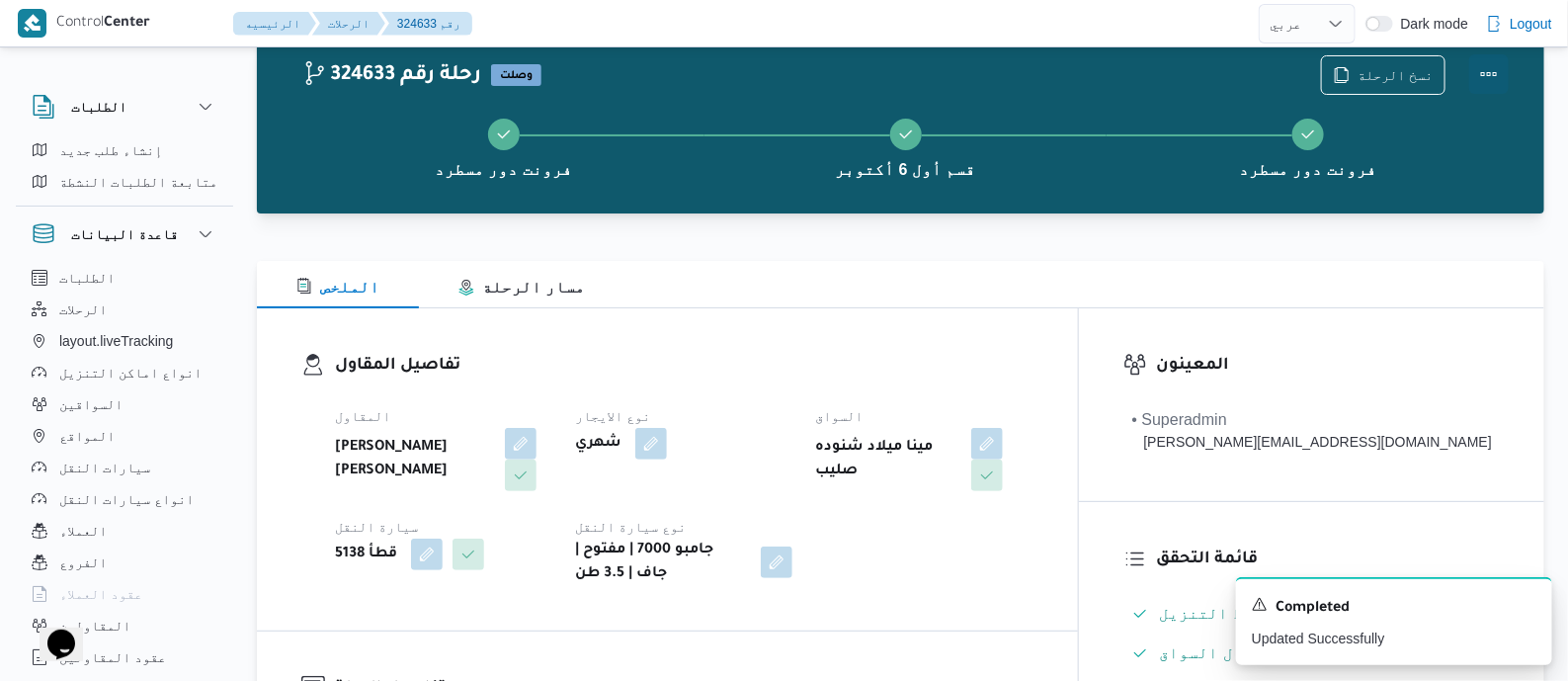 click at bounding box center (1489, 74) 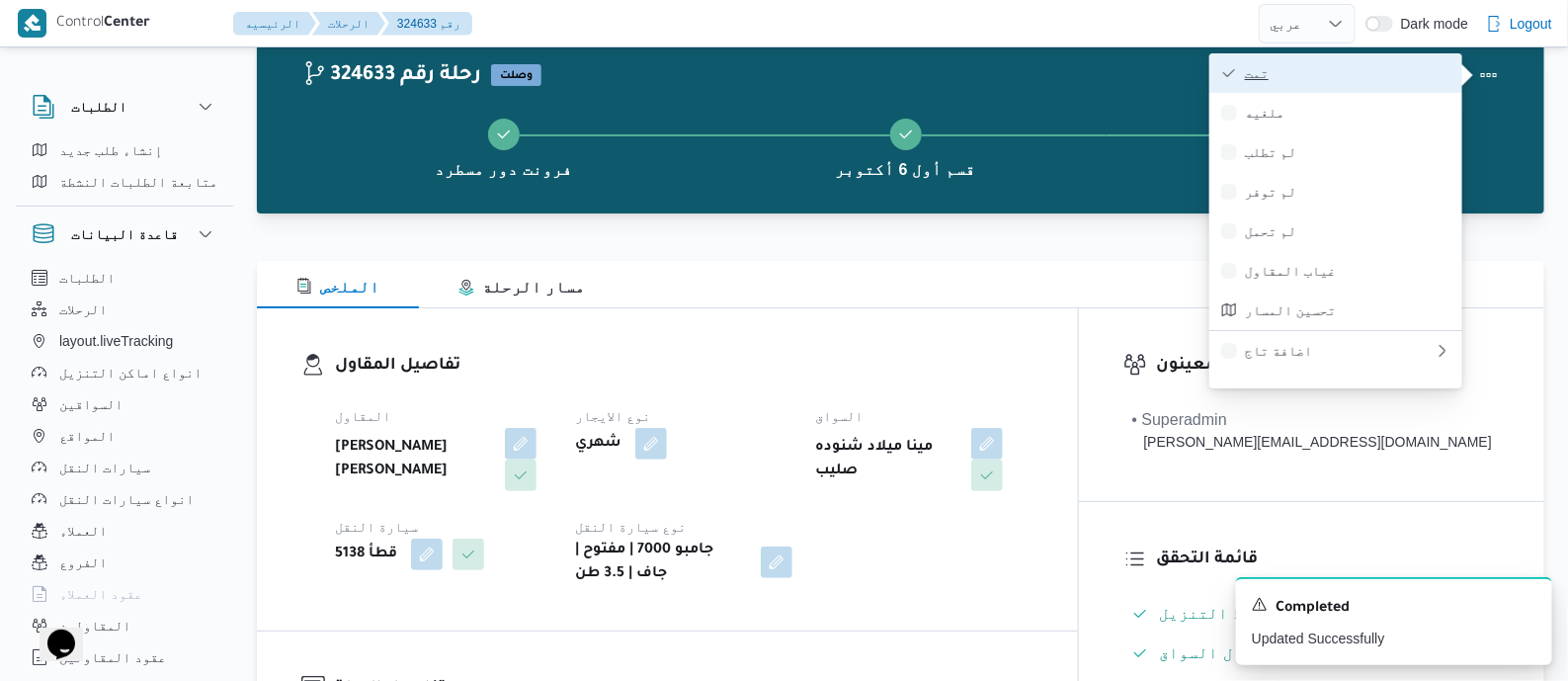 click on "تمت" at bounding box center (1336, 73) 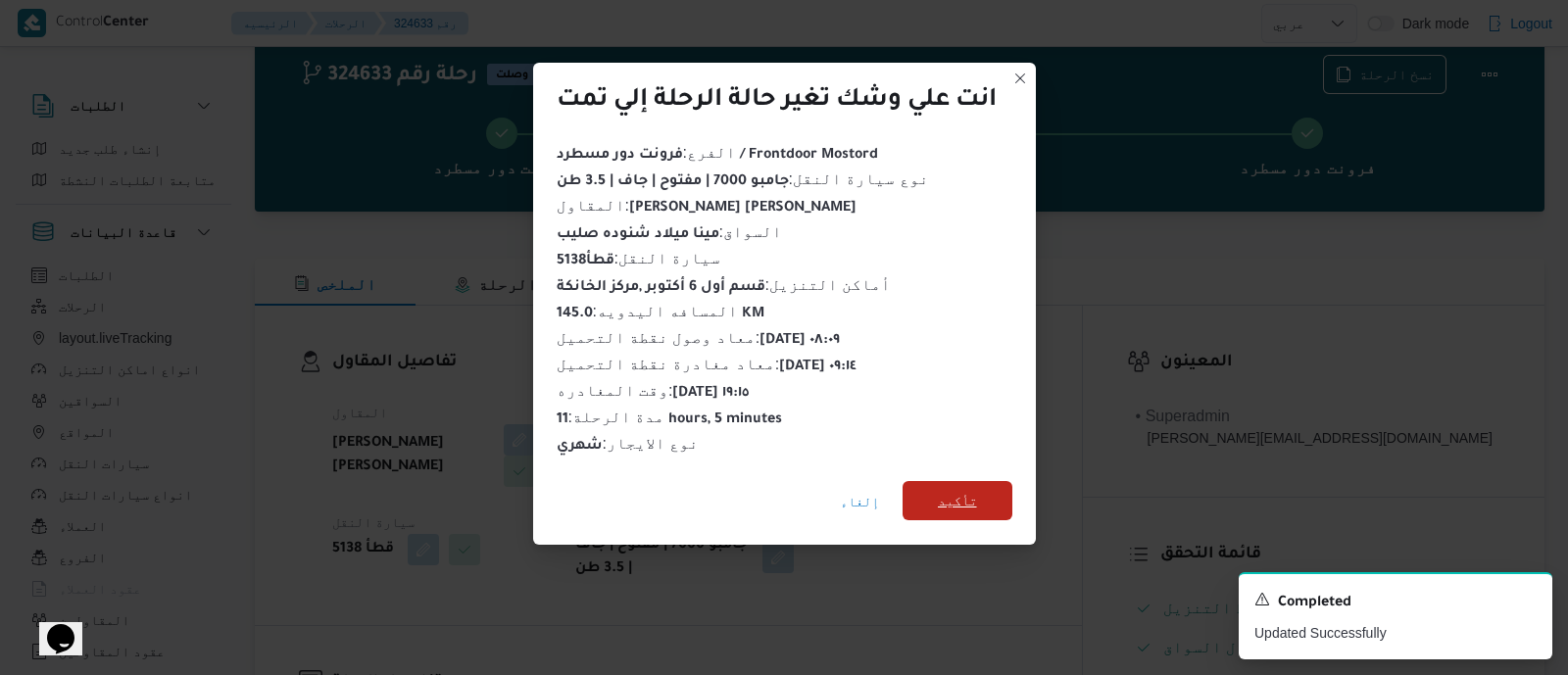 click on "تأكيد" at bounding box center (957, 501) 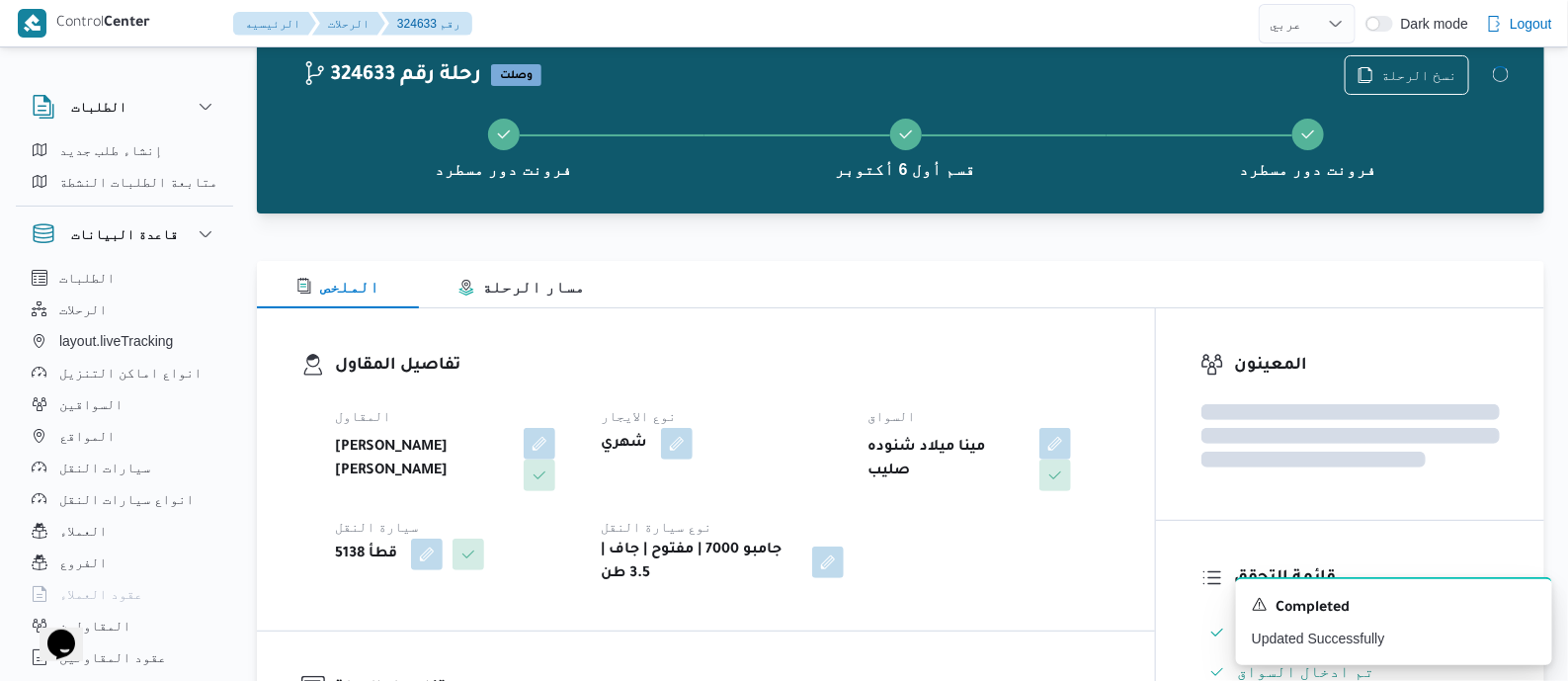 click on "شهري" at bounding box center (721, 444) 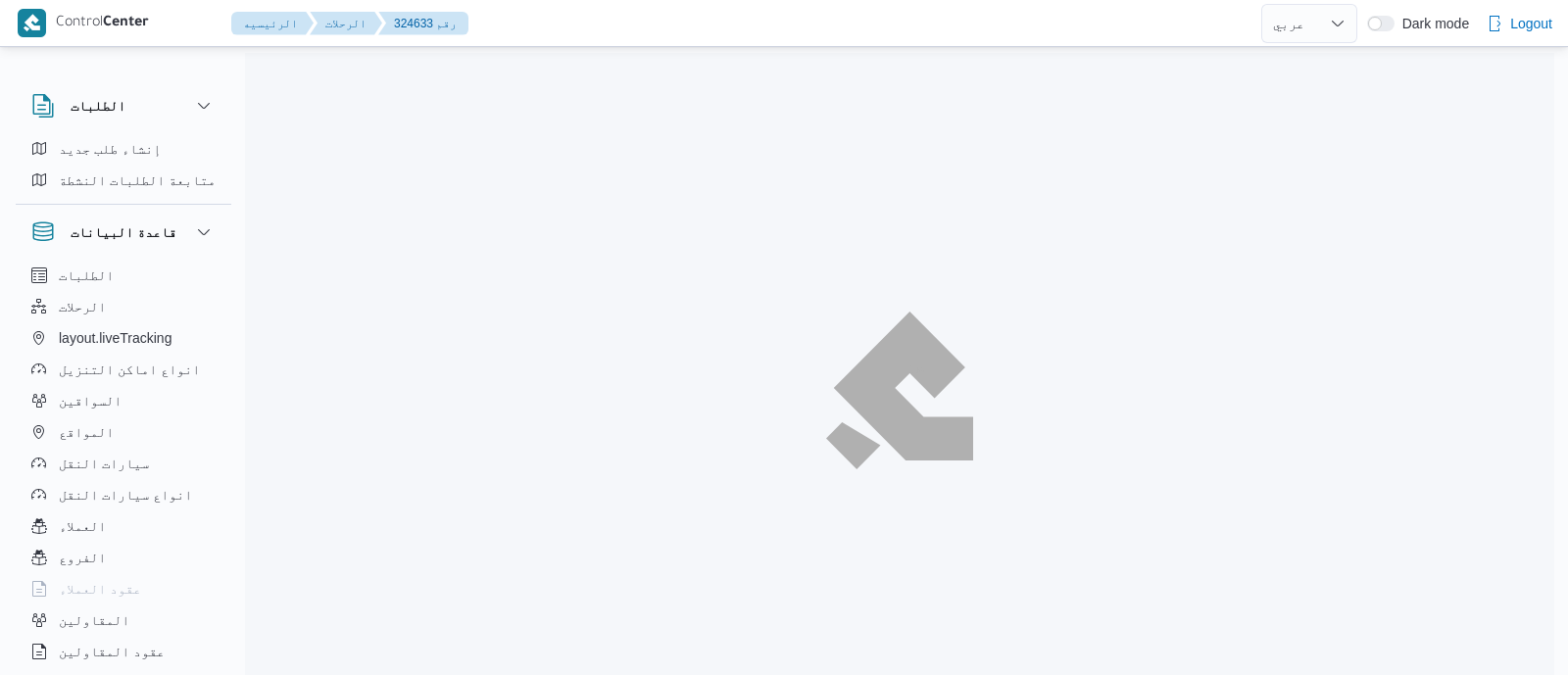 select on "ar" 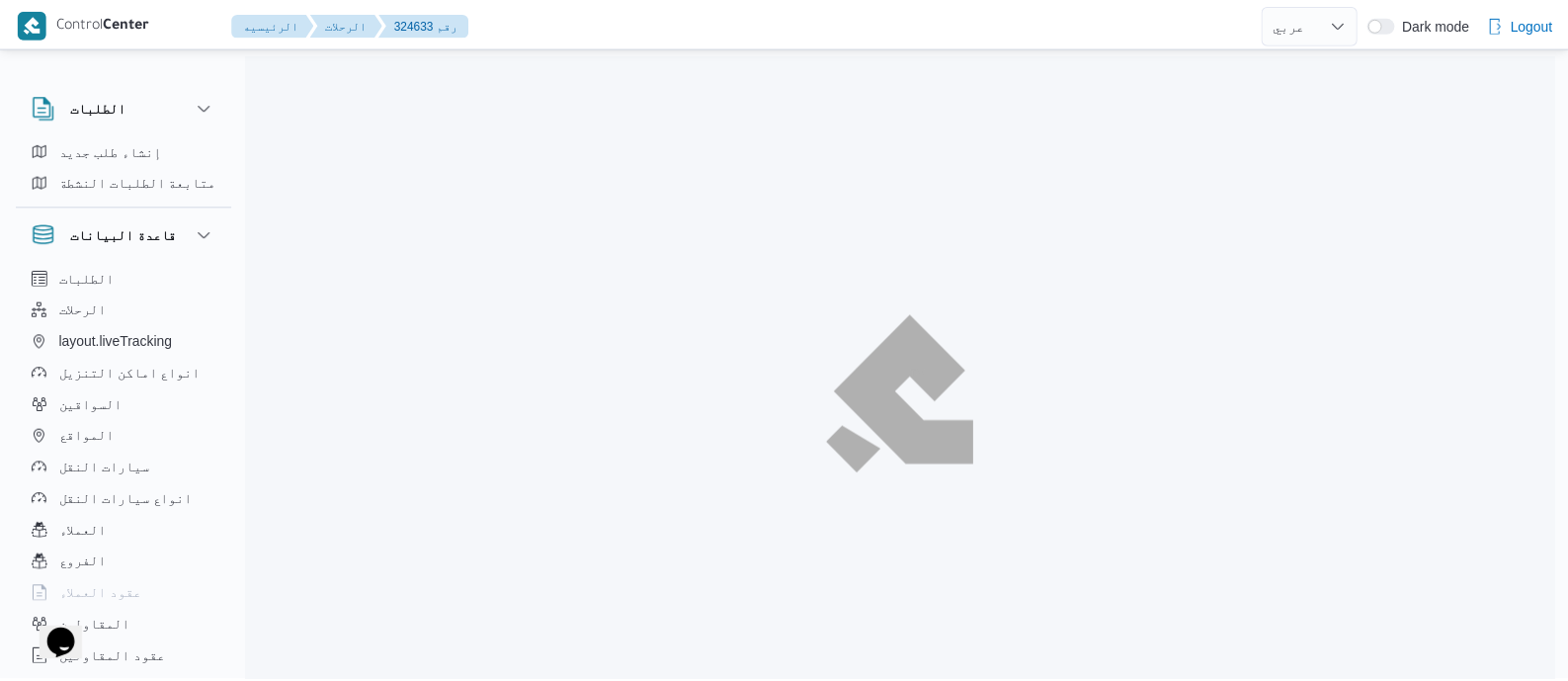 scroll, scrollTop: 0, scrollLeft: 0, axis: both 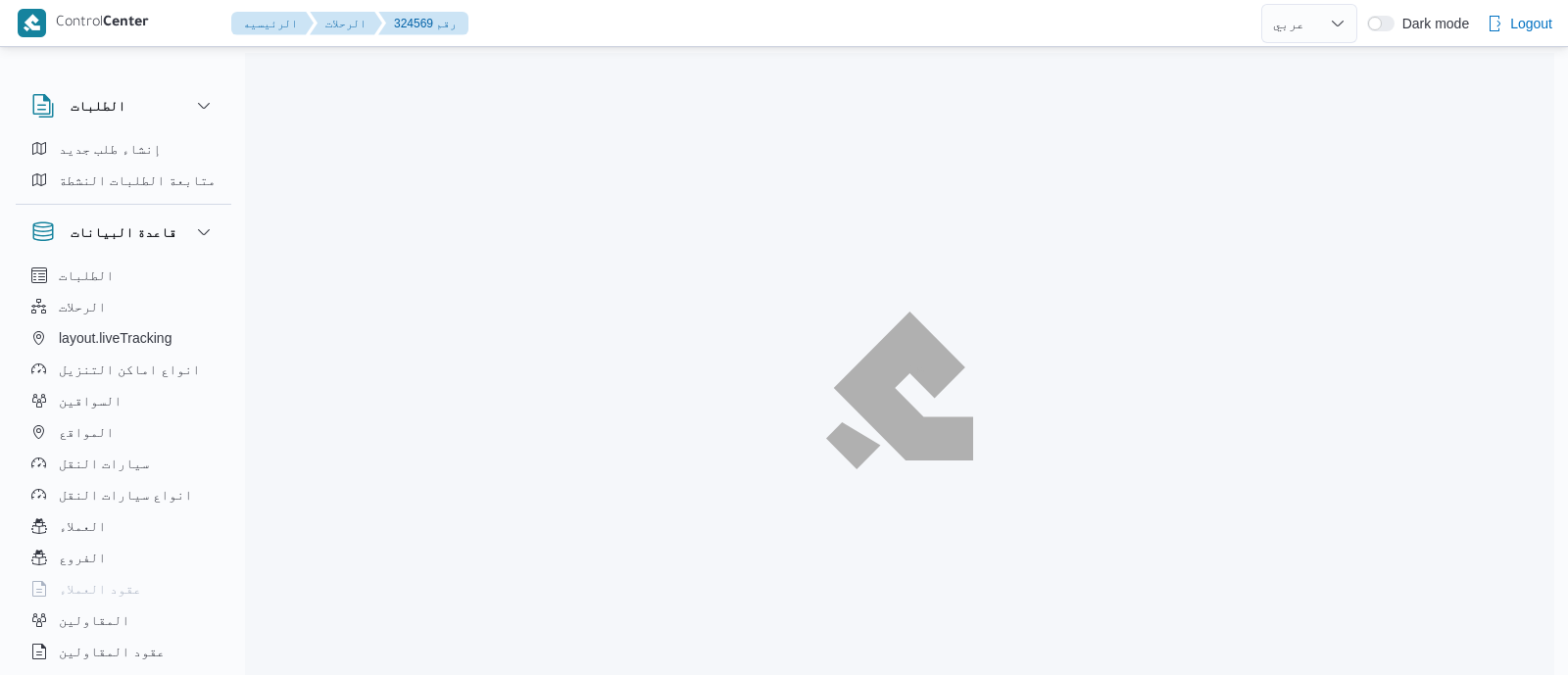 select on "ar" 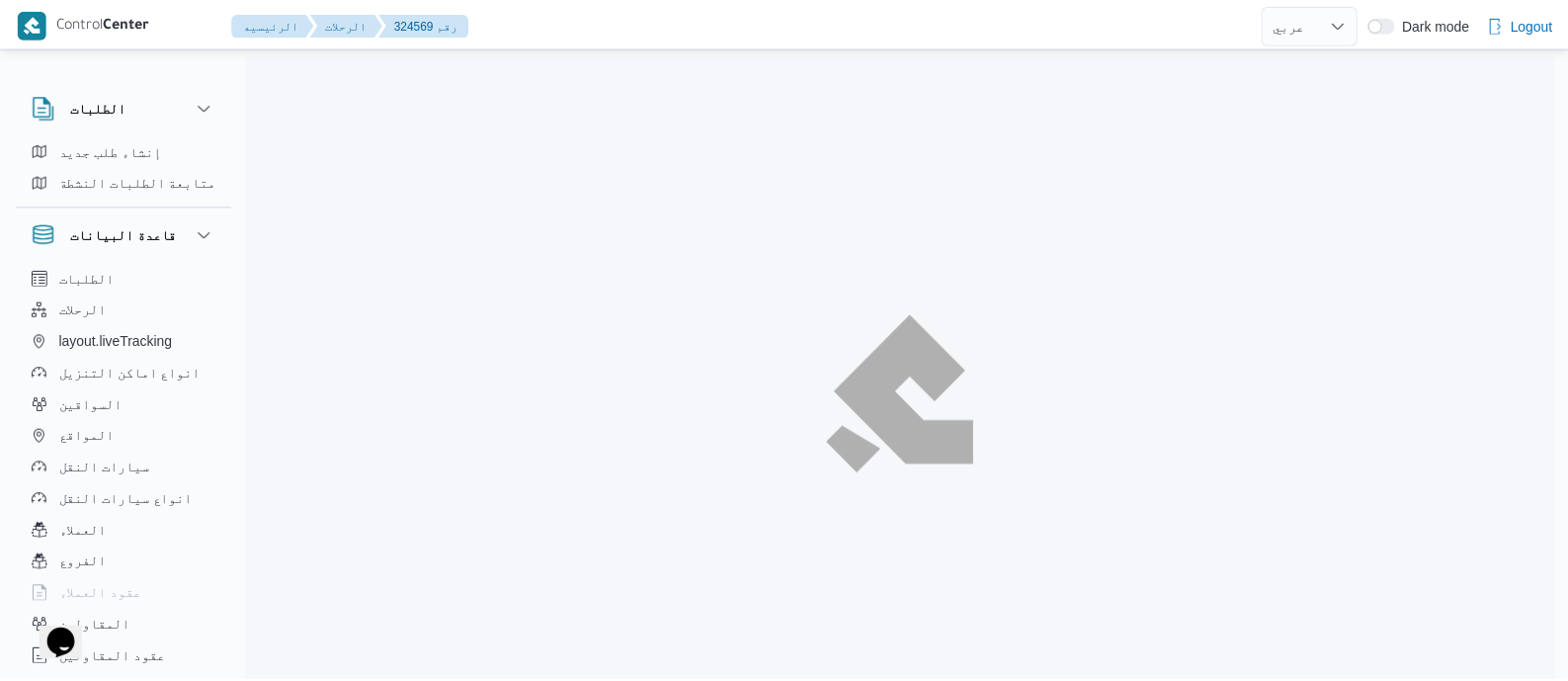 scroll, scrollTop: 0, scrollLeft: 0, axis: both 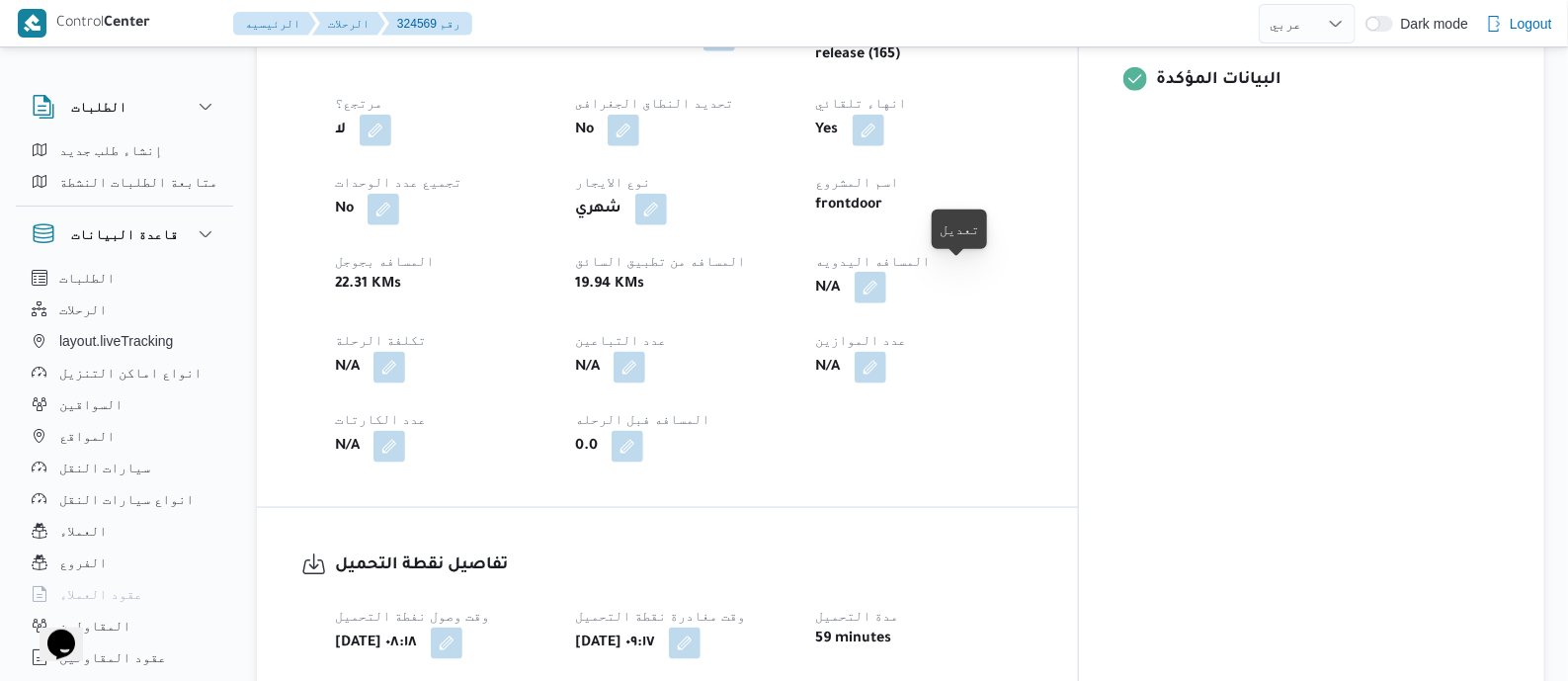 click at bounding box center [870, 288] 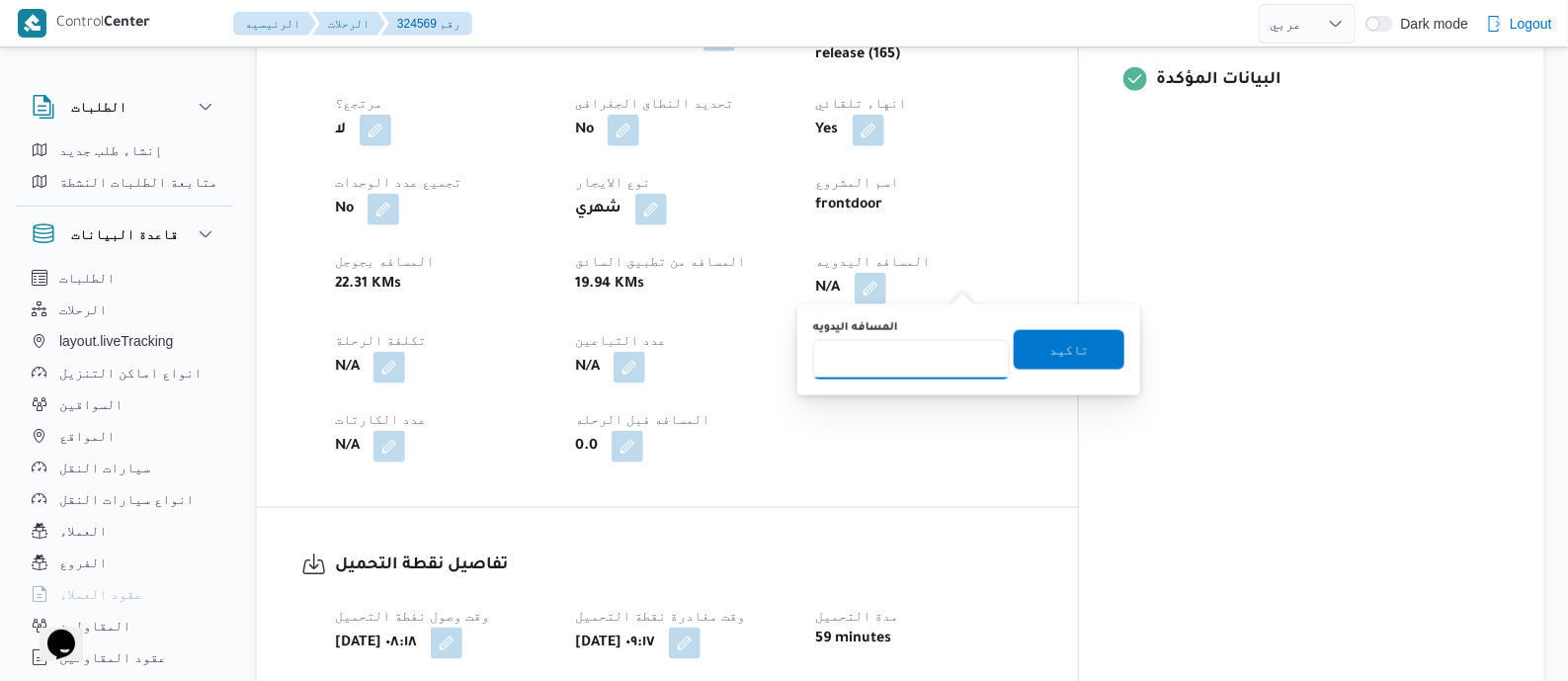 click on "المسافه اليدويه" at bounding box center [911, 360] 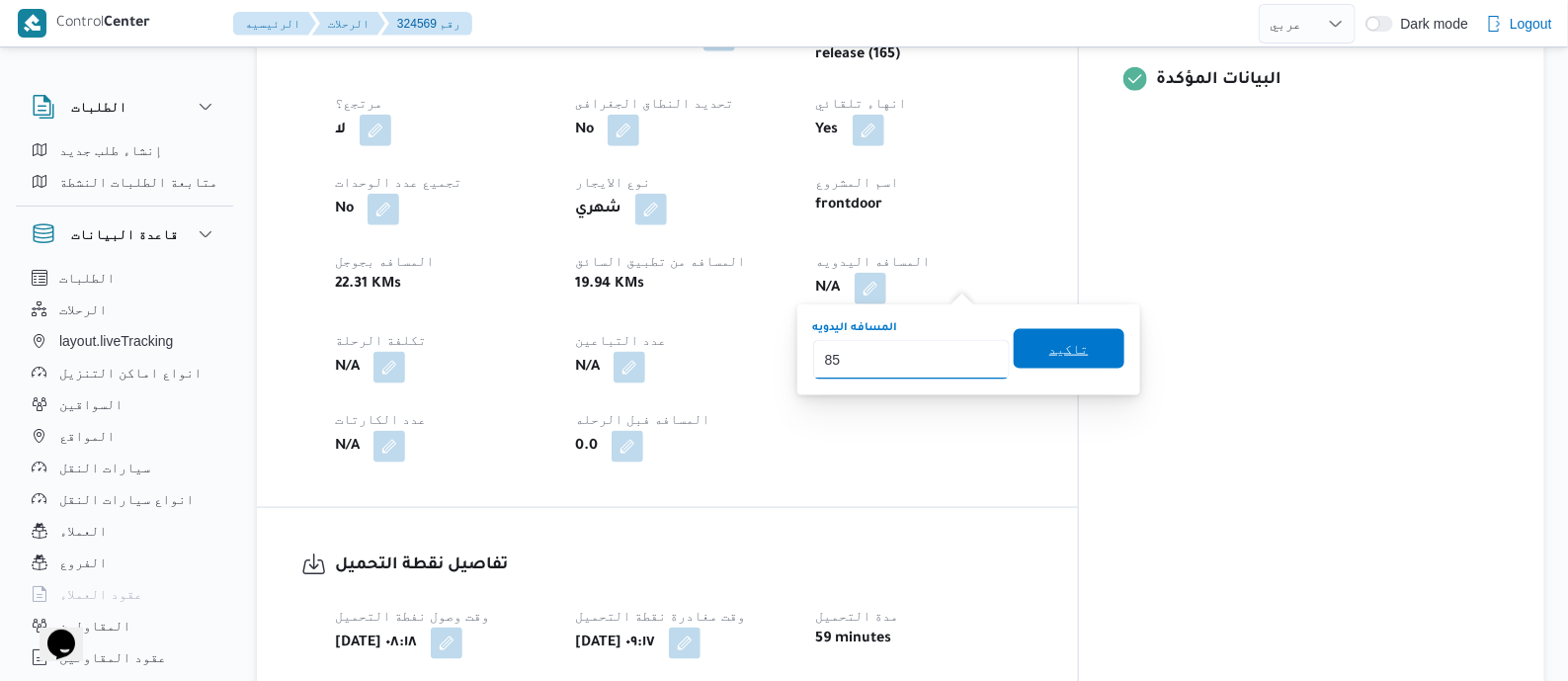 type on "85" 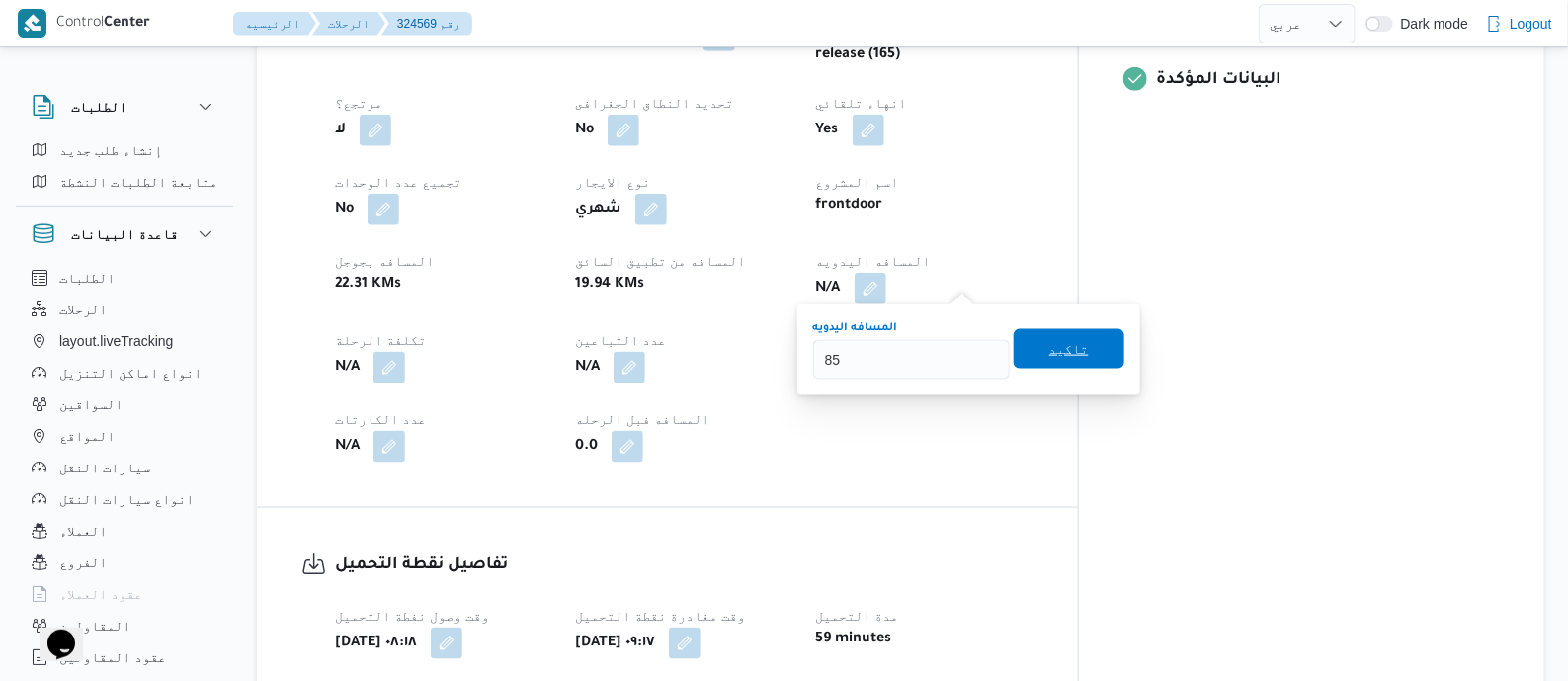 click on "تاكيد" at bounding box center (1069, 349) 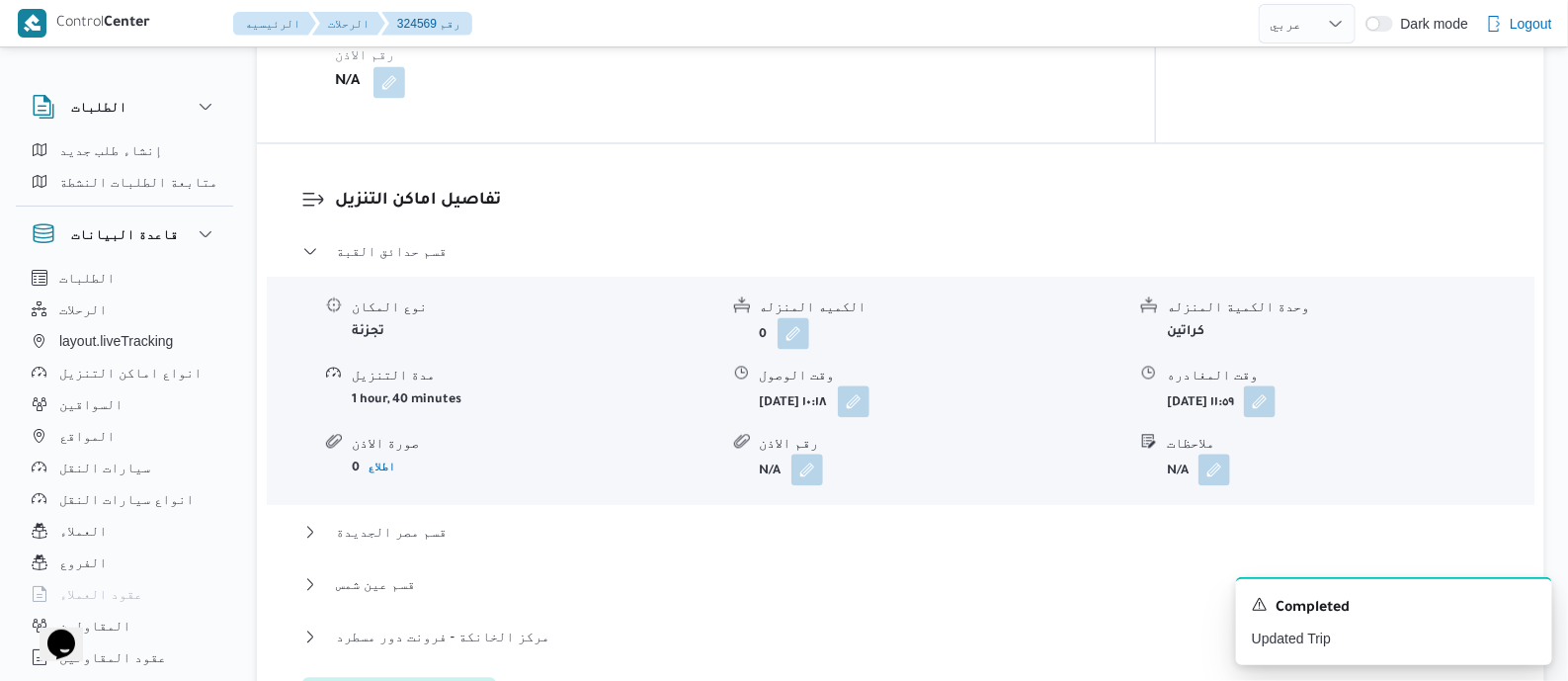 scroll, scrollTop: 1605, scrollLeft: 0, axis: vertical 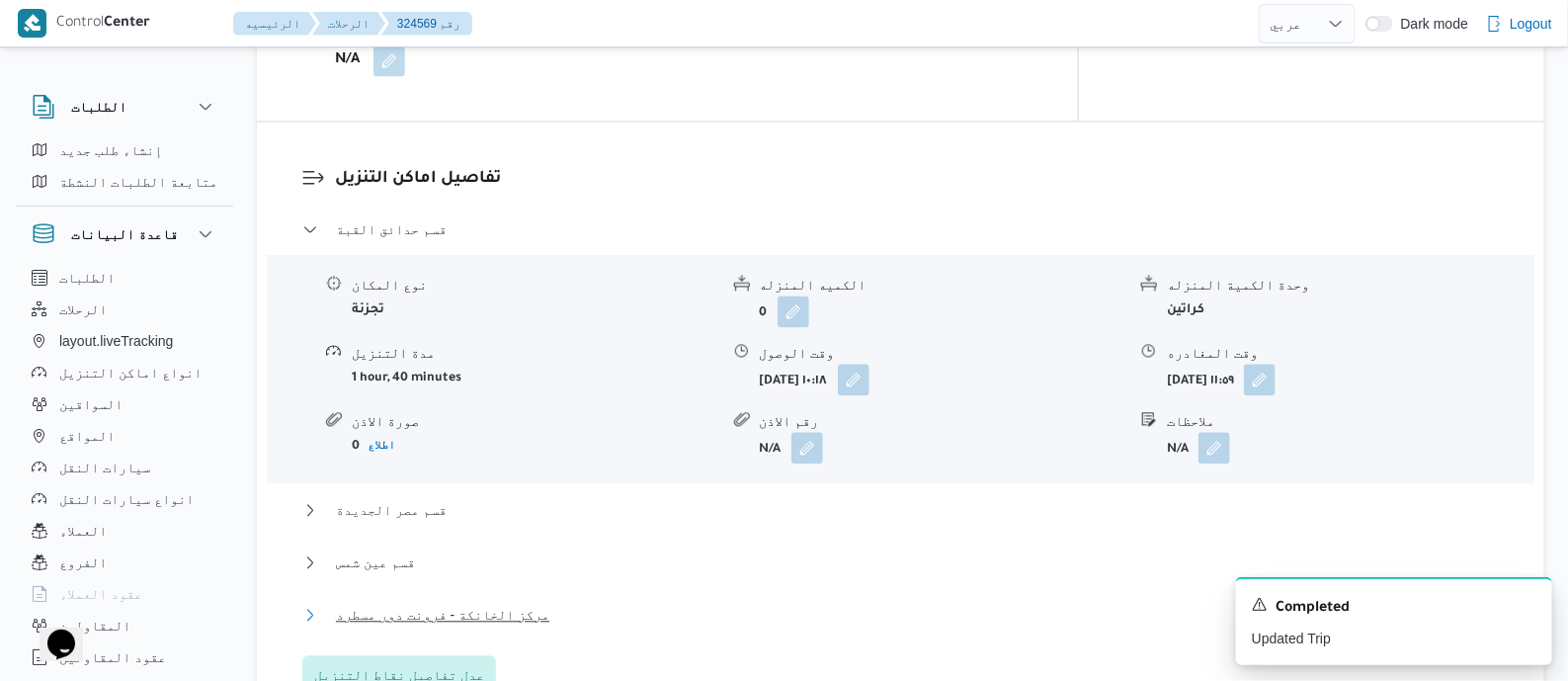 click on "مركز الخانكة -
فرونت دور مسطرد" at bounding box center (443, 615) 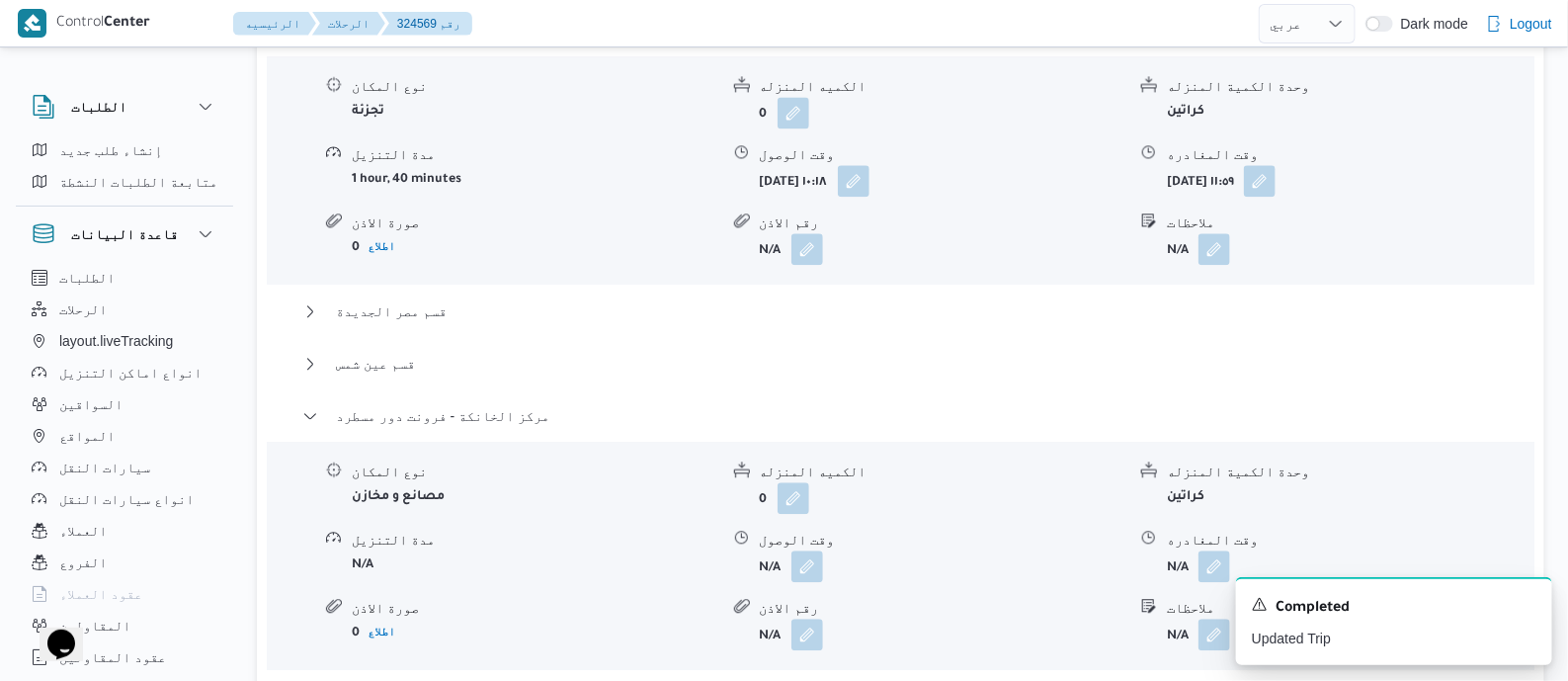 scroll, scrollTop: 1976, scrollLeft: 0, axis: vertical 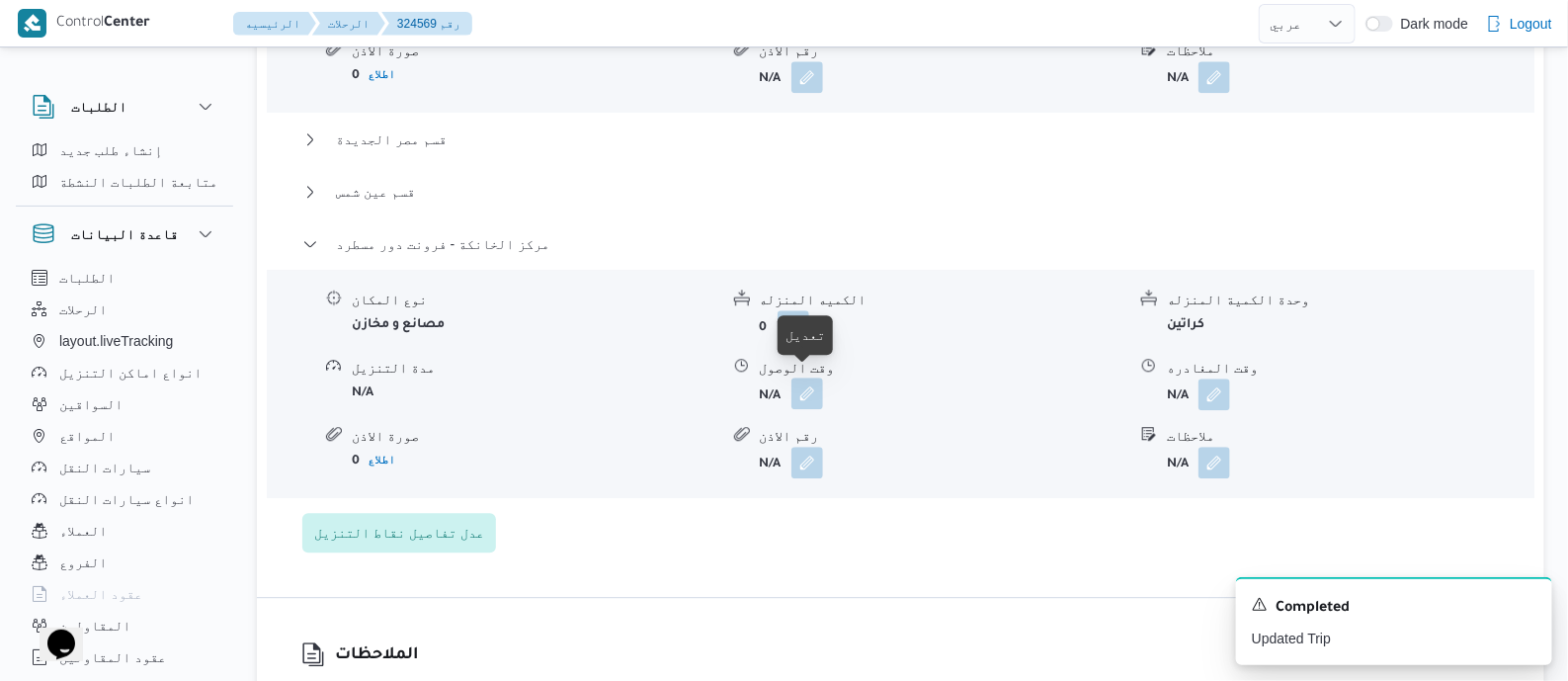 click at bounding box center [807, 393] 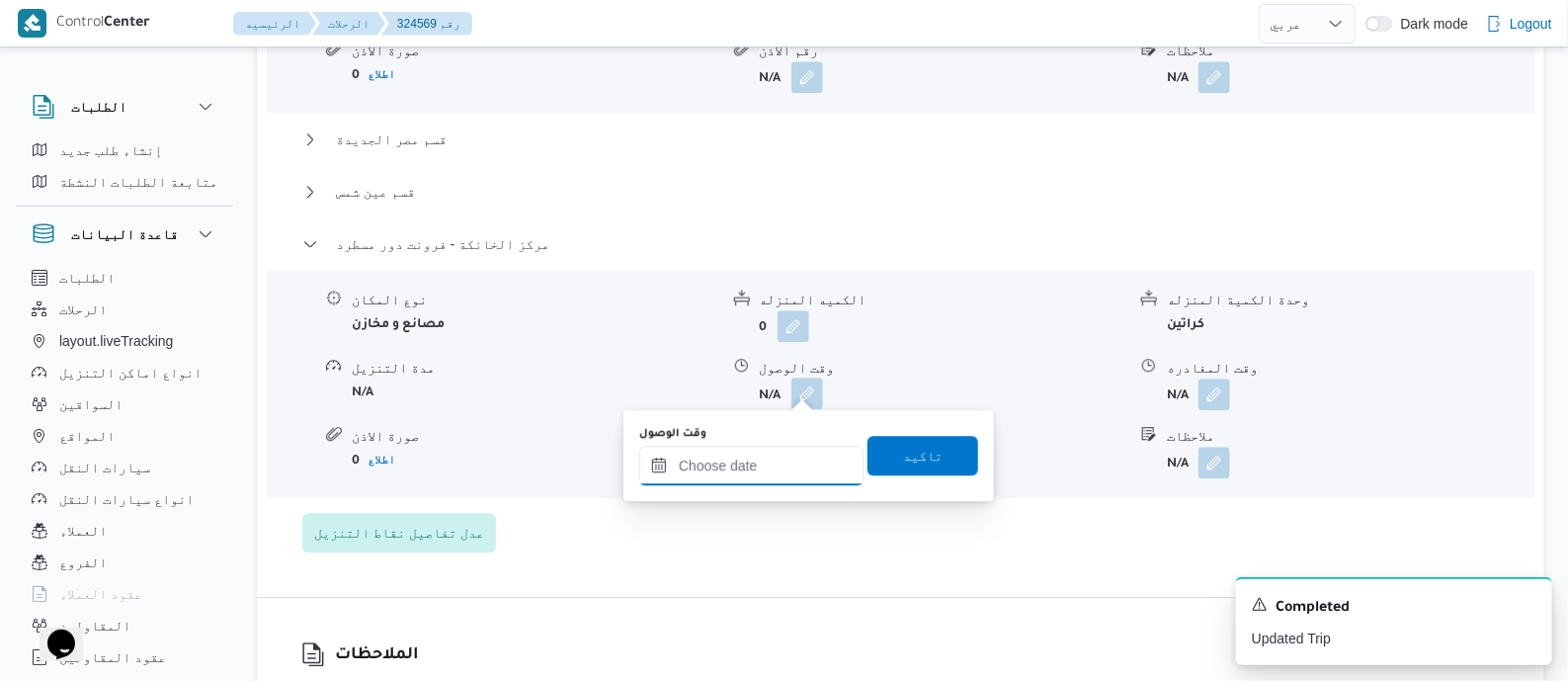 click on "وقت الوصول" at bounding box center (751, 466) 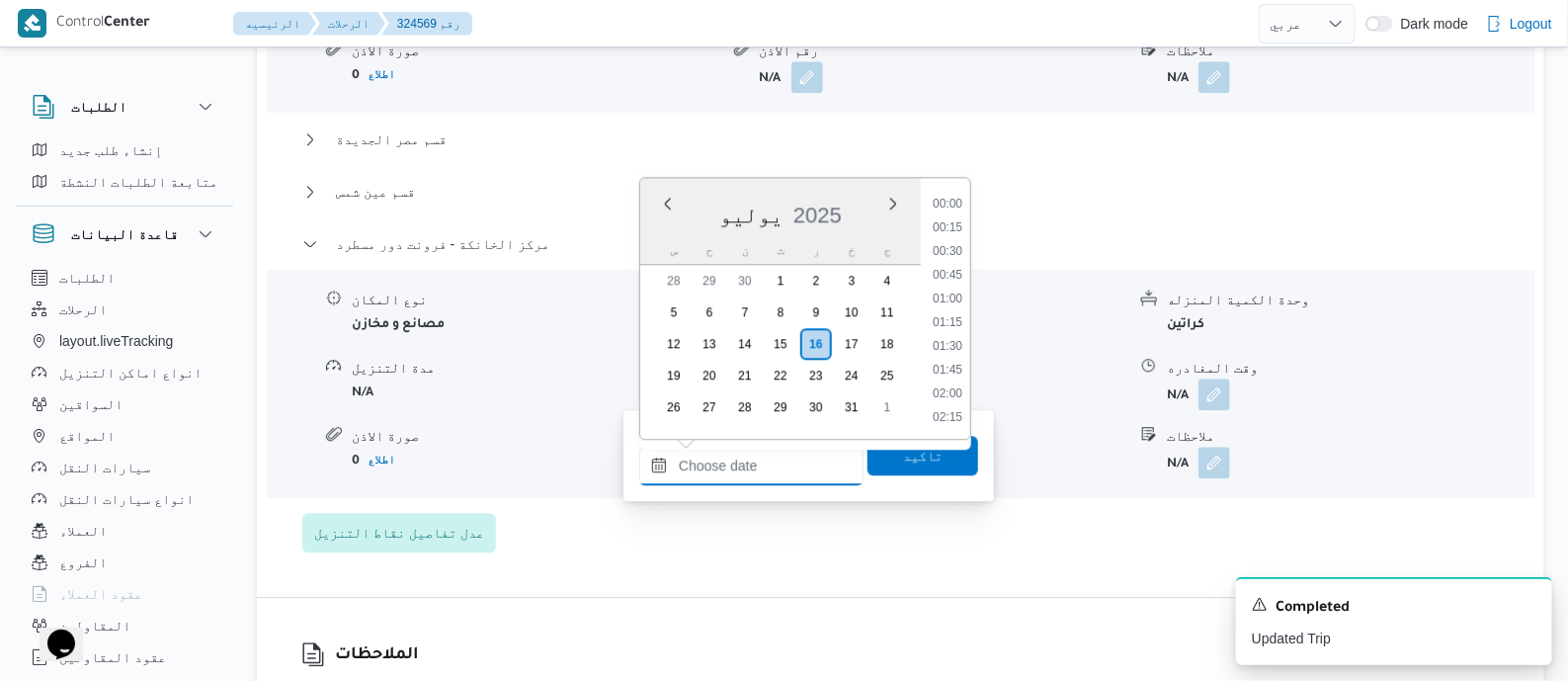scroll, scrollTop: 1731, scrollLeft: 0, axis: vertical 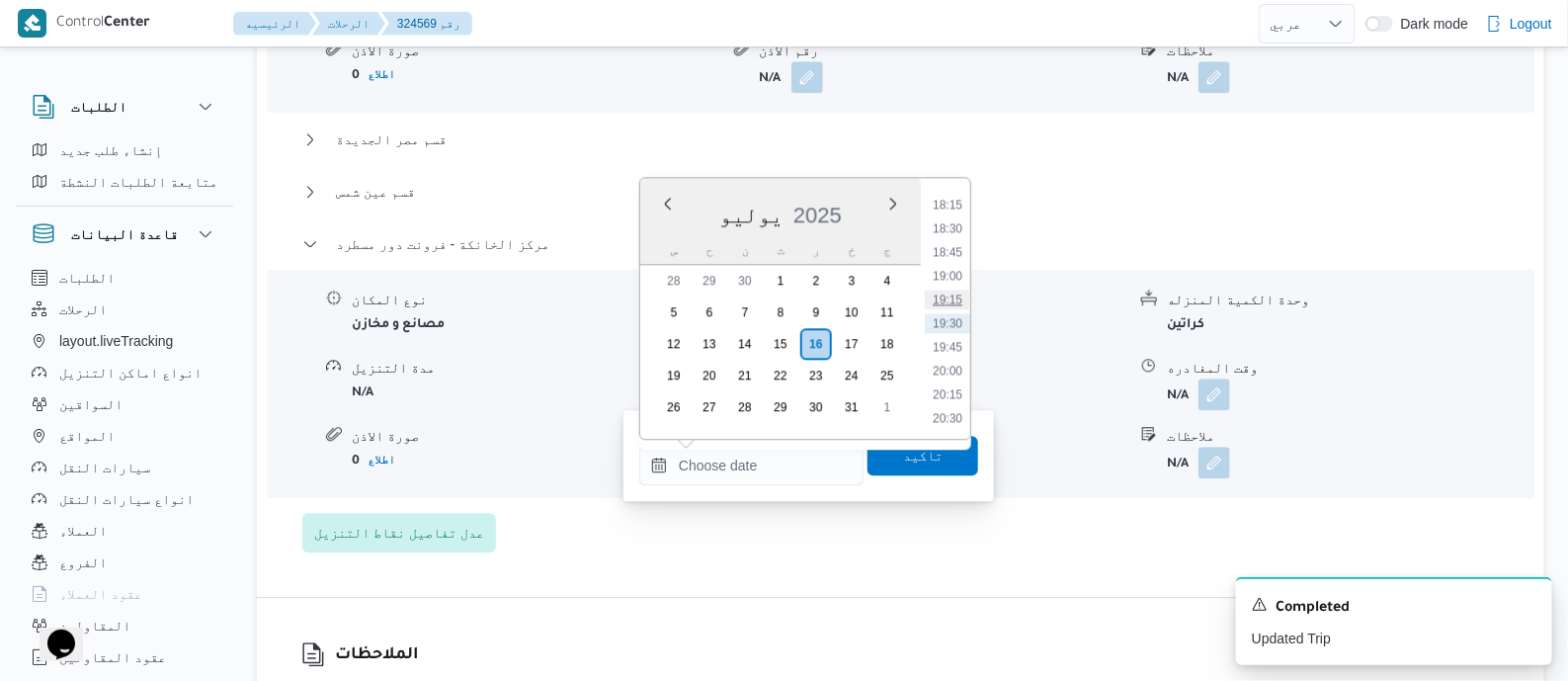 click on "19:15" at bounding box center [948, 299] 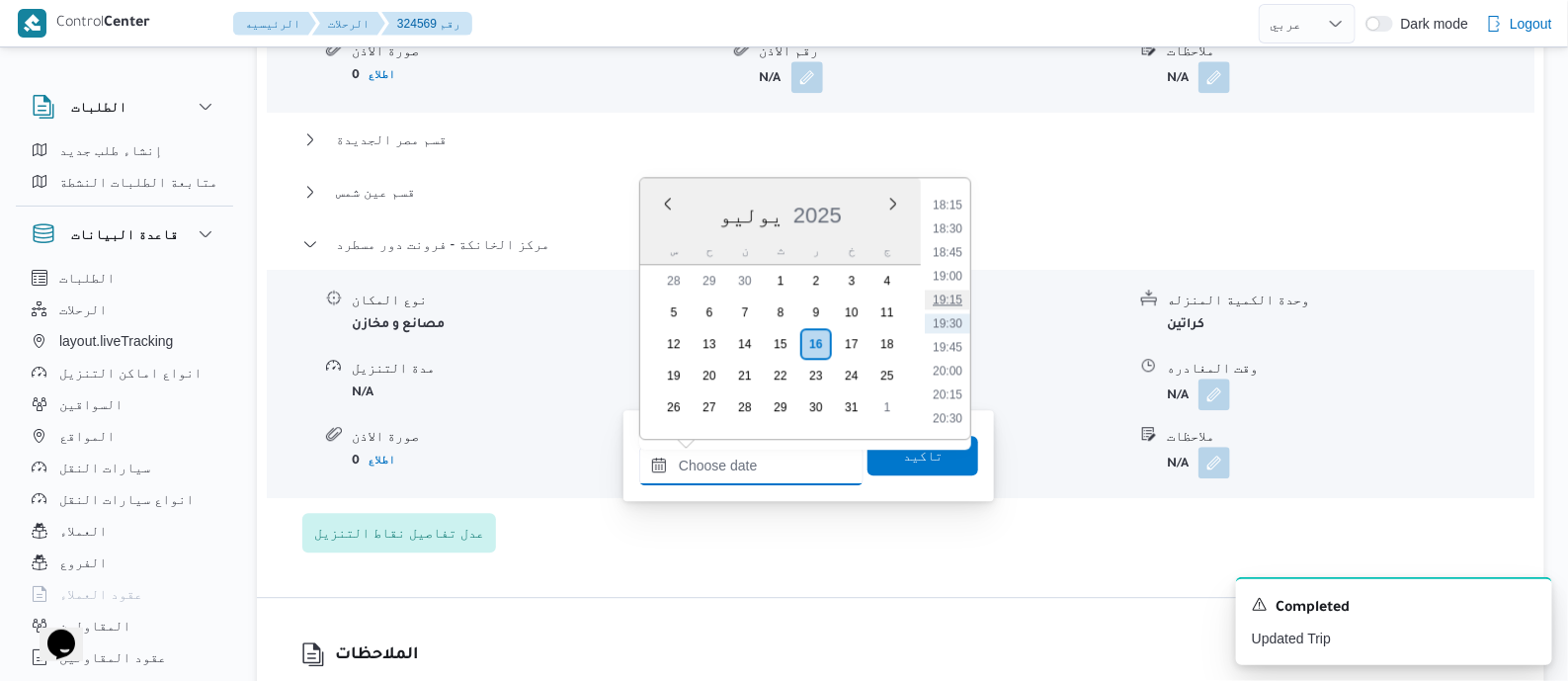 type on "[DATE] ١٩:١٥" 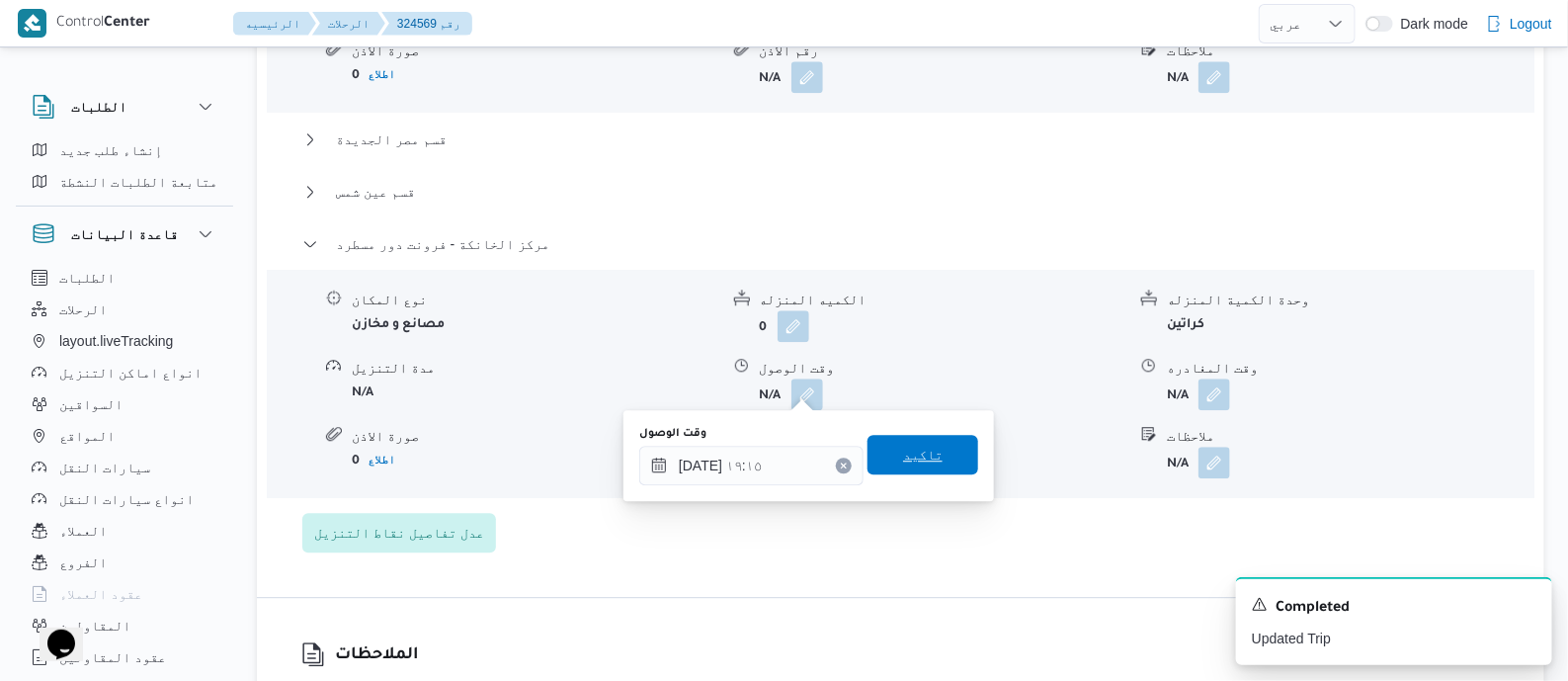 click on "تاكيد" at bounding box center [923, 455] 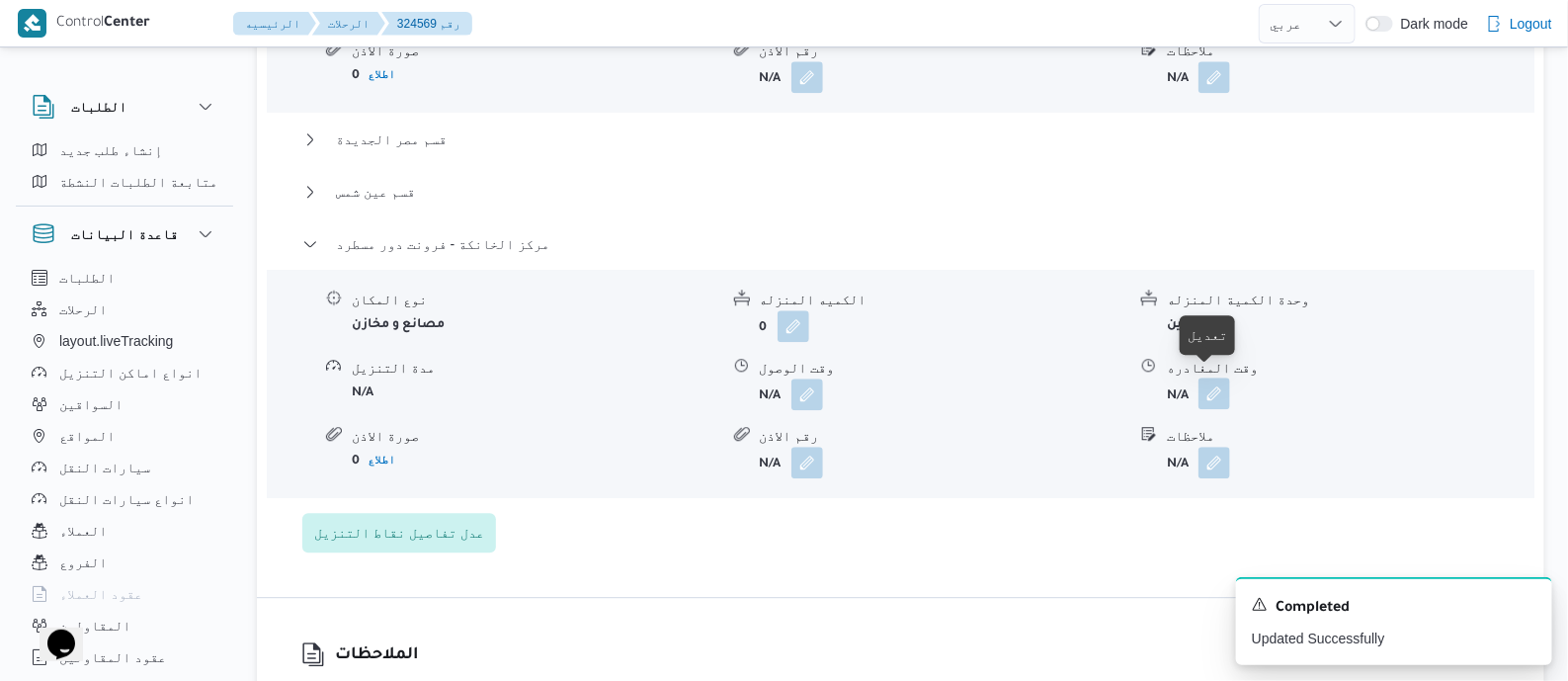 drag, startPoint x: 1223, startPoint y: 377, endPoint x: 1220, endPoint y: 392, distance: 15.29706 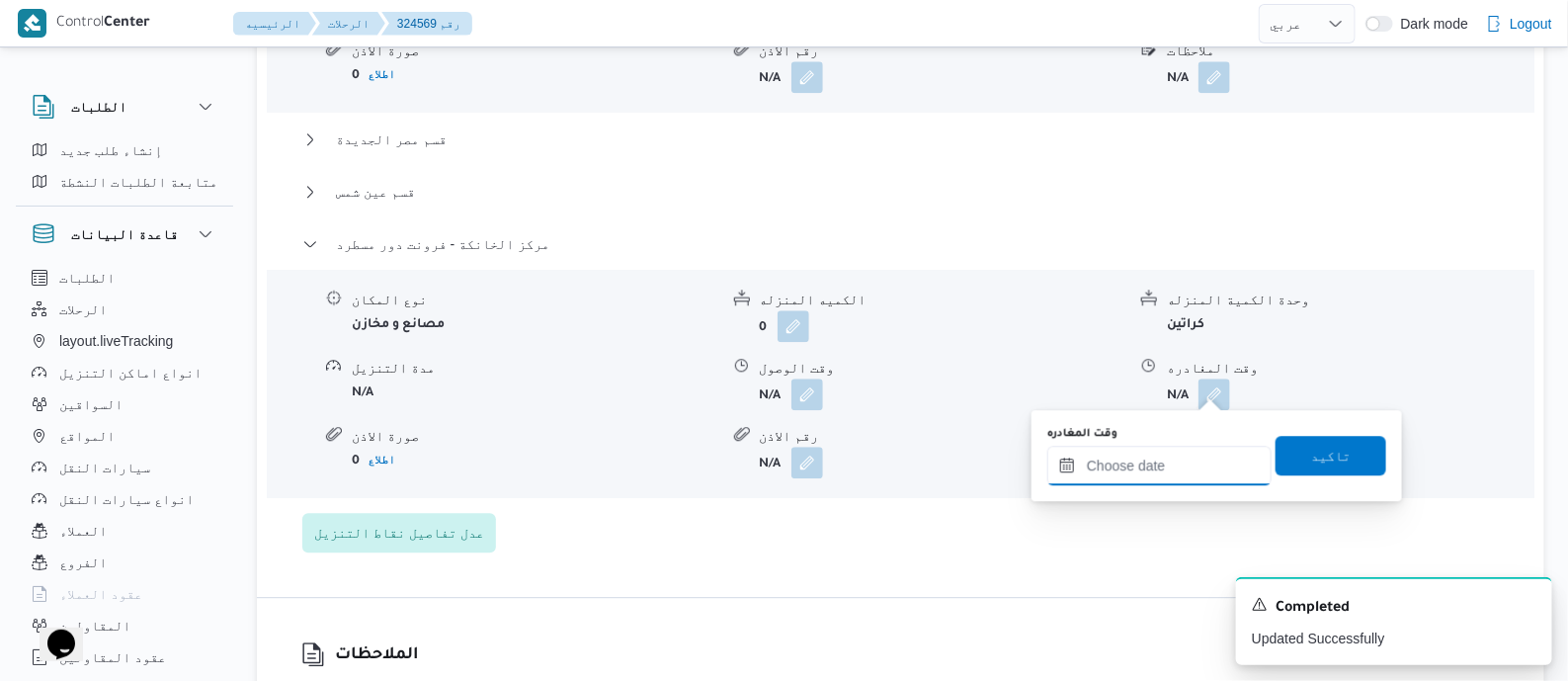 click on "وقت المغادره" at bounding box center (1159, 466) 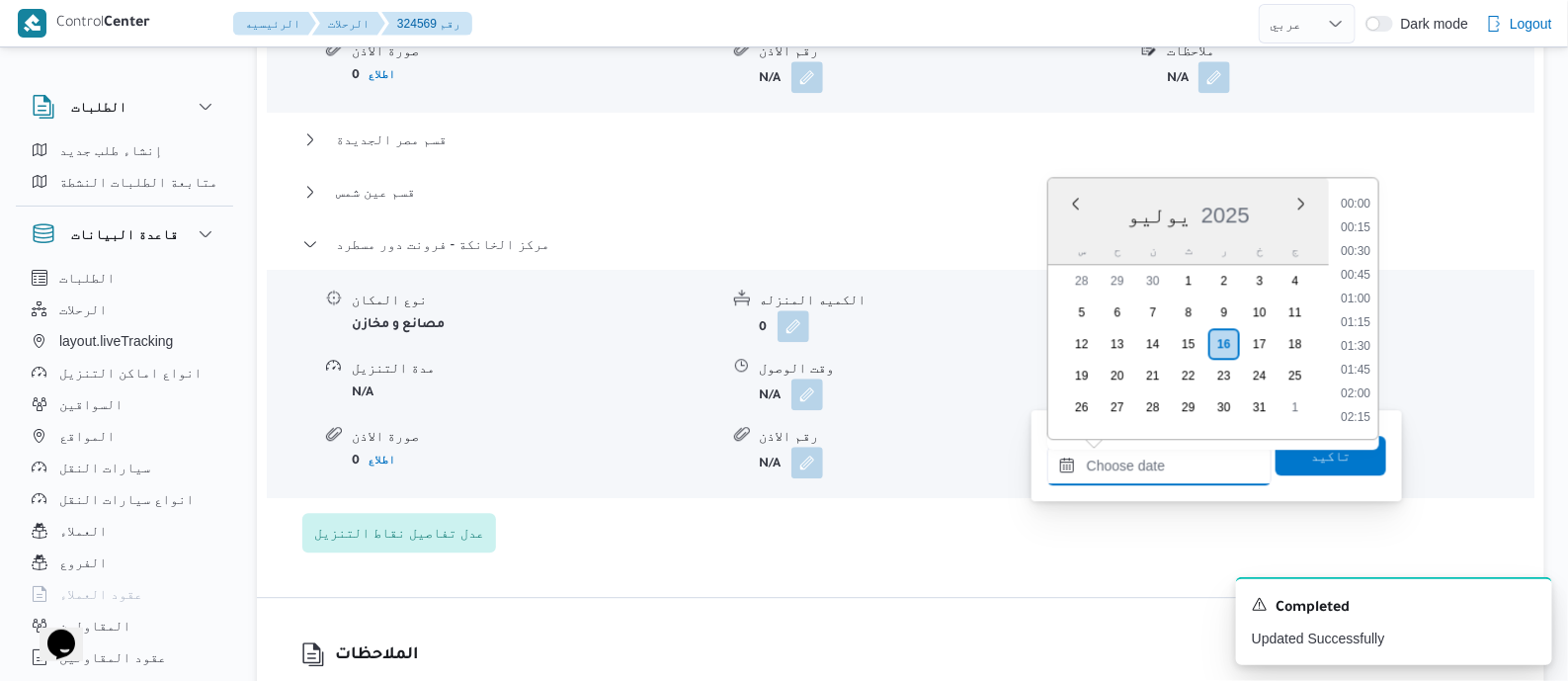 scroll, scrollTop: 1731, scrollLeft: 0, axis: vertical 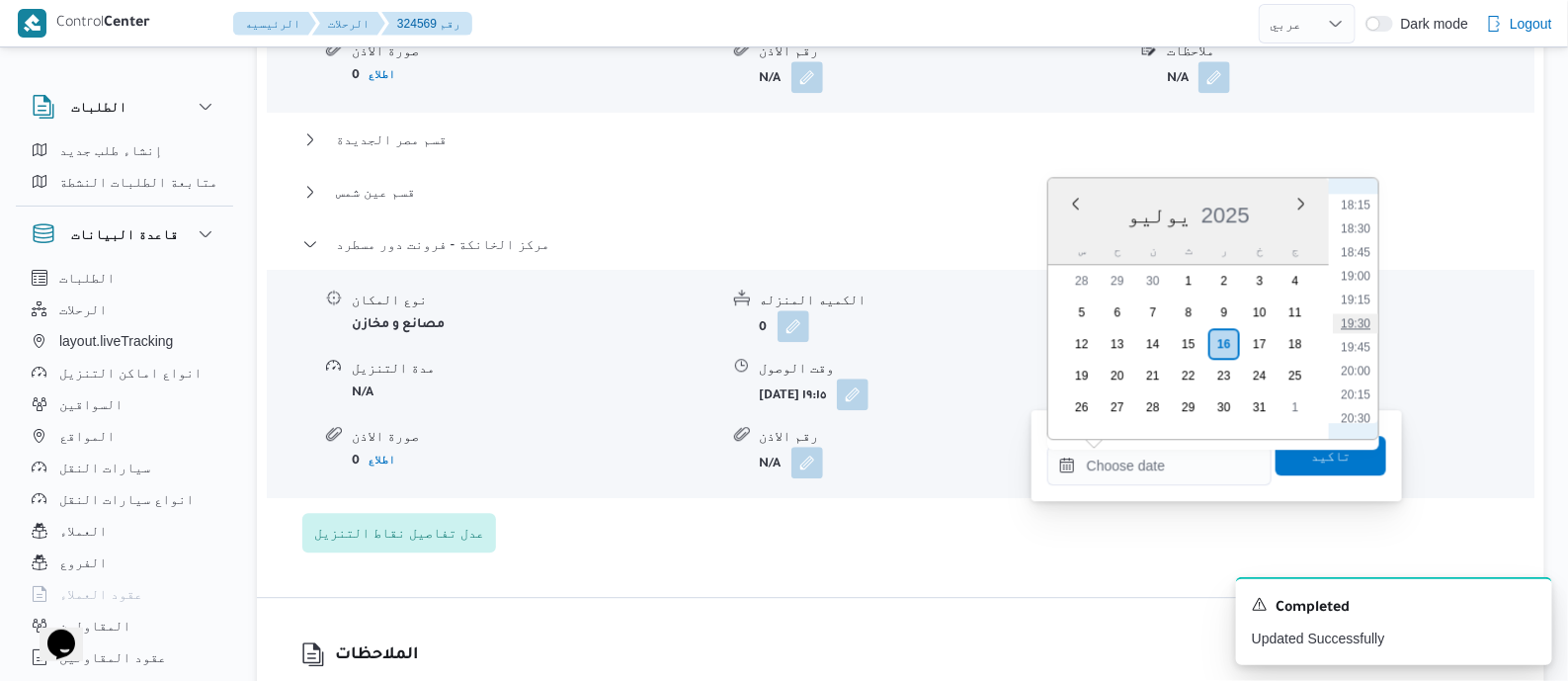 click on "19:30" at bounding box center (1356, 323) 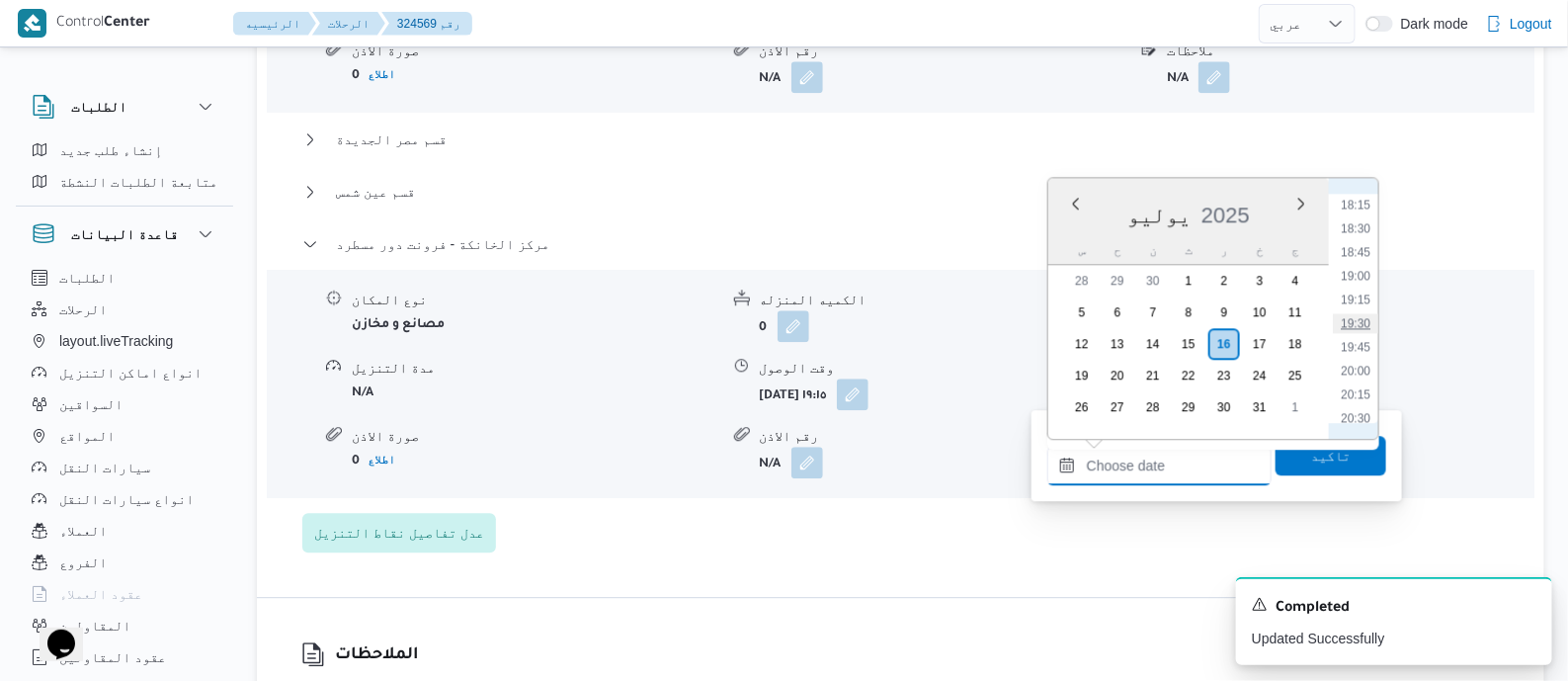 type on "[DATE] ١٩:٣٠" 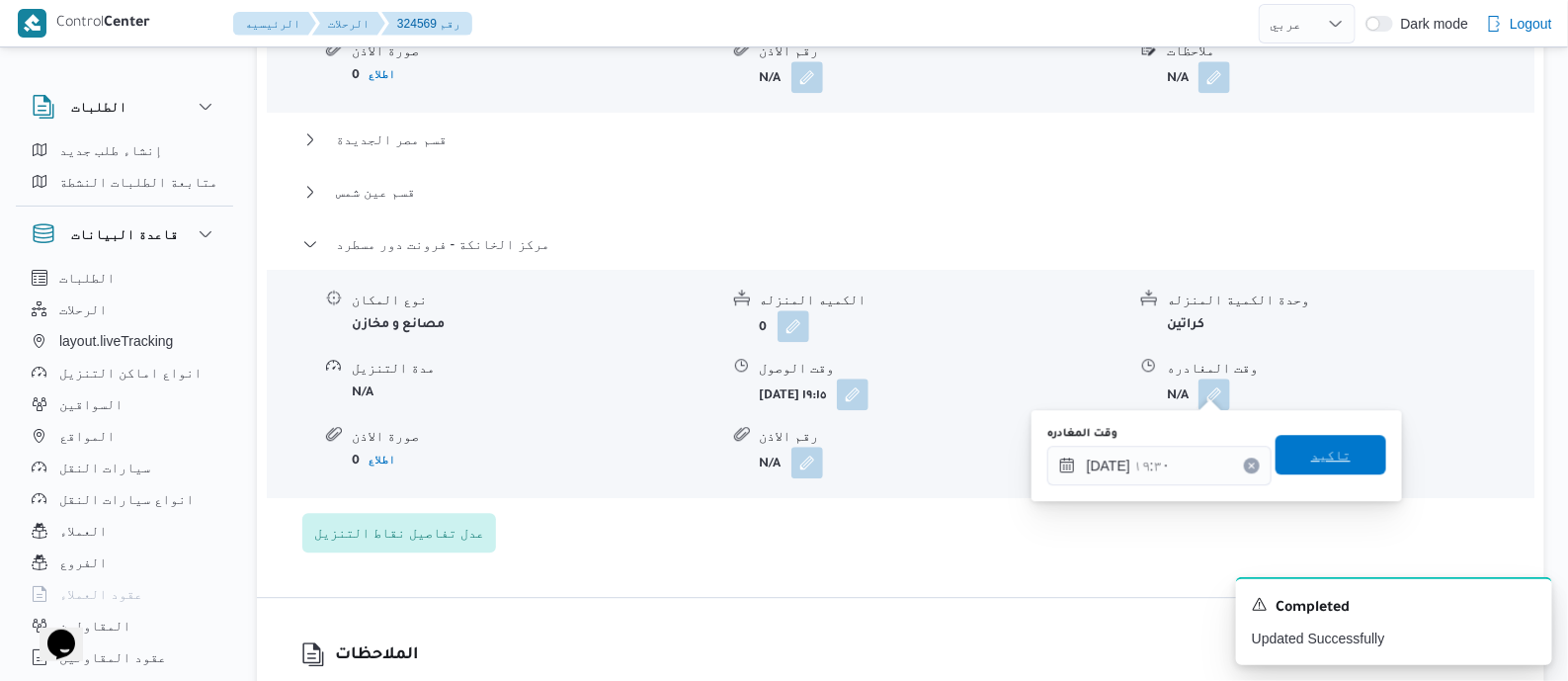 click on "تاكيد" at bounding box center (1331, 455) 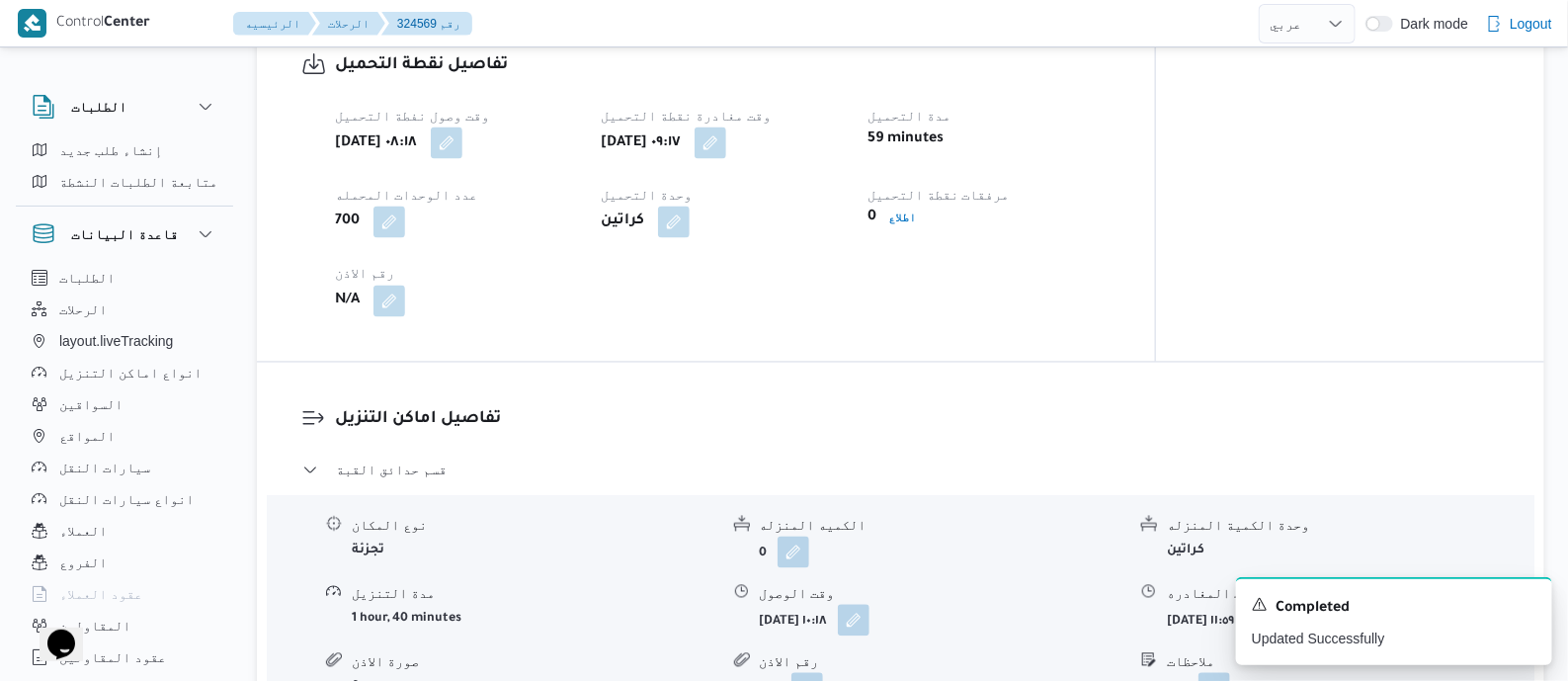 scroll, scrollTop: 0, scrollLeft: 0, axis: both 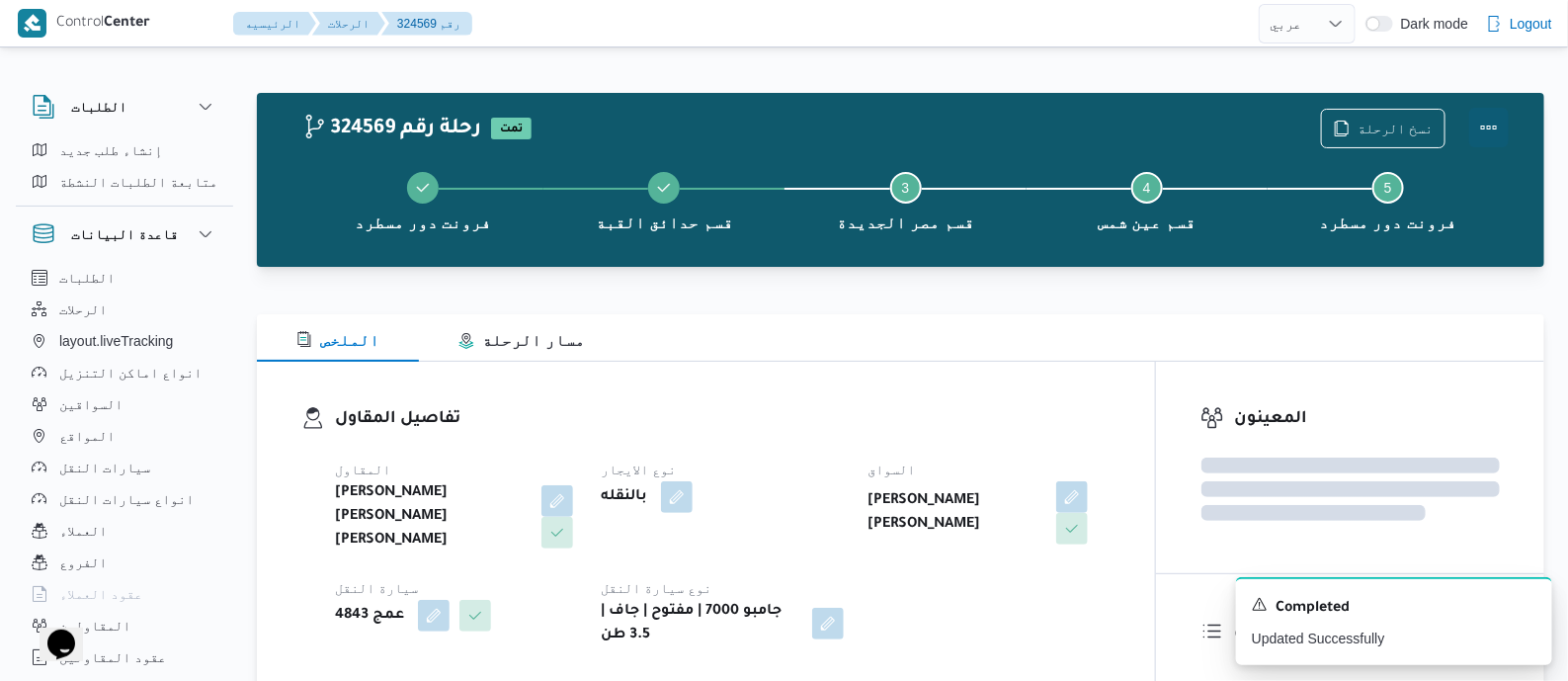 click at bounding box center [1489, 128] 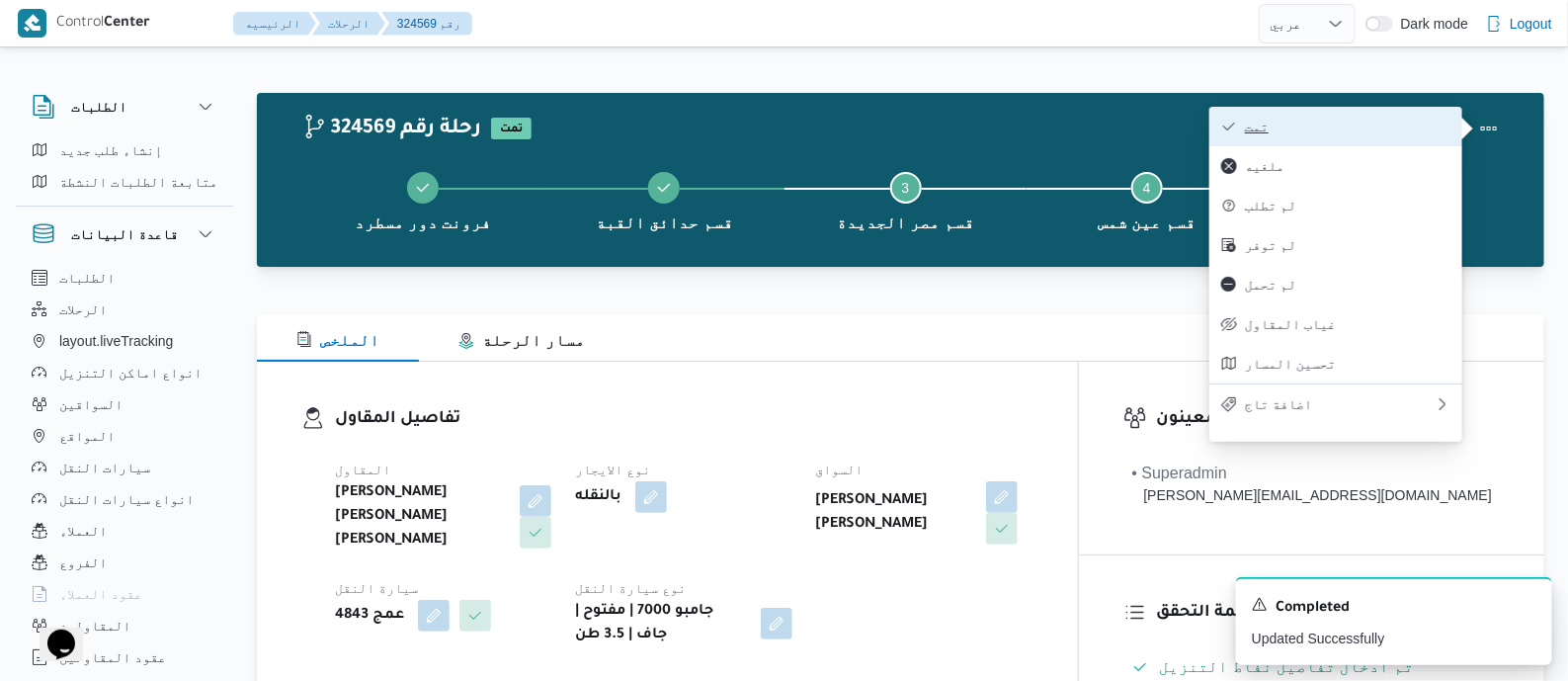 click on "تمت" at bounding box center (1348, 127) 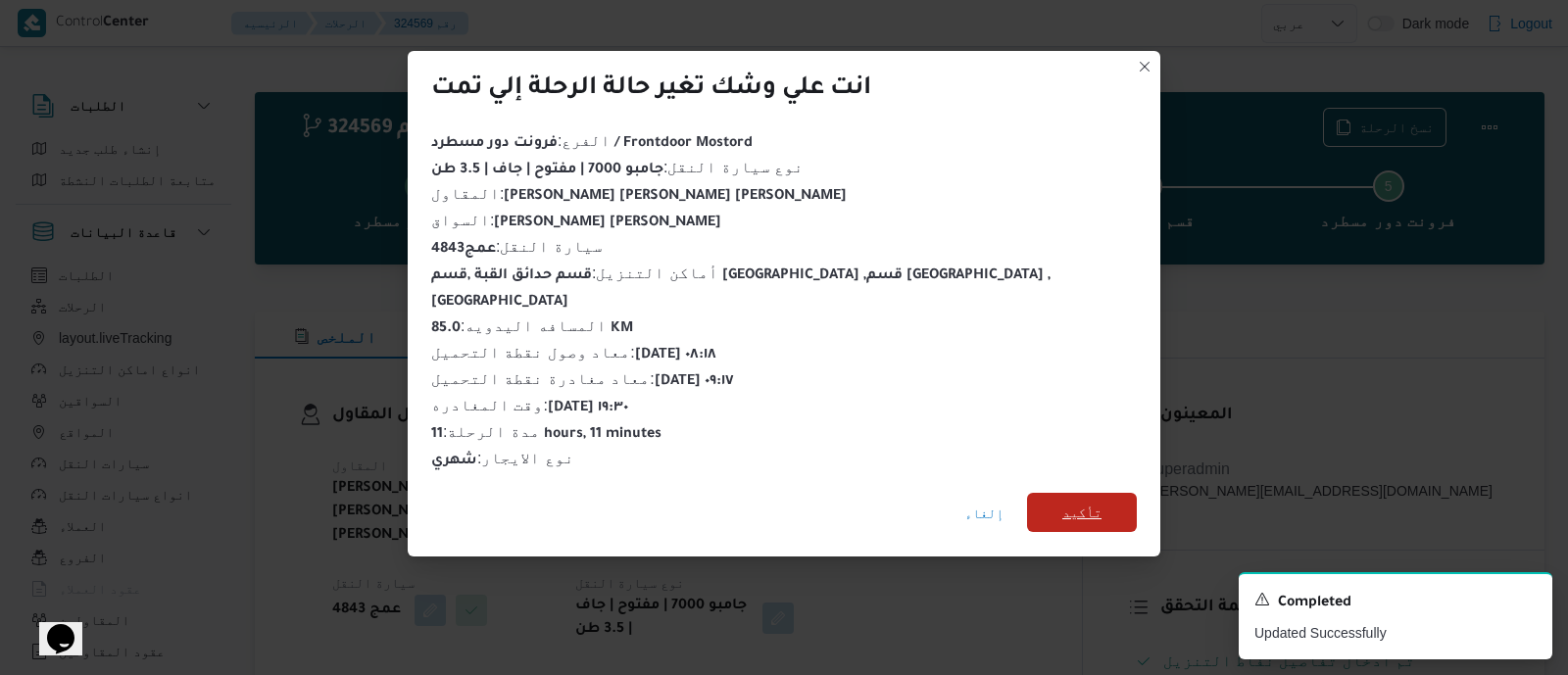 click on "تأكيد" at bounding box center (1082, 512) 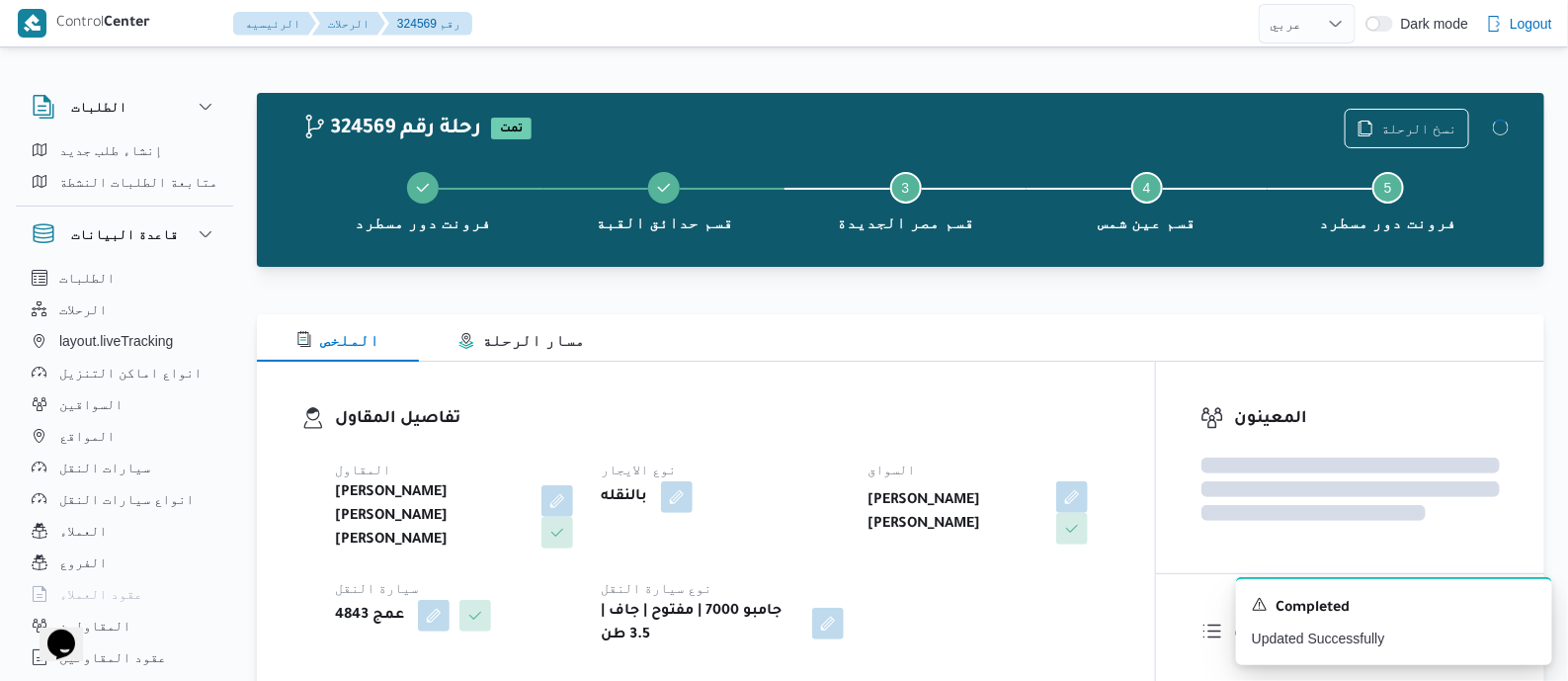 click on "المقاول شريف بدر عبد الحميد عبد المجيد بدر نوع الايجار بالنقله السواق رضا محمد الصديق احمد الشوشه سيارة النقل عمج 4843 نوع سيارة النقل جامبو 7000 | مفتوح | جاف | 3.5 طن" at bounding box center [722, 553] 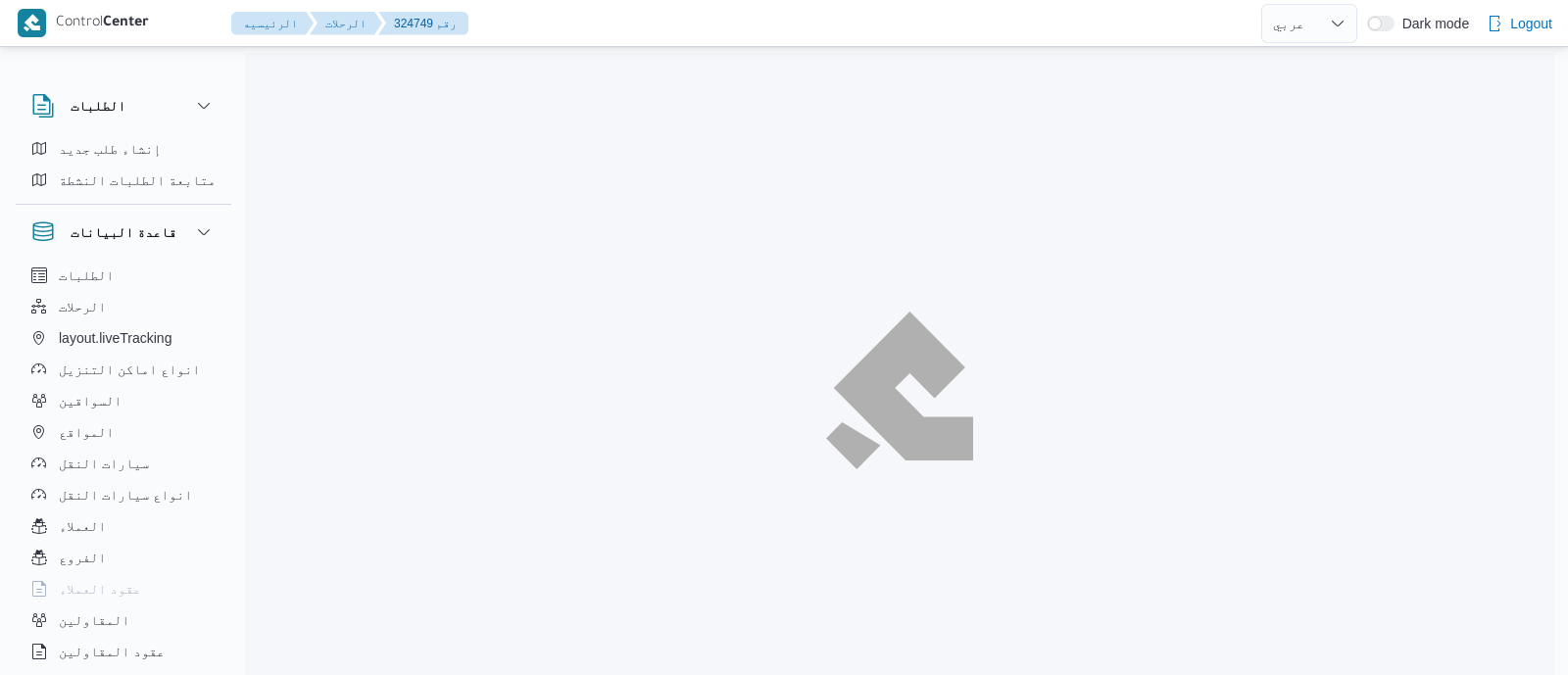 select on "ar" 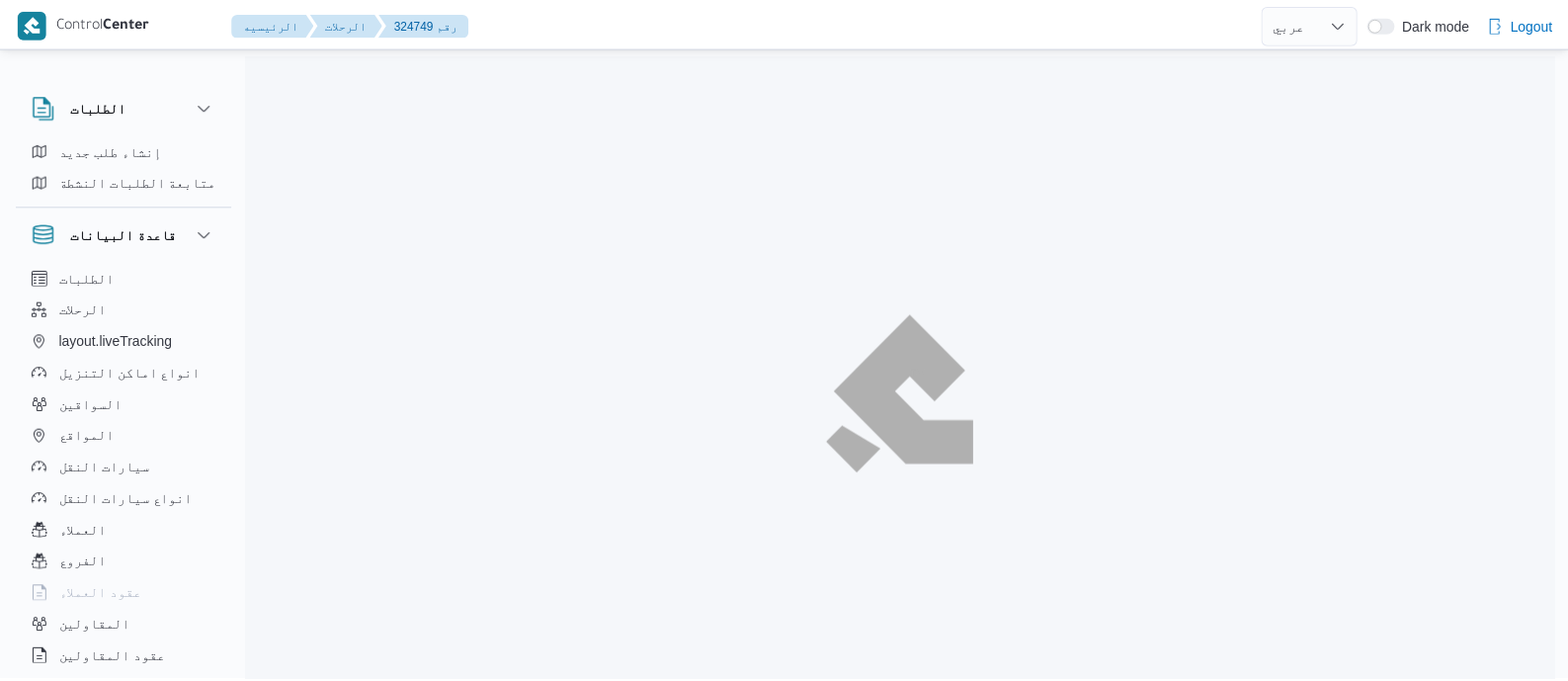 scroll, scrollTop: 0, scrollLeft: 0, axis: both 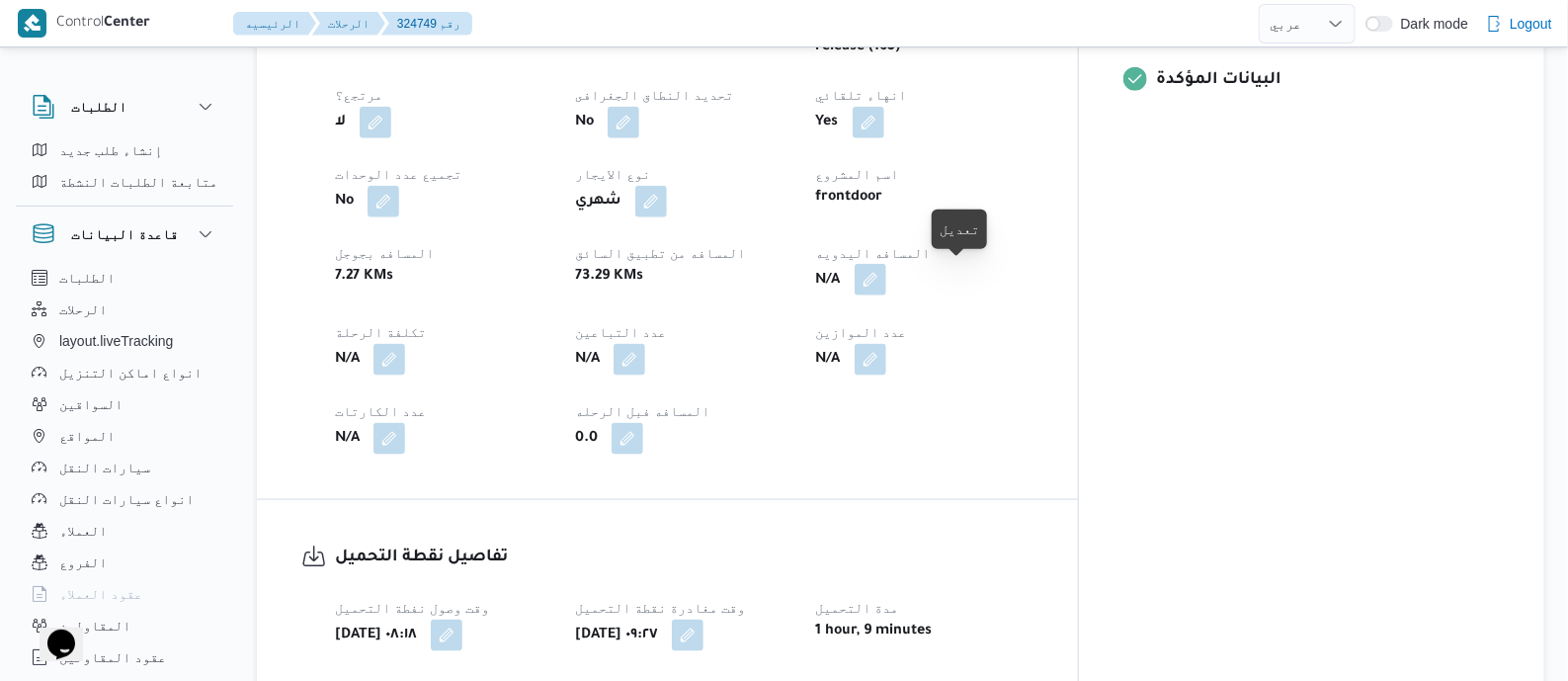 click at bounding box center [870, 280] 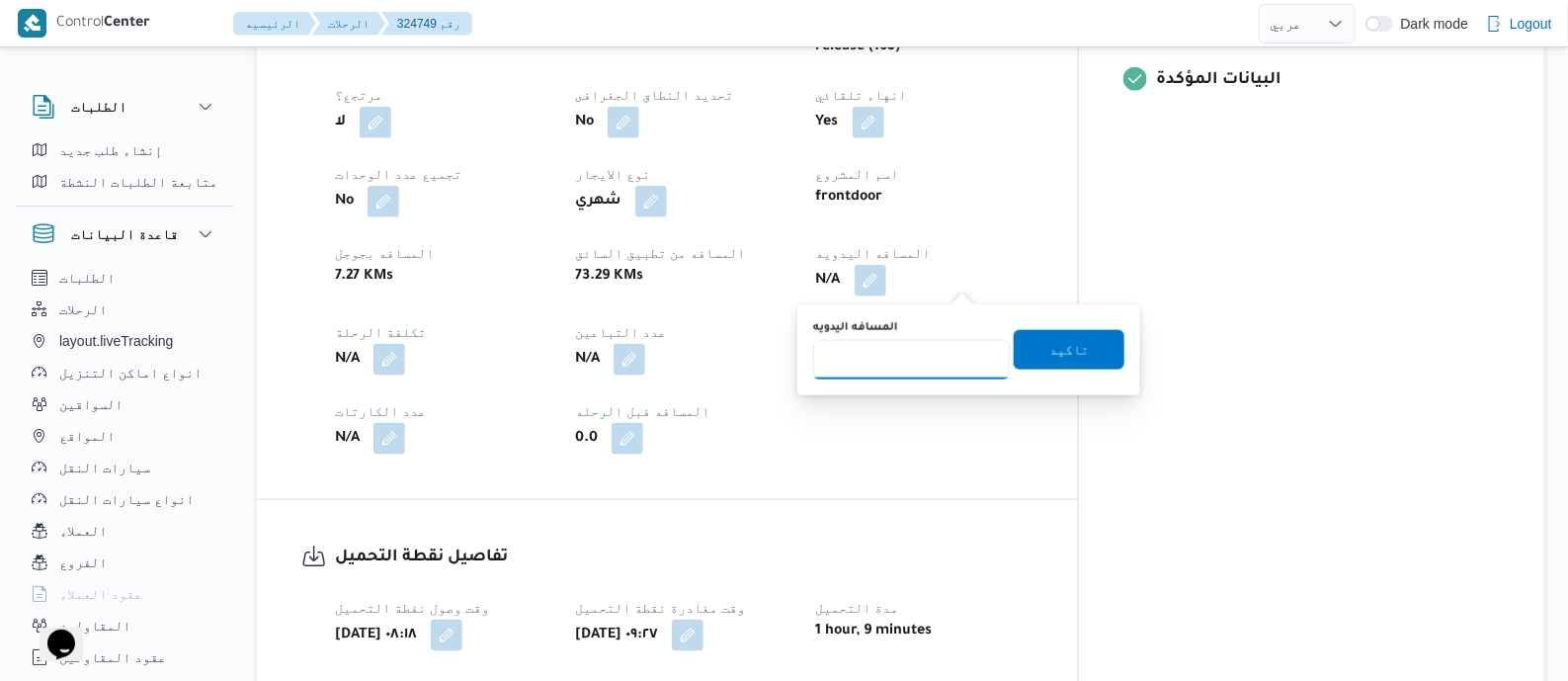click on "المسافه اليدويه" at bounding box center [911, 360] 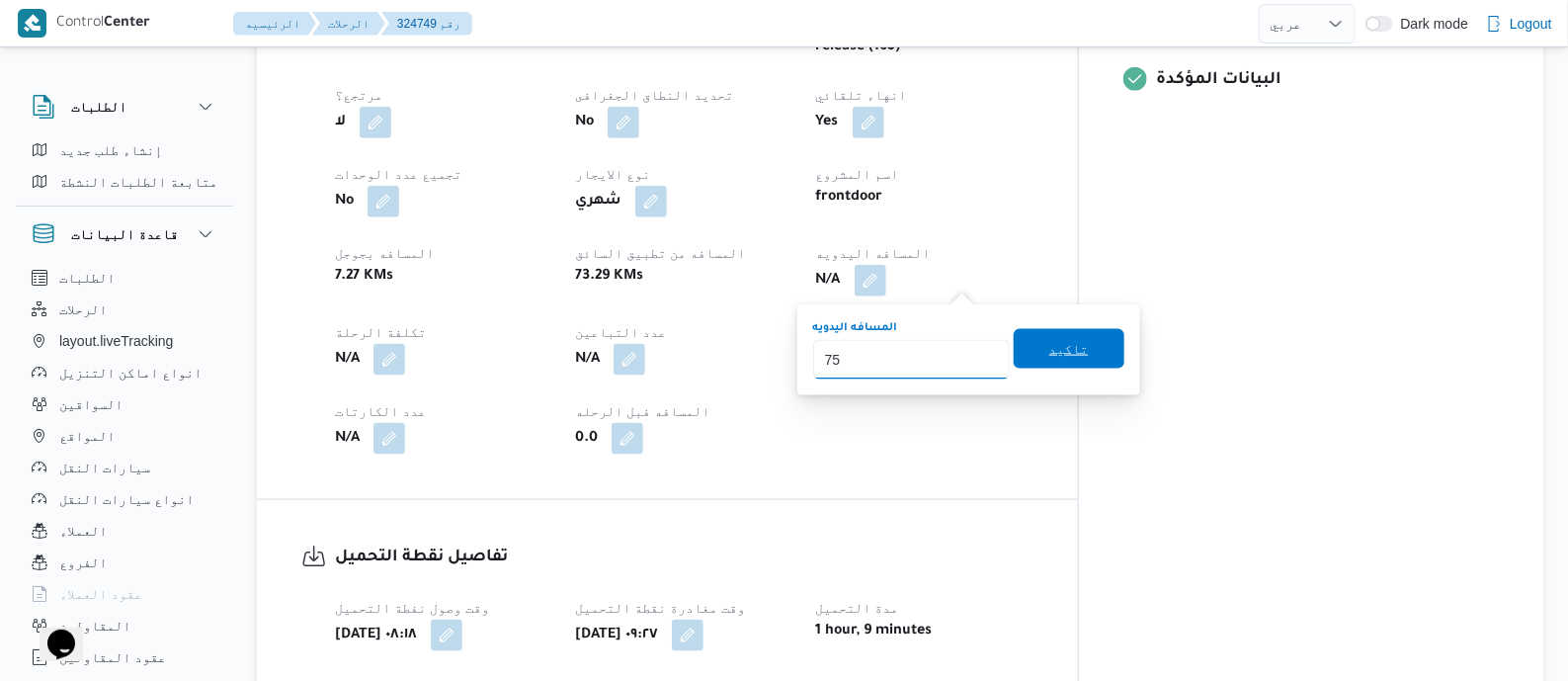 type on "75" 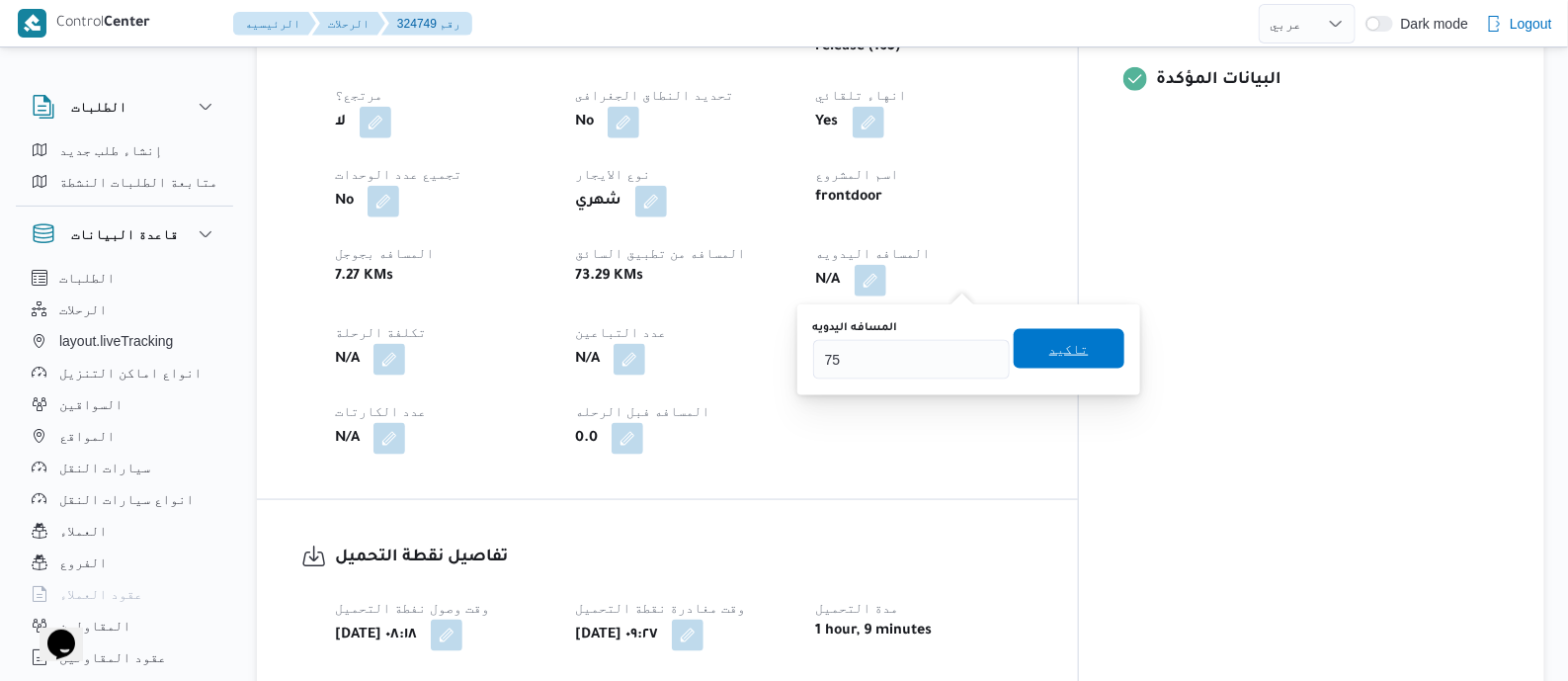 click on "تاكيد" at bounding box center (1069, 349) 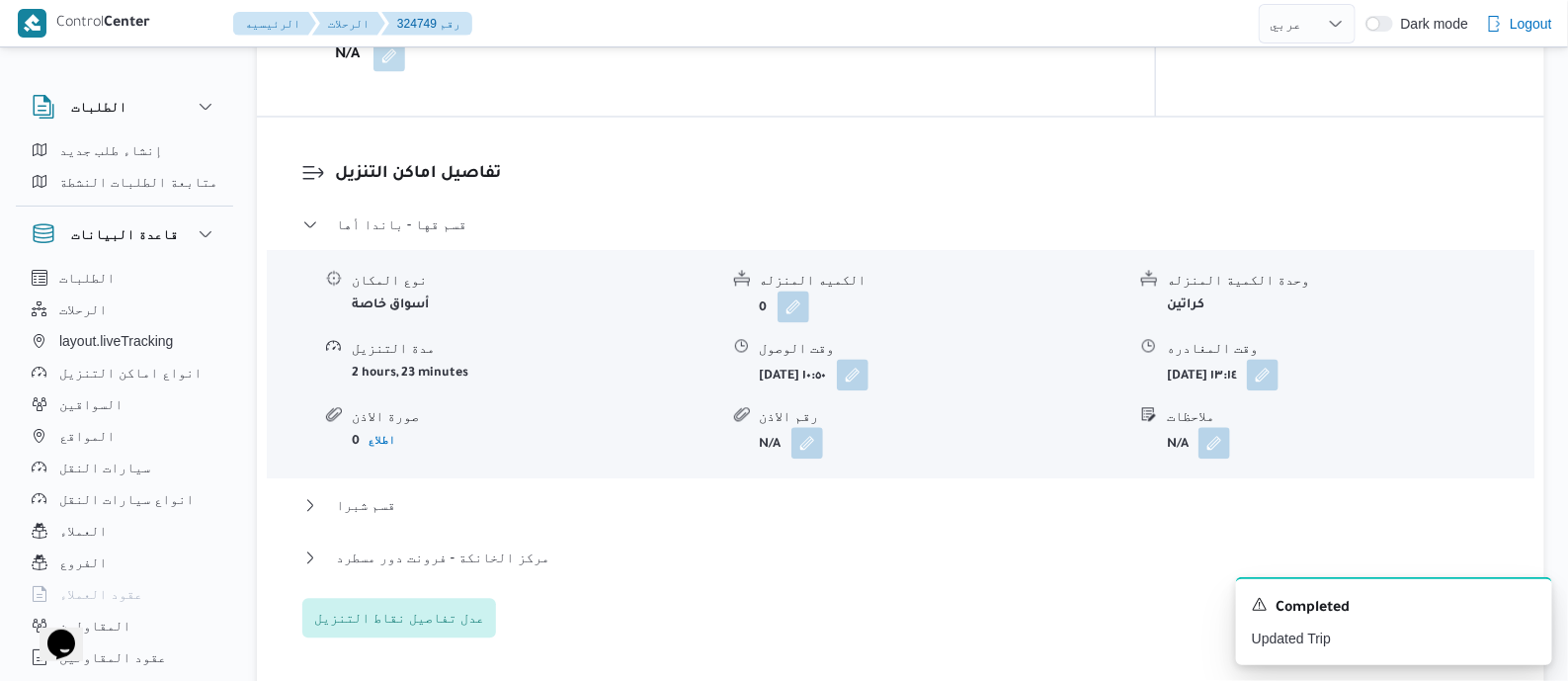 scroll, scrollTop: 1605, scrollLeft: 0, axis: vertical 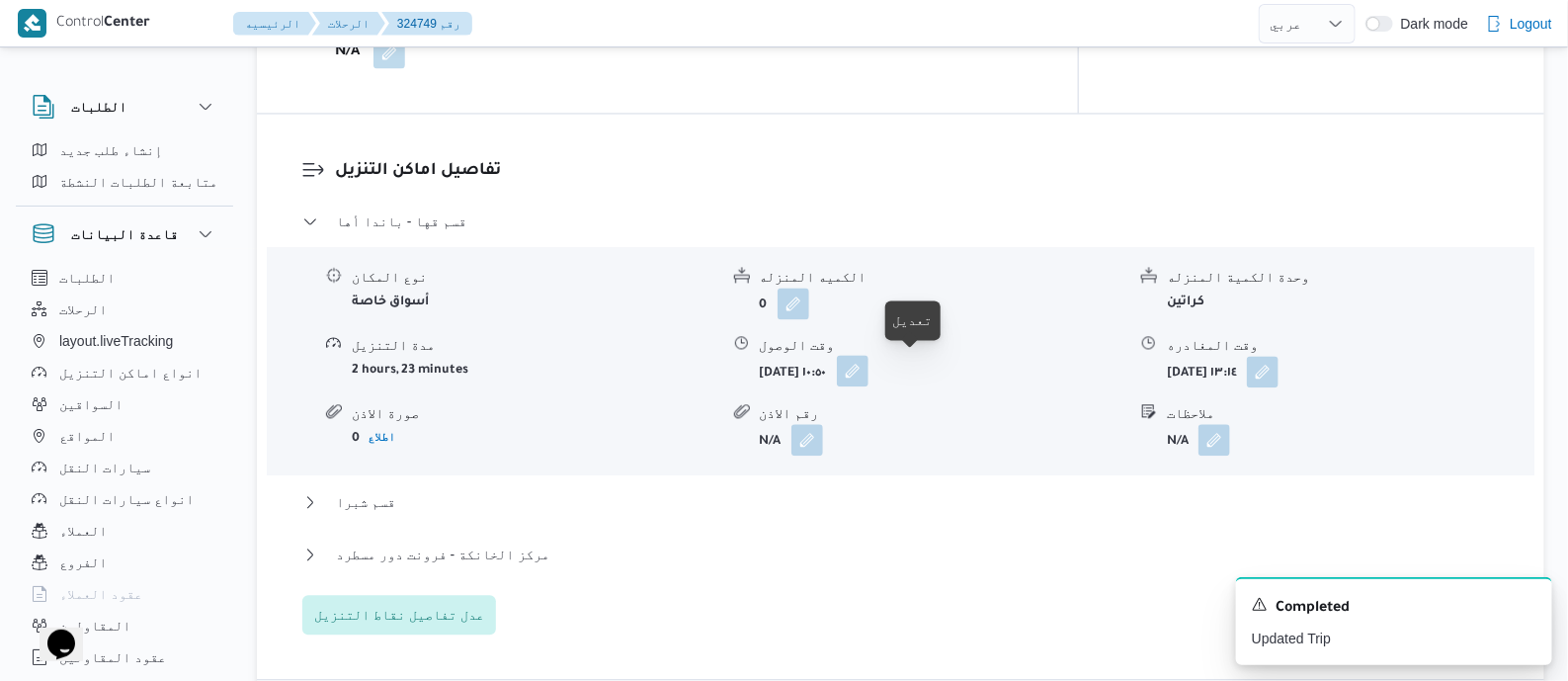 click at bounding box center (853, 371) 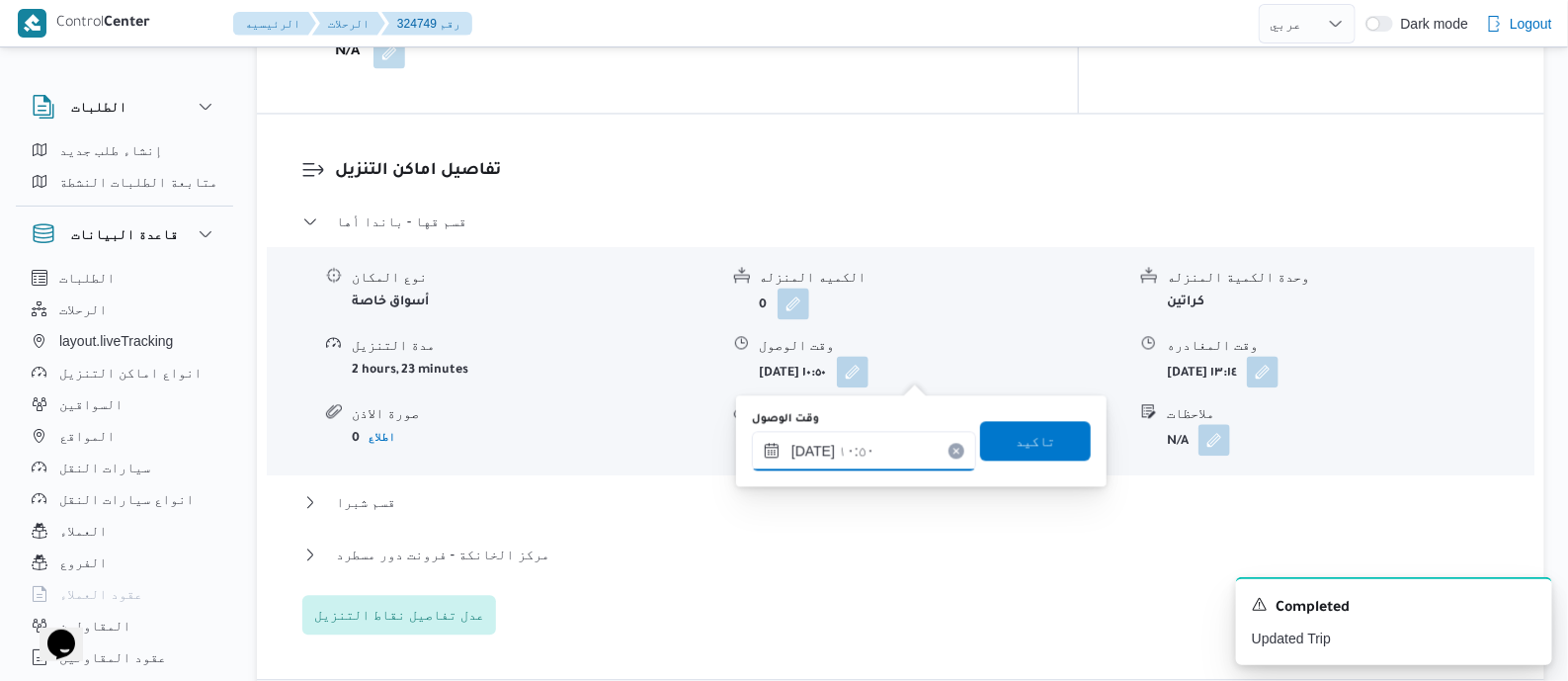 click on "١٦/٠٧/٢٠٢٥ ١٠:٥٠" at bounding box center (864, 451) 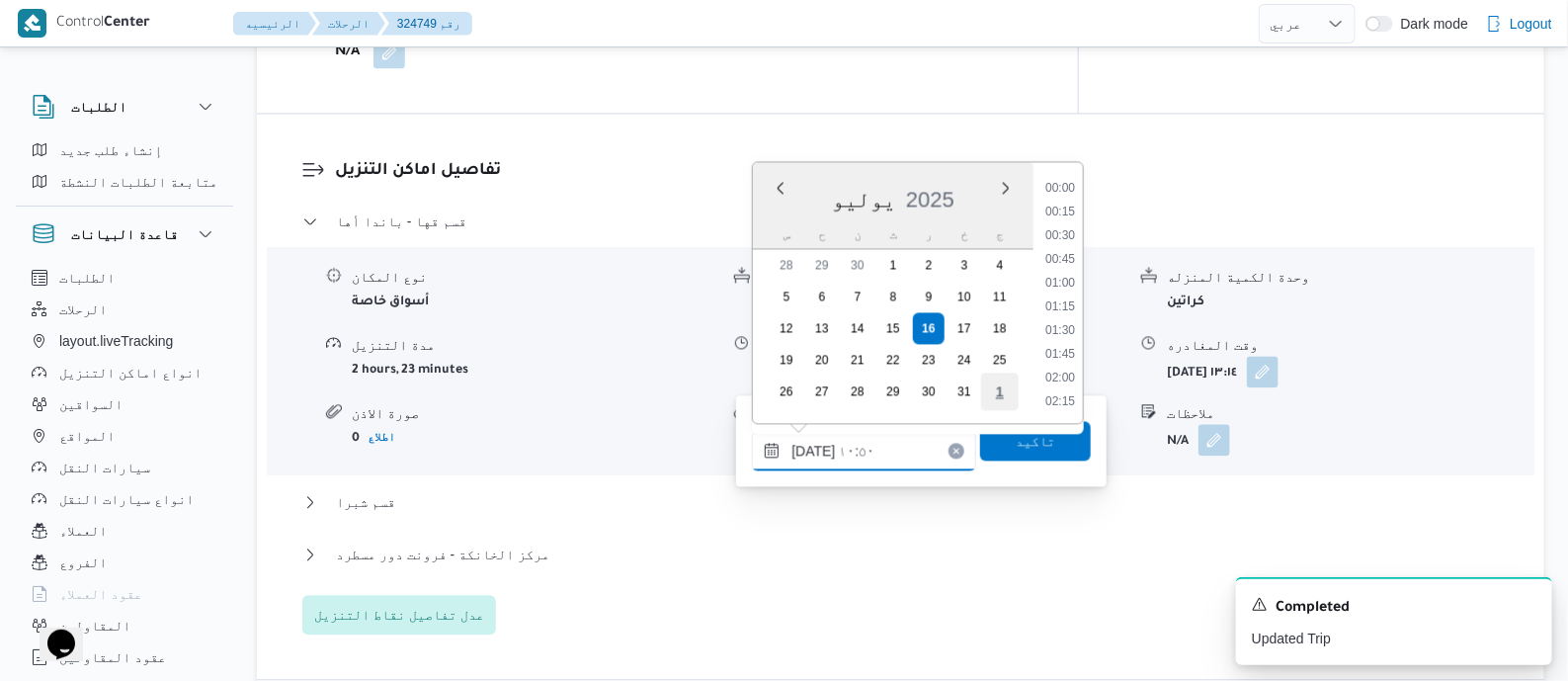scroll, scrollTop: 900, scrollLeft: 0, axis: vertical 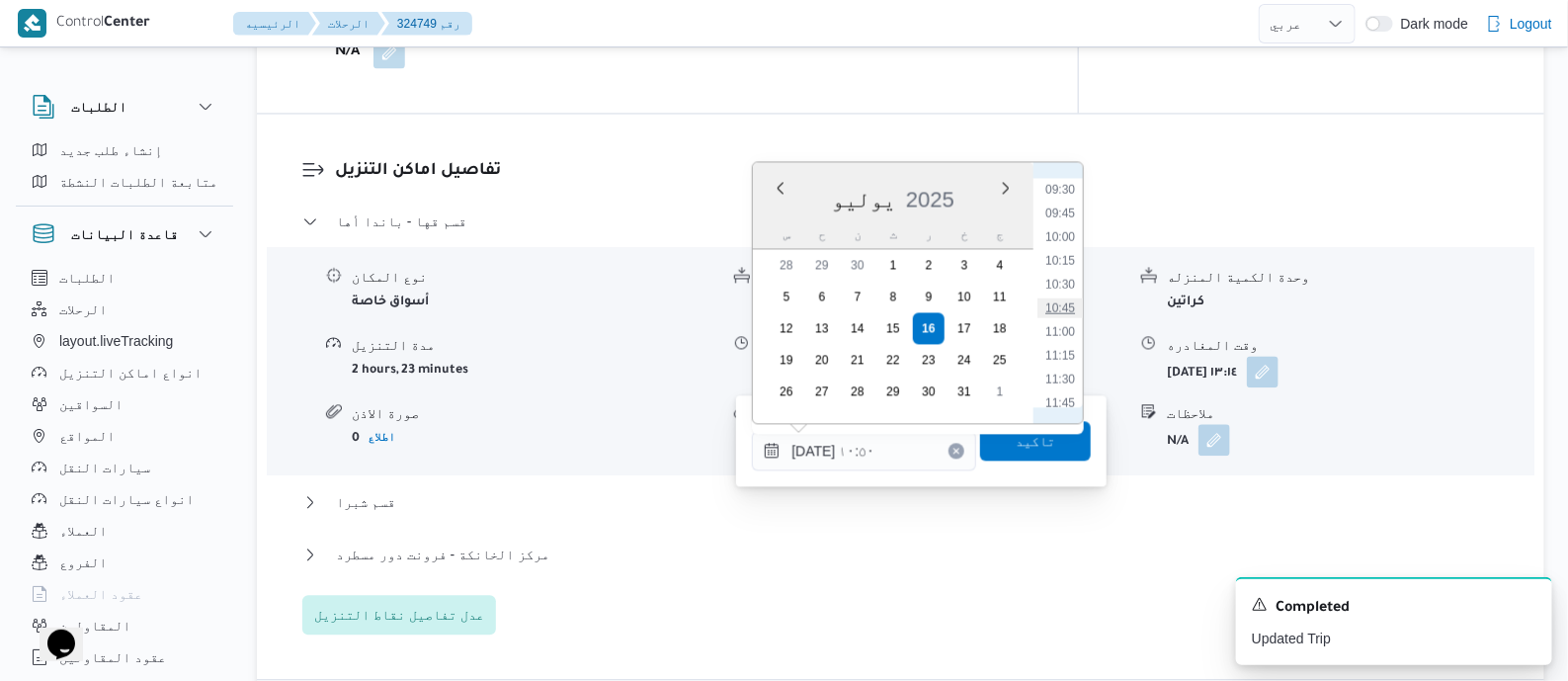 click on "10:45" at bounding box center [1060, 307] 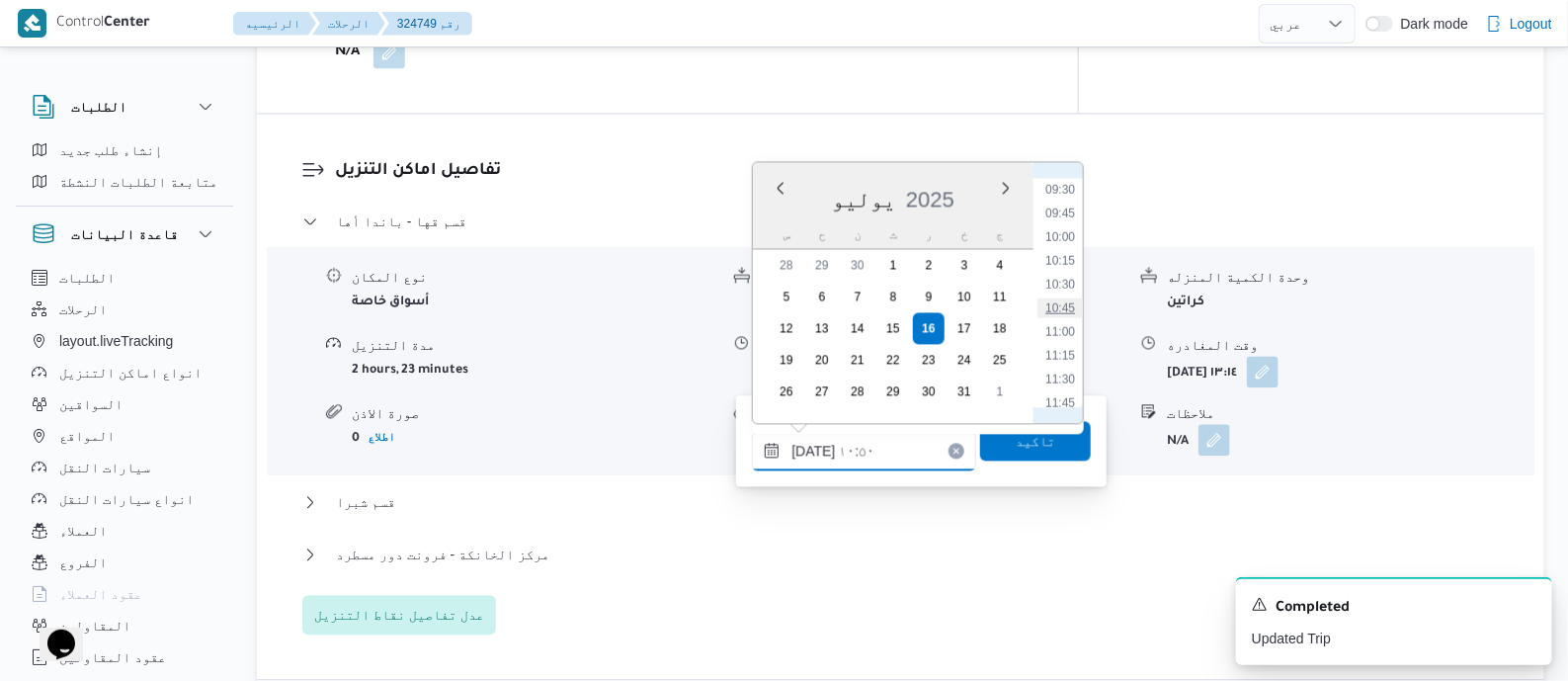 type on "١٦/٠٧/٢٠٢٥ ١٠:٤٥" 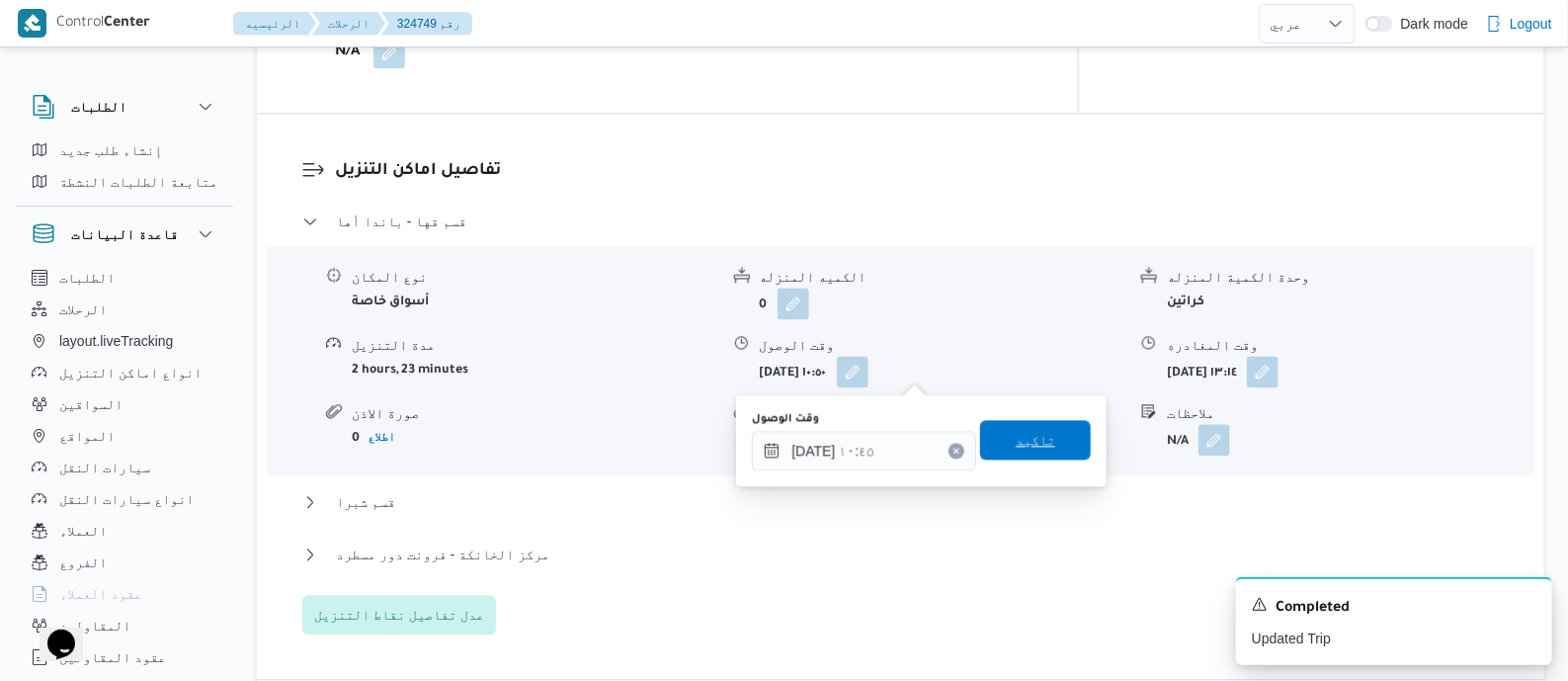 click on "تاكيد" at bounding box center (1035, 440) 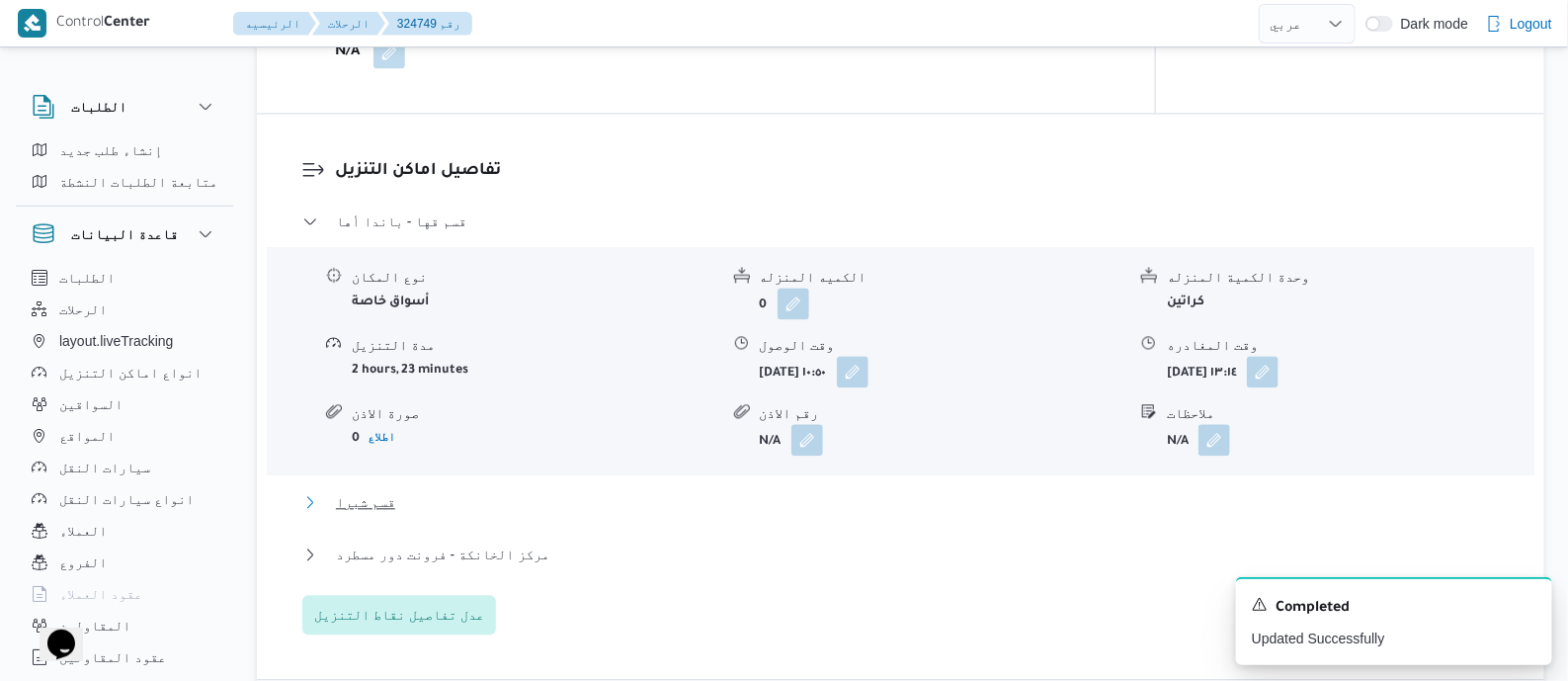 click on "قسم شبرا" at bounding box center (366, 502) 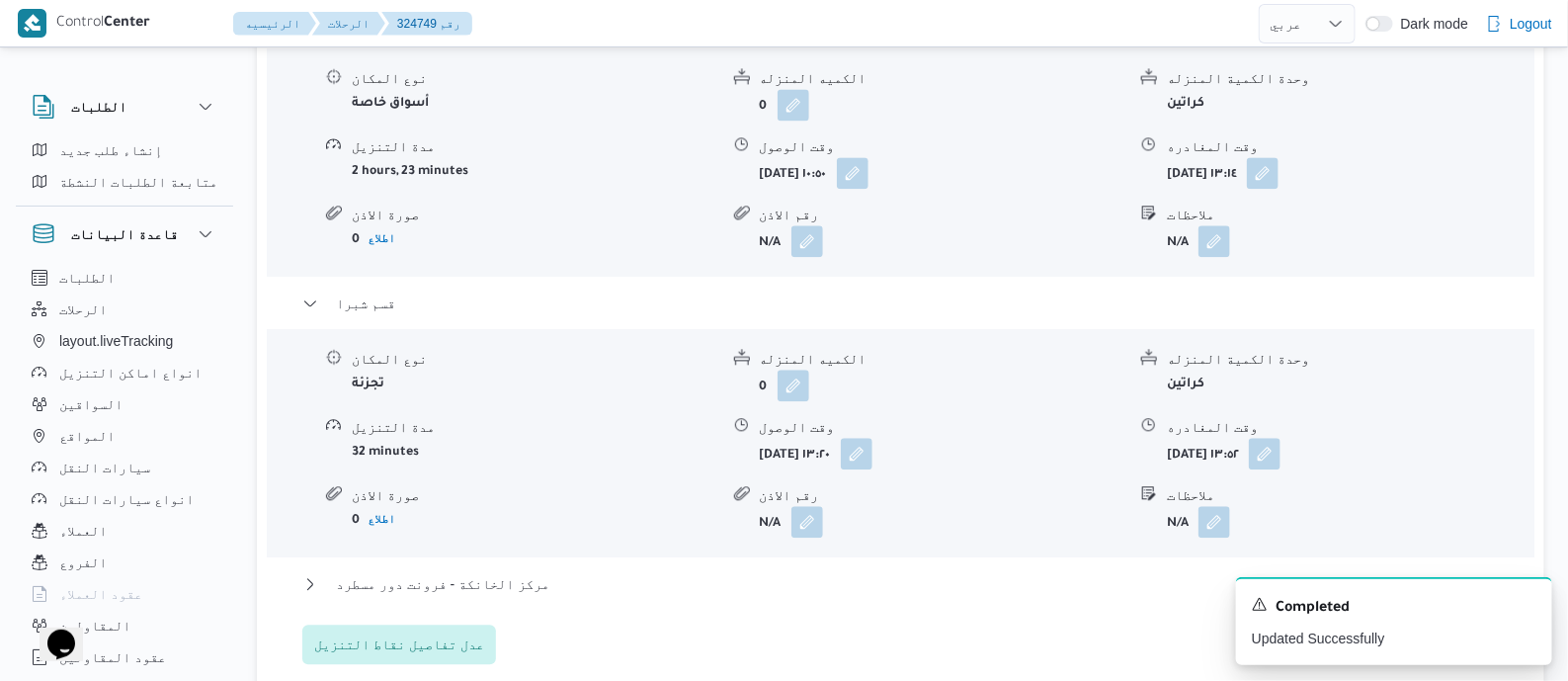 scroll, scrollTop: 1852, scrollLeft: 0, axis: vertical 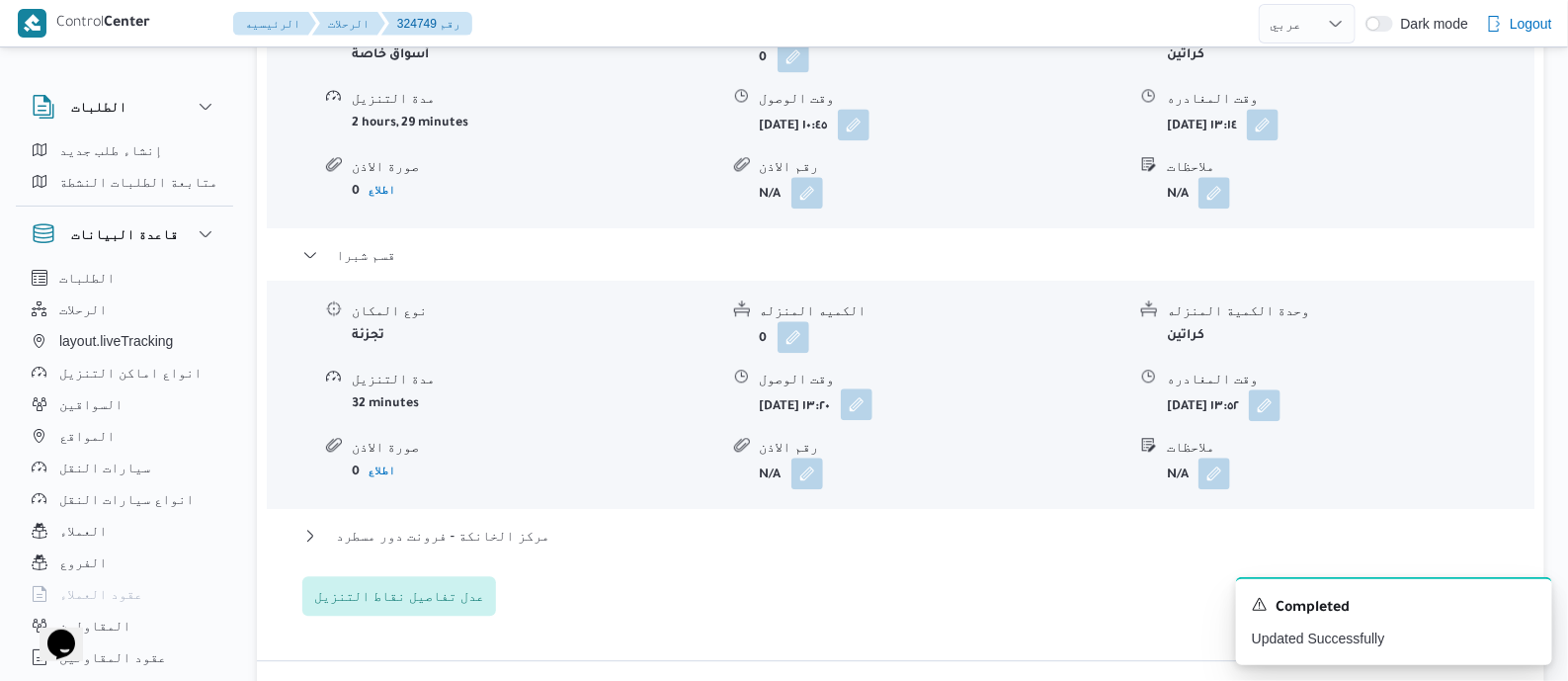 drag, startPoint x: 924, startPoint y: 395, endPoint x: 929, endPoint y: 426, distance: 31.400637 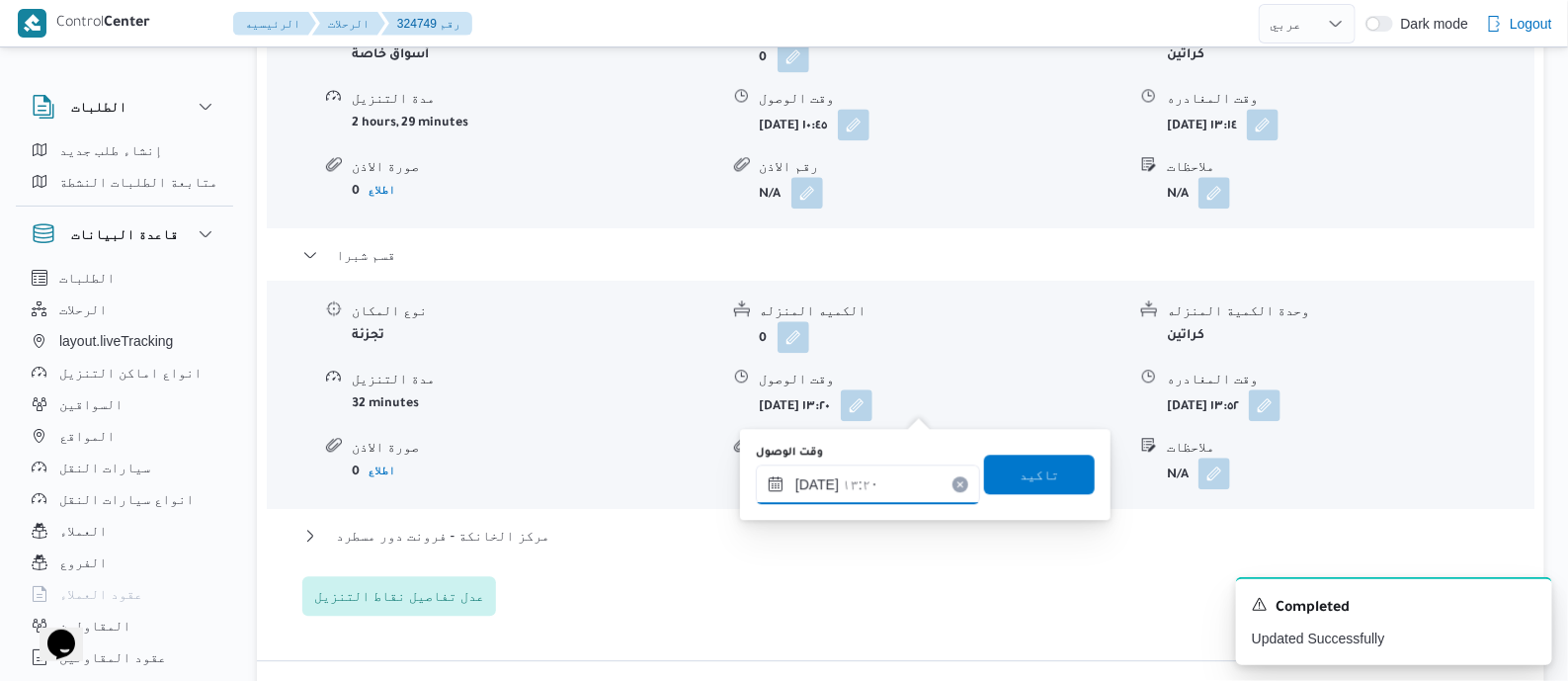 drag, startPoint x: 929, startPoint y: 426, endPoint x: 963, endPoint y: 480, distance: 63.812225 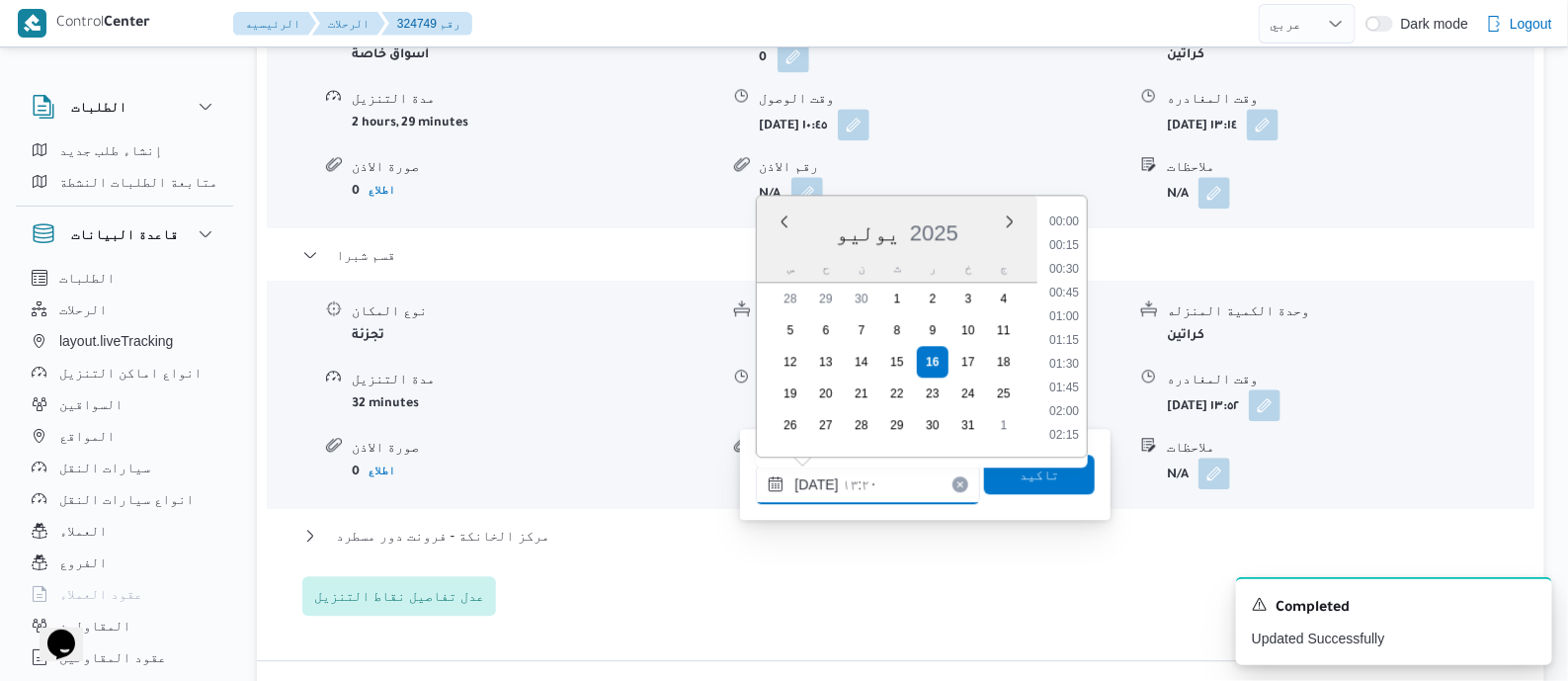 scroll, scrollTop: 1138, scrollLeft: 0, axis: vertical 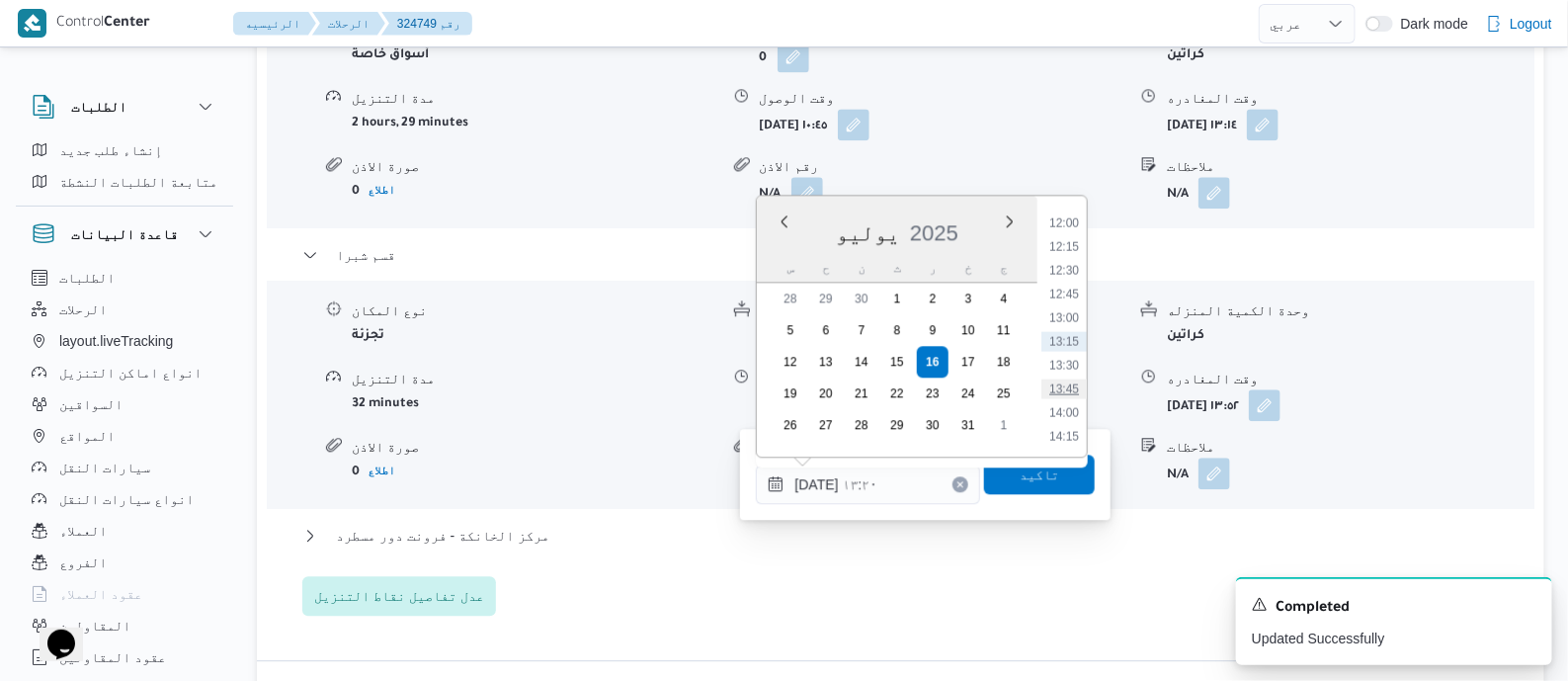 click on "13:45" at bounding box center (1064, 388) 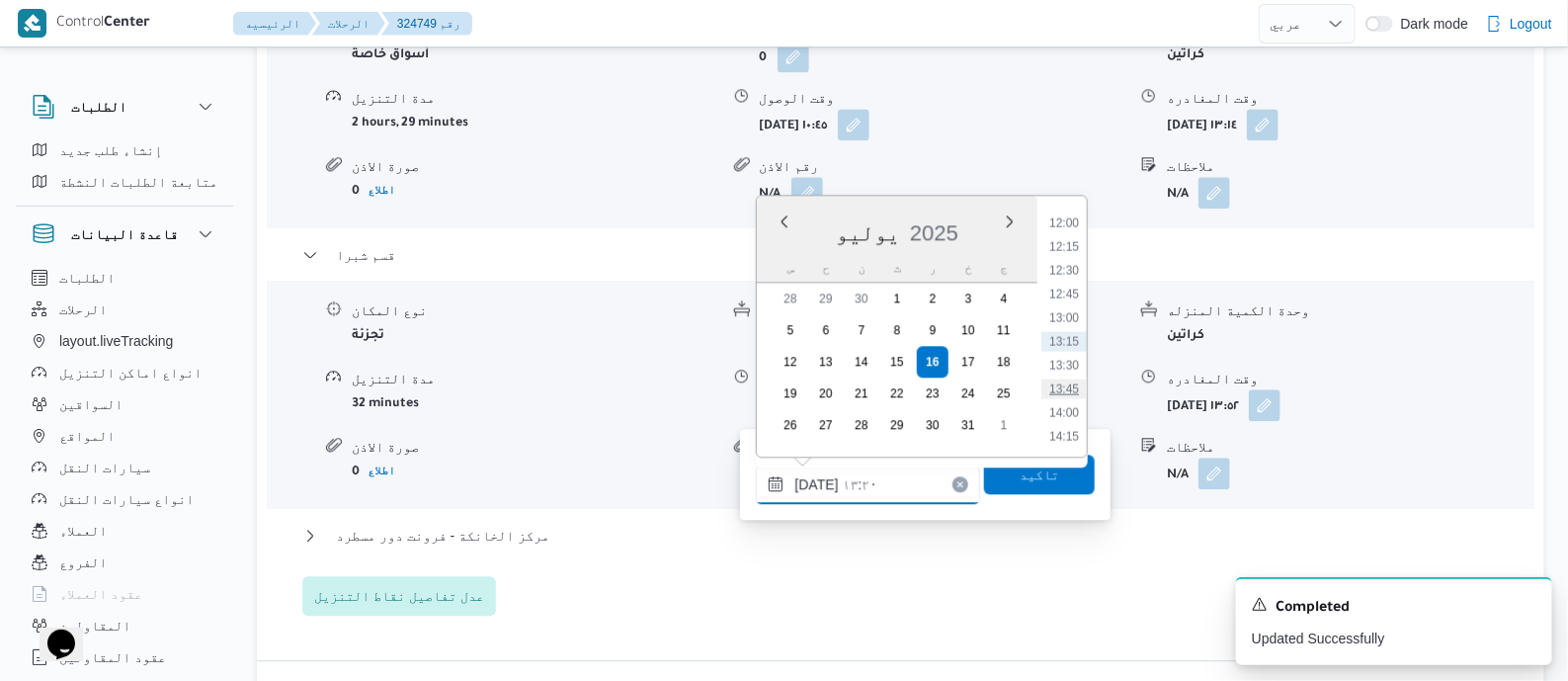 type on "١٦/٠٧/٢٠٢٥ ١٣:٤٥" 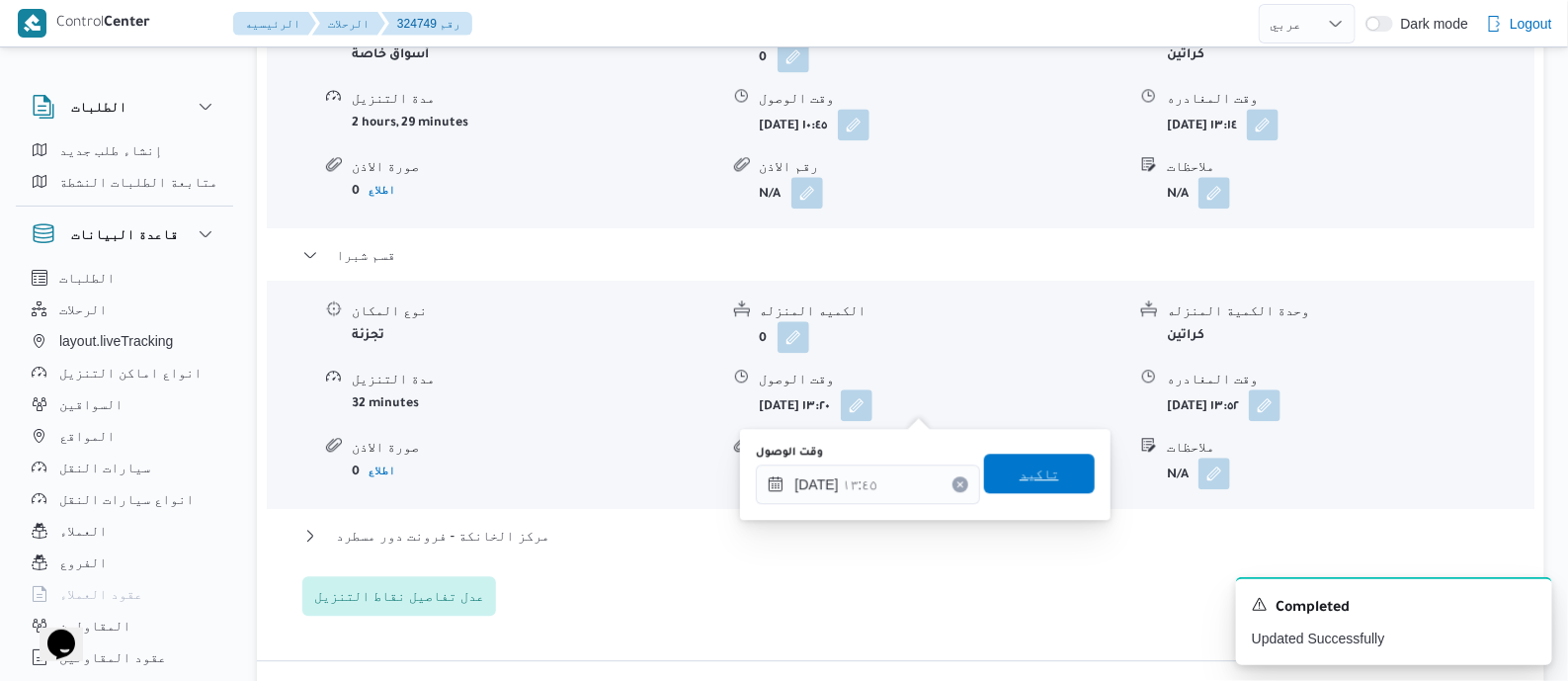 click on "تاكيد" at bounding box center (1039, 473) 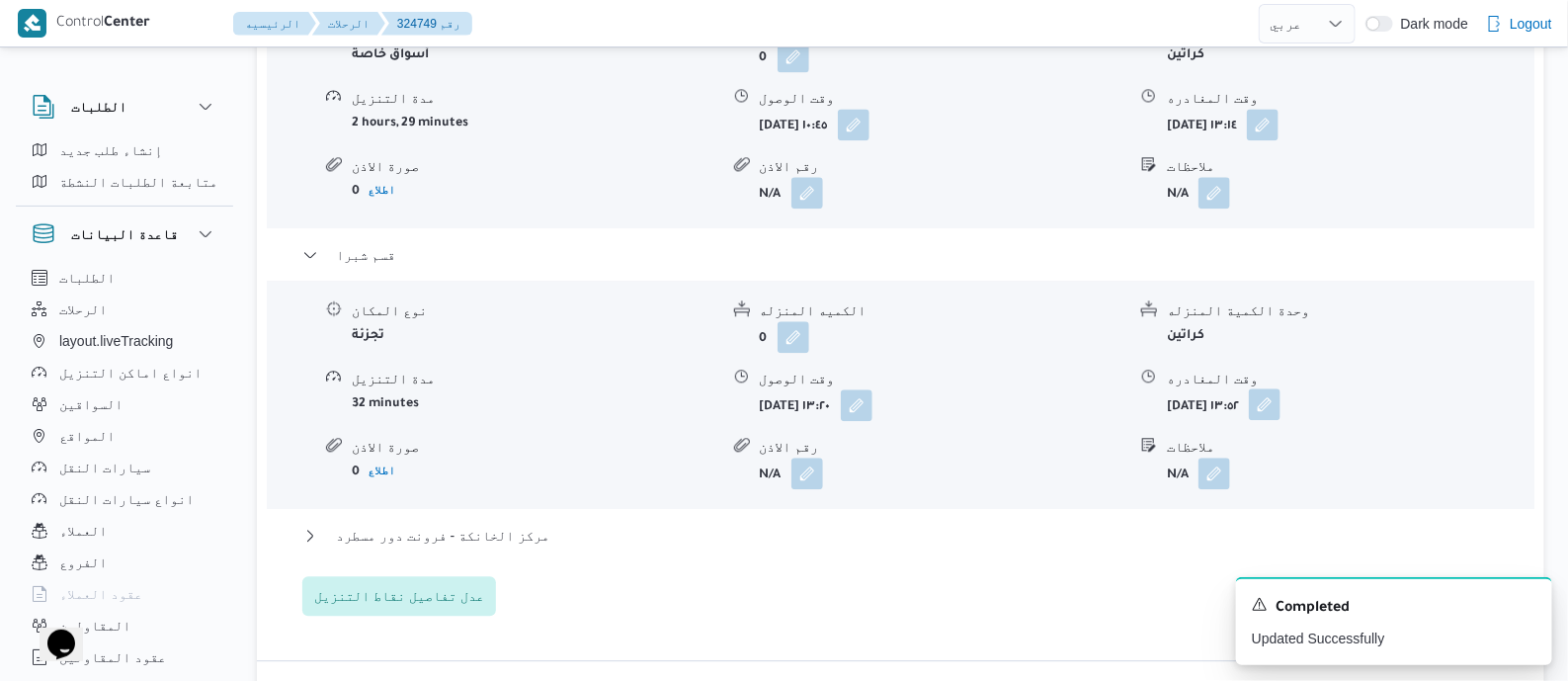 click at bounding box center [1265, 404] 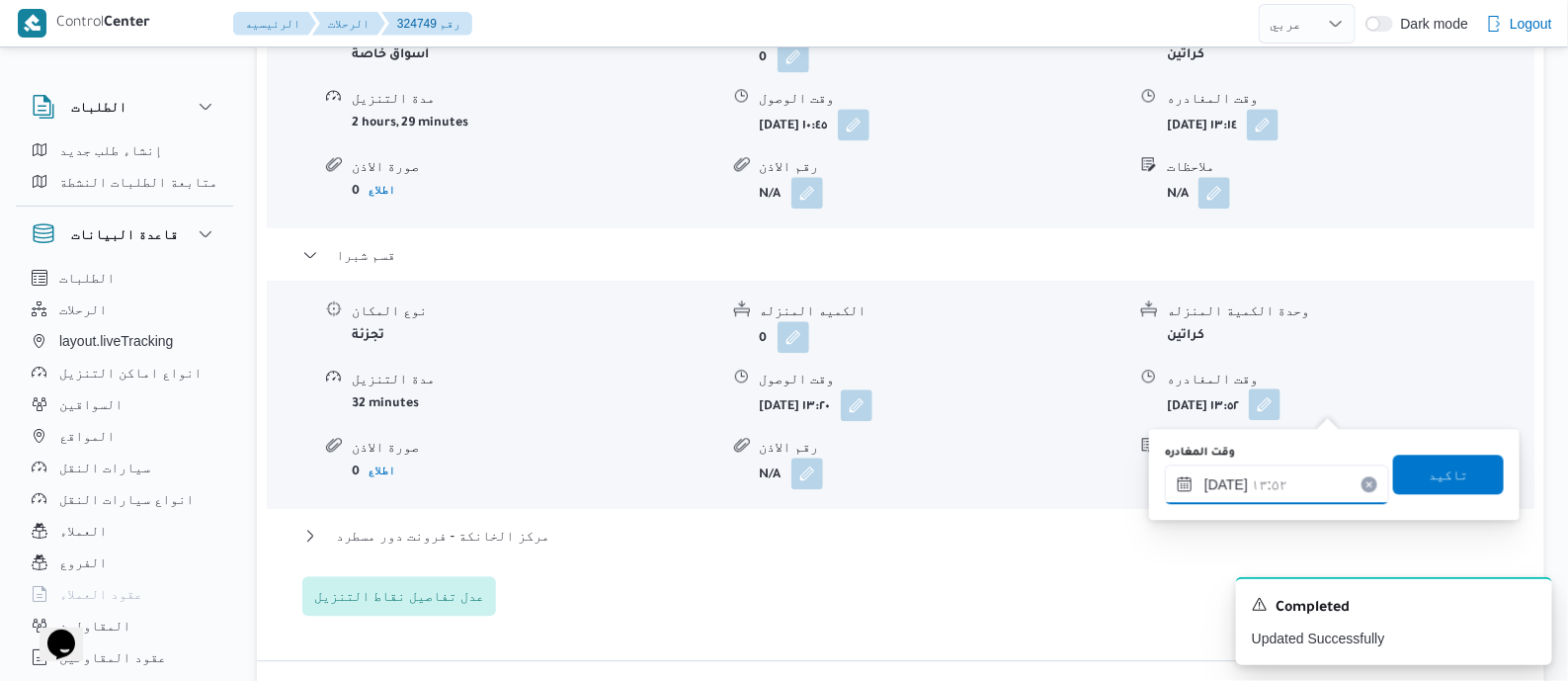 click on "١٦/٠٧/٢٠٢٥ ١٣:٥٢" at bounding box center [1277, 484] 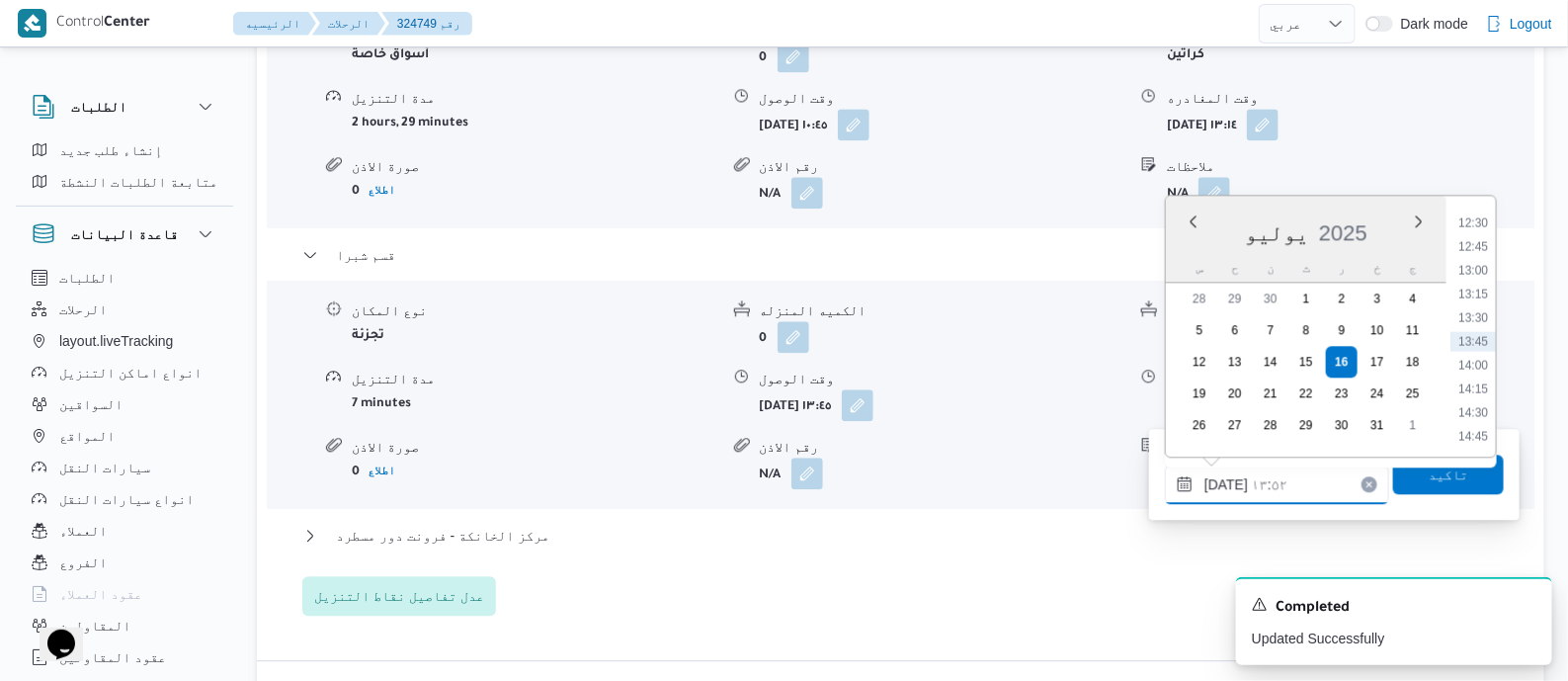 scroll, scrollTop: 1556, scrollLeft: 0, axis: vertical 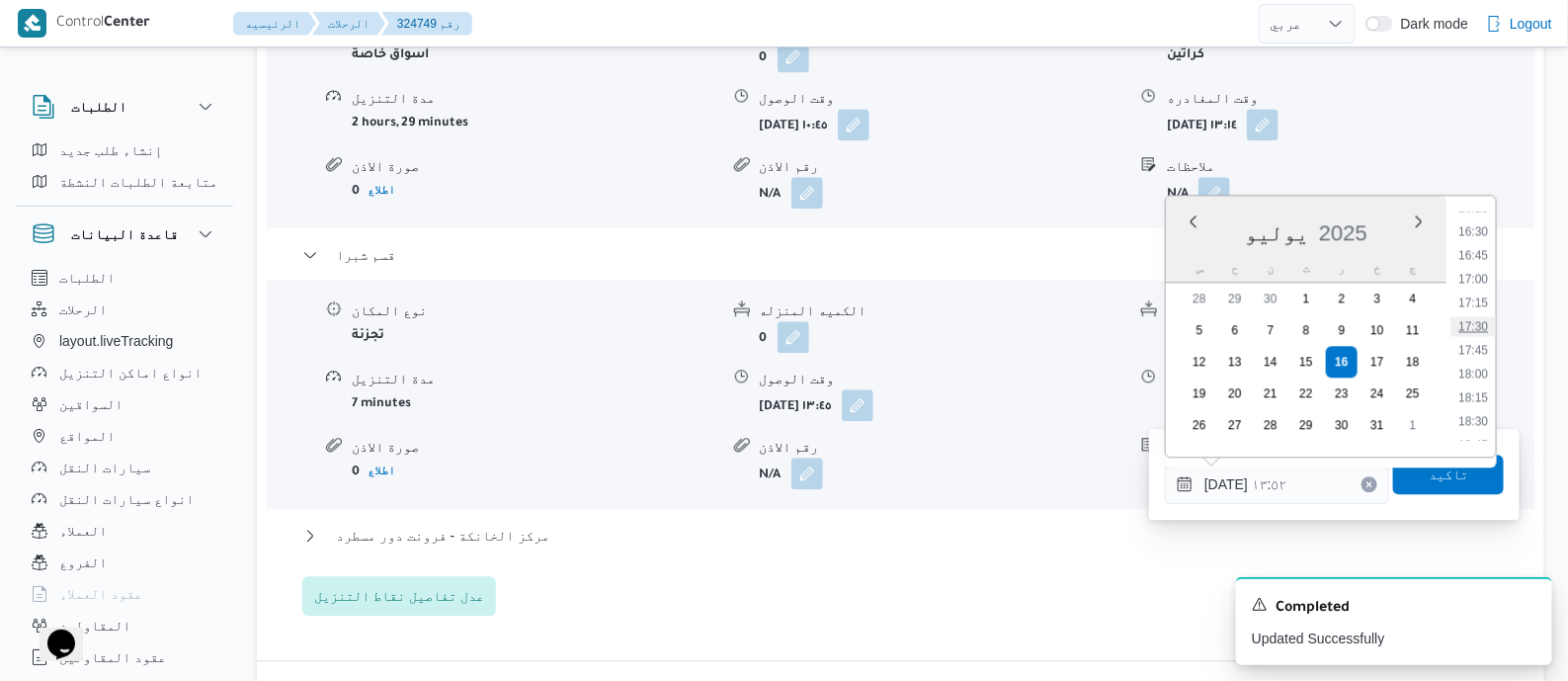 click on "17:30" at bounding box center (1473, 326) 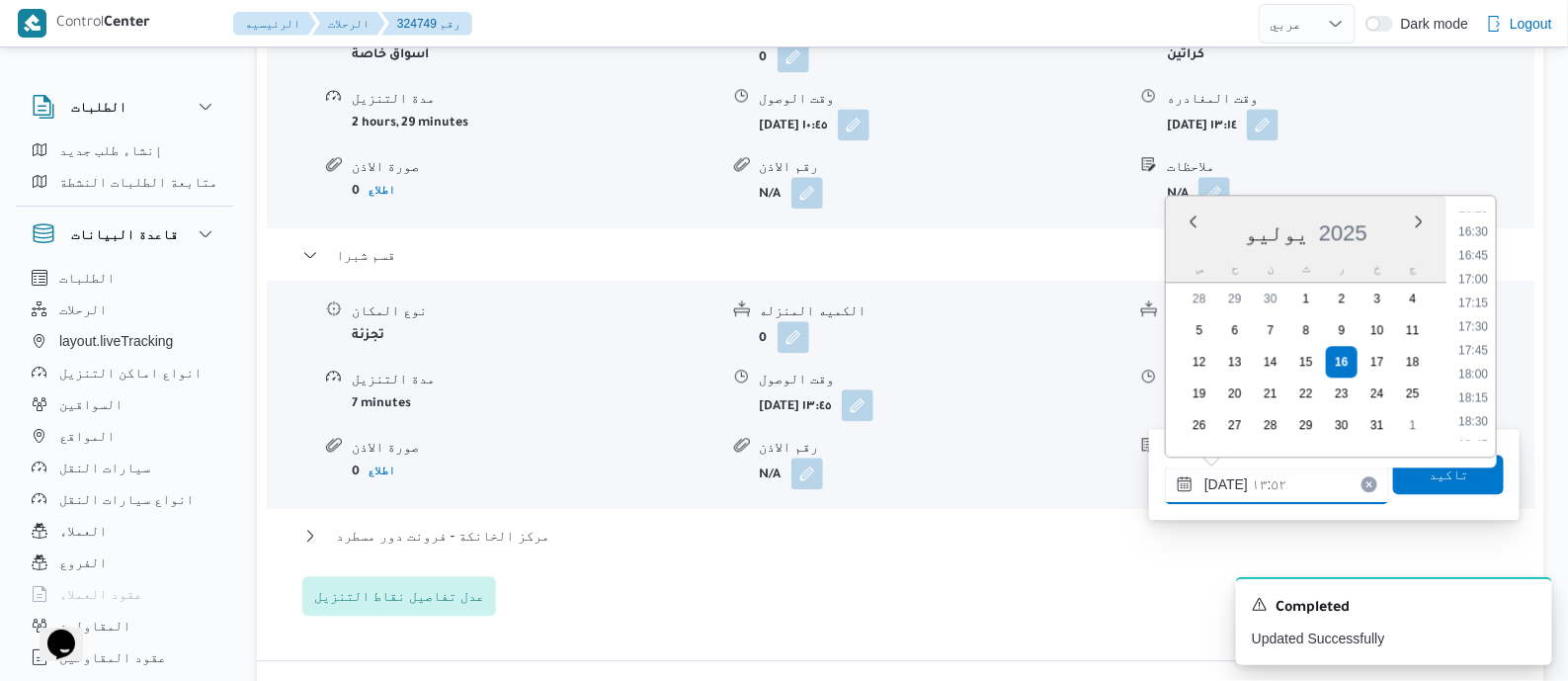 type on "[DATE] ١٧:٣٠" 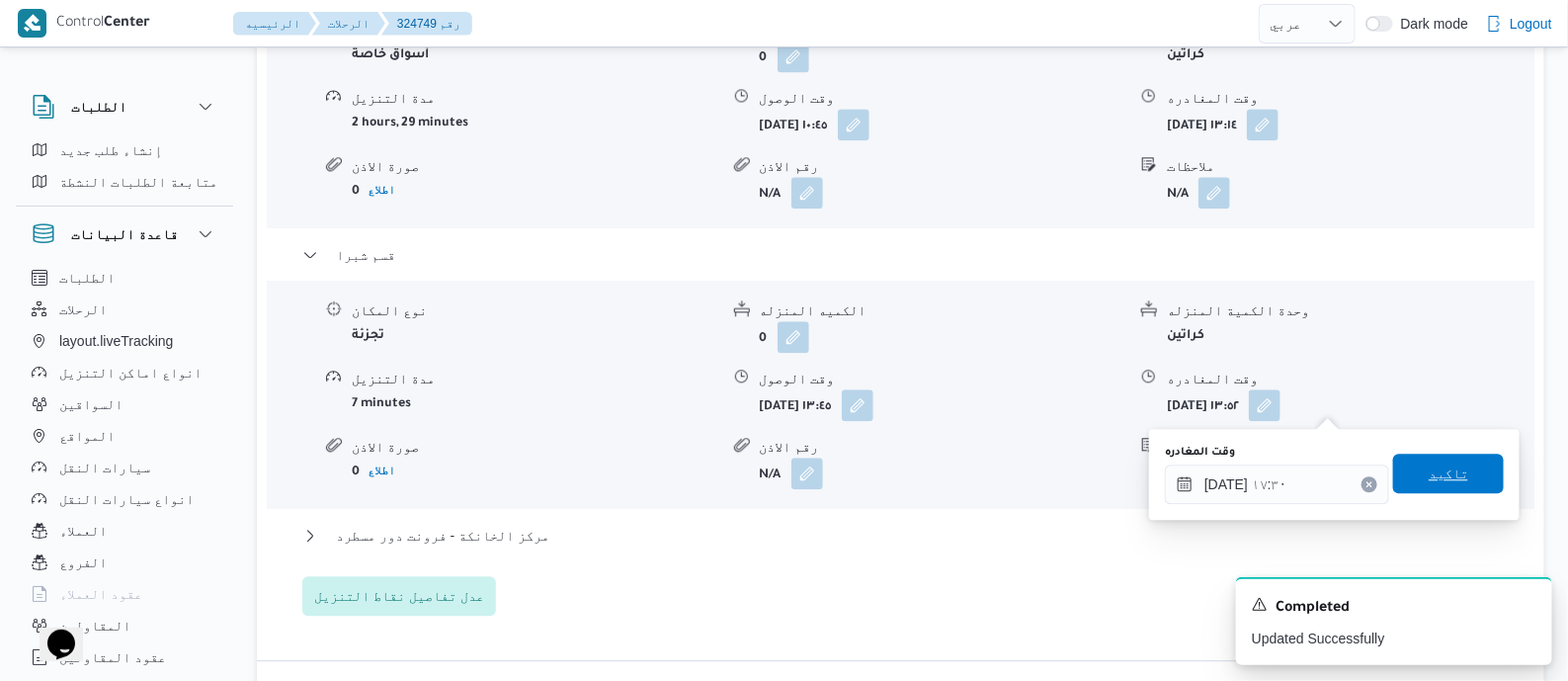 drag, startPoint x: 1467, startPoint y: 464, endPoint x: 1286, endPoint y: 507, distance: 186.0376 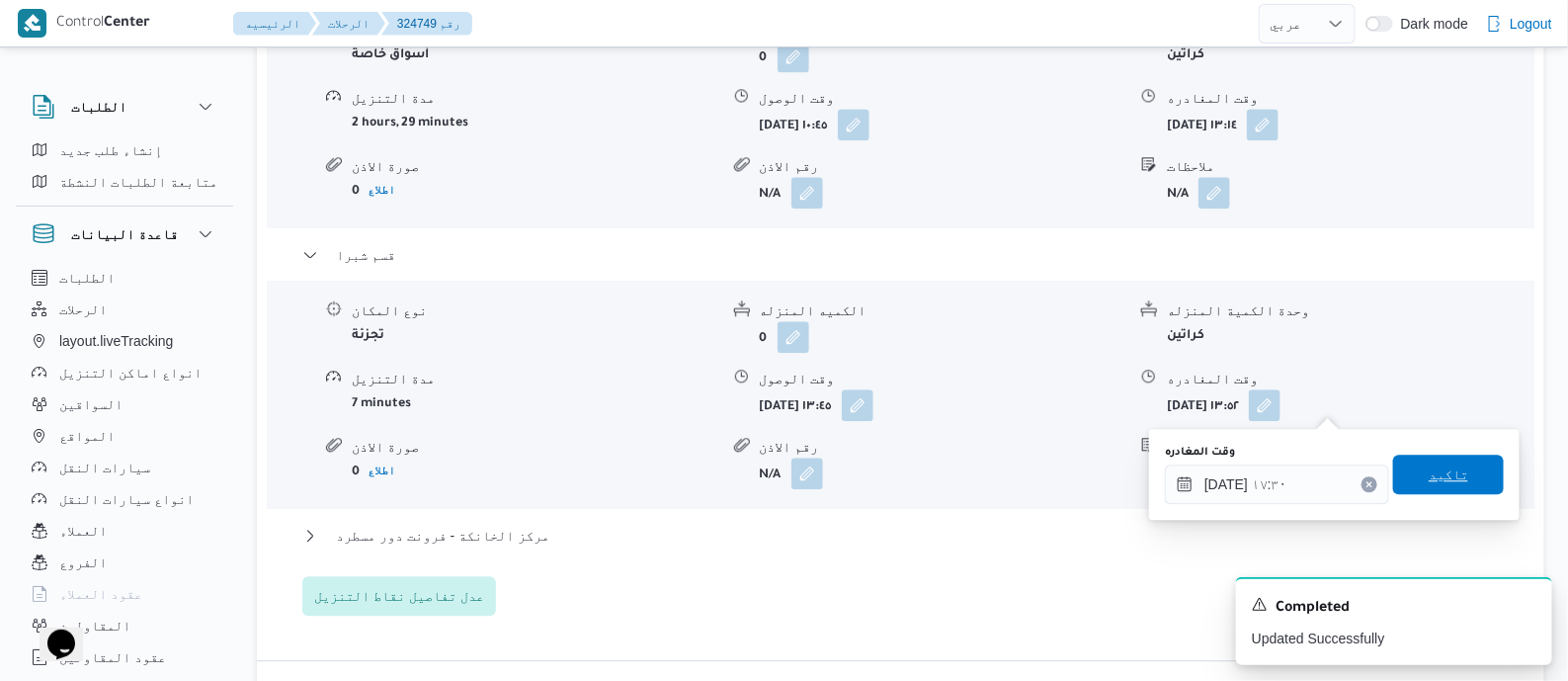 click on "تاكيد" at bounding box center (1448, 474) 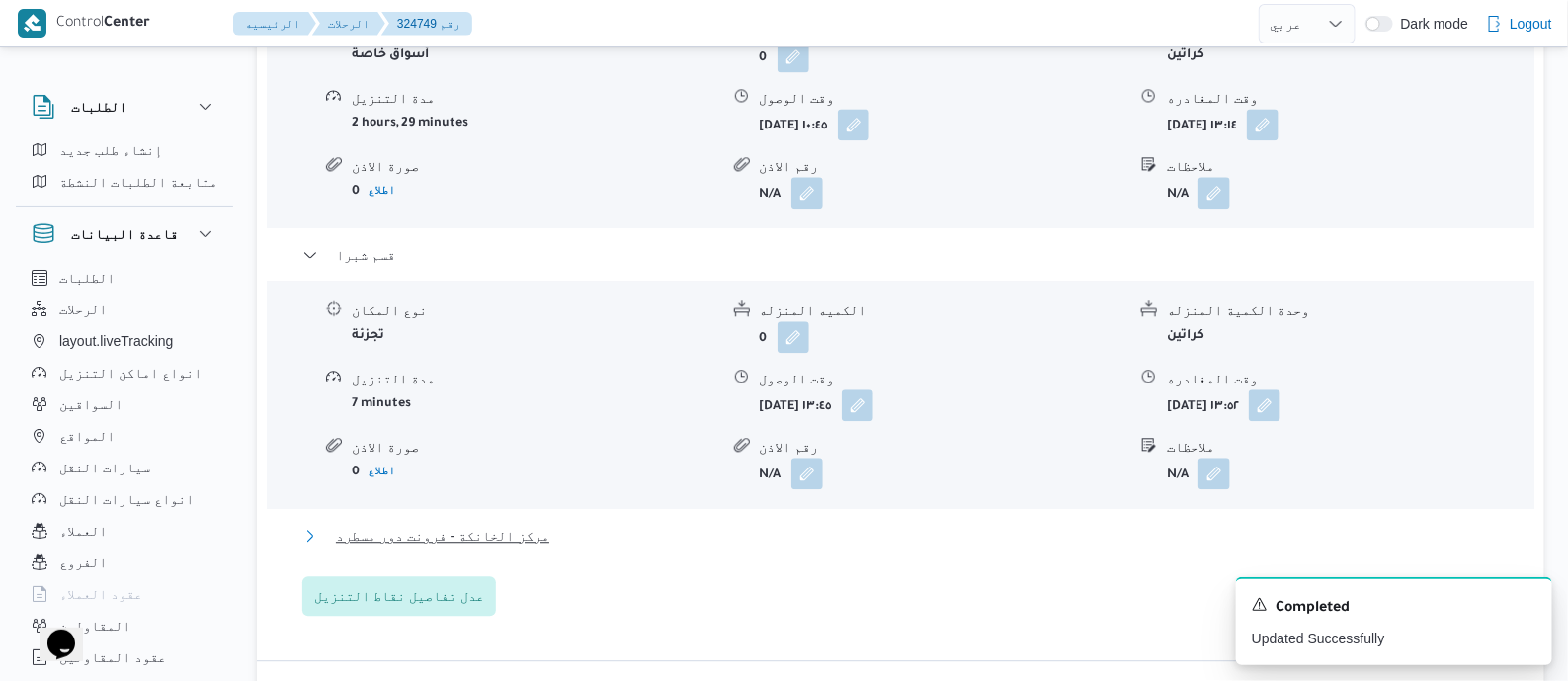 click on "مركز الخانكة -
فرونت دور مسطرد" at bounding box center [443, 536] 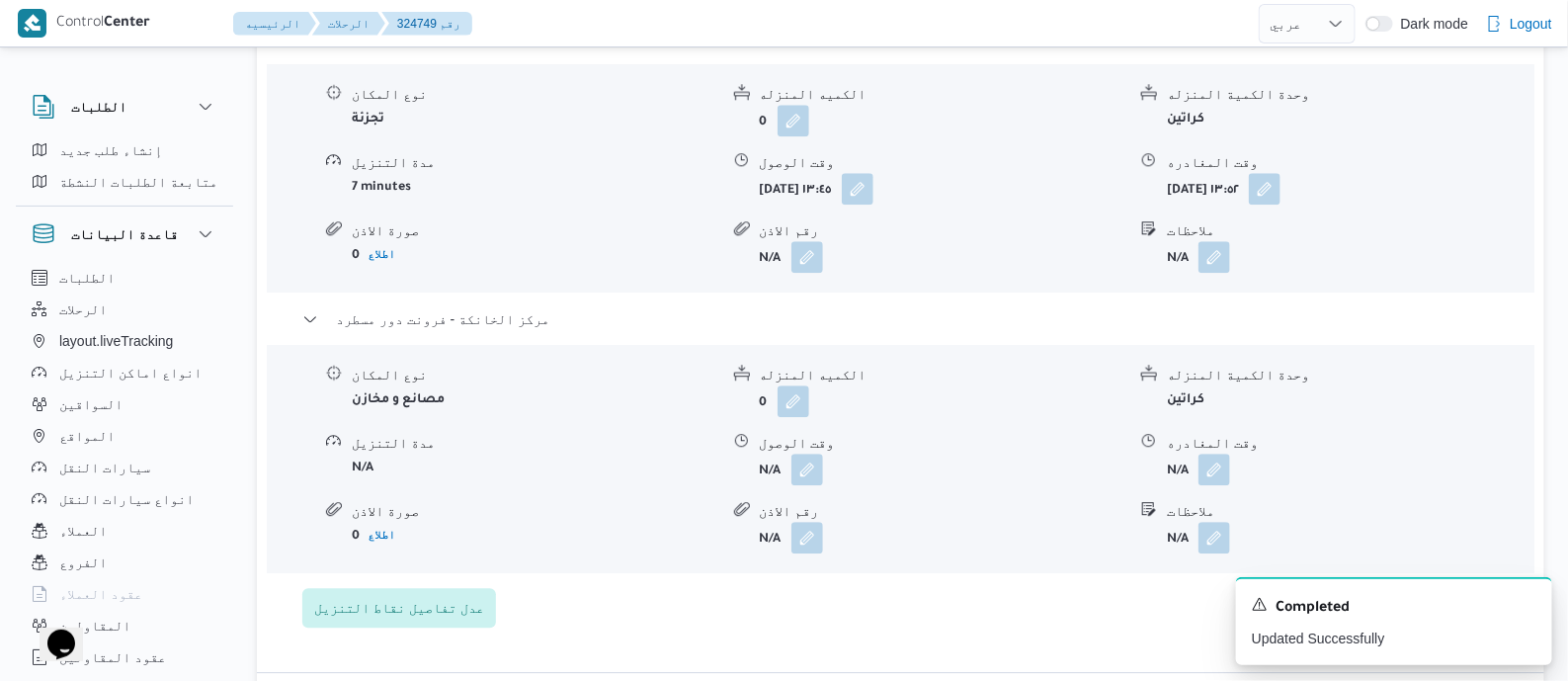 scroll, scrollTop: 2100, scrollLeft: 0, axis: vertical 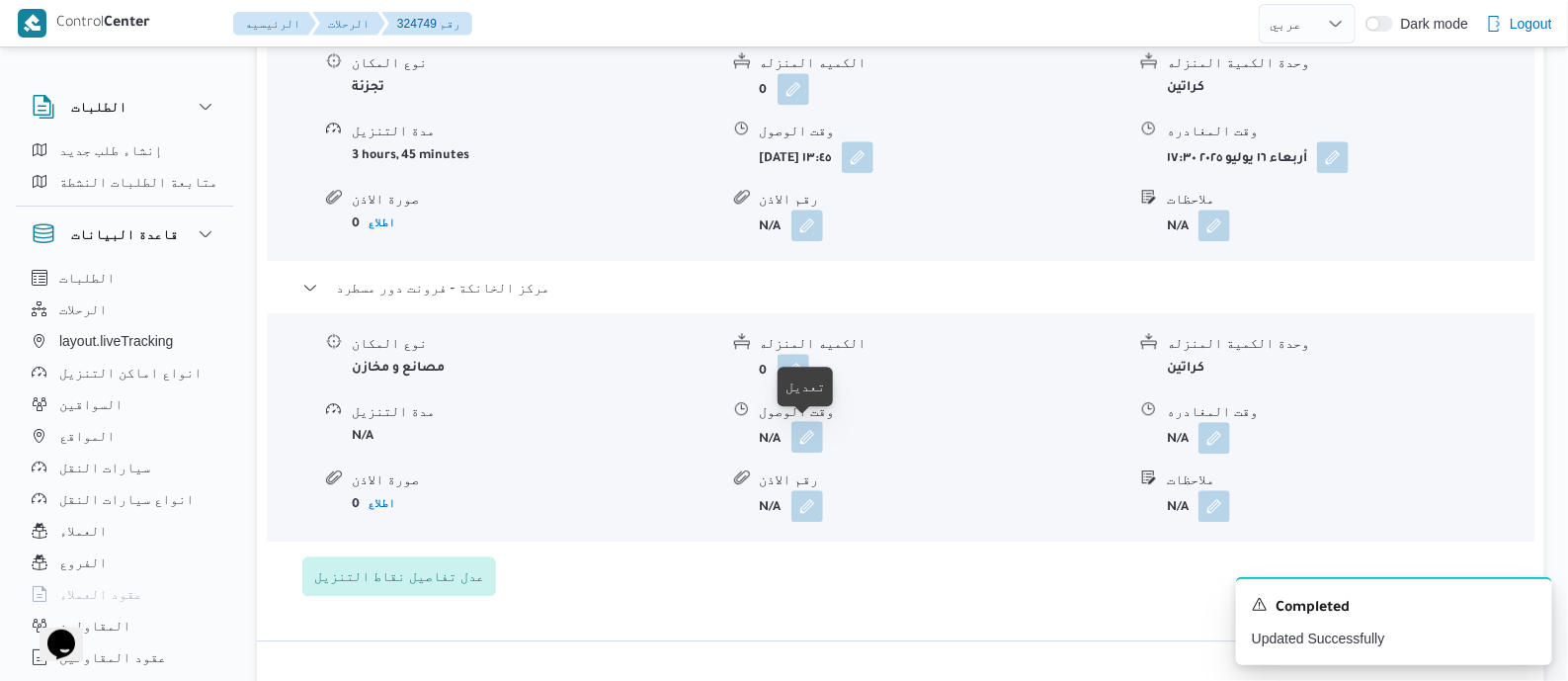 drag, startPoint x: 807, startPoint y: 432, endPoint x: 807, endPoint y: 452, distance: 20 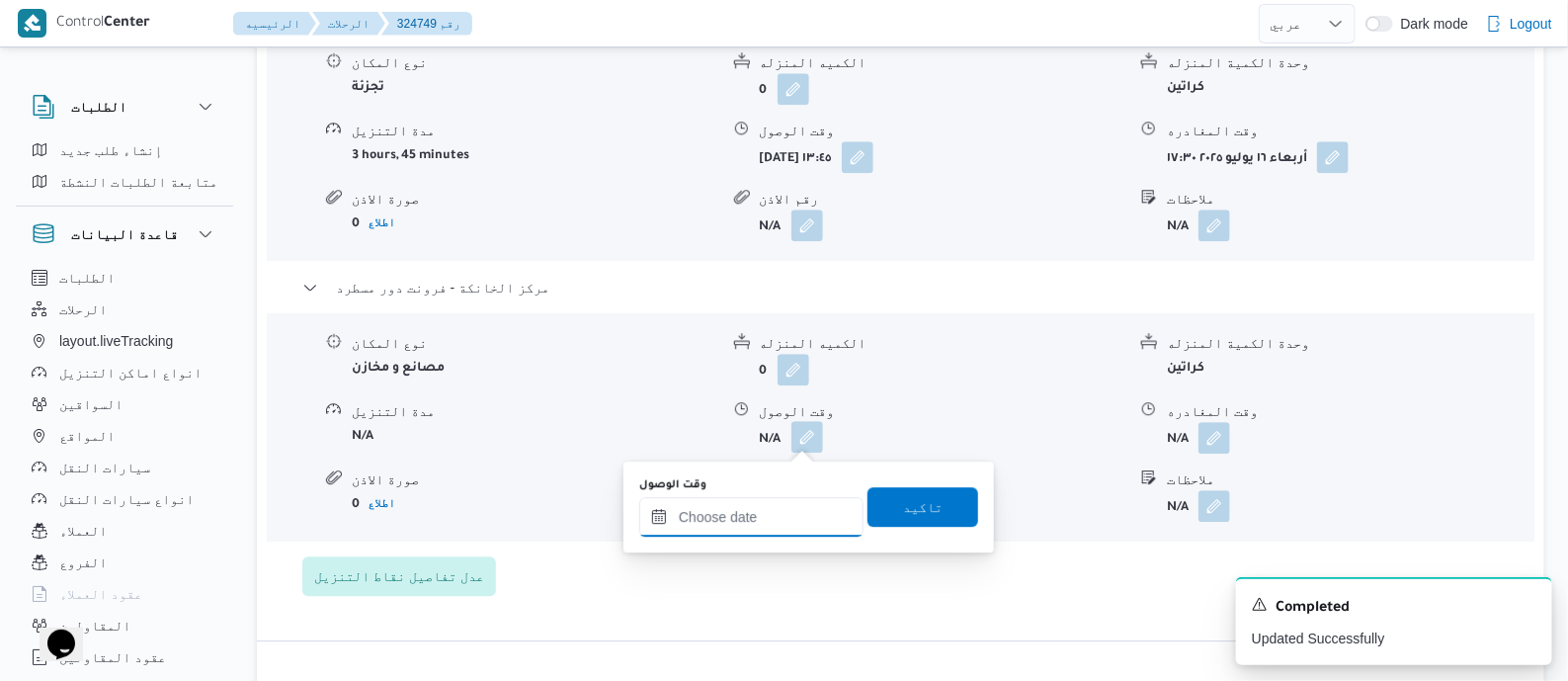 click on "وقت الوصول" at bounding box center [751, 517] 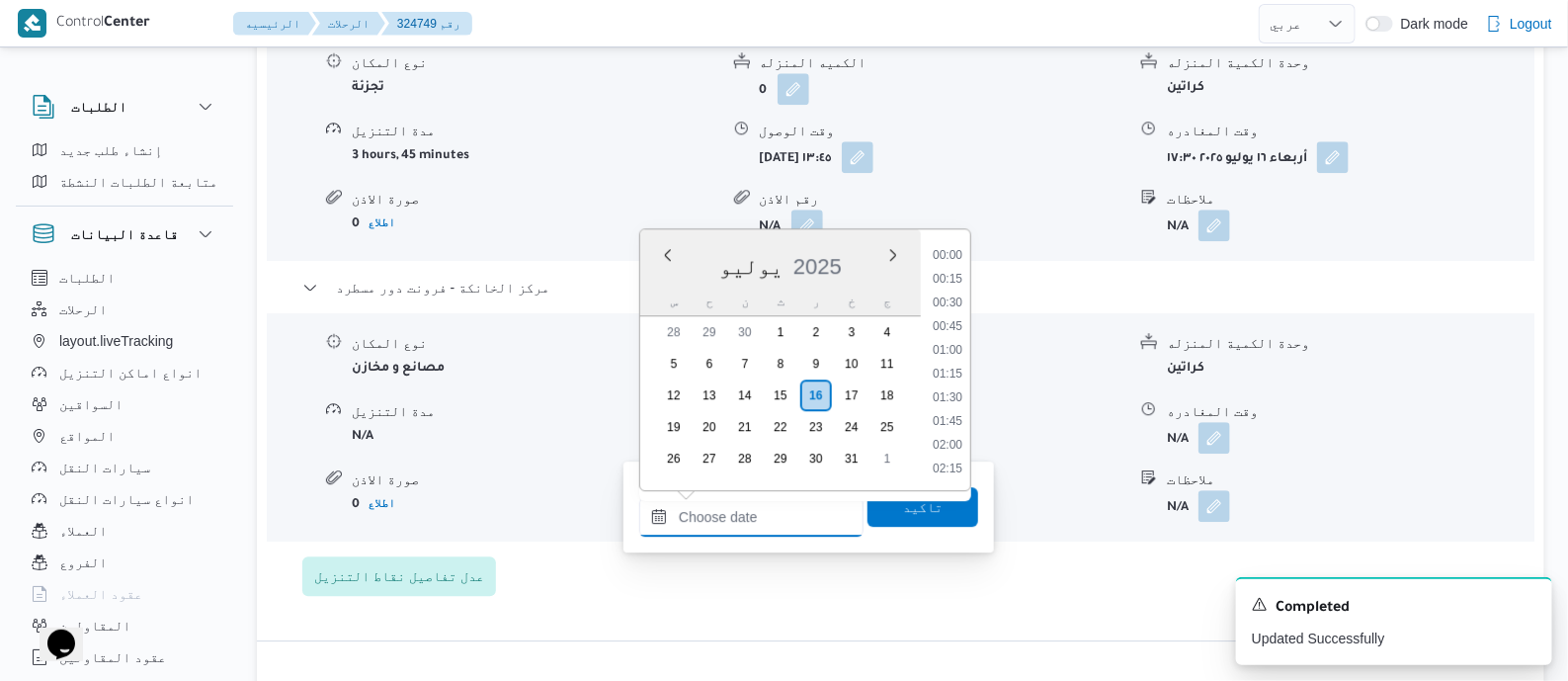 scroll, scrollTop: 1731, scrollLeft: 0, axis: vertical 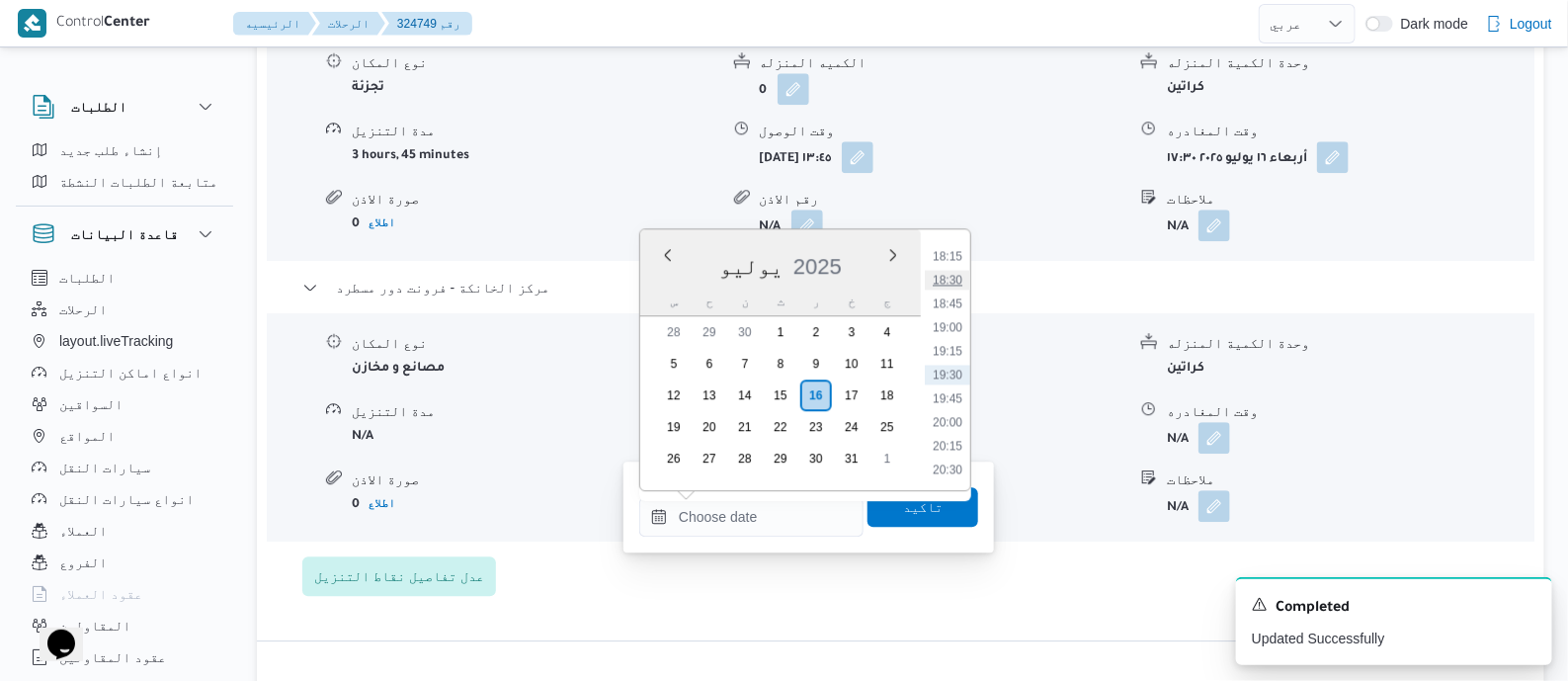 click on "18:30" at bounding box center [948, 280] 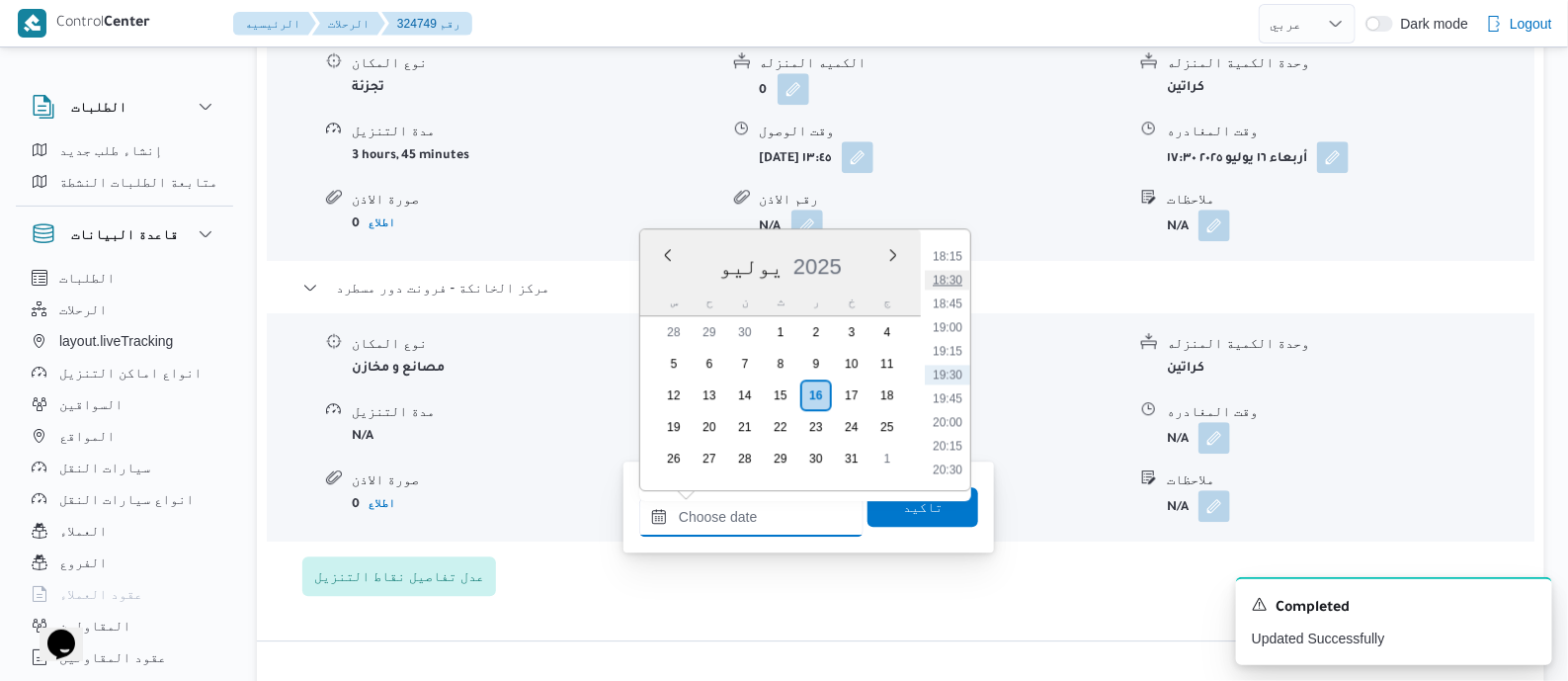 type on "١٦/٠٧/٢٠٢٥ ١٨:٣٠" 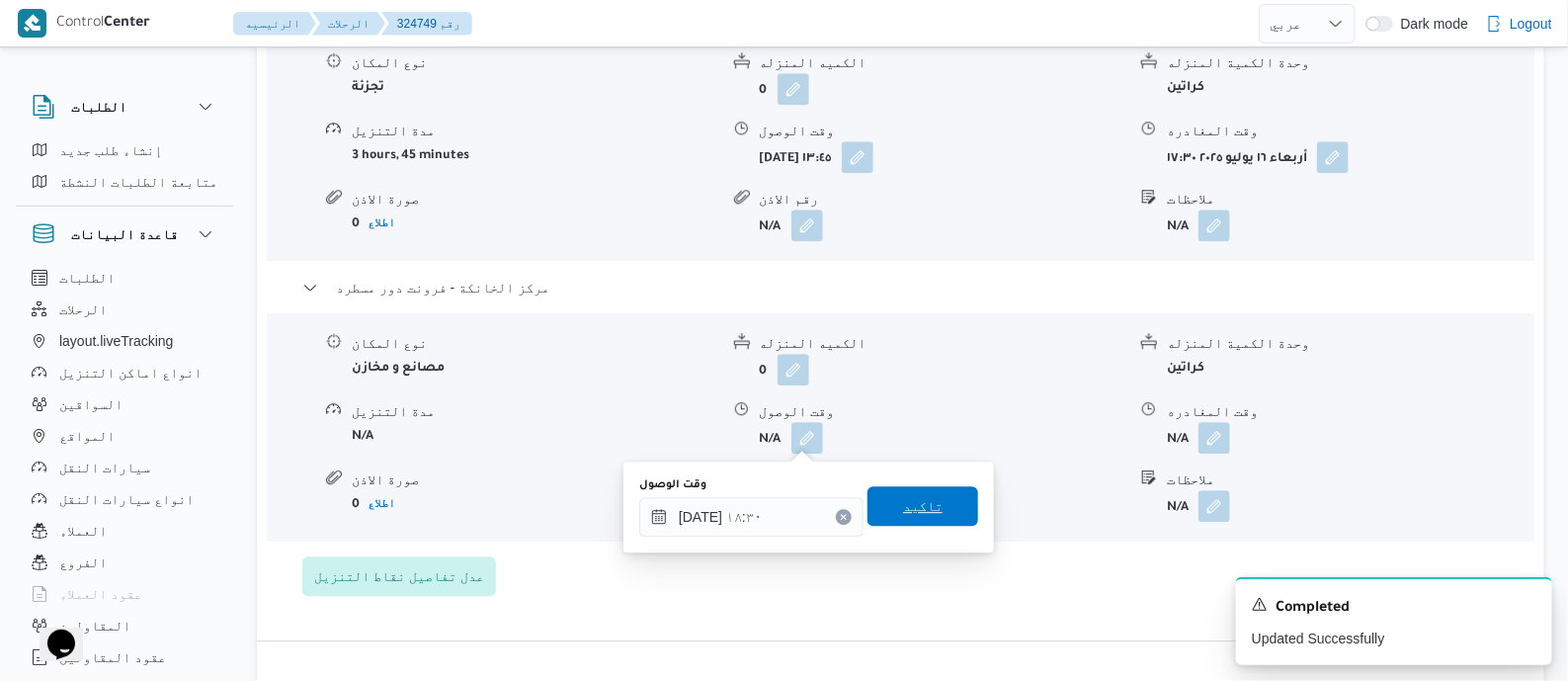 click on "تاكيد" at bounding box center (923, 506) 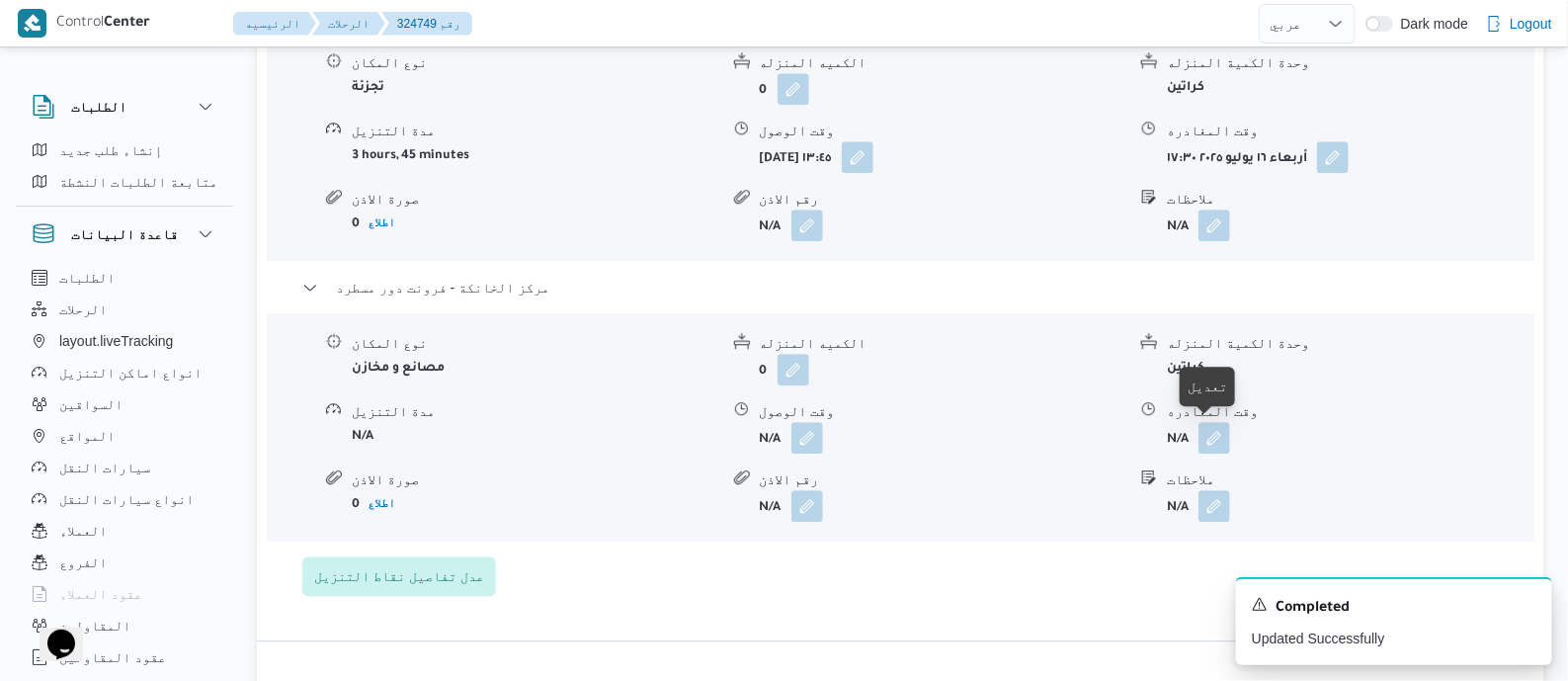 drag, startPoint x: 1210, startPoint y: 435, endPoint x: 1212, endPoint y: 456, distance: 21.095023 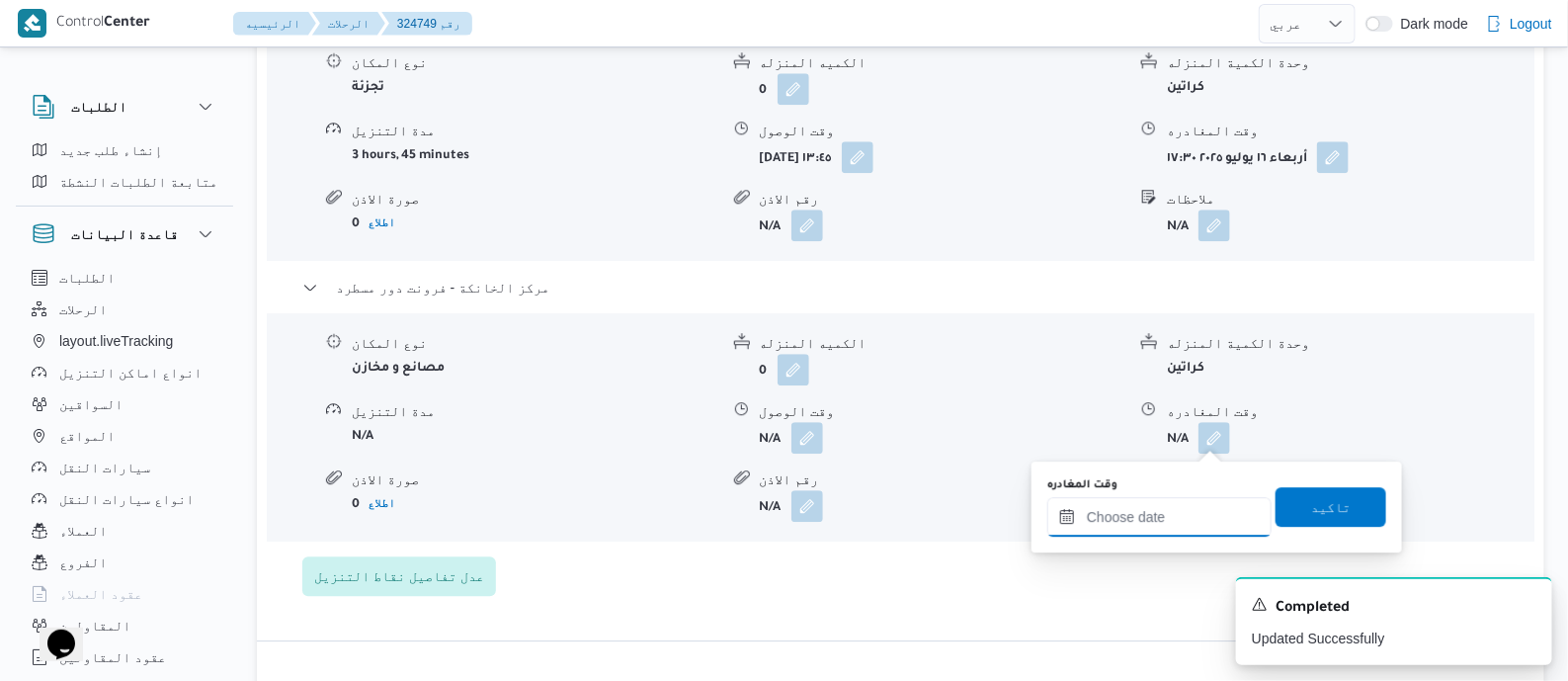 click on "وقت المغادره" at bounding box center (1159, 517) 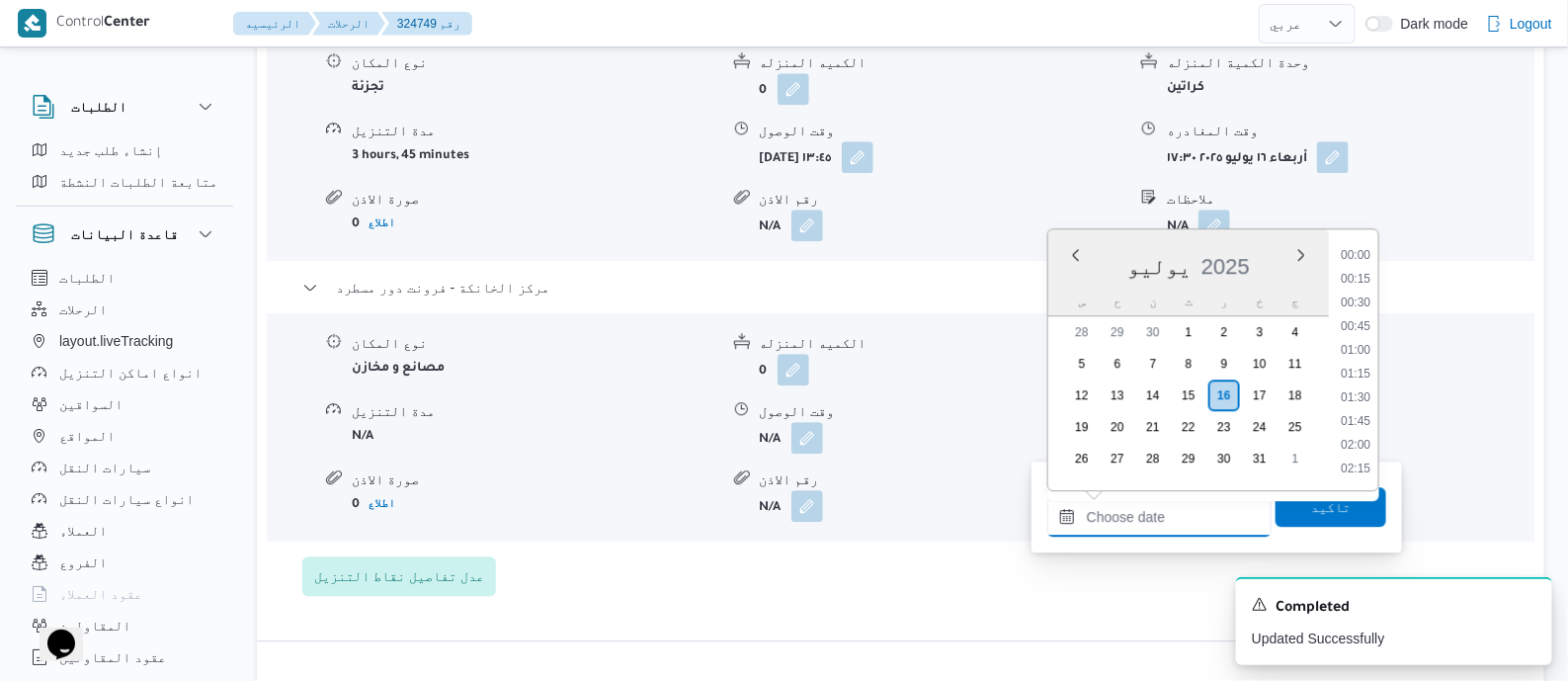 scroll, scrollTop: 1731, scrollLeft: 0, axis: vertical 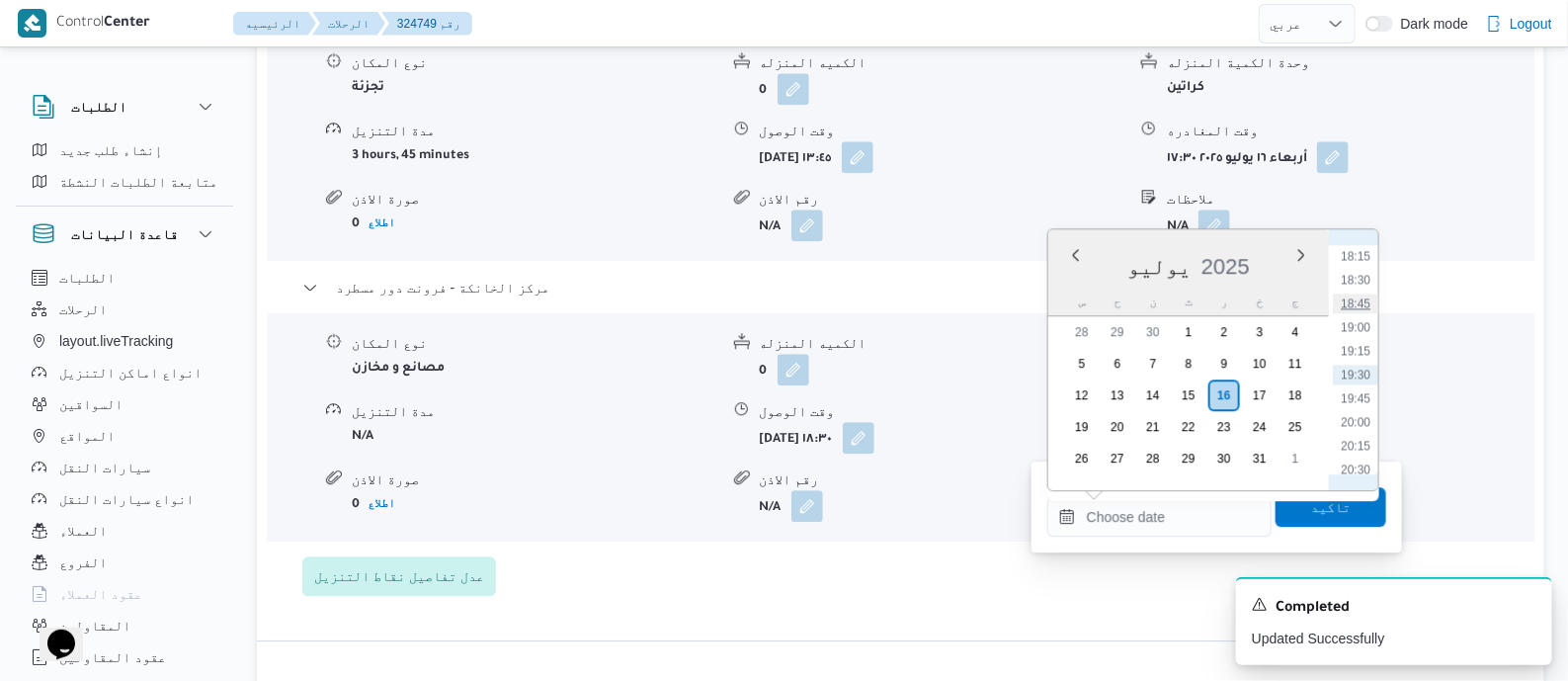 click on "18:45" at bounding box center (1356, 303) 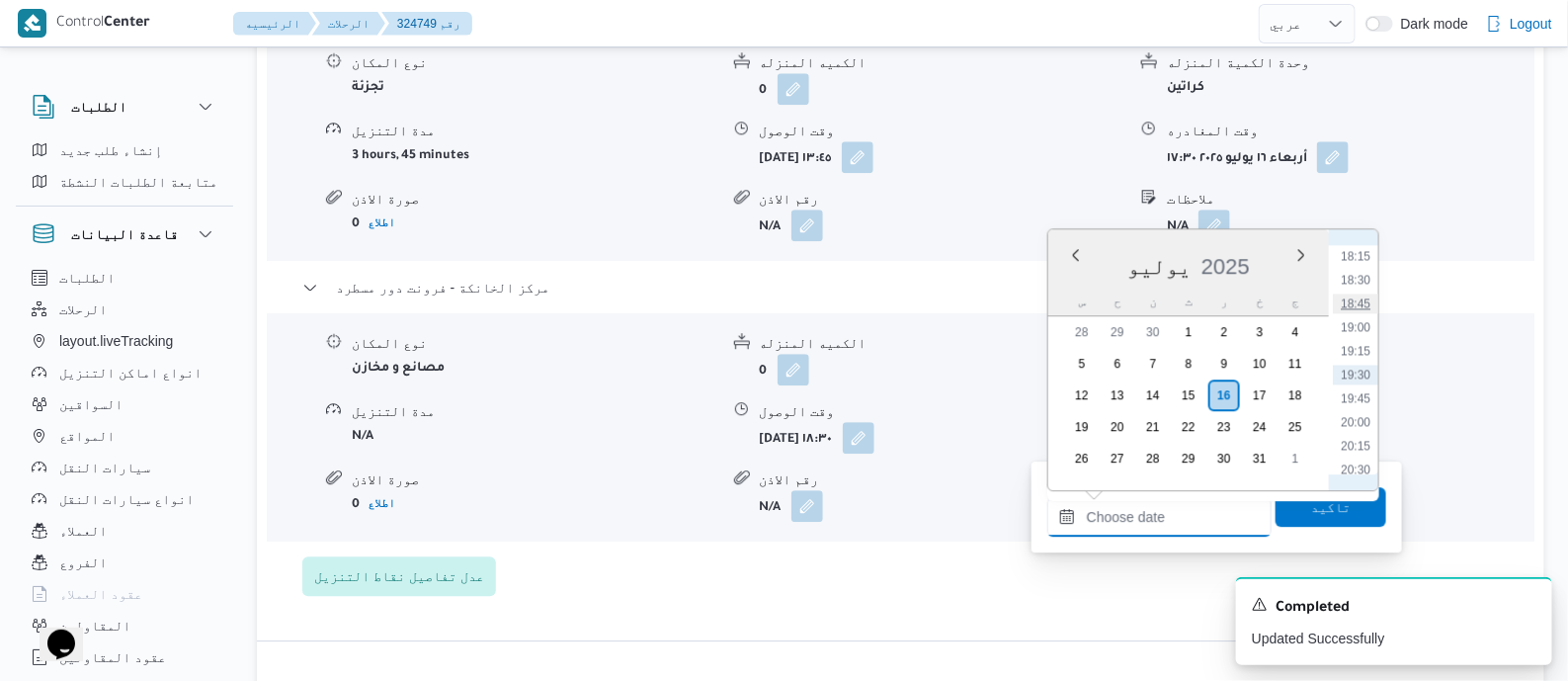 type on "١٦/٠٧/٢٠٢٥ ١٨:٤٥" 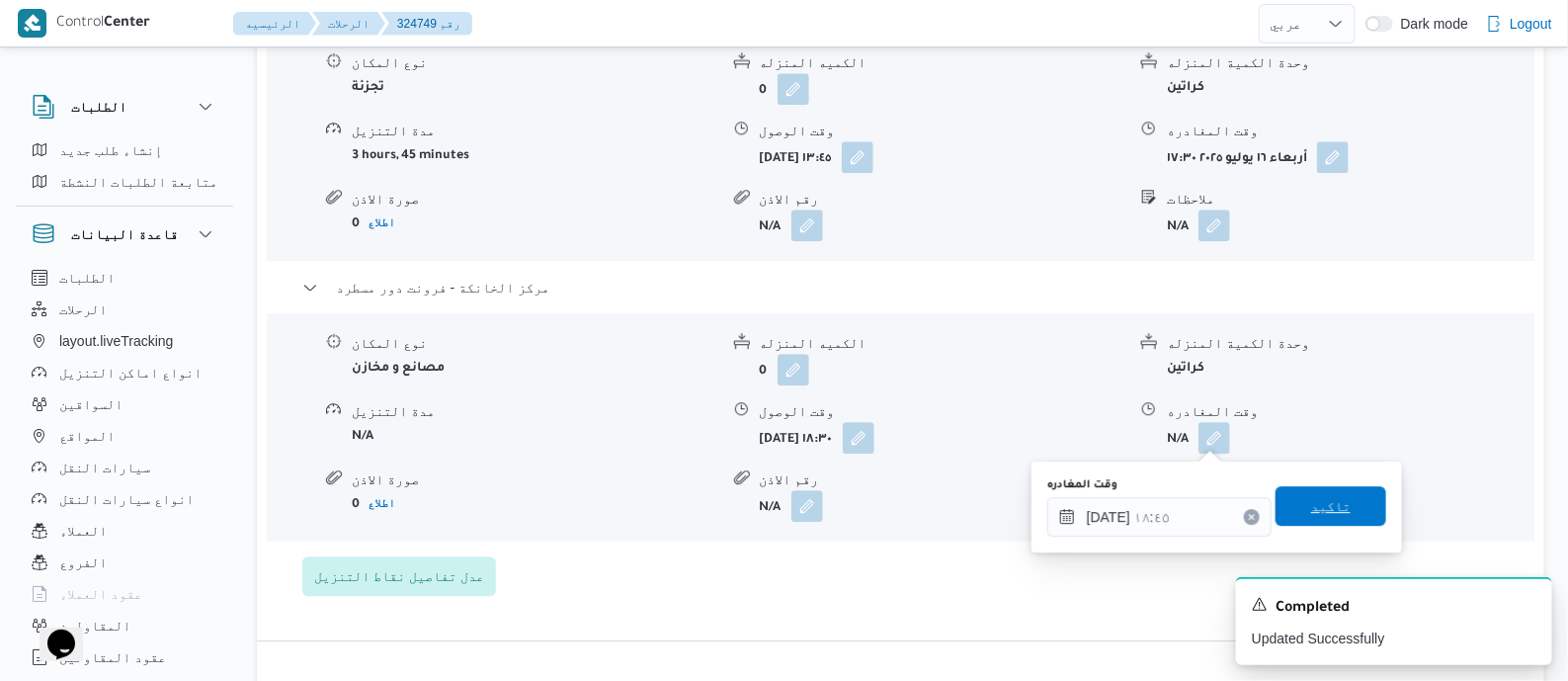 click on "تاكيد" at bounding box center (1331, 506) 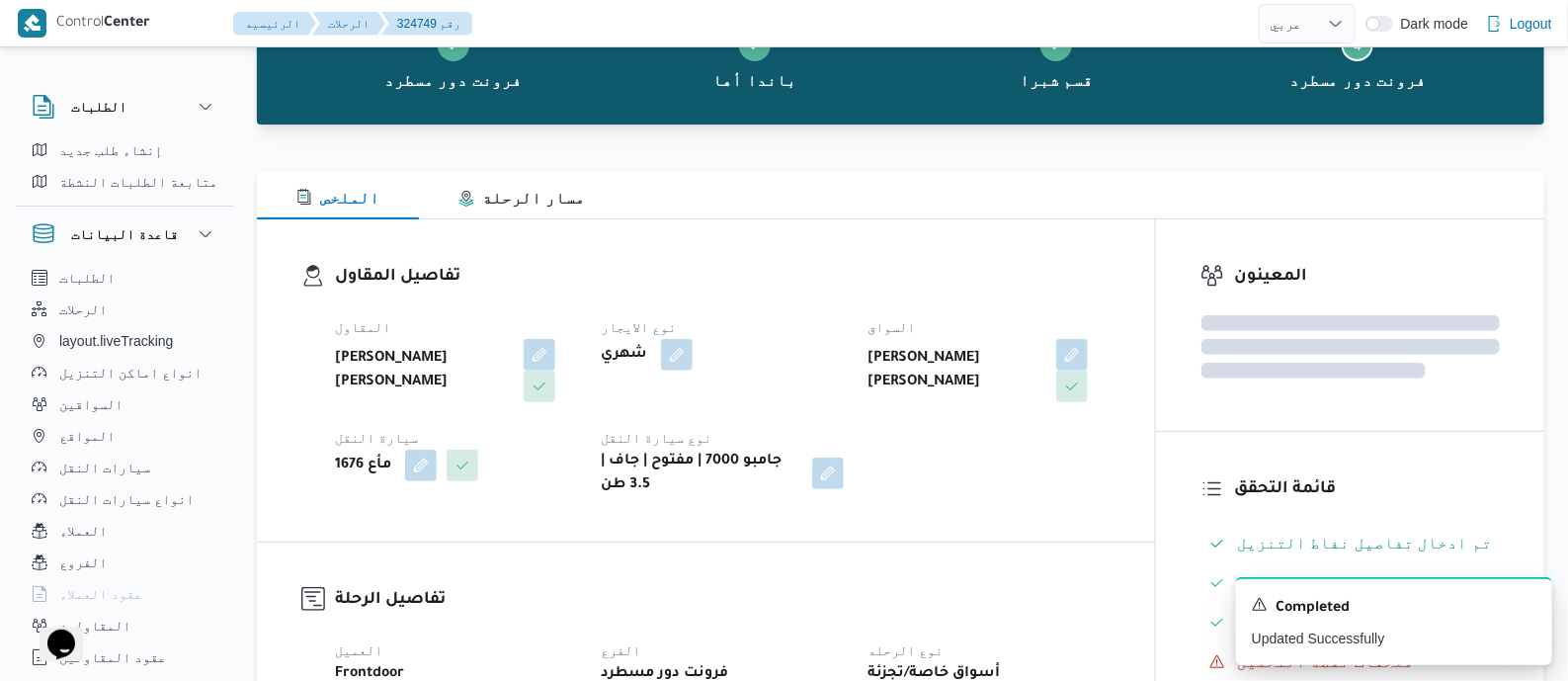 scroll, scrollTop: 0, scrollLeft: 0, axis: both 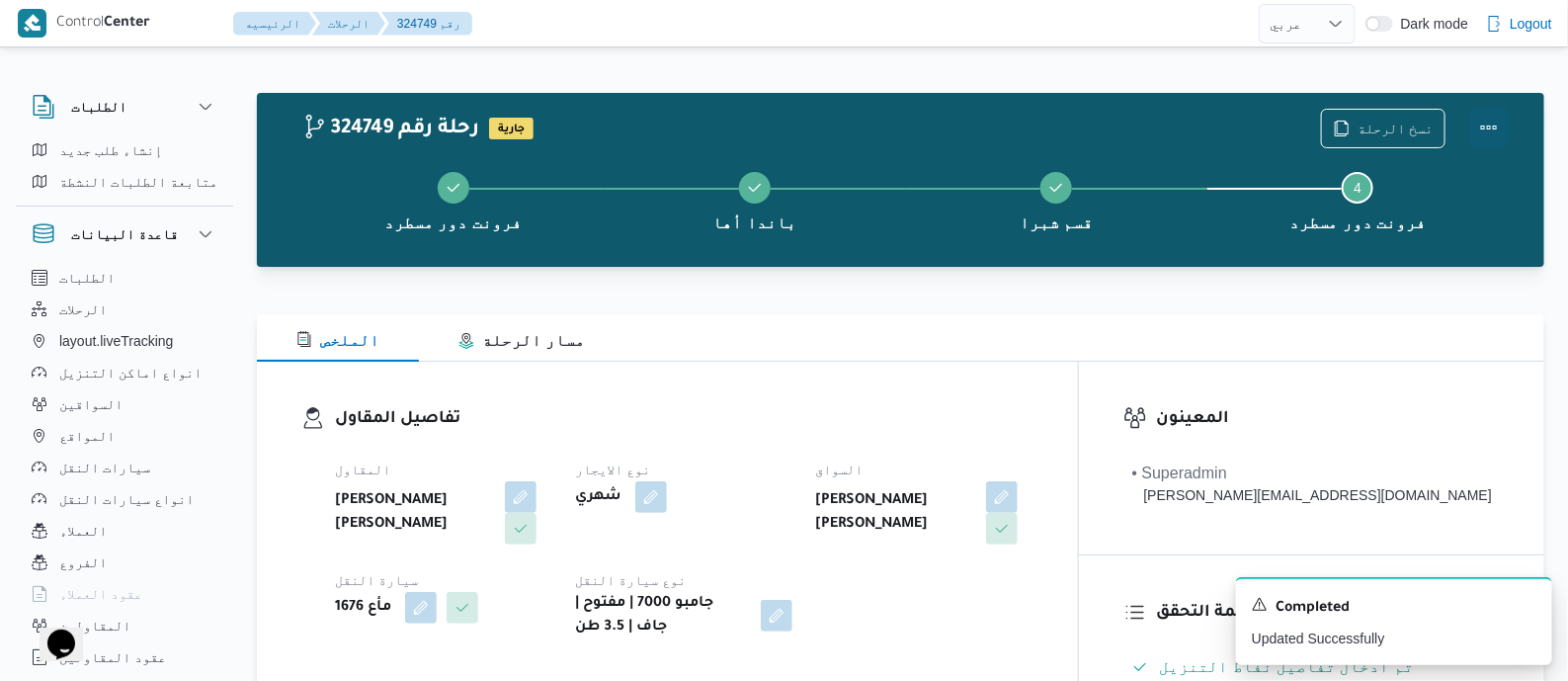 drag, startPoint x: 1492, startPoint y: 116, endPoint x: 1469, endPoint y: 127, distance: 25.495098 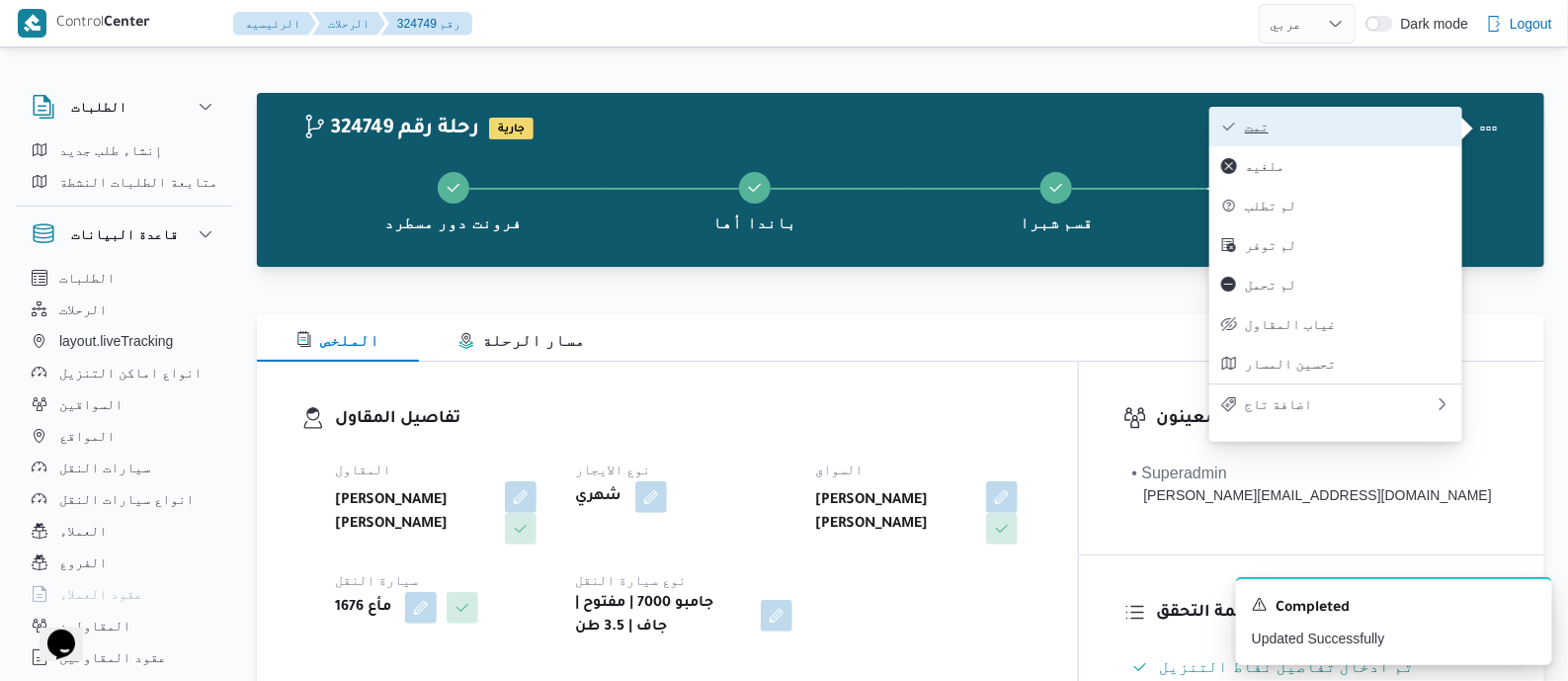 click on "تمت" at bounding box center [1348, 127] 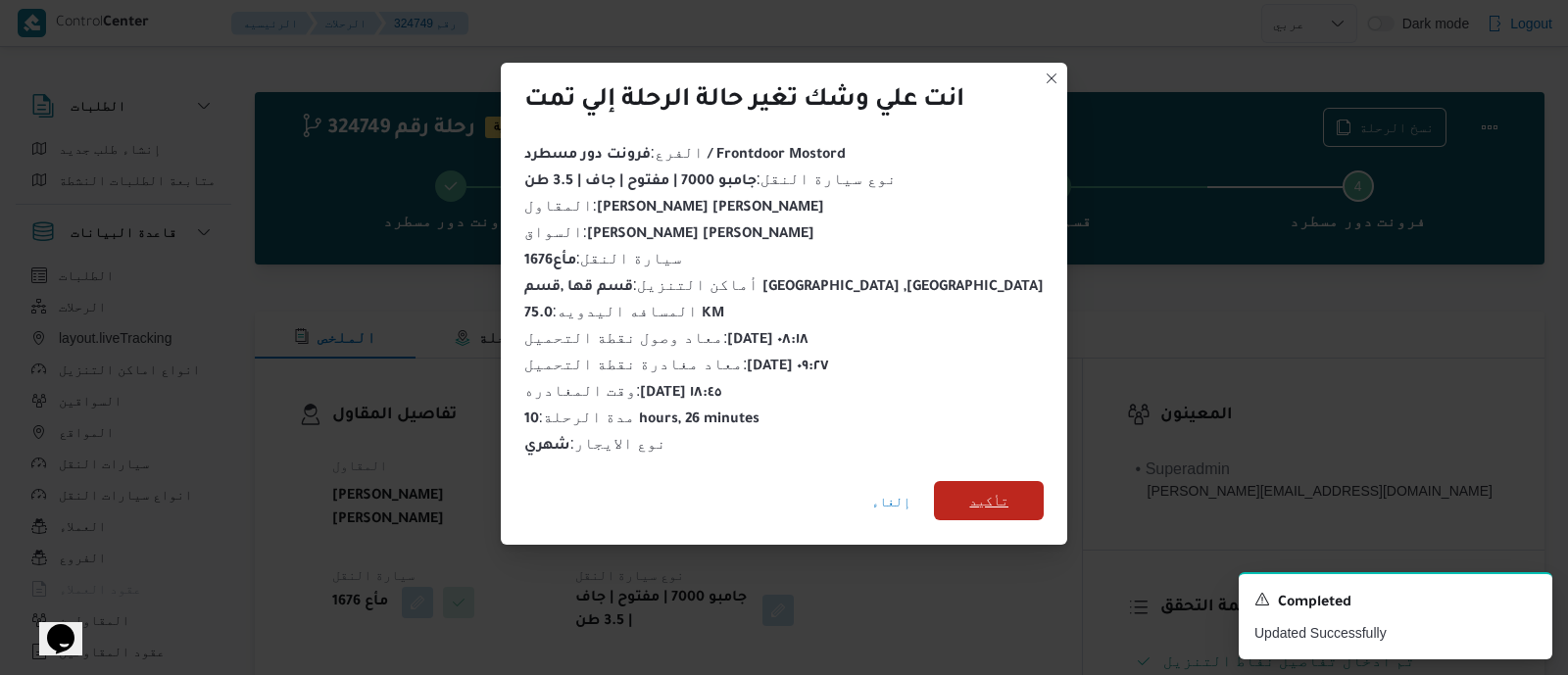 click on "تأكيد" at bounding box center (989, 501) 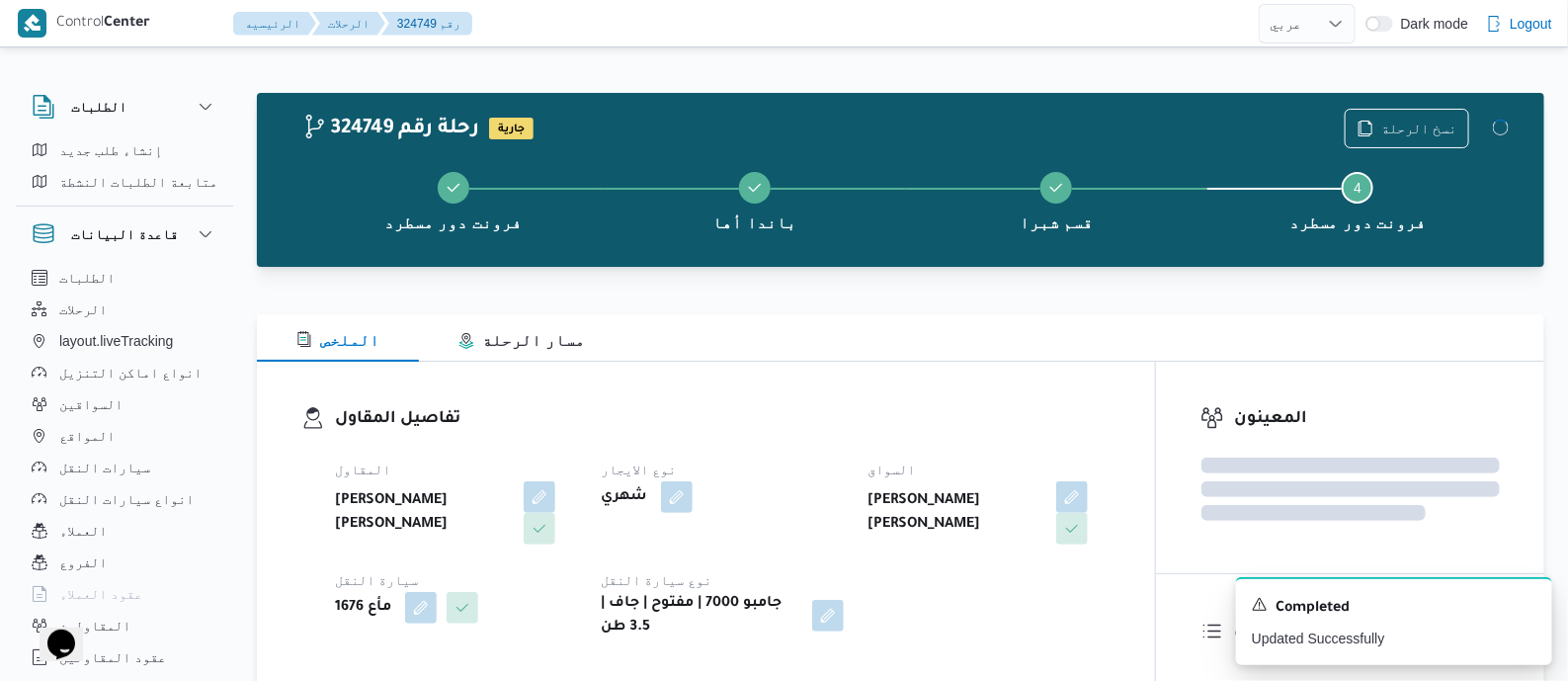 click on "المقاول محمد هاني محمد جوده محمود نوع الايجار شهري السواق عمرو جمال الدسوقي مصيلحي  سيارة النقل مأع 1676 نوع سيارة النقل جامبو 7000 | مفتوح | جاف | 3.5 طن" at bounding box center [722, 549] 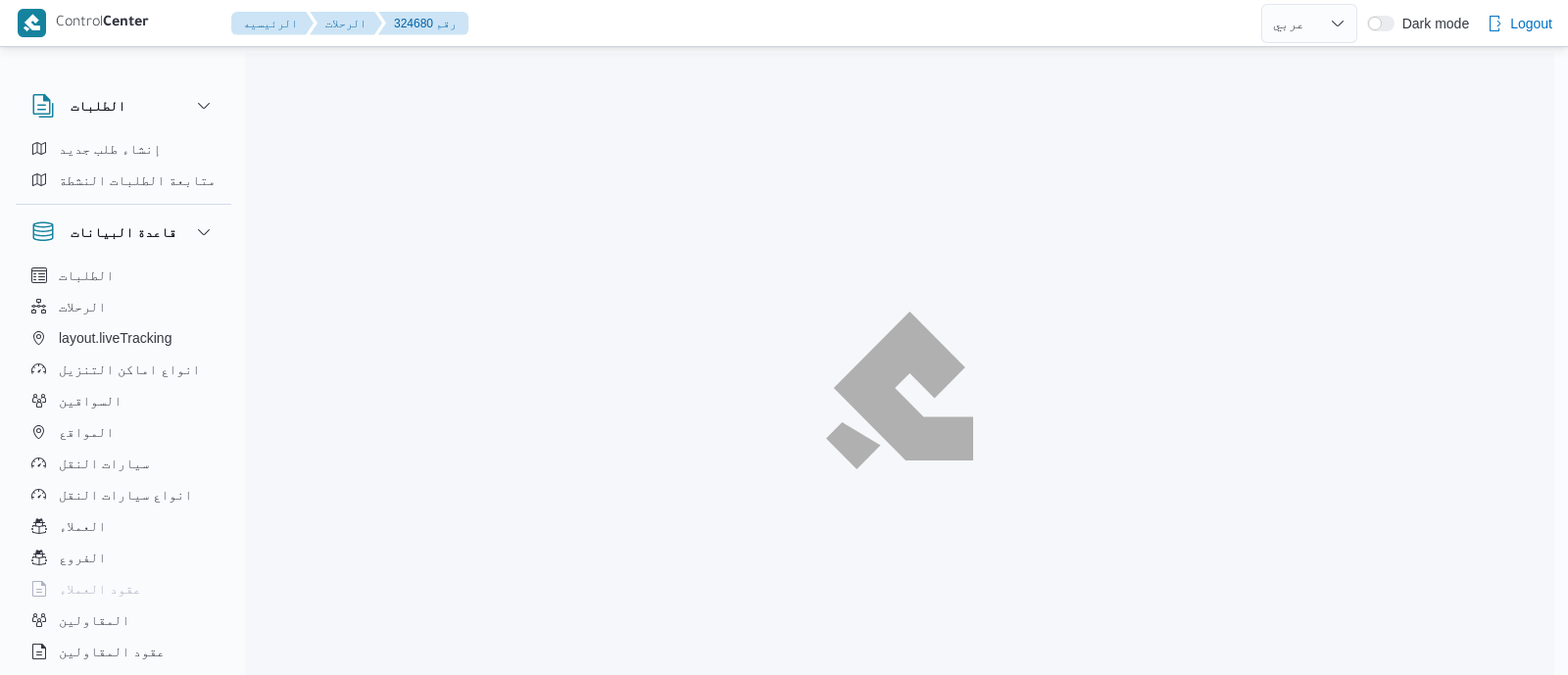 select on "ar" 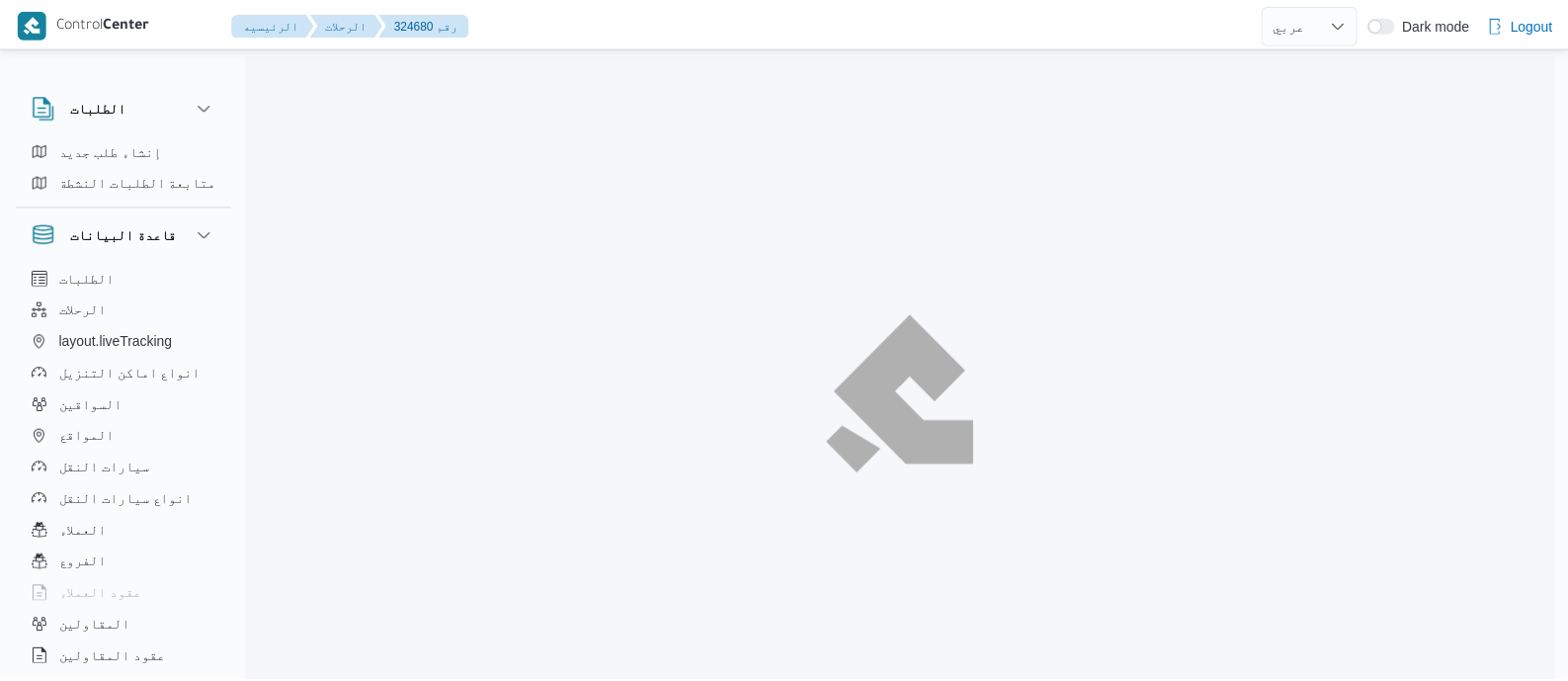 scroll, scrollTop: 0, scrollLeft: 0, axis: both 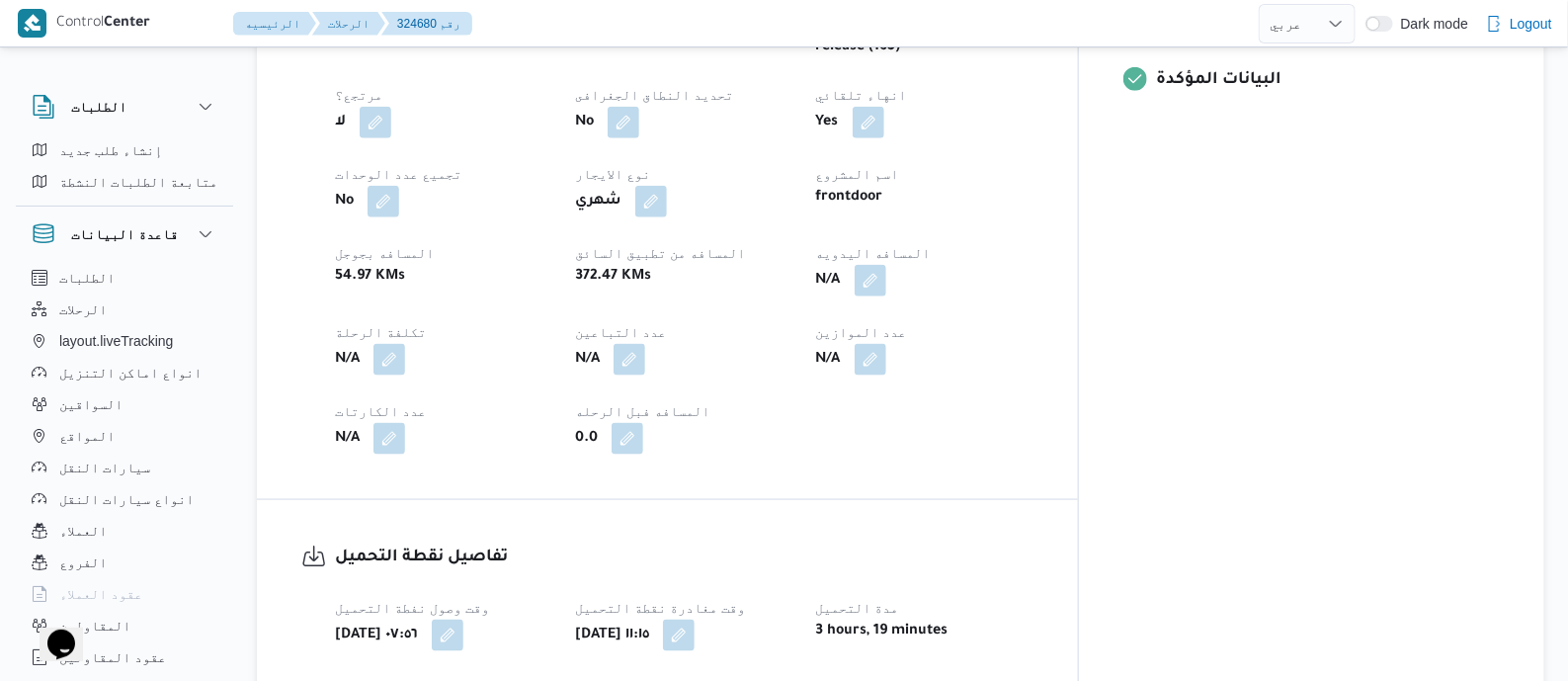 drag, startPoint x: 972, startPoint y: 271, endPoint x: 939, endPoint y: 352, distance: 87.46428 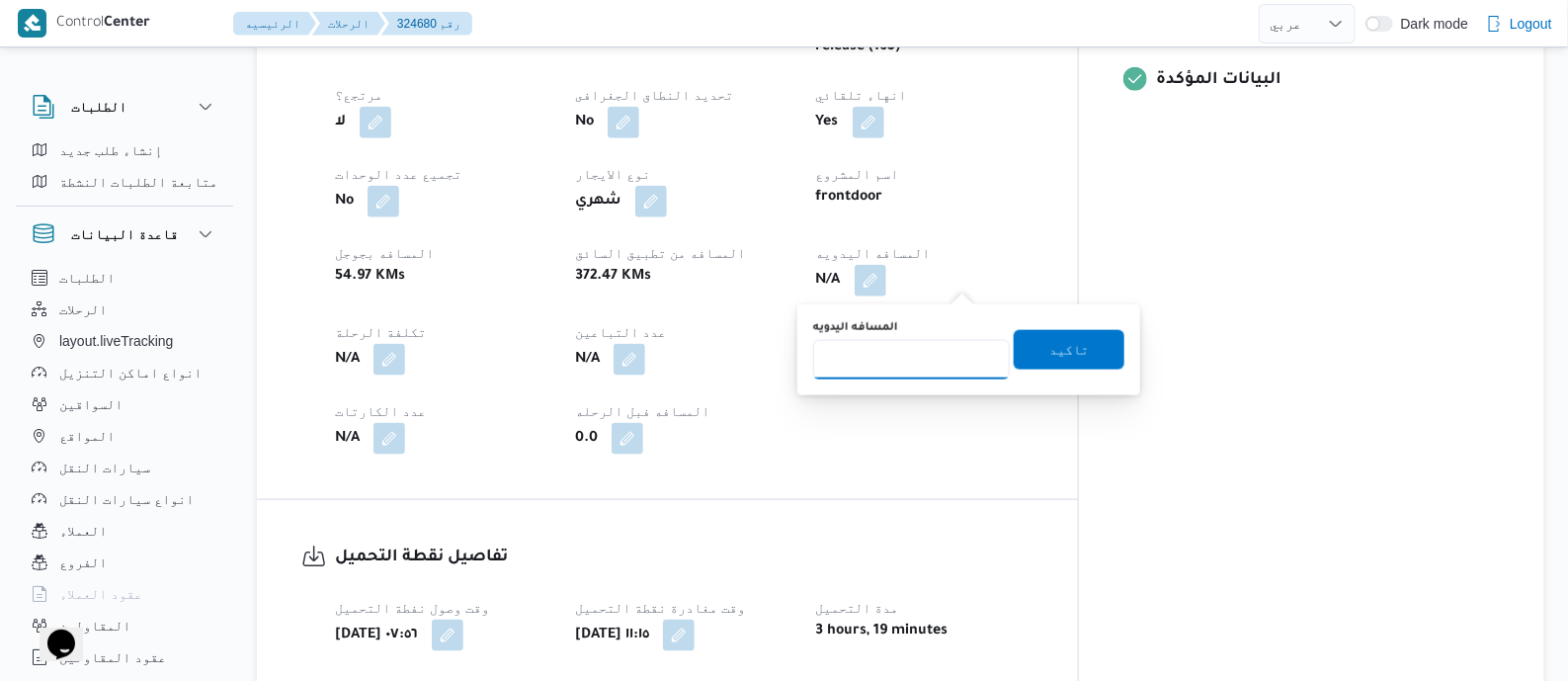 click on "المسافه اليدويه" at bounding box center (911, 360) 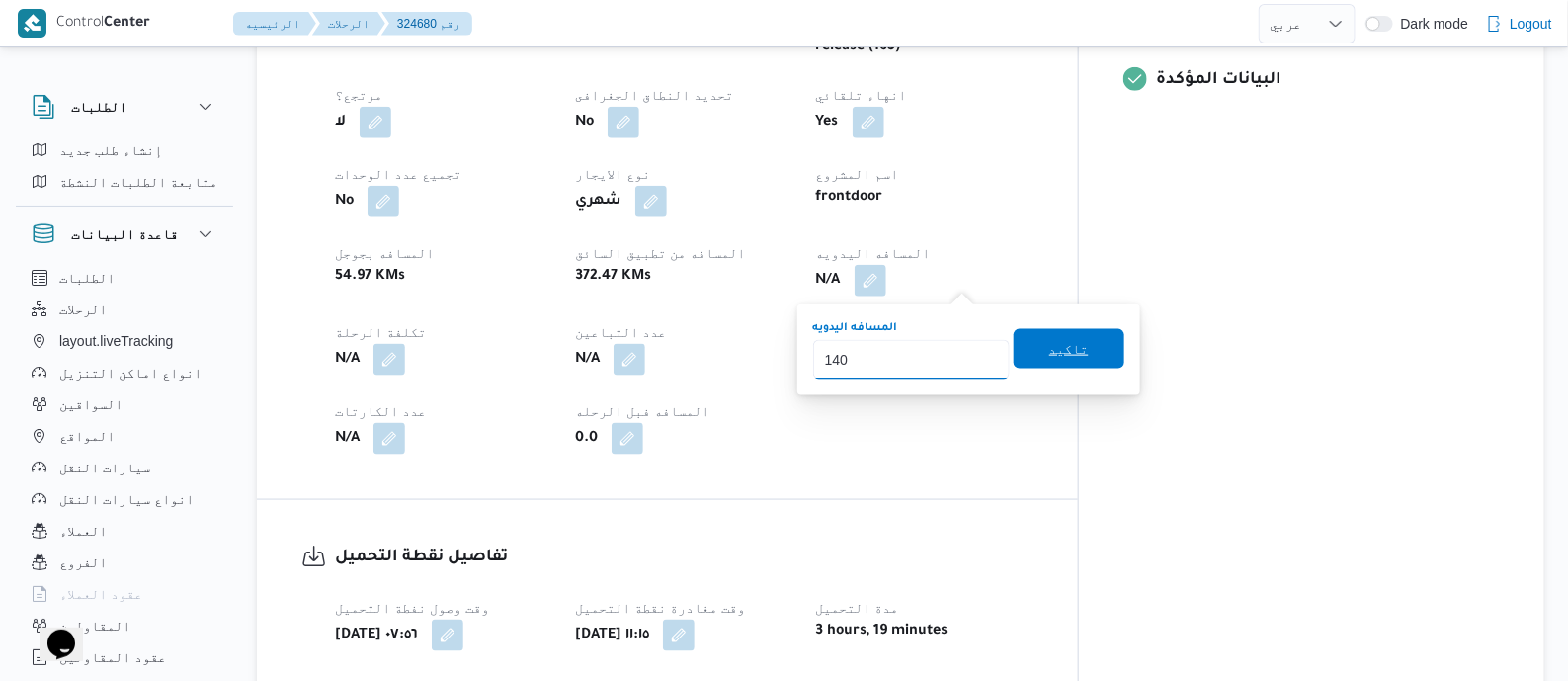 type on "140" 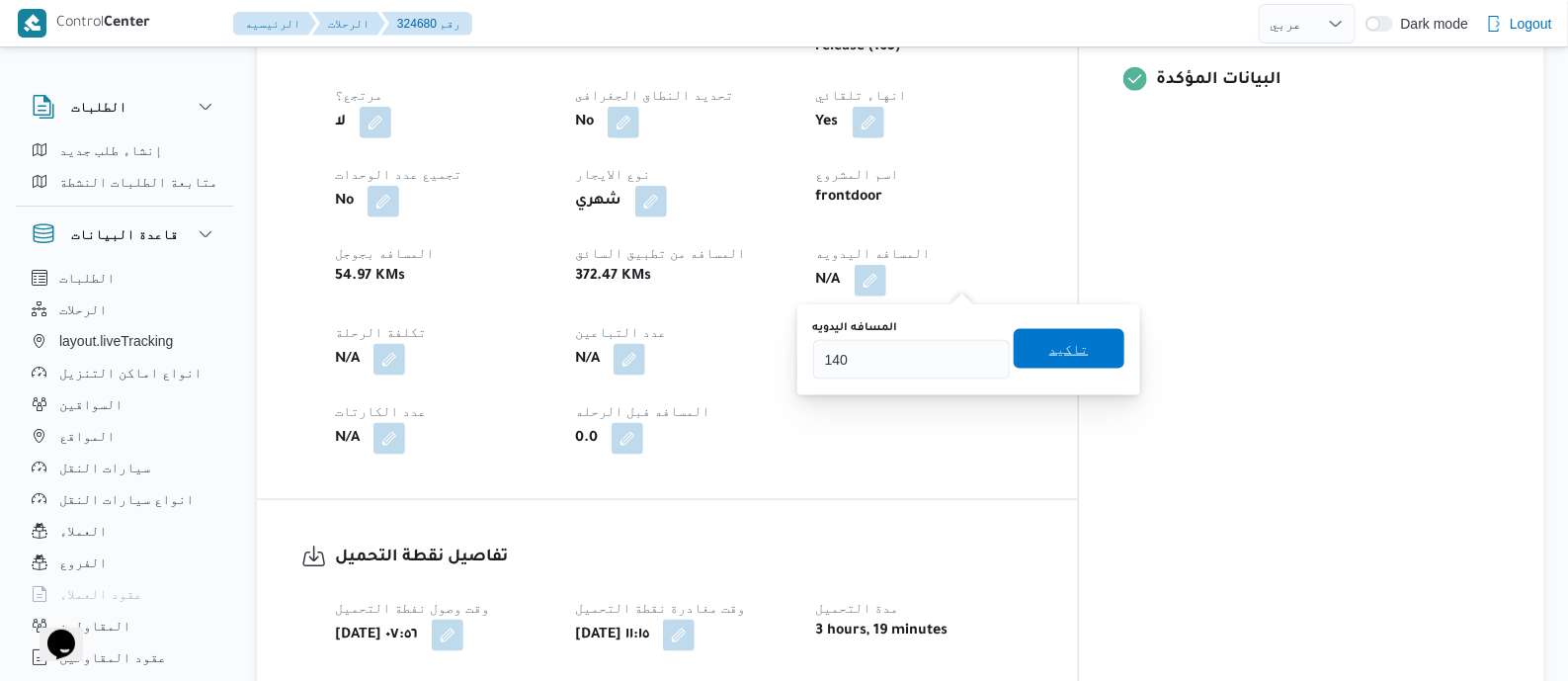 click on "تاكيد" at bounding box center [1069, 349] 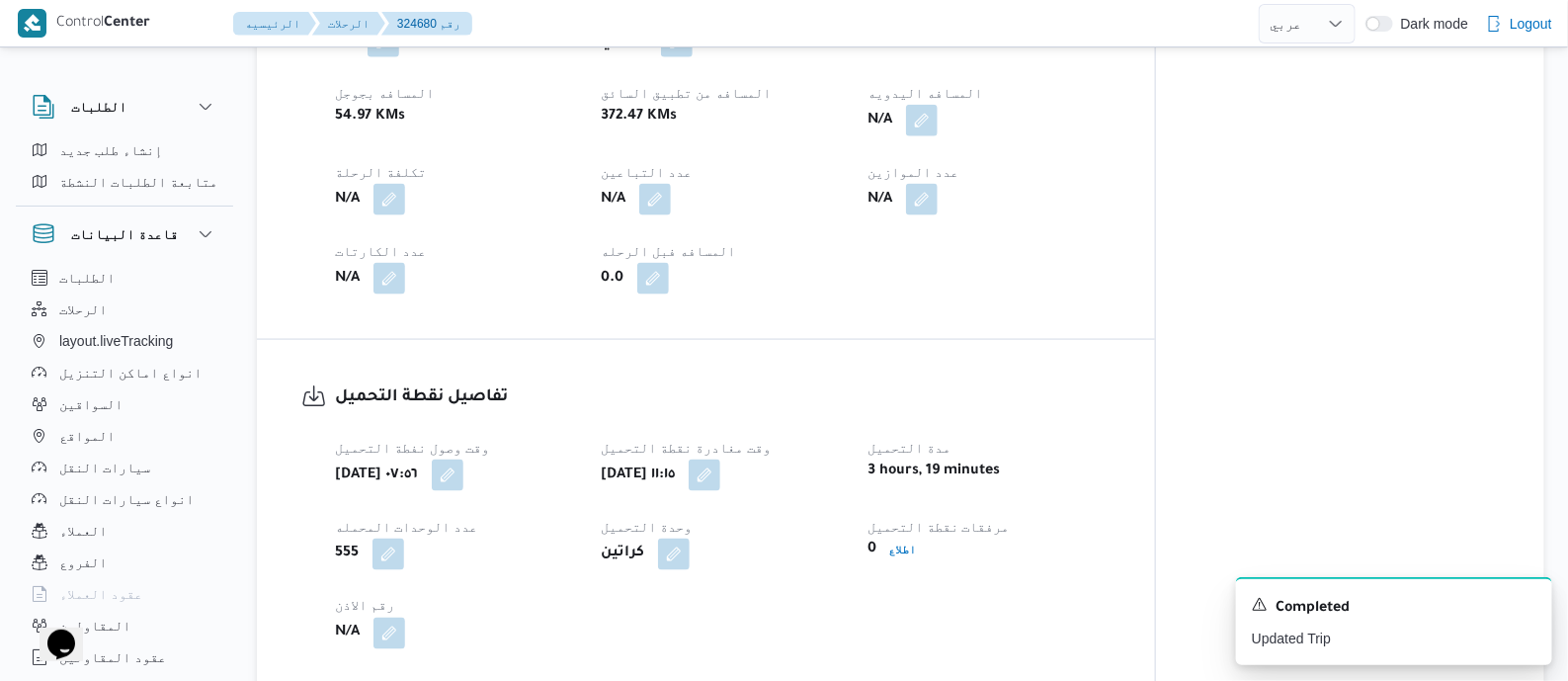 scroll, scrollTop: 1359, scrollLeft: 0, axis: vertical 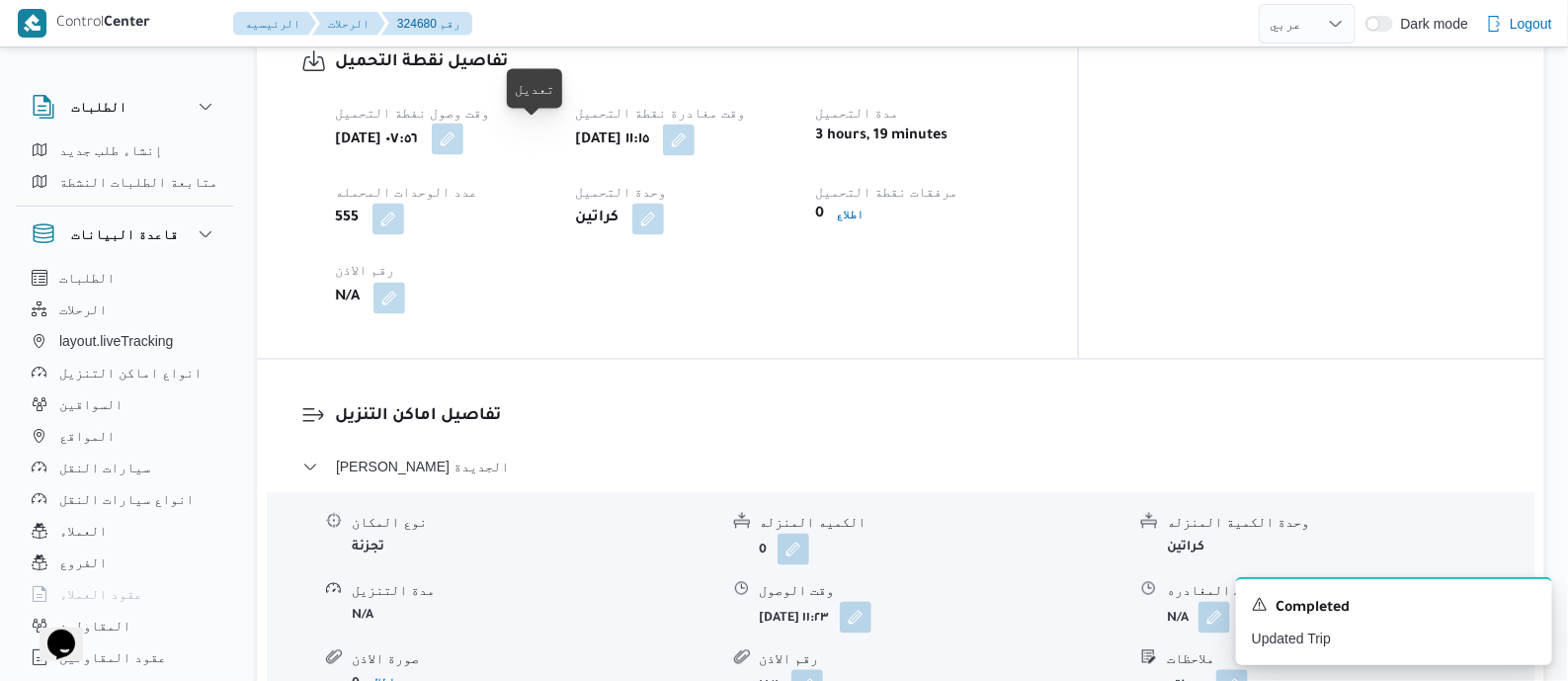 click at bounding box center [448, 139] 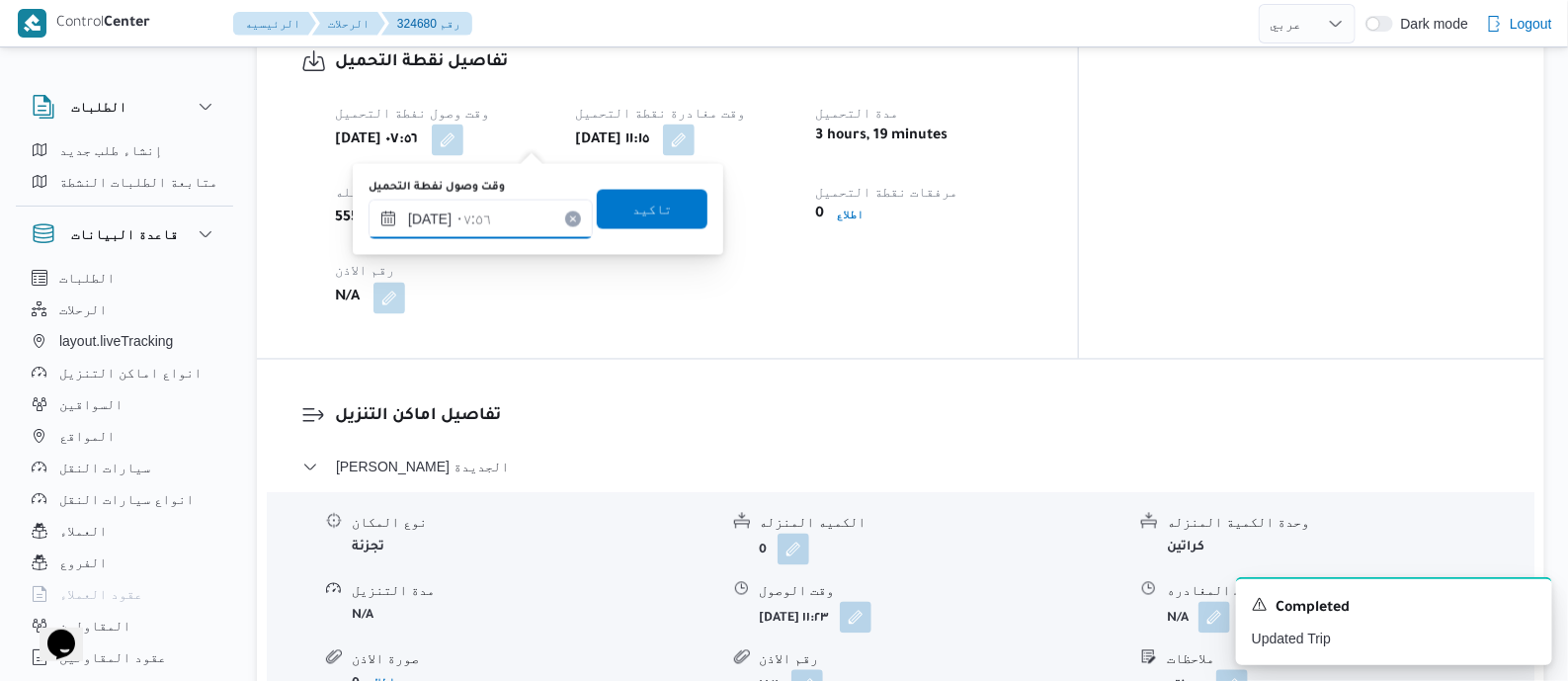 click on "١٦/٠٧/٢٠٢٥ ٠٧:٥٦" at bounding box center [480, 219] 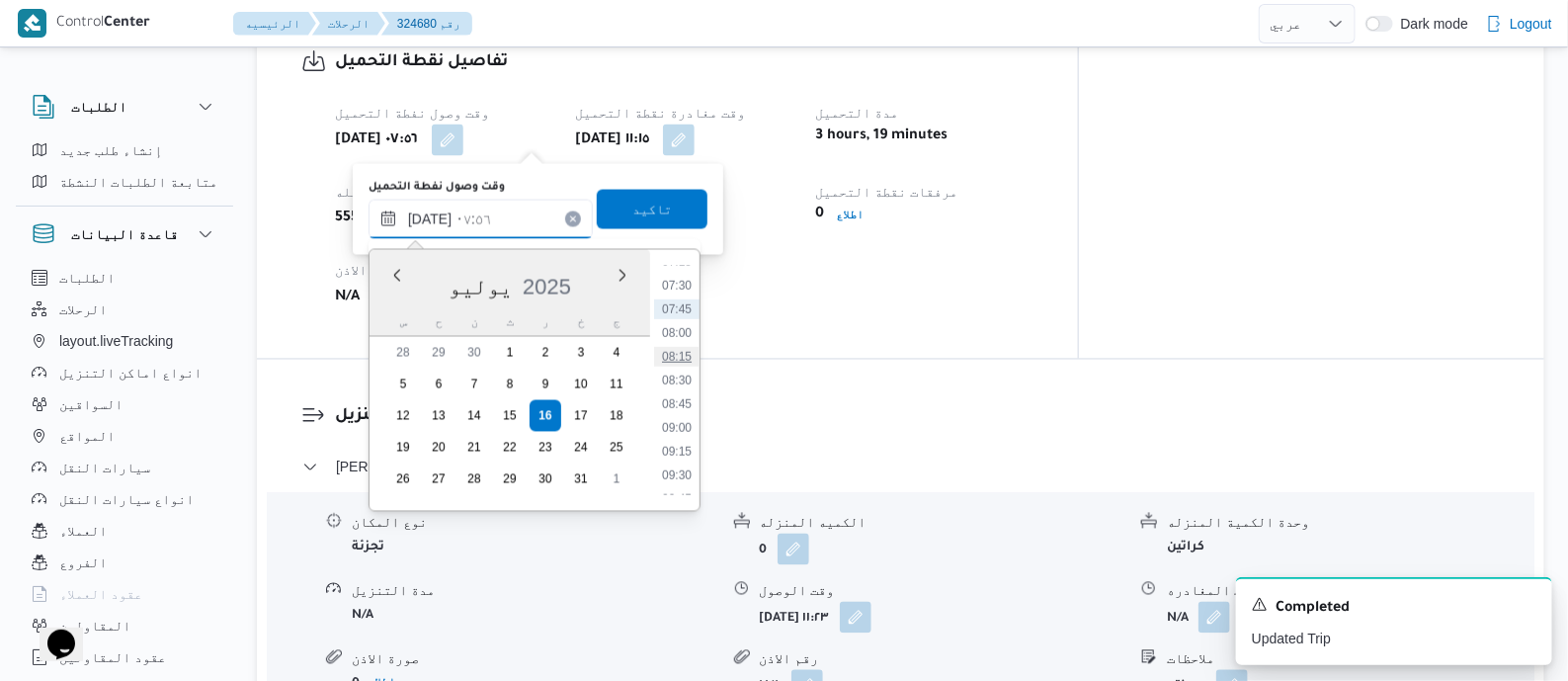scroll, scrollTop: 739, scrollLeft: 0, axis: vertical 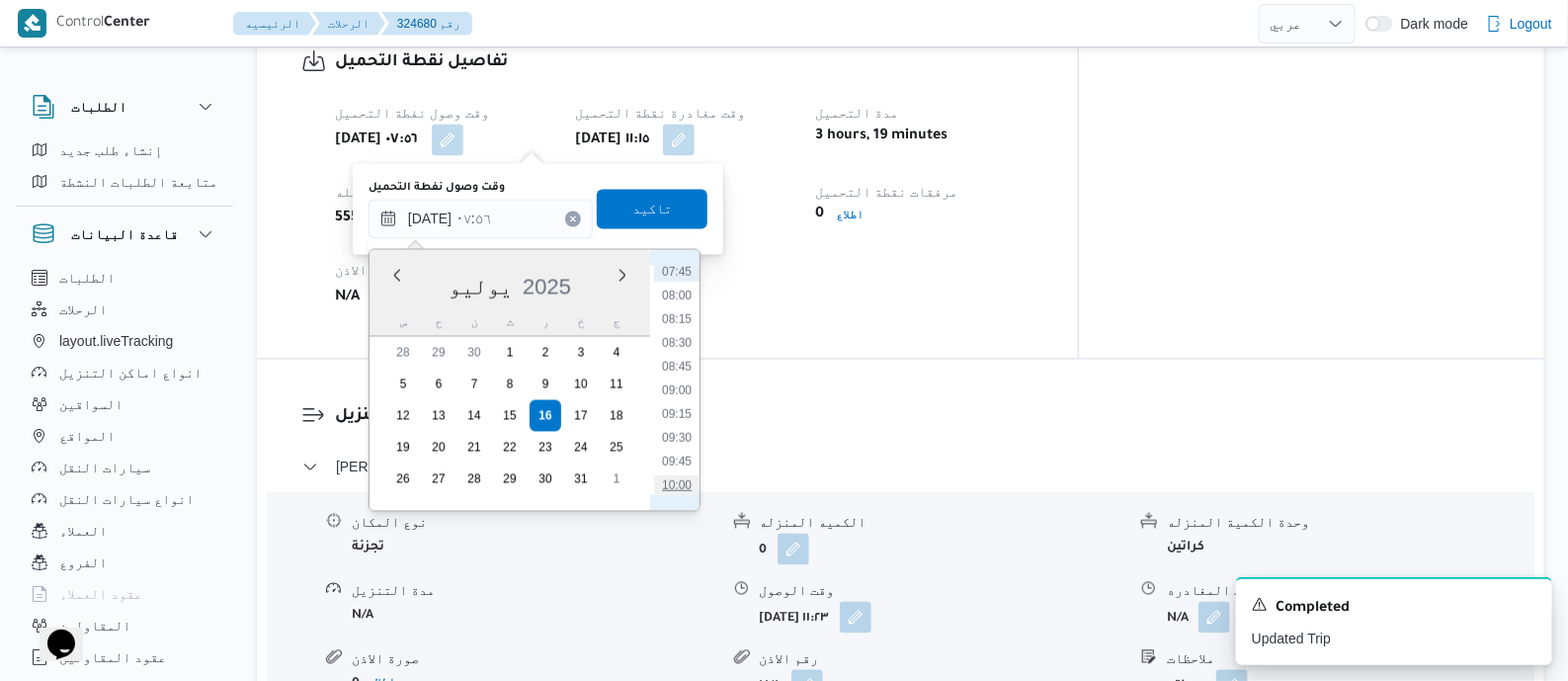 click on "10:00" at bounding box center (677, 485) 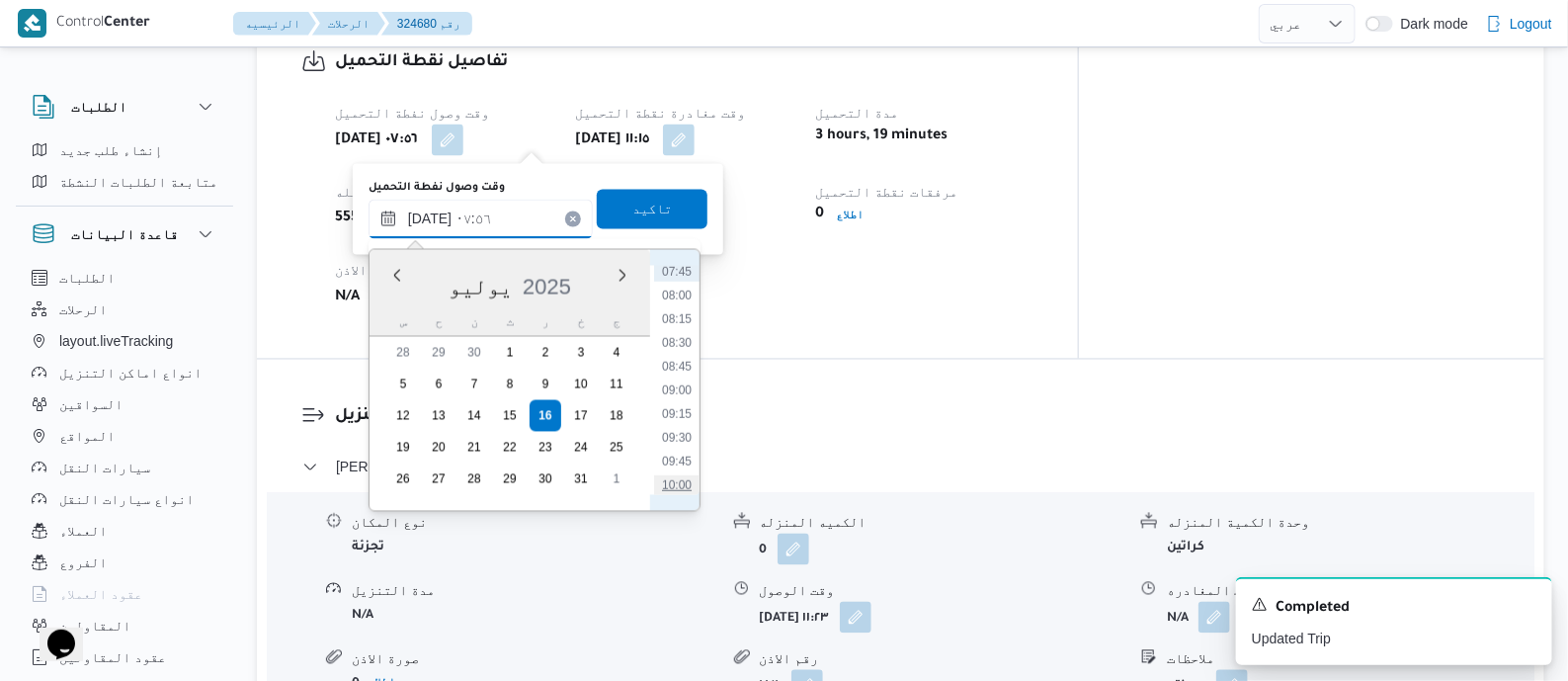 type on "[DATE] ١٠:٠٠" 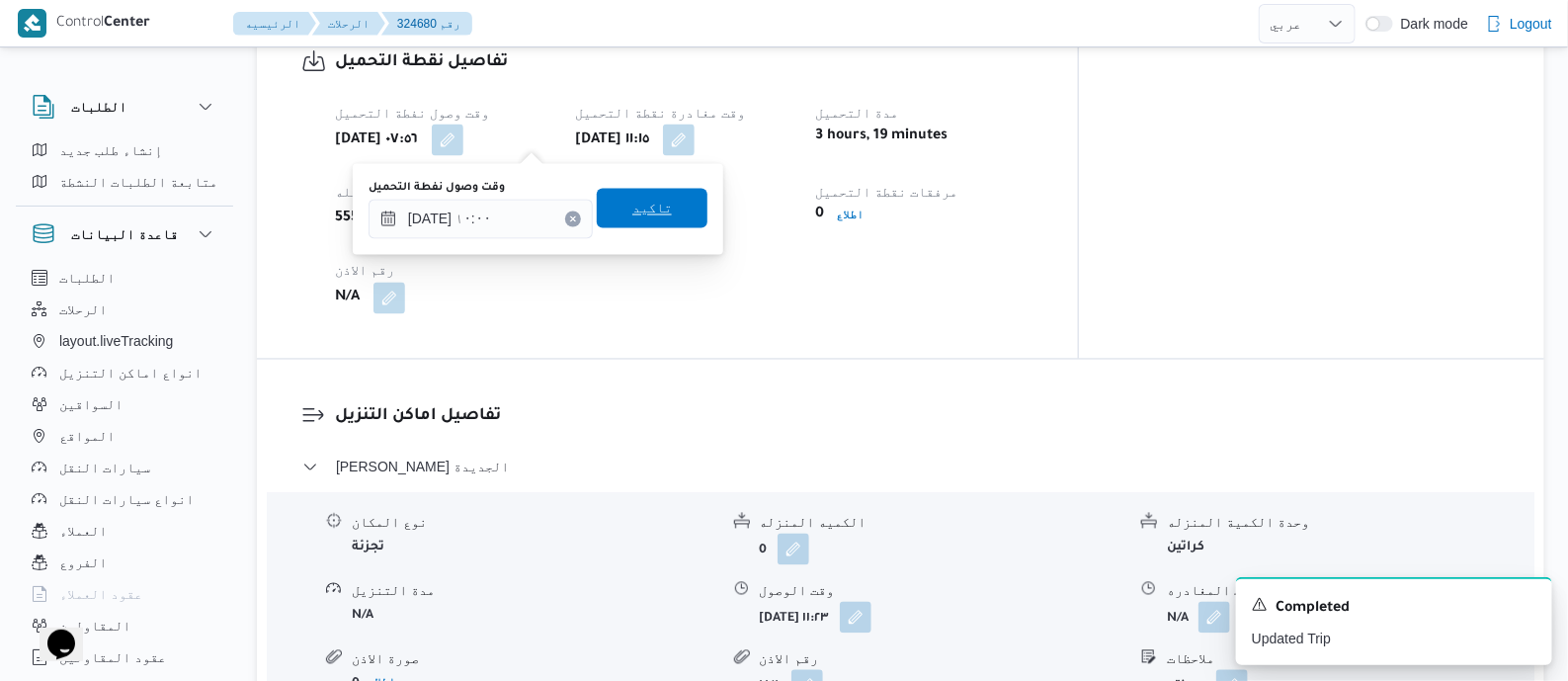 click on "تاكيد" at bounding box center (652, 209) 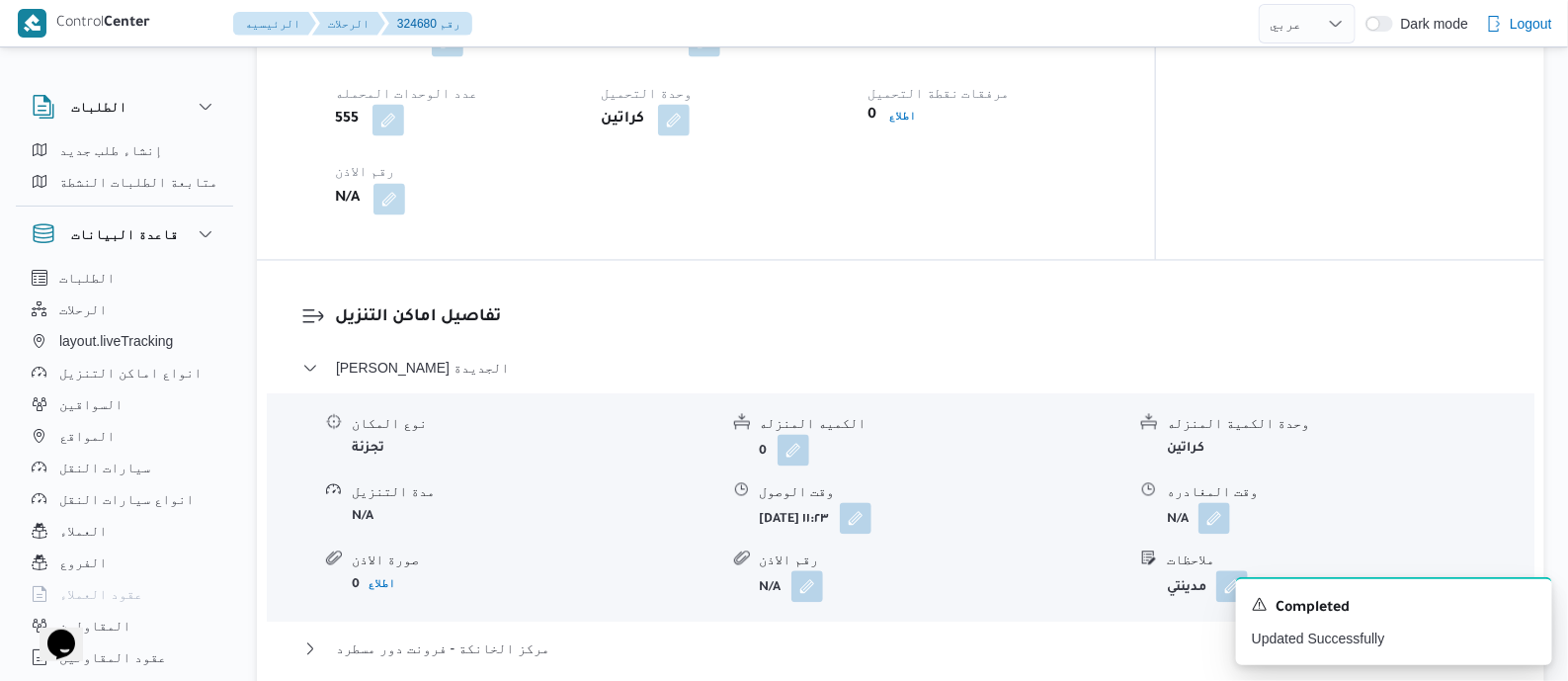 scroll, scrollTop: 1605, scrollLeft: 0, axis: vertical 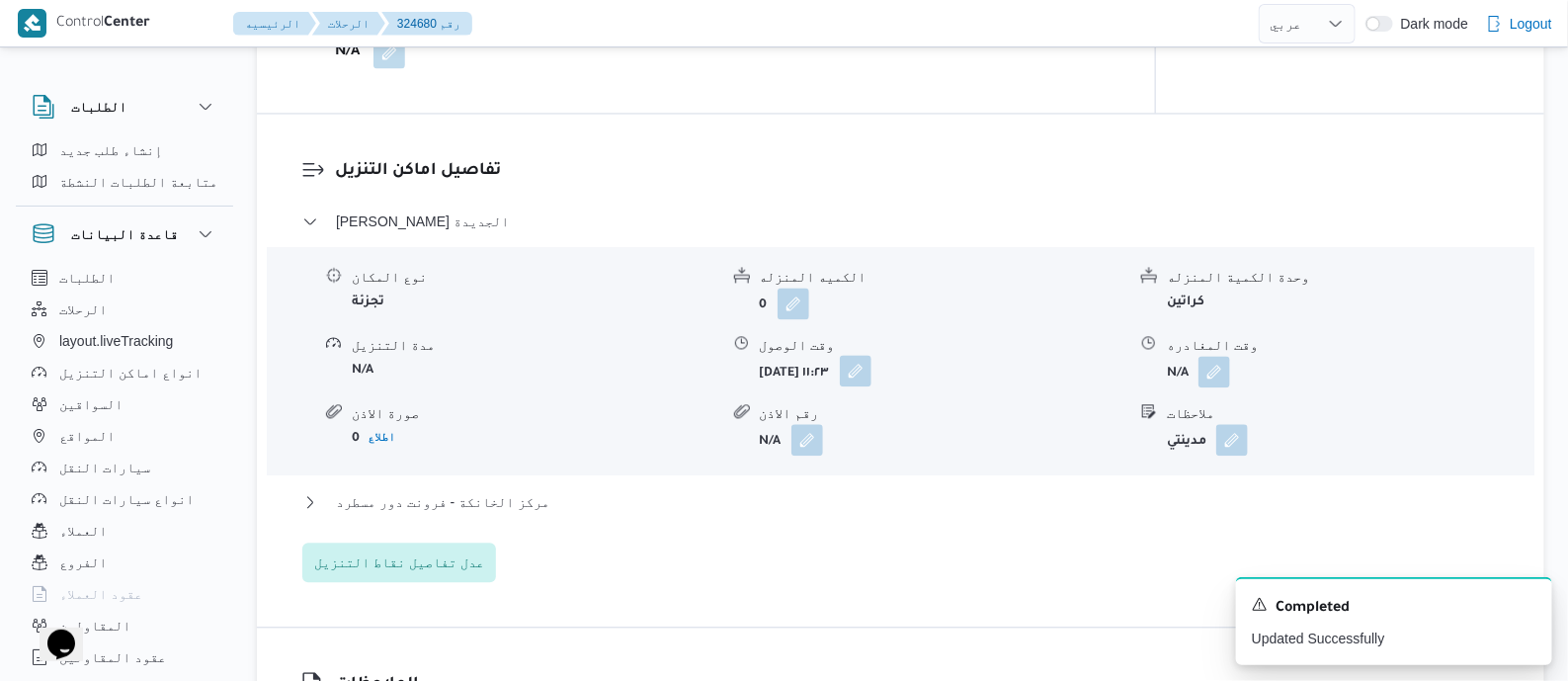 click at bounding box center [856, 371] 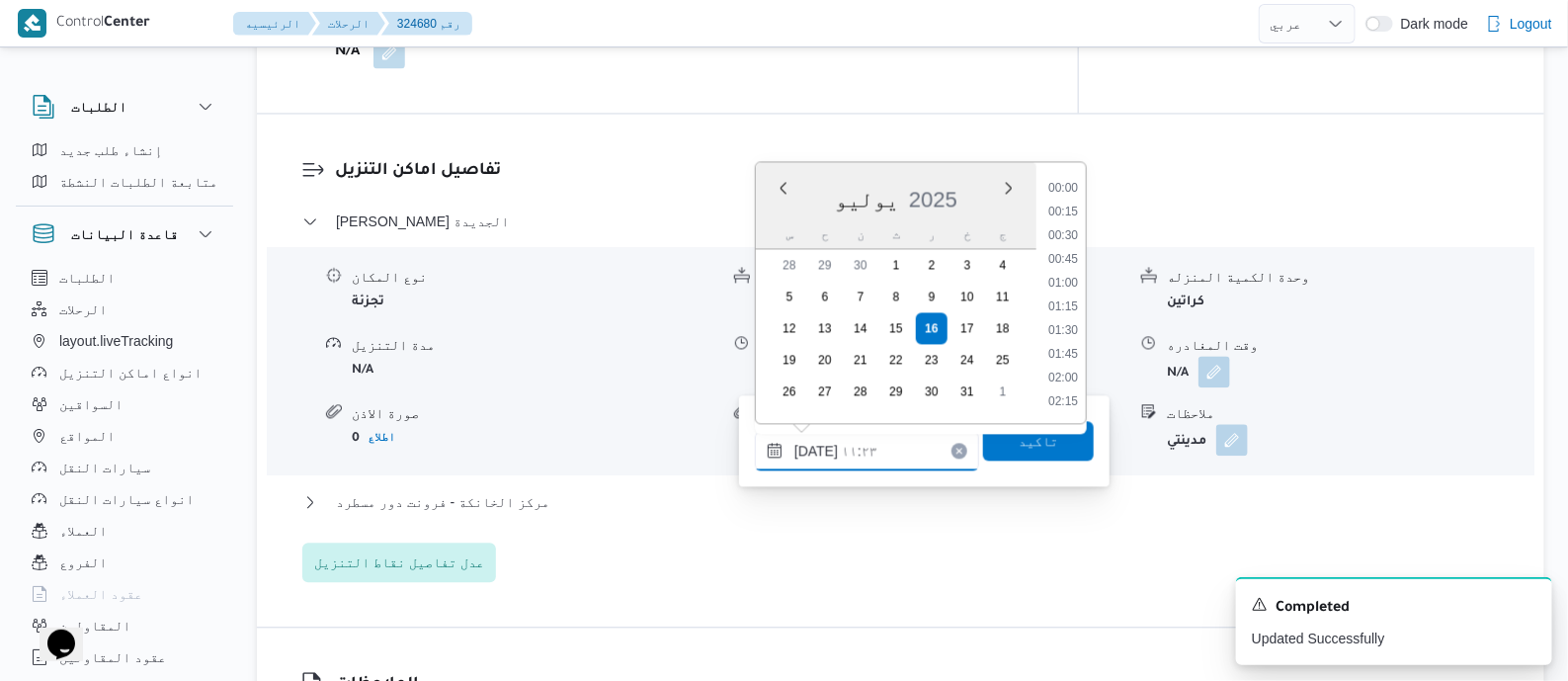 click on "١٦/٠٧/٢٠٢٥ ١١:٢٣" at bounding box center (867, 451) 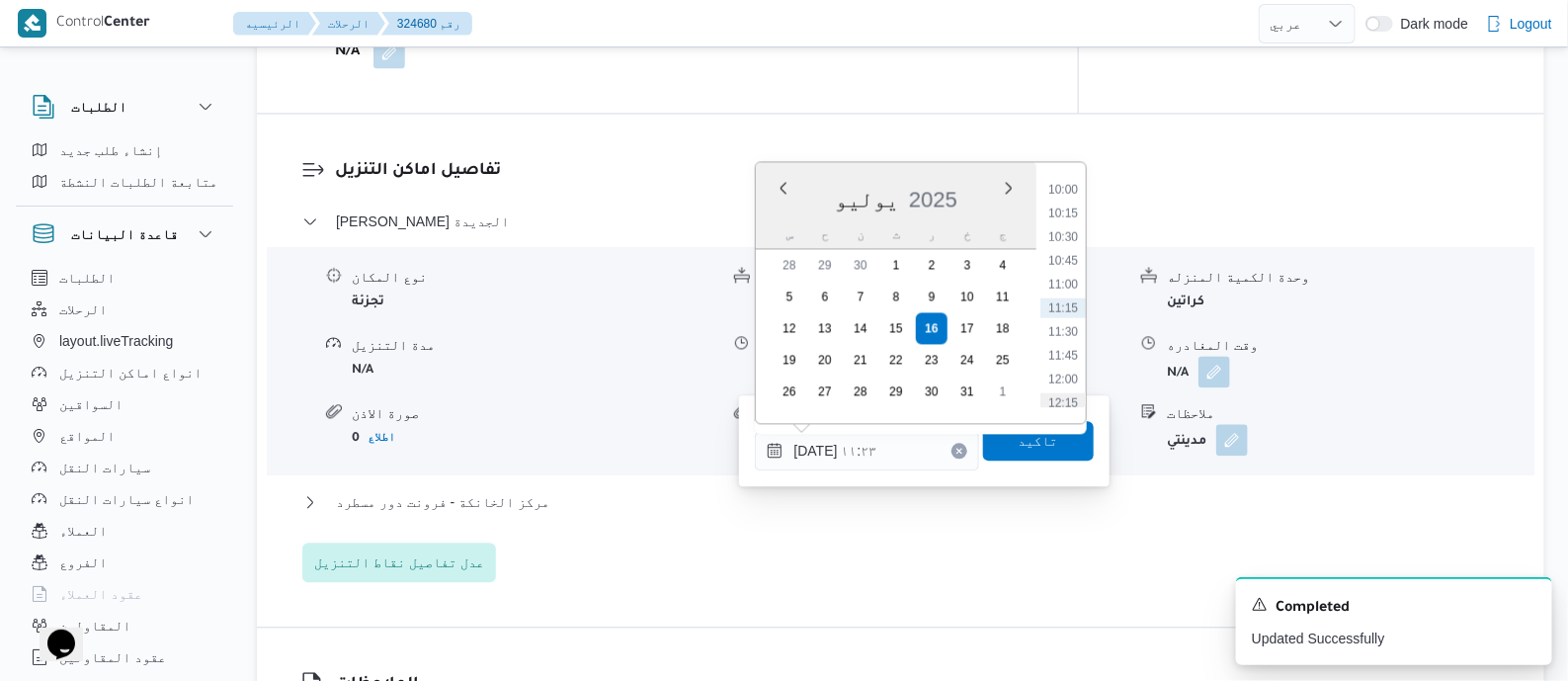 click on "12:15" at bounding box center (1063, 402) 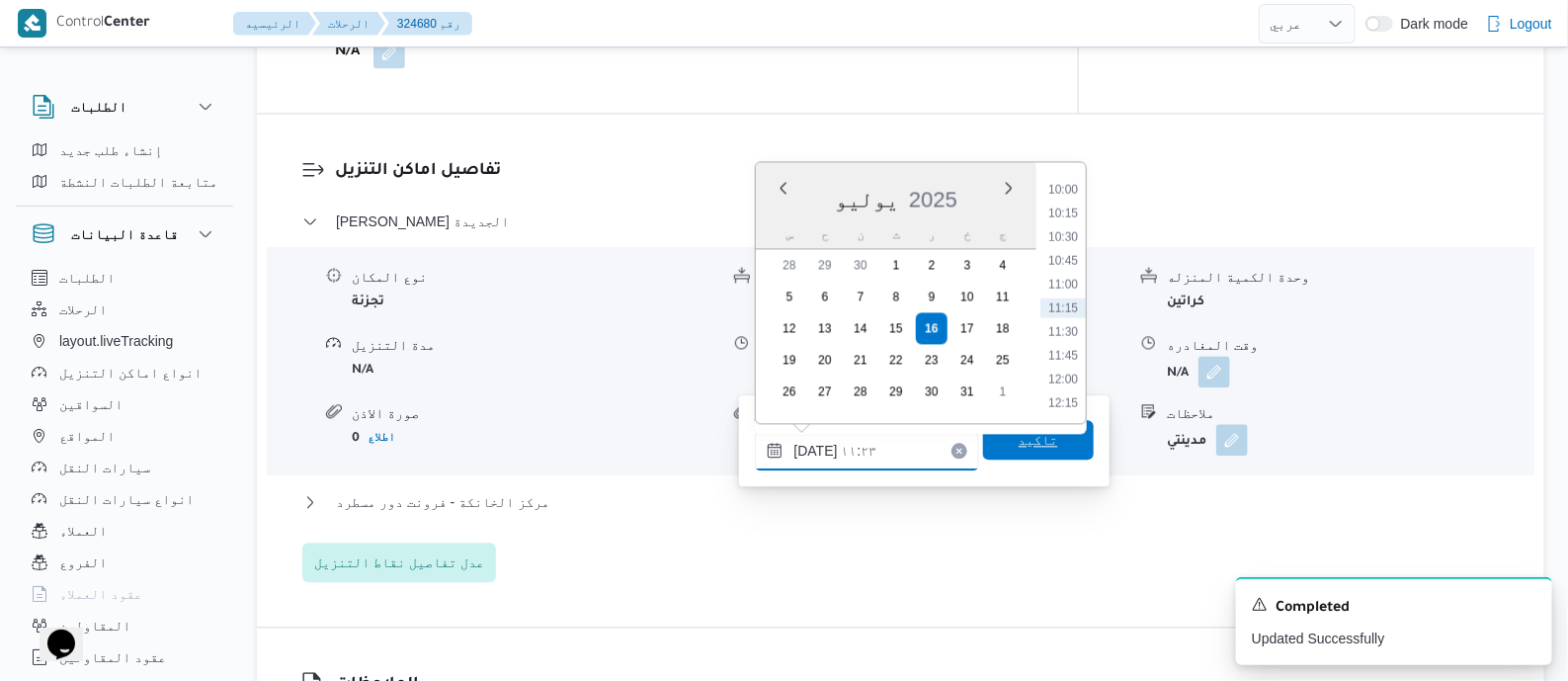 type on "١٦/٠٧/٢٠٢٥ ١٢:١٥" 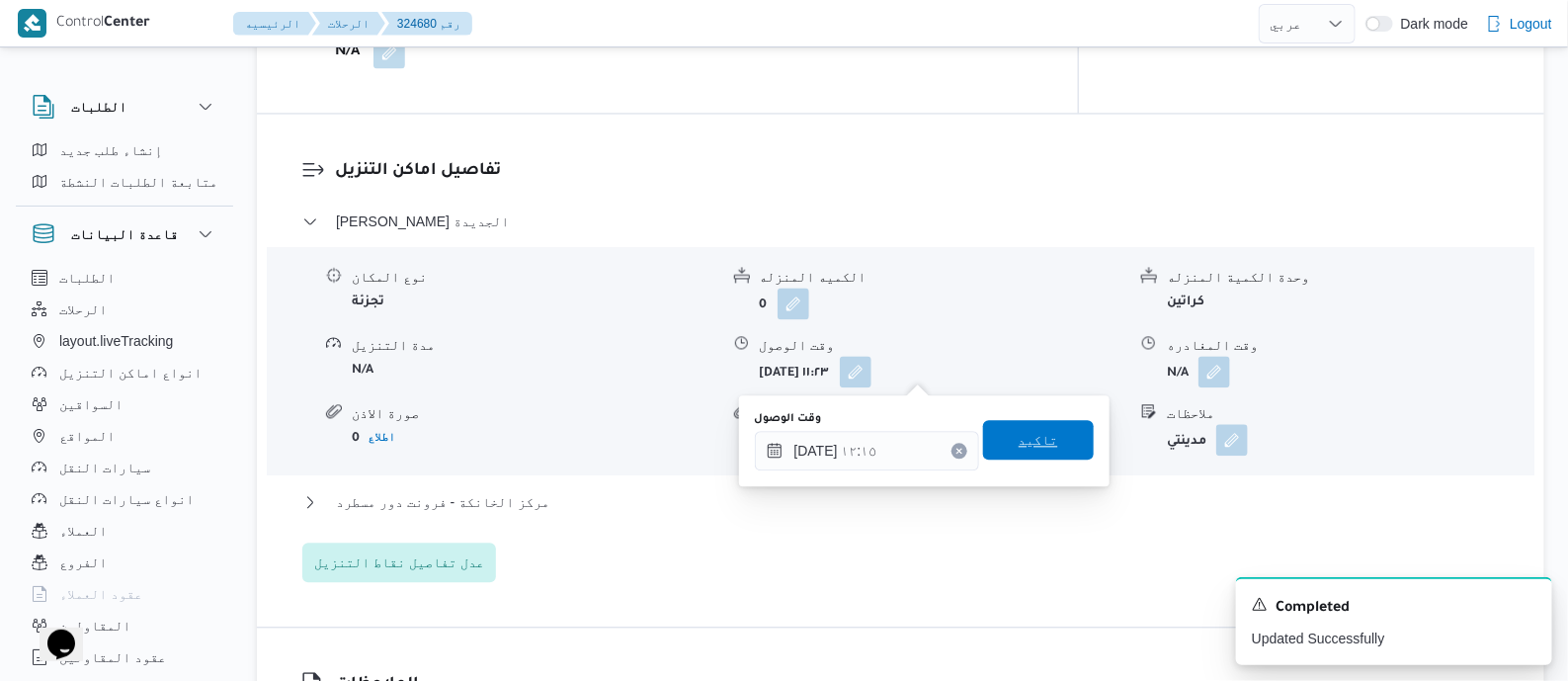 click on "تاكيد" at bounding box center [1038, 440] 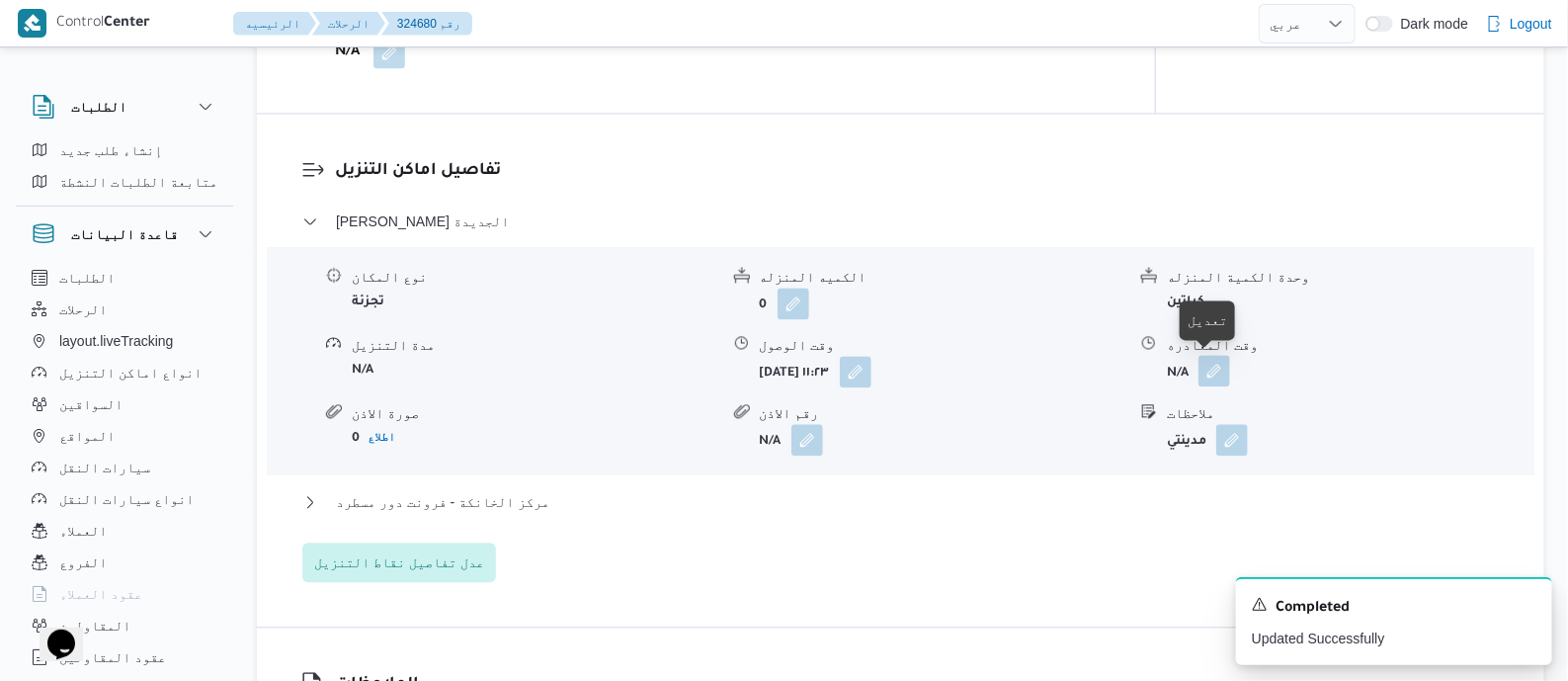 click at bounding box center (1214, 371) 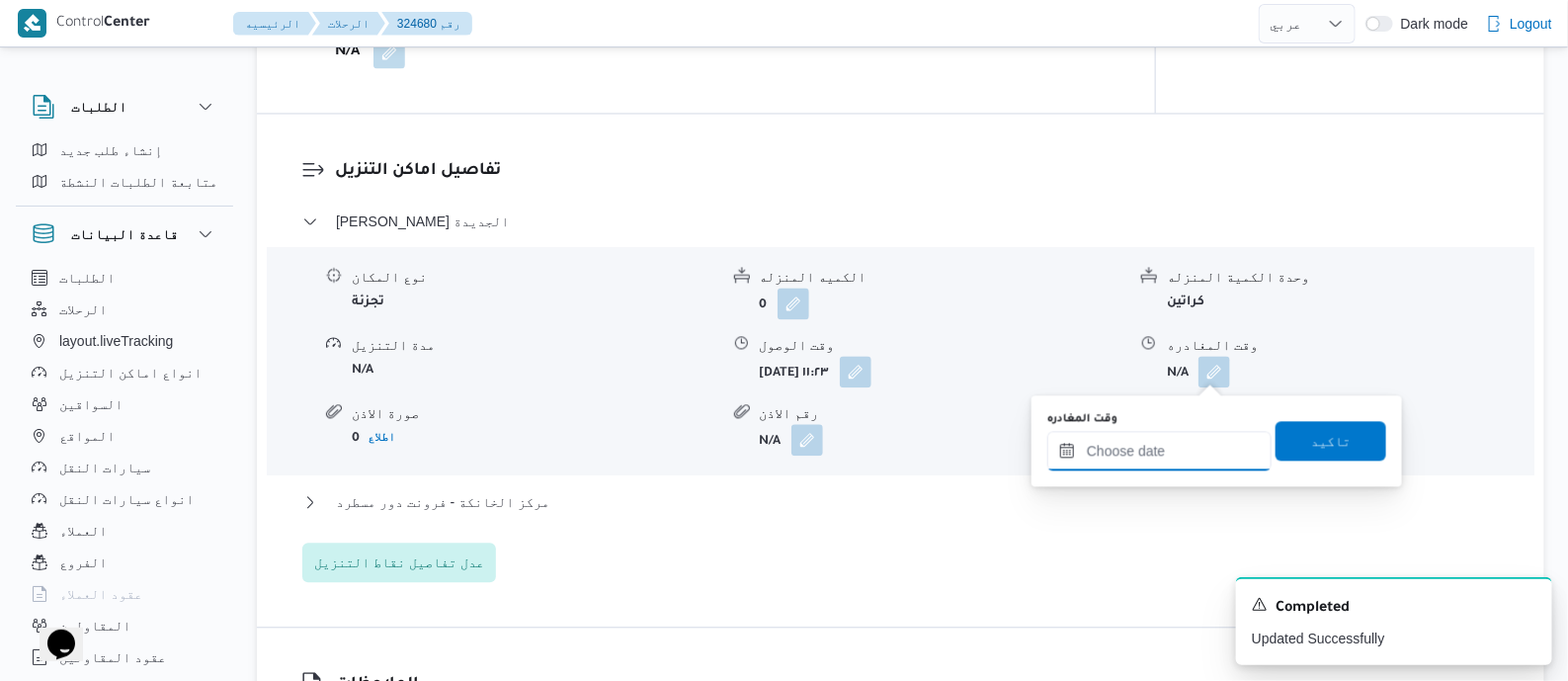 click on "وقت المغادره" at bounding box center [1159, 451] 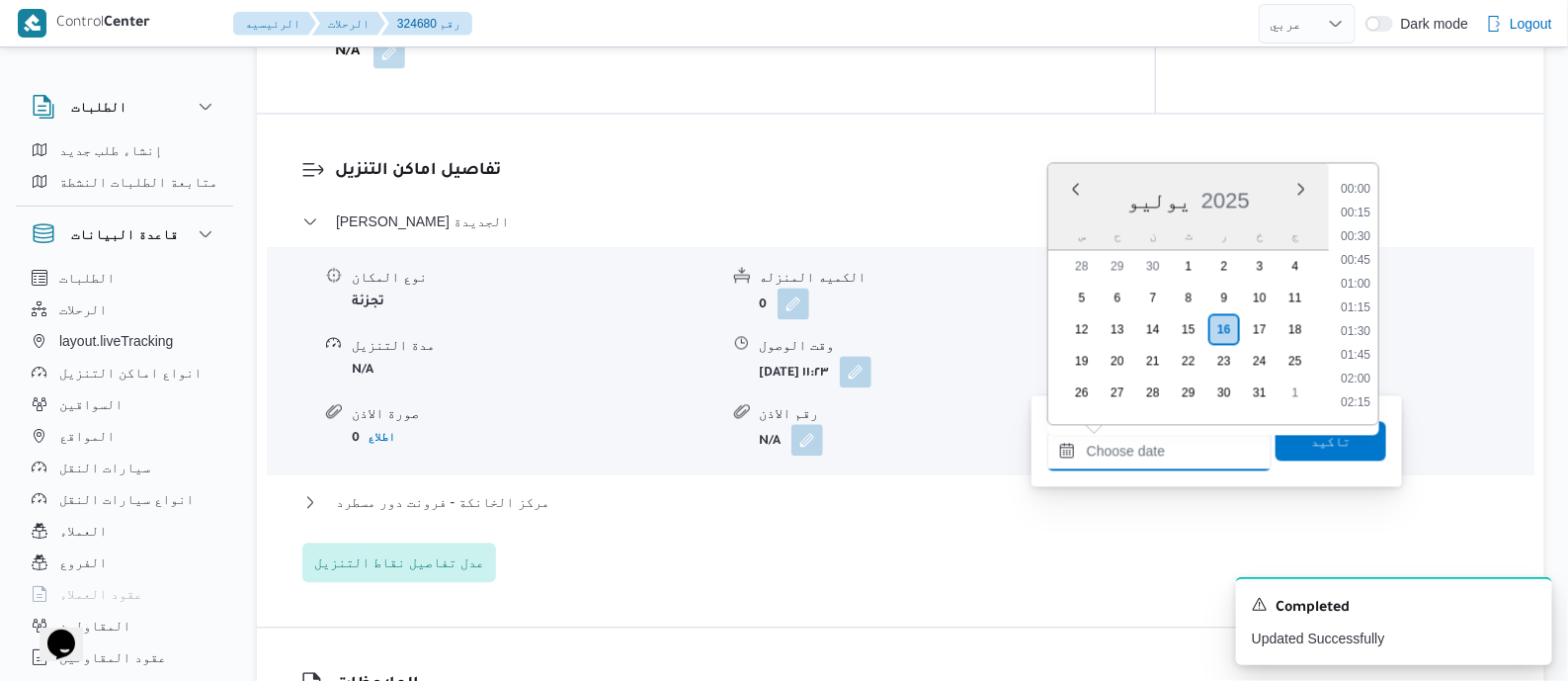 scroll, scrollTop: 1731, scrollLeft: 0, axis: vertical 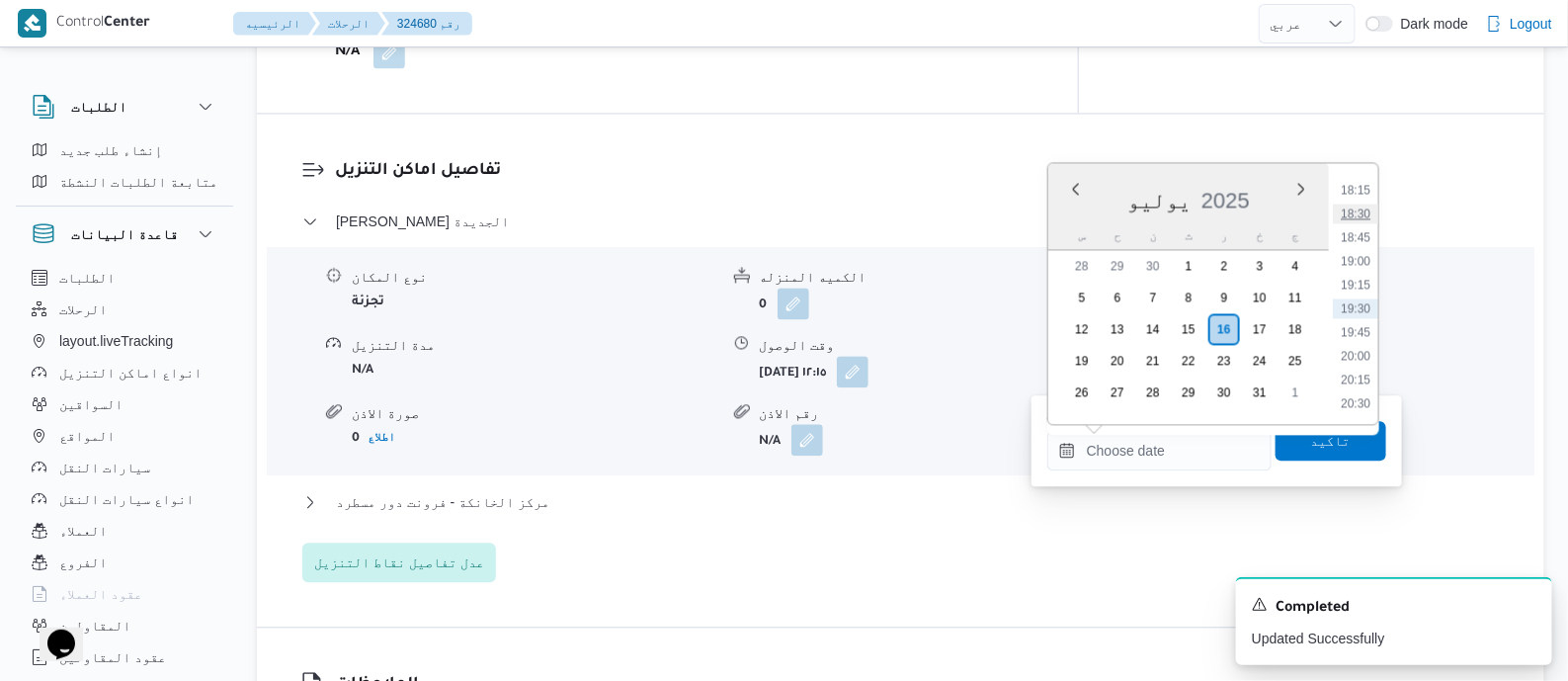 click on "18:30" at bounding box center [1356, 213] 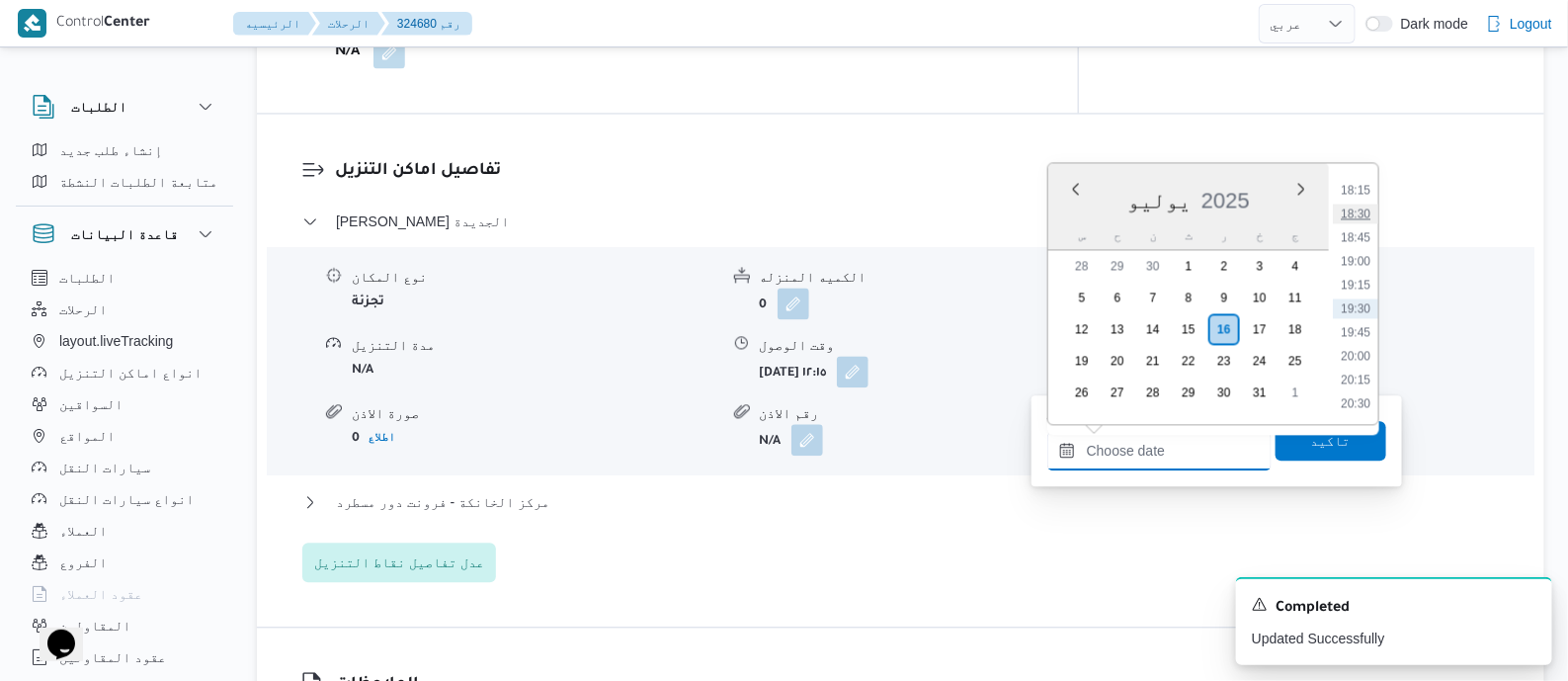 type on "١٦/٠٧/٢٠٢٥ ١٨:٣٠" 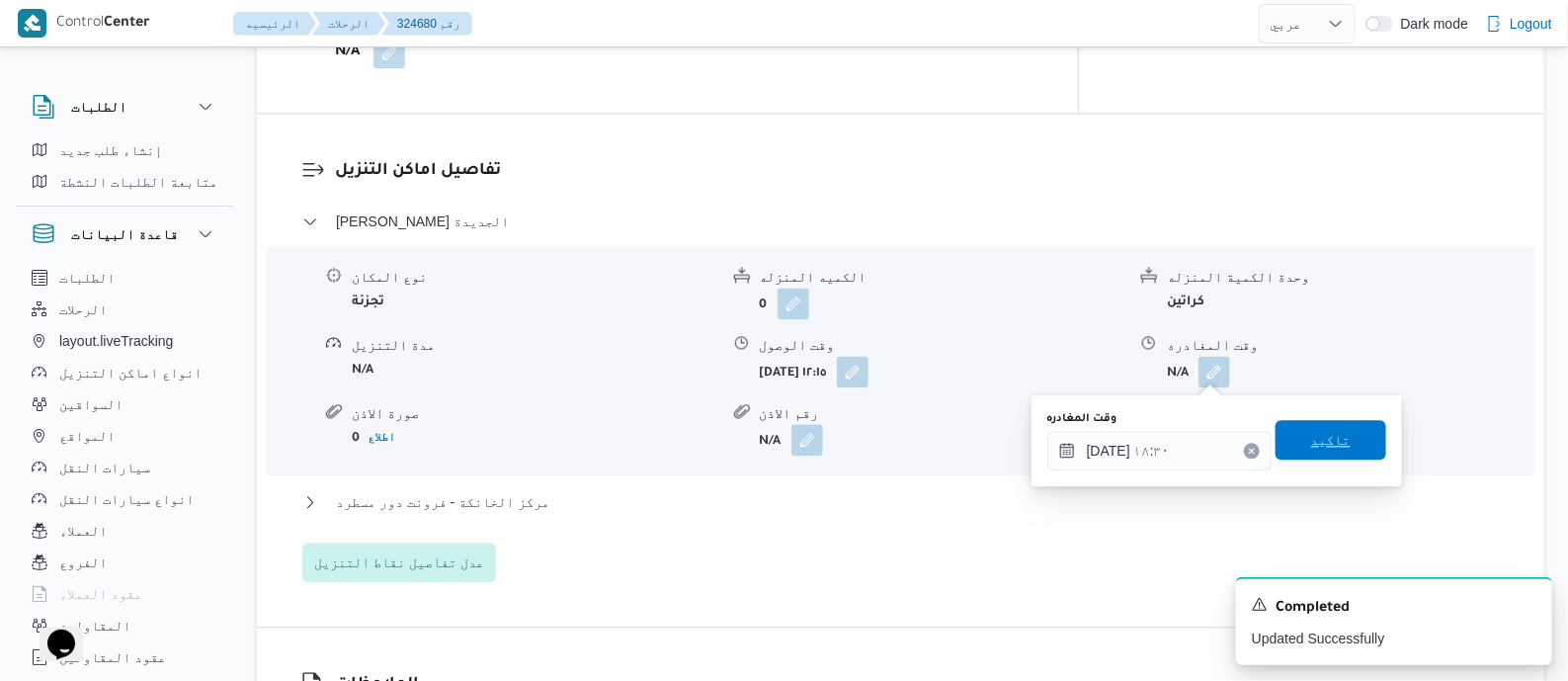 click on "تاكيد" at bounding box center [1331, 440] 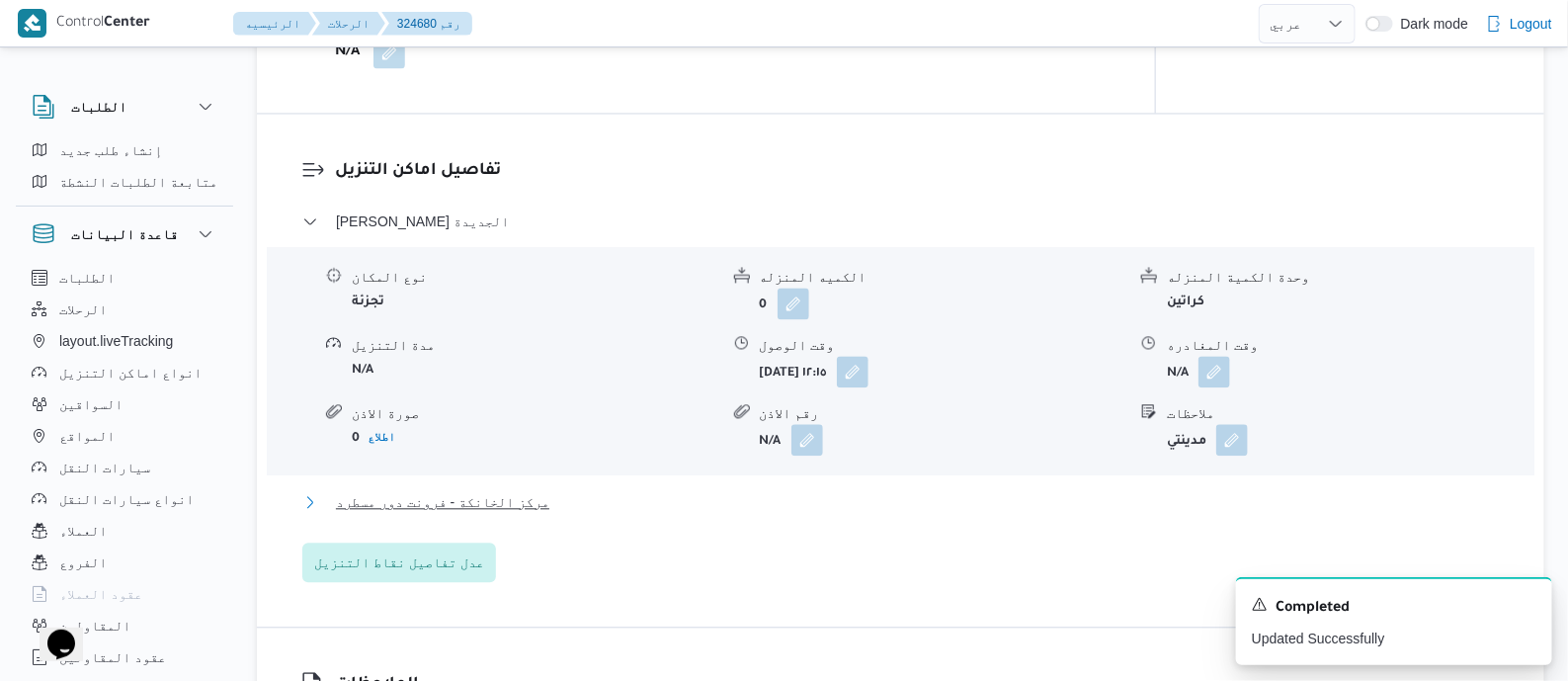 click on "مركز الخانكة -
فرونت دور مسطرد" at bounding box center (443, 502) 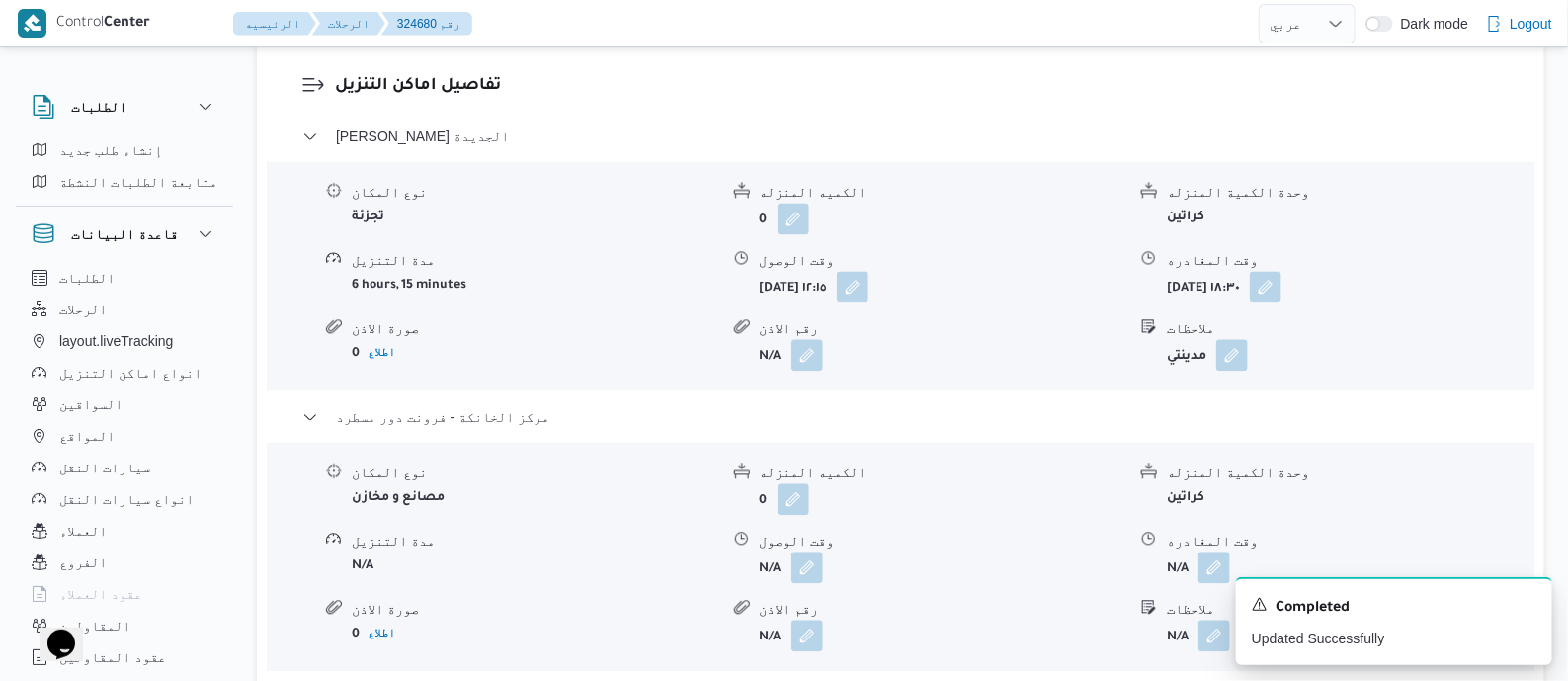 scroll, scrollTop: 1729, scrollLeft: 0, axis: vertical 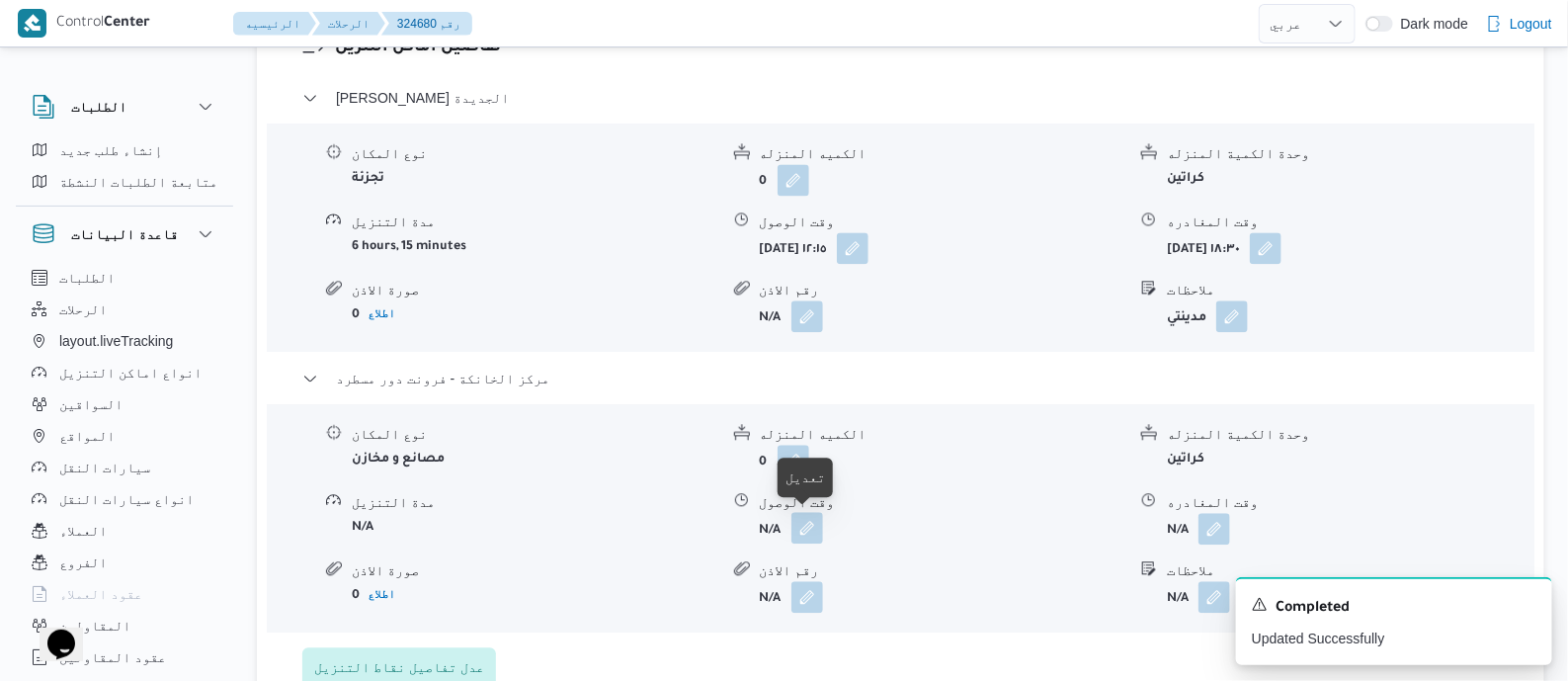 drag, startPoint x: 806, startPoint y: 525, endPoint x: 804, endPoint y: 542, distance: 17.117243 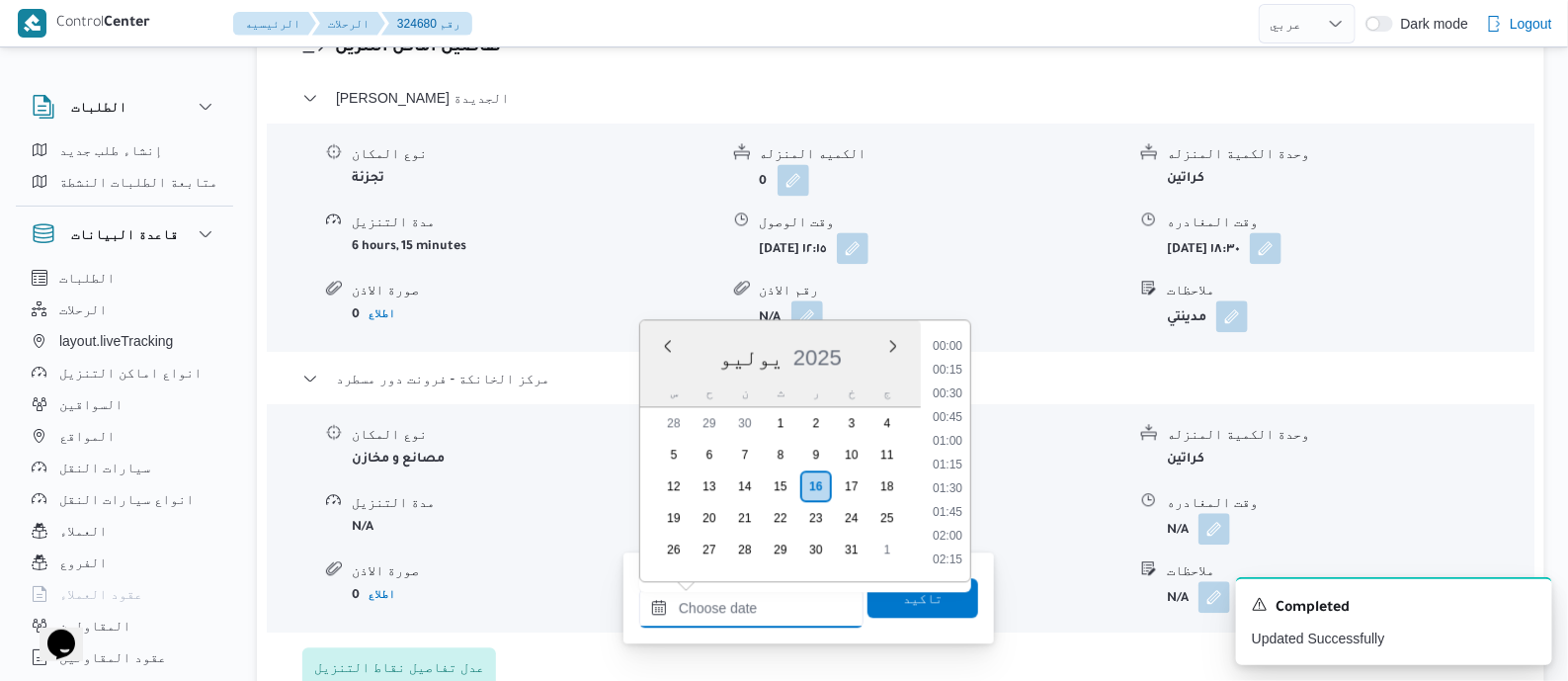 click on "وقت الوصول" at bounding box center (751, 608) 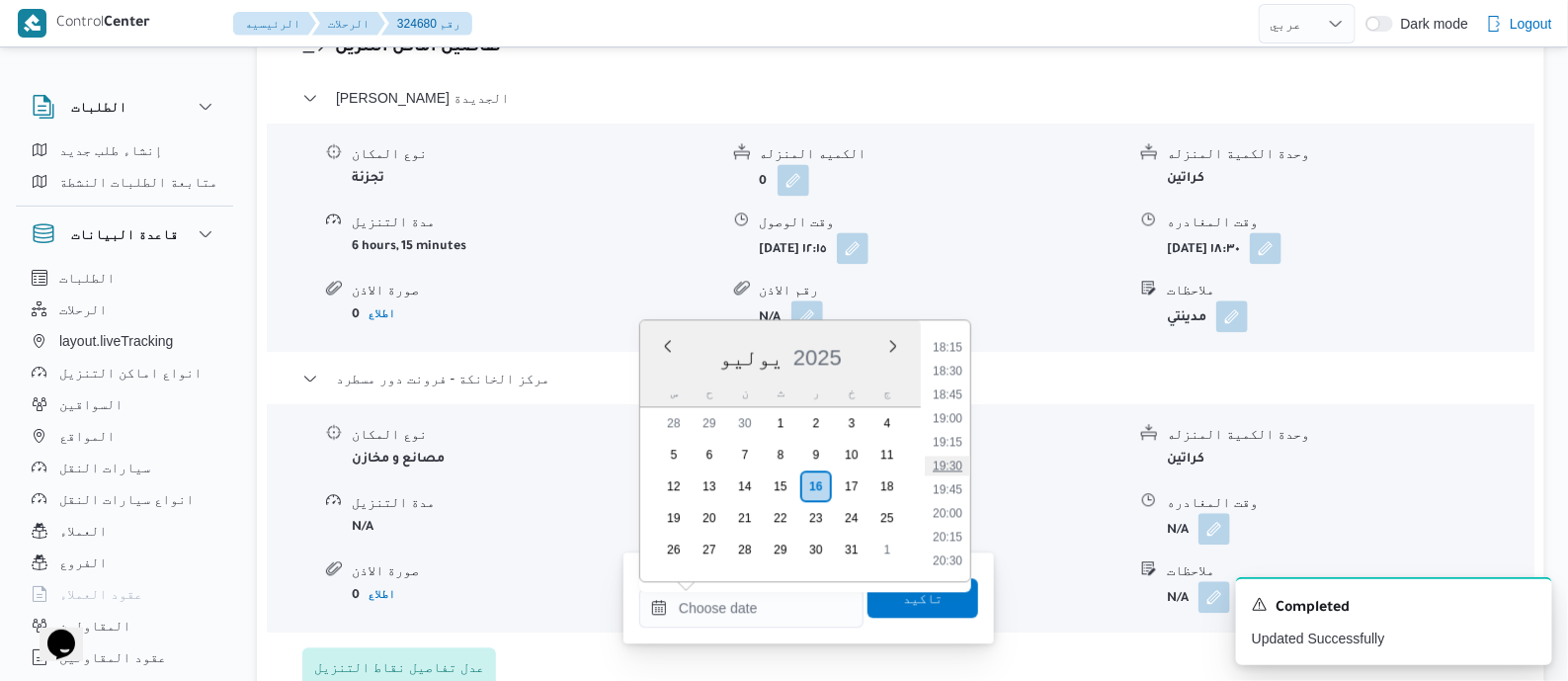 click on "19:30" at bounding box center [948, 466] 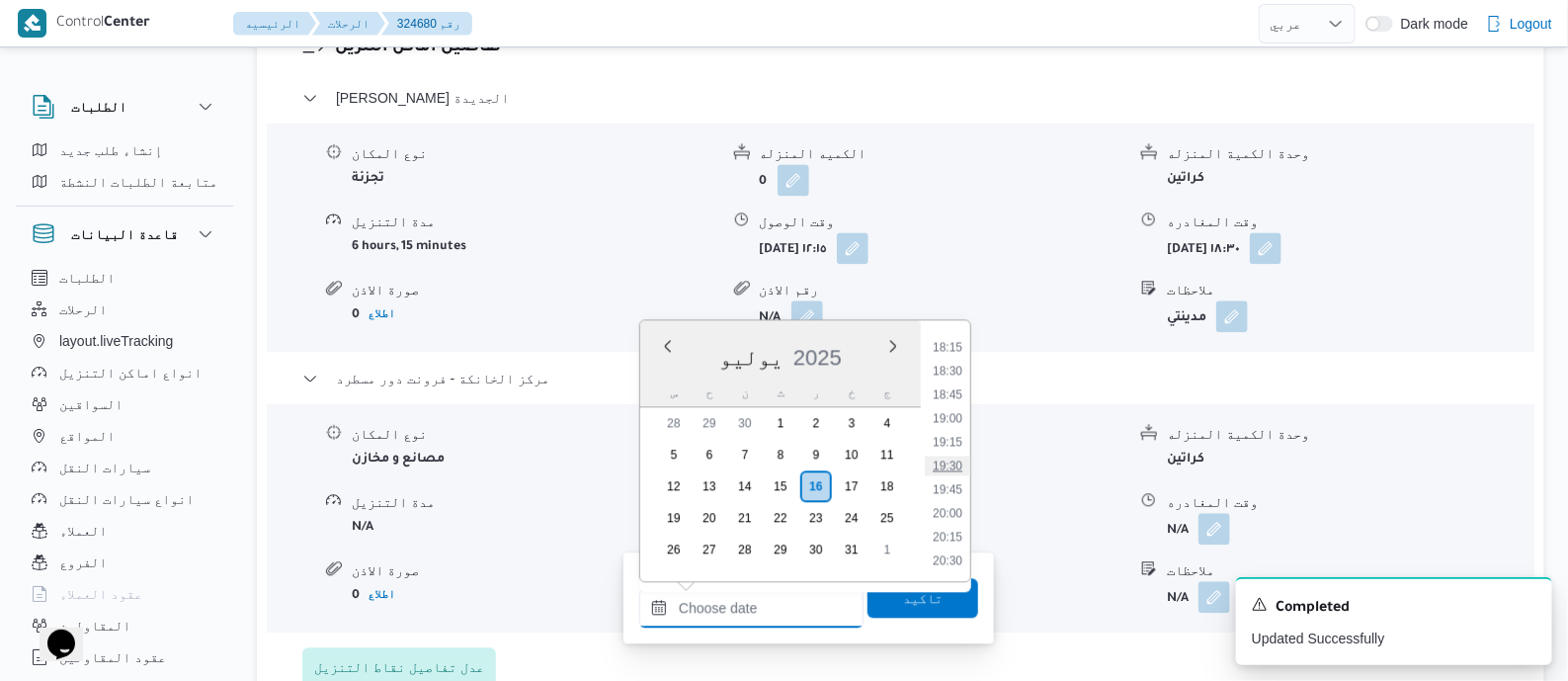 type on "١٦/٠٧/٢٠٢٥ ١٩:٣٠" 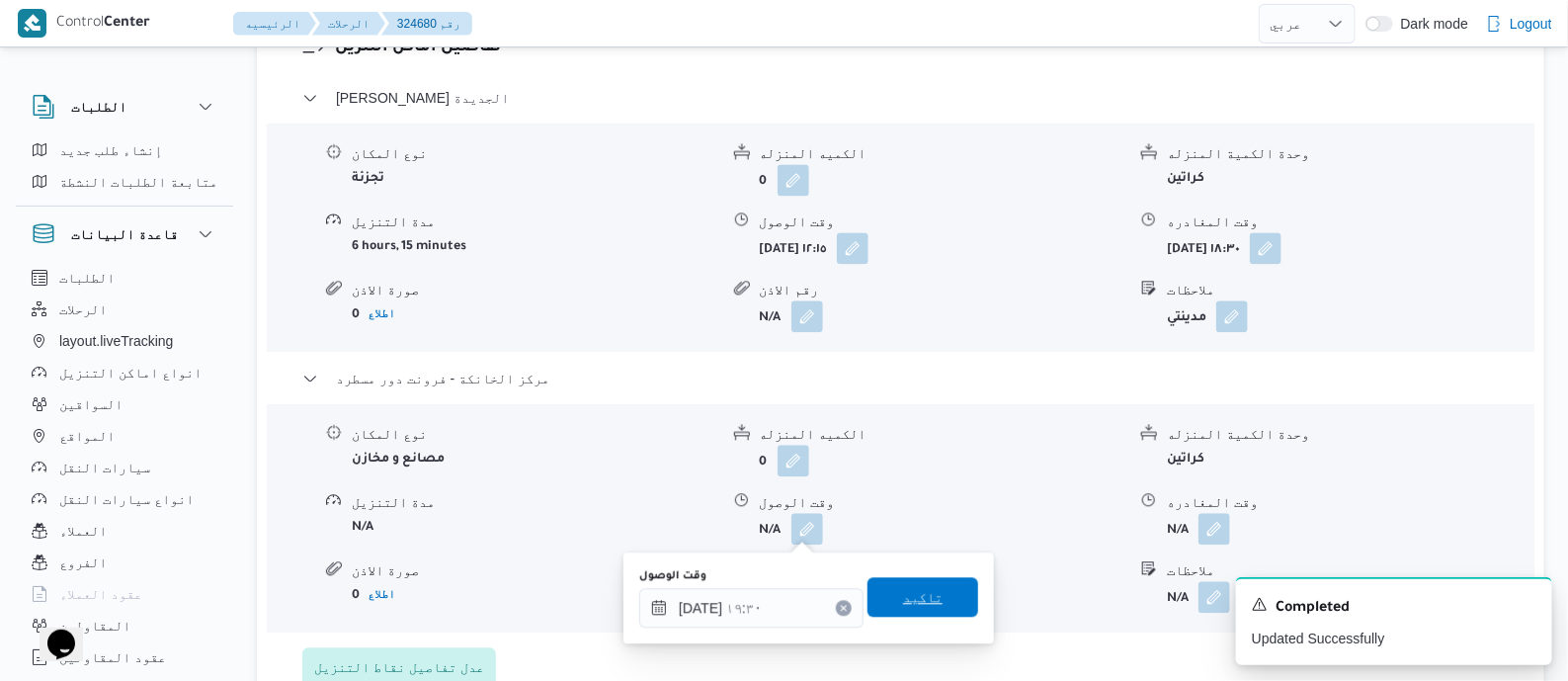 click on "تاكيد" at bounding box center (923, 597) 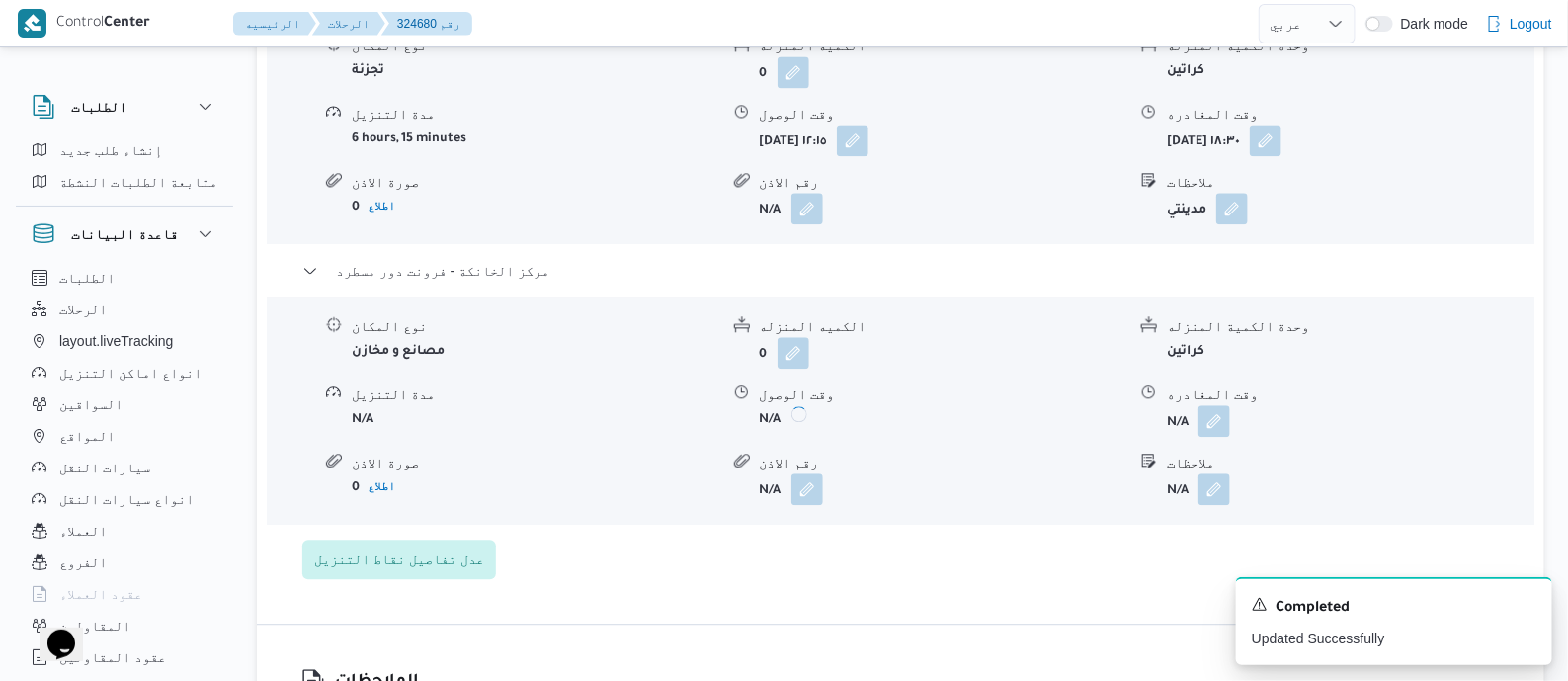 scroll, scrollTop: 1976, scrollLeft: 0, axis: vertical 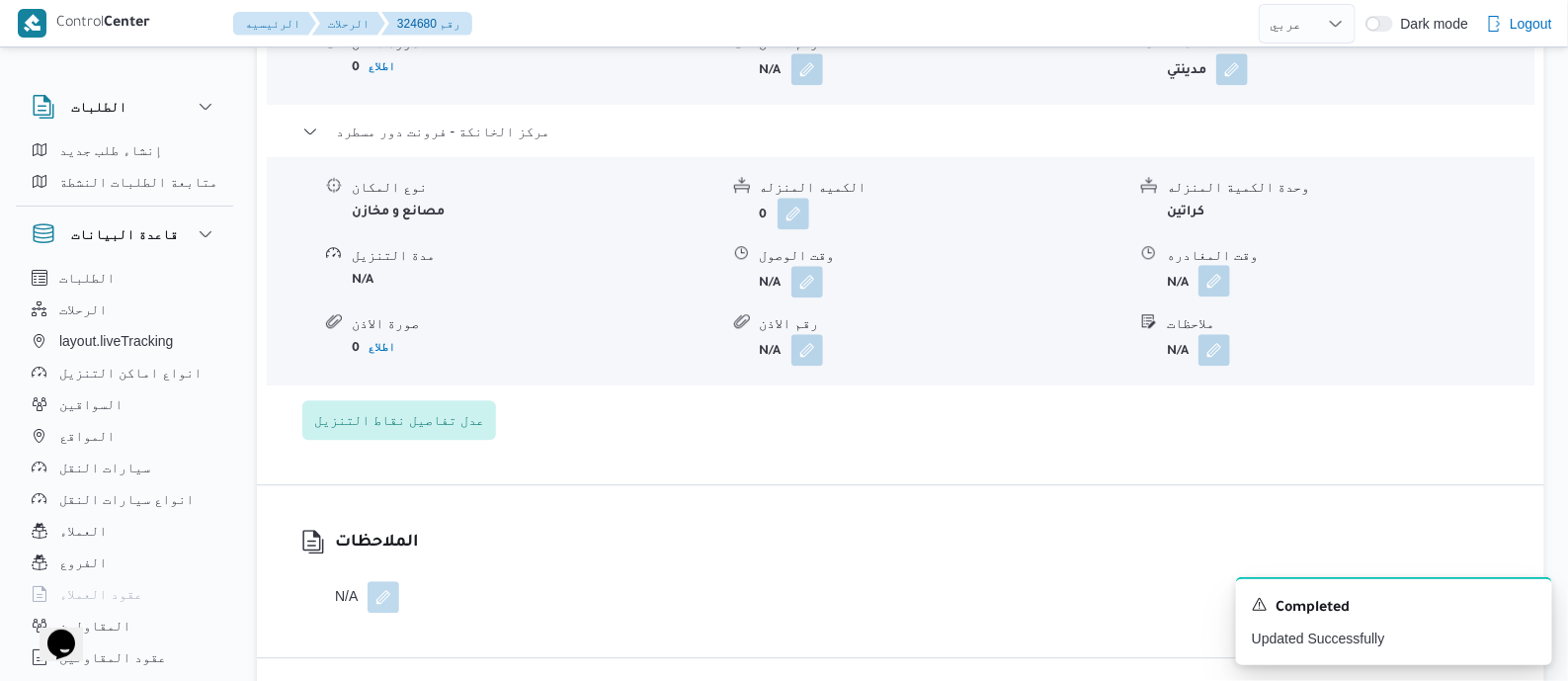 click at bounding box center (1214, 281) 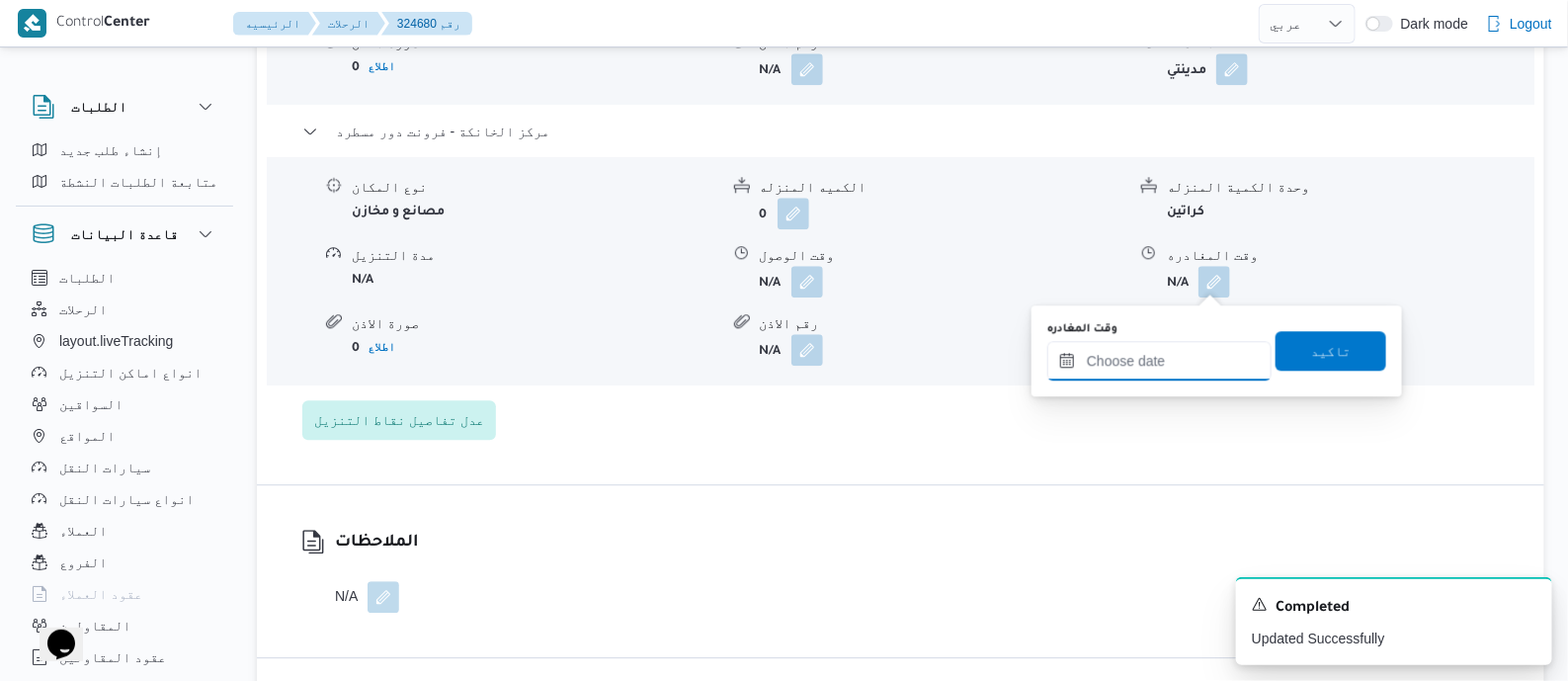 click on "وقت المغادره" at bounding box center [1159, 361] 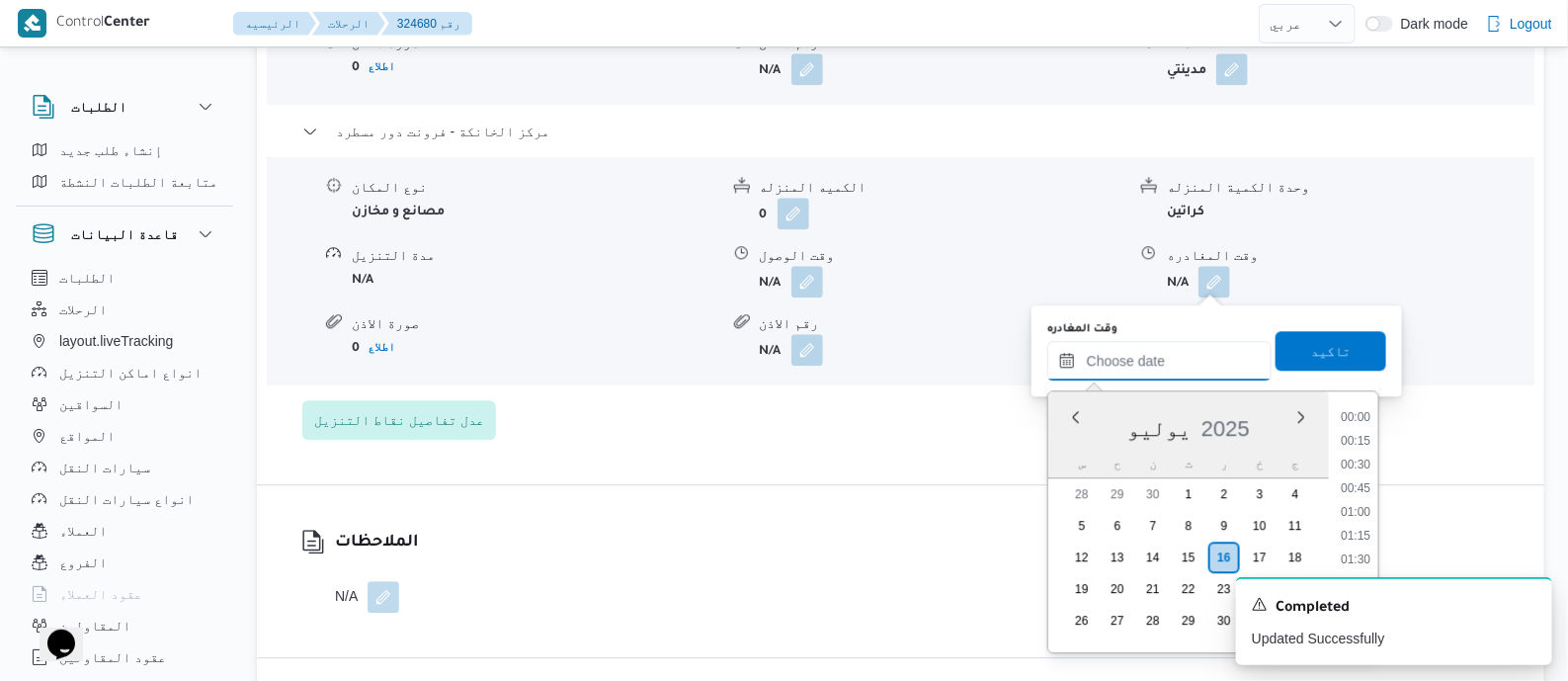 scroll, scrollTop: 1731, scrollLeft: 0, axis: vertical 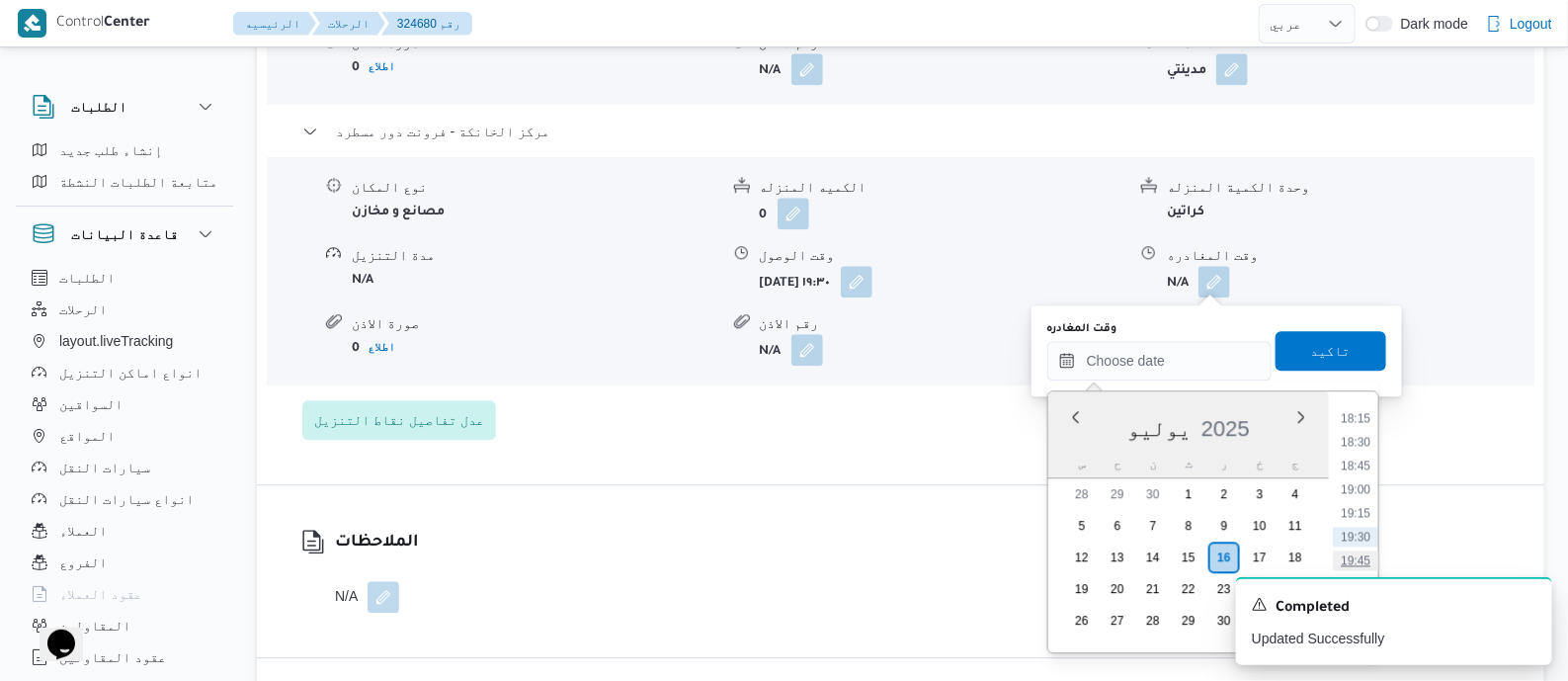 click on "19:45" at bounding box center [1356, 560] 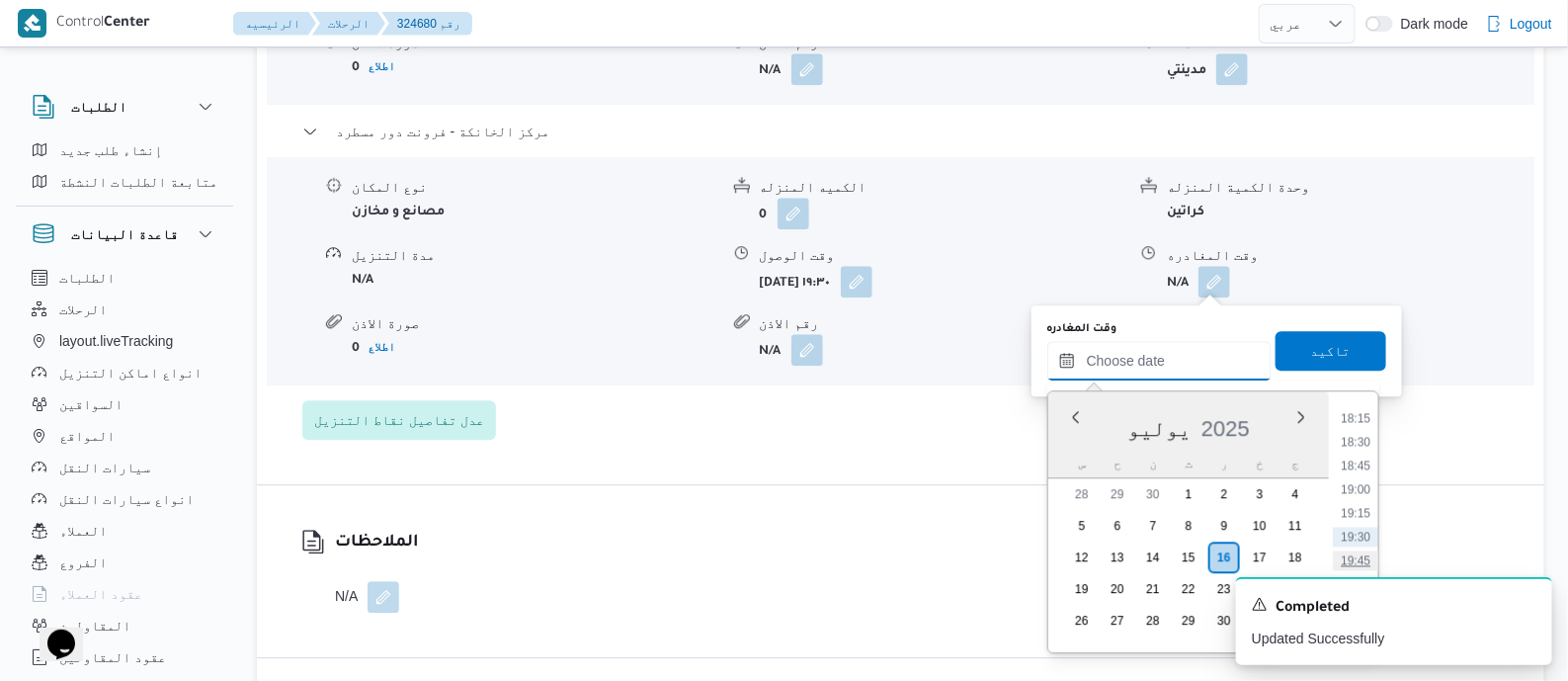 type on "١٦/٠٧/٢٠٢٥ ١٩:٤٥" 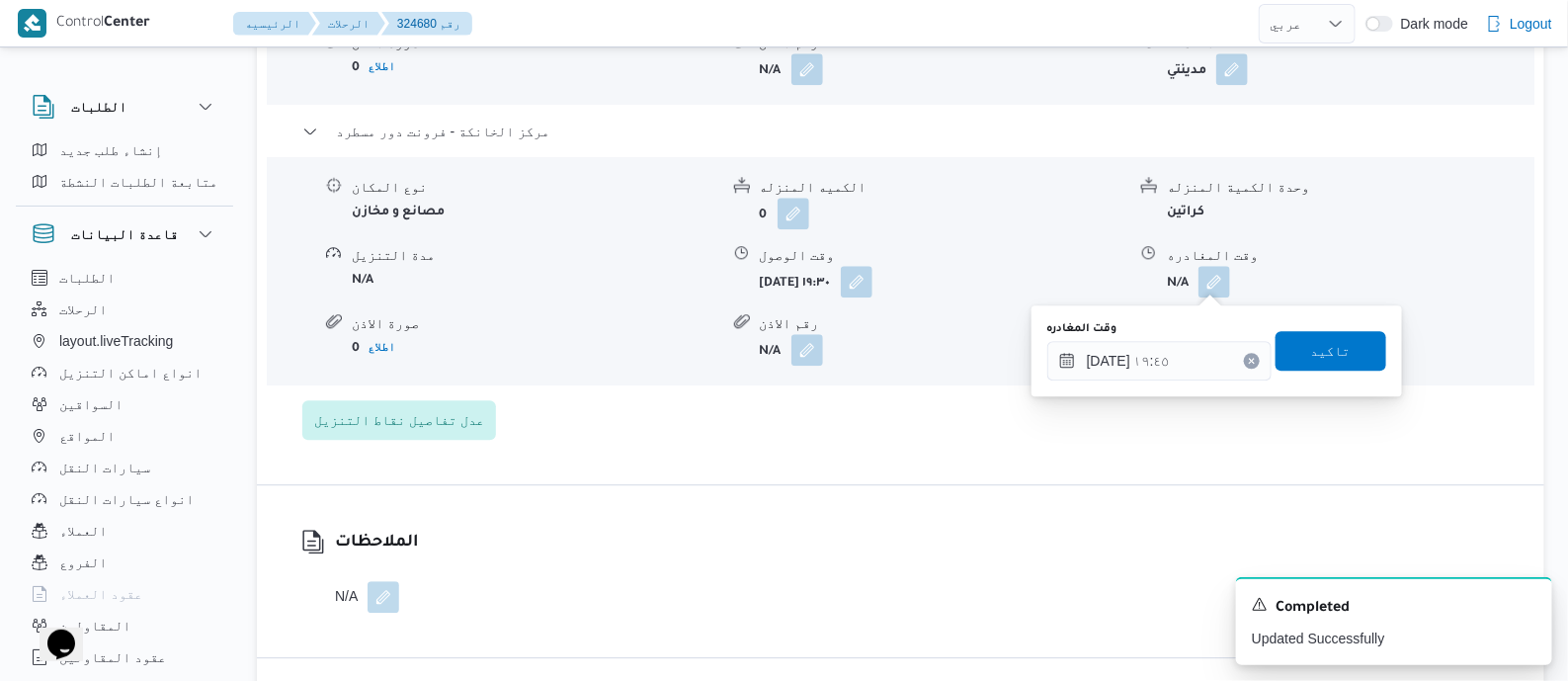 click on "وقت المغادره ١٦/٠٧/٢٠٢٥ ١٩:٤٥ تاكيد" at bounding box center (1216, 351) 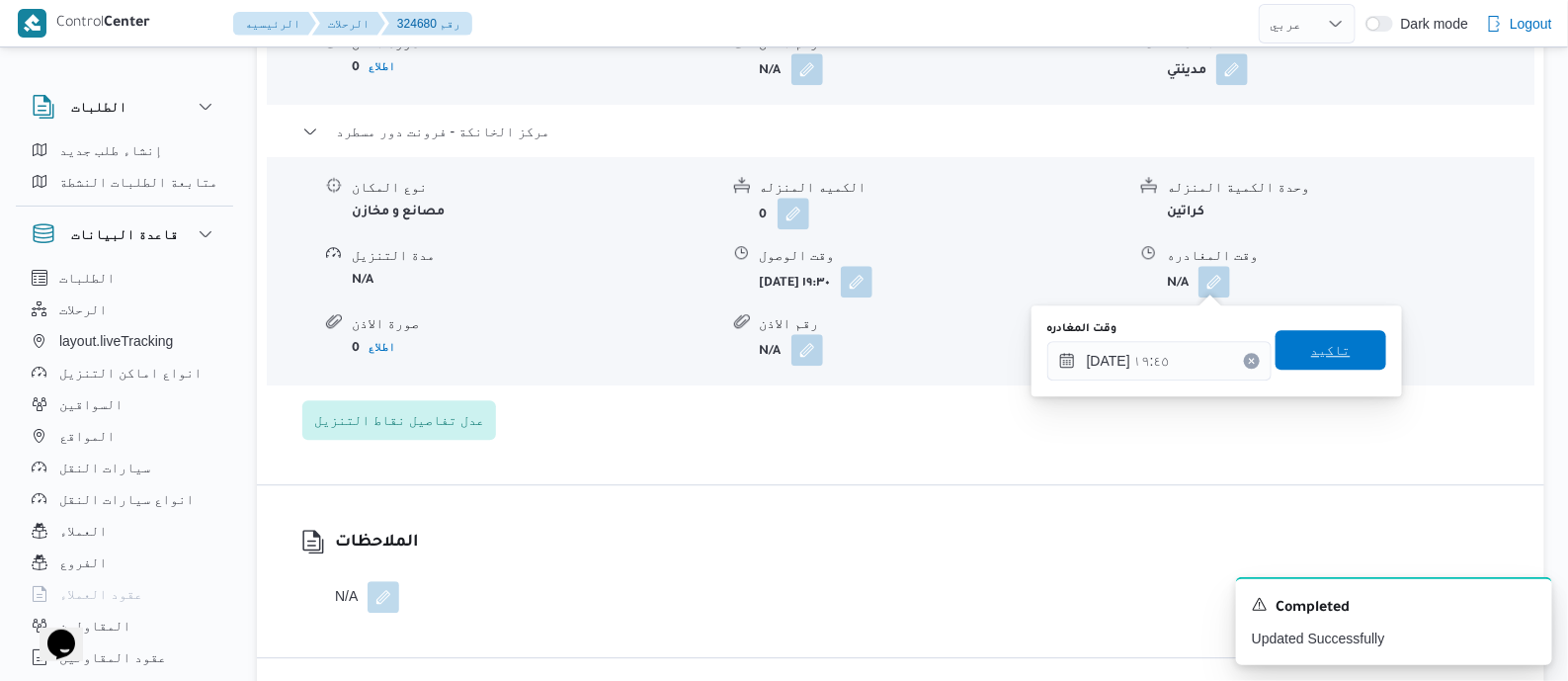 click on "تاكيد" at bounding box center (1331, 350) 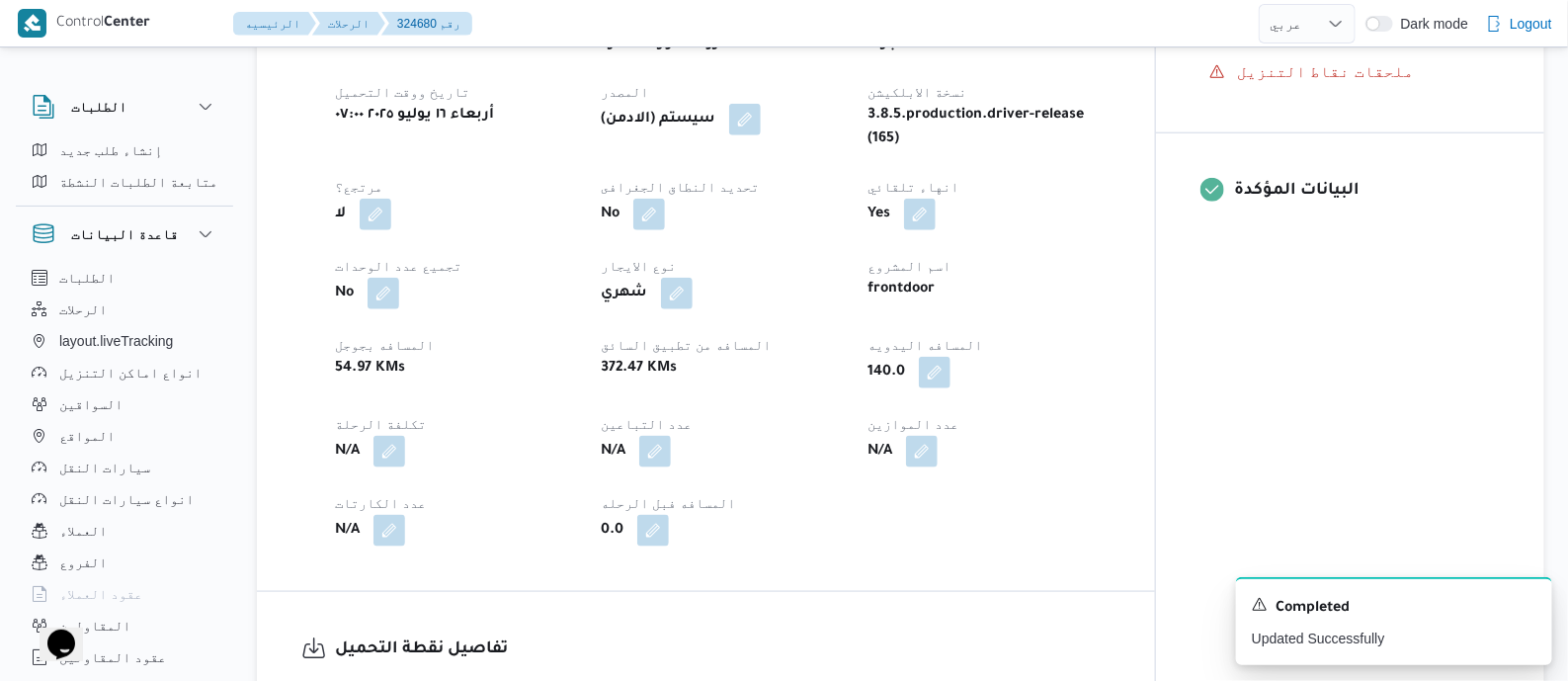 scroll, scrollTop: 0, scrollLeft: 0, axis: both 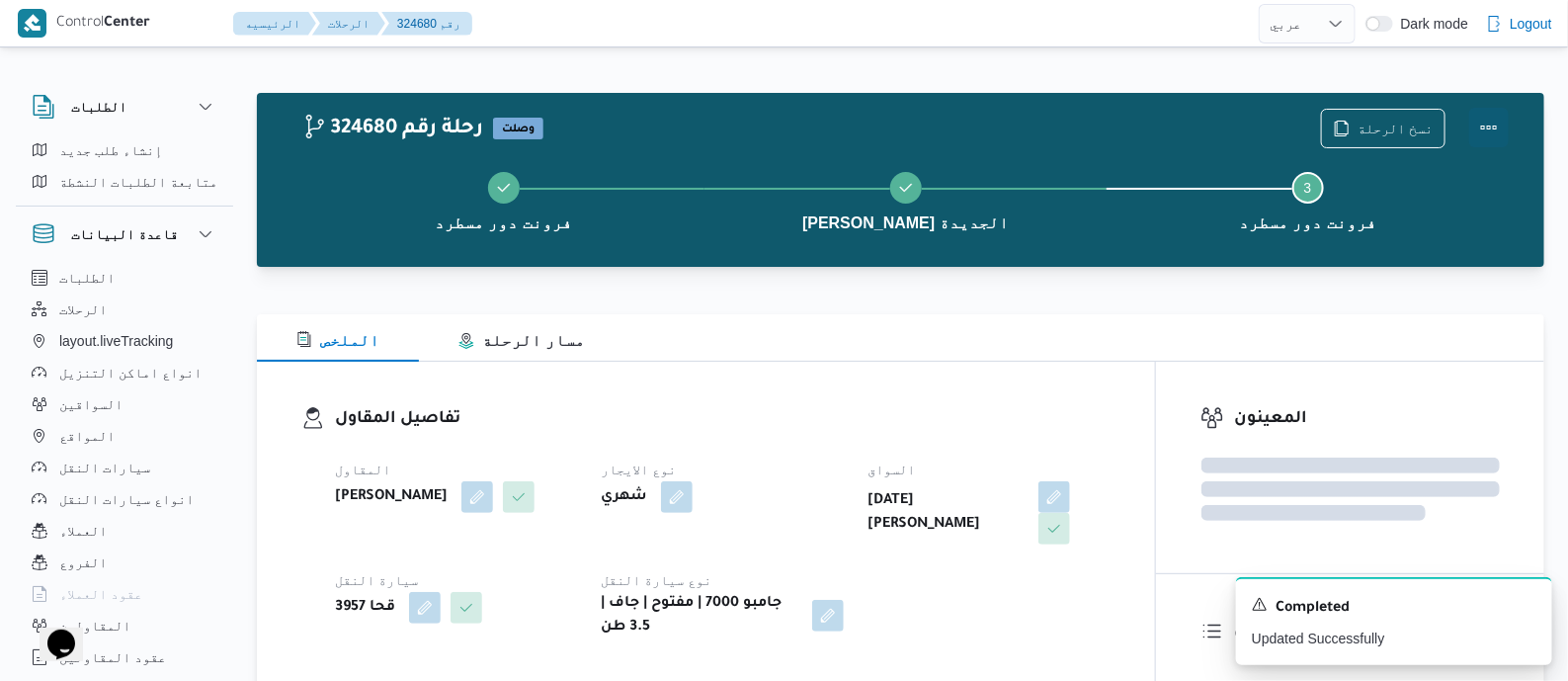 click at bounding box center [1489, 128] 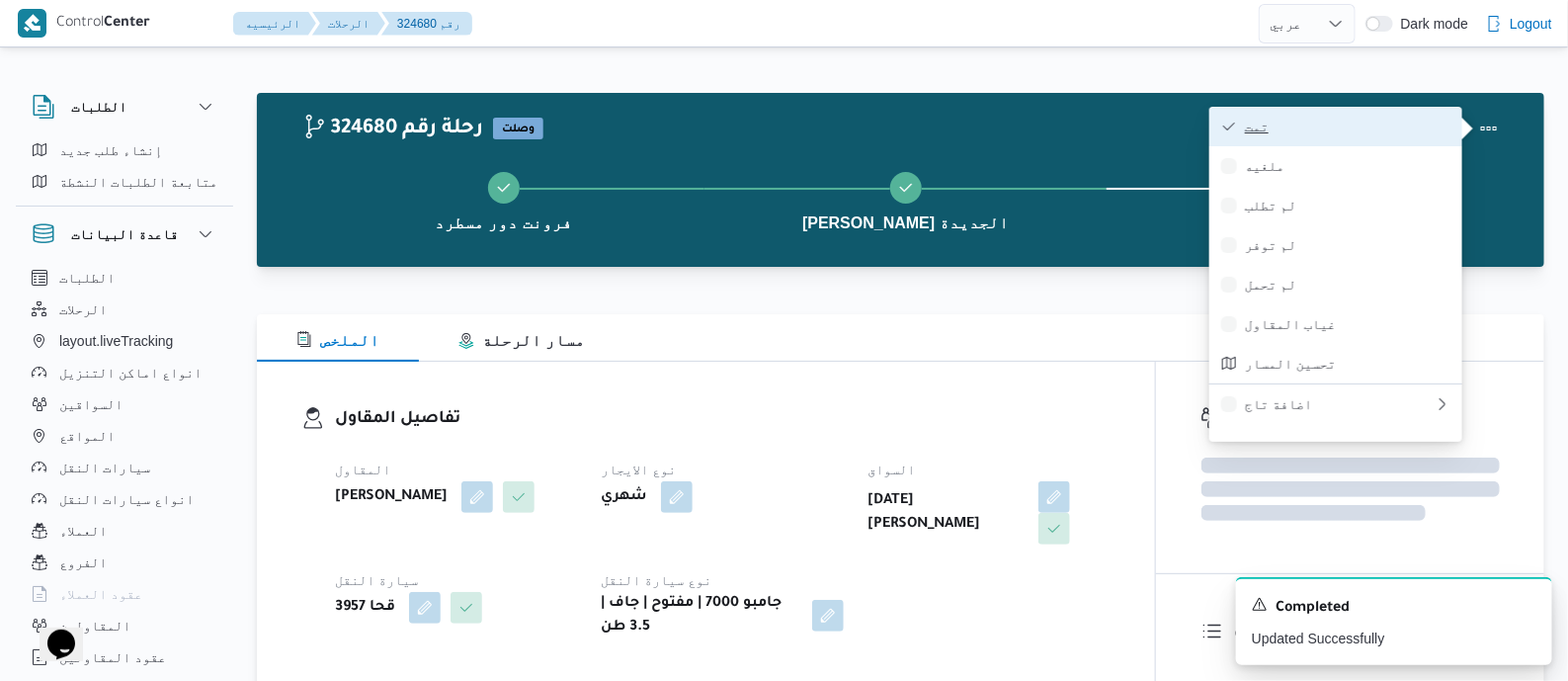 click on "تمت" at bounding box center (1348, 127) 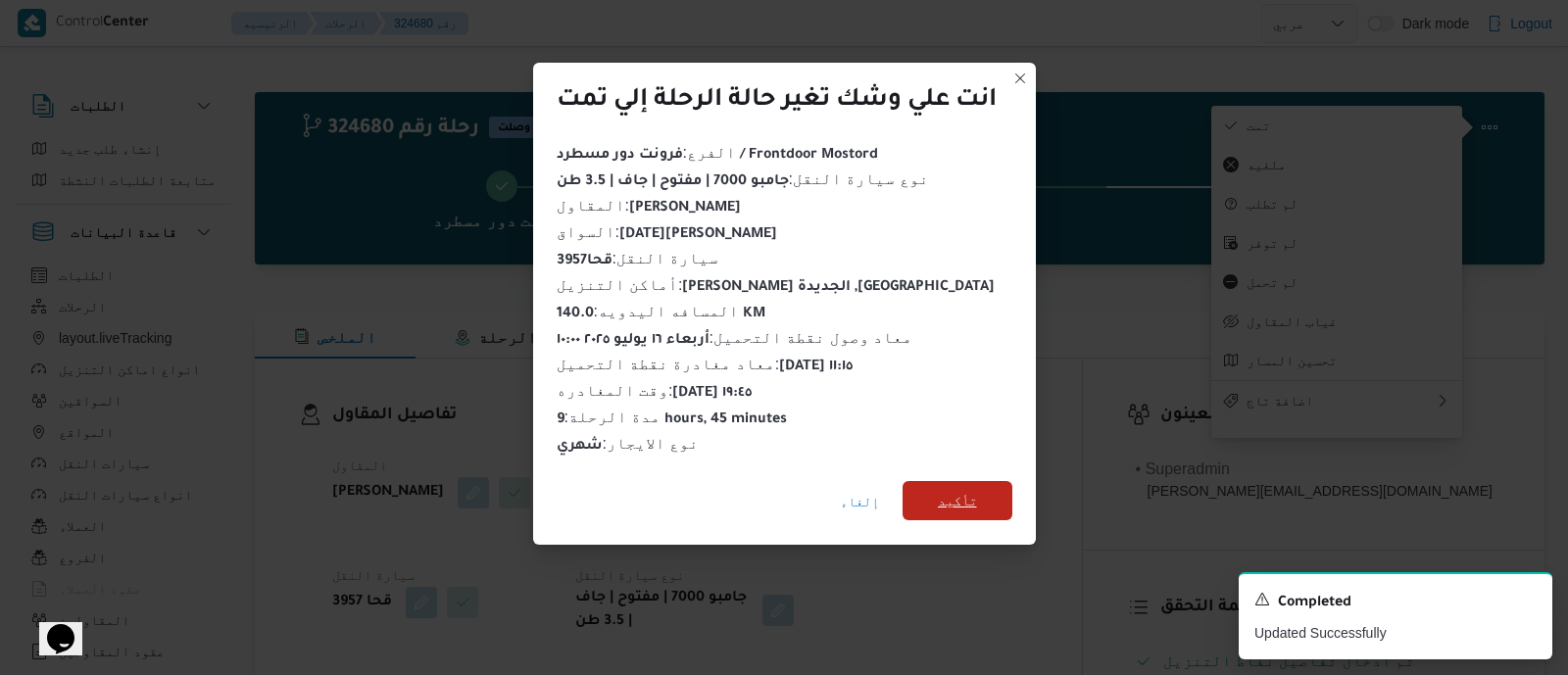 click on "تأكيد" at bounding box center (957, 501) 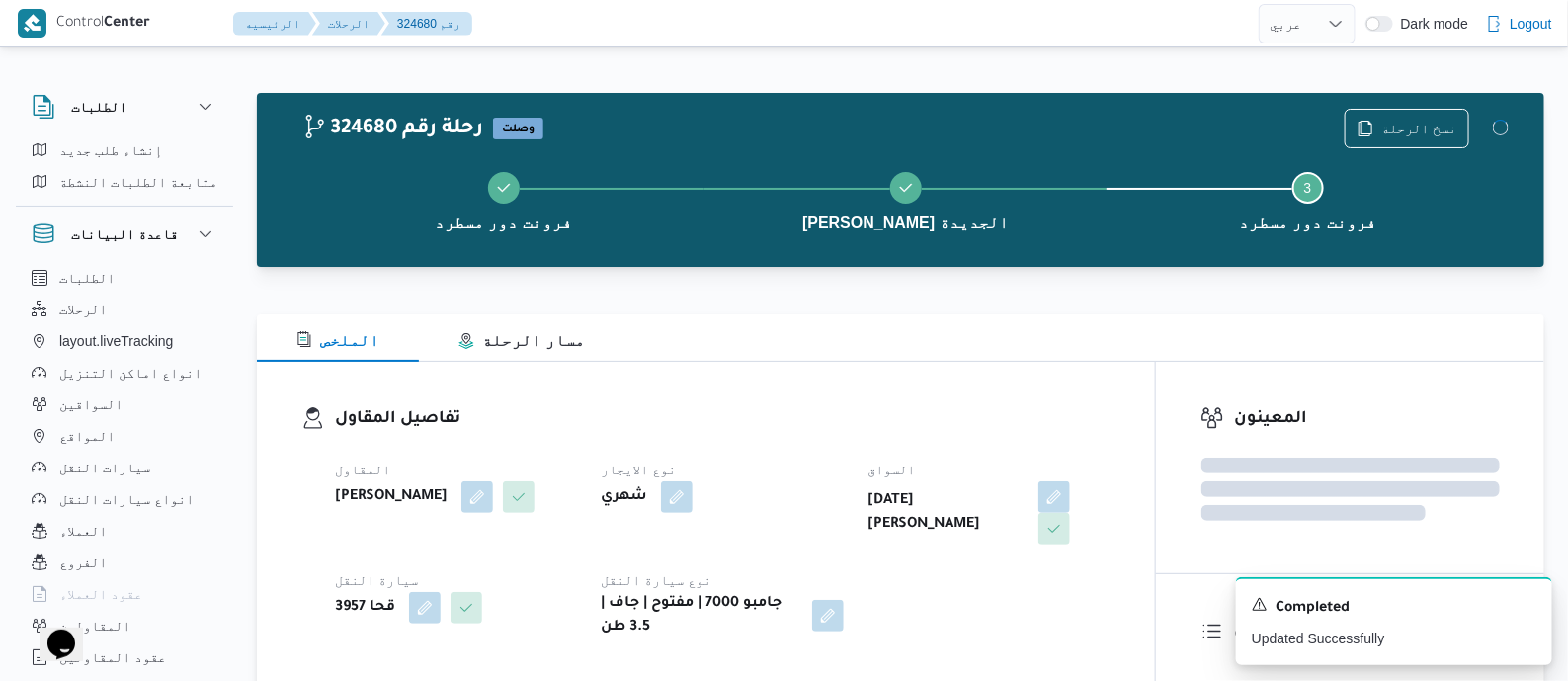 click on "تفاصيل المقاول المقاول علي عبدالناصر علي بخيت علي نوع الايجار شهري السواق خميس عبدالعاطي عرابي علي  سيارة النقل قحا 3957 نوع سيارة النقل جامبو 7000 | مفتوح | جاف | 3.5 طن" at bounding box center (705, 523) 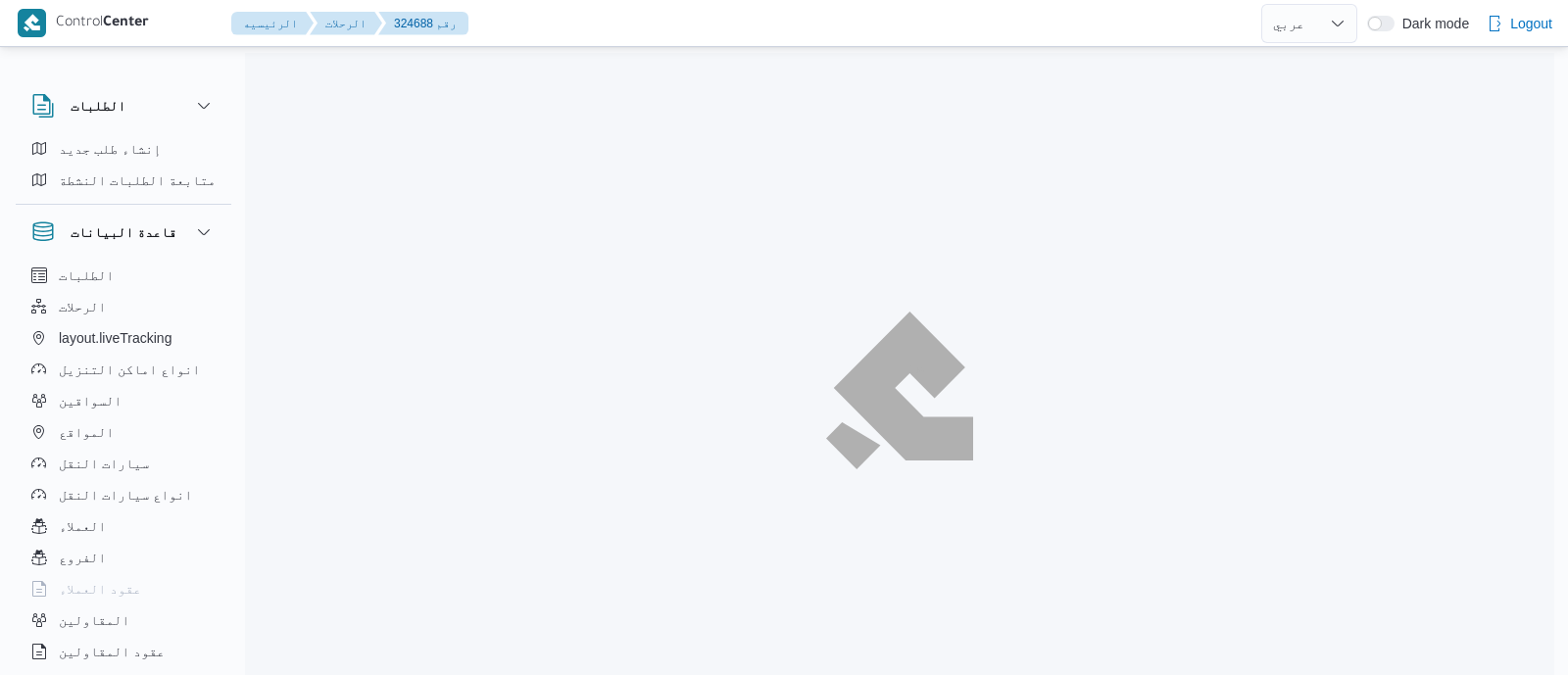select on "ar" 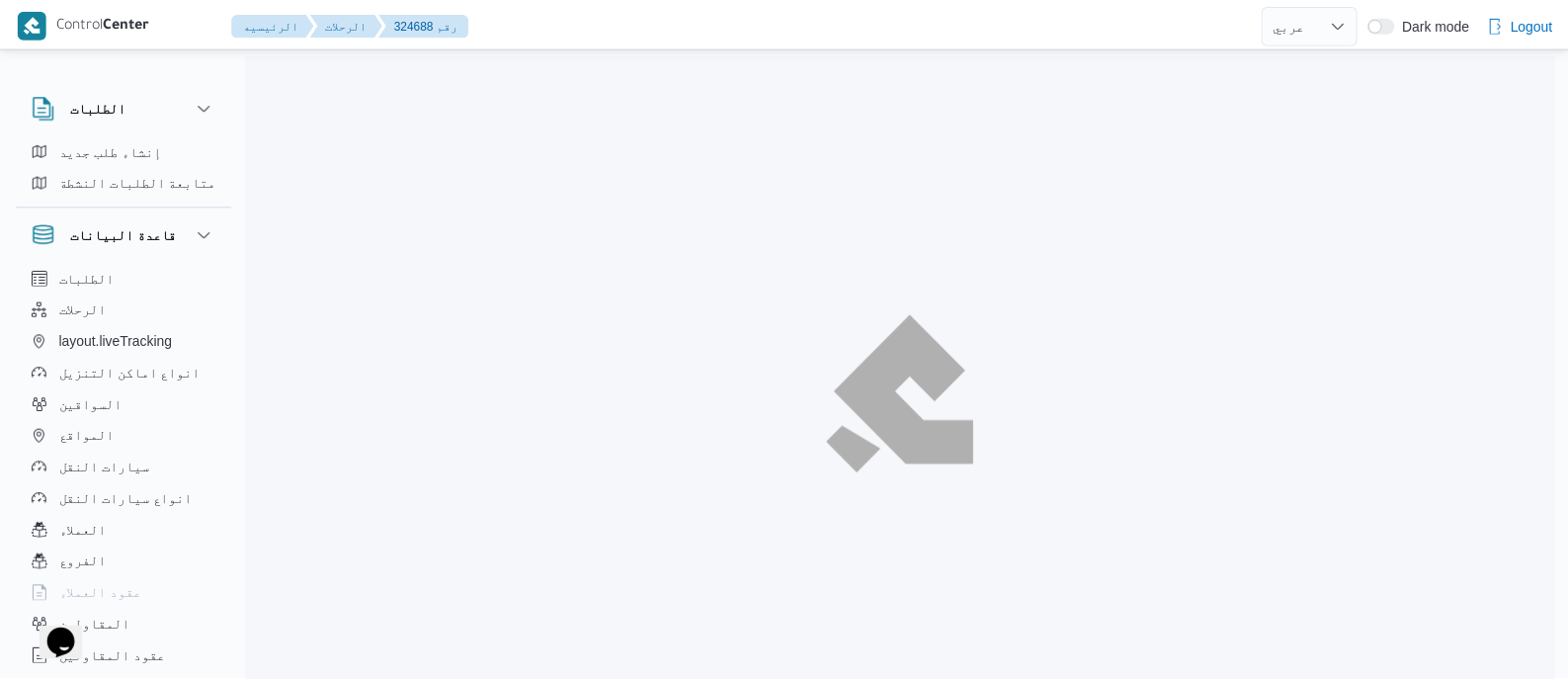 scroll, scrollTop: 0, scrollLeft: 0, axis: both 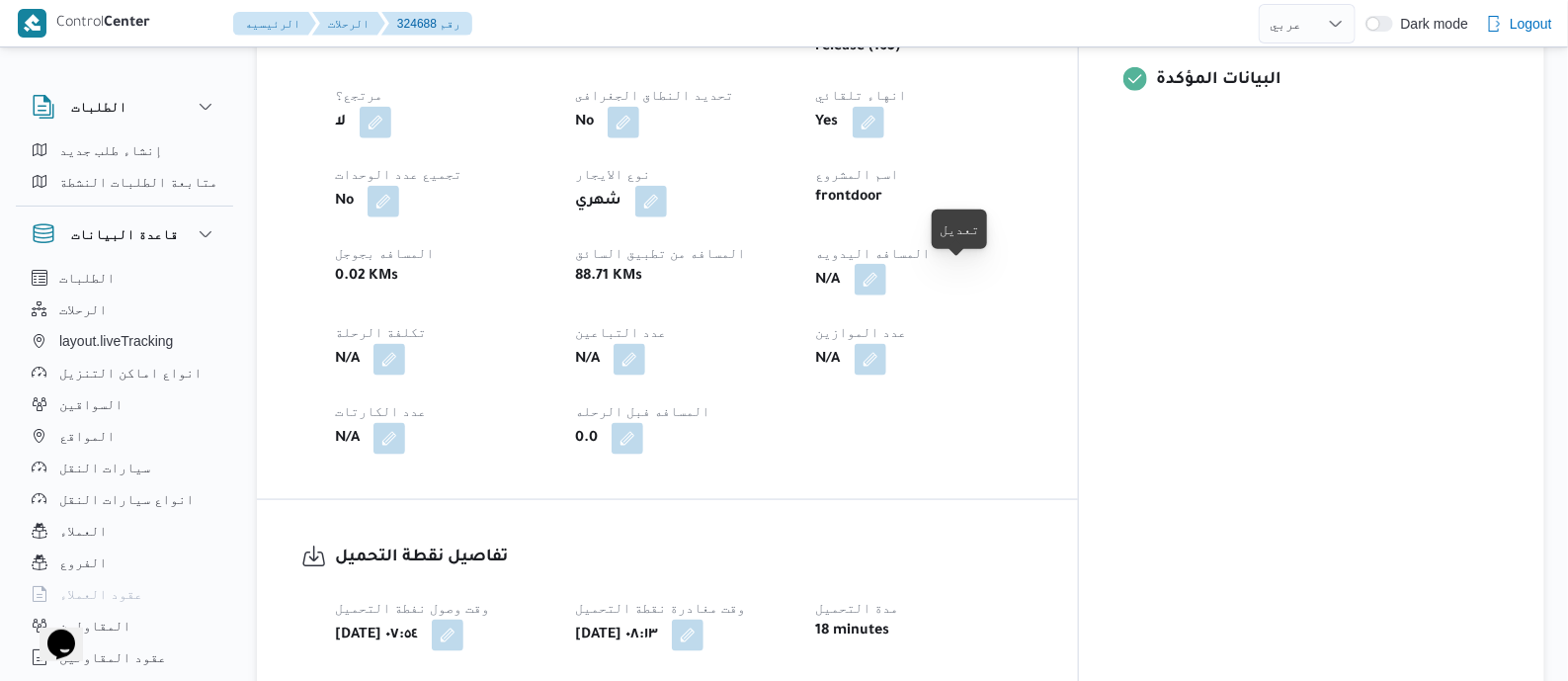 click at bounding box center [870, 280] 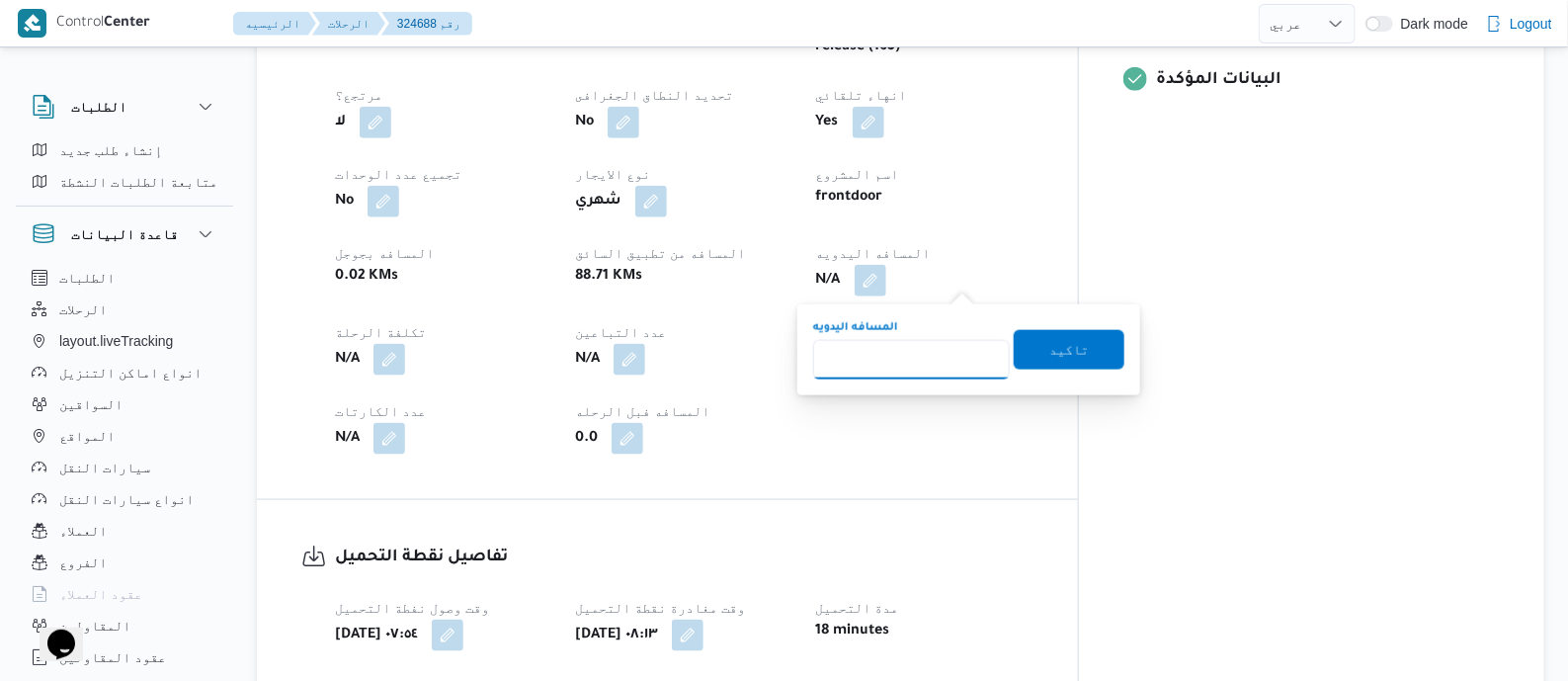 click on "المسافه اليدويه" at bounding box center [911, 360] 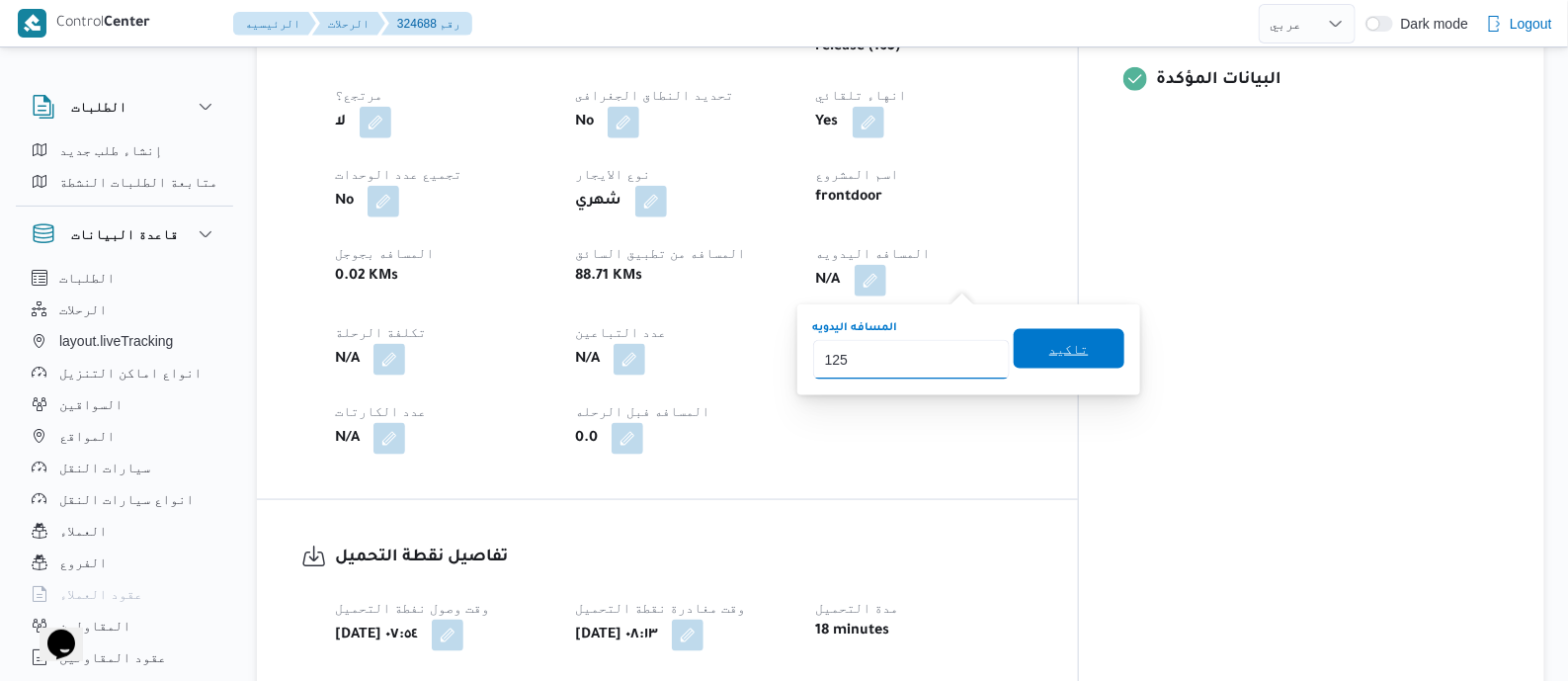 type on "125" 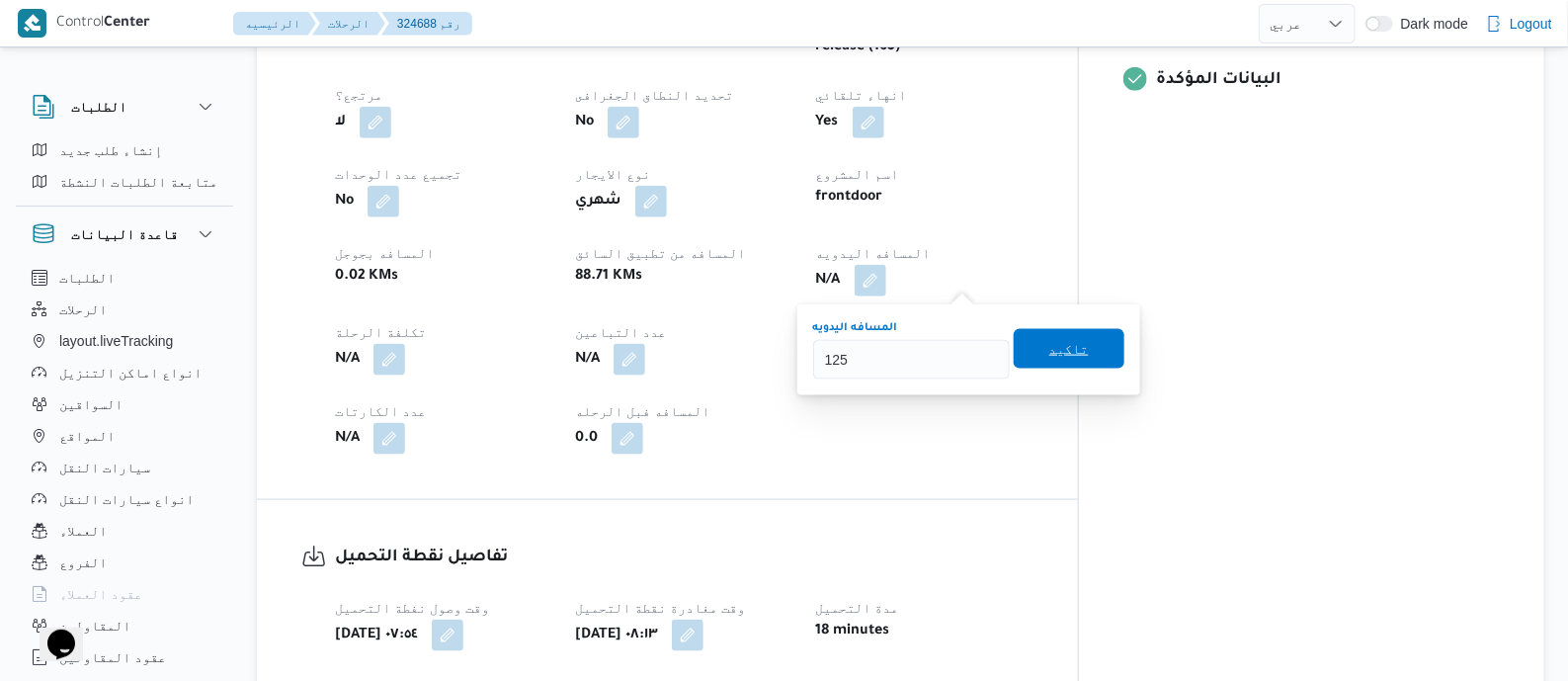 click on "تاكيد" at bounding box center (1069, 349) 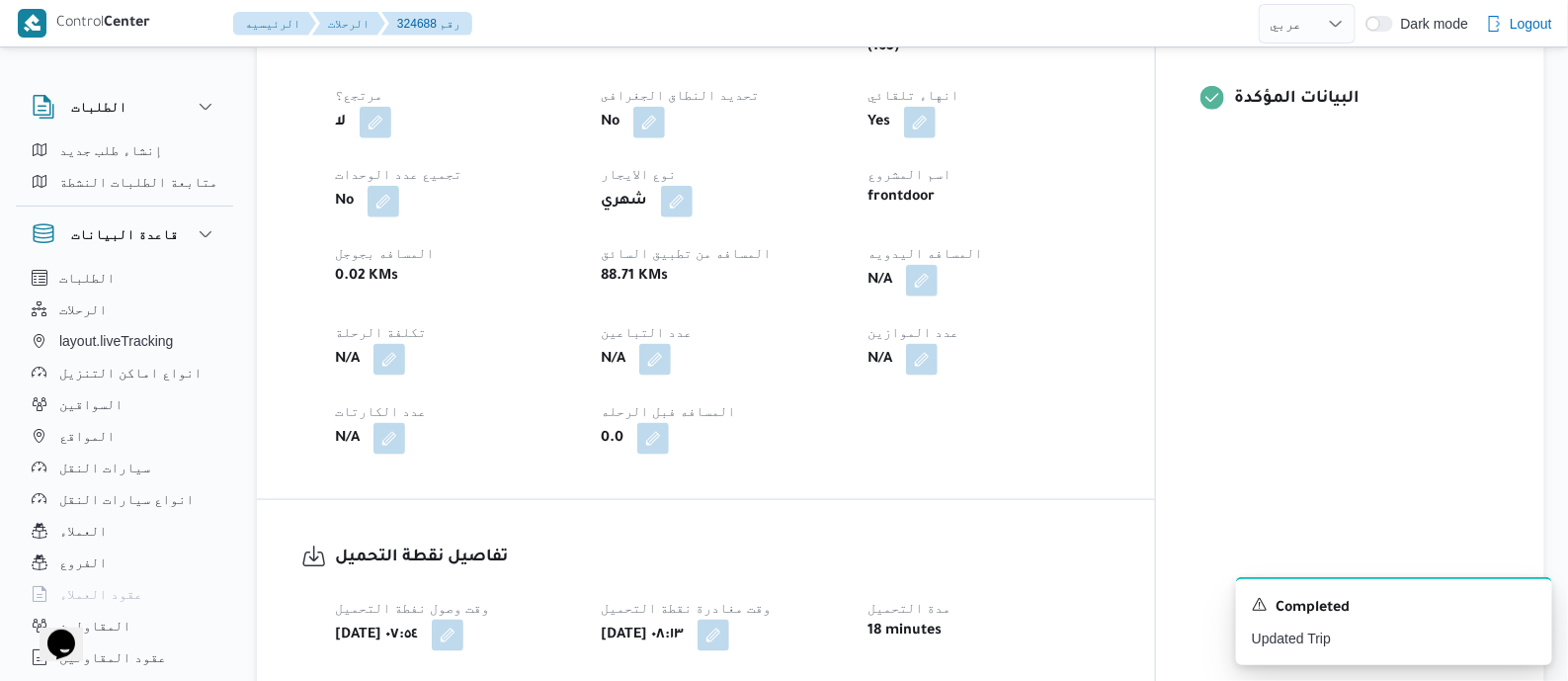 scroll, scrollTop: 1359, scrollLeft: 0, axis: vertical 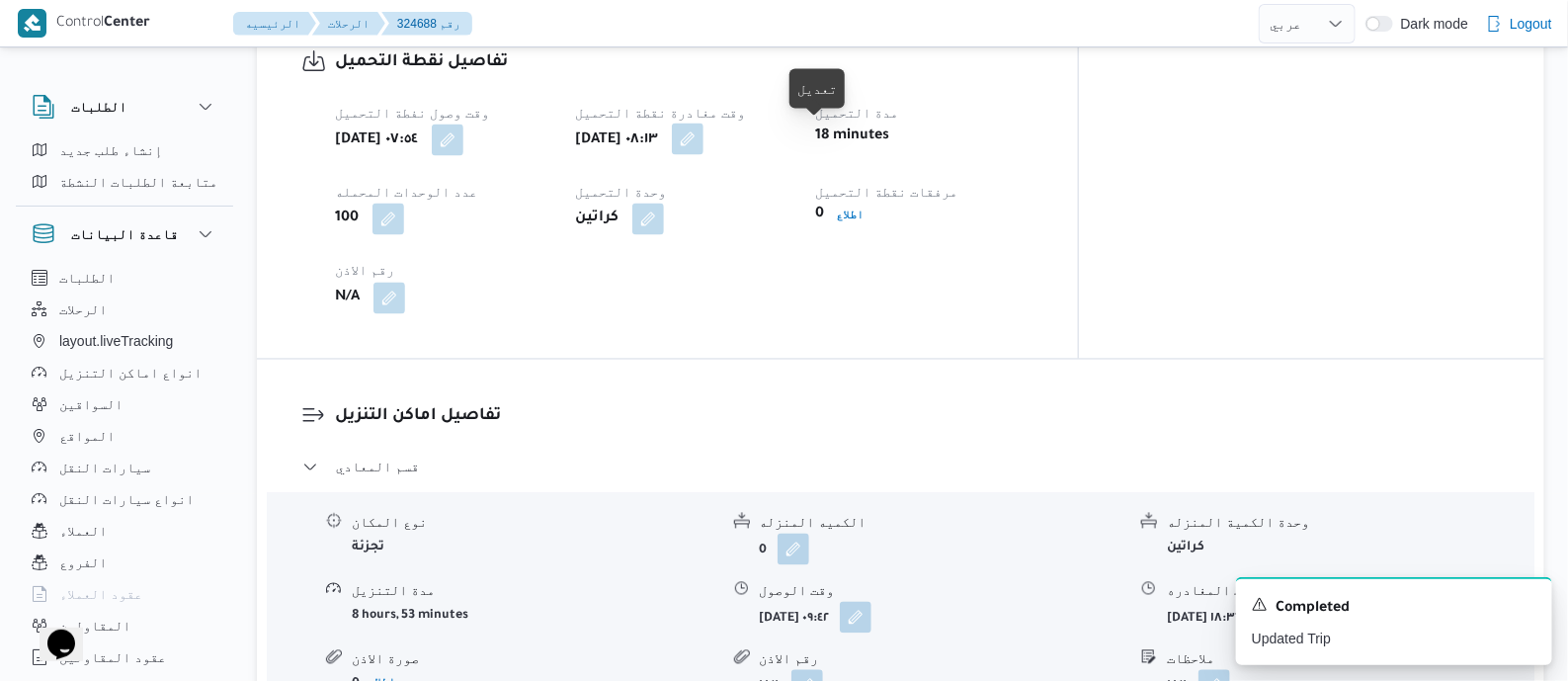 drag, startPoint x: 815, startPoint y: 145, endPoint x: 827, endPoint y: 160, distance: 19.209373 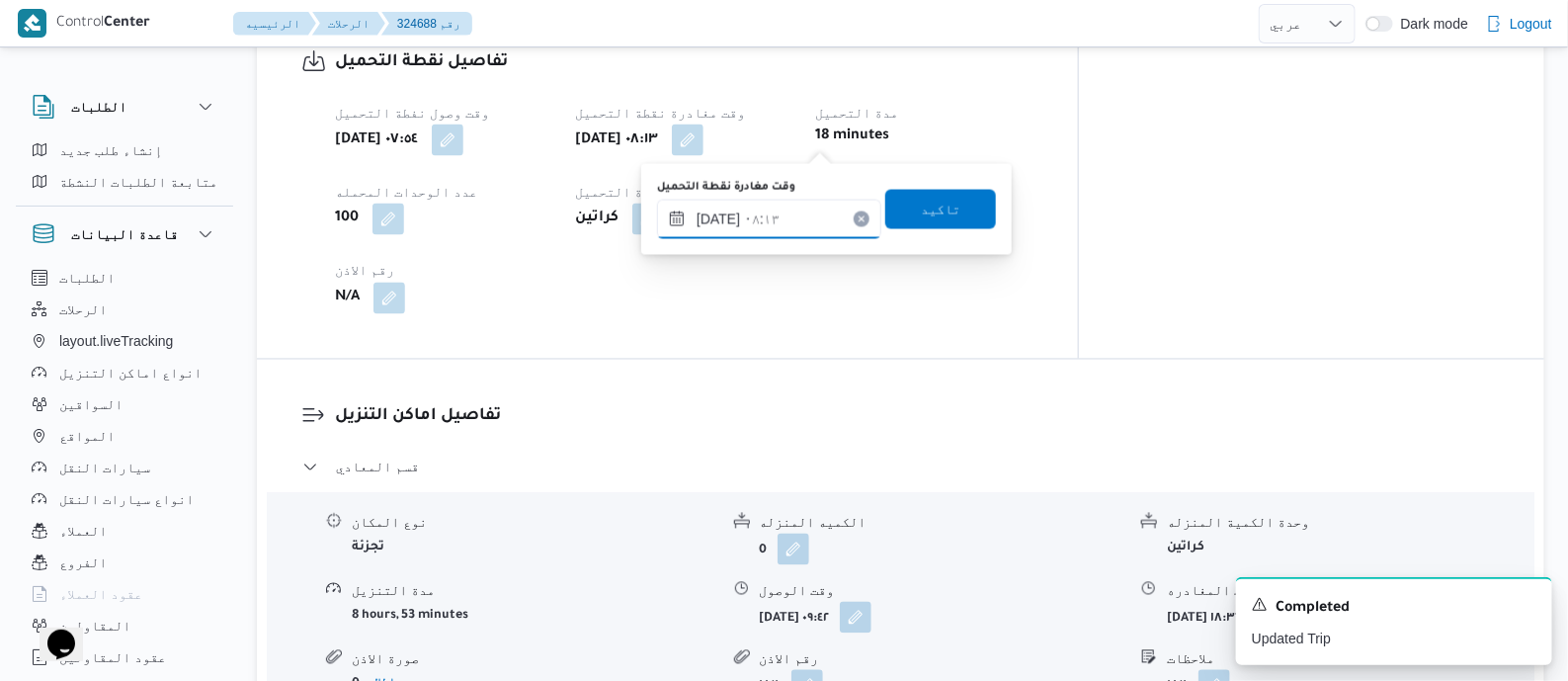 click on "١٦/٠٧/٢٠٢٥ ٠٨:١٣" at bounding box center (769, 219) 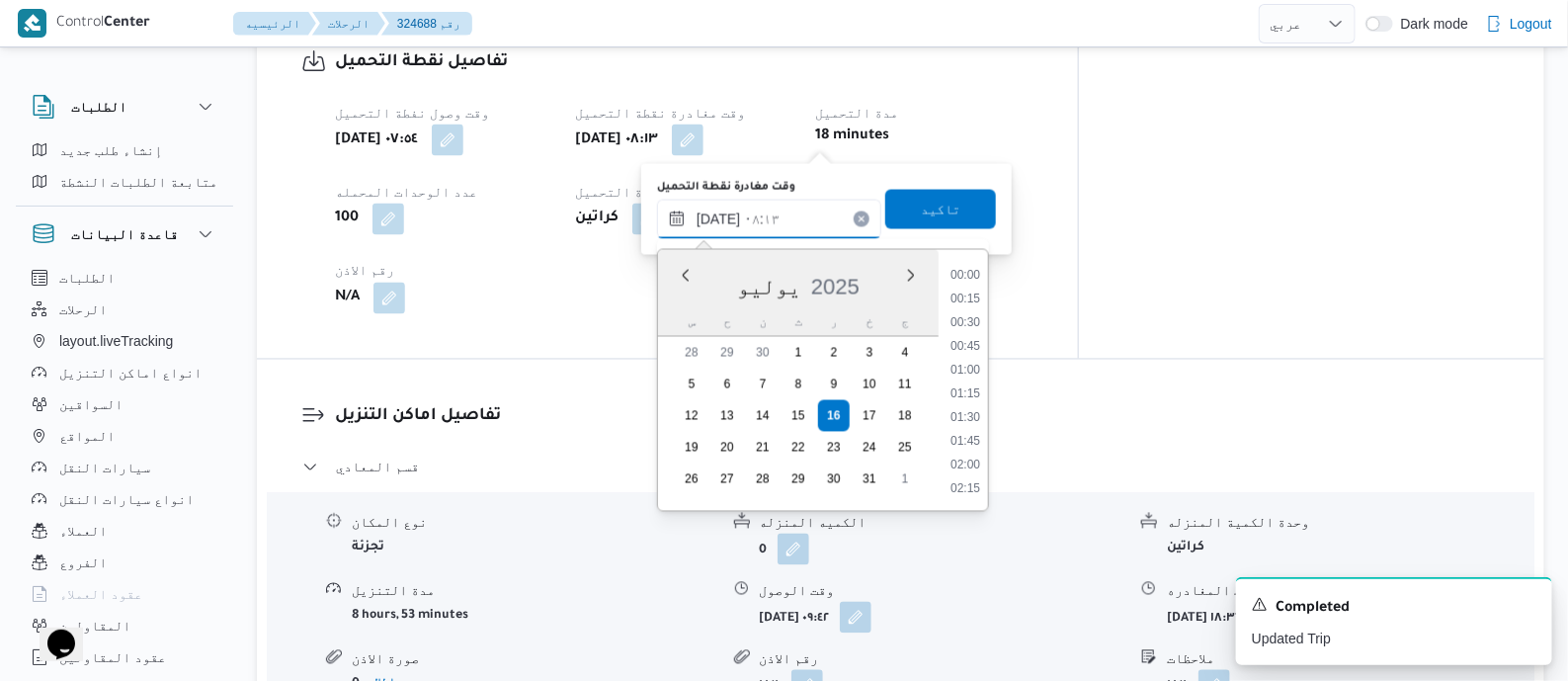 scroll, scrollTop: 639, scrollLeft: 0, axis: vertical 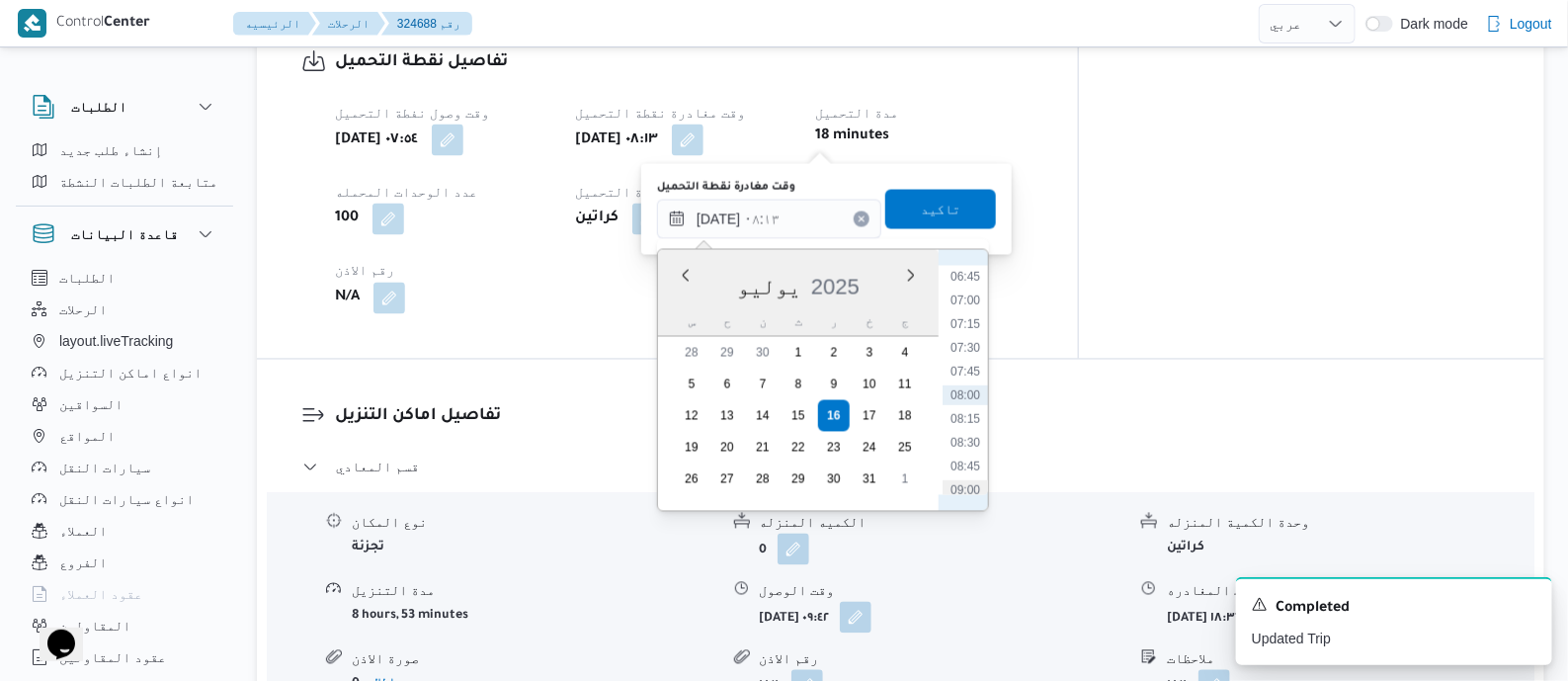 click on "09:00" at bounding box center [965, 490] 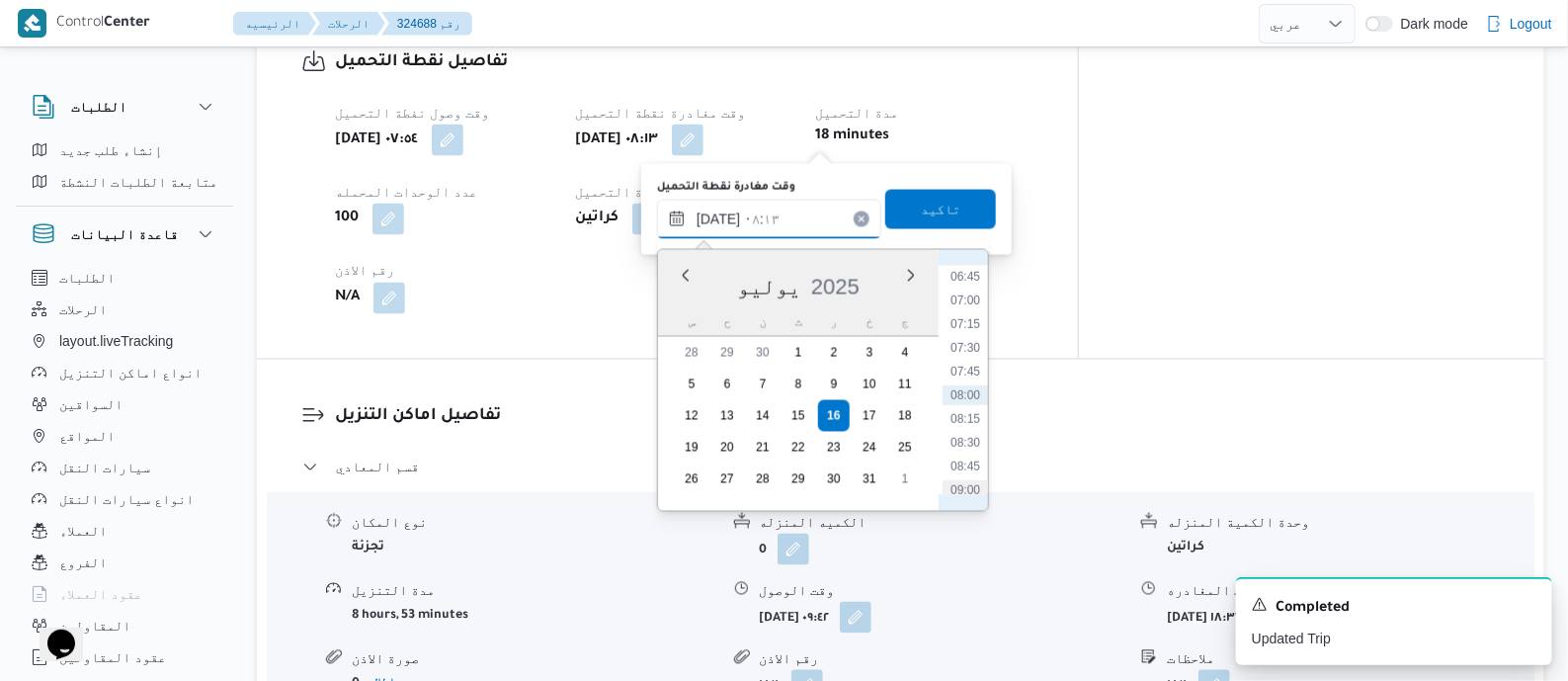 type on "١٦/٠٧/٢٠٢٥ ٠٩:٠٠" 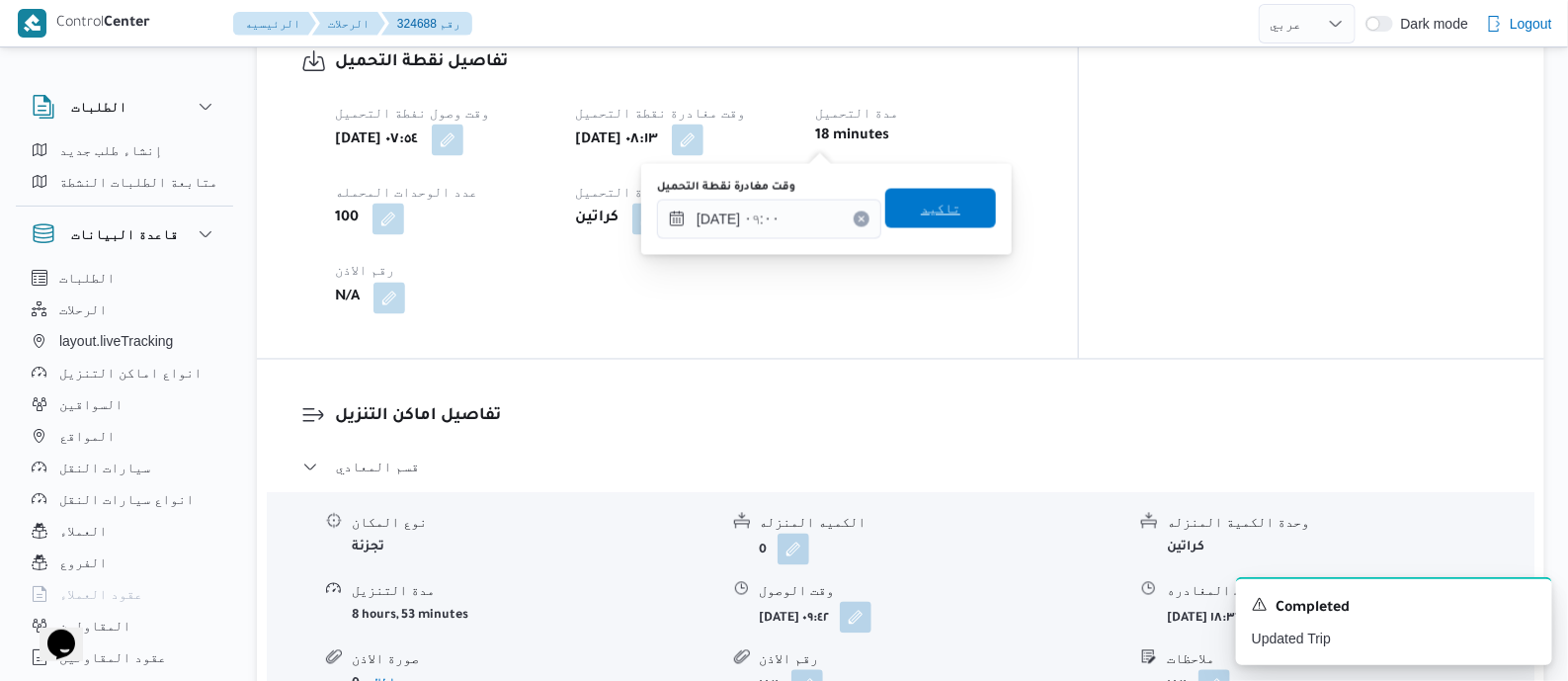 drag, startPoint x: 922, startPoint y: 189, endPoint x: 923, endPoint y: 212, distance: 23.021729 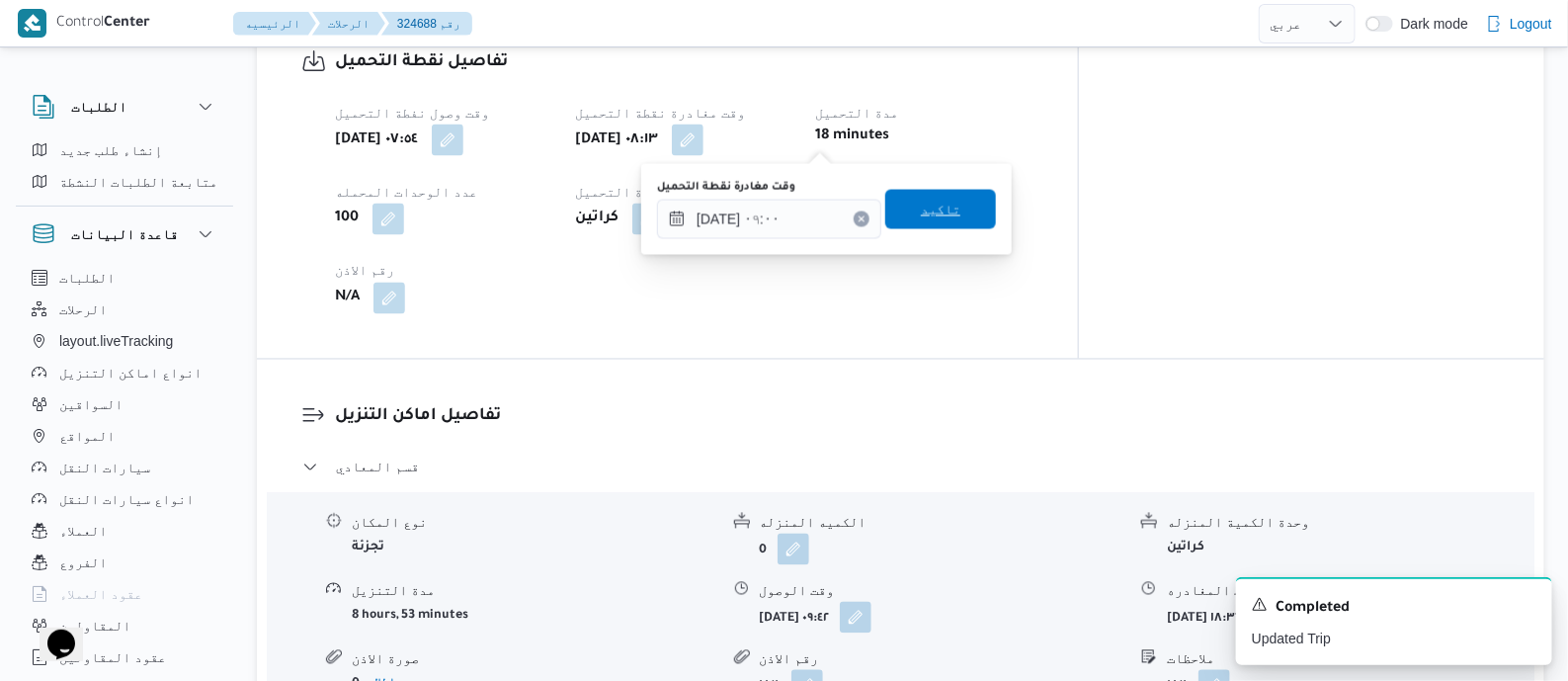 click on "تاكيد" at bounding box center (941, 210) 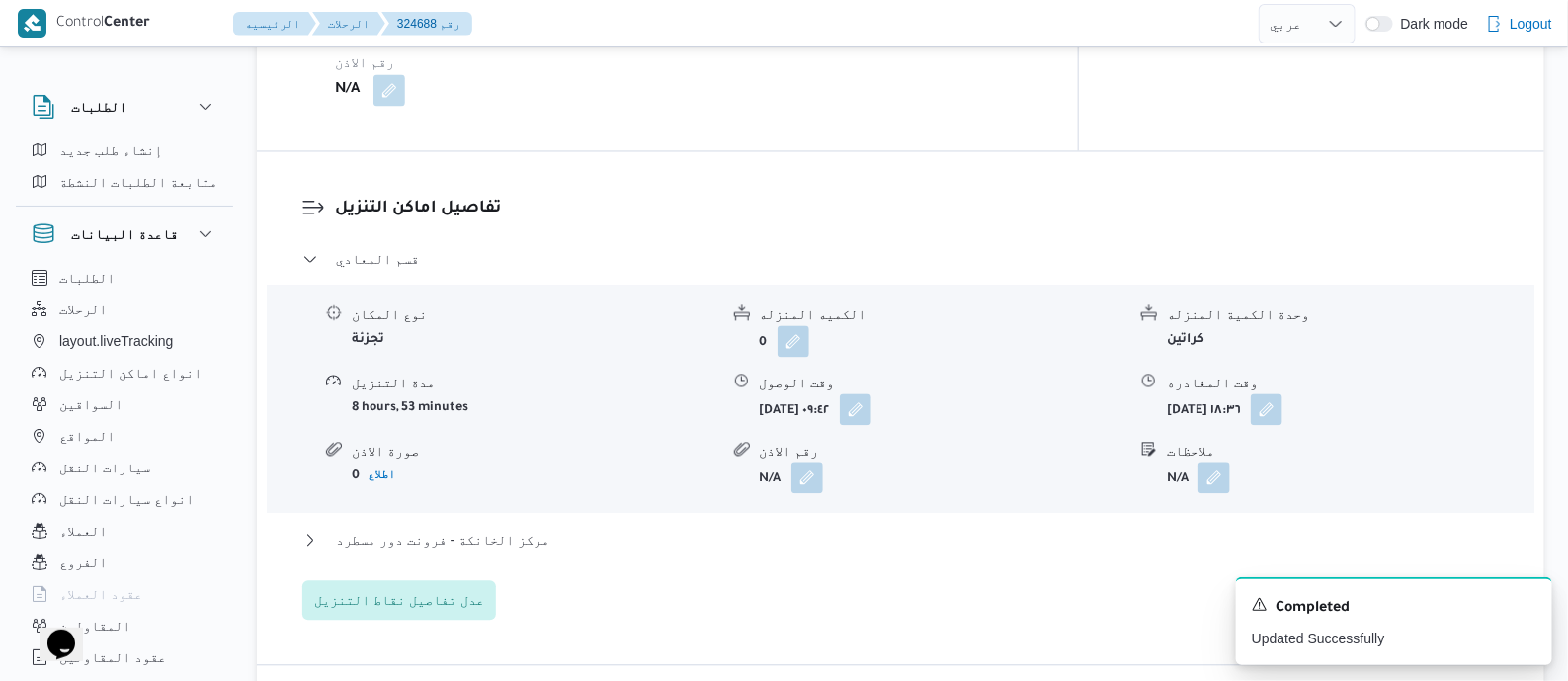 scroll, scrollTop: 1605, scrollLeft: 0, axis: vertical 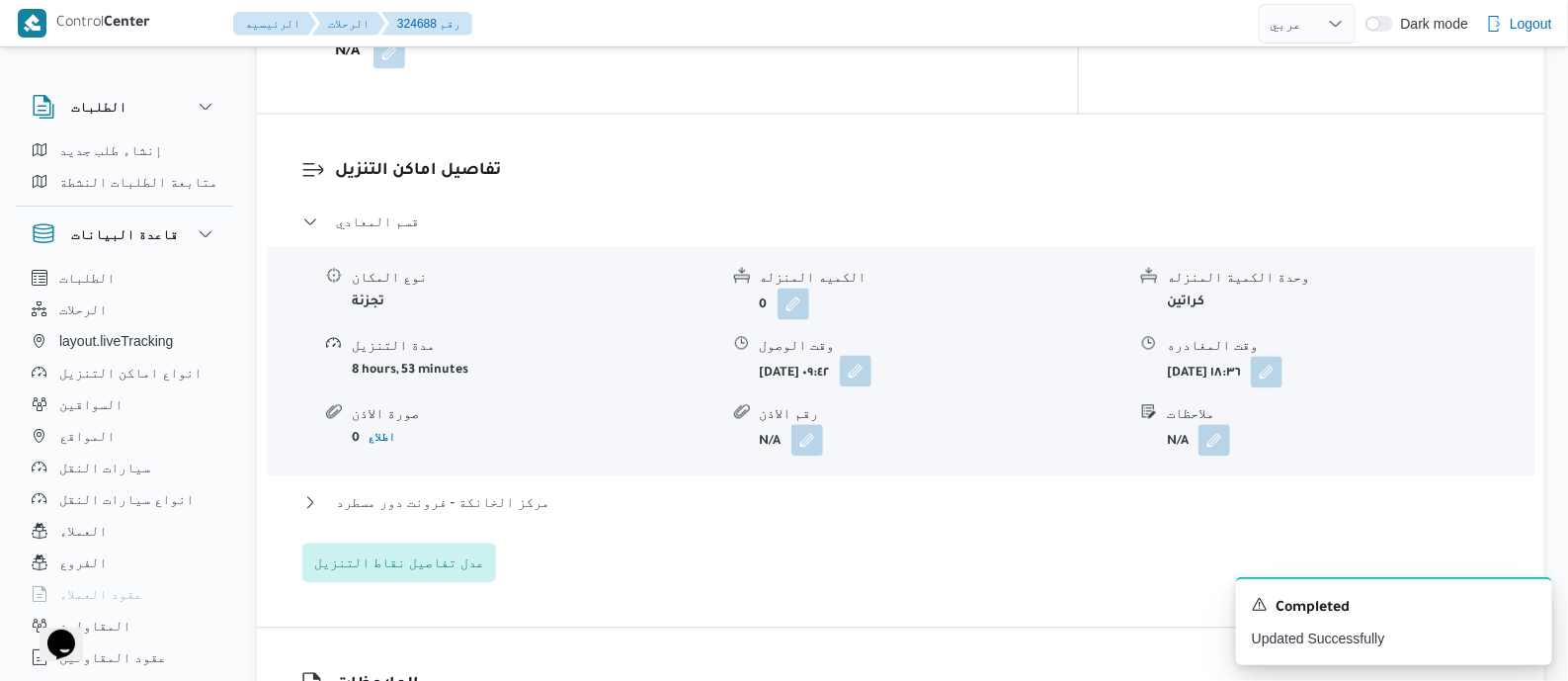 click at bounding box center (856, 371) 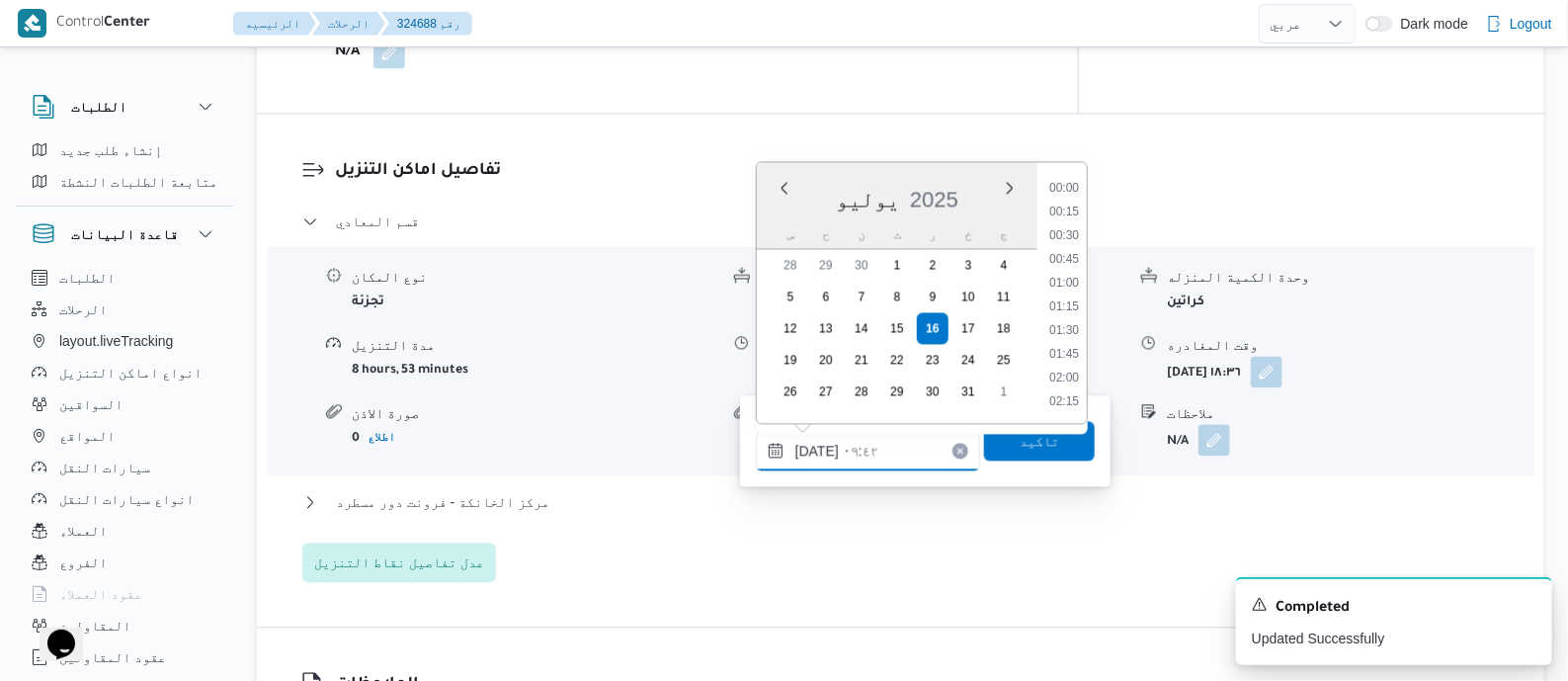 click on "١٦/٠٧/٢٠٢٥ ٠٩:٤٢" at bounding box center (867, 451) 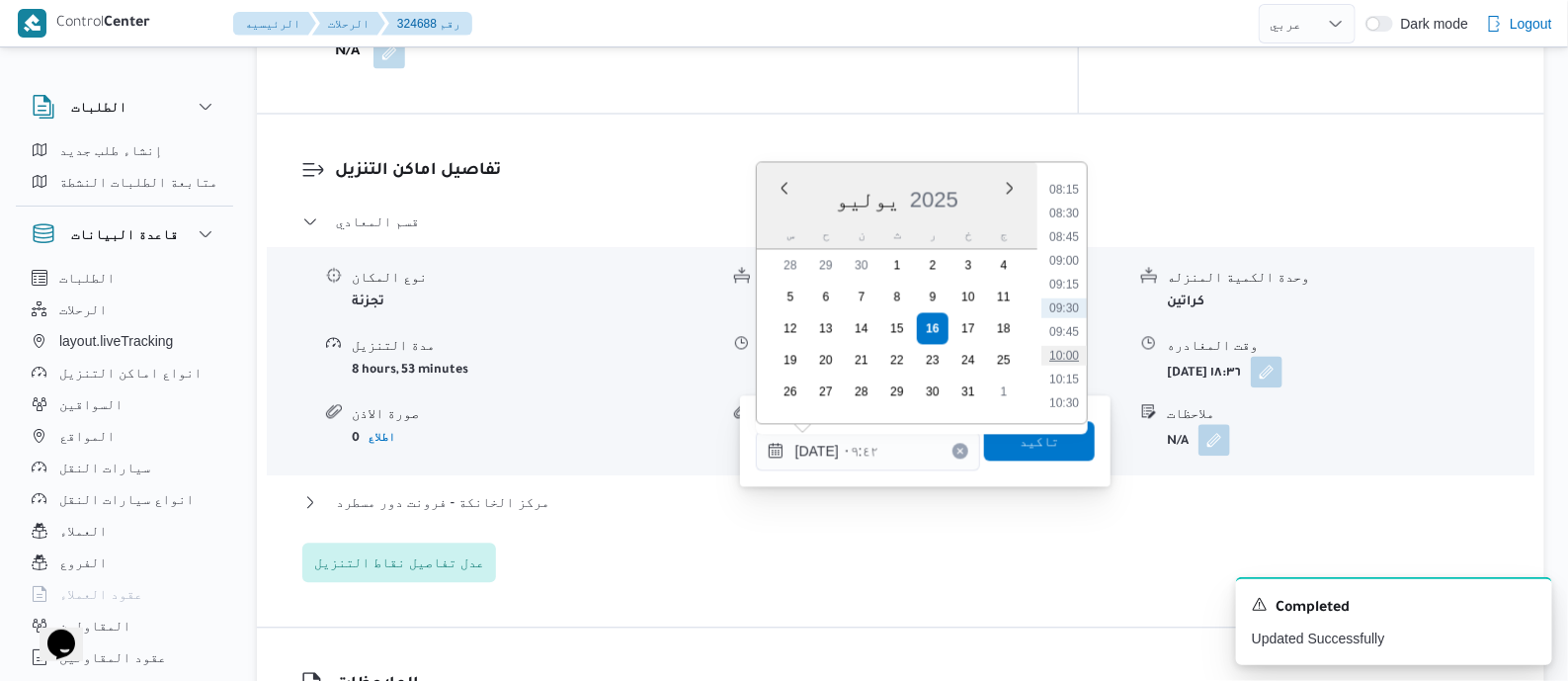 click on "10:00" at bounding box center (1064, 355) 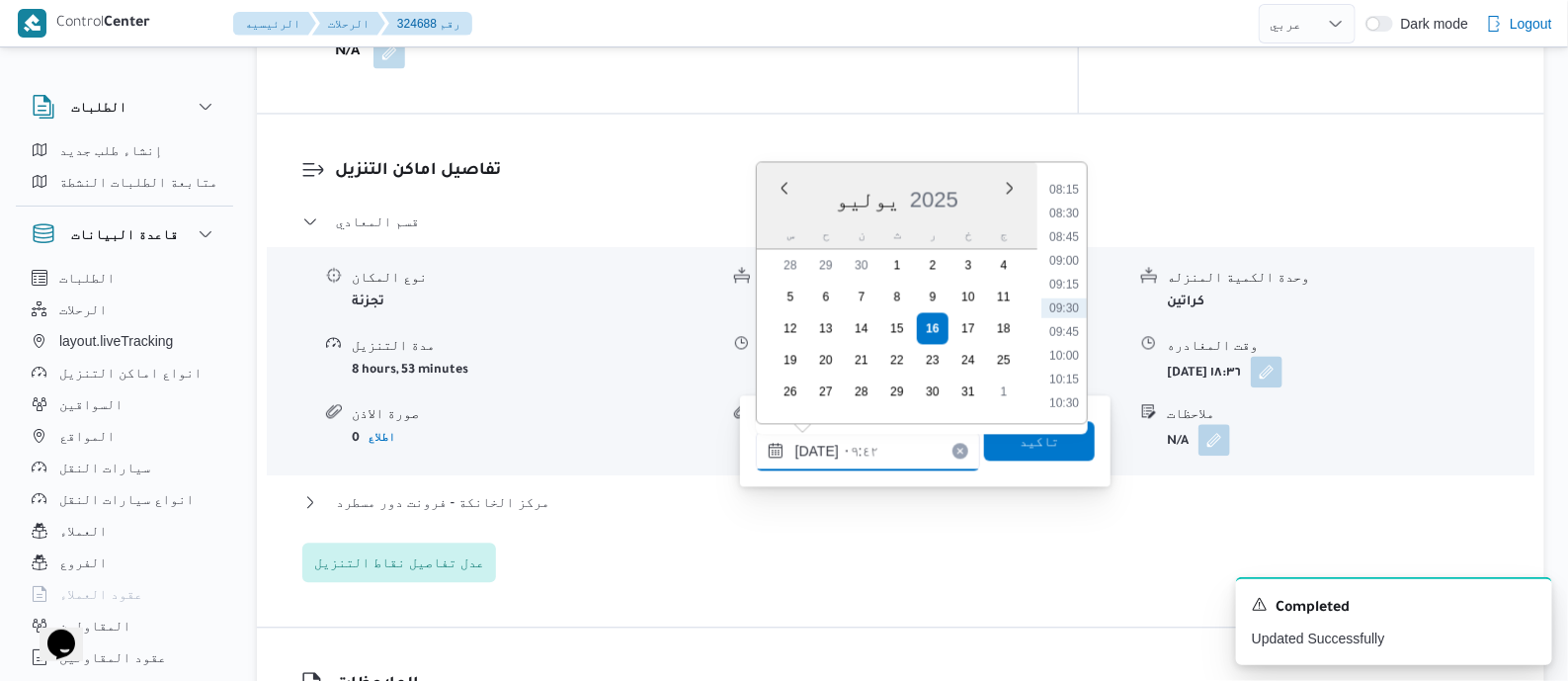 type on "١٦/٠٧/٢٠٢٥ ١٠:٠٠" 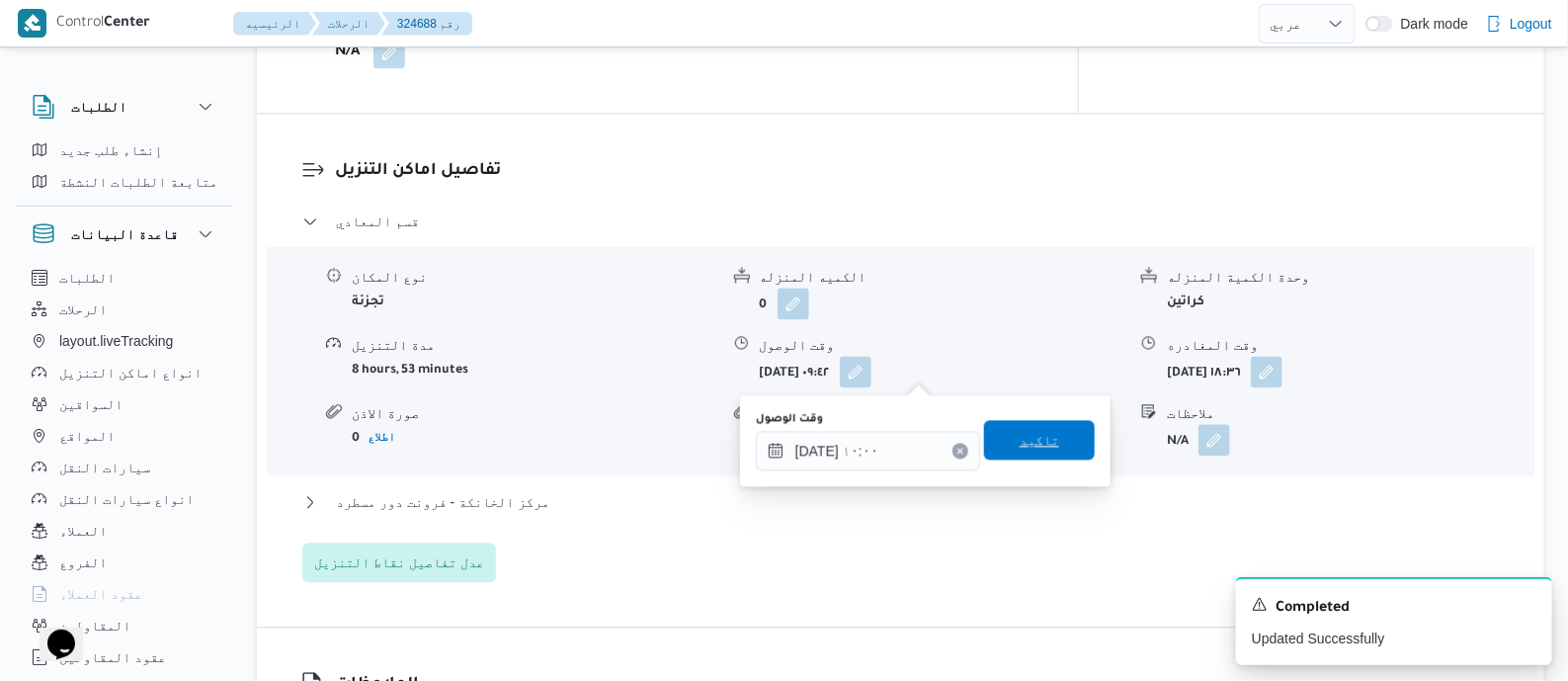 click on "تاكيد" at bounding box center [1039, 440] 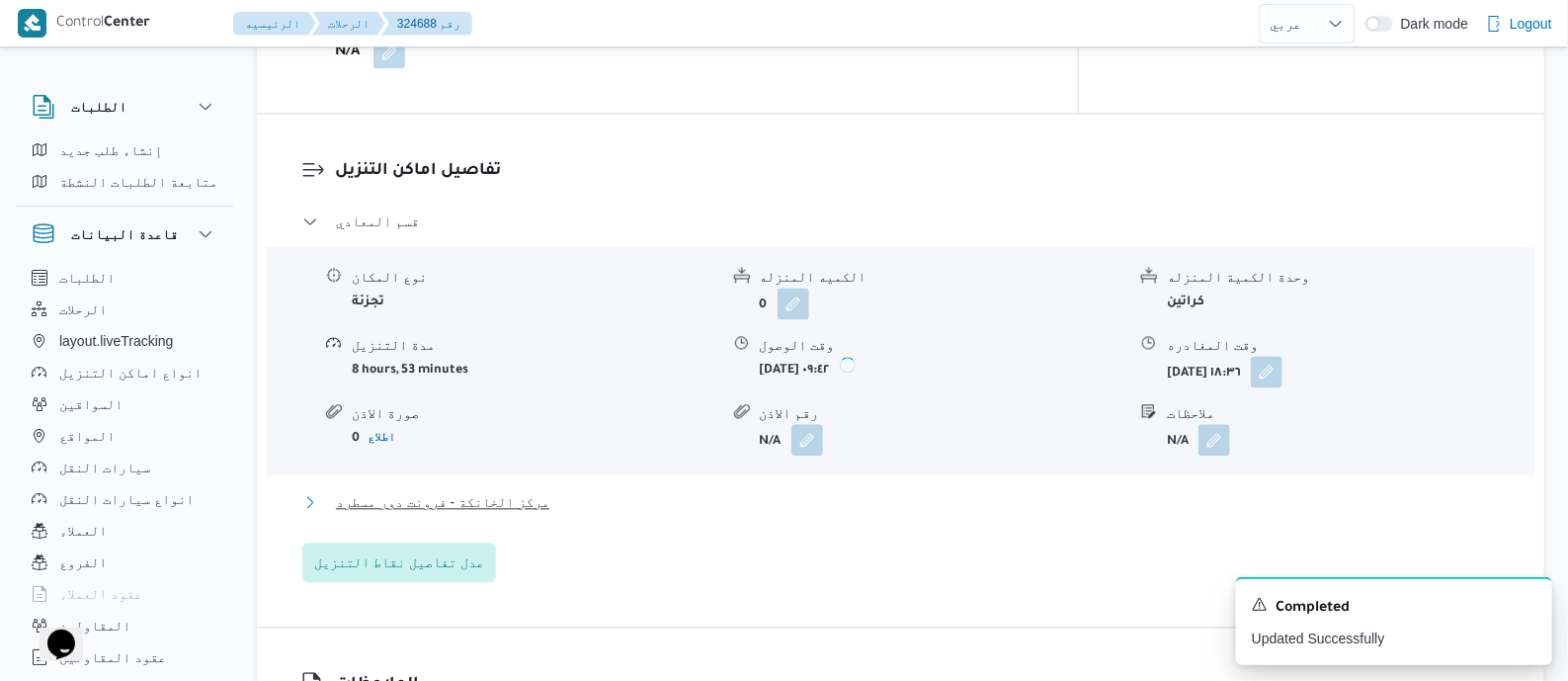 click on "مركز الخانكة -
فرونت دور مسطرد" at bounding box center (443, 502) 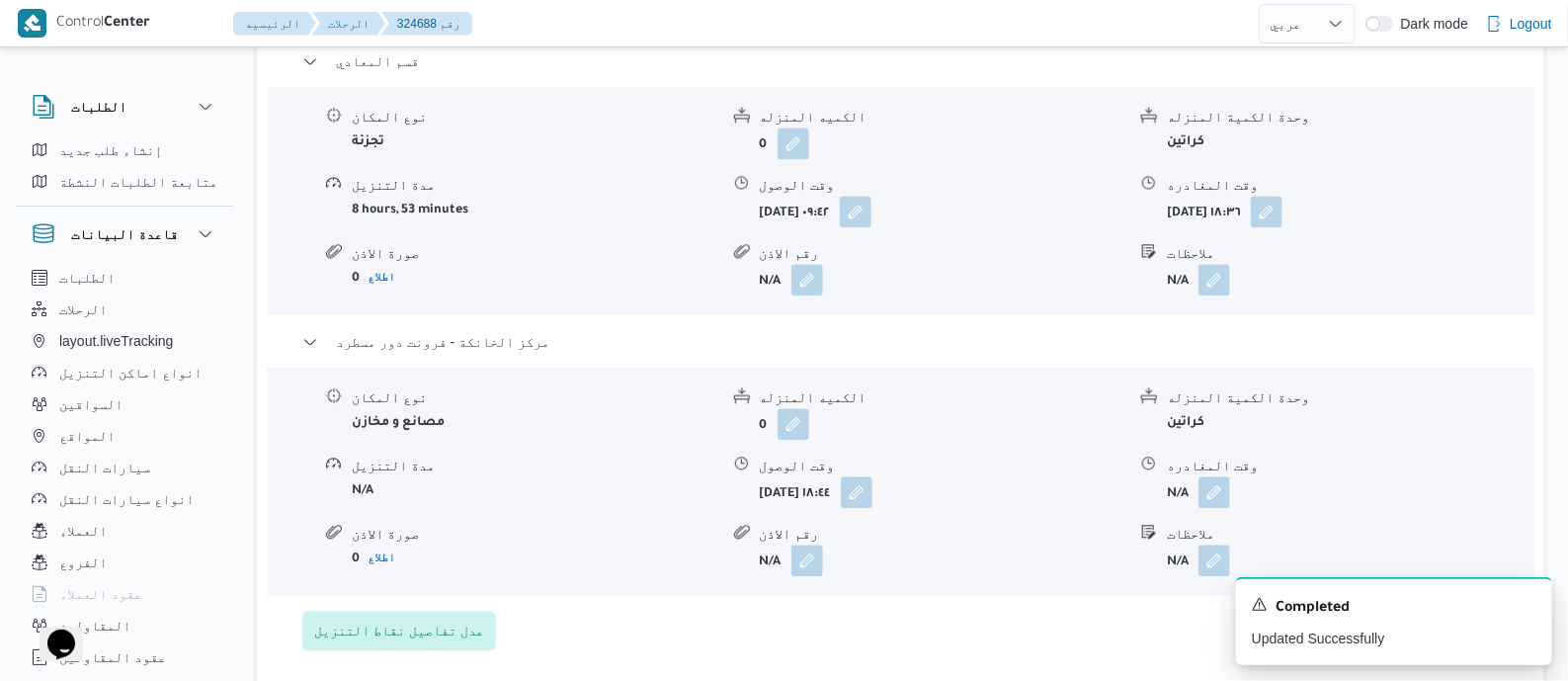 scroll, scrollTop: 1852, scrollLeft: 0, axis: vertical 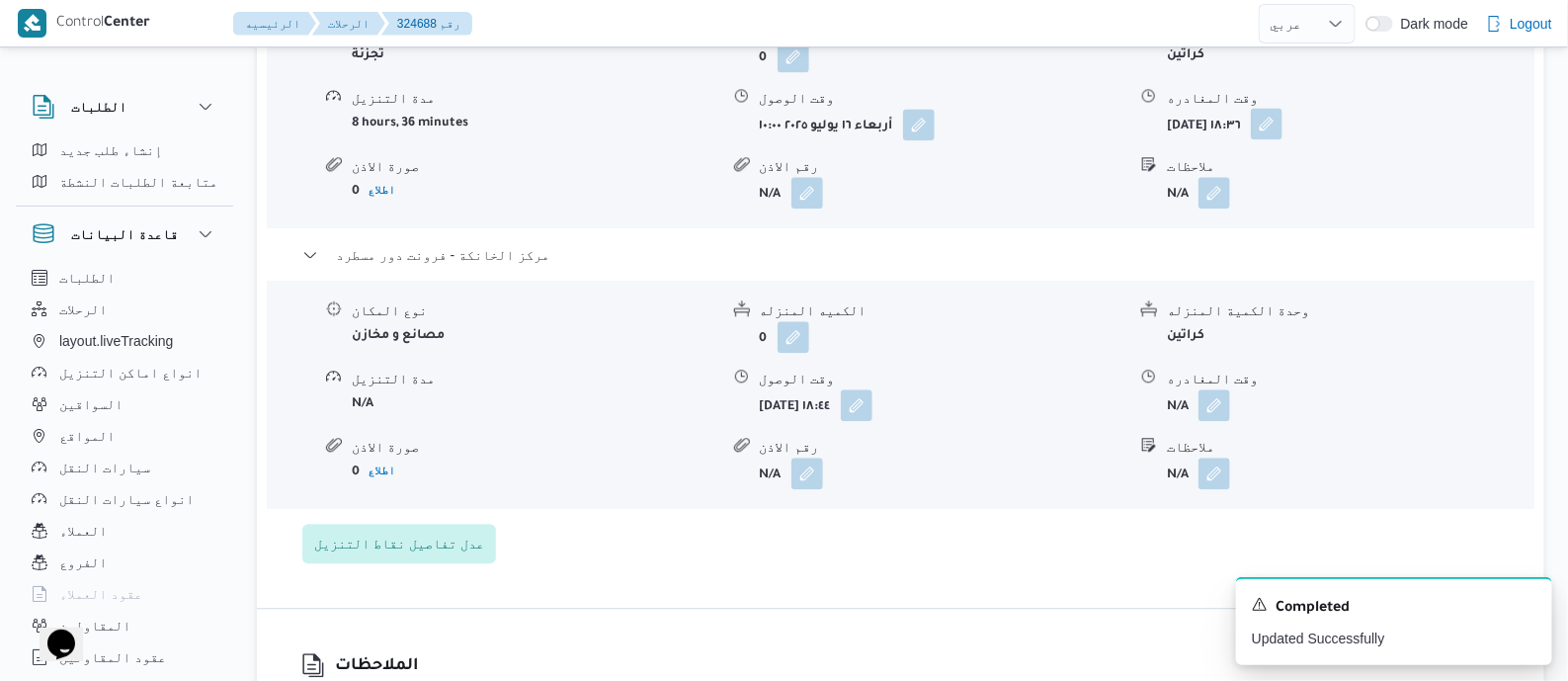 click at bounding box center (1267, 124) 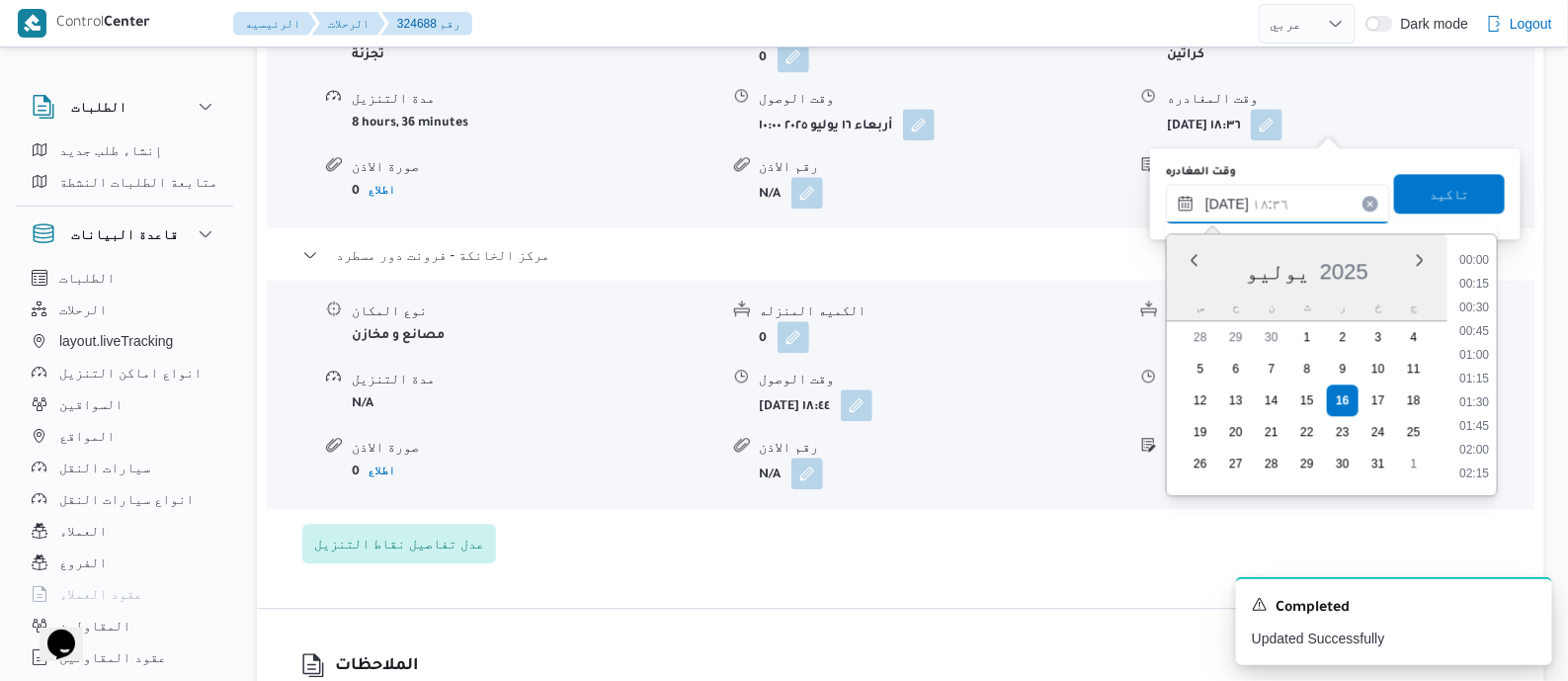 click on "١٦/٠٧/٢٠٢٥ ١٨:٣٦" at bounding box center (1278, 204) 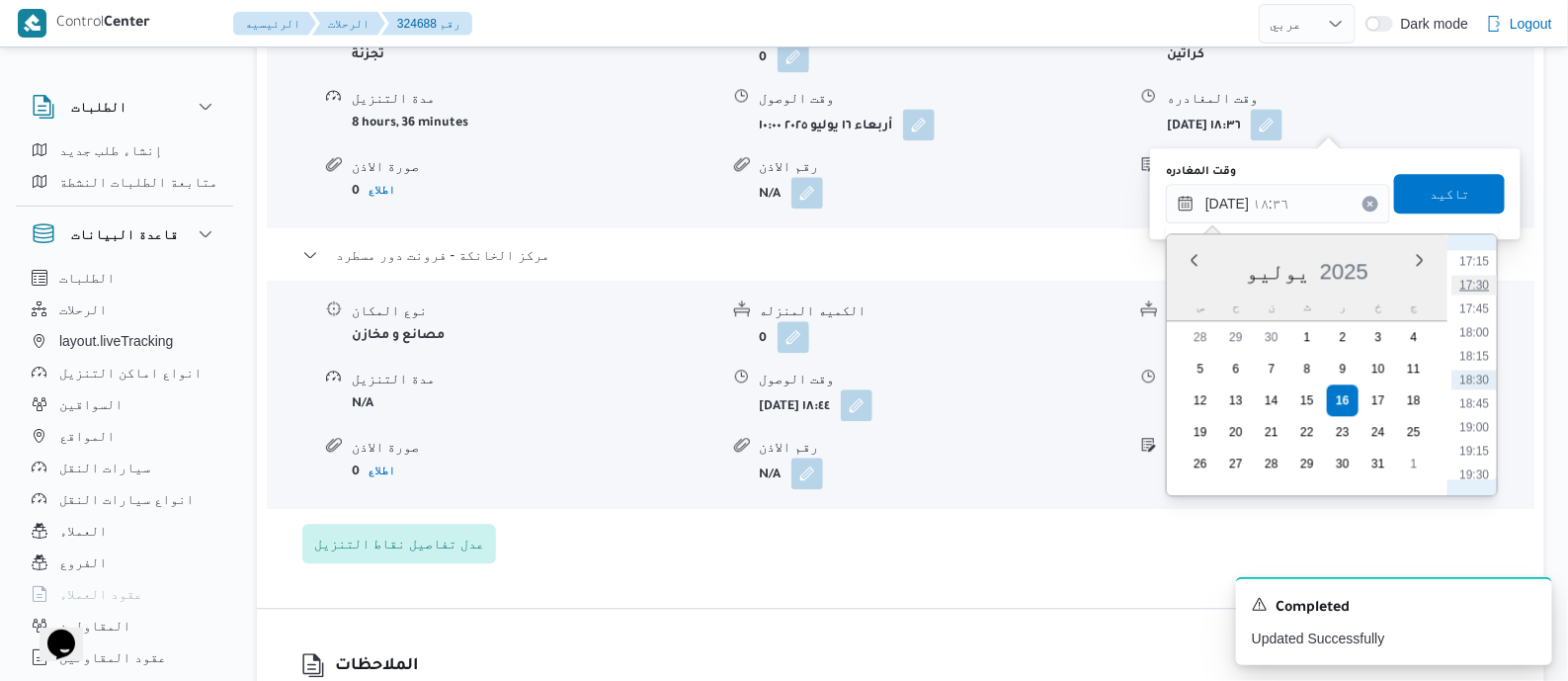 click on "17:30" at bounding box center [1474, 285] 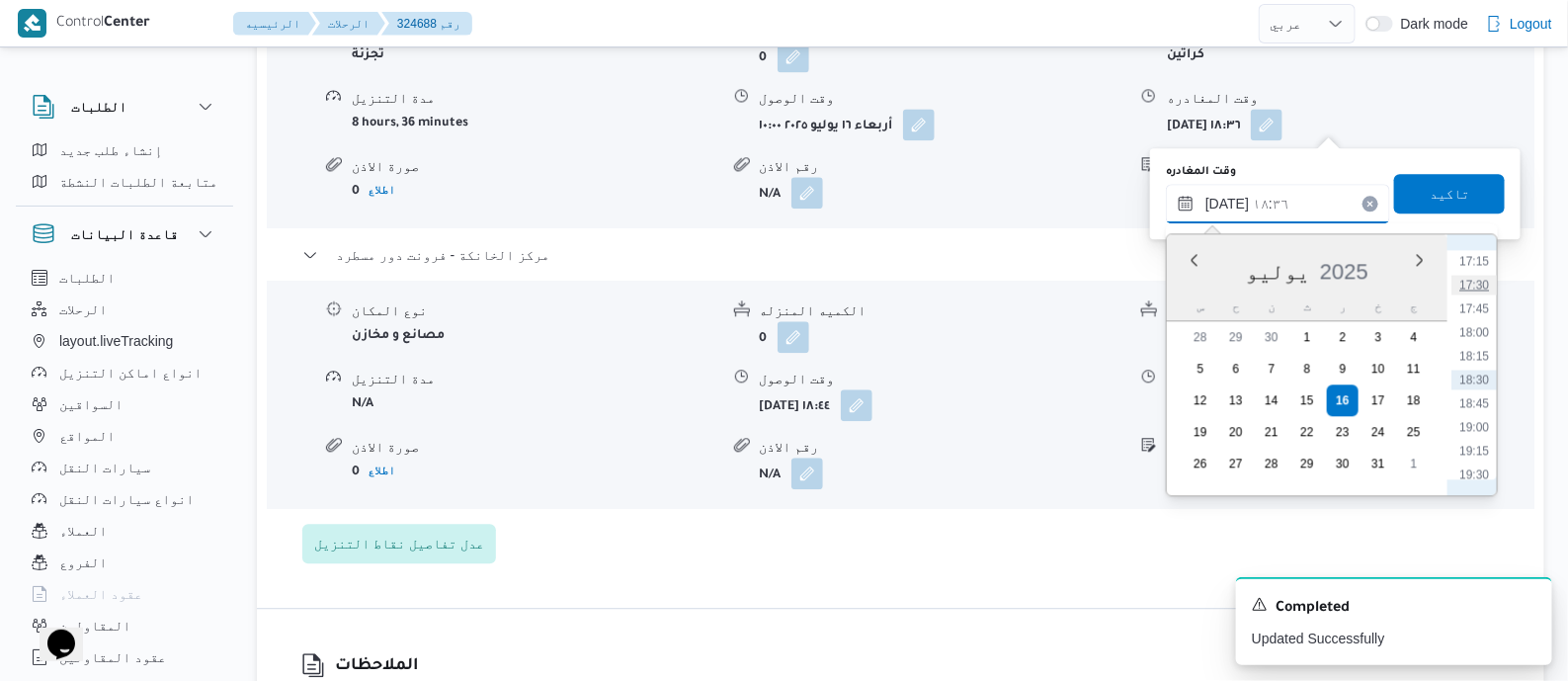 type on "١٦/٠٧/٢٠٢٥ ١٧:٣٠" 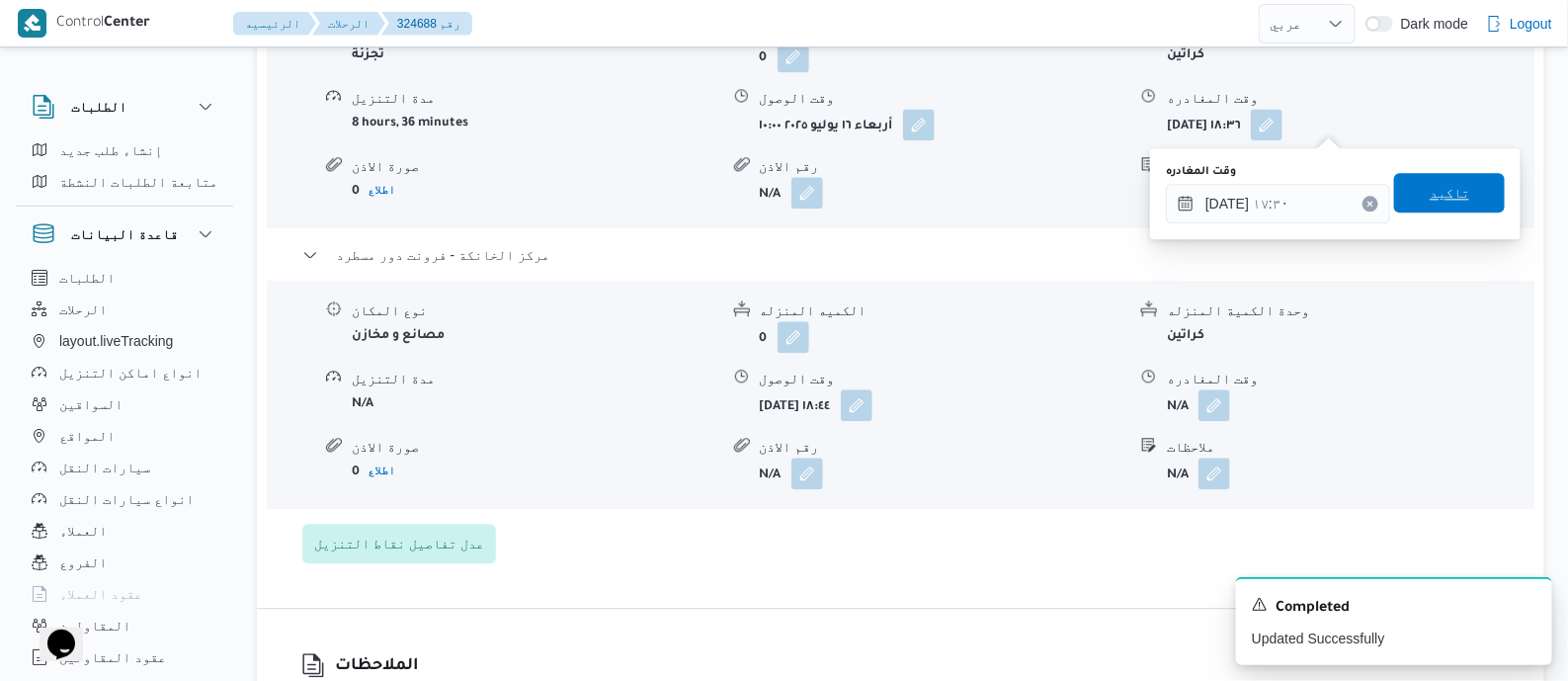click on "تاكيد" at bounding box center (1449, 193) 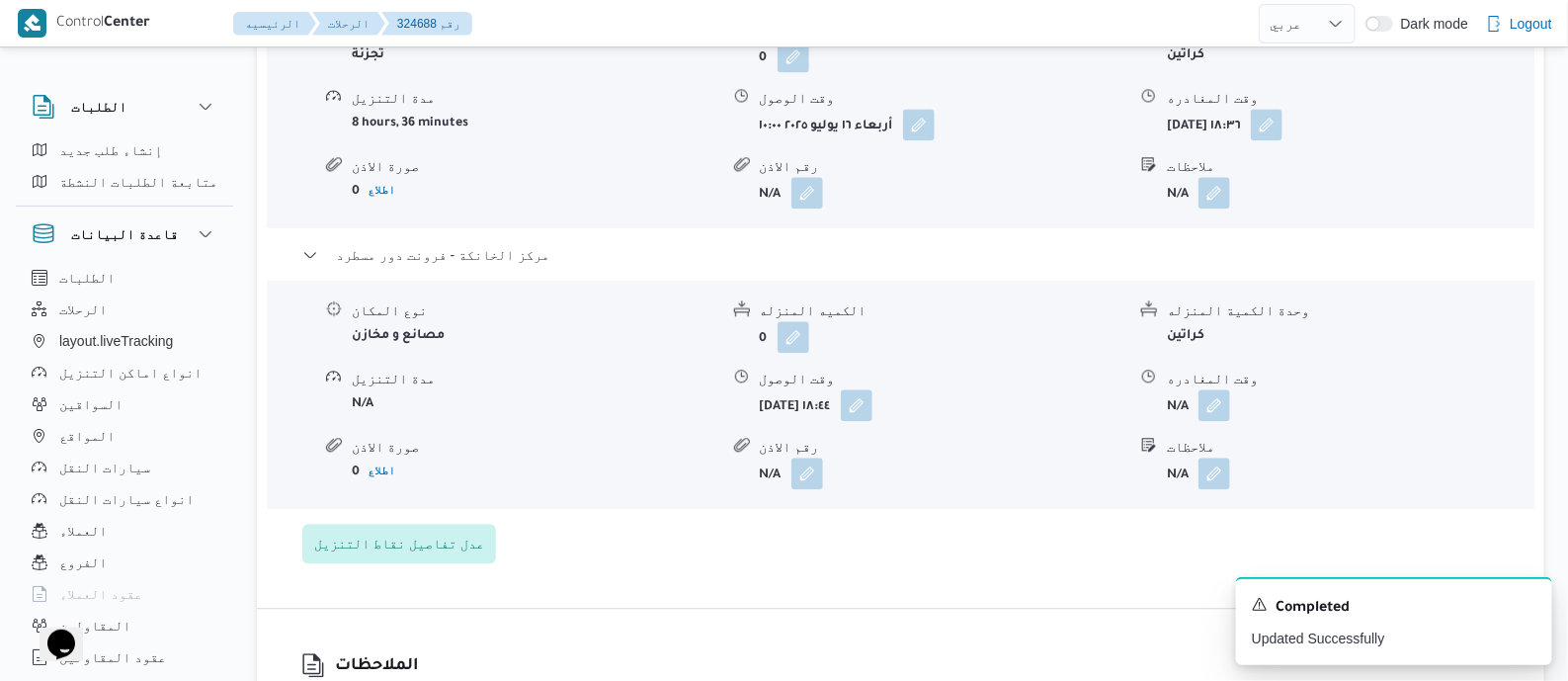 drag, startPoint x: 1216, startPoint y: 404, endPoint x: 1210, endPoint y: 422, distance: 18.973666 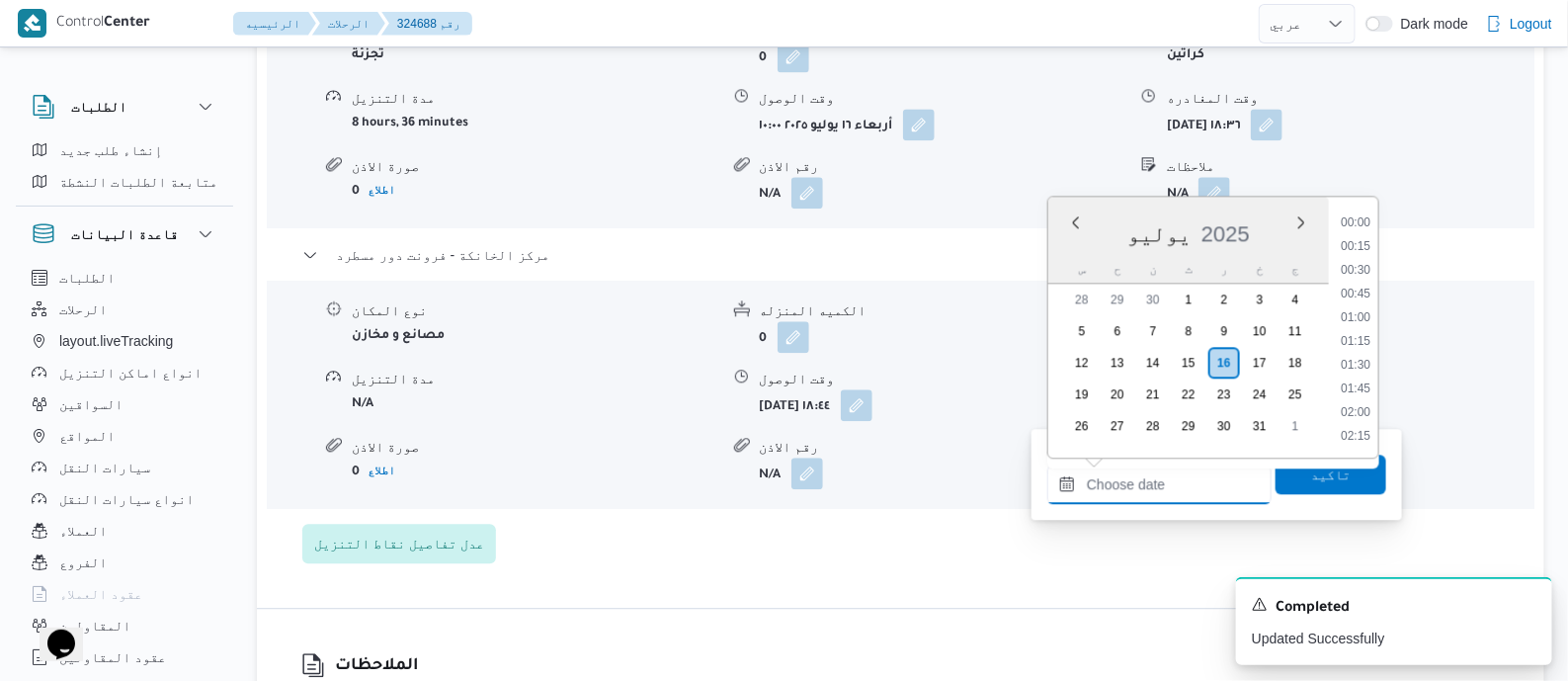 click on "وقت المغادره" at bounding box center [1159, 484] 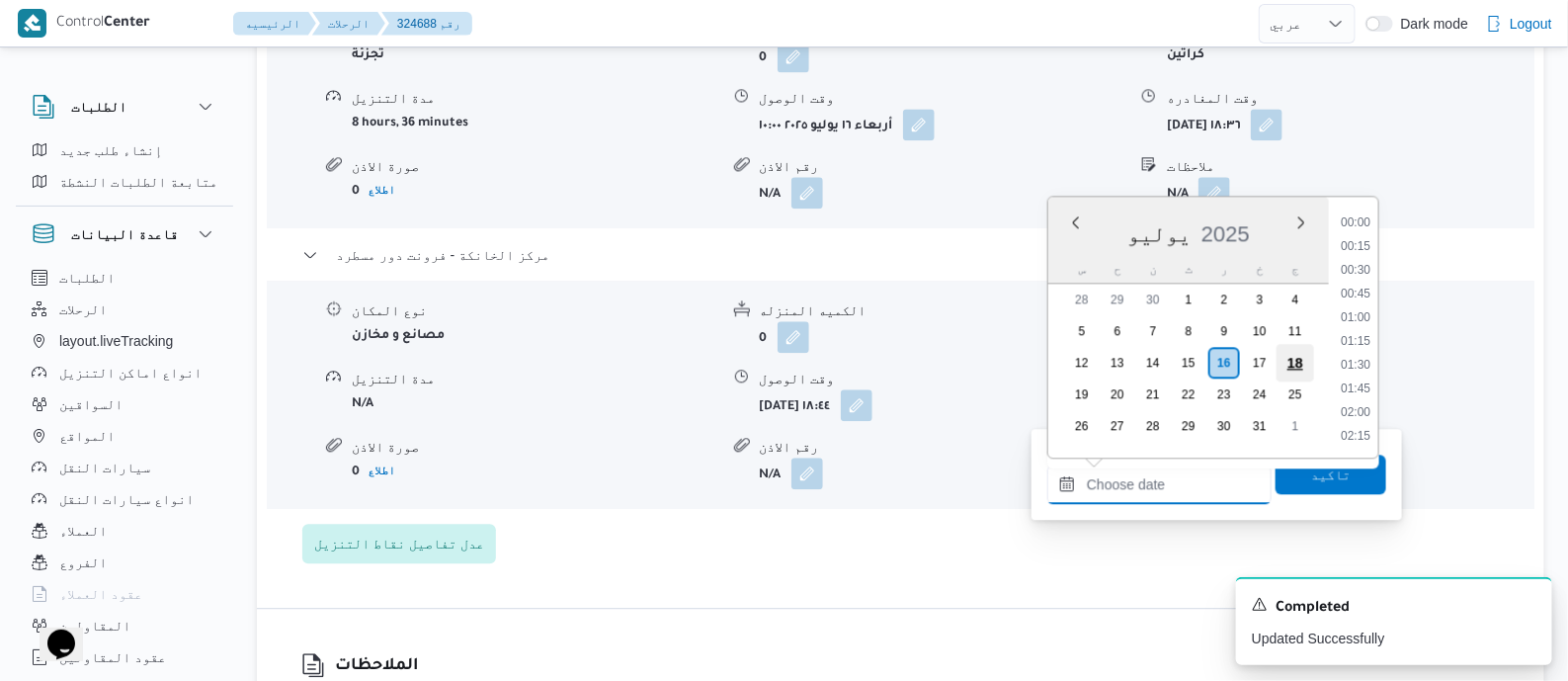 scroll, scrollTop: 1731, scrollLeft: 0, axis: vertical 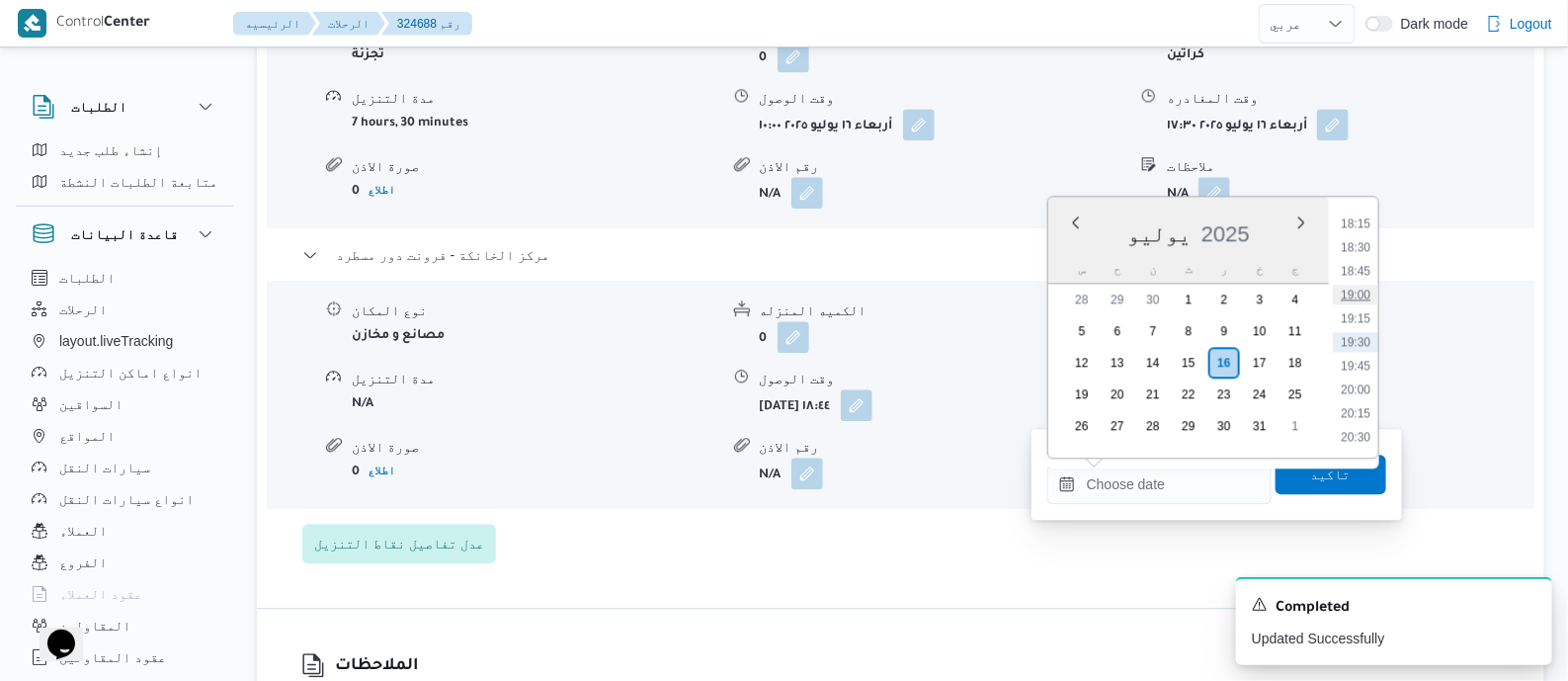 click on "19:00" at bounding box center [1356, 295] 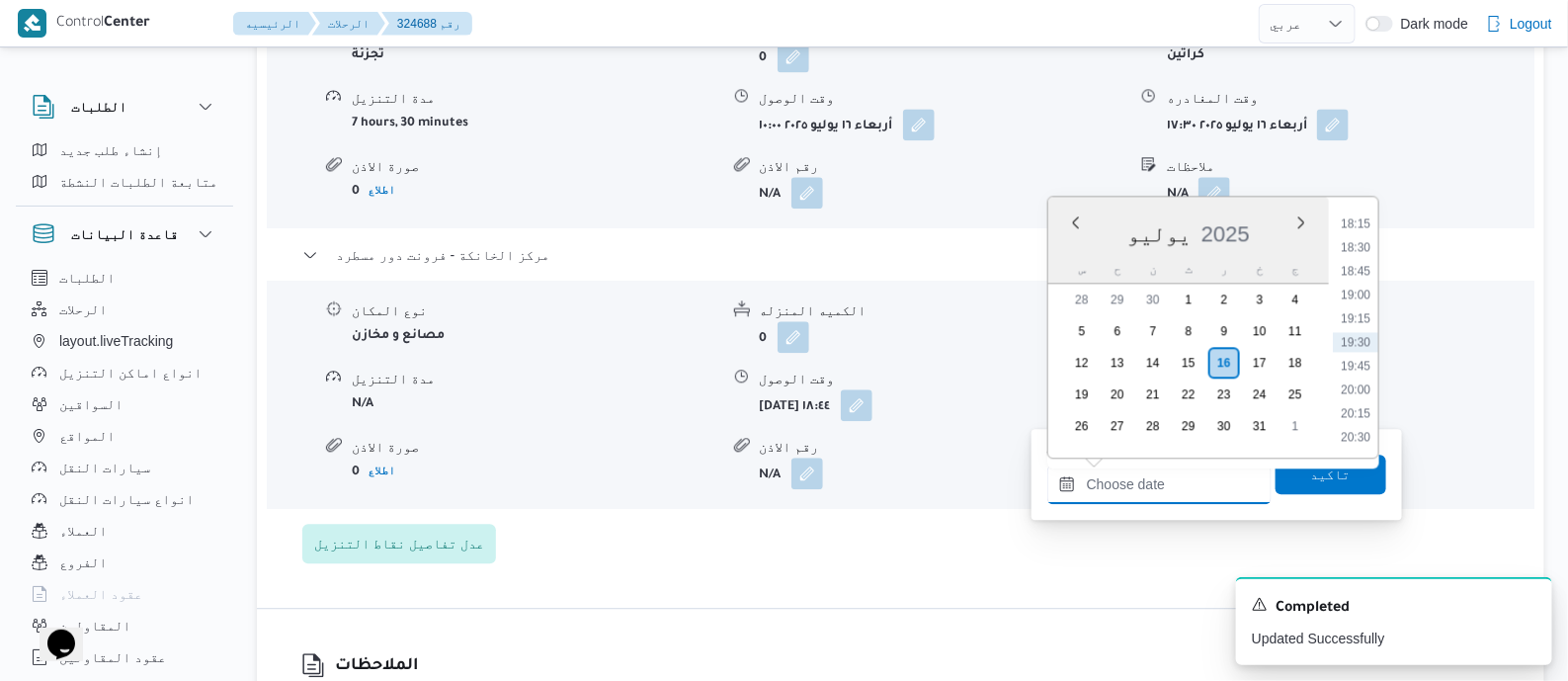 type on "١٦/٠٧/٢٠٢٥ ١٩:٠٠" 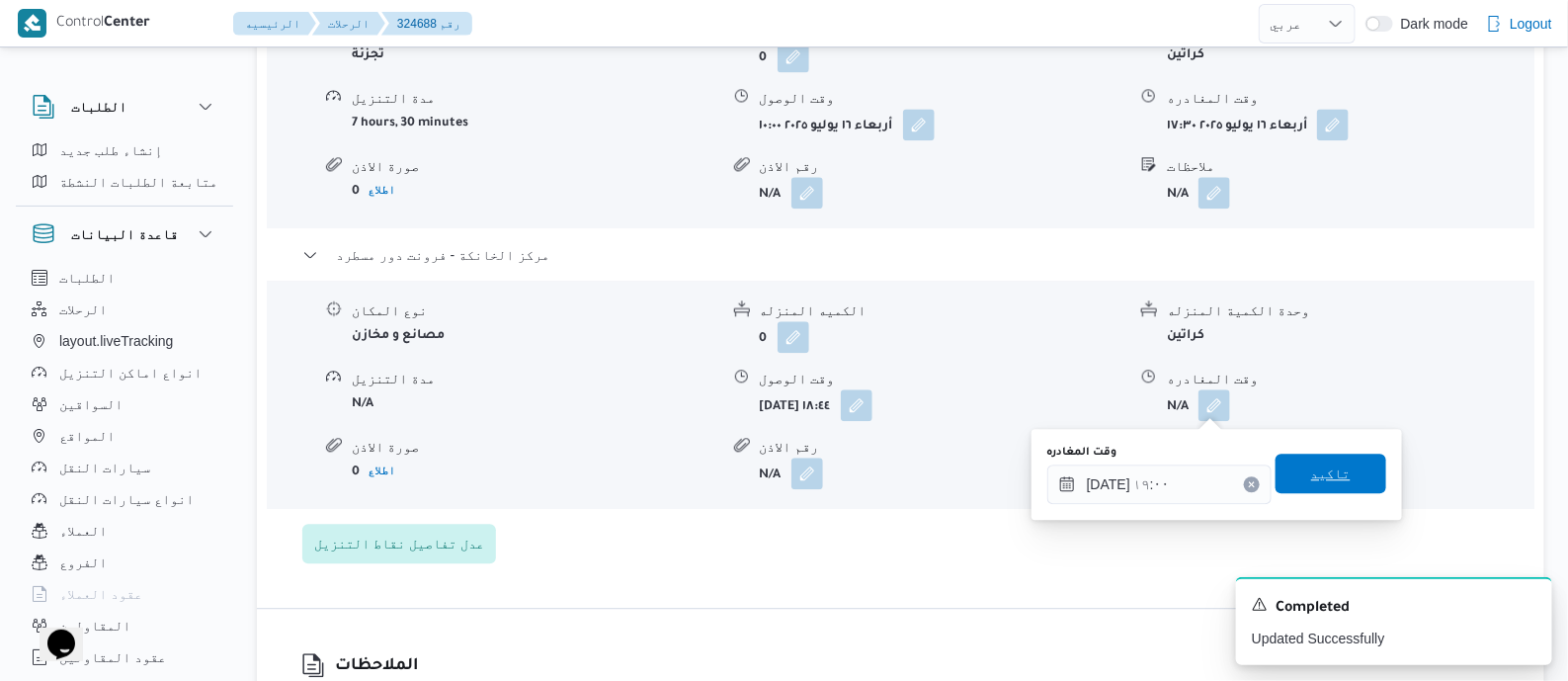 click on "تاكيد" at bounding box center (1331, 473) 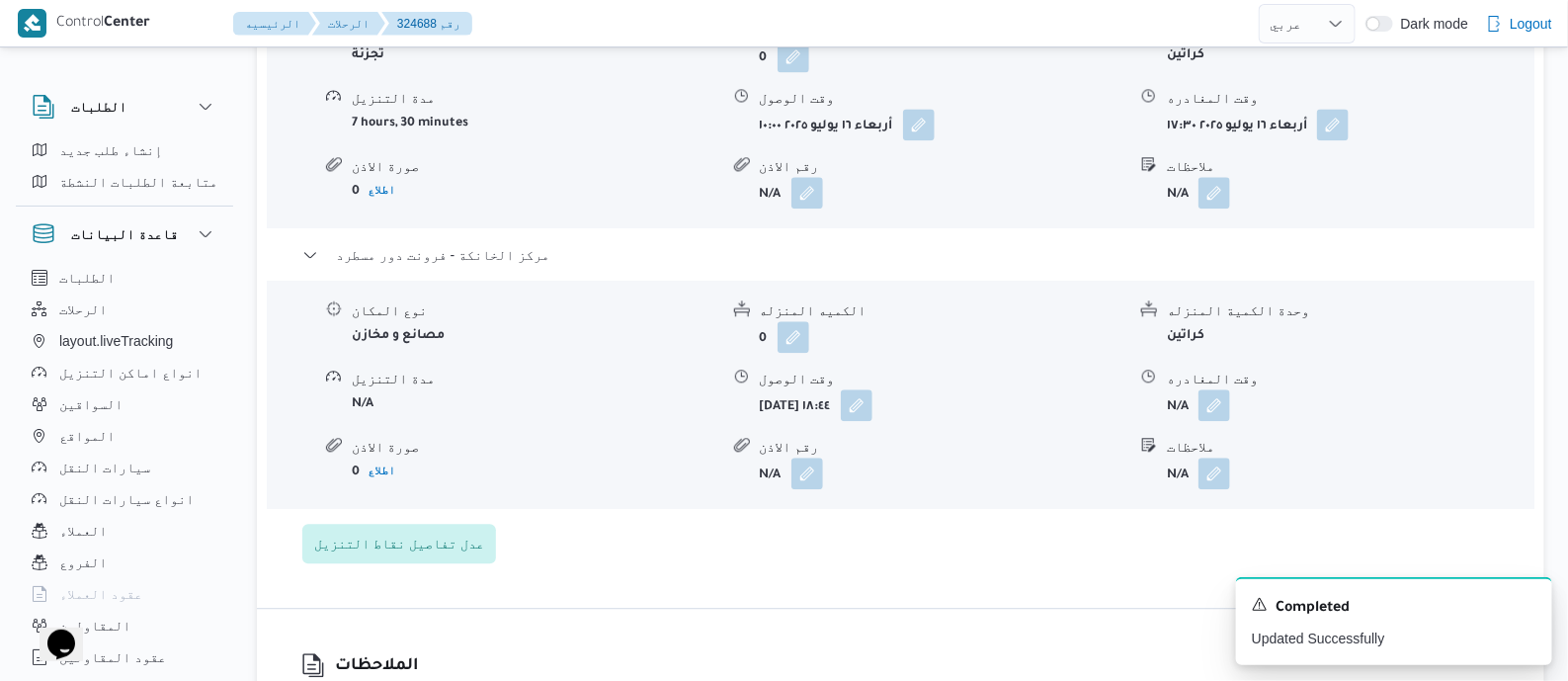 scroll, scrollTop: 0, scrollLeft: 0, axis: both 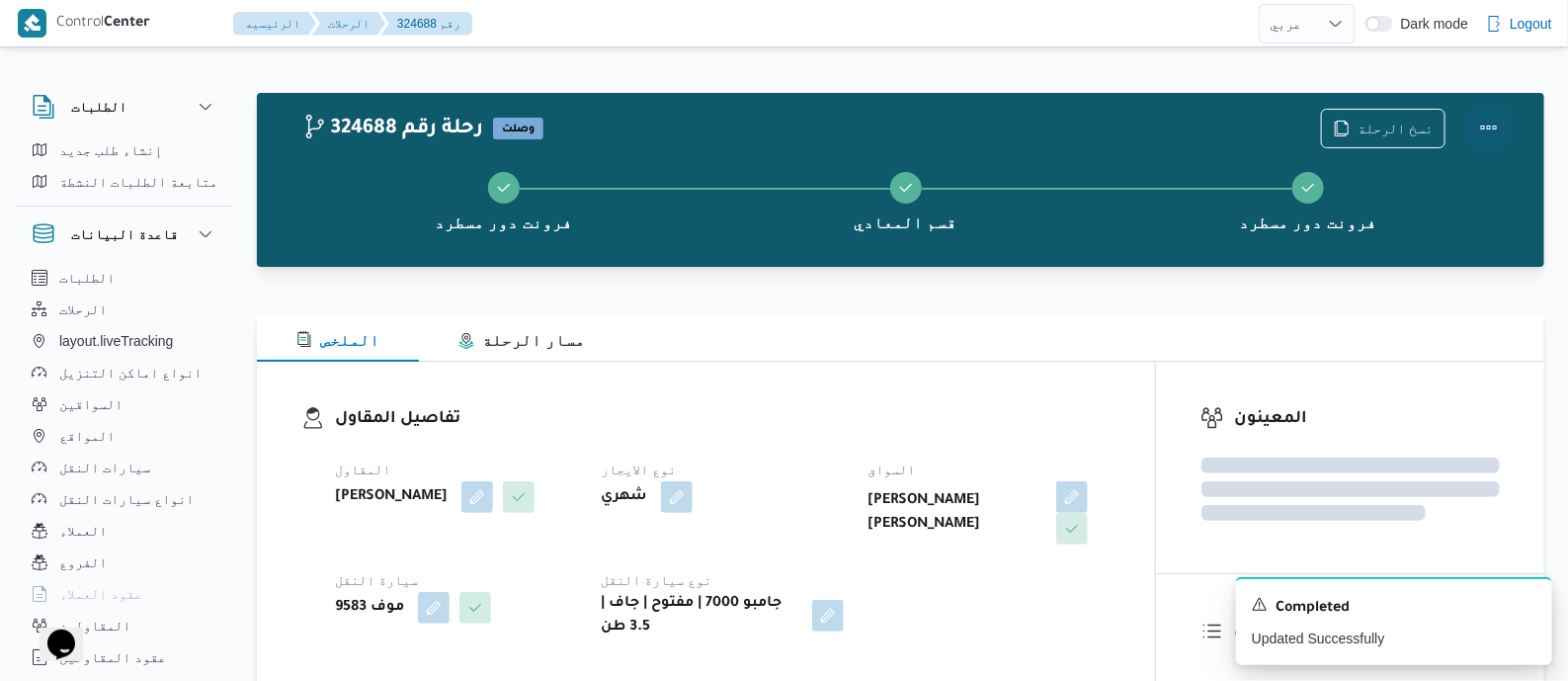 drag, startPoint x: 1482, startPoint y: 112, endPoint x: 1463, endPoint y: 125, distance: 23.021729 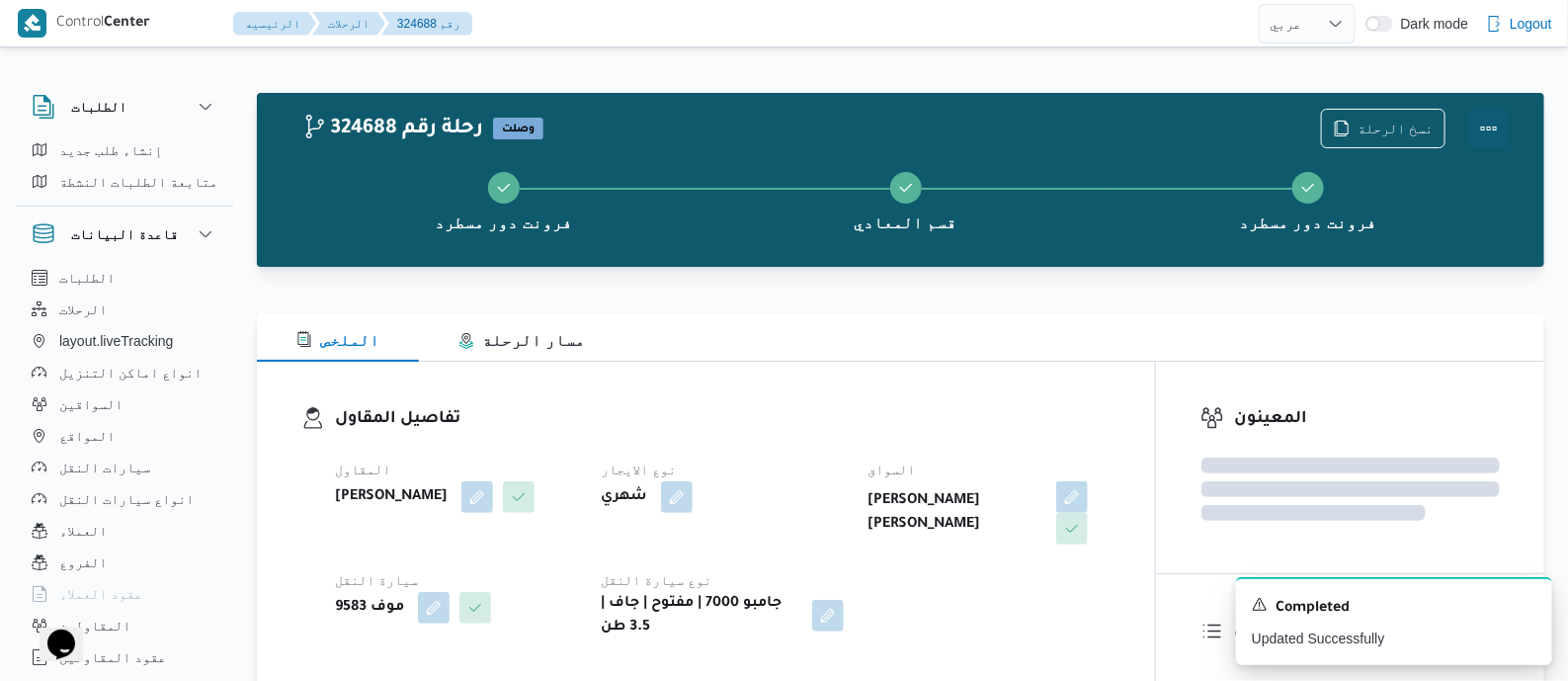 click at bounding box center (1489, 128) 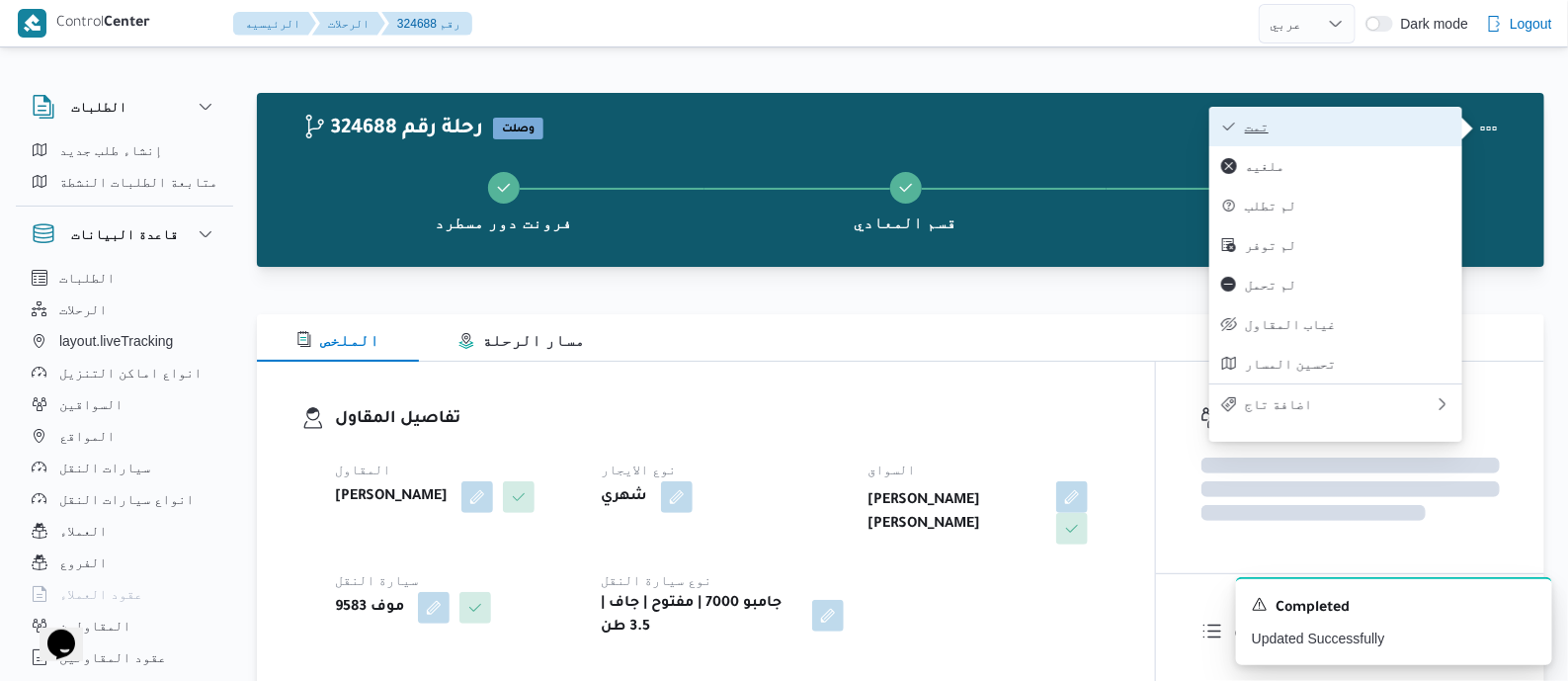 drag, startPoint x: 1463, startPoint y: 125, endPoint x: 1363, endPoint y: 126, distance: 100.005 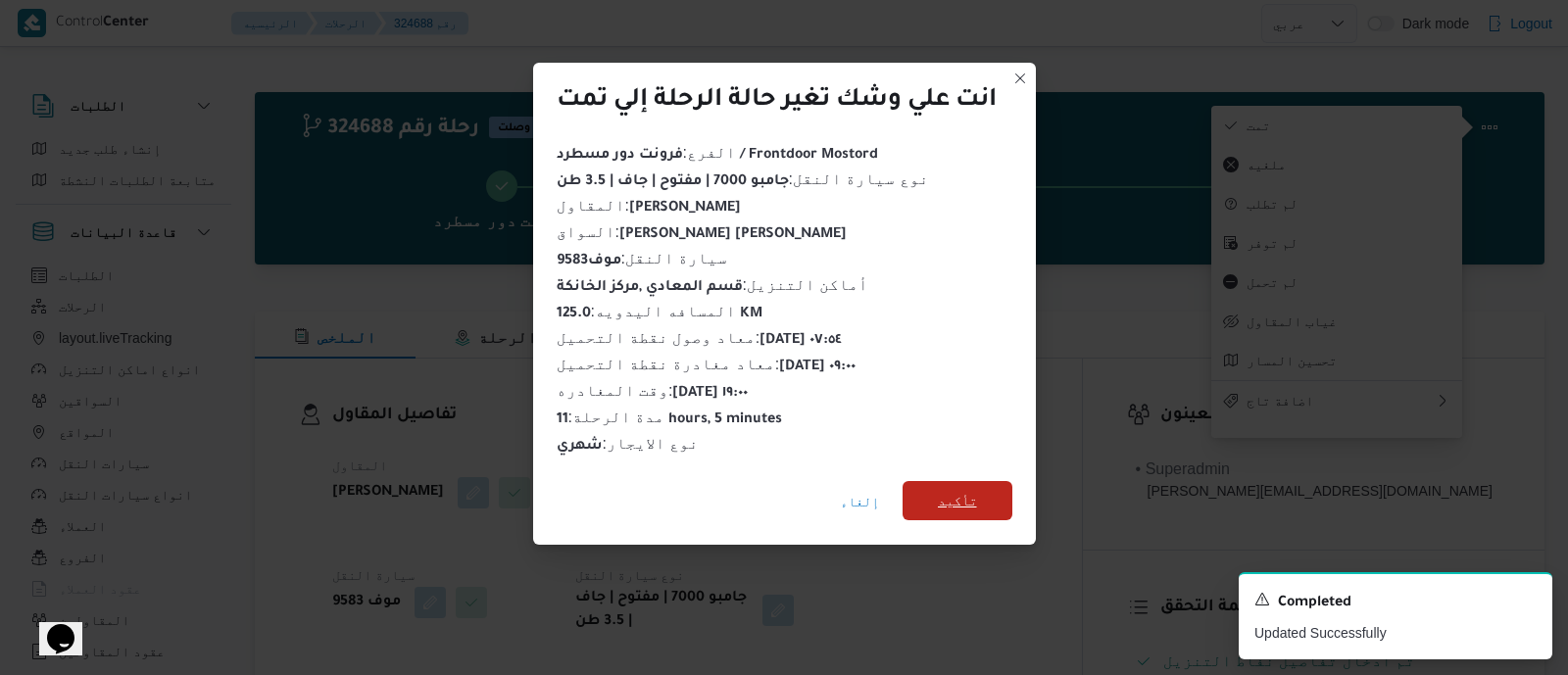 click on "تأكيد" at bounding box center (957, 501) 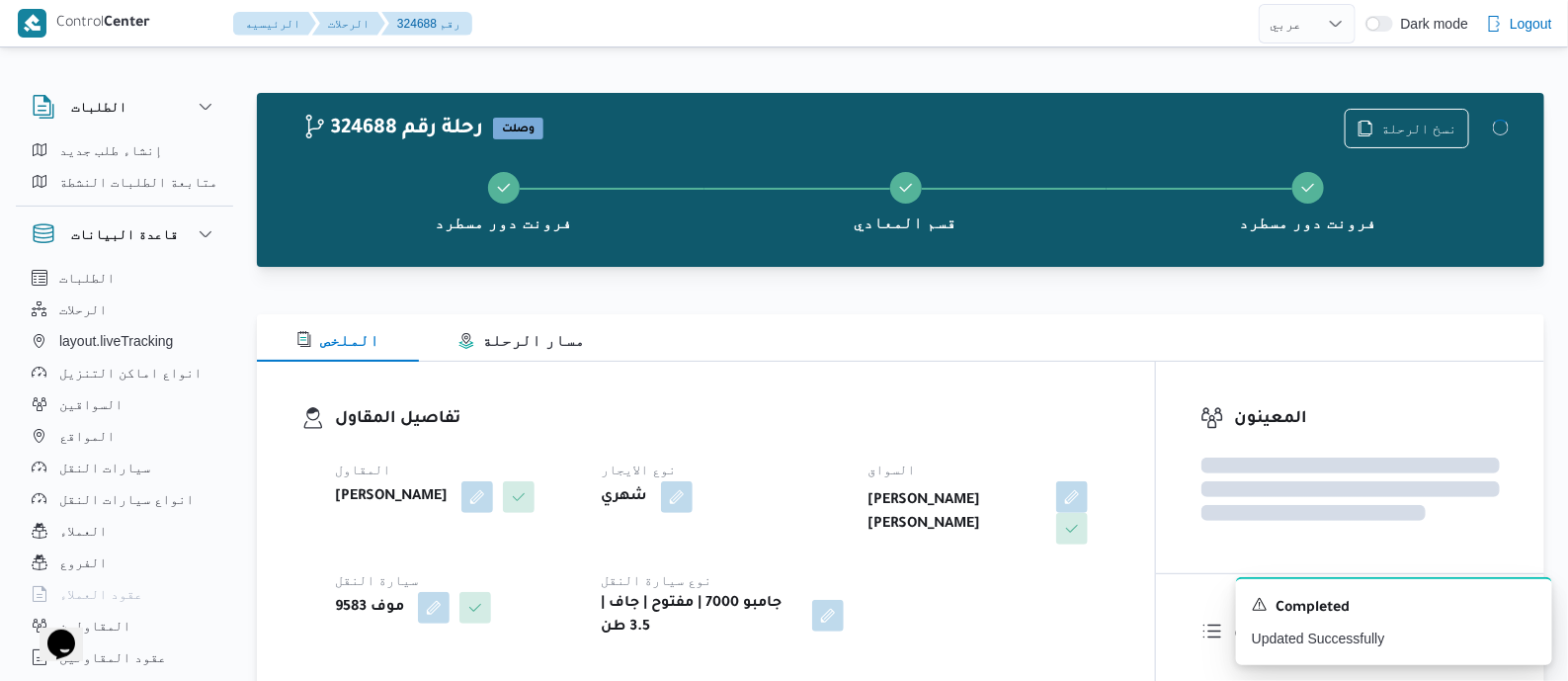 click on "الملخص مسار الرحلة" at bounding box center (900, 338) 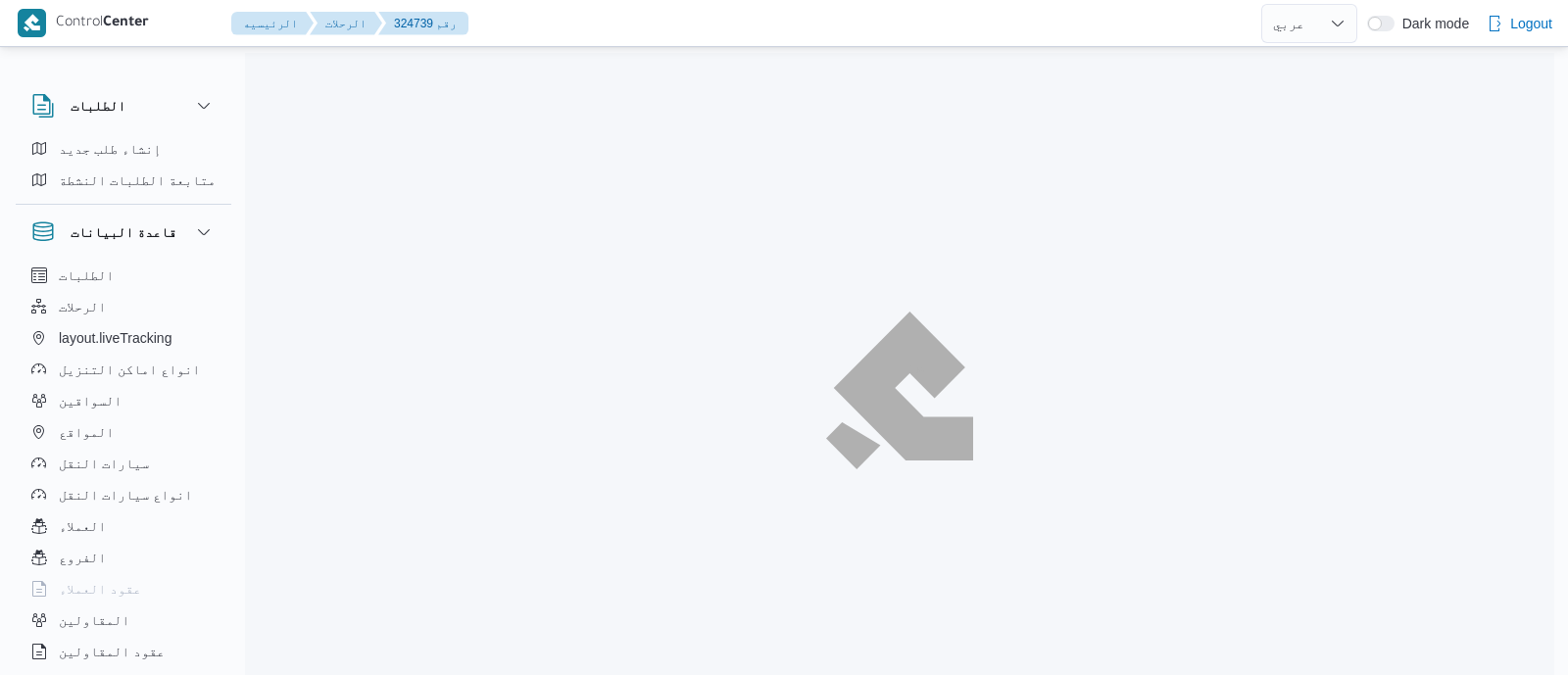 select on "ar" 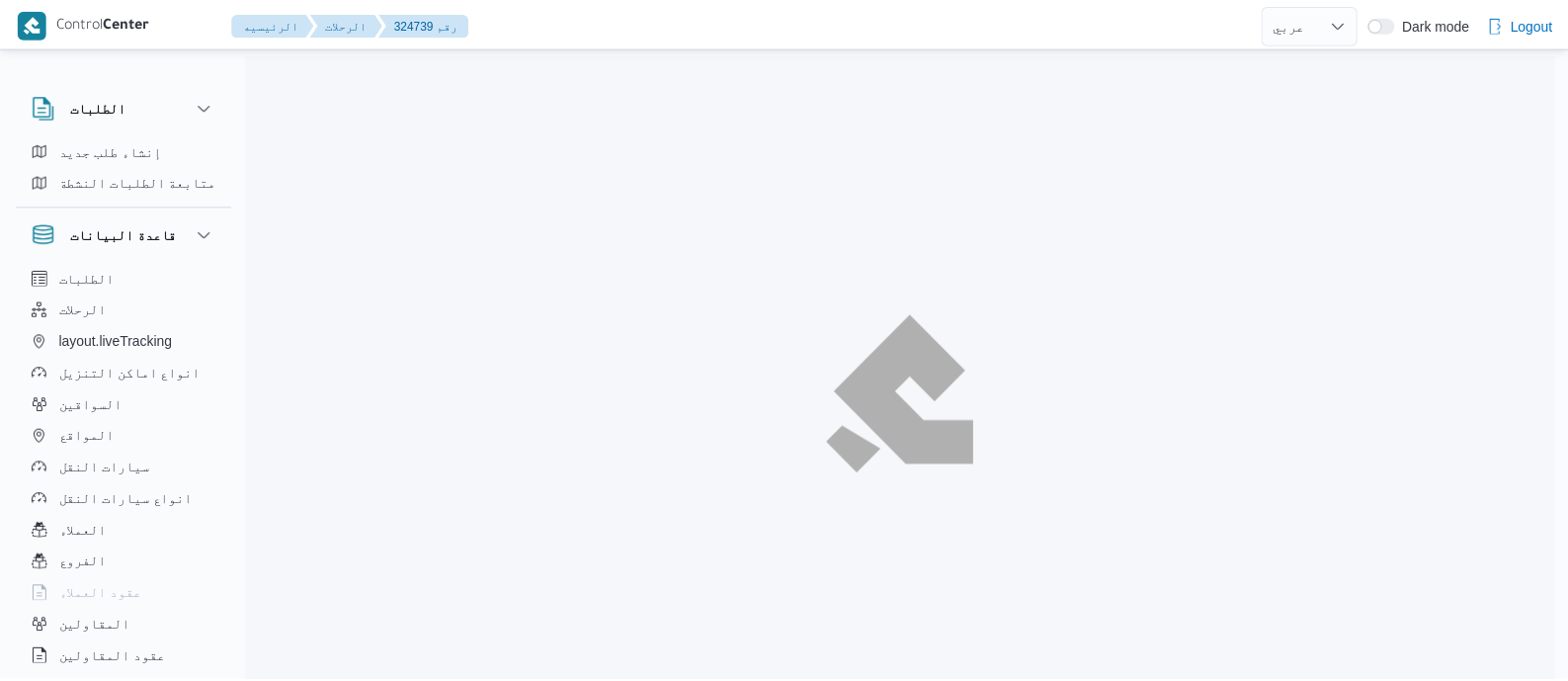 scroll, scrollTop: 0, scrollLeft: 0, axis: both 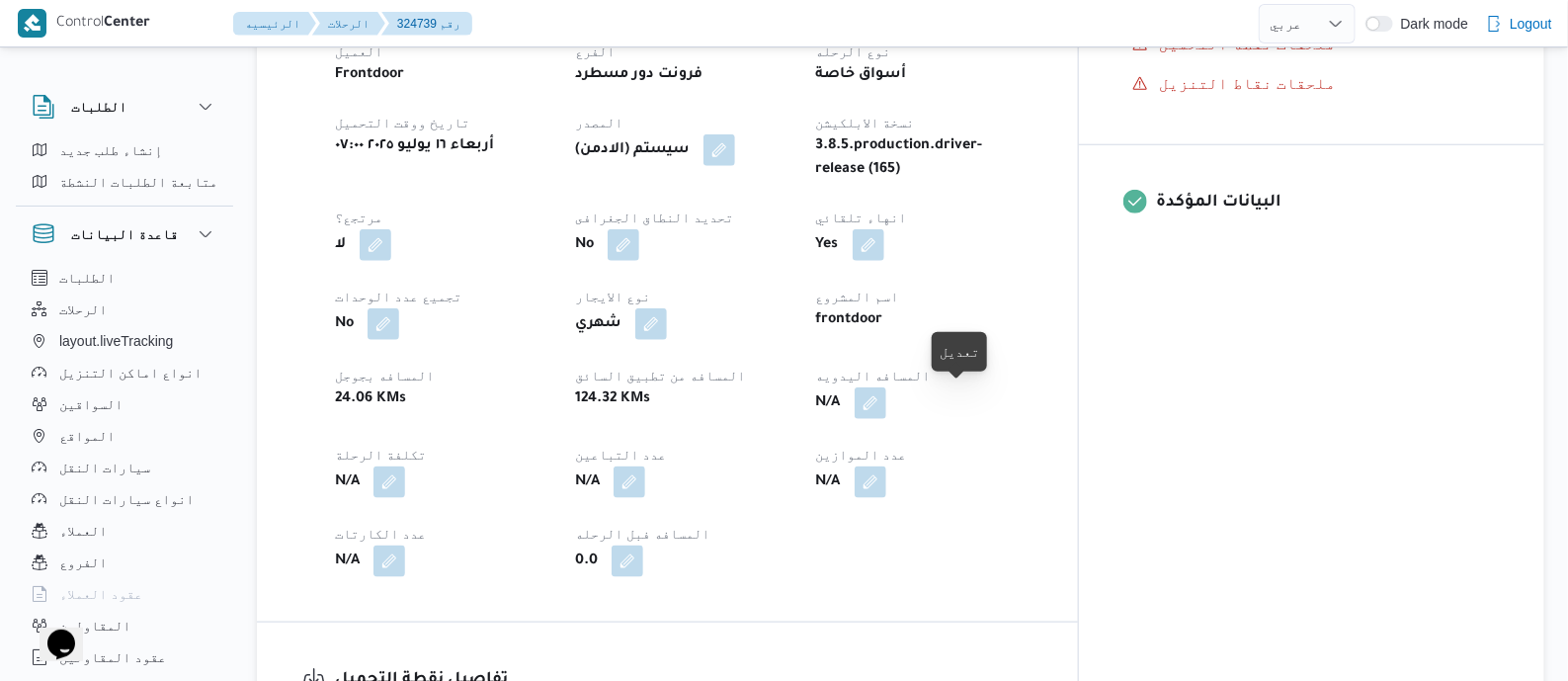 click at bounding box center [870, 403] 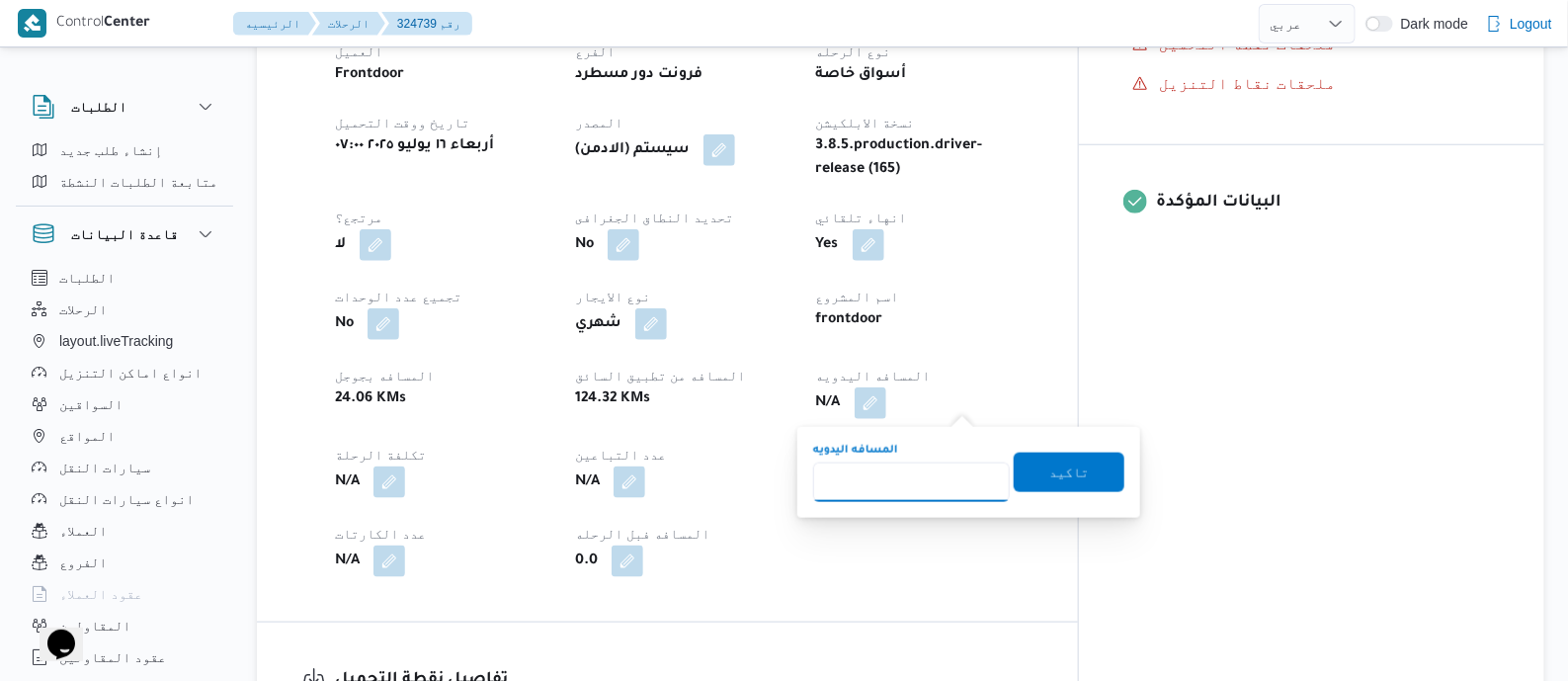 click on "المسافه اليدويه" at bounding box center (911, 482) 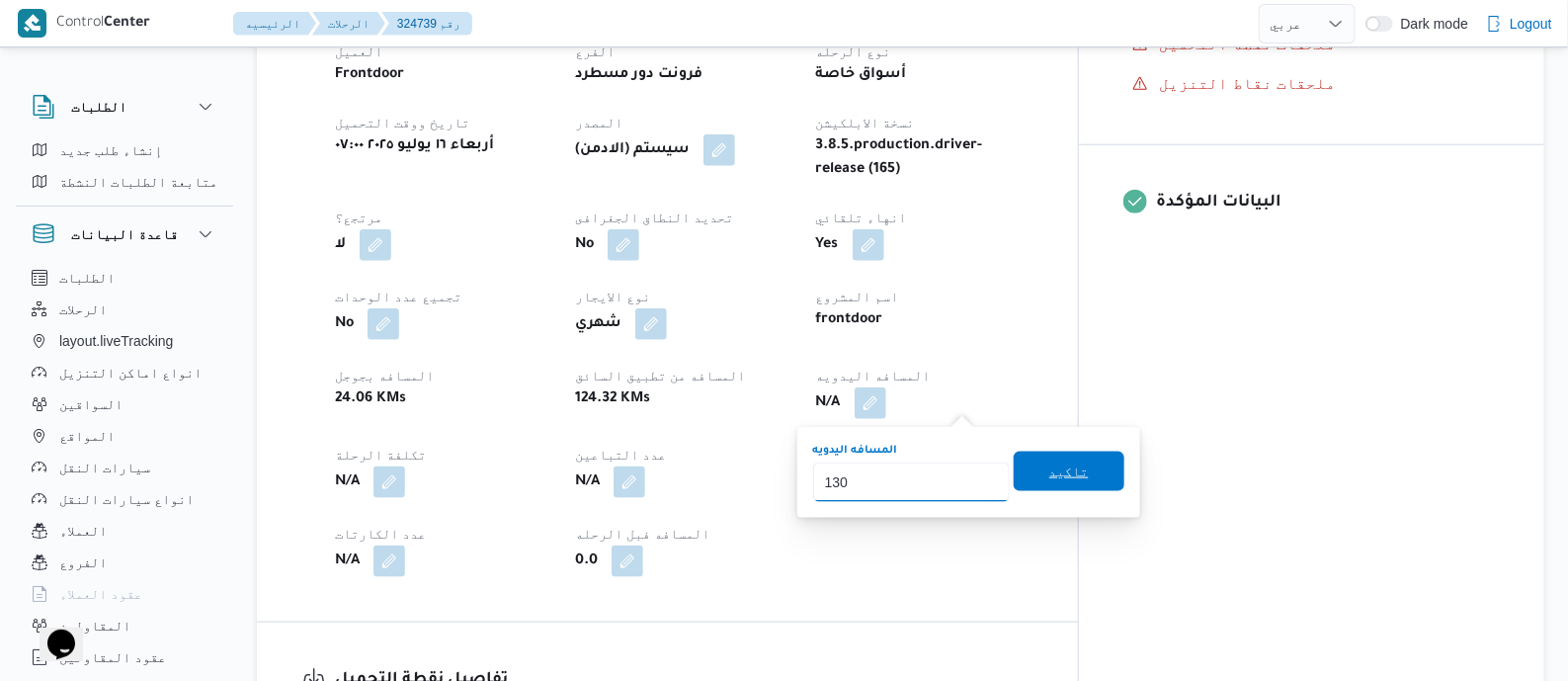 type on "130" 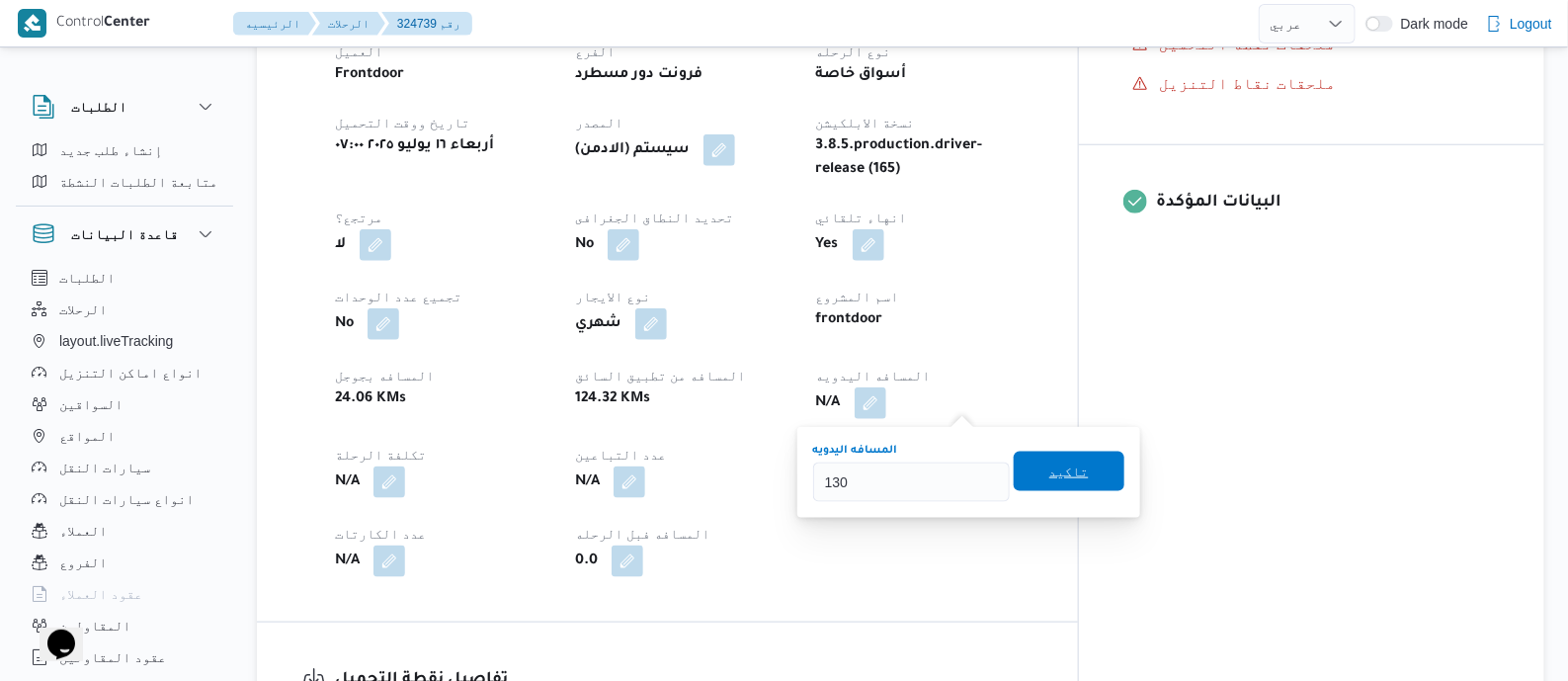 click on "تاكيد" at bounding box center (1069, 471) 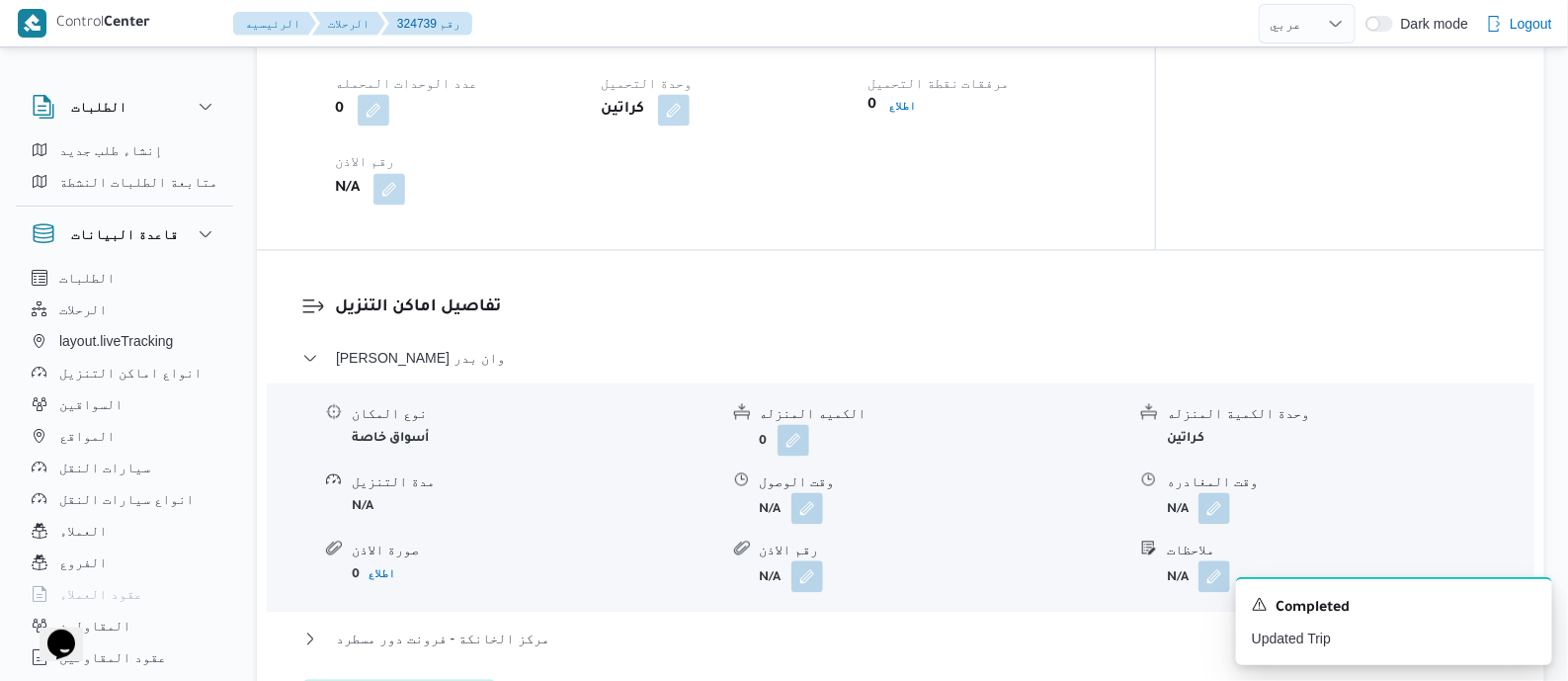 scroll, scrollTop: 1605, scrollLeft: 0, axis: vertical 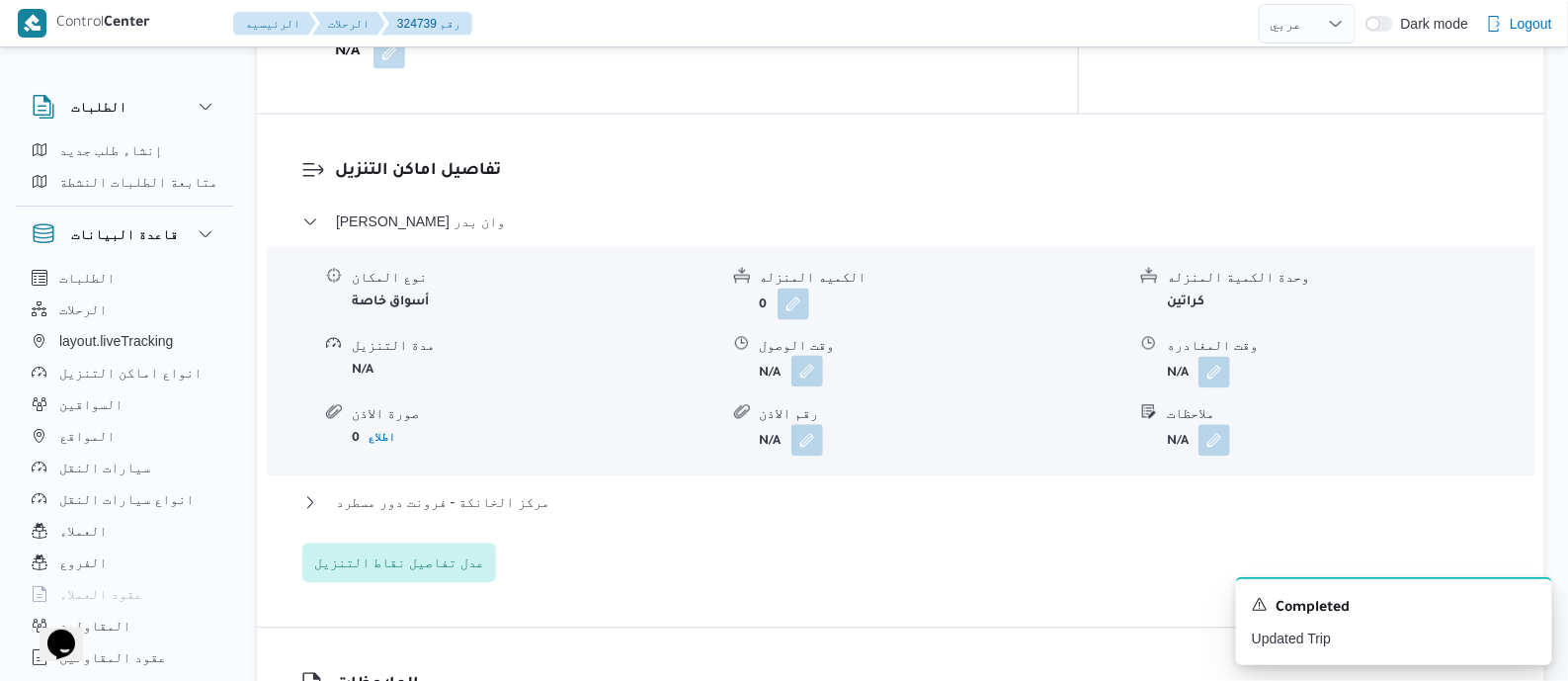 click at bounding box center (807, 371) 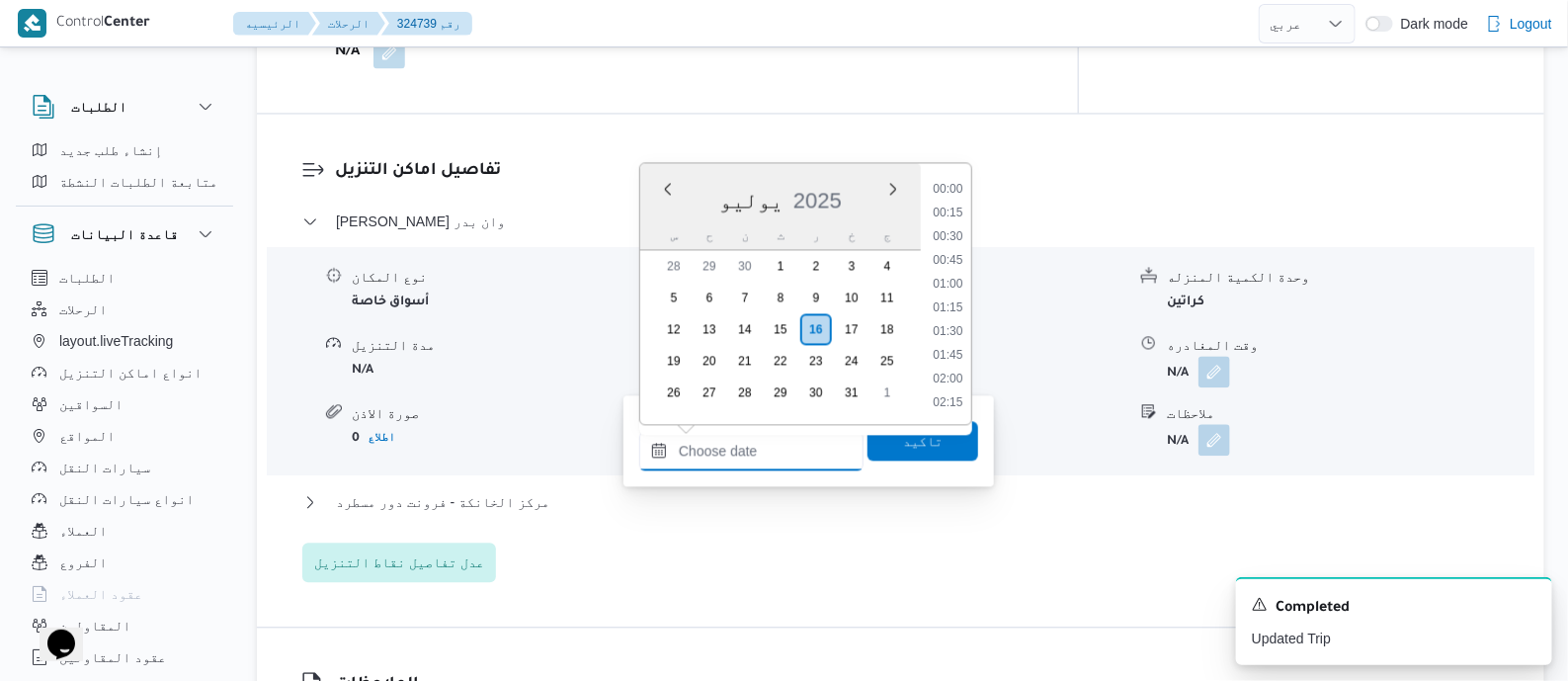 click on "وقت الوصول" at bounding box center [751, 451] 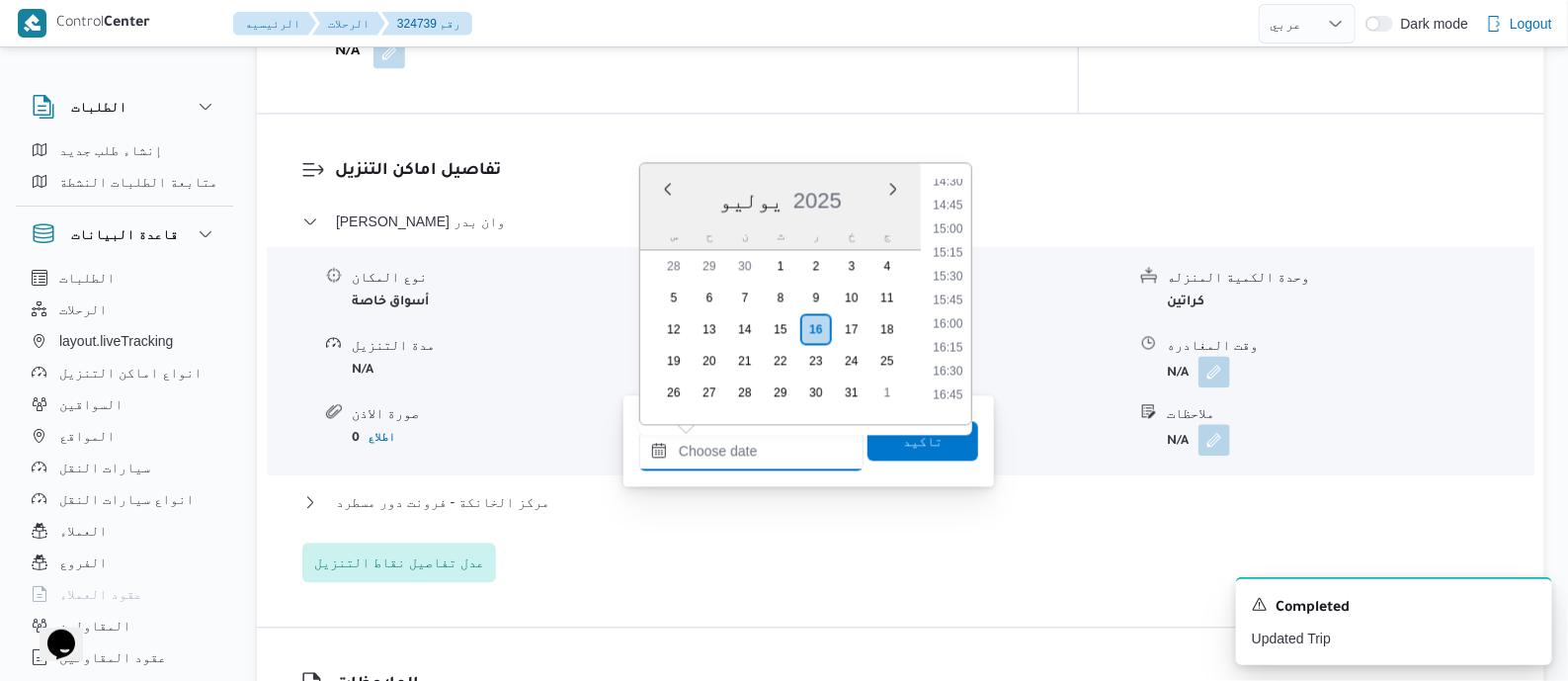 scroll, scrollTop: 1013, scrollLeft: 0, axis: vertical 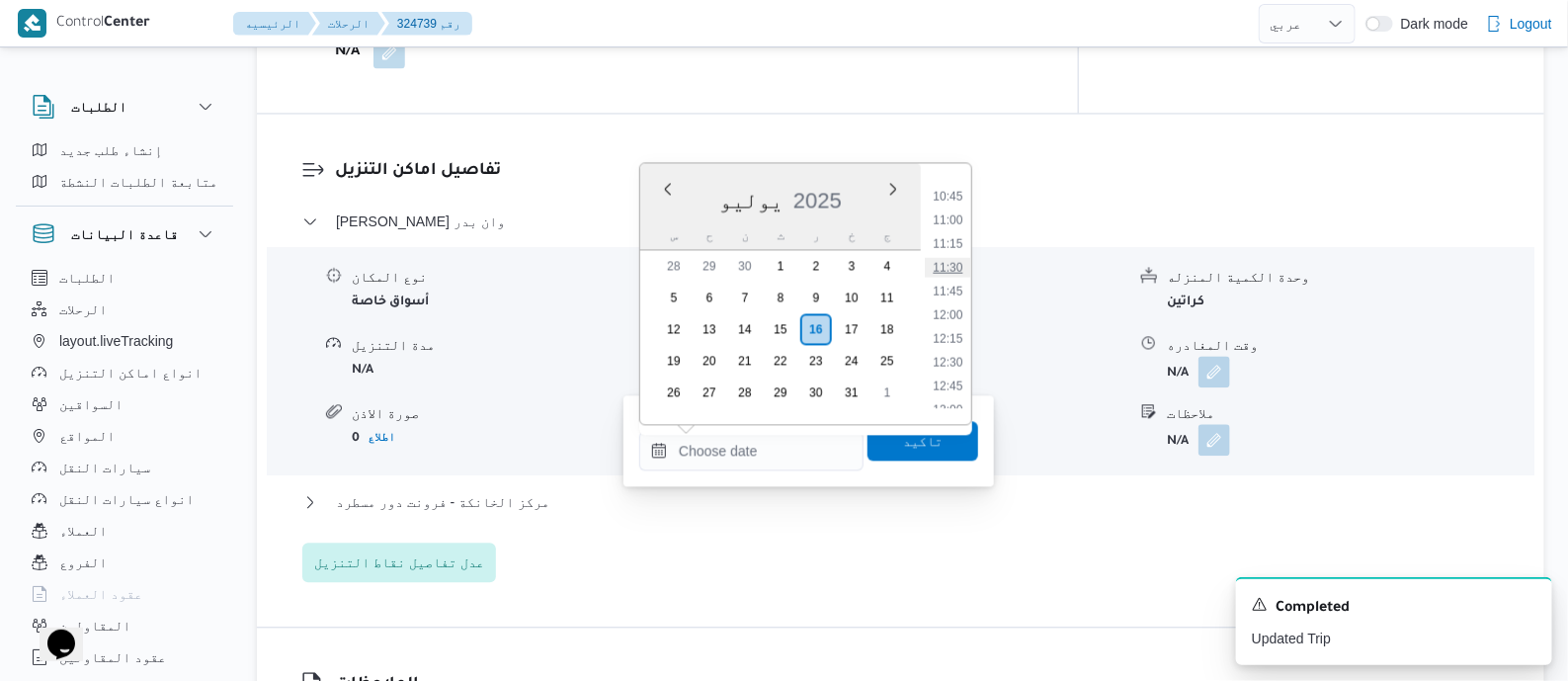 click on "11:30" at bounding box center (948, 267) 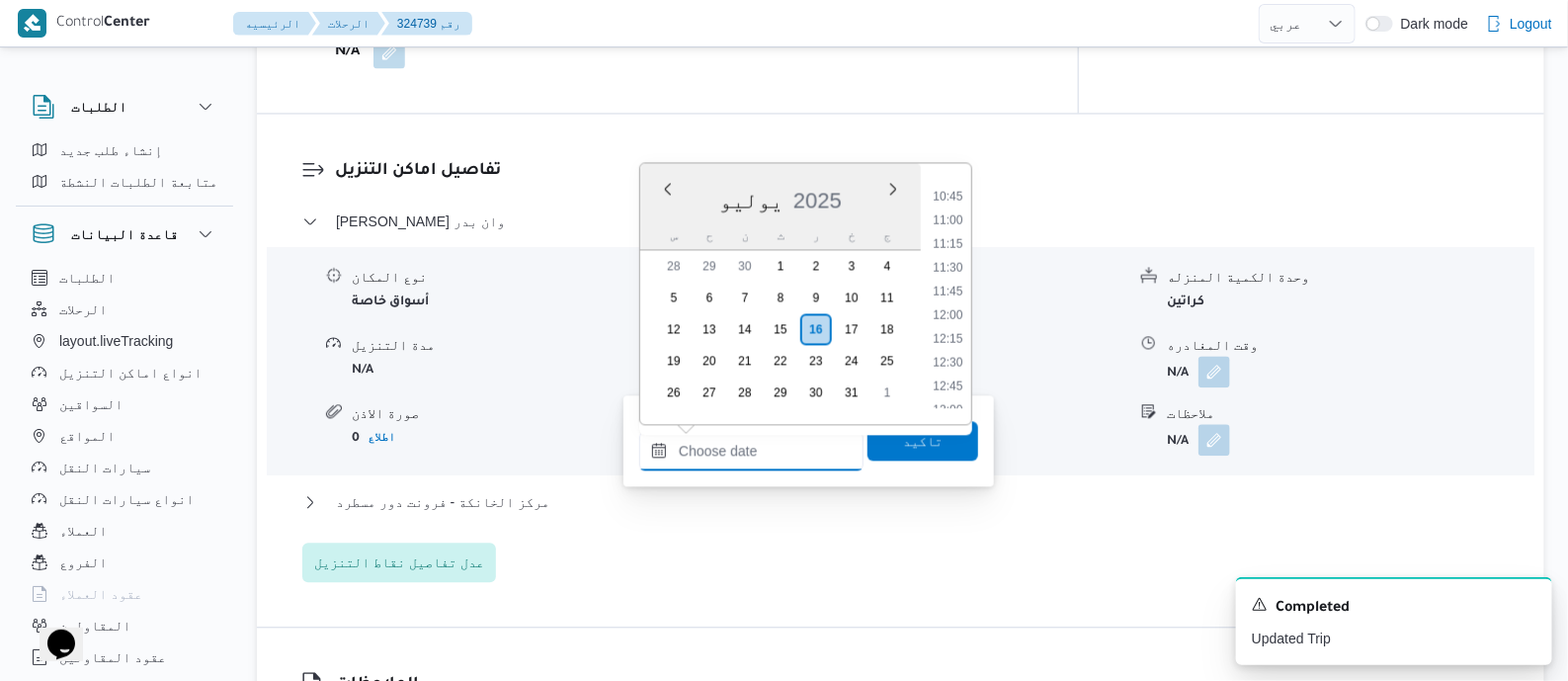 type on "[DATE] ١١:٣٠" 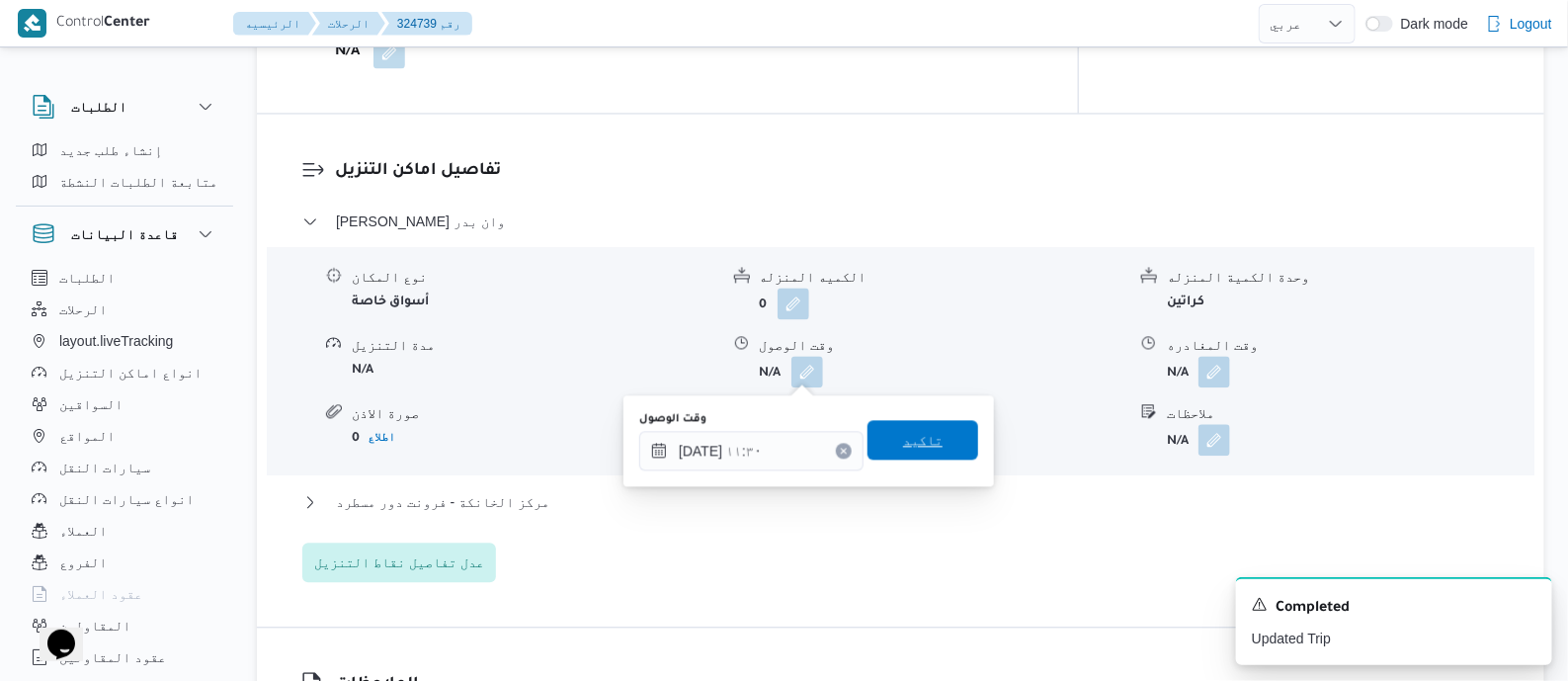 click on "تاكيد" at bounding box center (923, 440) 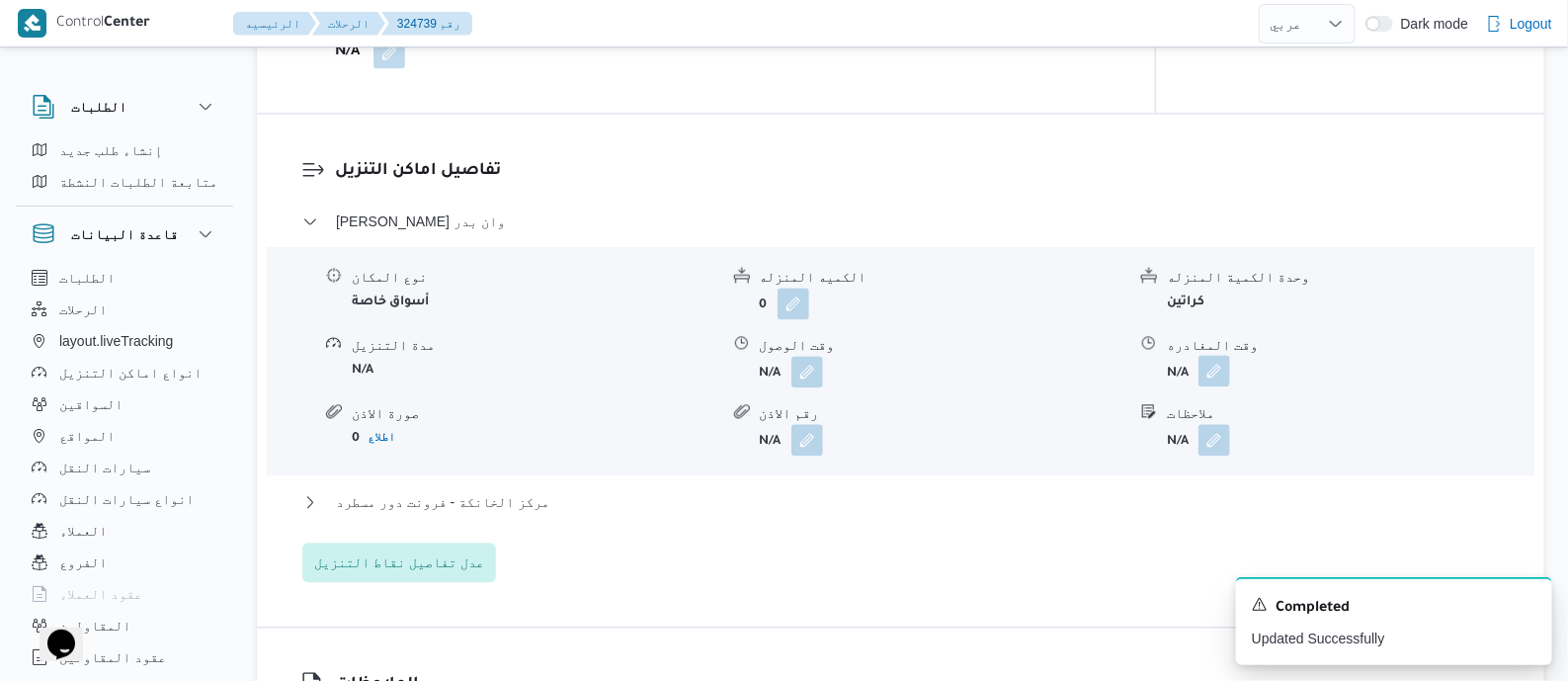 click at bounding box center (1214, 371) 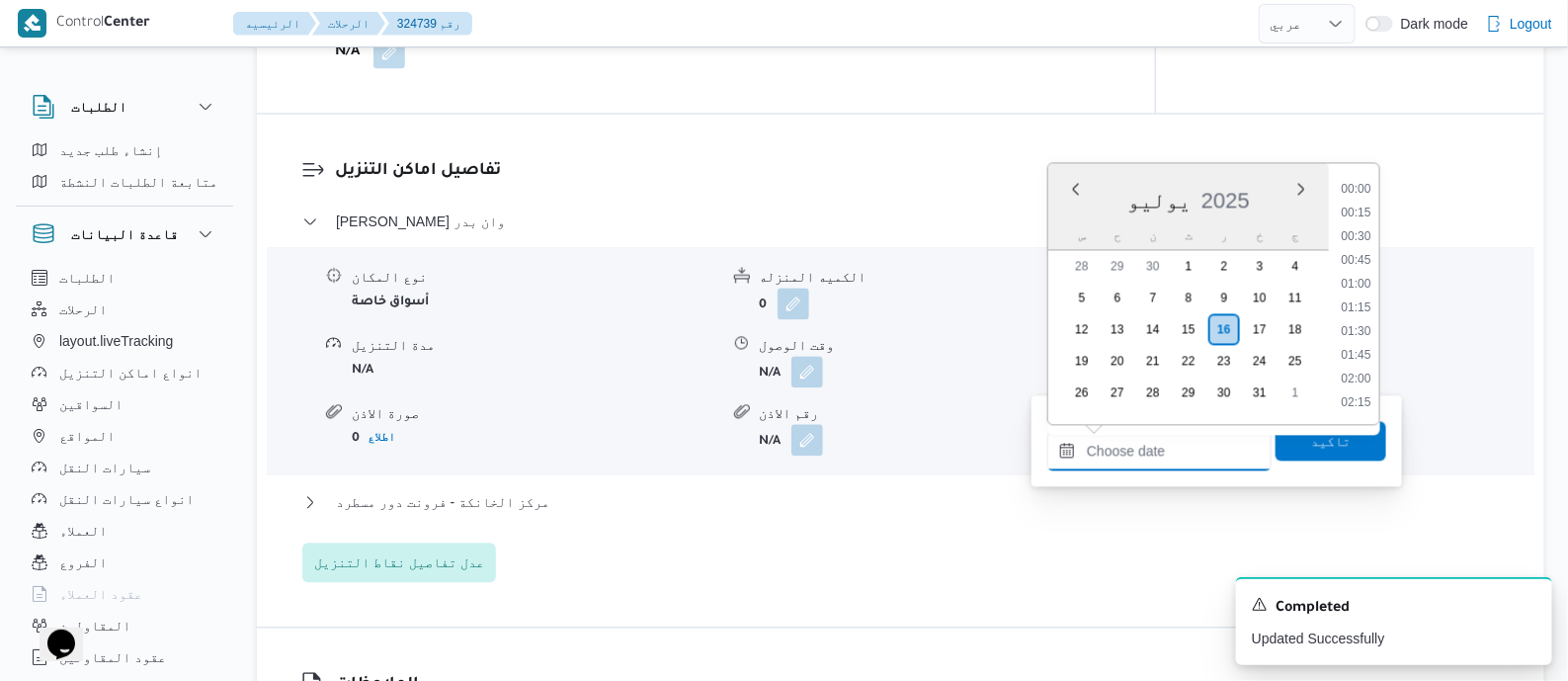 click on "وقت المغادره" at bounding box center [1159, 451] 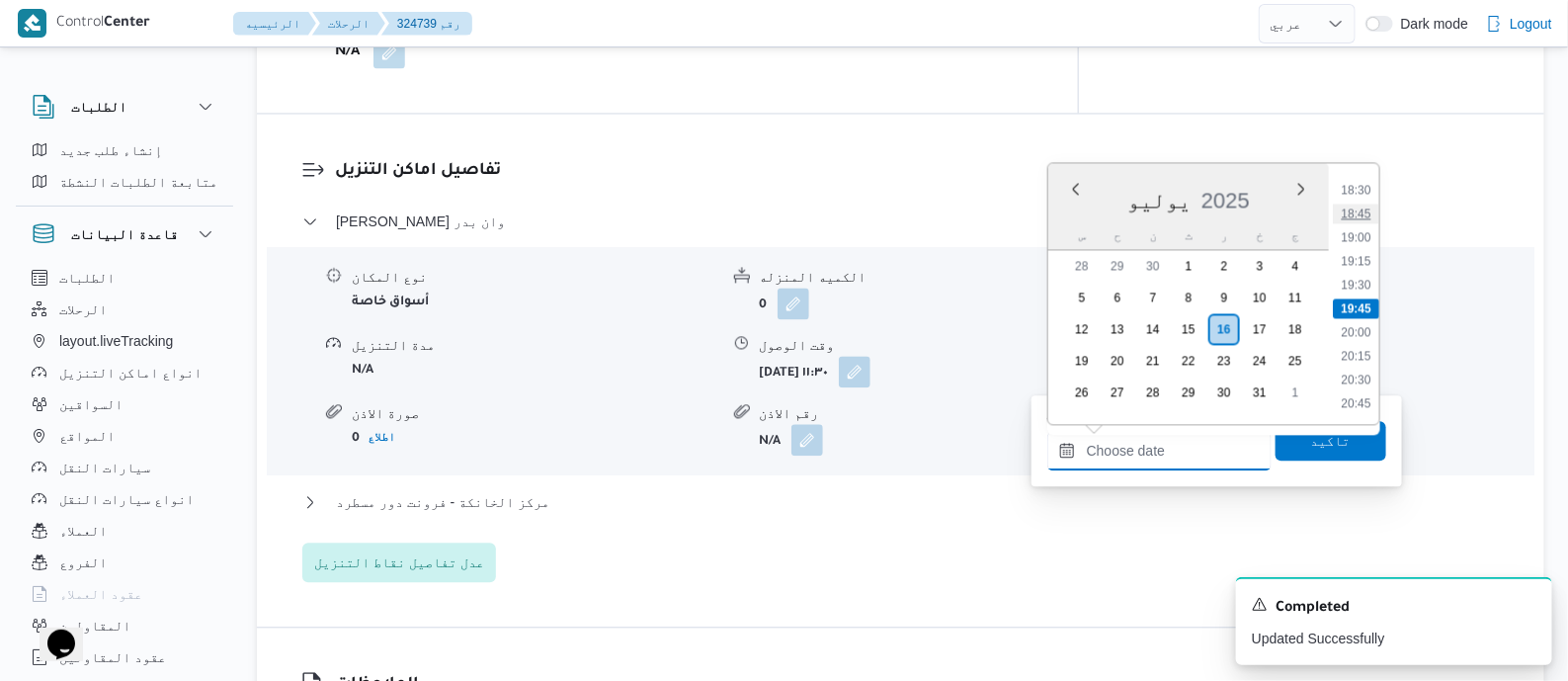 scroll, scrollTop: 1631, scrollLeft: 0, axis: vertical 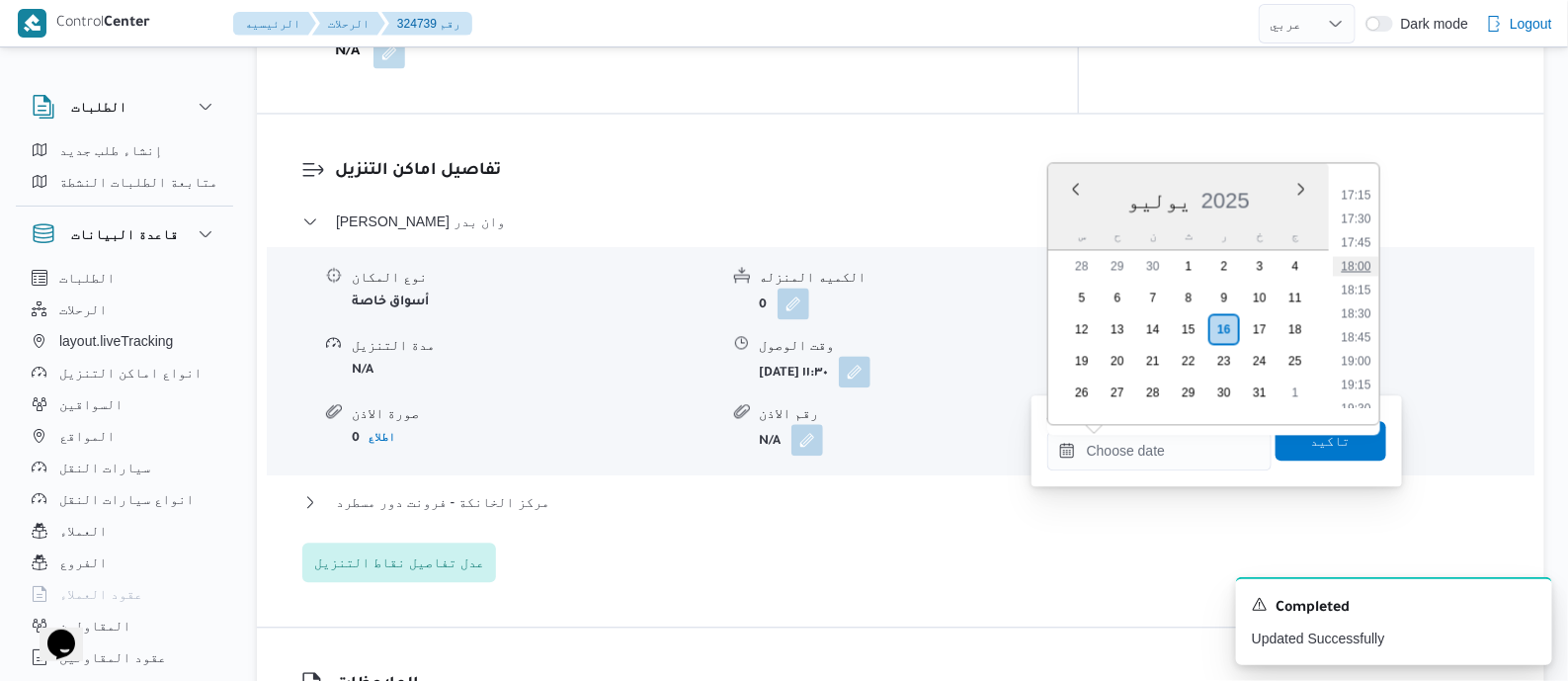 click on "18:00" at bounding box center (1356, 266) 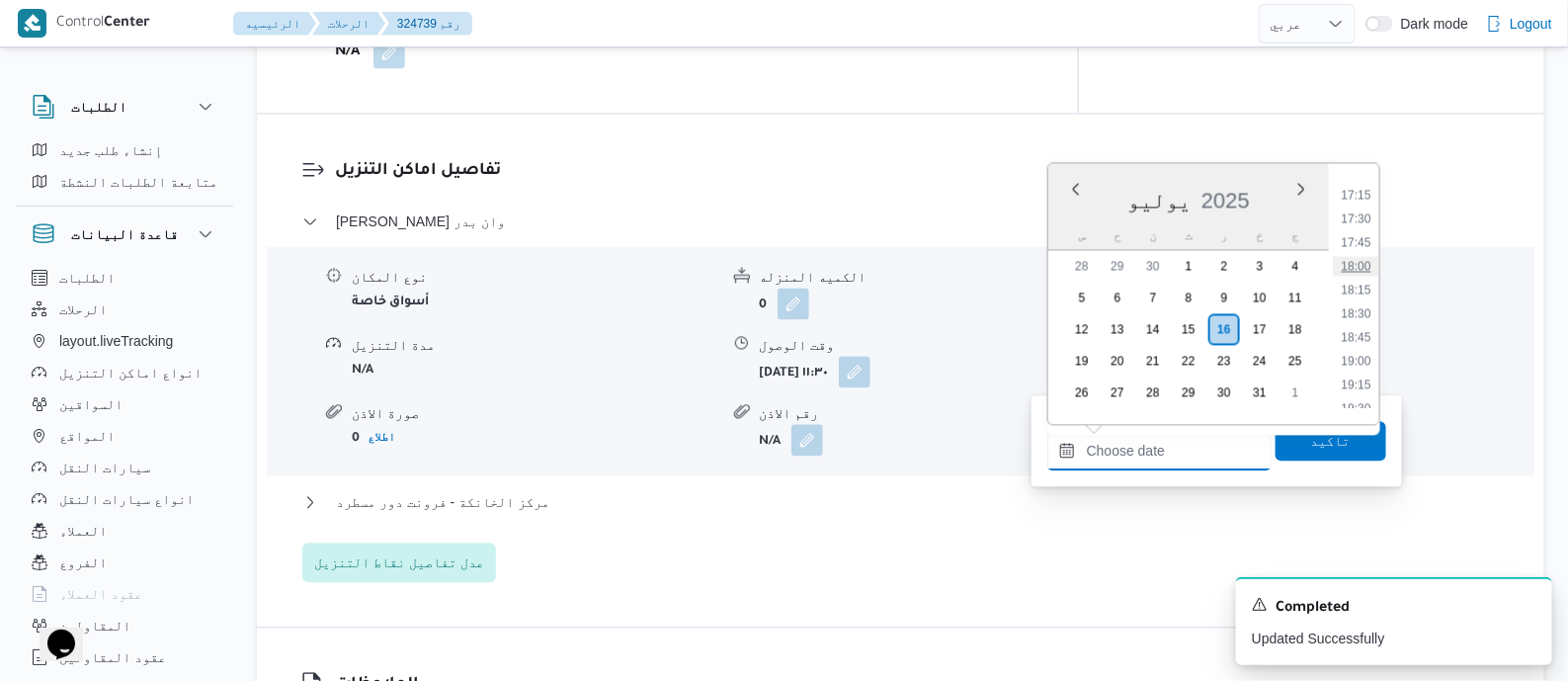 type on "[DATE] ١٨:٠٠" 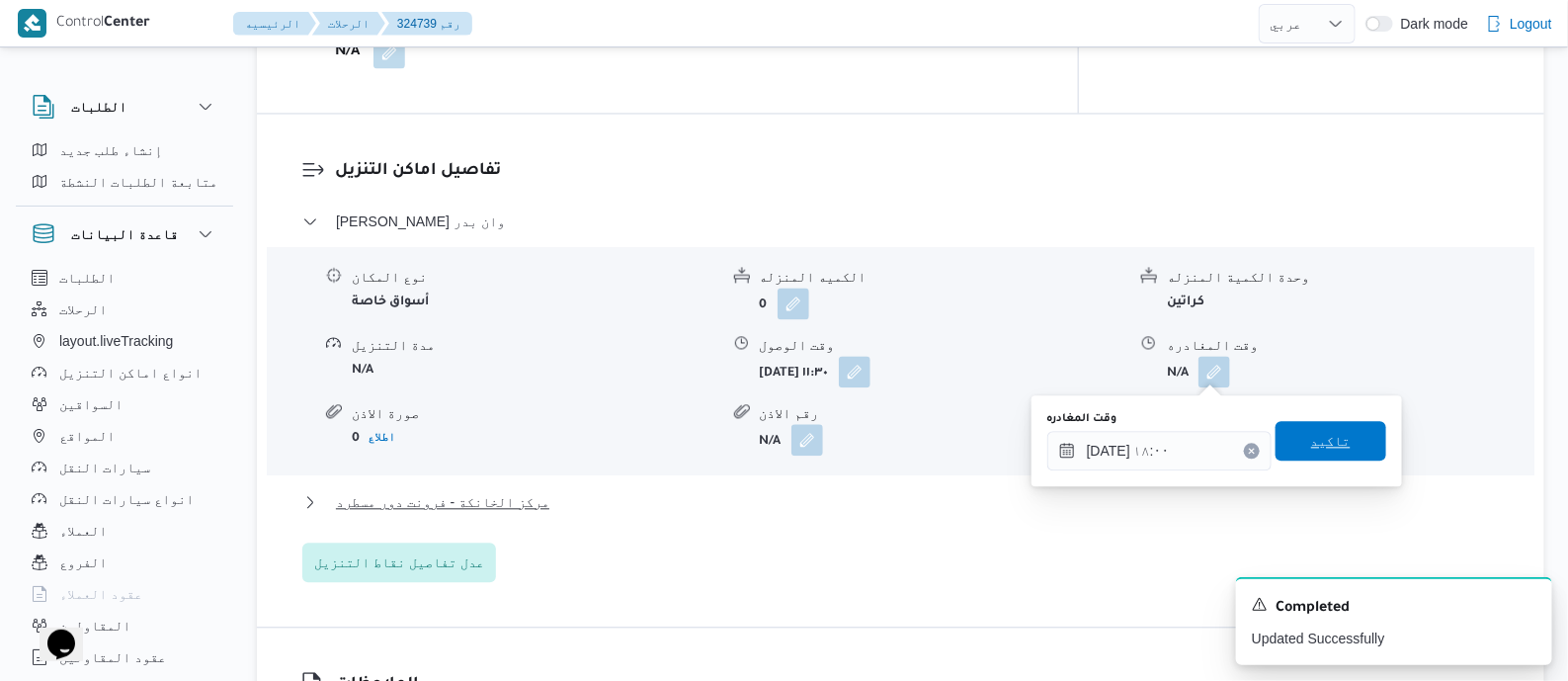 drag, startPoint x: 1333, startPoint y: 433, endPoint x: 963, endPoint y: 496, distance: 375.32519 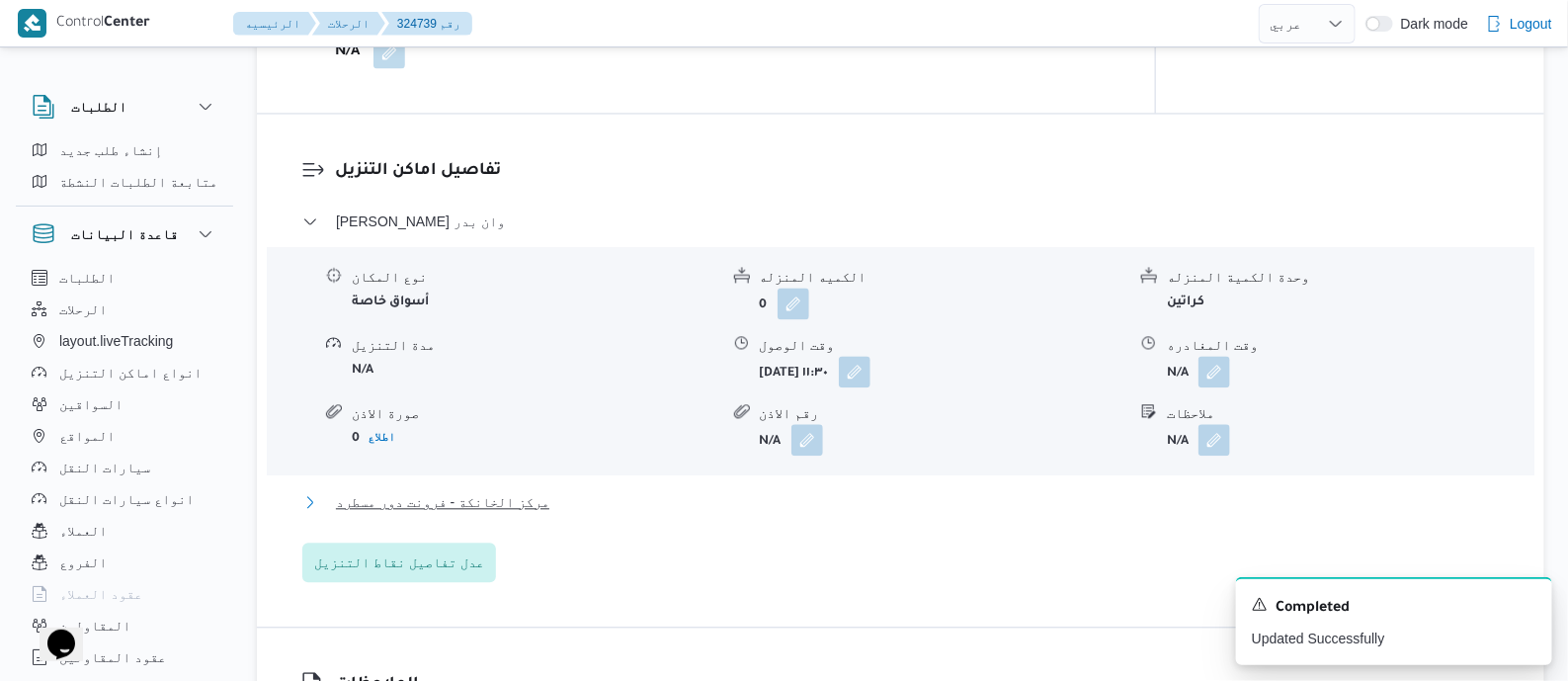 click on "مركز الخانكة -
فرونت دور مسطرد" at bounding box center [443, 502] 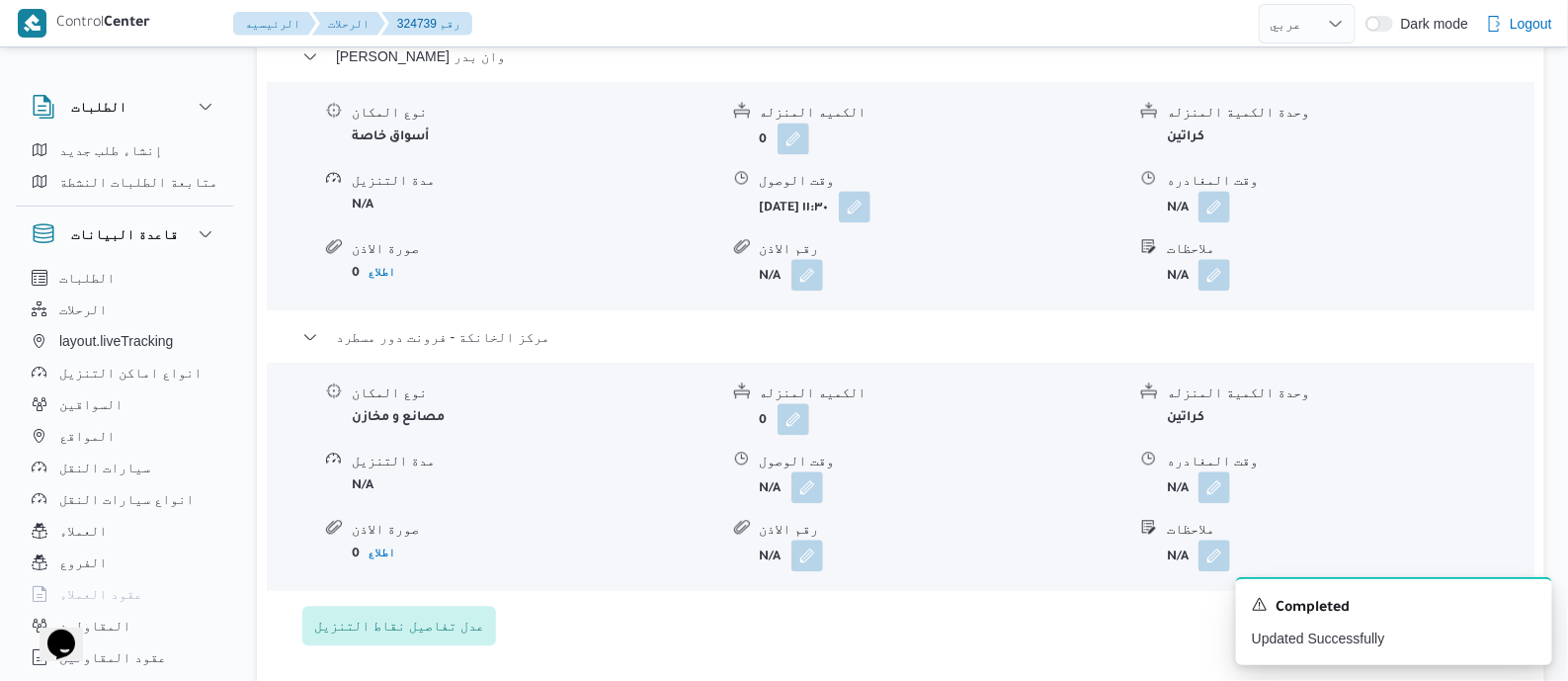 scroll, scrollTop: 1852, scrollLeft: 0, axis: vertical 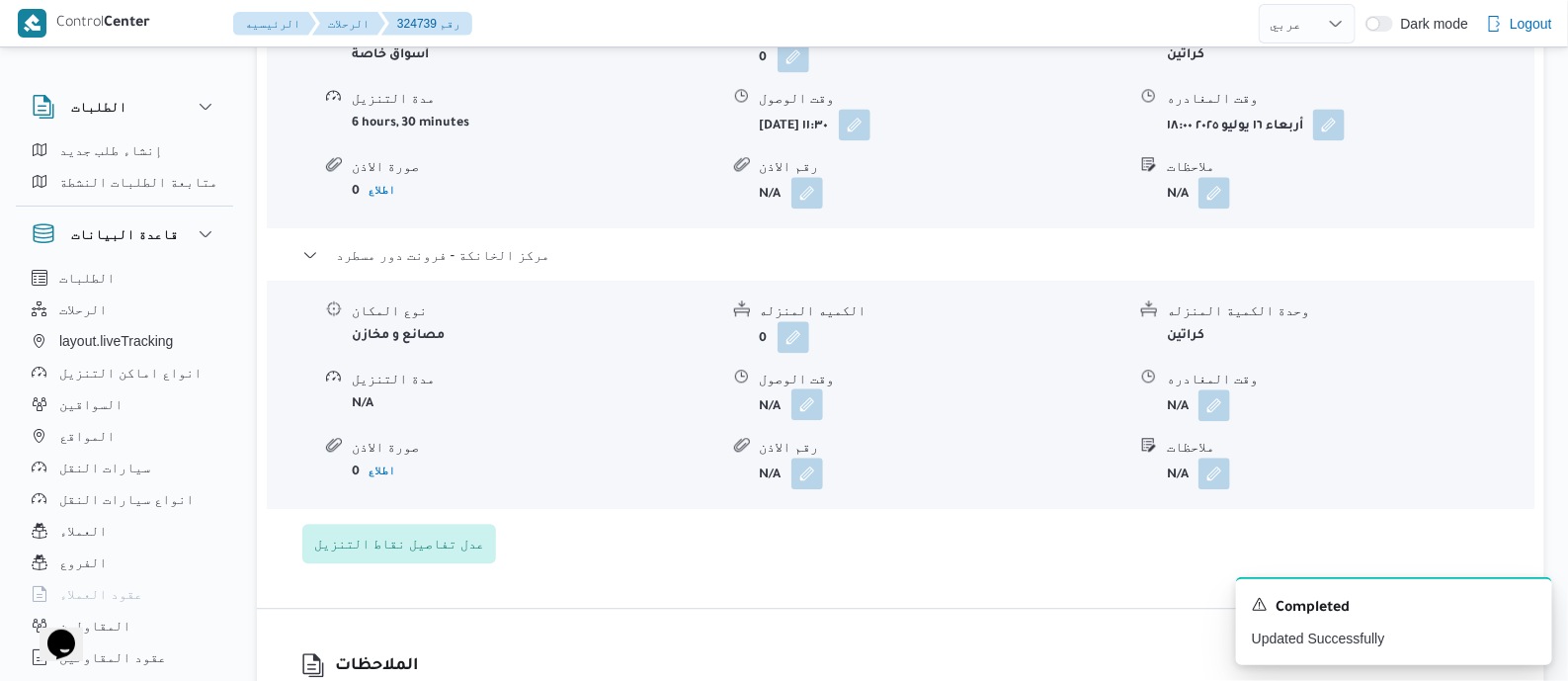 click at bounding box center (807, 404) 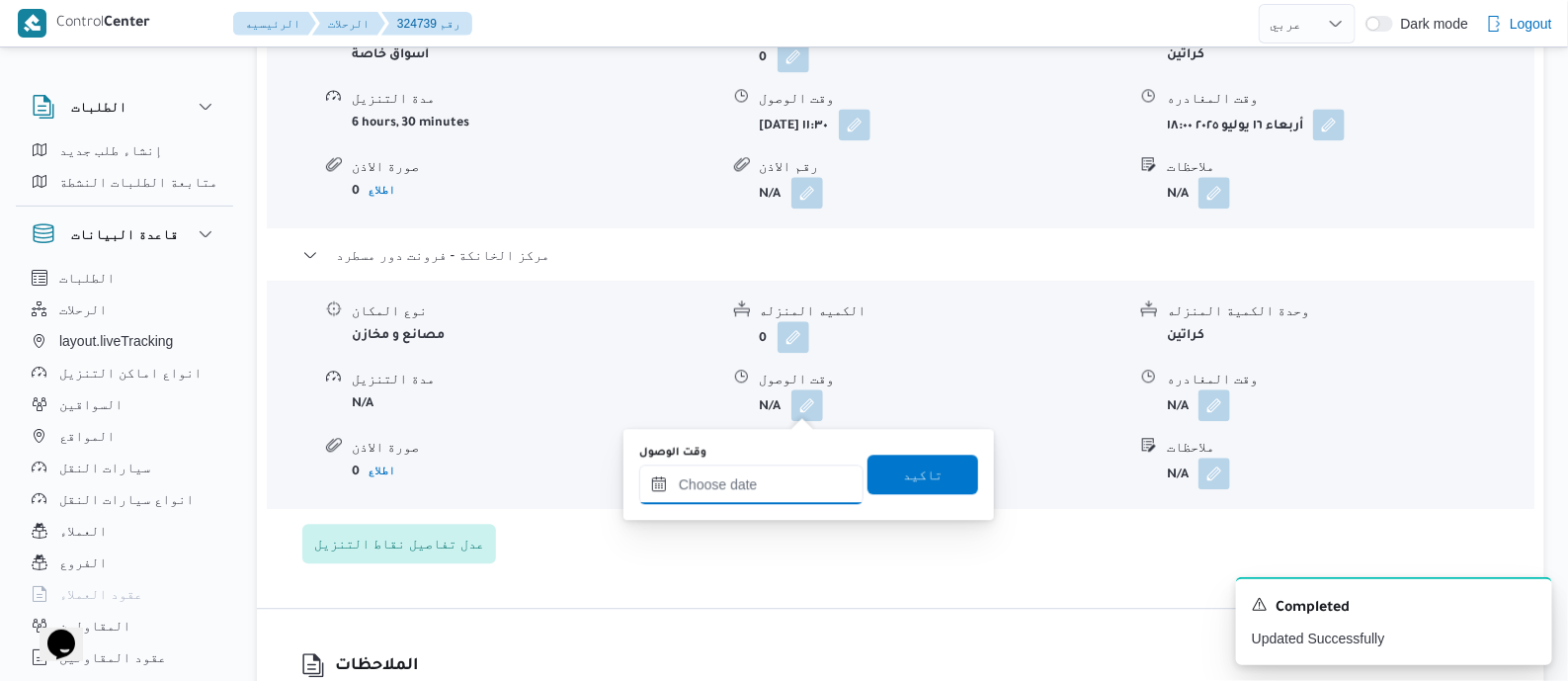 click on "وقت الوصول" at bounding box center [751, 484] 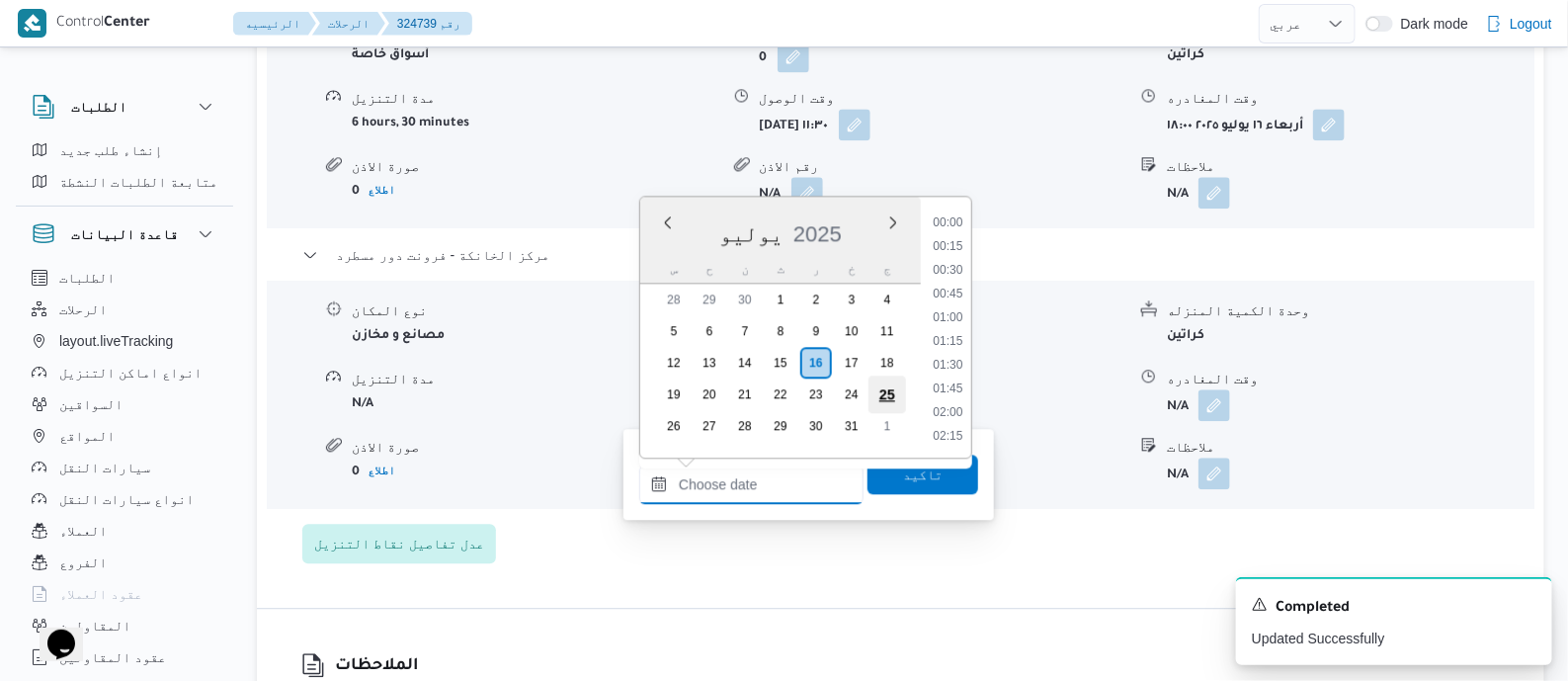 scroll, scrollTop: 1754, scrollLeft: 0, axis: vertical 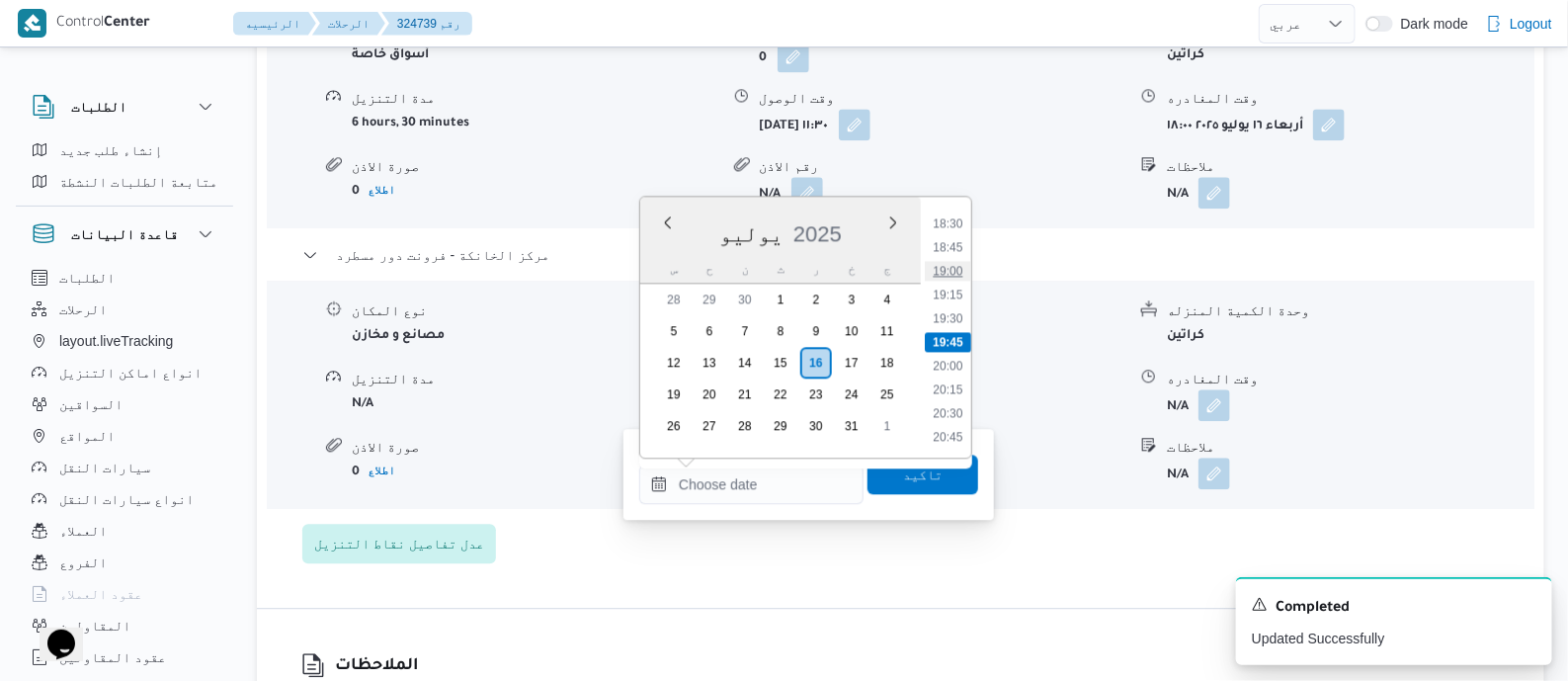 click on "19:00" at bounding box center (948, 271) 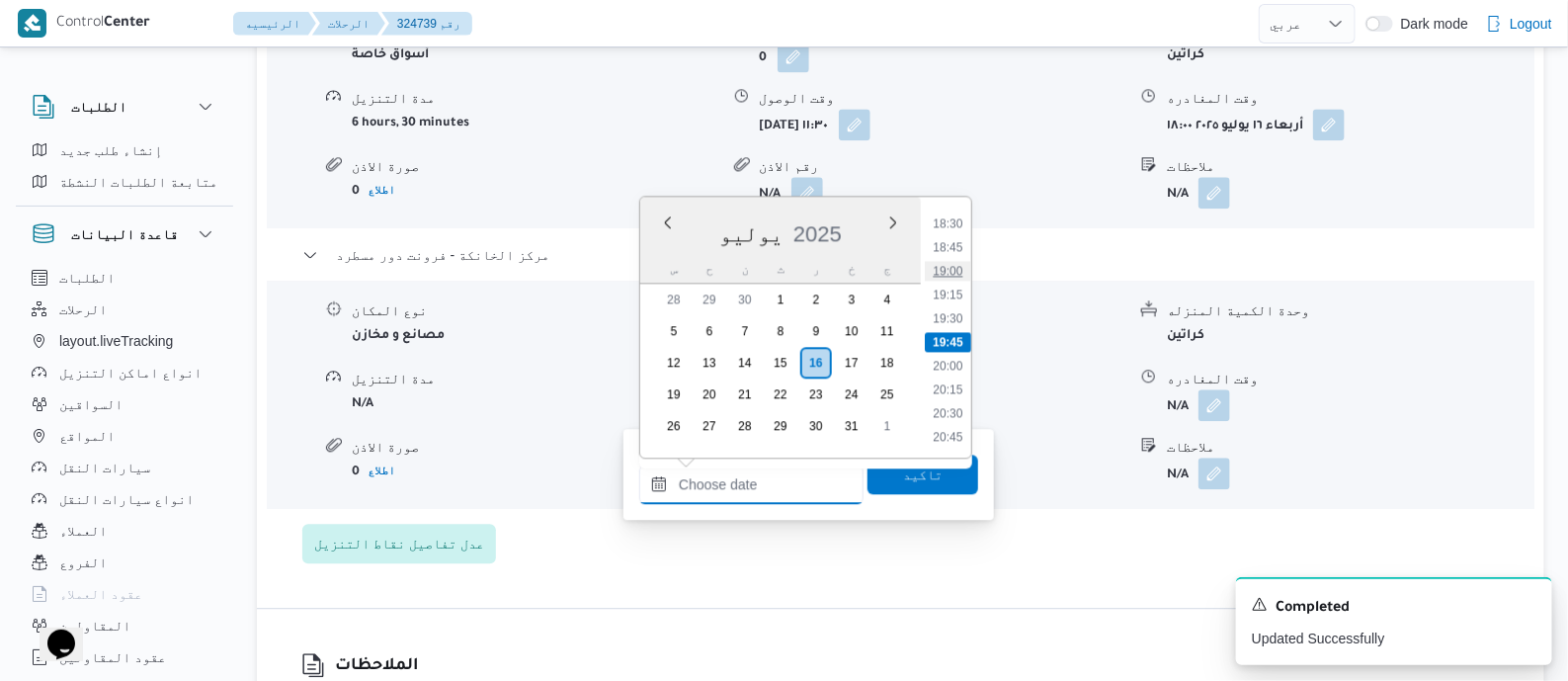 type on "[DATE] ١٩:٠٠" 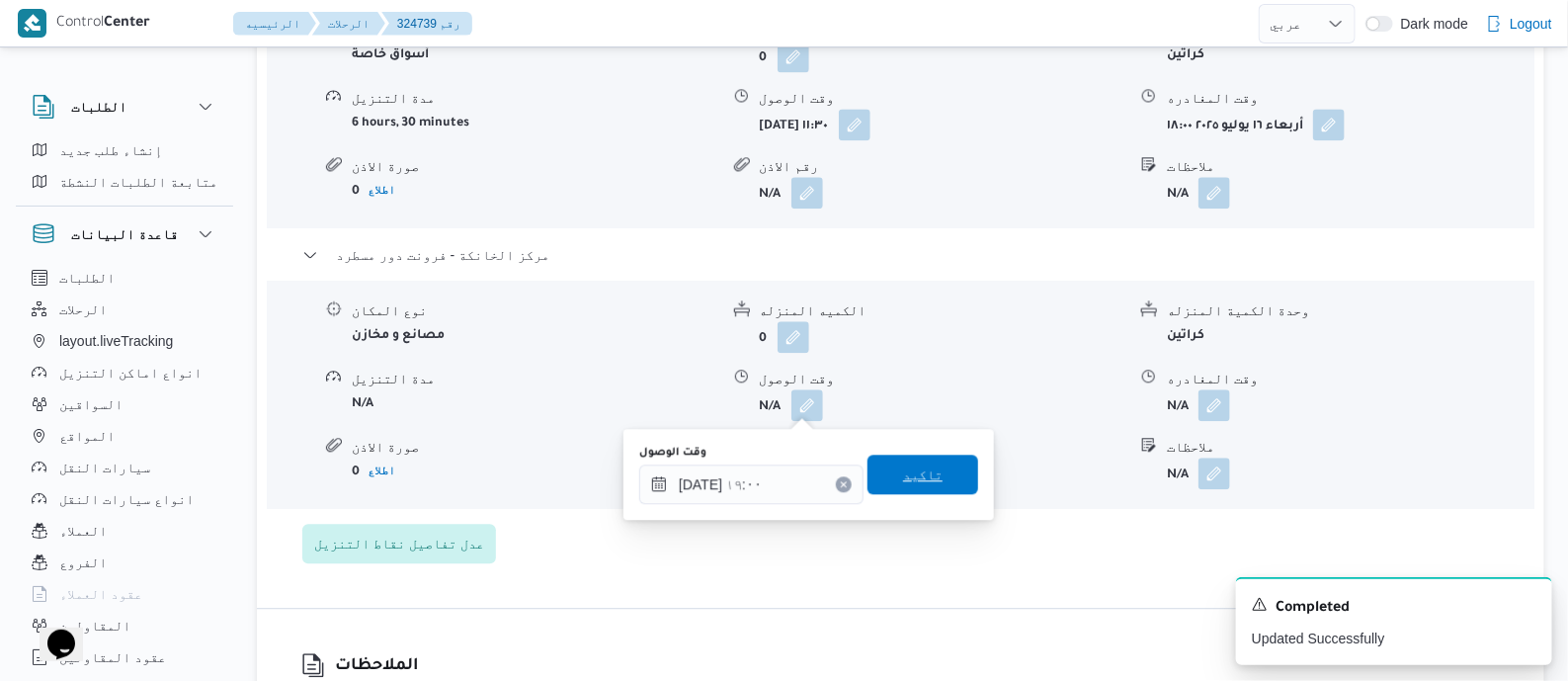 drag, startPoint x: 915, startPoint y: 479, endPoint x: 1103, endPoint y: 462, distance: 188.76705 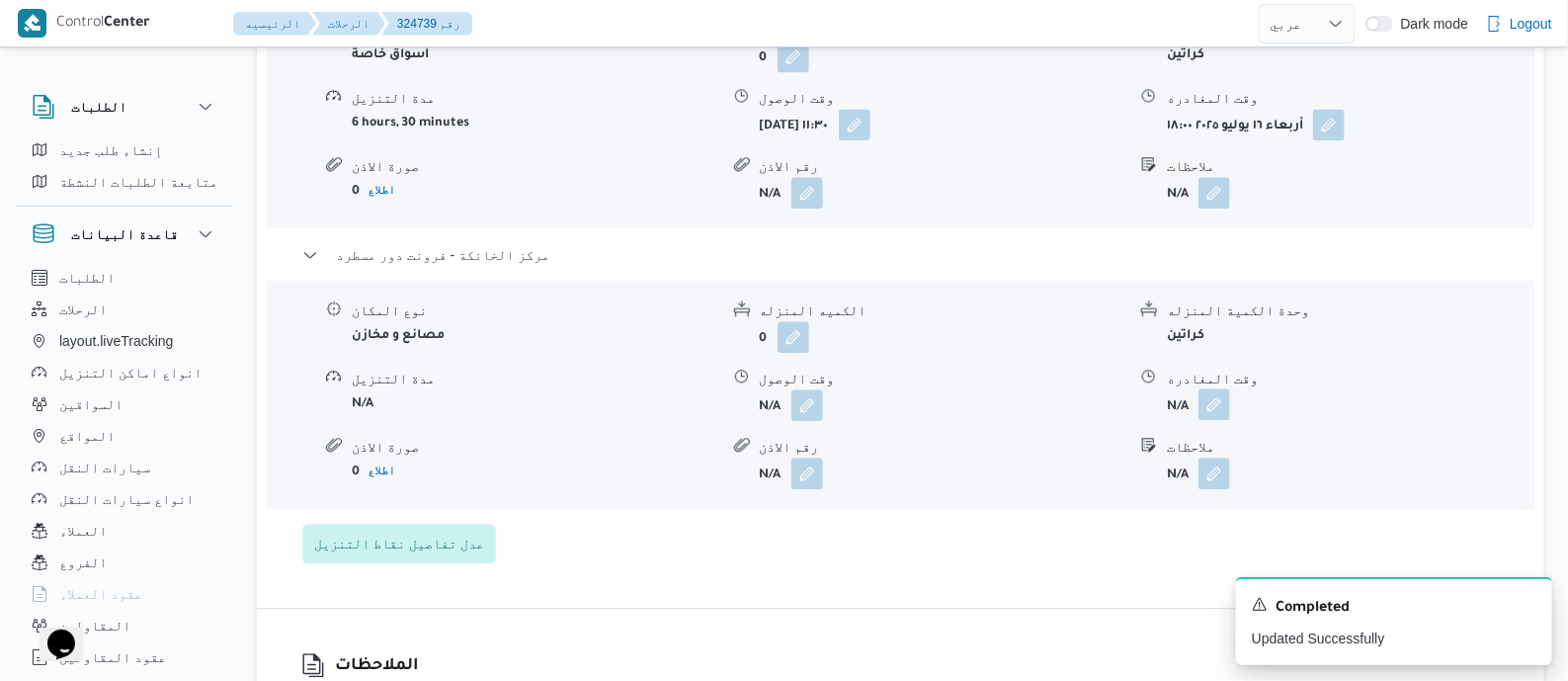 click at bounding box center (1214, 404) 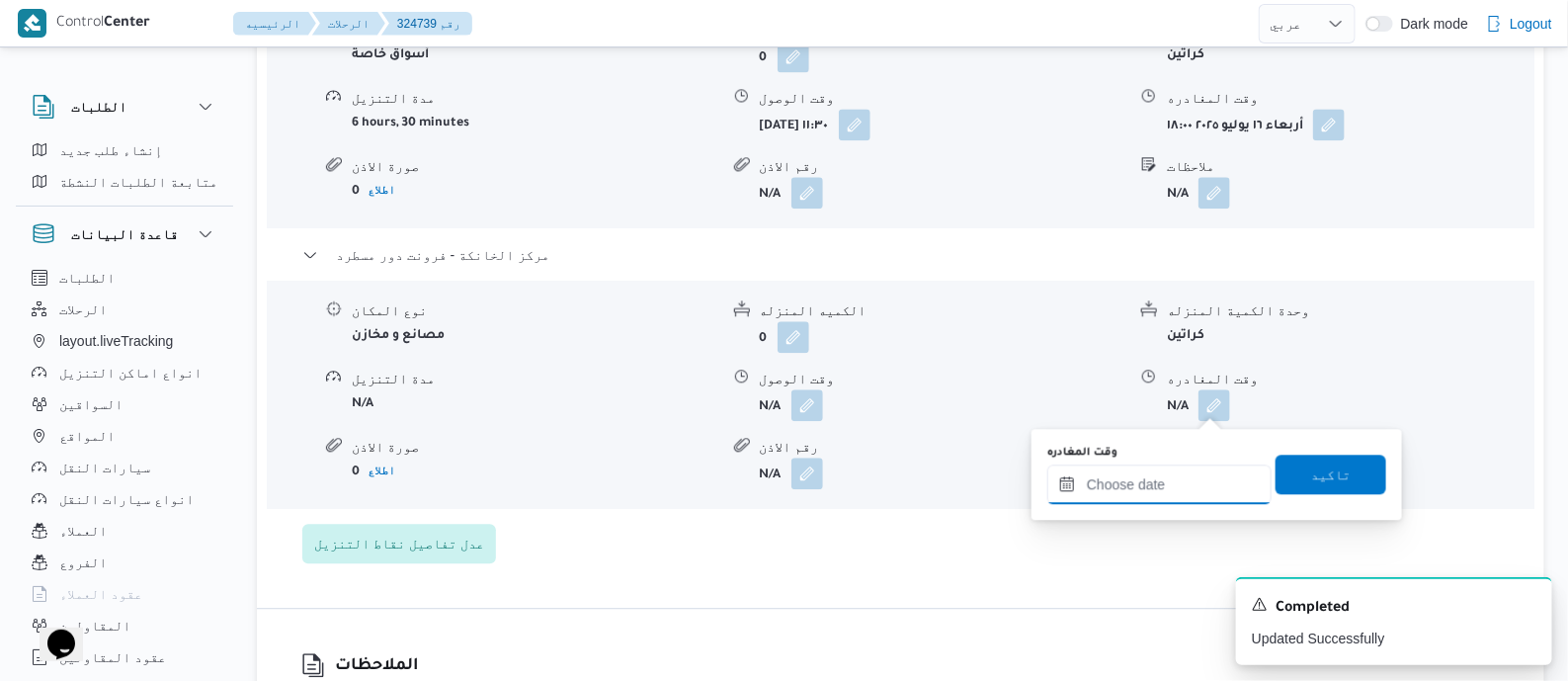 click on "وقت المغادره" at bounding box center (1159, 484) 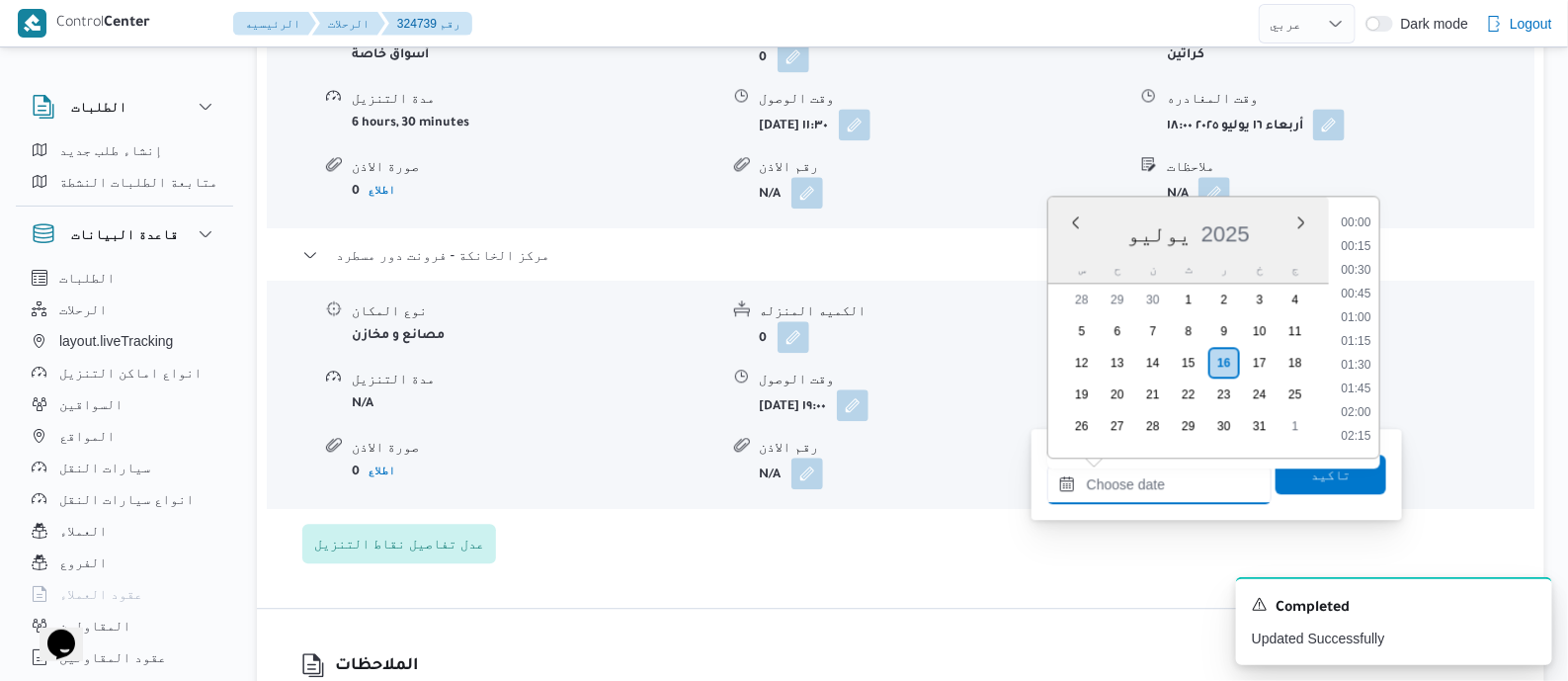 scroll, scrollTop: 1754, scrollLeft: 0, axis: vertical 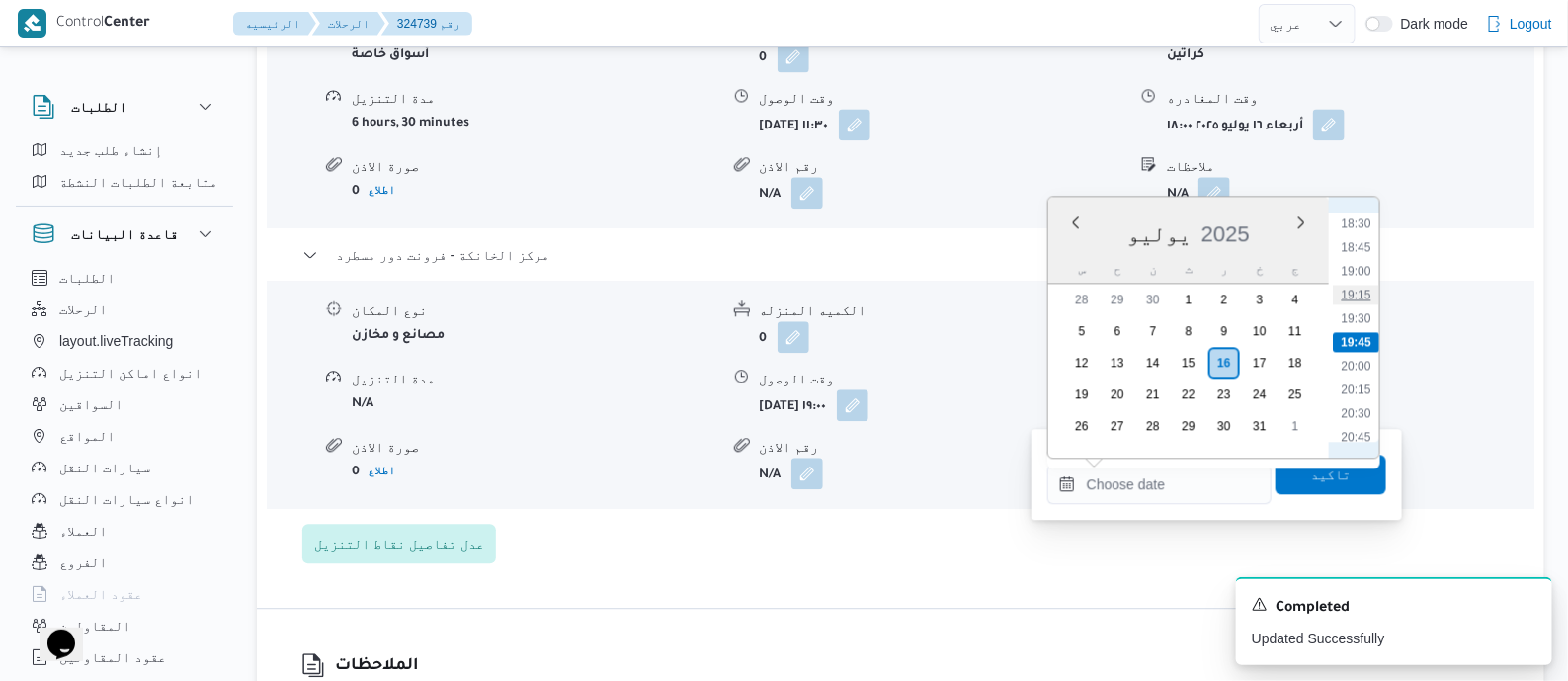 click on "19:15" at bounding box center [1356, 295] 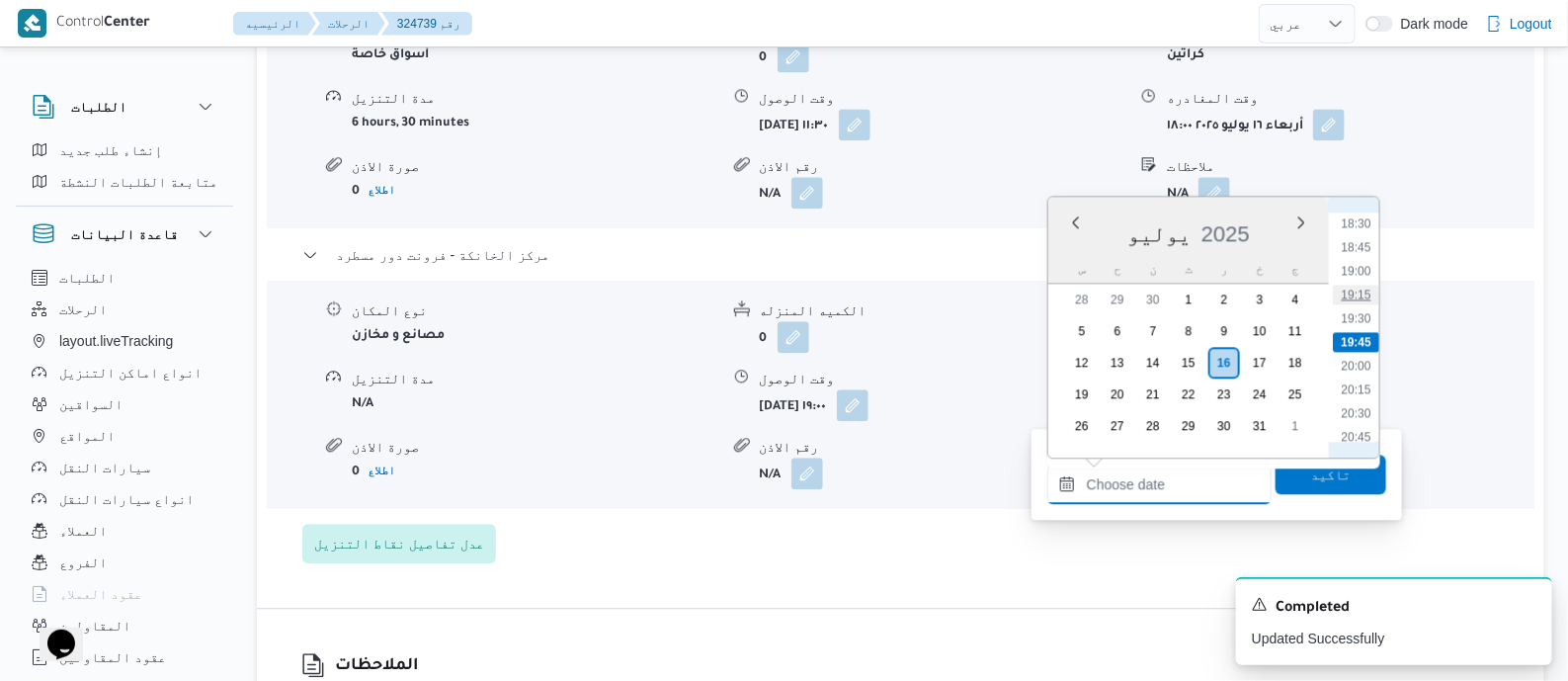 type on "١٦/٠٧/٢٠٢٥ ١٩:١٥" 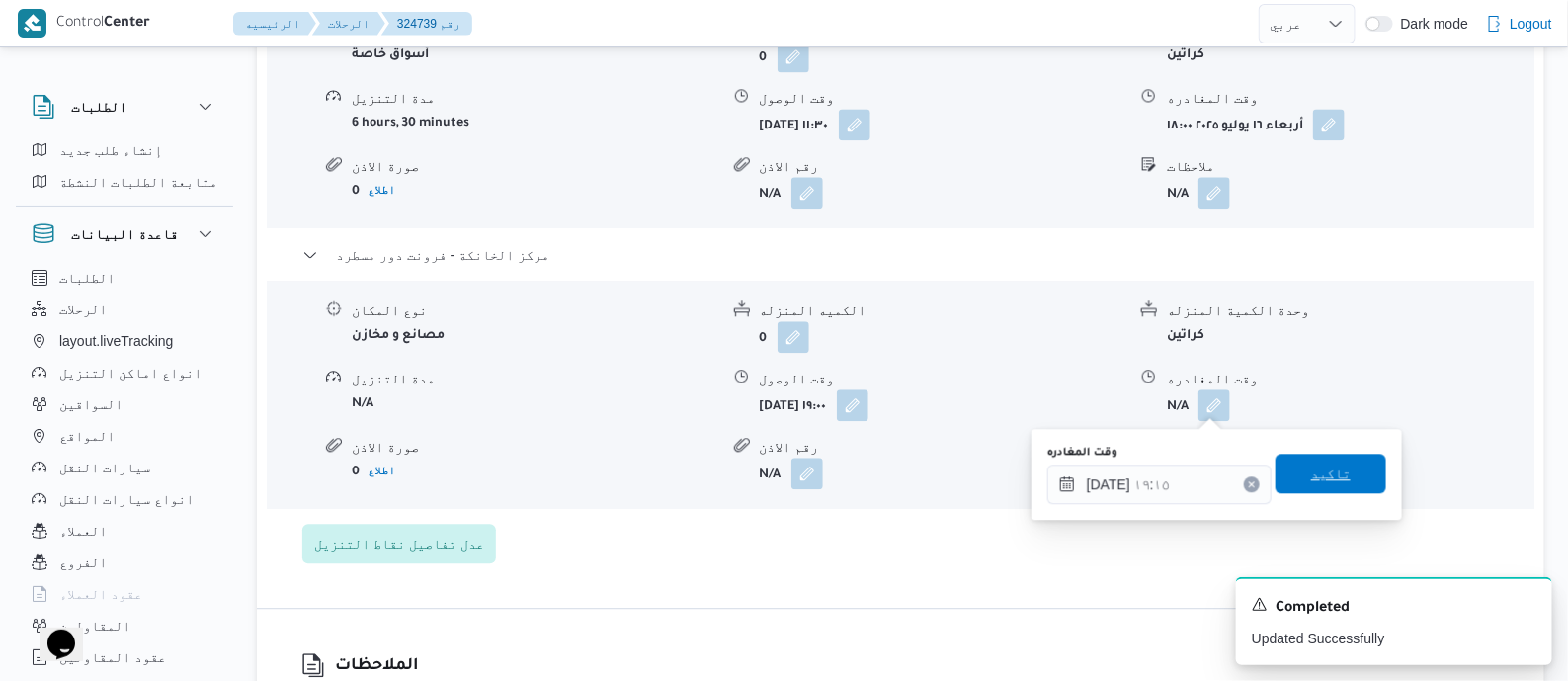 click on "تاكيد" at bounding box center [1331, 473] 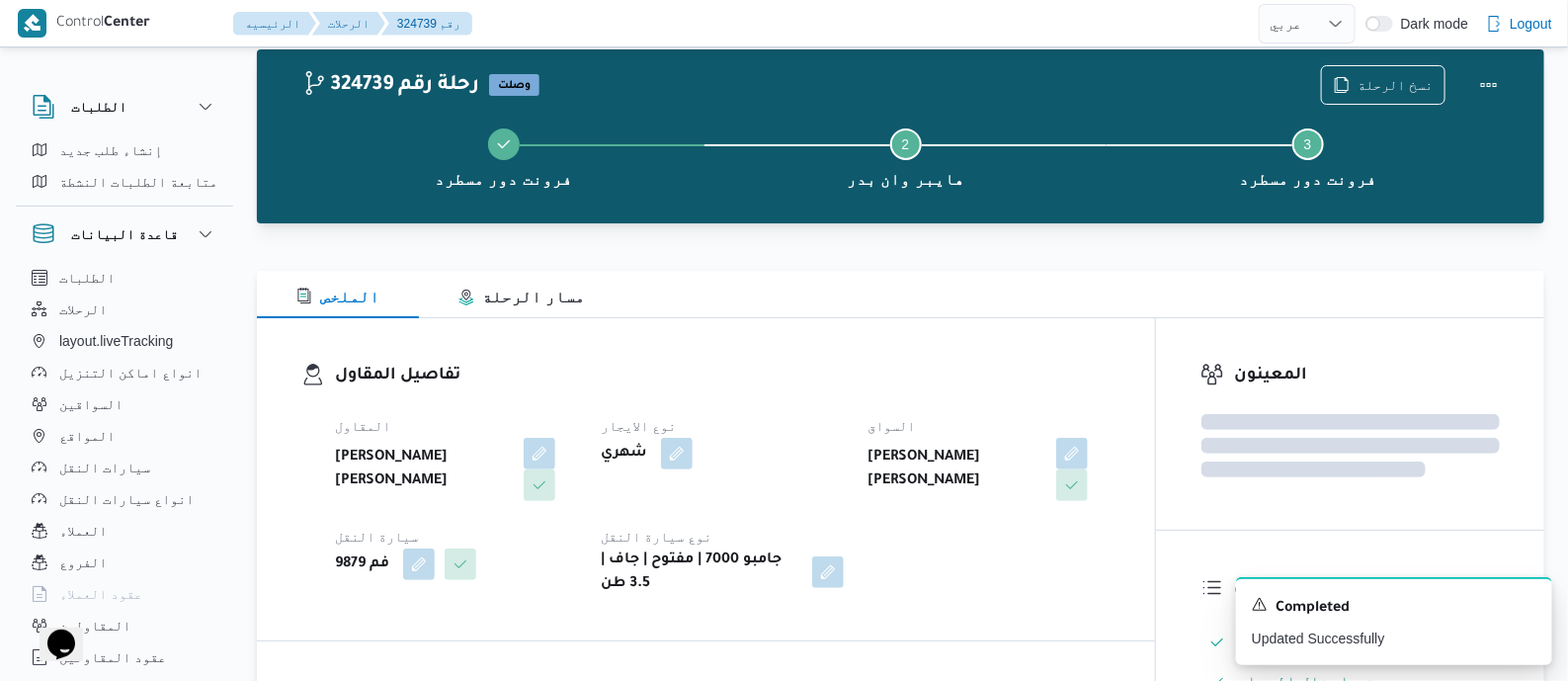 scroll, scrollTop: 0, scrollLeft: 0, axis: both 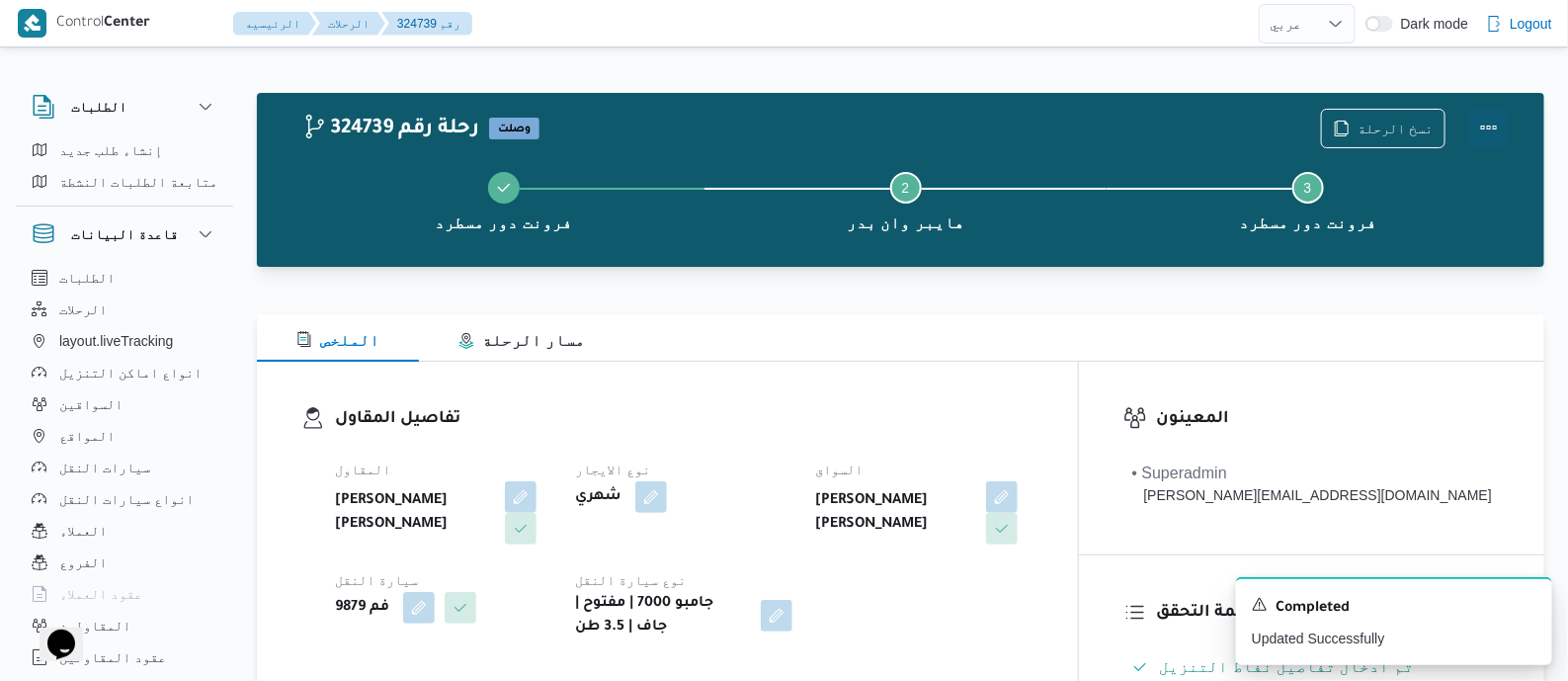 click at bounding box center (1489, 128) 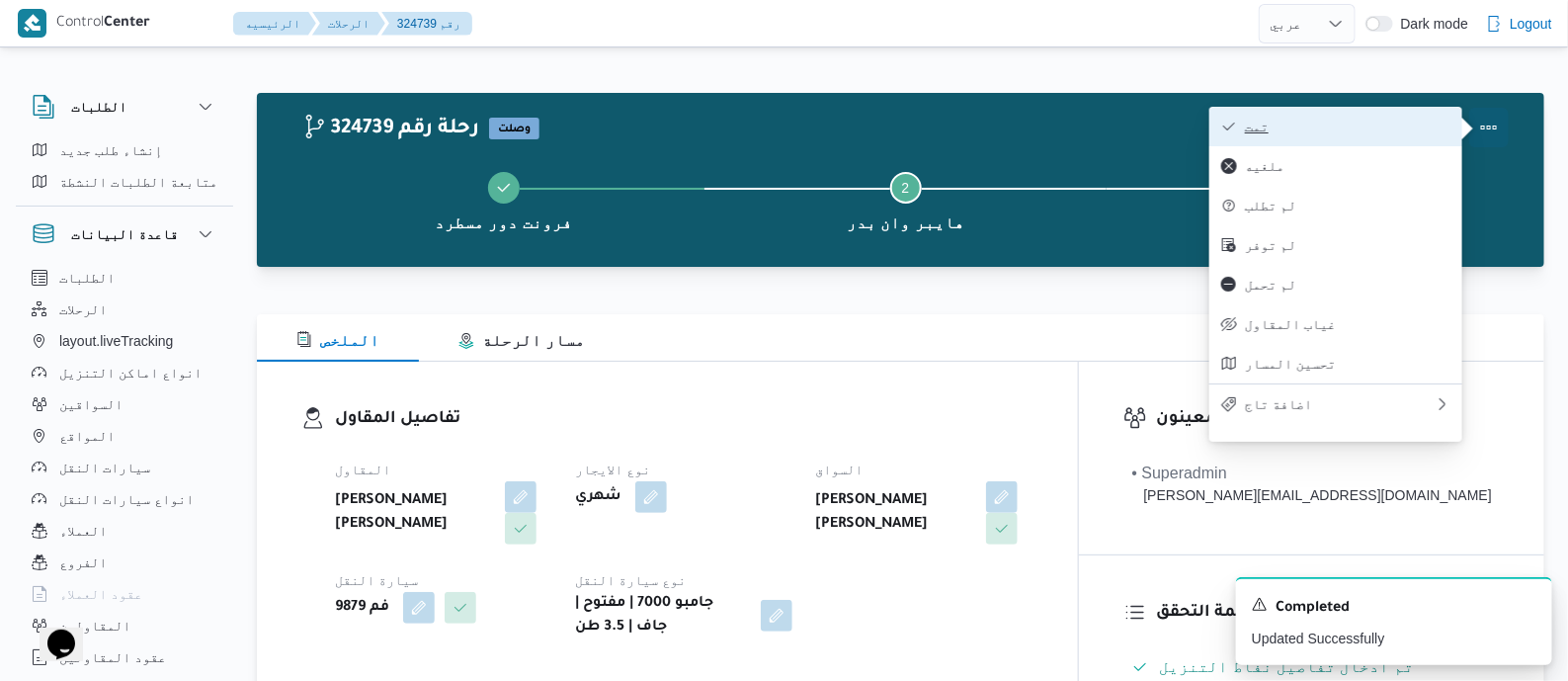 click on "تمت" at bounding box center (1348, 127) 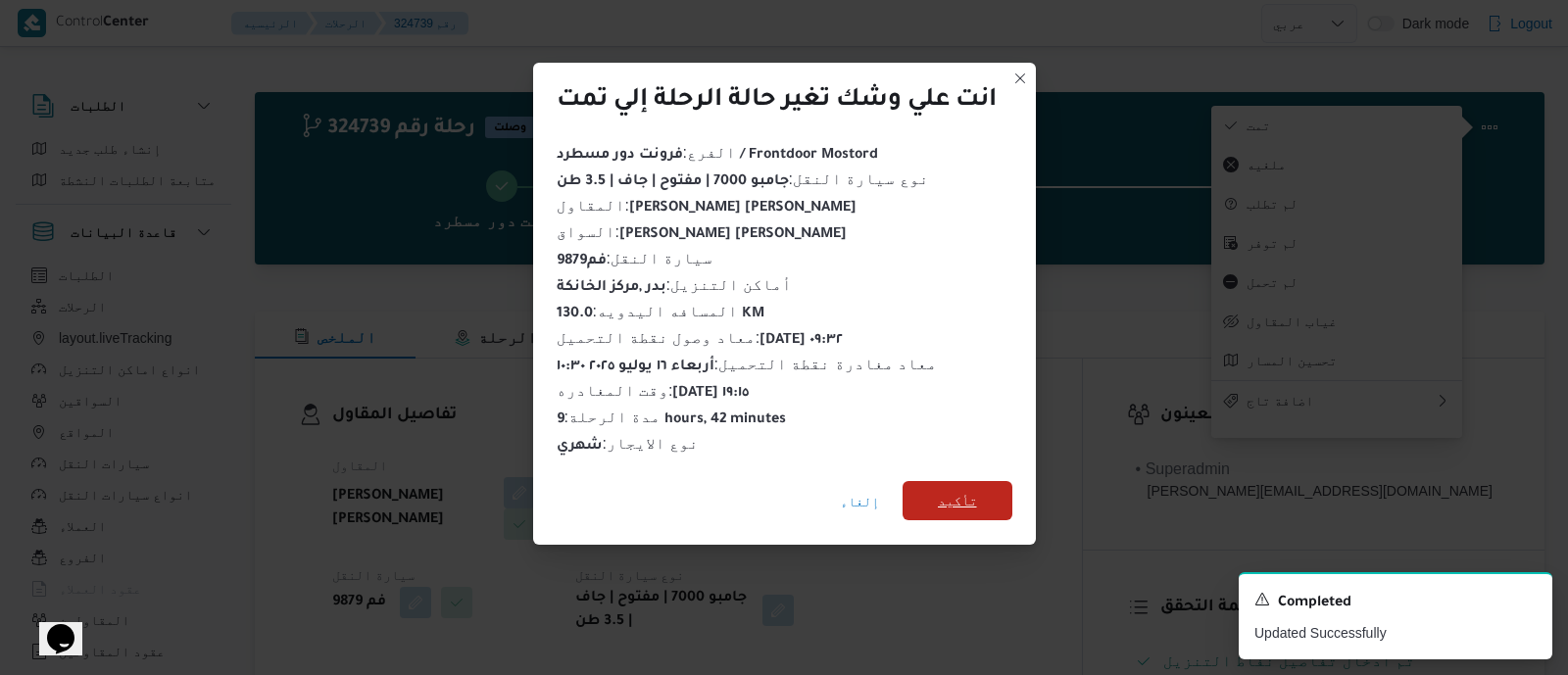 click on "تأكيد" at bounding box center (957, 501) 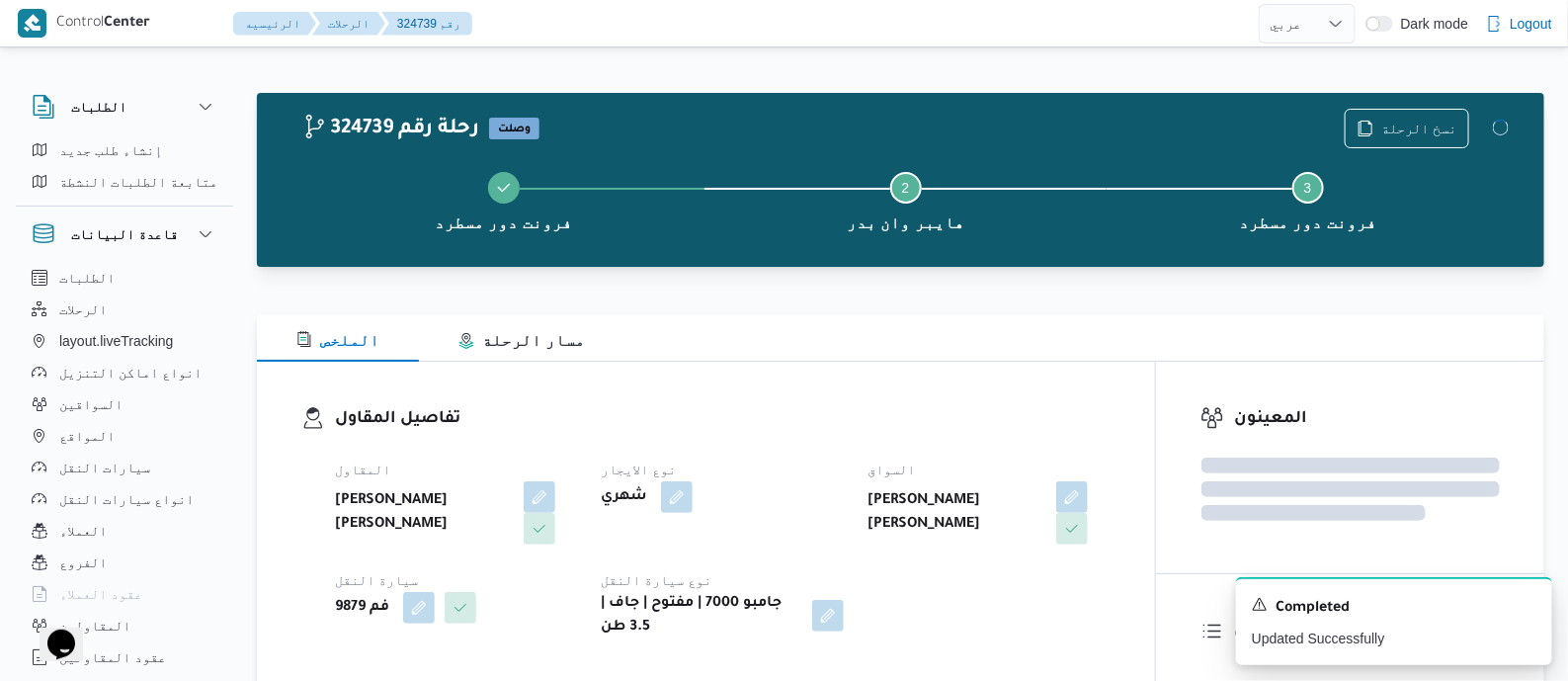 click on "تفاصيل المقاول المقاول محمد عيد عبدالسلام عبدالحافظ نوع الايجار شهري السواق عمرو فتحي عفيفي موسي سيارة النقل فم 9879 نوع سيارة النقل جامبو 7000 | مفتوح | جاف | 3.5 طن" at bounding box center [722, 523] 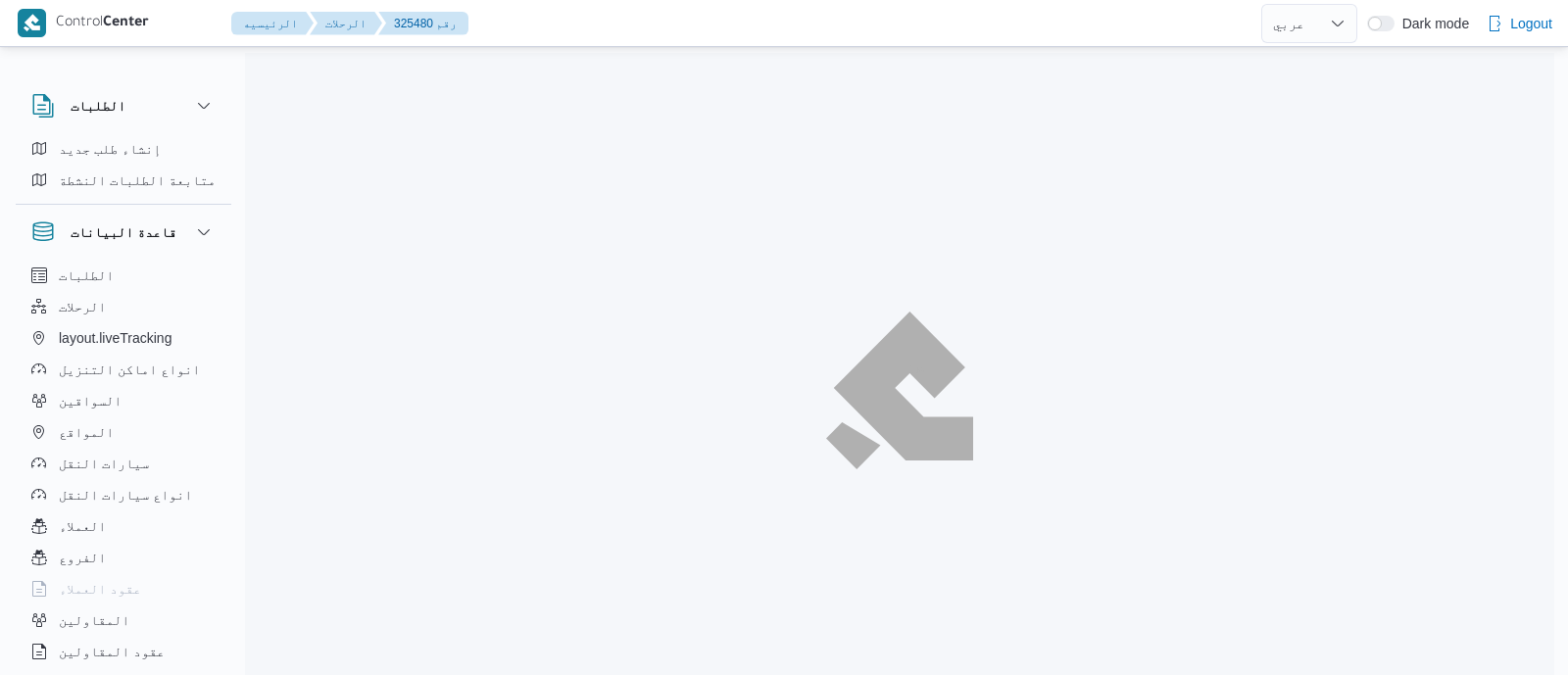 select on "ar" 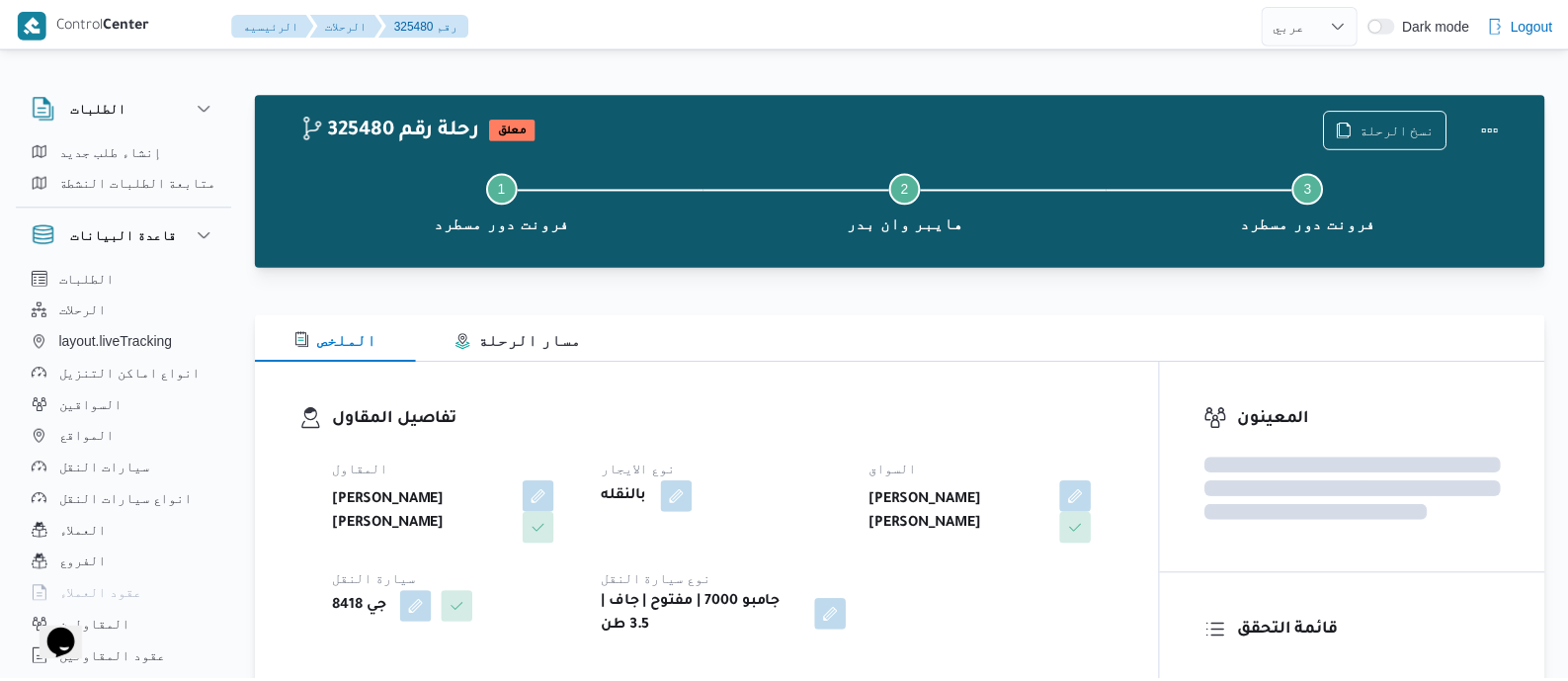 scroll, scrollTop: 0, scrollLeft: 0, axis: both 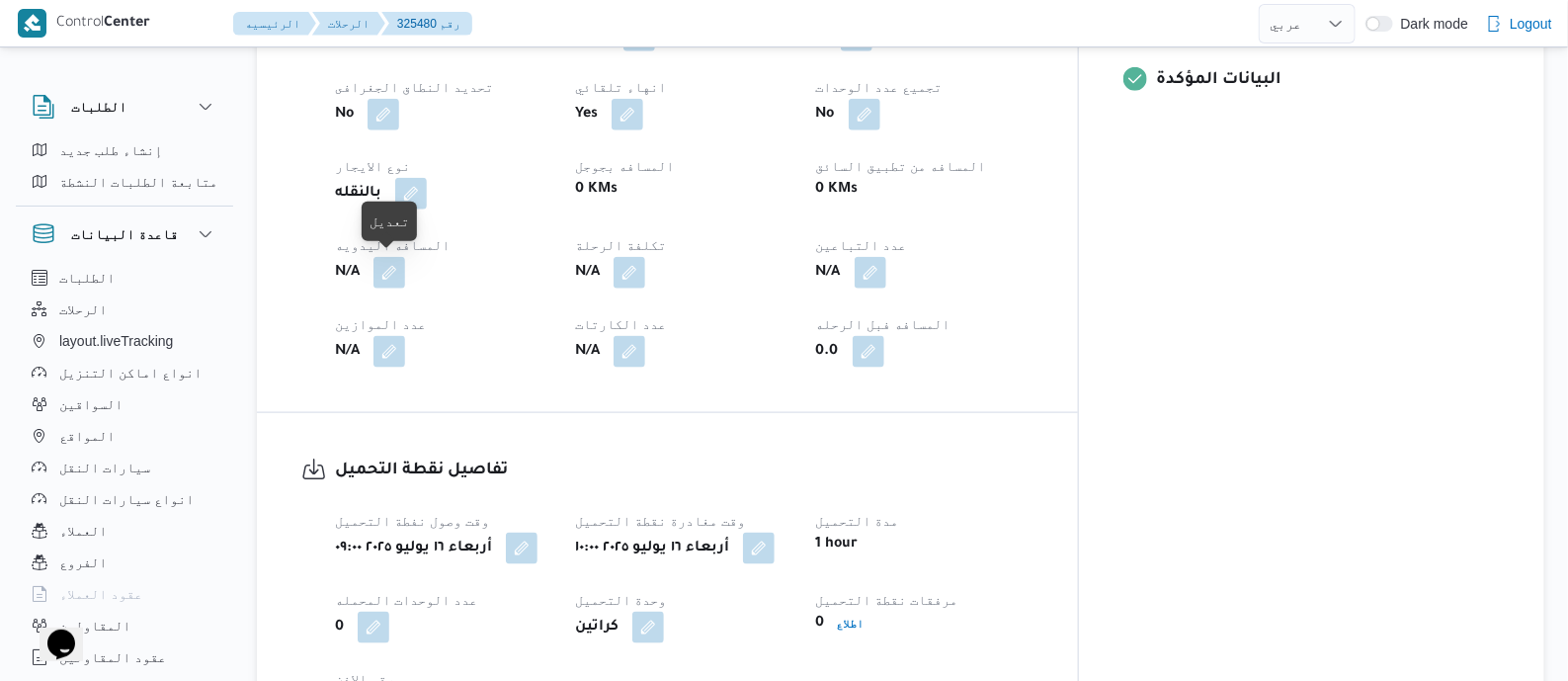drag, startPoint x: 392, startPoint y: 274, endPoint x: 356, endPoint y: 352, distance: 85.90693 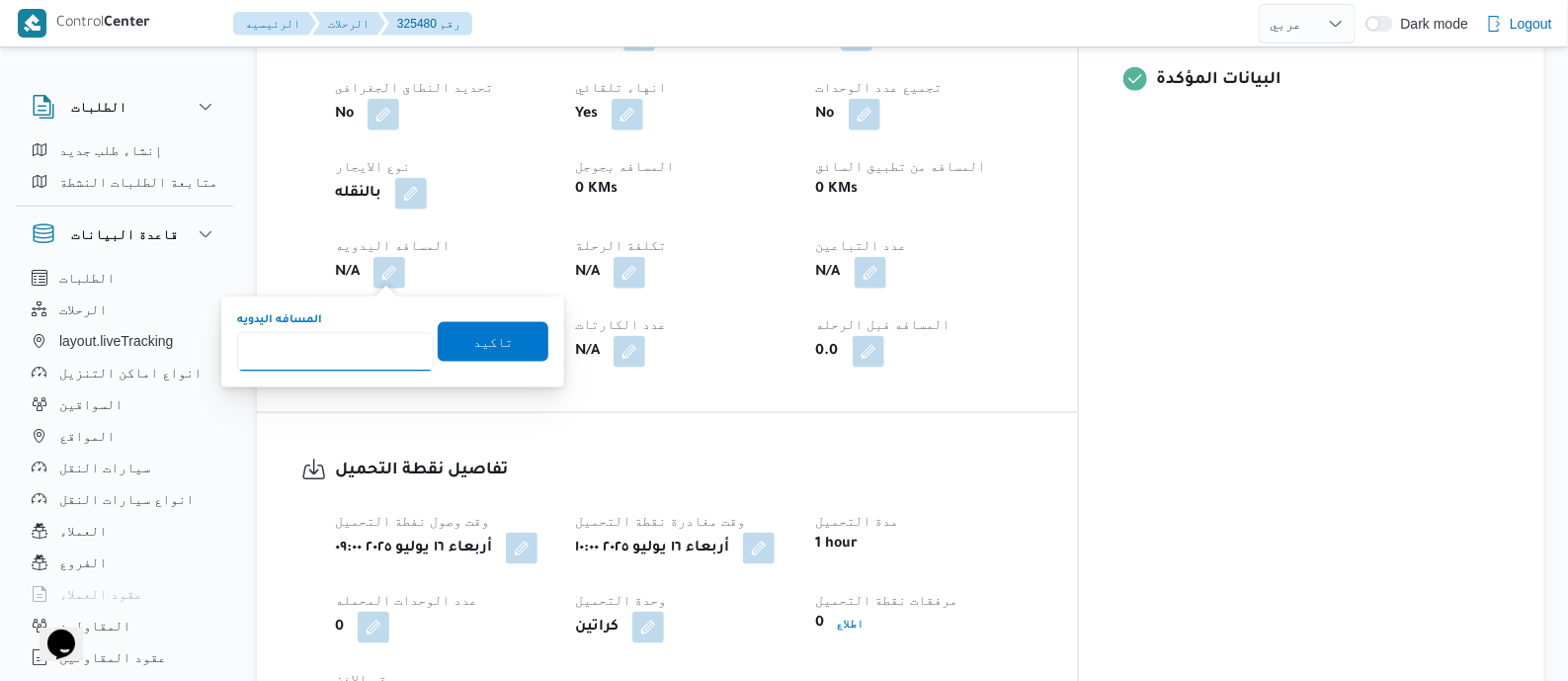 click on "المسافه اليدويه" at bounding box center [335, 352] 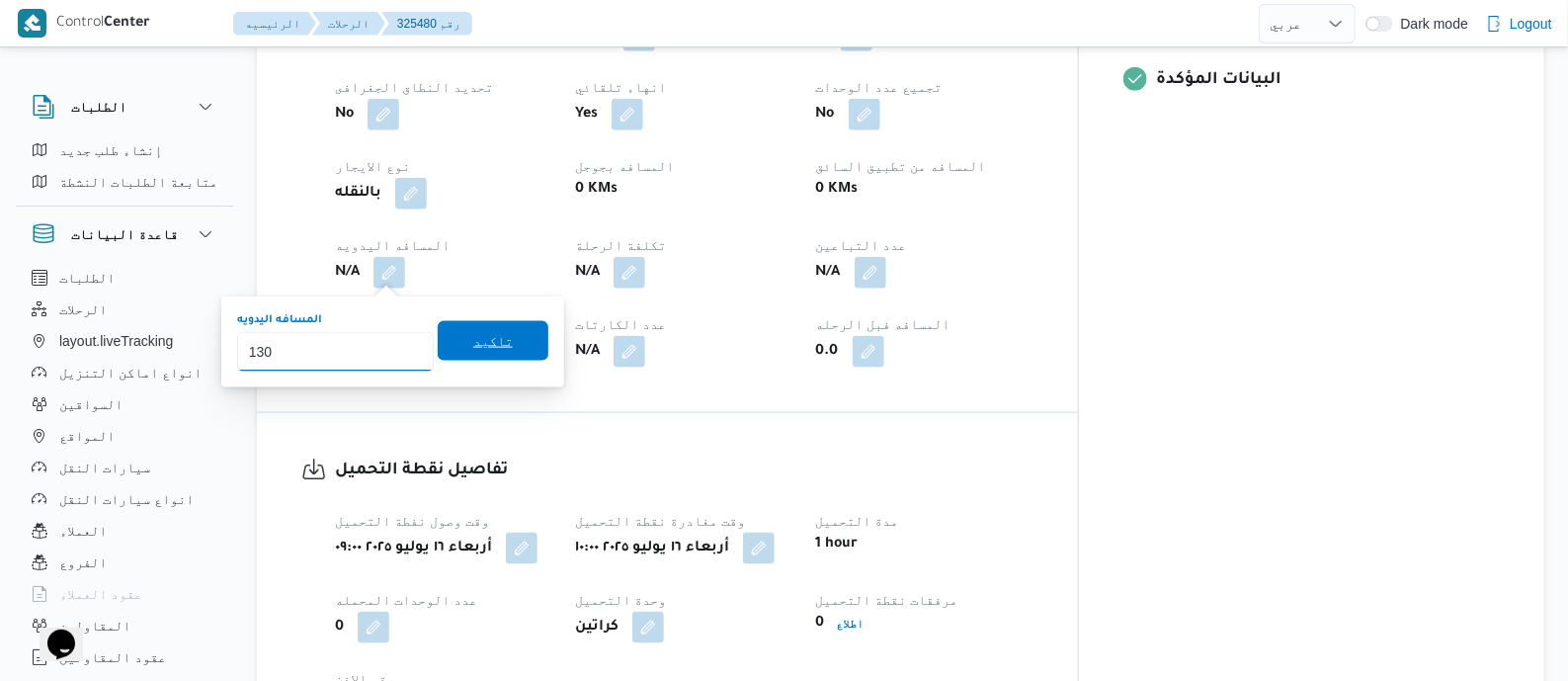 type on "130" 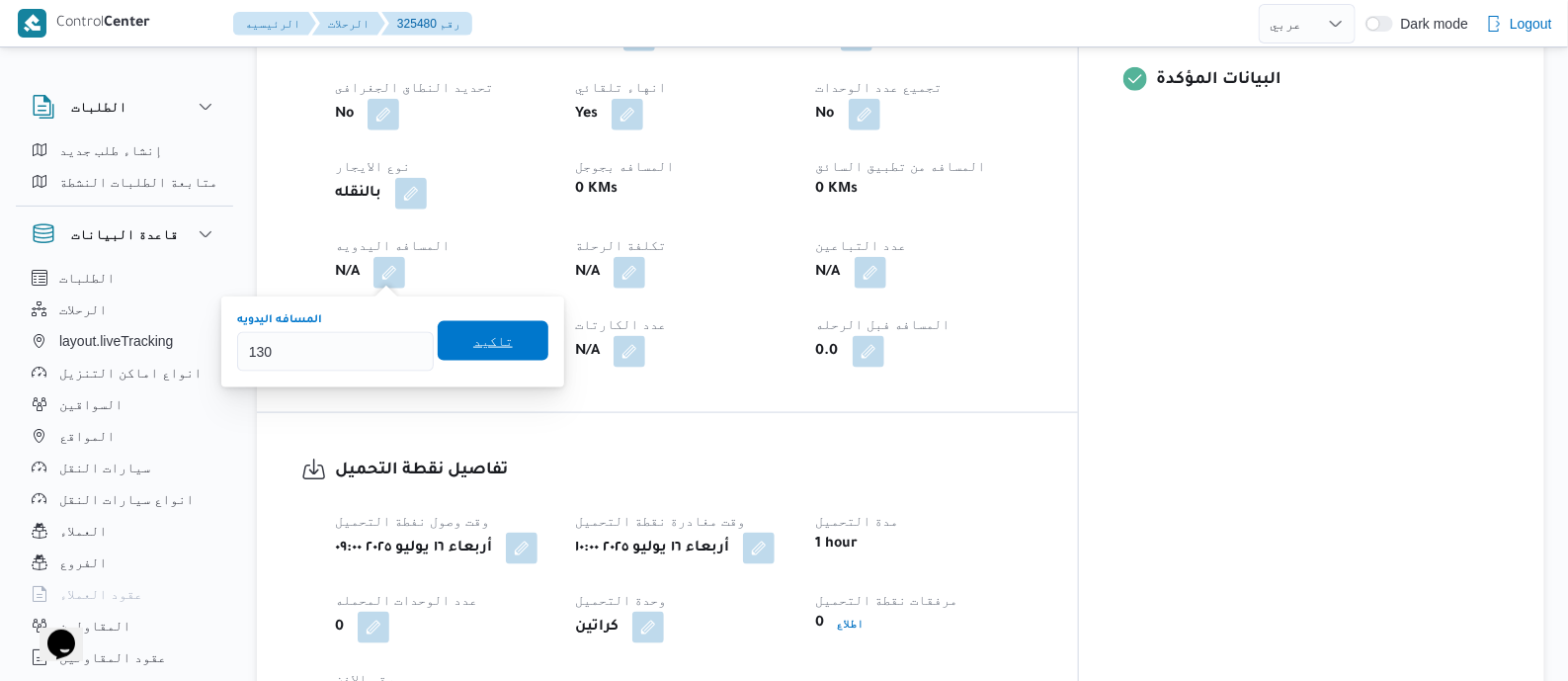 click on "تاكيد" at bounding box center (493, 341) 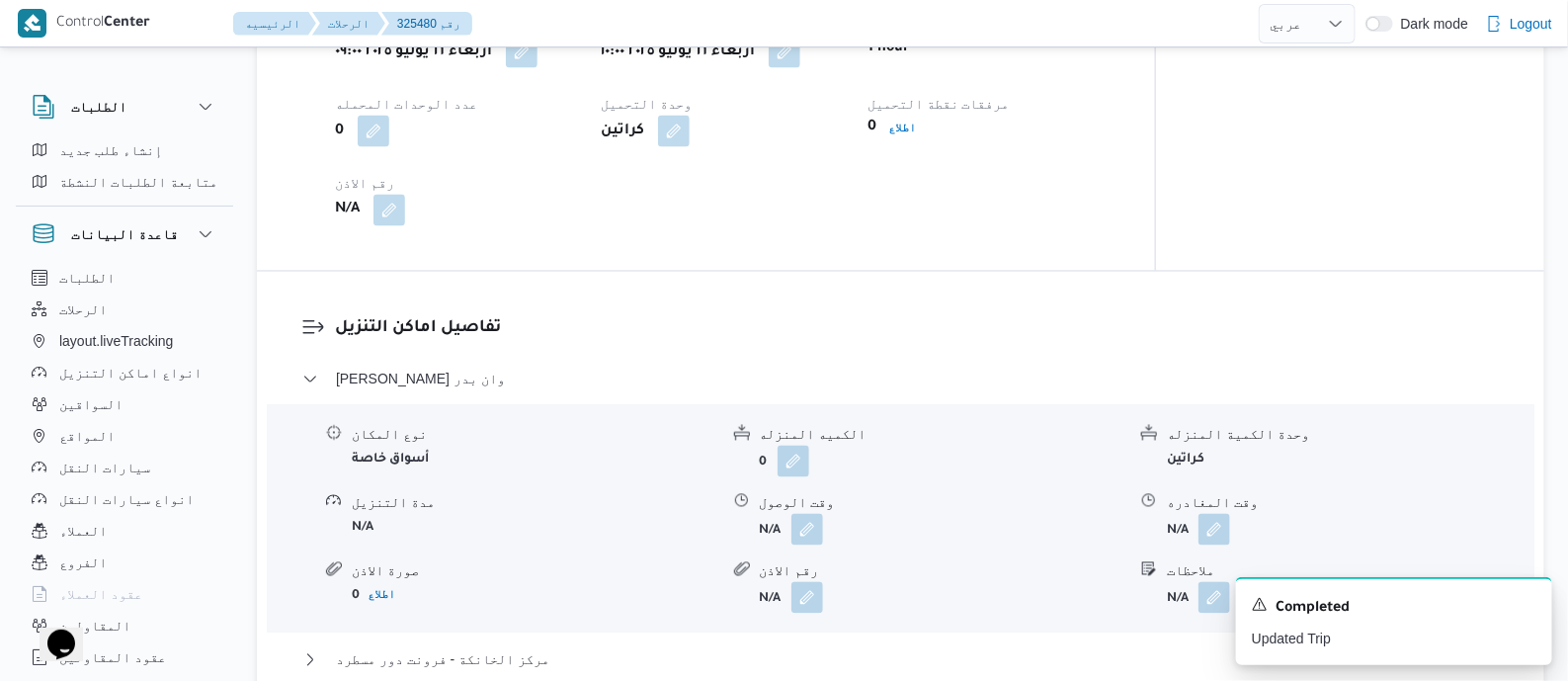 scroll, scrollTop: 1483, scrollLeft: 0, axis: vertical 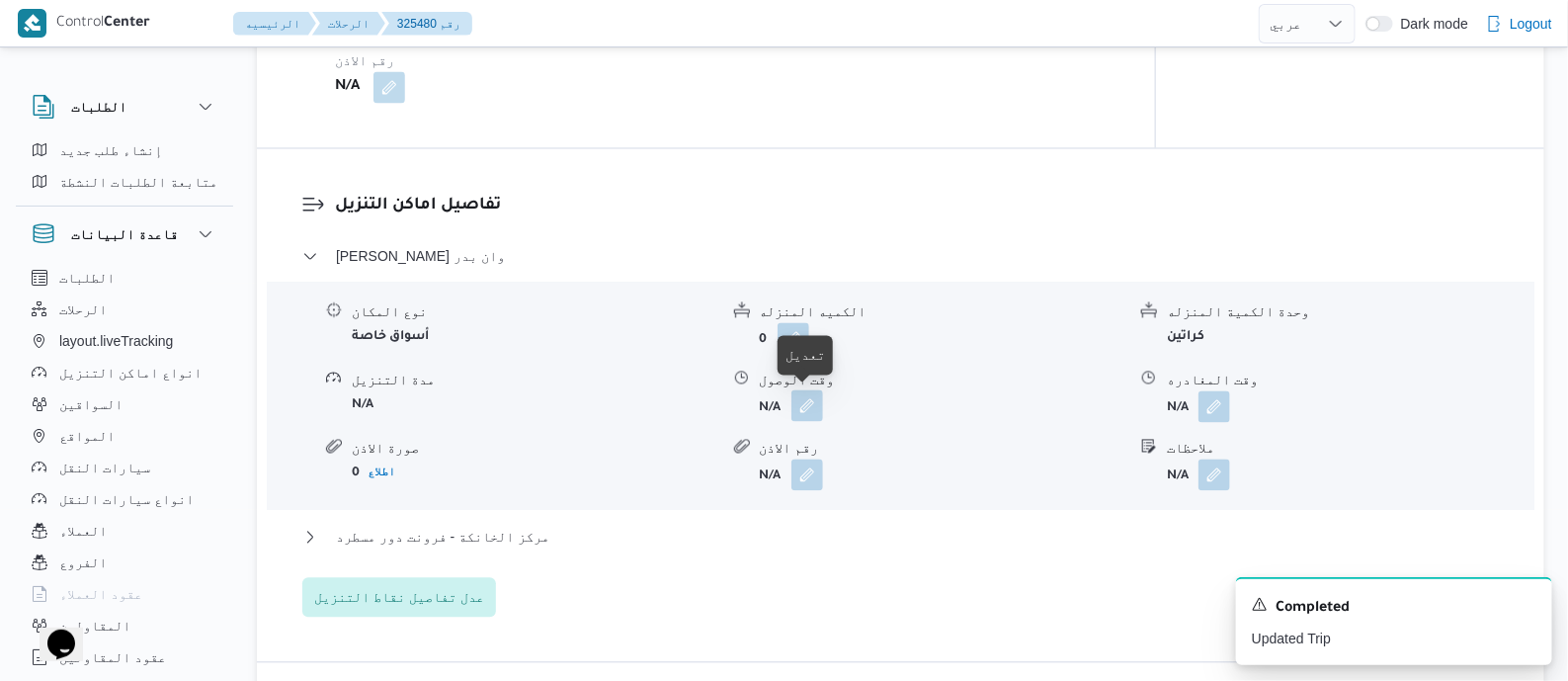 click at bounding box center (807, 406) 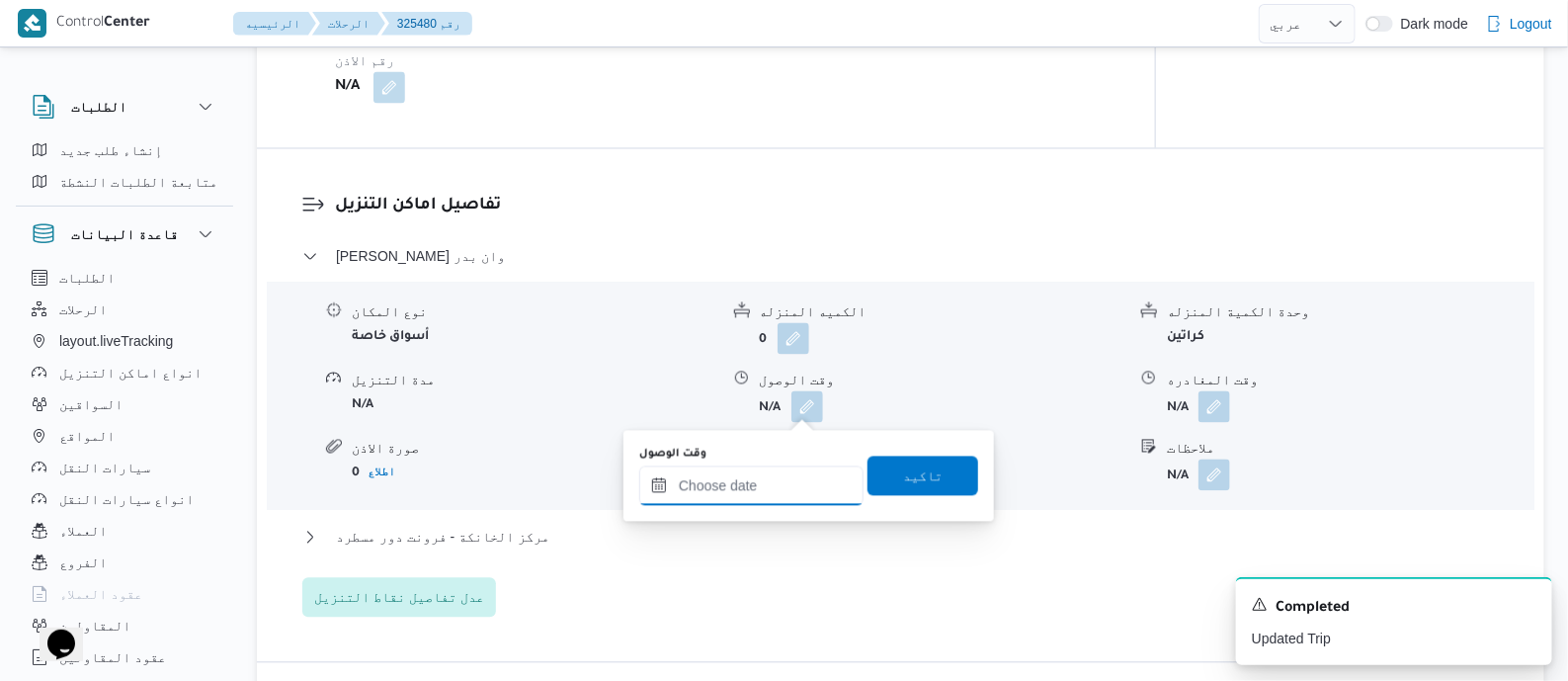 drag, startPoint x: 810, startPoint y: 415, endPoint x: 796, endPoint y: 481, distance: 67.46851 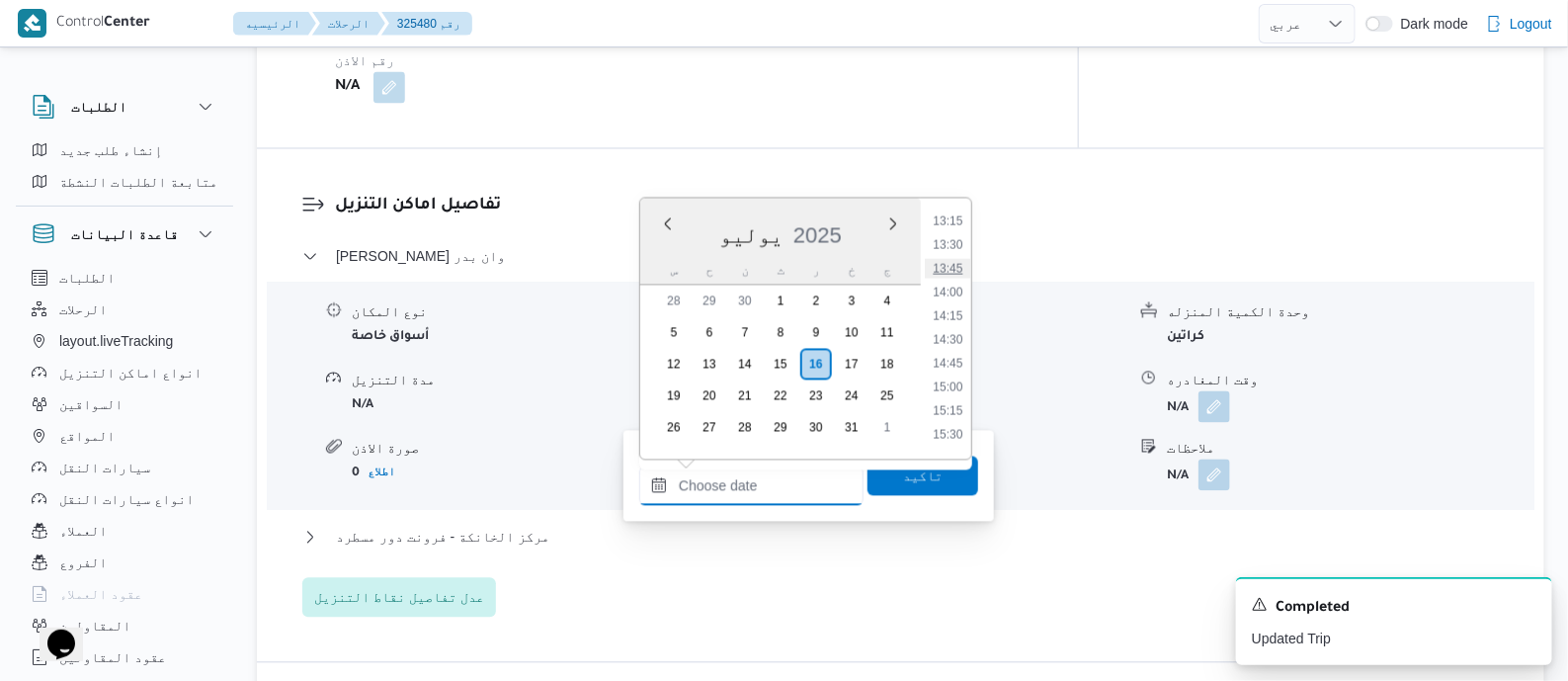 scroll, scrollTop: 890, scrollLeft: 0, axis: vertical 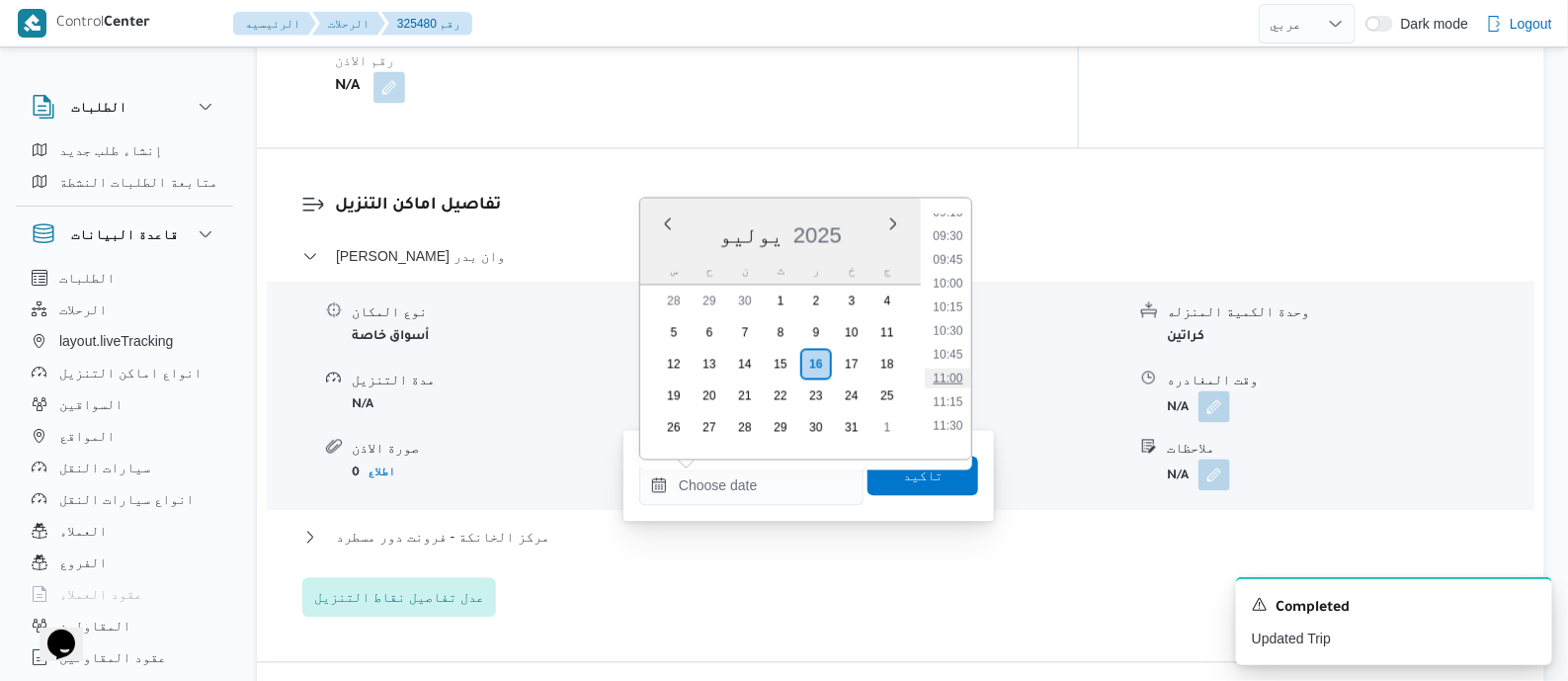 click on "11:00" at bounding box center (948, 379) 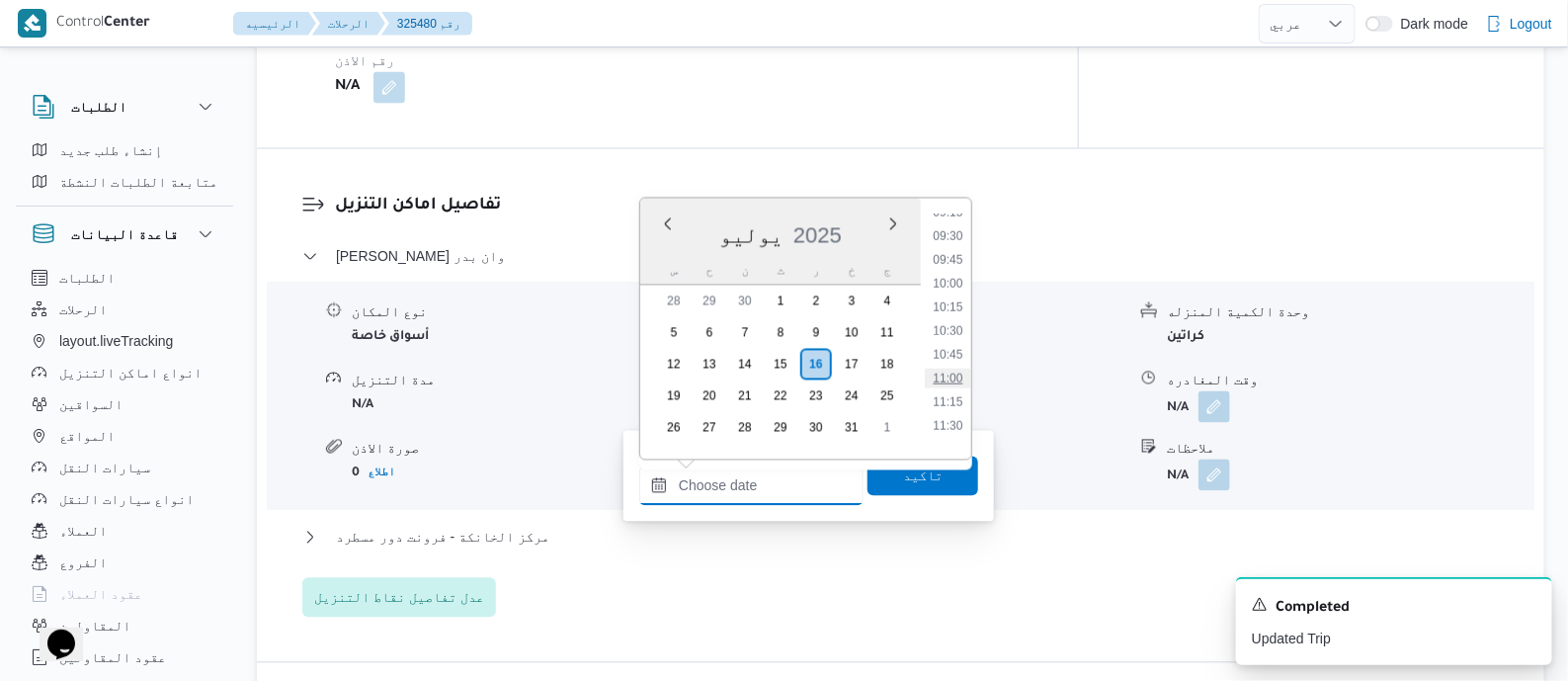 type on "١٦/٠٧/٢٠٢٥ ١١:٠٠" 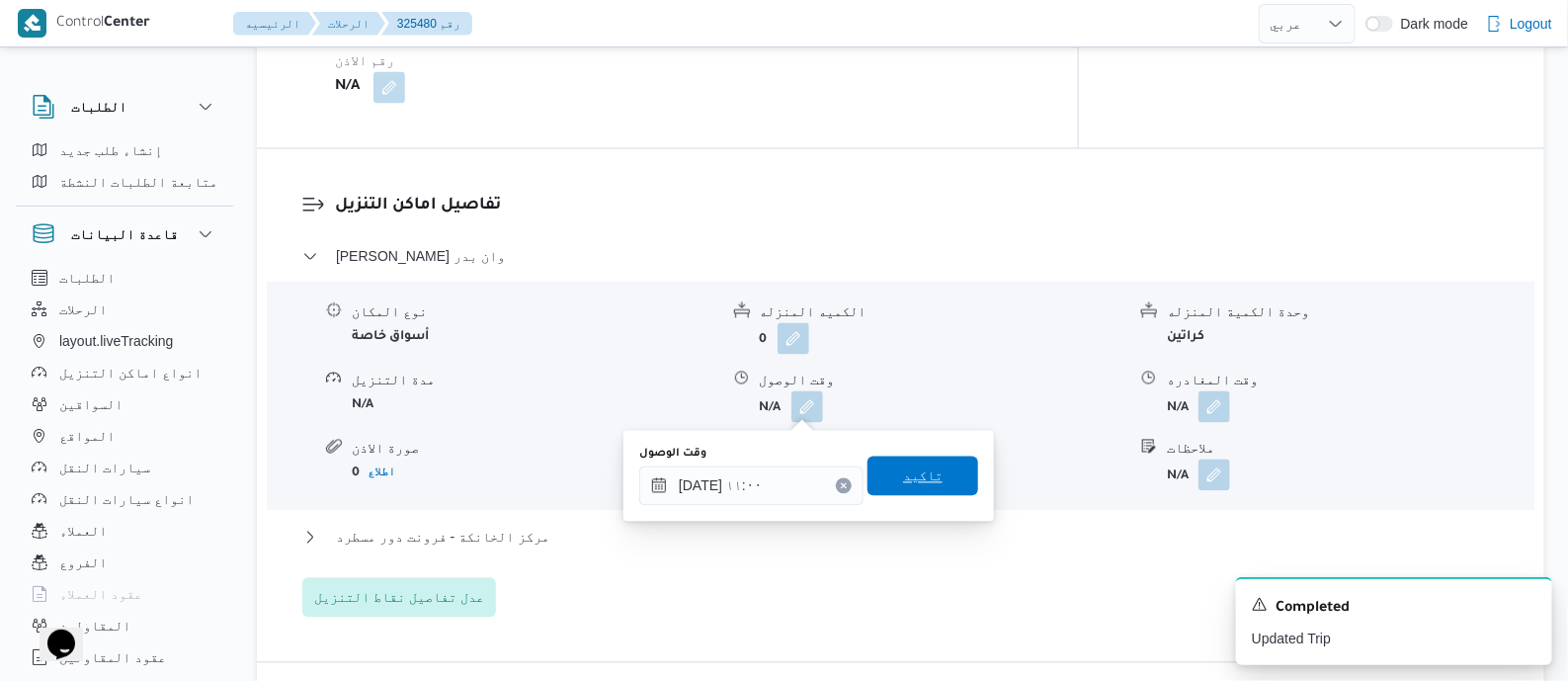 drag, startPoint x: 935, startPoint y: 481, endPoint x: 1041, endPoint y: 457, distance: 108.68303 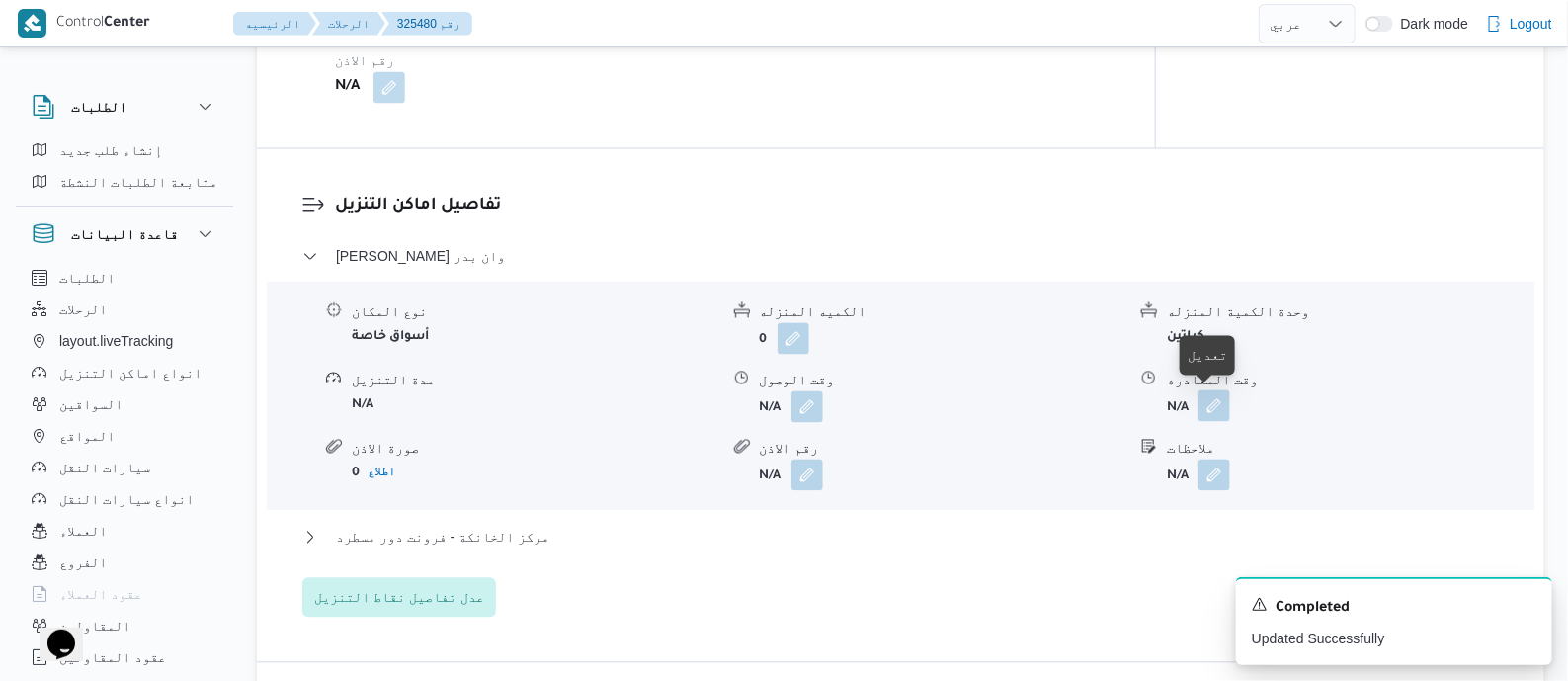 drag, startPoint x: 1210, startPoint y: 401, endPoint x: 1210, endPoint y: 415, distance: 14 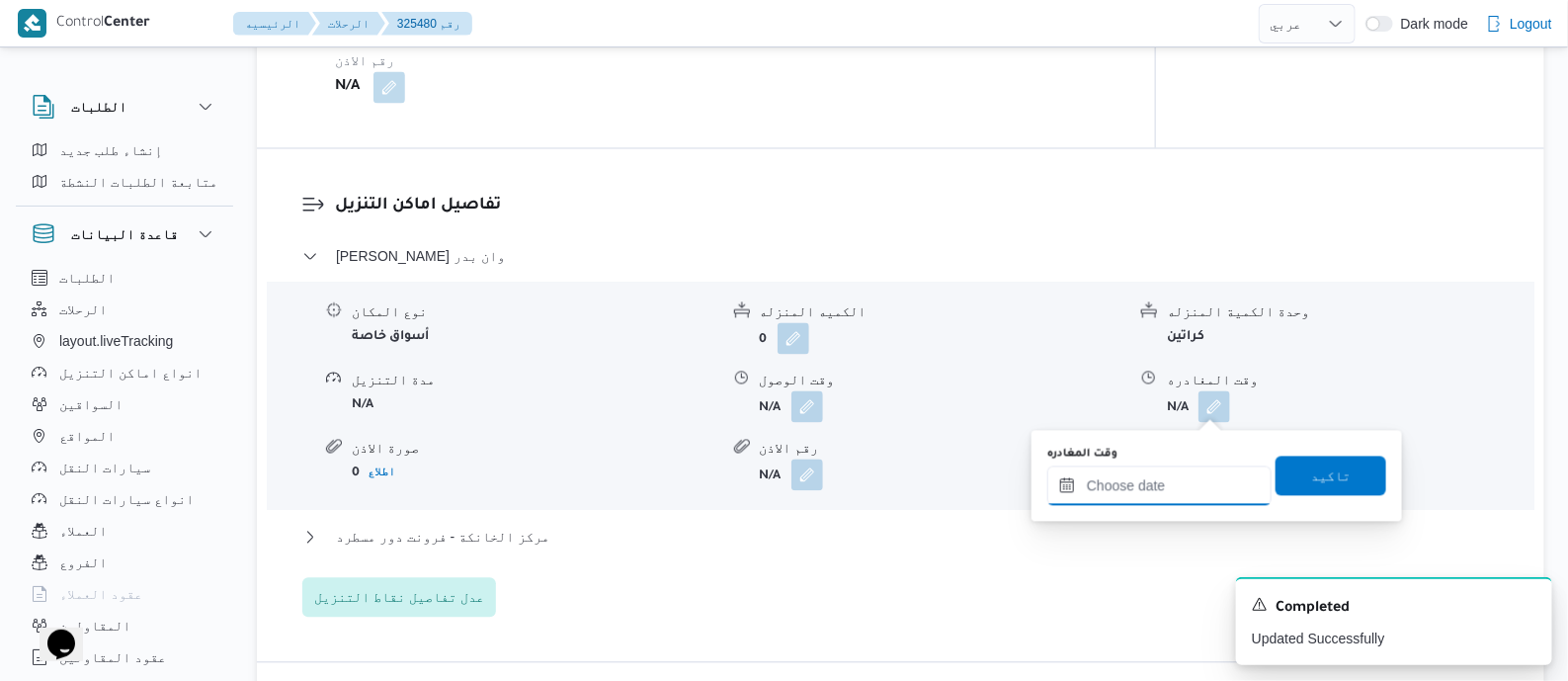 click on "وقت المغادره" at bounding box center [1159, 486] 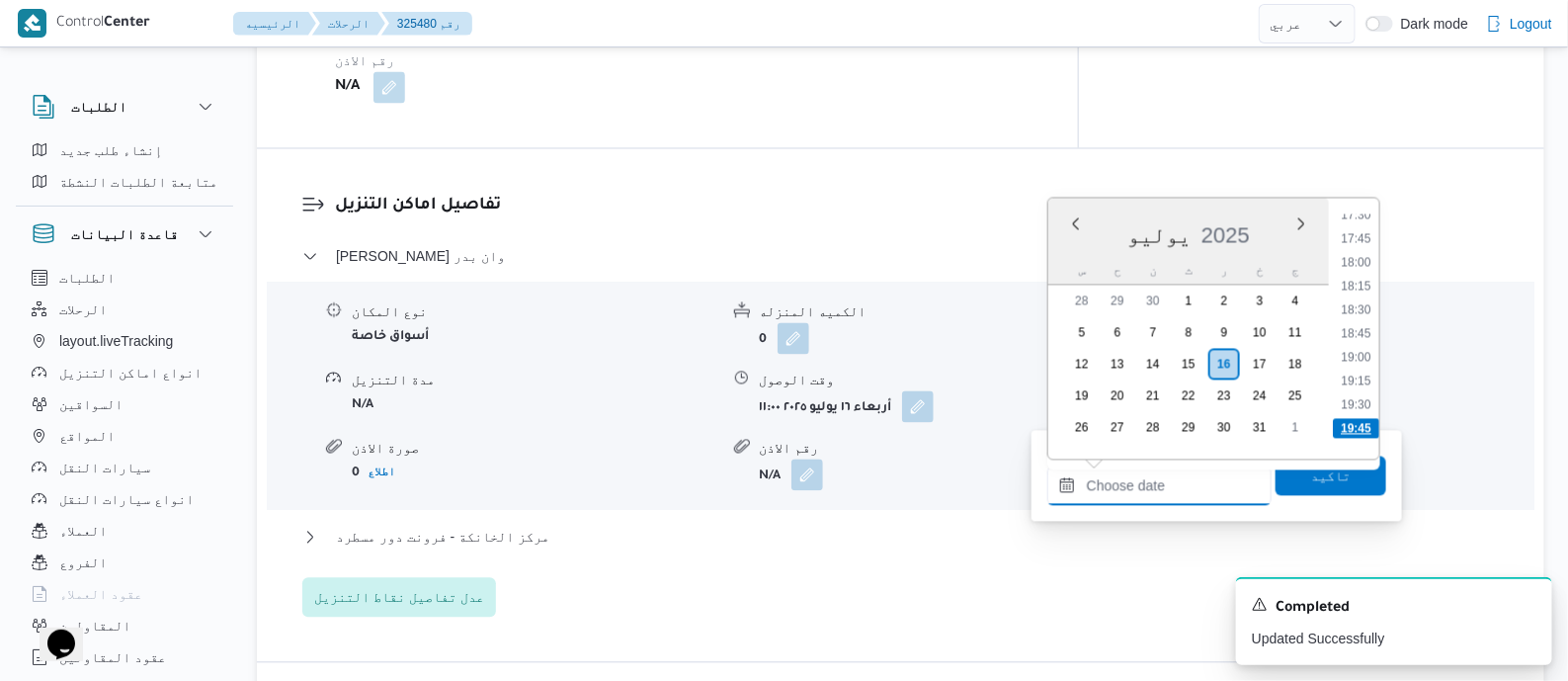 scroll, scrollTop: 1631, scrollLeft: 0, axis: vertical 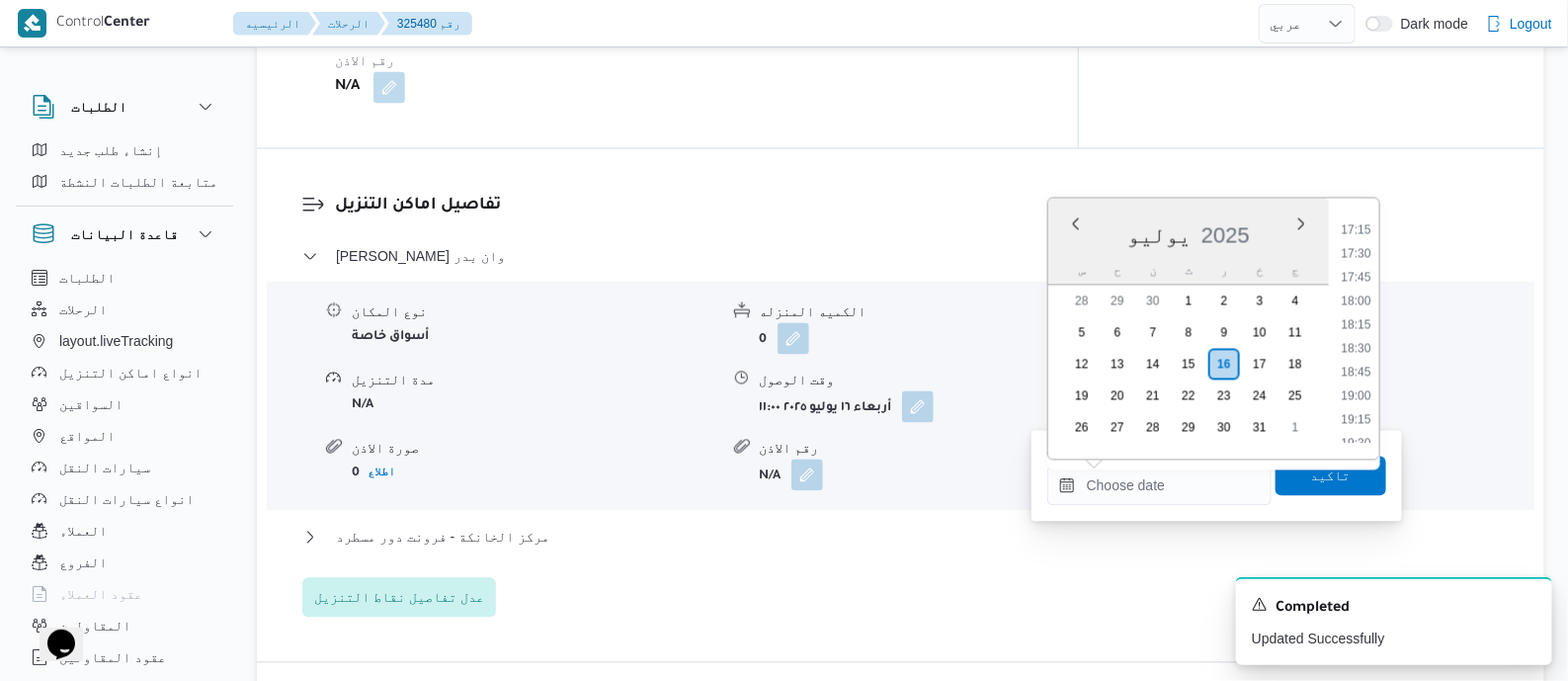 click on "18:15" at bounding box center [1356, 325] 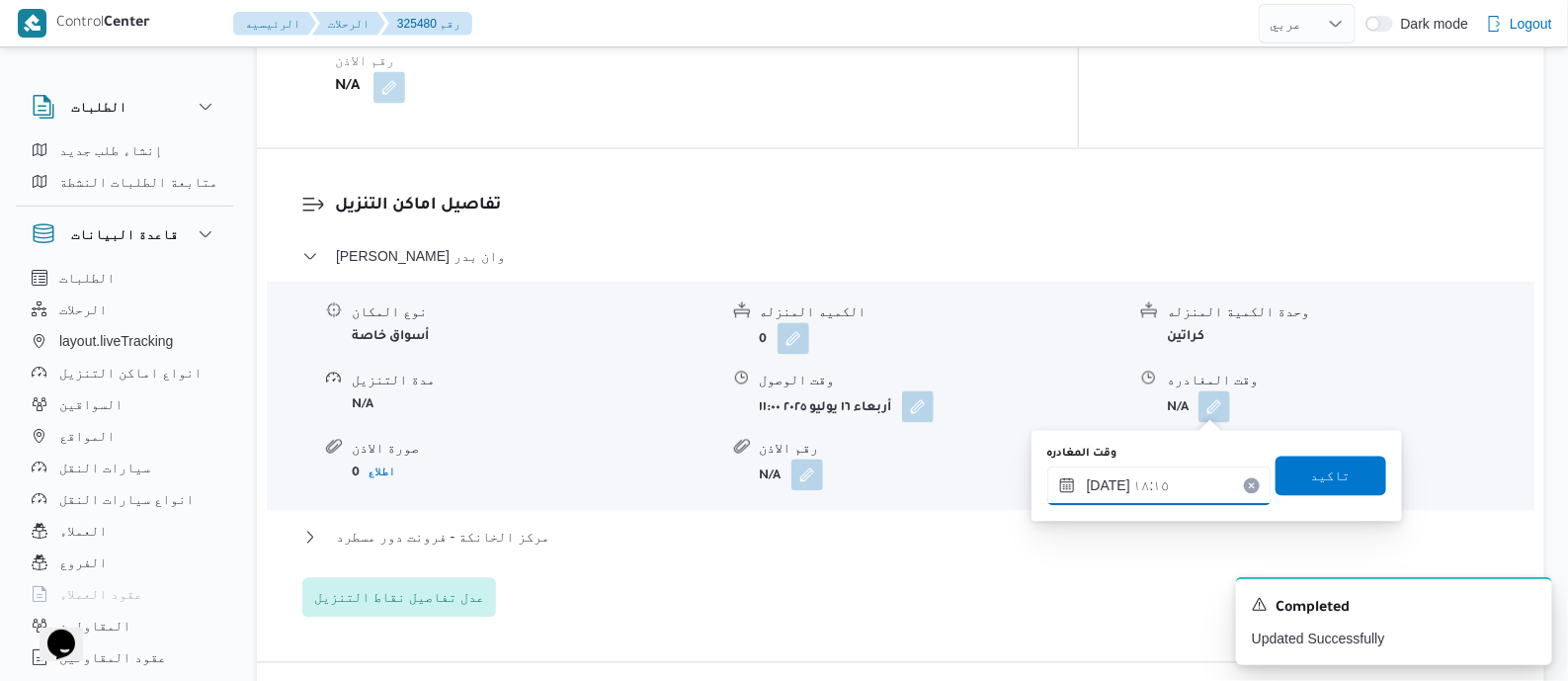 click on "١٦/٠٧/٢٠٢٥ ١٨:١٥" at bounding box center (1159, 486) 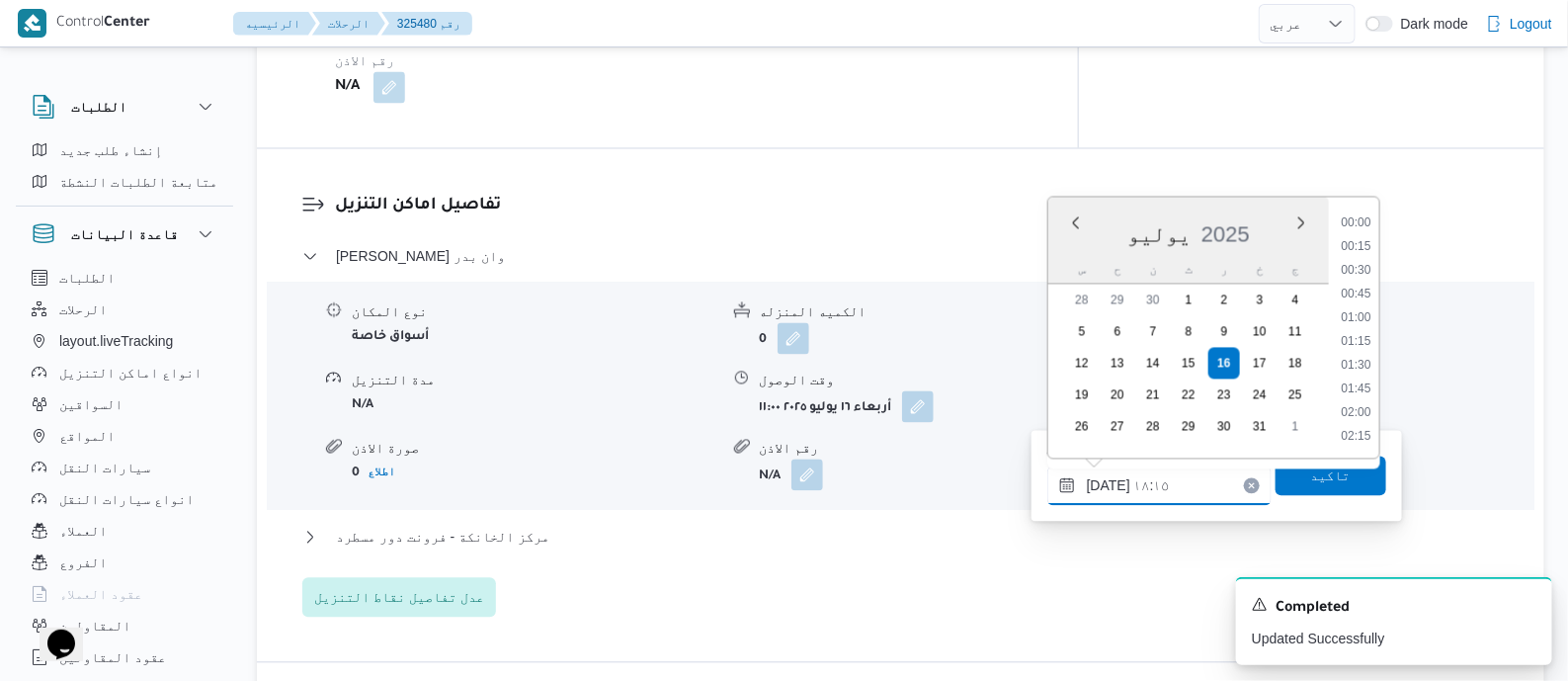 scroll, scrollTop: 1612, scrollLeft: 0, axis: vertical 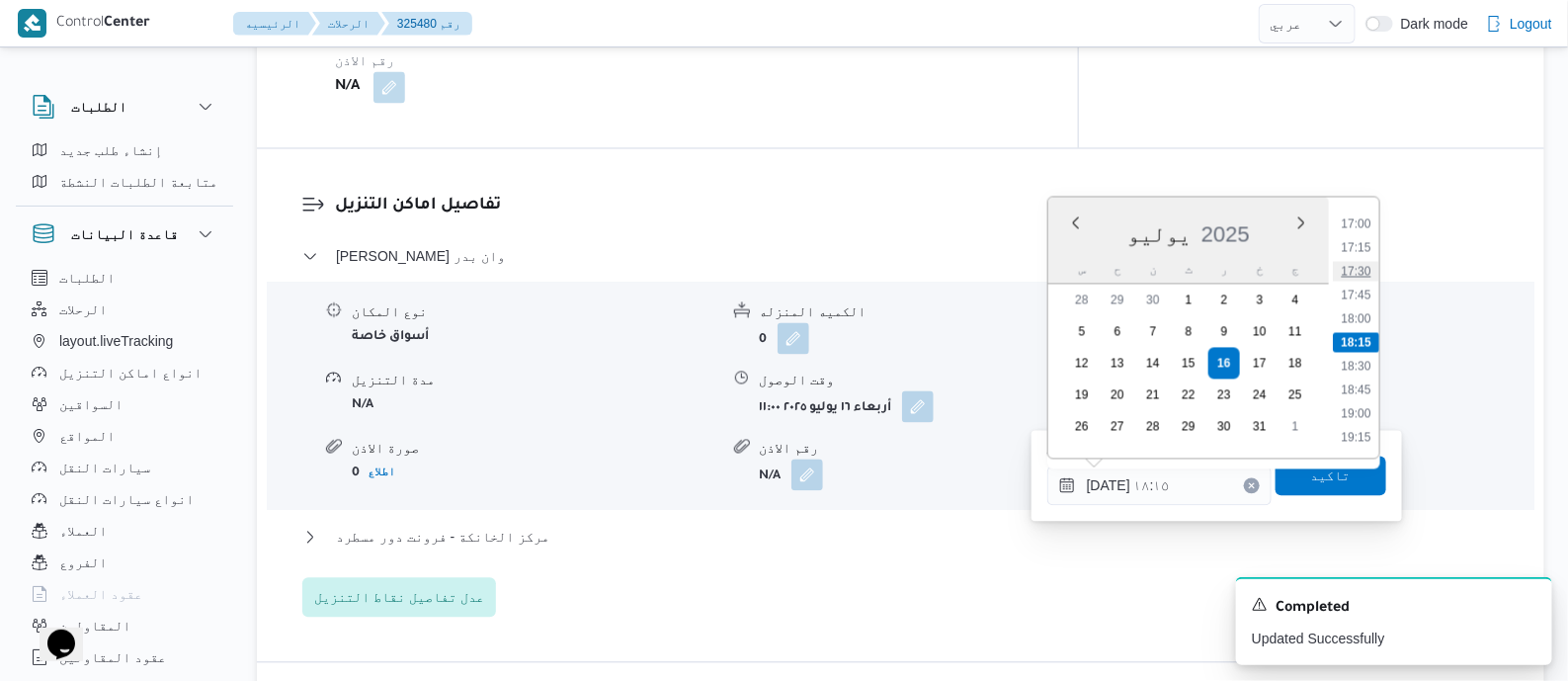 click on "17:30" at bounding box center (1356, 272) 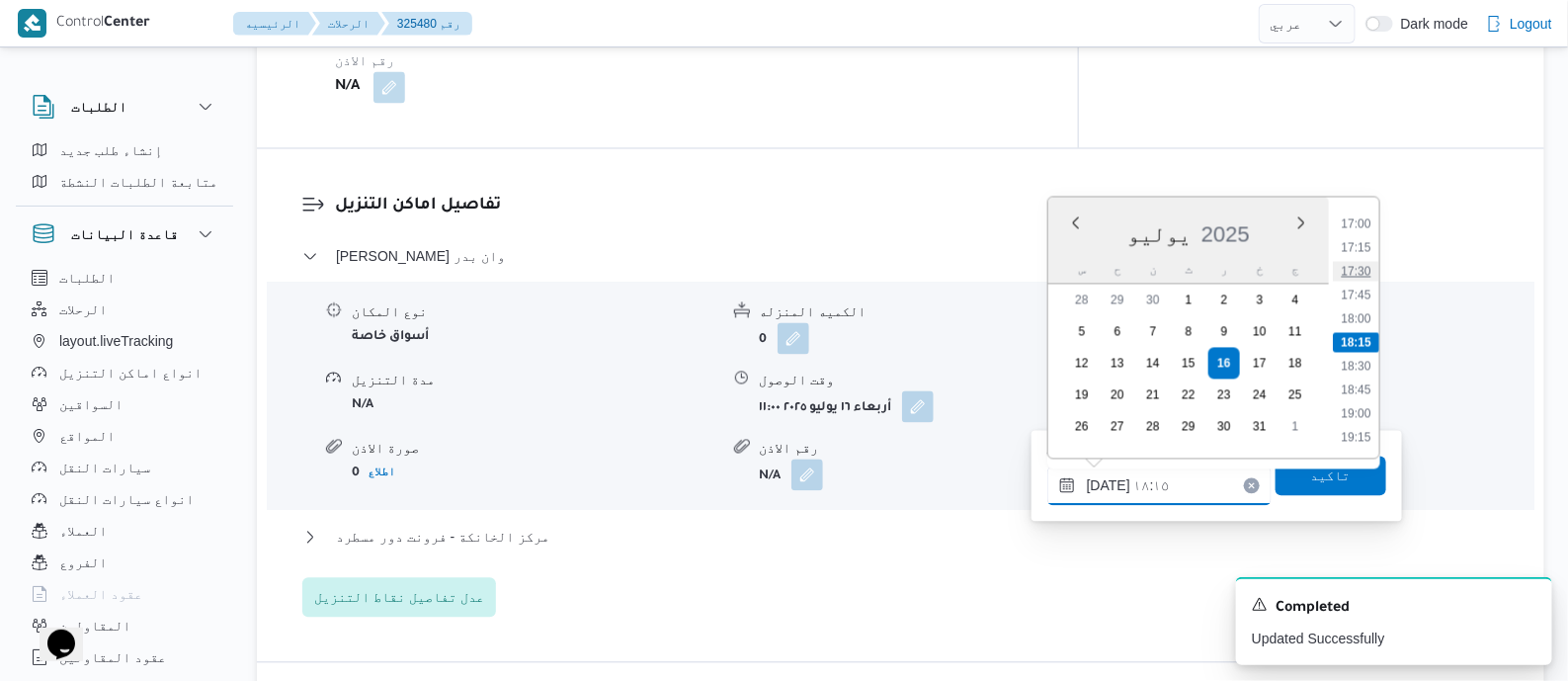 type on "[DATE] ١٧:٣٠" 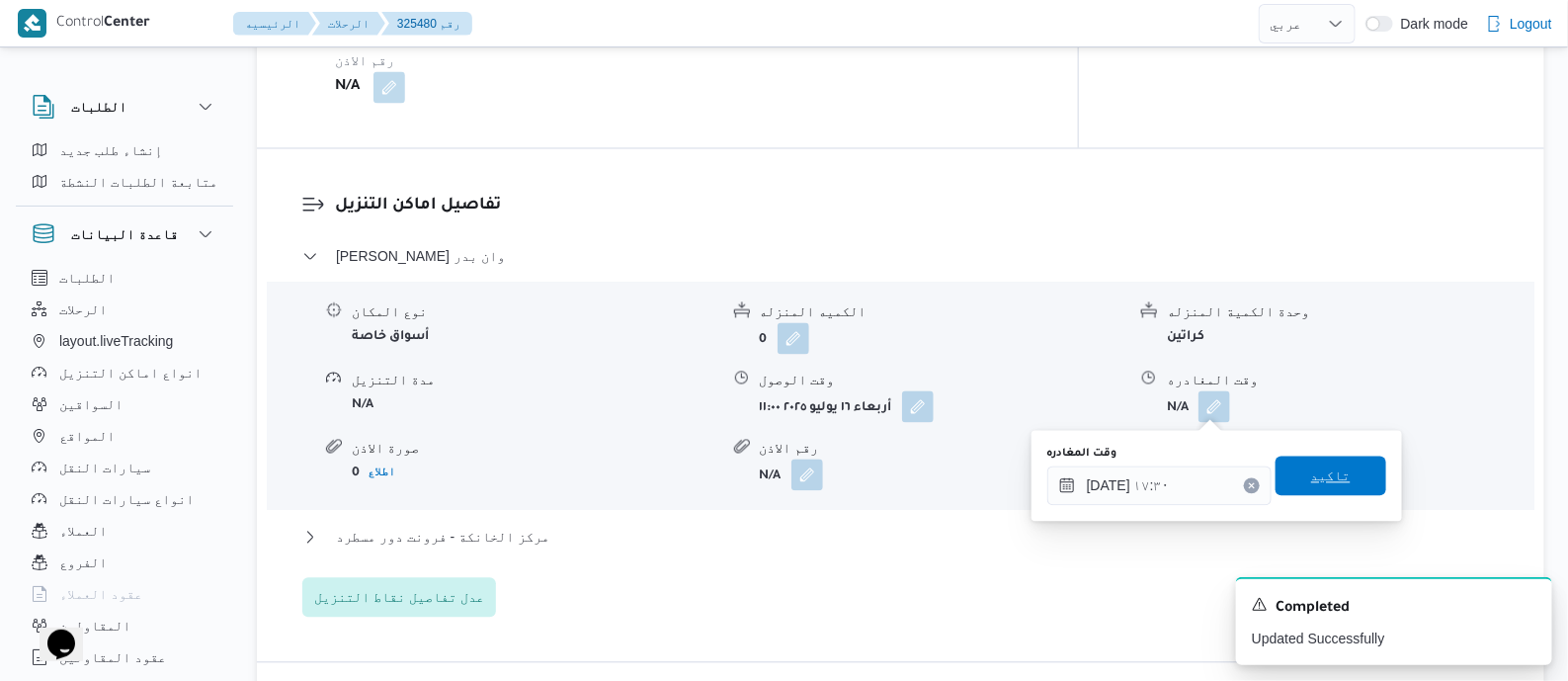 drag, startPoint x: 1354, startPoint y: 456, endPoint x: 1345, endPoint y: 471, distance: 17.49286 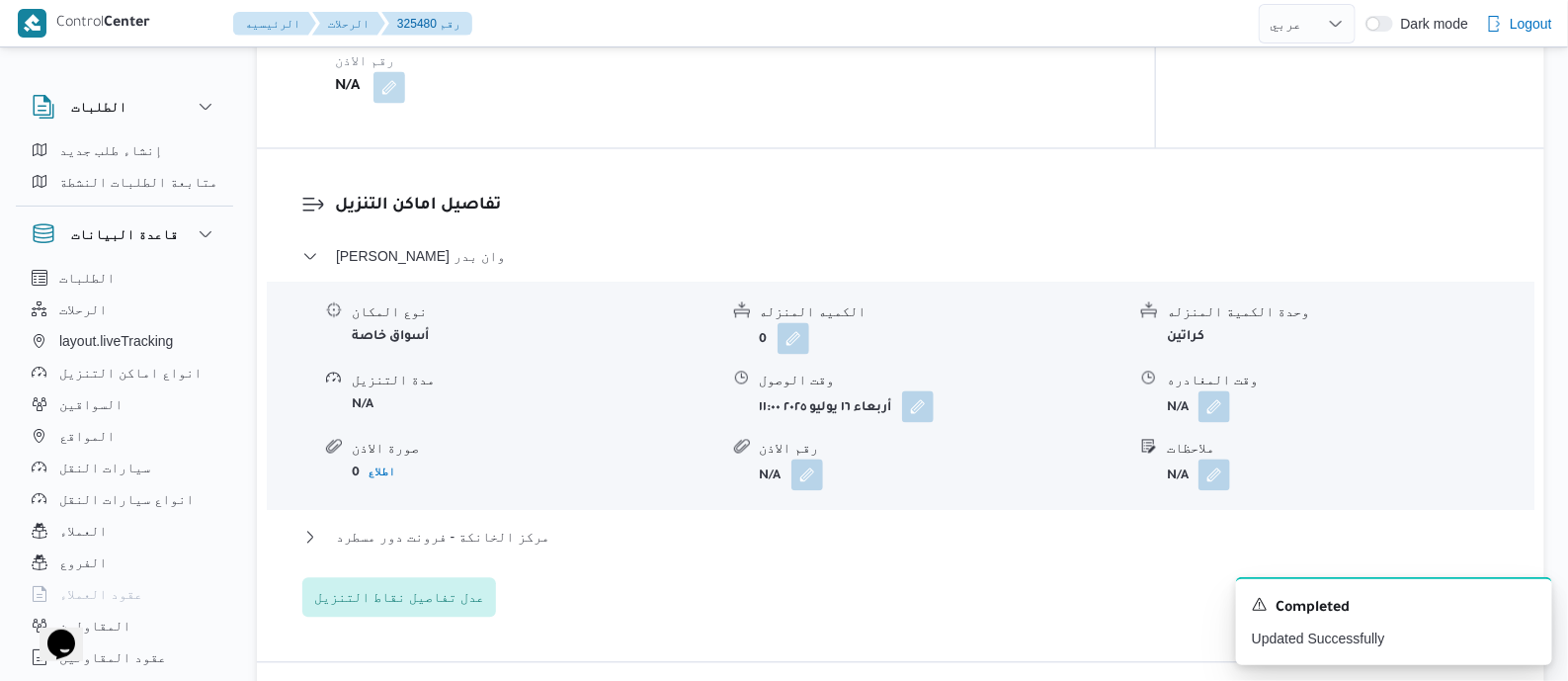 click on "بدر -
هايبر وان بدر نوع المكان أسواق خاصة الكميه المنزله 0 وحدة الكمية المنزله كراتين مدة التنزيل N/A وقت الوصول أربعاء ١٦ يوليو ٢٠٢٥ ١١:٠٠ وقت المغادره N/A صورة الاذن 0 اطلاع رقم الاذن N/A ملاحظات N/A مركز الخانكة -
فرونت دور مسطرد نوع المكان مصانع و مخازن الكميه المنزله 0 وحدة الكمية المنزله كراتين مدة التنزيل N/A وقت الوصول N/A وقت المغادره N/A صورة الاذن 0 اطلاع رقم الاذن N/A ملاحظات N/A عدل تفاصيل نقاط التنزيل" at bounding box center (901, 431) 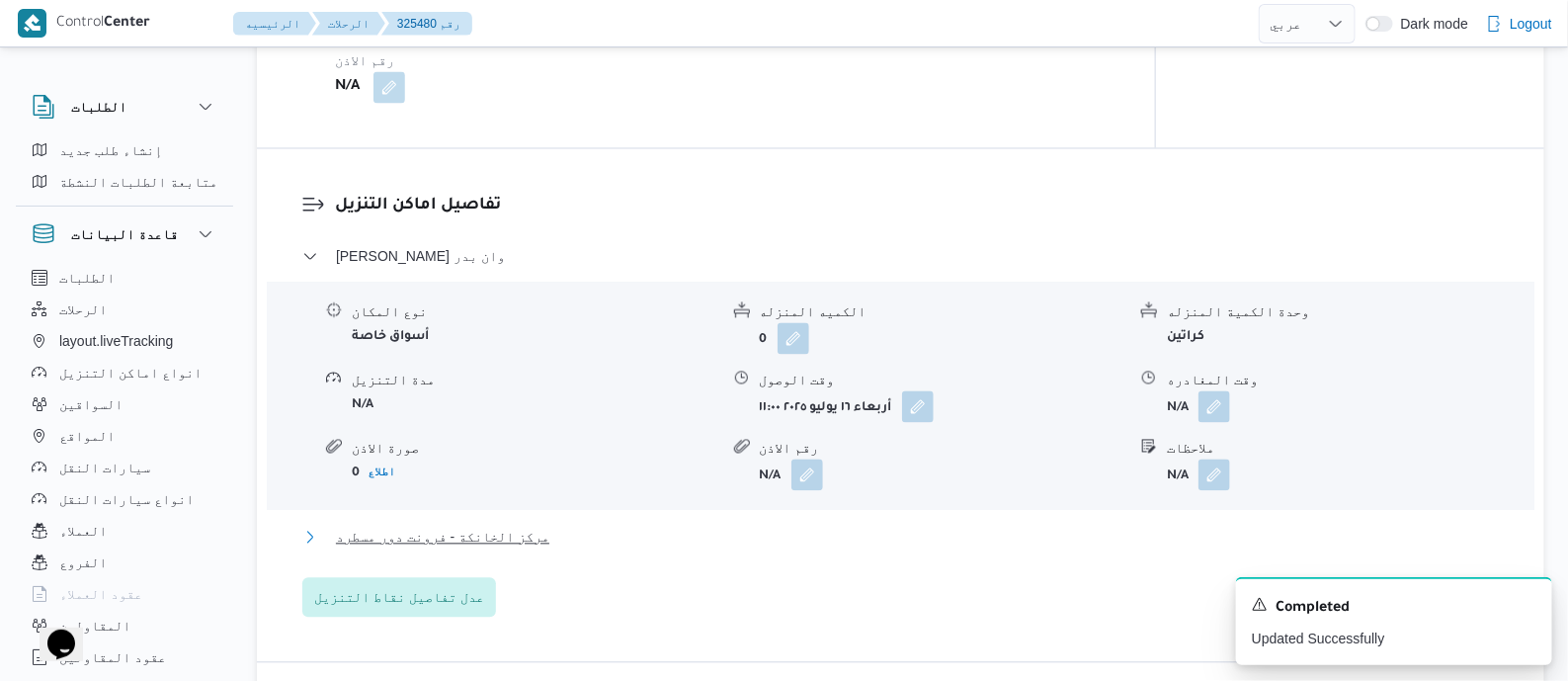 click on "مركز الخانكة -
فرونت دور مسطرد" at bounding box center [443, 538] 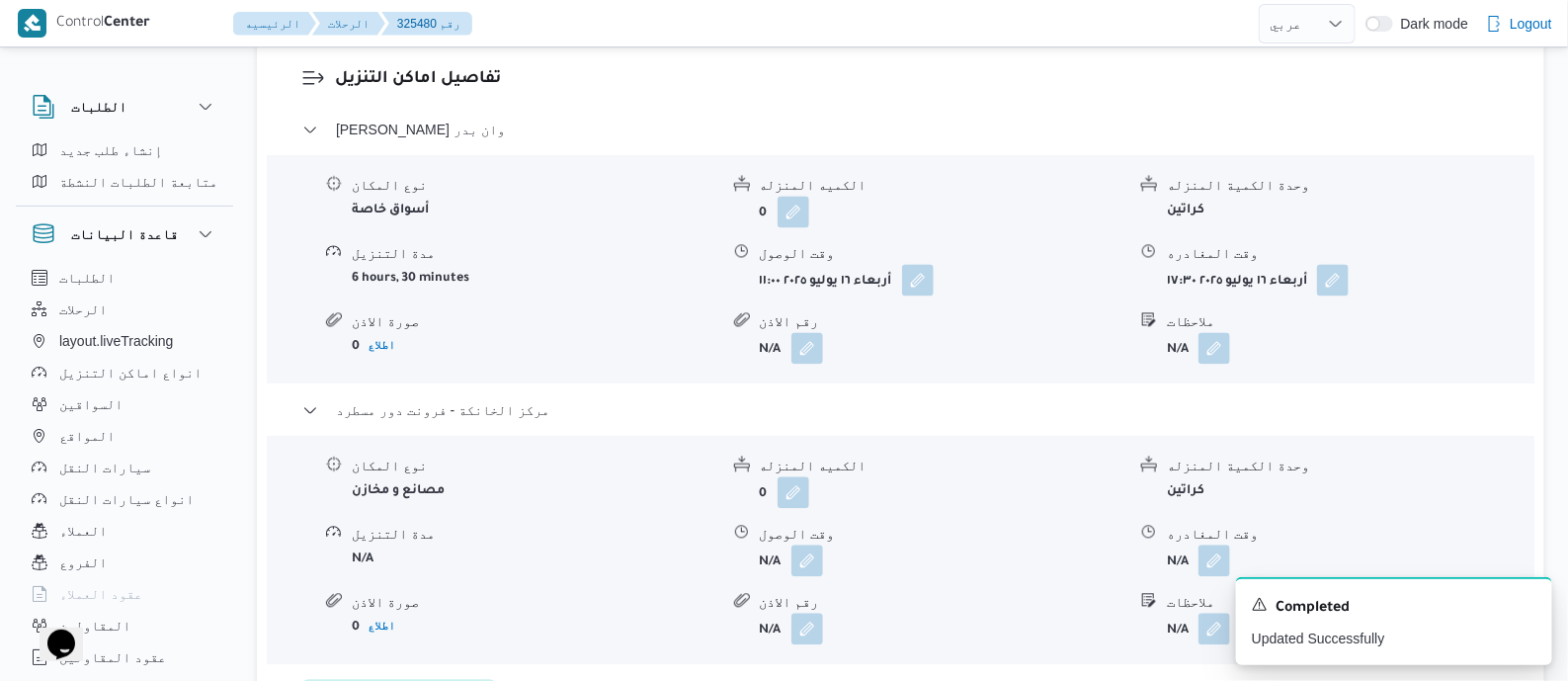 scroll, scrollTop: 1729, scrollLeft: 0, axis: vertical 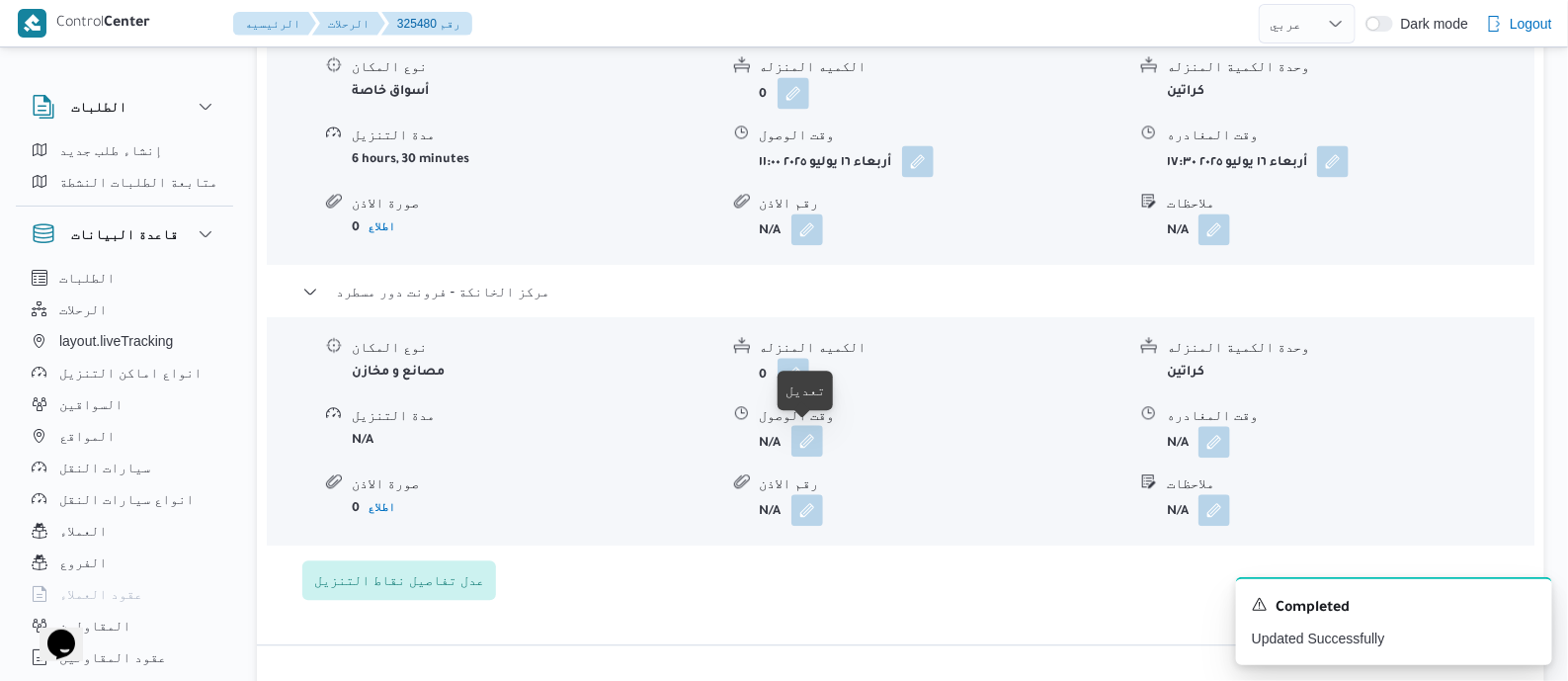 drag, startPoint x: 813, startPoint y: 438, endPoint x: 810, endPoint y: 448, distance: 10.440307 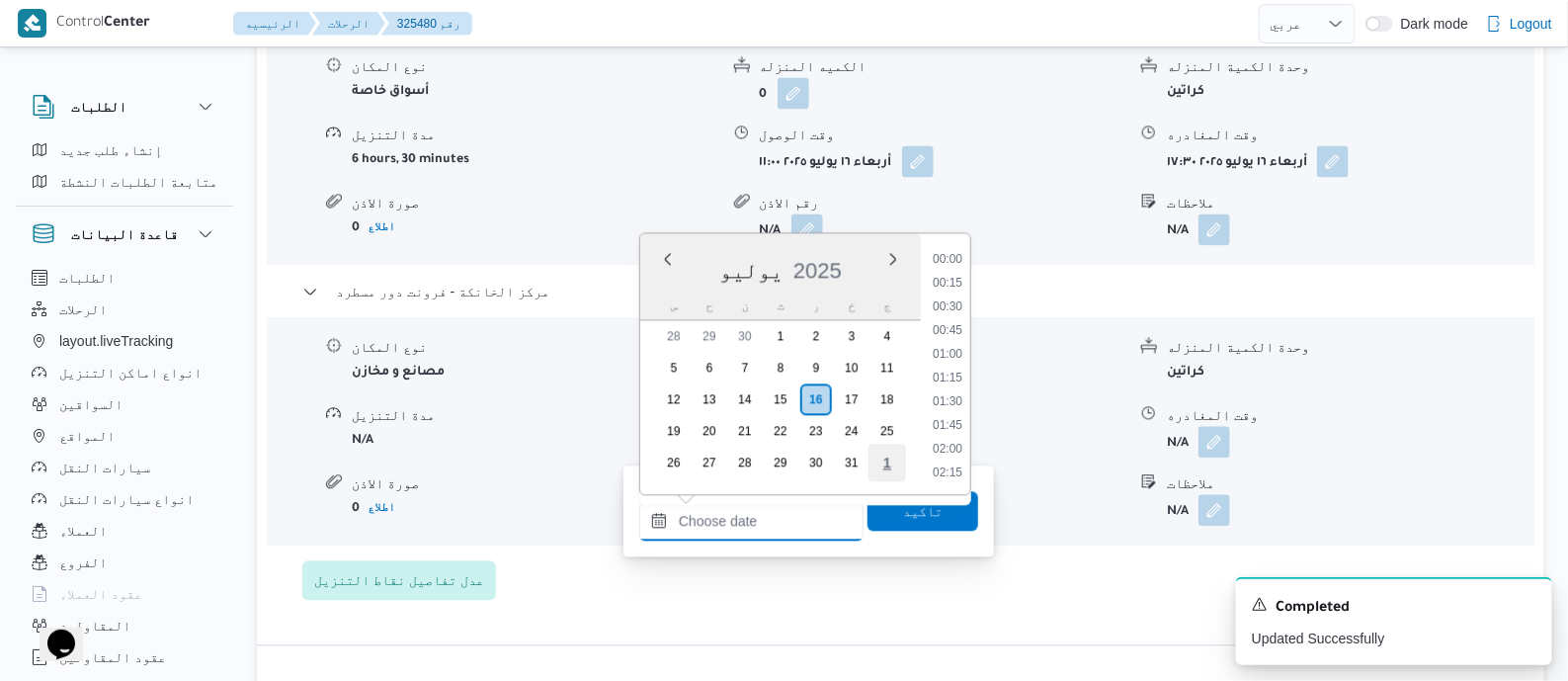 drag, startPoint x: 800, startPoint y: 525, endPoint x: 899, endPoint y: 442, distance: 129.18978 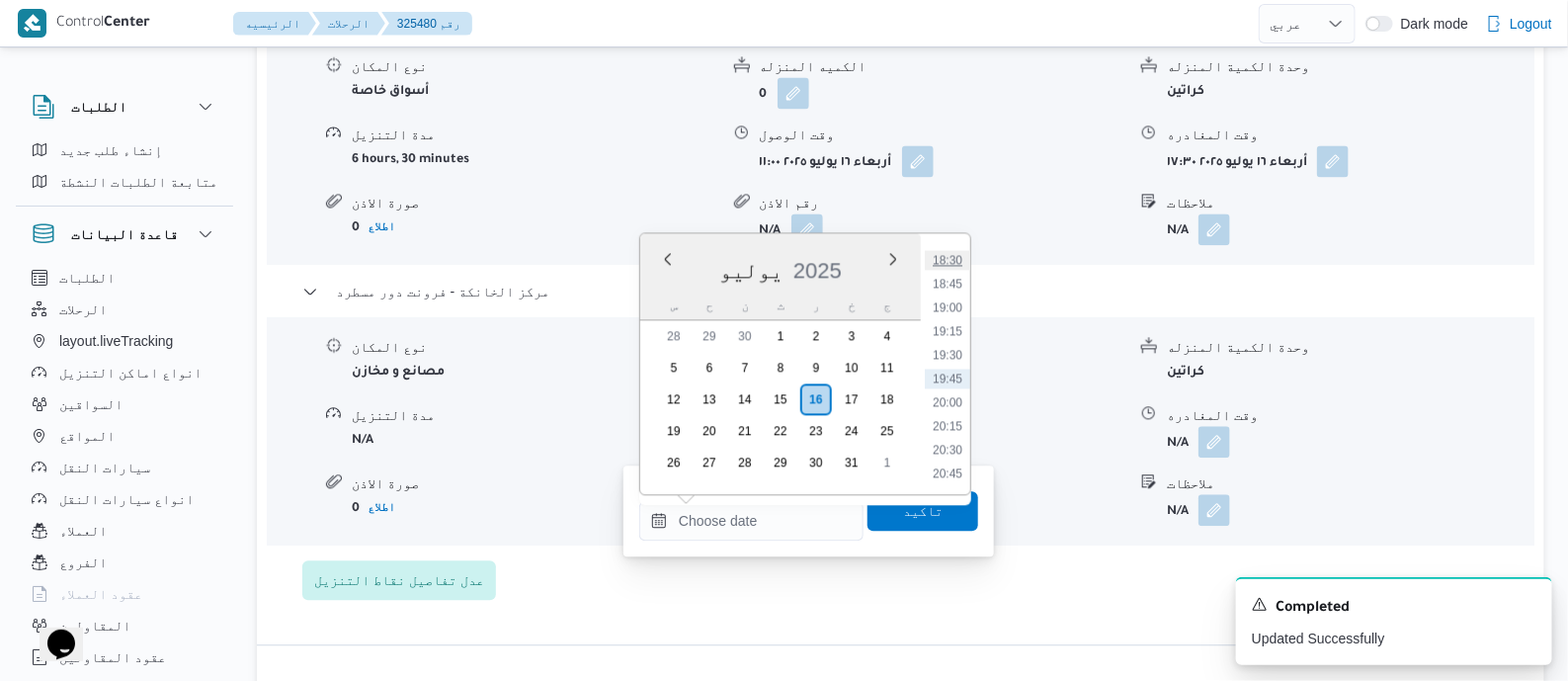 click on "18:30" at bounding box center (948, 260) 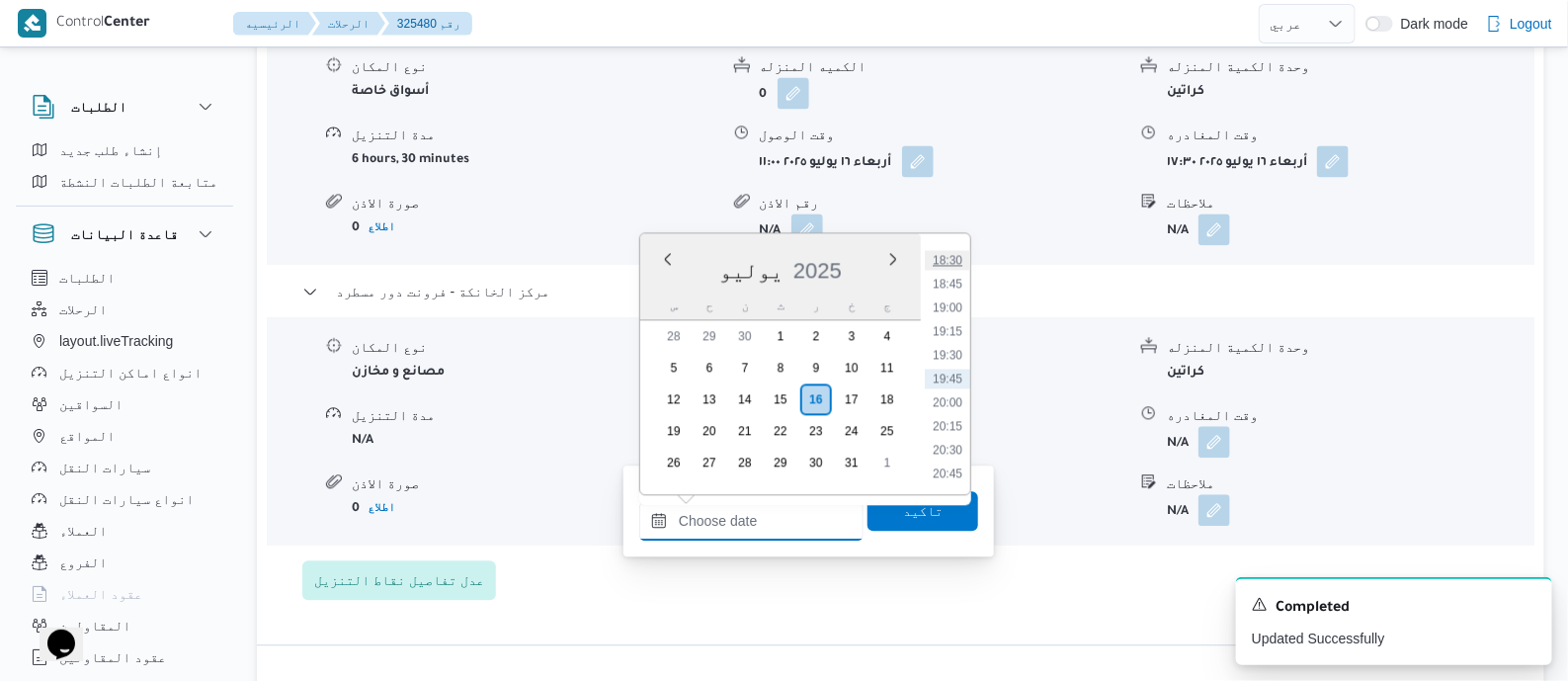 type on "[DATE] ١٨:٣٠" 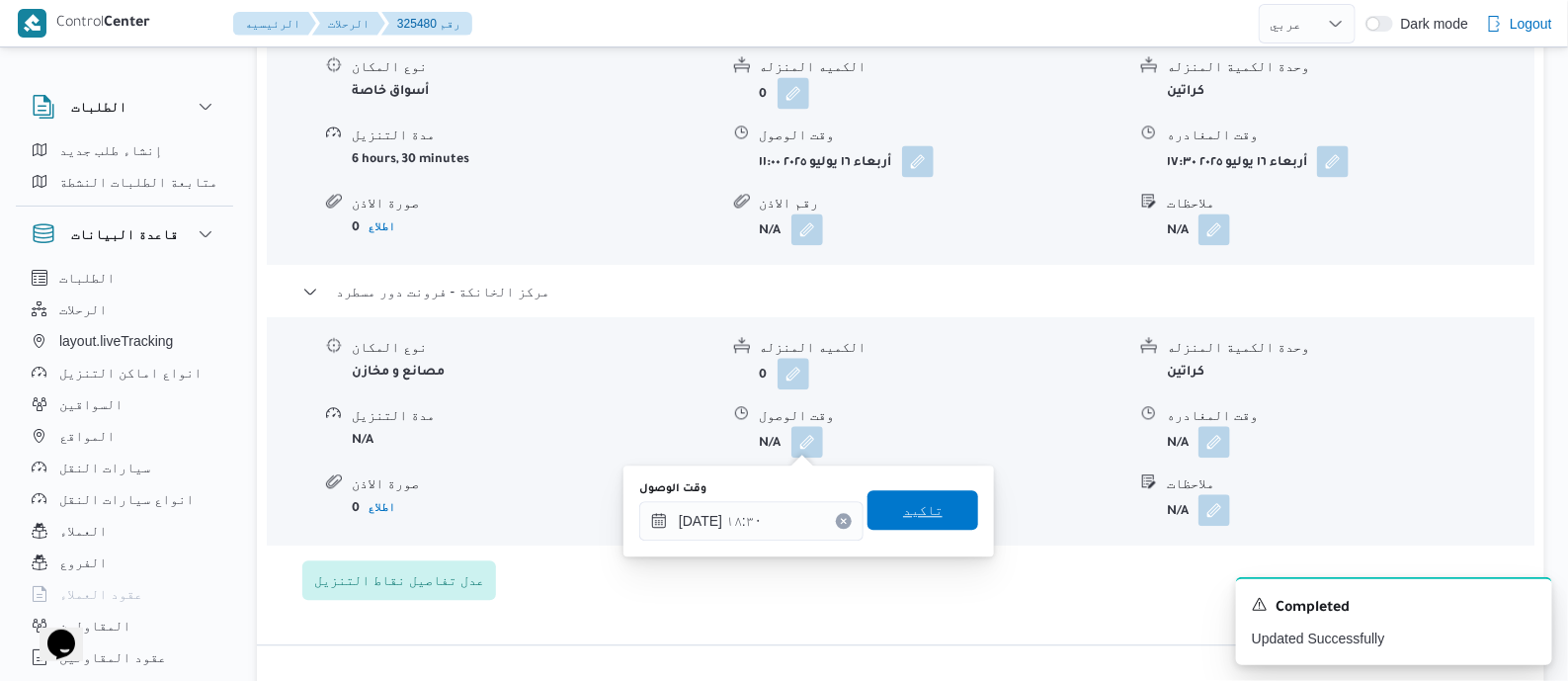 click on "تاكيد" at bounding box center (923, 510) 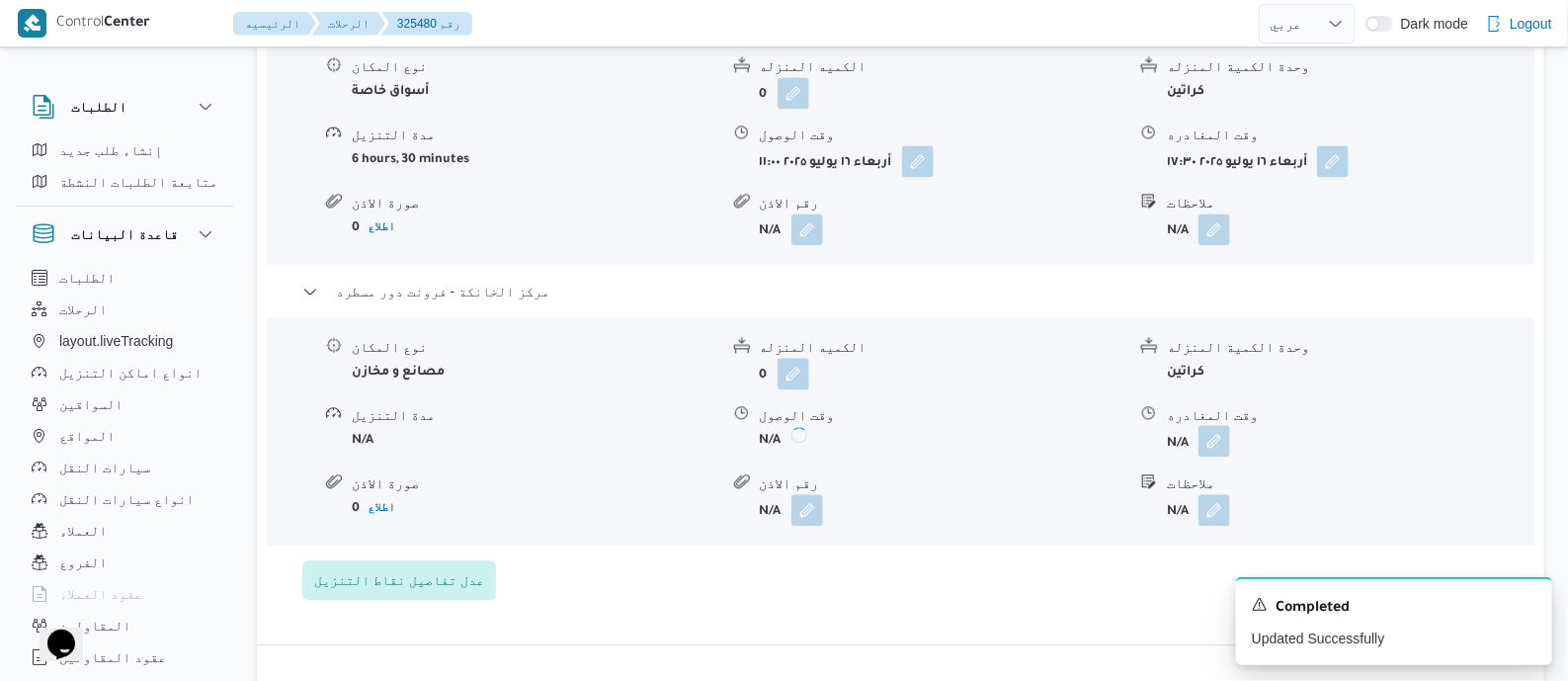 click at bounding box center (1214, 441) 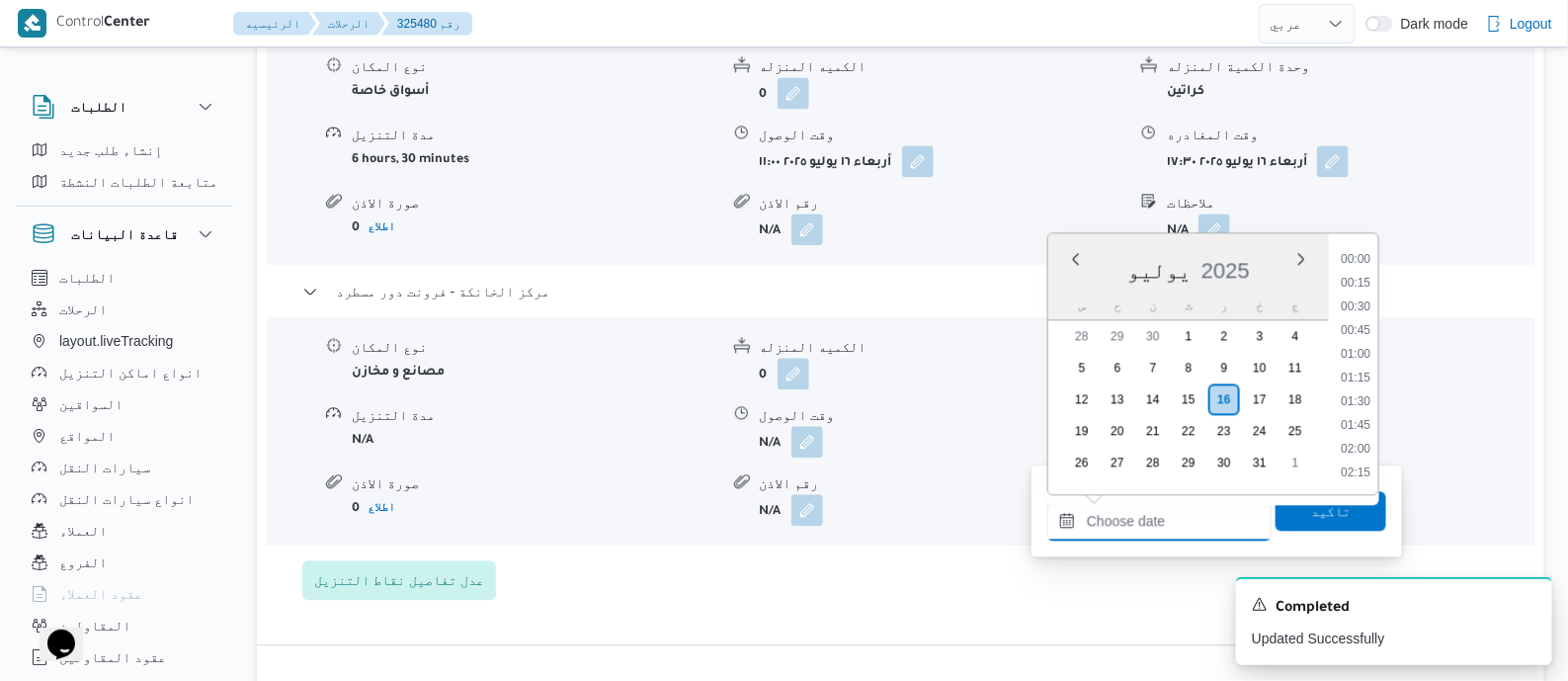 click on "وقت المغادره" at bounding box center [1159, 521] 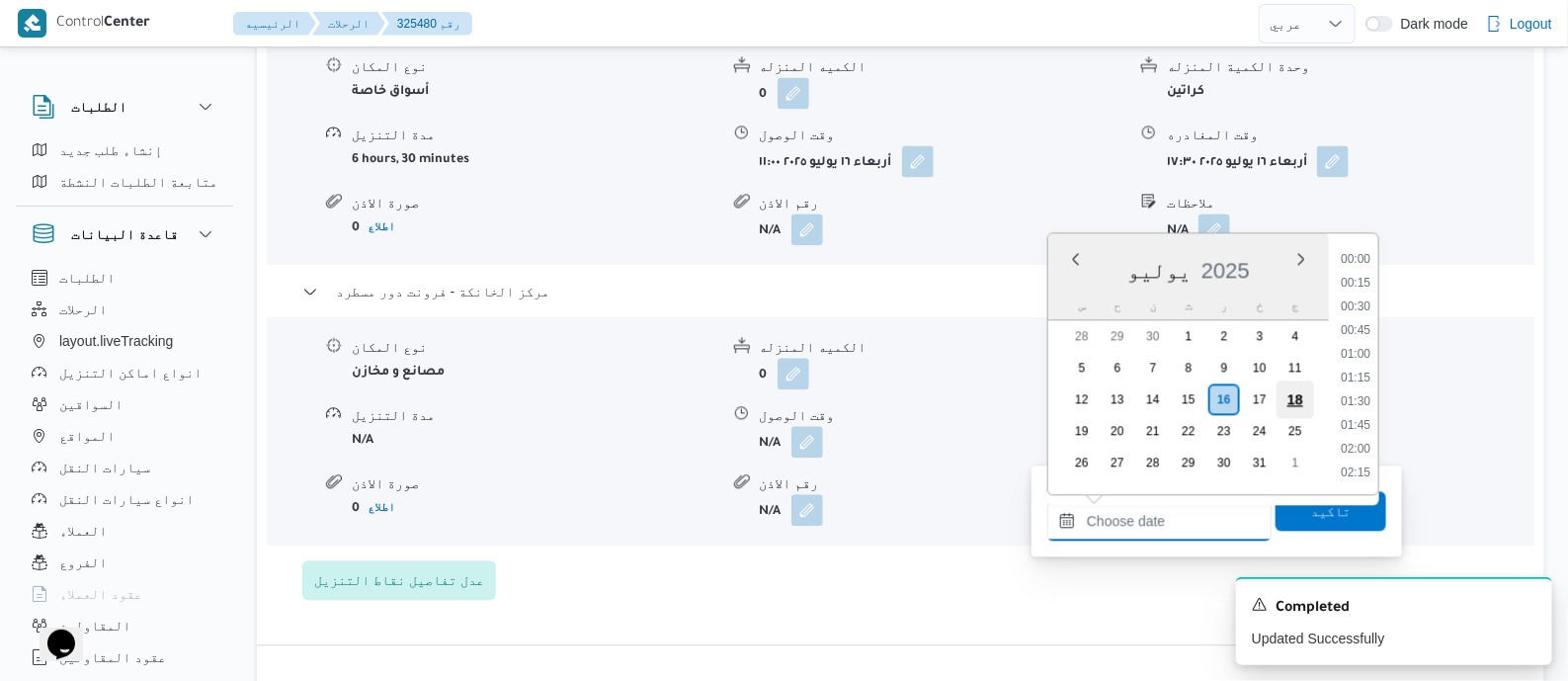 scroll, scrollTop: 1754, scrollLeft: 0, axis: vertical 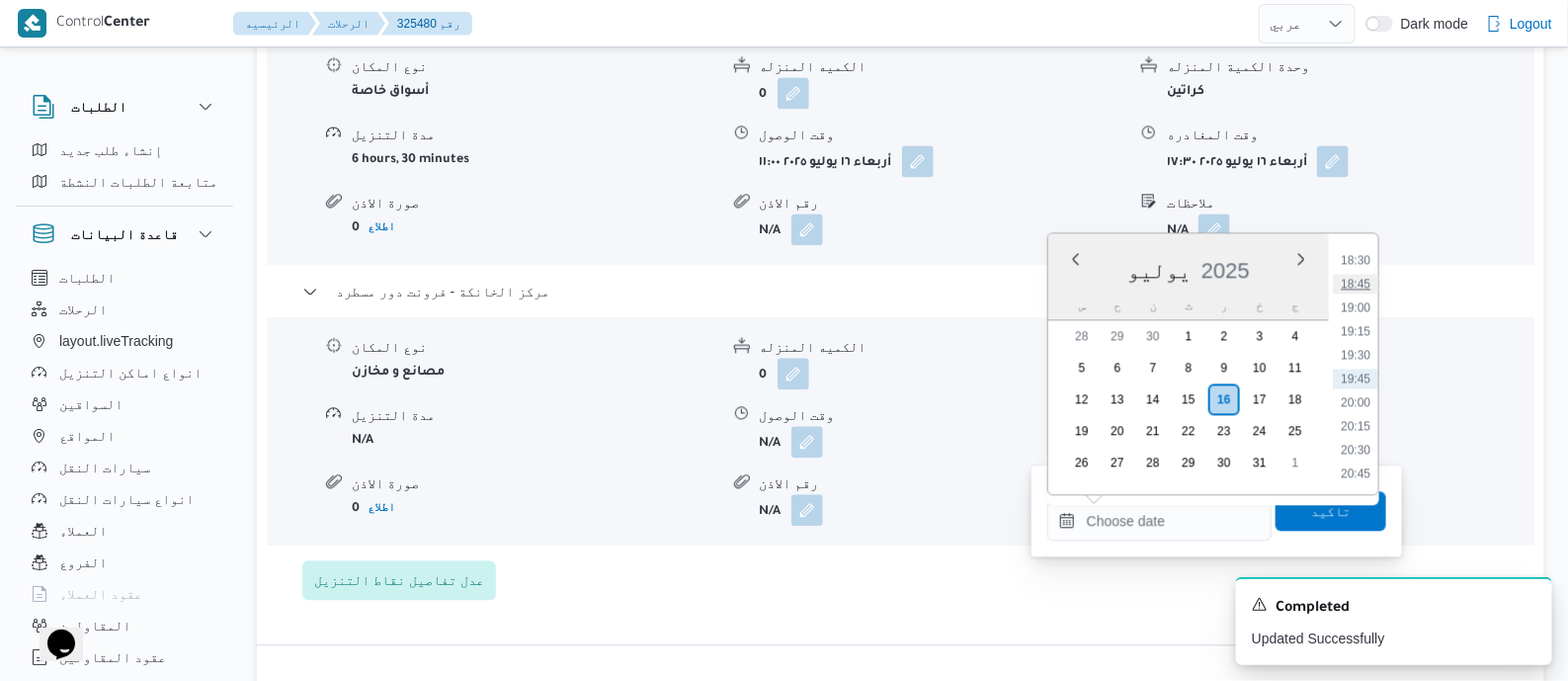 click on "18:45" at bounding box center [1356, 284] 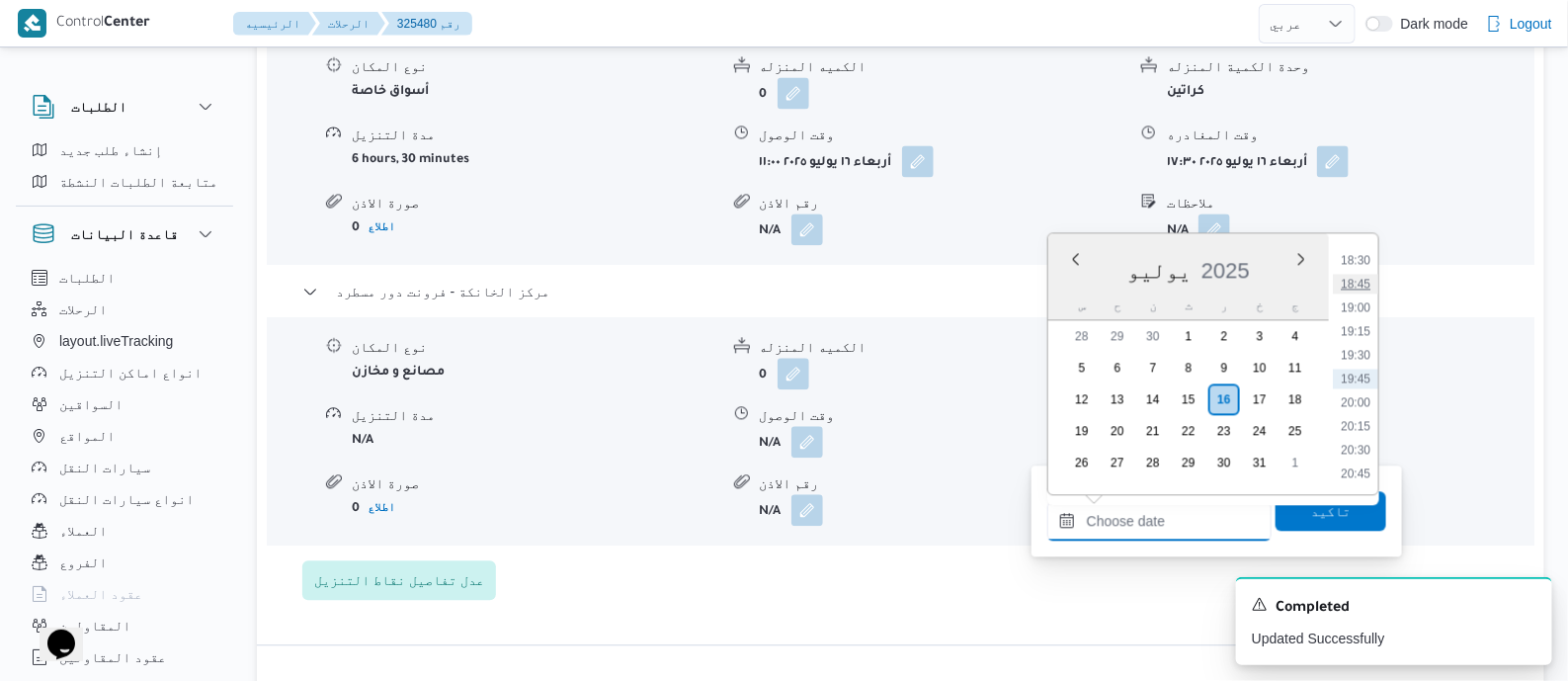 type on "[DATE] ١٨:٤٥" 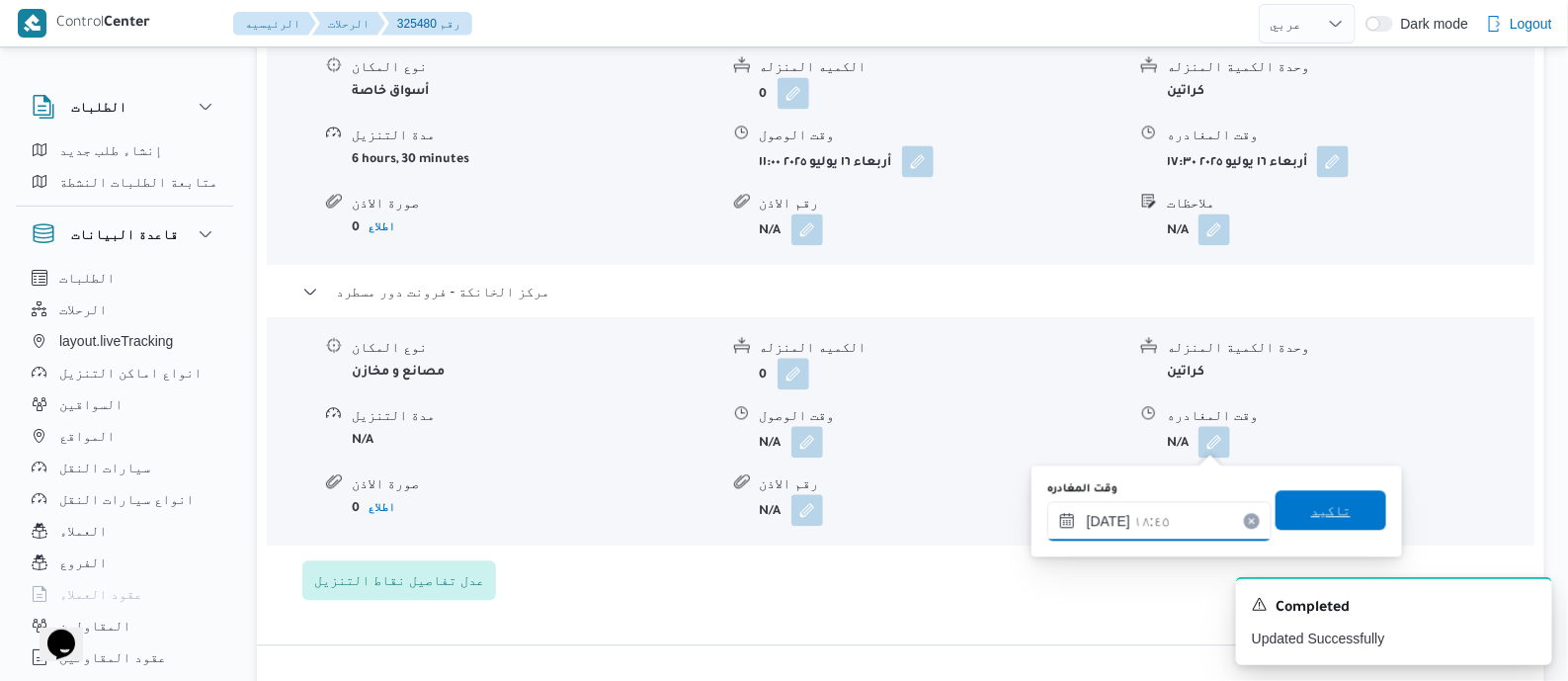 type 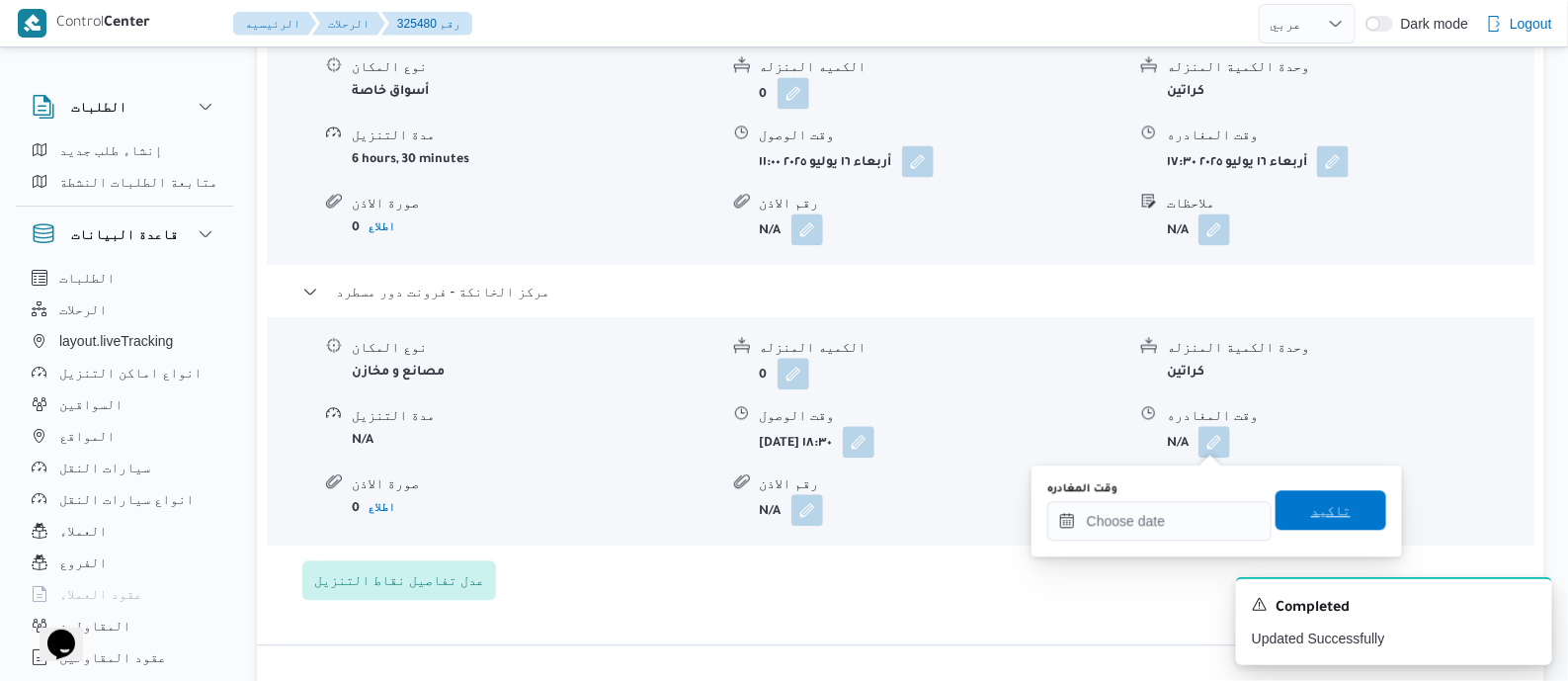 click on "تاكيد" at bounding box center (1331, 510) 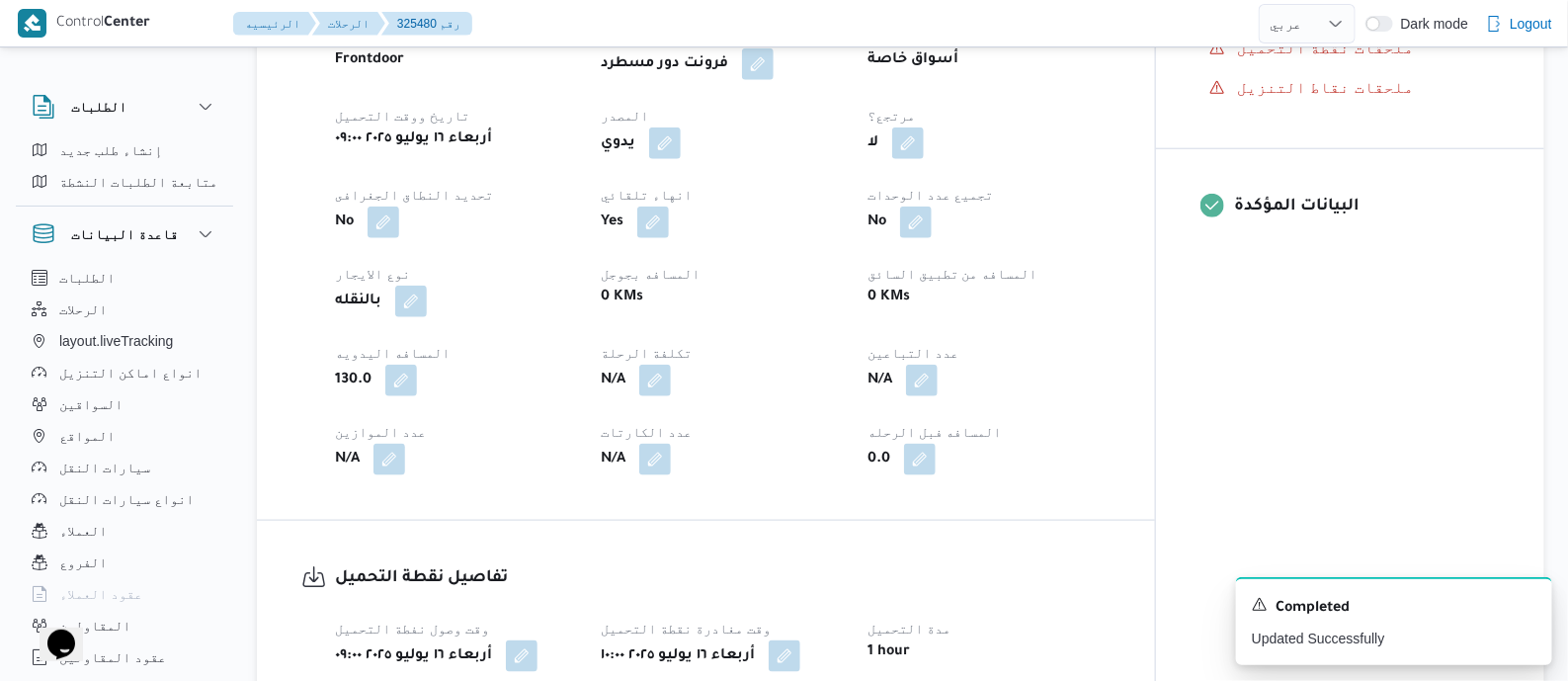 scroll, scrollTop: 0, scrollLeft: 0, axis: both 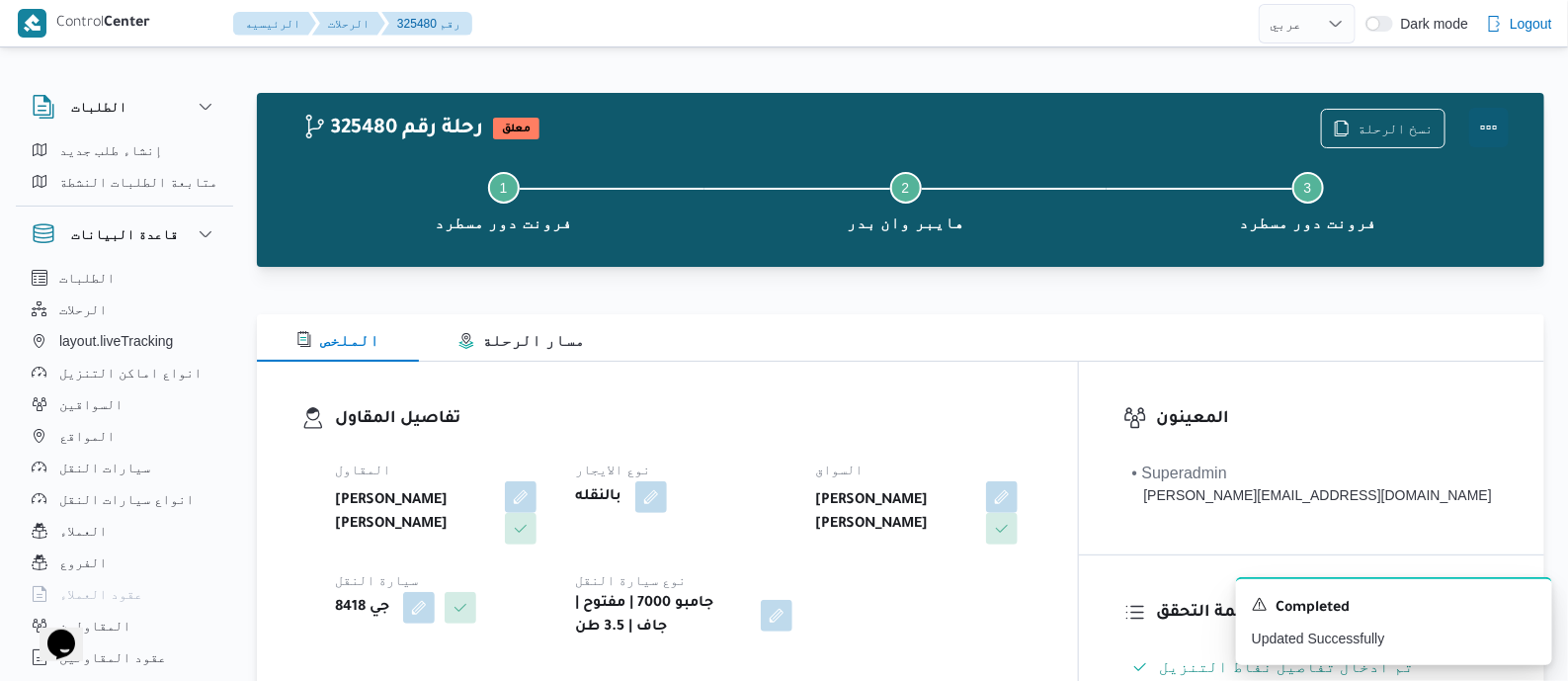 click at bounding box center (1489, 128) 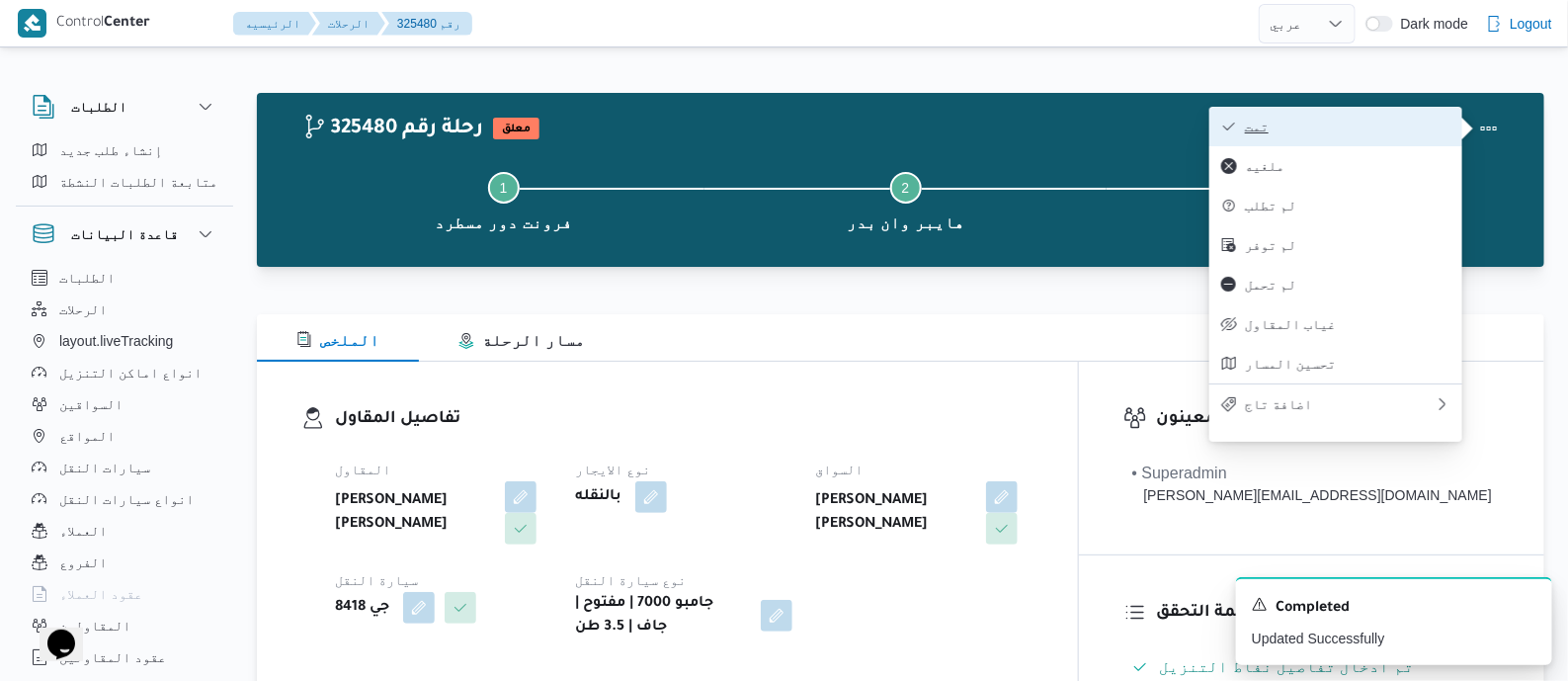 click on "تمت" at bounding box center [1336, 127] 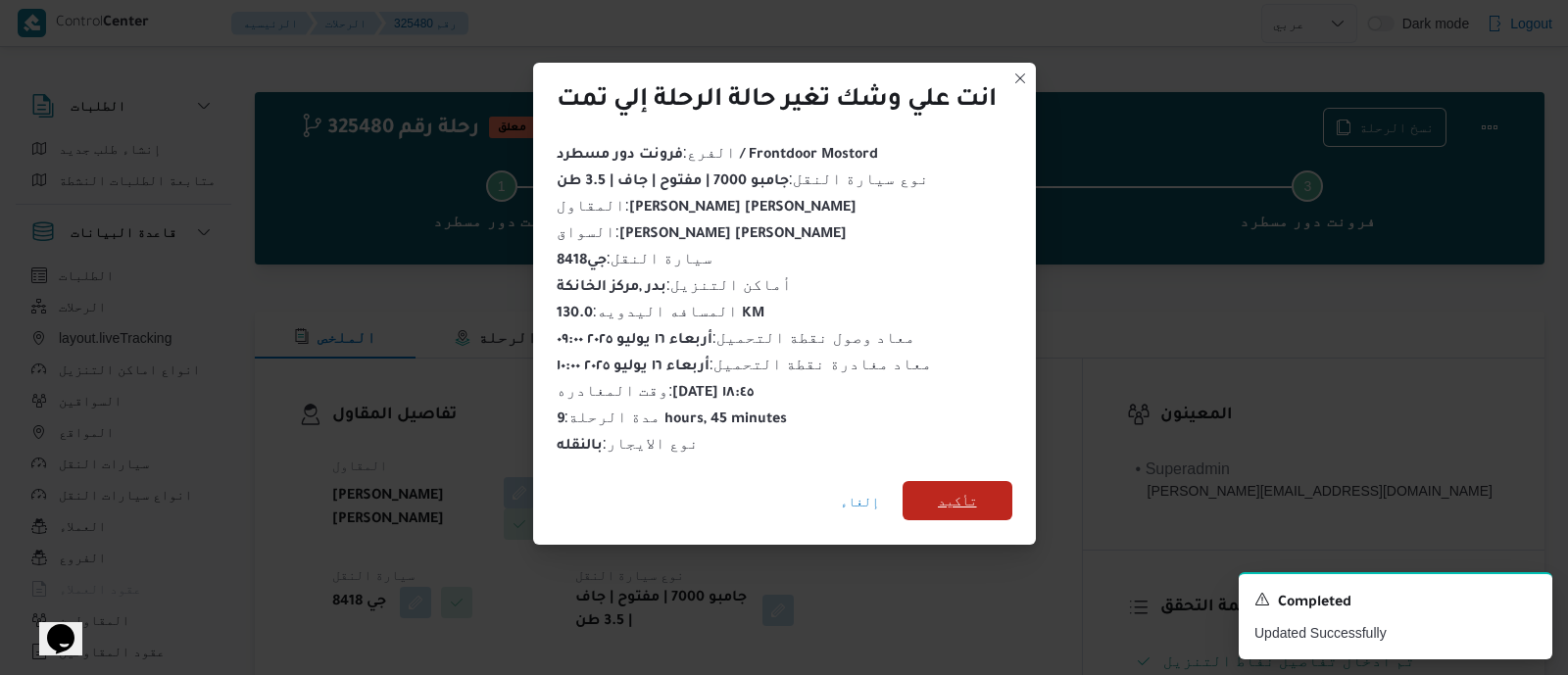 click on "تأكيد" at bounding box center (957, 501) 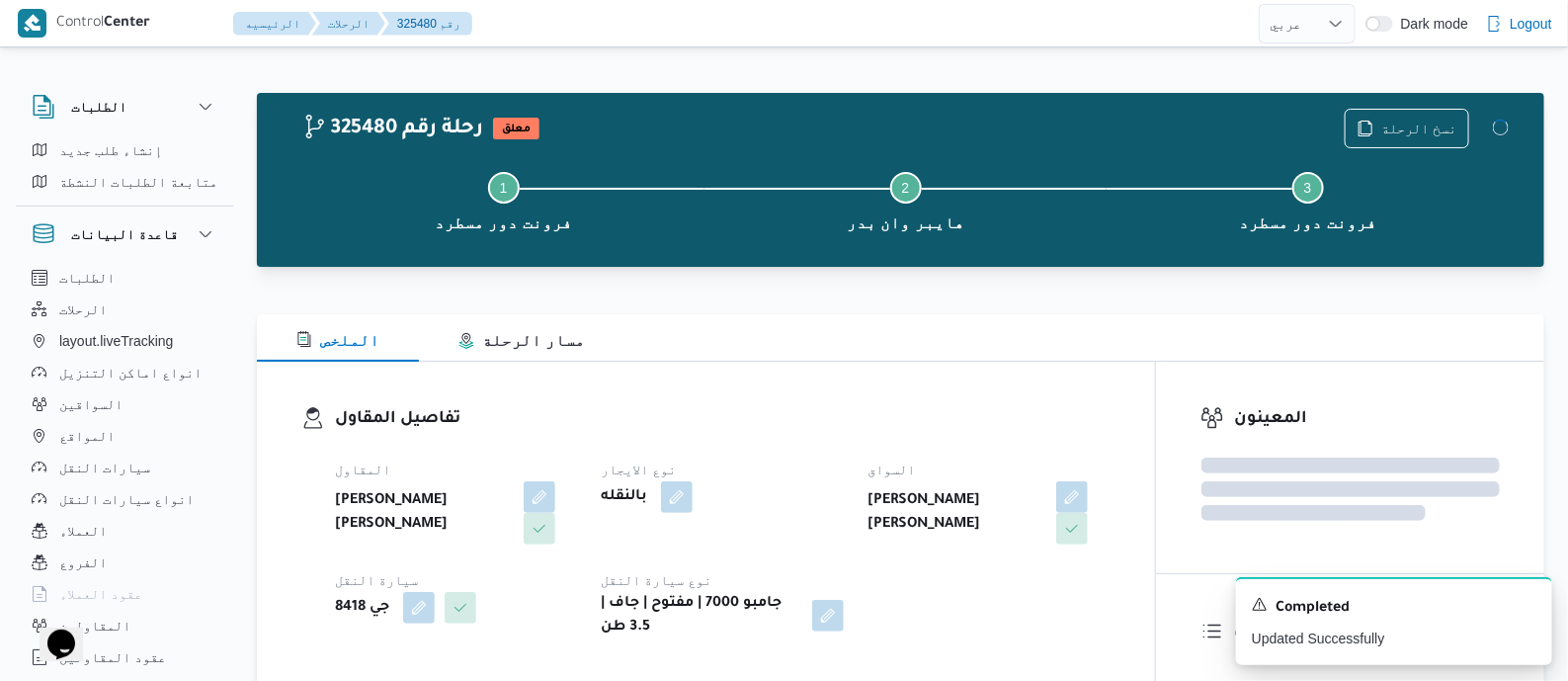 click on "المقاول محمد عيد عبدالسلام عبدالحافظ نوع الايجار بالنقله السواق فتحي عفيفي موسي عفيفي سيارة النقل جي 8418 نوع سيارة النقل جامبو 7000 | مفتوح | جاف | 3.5 طن" at bounding box center (722, 549) 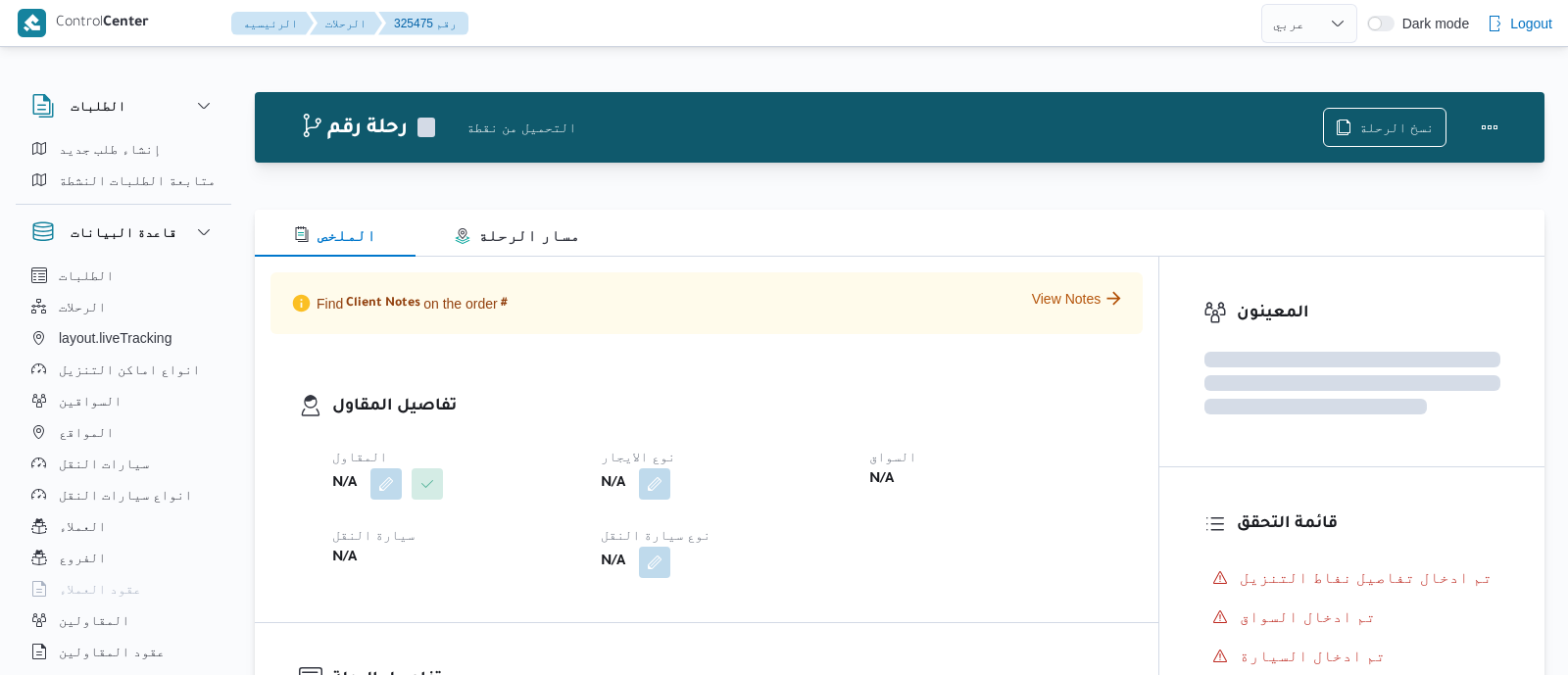 select on "ar" 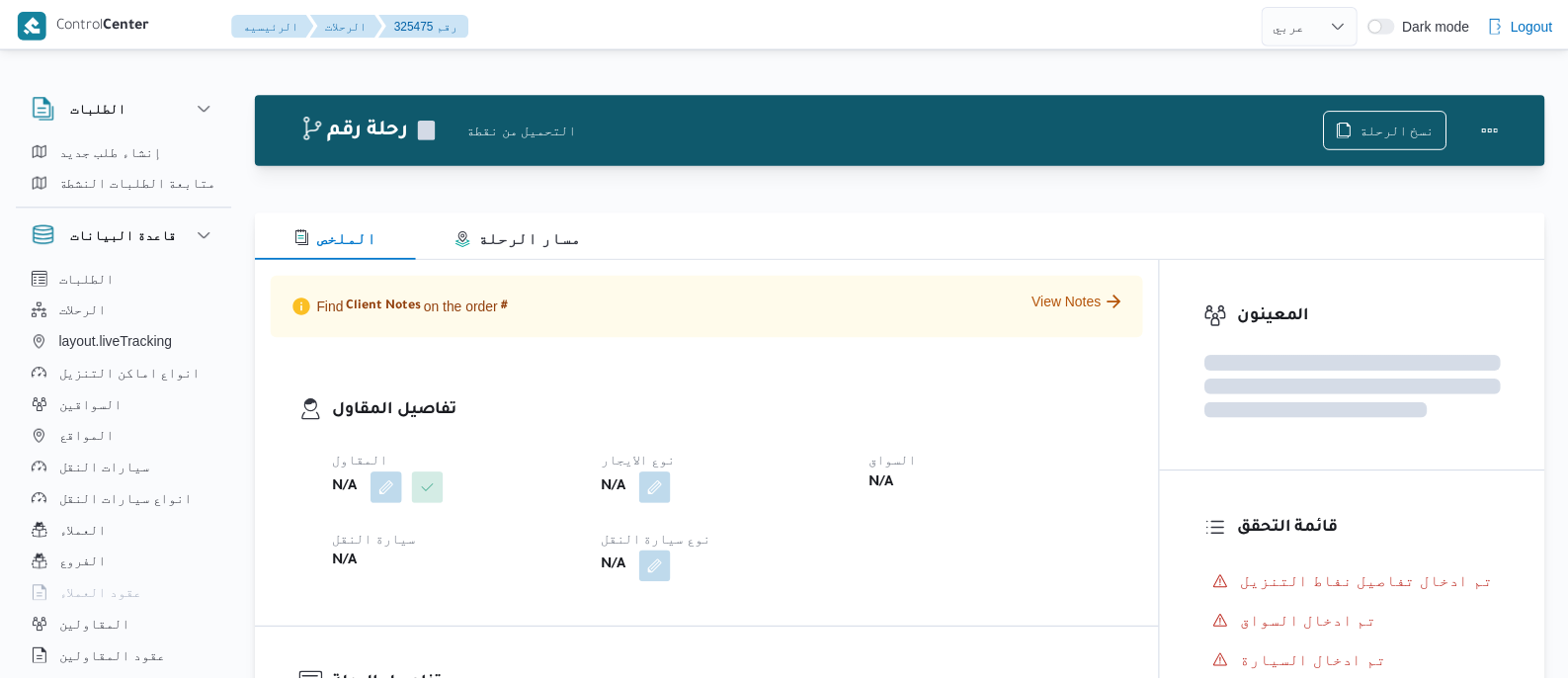 scroll, scrollTop: 0, scrollLeft: 0, axis: both 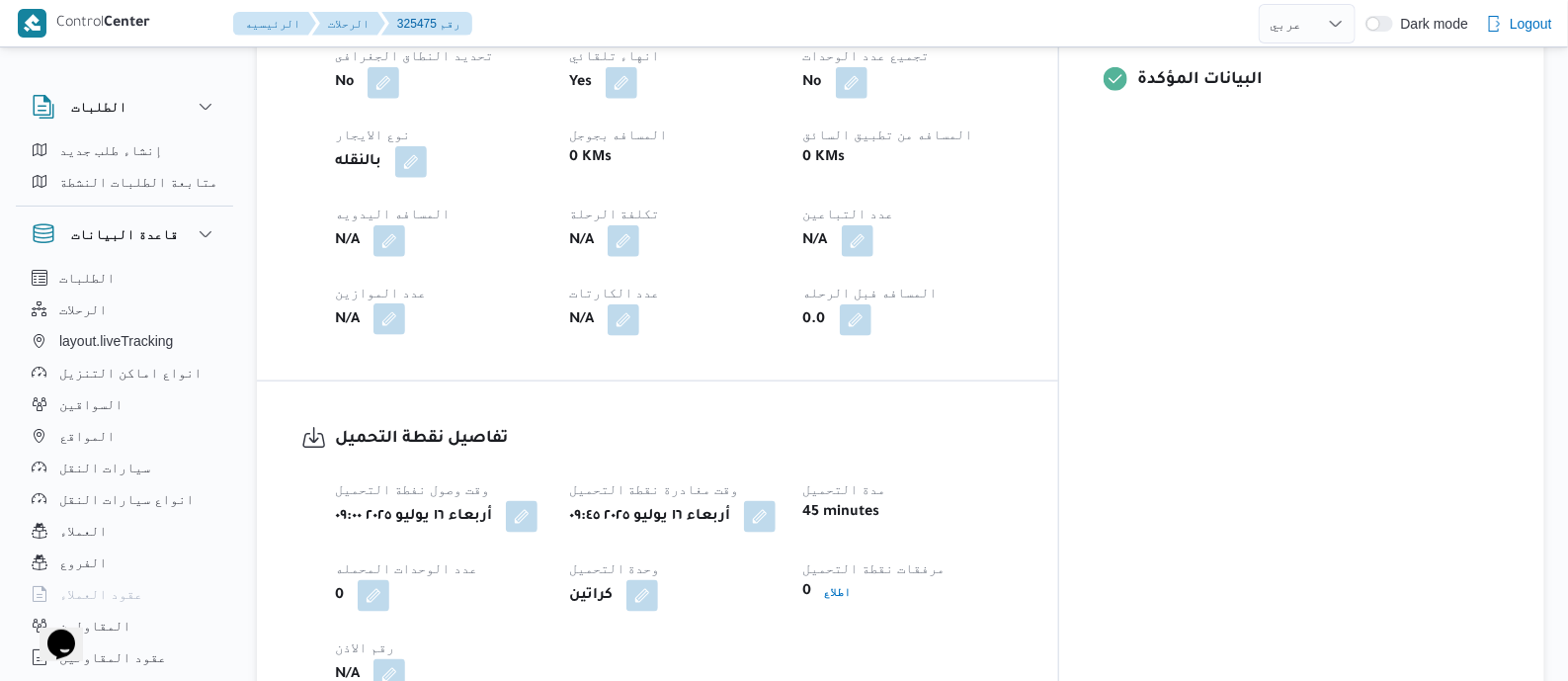 drag, startPoint x: 399, startPoint y: 234, endPoint x: 382, endPoint y: 302, distance: 70.092796 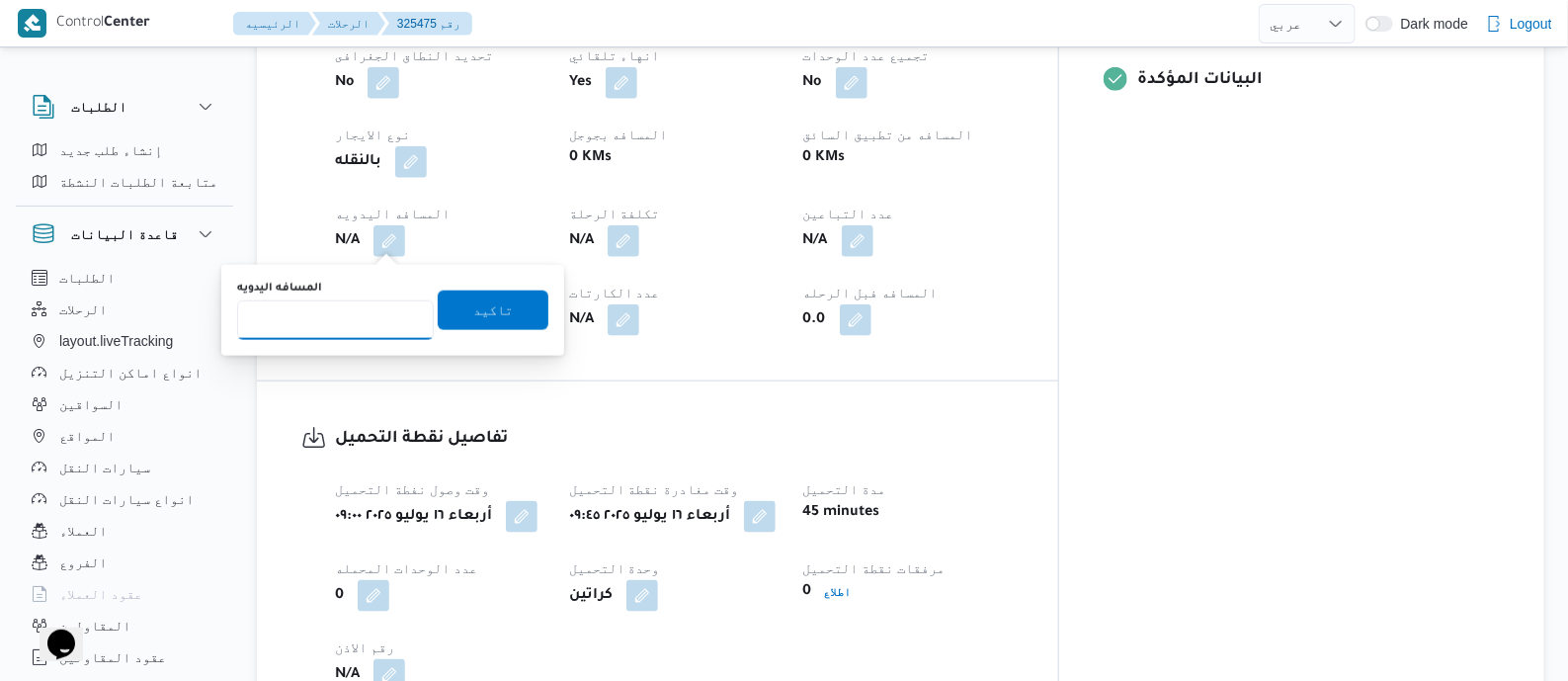 click on "المسافه اليدويه" at bounding box center [335, 320] 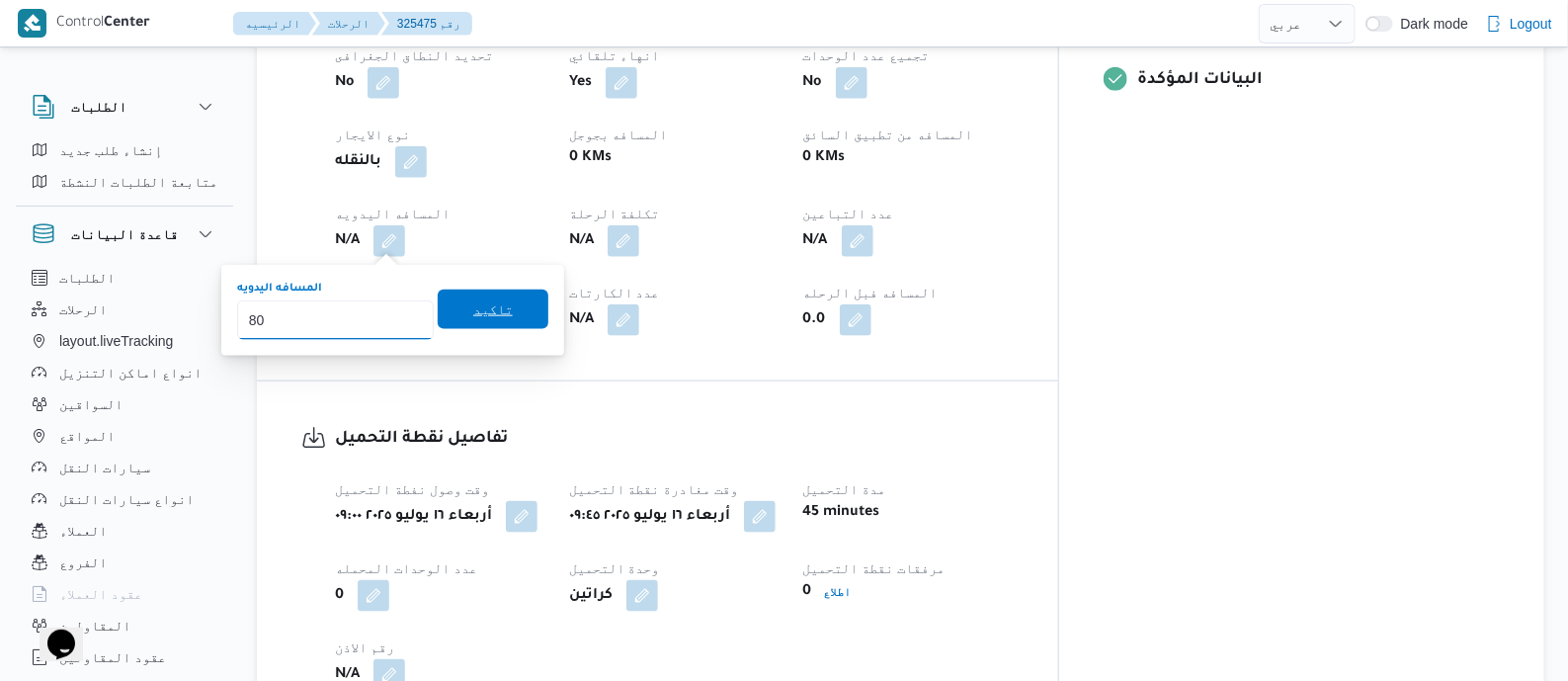 type on "80" 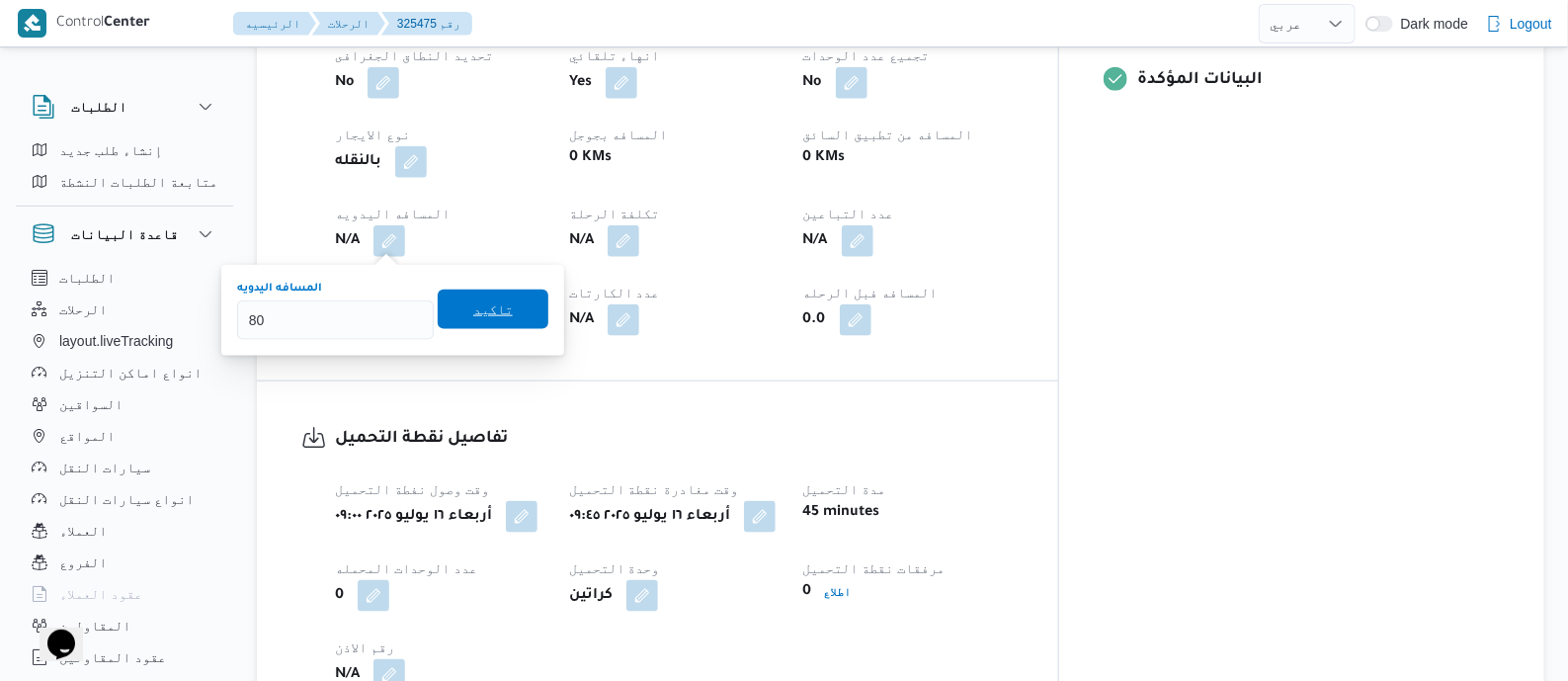 click on "تاكيد" at bounding box center (493, 309) 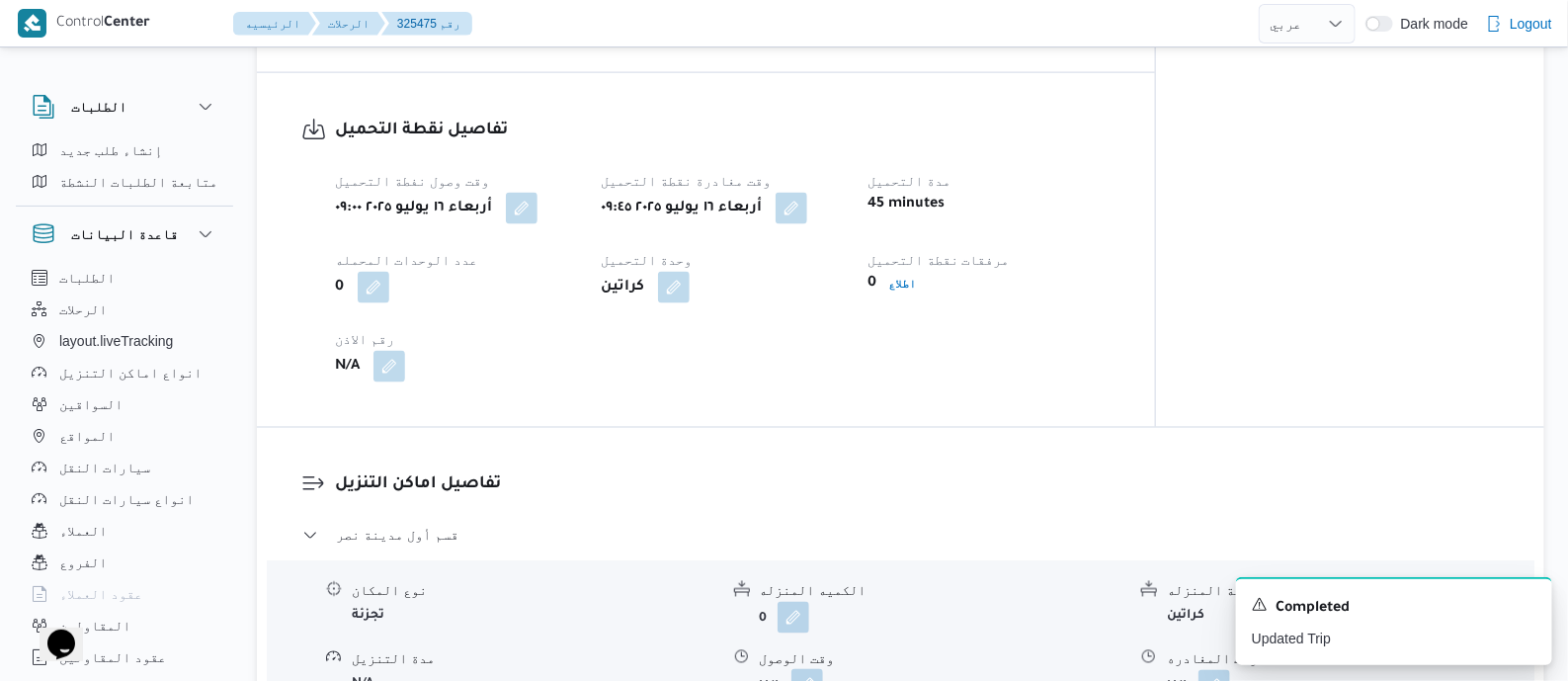 scroll, scrollTop: 1483, scrollLeft: 0, axis: vertical 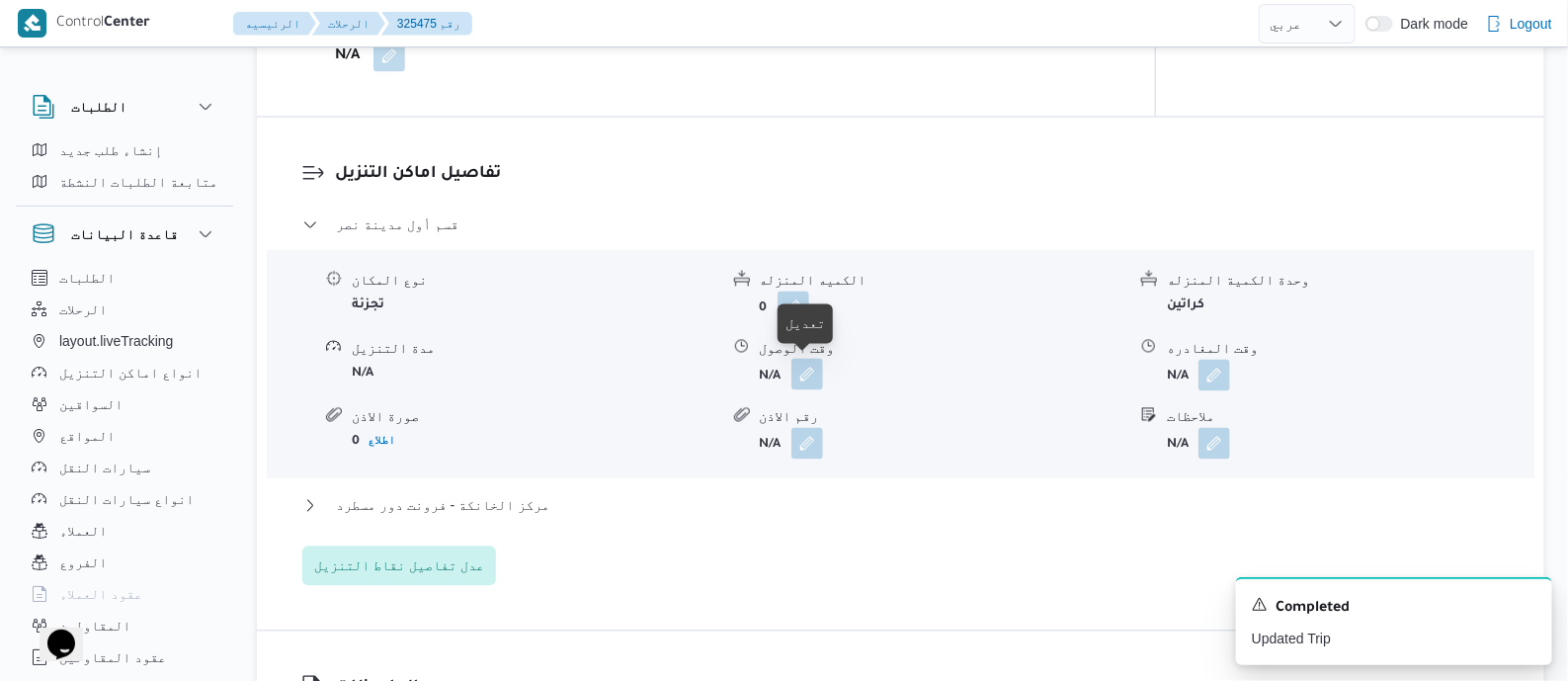 click at bounding box center (807, 375) 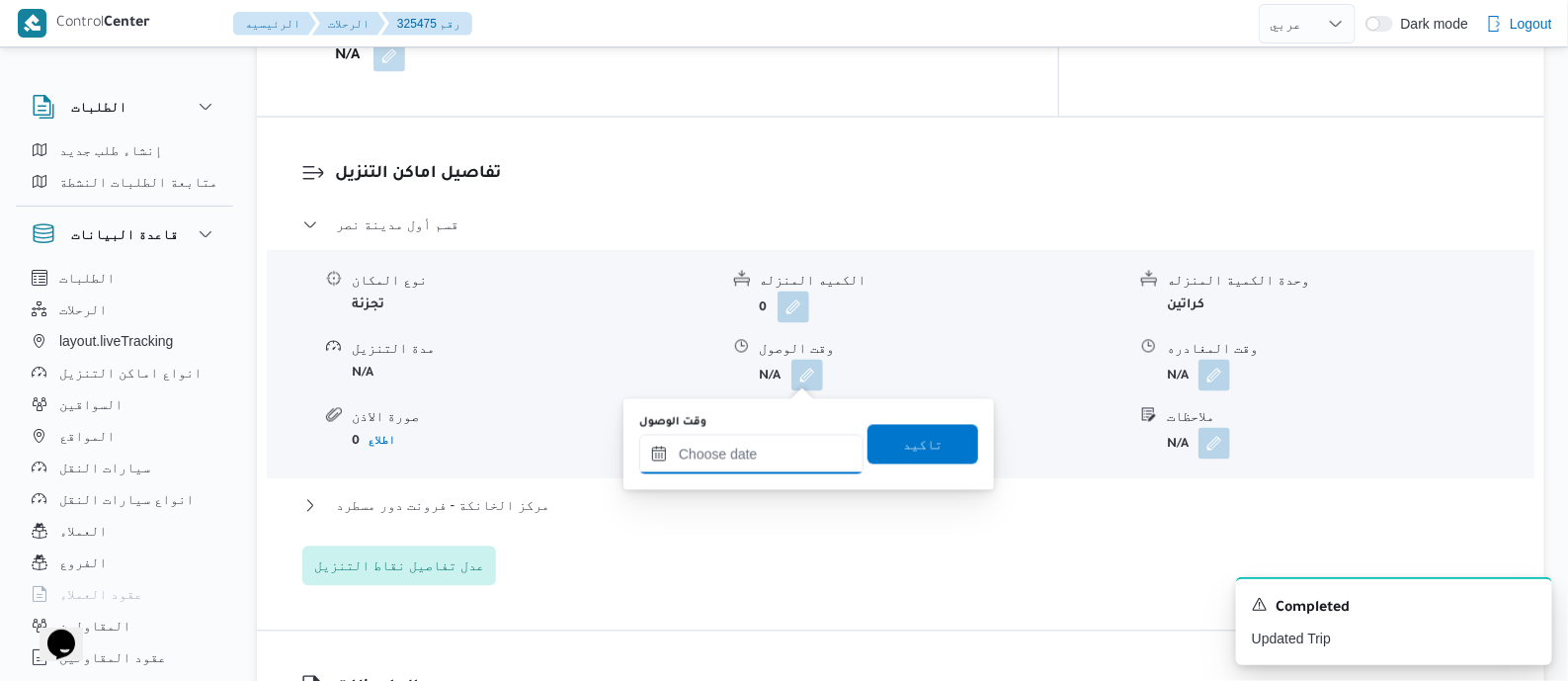 drag, startPoint x: 817, startPoint y: 376, endPoint x: 800, endPoint y: 448, distance: 73.979727 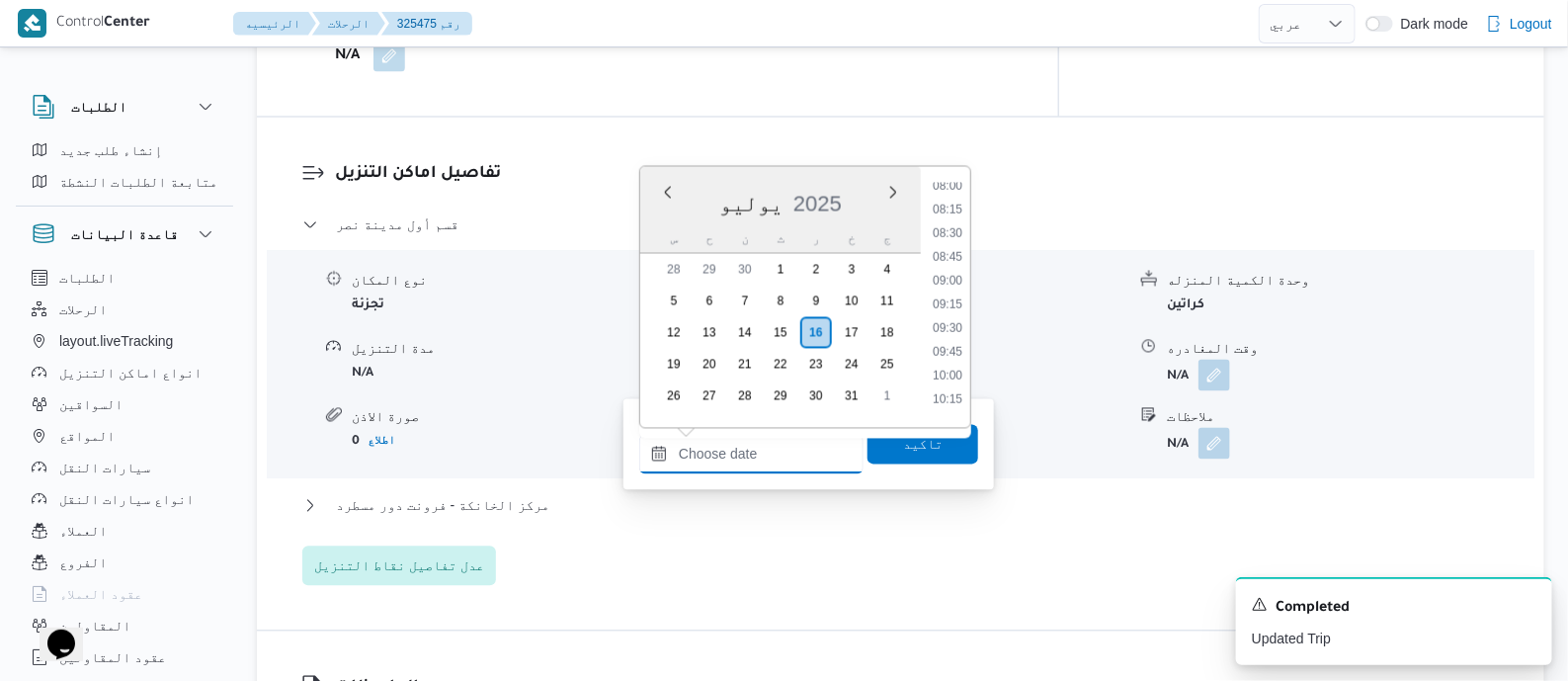 scroll, scrollTop: 890, scrollLeft: 0, axis: vertical 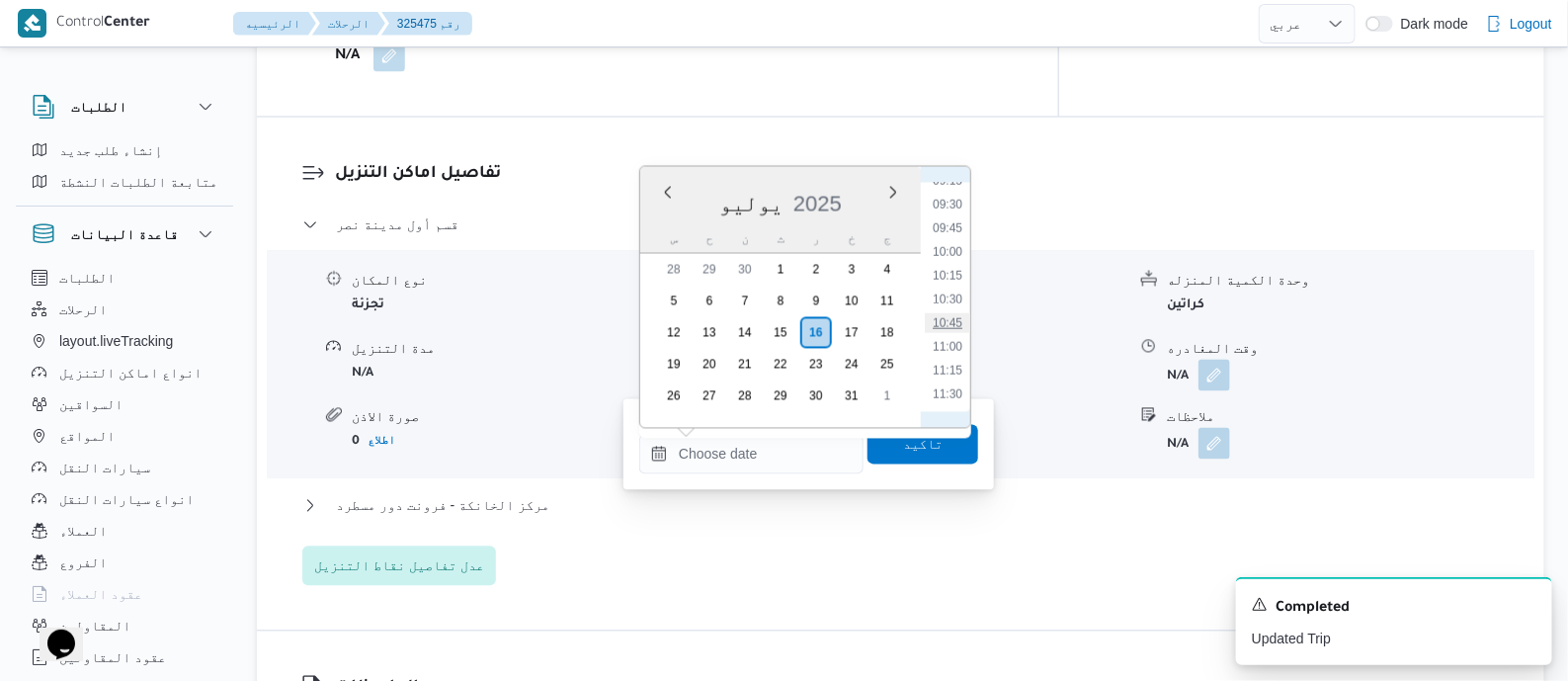 click on "10:45" at bounding box center [948, 323] 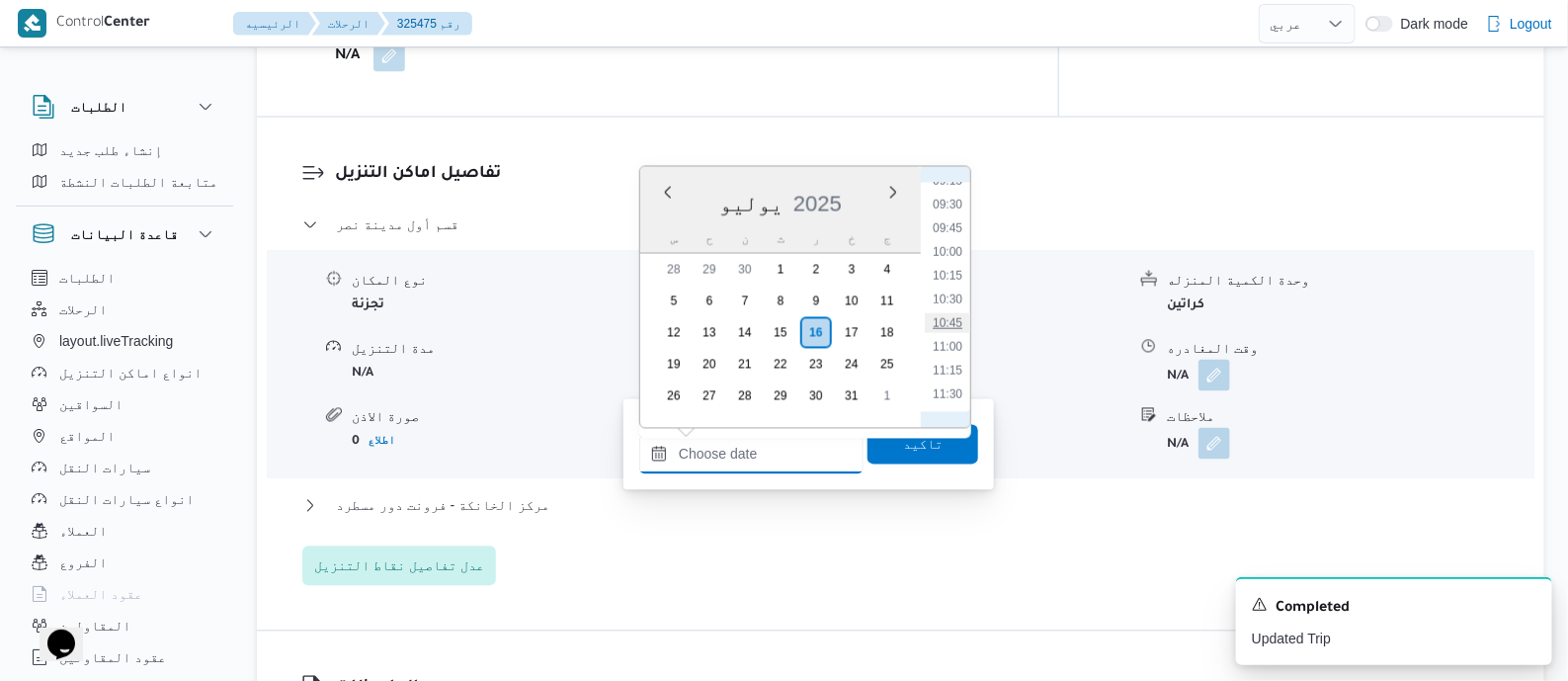 type on "١٦/٠٧/٢٠٢٥ ١٠:٤٥" 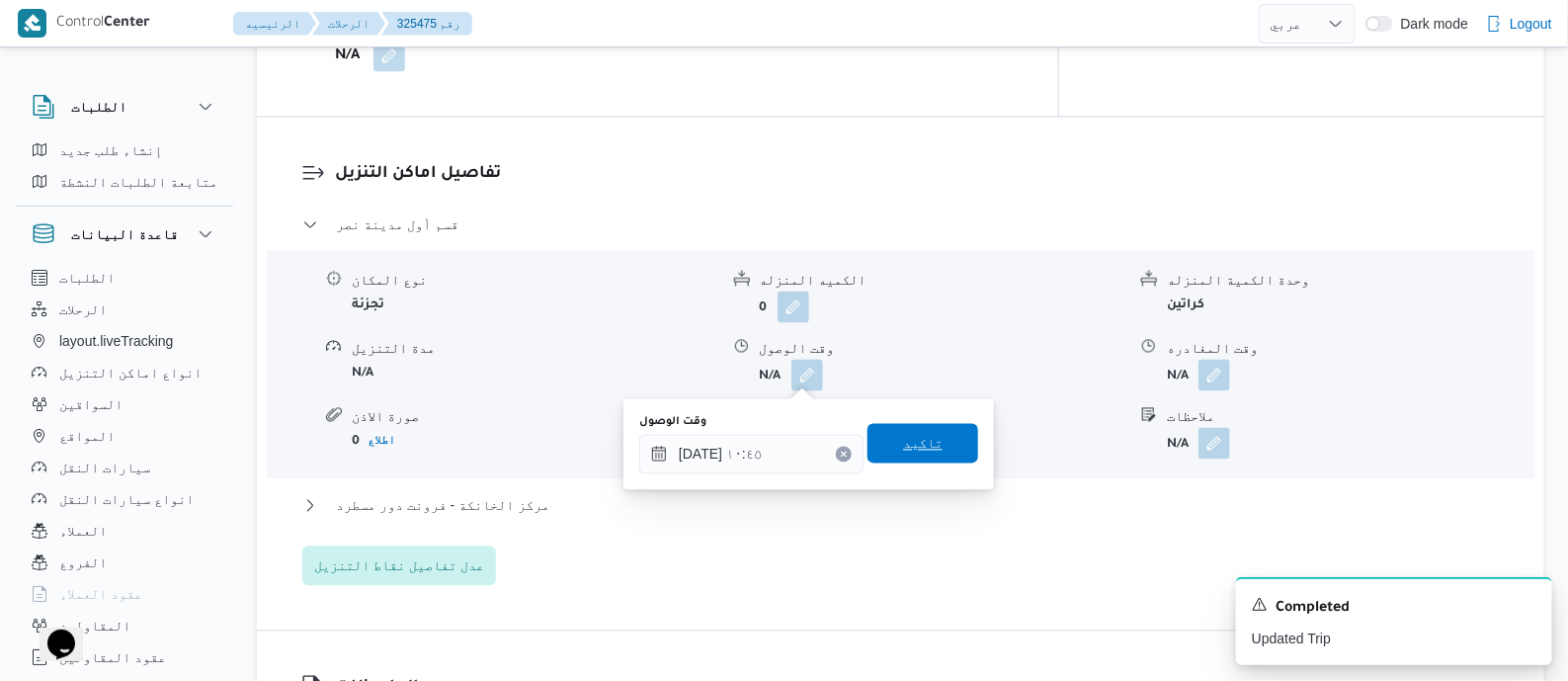 click on "تاكيد" at bounding box center (923, 444) 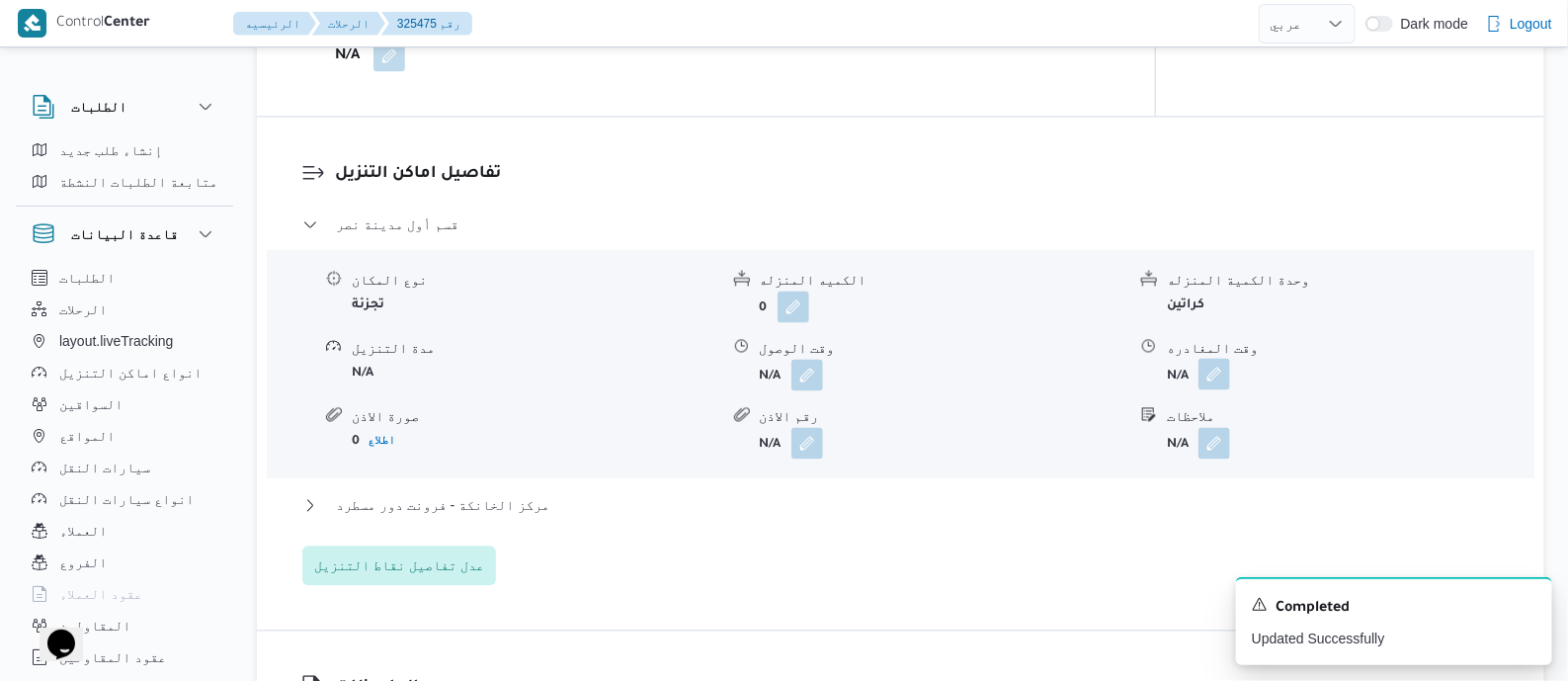 drag, startPoint x: 1212, startPoint y: 364, endPoint x: 1211, endPoint y: 384, distance: 20.024984 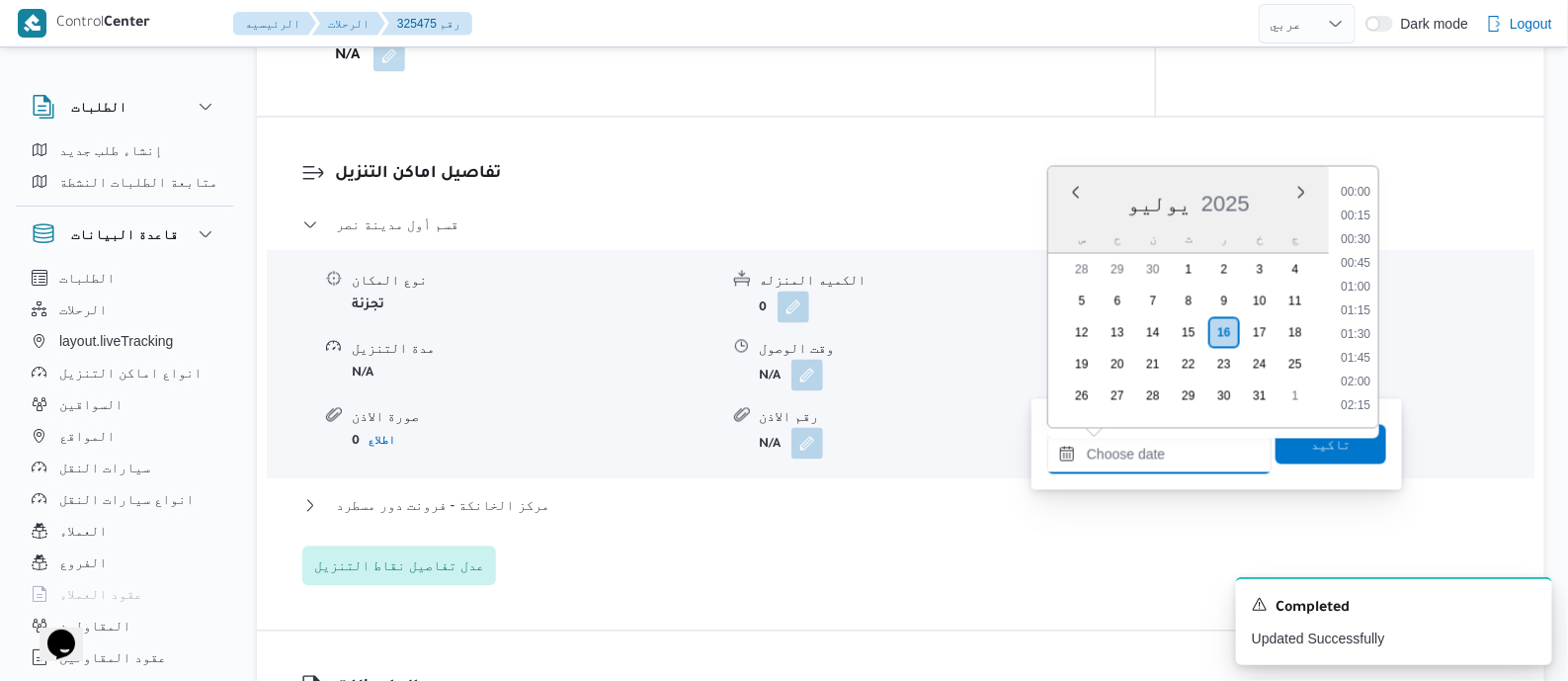 drag, startPoint x: 1195, startPoint y: 441, endPoint x: 1299, endPoint y: 371, distance: 125.363472 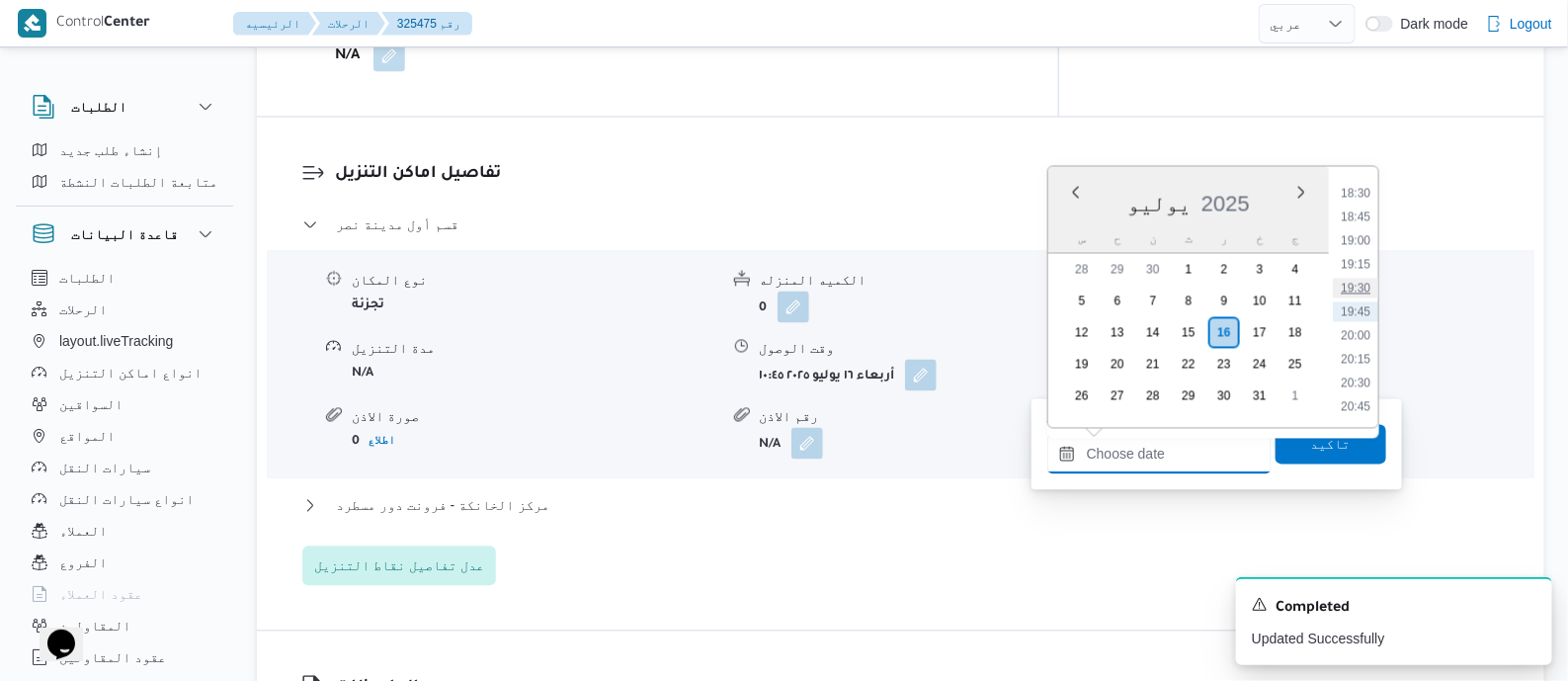 scroll, scrollTop: 1631, scrollLeft: 0, axis: vertical 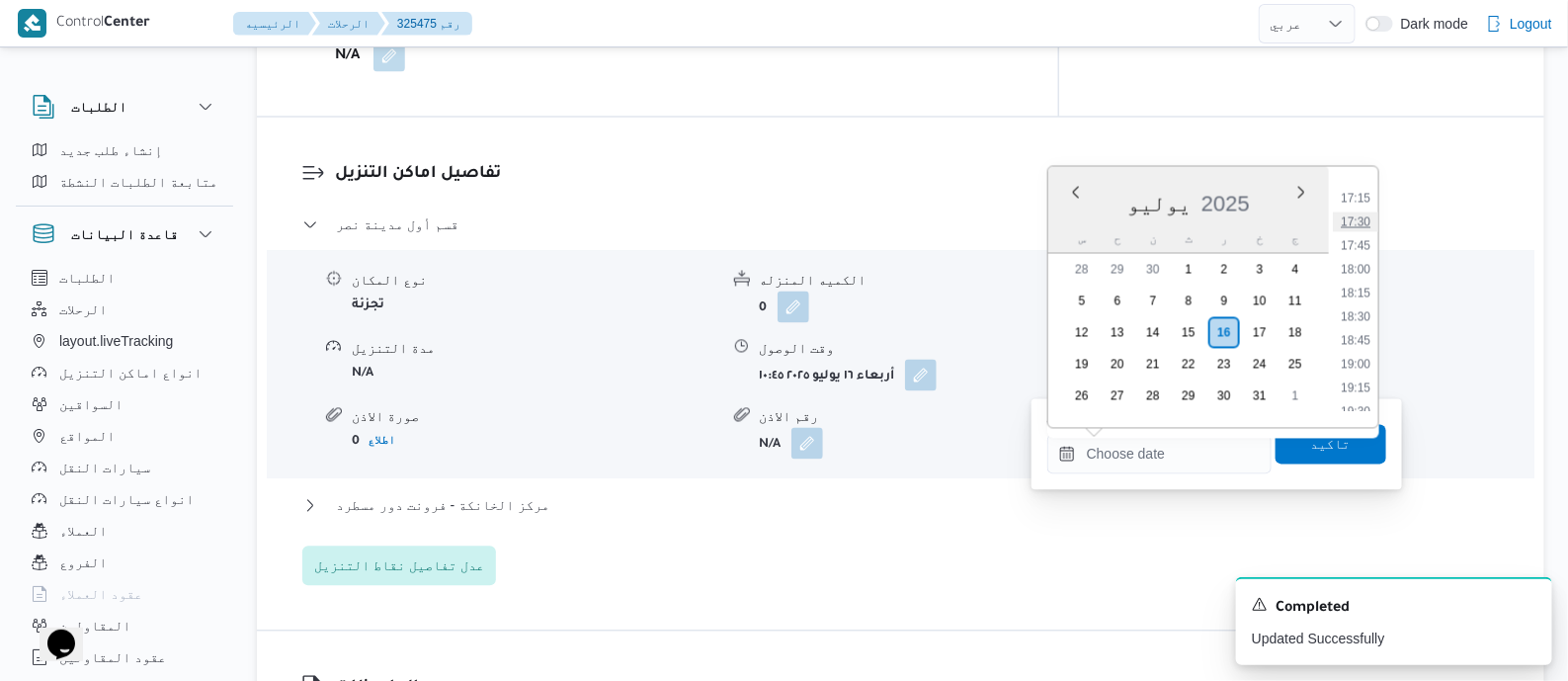 click on "17:30" at bounding box center (1356, 222) 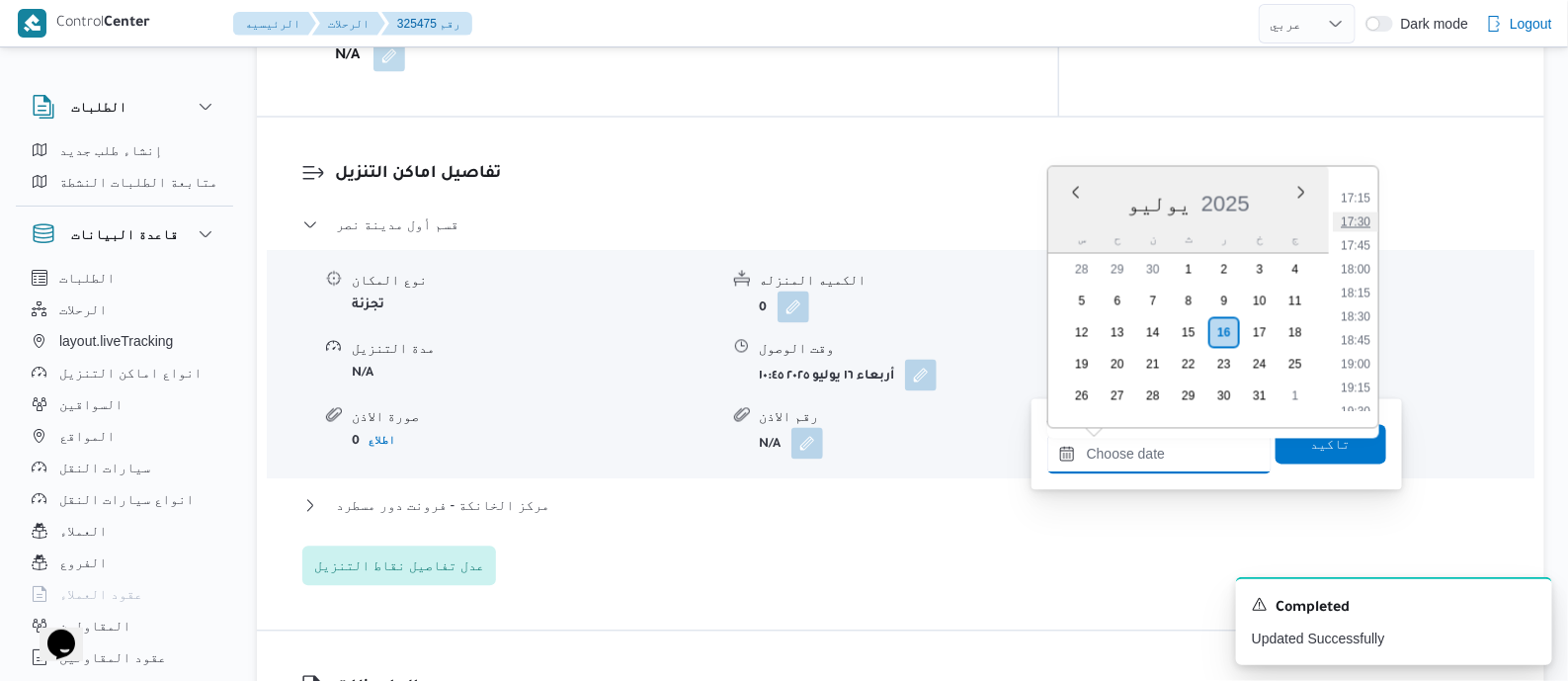 type on "[DATE] ١٧:٣٠" 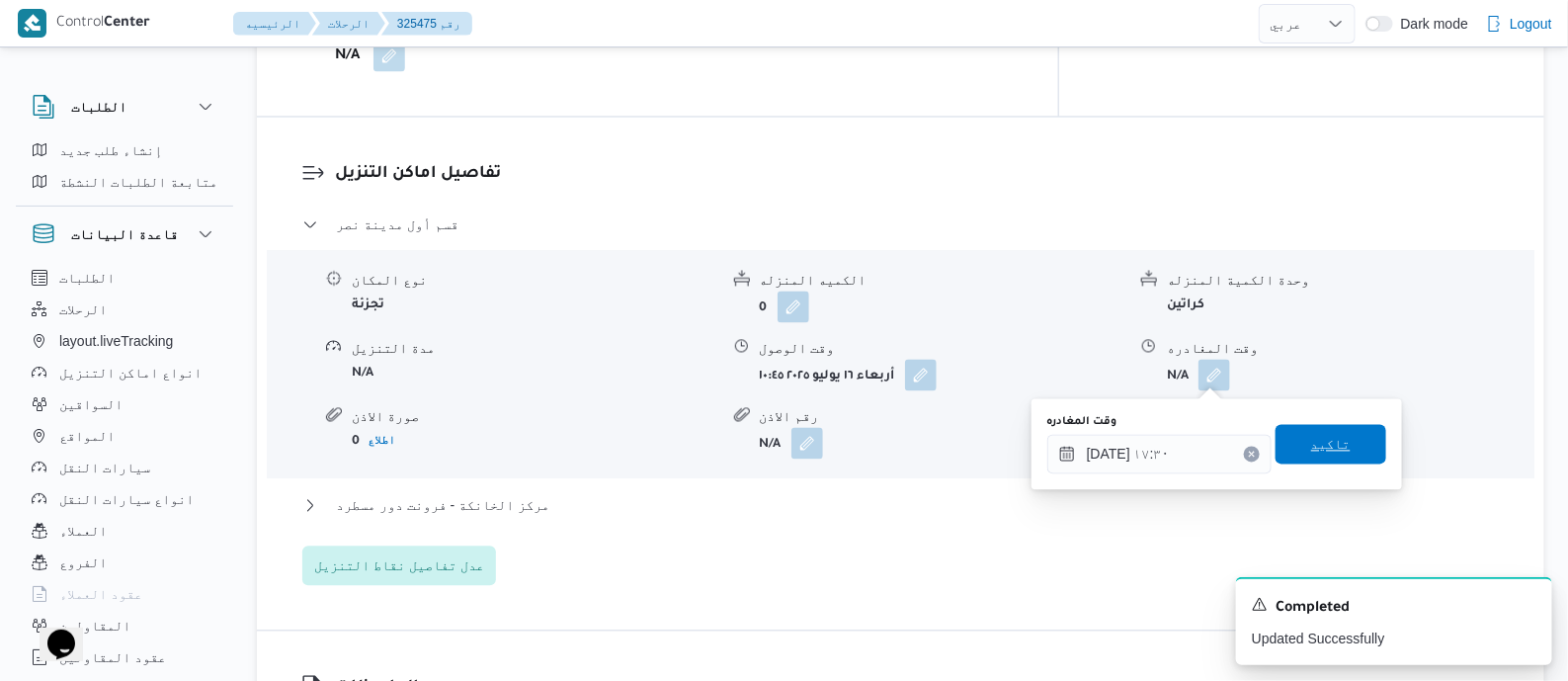 drag, startPoint x: 1348, startPoint y: 441, endPoint x: 1048, endPoint y: 459, distance: 300.53951 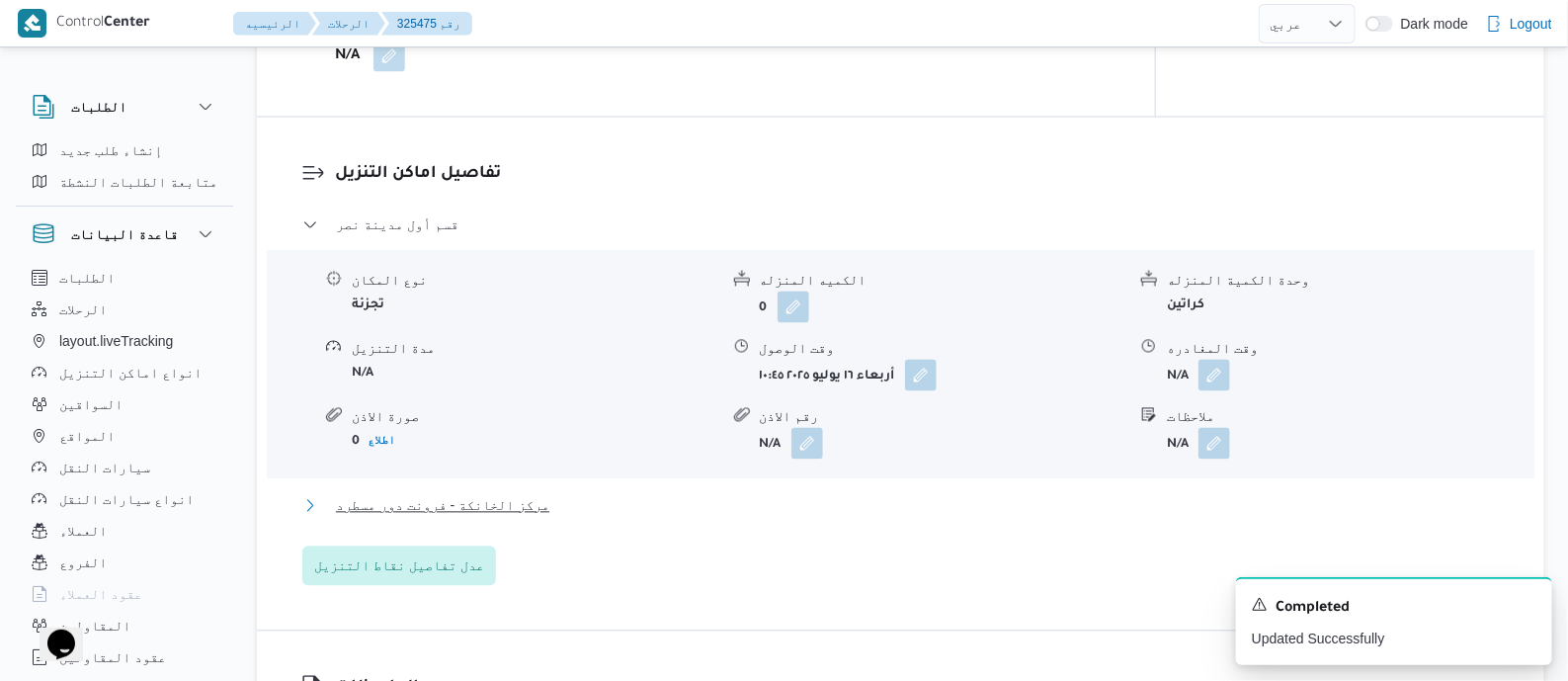 click on "مركز الخانكة -
فرونت دور مسطرد" at bounding box center [443, 506] 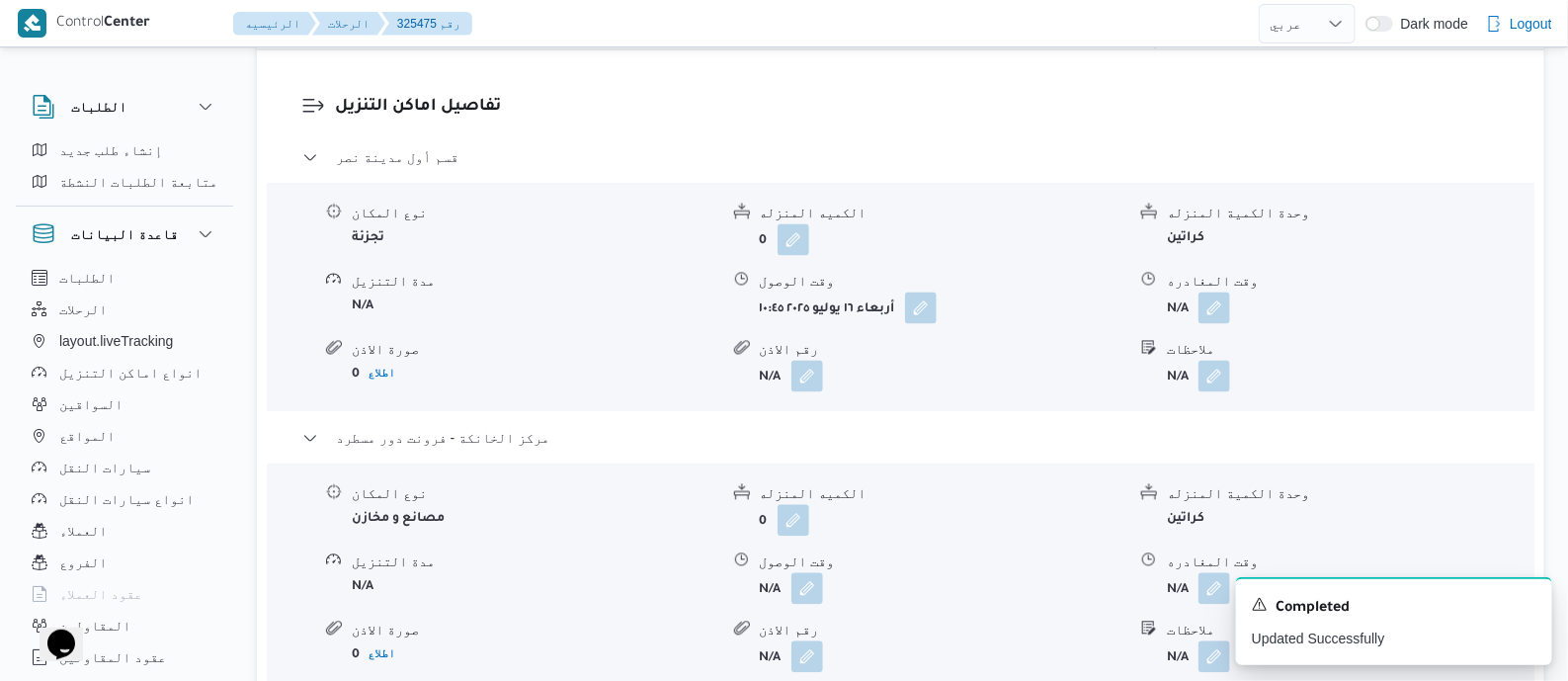 scroll, scrollTop: 1605, scrollLeft: 0, axis: vertical 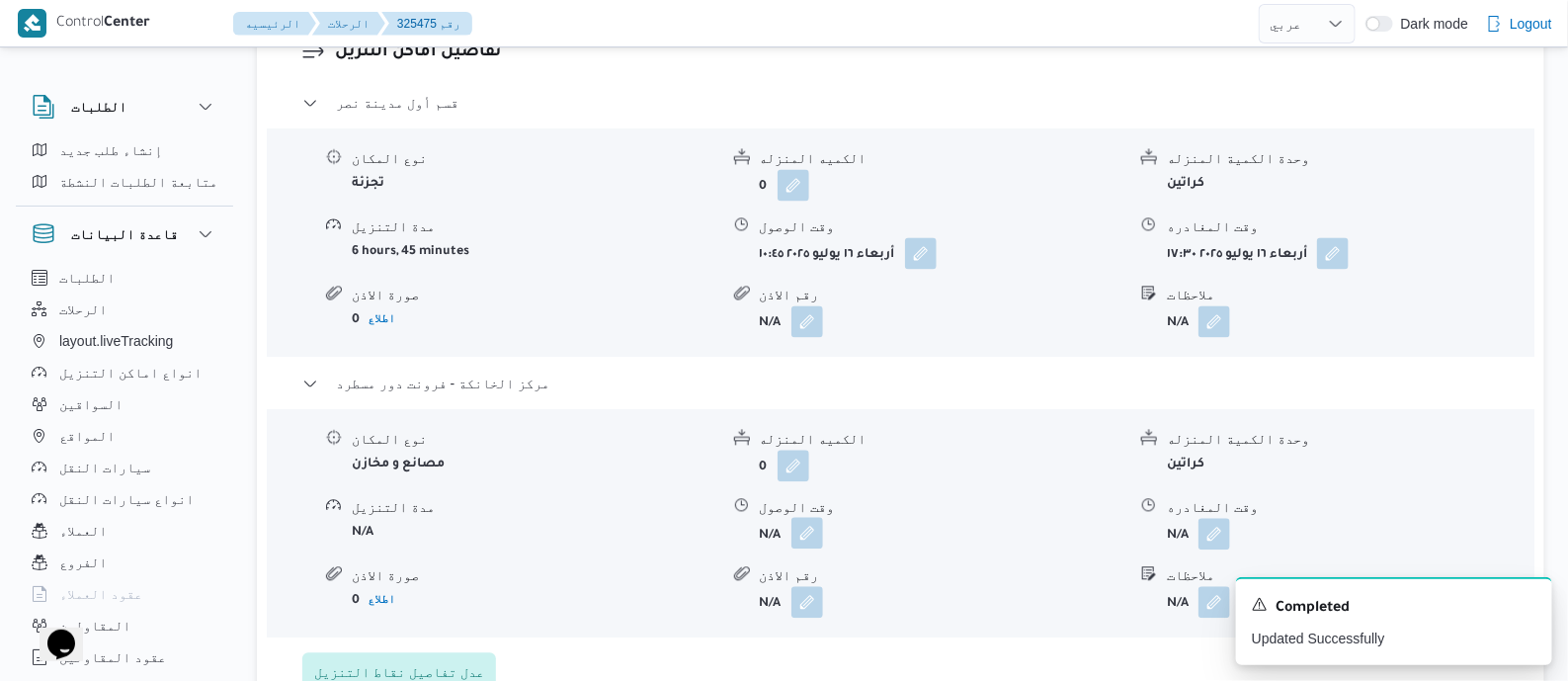 drag, startPoint x: 809, startPoint y: 530, endPoint x: 803, endPoint y: 546, distance: 17.088007 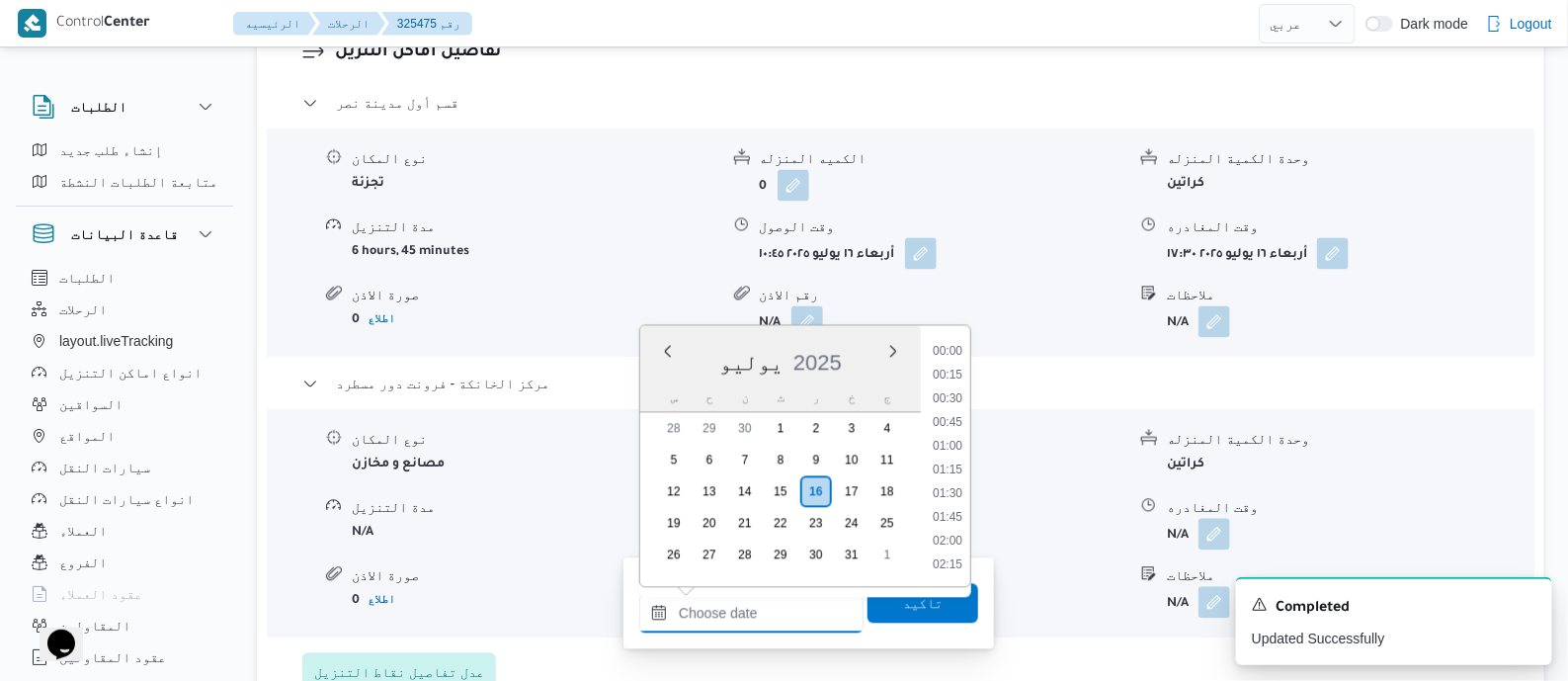 click on "وقت الوصول" at bounding box center [751, 613] 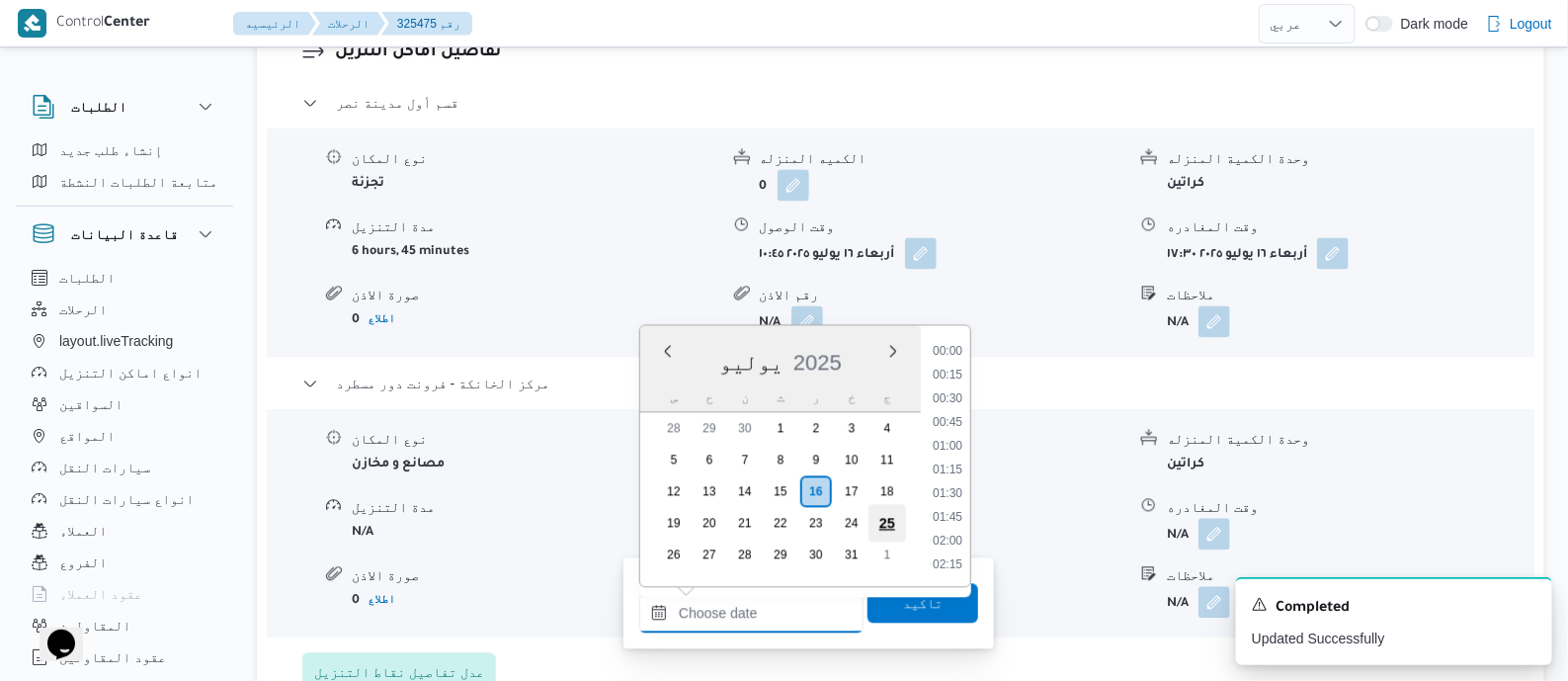scroll, scrollTop: 1754, scrollLeft: 0, axis: vertical 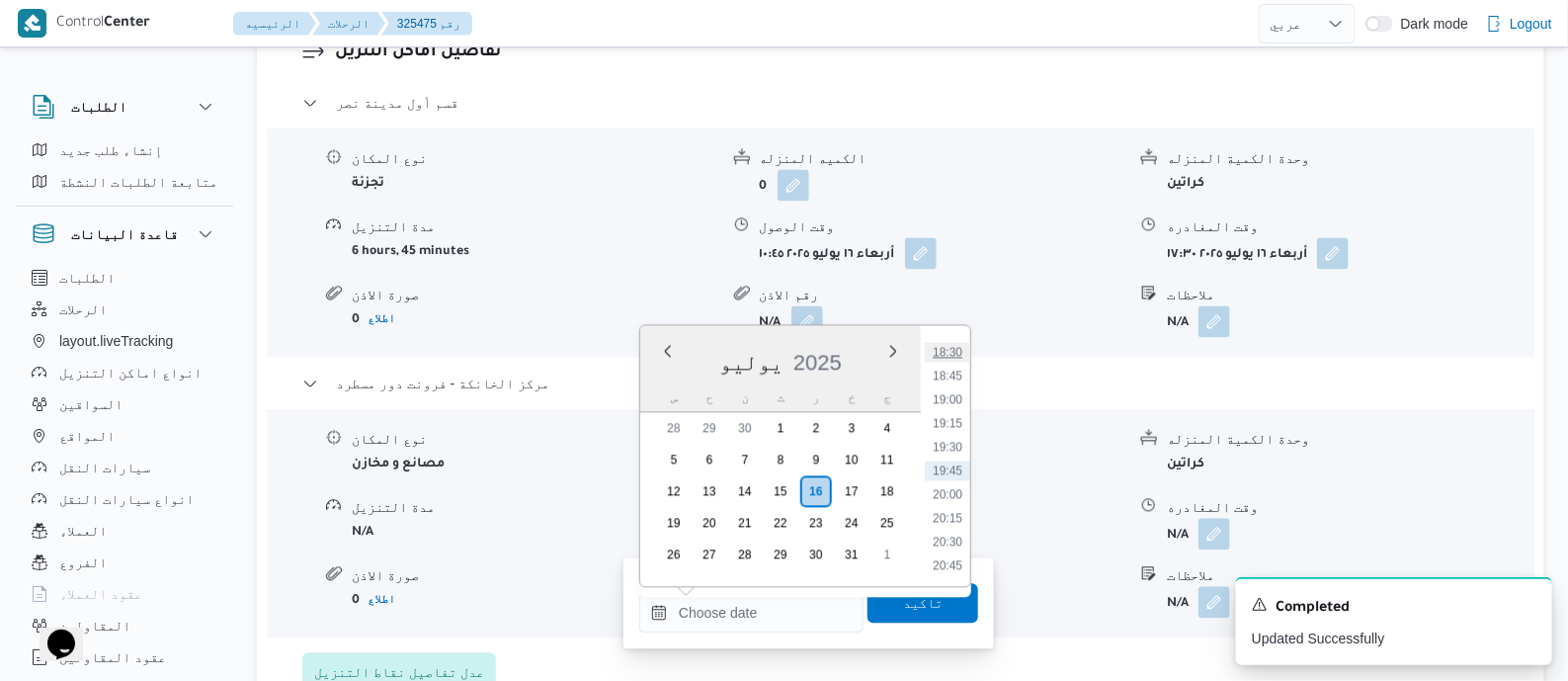click on "18:30" at bounding box center [948, 352] 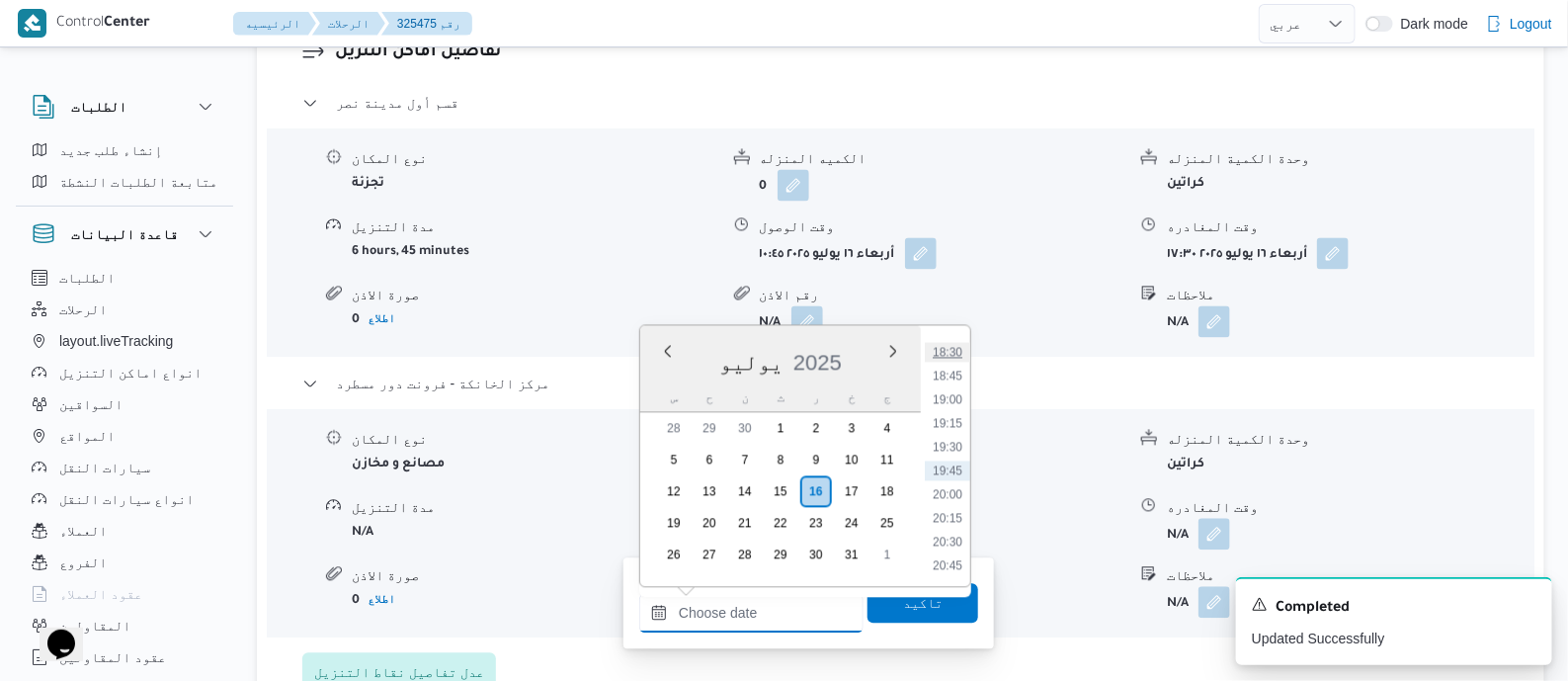 type on "[DATE] ١٨:٣٠" 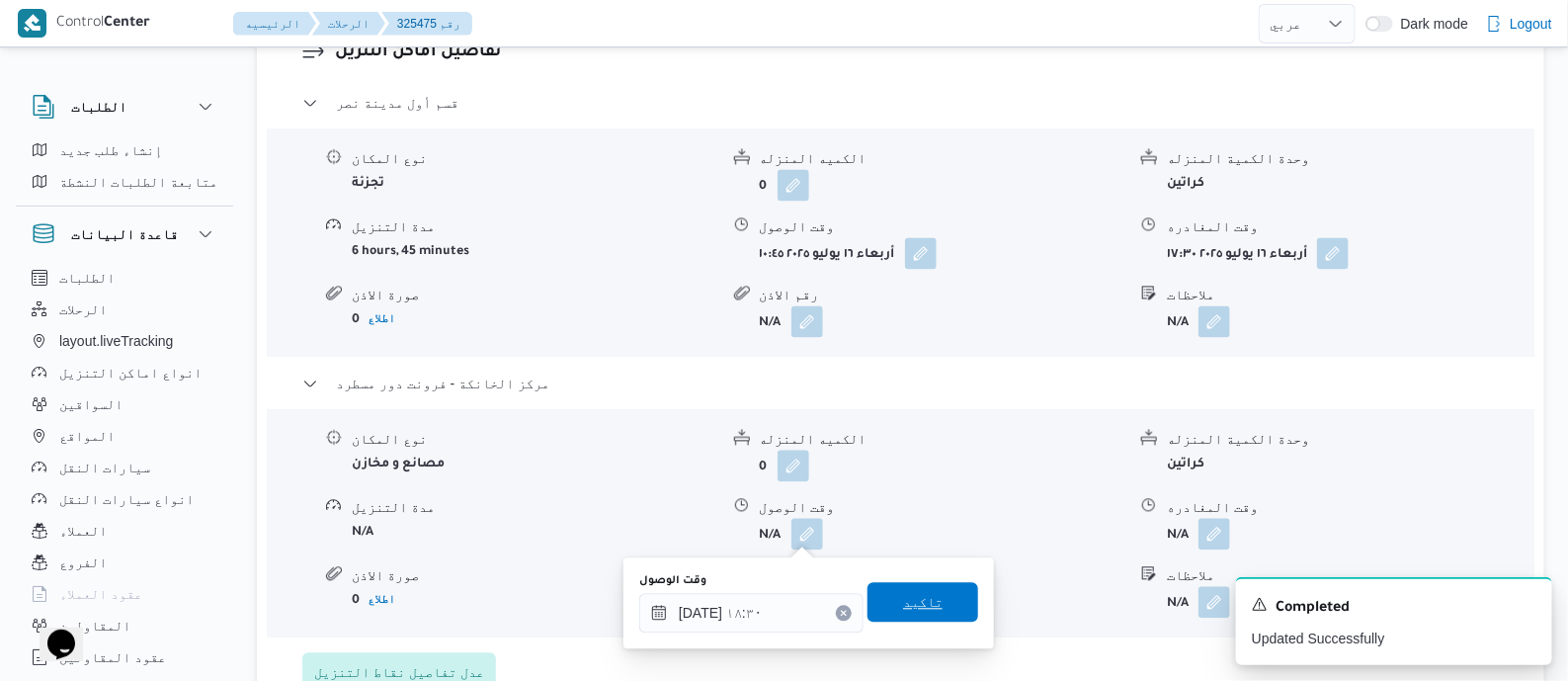 click on "تاكيد" at bounding box center (923, 602) 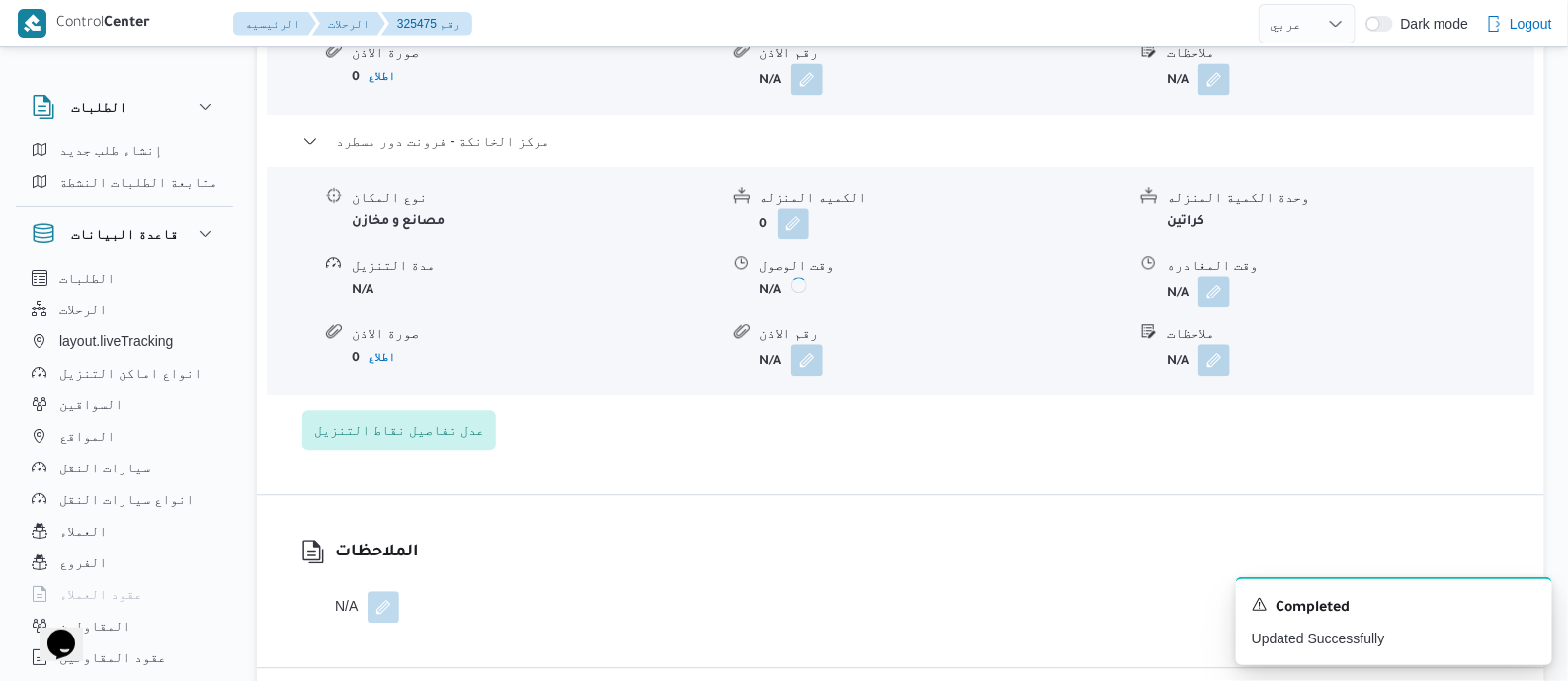 scroll, scrollTop: 1852, scrollLeft: 0, axis: vertical 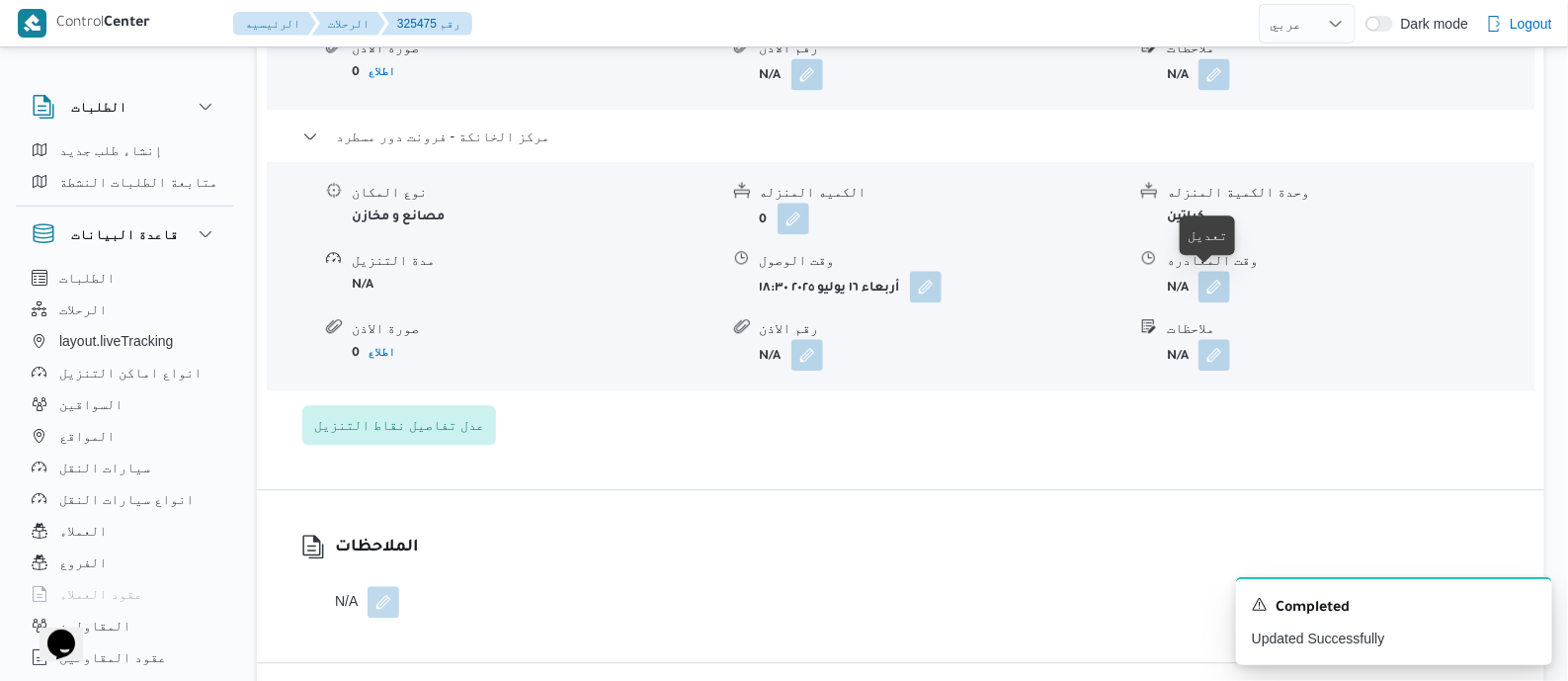 drag, startPoint x: 1221, startPoint y: 286, endPoint x: 1220, endPoint y: 313, distance: 27.01851 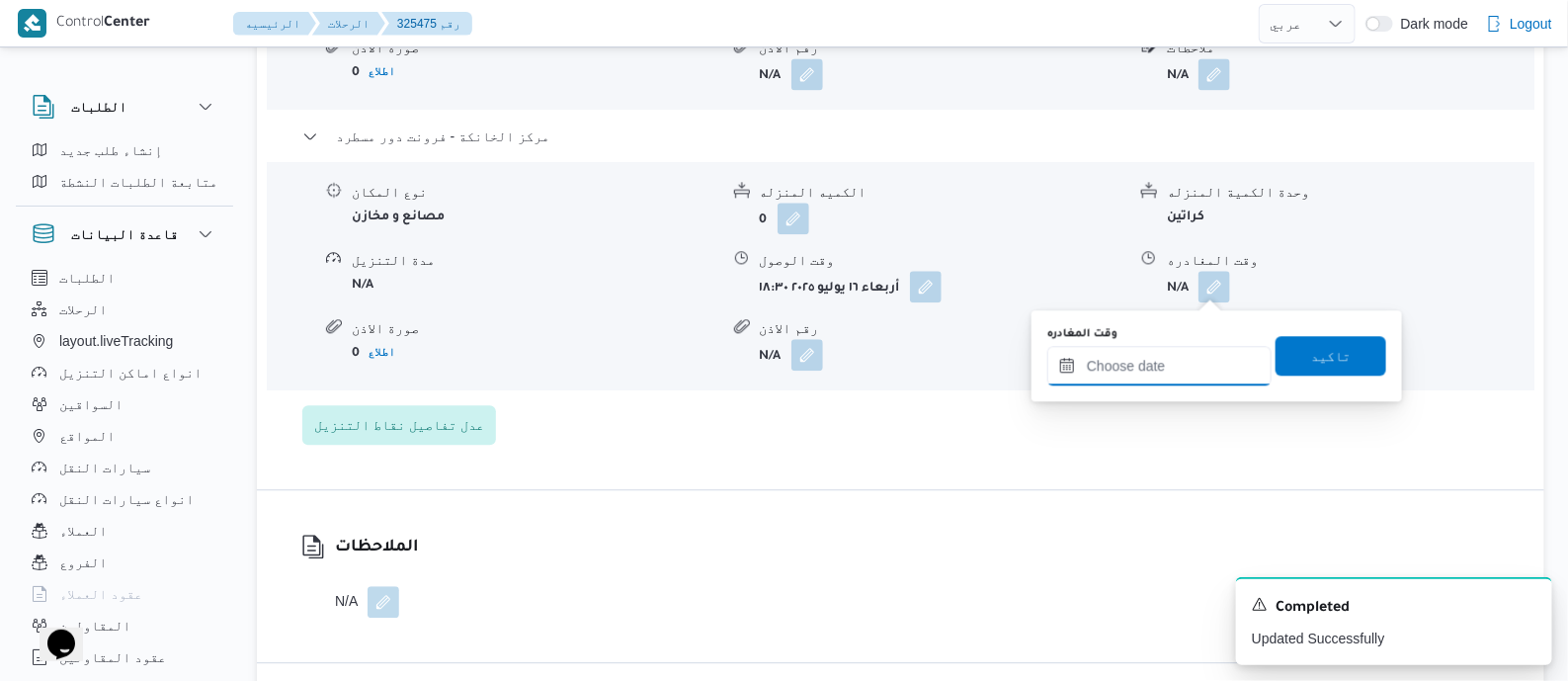 drag, startPoint x: 1220, startPoint y: 313, endPoint x: 1284, endPoint y: 323, distance: 64.77654 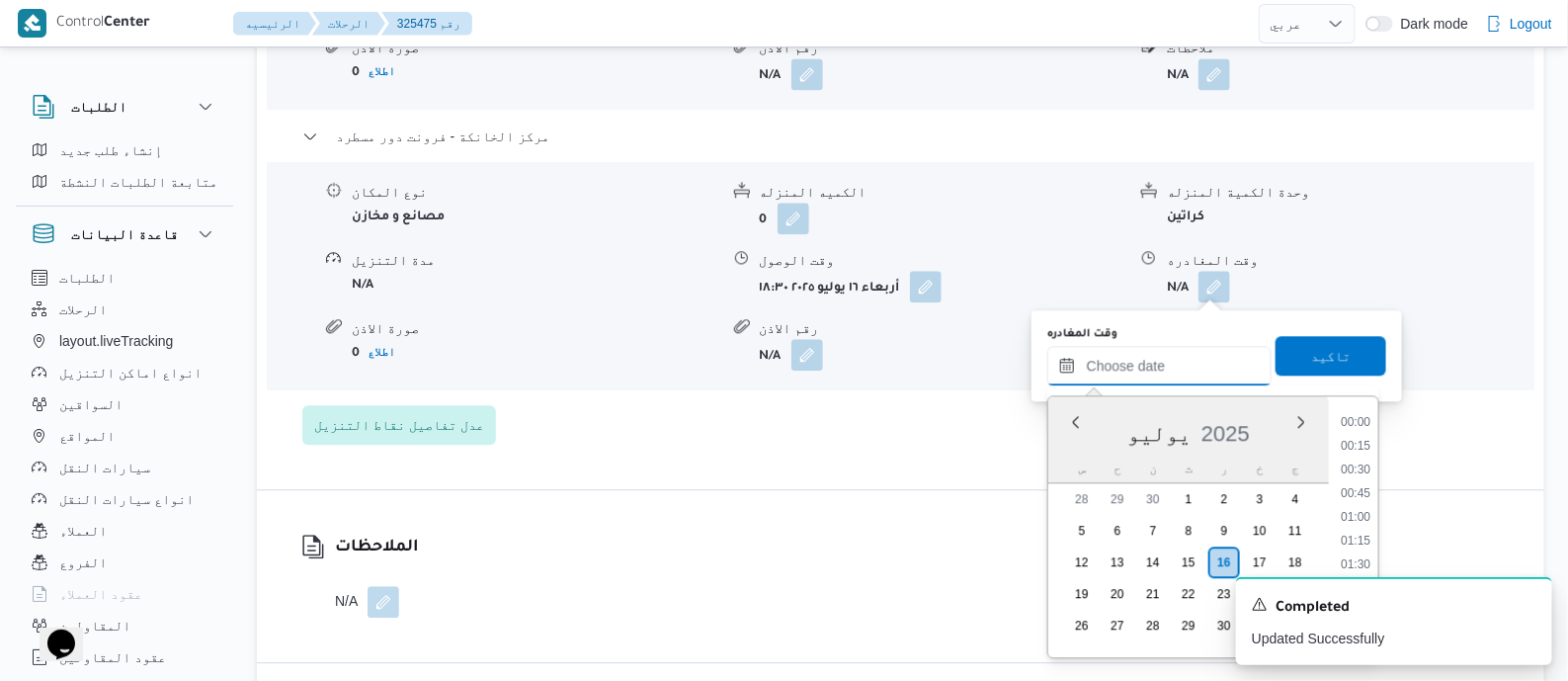 scroll, scrollTop: 1754, scrollLeft: 0, axis: vertical 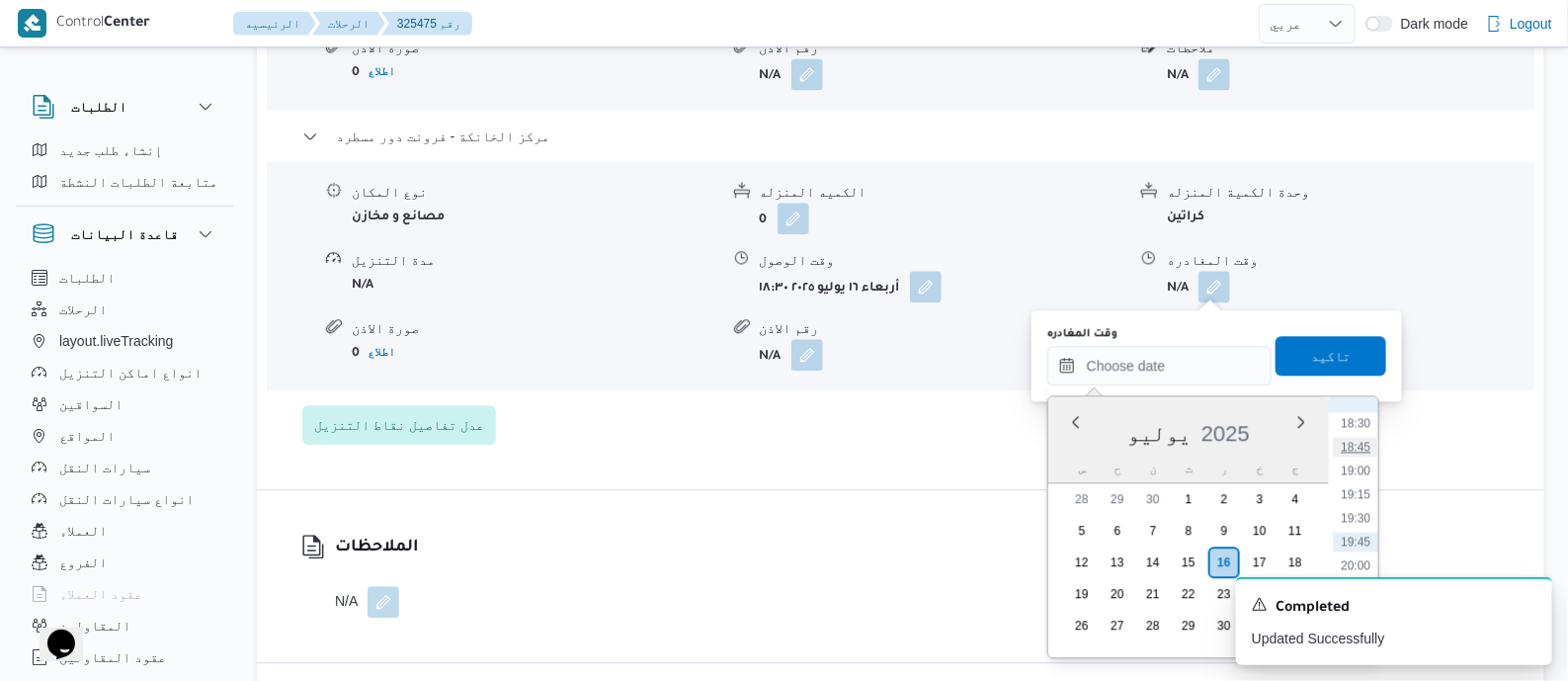 click on "18:45" at bounding box center (1356, 447) 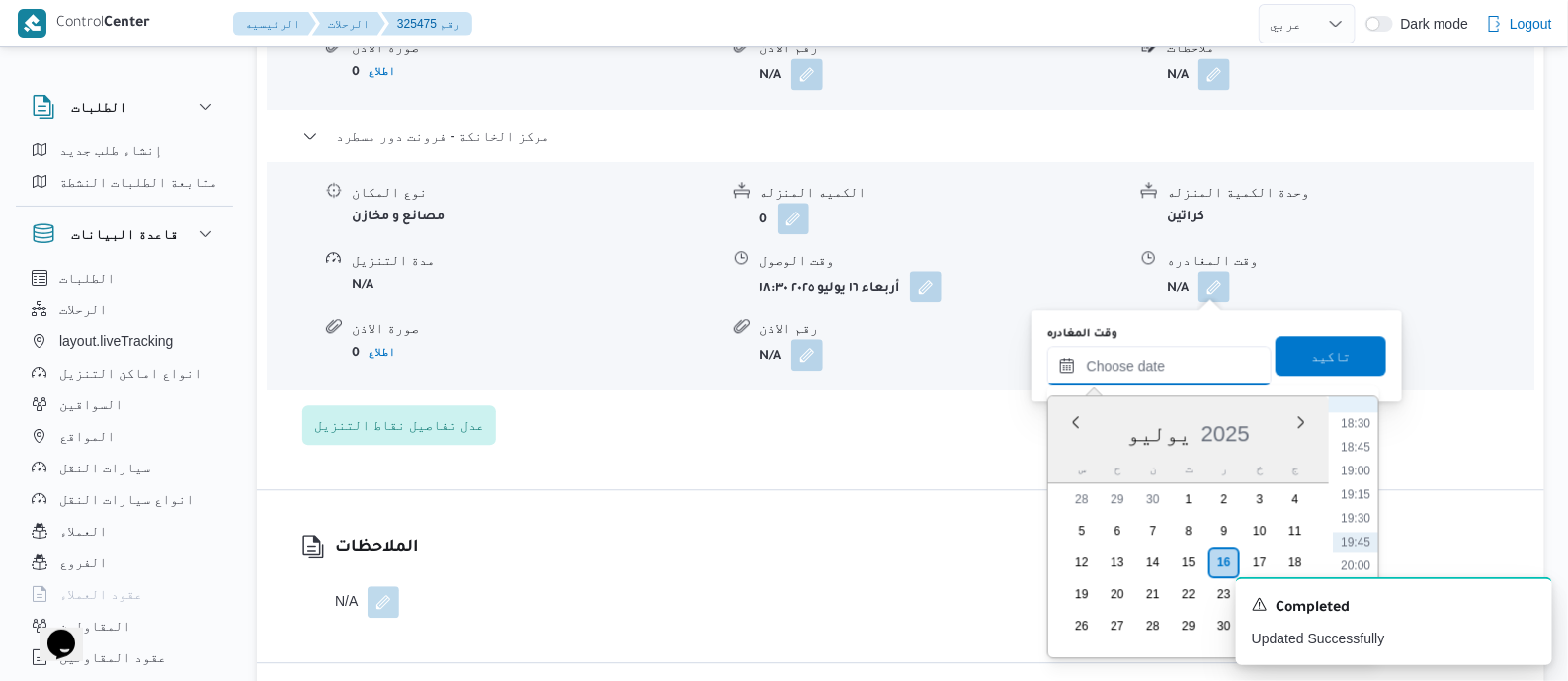 type on "١٦/٠٧/٢٠٢٥ ١٨:٤٥" 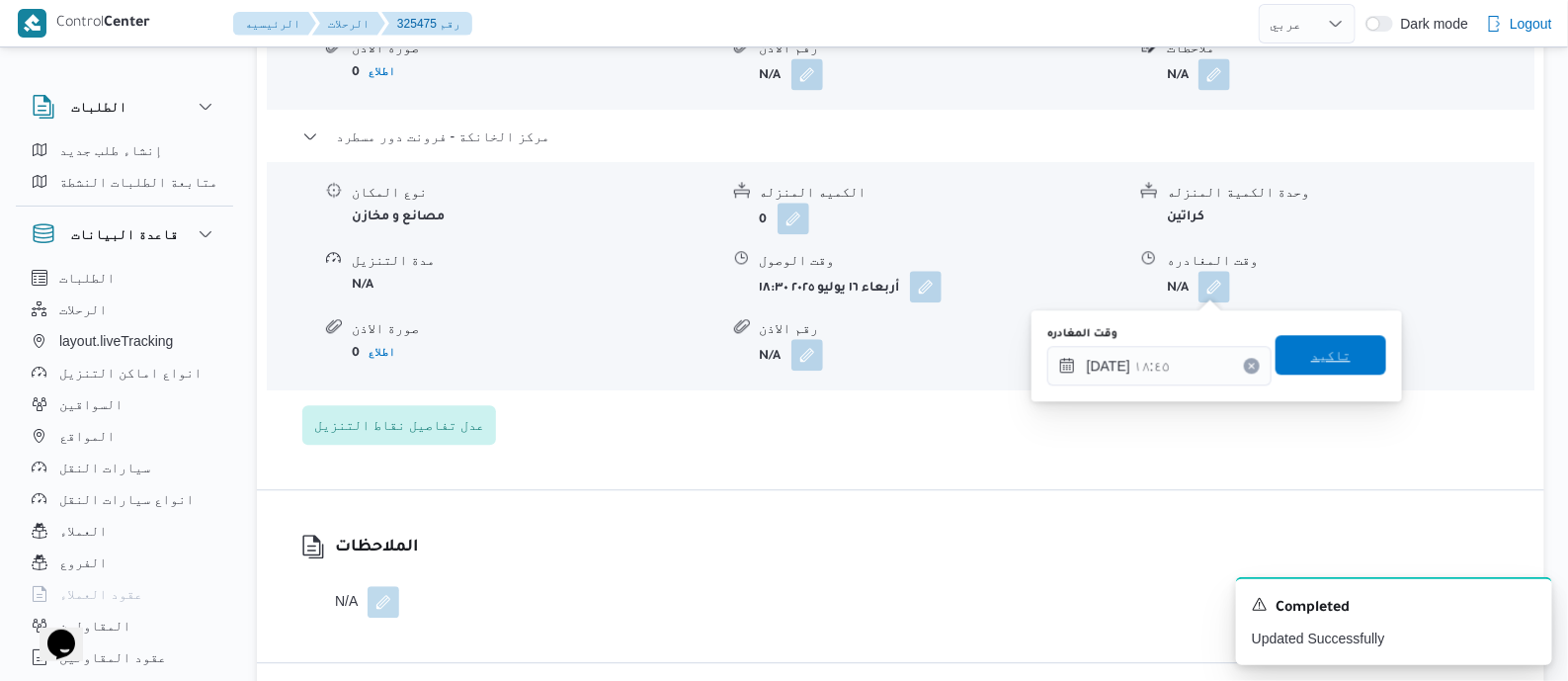 click on "تاكيد" at bounding box center (1331, 355) 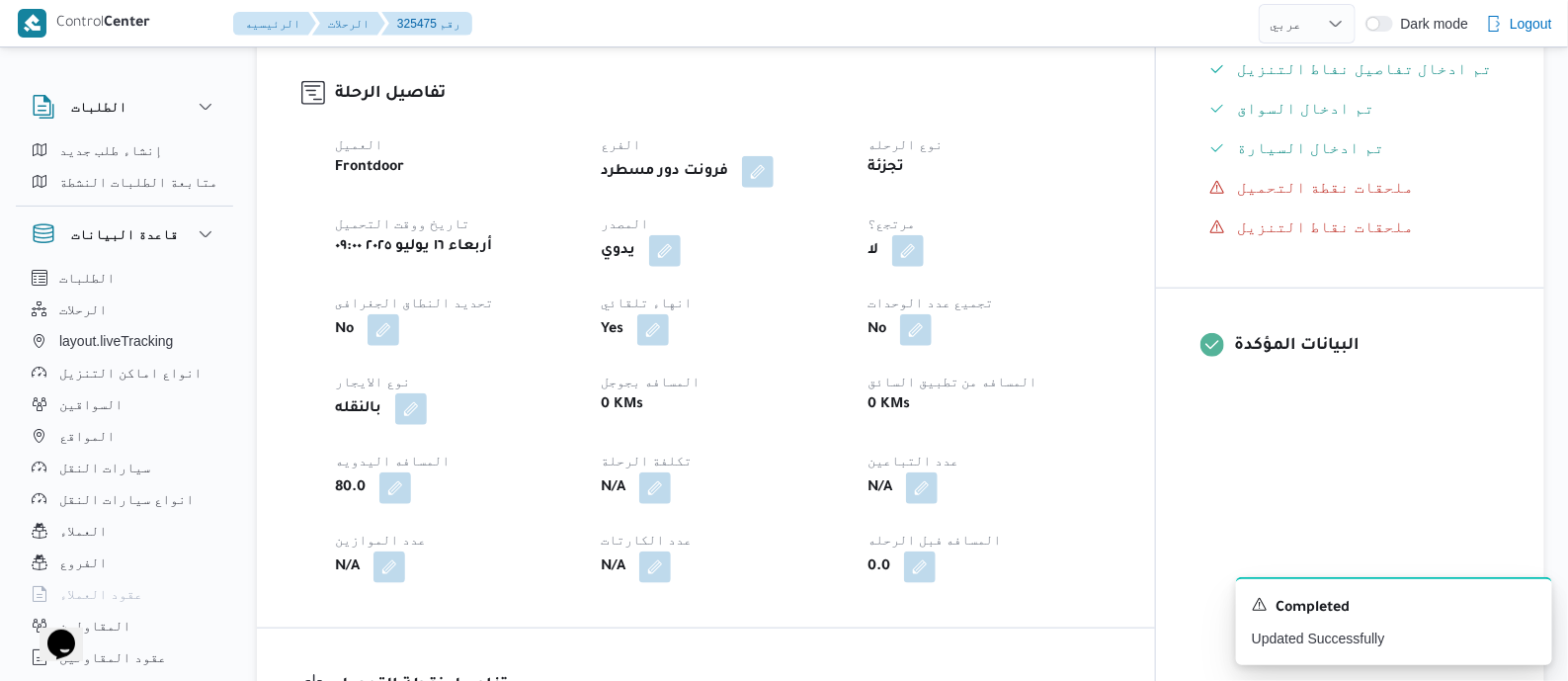 scroll, scrollTop: 0, scrollLeft: 0, axis: both 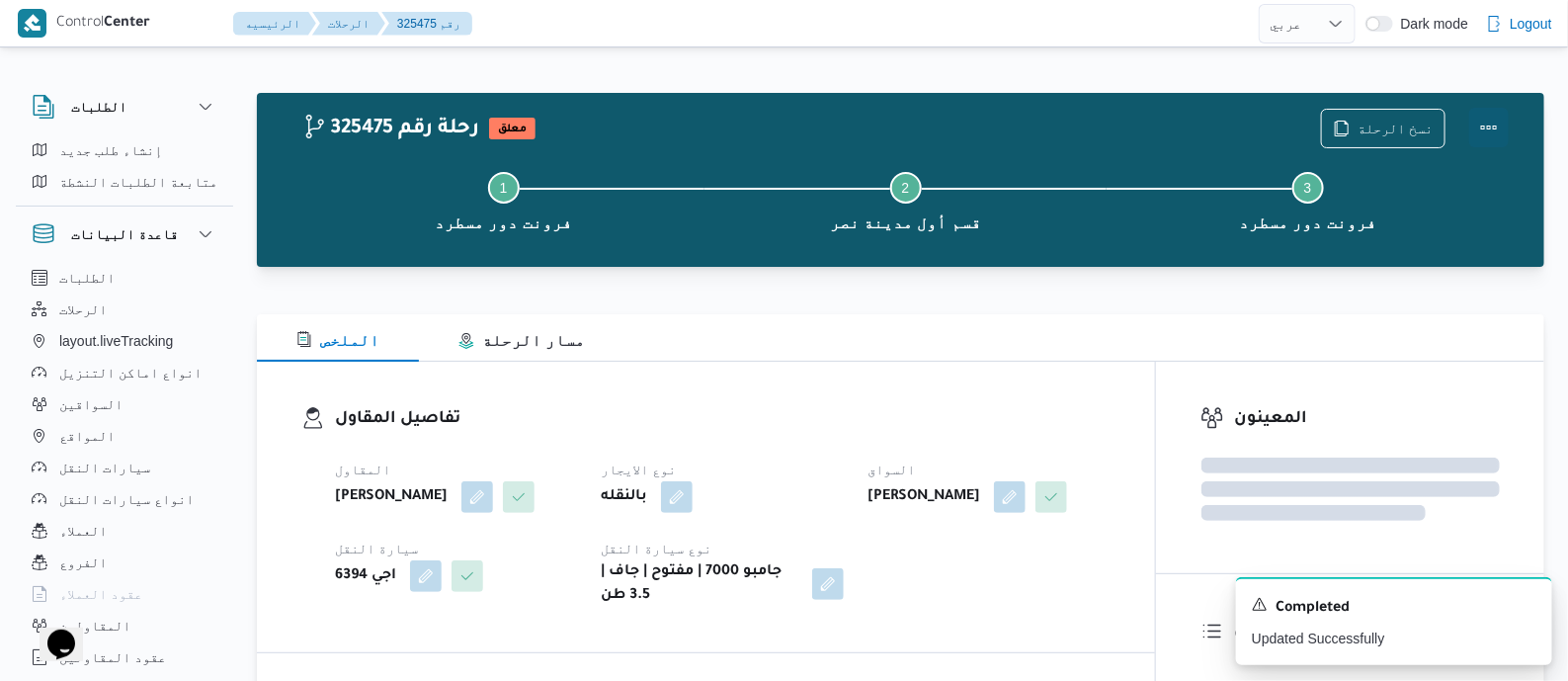 click at bounding box center [1489, 128] 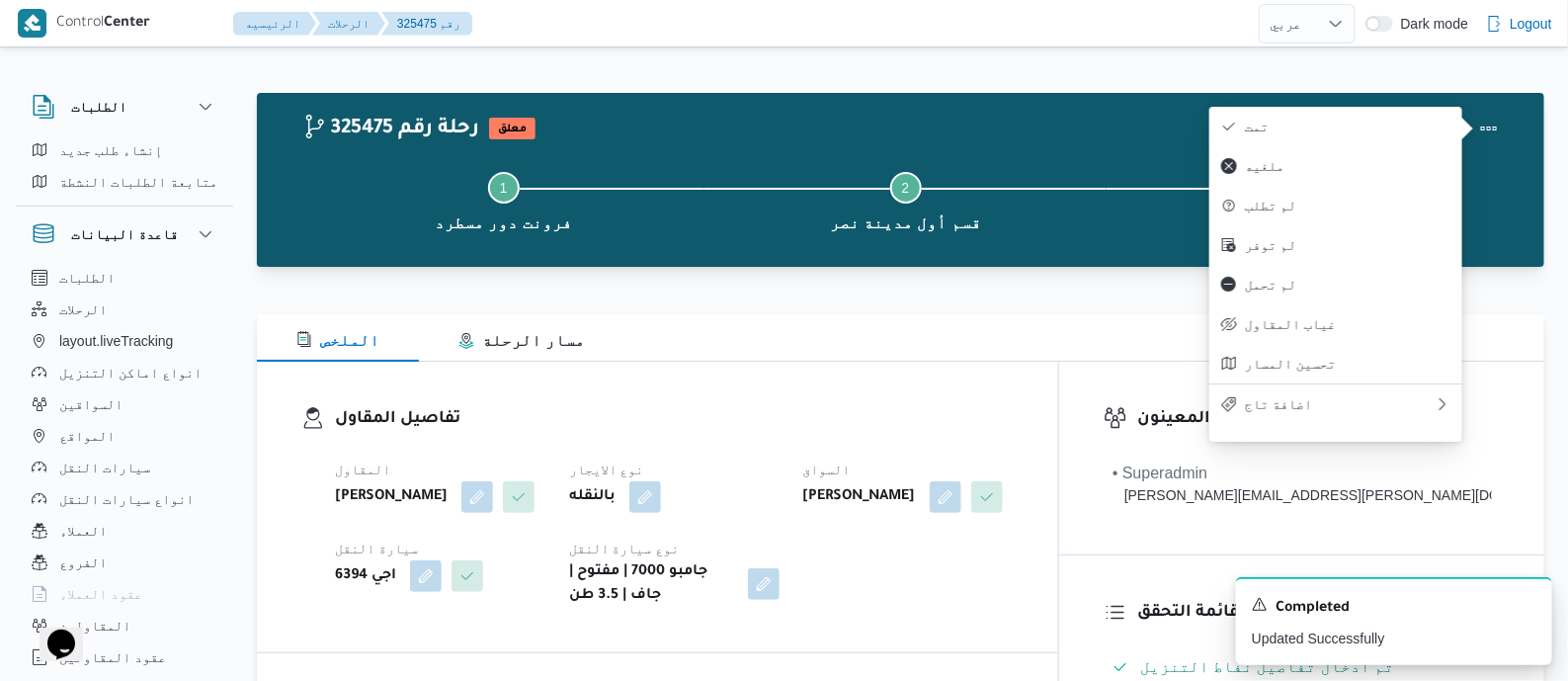 click on "تمت" at bounding box center [1348, 127] 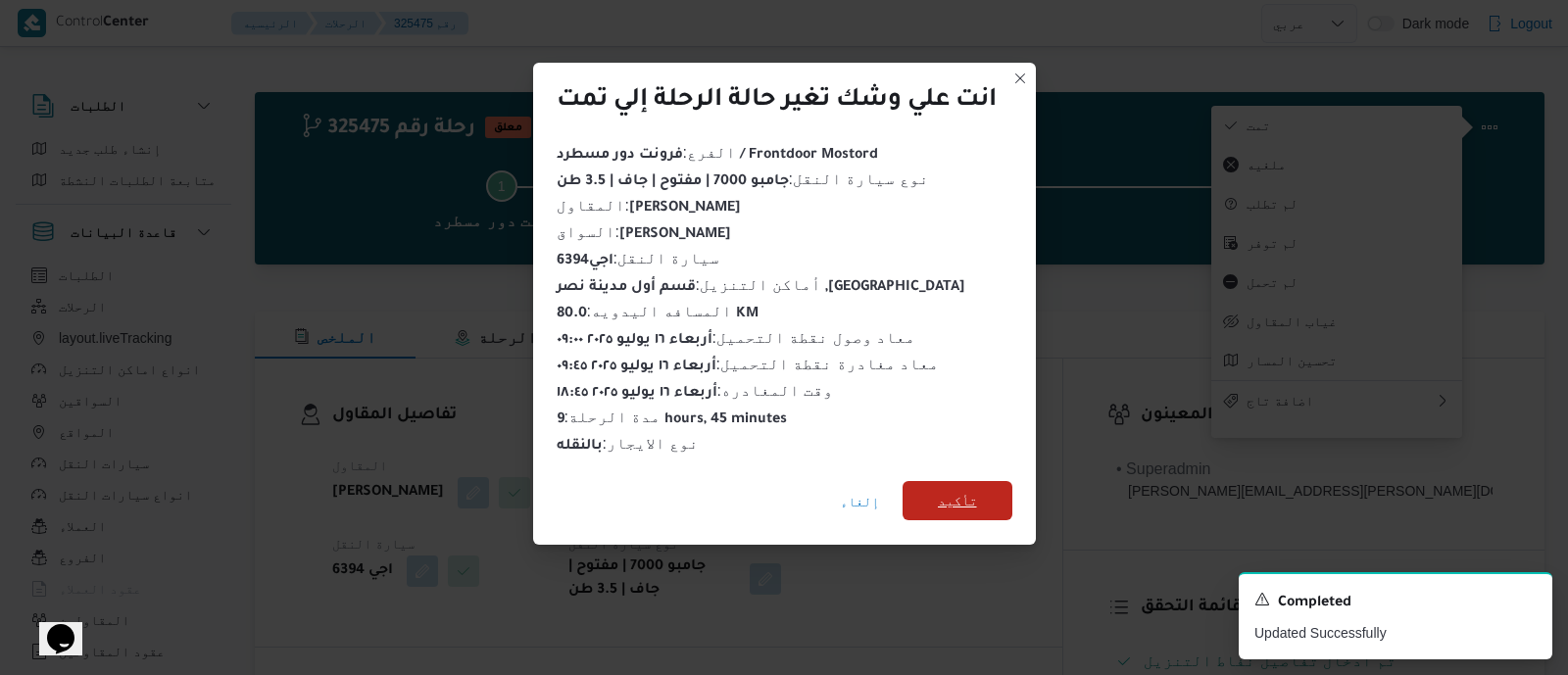 click on "تأكيد" at bounding box center [957, 501] 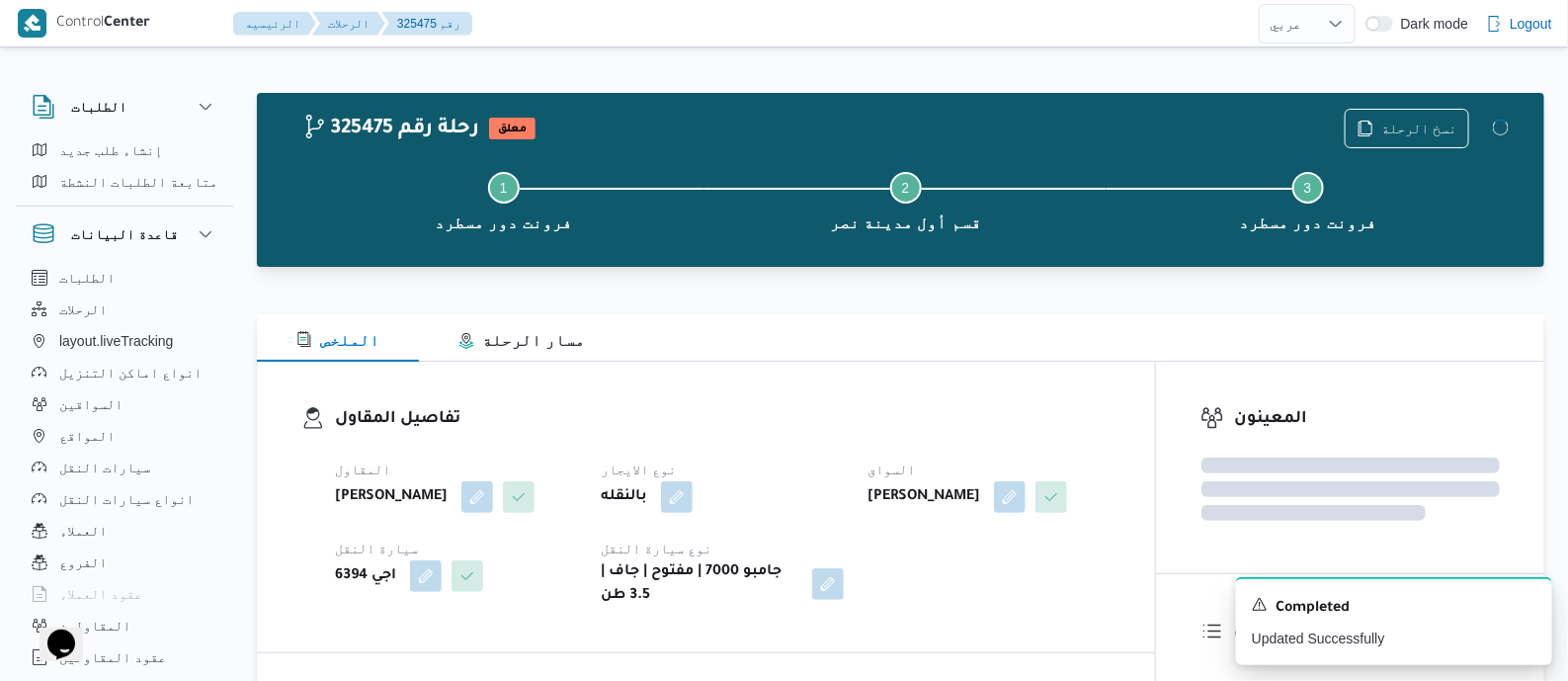 click on "تفاصيل المقاول" at bounding box center [722, 419] 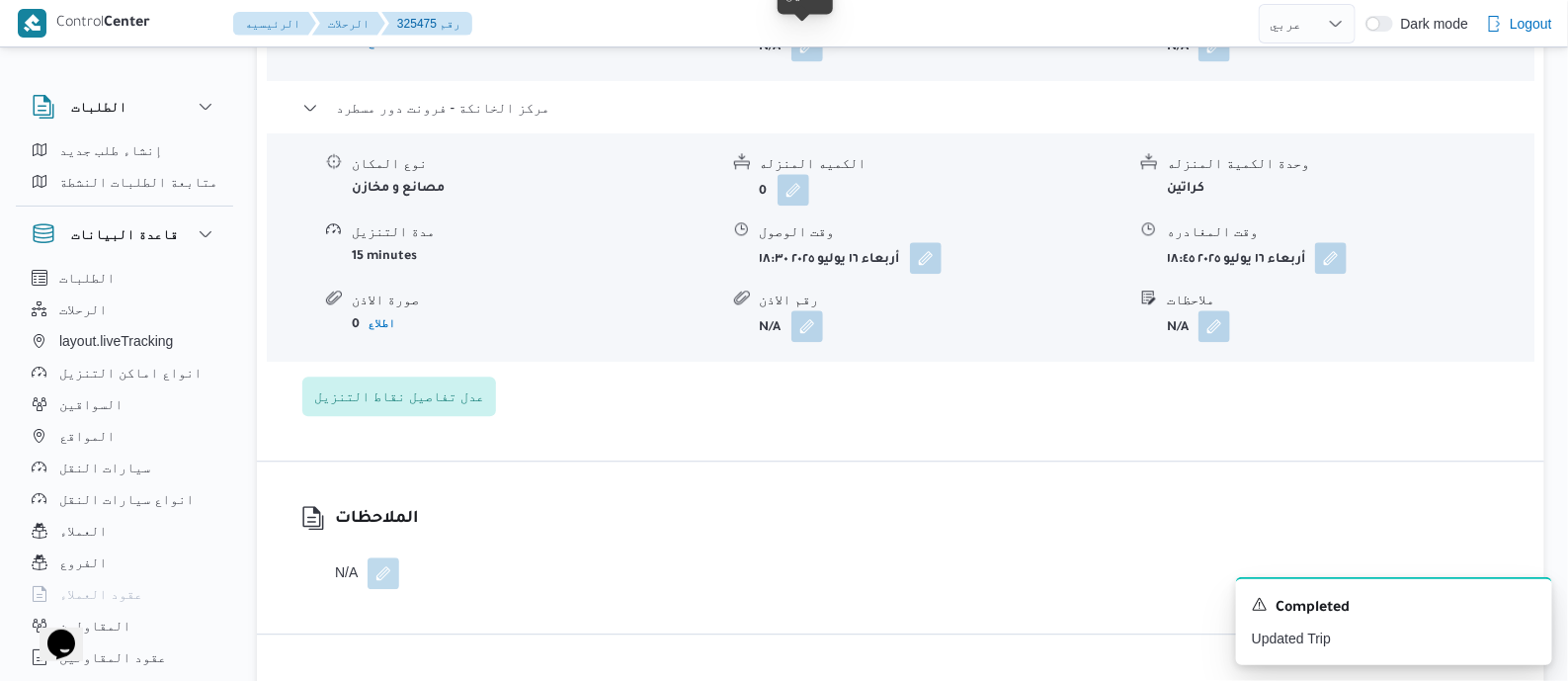 scroll, scrollTop: 1976, scrollLeft: 0, axis: vertical 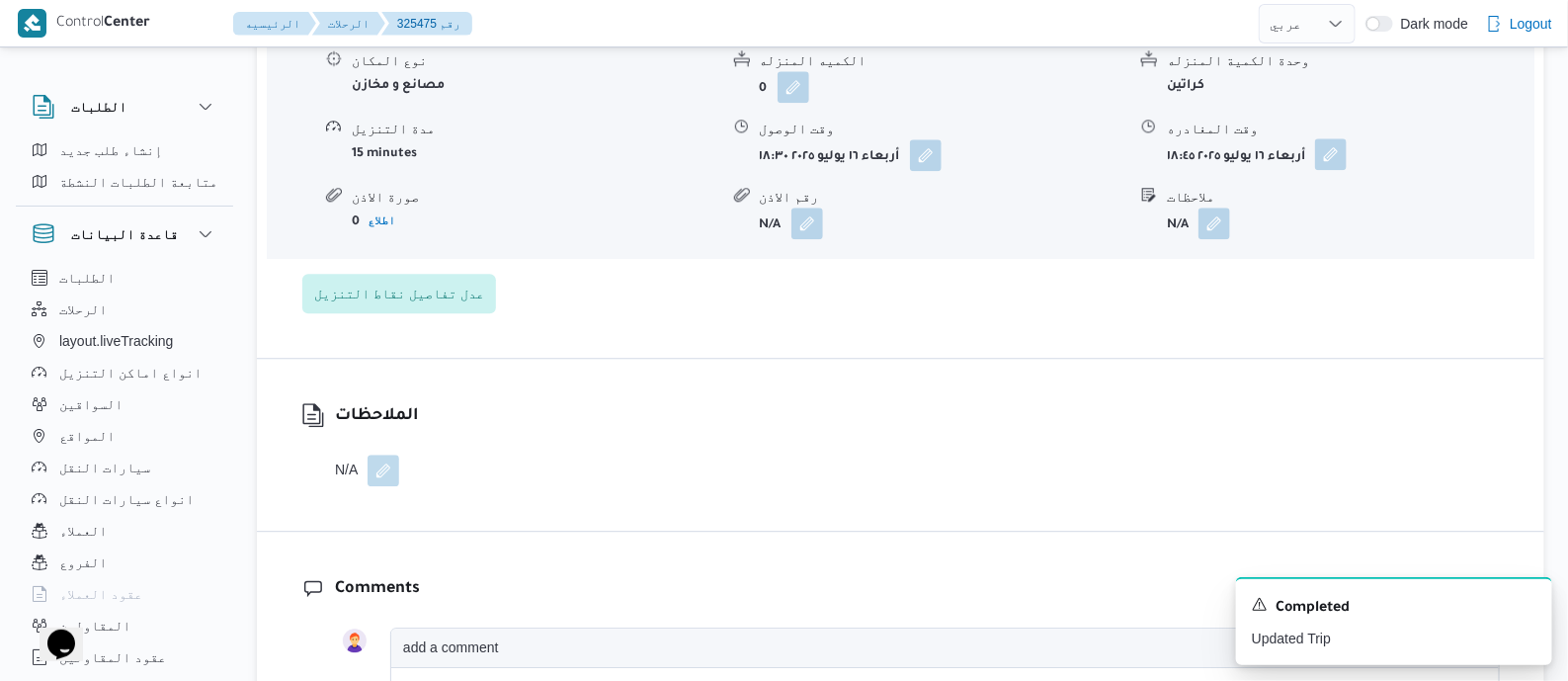 click at bounding box center [1331, 154] 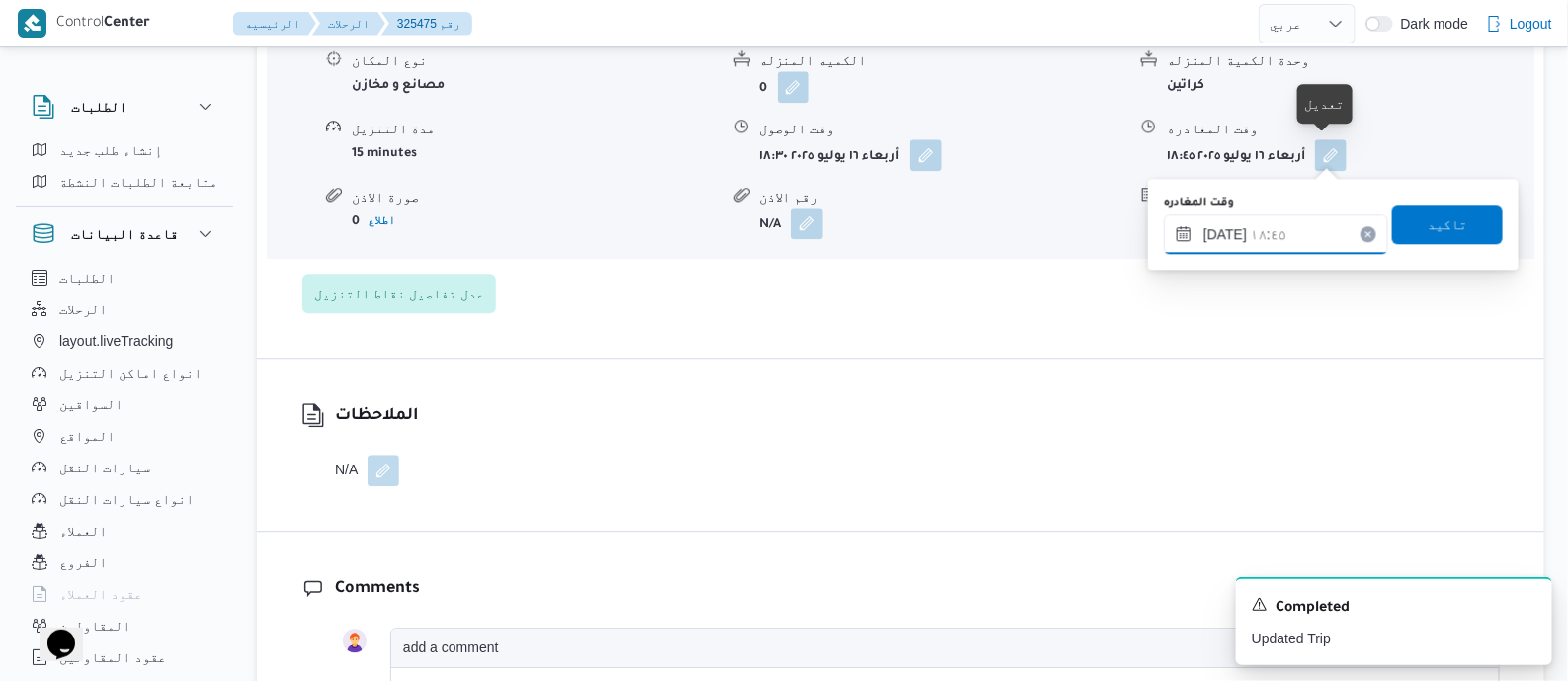 click on "١٦/٠٧/٢٠٢٥ ١٨:٤٥" at bounding box center (1276, 234) 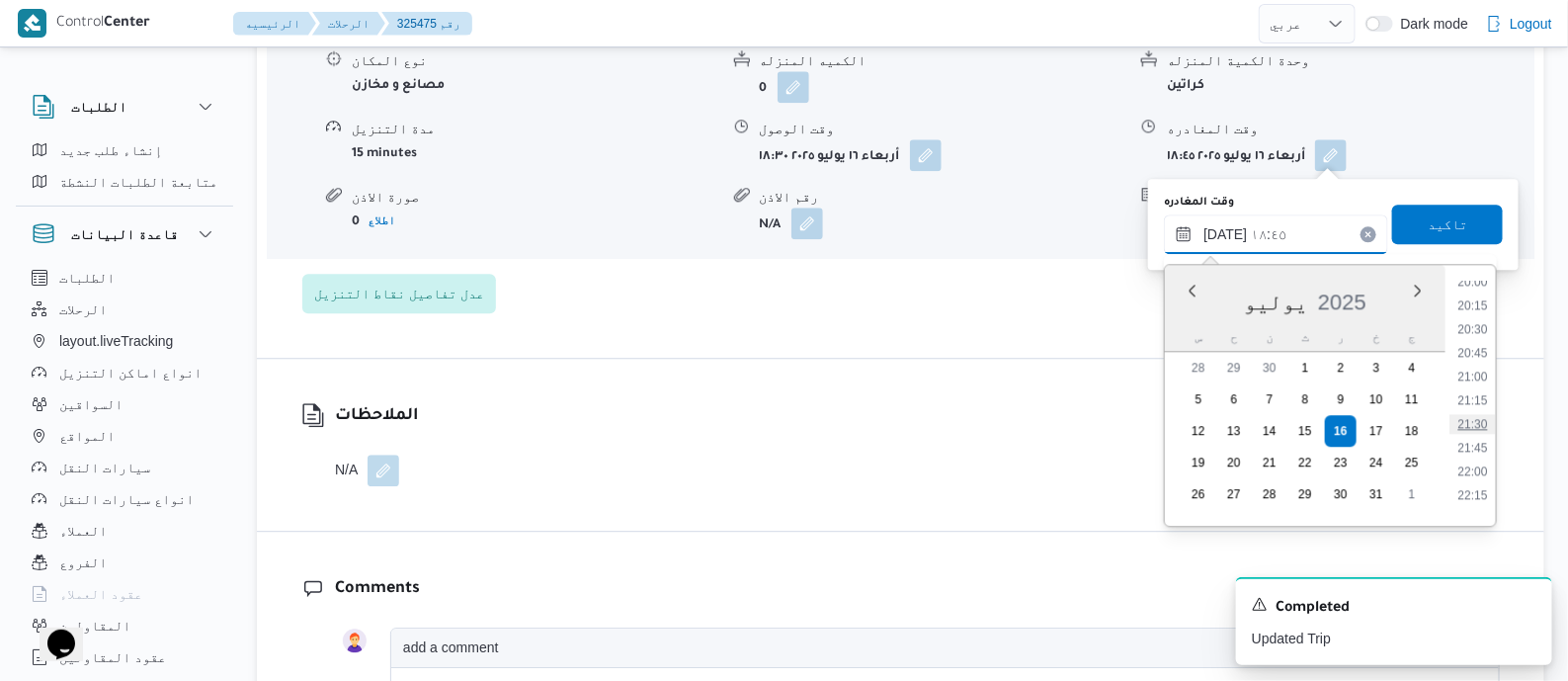 scroll, scrollTop: 1783, scrollLeft: 0, axis: vertical 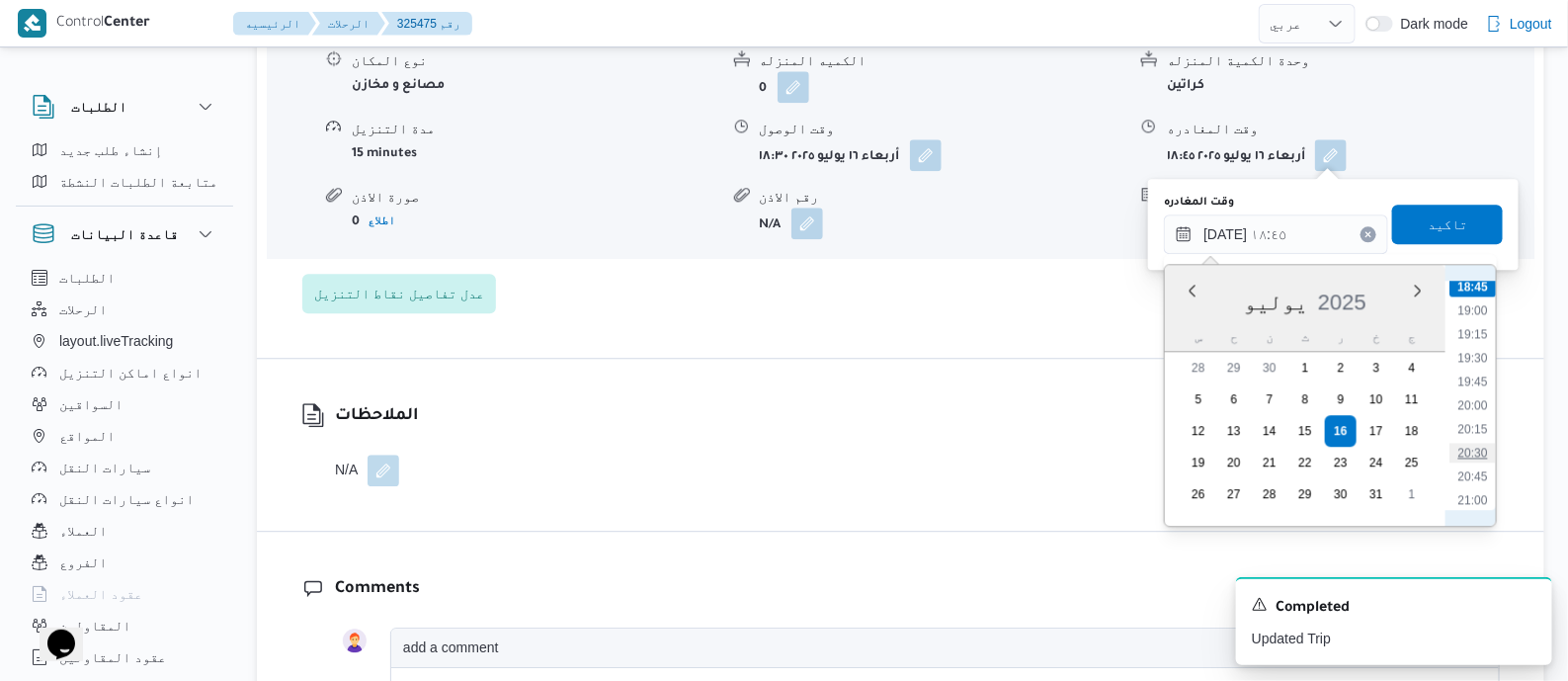 click on "20:30" at bounding box center (1473, 453) 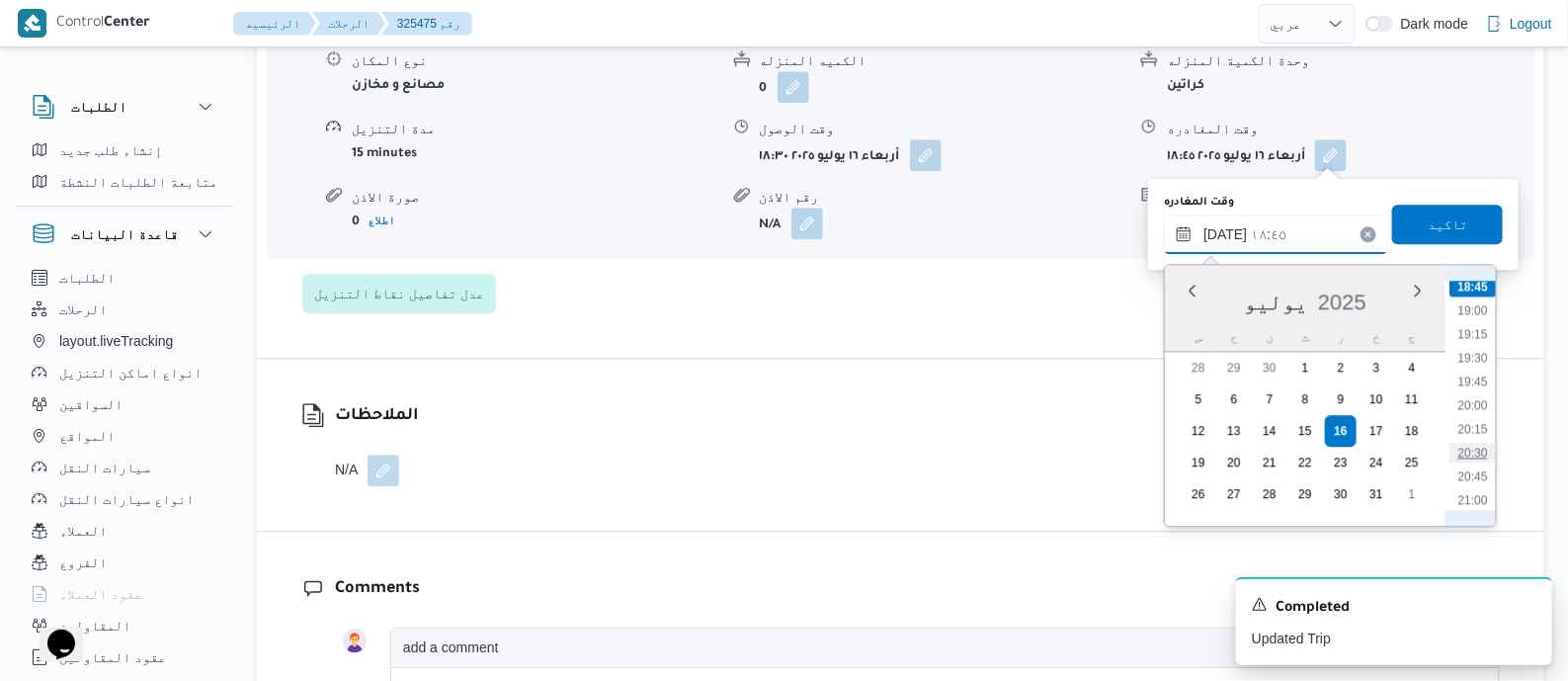 type on "[DATE] ٢٠:٣٠" 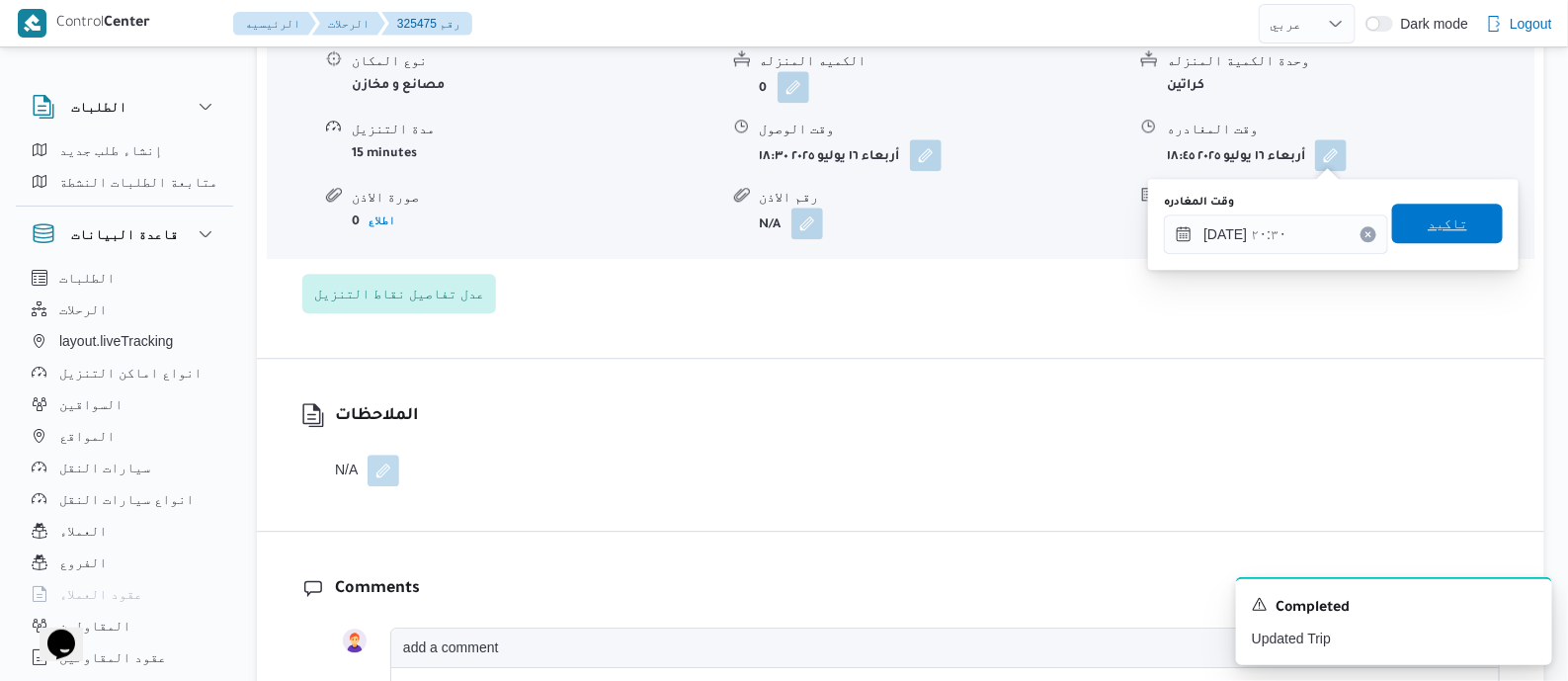 click on "تاكيد" at bounding box center [1447, 223] 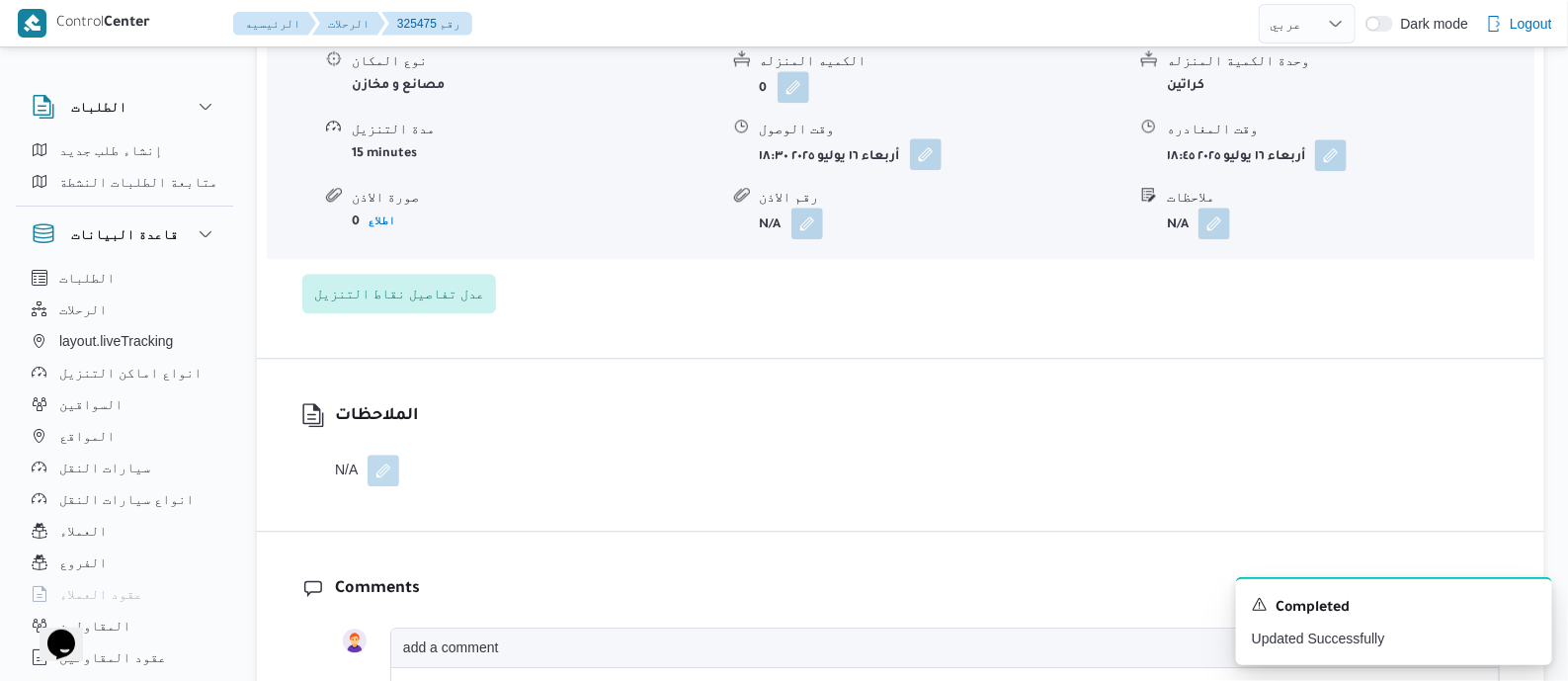 click at bounding box center [926, 154] 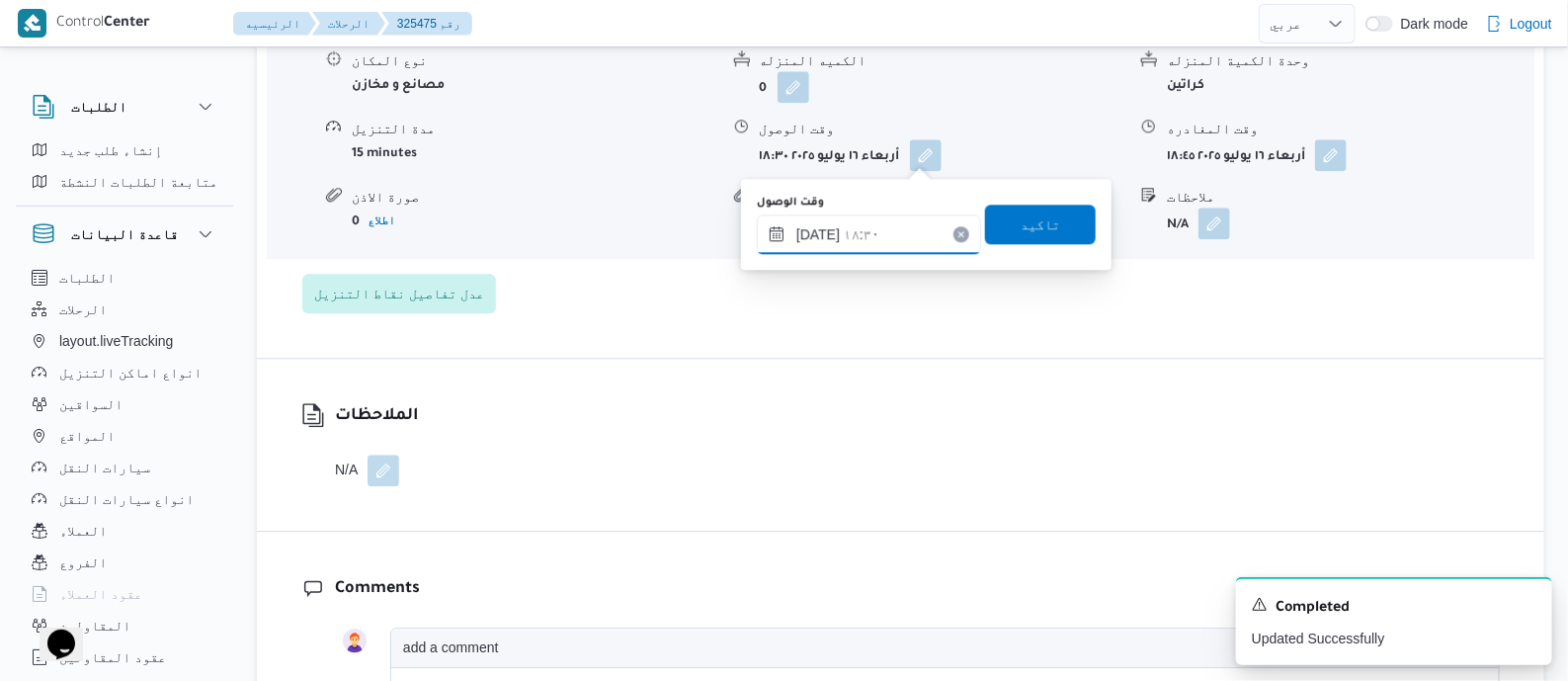 click on "١٦/٠٧/٢٠٢٥ ١٨:٣٠" at bounding box center [868, 234] 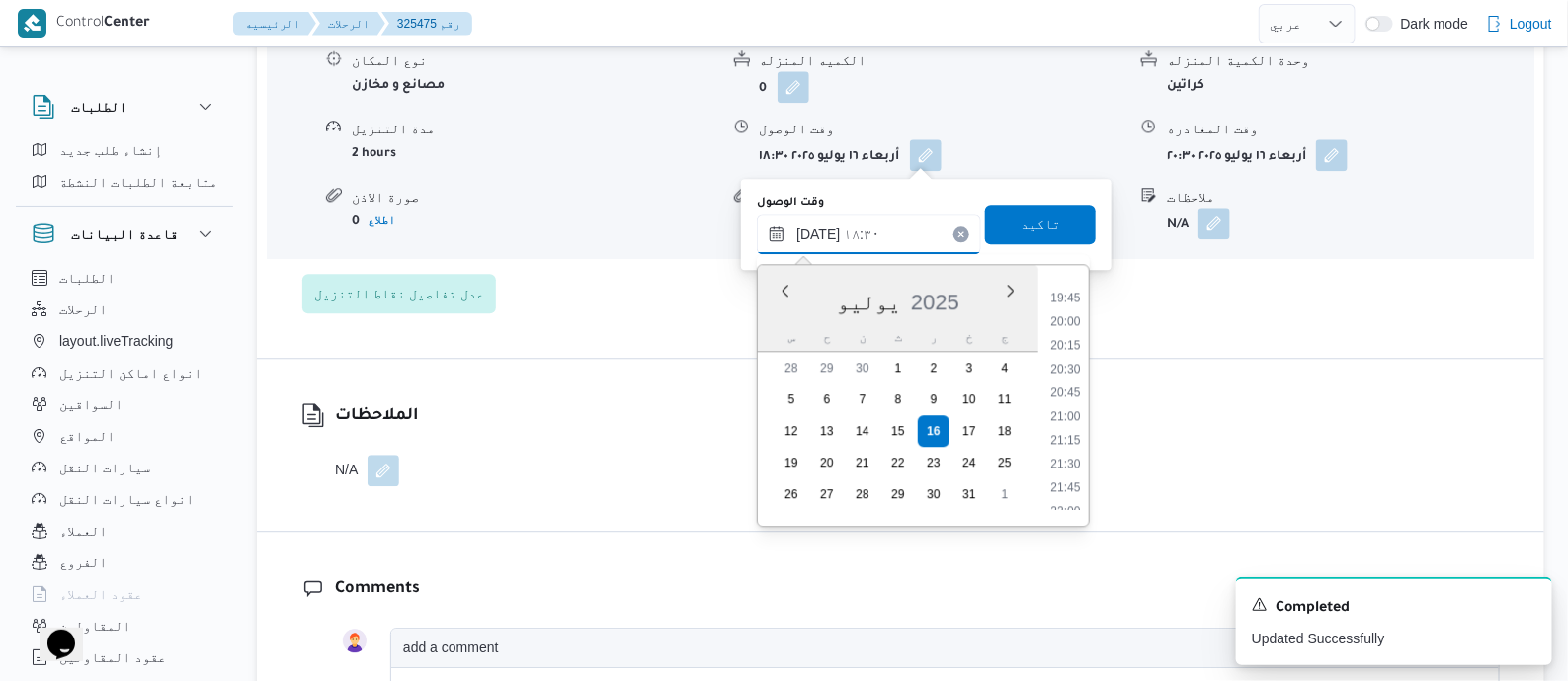 scroll, scrollTop: 1883, scrollLeft: 0, axis: vertical 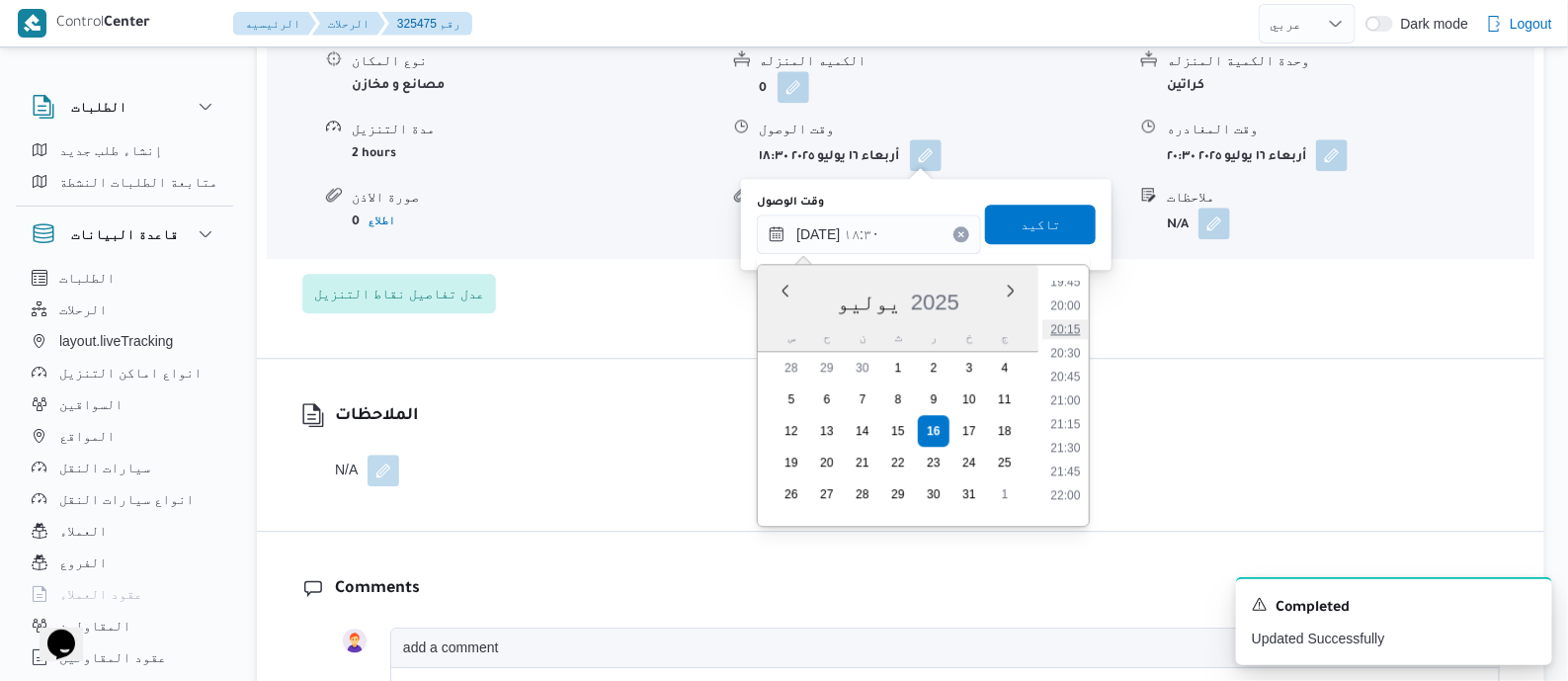 click on "20:15" at bounding box center [1066, 329] 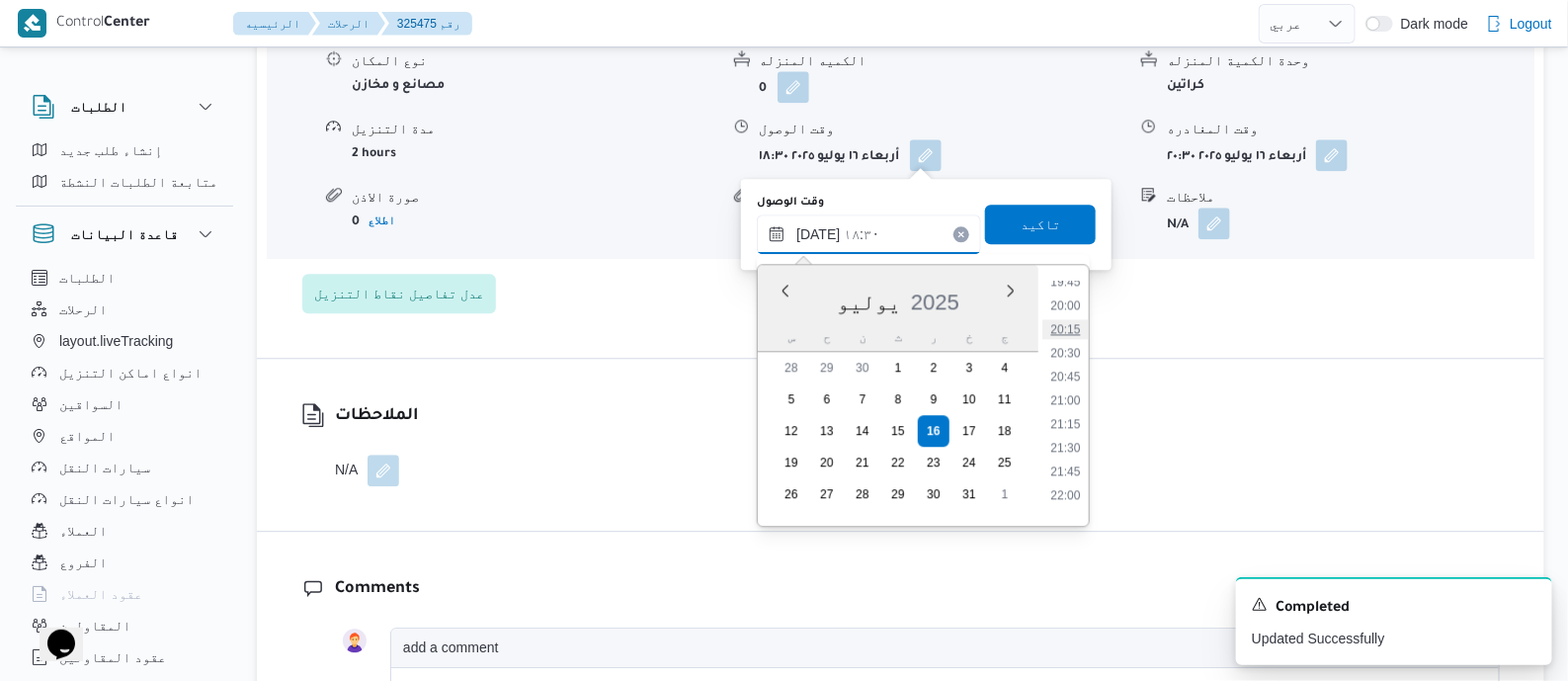 type on "[DATE] ٢٠:١٥" 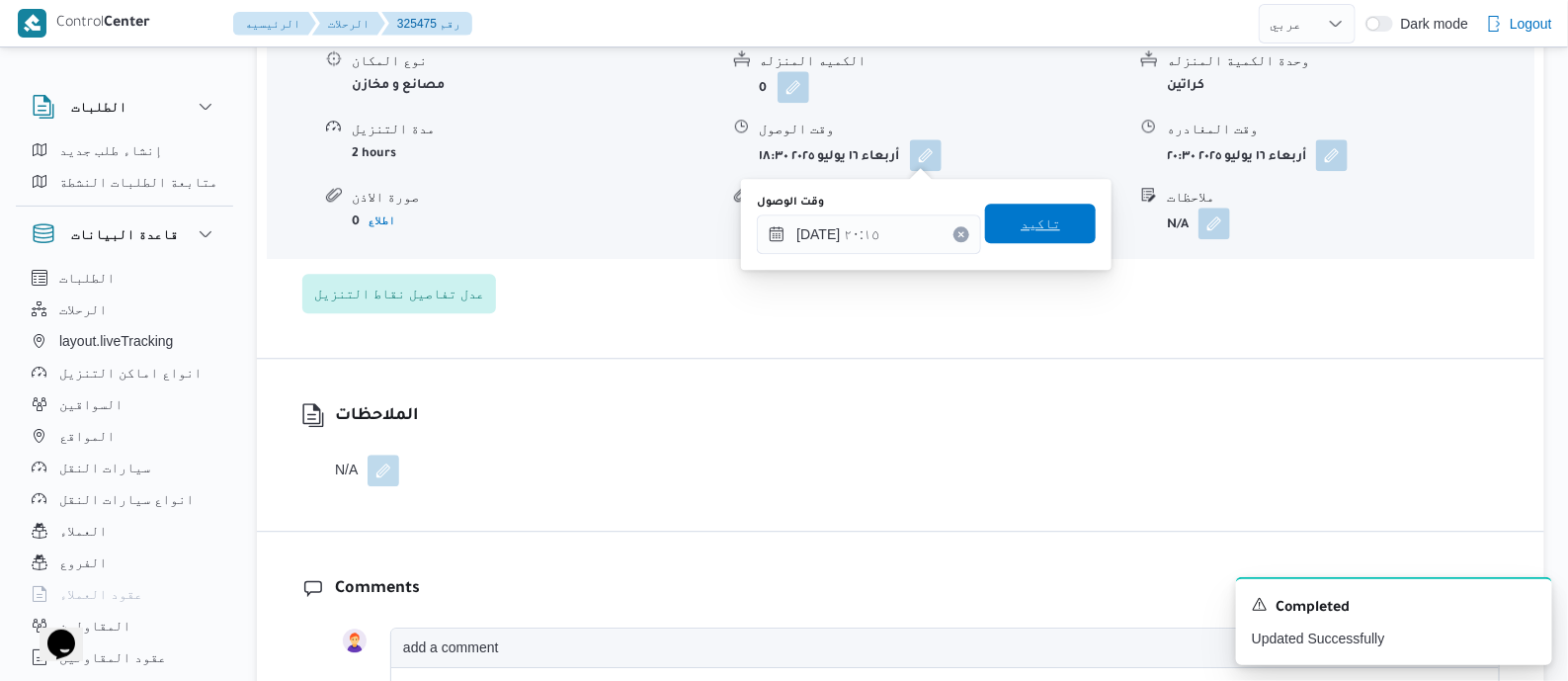 click on "تاكيد" at bounding box center (1040, 223) 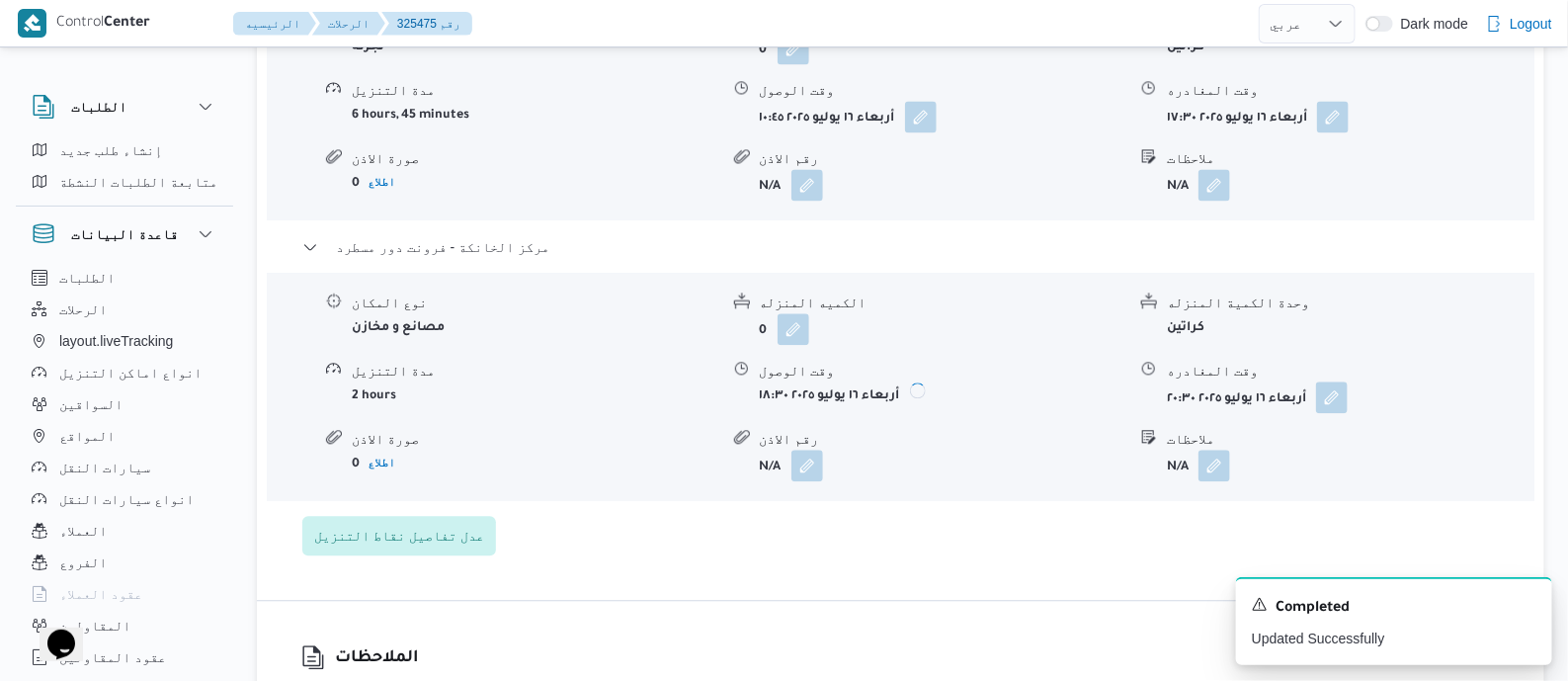 scroll, scrollTop: 1605, scrollLeft: 0, axis: vertical 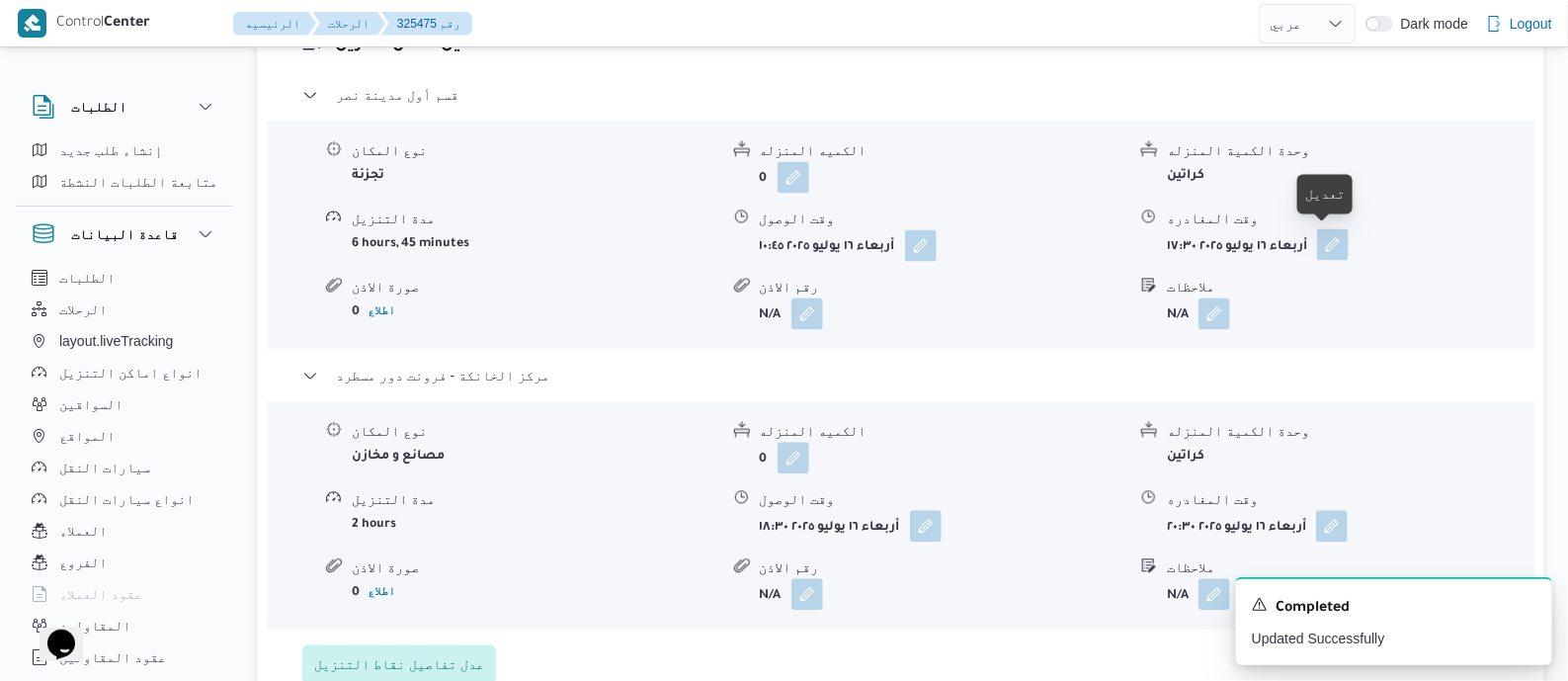 click at bounding box center (1333, 244) 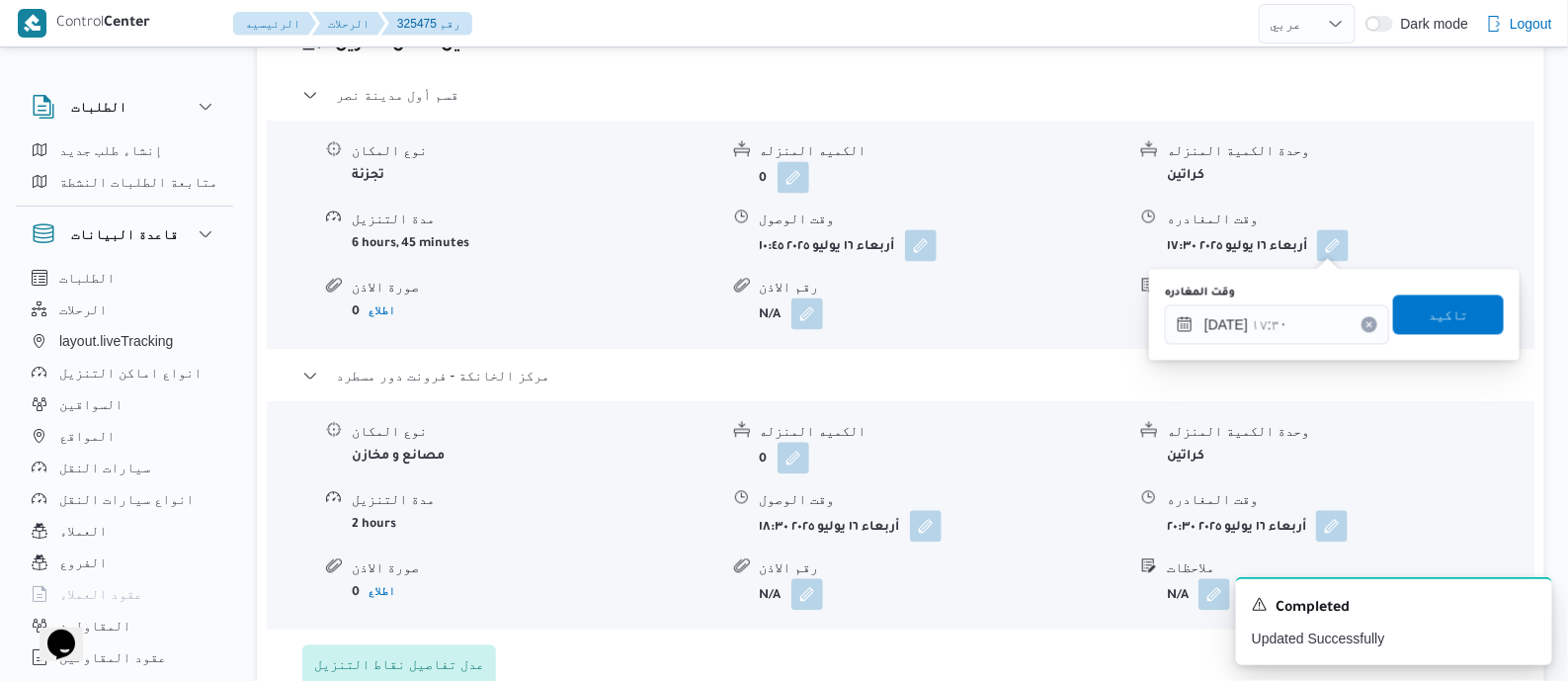 click on "وقت المغادره" at bounding box center [1277, 293] 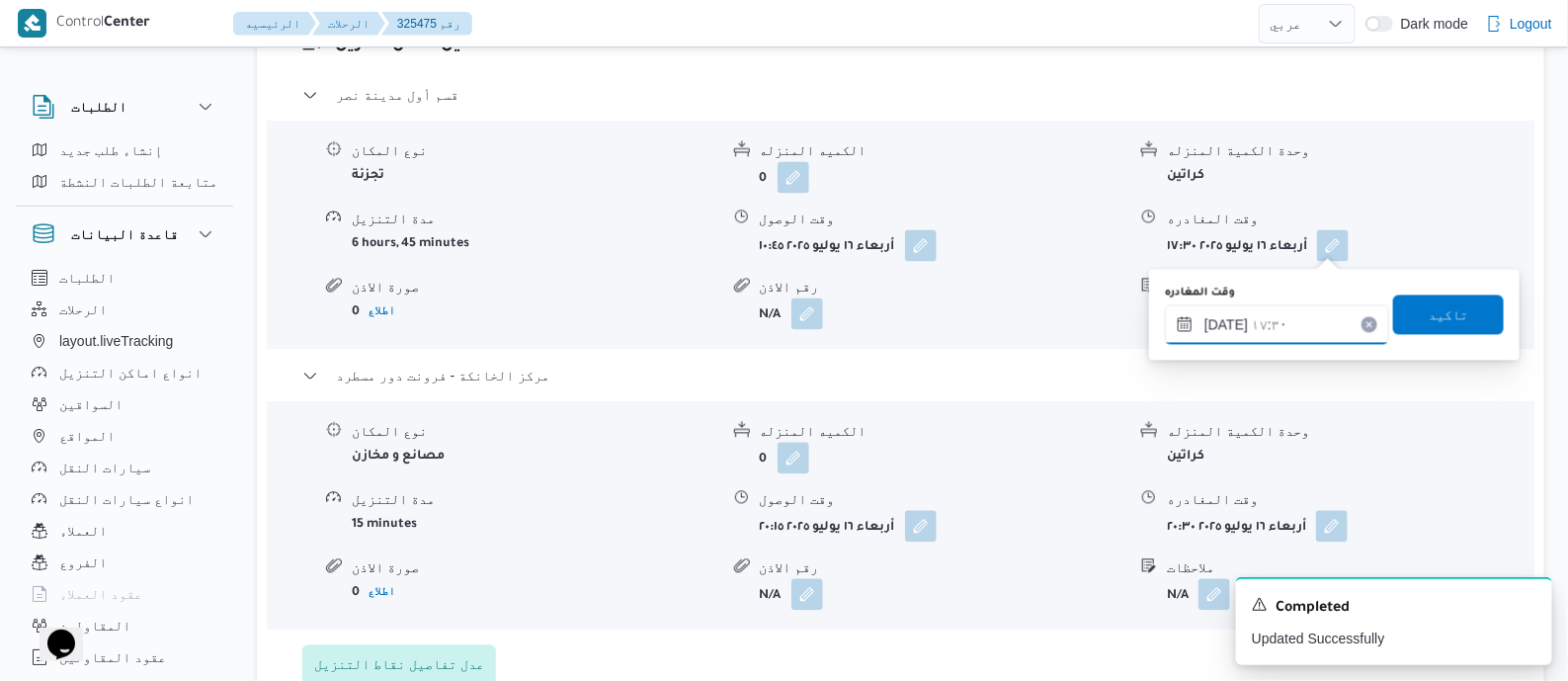 click on "١٦/٠٧/٢٠٢٥ ١٧:٣٠" at bounding box center [1277, 324] 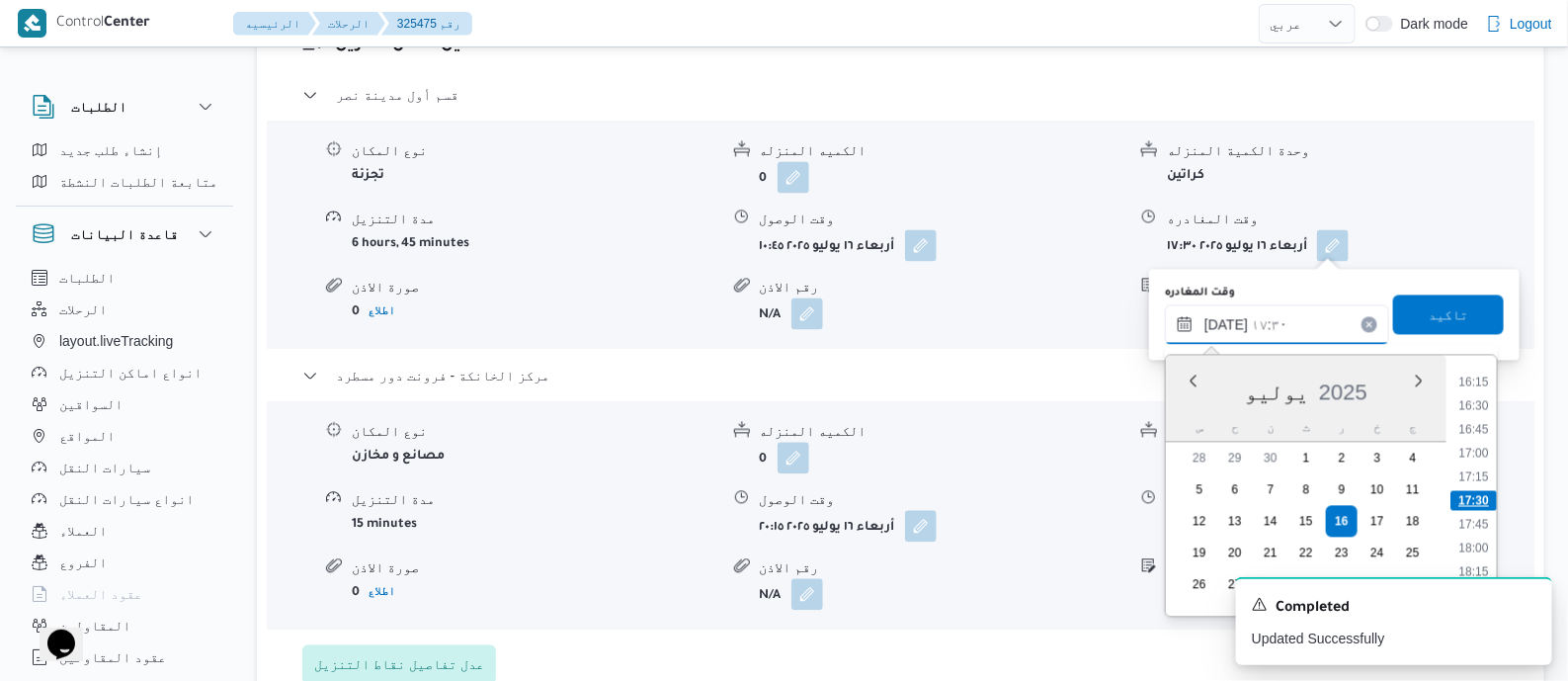 scroll, scrollTop: 1664, scrollLeft: 0, axis: vertical 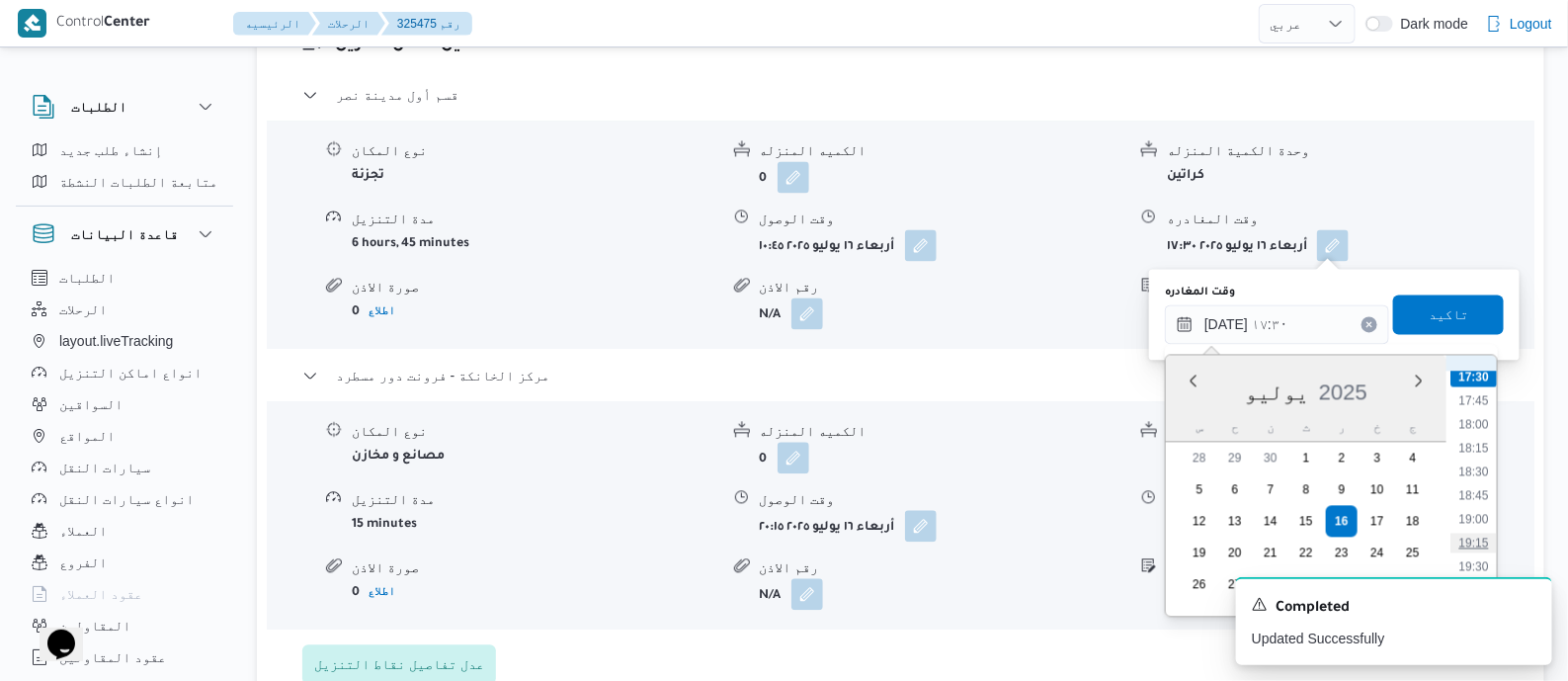 click on "19:15" at bounding box center (1473, 543) 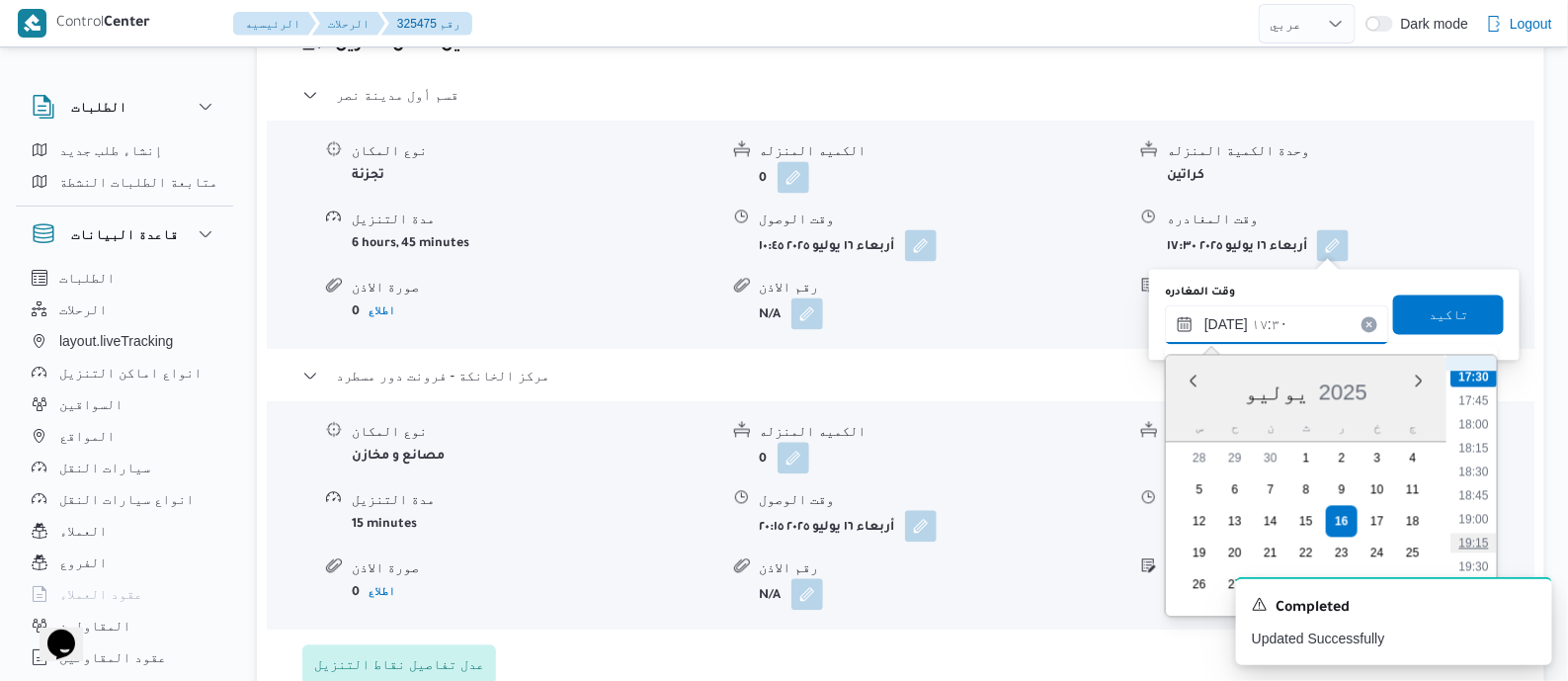 type on "[DATE] ١٩:١٥" 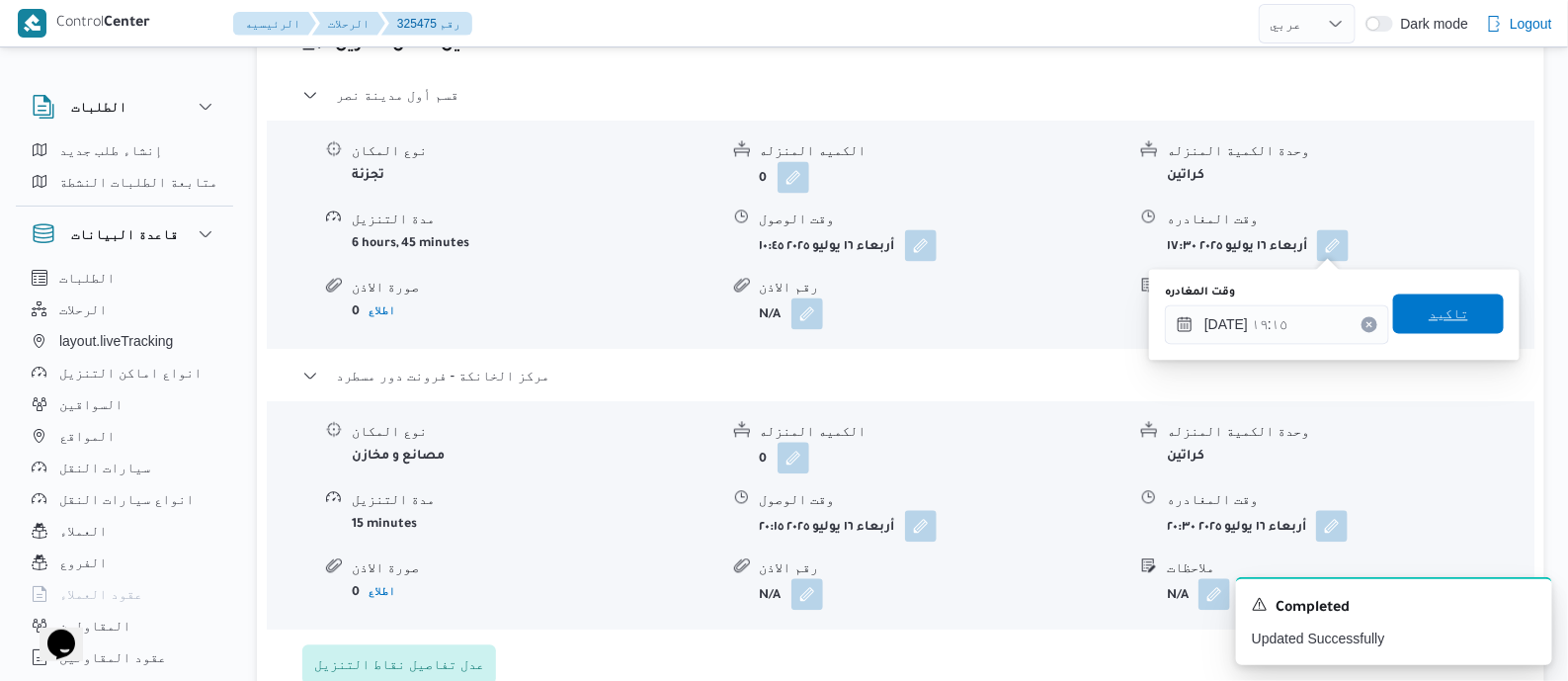 click on "تاكيد" at bounding box center [1448, 313] 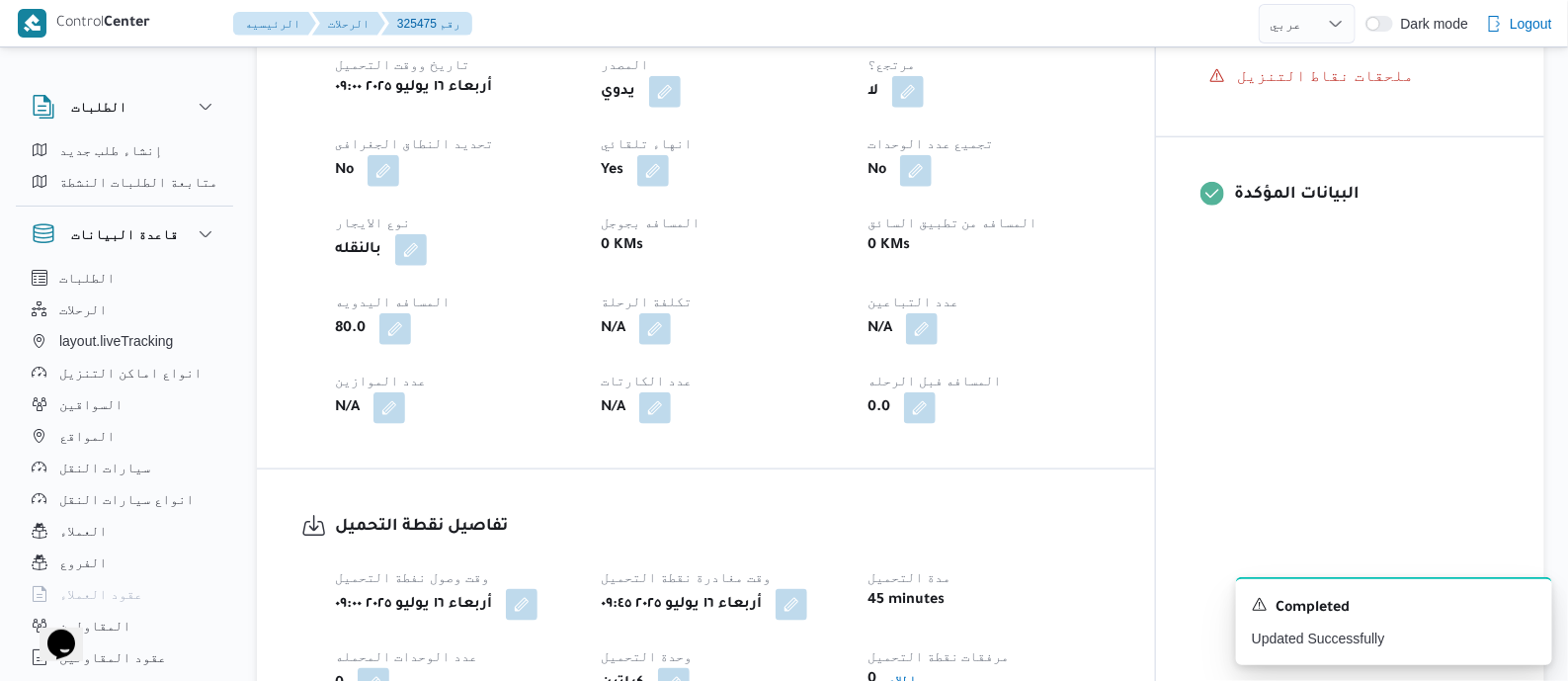 scroll, scrollTop: 0, scrollLeft: 0, axis: both 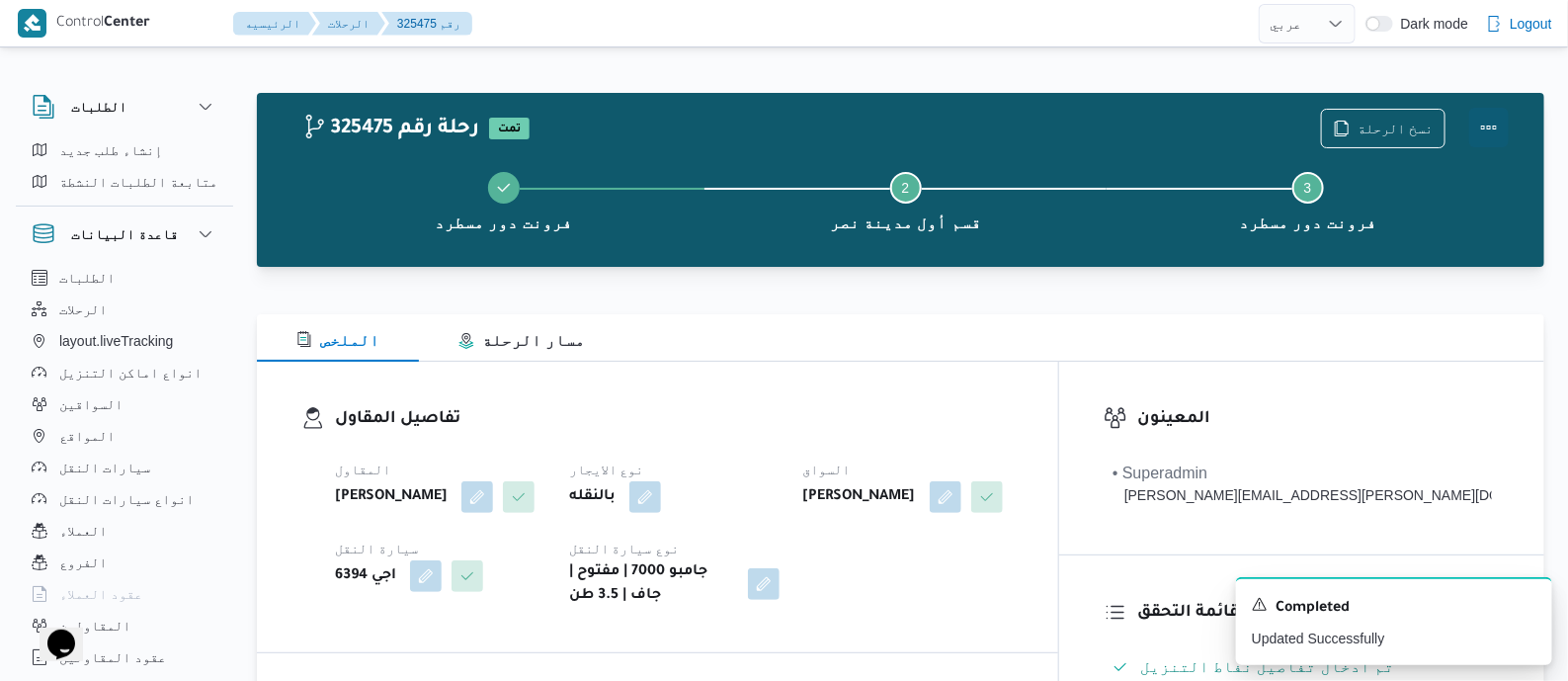 click at bounding box center (1489, 128) 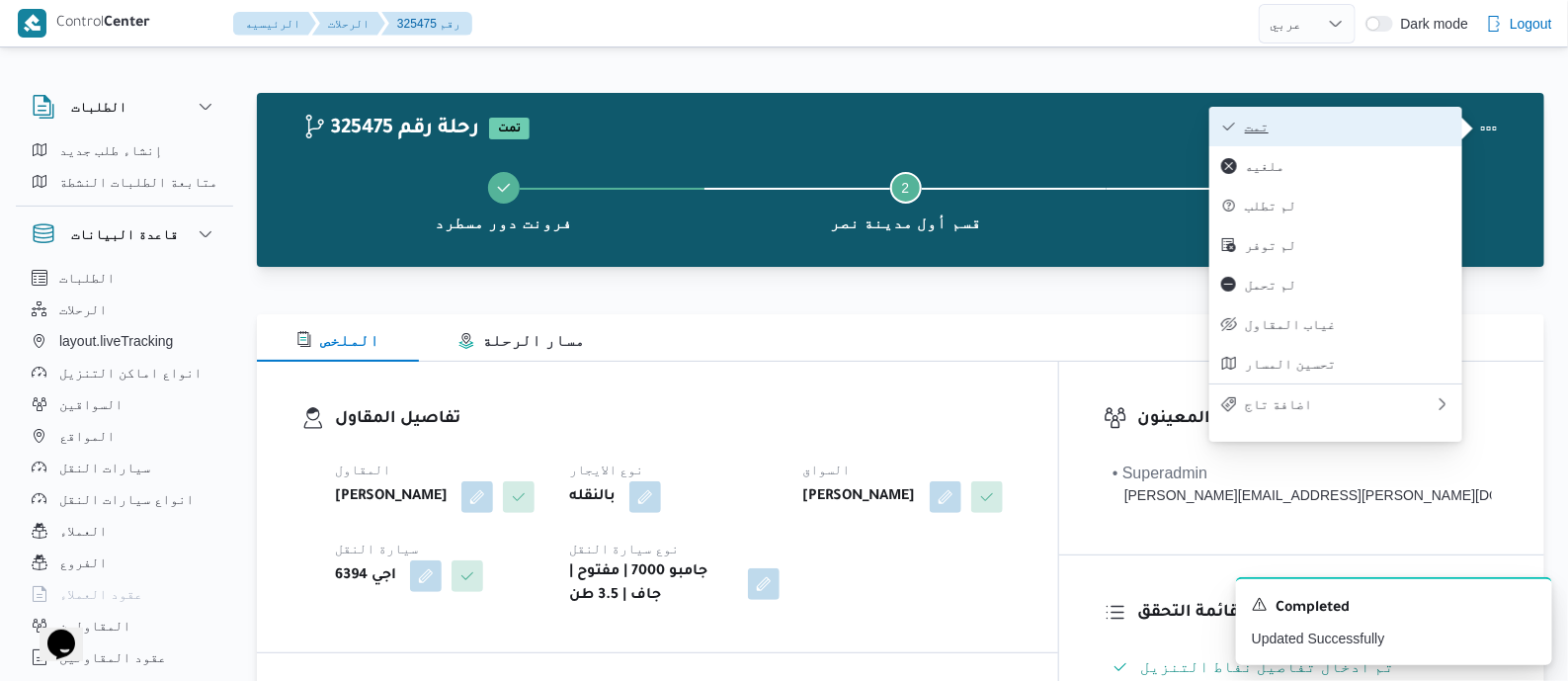 click on "تمت" at bounding box center (1348, 127) 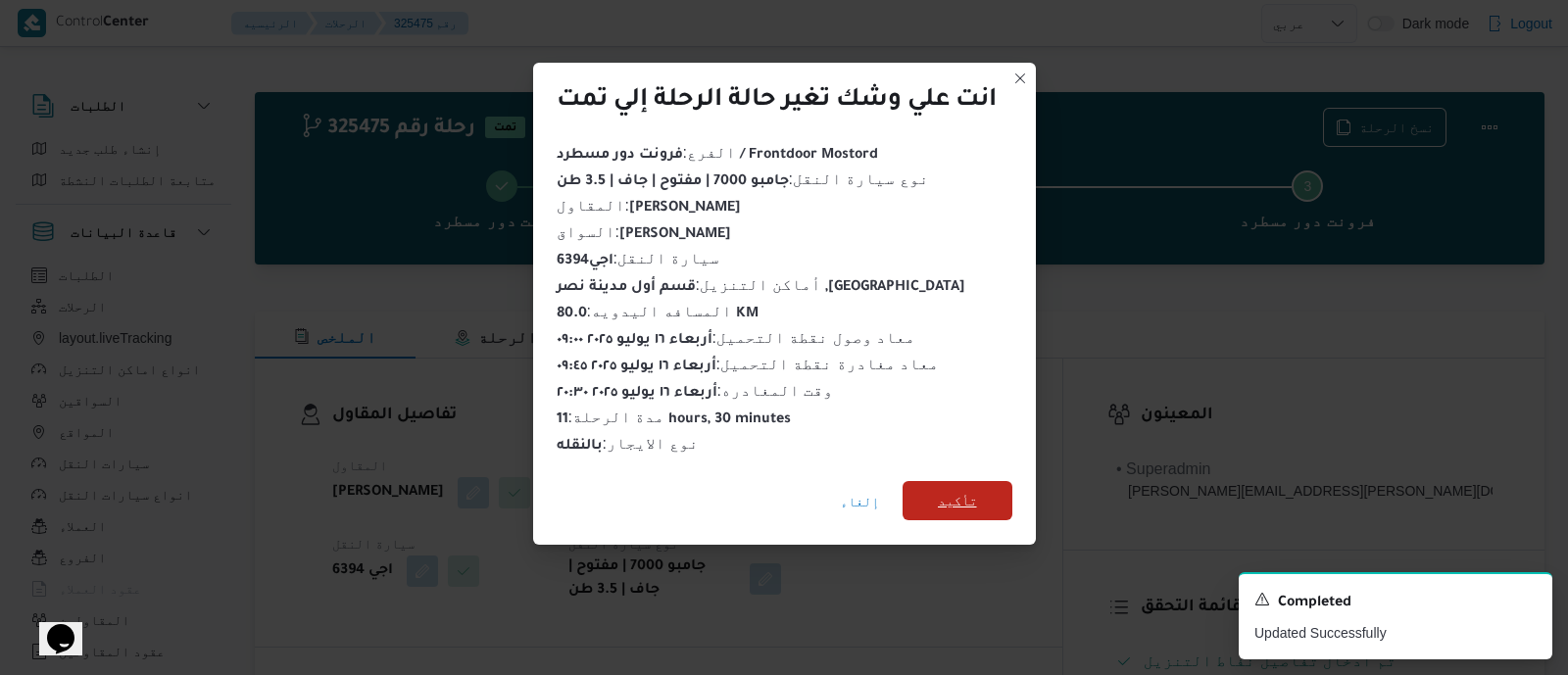 click on "تأكيد" at bounding box center [957, 501] 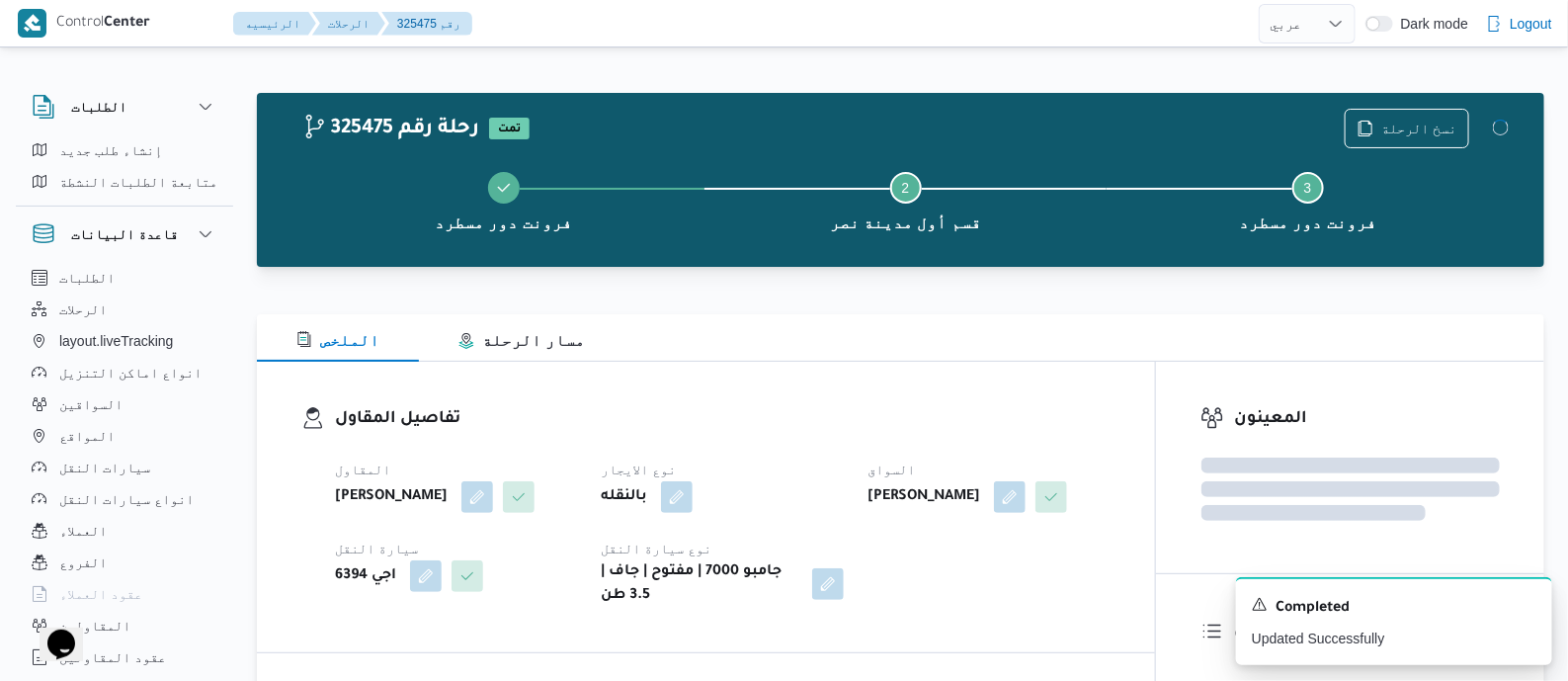click on "تفاصيل المقاول" at bounding box center [722, 419] 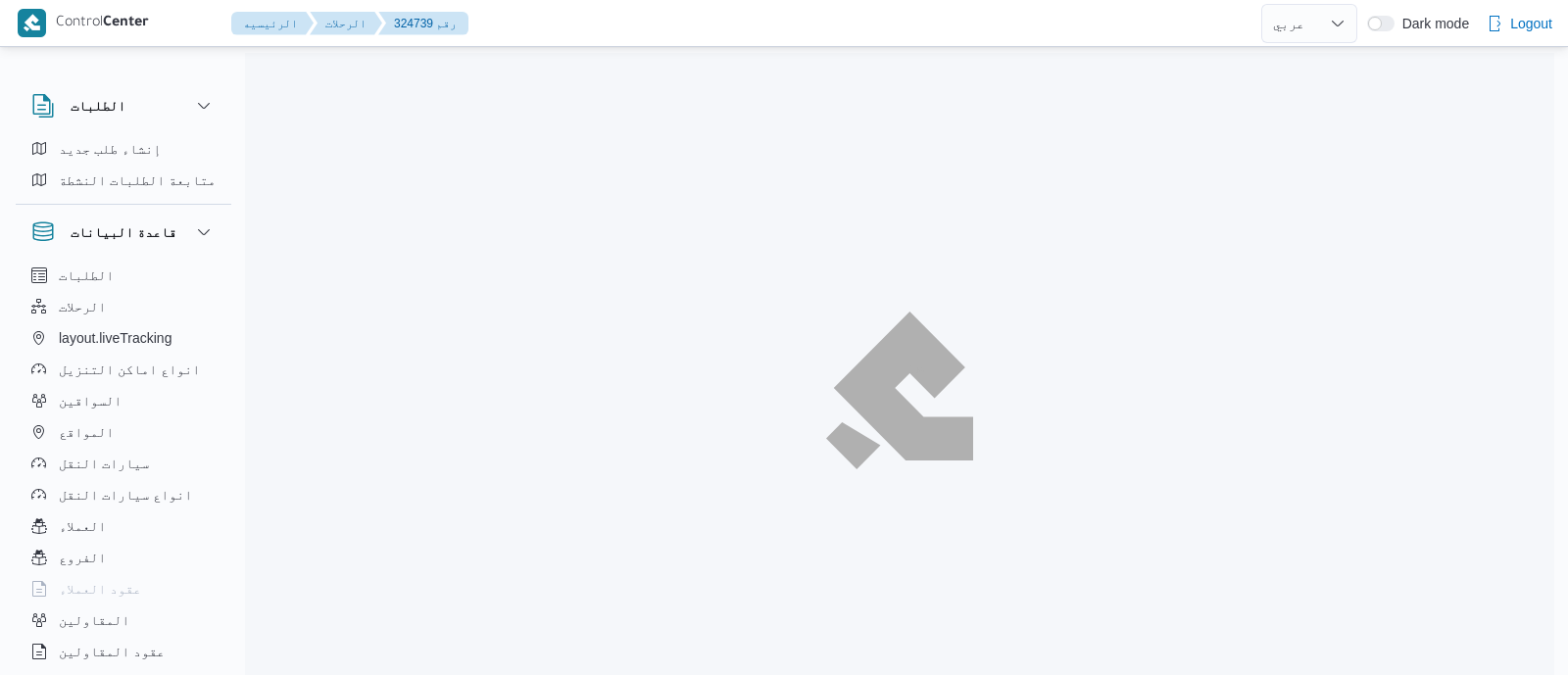 select on "ar" 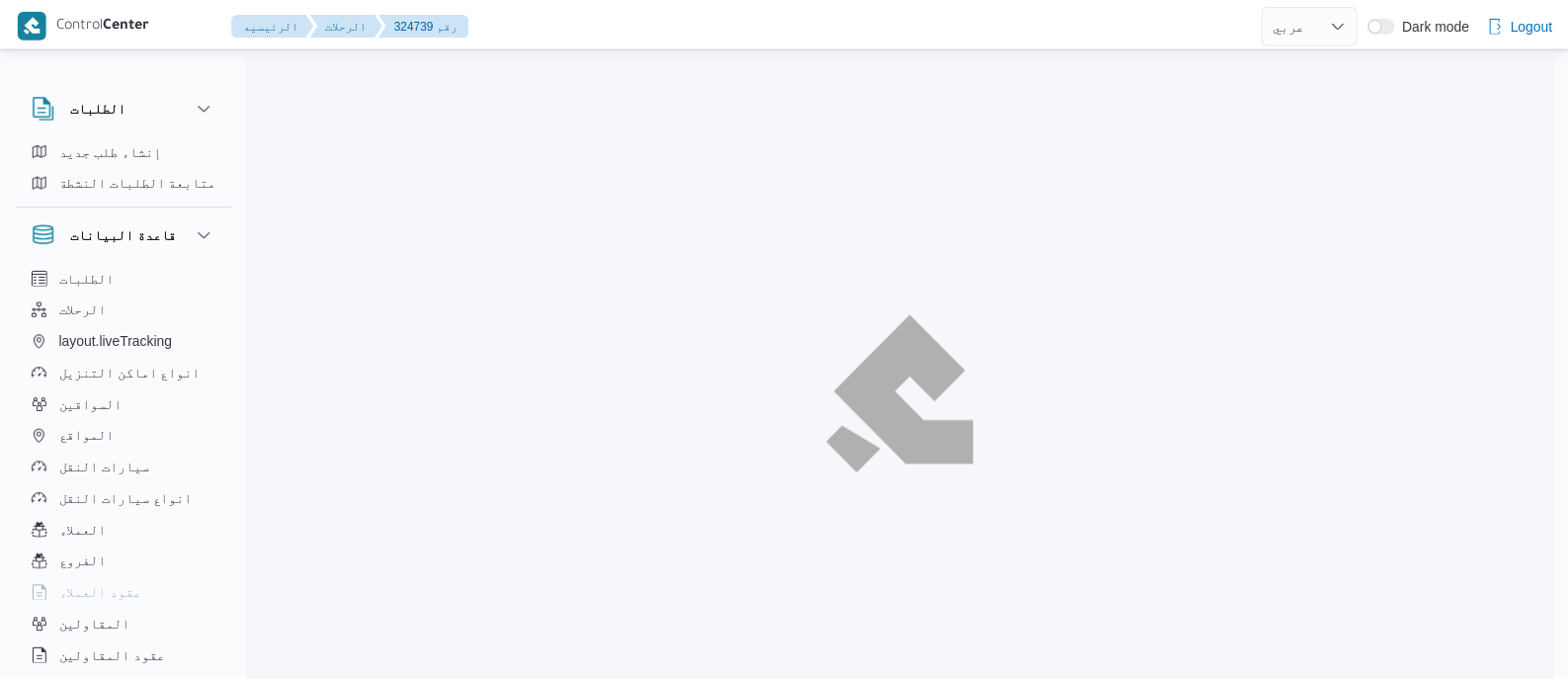 scroll, scrollTop: 0, scrollLeft: 0, axis: both 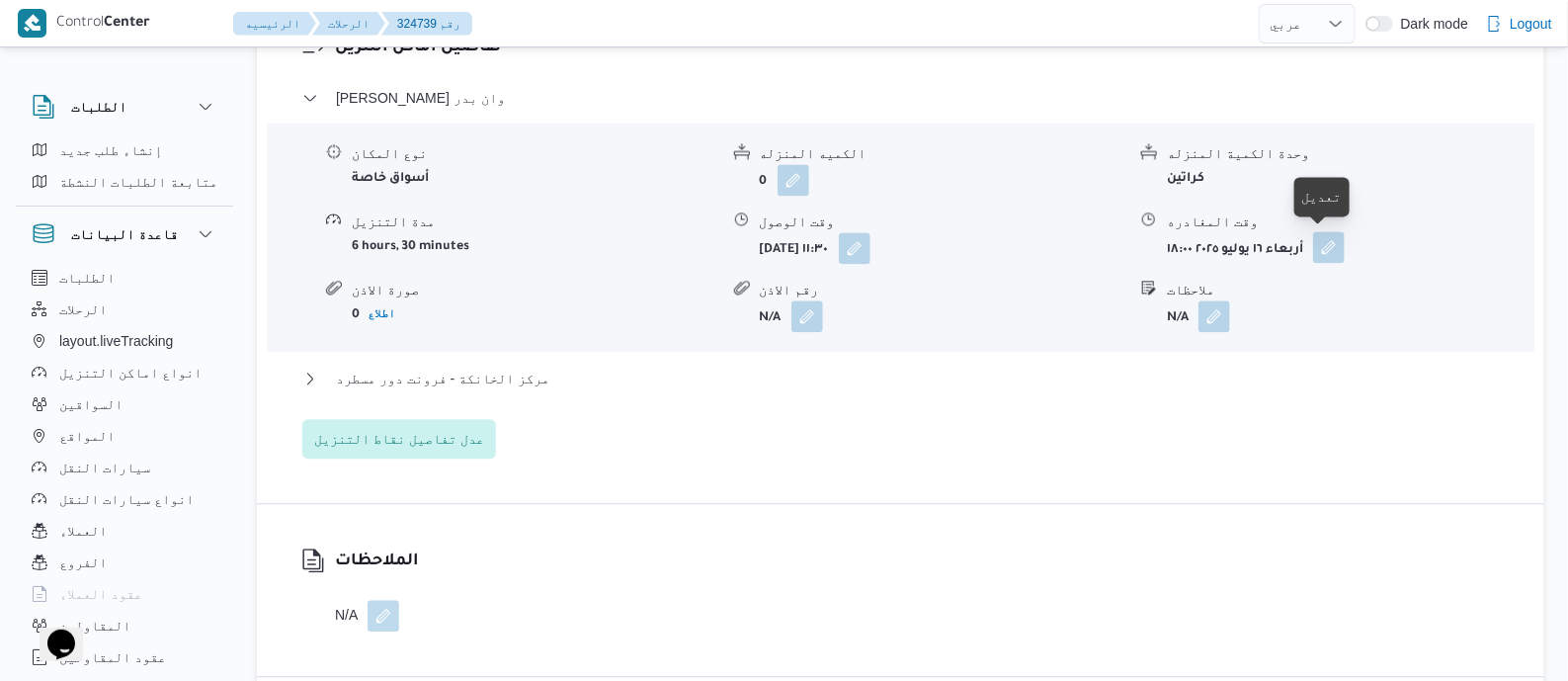 click at bounding box center [1329, 247] 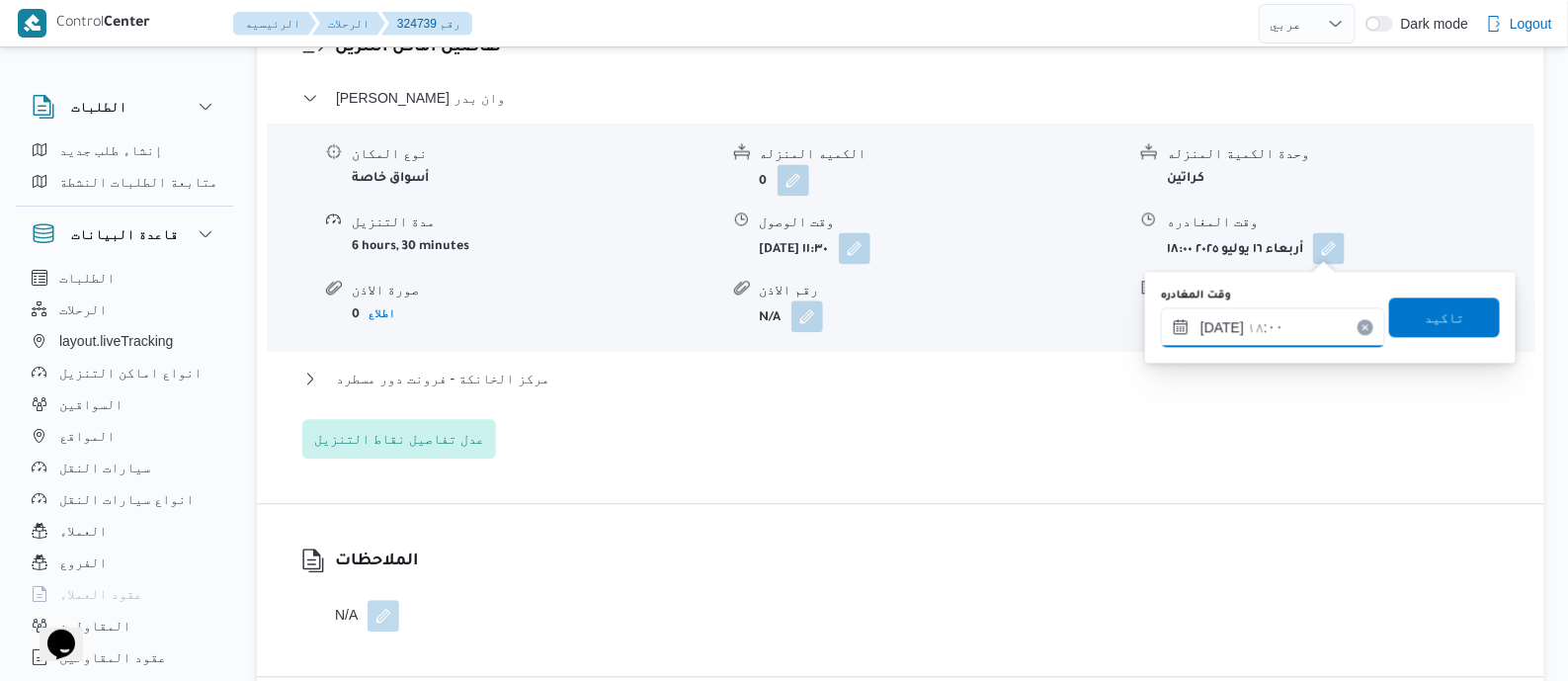 click on "[DATE] ١٨:٠٠" at bounding box center (1273, 327) 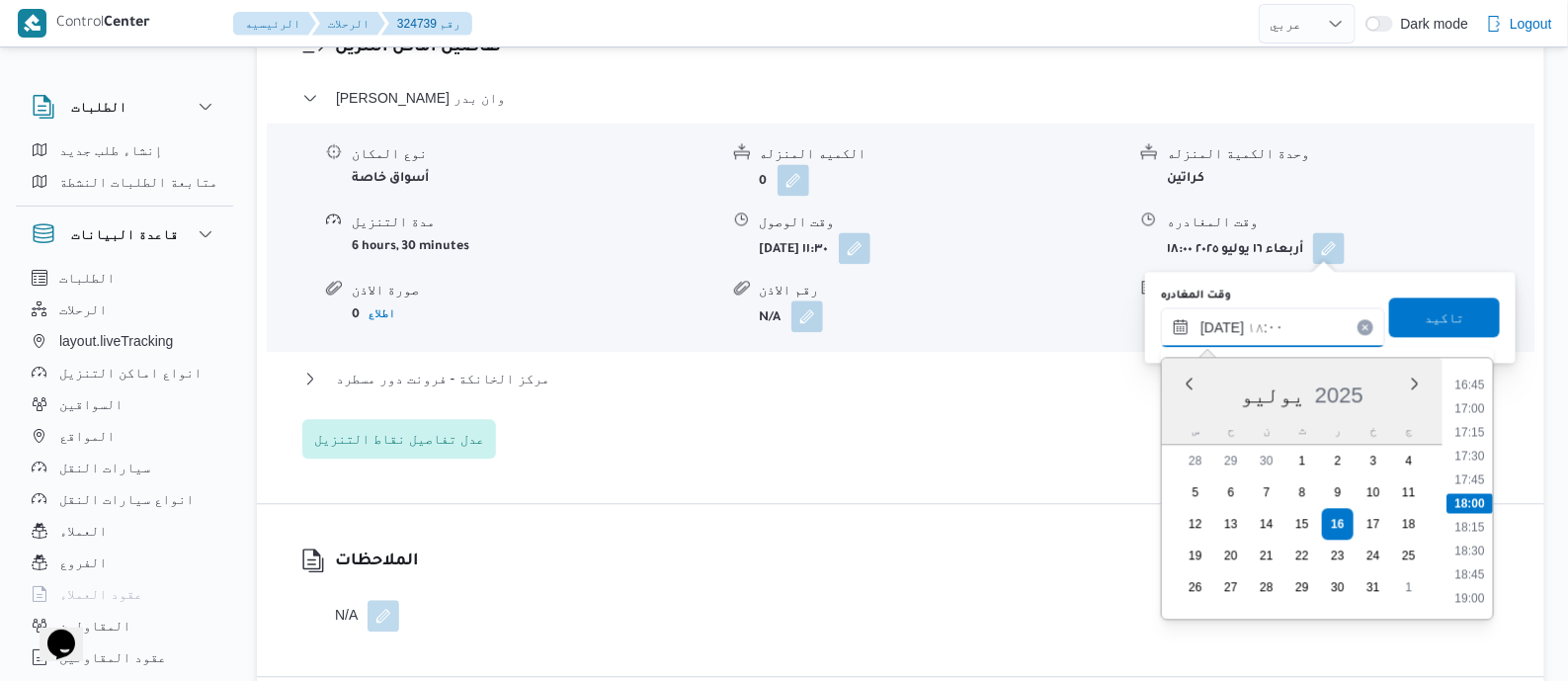 scroll, scrollTop: 1712, scrollLeft: 0, axis: vertical 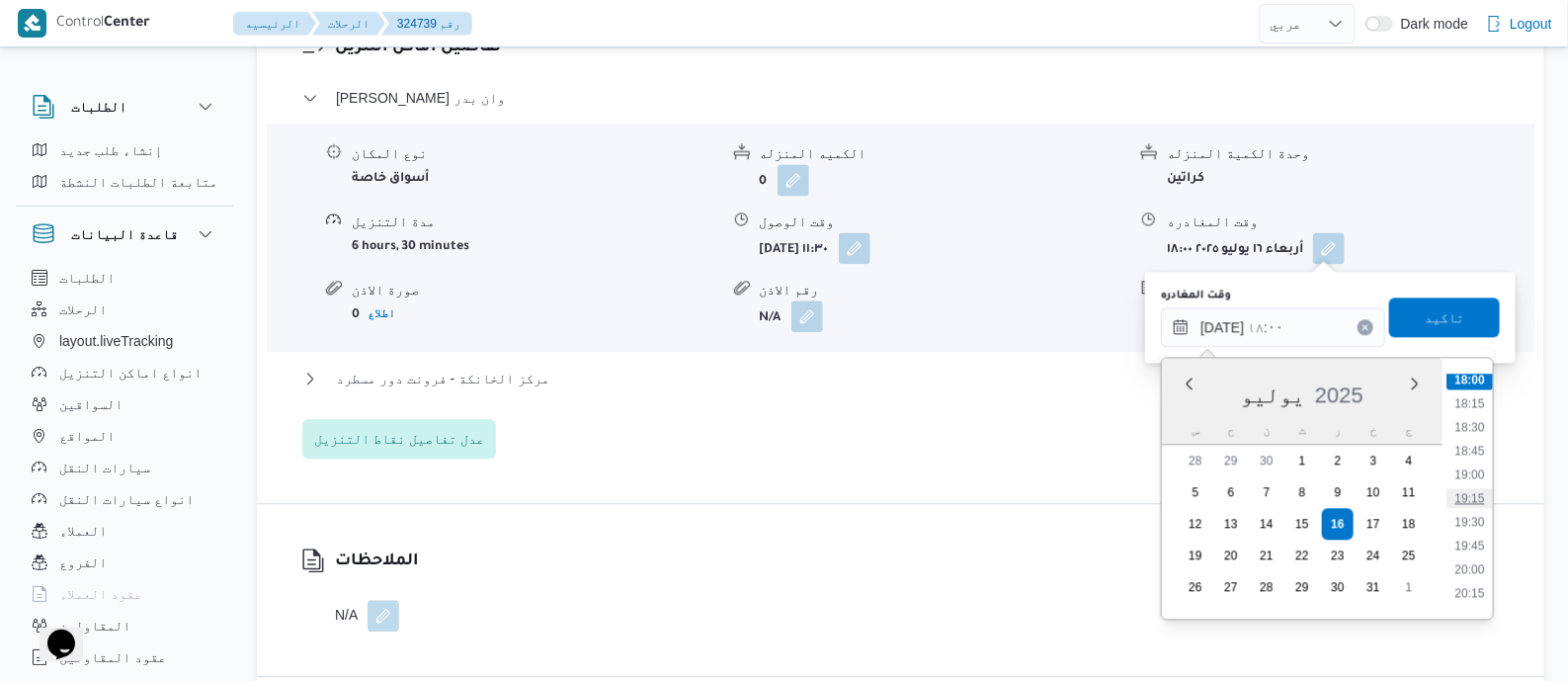 click on "19:15" at bounding box center (1470, 498) 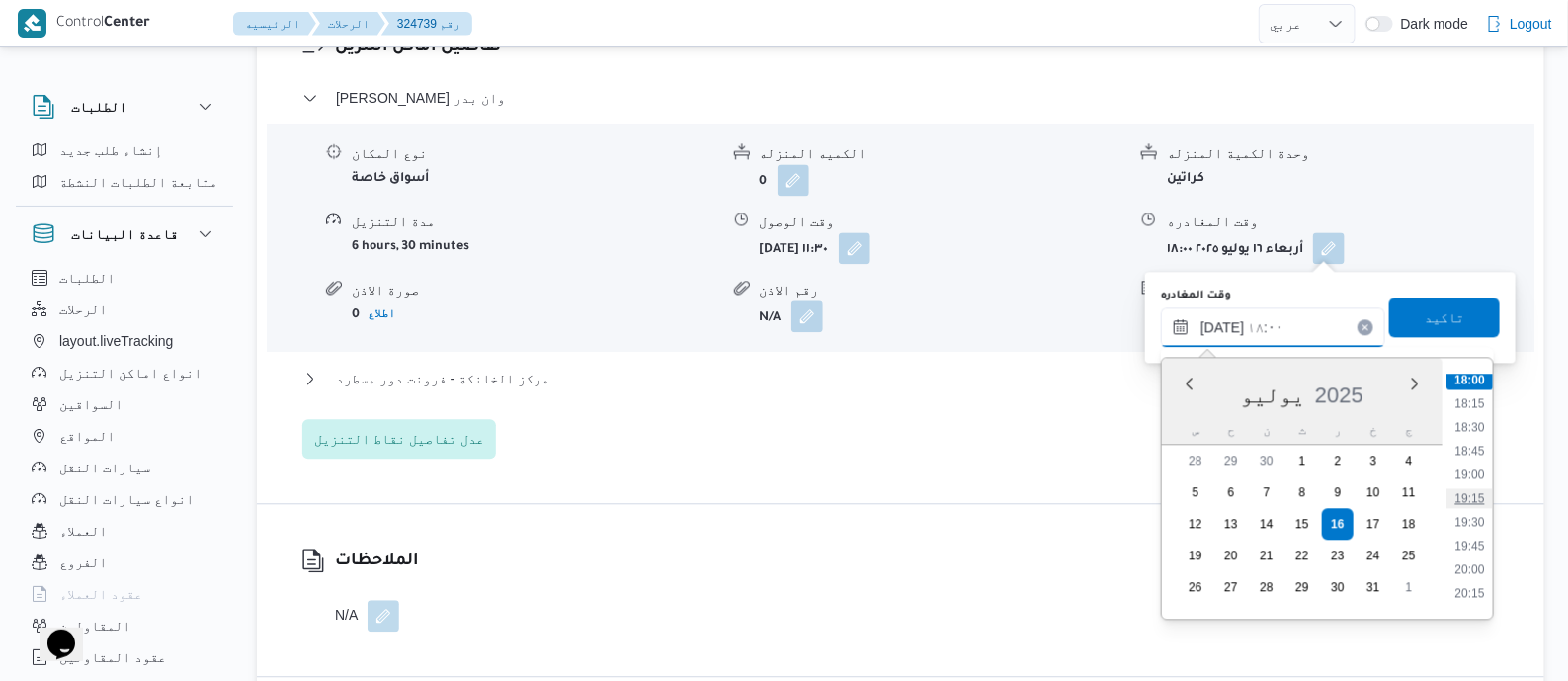 type on "[DATE] ١٩:١٥" 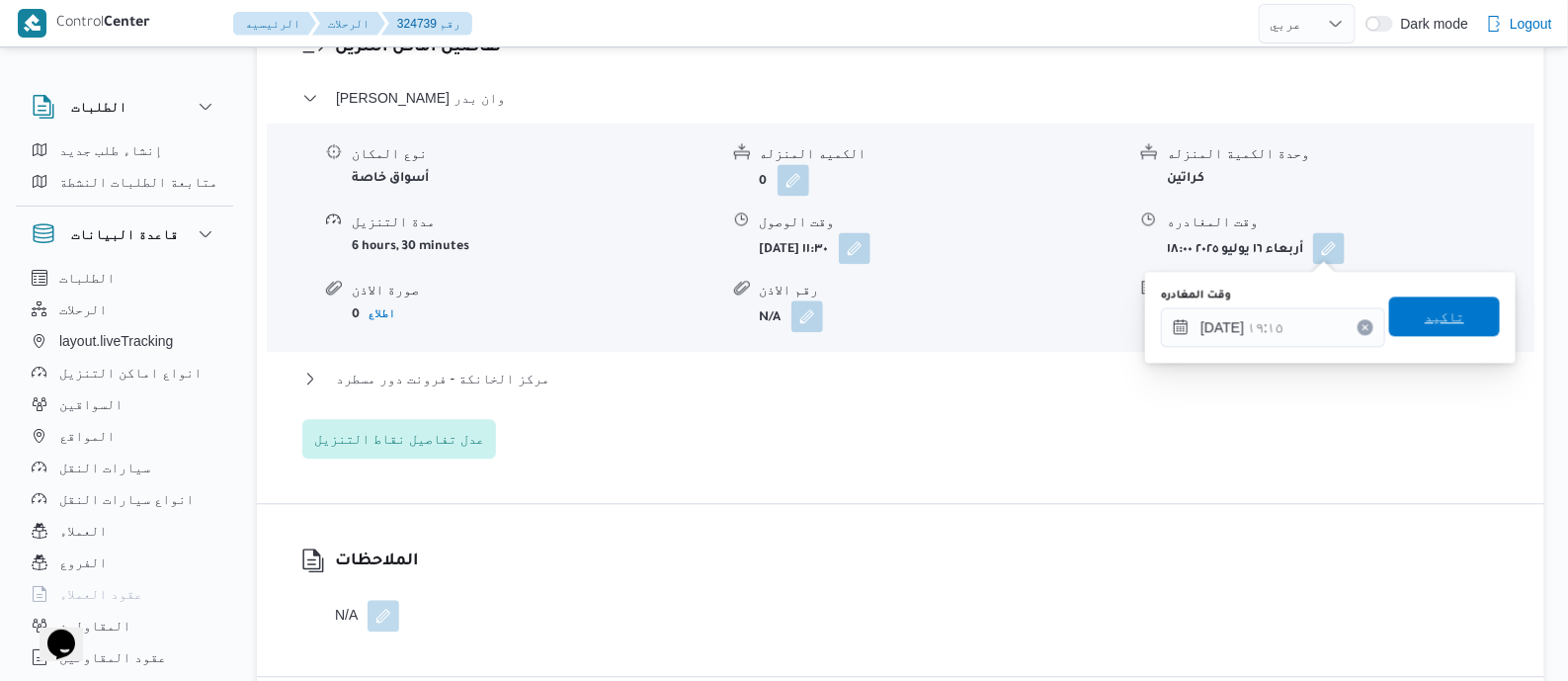 click on "تاكيد" at bounding box center [1444, 316] 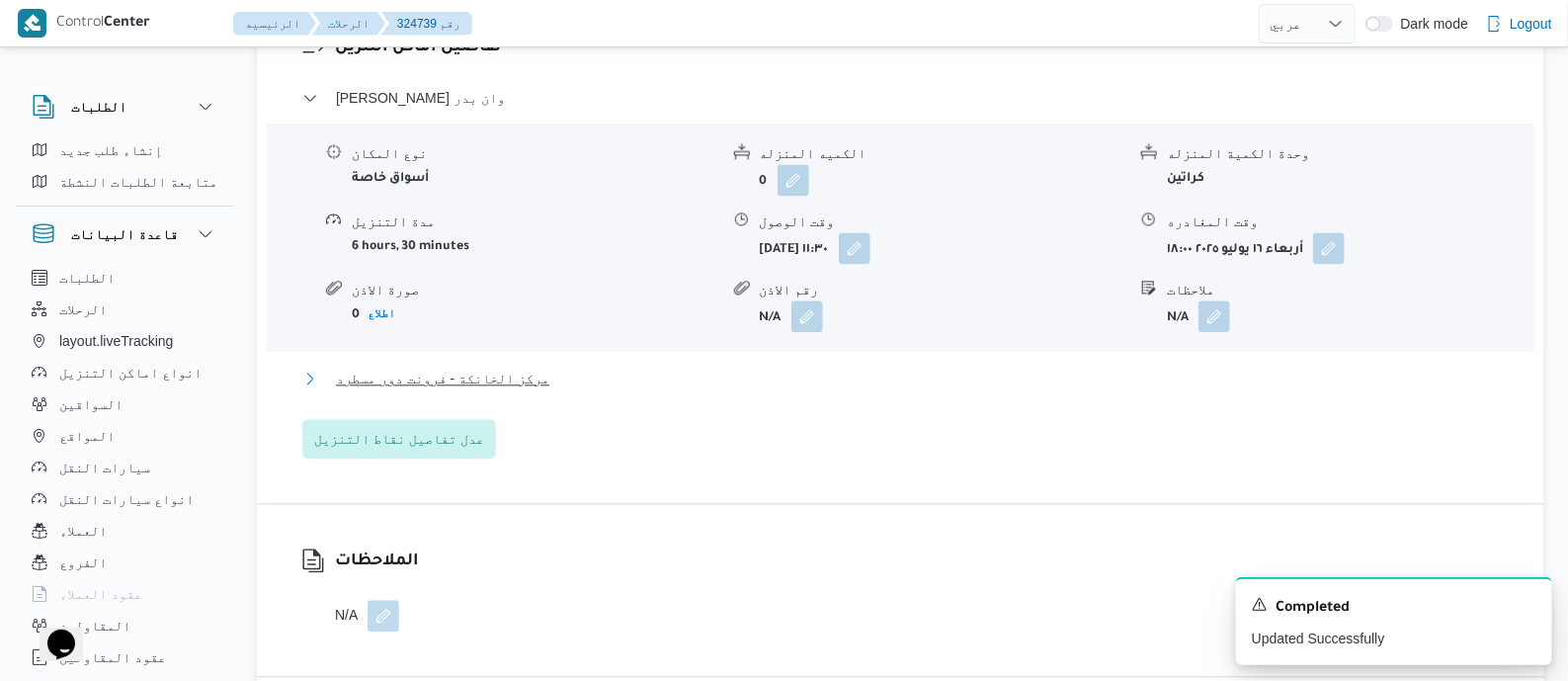 click on "مركز الخانكة -
فرونت دور مسطرد" at bounding box center [443, 379] 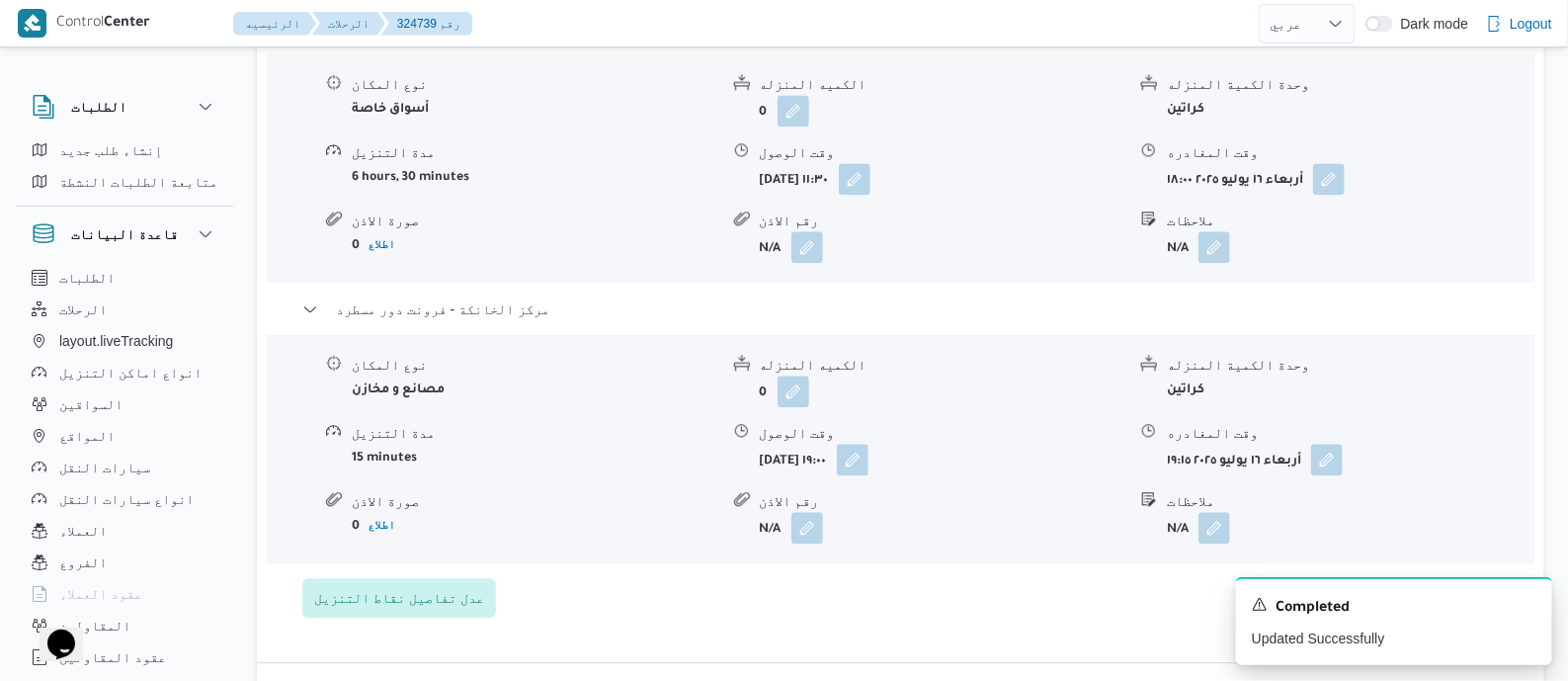 scroll, scrollTop: 1852, scrollLeft: 0, axis: vertical 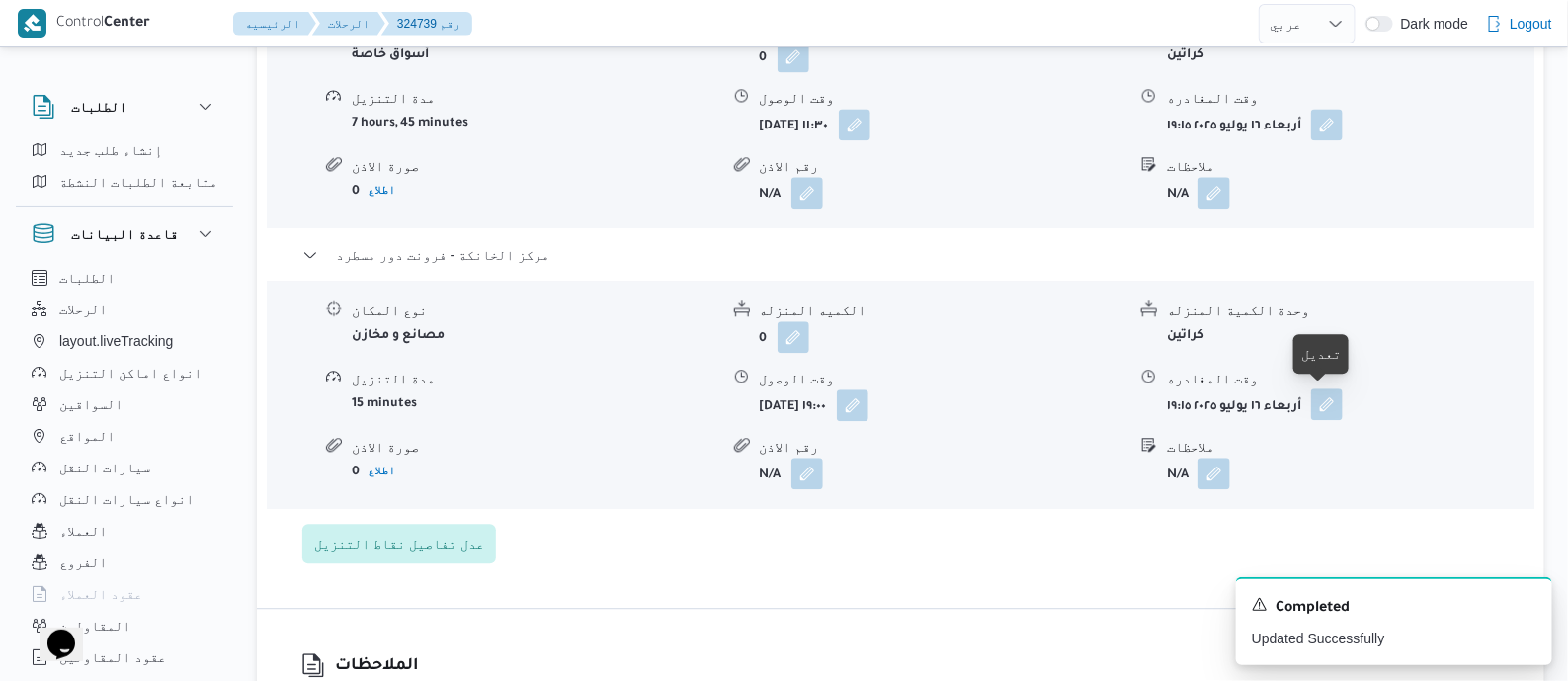 click at bounding box center (1327, 404) 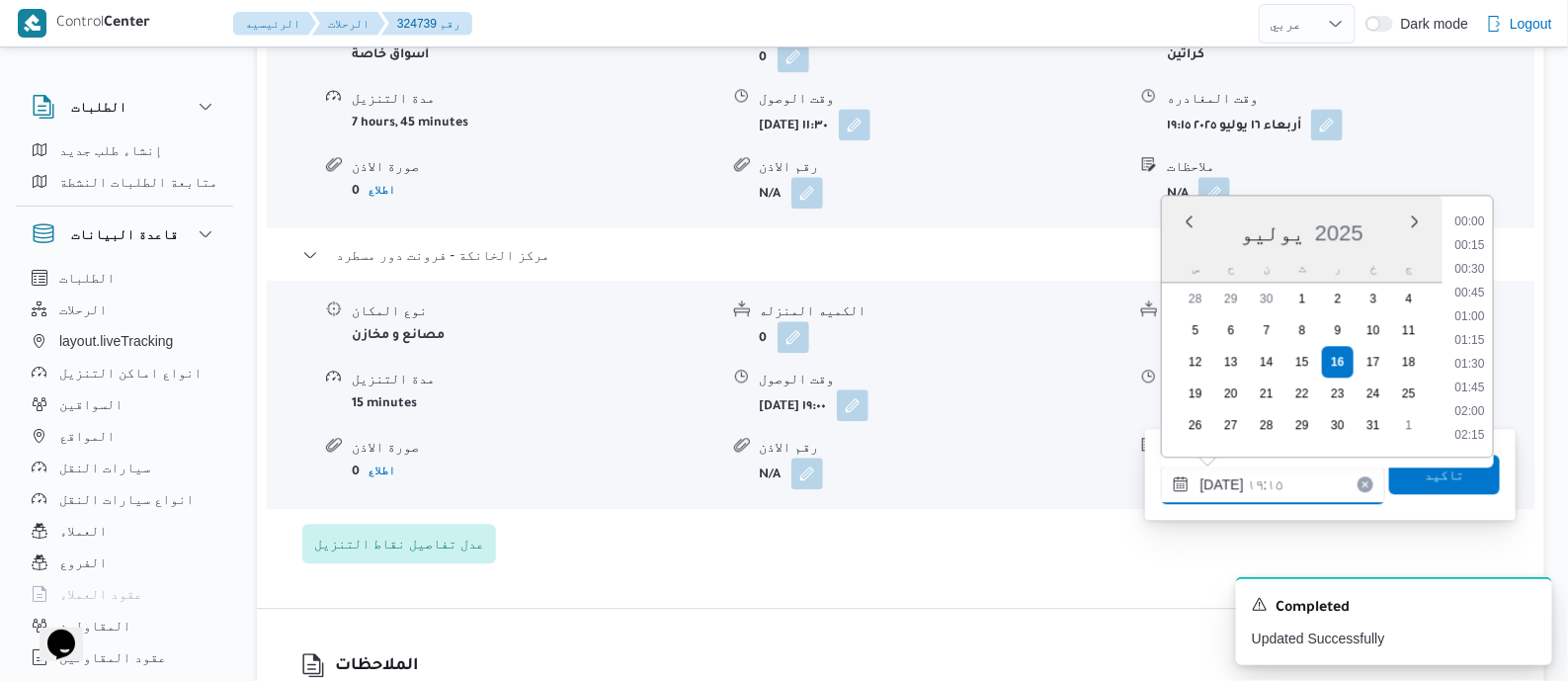 click on "١٦/٠٧/٢٠٢٥ ١٩:١٥" at bounding box center [1273, 484] 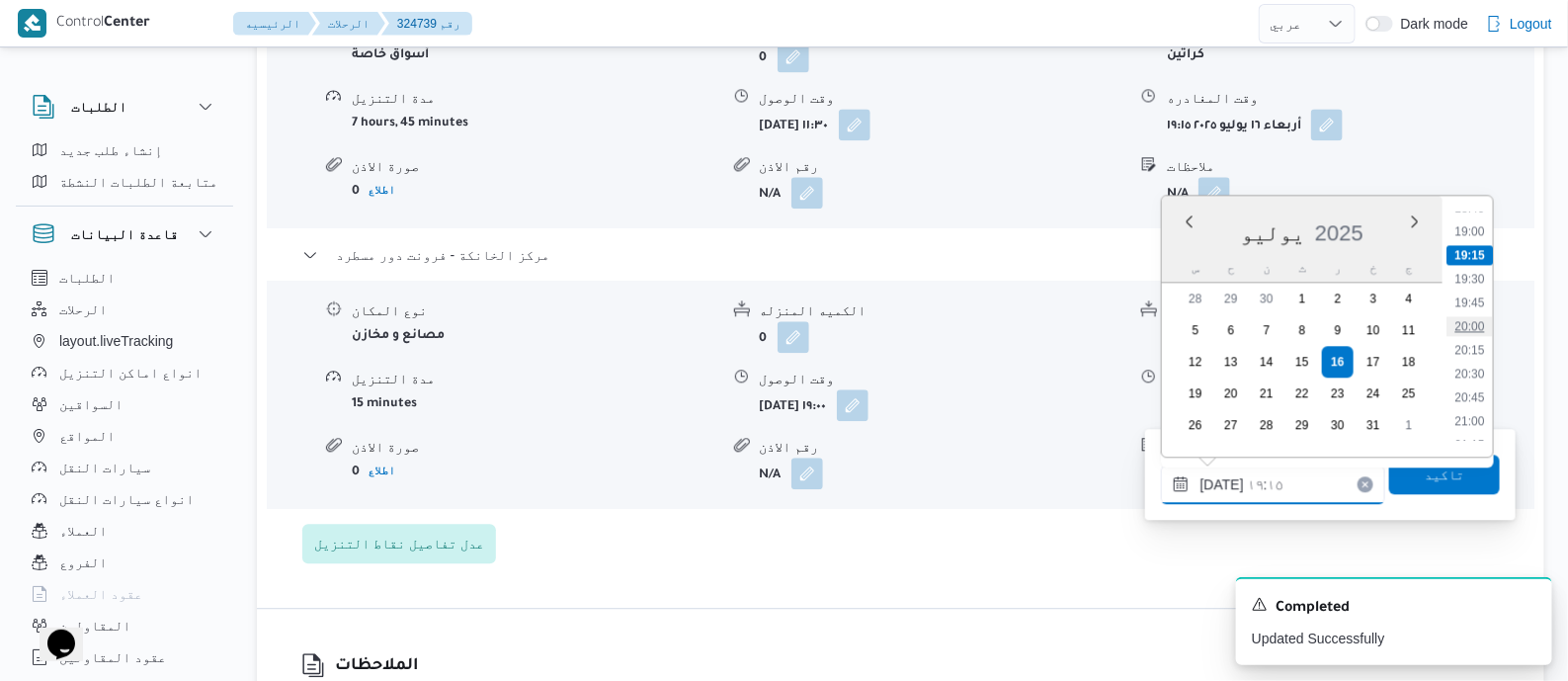 scroll, scrollTop: 1830, scrollLeft: 0, axis: vertical 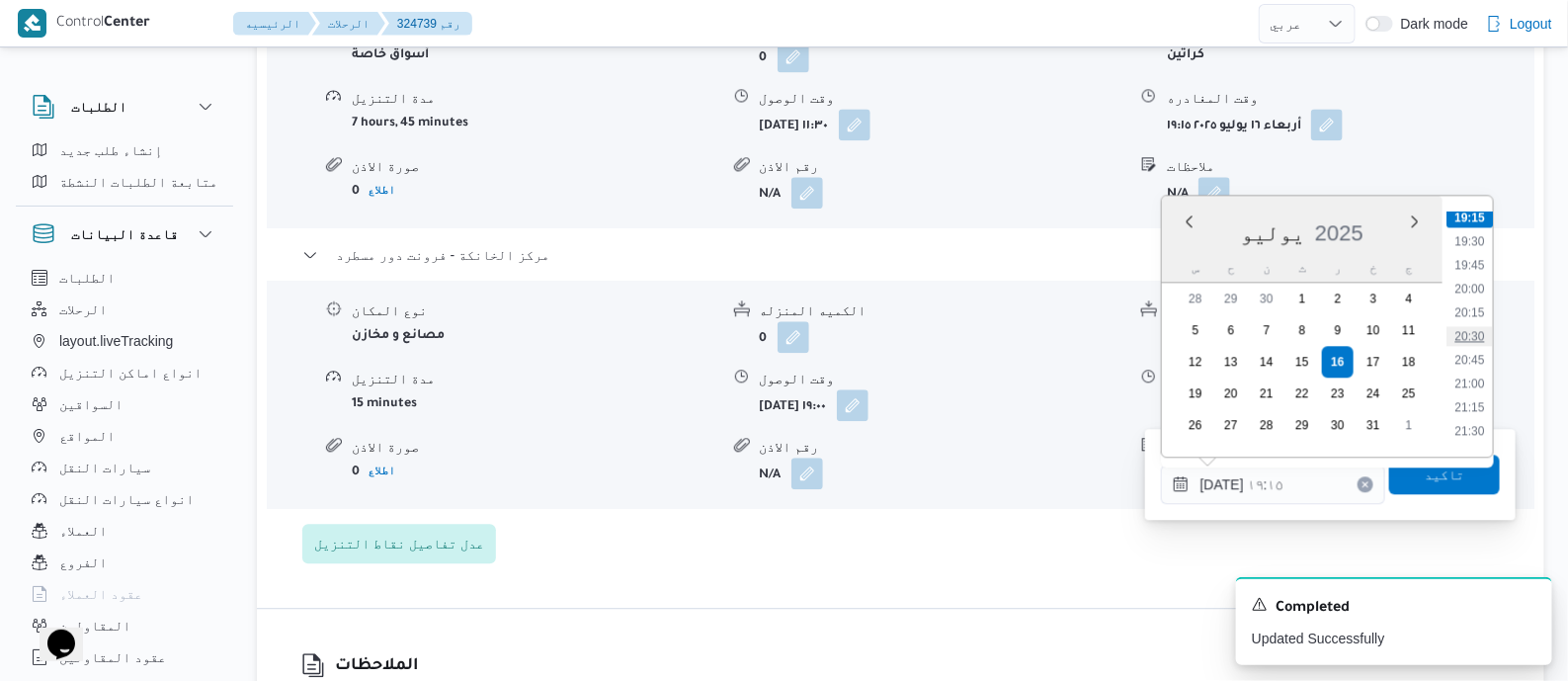 click on "20:30" at bounding box center (1469, 336) 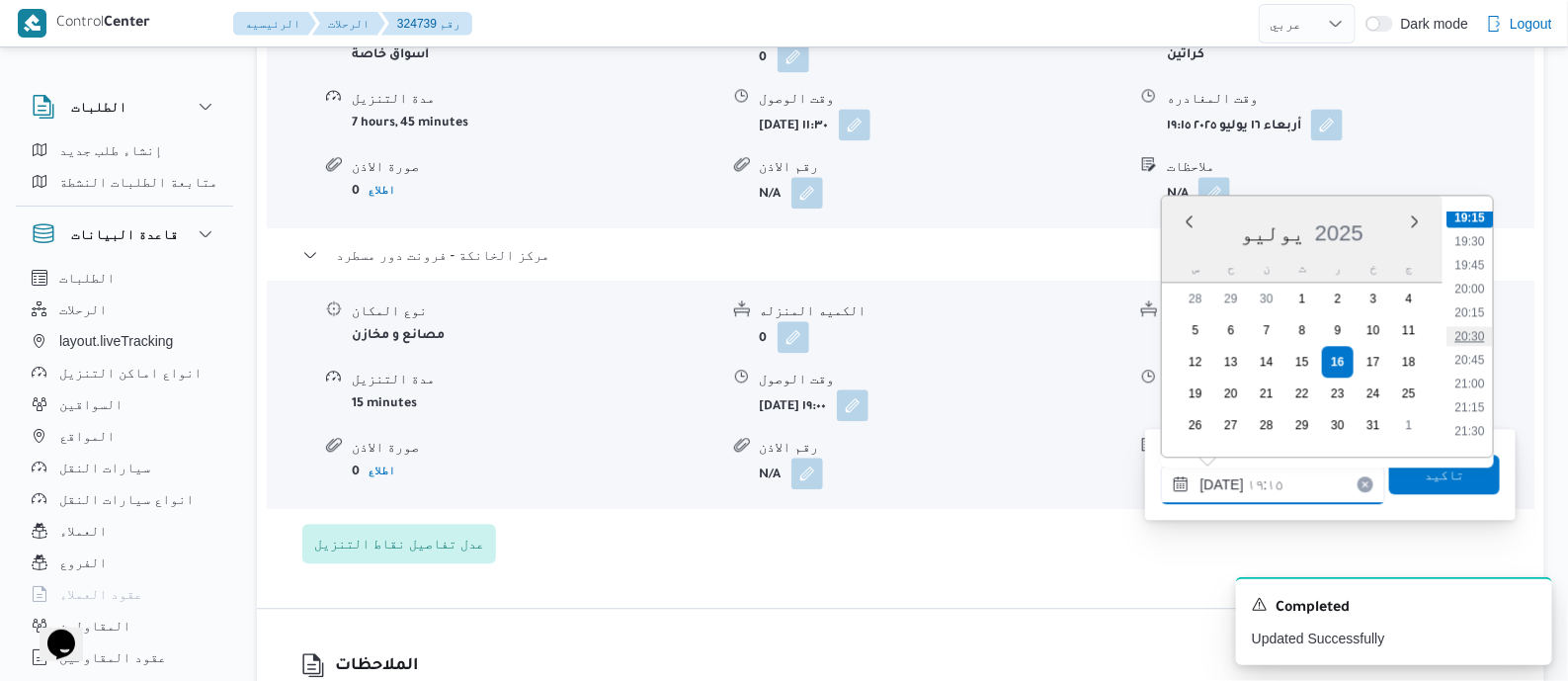 type on "[DATE] ٢٠:٣٠" 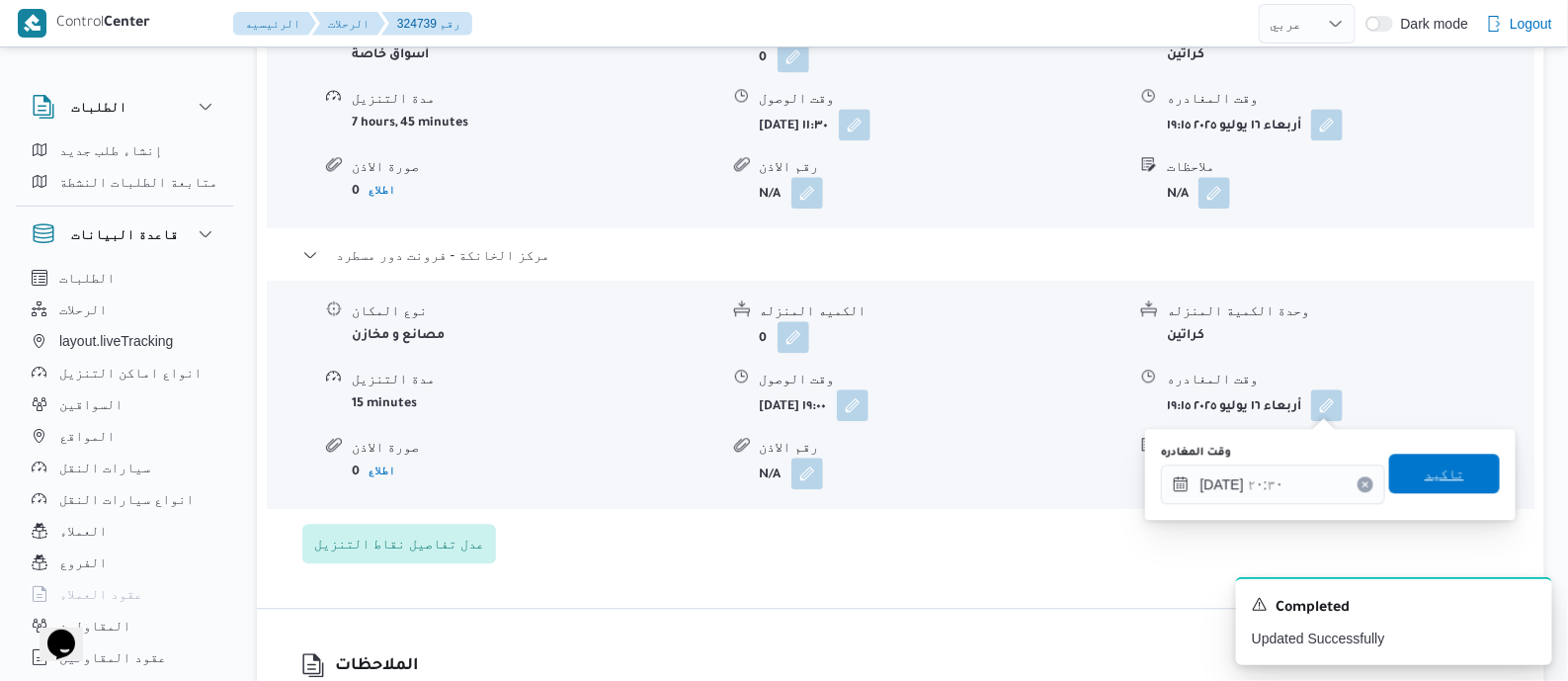 click on "تاكيد" at bounding box center (1444, 473) 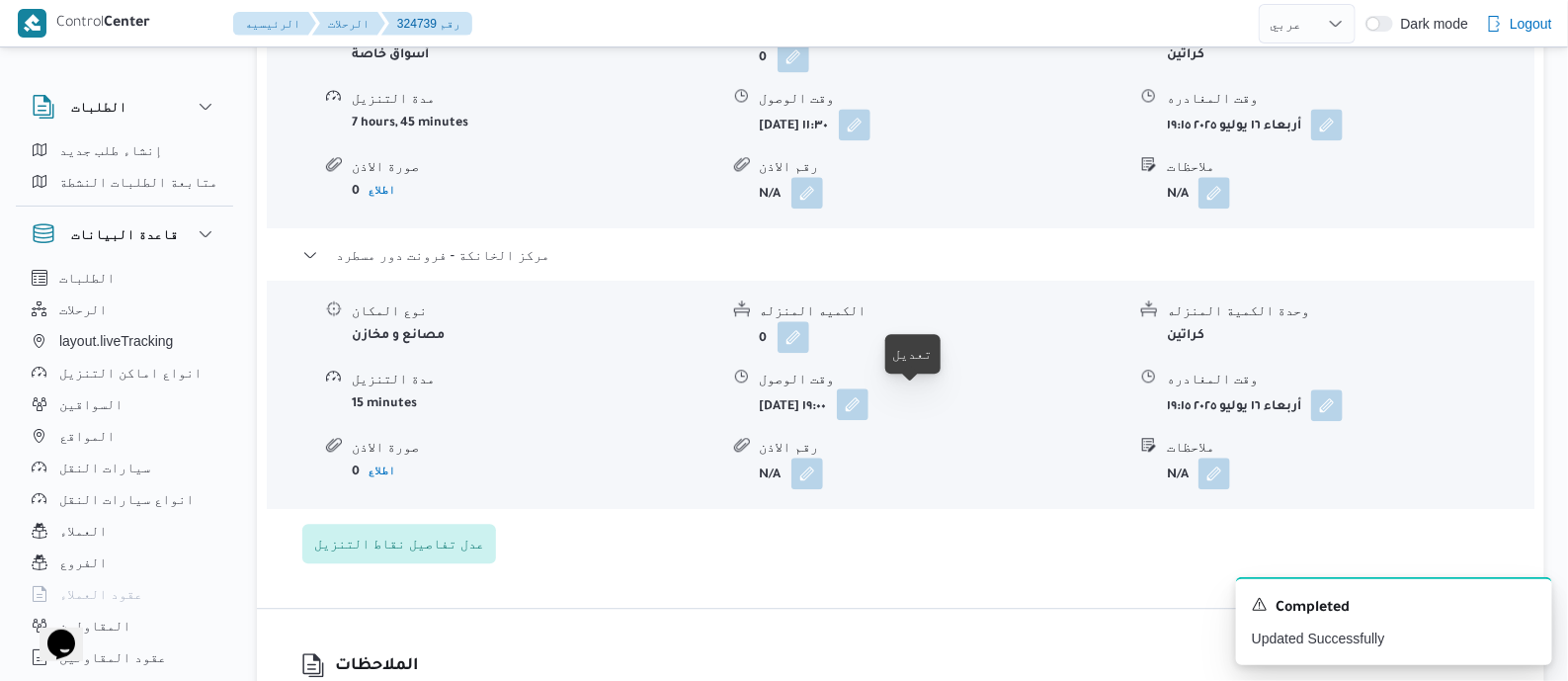 click at bounding box center (853, 404) 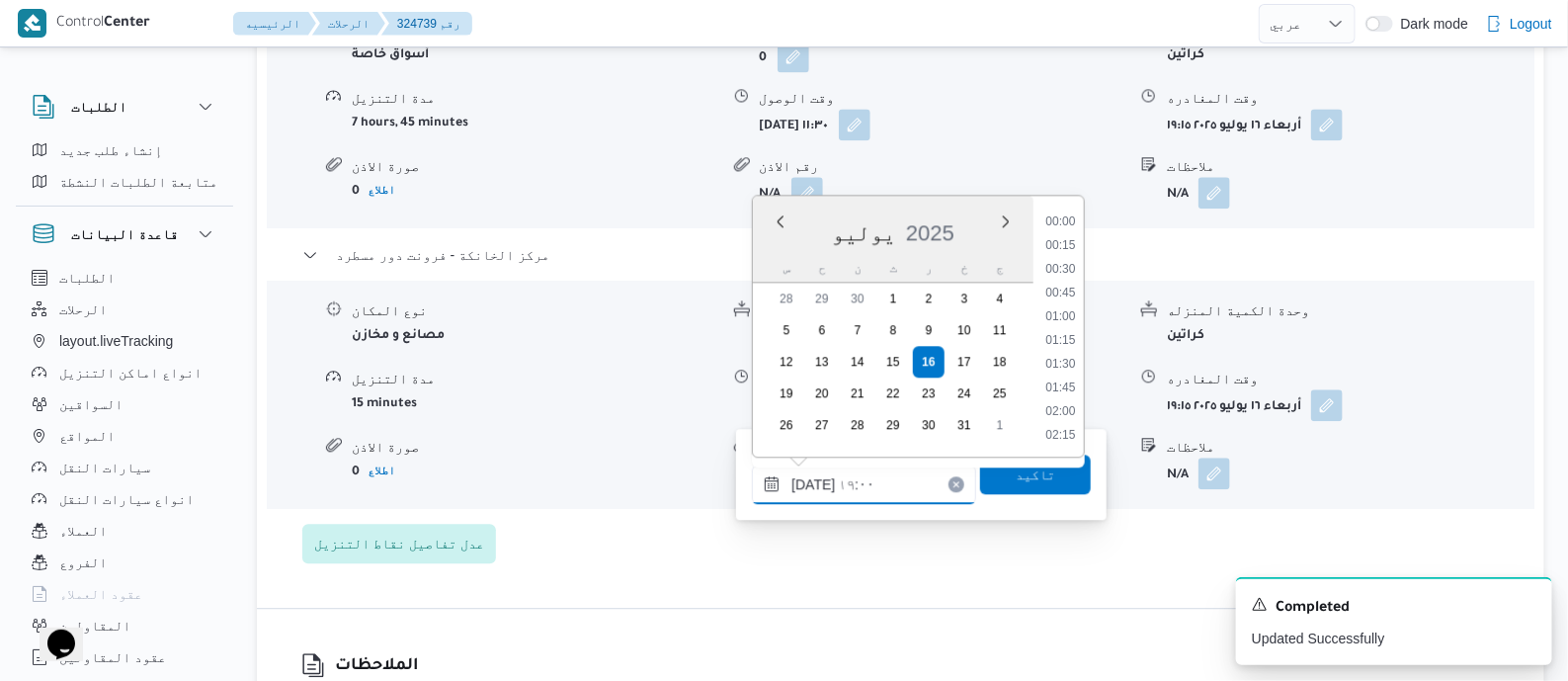 click on "[DATE] ١٩:٠٠" at bounding box center [864, 484] 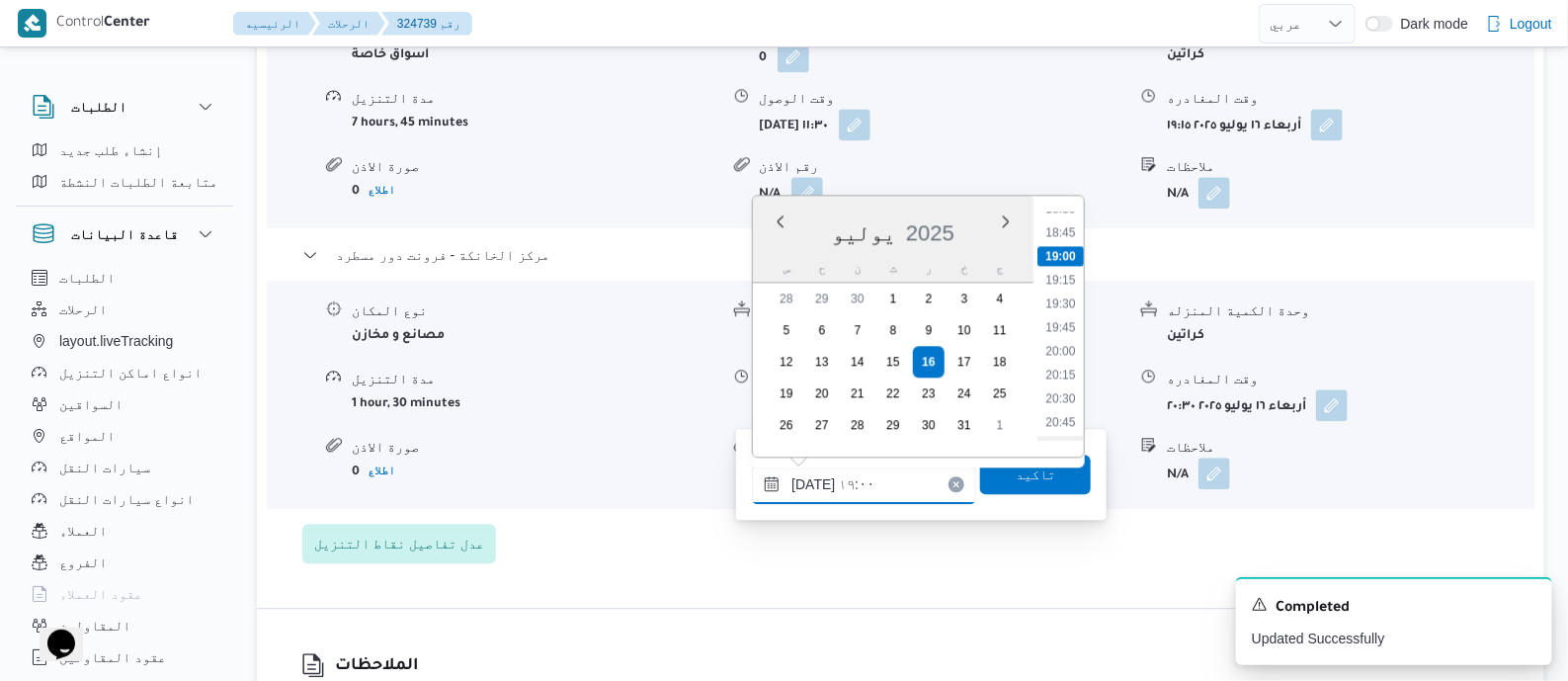 scroll, scrollTop: 1807, scrollLeft: 0, axis: vertical 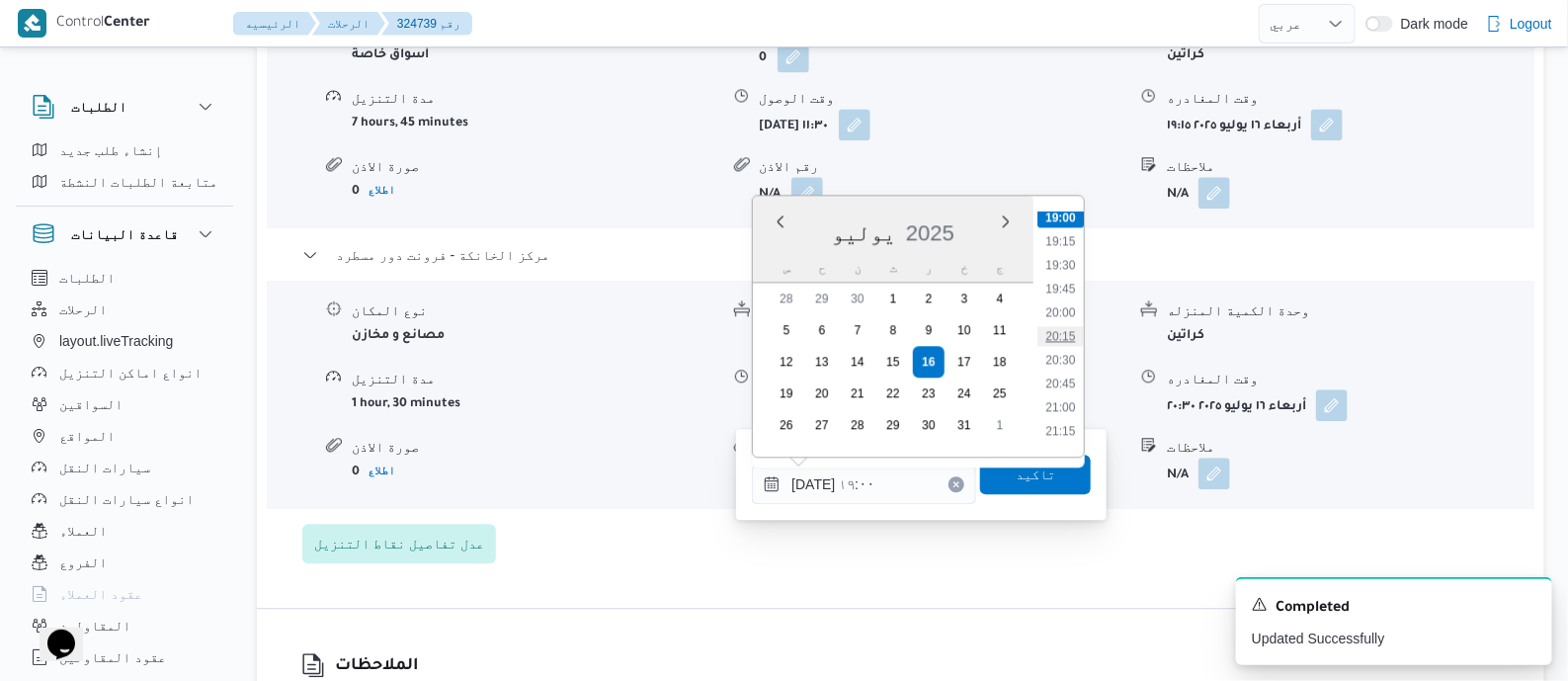 click on "20:15" at bounding box center [1061, 336] 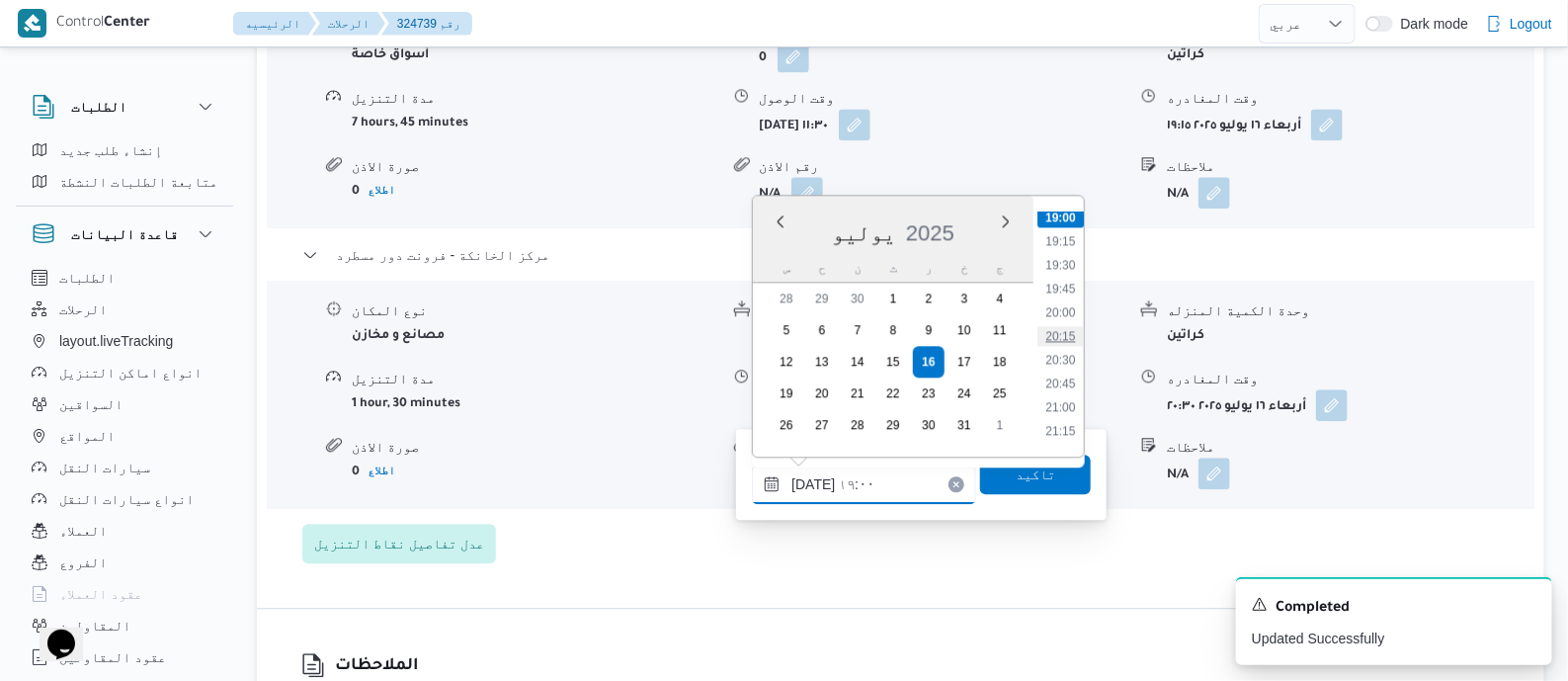 type on "[DATE] ٢٠:١٥" 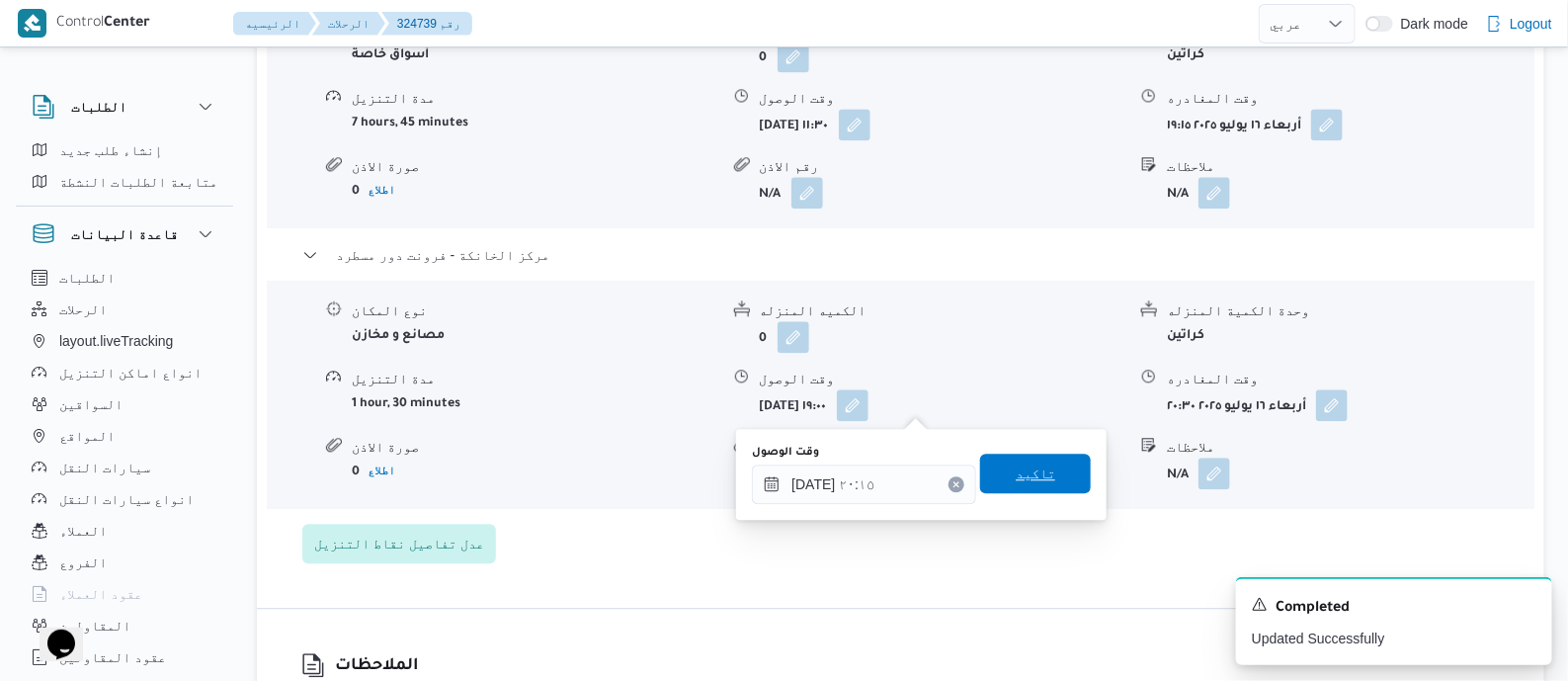 click on "تاكيد" at bounding box center [1035, 473] 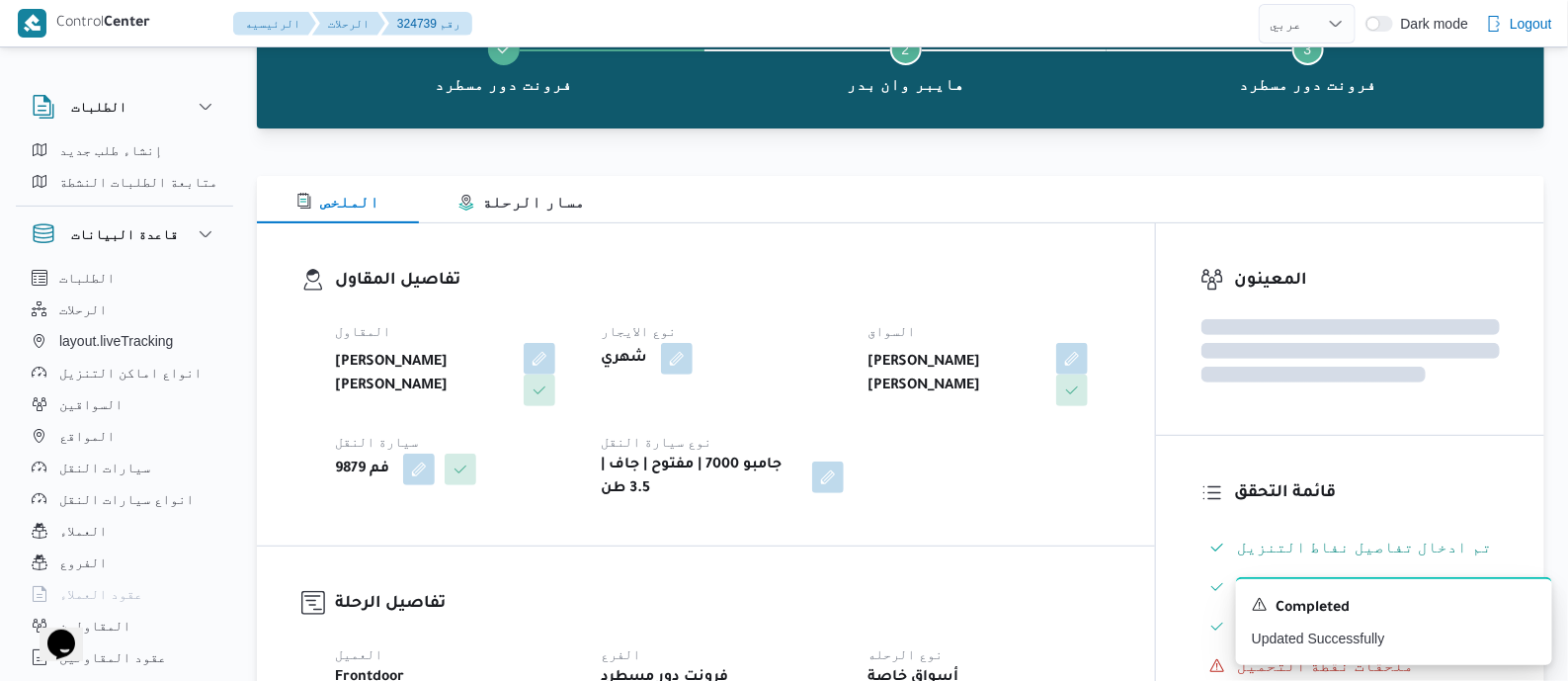 scroll, scrollTop: 0, scrollLeft: 0, axis: both 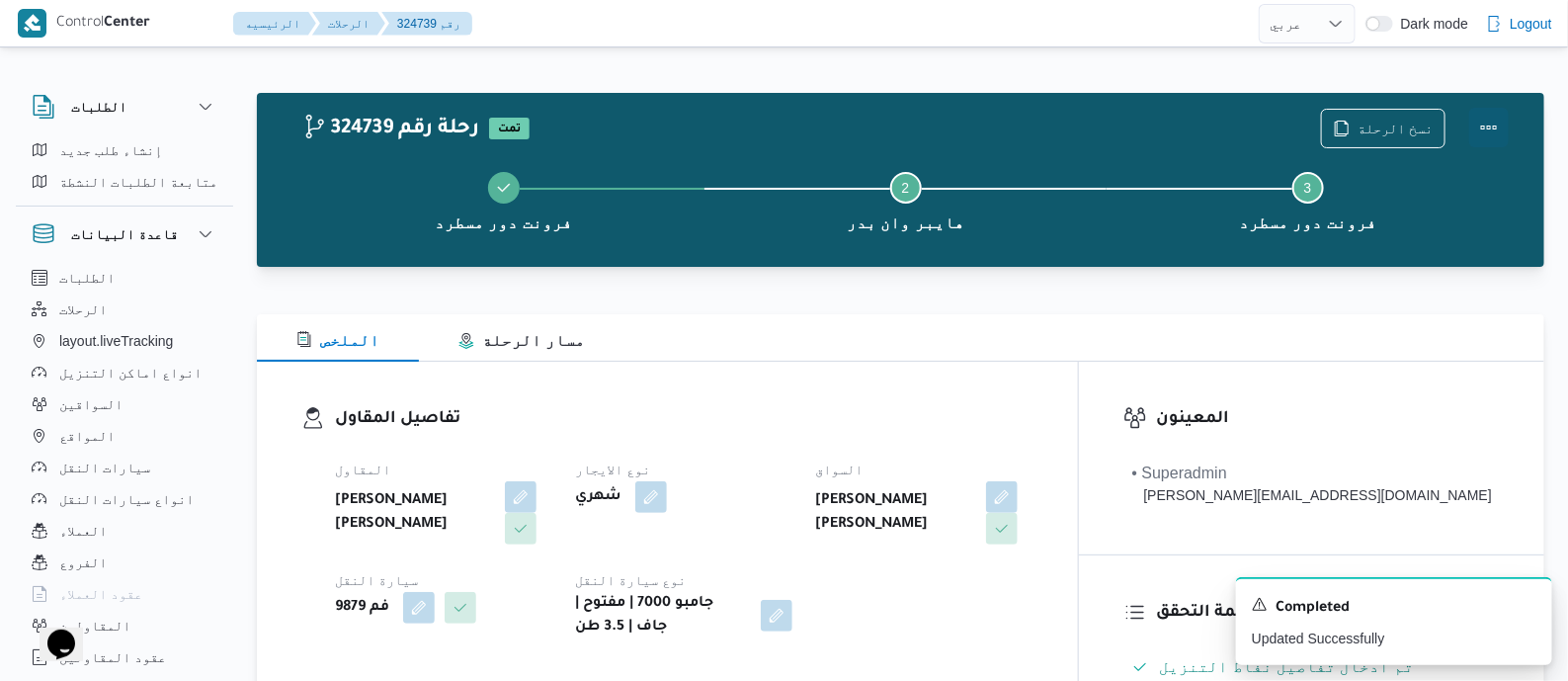 drag, startPoint x: 1496, startPoint y: 120, endPoint x: 1472, endPoint y: 120, distance: 24 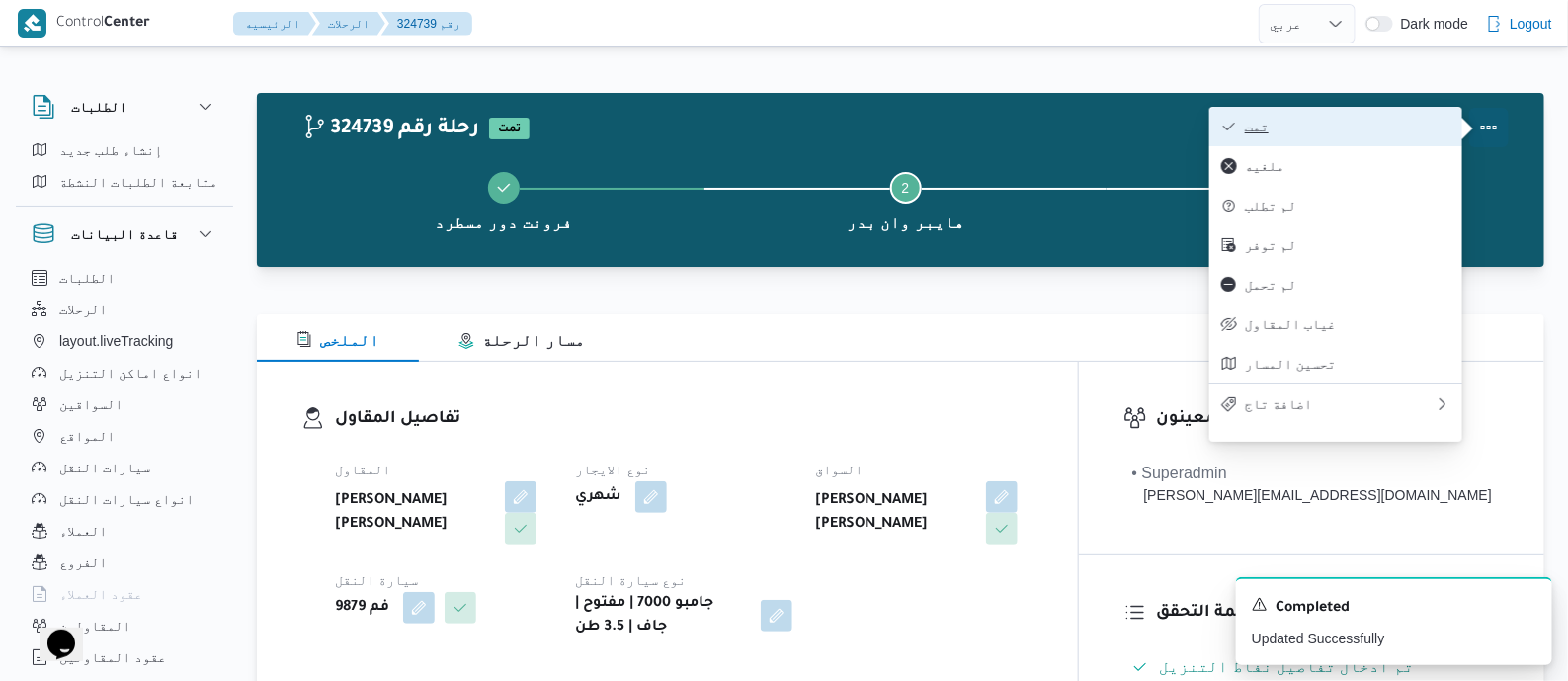 click on "تمت" at bounding box center (1336, 127) 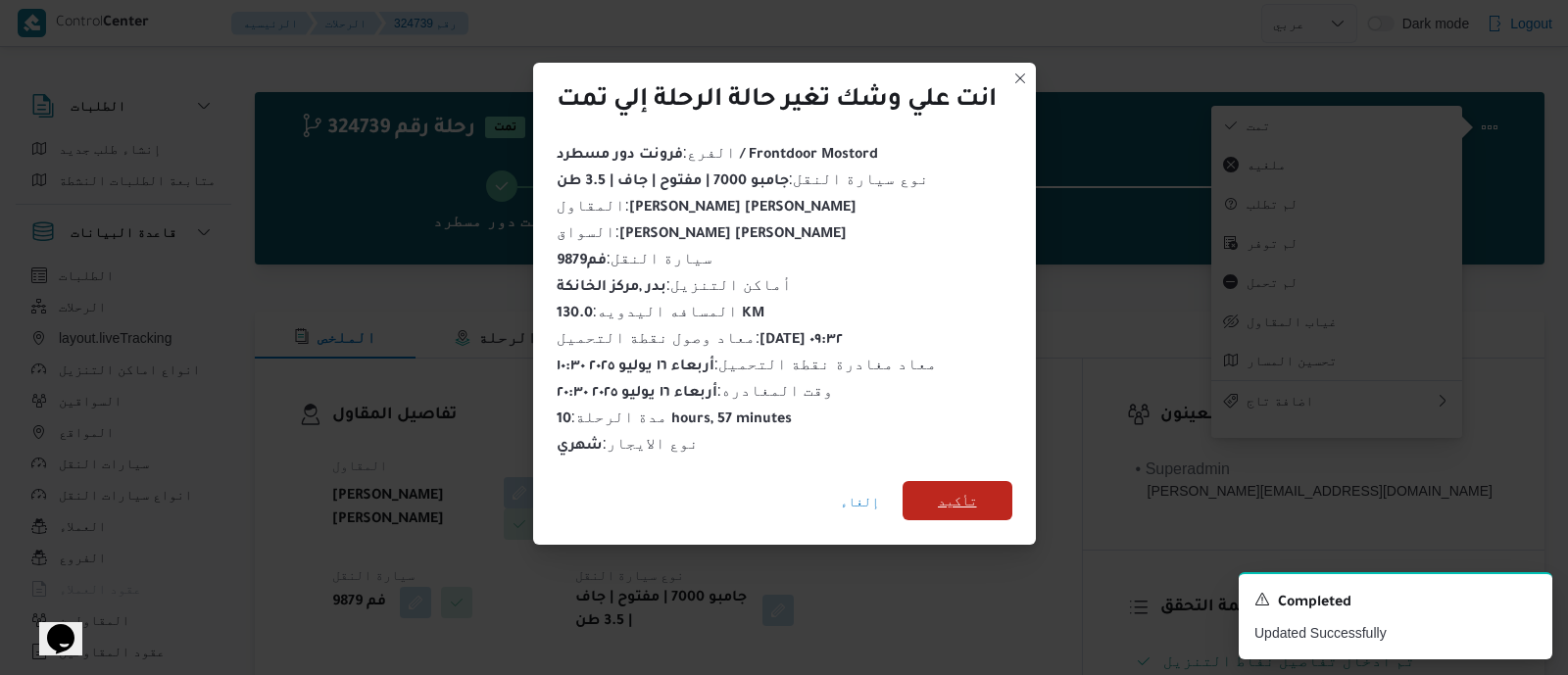 click on "تأكيد" at bounding box center [957, 501] 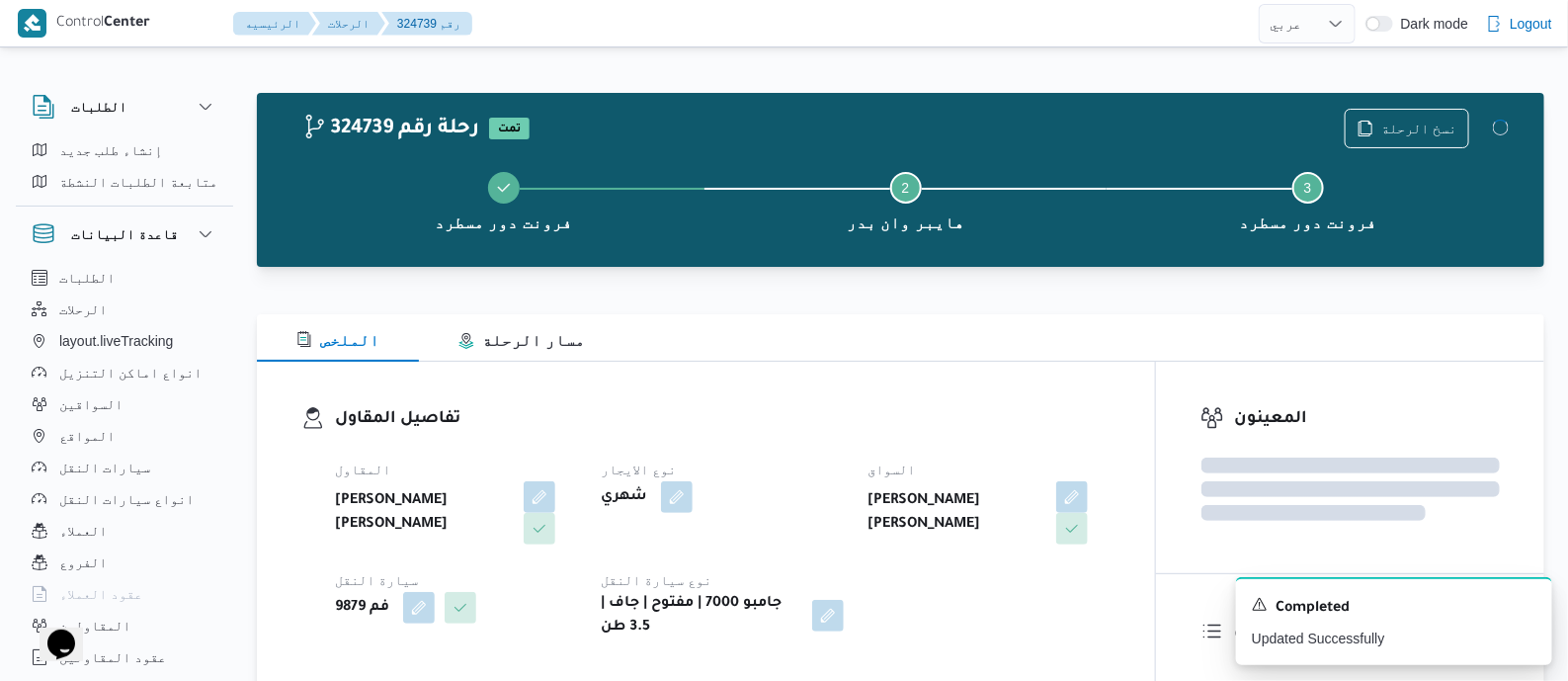 click on "تفاصيل المقاول" at bounding box center [722, 419] 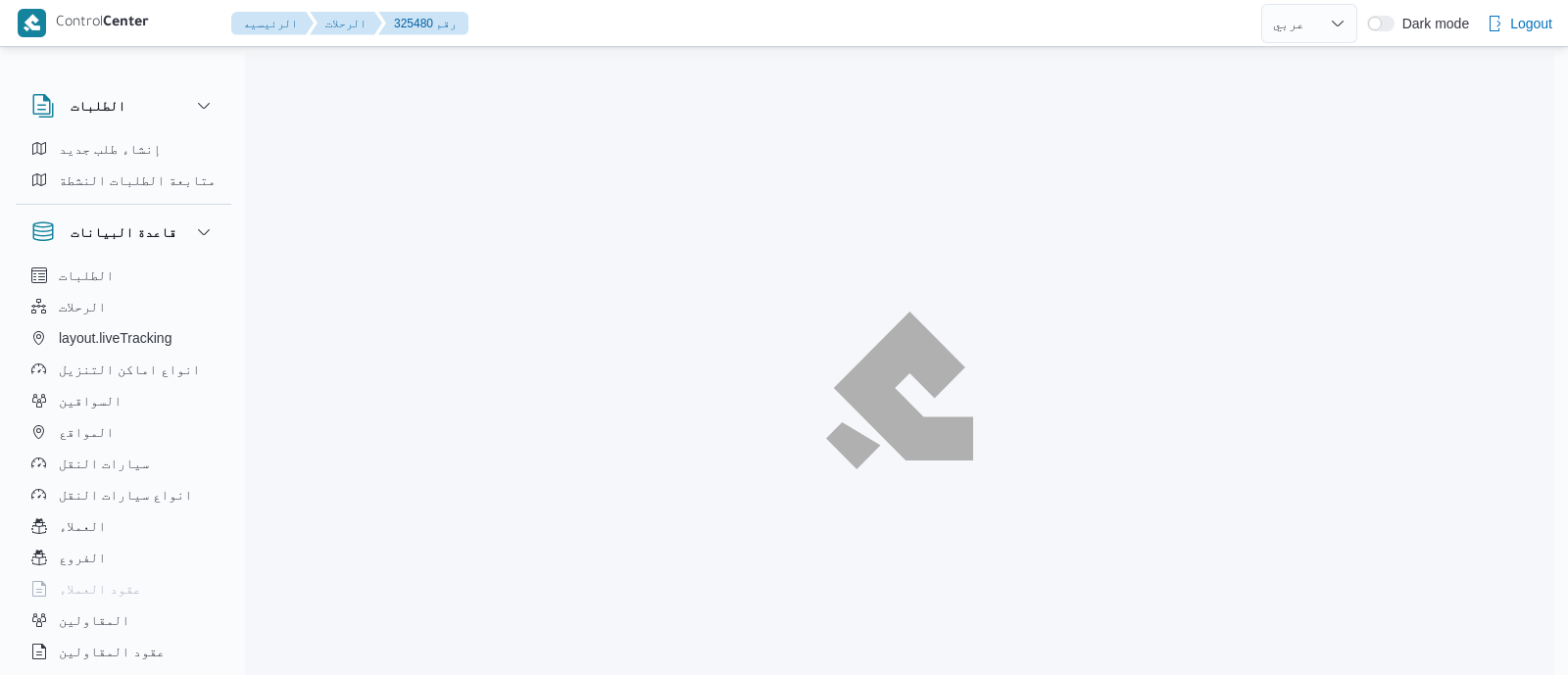 select on "ar" 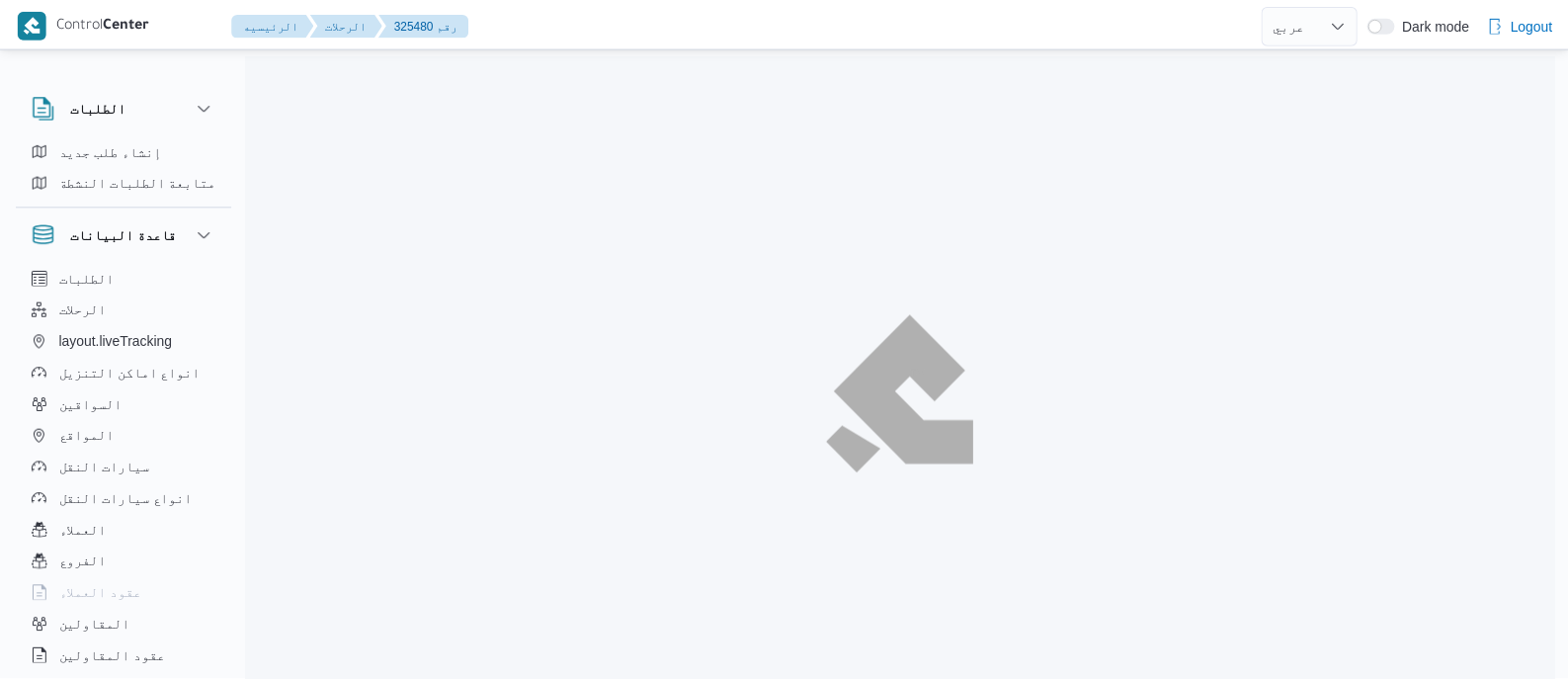 scroll, scrollTop: 0, scrollLeft: 0, axis: both 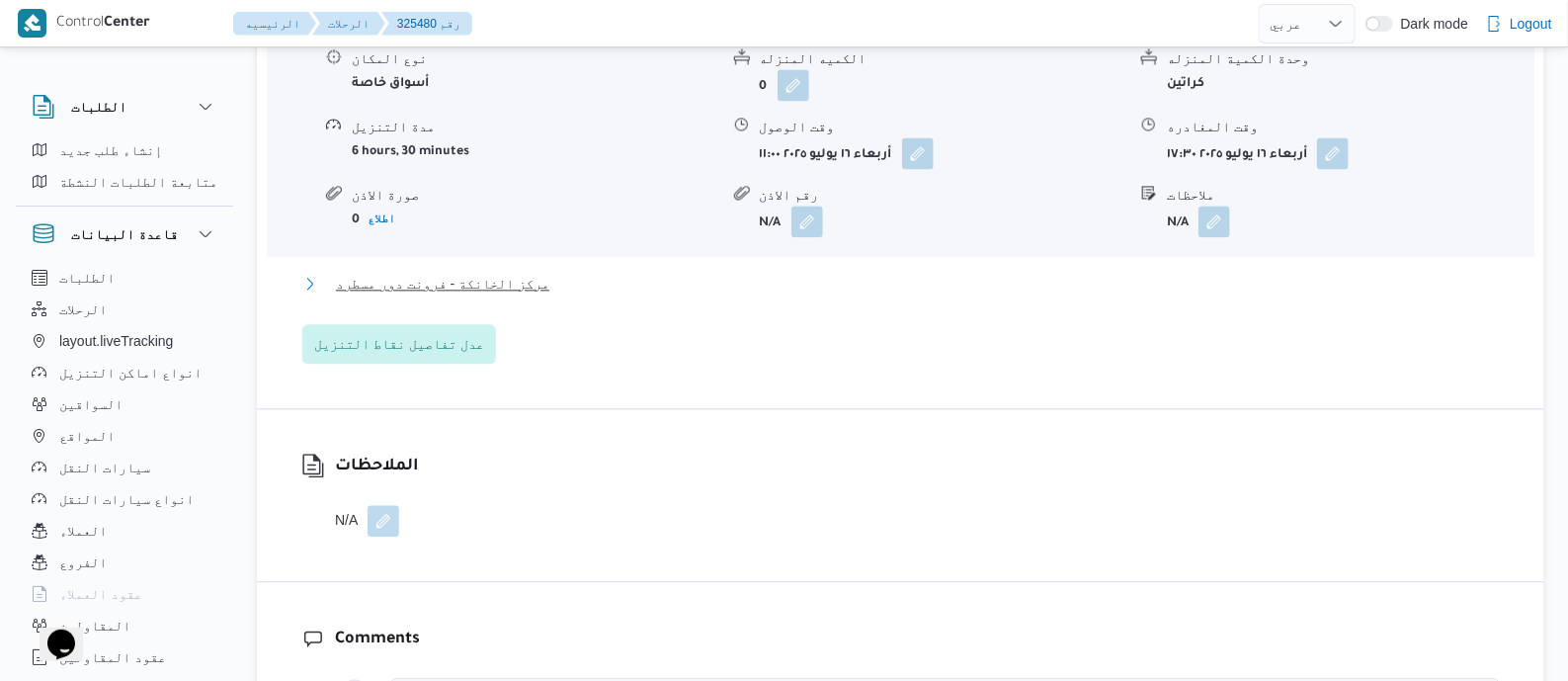 click on "مركز الخانكة -
فرونت دور مسطرد" at bounding box center (443, 284) 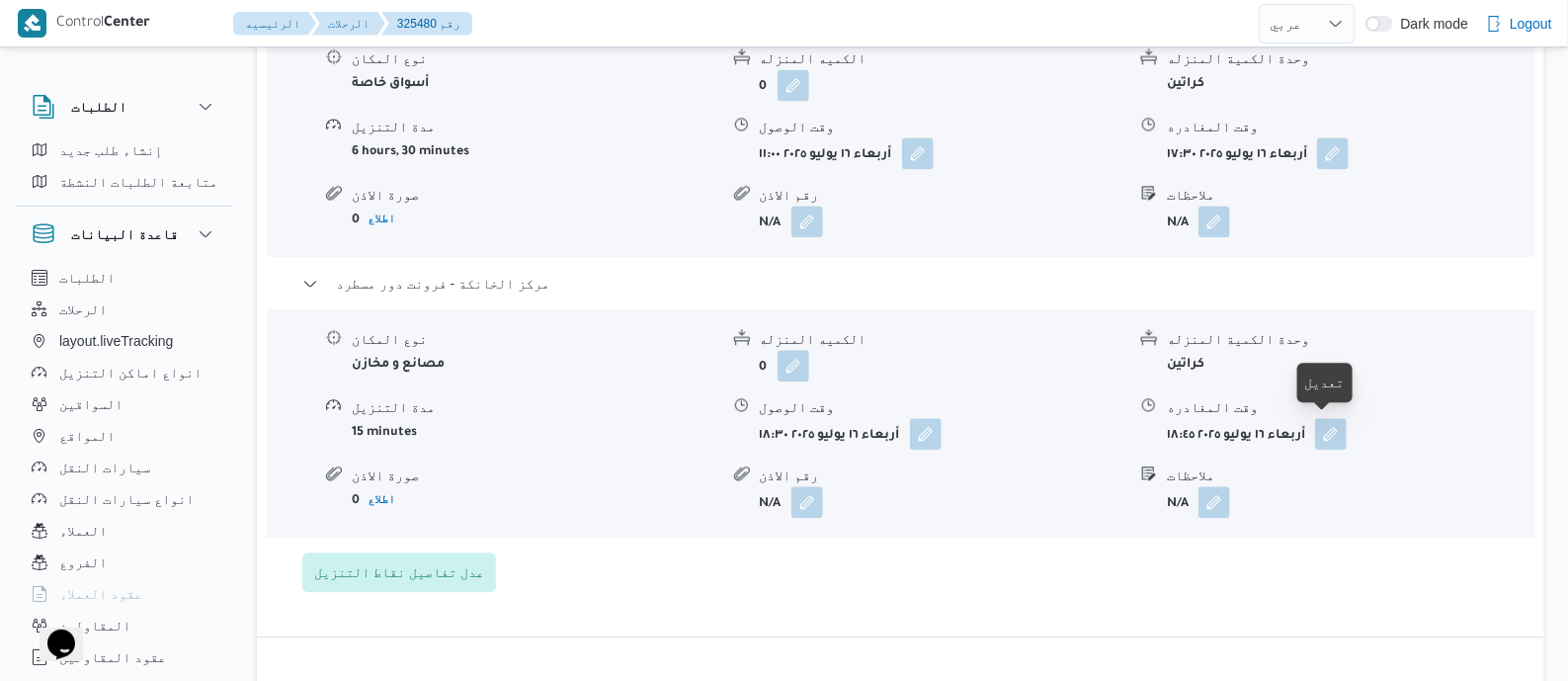 drag, startPoint x: 1331, startPoint y: 432, endPoint x: 1327, endPoint y: 458, distance: 26.305893 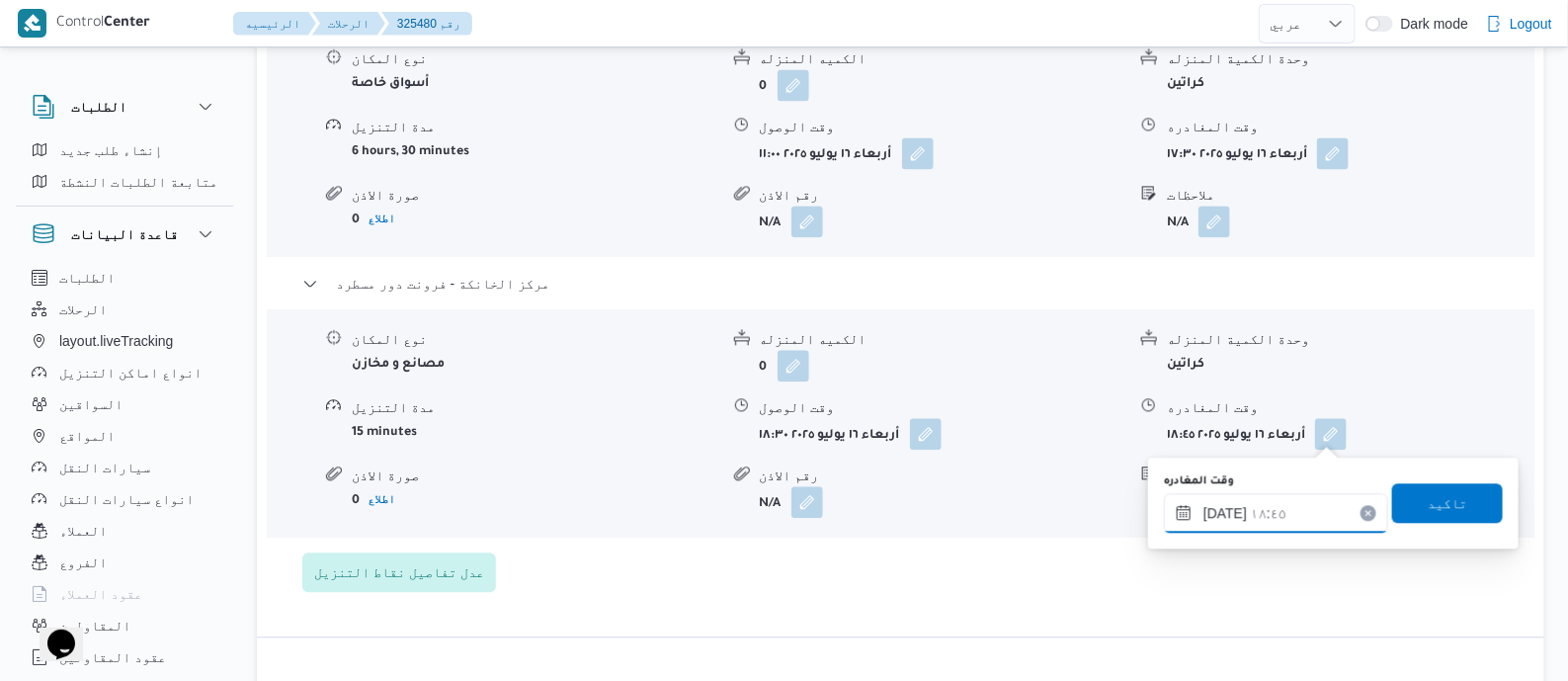 click on "[DATE] ١٨:٤٥" at bounding box center (1276, 513) 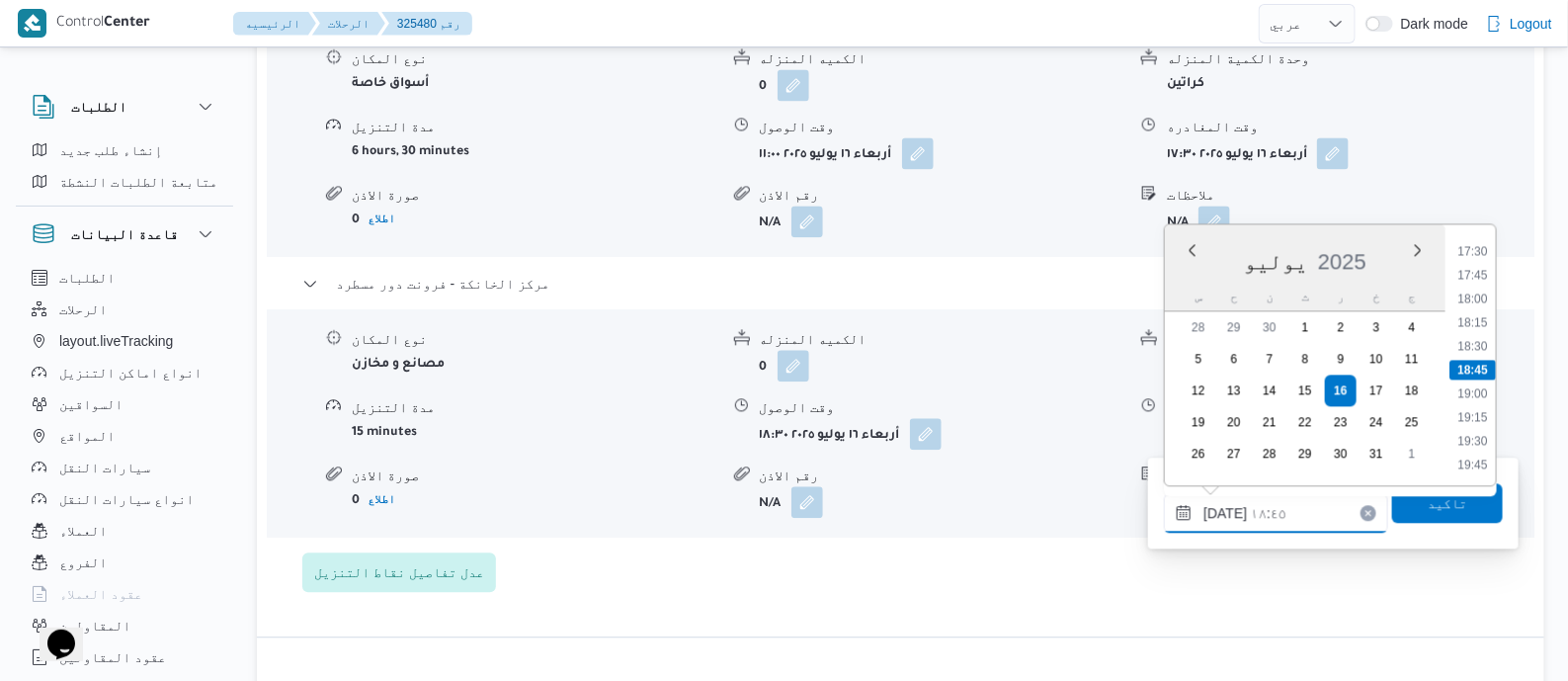 scroll, scrollTop: 1783, scrollLeft: 0, axis: vertical 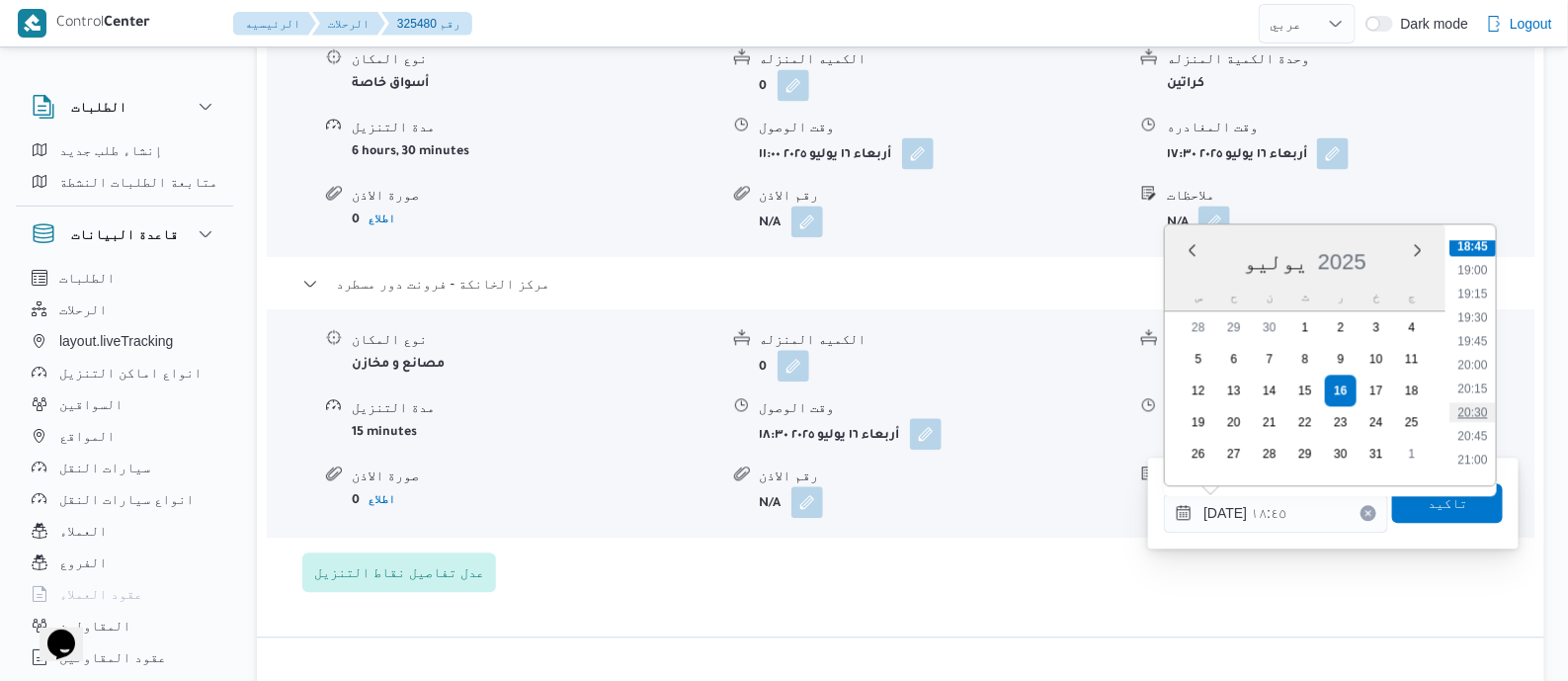 click on "20:30" at bounding box center (1473, 412) 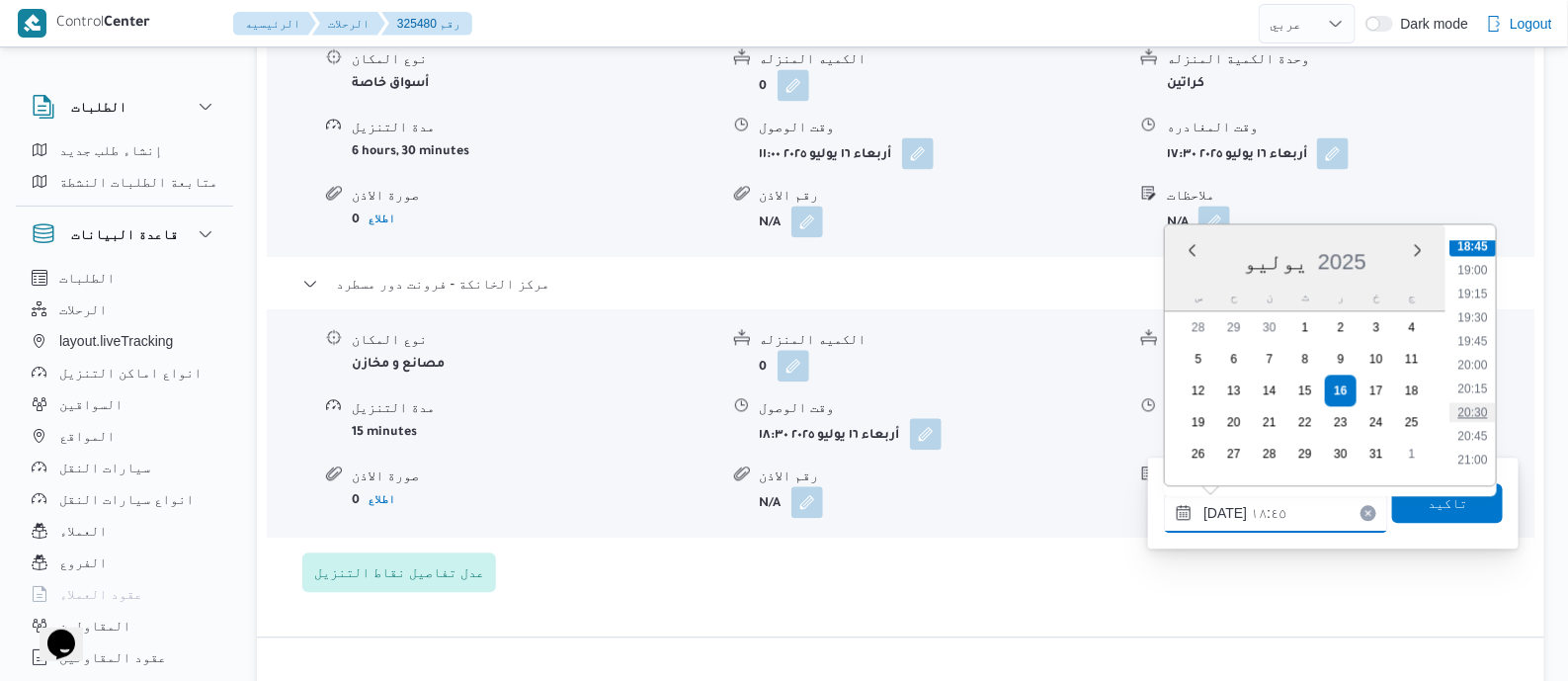 type on "[DATE] ٢٠:٣٠" 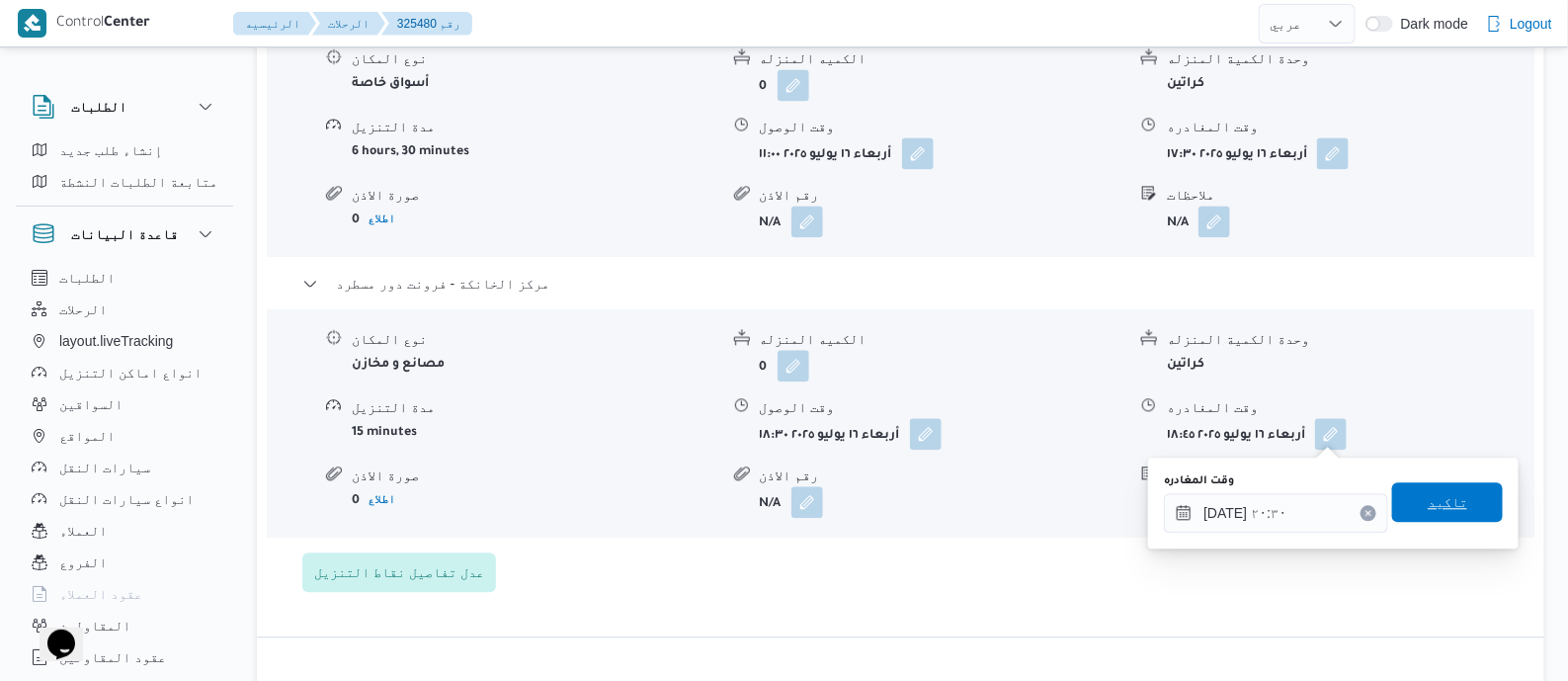 click on "تاكيد" at bounding box center (1447, 502) 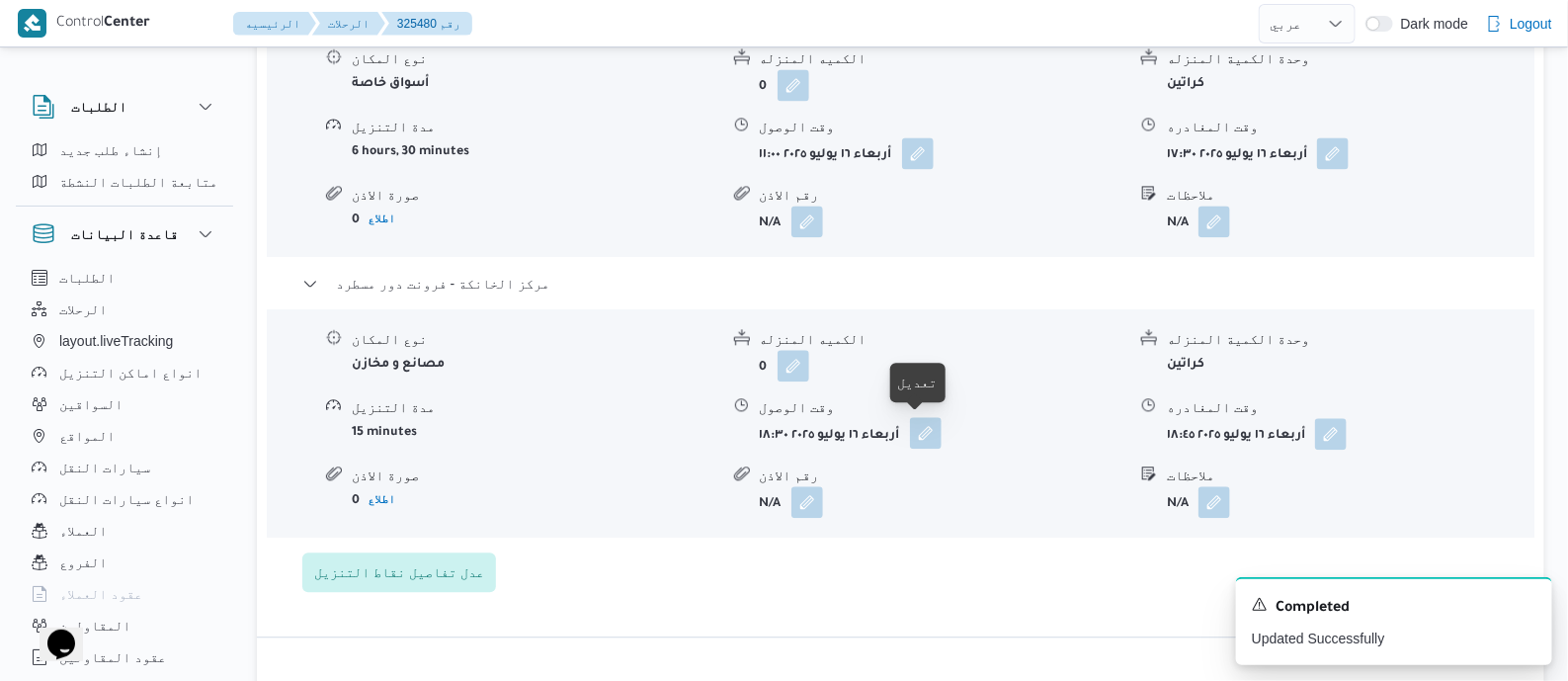 click at bounding box center (926, 433) 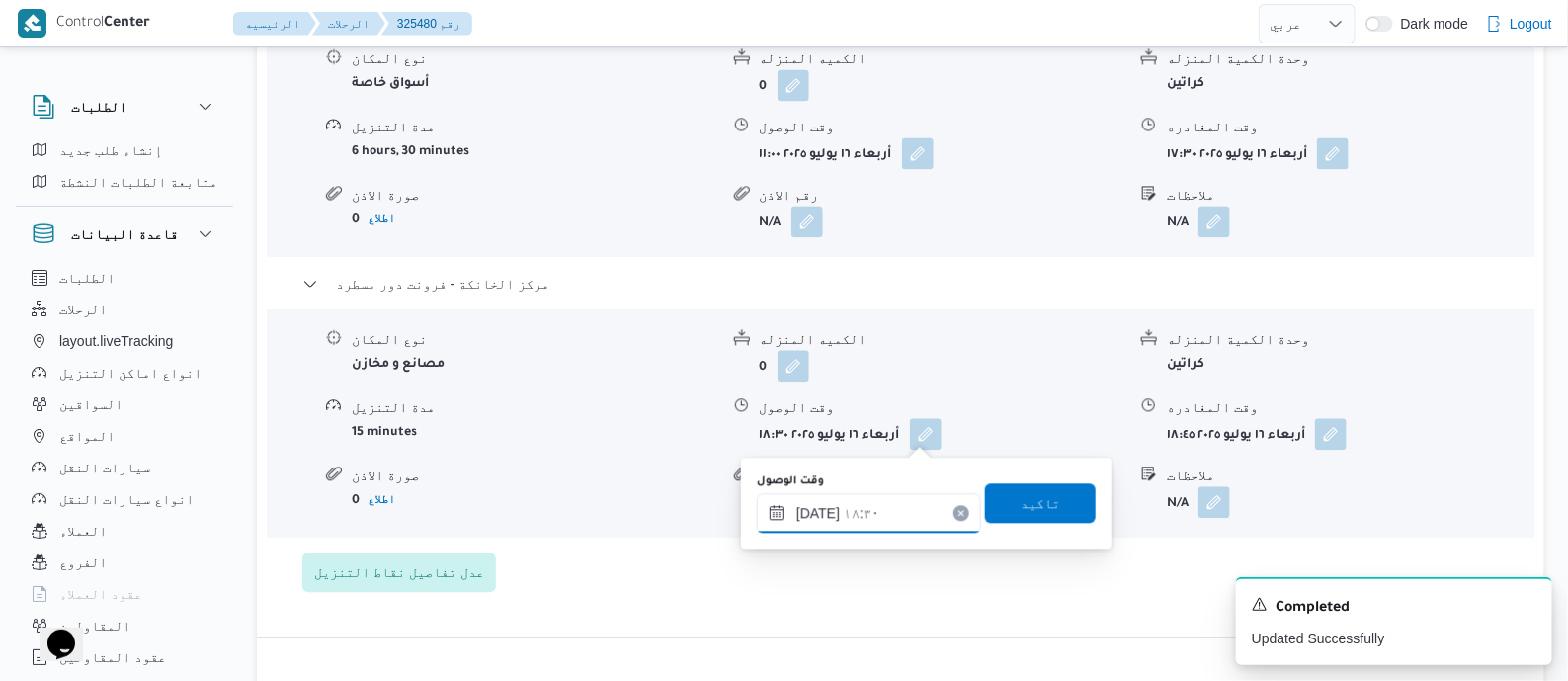 click on "[DATE] ١٨:٣٠" at bounding box center (868, 513) 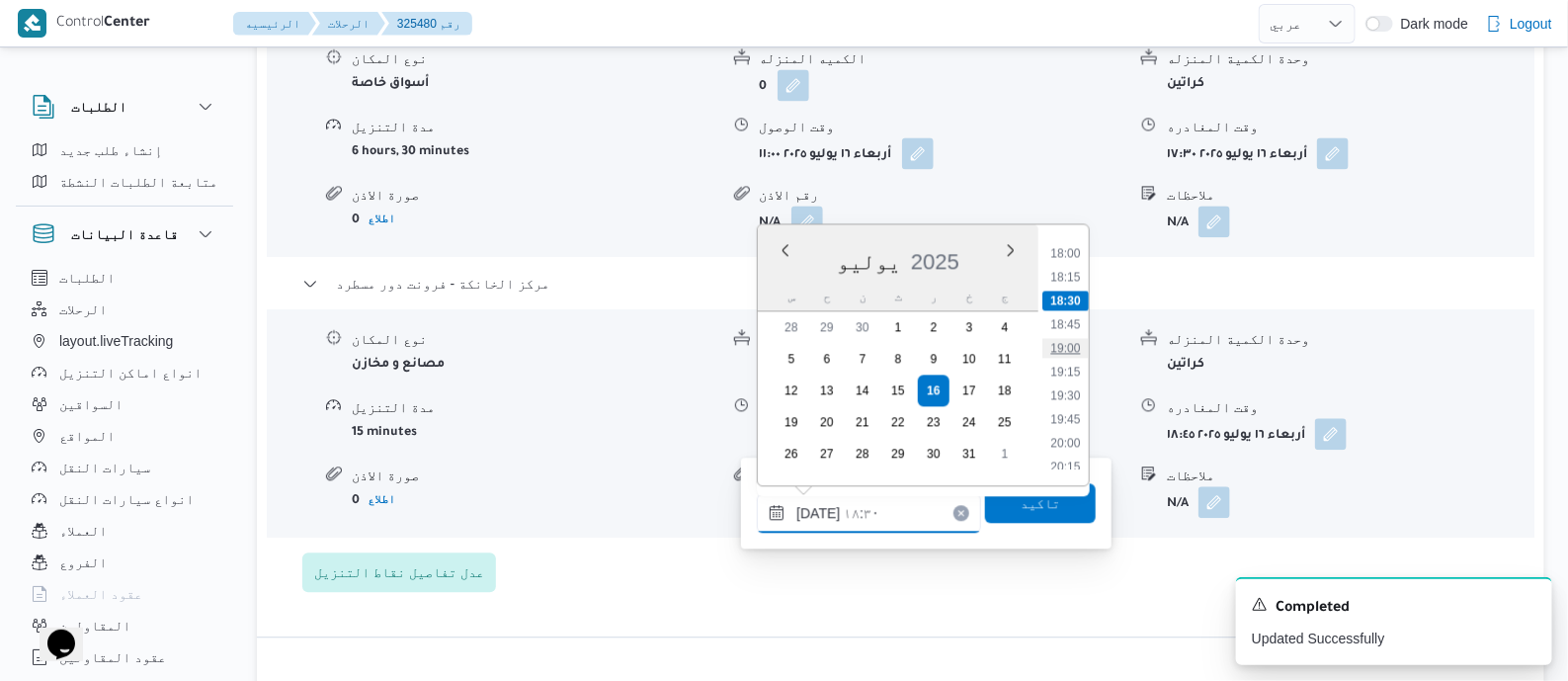 scroll, scrollTop: 1759, scrollLeft: 0, axis: vertical 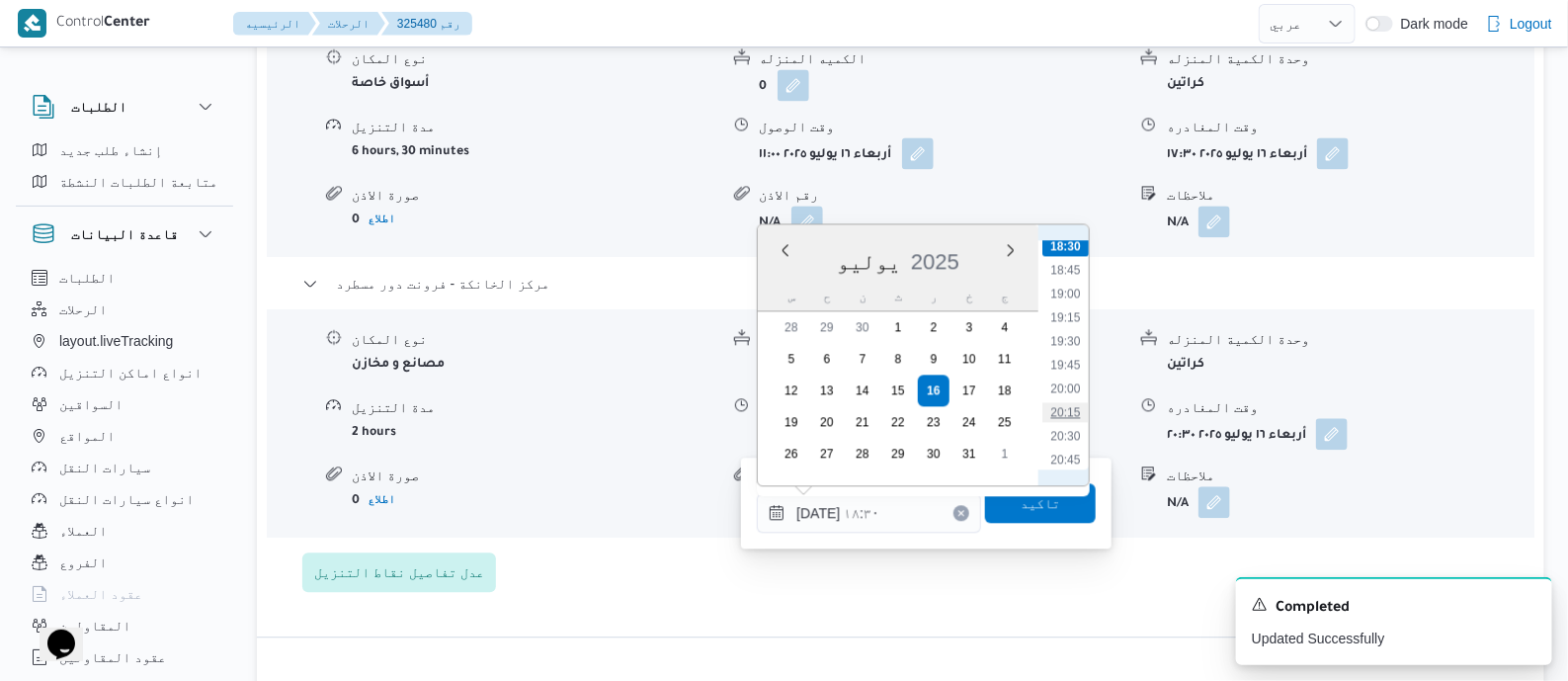 click on "20:15" at bounding box center [1066, 412] 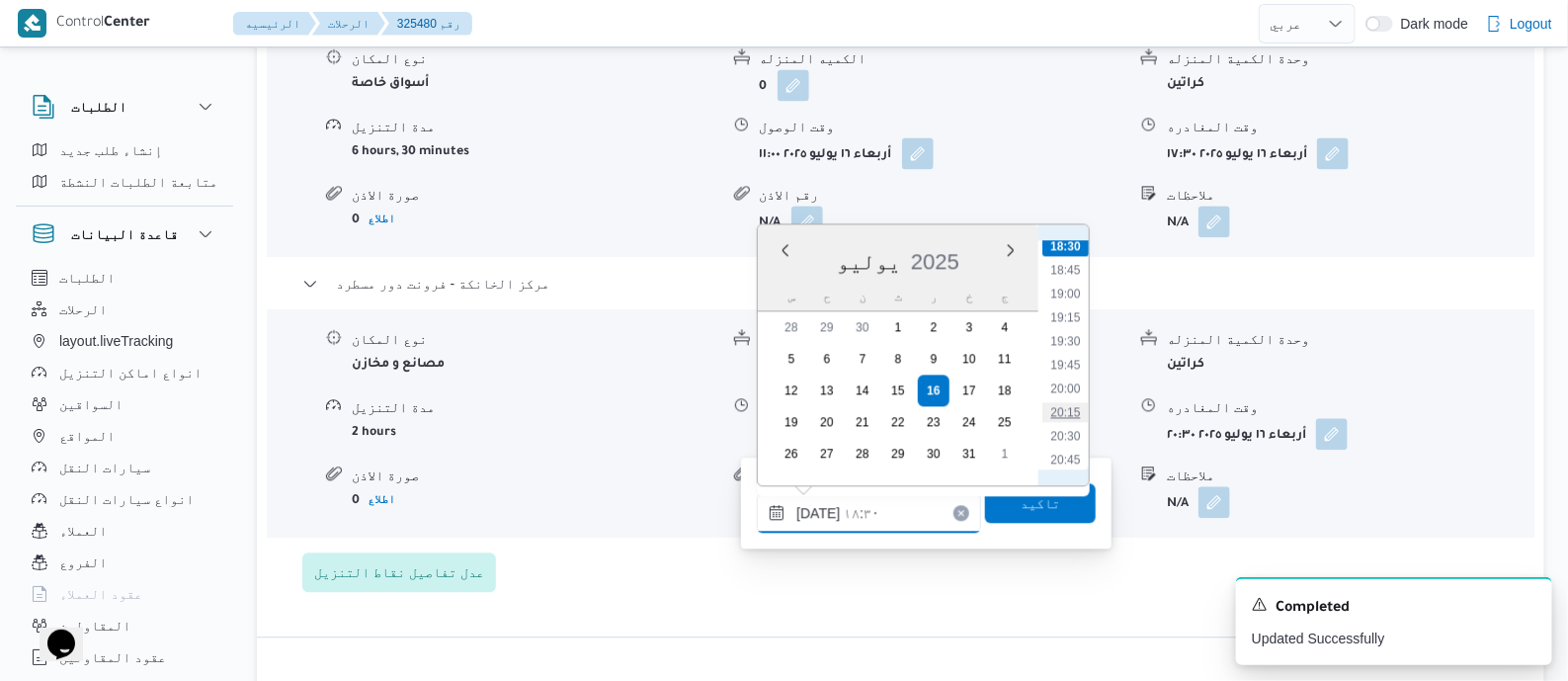 type on "[DATE] ٢٠:١٥" 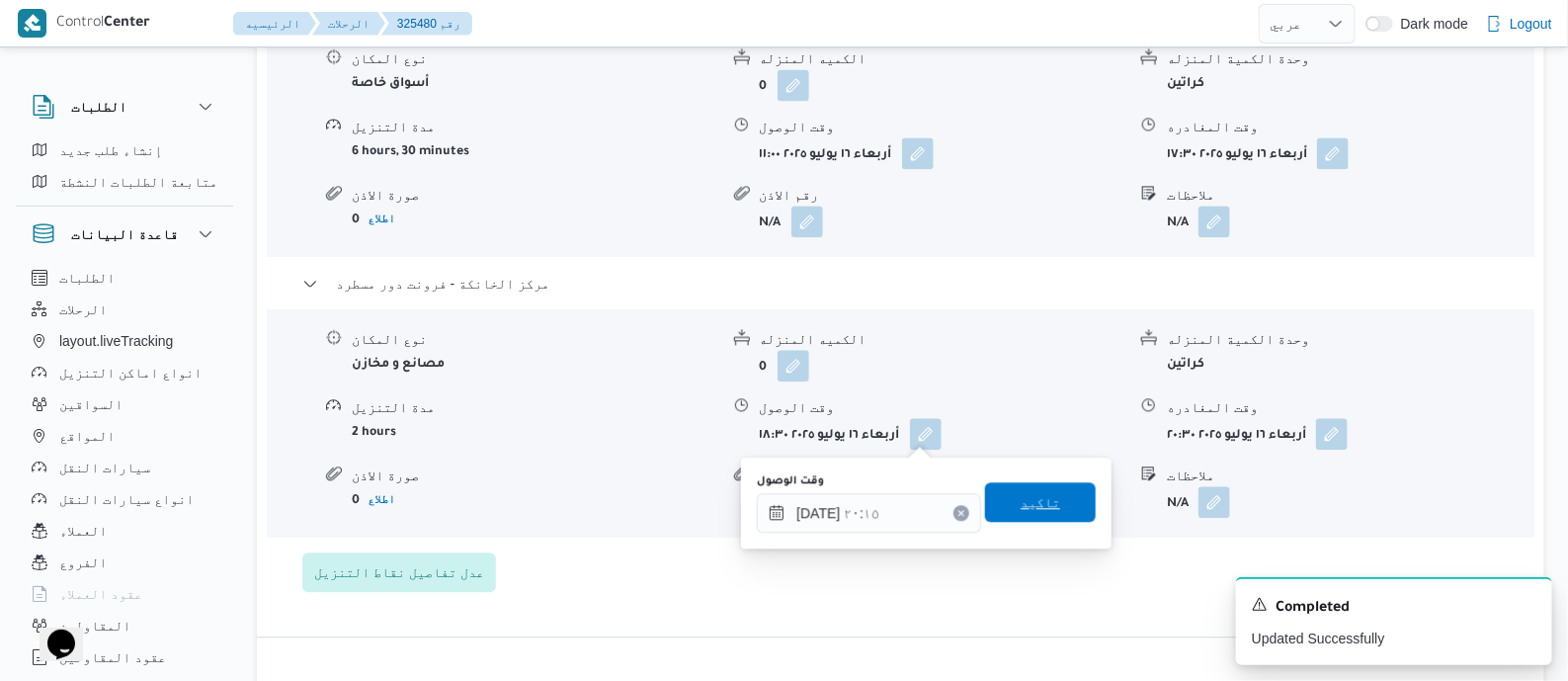 click on "تاكيد" at bounding box center (1040, 502) 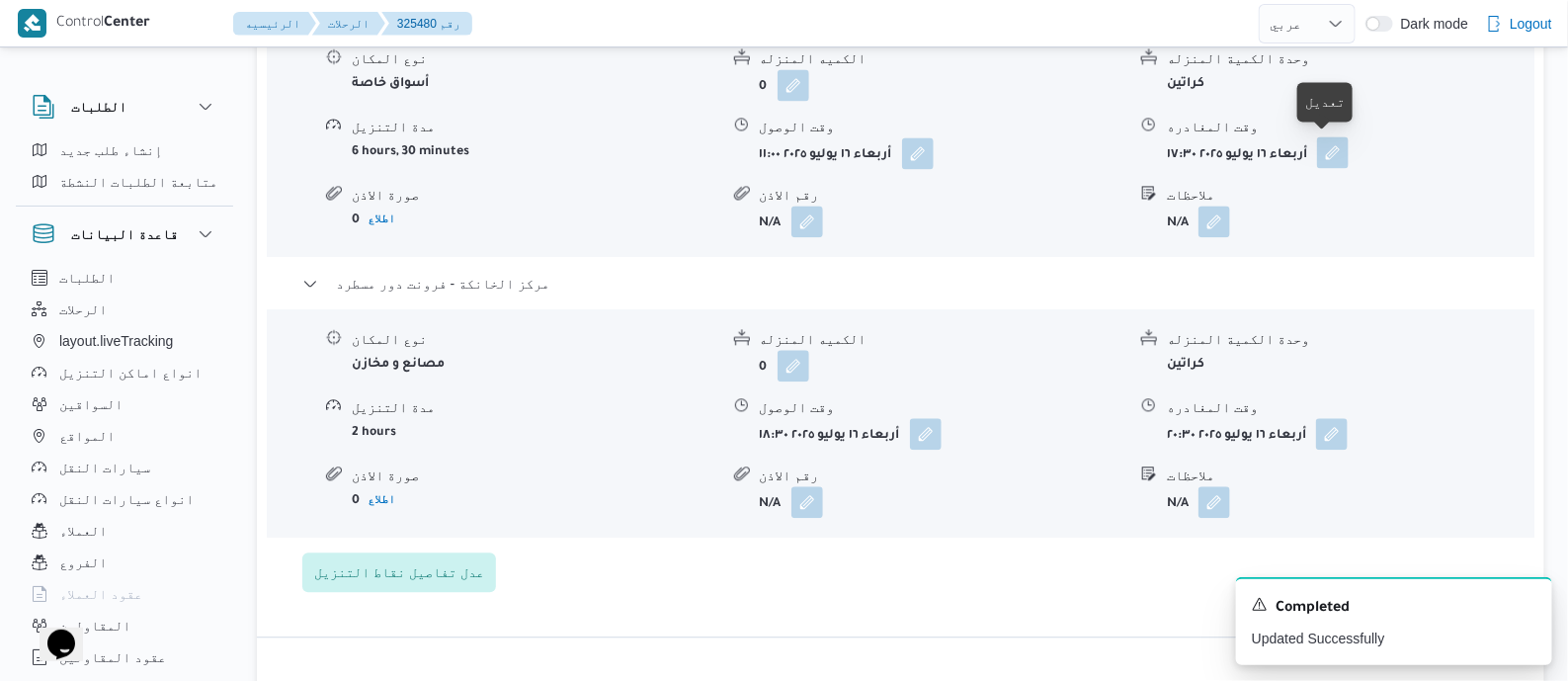 click at bounding box center (1333, 152) 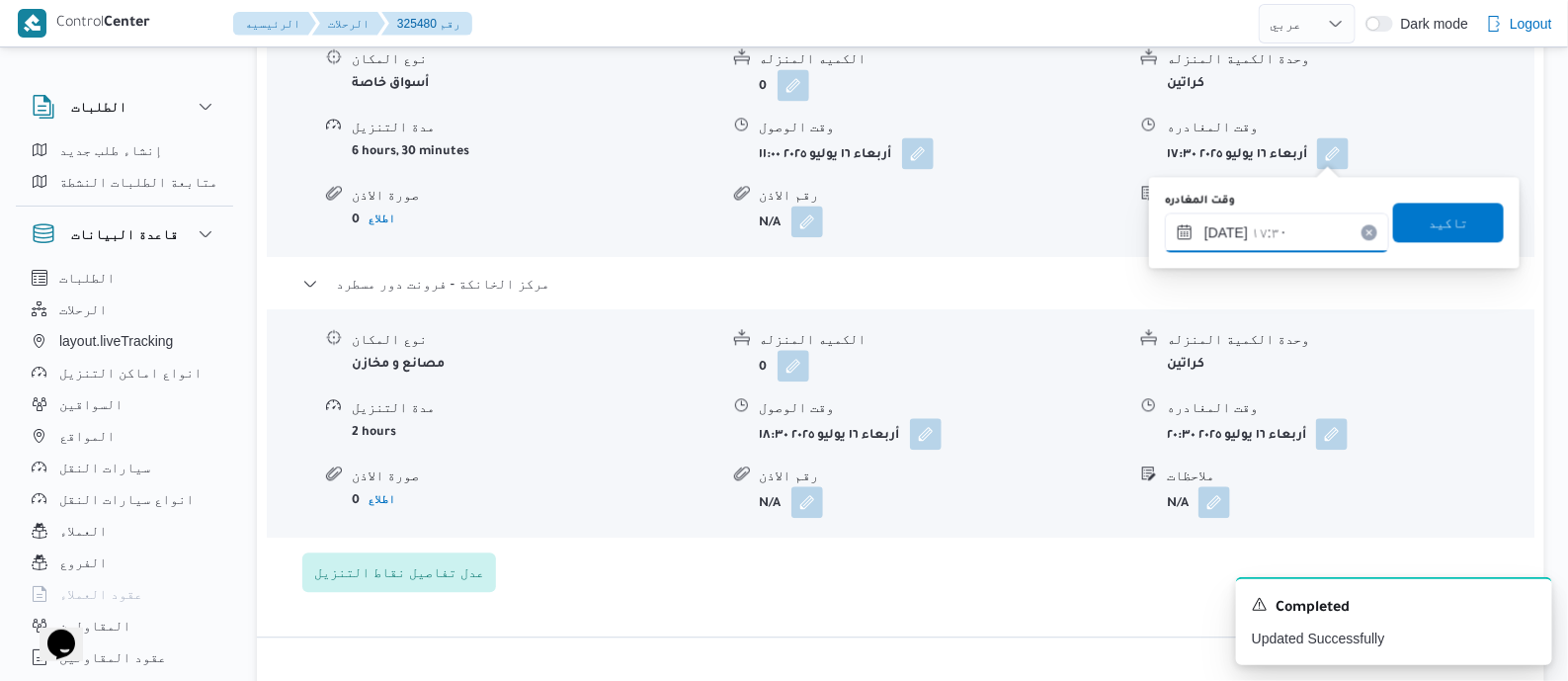 click on "١٦/٠٧/٢٠٢٥ ١٧:٣٠" at bounding box center [1277, 232] 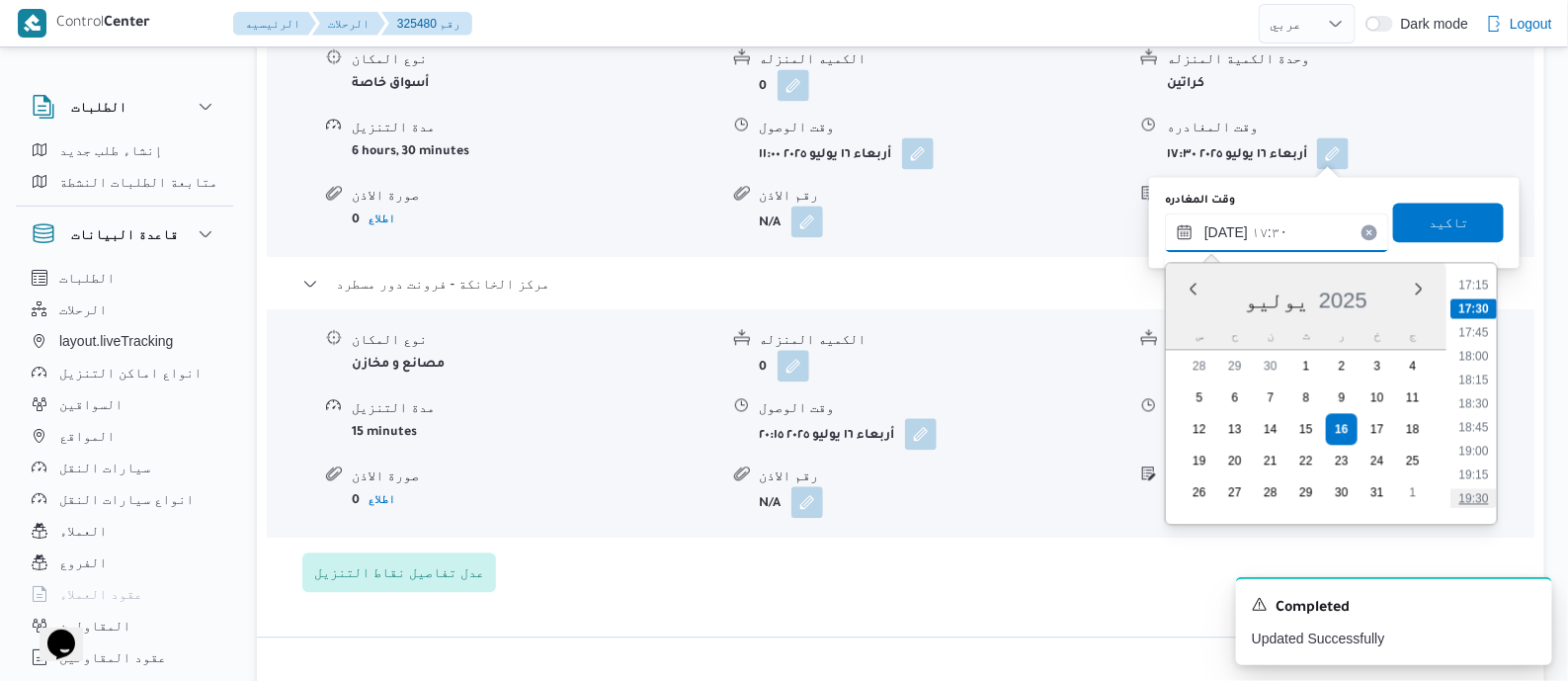 scroll, scrollTop: 1664, scrollLeft: 0, axis: vertical 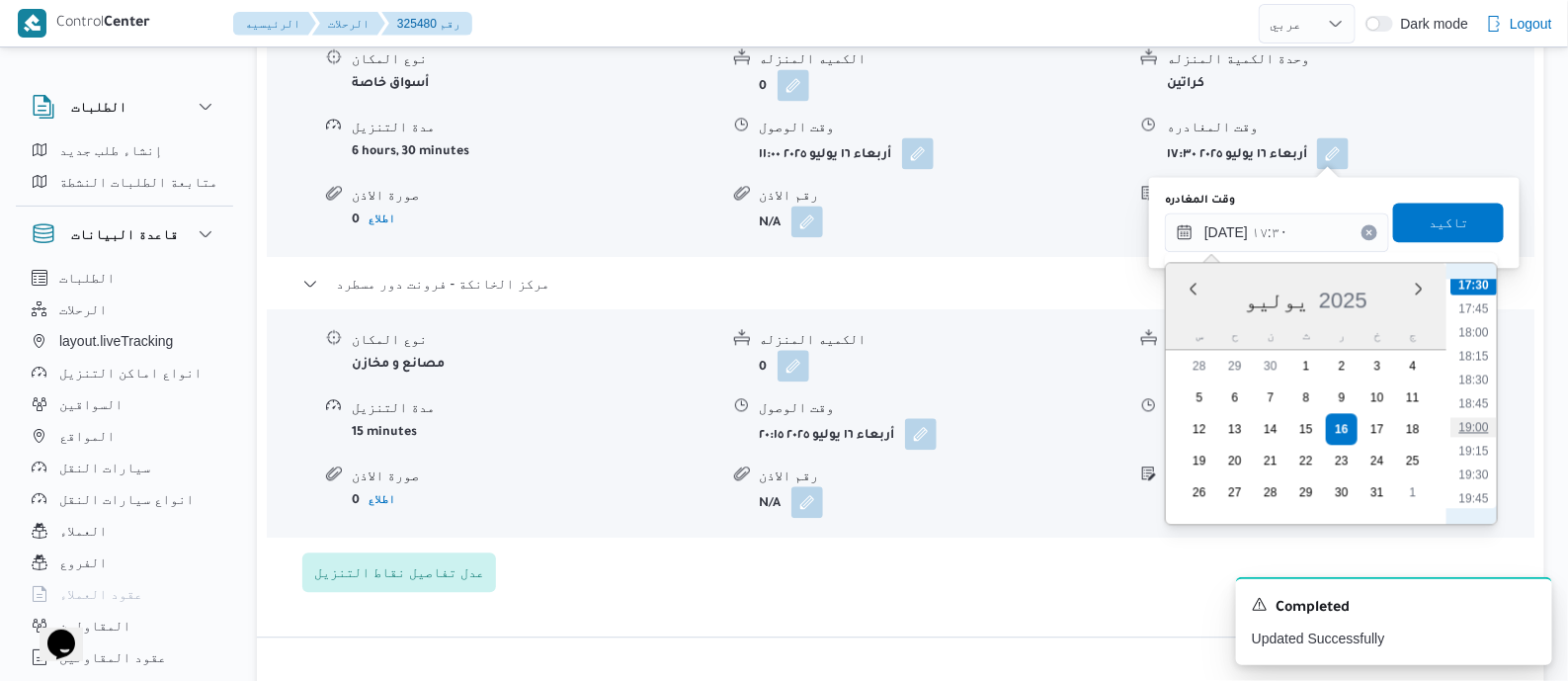 click on "19:00" at bounding box center (1473, 427) 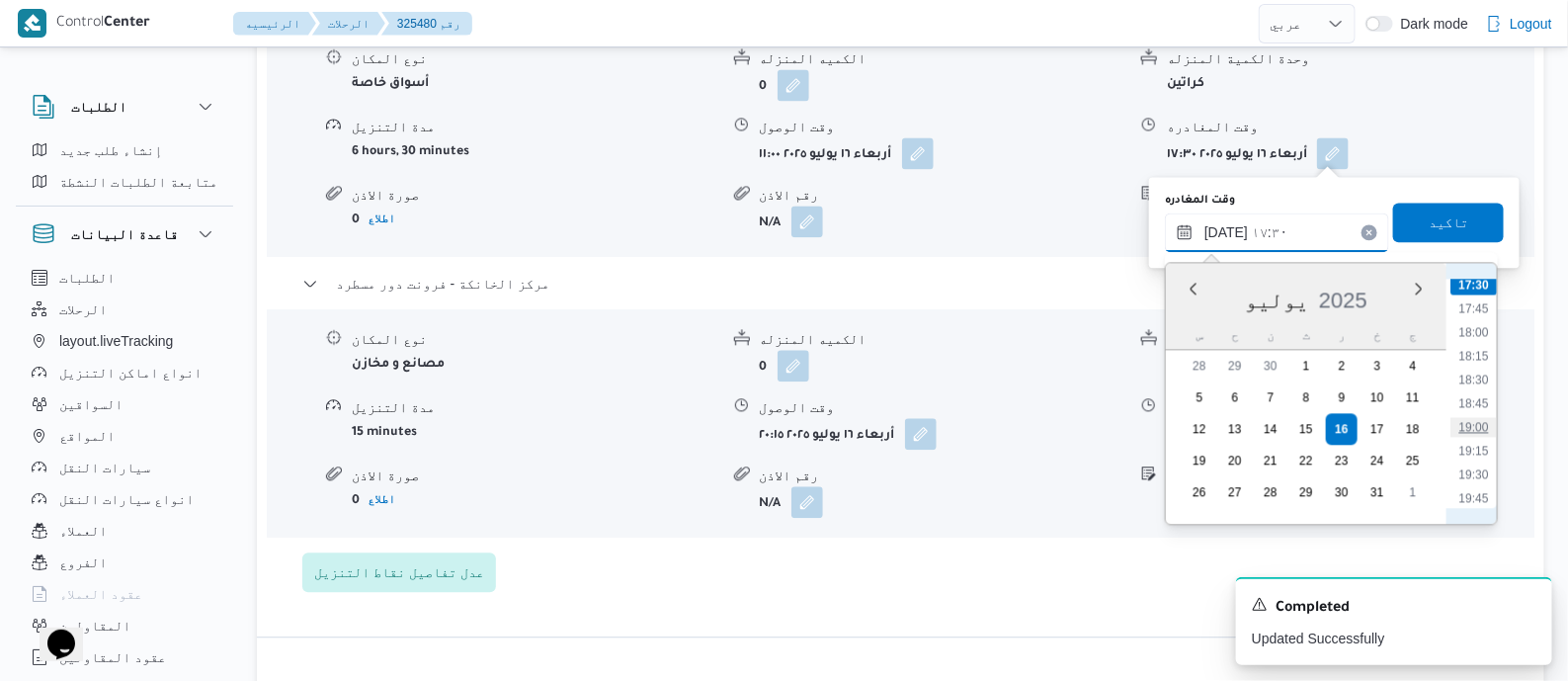 type on "١٦/٠٧/٢٠٢٥ ١٩:٠٠" 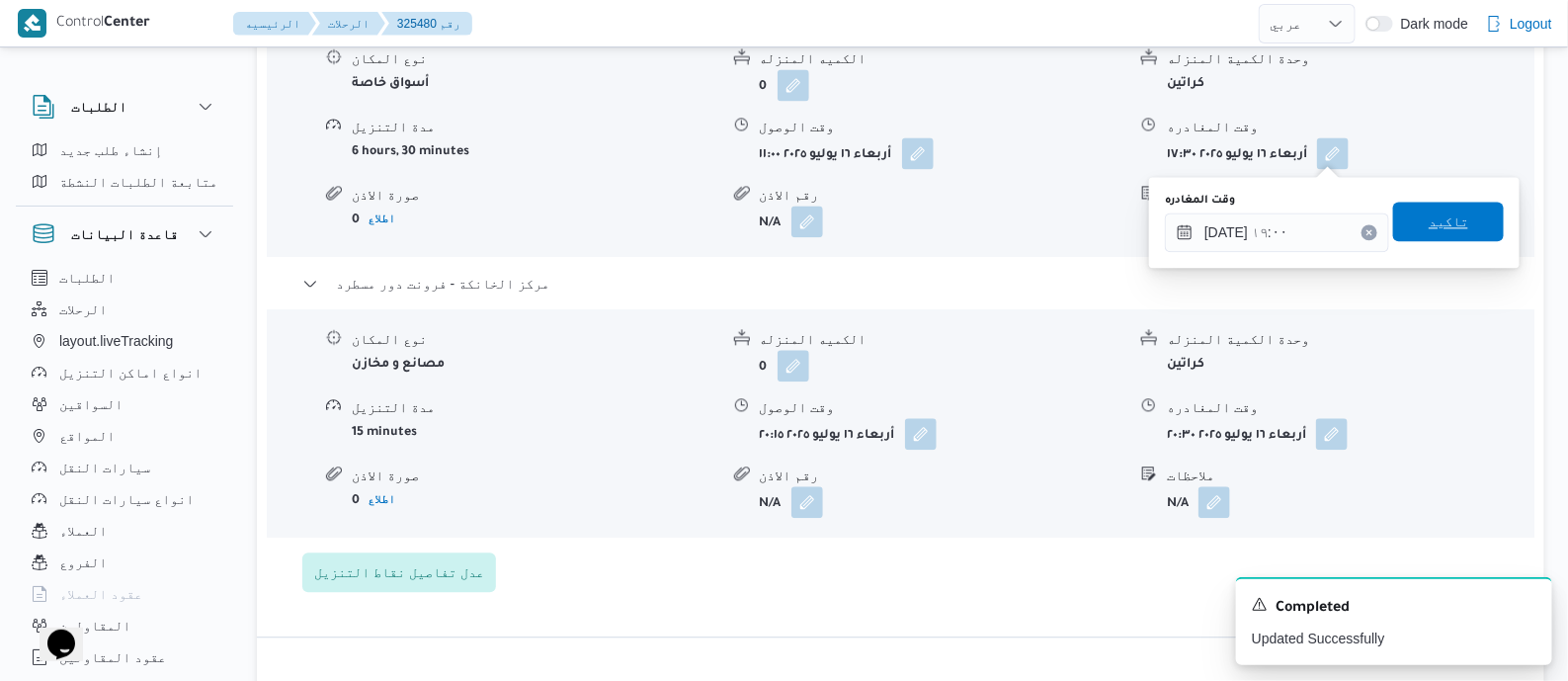 click on "تاكيد" at bounding box center [1448, 221] 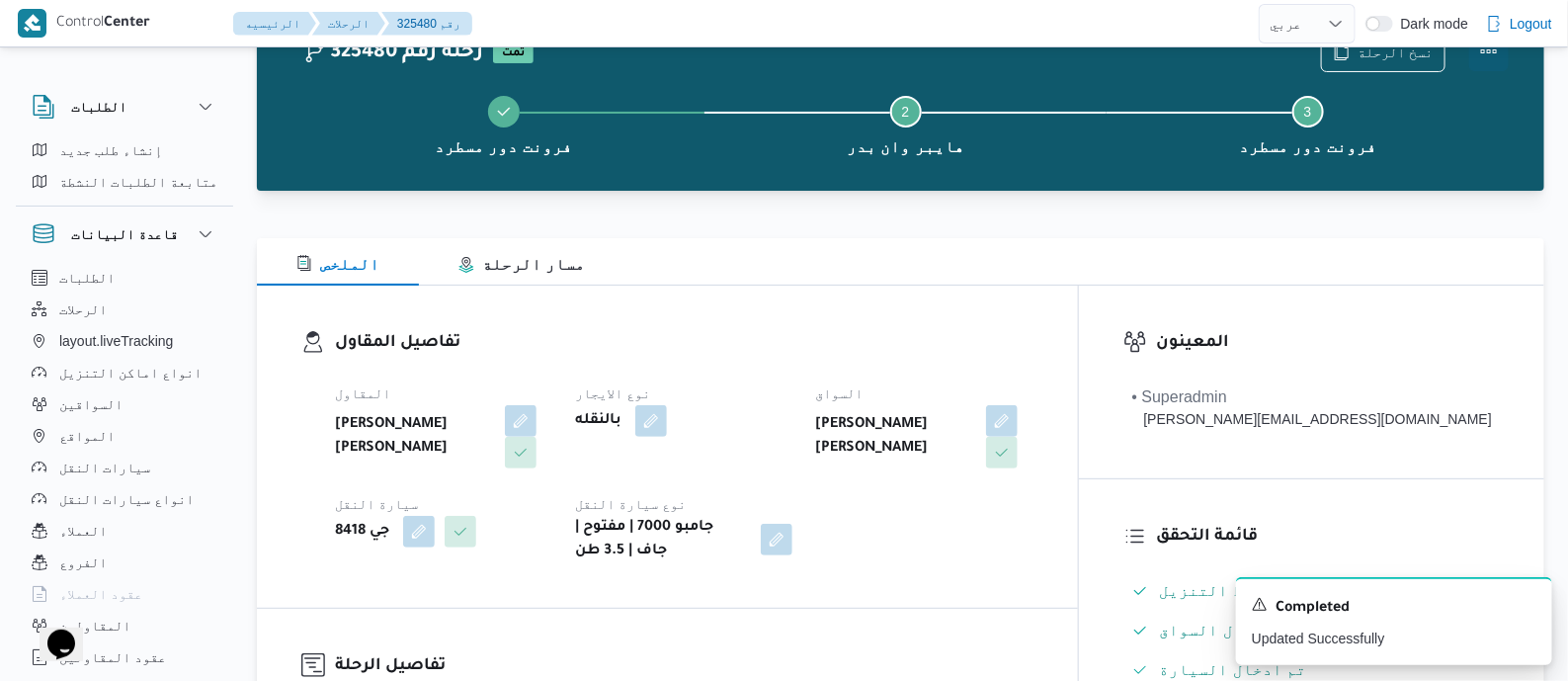 scroll, scrollTop: 0, scrollLeft: 0, axis: both 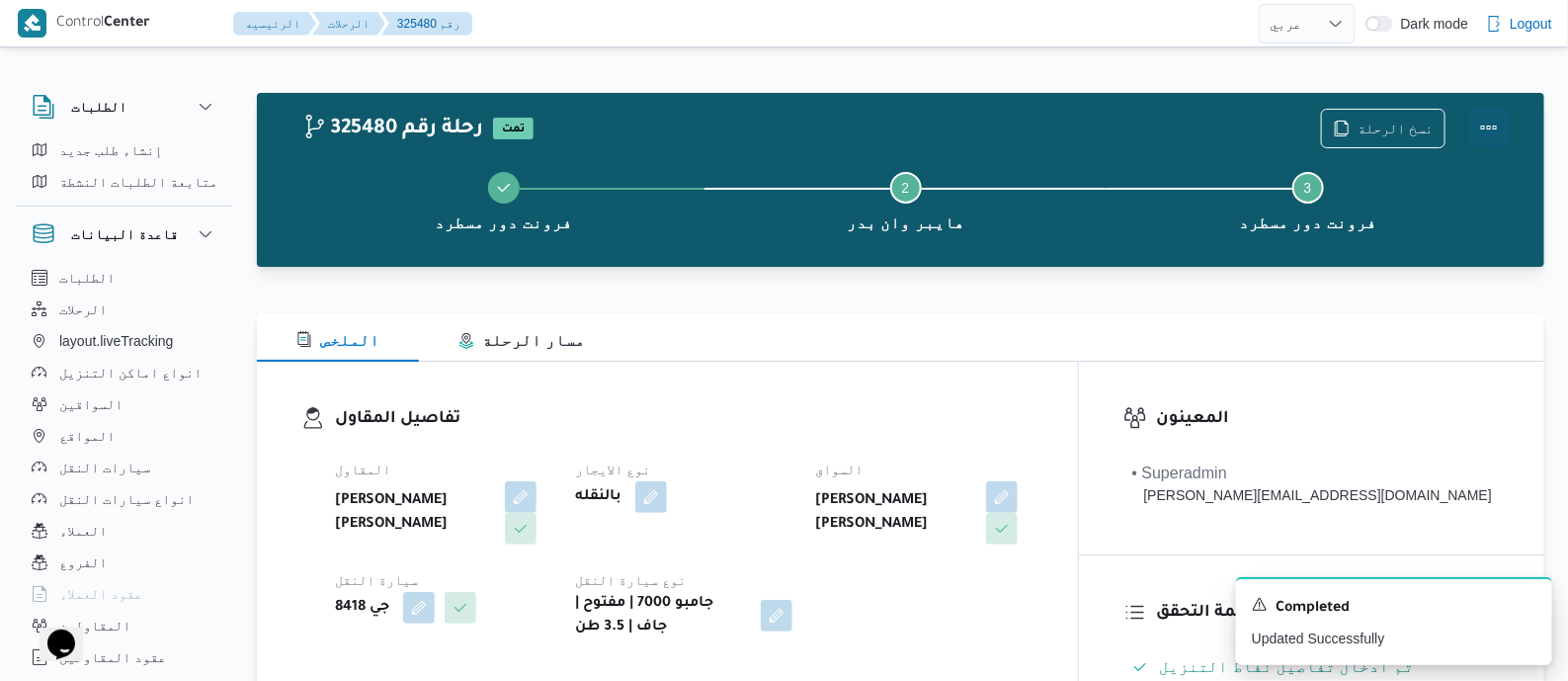 click at bounding box center [1489, 128] 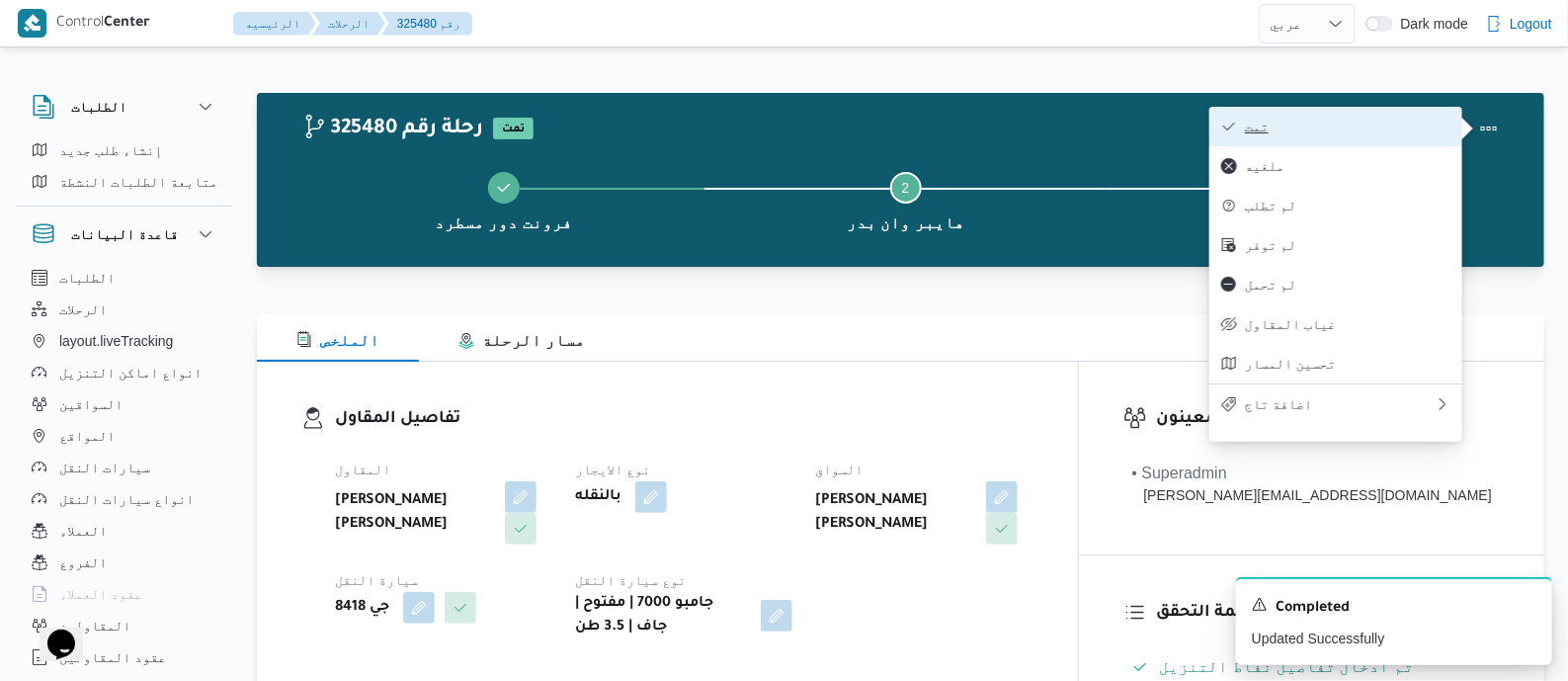 click on "تمت" at bounding box center (1348, 127) 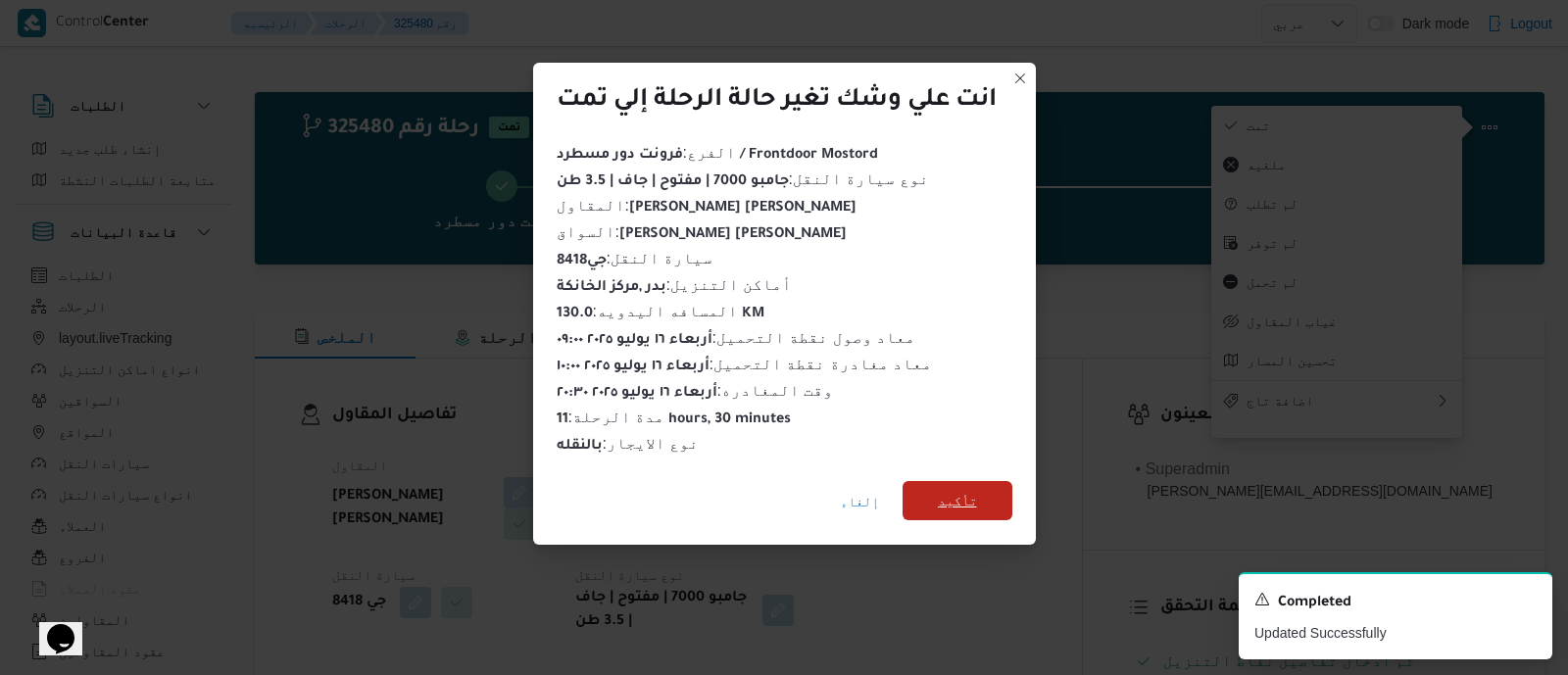 click on "تأكيد" at bounding box center [957, 501] 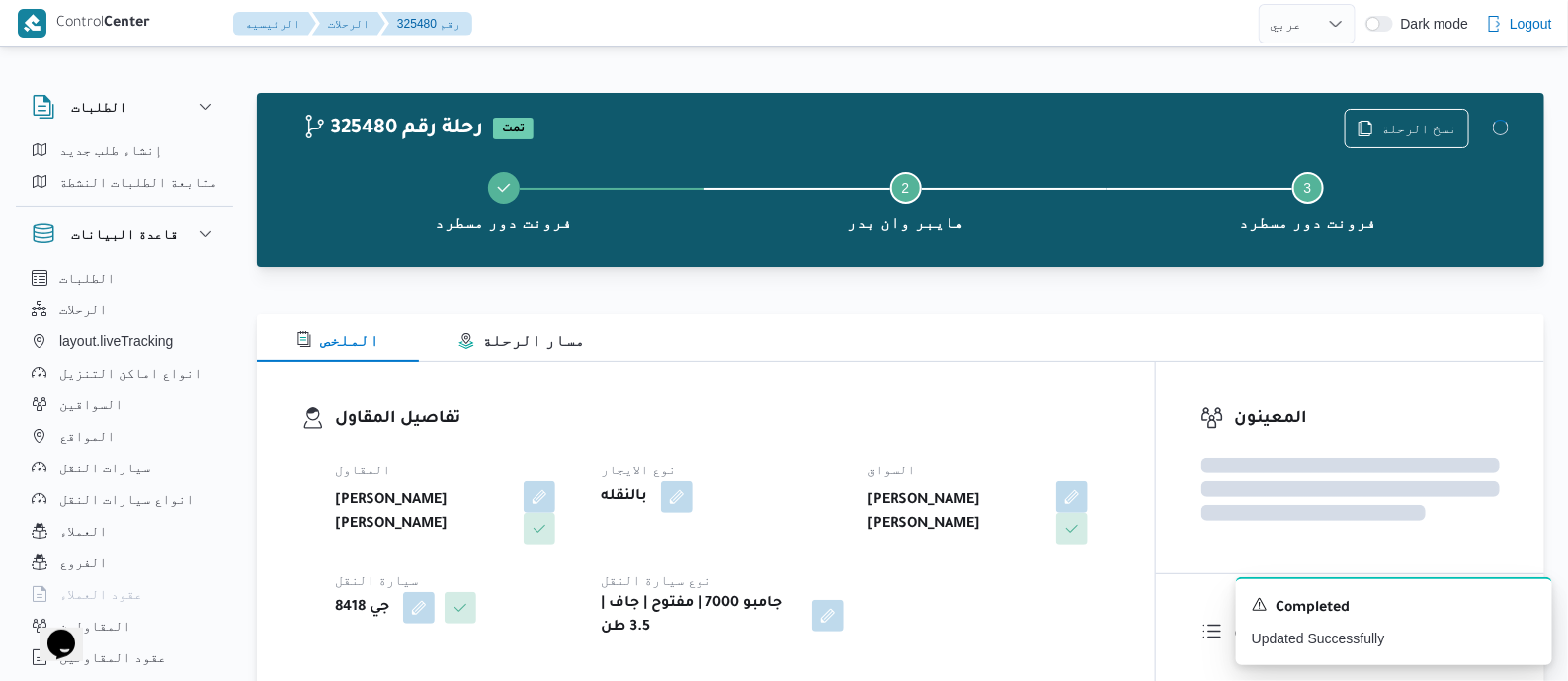 click on "تفاصيل المقاول" at bounding box center (722, 419) 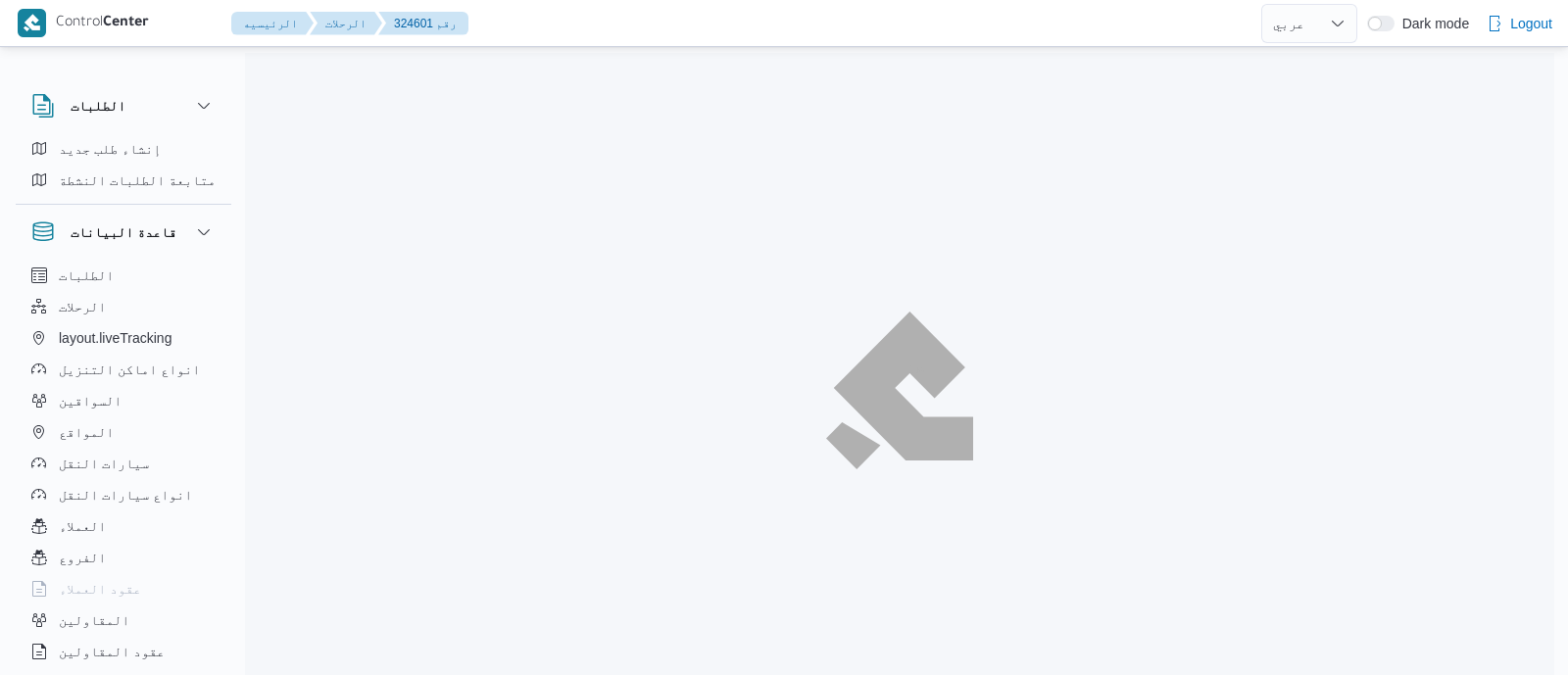 select on "ar" 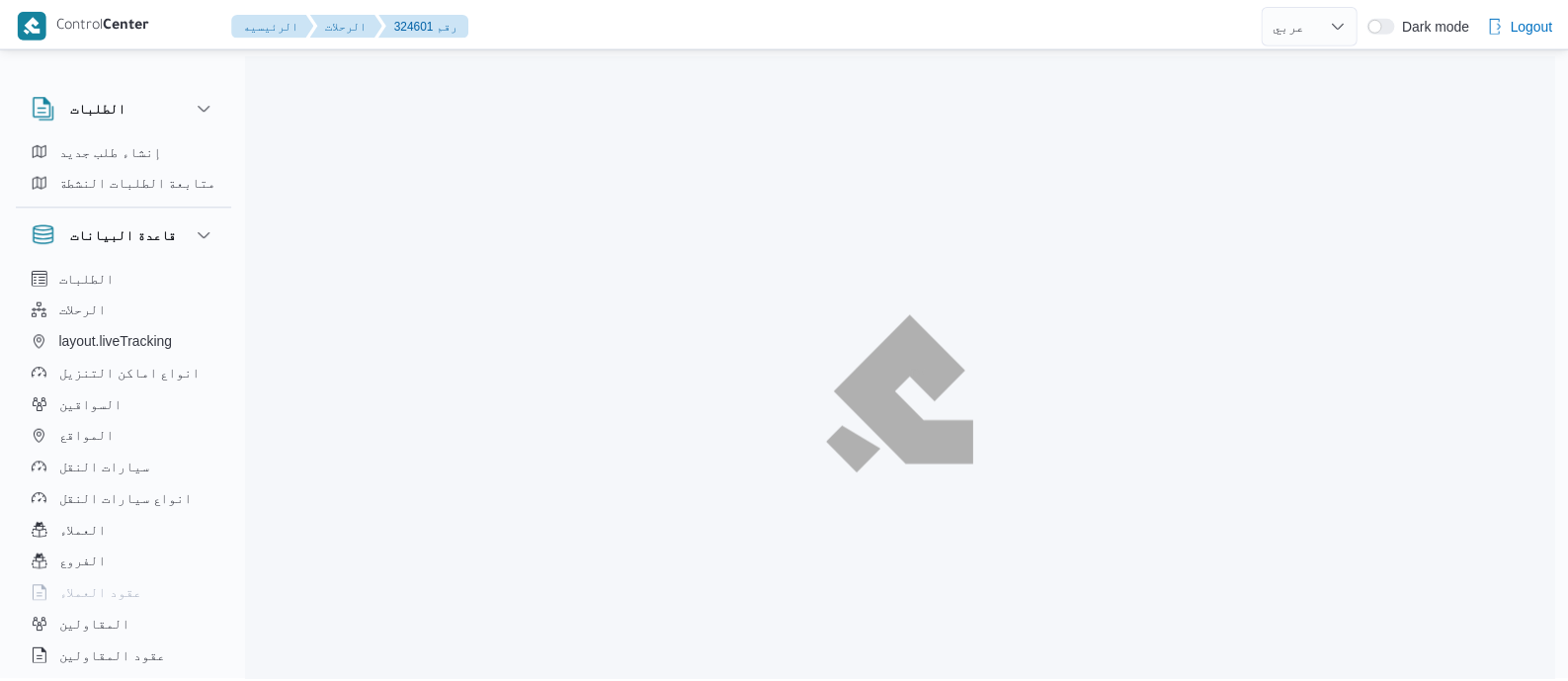 scroll, scrollTop: 0, scrollLeft: 0, axis: both 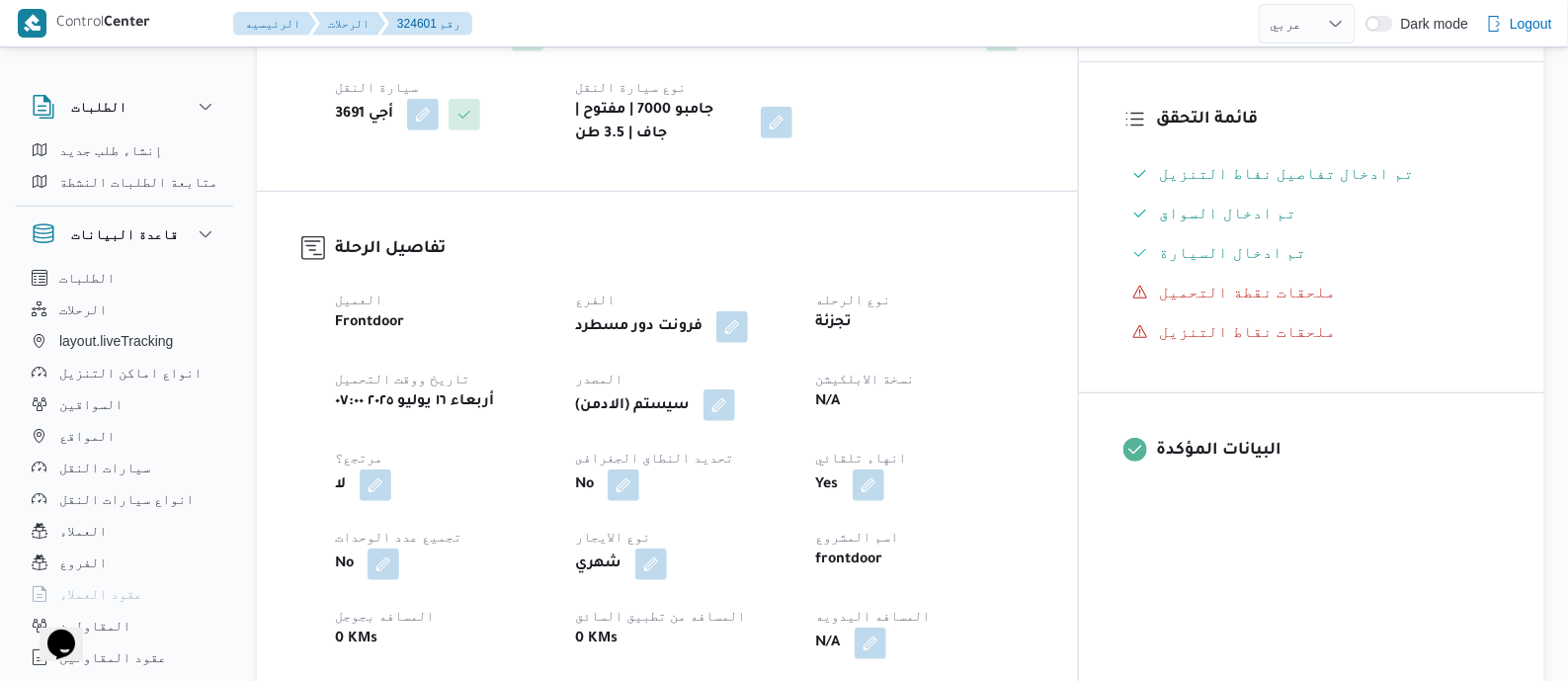 drag, startPoint x: 773, startPoint y: 398, endPoint x: 784, endPoint y: 407, distance: 14 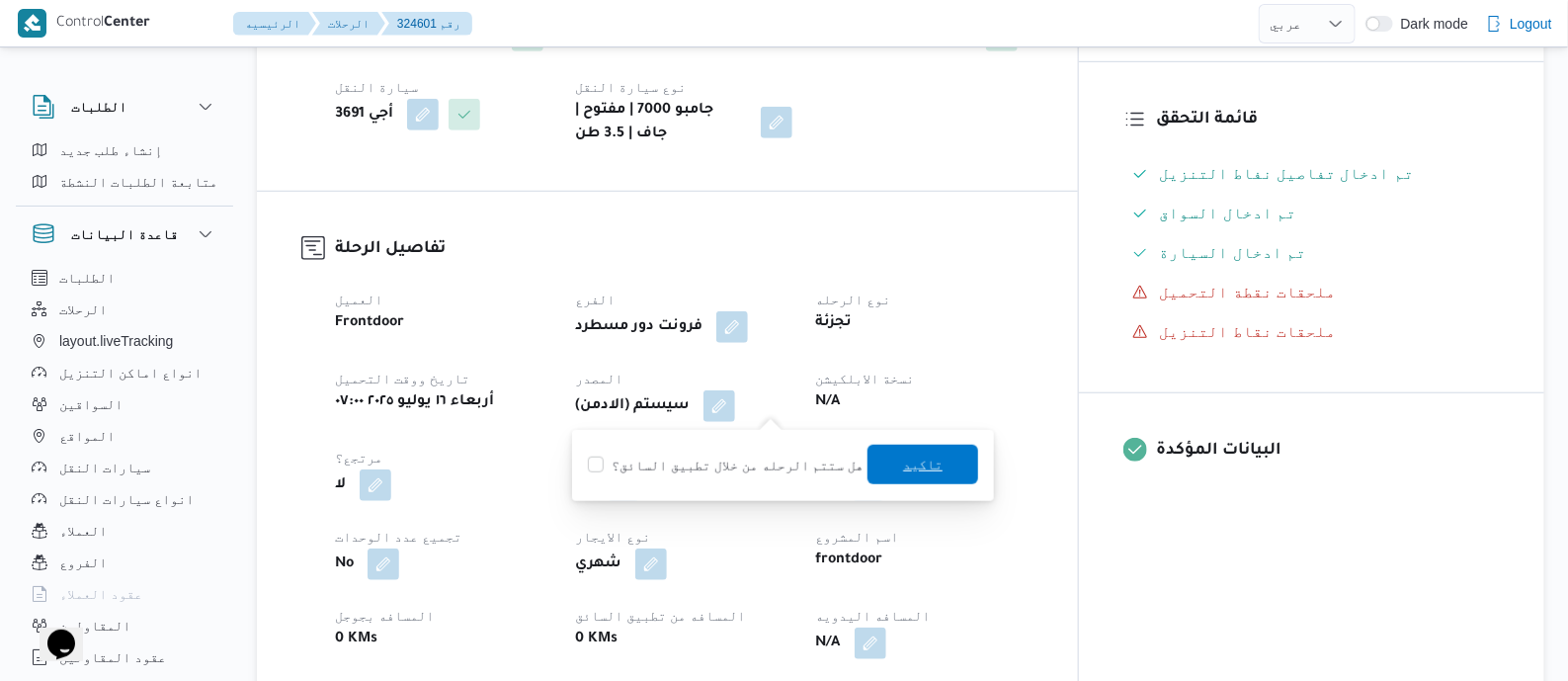 click on "تاكيد" at bounding box center (923, 465) 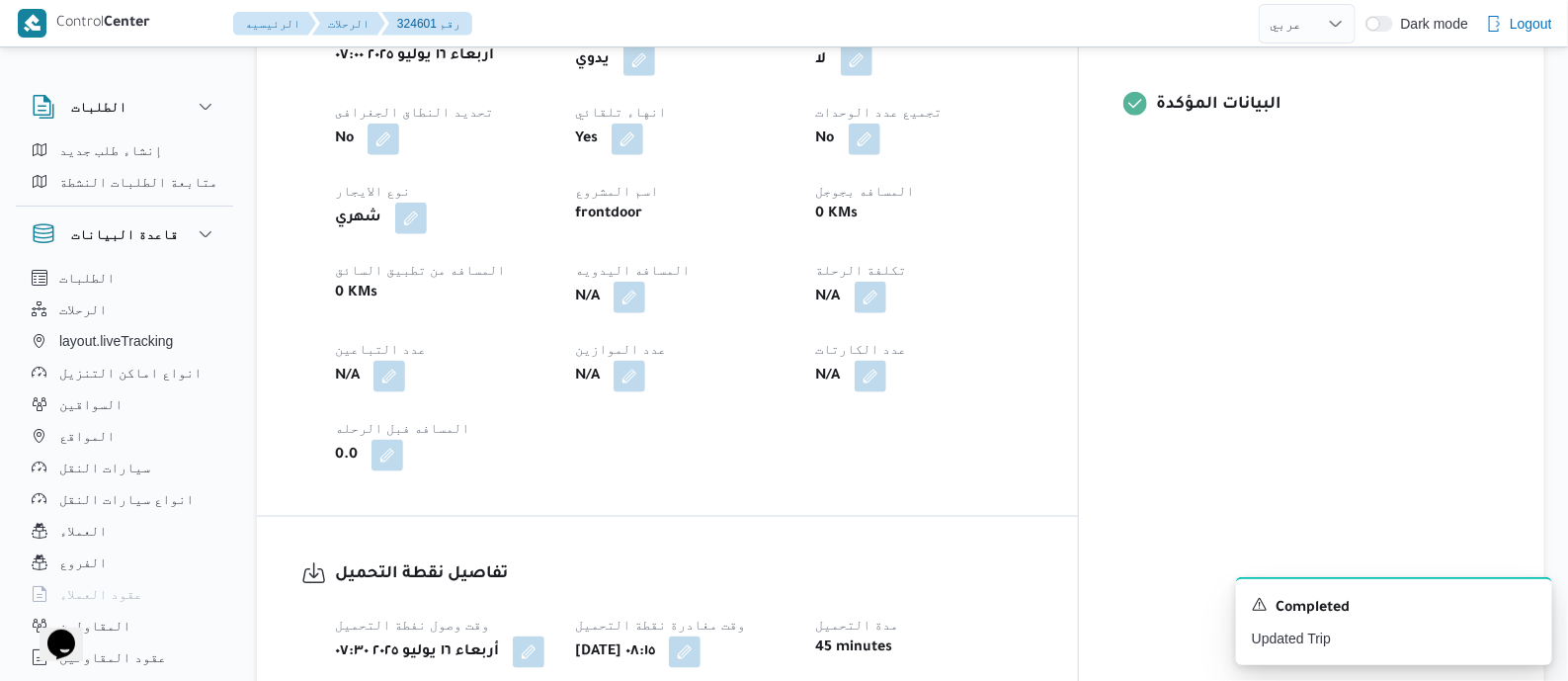 scroll, scrollTop: 864, scrollLeft: 0, axis: vertical 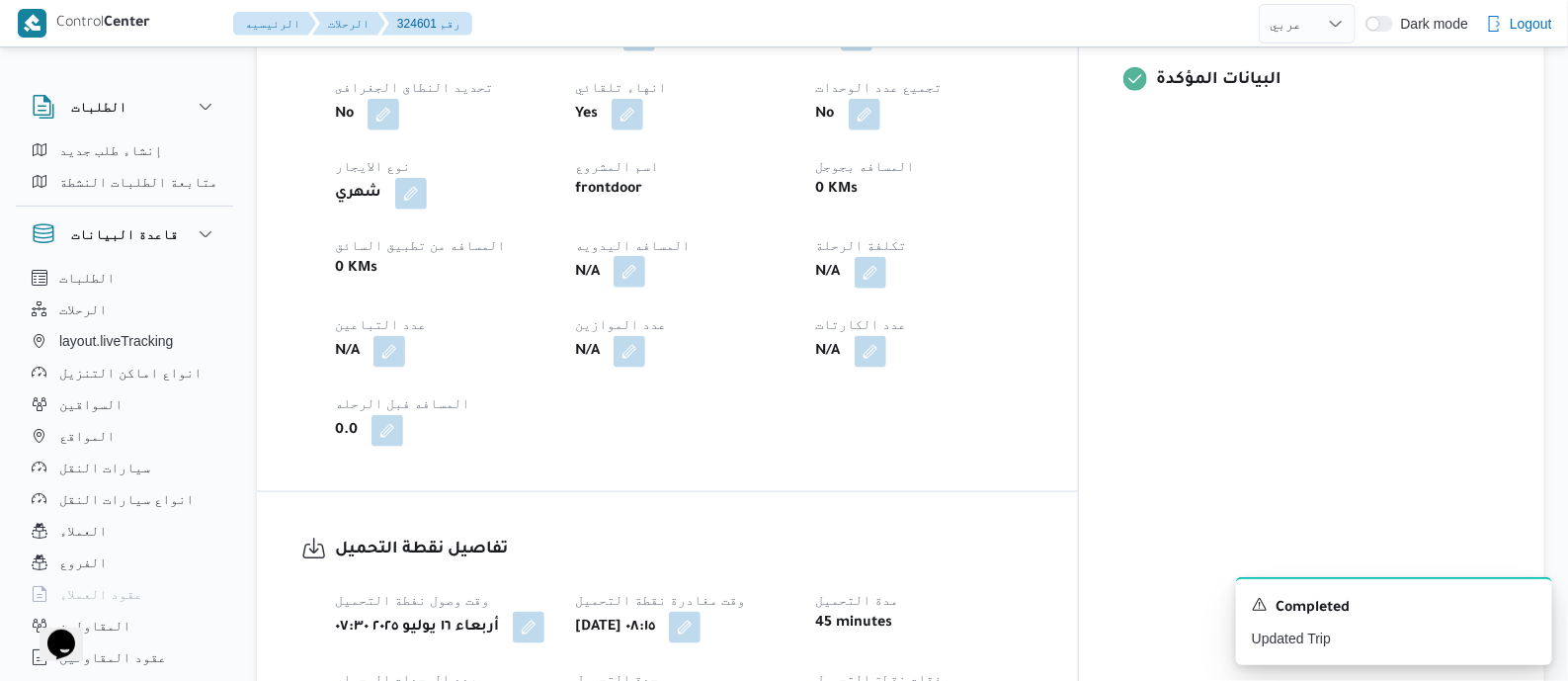 click at bounding box center (629, 272) 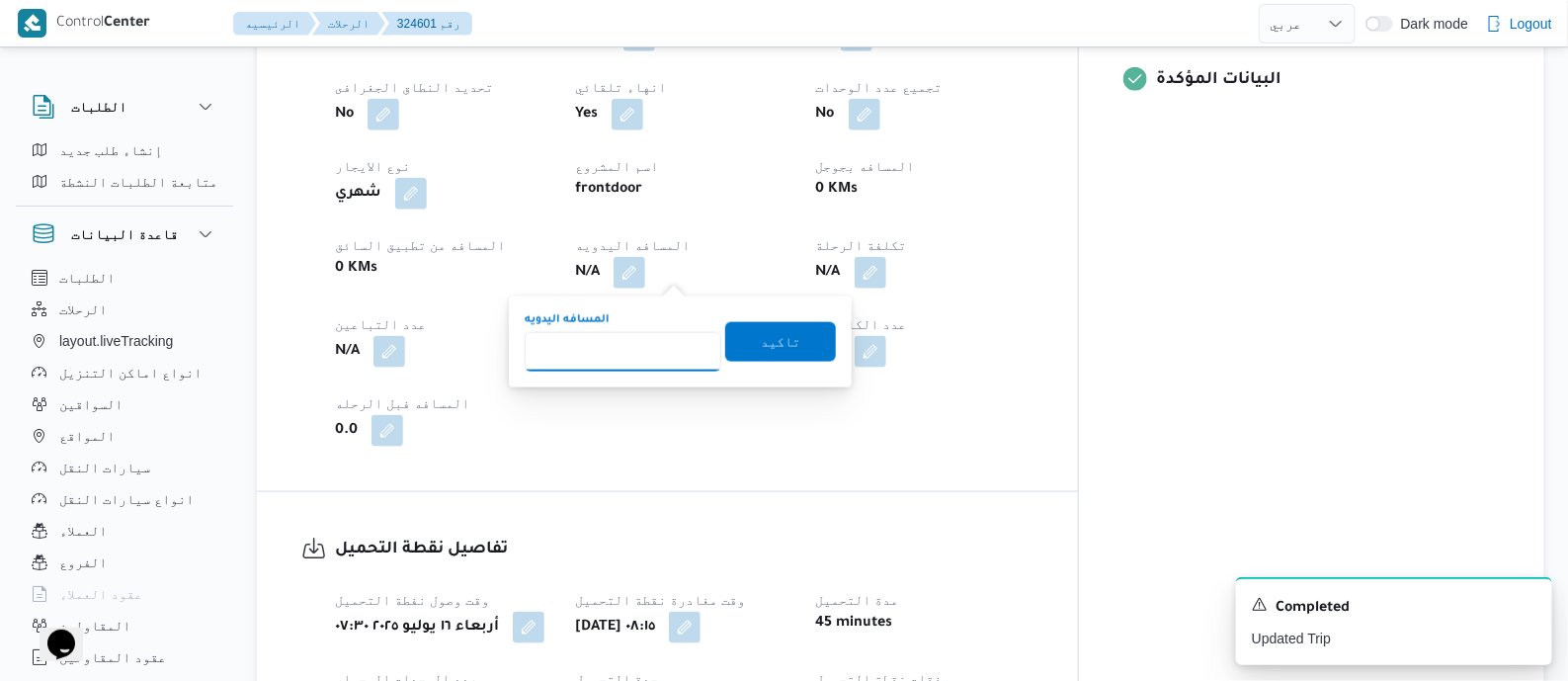 click on "المسافه اليدويه" at bounding box center (622, 352) 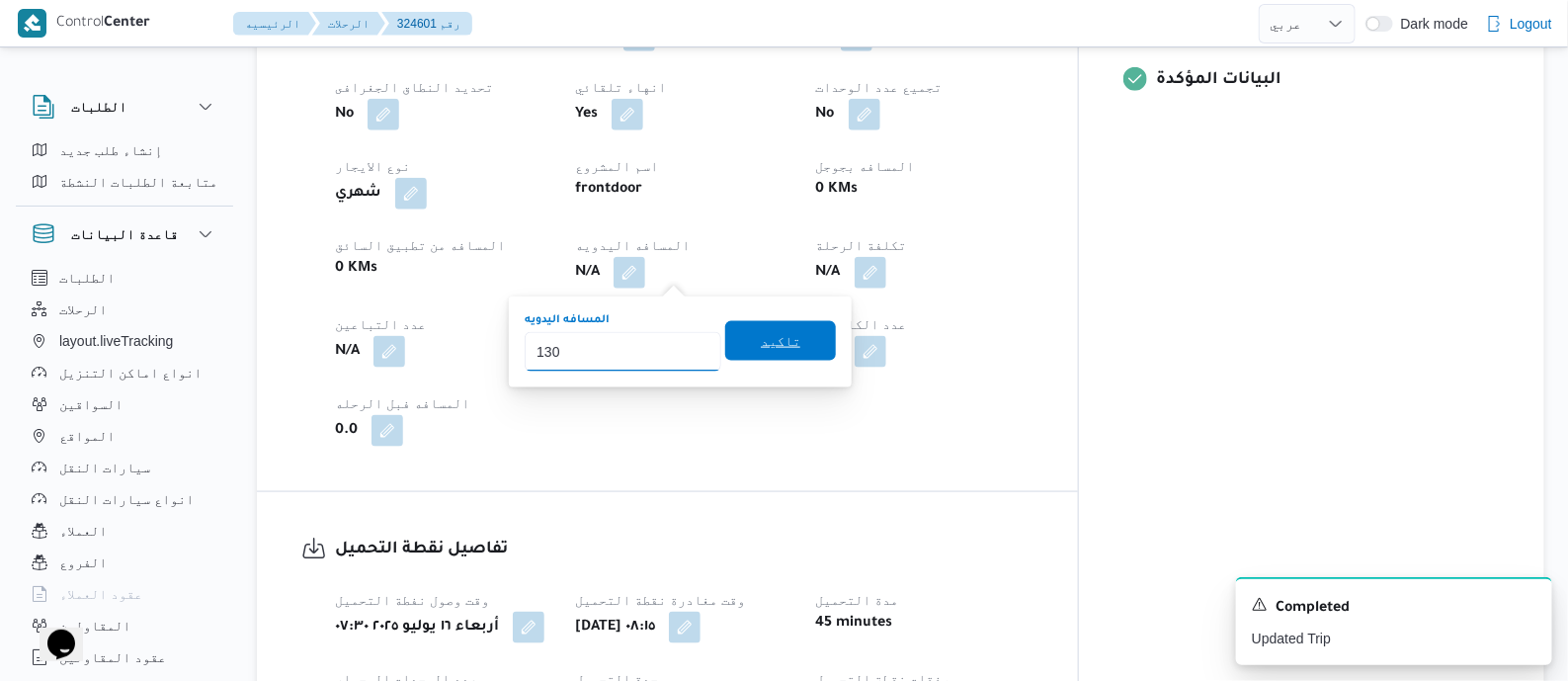 type on "130" 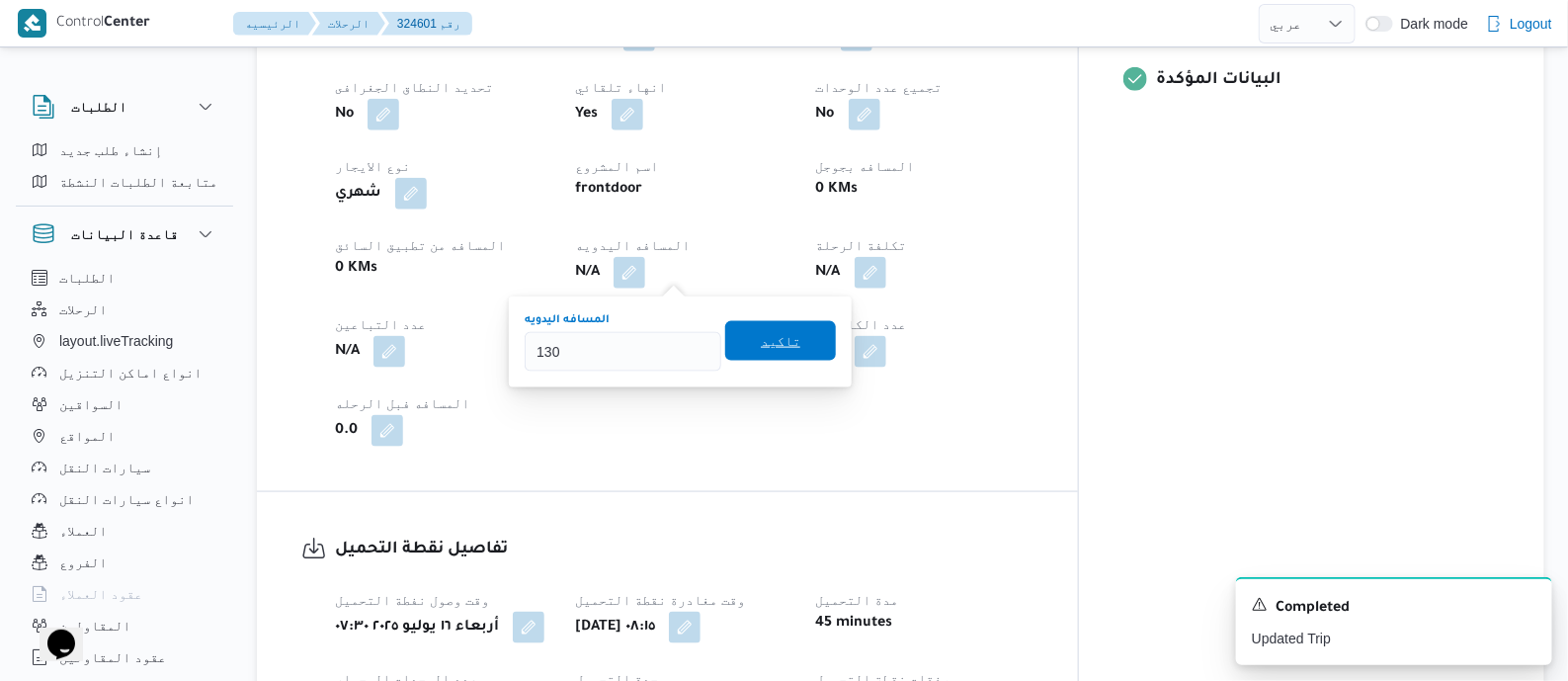 click on "تاكيد" at bounding box center (781, 341) 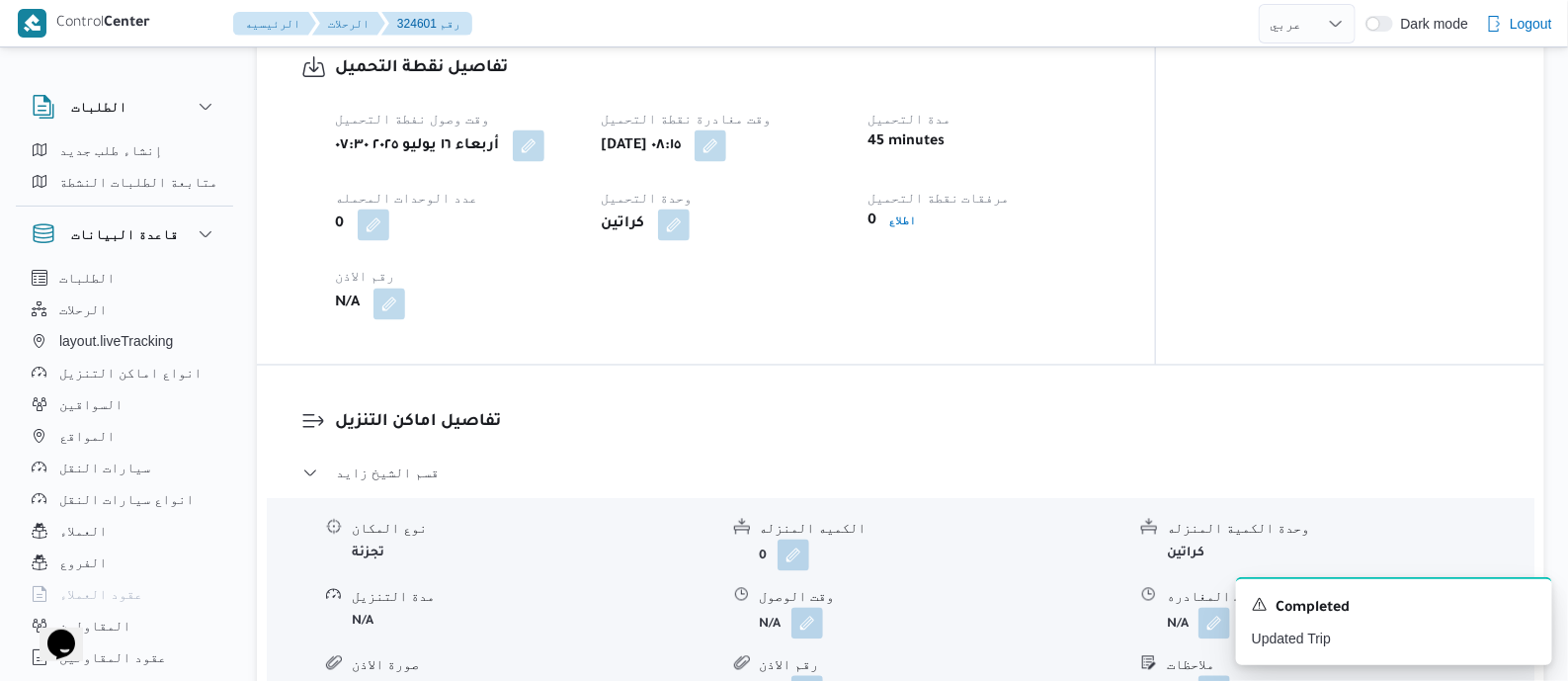 scroll, scrollTop: 1359, scrollLeft: 0, axis: vertical 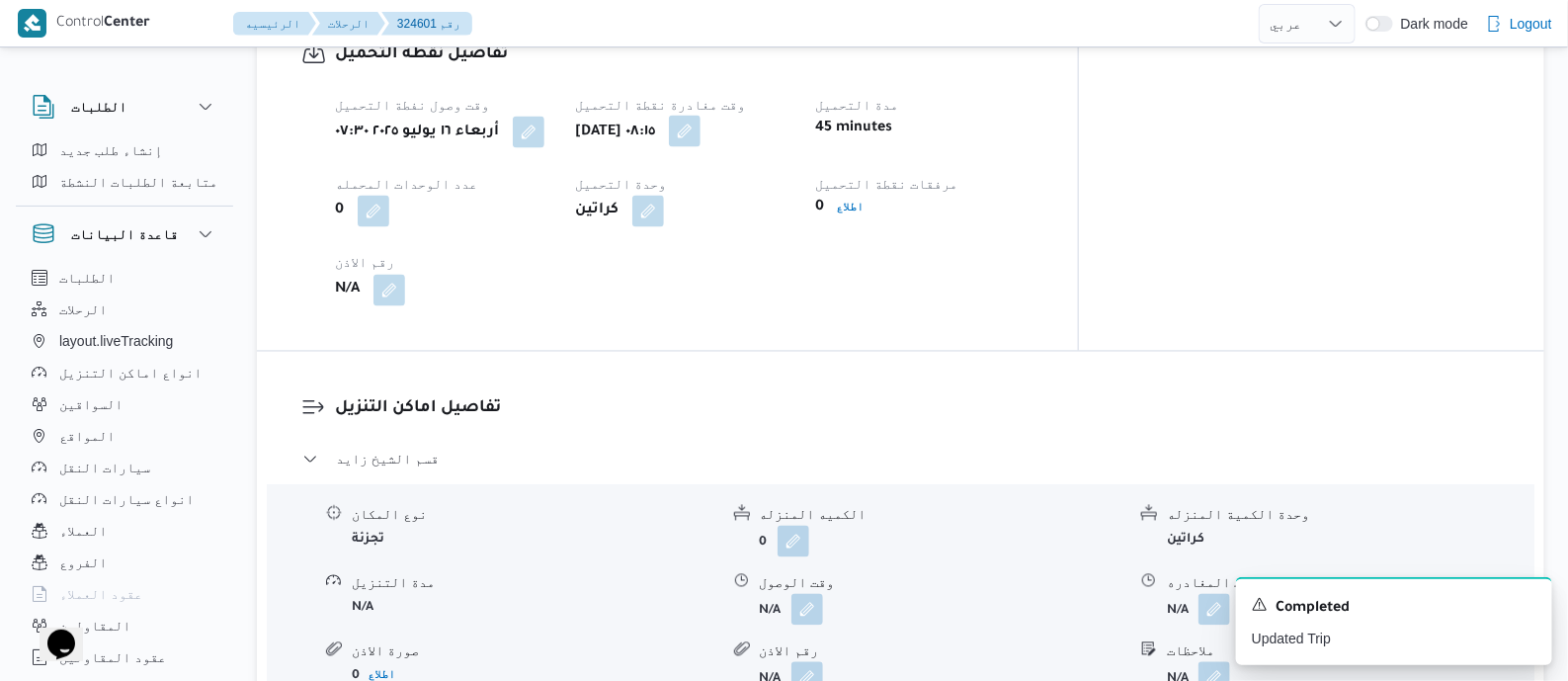 click at bounding box center [685, 131] 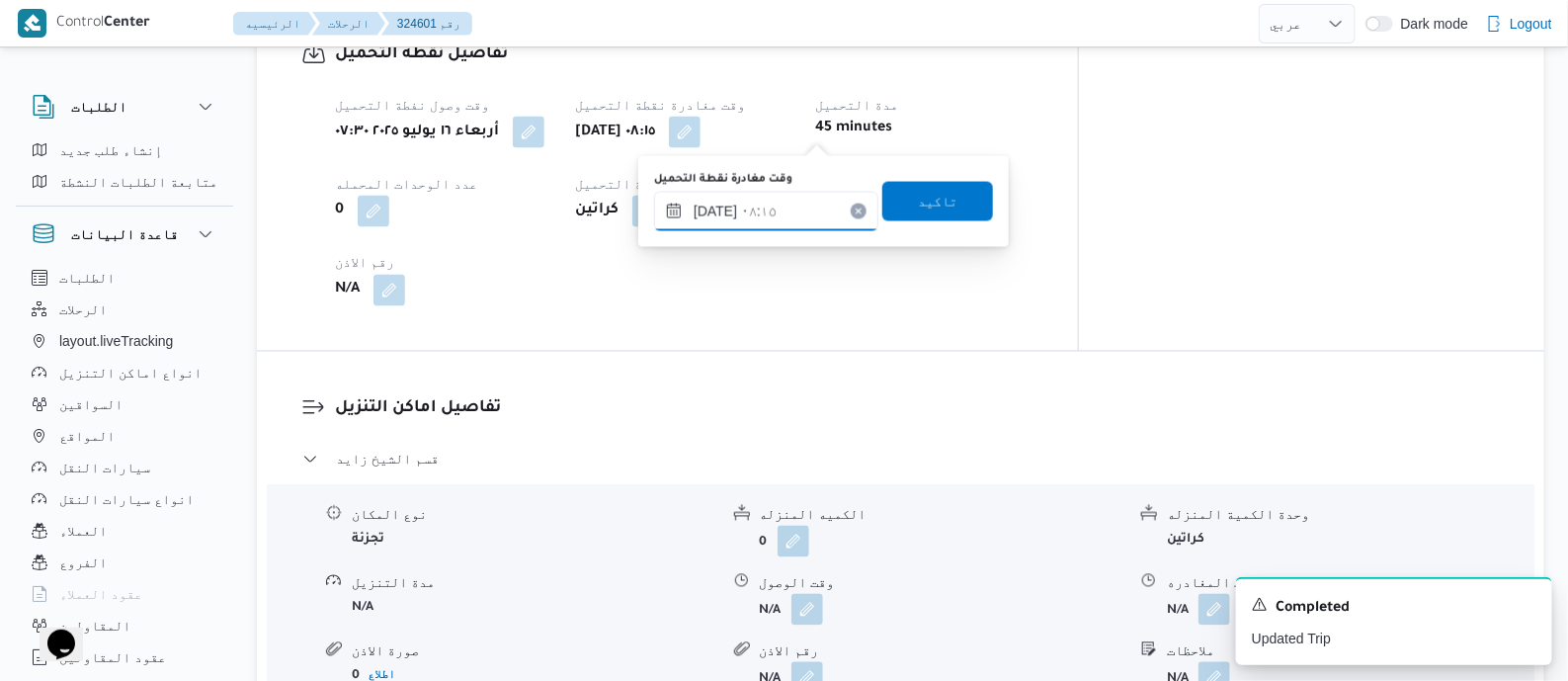 click on "١٦/٠٧/٢٠٢٥ ٠٨:١٥" at bounding box center (766, 212) 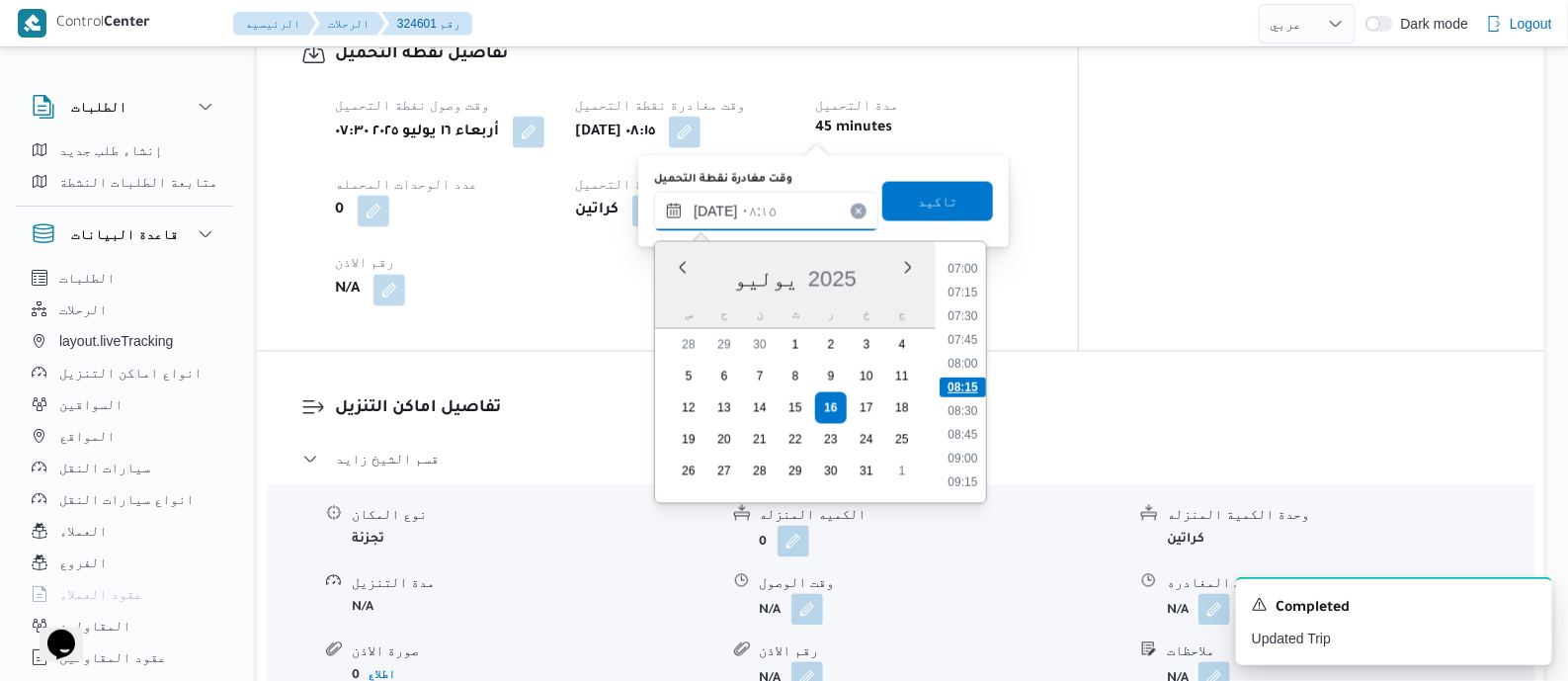 scroll, scrollTop: 1034, scrollLeft: 0, axis: vertical 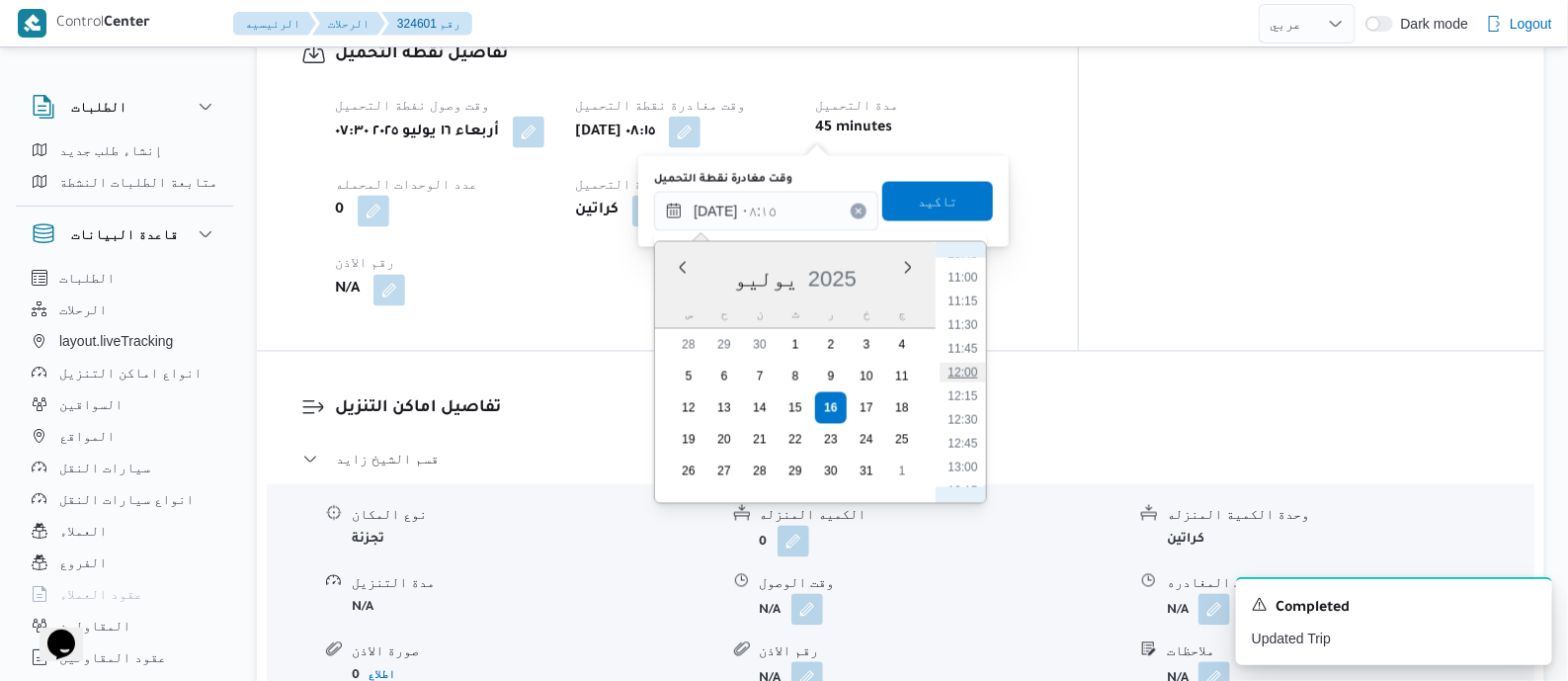 click on "12:00" at bounding box center (963, 373) 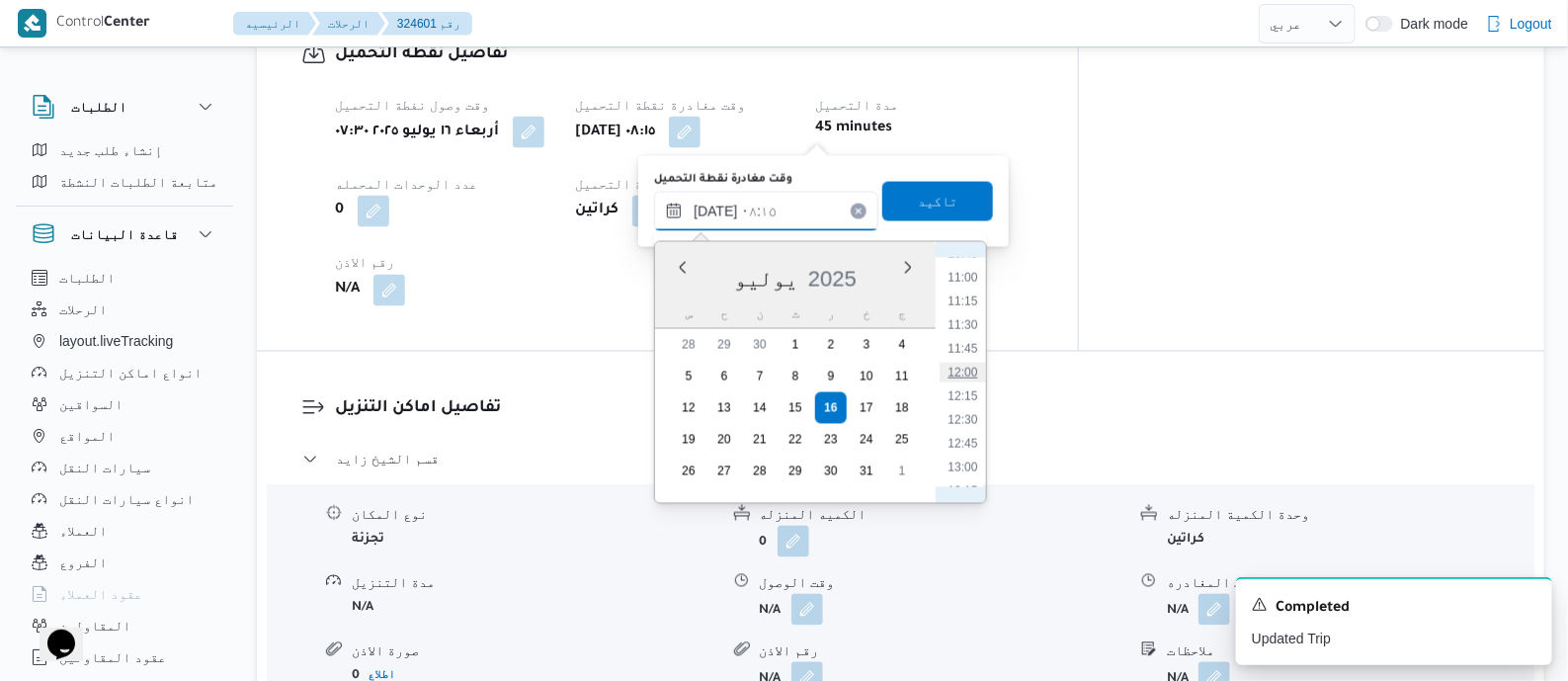 type on "١٦/٠٧/٢٠٢٥ ١٢:٠٠" 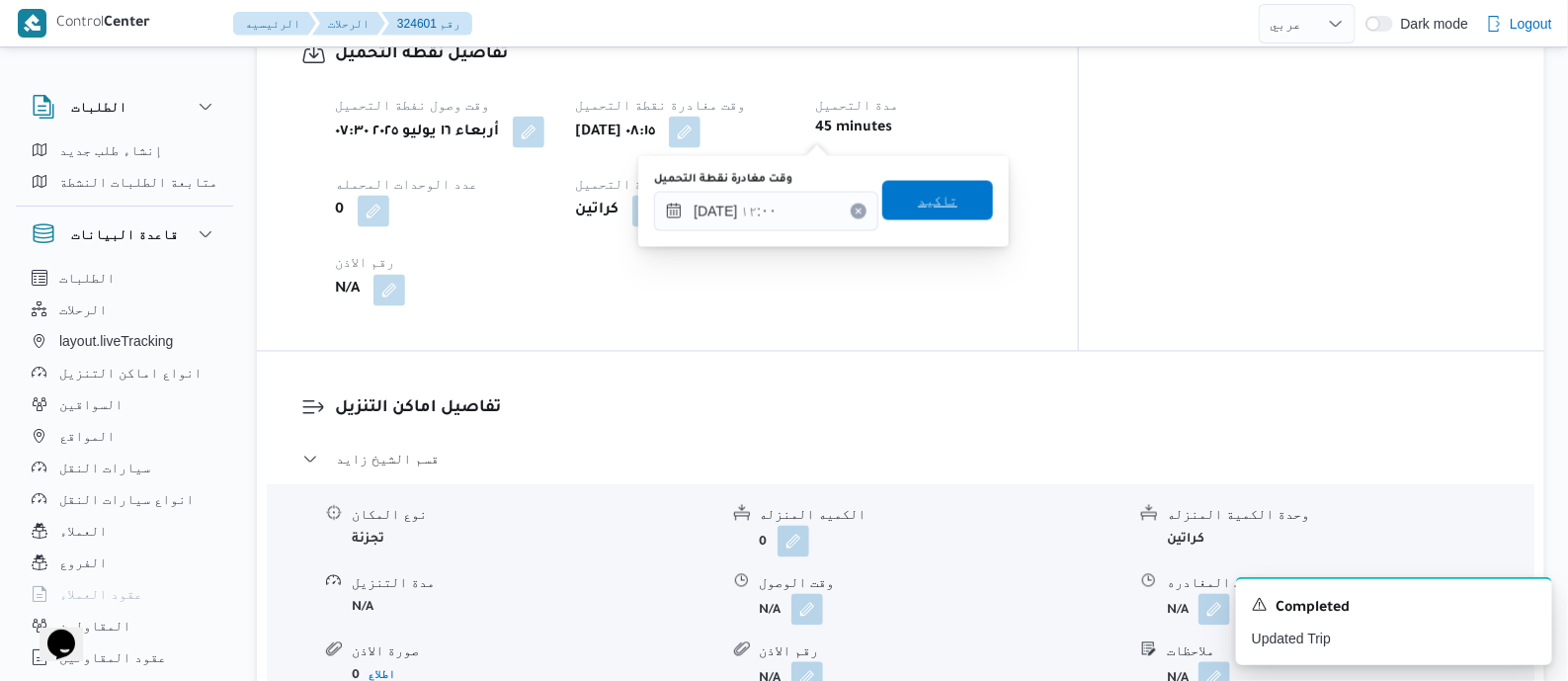 click on "تاكيد" at bounding box center [938, 201] 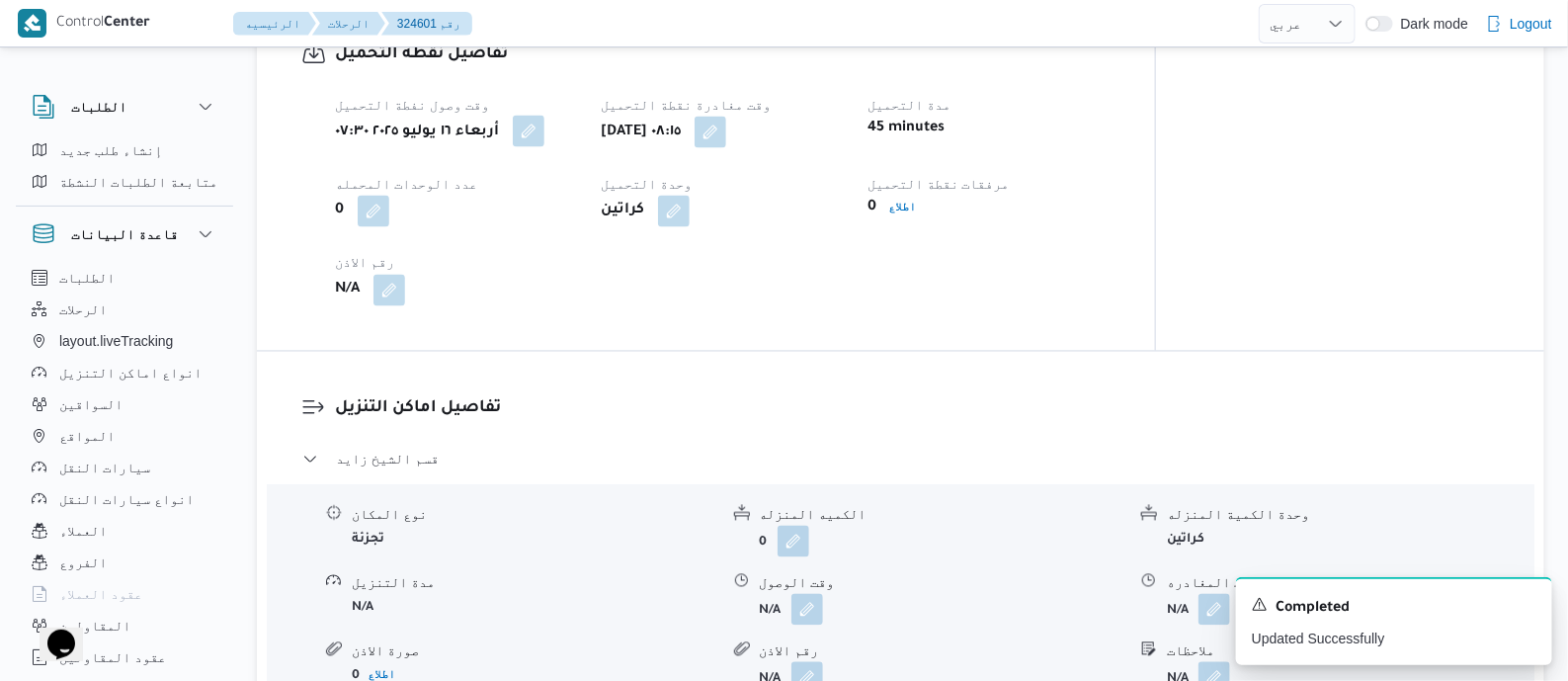 click at bounding box center [529, 131] 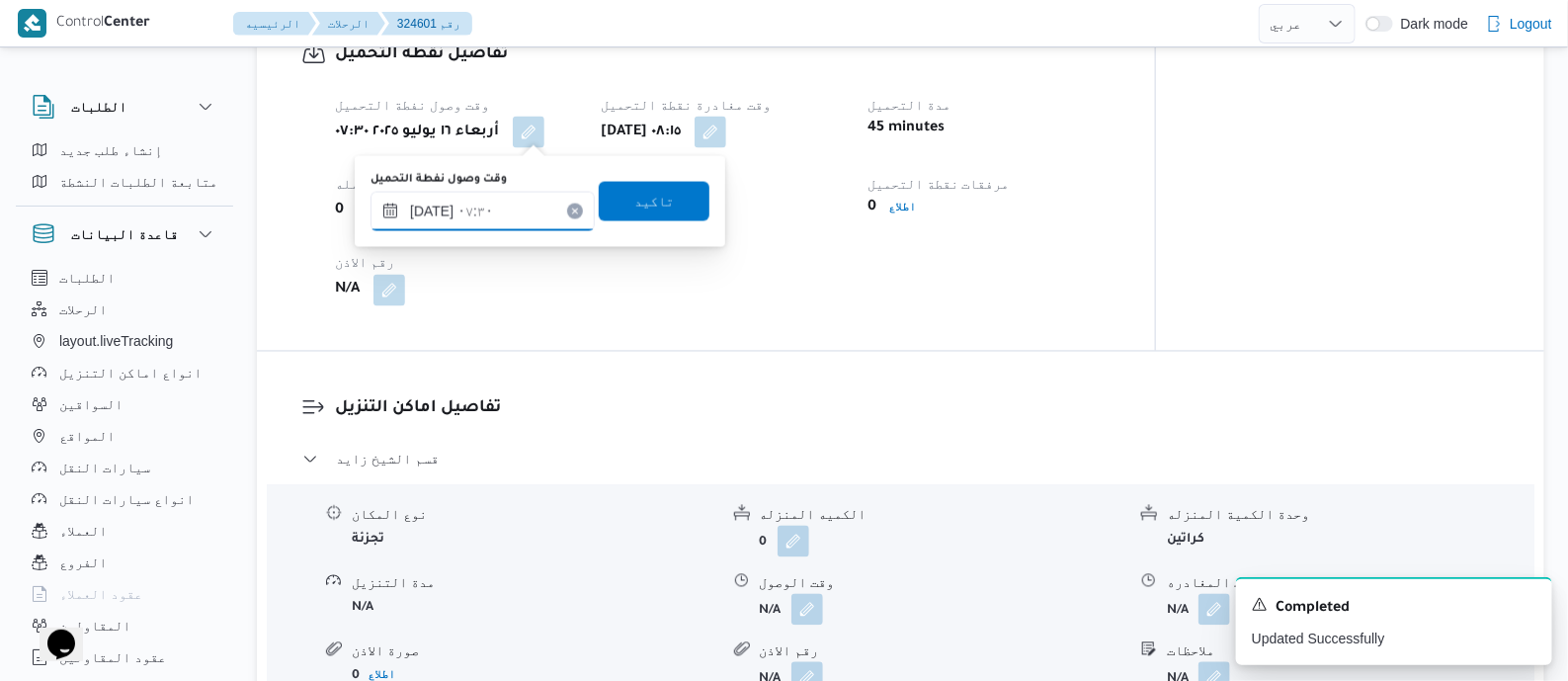 click on "١٦/٠٧/٢٠٢٥ ٠٧:٣٠" at bounding box center [482, 212] 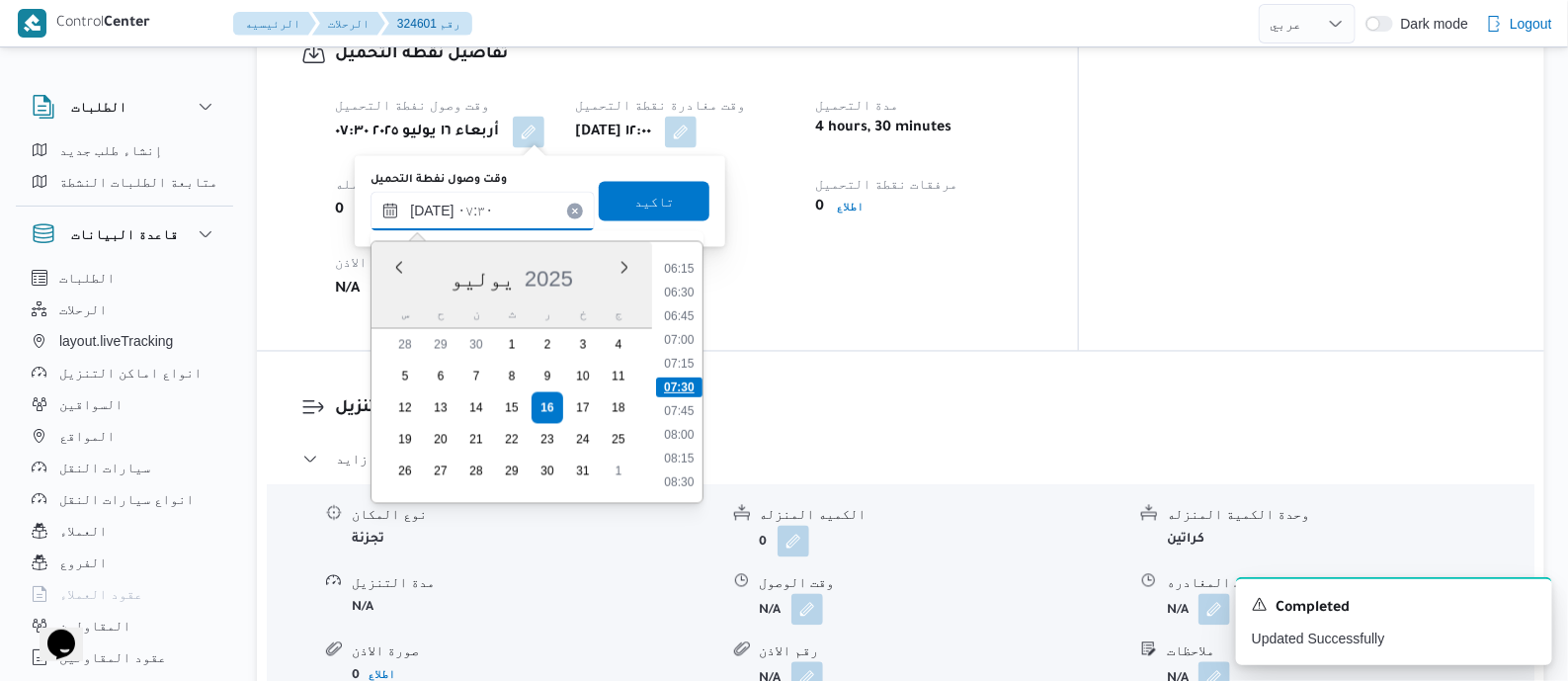 scroll, scrollTop: 839, scrollLeft: 0, axis: vertical 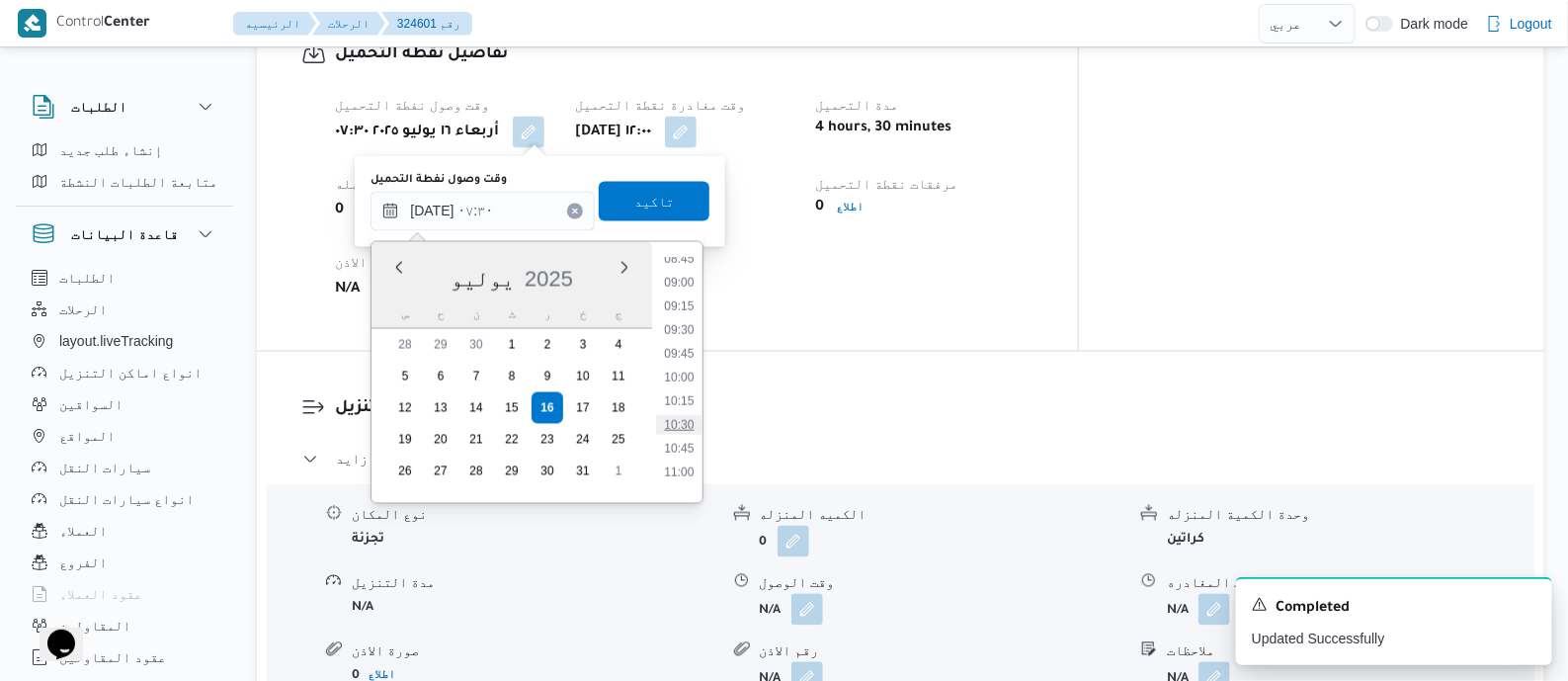 click on "10:30" at bounding box center (680, 425) 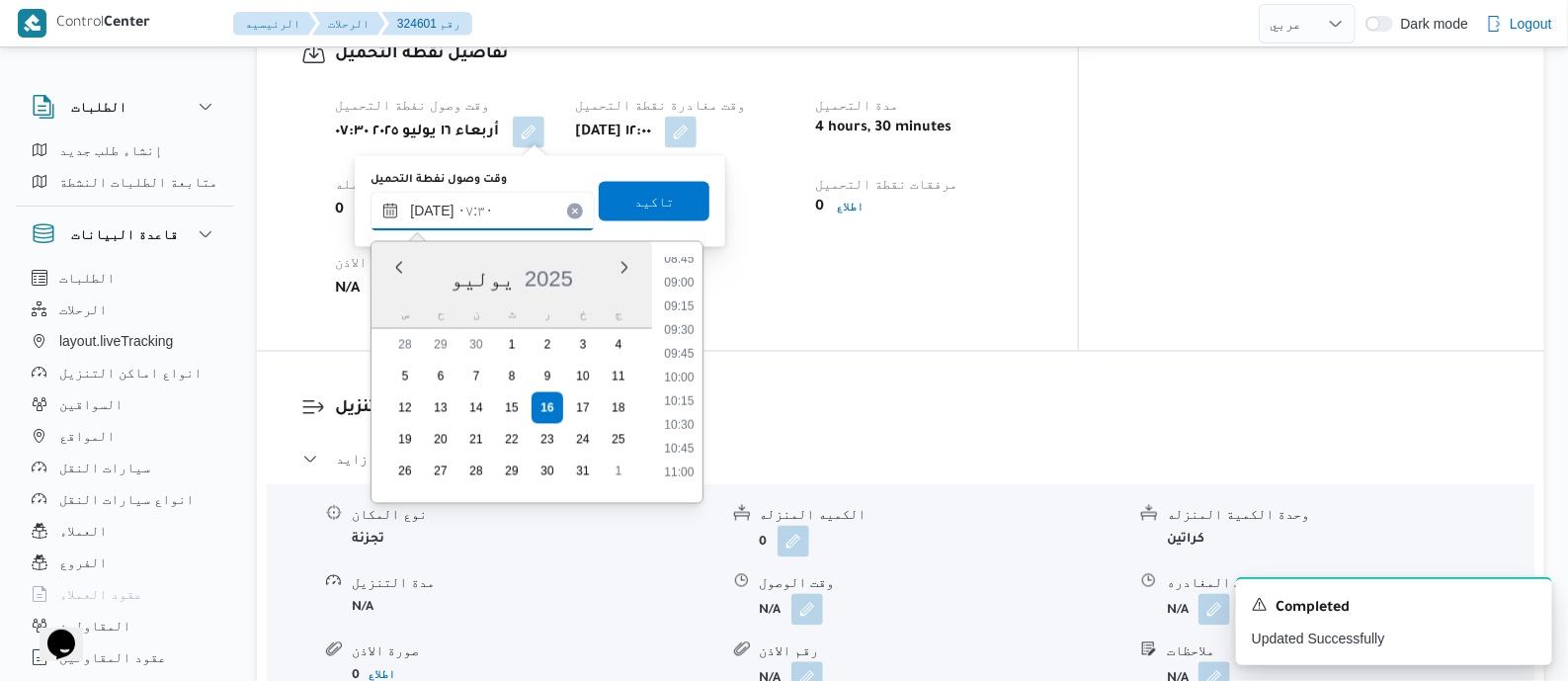 type on "١٦/٠٧/٢٠٢٥ ١٠:٣٠" 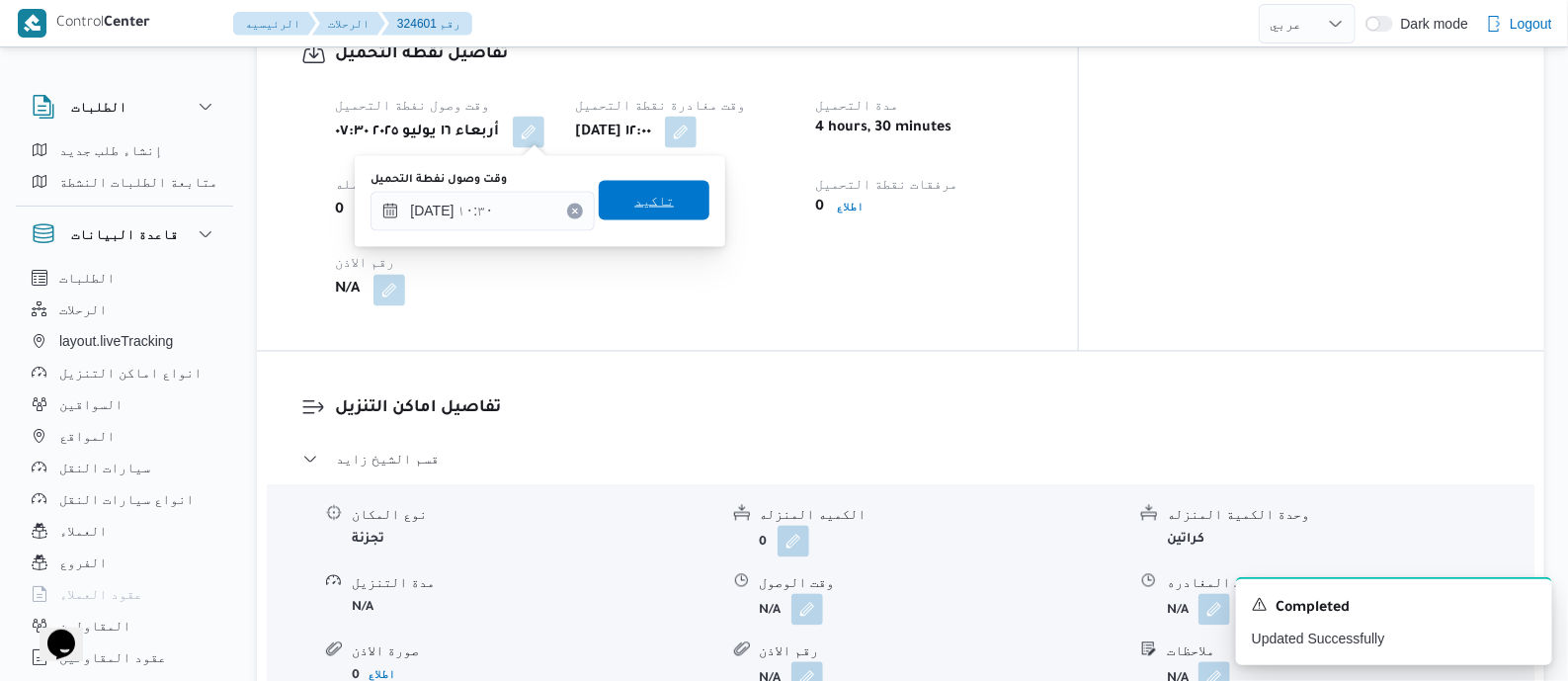 click on "تاكيد" at bounding box center (654, 201) 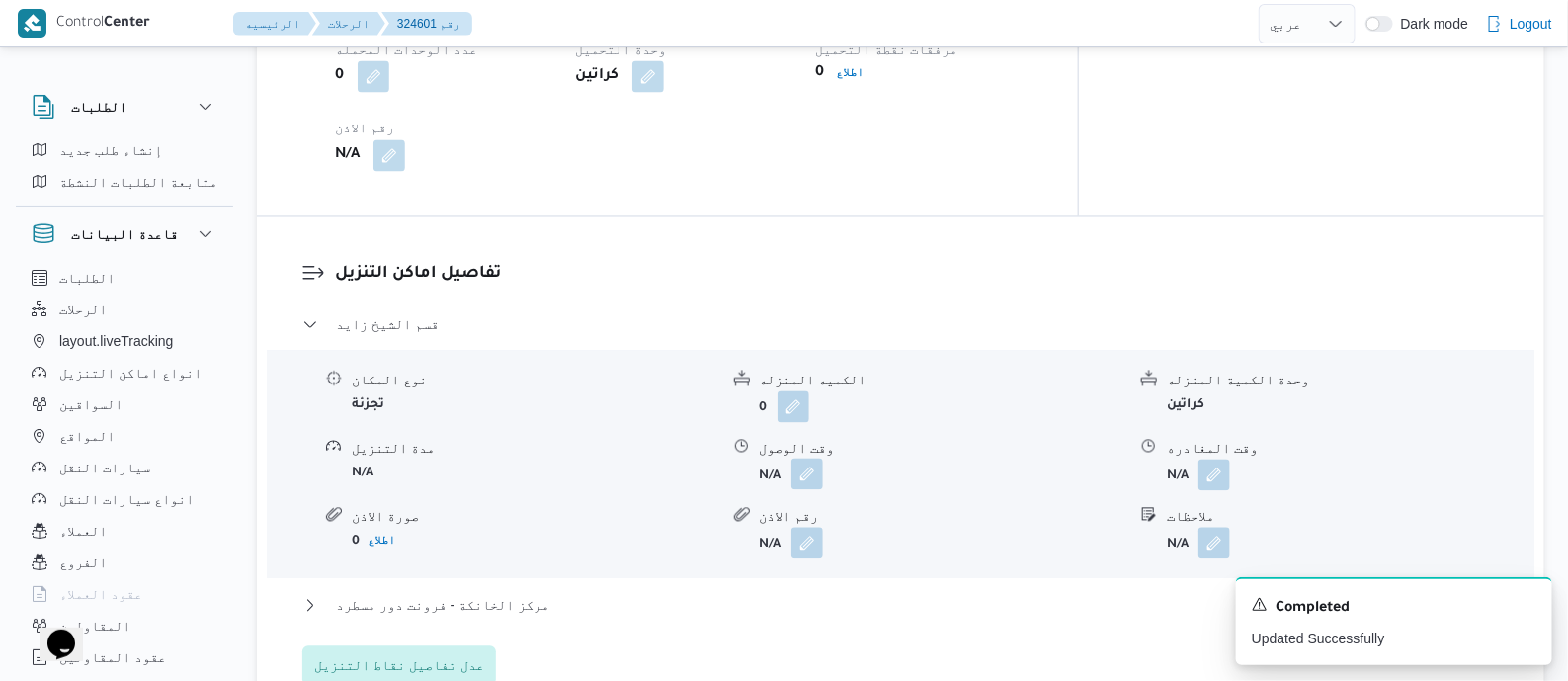 scroll, scrollTop: 1605, scrollLeft: 0, axis: vertical 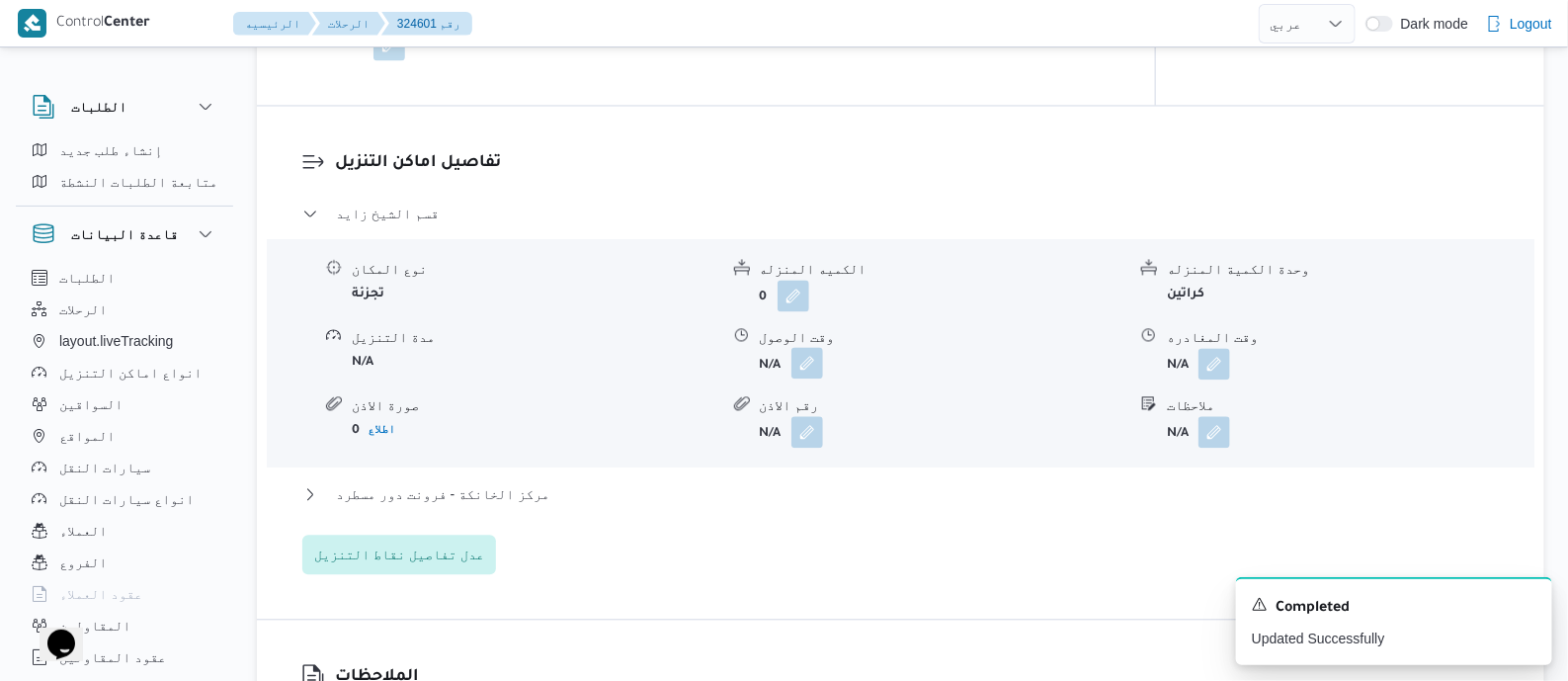click at bounding box center (807, 363) 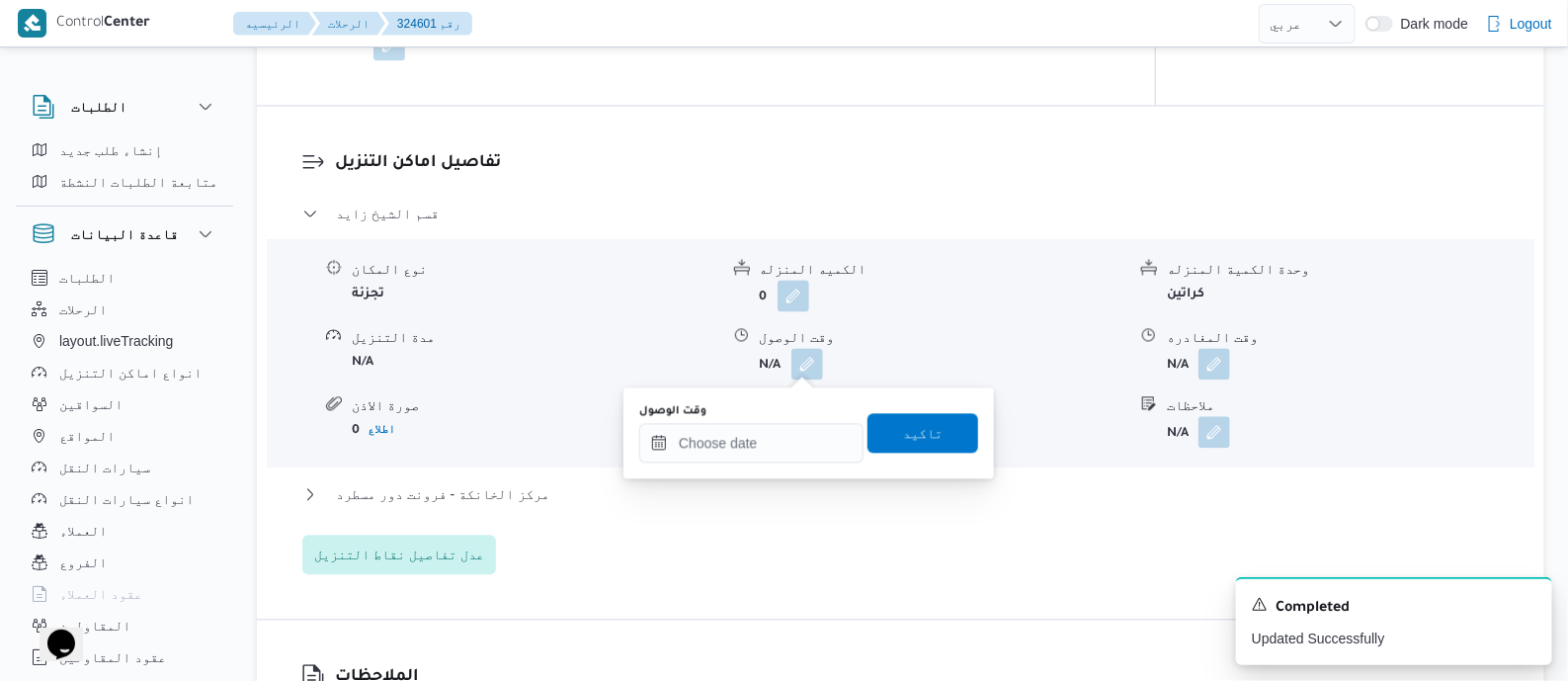 click on "وقت الوصول" at bounding box center (751, 411) 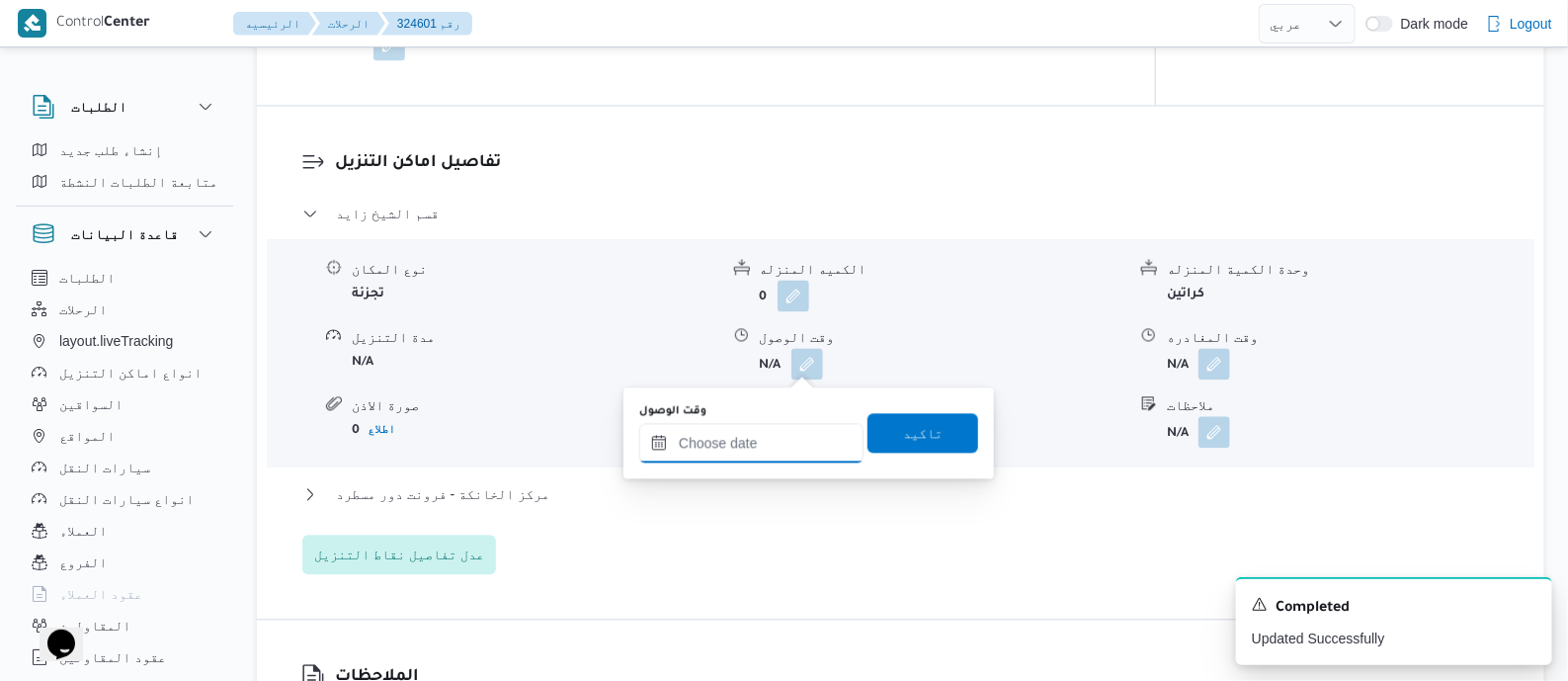 click on "وقت الوصول" at bounding box center [751, 443] 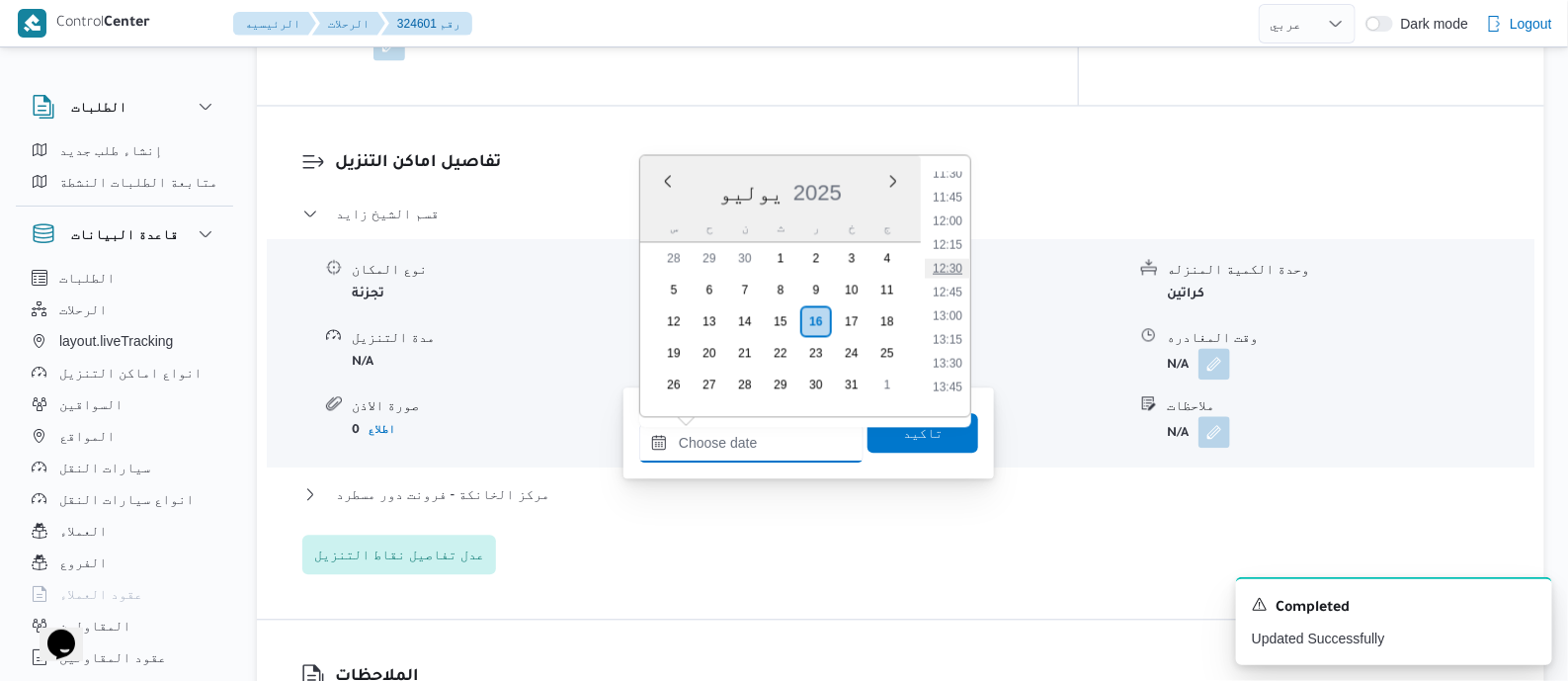 scroll, scrollTop: 1137, scrollLeft: 0, axis: vertical 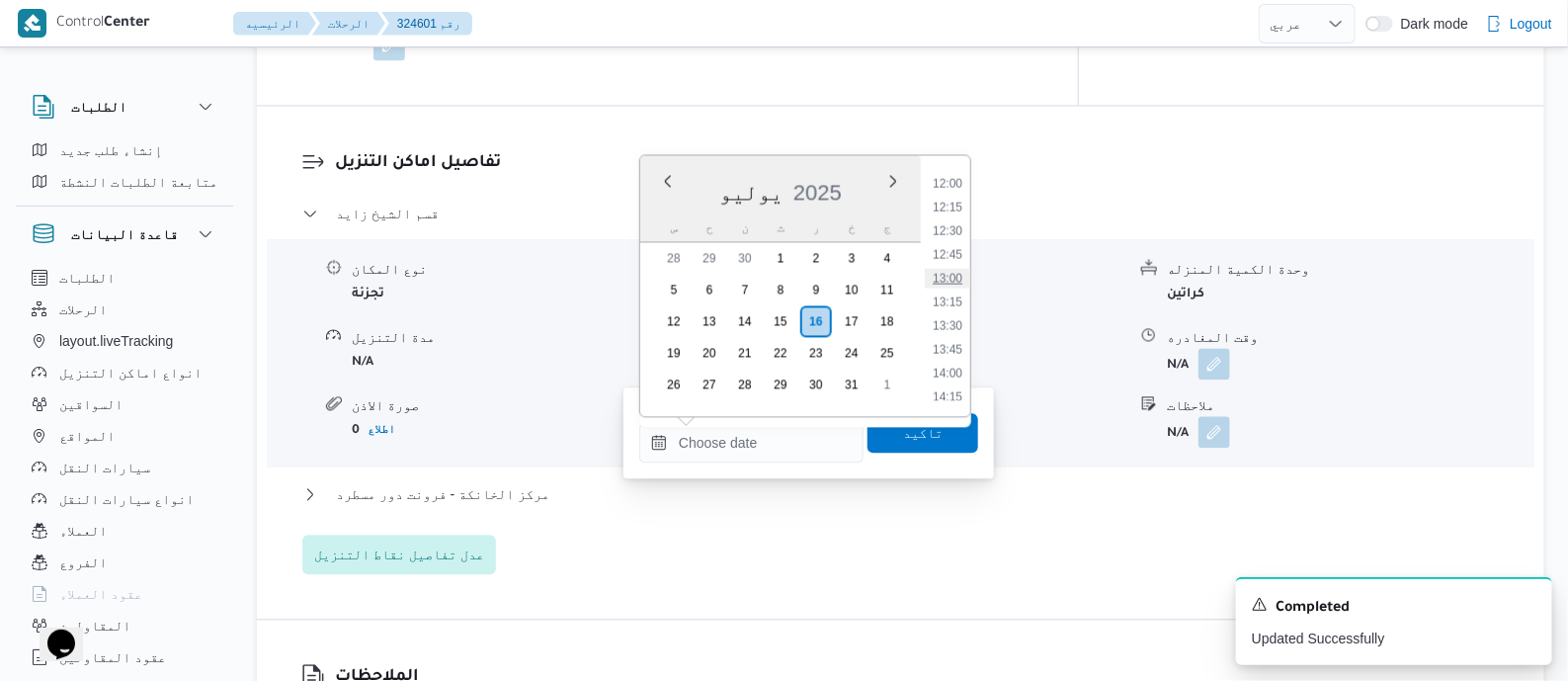 click on "13:00" at bounding box center (948, 278) 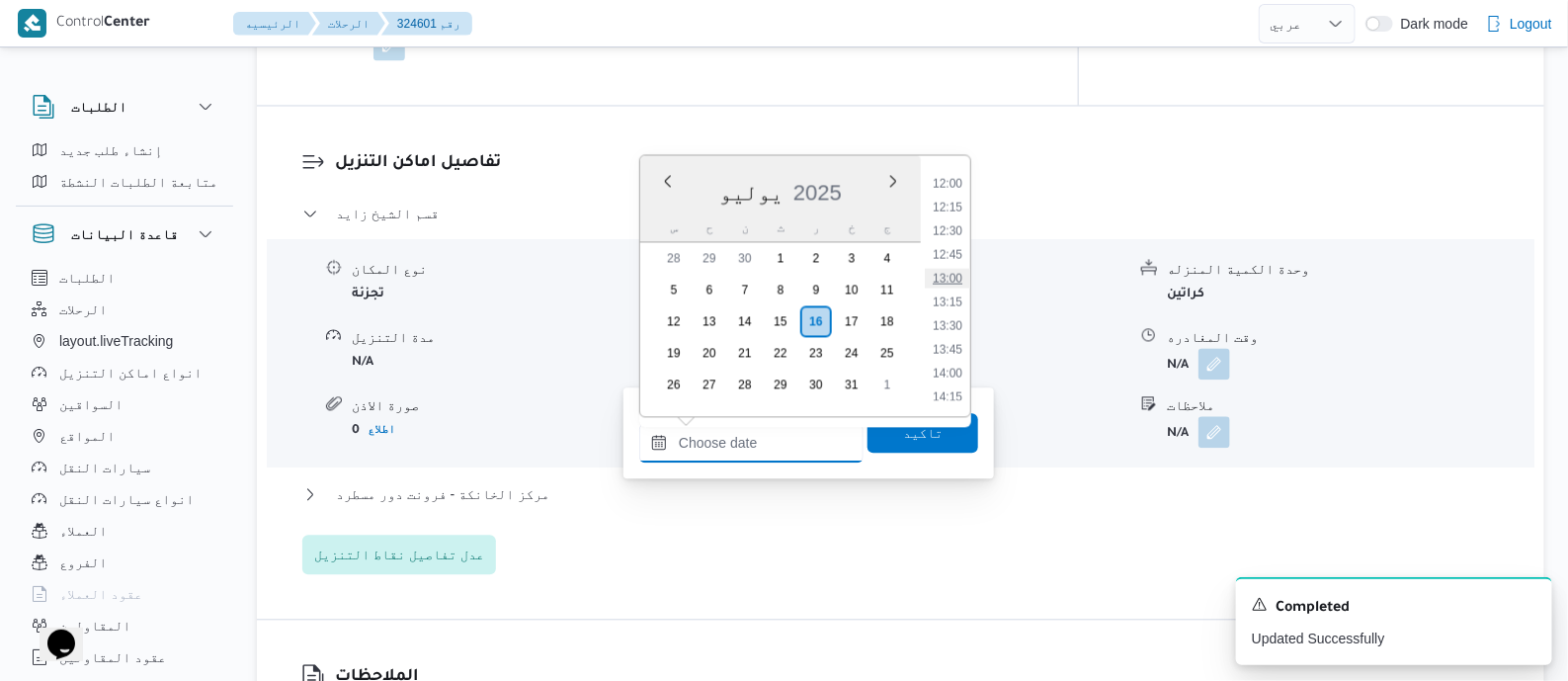 type on "١٦/٠٧/٢٠٢٥ ١٣:٠٠" 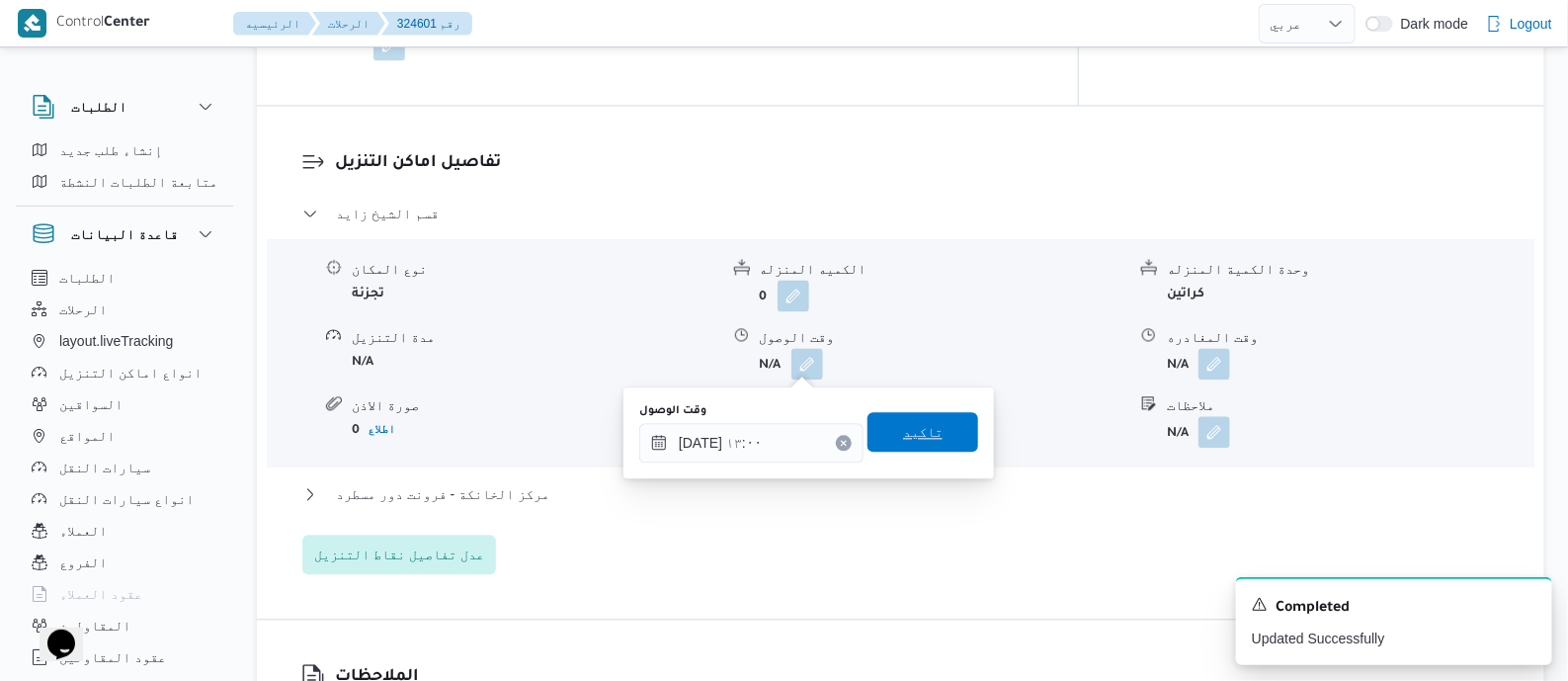 click on "تاكيد" at bounding box center (923, 432) 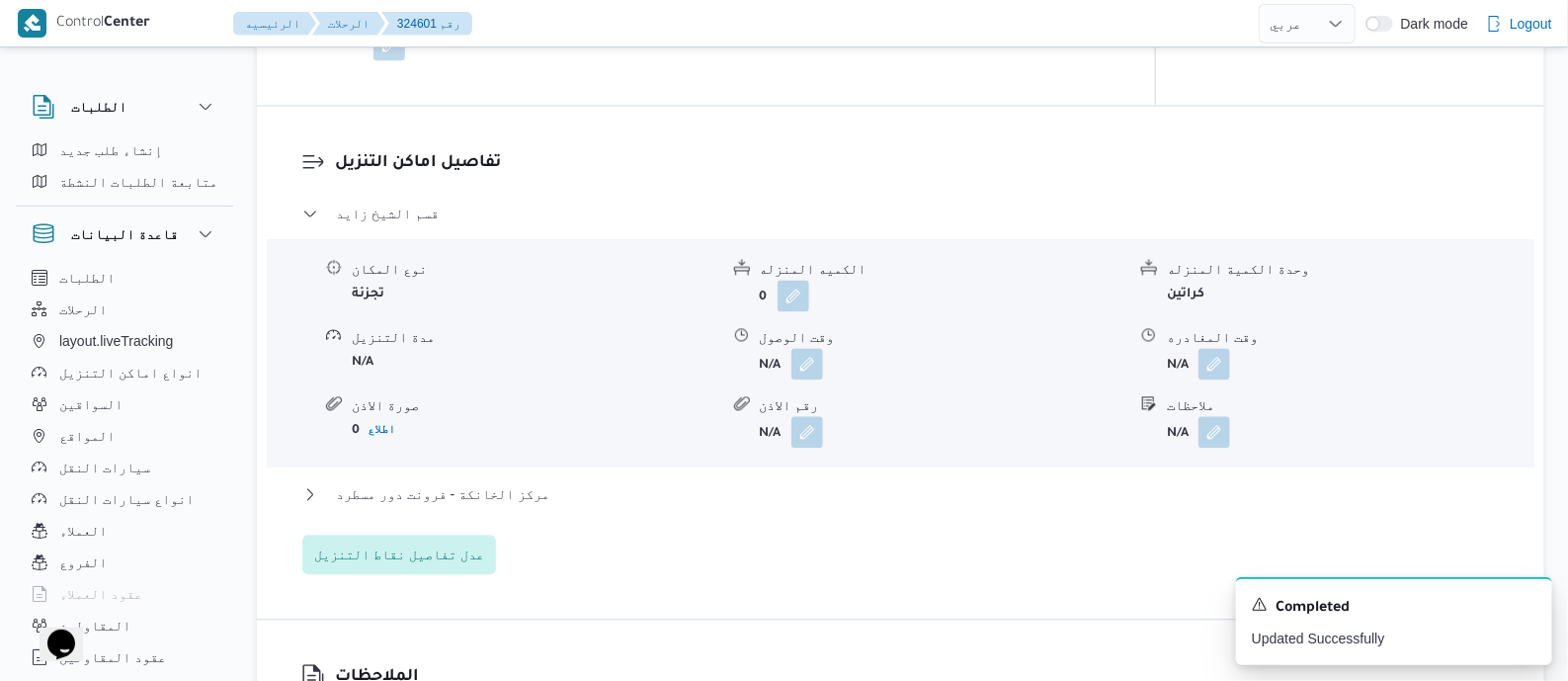 click at bounding box center [1209, 364] 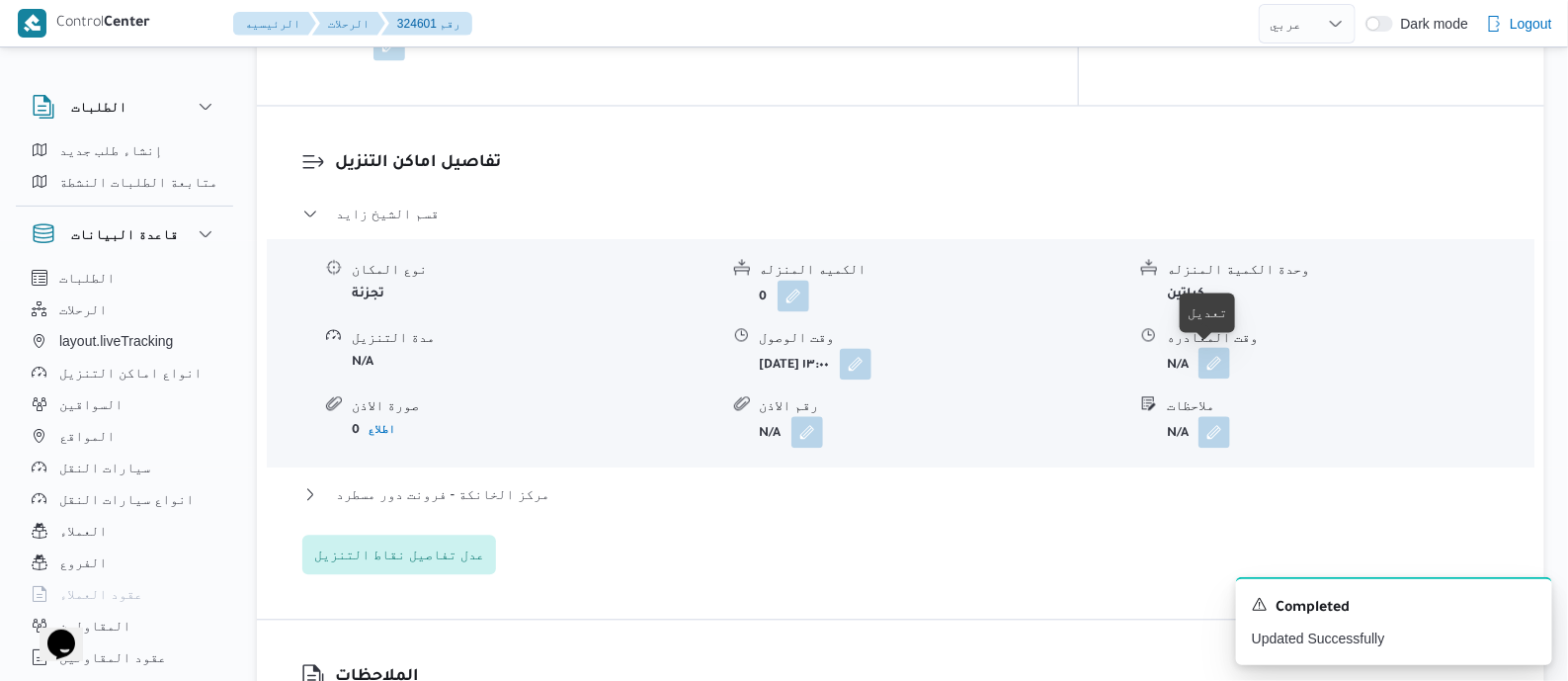 drag, startPoint x: 1217, startPoint y: 361, endPoint x: 1214, endPoint y: 373, distance: 12.369317 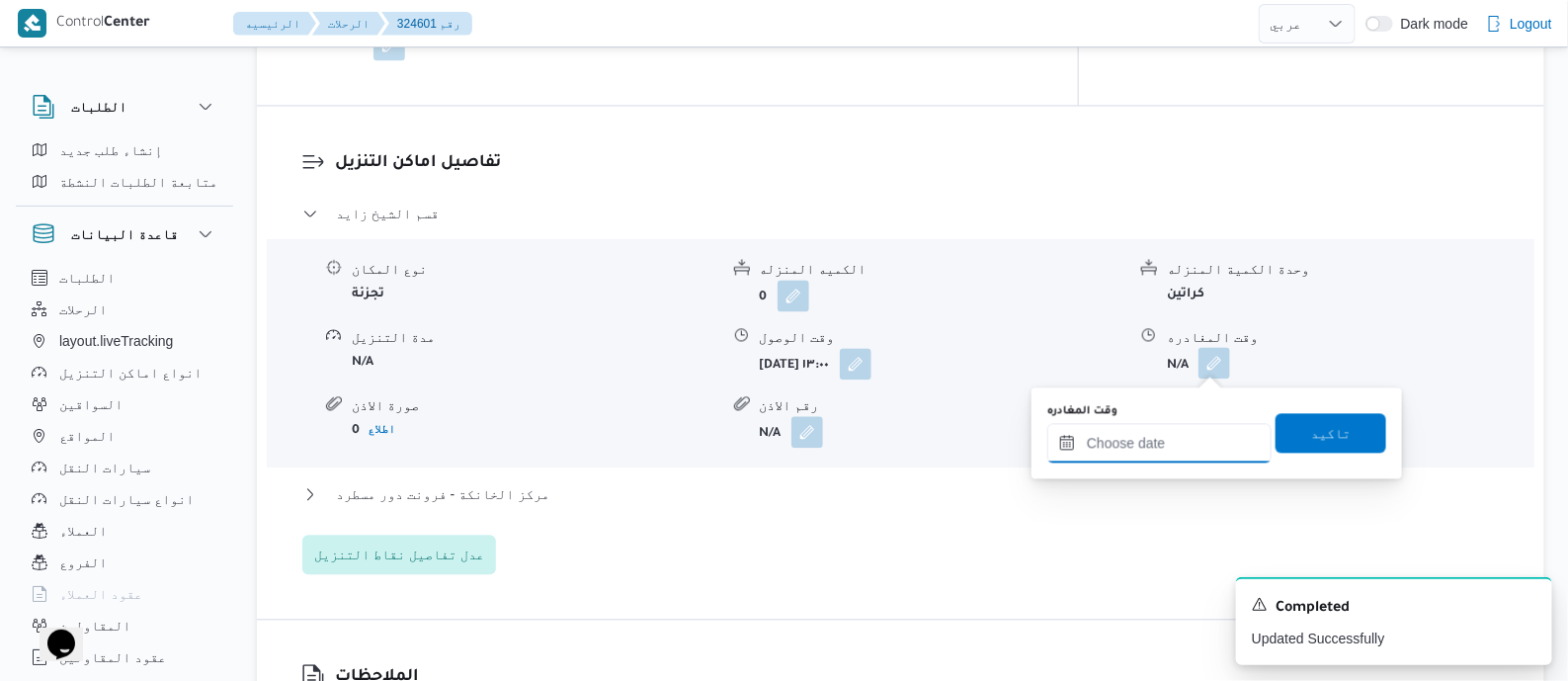 click on "وقت المغادره" at bounding box center (1159, 443) 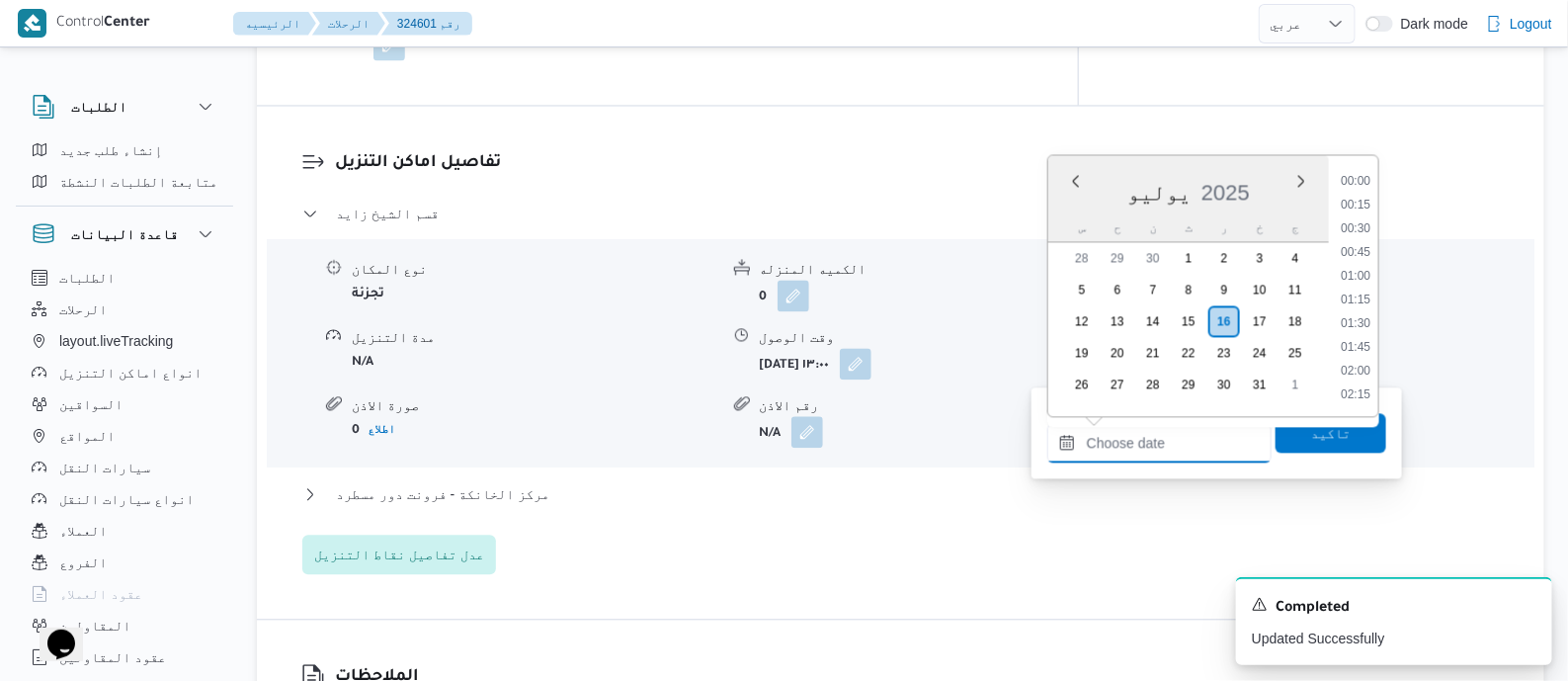 scroll, scrollTop: 1754, scrollLeft: 0, axis: vertical 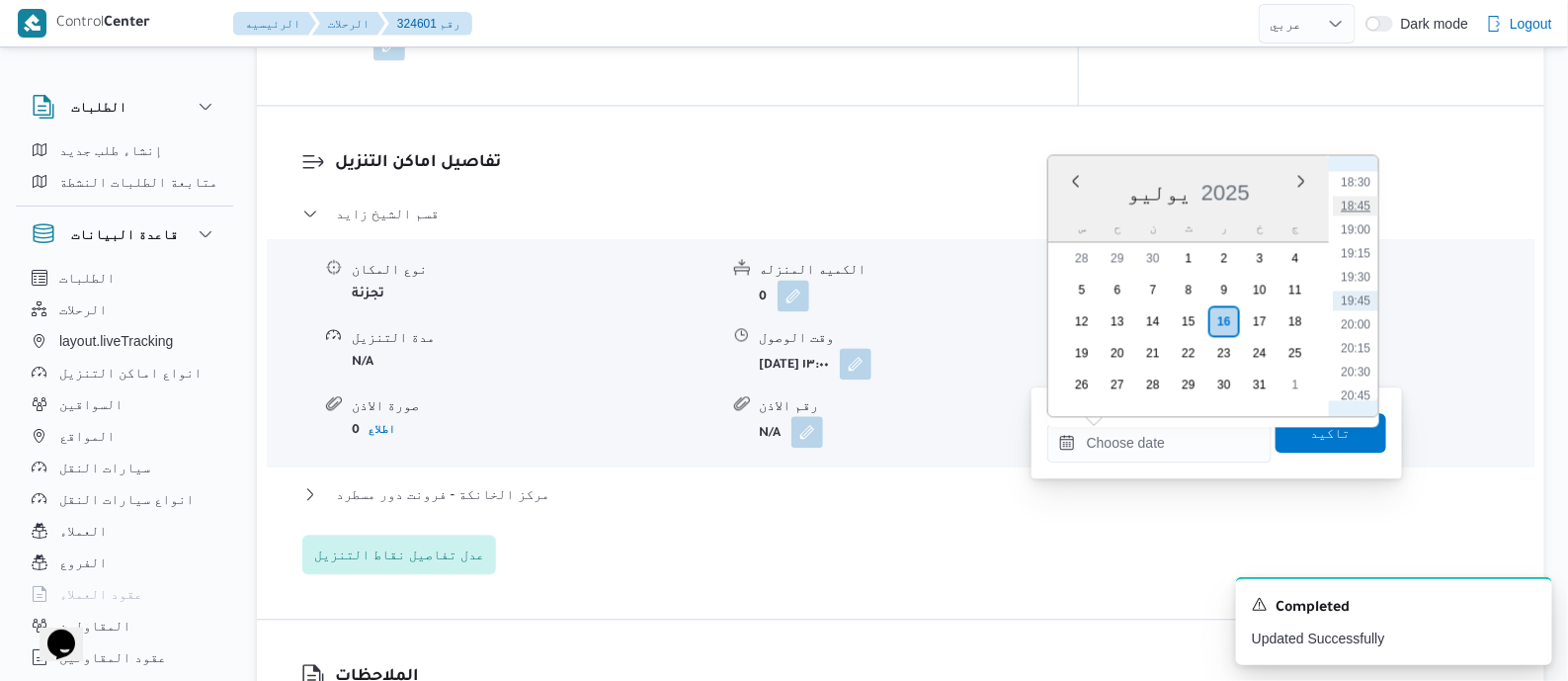 click on "18:45" at bounding box center (1356, 206) 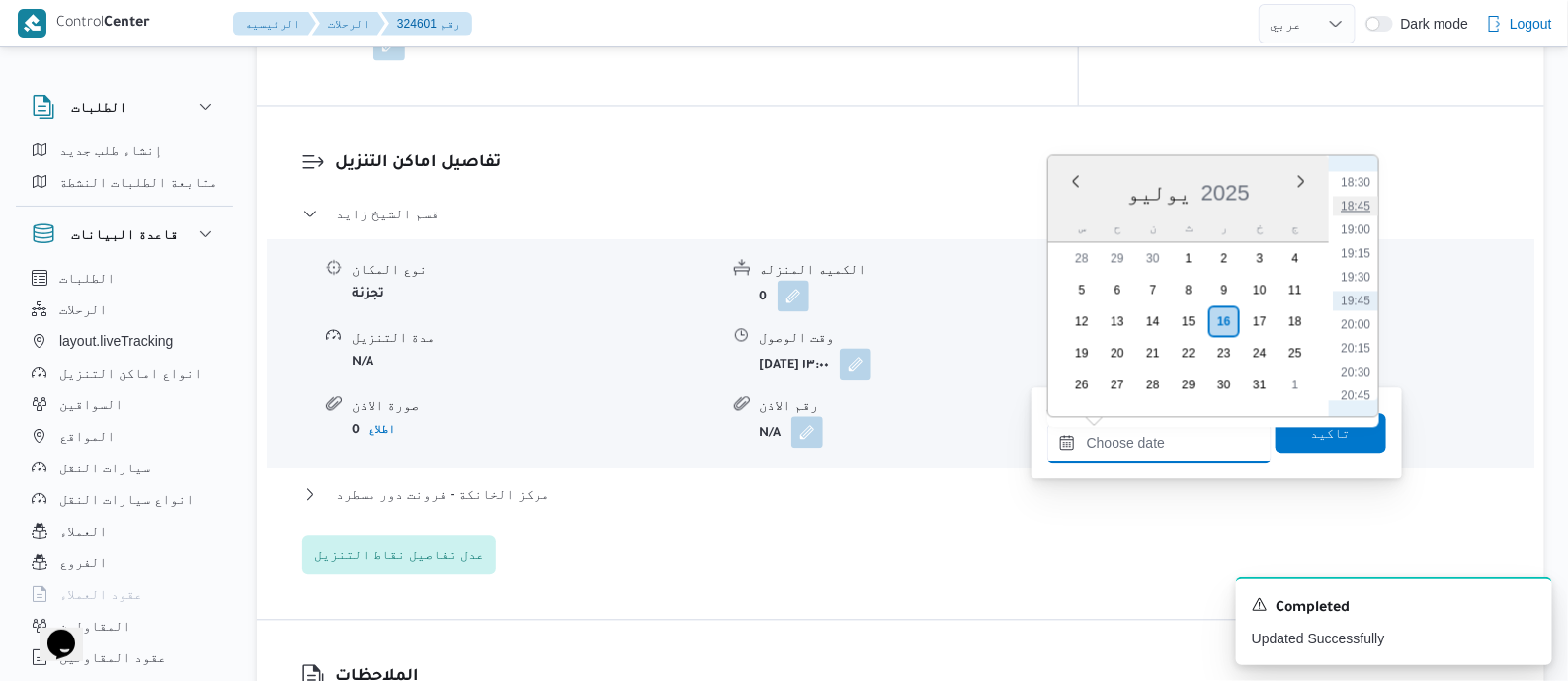 type on "[DATE] ١٨:٤٥" 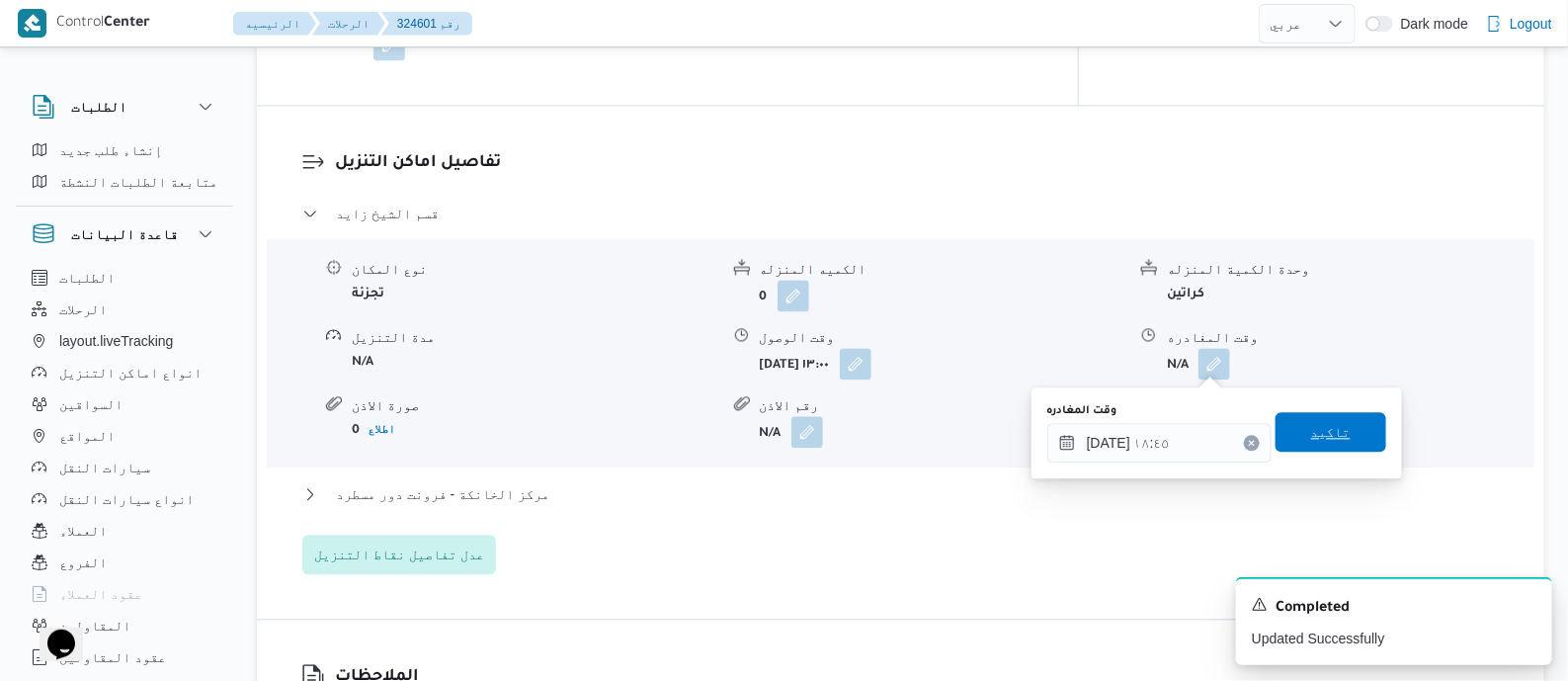 drag, startPoint x: 1340, startPoint y: 428, endPoint x: 1123, endPoint y: 468, distance: 220.656 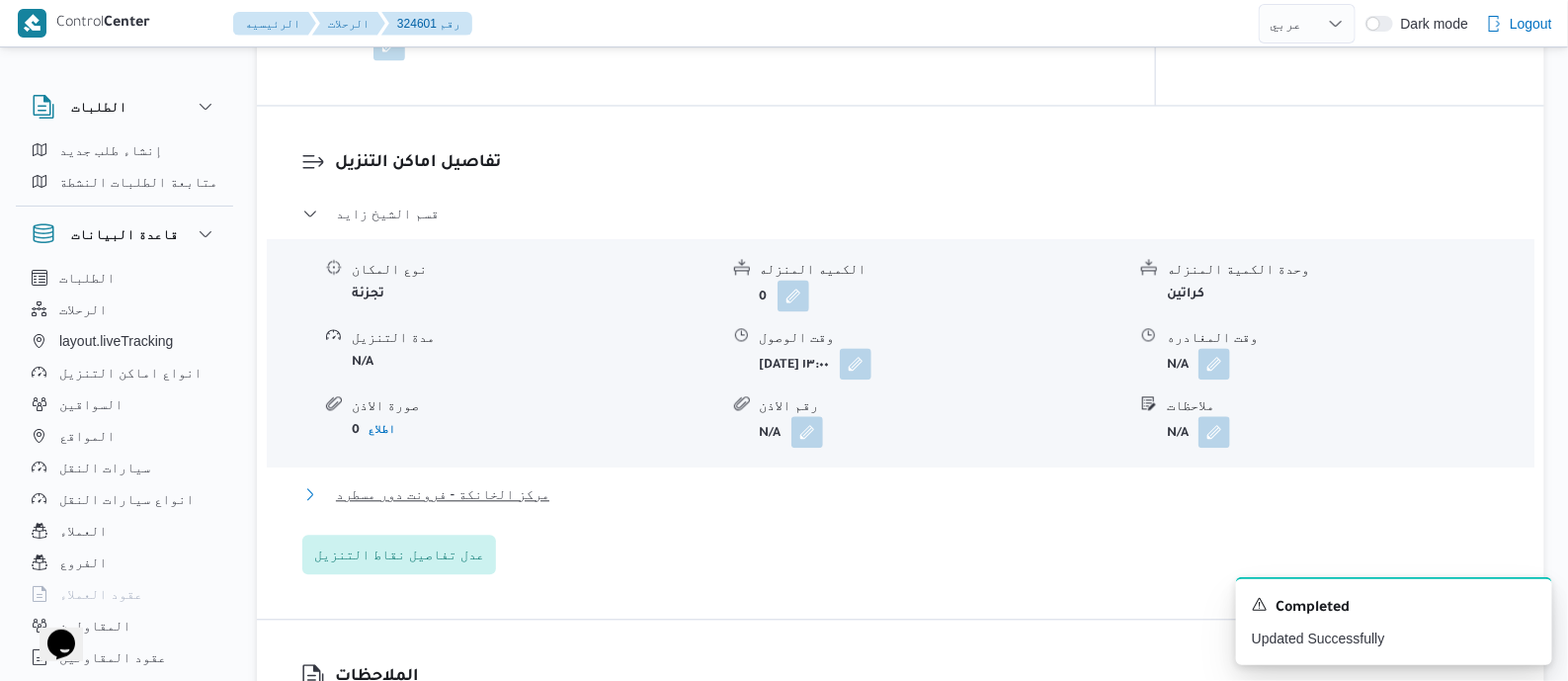 click on "مركز الخانكة -
فرونت دور مسطرد" at bounding box center [443, 494] 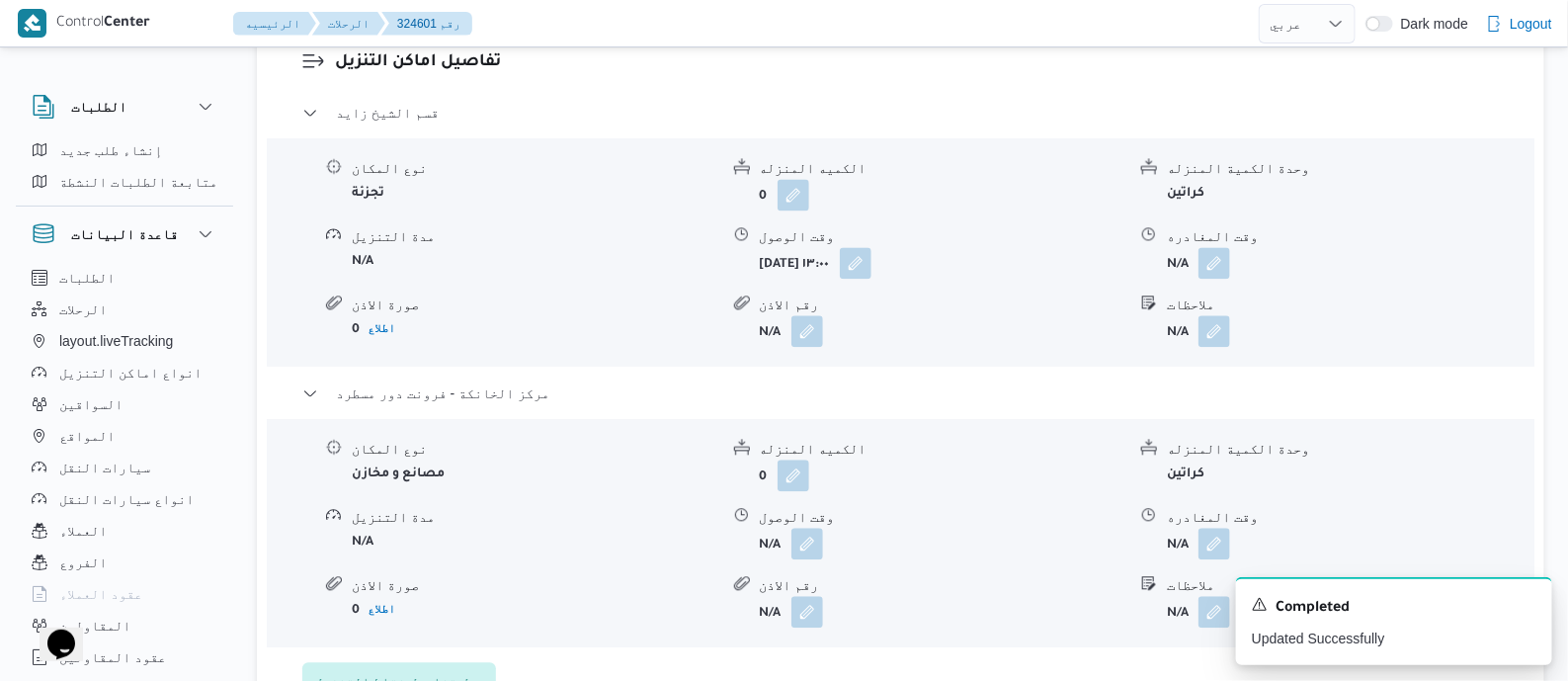 scroll, scrollTop: 1729, scrollLeft: 0, axis: vertical 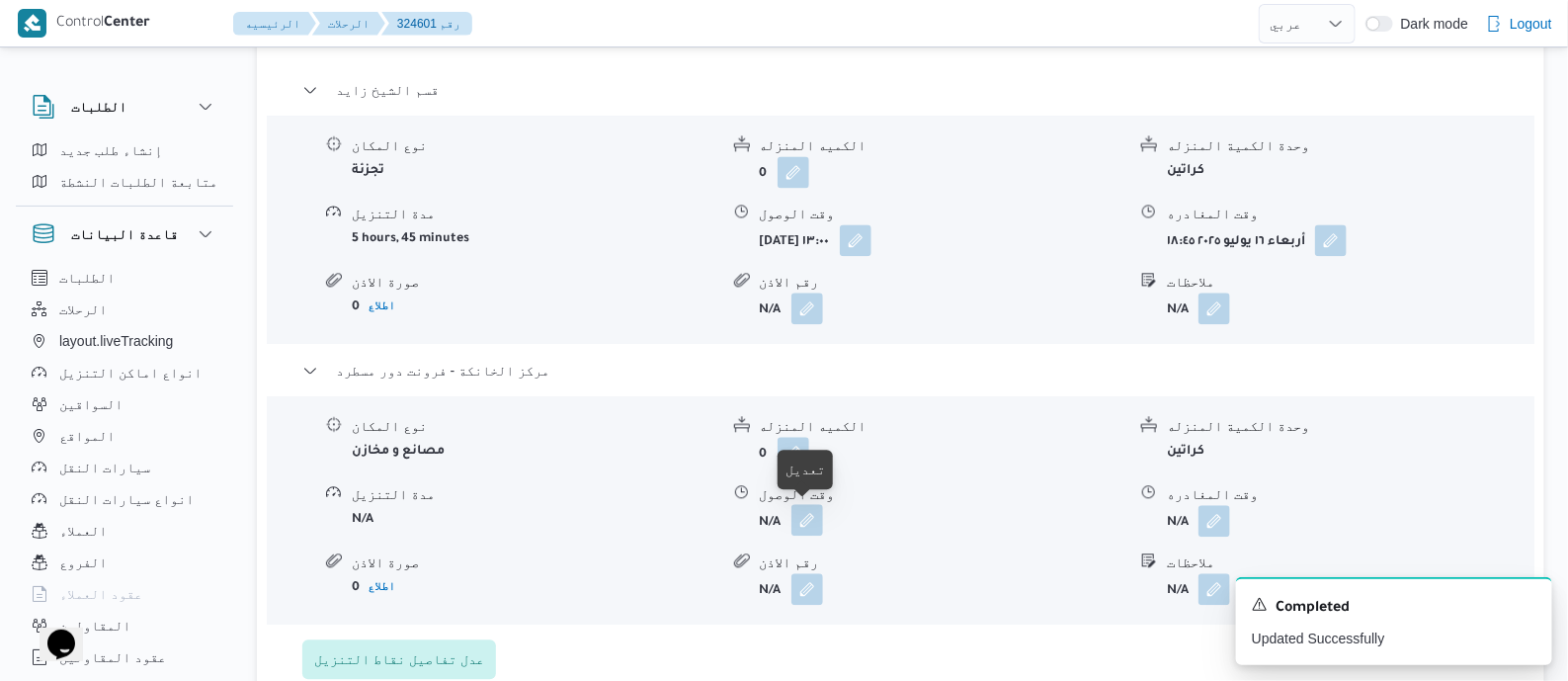 click at bounding box center [807, 520] 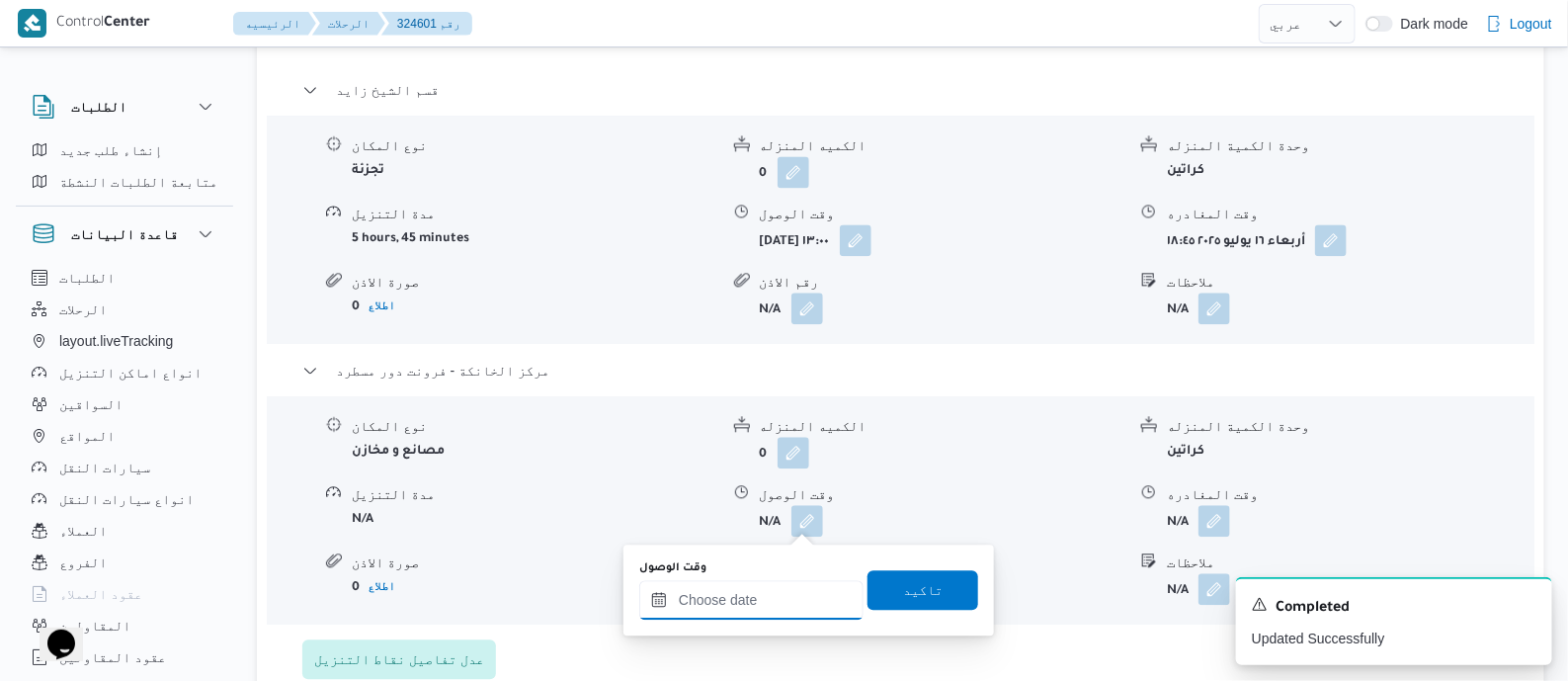 click on "وقت الوصول" at bounding box center [751, 600] 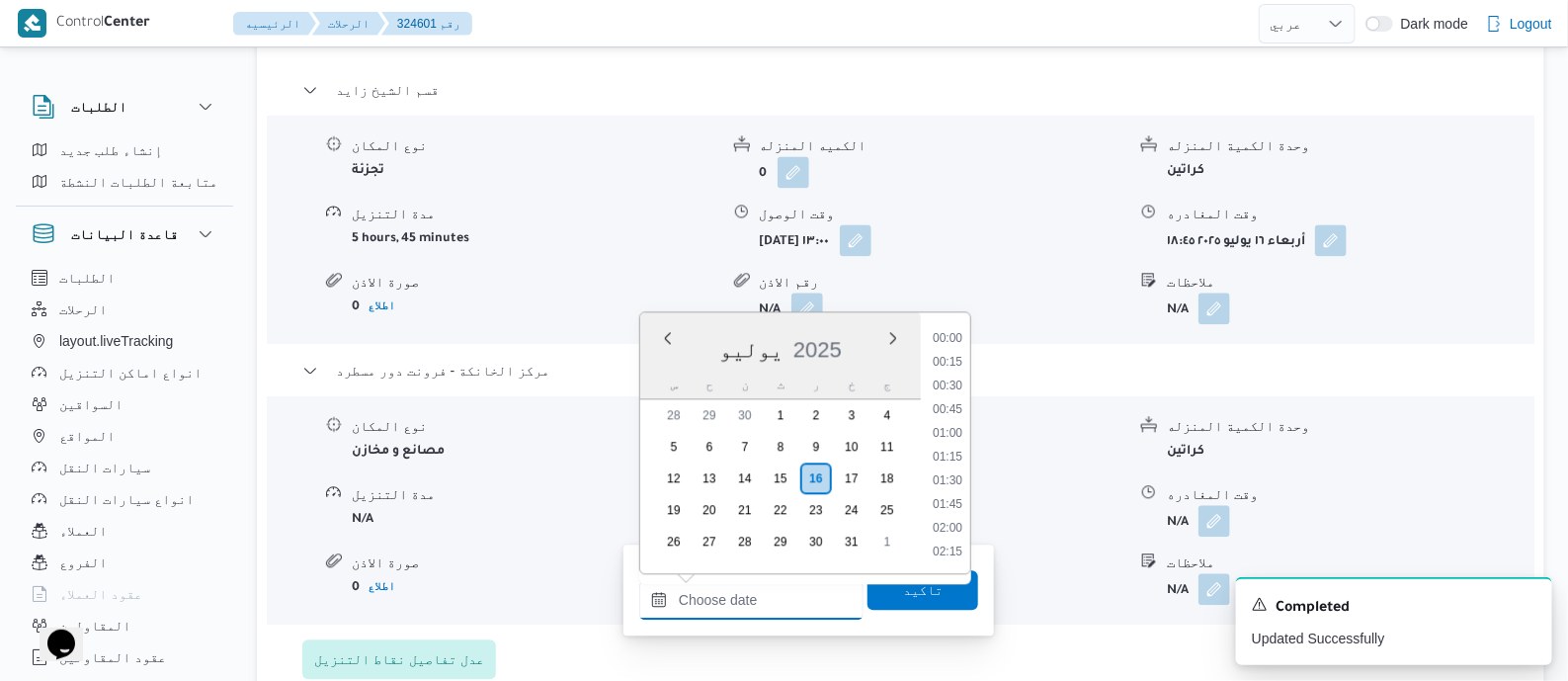 scroll, scrollTop: 1754, scrollLeft: 0, axis: vertical 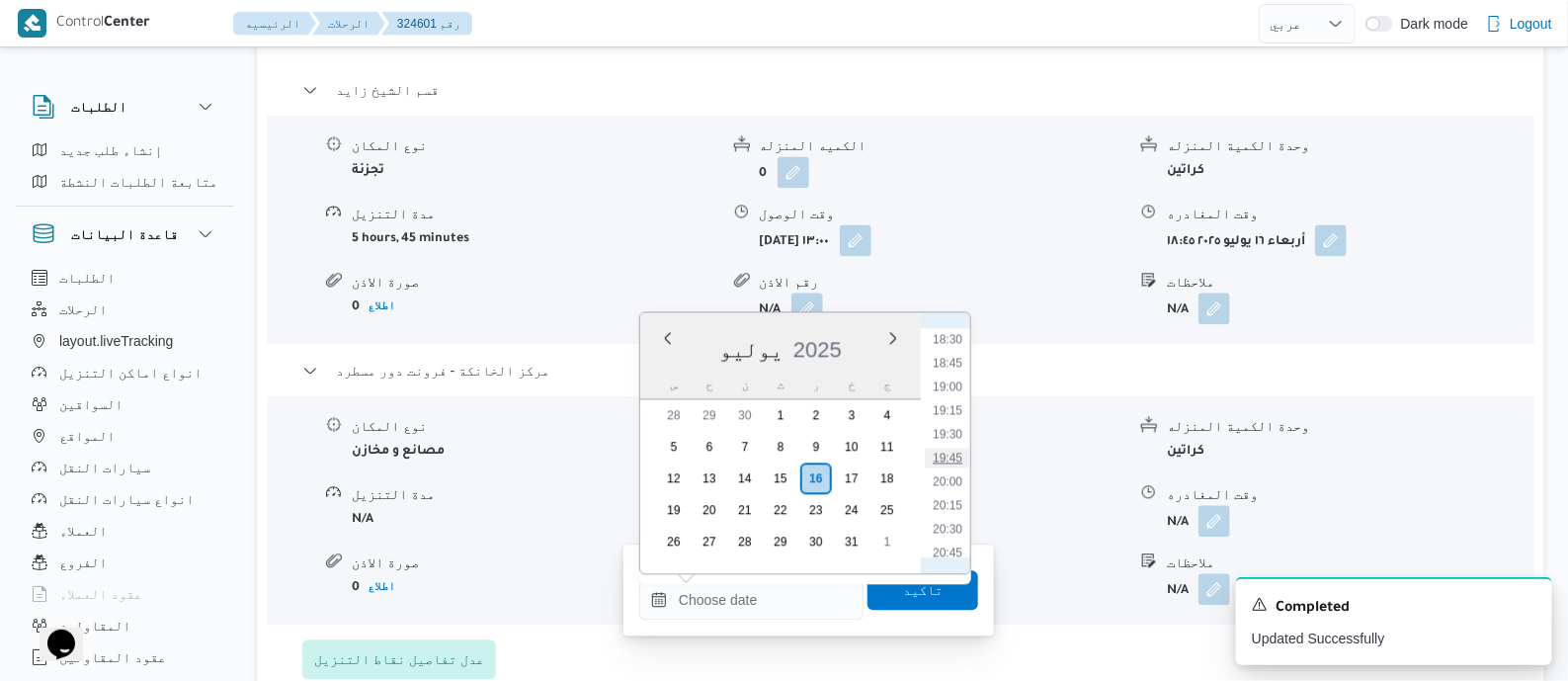 click on "19:45" at bounding box center (948, 458) 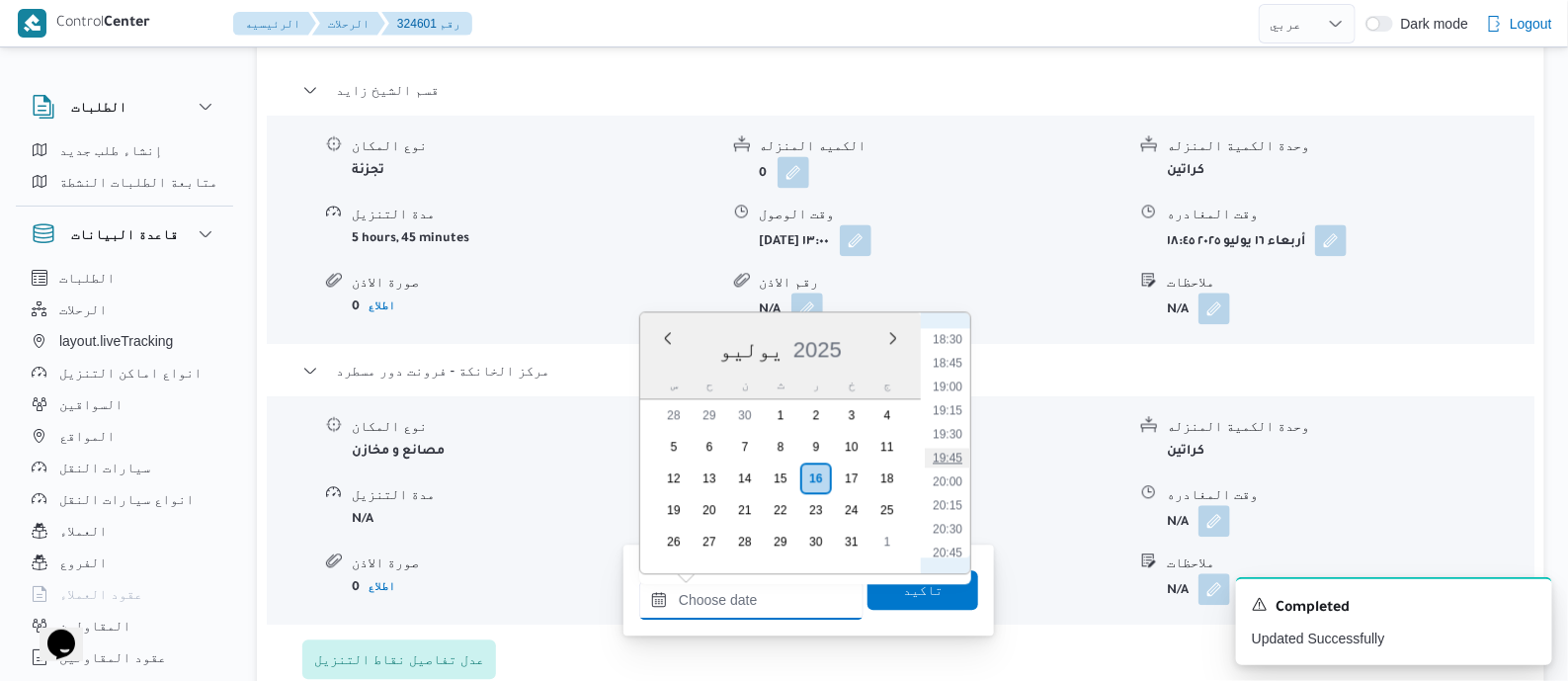 type on "١٦/٠٧/٢٠٢٥ ١٩:٤٥" 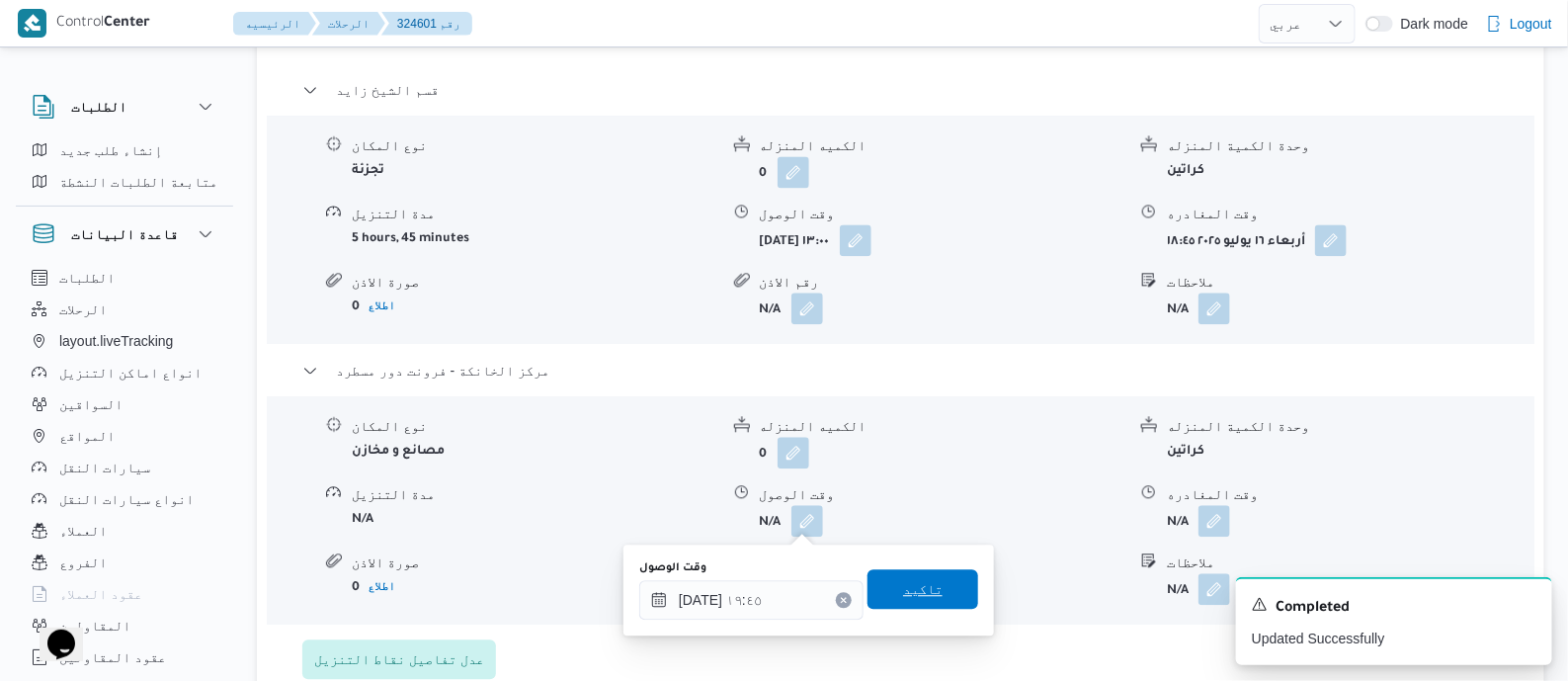 click on "تاكيد" at bounding box center [923, 589] 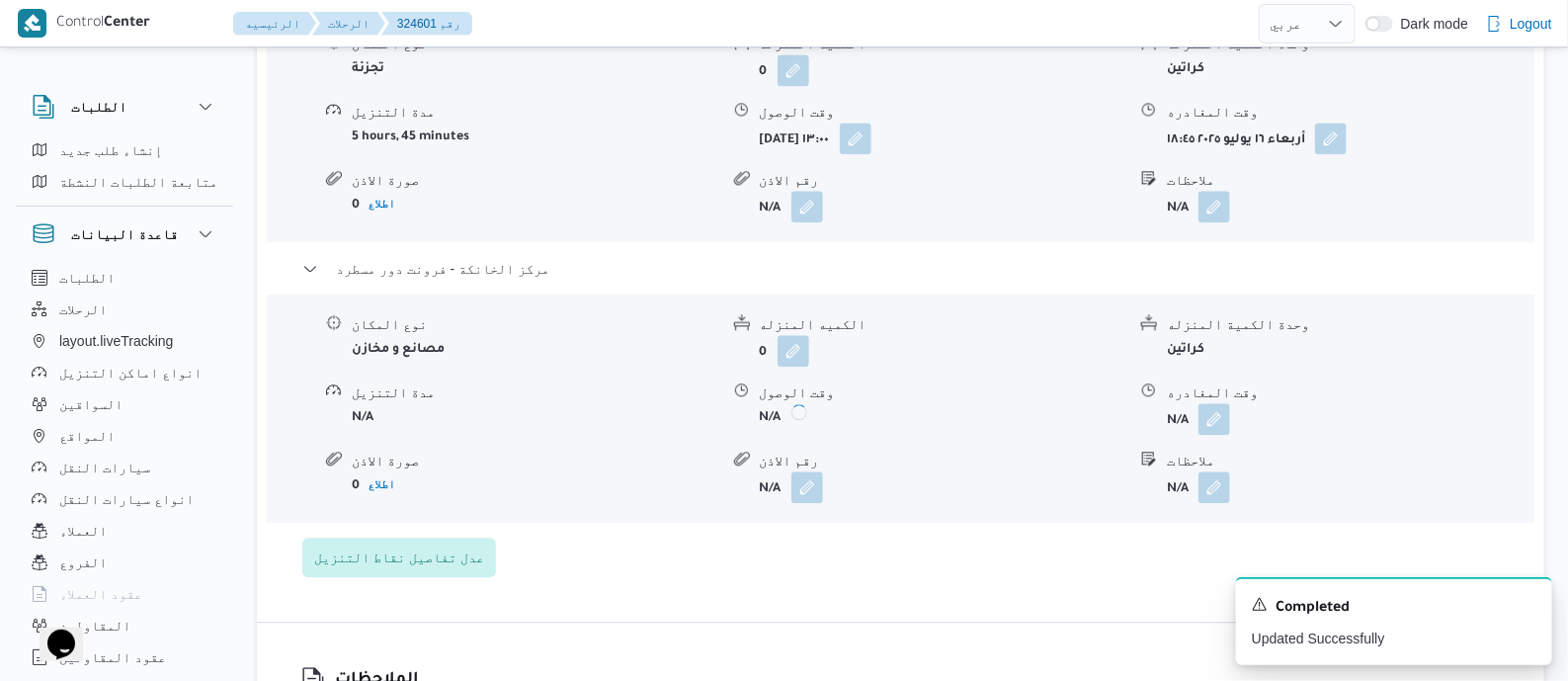 scroll, scrollTop: 1852, scrollLeft: 0, axis: vertical 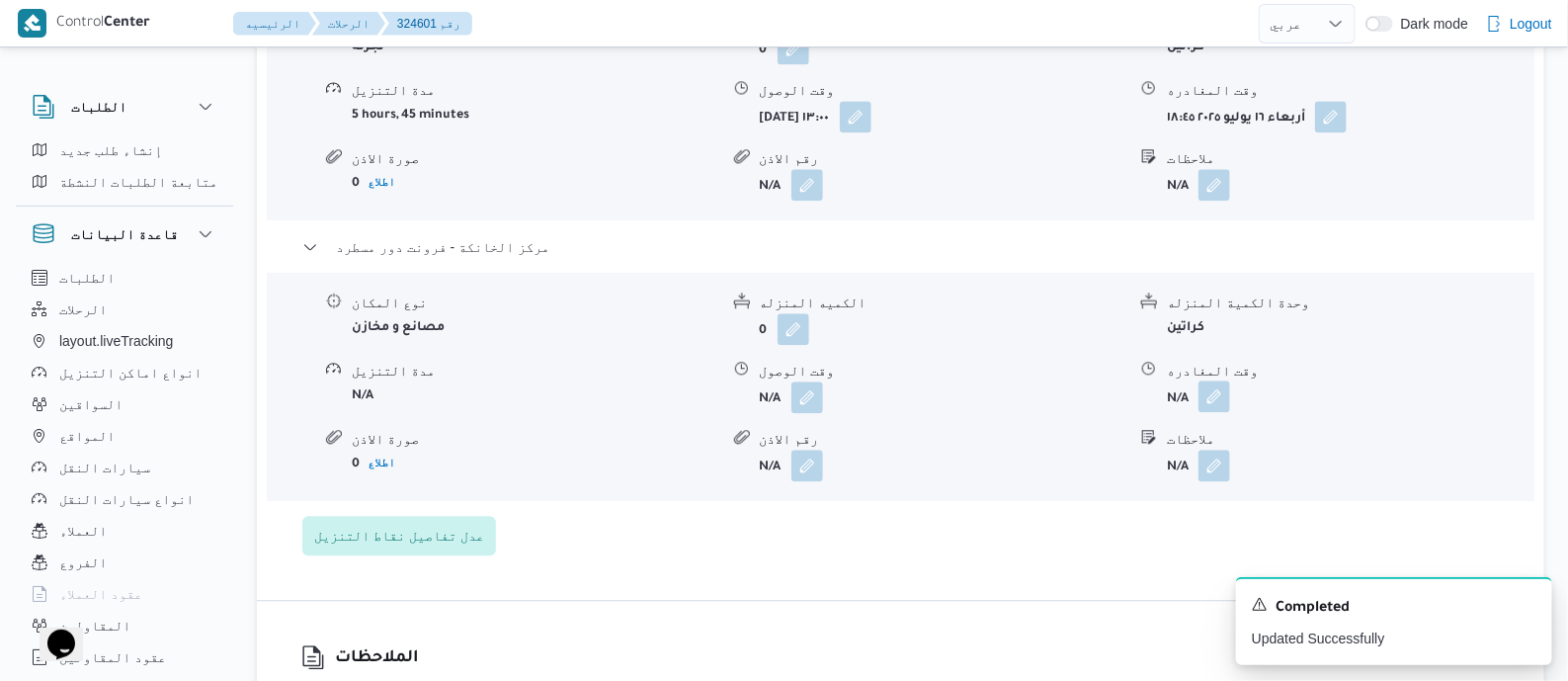 click at bounding box center [1214, 396] 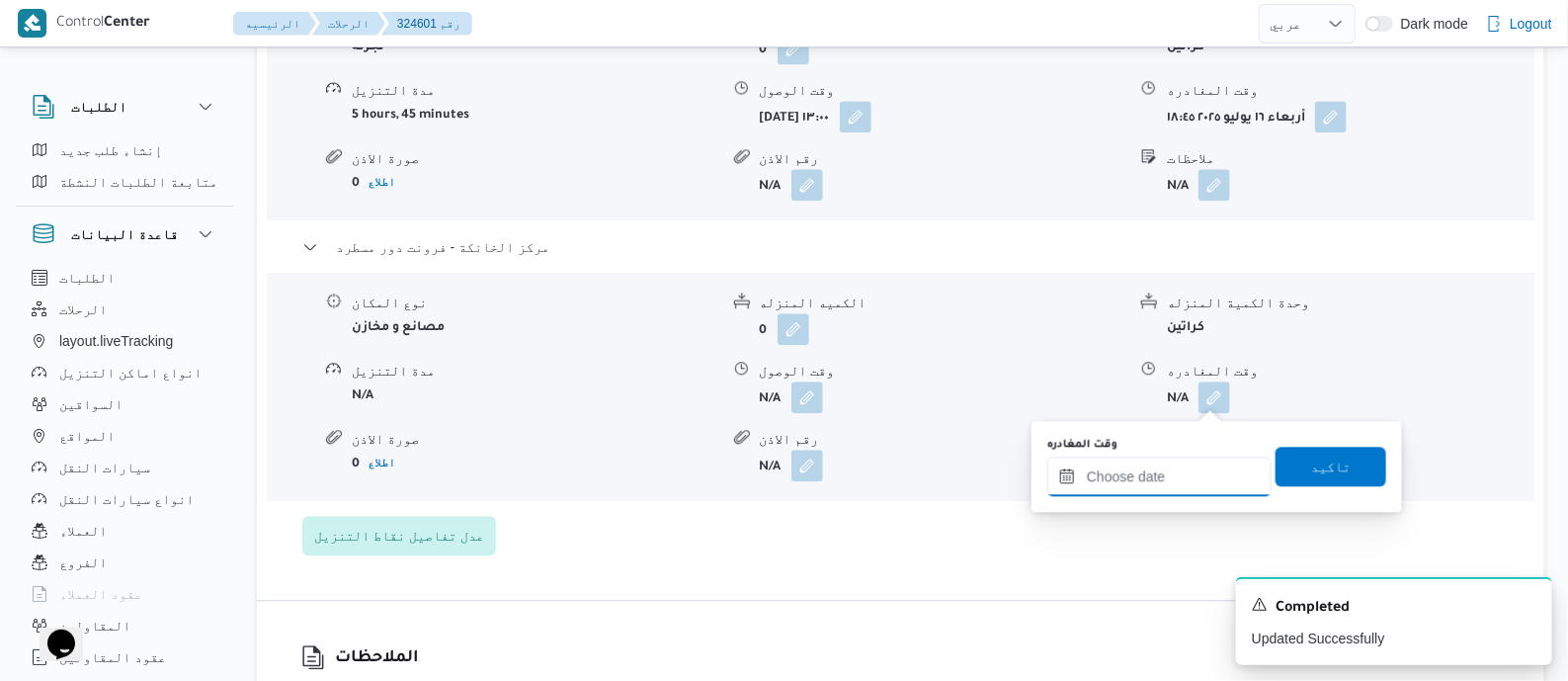click on "وقت المغادره" at bounding box center (1159, 476) 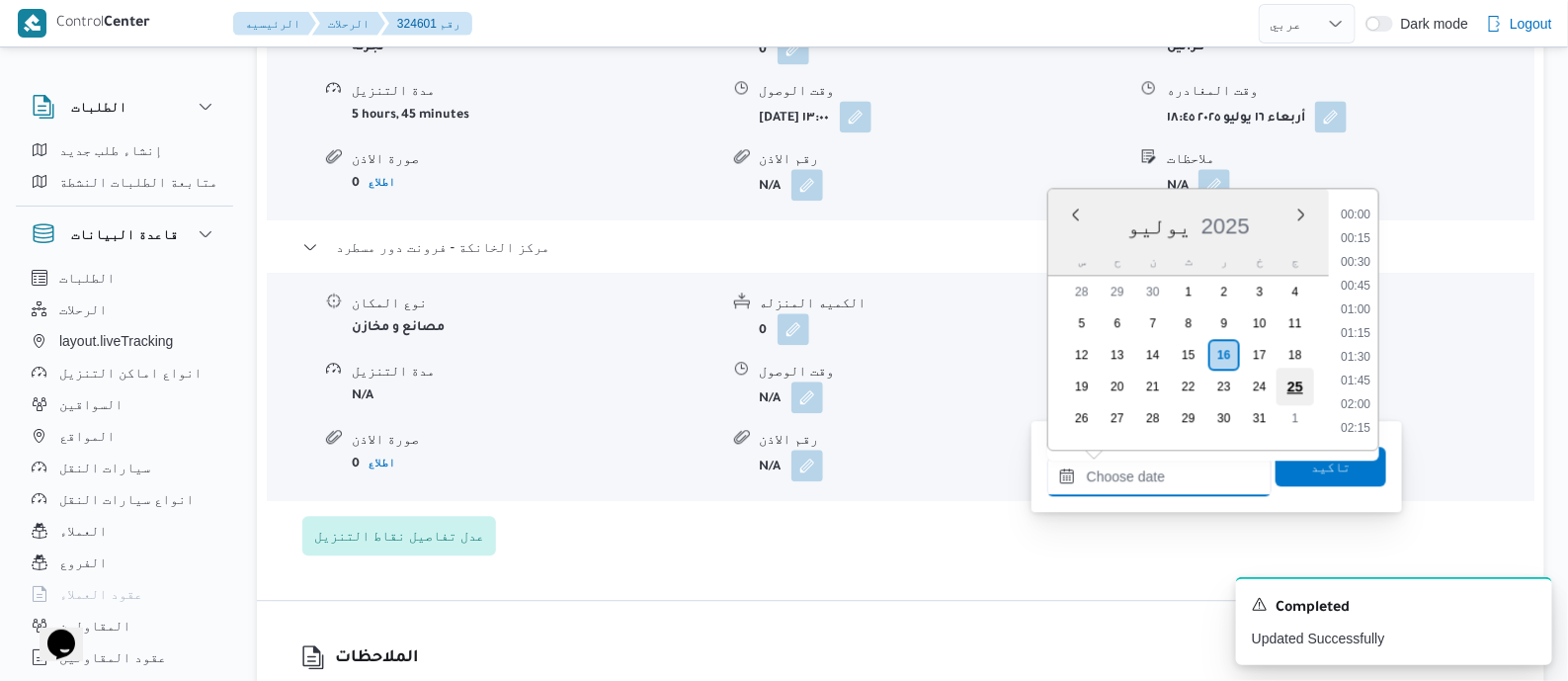 scroll, scrollTop: 1754, scrollLeft: 0, axis: vertical 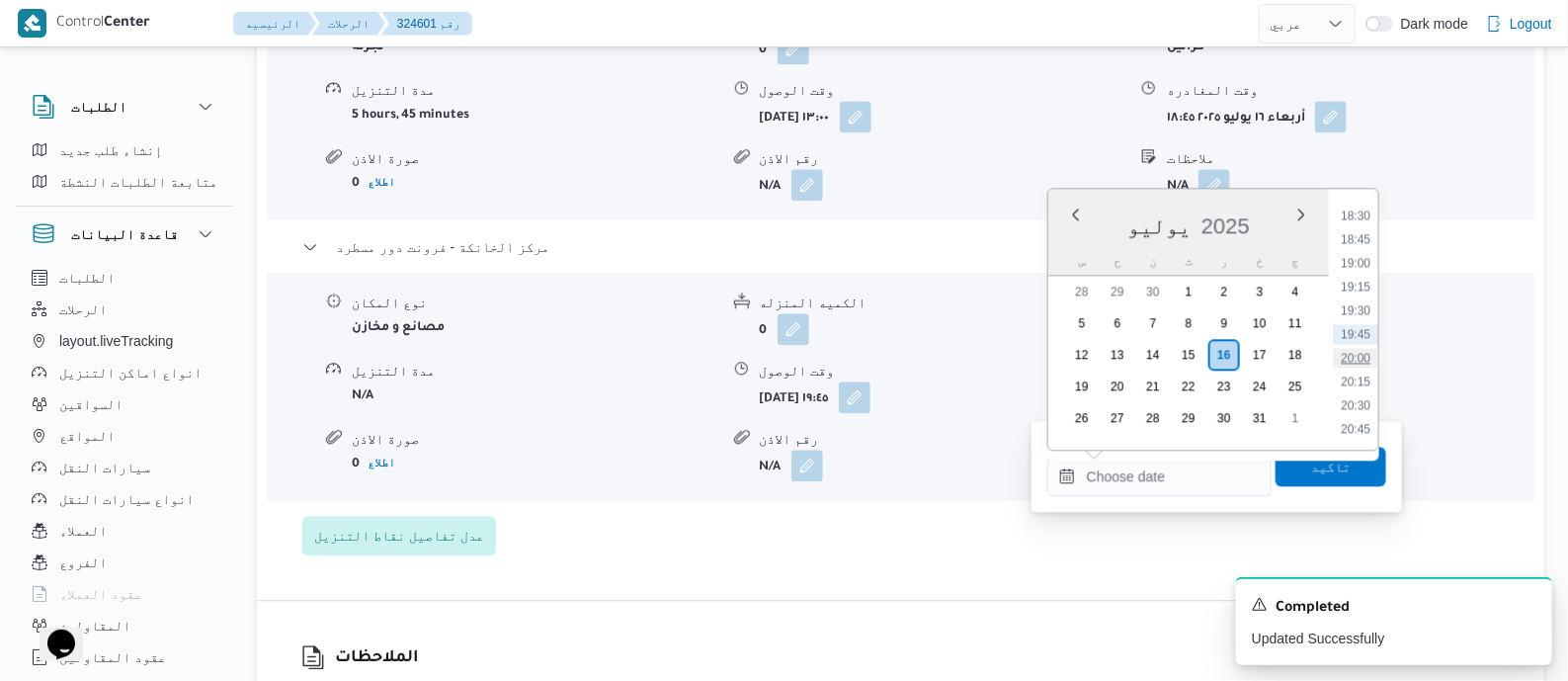 click on "20:00" at bounding box center (1356, 358) 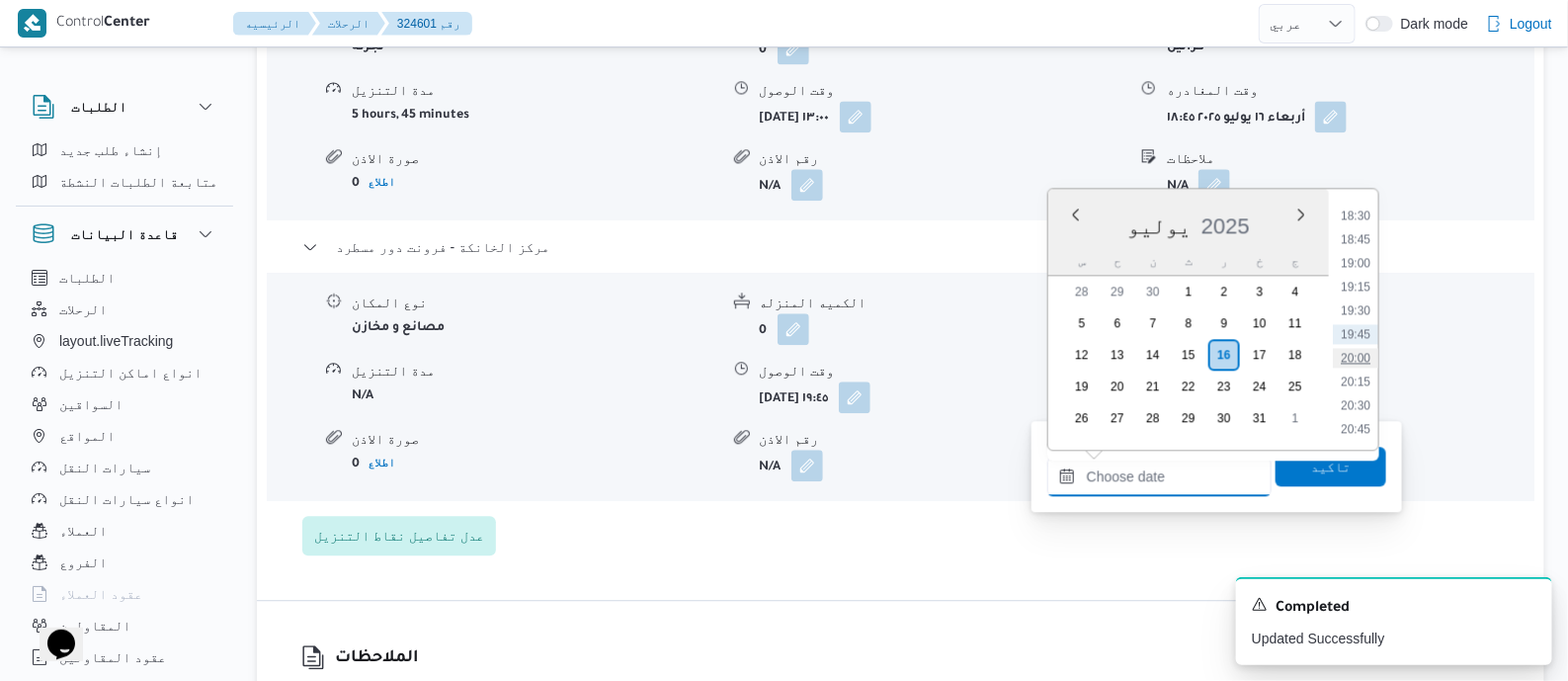 type on "١٦/٠٧/٢٠٢٥ ٢٠:٠٠" 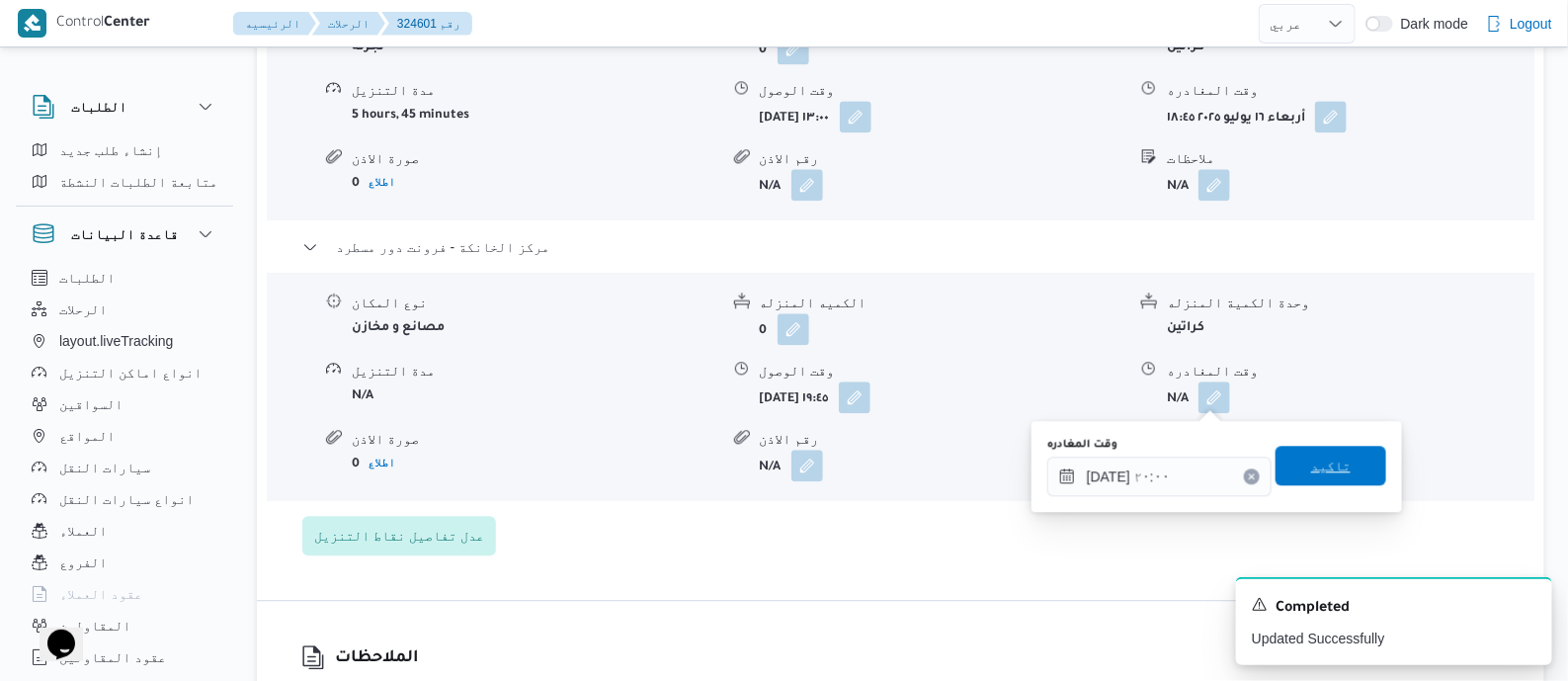 click on "تاكيد" at bounding box center [1331, 467] 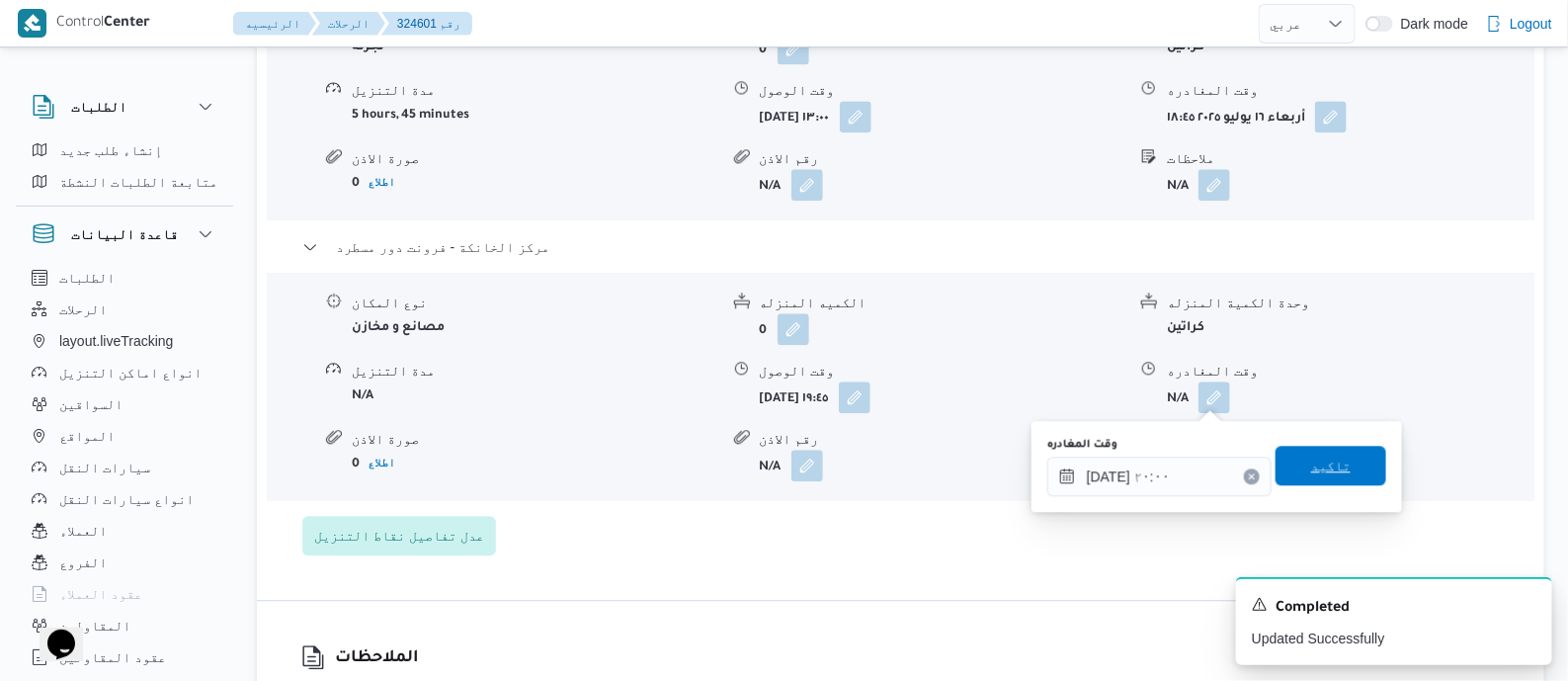 click on "تاكيد" at bounding box center (1331, 466) 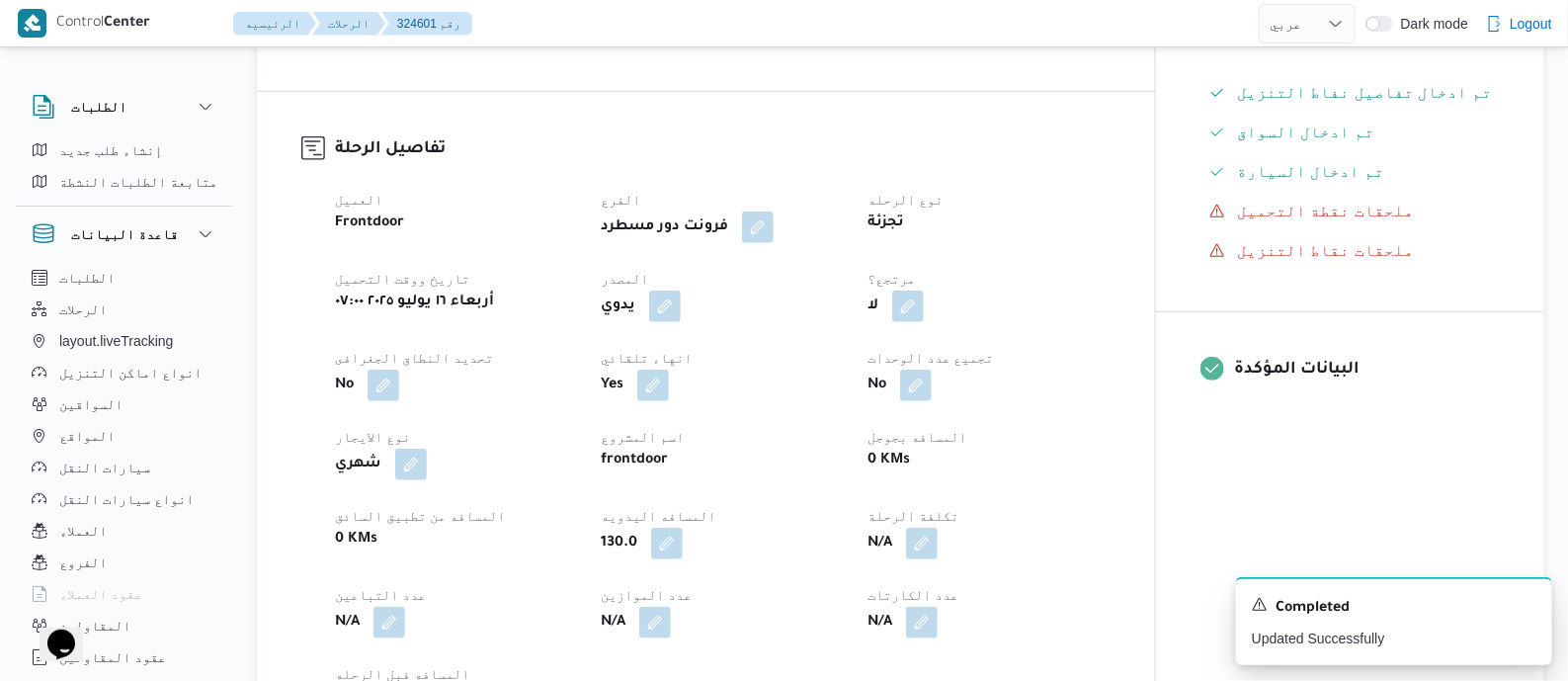 scroll, scrollTop: 0, scrollLeft: 0, axis: both 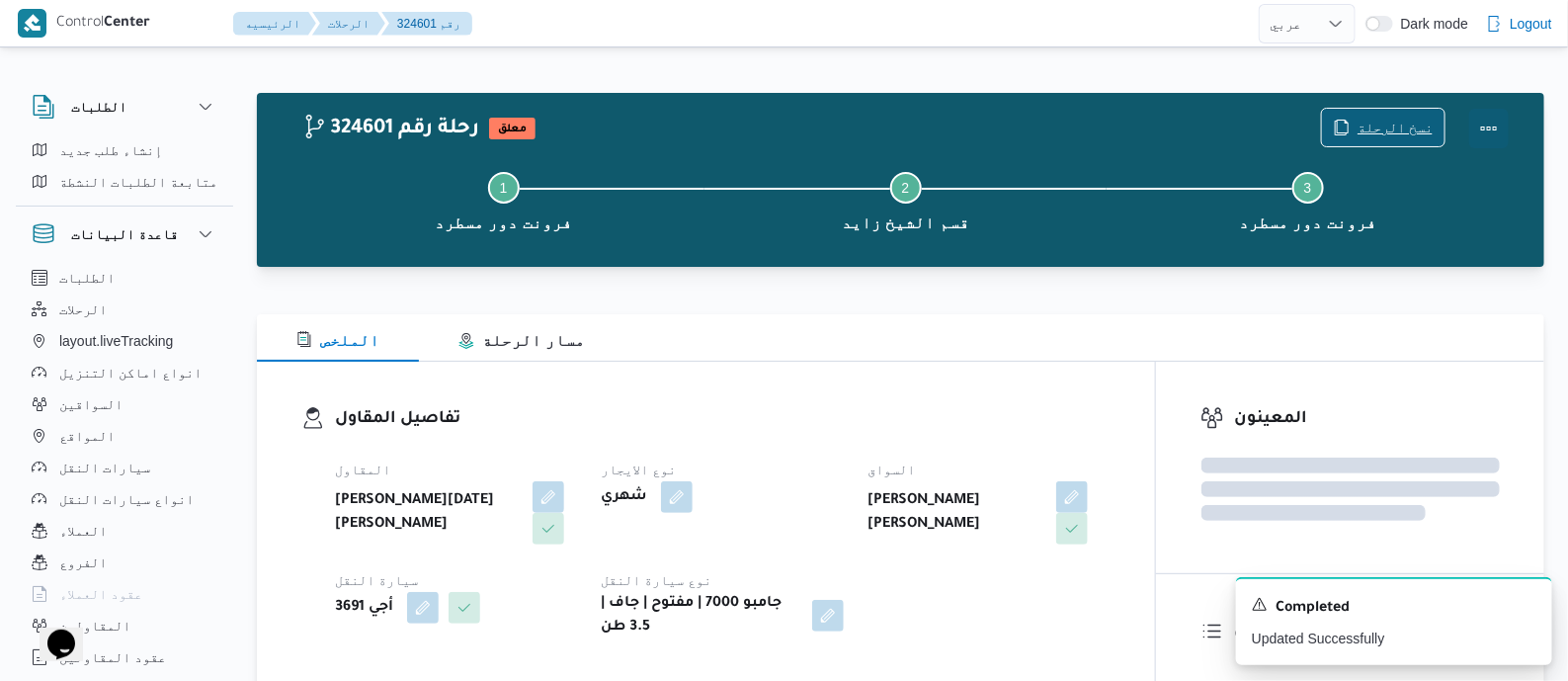 drag, startPoint x: 1494, startPoint y: 117, endPoint x: 1383, endPoint y: 128, distance: 111.54371 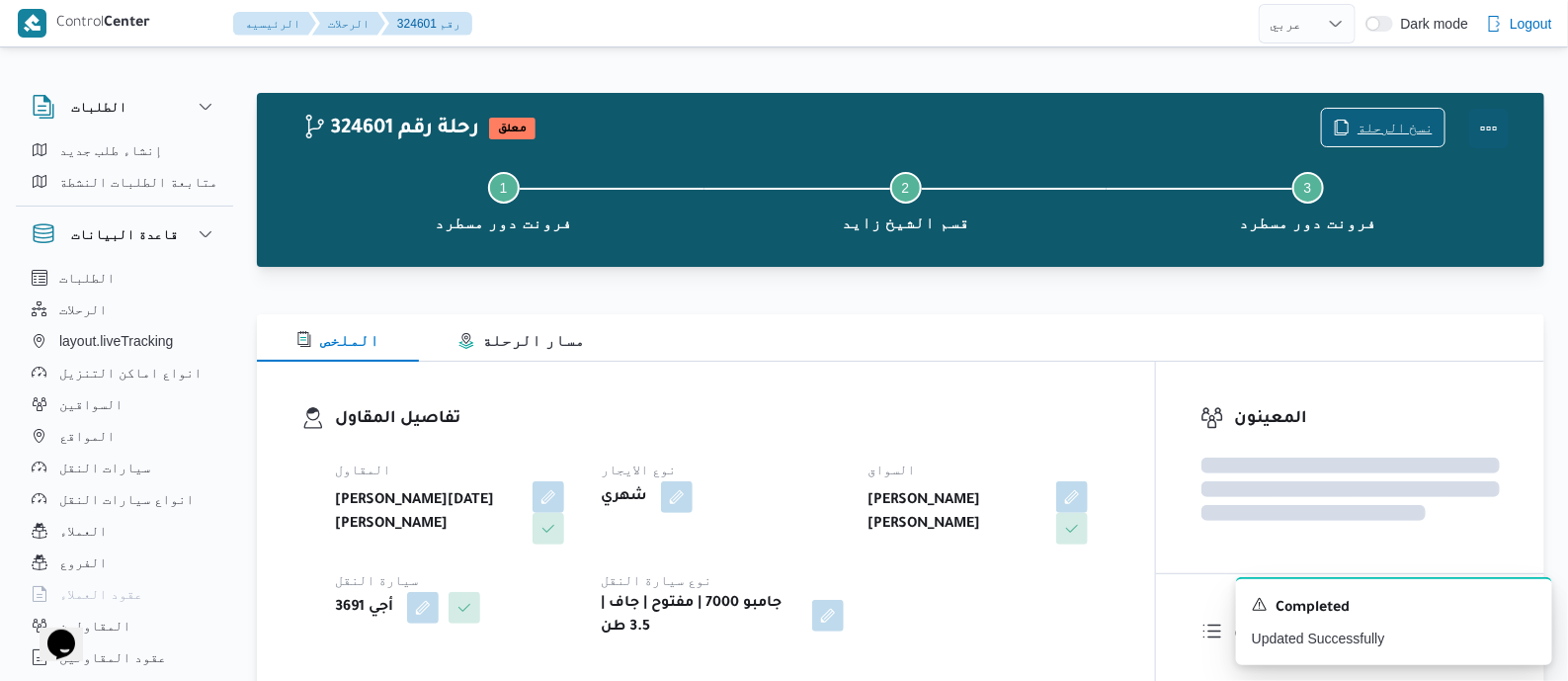 click at bounding box center (1489, 128) 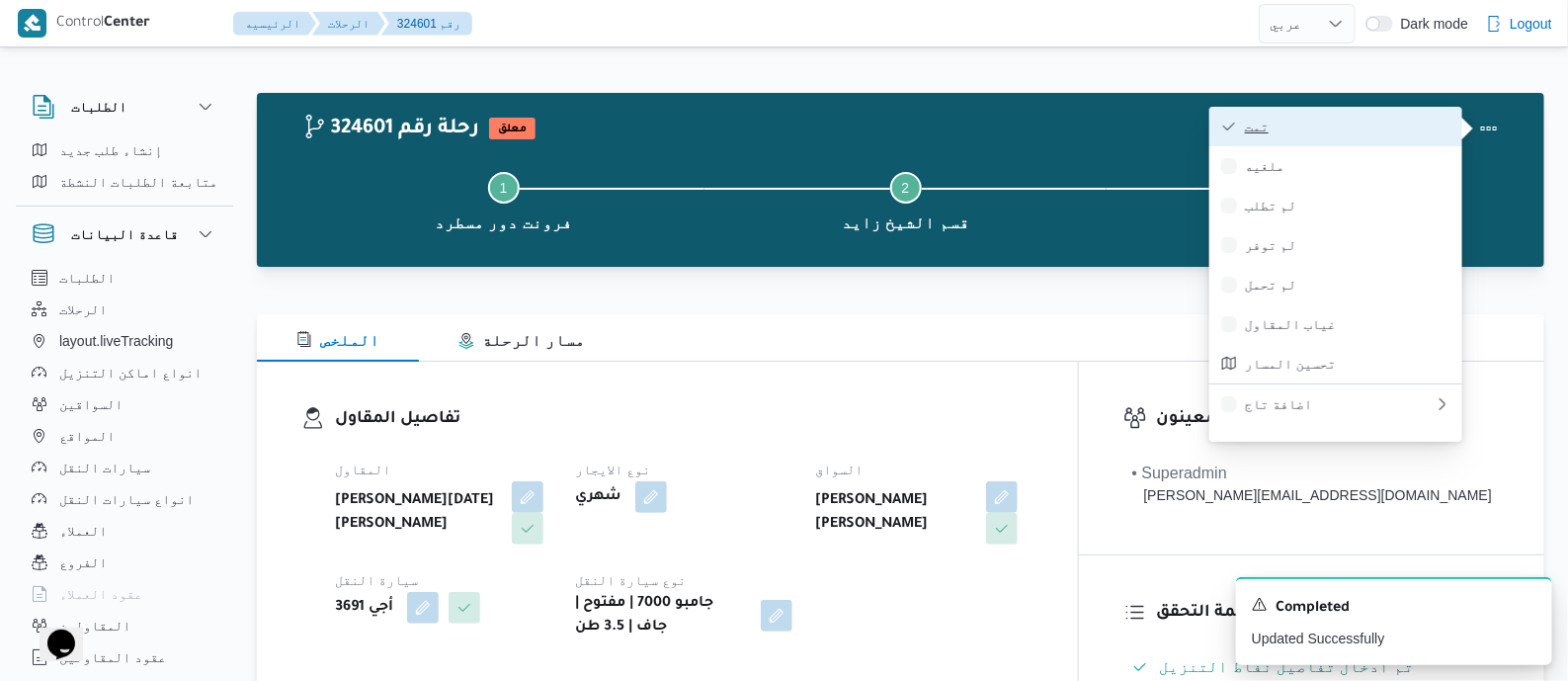 click on "تمت" at bounding box center [1348, 127] 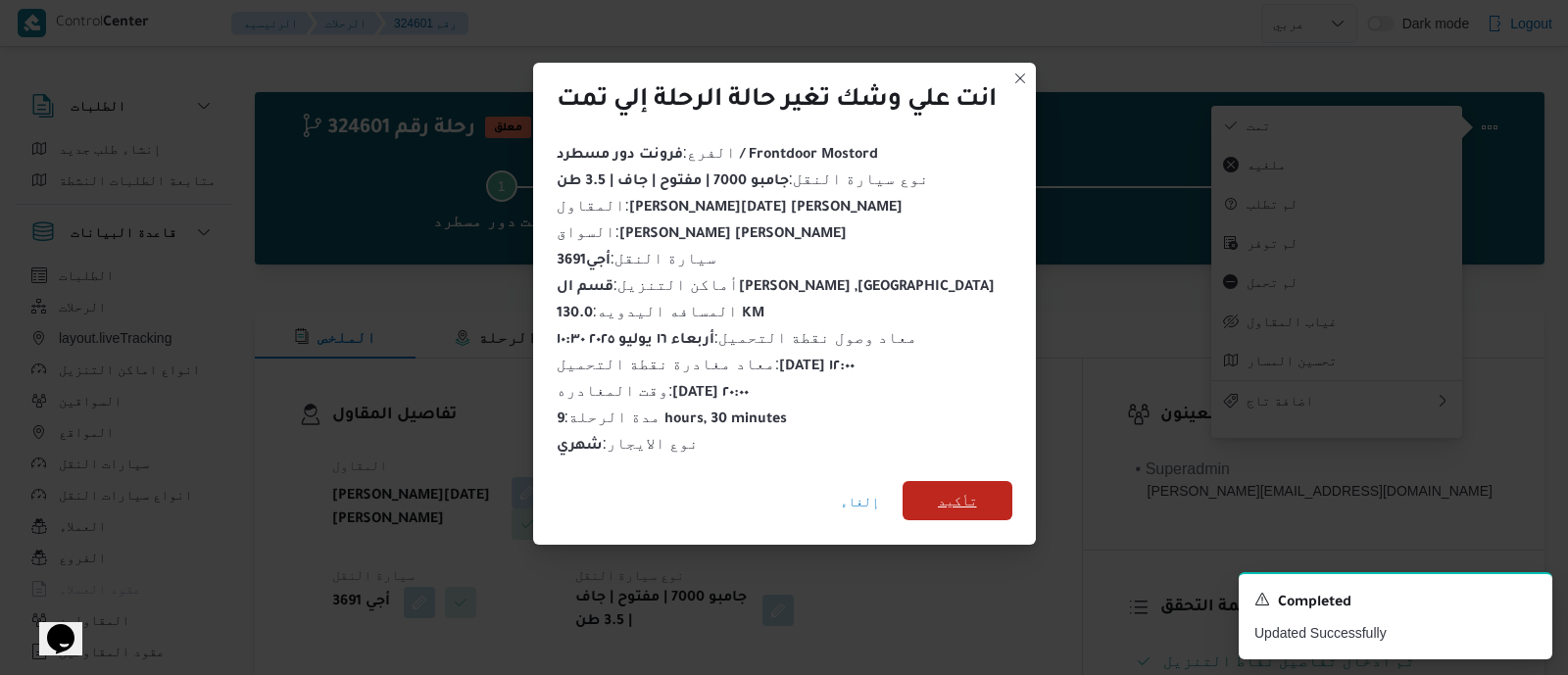 click on "تأكيد" at bounding box center [957, 501] 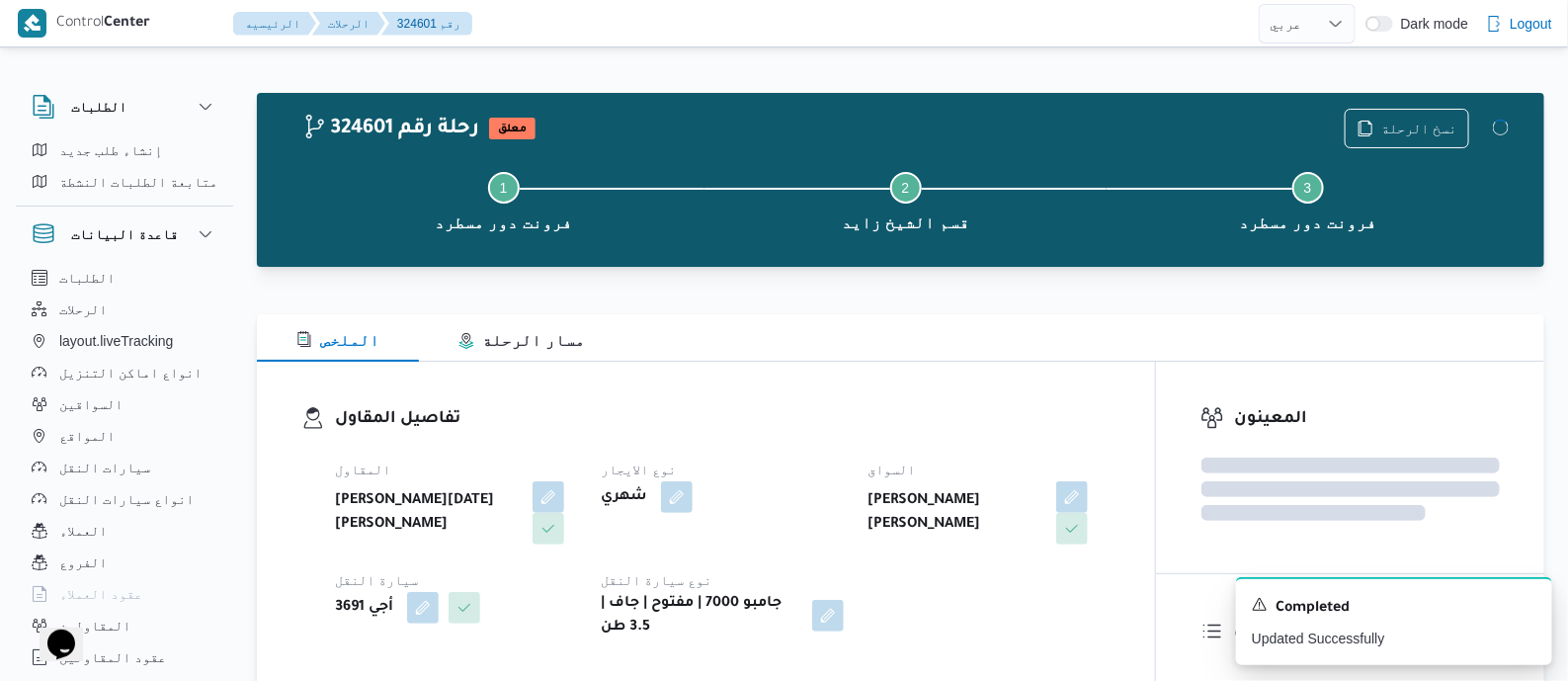 click on "تفاصيل المقاول" at bounding box center (722, 419) 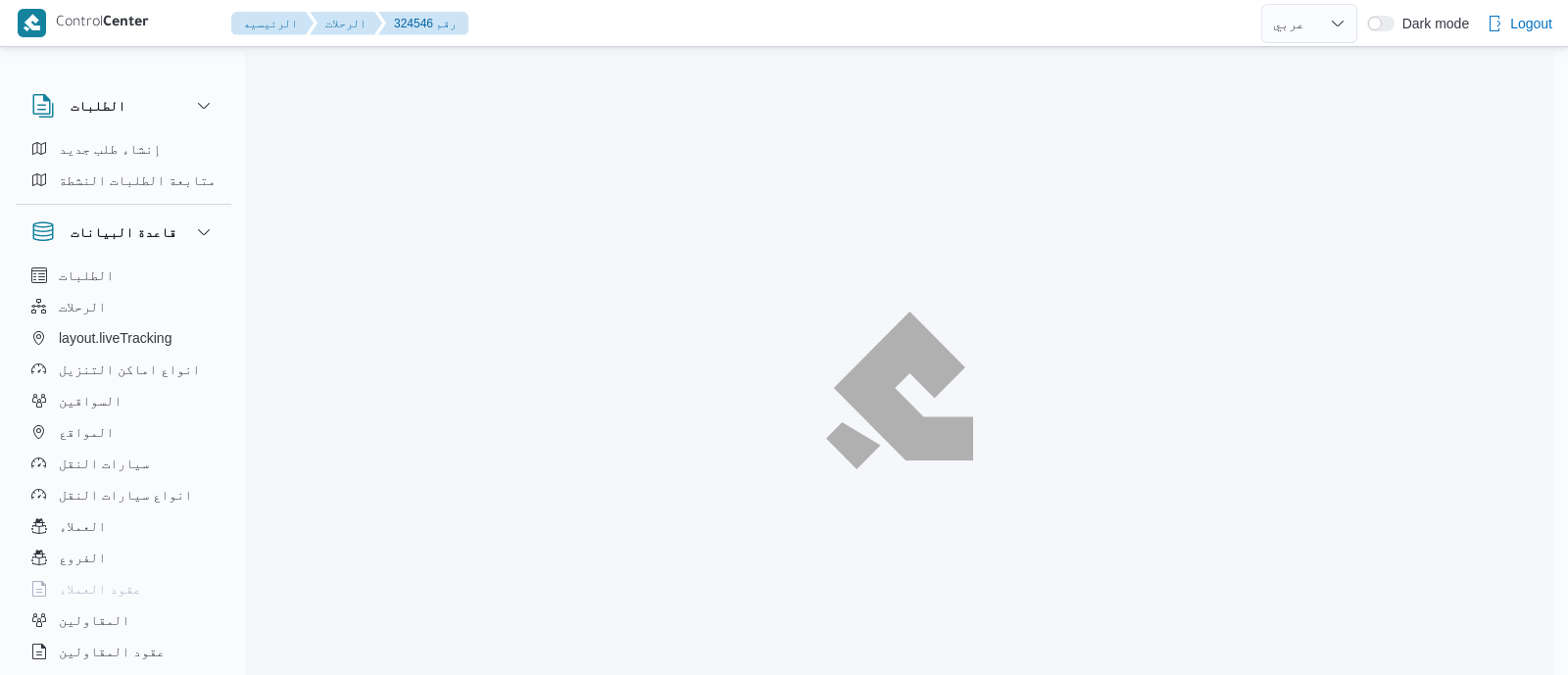 select on "ar" 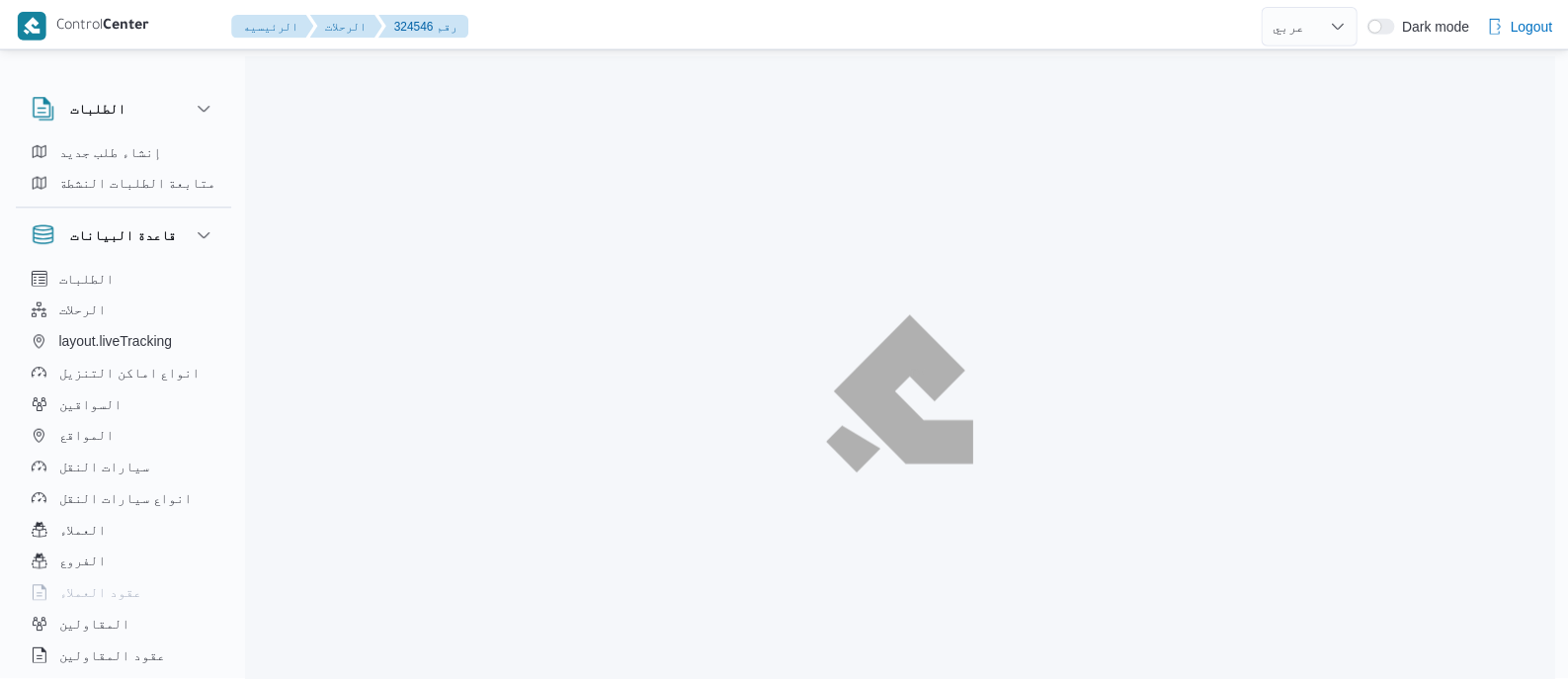 scroll, scrollTop: 0, scrollLeft: 0, axis: both 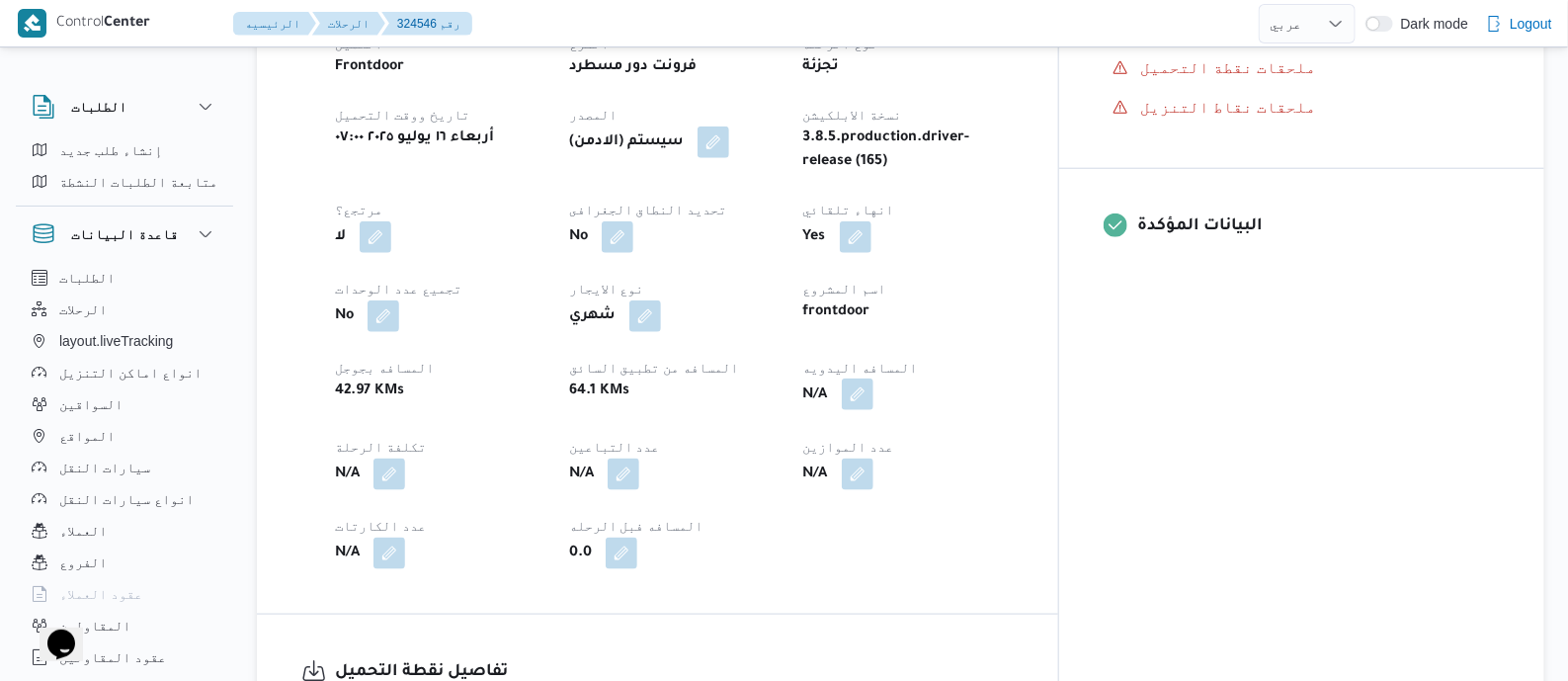 drag, startPoint x: 969, startPoint y: 394, endPoint x: 968, endPoint y: 416, distance: 22.022716 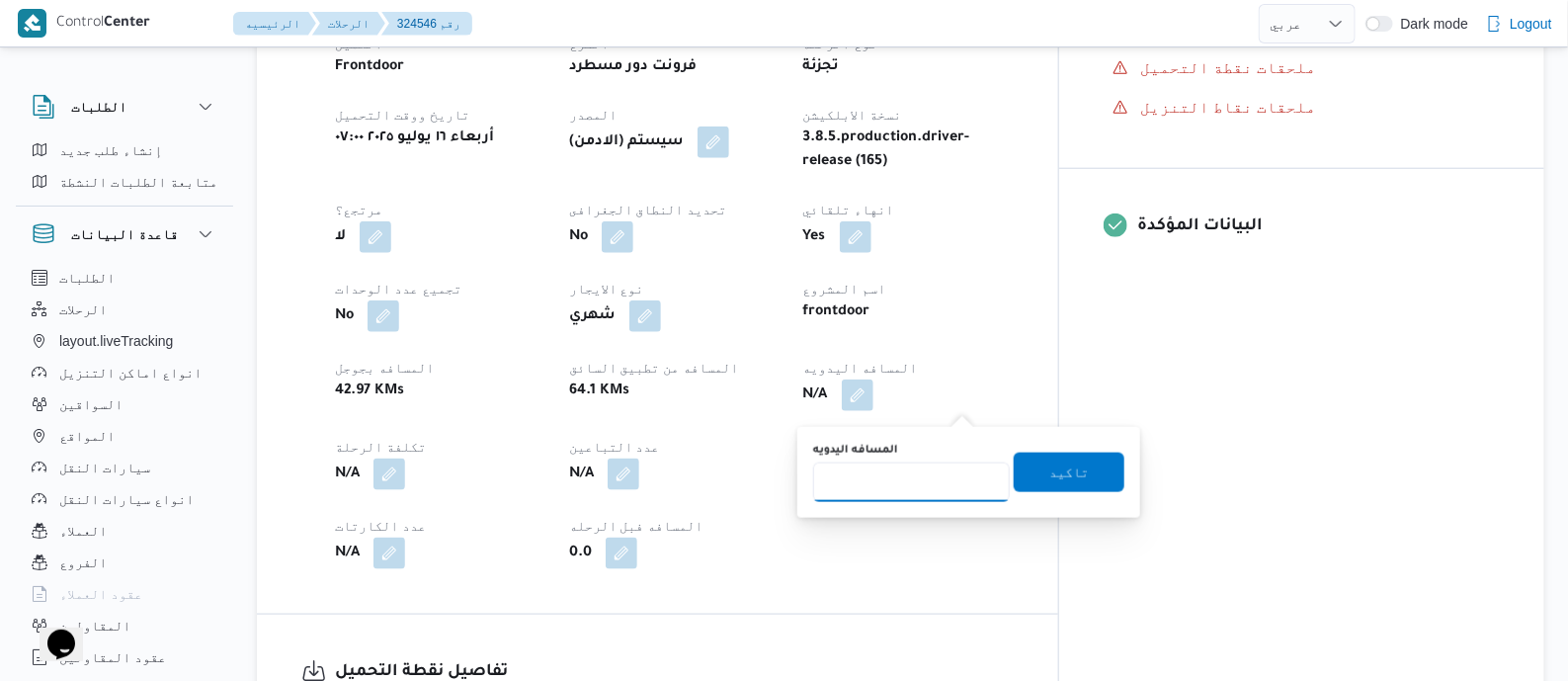 click on "المسافه اليدويه" at bounding box center [911, 482] 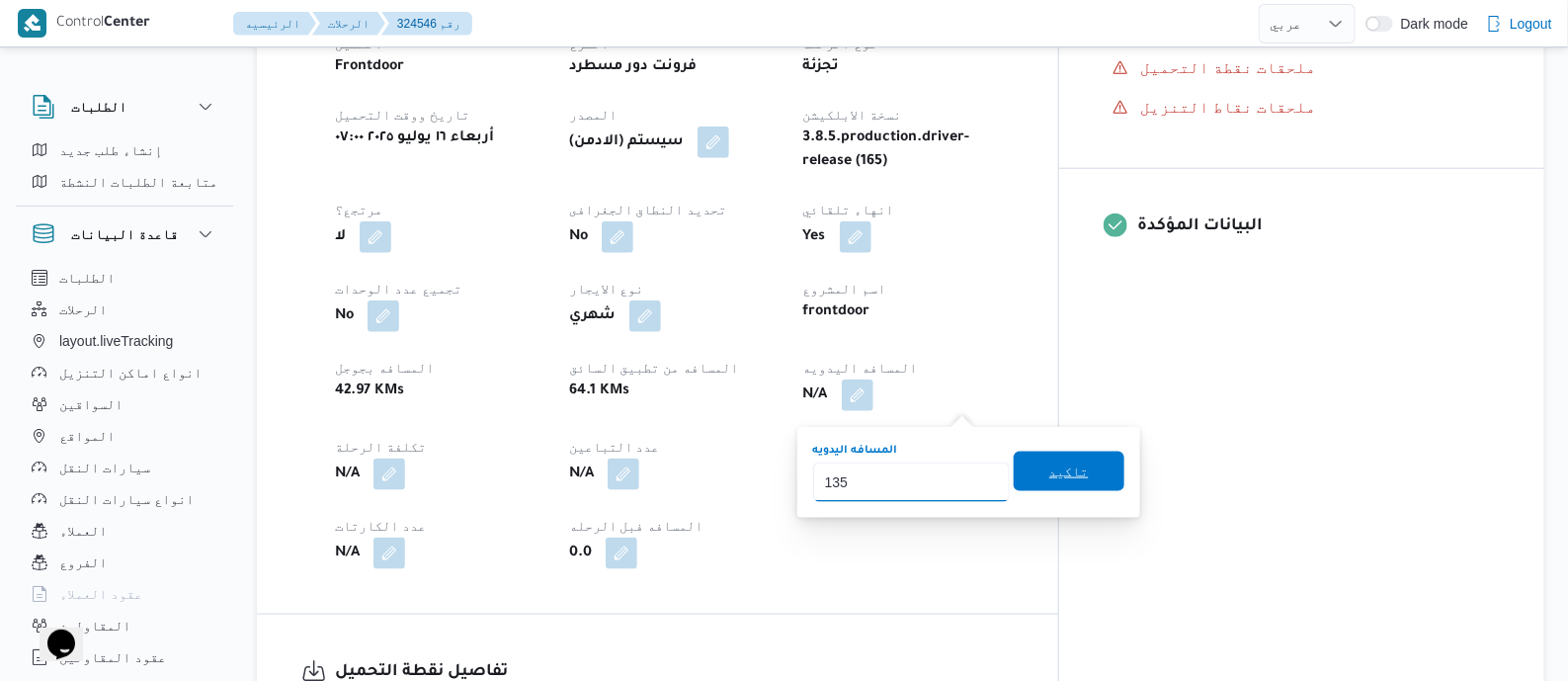type on "135" 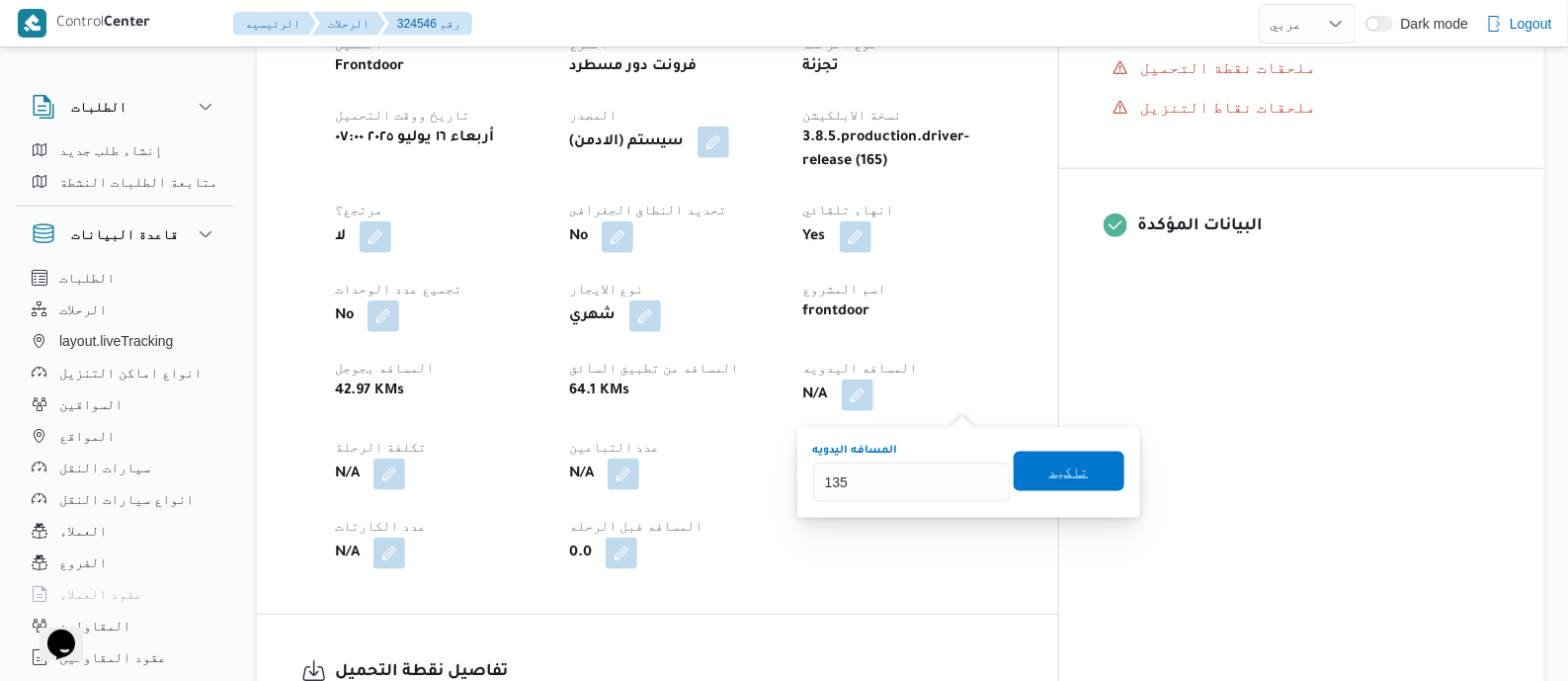 click on "تاكيد" at bounding box center [1069, 471] 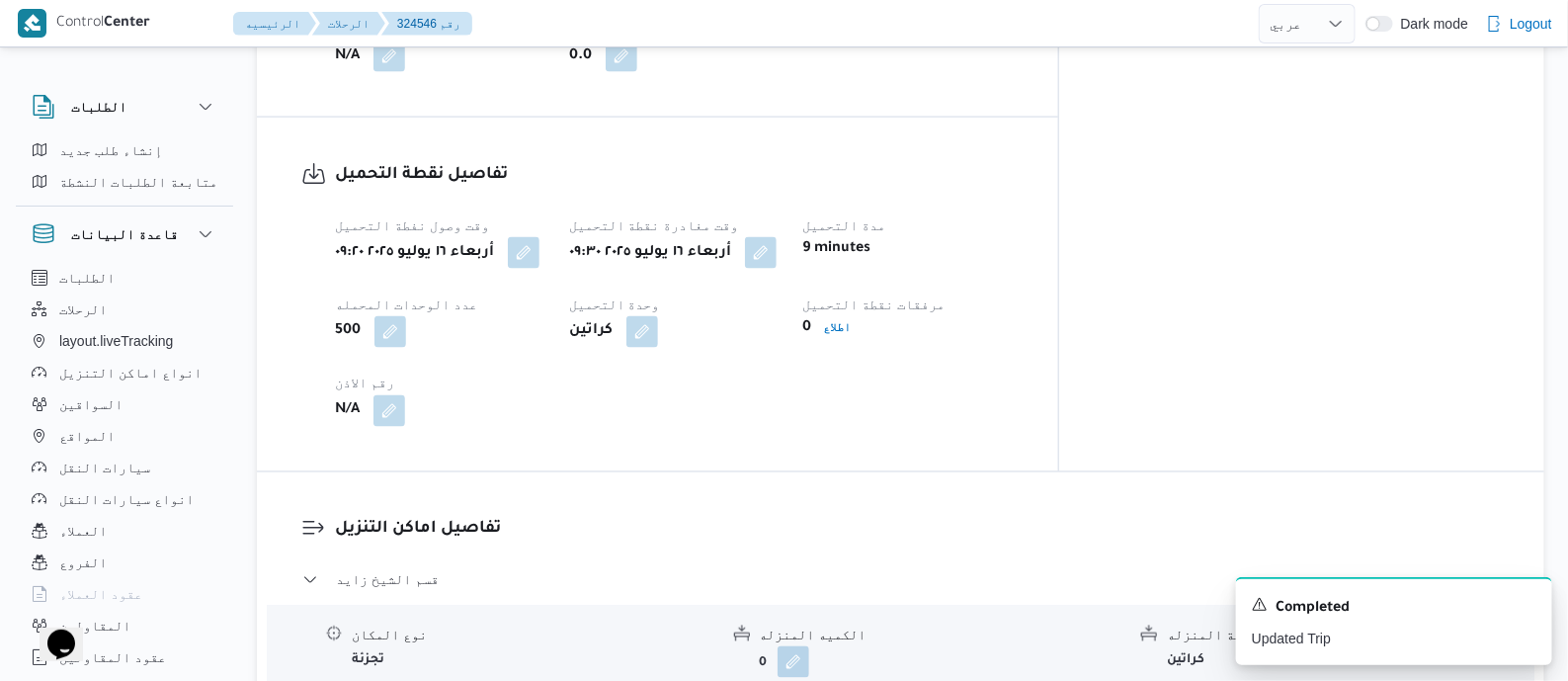 scroll, scrollTop: 1235, scrollLeft: 0, axis: vertical 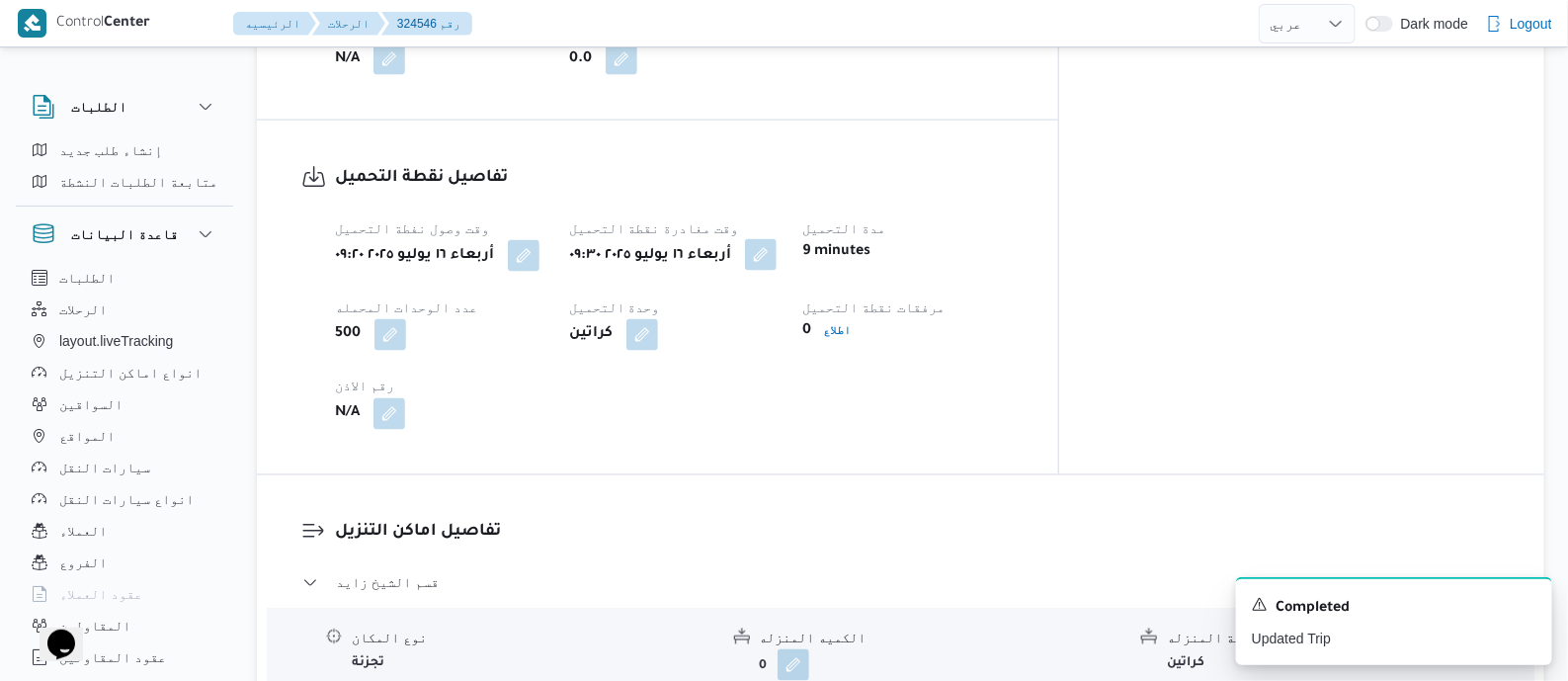 click at bounding box center (761, 255) 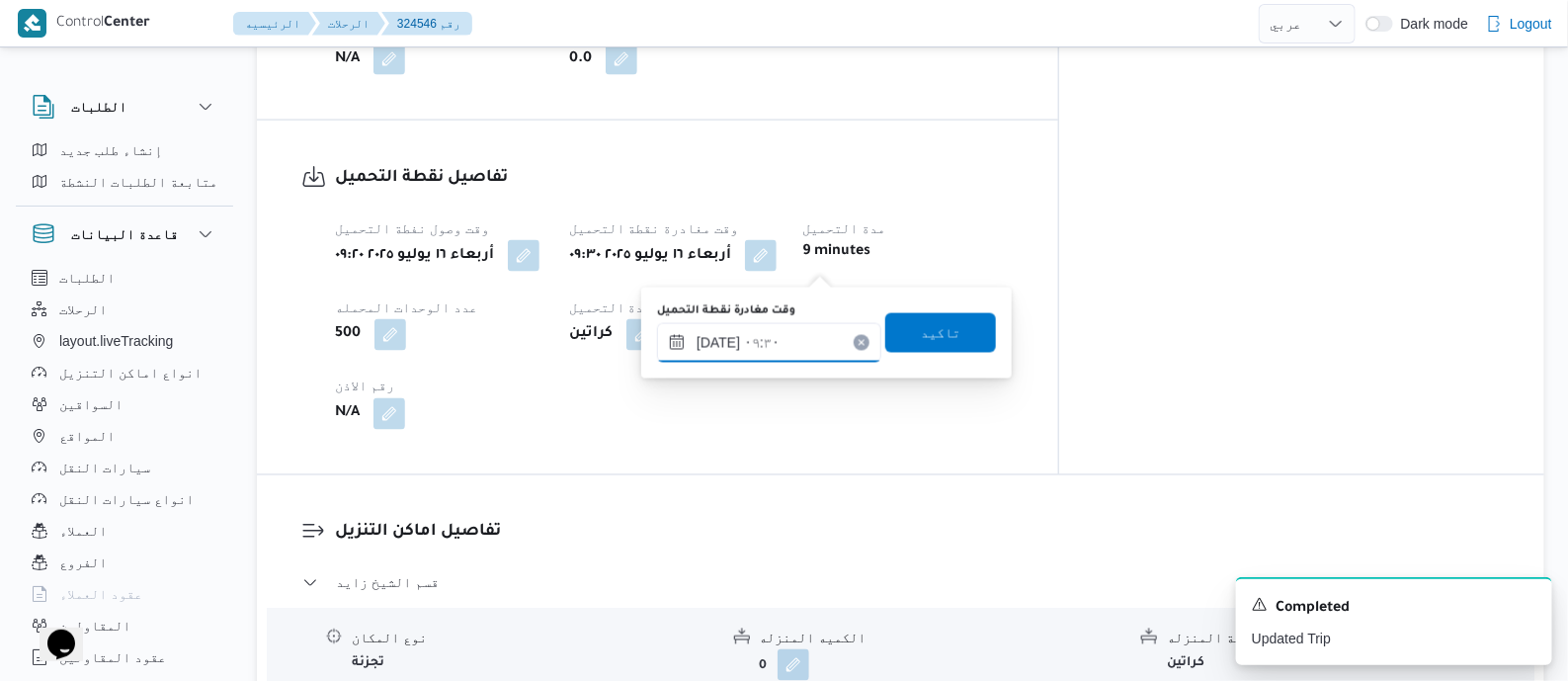 click on "[DATE] ٠٩:٣٠" at bounding box center (769, 343) 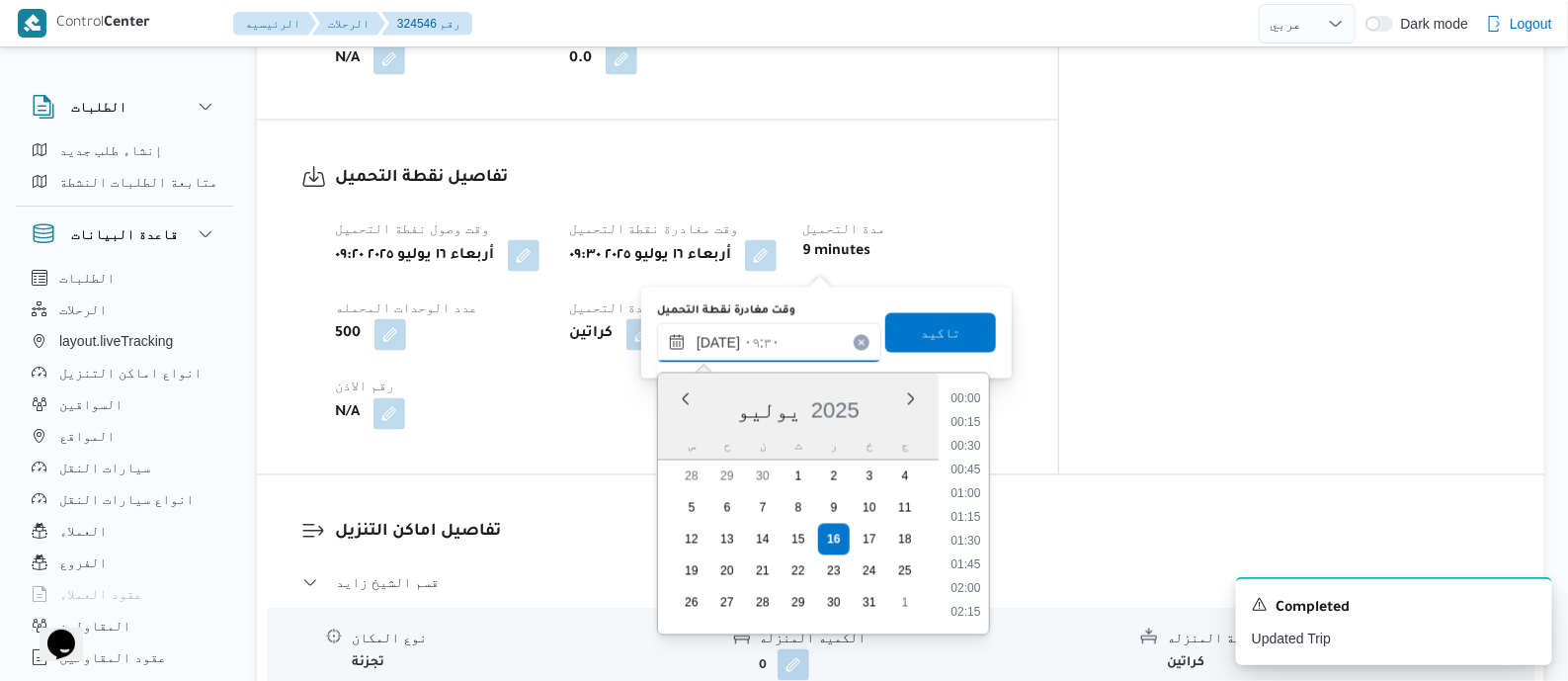 scroll, scrollTop: 782, scrollLeft: 0, axis: vertical 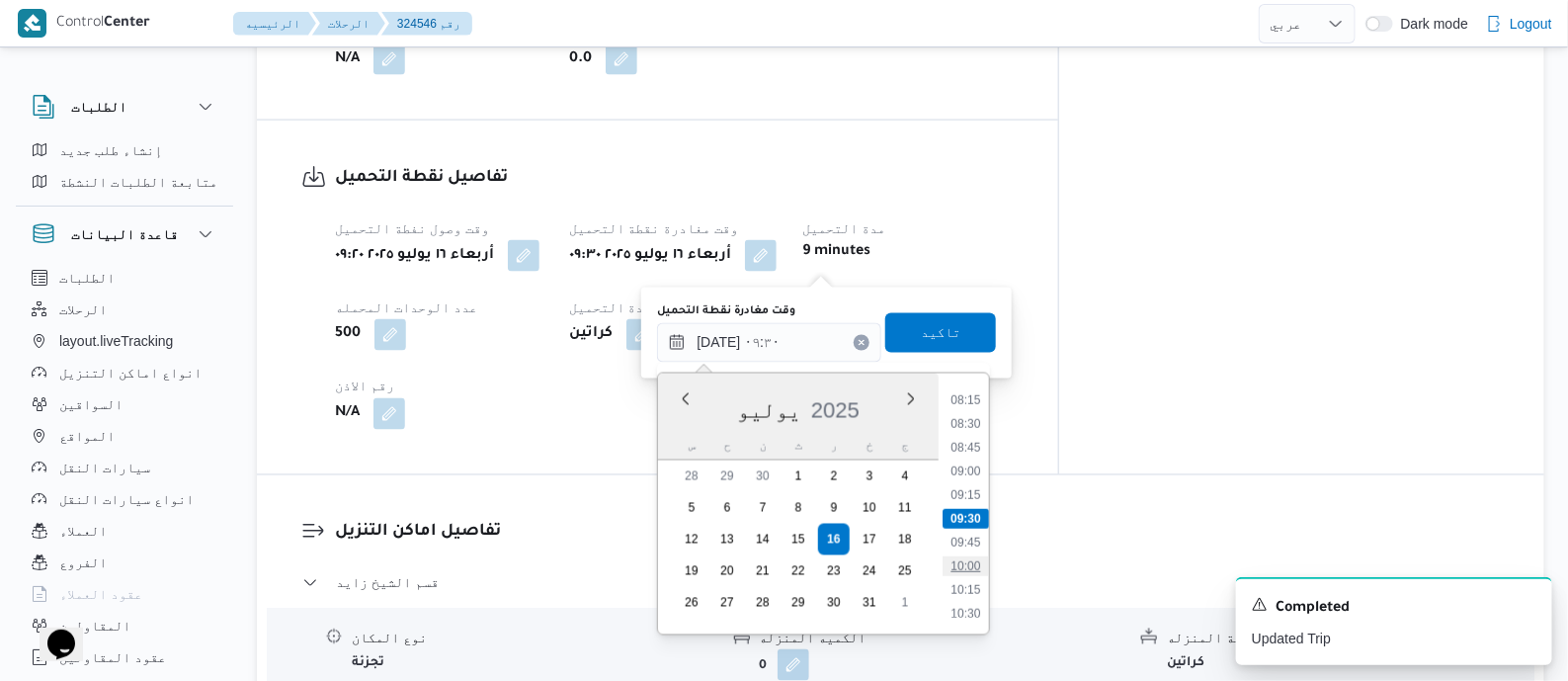 click on "10:00" at bounding box center [966, 566] 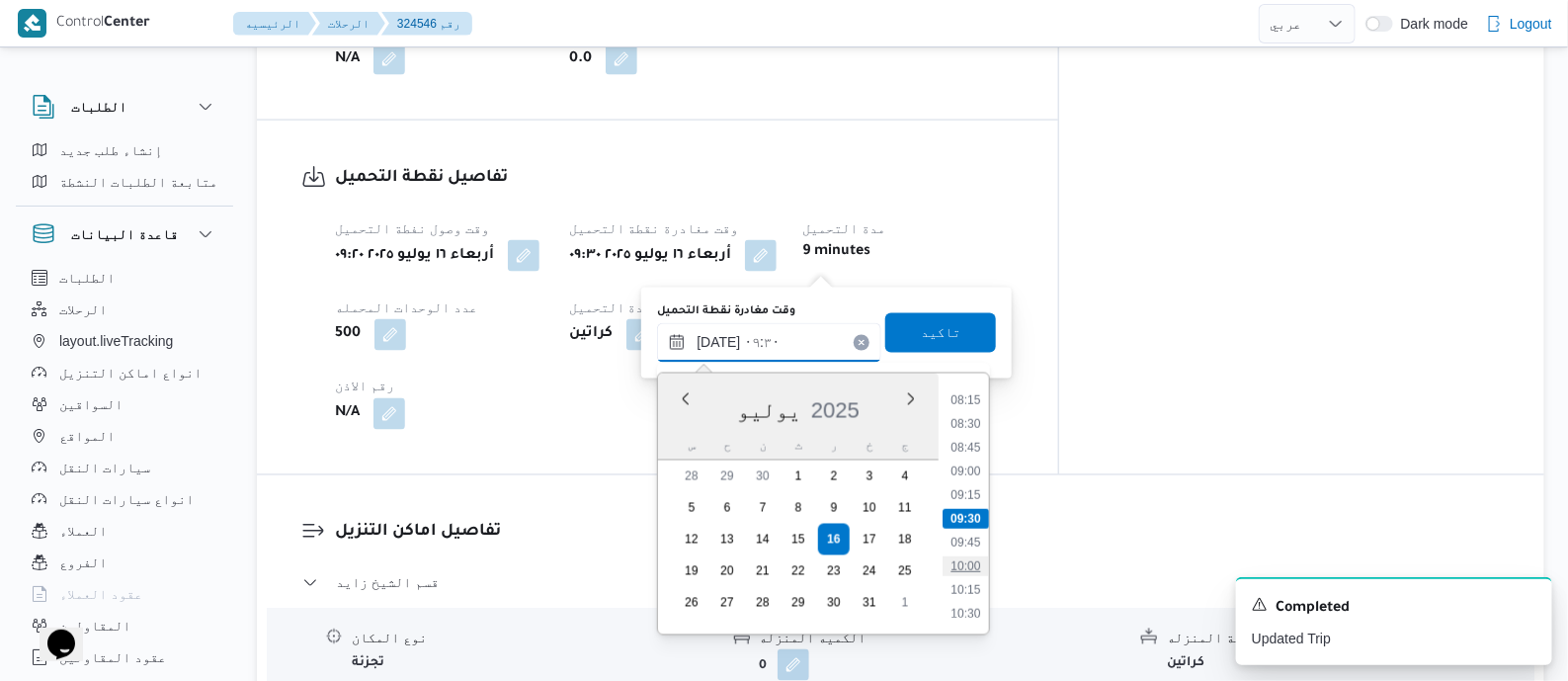 type on "[DATE] ١٠:٠٠" 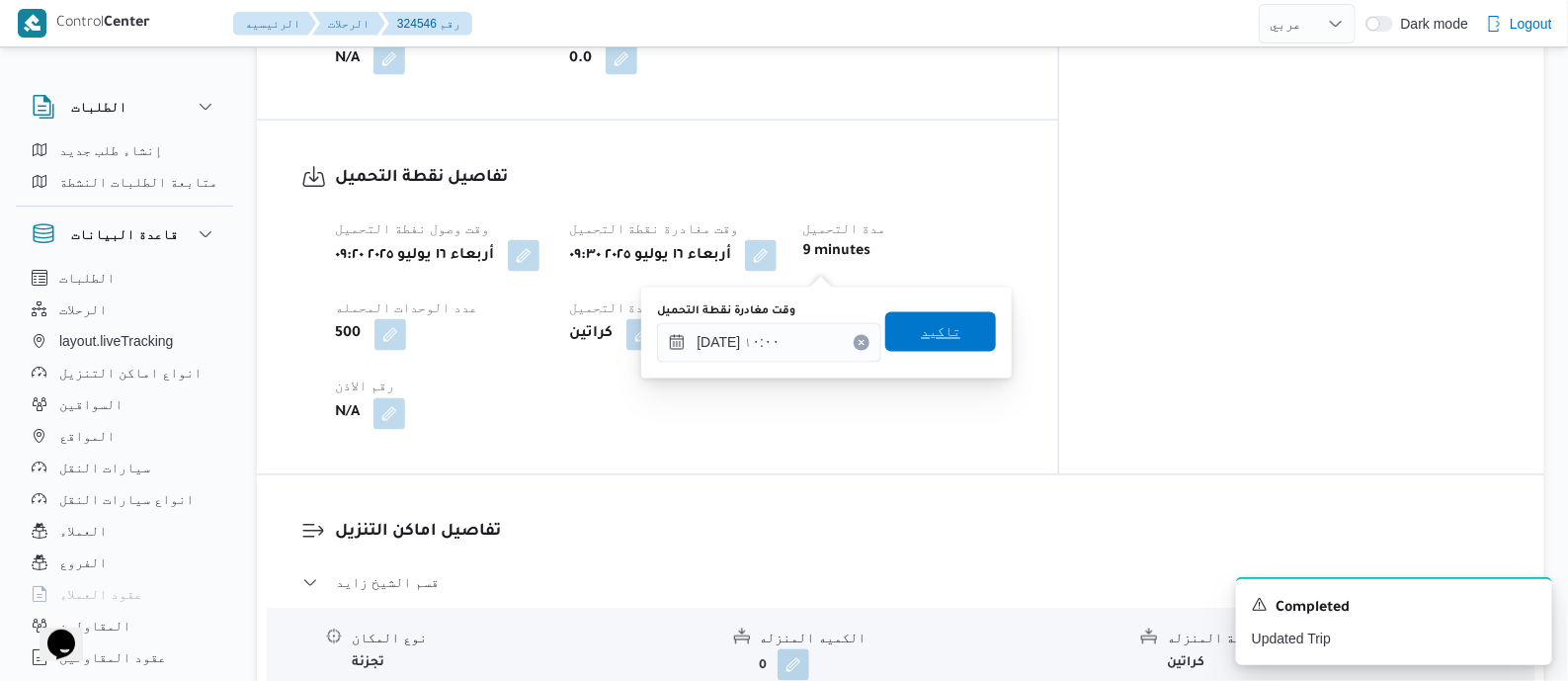 click on "تاكيد" at bounding box center [941, 332] 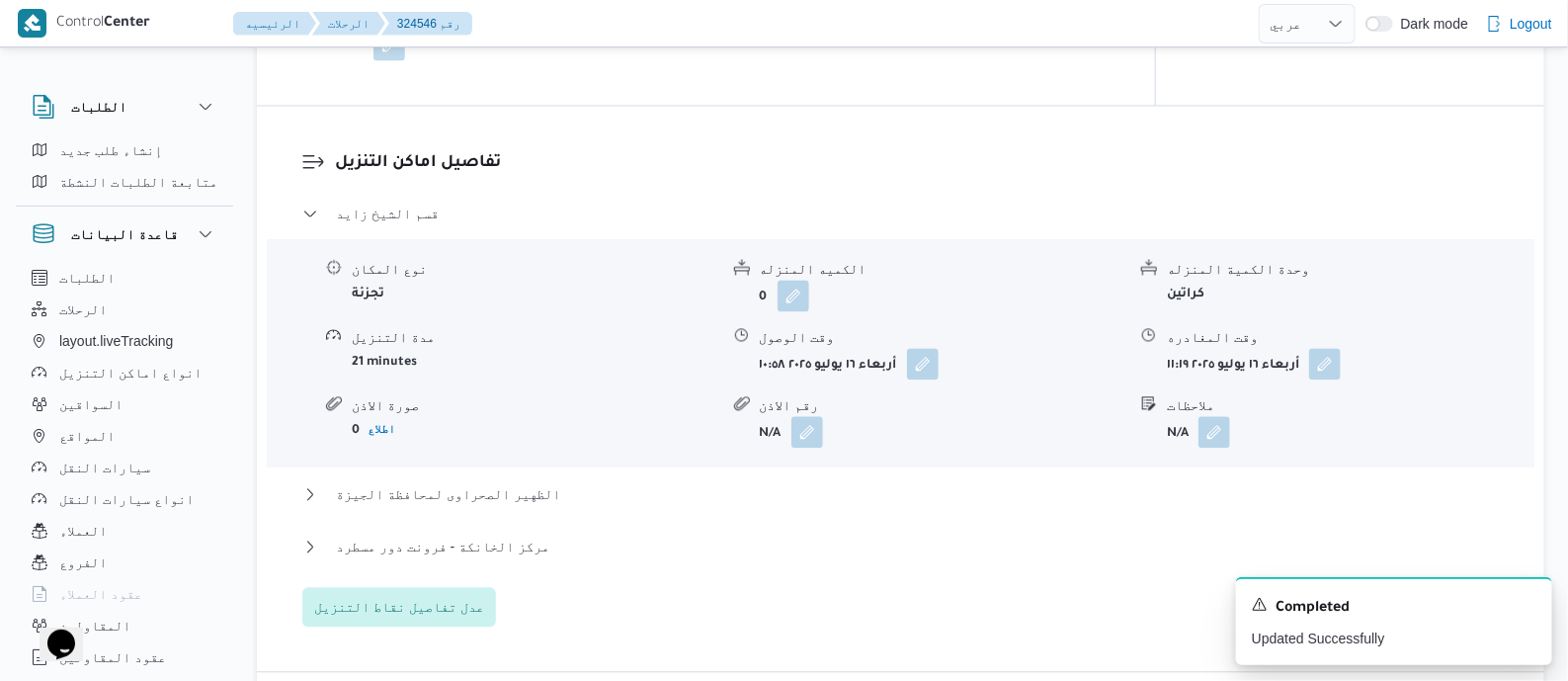 scroll, scrollTop: 1605, scrollLeft: 0, axis: vertical 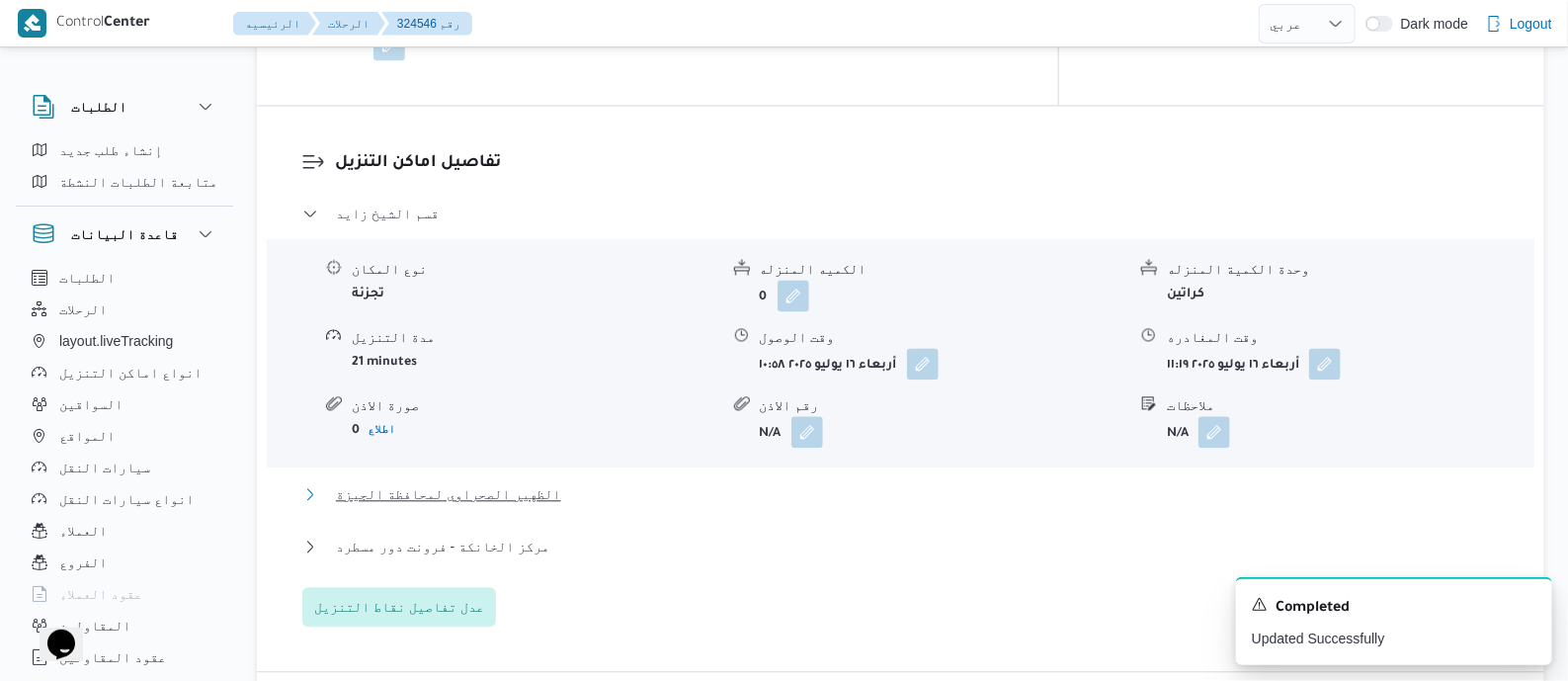 click on "الظهير الصحراوى لمحافظة الجيزة" at bounding box center [449, 494] 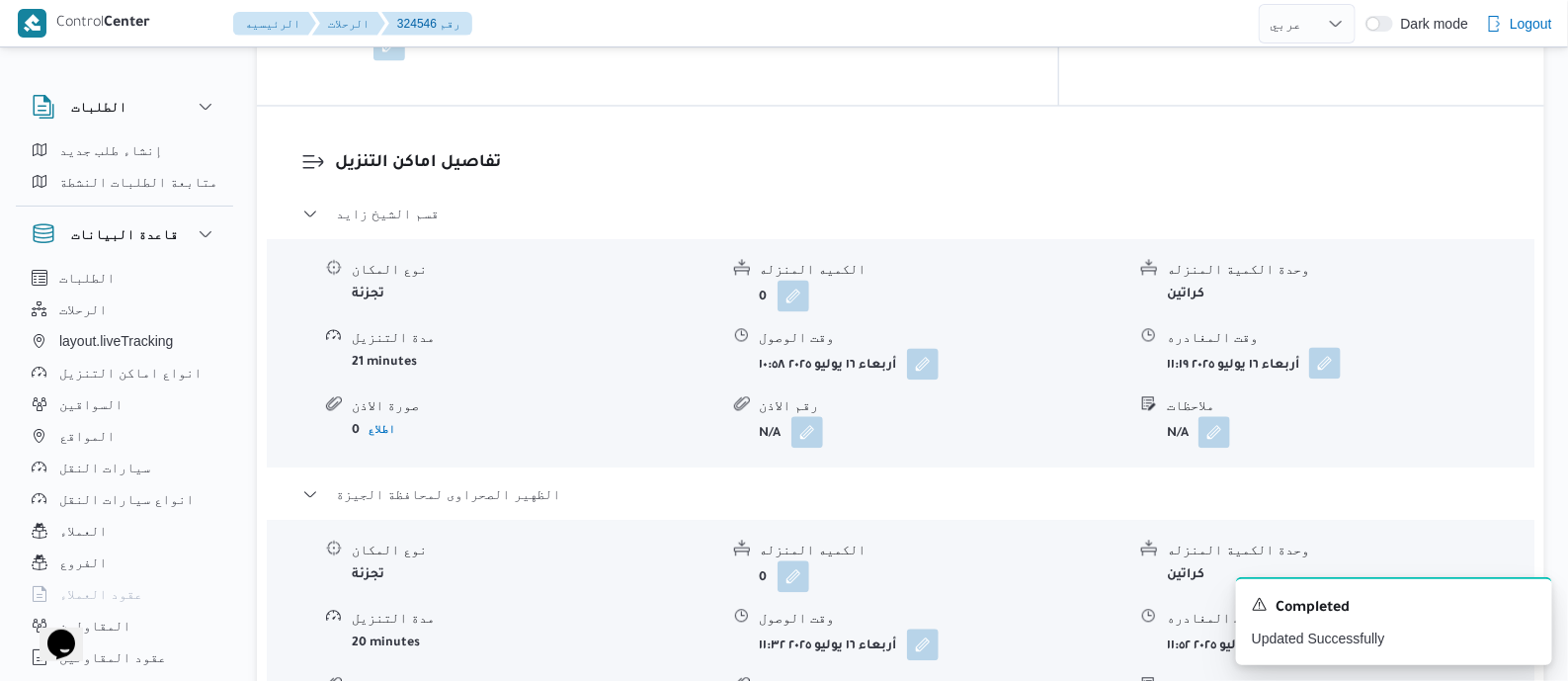 click at bounding box center (1325, 363) 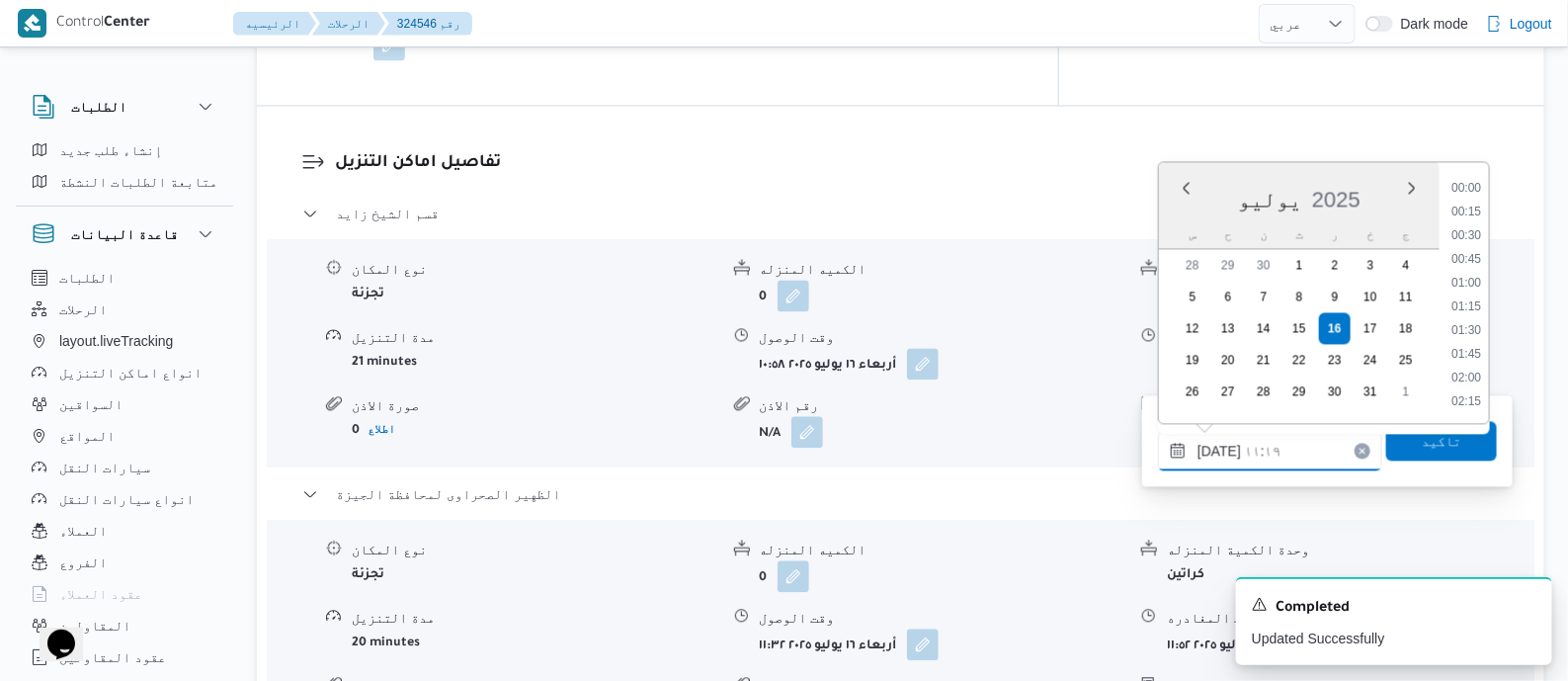 click on "١٦/٠٧/٢٠٢٥ ١١:١٩" at bounding box center (1270, 451) 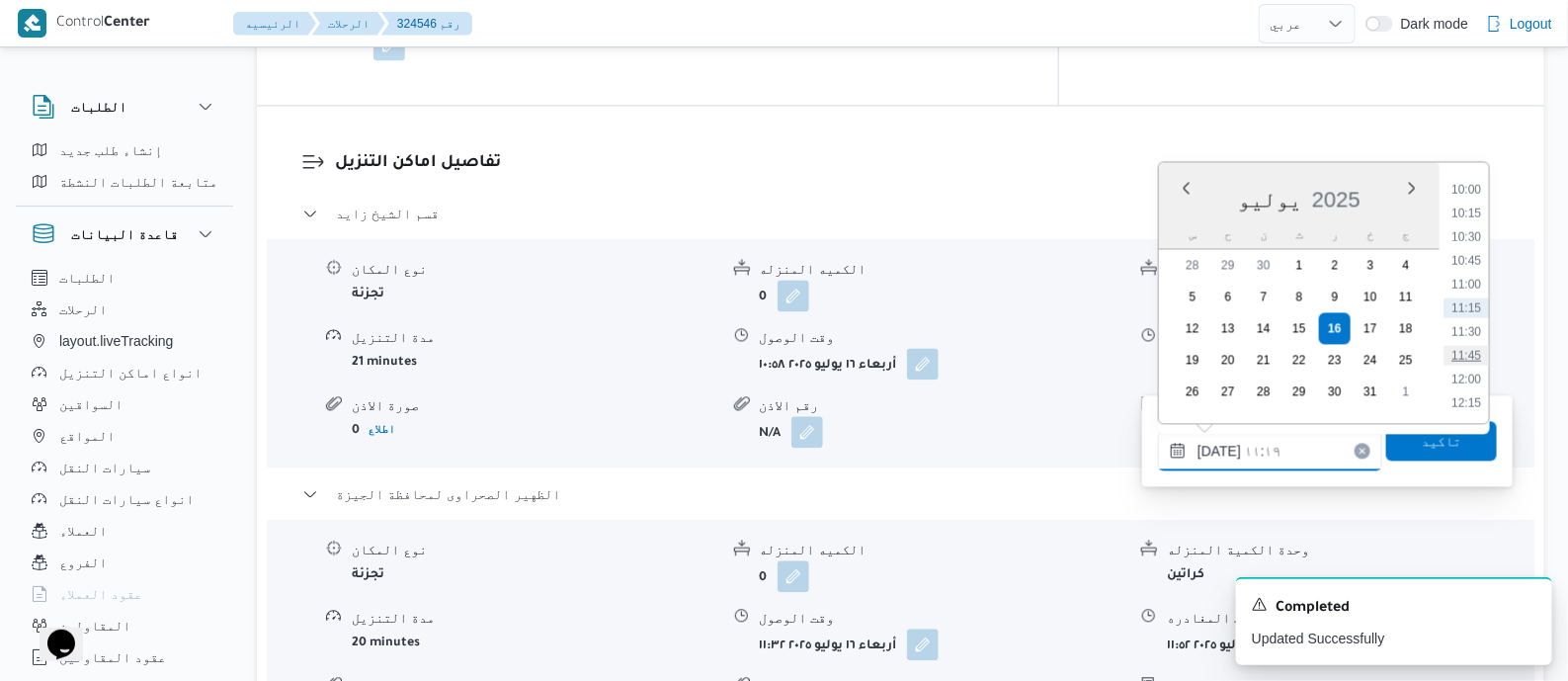 scroll, scrollTop: 1195, scrollLeft: 0, axis: vertical 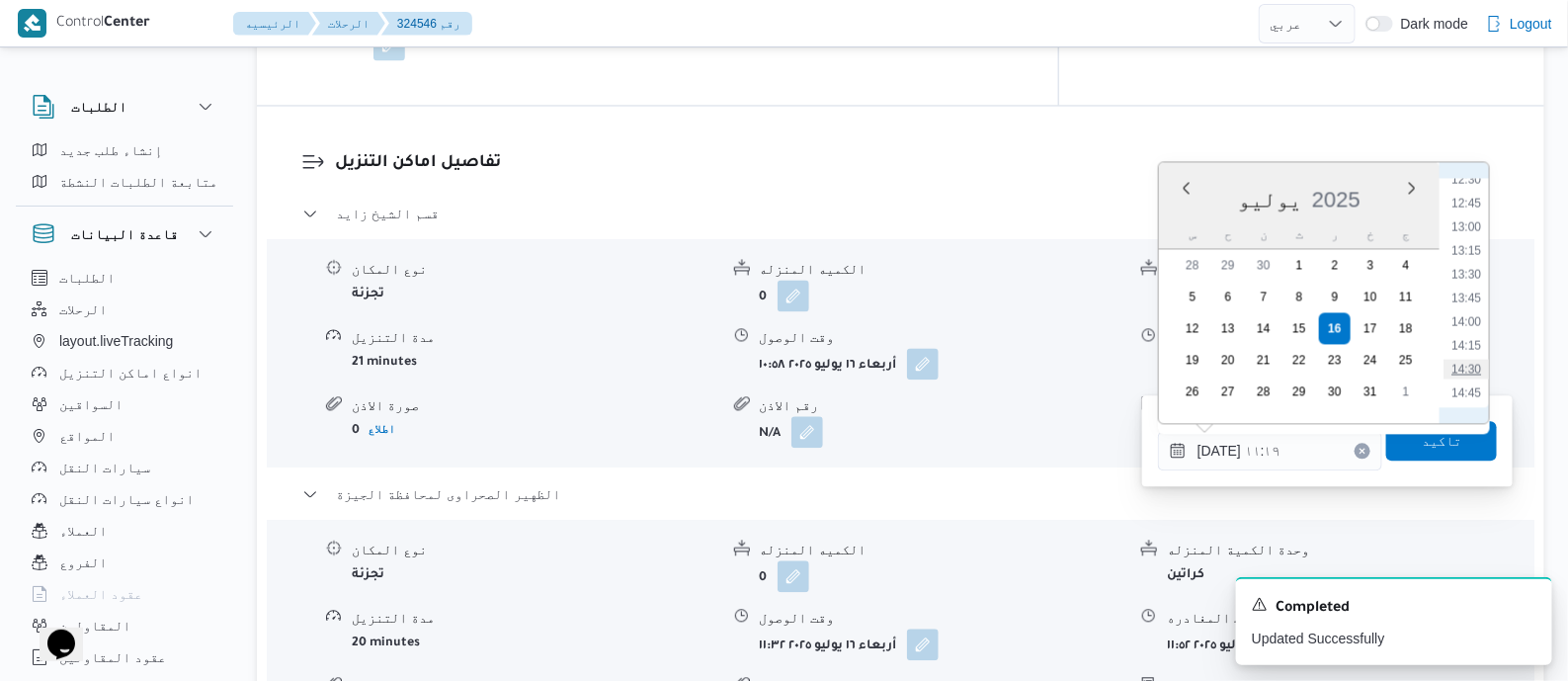 click on "14:30" at bounding box center [1466, 369] 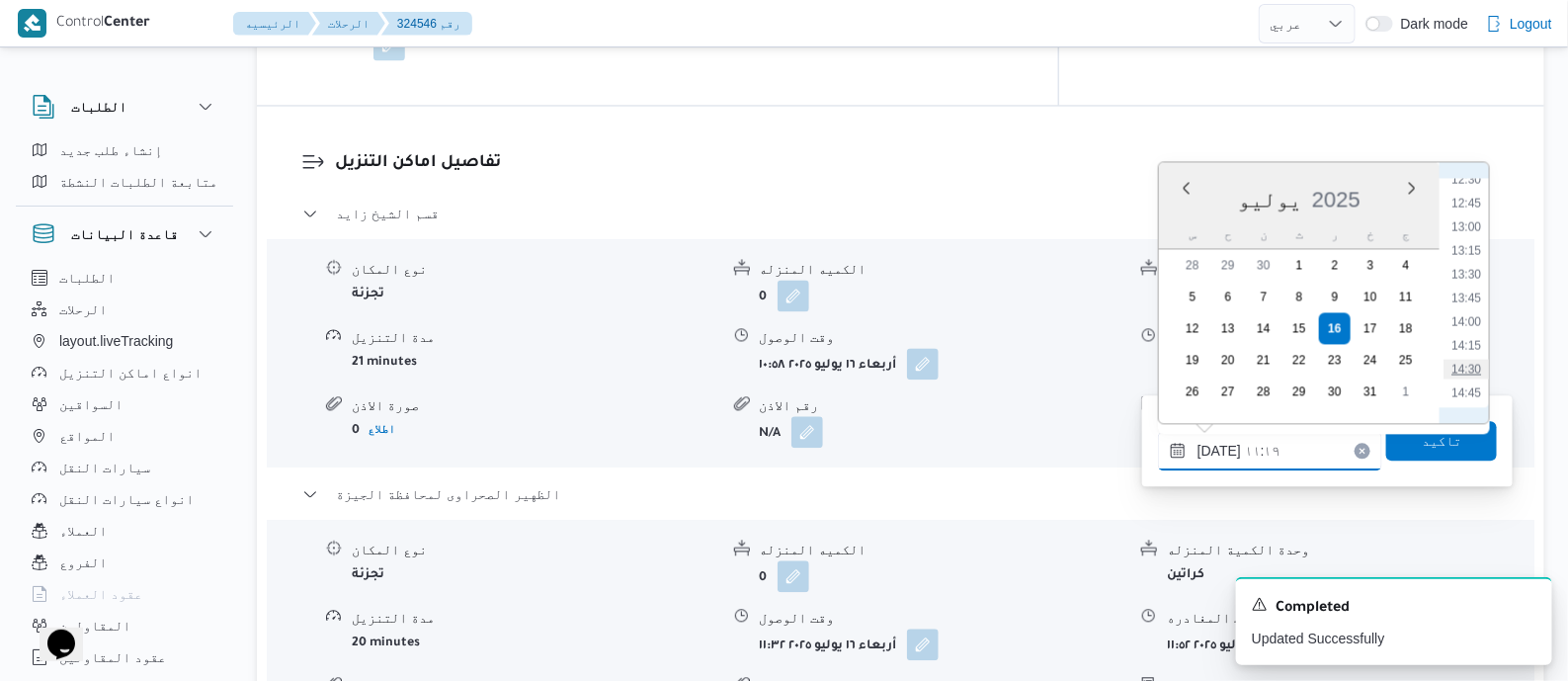 type on "١٦/٠٧/٢٠٢٥ ١٤:٣٠" 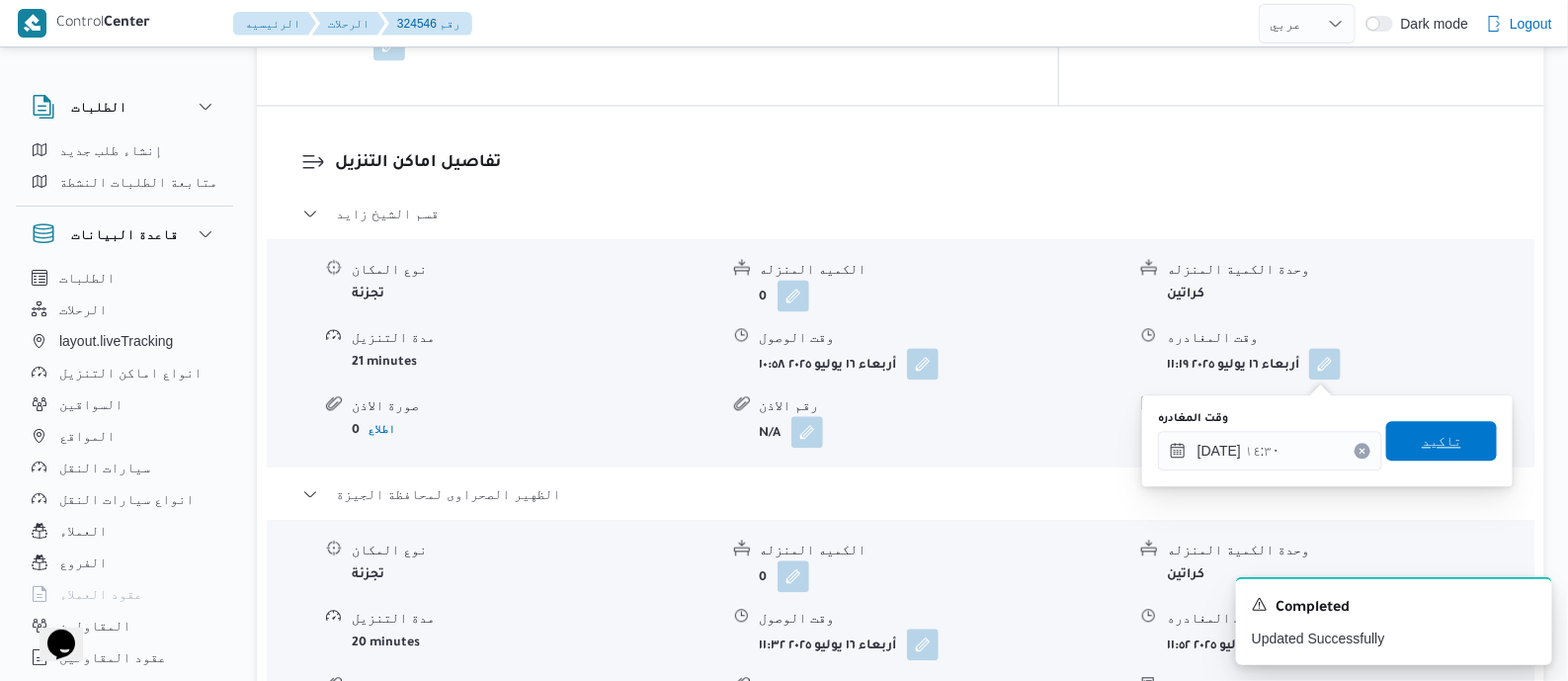 drag, startPoint x: 1463, startPoint y: 438, endPoint x: 1445, endPoint y: 447, distance: 20.12461 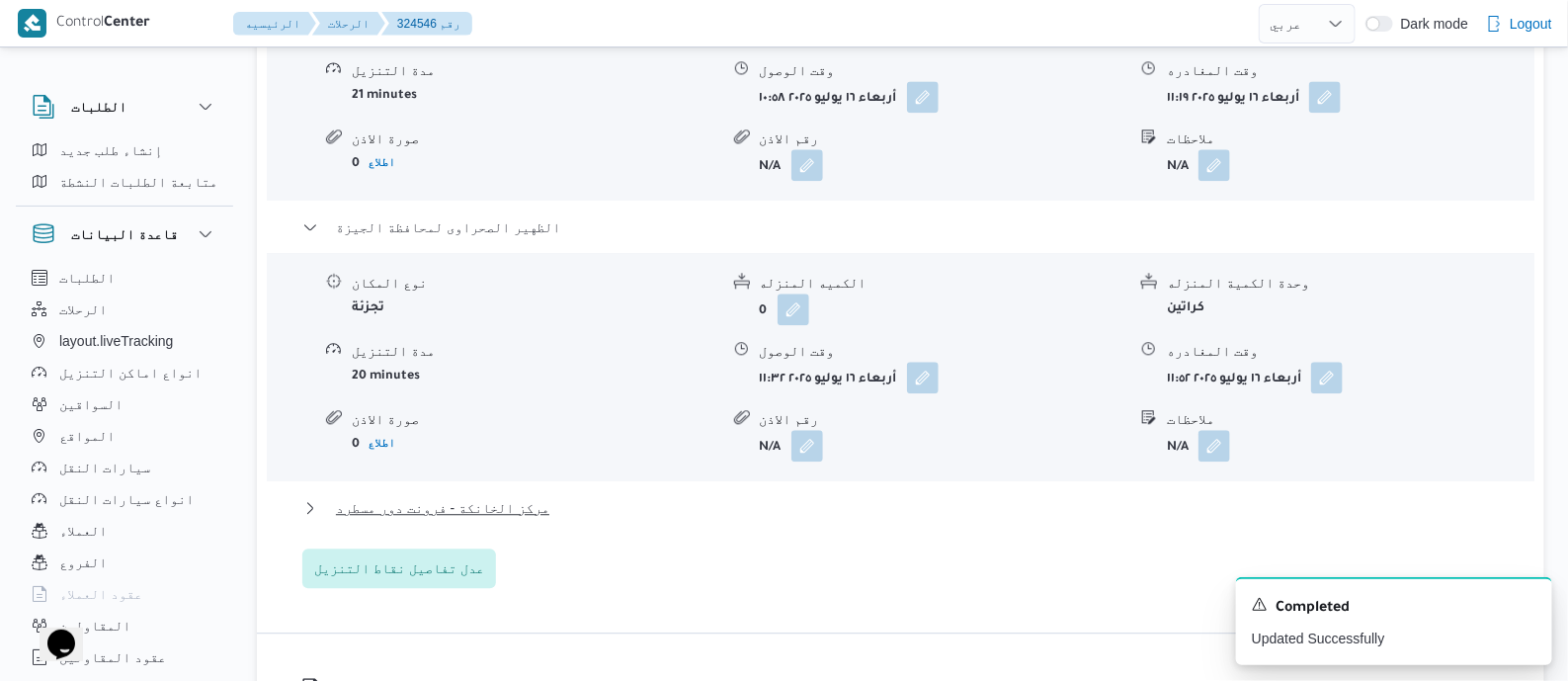 scroll, scrollTop: 1976, scrollLeft: 0, axis: vertical 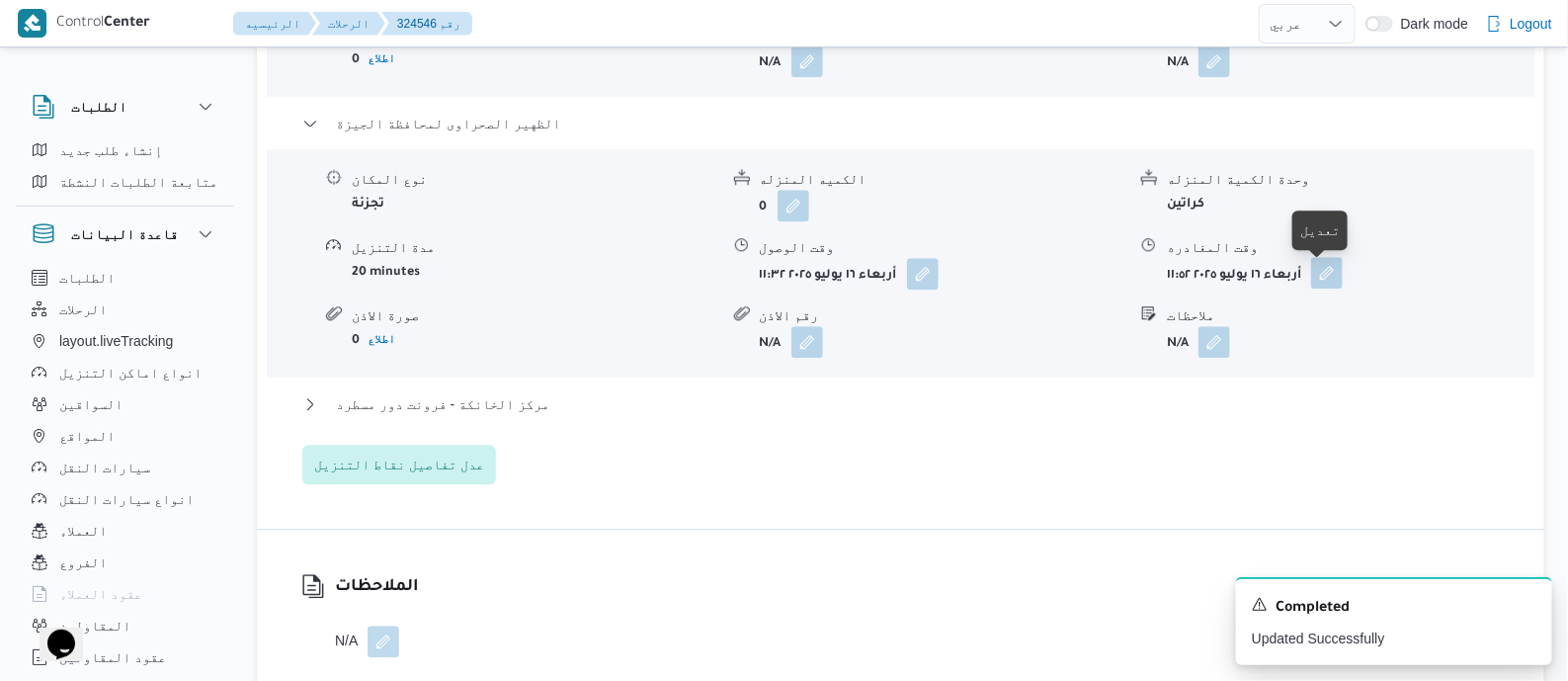 drag, startPoint x: 1331, startPoint y: 272, endPoint x: 1329, endPoint y: 292, distance: 20.09975 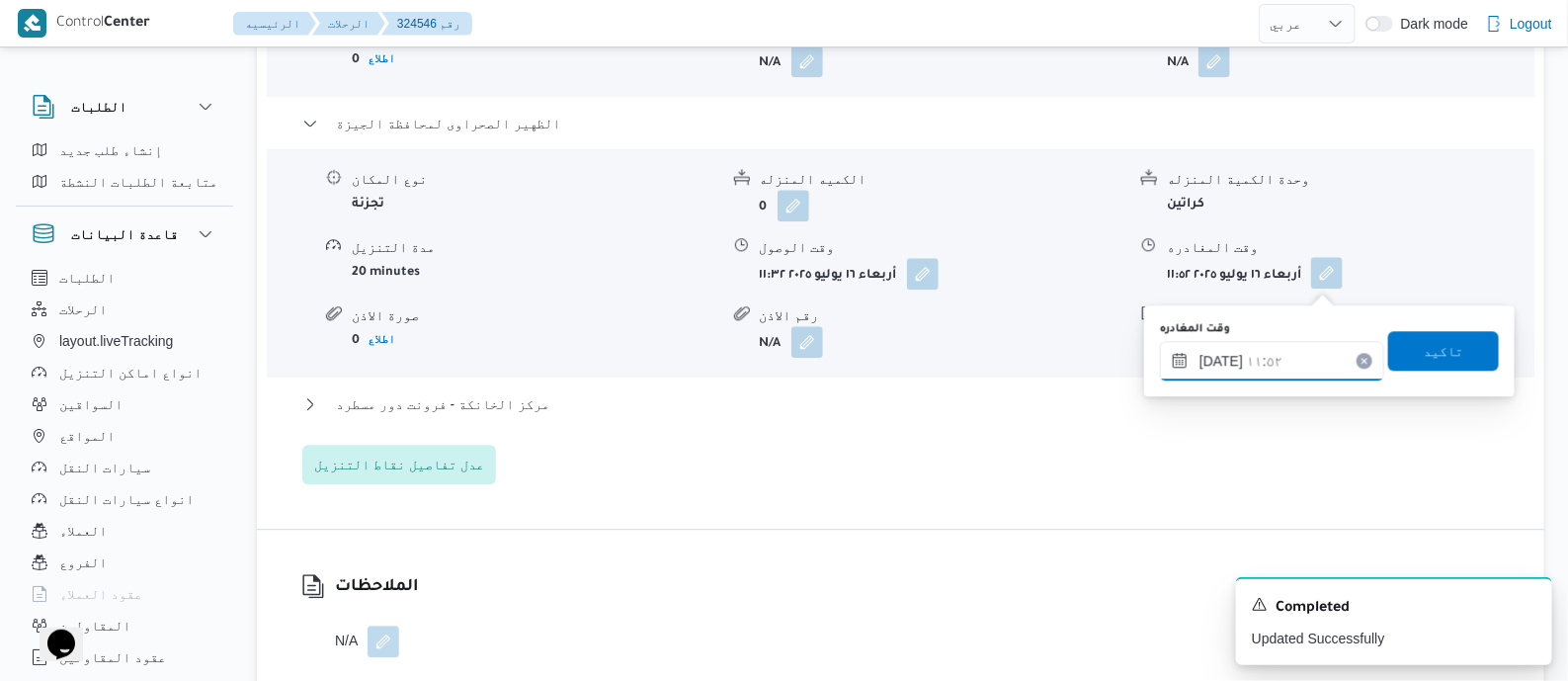 click on "١٦/٠٧/٢٠٢٥ ١١:٥٢" at bounding box center (1272, 361) 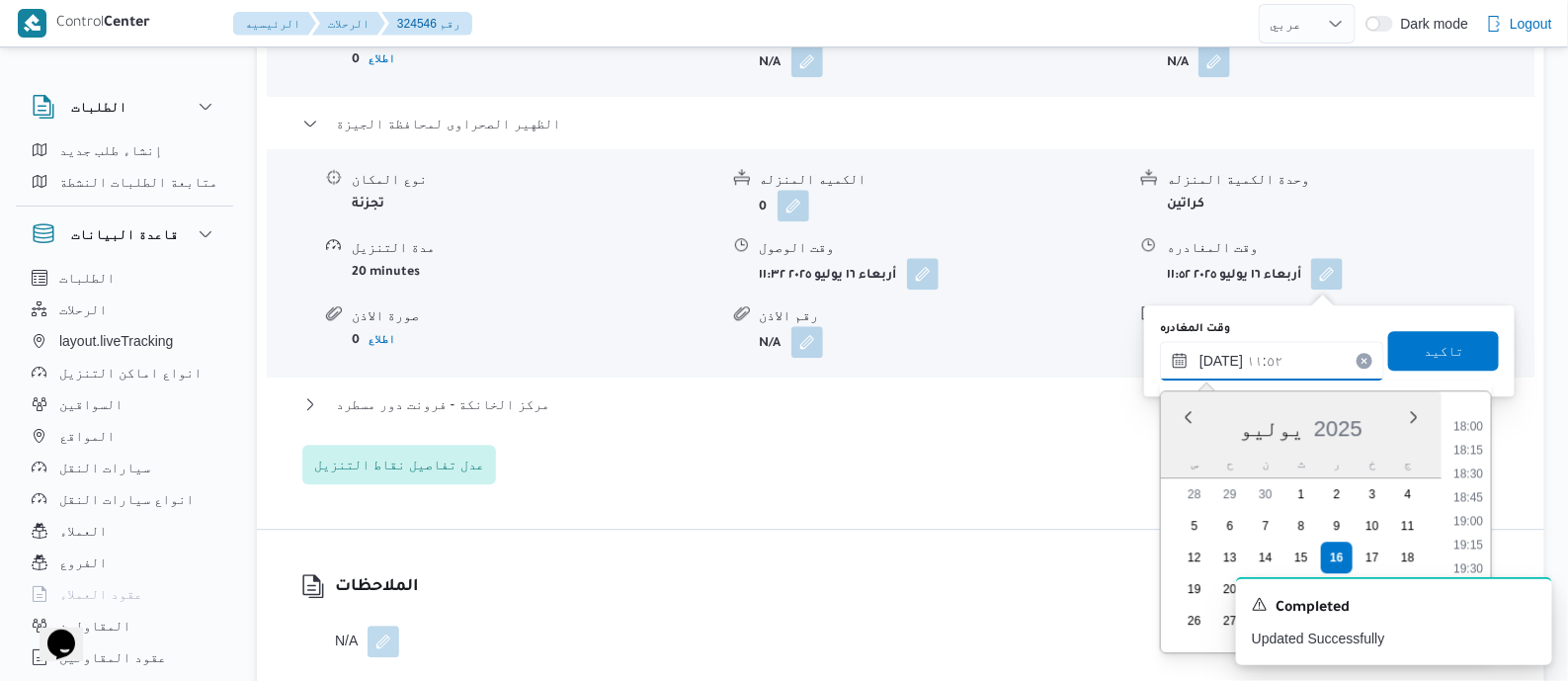 scroll, scrollTop: 1737, scrollLeft: 0, axis: vertical 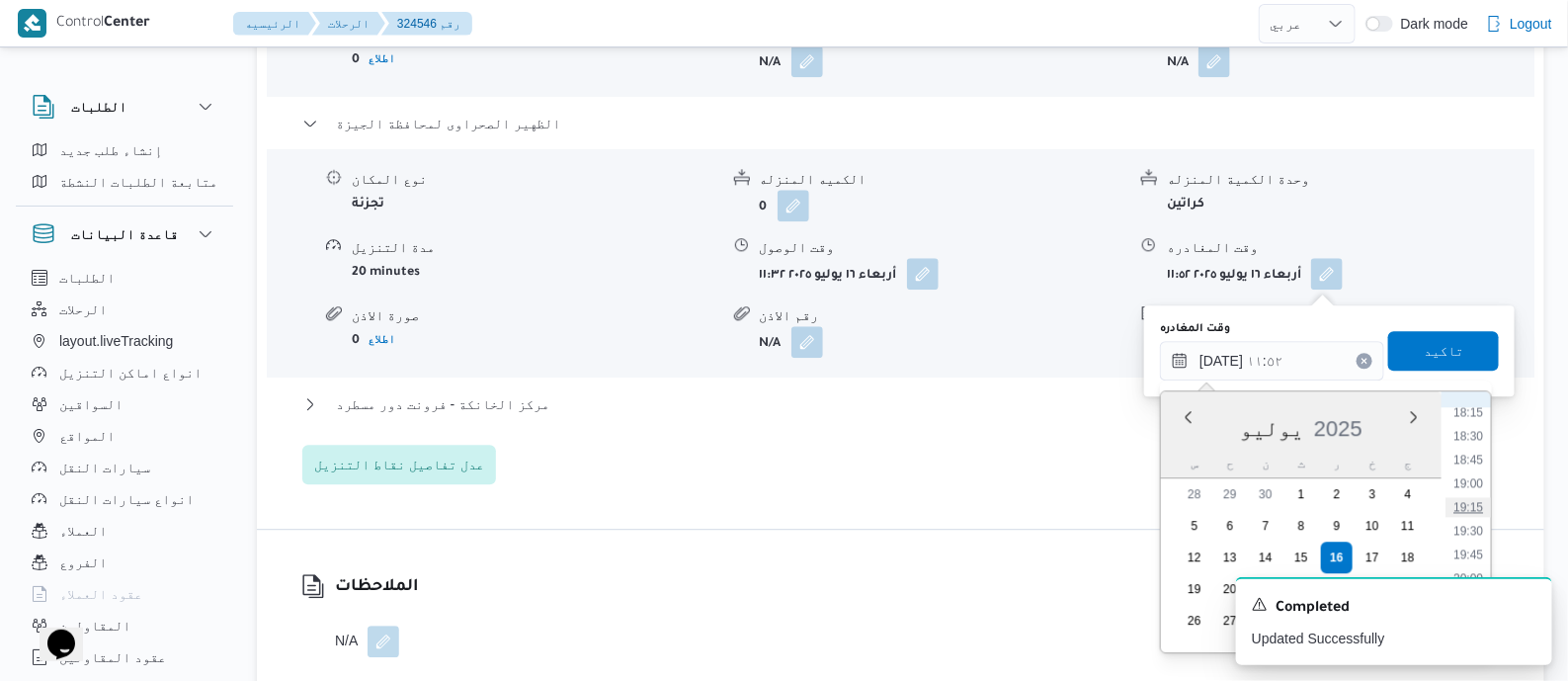 click on "19:15" at bounding box center (1468, 507) 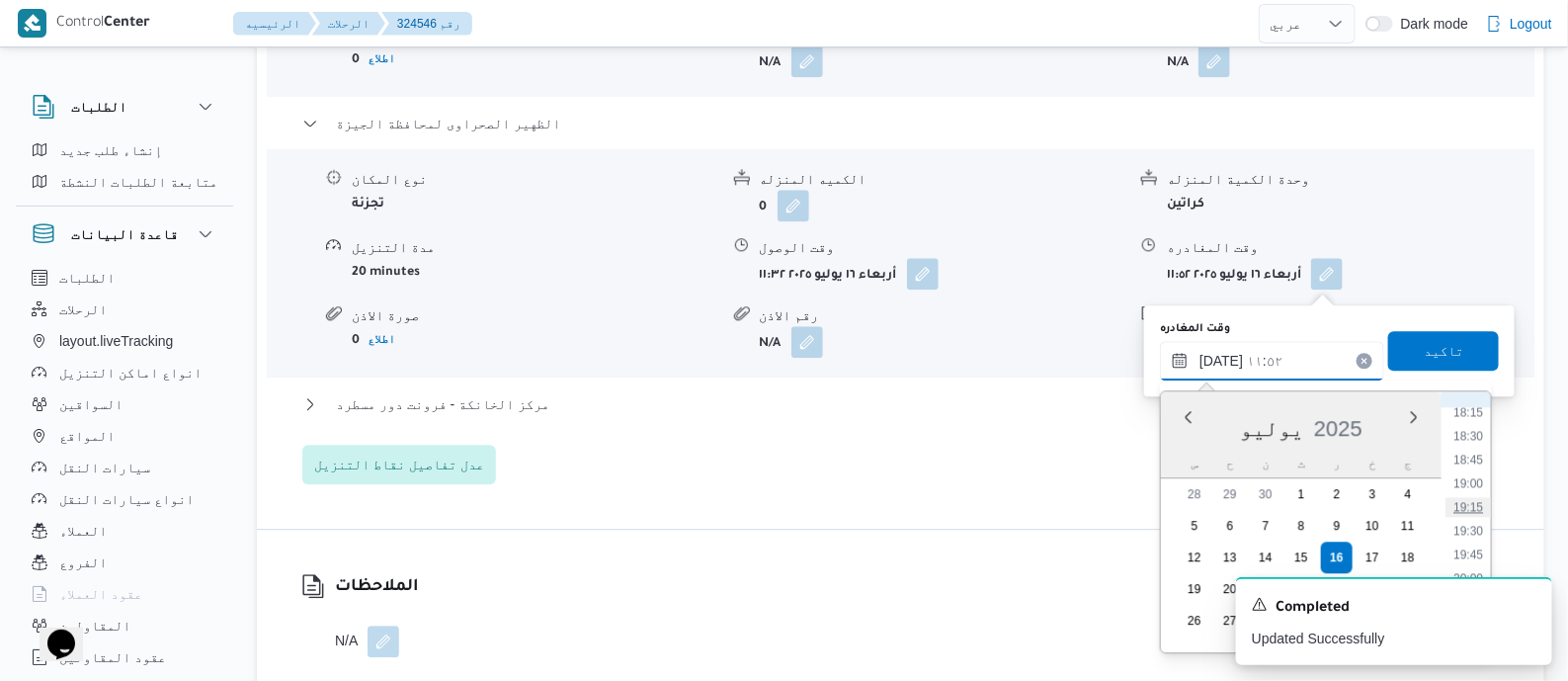 type on "١٦/٠٧/٢٠٢٥ ١٩:١٥" 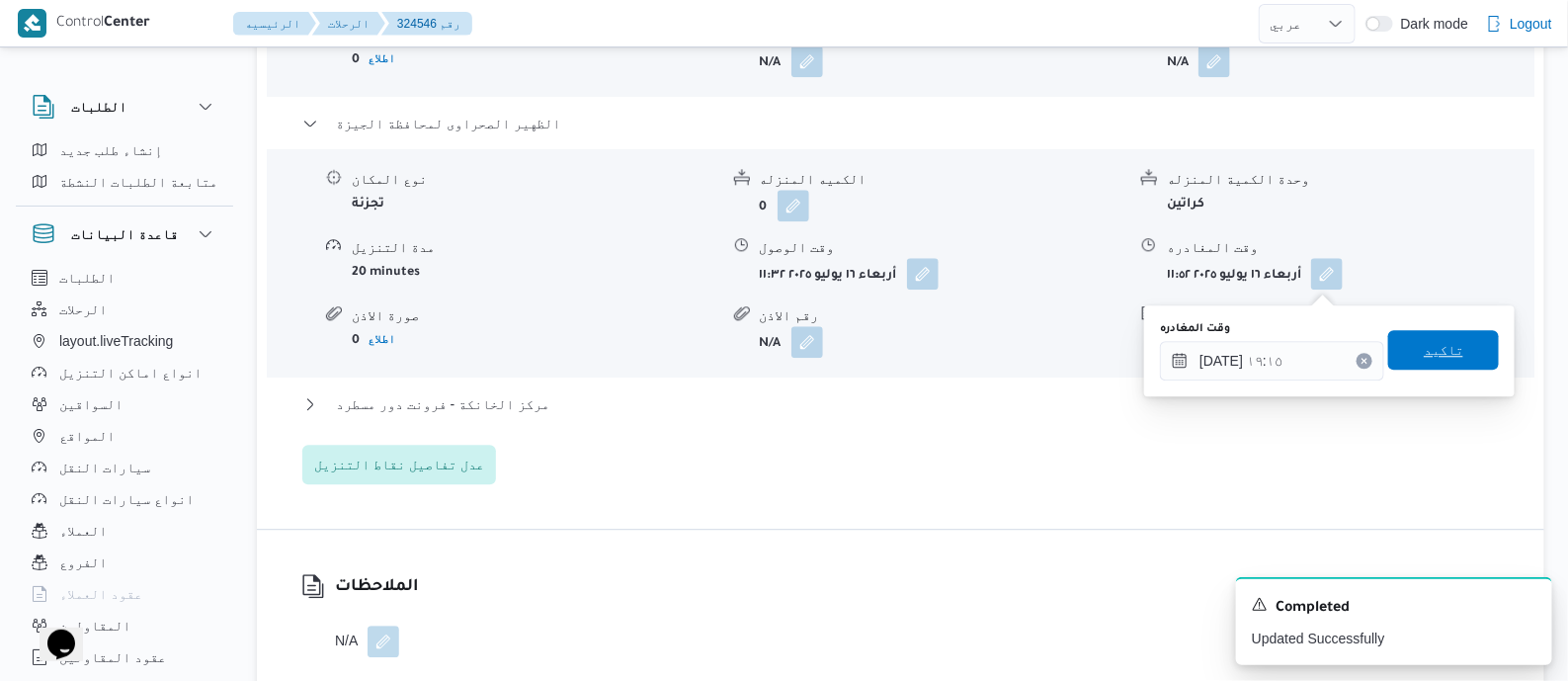 click on "تاكيد" at bounding box center (1444, 350) 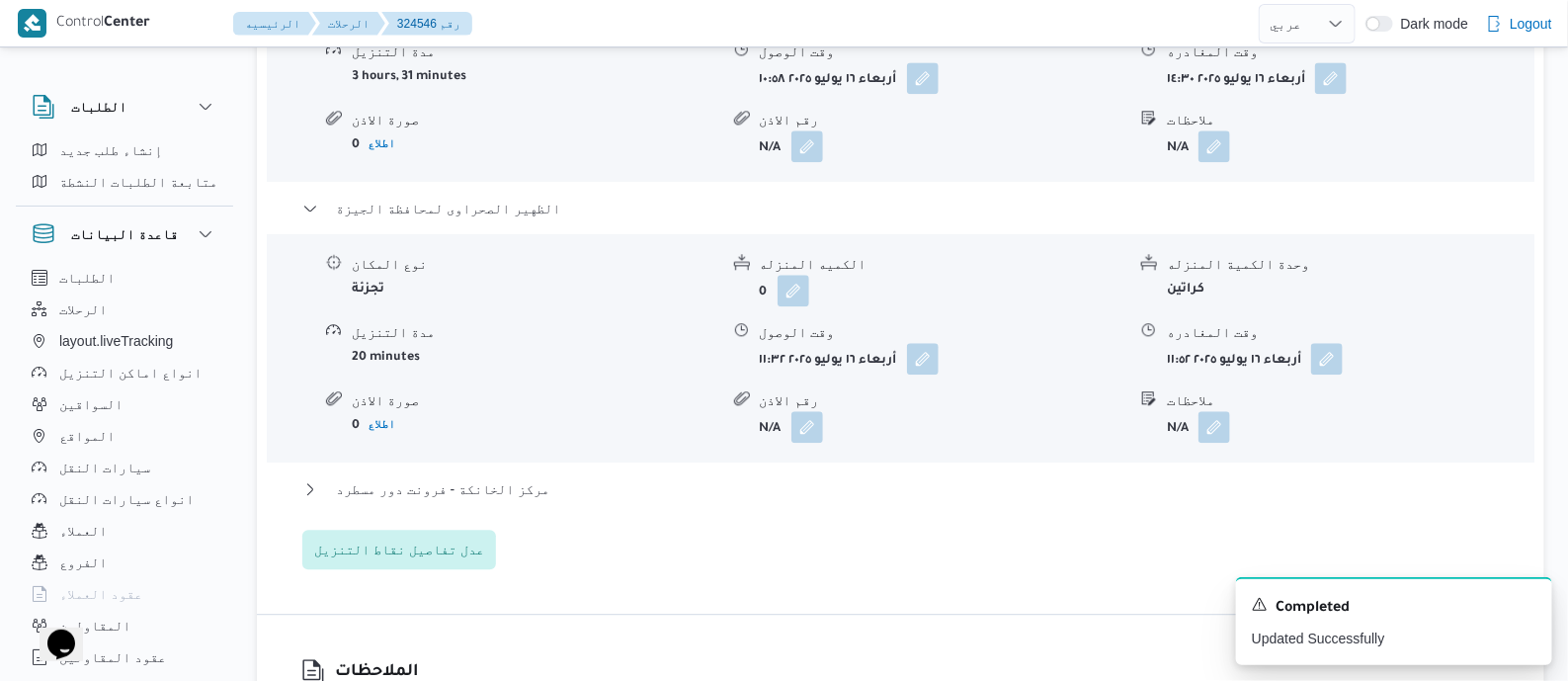 scroll, scrollTop: 1852, scrollLeft: 0, axis: vertical 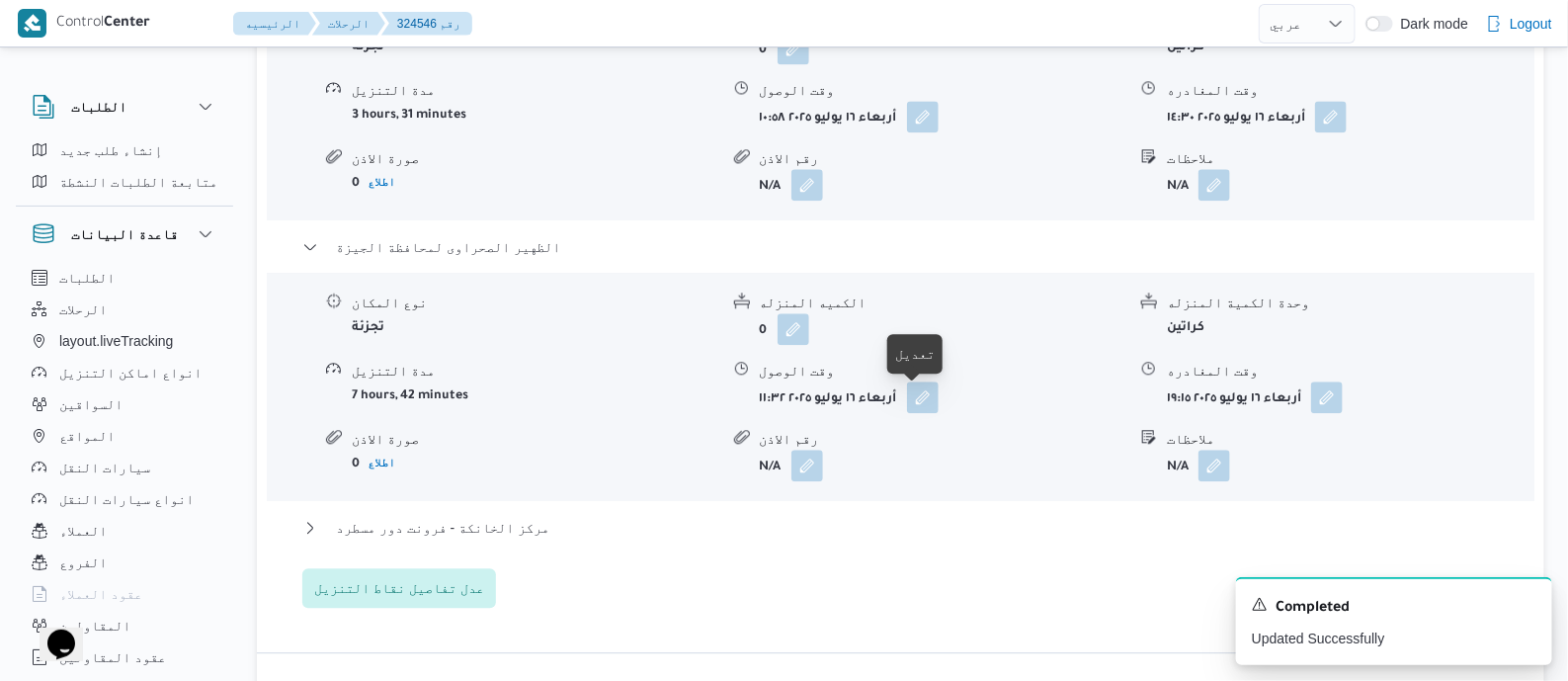 drag, startPoint x: 930, startPoint y: 396, endPoint x: 915, endPoint y: 428, distance: 35.341194 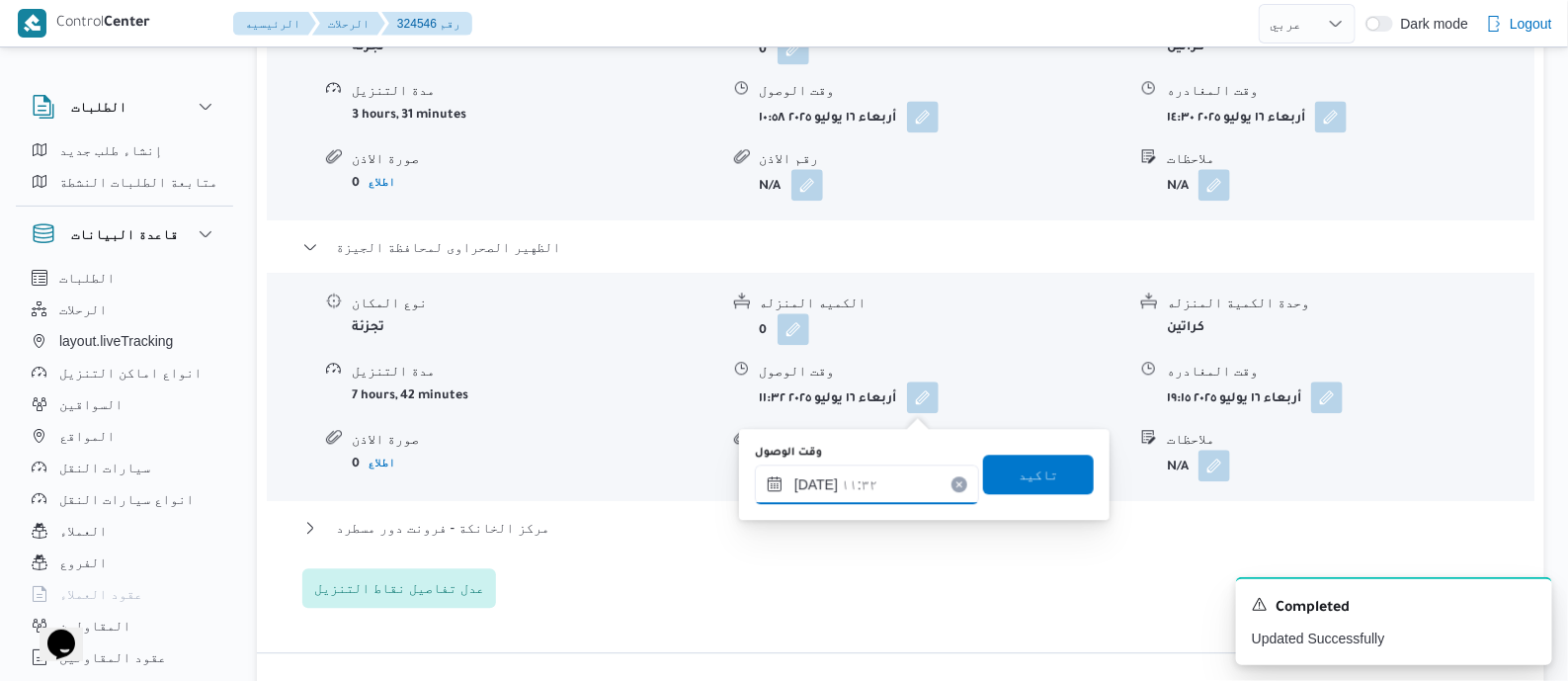 click on "١٦/٠٧/٢٠٢٥ ١١:٣٢" at bounding box center (867, 484) 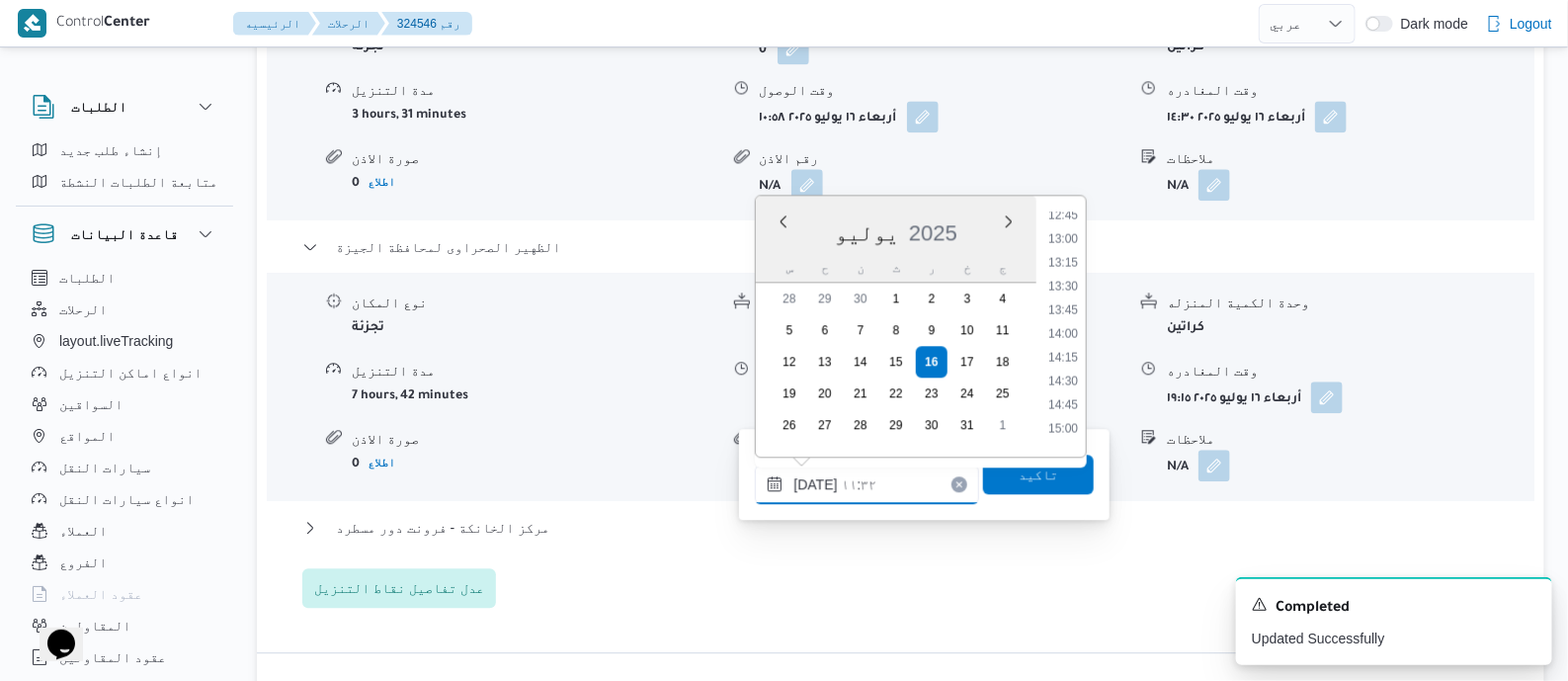 scroll, scrollTop: 1219, scrollLeft: 0, axis: vertical 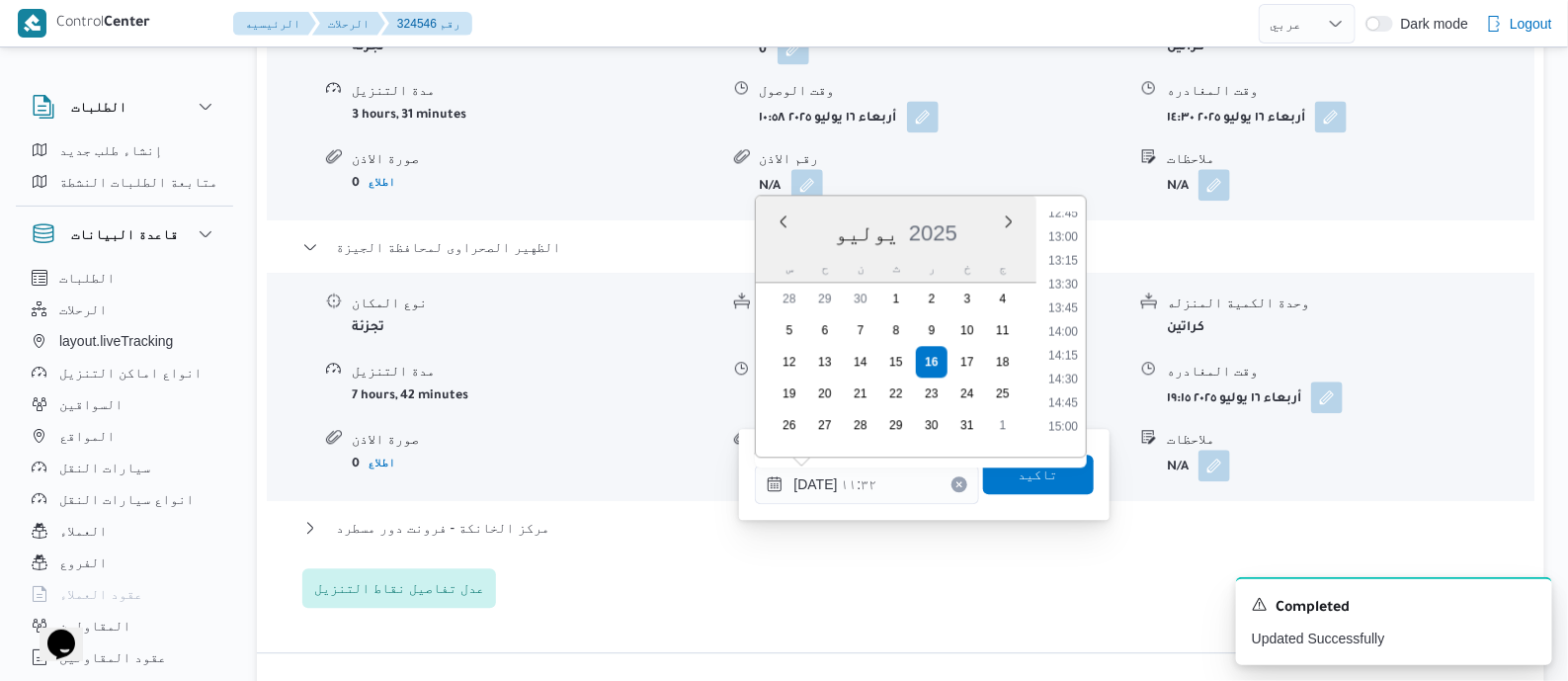 click on "15:00" at bounding box center (1063, 426) 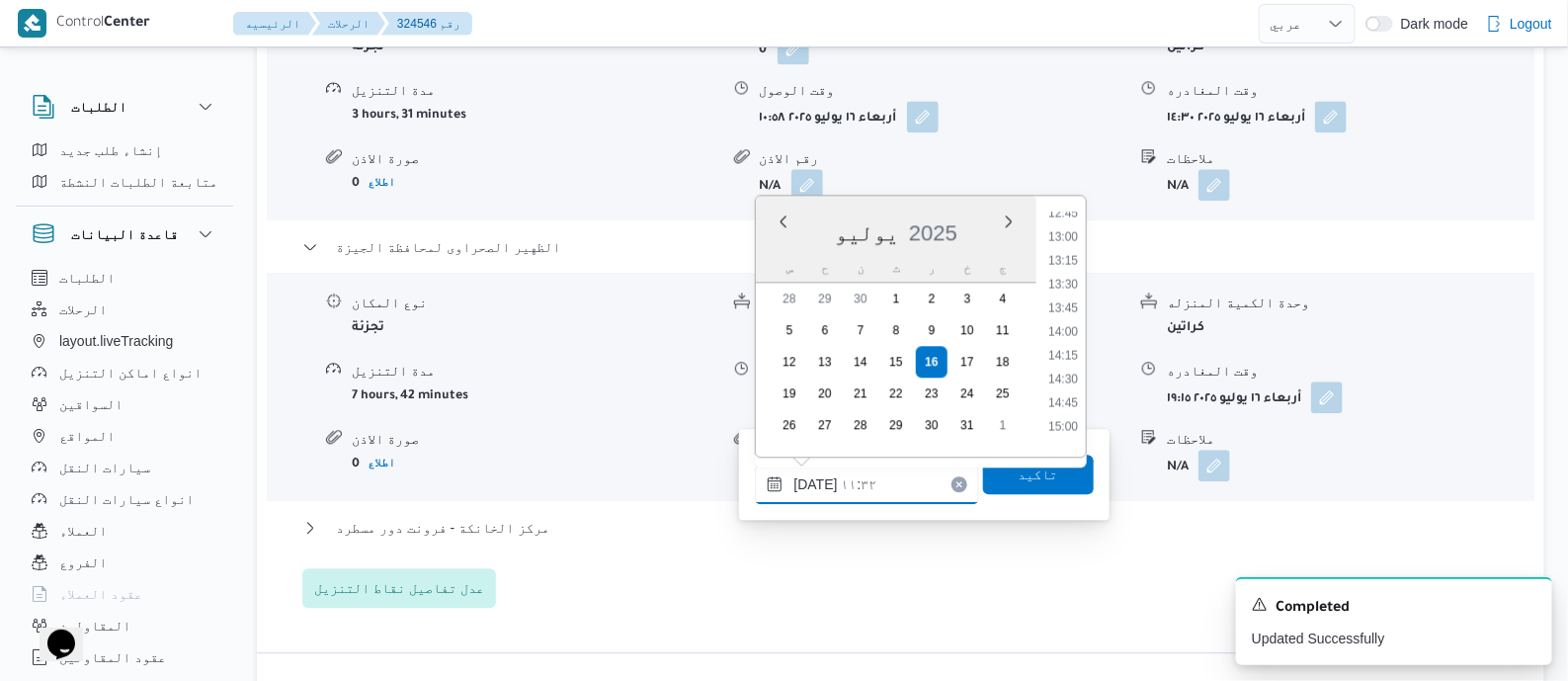 type on "١٦/٠٧/٢٠٢٥ ١٥:٠٠" 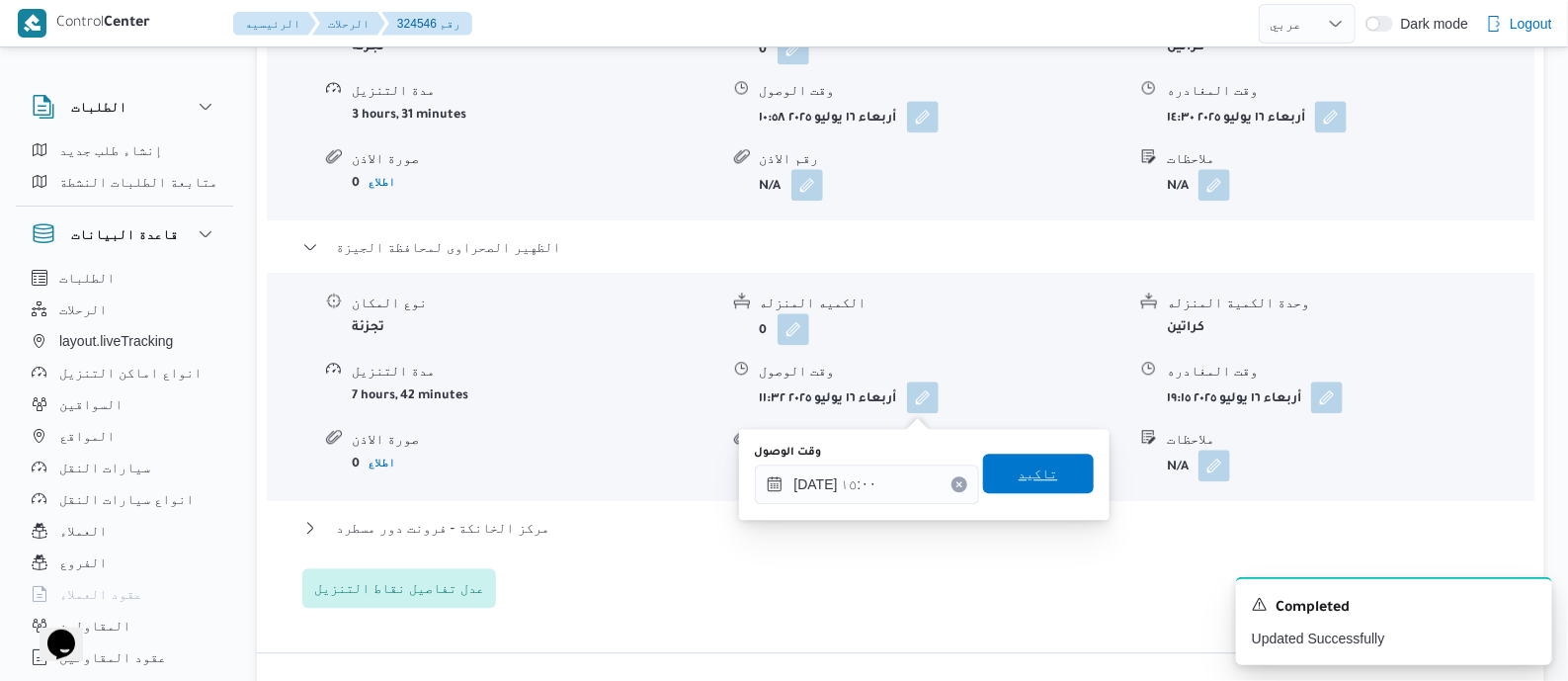 click on "تاكيد" at bounding box center (1038, 473) 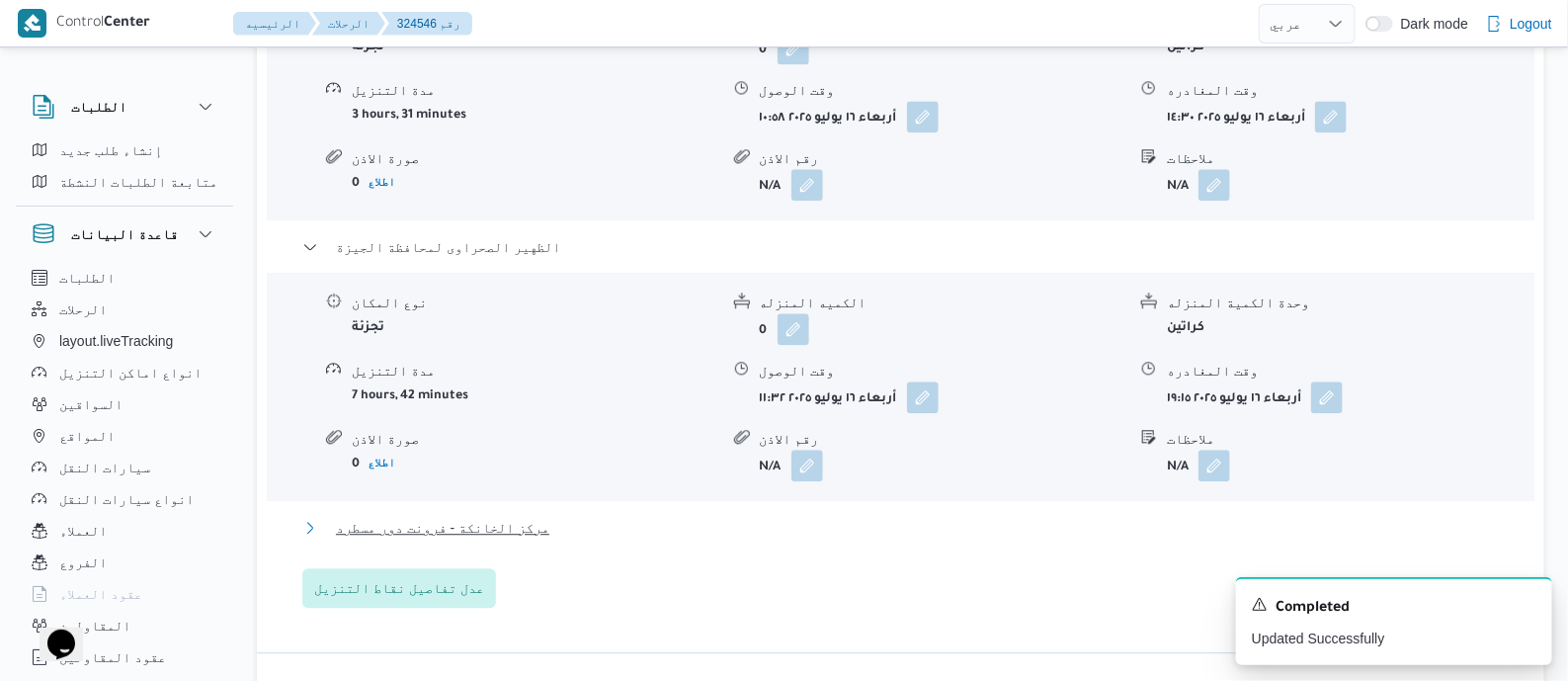 click on "مركز الخانكة -
فرونت دور مسطرد" at bounding box center (443, 528) 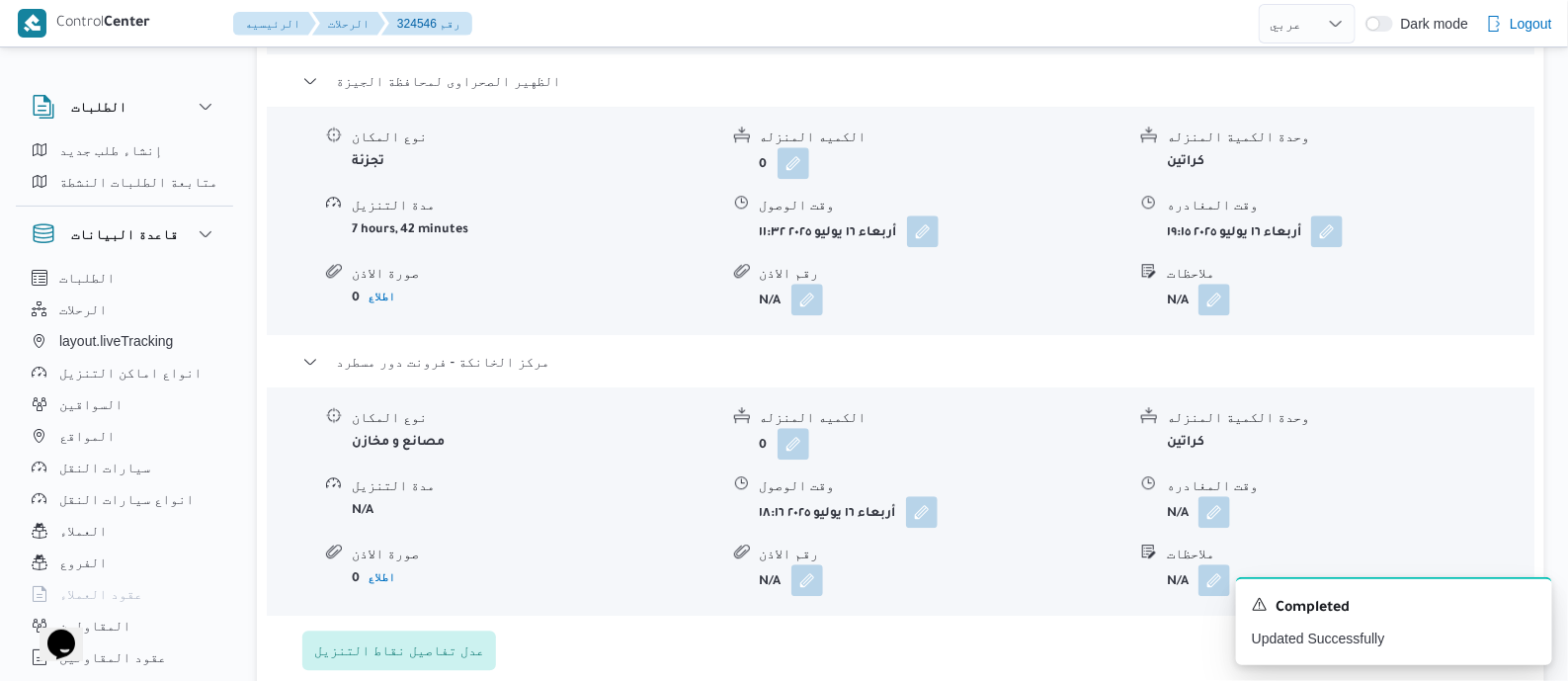 scroll, scrollTop: 2100, scrollLeft: 0, axis: vertical 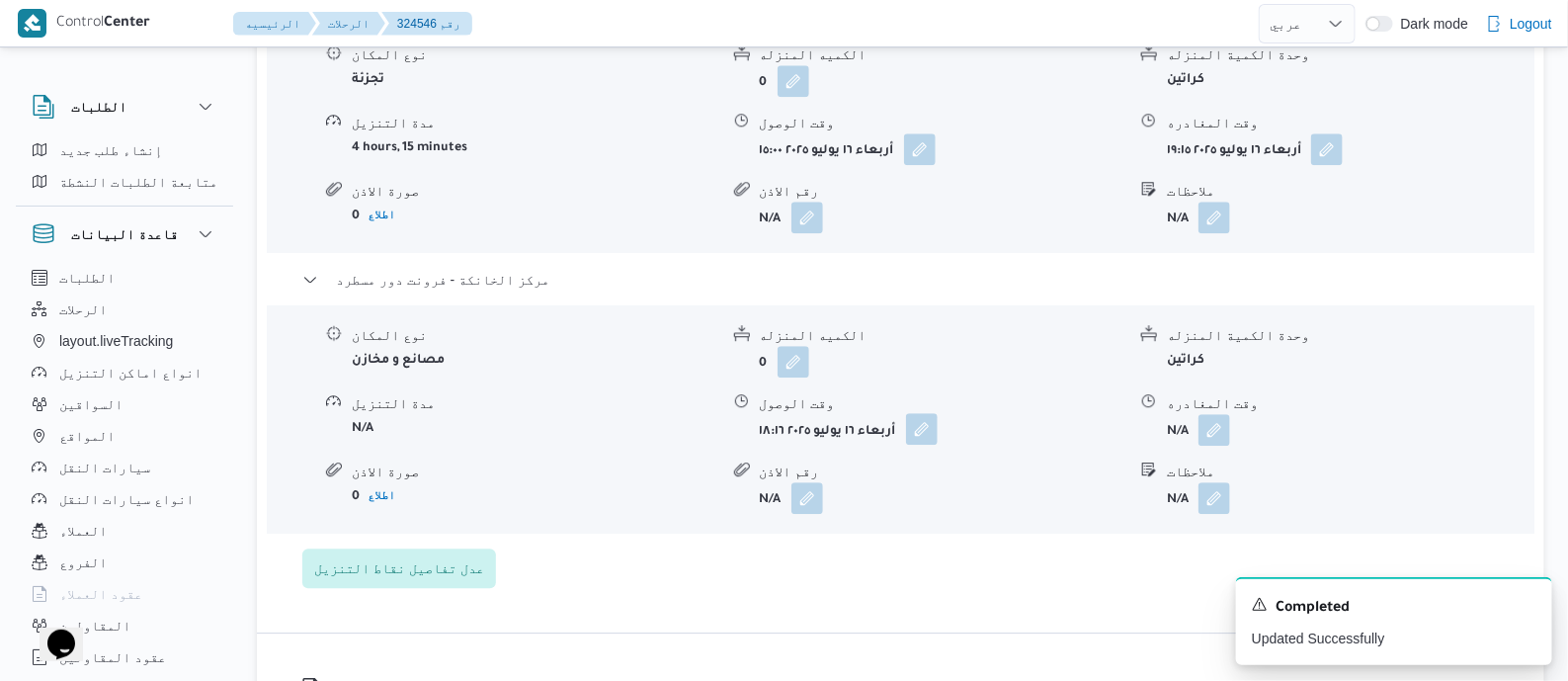 click at bounding box center [922, 429] 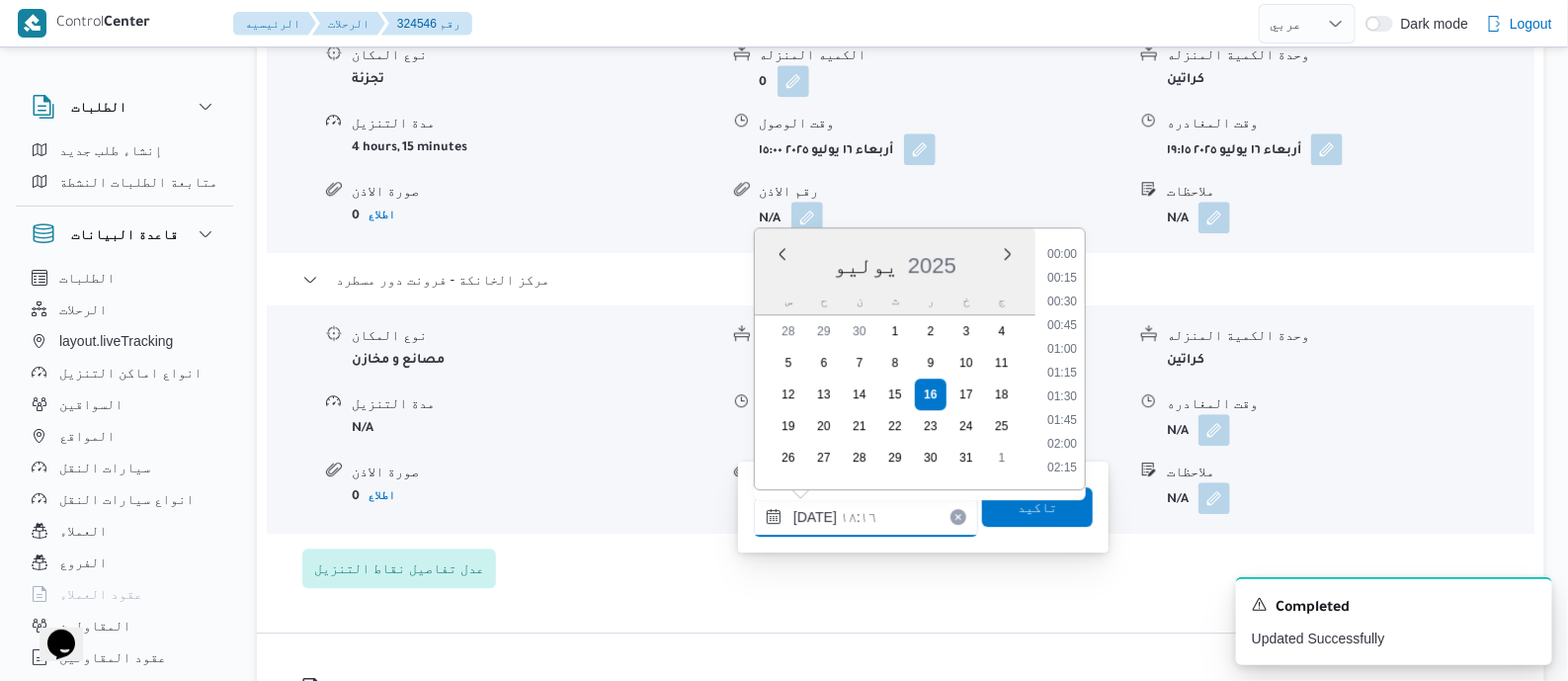 click on "١٦/٠٧/٢٠٢٥ ١٨:١٦" at bounding box center [866, 517] 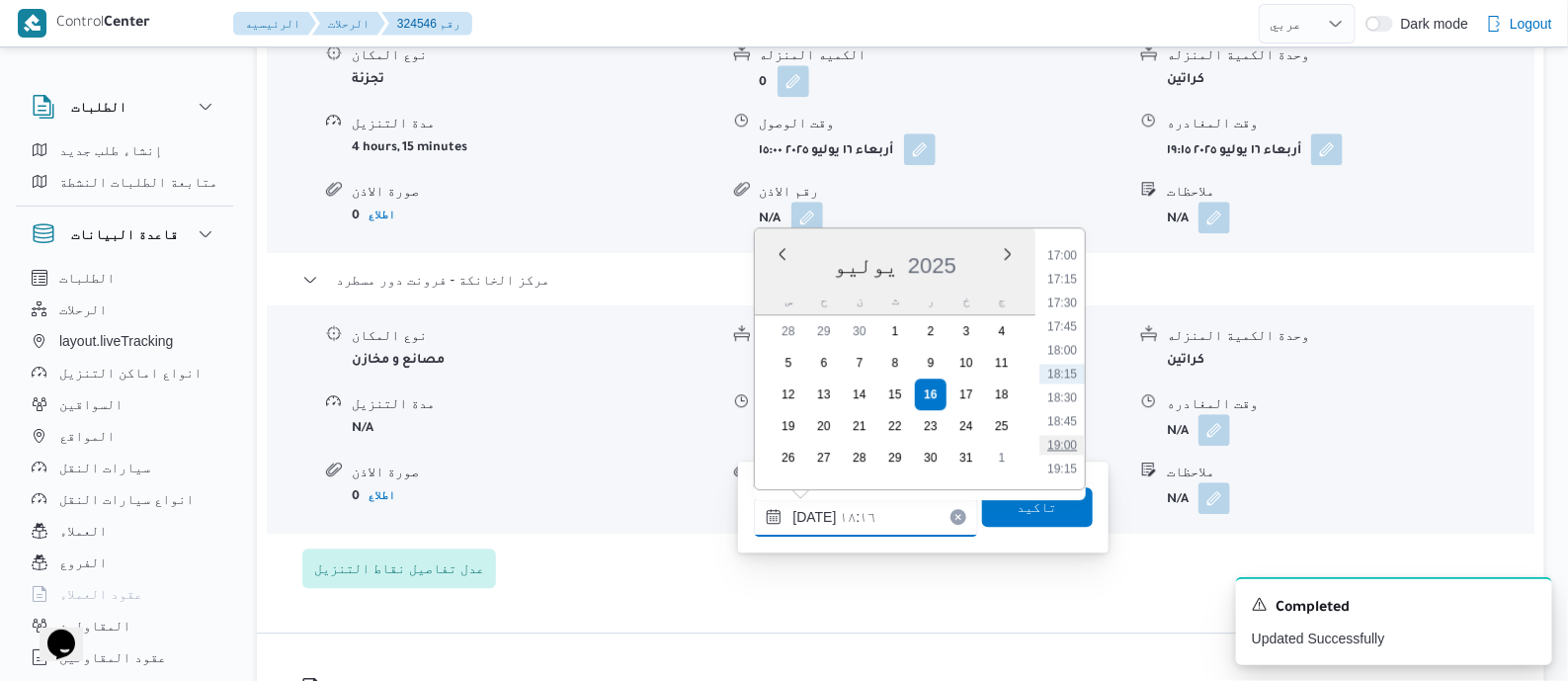 scroll, scrollTop: 1736, scrollLeft: 0, axis: vertical 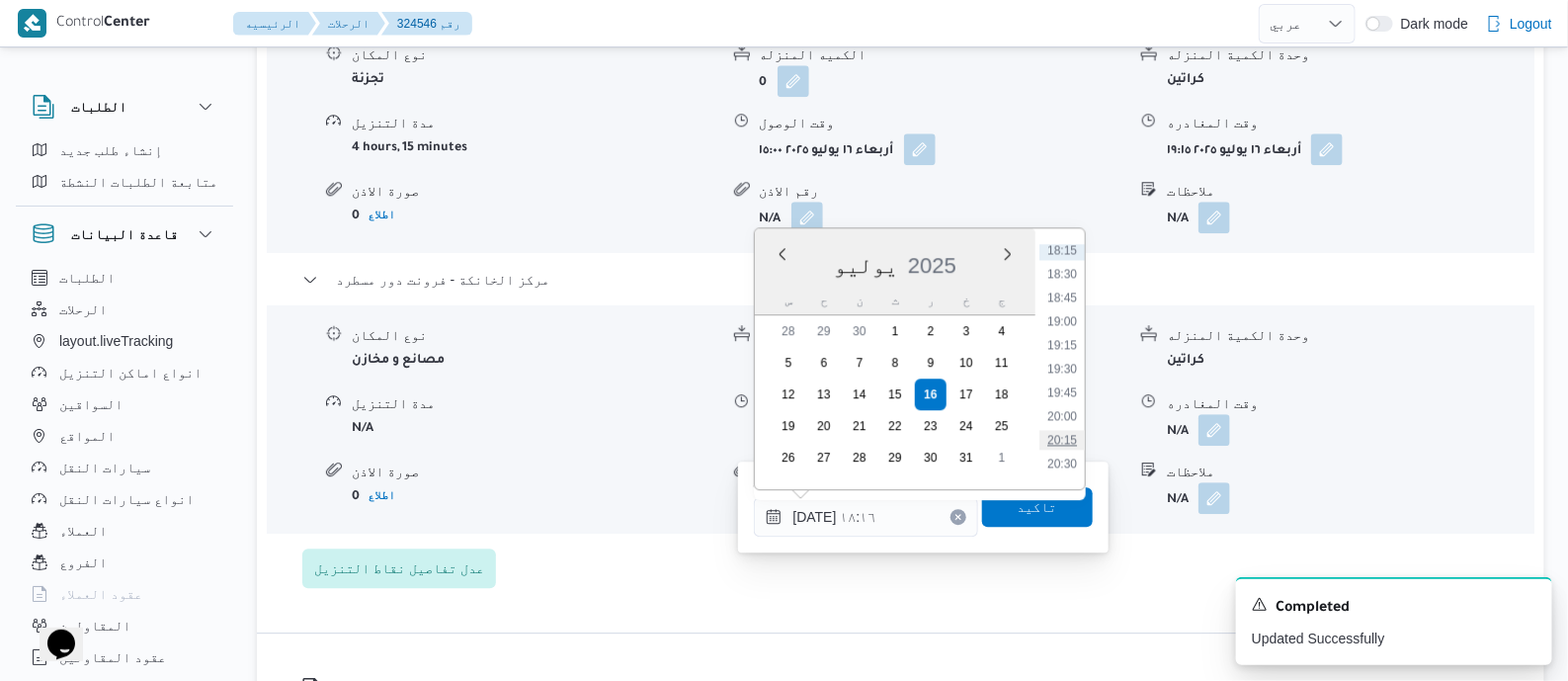click on "20:15" at bounding box center [1062, 440] 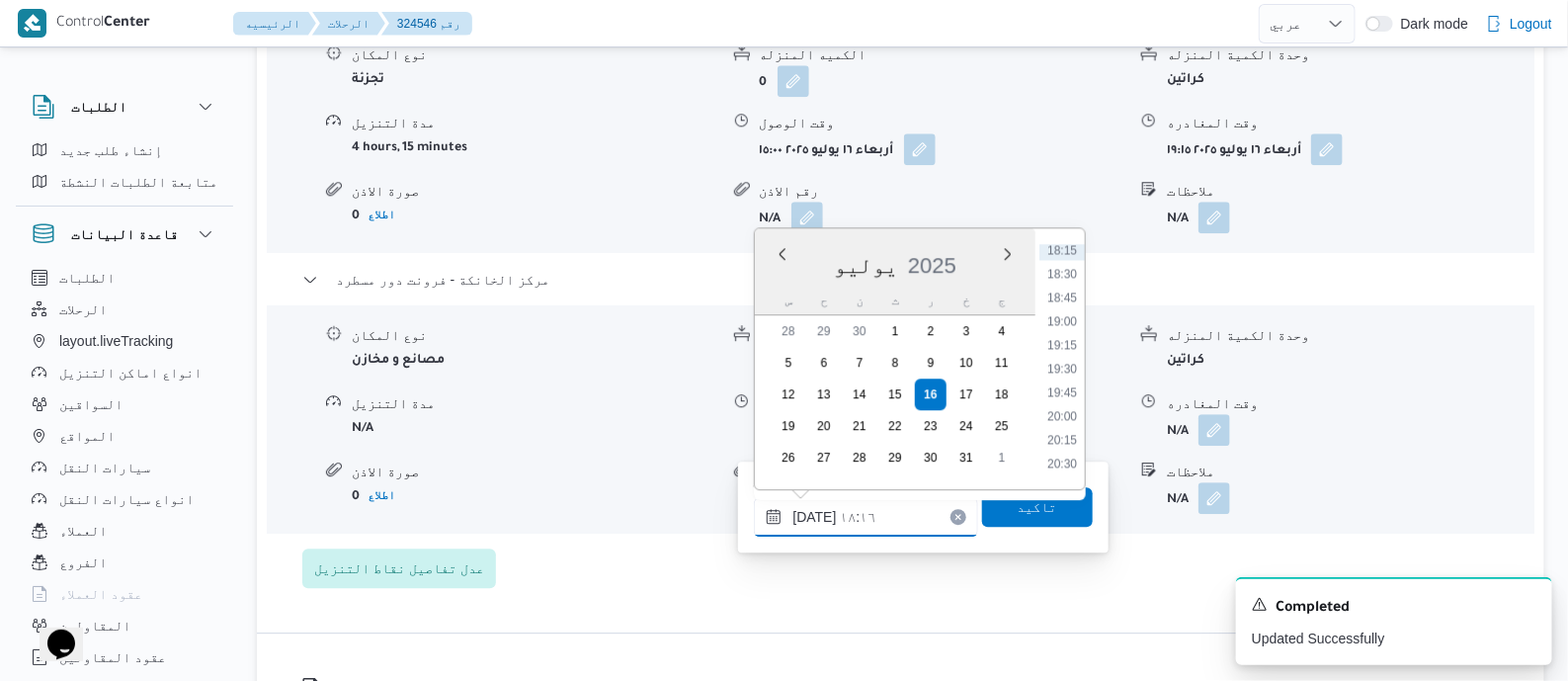type on "١٦/٠٧/٢٠٢٥ ٢٠:١٥" 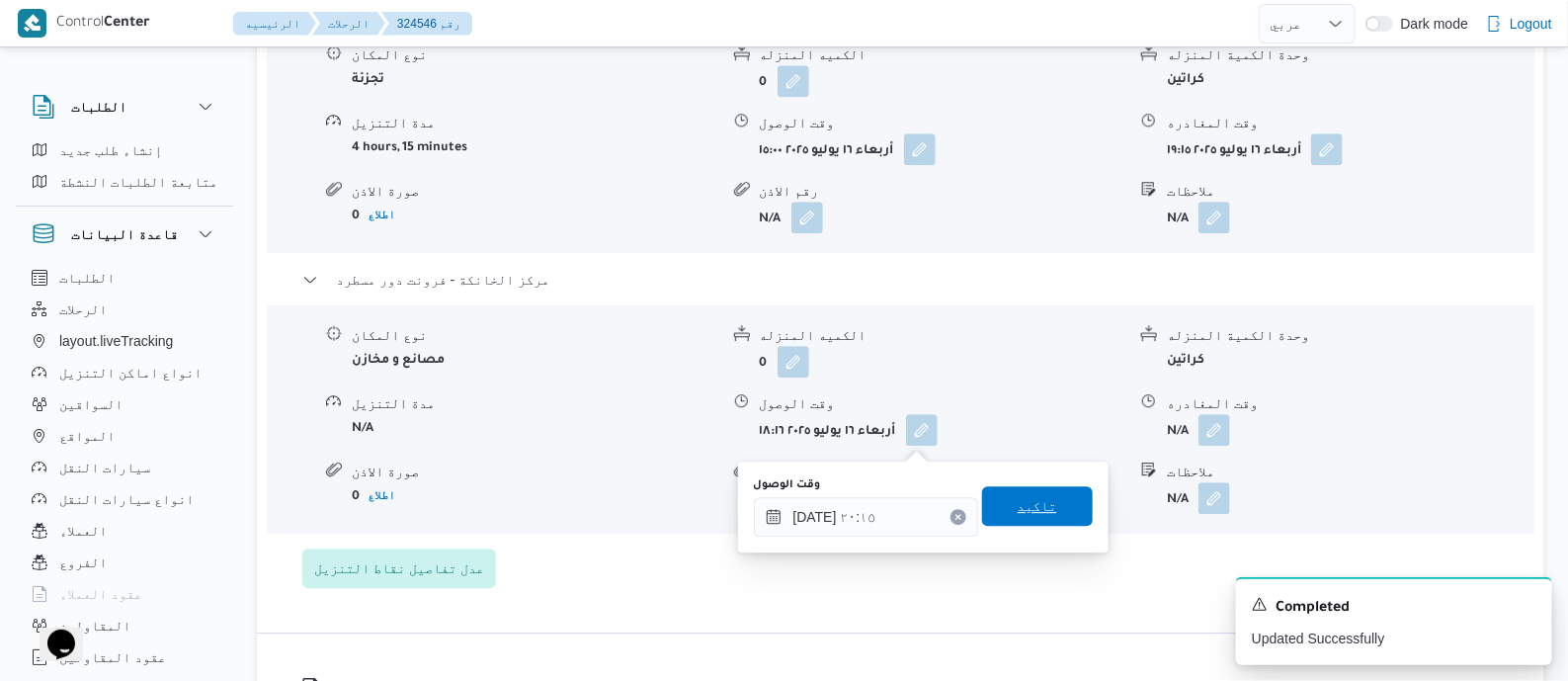 click on "تاكيد" at bounding box center [1037, 506] 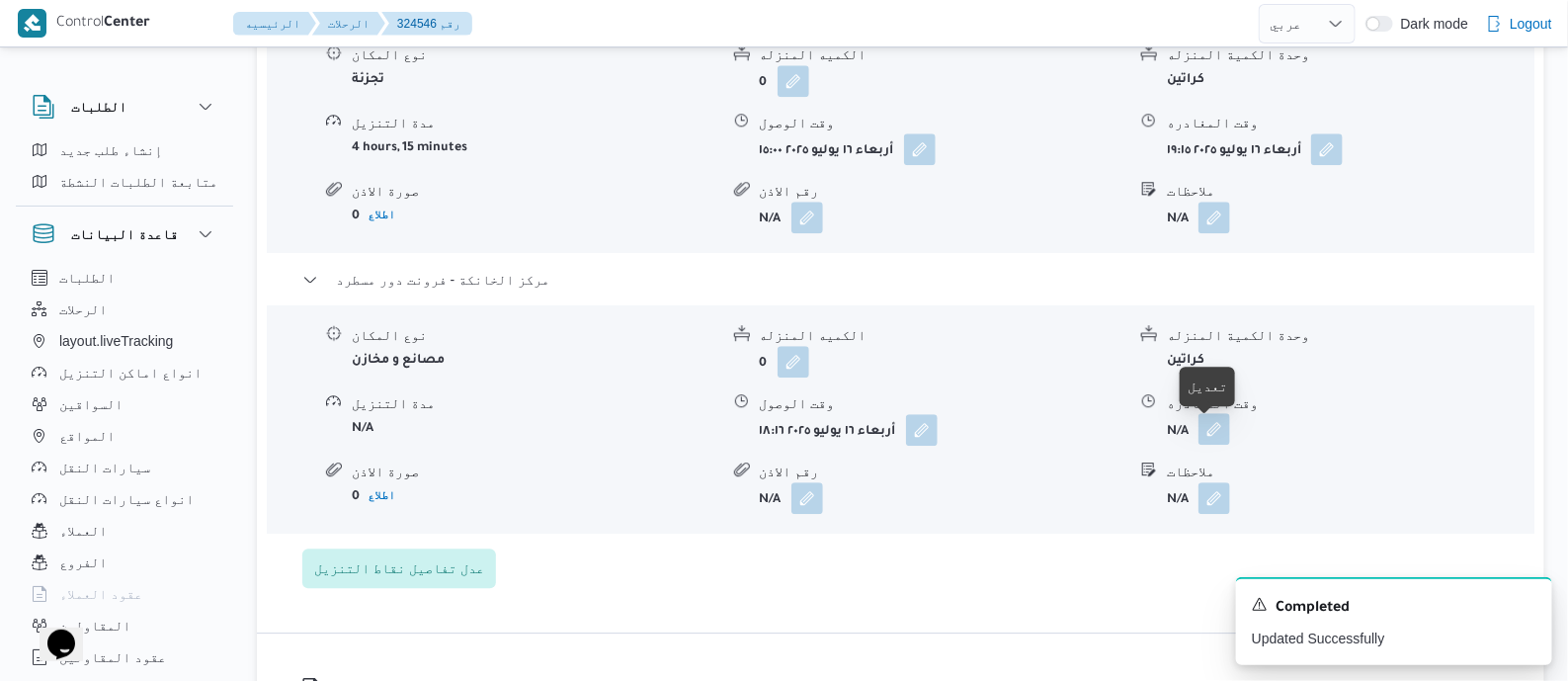 click at bounding box center [1214, 429] 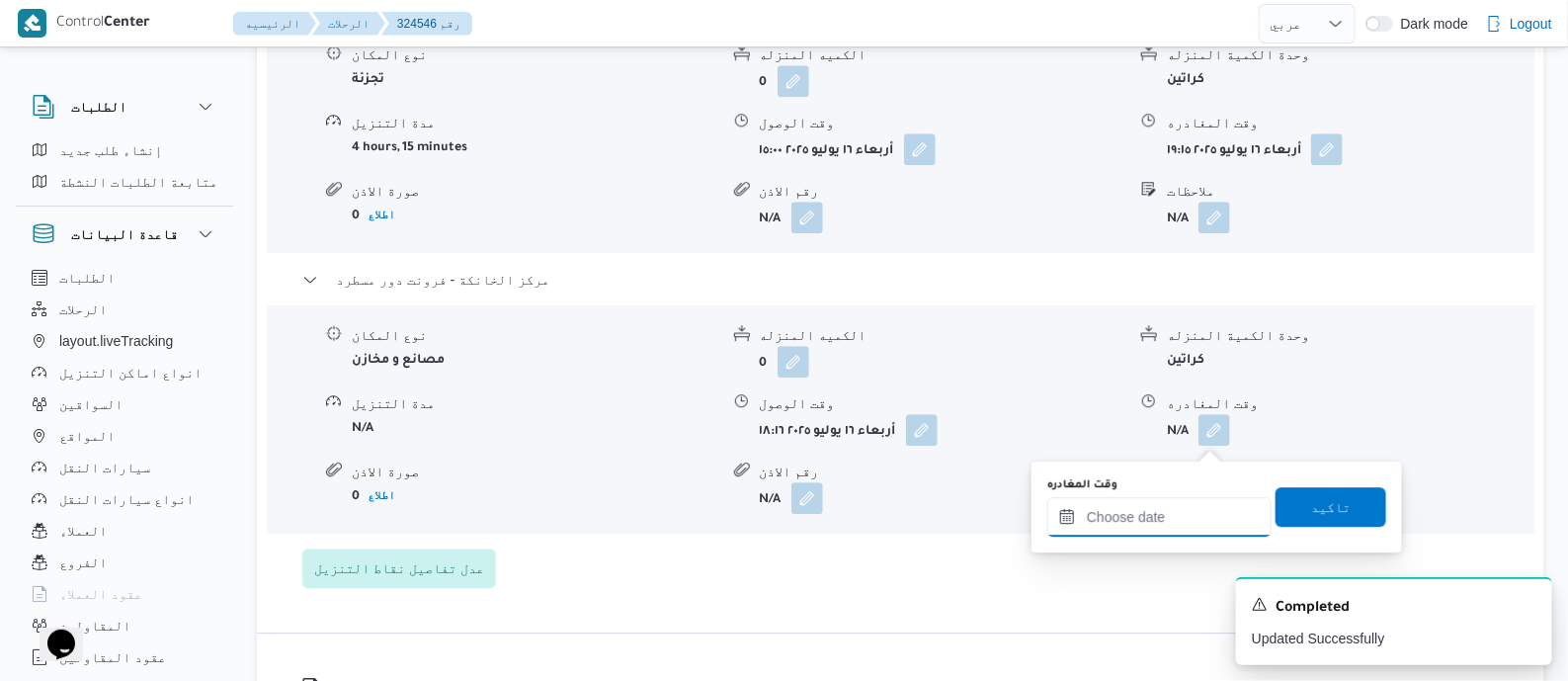 drag, startPoint x: 1209, startPoint y: 441, endPoint x: 1232, endPoint y: 501, distance: 64.257295 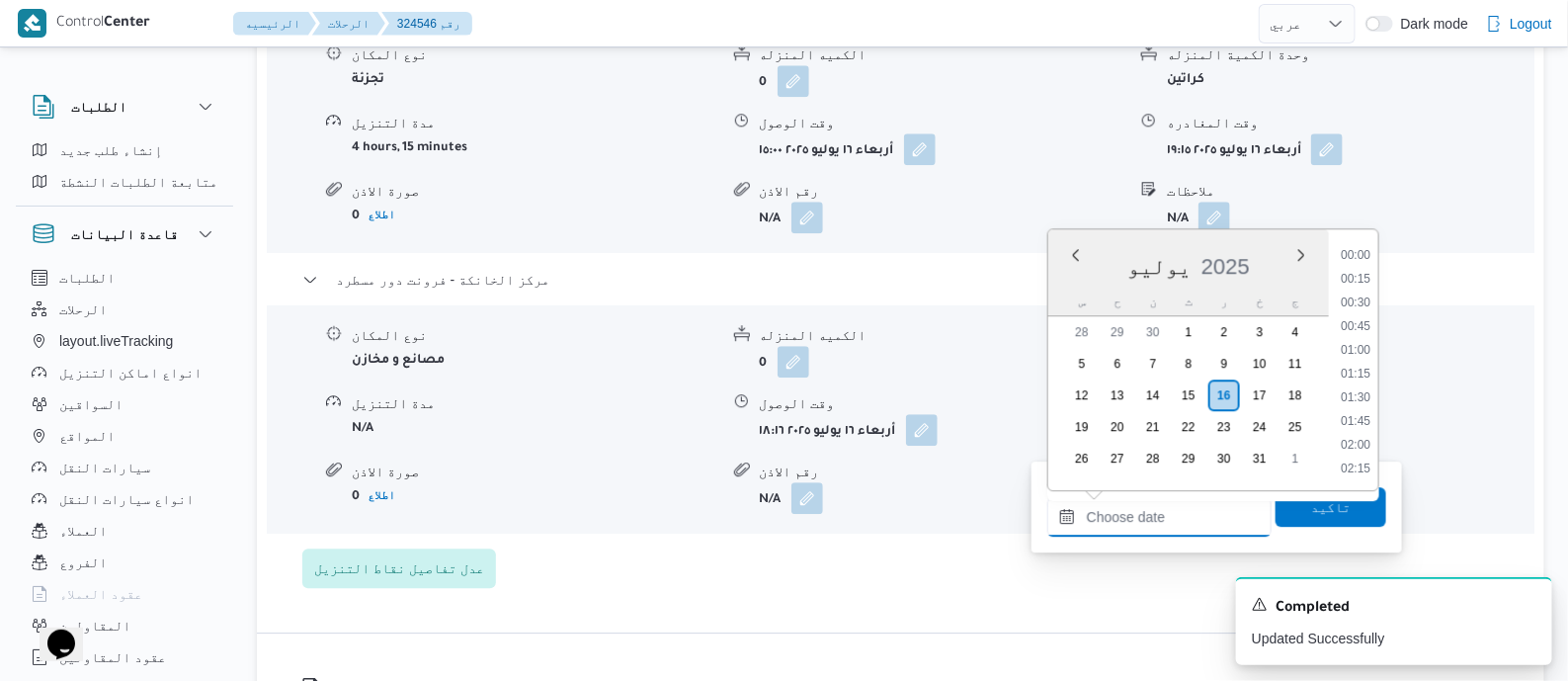 scroll, scrollTop: 1754, scrollLeft: 0, axis: vertical 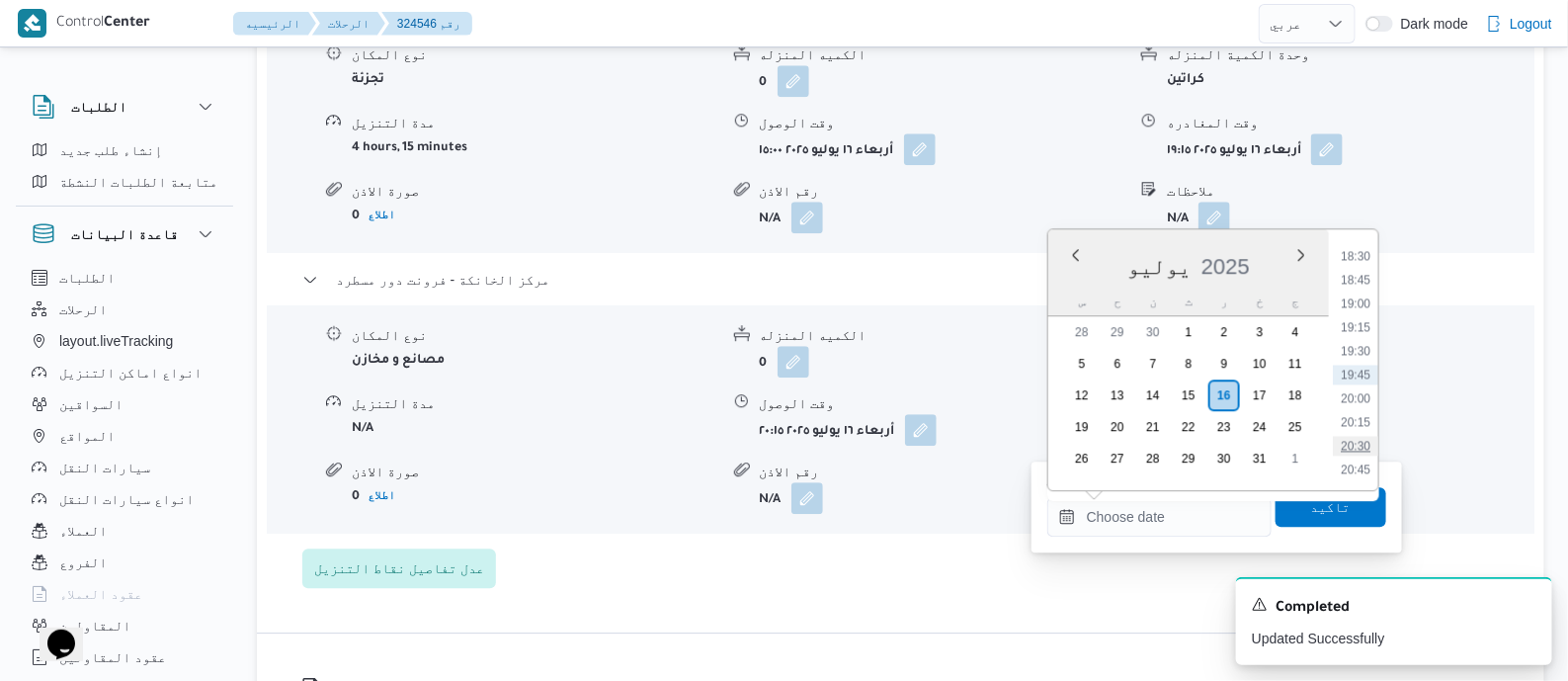 click on "20:30" at bounding box center (1356, 446) 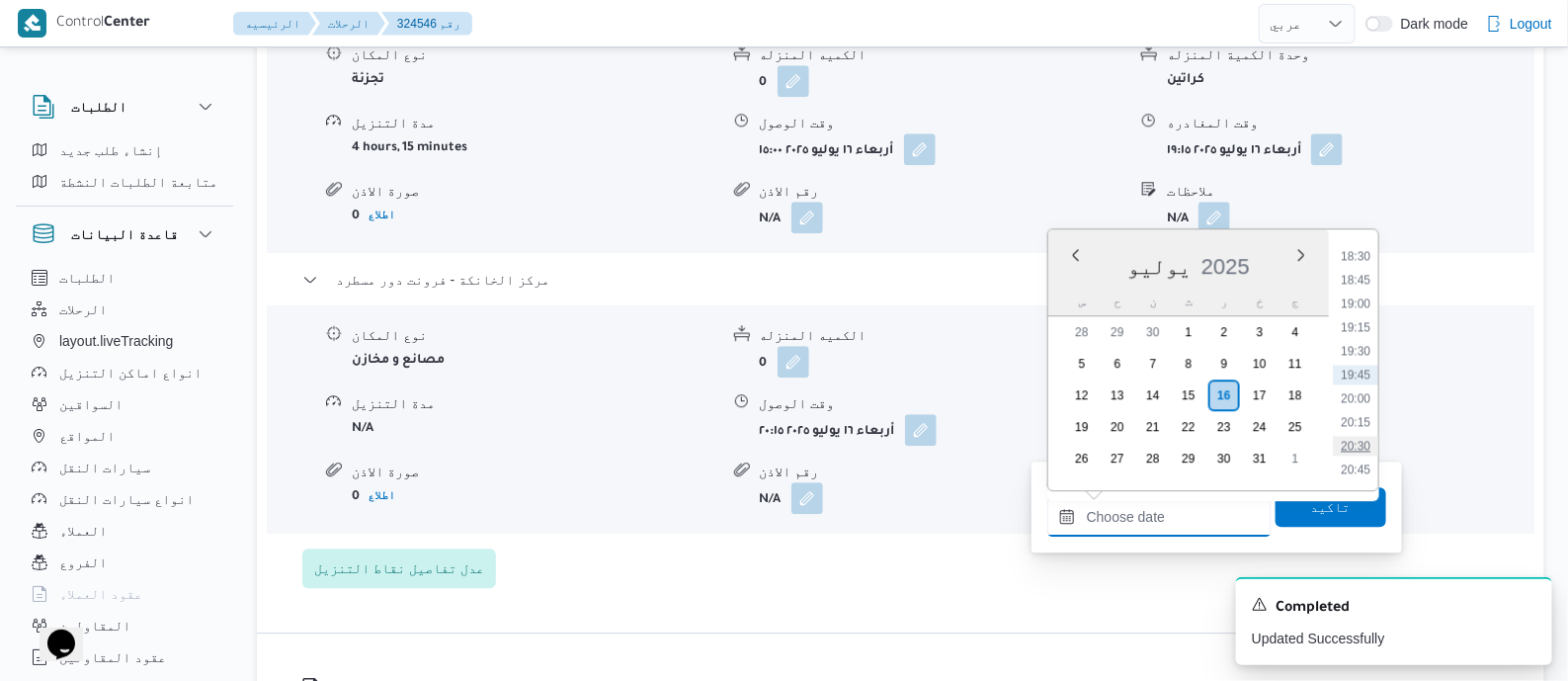 type on "١٦/٠٧/٢٠٢٥ ٢٠:٣٠" 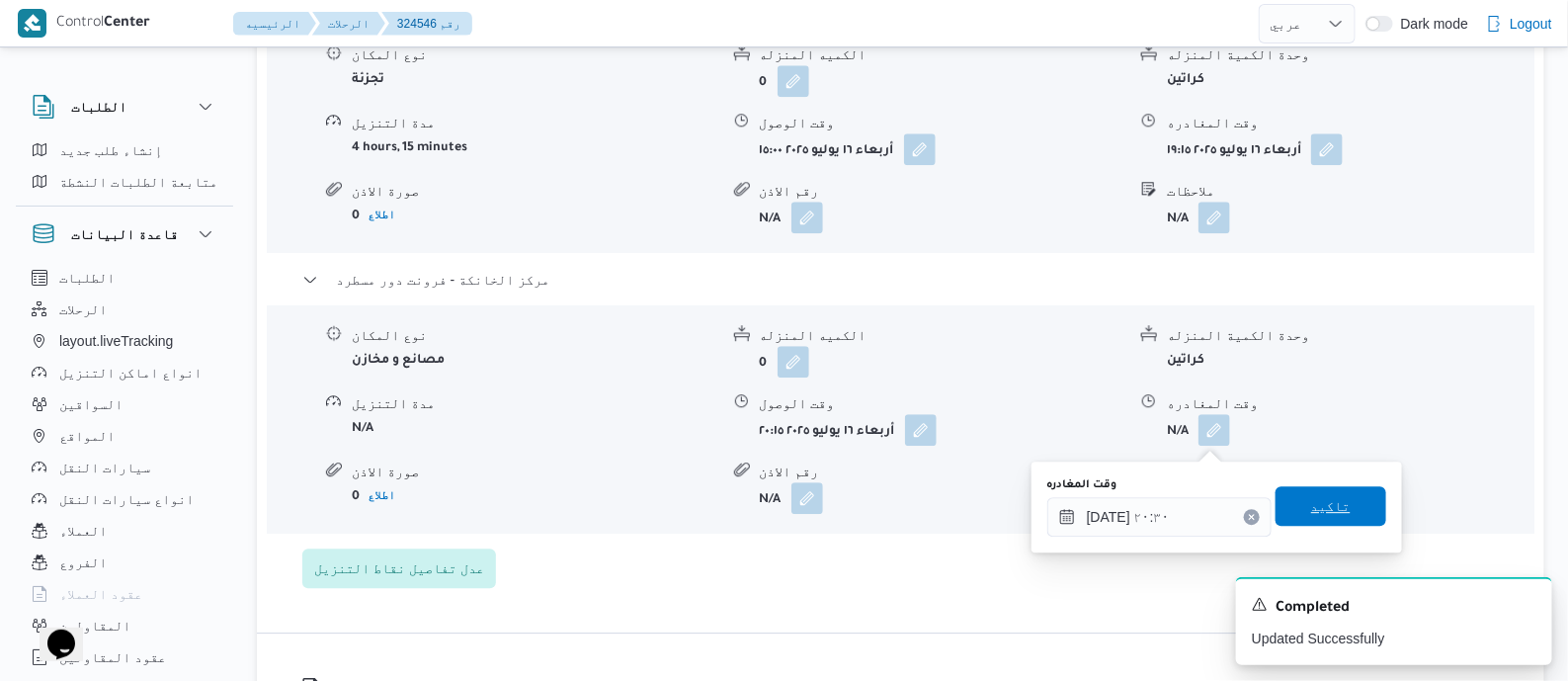 click on "تاكيد" at bounding box center [1331, 506] 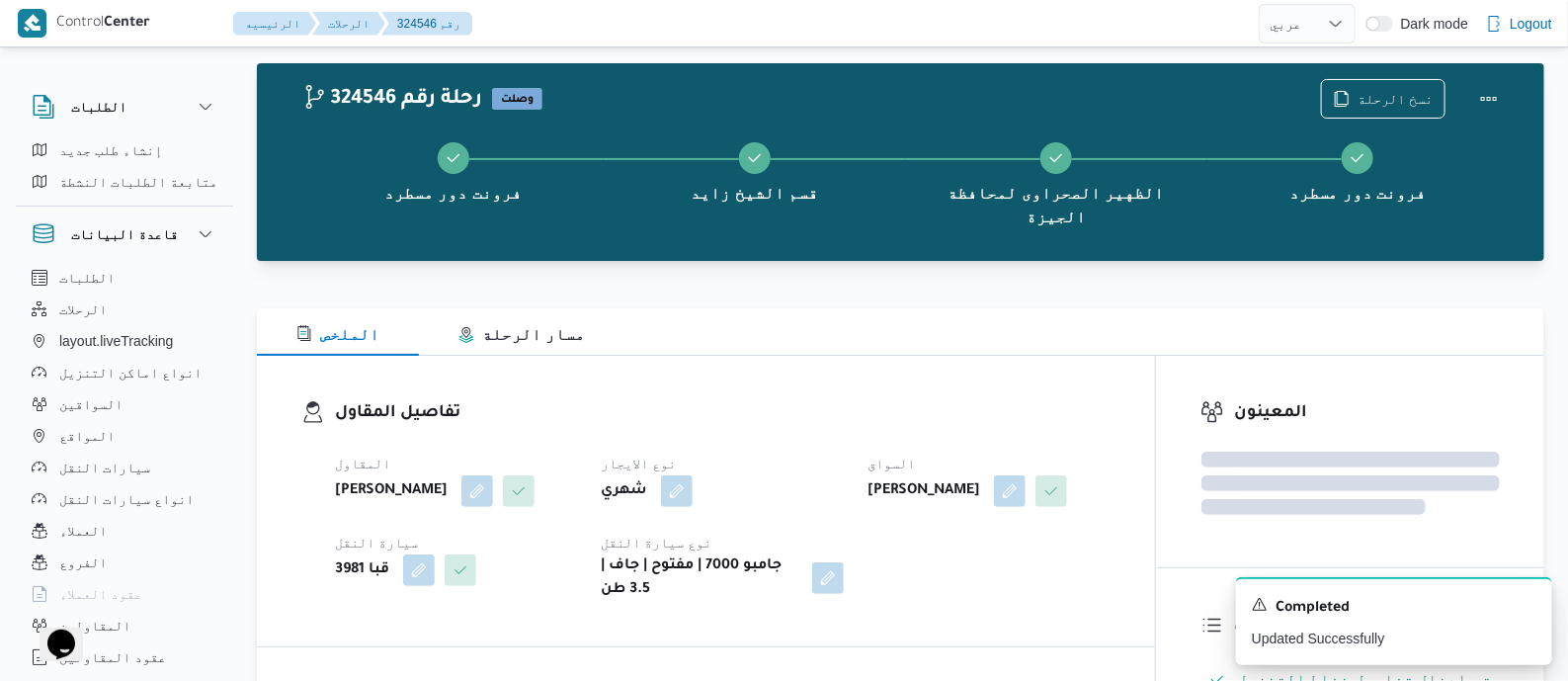 scroll, scrollTop: 0, scrollLeft: 0, axis: both 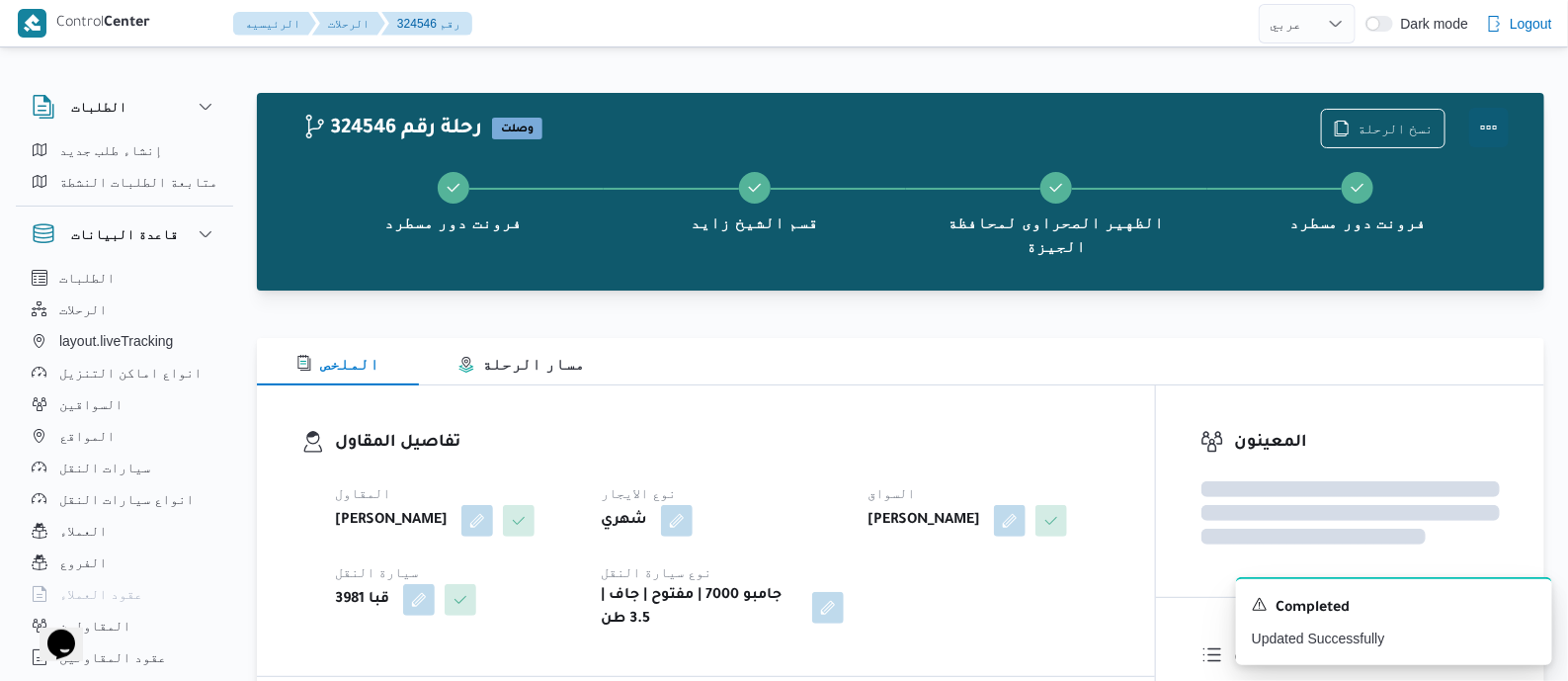 click at bounding box center [1489, 128] 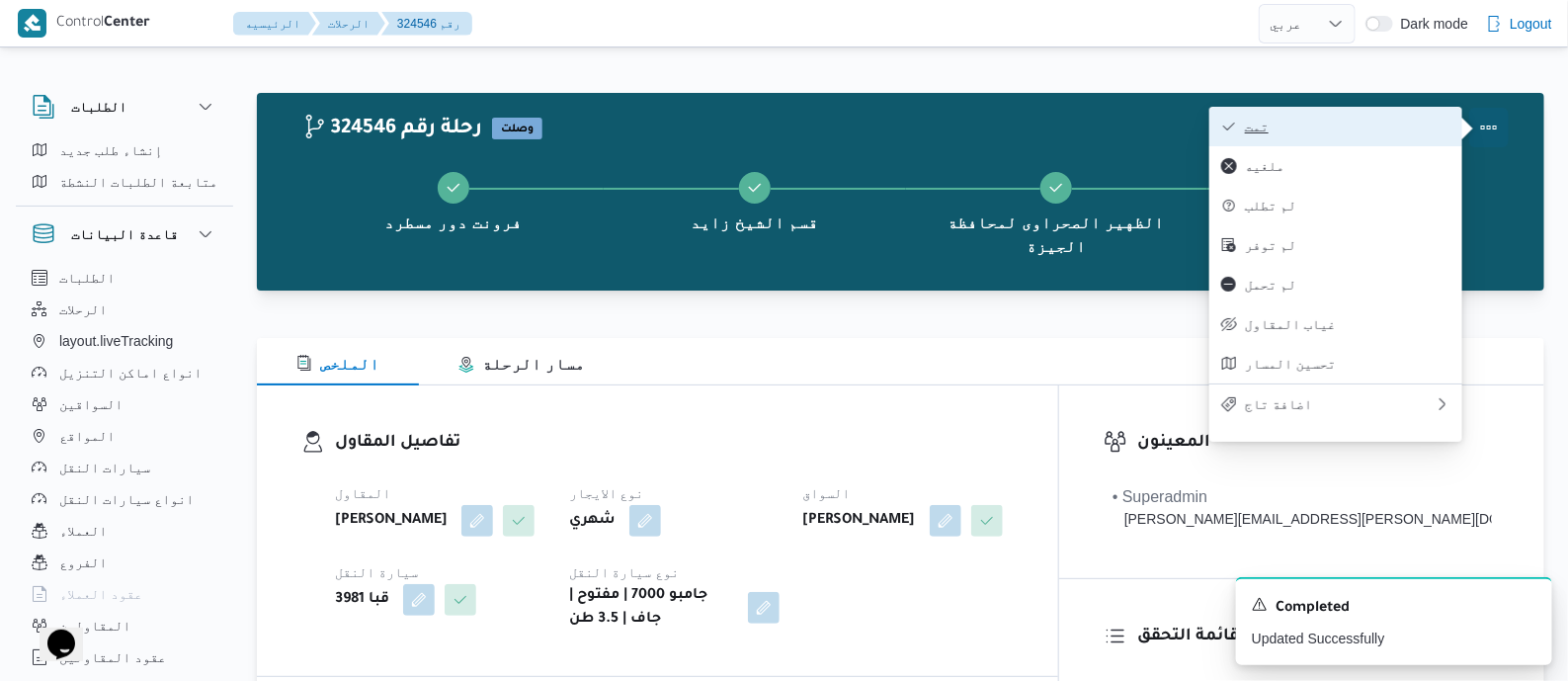 click on "تمت" at bounding box center [1348, 127] 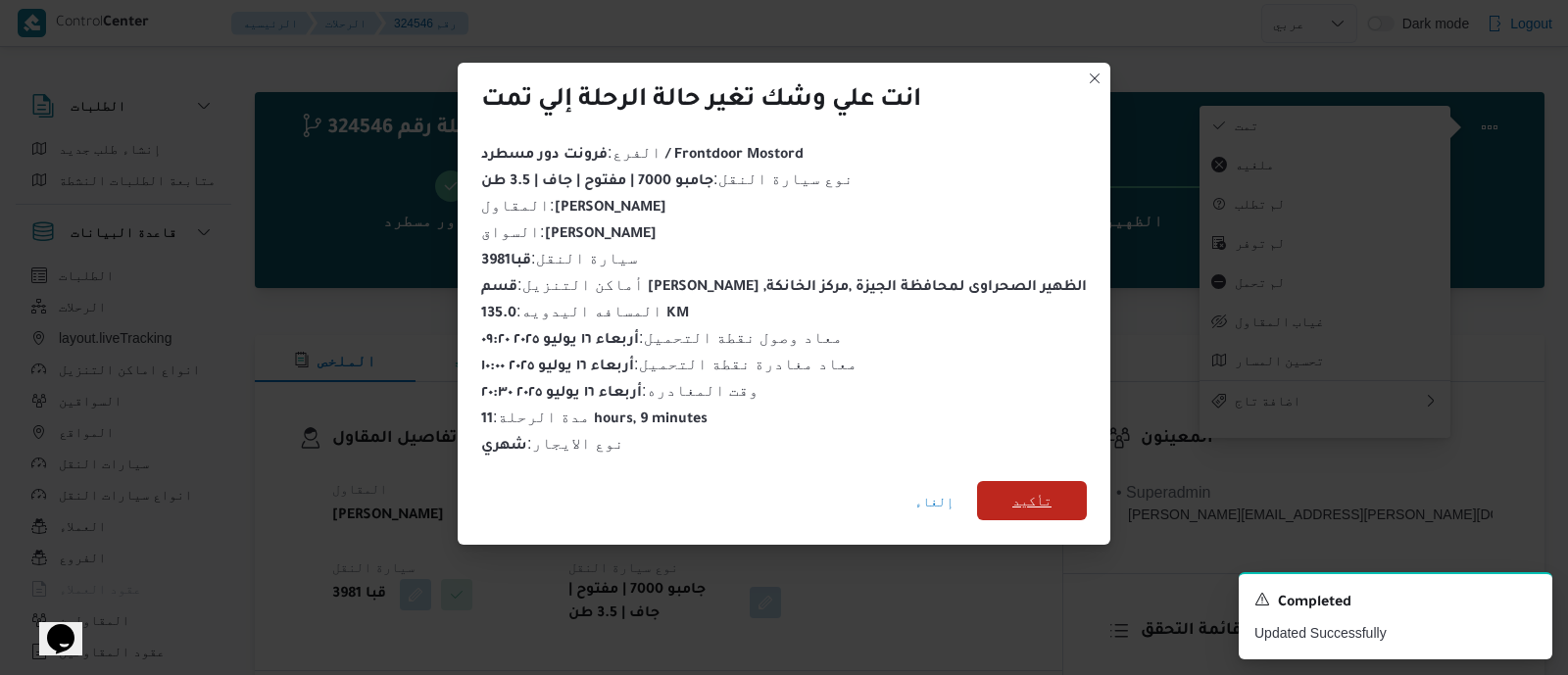 click on "تأكيد" at bounding box center [1032, 501] 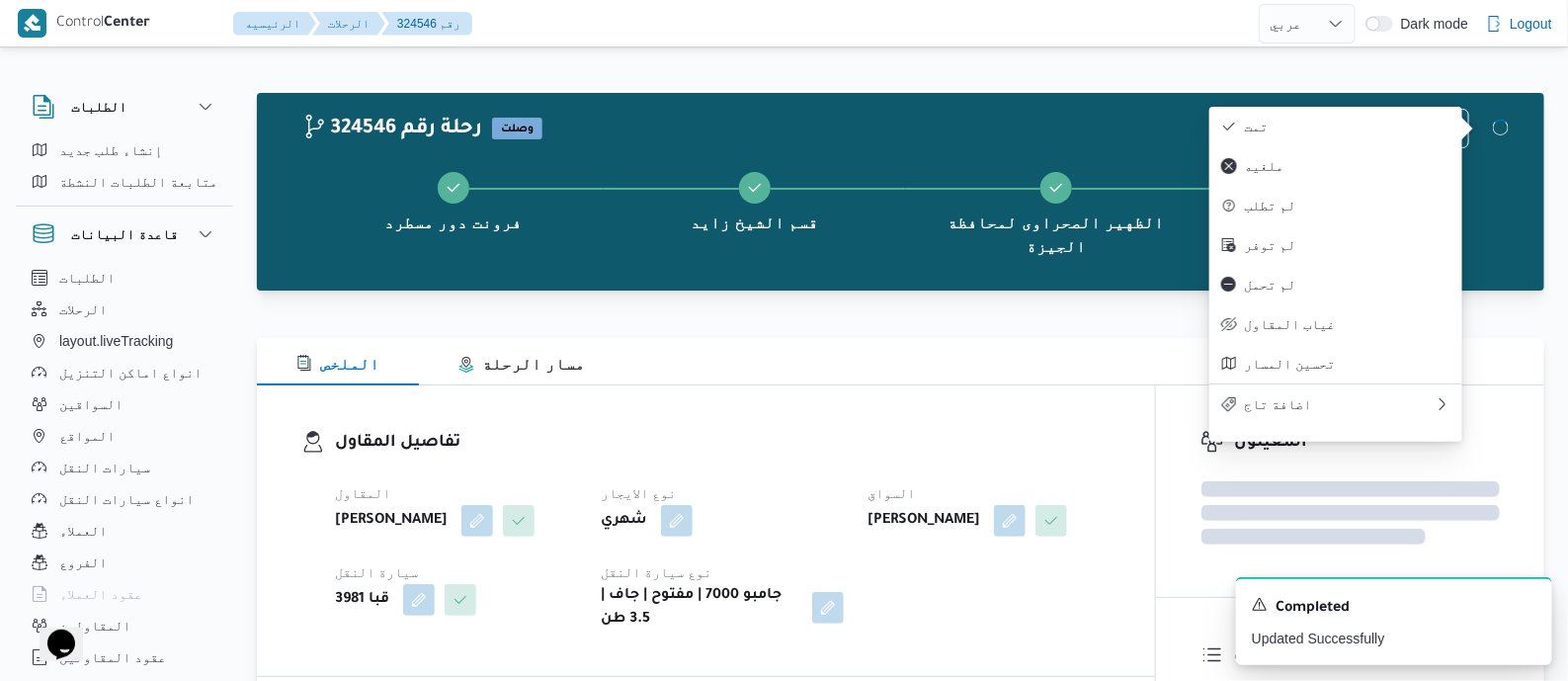 click on "تفاصيل المقاول" at bounding box center [722, 443] 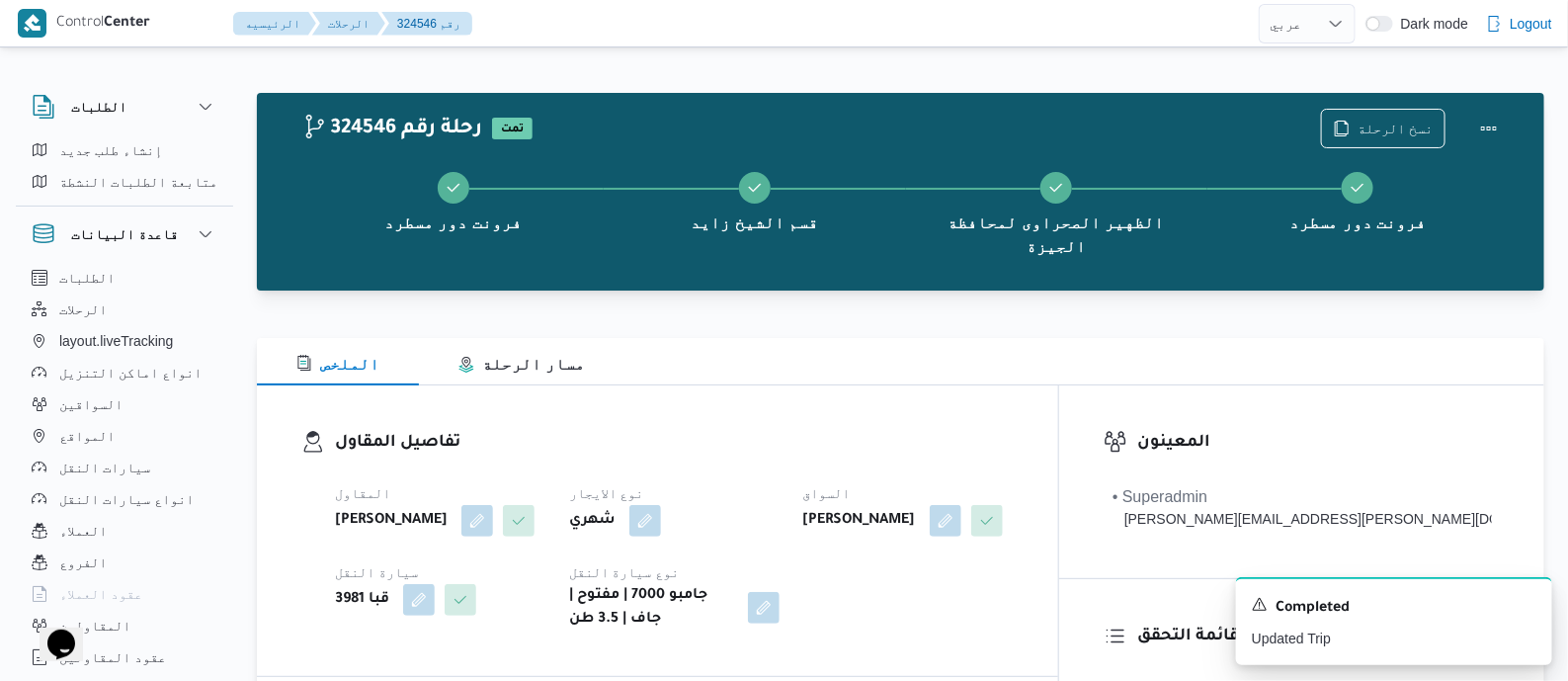click on "تفاصيل المقاول" at bounding box center (674, 443) 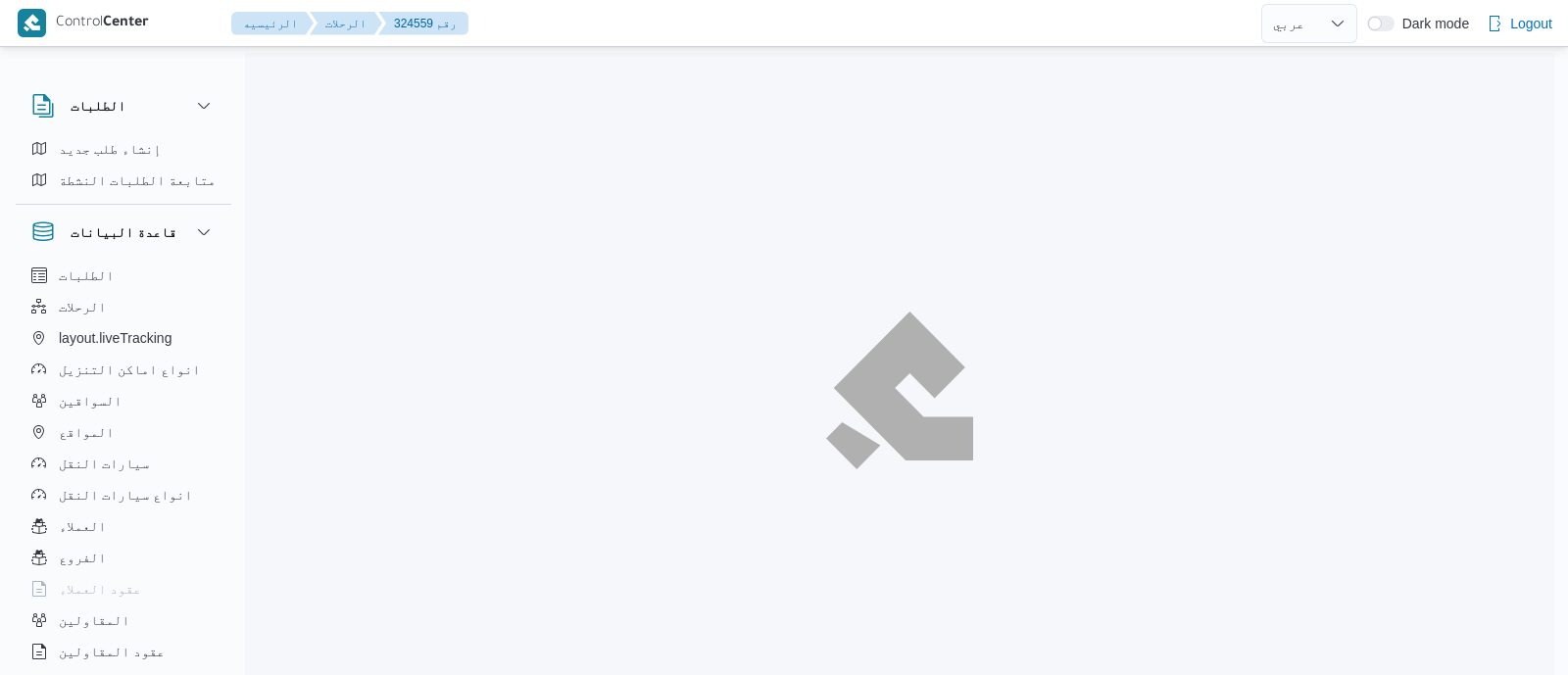 select on "ar" 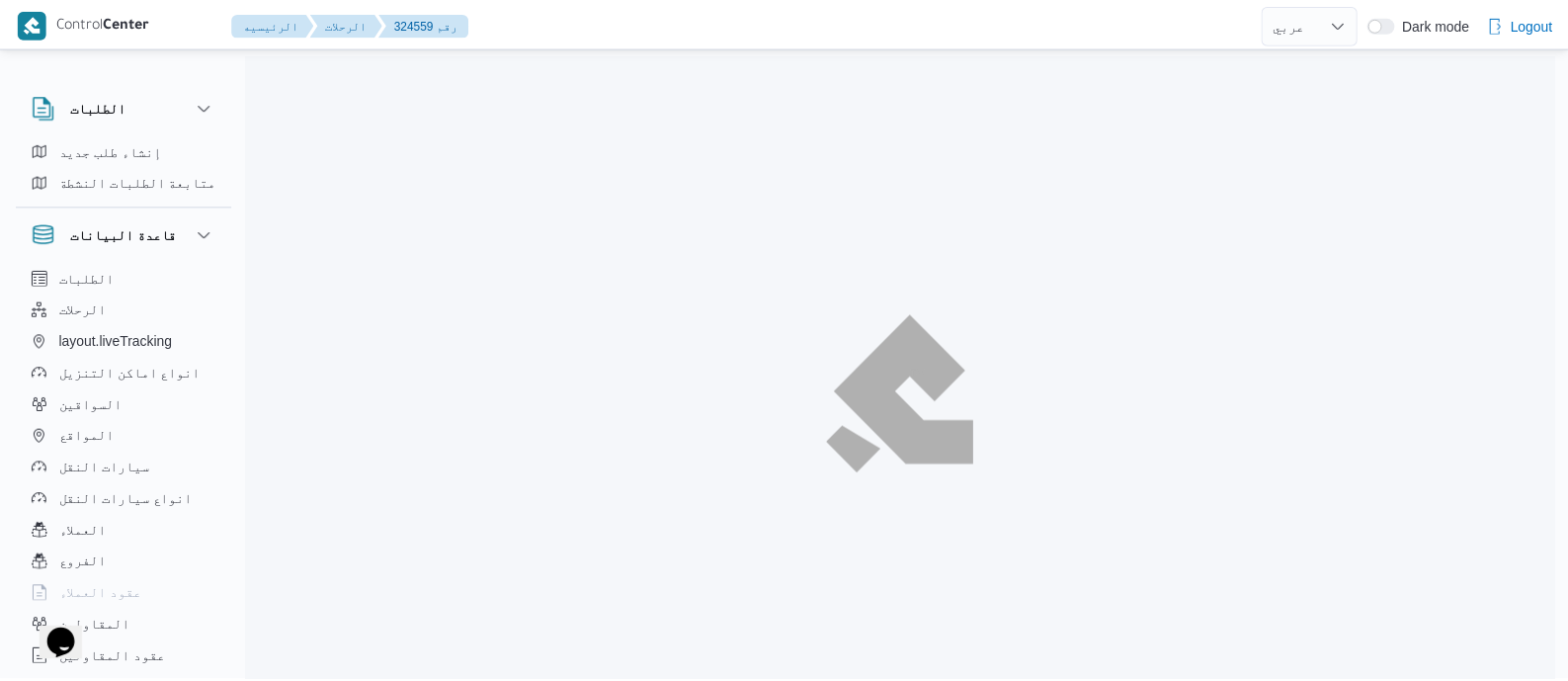scroll, scrollTop: 0, scrollLeft: 0, axis: both 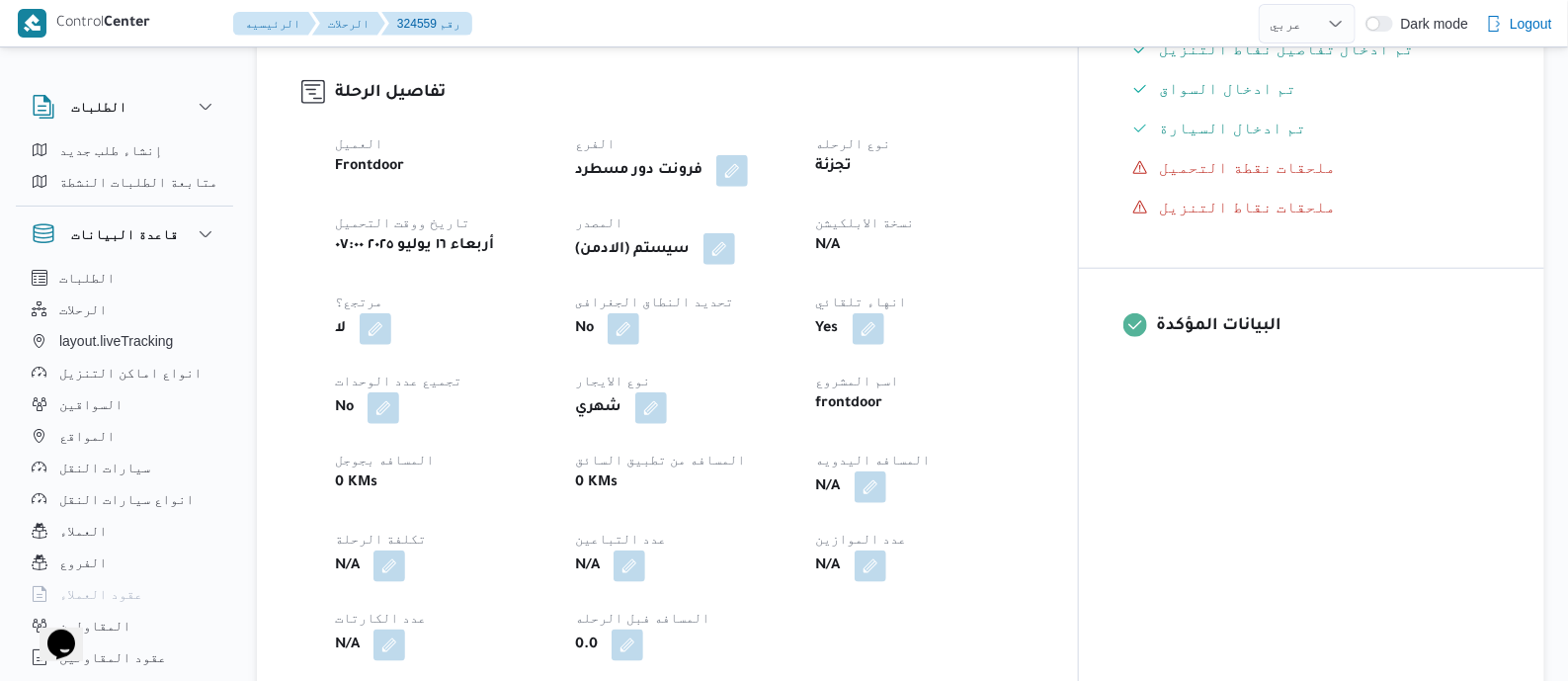click at bounding box center [719, 249] 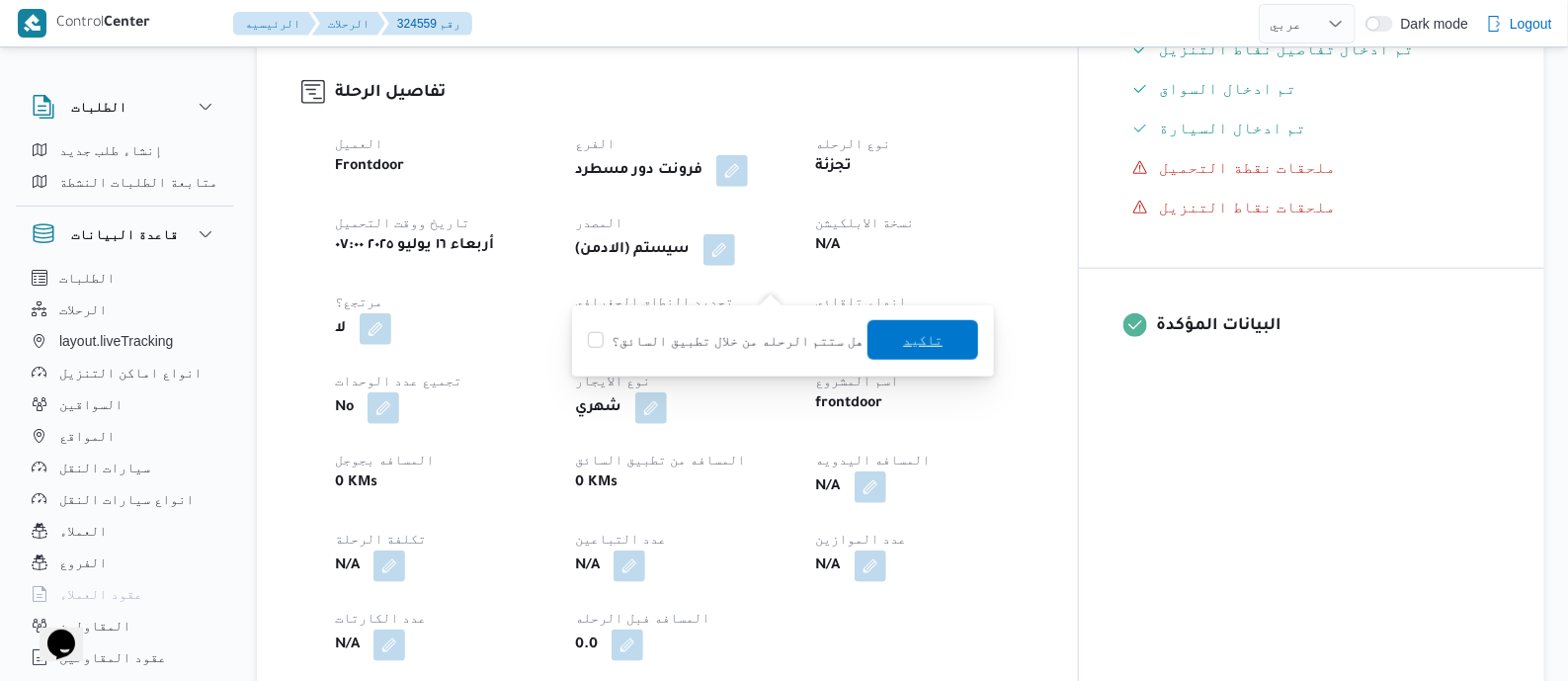 click on "تاكيد" at bounding box center (923, 340) 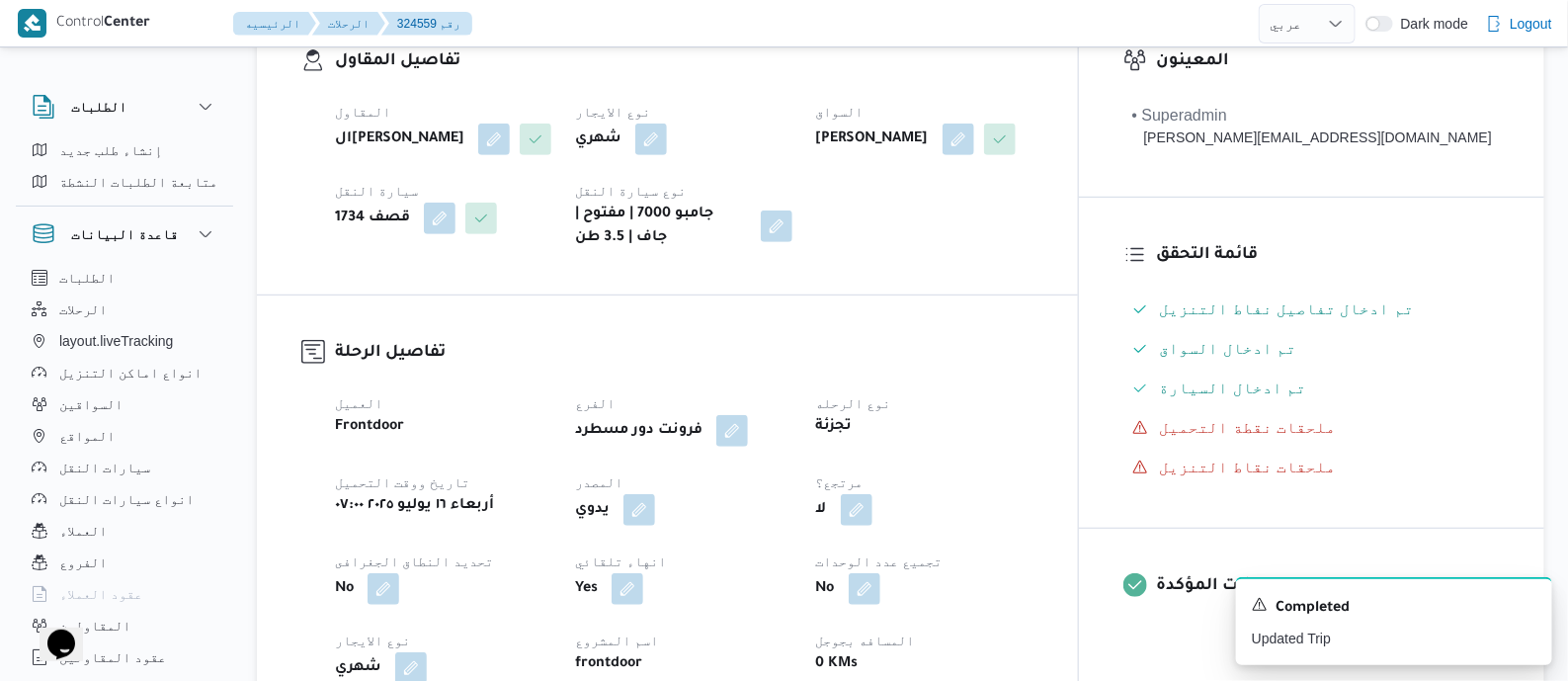 scroll, scrollTop: 741, scrollLeft: 0, axis: vertical 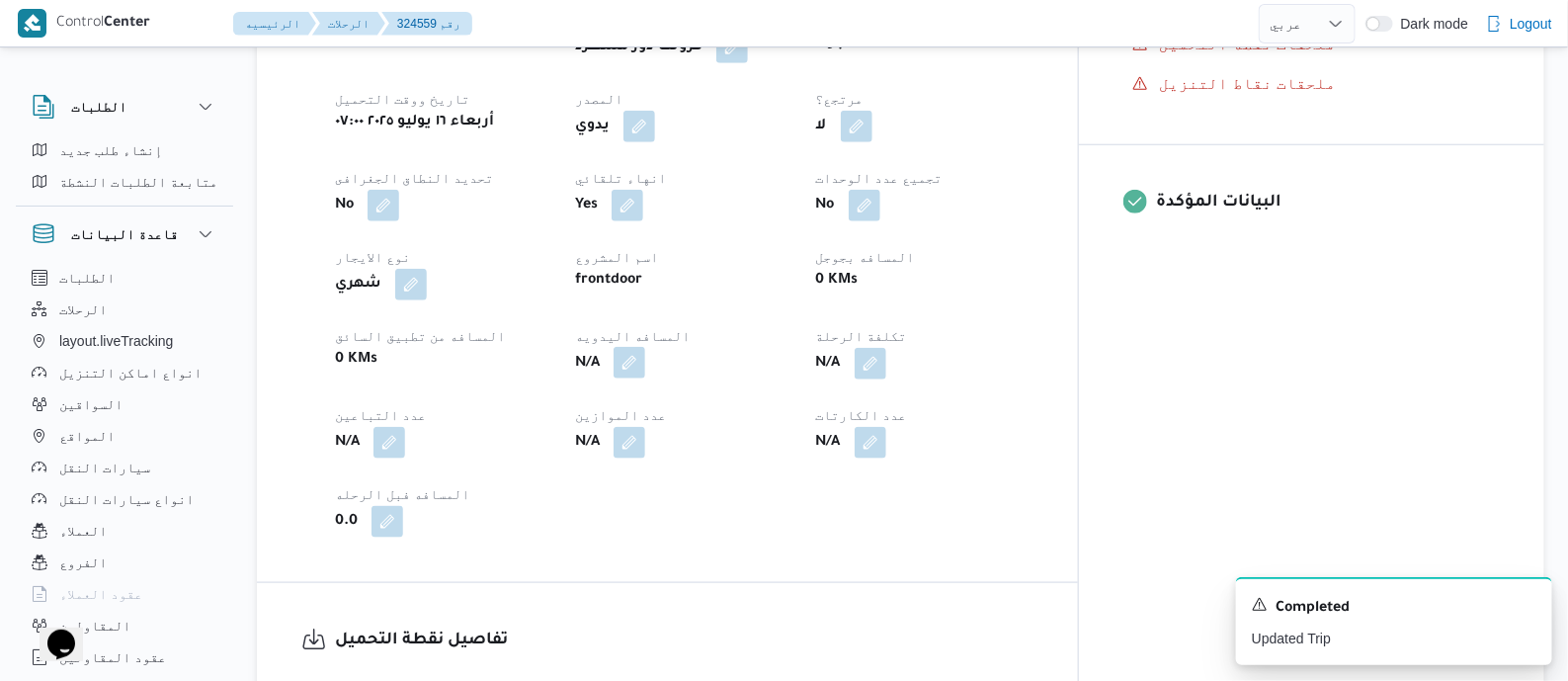click at bounding box center [629, 363] 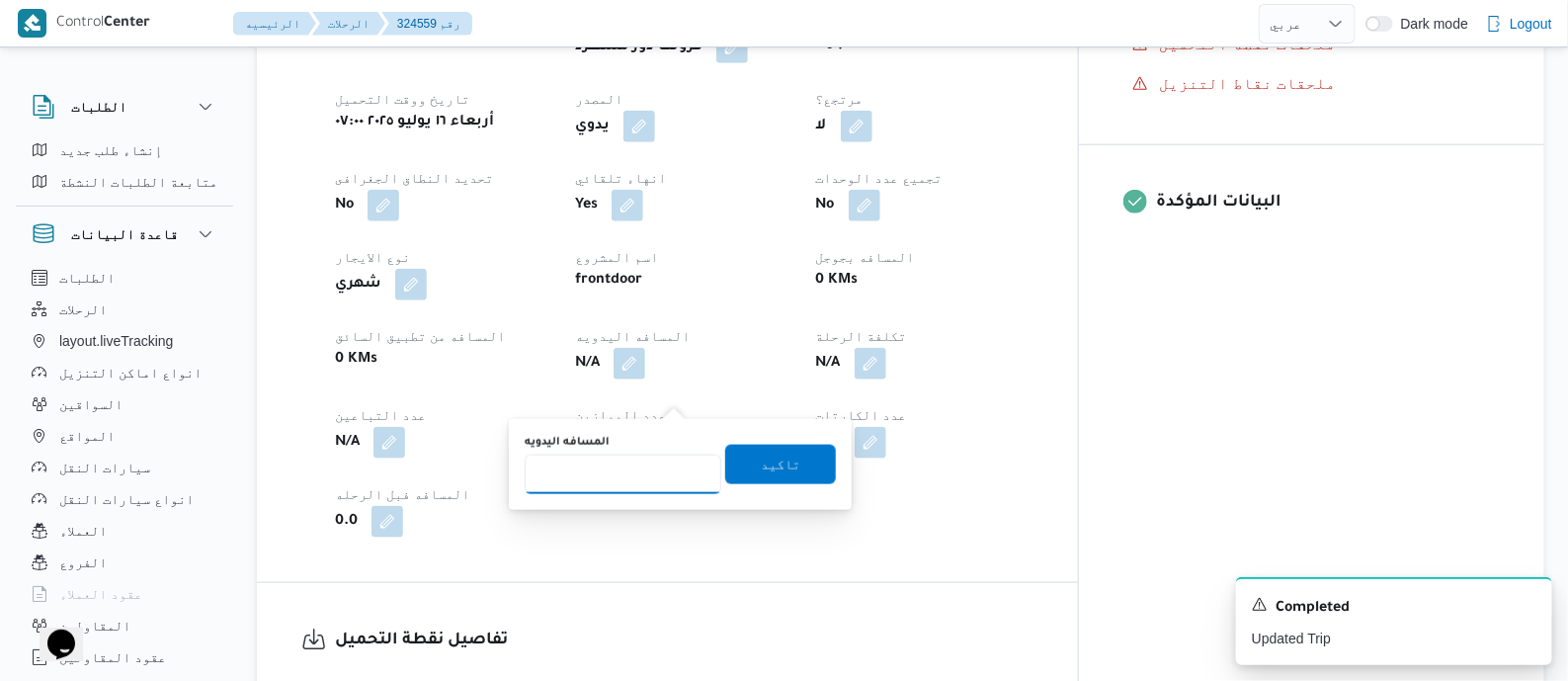 click on "المسافه اليدويه" at bounding box center (622, 474) 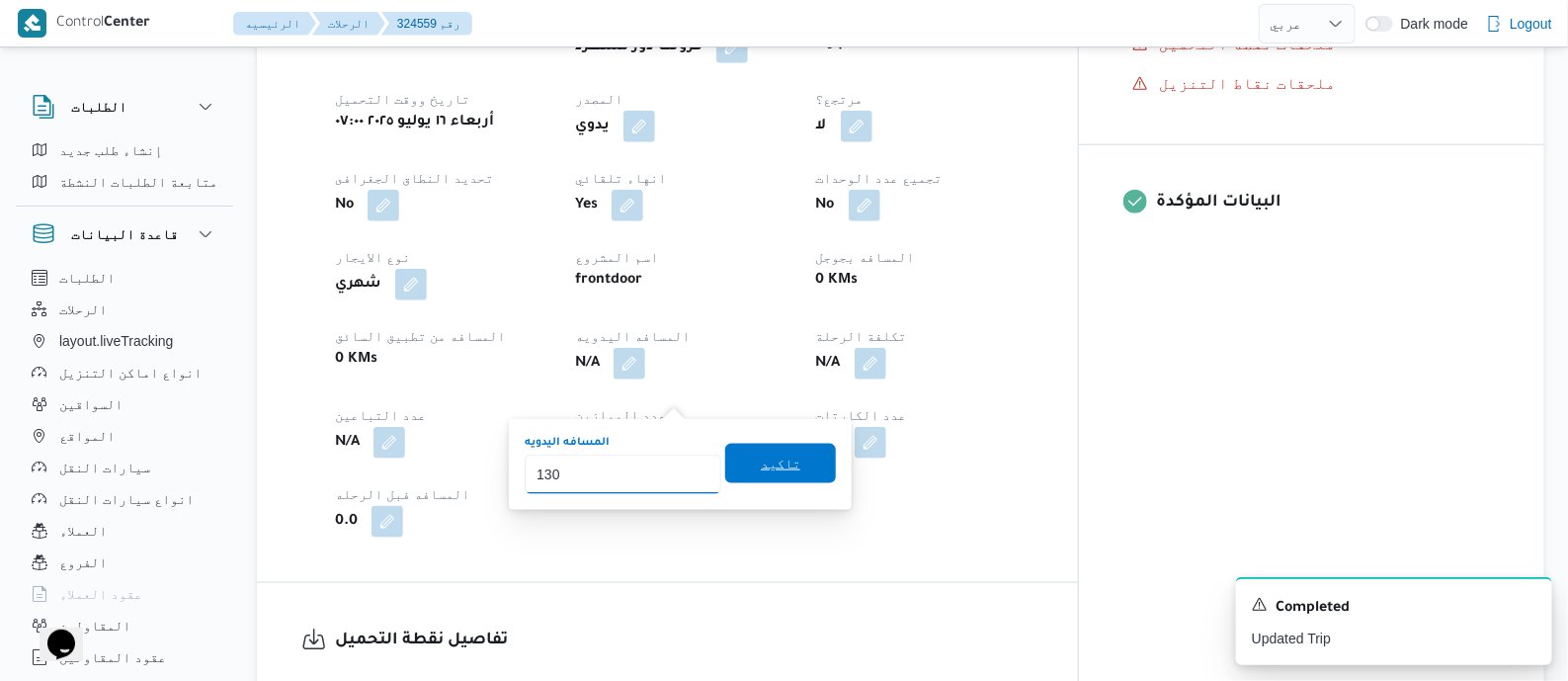 type on "130" 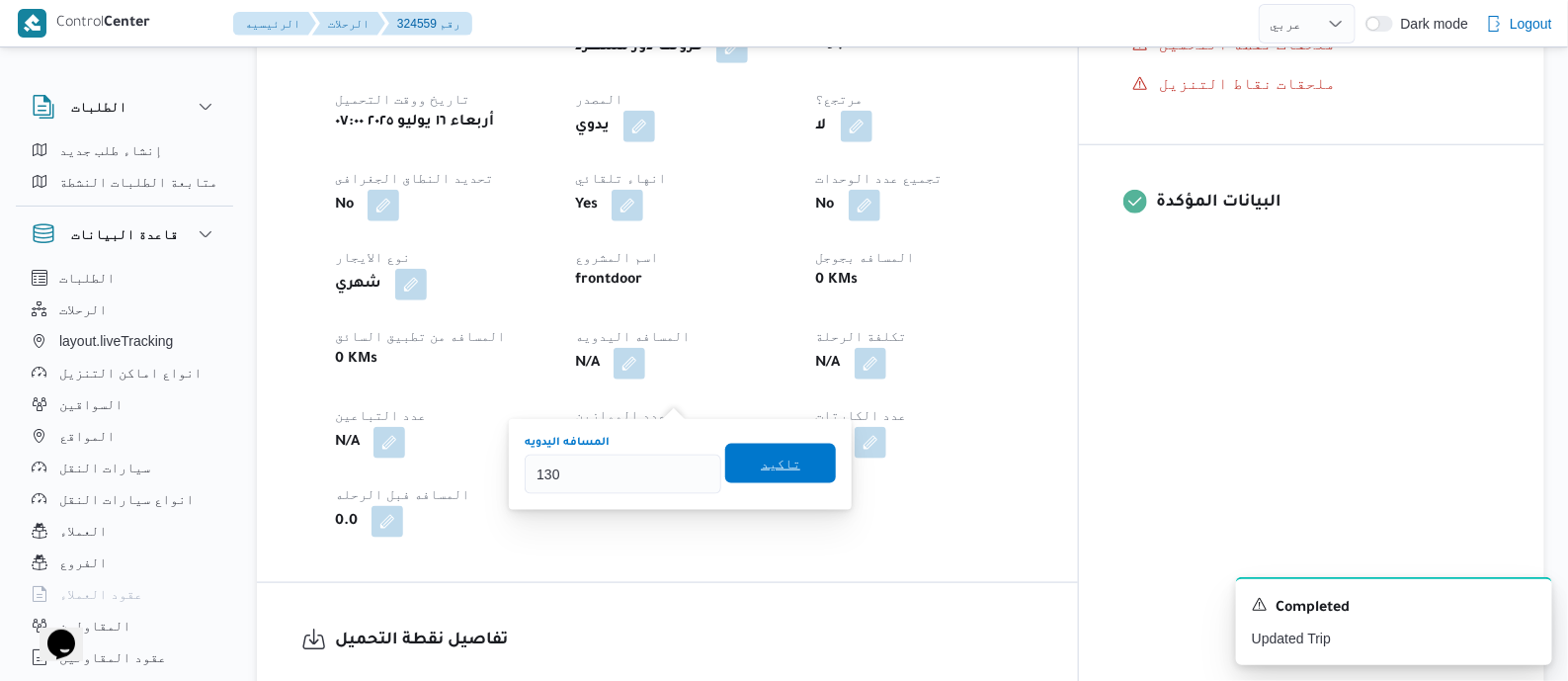 click on "تاكيد" at bounding box center [781, 464] 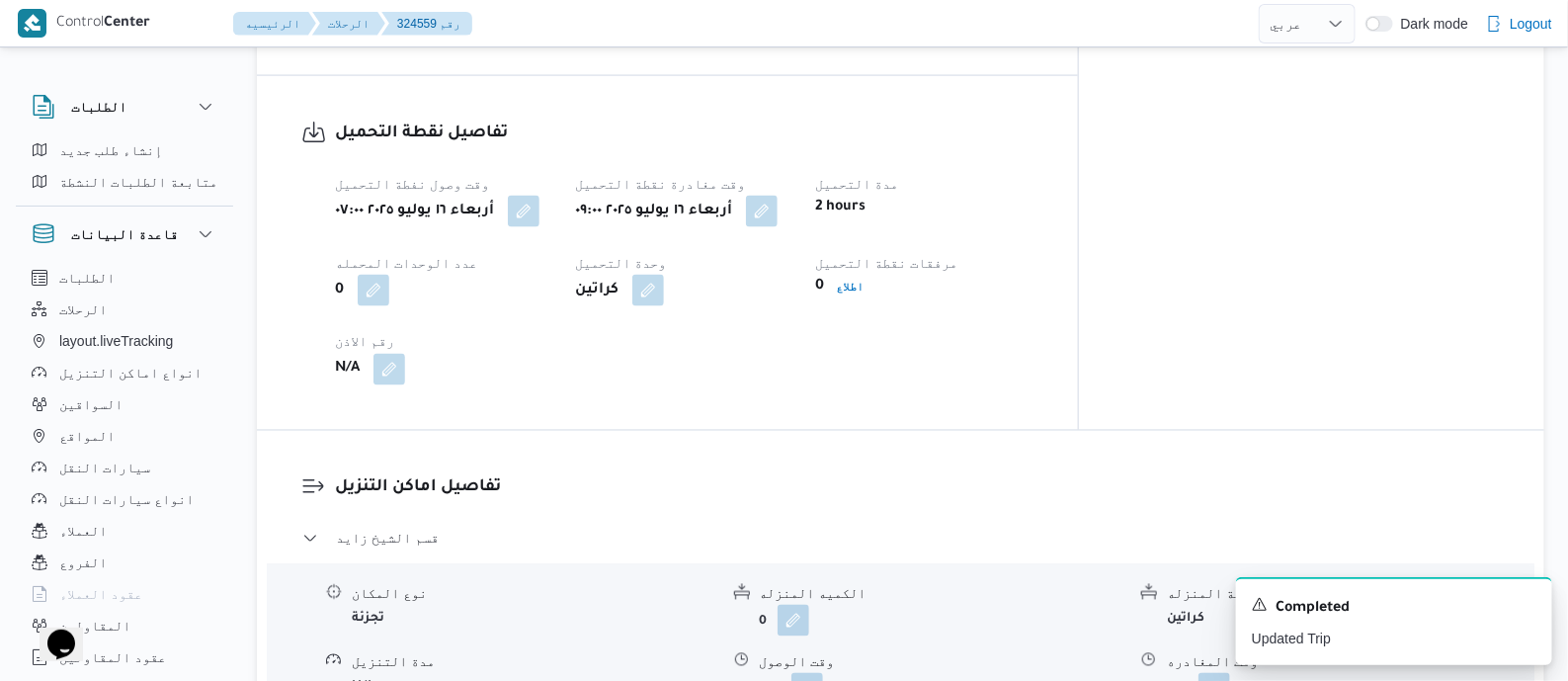 scroll, scrollTop: 1235, scrollLeft: 0, axis: vertical 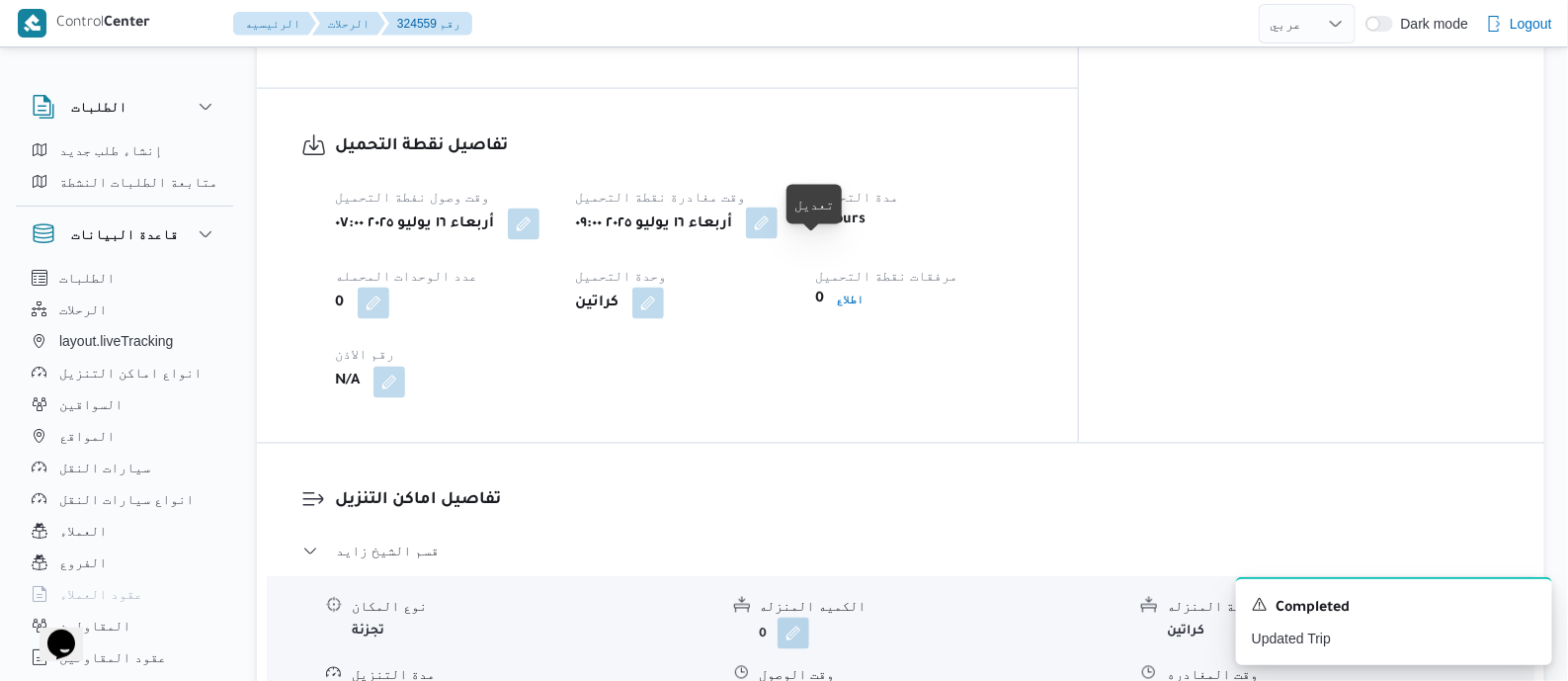 click at bounding box center (762, 223) 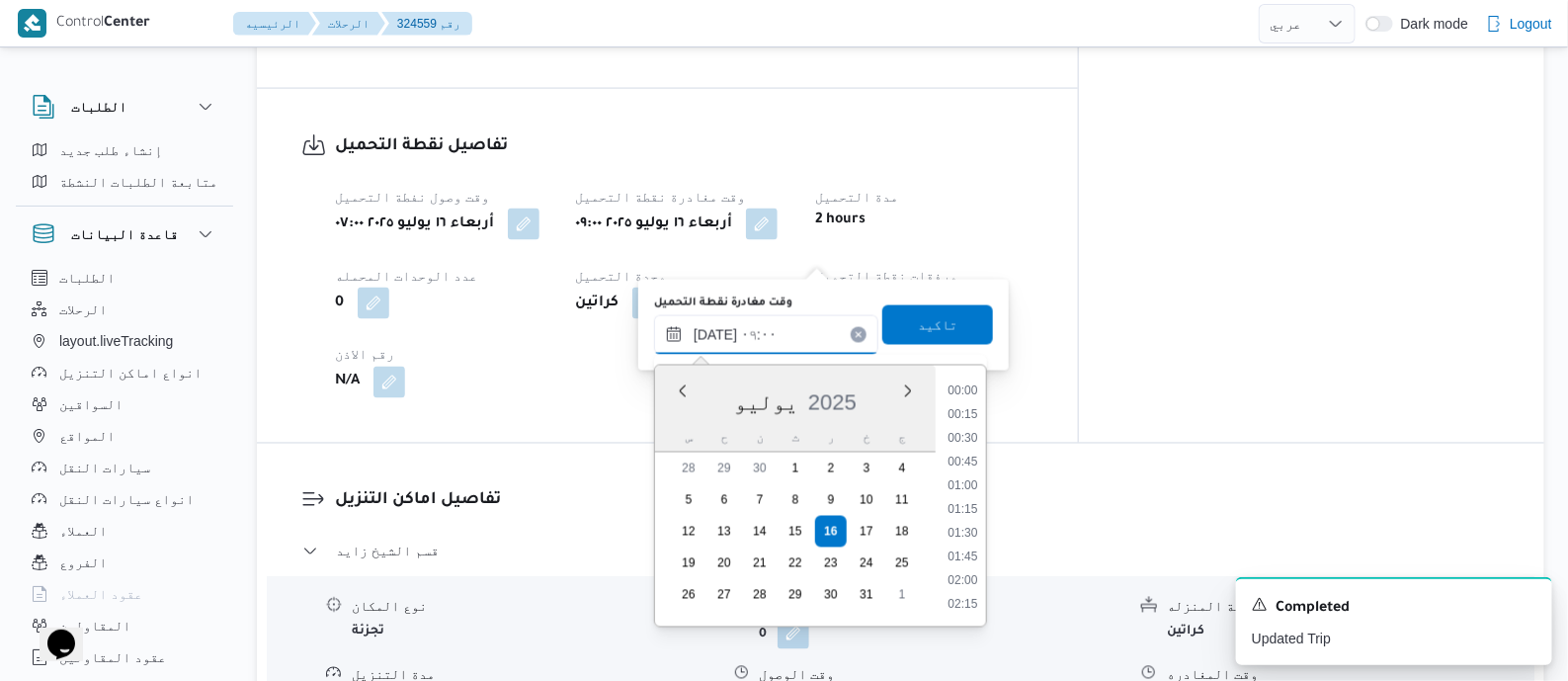 click on "١٦/٠٧/٢٠٢٥ ٠٩:٠٠" at bounding box center [766, 335] 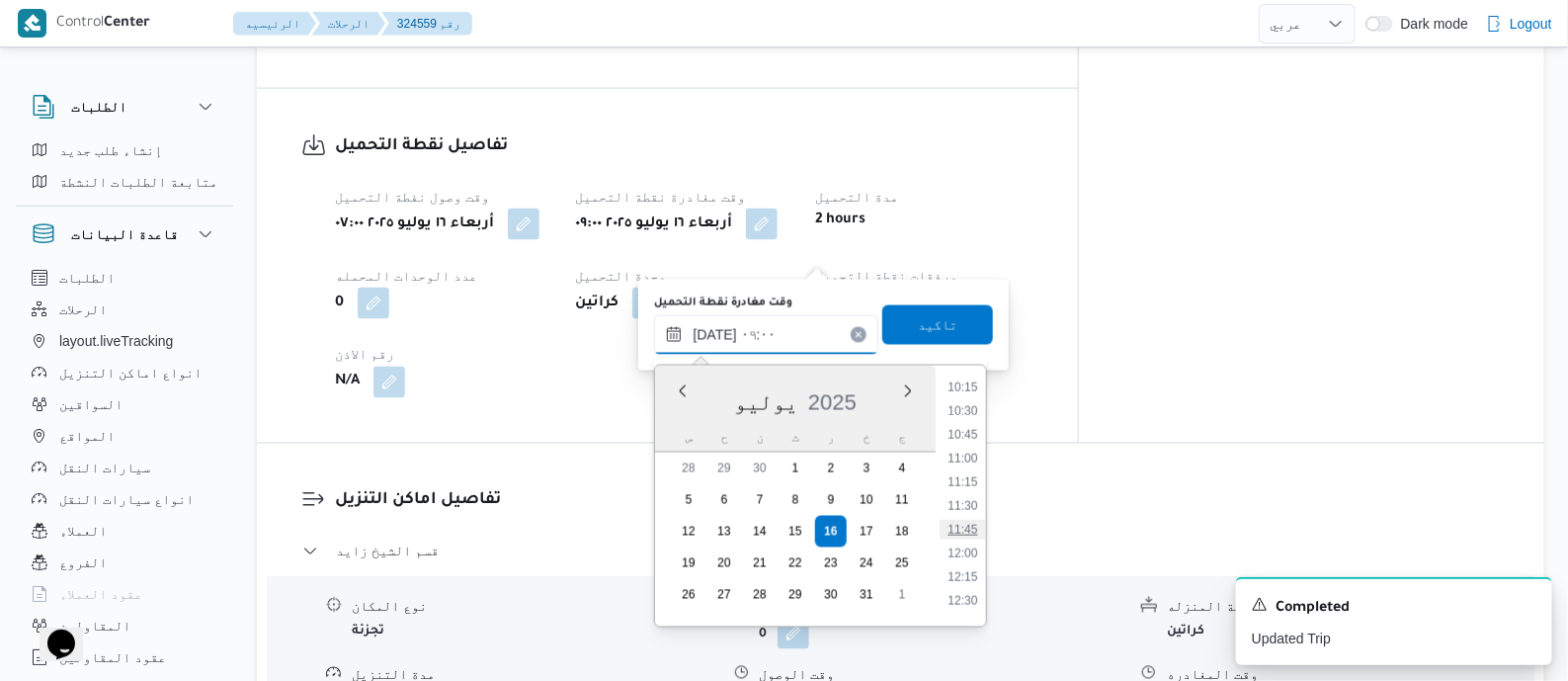 scroll, scrollTop: 981, scrollLeft: 0, axis: vertical 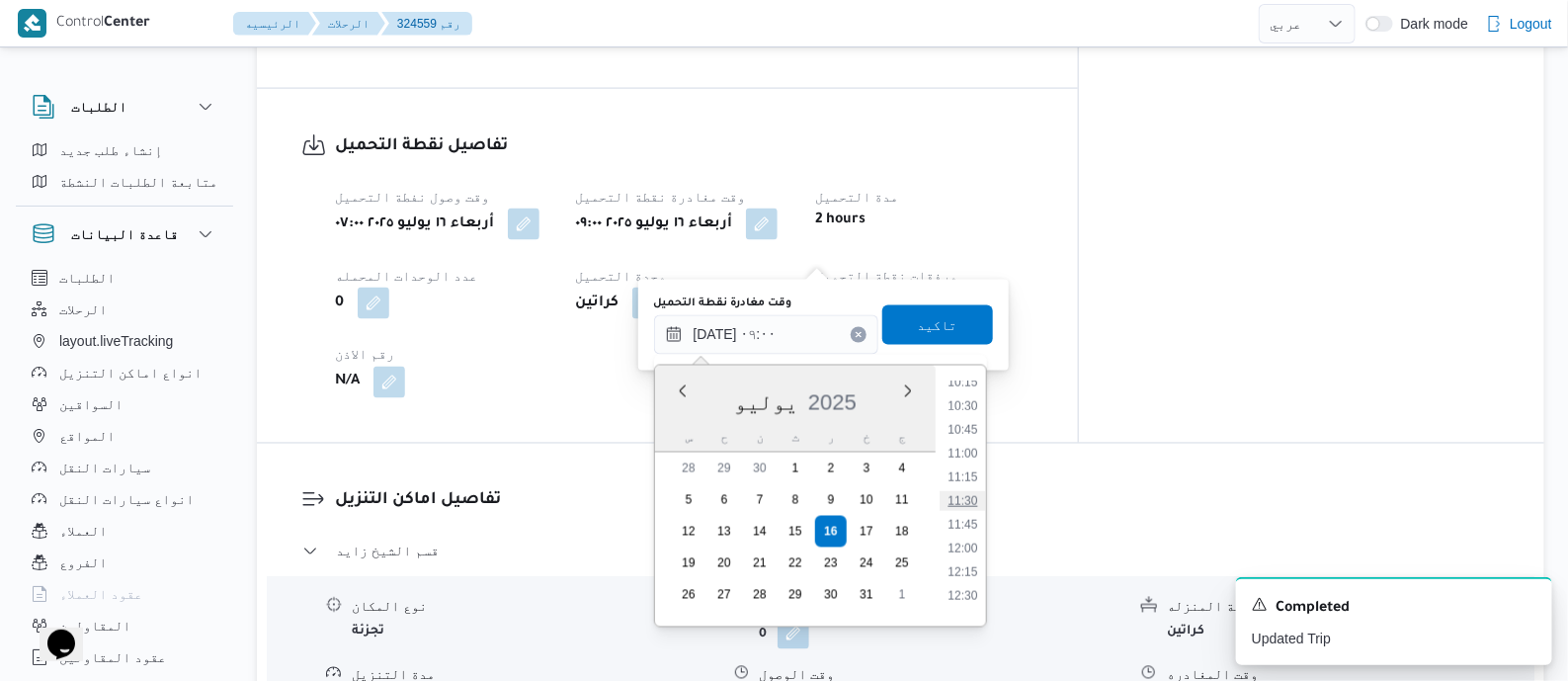 click on "11:30" at bounding box center (962, 501) 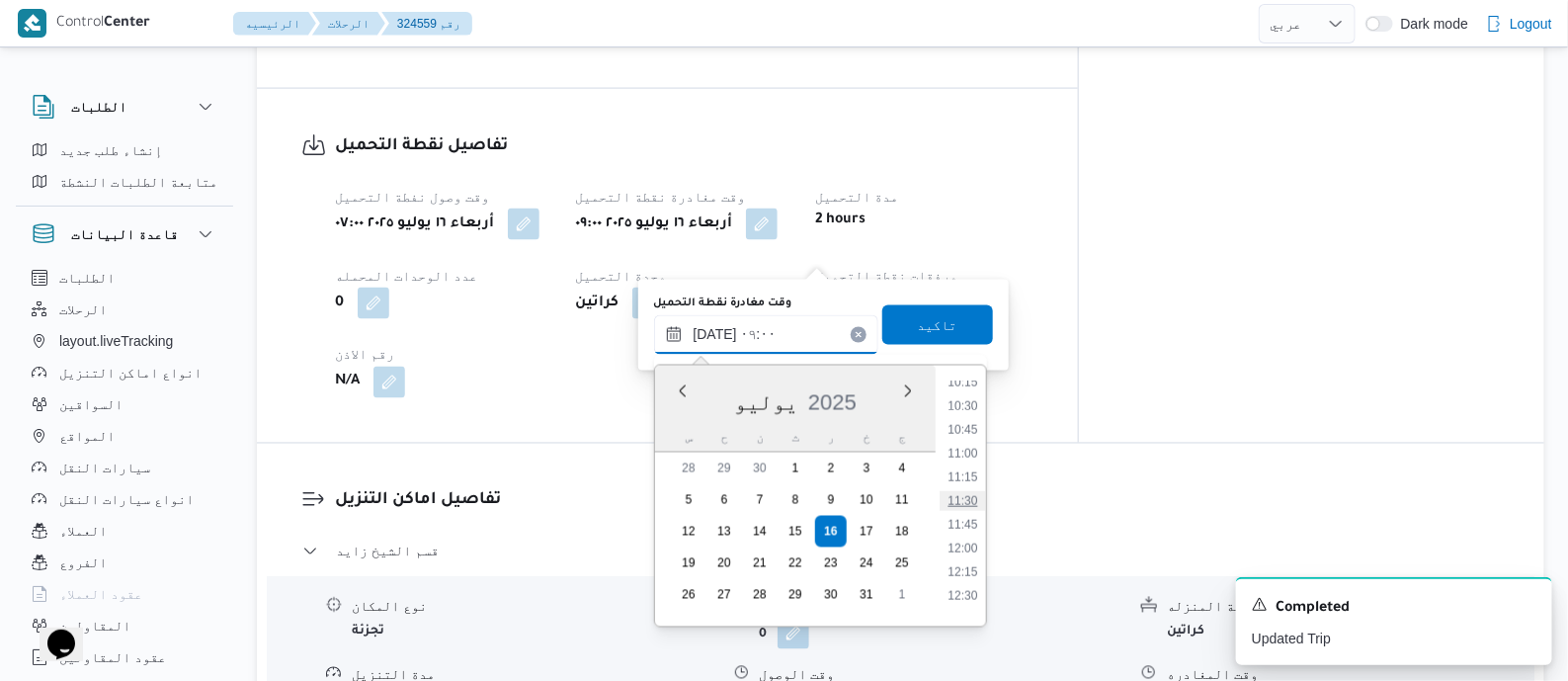 type on "١٦/٠٧/٢٠٢٥ ١١:٣٠" 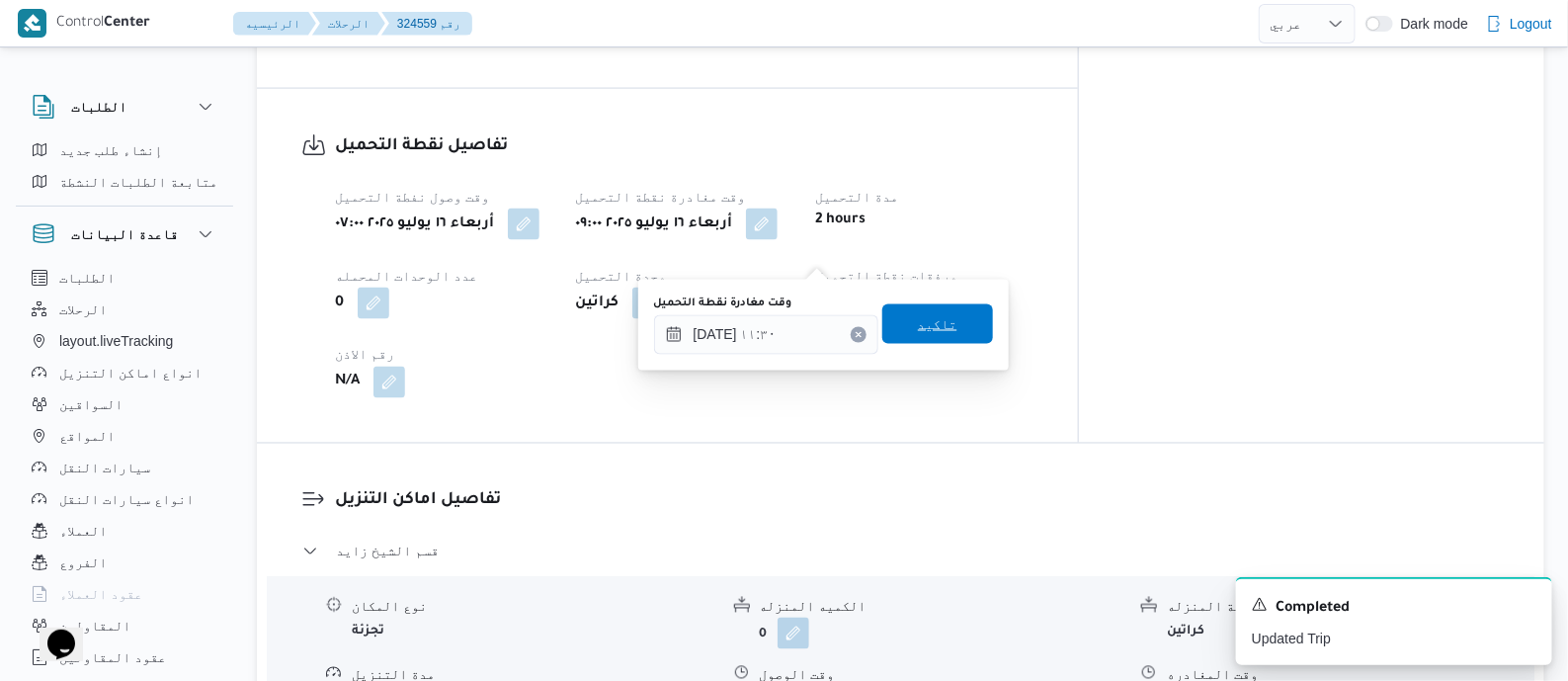 click on "تاكيد" at bounding box center [938, 324] 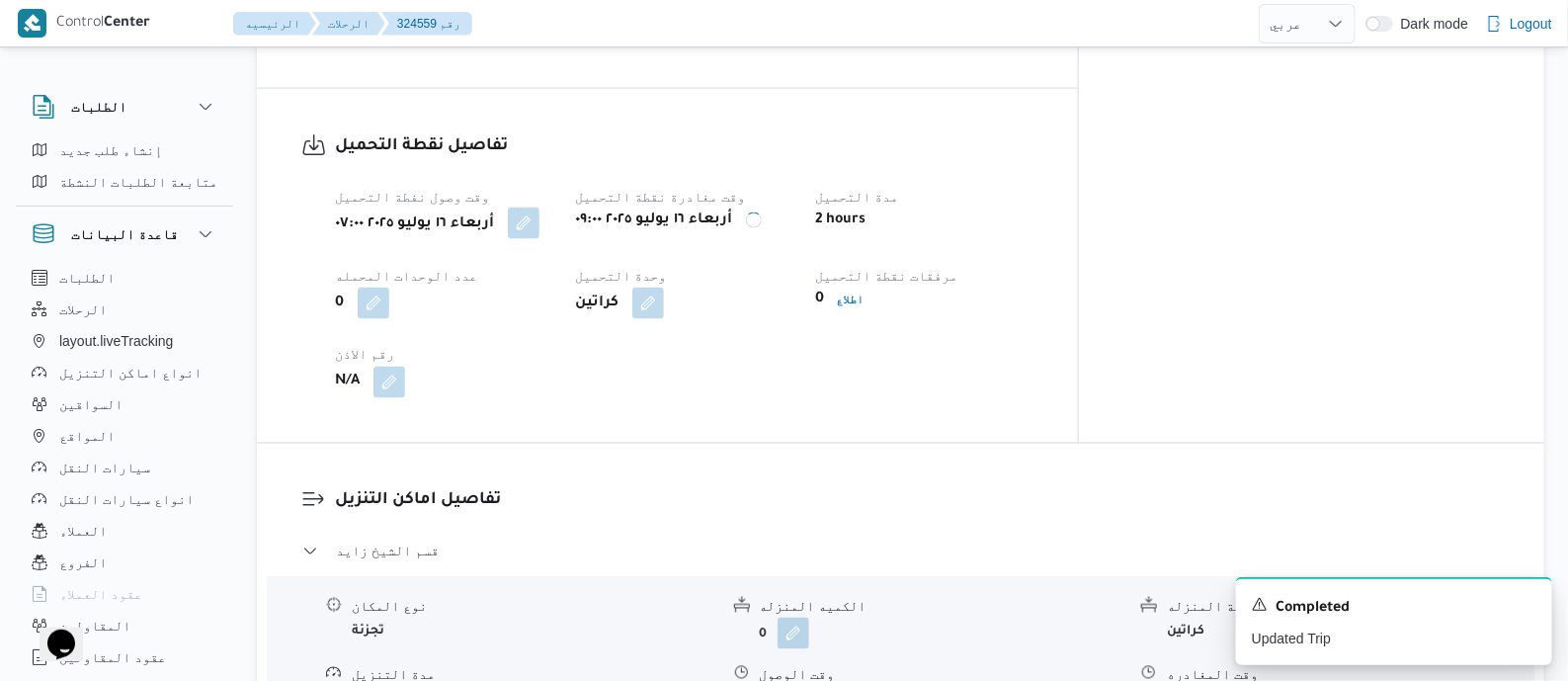 click at bounding box center [524, 223] 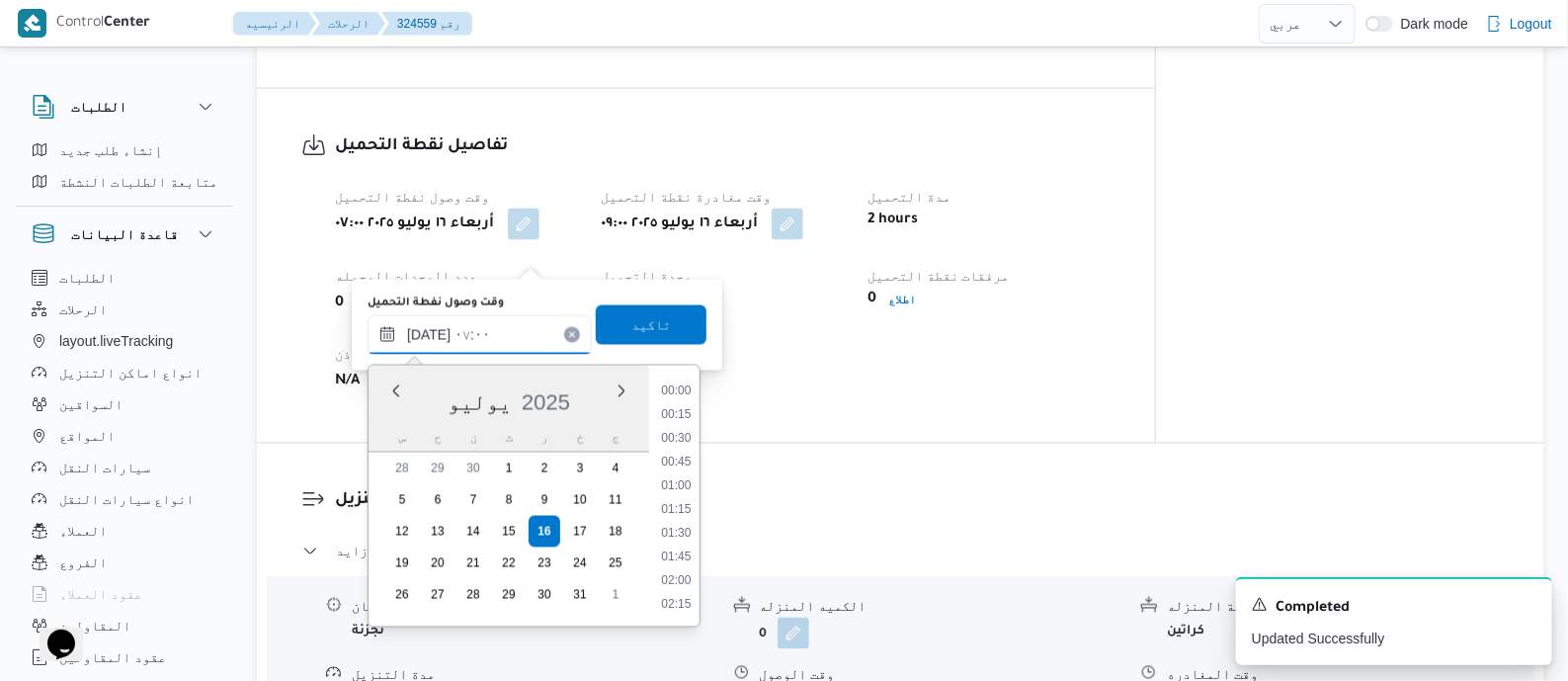 click on "١٦/٠٧/٢٠٢٥ ٠٧:٠٠" at bounding box center [479, 335] 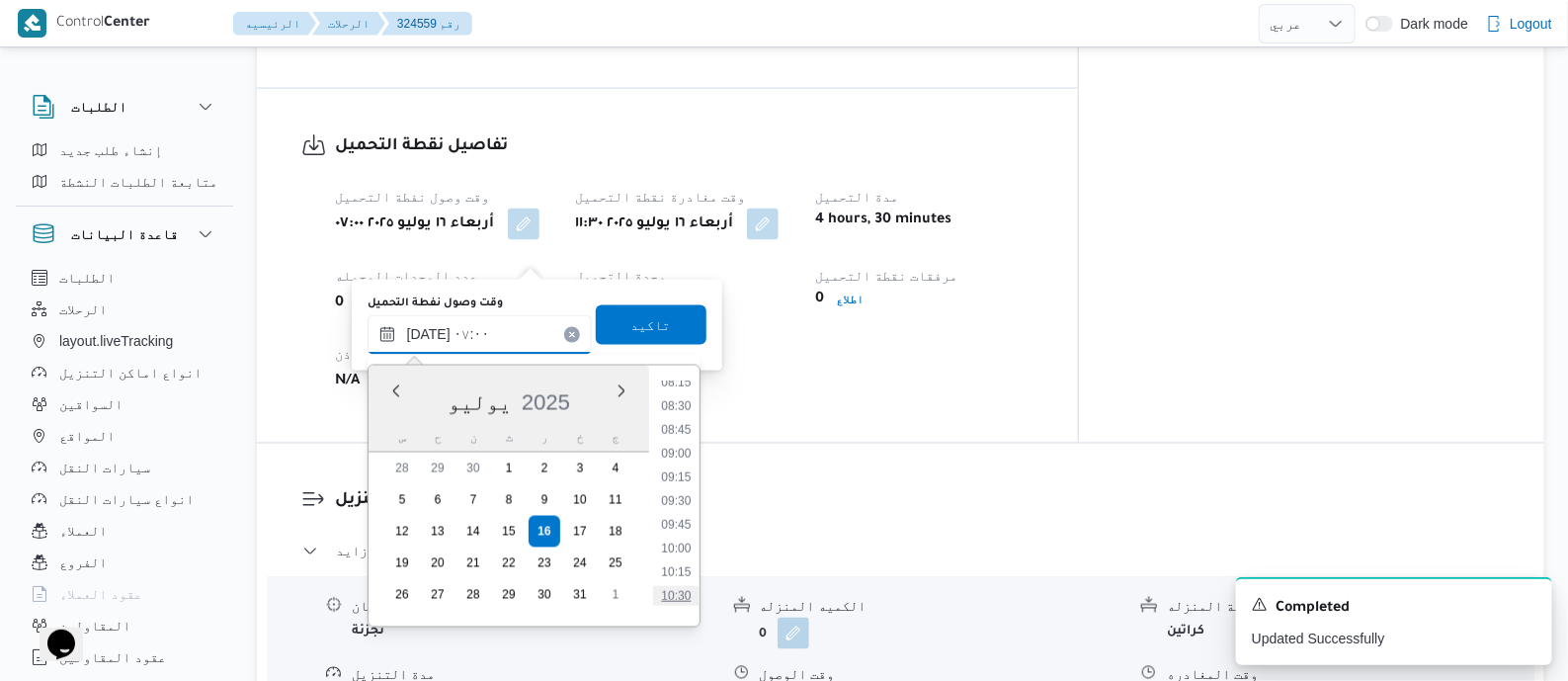 scroll, scrollTop: 915, scrollLeft: 0, axis: vertical 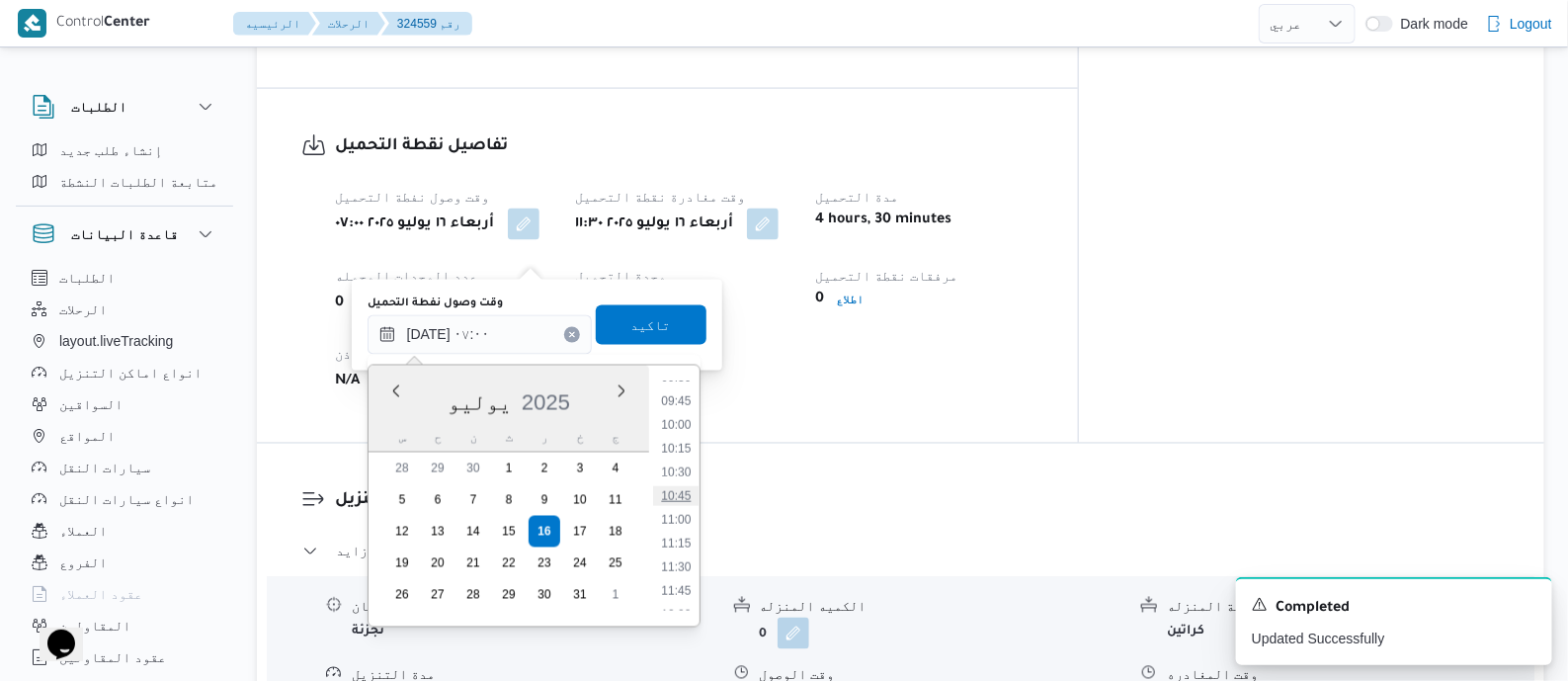 click on "10:45" at bounding box center (676, 496) 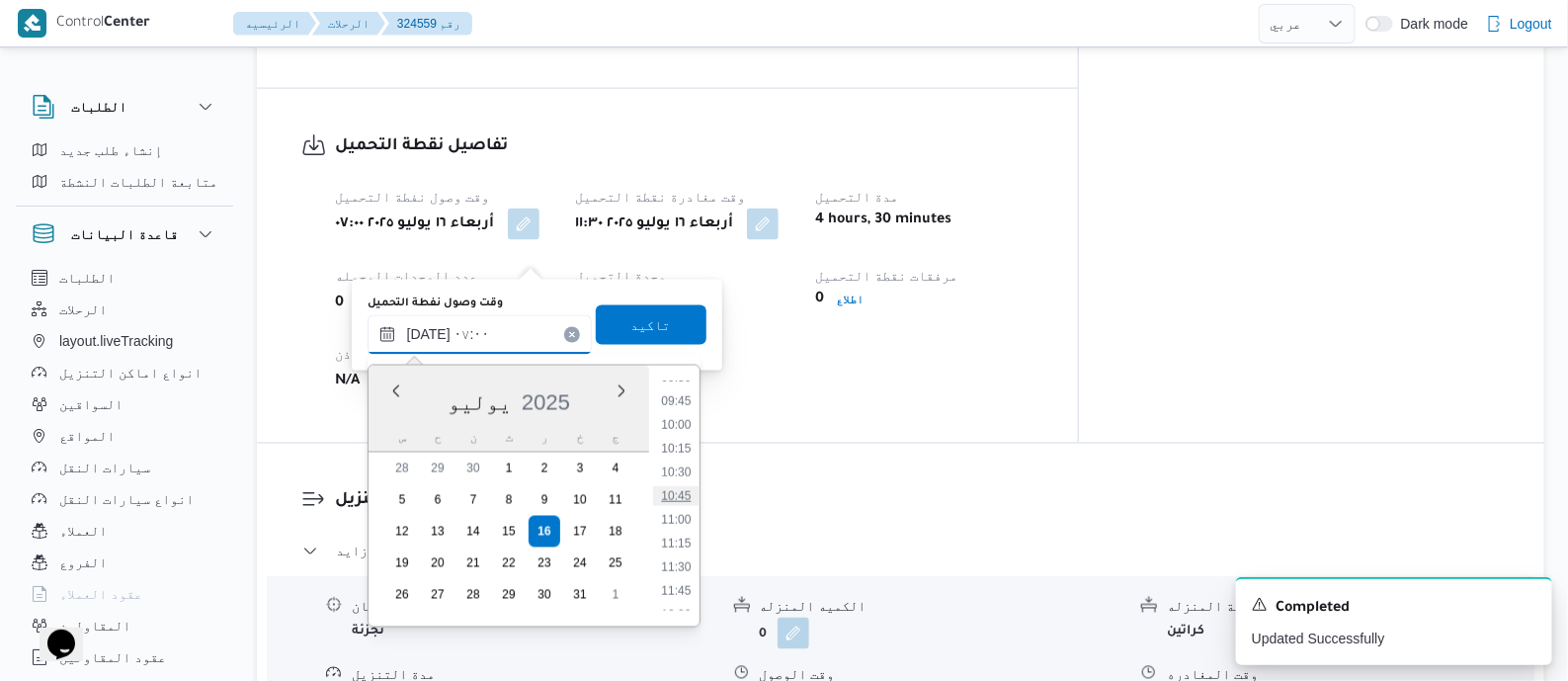 type on "١٦/٠٧/٢٠٢٥ ١٠:٤٥" 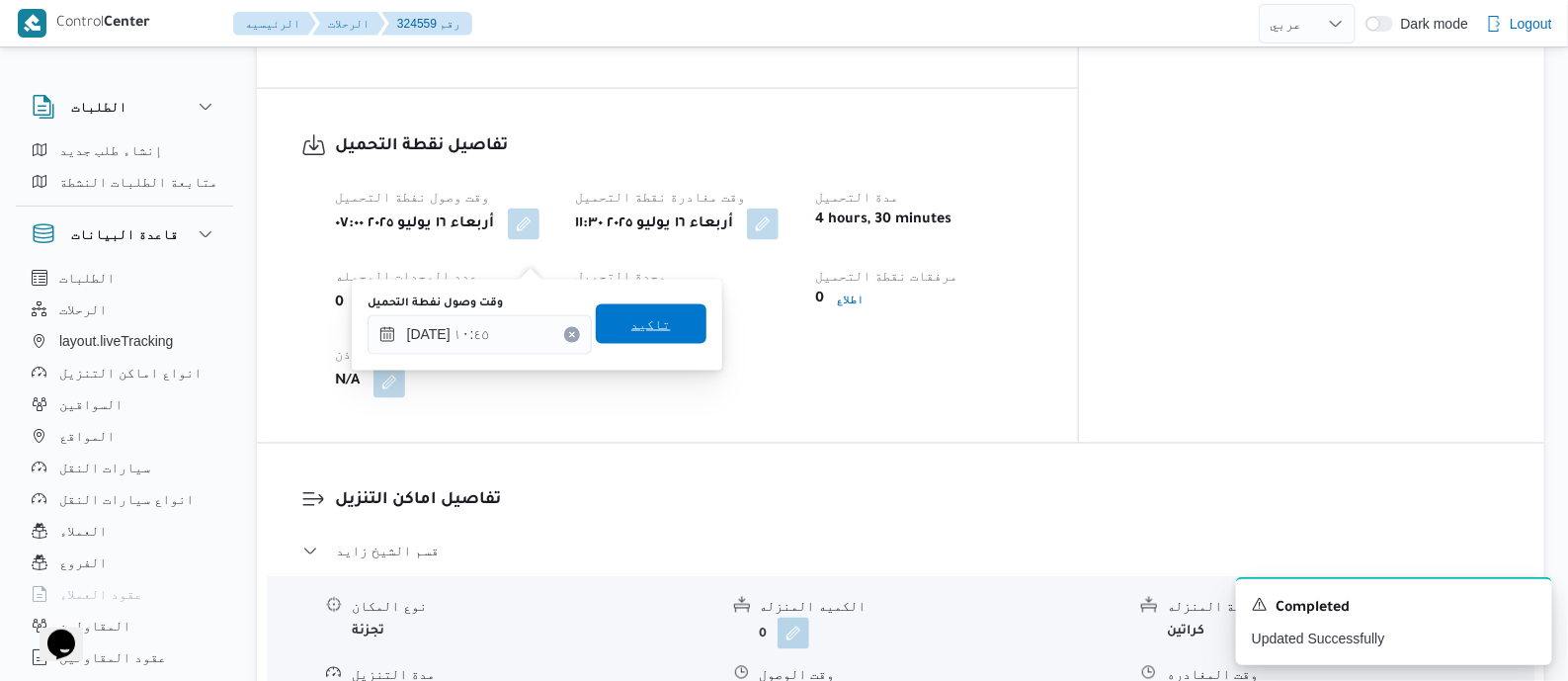 click on "تاكيد" at bounding box center (651, 324) 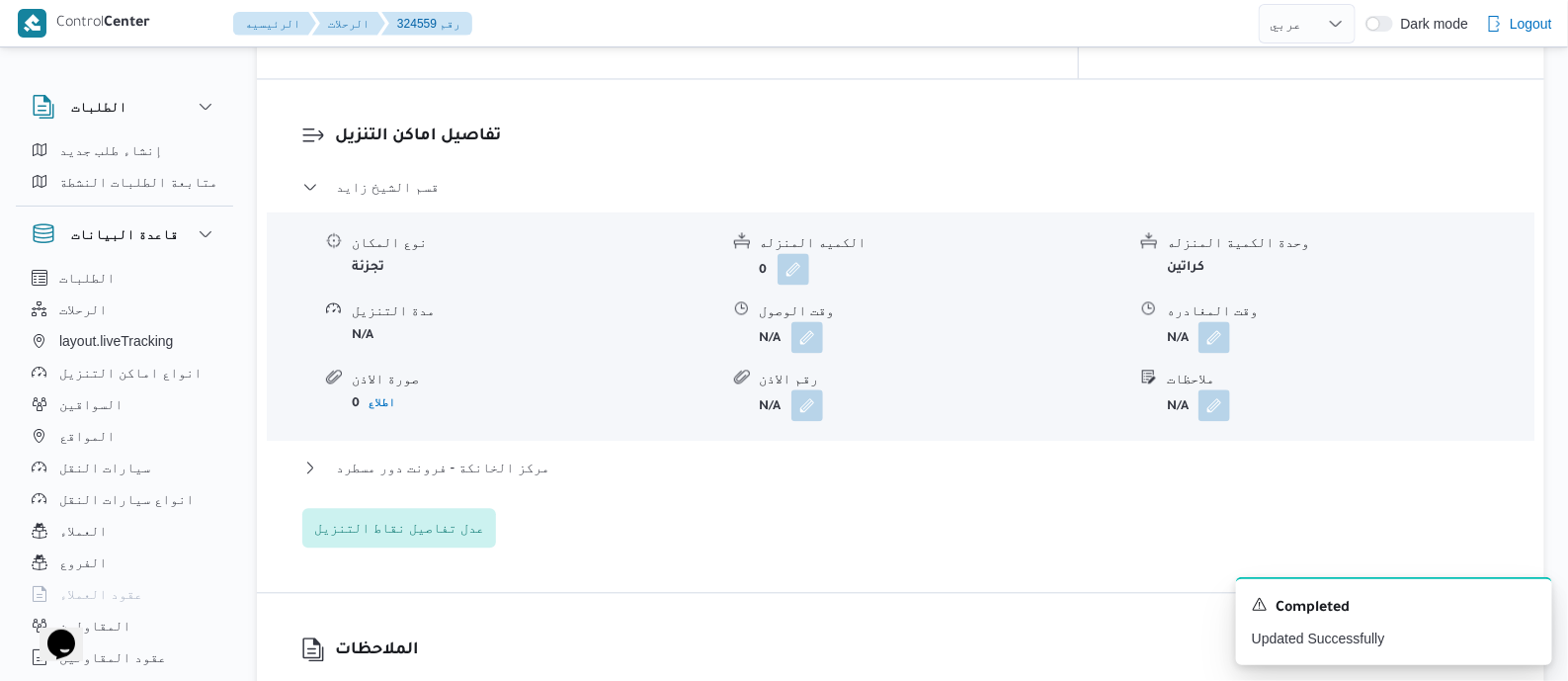 scroll, scrollTop: 1605, scrollLeft: 0, axis: vertical 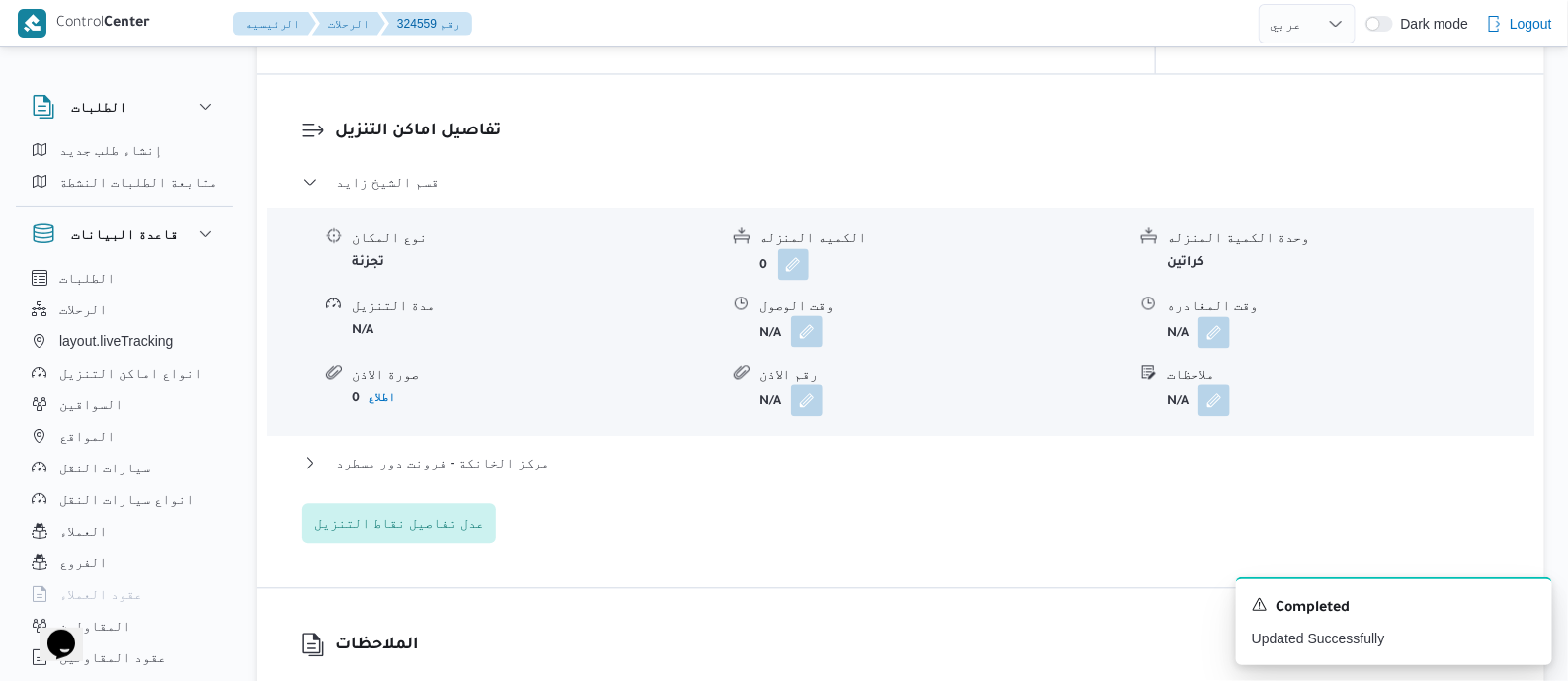 click at bounding box center [807, 331] 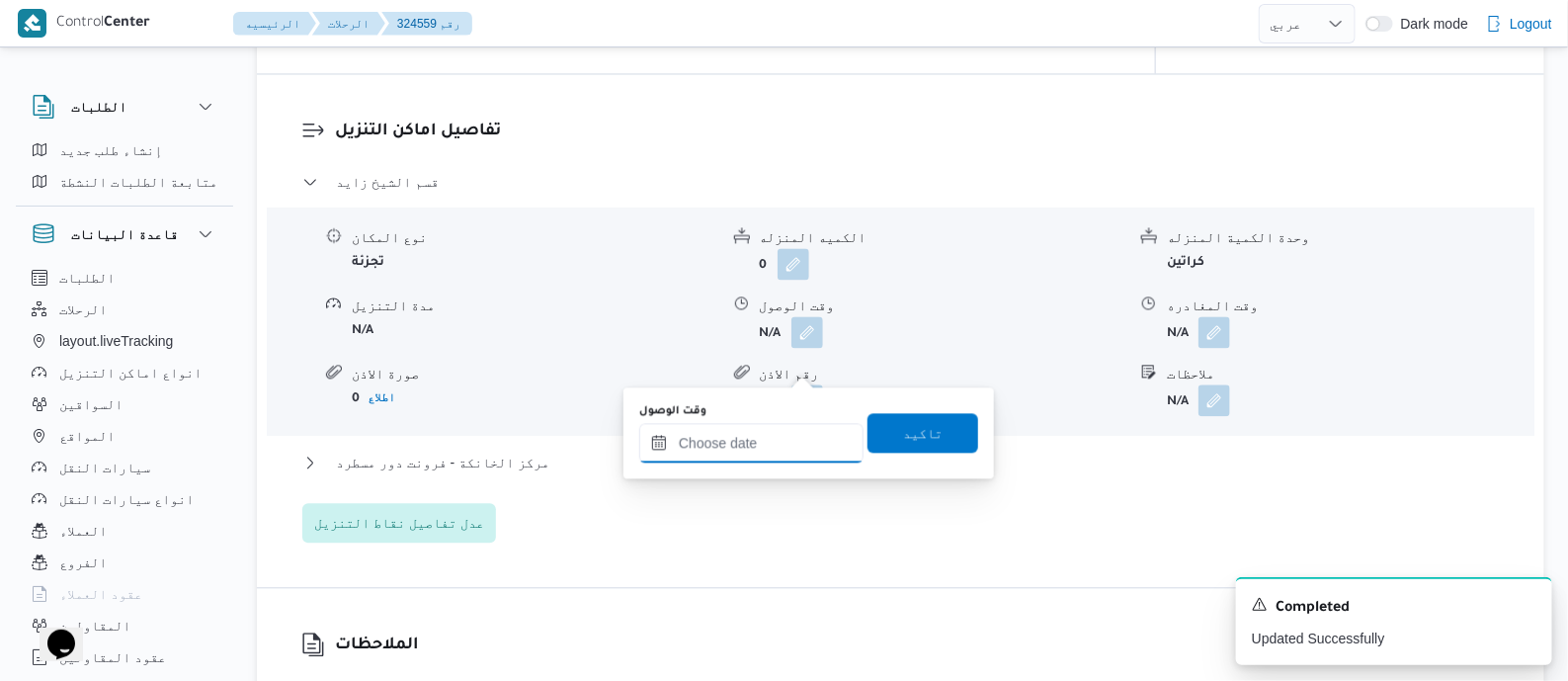 click on "وقت الوصول" at bounding box center (751, 443) 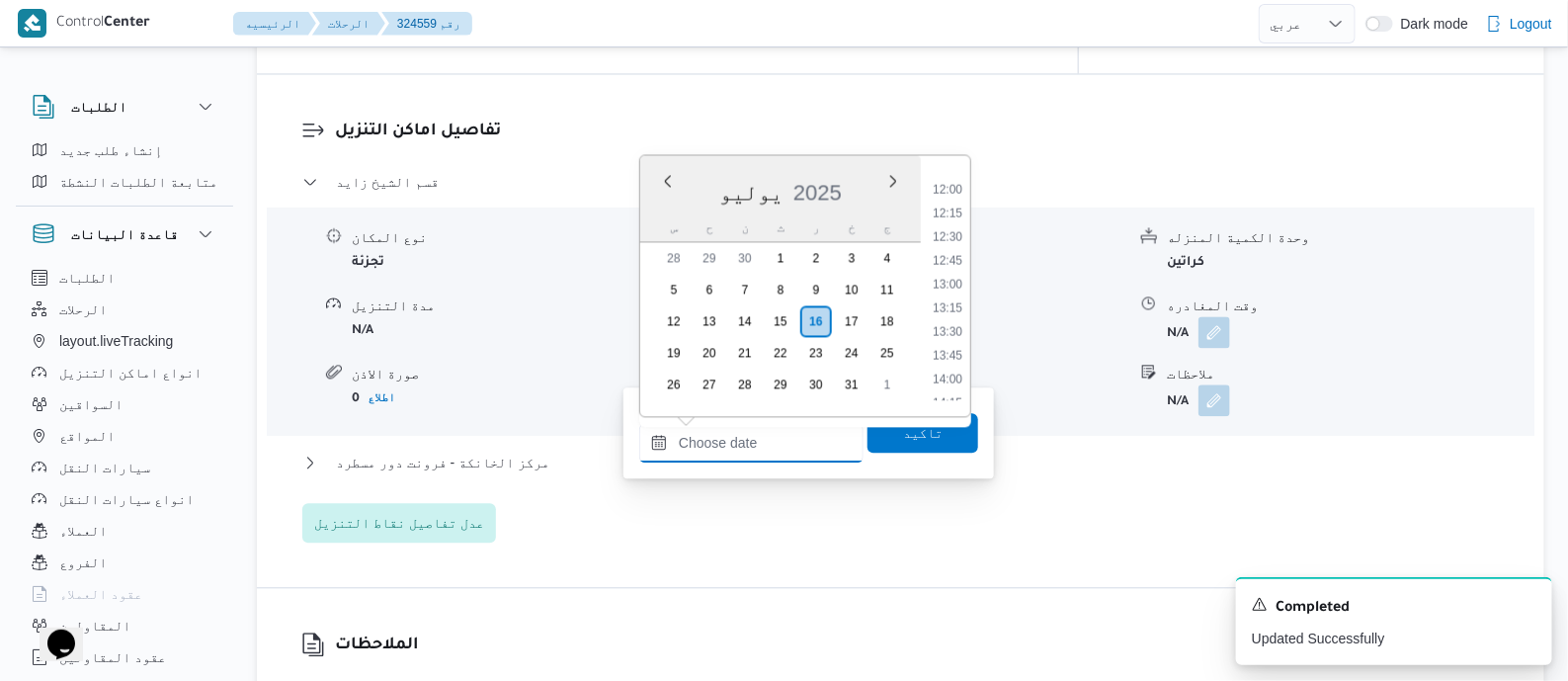 scroll, scrollTop: 1137, scrollLeft: 0, axis: vertical 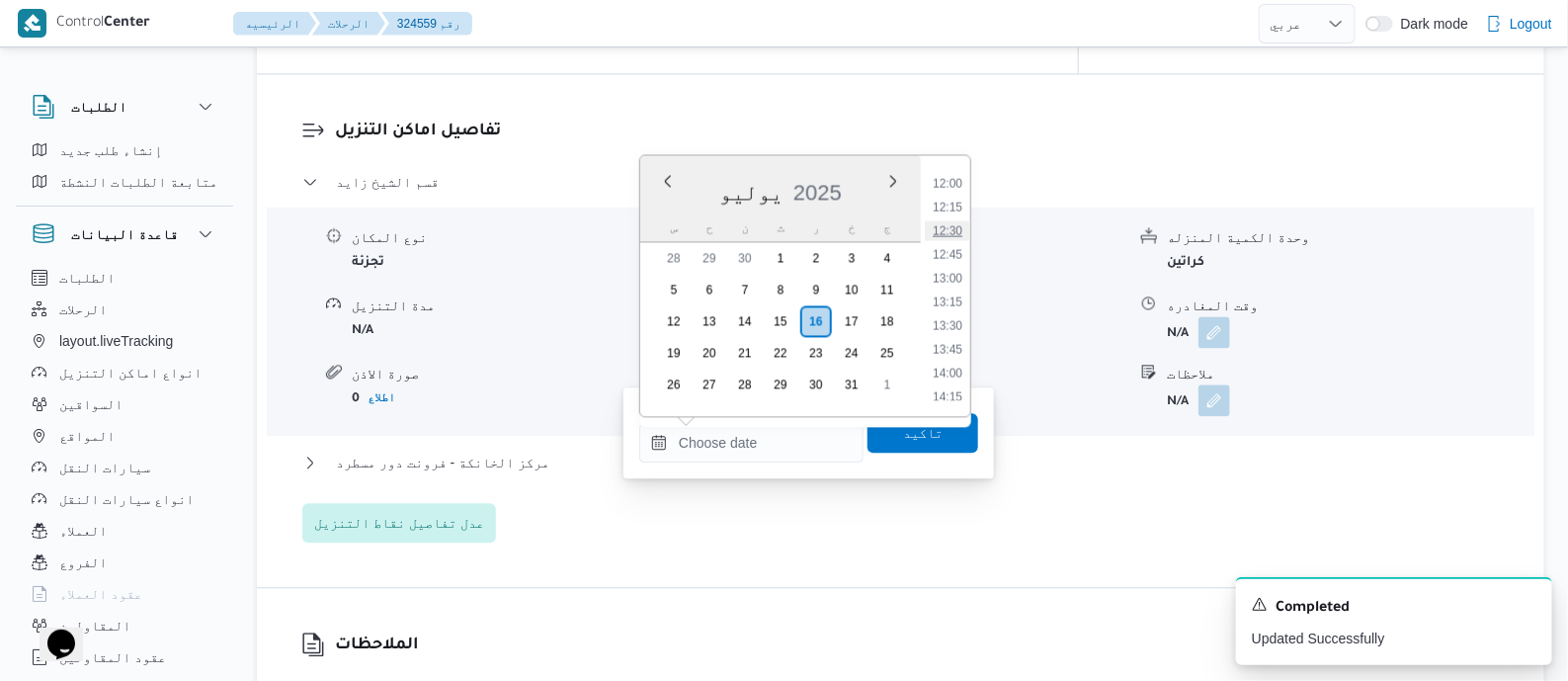 click on "12:30" at bounding box center (948, 230) 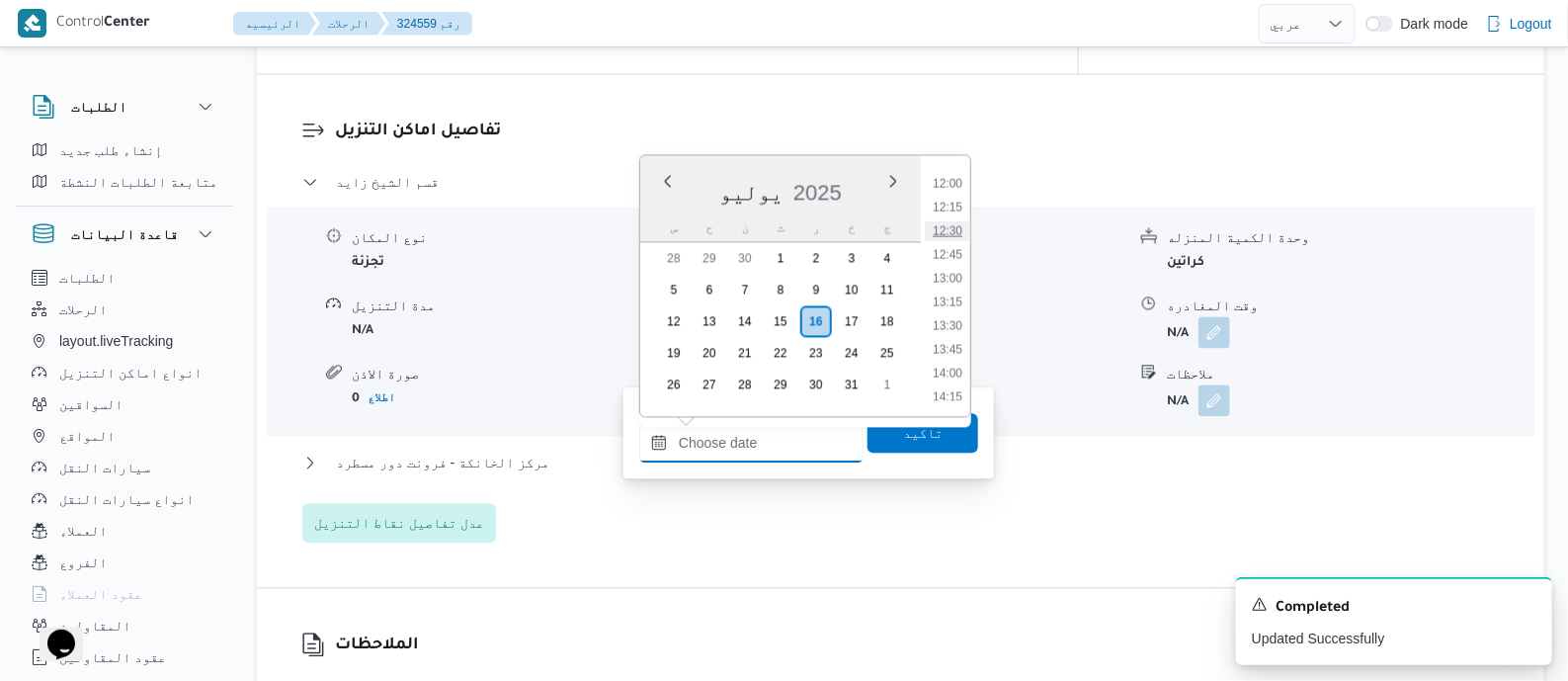 type on "١٦/٠٧/٢٠٢٥ ١٢:٣٠" 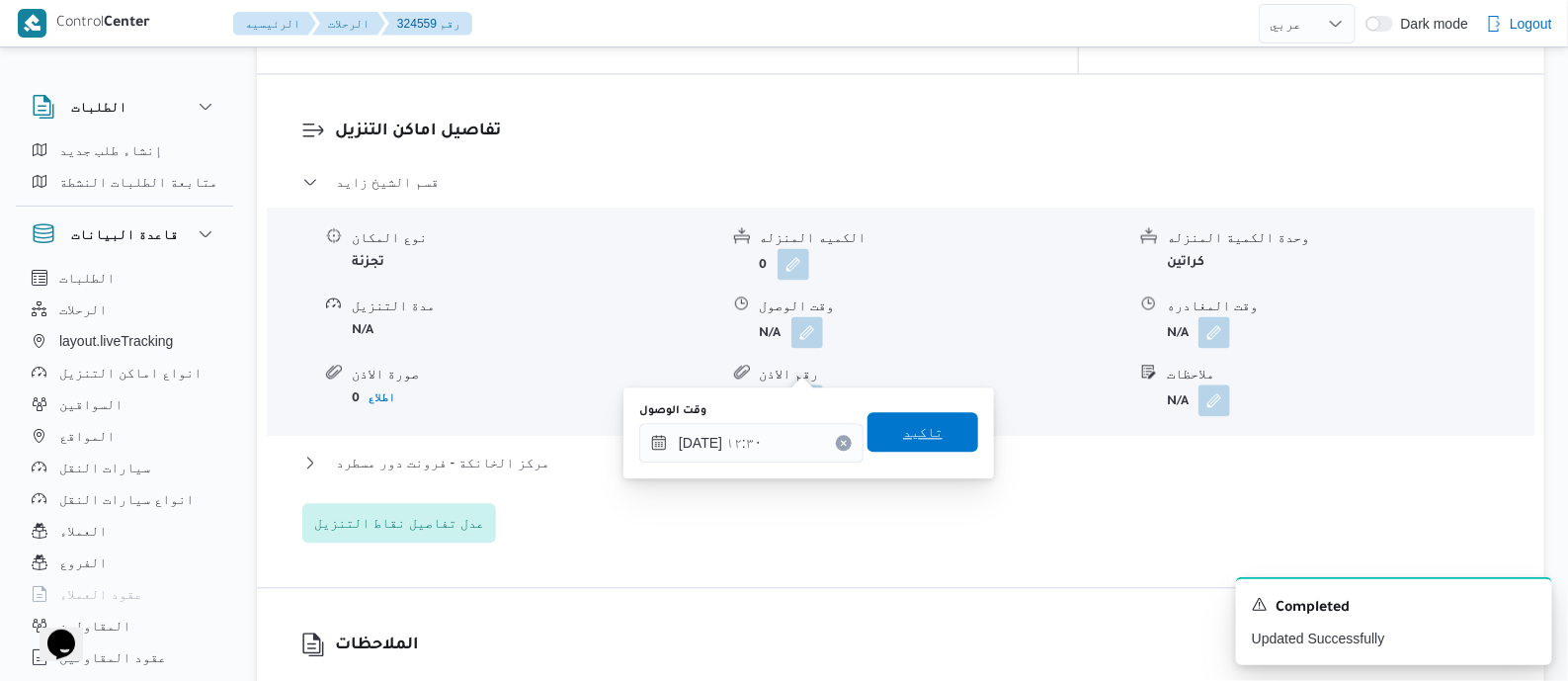 click on "تاكيد" at bounding box center (923, 432) 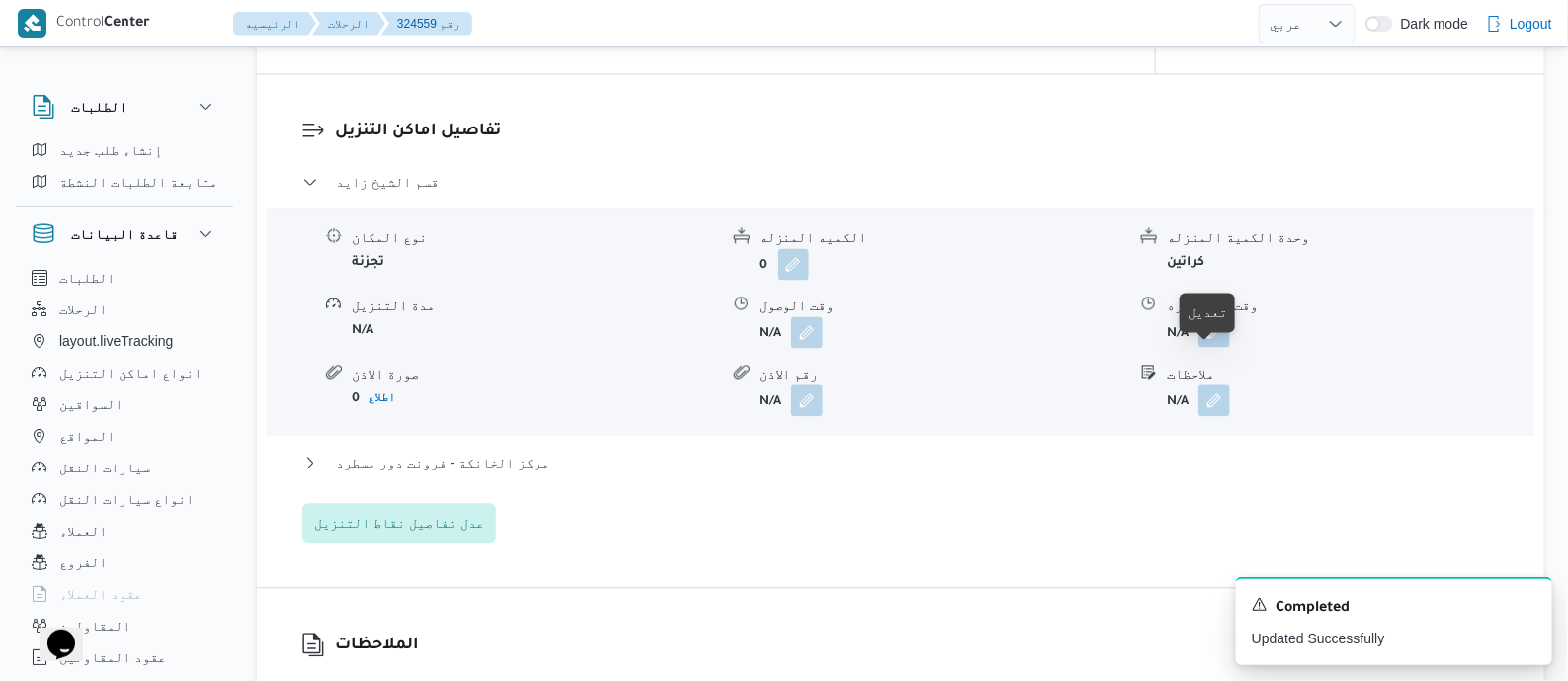 click at bounding box center [1214, 331] 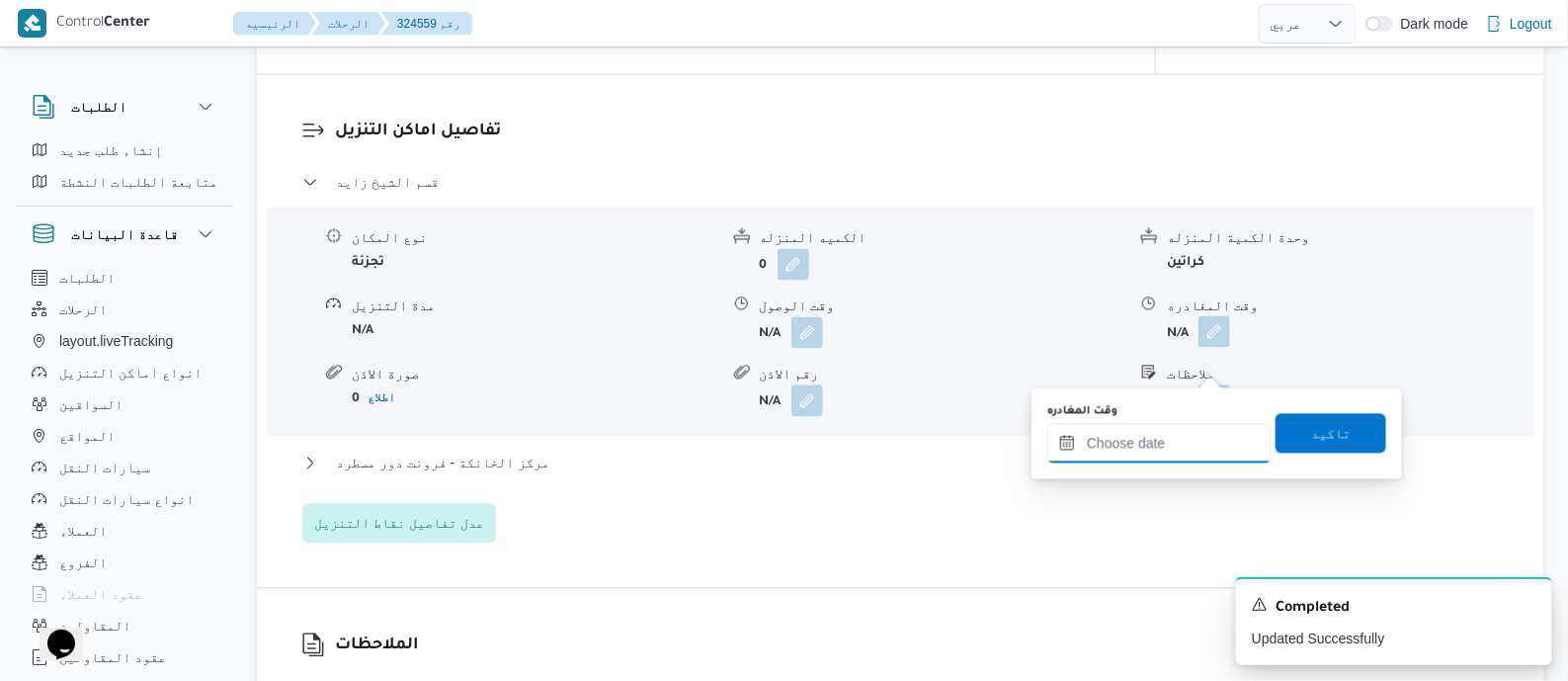 click on "وقت المغادره" at bounding box center [1159, 443] 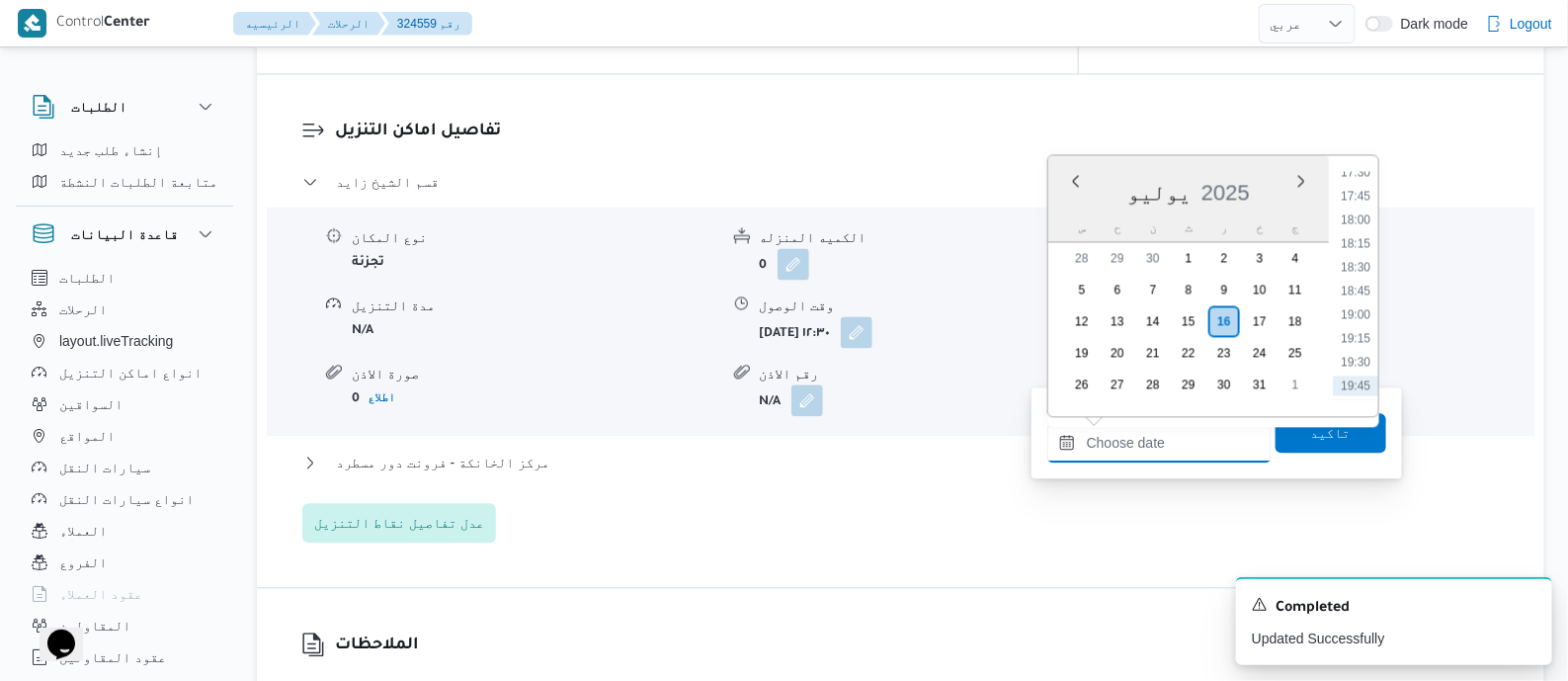 scroll, scrollTop: 1631, scrollLeft: 0, axis: vertical 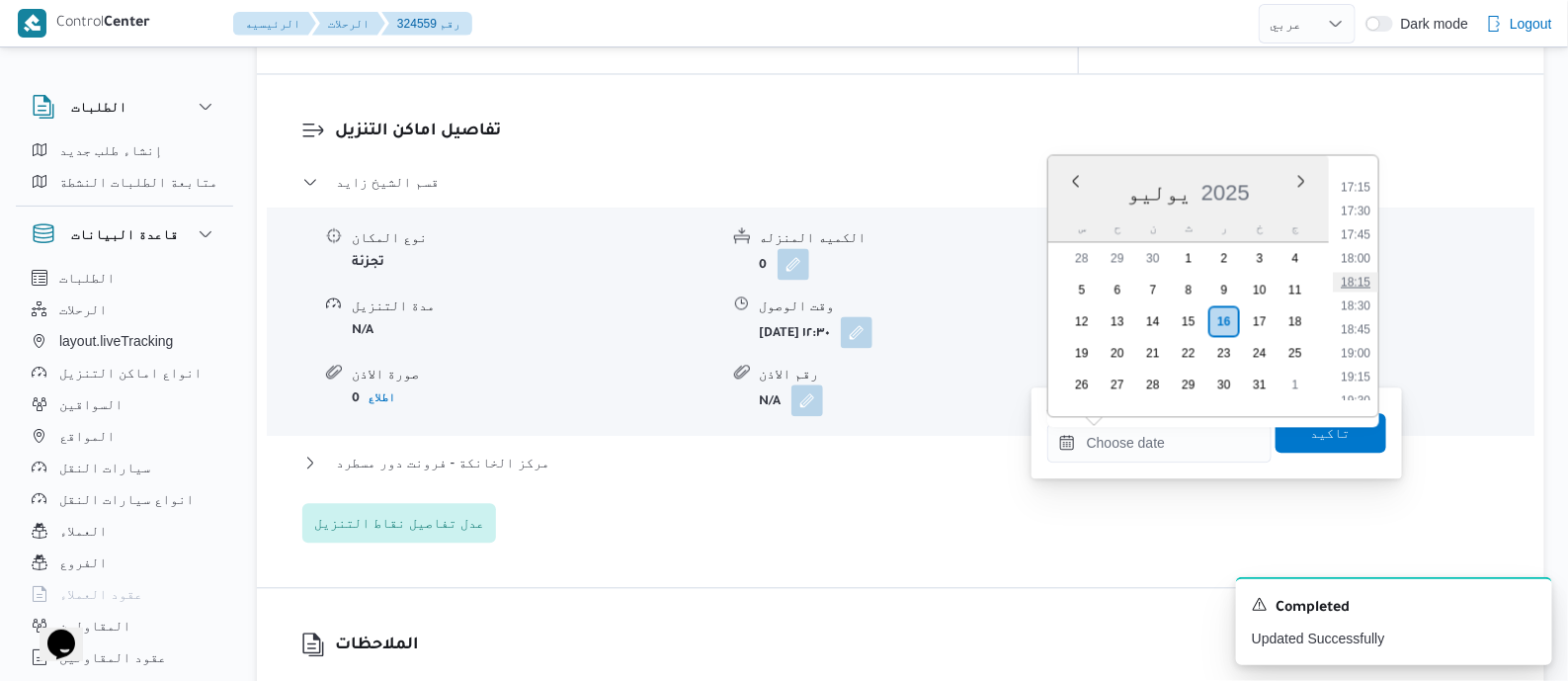 click on "18:15" at bounding box center [1356, 282] 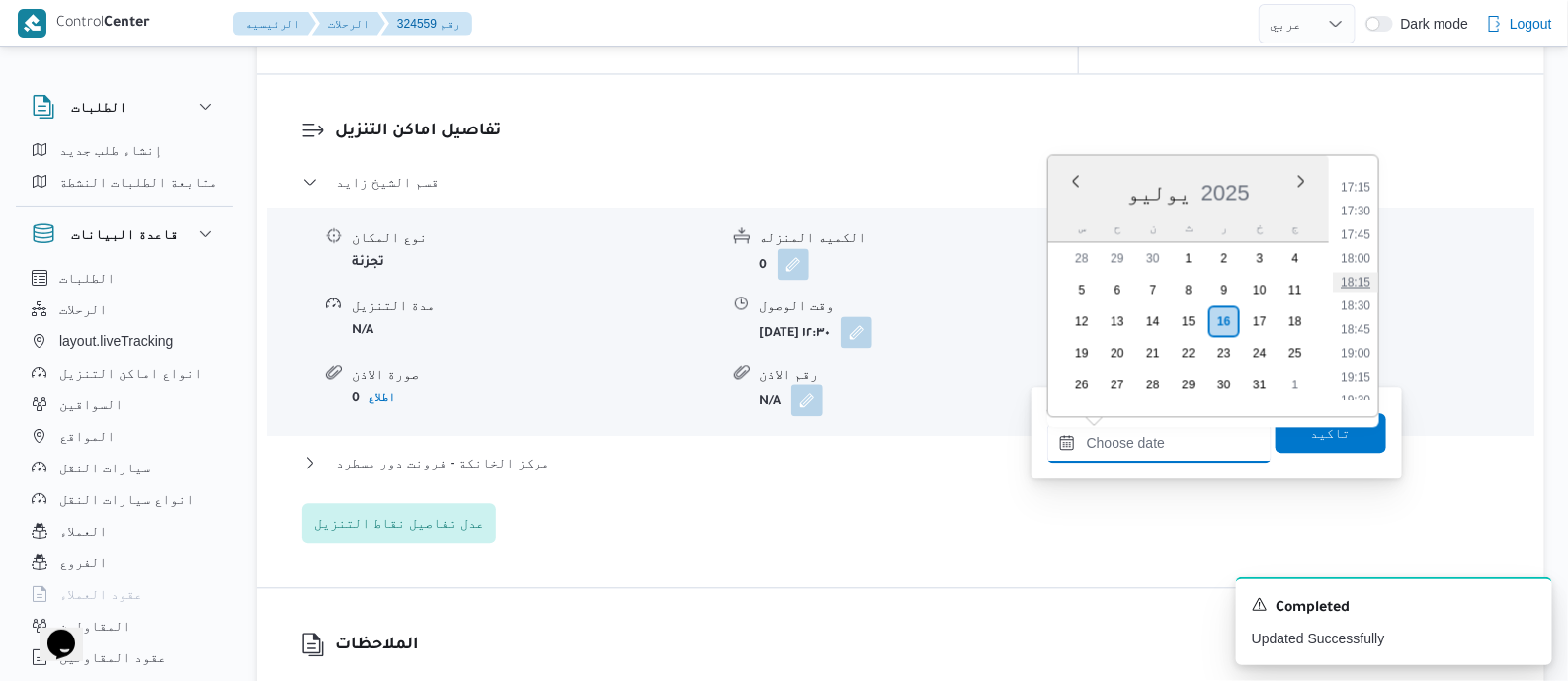 type on "١٦/٠٧/٢٠٢٥ ١٨:١٥" 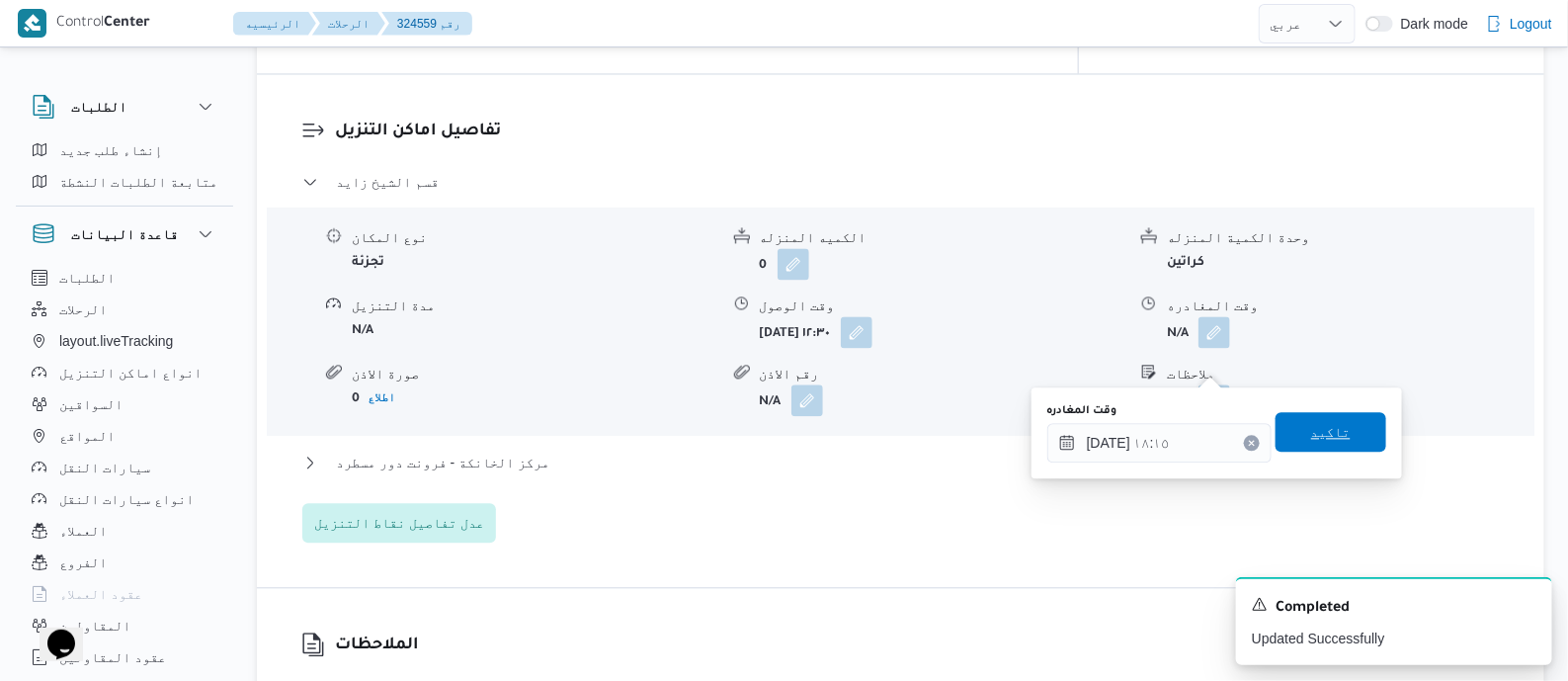 click on "تاكيد" at bounding box center [1331, 432] 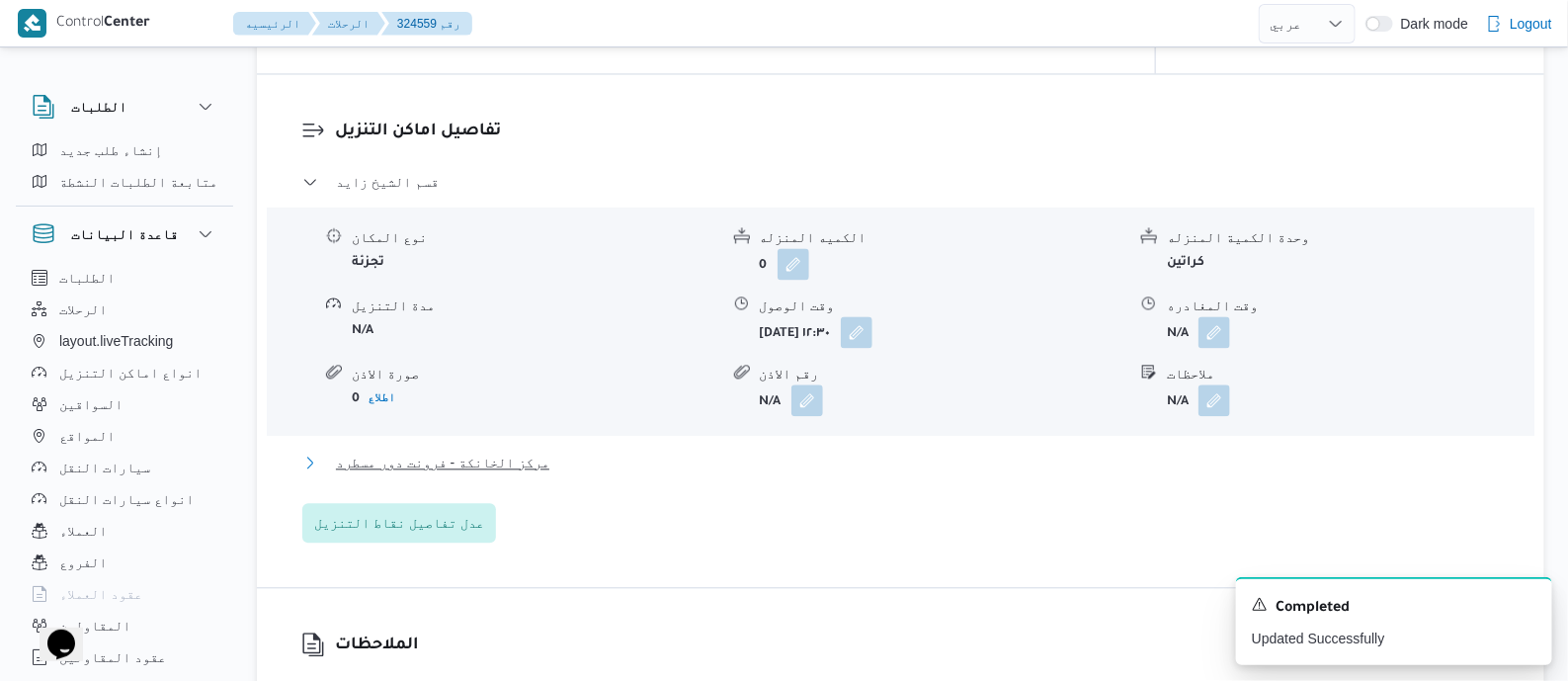 click on "مركز الخانكة -
فرونت دور مسطرد" at bounding box center (443, 463) 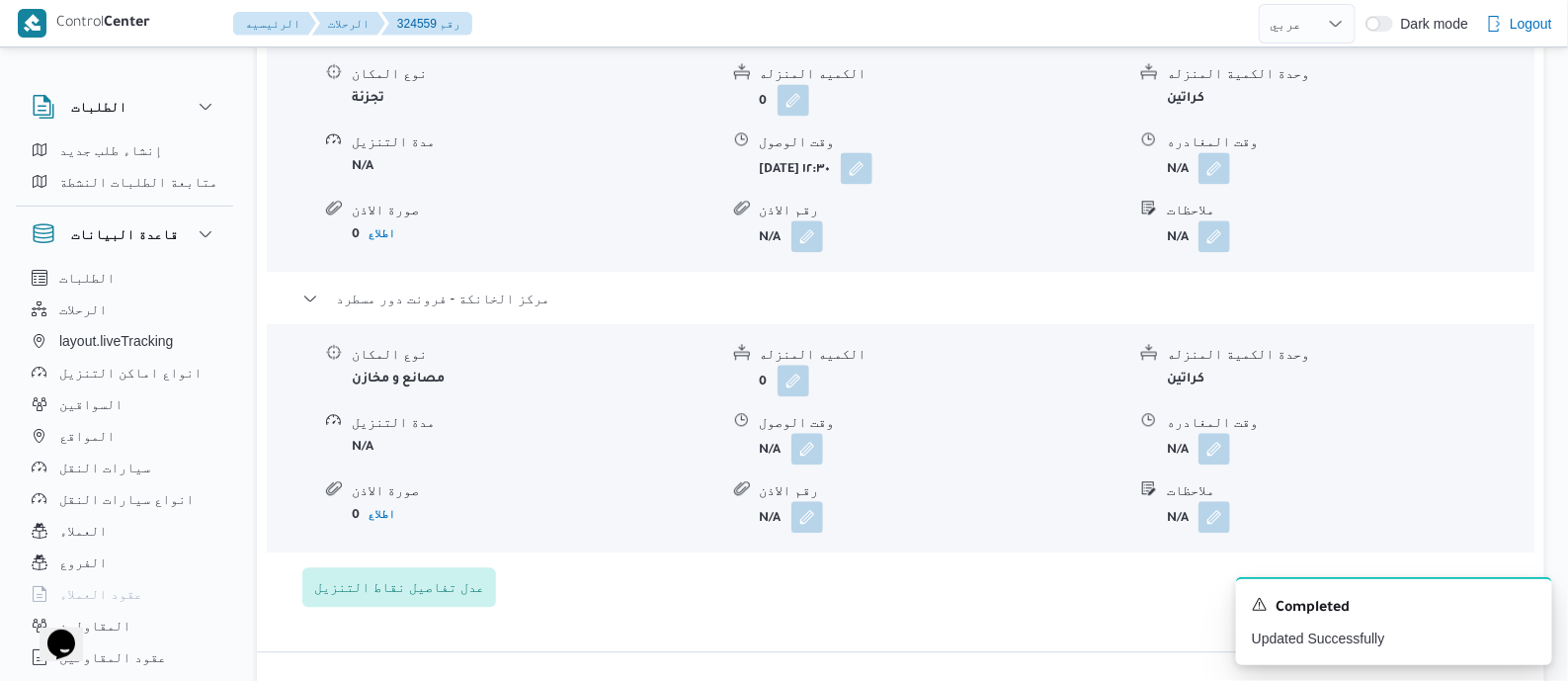 scroll, scrollTop: 1852, scrollLeft: 0, axis: vertical 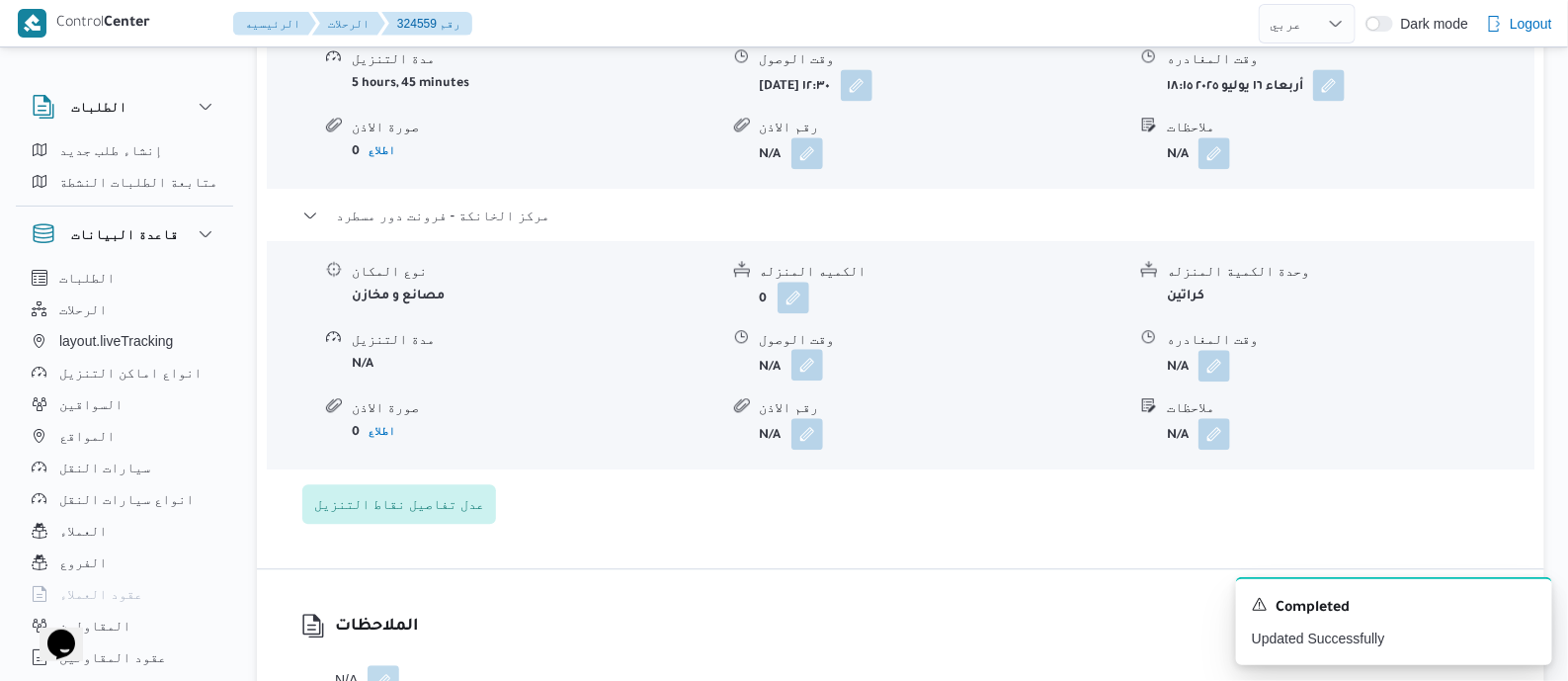click at bounding box center (802, 366) 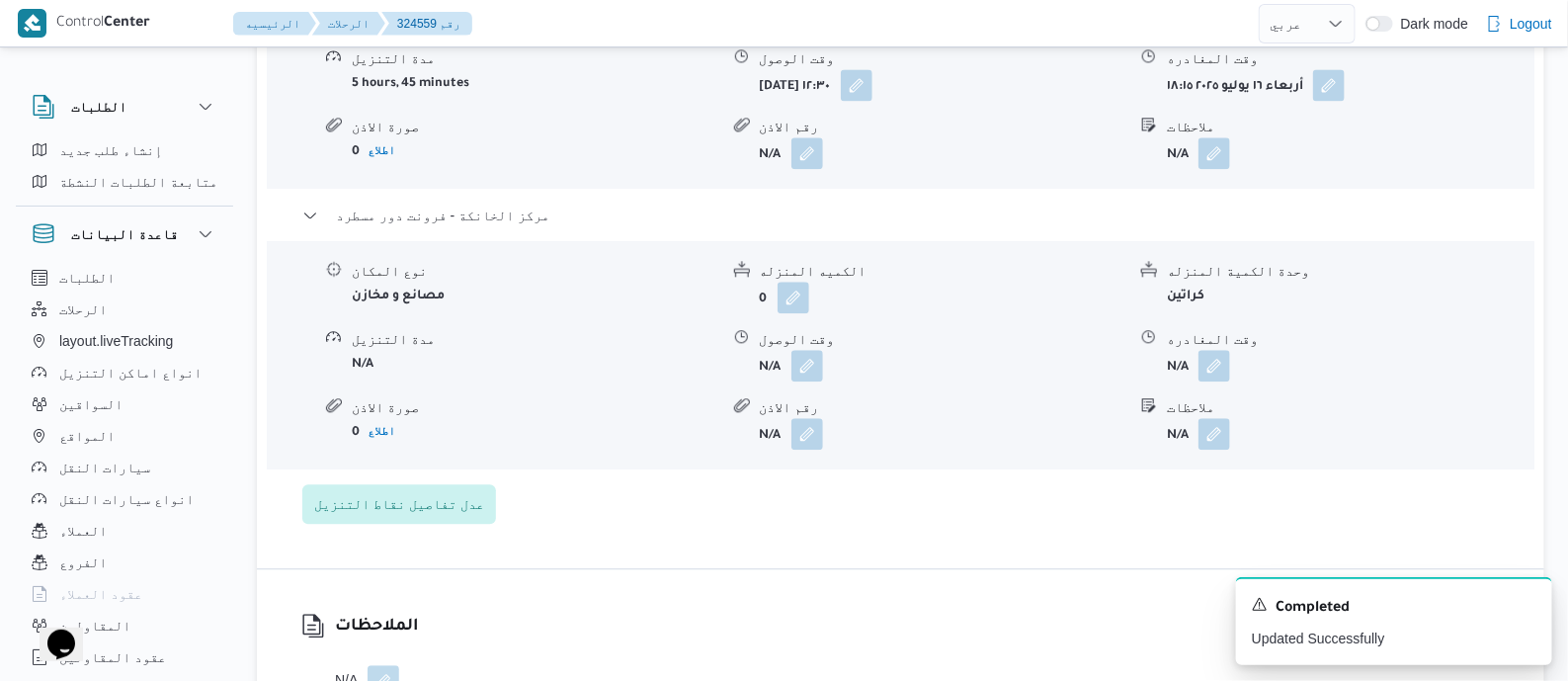 click at bounding box center [802, 434] 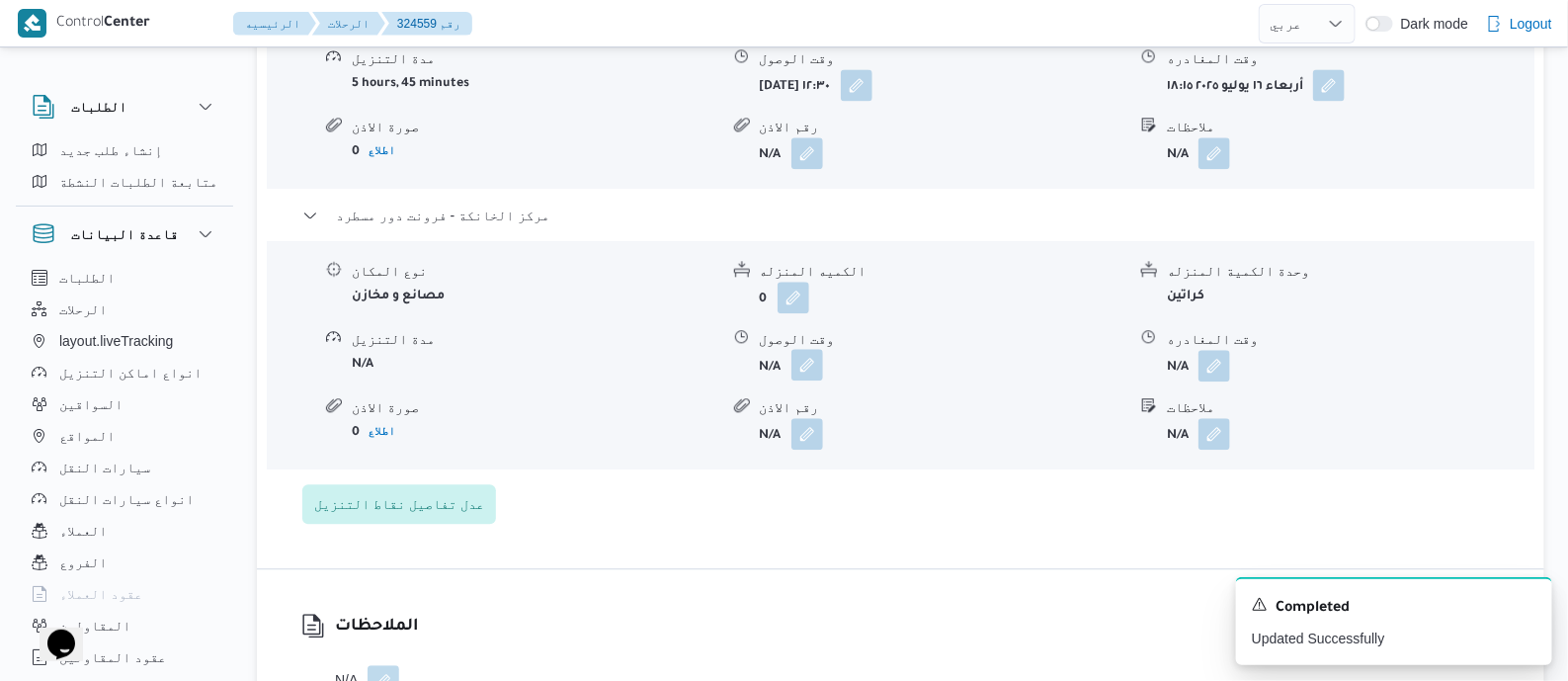 drag, startPoint x: 811, startPoint y: 385, endPoint x: 805, endPoint y: 407, distance: 22.803509 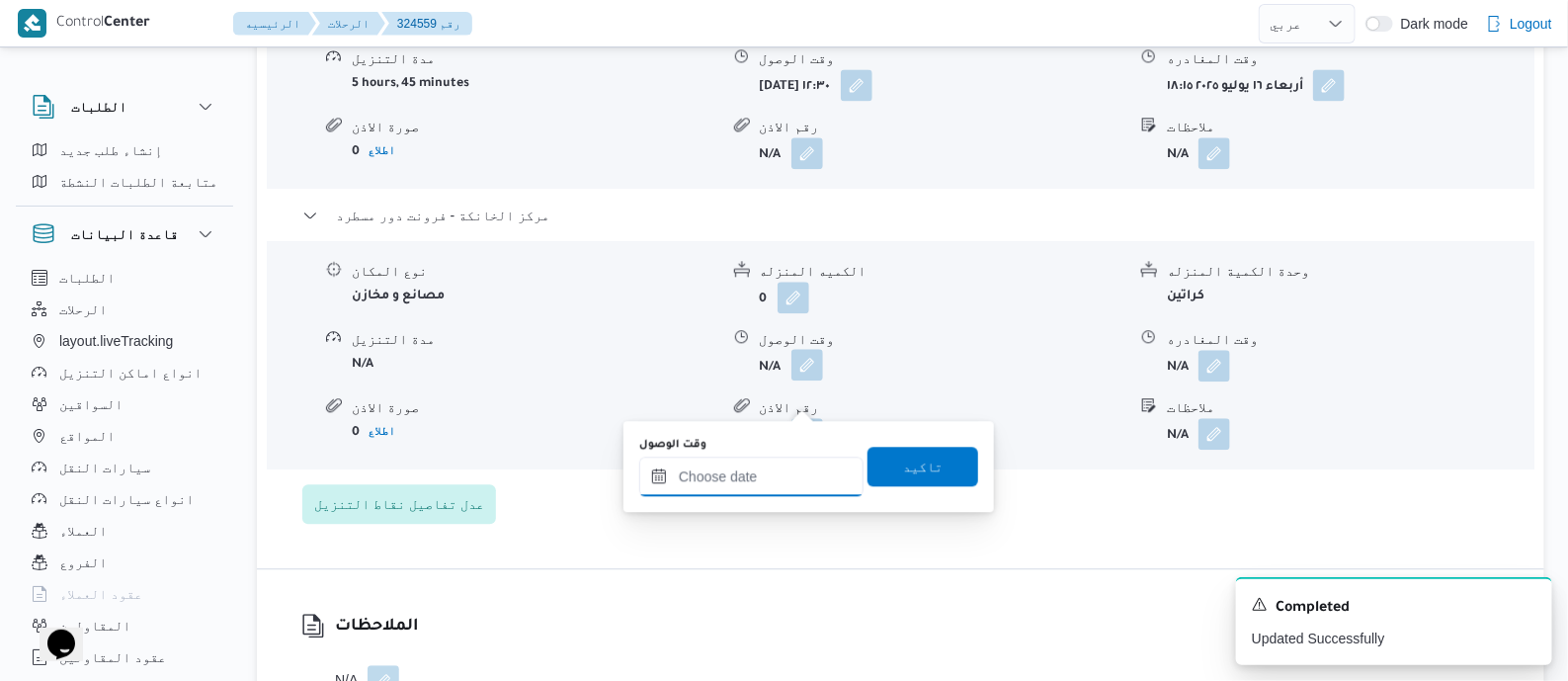 click on "وقت الوصول" at bounding box center (751, 476) 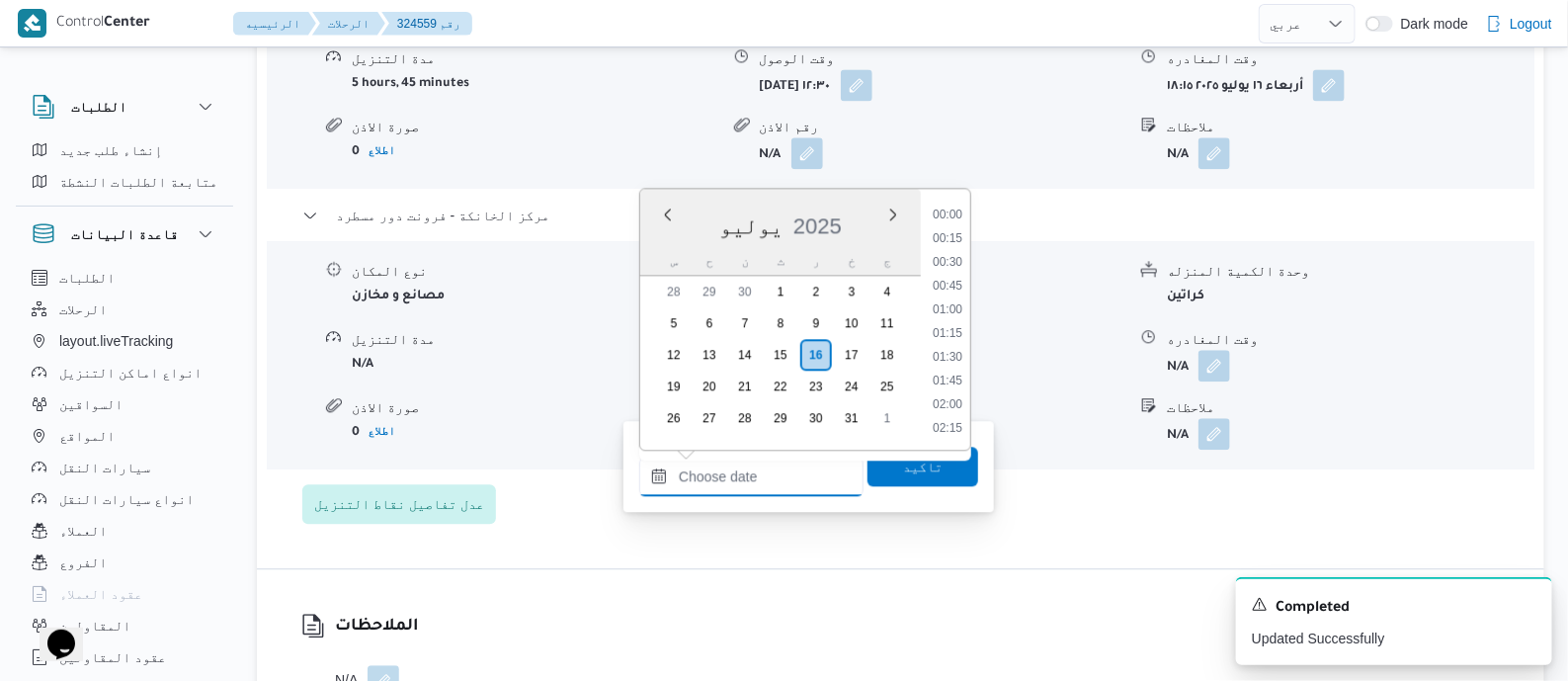 scroll, scrollTop: 1754, scrollLeft: 0, axis: vertical 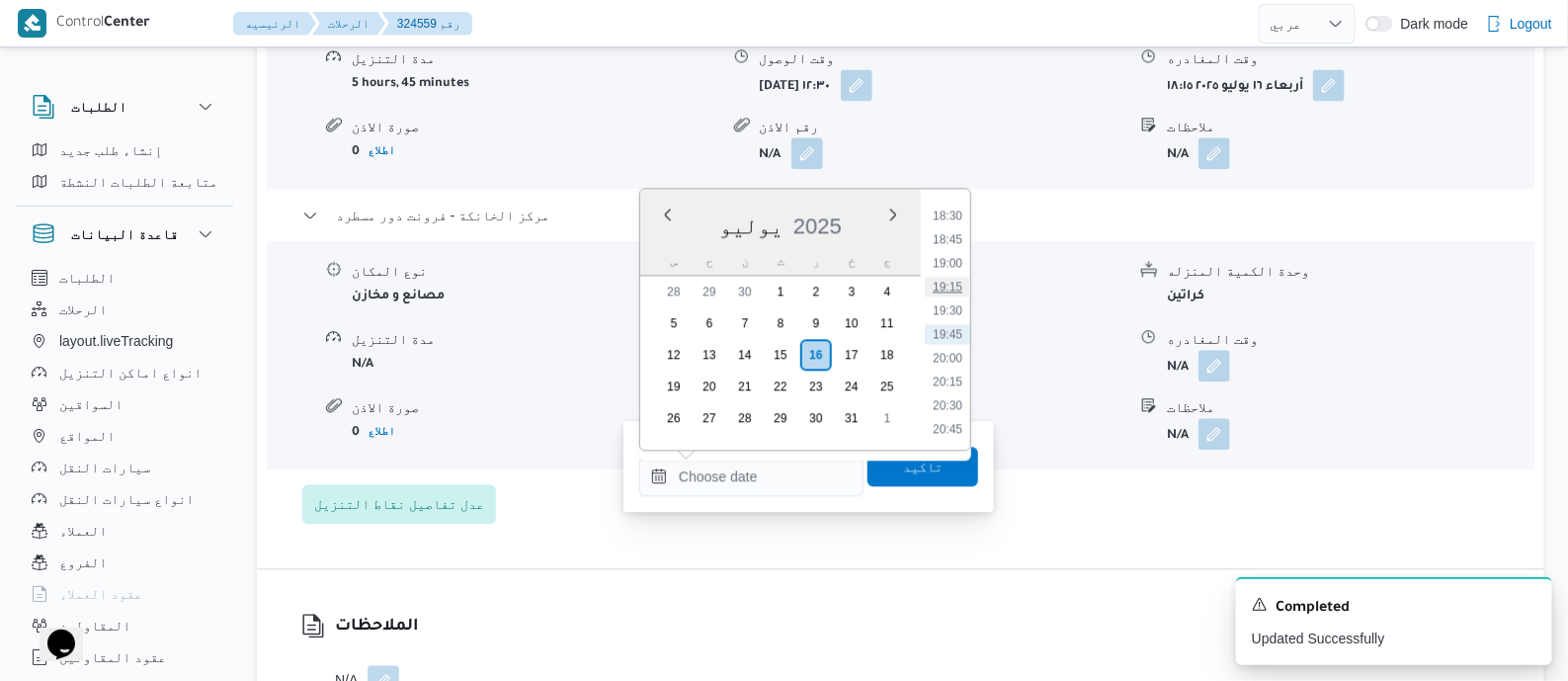 click on "19:15" at bounding box center [948, 287] 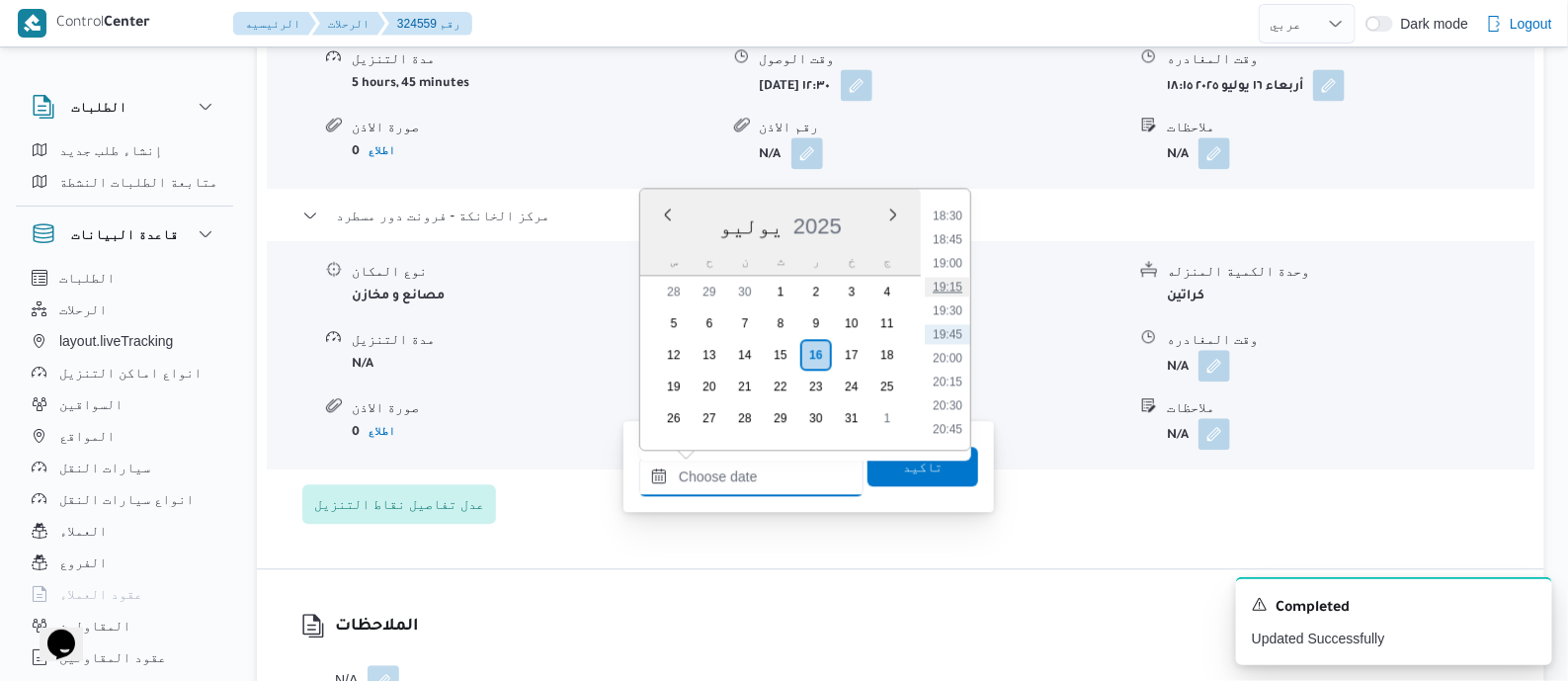 type on "١٦/٠٧/٢٠٢٥ ١٩:١٥" 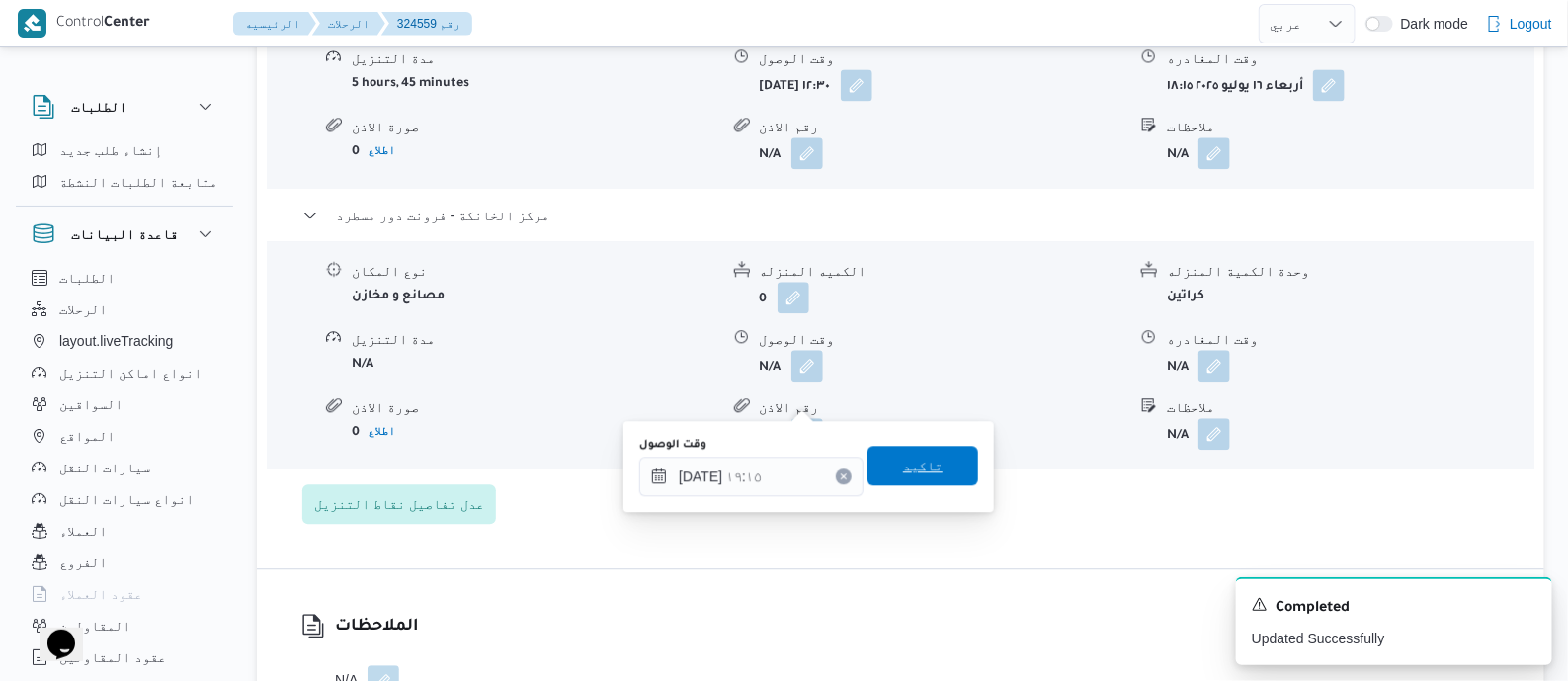 click on "تاكيد" at bounding box center (923, 466) 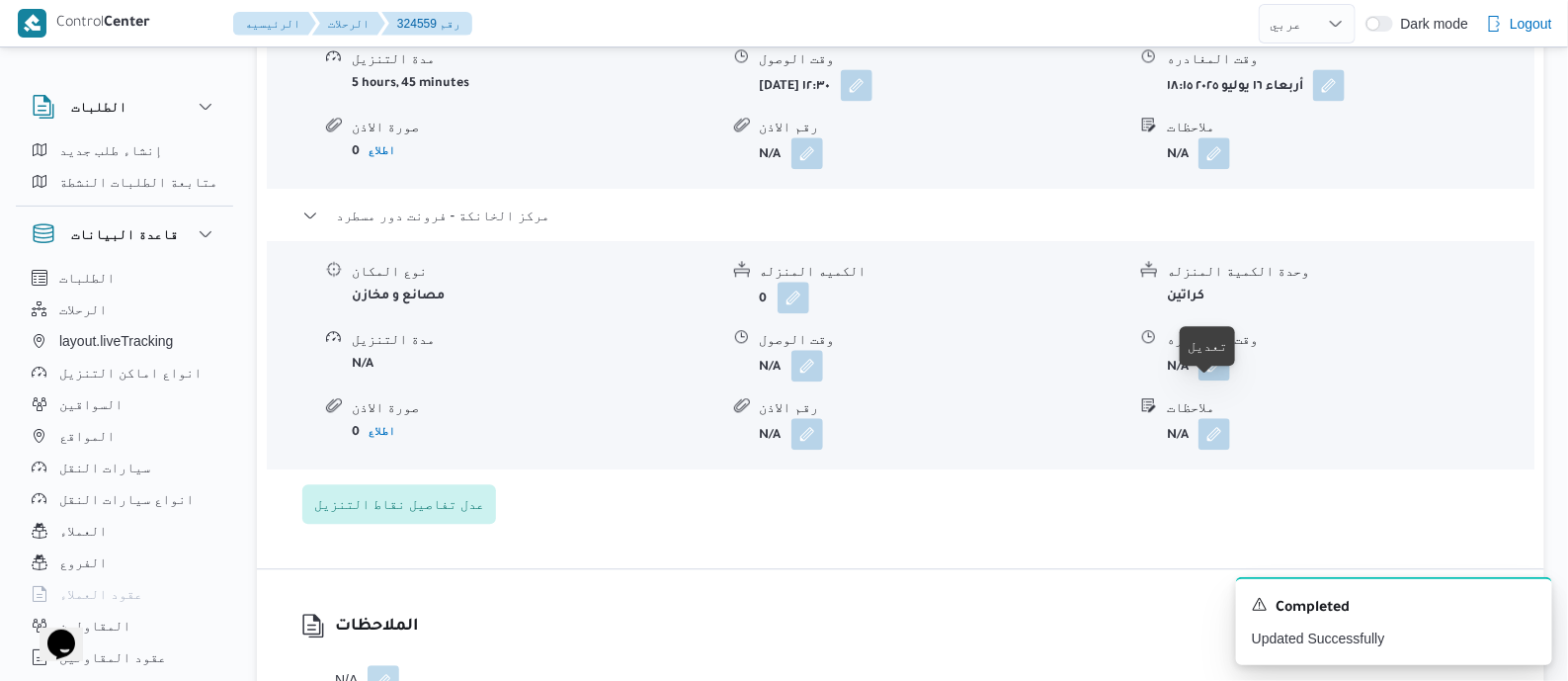 drag, startPoint x: 1218, startPoint y: 388, endPoint x: 1213, endPoint y: 407, distance: 19.646883 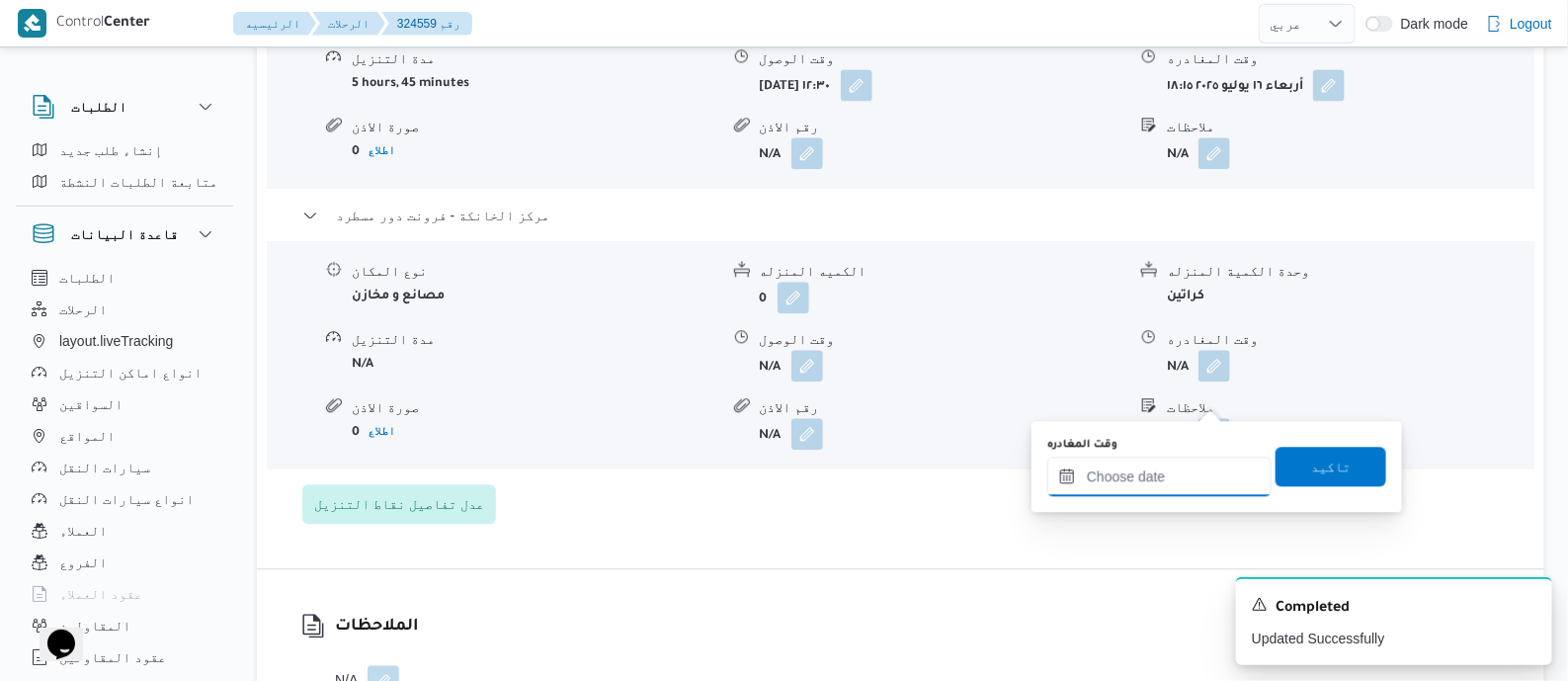 click on "وقت المغادره" at bounding box center [1159, 476] 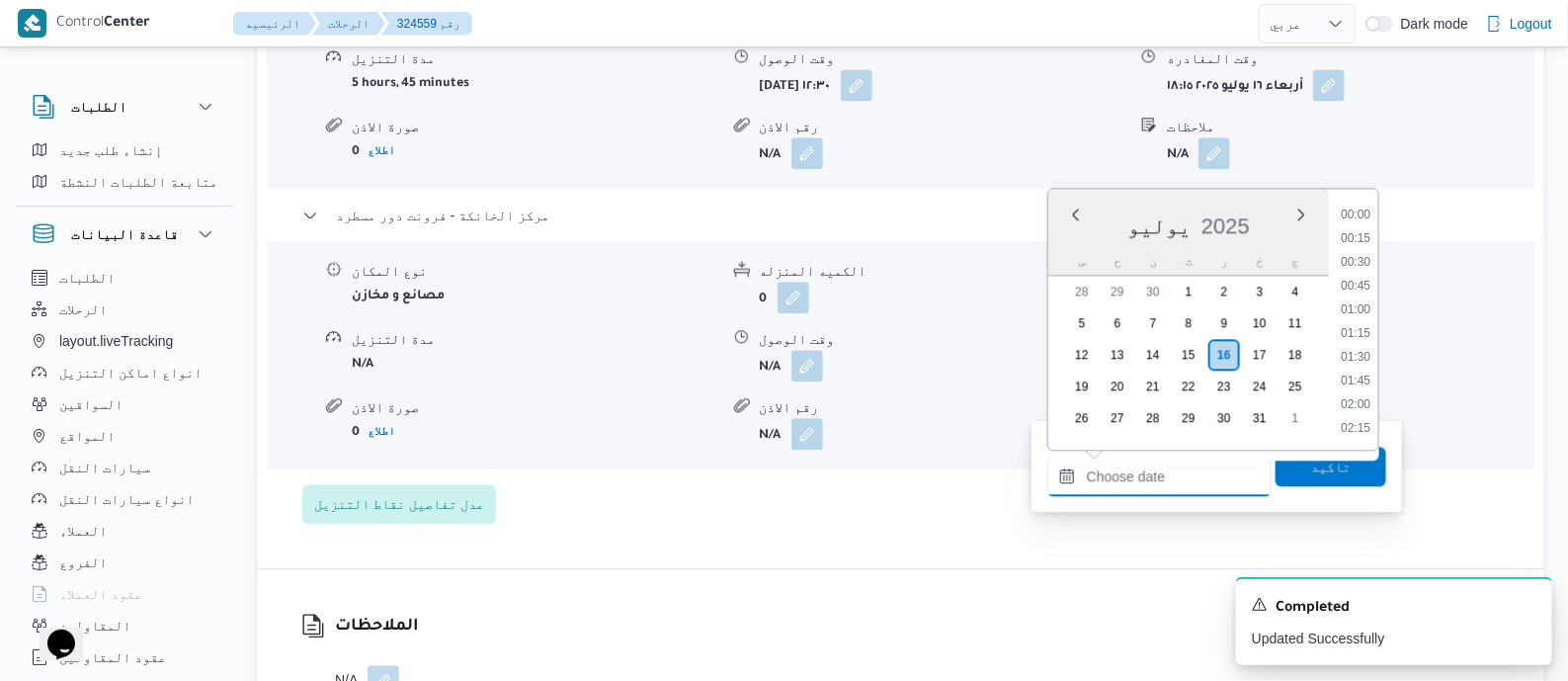 scroll, scrollTop: 1754, scrollLeft: 0, axis: vertical 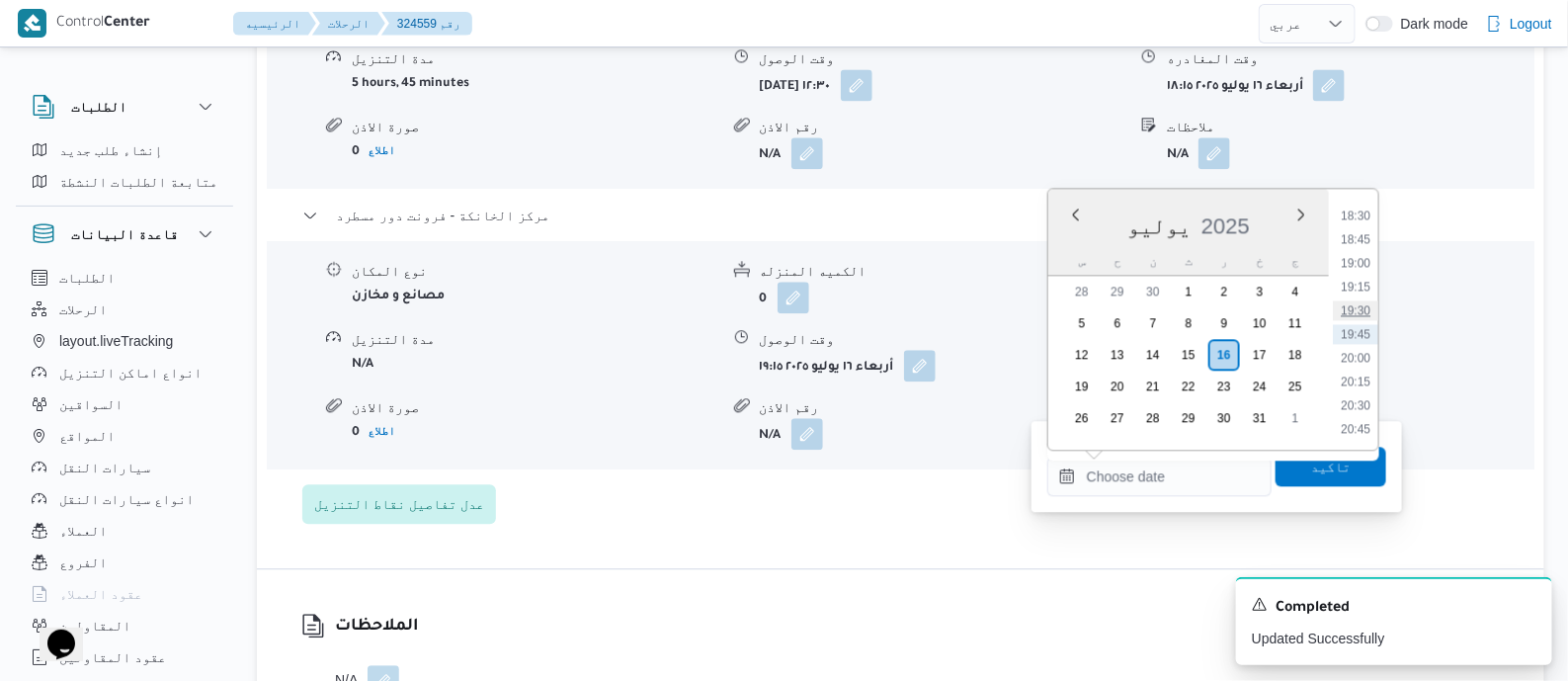click on "19:30" at bounding box center (1356, 310) 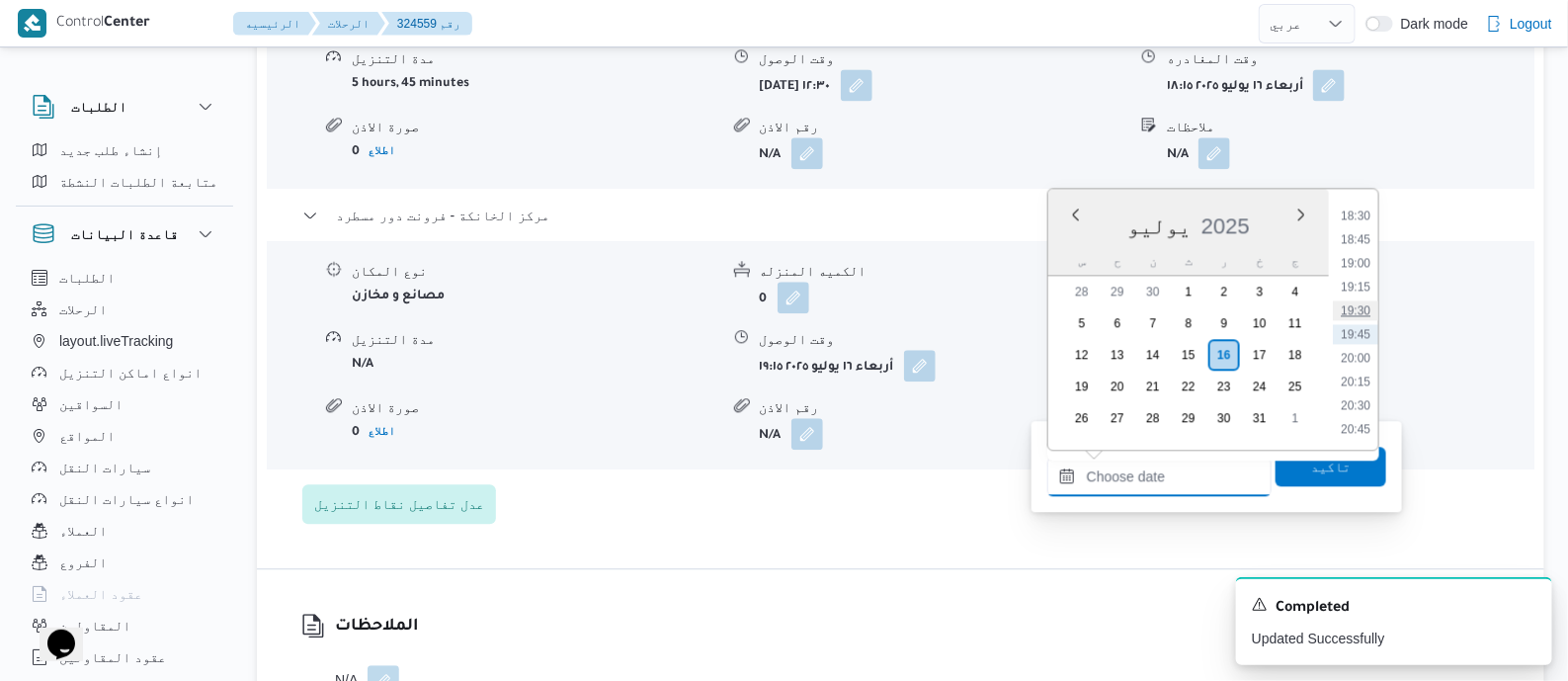 type on "١٦/٠٧/٢٠٢٥ ١٩:٣٠" 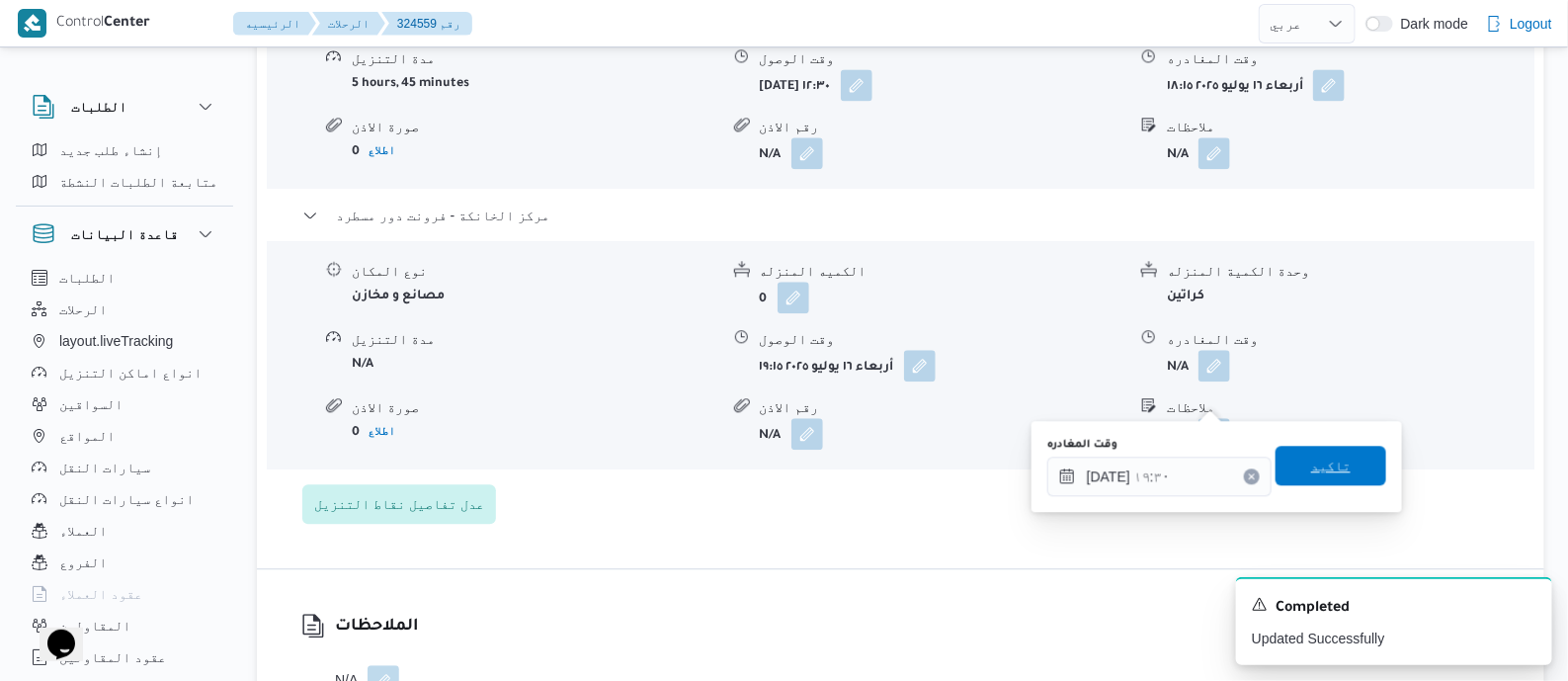 click on "تاكيد" at bounding box center (1331, 466) 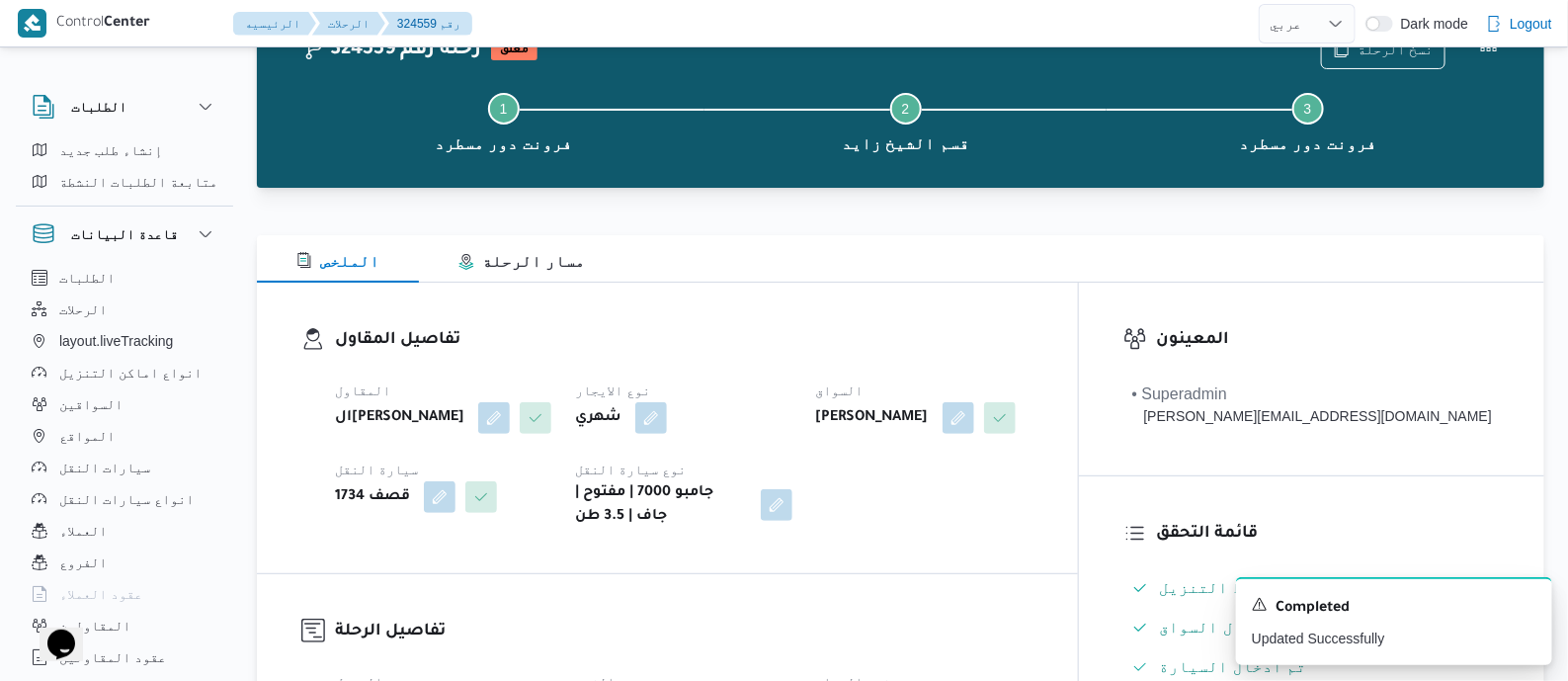scroll, scrollTop: 0, scrollLeft: 0, axis: both 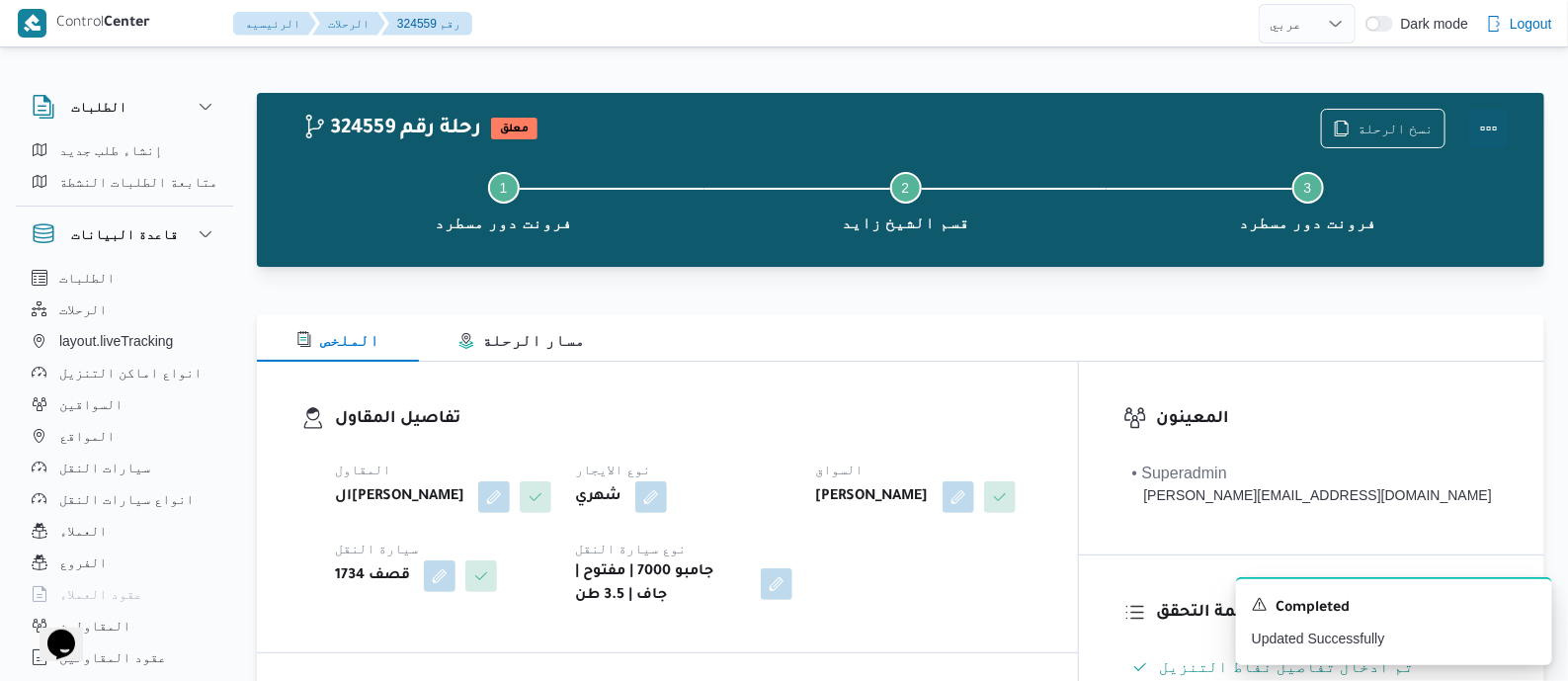 drag, startPoint x: 1492, startPoint y: 119, endPoint x: 1462, endPoint y: 122, distance: 30.149627 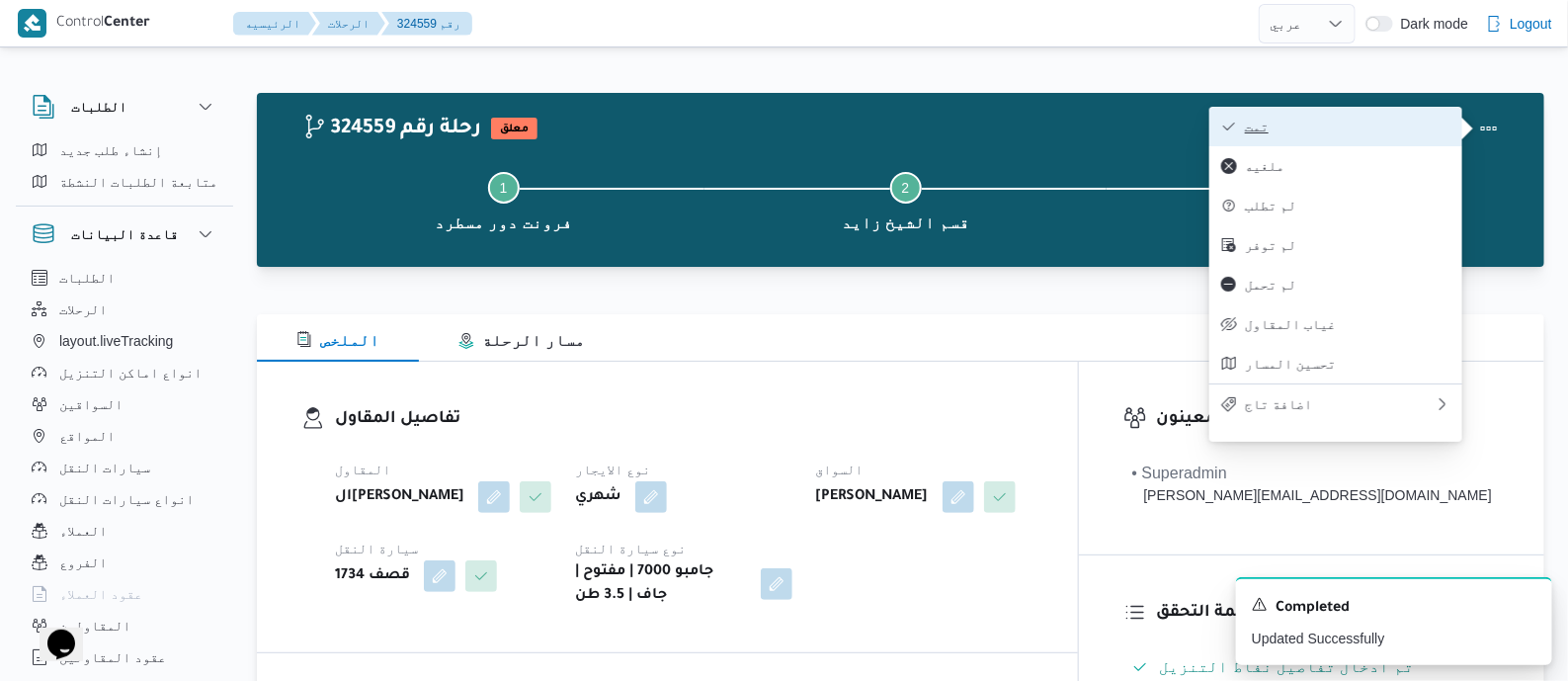 click on "تمت" at bounding box center (1348, 127) 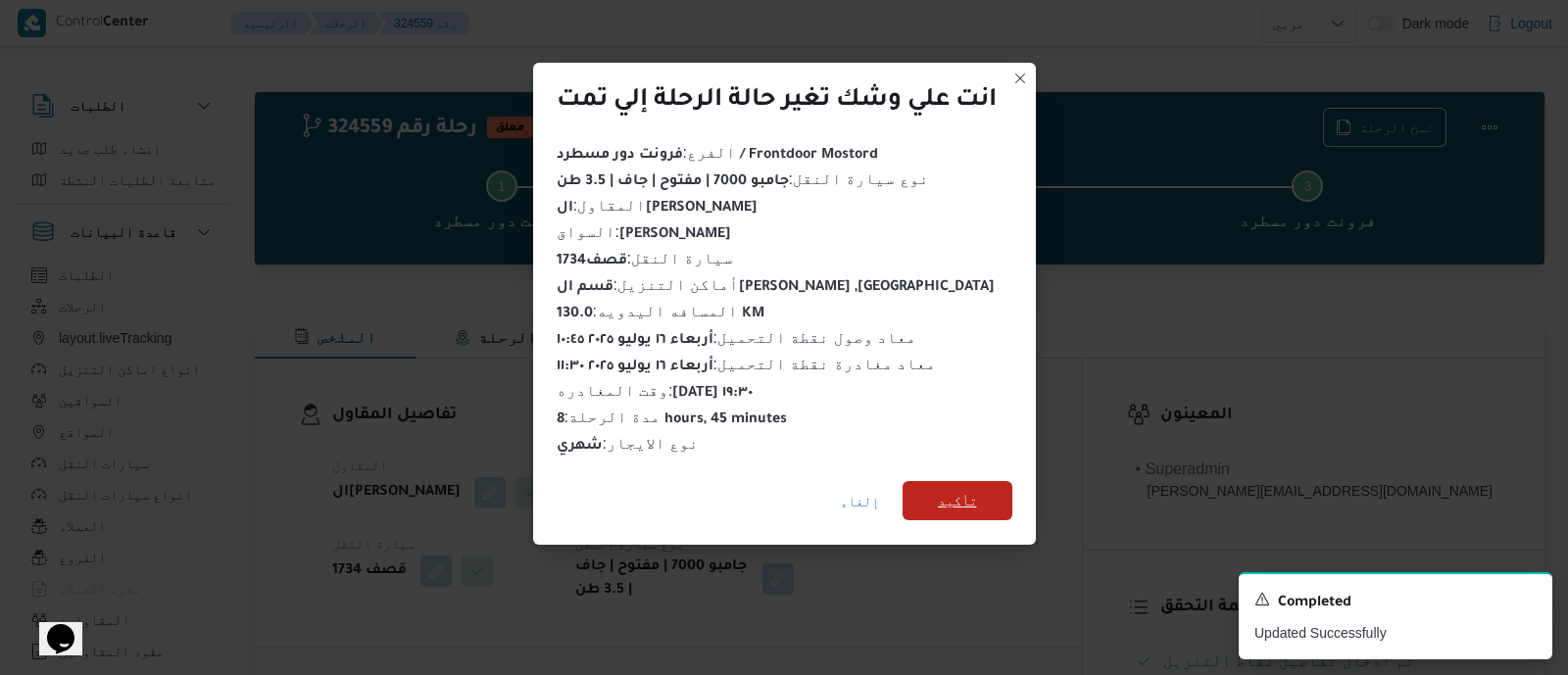 click on "تأكيد" at bounding box center [957, 501] 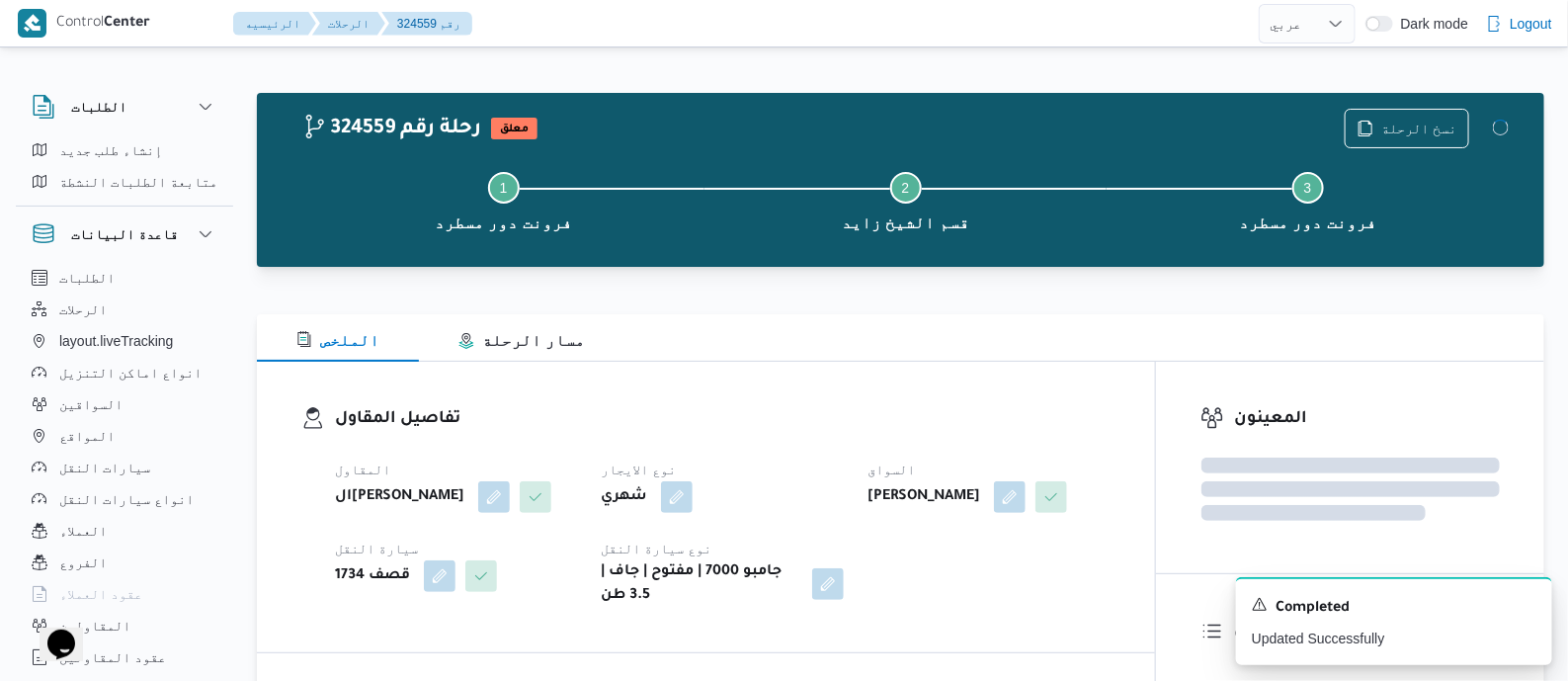 click on "تفاصيل المقاول" at bounding box center (722, 419) 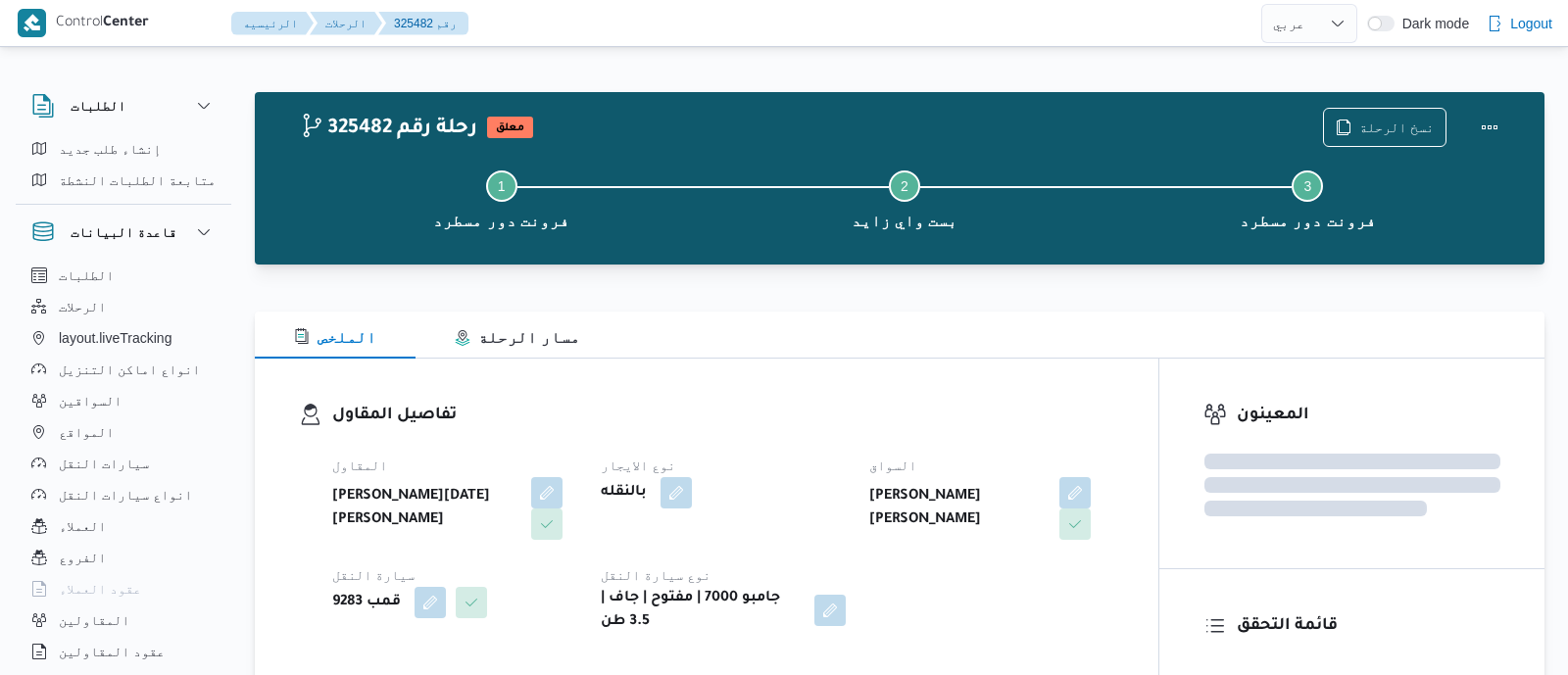 select on "ar" 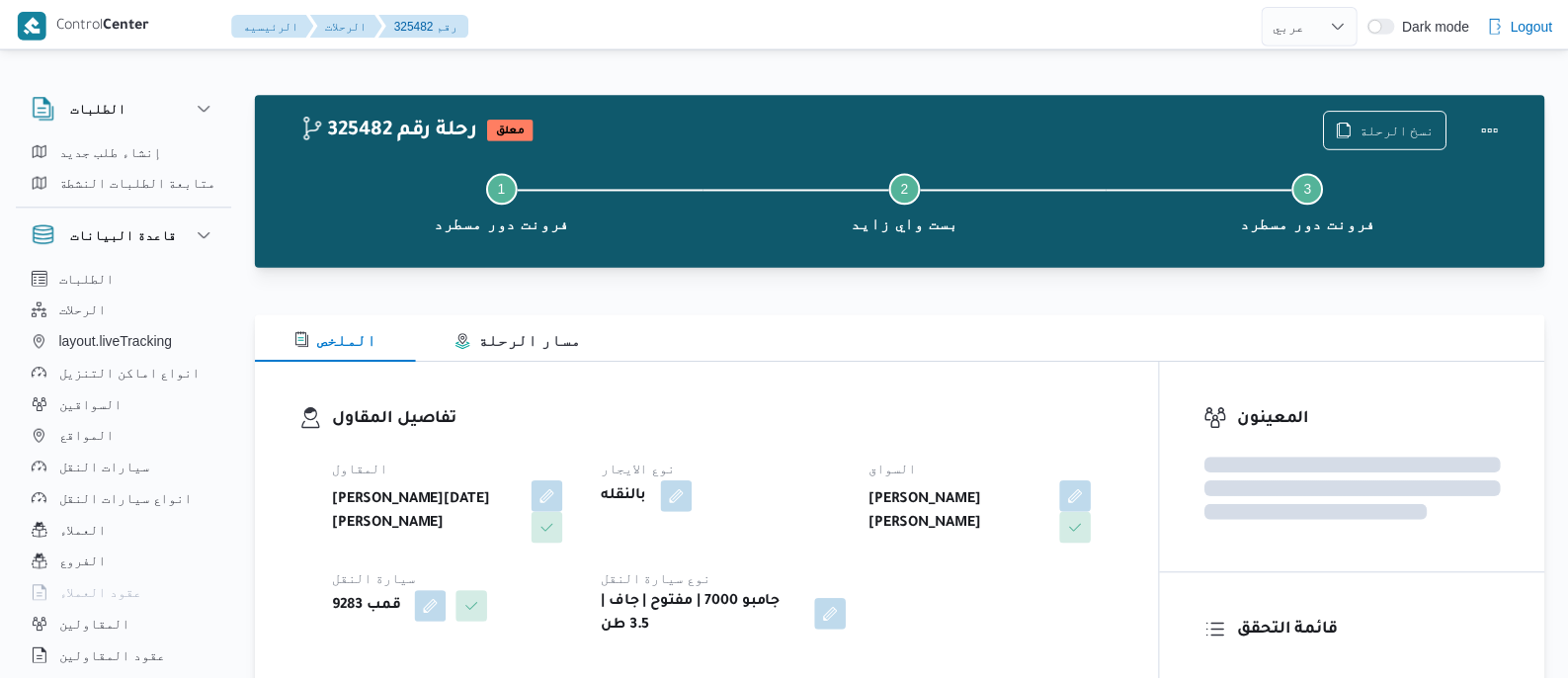 scroll, scrollTop: 0, scrollLeft: 0, axis: both 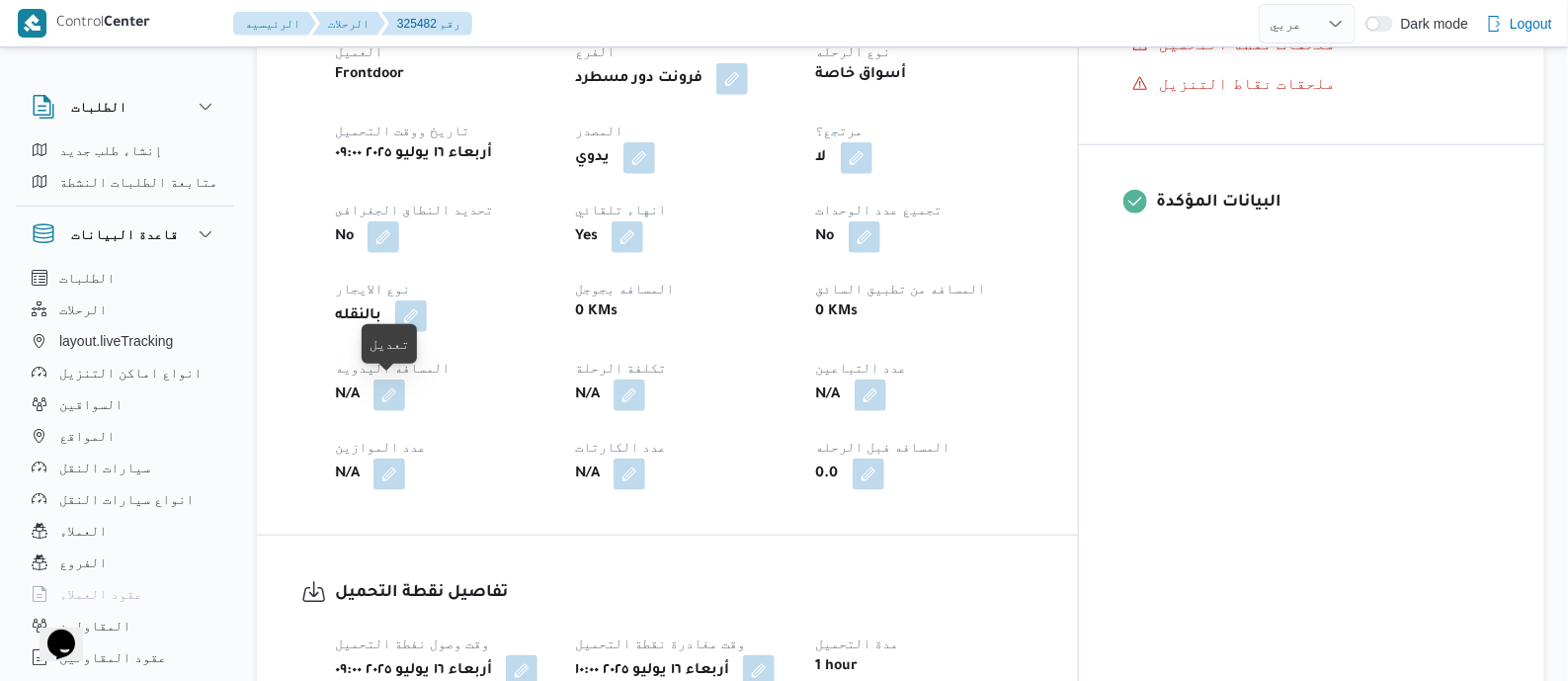 click at bounding box center [389, 395] 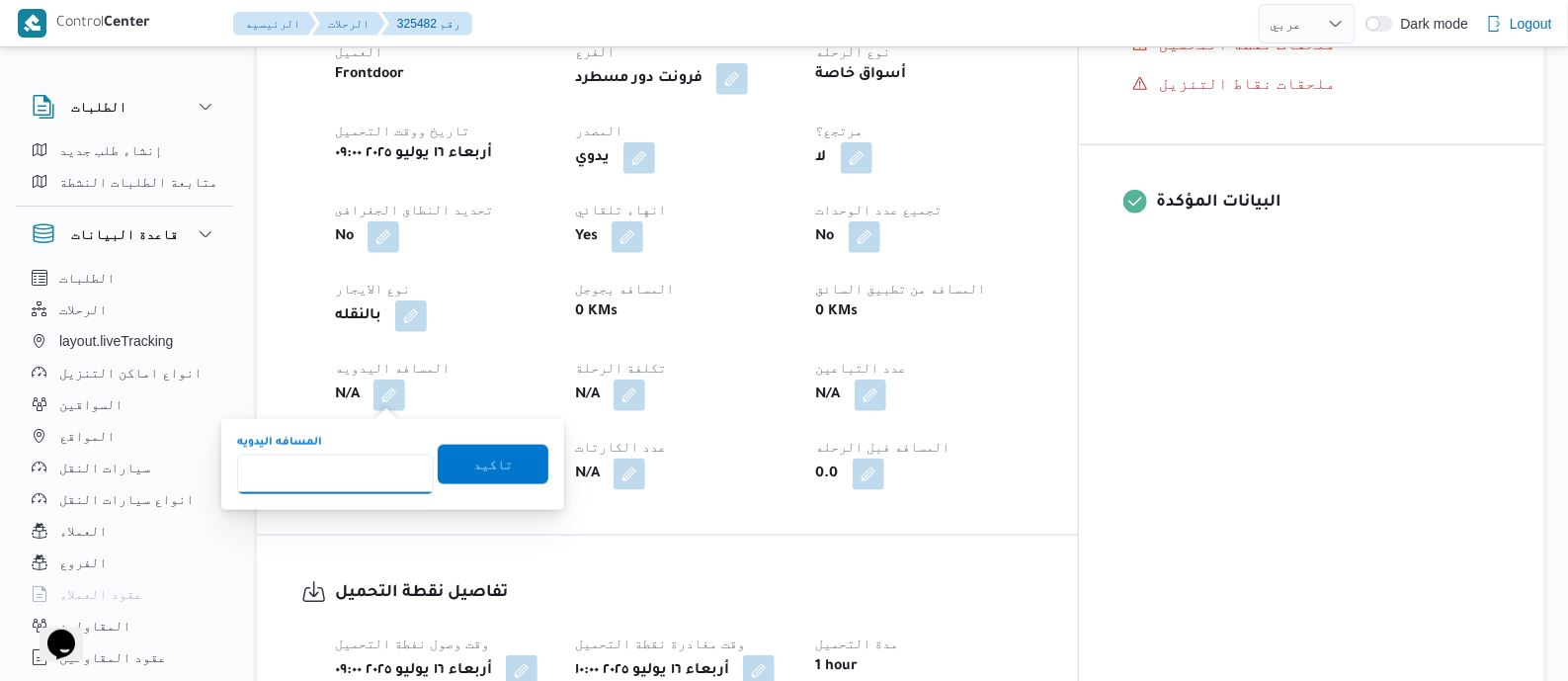 click on "المسافه اليدويه" at bounding box center [335, 474] 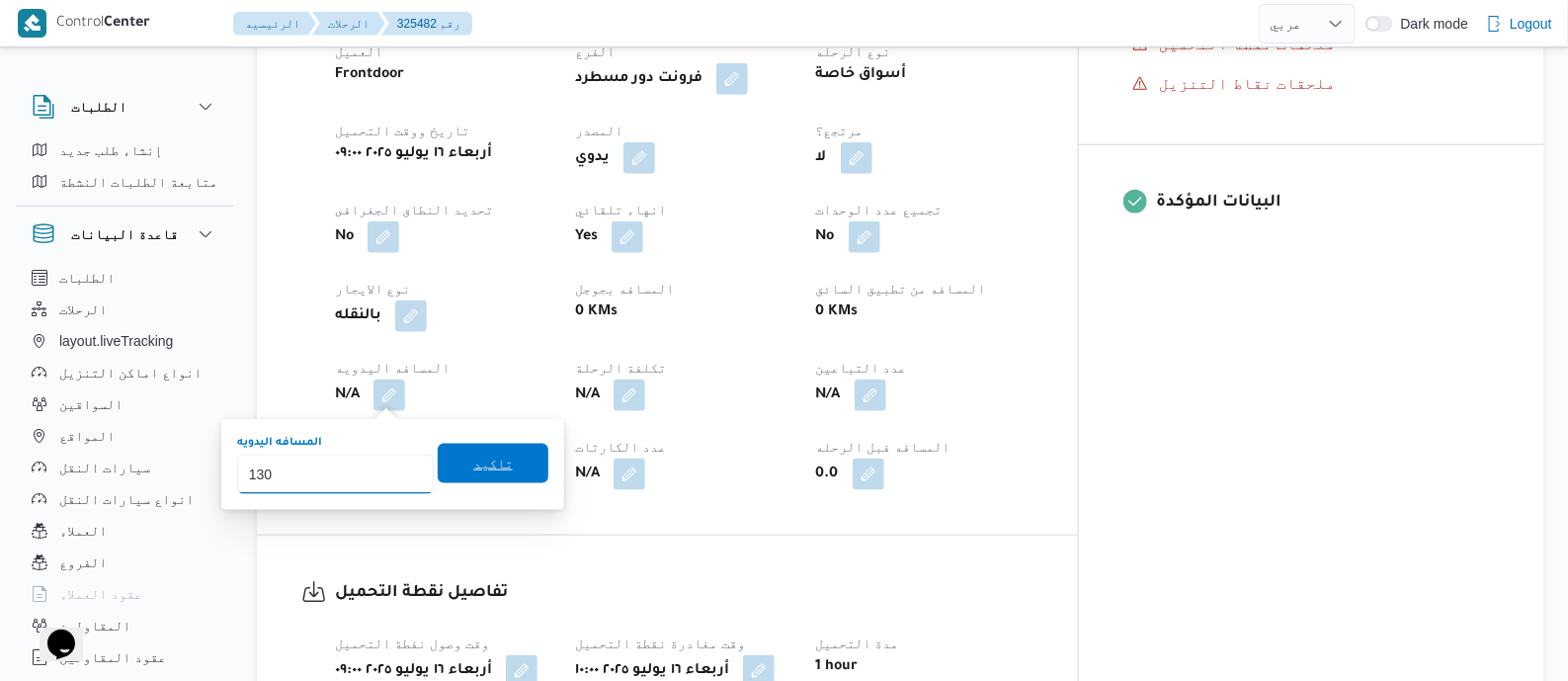 type on "130" 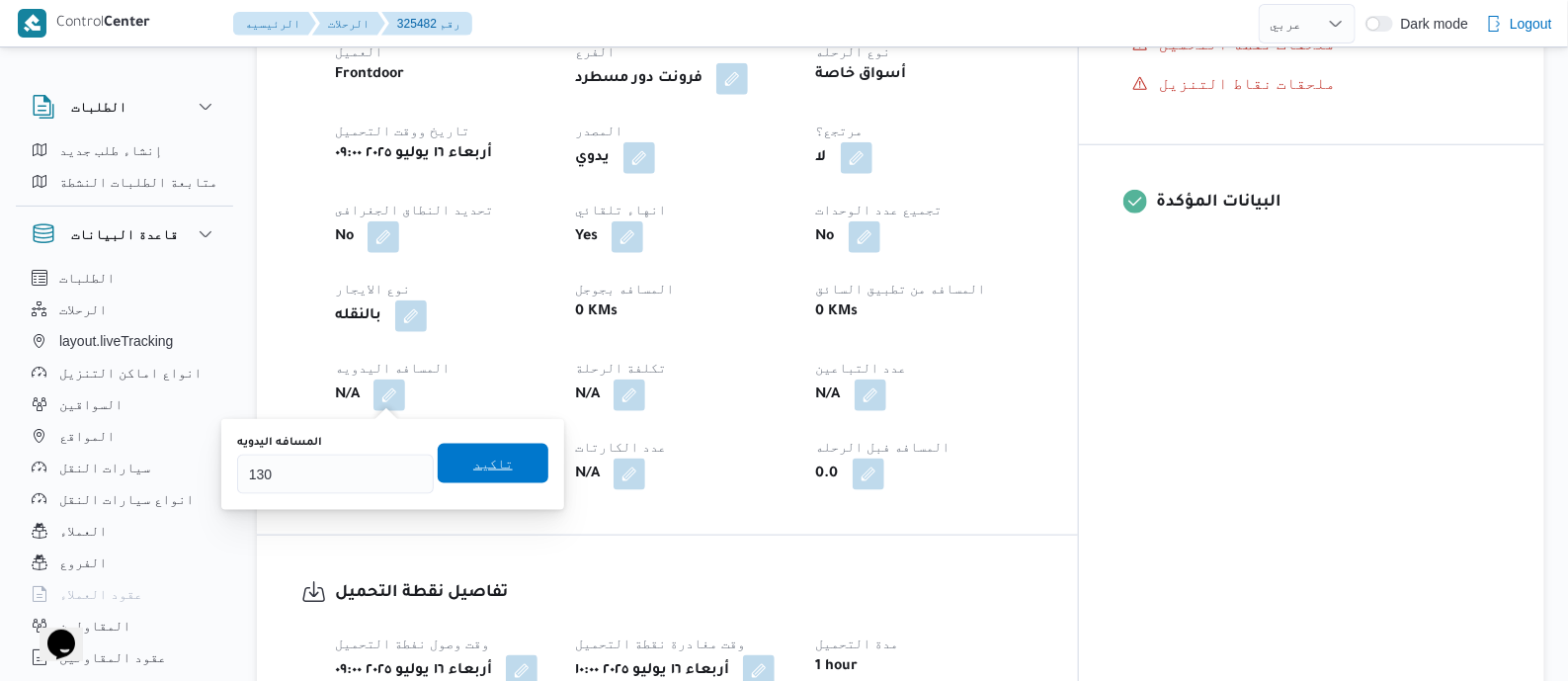 click on "تاكيد" at bounding box center [493, 464] 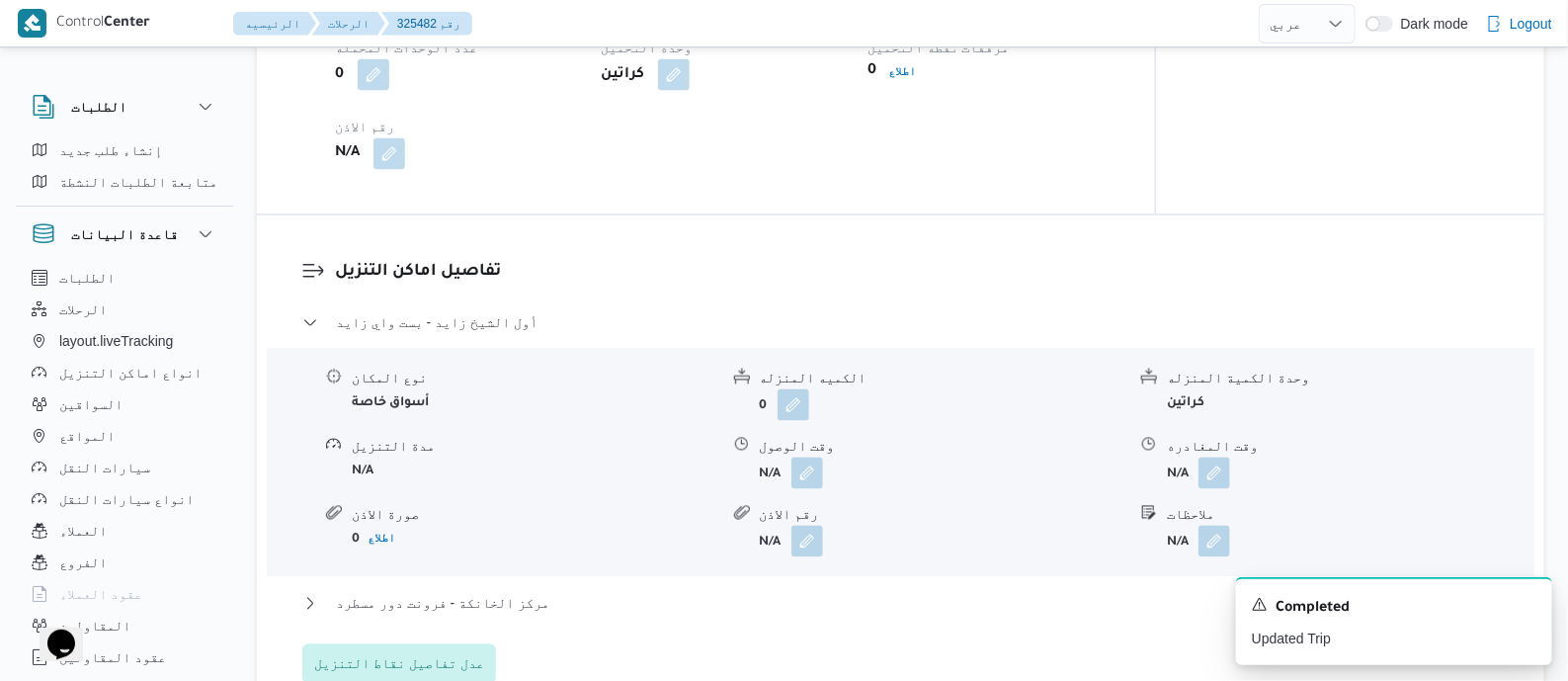 scroll, scrollTop: 1483, scrollLeft: 0, axis: vertical 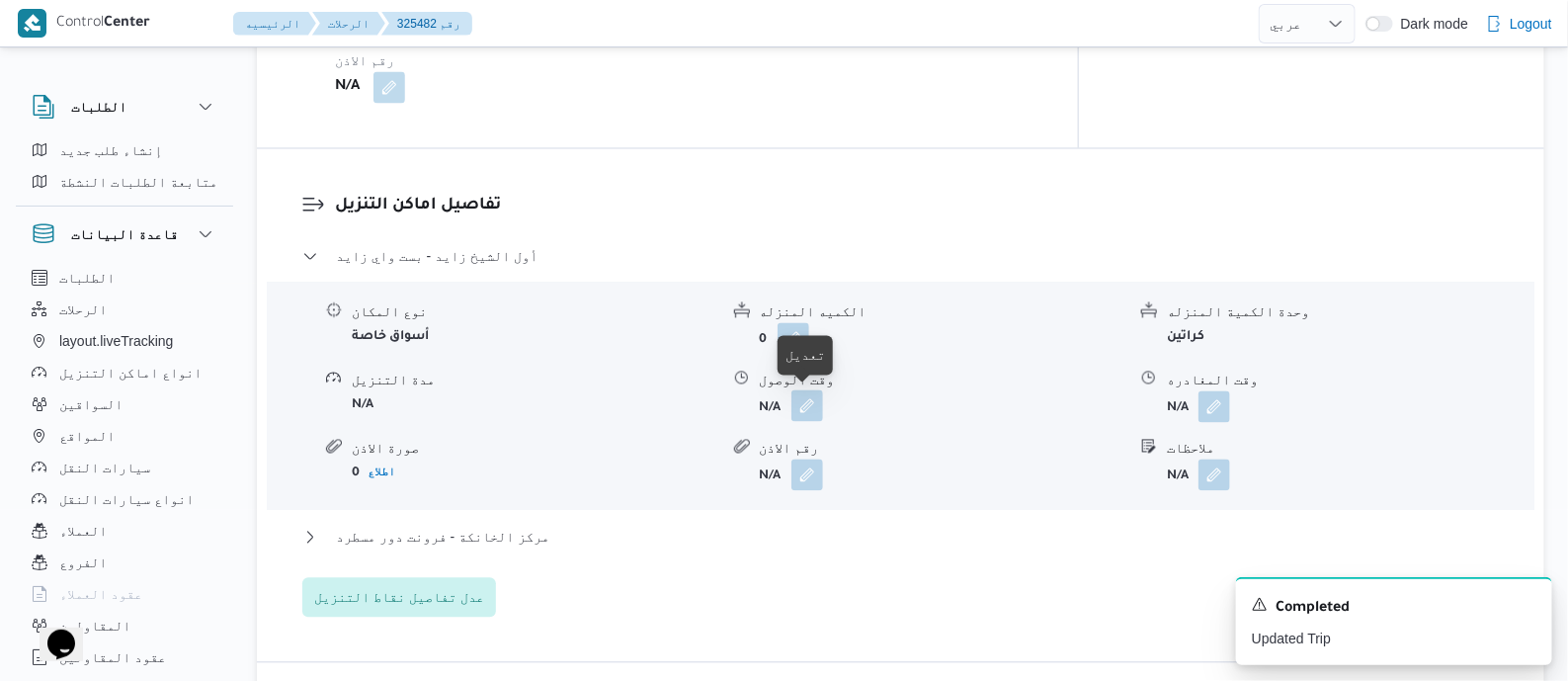 drag, startPoint x: 808, startPoint y: 397, endPoint x: 807, endPoint y: 422, distance: 25.019992 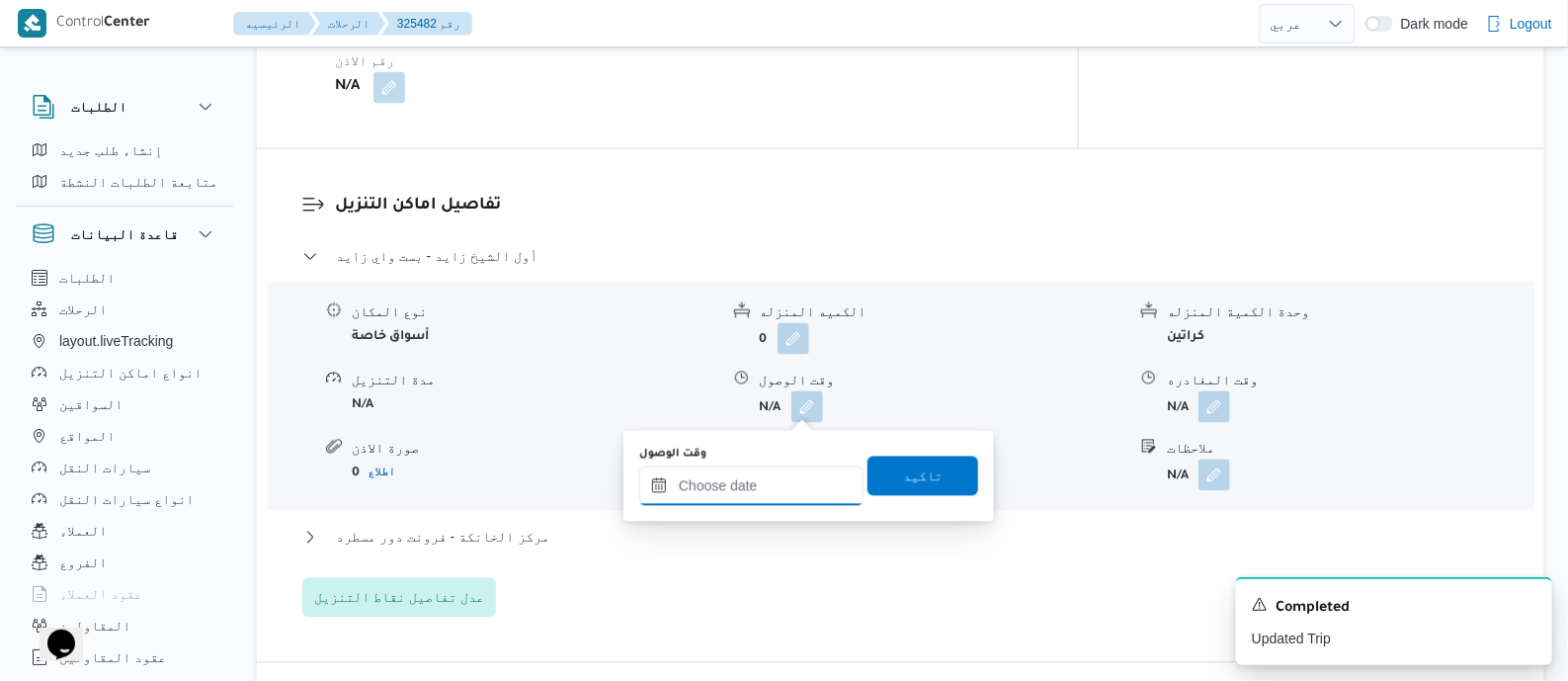 click on "وقت الوصول" at bounding box center (751, 486) 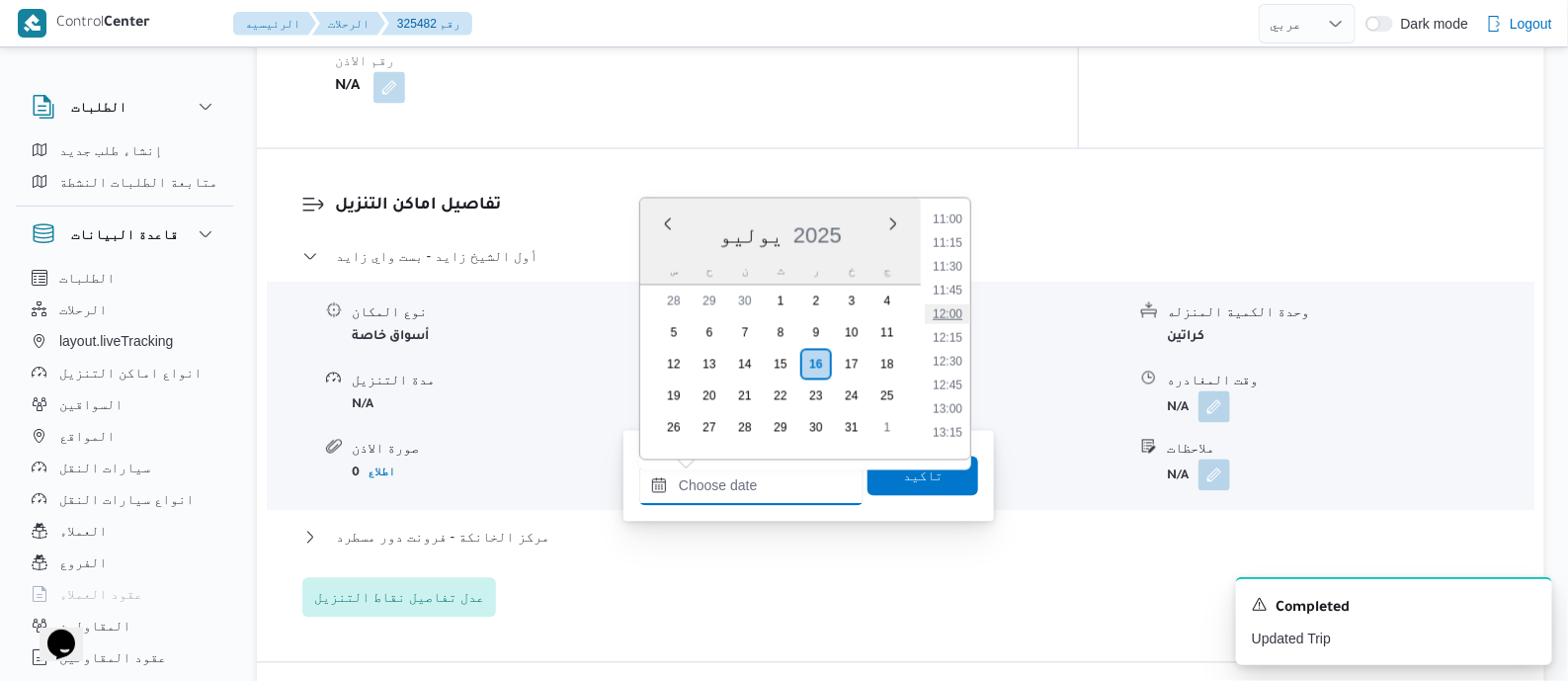 scroll, scrollTop: 1013, scrollLeft: 0, axis: vertical 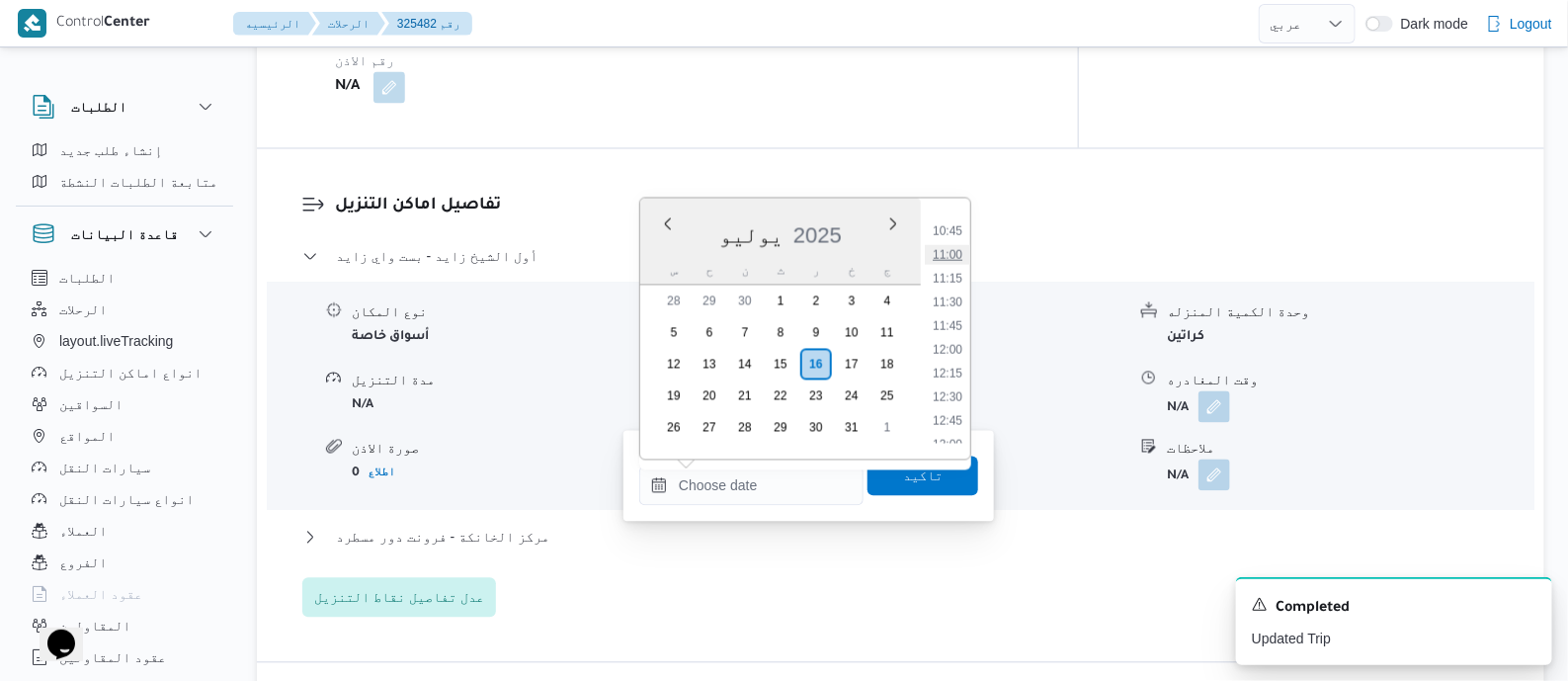 click on "11:00" at bounding box center [948, 255] 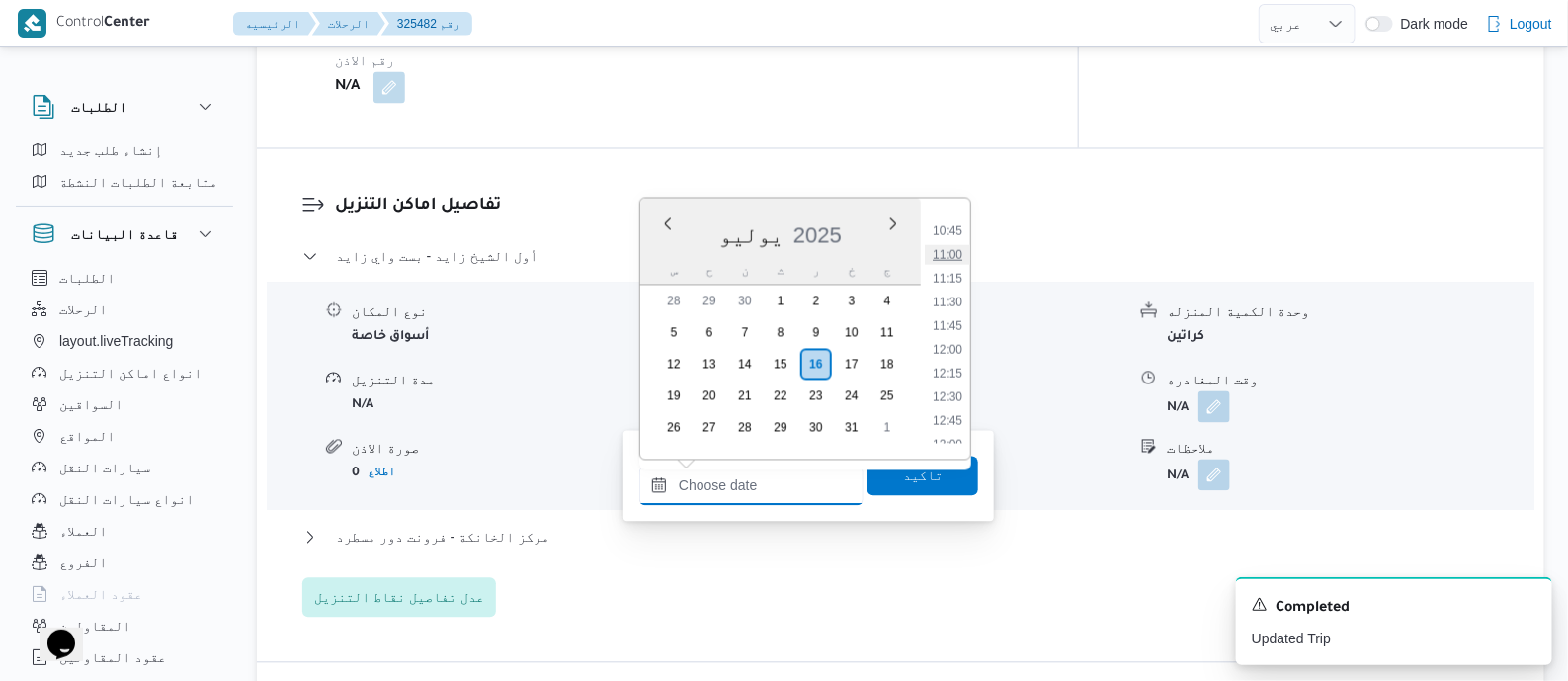 type on "[DATE] ١١:٠٠" 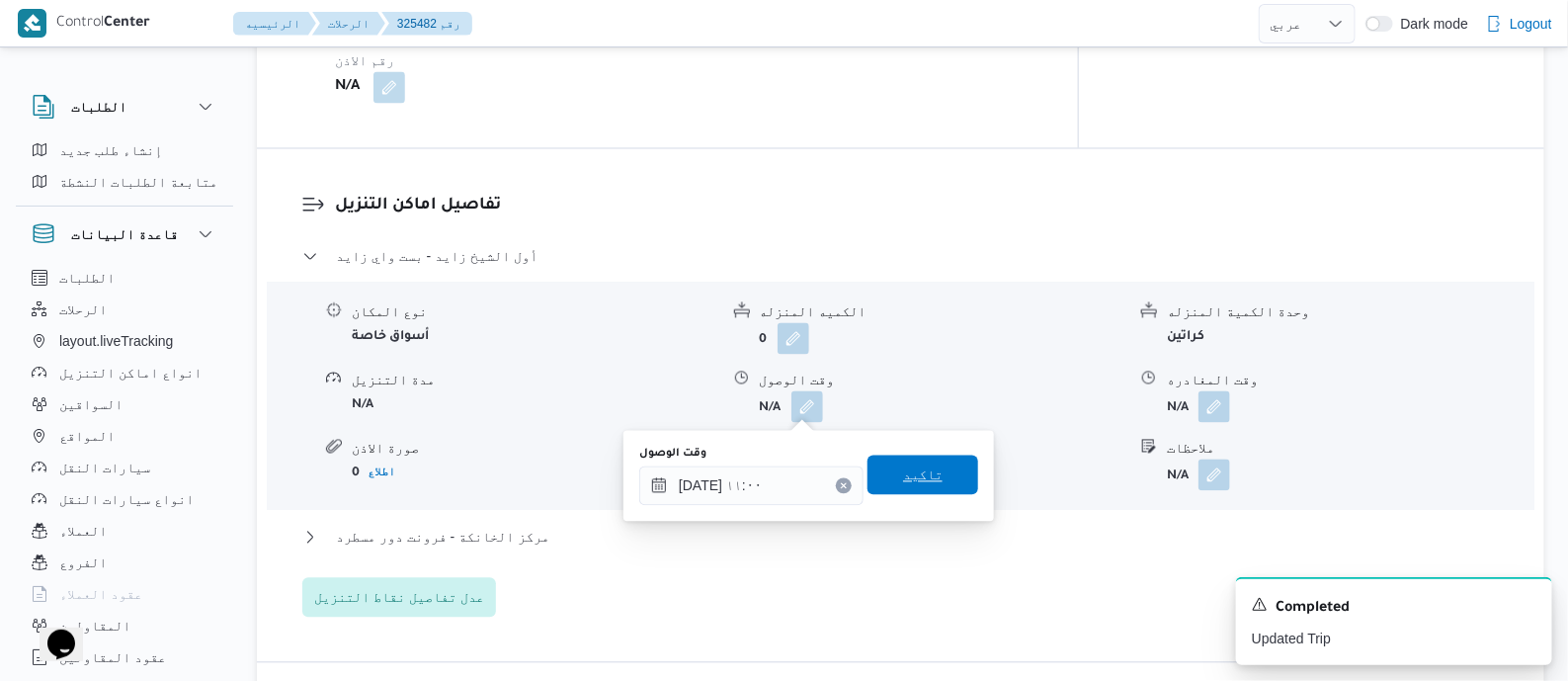 click on "تاكيد" at bounding box center [923, 475] 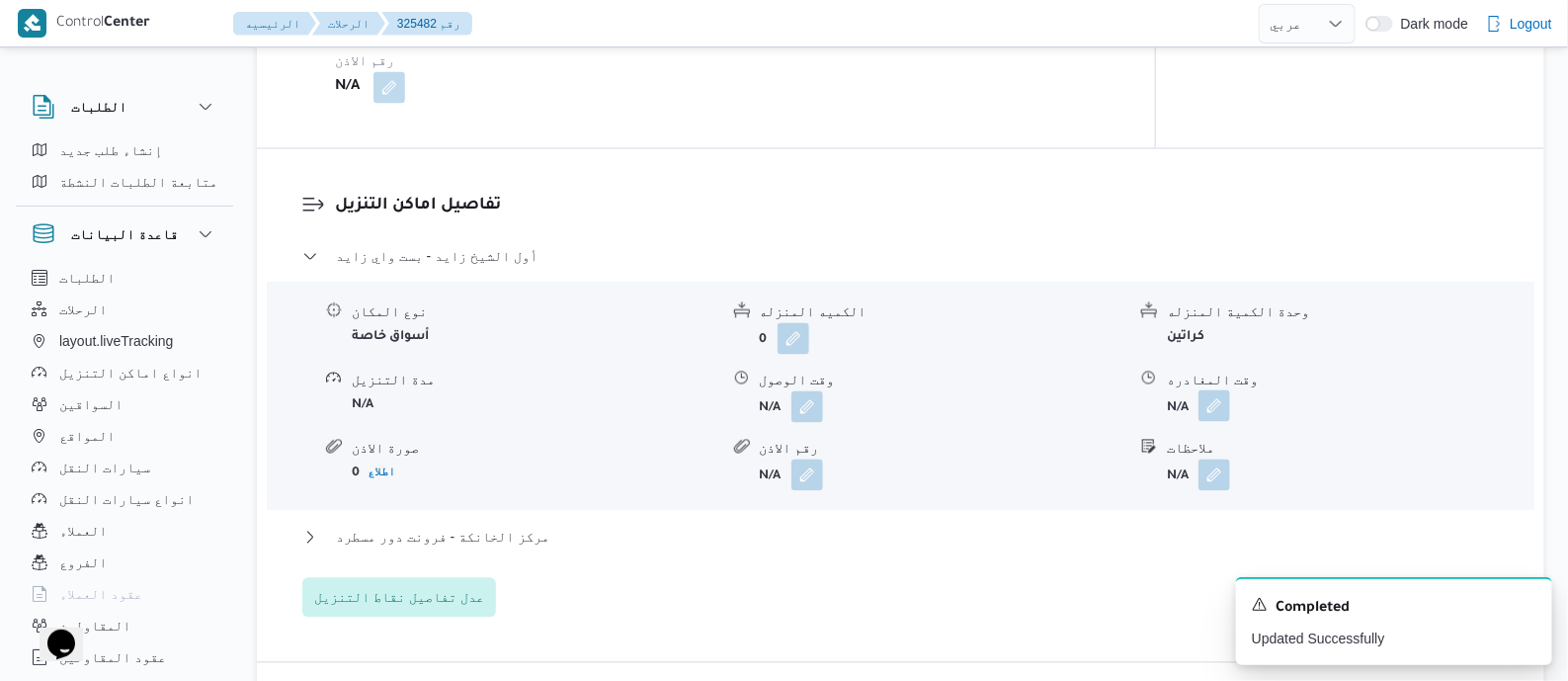 click at bounding box center (1214, 406) 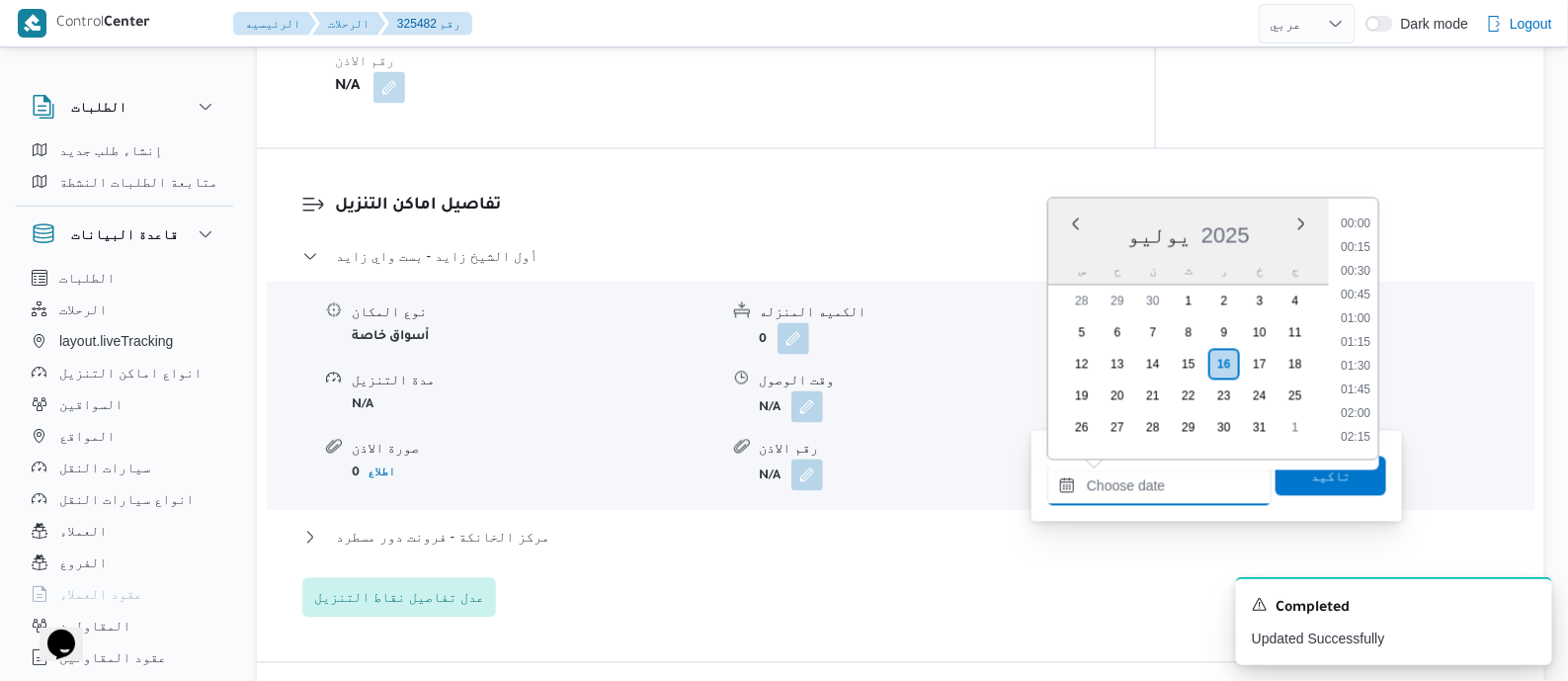click on "وقت المغادره" at bounding box center [1159, 486] 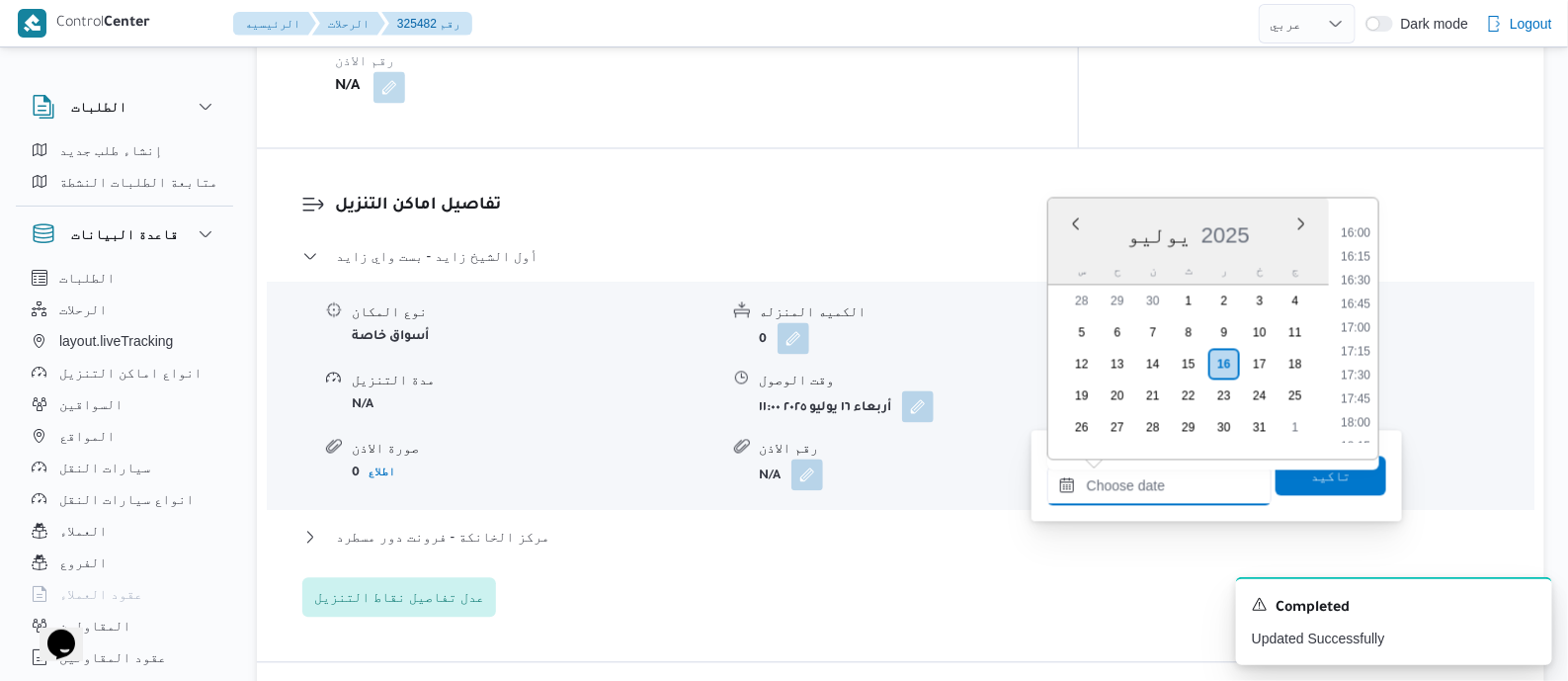 scroll, scrollTop: 1507, scrollLeft: 0, axis: vertical 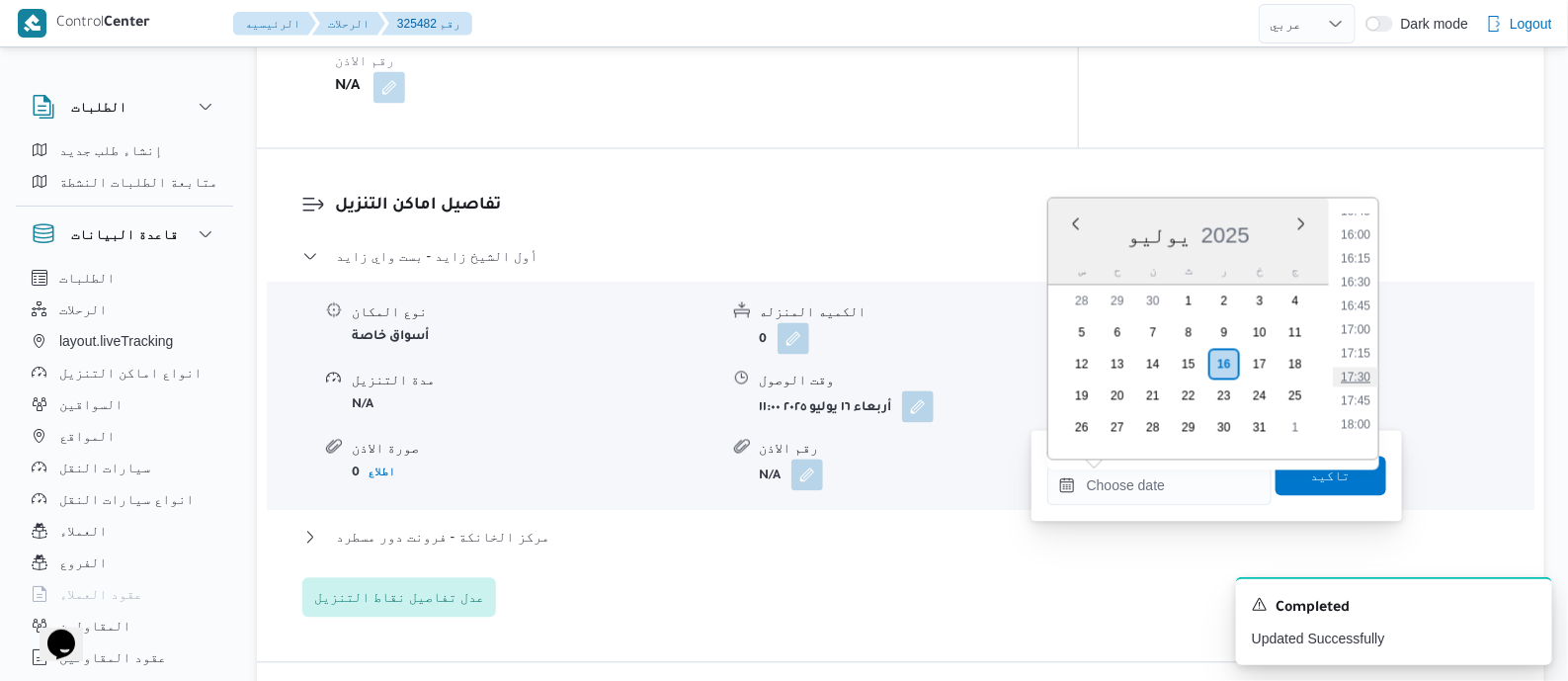 click on "17:30" at bounding box center (1356, 378) 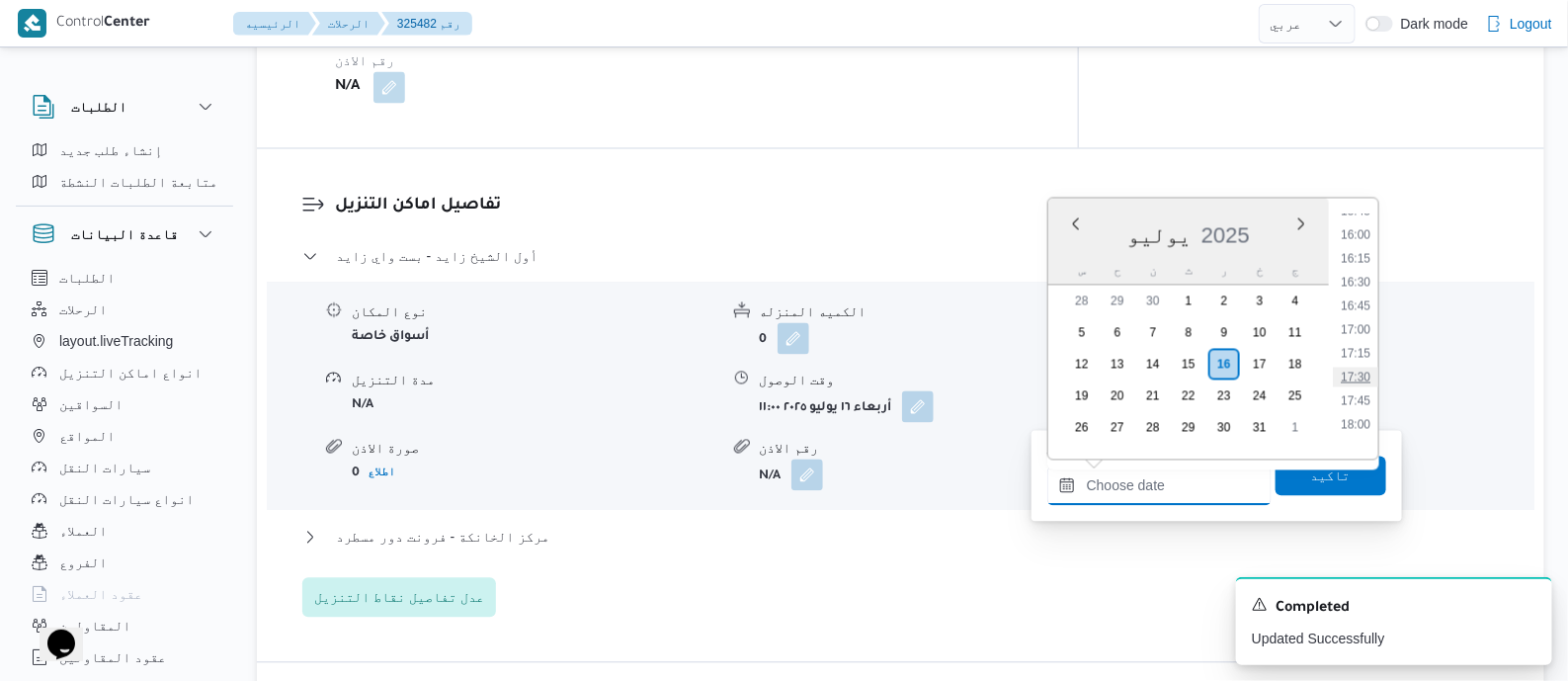 type on "[DATE] ١٧:٣٠" 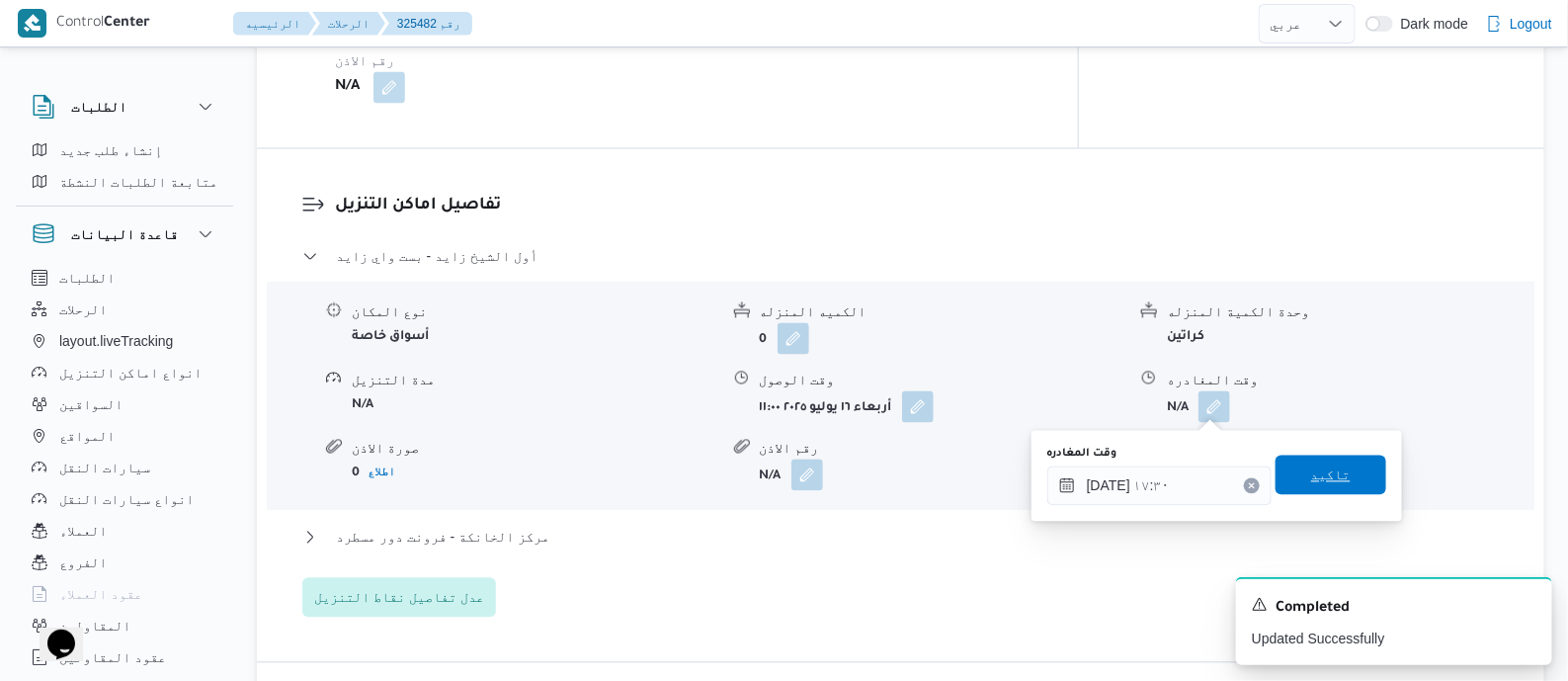 click on "تاكيد" at bounding box center [1331, 475] 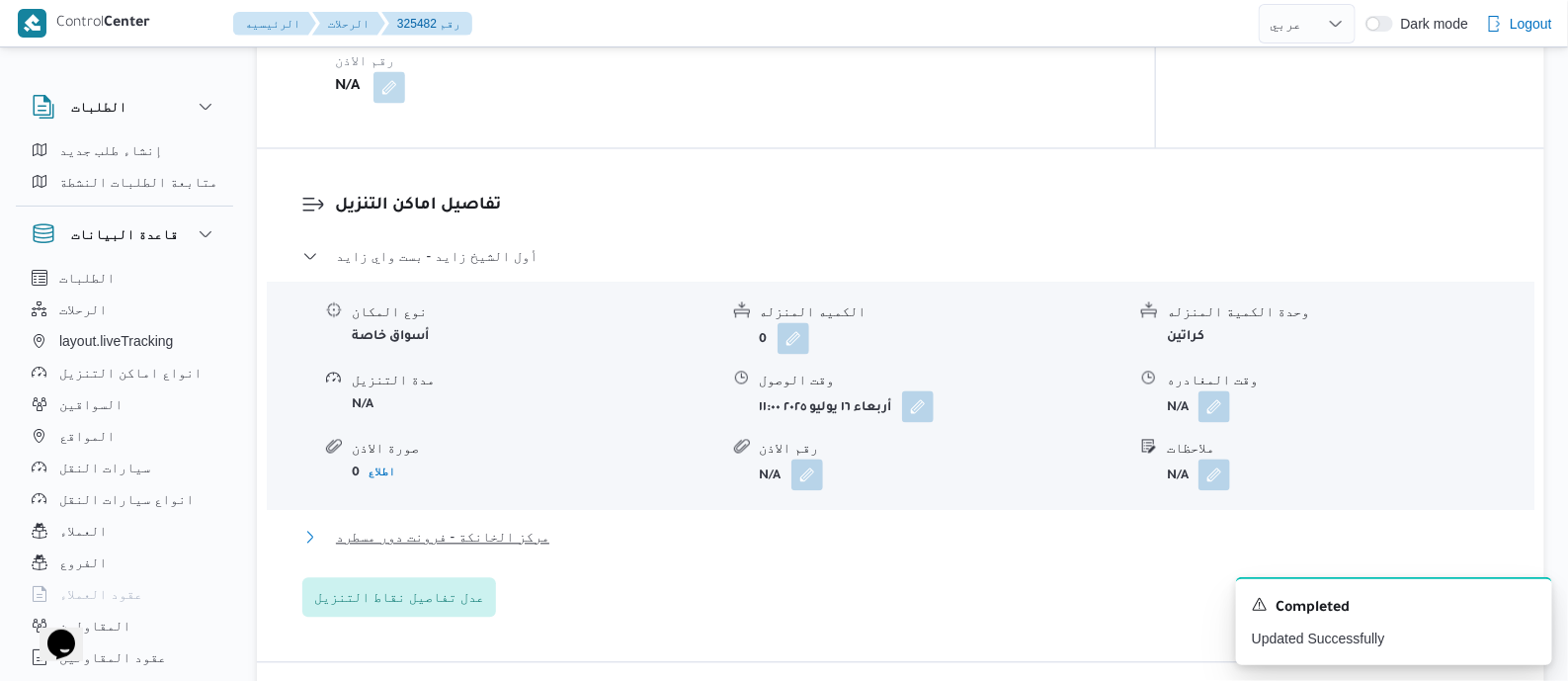 click on "مركز الخانكة -
فرونت دور مسطرد" at bounding box center [443, 538] 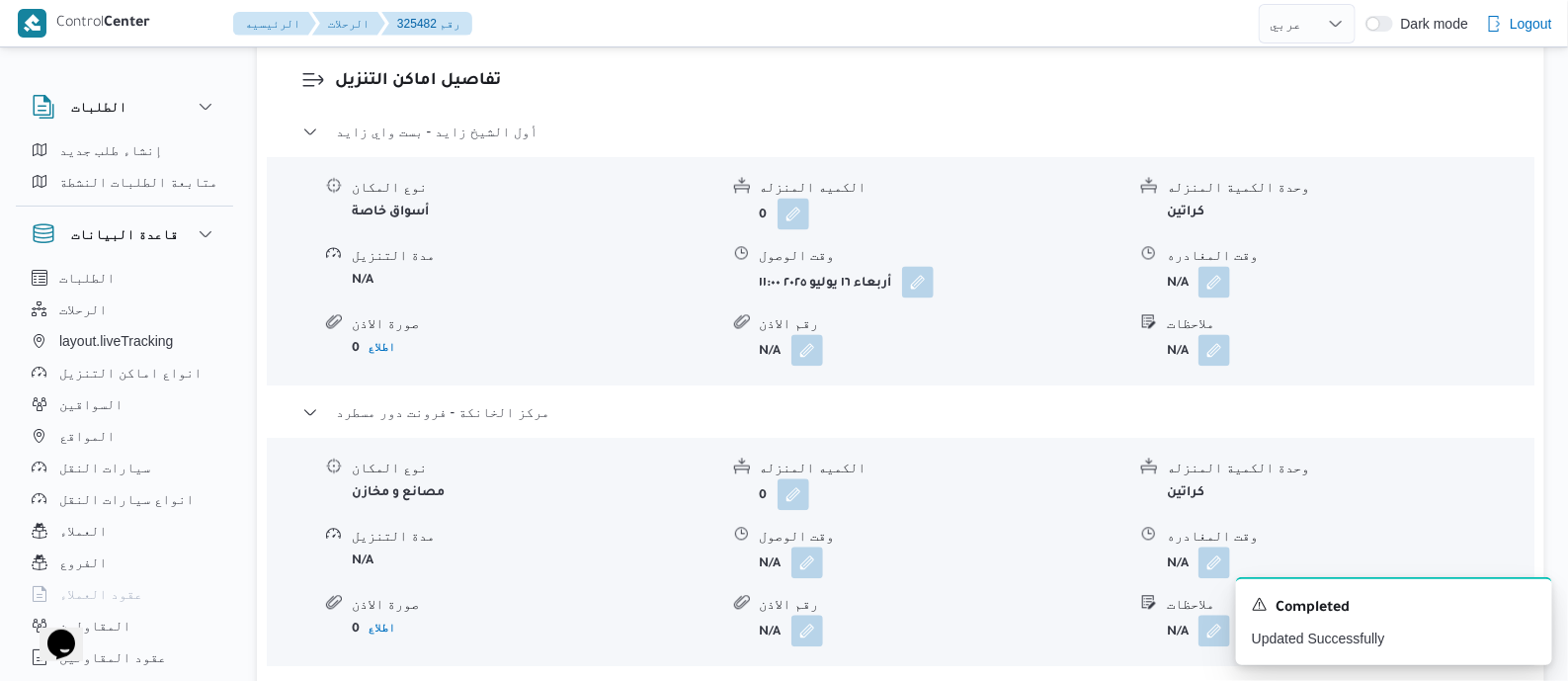scroll, scrollTop: 1729, scrollLeft: 0, axis: vertical 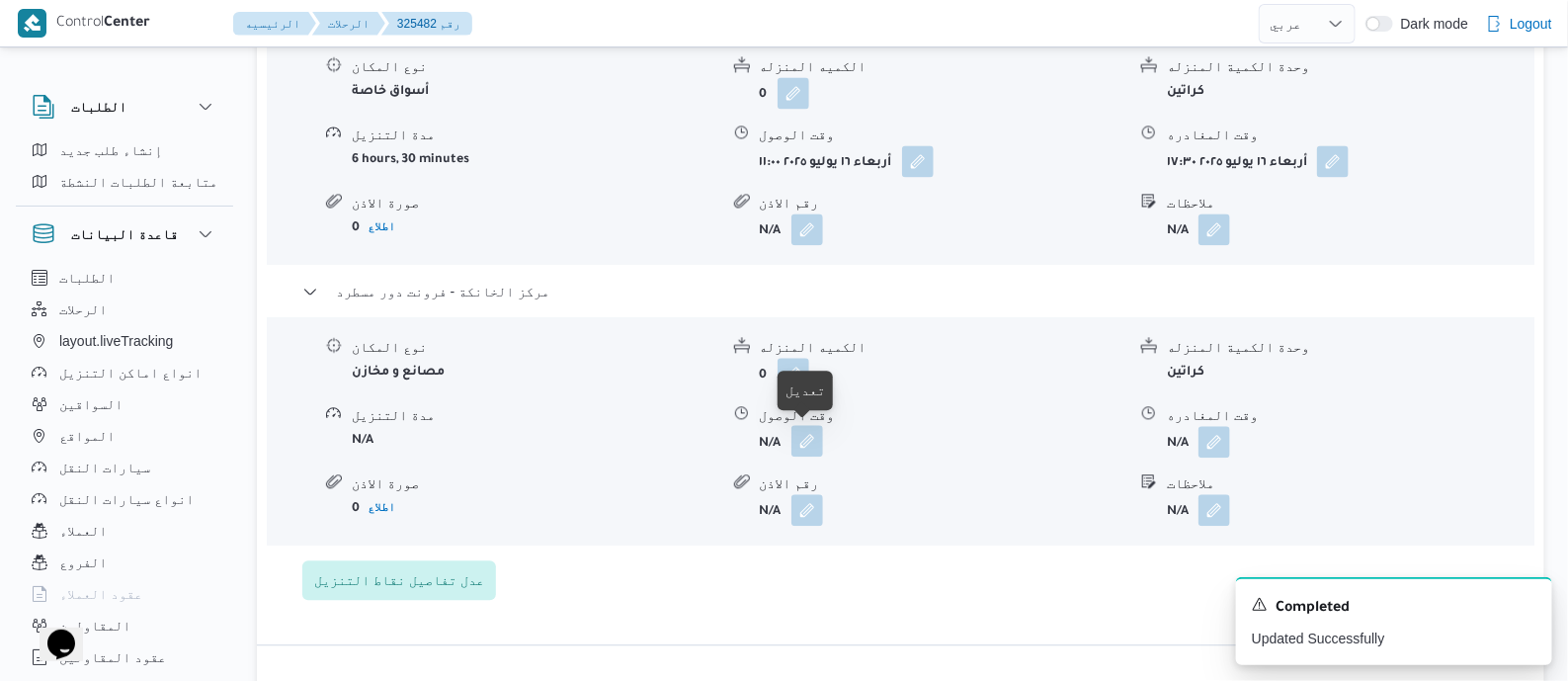 click at bounding box center (807, 441) 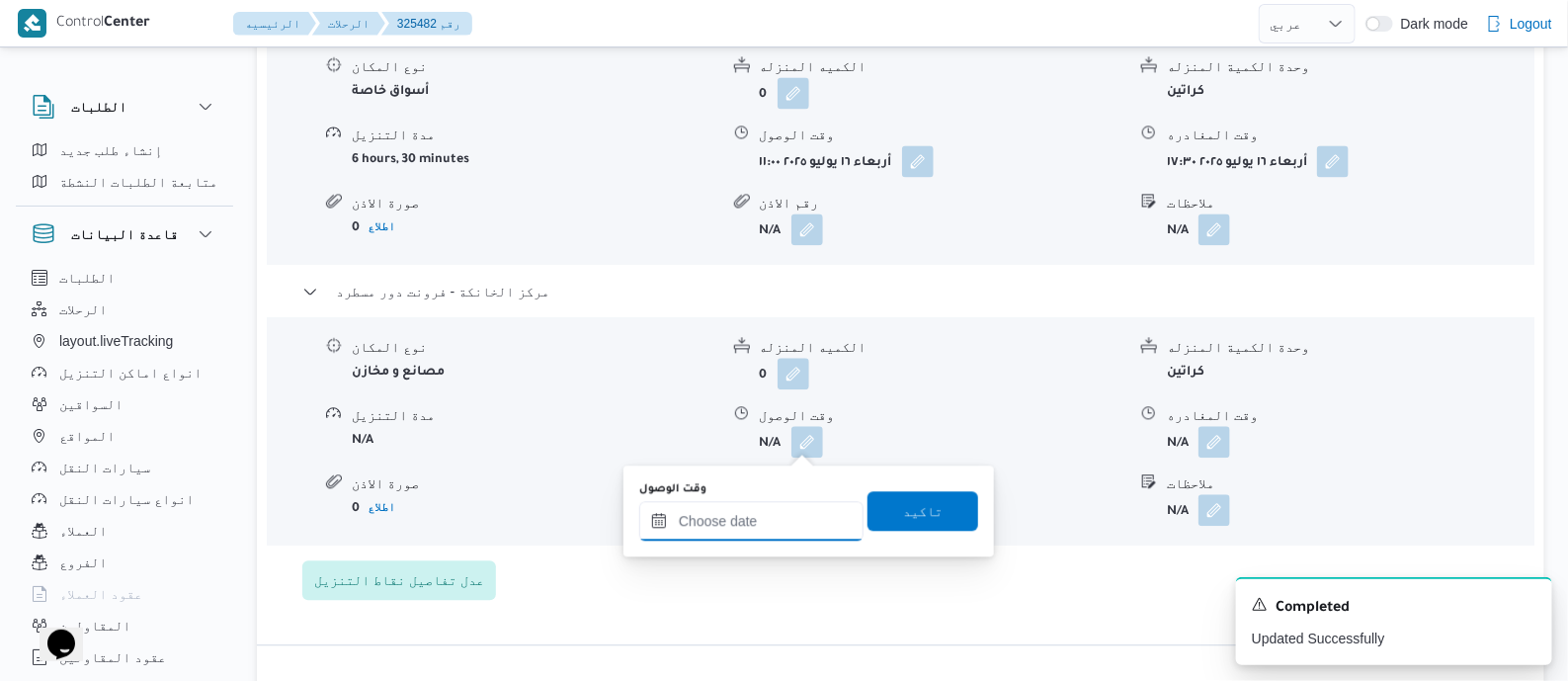 click on "وقت الوصول" at bounding box center [751, 521] 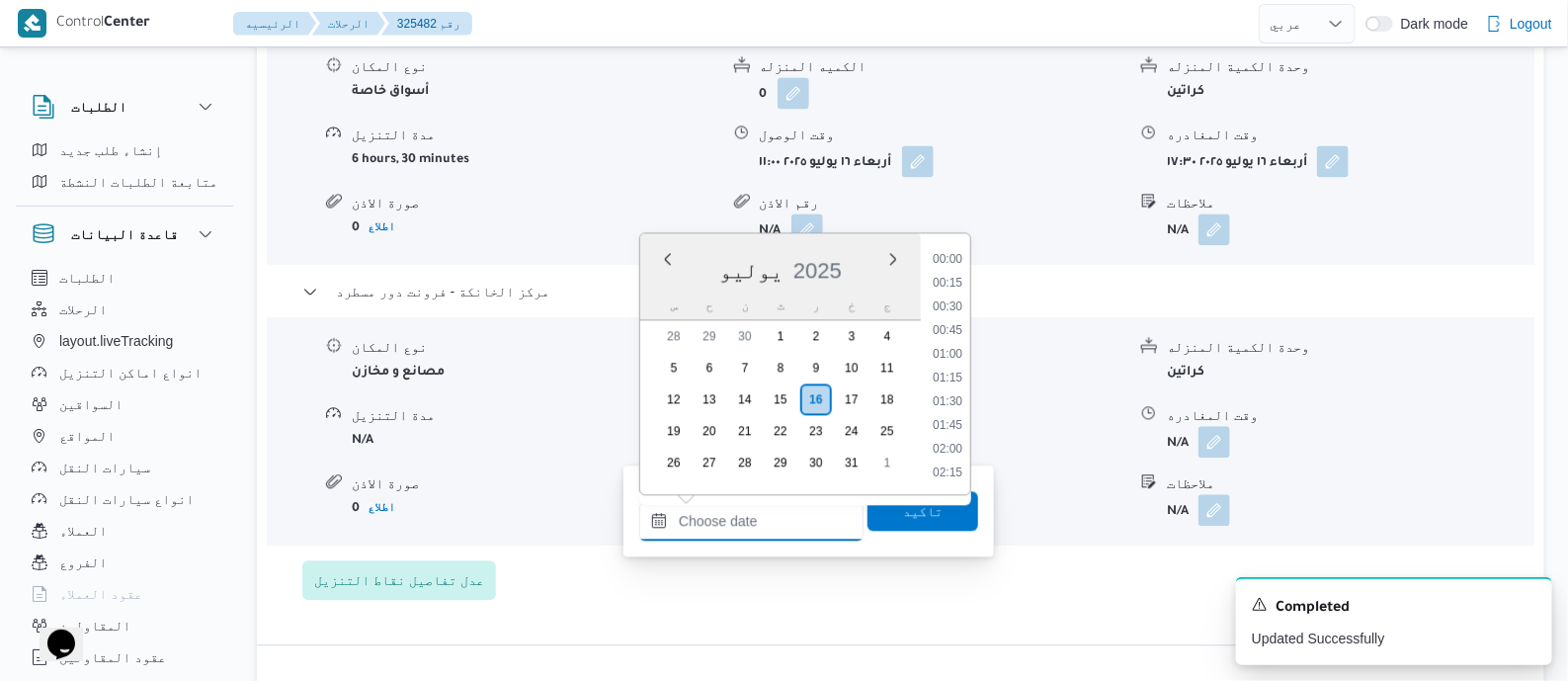 scroll, scrollTop: 1754, scrollLeft: 0, axis: vertical 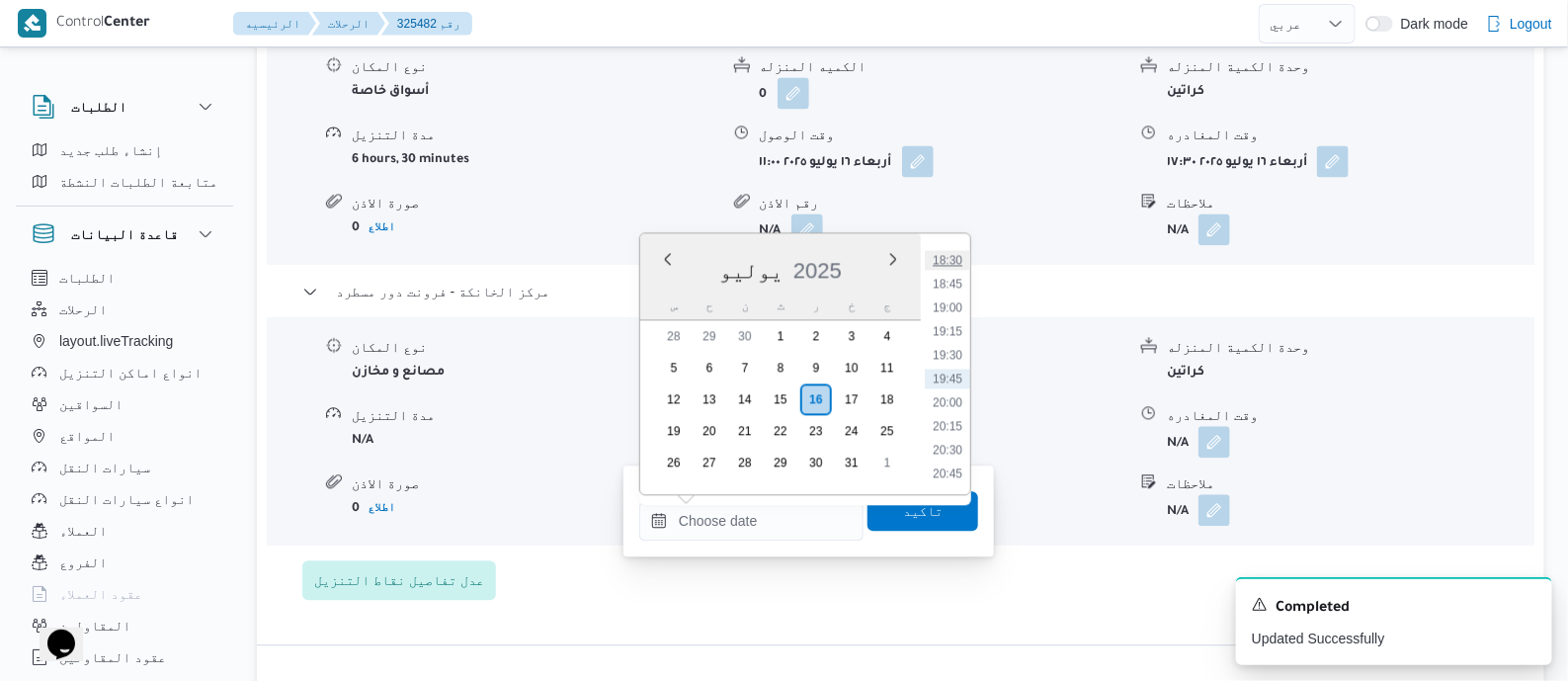 click on "18:30" at bounding box center [948, 260] 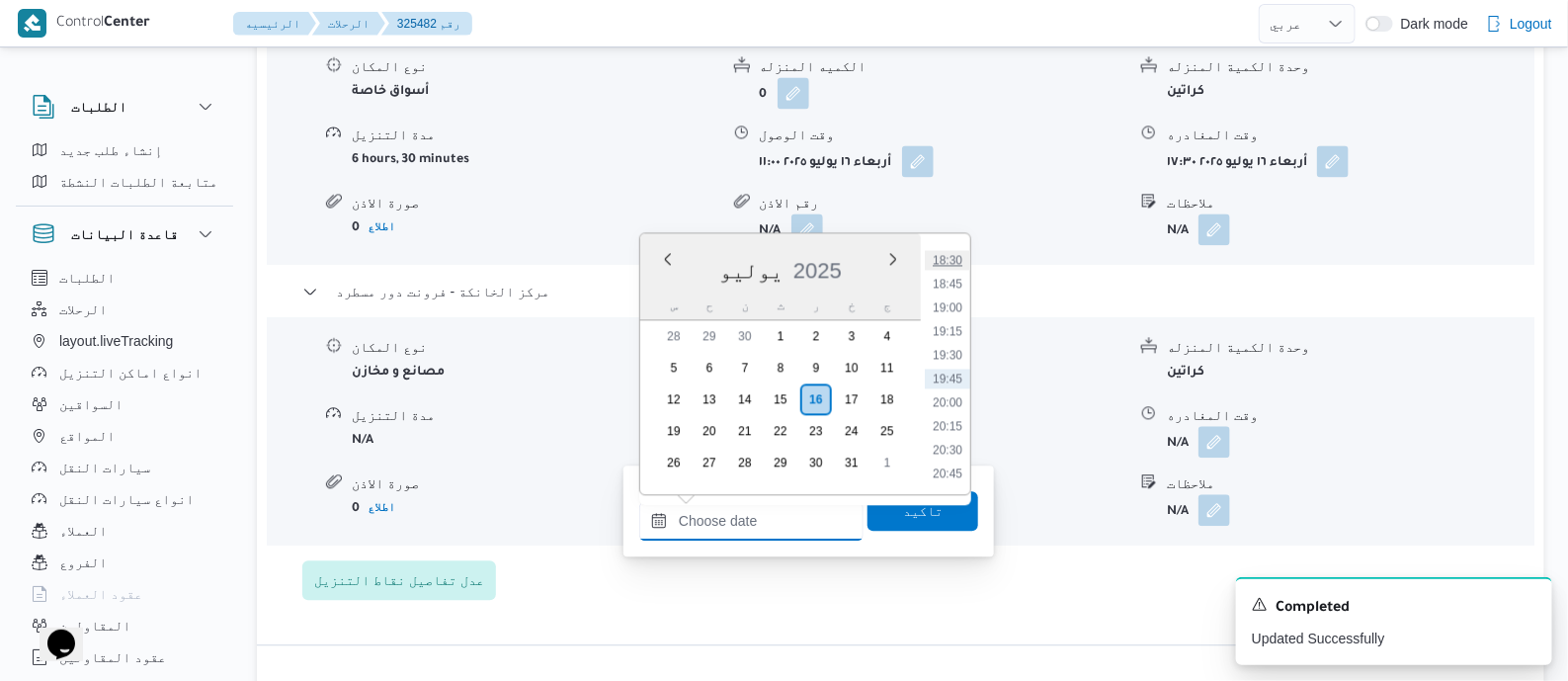 type on "[DATE] ١٨:٣٠" 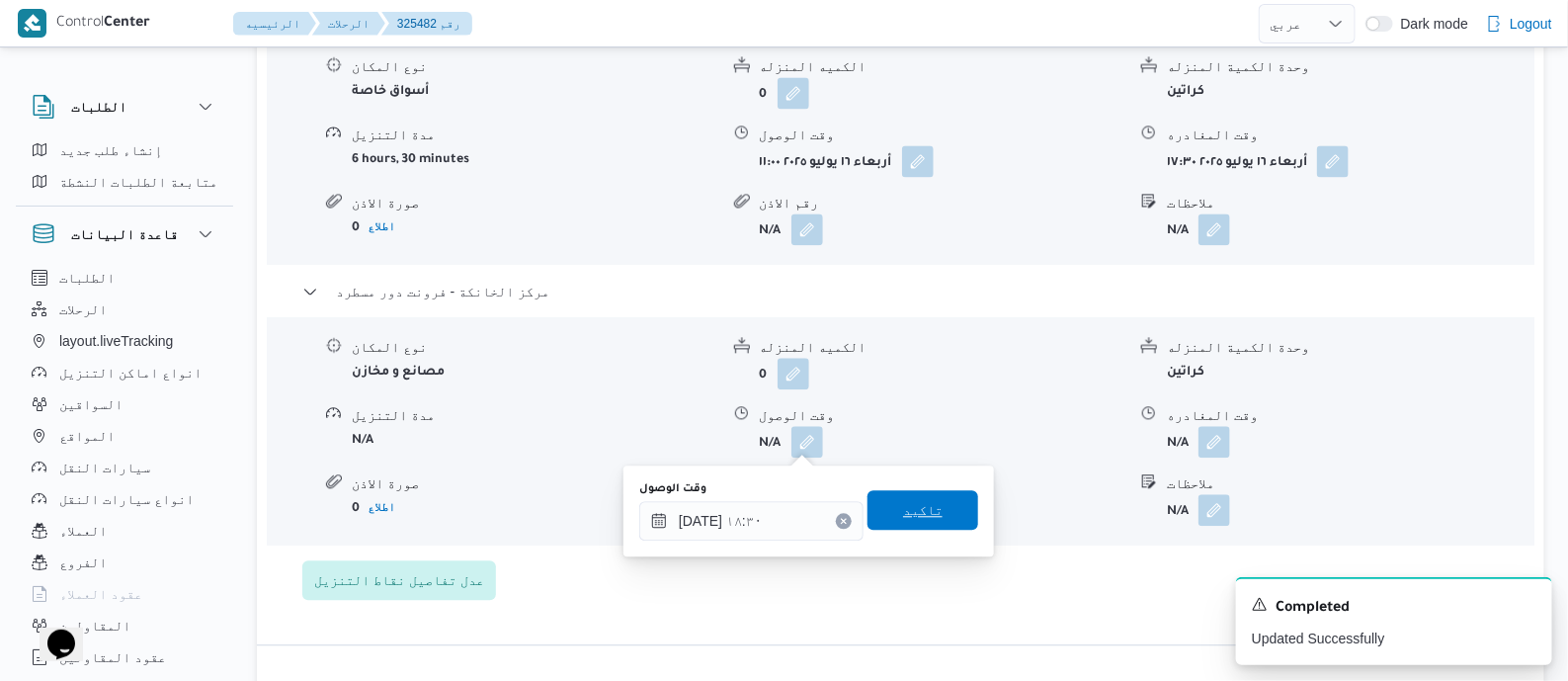 click on "تاكيد" at bounding box center [923, 510] 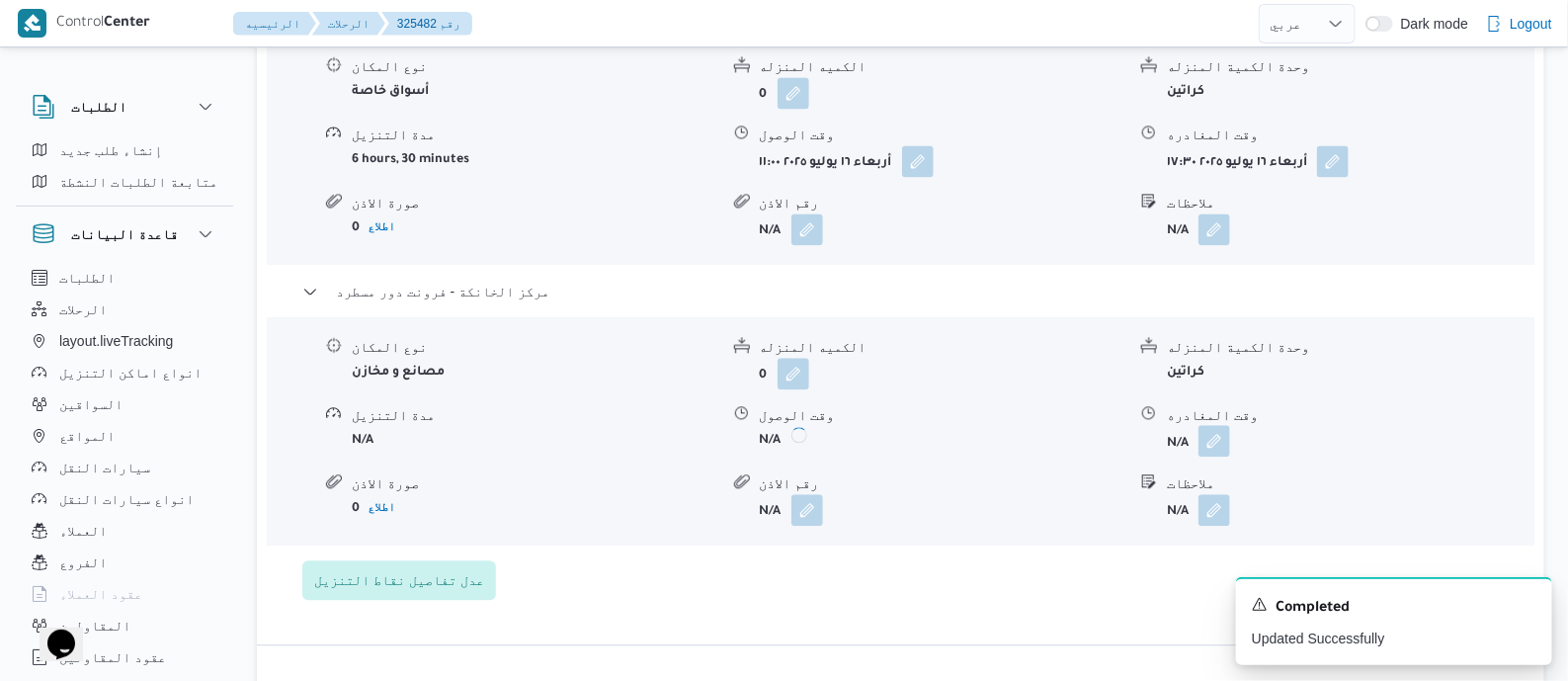 click at bounding box center [1214, 441] 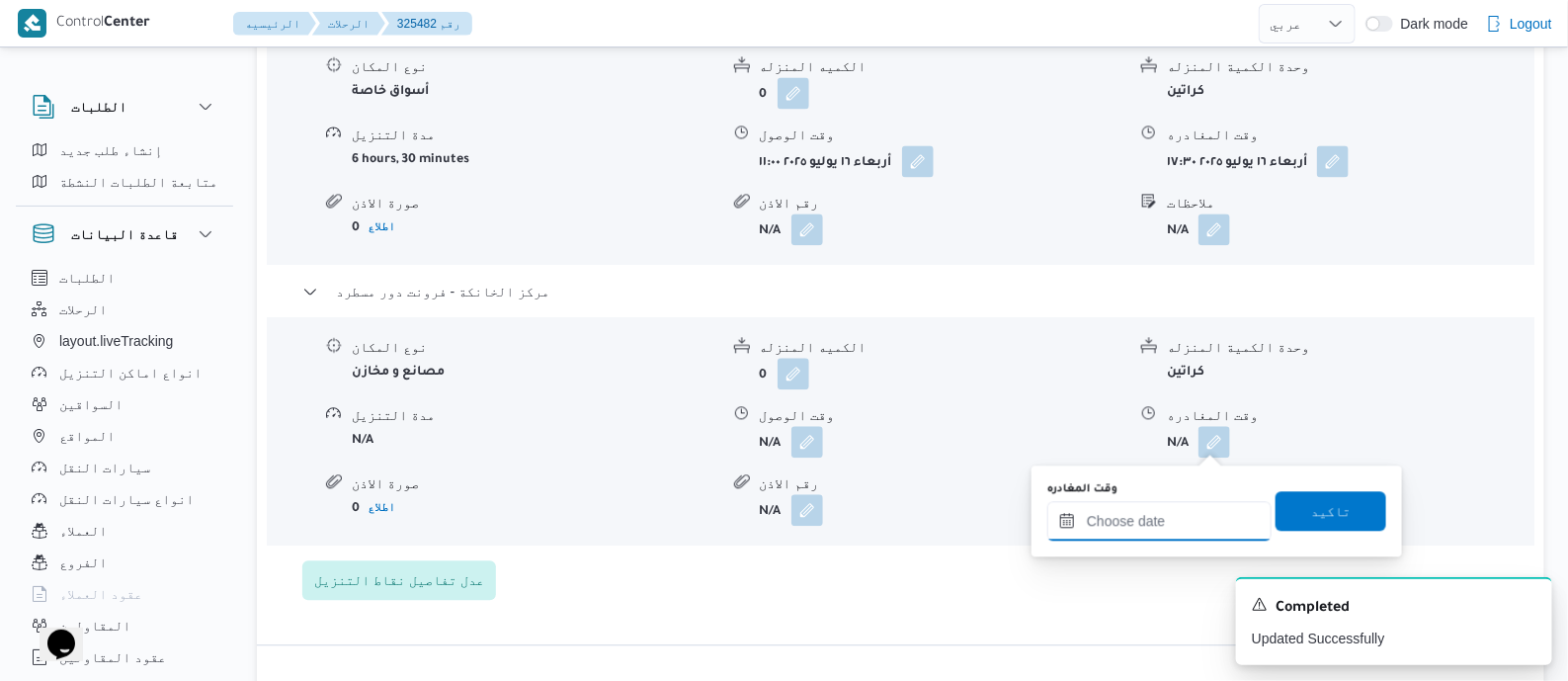 drag, startPoint x: 1210, startPoint y: 458, endPoint x: 1256, endPoint y: 501, distance: 62.968246 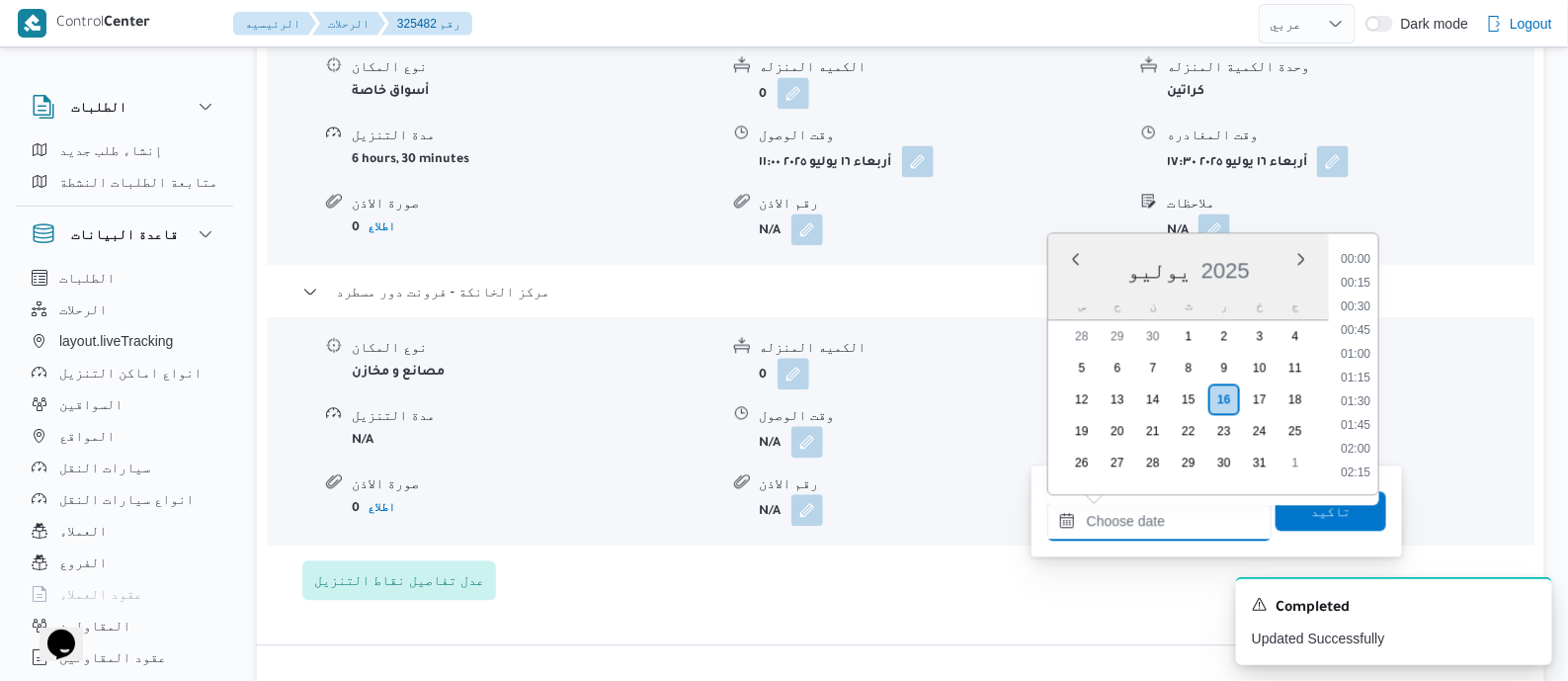 scroll, scrollTop: 1754, scrollLeft: 0, axis: vertical 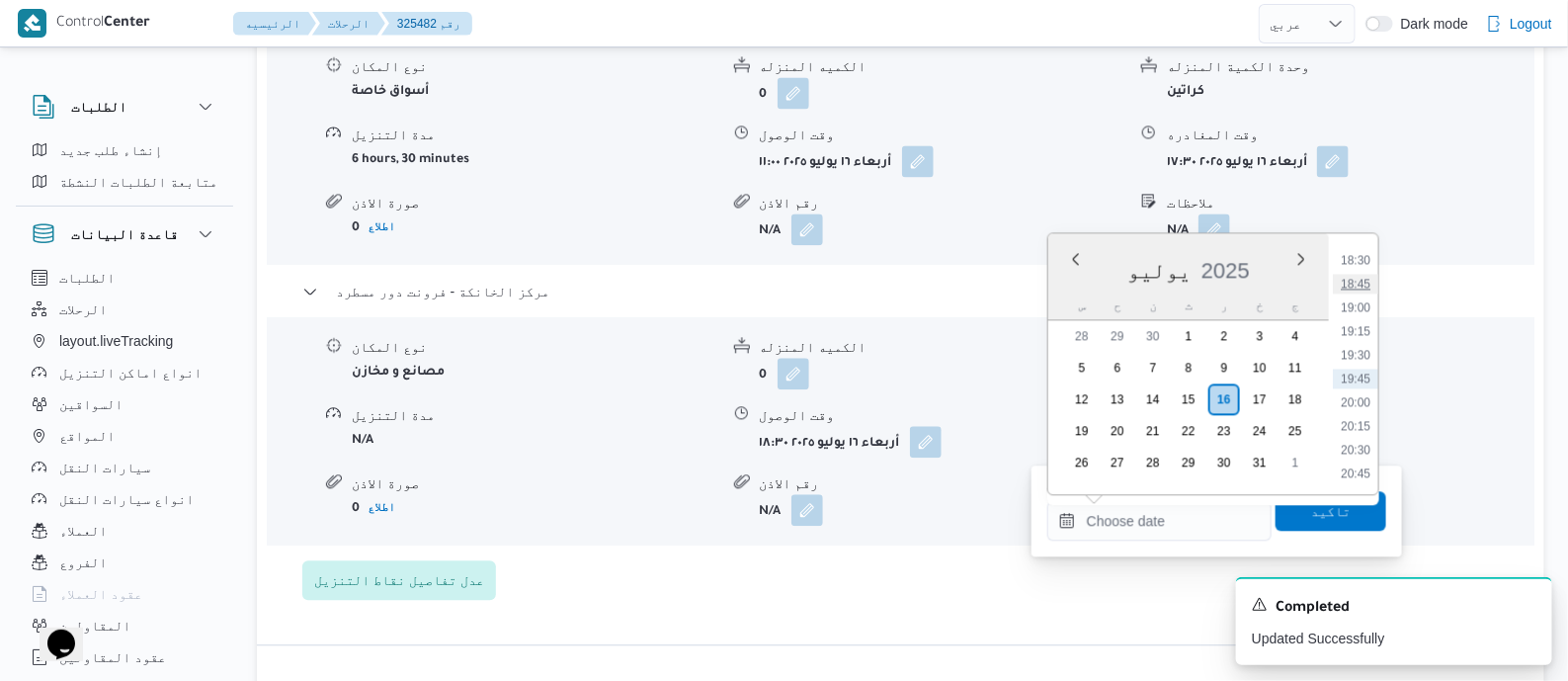 click on "18:45" at bounding box center [1356, 284] 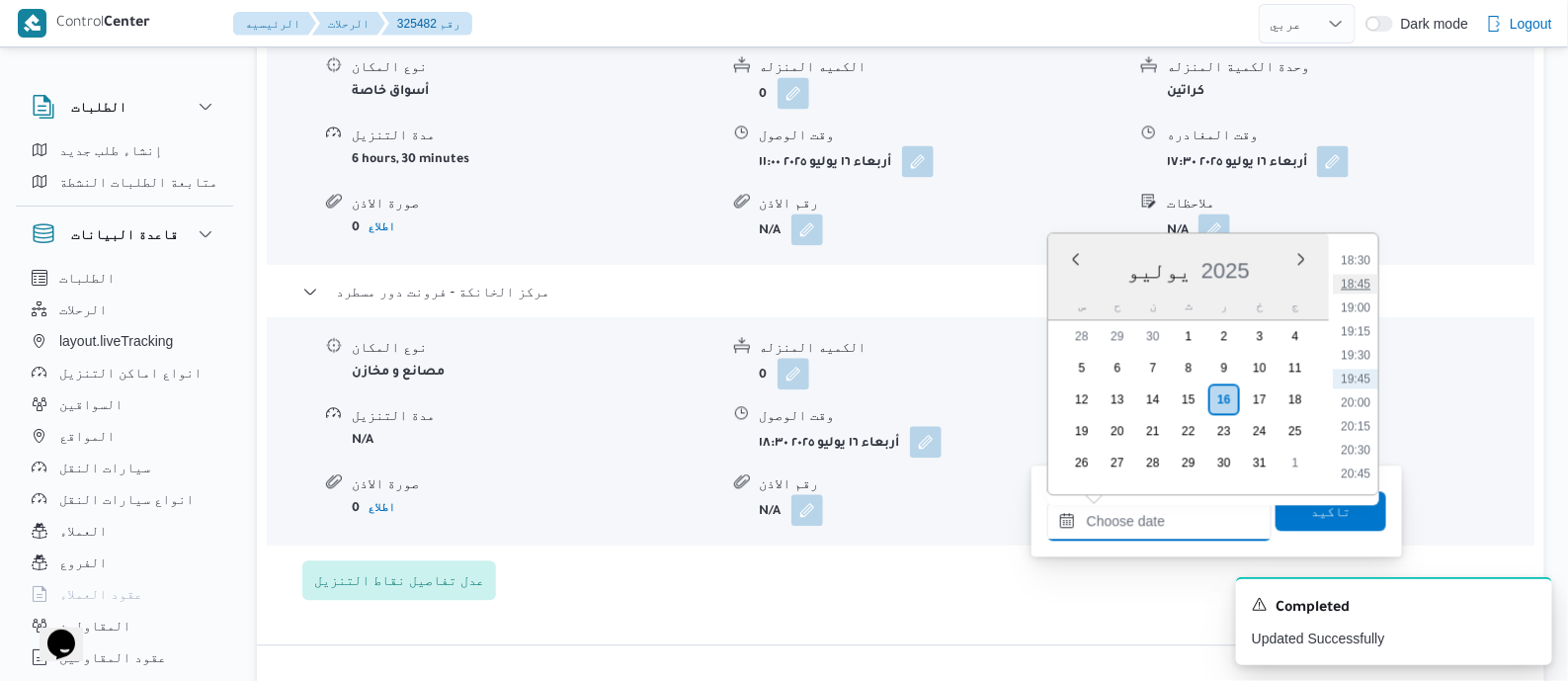 type on "[DATE] ١٨:٤٥" 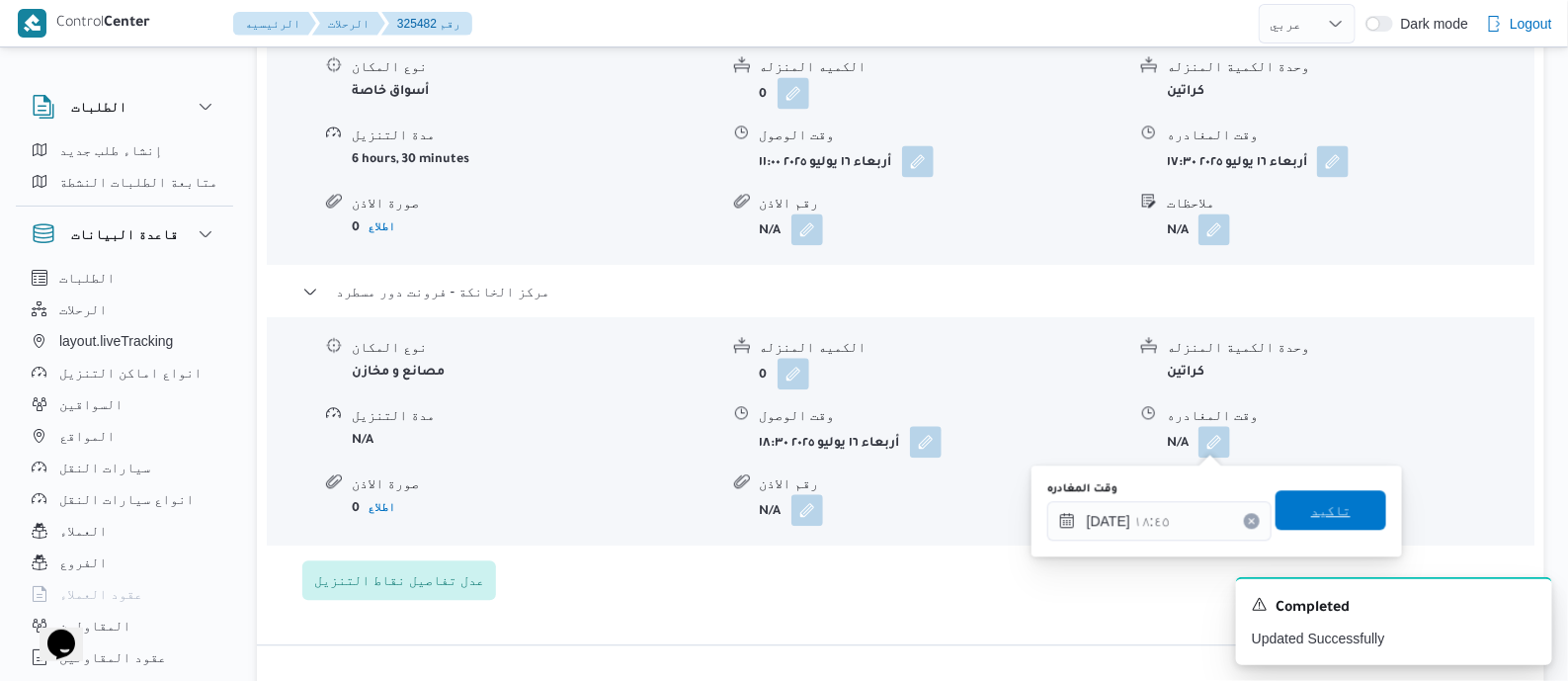 click on "تاكيد" at bounding box center [1331, 510] 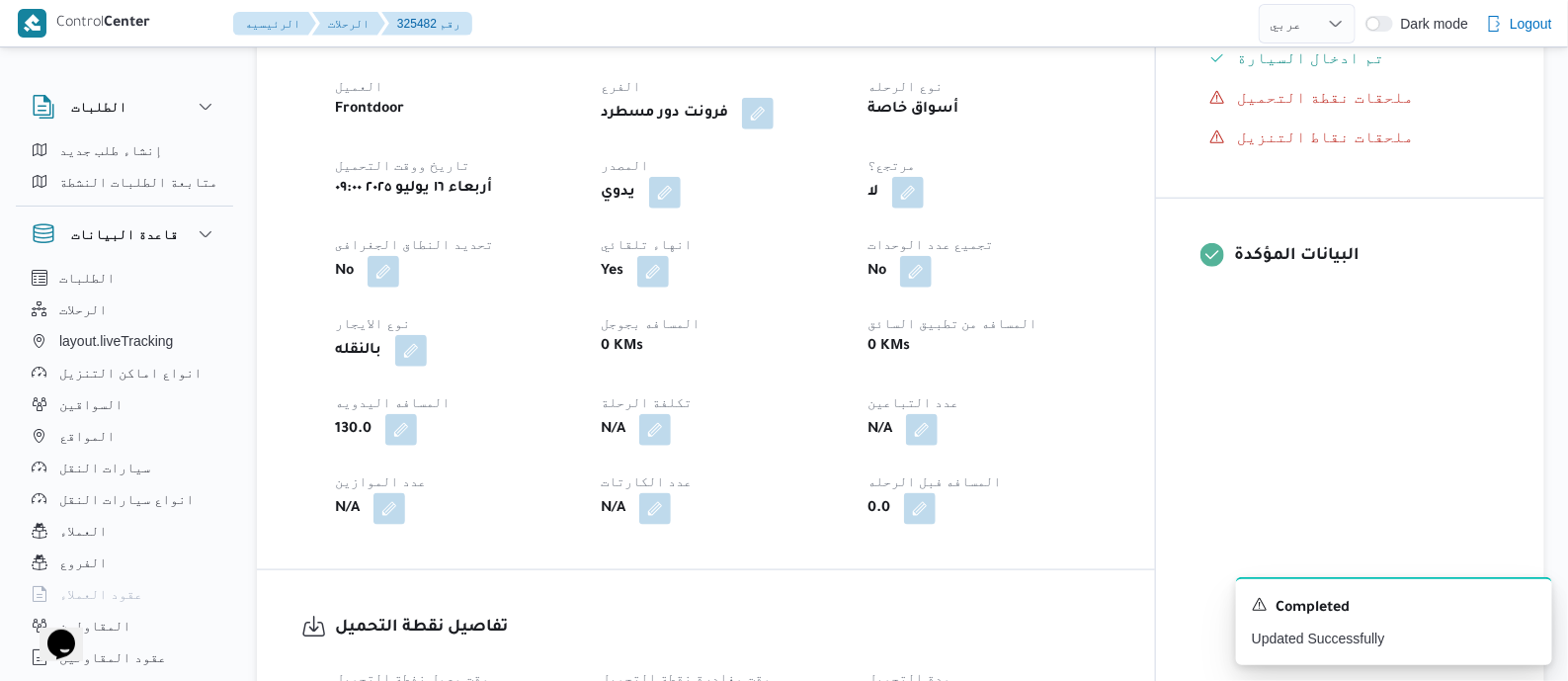 scroll, scrollTop: 0, scrollLeft: 0, axis: both 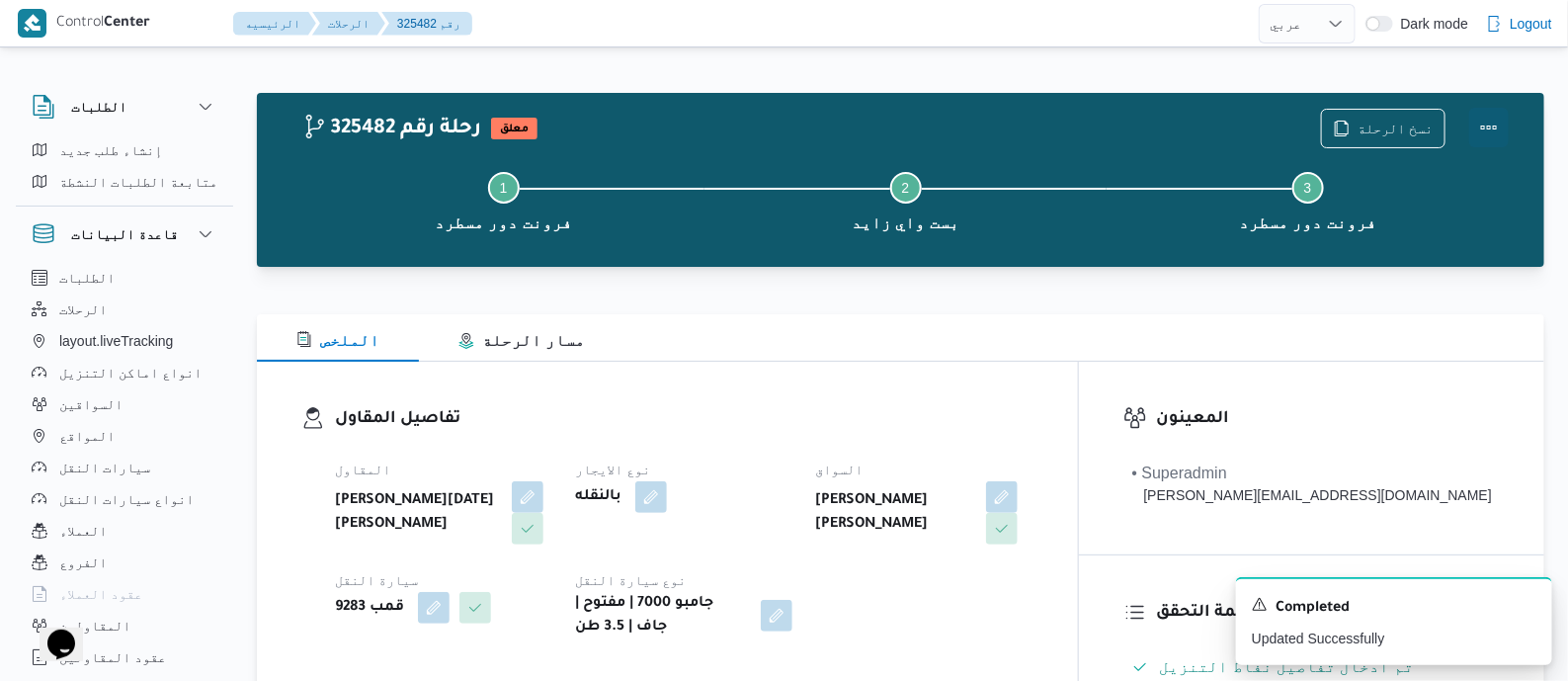 drag, startPoint x: 1492, startPoint y: 122, endPoint x: 1465, endPoint y: 123, distance: 27.018512 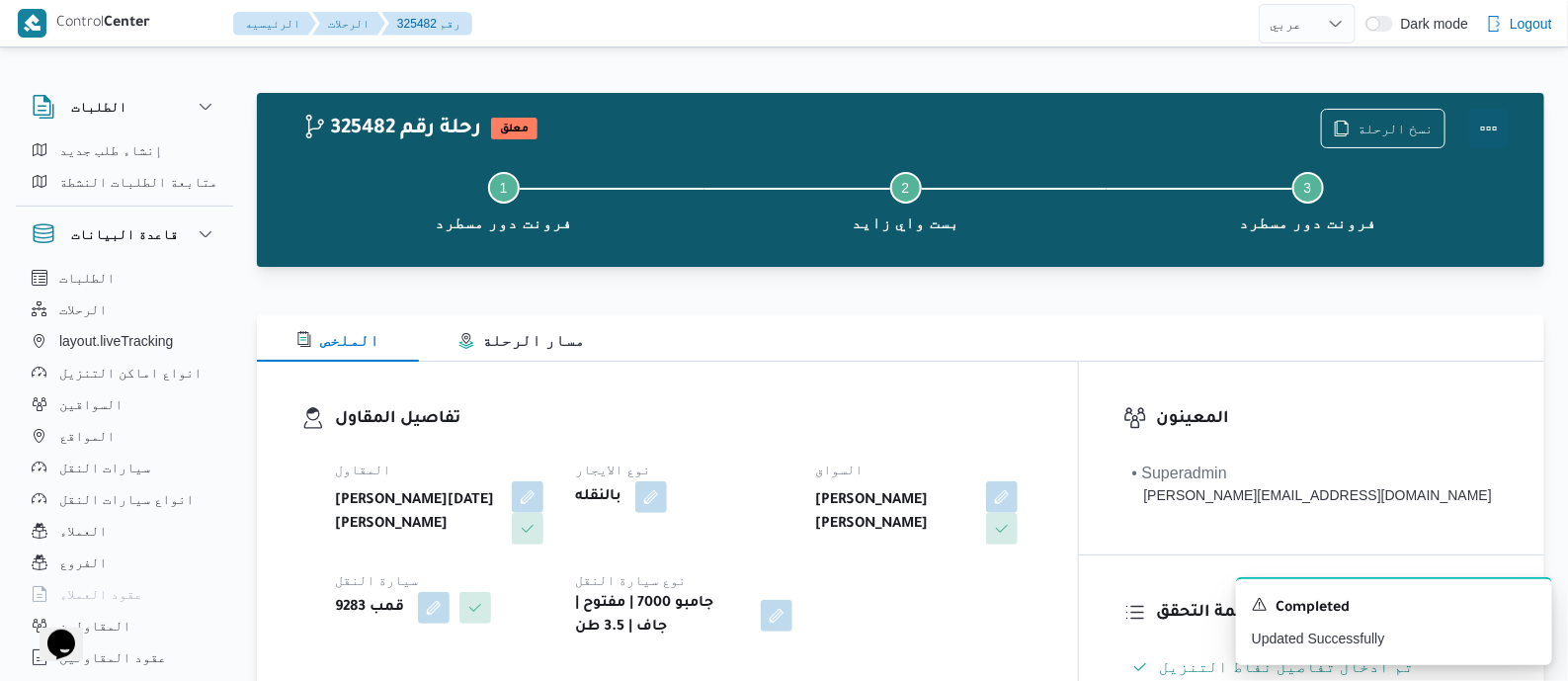click at bounding box center [1489, 128] 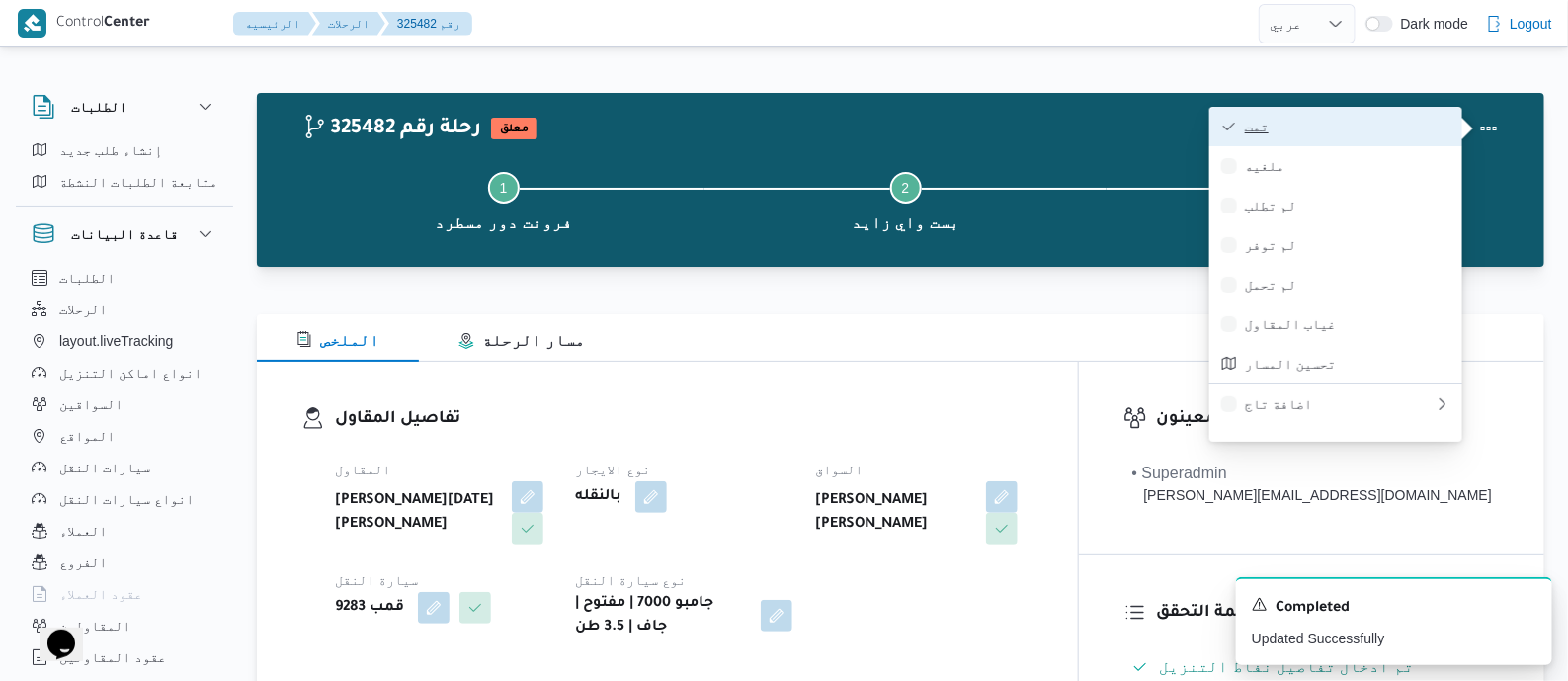 click on "تمت" at bounding box center (1348, 127) 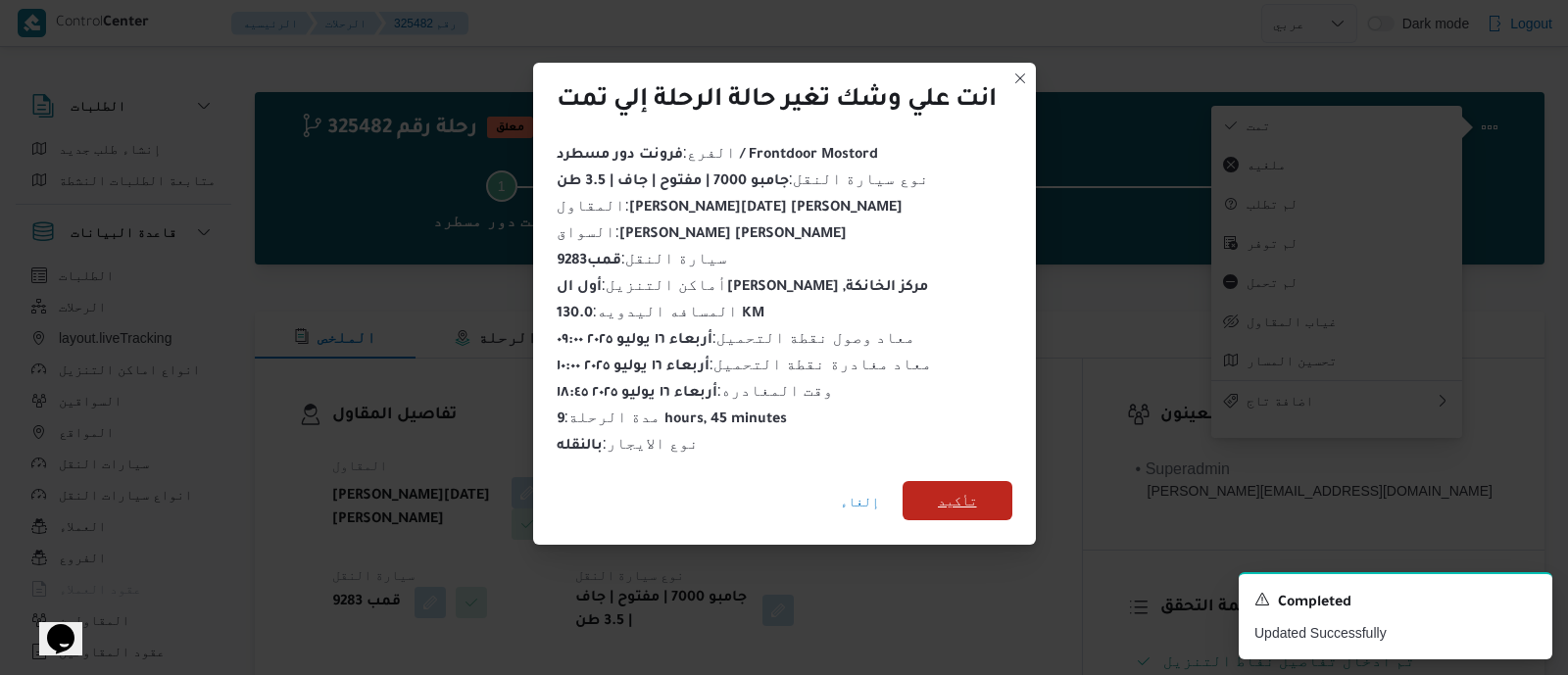click on "تأكيد" at bounding box center [957, 501] 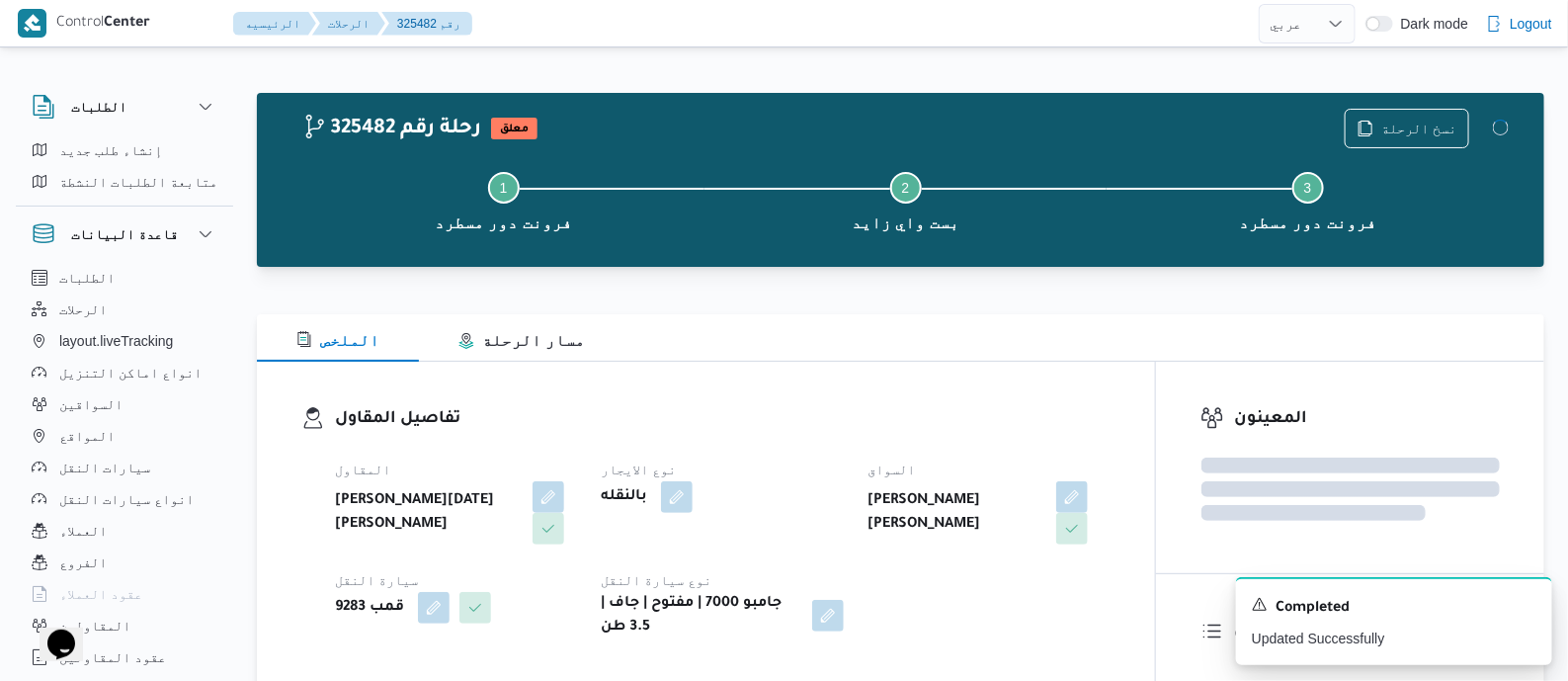 click on "المقاول ابراهيم رمضان ابراهيم عثمان ابوباشا نوع الايجار بالنقله السواق حسن احمد محمد محمد سيارة النقل قمب 9283 نوع سيارة النقل جامبو 7000 | مفتوح | جاف | 3.5 طن" at bounding box center [722, 549] 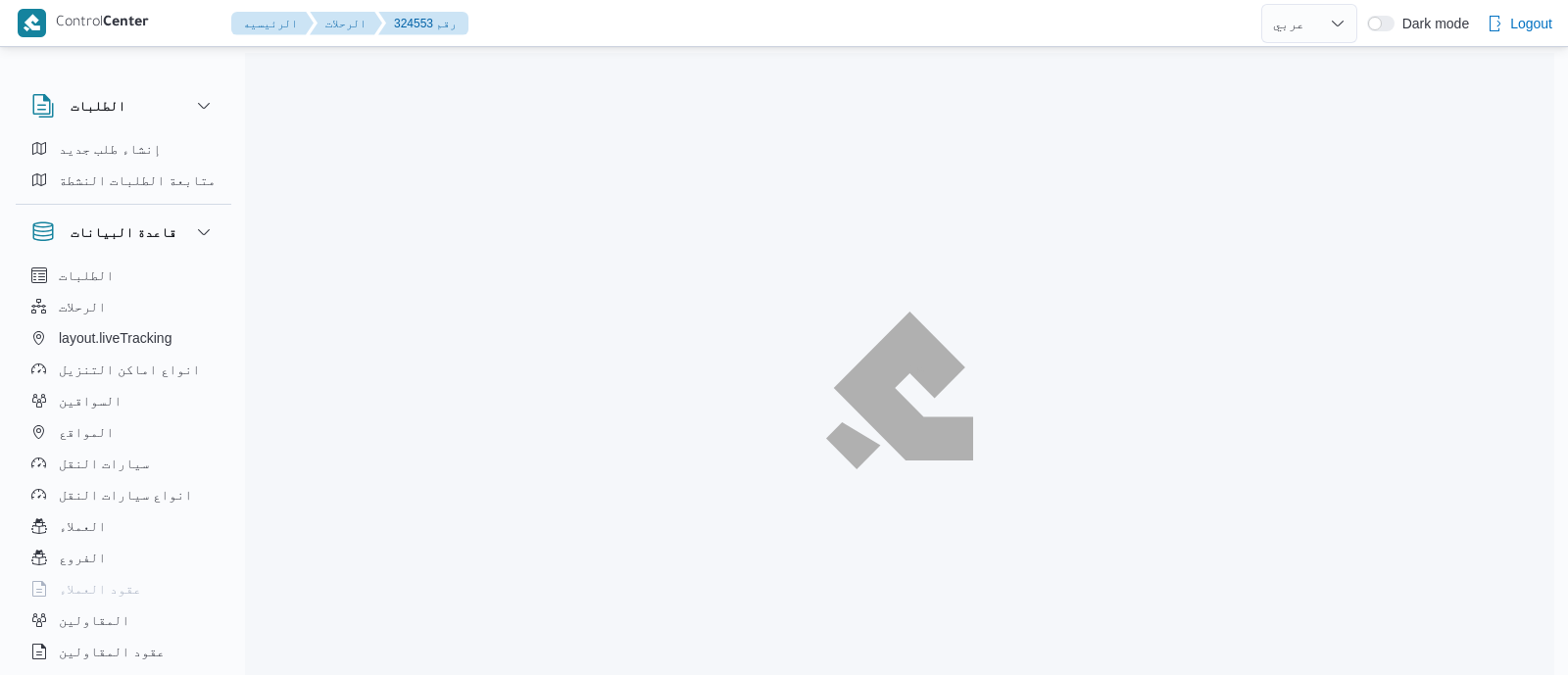 select on "ar" 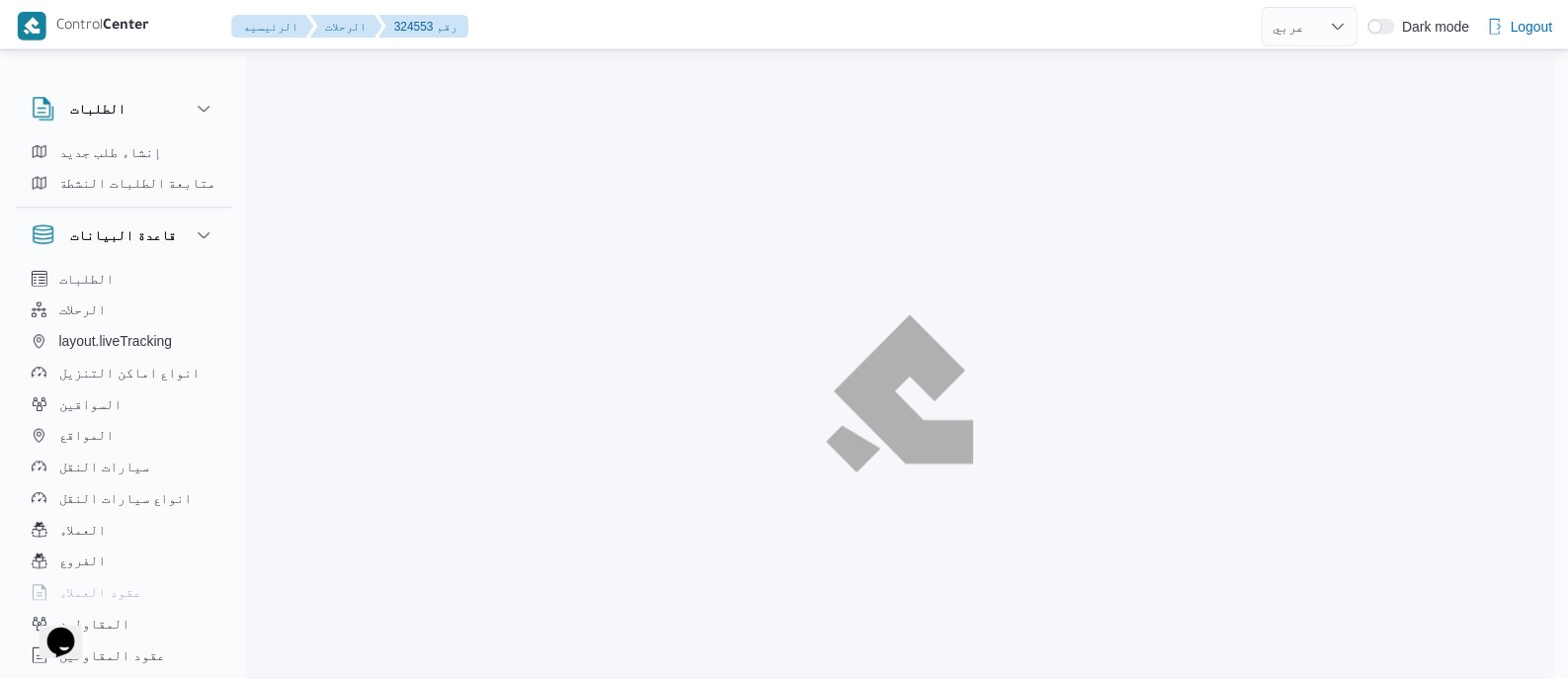 scroll, scrollTop: 0, scrollLeft: 0, axis: both 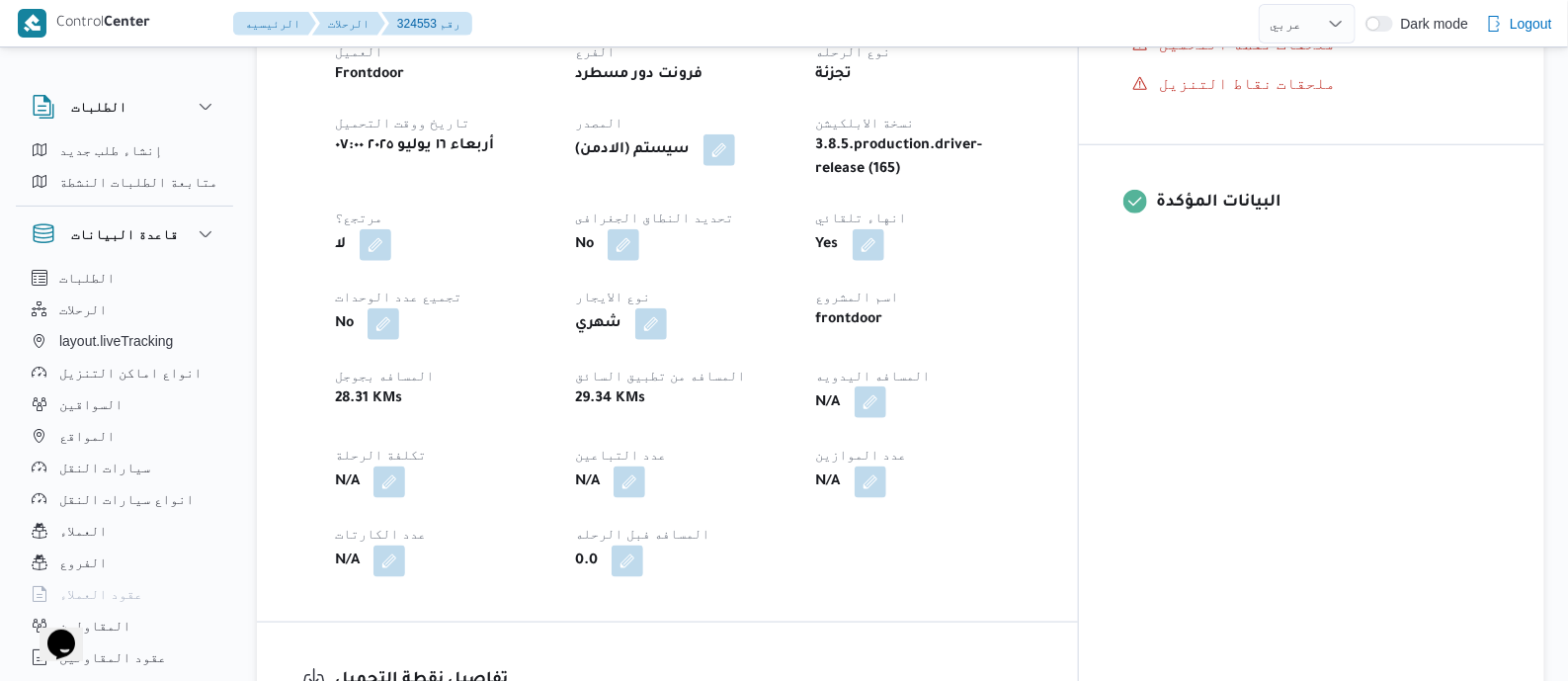 drag, startPoint x: 983, startPoint y: 392, endPoint x: 968, endPoint y: 403, distance: 18.601075 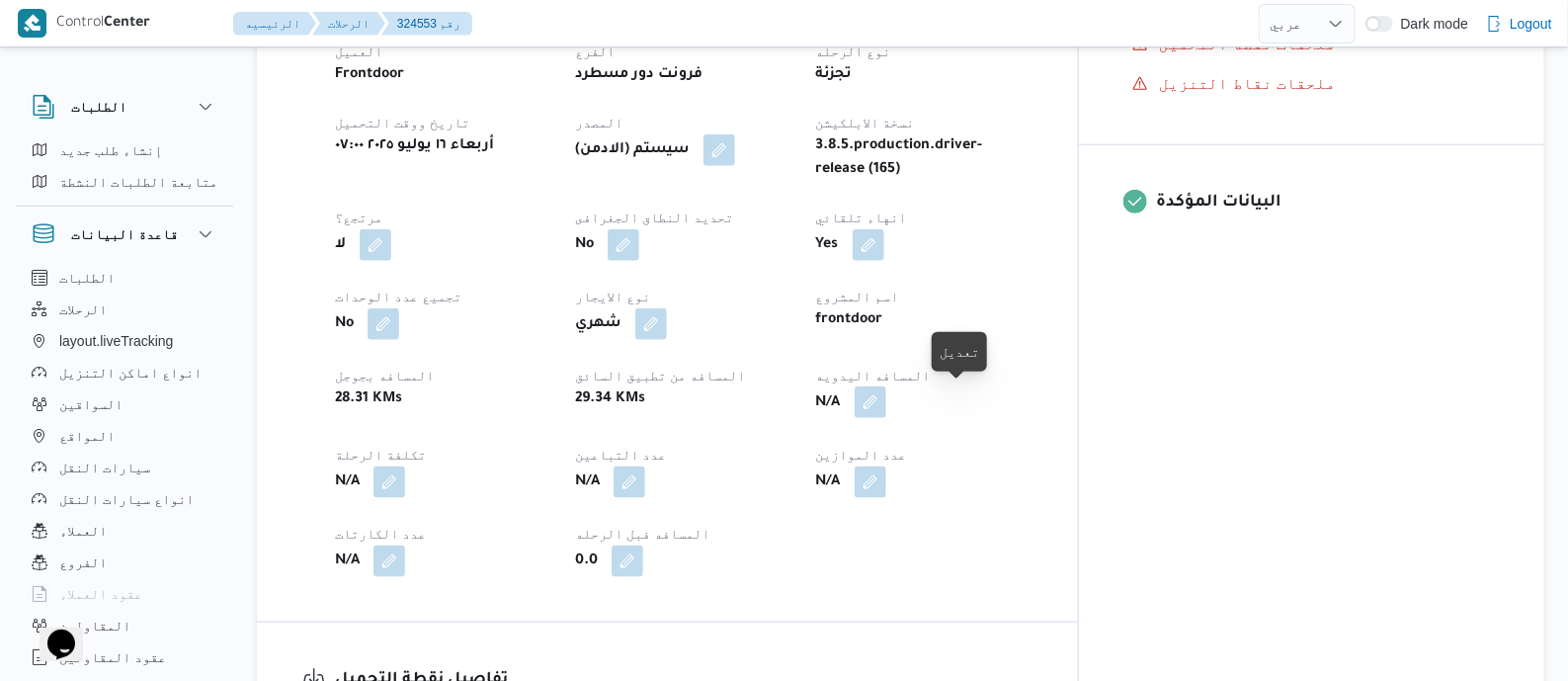 click at bounding box center (870, 402) 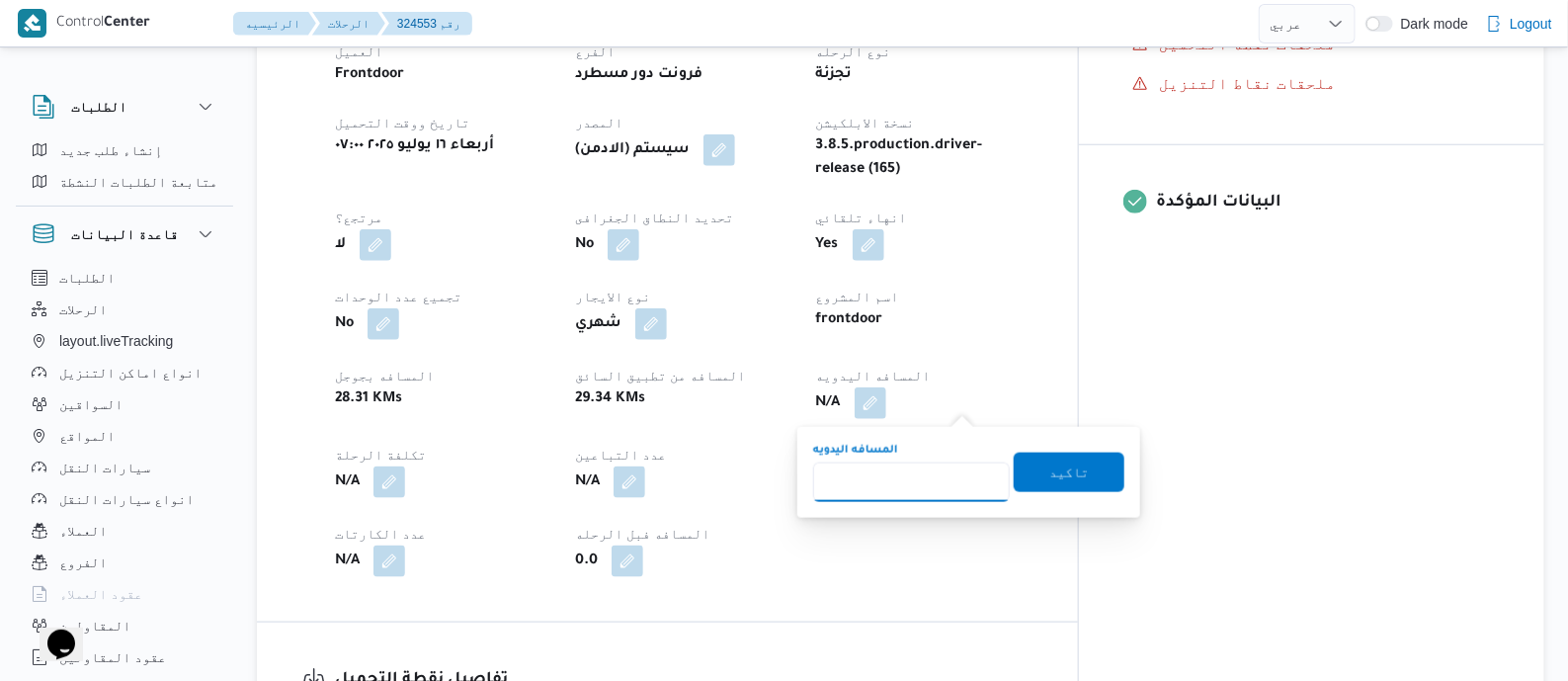 click on "المسافه اليدويه" at bounding box center (911, 482) 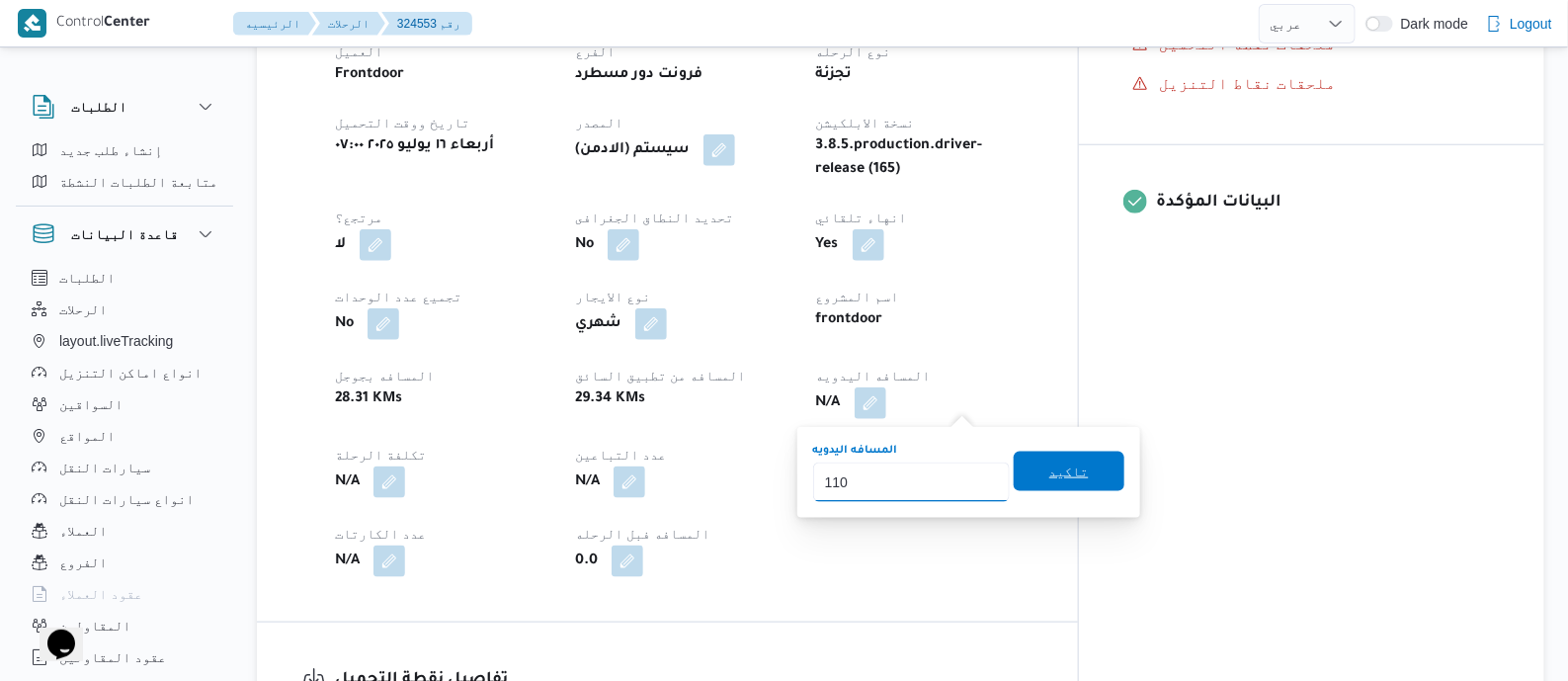 type on "110" 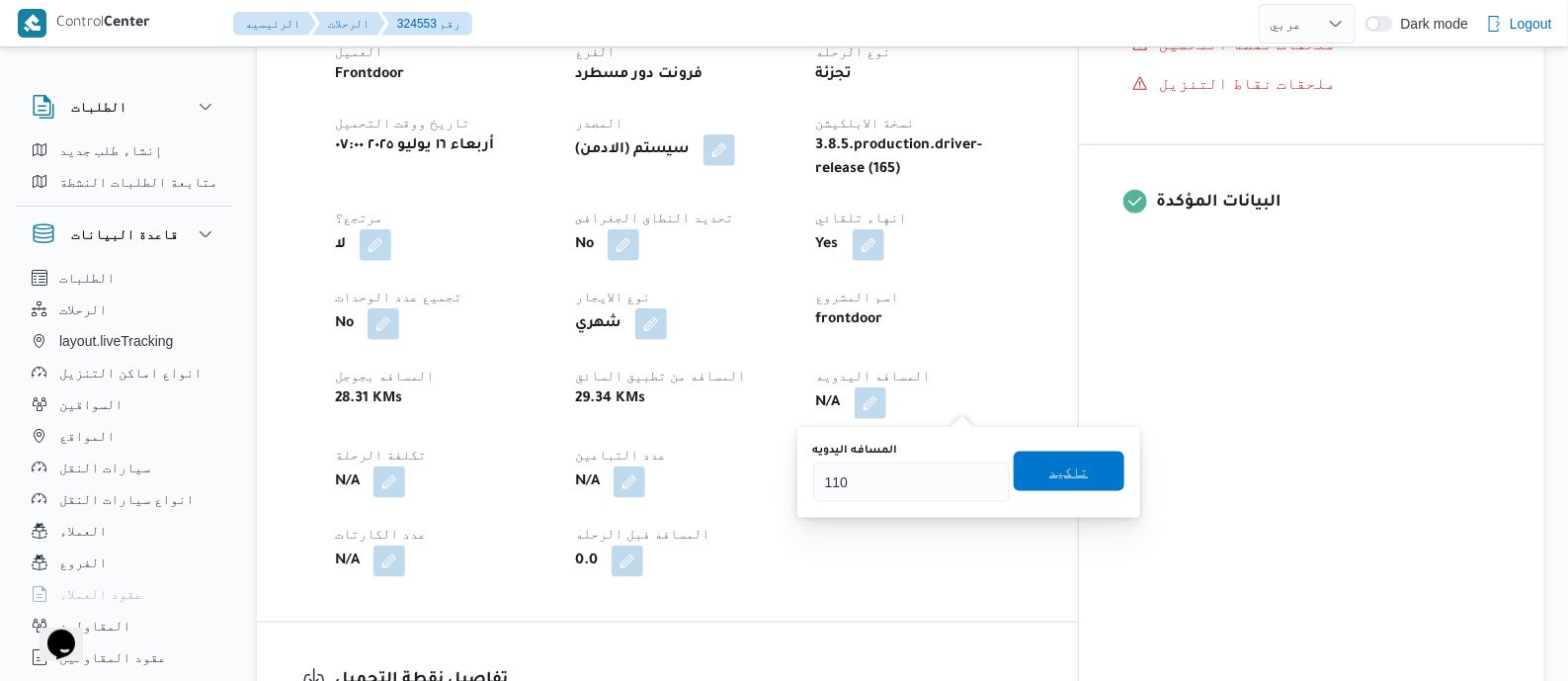click on "تاكيد" at bounding box center (1069, 471) 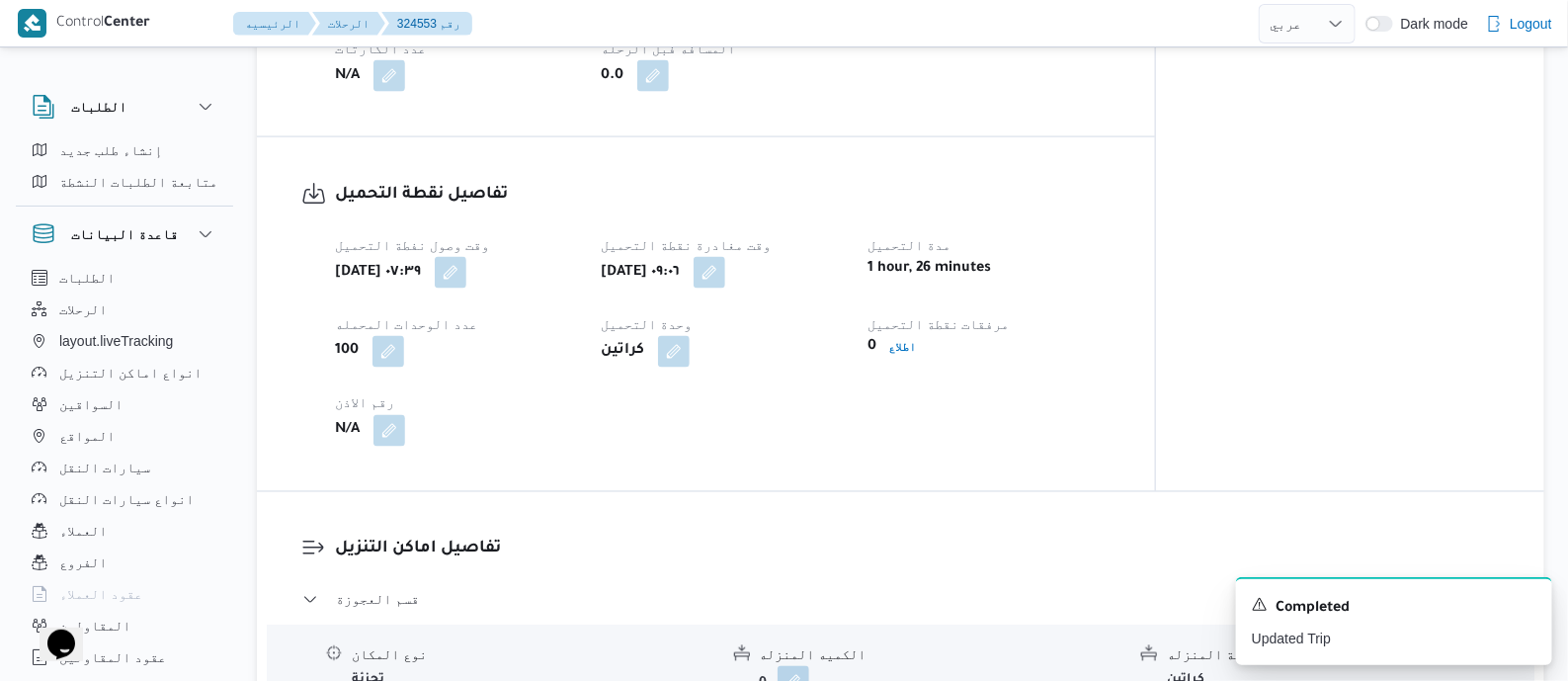 scroll, scrollTop: 1359, scrollLeft: 0, axis: vertical 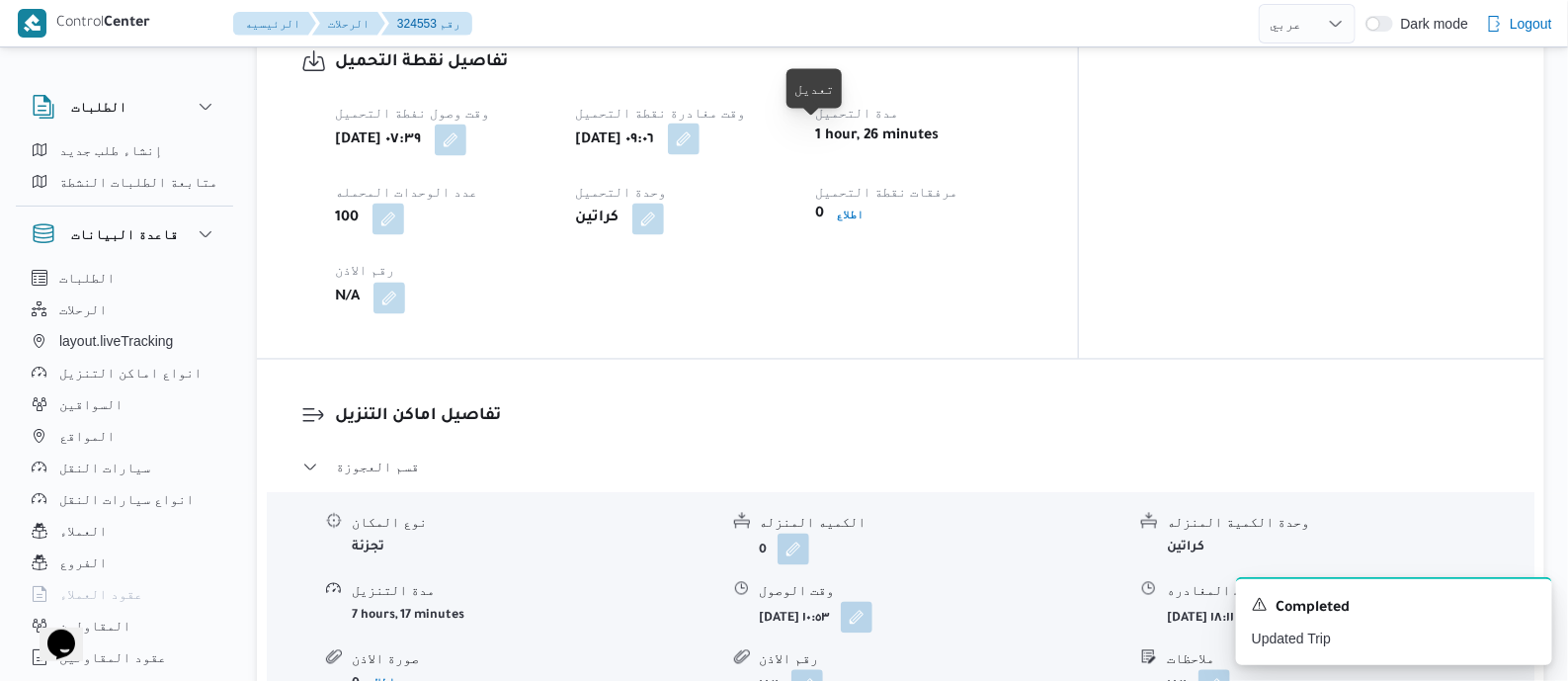click at bounding box center [684, 139] 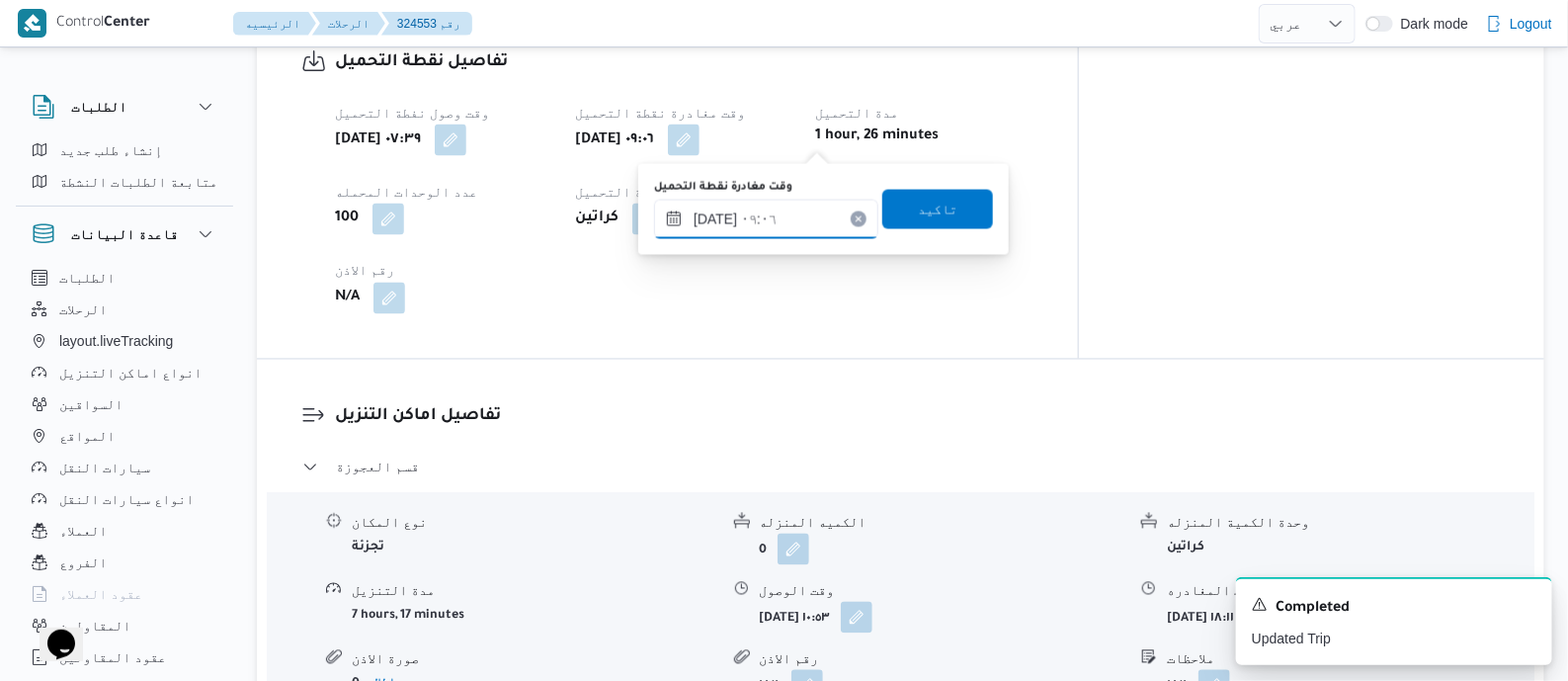 click on "١٦/٠٧/٢٠٢٥ ٠٩:٠٦" at bounding box center [766, 219] 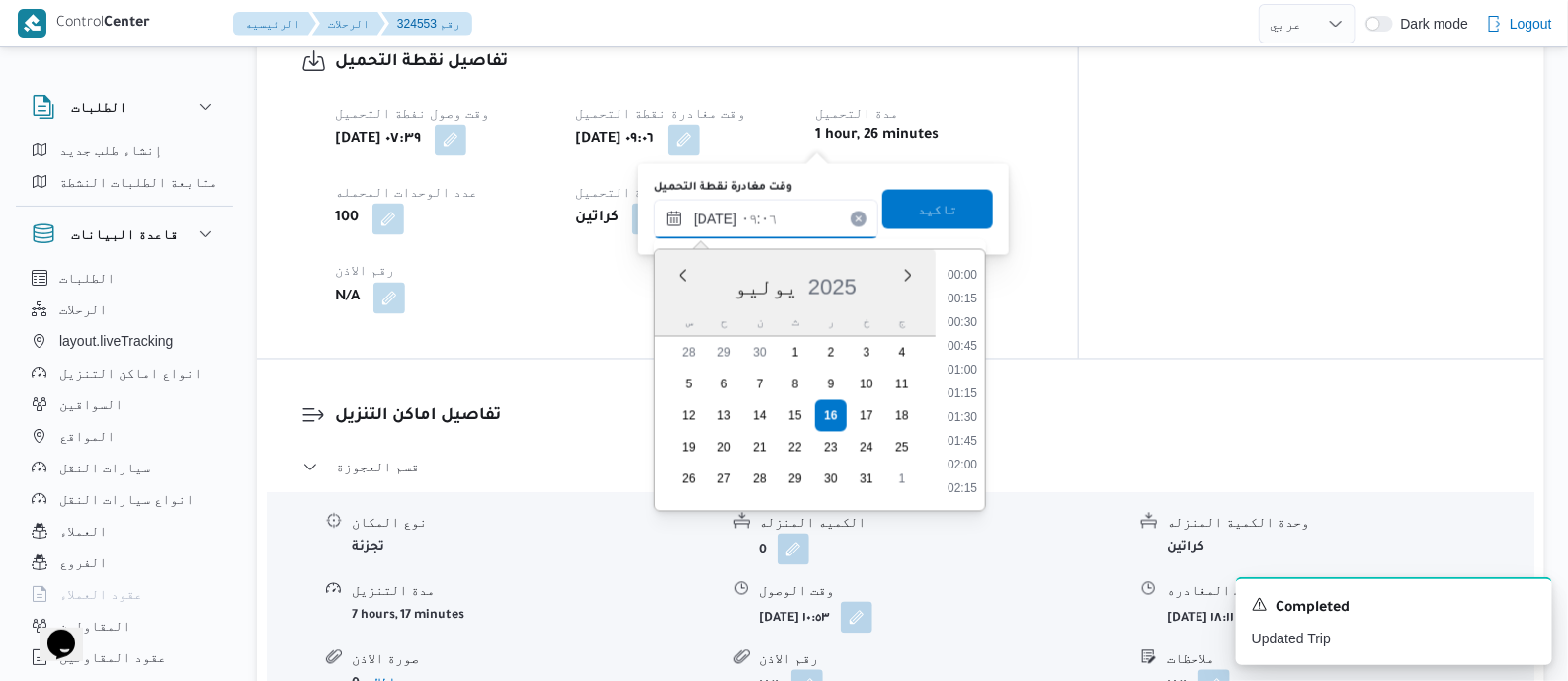 scroll, scrollTop: 734, scrollLeft: 0, axis: vertical 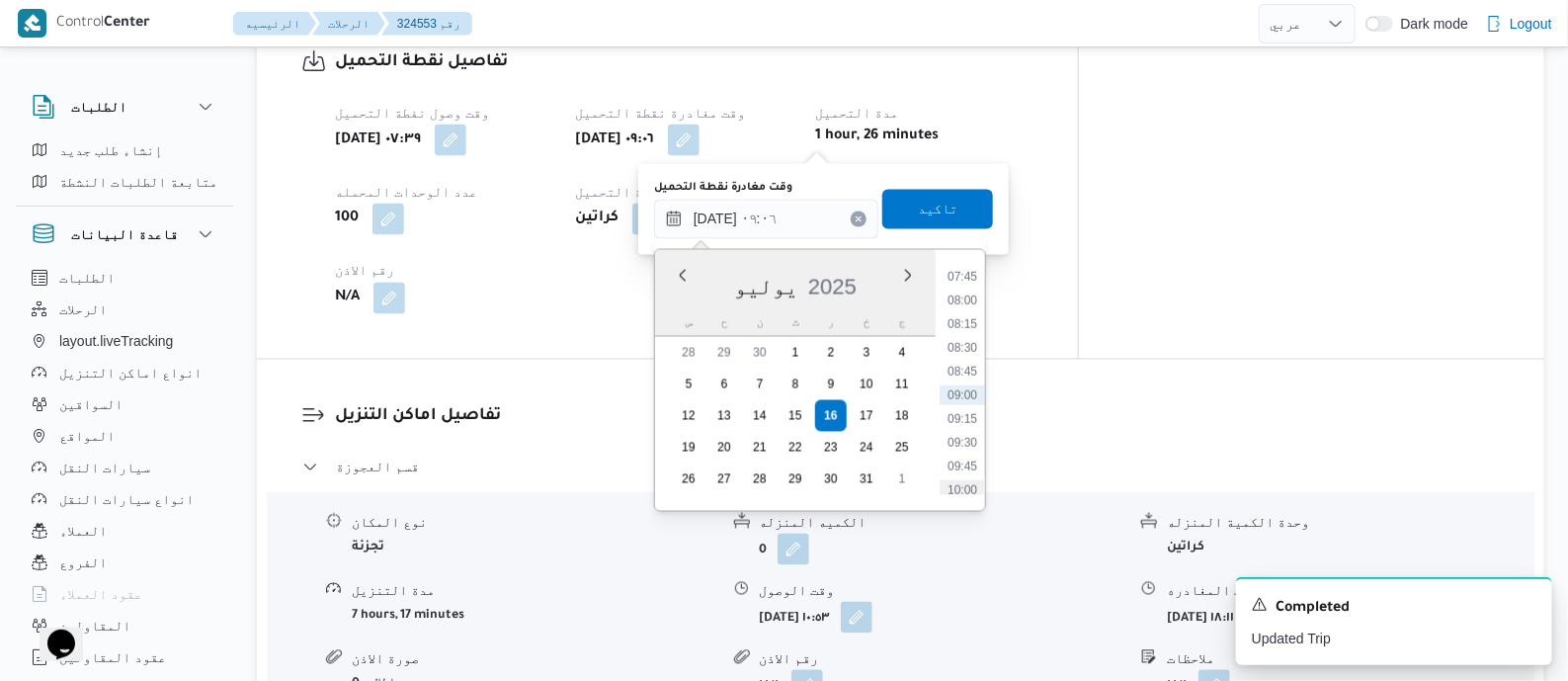 click on "10:00" at bounding box center (962, 490) 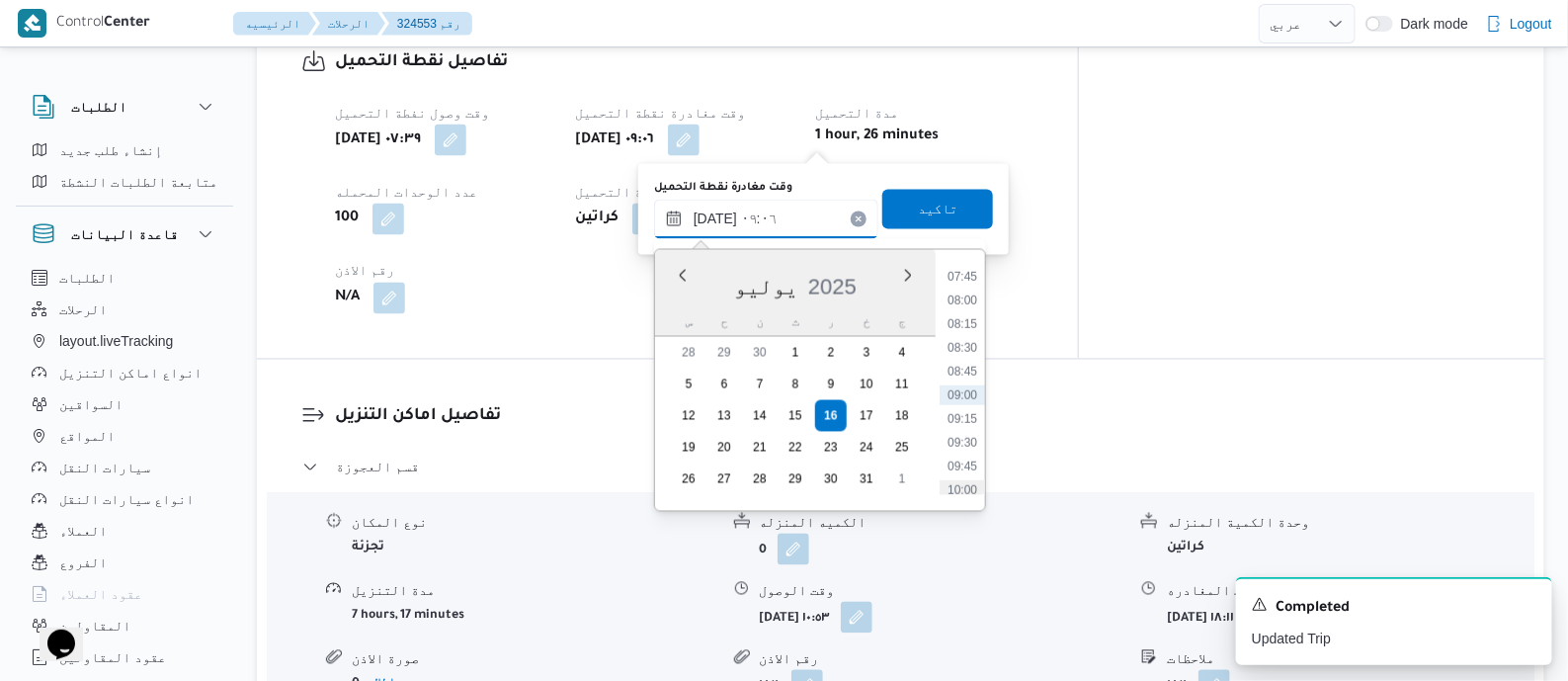 type on "١٦/٠٧/٢٠٢٥ ١٠:٠٠" 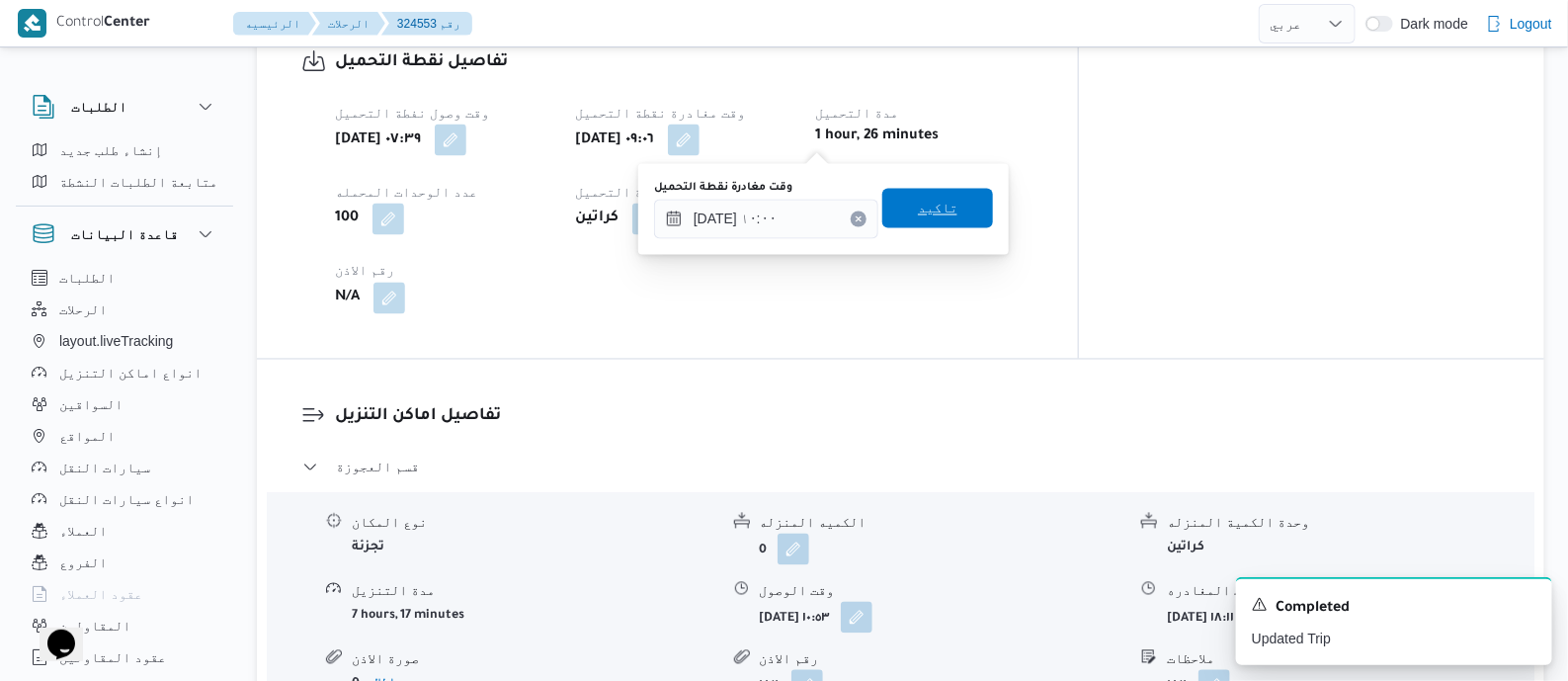 click on "تاكيد" at bounding box center [938, 209] 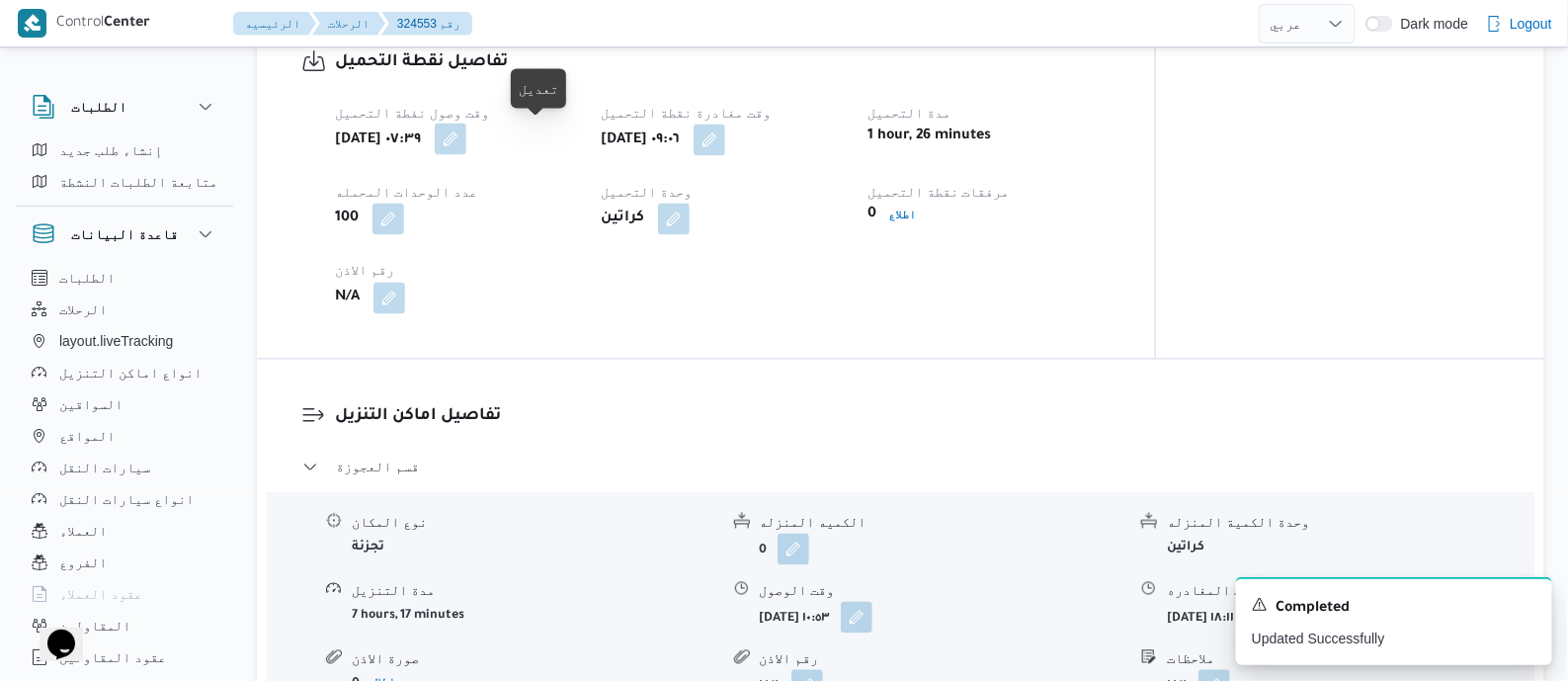 click at bounding box center (451, 139) 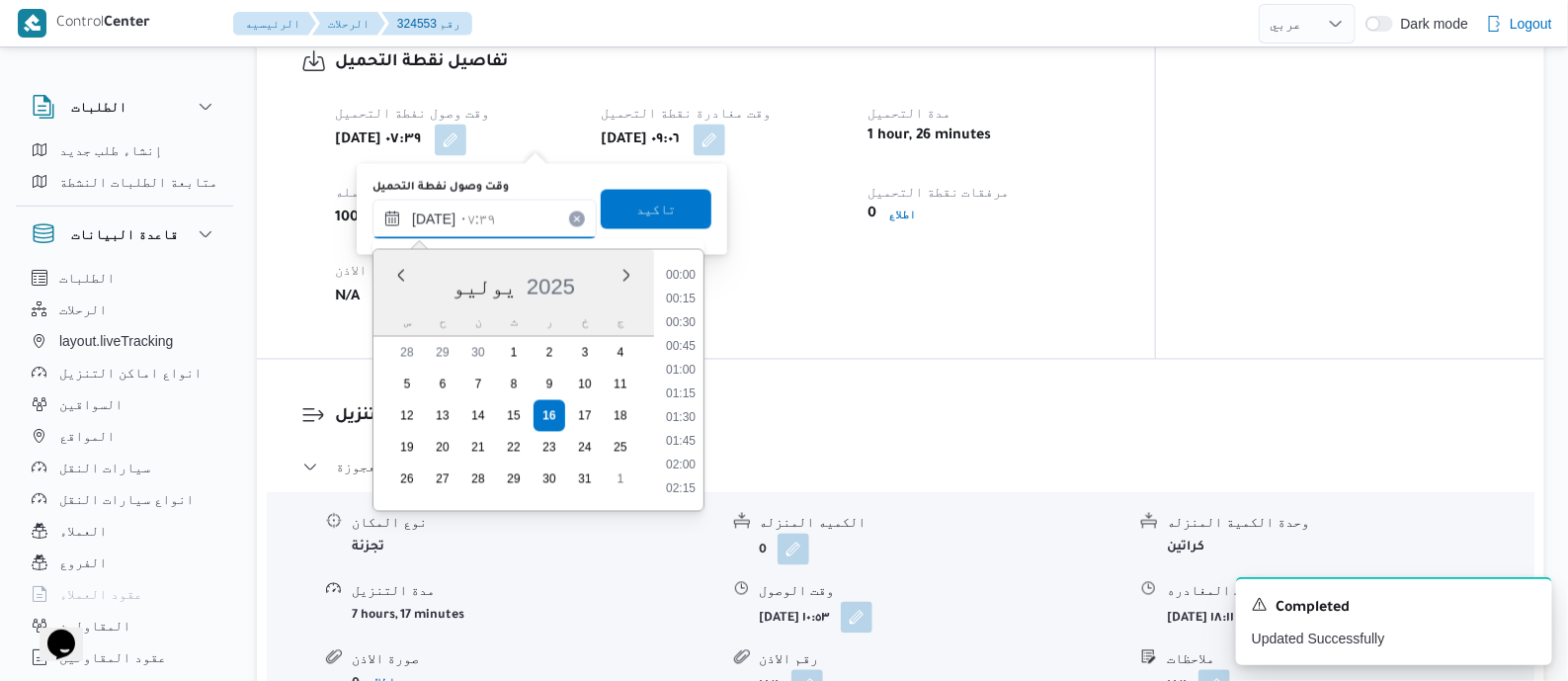 click on "١٦/٠٧/٢٠٢٥ ٠٧:٣٩" at bounding box center [484, 219] 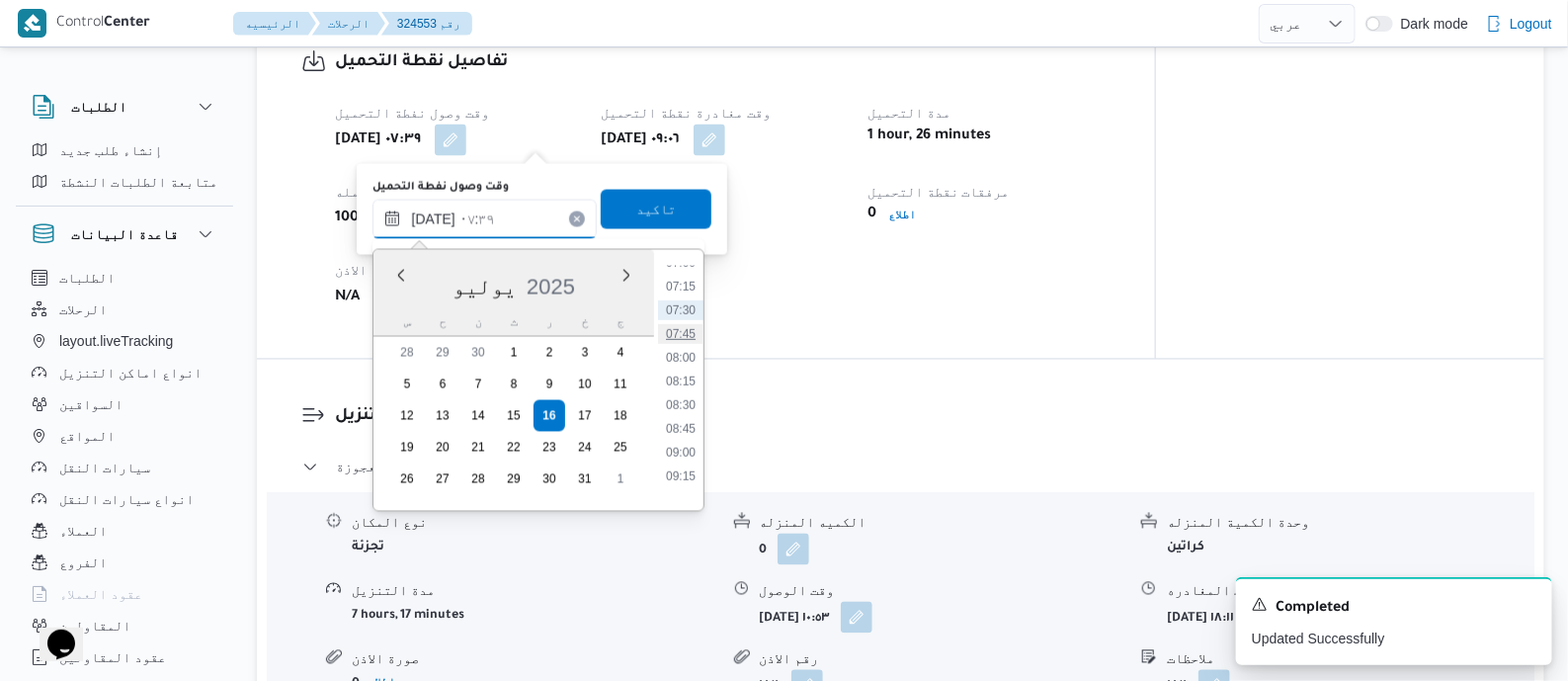scroll, scrollTop: 716, scrollLeft: 0, axis: vertical 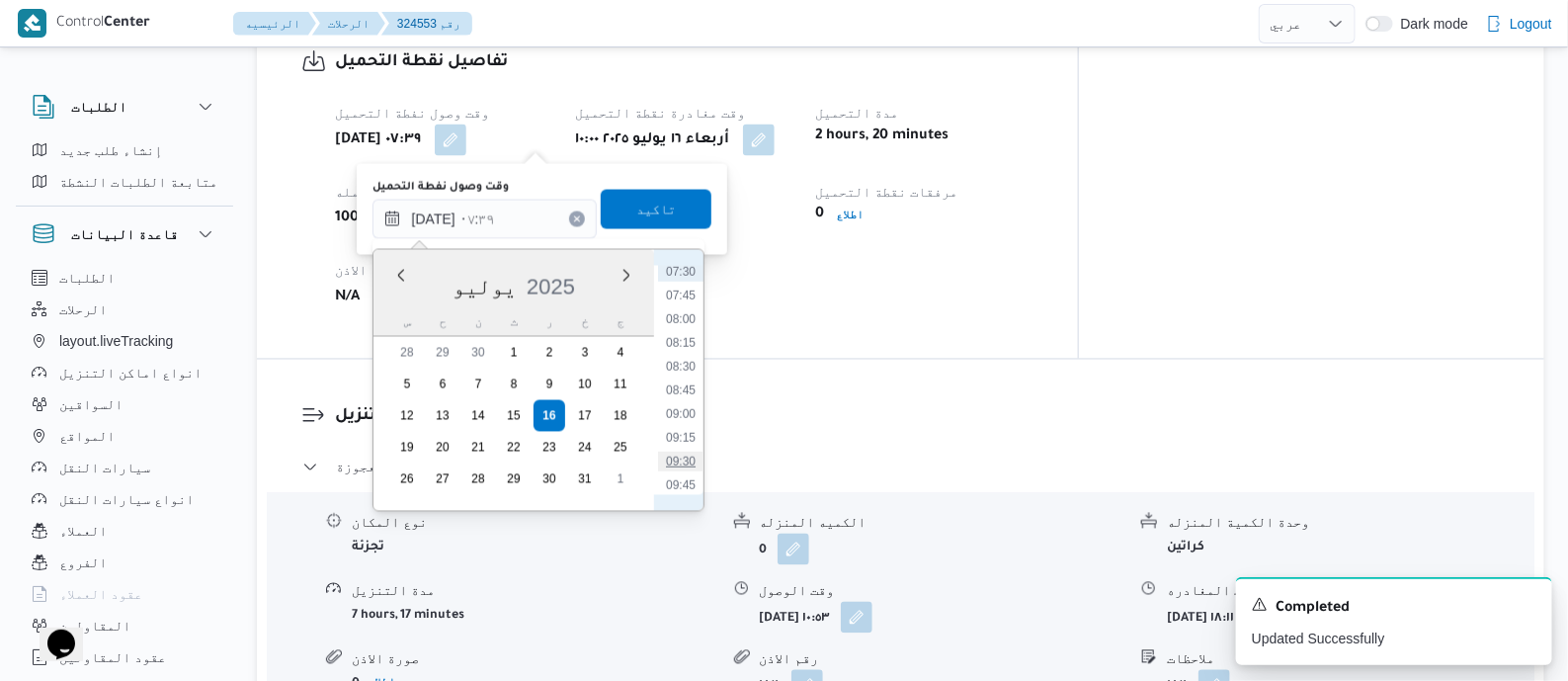 click on "09:30" at bounding box center [681, 462] 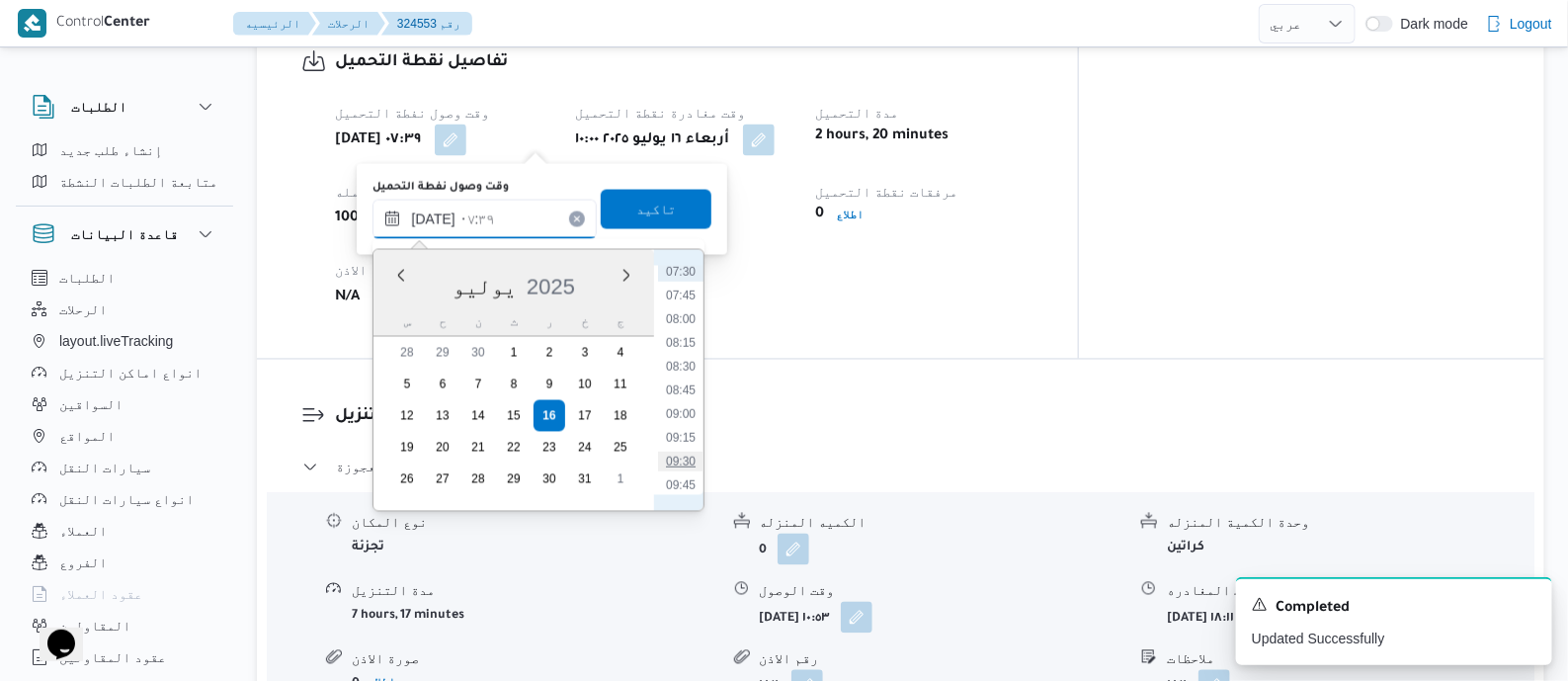 type on "١٦/٠٧/٢٠٢٥ ٠٩:٣٠" 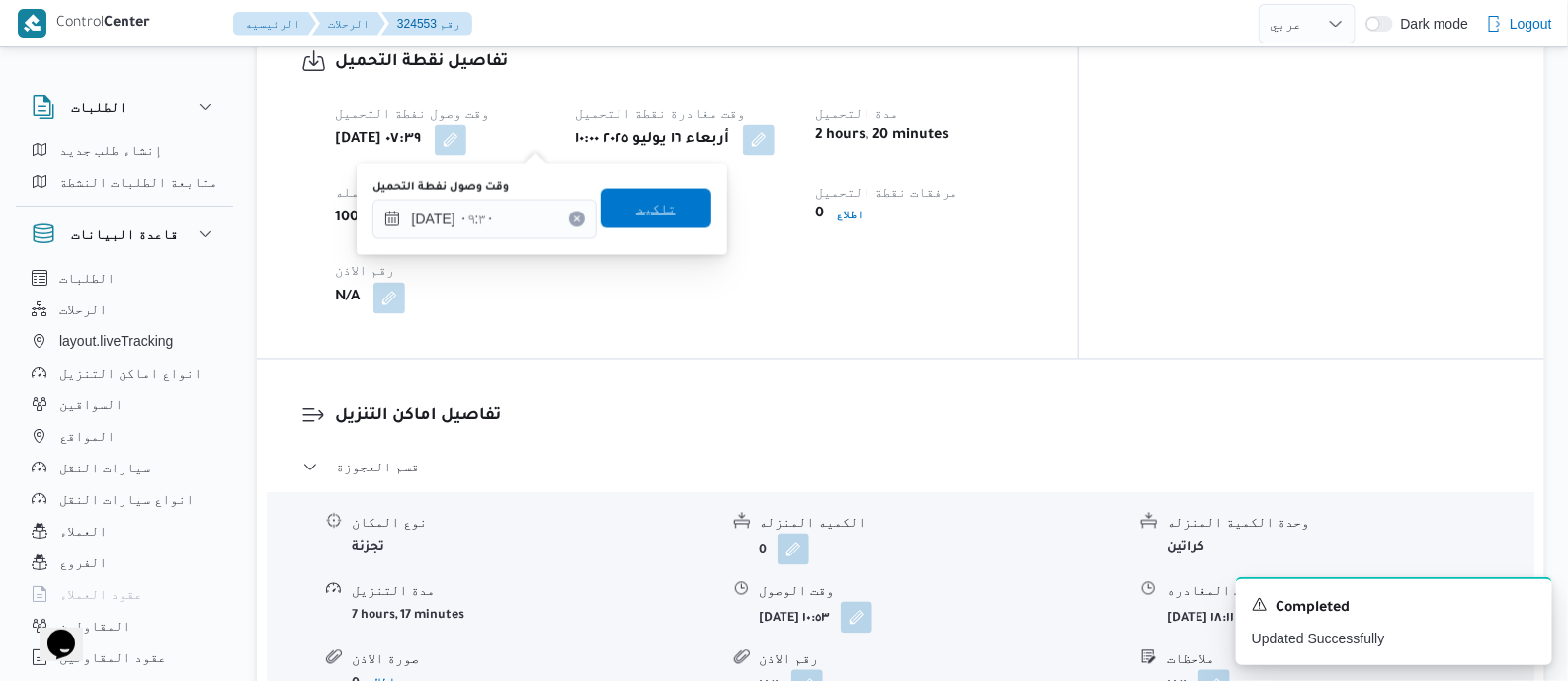 click on "تاكيد" at bounding box center (656, 209) 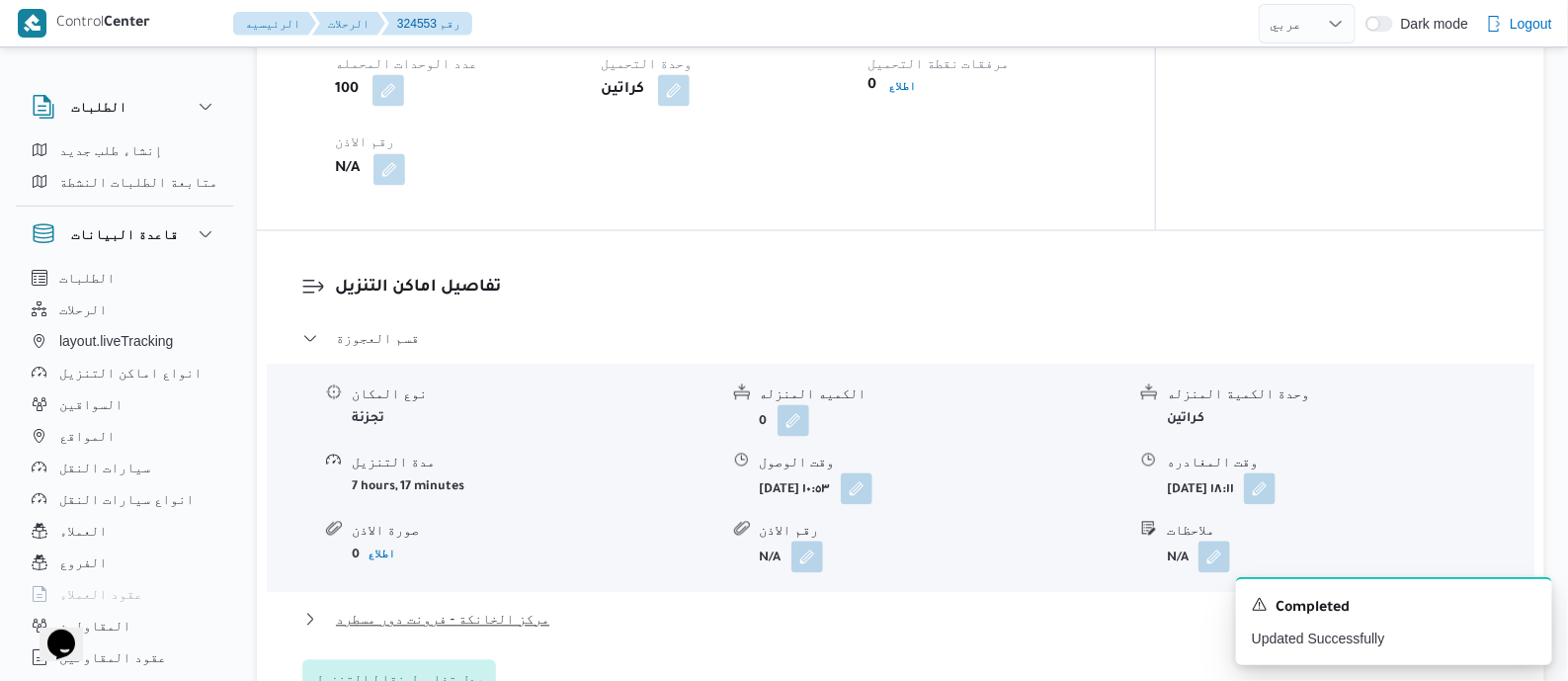 scroll, scrollTop: 1729, scrollLeft: 0, axis: vertical 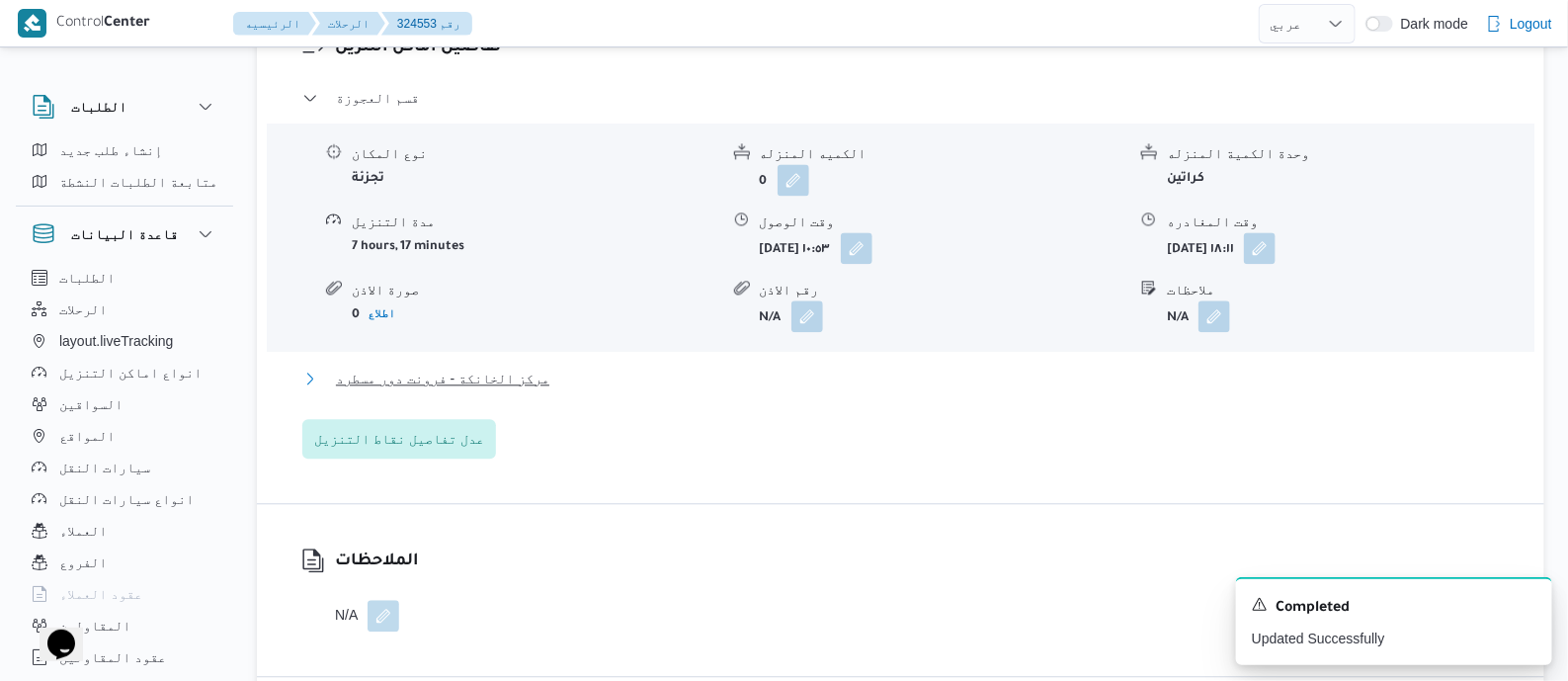 click on "مركز الخانكة -
فرونت دور مسطرد" at bounding box center [443, 379] 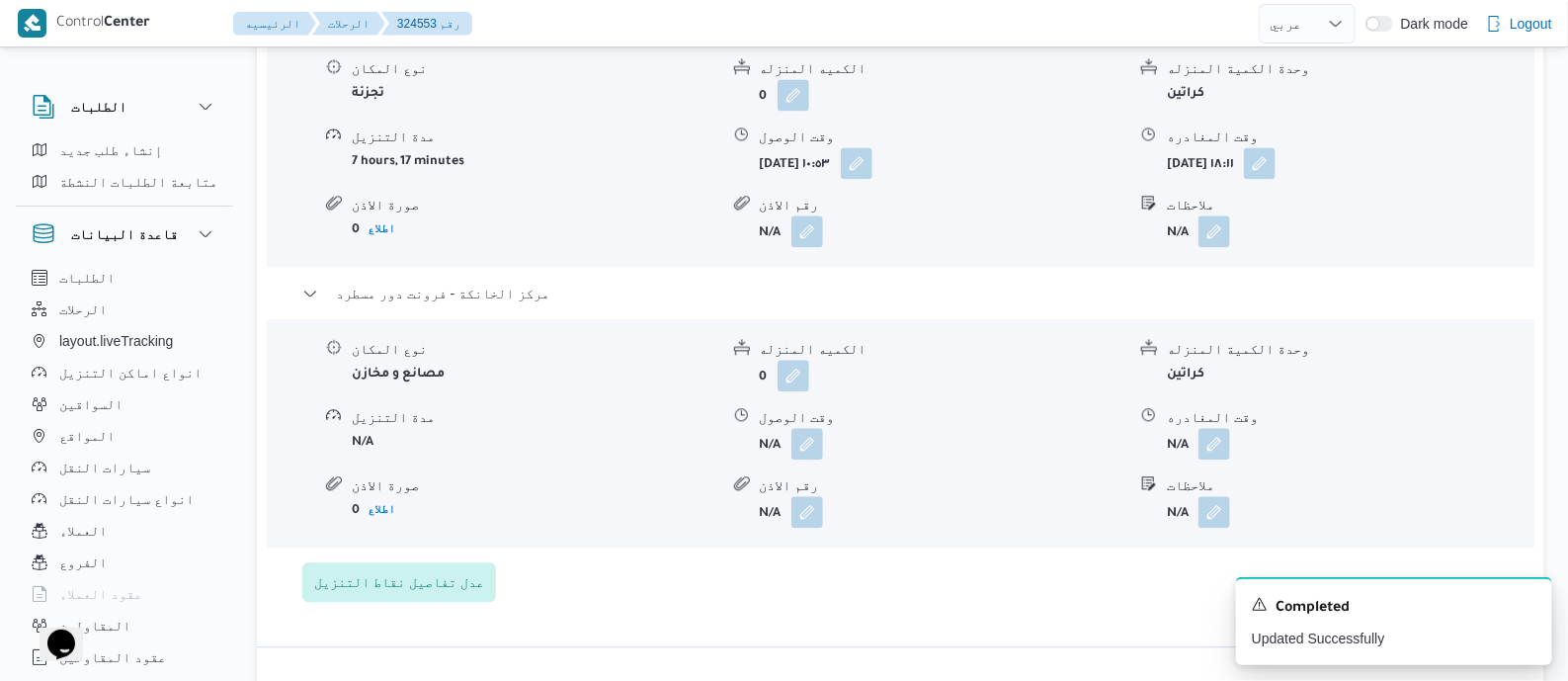 scroll, scrollTop: 1852, scrollLeft: 0, axis: vertical 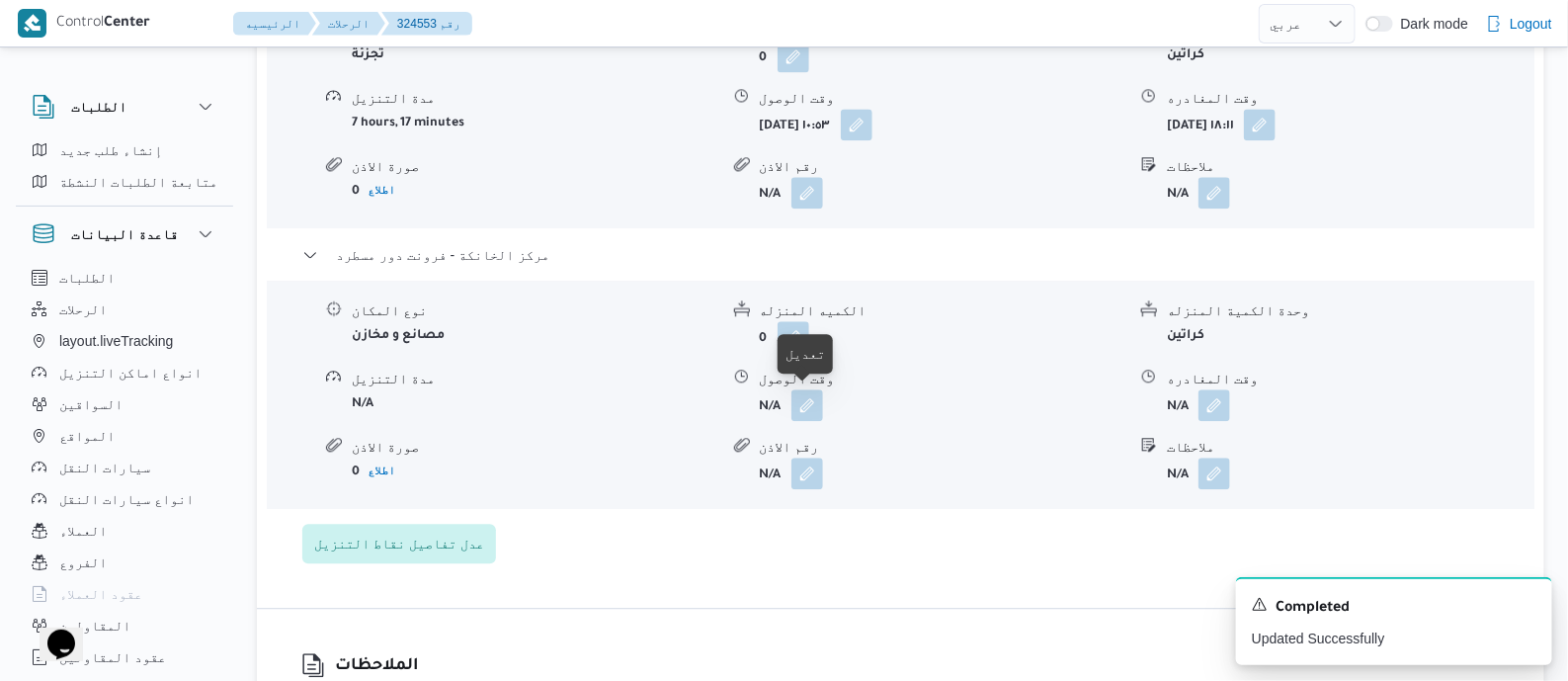 drag, startPoint x: 800, startPoint y: 405, endPoint x: 786, endPoint y: 430, distance: 28.653098 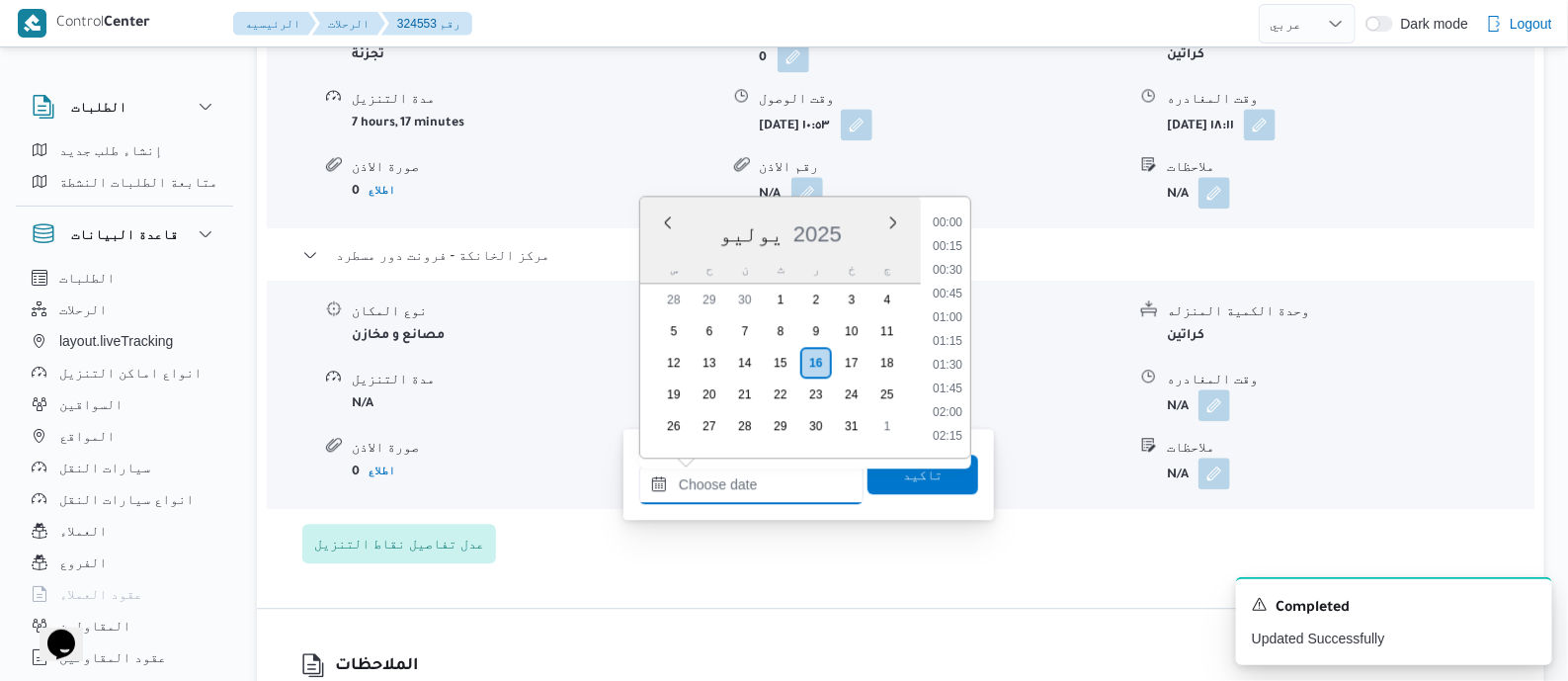 click on "وقت الوصول" at bounding box center (751, 484) 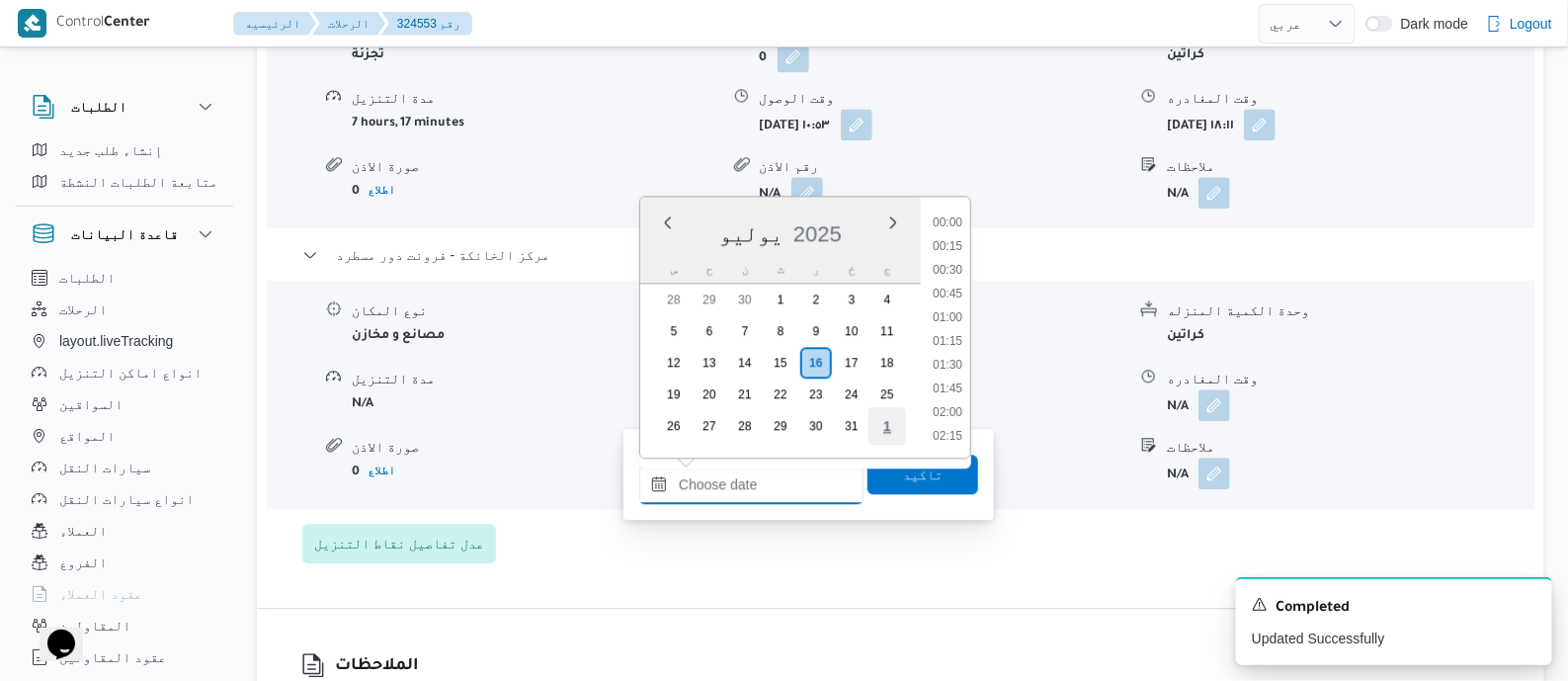 scroll, scrollTop: 1754, scrollLeft: 0, axis: vertical 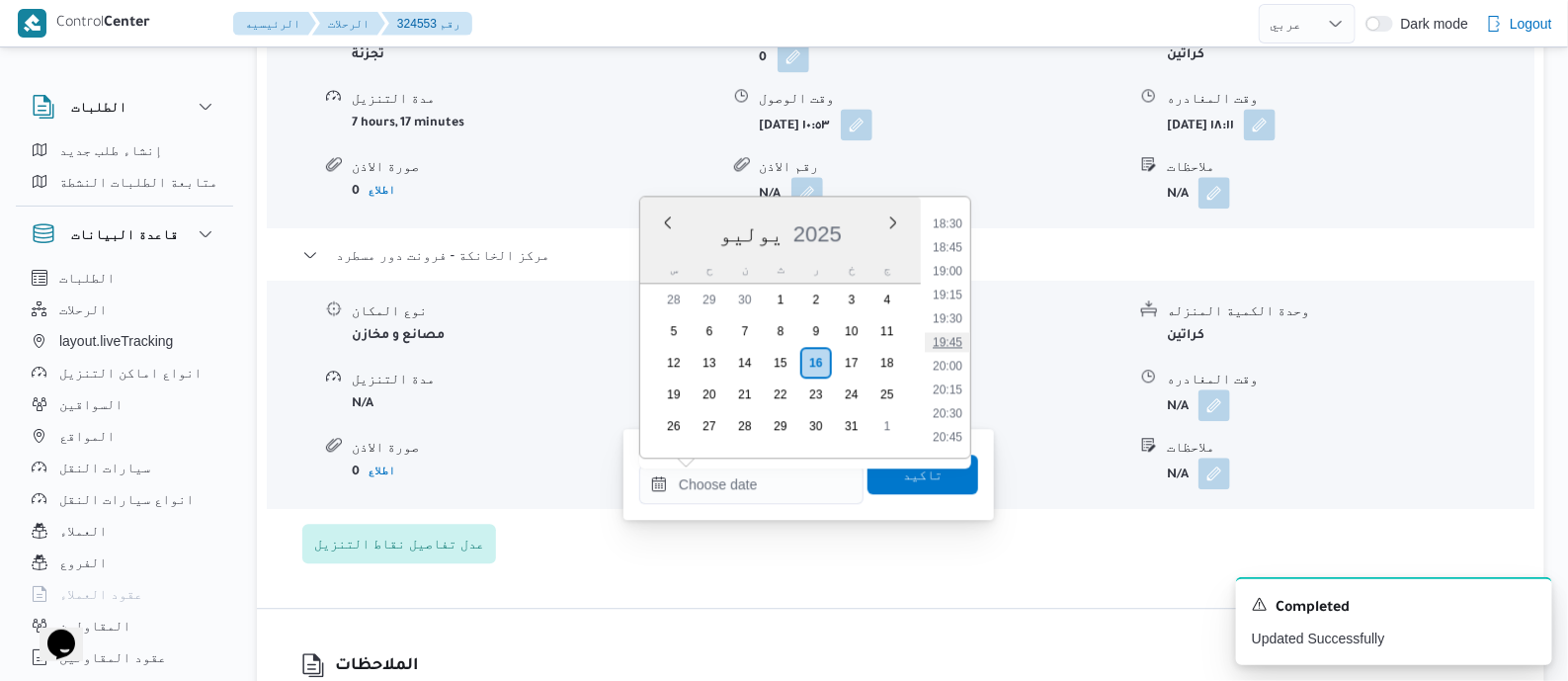 click on "19:45" at bounding box center [948, 342] 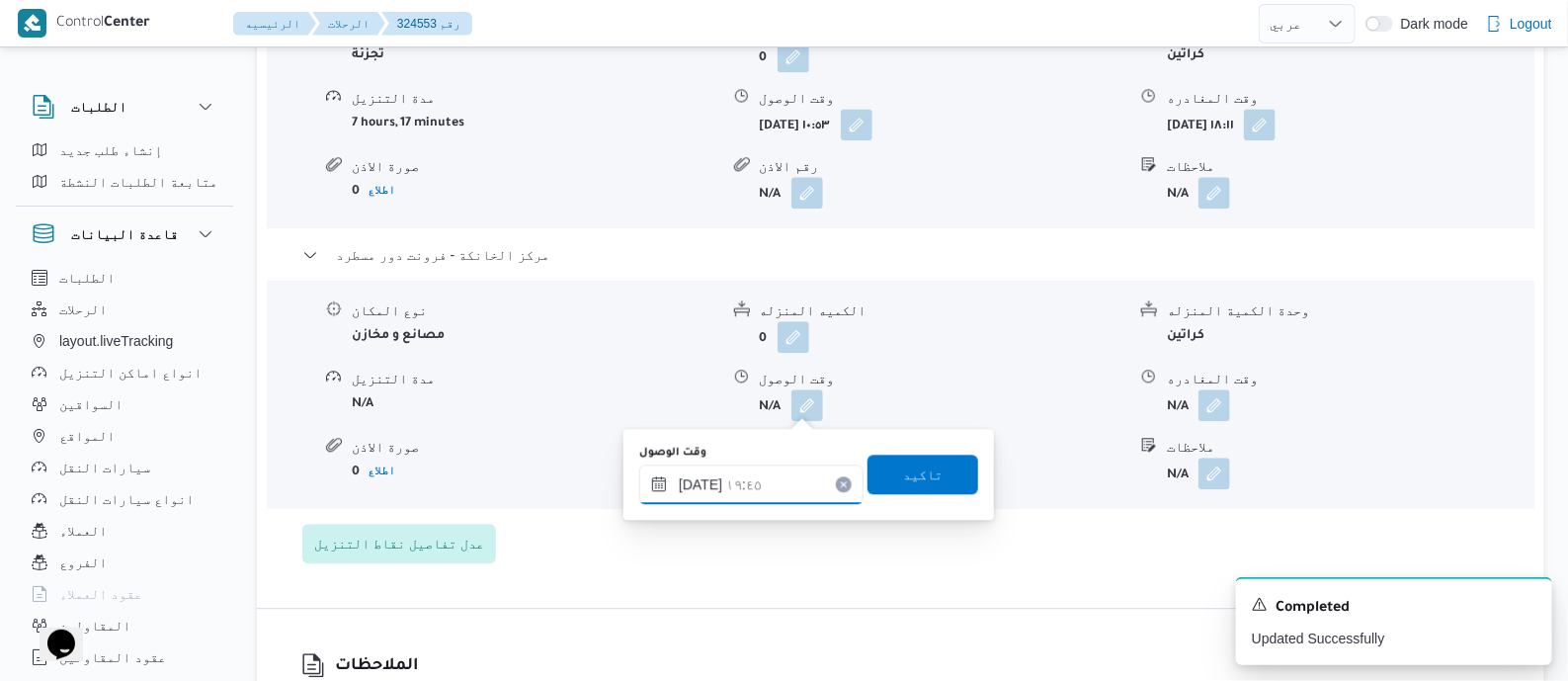type on "[DATE] ١٩:٤٥" 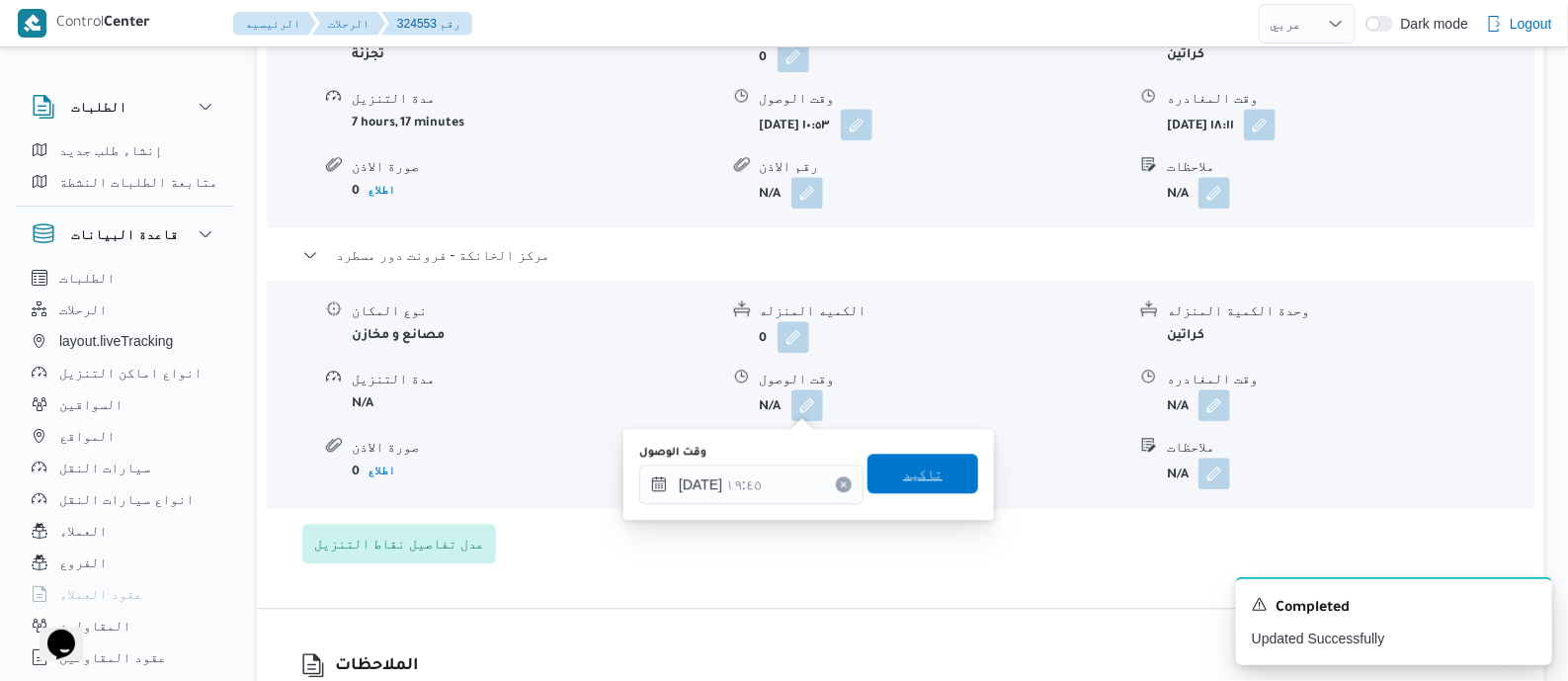 click on "تاكيد" at bounding box center [923, 473] 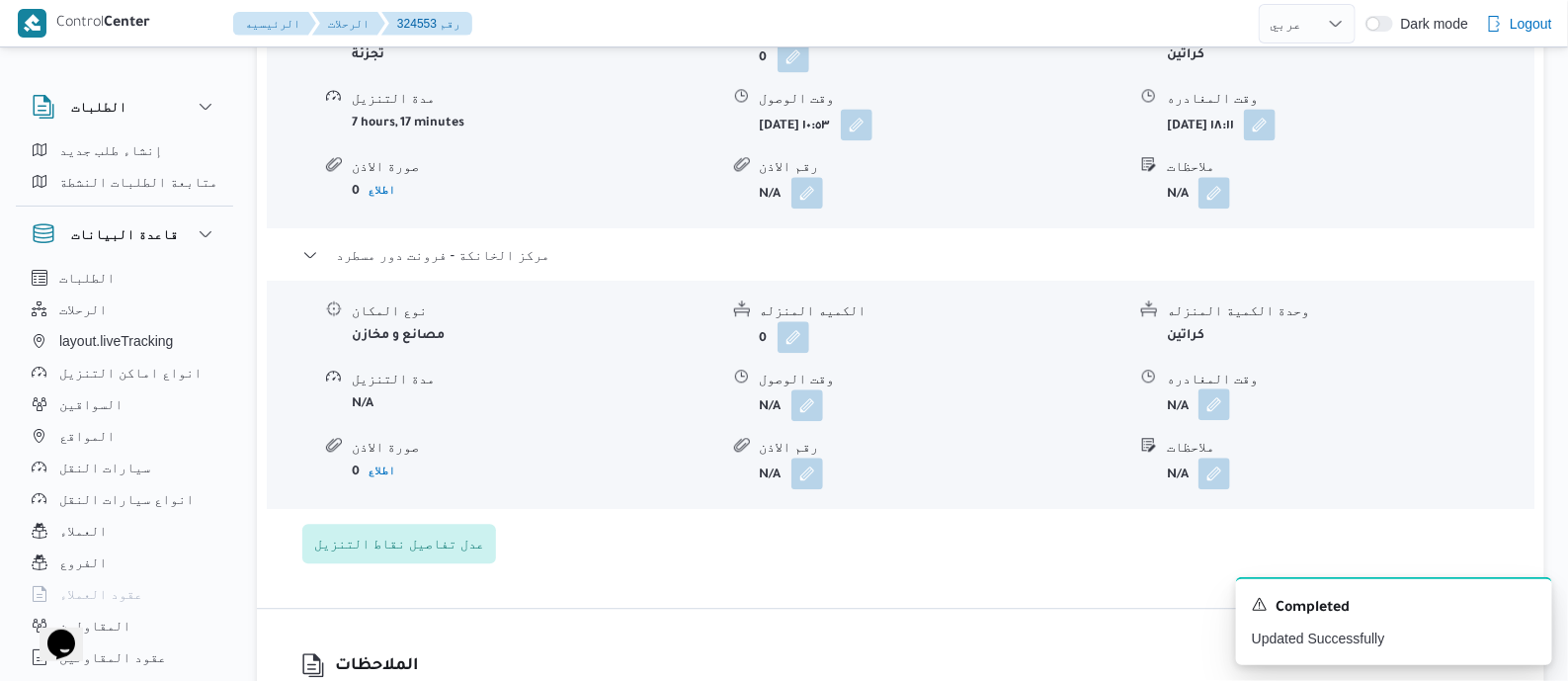 click at bounding box center [1214, 404] 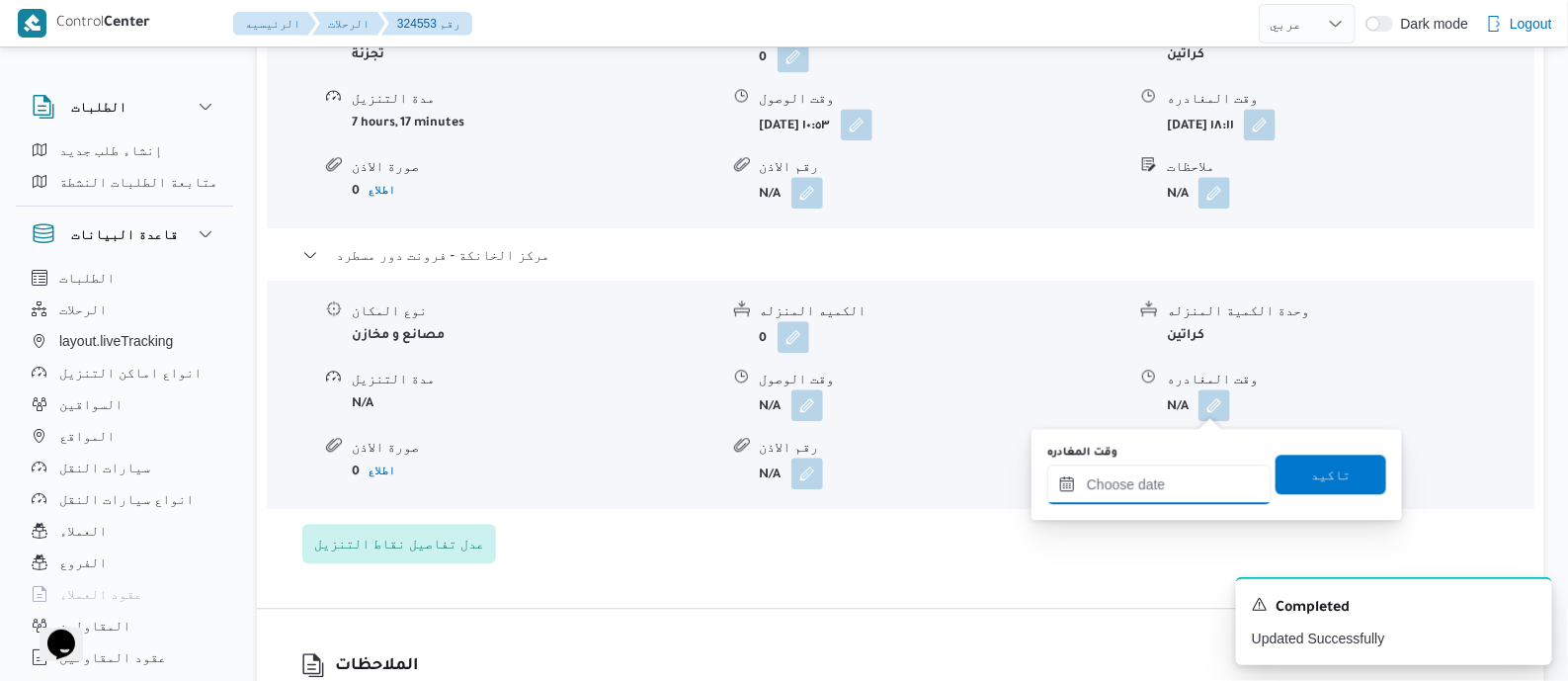 click on "وقت المغادره" at bounding box center (1159, 484) 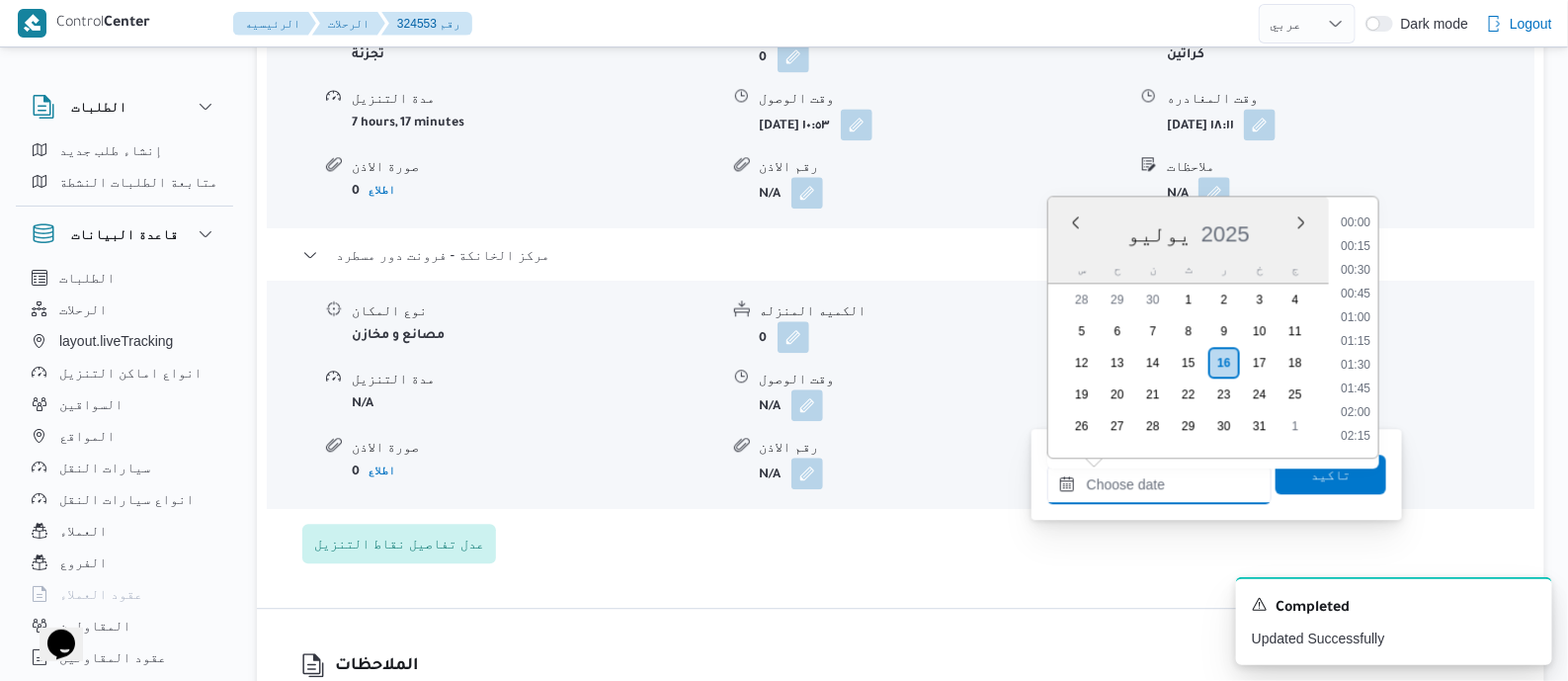 scroll, scrollTop: 1754, scrollLeft: 0, axis: vertical 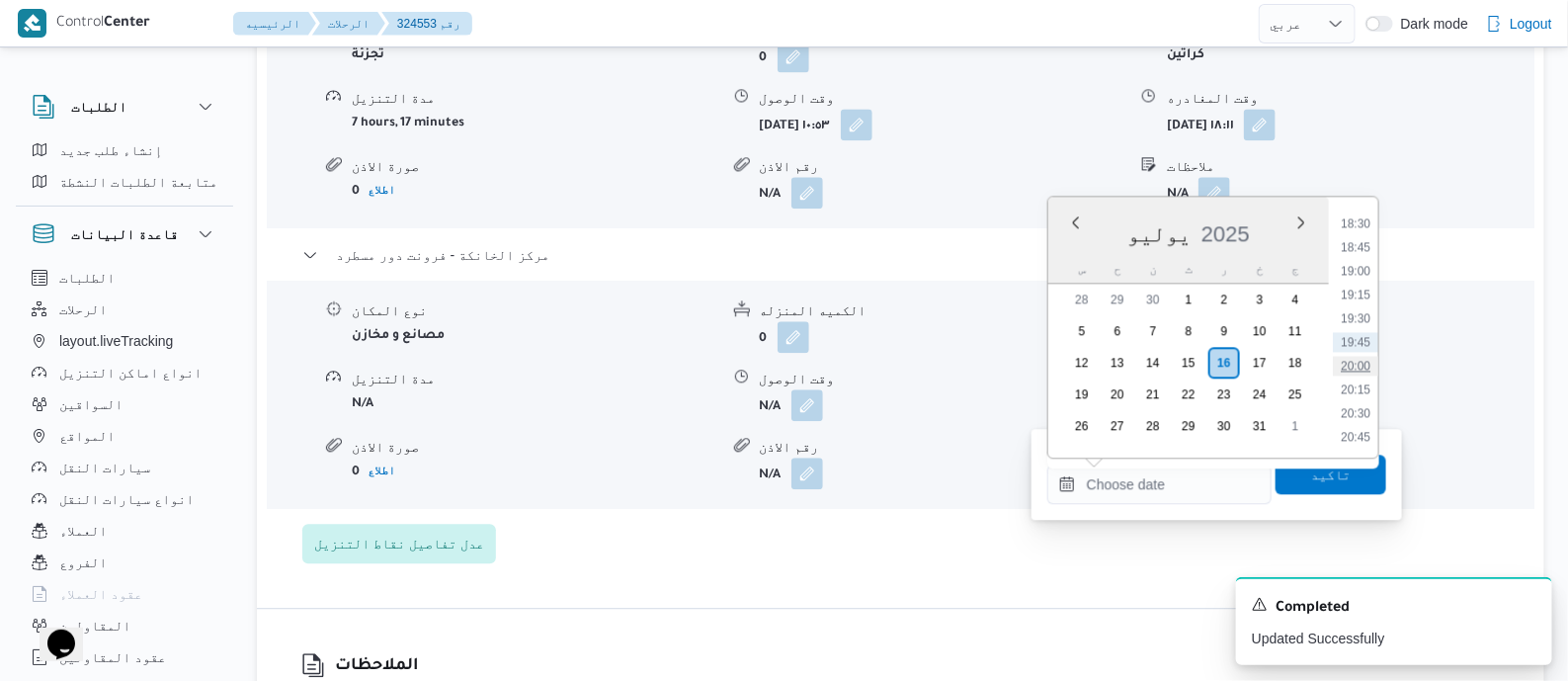 click on "20:00" at bounding box center [1356, 366] 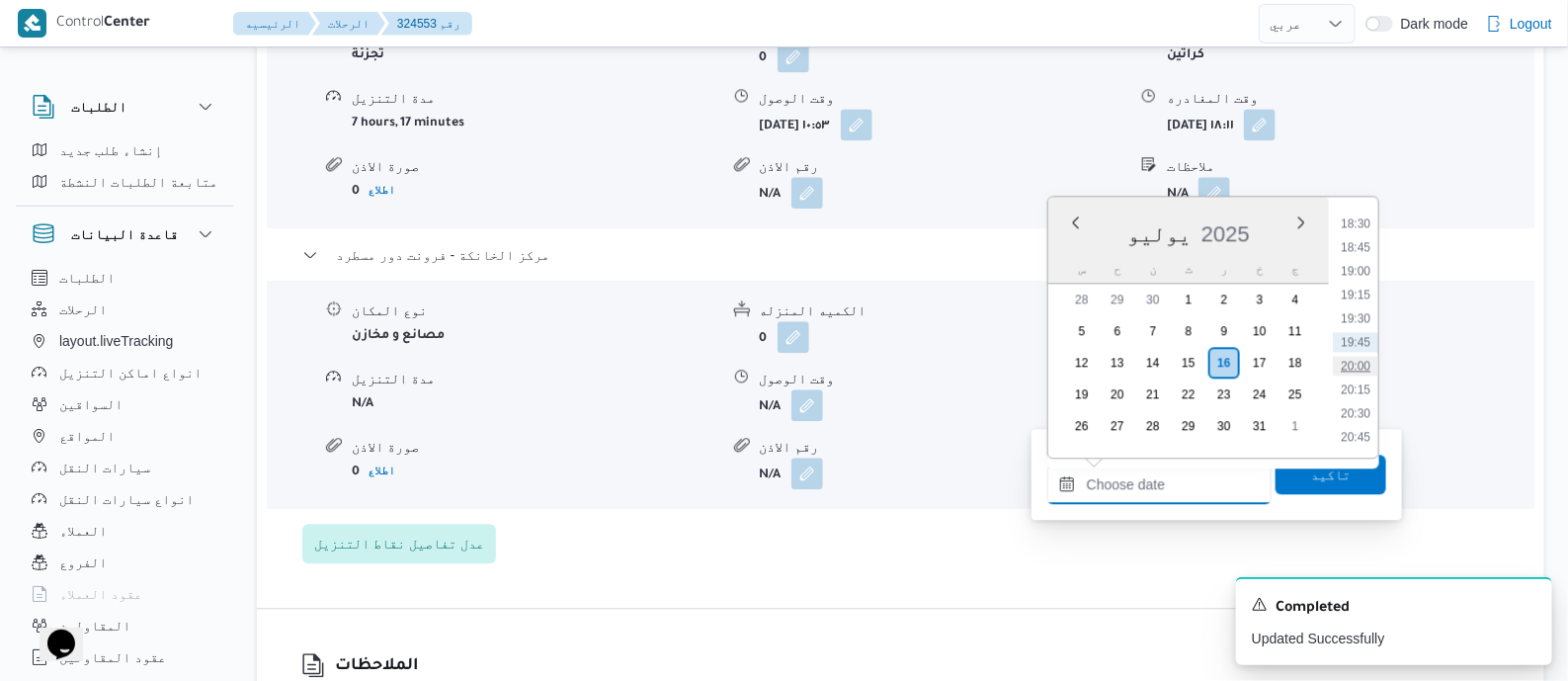 type on "[DATE] ٢٠:٠٠" 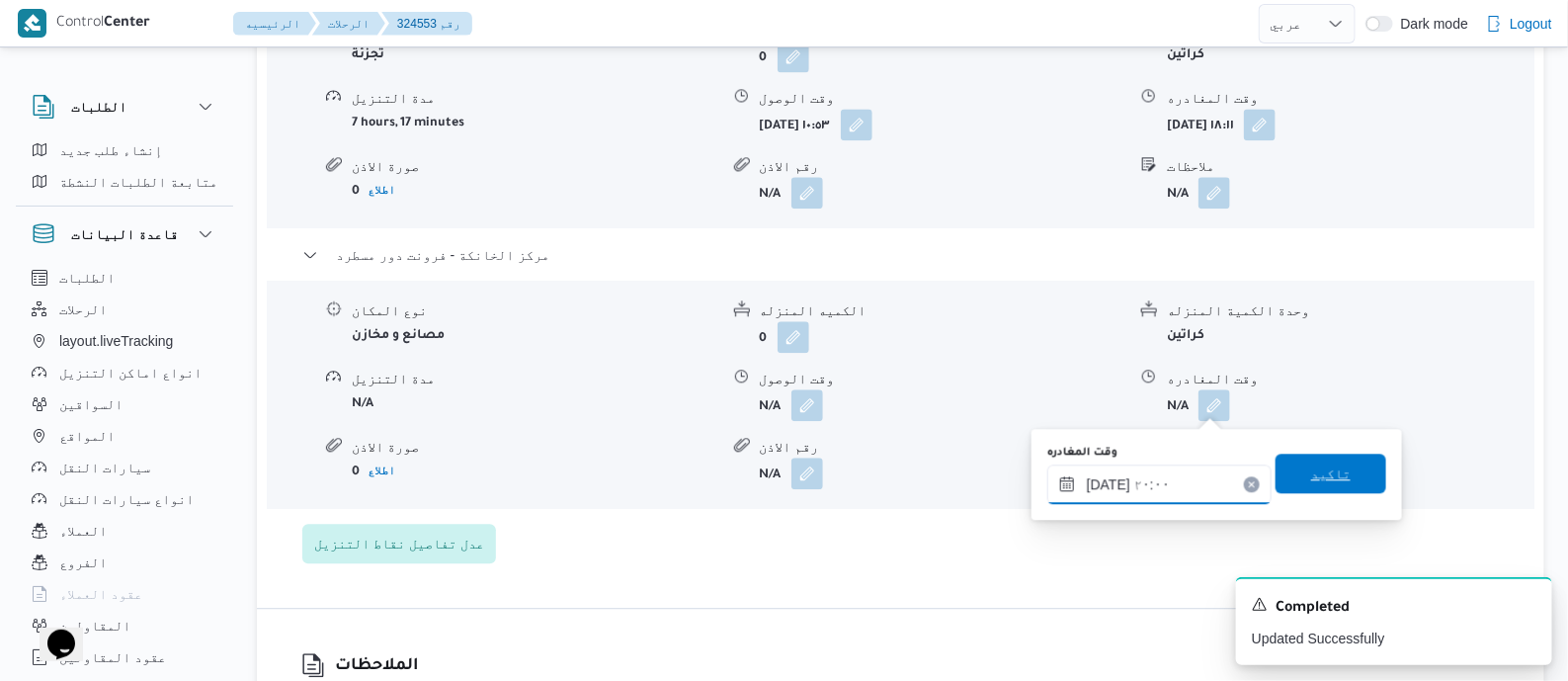 type 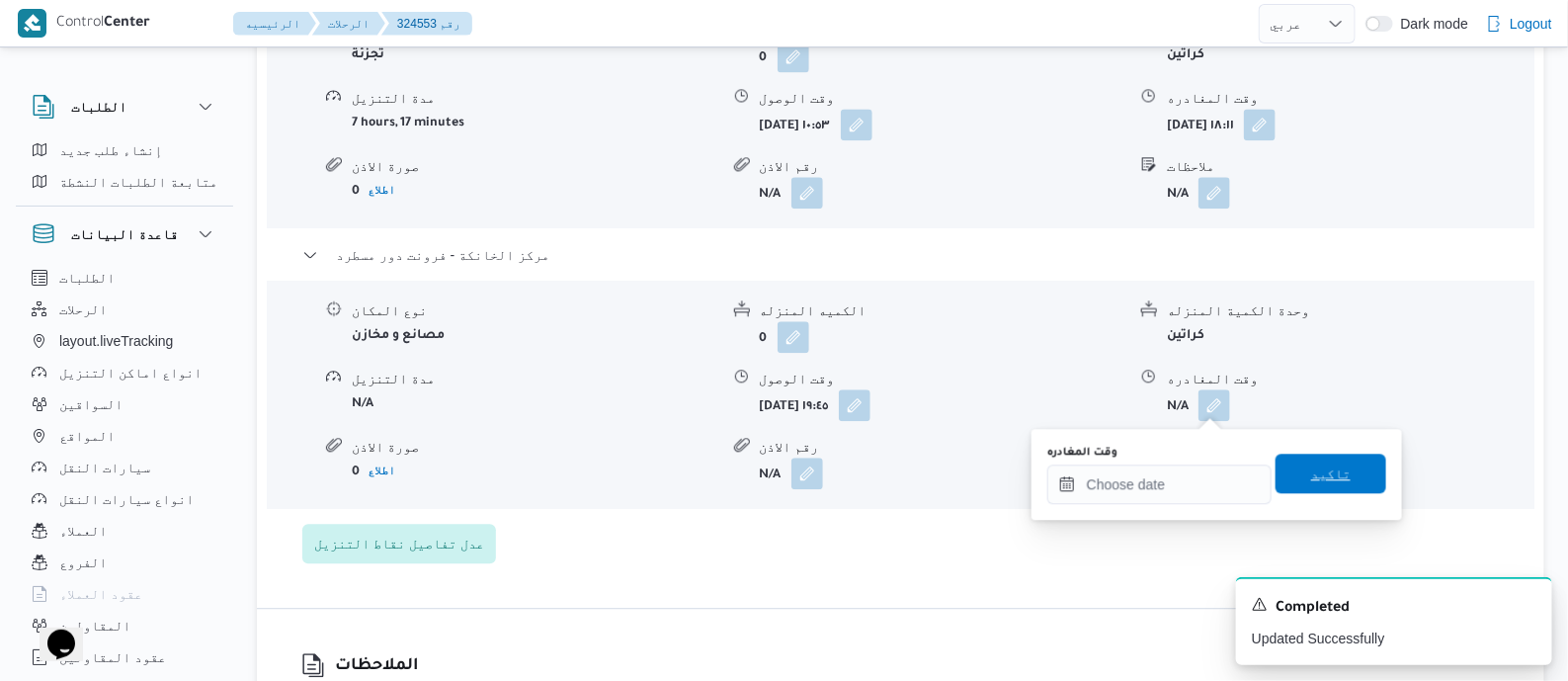 click on "تاكيد" at bounding box center [1331, 473] 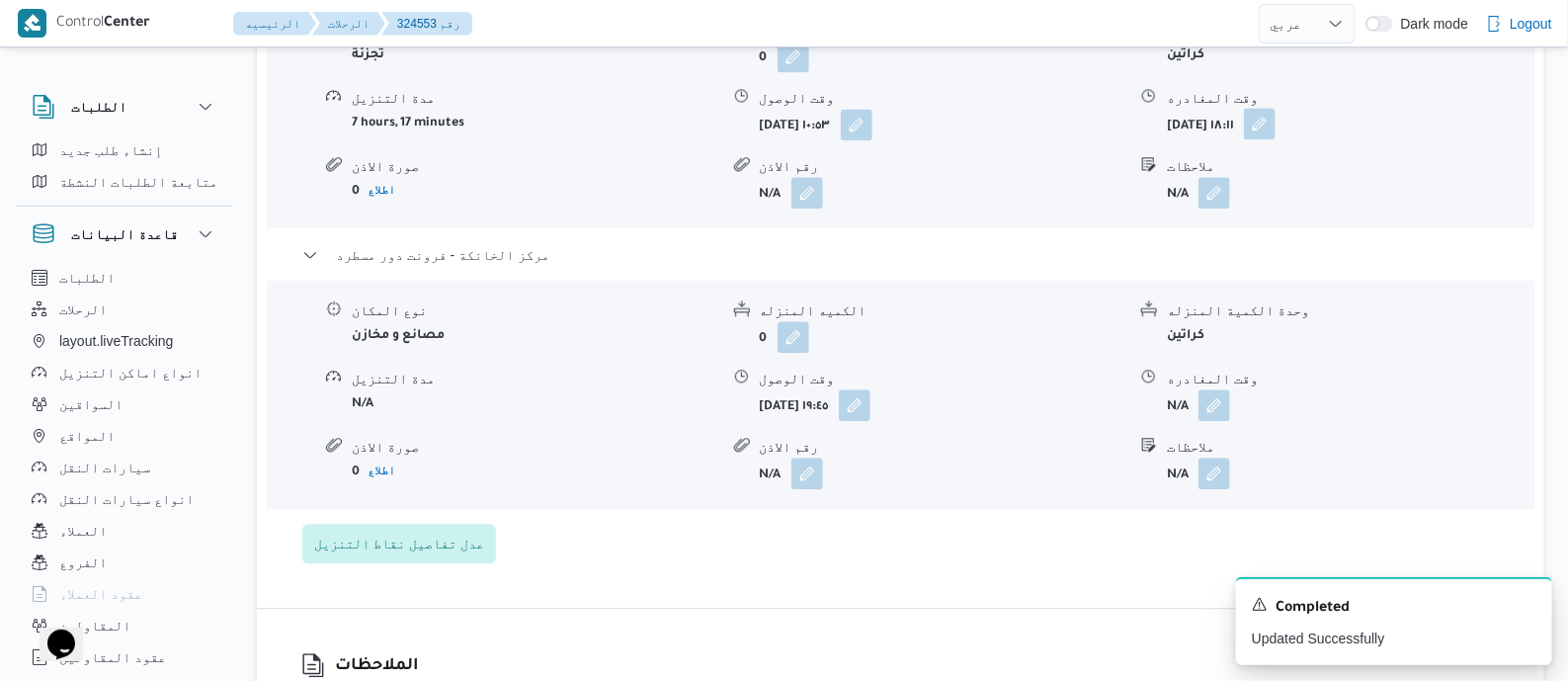 click at bounding box center [1260, 124] 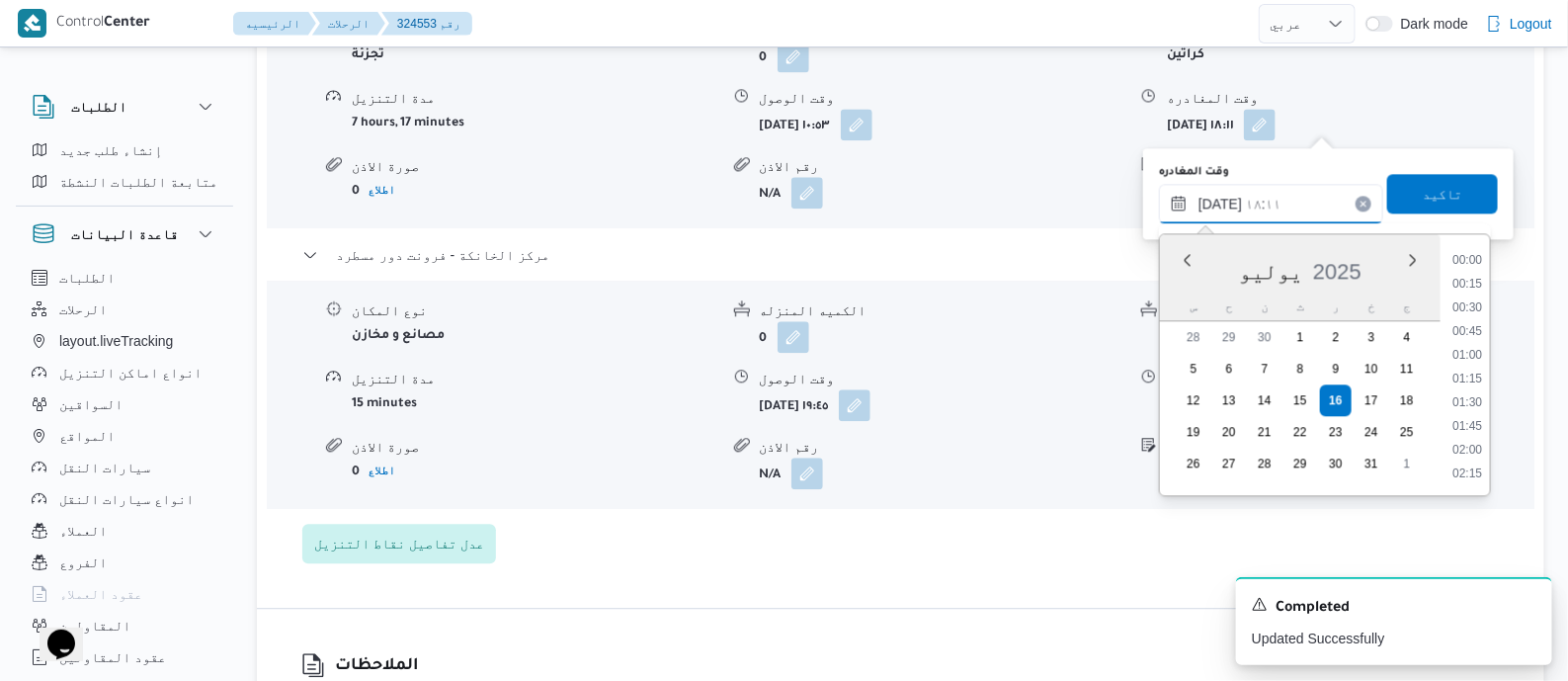 click on "١٦/٠٧/٢٠٢٥ ١٨:١١" at bounding box center [1271, 204] 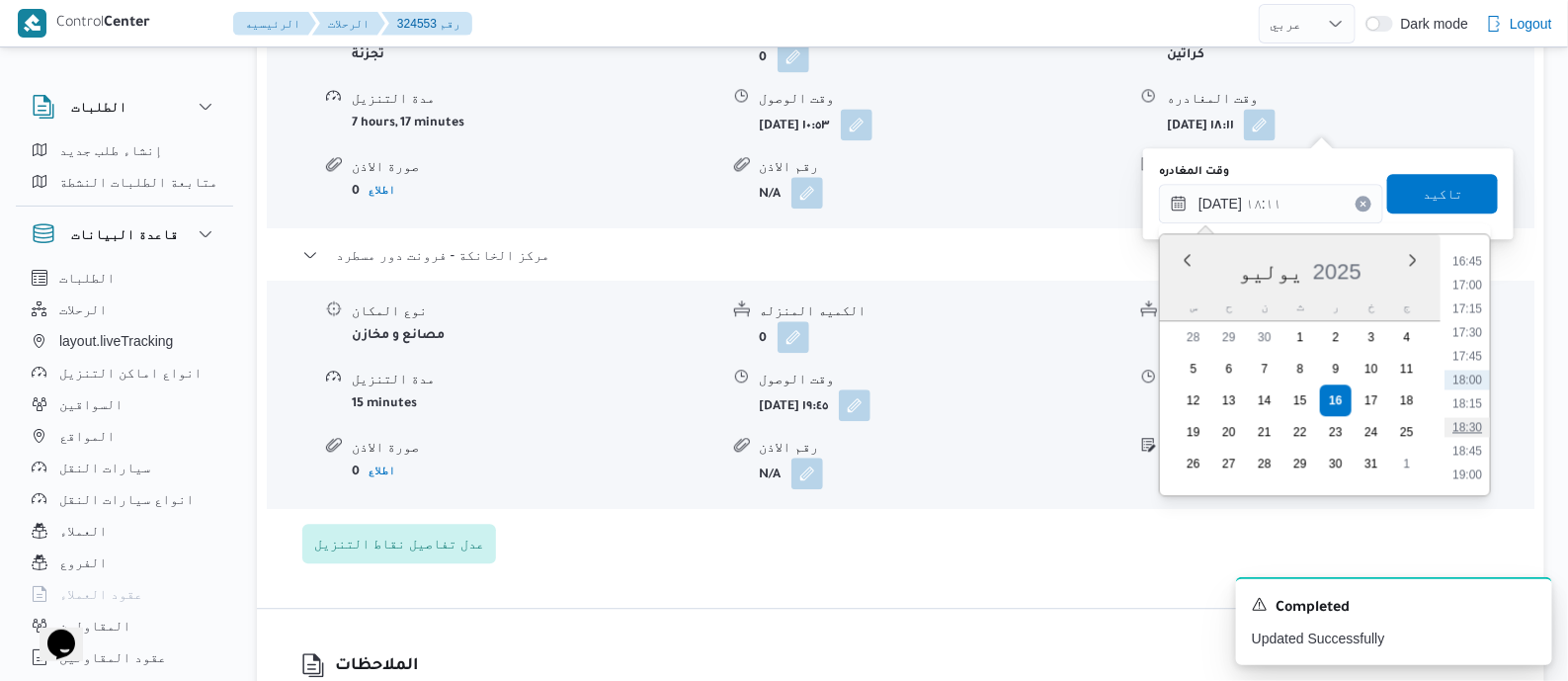 click on "18:30" at bounding box center (1467, 427) 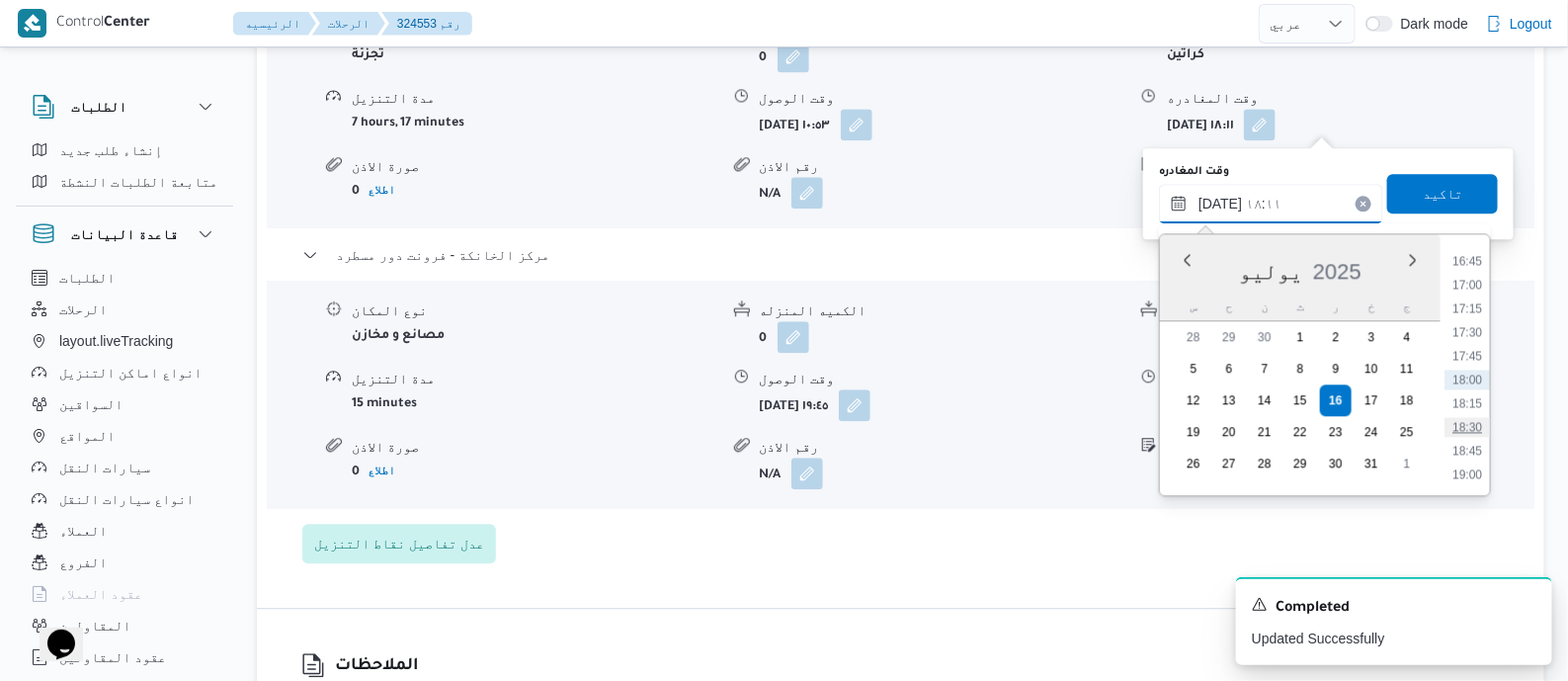type on "١٦/٠٧/٢٠٢٥ ١٨:٣٠" 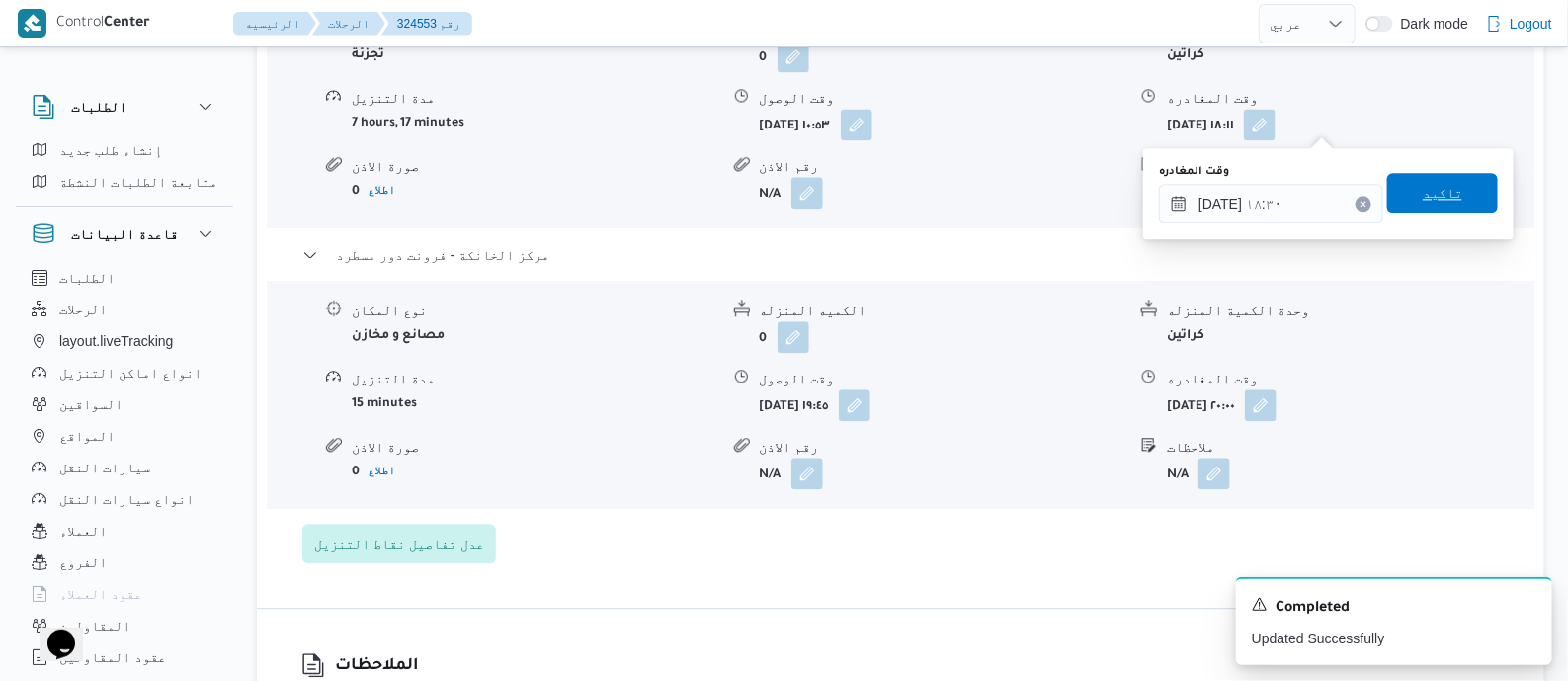 click on "تاكيد" at bounding box center [1443, 193] 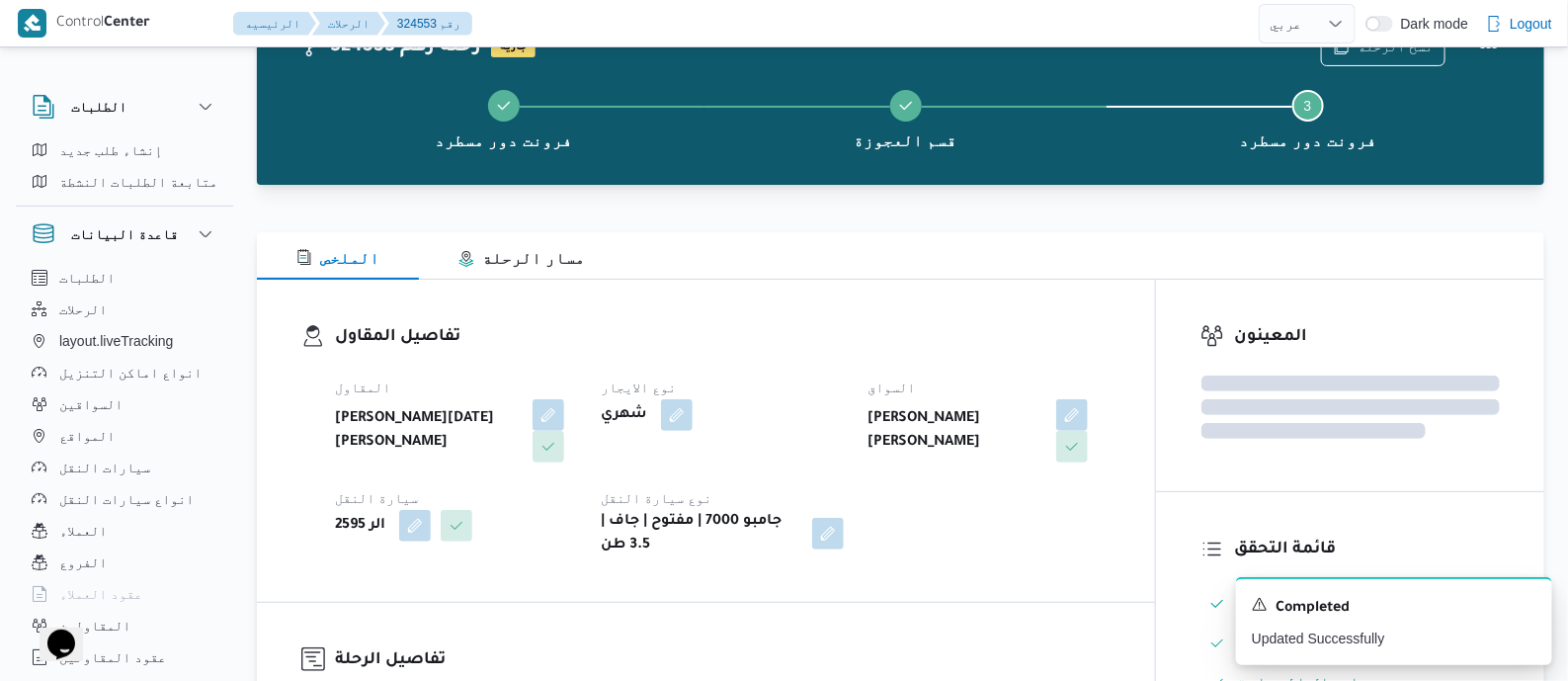 scroll, scrollTop: 0, scrollLeft: 0, axis: both 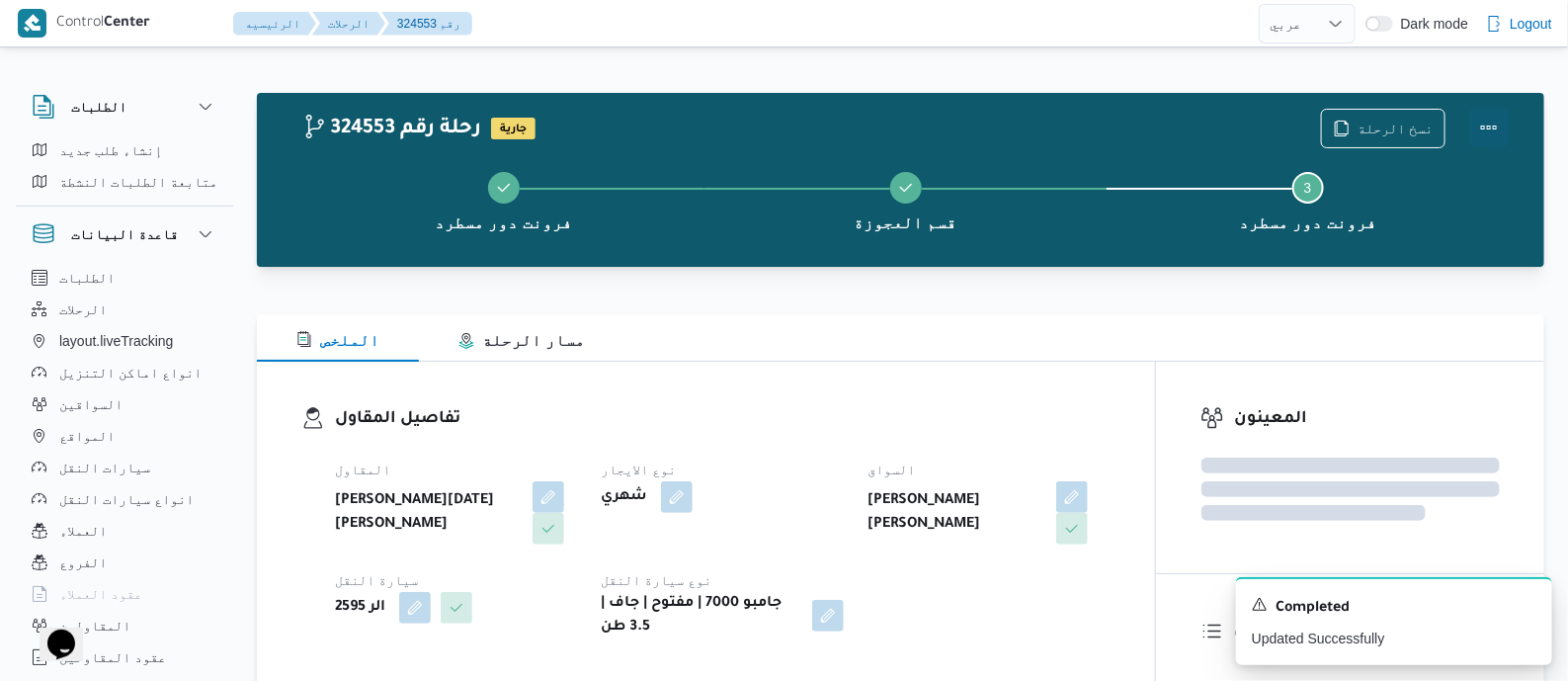 drag, startPoint x: 1475, startPoint y: 119, endPoint x: 1465, endPoint y: 130, distance: 14.8661 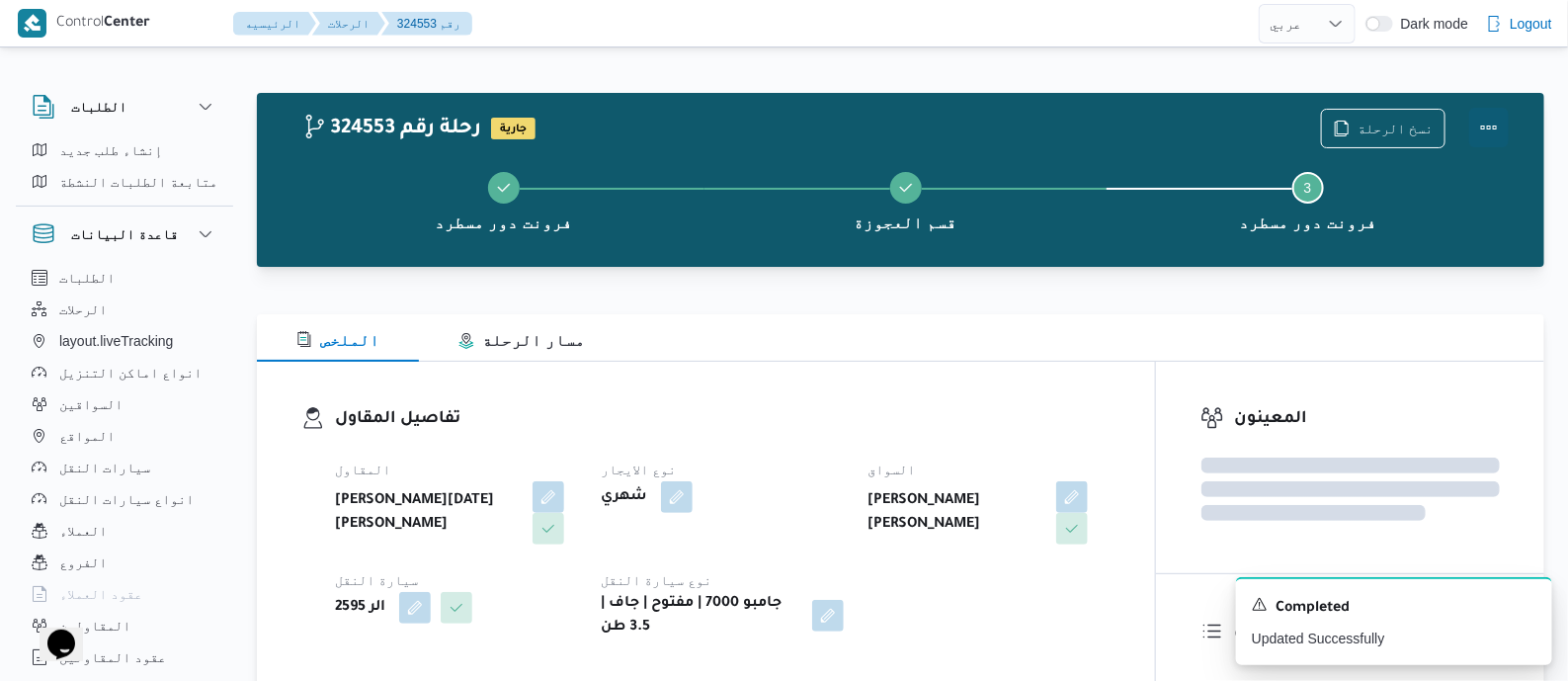 click at bounding box center [1489, 128] 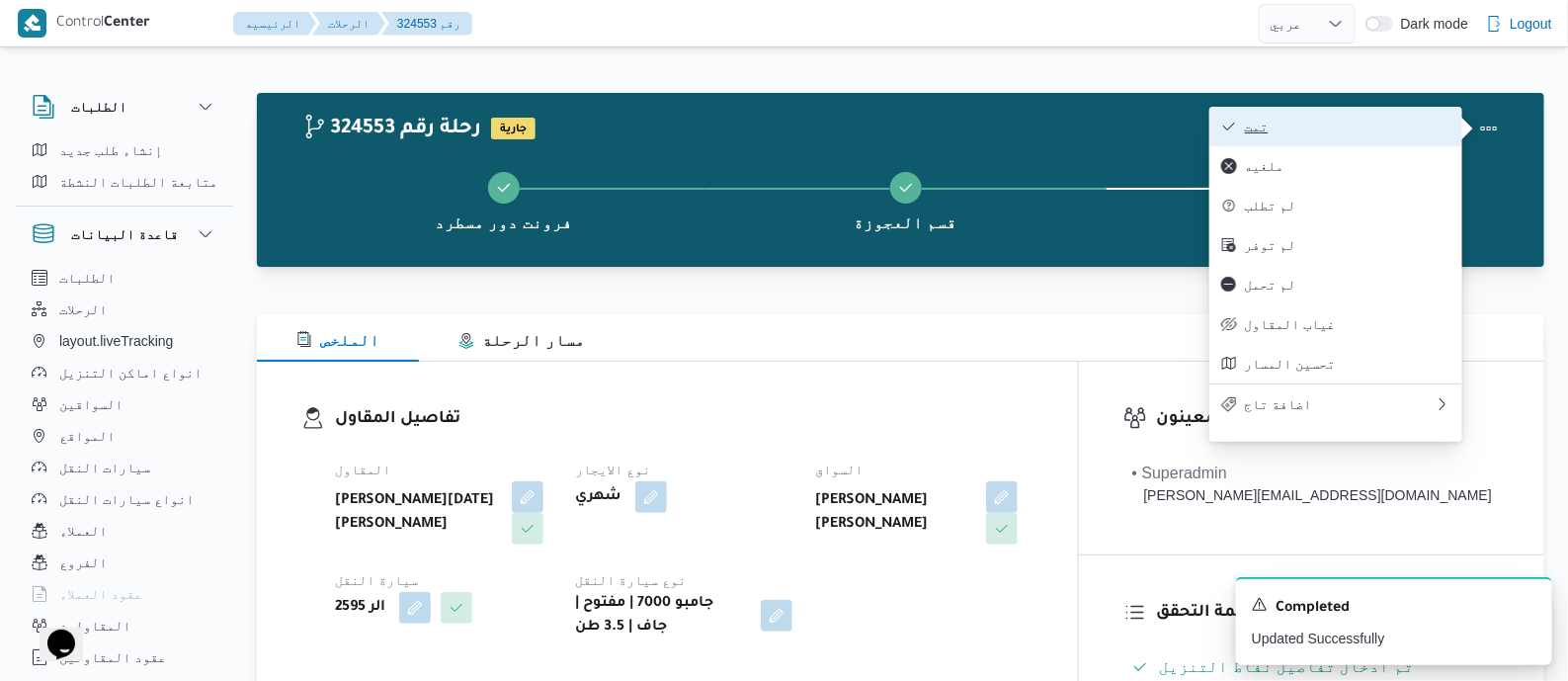 click on "تمت" at bounding box center (1348, 127) 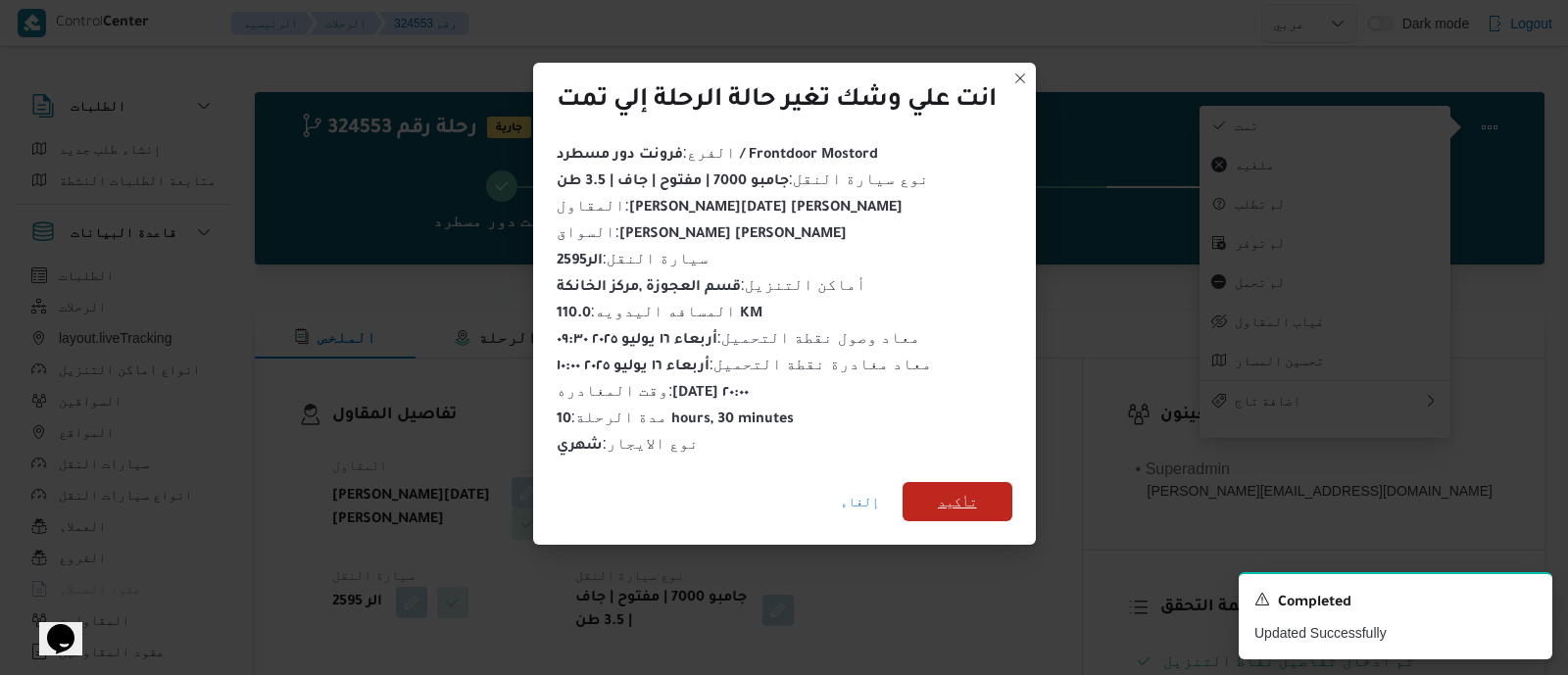 click on "تأكيد" at bounding box center (957, 502) 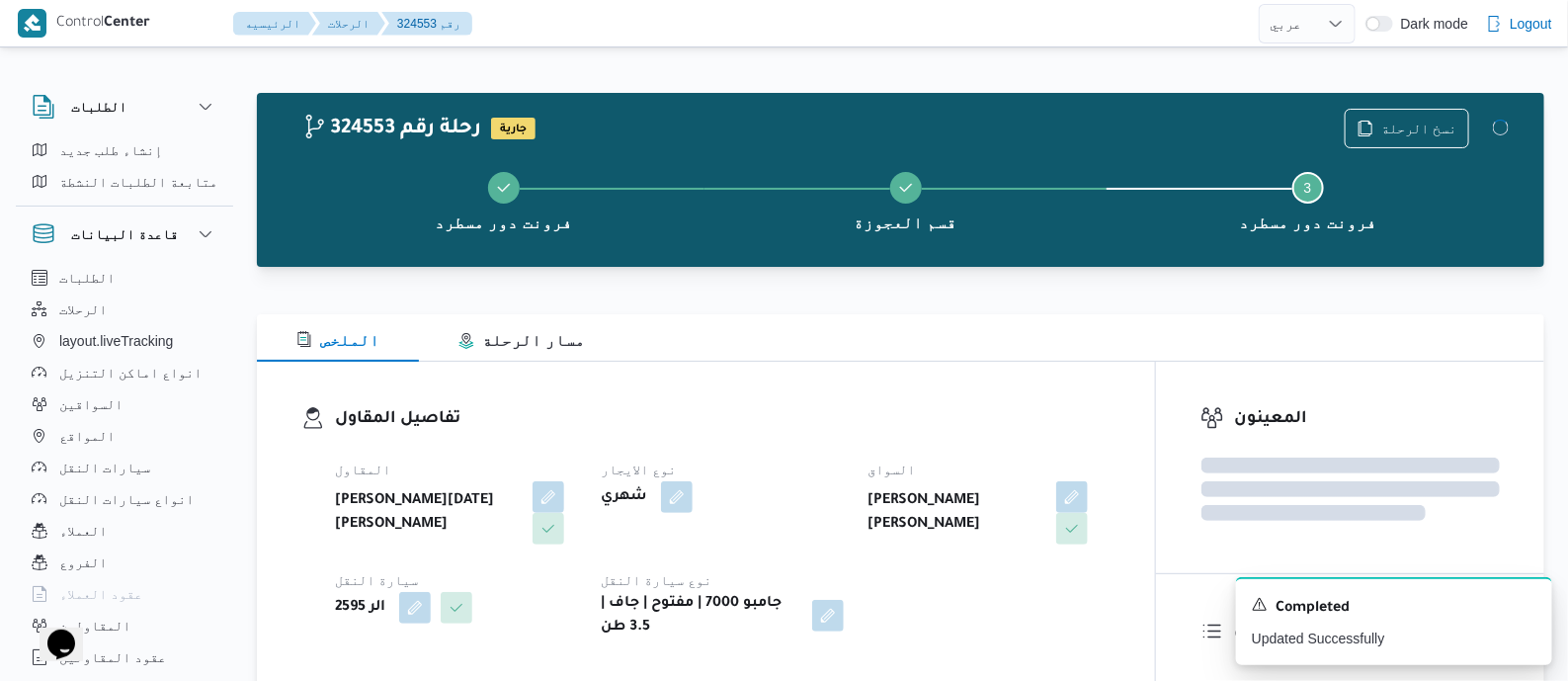 click on "المقاول ابراهيم رمضان ابراهيم عثمان ابوباشا نوع الايجار شهري السواق علي شحات مرسي محمد سيارة النقل الر 2595 نوع سيارة النقل جامبو 7000 | مفتوح | جاف | 3.5 طن" at bounding box center (722, 549) 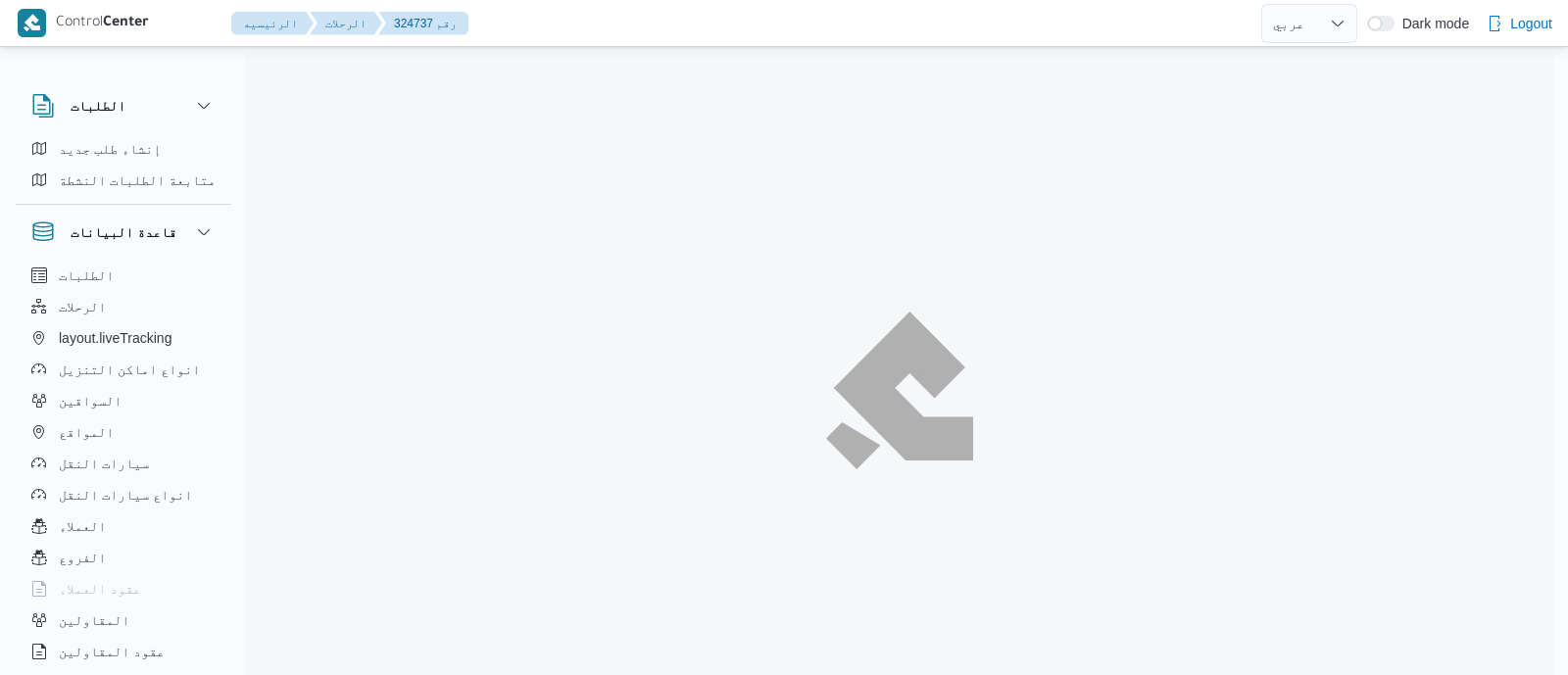 select on "ar" 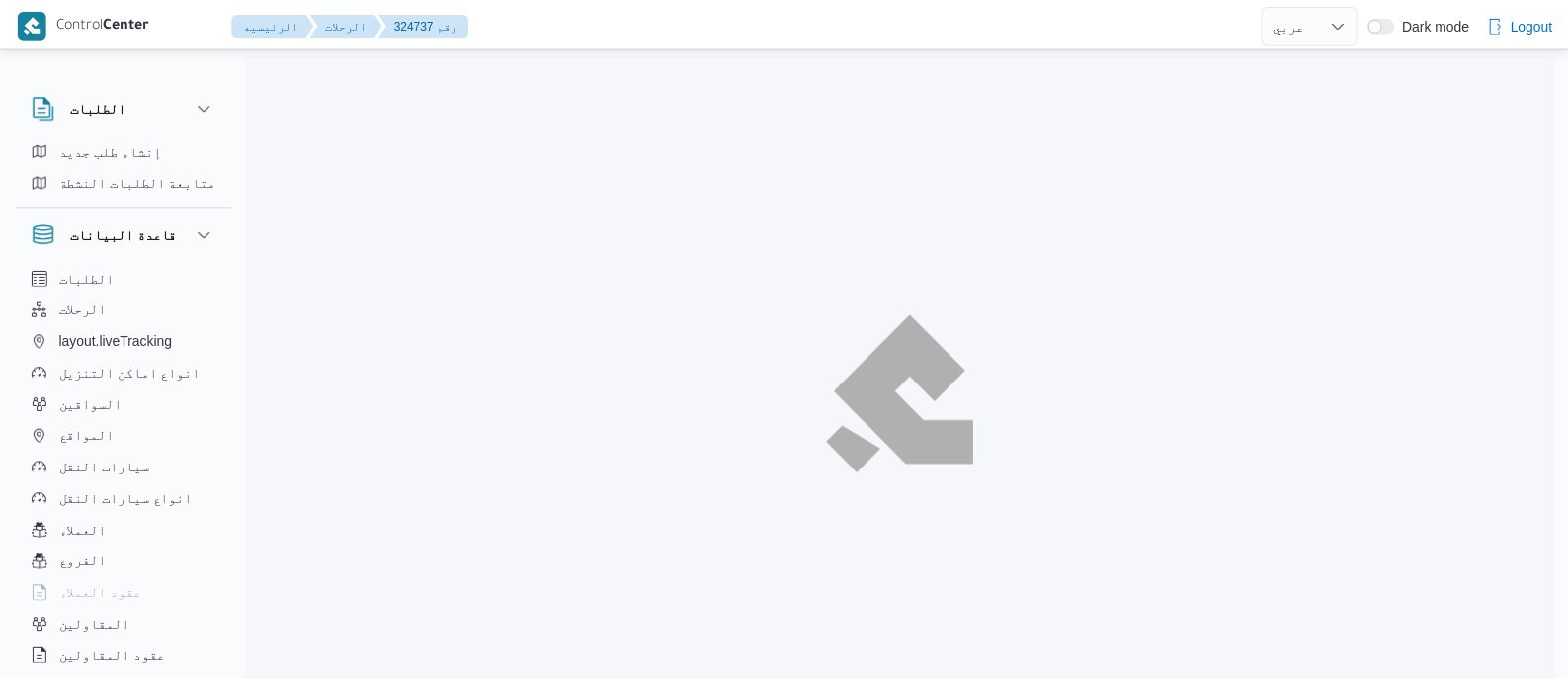 scroll, scrollTop: 0, scrollLeft: 0, axis: both 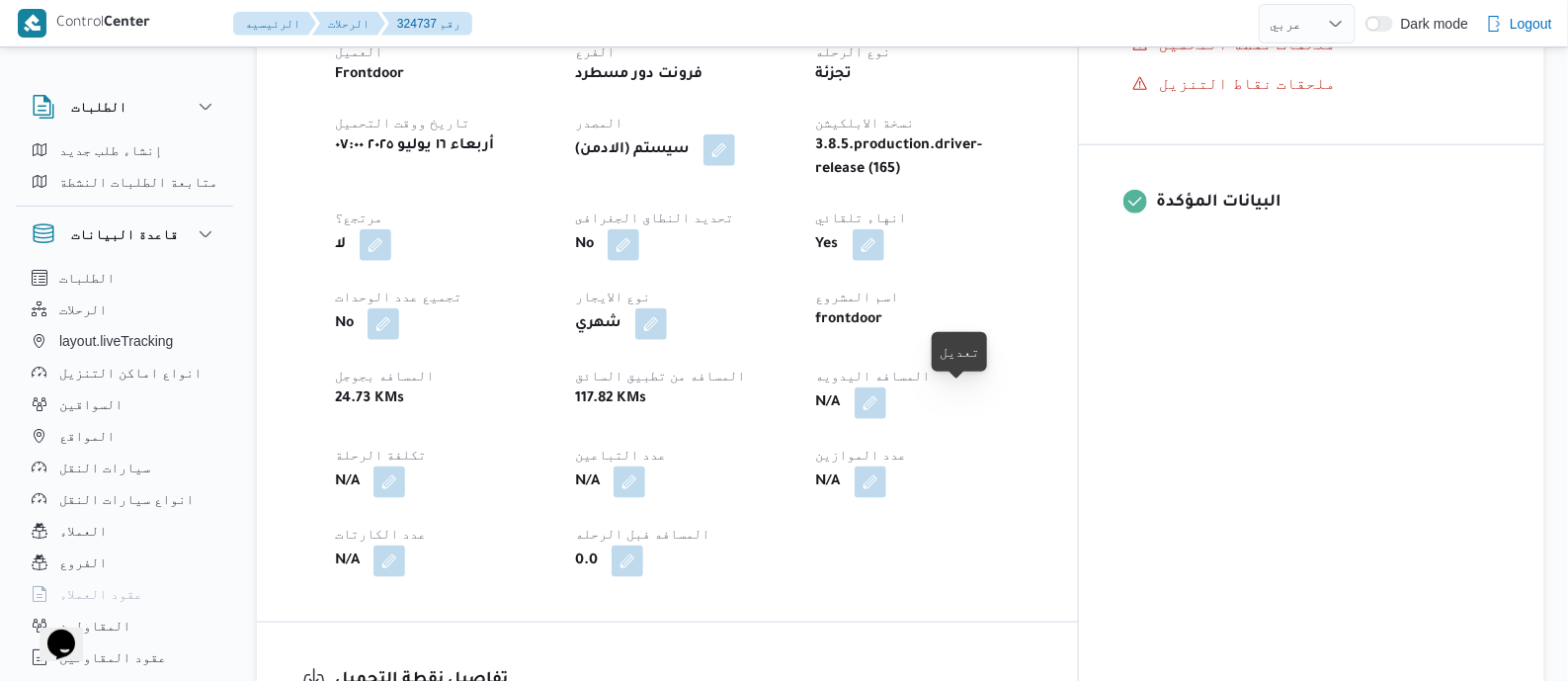 drag, startPoint x: 967, startPoint y: 399, endPoint x: 961, endPoint y: 421, distance: 22.803509 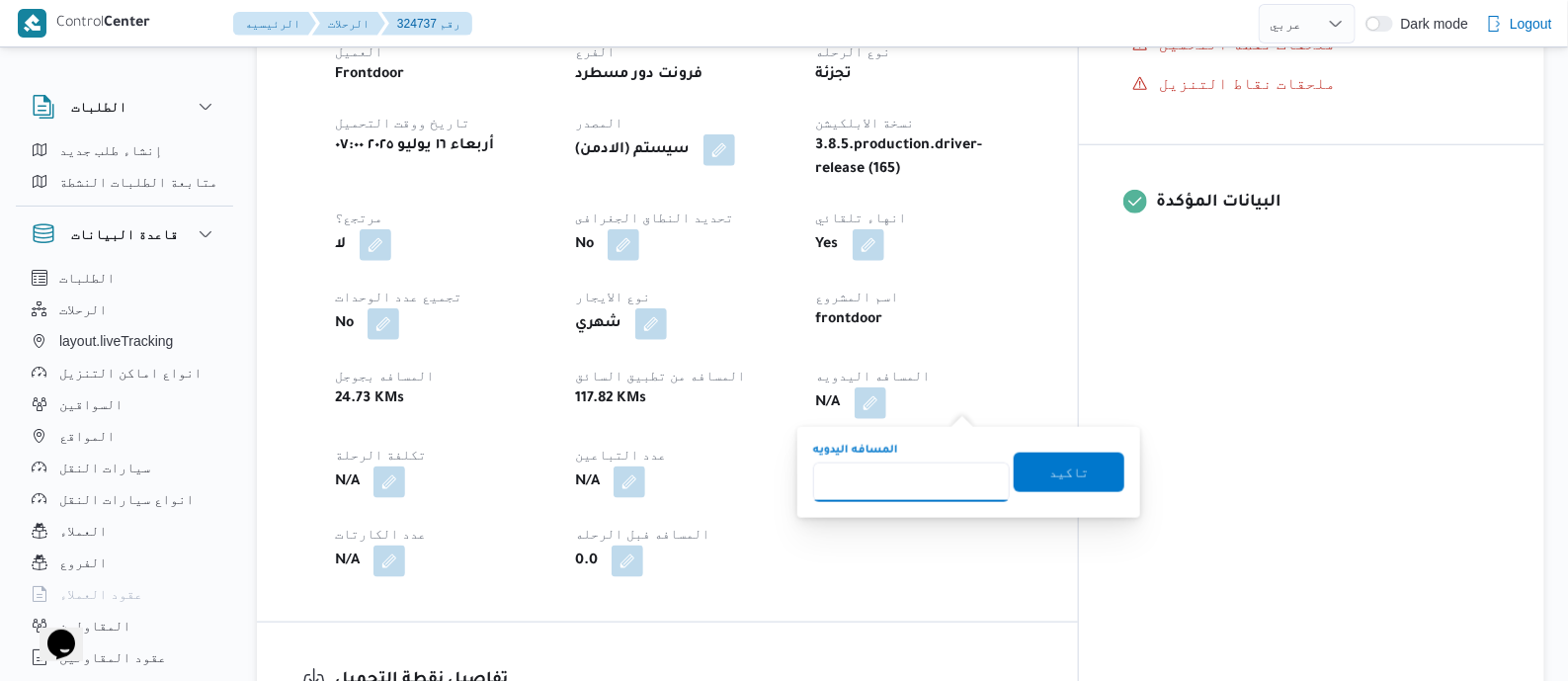 click on "المسافه اليدويه" at bounding box center (911, 482) 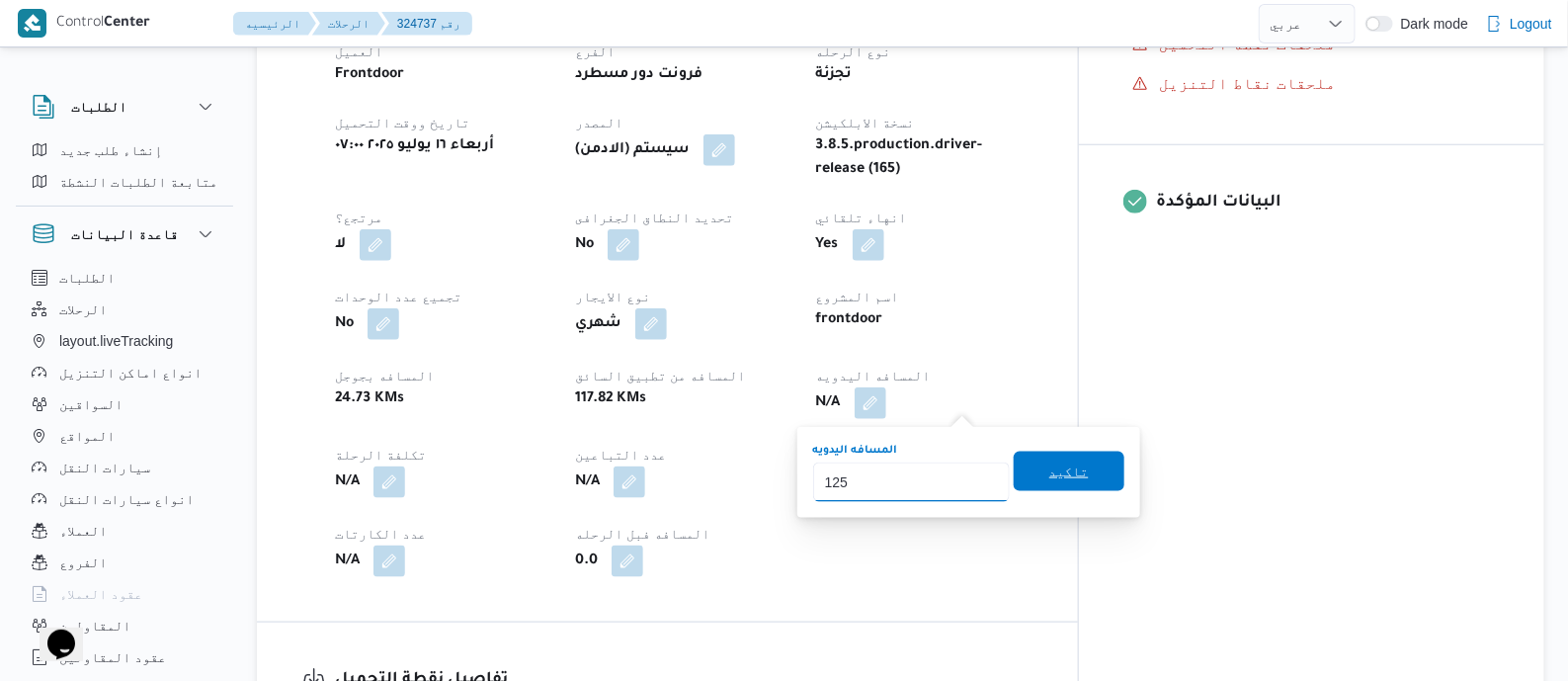 type on "125" 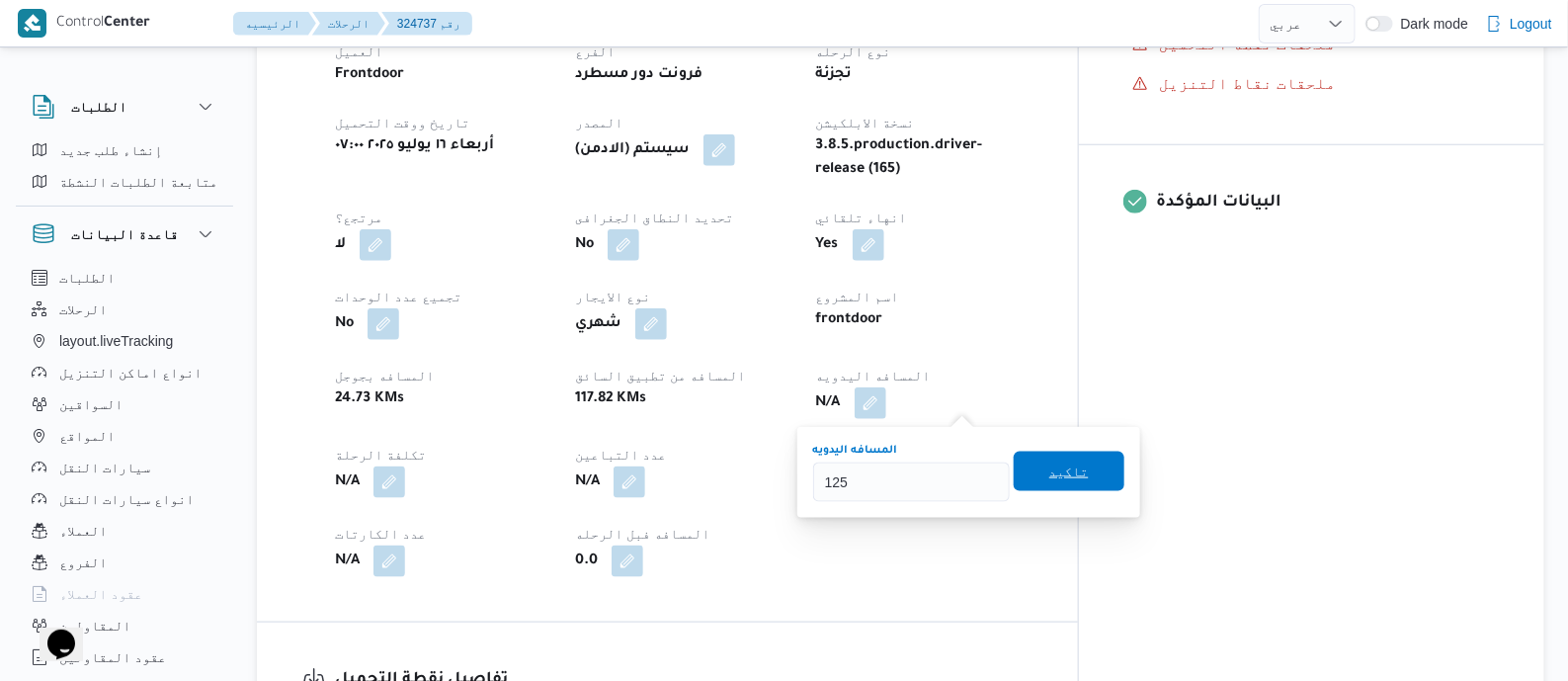 click on "تاكيد" at bounding box center (1069, 471) 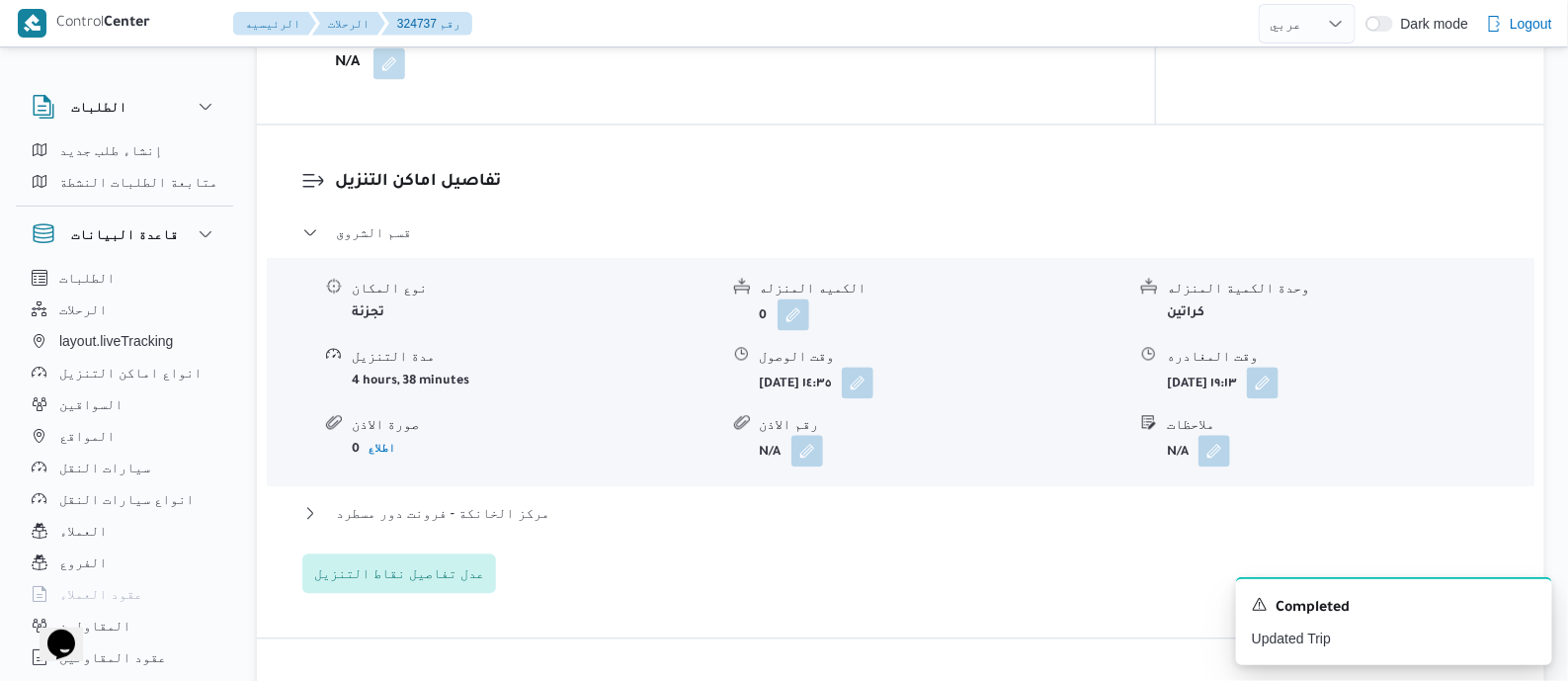 scroll, scrollTop: 1605, scrollLeft: 0, axis: vertical 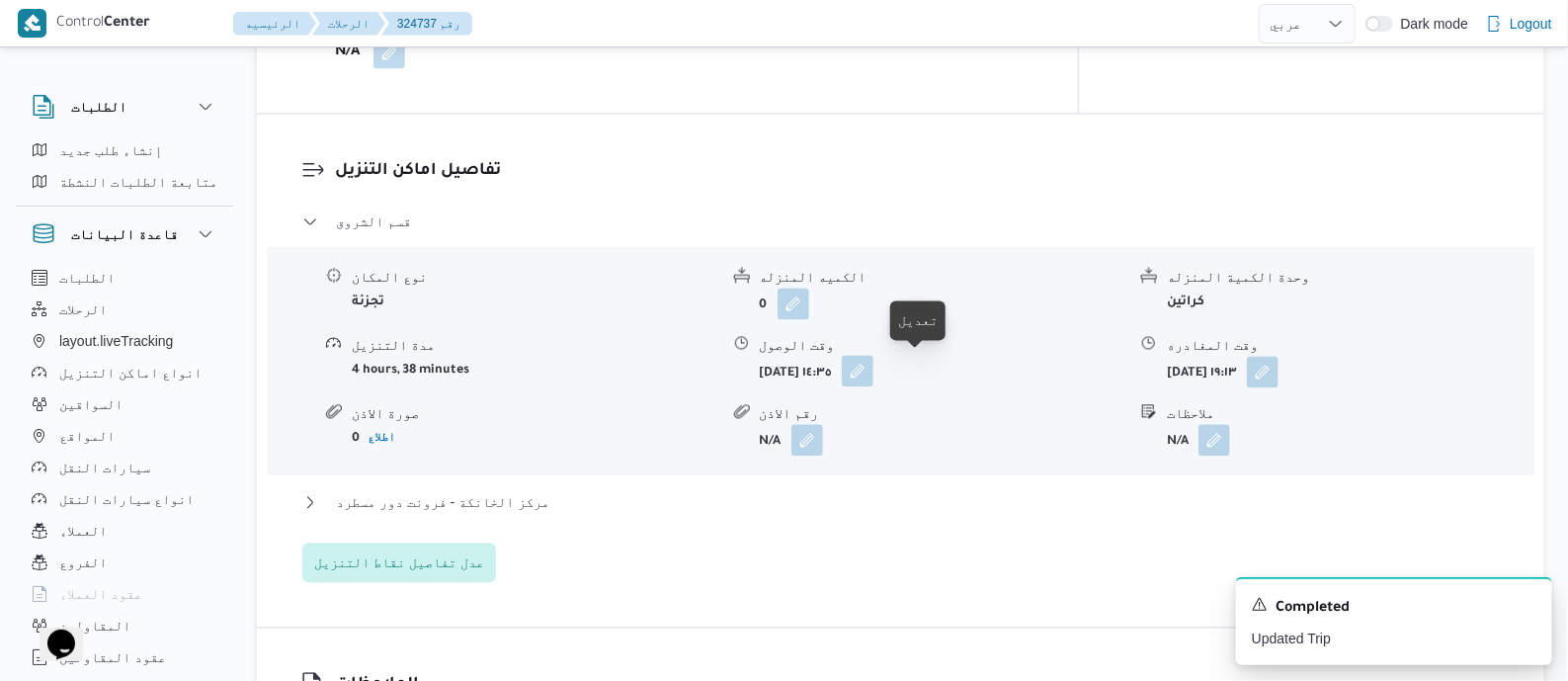 click at bounding box center [858, 371] 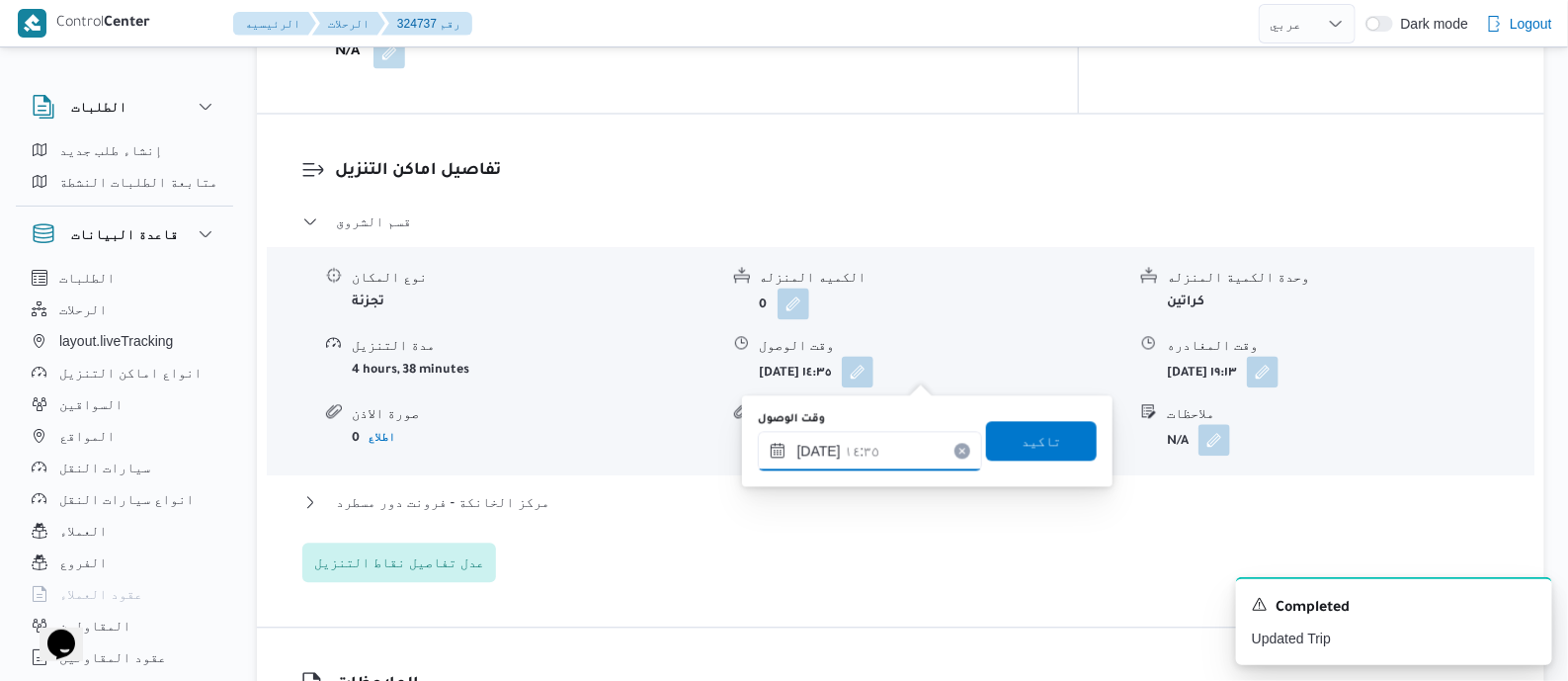 click on "١٦/٠٧/٢٠٢٥ ١٤:٣٥" at bounding box center [869, 451] 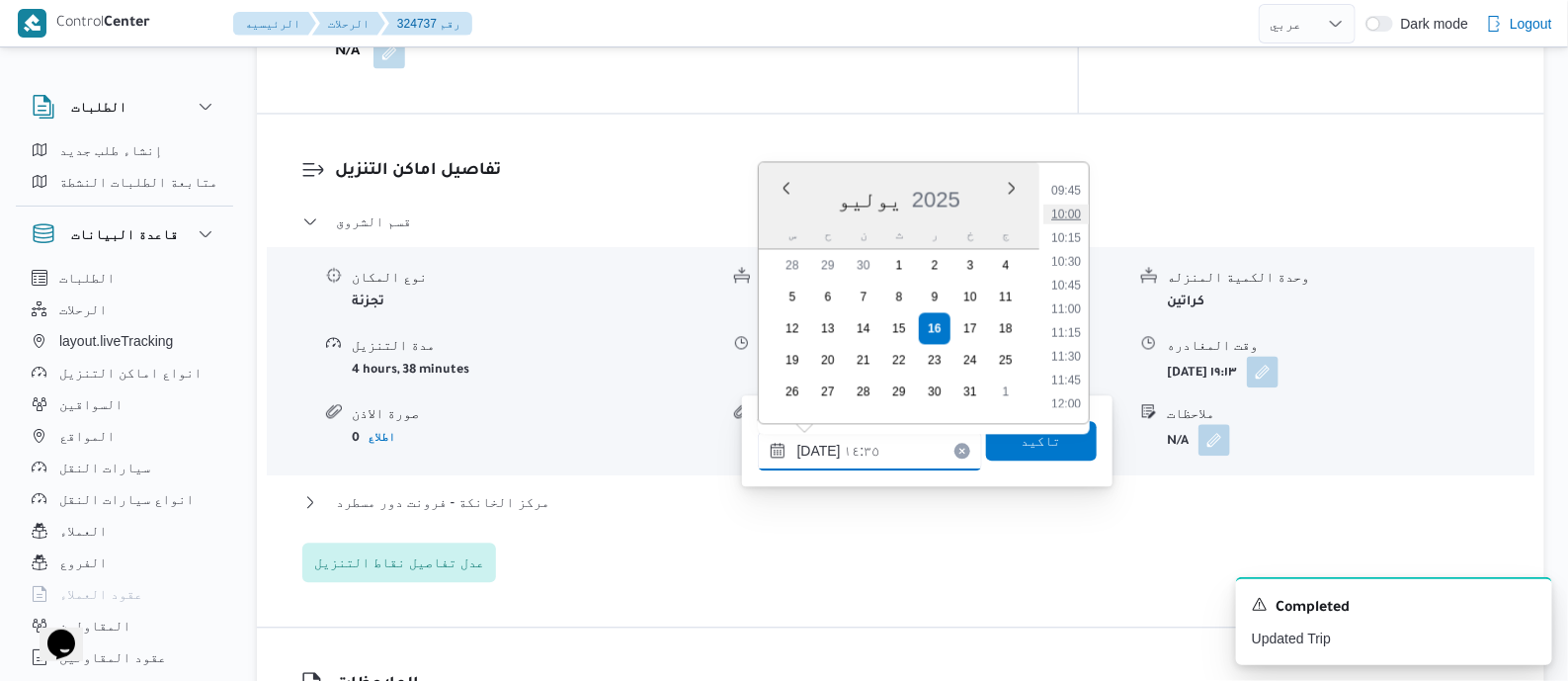 scroll, scrollTop: 886, scrollLeft: 0, axis: vertical 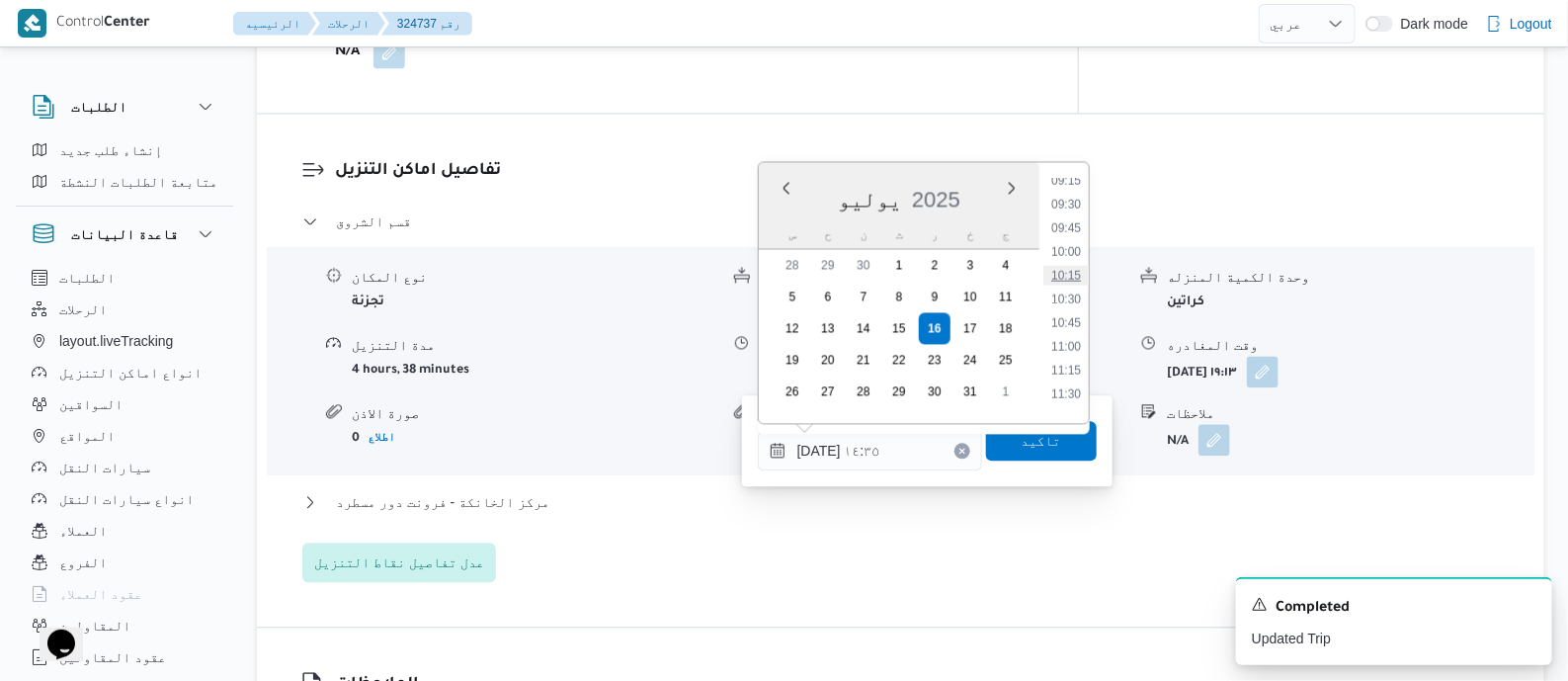 click on "10:15" at bounding box center [1066, 275] 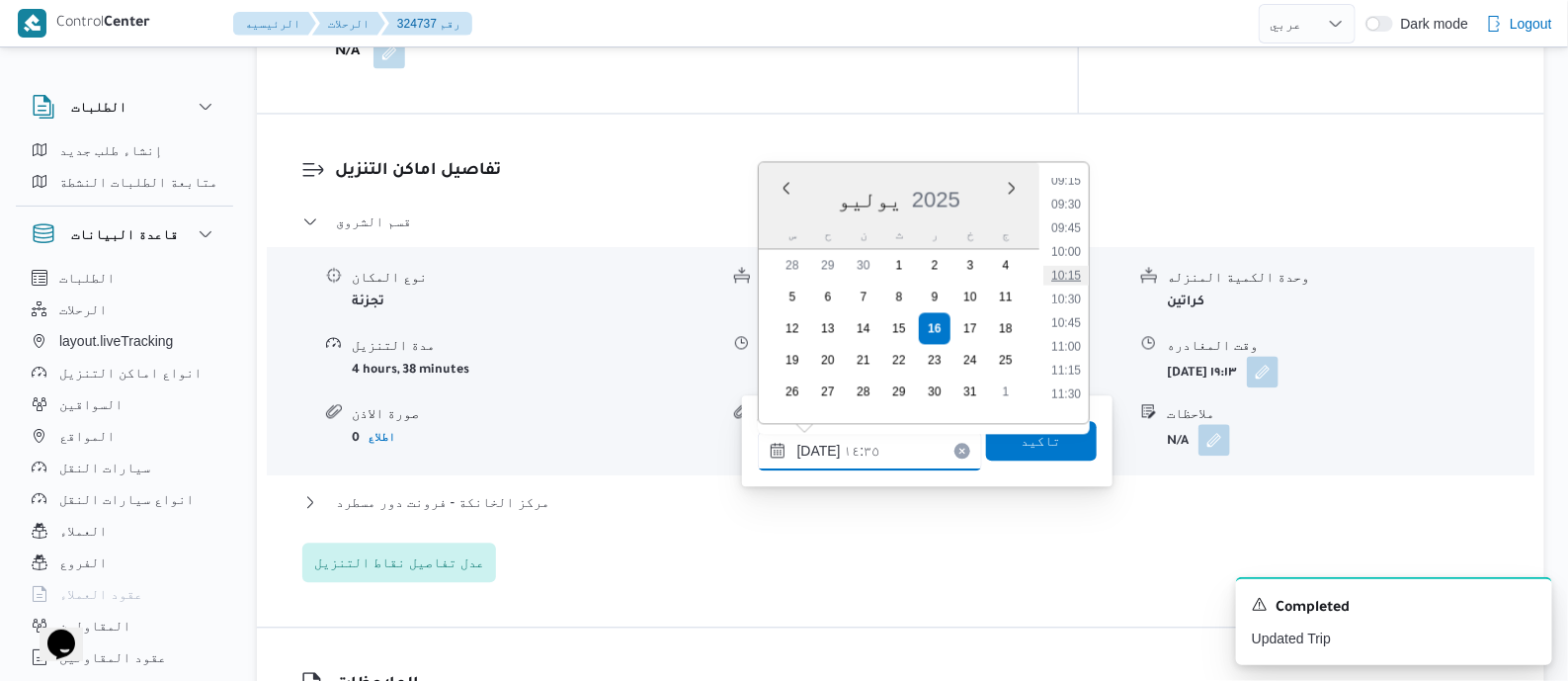 type on "١٦/٠٧/٢٠٢٥ ١٠:١٥" 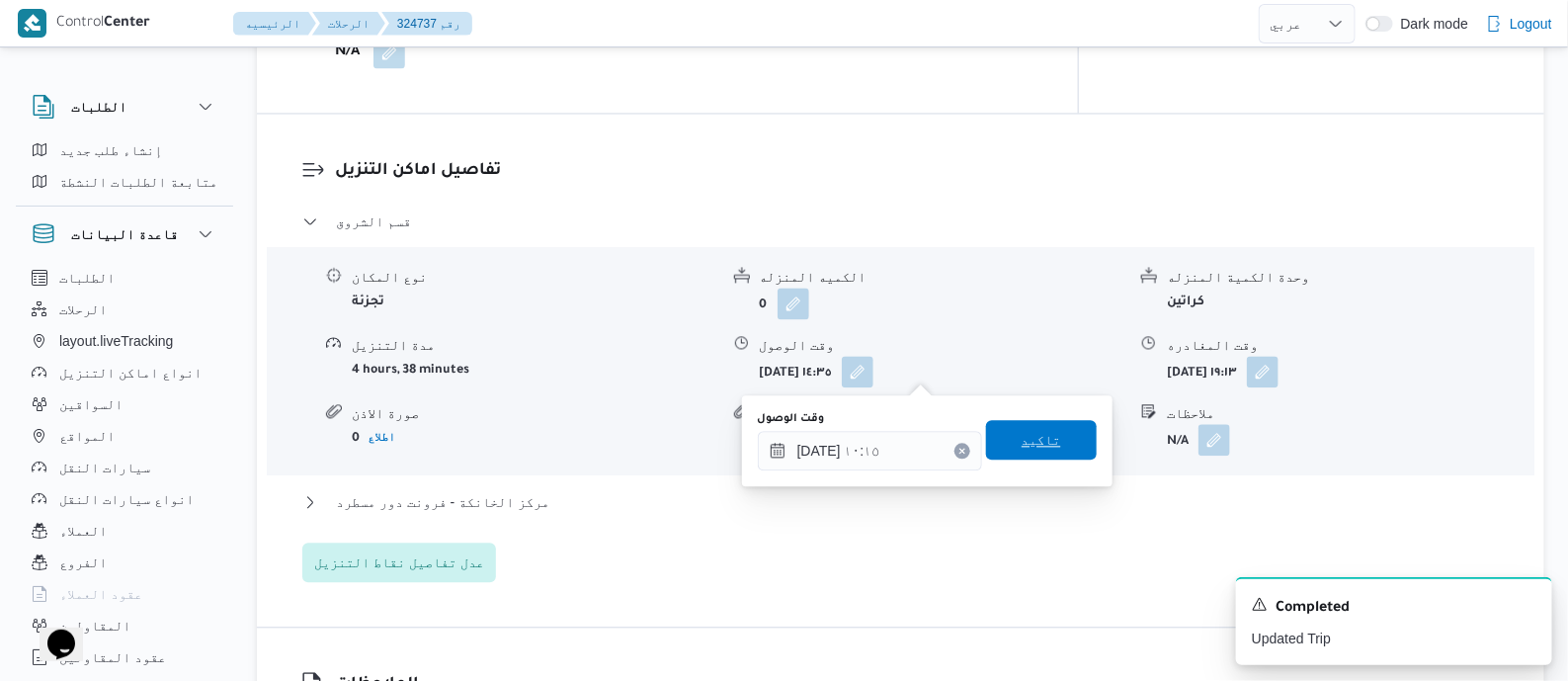 drag, startPoint x: 1023, startPoint y: 436, endPoint x: 942, endPoint y: 452, distance: 82.565126 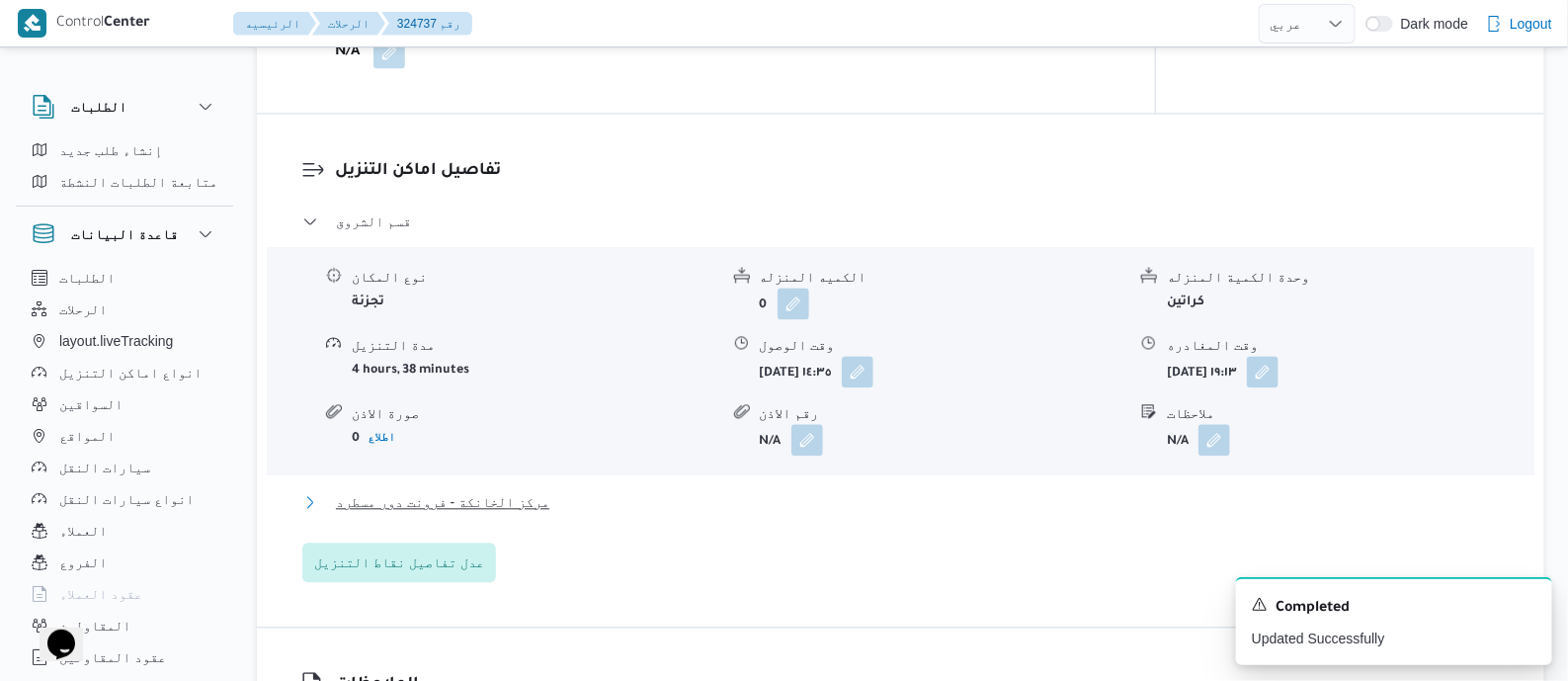click on "مركز الخانكة -
فرونت دور مسطرد" at bounding box center (443, 502) 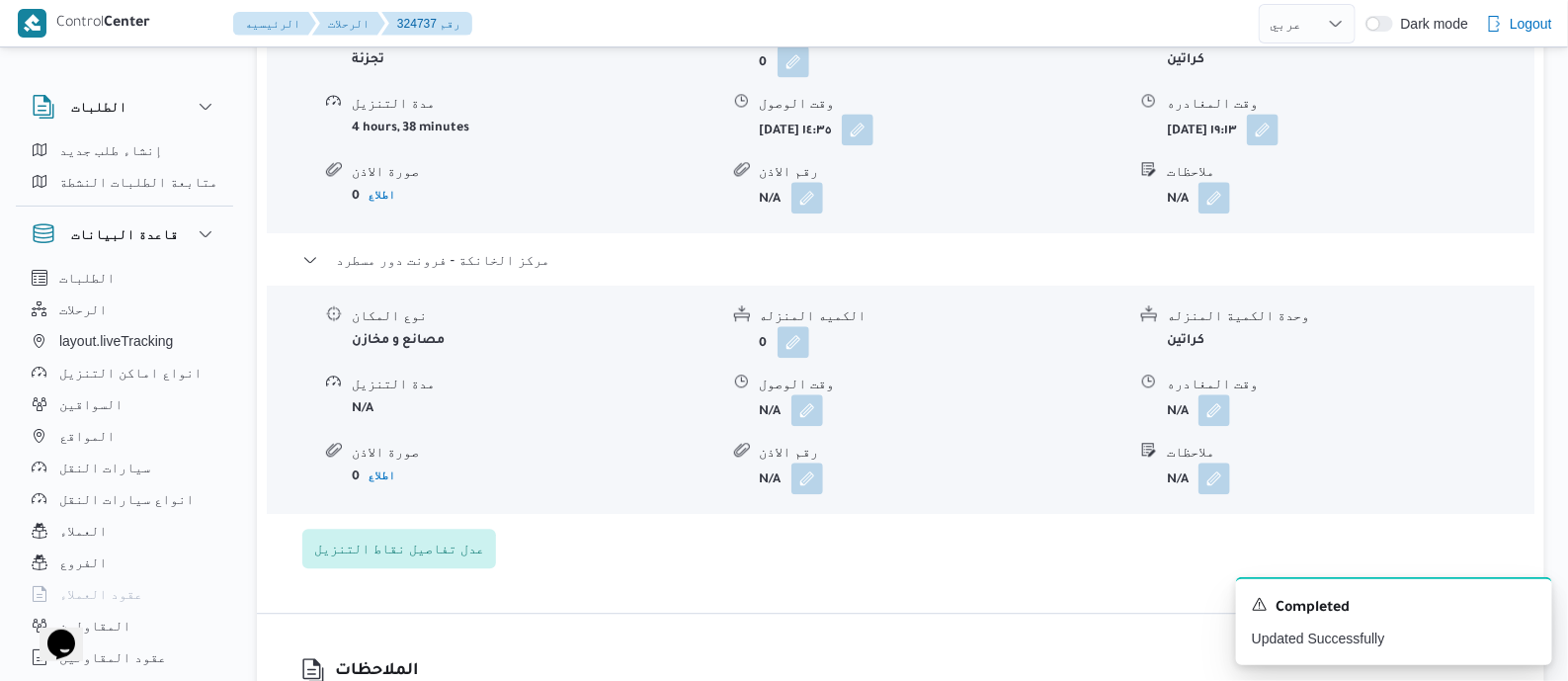 scroll, scrollTop: 1852, scrollLeft: 0, axis: vertical 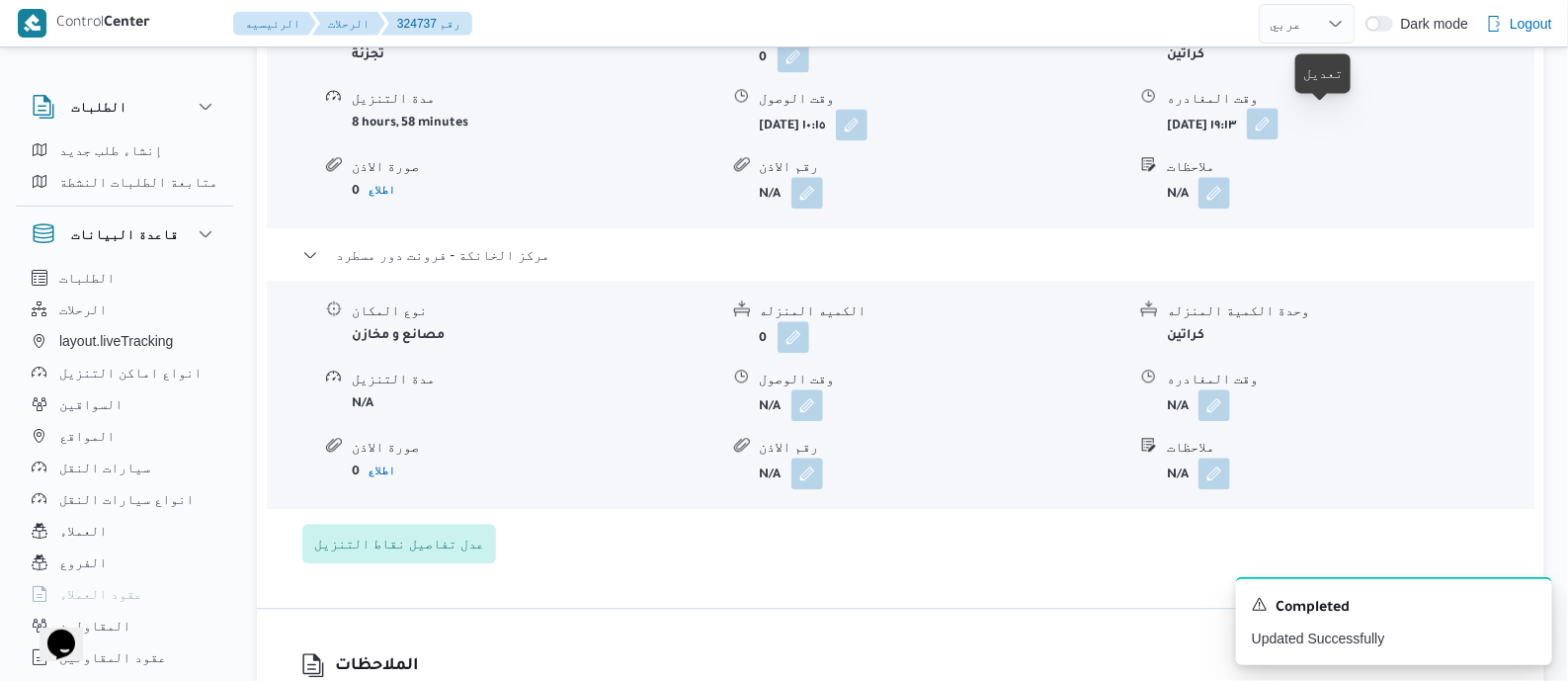 click at bounding box center (1263, 124) 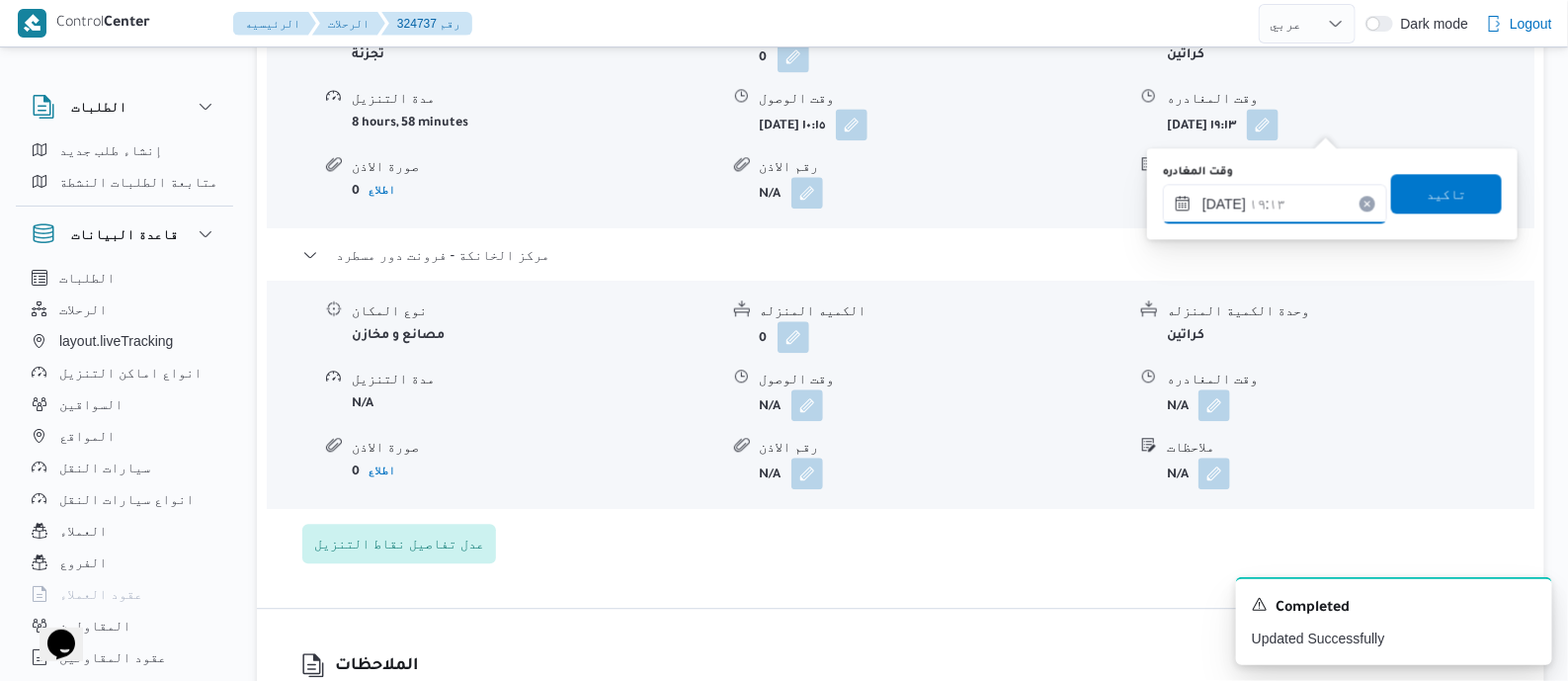 drag, startPoint x: 1304, startPoint y: 203, endPoint x: 1350, endPoint y: 219, distance: 48.7032 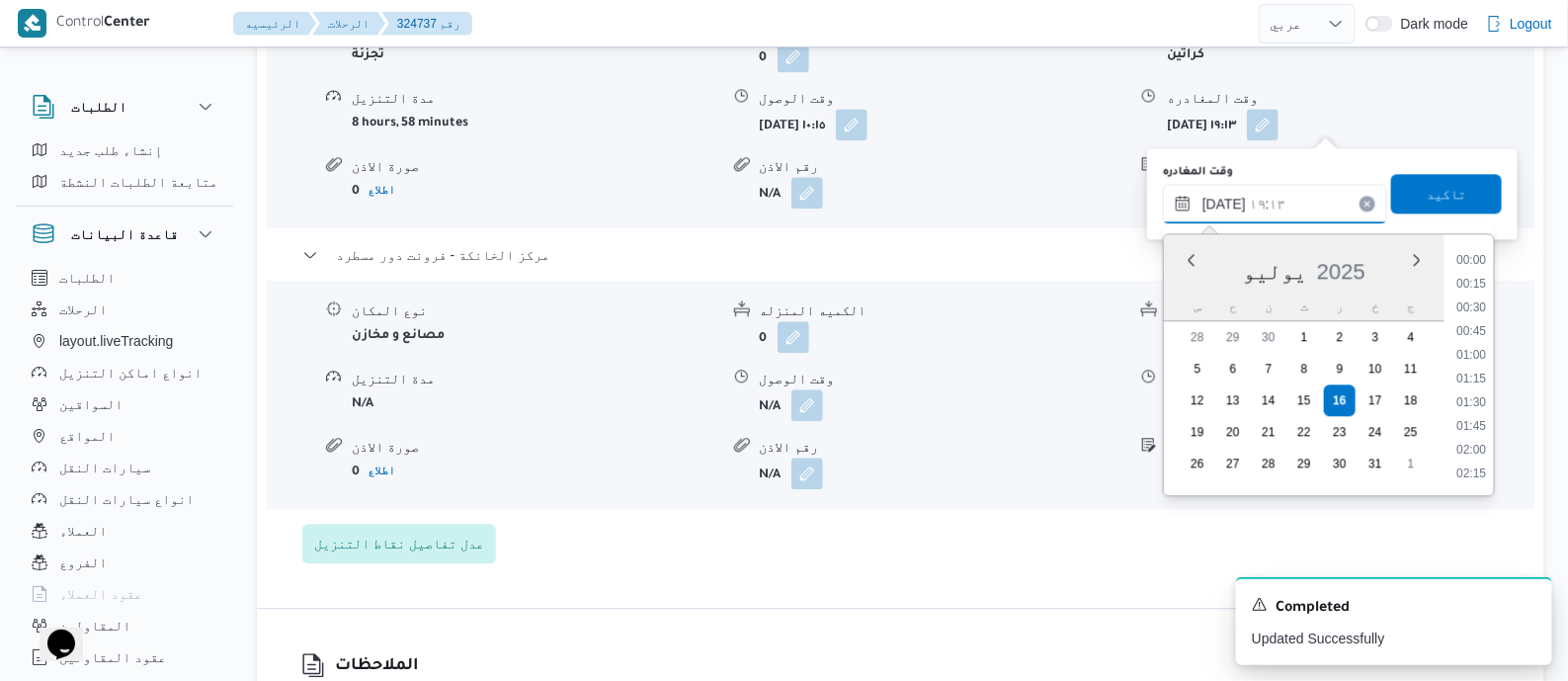 scroll, scrollTop: 1683, scrollLeft: 0, axis: vertical 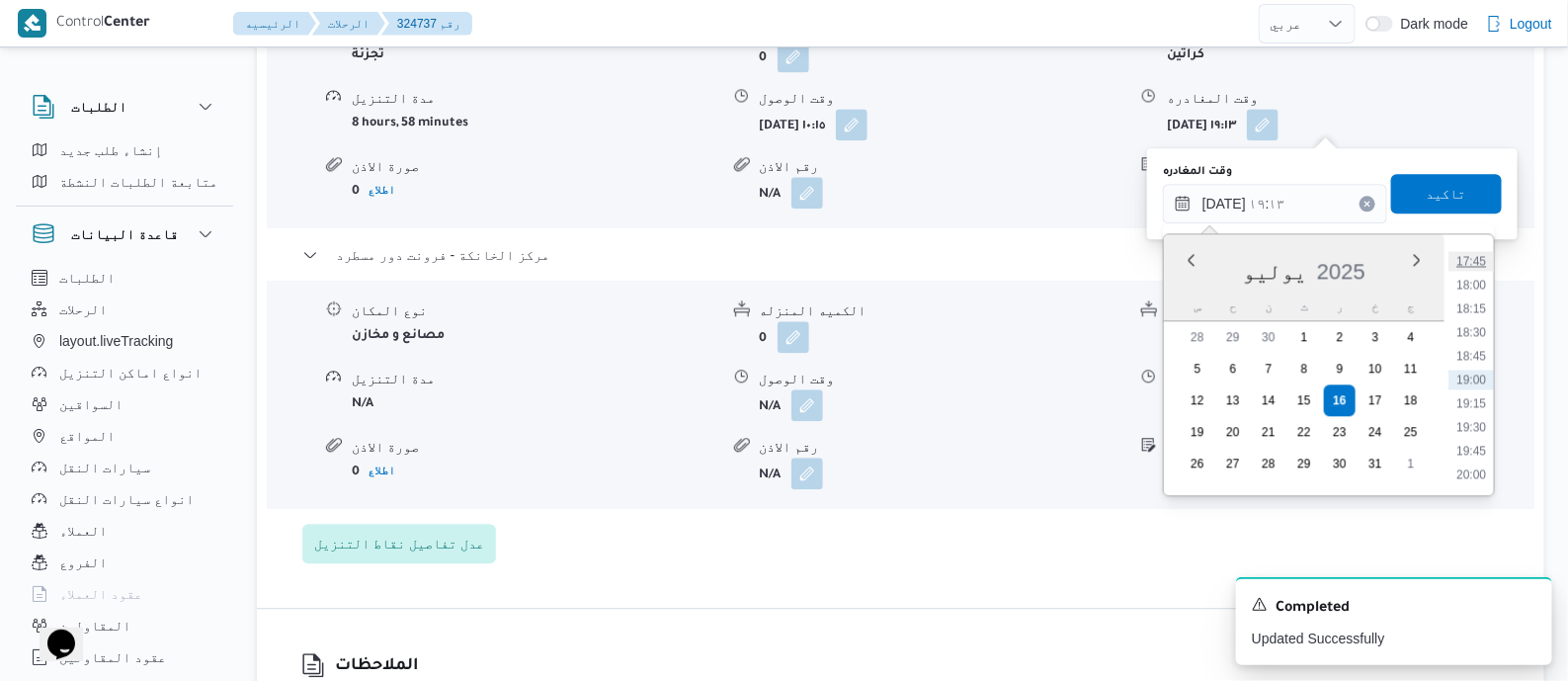 click on "17:45" at bounding box center (1471, 261) 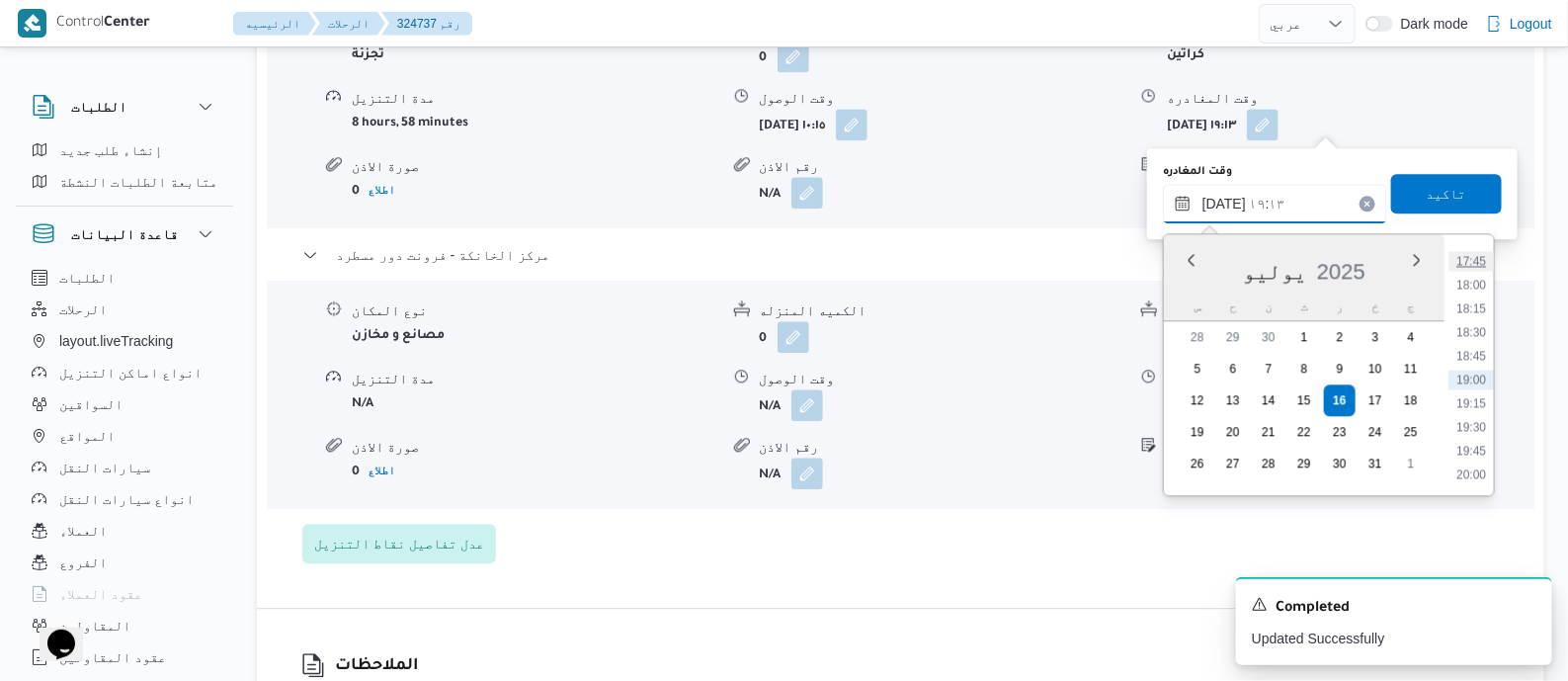 type on "١٦/٠٧/٢٠٢٥ ١٧:٤٥" 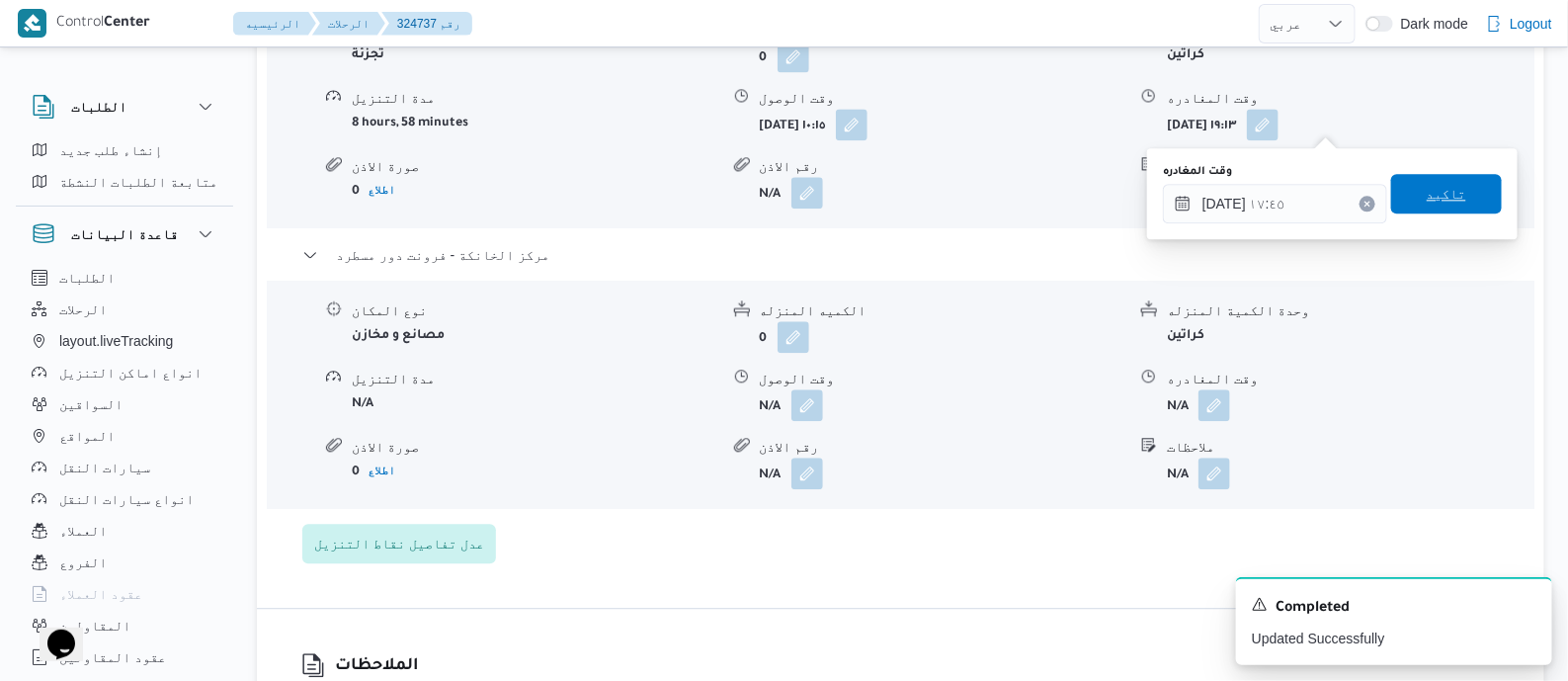 drag, startPoint x: 1455, startPoint y: 188, endPoint x: 1247, endPoint y: 271, distance: 223.9487 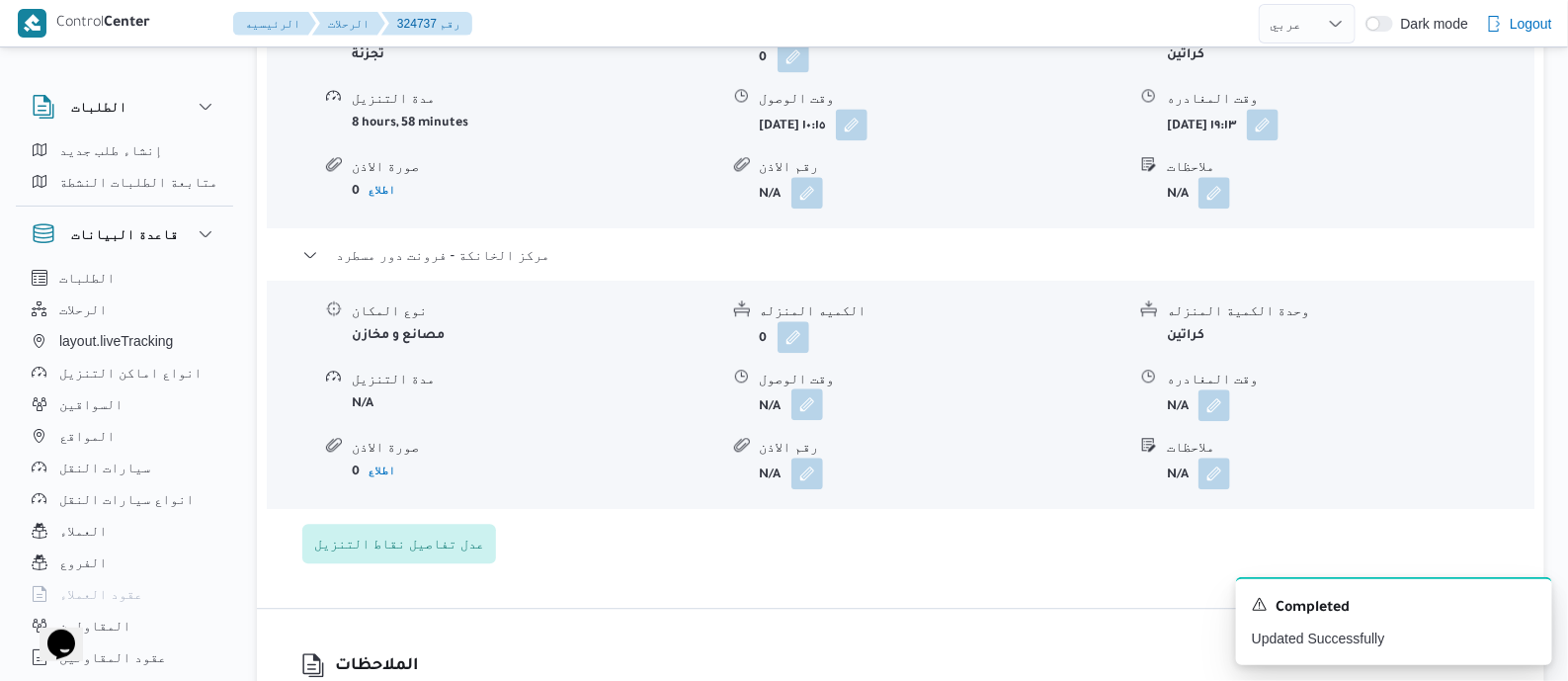 drag, startPoint x: 793, startPoint y: 399, endPoint x: 802, endPoint y: 417, distance: 20.12461 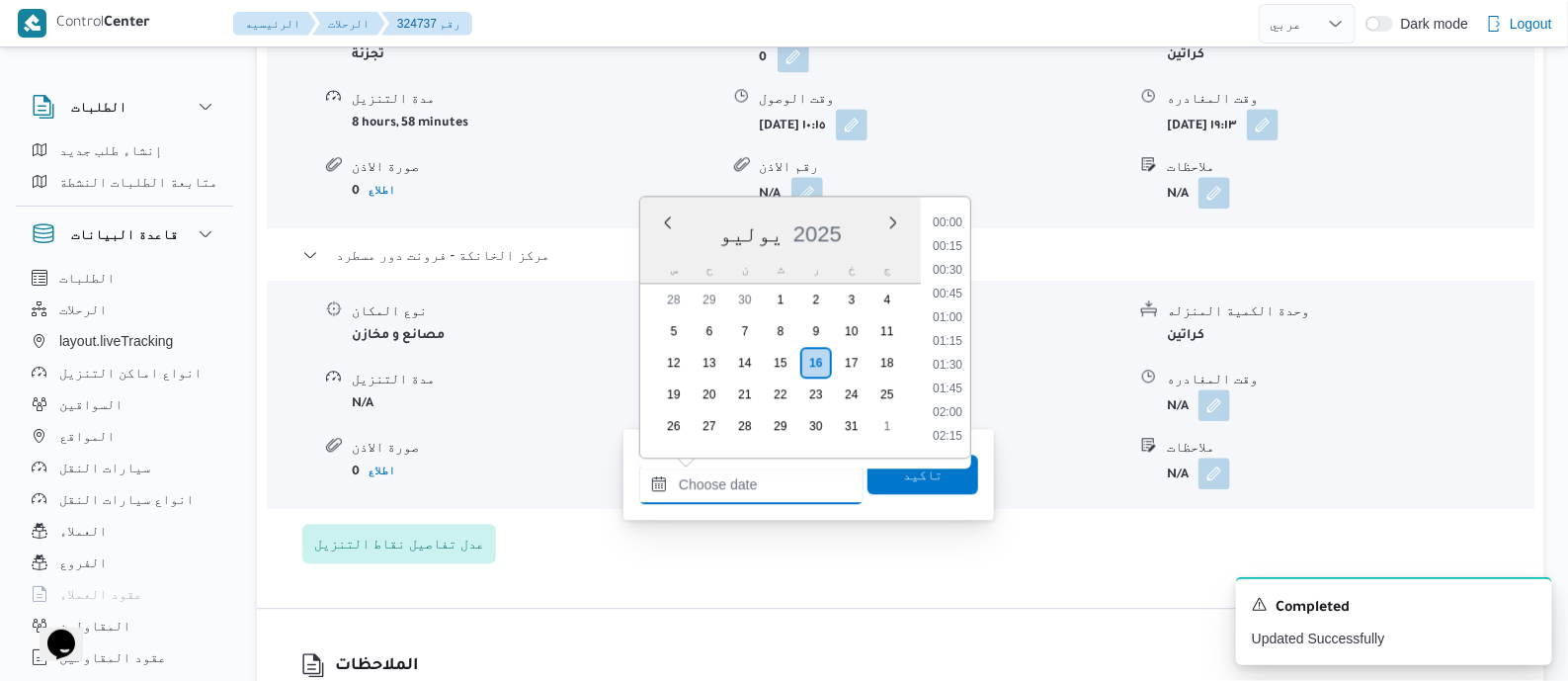 click on "وقت الوصول" at bounding box center (751, 484) 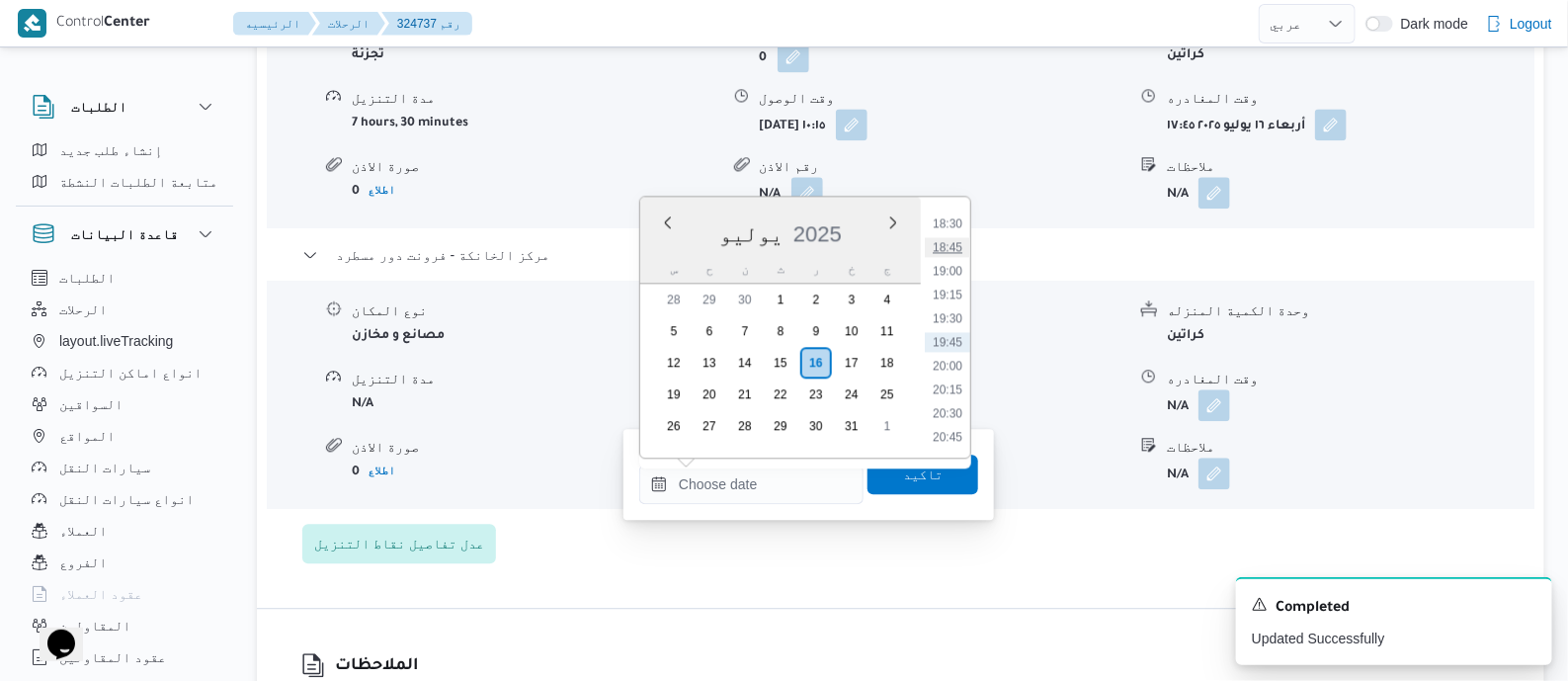 click on "18:45" at bounding box center [948, 247] 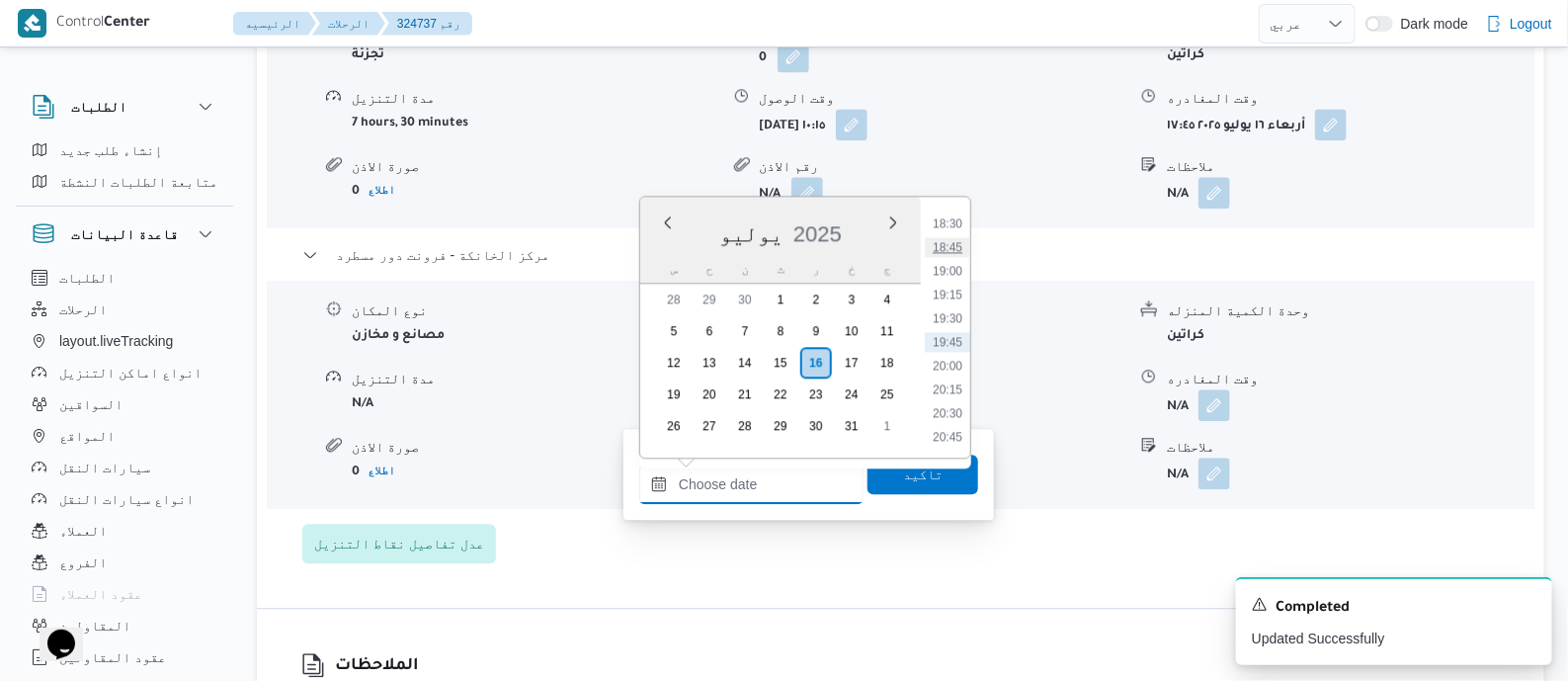type on "[DATE] ١٨:٤٥" 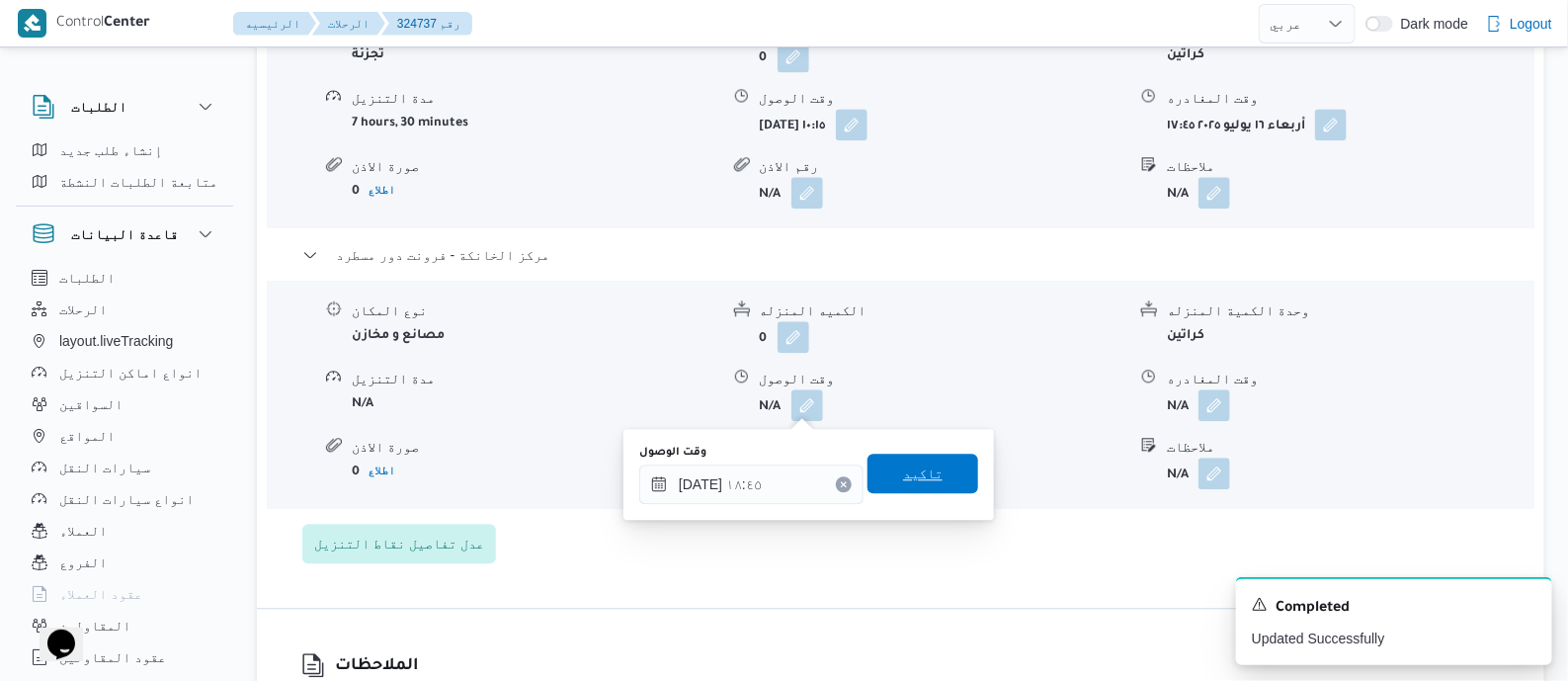 click on "تاكيد" at bounding box center [923, 473] 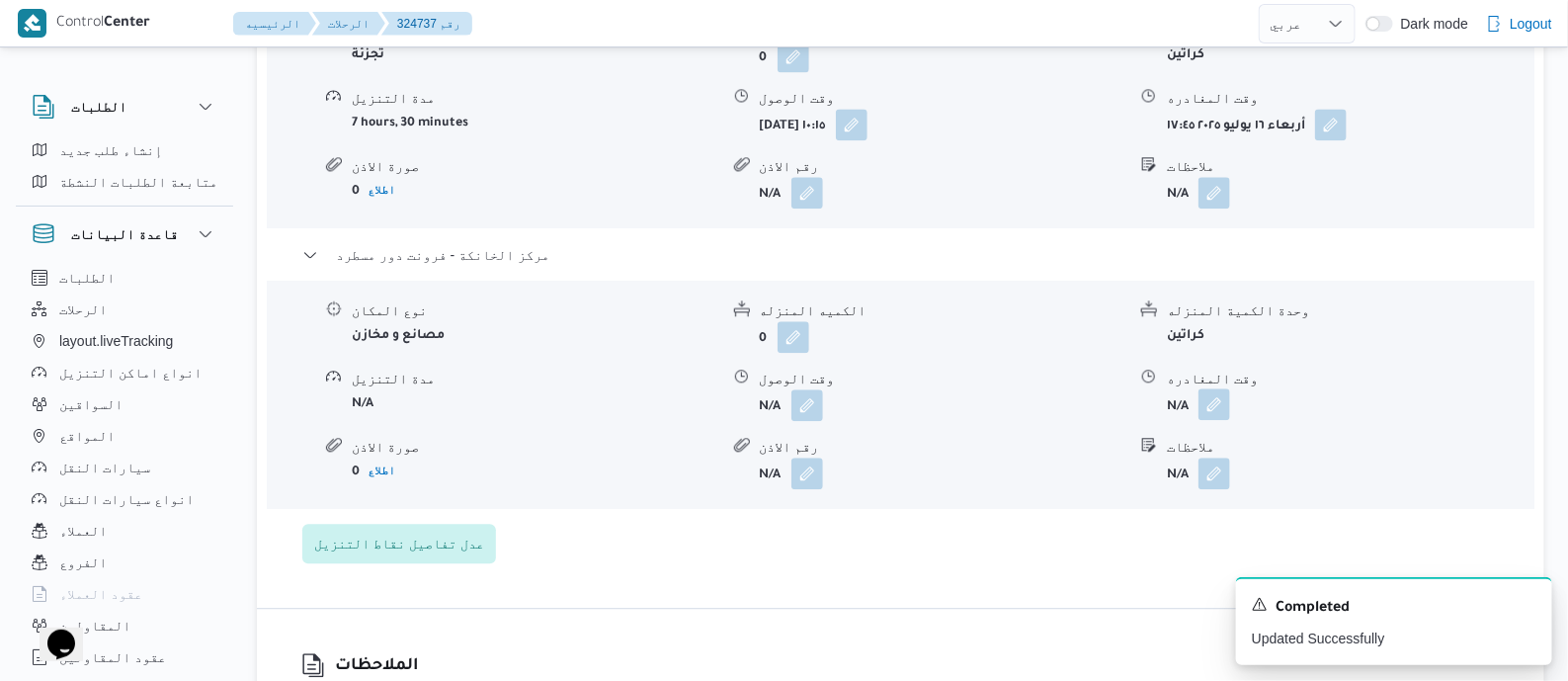 click at bounding box center (1214, 404) 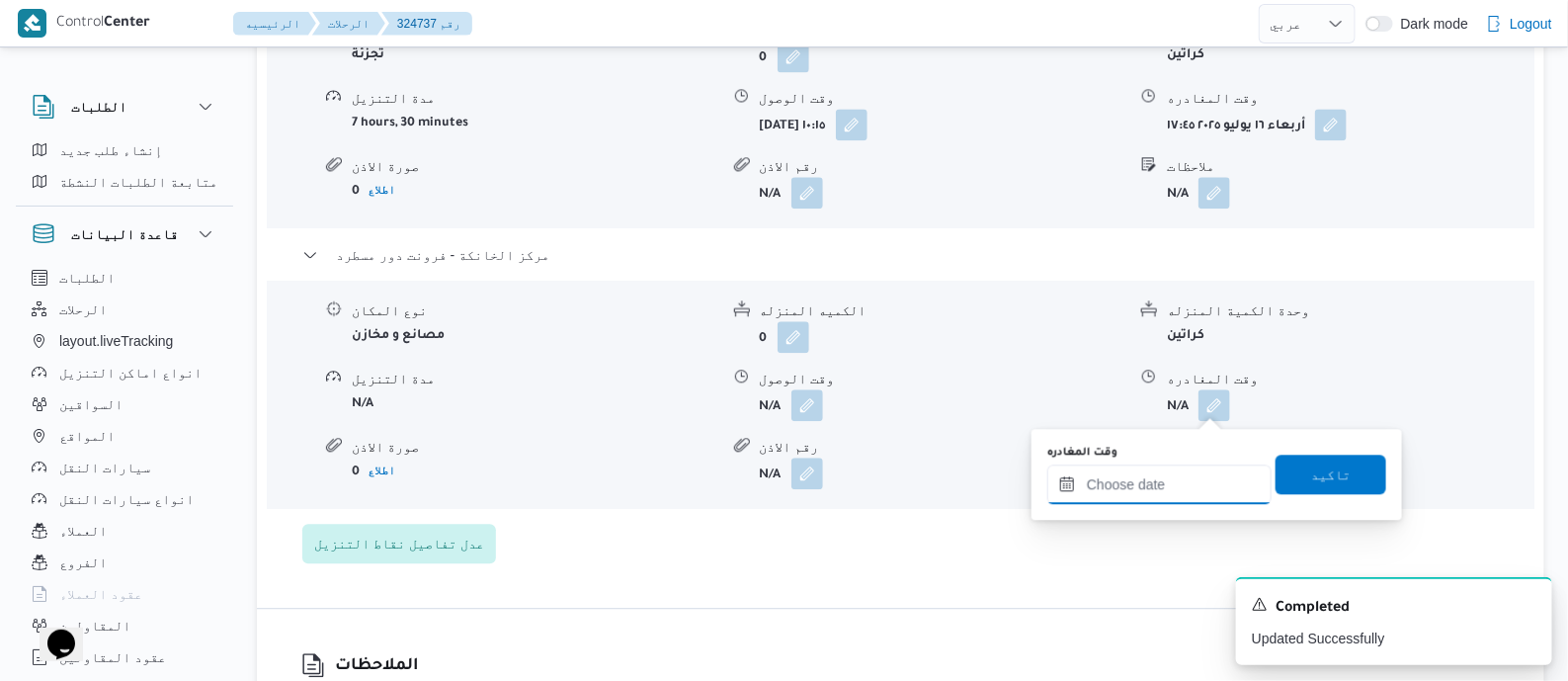 click on "وقت المغادره" at bounding box center (1159, 484) 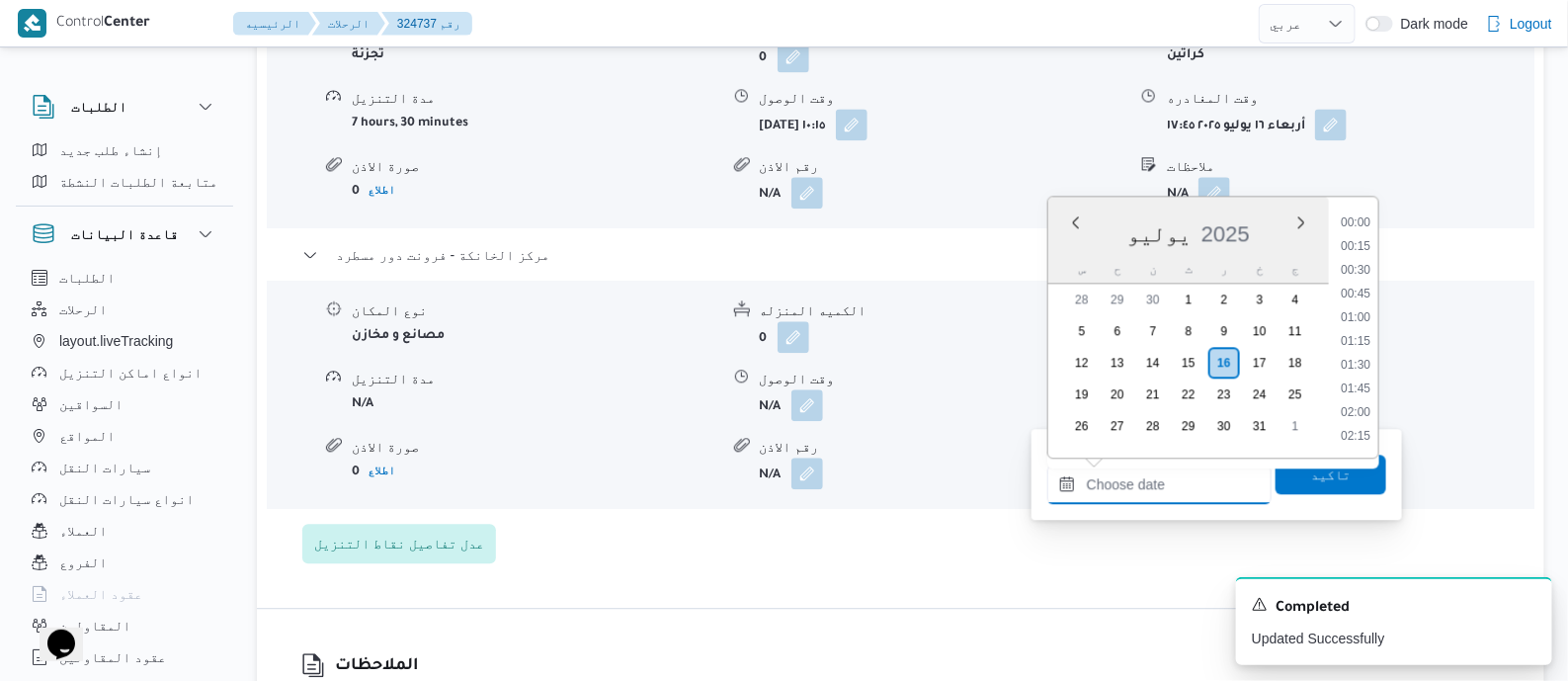 scroll, scrollTop: 1754, scrollLeft: 0, axis: vertical 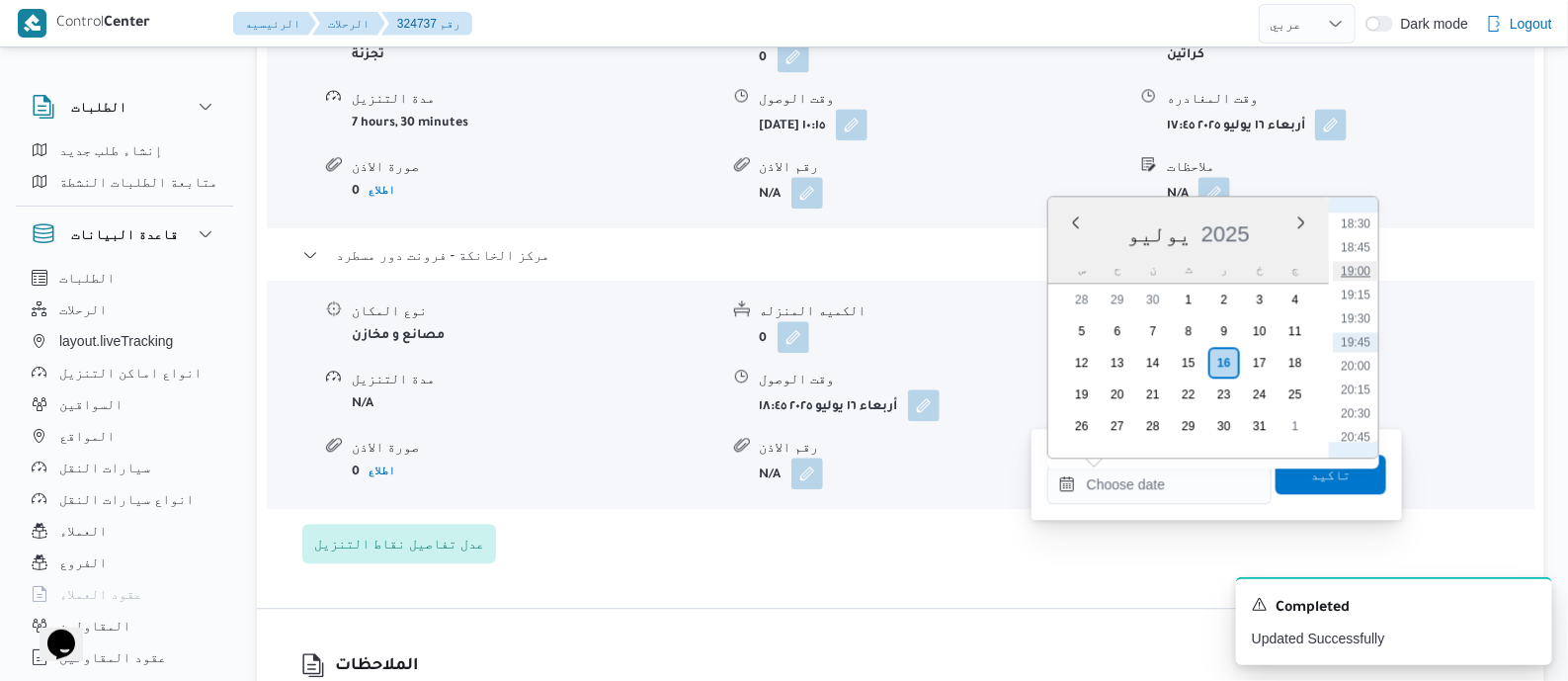 click on "19:00" at bounding box center [1356, 271] 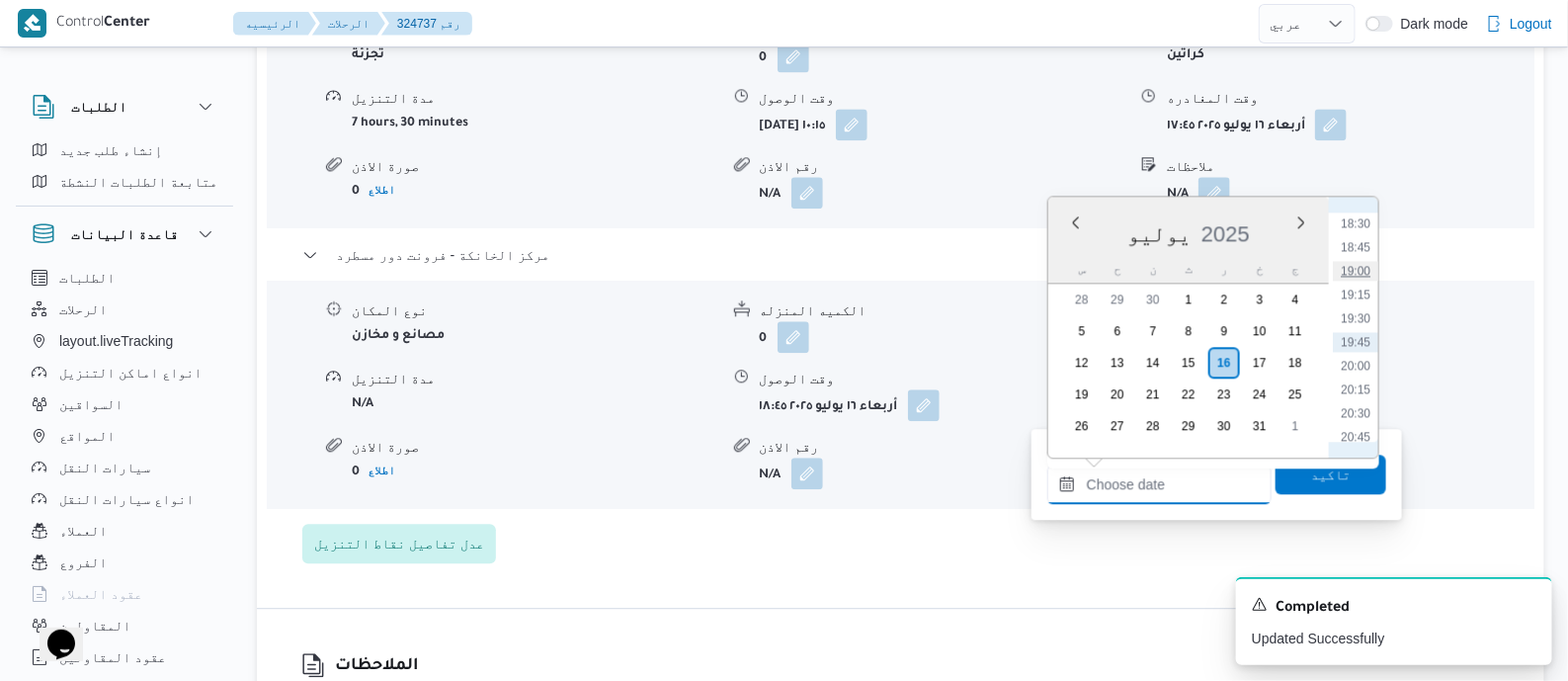 type on "١٦/٠٧/٢٠٢٥ ١٩:٠٠" 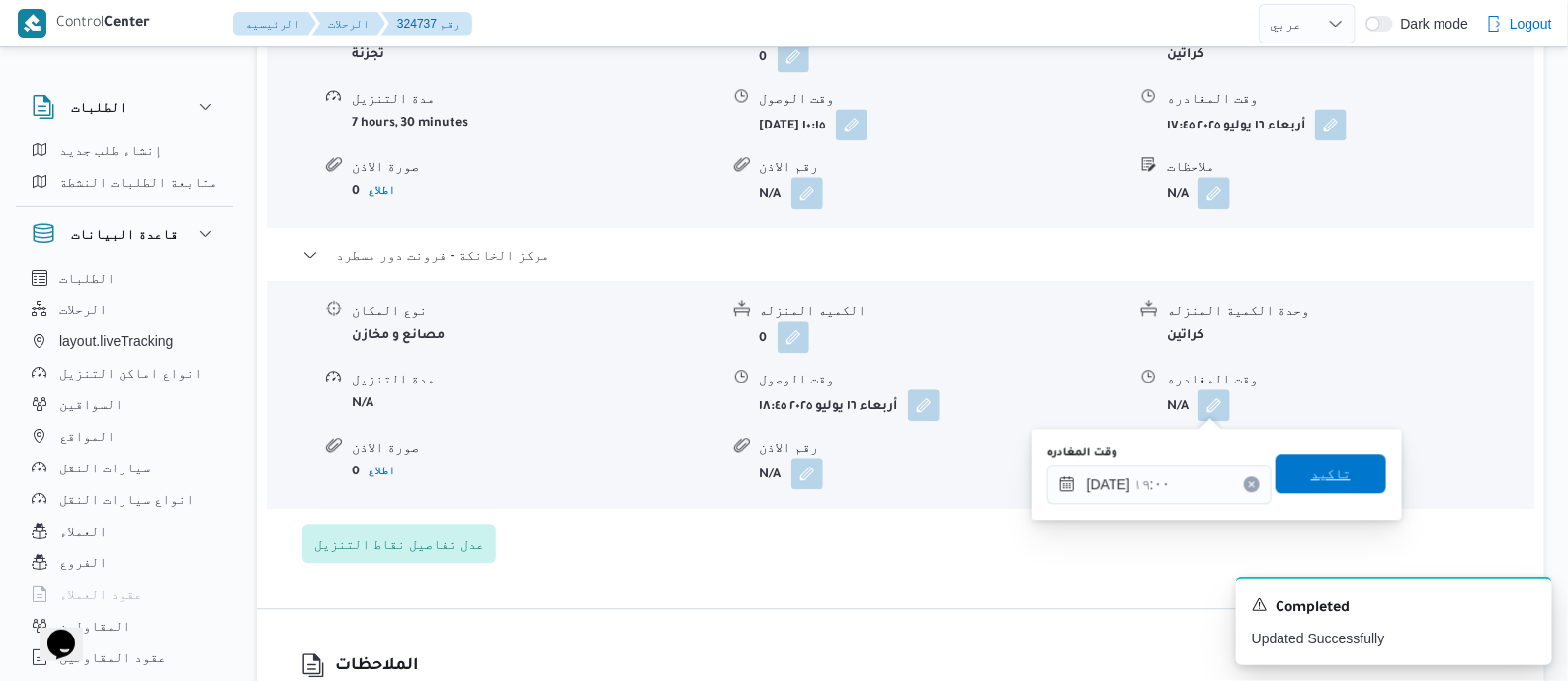 click on "تاكيد" at bounding box center [1331, 473] 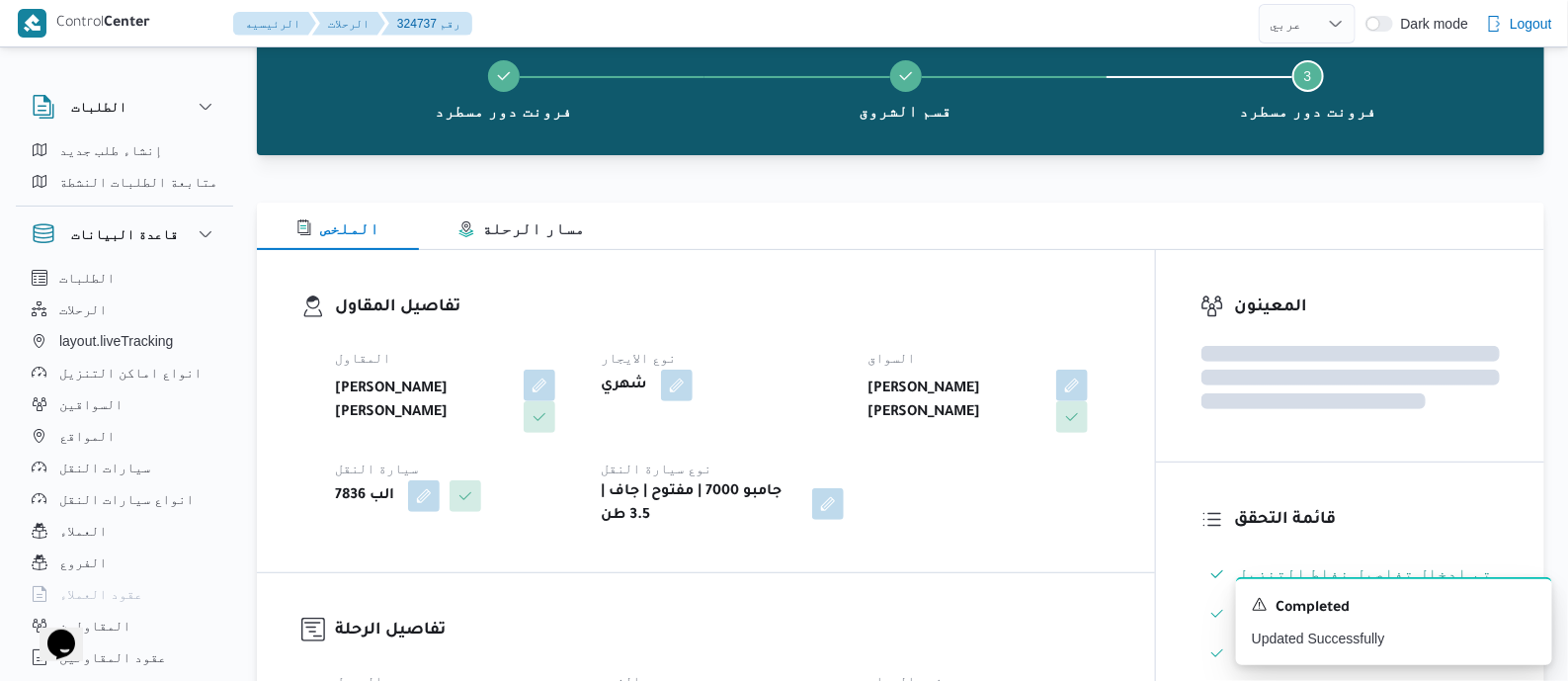 scroll, scrollTop: 0, scrollLeft: 0, axis: both 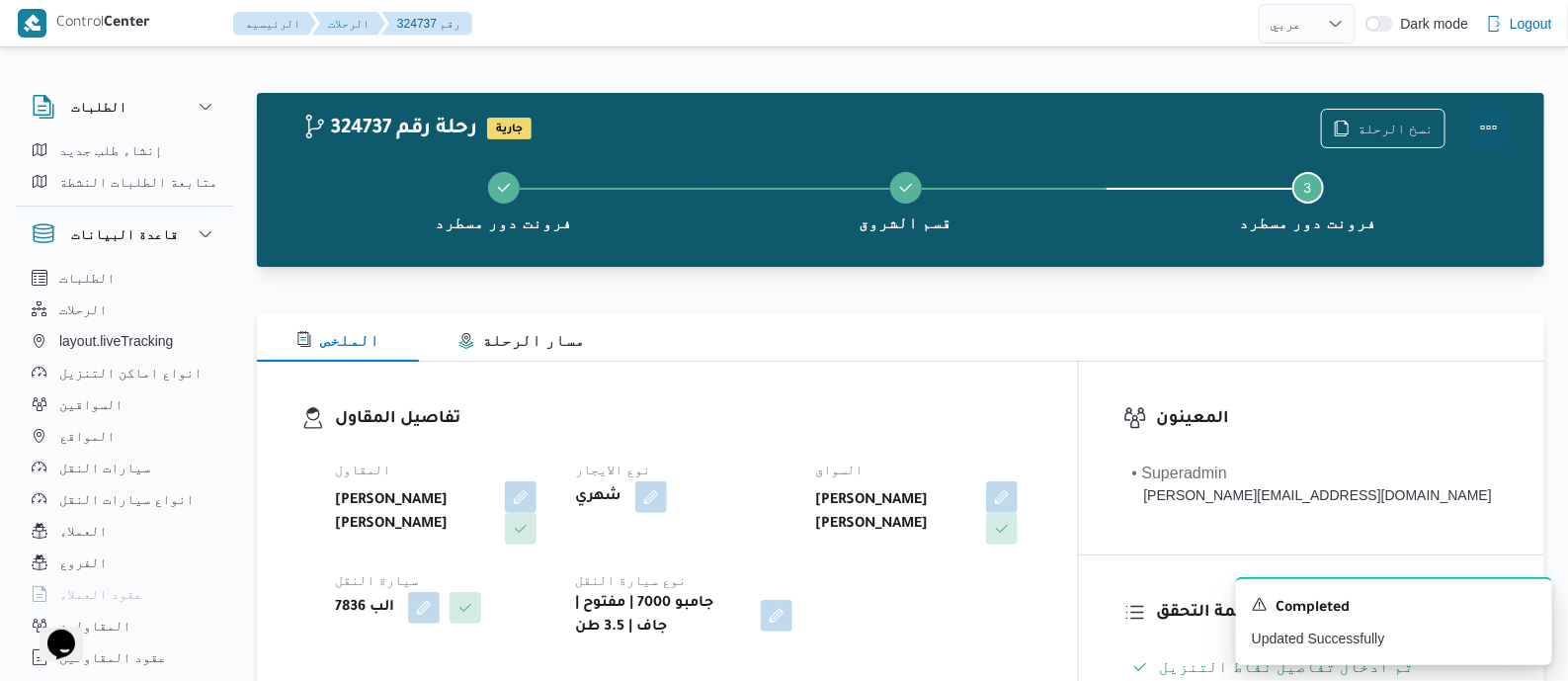 drag, startPoint x: 1495, startPoint y: 118, endPoint x: 1465, endPoint y: 118, distance: 30 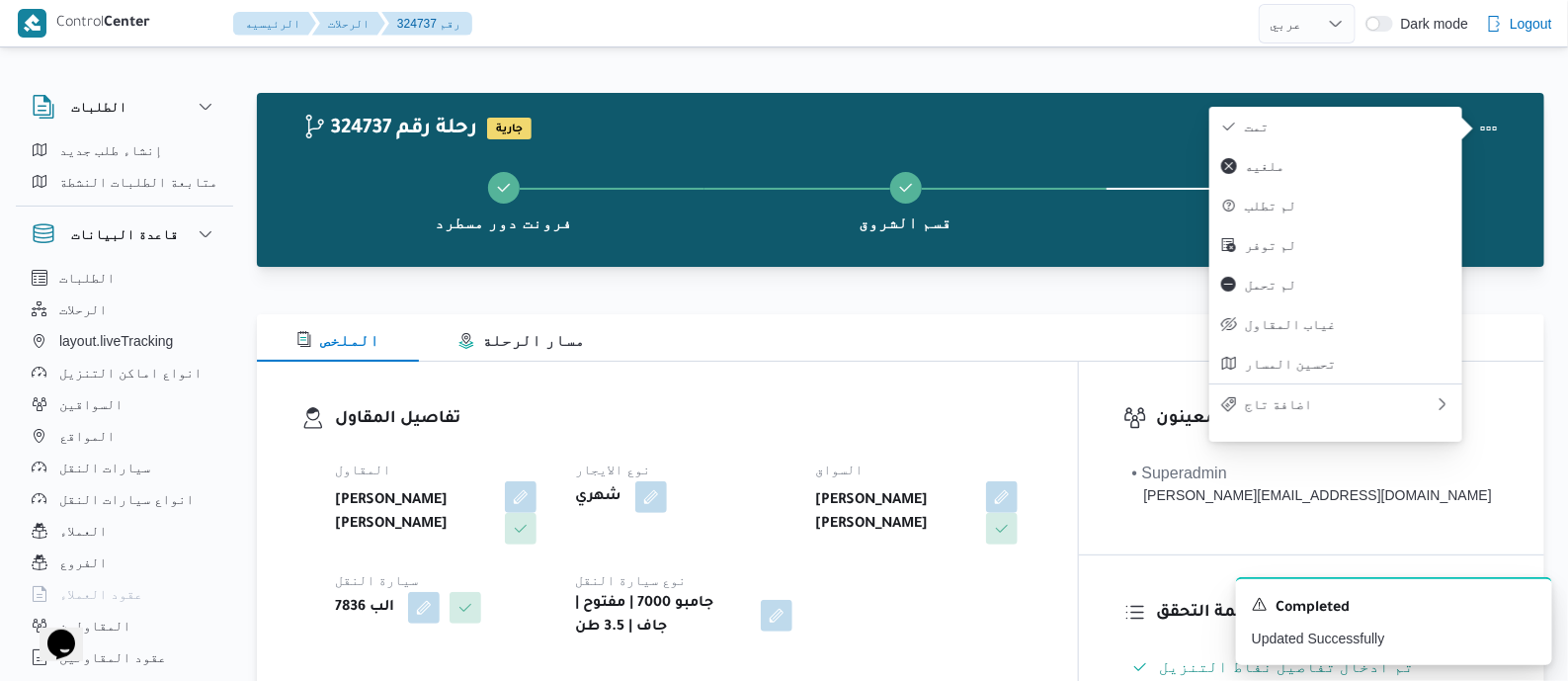 click on "تمت" at bounding box center [1336, 127] 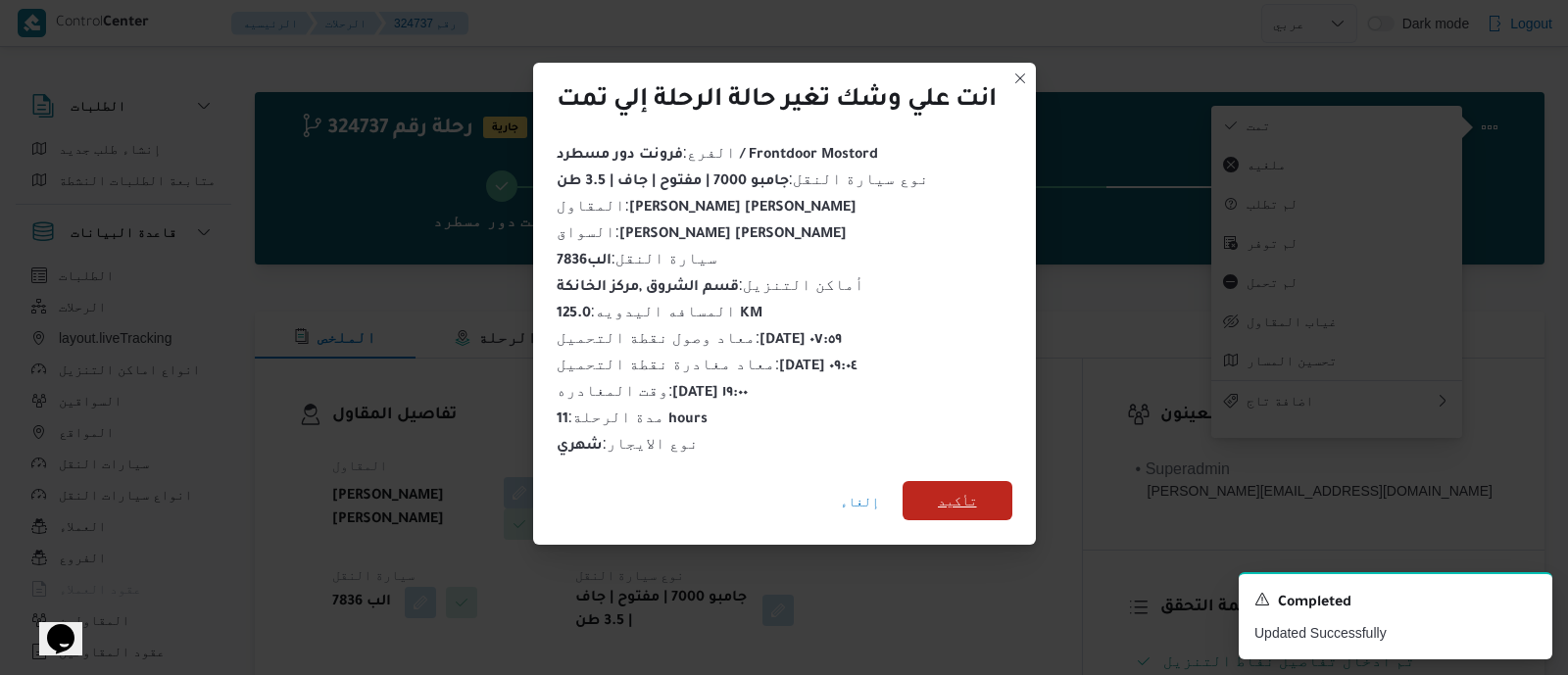 click on "تأكيد" at bounding box center [957, 501] 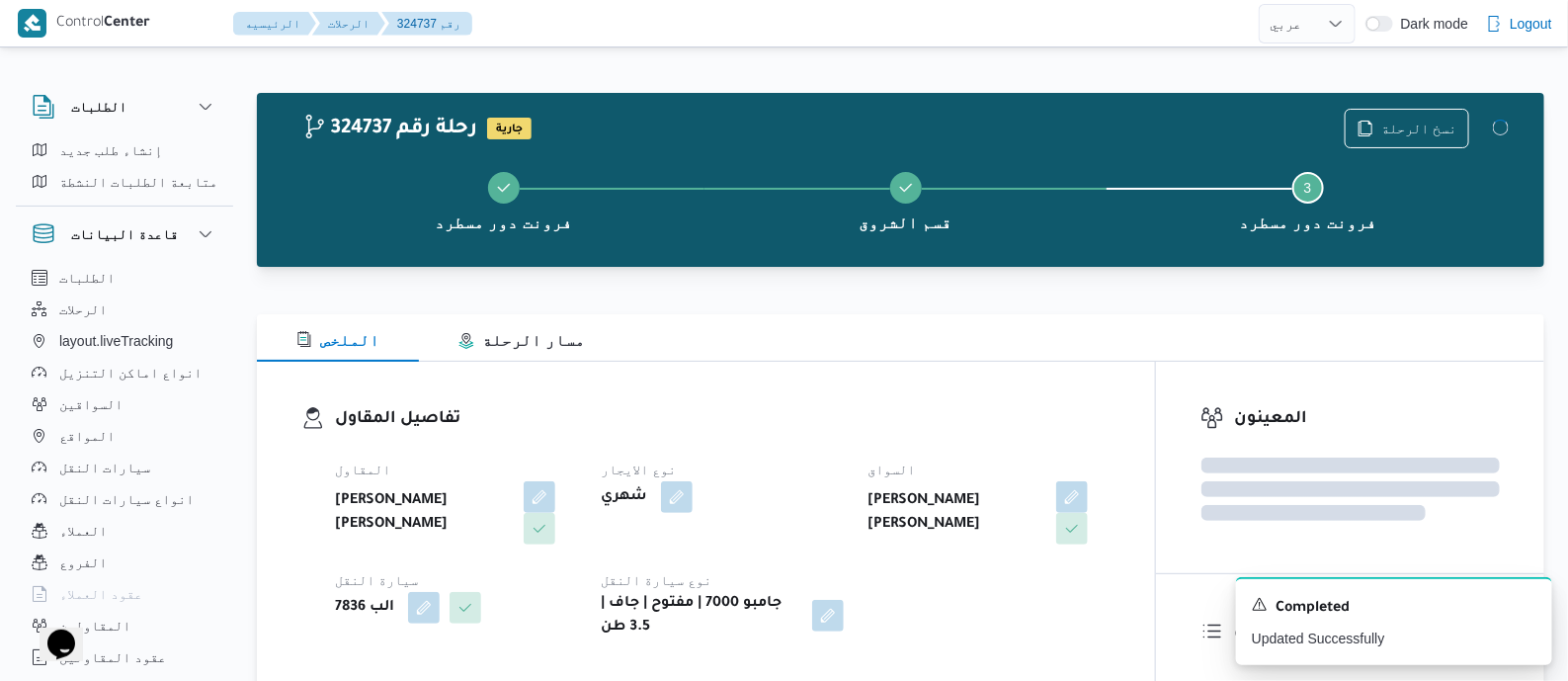 click on "المقاول عبدالله عيد عبدالسلام عبدالحافظ نوع الايجار شهري السواق محمد ضياء الدين محمد سلامة محمد سيارة النقل الب 7836 نوع سيارة النقل جامبو 7000 | مفتوح | جاف | 3.5 طن" at bounding box center (722, 549) 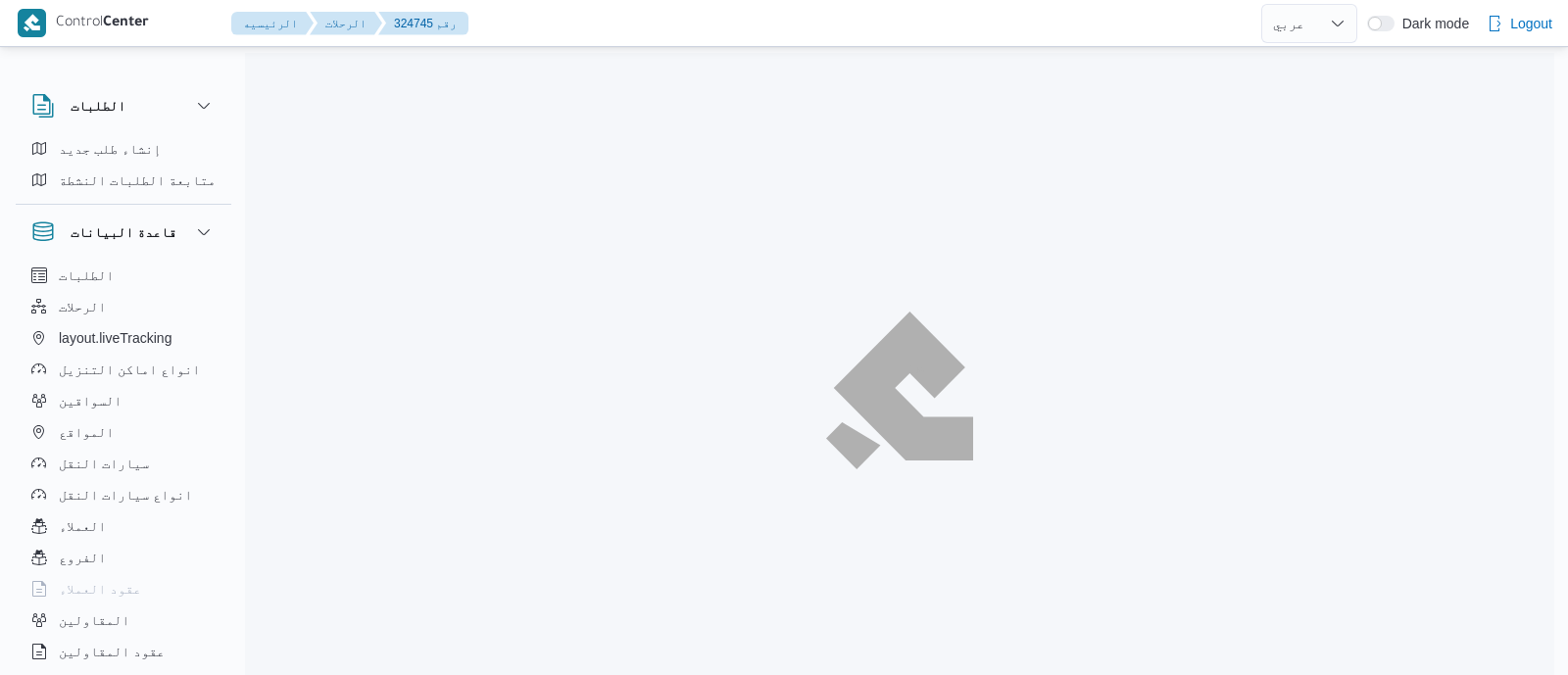 select on "ar" 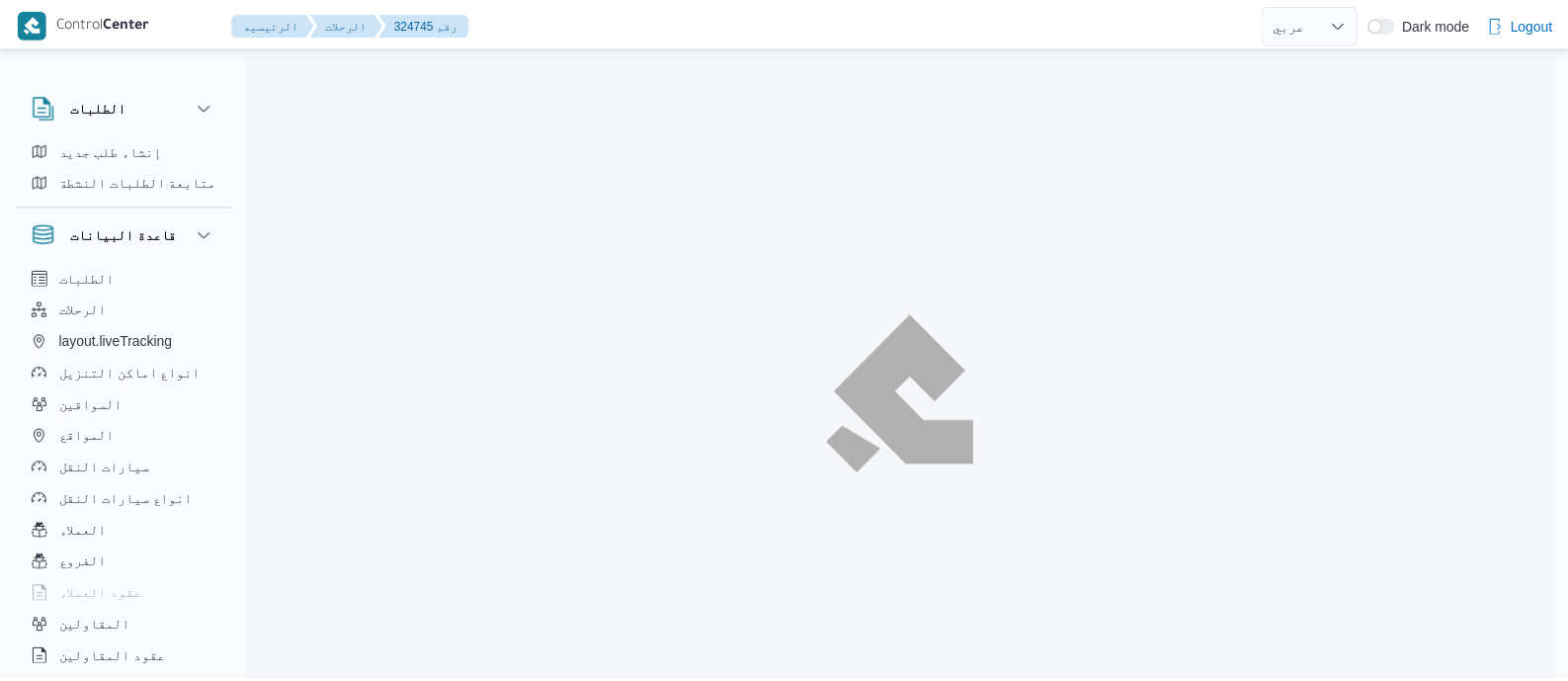 scroll, scrollTop: 0, scrollLeft: 0, axis: both 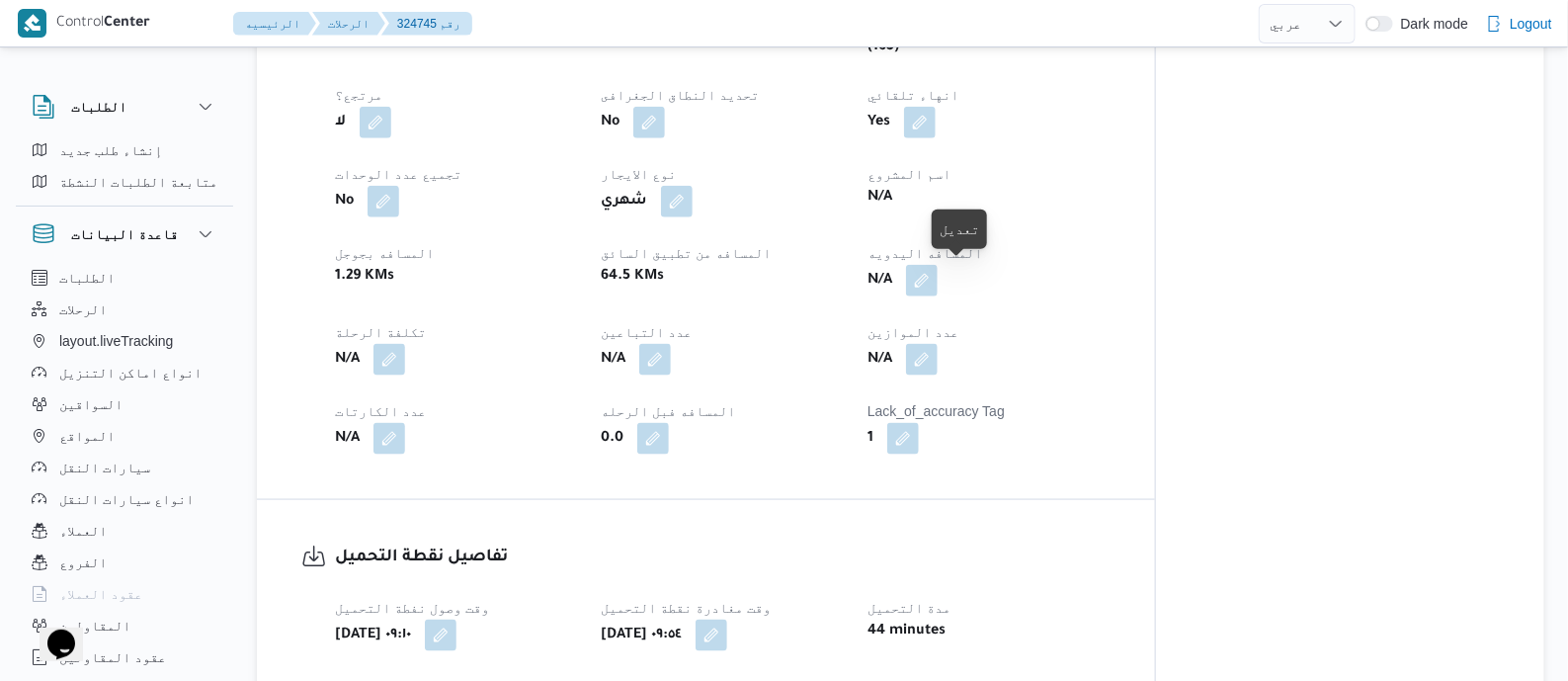 drag, startPoint x: 981, startPoint y: 279, endPoint x: 944, endPoint y: 283, distance: 37.215588 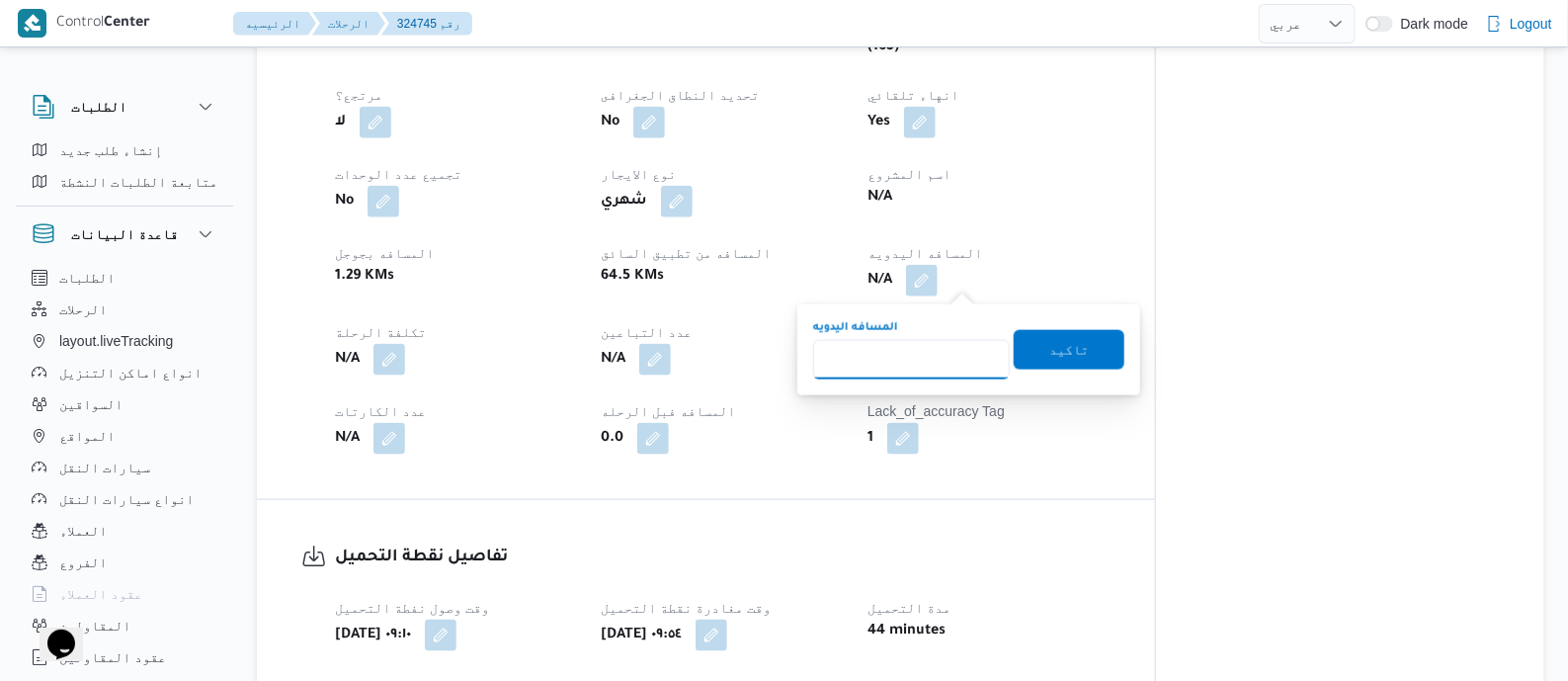 click on "المسافه اليدويه" at bounding box center [911, 360] 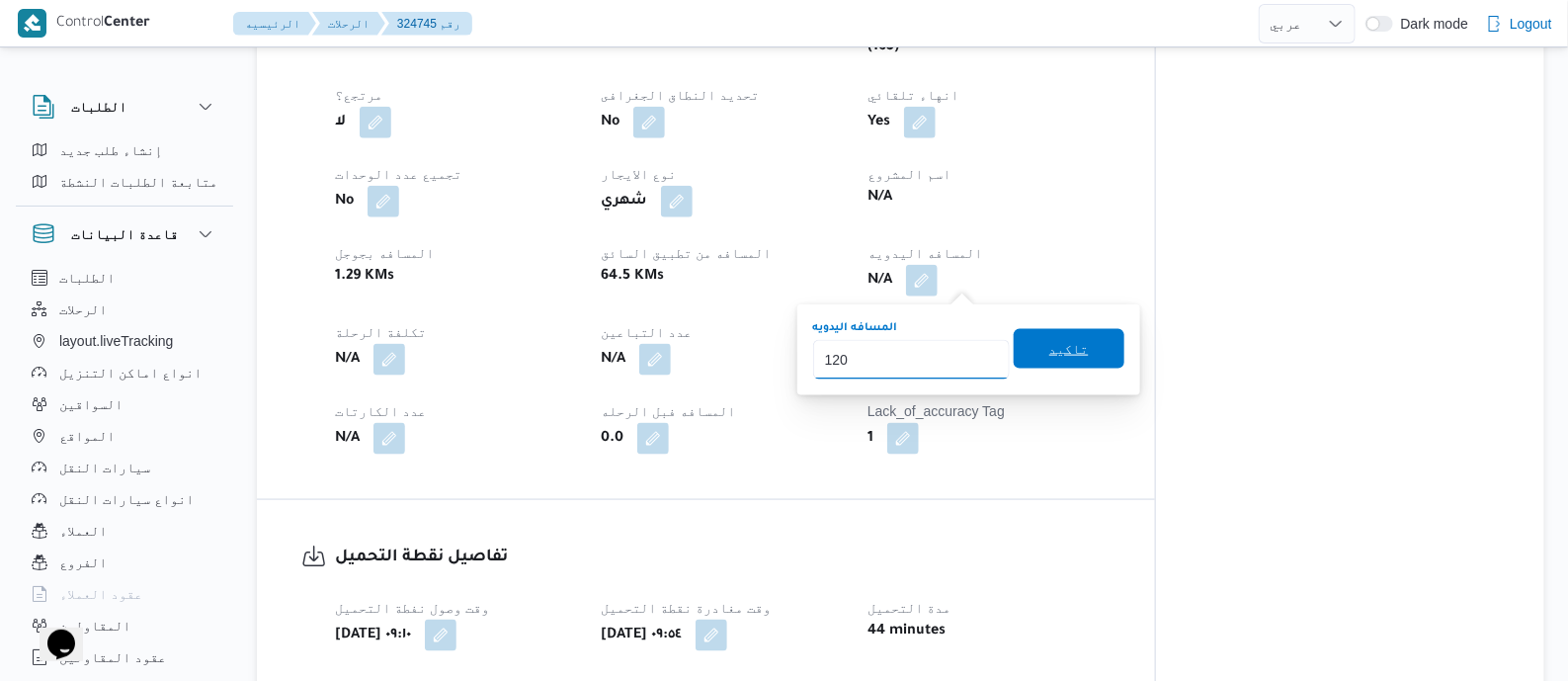 type on "120" 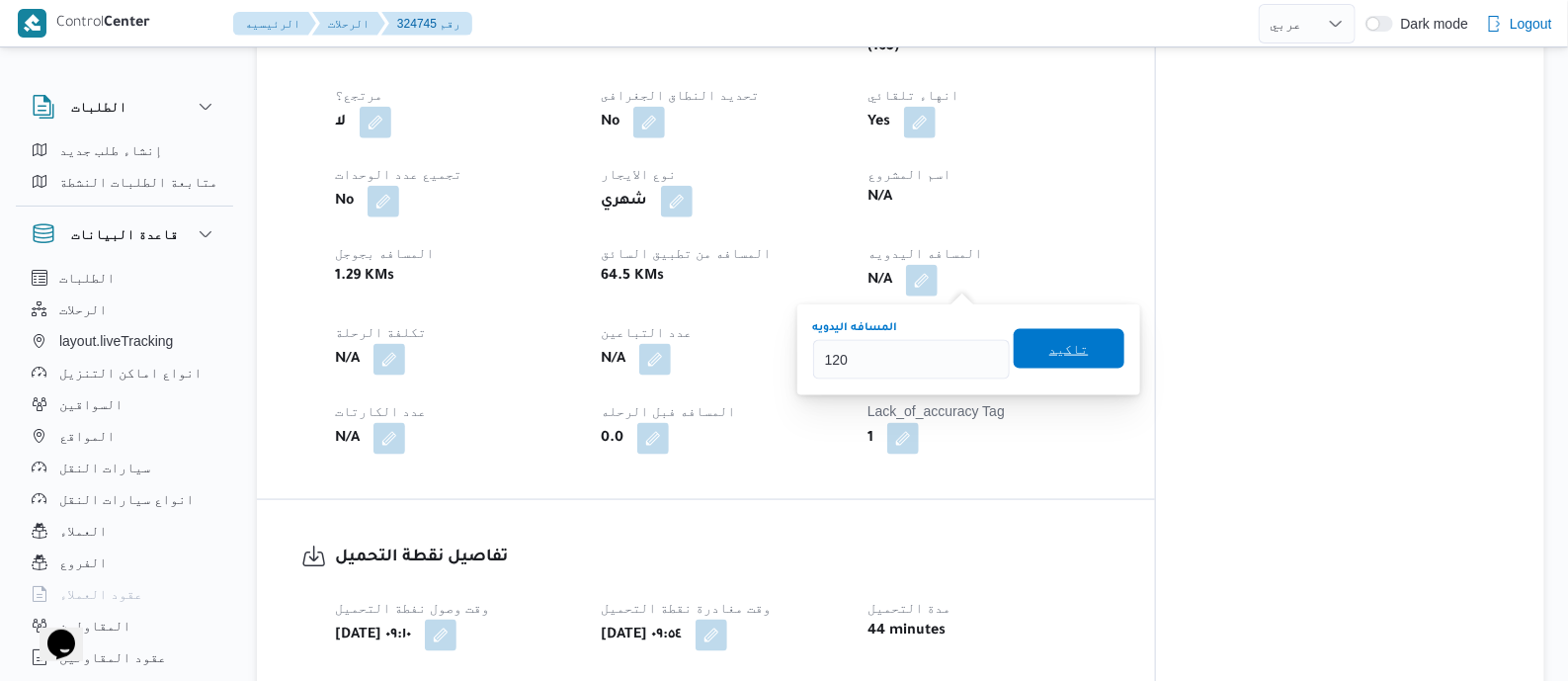 click on "تاكيد" at bounding box center [1069, 349] 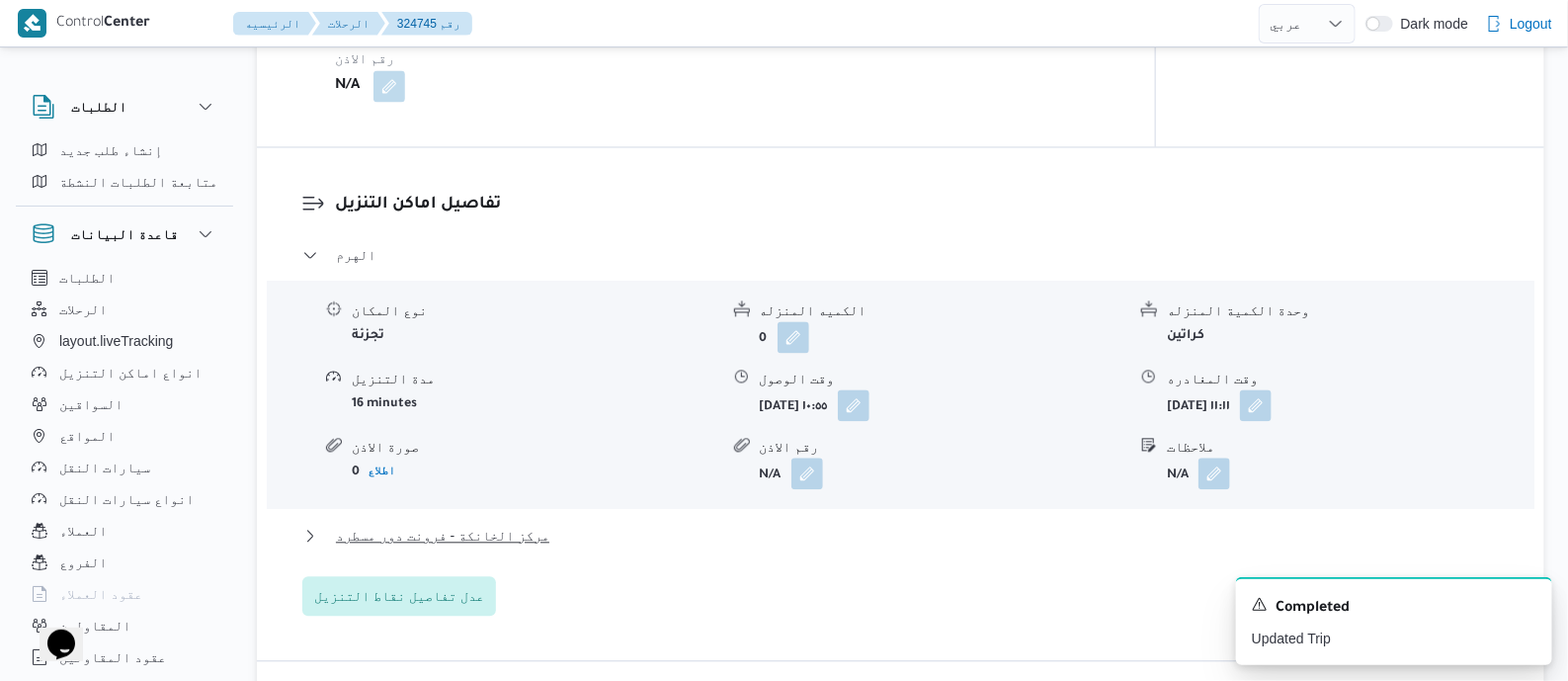 scroll, scrollTop: 1729, scrollLeft: 0, axis: vertical 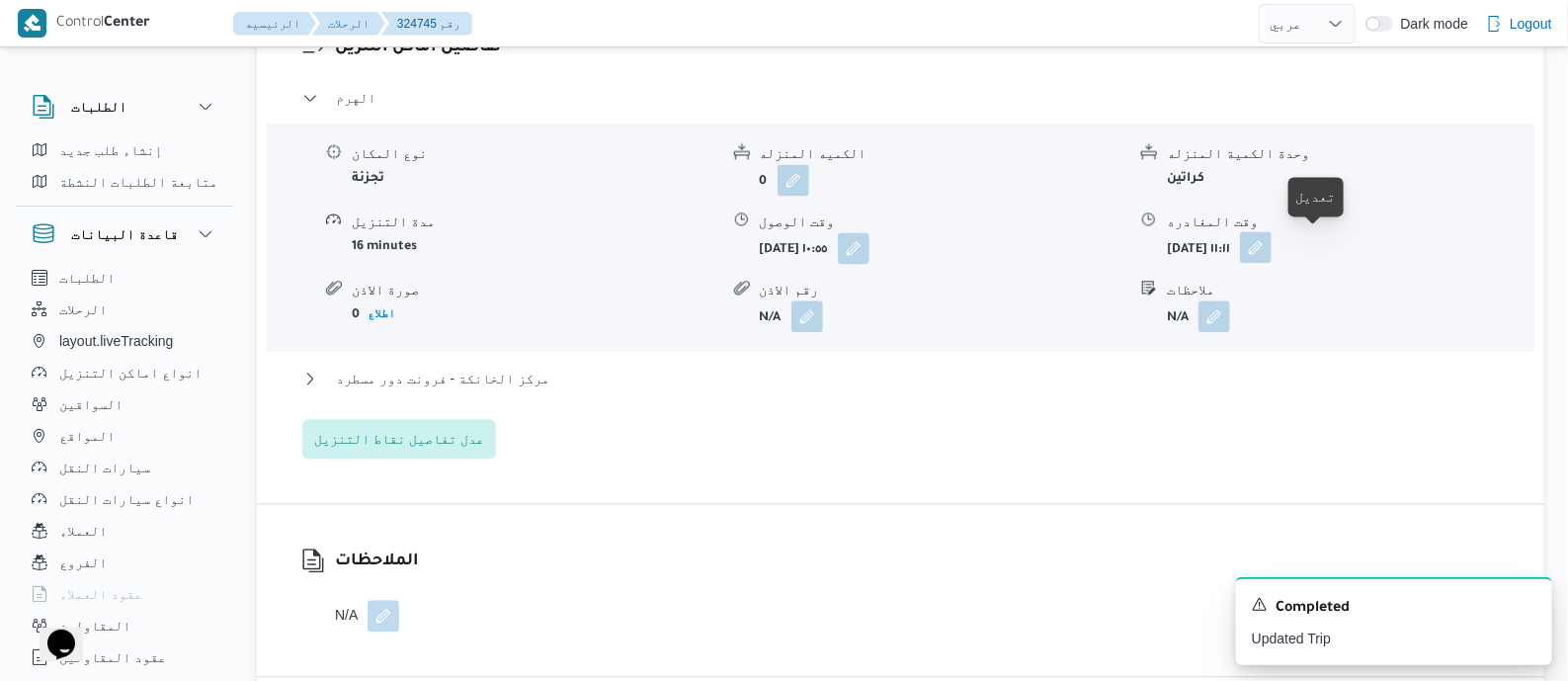 click at bounding box center (1256, 247) 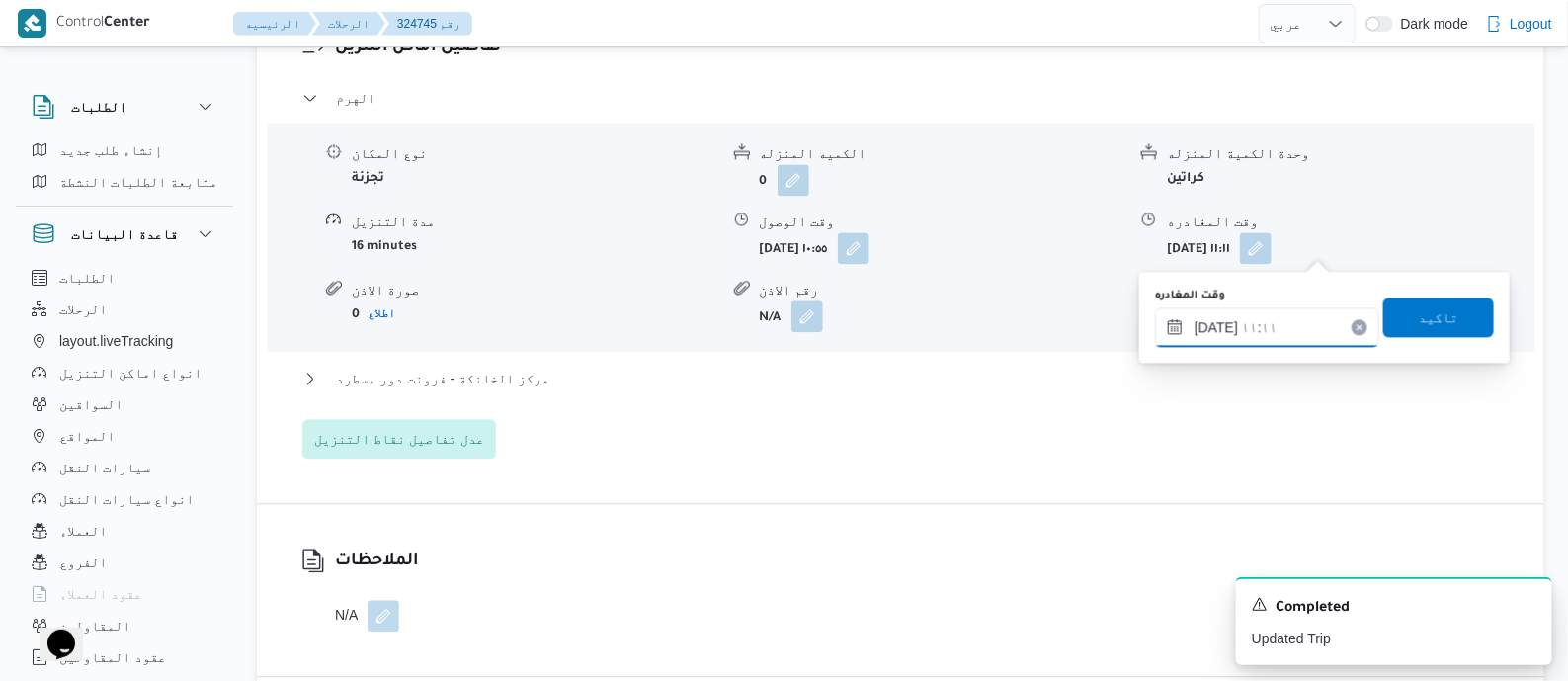 click on "١٦/٠٧/٢٠٢٥ ١١:١١" at bounding box center [1267, 327] 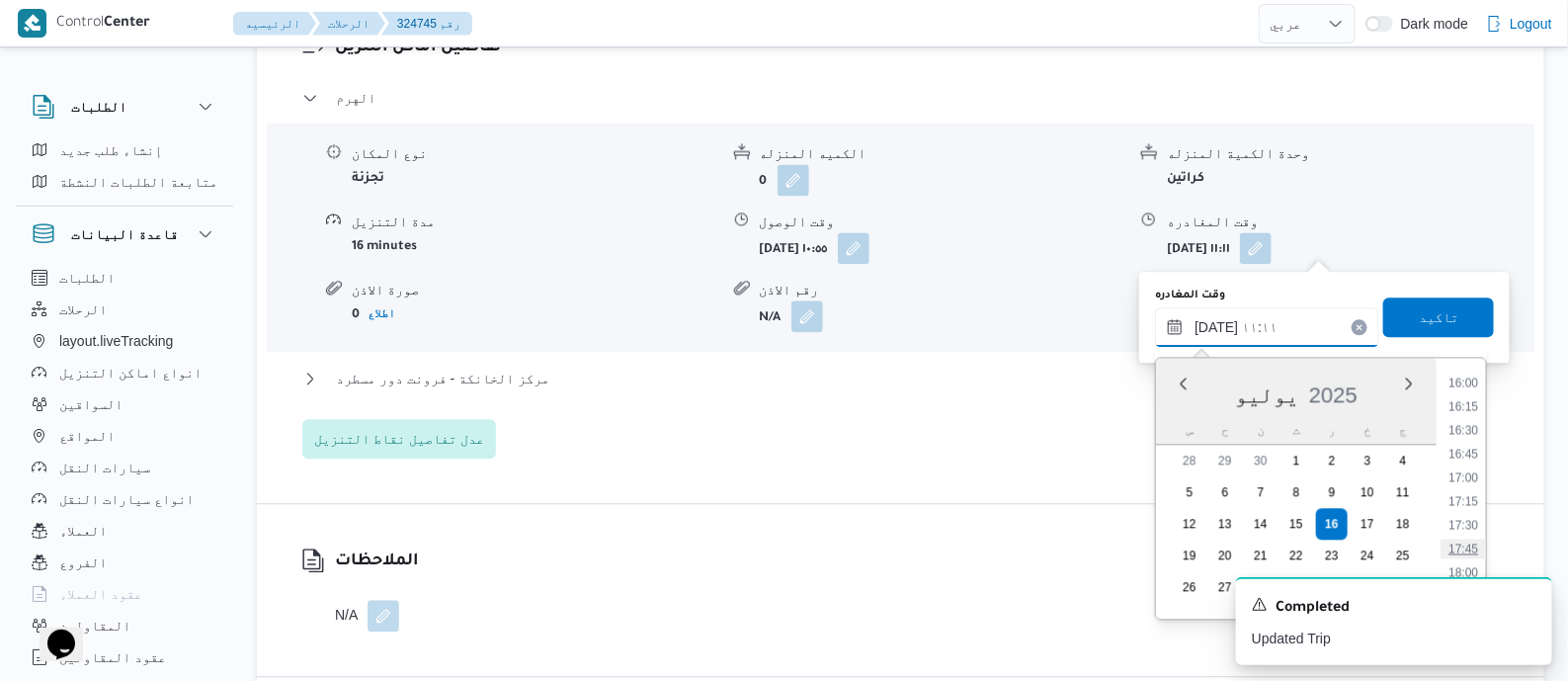 scroll, scrollTop: 1542, scrollLeft: 0, axis: vertical 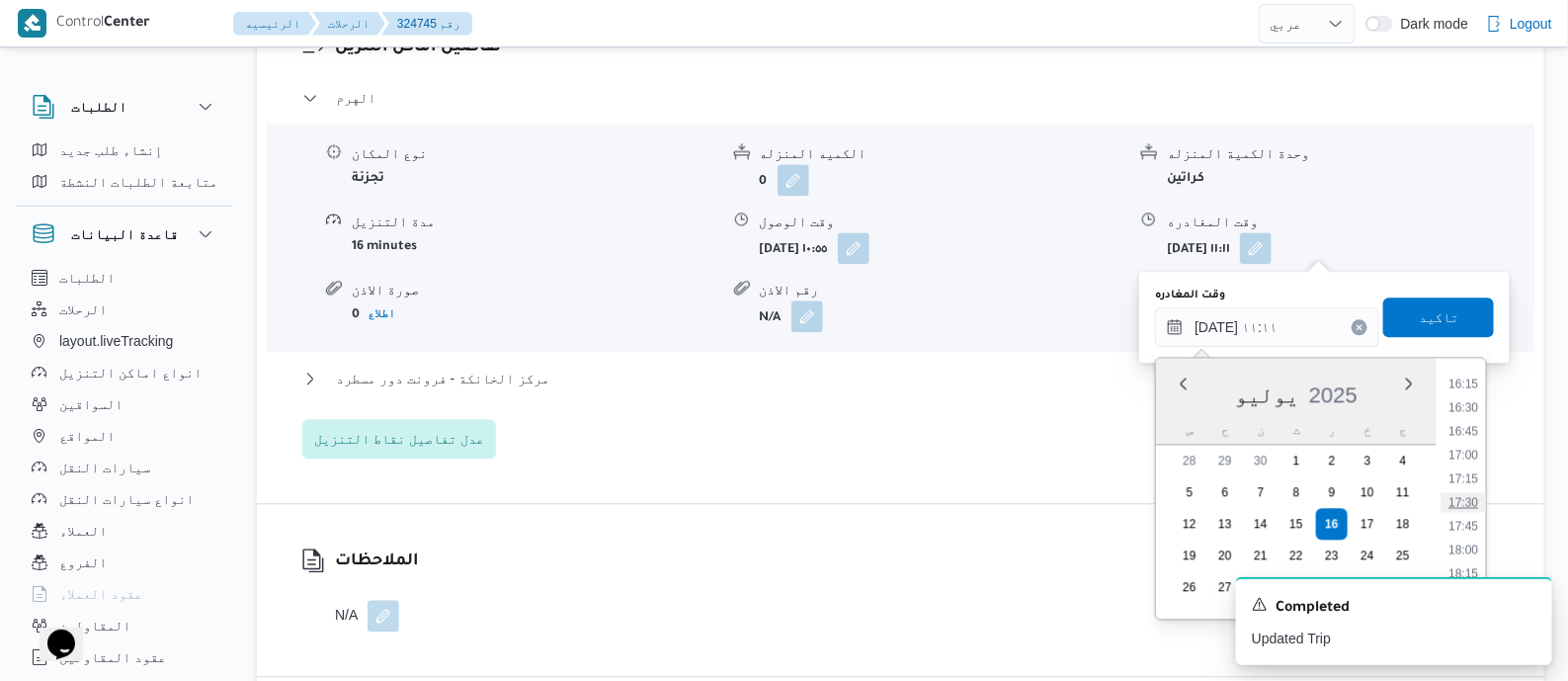 click on "17:30" at bounding box center (1463, 502) 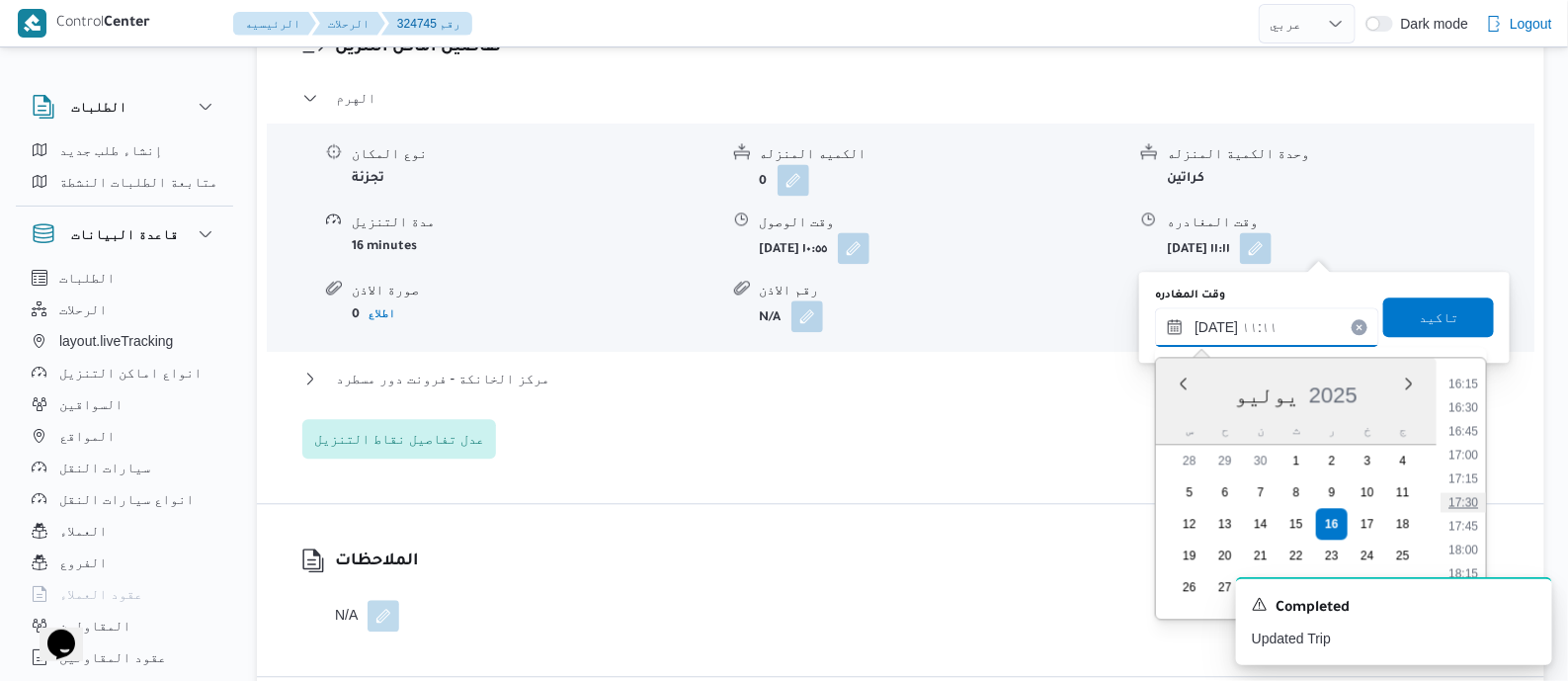 type on "١٦/٠٧/٢٠٢٥ ١٧:٣٠" 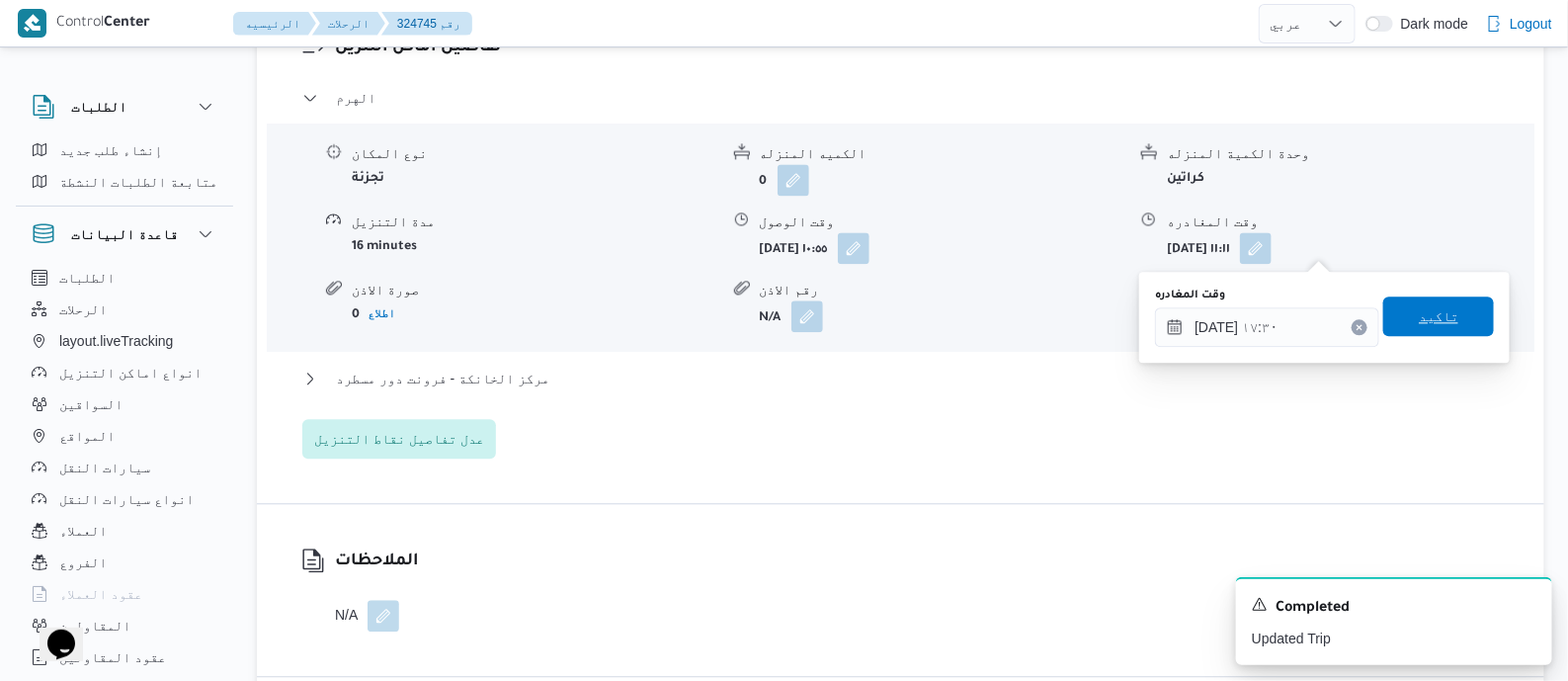 click on "تاكيد" at bounding box center [1439, 316] 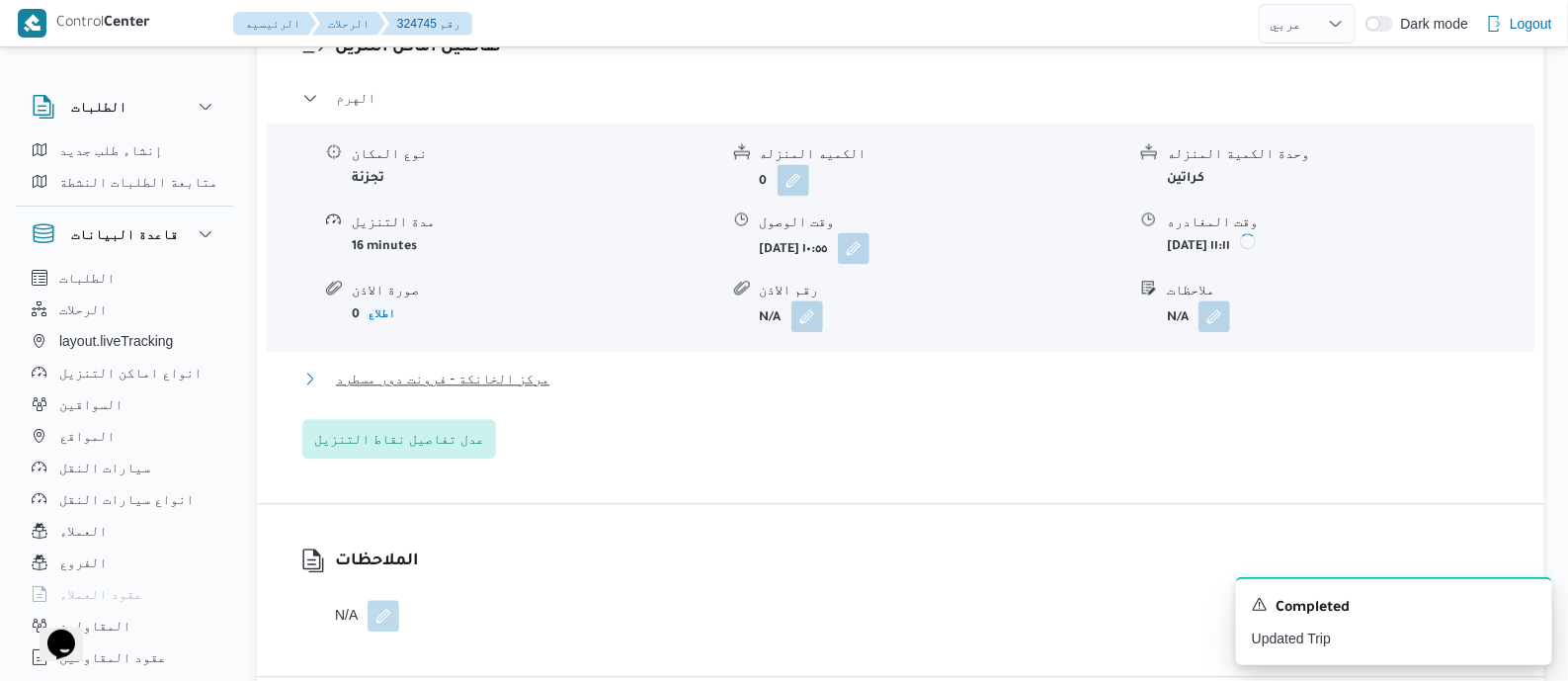 click on "مركز الخانكة -
فرونت دور مسطرد" at bounding box center [443, 379] 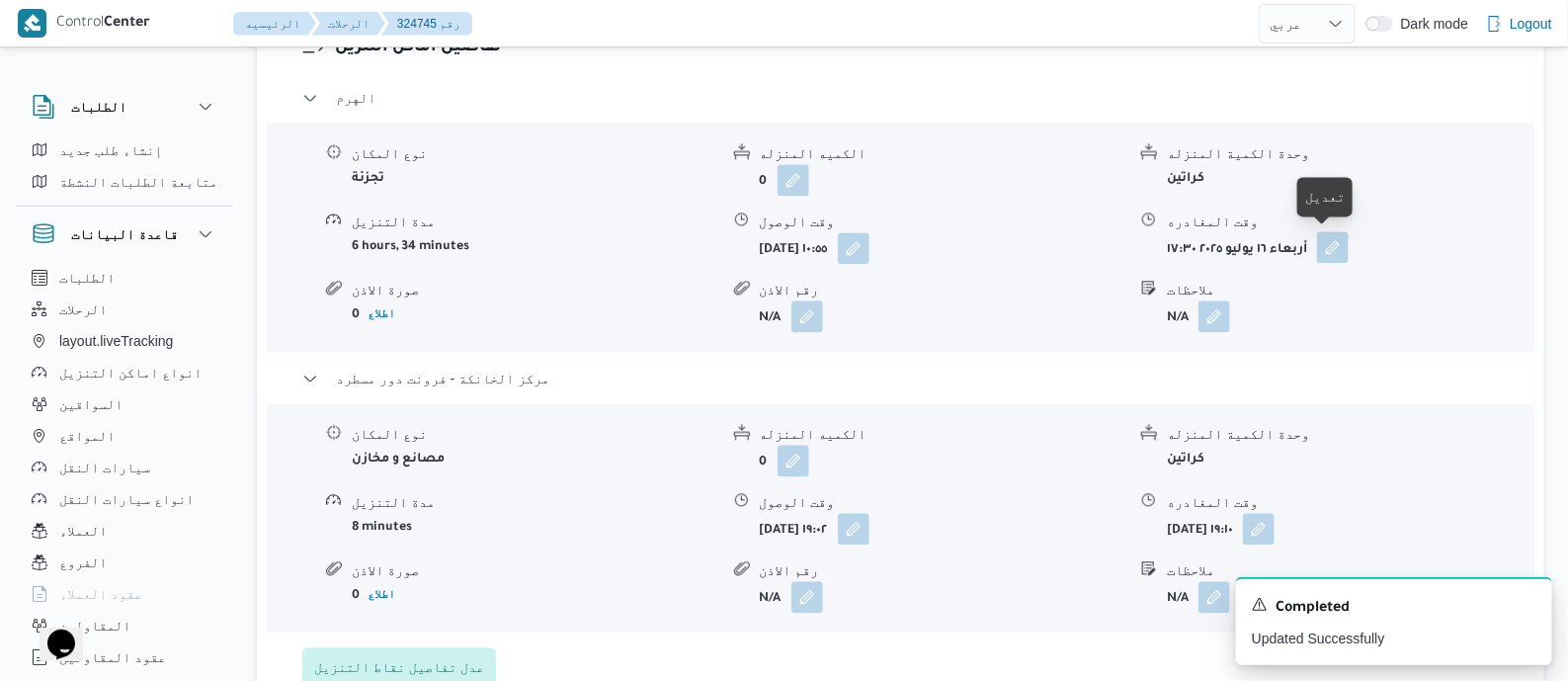 click at bounding box center [1333, 247] 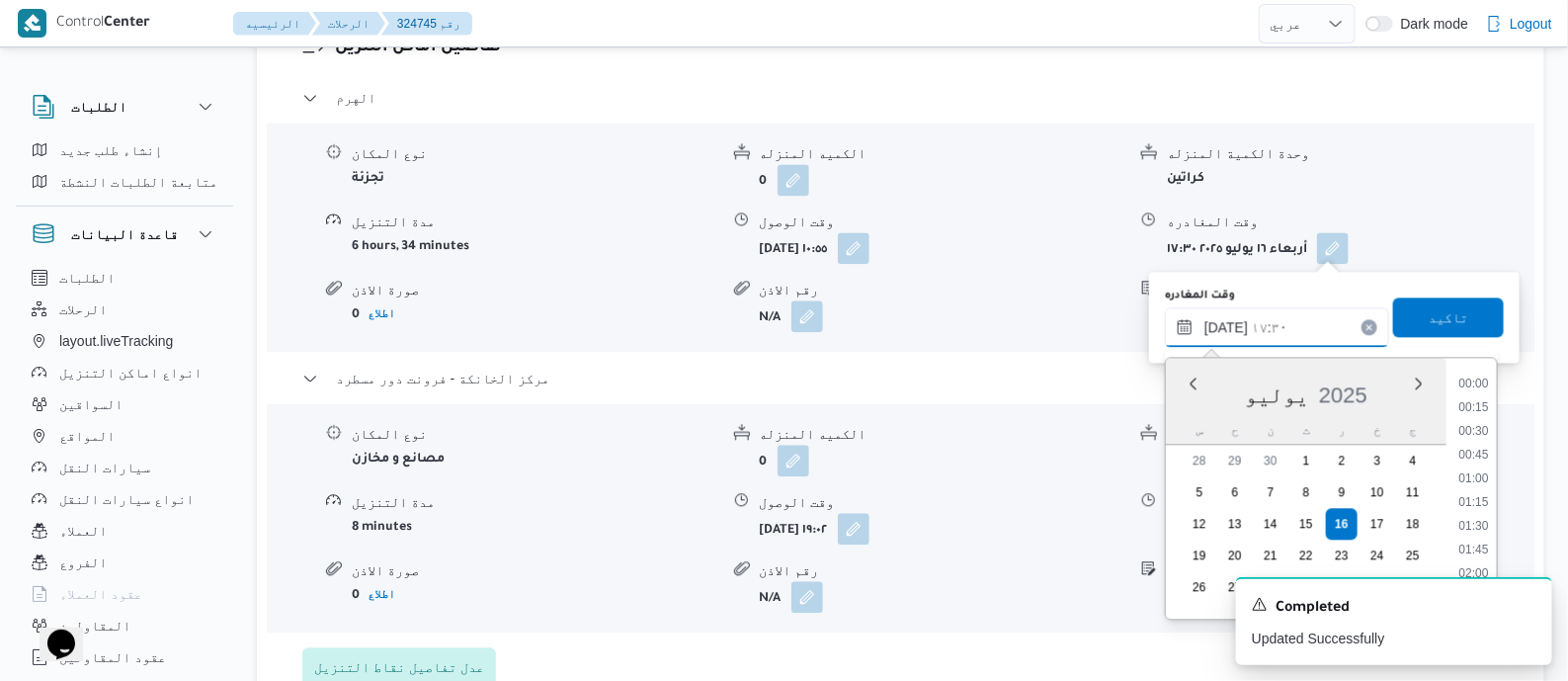 click on "١٦/٠٧/٢٠٢٥ ١٧:٣٠" at bounding box center (1277, 327) 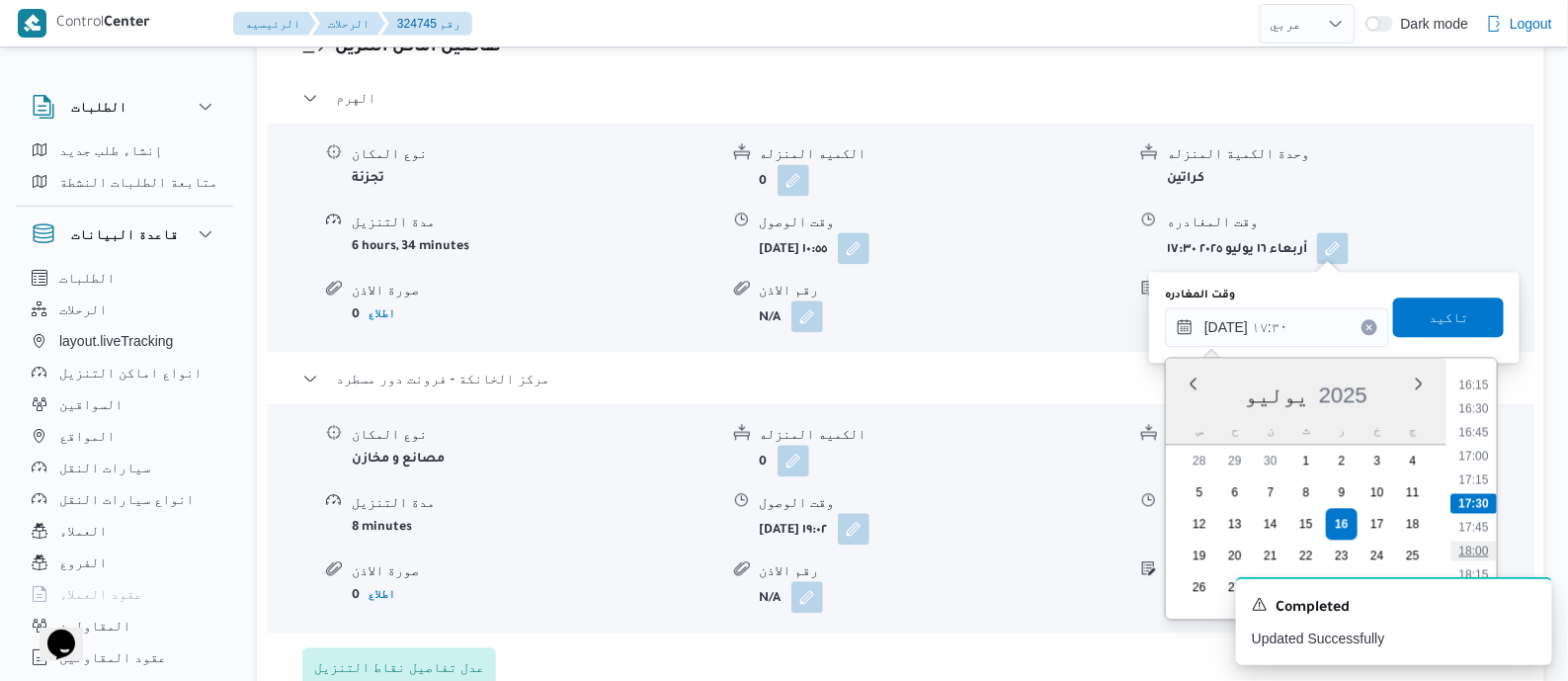 click on "18:00" at bounding box center (1473, 551) 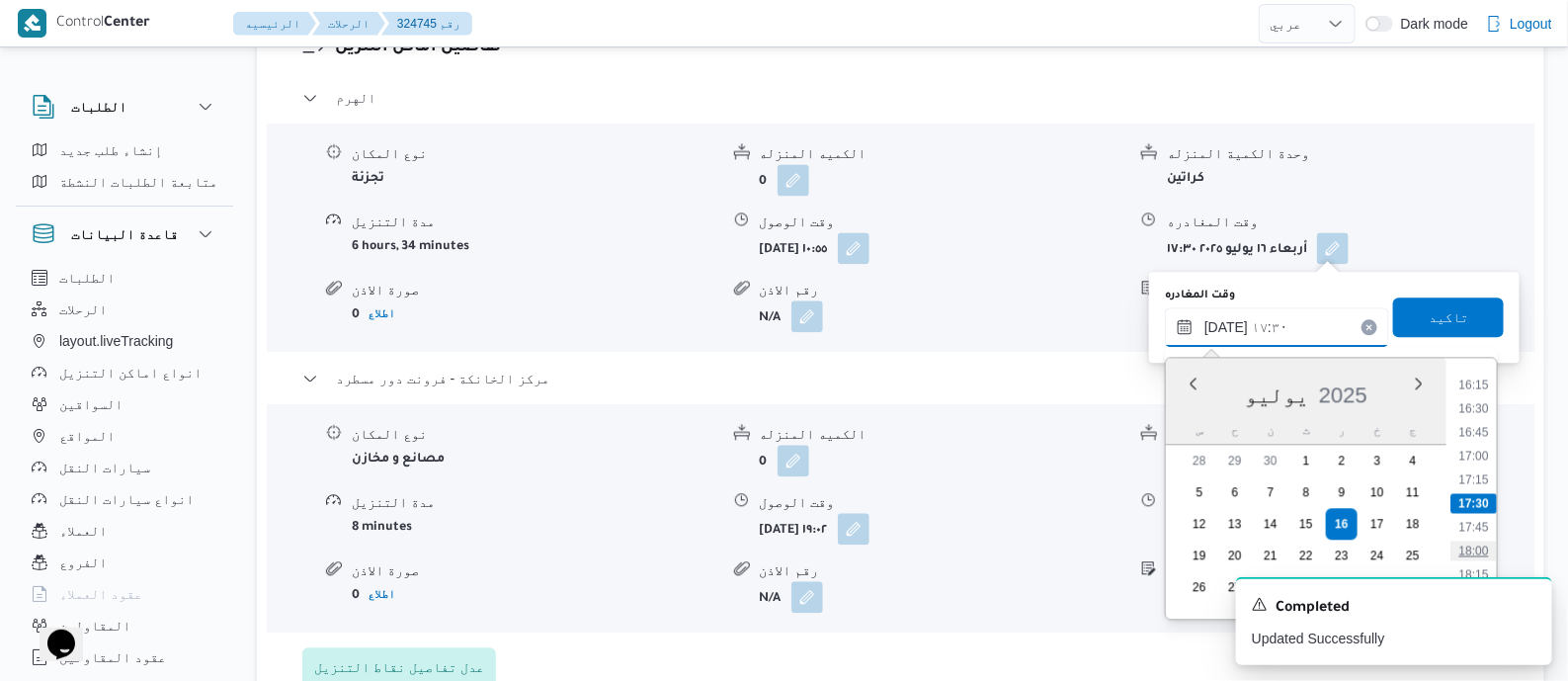 type on "١٦/٠٧/٢٠٢٥ ١٨:٠٠" 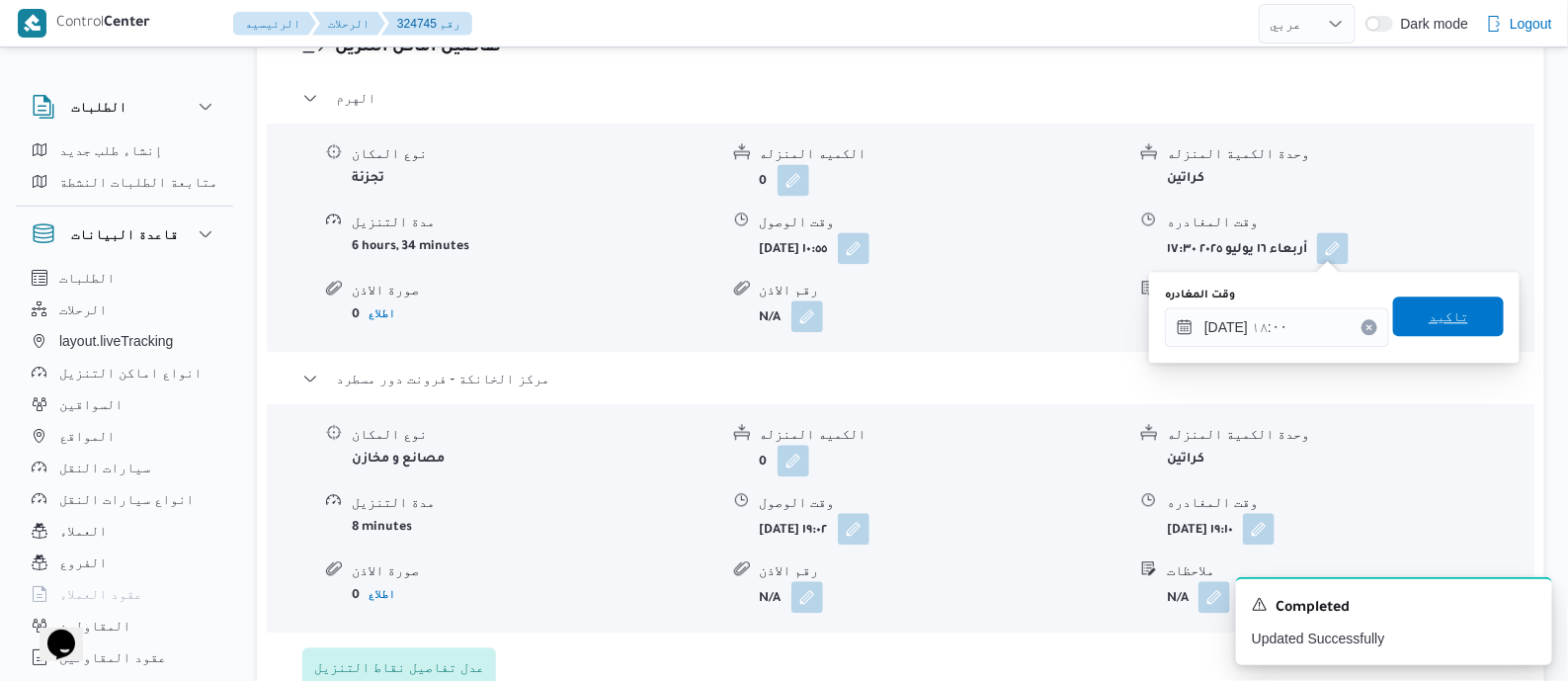 click on "تاكيد" at bounding box center (1448, 316) 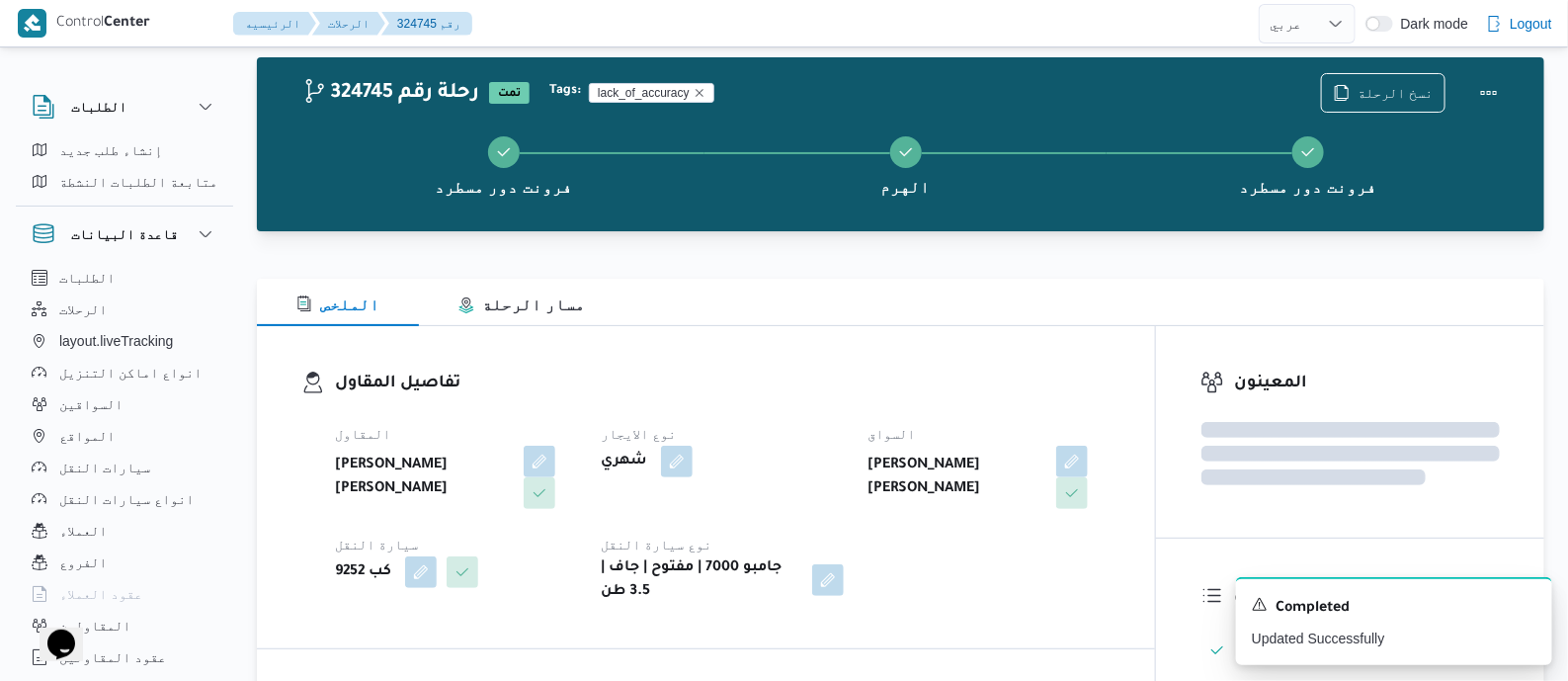 scroll, scrollTop: 0, scrollLeft: 0, axis: both 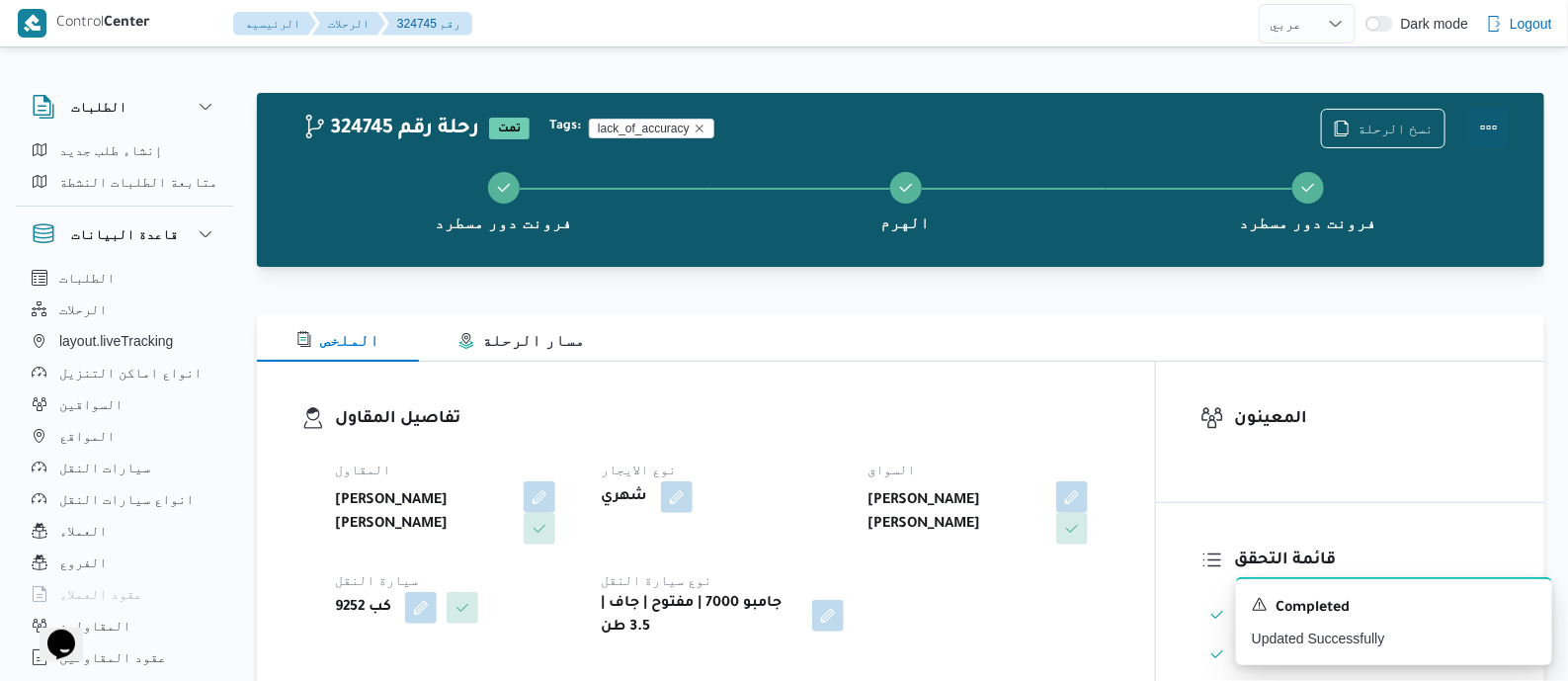 click at bounding box center (1489, 128) 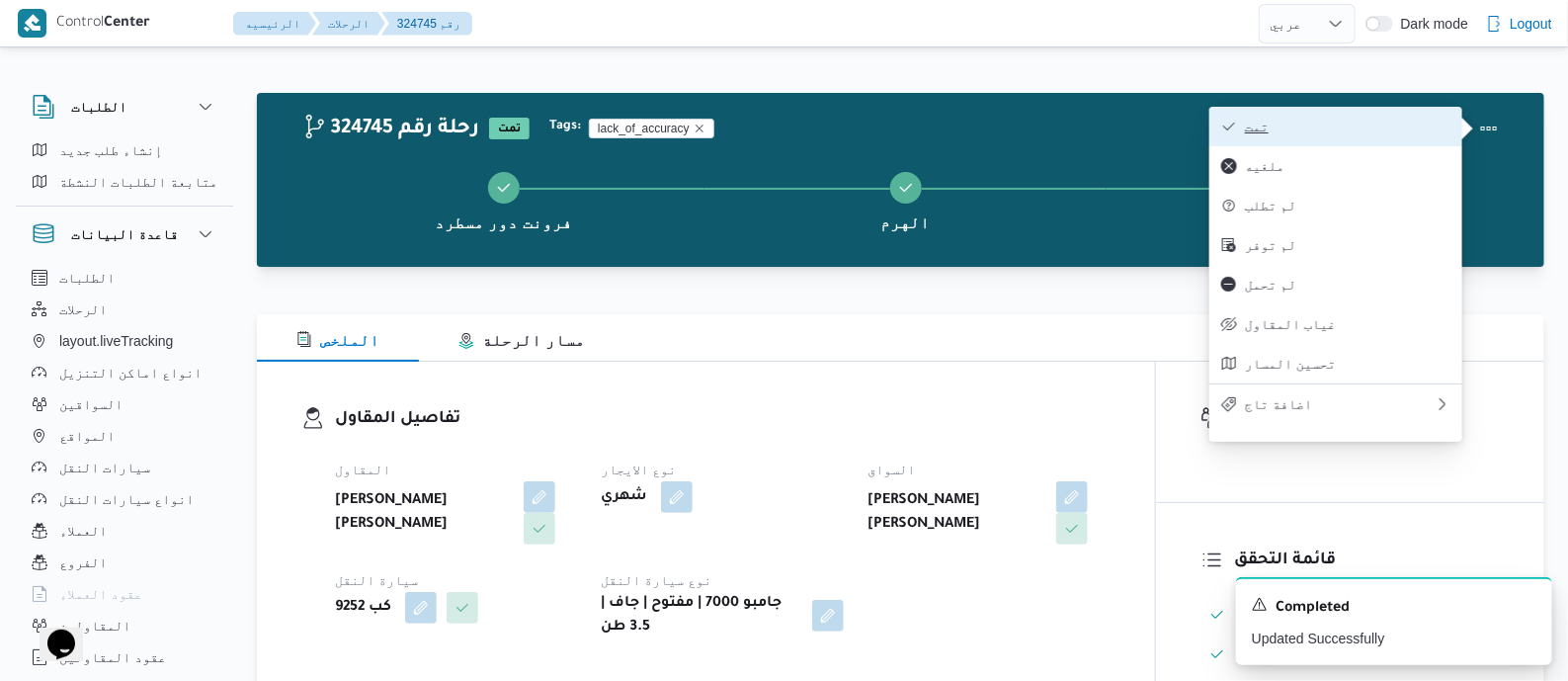 click on "تمت" at bounding box center [1336, 127] 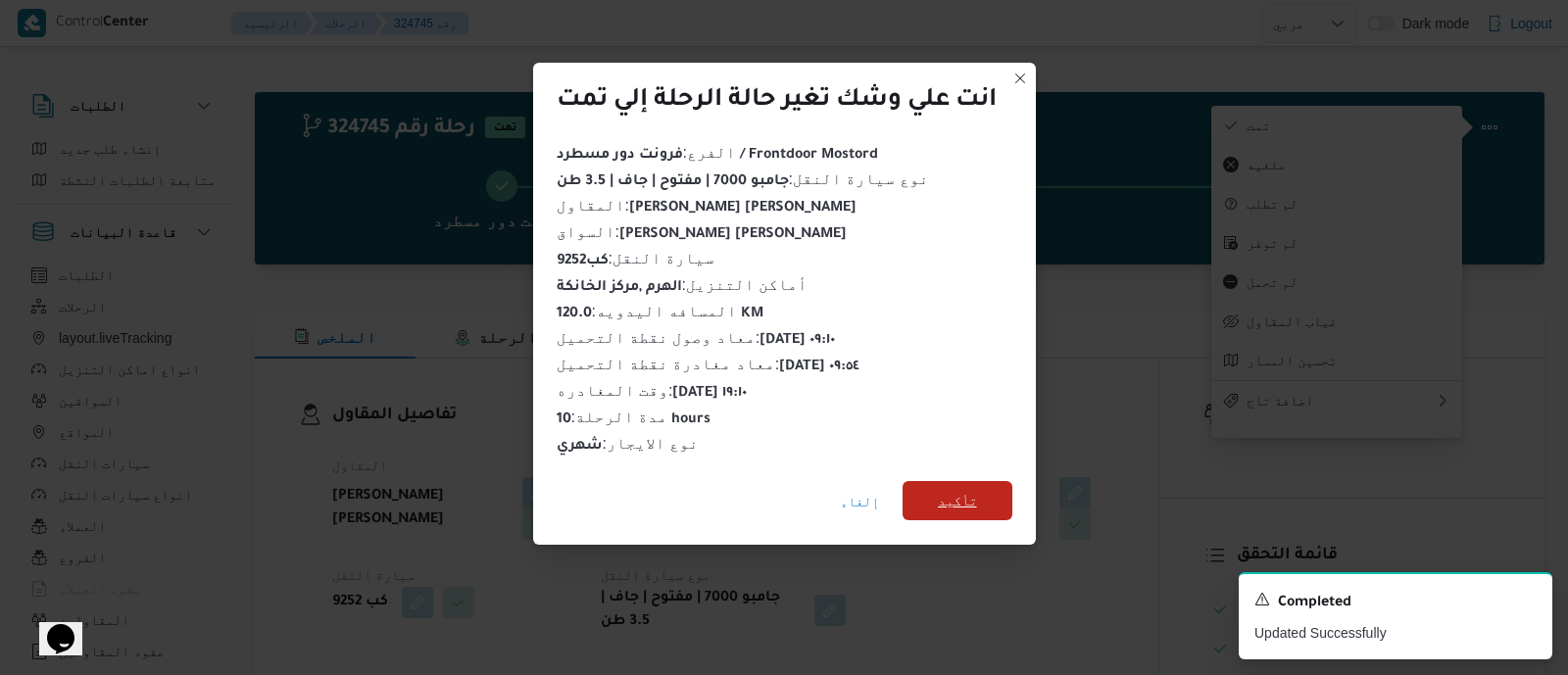 click on "تأكيد" at bounding box center (957, 501) 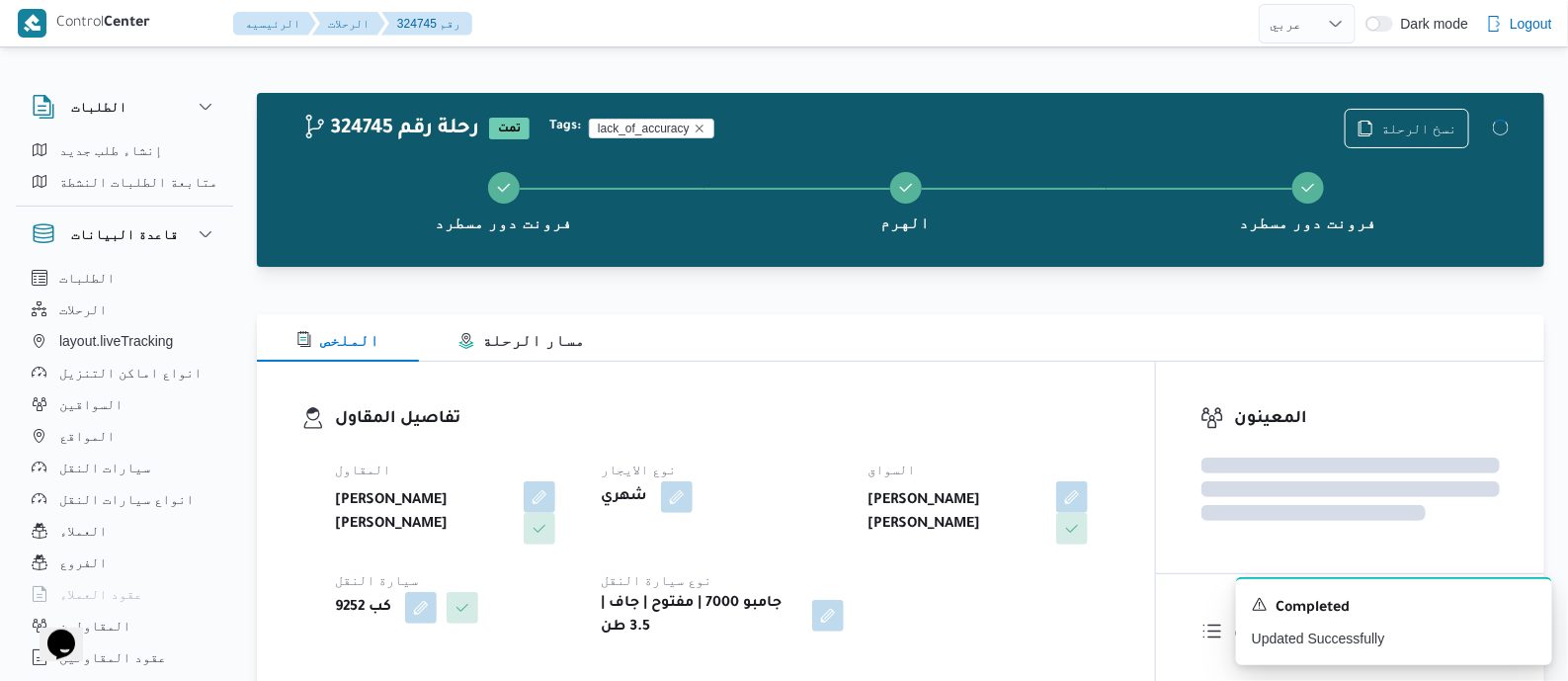 click on "تفاصيل المقاول المقاول عليوه سراج الدين عليوه محمد نوع الايجار شهري السواق نور الدين محمد عبدالغني سيارة النقل كب 9252 نوع سيارة النقل جامبو 7000 | مفتوح | جاف | 3.5 طن" at bounding box center [722, 523] 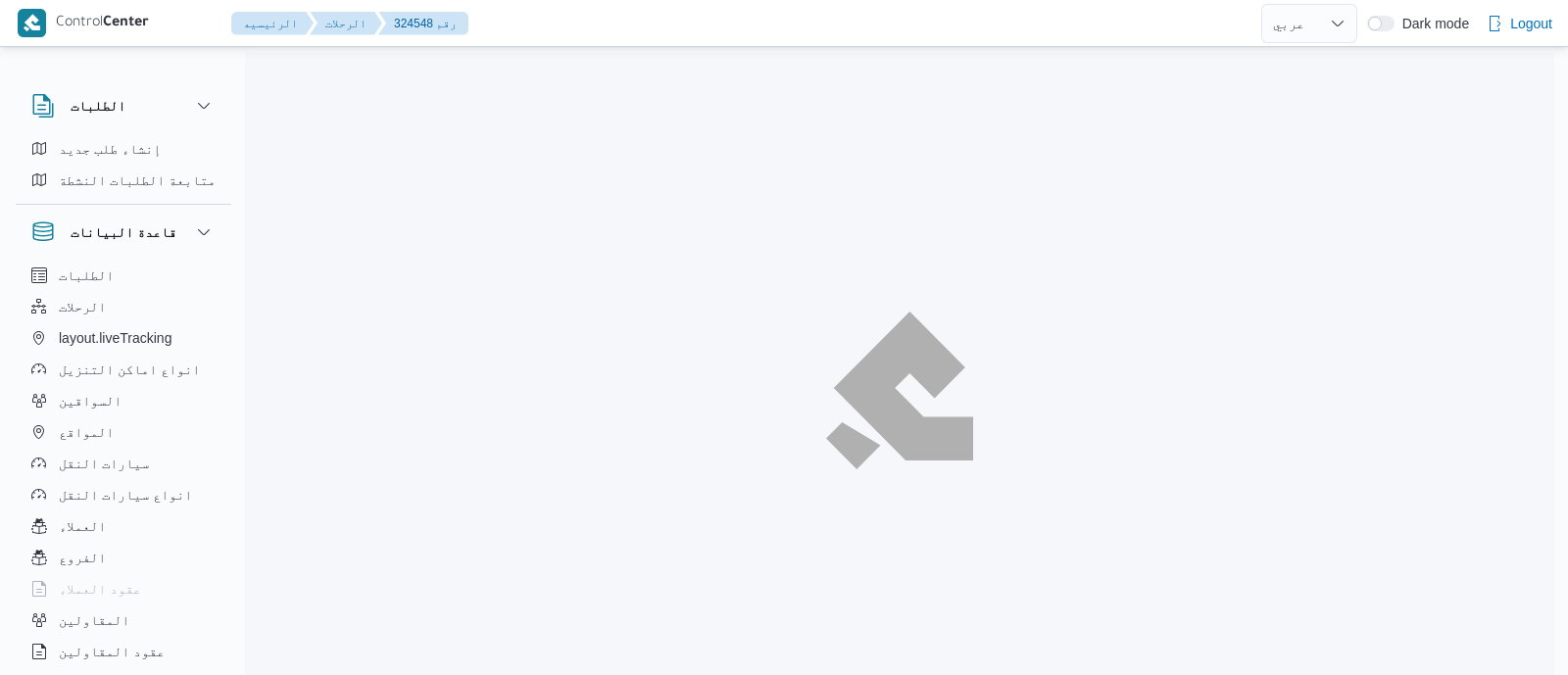 select on "ar" 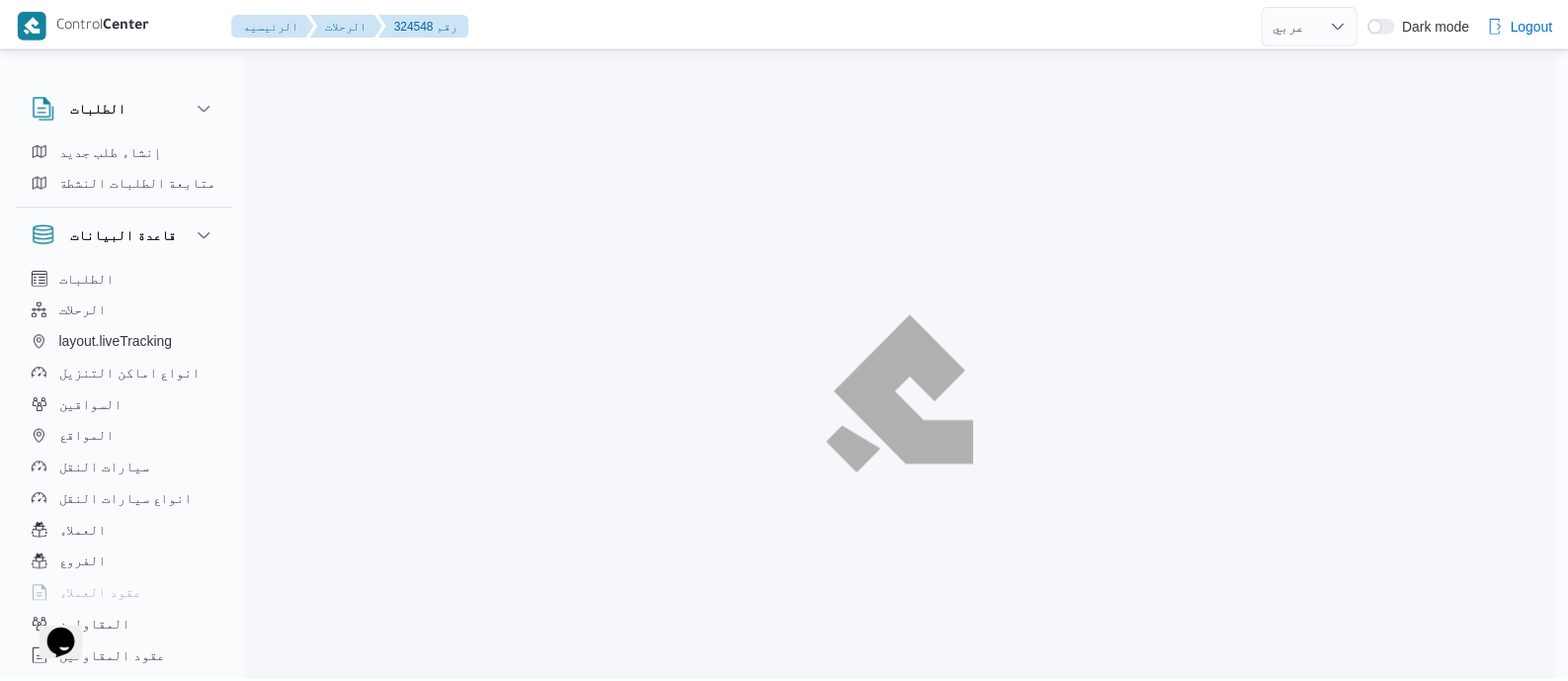 scroll, scrollTop: 0, scrollLeft: 0, axis: both 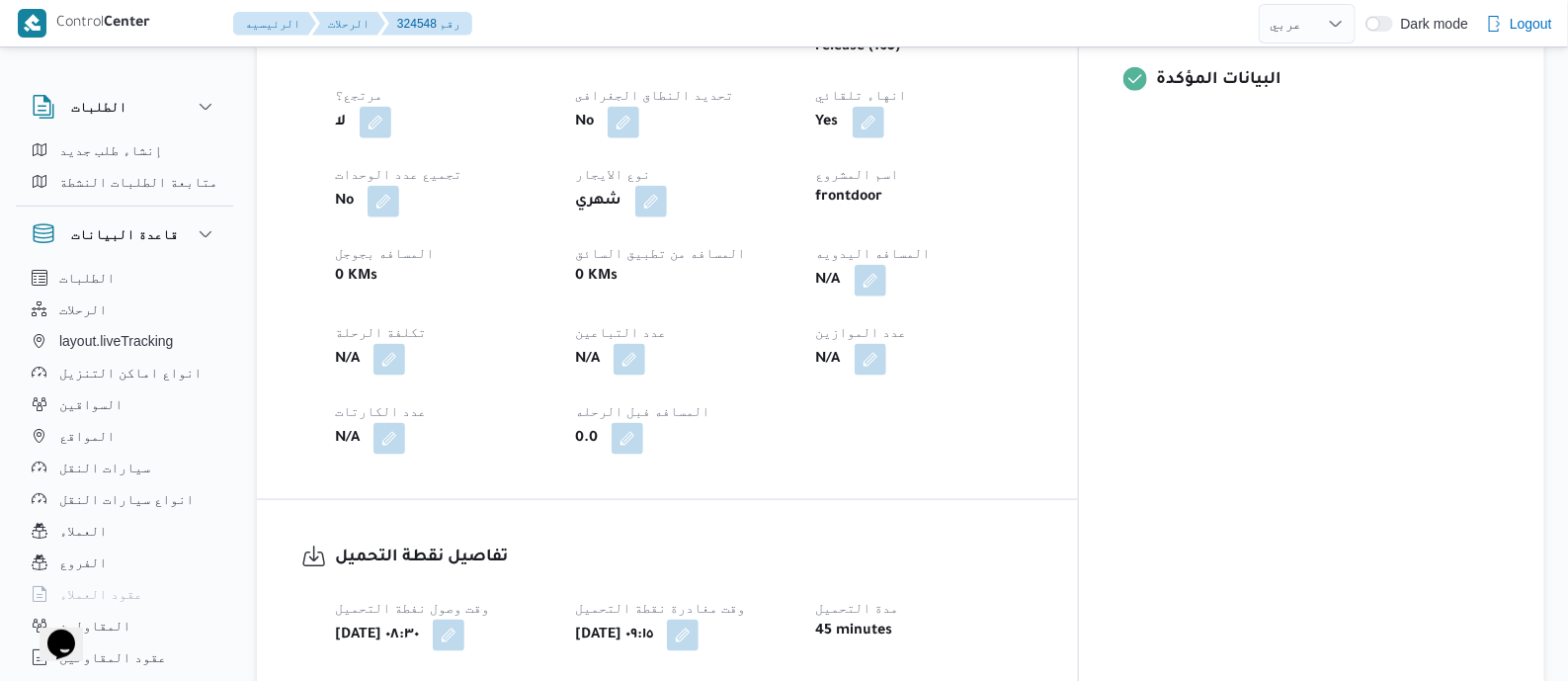 drag, startPoint x: 960, startPoint y: 239, endPoint x: 942, endPoint y: 326, distance: 88.84256 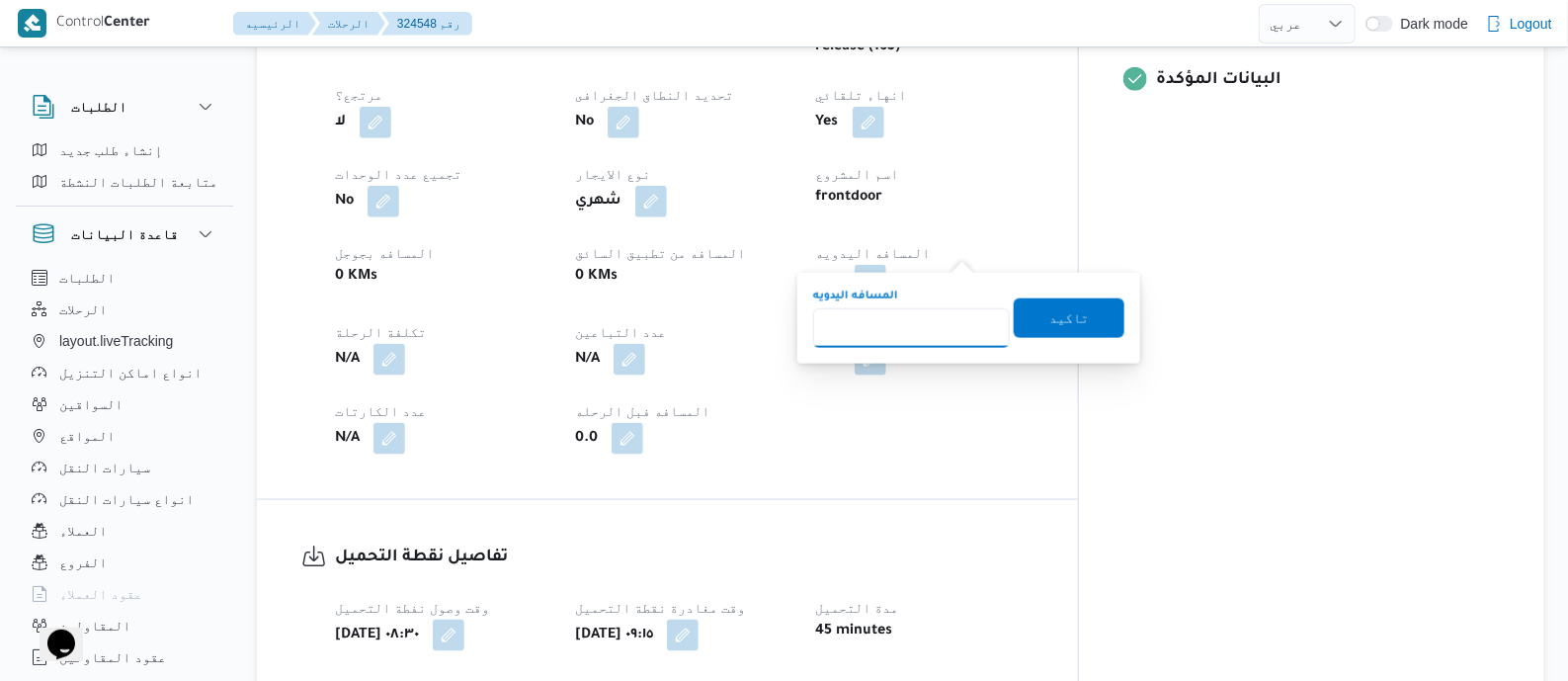 click on "المسافه اليدويه" at bounding box center (911, 328) 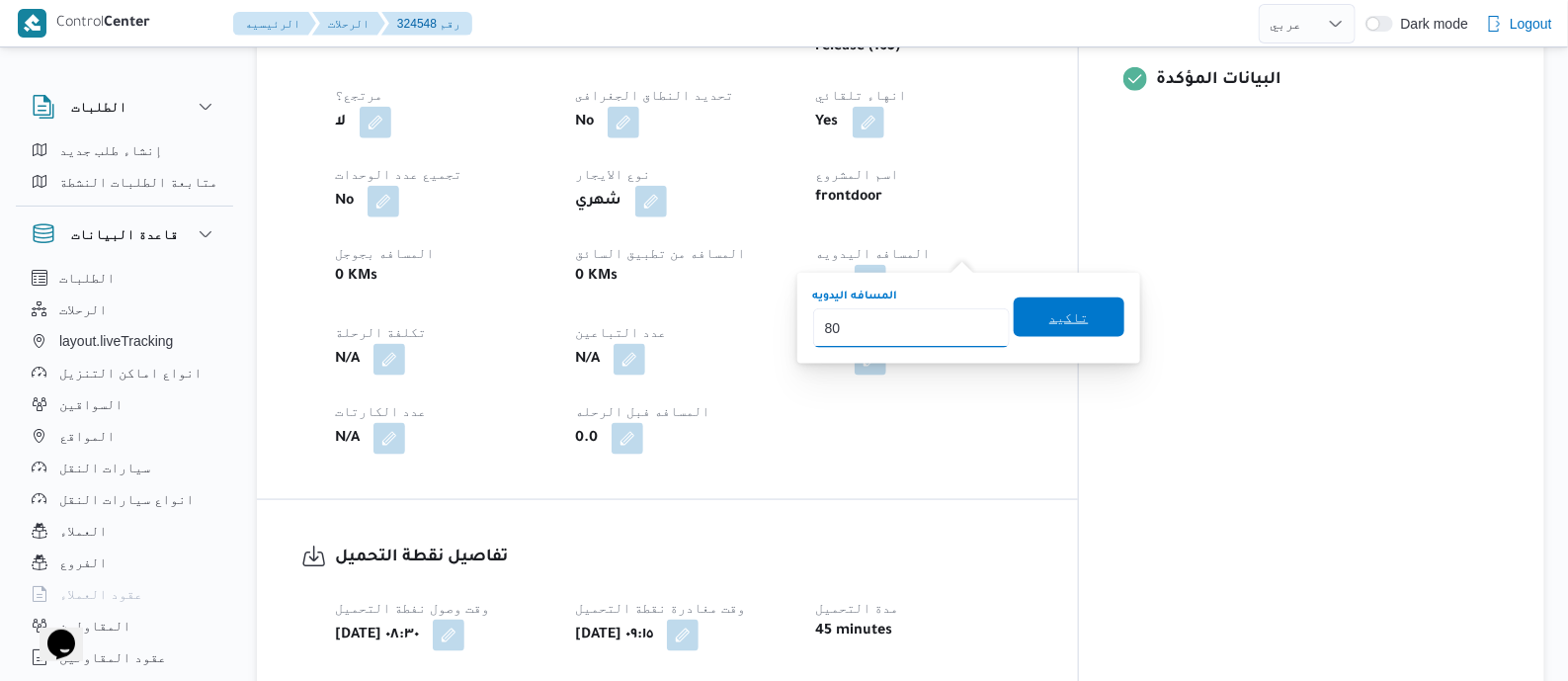 type on "80" 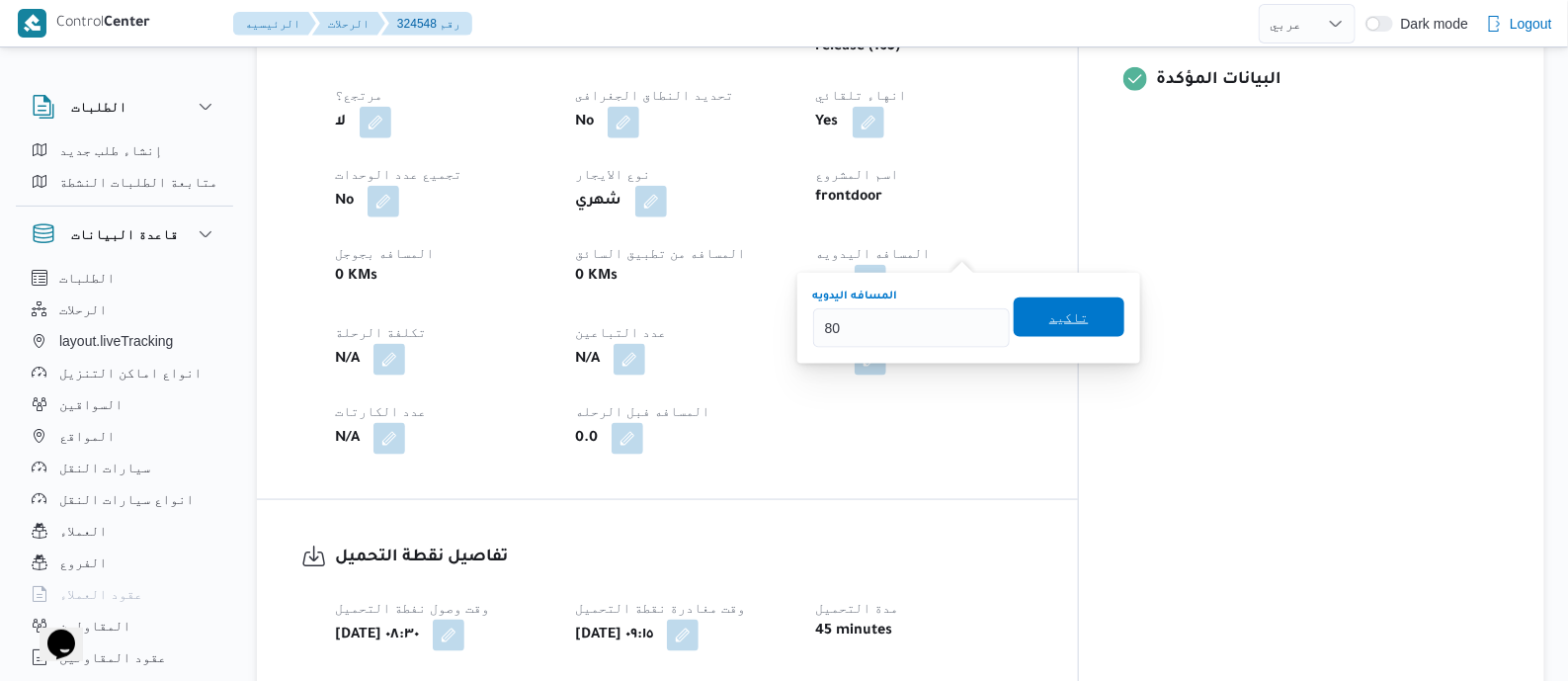 click on "تاكيد" at bounding box center (1069, 317) 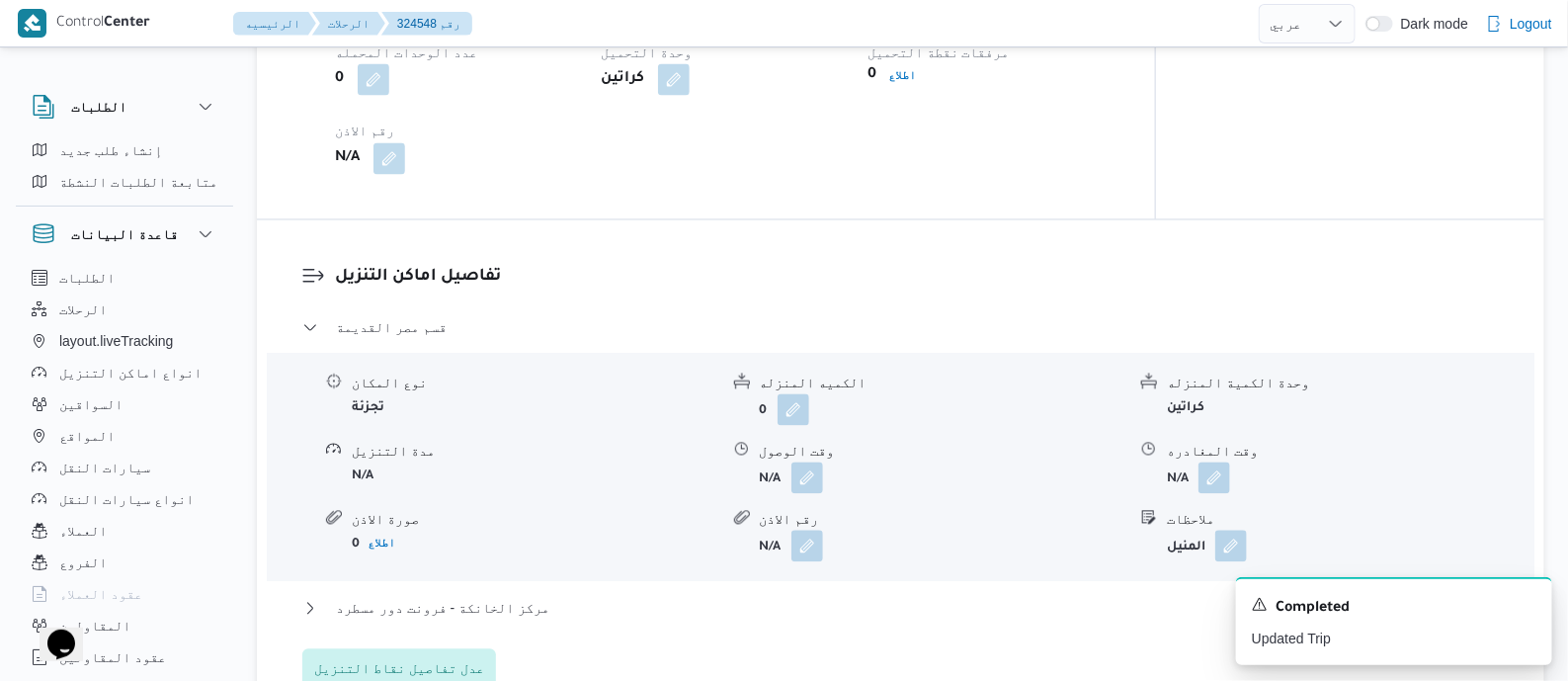 scroll, scrollTop: 1729, scrollLeft: 0, axis: vertical 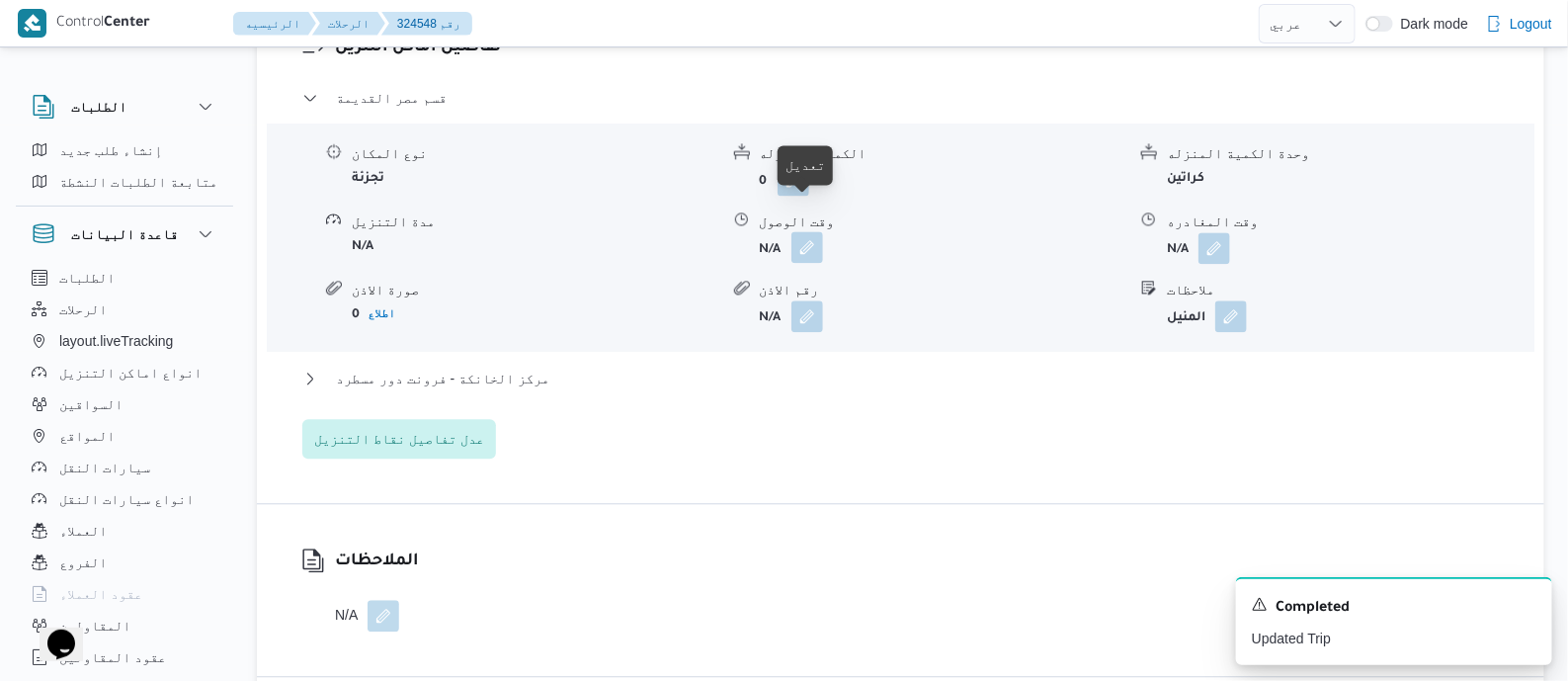 click at bounding box center [807, 247] 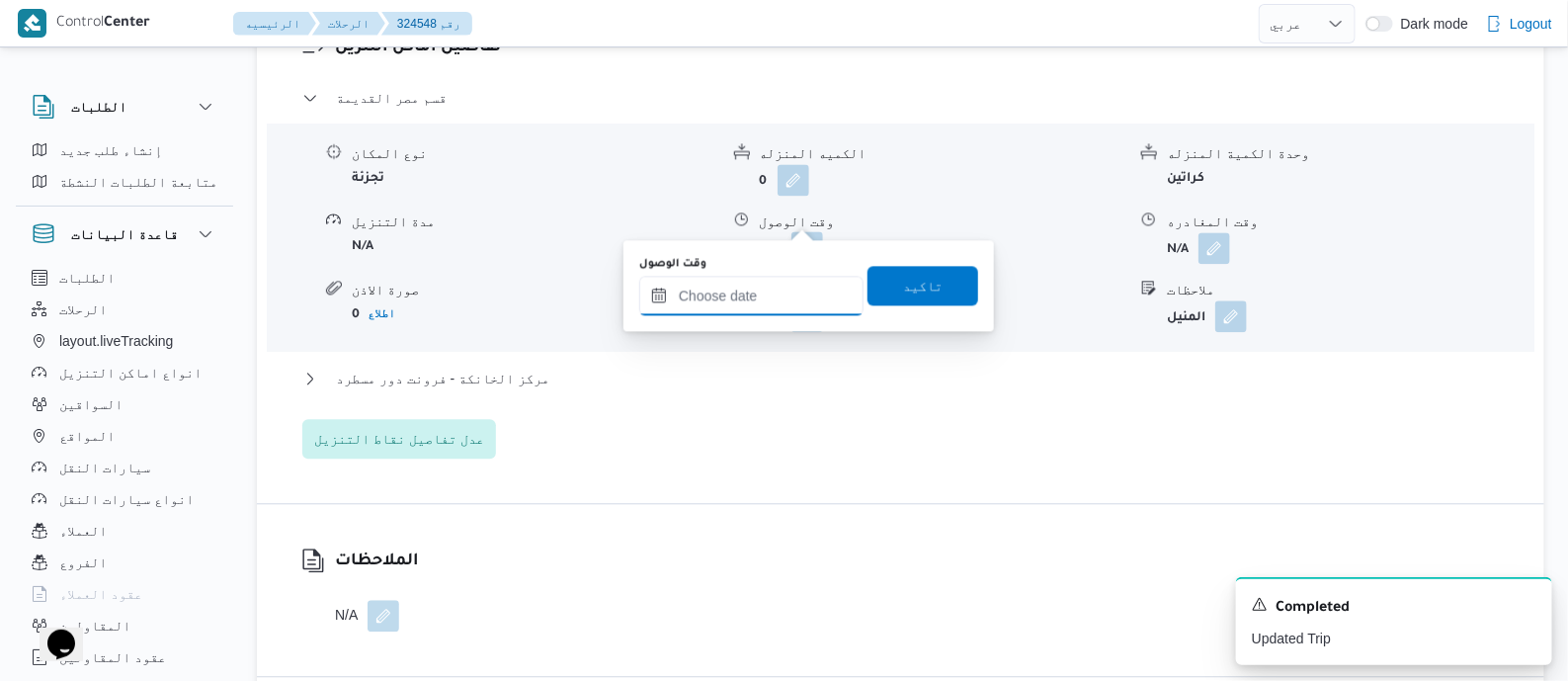 click on "وقت الوصول" at bounding box center [751, 296] 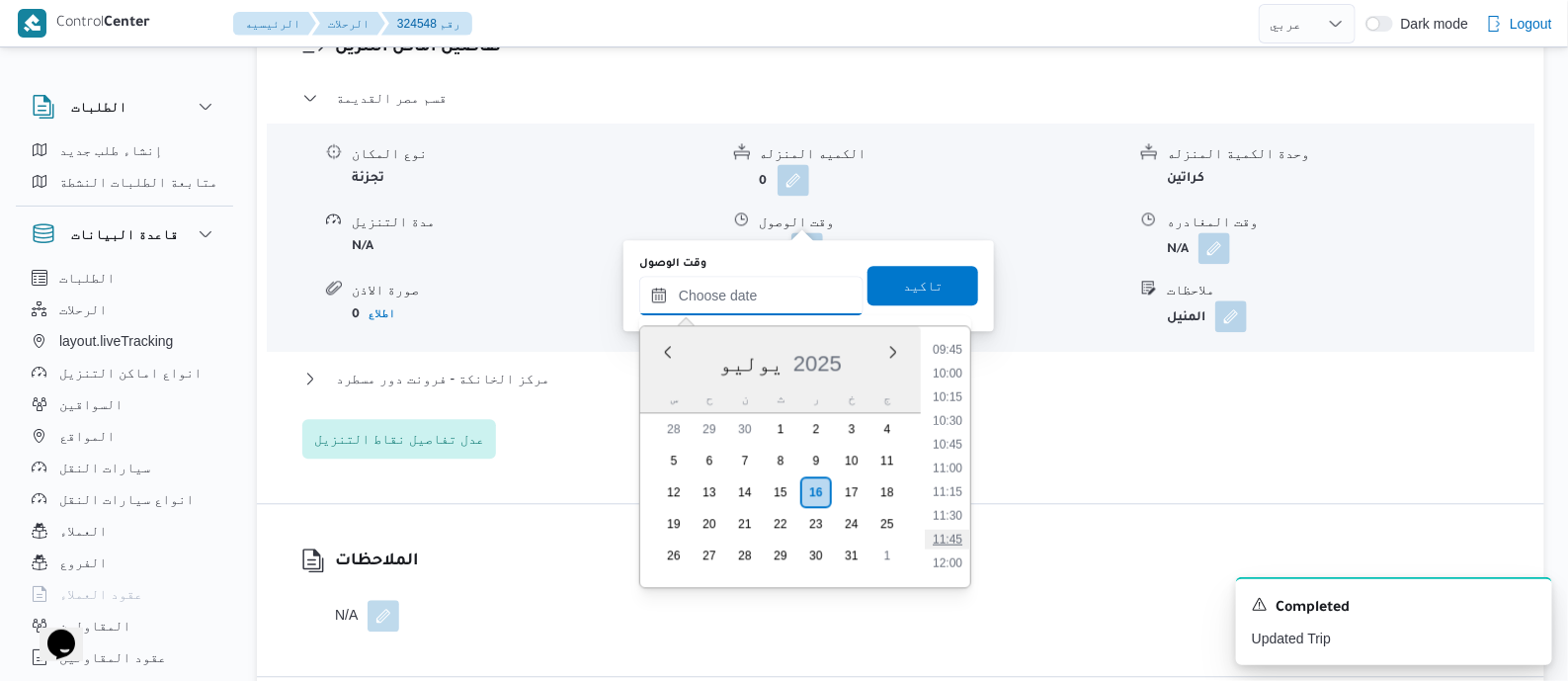 scroll, scrollTop: 890, scrollLeft: 0, axis: vertical 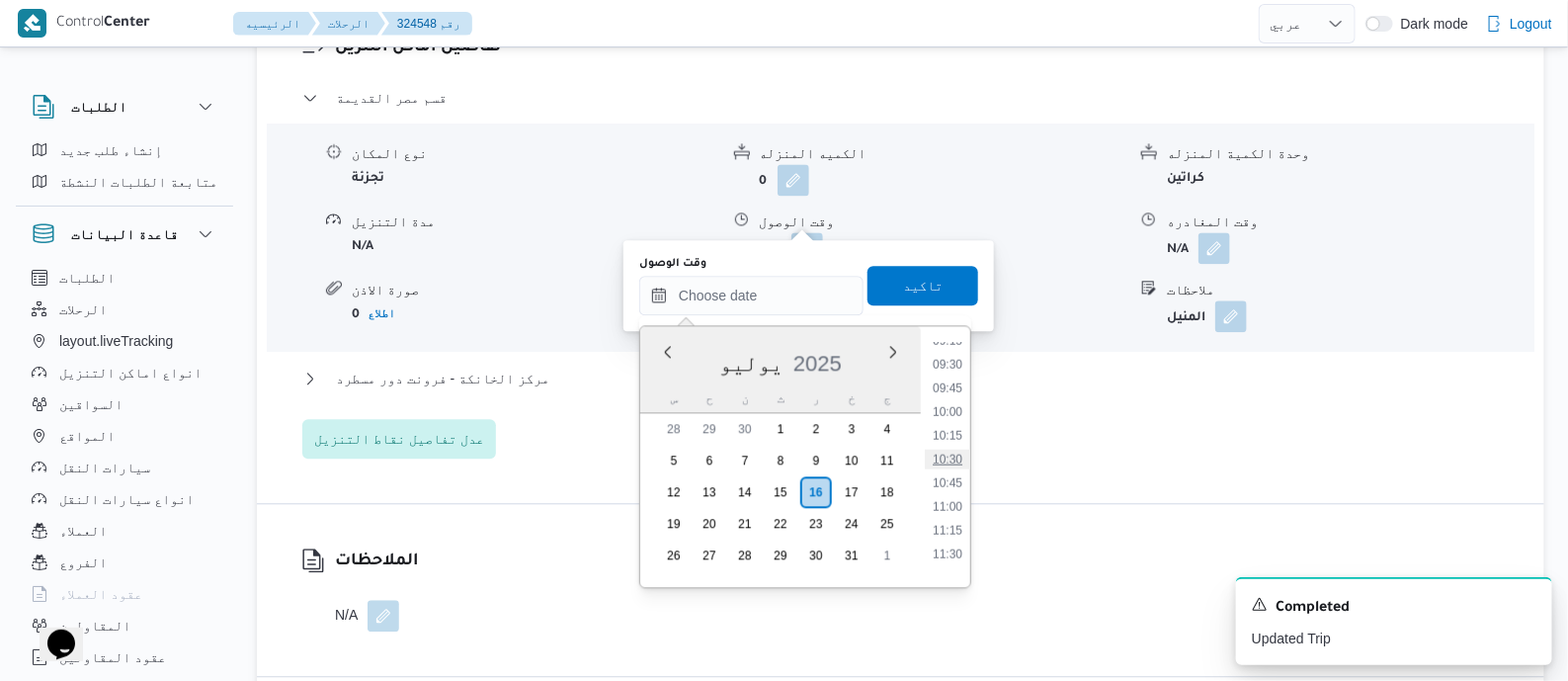 click on "10:30" at bounding box center (948, 459) 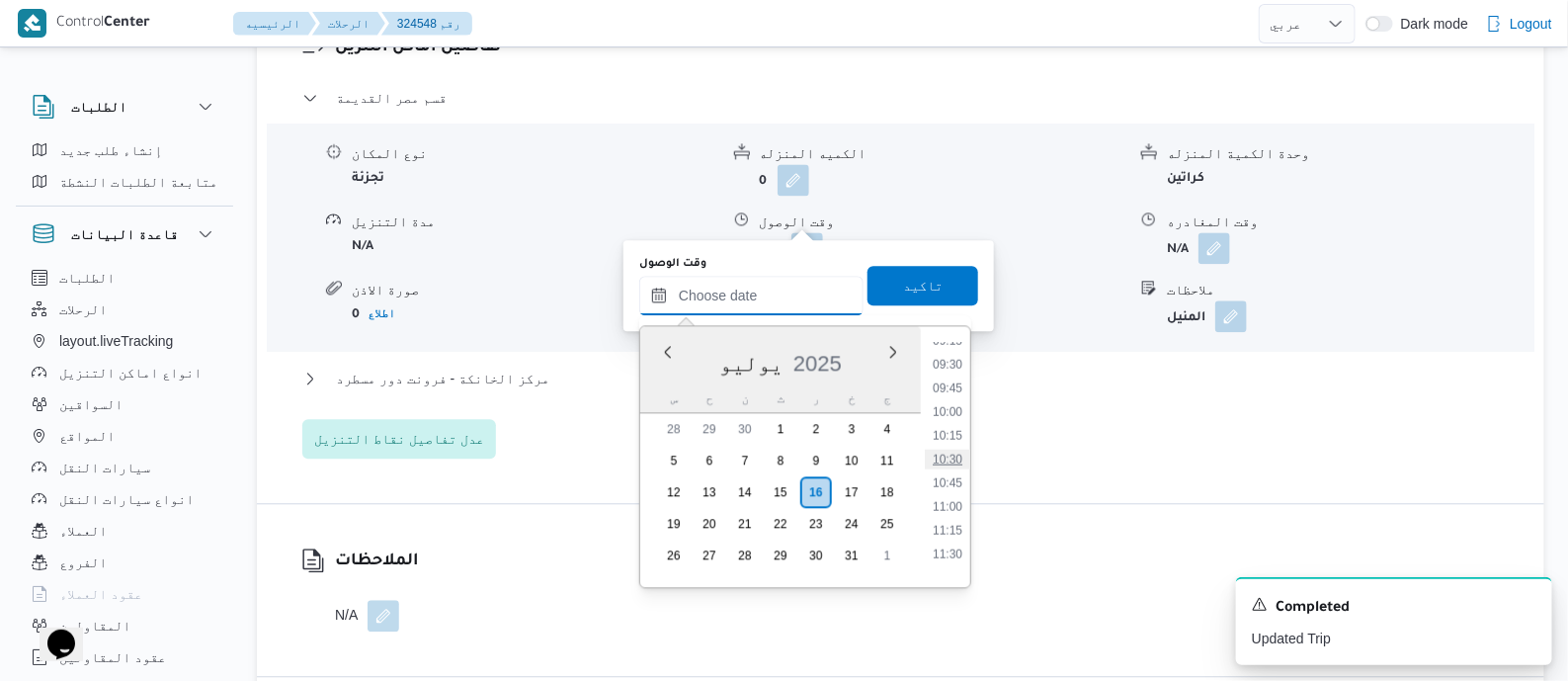 type on "[DATE] ١٠:٣٠" 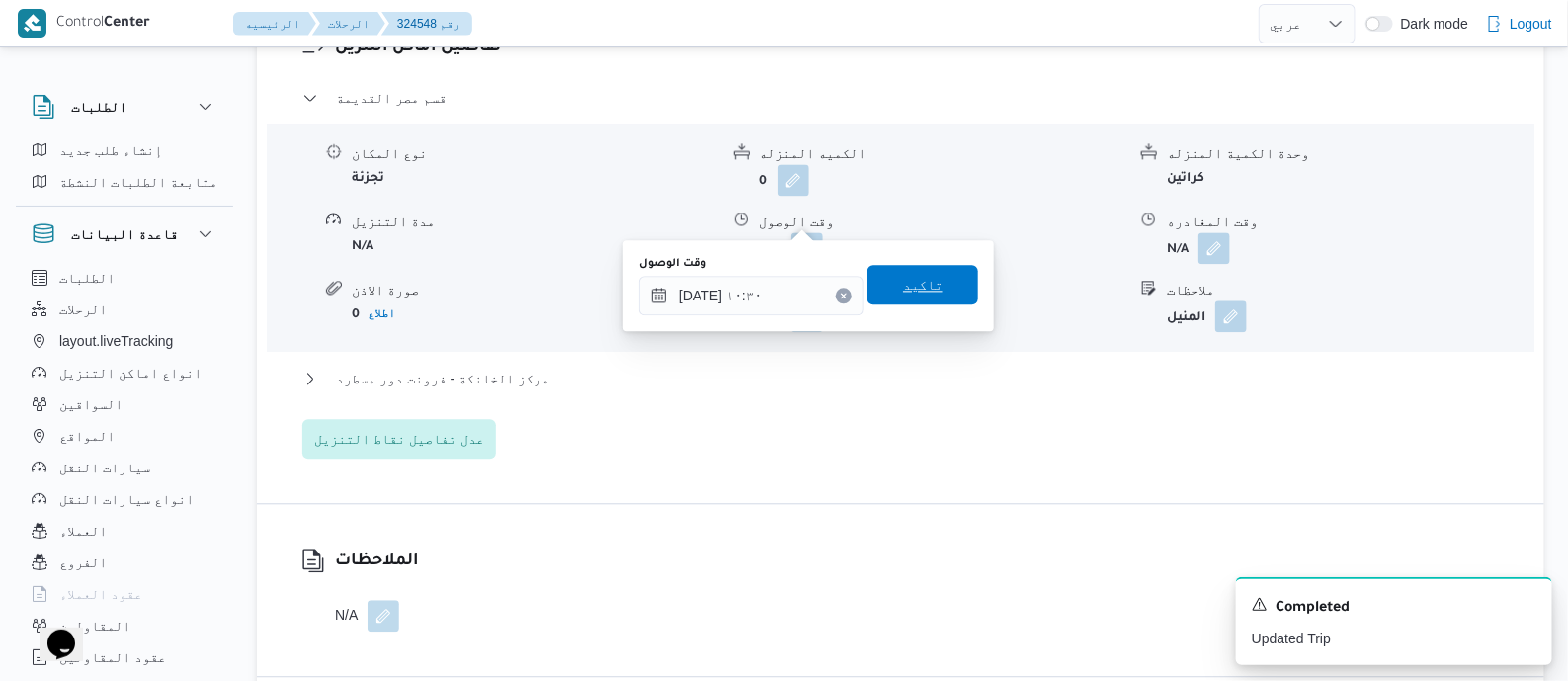 click on "تاكيد" at bounding box center (923, 285) 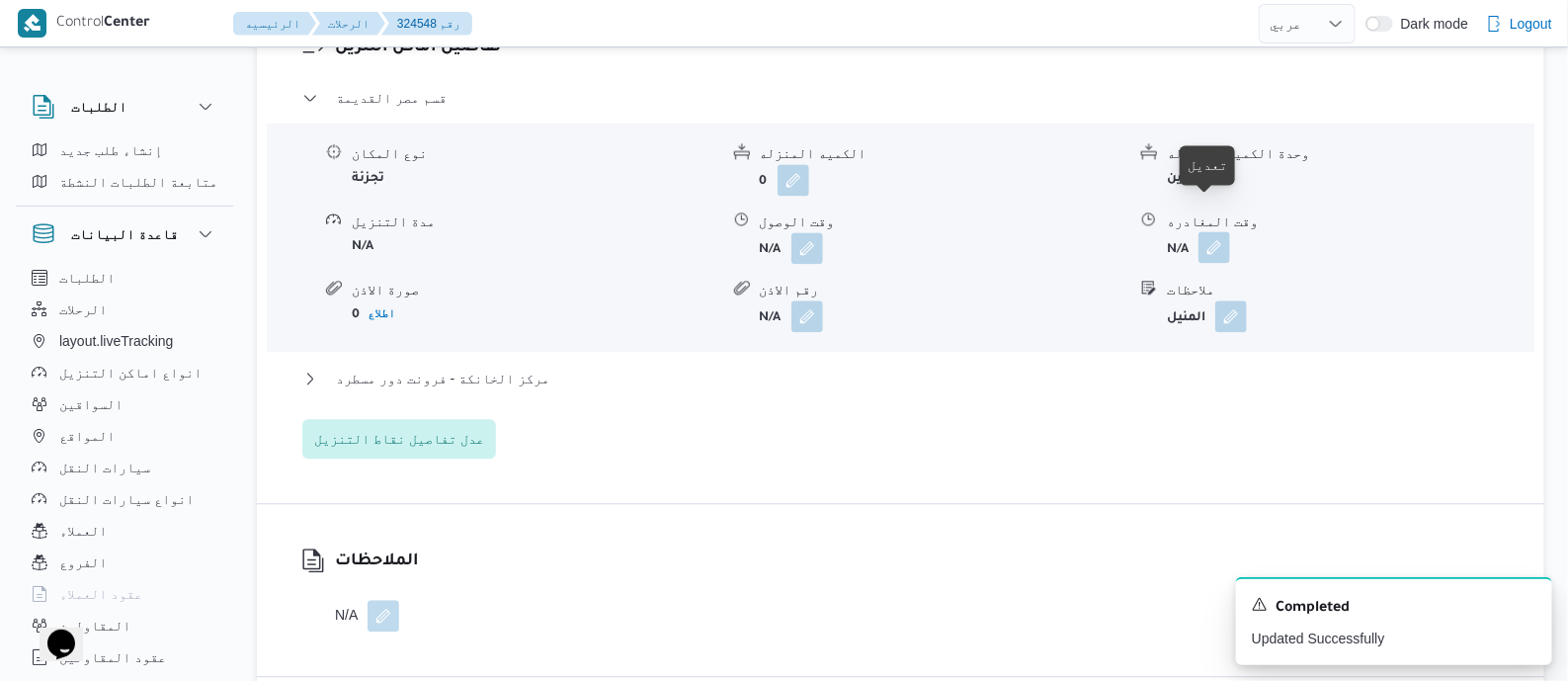 drag, startPoint x: 1214, startPoint y: 211, endPoint x: 1210, endPoint y: 226, distance: 15.524175 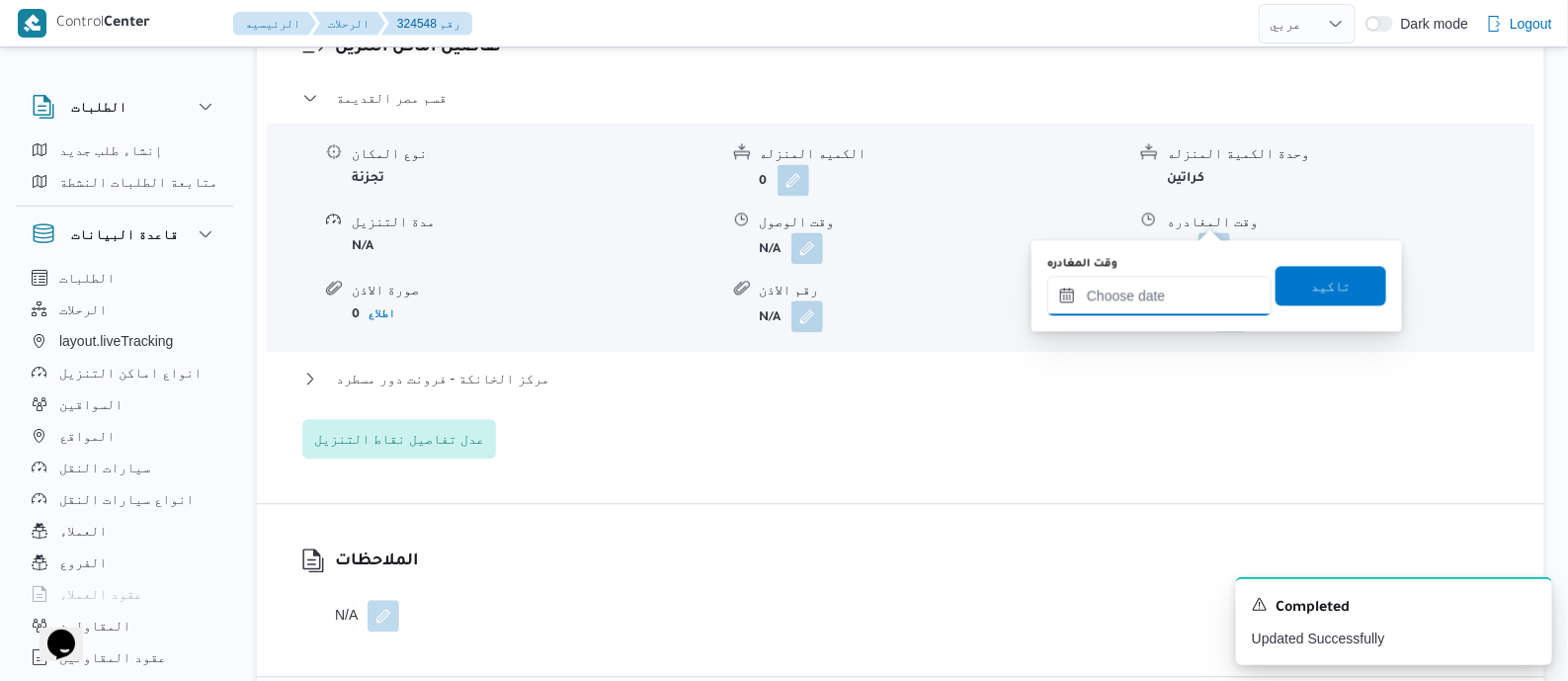 click on "وقت المغادره" at bounding box center (1159, 296) 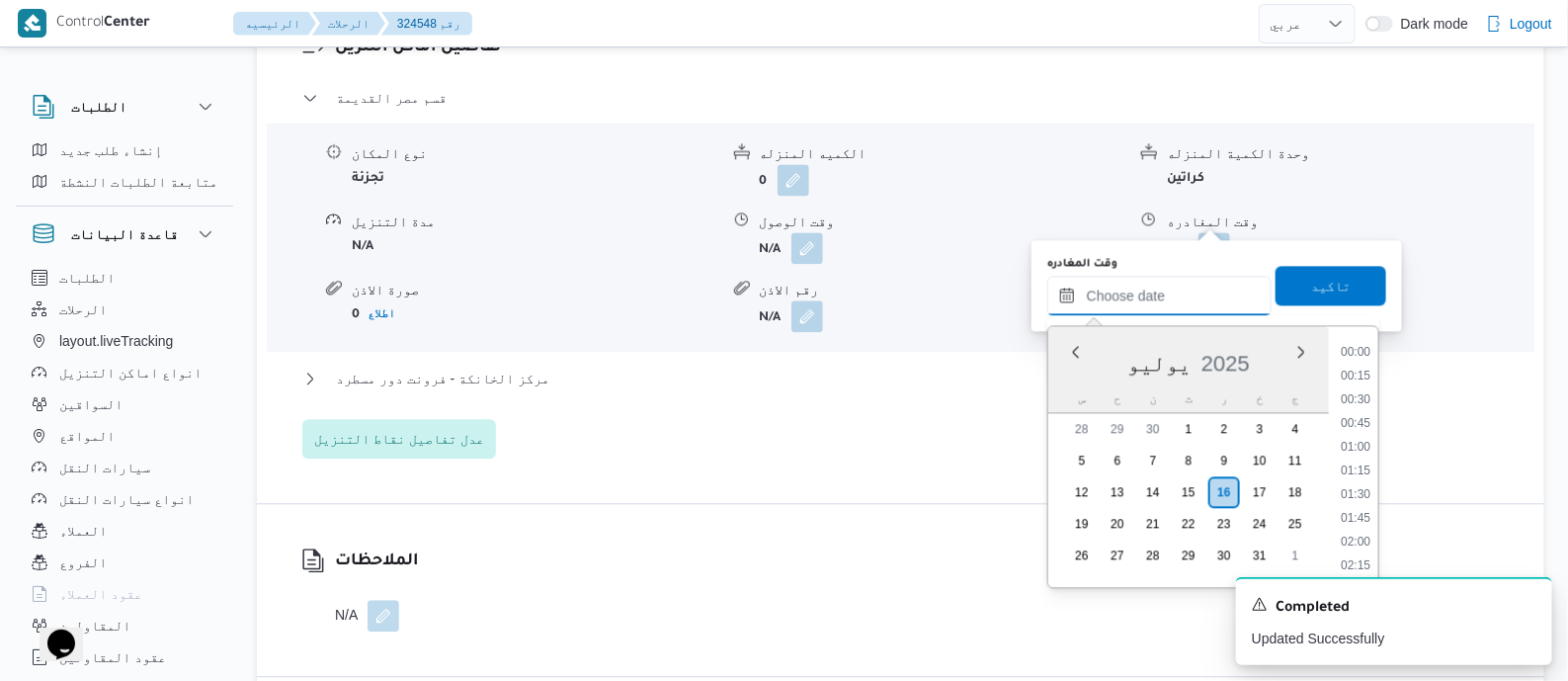 scroll, scrollTop: 1754, scrollLeft: 0, axis: vertical 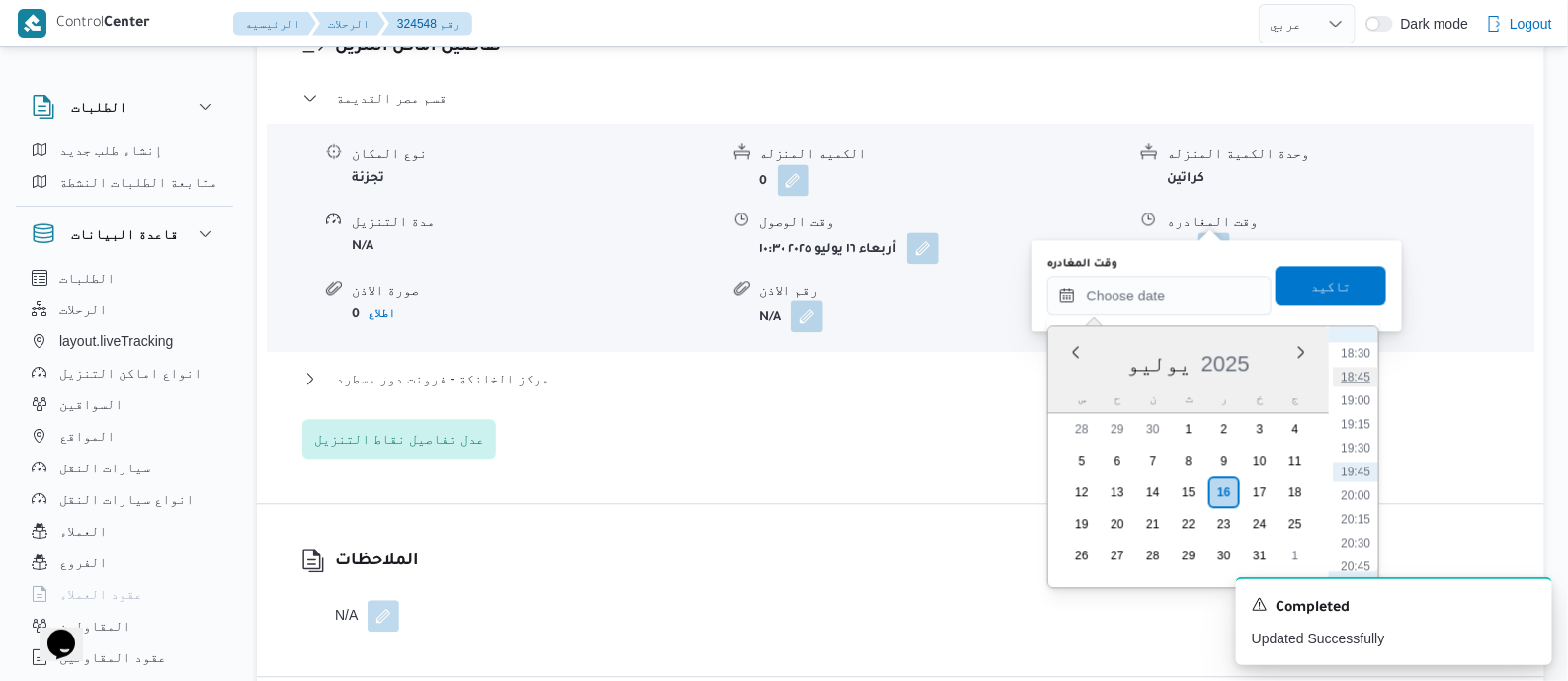 click on "18:45" at bounding box center (1356, 377) 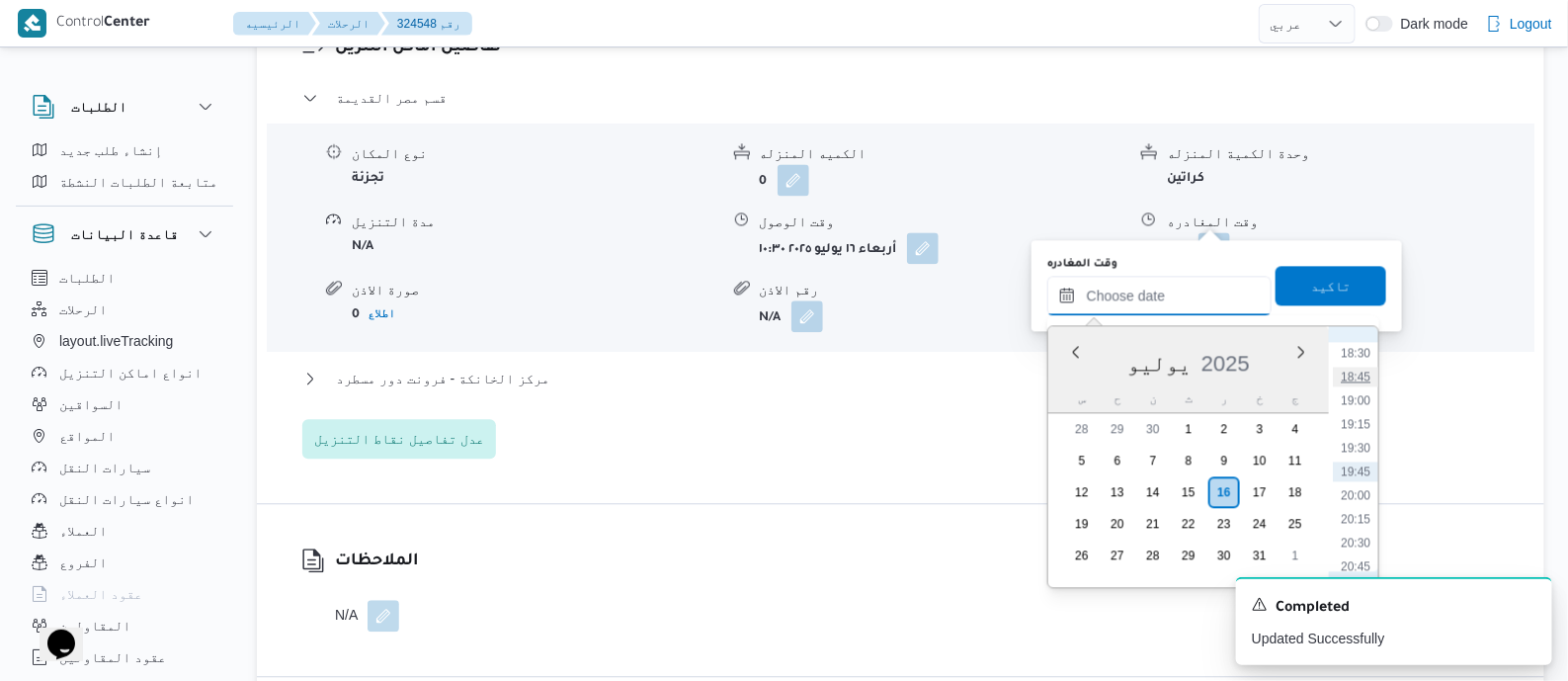 type on "[DATE] ١٨:٤٥" 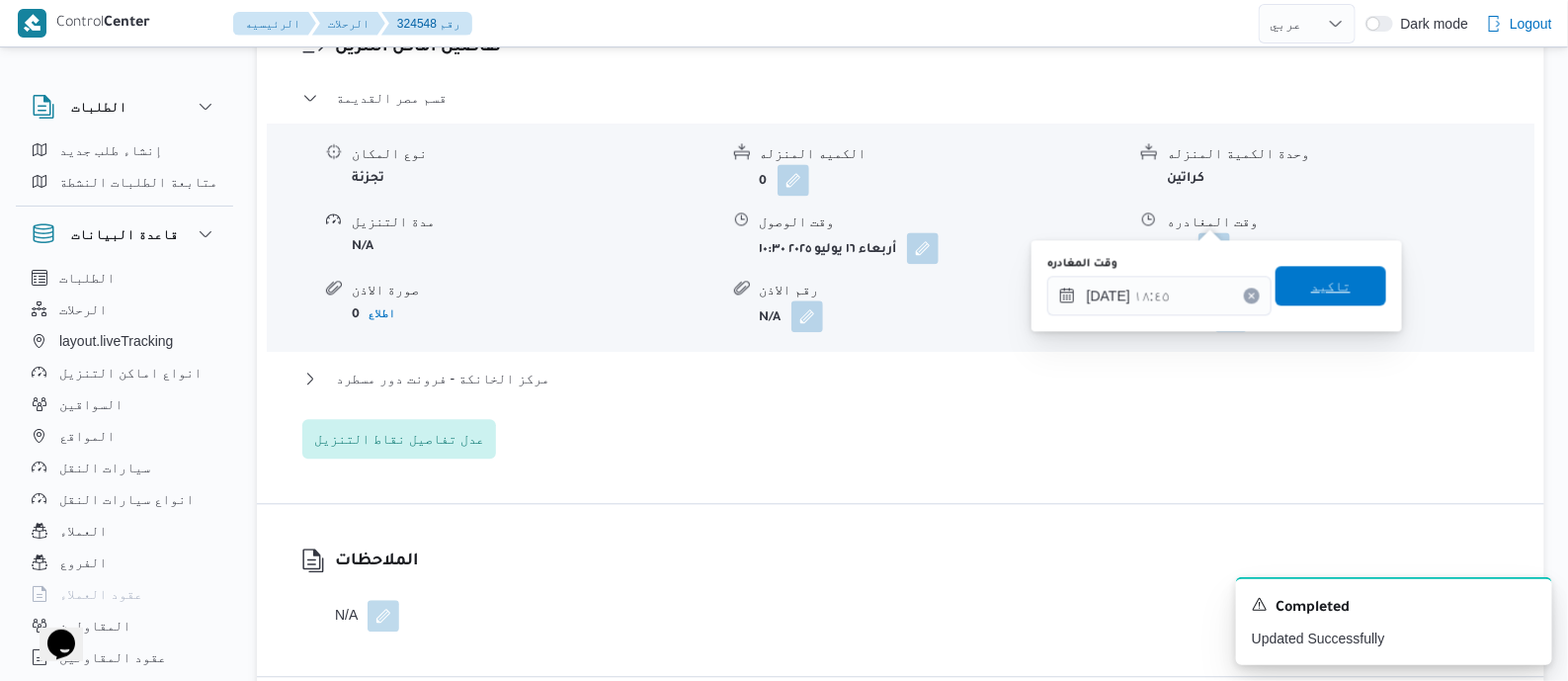 drag, startPoint x: 1323, startPoint y: 272, endPoint x: 1274, endPoint y: 295, distance: 54.12947 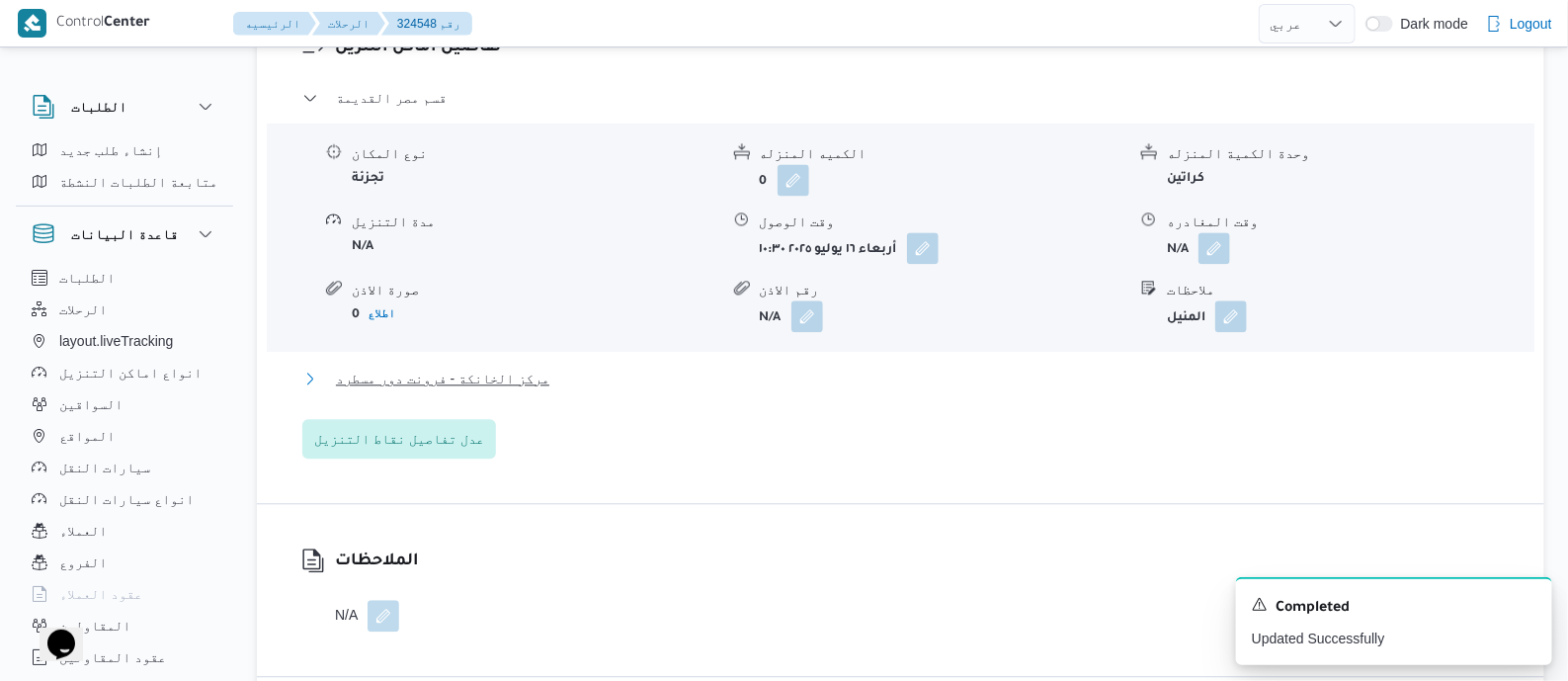 click on "مركز الخانكة -
فرونت دور مسطرد" at bounding box center (443, 379) 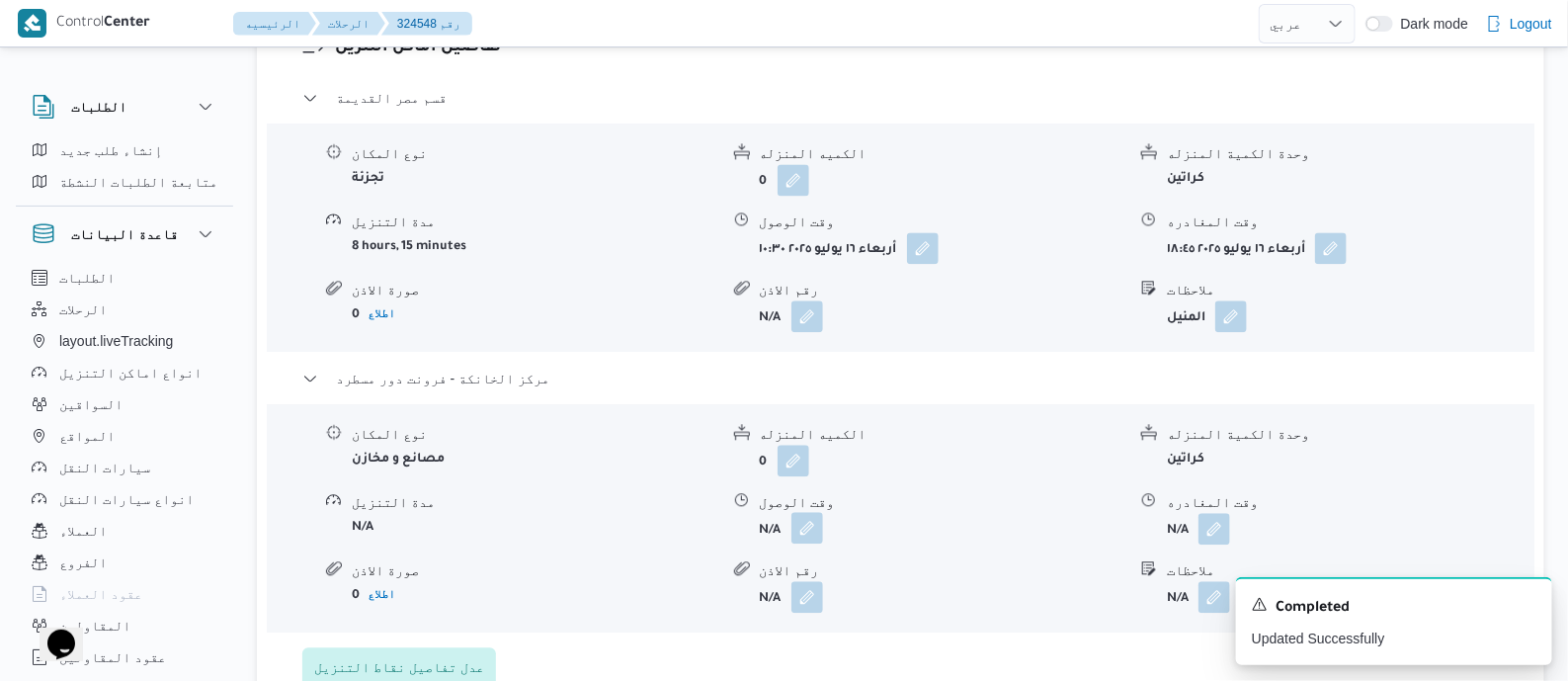 click at bounding box center [807, 528] 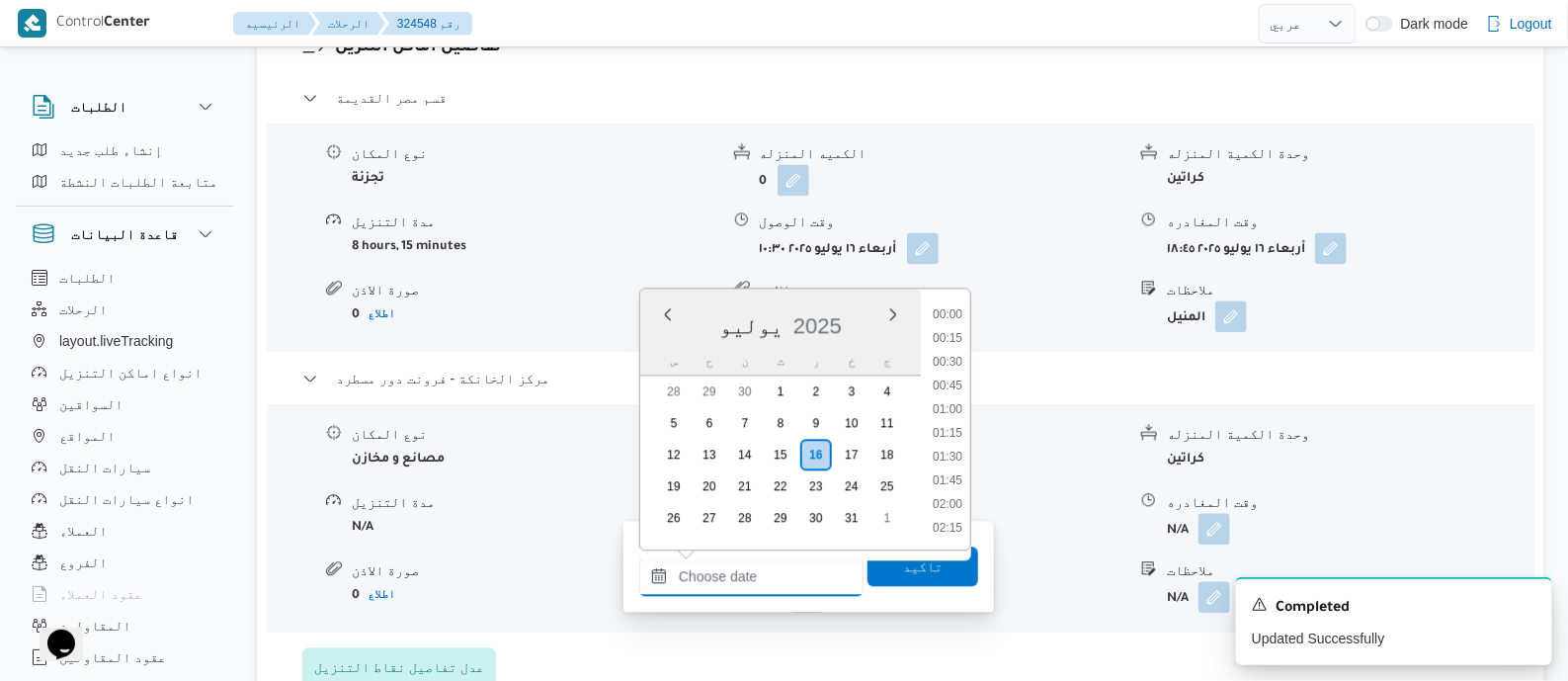 click on "وقت الوصول" at bounding box center (751, 576) 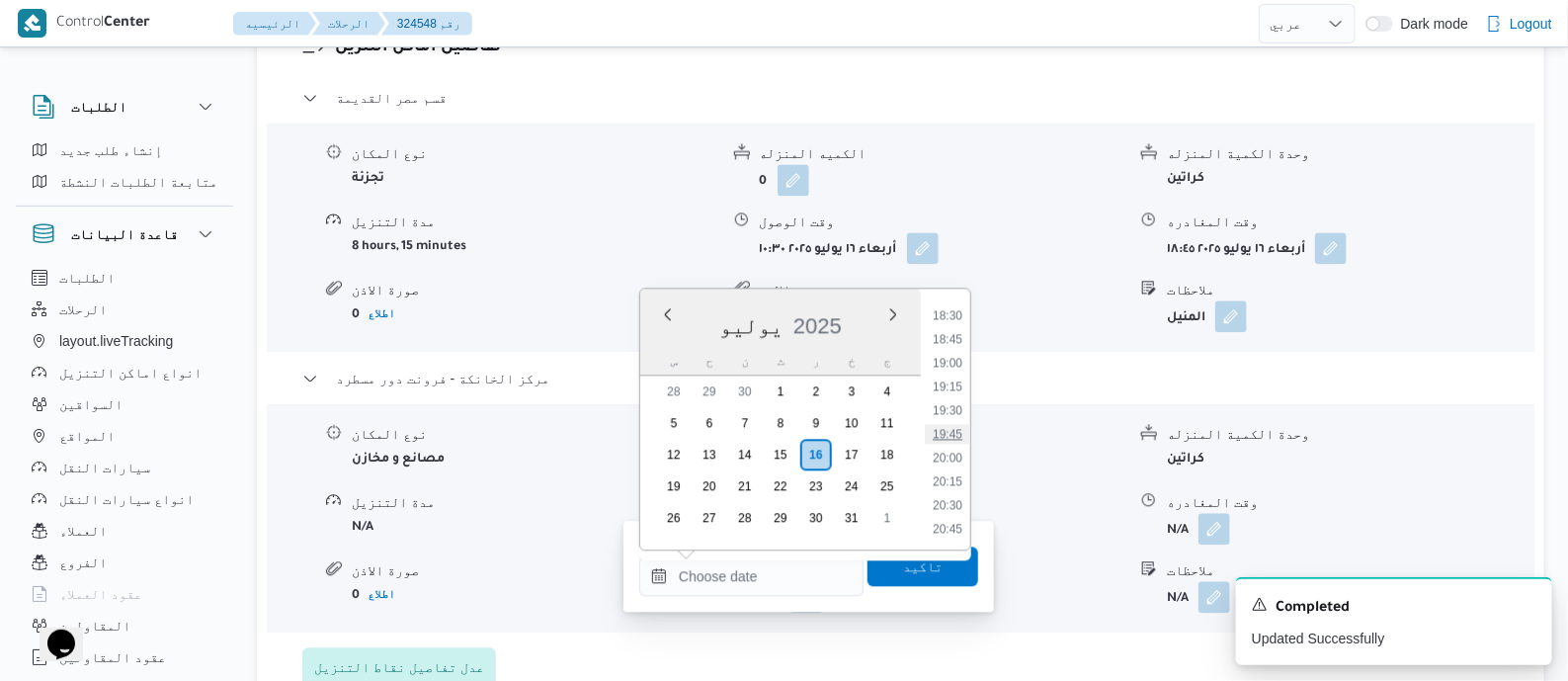 click on "19:45" at bounding box center (948, 434) 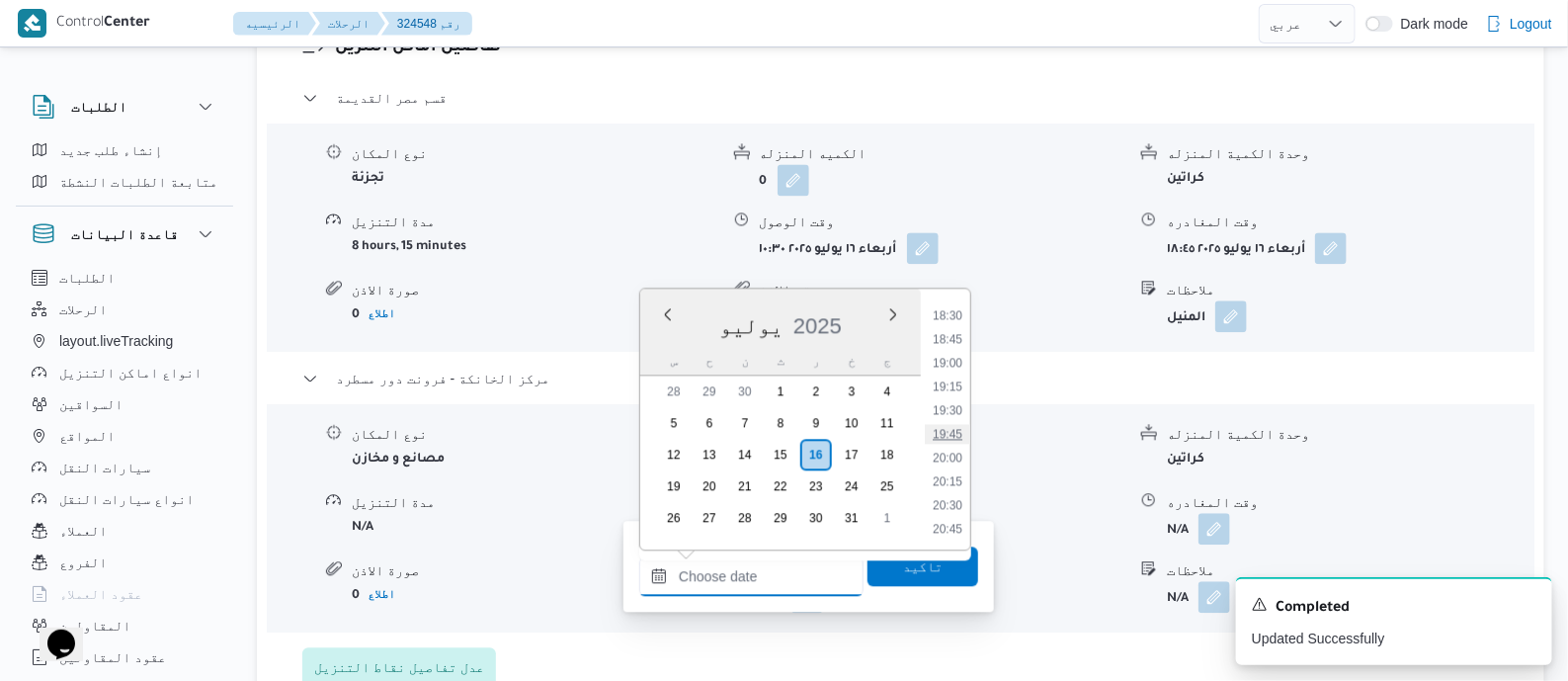 type on "[DATE] ١٩:٤٥" 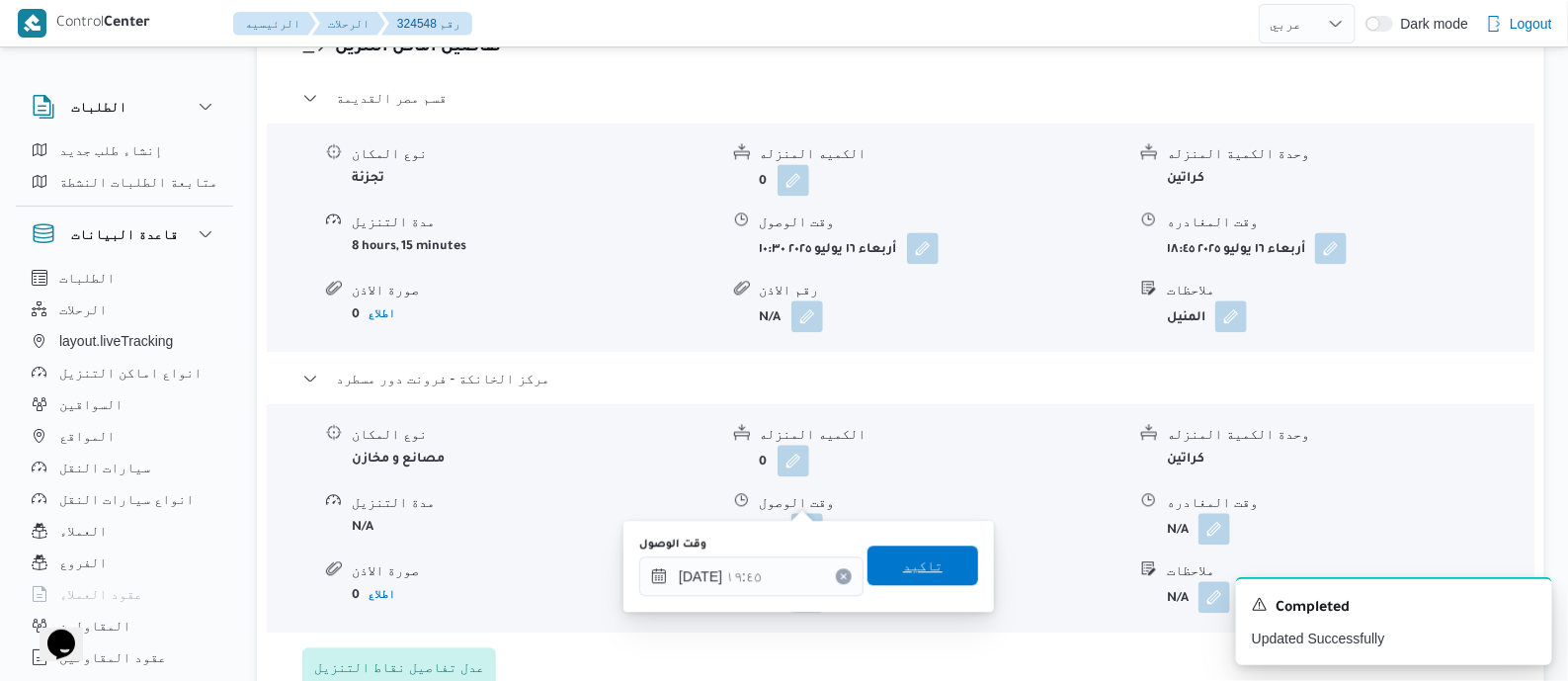click on "تاكيد" at bounding box center [923, 565] 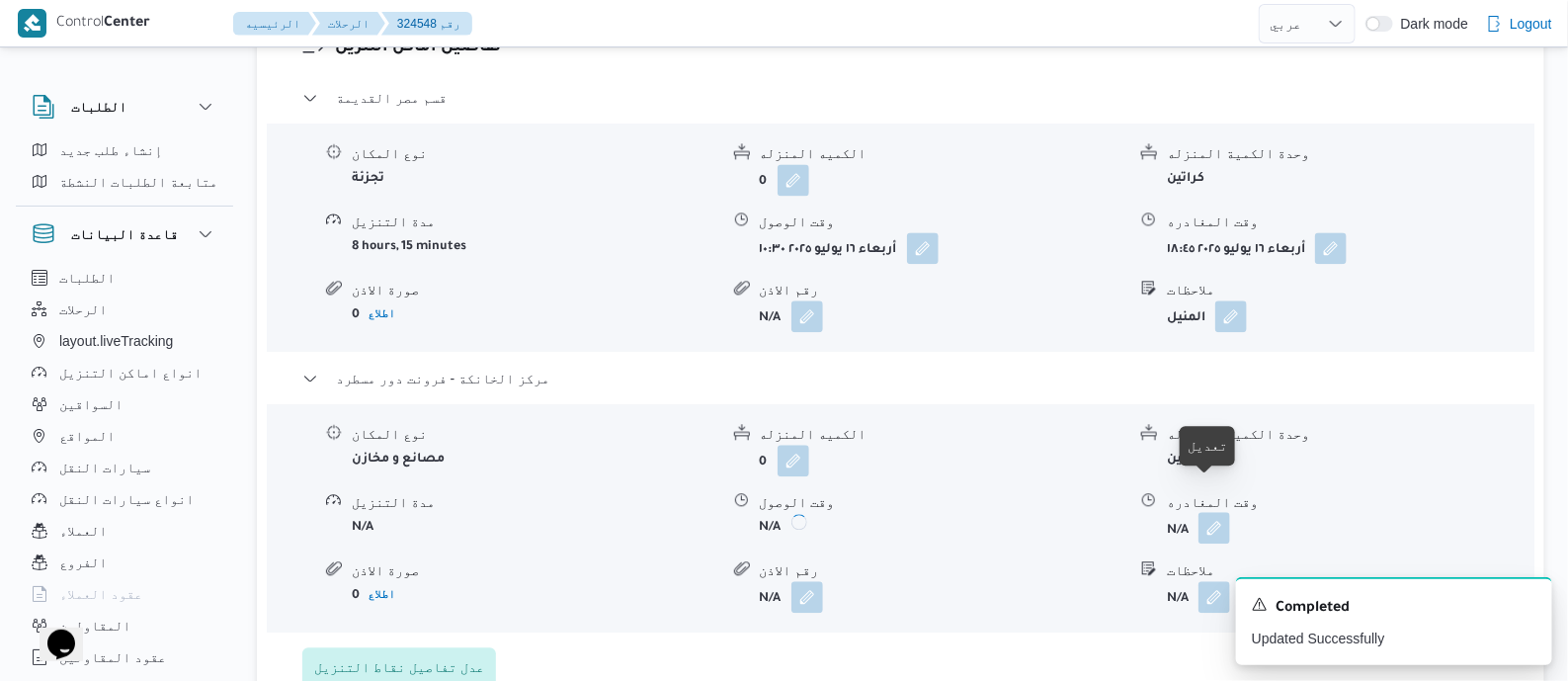 click at bounding box center (1214, 528) 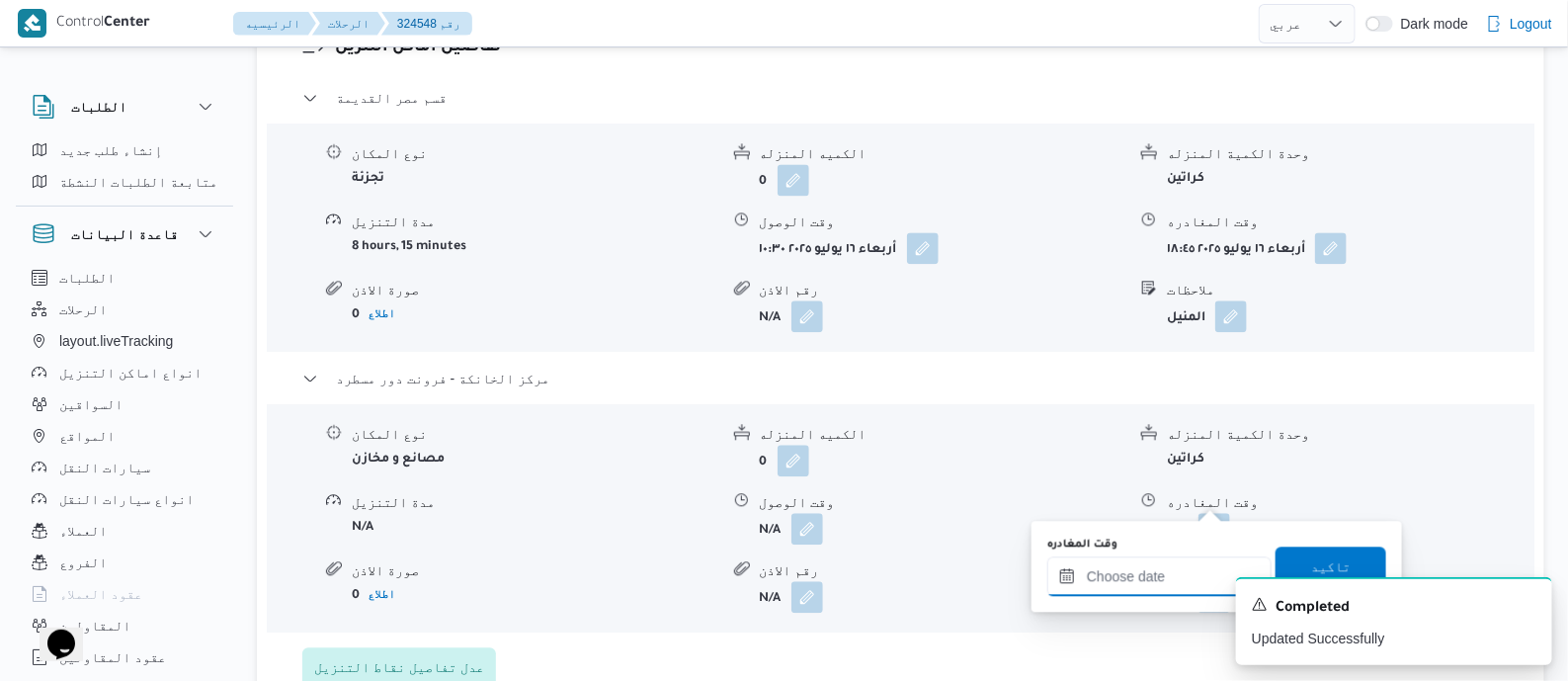 click on "وقت المغادره" at bounding box center [1159, 576] 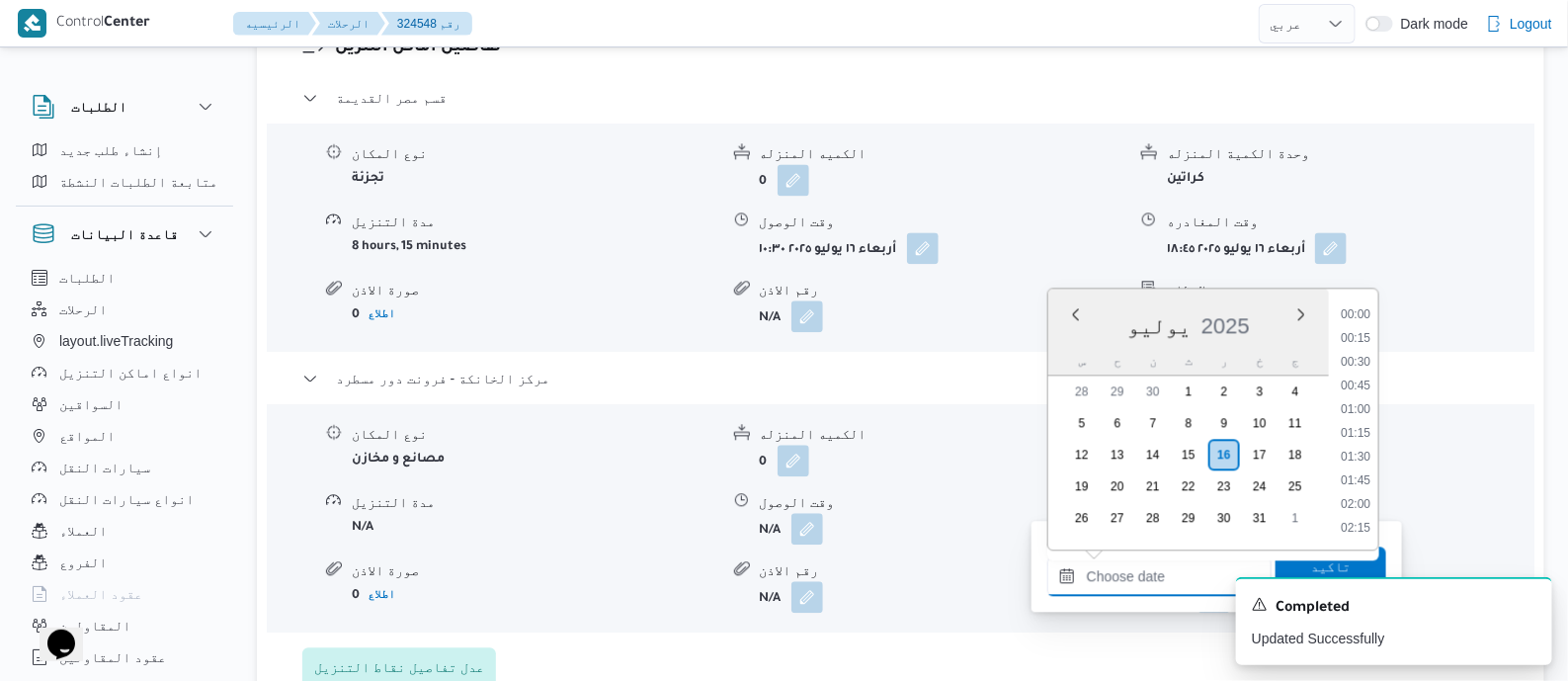 scroll, scrollTop: 1754, scrollLeft: 0, axis: vertical 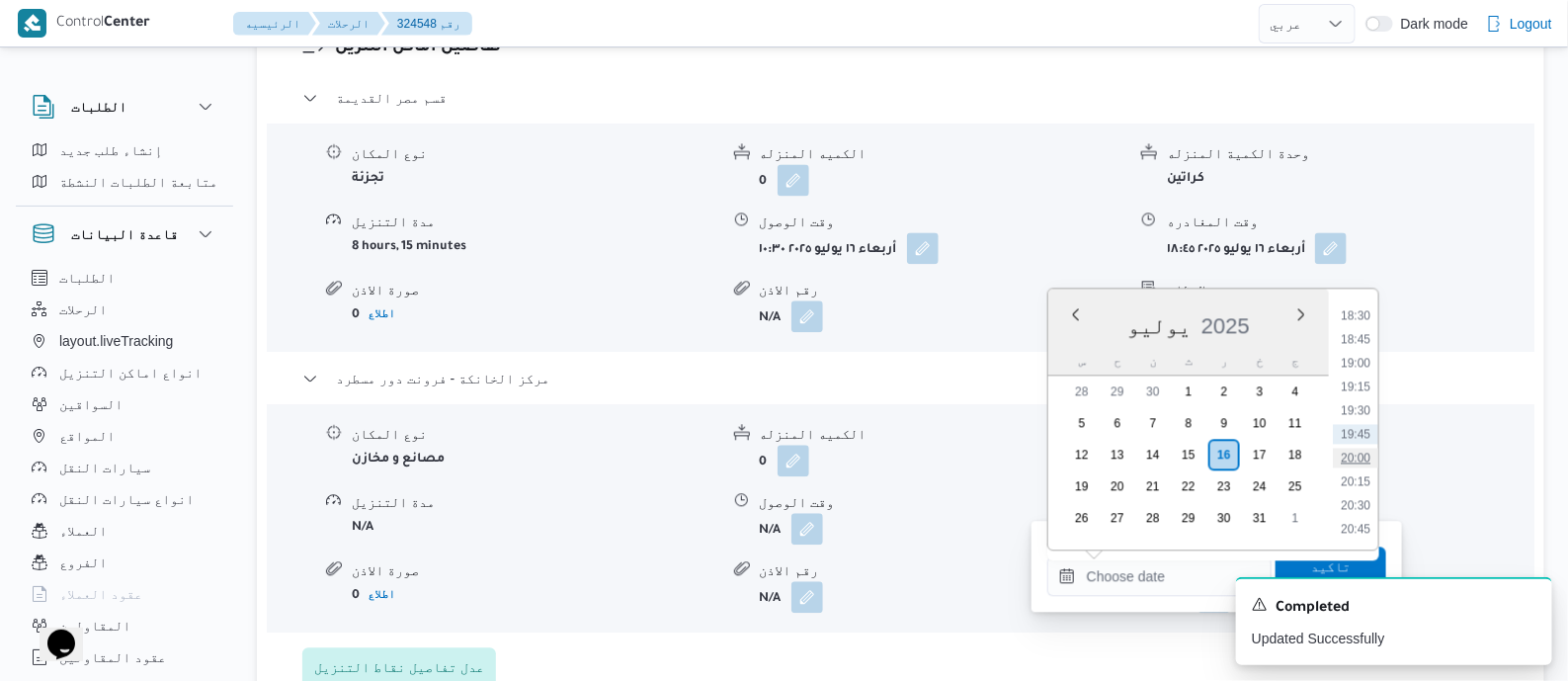 click on "20:00" at bounding box center (1356, 458) 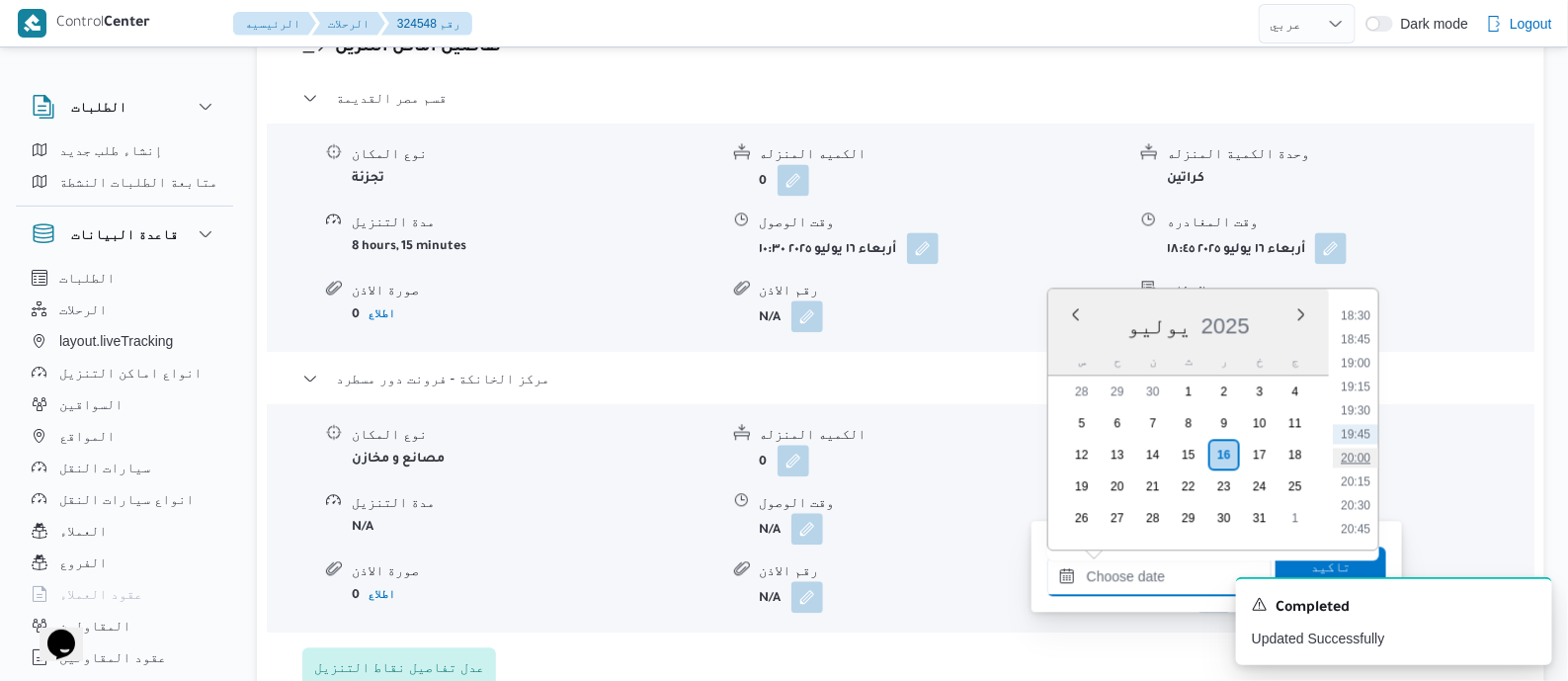 type on "[DATE] ٢٠:٠٠" 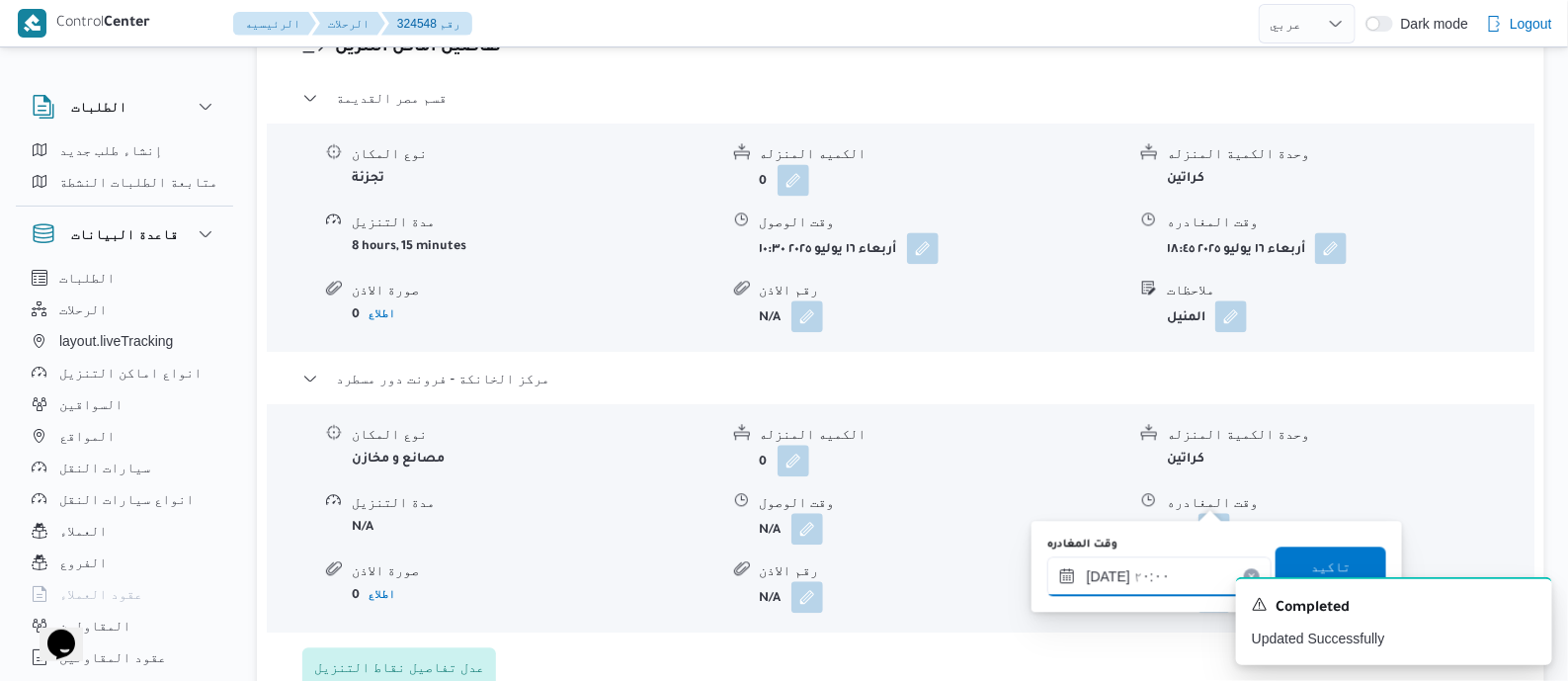 type 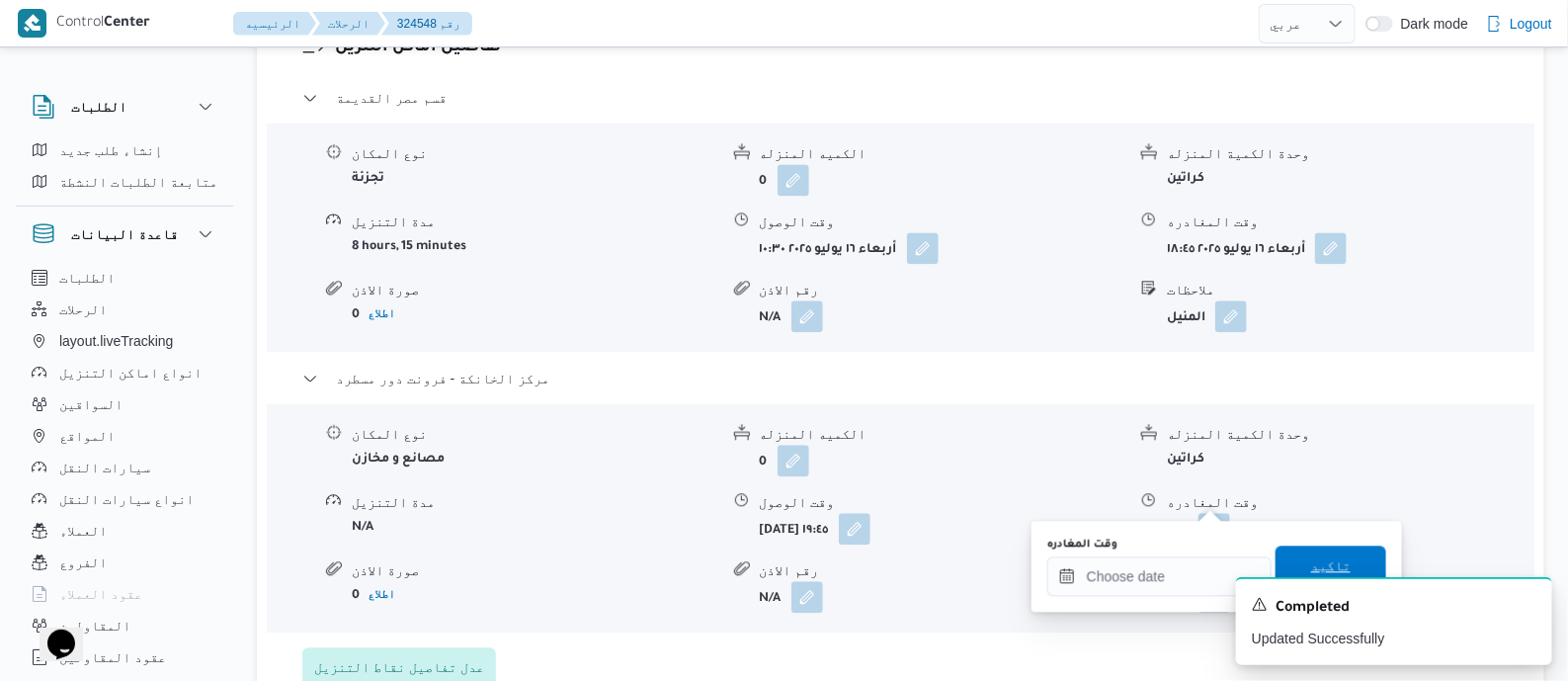 click on "تاكيد" at bounding box center (1331, 565) 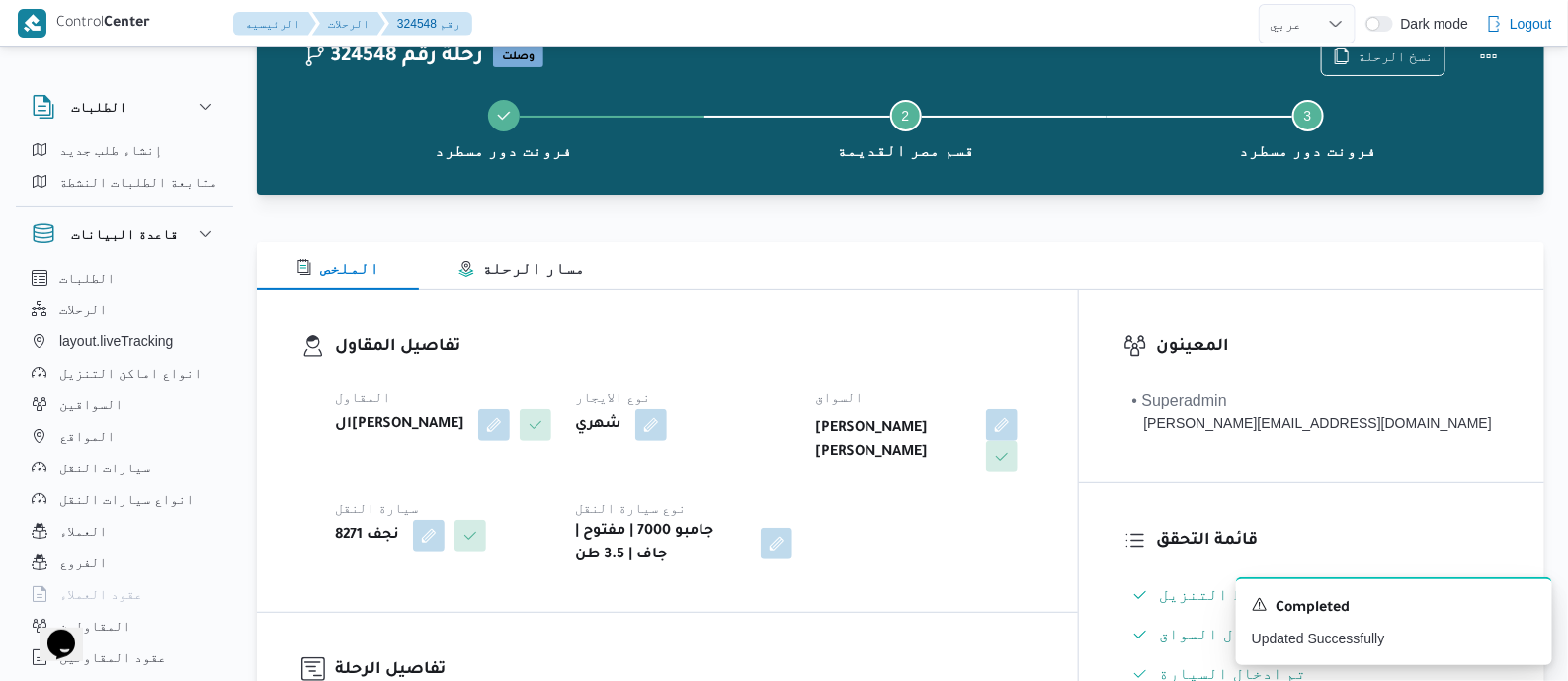 scroll, scrollTop: 0, scrollLeft: 0, axis: both 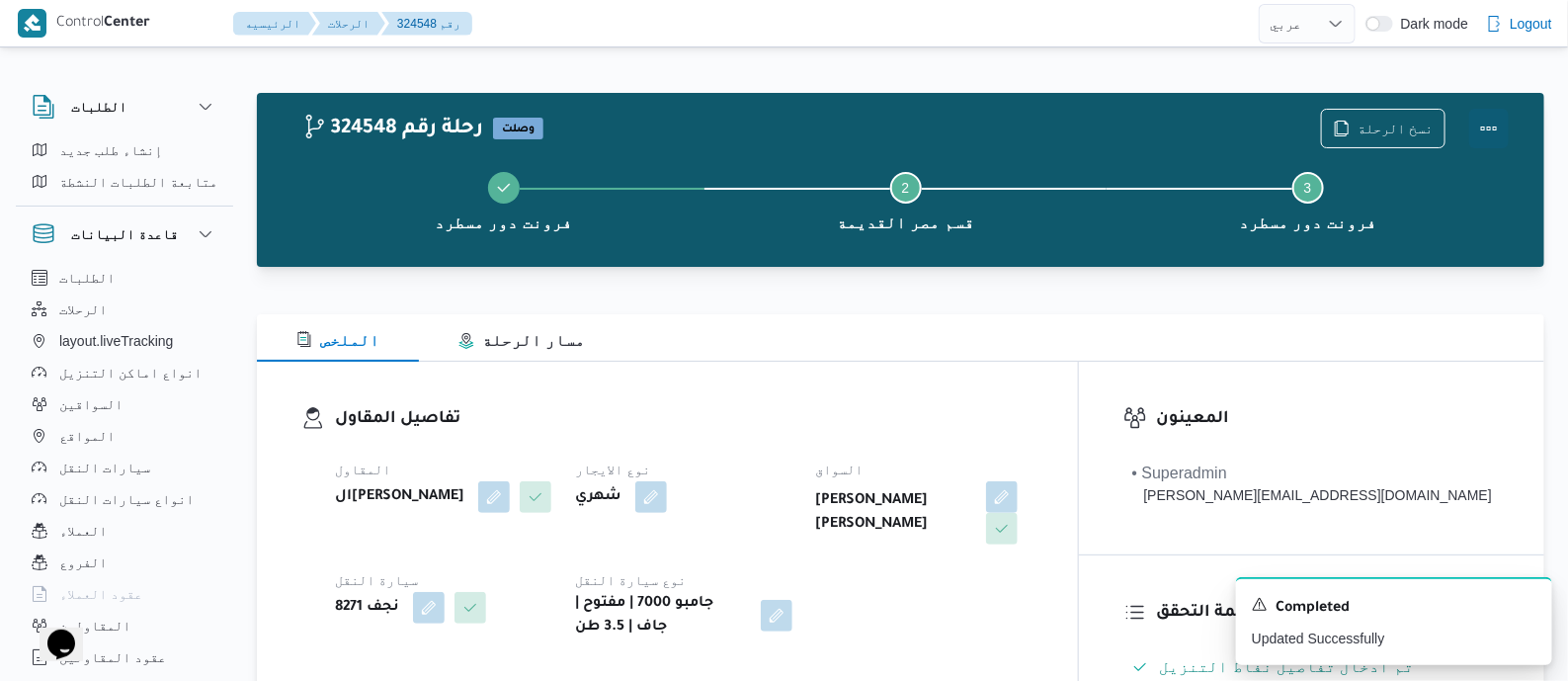 drag, startPoint x: 1490, startPoint y: 123, endPoint x: 1466, endPoint y: 123, distance: 24 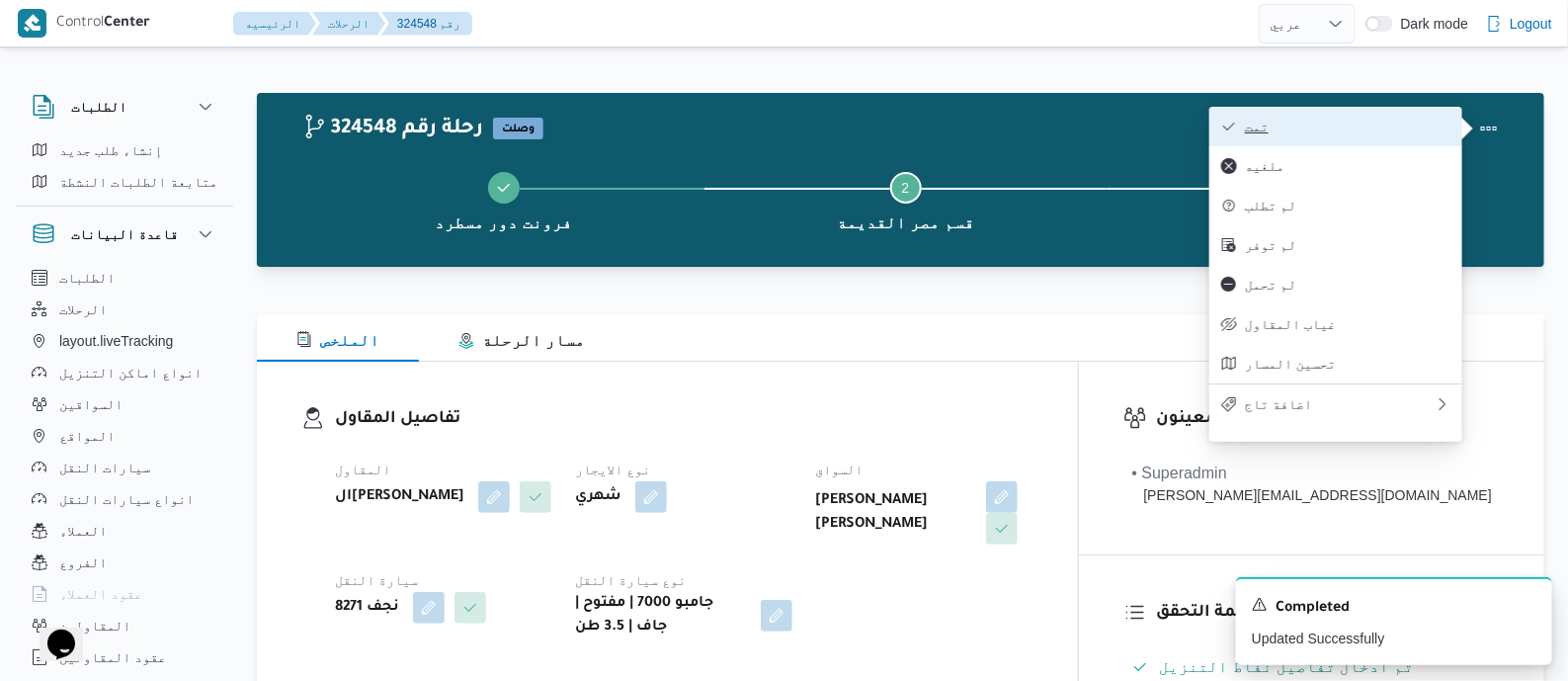 click on "تمت" at bounding box center [1348, 127] 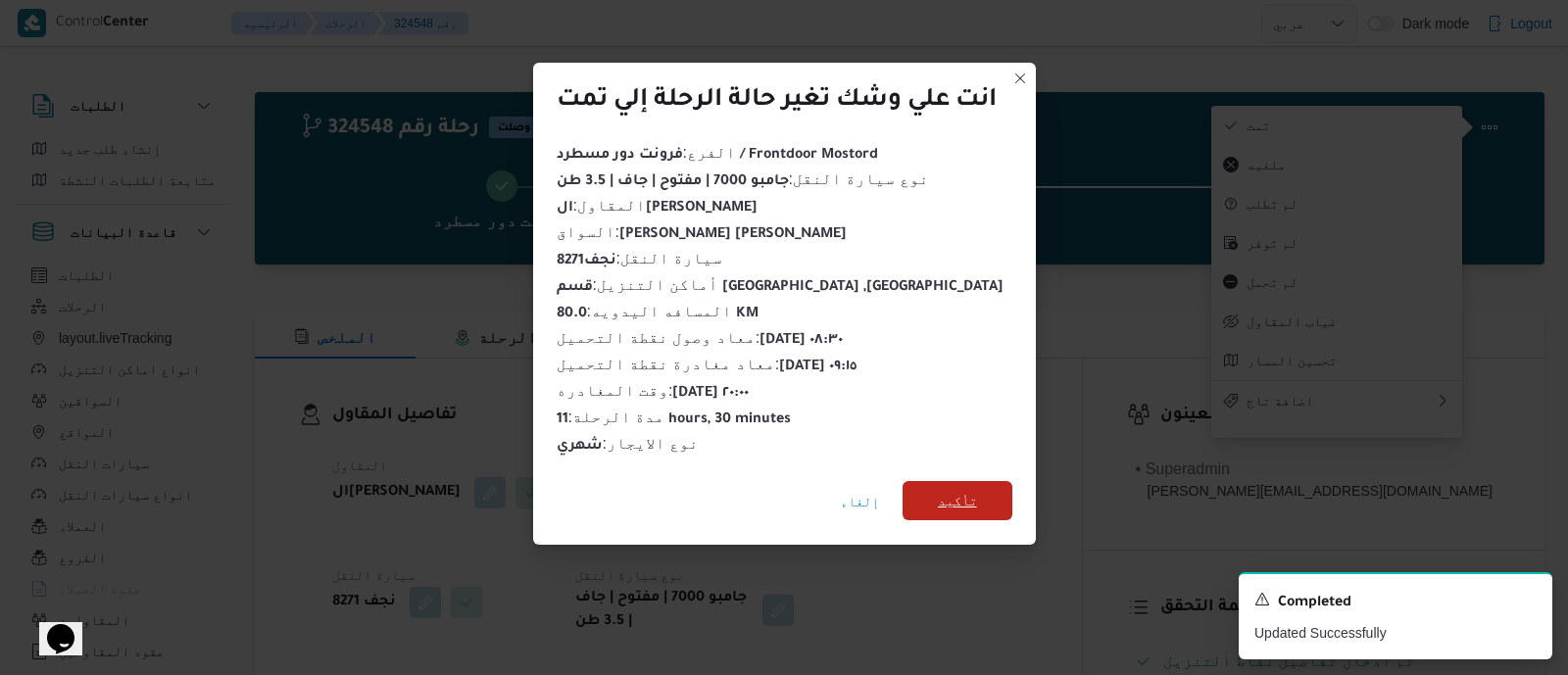 click on "تأكيد" at bounding box center [957, 501] 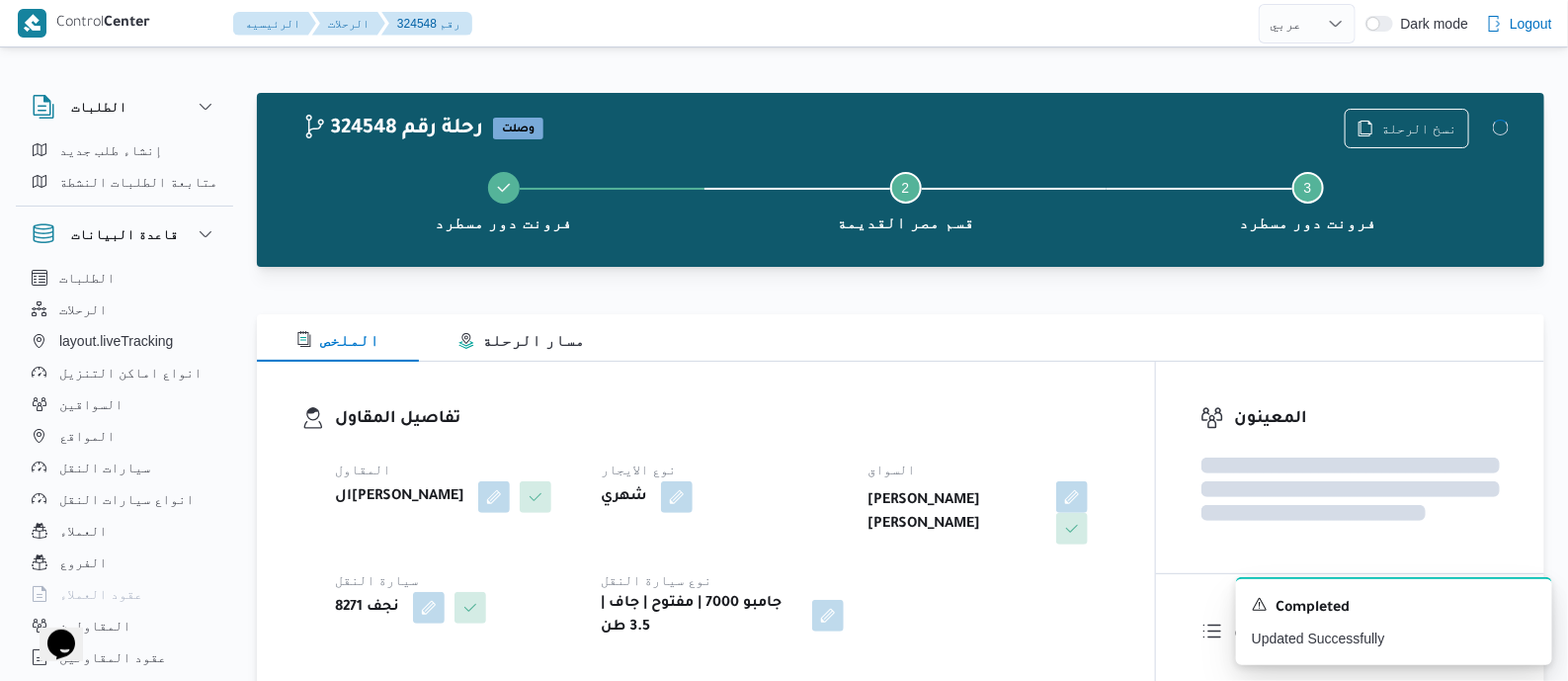 click on "المقاول الهامي [PERSON_NAME] نوع الايجار شهري السواق [PERSON_NAME] [PERSON_NAME] سيارة النقل نجف 8271 نوع سيارة النقل جامبو 7000 | مفتوح | جاف | 3.5 طن" at bounding box center (722, 549) 